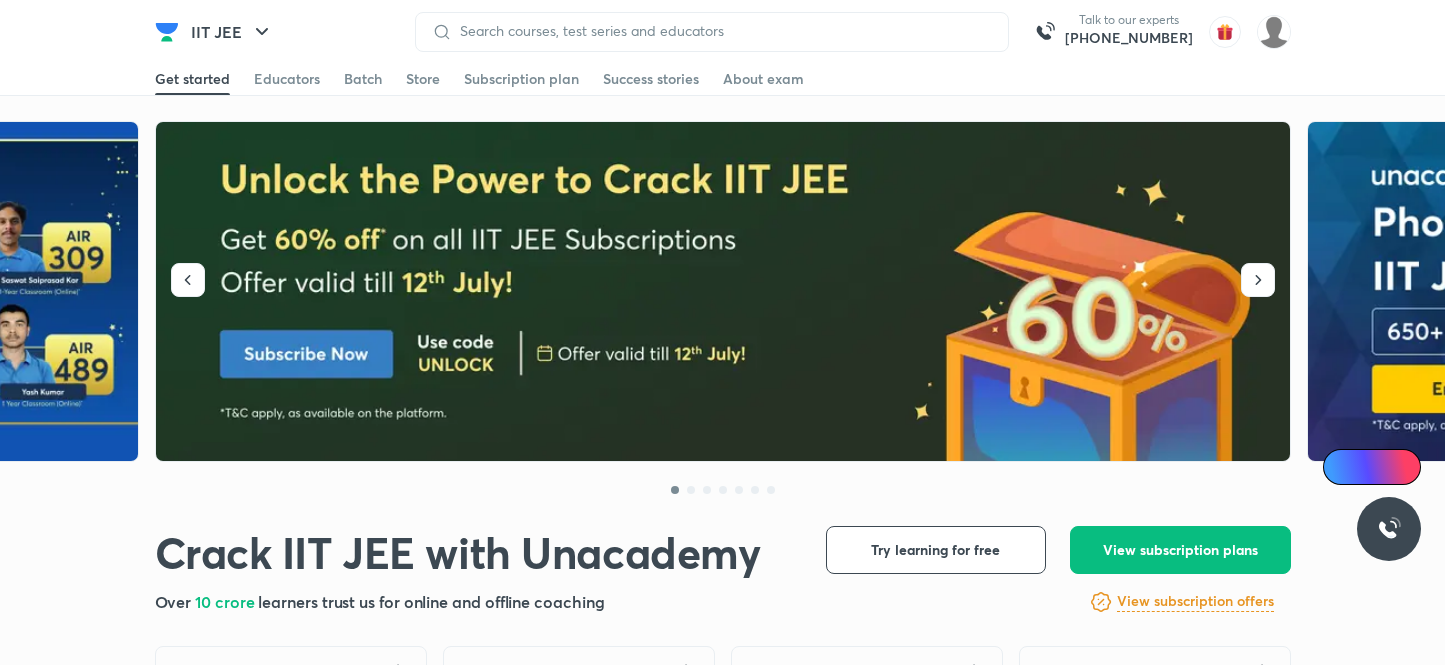 scroll, scrollTop: 0, scrollLeft: 0, axis: both 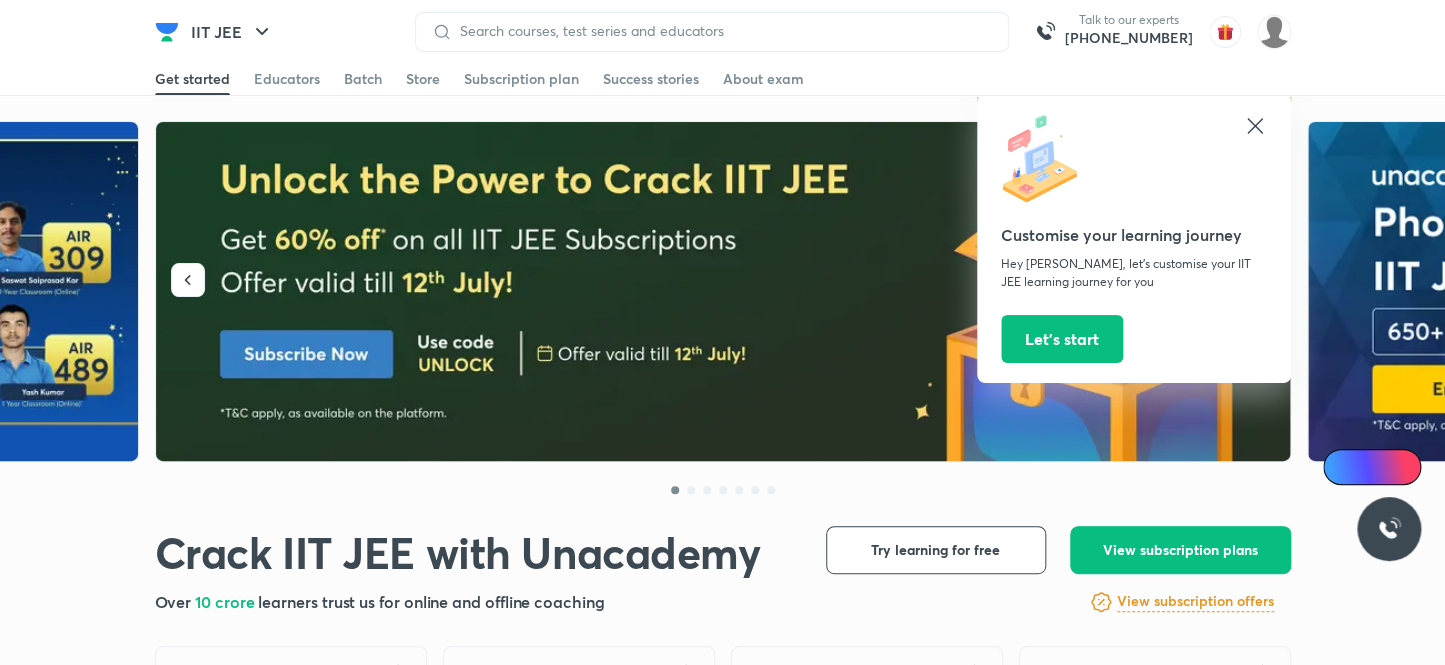 click 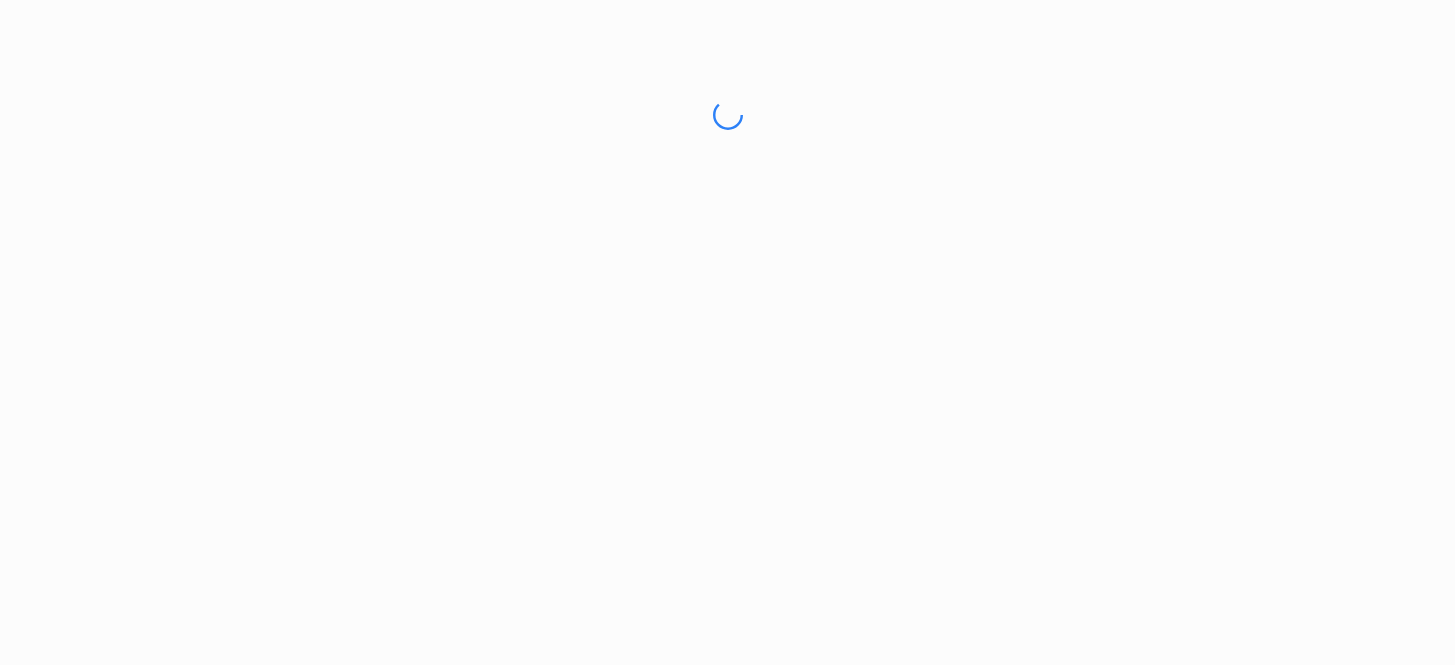 scroll, scrollTop: 0, scrollLeft: 0, axis: both 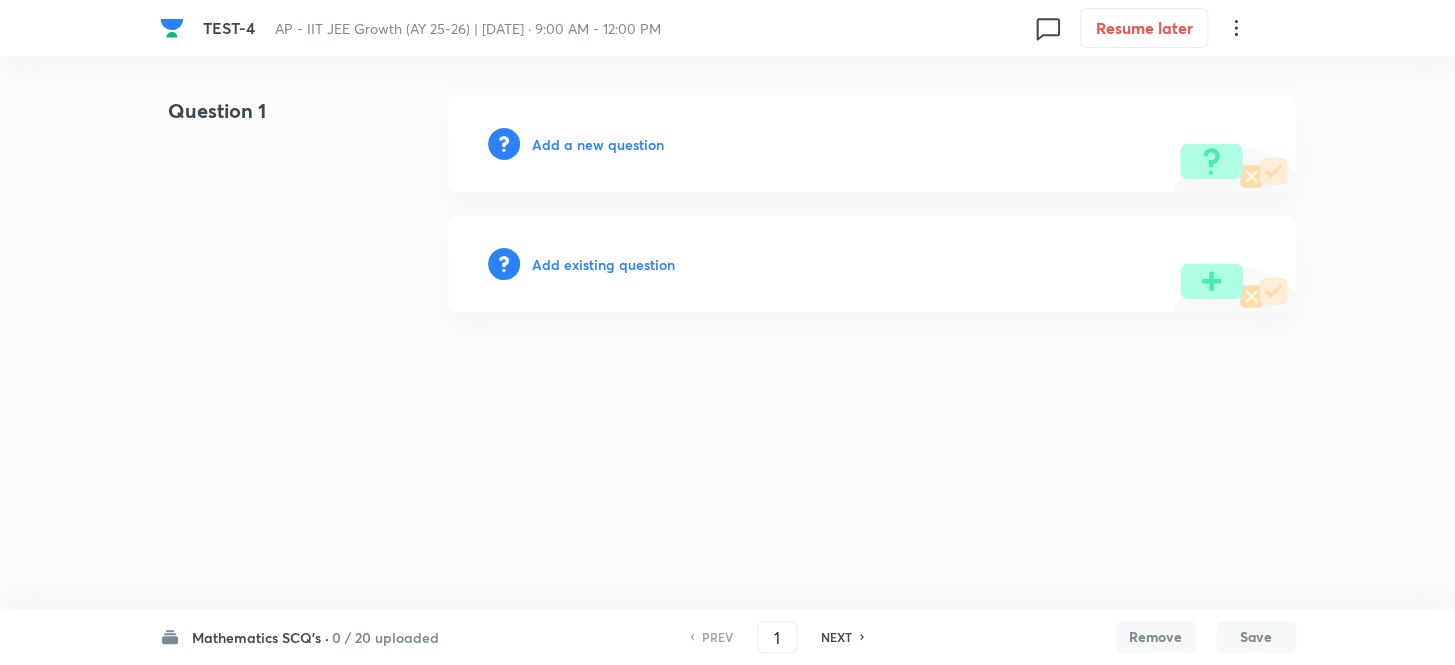 click on "Add a new question" at bounding box center (598, 144) 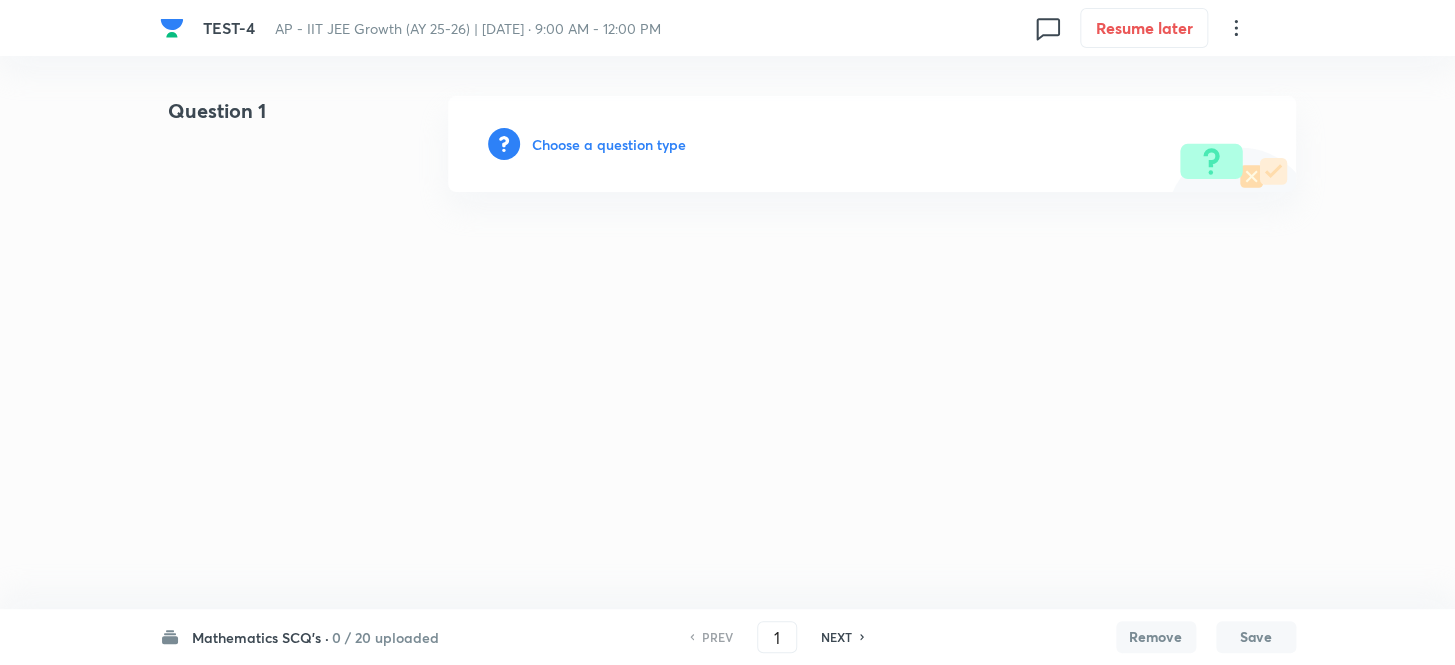 click on "Choose a question type" at bounding box center (609, 144) 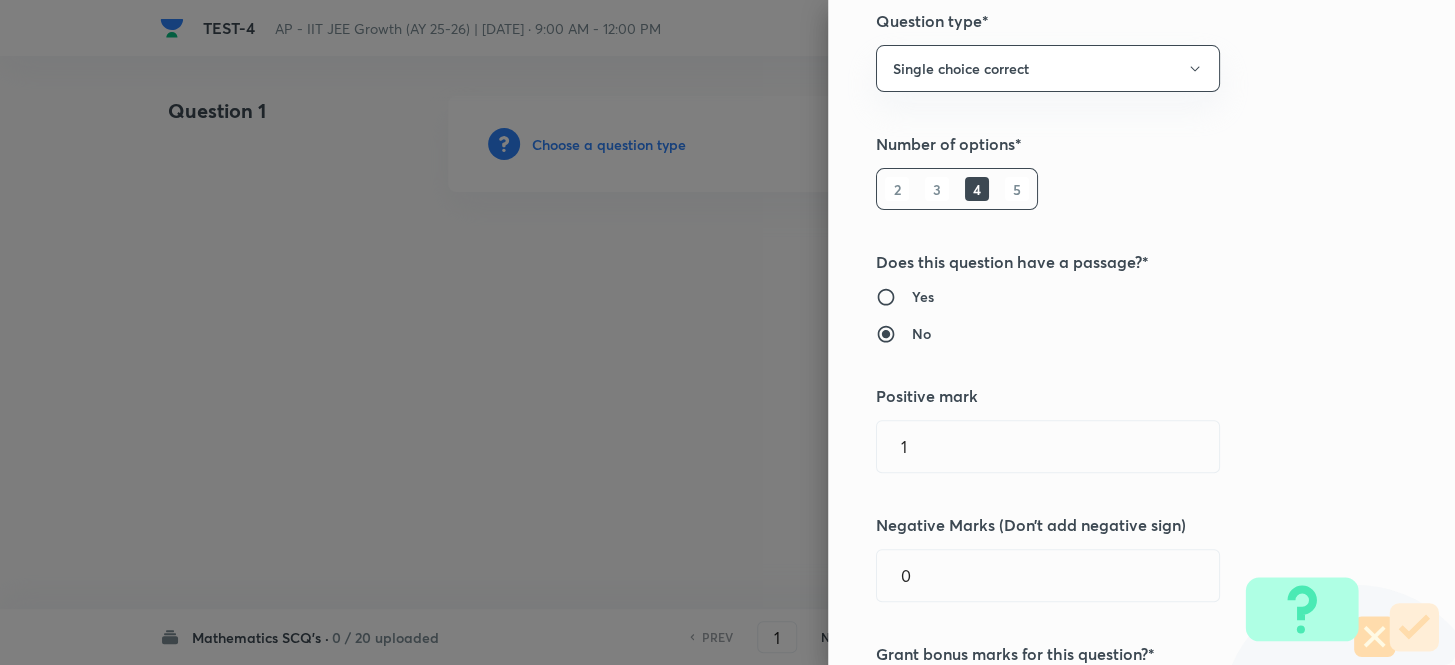 scroll, scrollTop: 272, scrollLeft: 0, axis: vertical 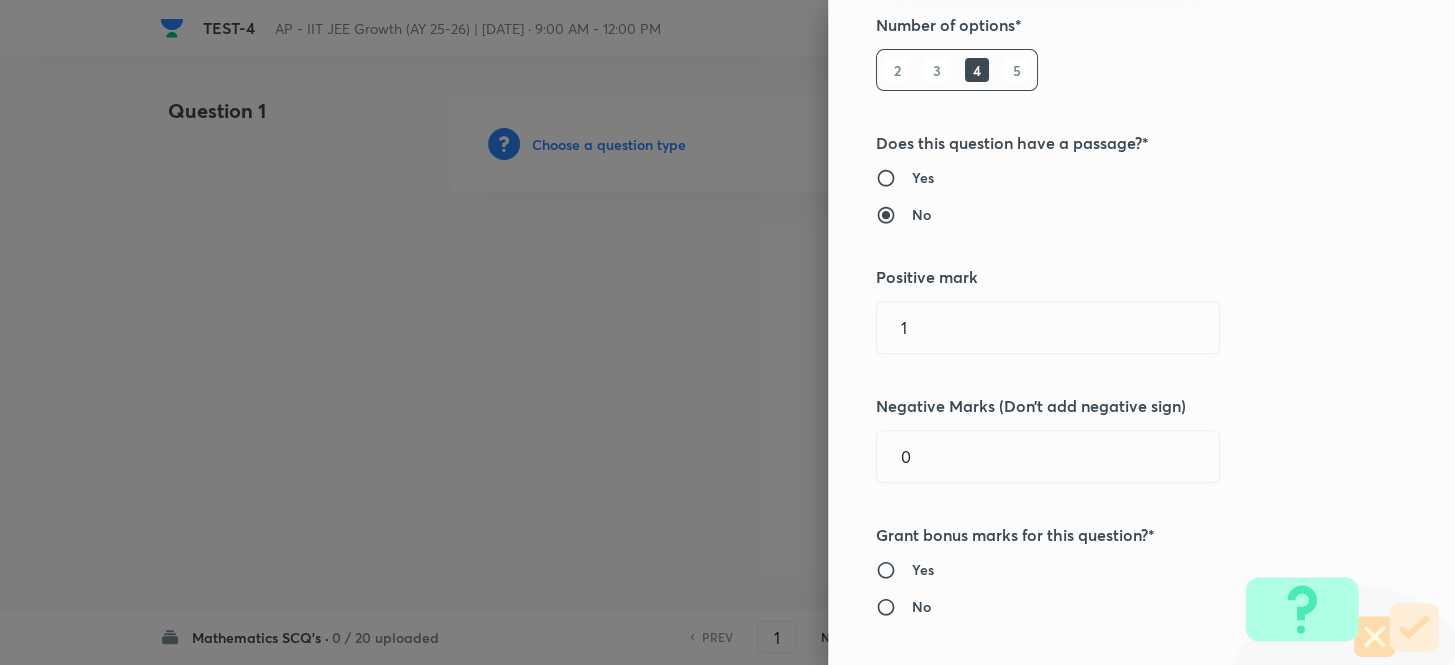 drag, startPoint x: 935, startPoint y: 332, endPoint x: 782, endPoint y: 330, distance: 153.01308 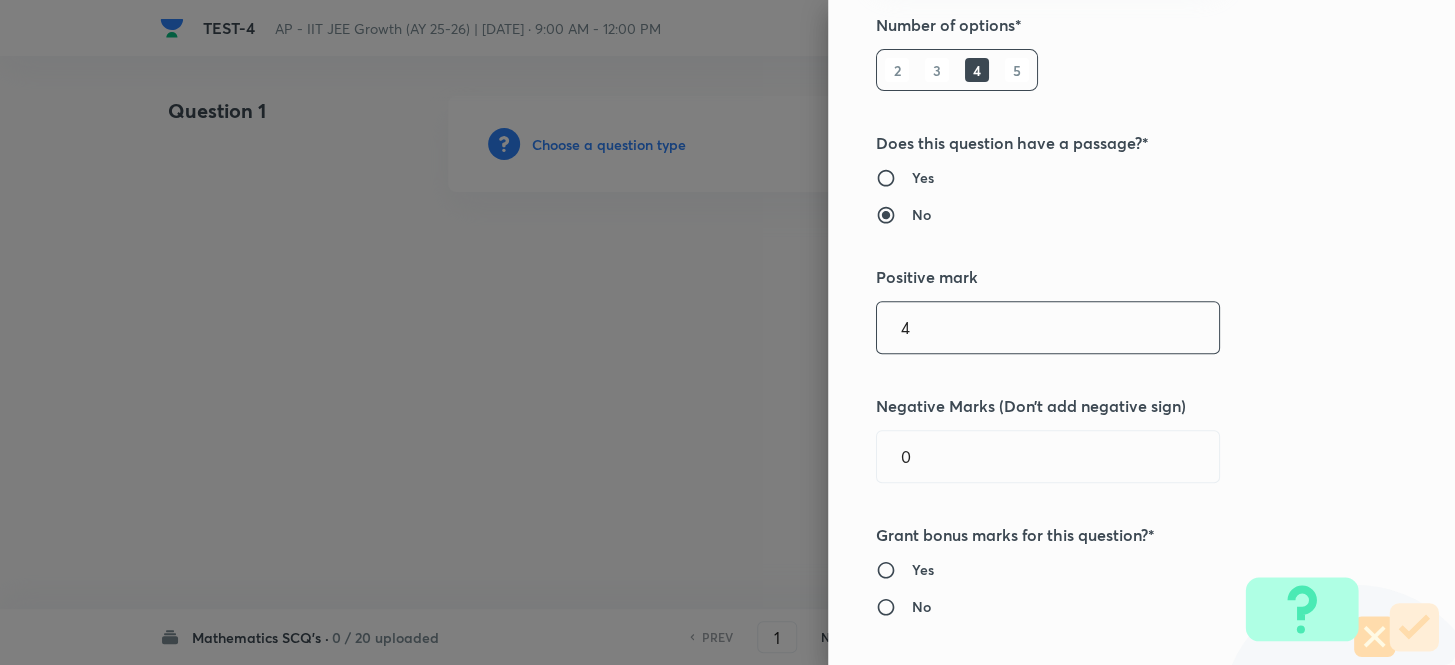 type on "4" 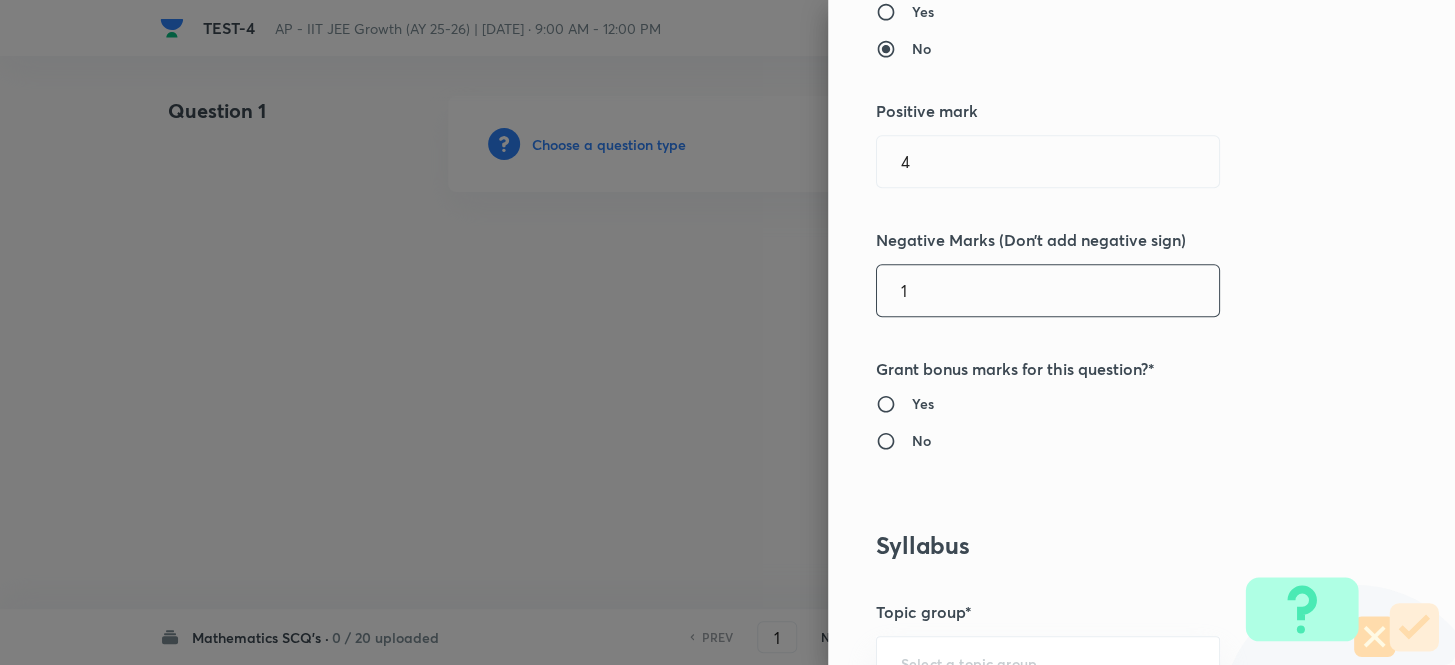 scroll, scrollTop: 454, scrollLeft: 0, axis: vertical 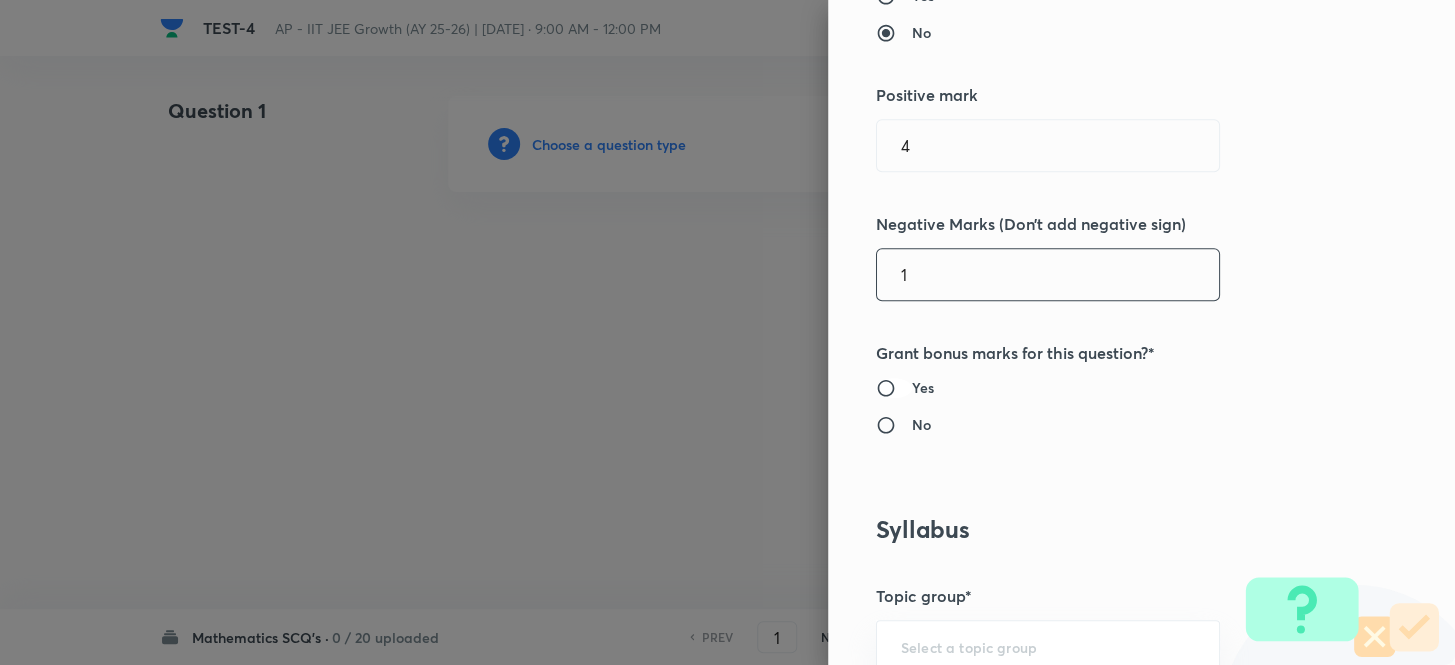type on "1" 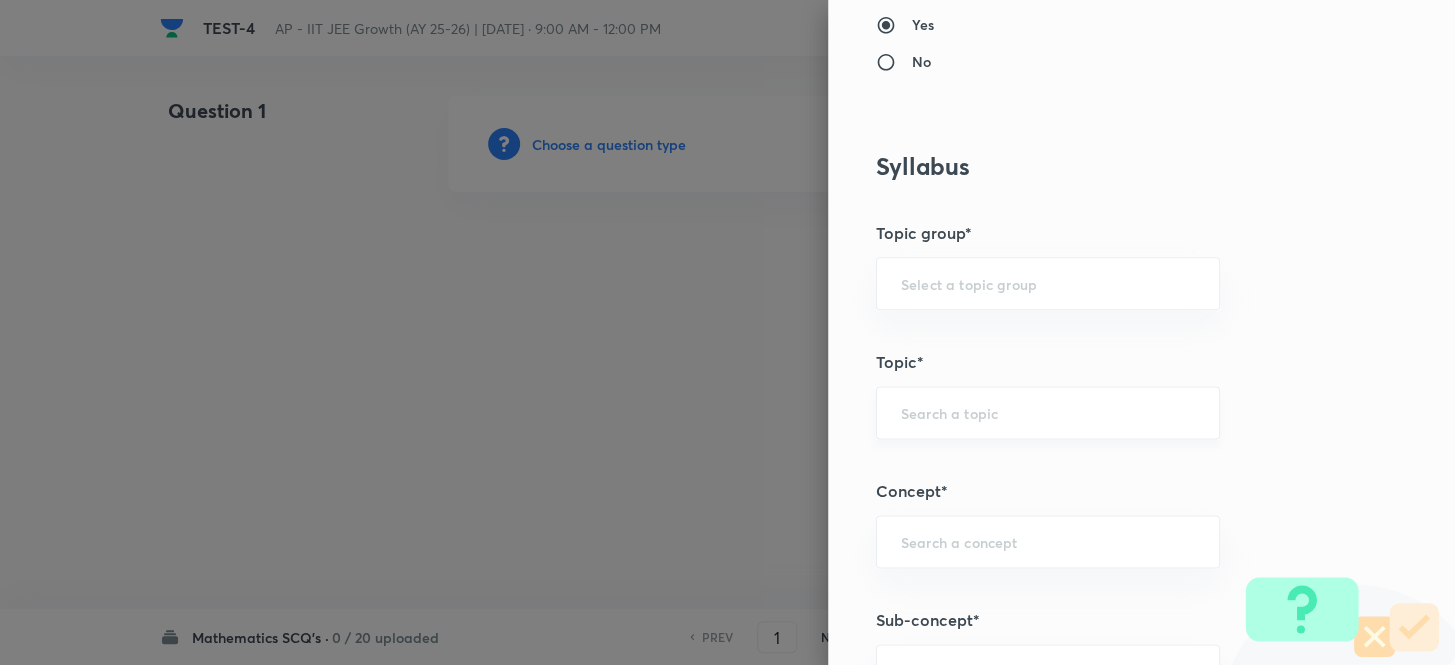 scroll, scrollTop: 818, scrollLeft: 0, axis: vertical 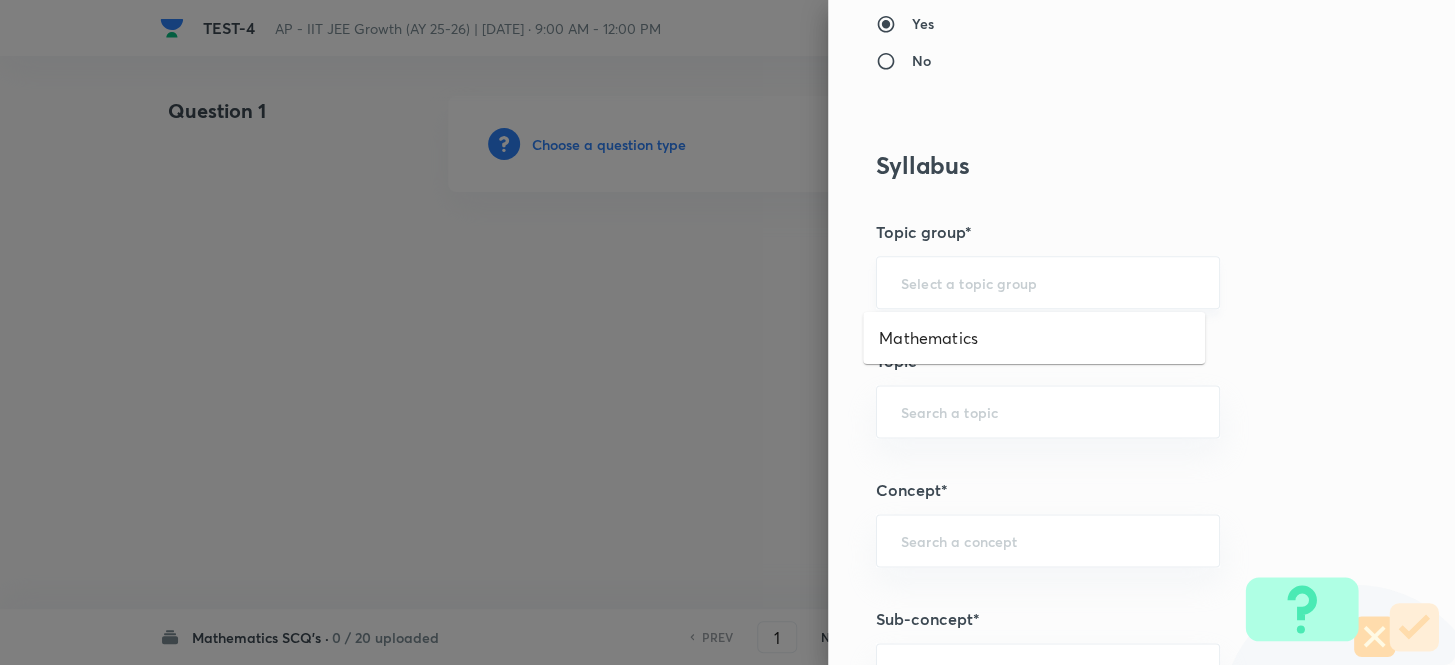 click at bounding box center (1048, 282) 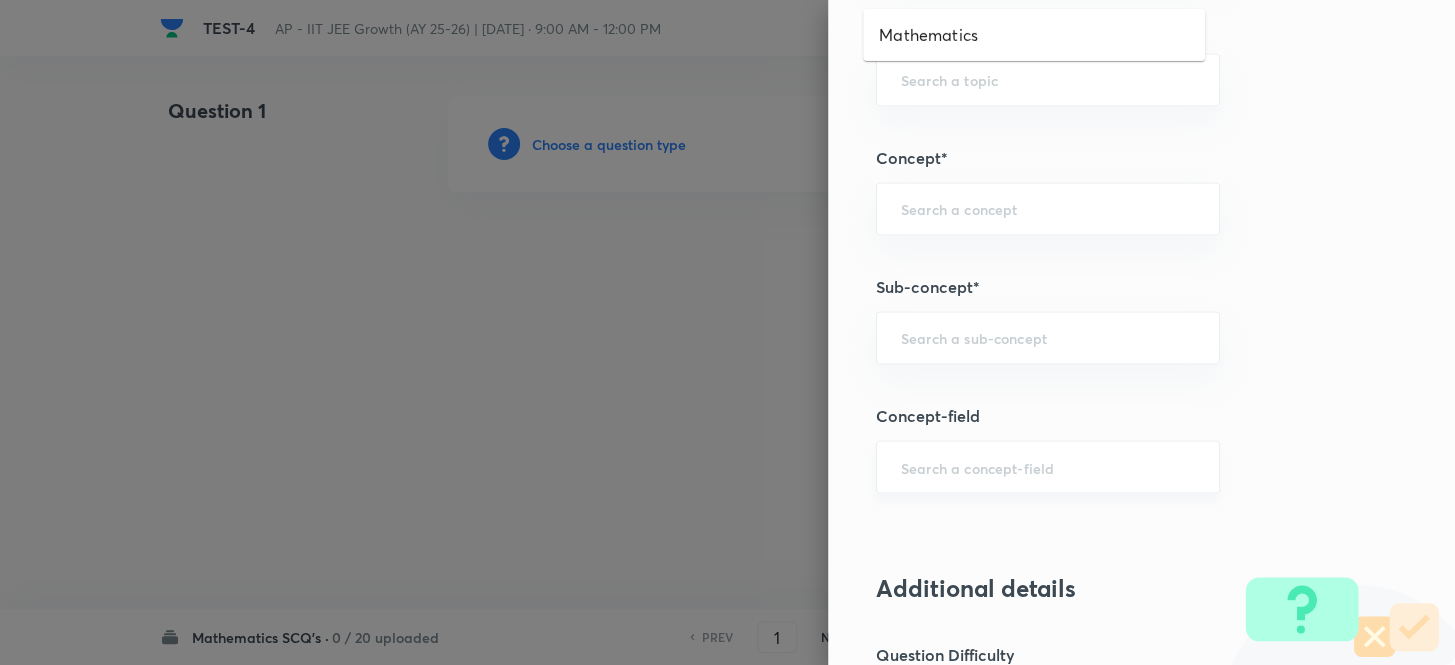 scroll, scrollTop: 1272, scrollLeft: 0, axis: vertical 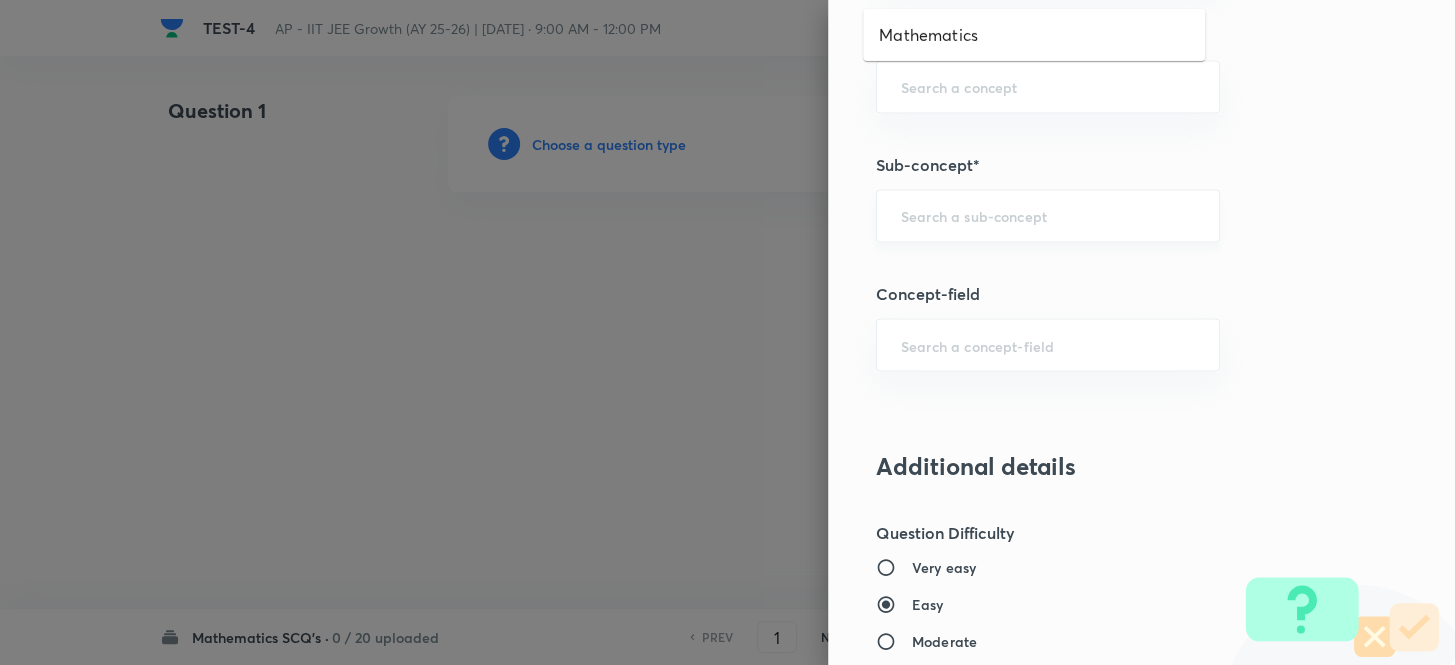 click on "​" at bounding box center (1048, 215) 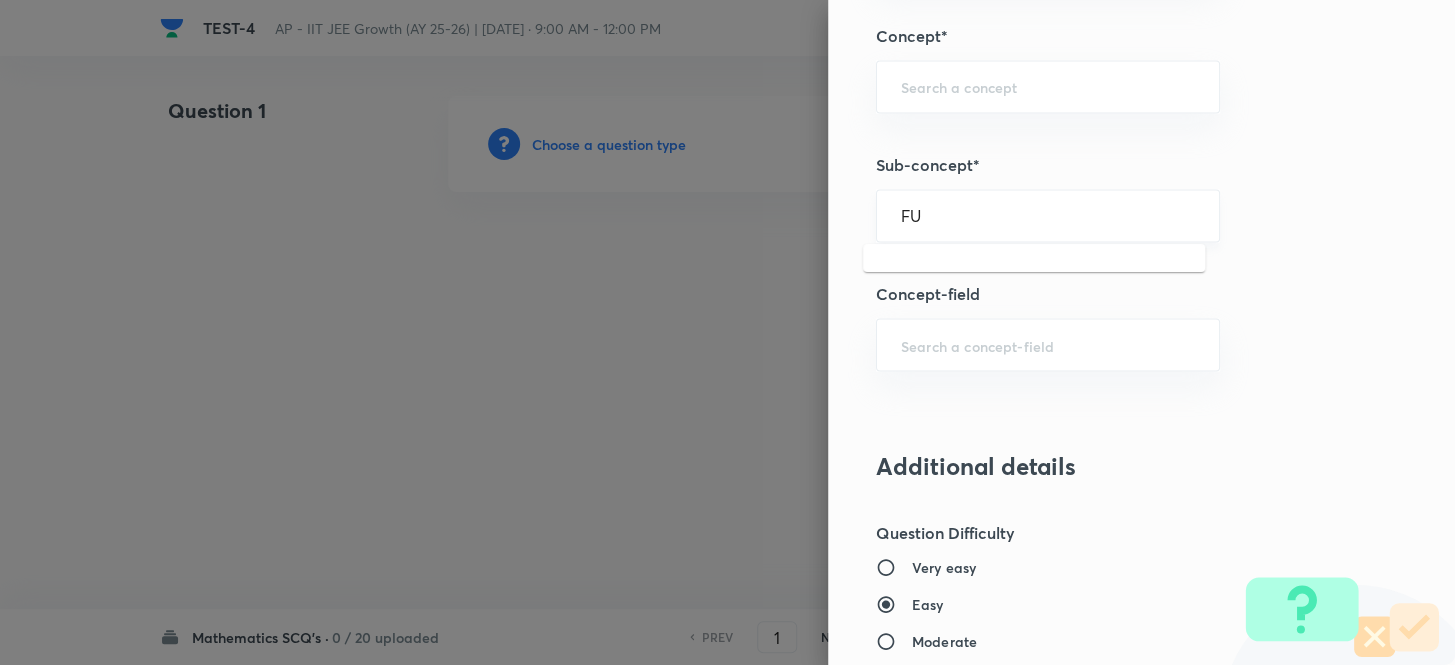 type on "F" 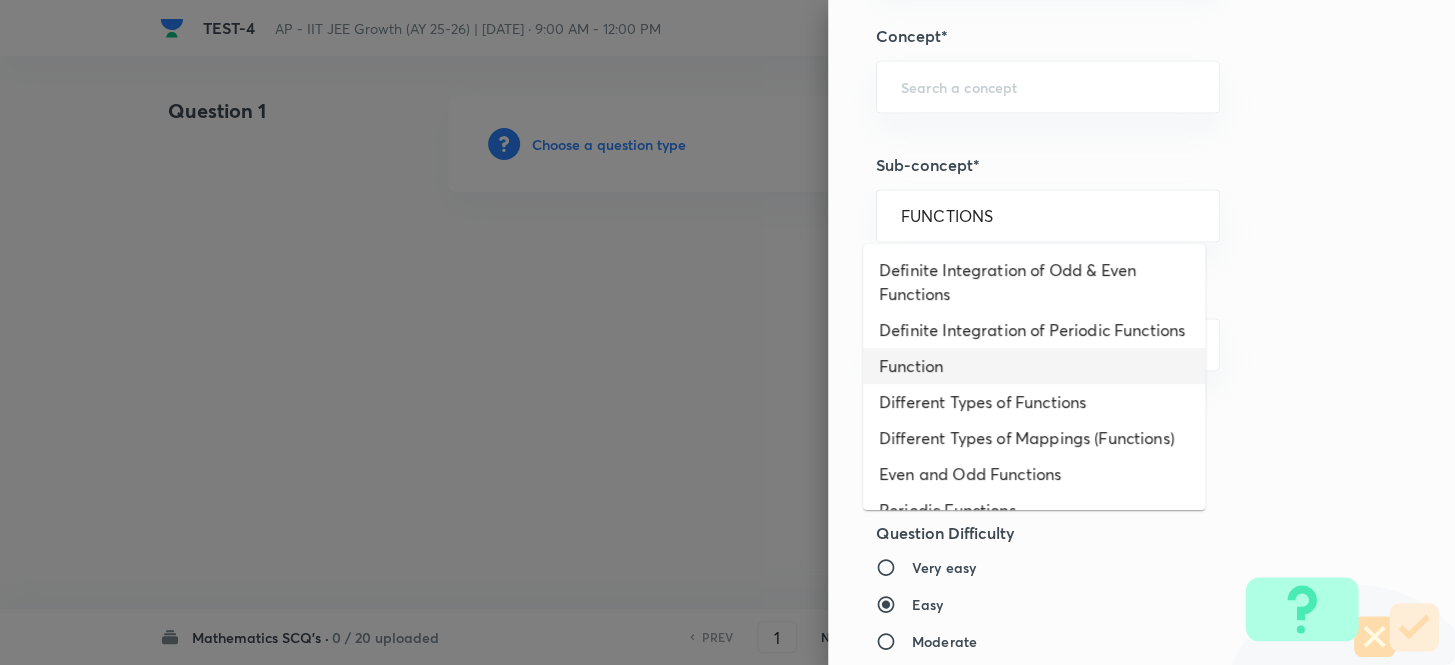 click on "Function" at bounding box center (1034, 366) 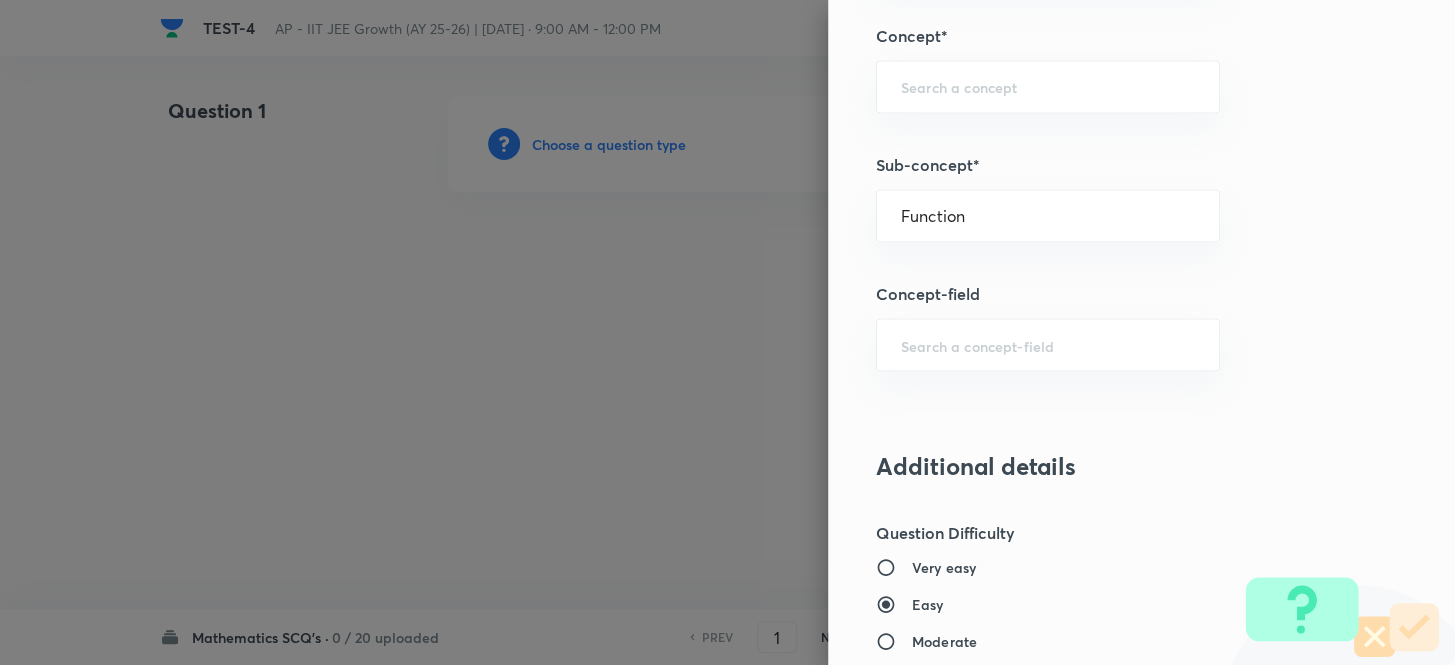 type on "Mathematics" 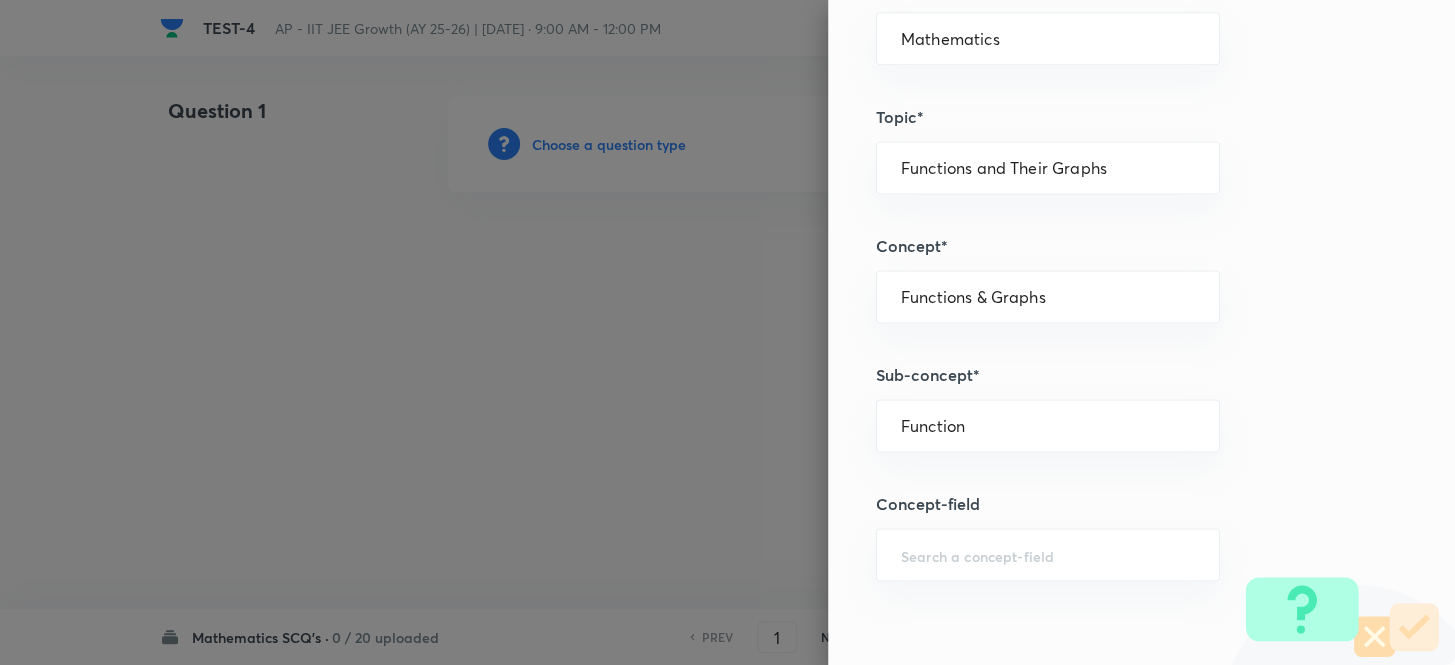 scroll, scrollTop: 1181, scrollLeft: 0, axis: vertical 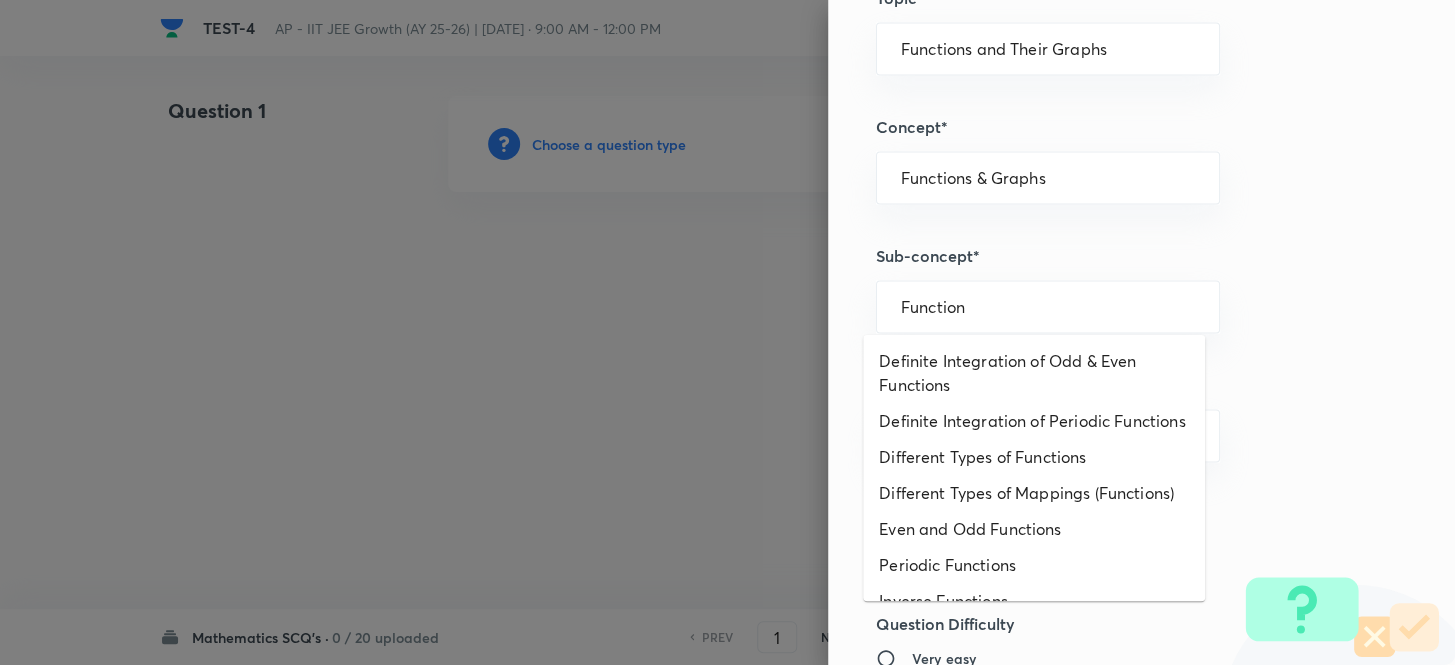 drag, startPoint x: 980, startPoint y: 304, endPoint x: 807, endPoint y: 304, distance: 173 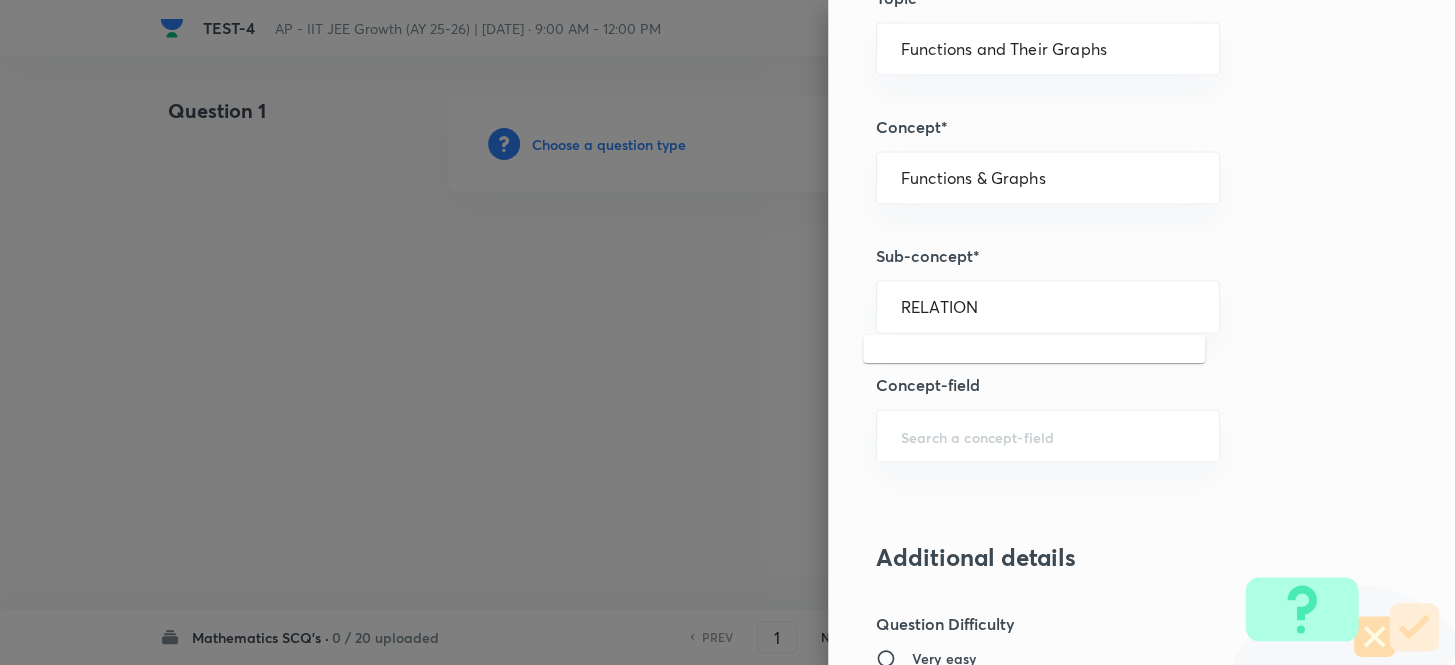 drag, startPoint x: 992, startPoint y: 305, endPoint x: 770, endPoint y: 317, distance: 222.32408 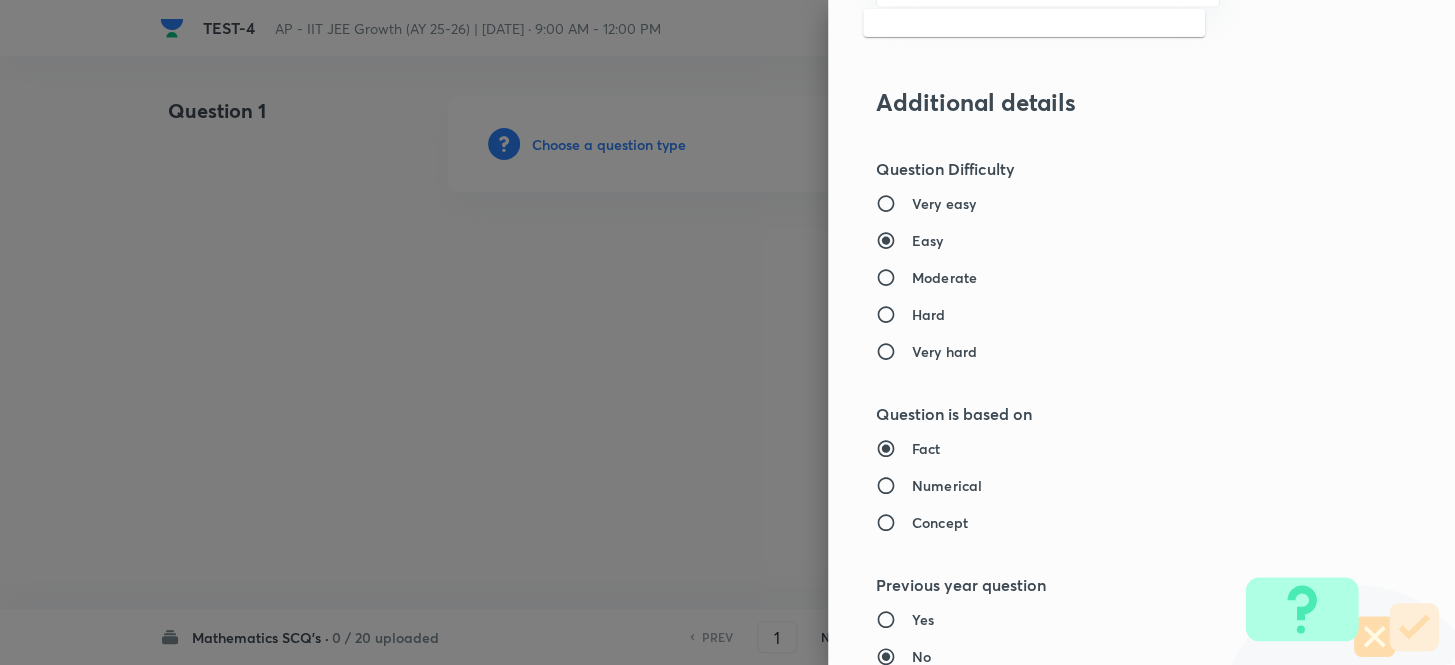 scroll, scrollTop: 1818, scrollLeft: 0, axis: vertical 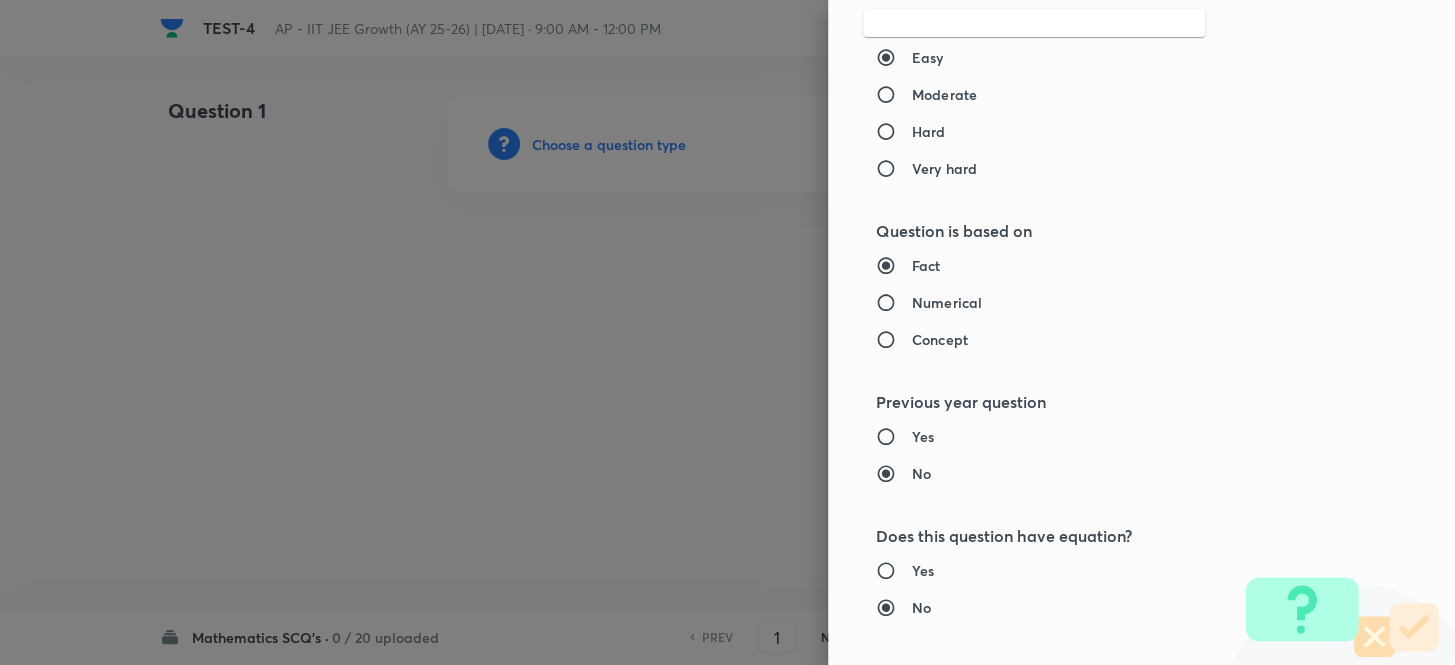 type on "Function" 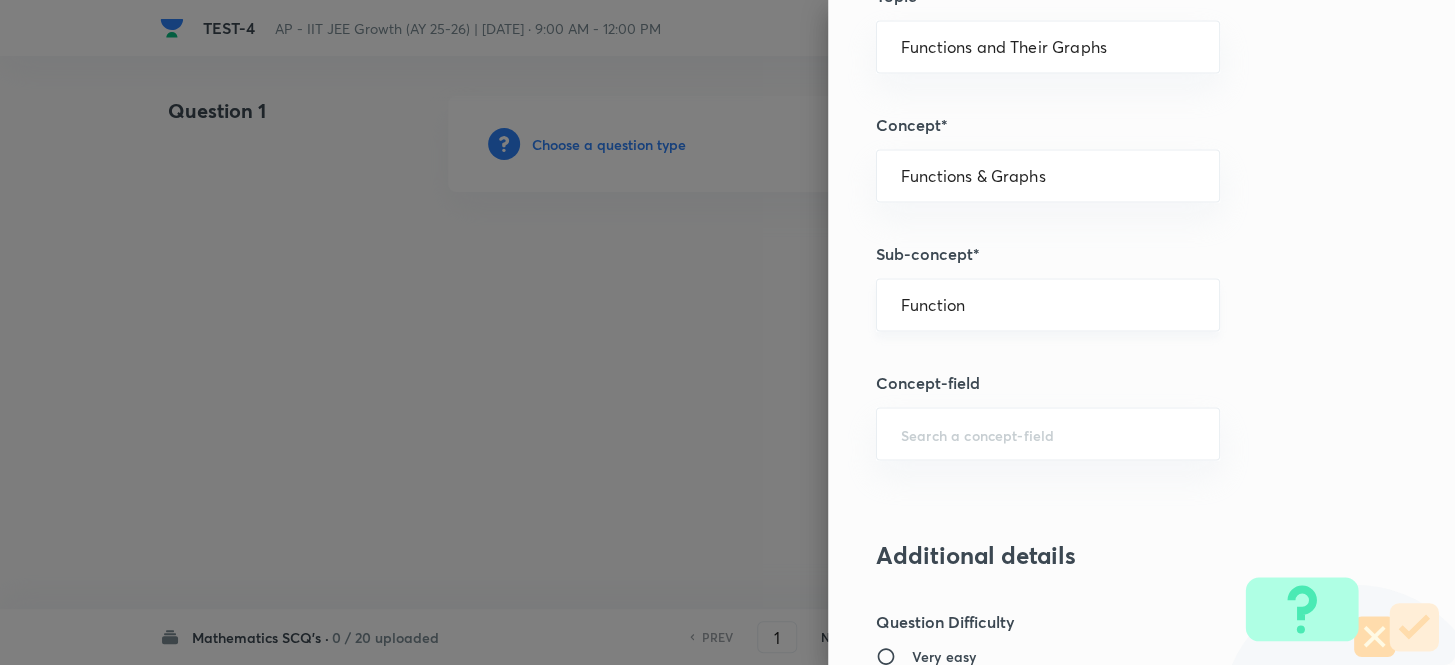 scroll, scrollTop: 1181, scrollLeft: 0, axis: vertical 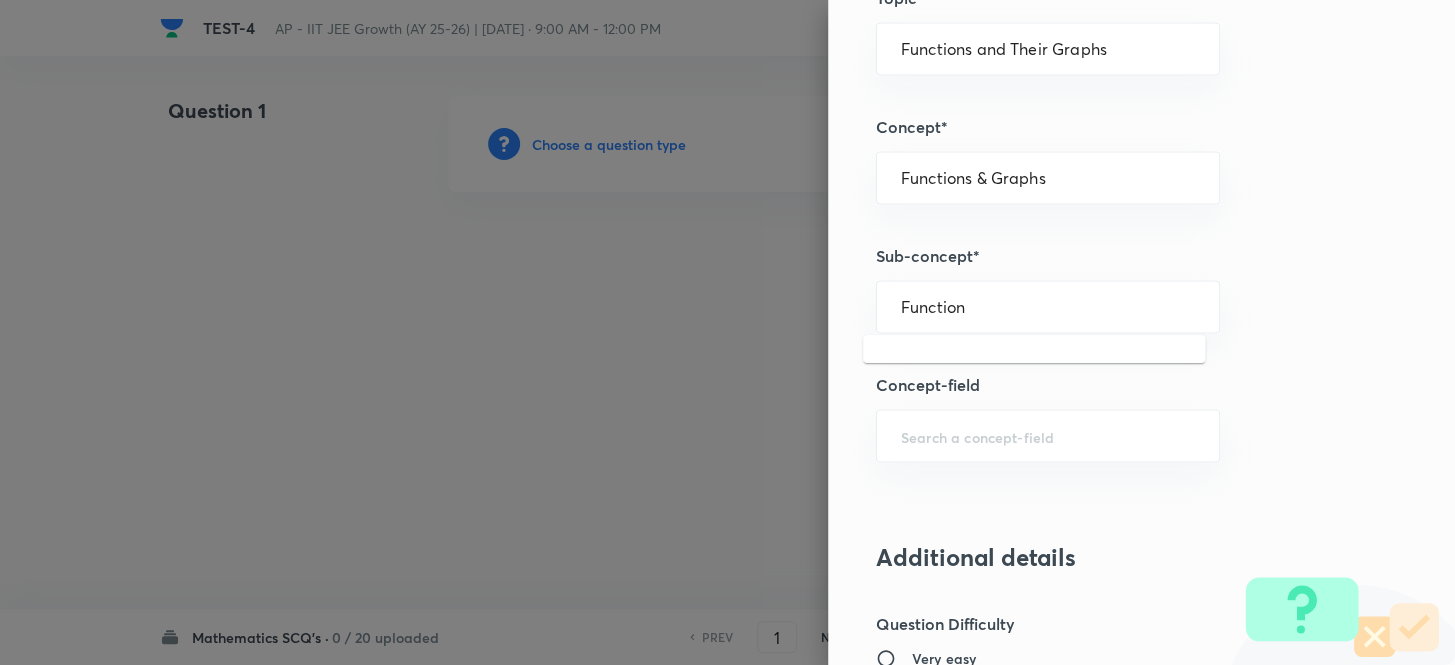 drag, startPoint x: 976, startPoint y: 310, endPoint x: 826, endPoint y: 320, distance: 150.33296 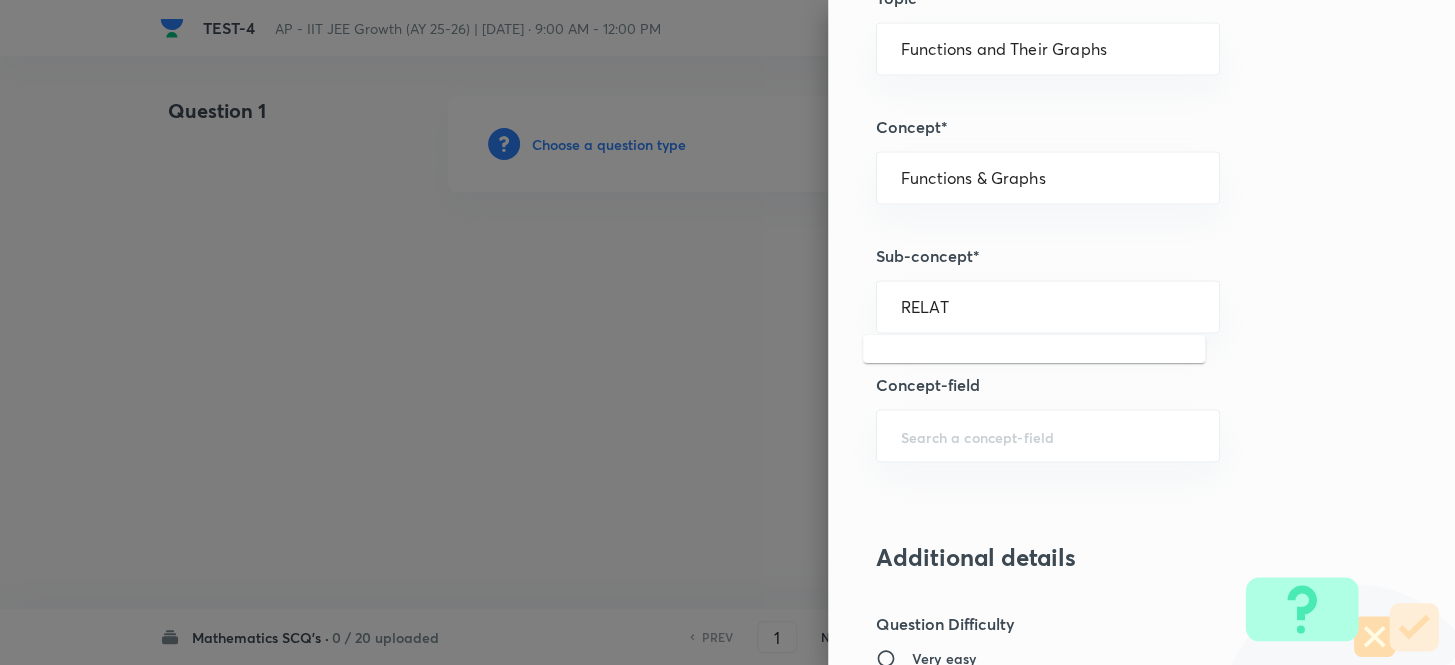 drag, startPoint x: 978, startPoint y: 310, endPoint x: 815, endPoint y: 314, distance: 163.04907 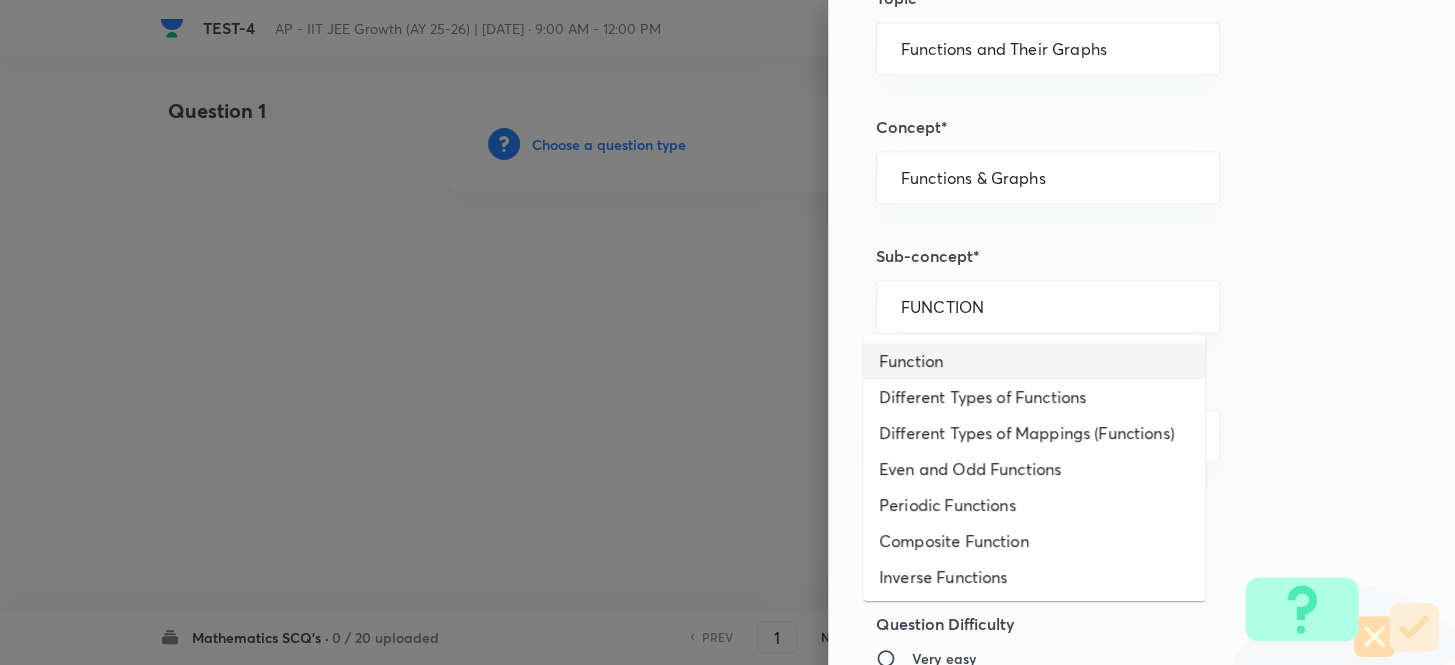 type on "Function" 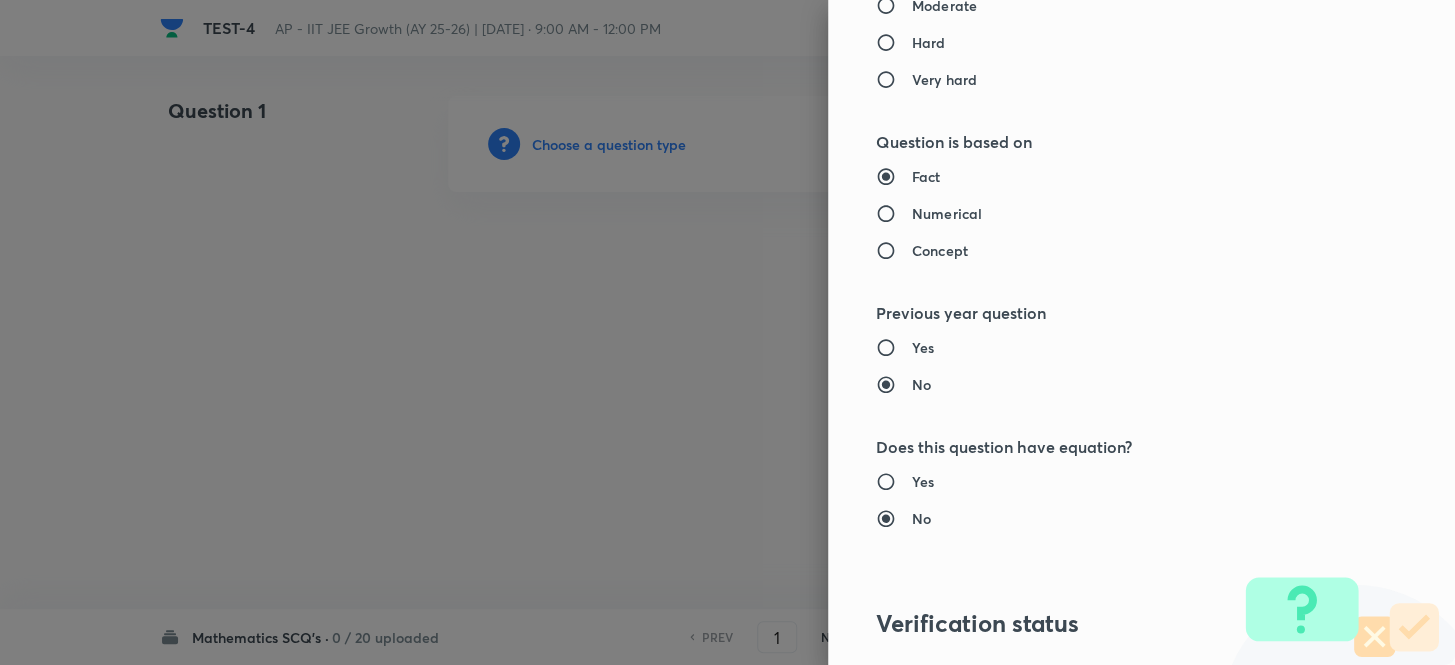 scroll, scrollTop: 1909, scrollLeft: 0, axis: vertical 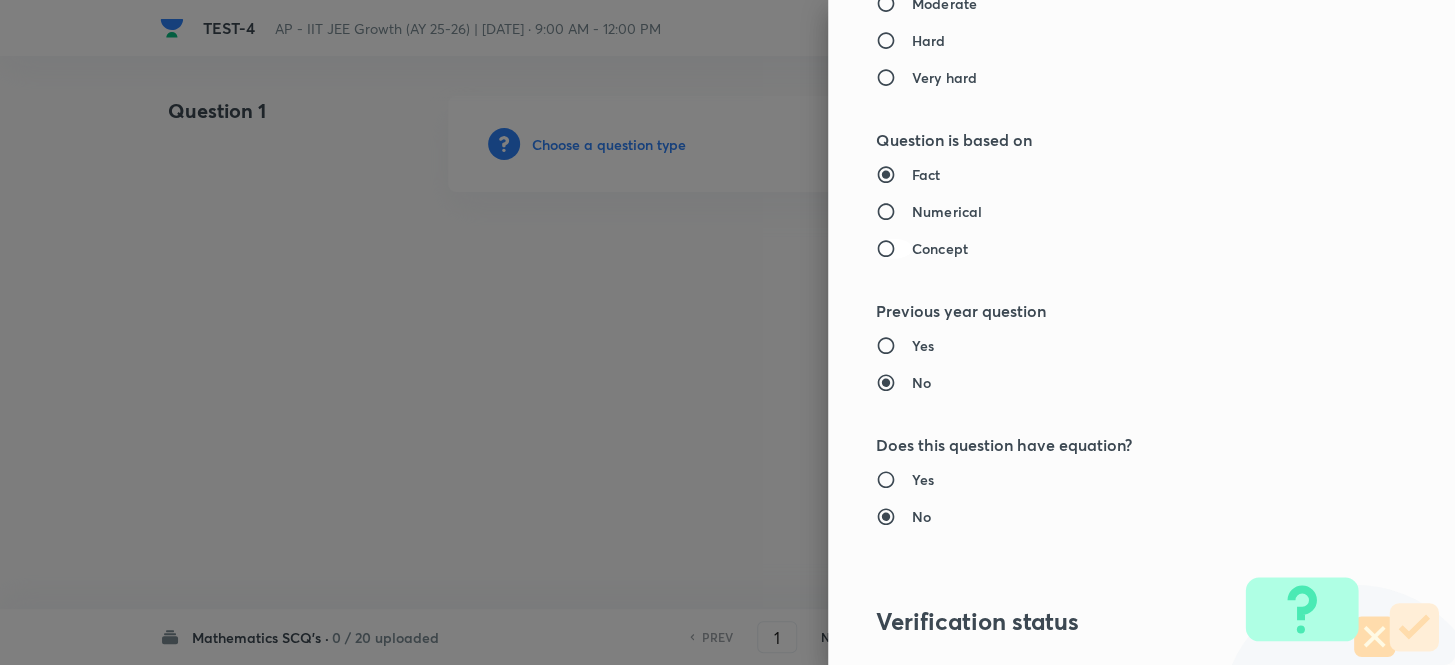 click on "Concept" at bounding box center (894, 249) 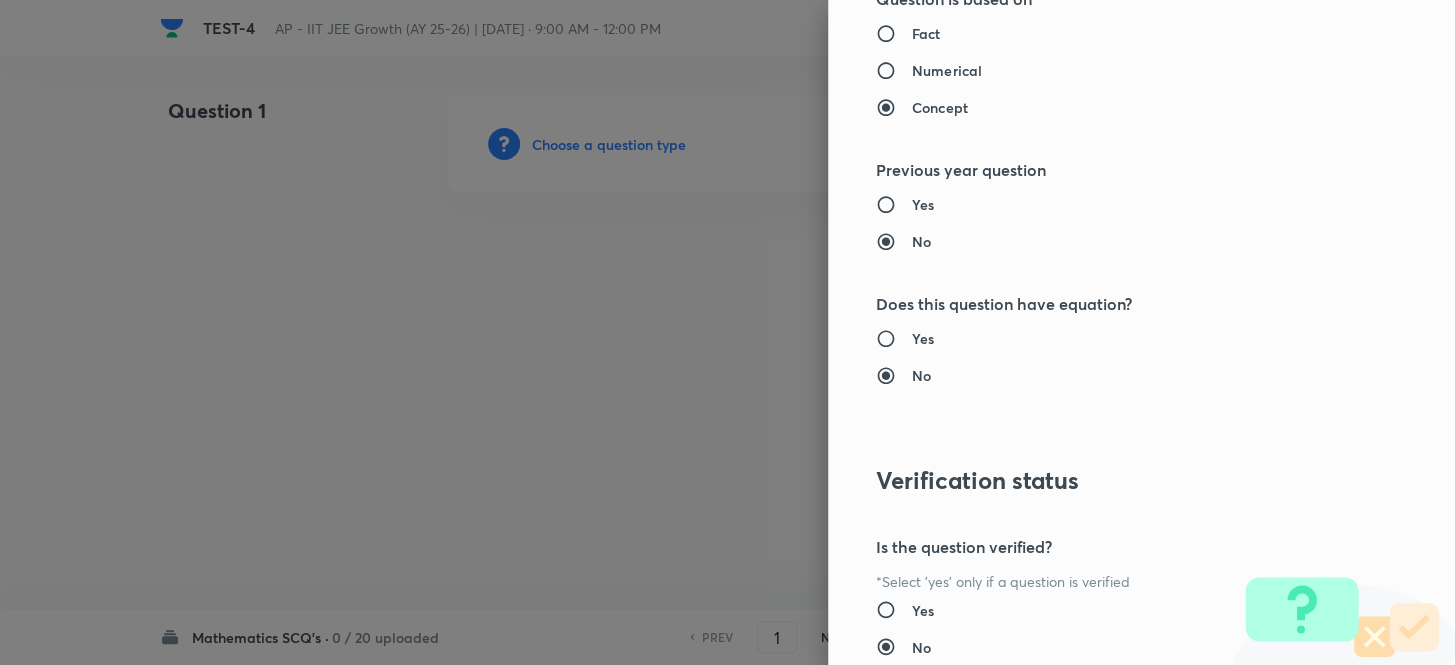 scroll, scrollTop: 2181, scrollLeft: 0, axis: vertical 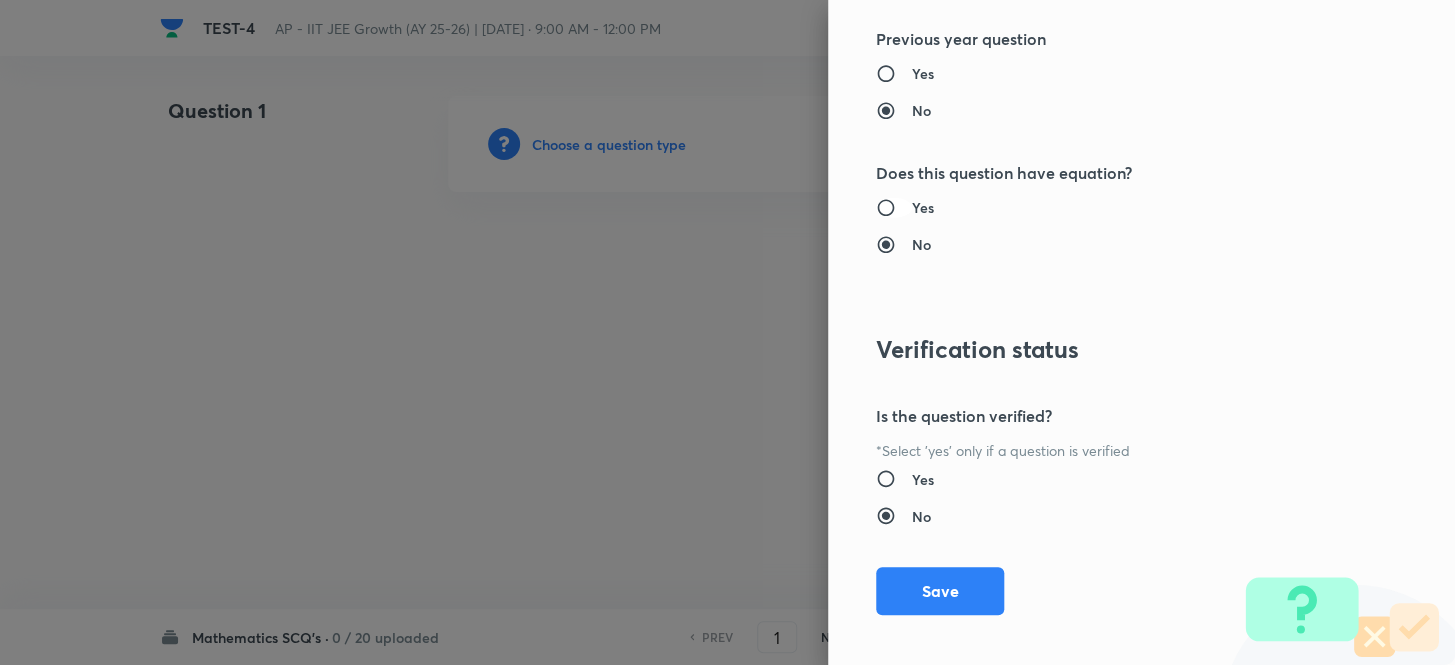 click on "Yes" at bounding box center (894, 208) 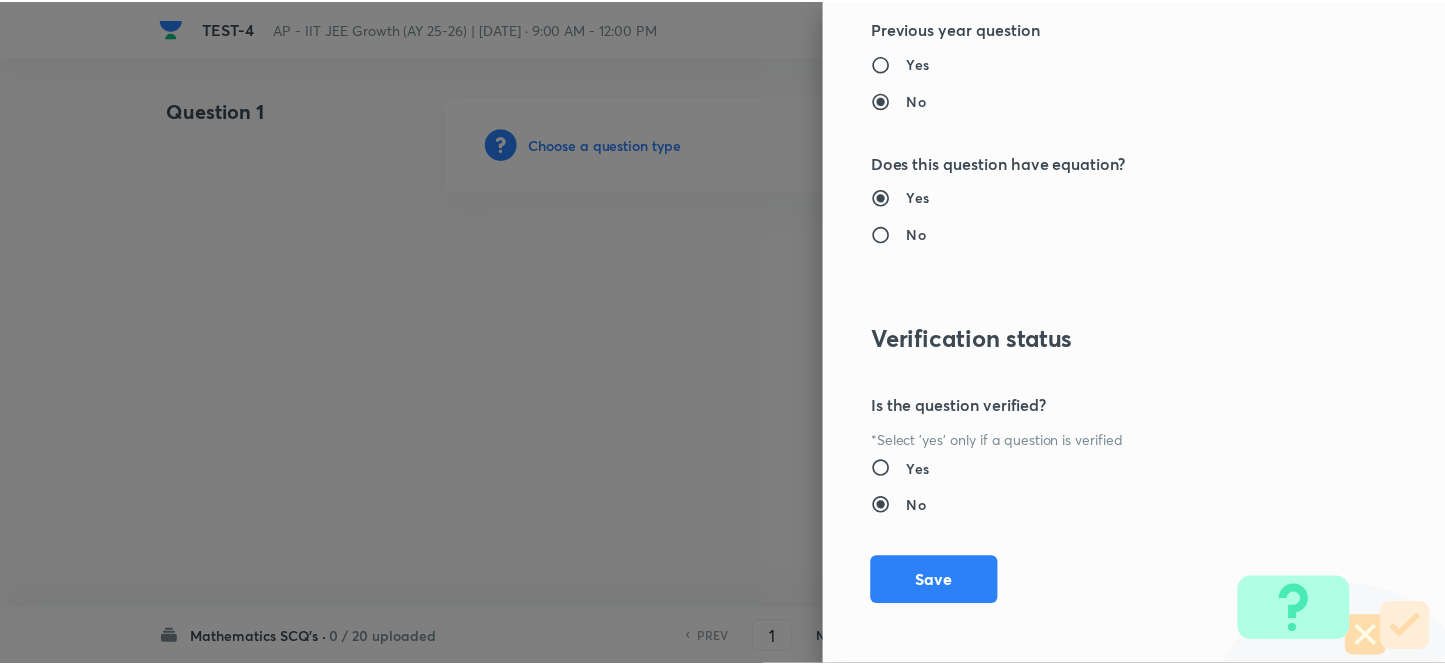 scroll, scrollTop: 2193, scrollLeft: 0, axis: vertical 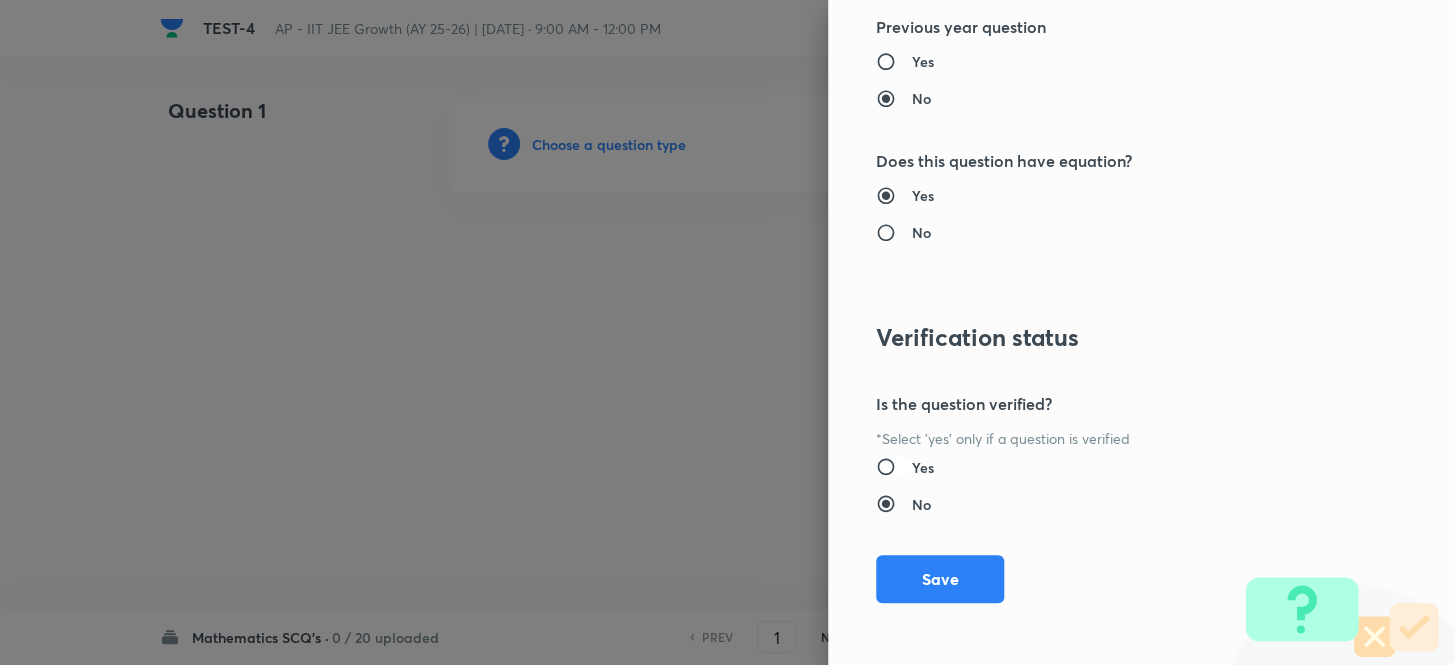 click on "Yes" at bounding box center [894, 467] 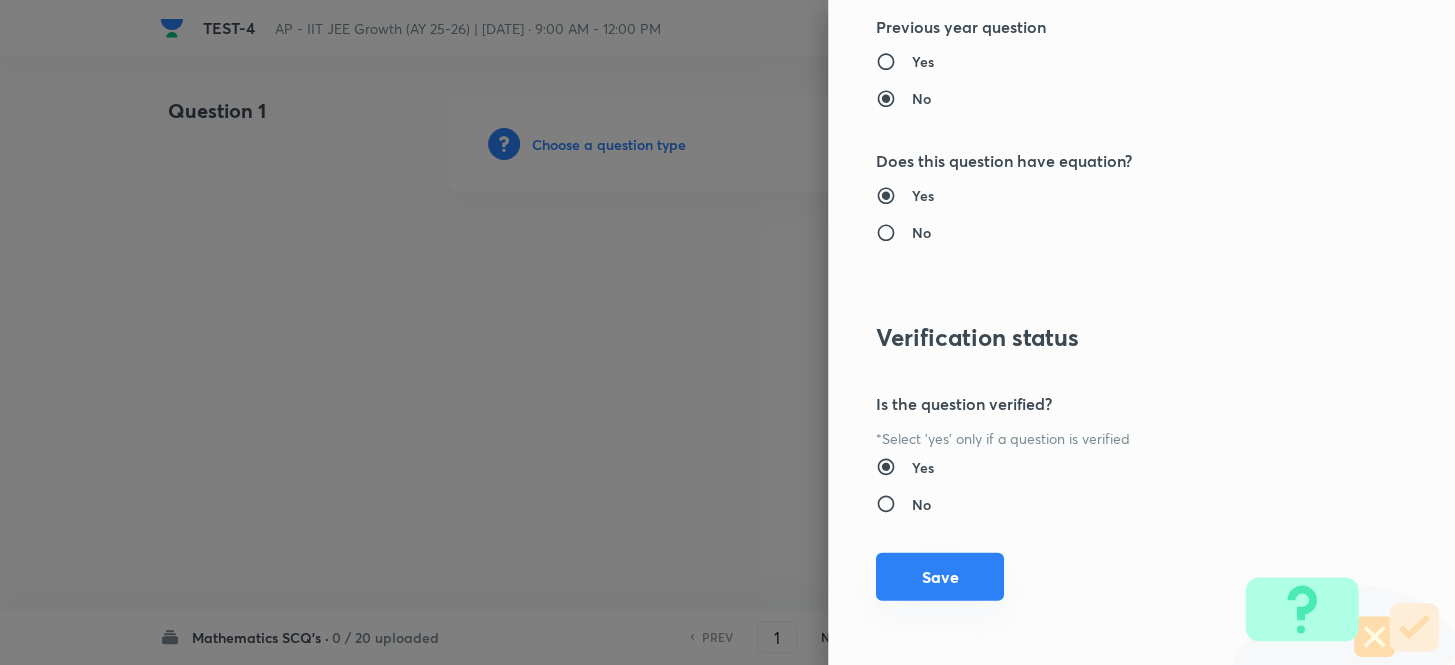 click on "Save" at bounding box center [940, 577] 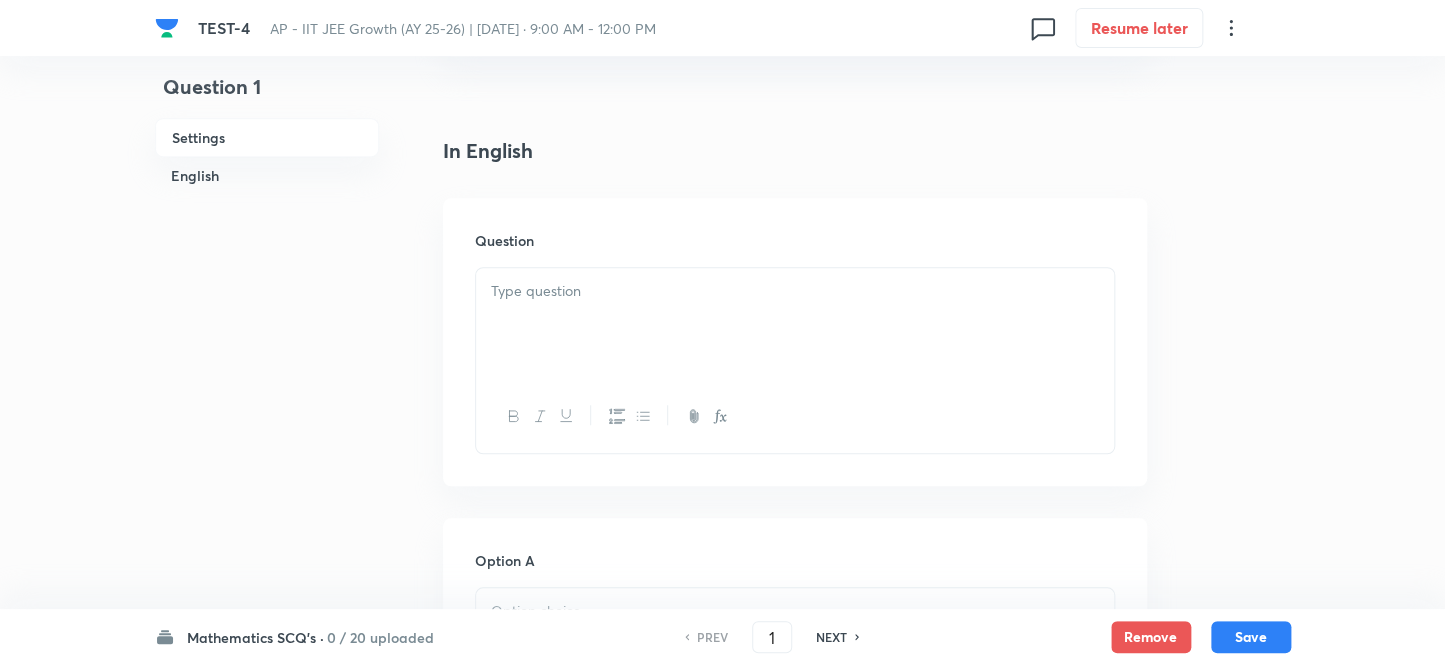 scroll, scrollTop: 454, scrollLeft: 0, axis: vertical 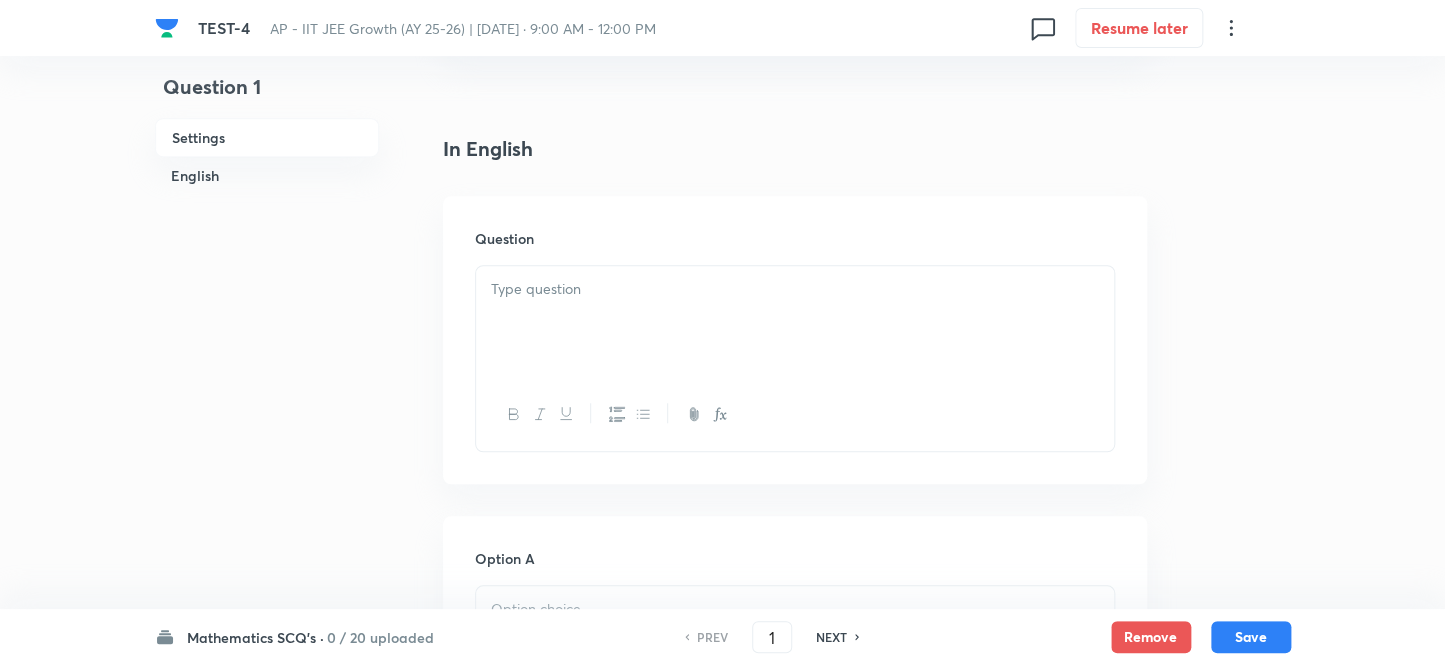 click at bounding box center (795, 322) 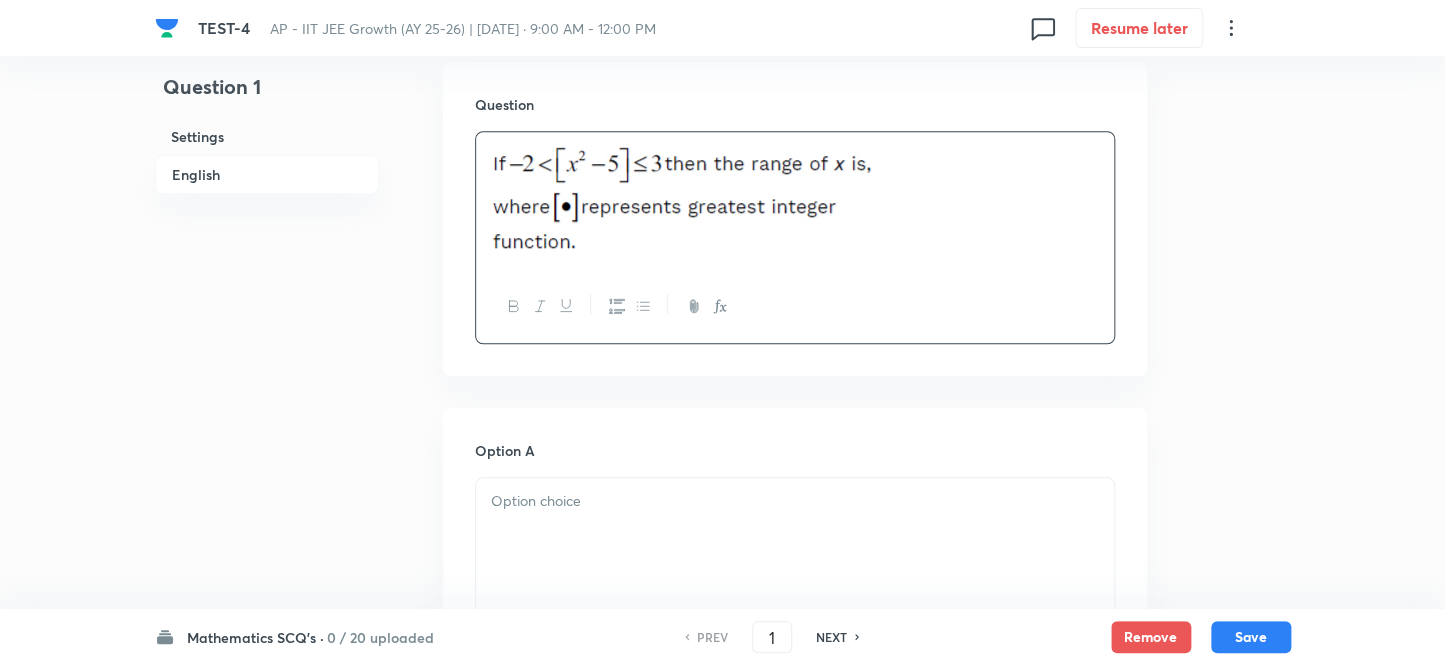 scroll, scrollTop: 727, scrollLeft: 0, axis: vertical 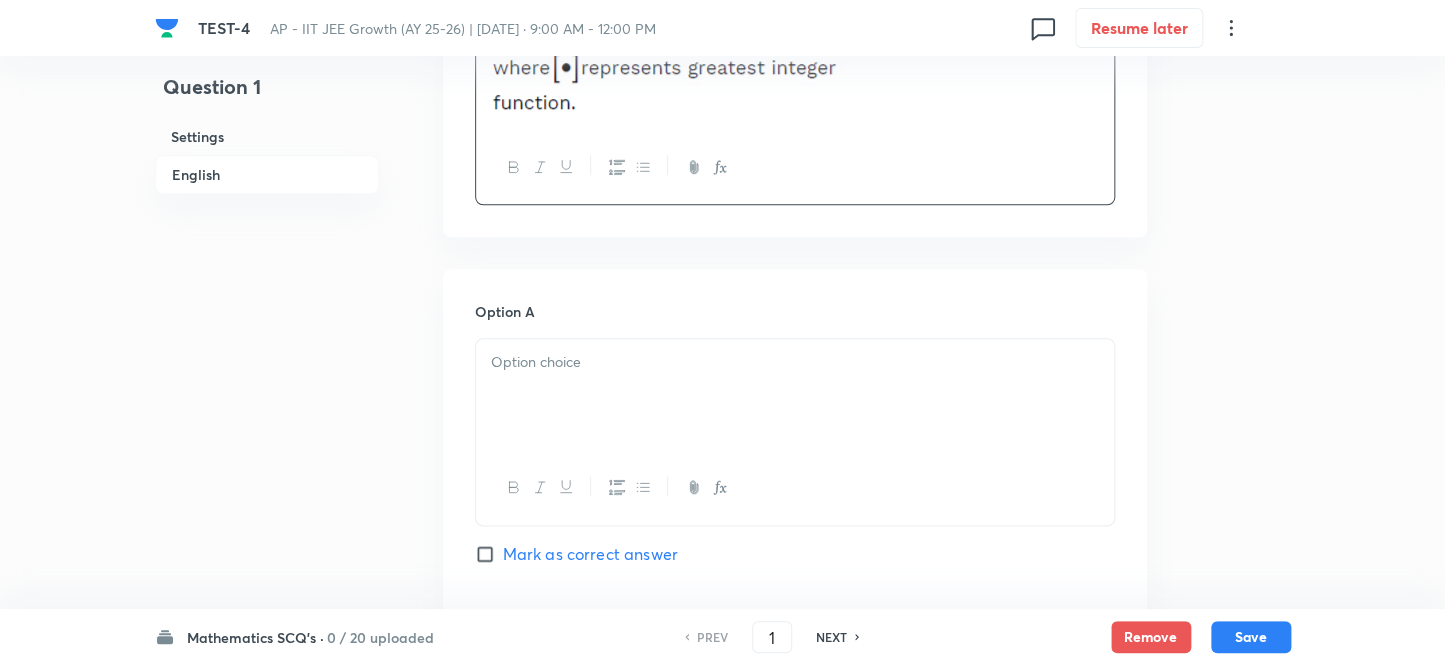 click on "Option A Mark as correct answer" at bounding box center (795, 453) 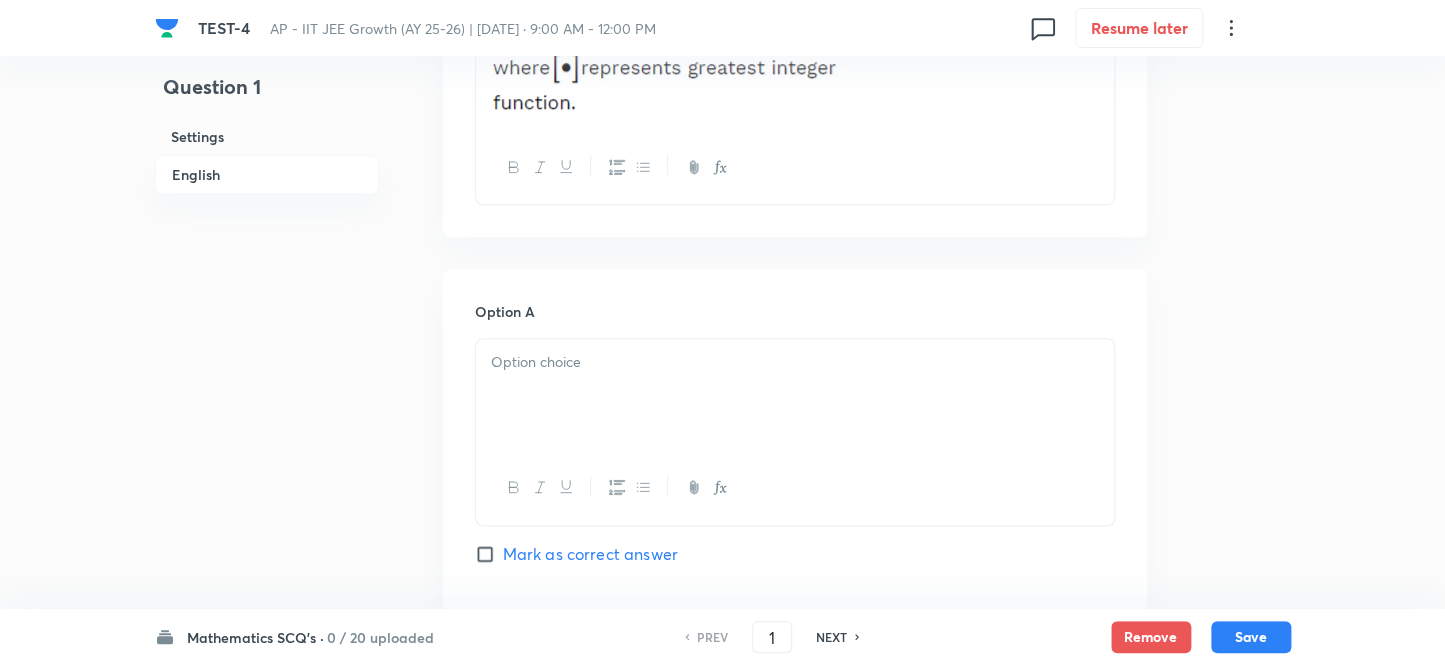 click at bounding box center [795, 395] 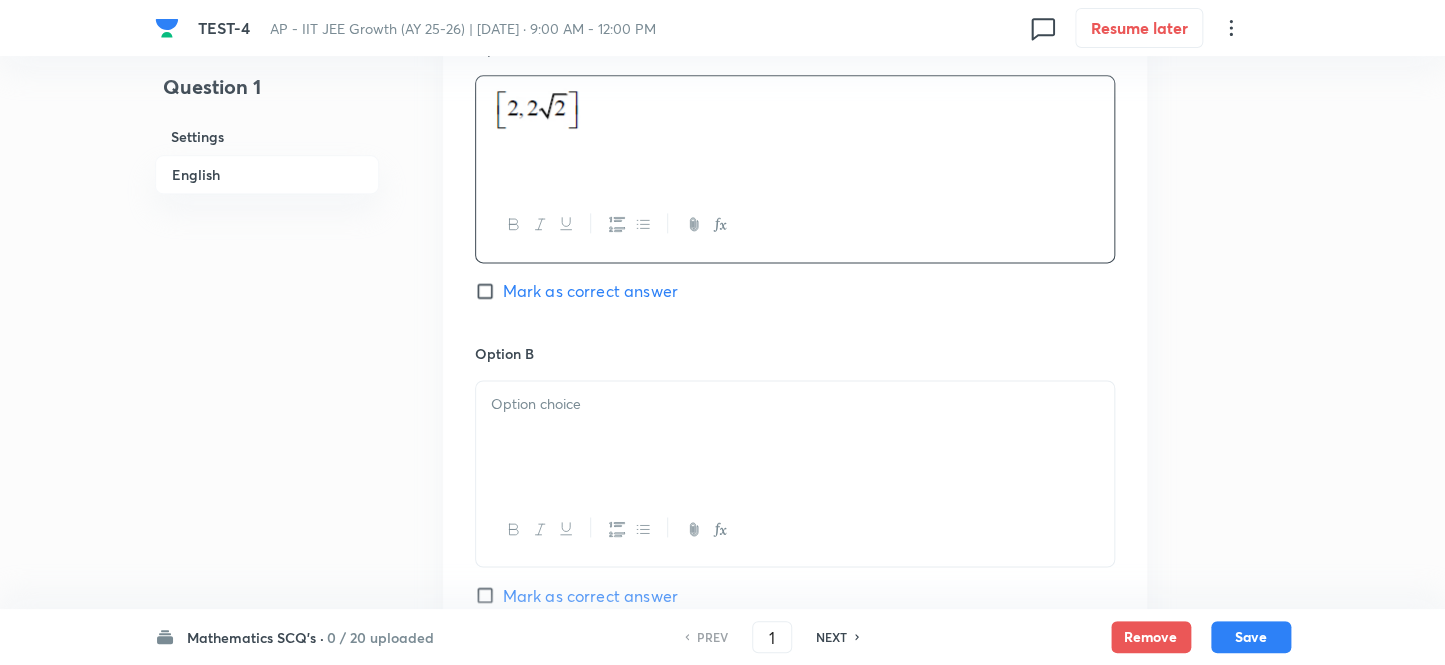 scroll, scrollTop: 1000, scrollLeft: 0, axis: vertical 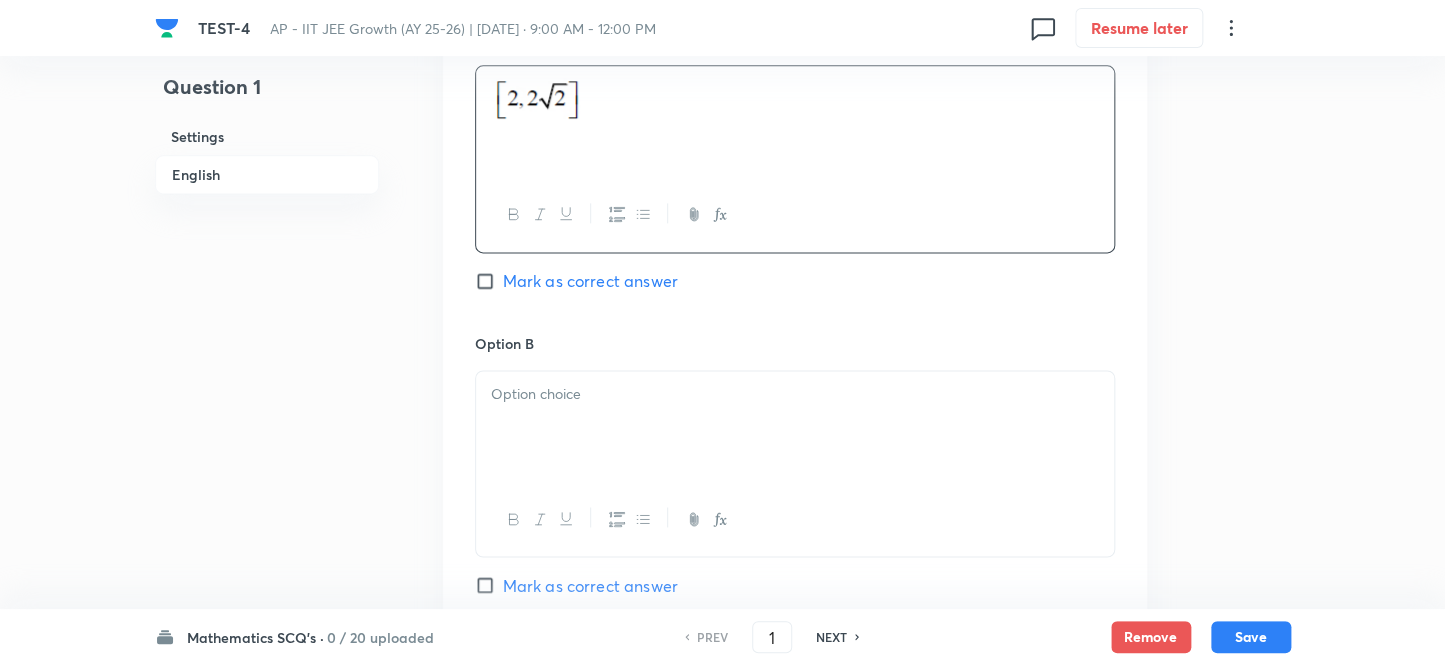 click at bounding box center [795, 427] 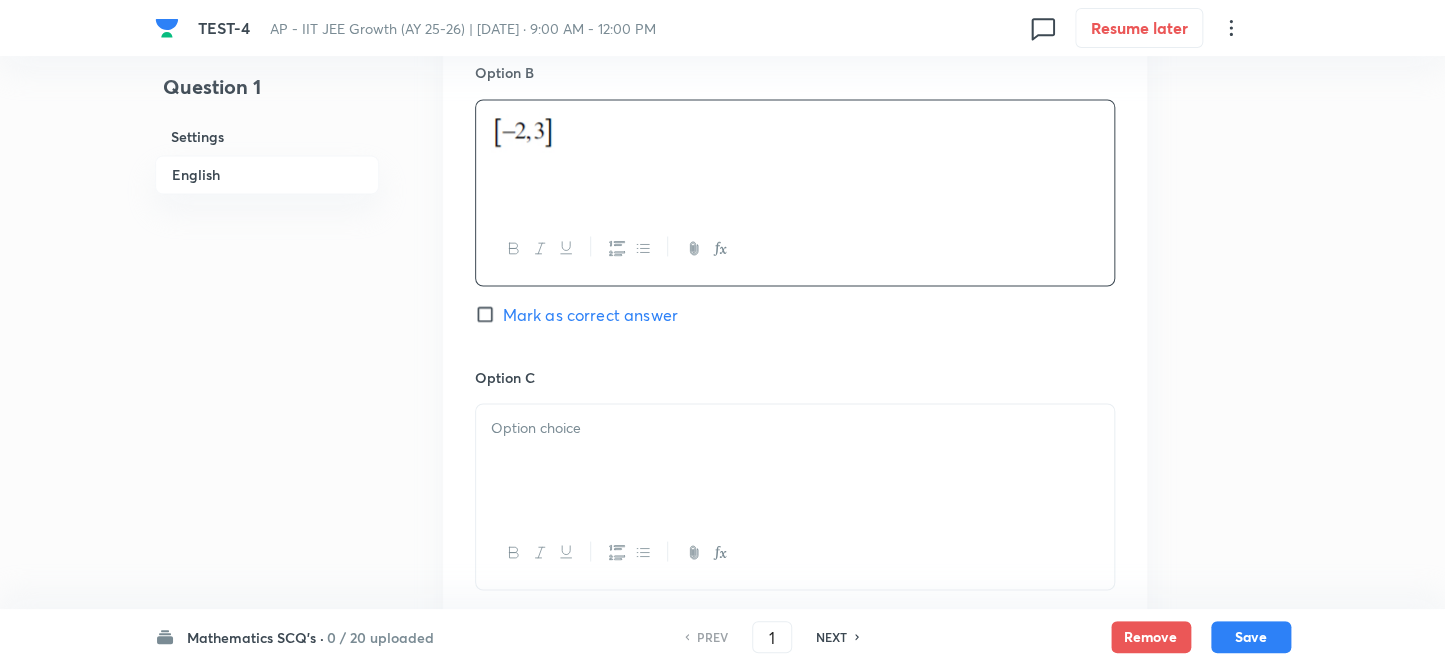 scroll, scrollTop: 1272, scrollLeft: 0, axis: vertical 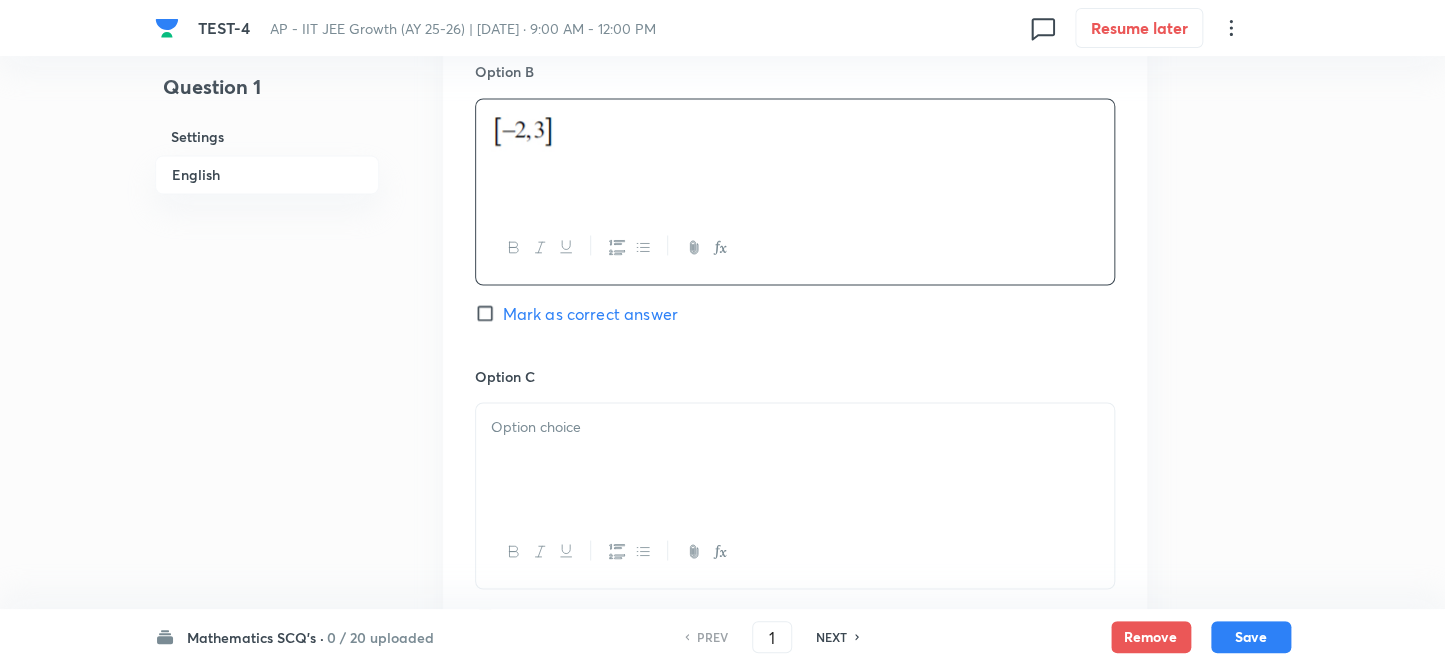 click on "Option C Mark as correct answer" at bounding box center [795, 517] 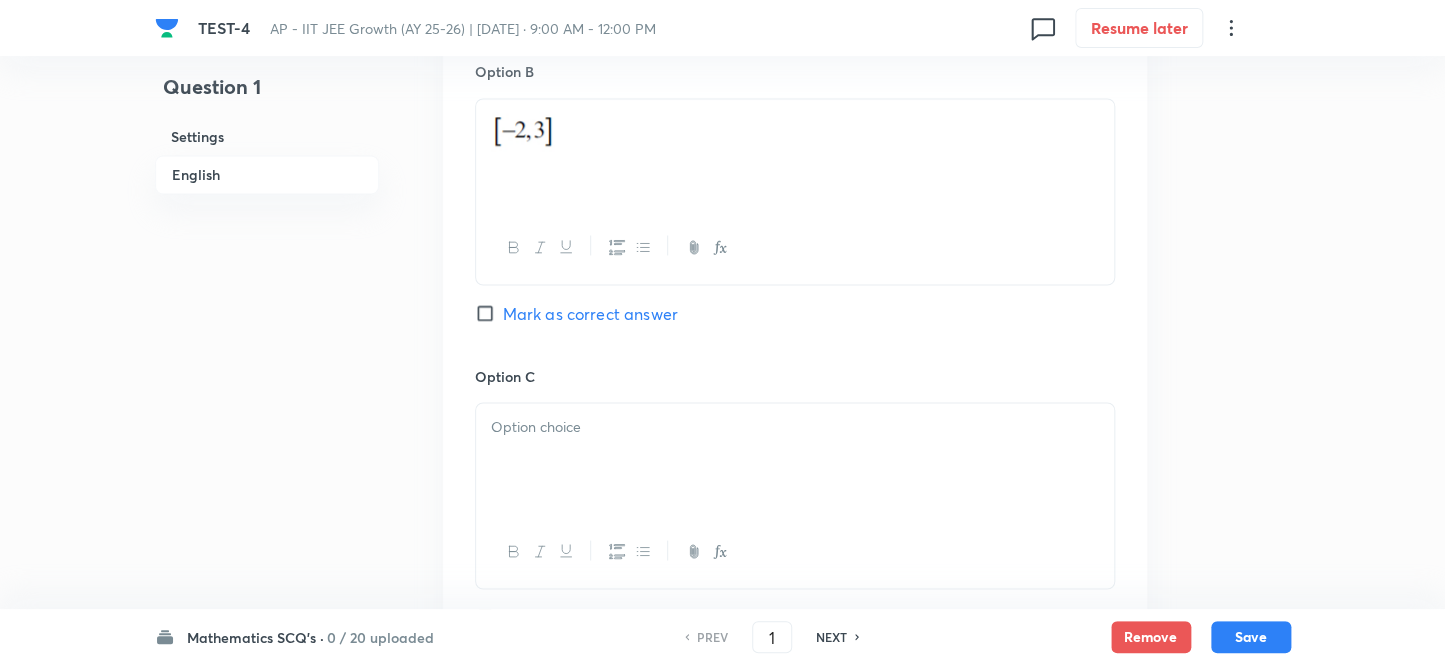 click at bounding box center [795, 426] 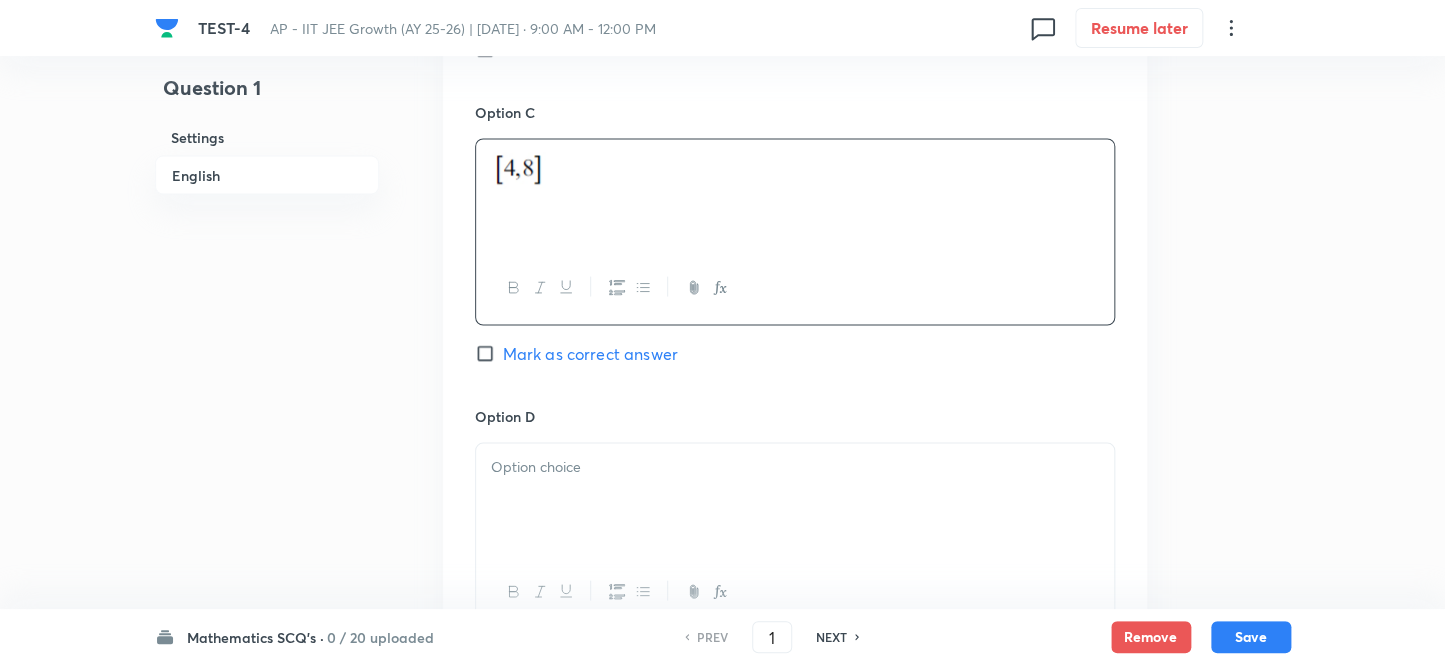 scroll, scrollTop: 1636, scrollLeft: 0, axis: vertical 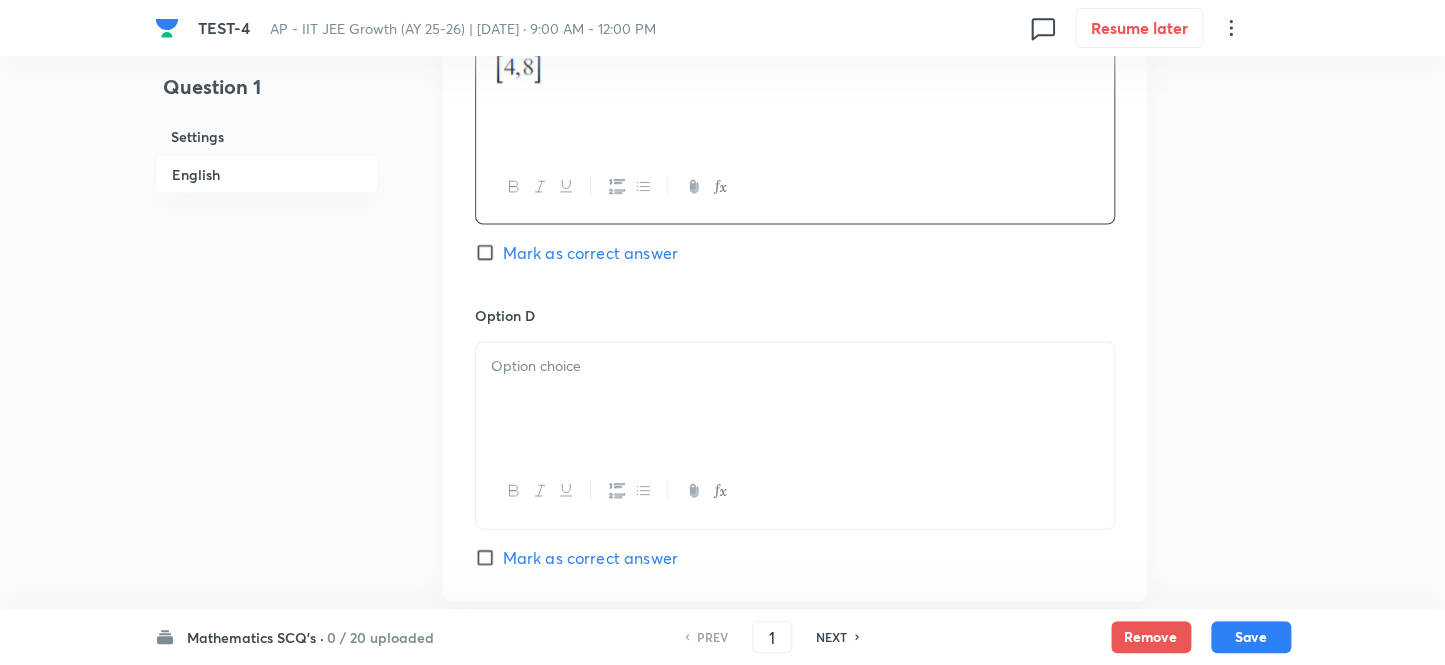 click at bounding box center (795, 399) 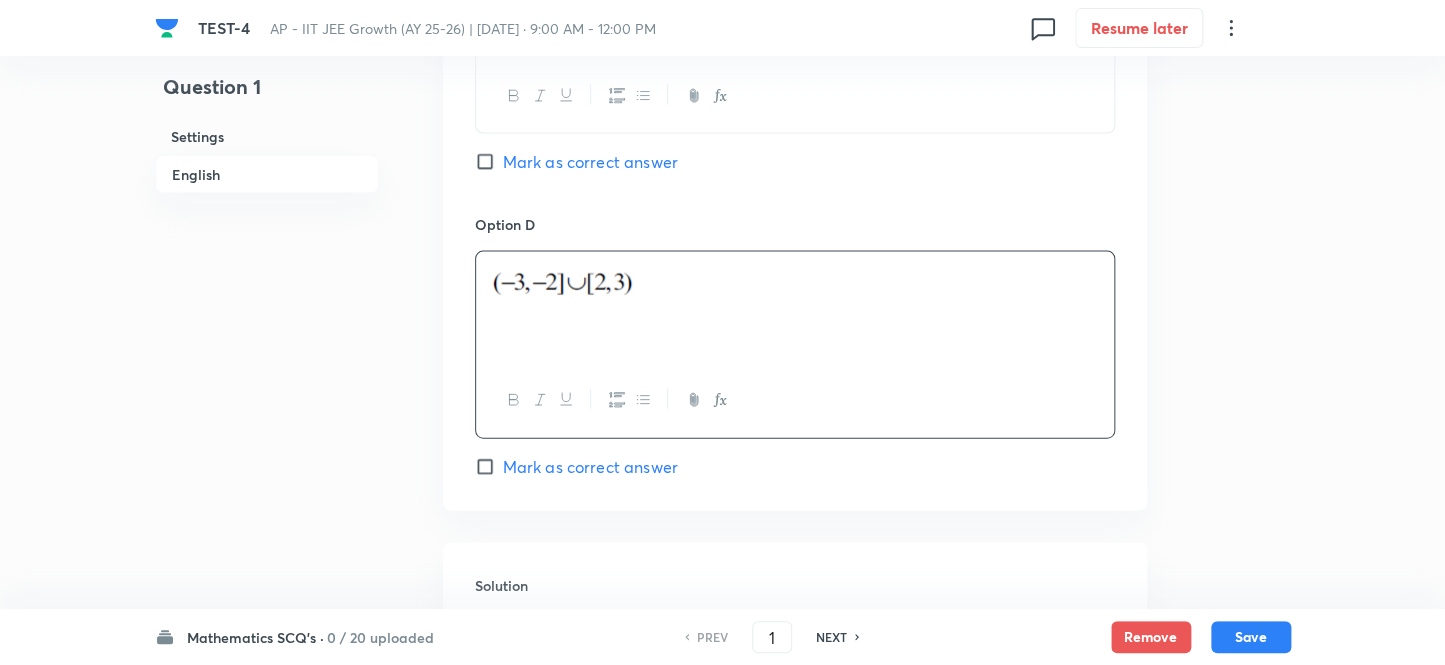 click on "Mark as correct answer" at bounding box center [489, 467] 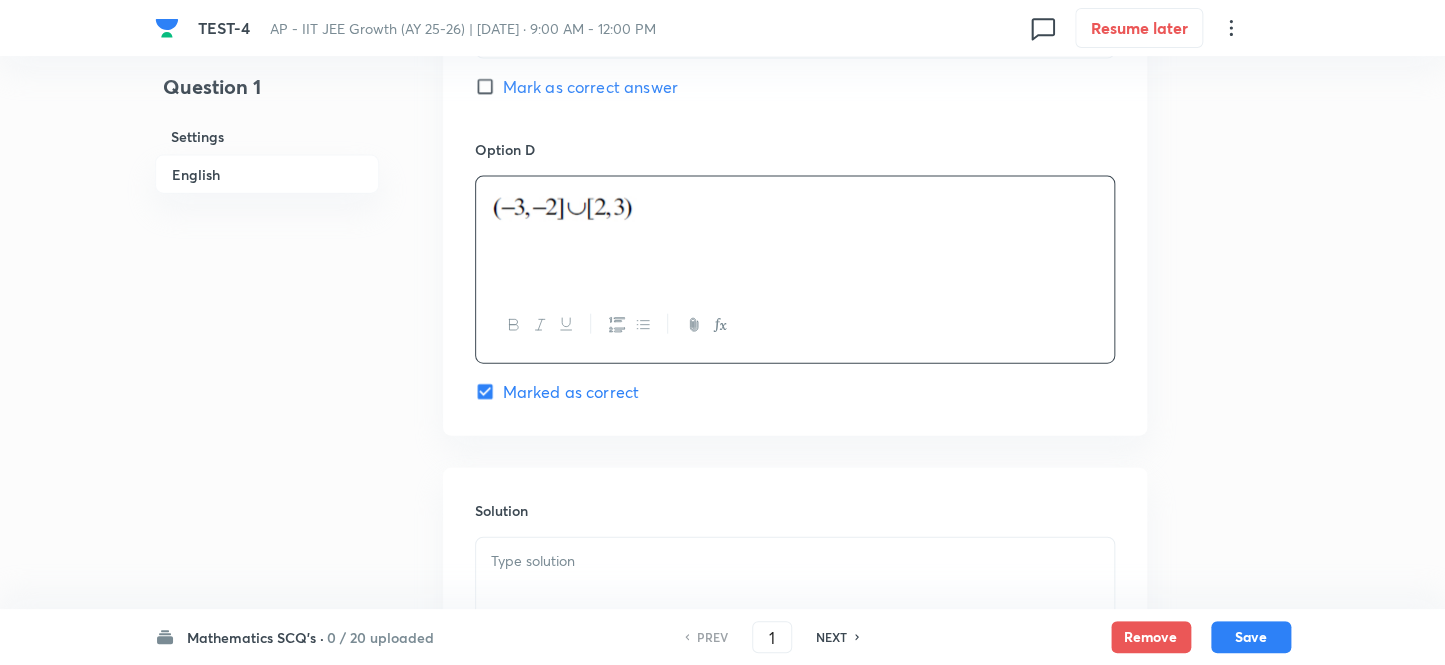 scroll, scrollTop: 2000, scrollLeft: 0, axis: vertical 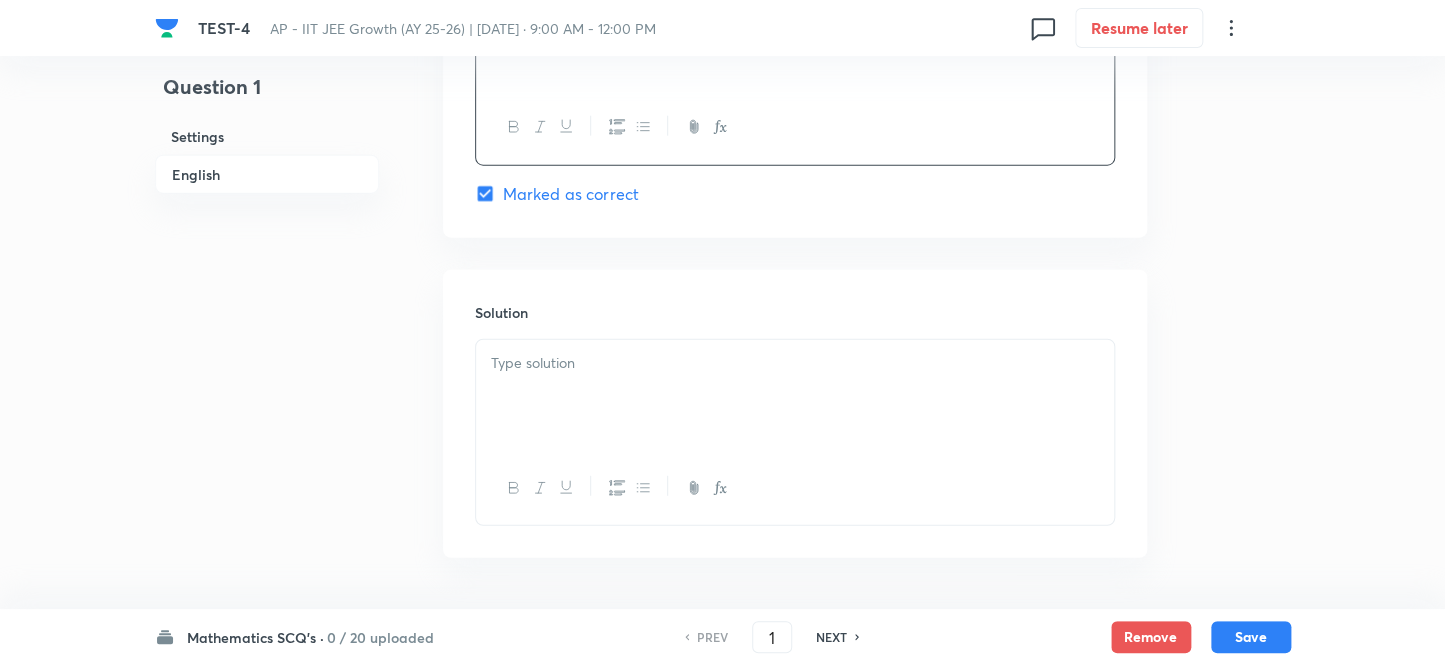 click at bounding box center [795, 363] 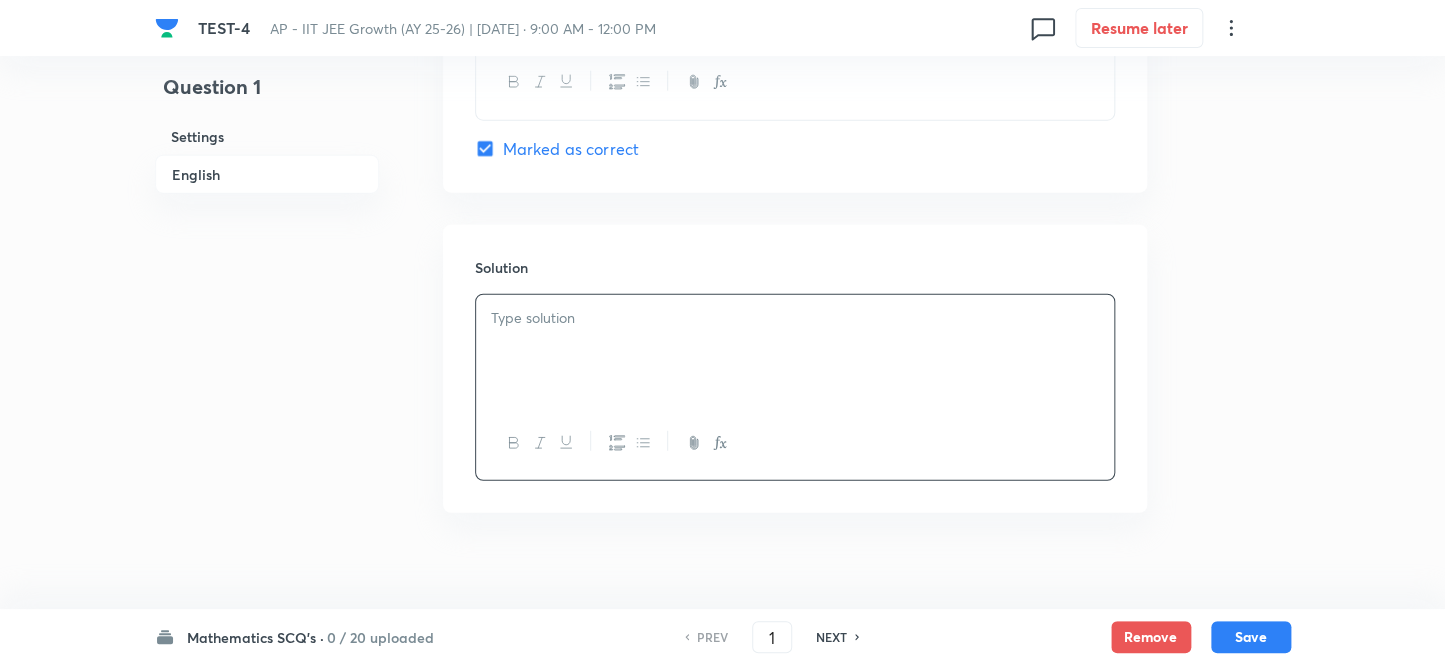 scroll, scrollTop: 2070, scrollLeft: 0, axis: vertical 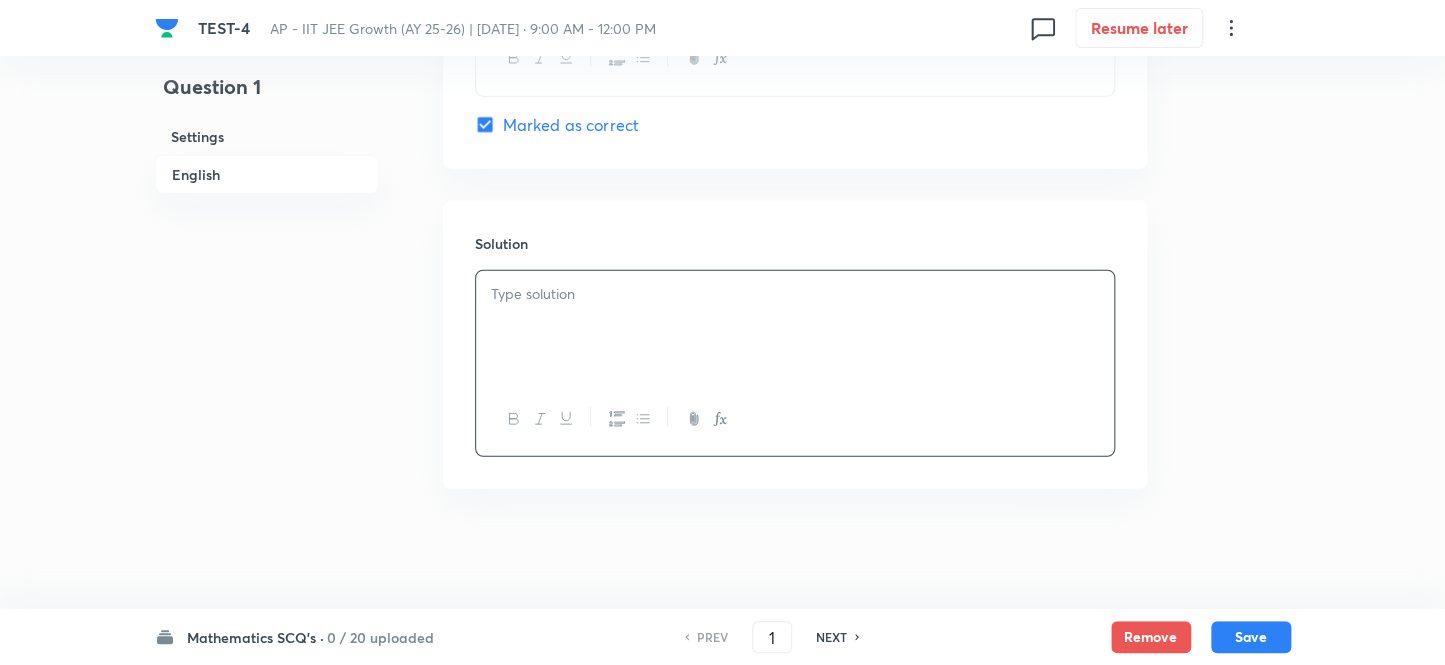 type 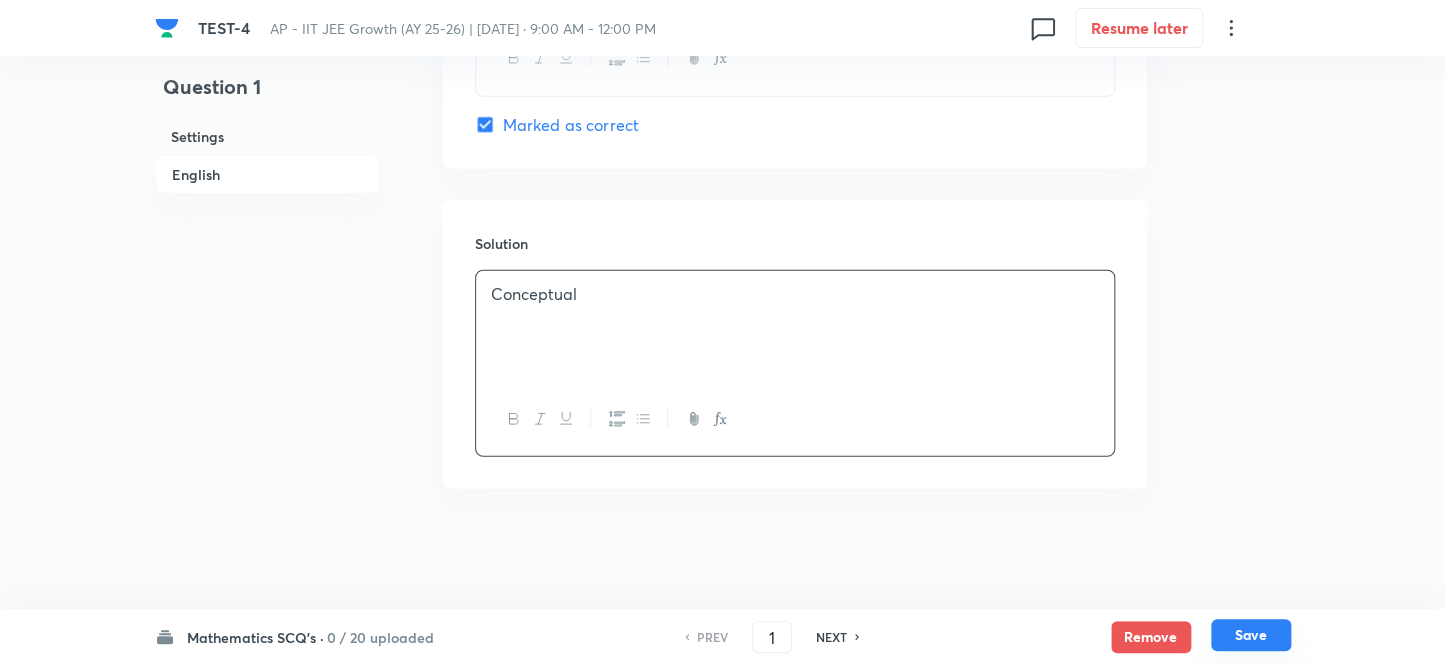 click on "Save" at bounding box center [1251, 635] 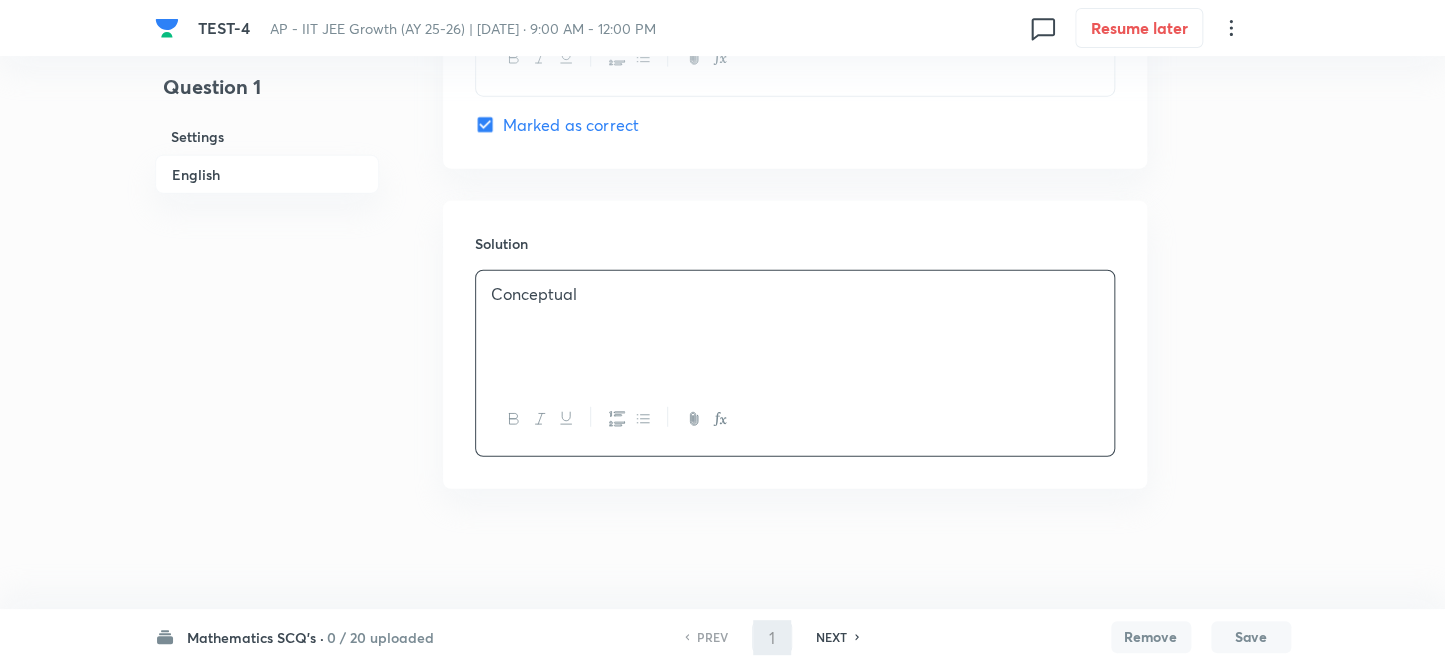 type on "2" 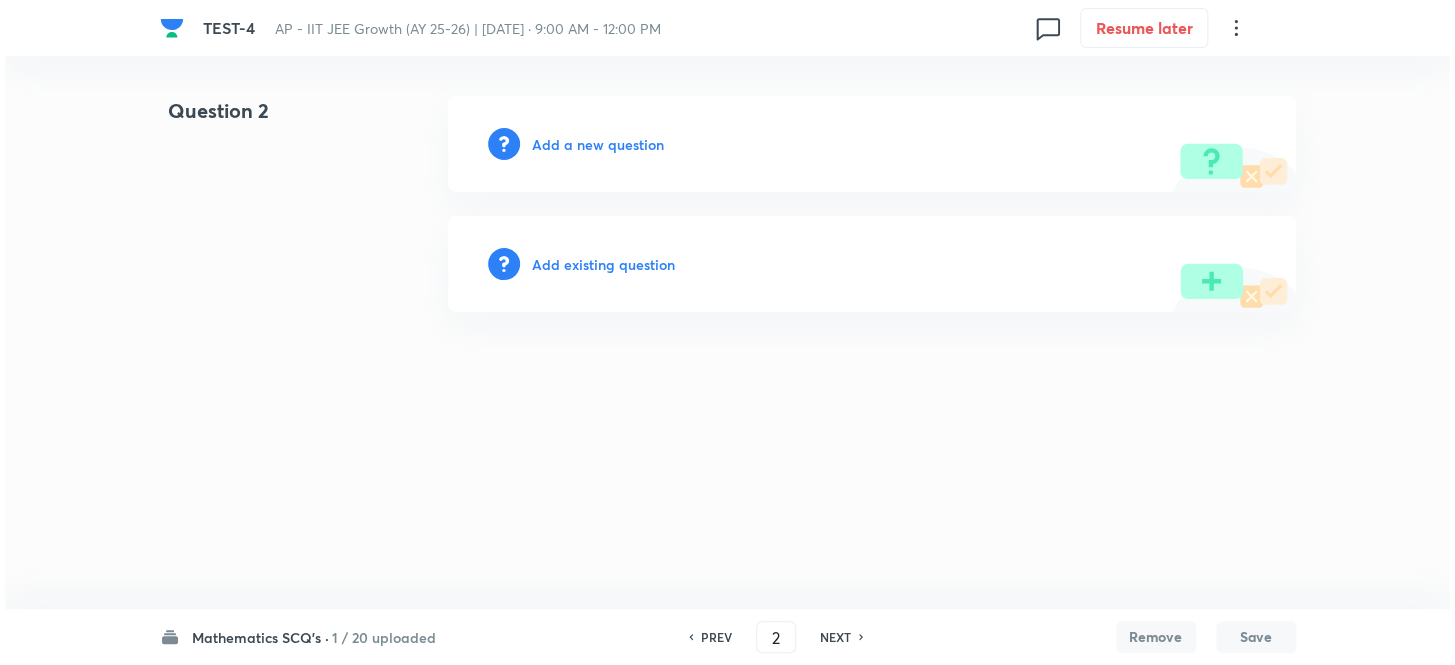 scroll, scrollTop: 0, scrollLeft: 0, axis: both 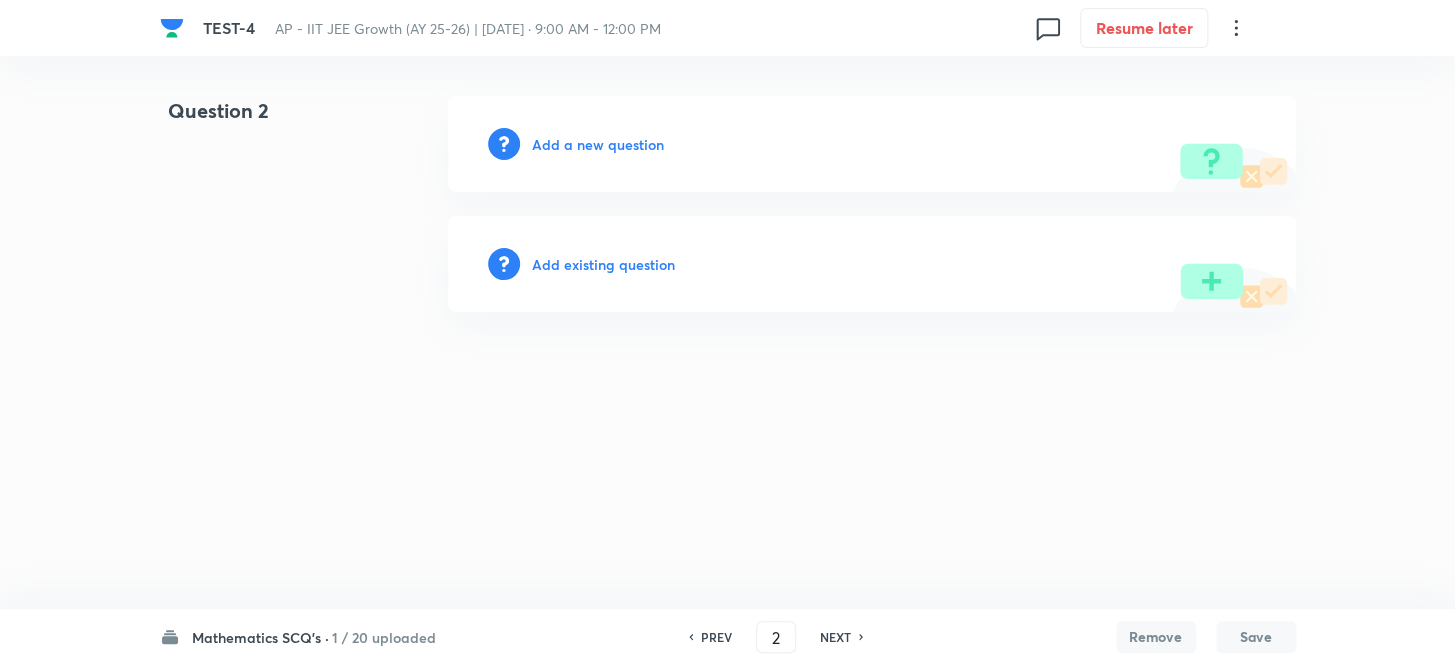 click on "Add a new question" at bounding box center [872, 144] 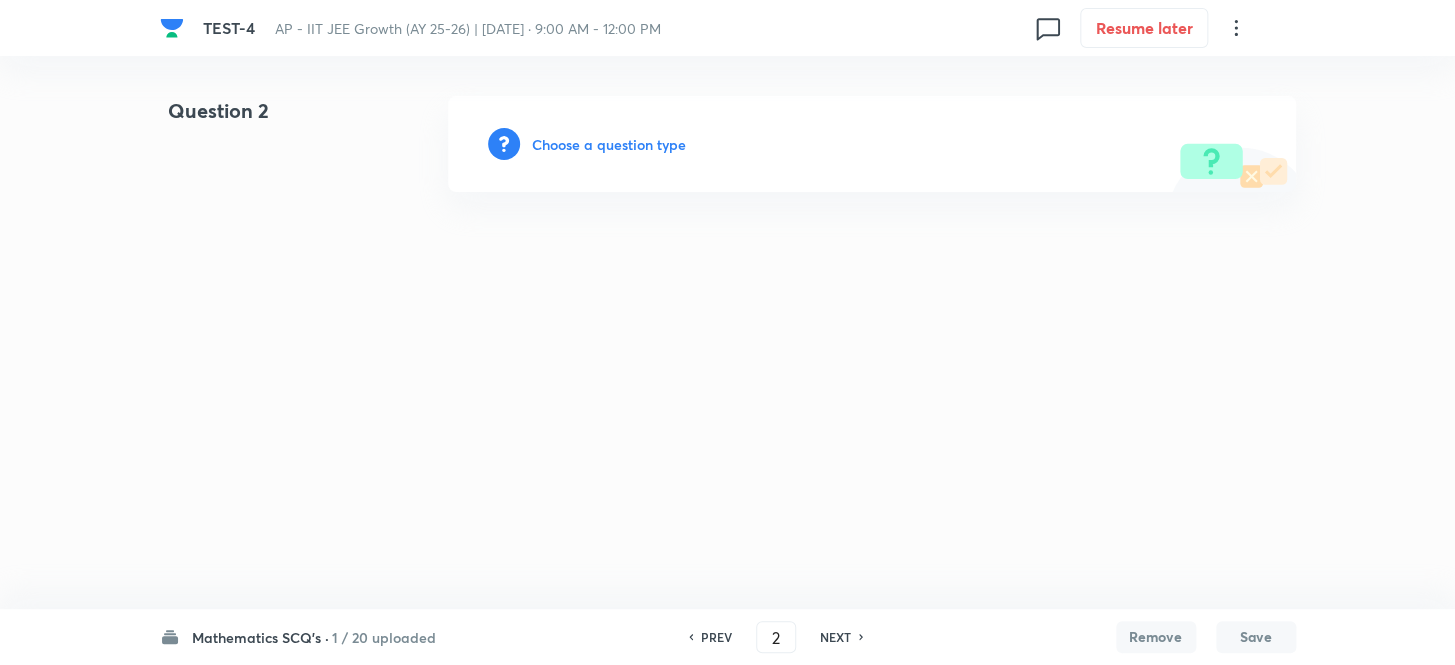 click on "Choose a question type" at bounding box center [609, 144] 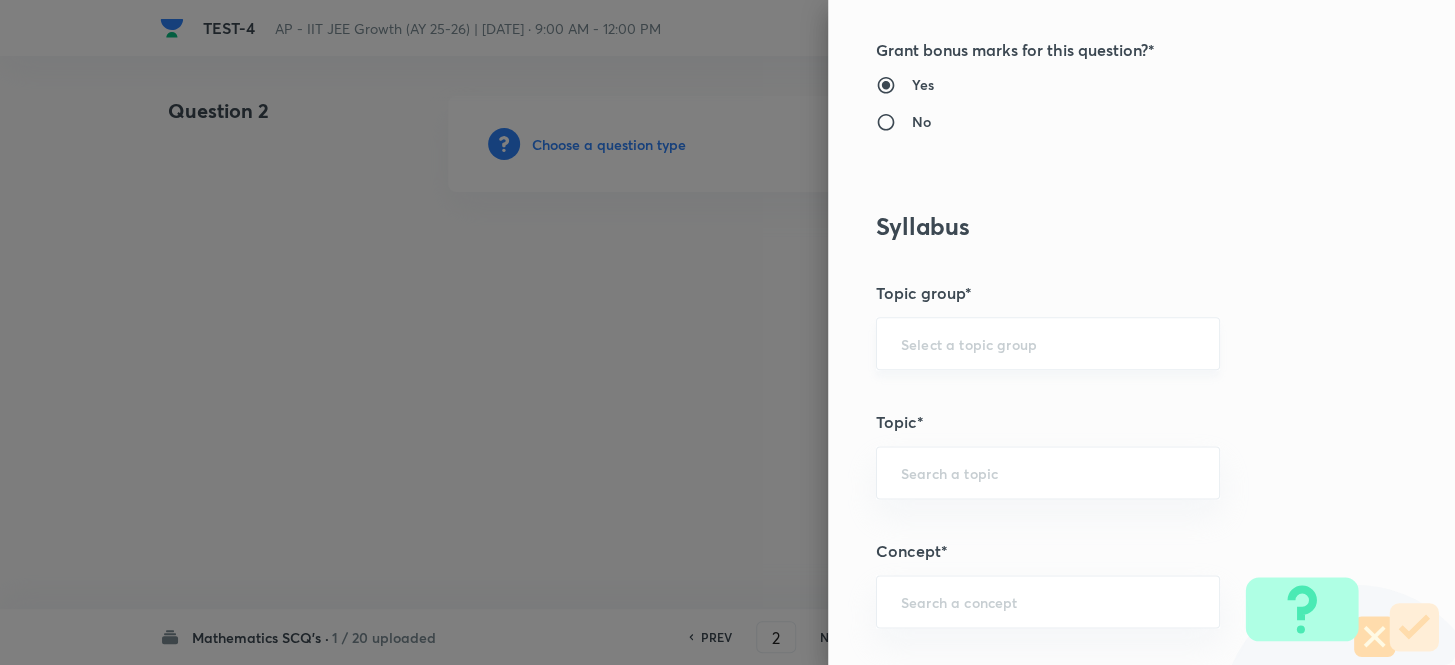 scroll, scrollTop: 818, scrollLeft: 0, axis: vertical 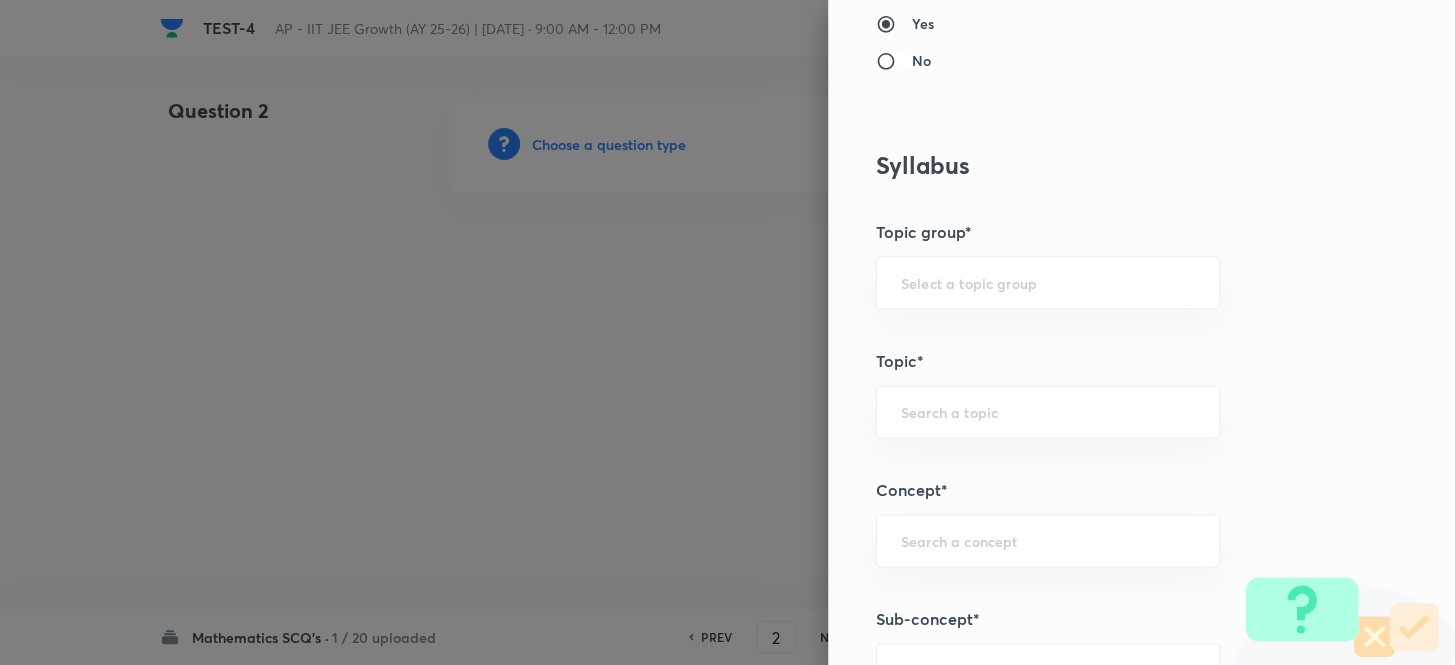 click on "No" at bounding box center [894, 61] 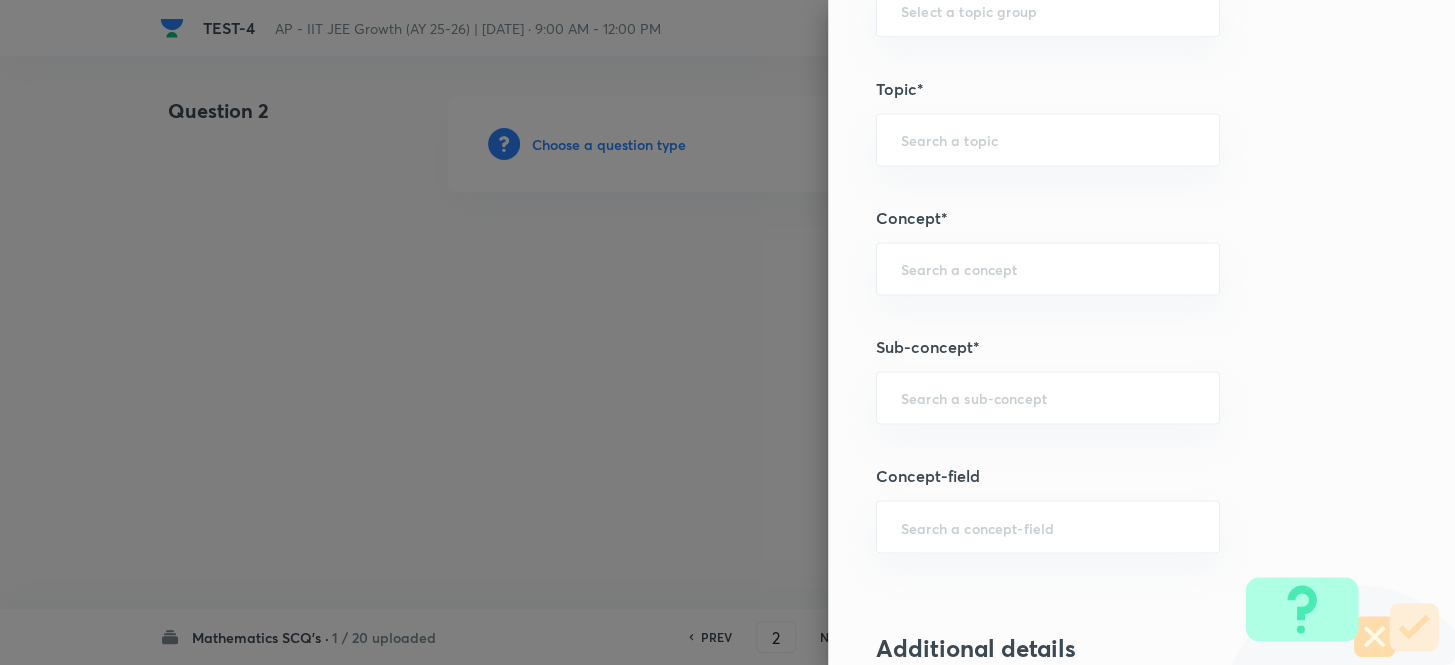 scroll, scrollTop: 1272, scrollLeft: 0, axis: vertical 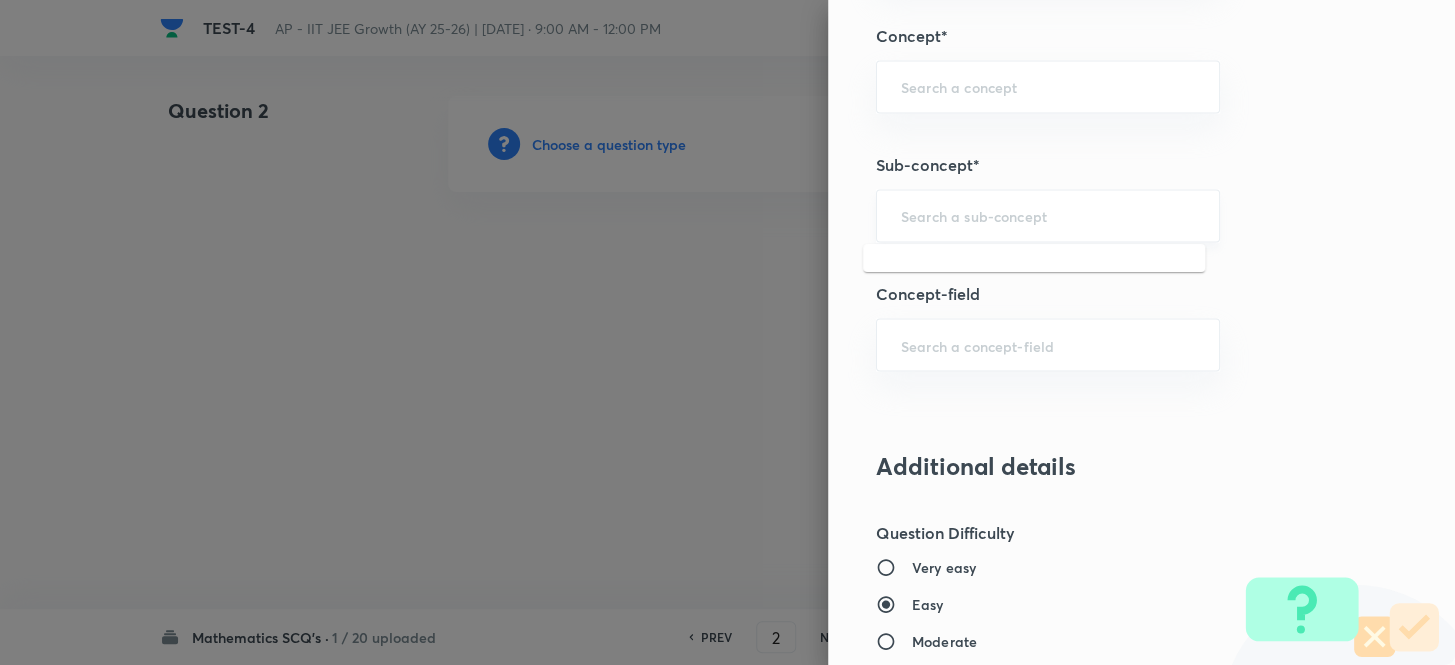 click at bounding box center [1048, 215] 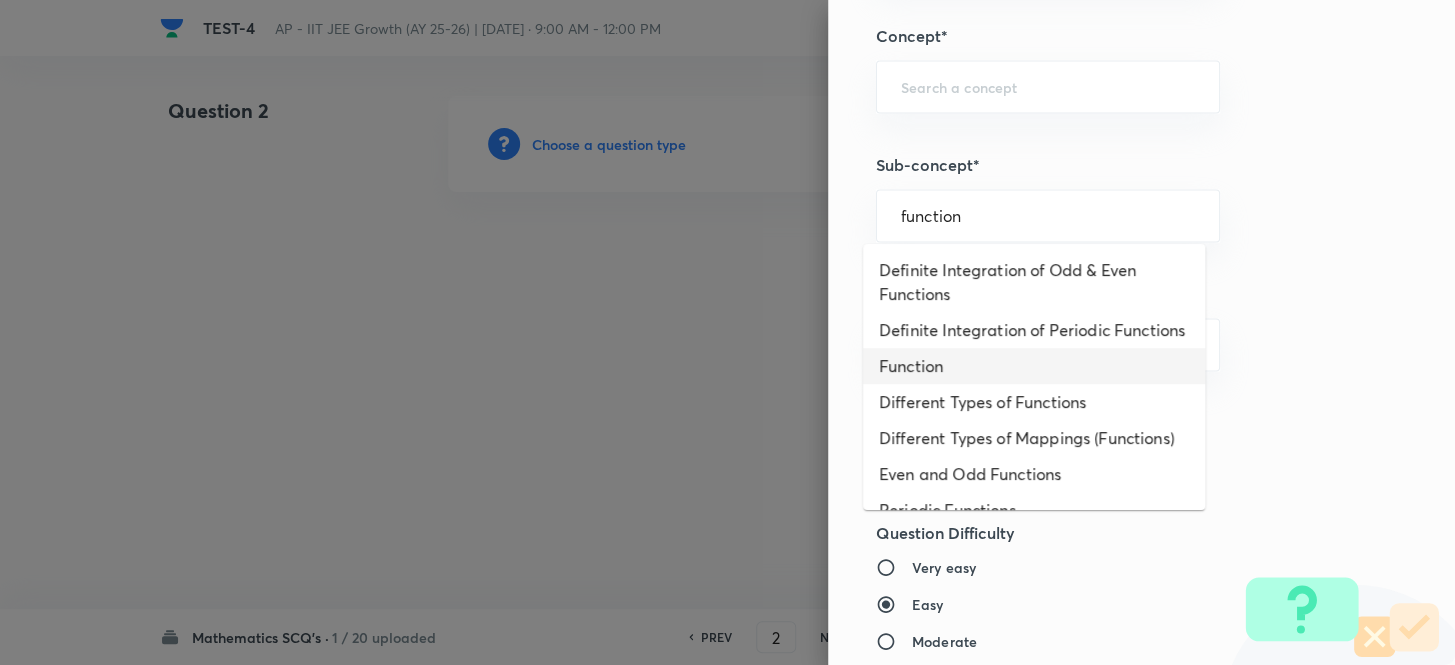 click on "Function" at bounding box center (1034, 366) 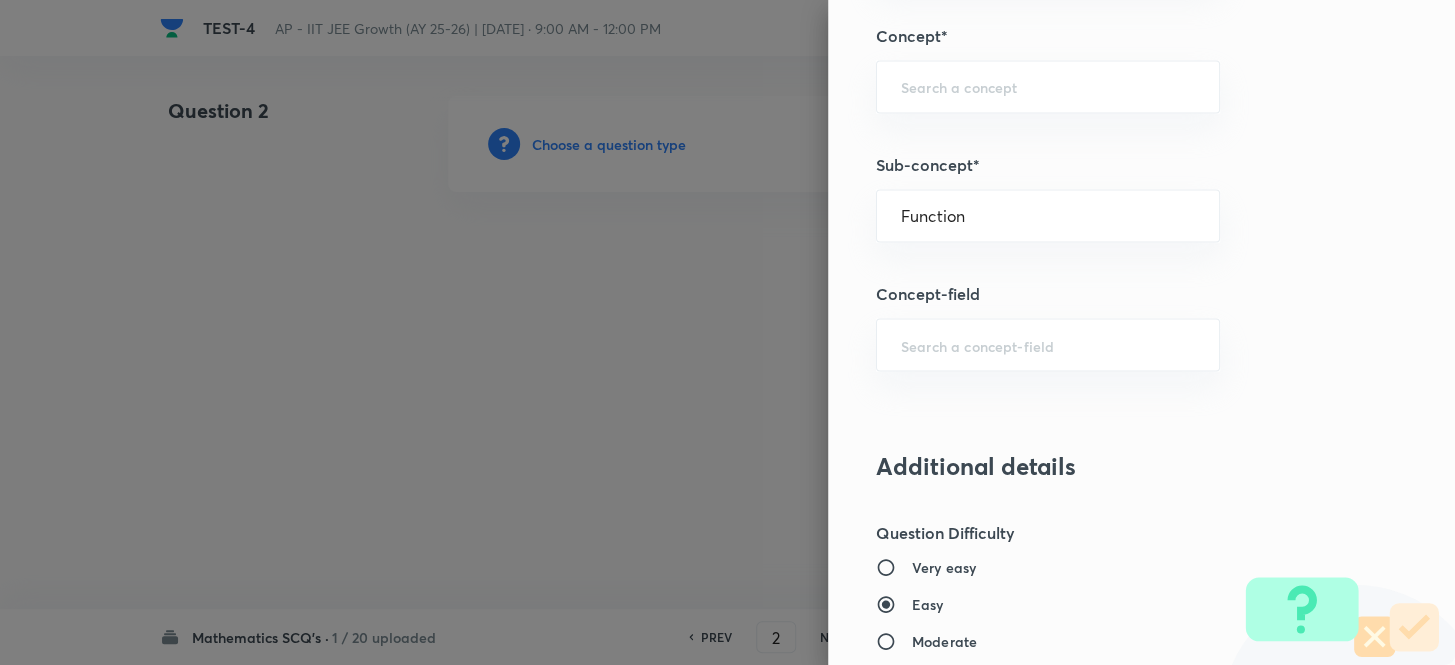 type on "Mathematics" 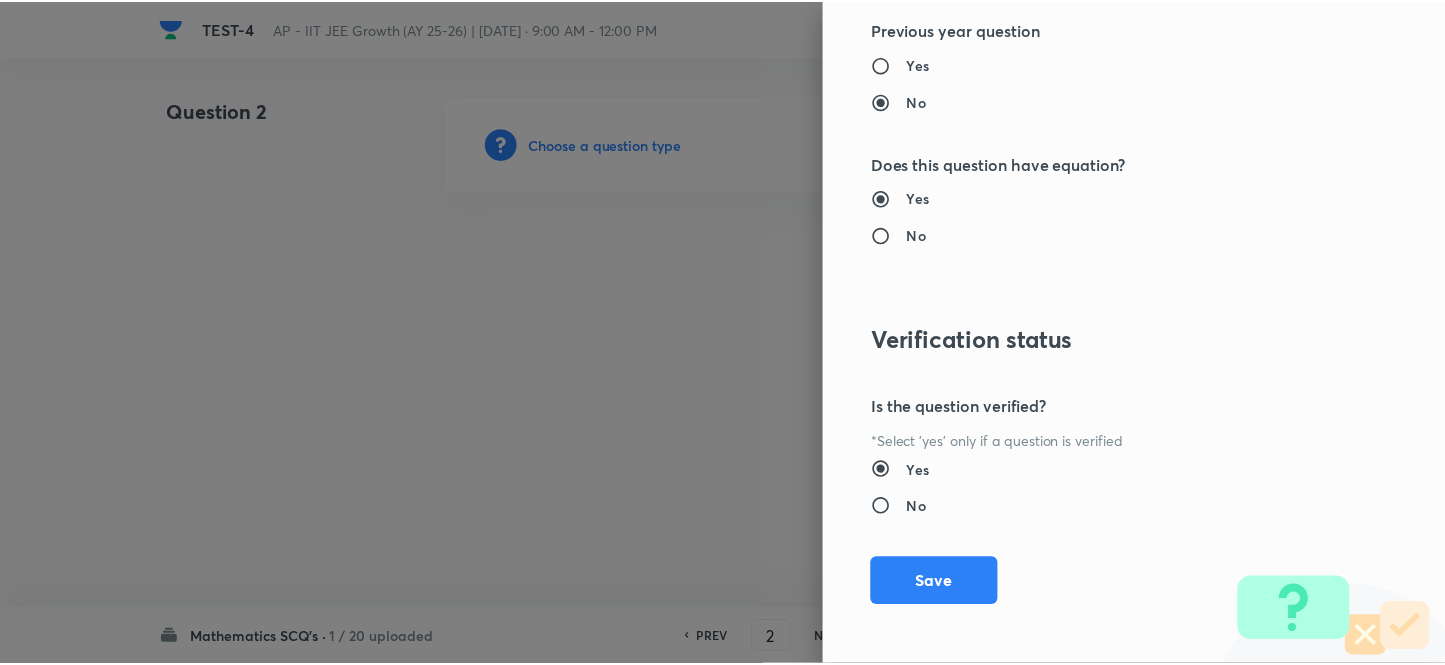 scroll, scrollTop: 2193, scrollLeft: 0, axis: vertical 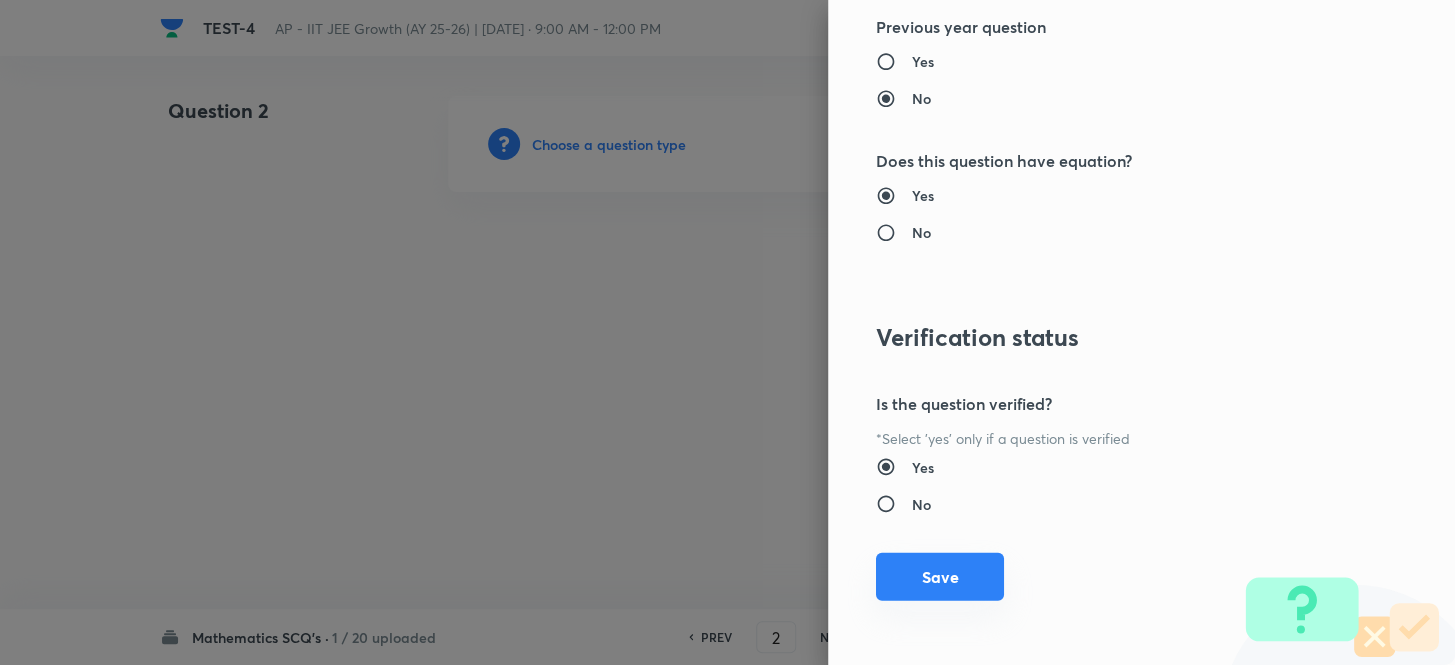click on "Save" at bounding box center (940, 577) 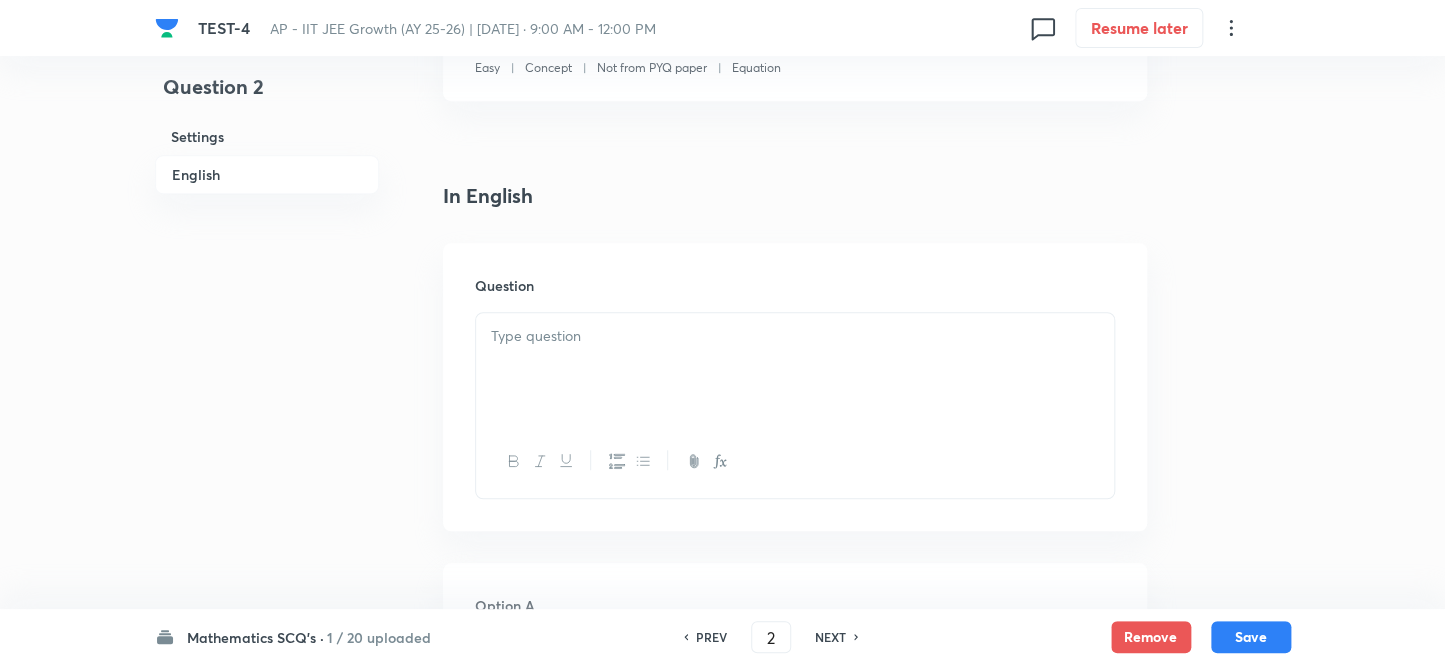 scroll, scrollTop: 545, scrollLeft: 0, axis: vertical 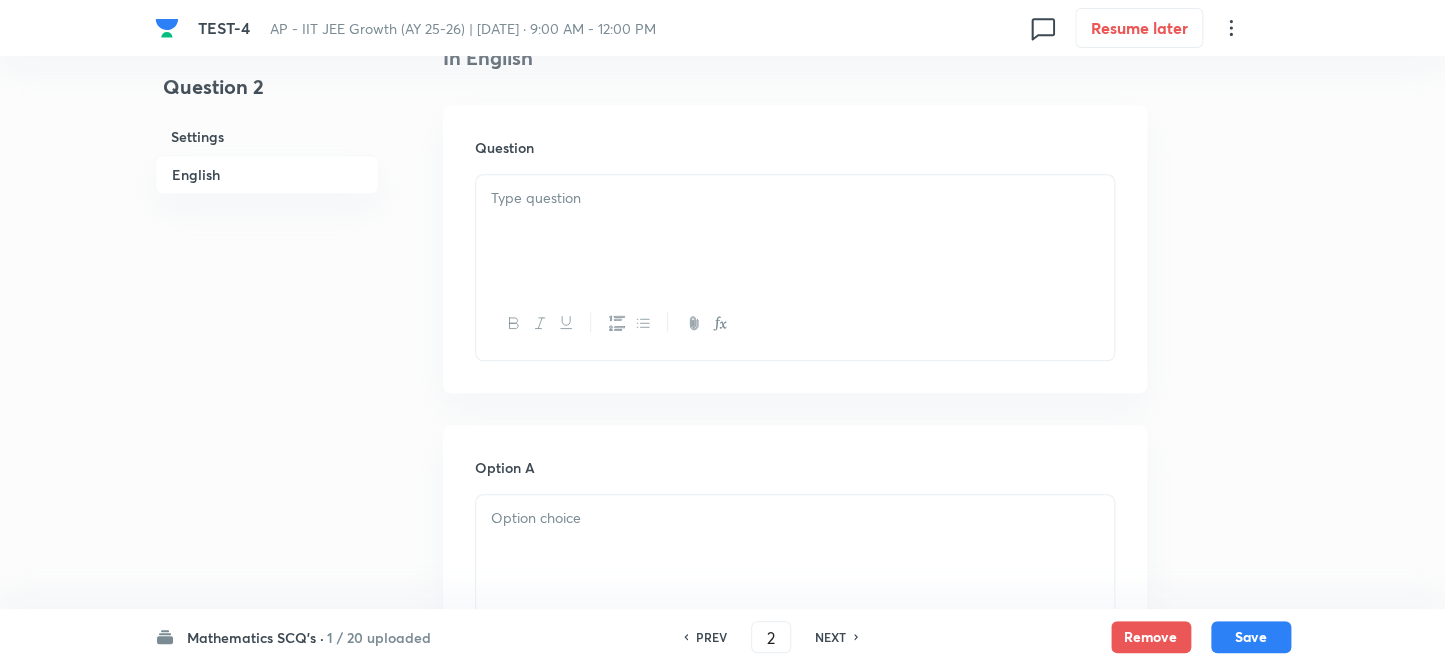 click at bounding box center (795, 231) 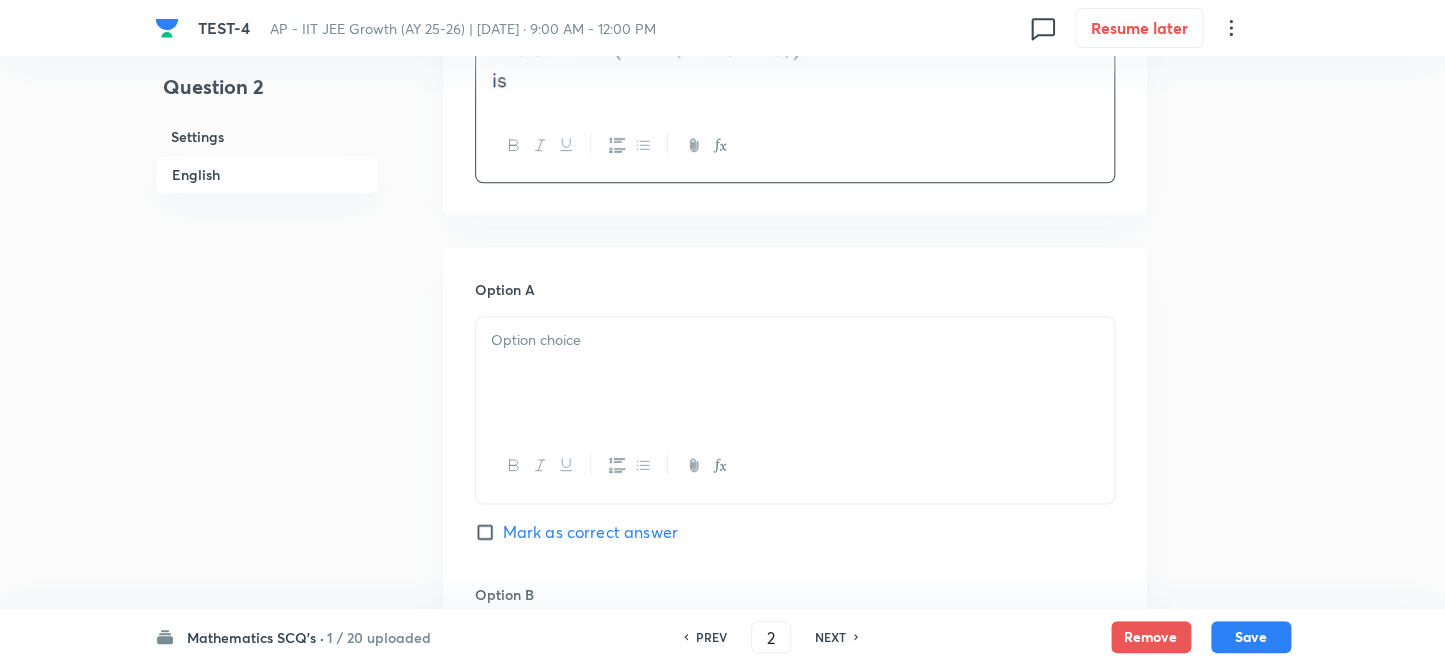 scroll, scrollTop: 545, scrollLeft: 0, axis: vertical 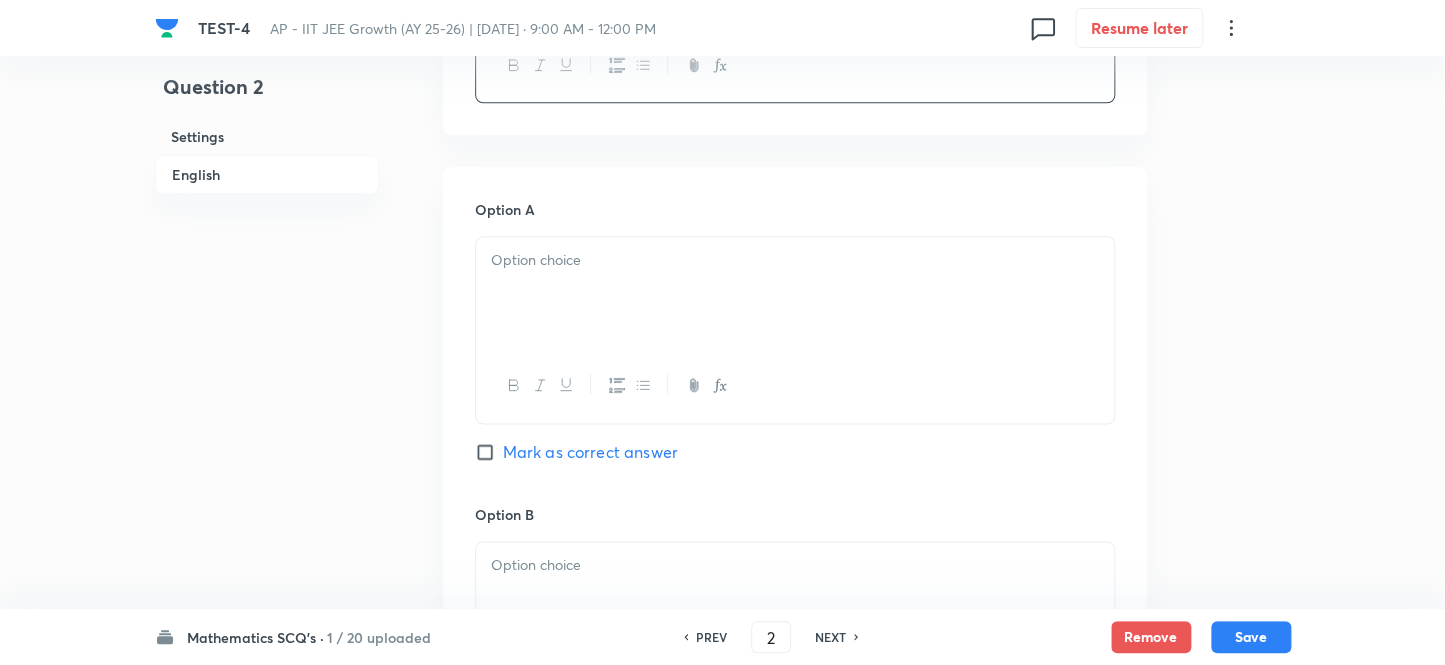 click at bounding box center [795, 293] 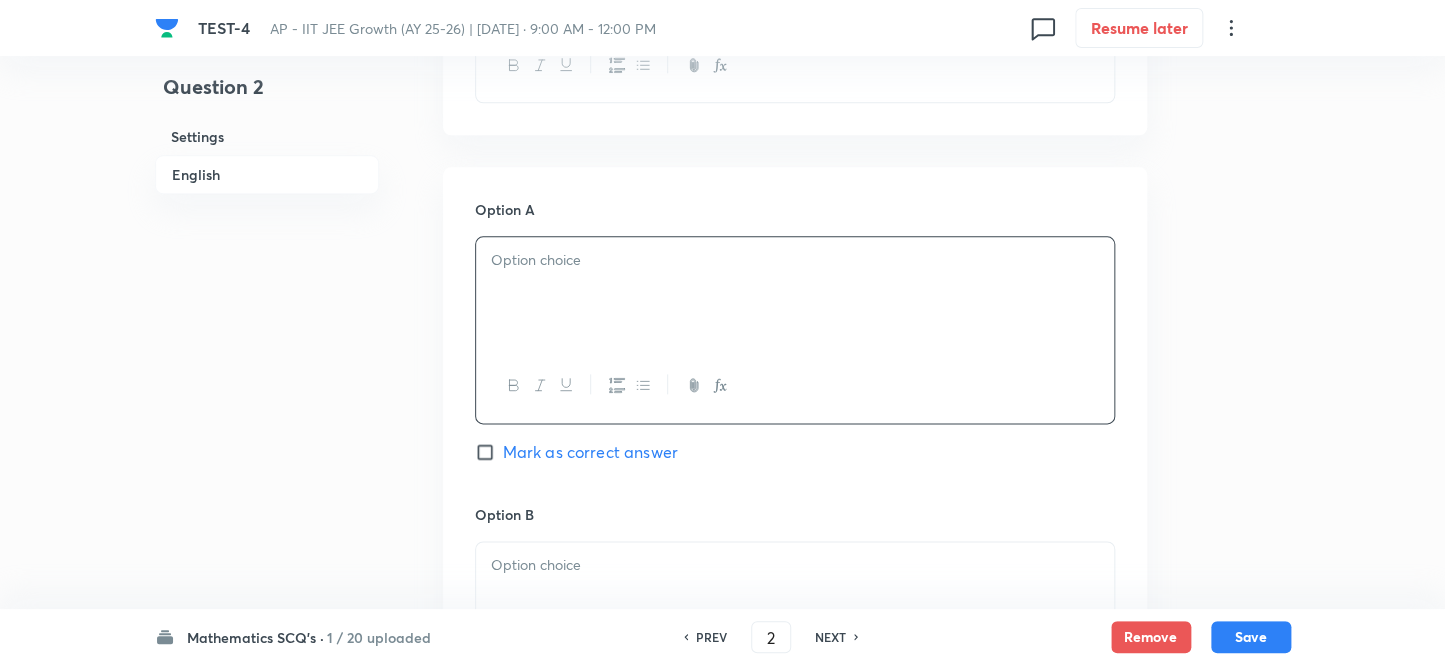 type 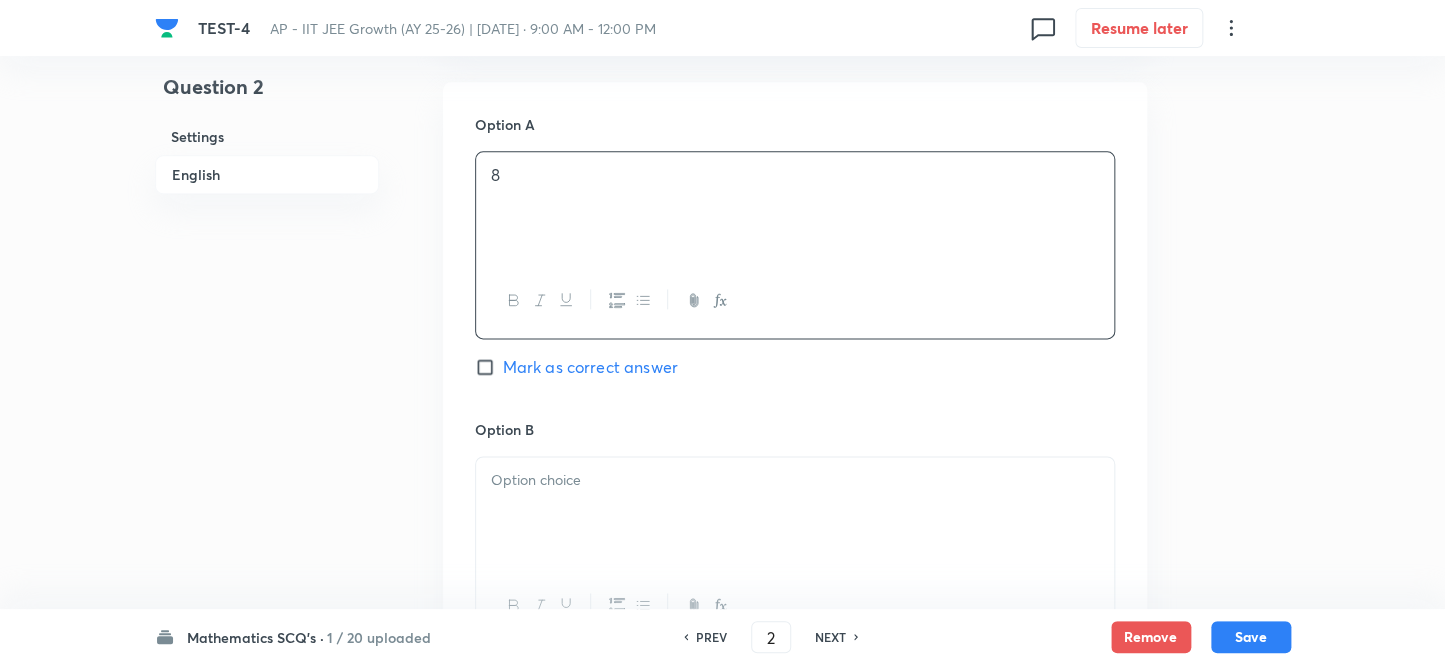 scroll, scrollTop: 1000, scrollLeft: 0, axis: vertical 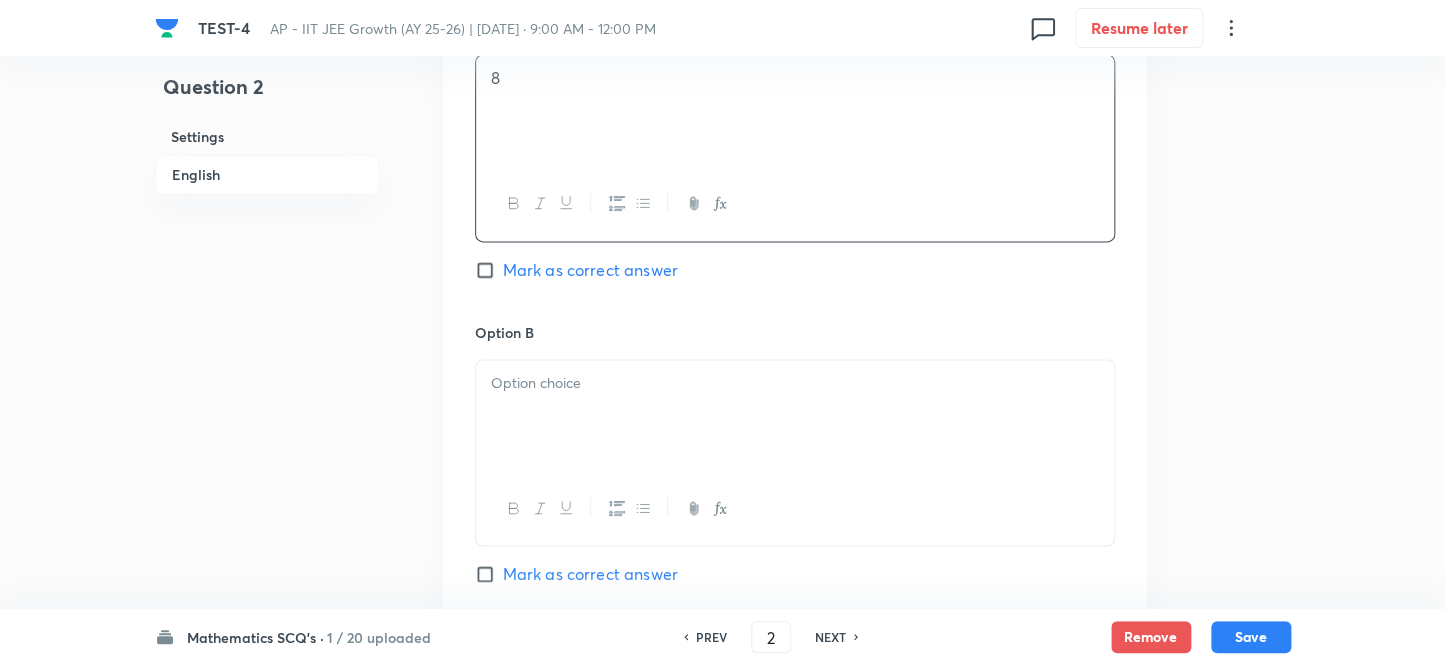 click at bounding box center [795, 383] 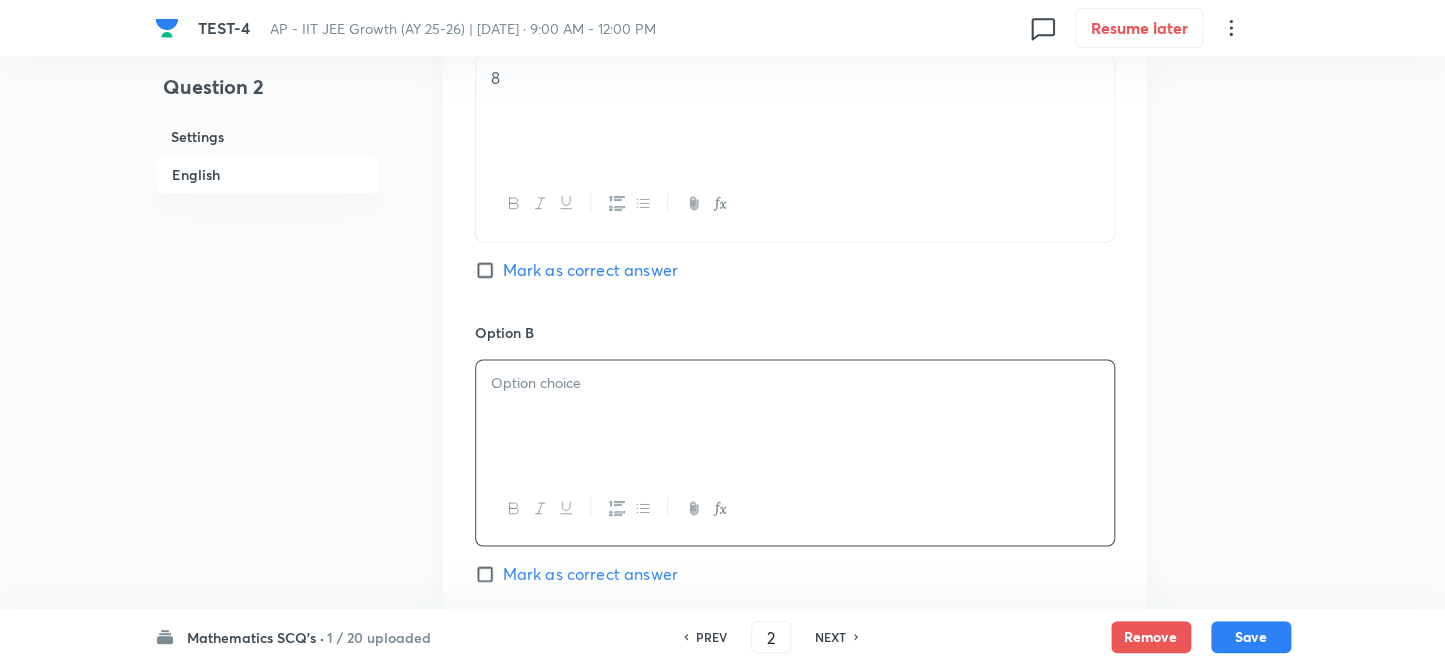 type 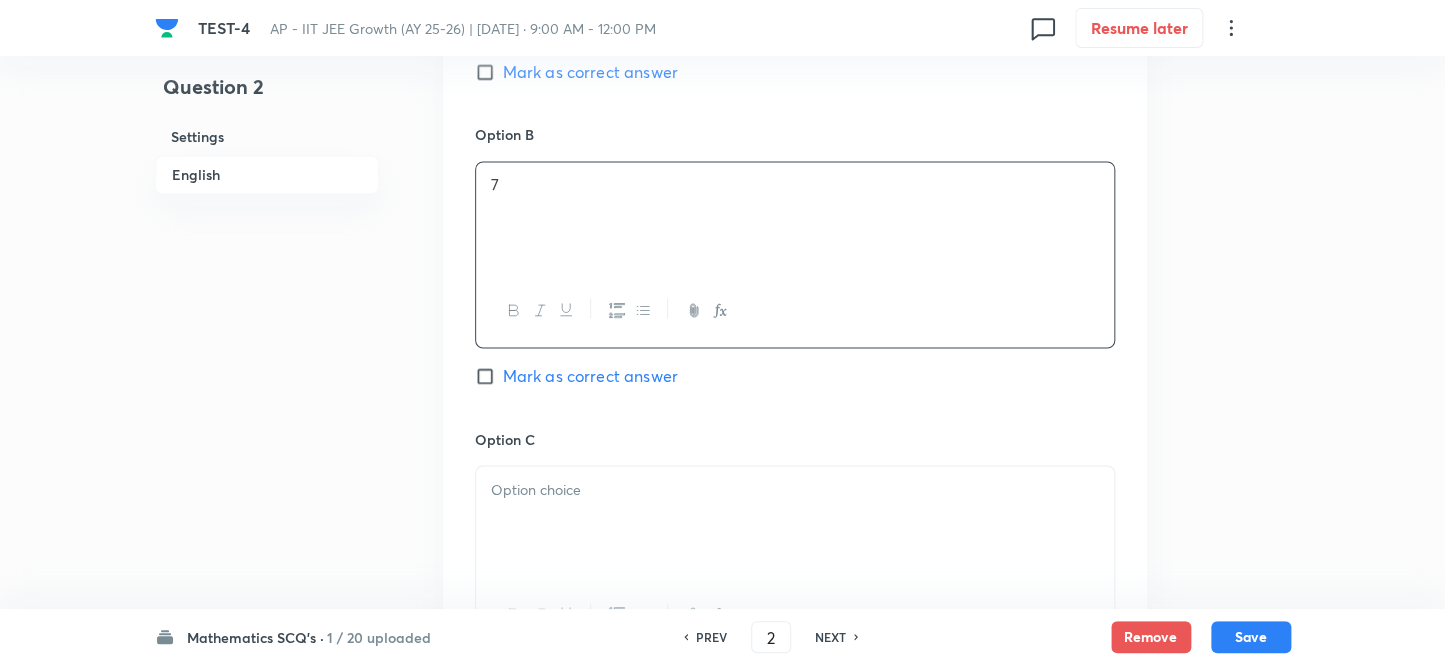 scroll, scrollTop: 1363, scrollLeft: 0, axis: vertical 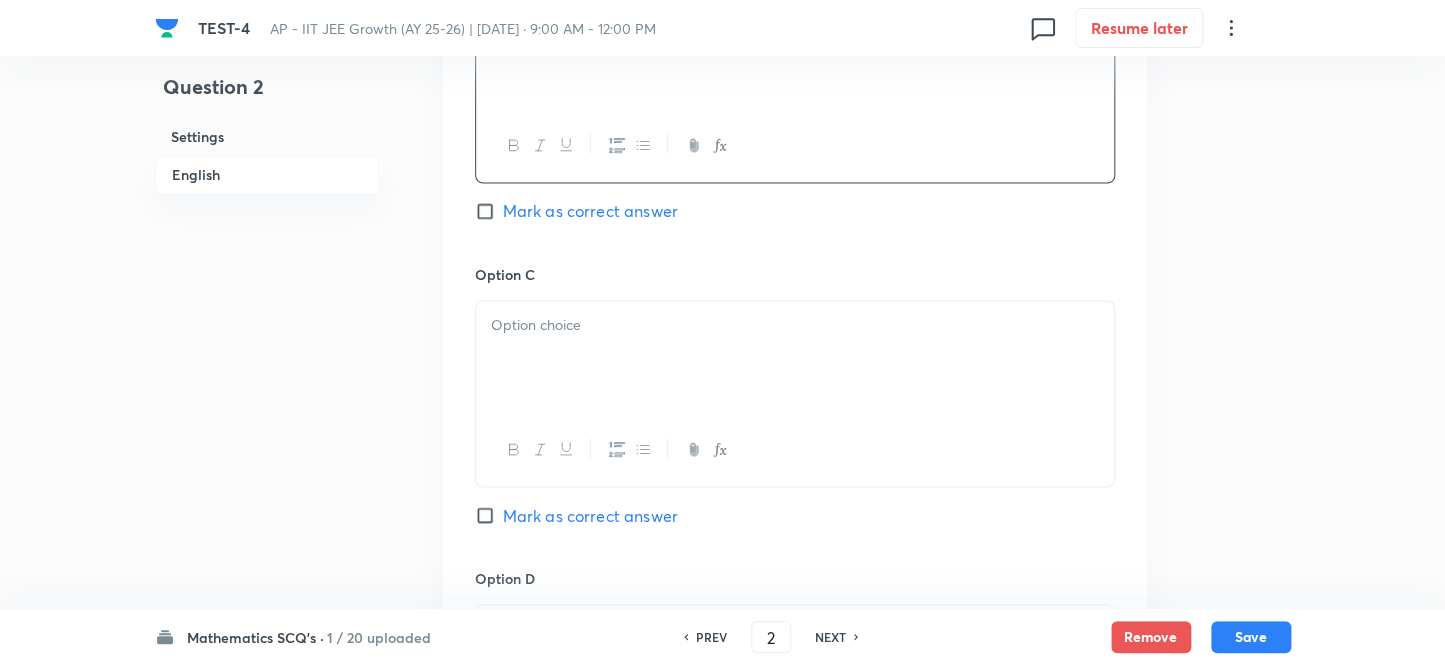 click at bounding box center (795, 357) 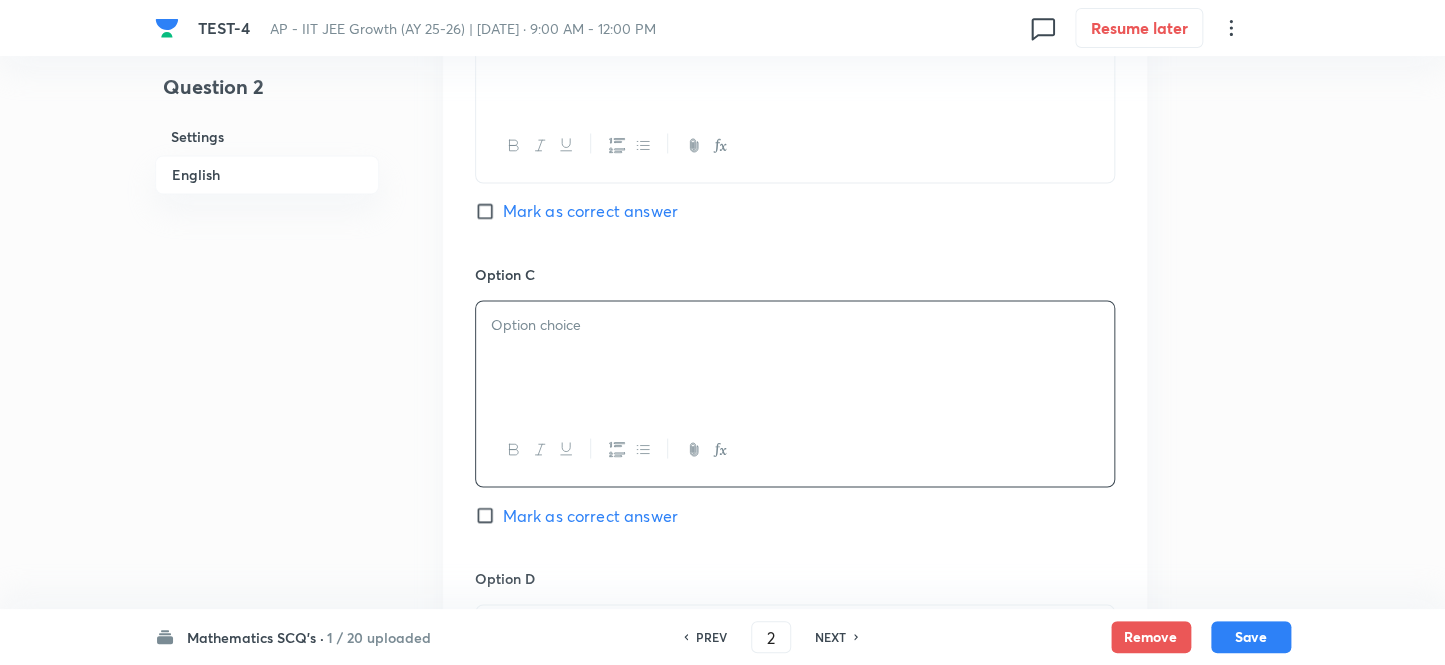 type 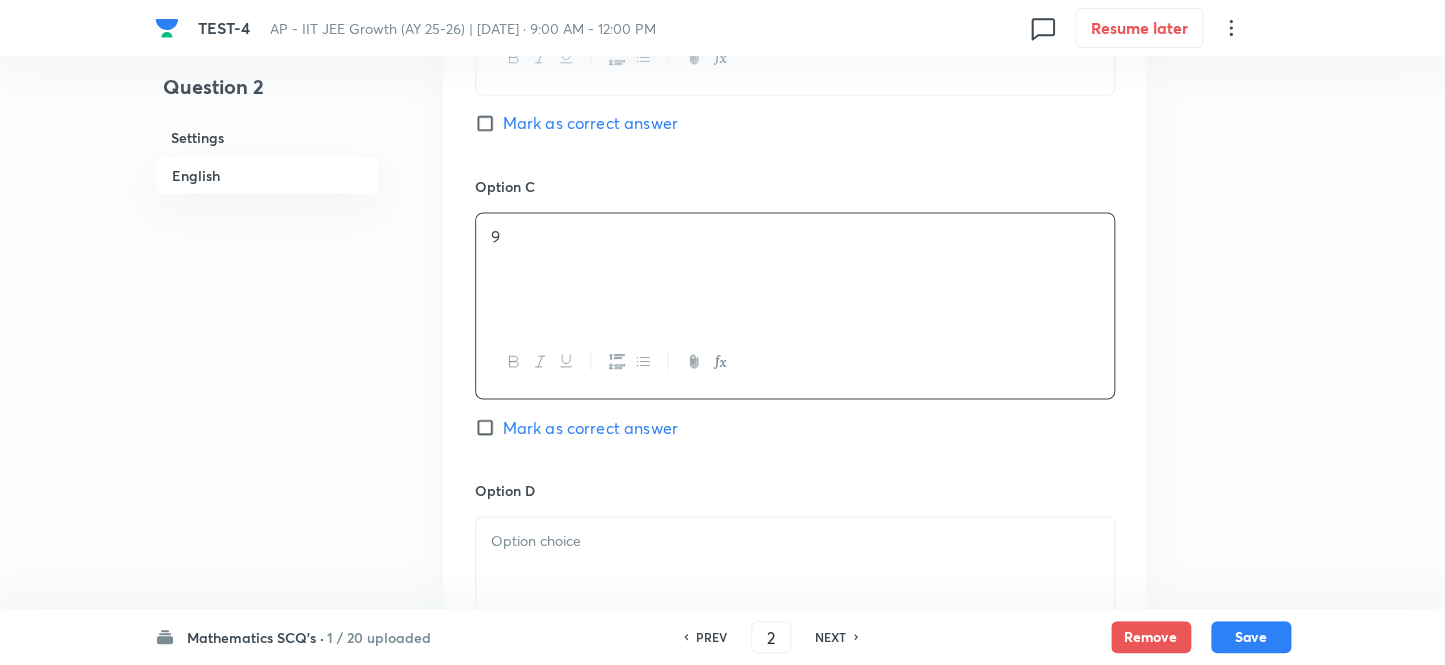 scroll, scrollTop: 1636, scrollLeft: 0, axis: vertical 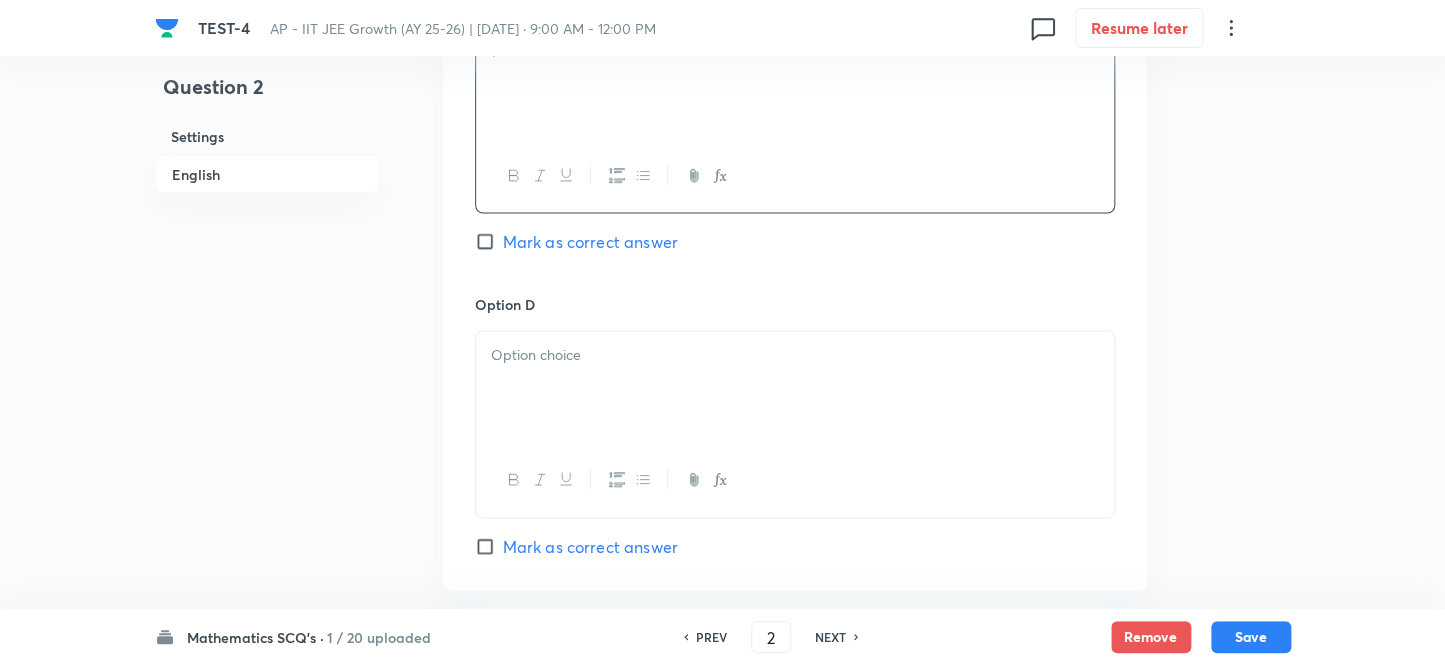 click at bounding box center [795, 388] 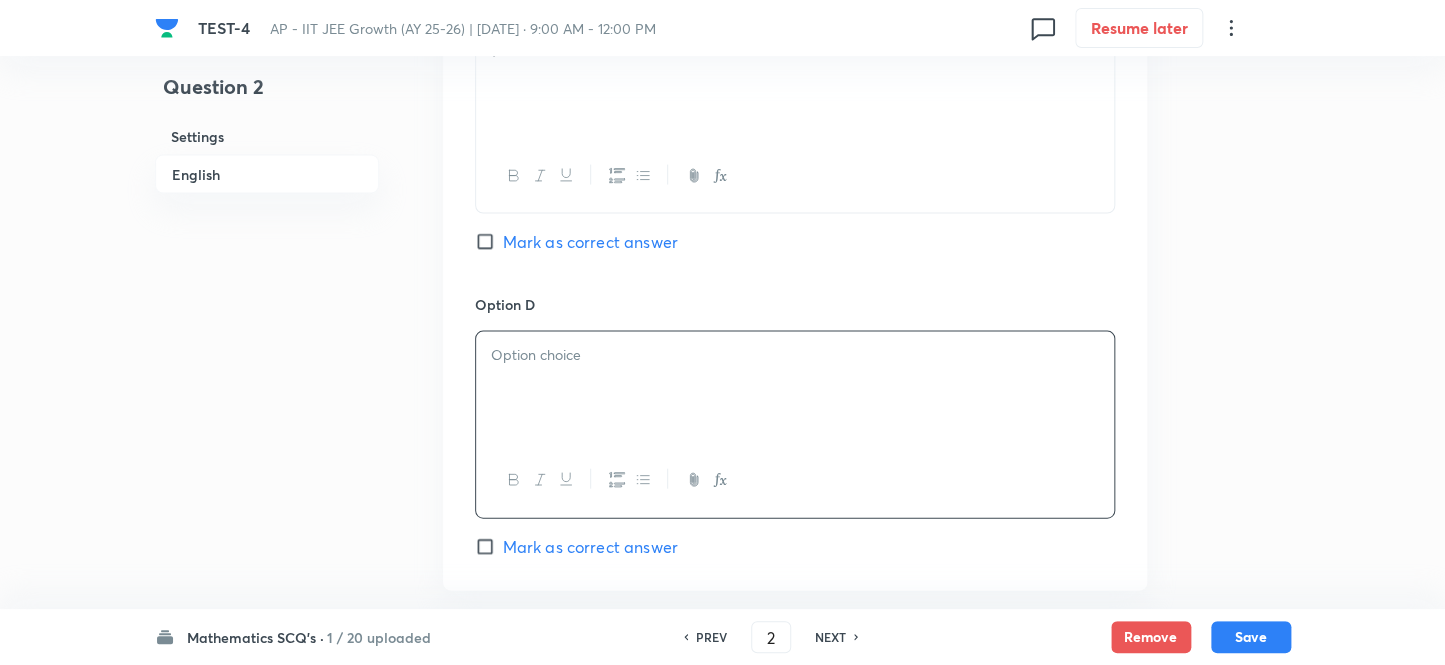 type 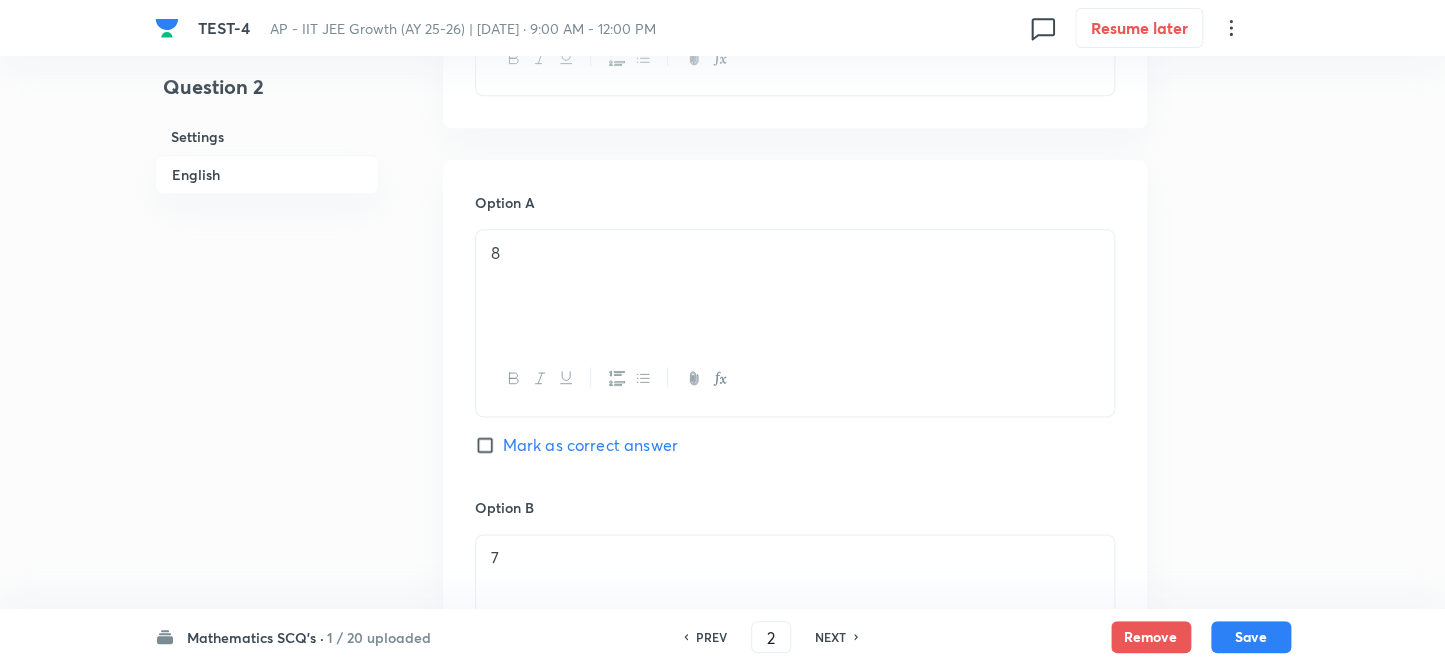 scroll, scrollTop: 818, scrollLeft: 0, axis: vertical 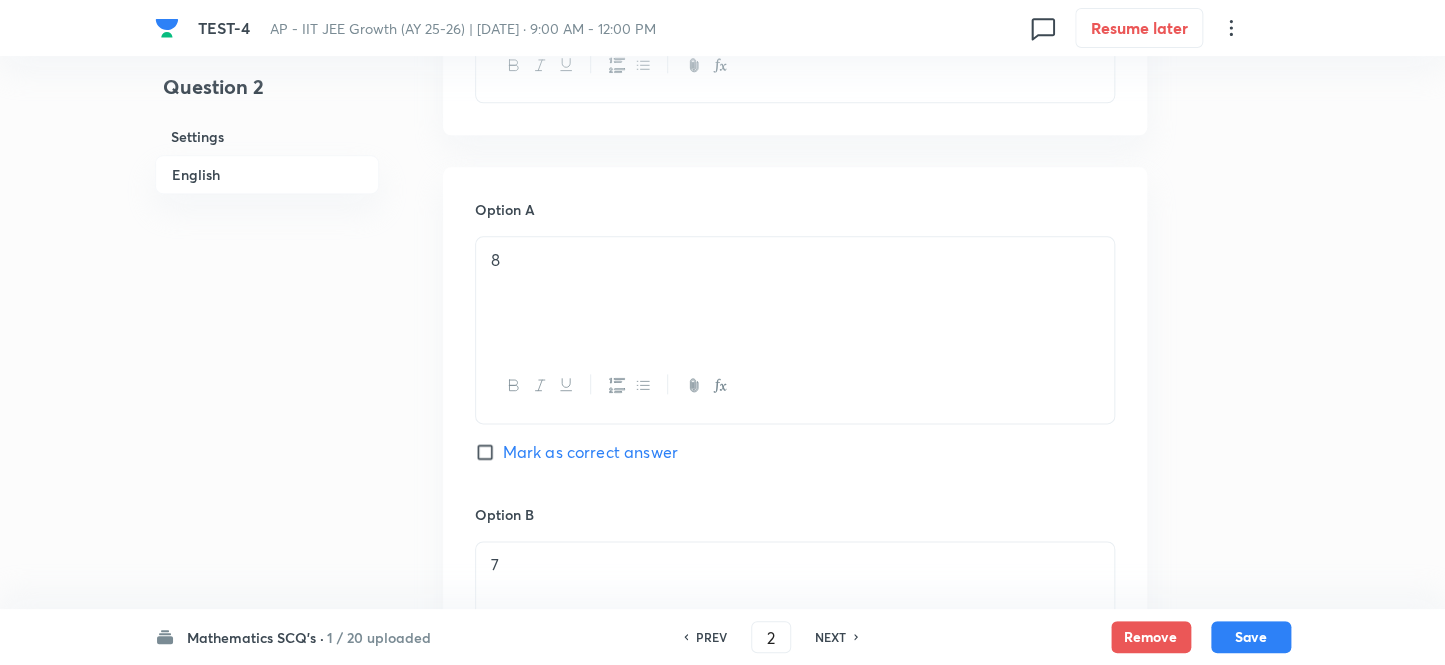 click on "Mark as correct answer" at bounding box center [489, 452] 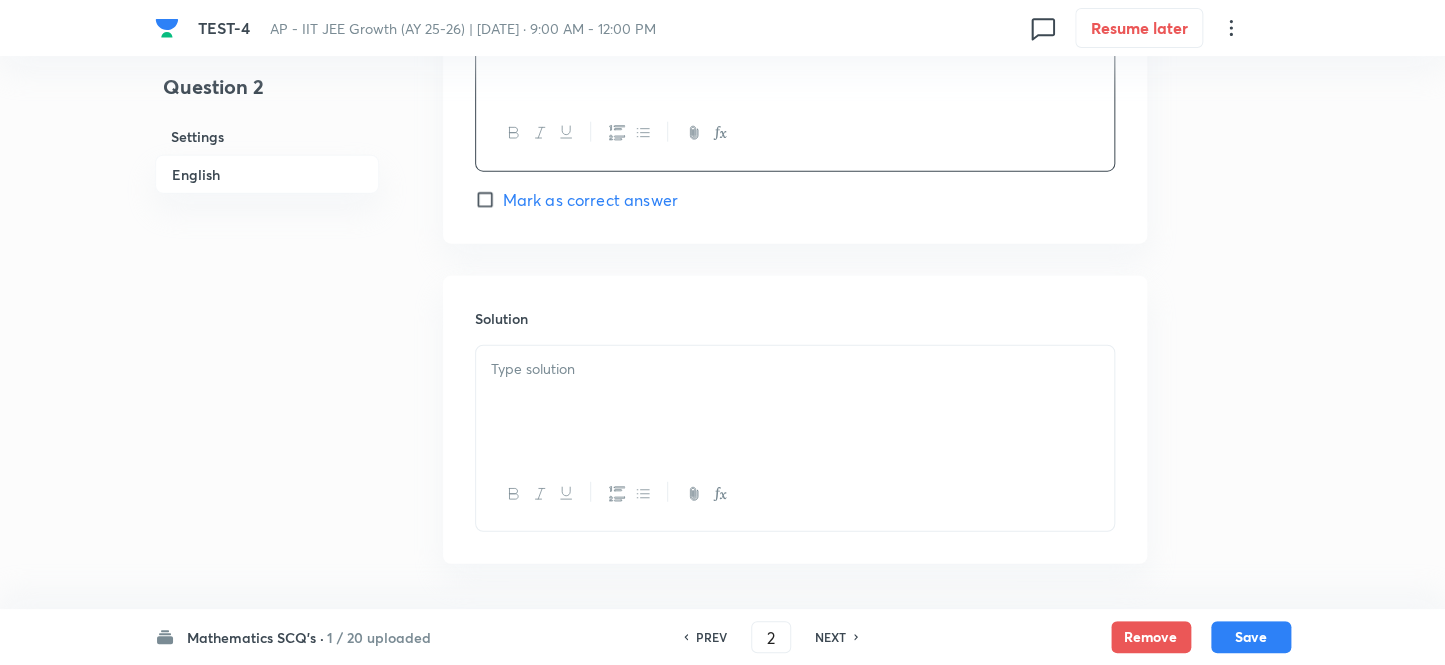 scroll, scrollTop: 2060, scrollLeft: 0, axis: vertical 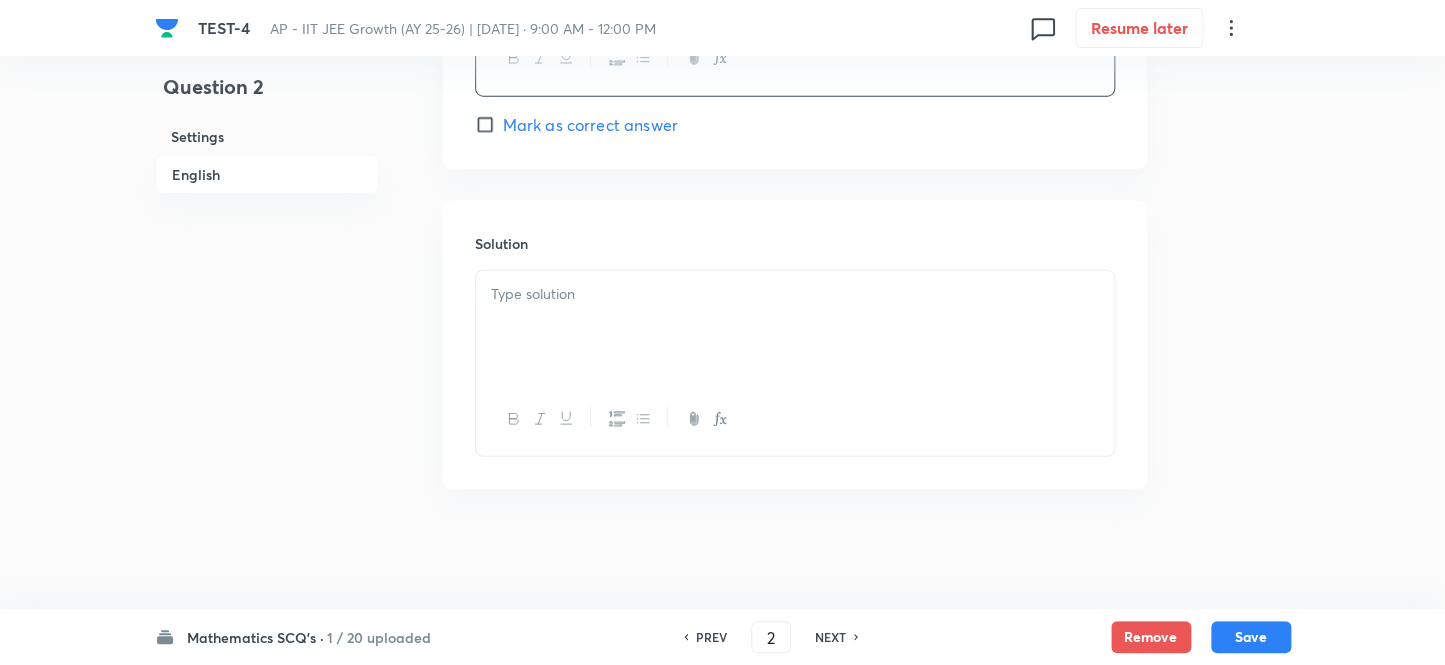 click at bounding box center [795, 294] 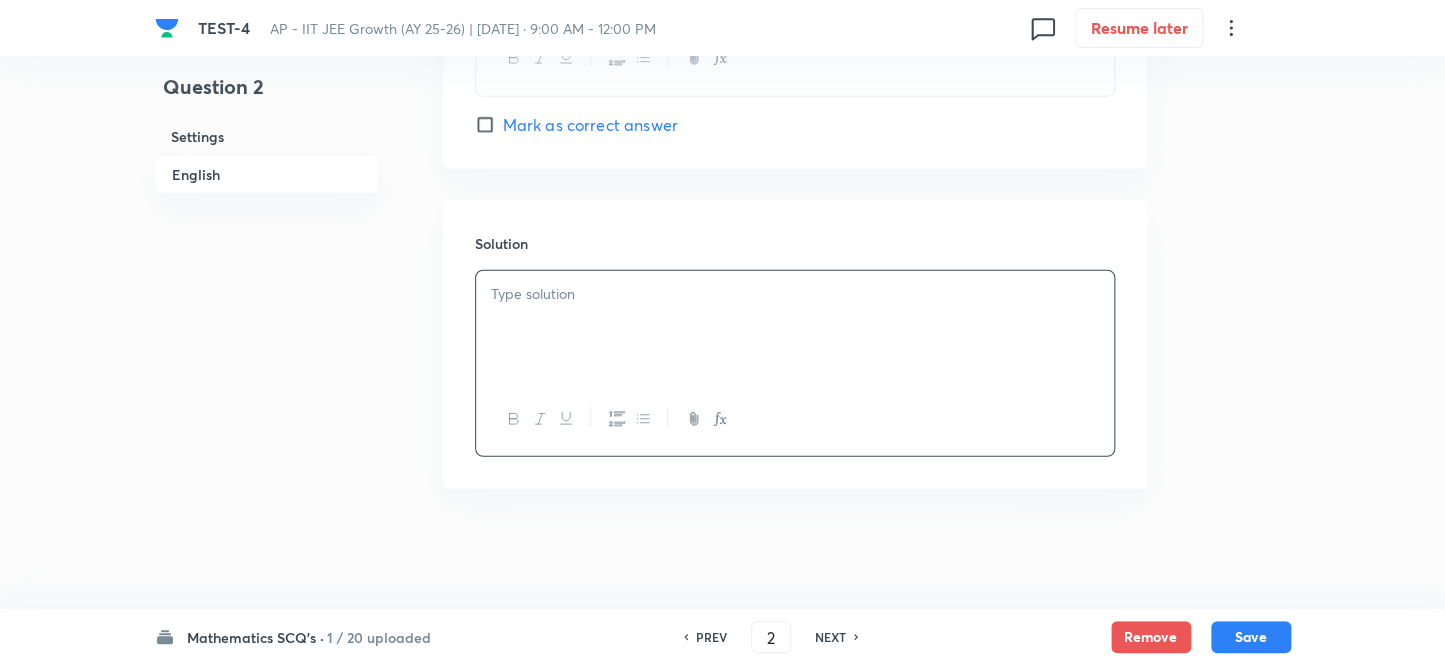 type 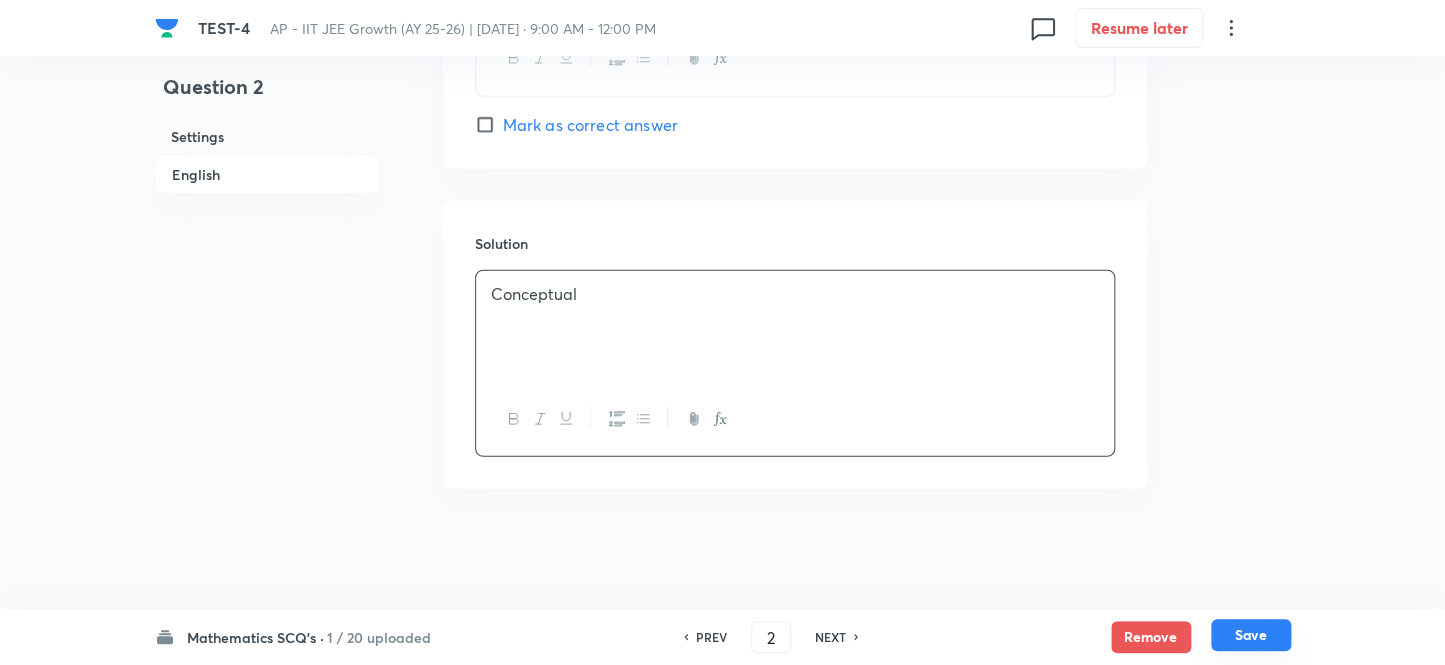 click on "Save" at bounding box center [1251, 635] 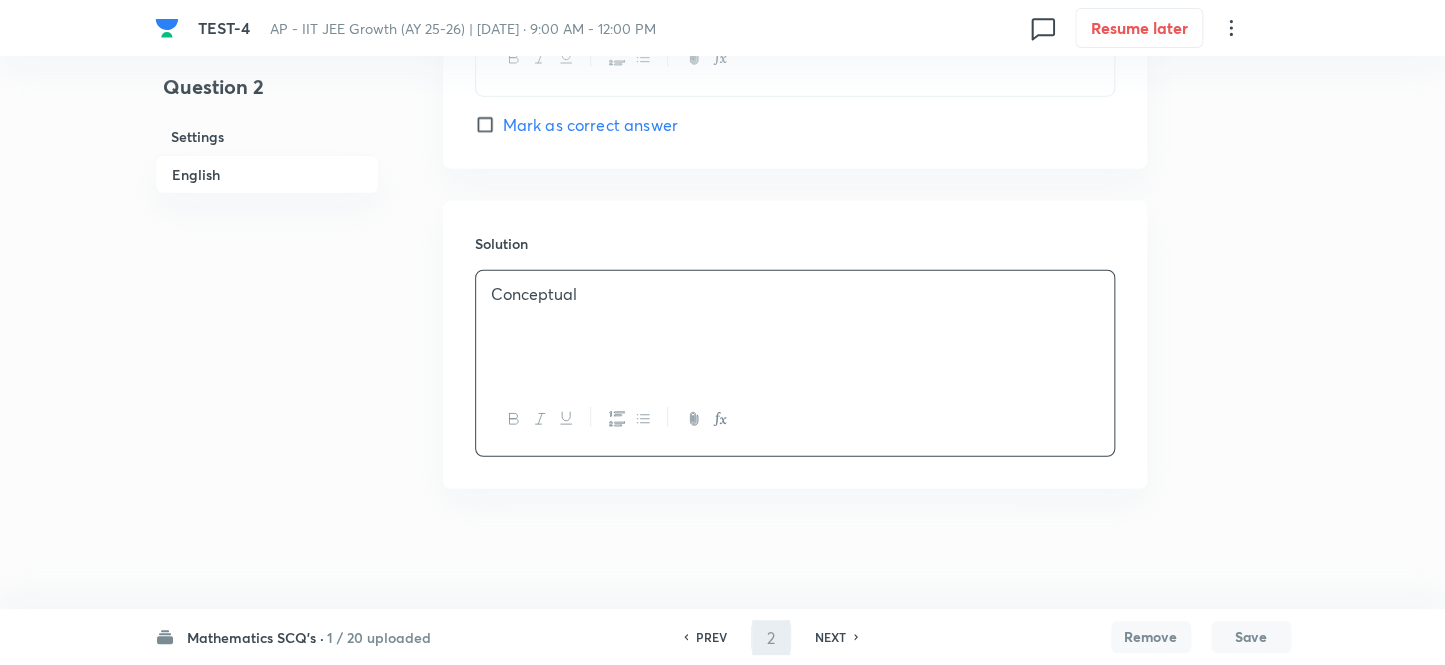 type on "3" 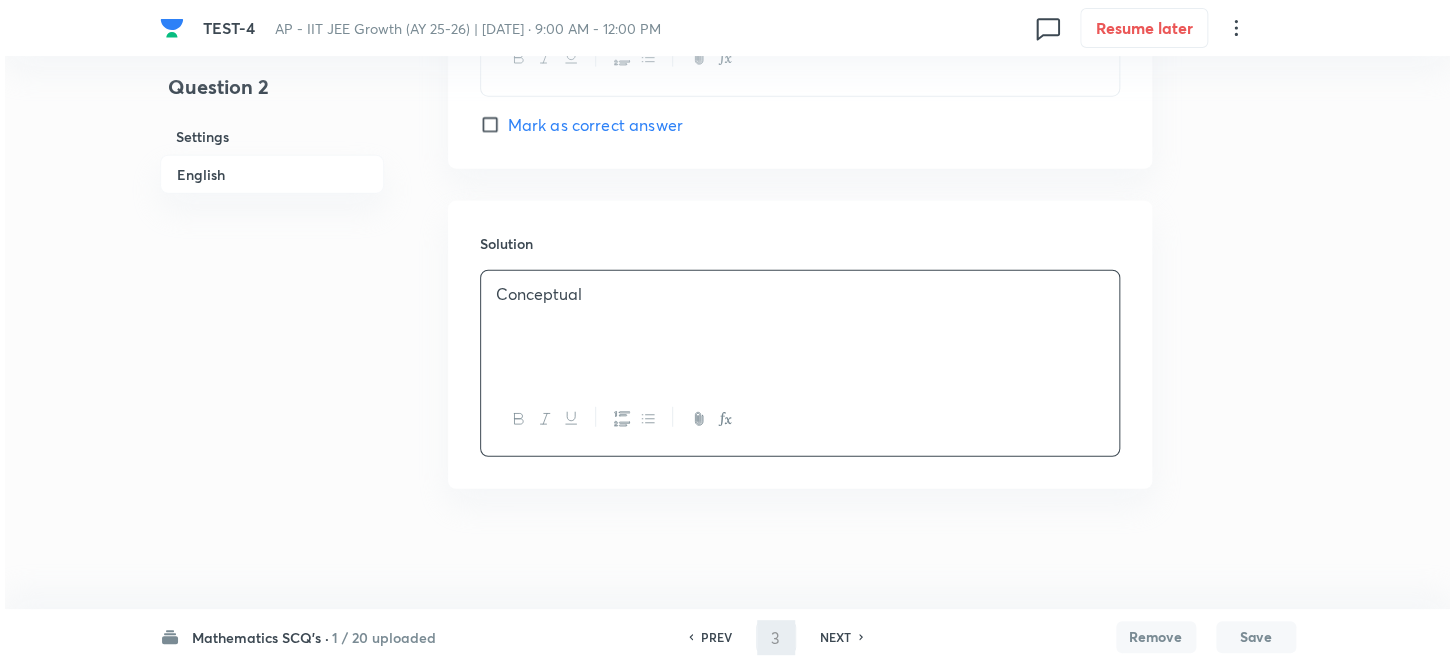 scroll, scrollTop: 0, scrollLeft: 0, axis: both 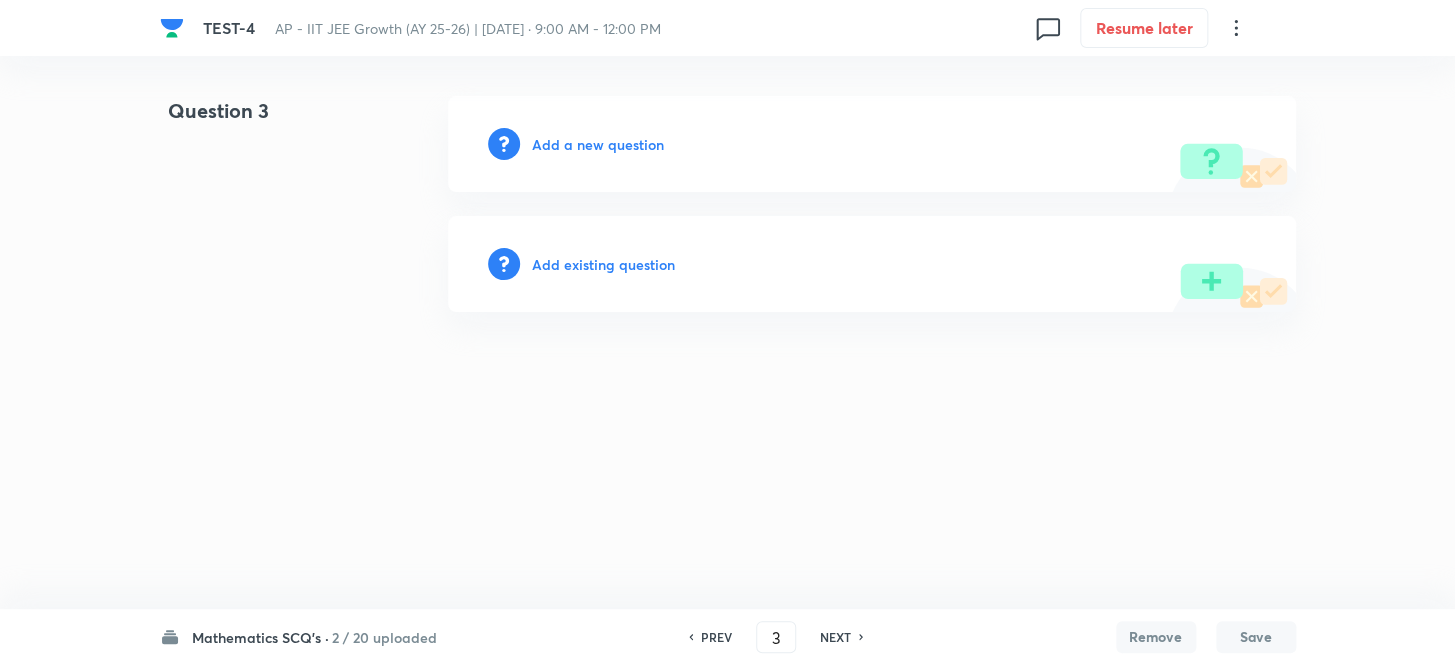 click on "Add a new question" at bounding box center (598, 144) 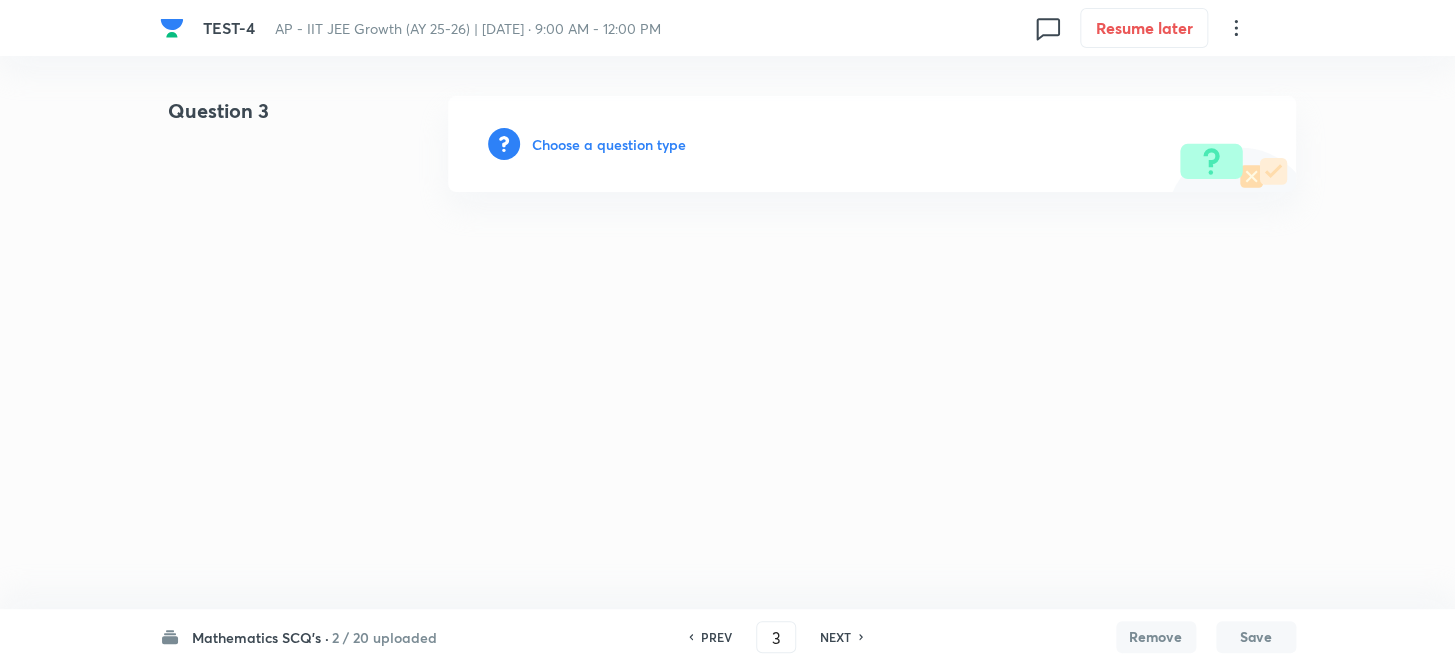 click on "Choose a question type" at bounding box center (609, 144) 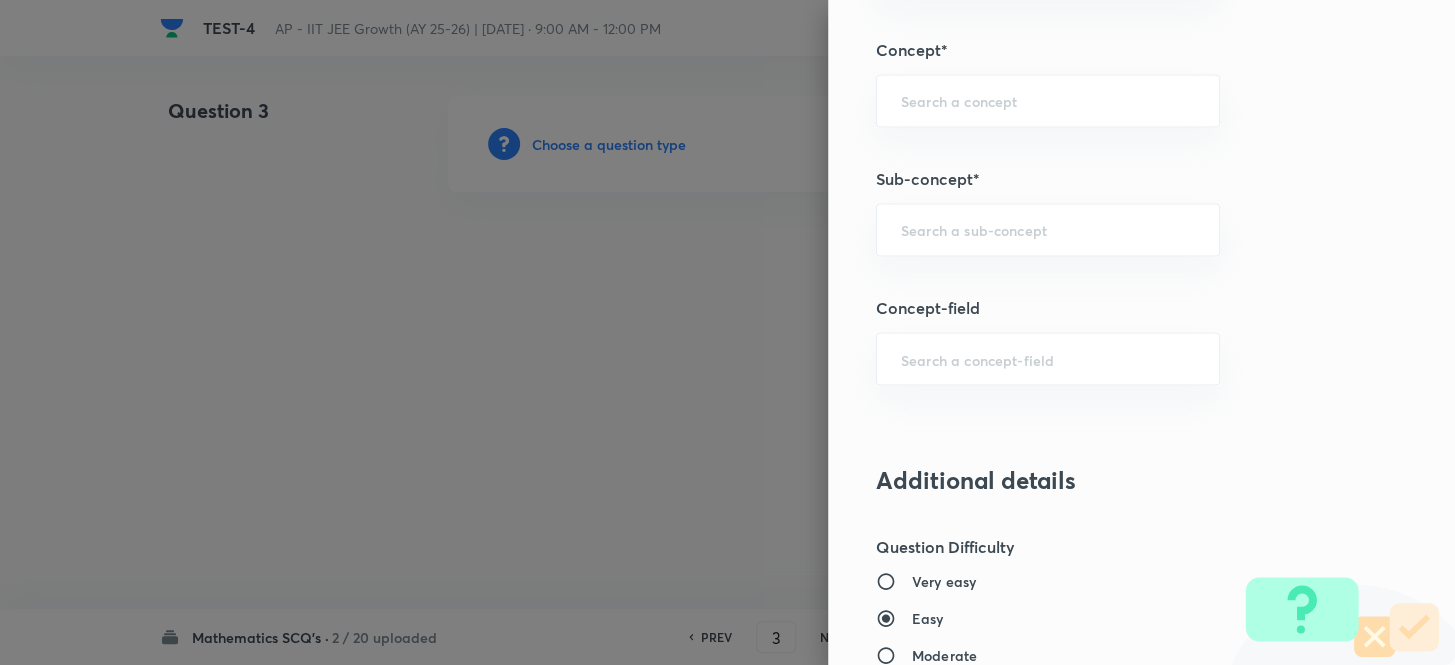 scroll, scrollTop: 1272, scrollLeft: 0, axis: vertical 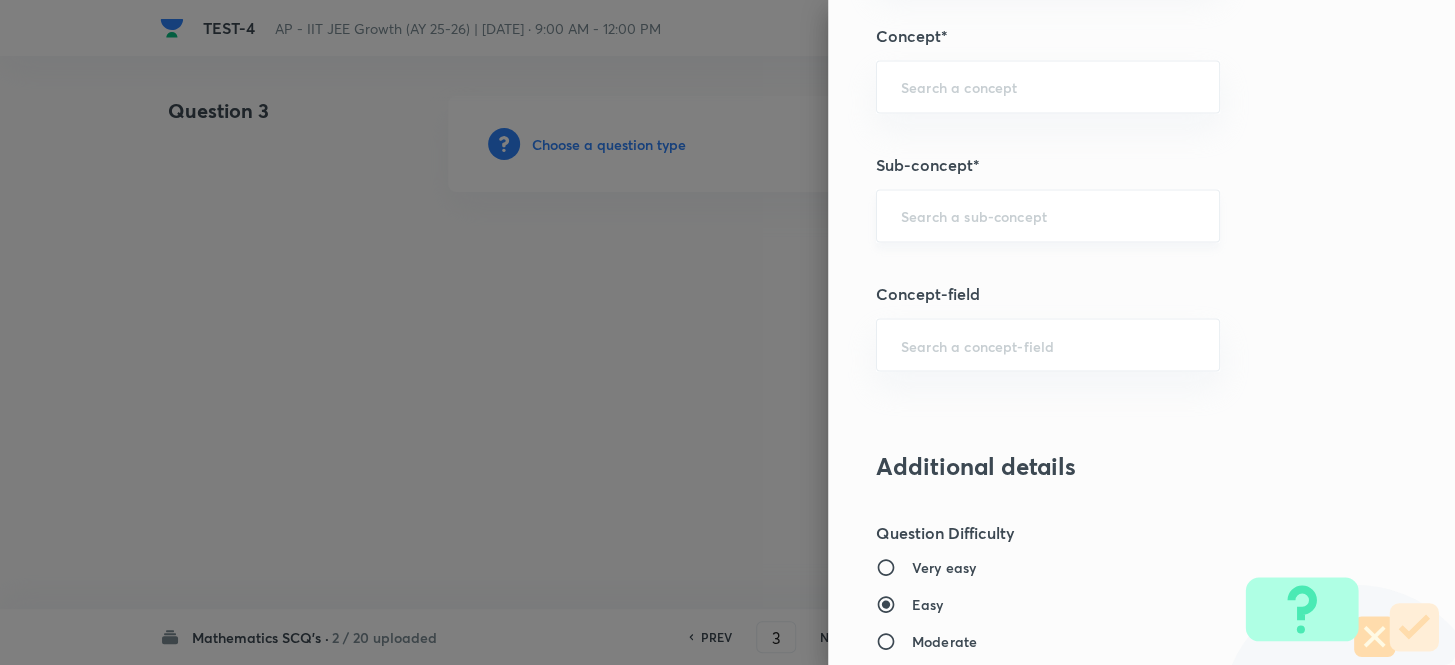 click on "​" at bounding box center [1048, 215] 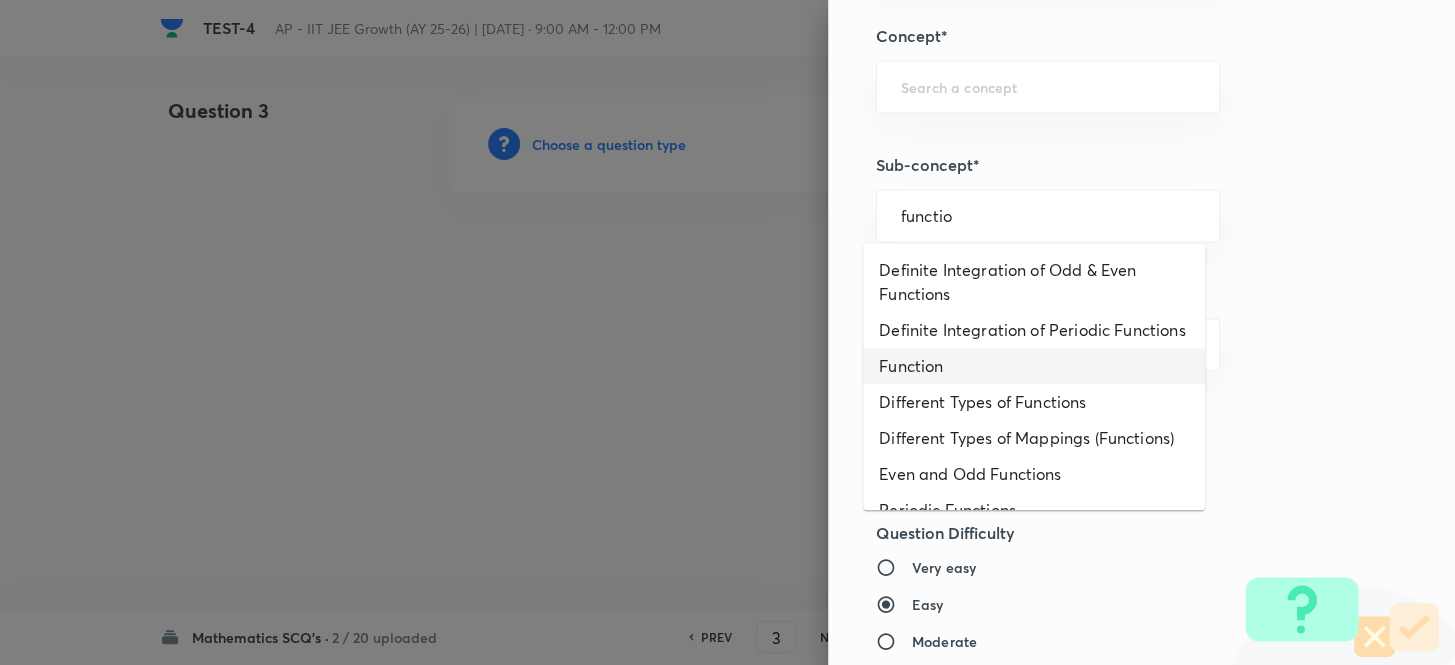 click on "Function" at bounding box center (1034, 366) 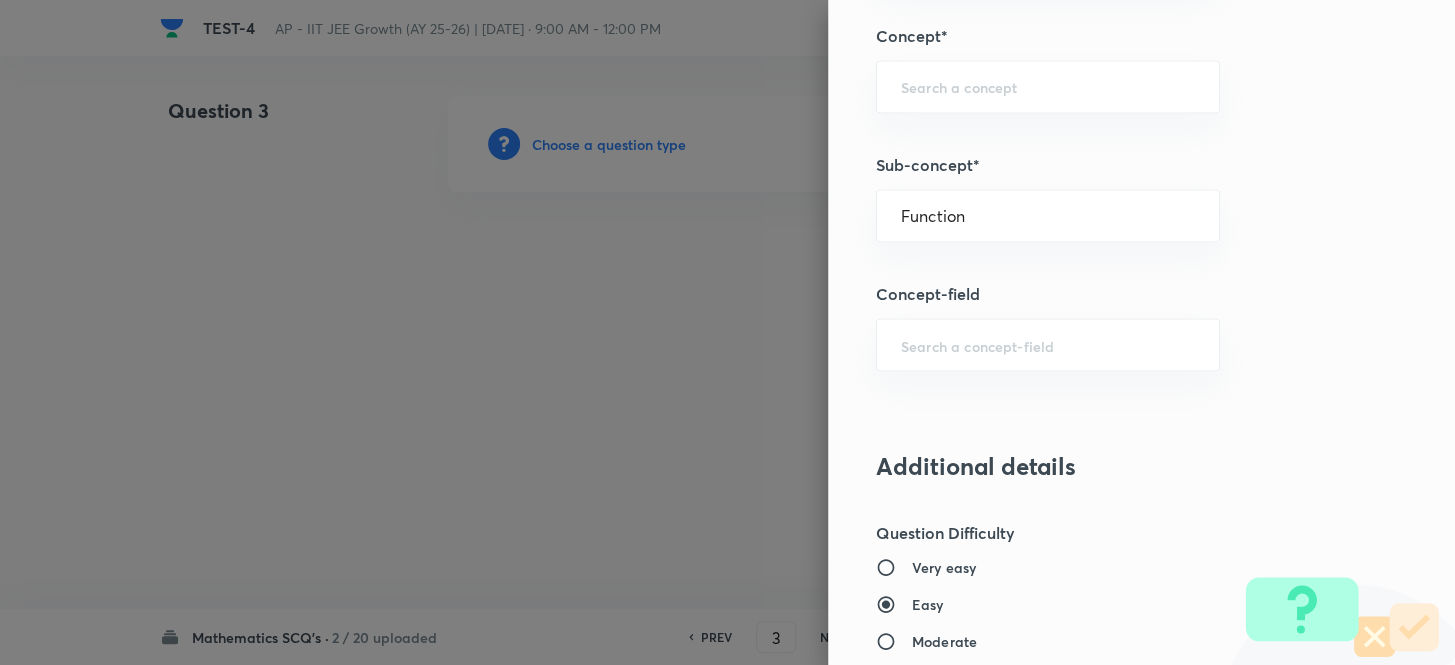 type on "Mathematics" 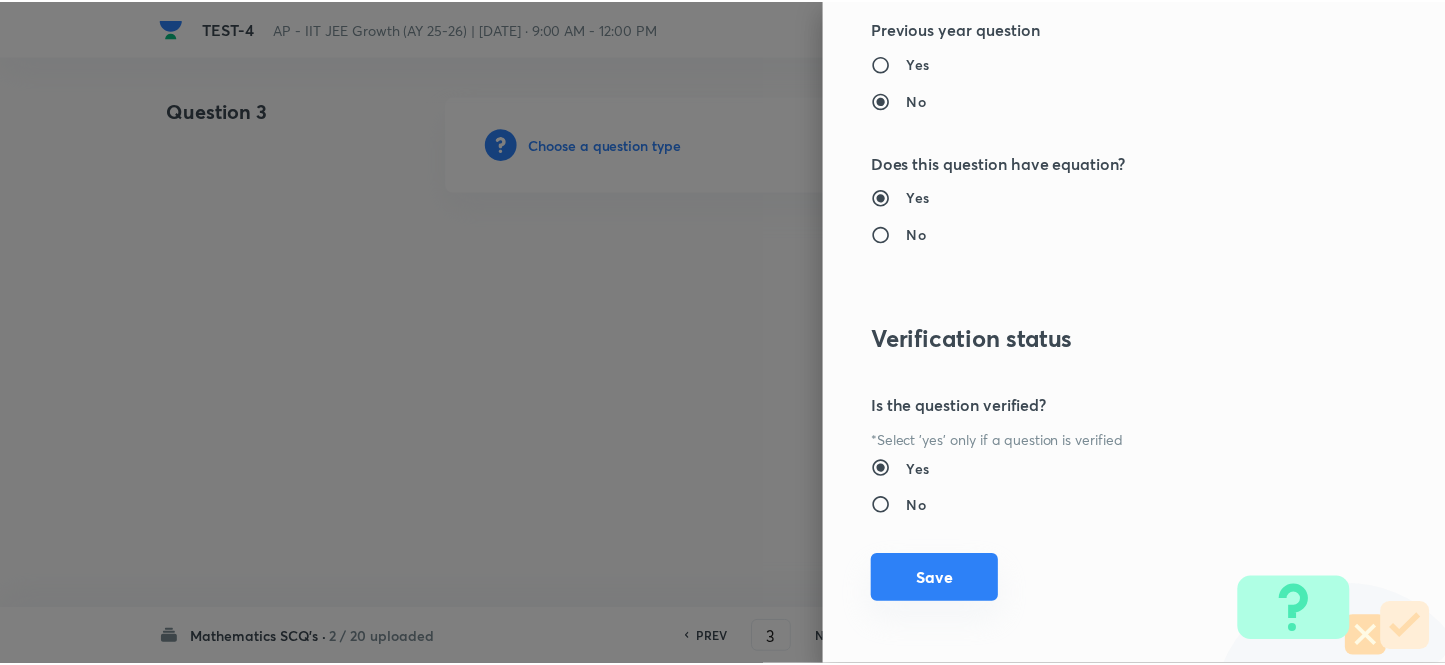 scroll, scrollTop: 2193, scrollLeft: 0, axis: vertical 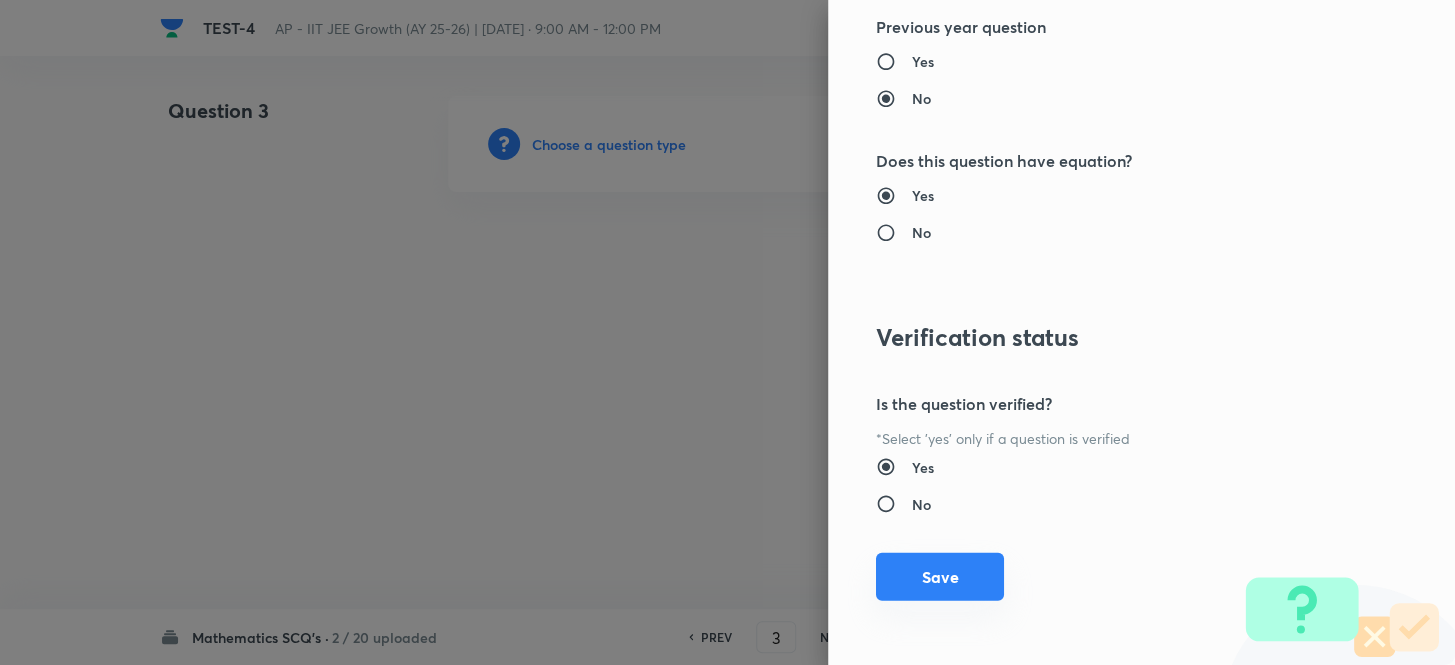 click on "Save" at bounding box center (940, 577) 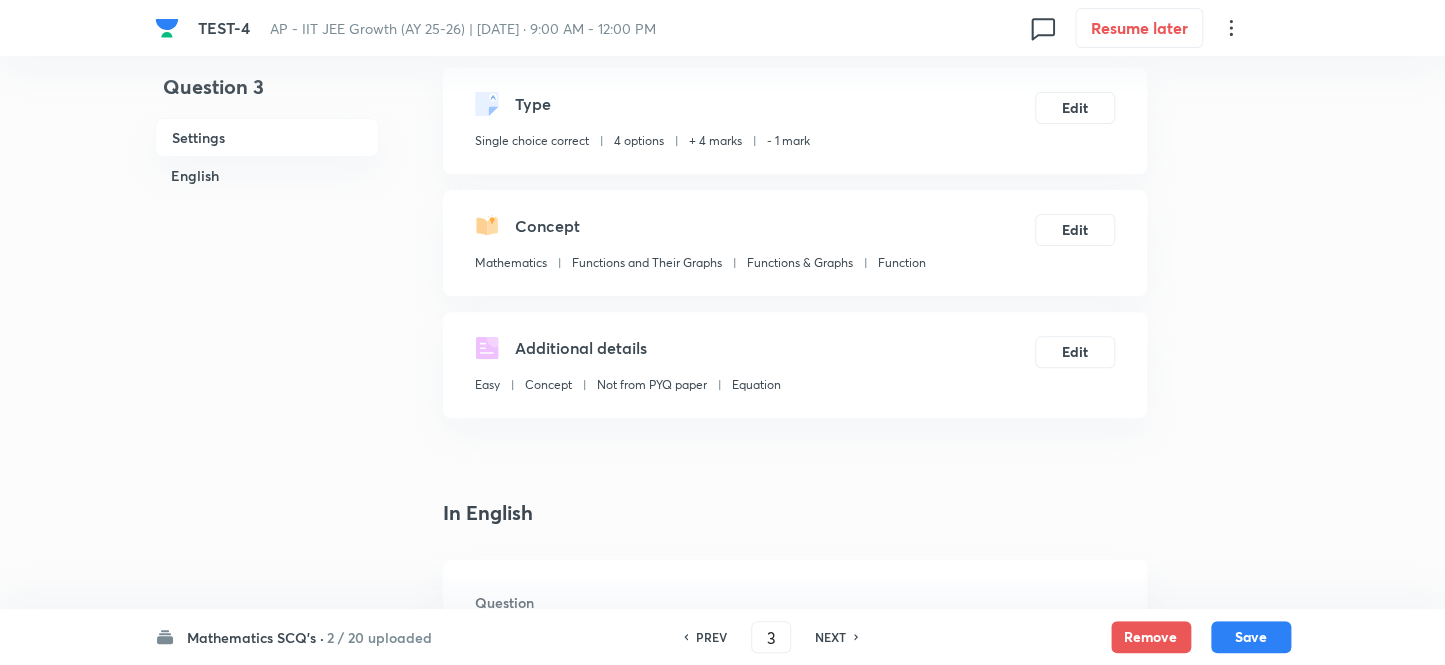 scroll, scrollTop: 363, scrollLeft: 0, axis: vertical 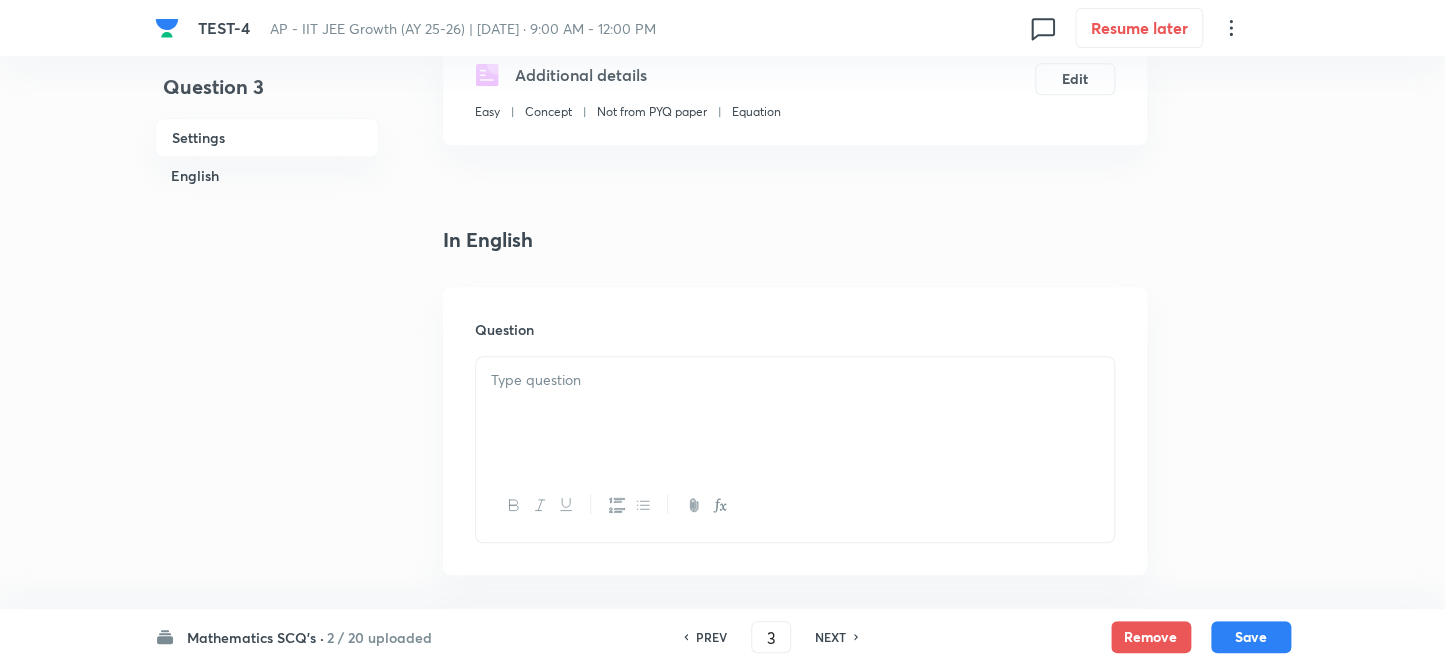 click at bounding box center (795, 413) 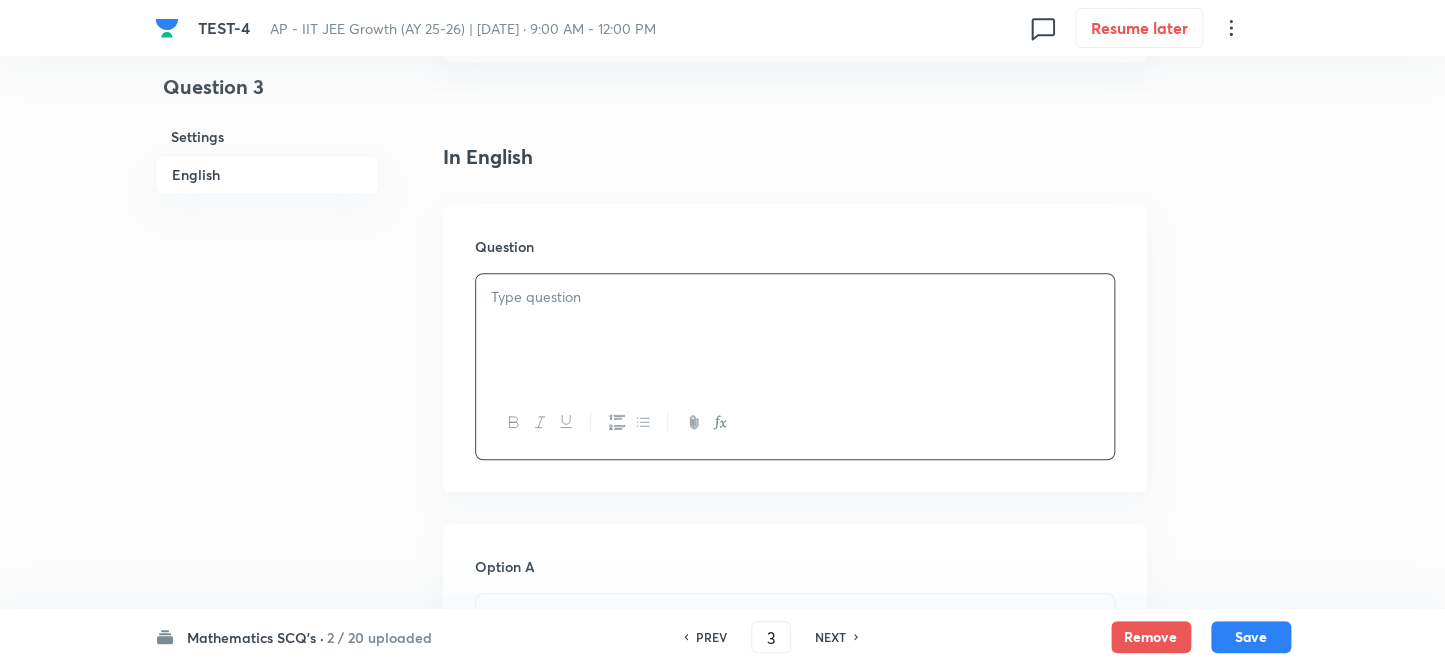scroll, scrollTop: 636, scrollLeft: 0, axis: vertical 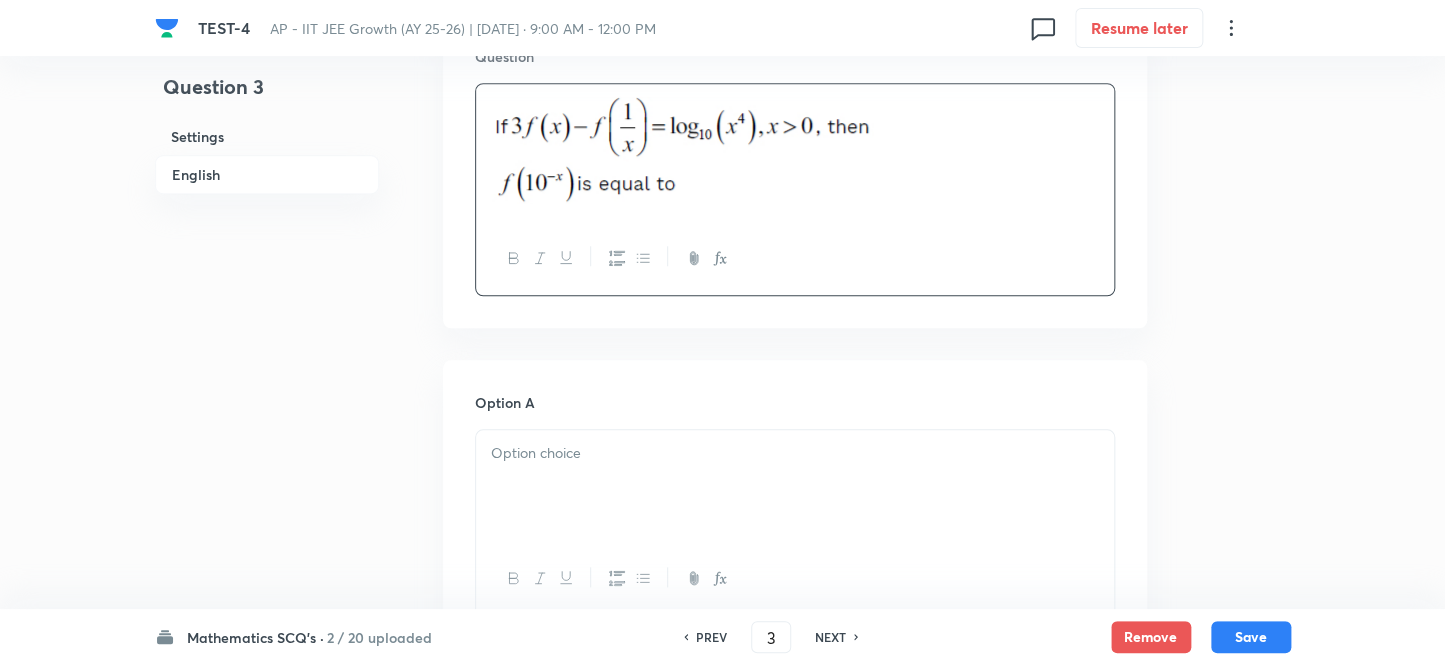 click at bounding box center [795, 453] 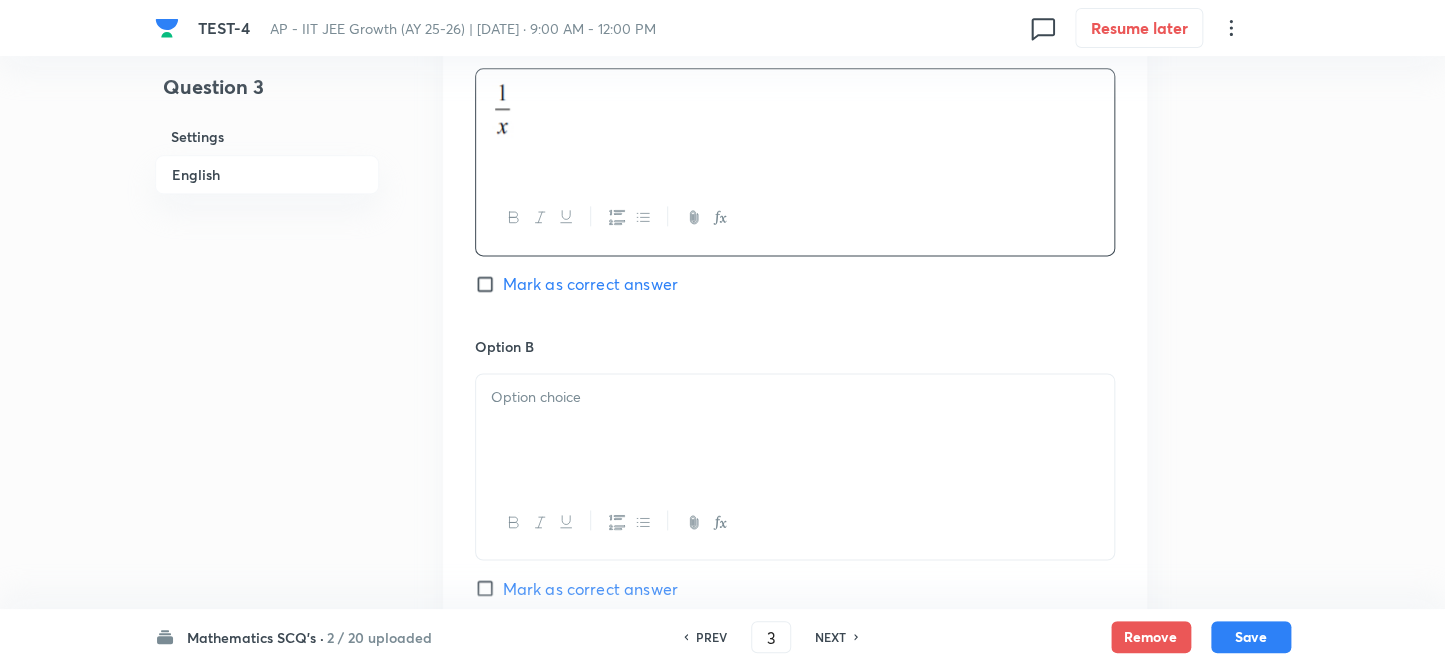 scroll, scrollTop: 1000, scrollLeft: 0, axis: vertical 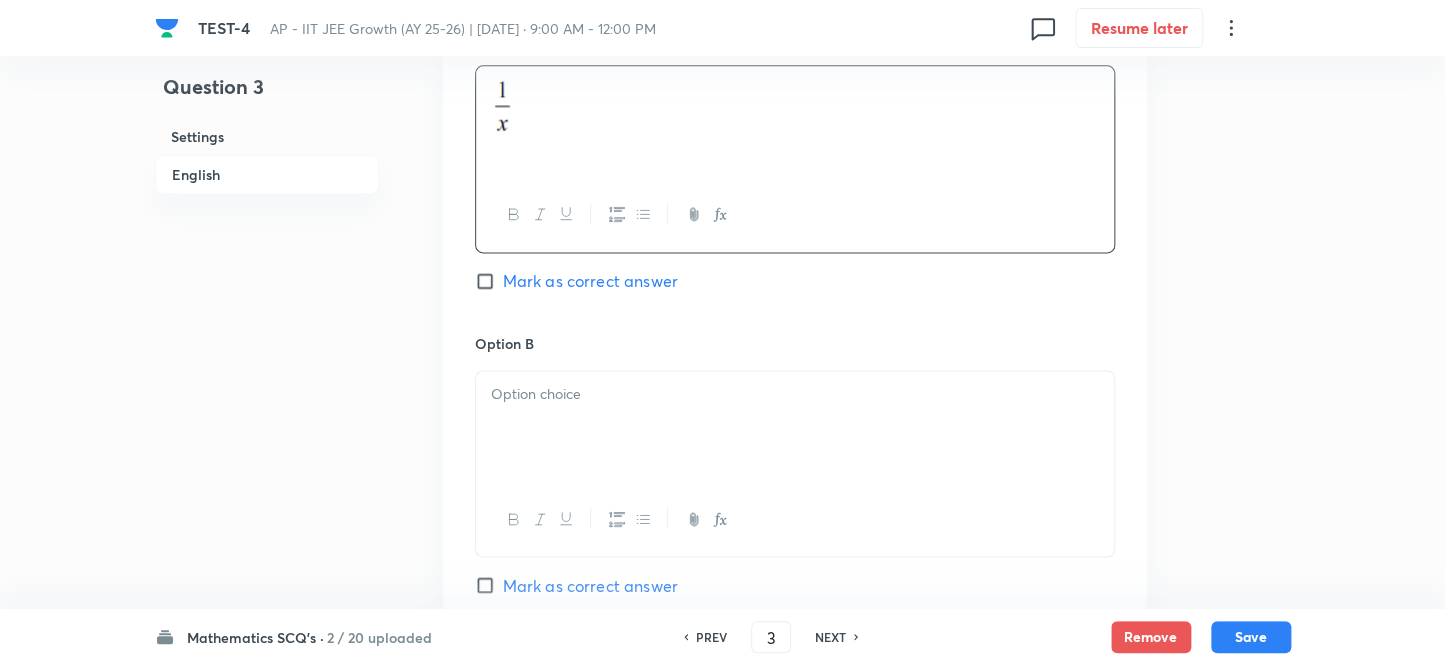 click at bounding box center (795, 394) 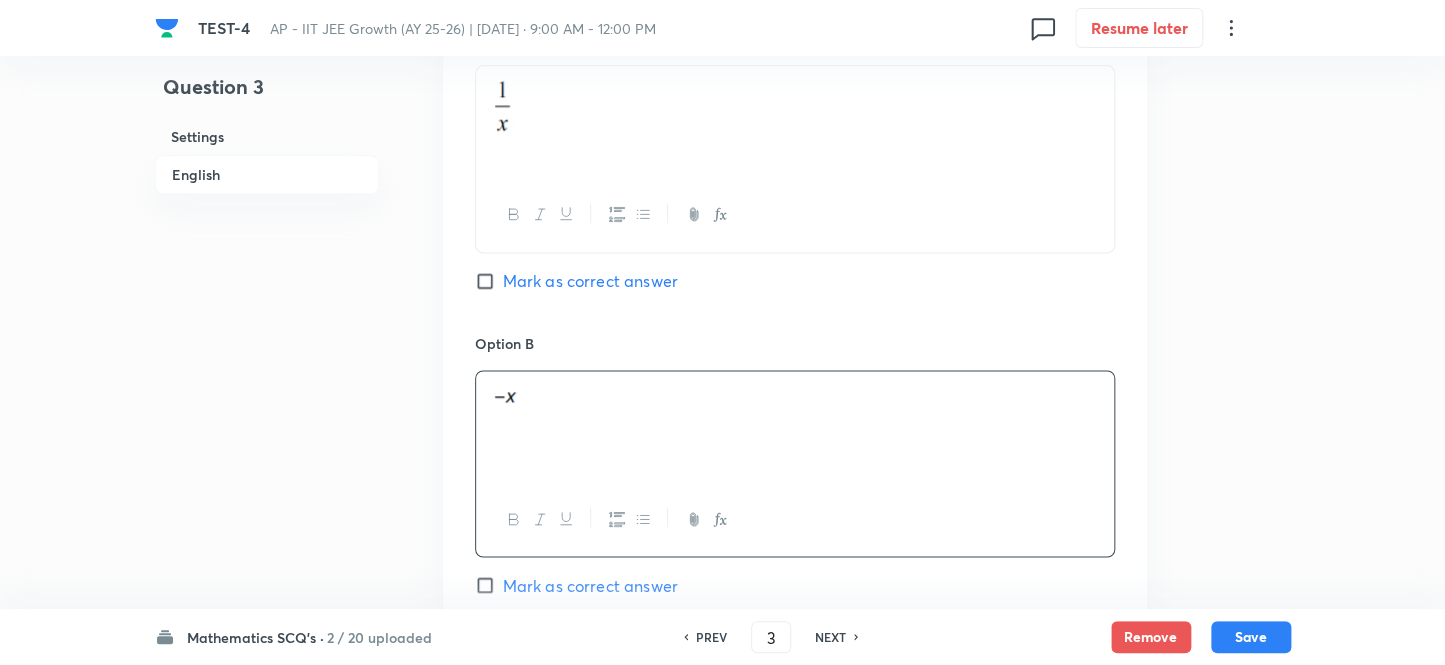 click on "Mark as correct answer" at bounding box center (489, 281) 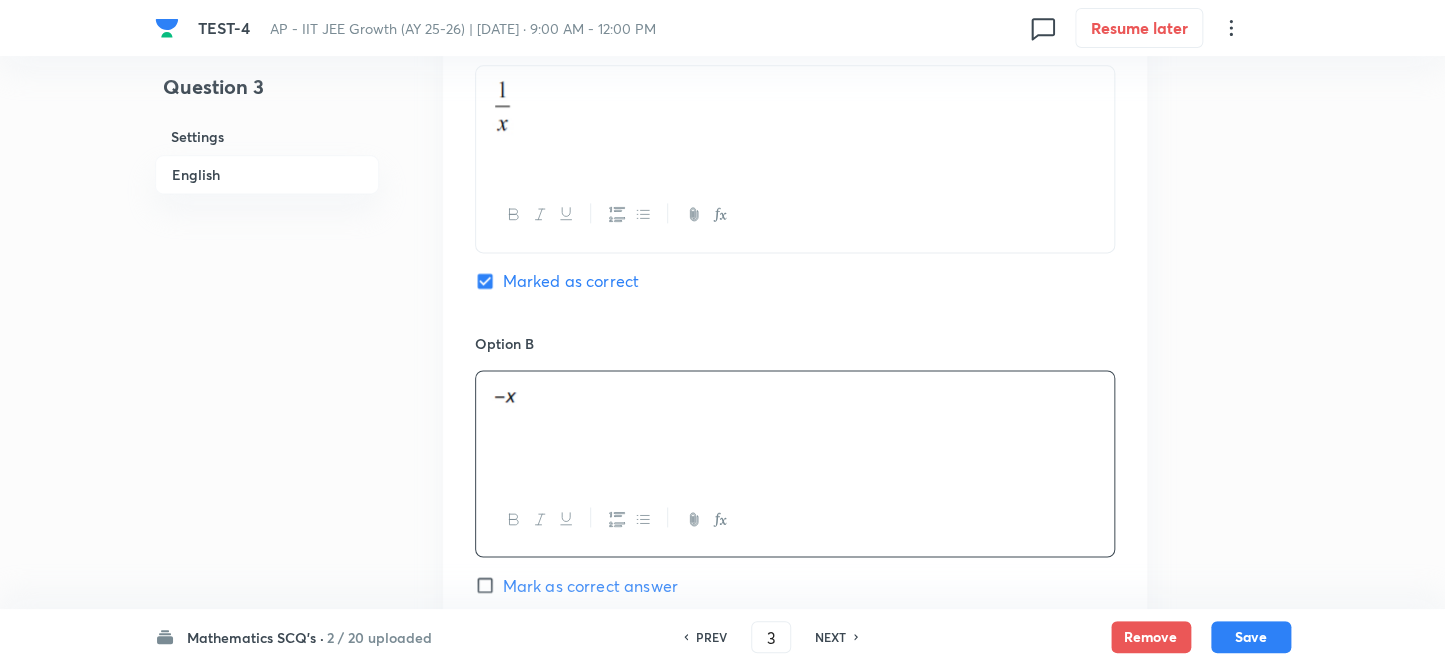 click on "Marked as correct" at bounding box center (489, 281) 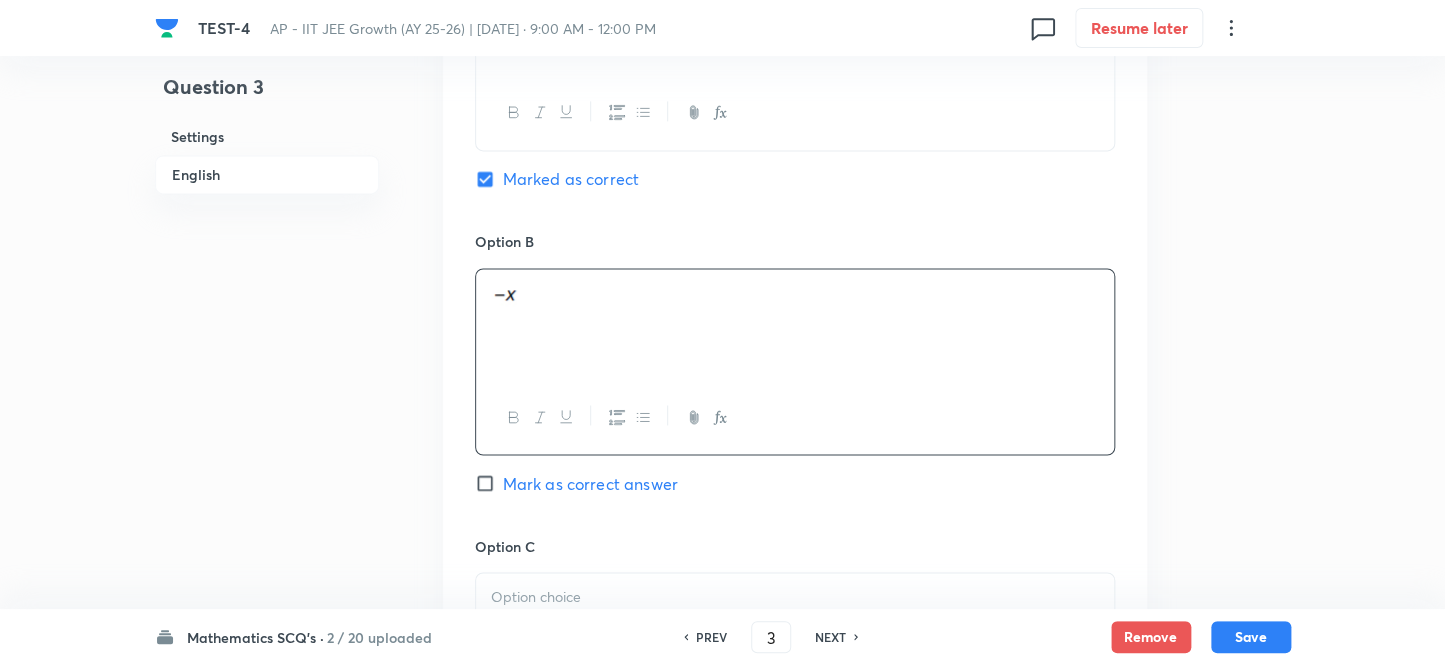 scroll, scrollTop: 1181, scrollLeft: 0, axis: vertical 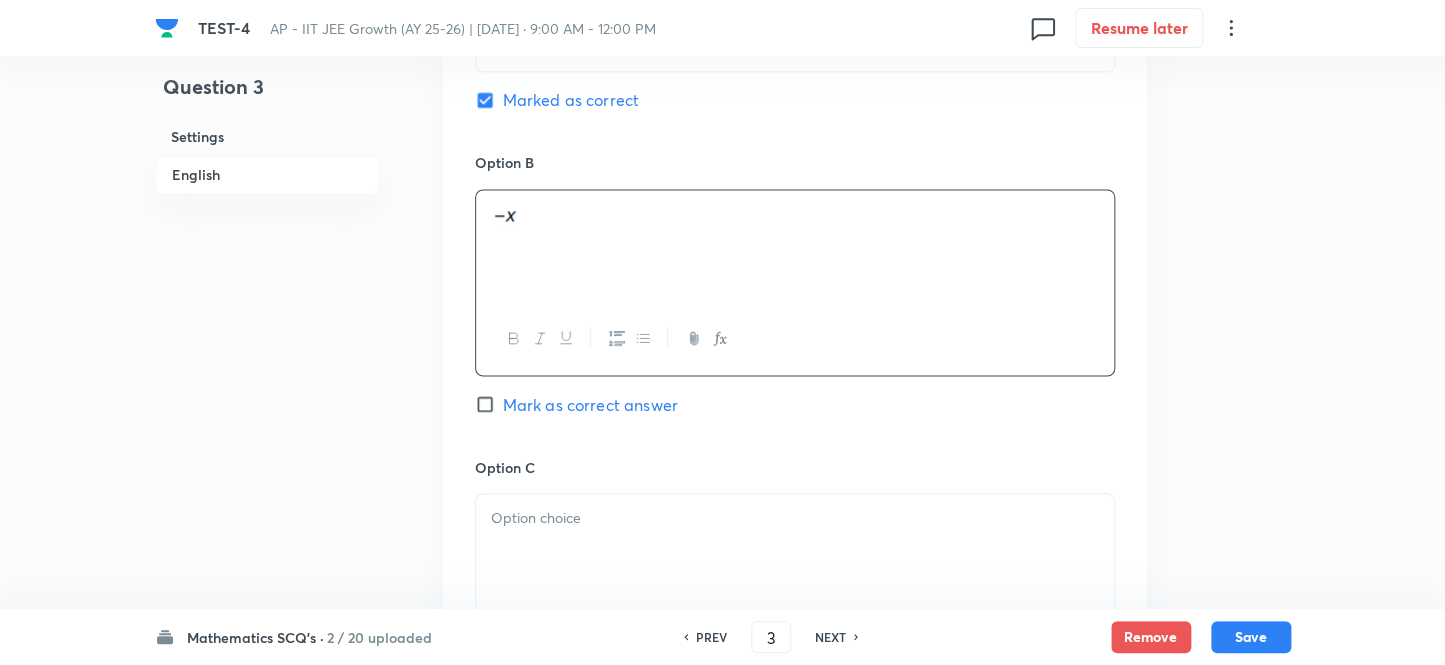 click on "Mark as correct answer" at bounding box center (489, 404) 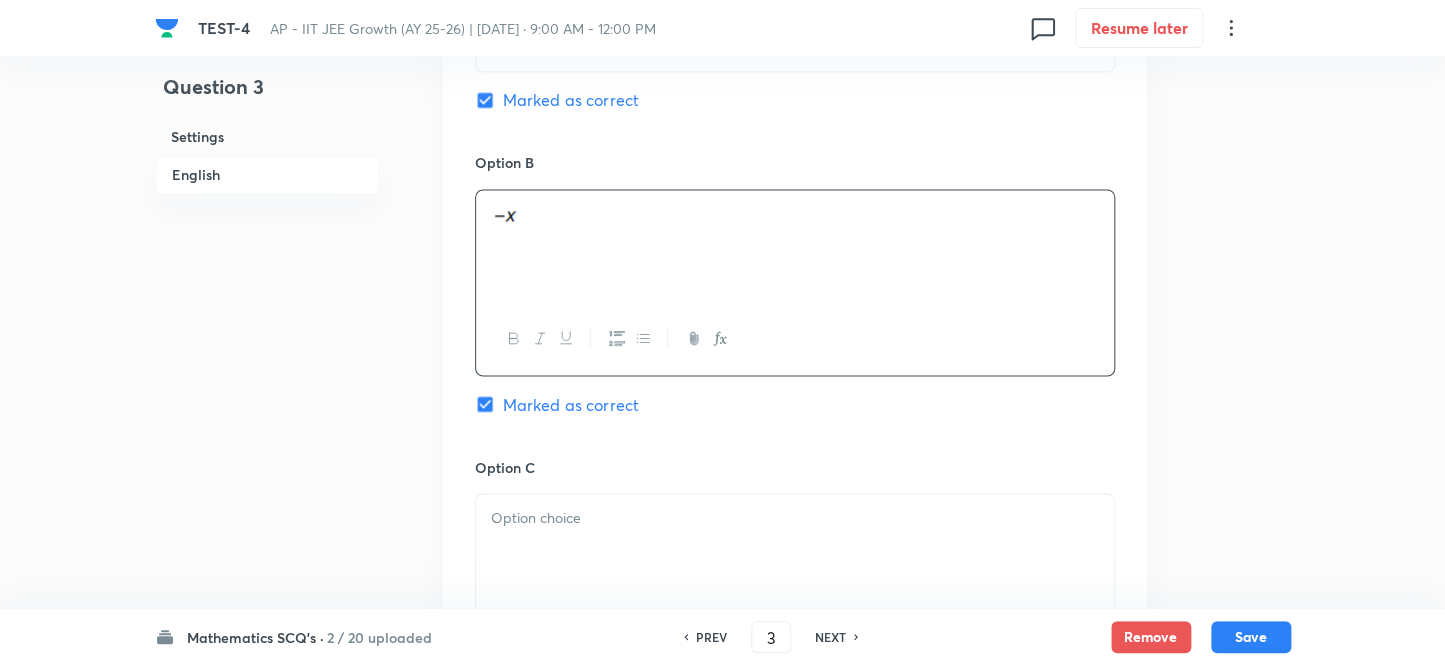checkbox on "false" 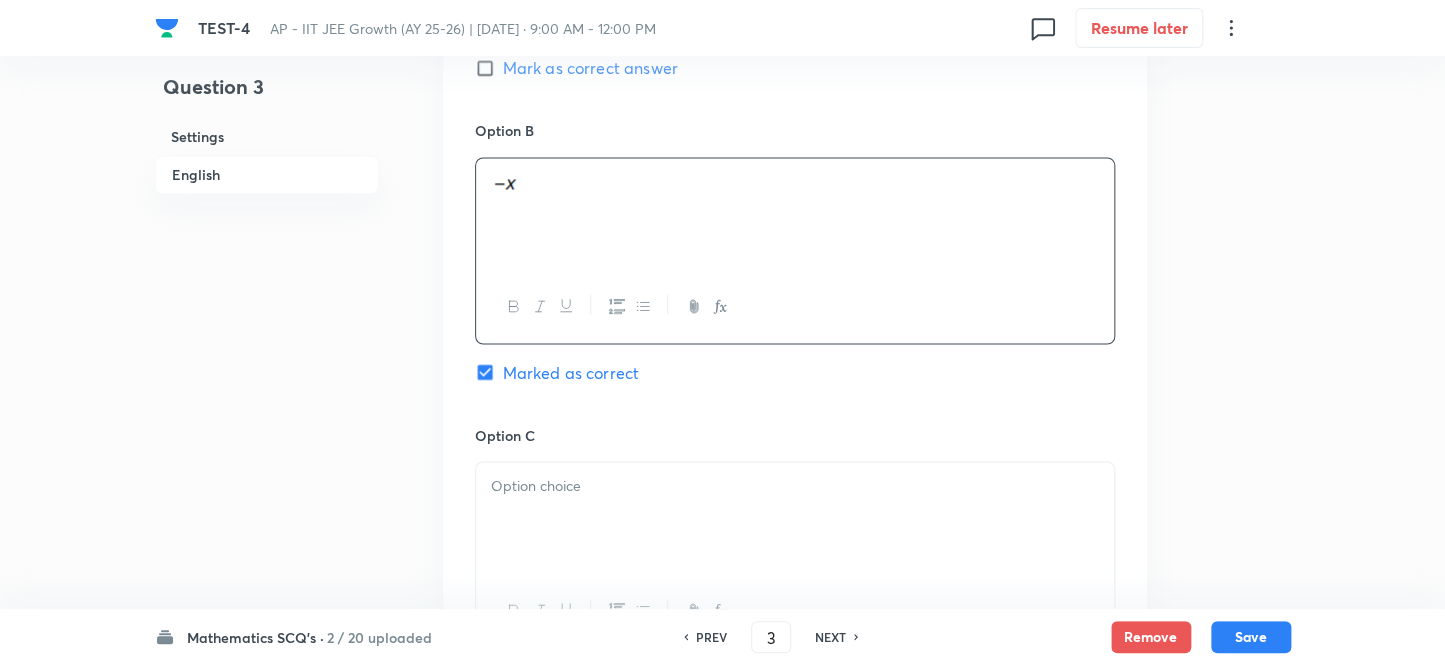 scroll, scrollTop: 1363, scrollLeft: 0, axis: vertical 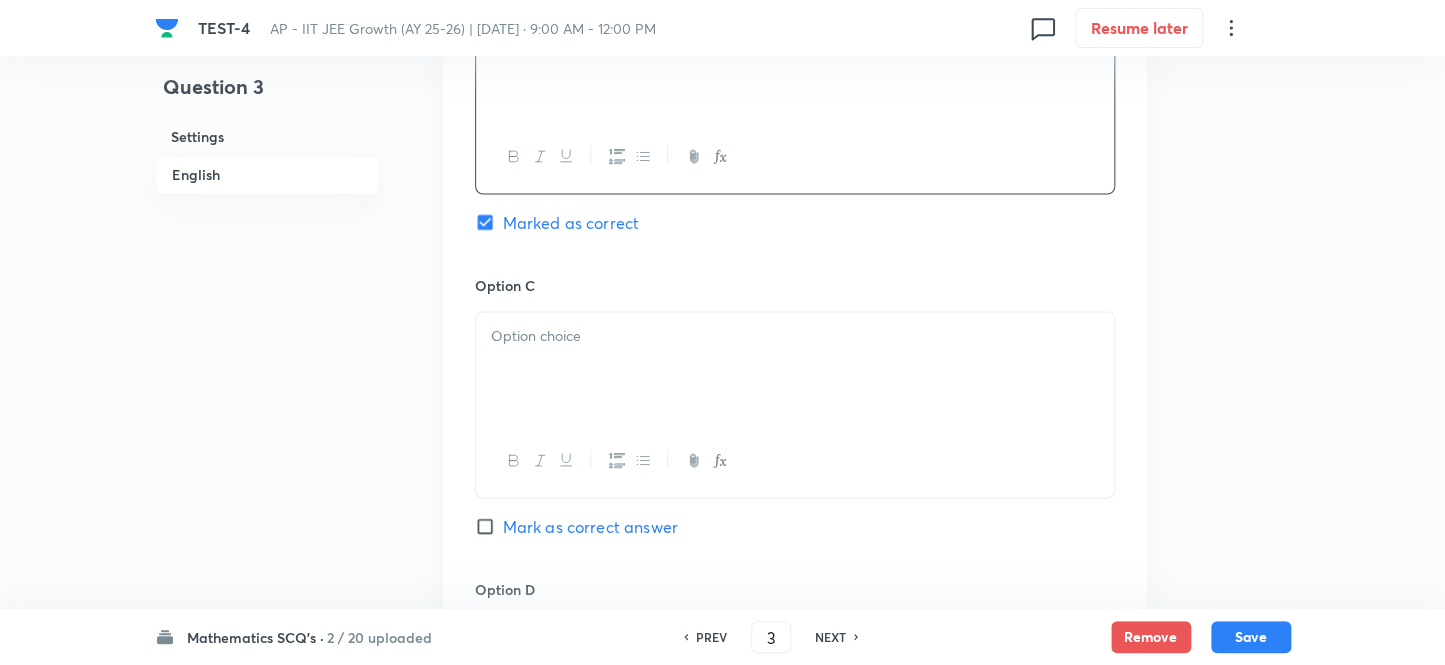 click at bounding box center [795, 368] 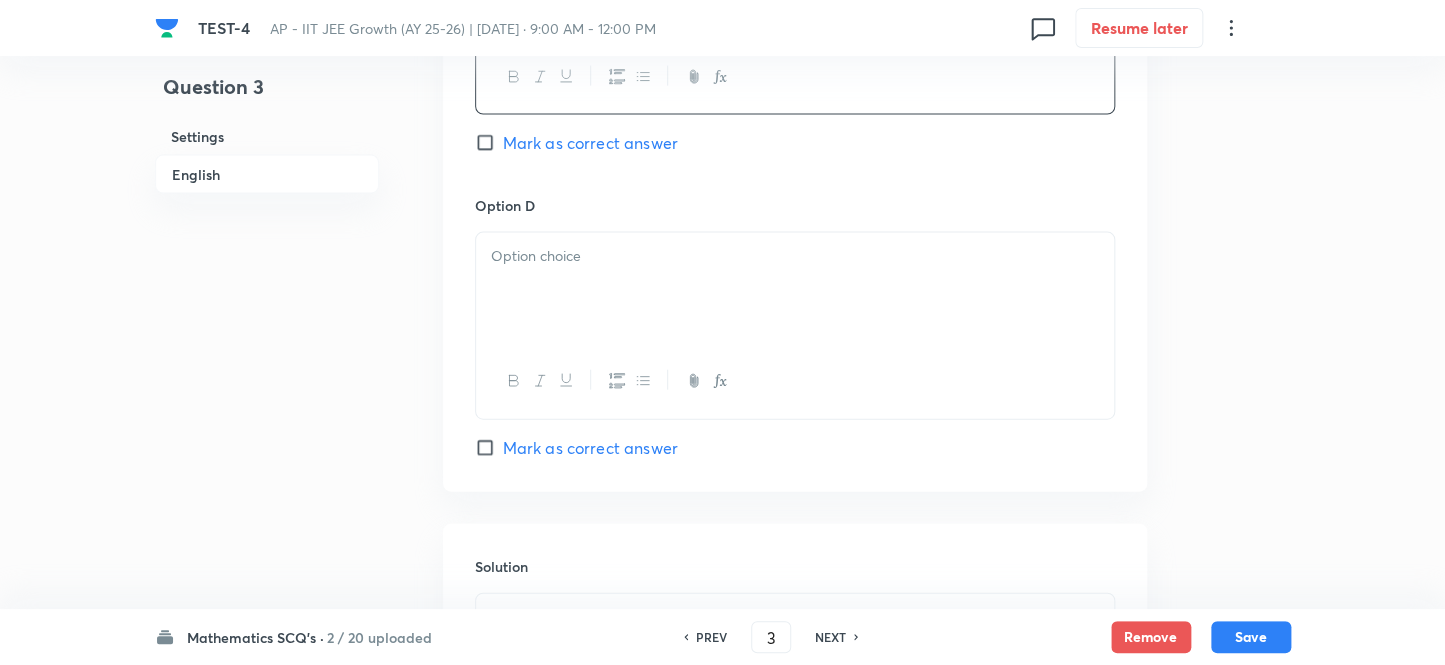scroll, scrollTop: 1818, scrollLeft: 0, axis: vertical 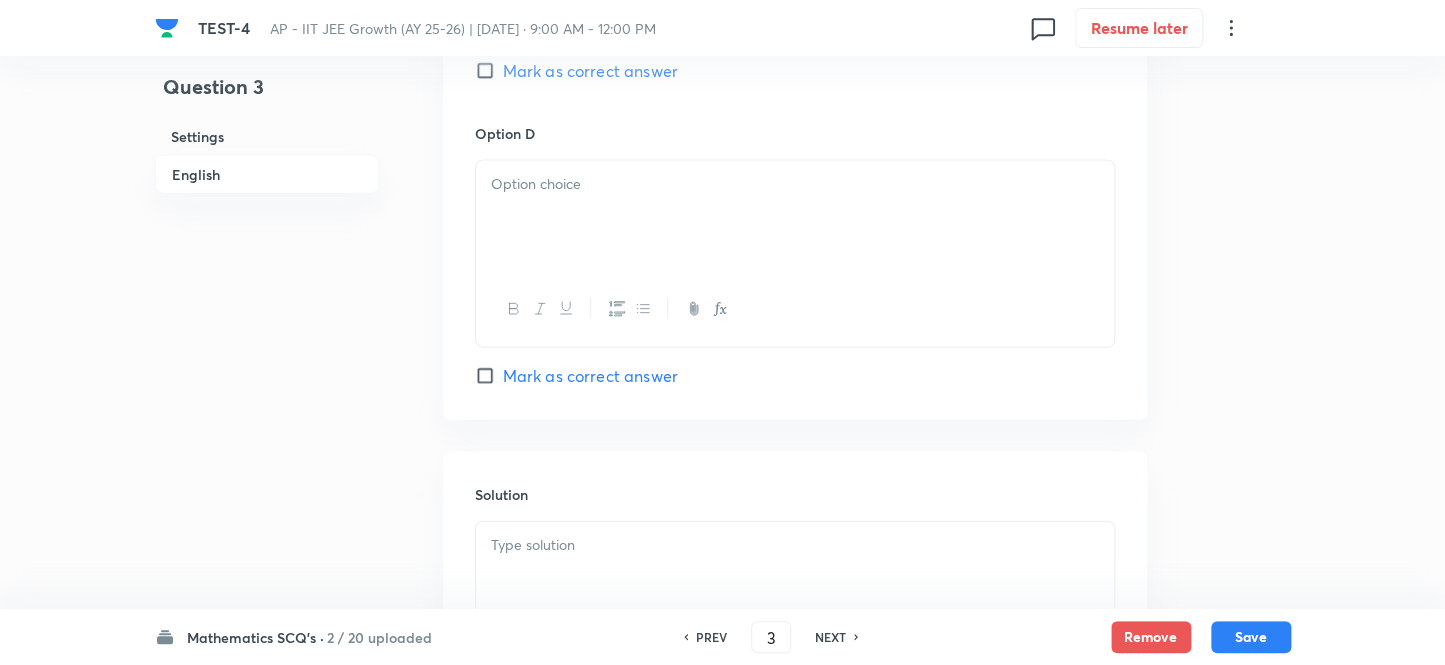click at bounding box center [795, 217] 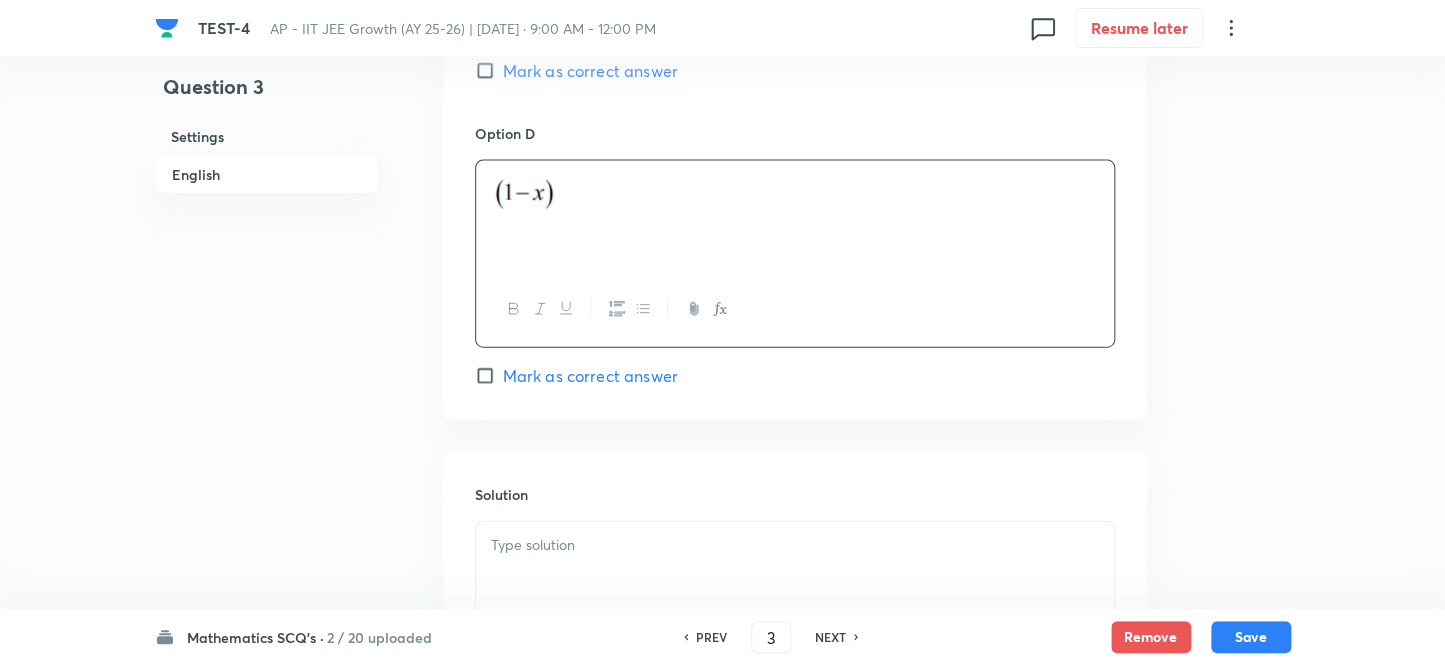 click at bounding box center [795, 545] 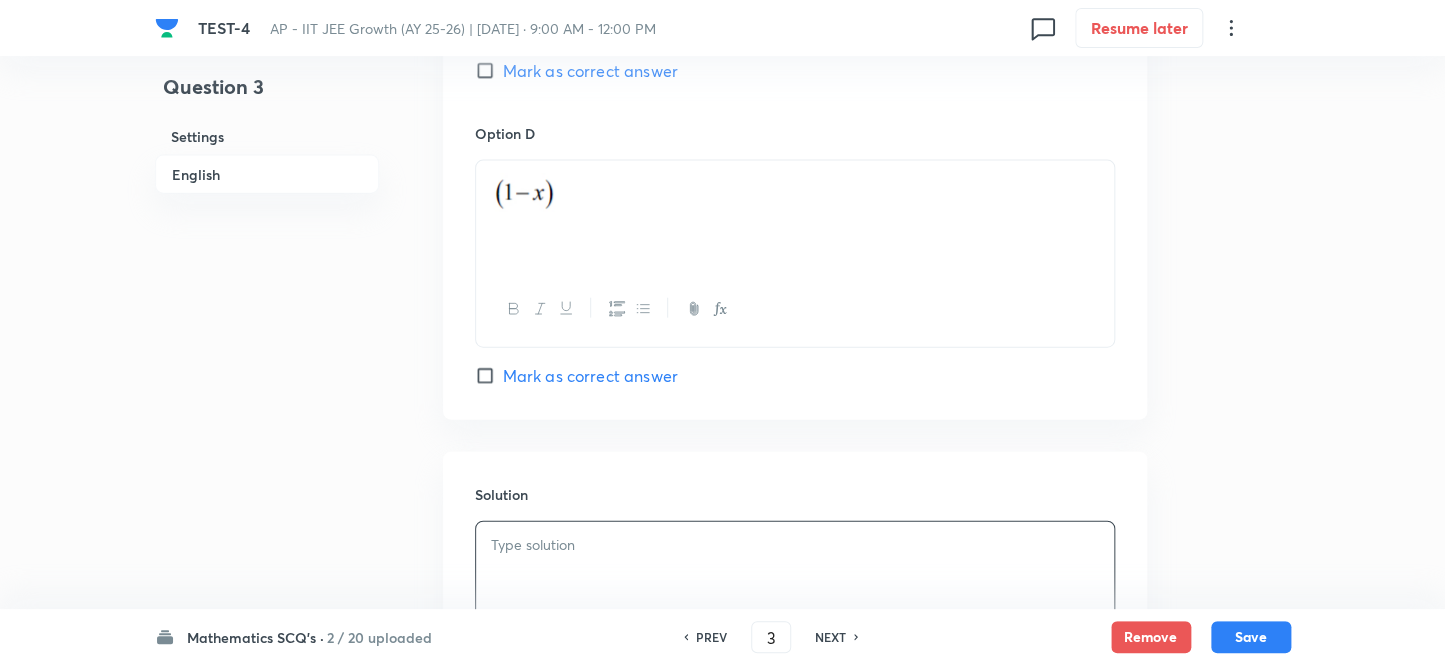 type 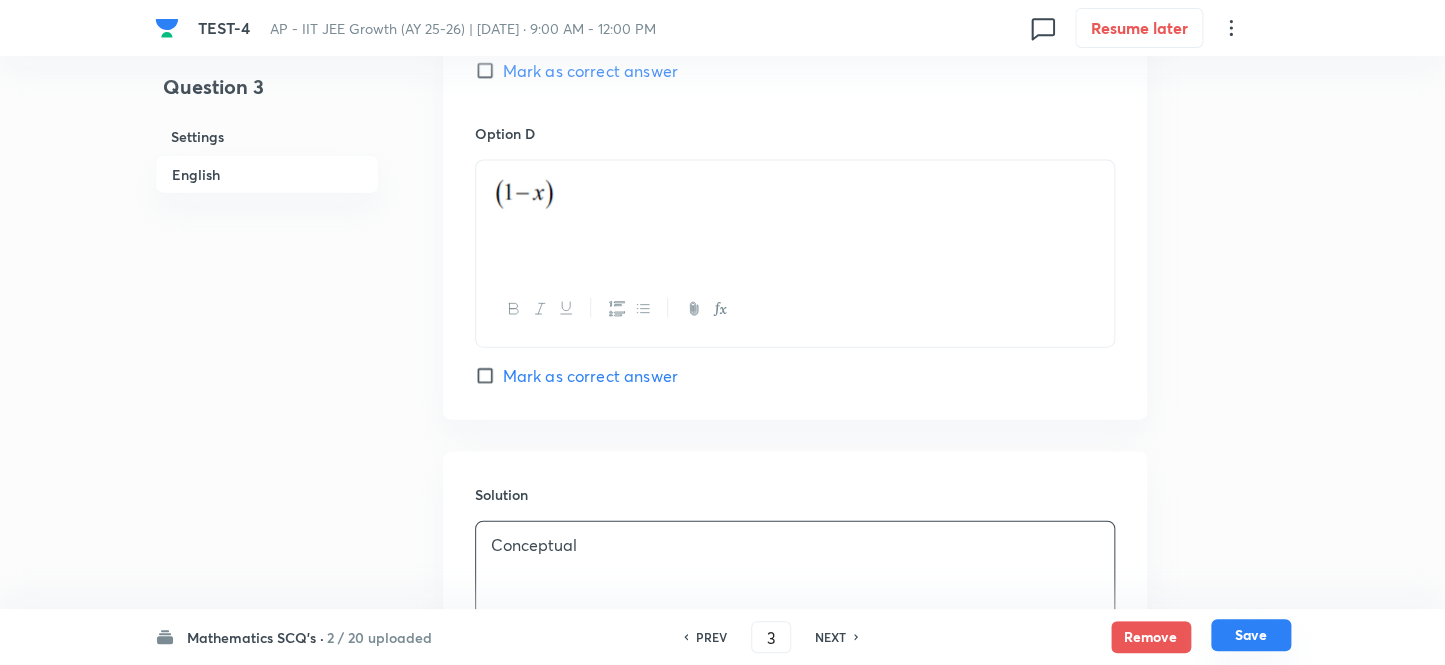 click on "Save" at bounding box center (1251, 635) 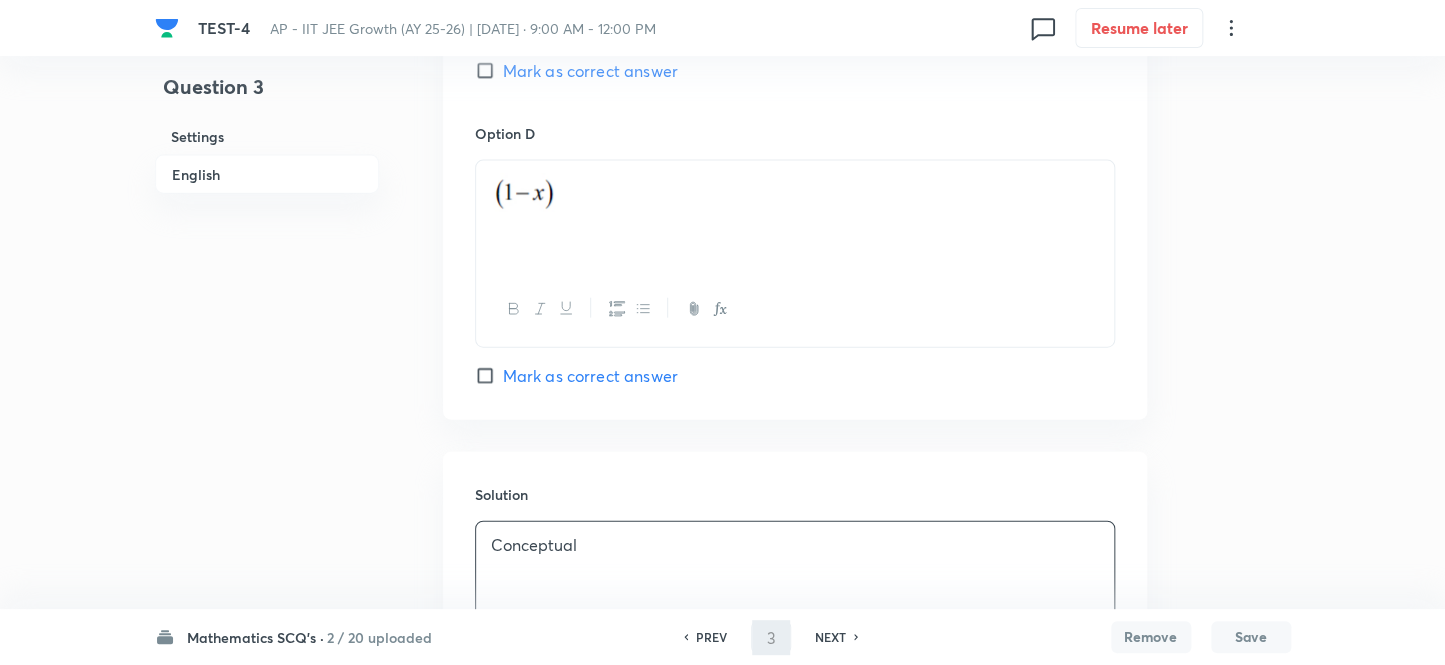 type on "4" 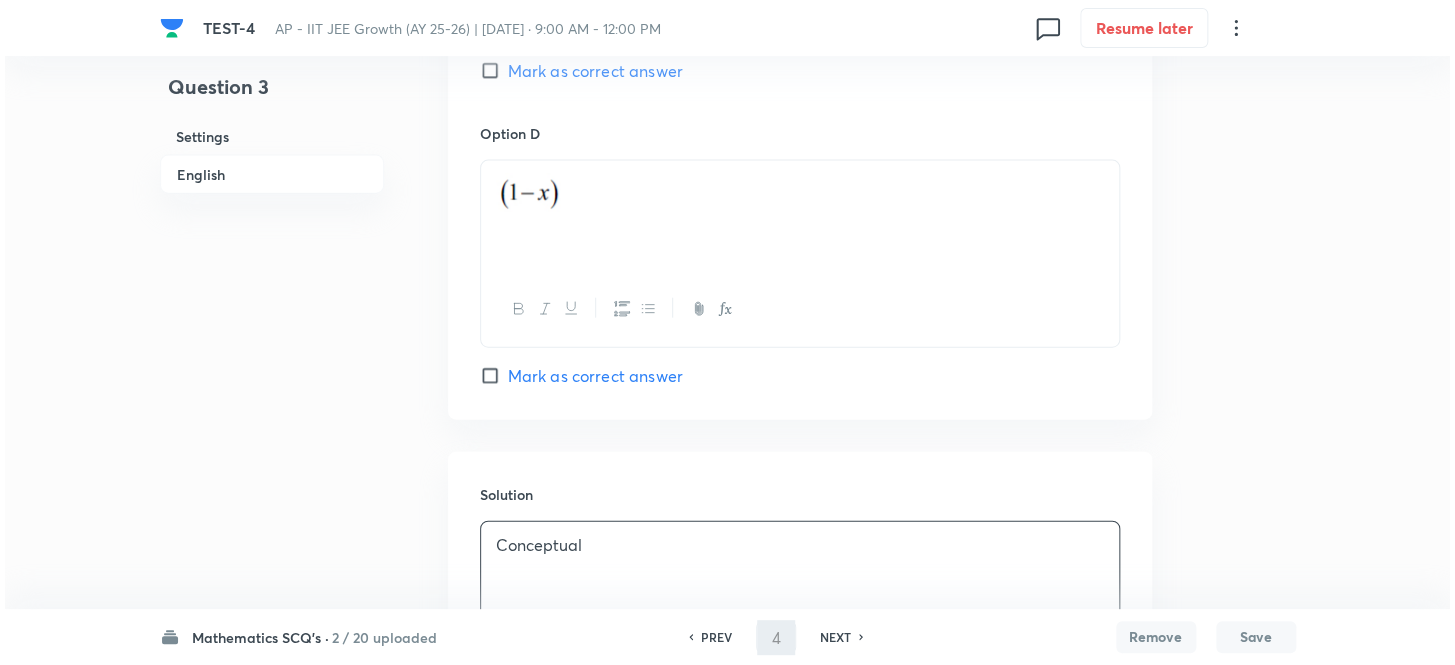 scroll, scrollTop: 0, scrollLeft: 0, axis: both 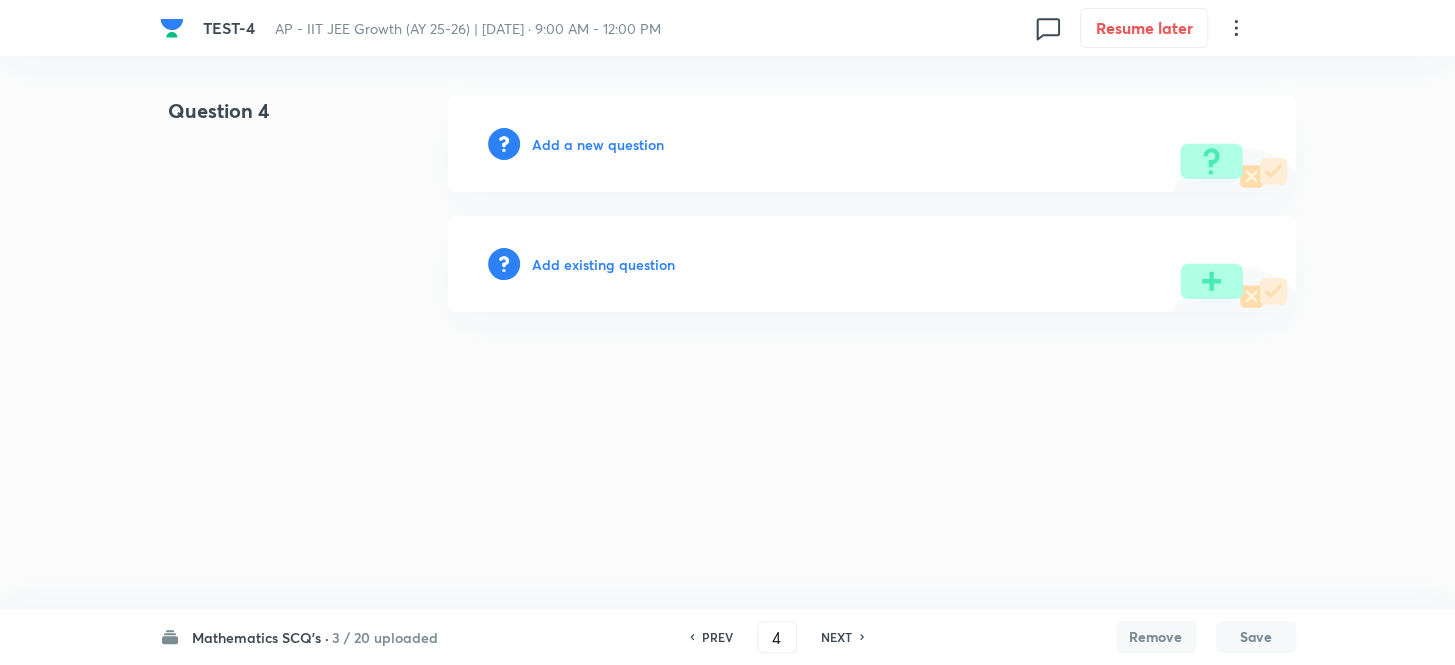 click on "Add a new question" at bounding box center (598, 144) 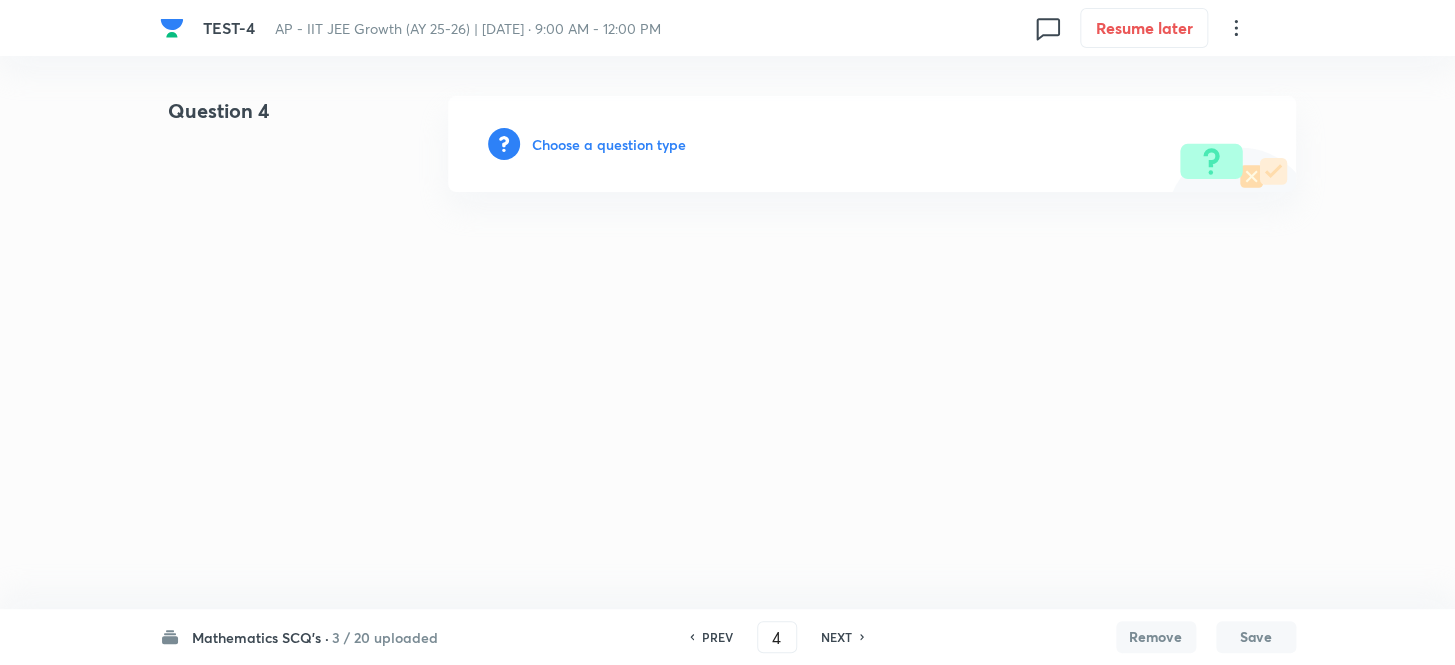 click on "Choose a question type" at bounding box center [609, 144] 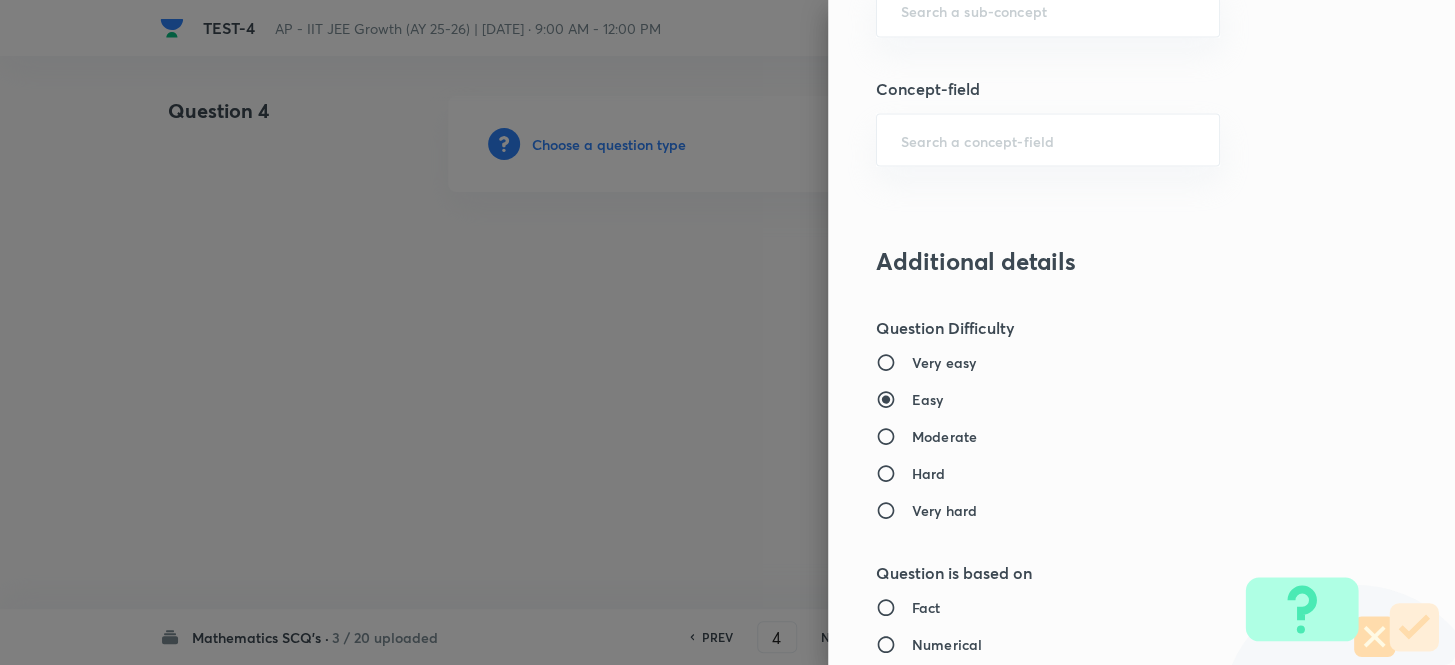 scroll, scrollTop: 1363, scrollLeft: 0, axis: vertical 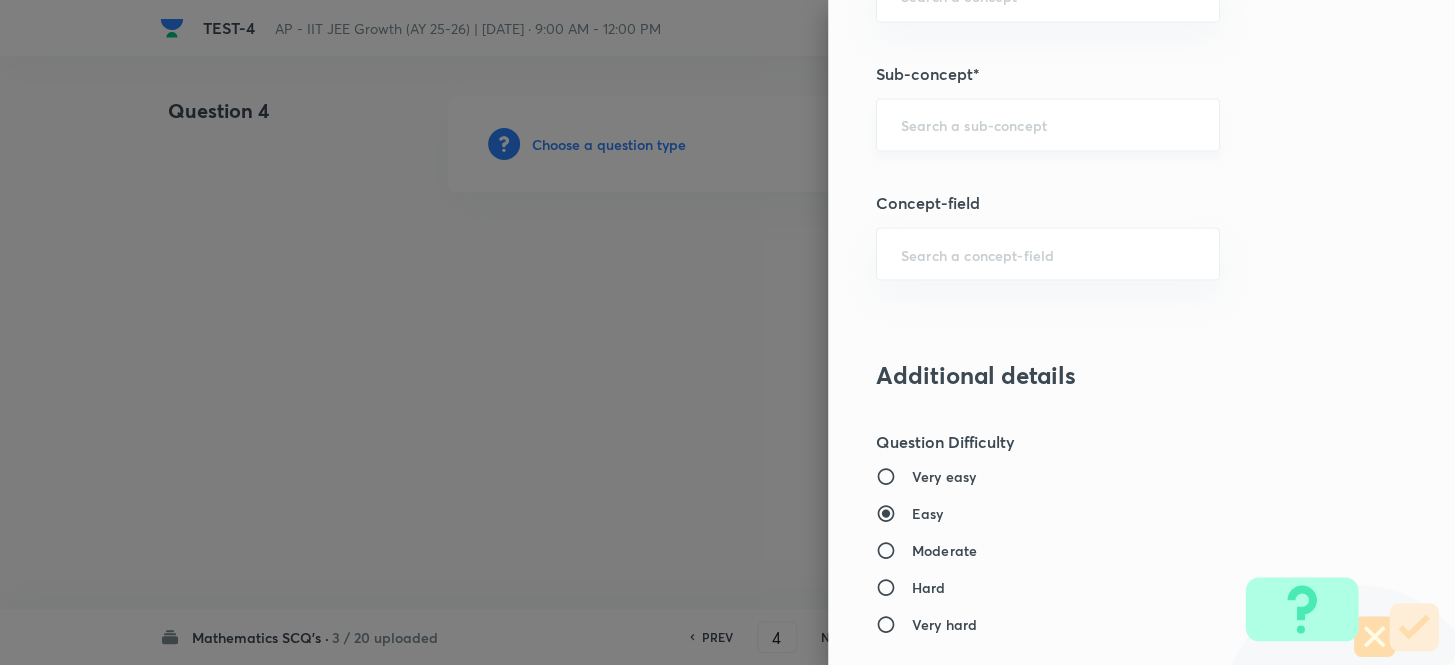 click at bounding box center [1048, 124] 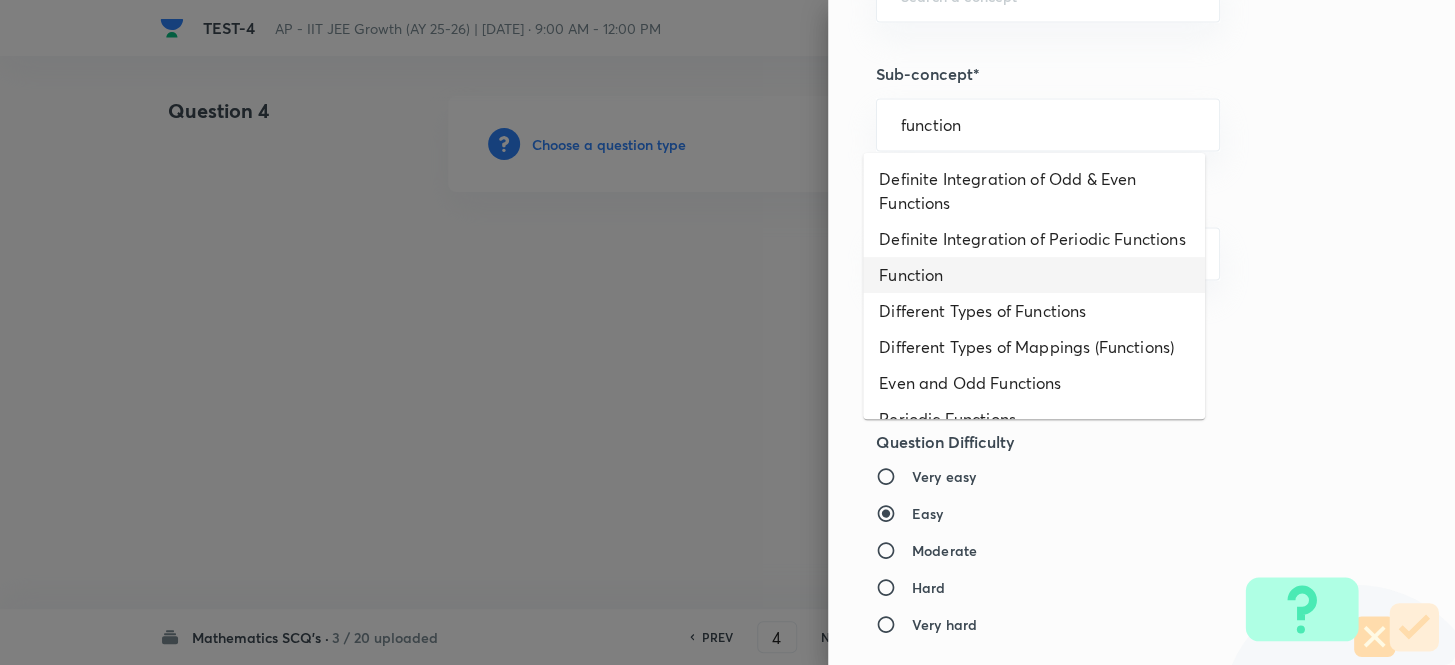 click on "Function" at bounding box center [1034, 275] 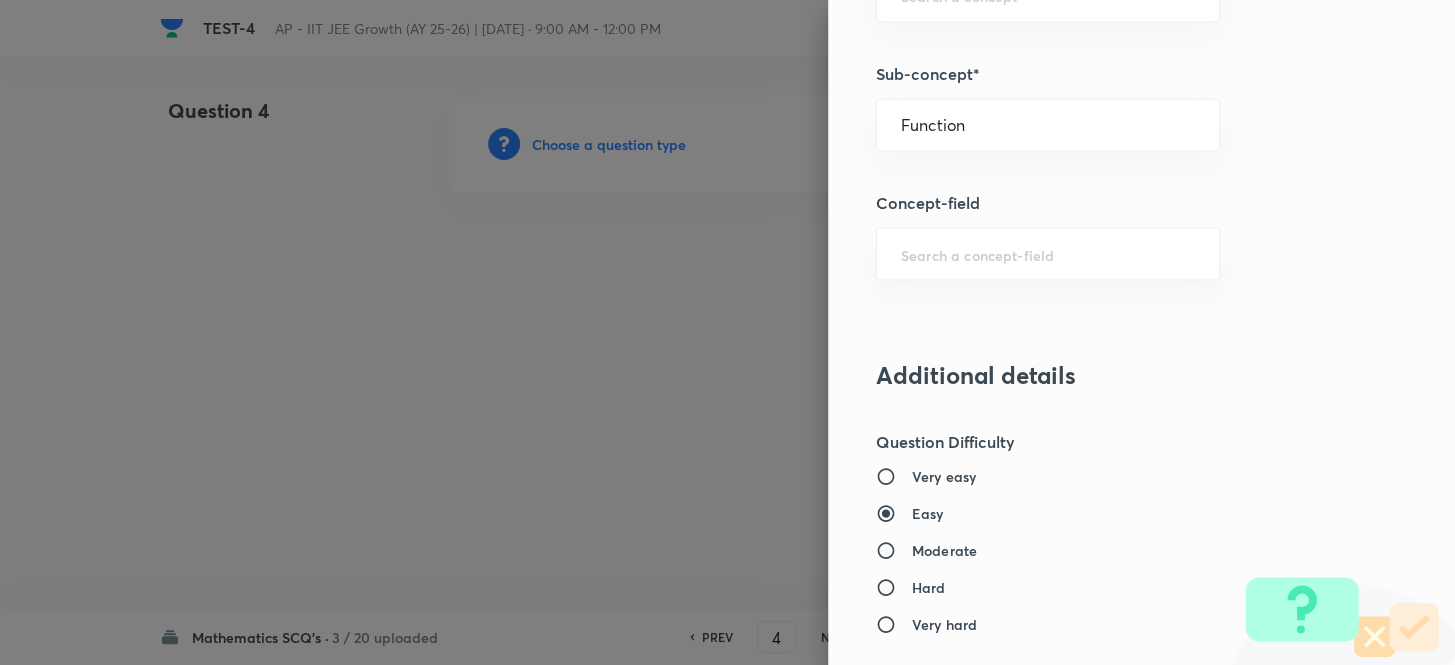 type on "Mathematics" 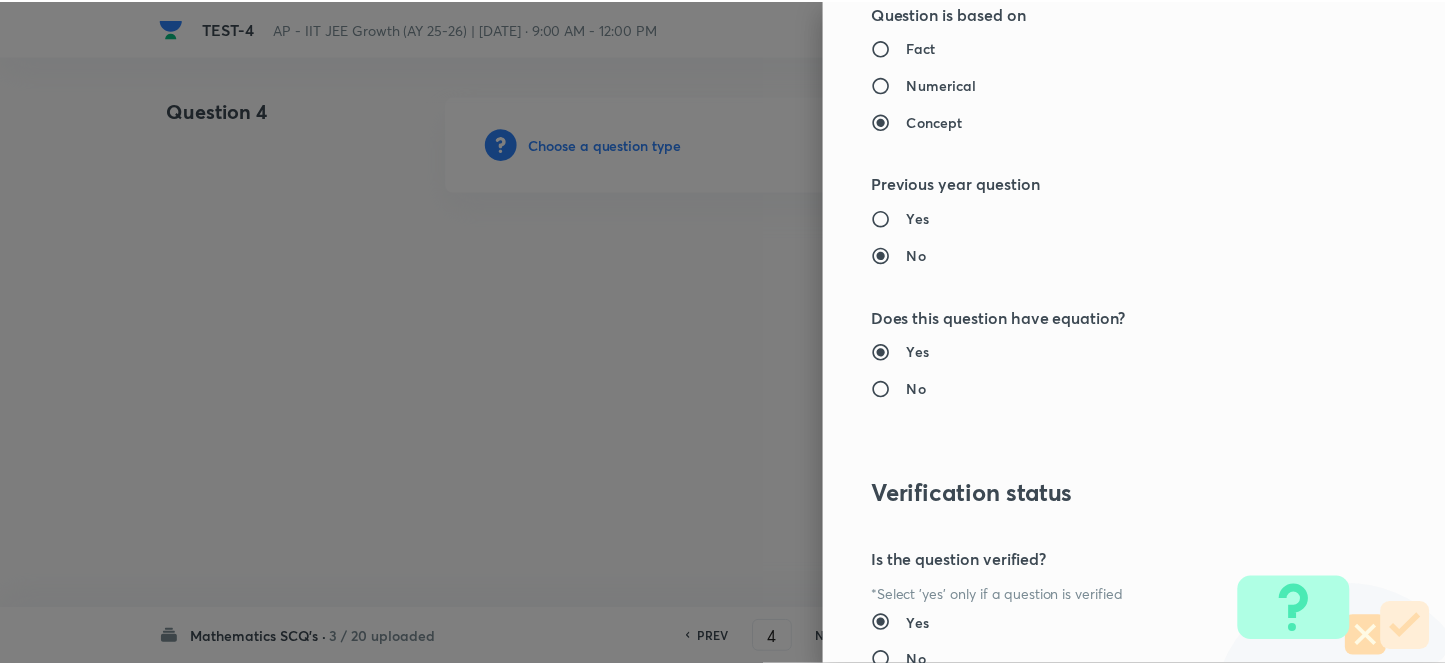 scroll, scrollTop: 2193, scrollLeft: 0, axis: vertical 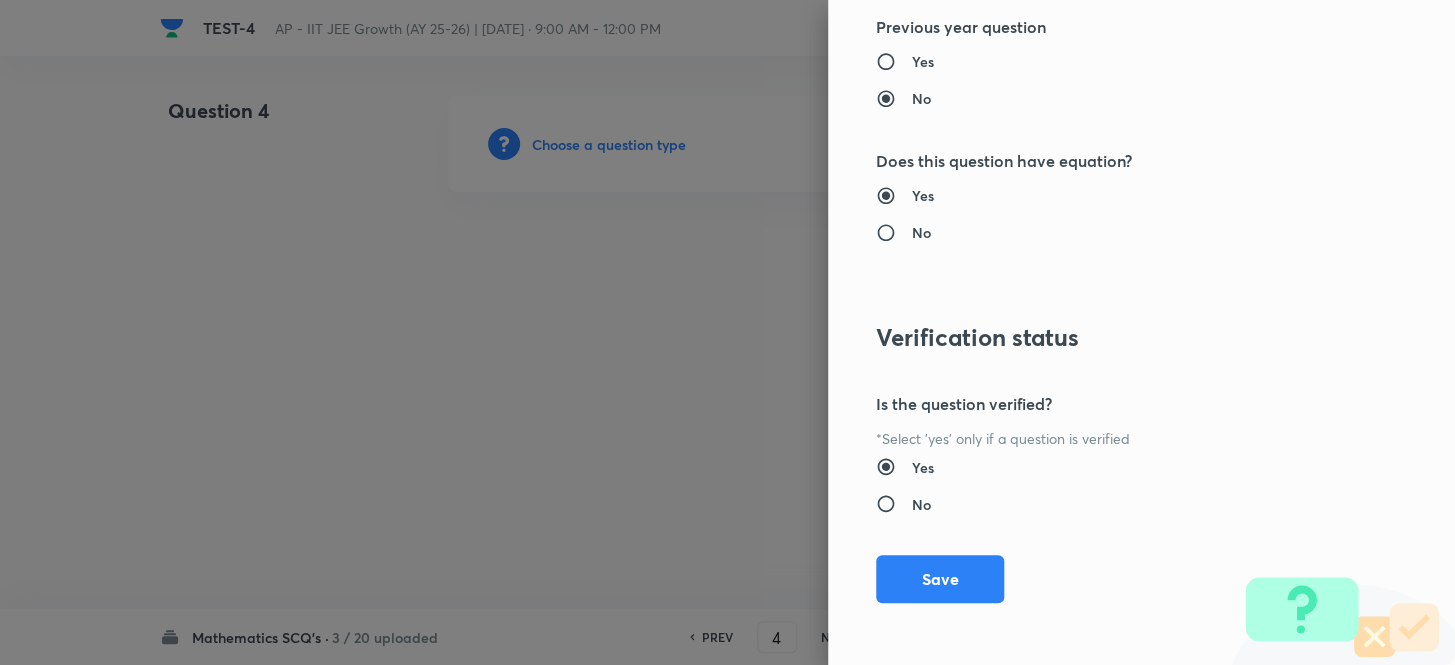 drag, startPoint x: 943, startPoint y: 581, endPoint x: 1137, endPoint y: 392, distance: 270.84497 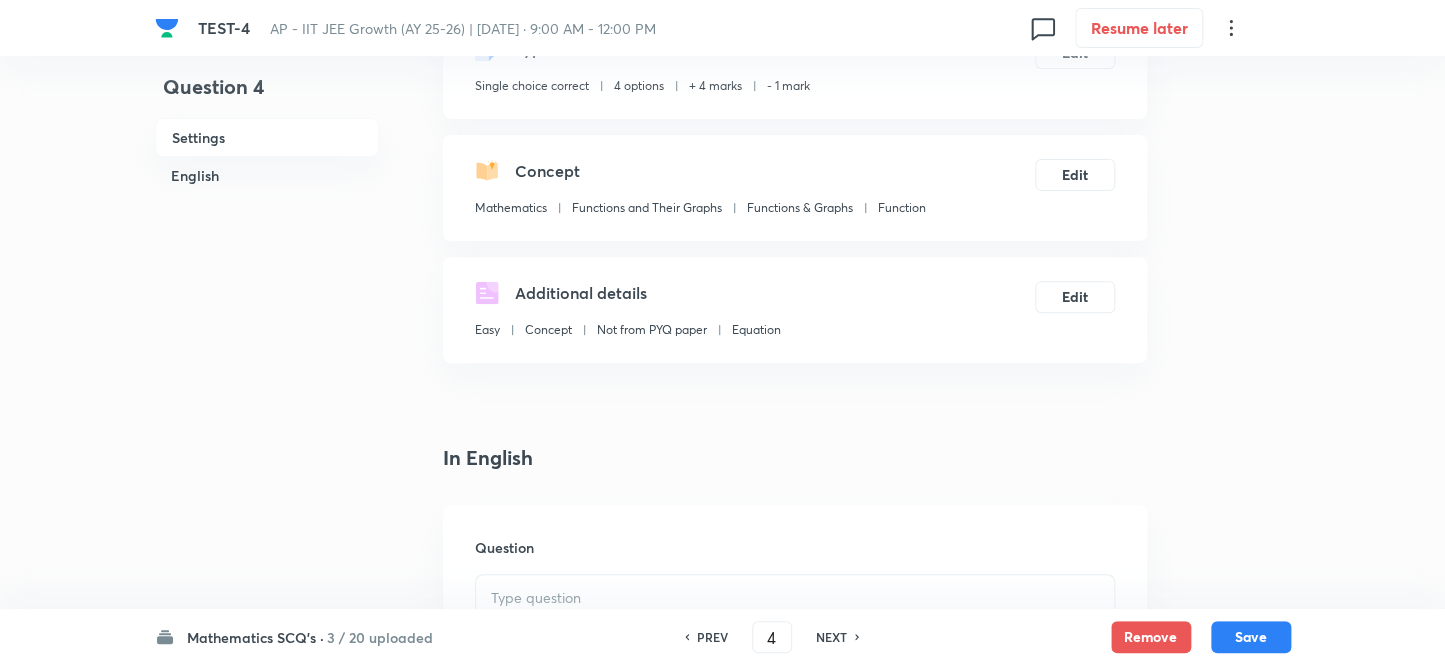 scroll, scrollTop: 363, scrollLeft: 0, axis: vertical 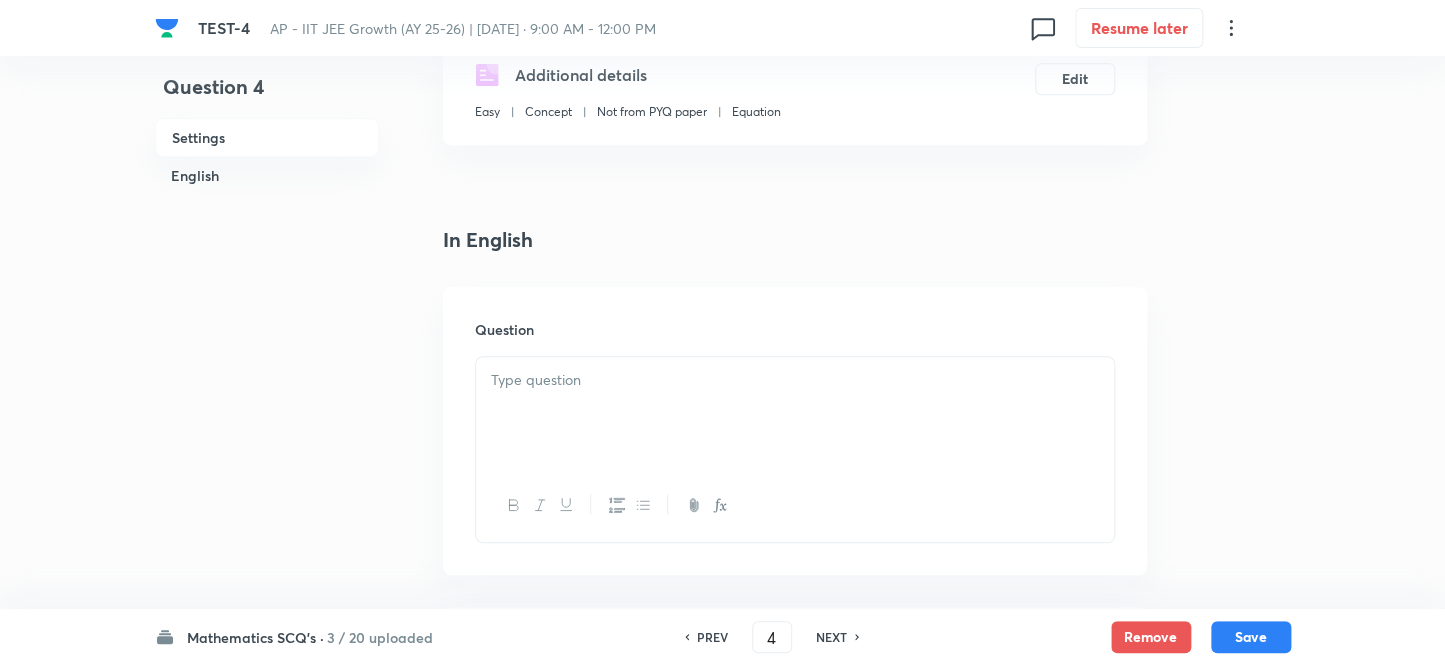 click at bounding box center [795, 380] 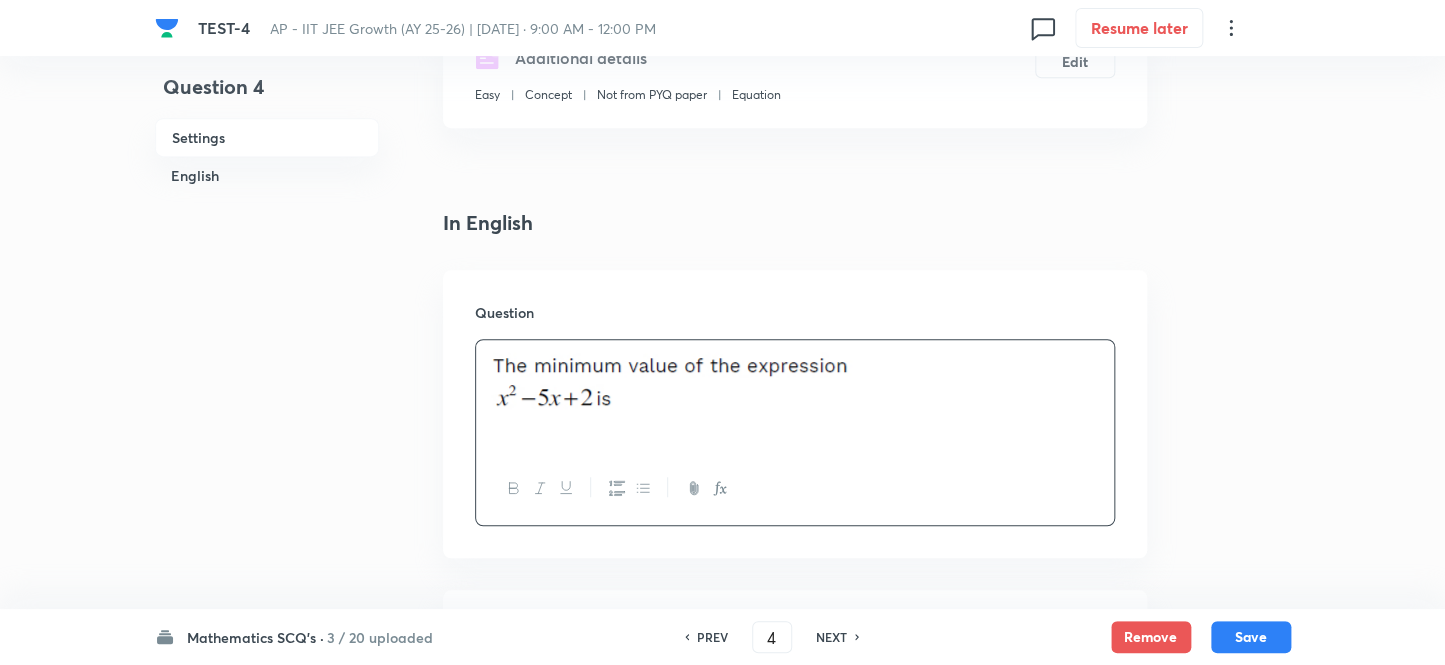 scroll, scrollTop: 636, scrollLeft: 0, axis: vertical 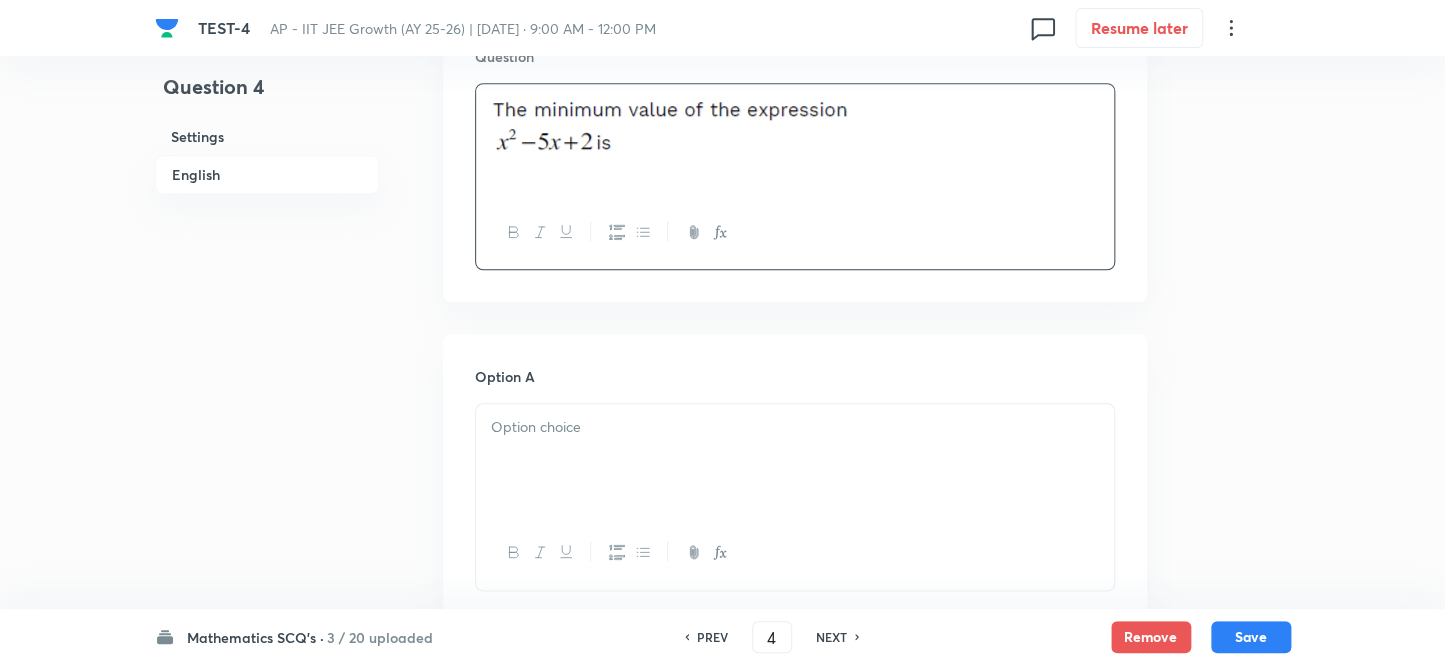 click at bounding box center (795, 460) 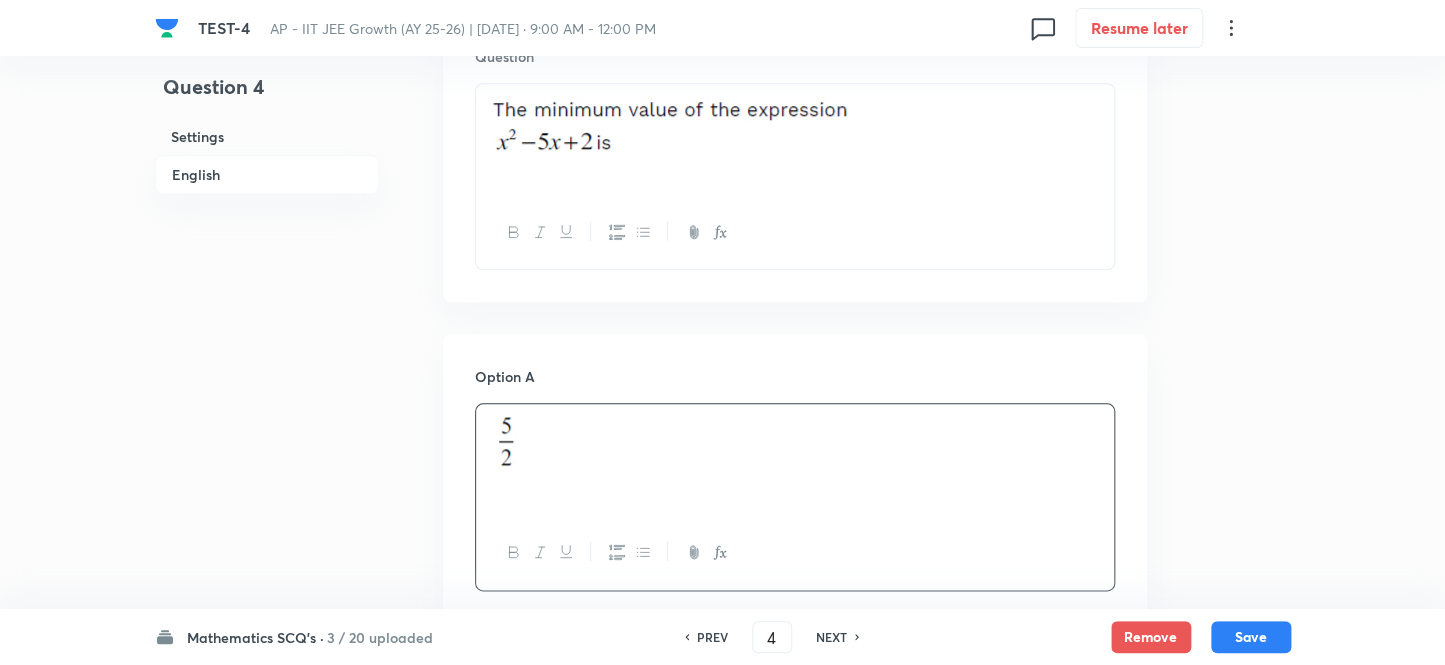 scroll, scrollTop: 1000, scrollLeft: 0, axis: vertical 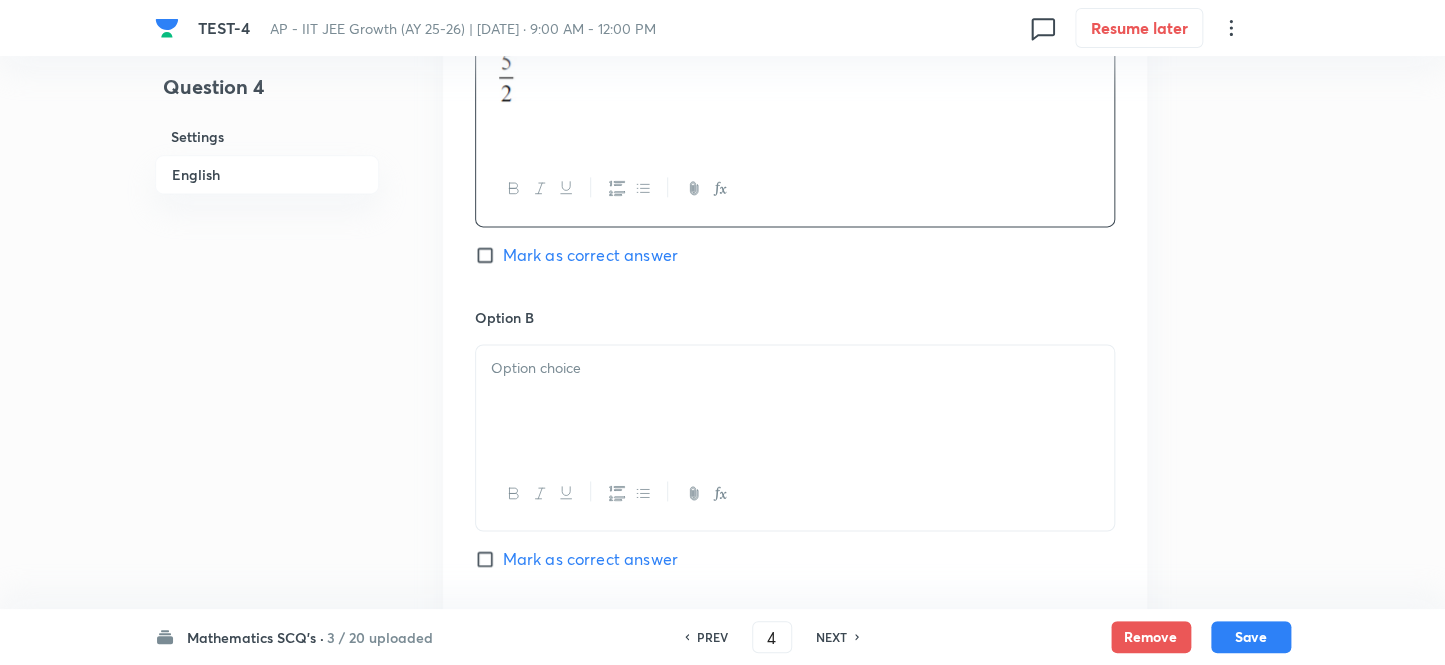 drag, startPoint x: 523, startPoint y: 334, endPoint x: 527, endPoint y: 369, distance: 35.22783 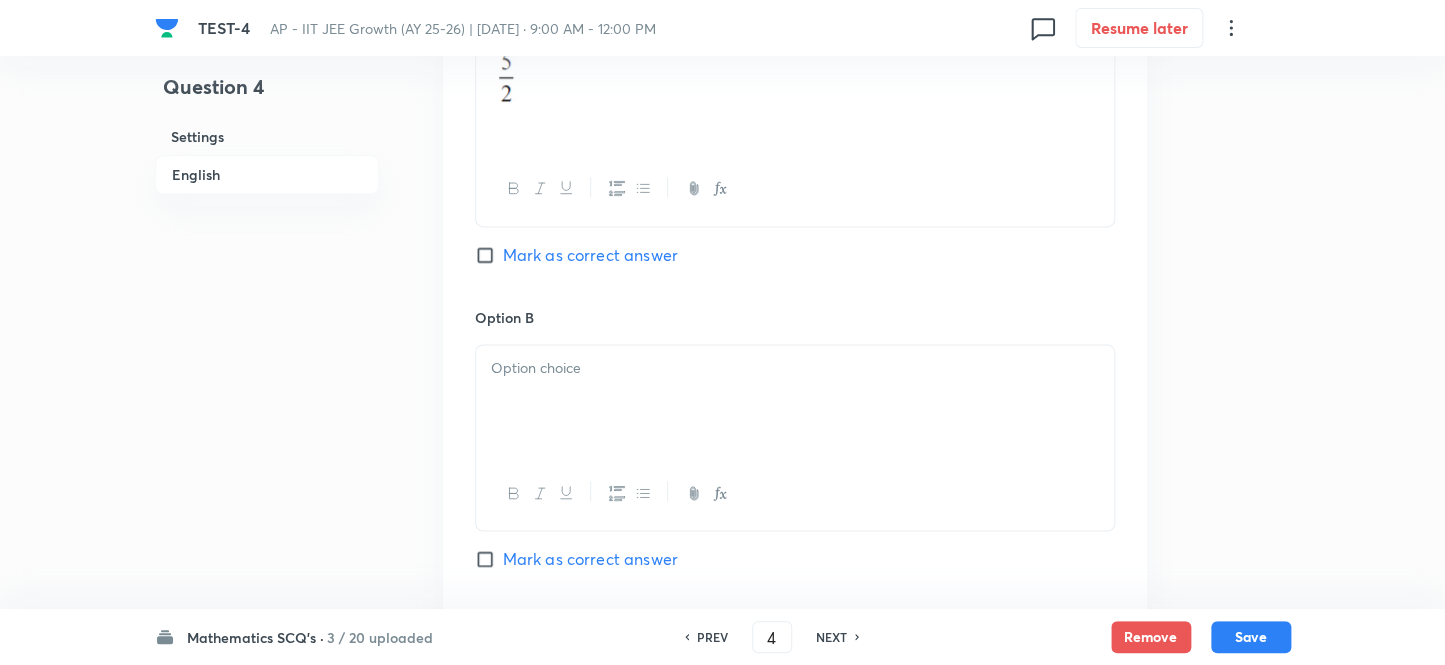 click at bounding box center (795, 368) 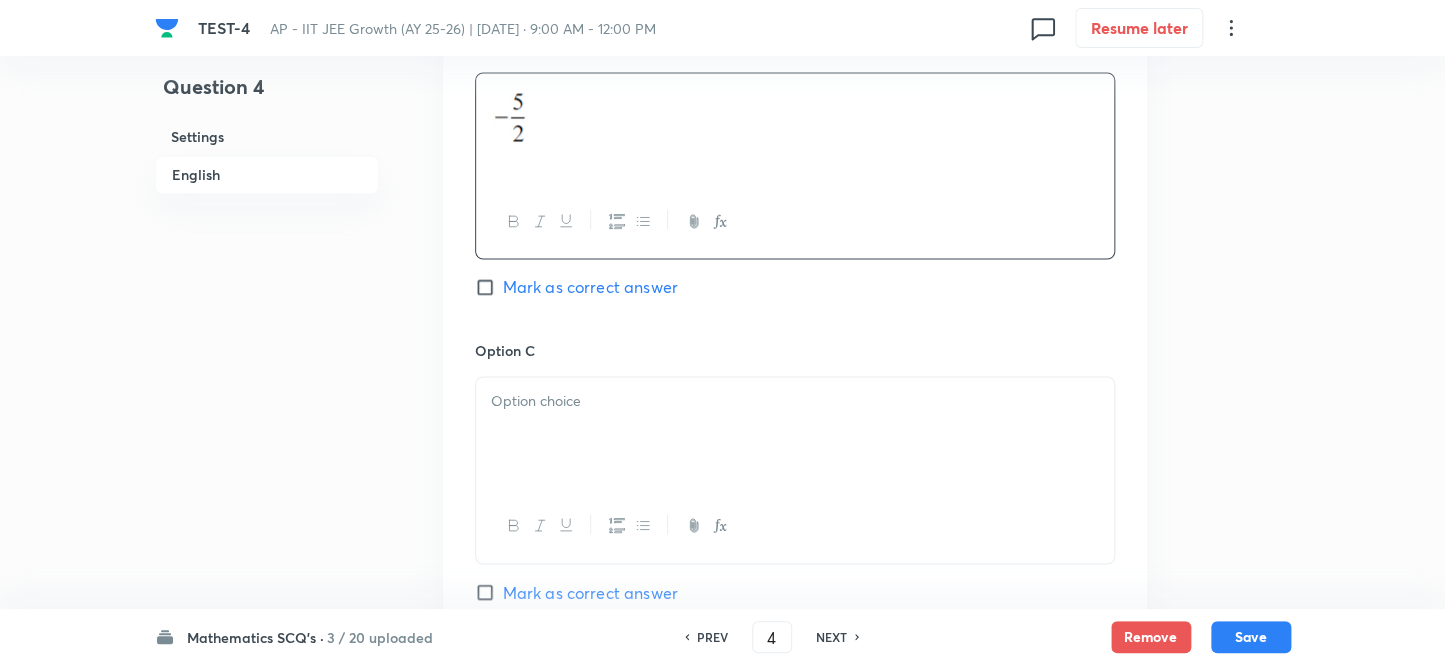 scroll, scrollTop: 1363, scrollLeft: 0, axis: vertical 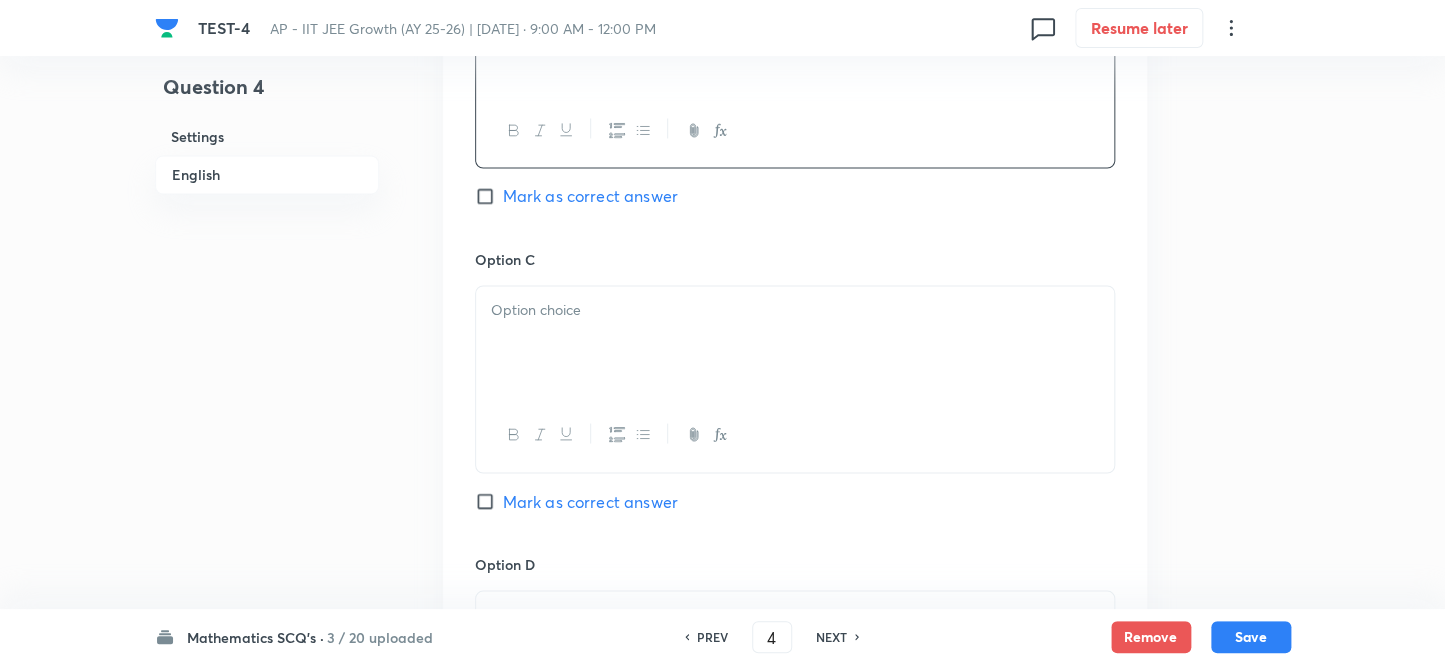 click at bounding box center [795, 342] 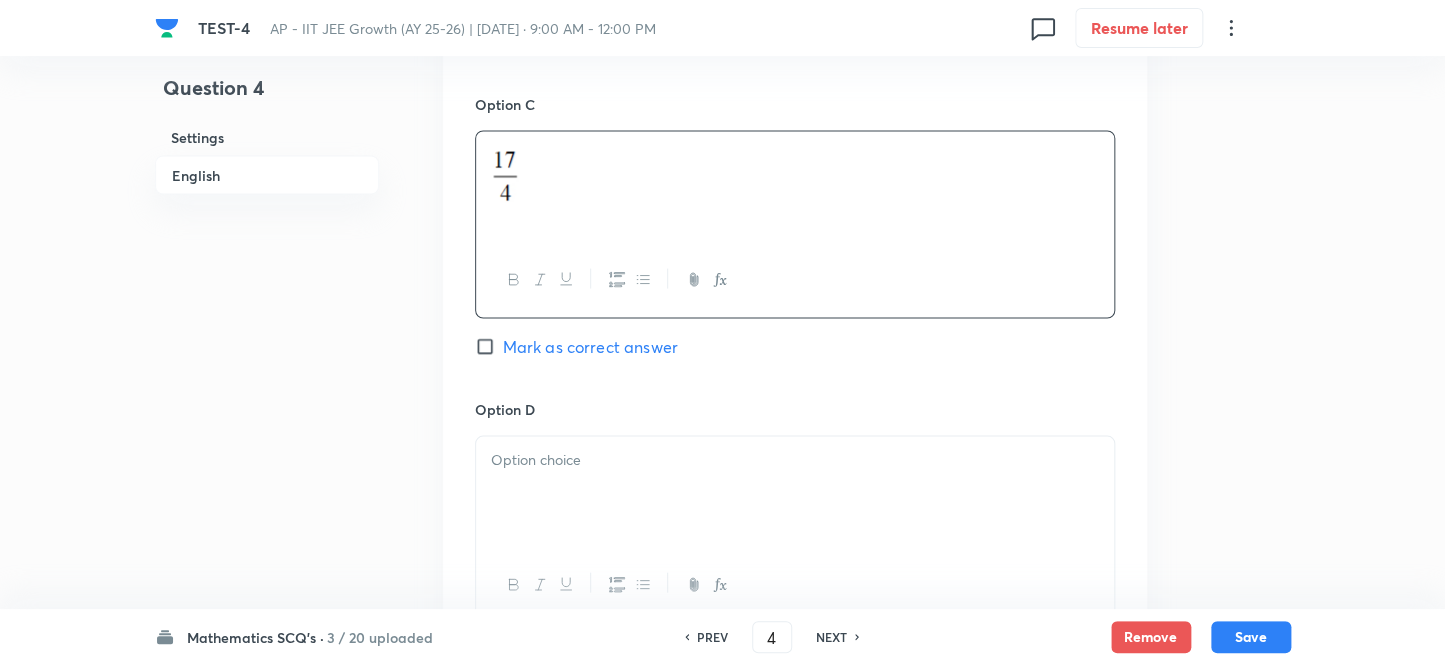 scroll, scrollTop: 1818, scrollLeft: 0, axis: vertical 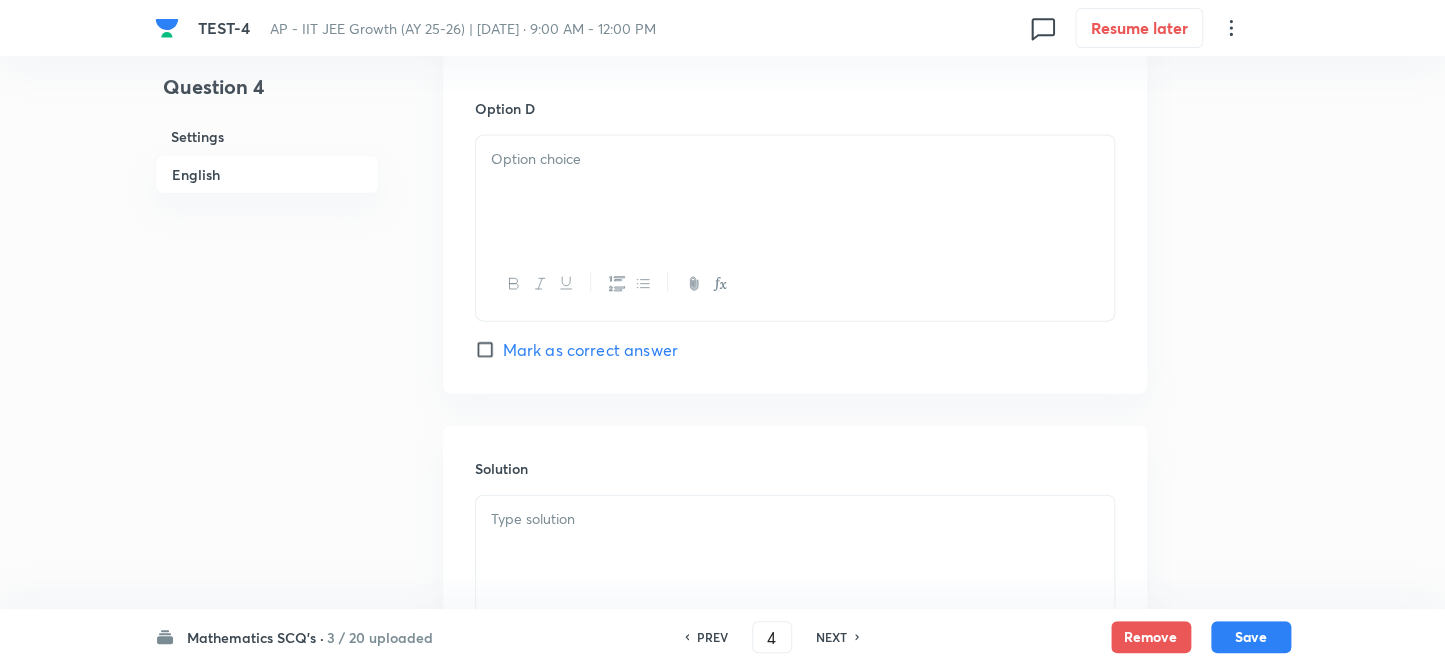 click at bounding box center [795, 192] 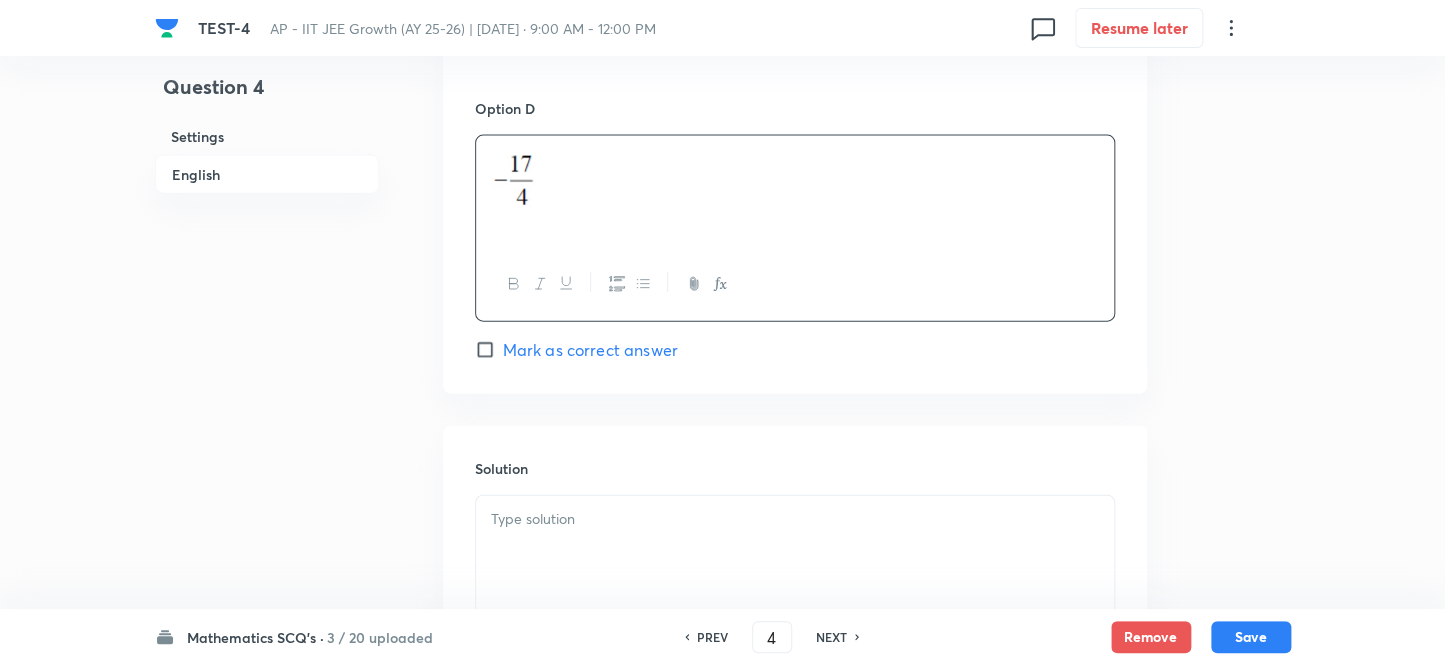 click on "Mark as correct answer" at bounding box center [489, 350] 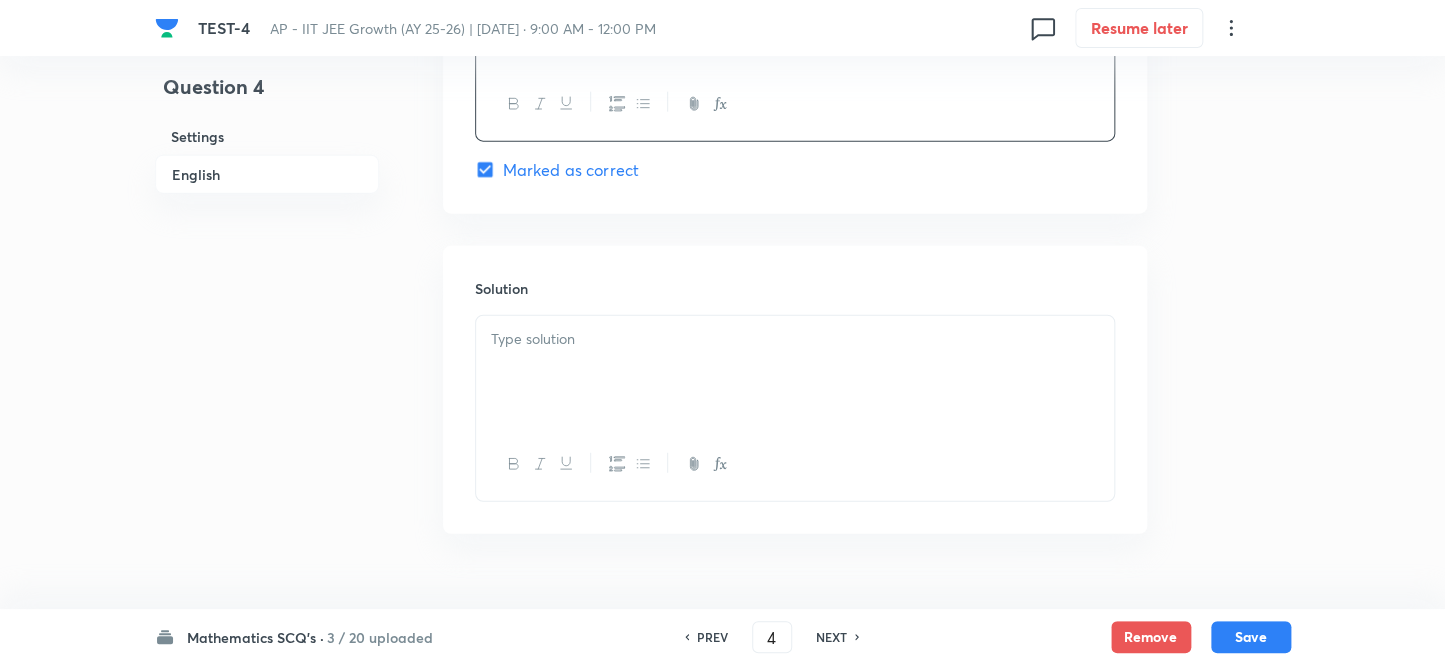 scroll, scrollTop: 2000, scrollLeft: 0, axis: vertical 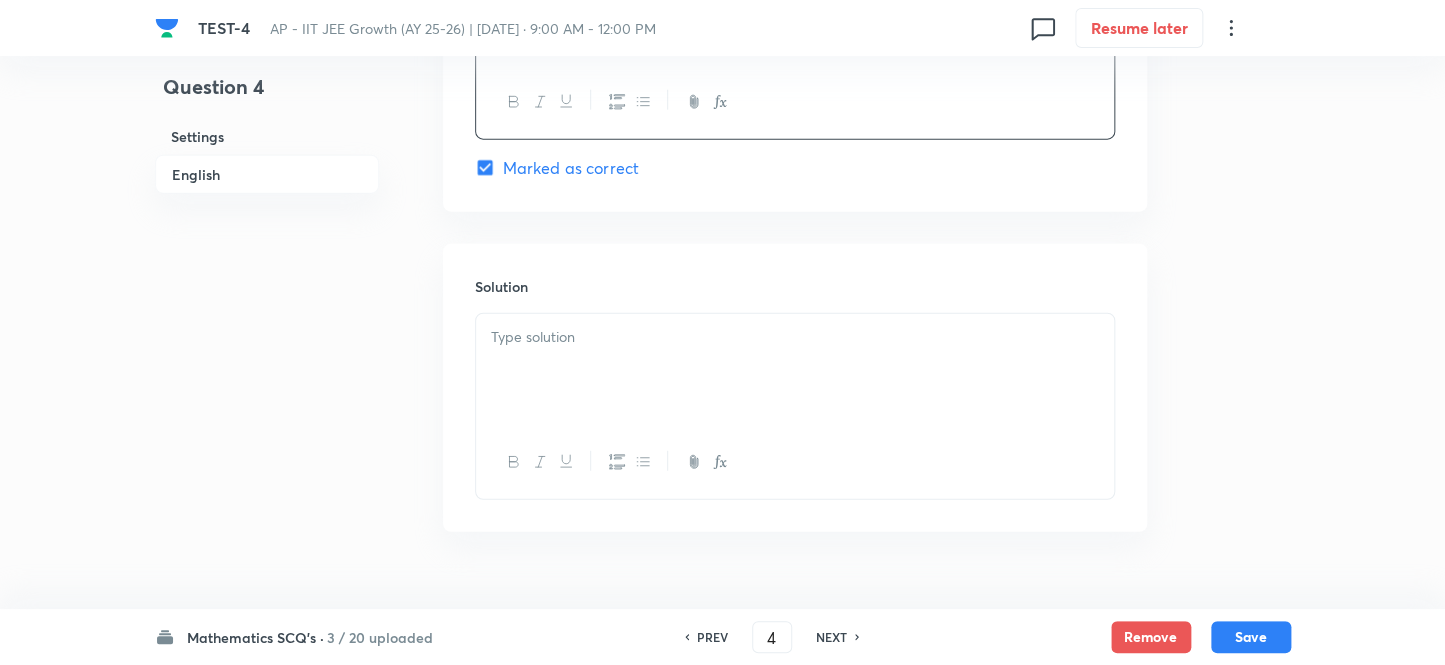 click at bounding box center (795, 337) 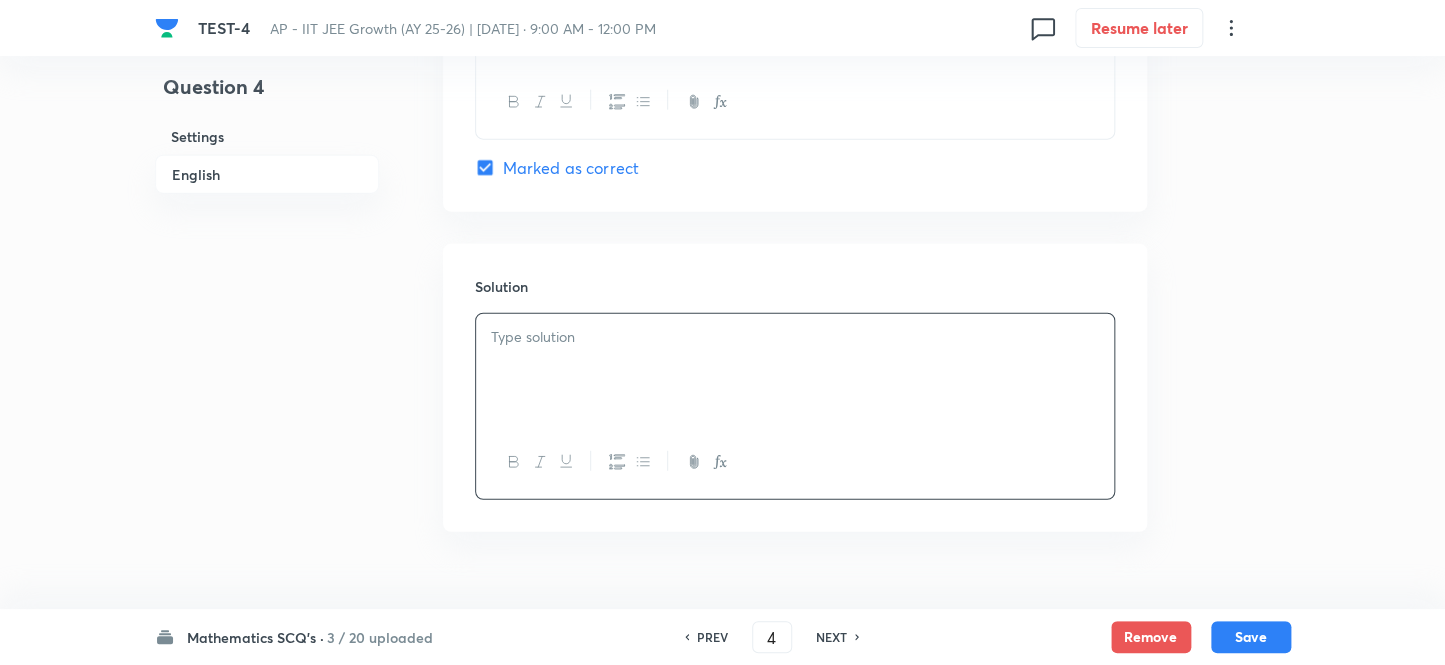 type 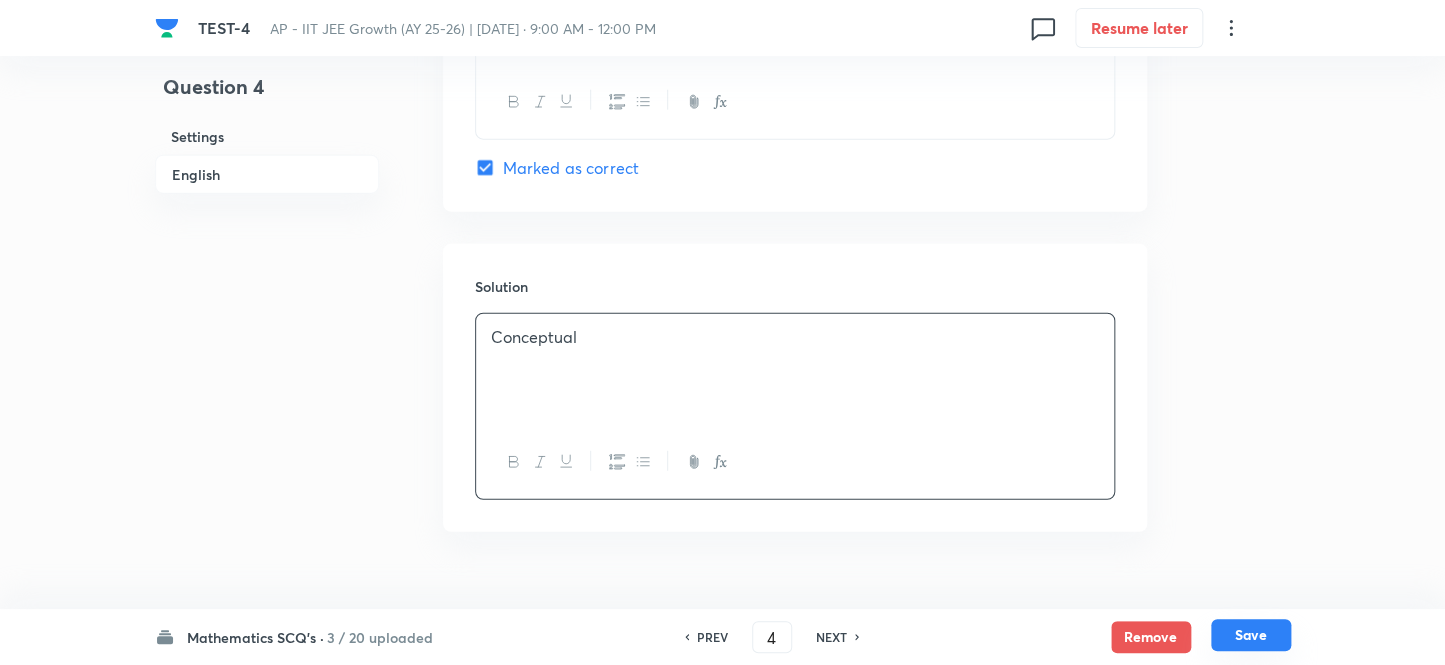 click on "Save" at bounding box center [1251, 635] 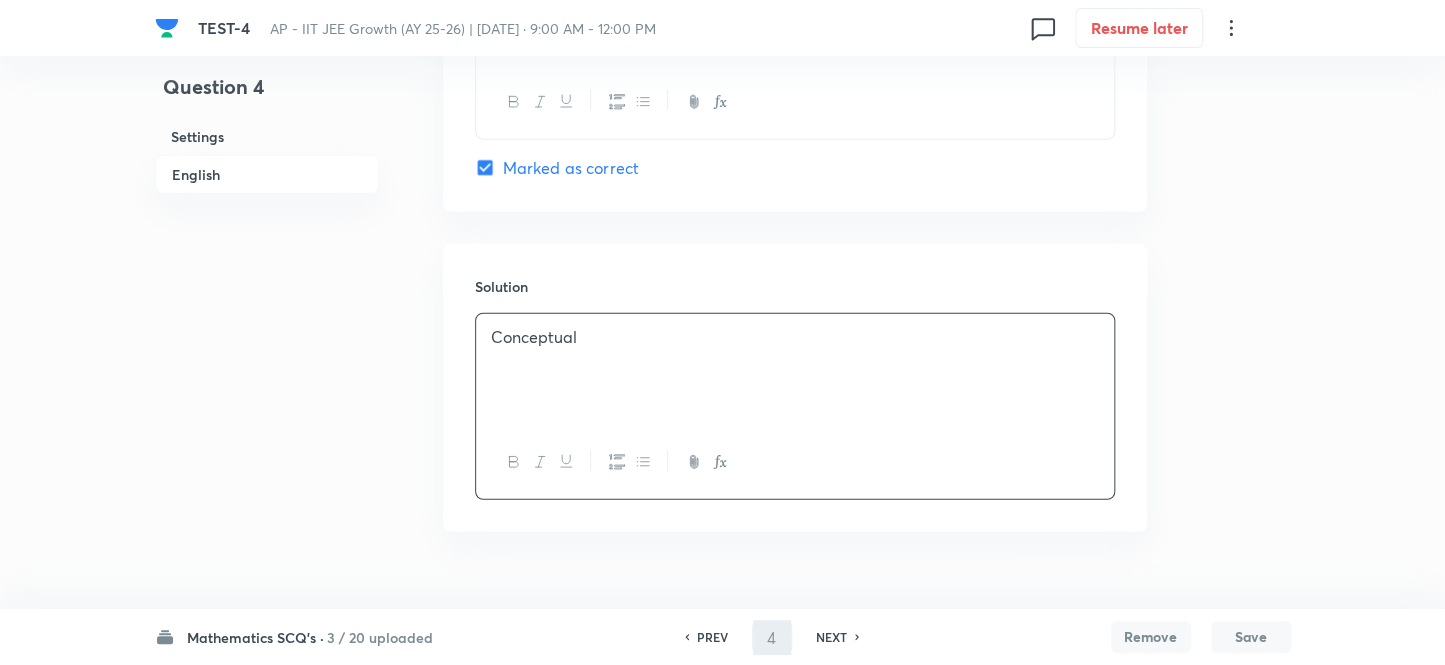 type on "5" 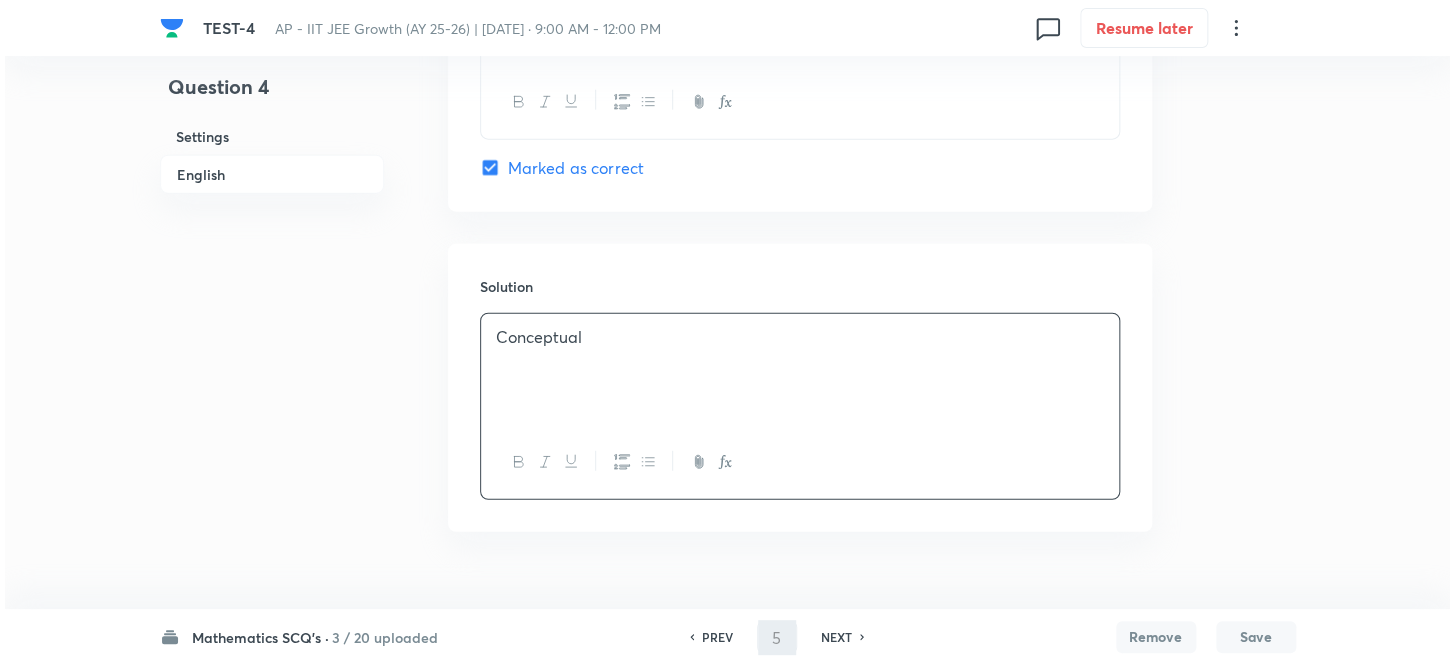 scroll, scrollTop: 0, scrollLeft: 0, axis: both 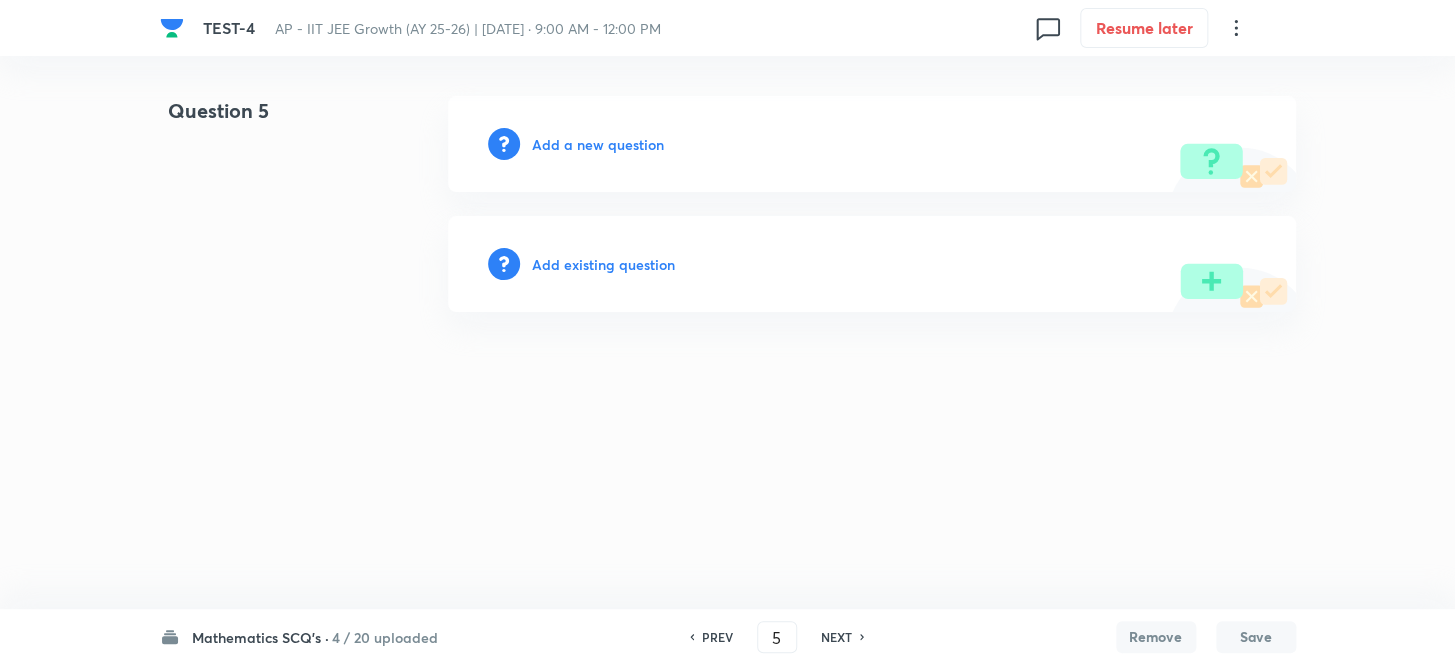 click on "Add a new question" at bounding box center (872, 144) 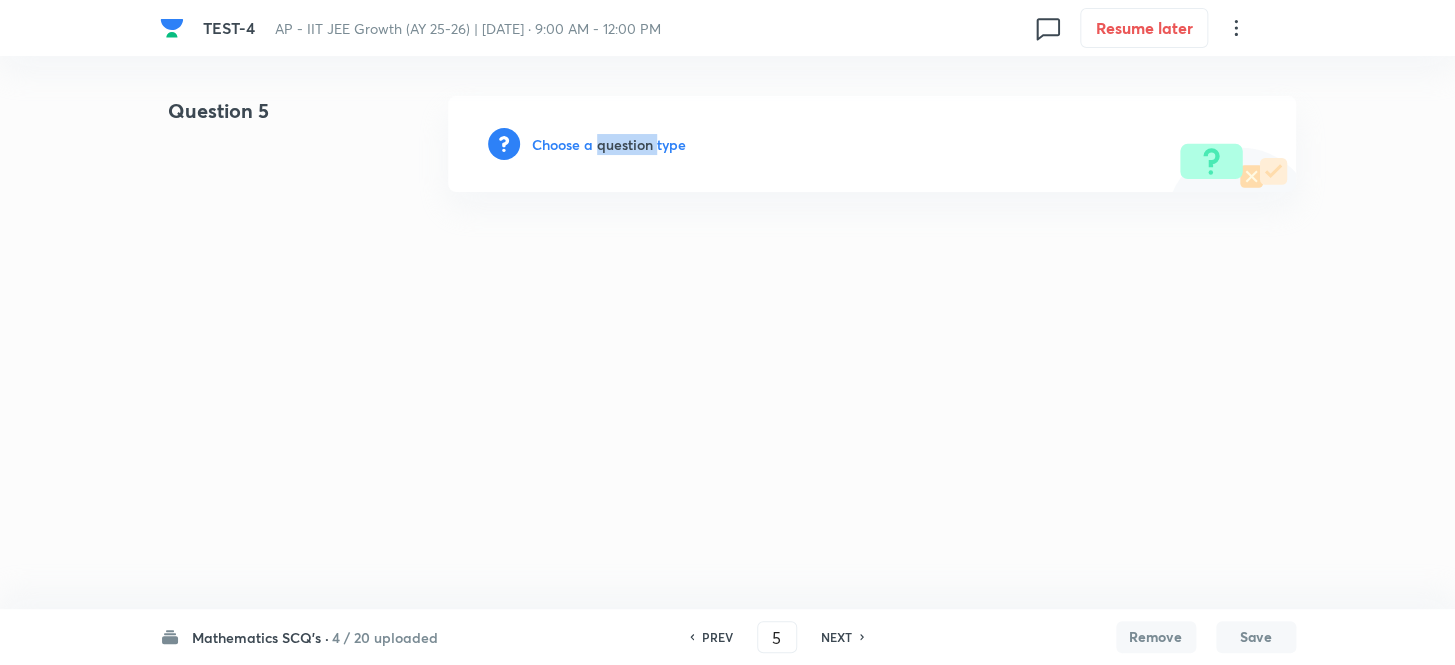 click on "Choose a question type" at bounding box center [609, 144] 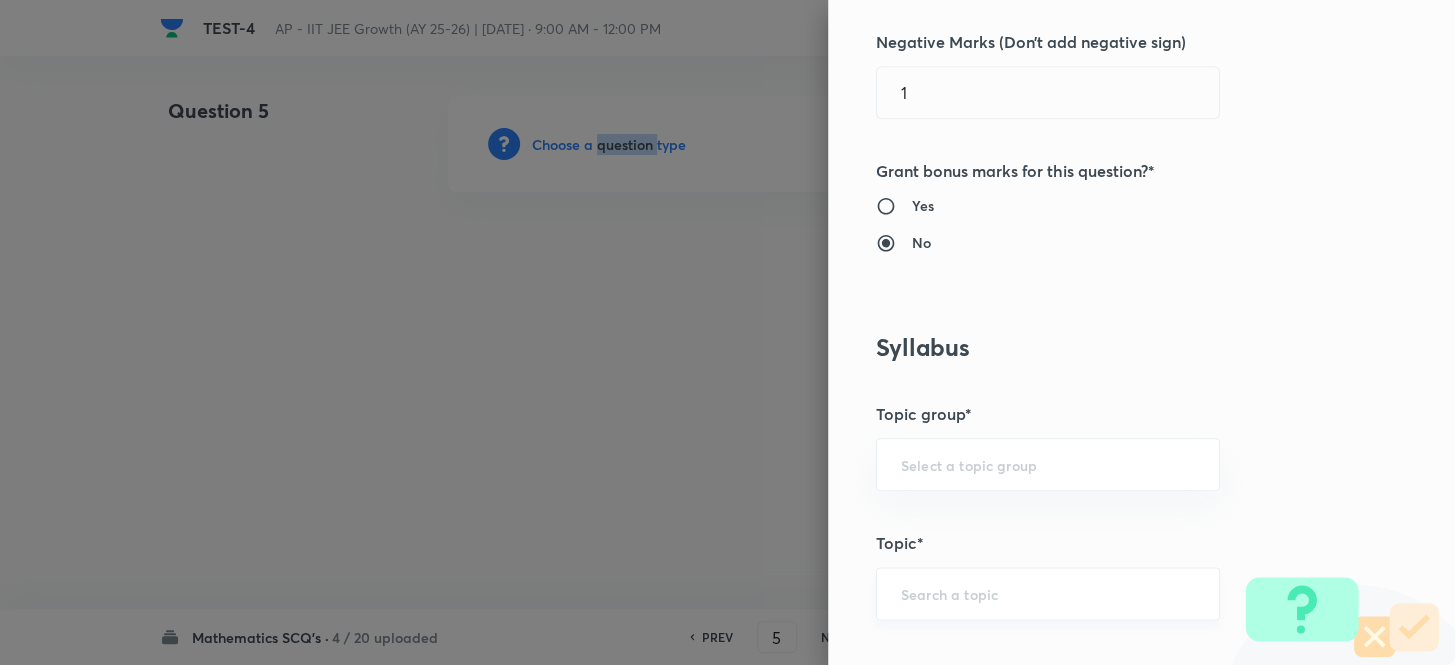 scroll, scrollTop: 1181, scrollLeft: 0, axis: vertical 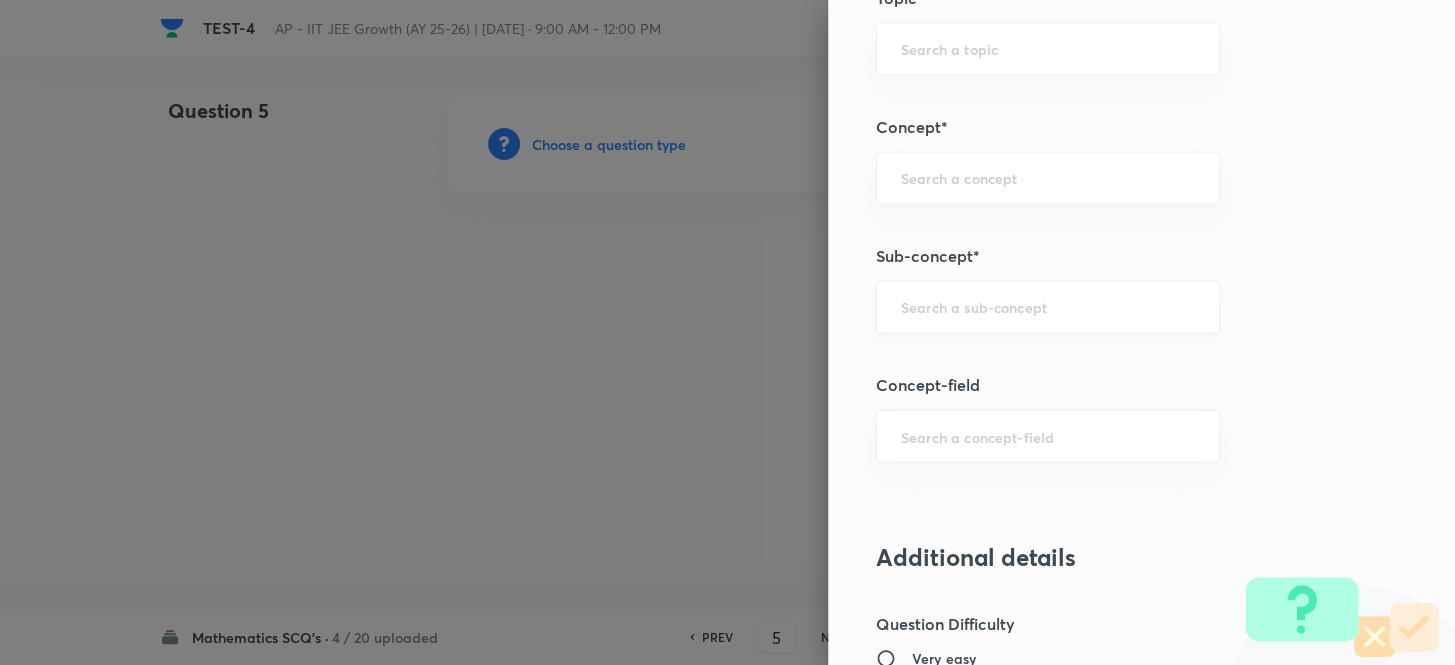 click at bounding box center [1048, 306] 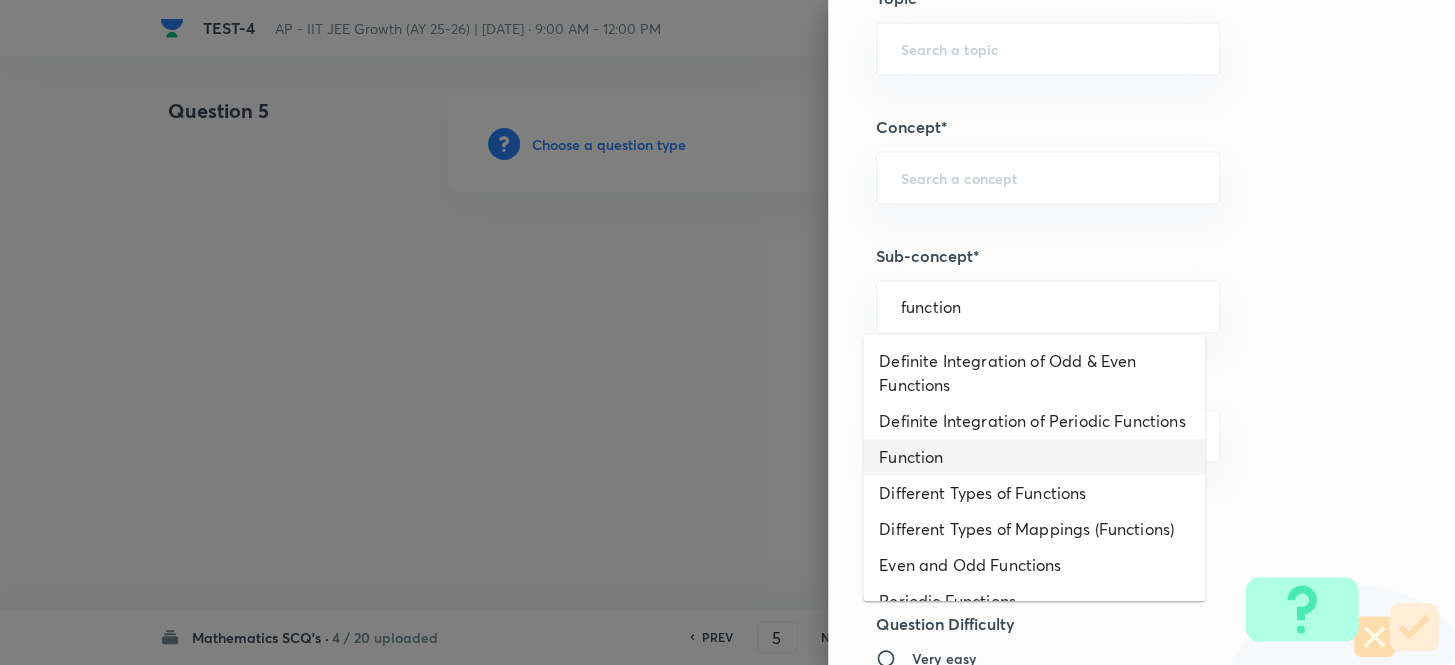 click on "Function" at bounding box center [1034, 457] 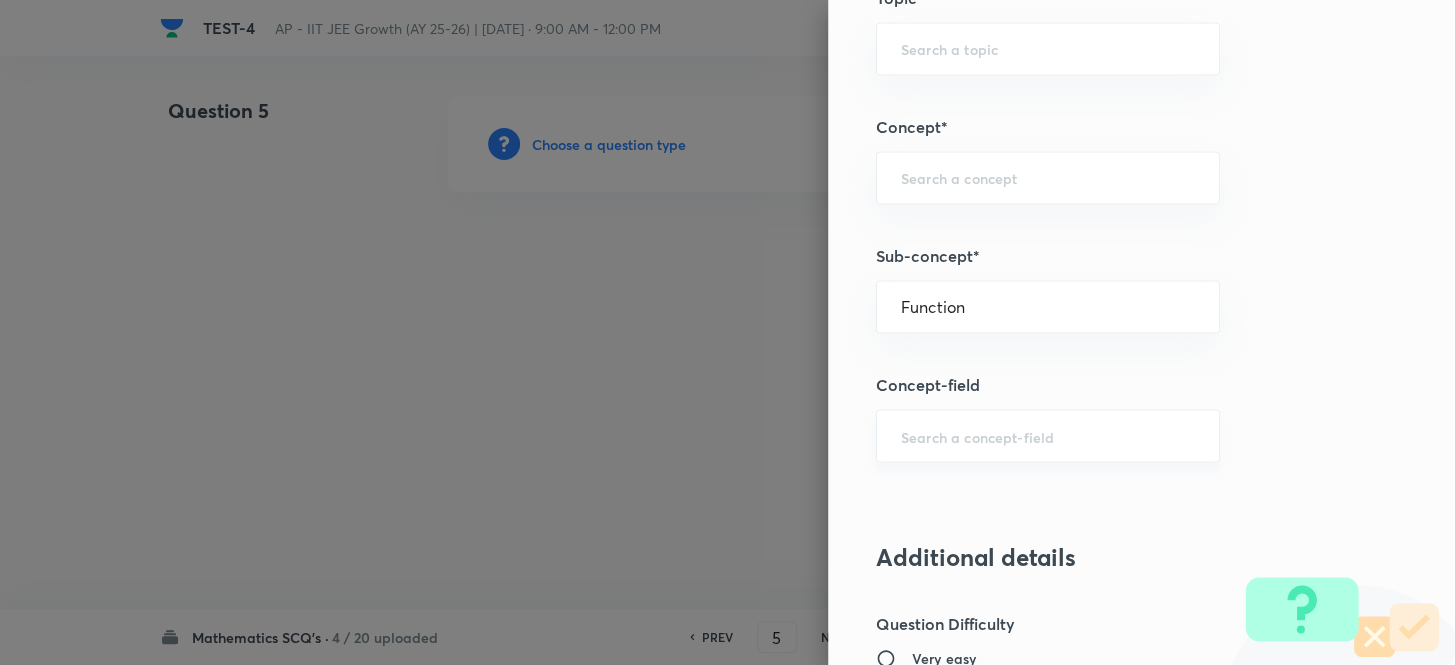 type on "Mathematics" 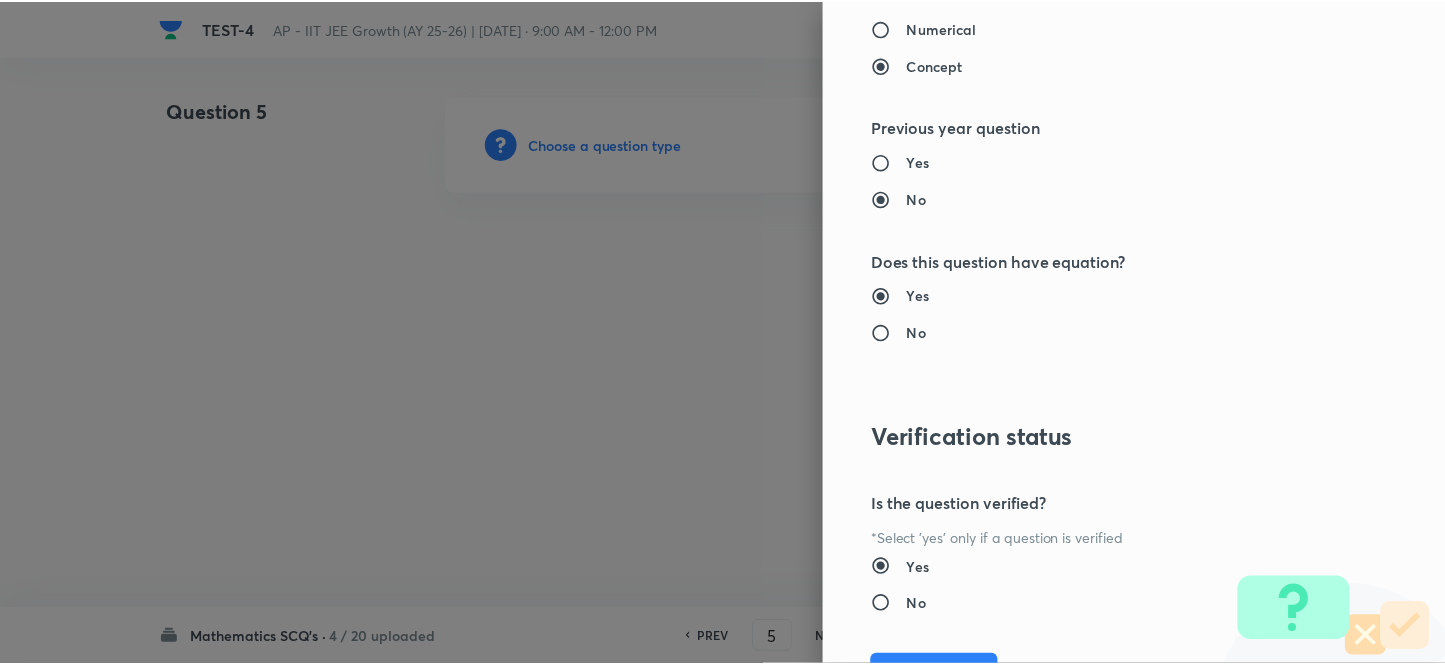 scroll, scrollTop: 2193, scrollLeft: 0, axis: vertical 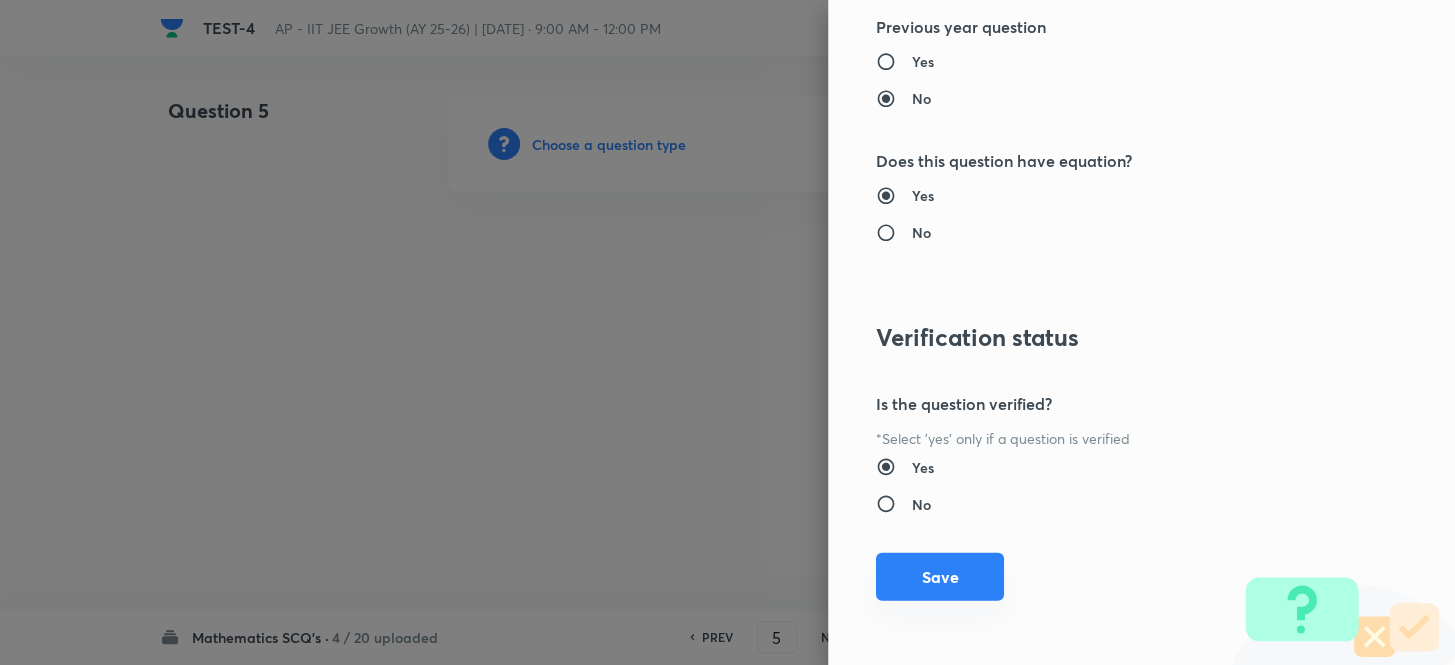 click on "Save" at bounding box center (940, 577) 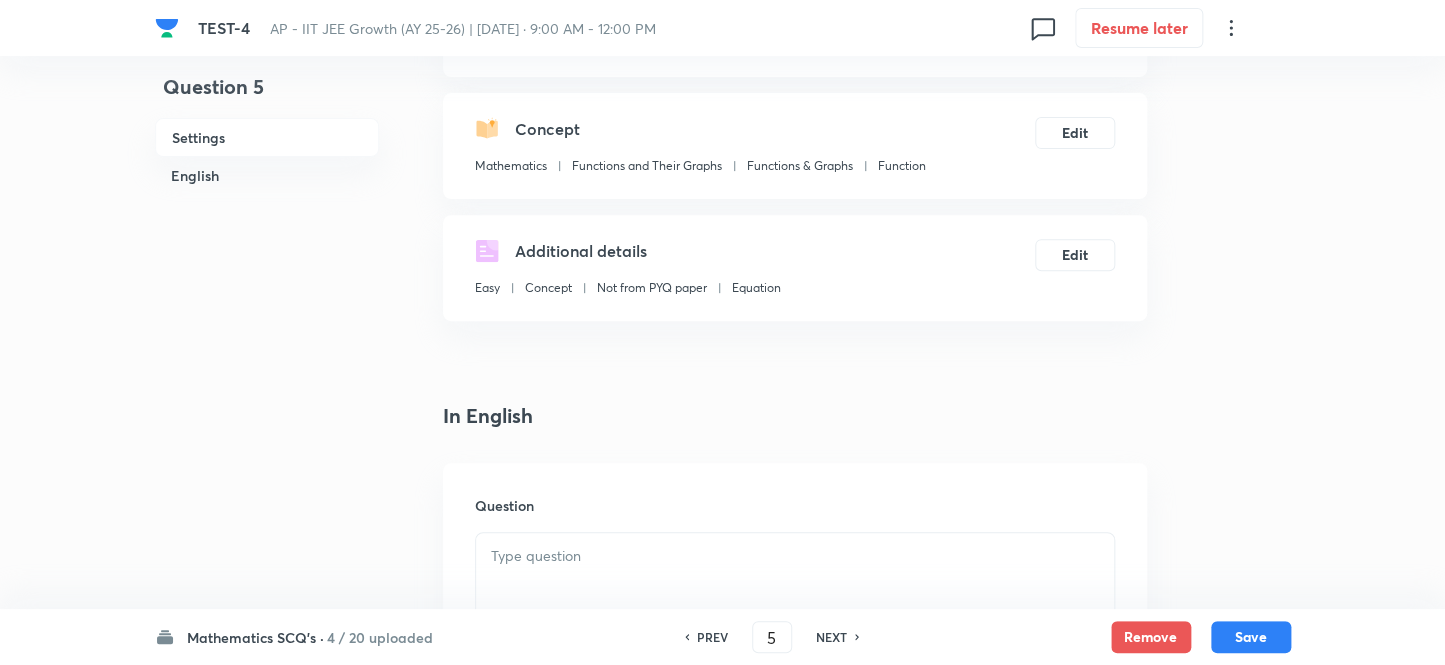 scroll, scrollTop: 363, scrollLeft: 0, axis: vertical 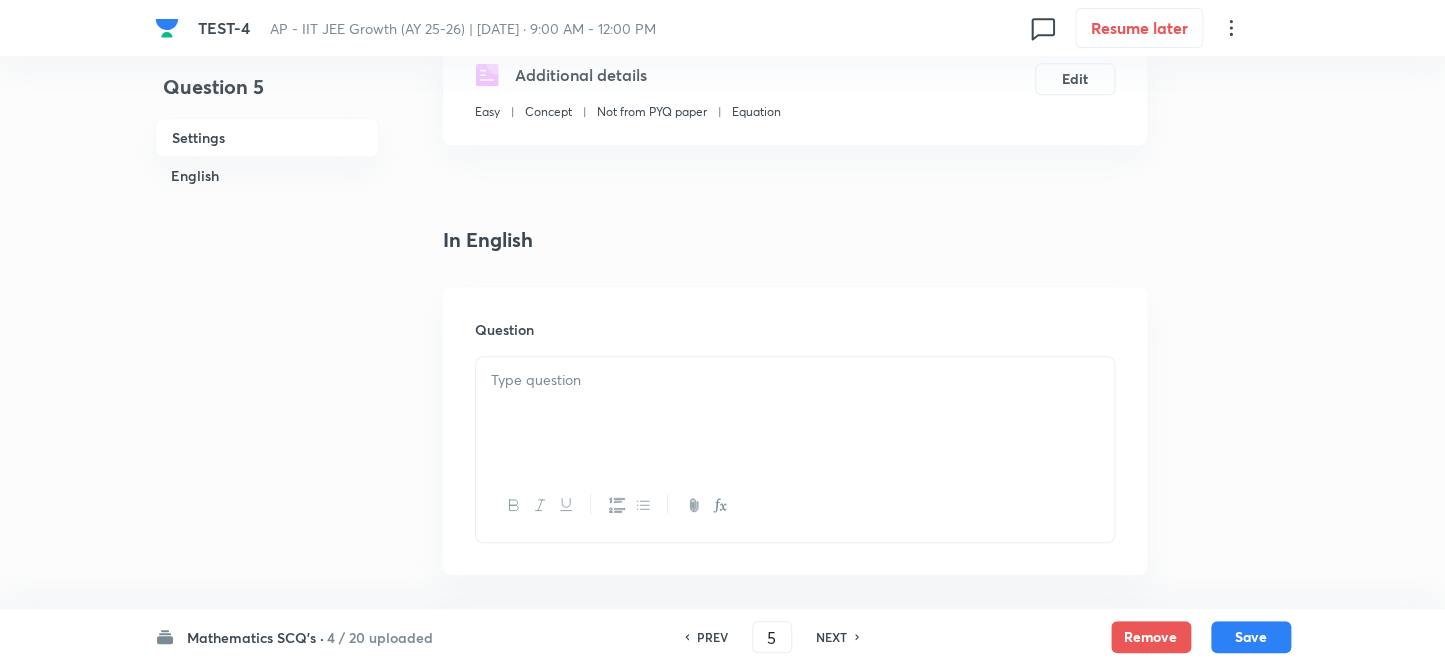 click at bounding box center [795, 380] 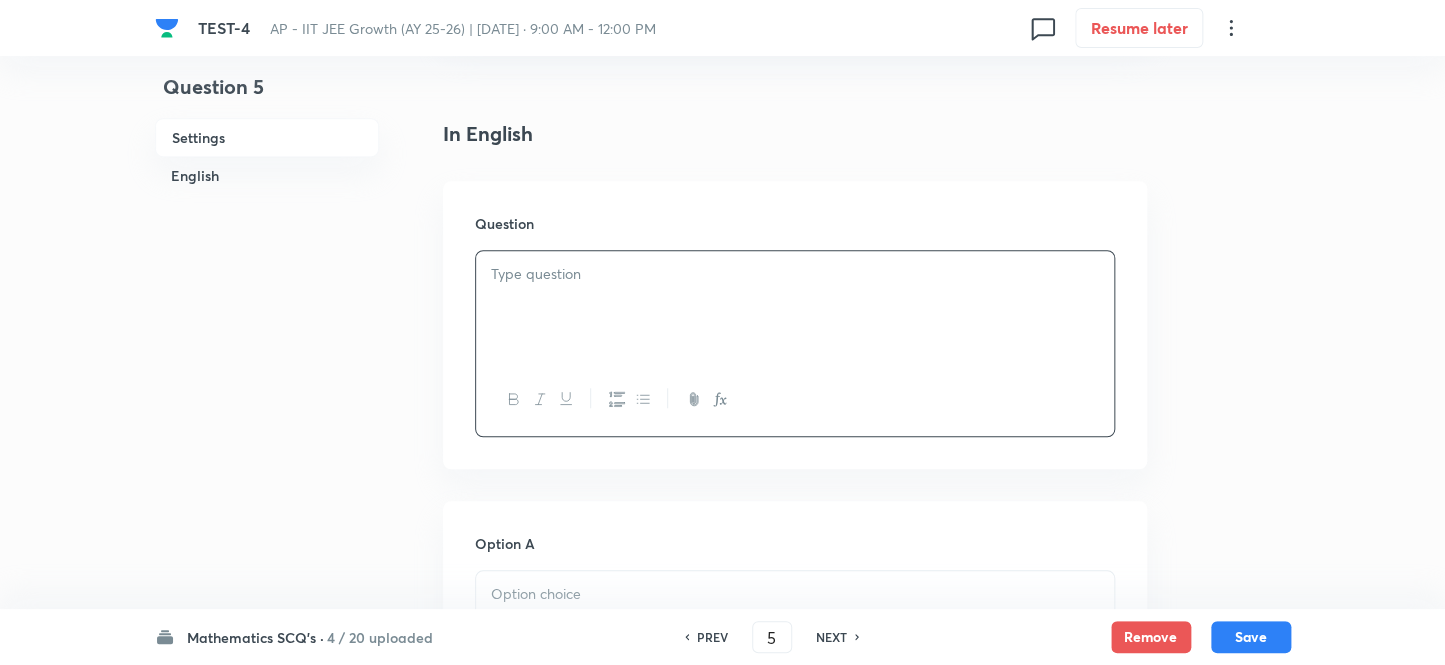 scroll, scrollTop: 636, scrollLeft: 0, axis: vertical 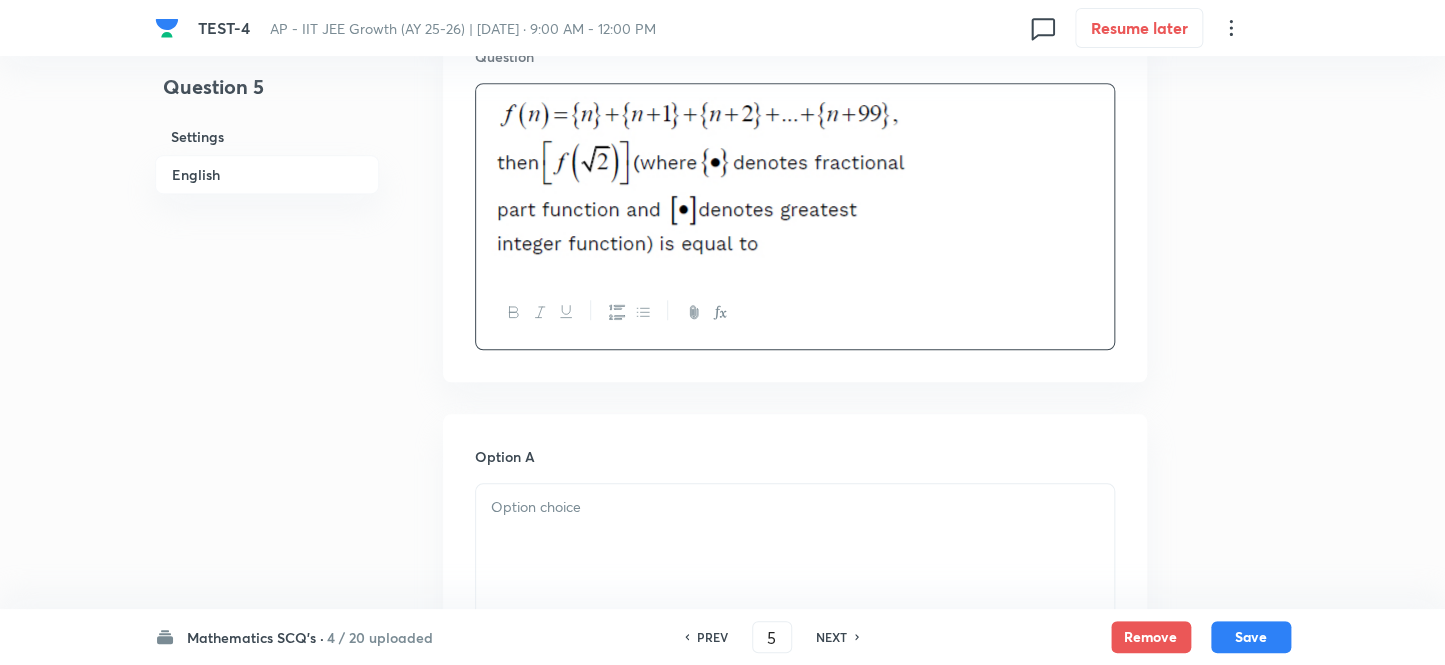 click at bounding box center [795, 540] 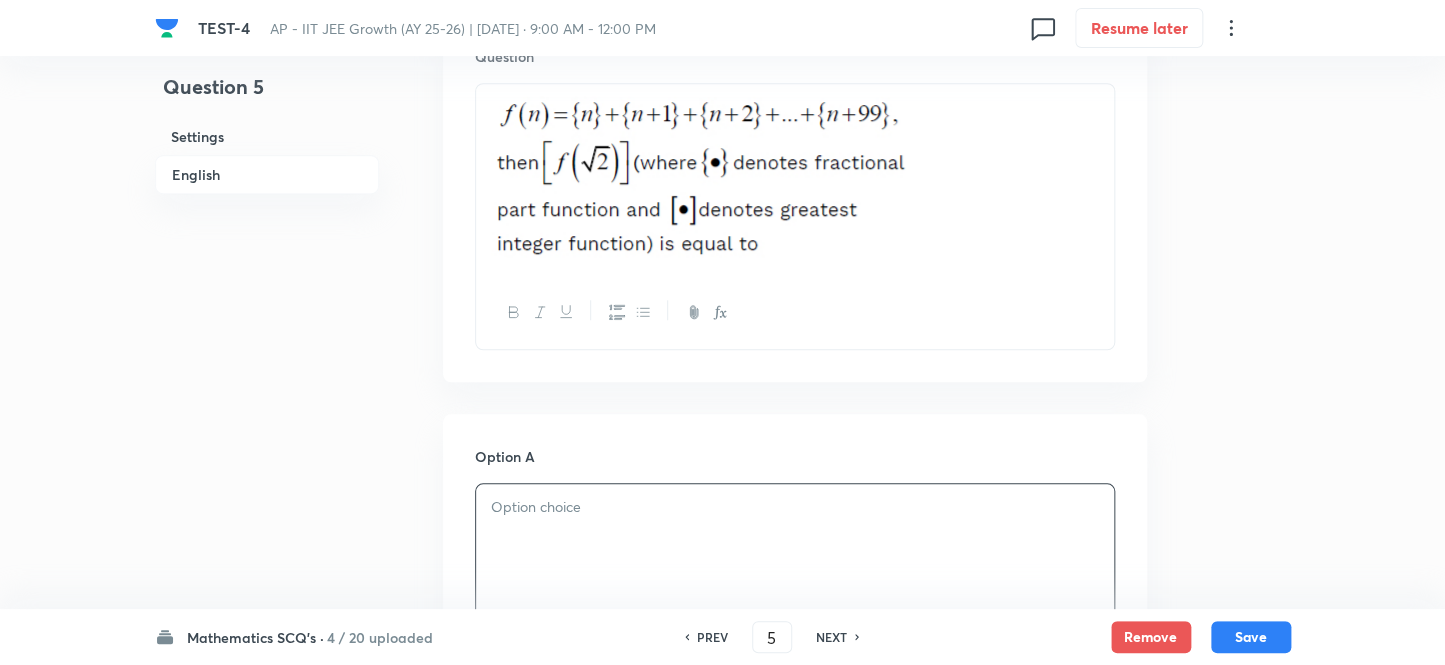type 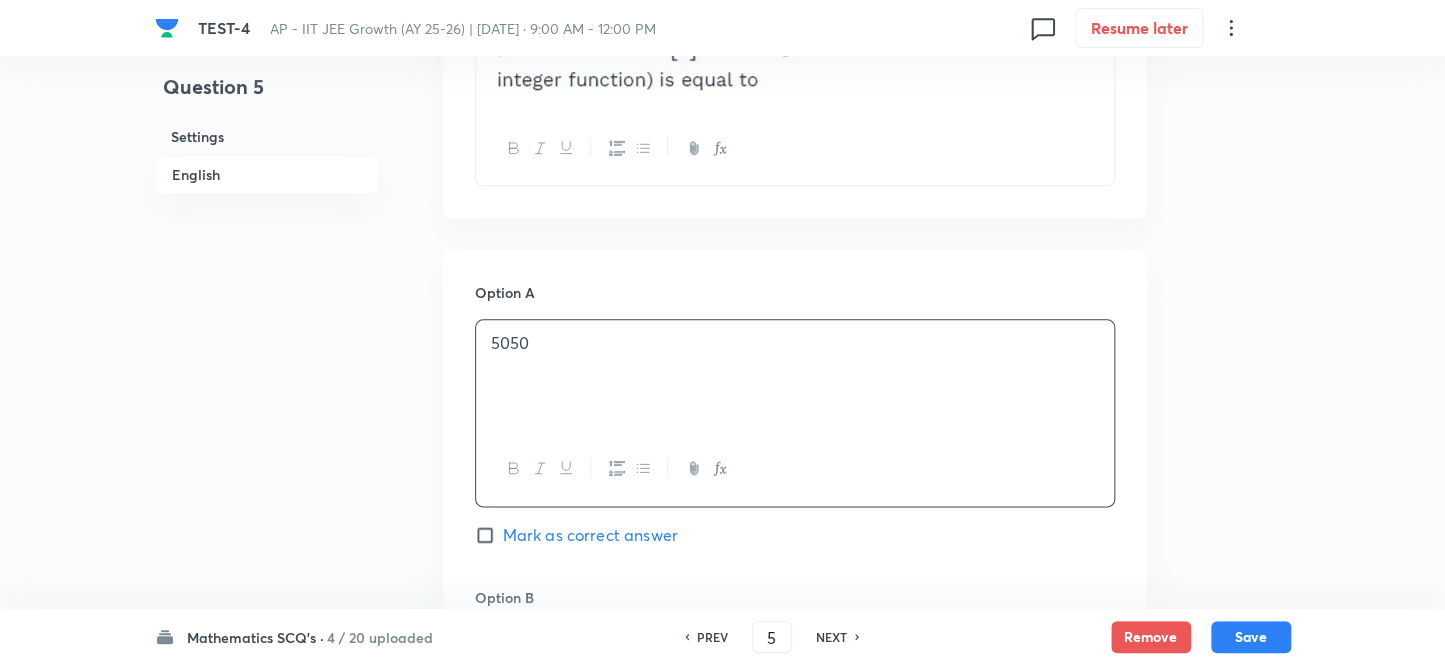 scroll, scrollTop: 1000, scrollLeft: 0, axis: vertical 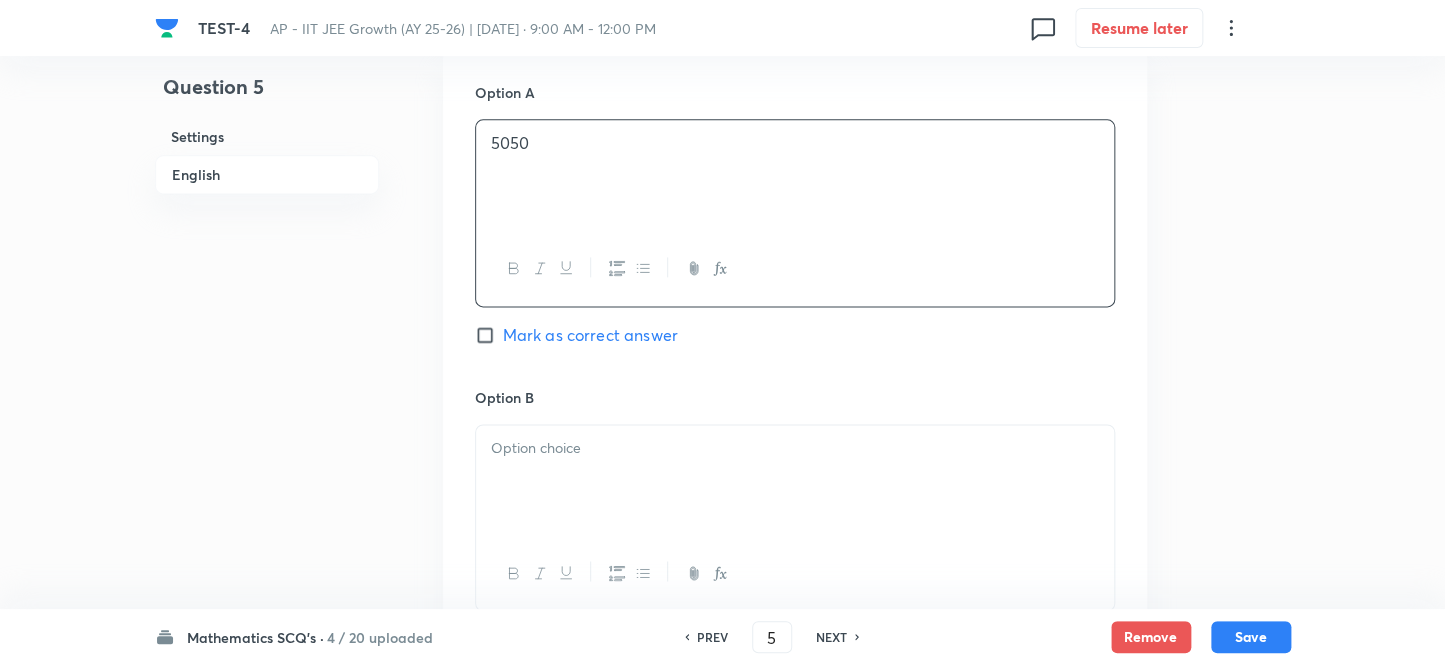 click on "Option B [PERSON_NAME] as correct answer" at bounding box center [795, 539] 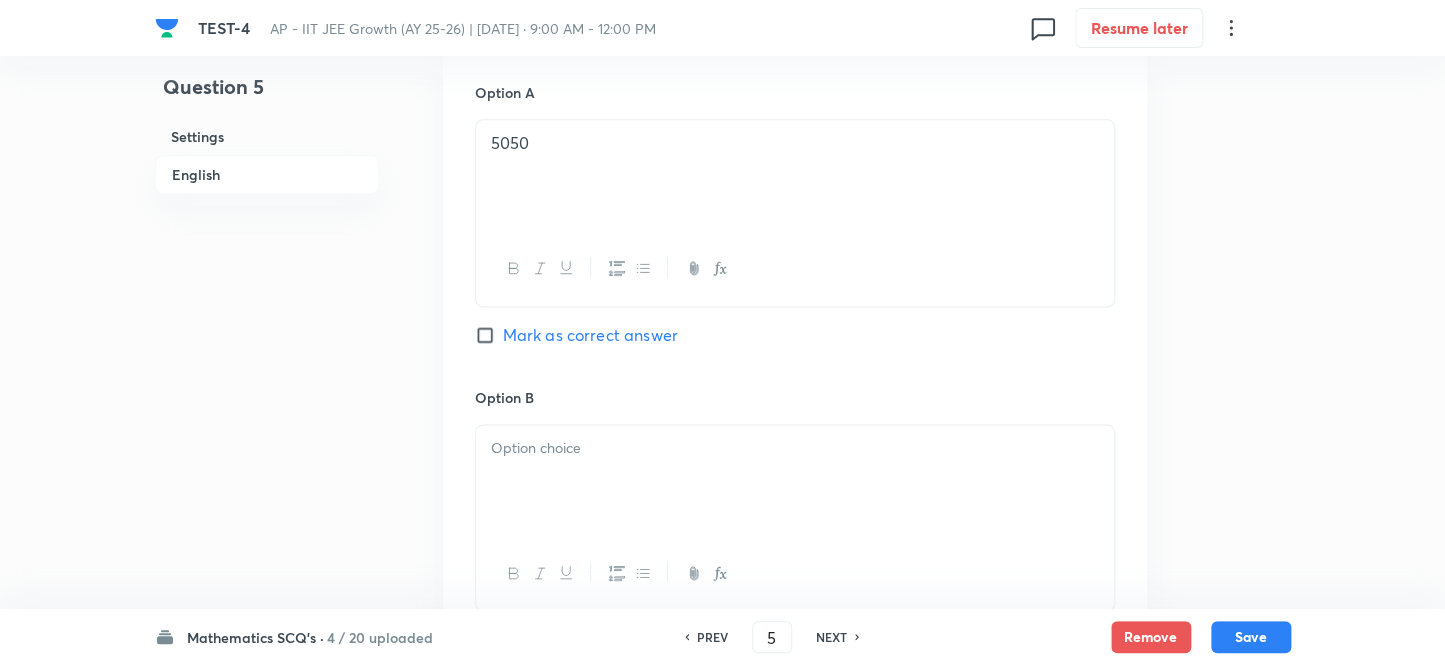 click at bounding box center [795, 448] 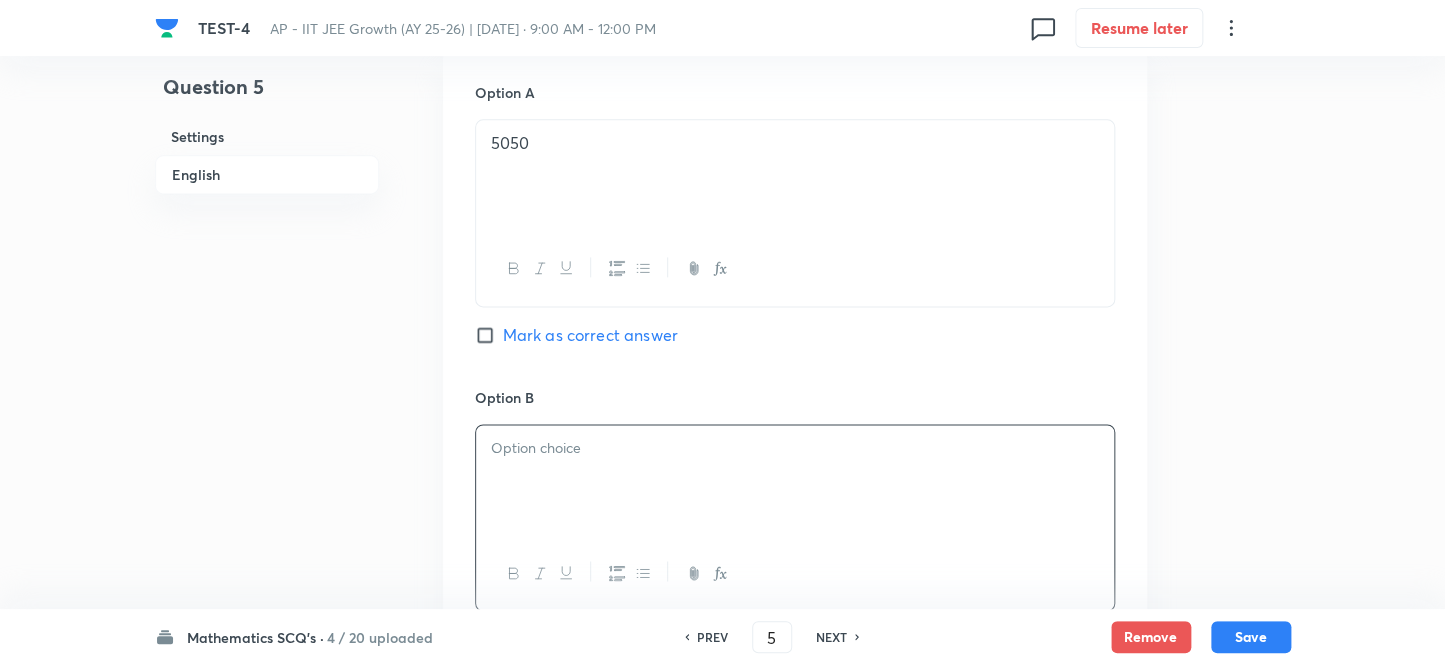 type 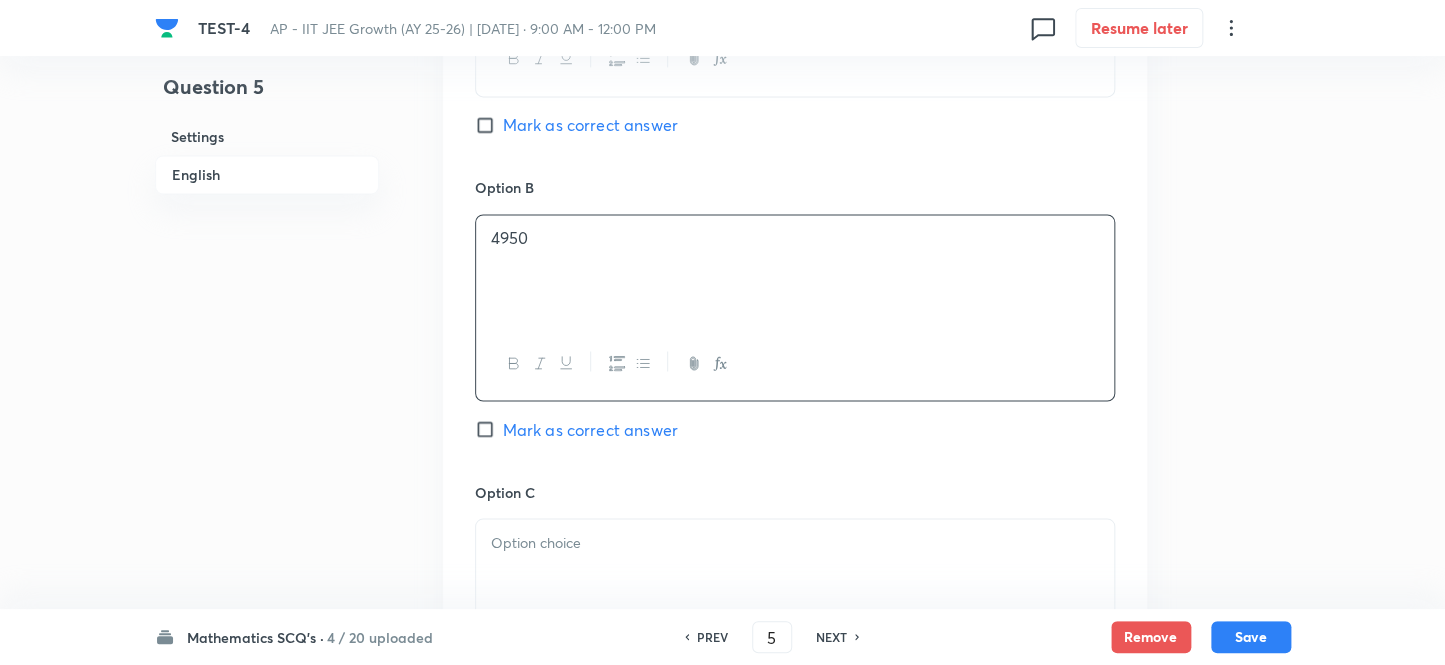 scroll, scrollTop: 1363, scrollLeft: 0, axis: vertical 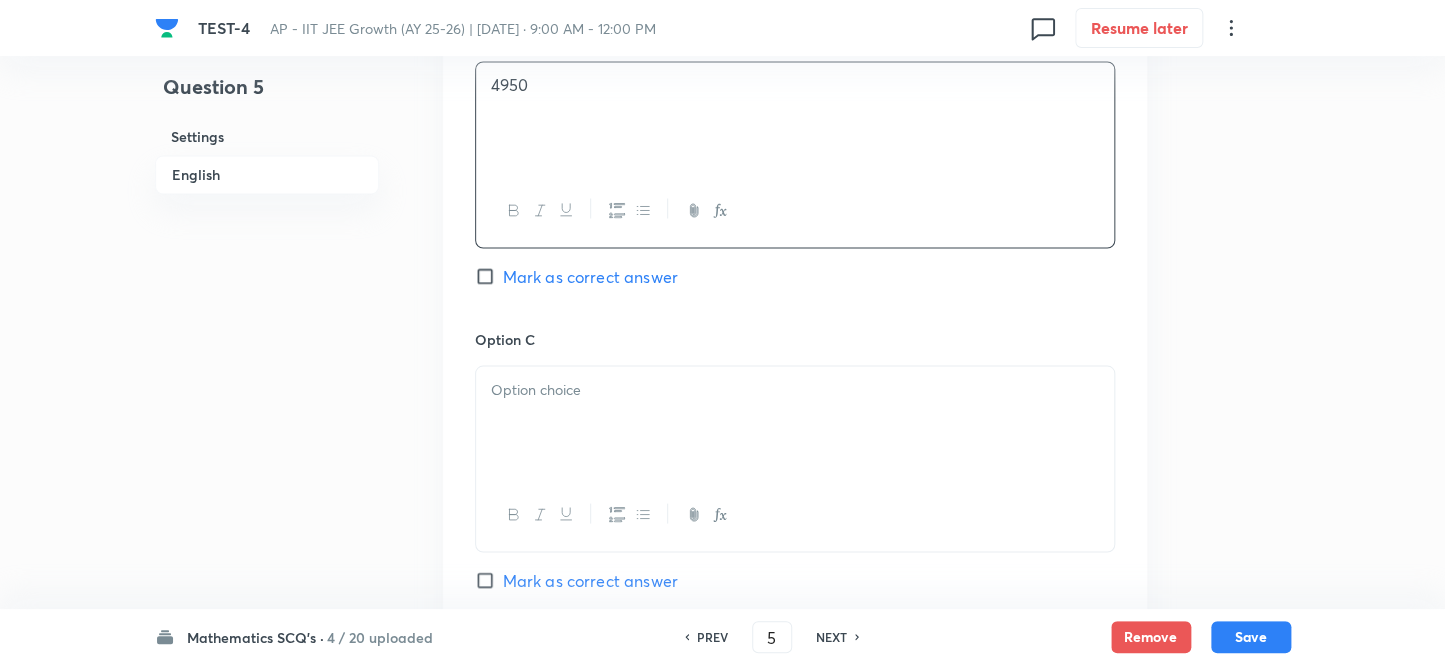 click at bounding box center [795, 422] 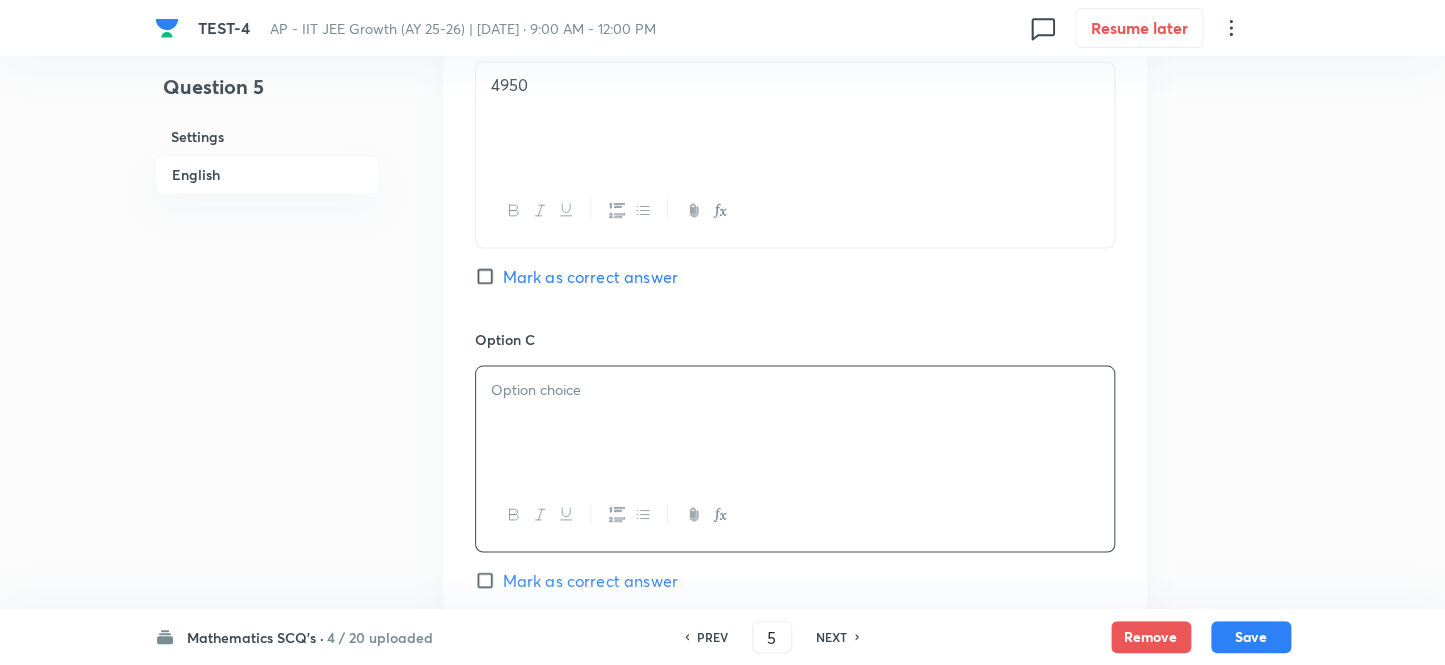 type 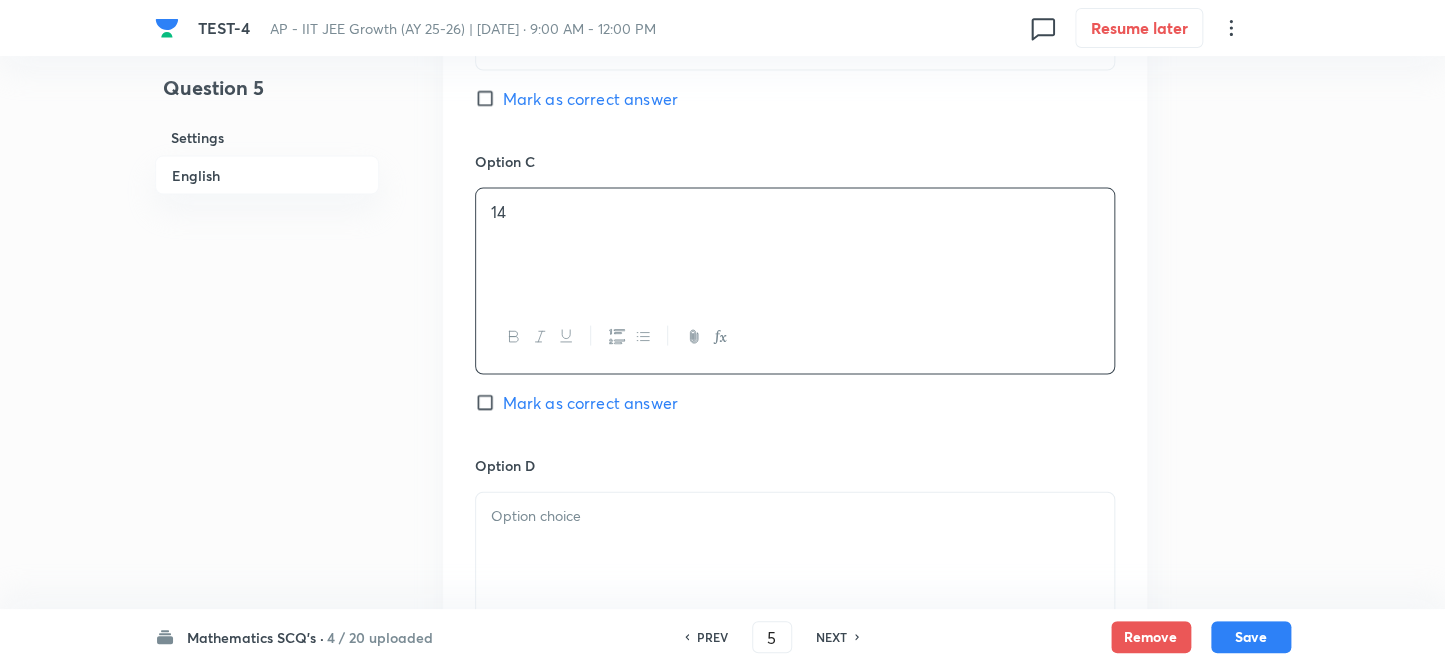 scroll, scrollTop: 1727, scrollLeft: 0, axis: vertical 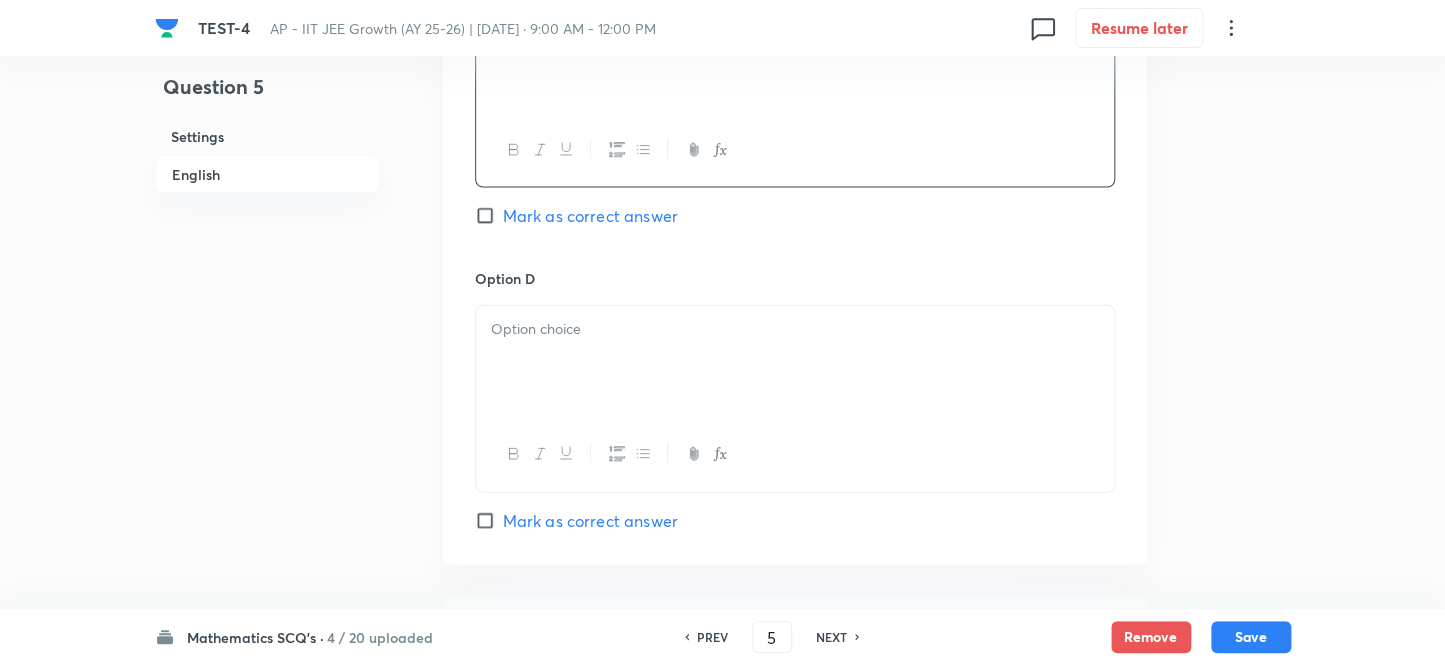click at bounding box center (795, 362) 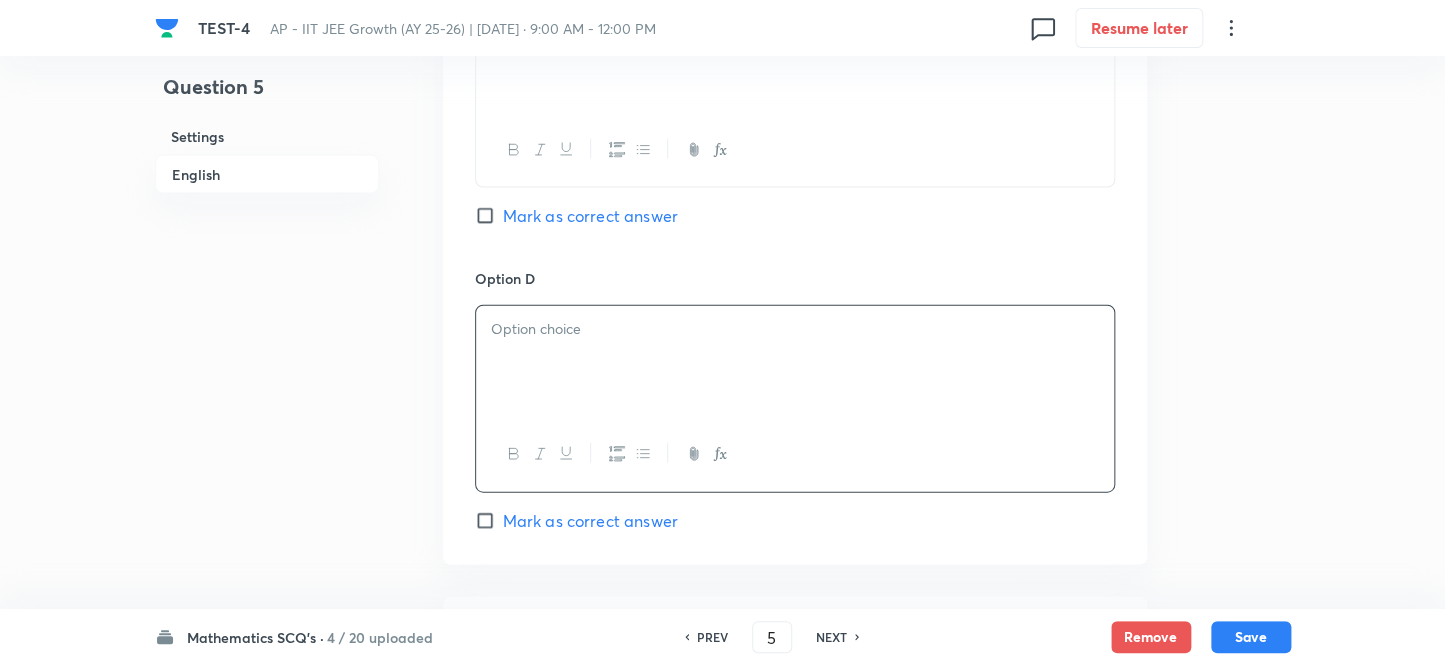 type 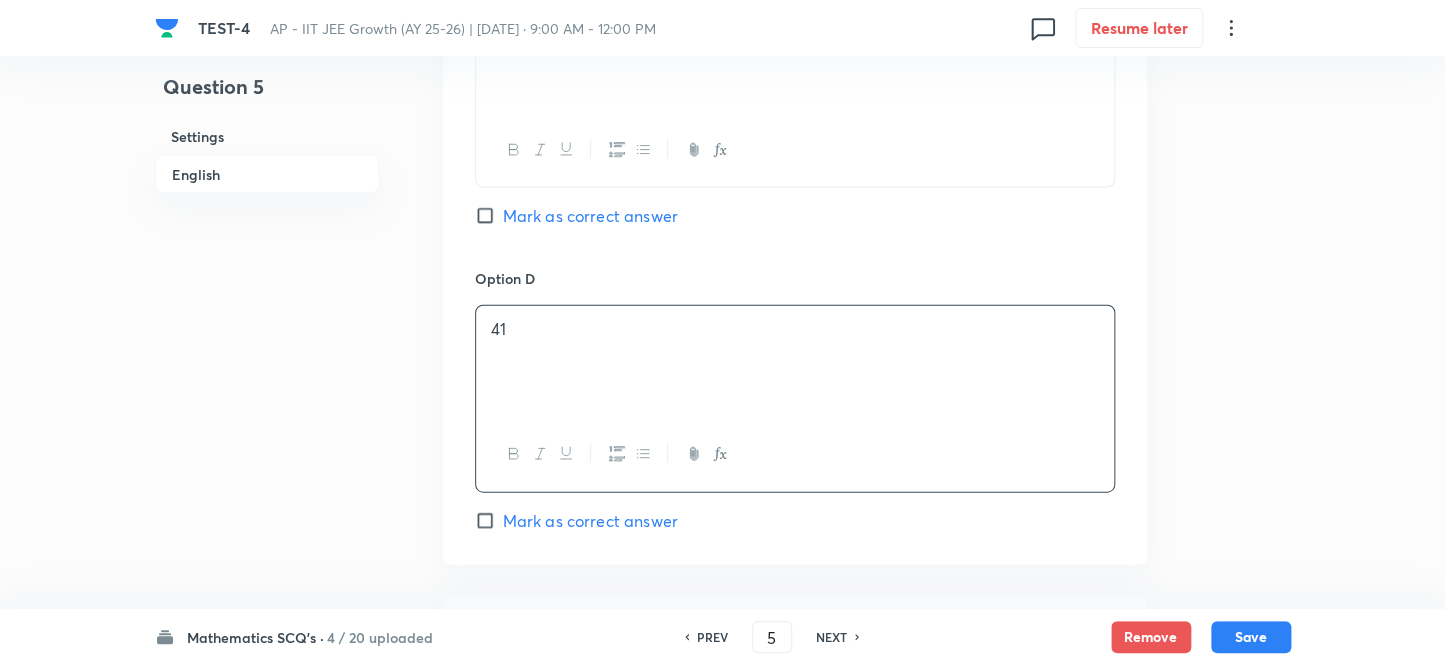 click on "Option A 5050 Mark as correct answer Option B 4950	 Mark as correct answer Option C 14 Mark as correct answer Option D 41 Mark as correct answer" at bounding box center (795, -56) 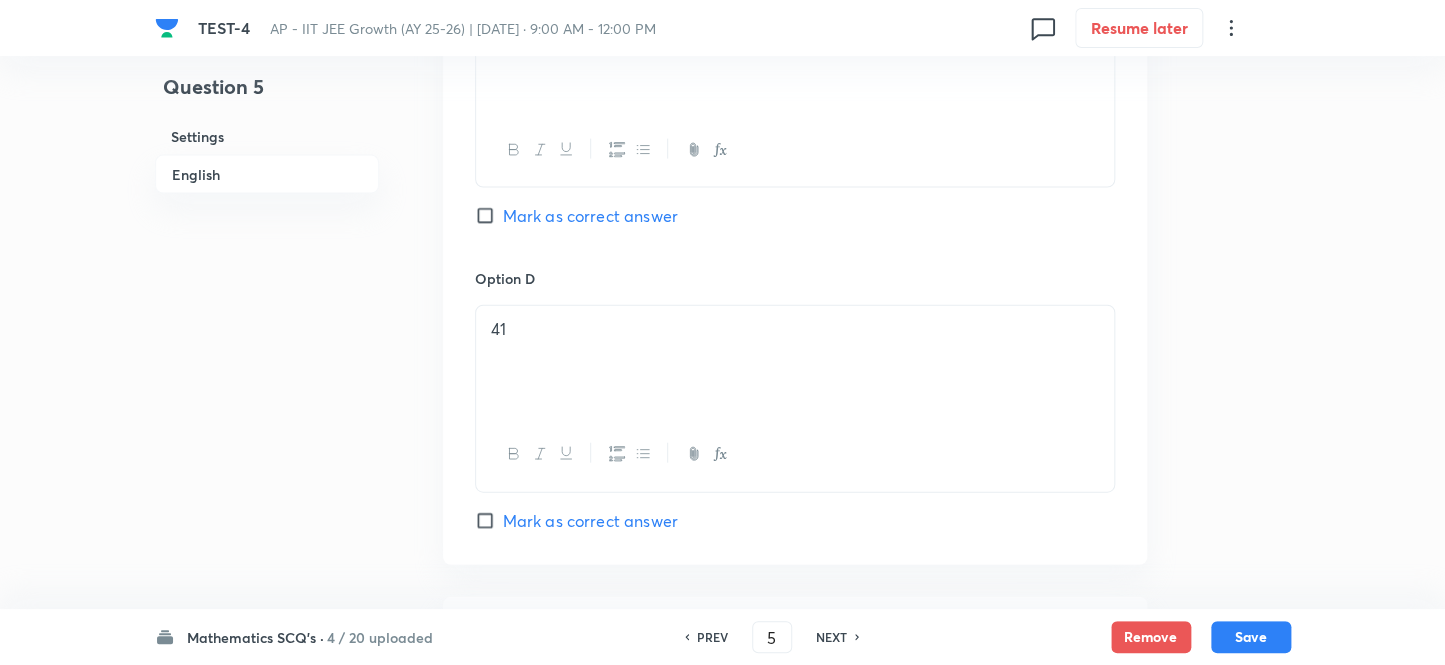 click on "Mark as correct answer" at bounding box center [489, 521] 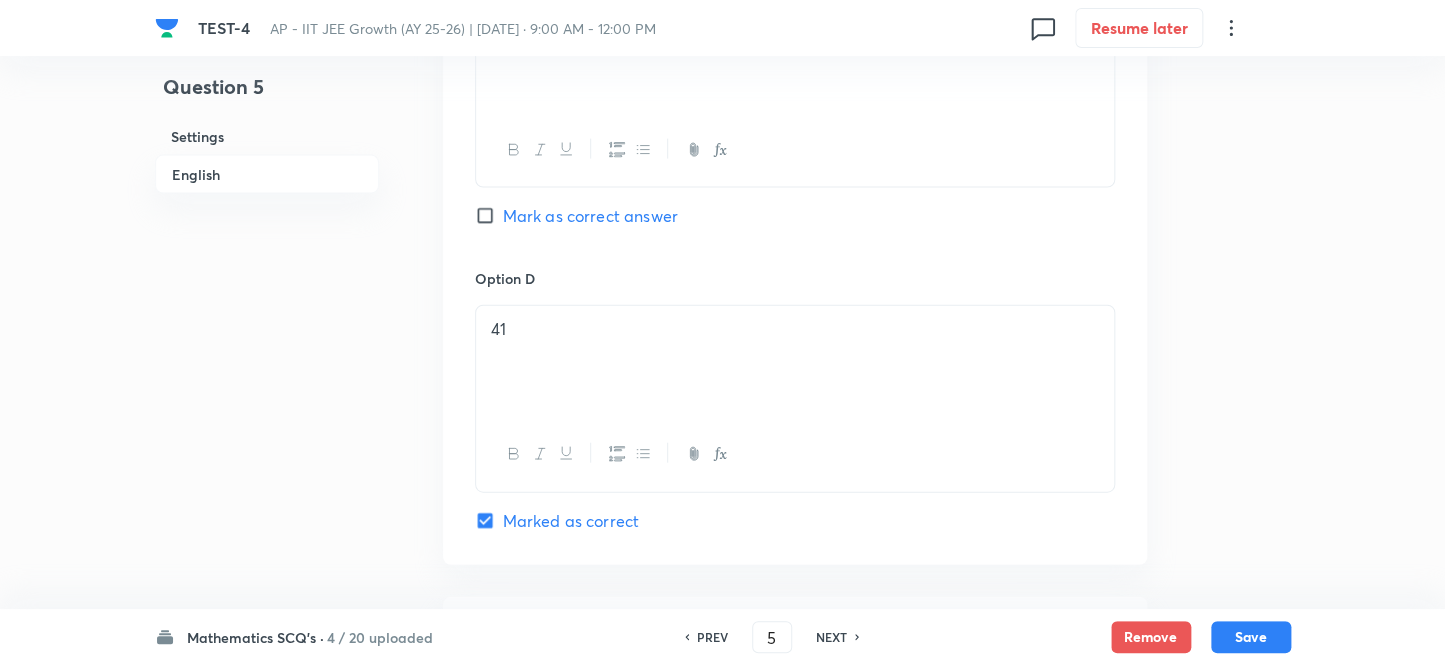 scroll, scrollTop: 2000, scrollLeft: 0, axis: vertical 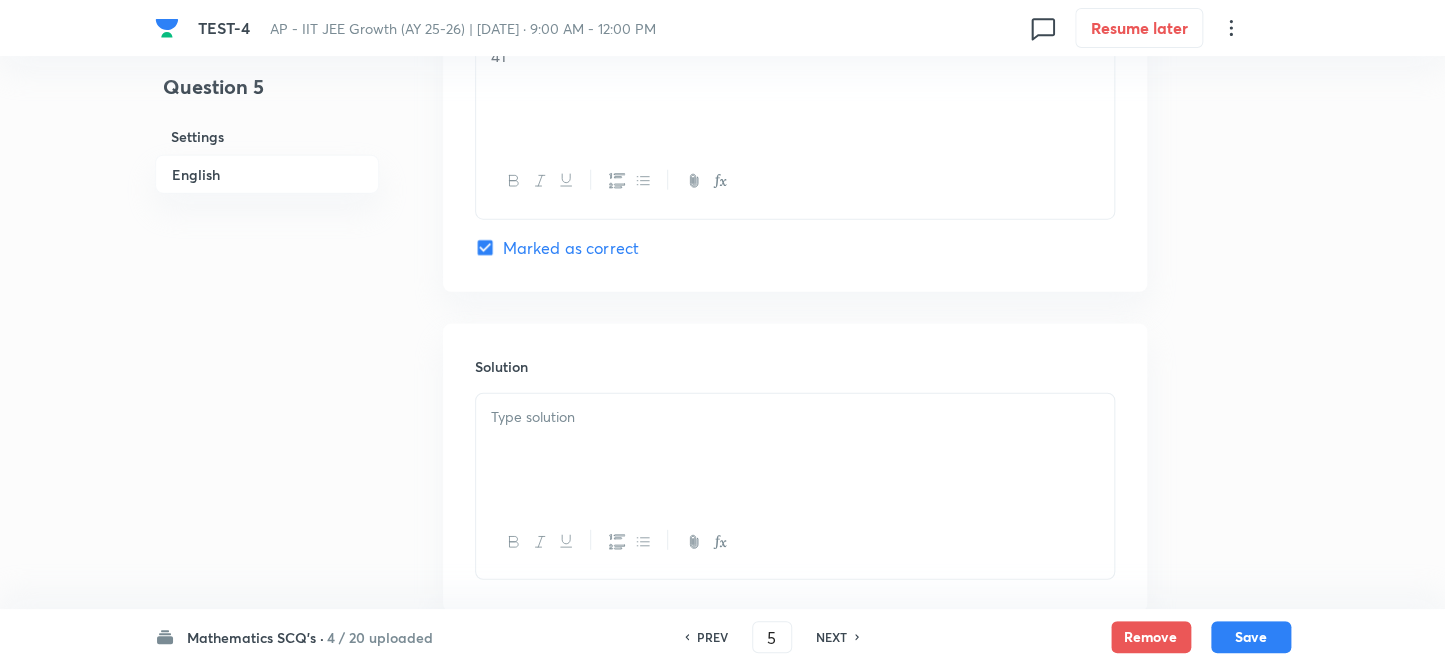 click at bounding box center [795, 417] 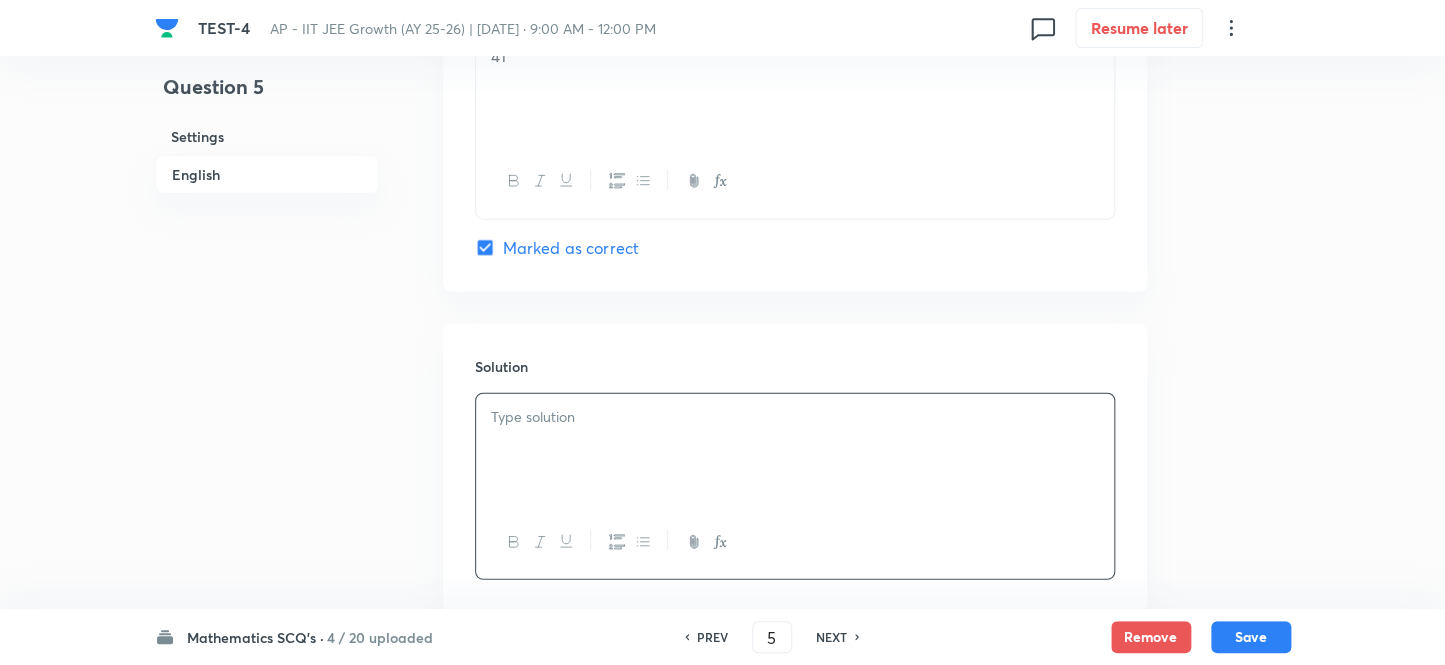 type 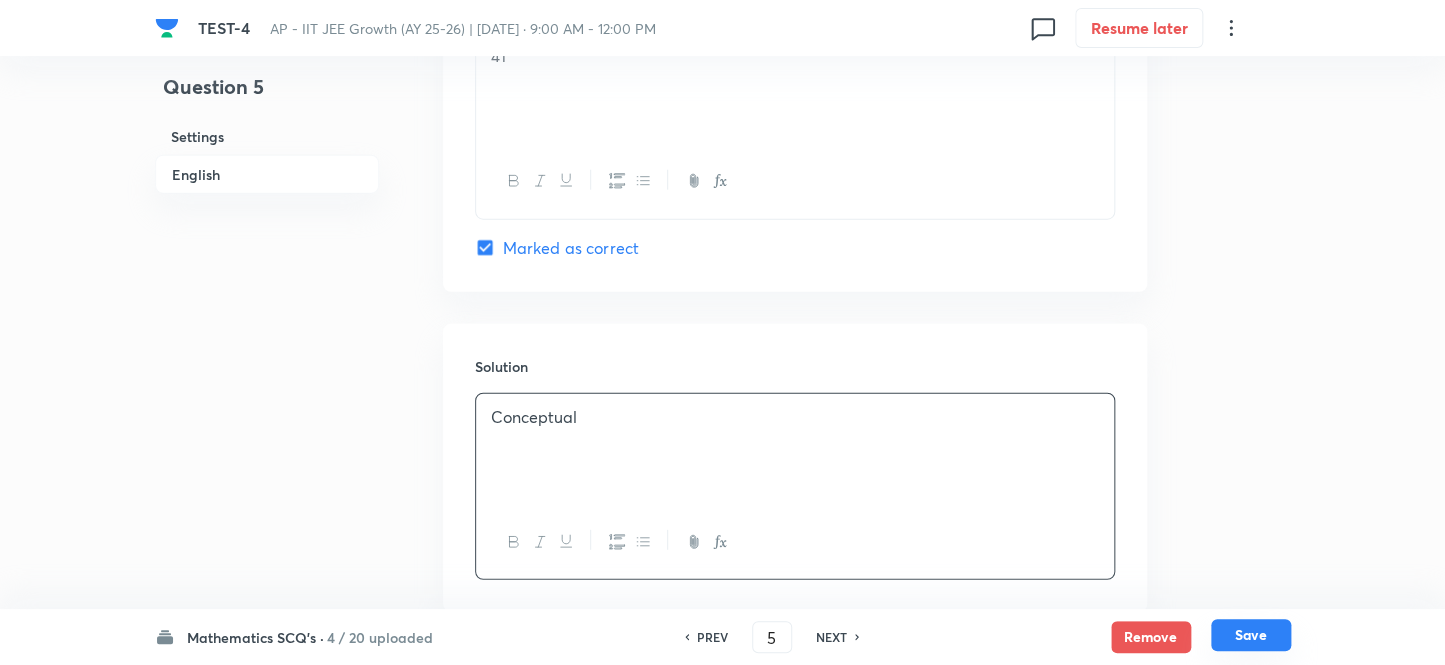 click on "Save" at bounding box center [1251, 635] 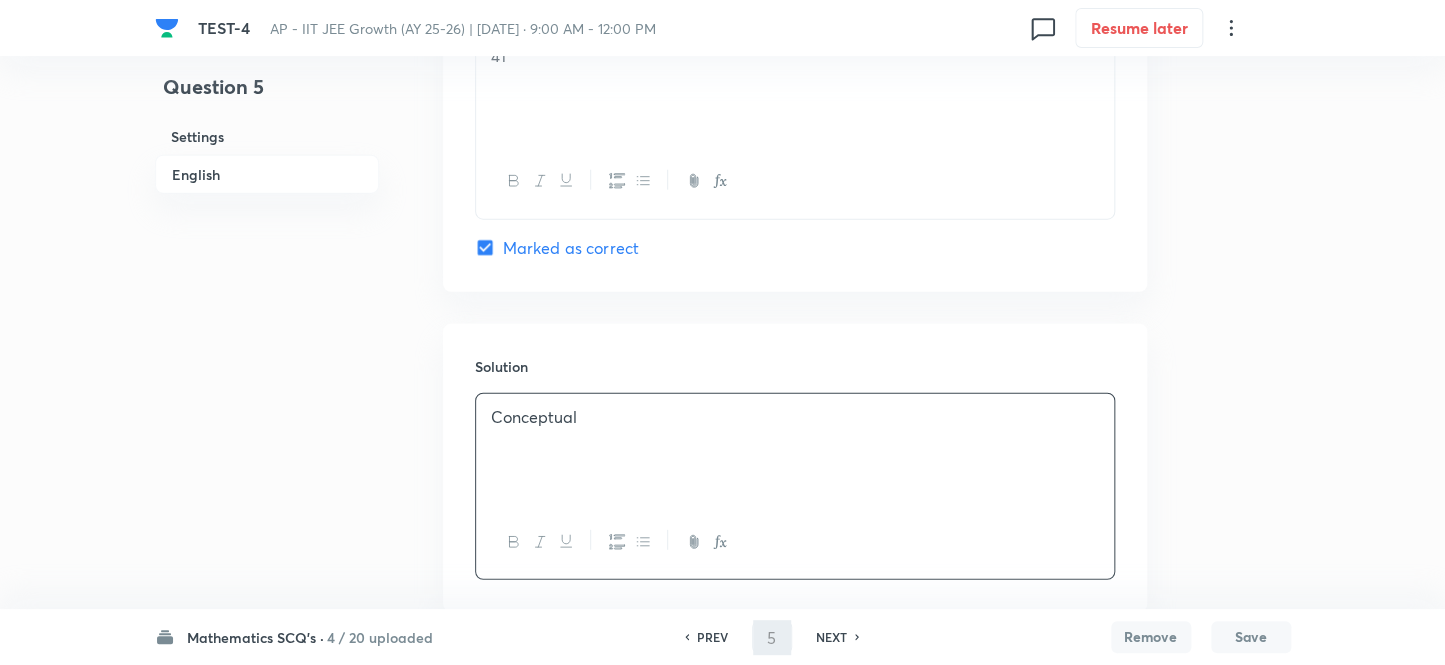 type on "6" 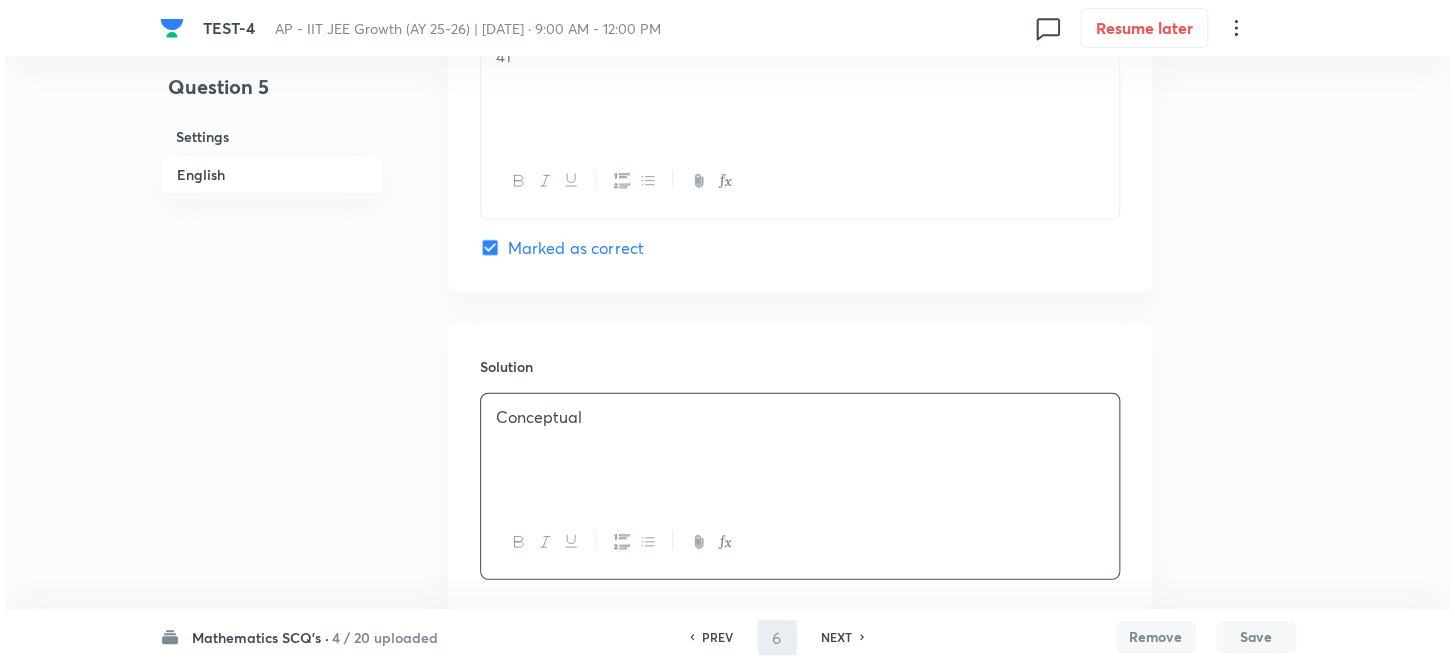 scroll, scrollTop: 0, scrollLeft: 0, axis: both 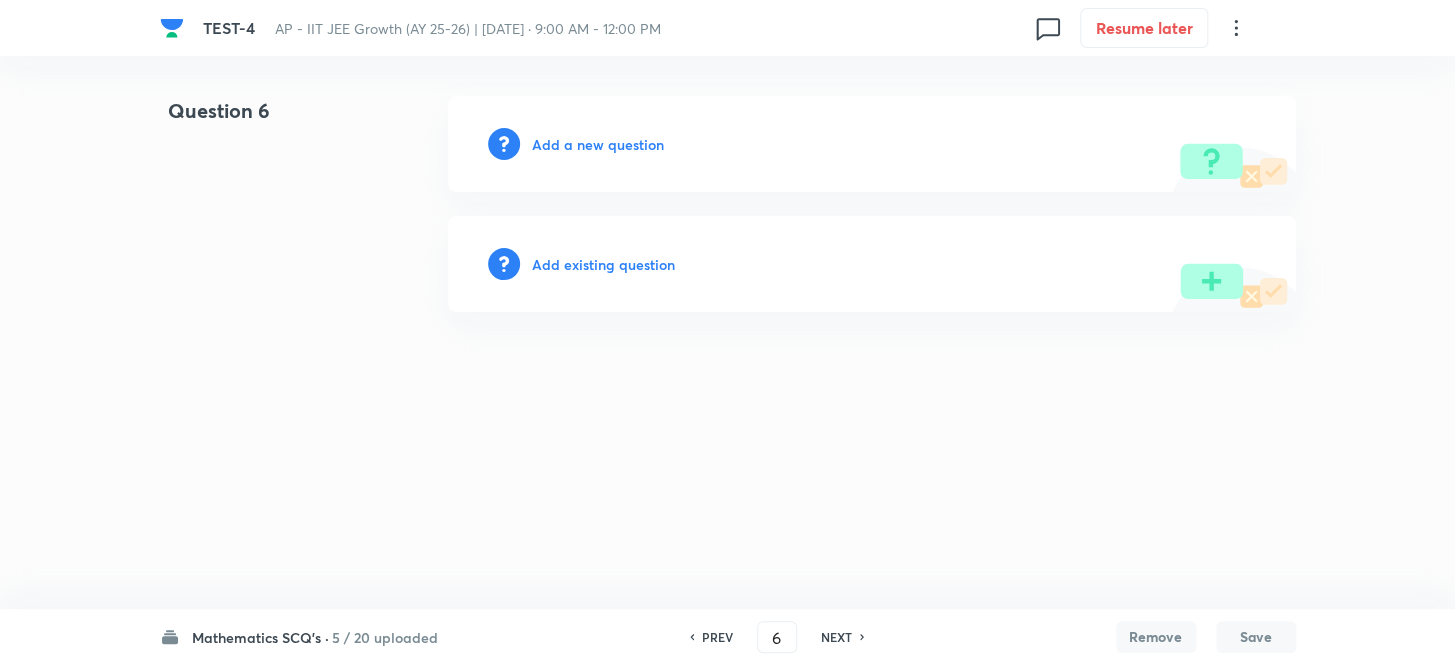 click on "Add a new question" at bounding box center (598, 144) 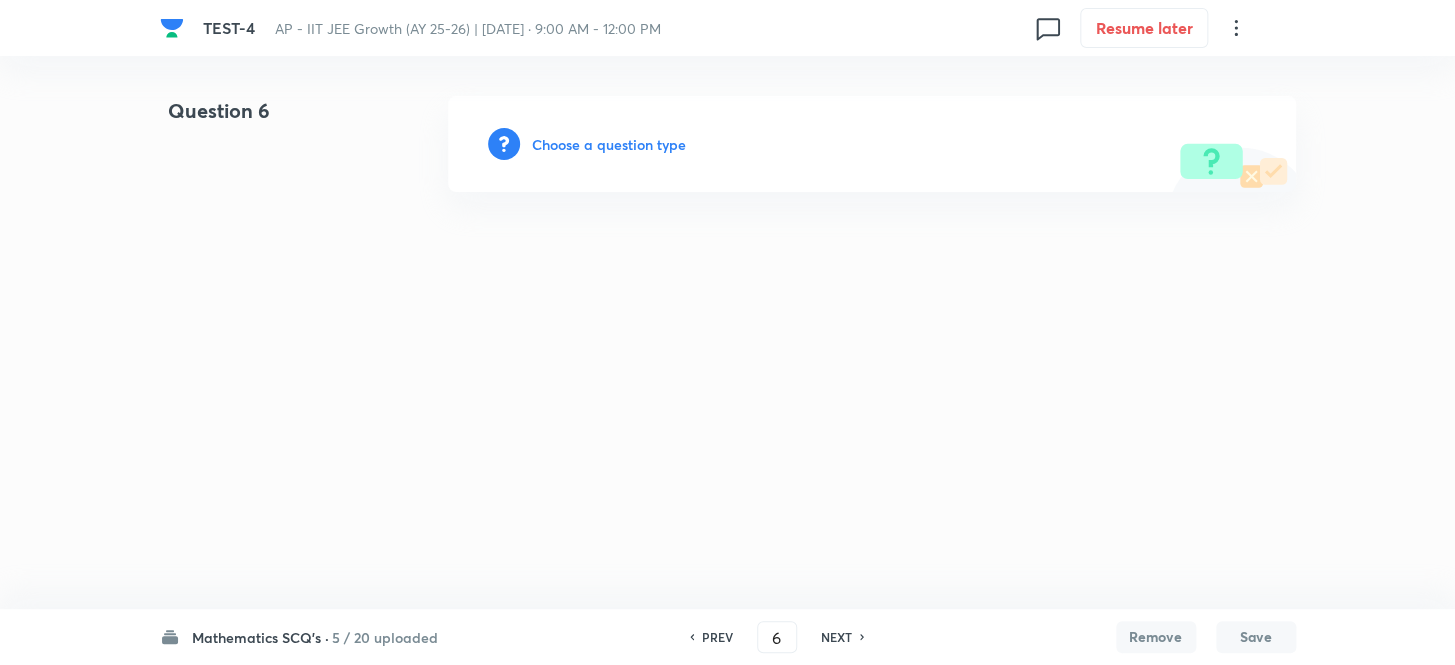 click on "Choose a question type" at bounding box center [609, 144] 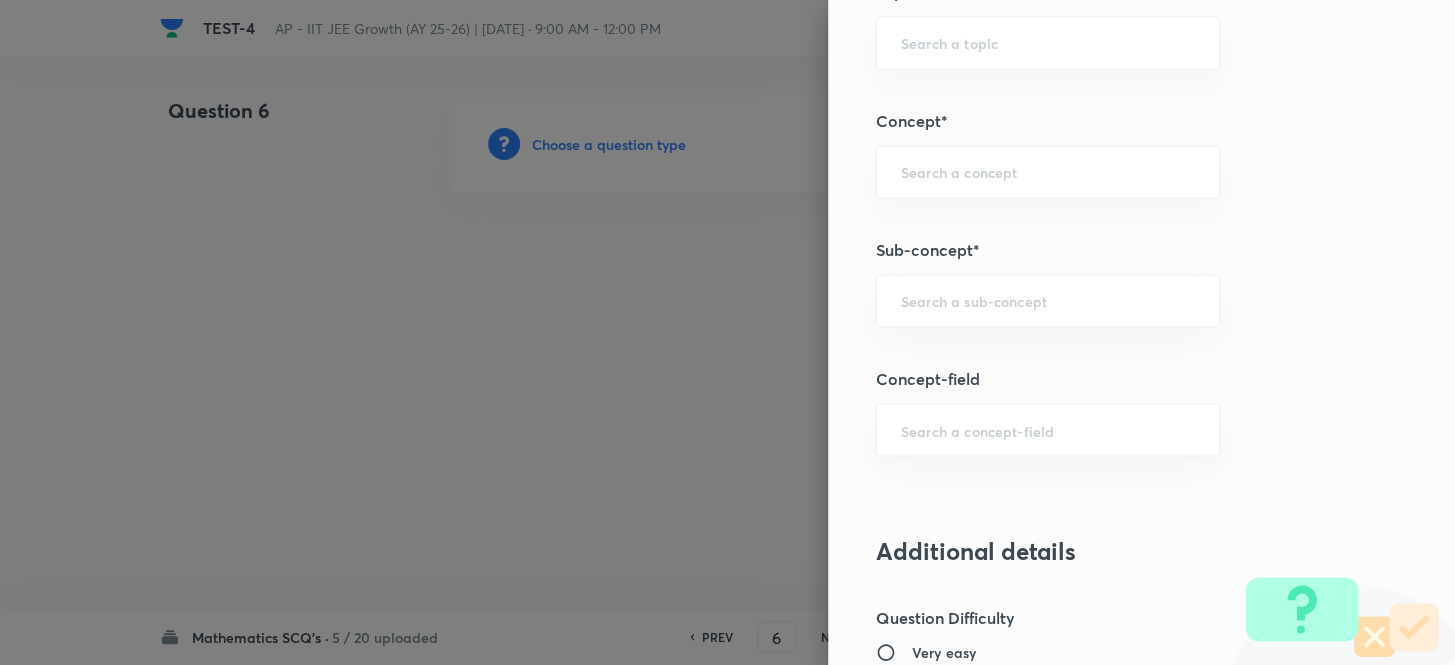 scroll, scrollTop: 1181, scrollLeft: 0, axis: vertical 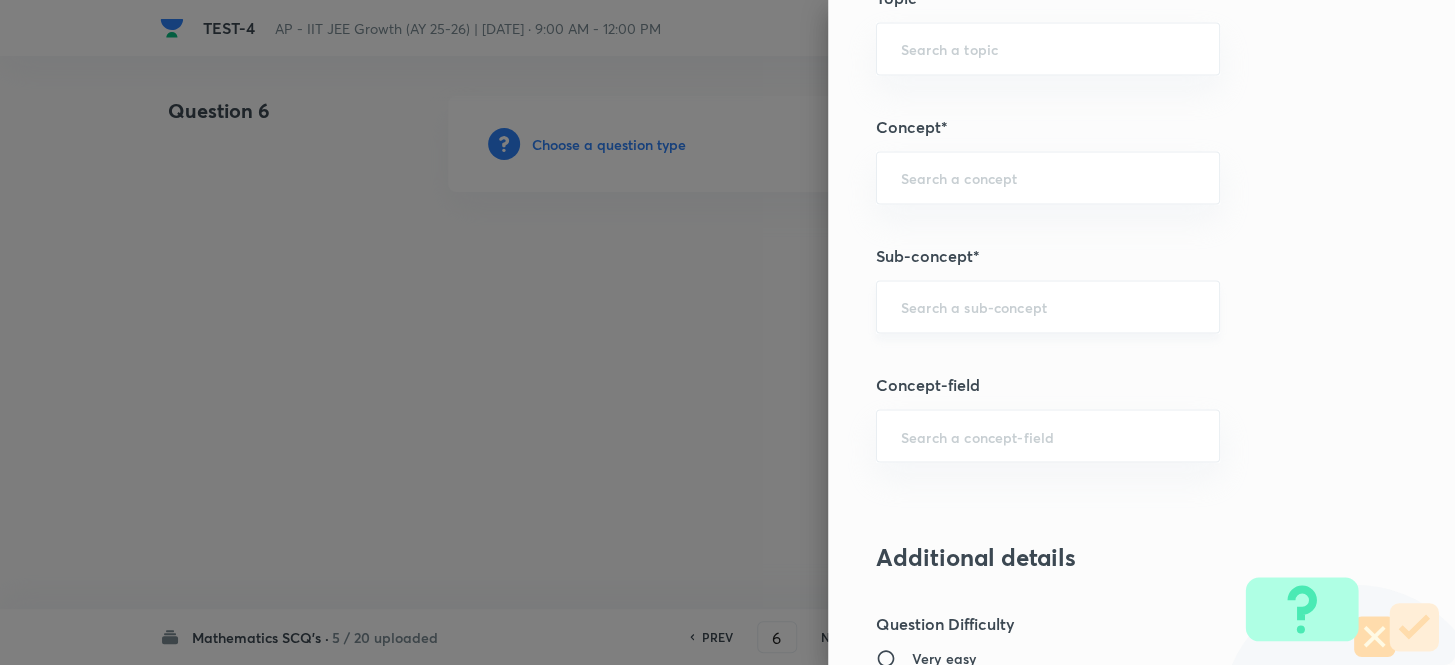 click on "​" at bounding box center (1048, 306) 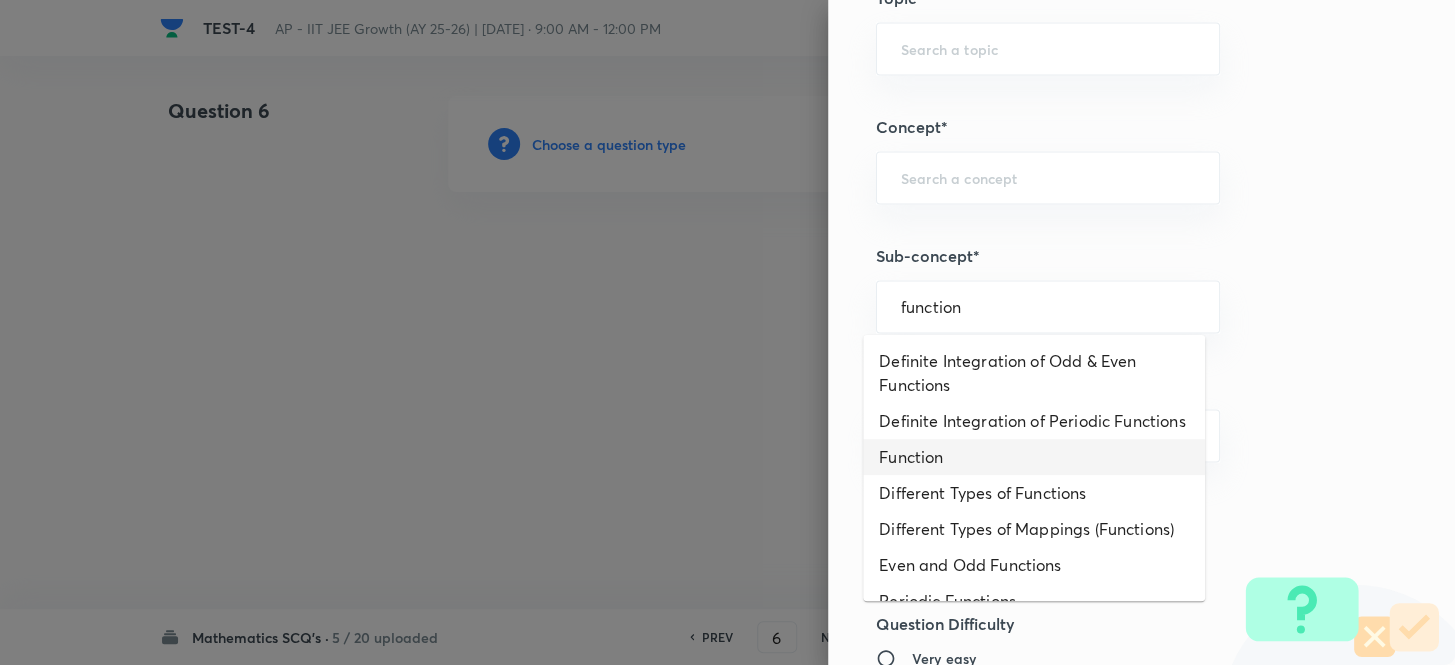 click on "Function" at bounding box center [1034, 457] 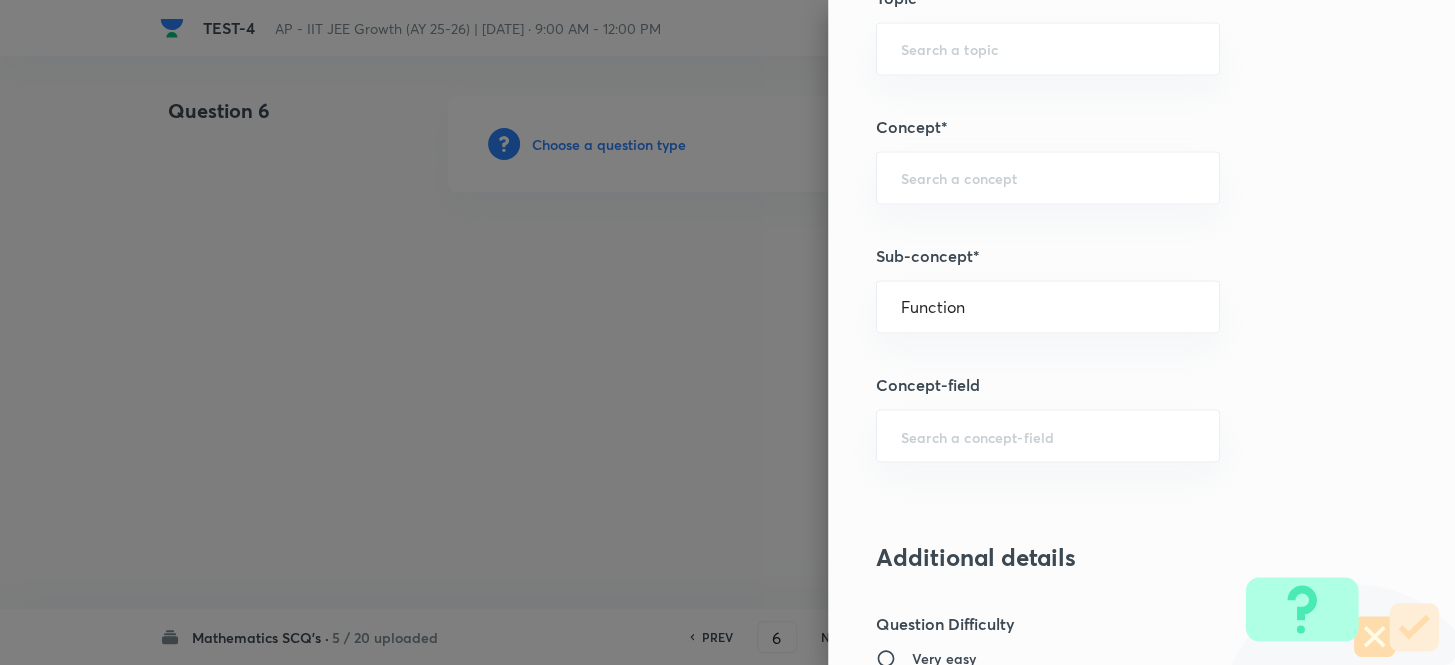 type on "Mathematics" 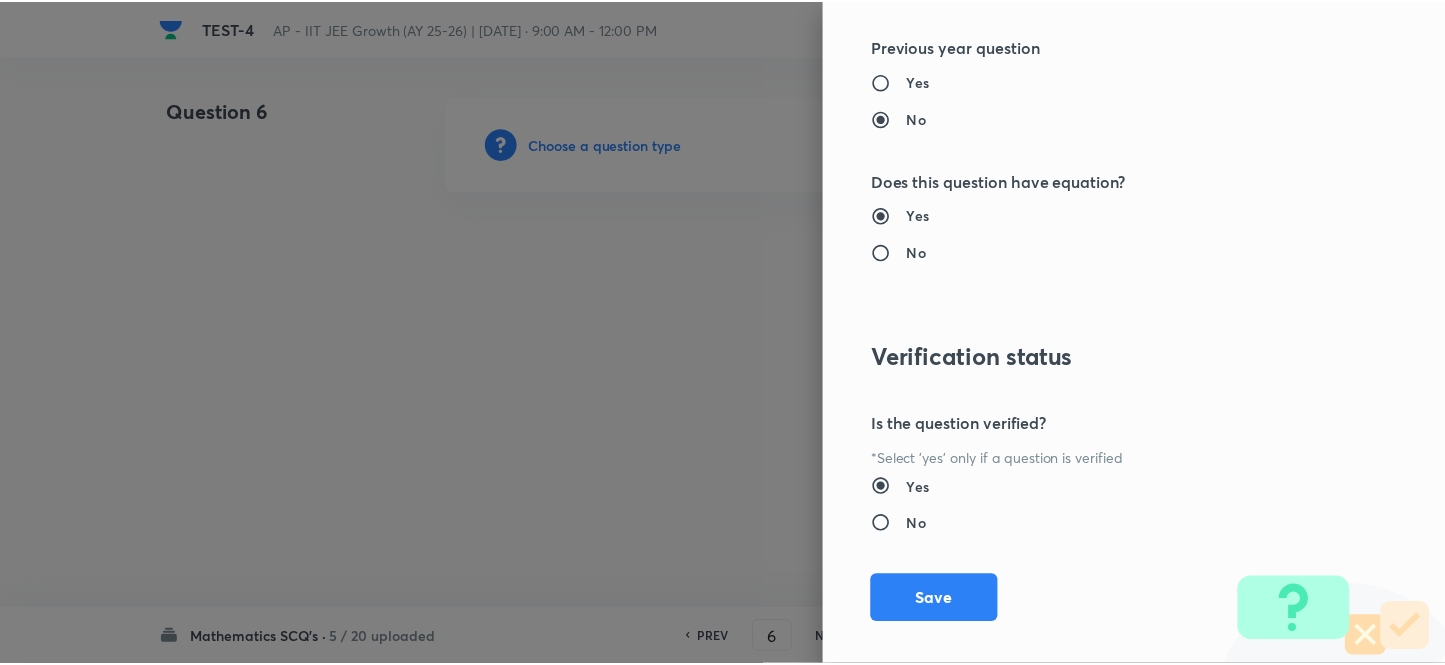scroll, scrollTop: 2181, scrollLeft: 0, axis: vertical 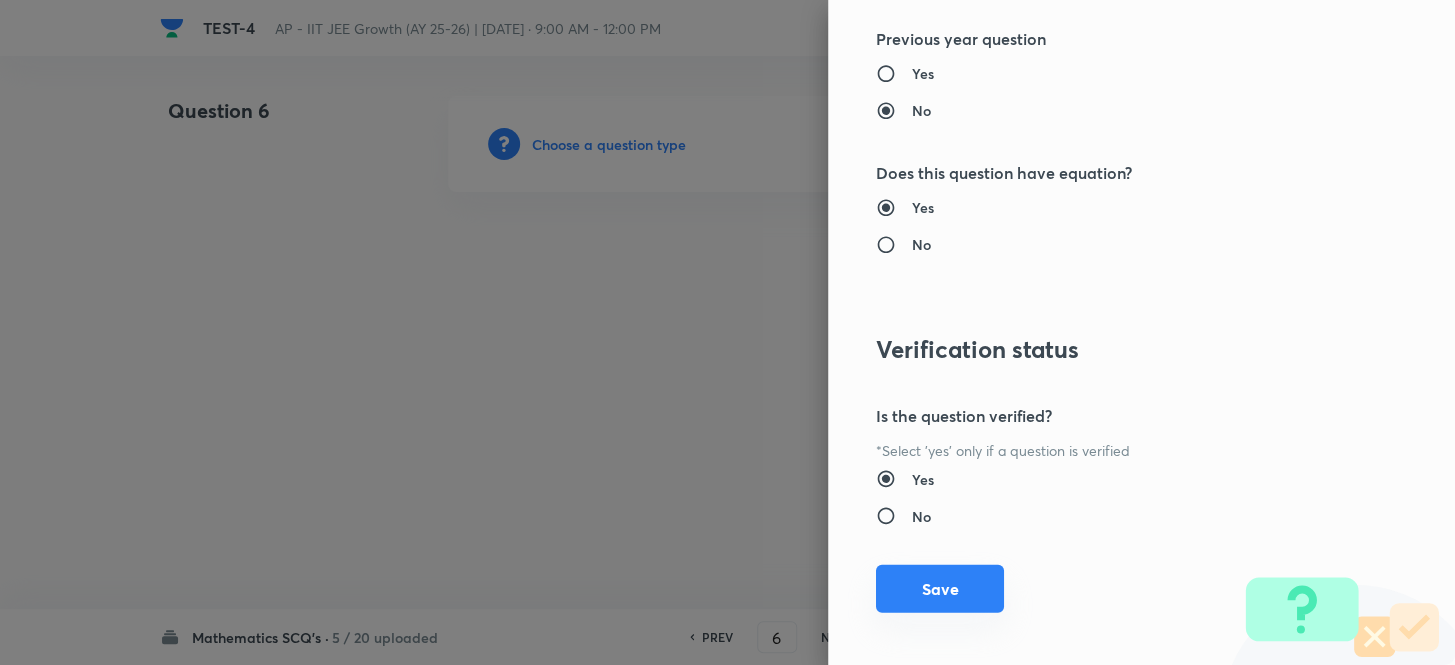 click on "Save" at bounding box center [940, 589] 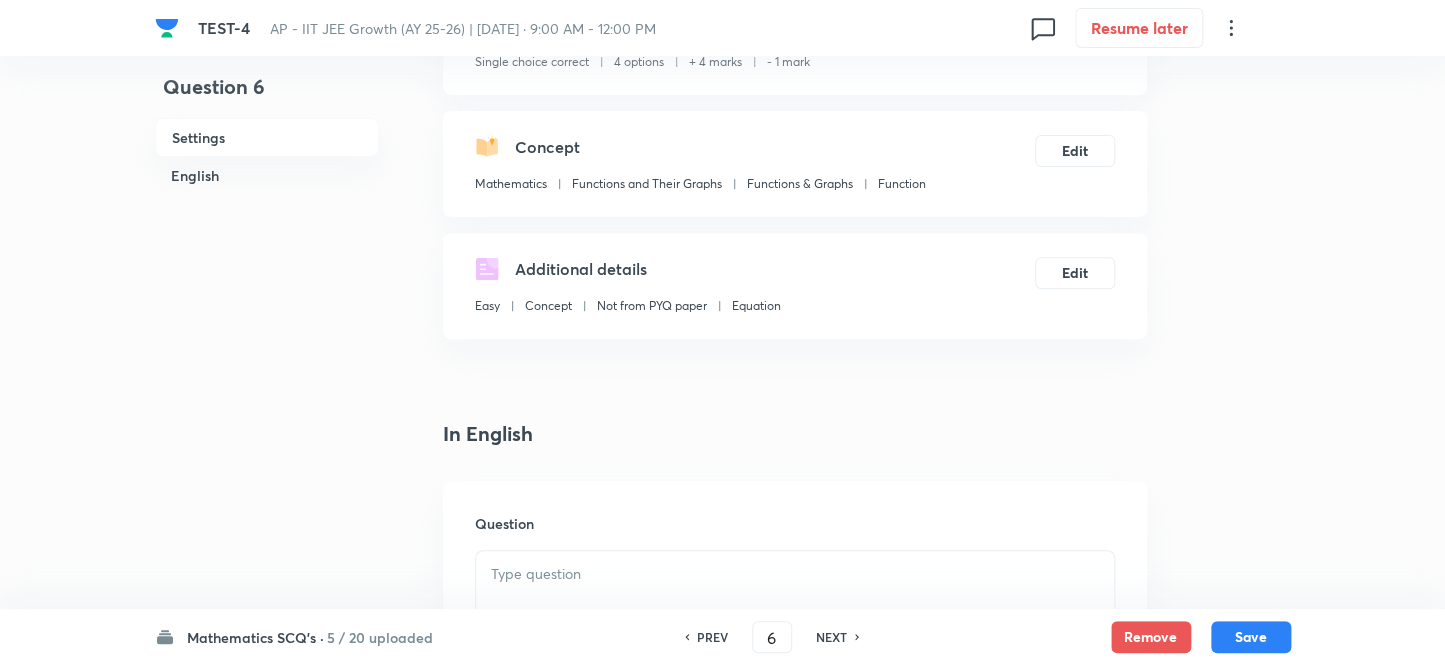 scroll, scrollTop: 363, scrollLeft: 0, axis: vertical 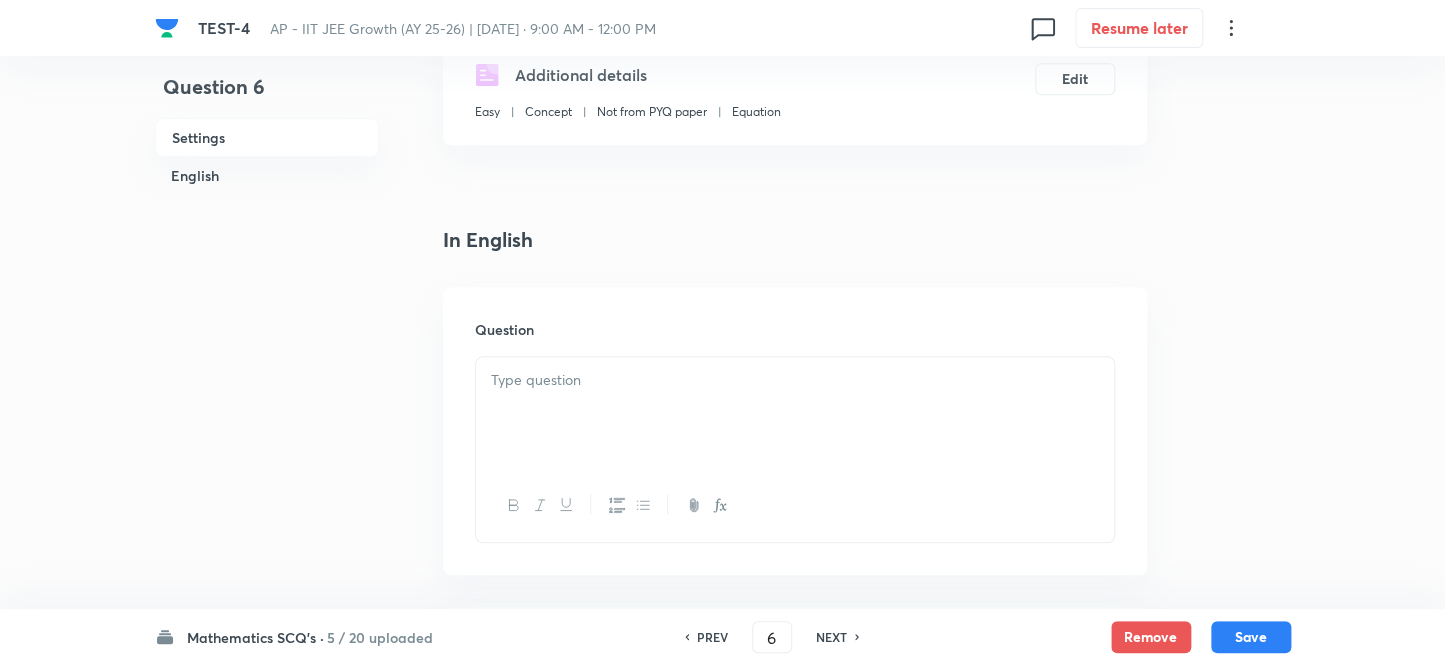 click at bounding box center [795, 380] 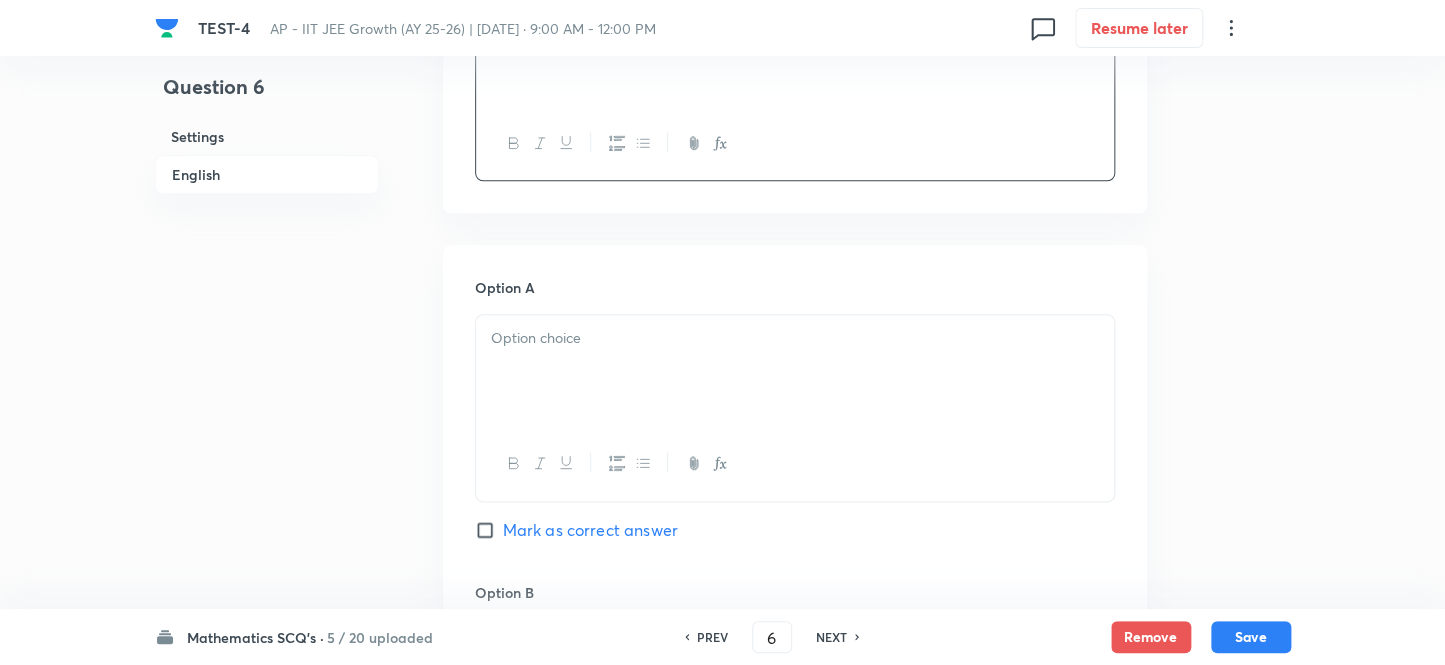 scroll, scrollTop: 727, scrollLeft: 0, axis: vertical 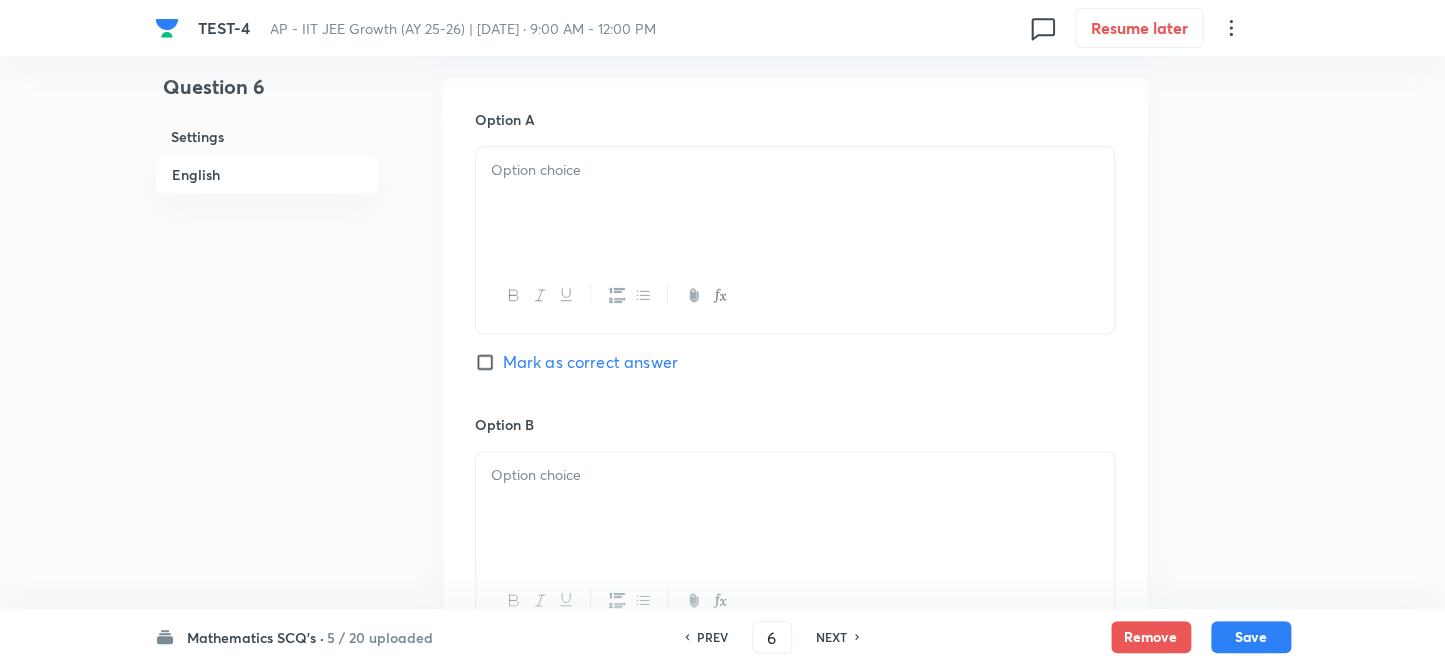 click at bounding box center (795, 170) 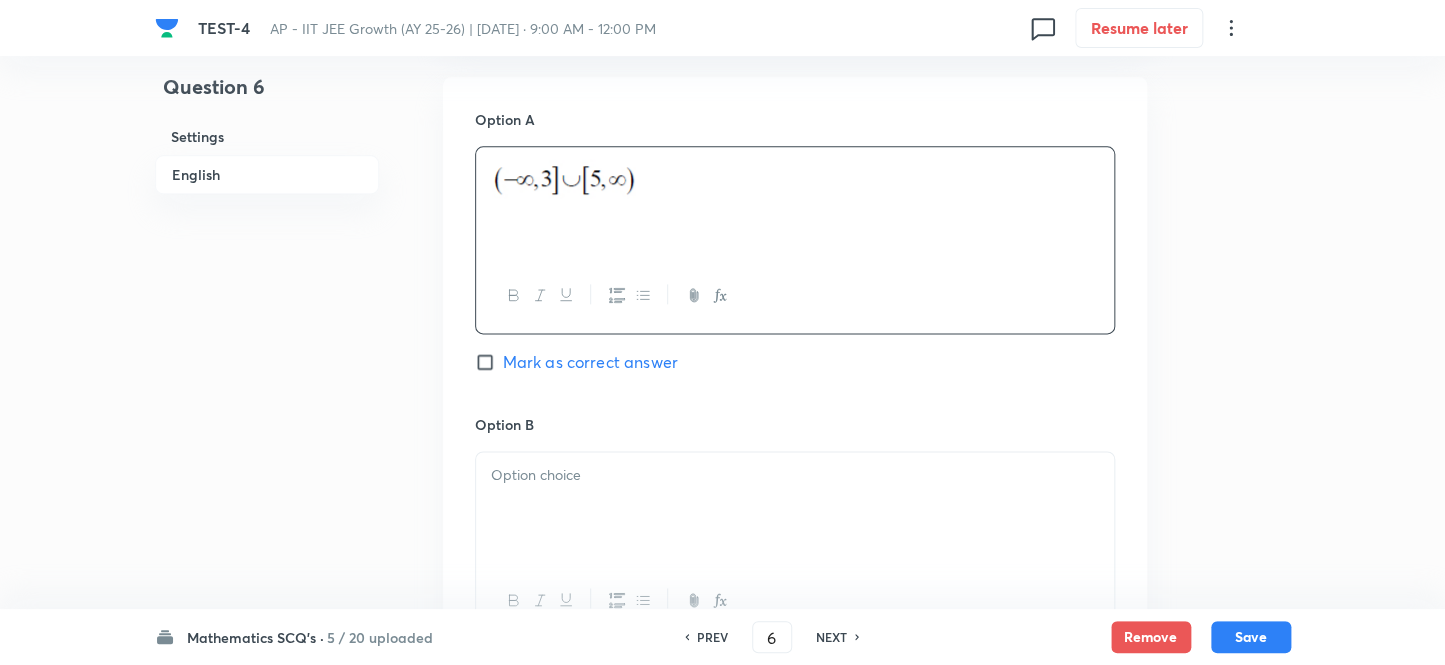 scroll, scrollTop: 1090, scrollLeft: 0, axis: vertical 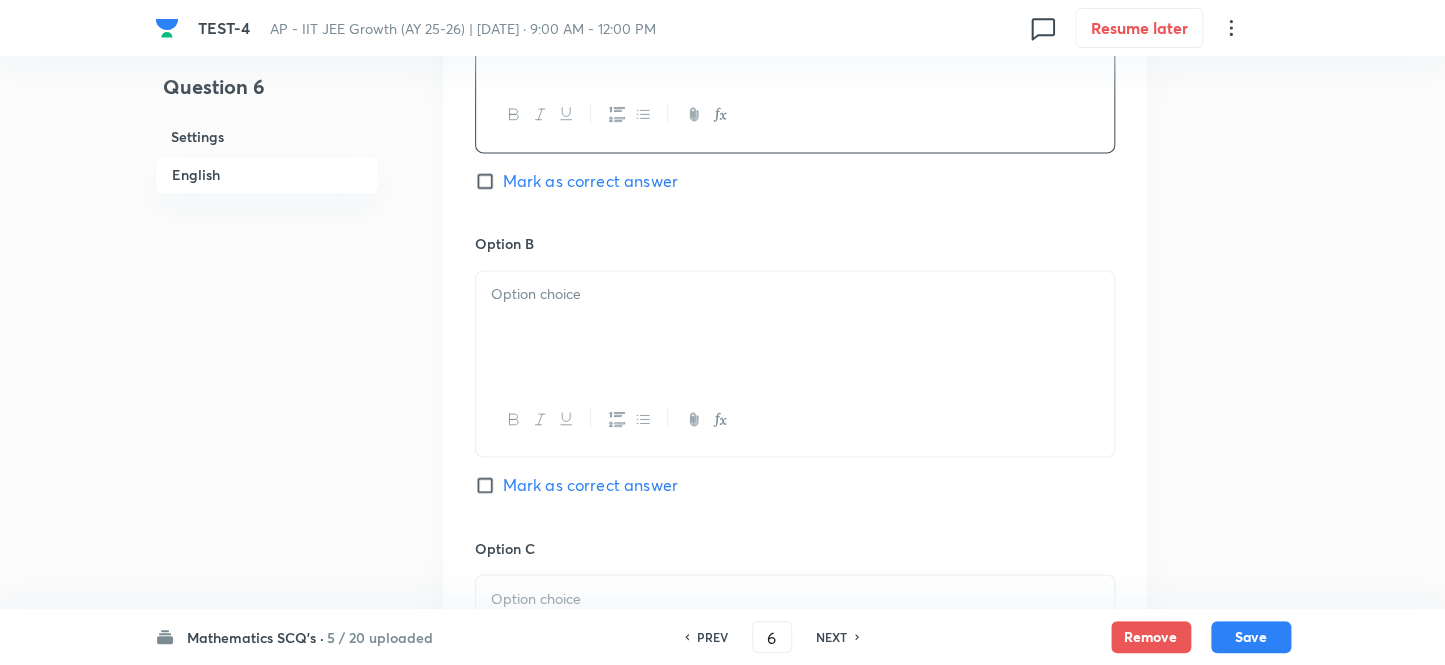 click at bounding box center [795, 327] 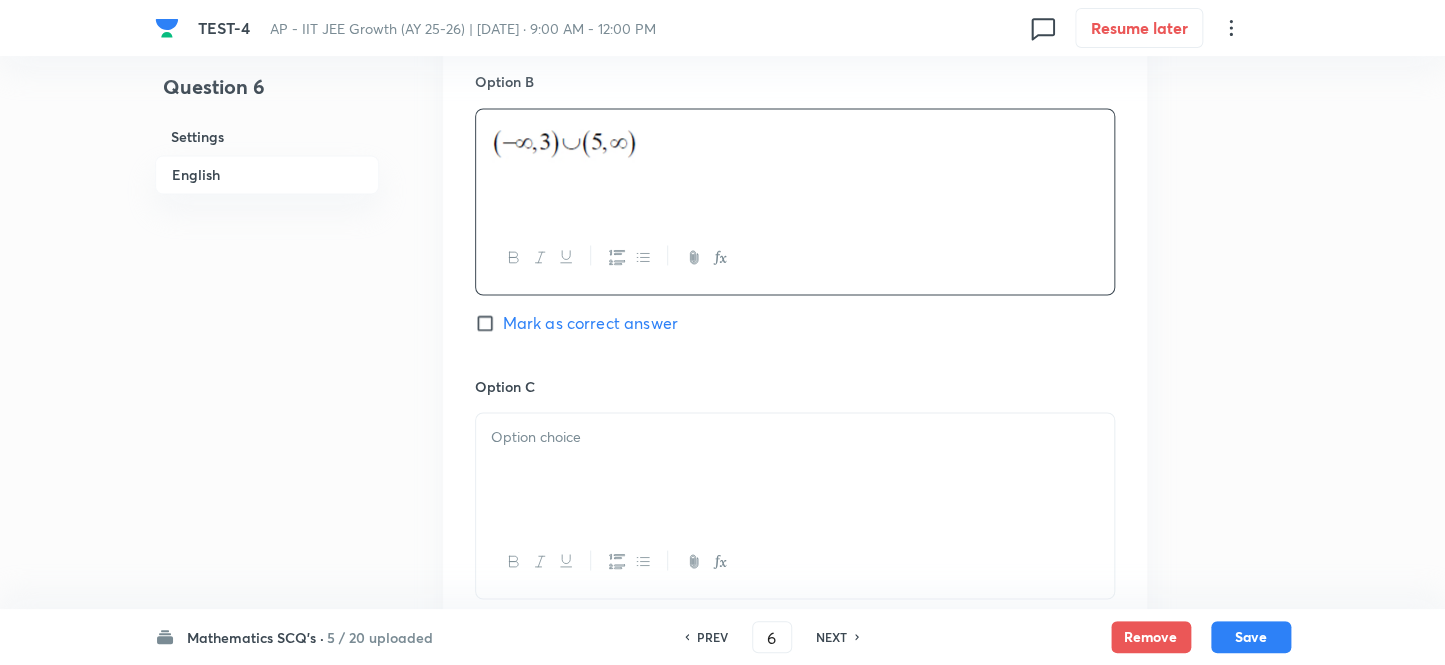 scroll, scrollTop: 1363, scrollLeft: 0, axis: vertical 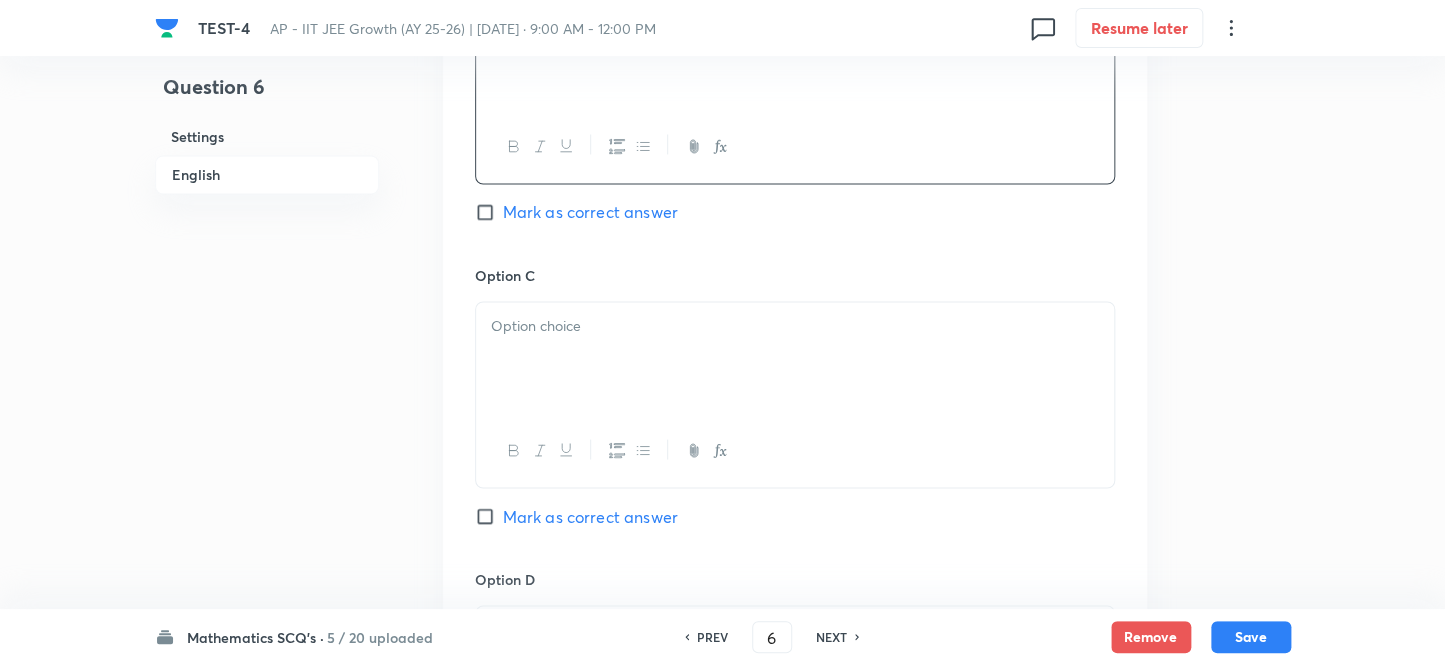 click at bounding box center [795, 358] 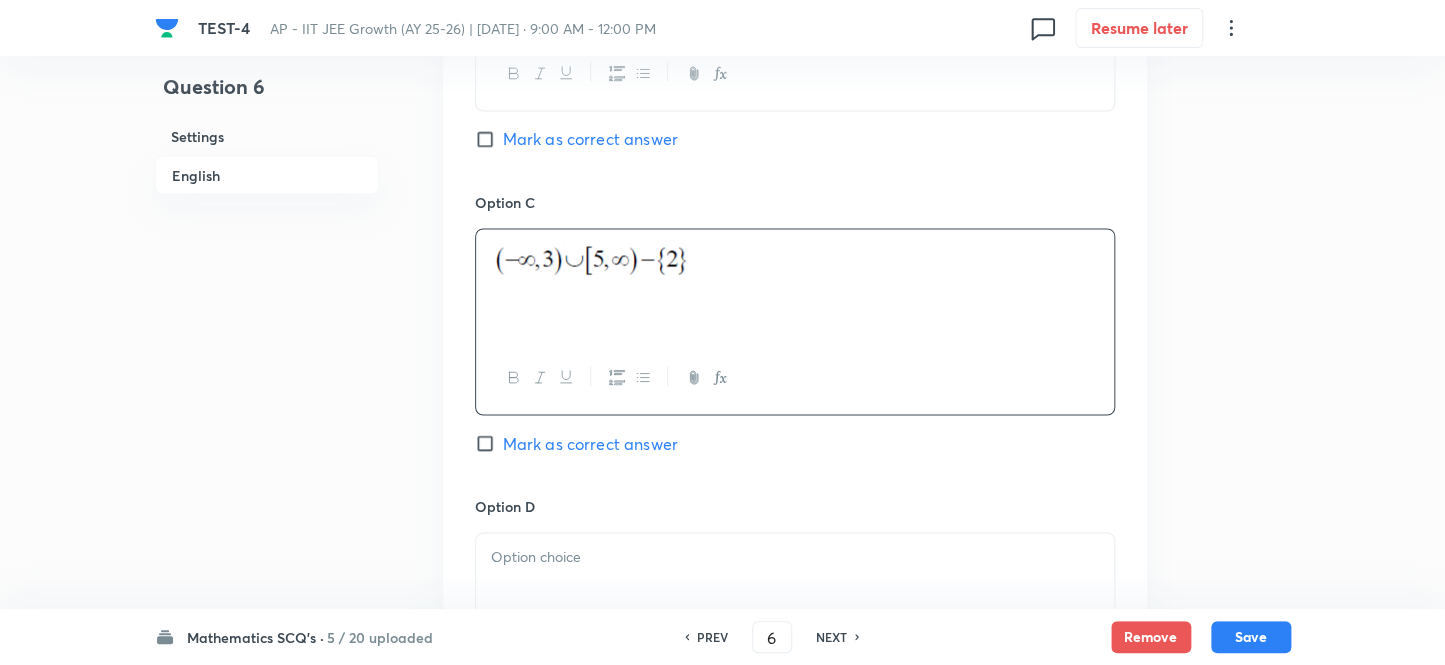 scroll, scrollTop: 1545, scrollLeft: 0, axis: vertical 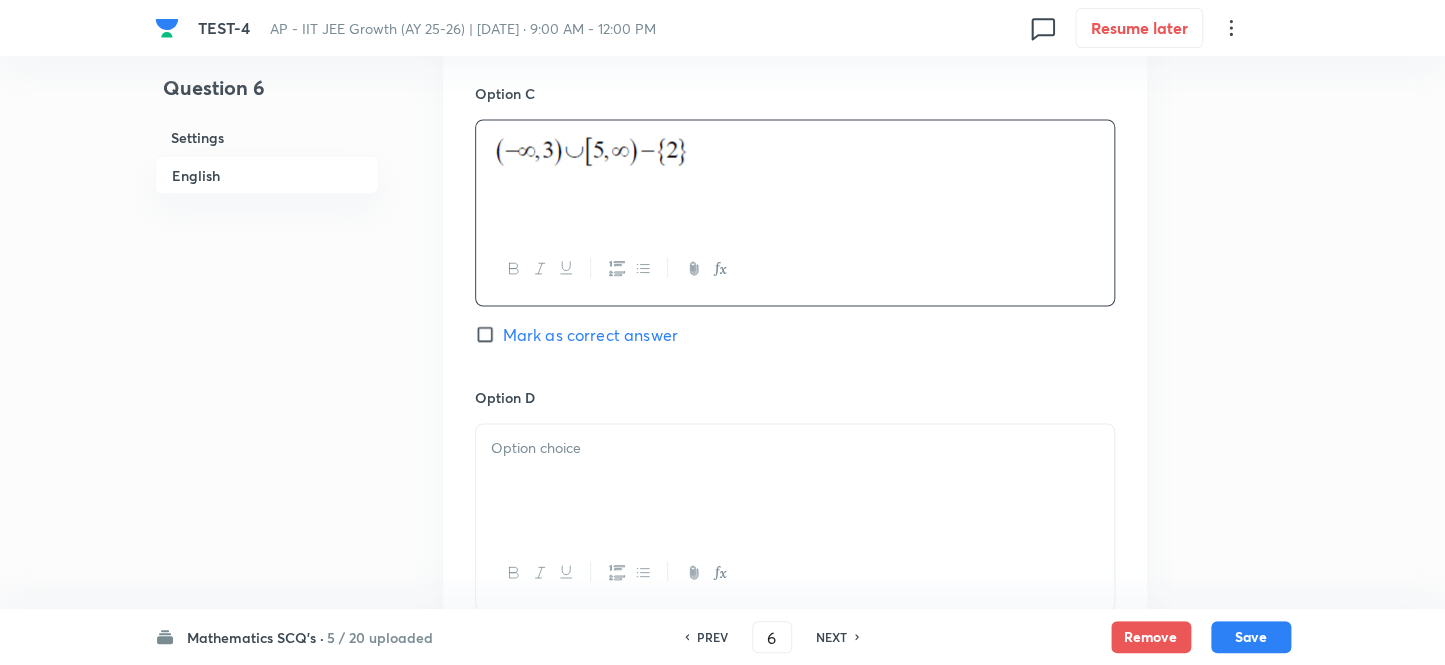 click on "Option C Mark as correct answer" at bounding box center [795, 234] 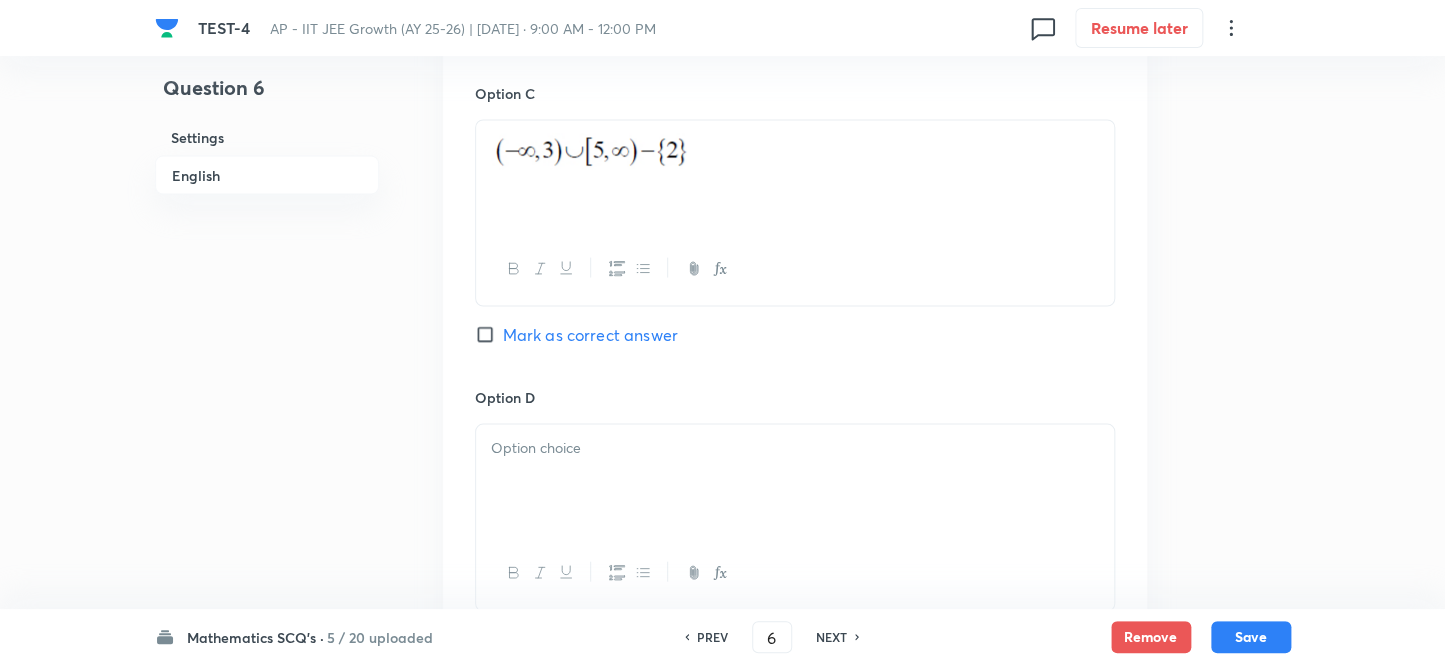 click on "Option D Mark as correct answer" at bounding box center (795, 518) 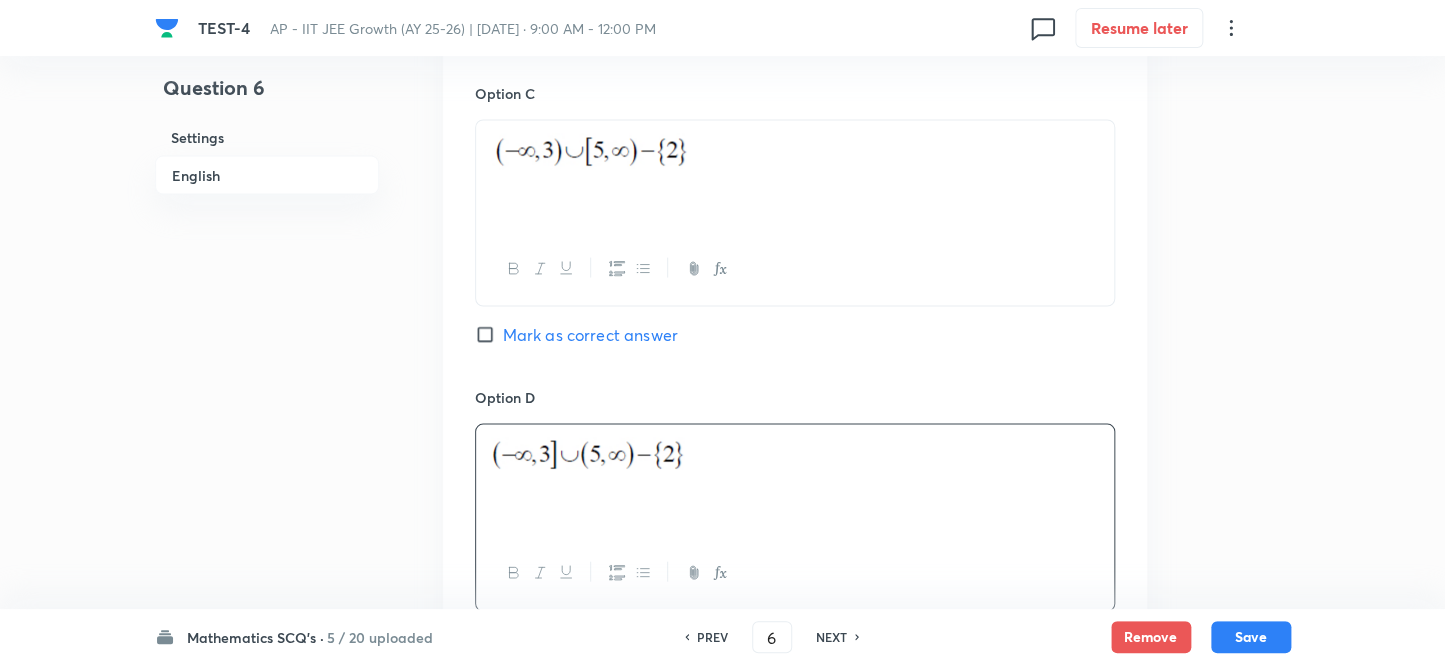 click on "Mark as correct answer" at bounding box center [489, 334] 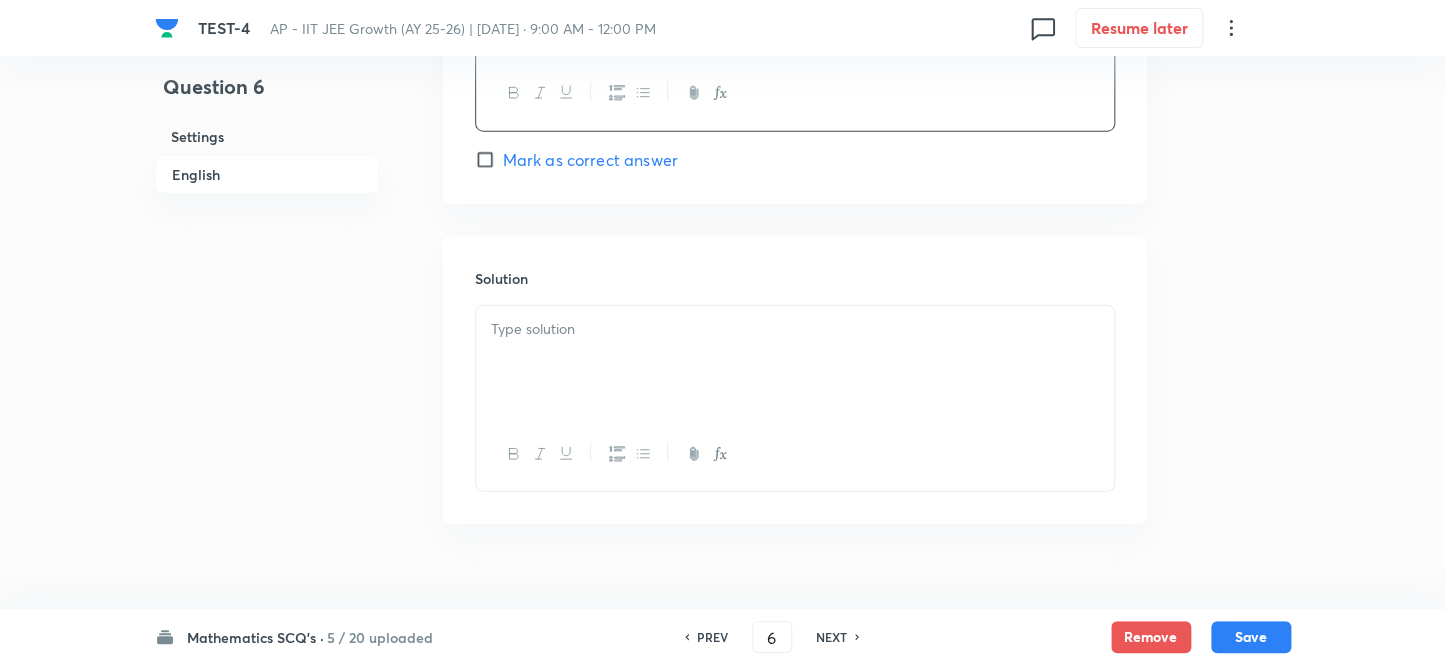 scroll, scrollTop: 2060, scrollLeft: 0, axis: vertical 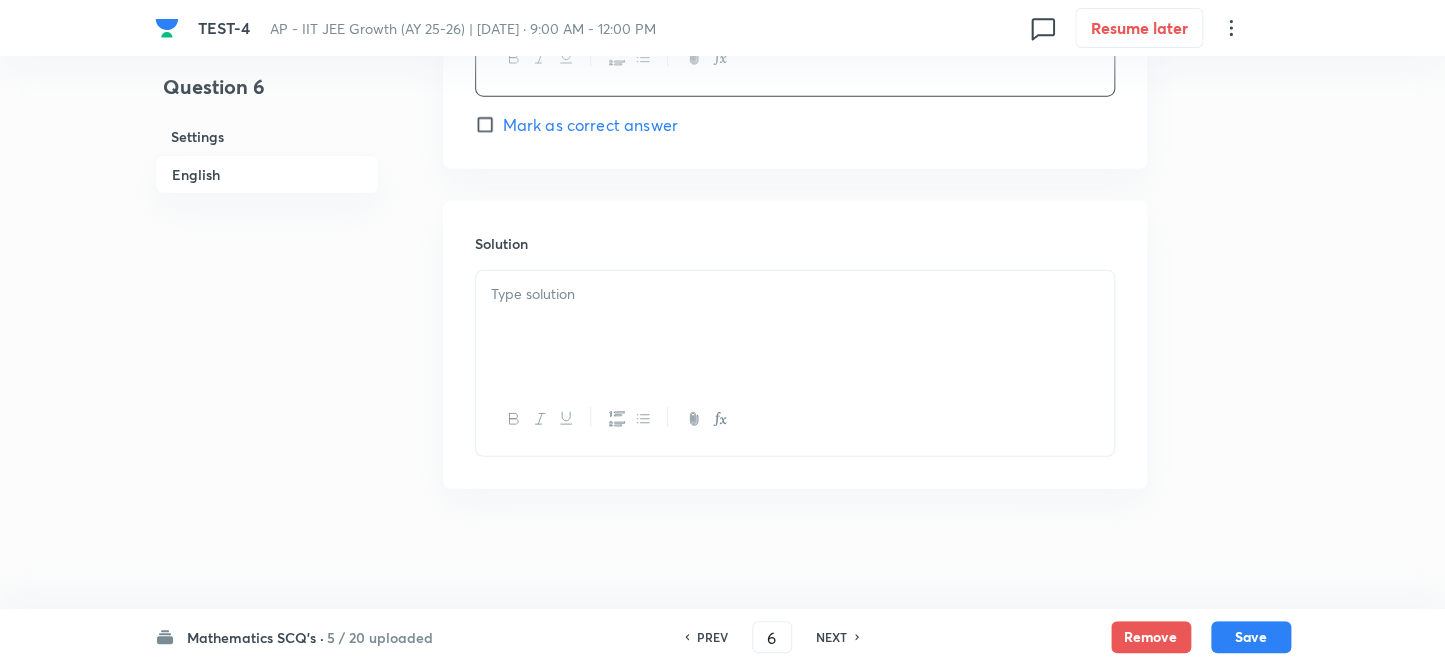 click at bounding box center [795, 327] 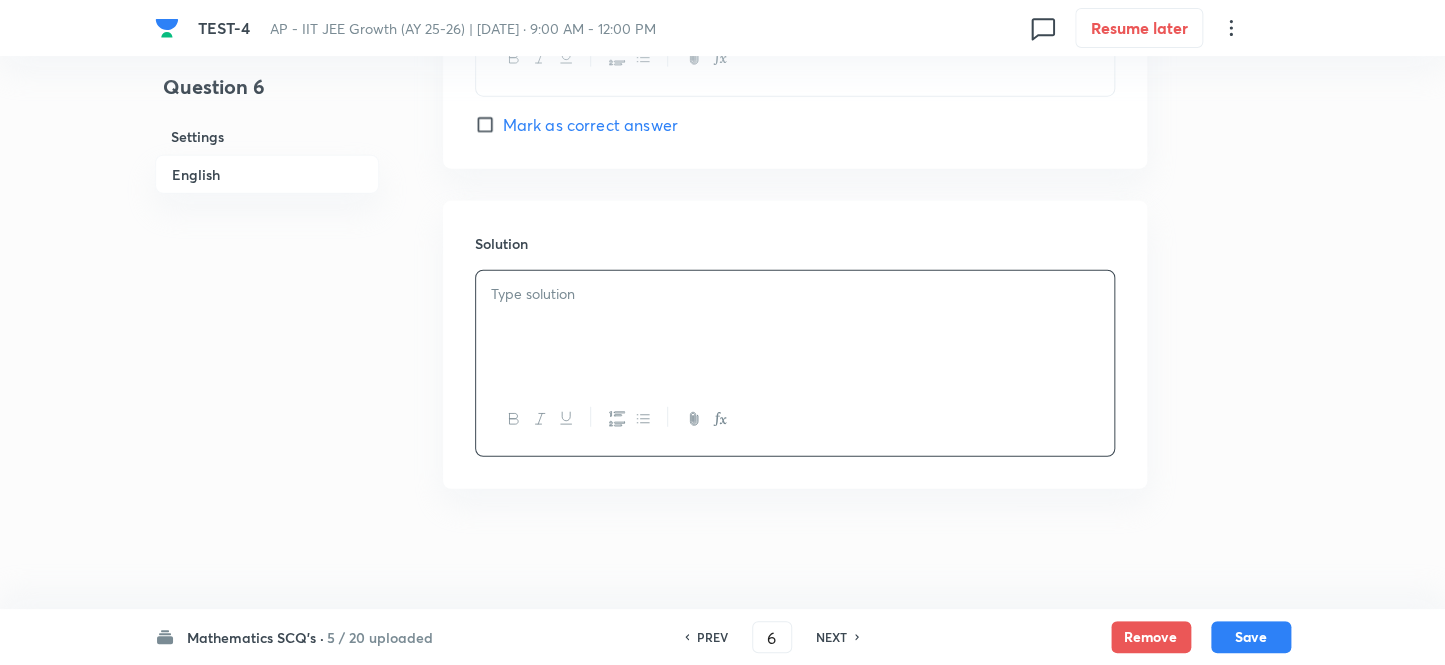 type 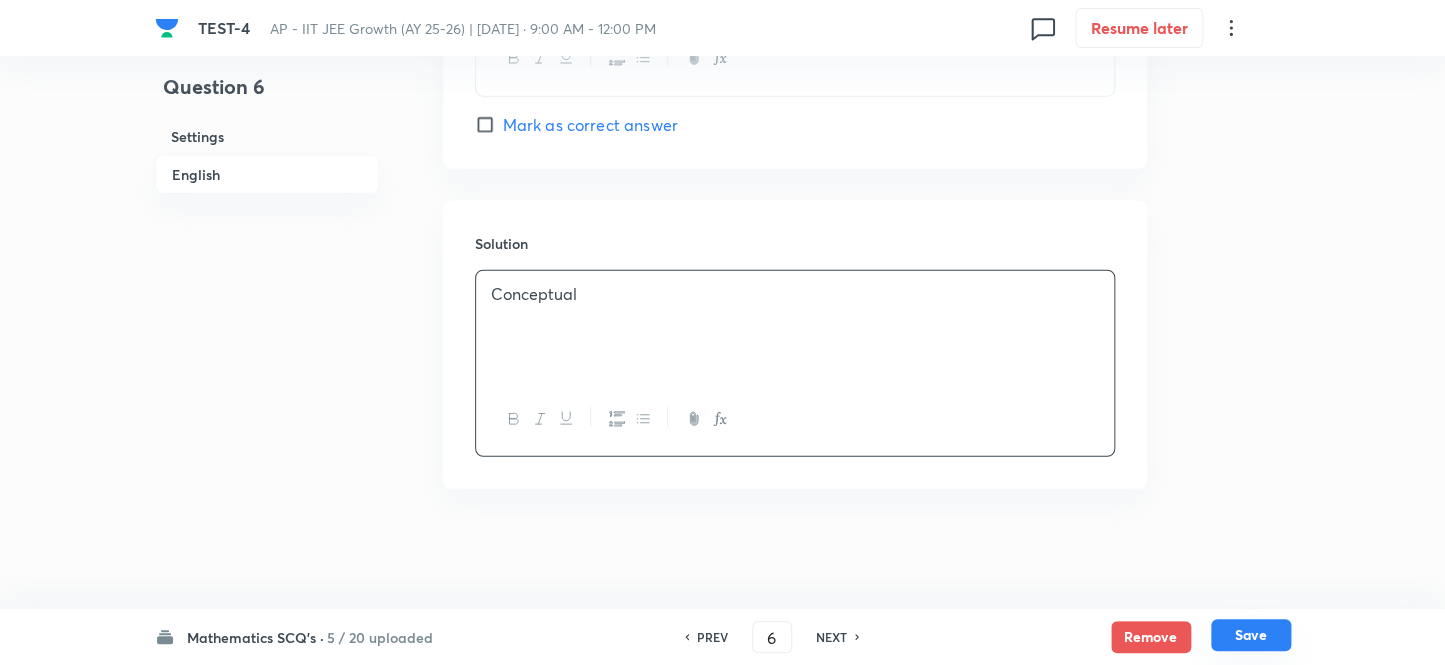 click on "Save" at bounding box center [1251, 635] 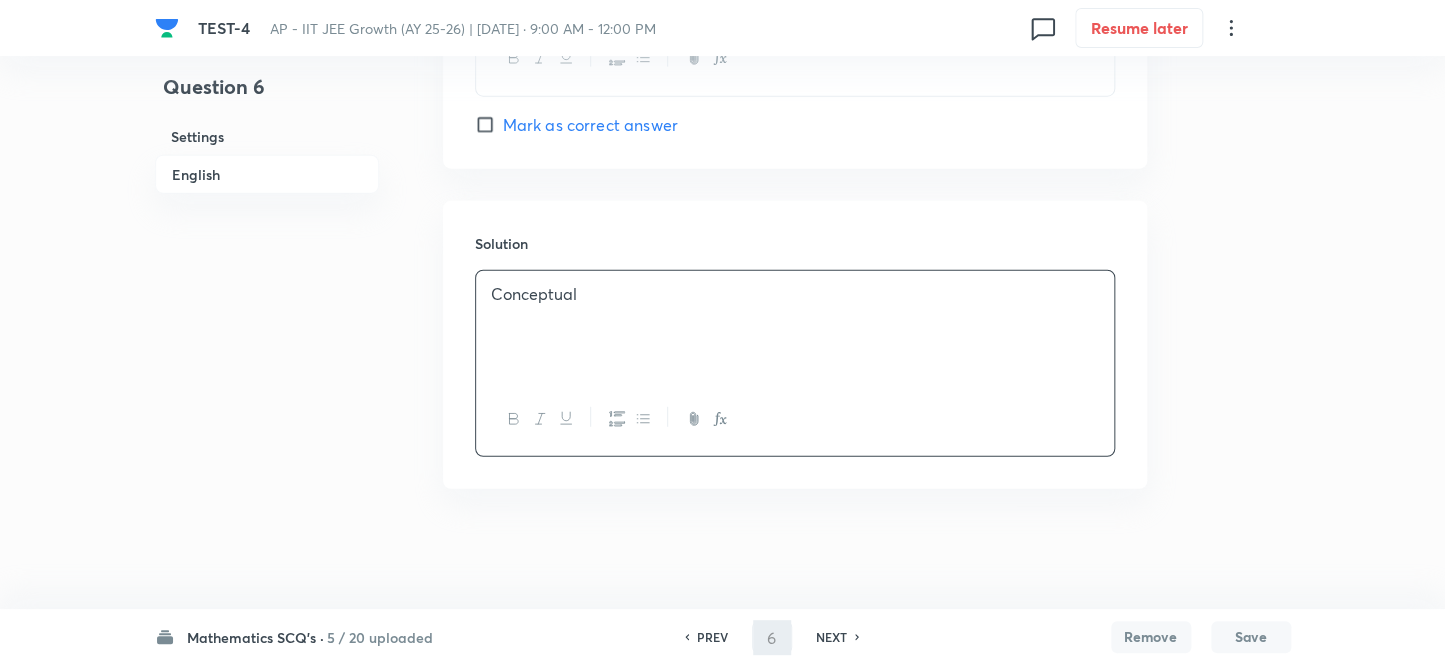 type on "7" 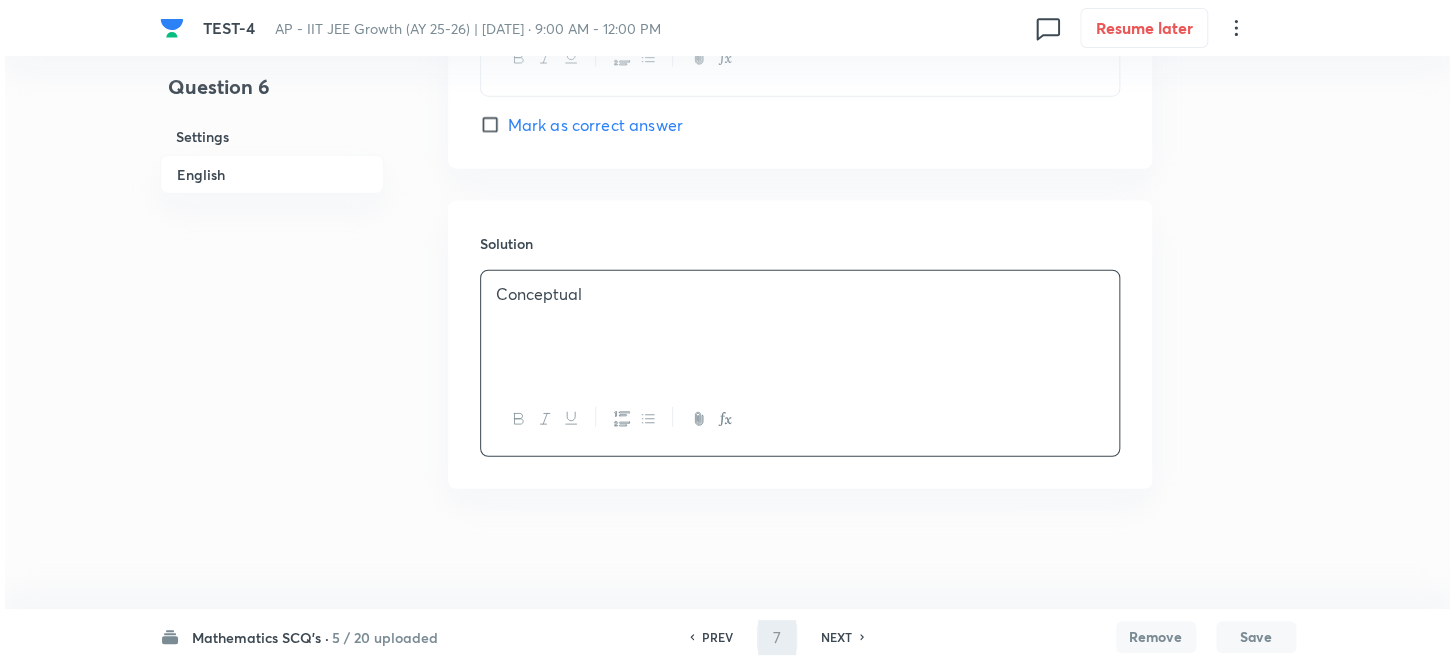 scroll, scrollTop: 0, scrollLeft: 0, axis: both 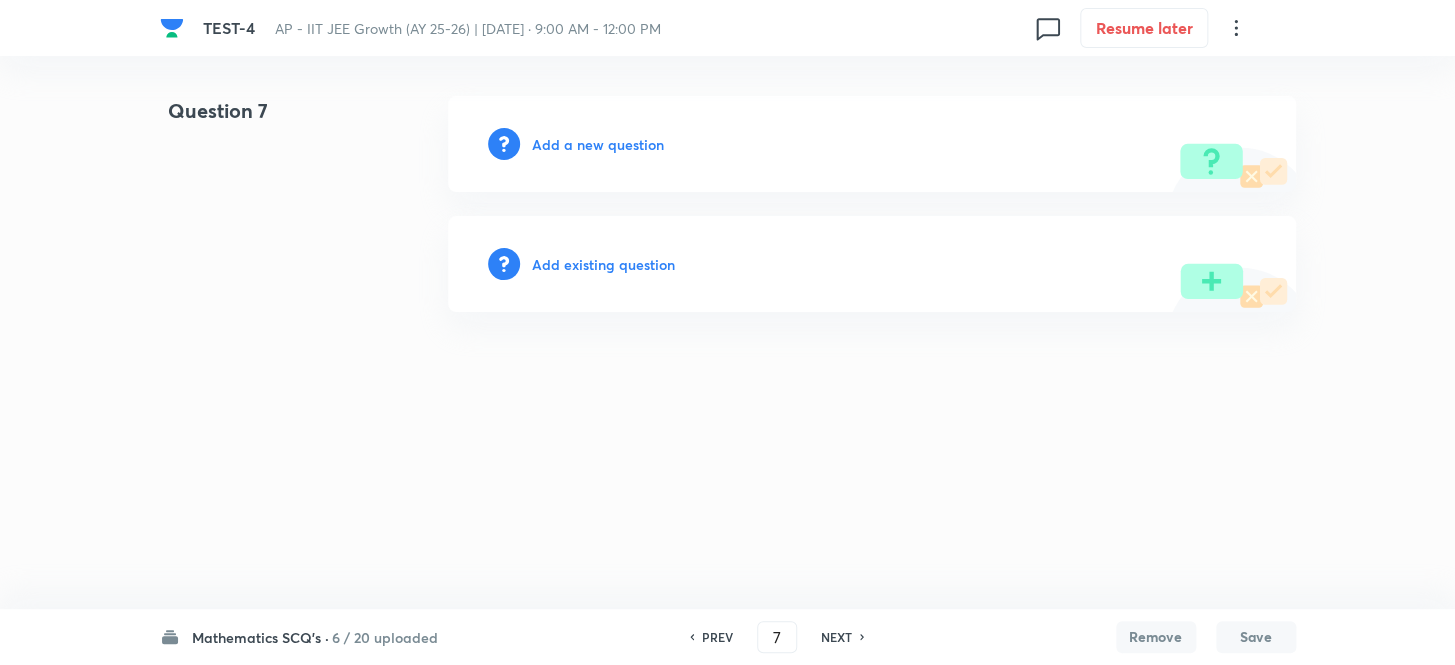 click on "Add a new question" at bounding box center [598, 144] 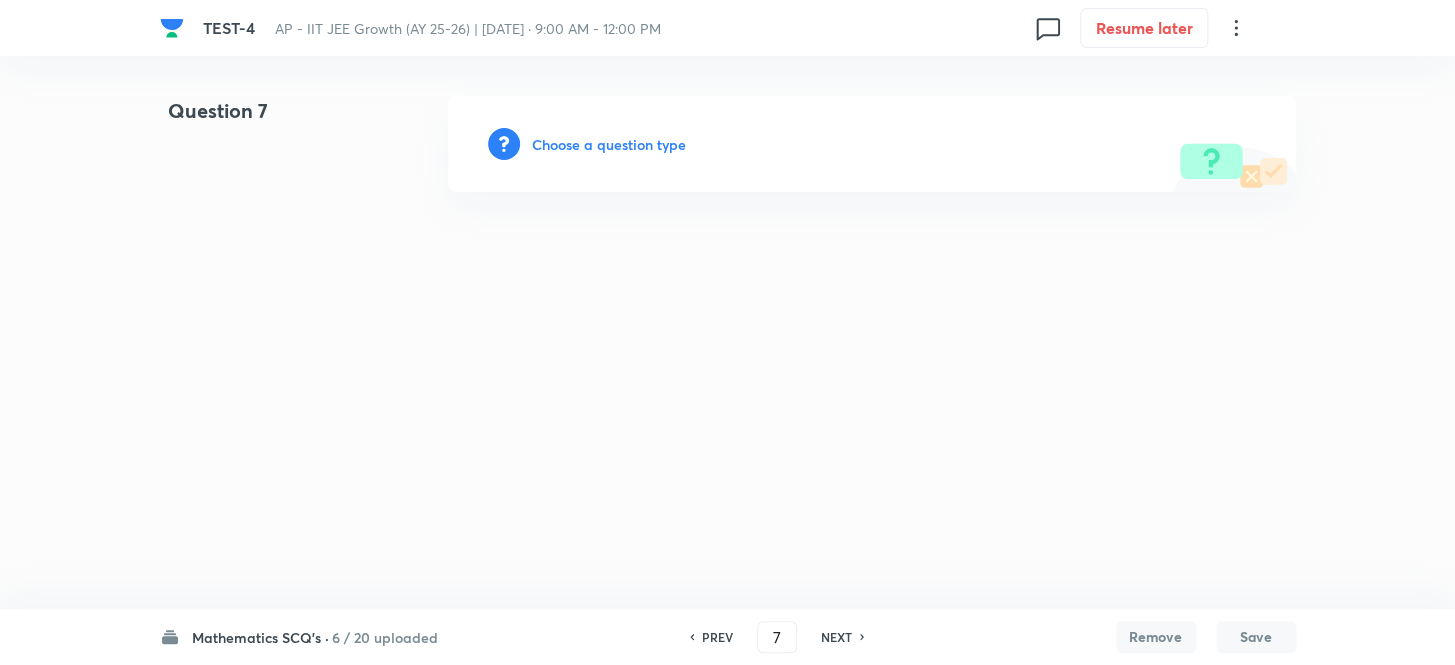 click on "Choose a question type" at bounding box center (609, 144) 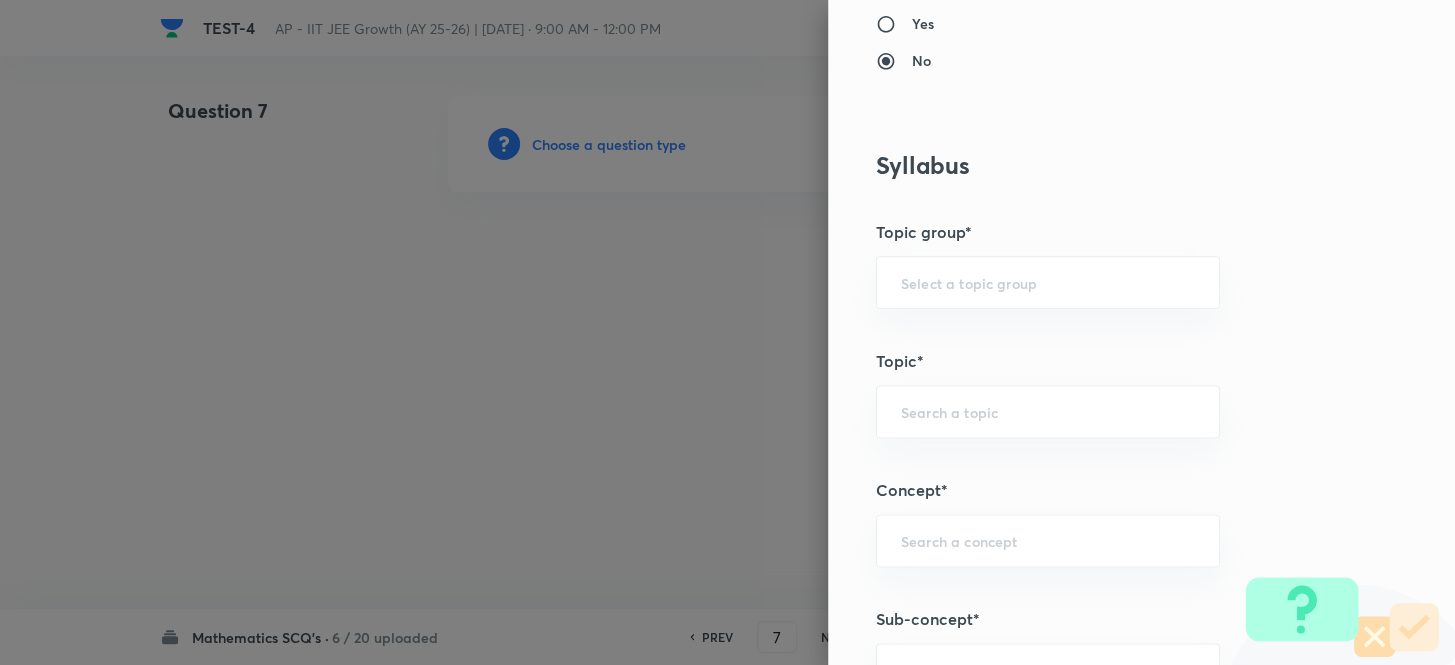 scroll, scrollTop: 1181, scrollLeft: 0, axis: vertical 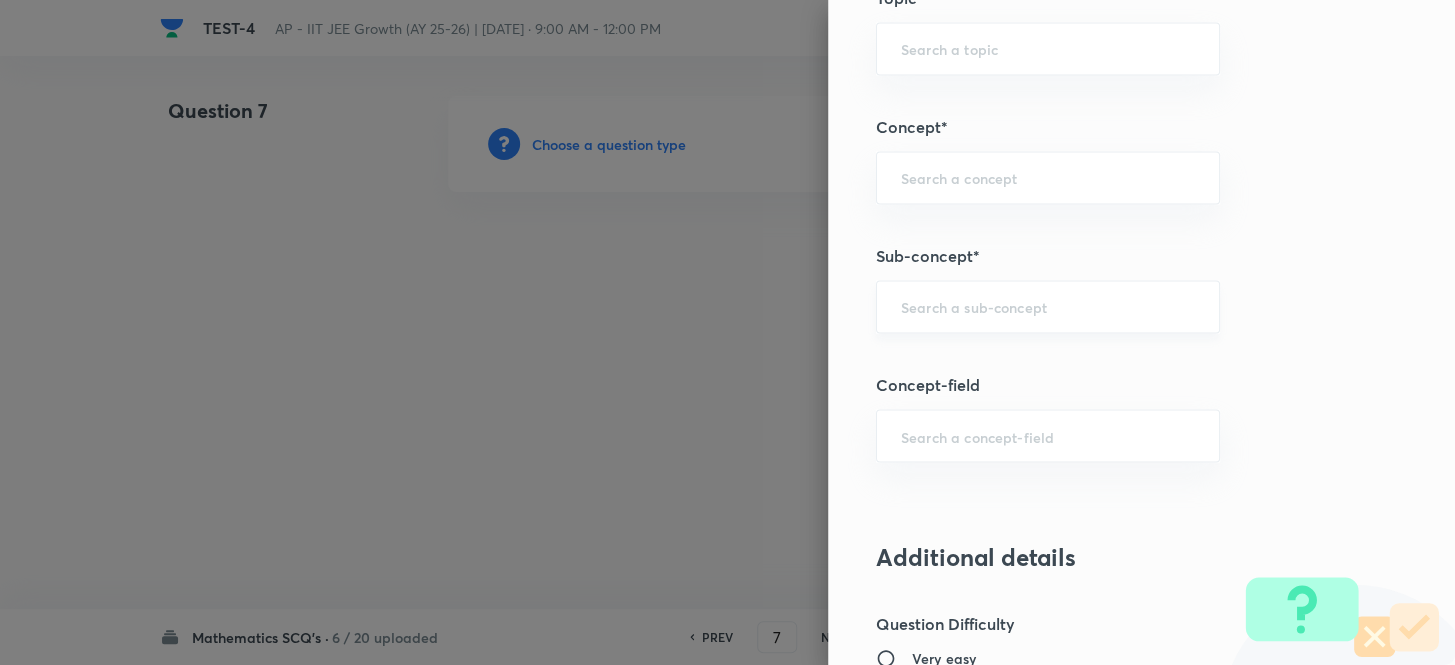 click on "​" at bounding box center (1048, 306) 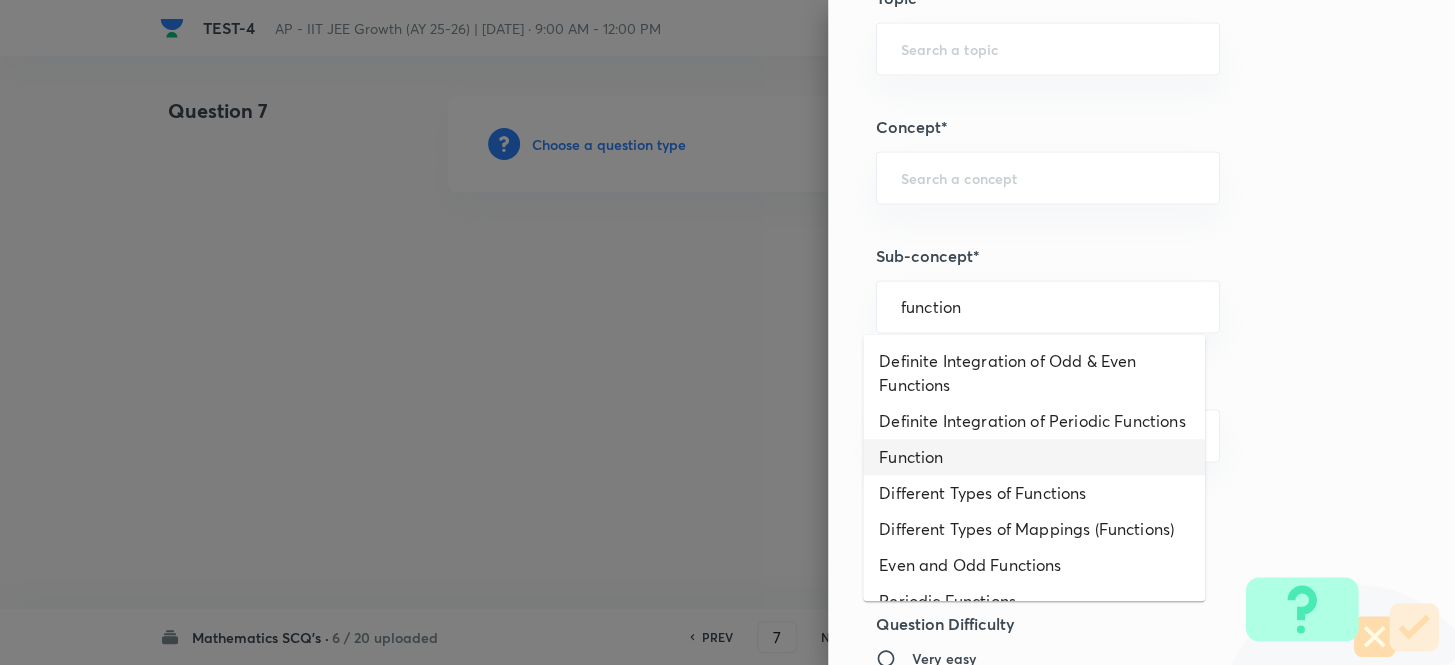 click on "Function" at bounding box center (1034, 457) 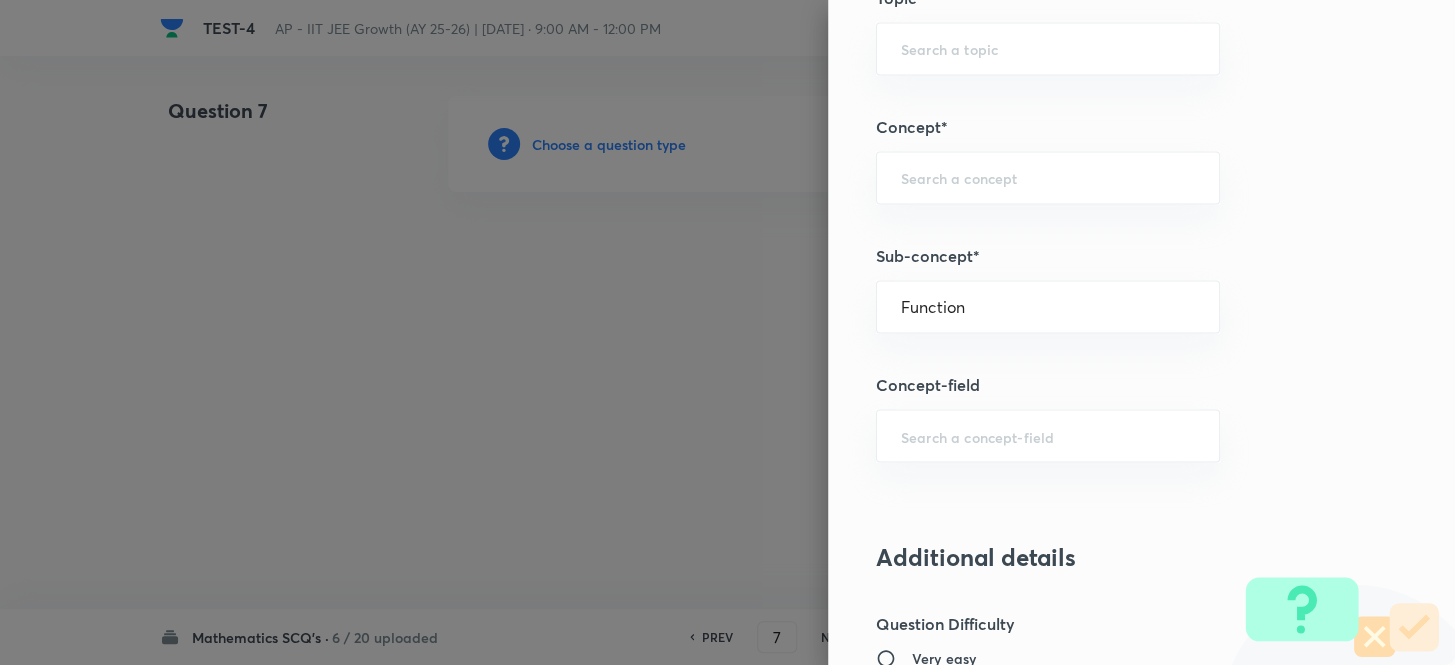 type on "Mathematics" 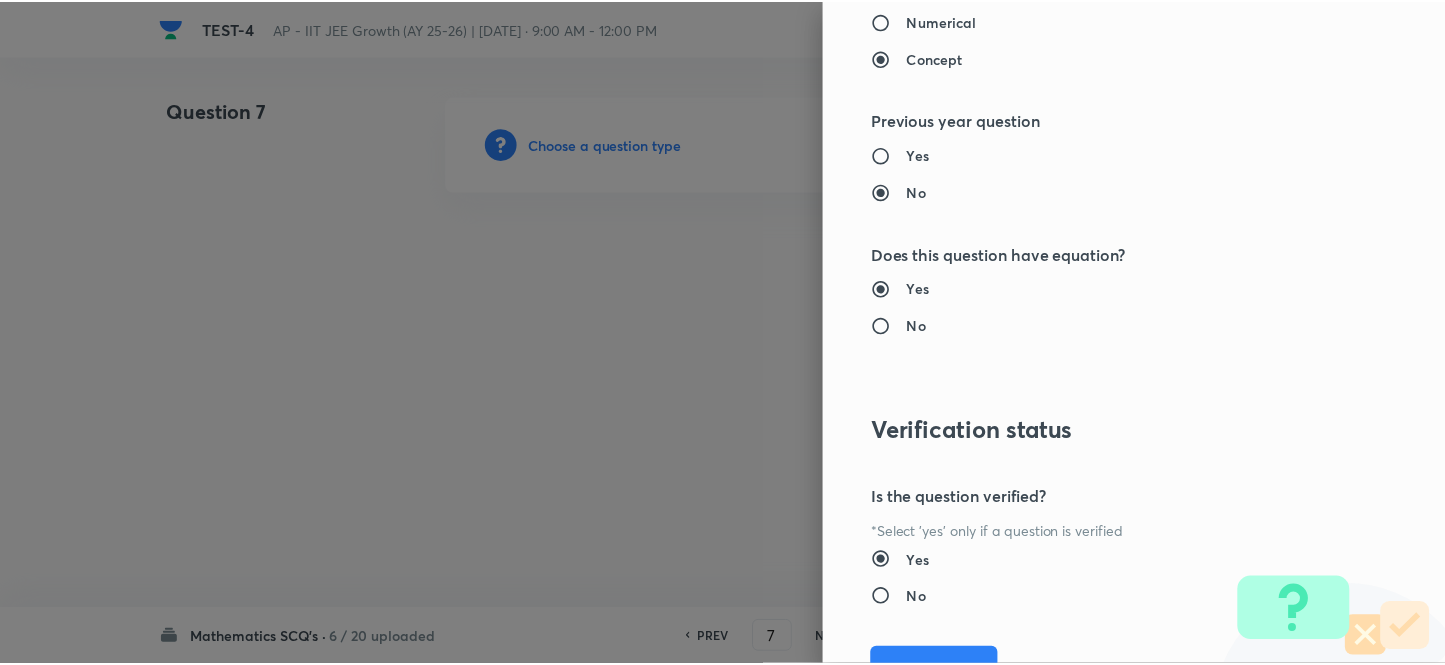 scroll, scrollTop: 2193, scrollLeft: 0, axis: vertical 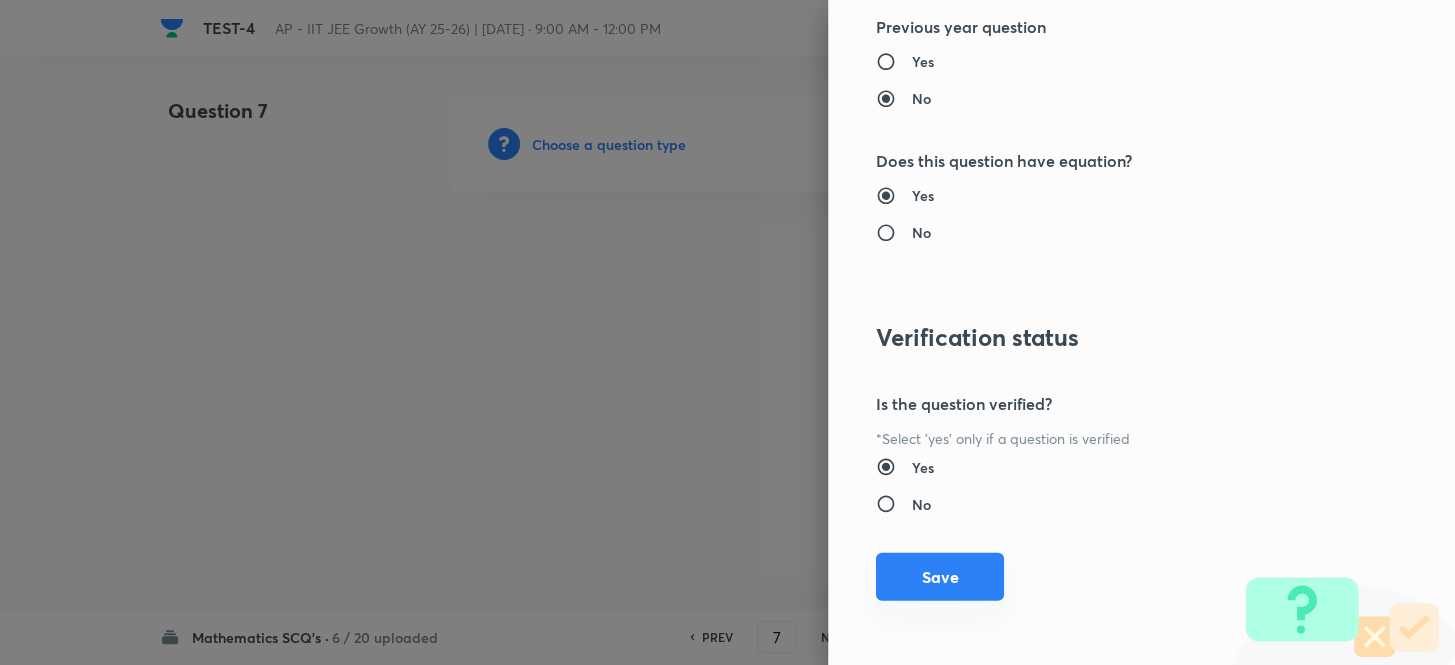 click on "Save" at bounding box center [940, 577] 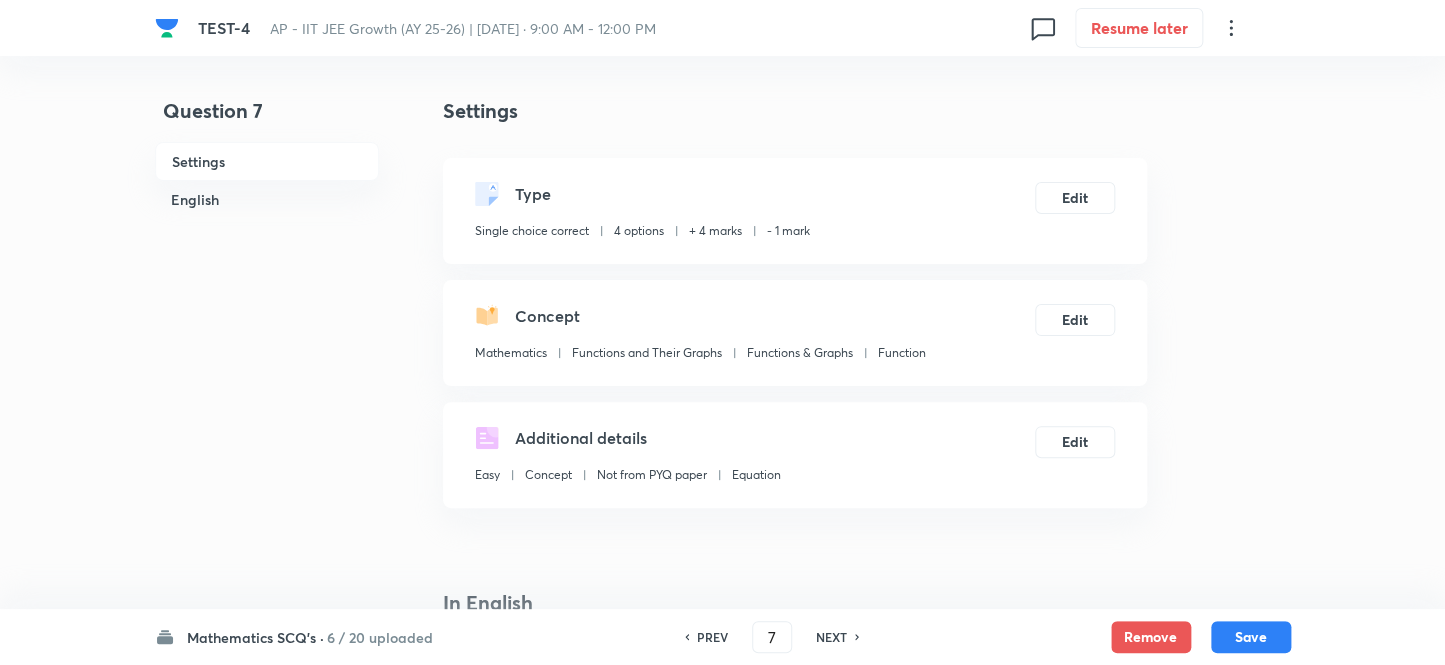 scroll, scrollTop: 454, scrollLeft: 0, axis: vertical 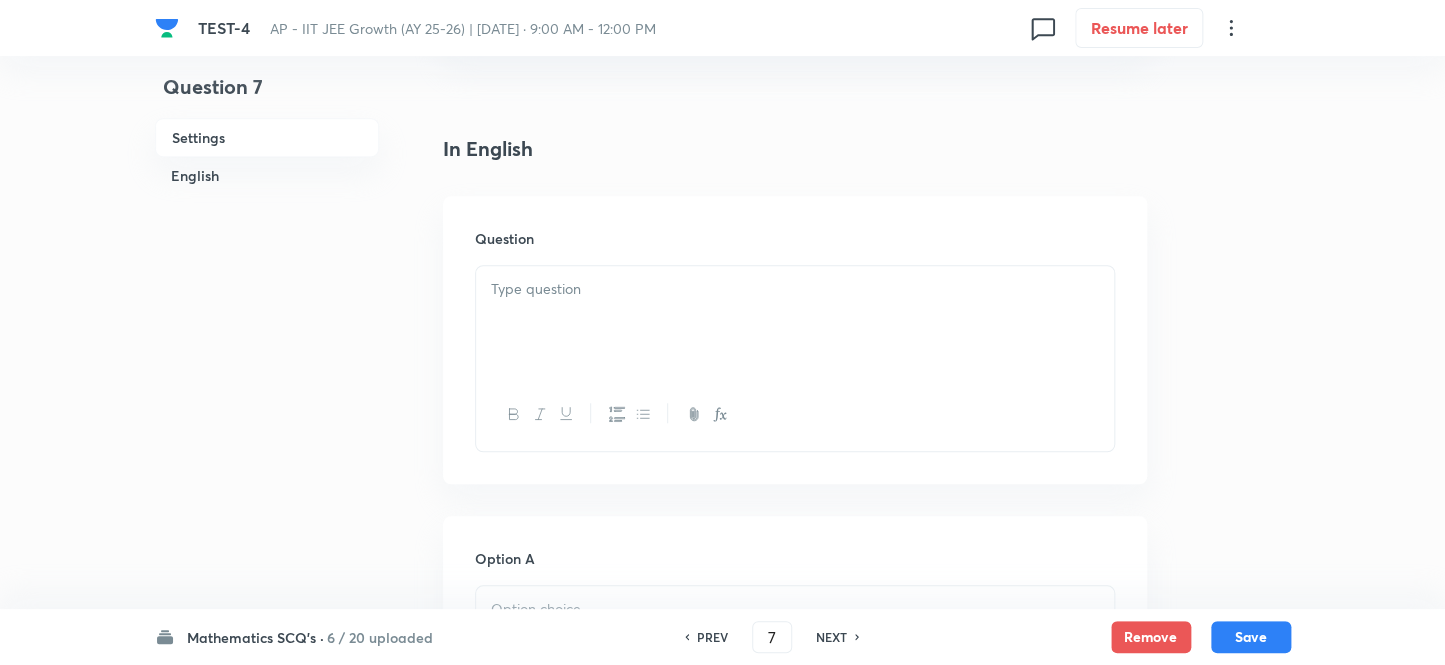 click at bounding box center [795, 322] 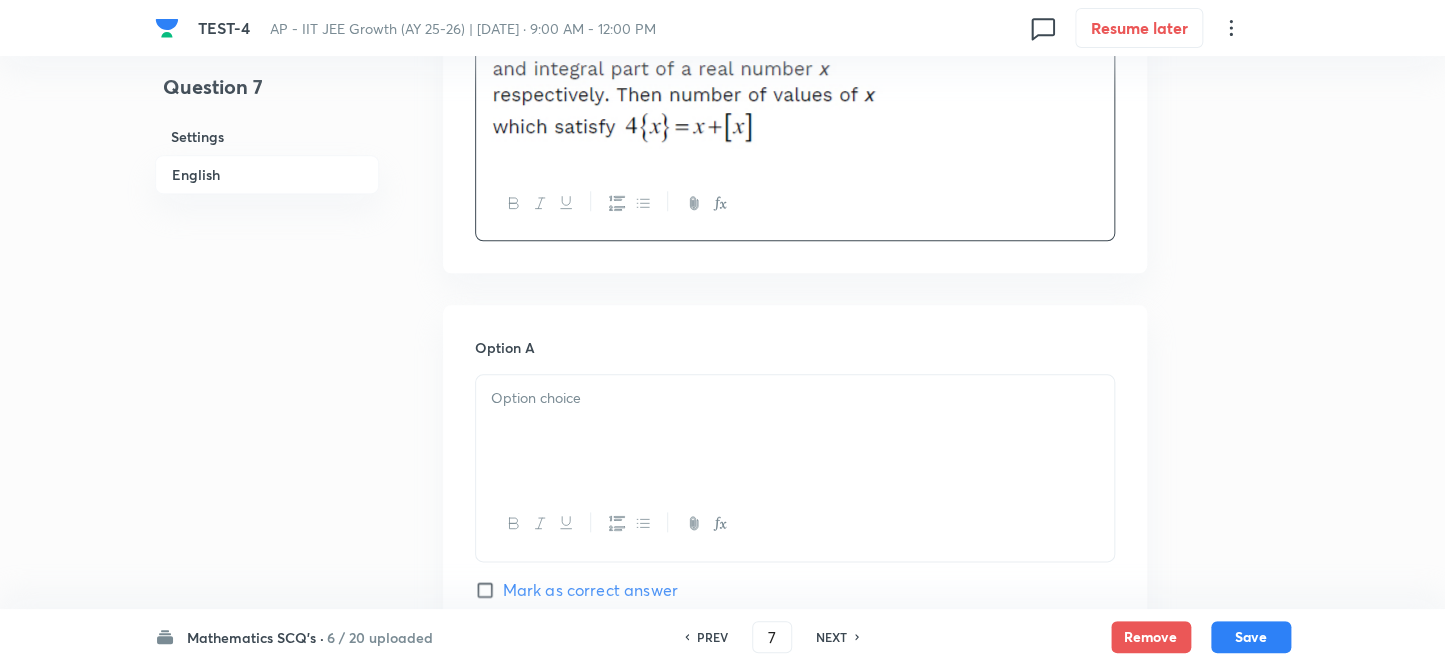 scroll, scrollTop: 818, scrollLeft: 0, axis: vertical 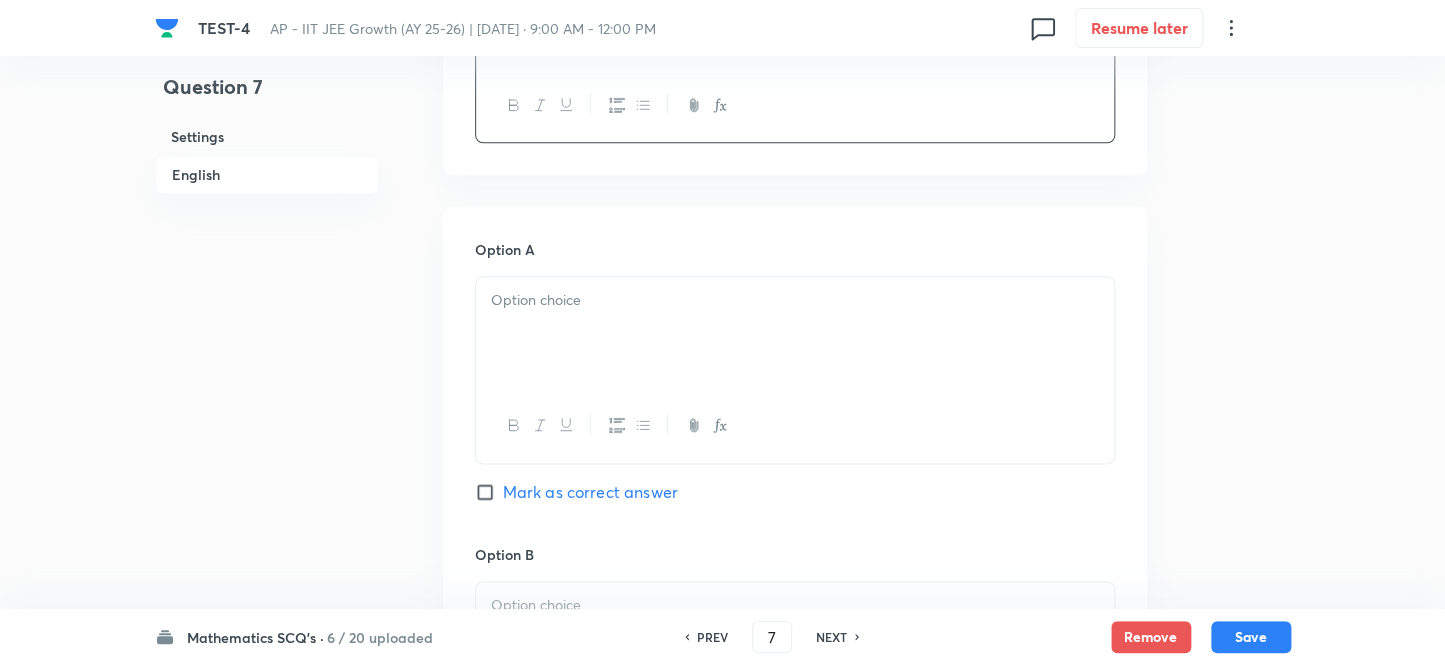 click at bounding box center [795, 333] 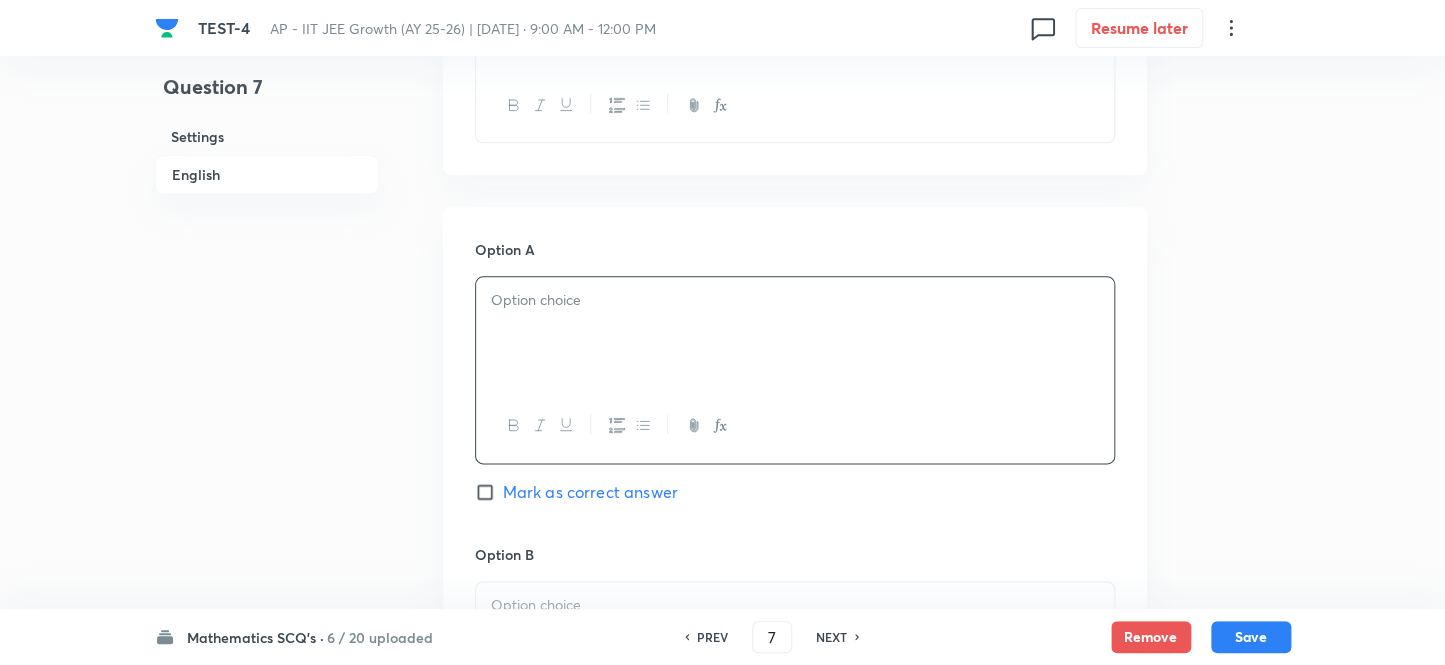 type 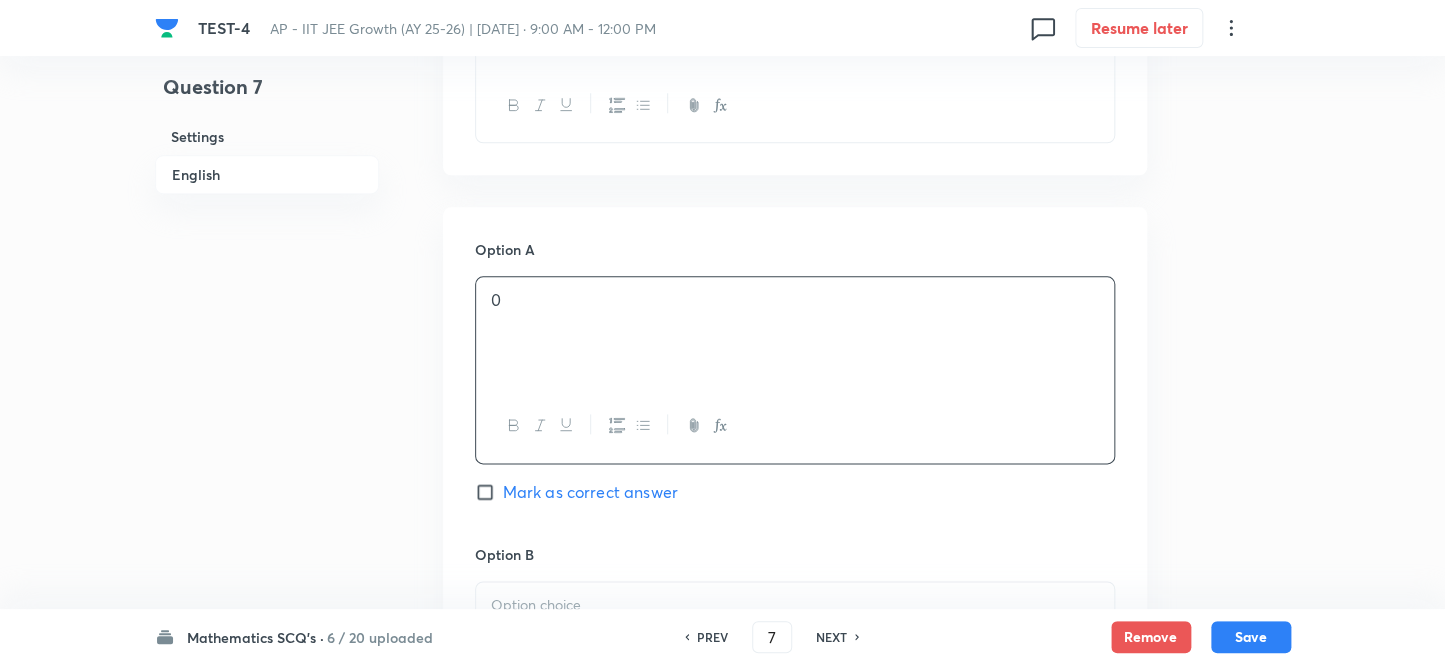 scroll, scrollTop: 1000, scrollLeft: 0, axis: vertical 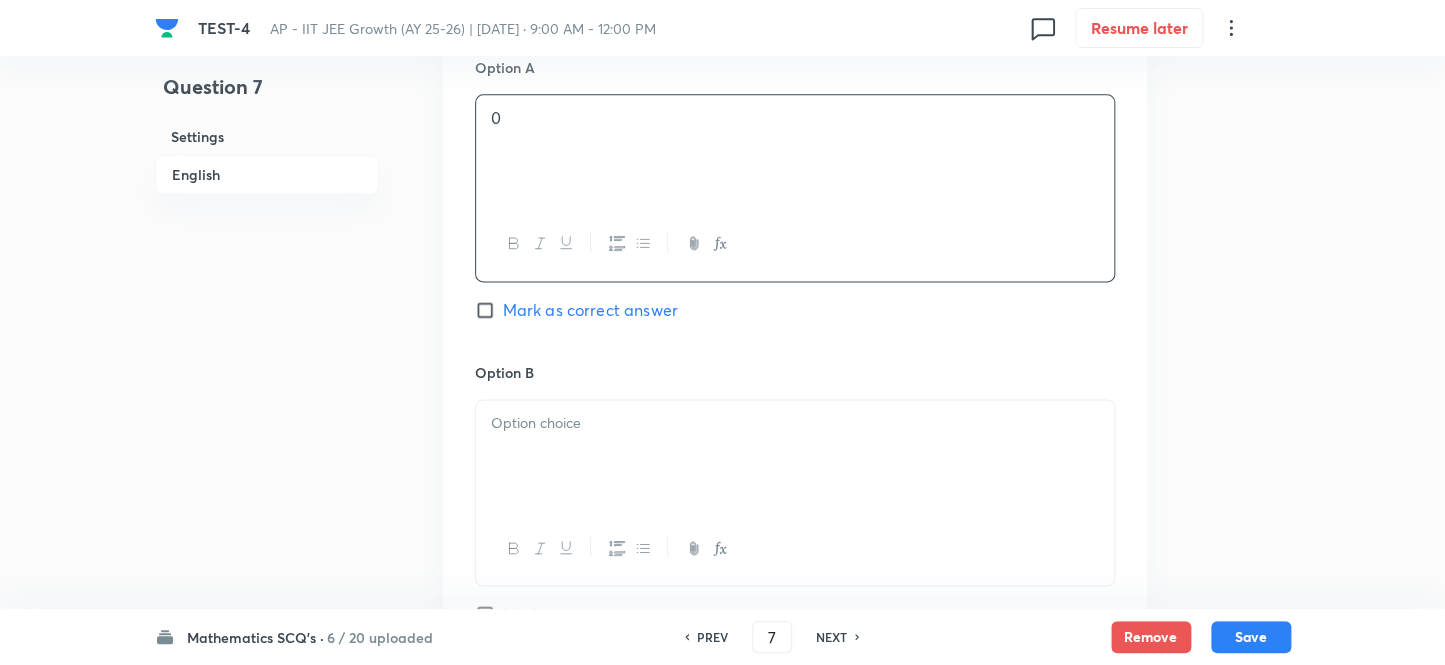 click on "Option B [PERSON_NAME] as correct answer" at bounding box center (795, 514) 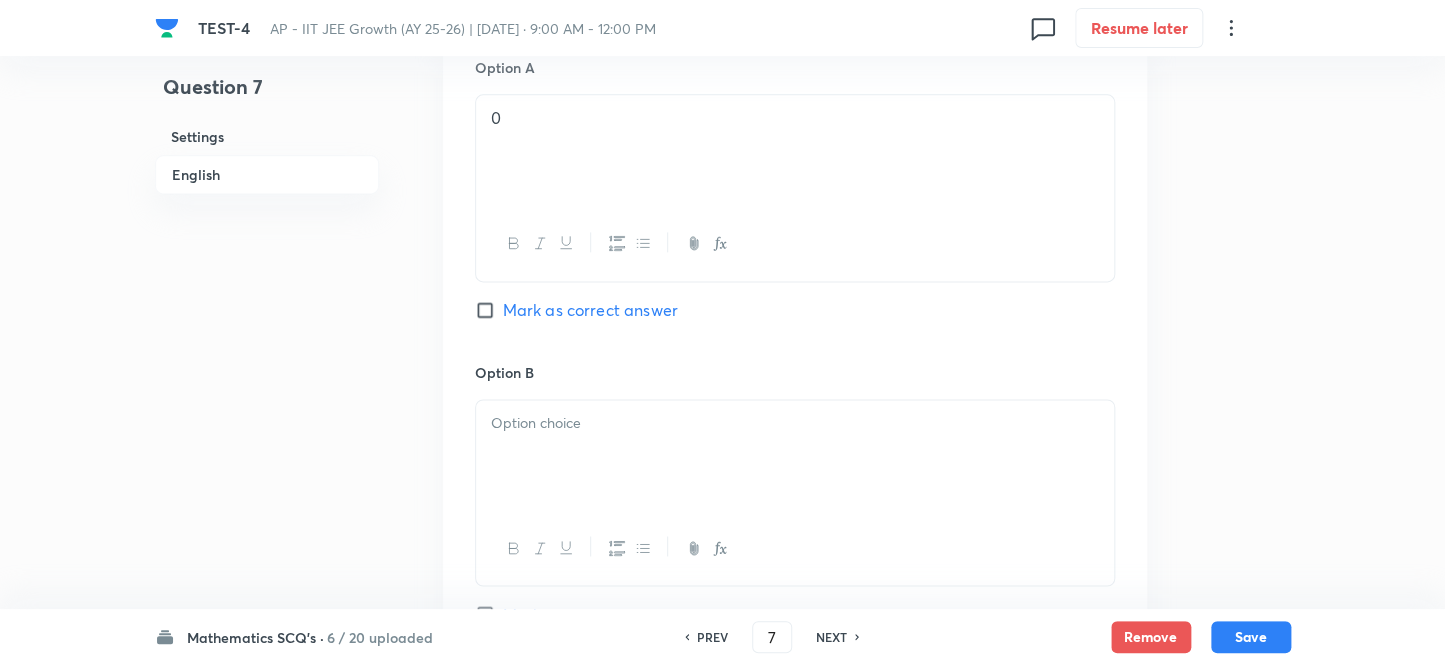 click at bounding box center (795, 423) 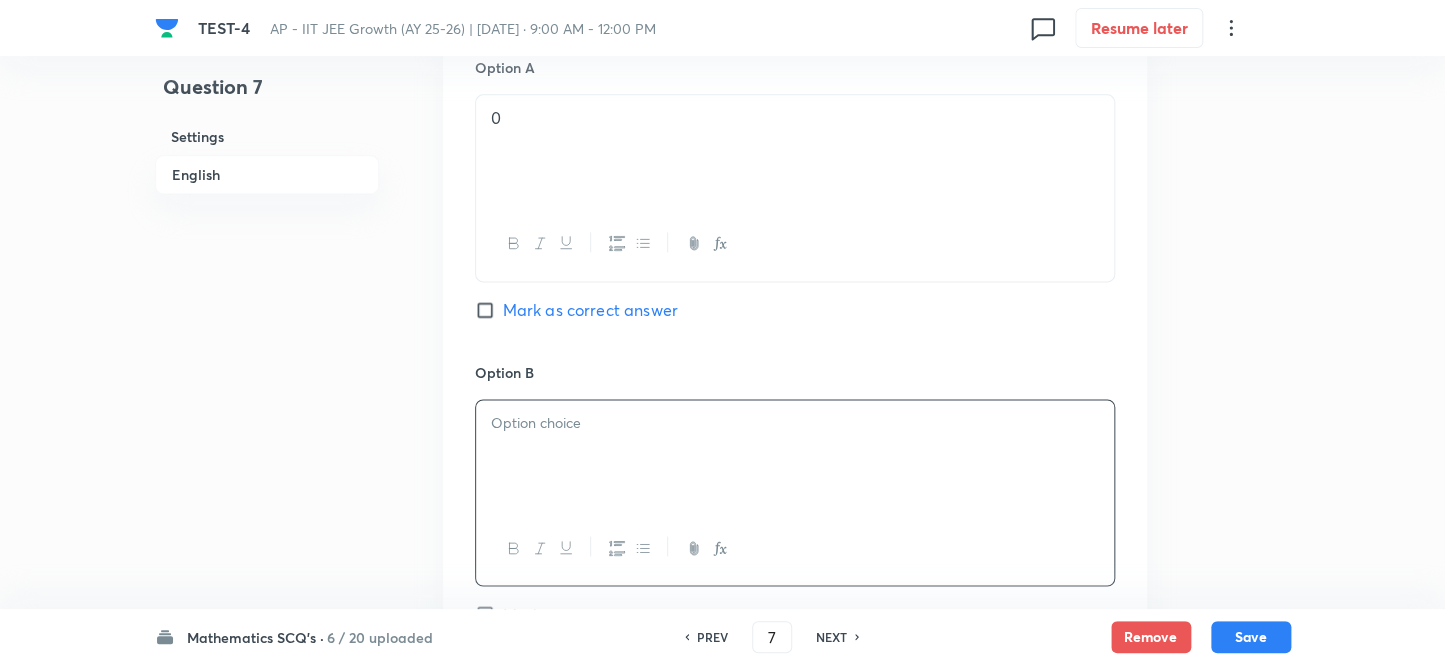 type 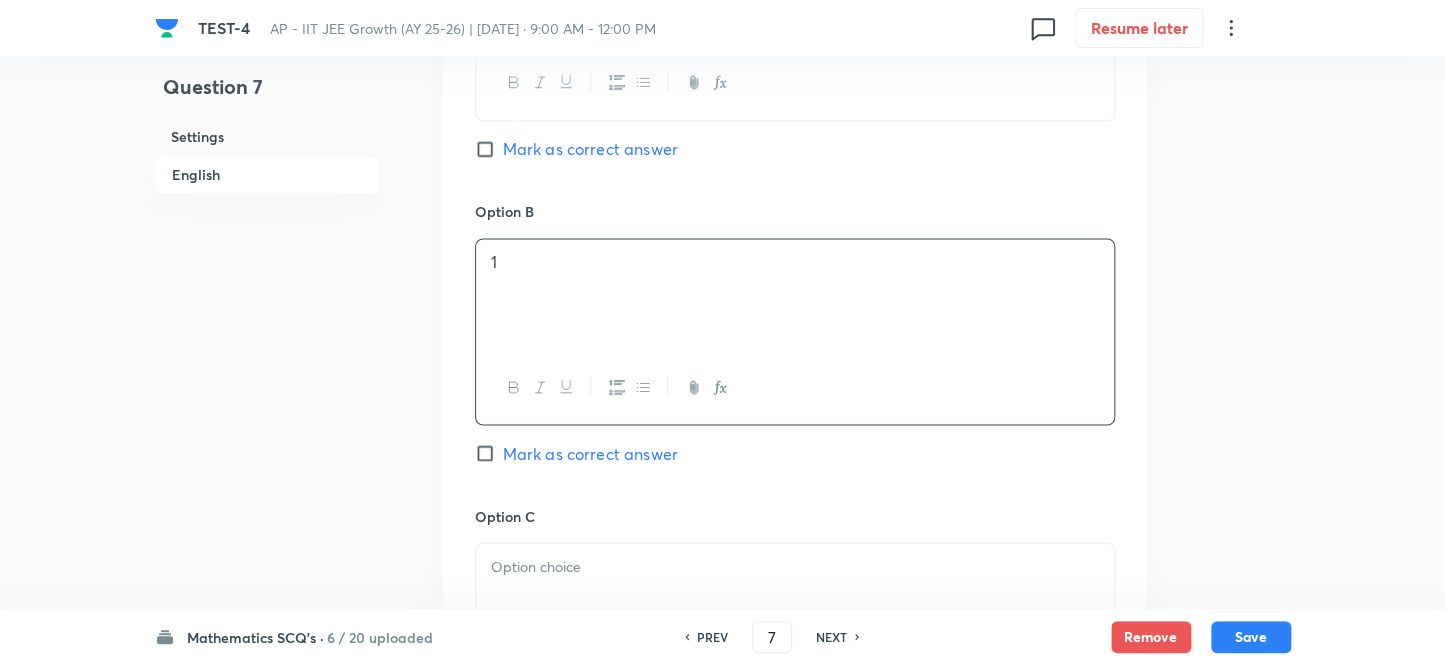 scroll, scrollTop: 1363, scrollLeft: 0, axis: vertical 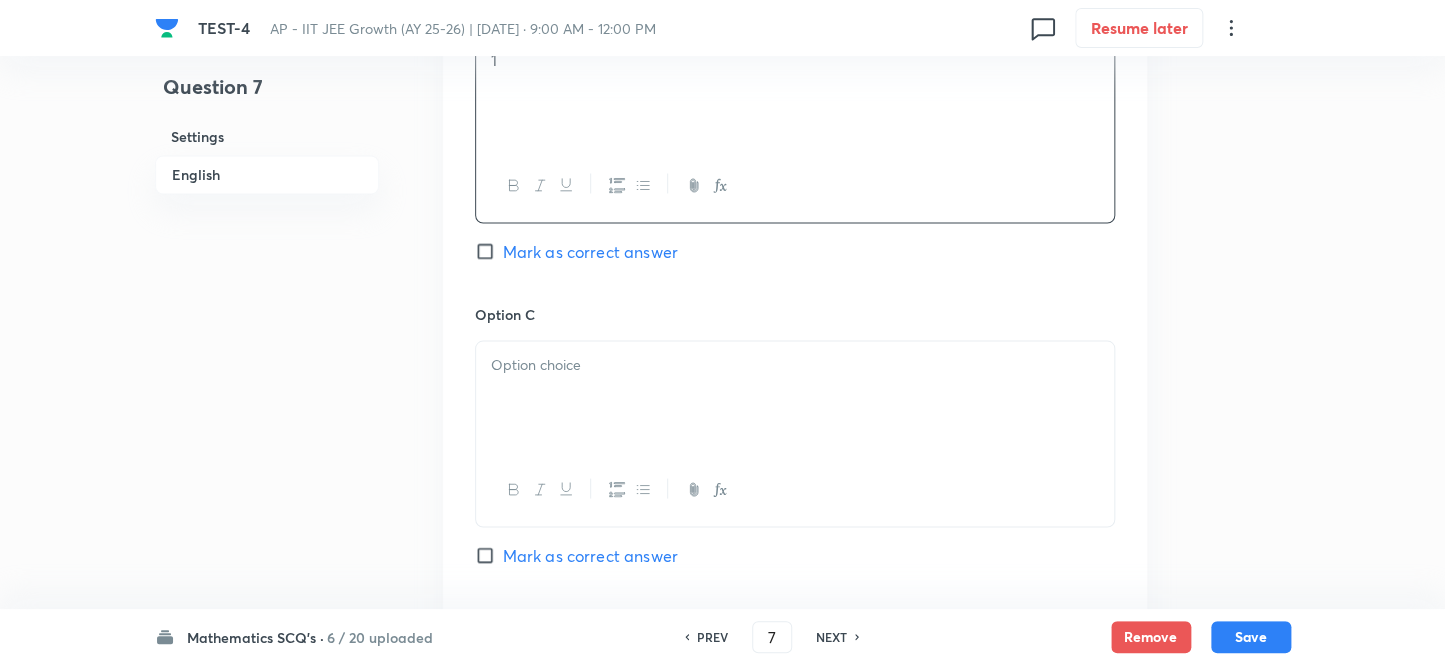 click at bounding box center (795, 397) 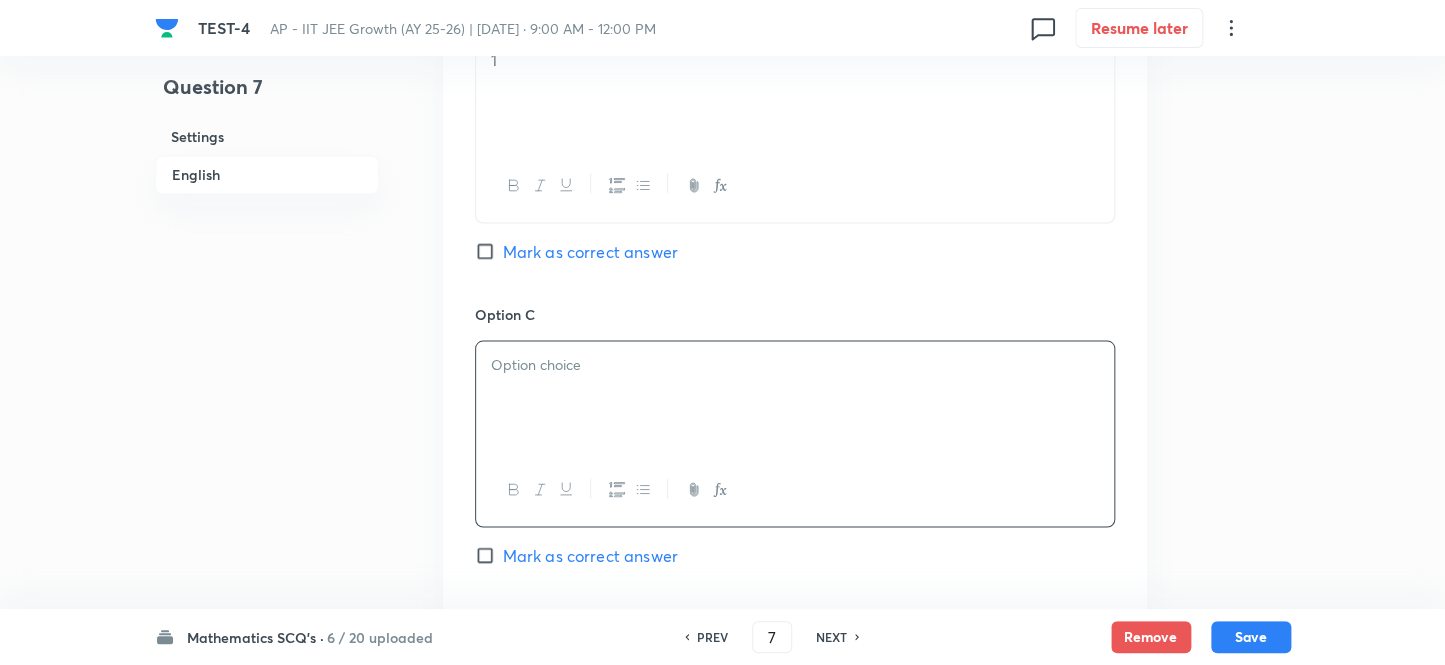 type 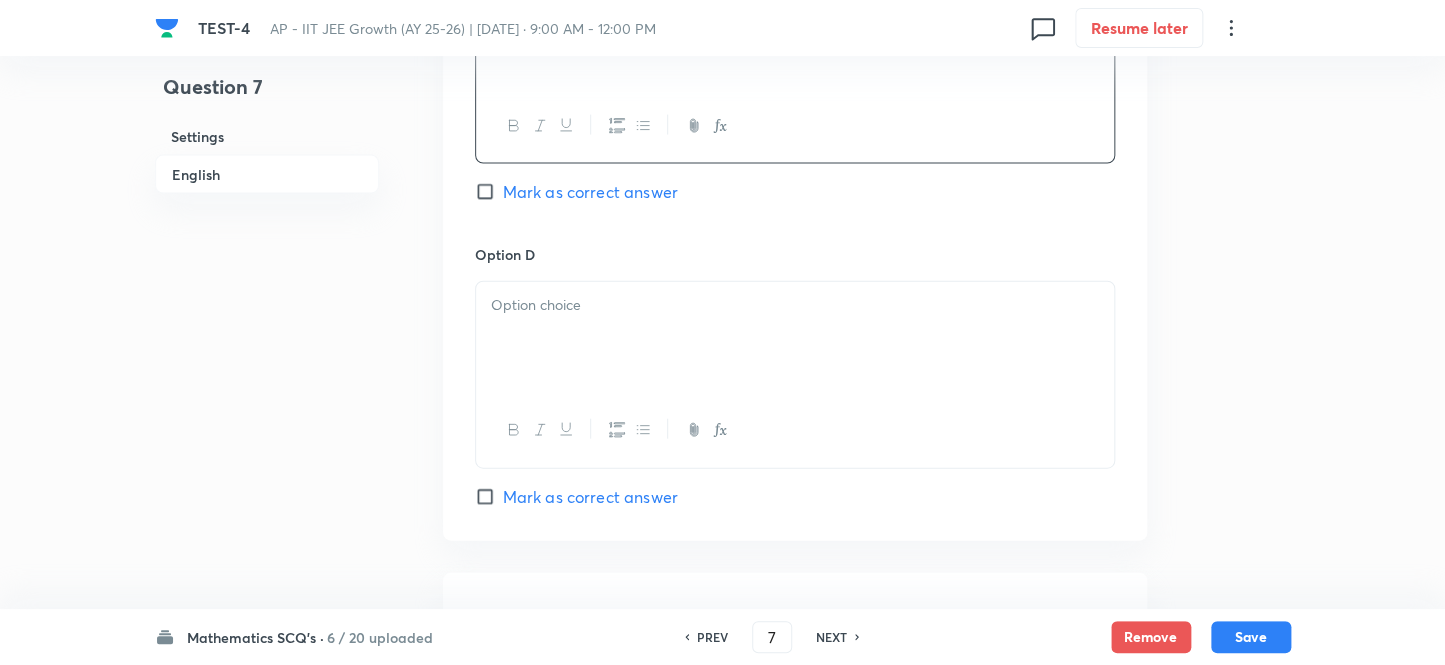 scroll, scrollTop: 1727, scrollLeft: 0, axis: vertical 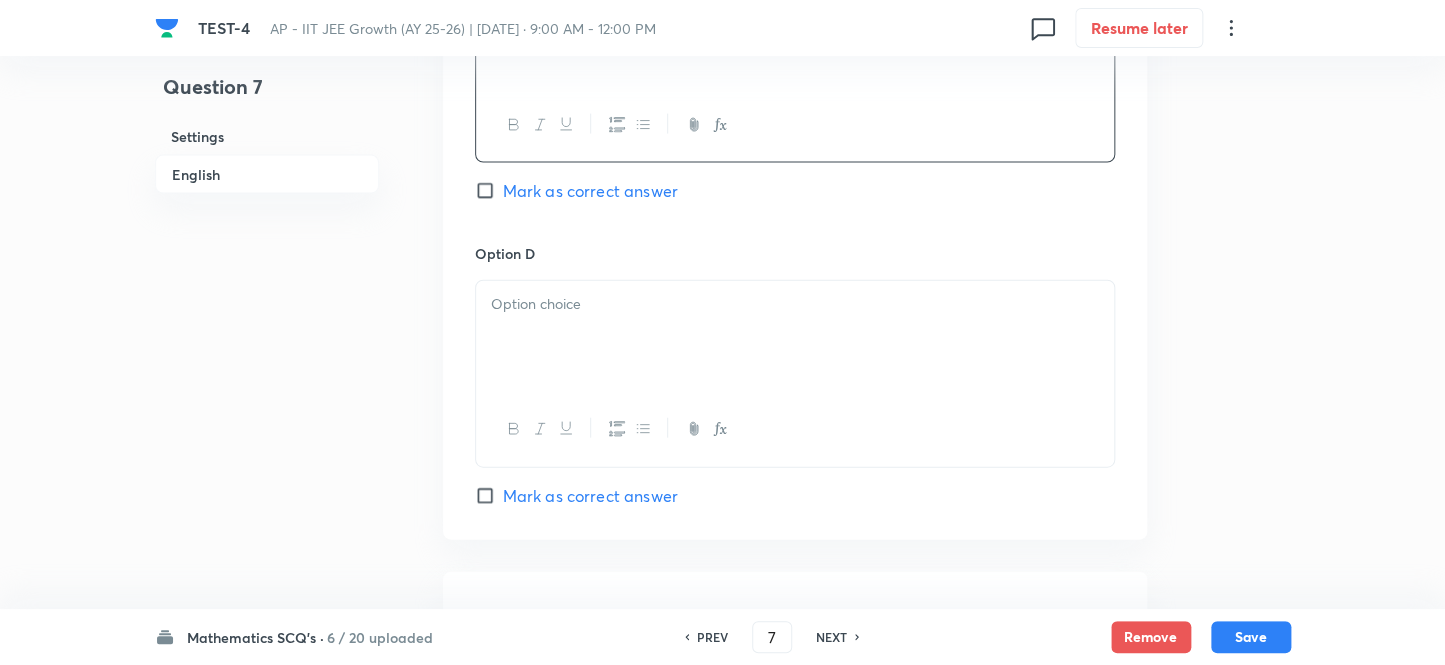 click at bounding box center (795, 337) 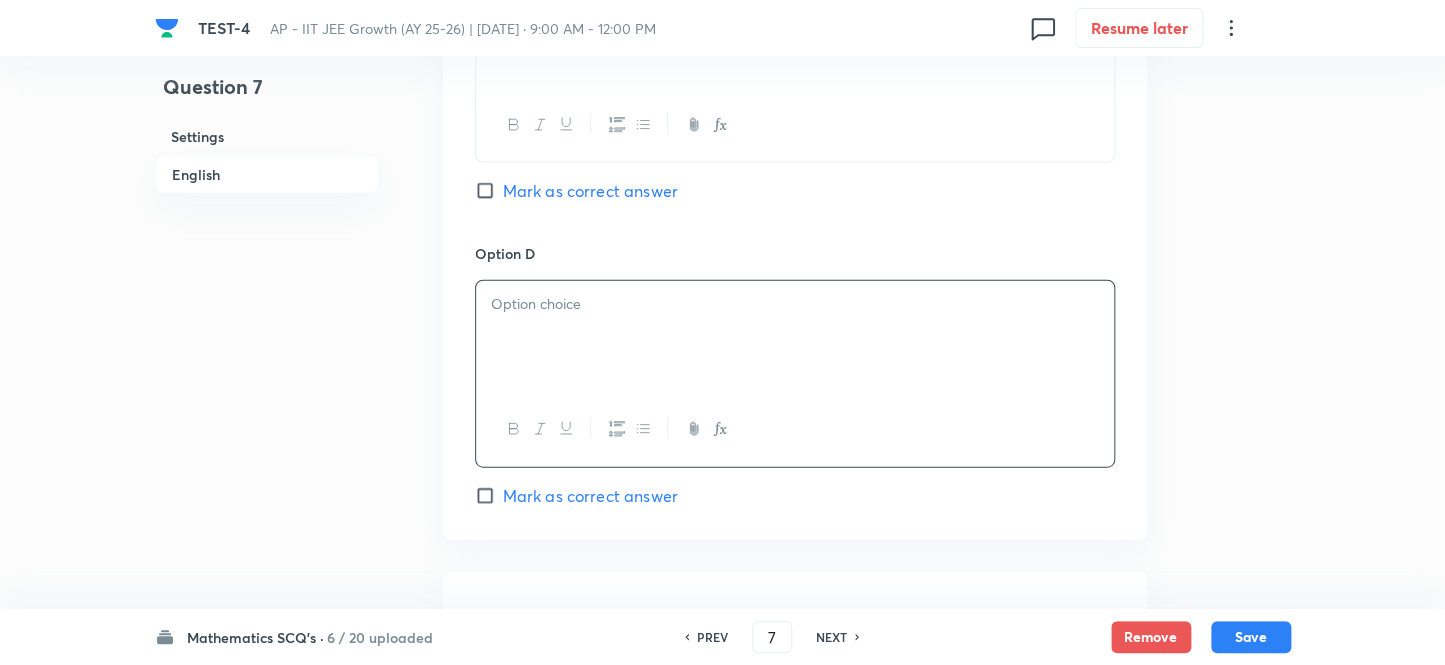type 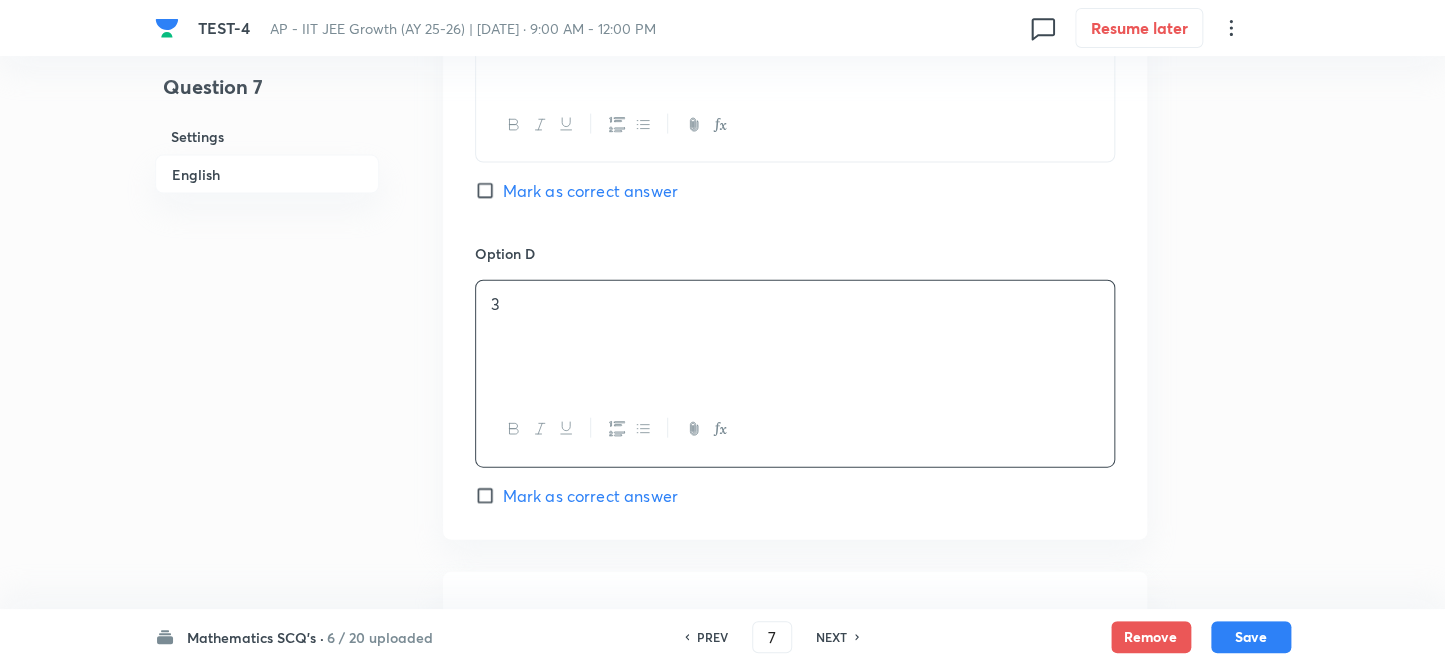 click on "Mark as correct answer" at bounding box center [489, 191] 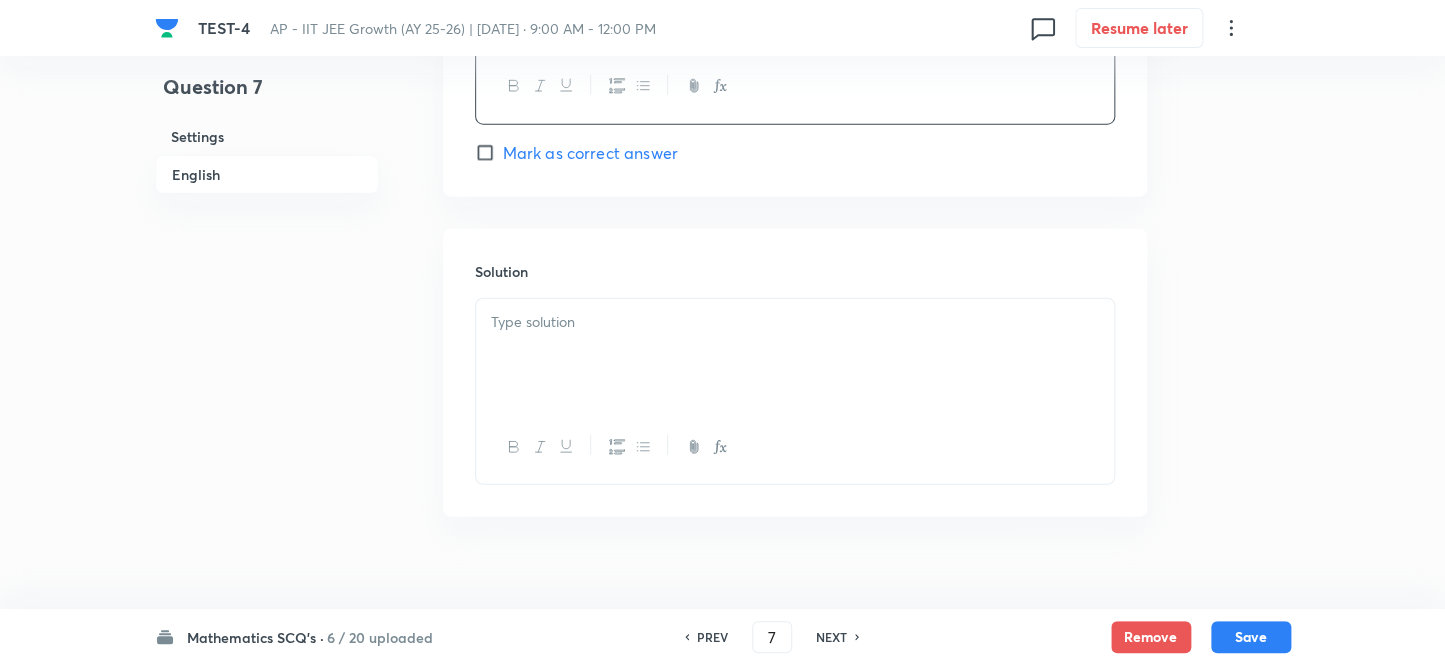 scroll, scrollTop: 2090, scrollLeft: 0, axis: vertical 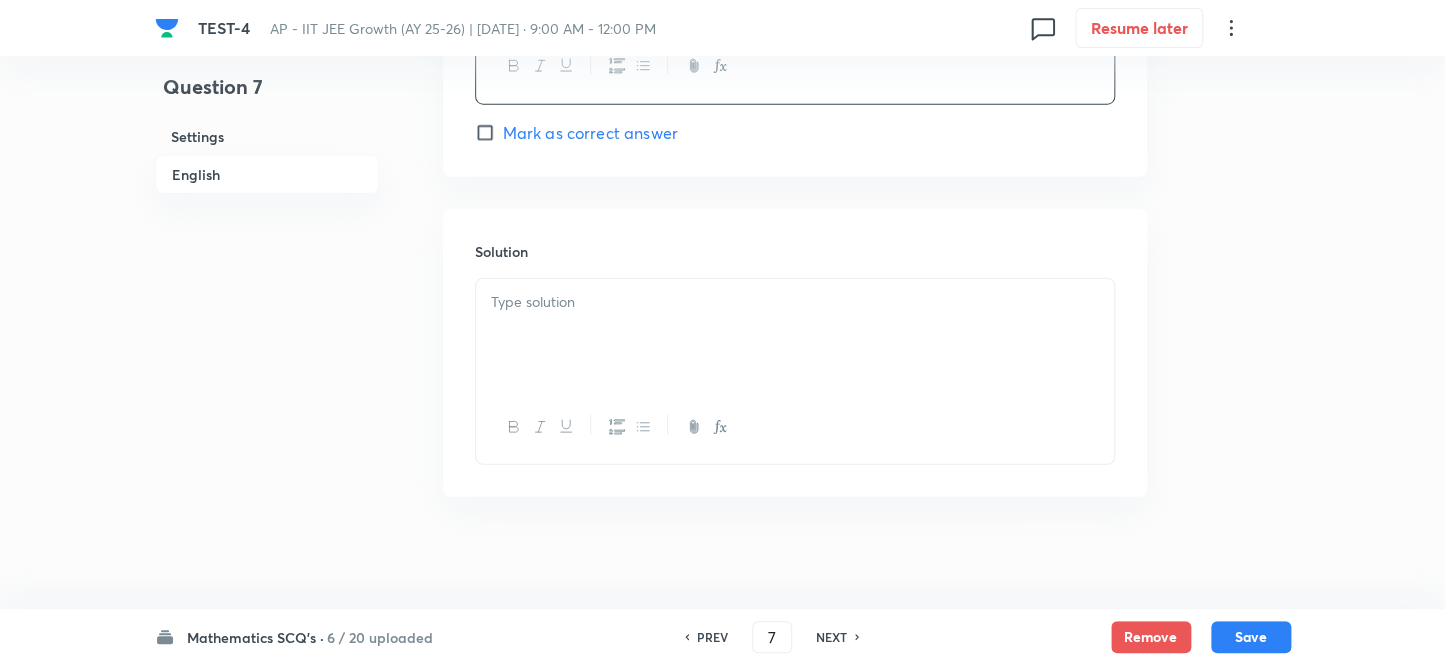 click at bounding box center [795, 335] 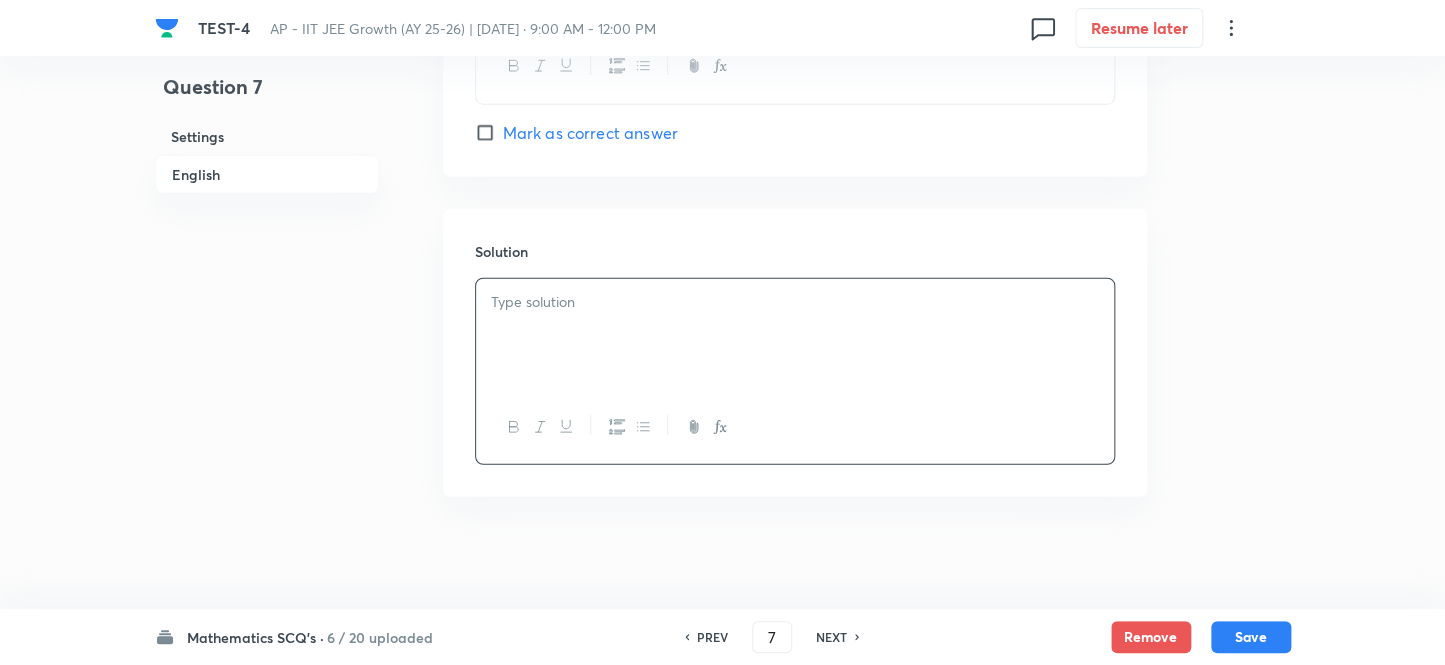 type 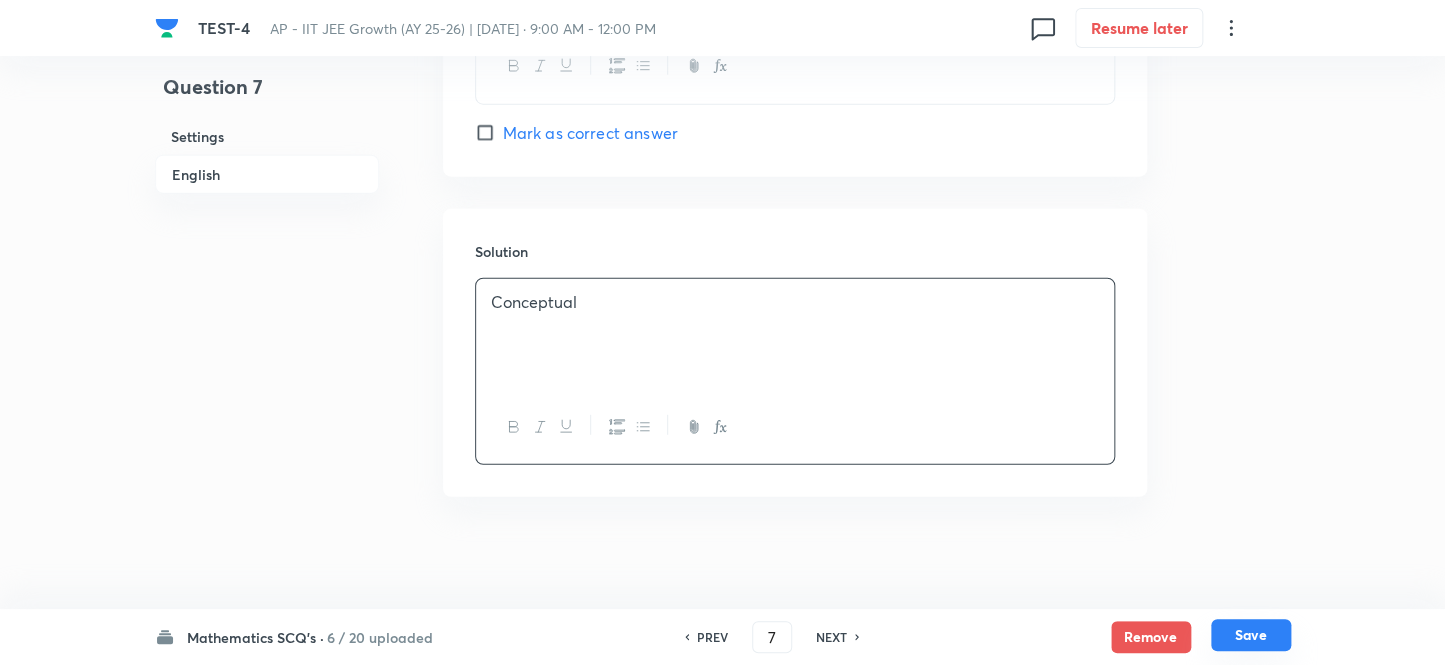 click on "Save" at bounding box center [1251, 635] 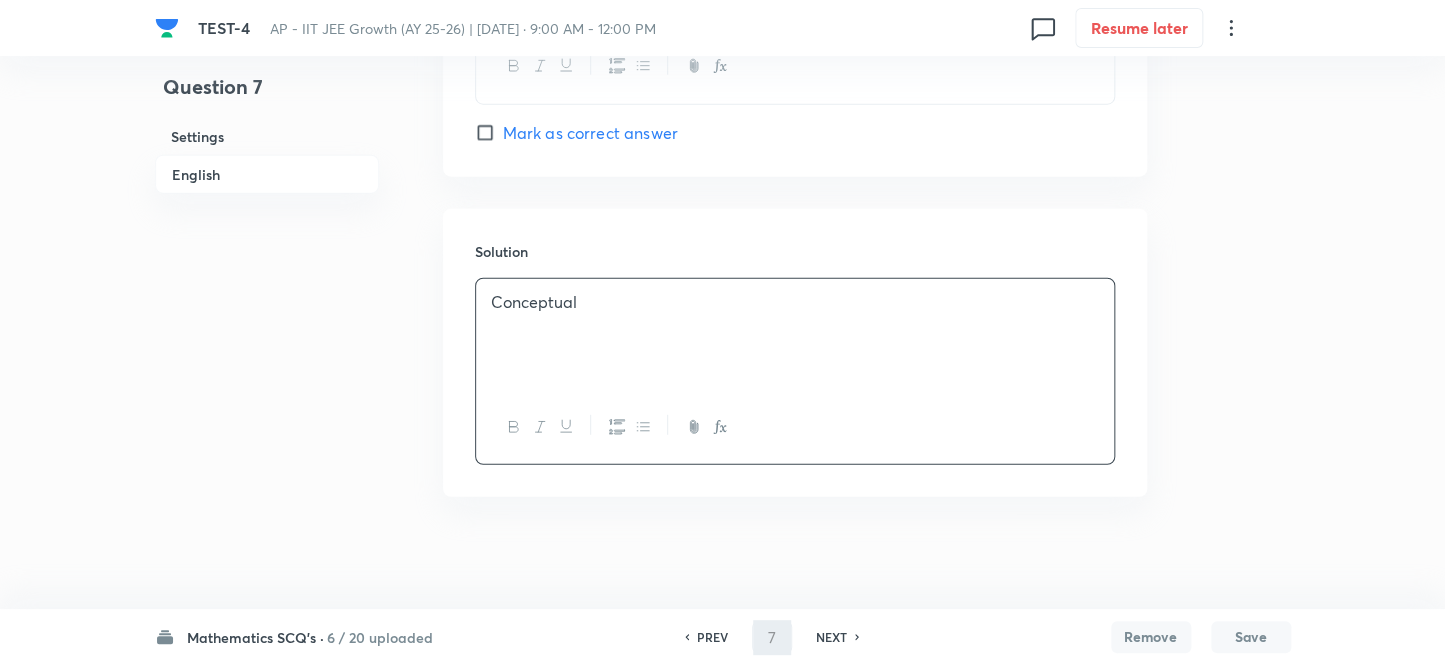click on "NEXT" at bounding box center [831, 637] 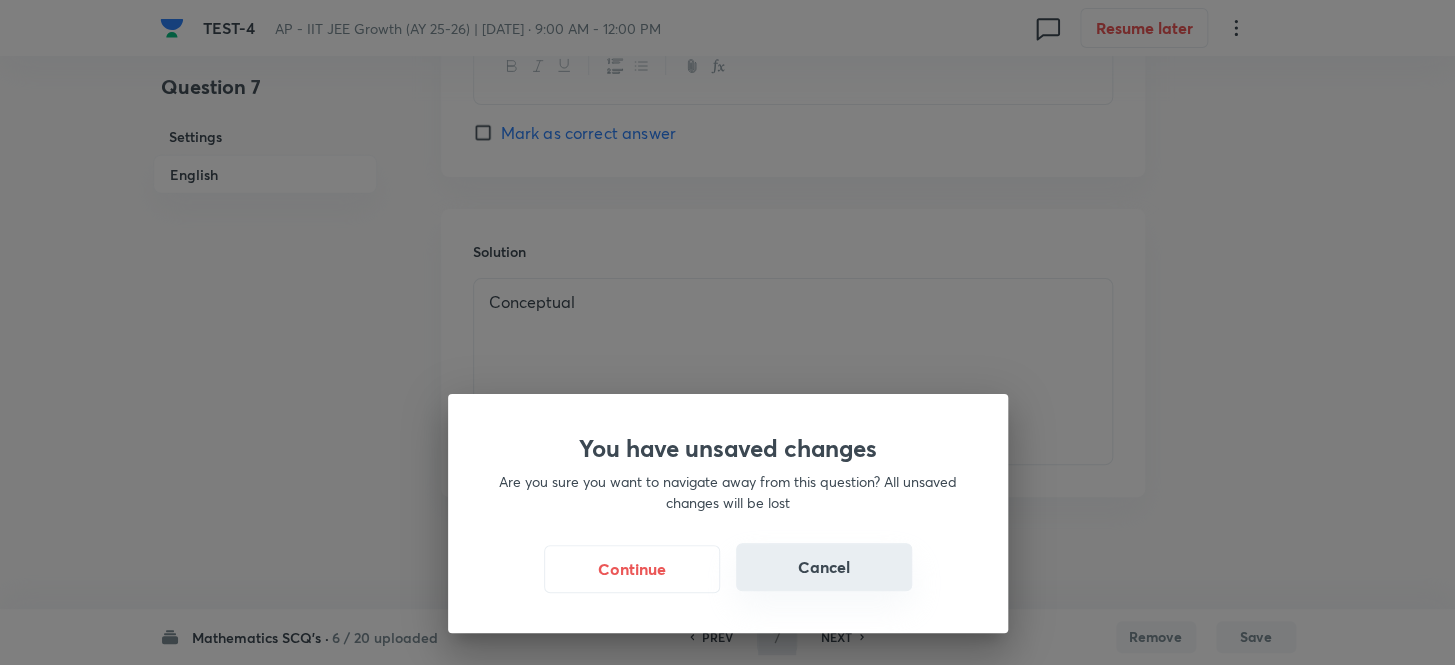 click on "Cancel" at bounding box center (824, 567) 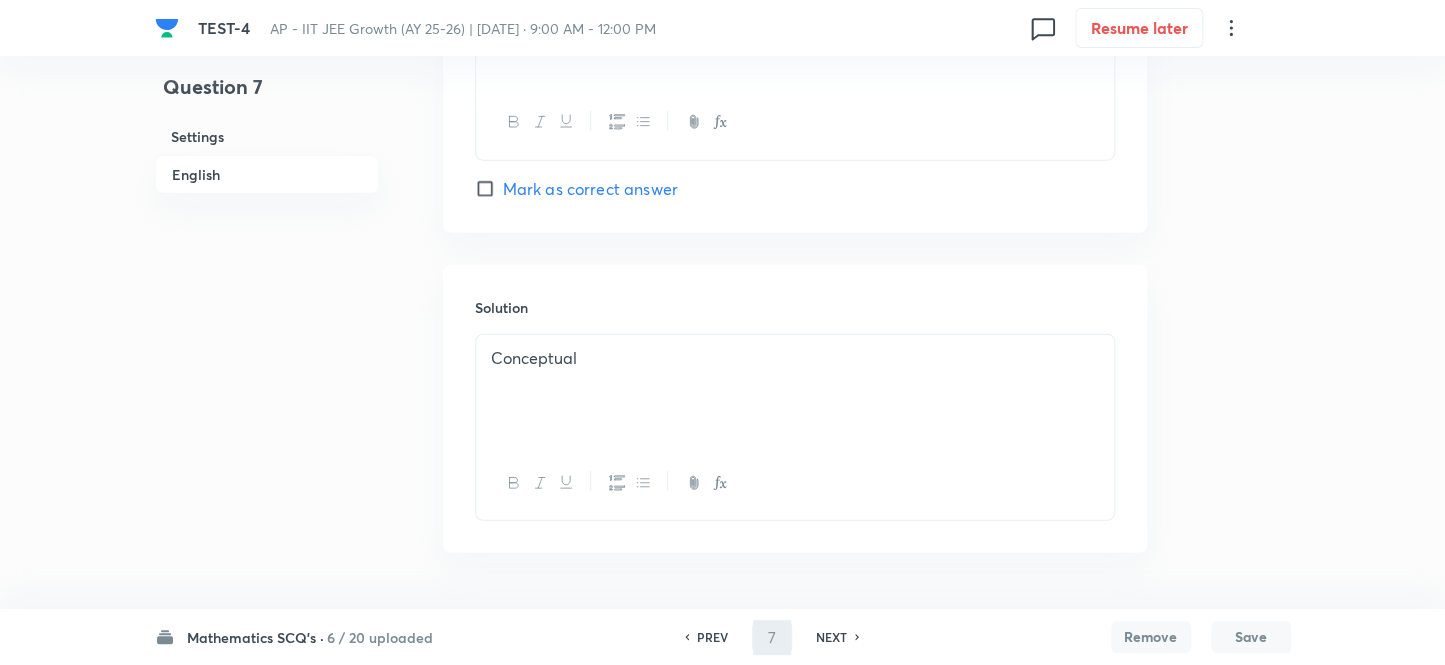 scroll, scrollTop: 2100, scrollLeft: 0, axis: vertical 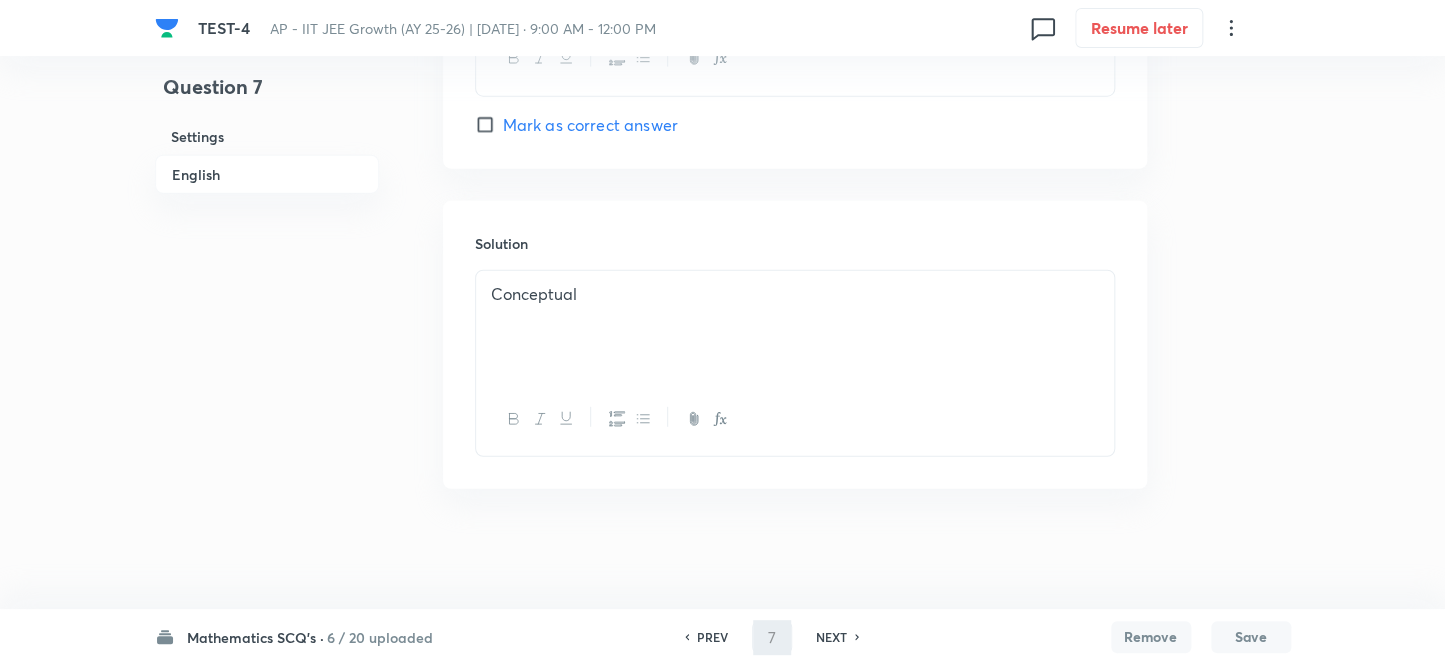 click on "Conceptual" at bounding box center (795, 327) 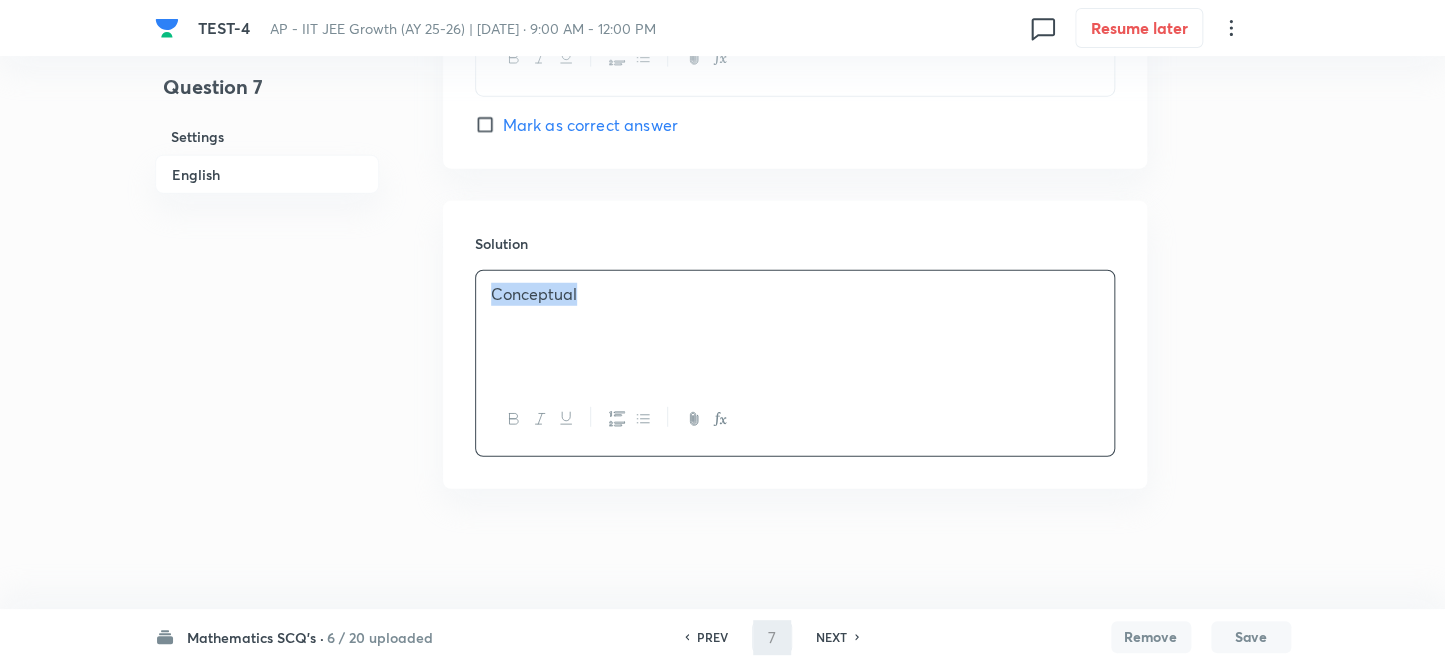 drag, startPoint x: 622, startPoint y: 299, endPoint x: 300, endPoint y: 280, distance: 322.56006 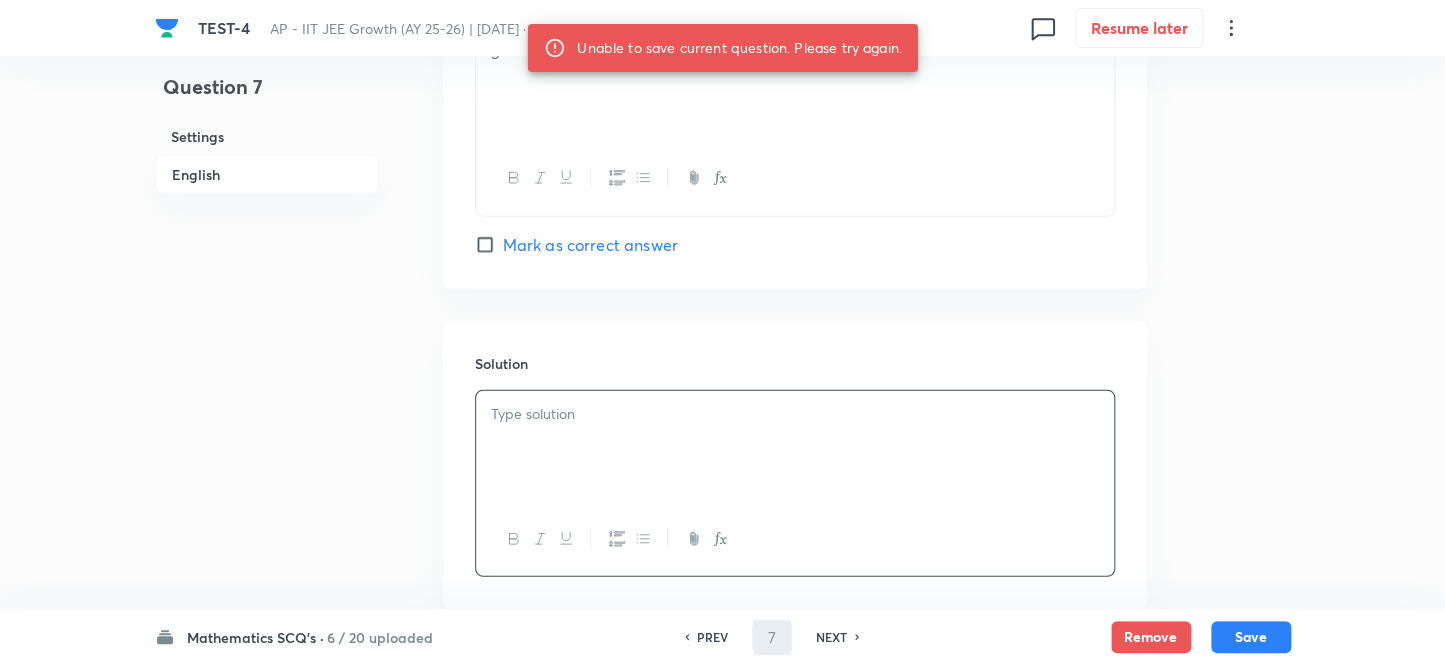 scroll, scrollTop: 2009, scrollLeft: 0, axis: vertical 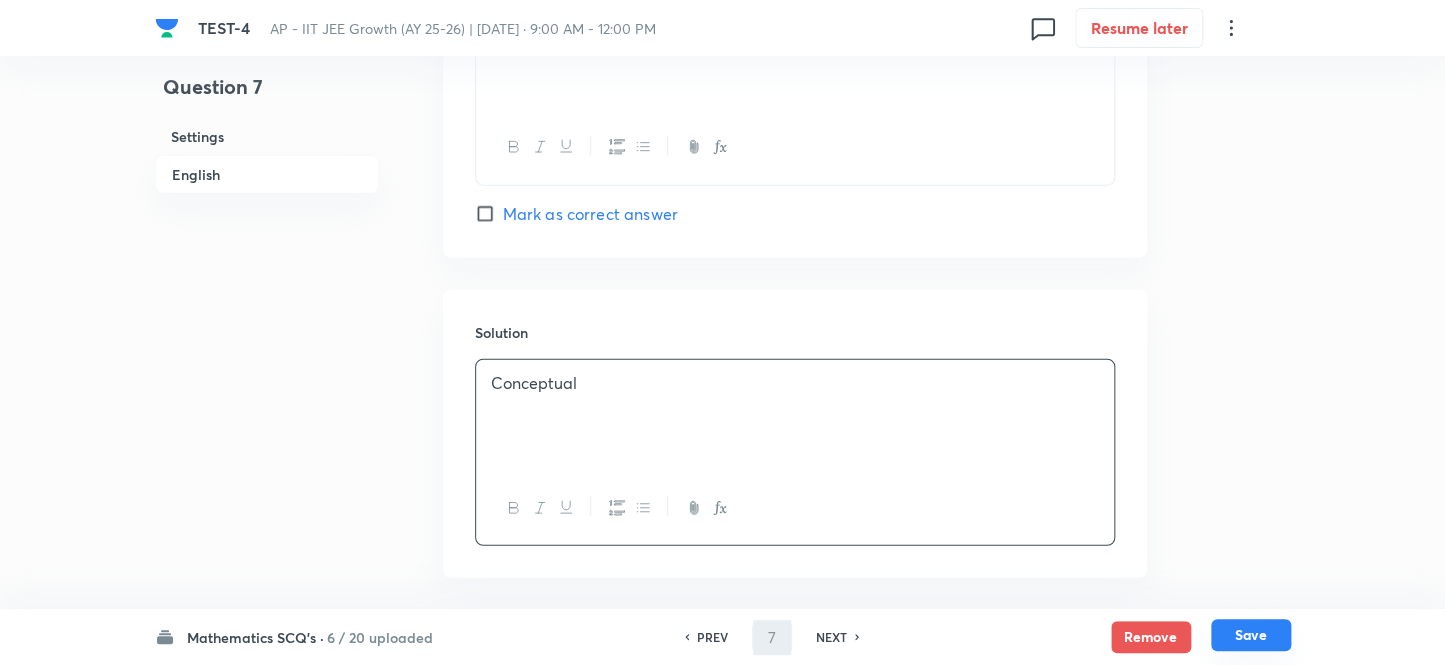 click on "Save" at bounding box center [1251, 635] 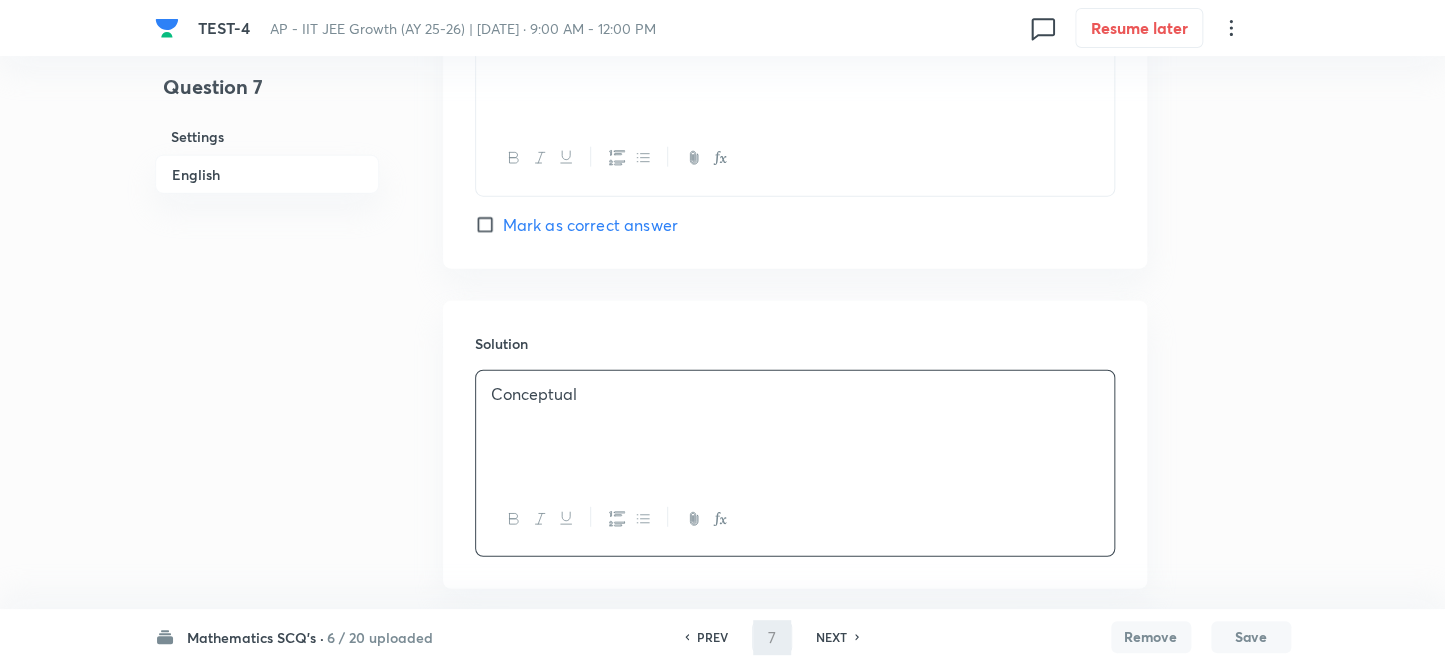 scroll, scrollTop: 2100, scrollLeft: 0, axis: vertical 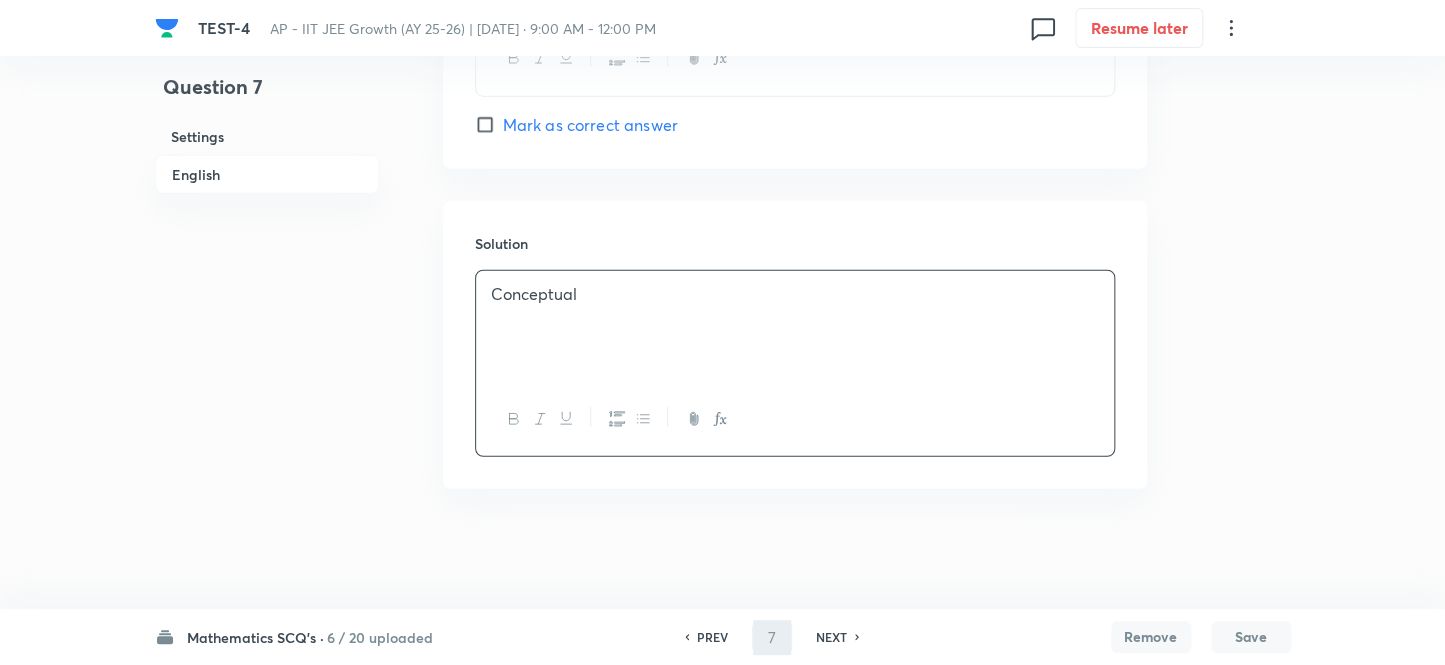 click on "Conceptual" at bounding box center (795, 294) 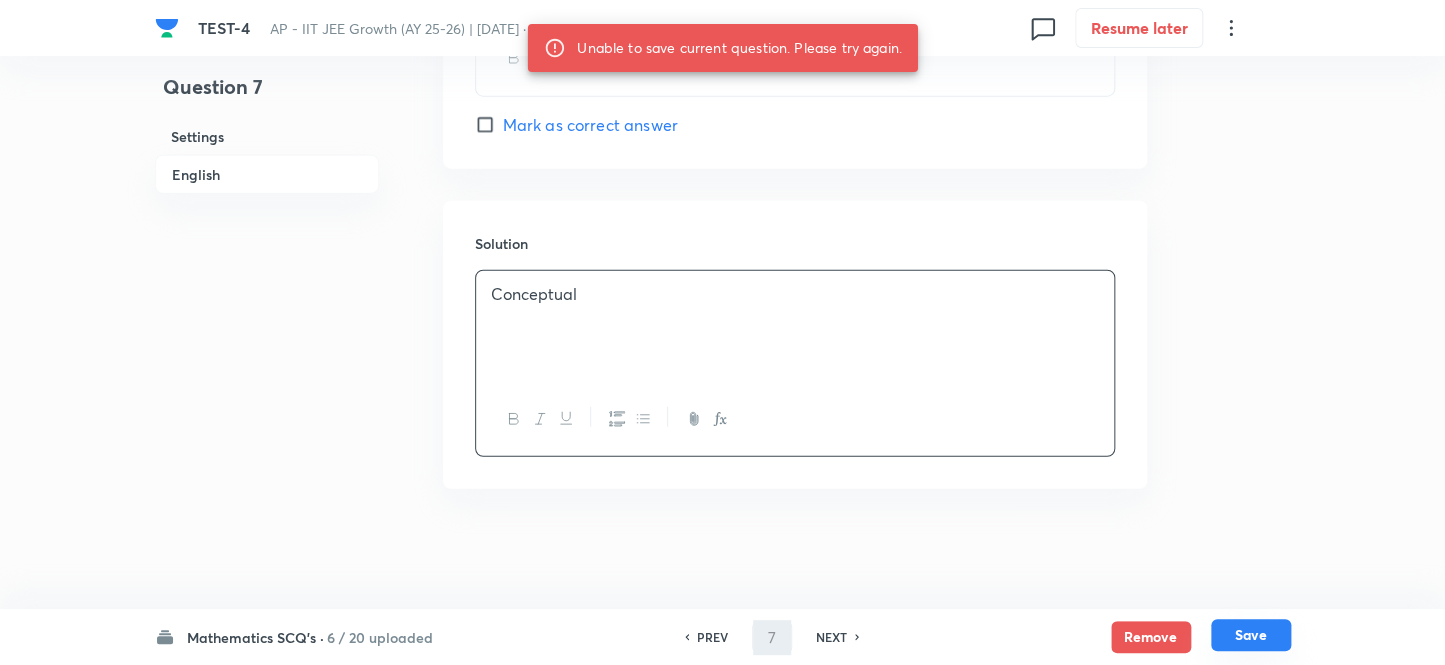 click on "Save" at bounding box center (1251, 635) 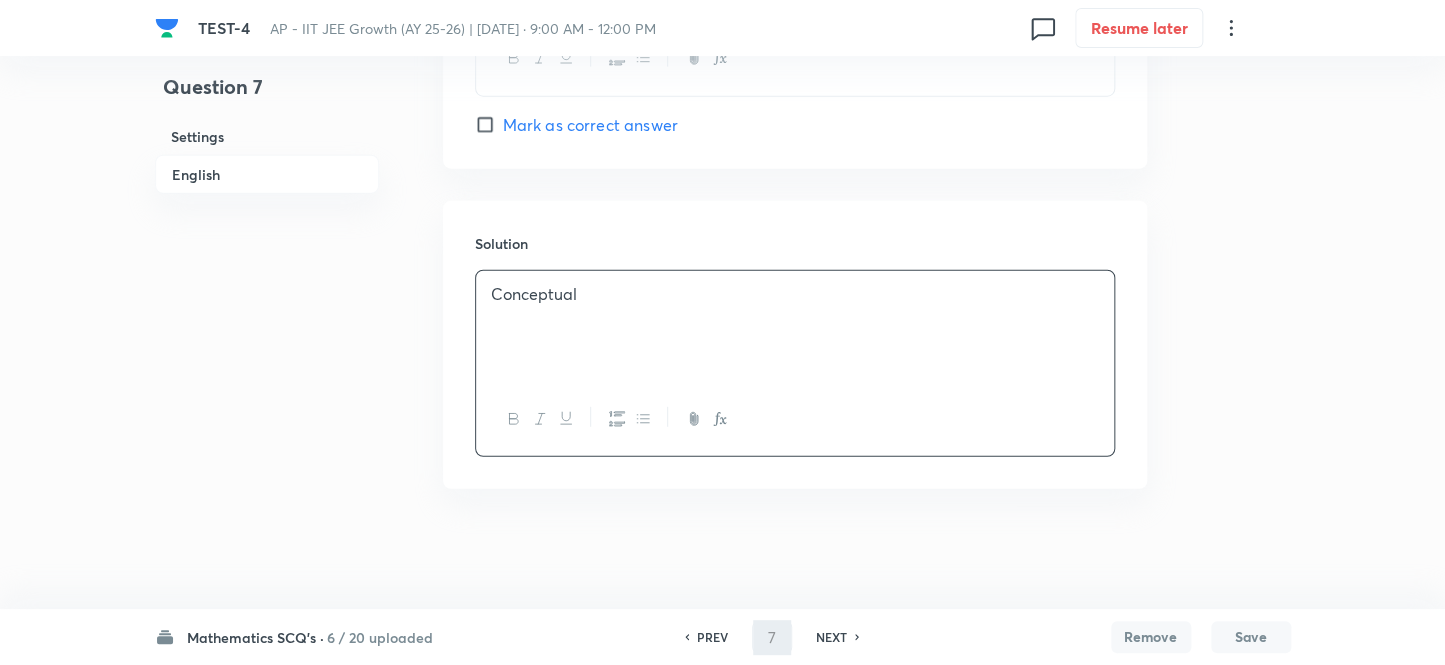 type on "8" 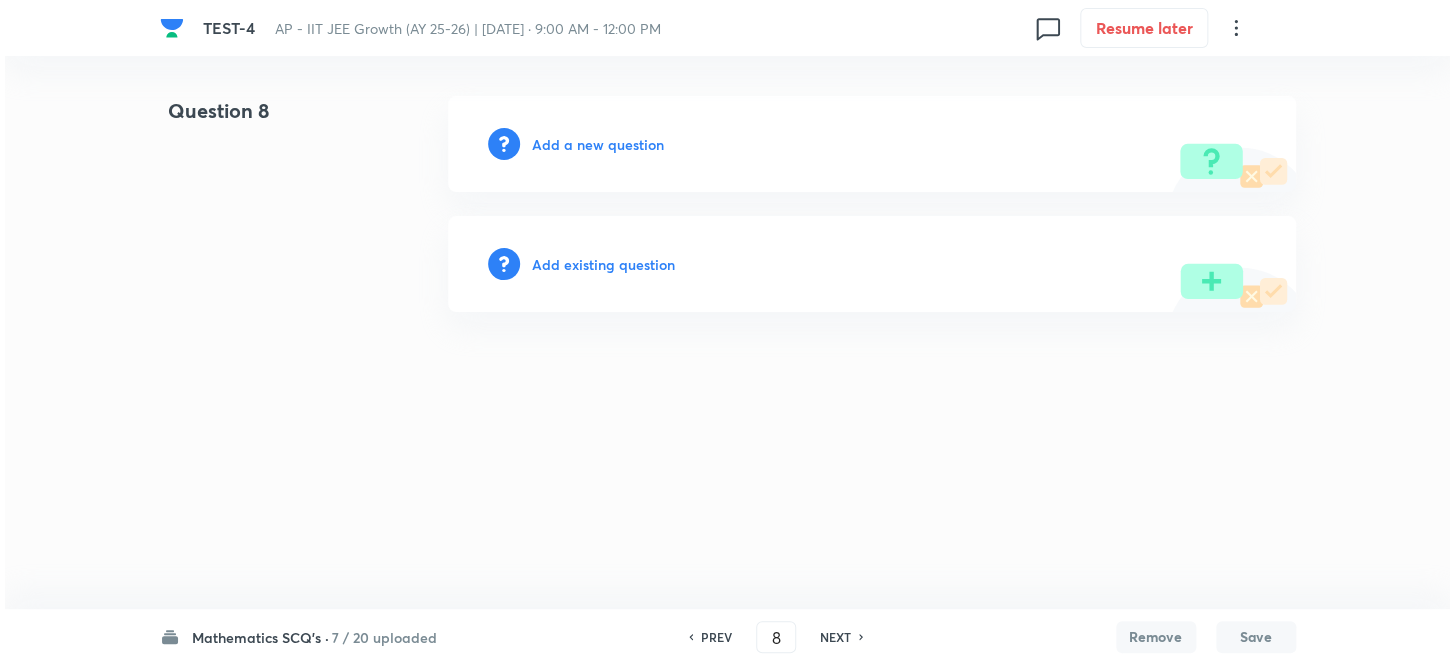 scroll, scrollTop: 0, scrollLeft: 0, axis: both 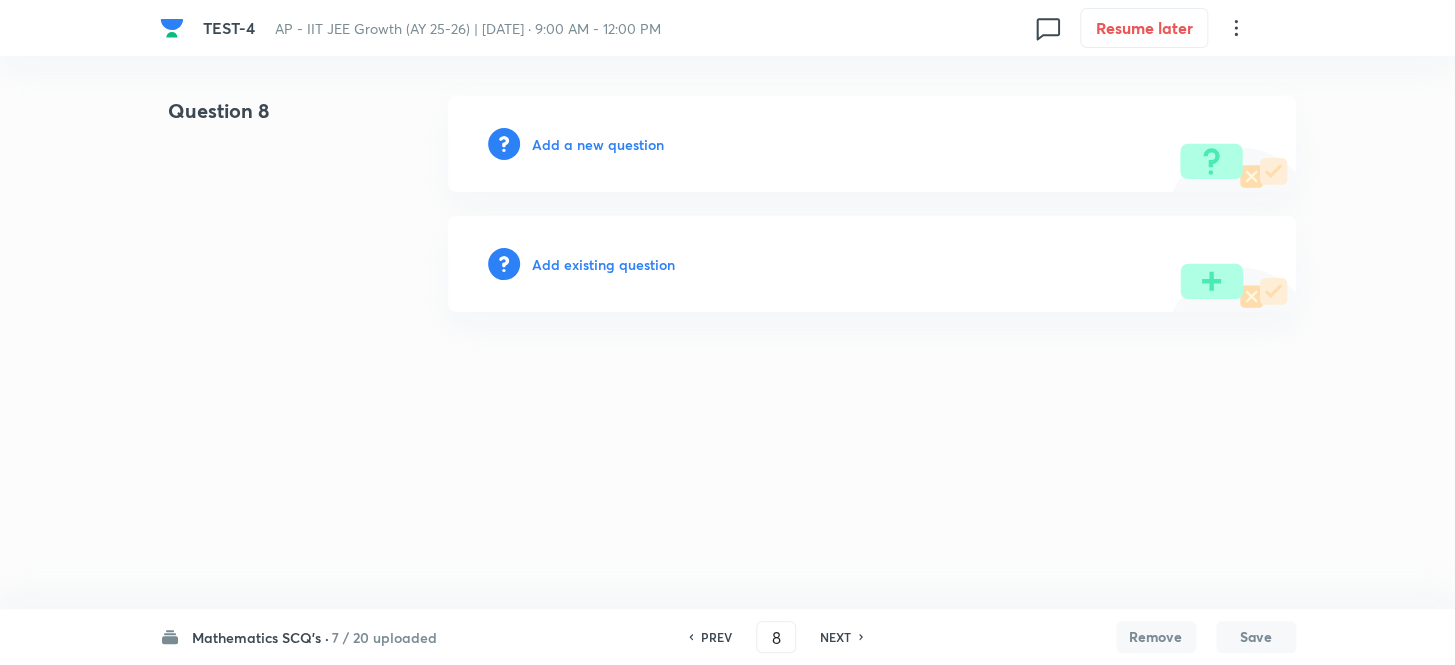 click on "Add a new question" at bounding box center (598, 144) 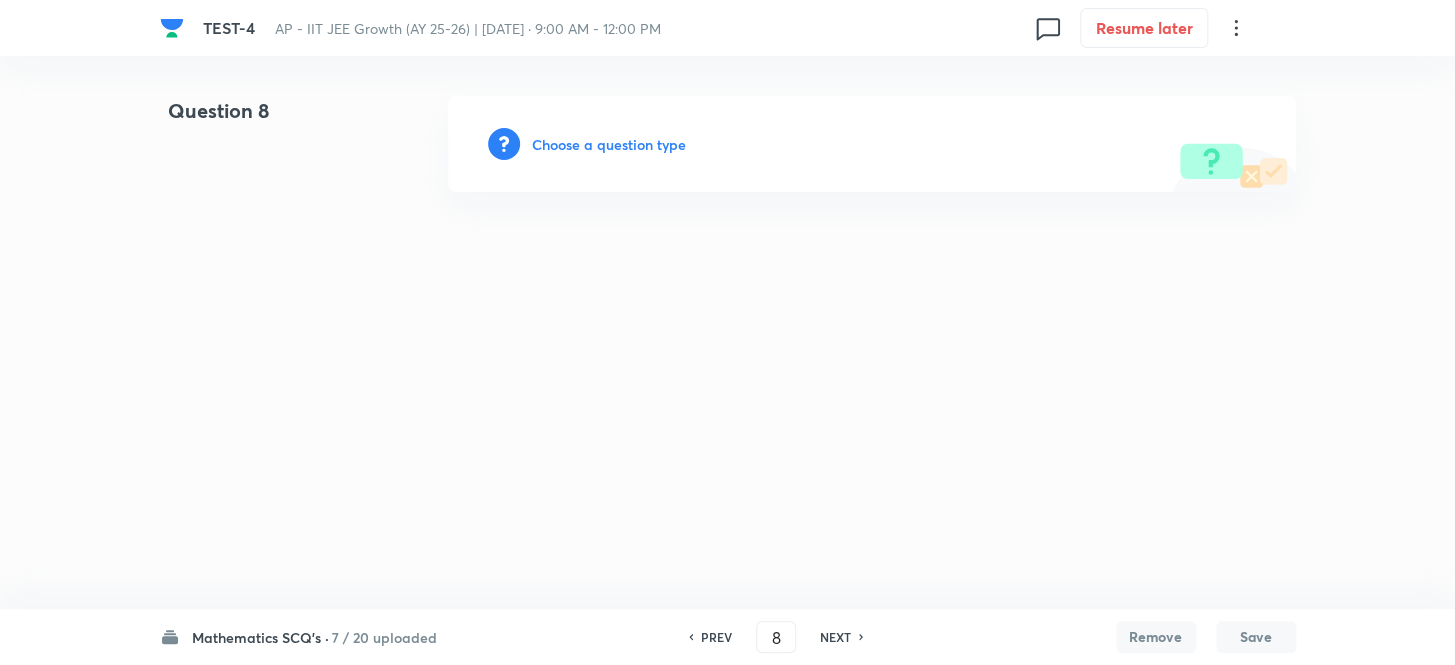 click on "Choose a question type" at bounding box center (609, 144) 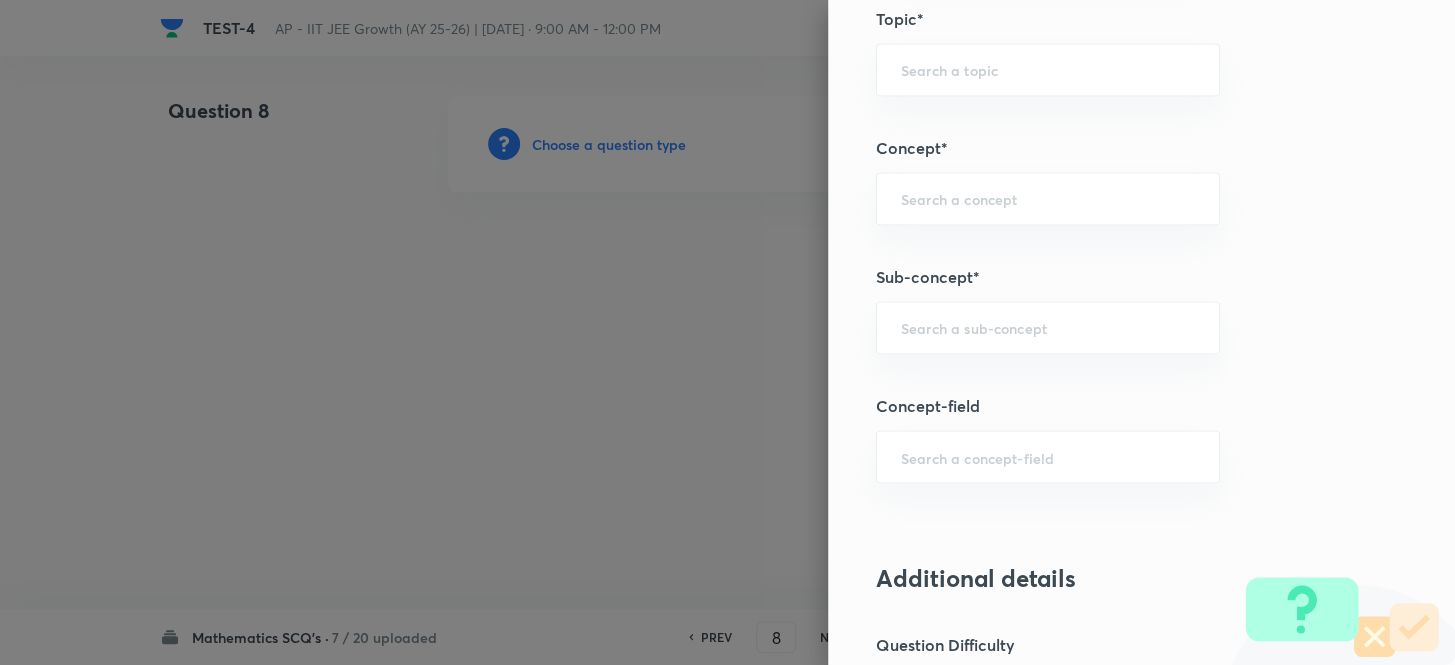 scroll, scrollTop: 1272, scrollLeft: 0, axis: vertical 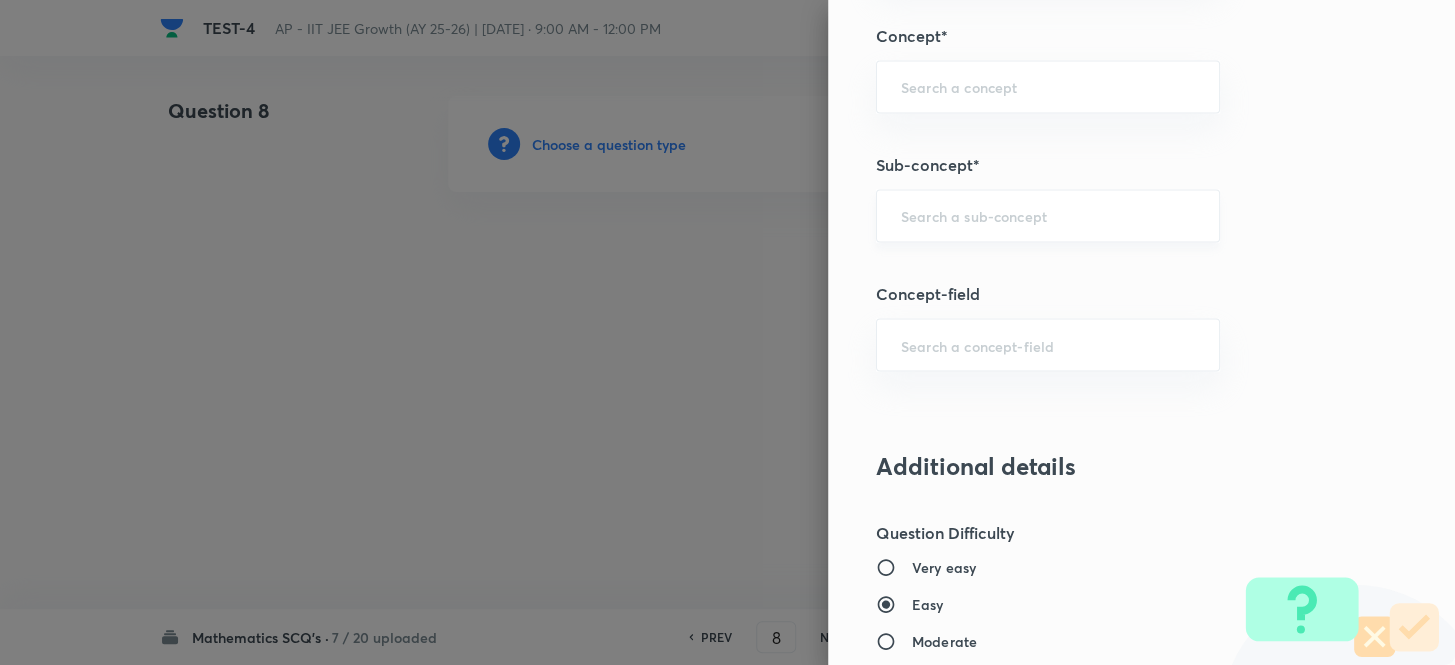 click at bounding box center [1048, 215] 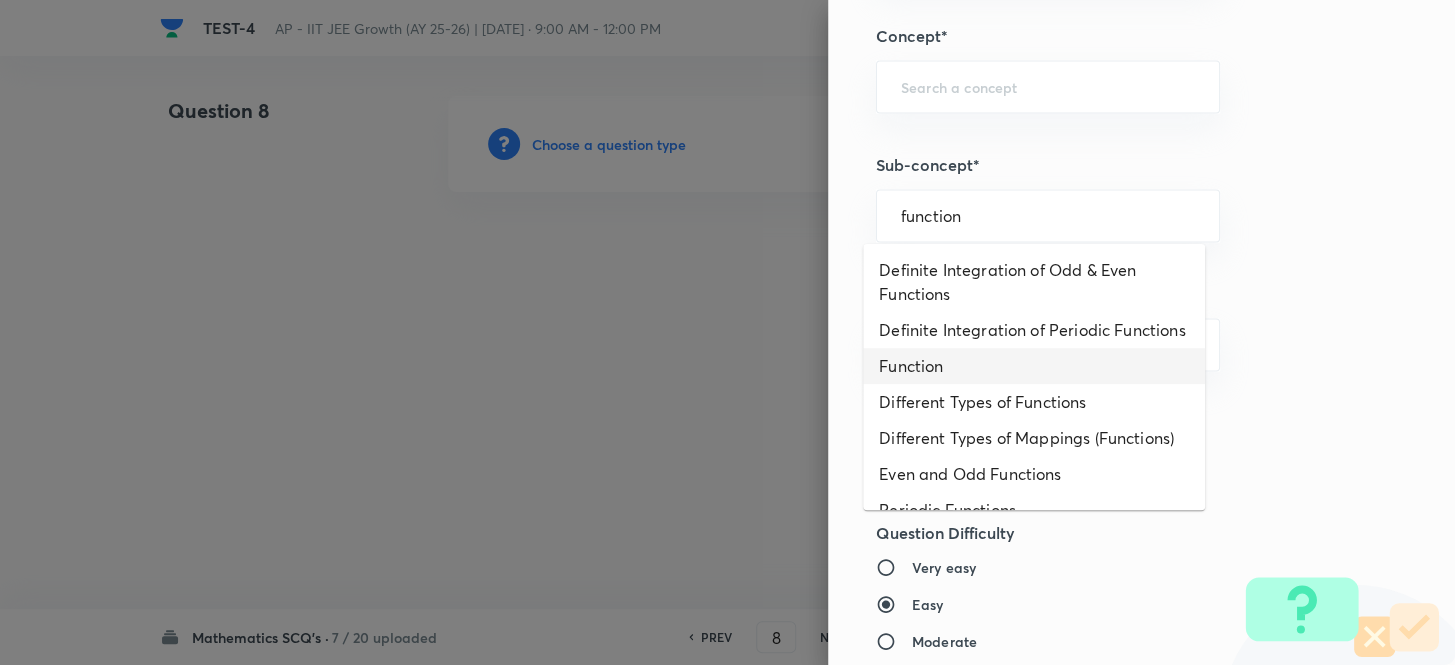 click on "Function" at bounding box center (1034, 366) 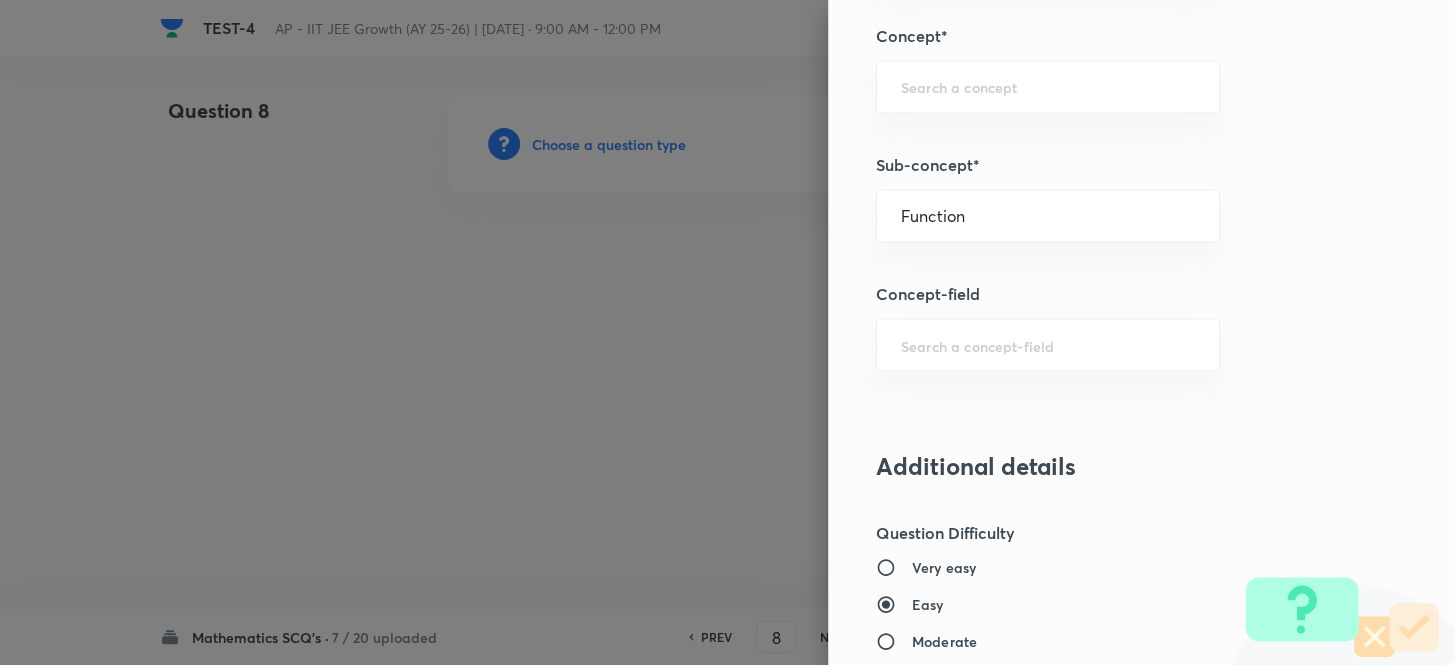 type on "Mathematics" 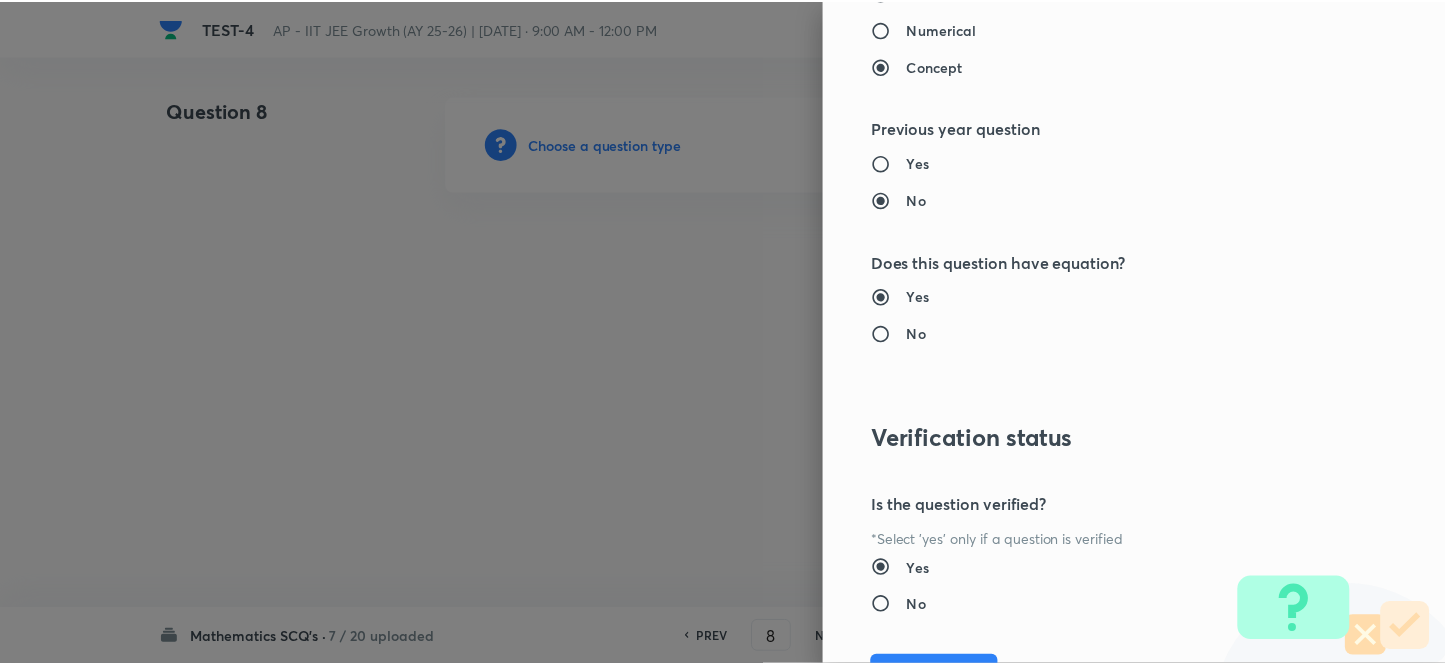 scroll, scrollTop: 2193, scrollLeft: 0, axis: vertical 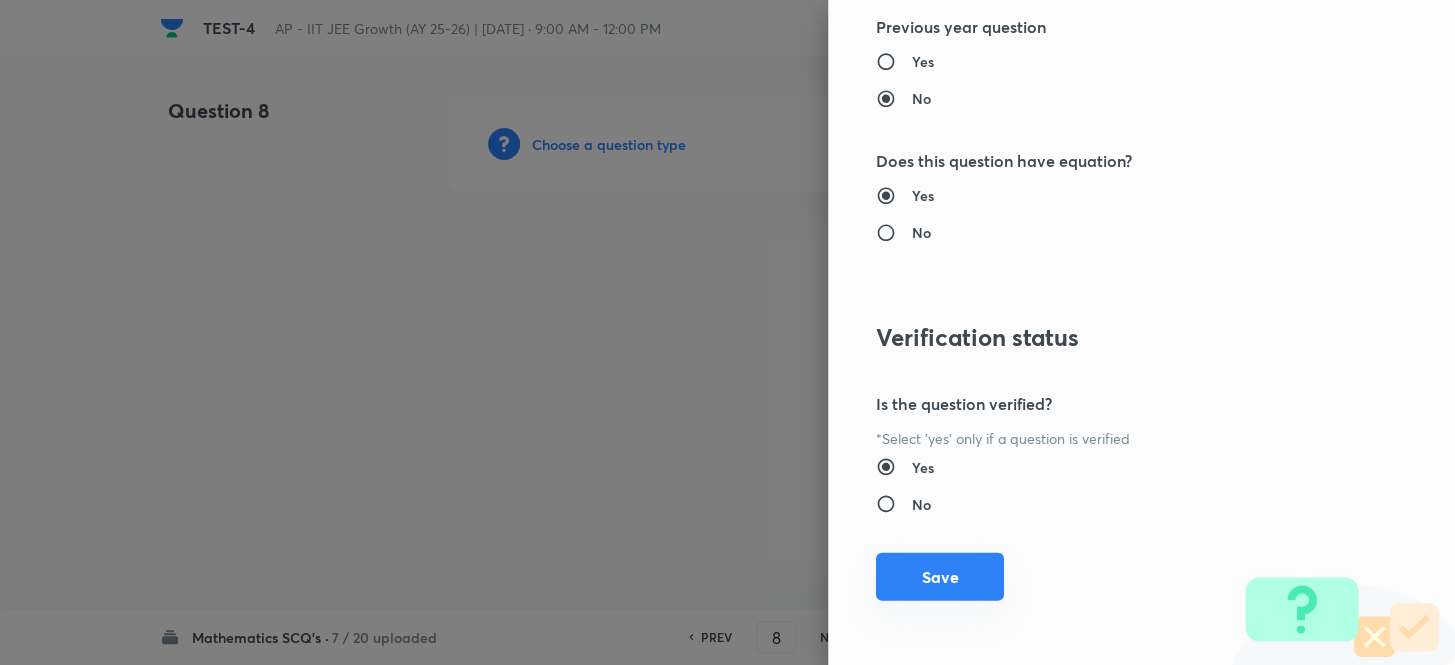 click on "Save" at bounding box center [940, 577] 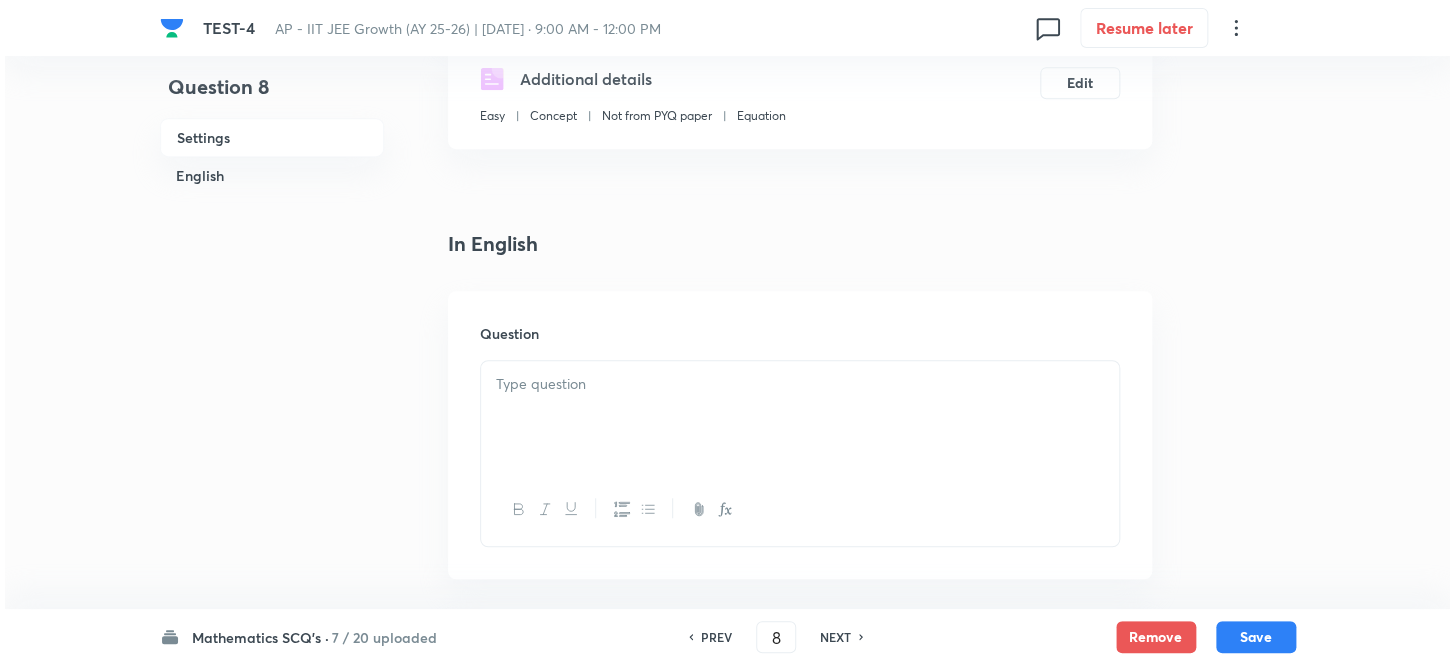 scroll, scrollTop: 363, scrollLeft: 0, axis: vertical 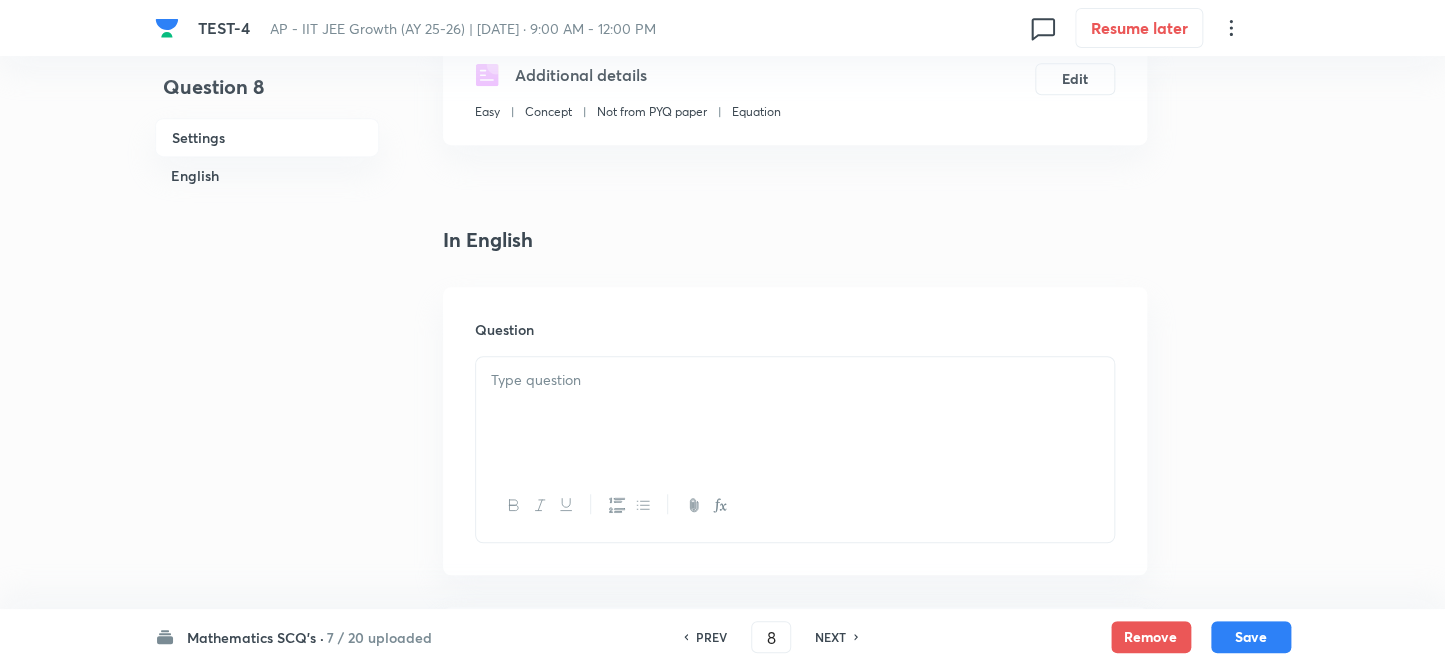 click at bounding box center (795, 413) 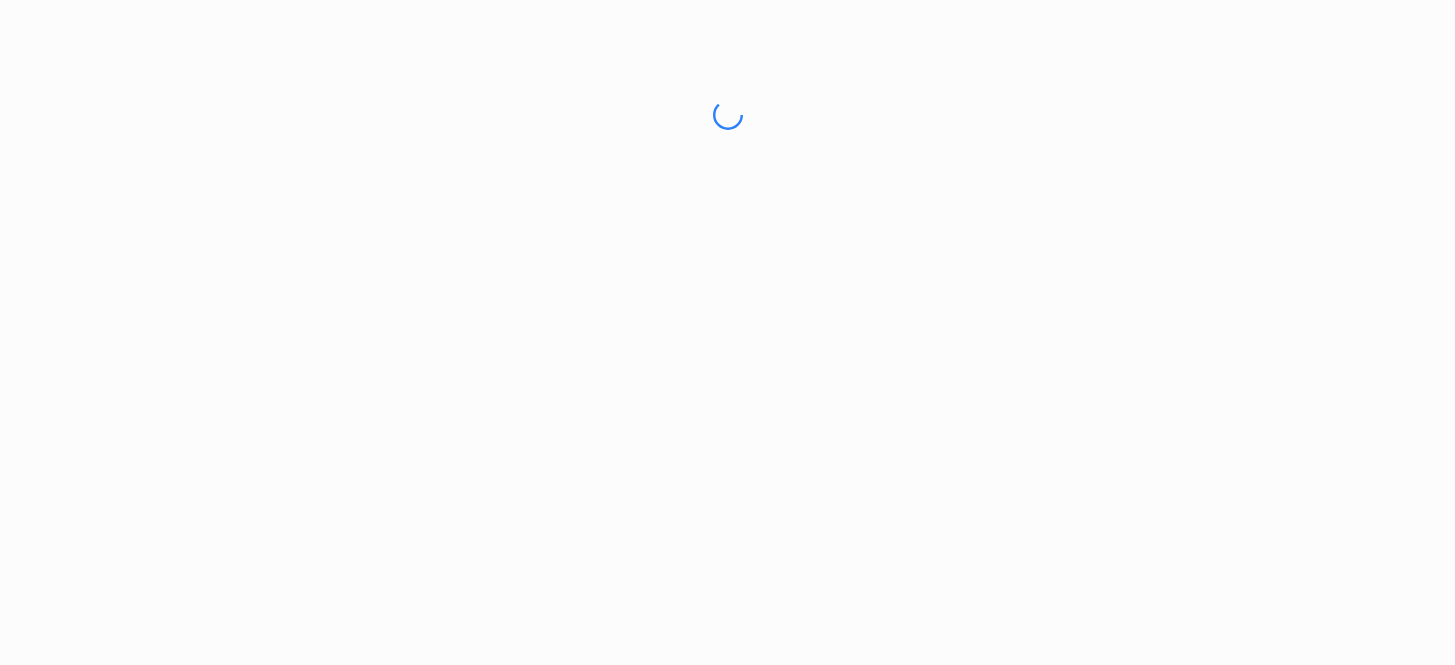 scroll, scrollTop: 0, scrollLeft: 0, axis: both 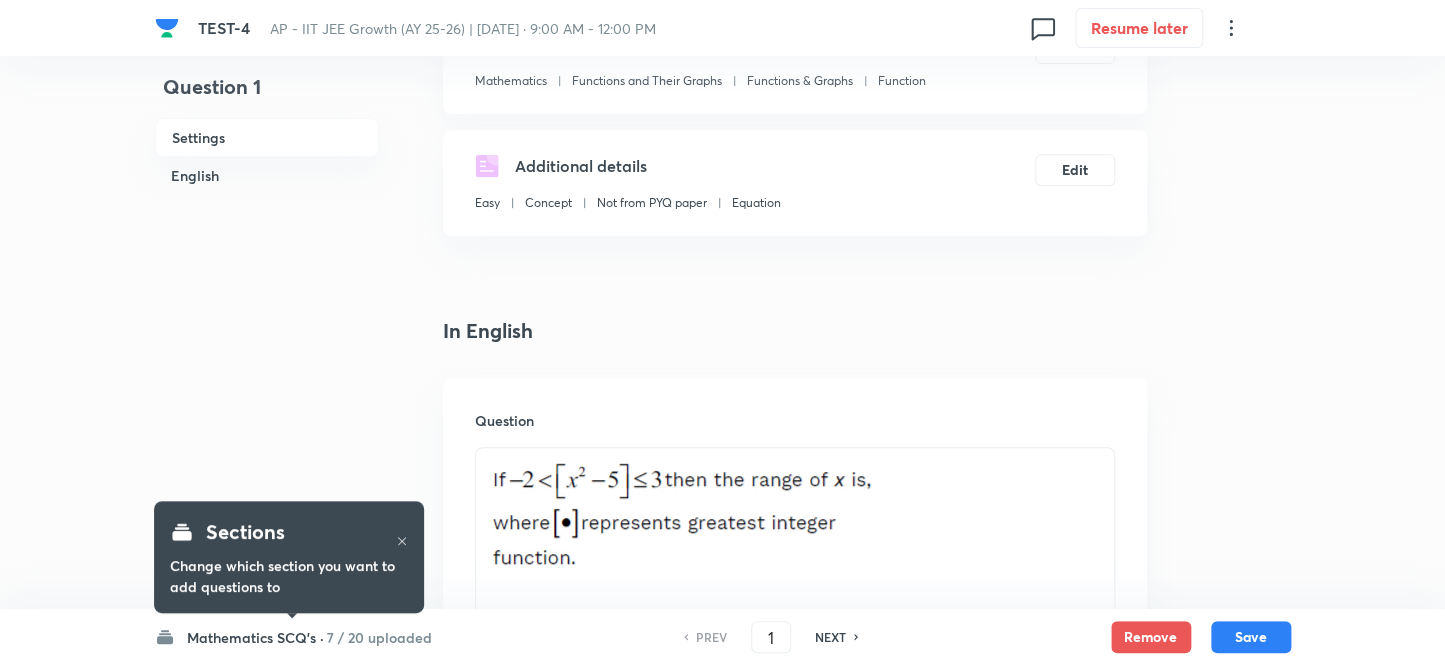 click on "NEXT" at bounding box center (830, 637) 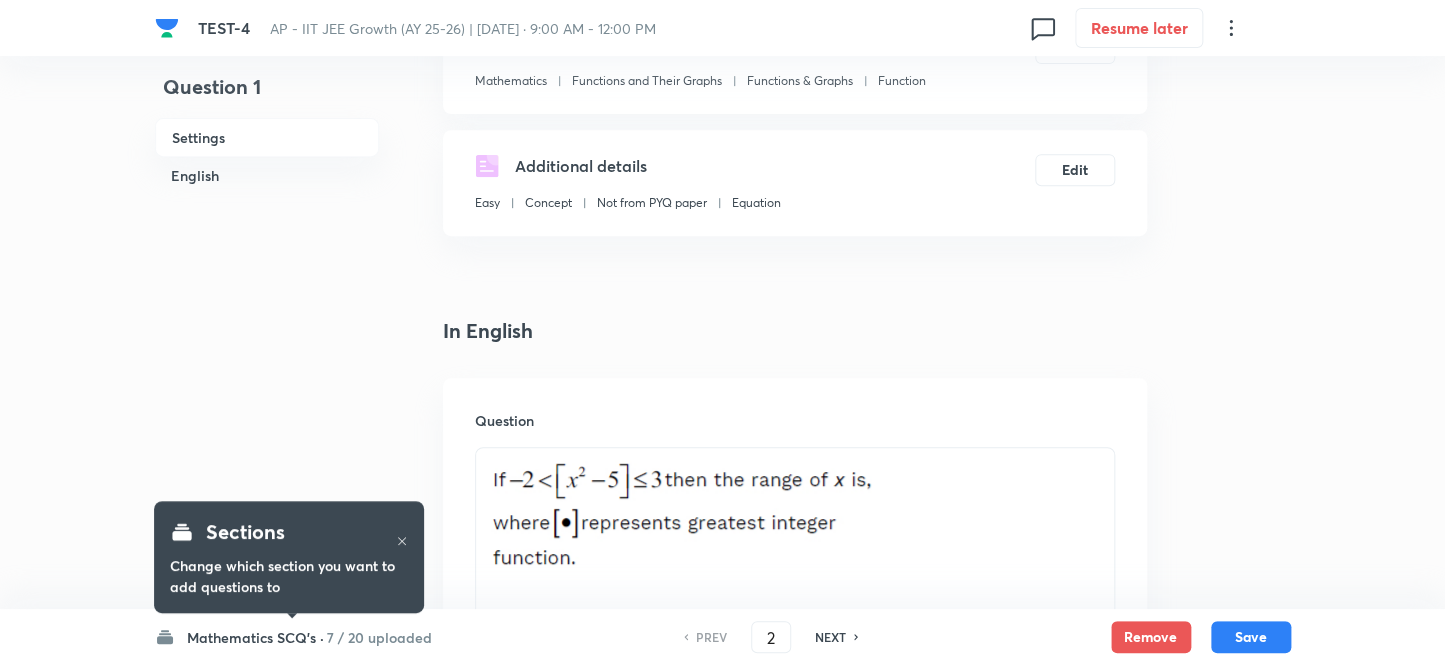 checkbox on "true" 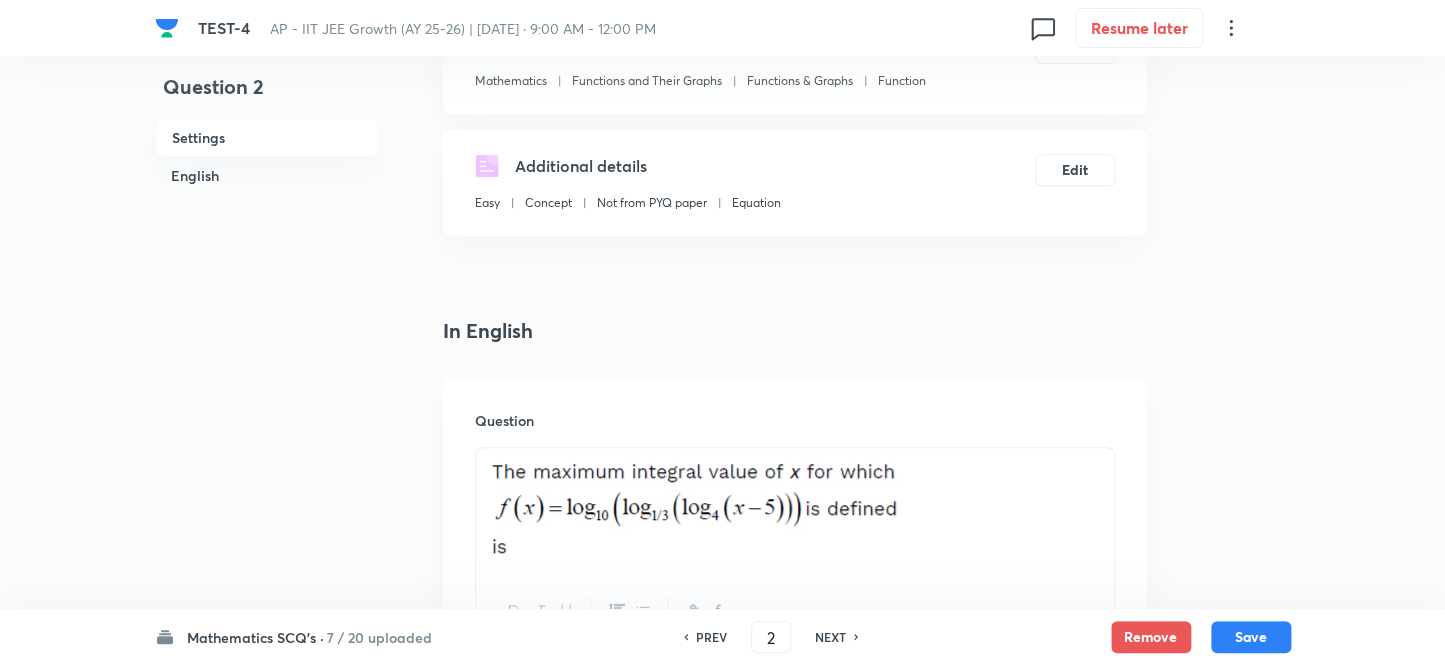 click on "NEXT" at bounding box center (830, 637) 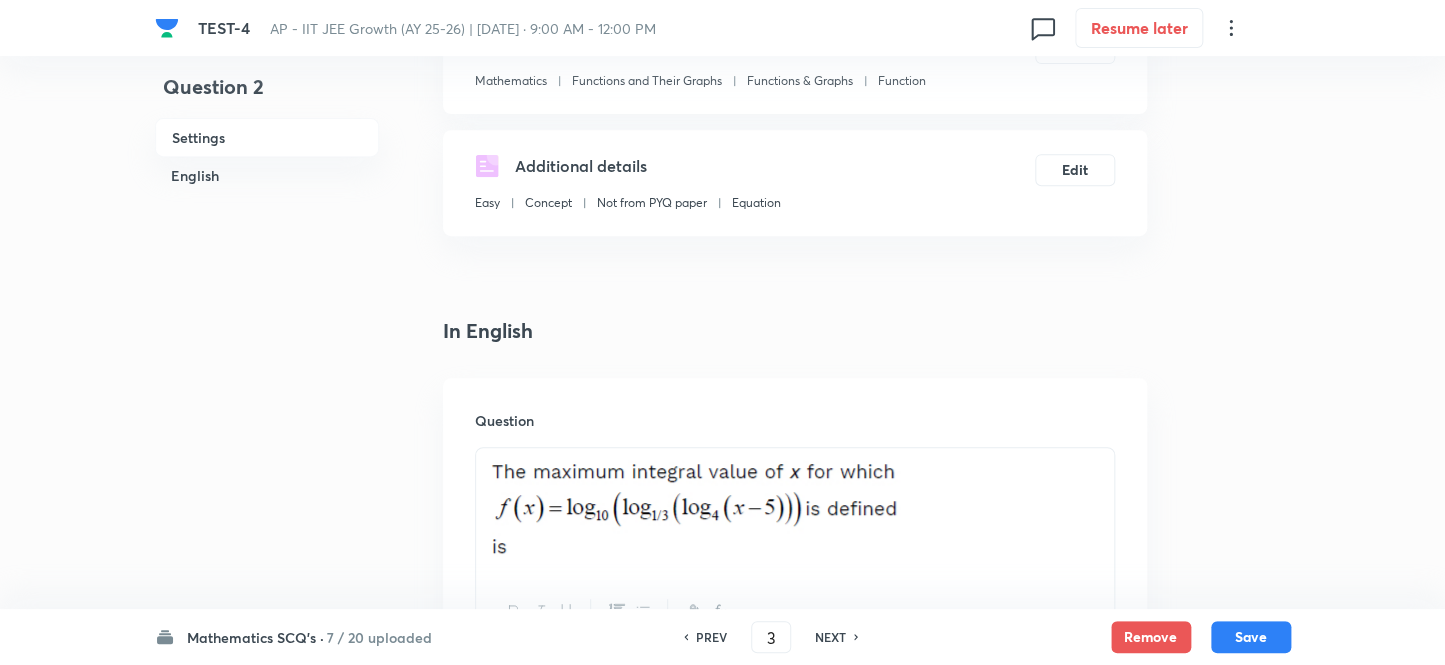 checkbox on "false" 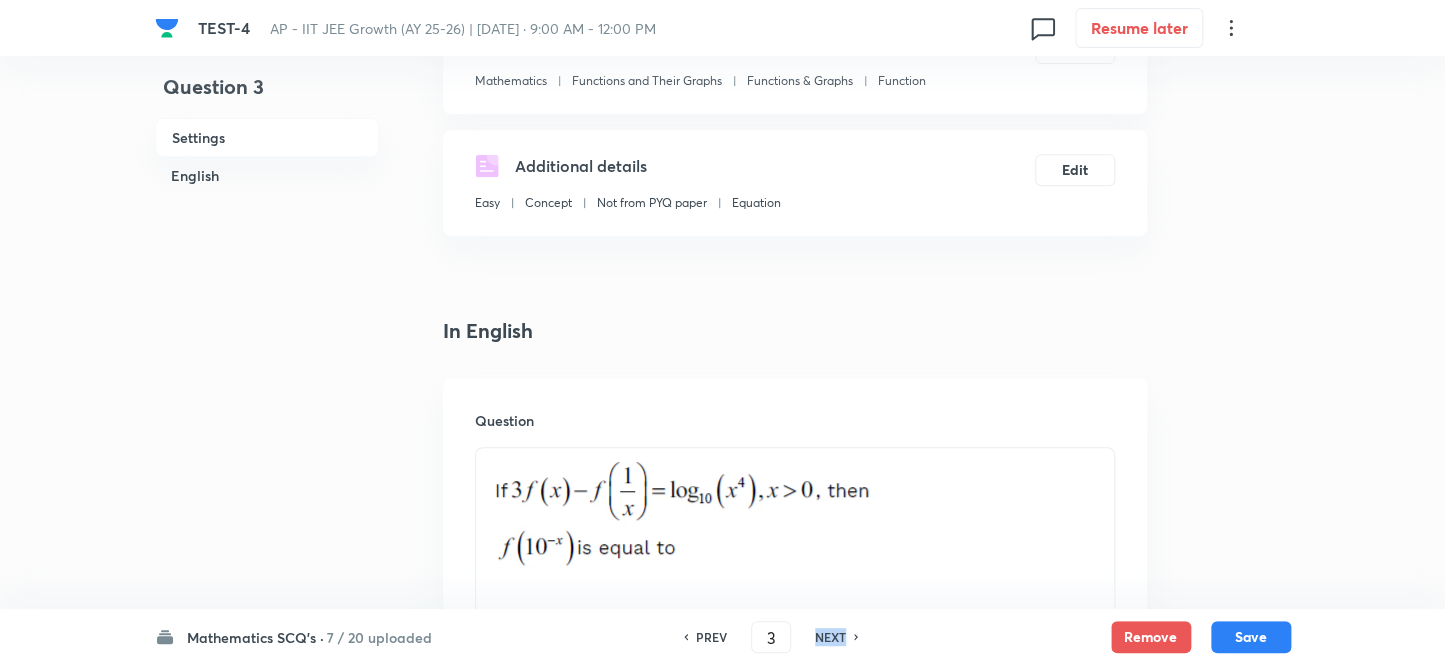 click on "NEXT" at bounding box center (830, 637) 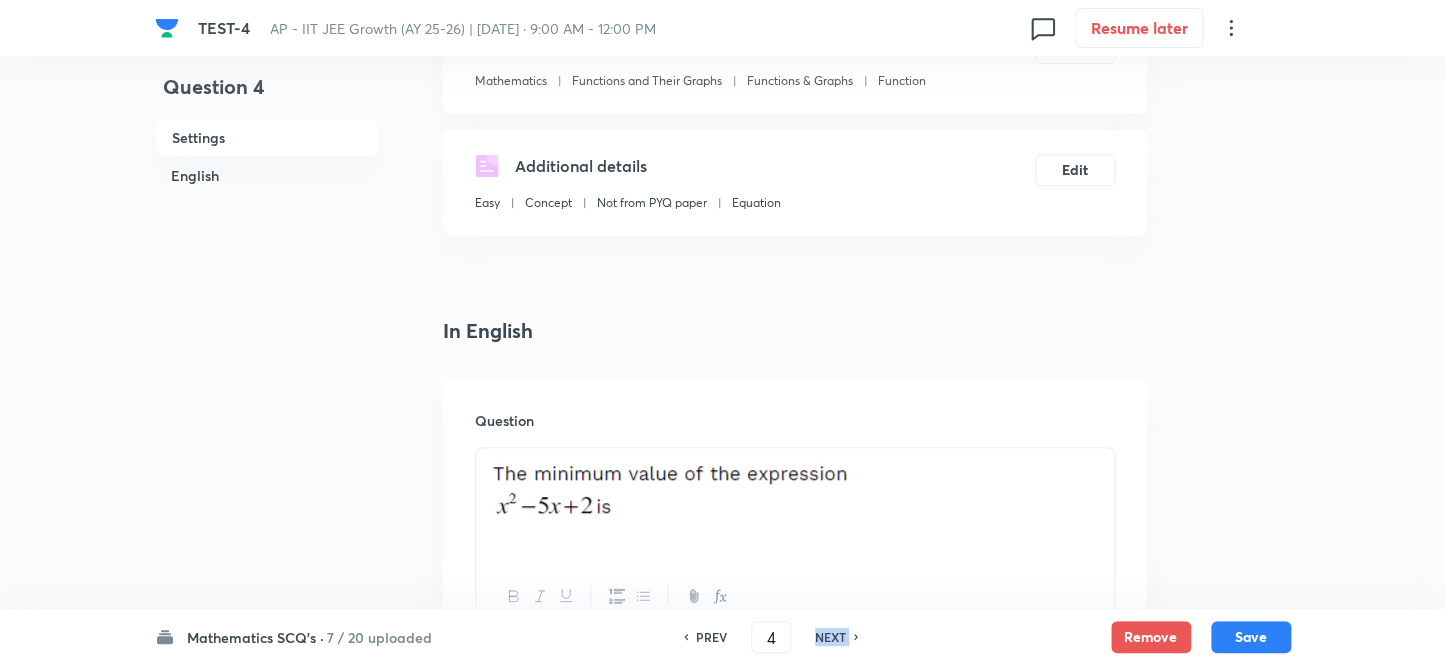 click on "NEXT" at bounding box center (830, 637) 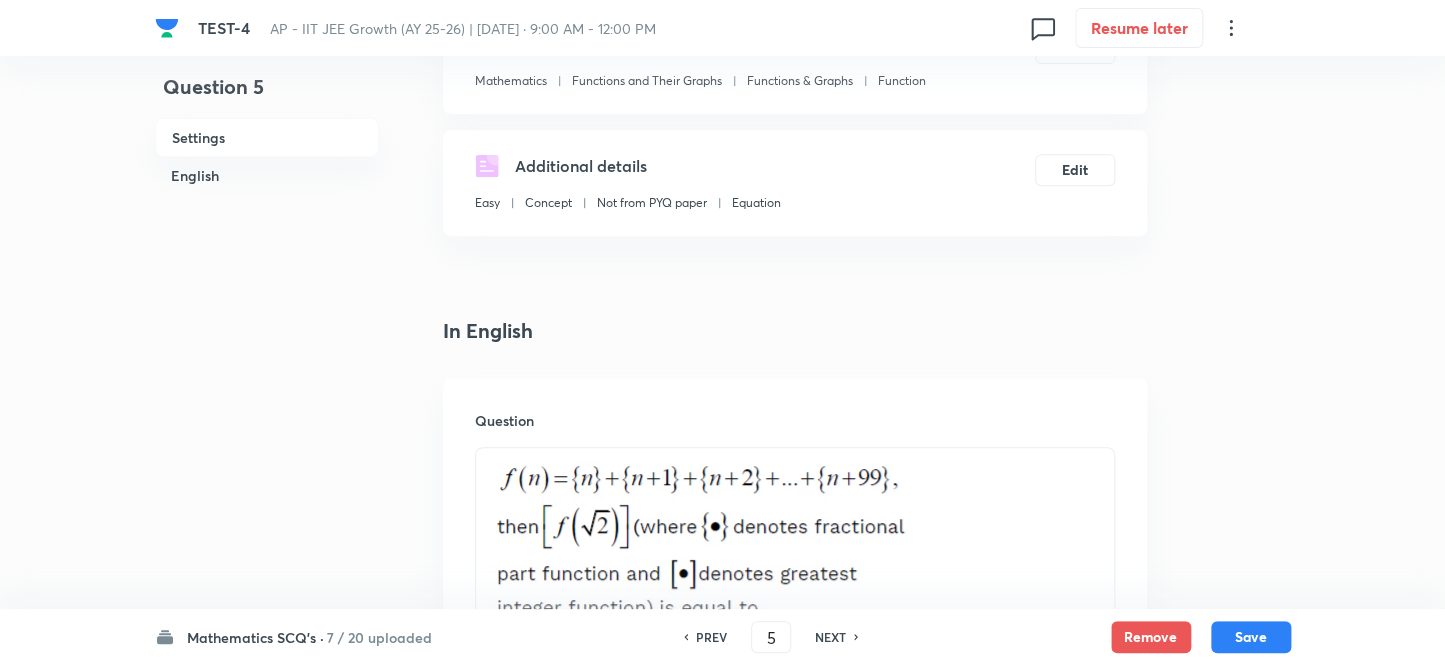 click on "NEXT" at bounding box center [830, 637] 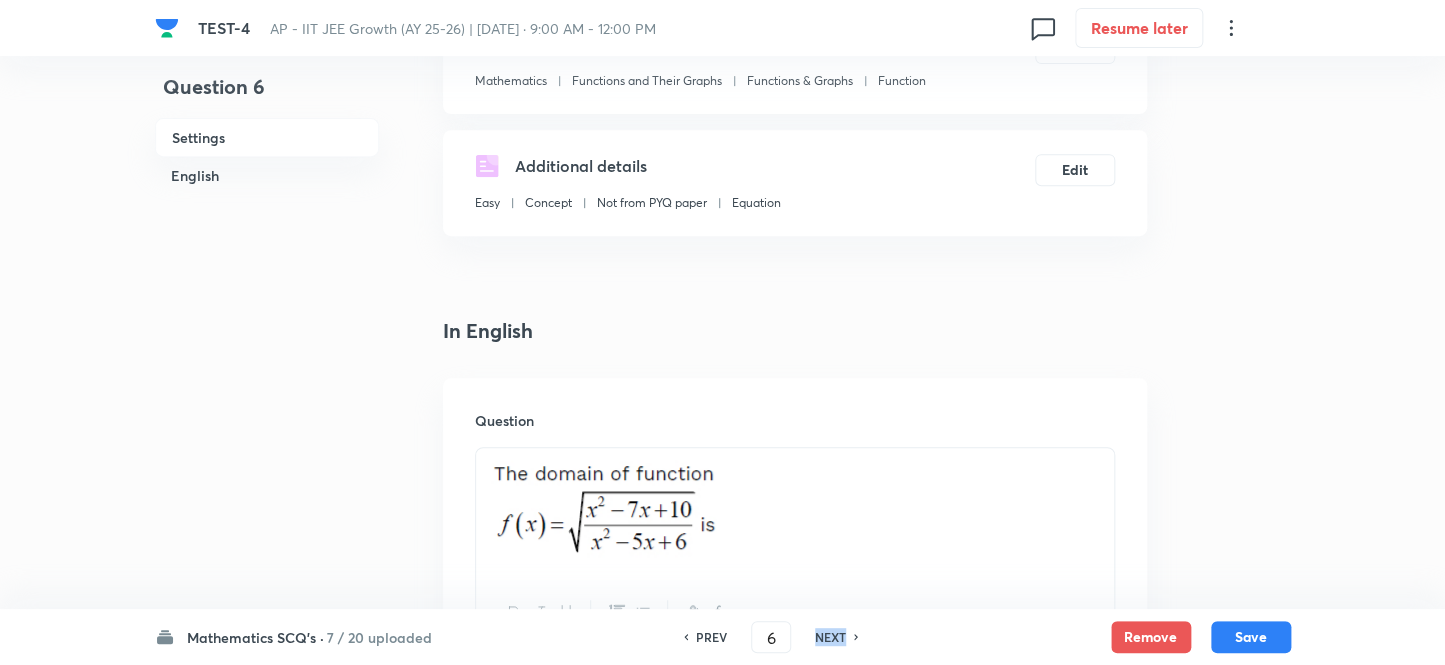 click on "NEXT" at bounding box center [830, 637] 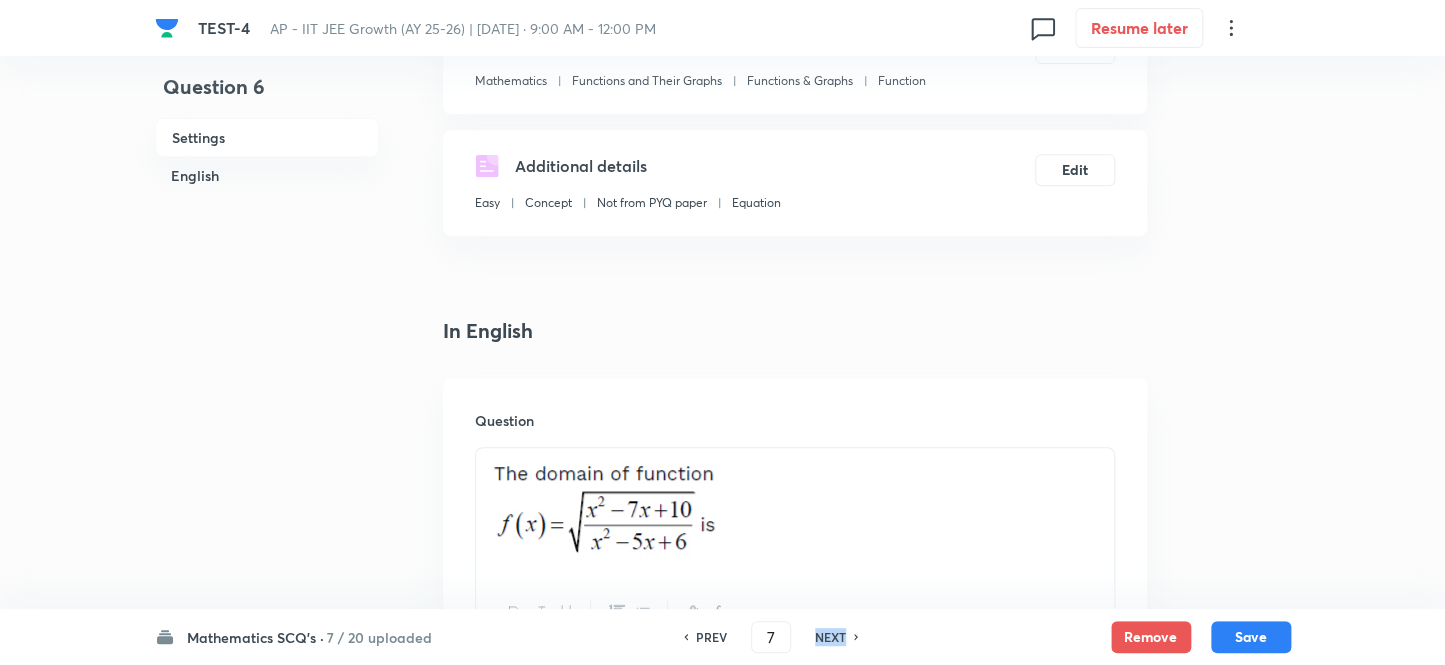 checkbox on "true" 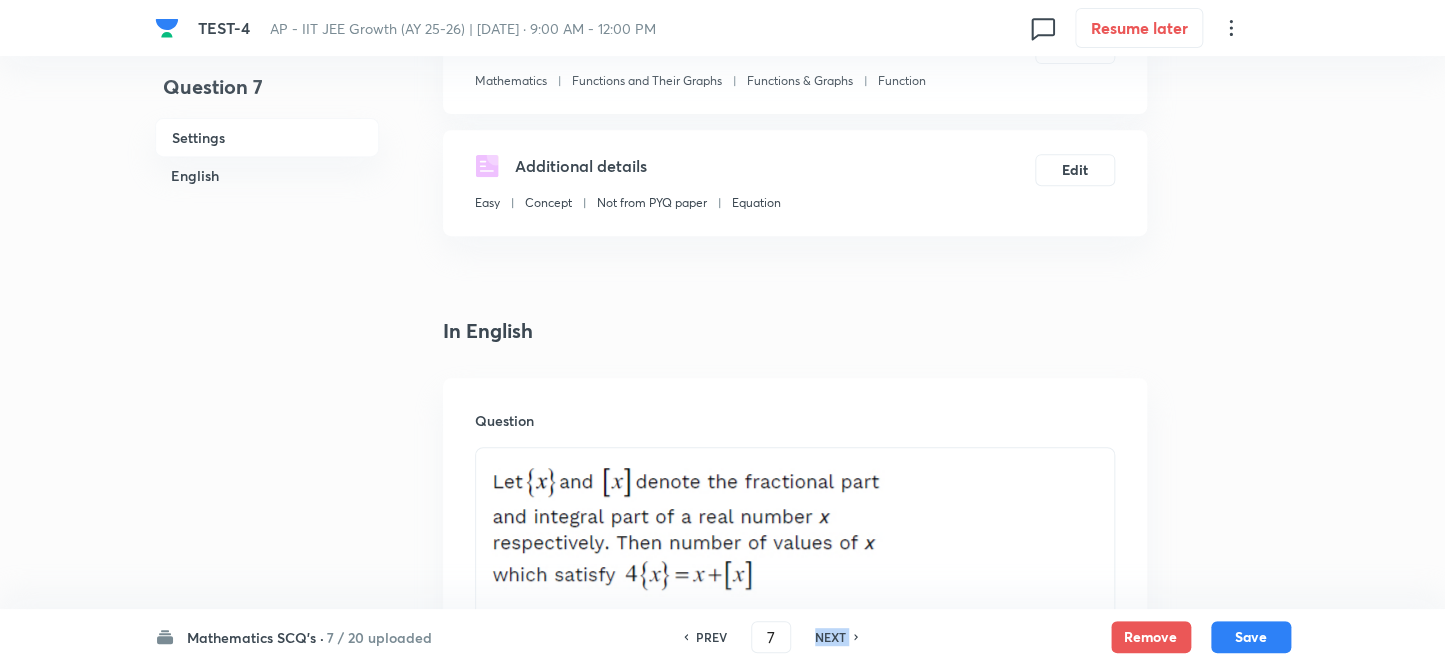 click on "NEXT" at bounding box center [830, 637] 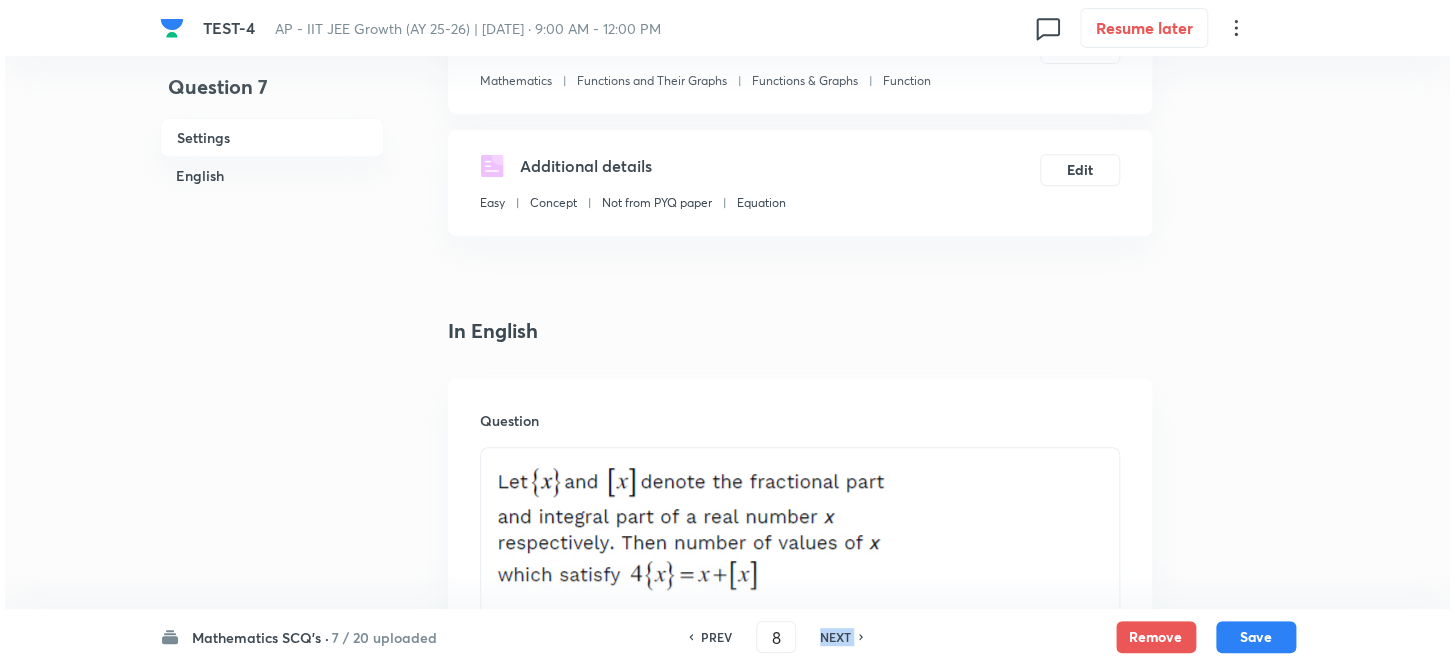 scroll, scrollTop: 0, scrollLeft: 0, axis: both 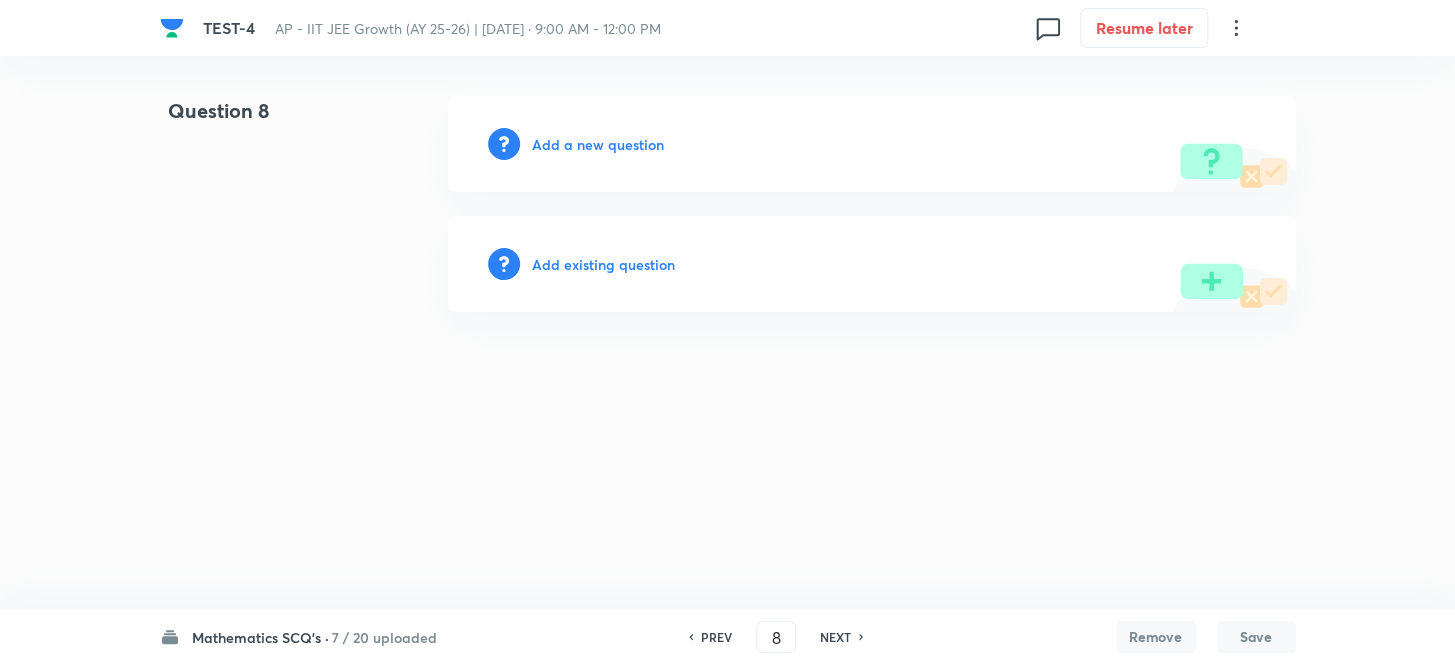 click on "Add a new question" at bounding box center [598, 144] 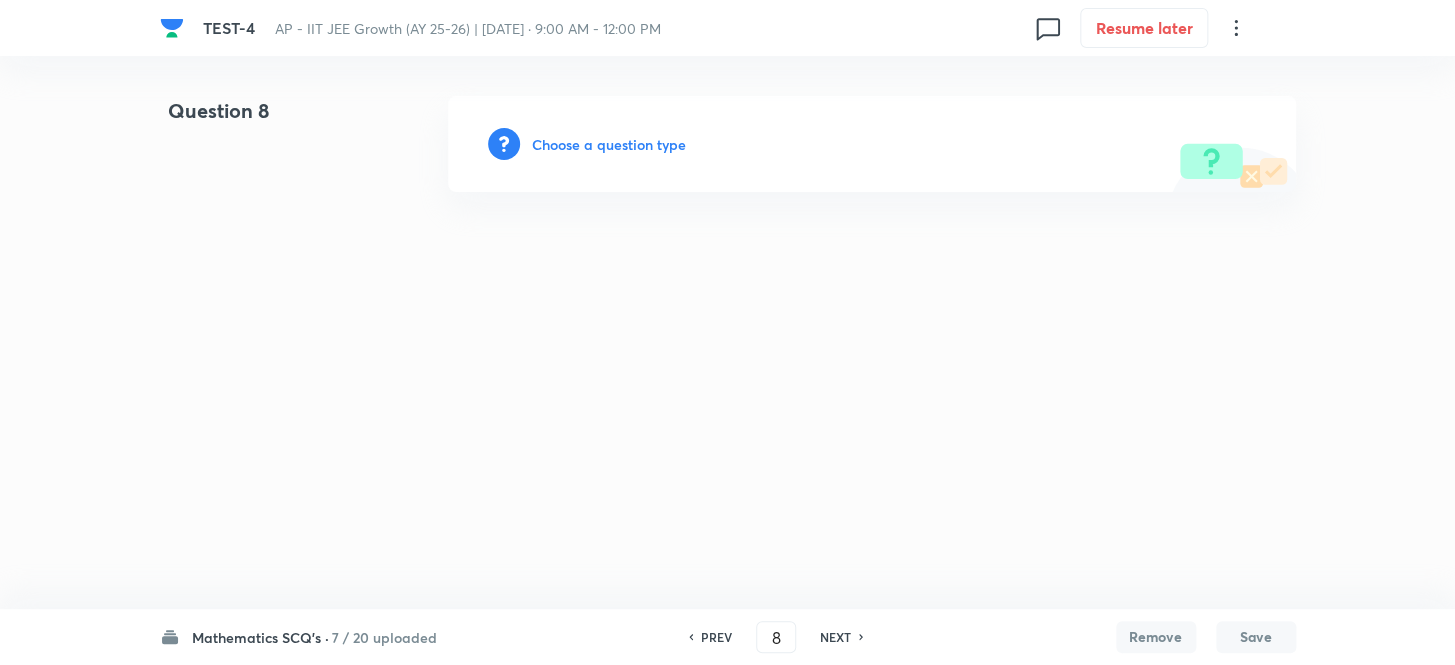 click on "Choose a question type" at bounding box center [609, 144] 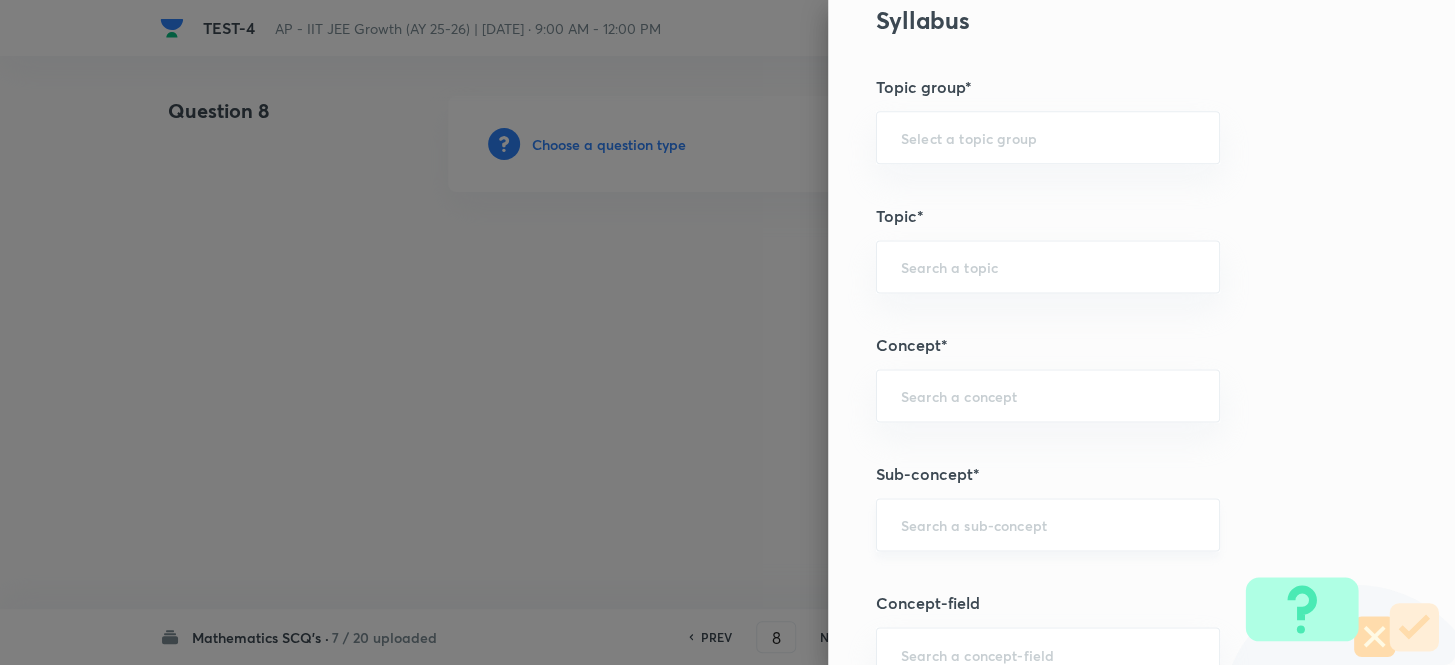 scroll, scrollTop: 1090, scrollLeft: 0, axis: vertical 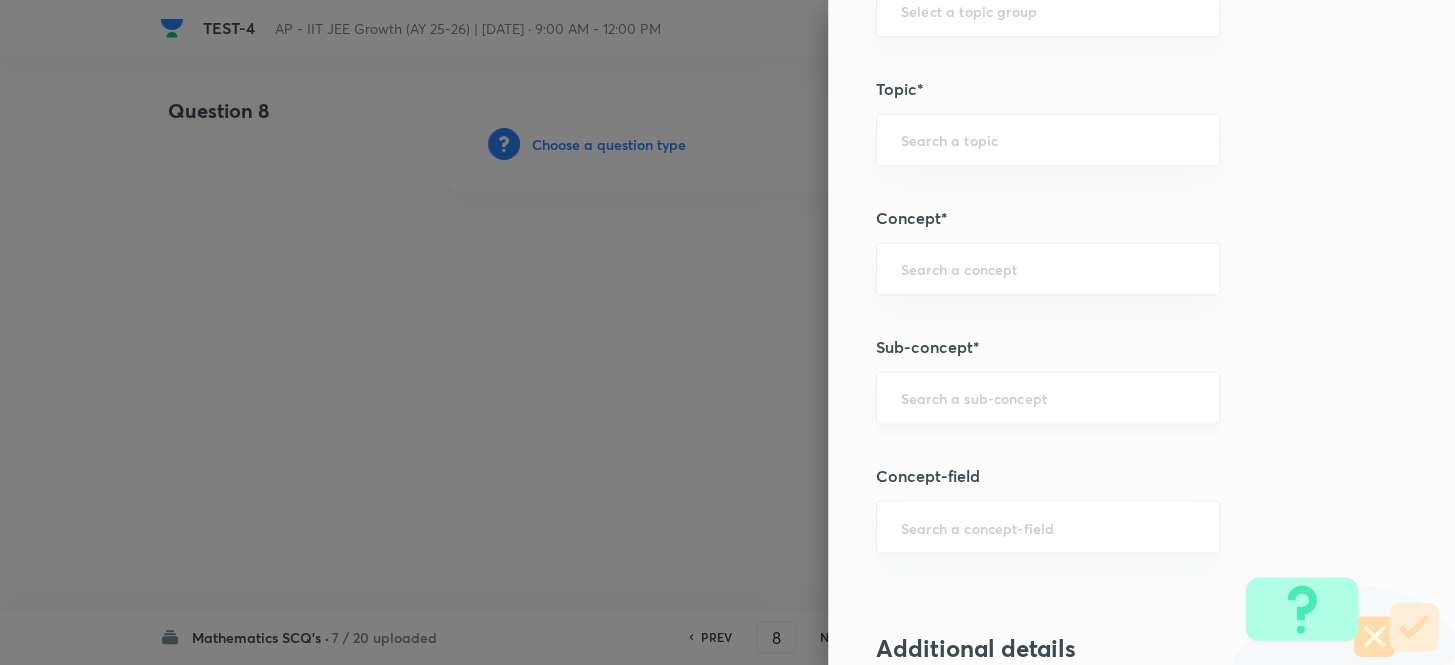 click at bounding box center [1048, 397] 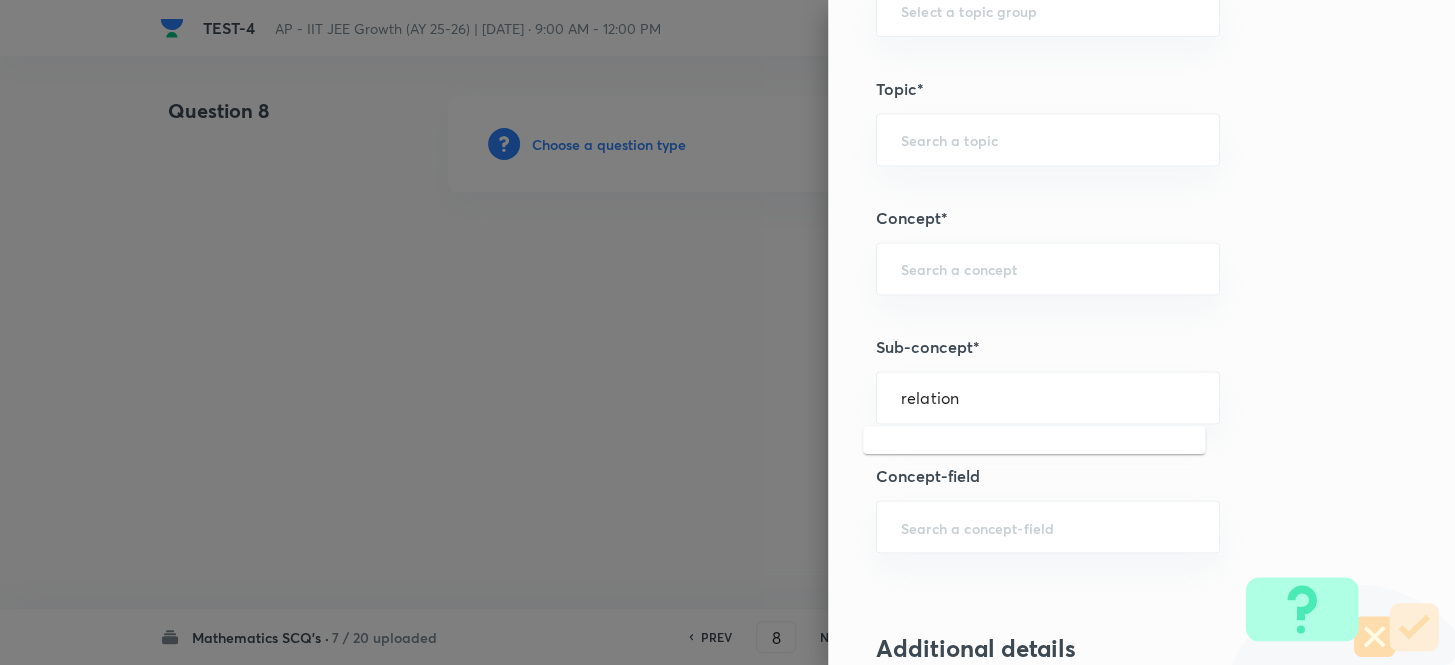 drag, startPoint x: 953, startPoint y: 392, endPoint x: 629, endPoint y: 391, distance: 324.00156 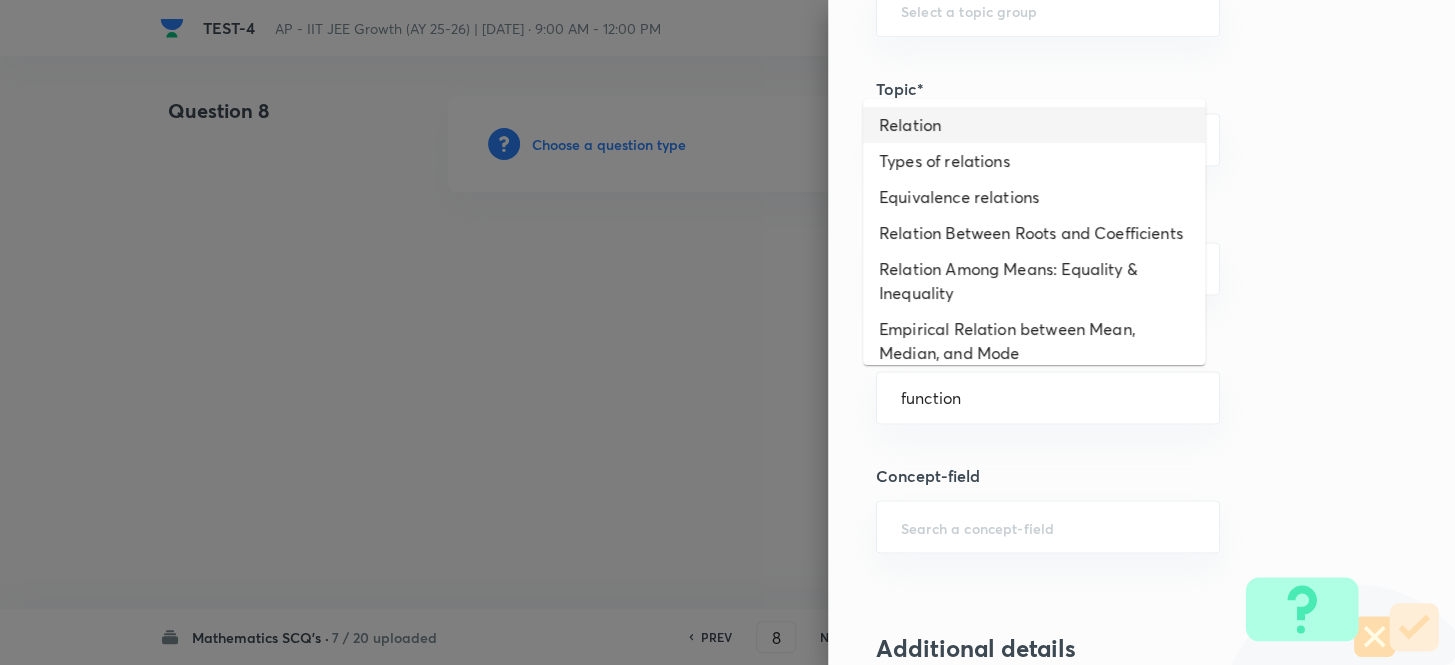 click on "Relation" at bounding box center (1034, 125) 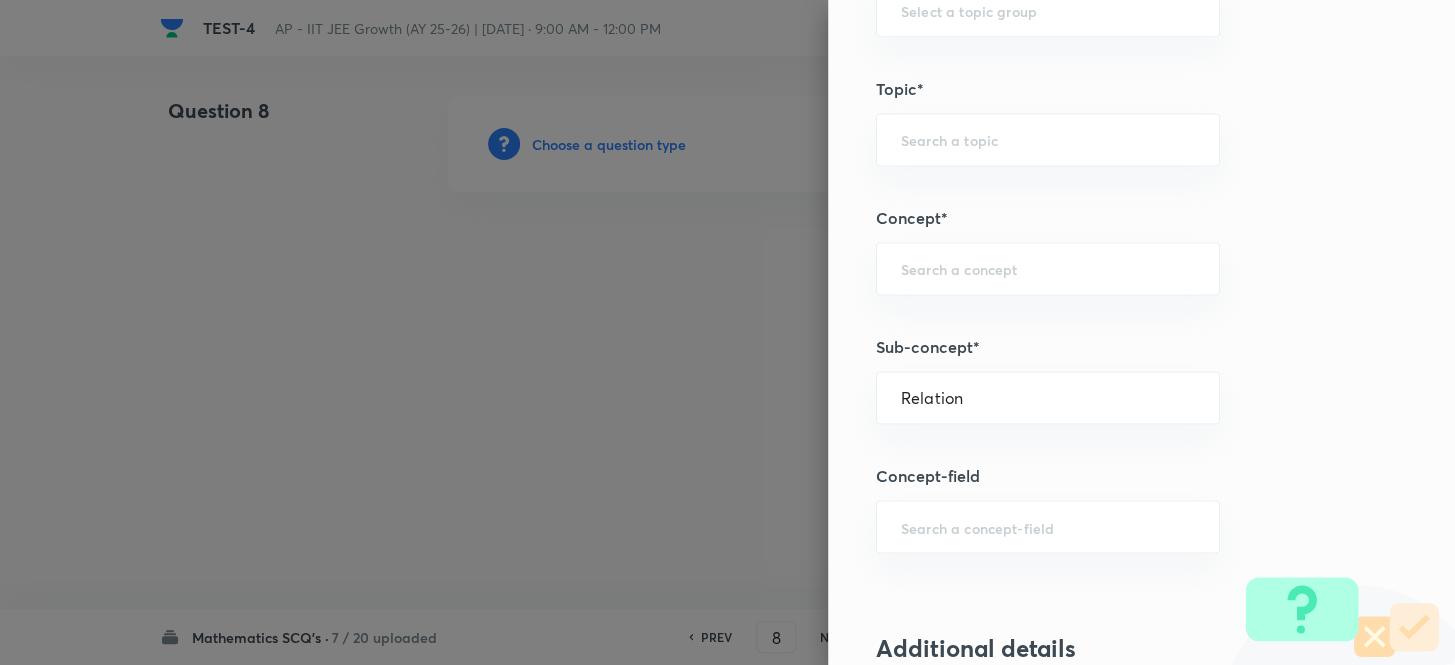 type on "Mathematics" 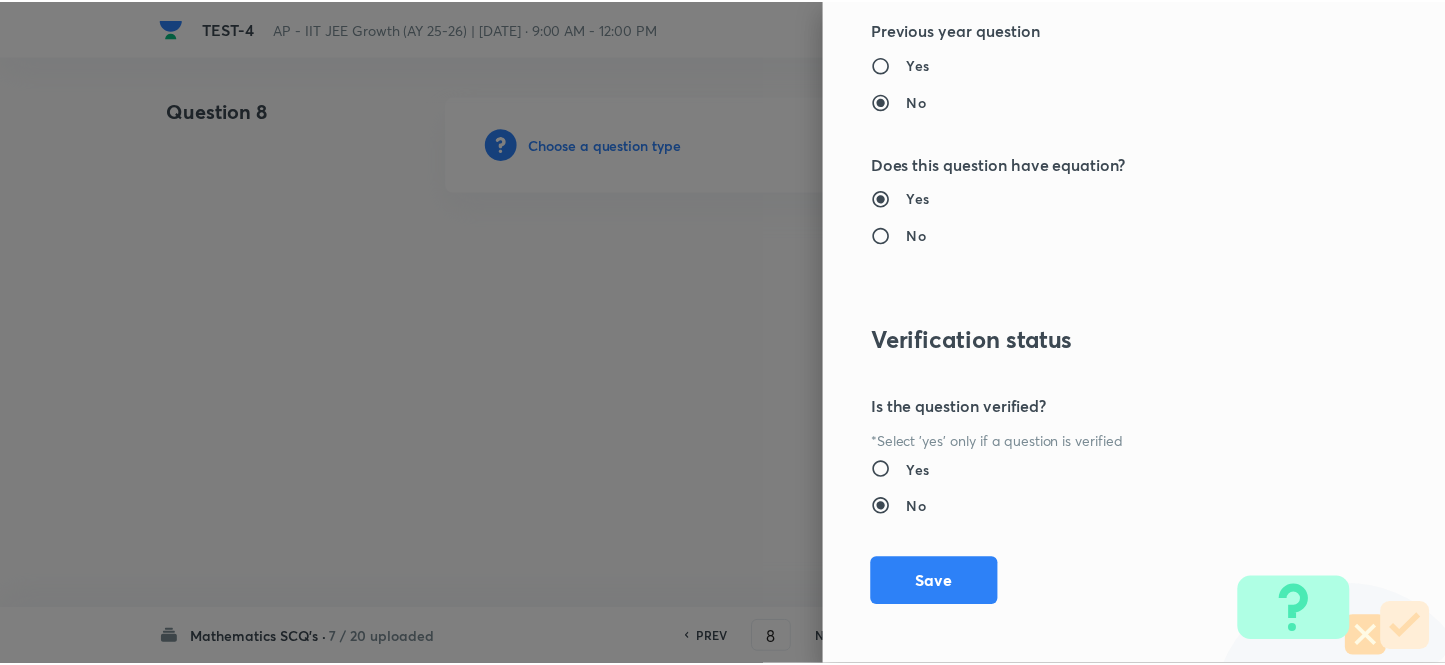 scroll, scrollTop: 2193, scrollLeft: 0, axis: vertical 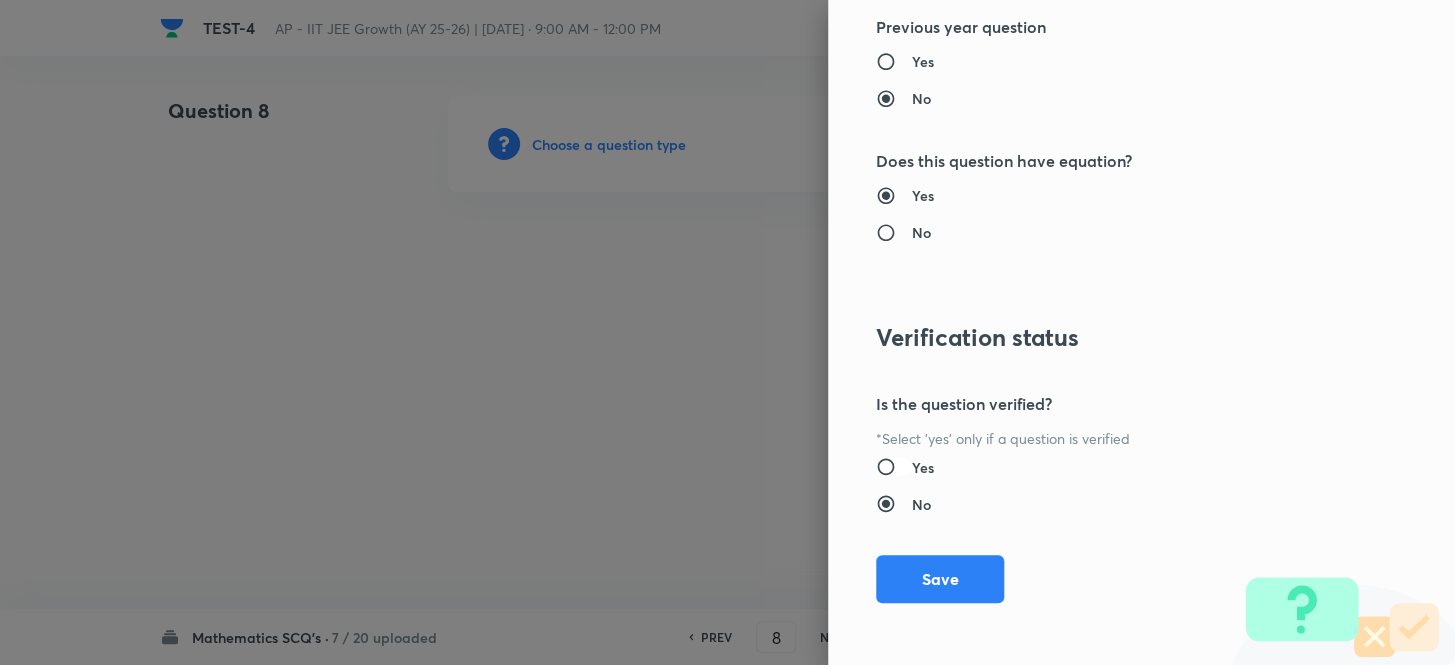 click on "Yes" at bounding box center (894, 467) 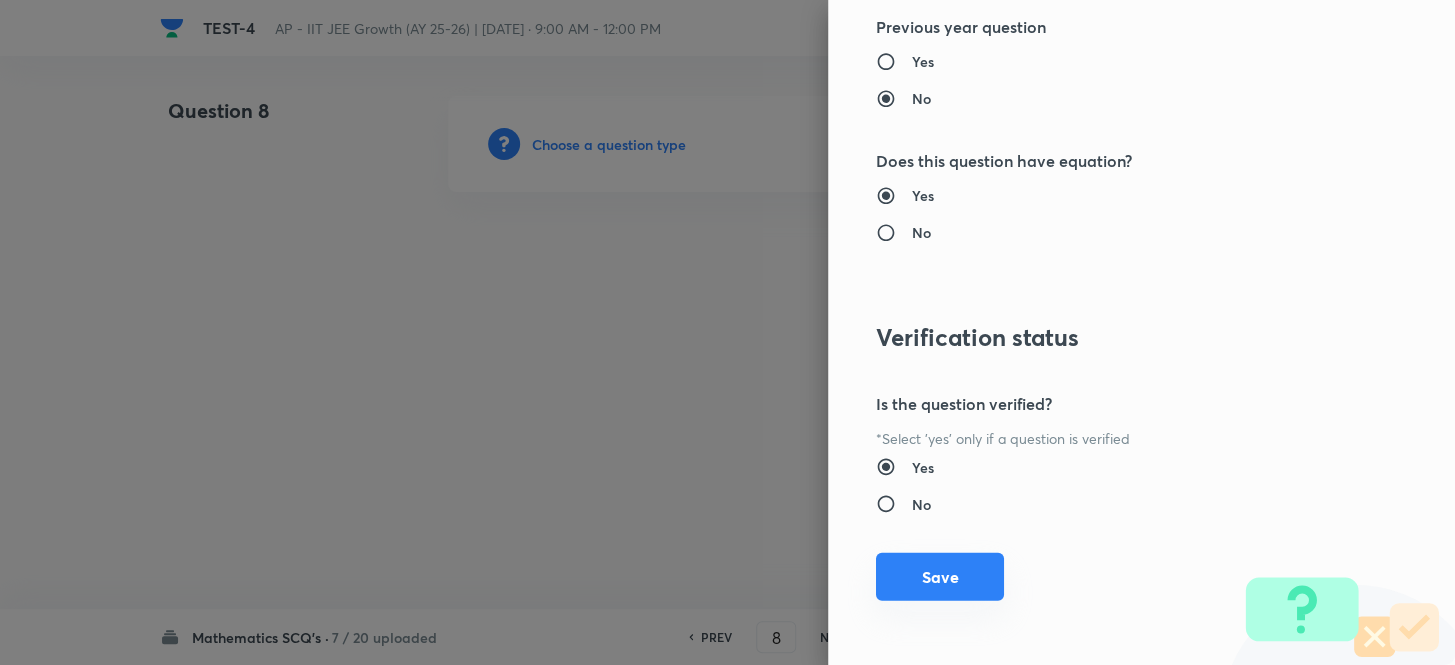 click on "Save" at bounding box center [940, 577] 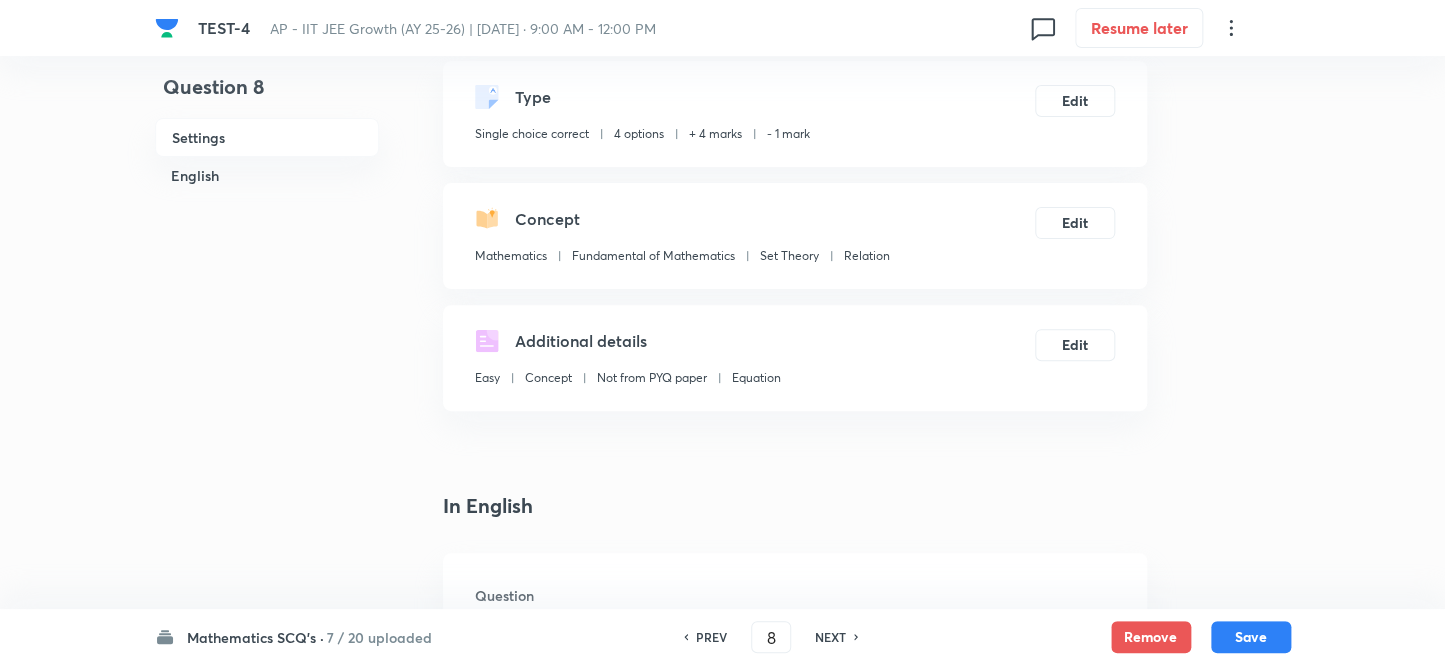 scroll, scrollTop: 272, scrollLeft: 0, axis: vertical 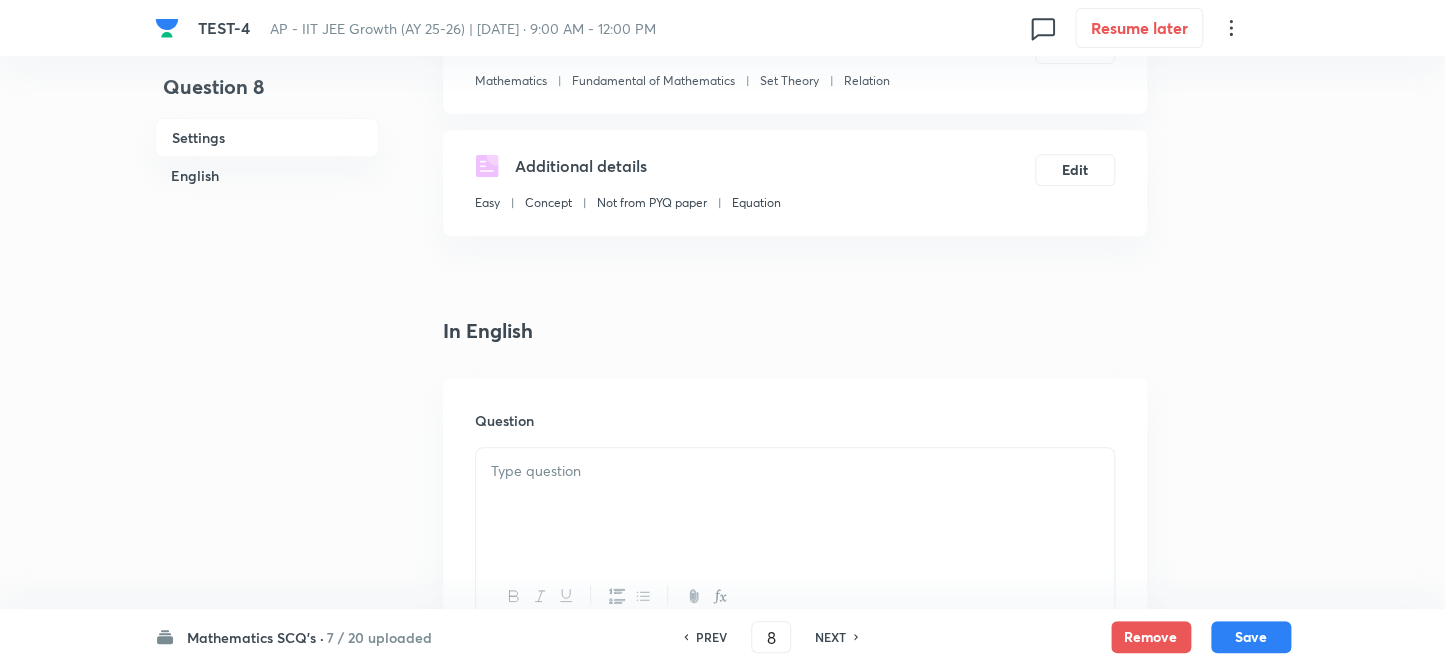 click at bounding box center (795, 471) 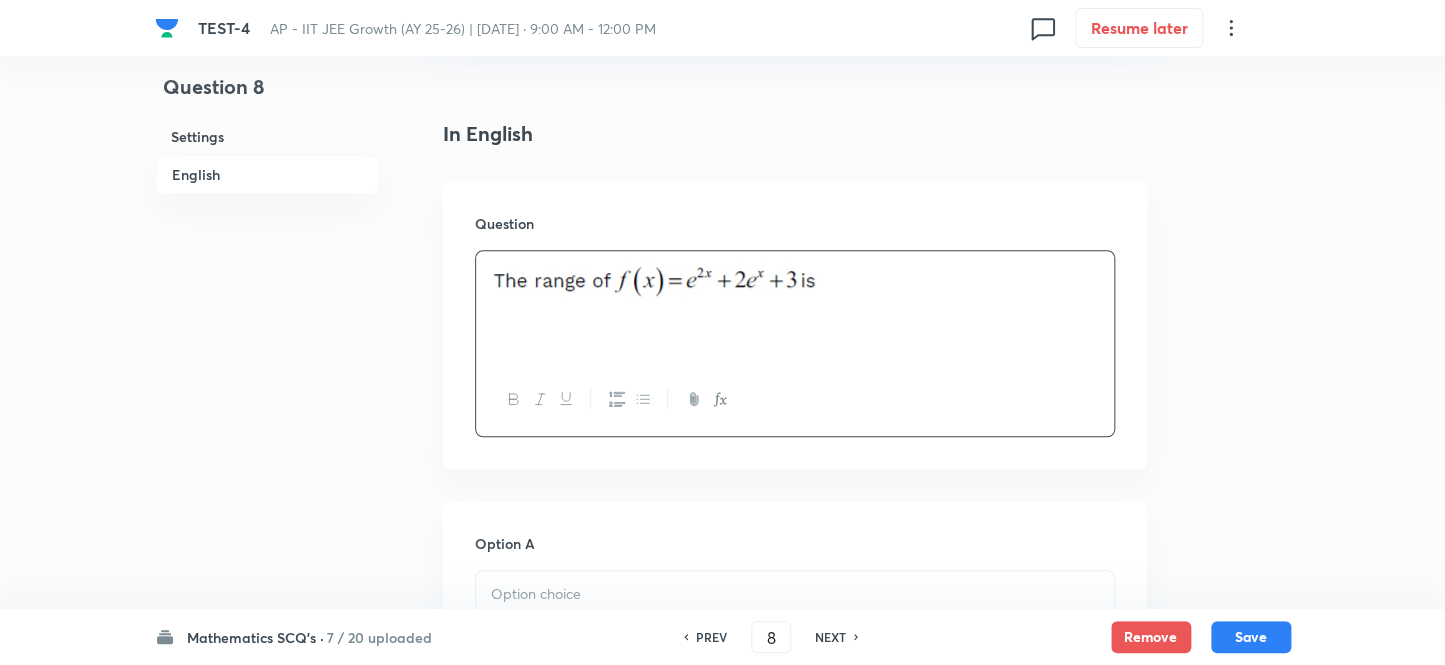 scroll, scrollTop: 636, scrollLeft: 0, axis: vertical 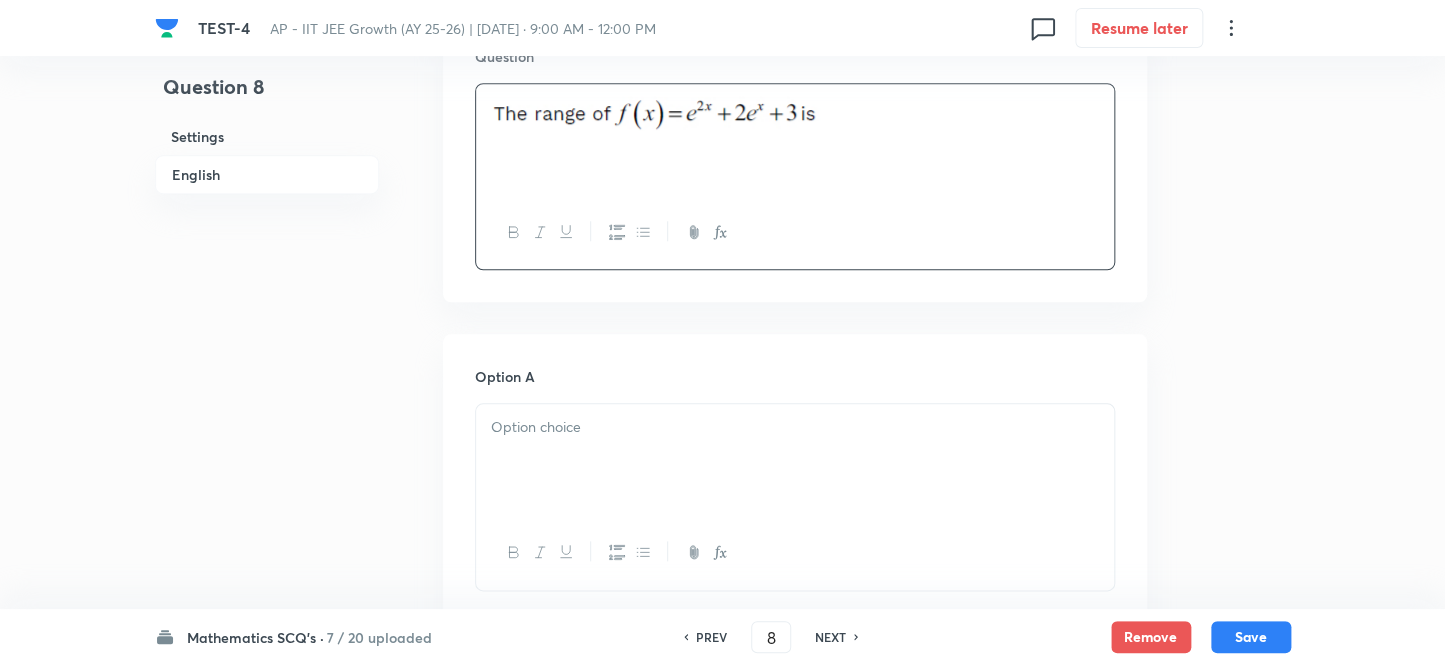 click at bounding box center (795, 460) 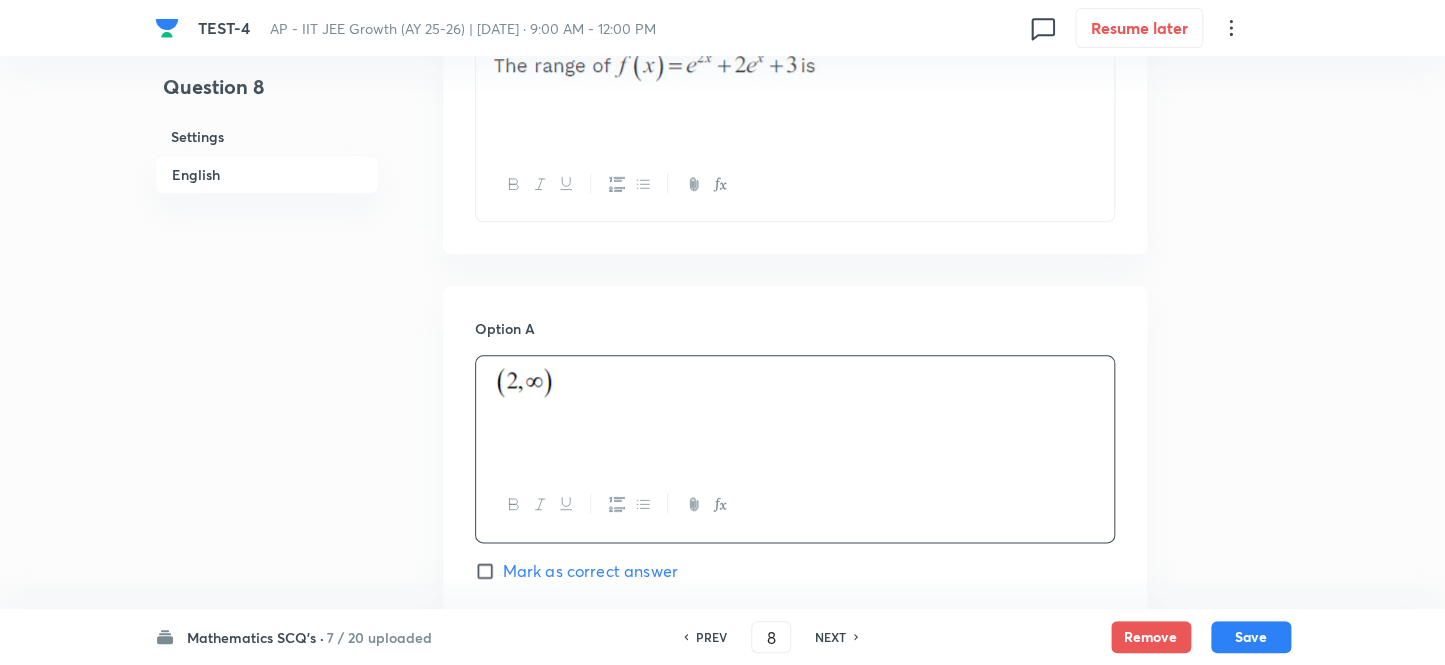 scroll, scrollTop: 1000, scrollLeft: 0, axis: vertical 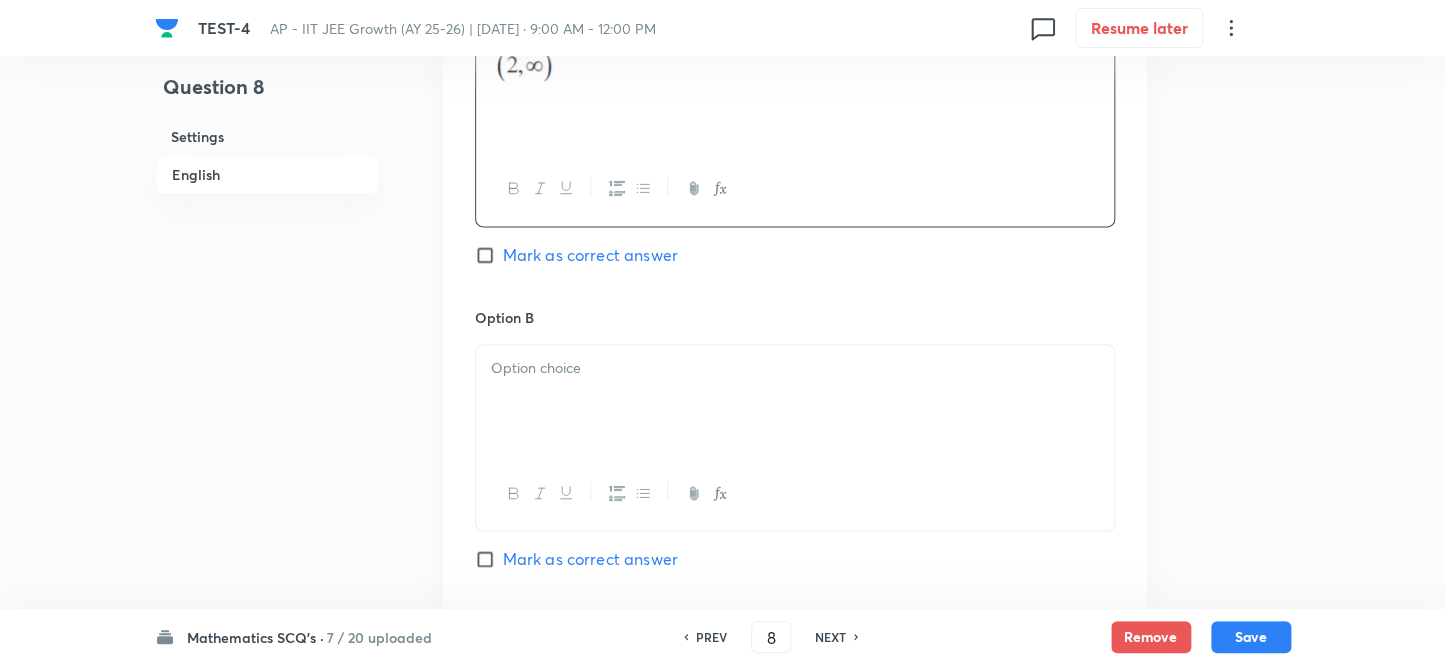 click at bounding box center (795, 401) 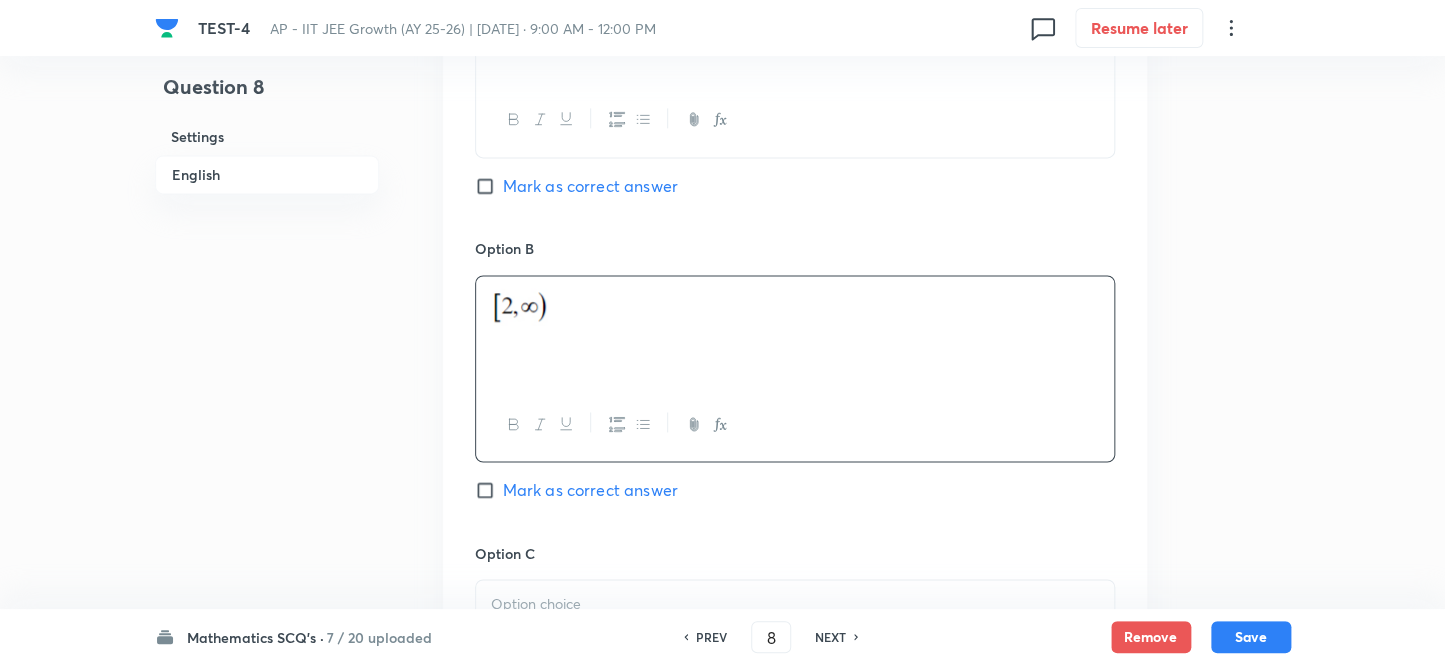 scroll, scrollTop: 1181, scrollLeft: 0, axis: vertical 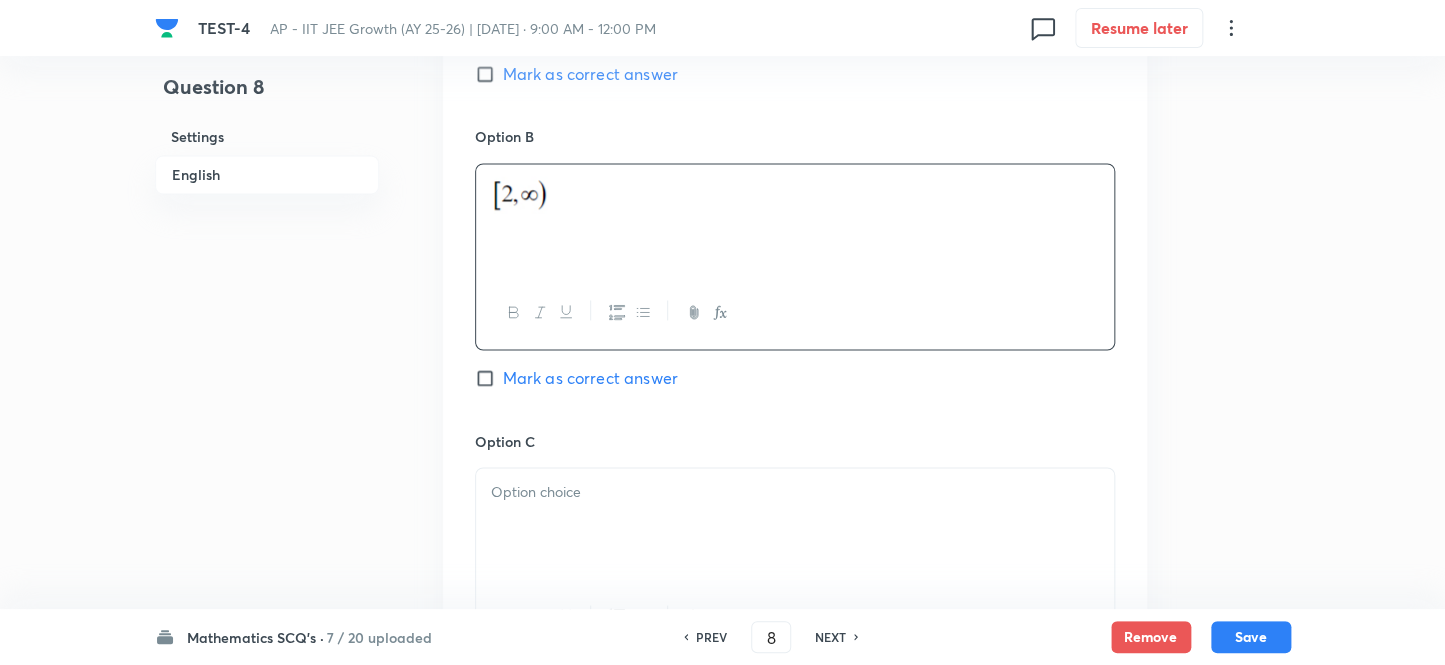 click on "Option C Mark as correct answer" at bounding box center [795, 582] 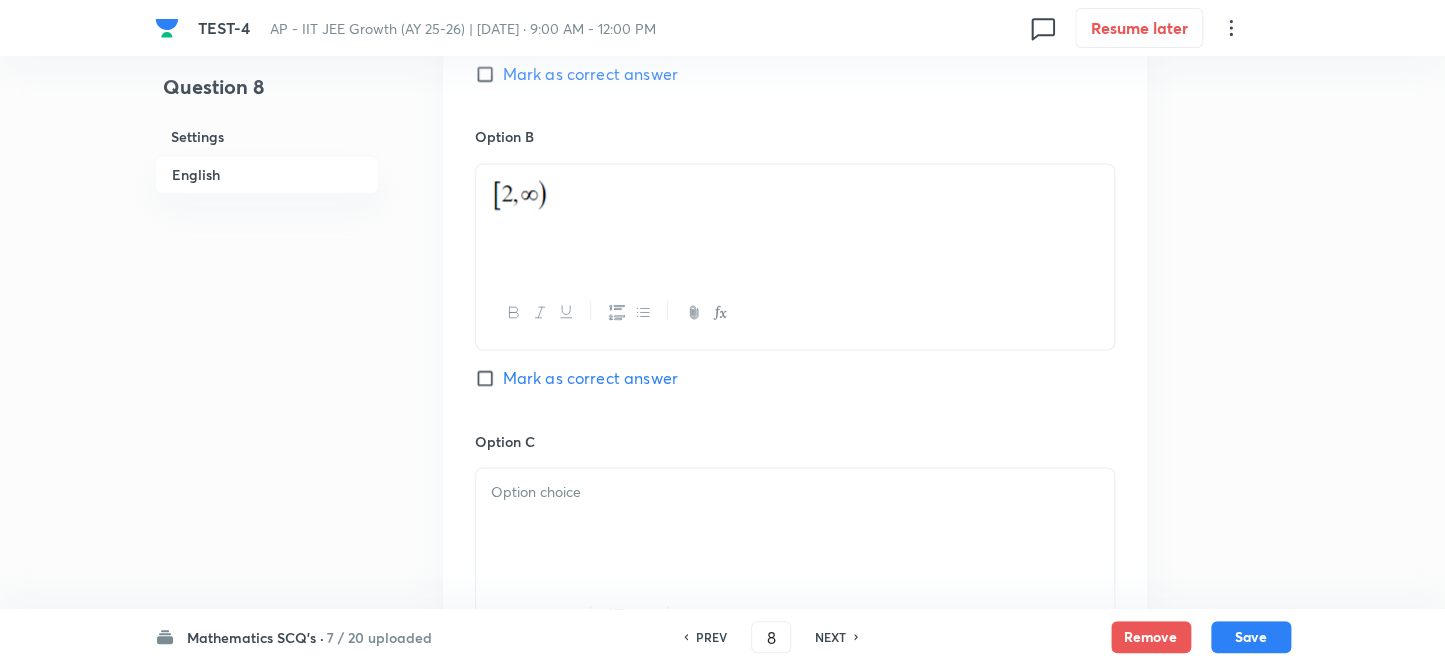 click at bounding box center [795, 491] 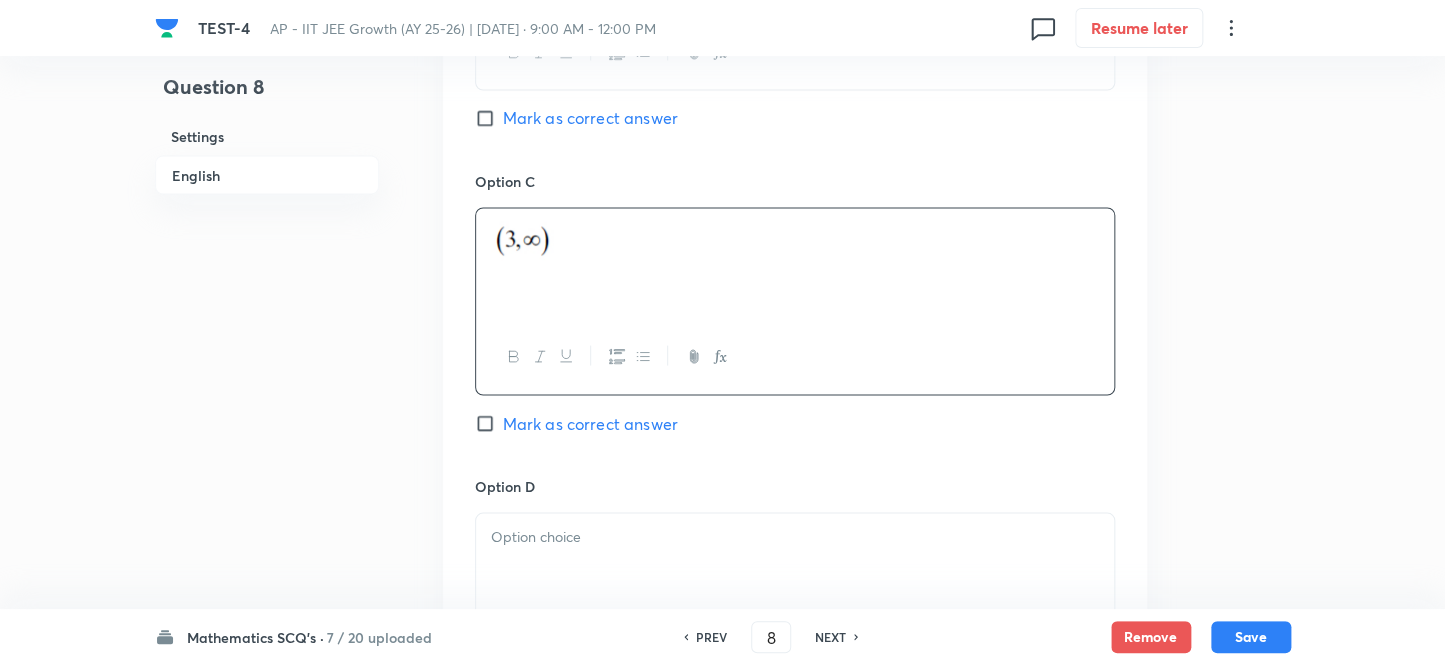 scroll, scrollTop: 1545, scrollLeft: 0, axis: vertical 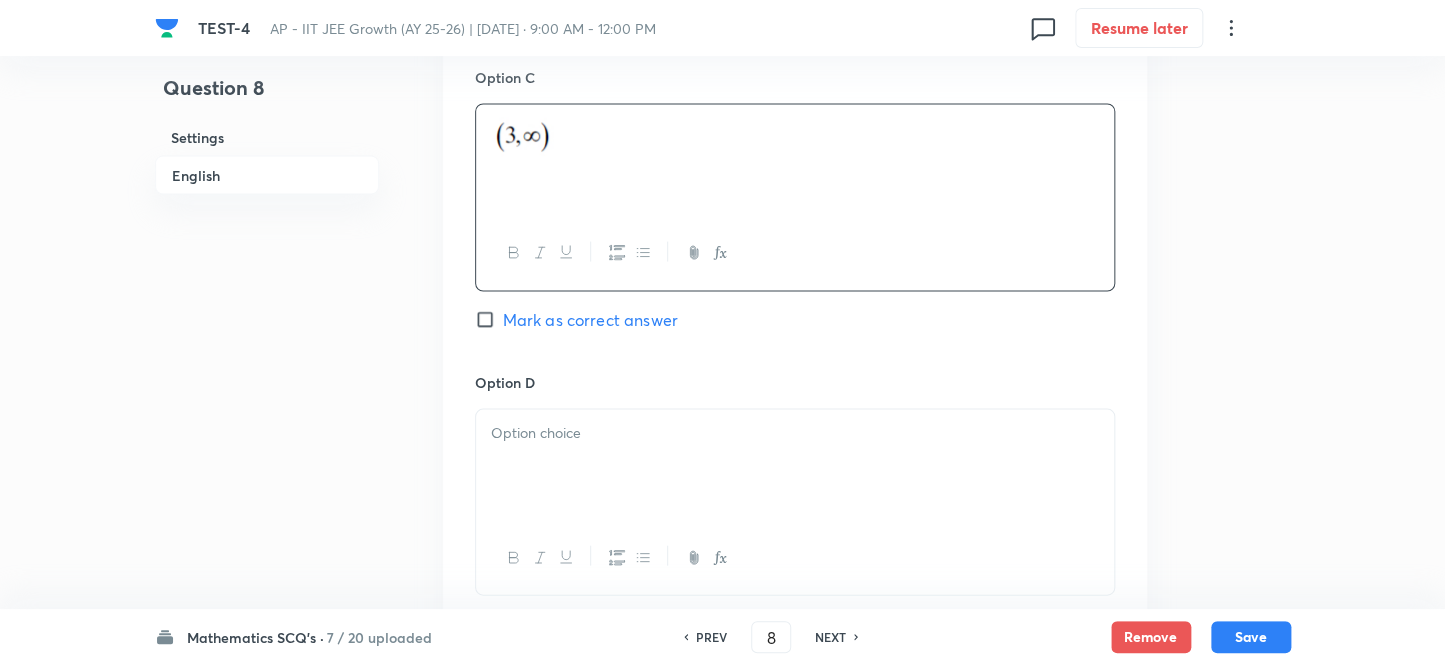 click on "Mark as correct answer" at bounding box center (489, 319) 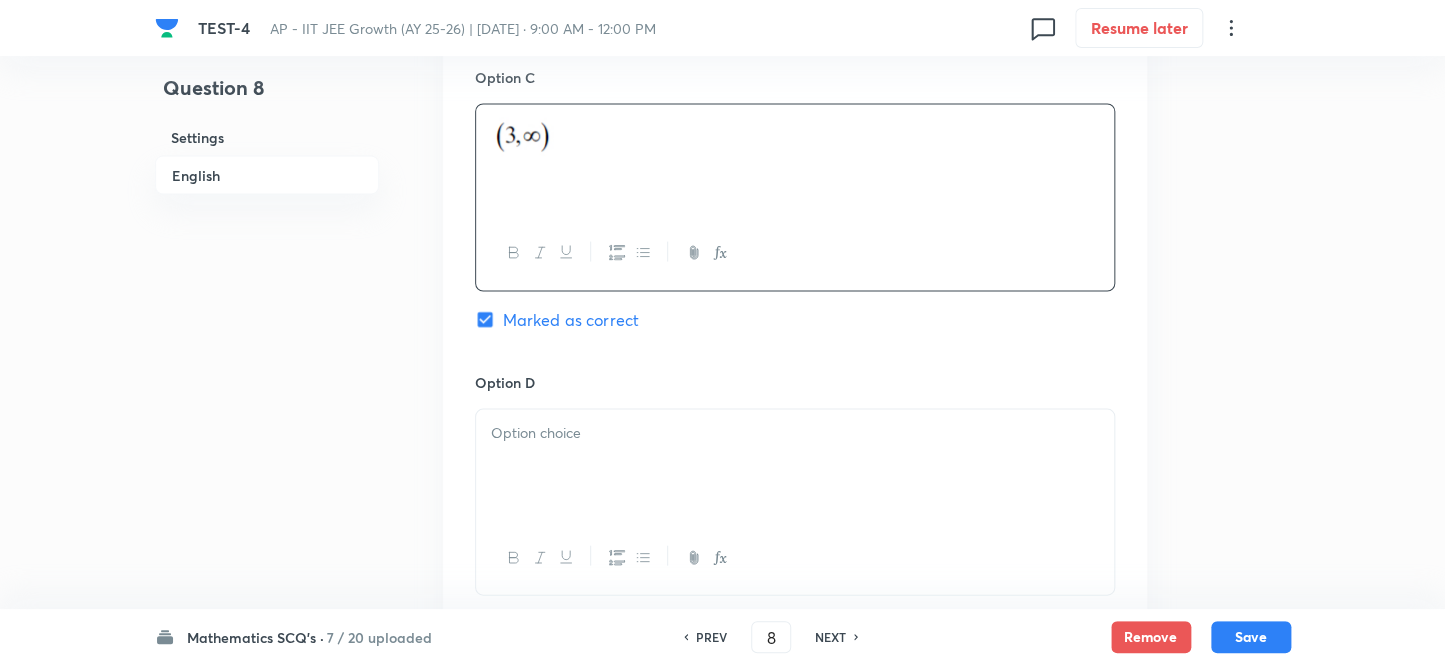 click at bounding box center (795, 465) 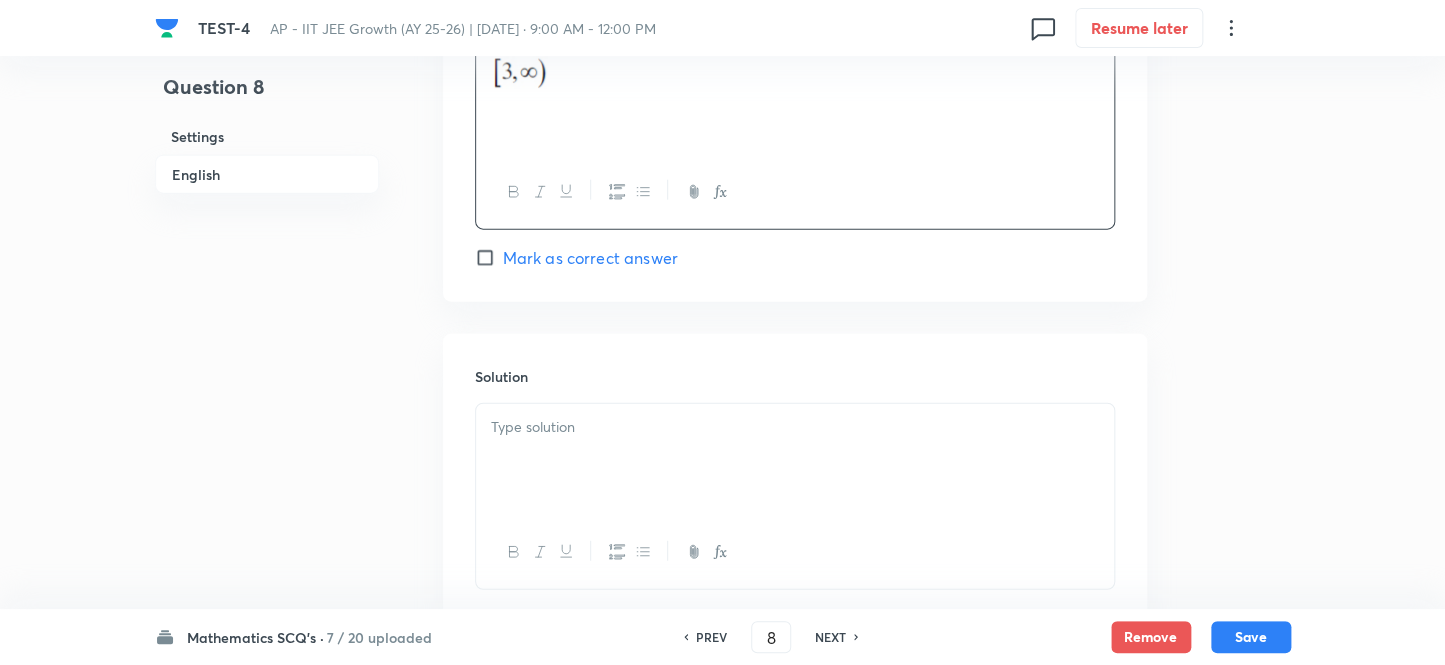 scroll, scrollTop: 2000, scrollLeft: 0, axis: vertical 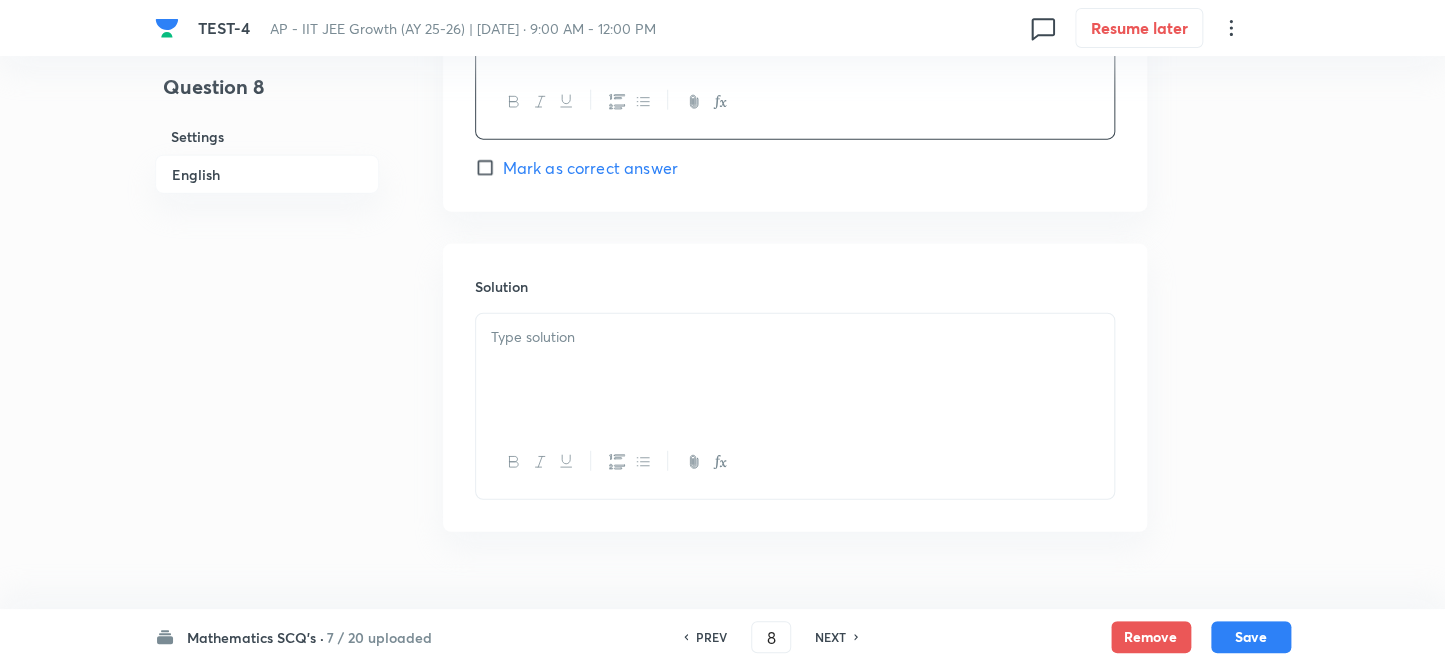 click at bounding box center [795, 337] 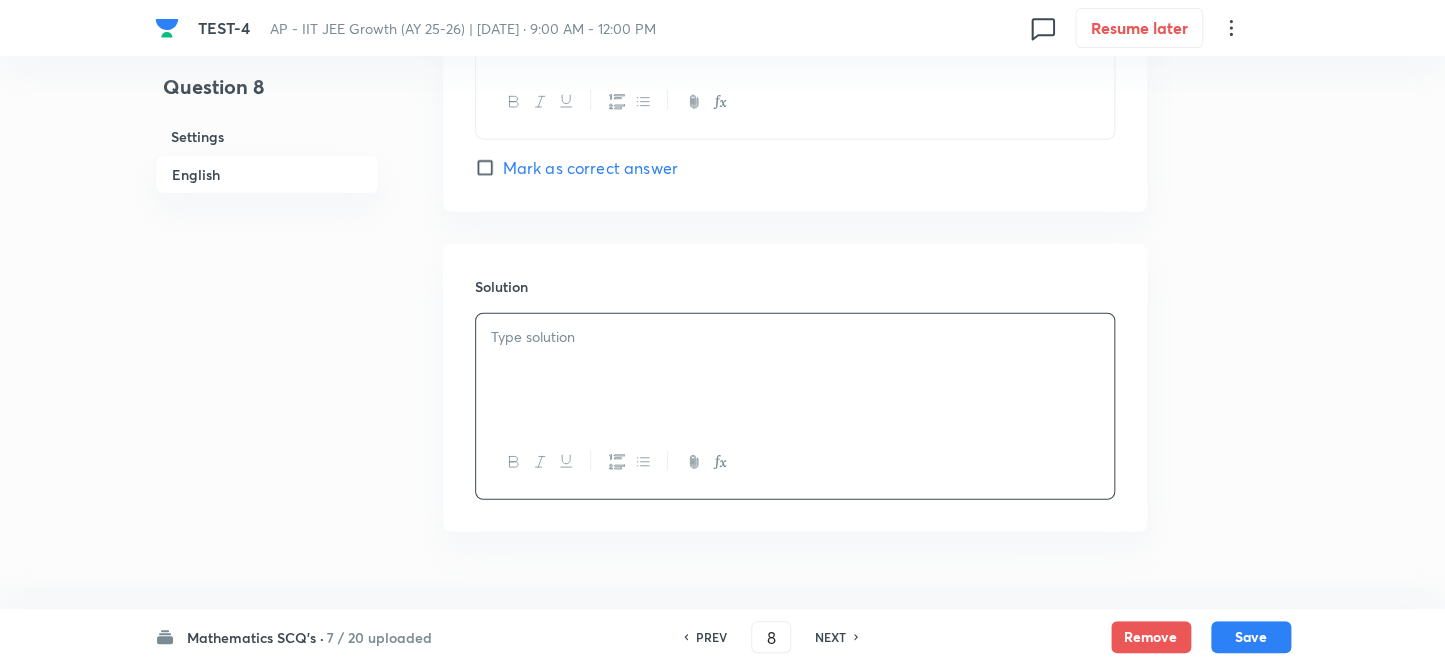 type 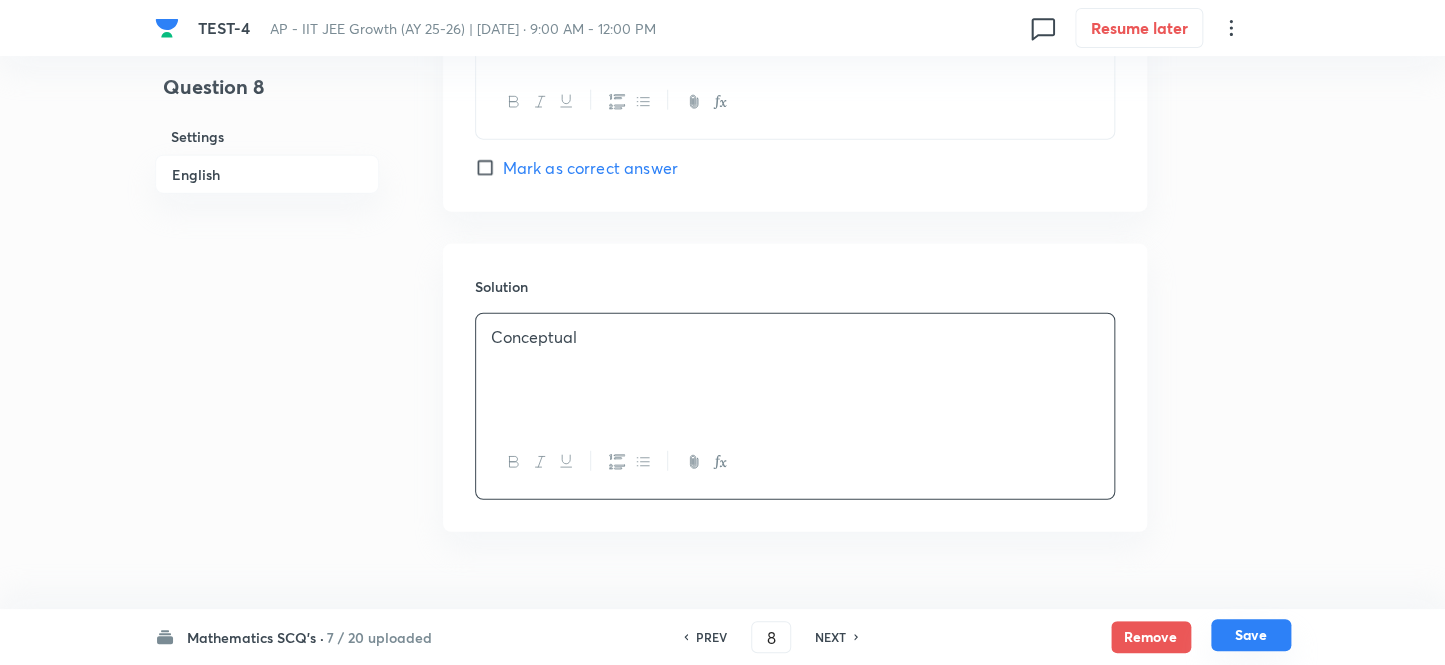 click on "Save" at bounding box center (1251, 635) 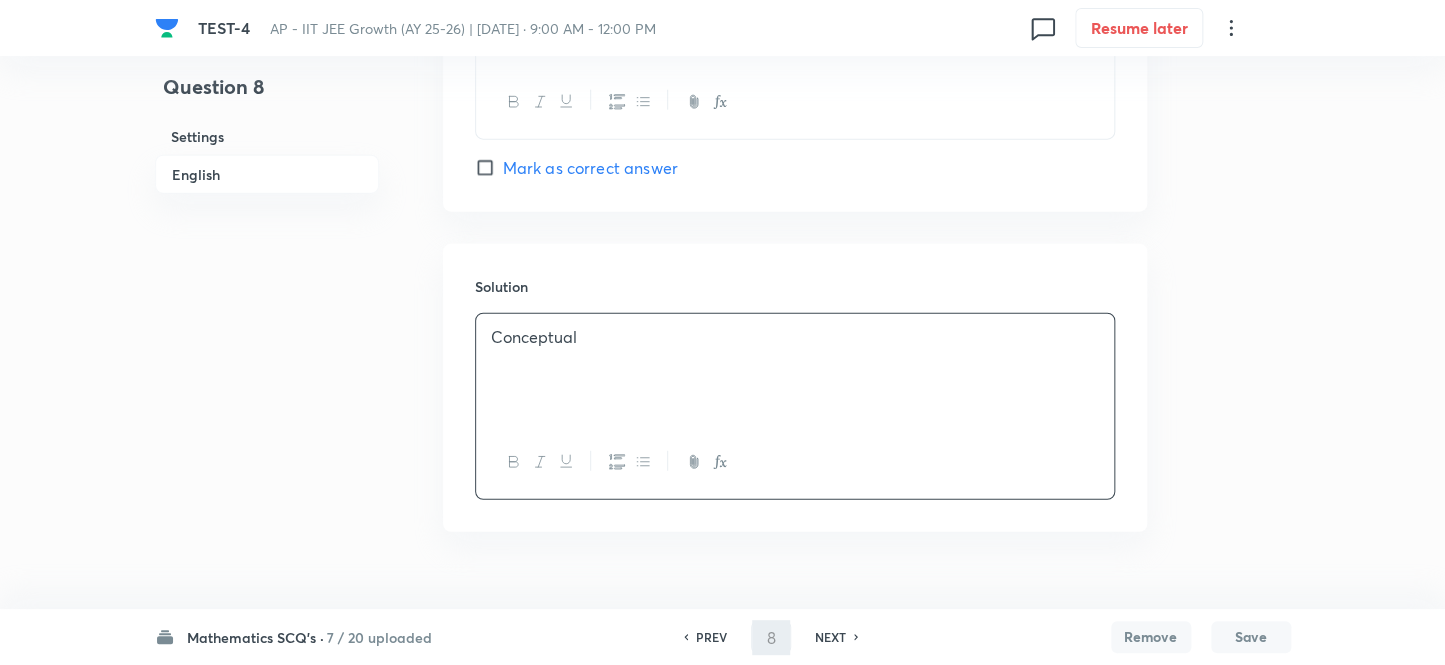 type on "9" 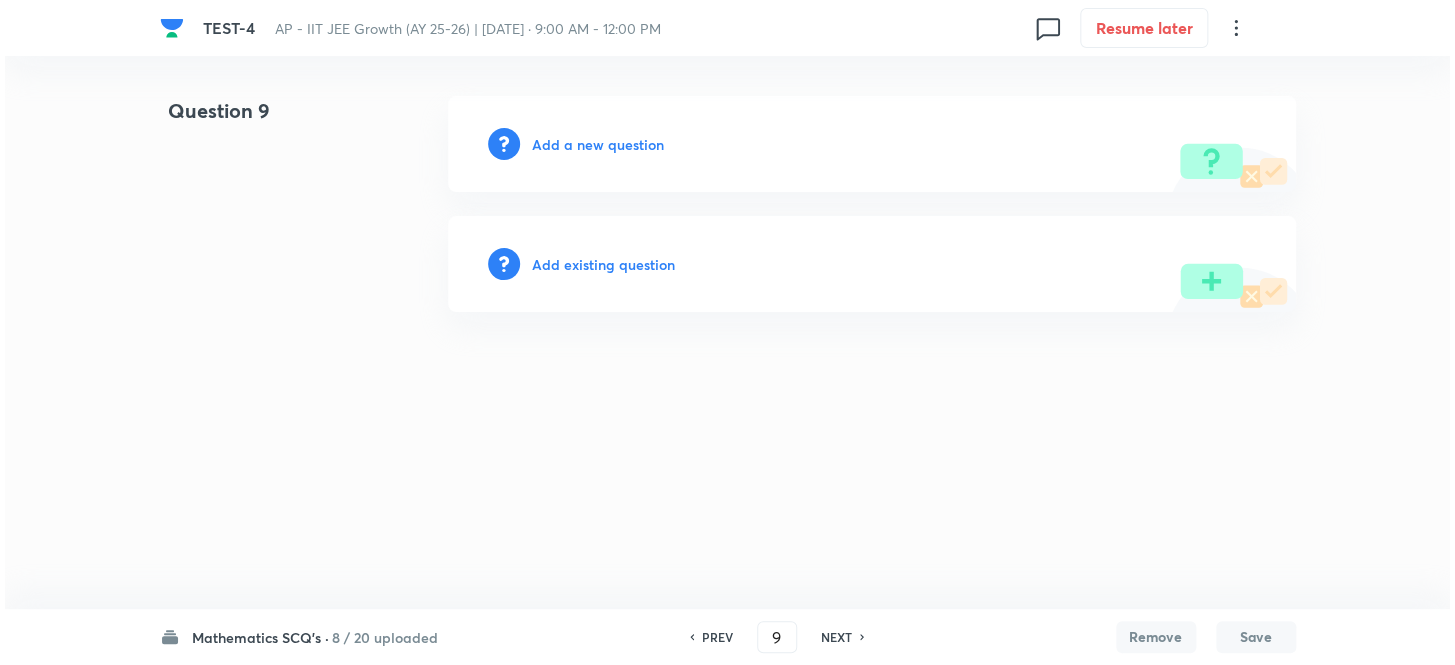 scroll, scrollTop: 0, scrollLeft: 0, axis: both 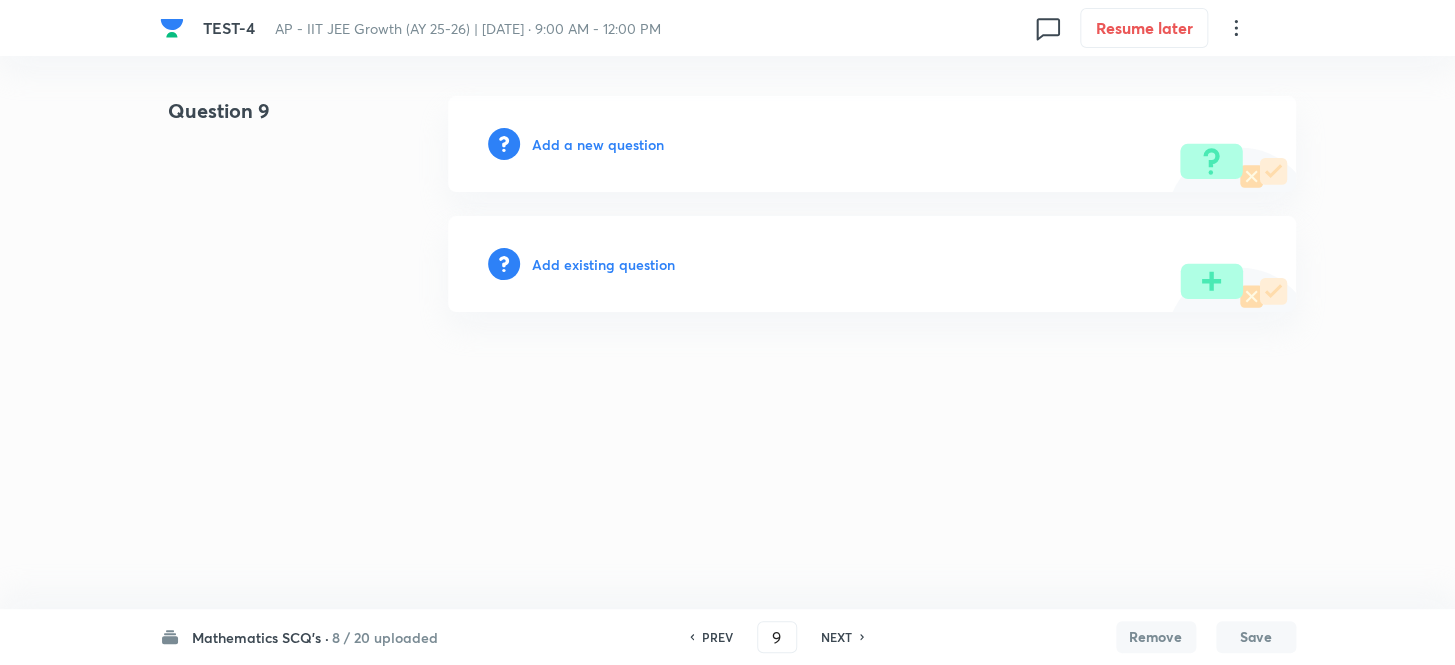 click on "Add a new question" at bounding box center (872, 144) 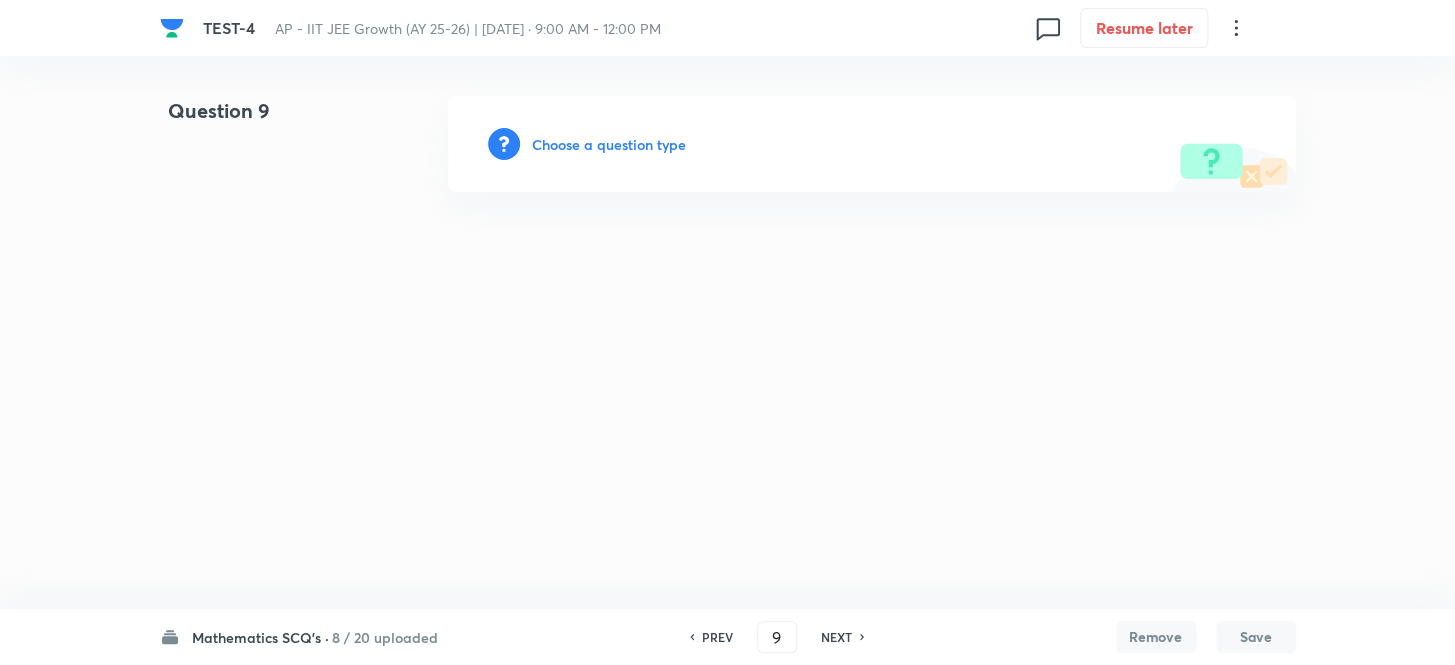 click on "Choose a question type" at bounding box center [609, 144] 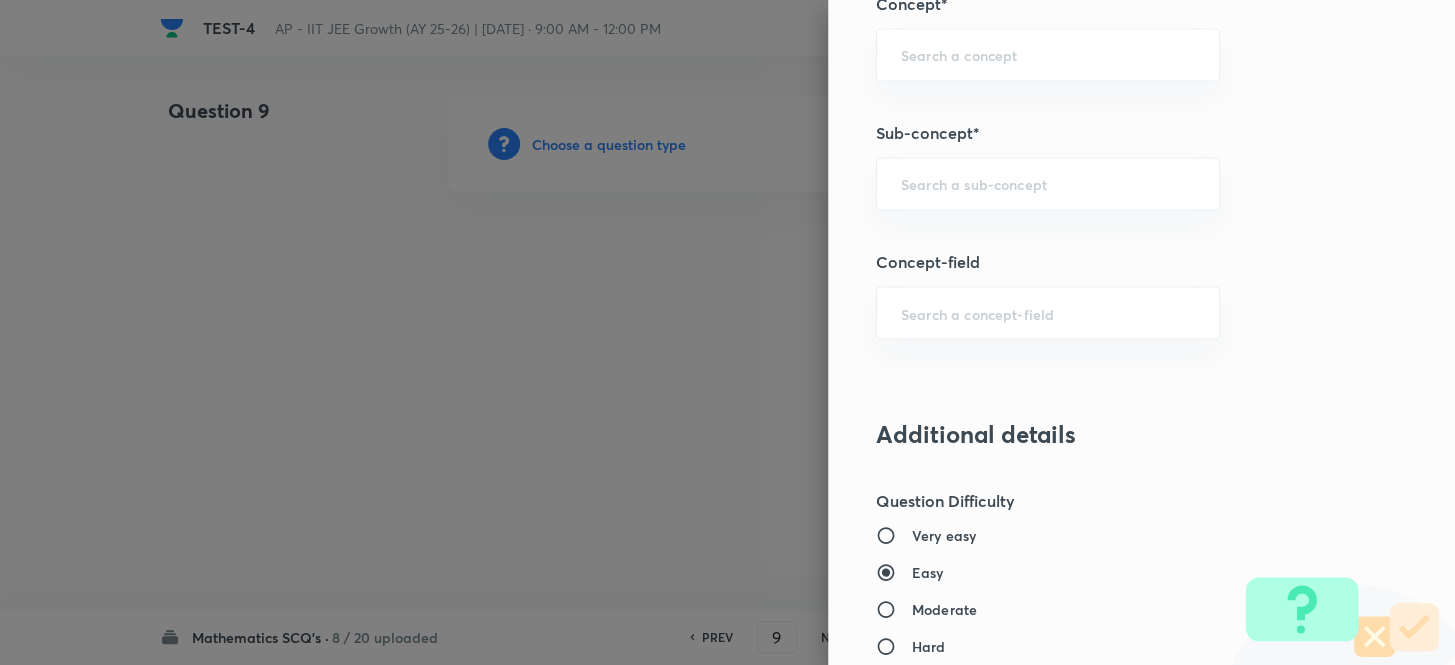 scroll, scrollTop: 1363, scrollLeft: 0, axis: vertical 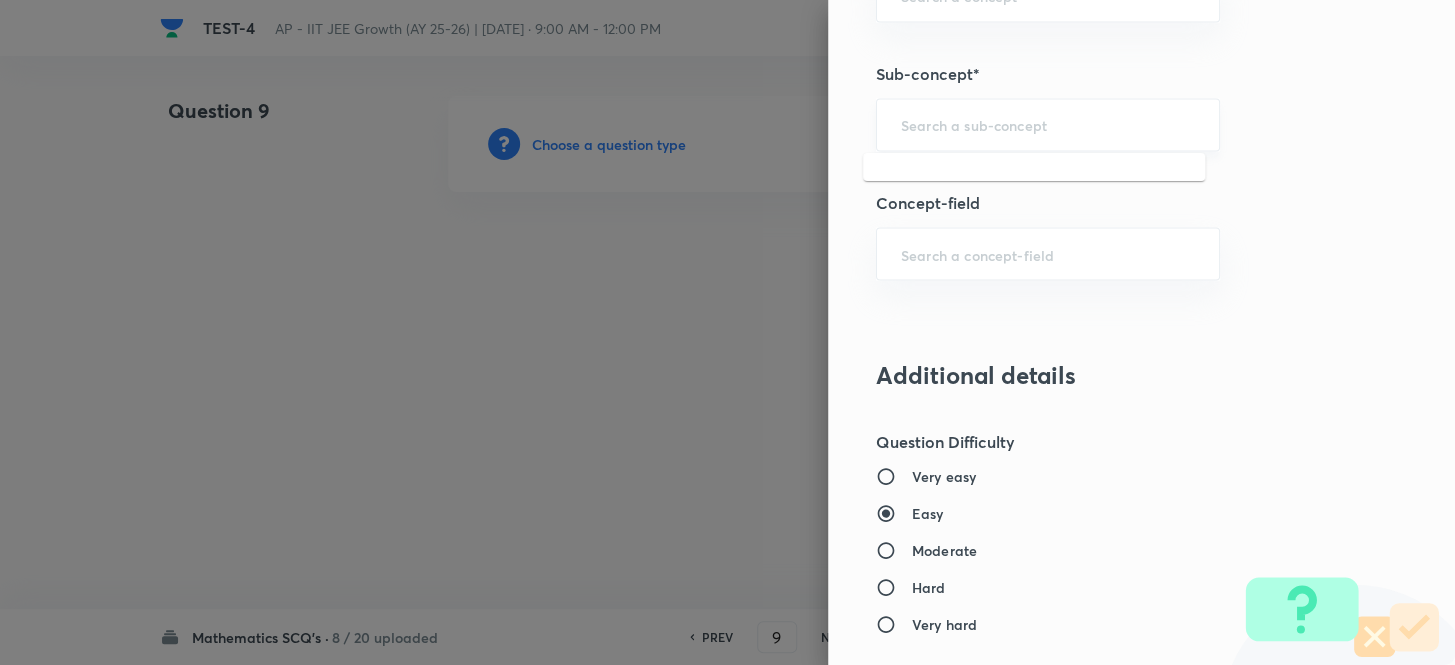 click at bounding box center (1048, 124) 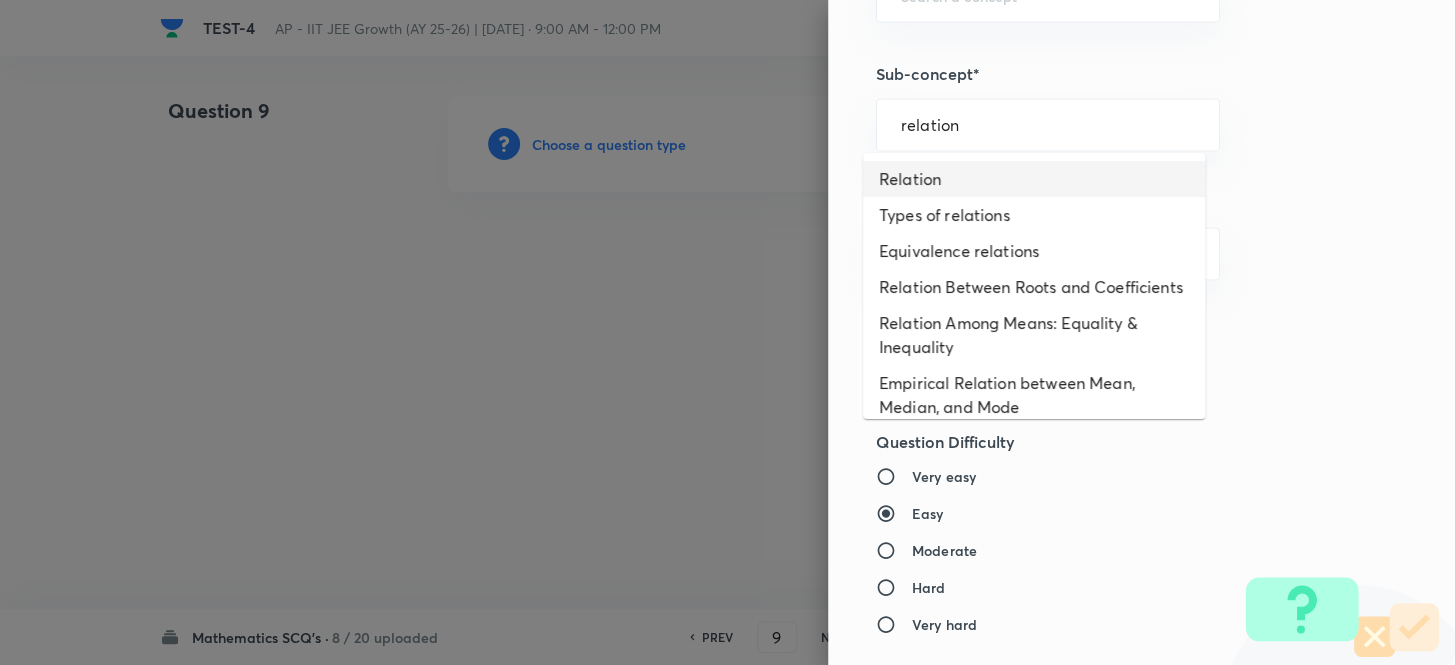 click on "Relation" at bounding box center [1034, 179] 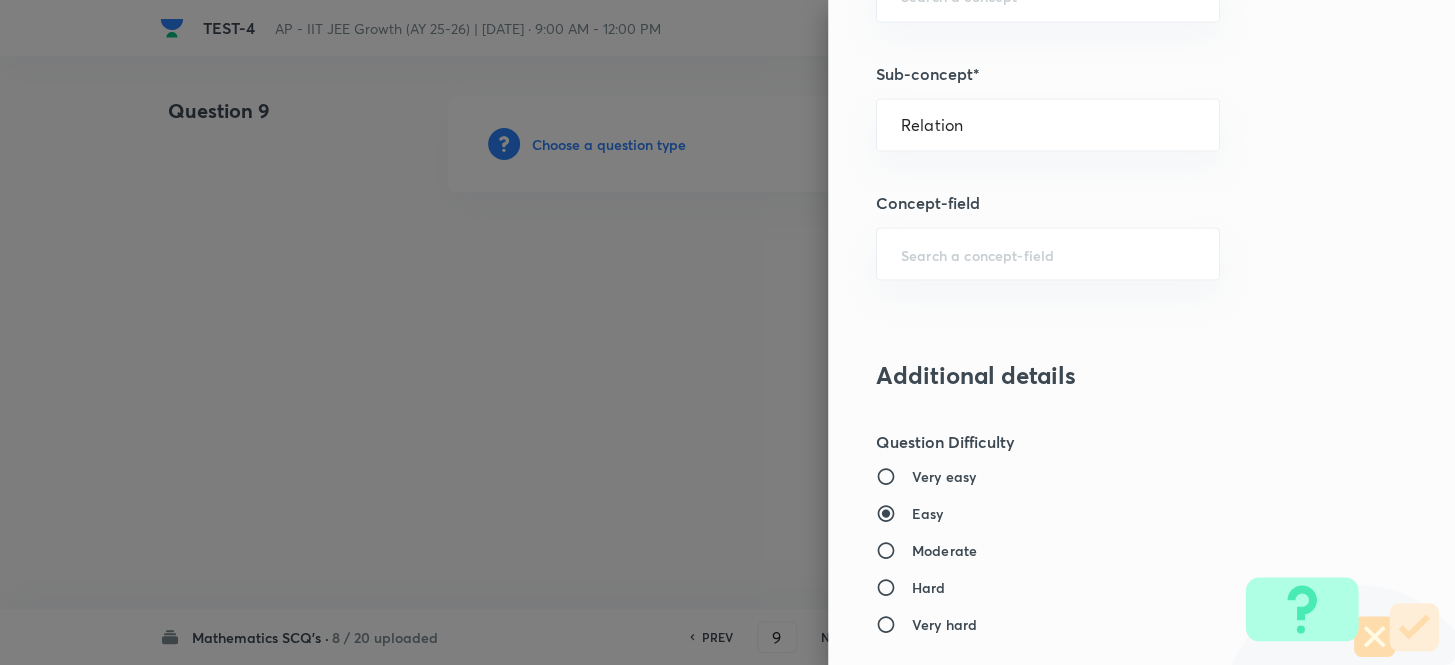 type on "Mathematics" 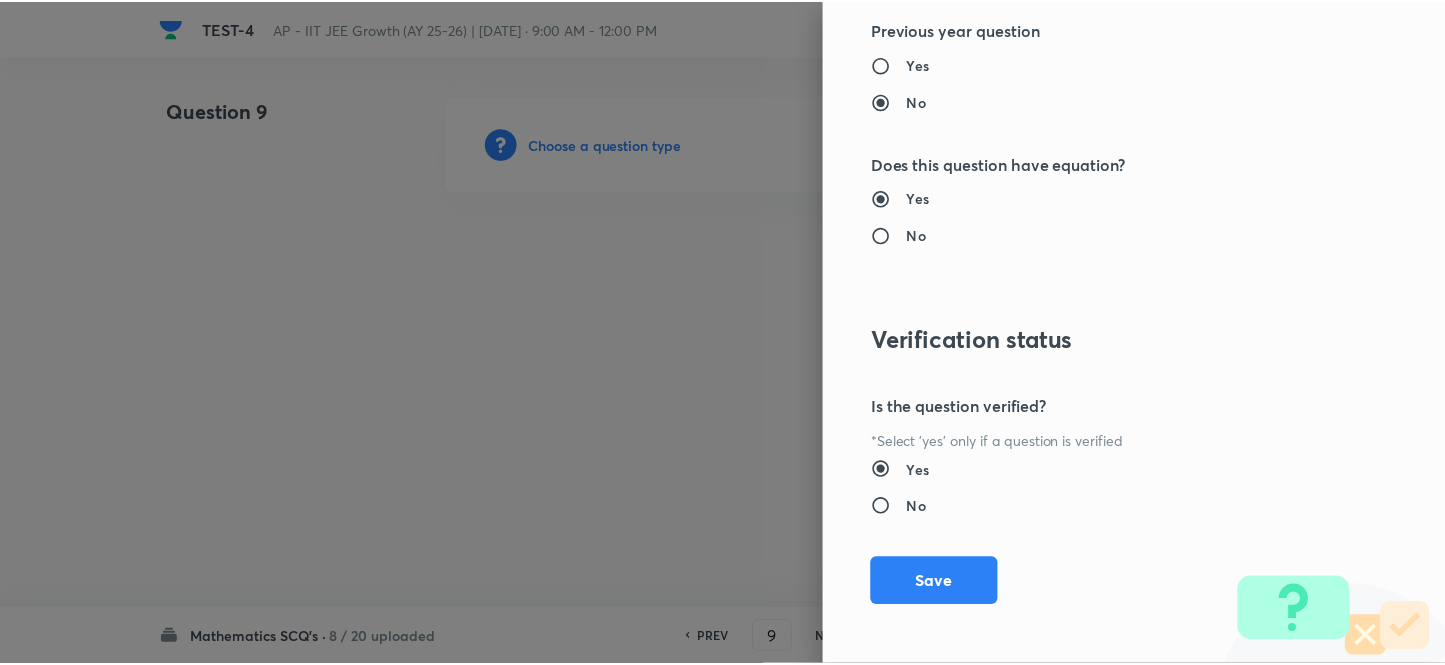 scroll, scrollTop: 2193, scrollLeft: 0, axis: vertical 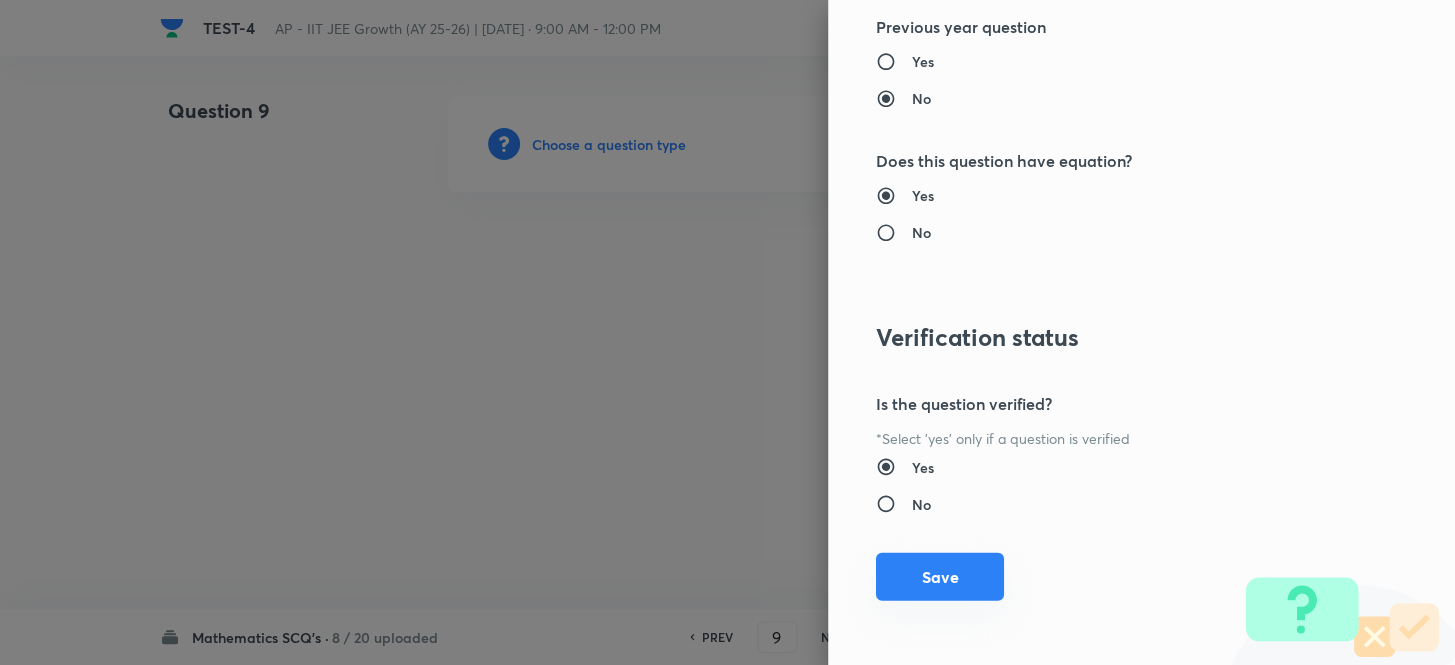 click on "Save" at bounding box center [940, 577] 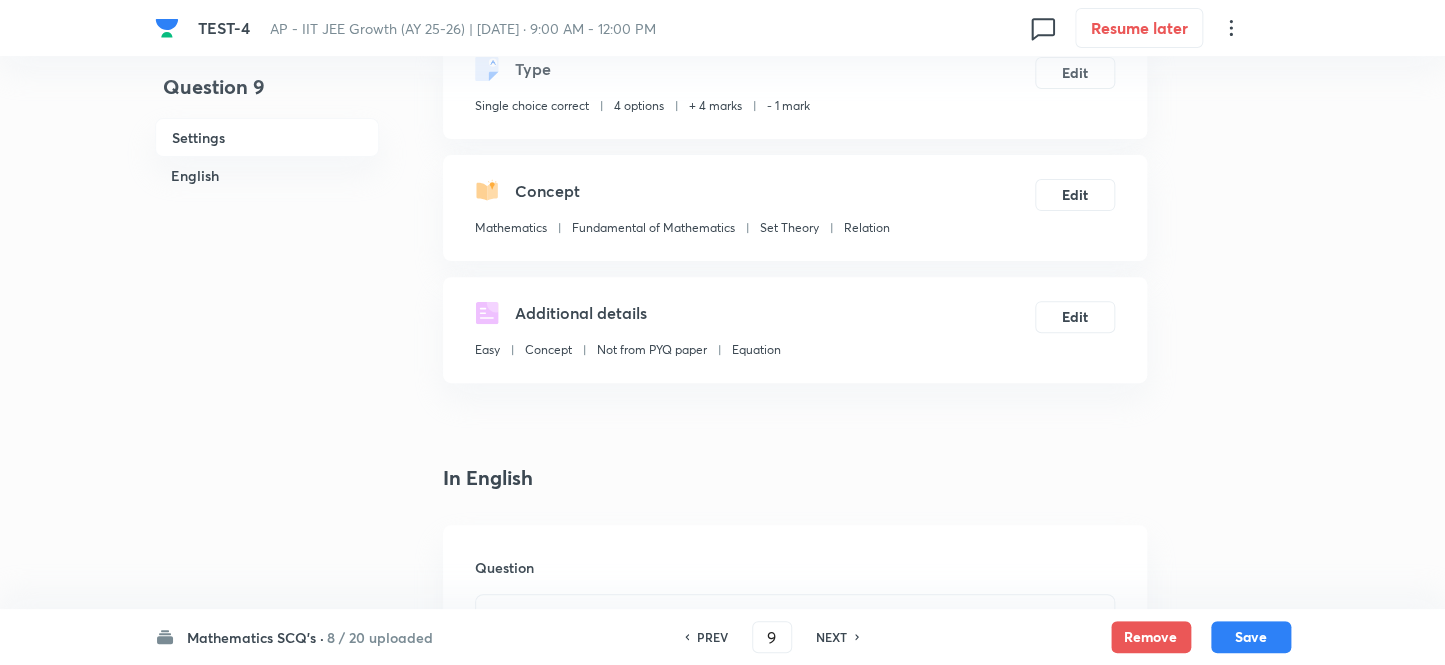 scroll, scrollTop: 363, scrollLeft: 0, axis: vertical 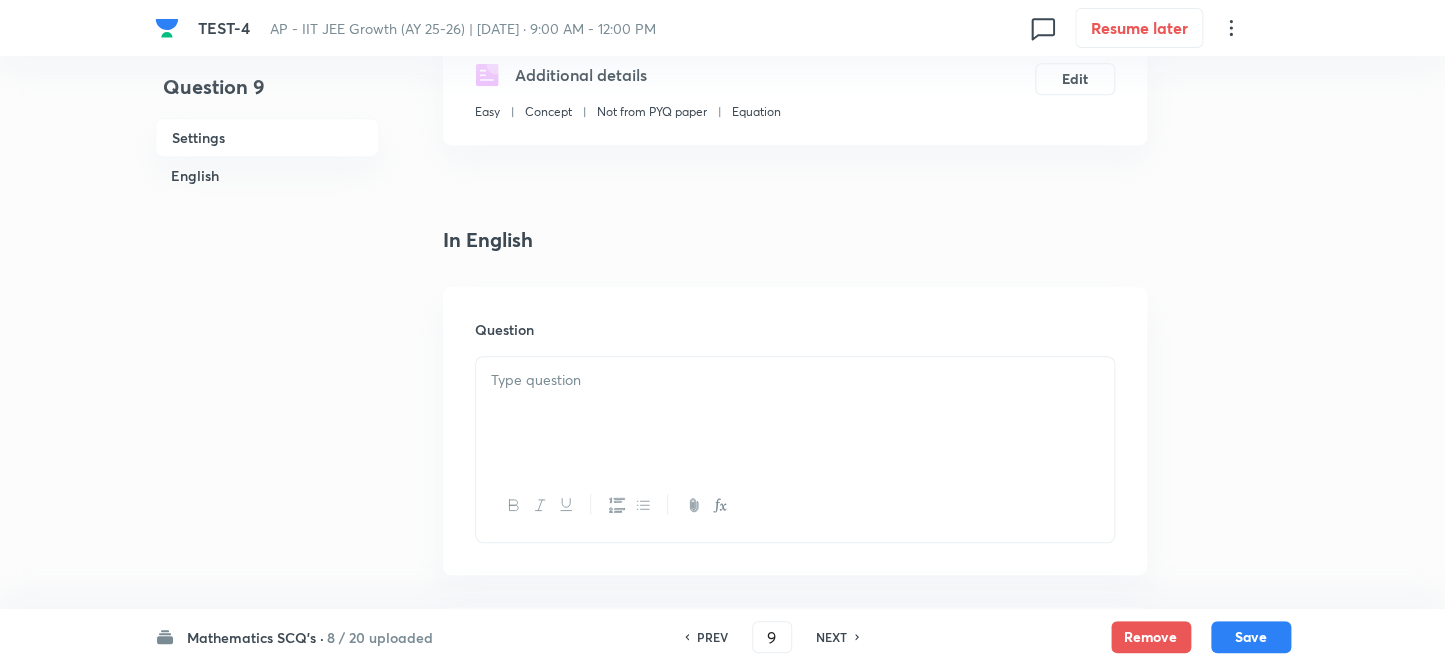 click at bounding box center [795, 380] 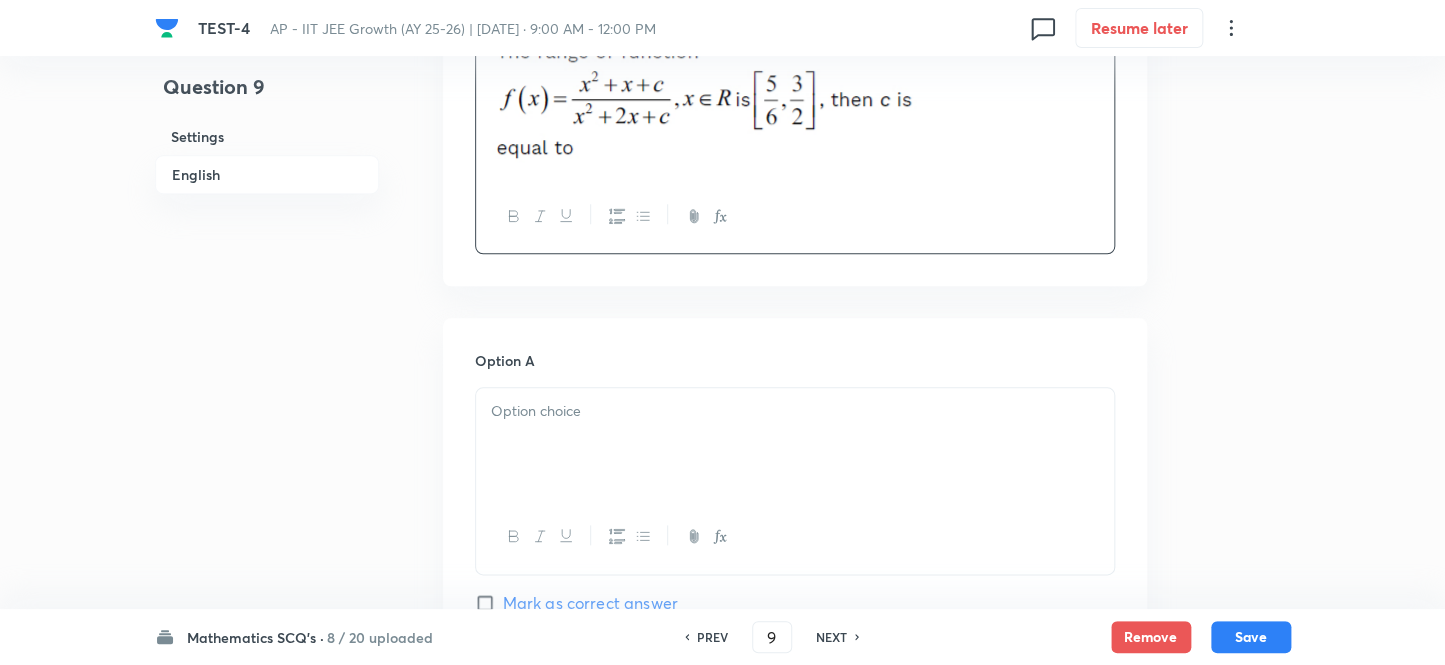 scroll, scrollTop: 727, scrollLeft: 0, axis: vertical 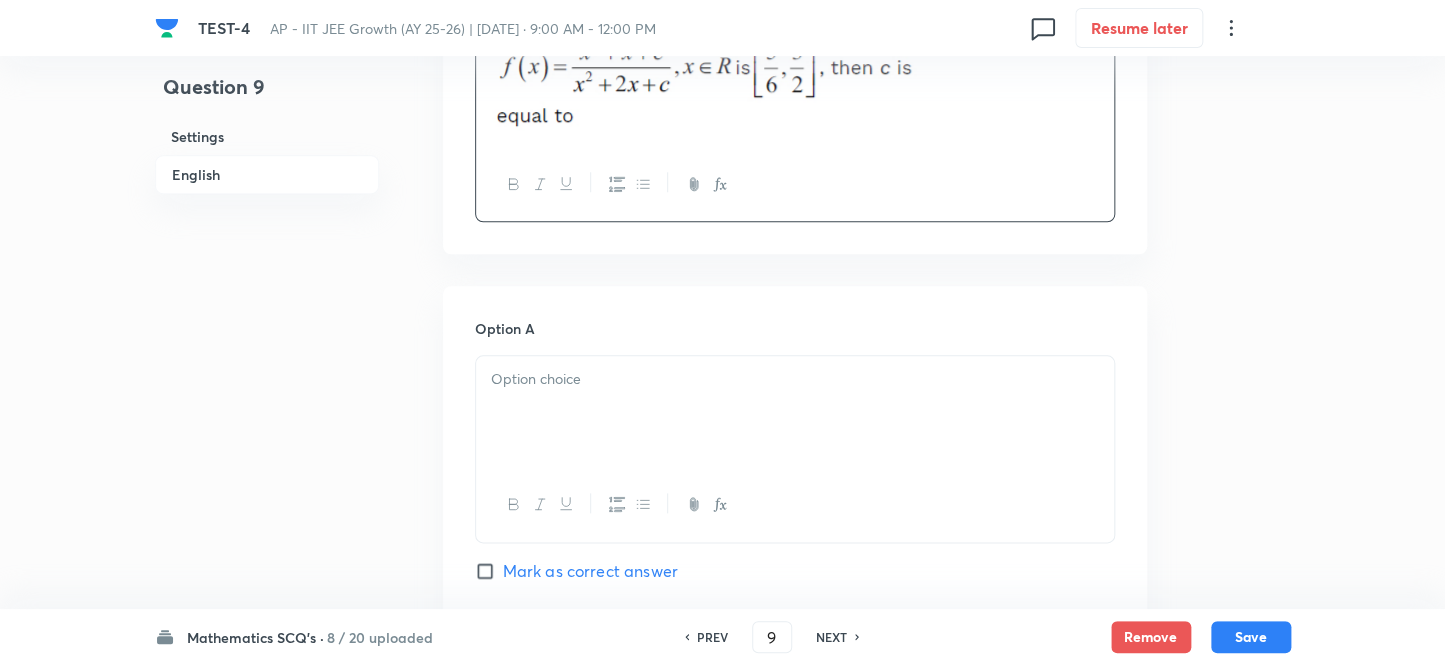 click at bounding box center (795, 412) 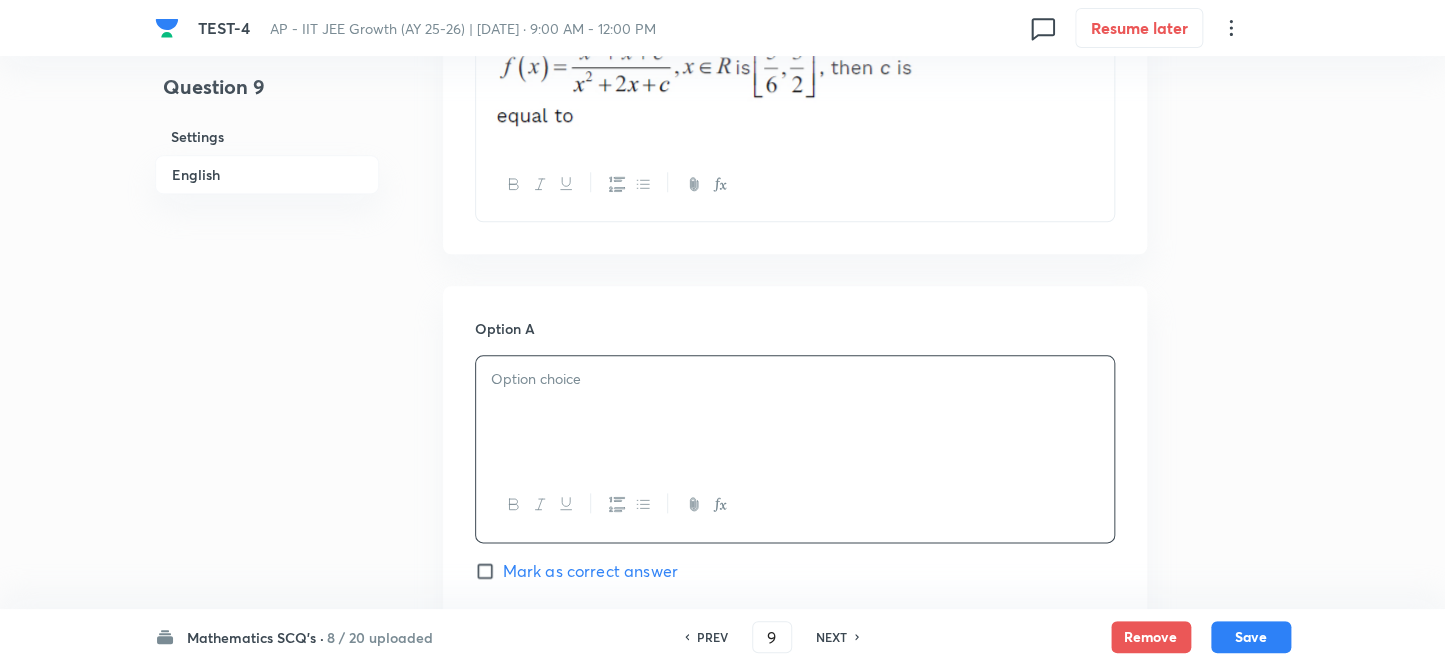 type 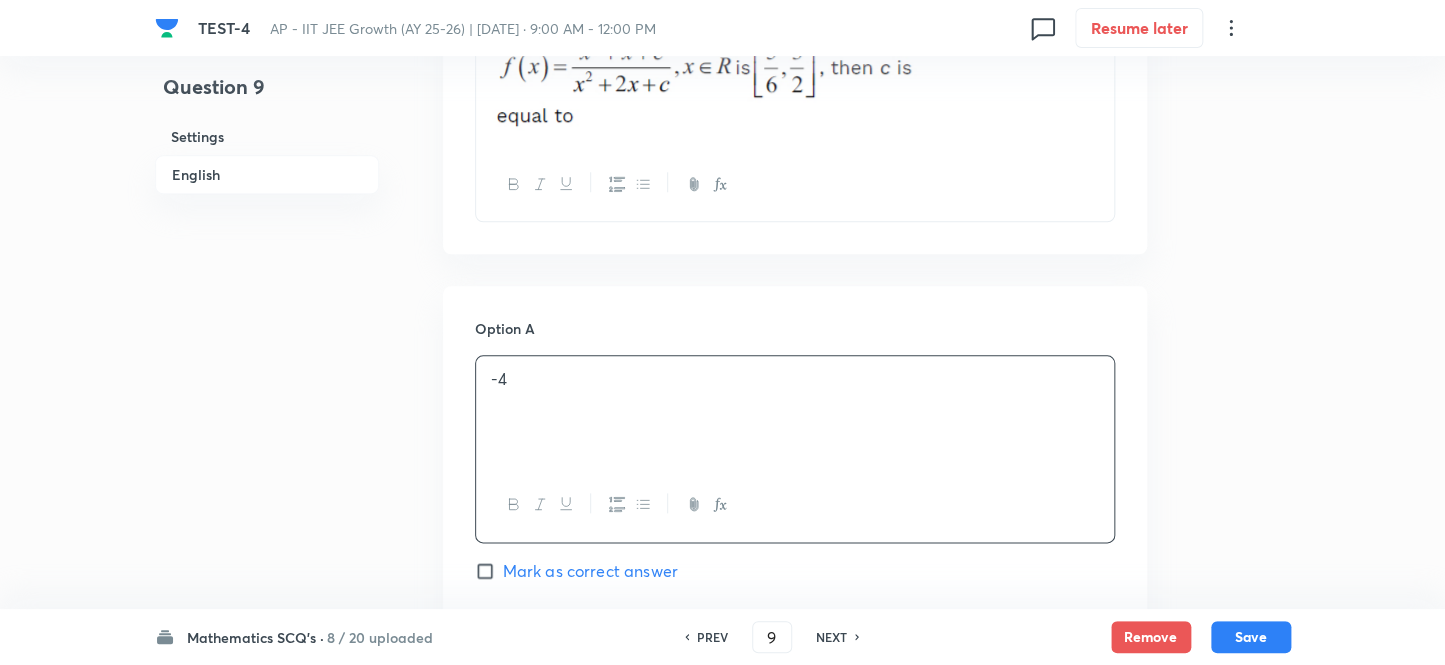 scroll, scrollTop: 1090, scrollLeft: 0, axis: vertical 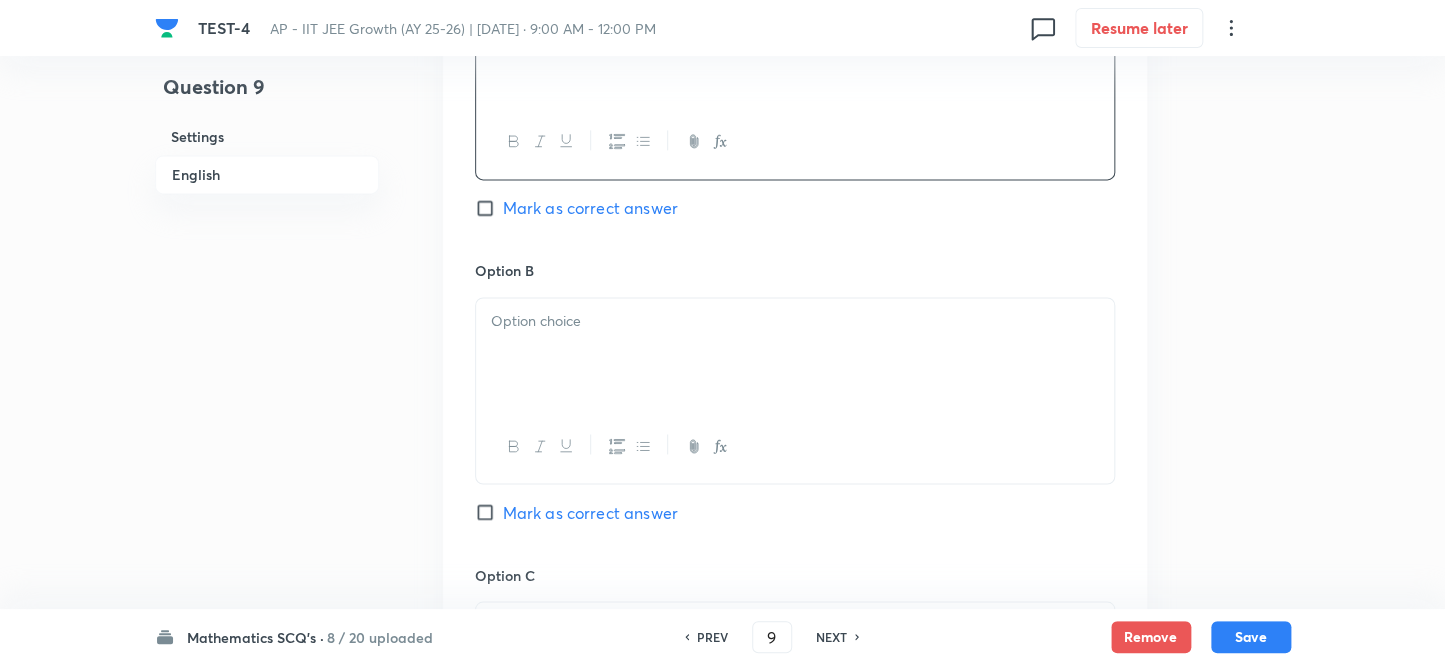 click at bounding box center (795, 354) 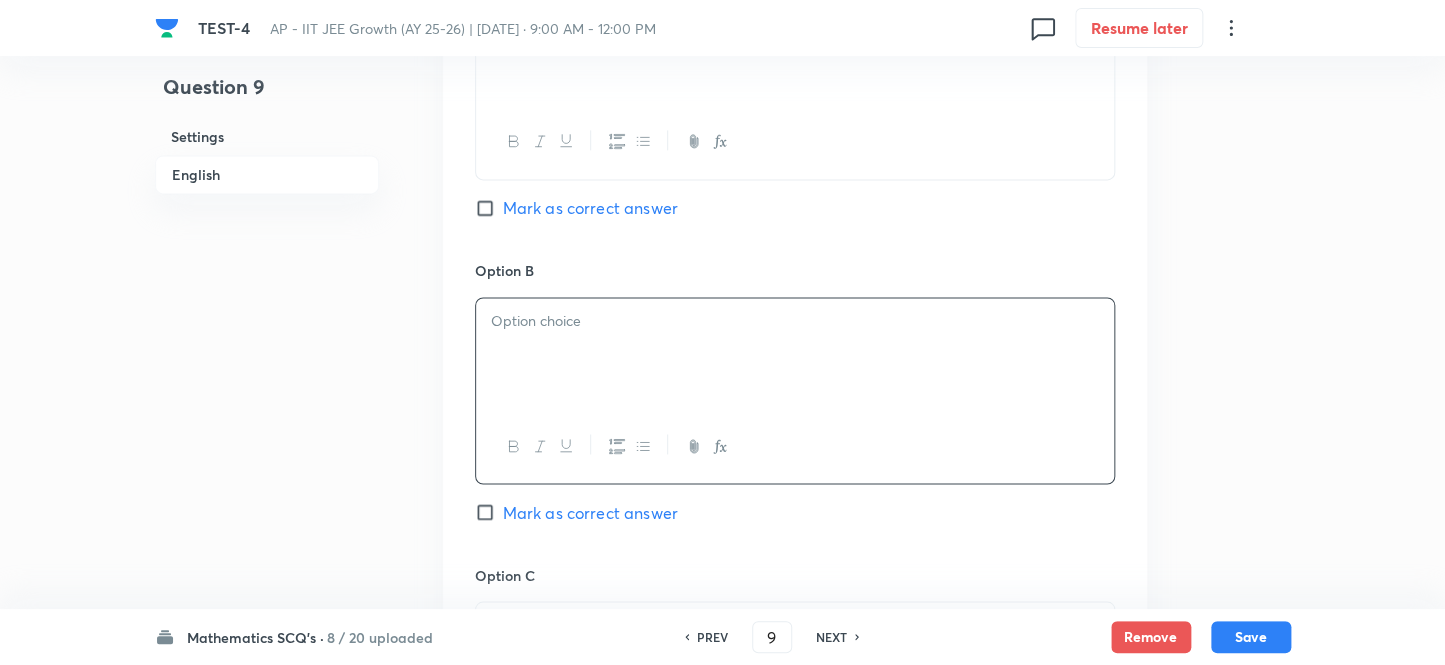 type 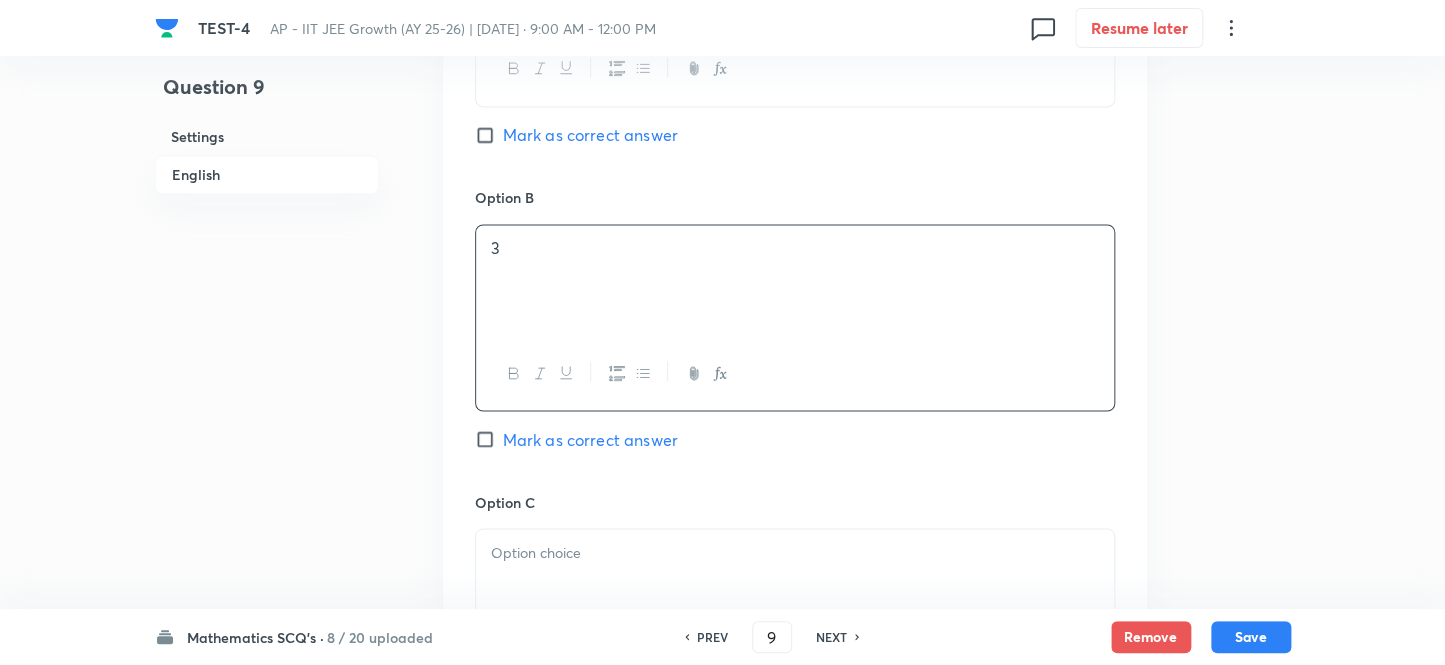 scroll, scrollTop: 1454, scrollLeft: 0, axis: vertical 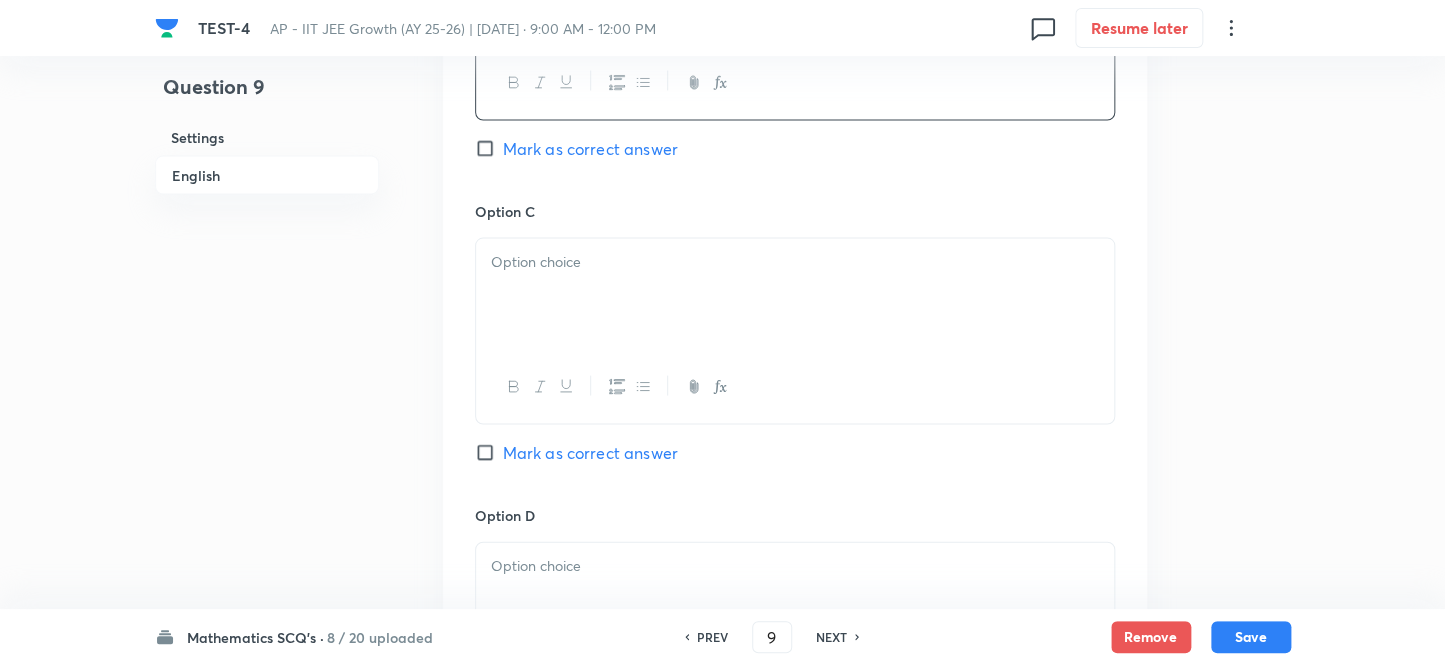 click at bounding box center [795, 261] 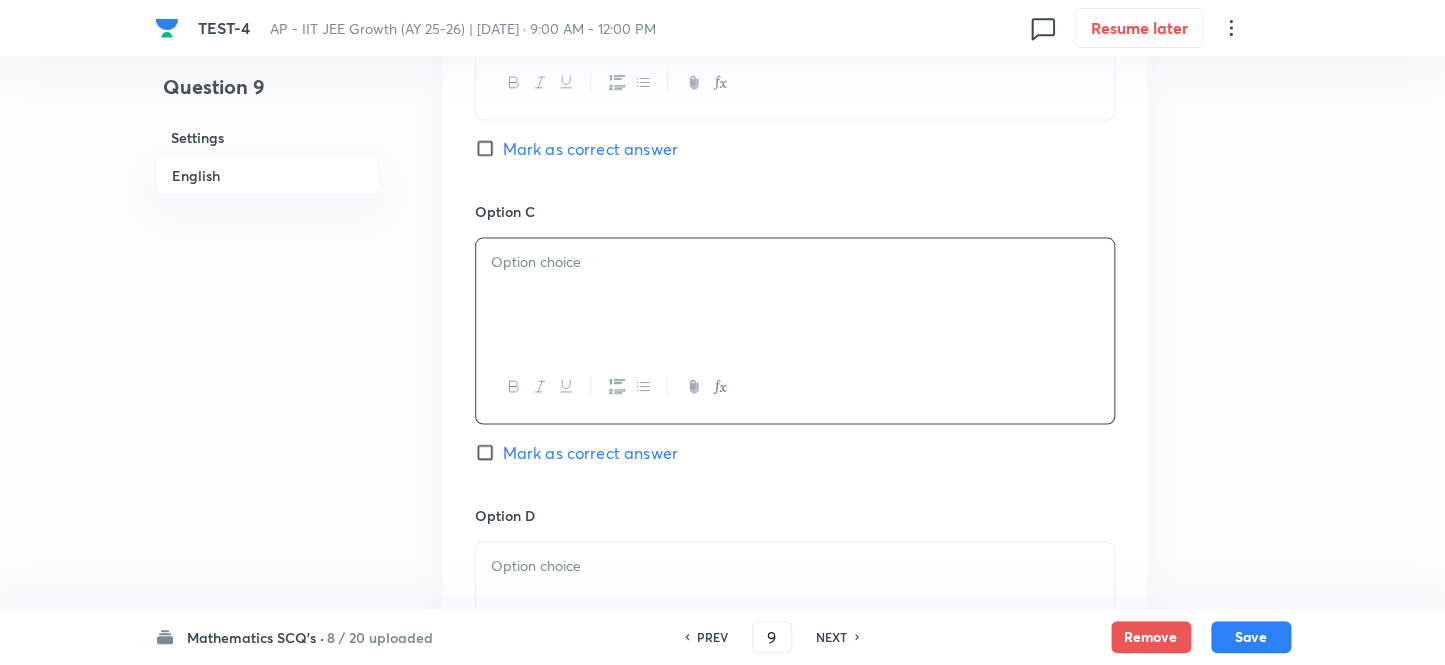 type 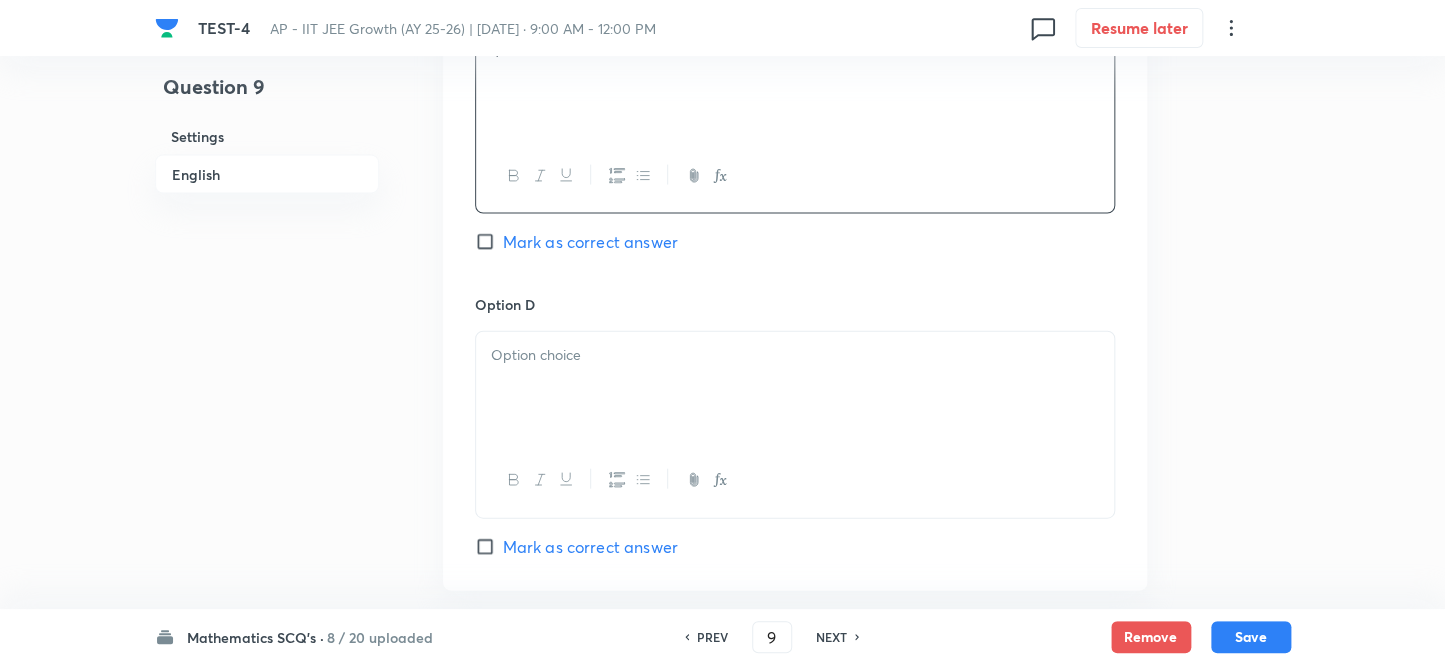 scroll, scrollTop: 1818, scrollLeft: 0, axis: vertical 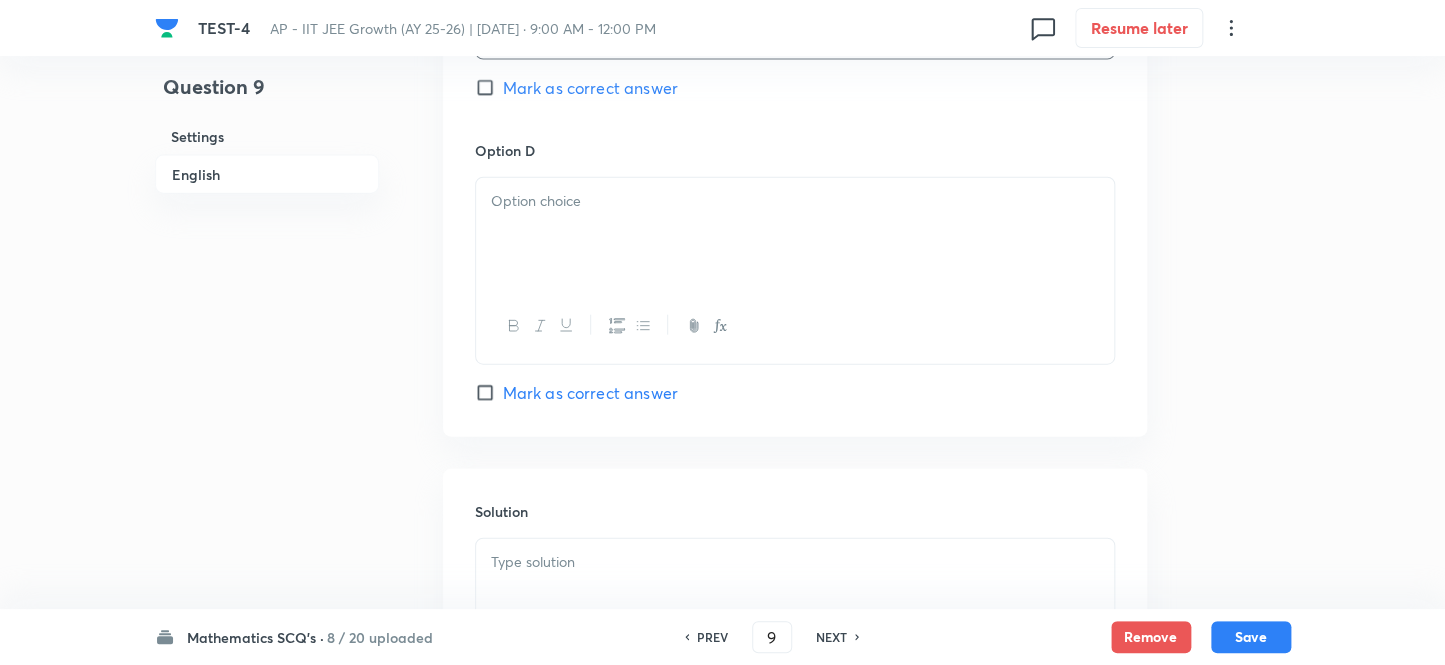 click at bounding box center (795, 234) 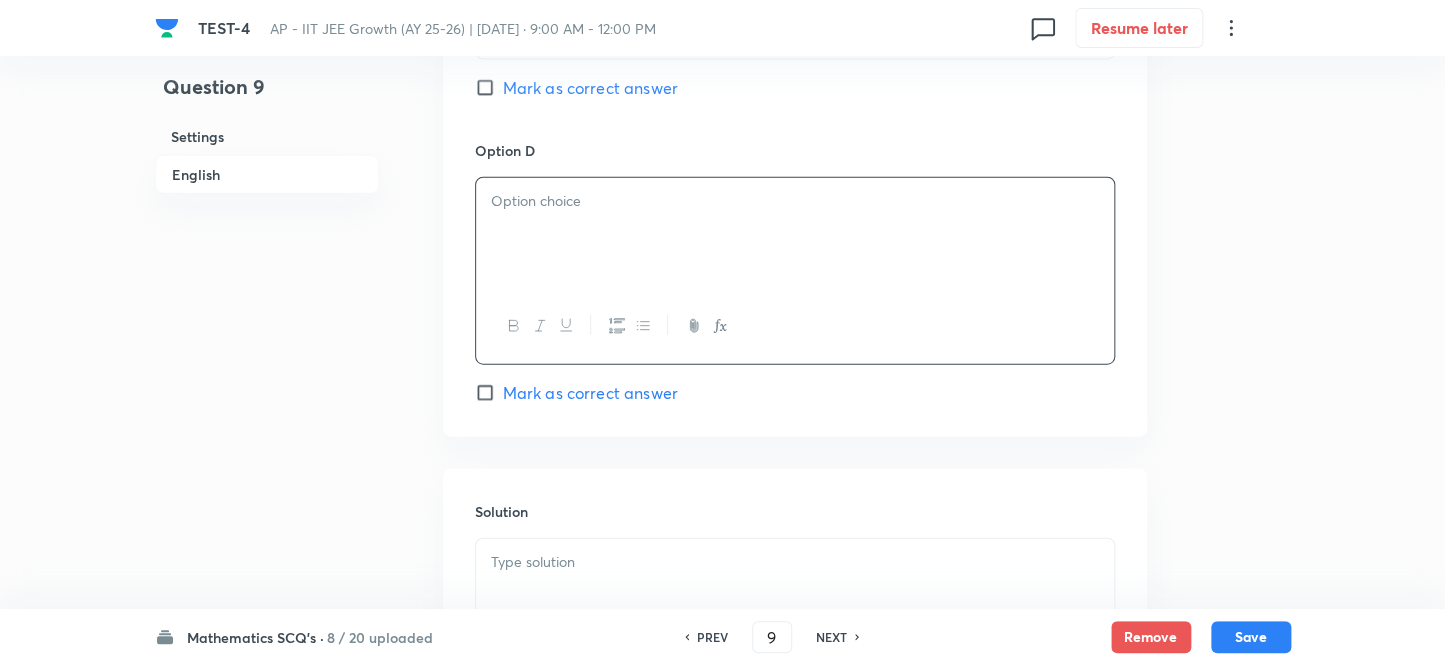 type 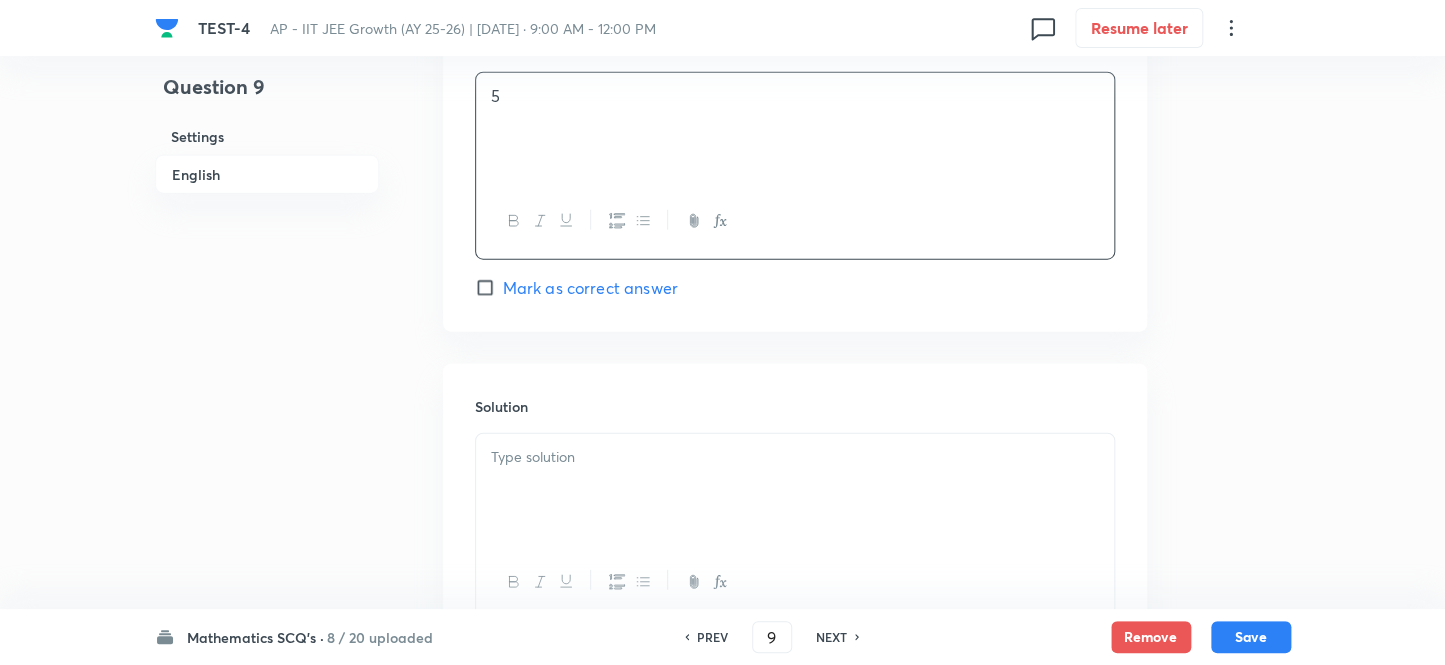 scroll, scrollTop: 2088, scrollLeft: 0, axis: vertical 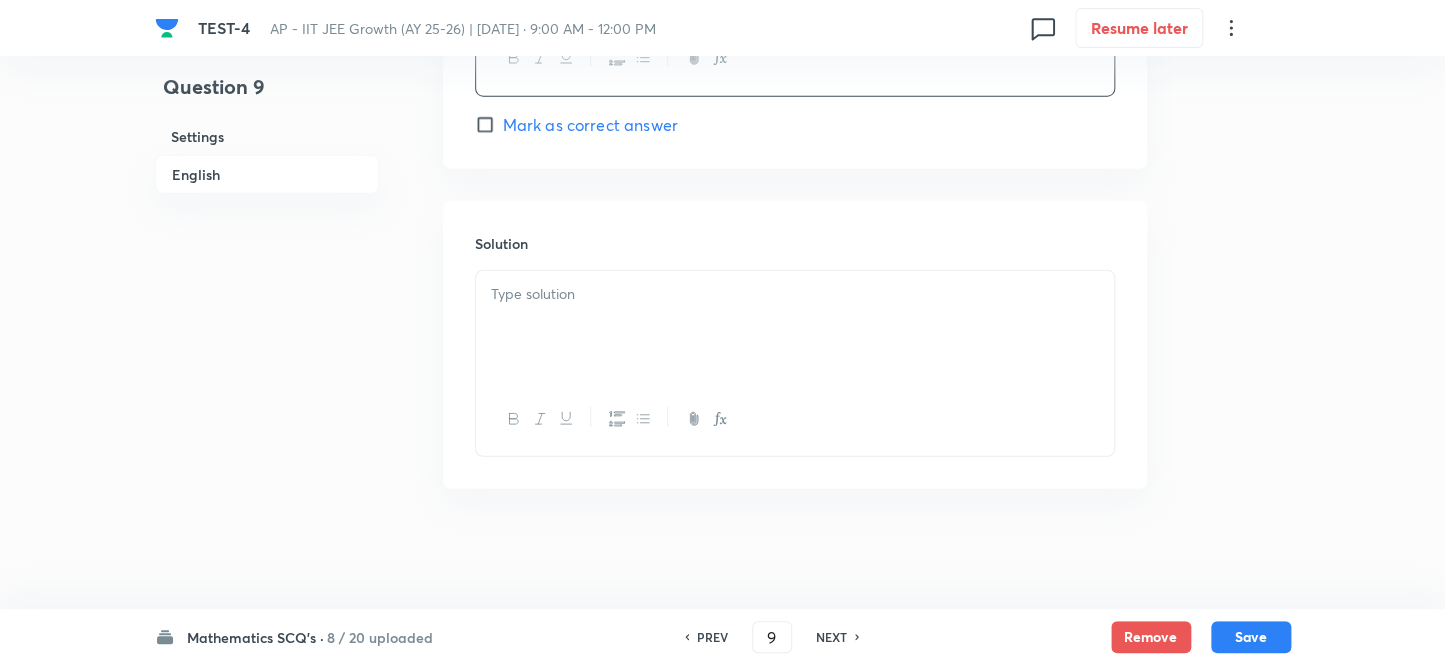 click at bounding box center [795, 294] 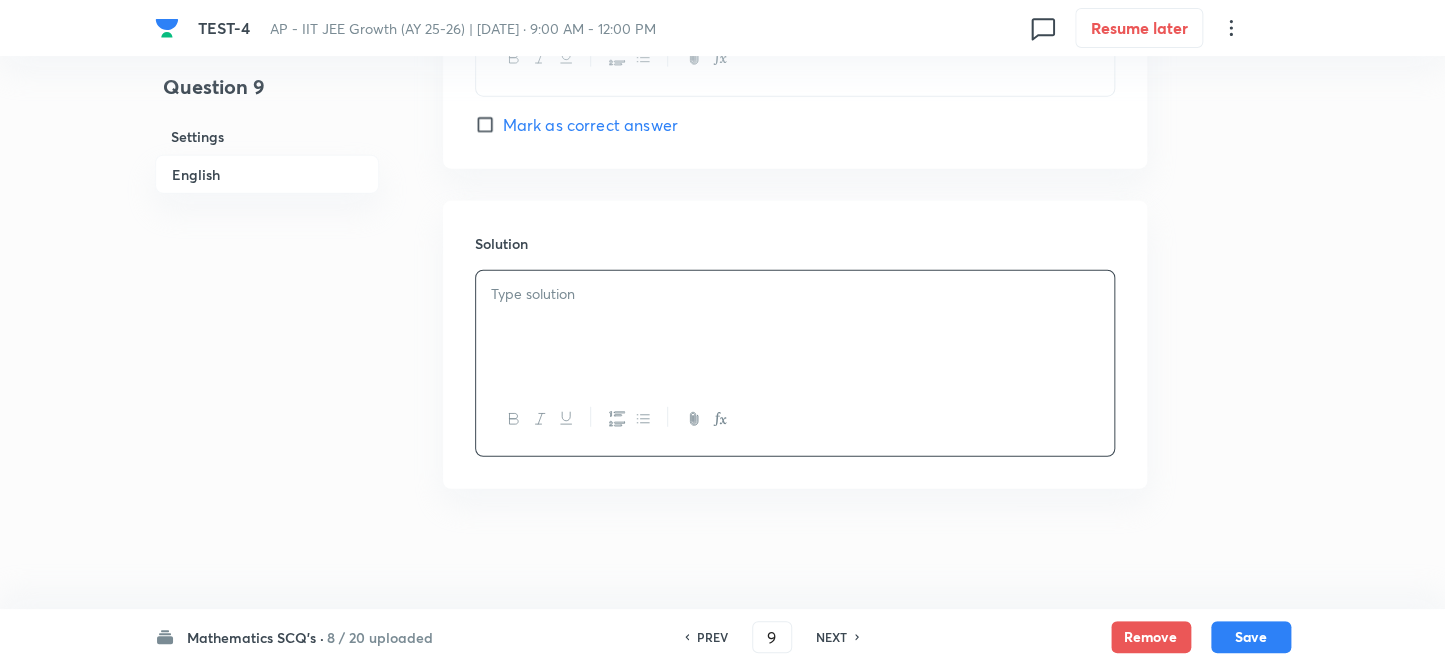 type 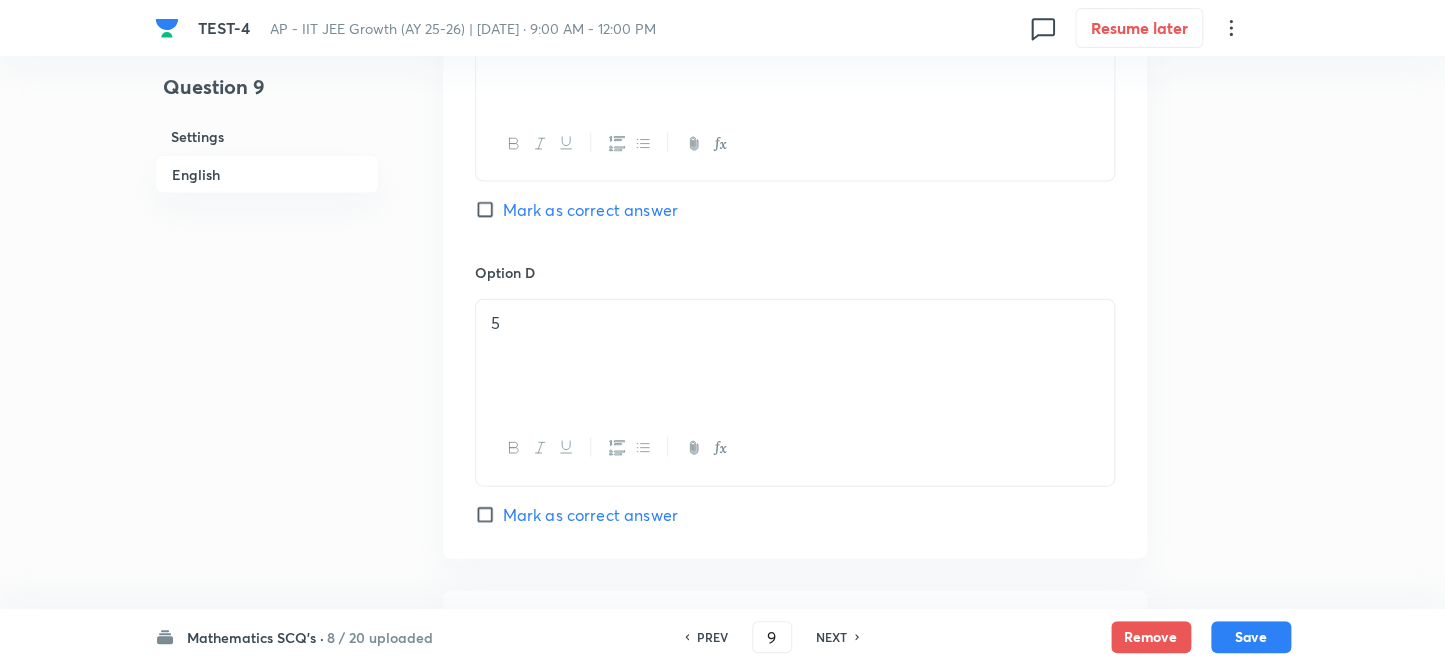 scroll, scrollTop: 1542, scrollLeft: 0, axis: vertical 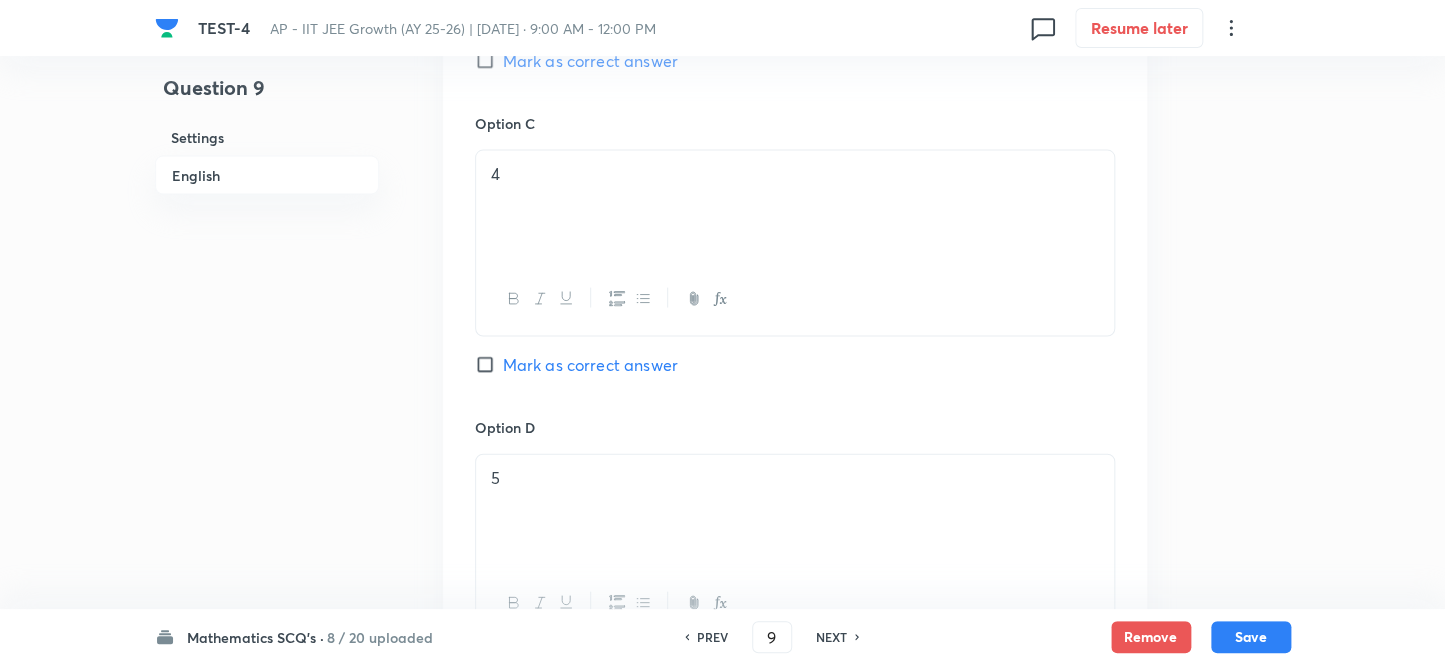 click on "Mark as correct answer" at bounding box center [489, 364] 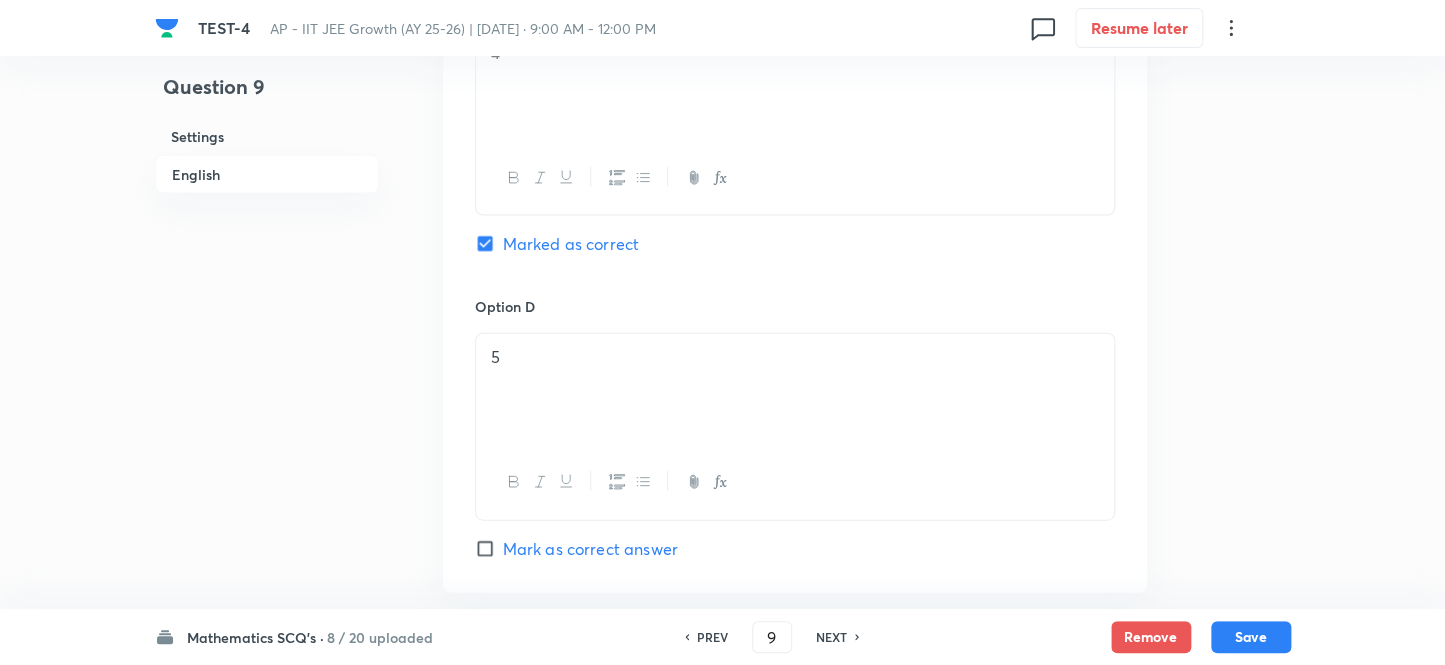 scroll, scrollTop: 1815, scrollLeft: 0, axis: vertical 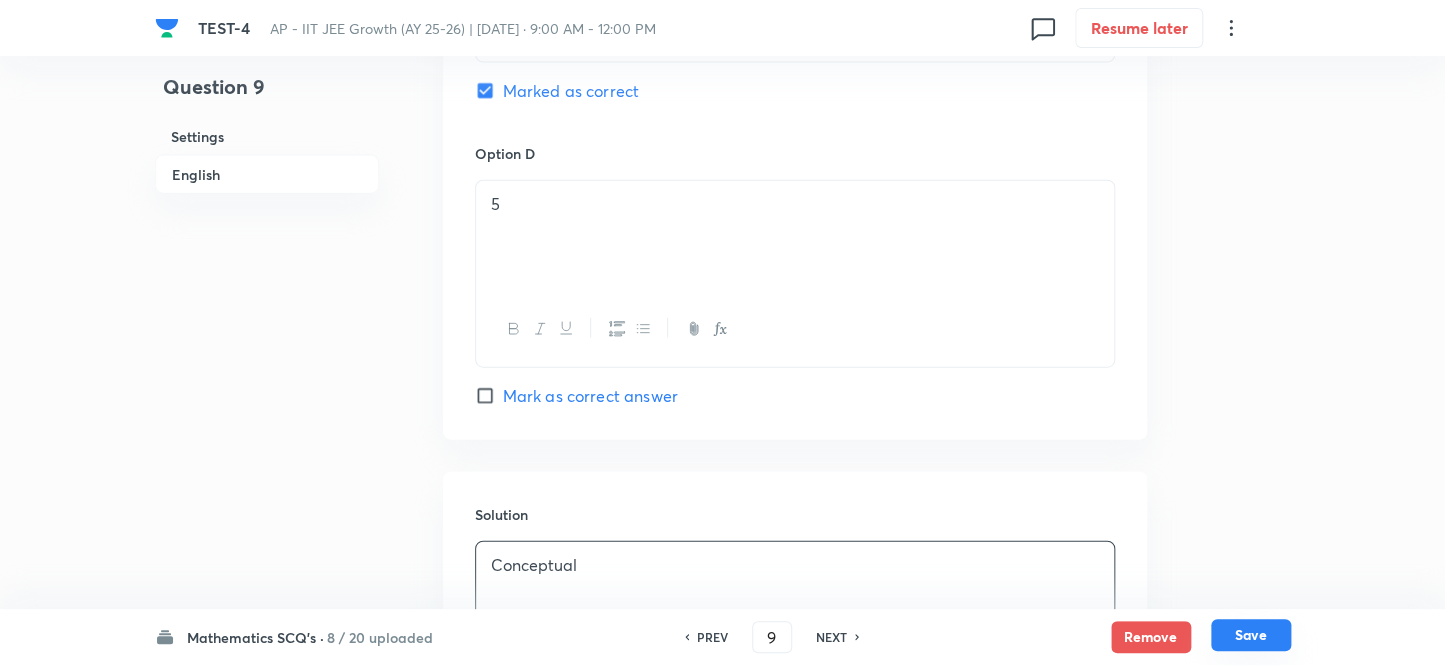 click on "Save" at bounding box center [1251, 635] 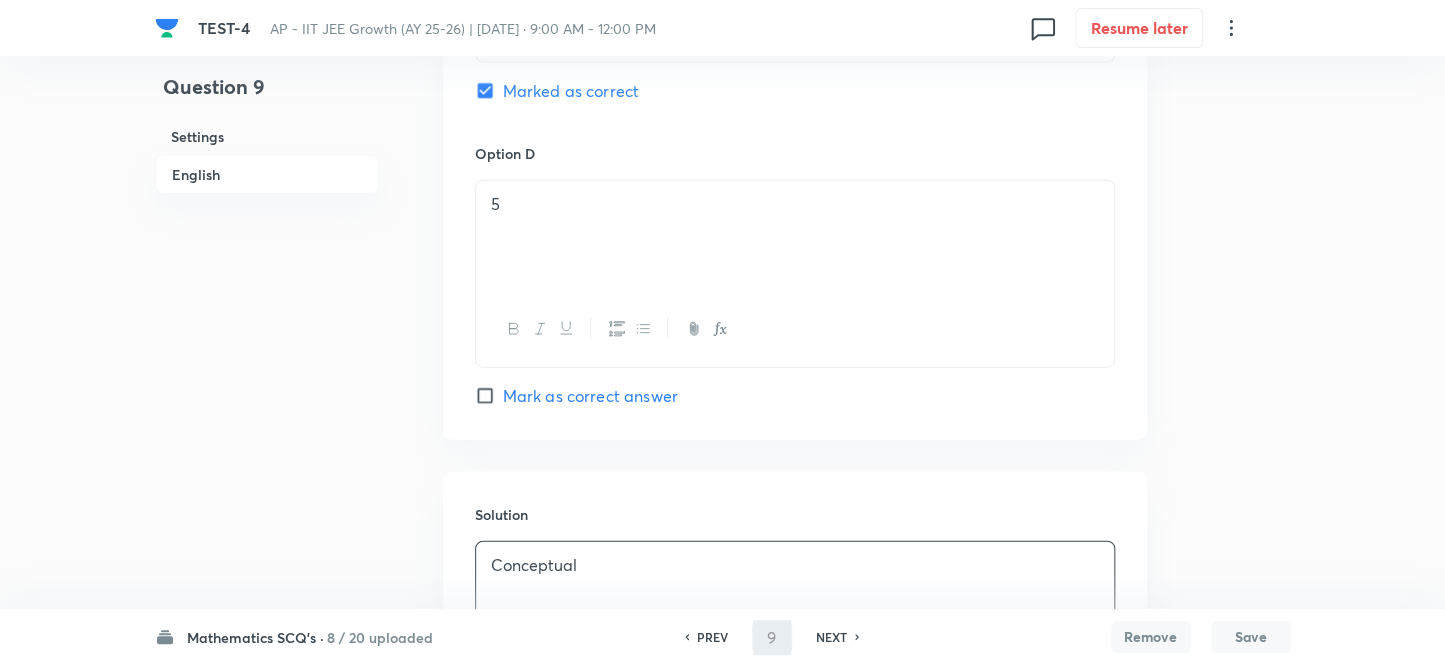 type on "10" 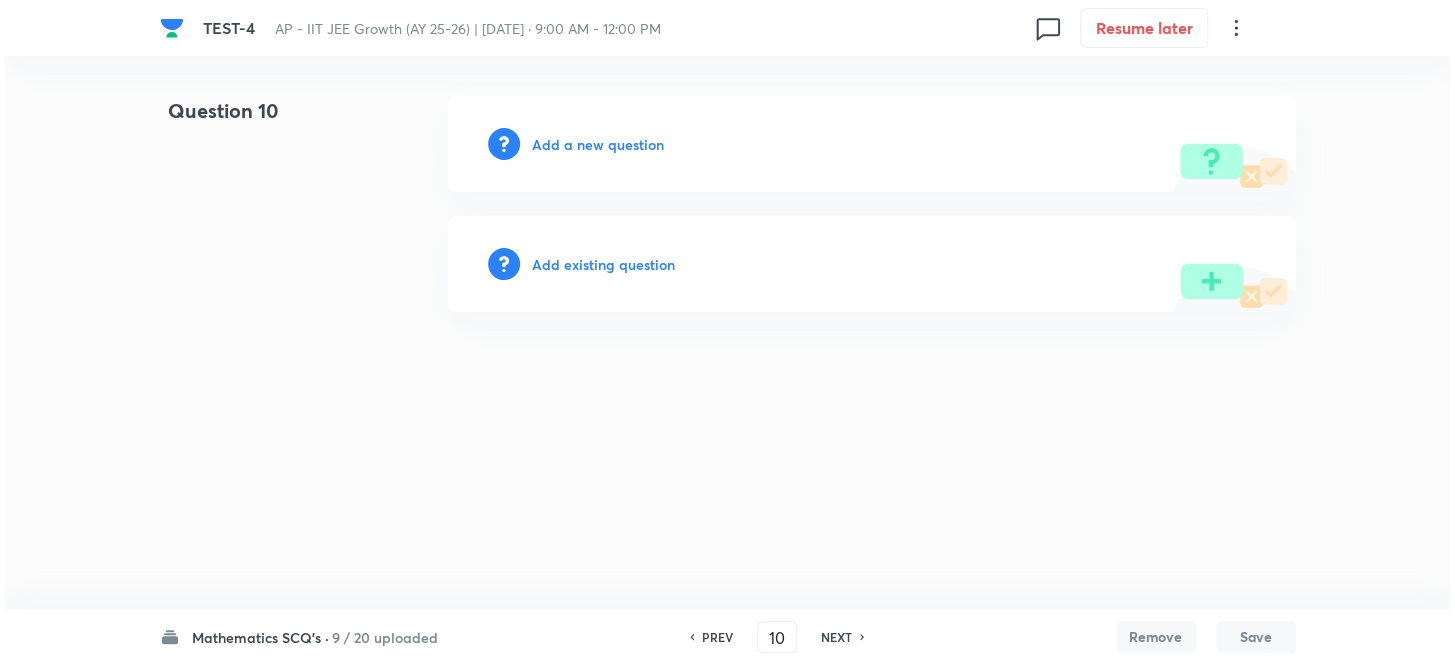 scroll, scrollTop: 0, scrollLeft: 0, axis: both 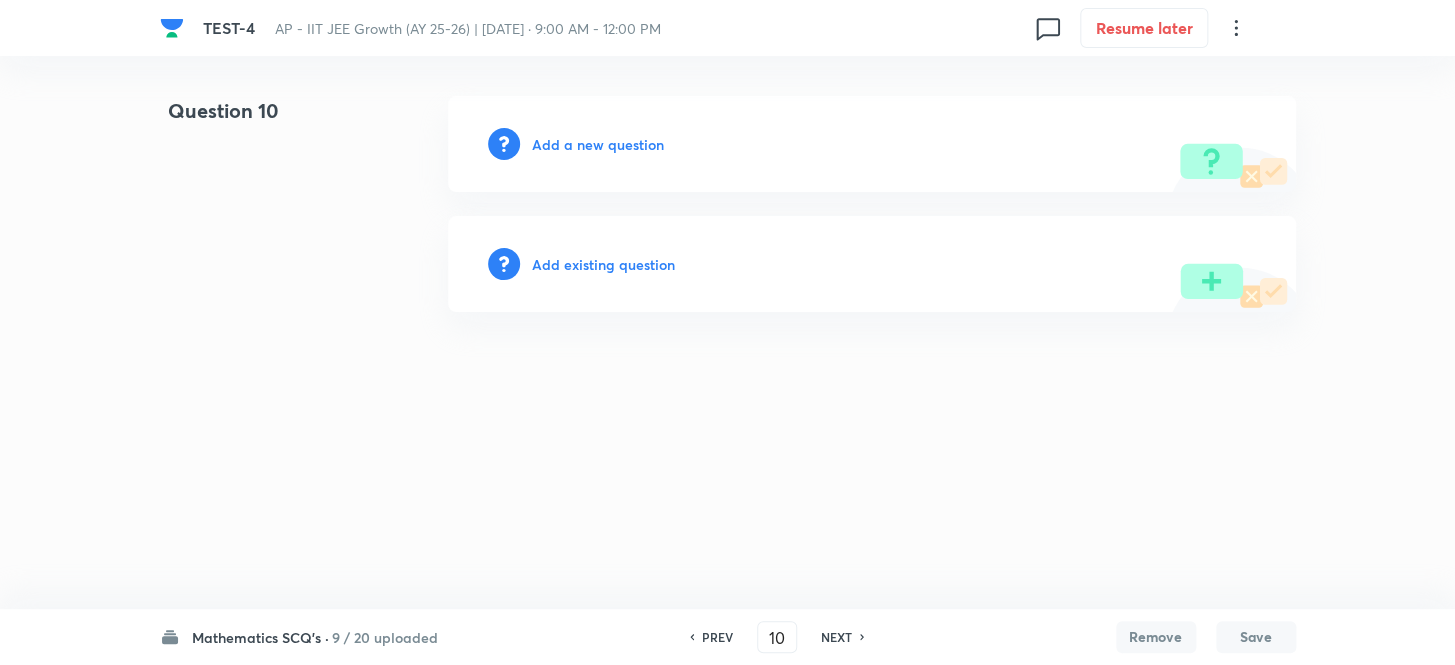 click on "Add a new question" at bounding box center [872, 144] 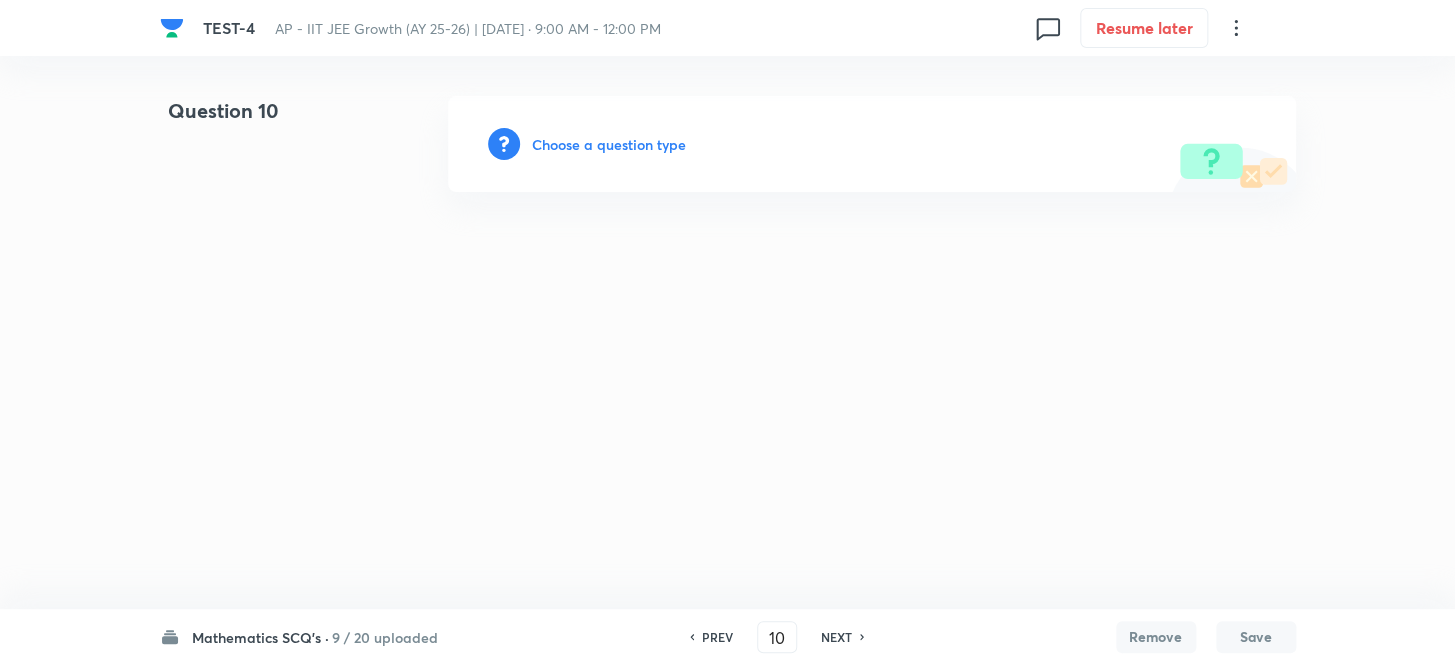 click on "Choose a question type" at bounding box center [609, 144] 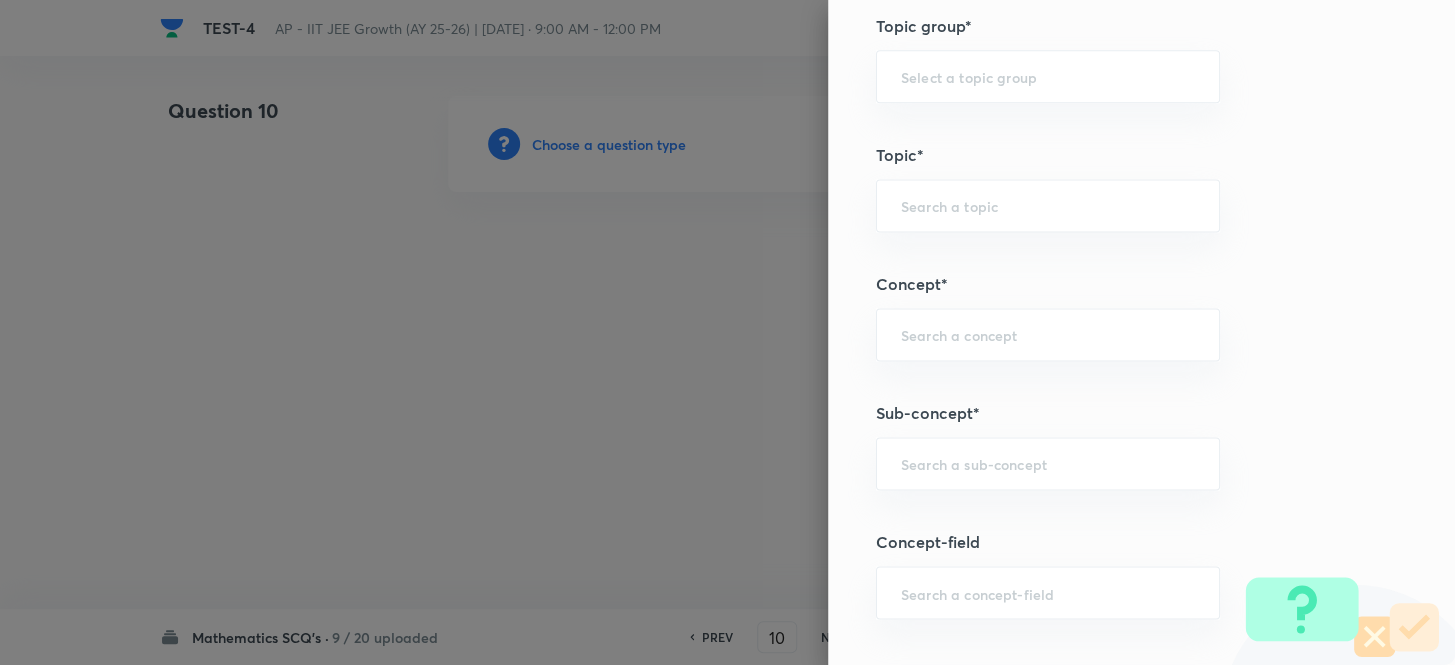 scroll, scrollTop: 1272, scrollLeft: 0, axis: vertical 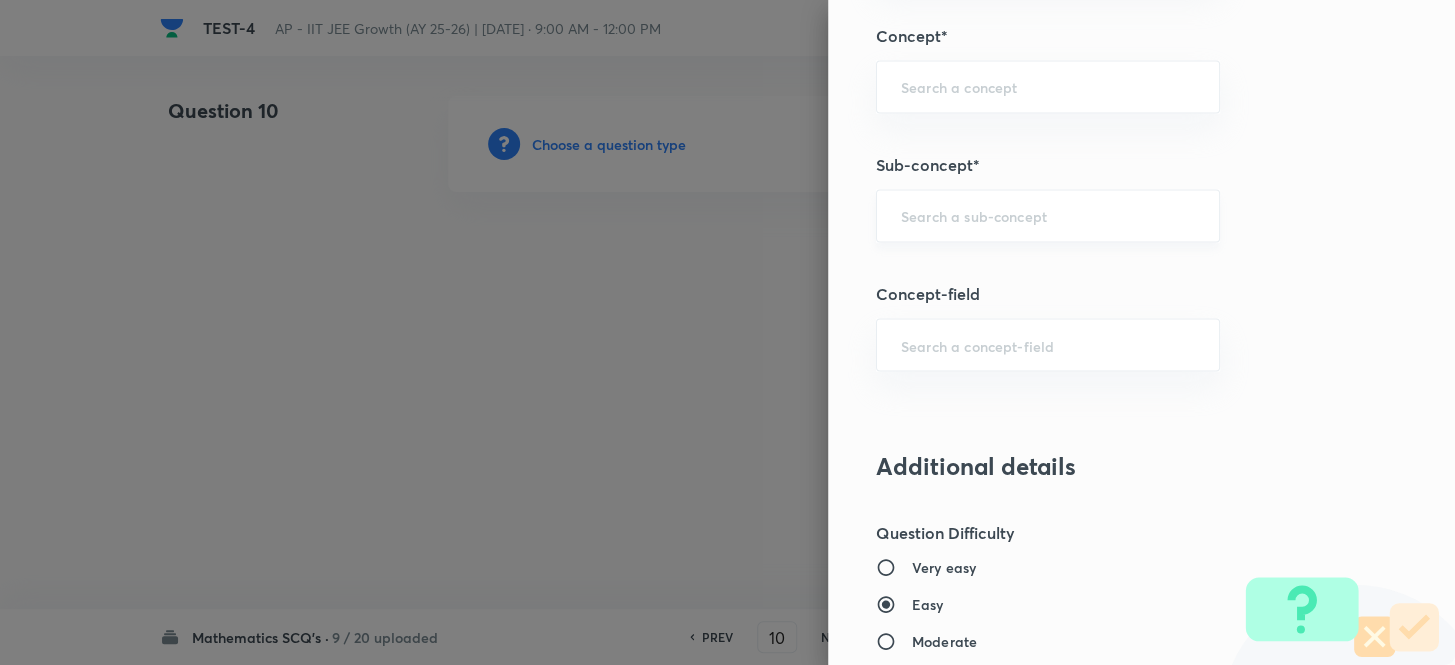 click at bounding box center (1048, 215) 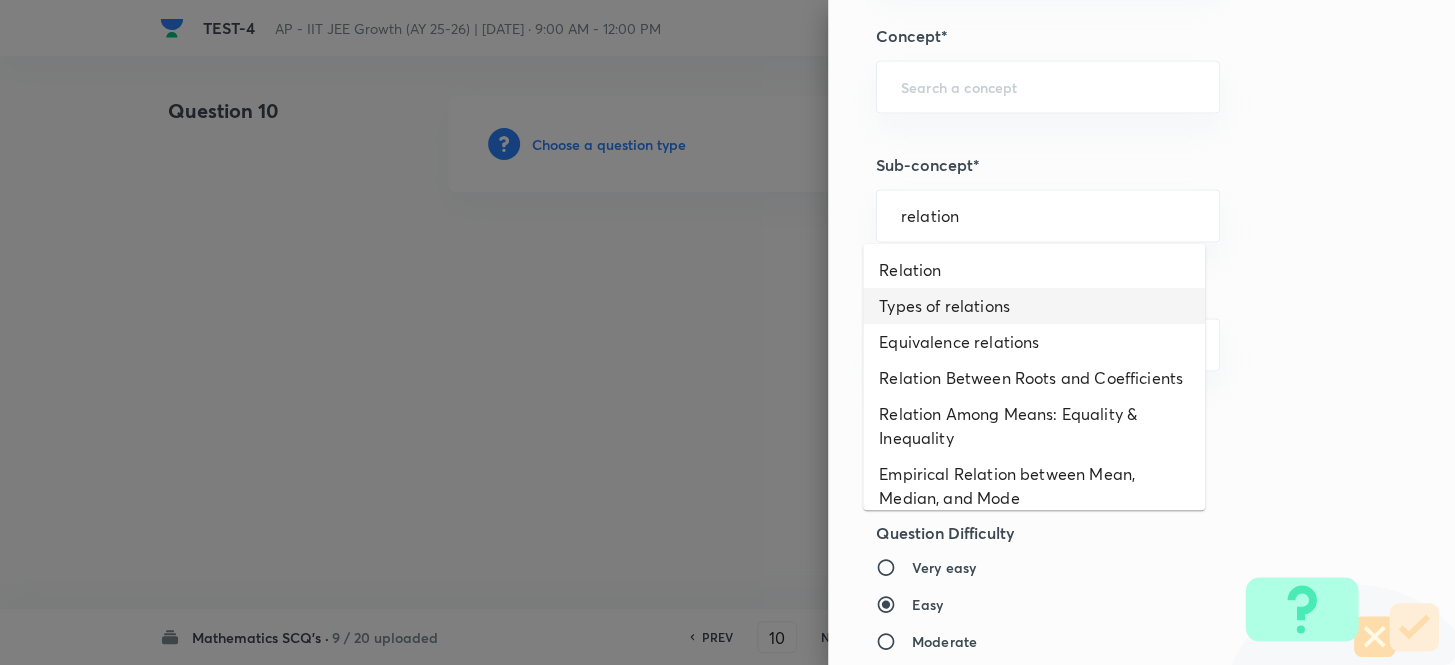 click on "Relation" at bounding box center (1034, 270) 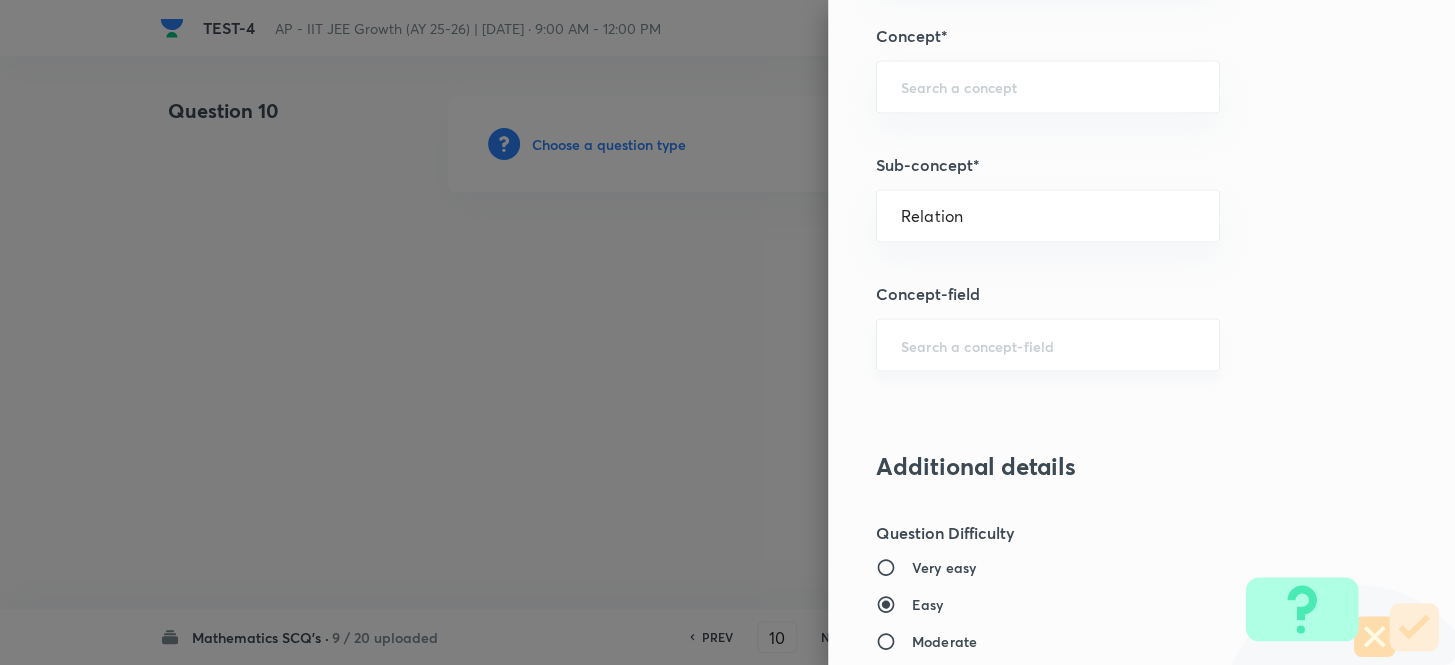 type on "Mathematics" 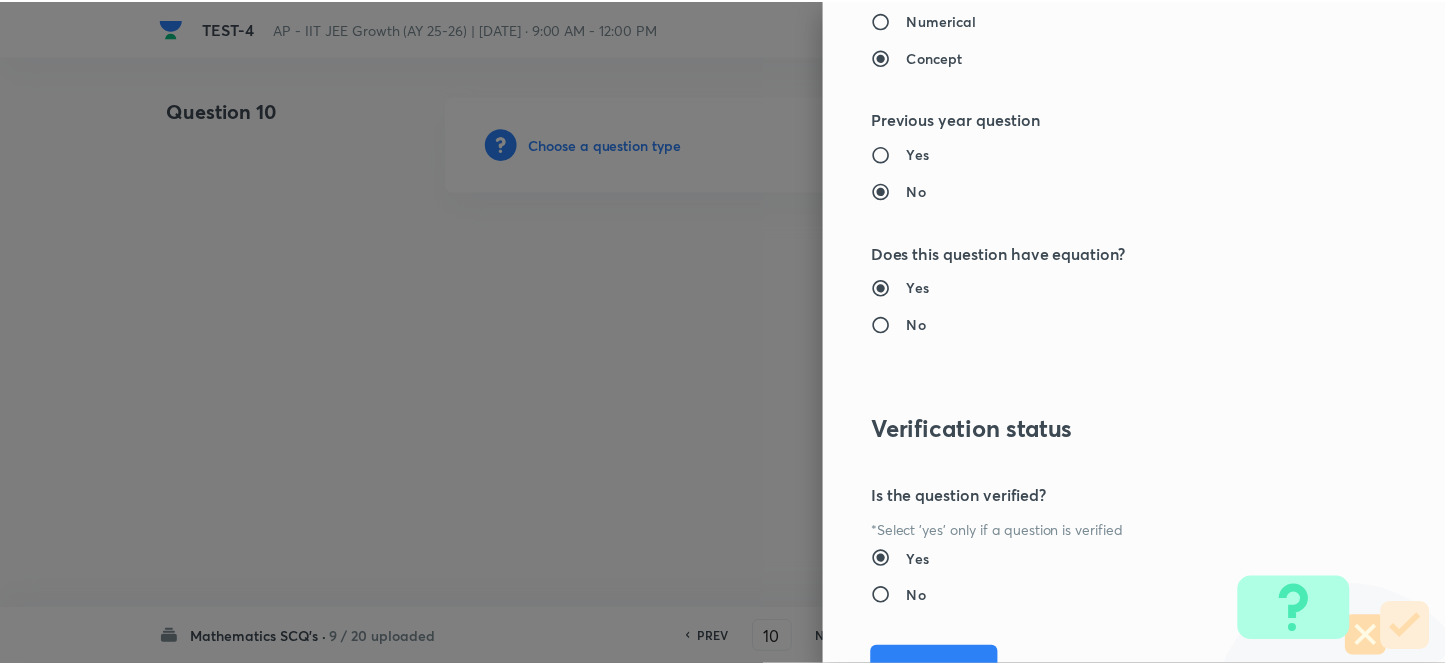 scroll, scrollTop: 2193, scrollLeft: 0, axis: vertical 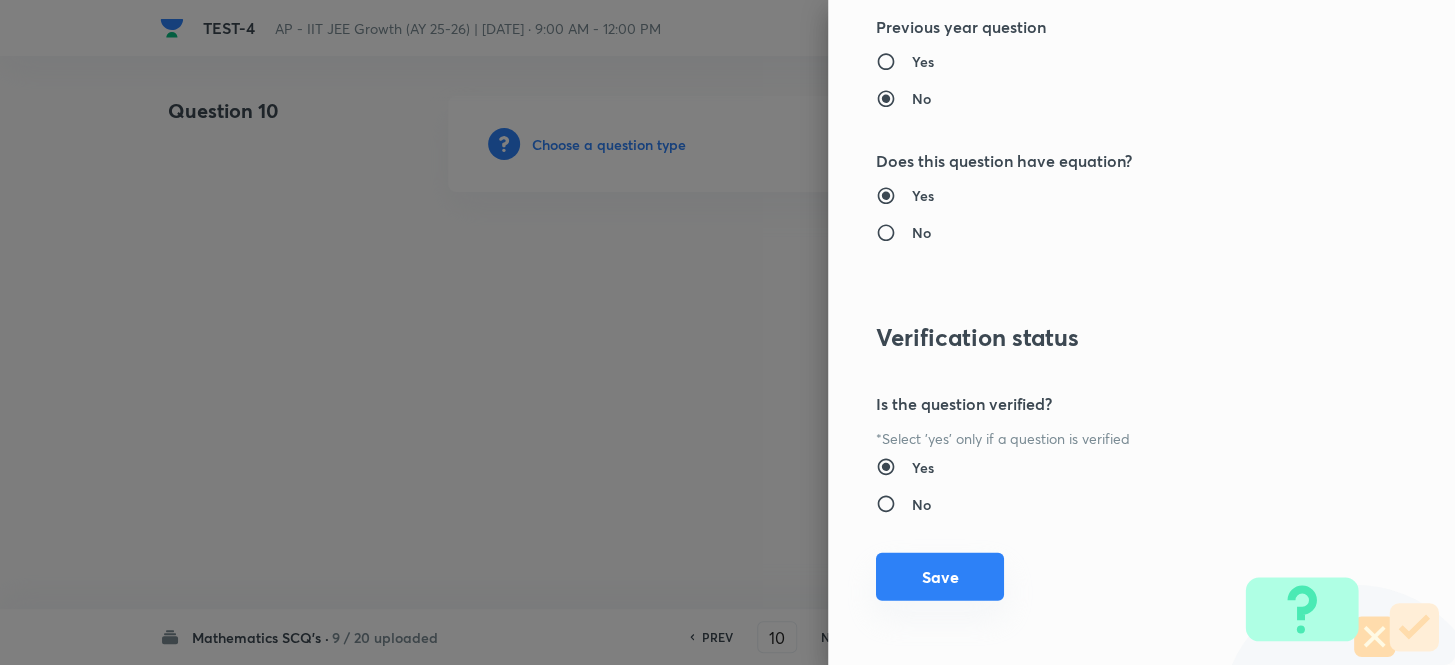 click on "Save" at bounding box center [940, 577] 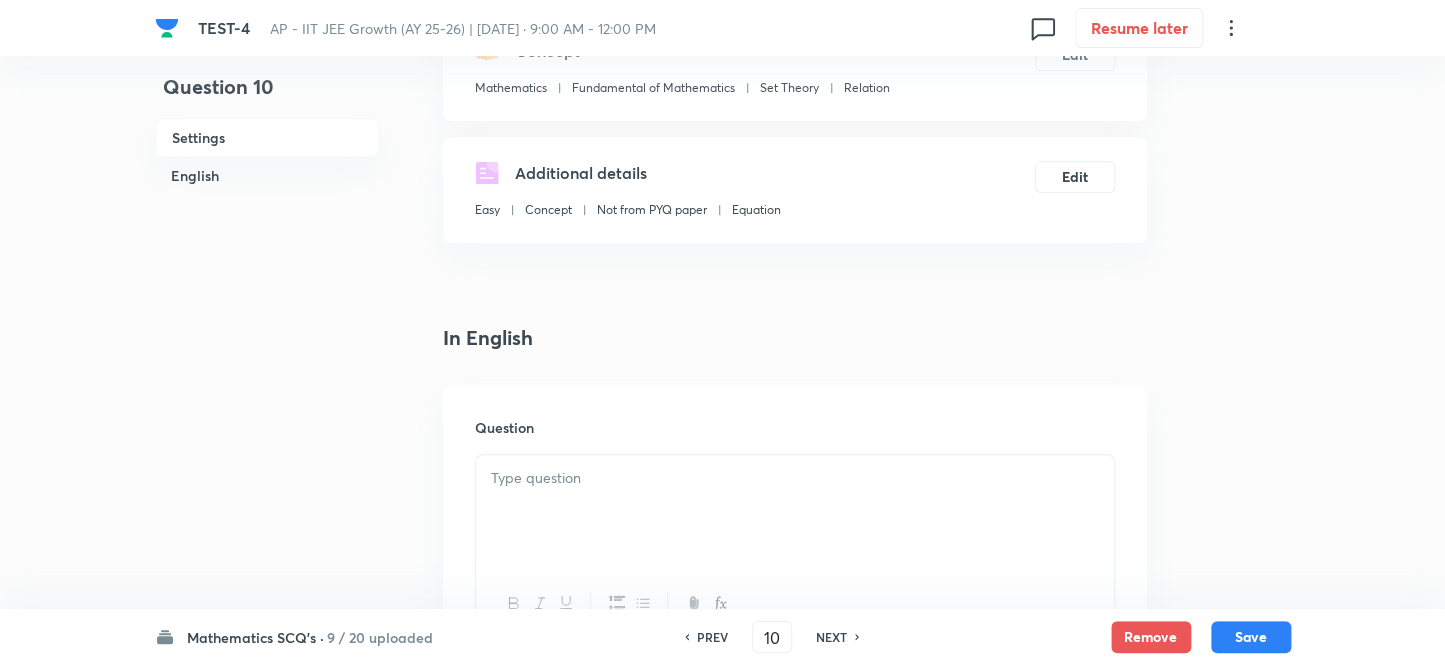 scroll, scrollTop: 363, scrollLeft: 0, axis: vertical 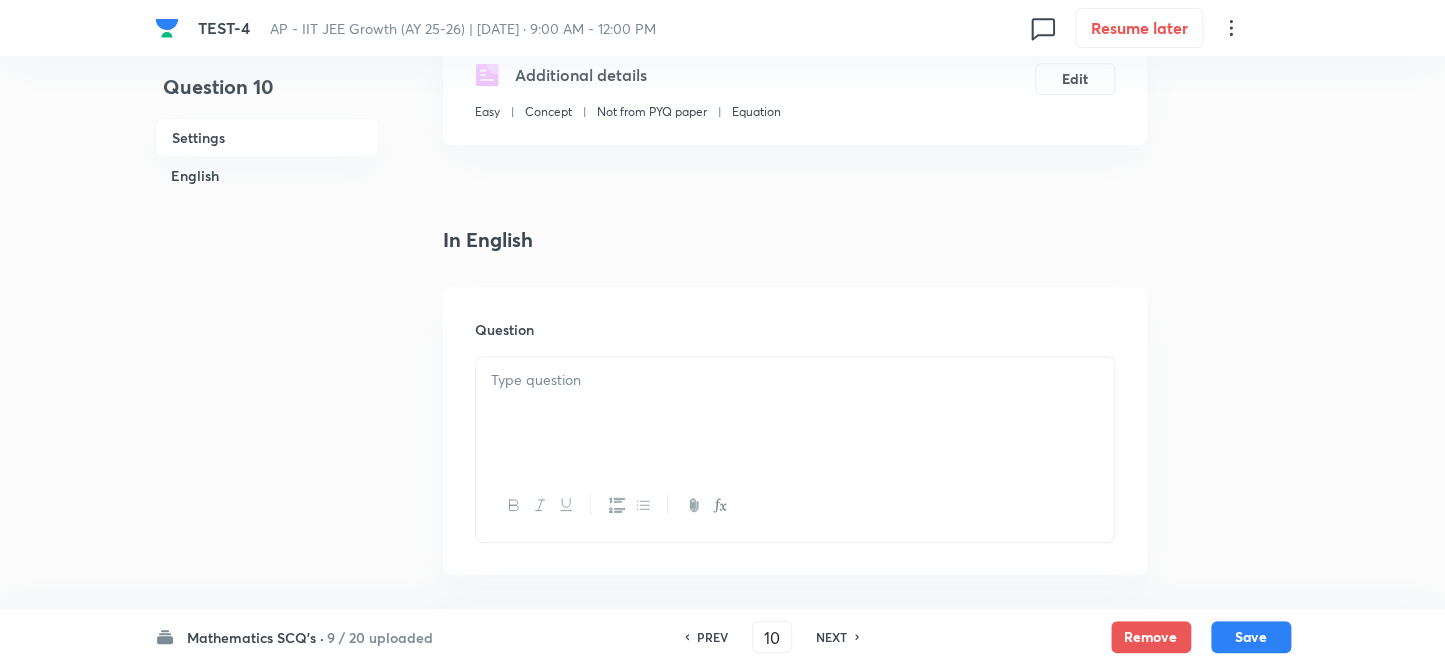 click at bounding box center [795, 380] 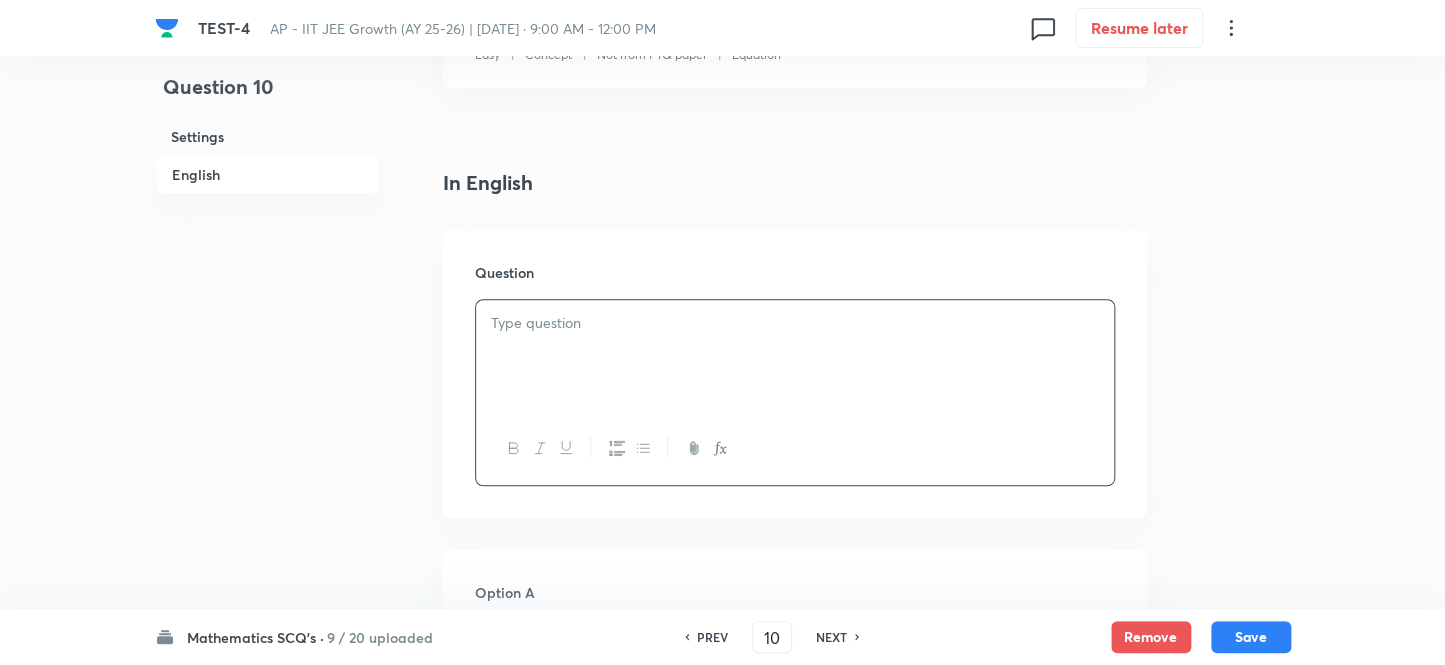 scroll, scrollTop: 636, scrollLeft: 0, axis: vertical 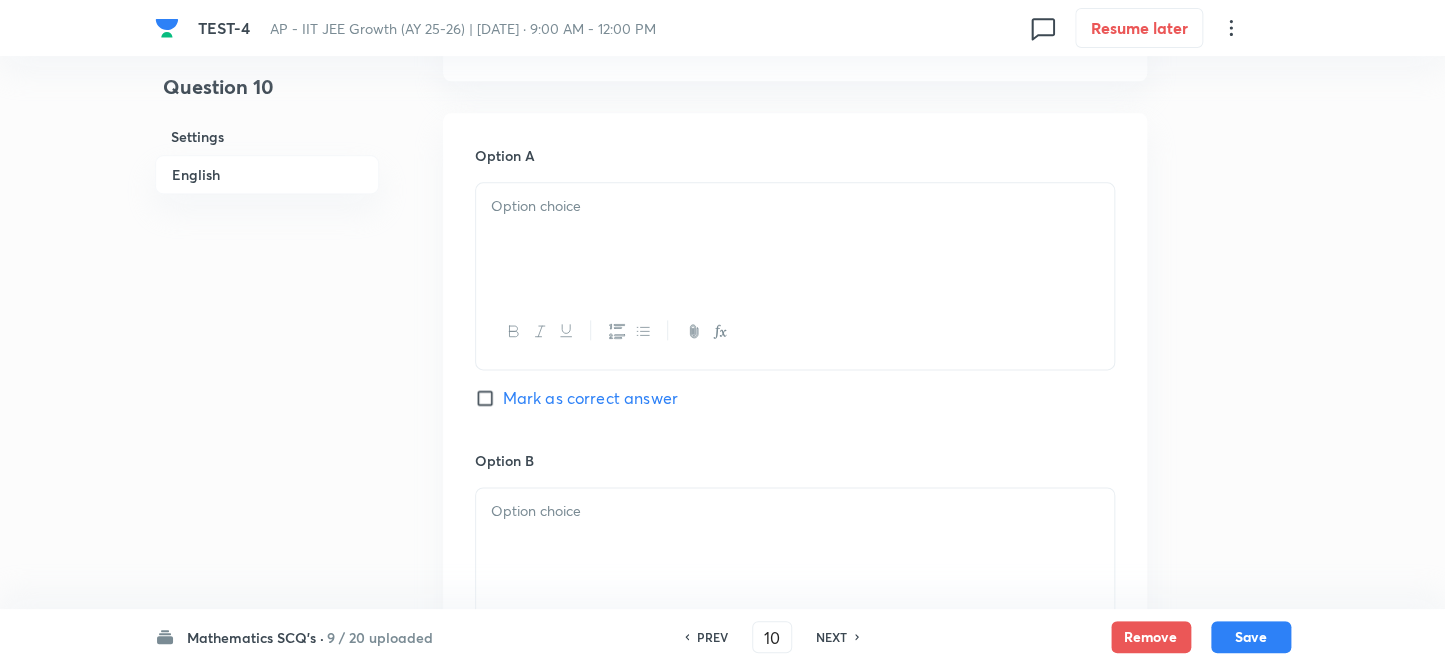 click at bounding box center [795, 239] 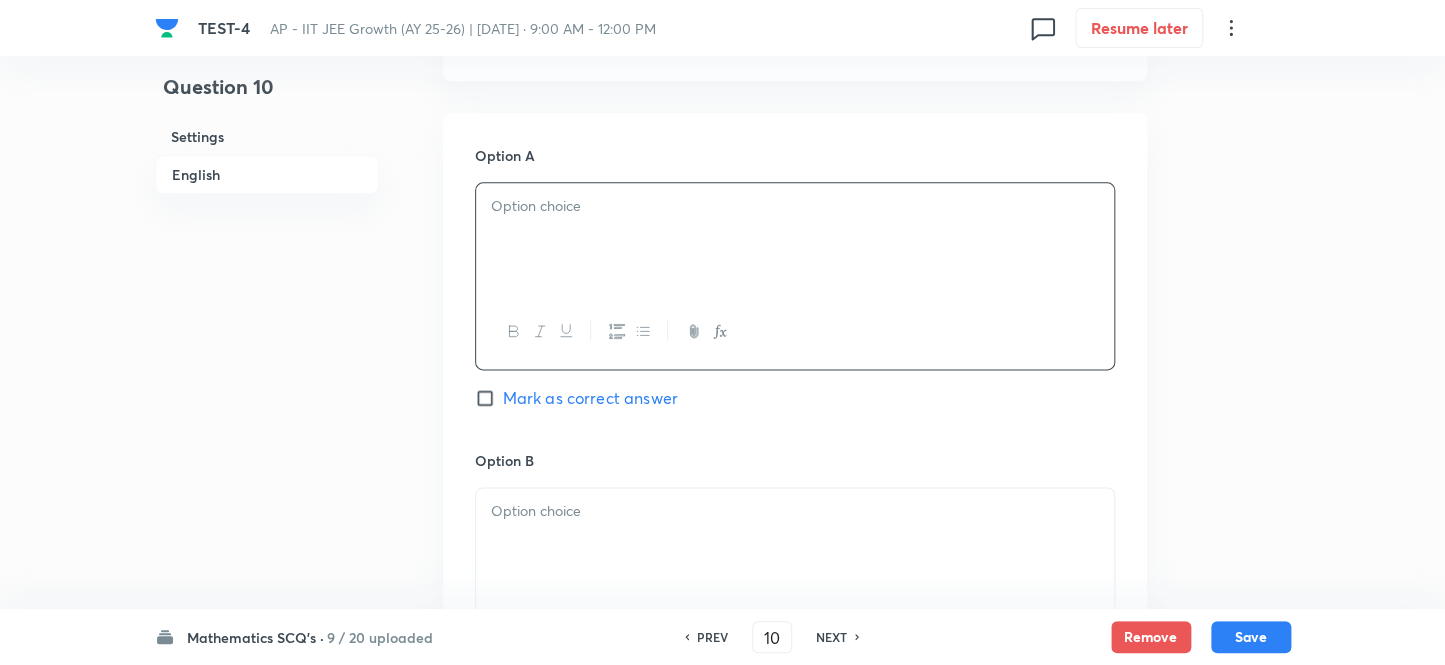 type 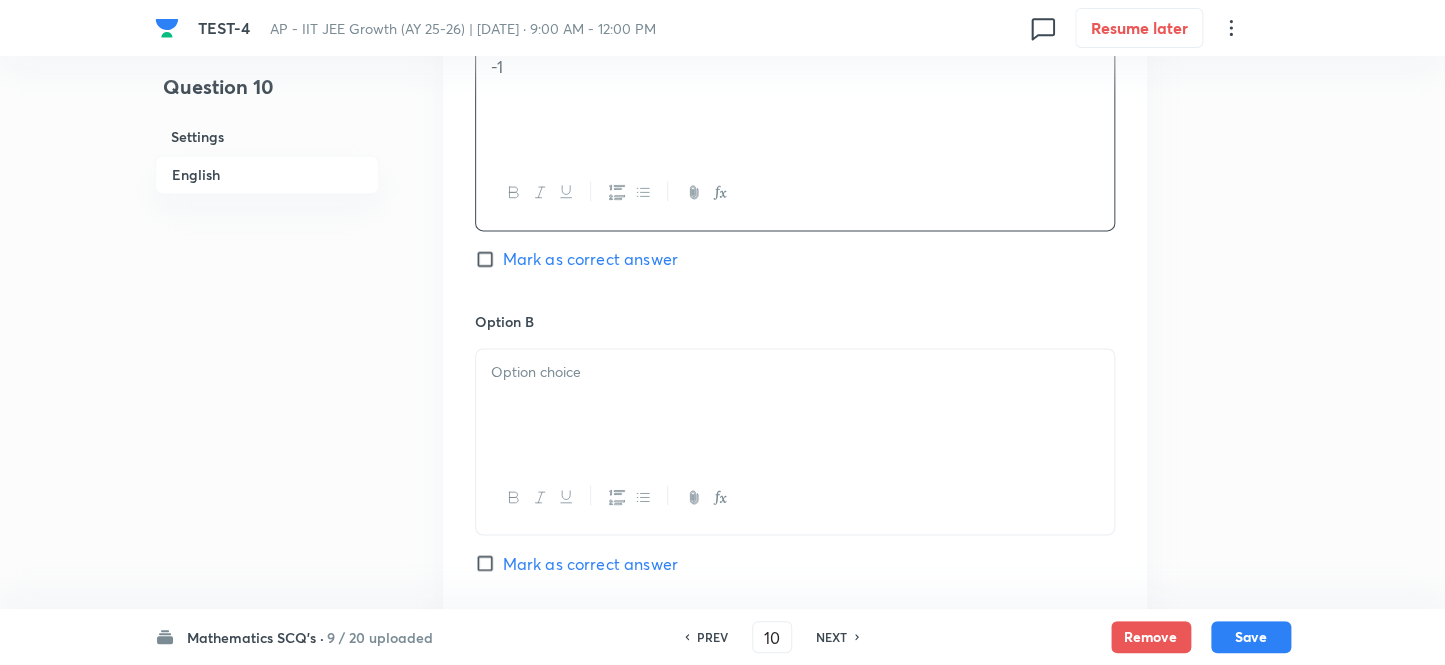 scroll, scrollTop: 1181, scrollLeft: 0, axis: vertical 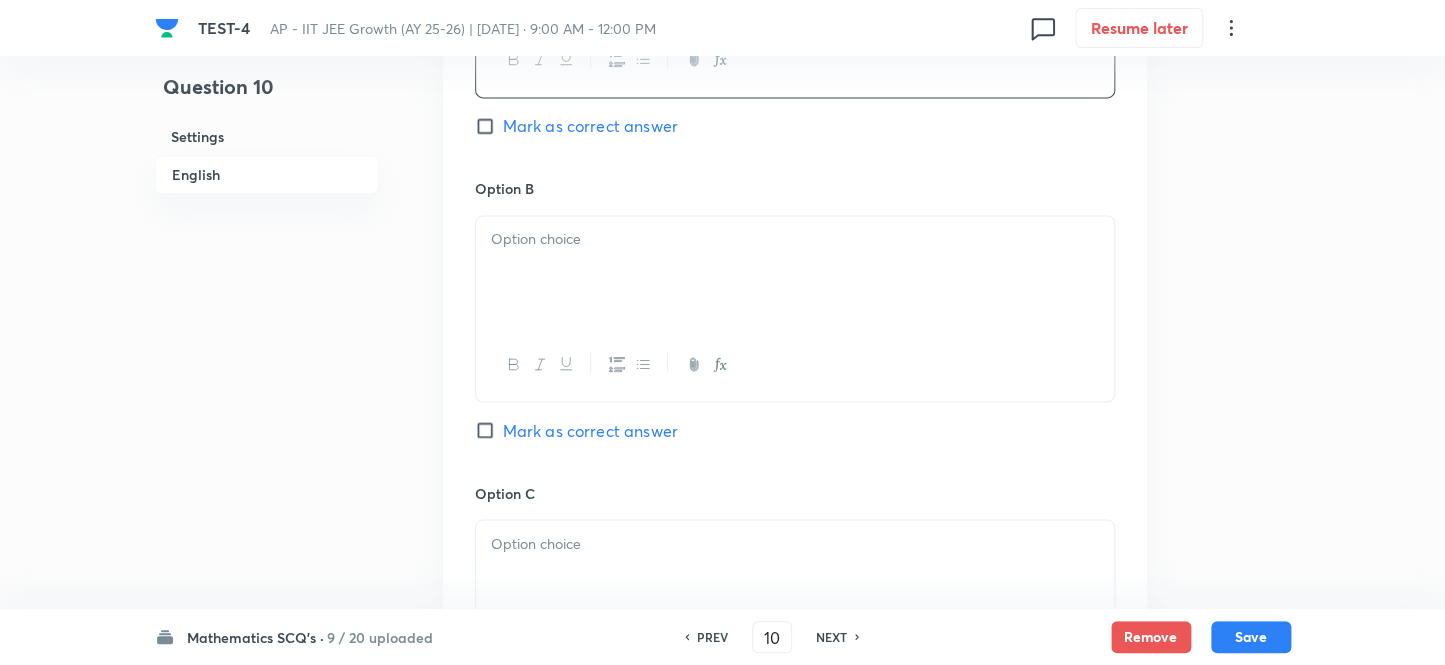 click at bounding box center [795, 272] 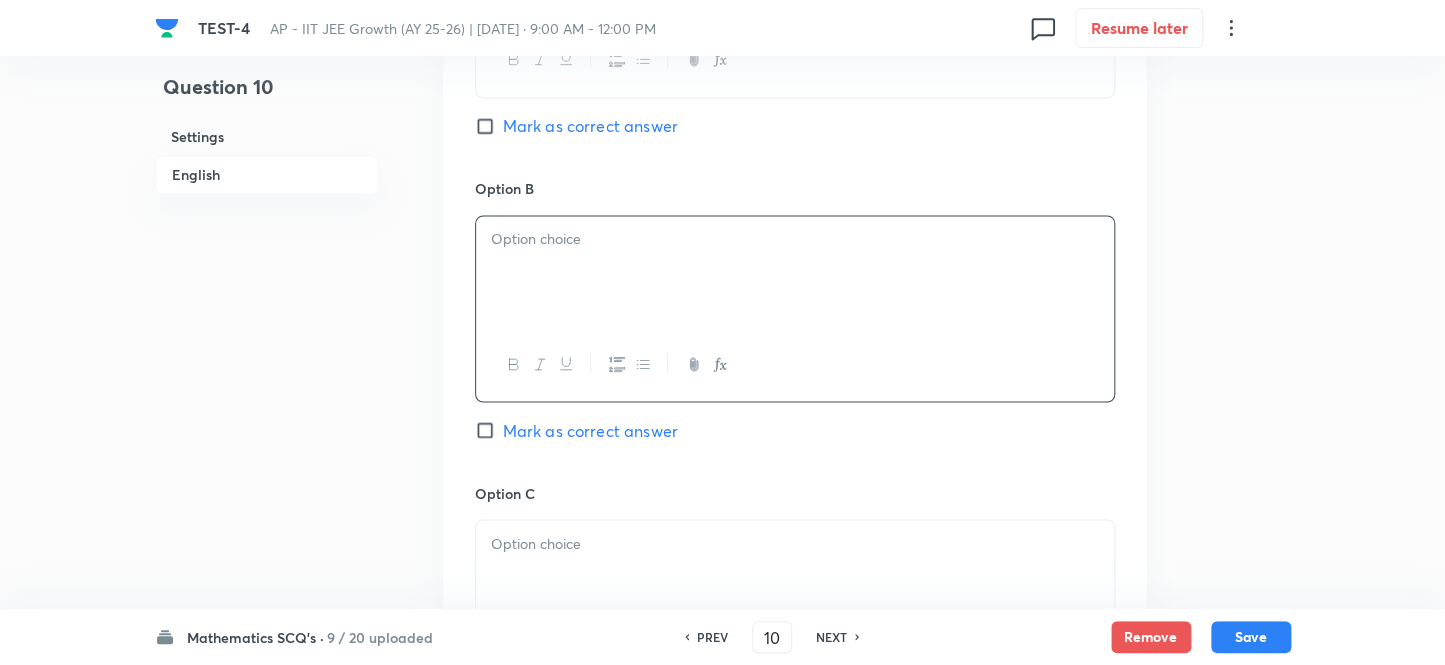 type 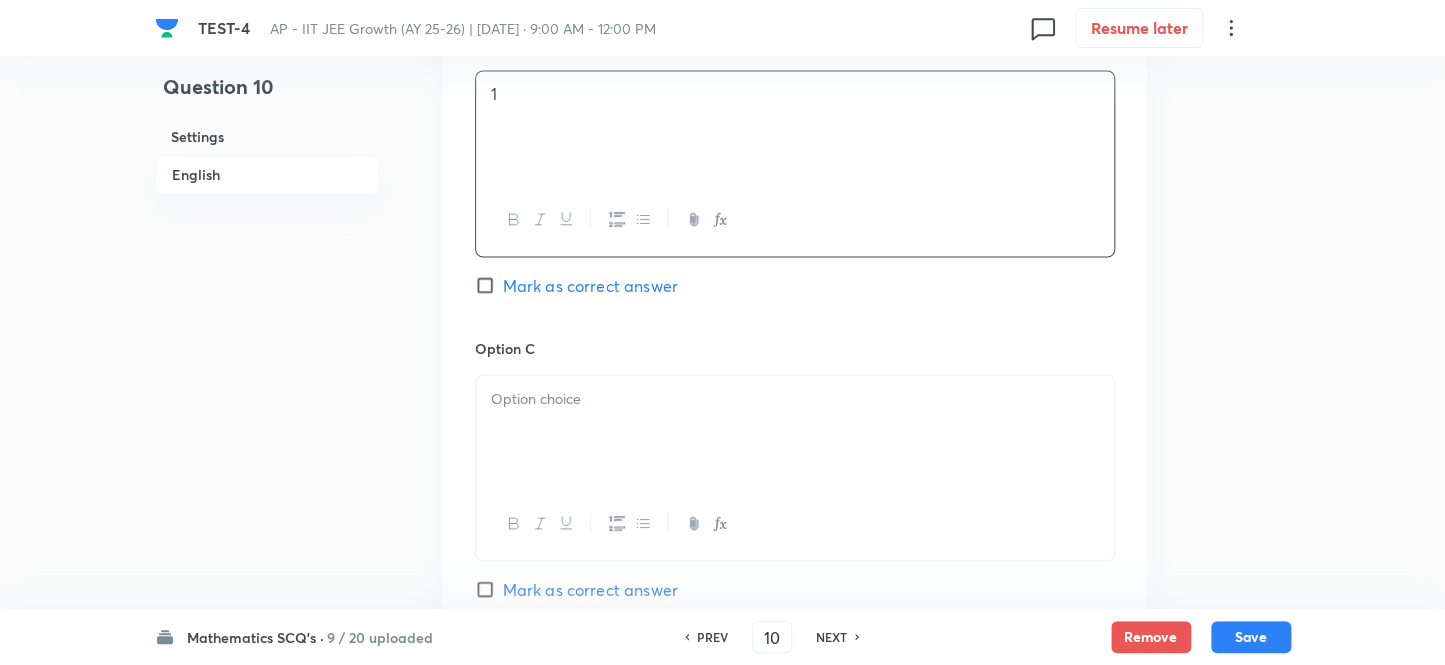 scroll, scrollTop: 1454, scrollLeft: 0, axis: vertical 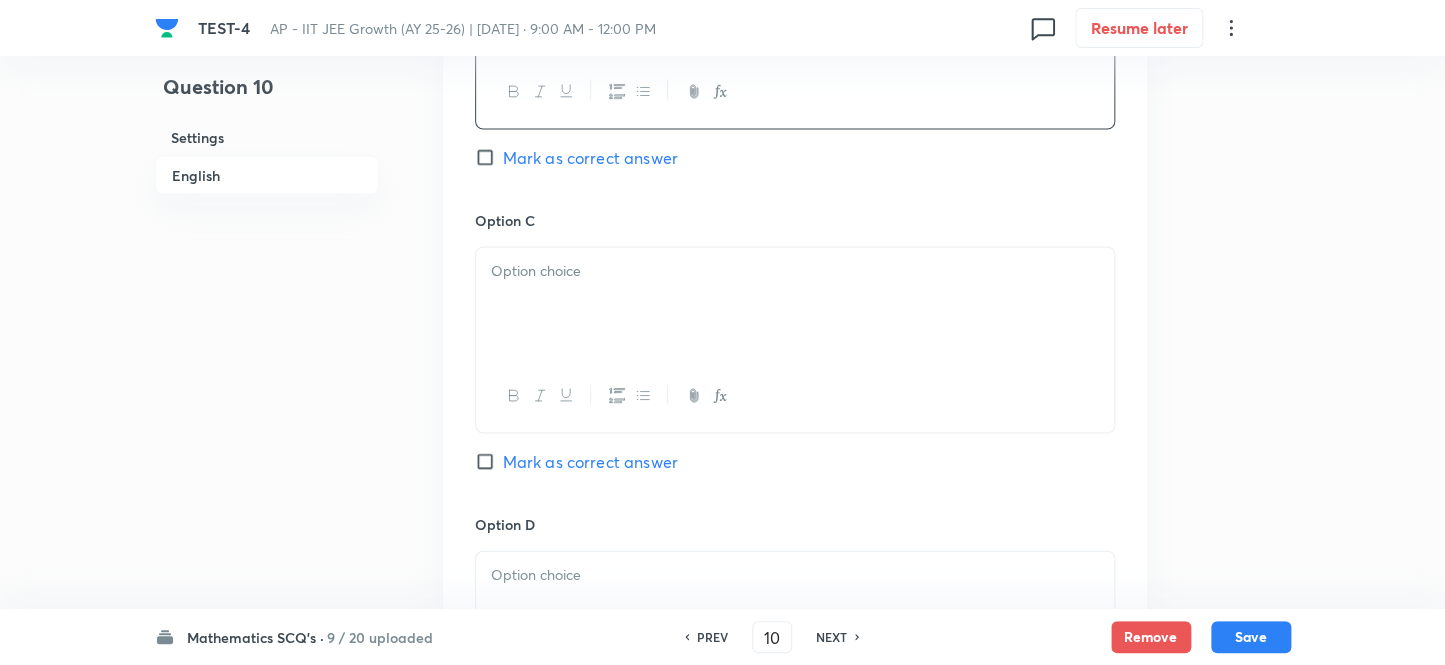click at bounding box center [795, 303] 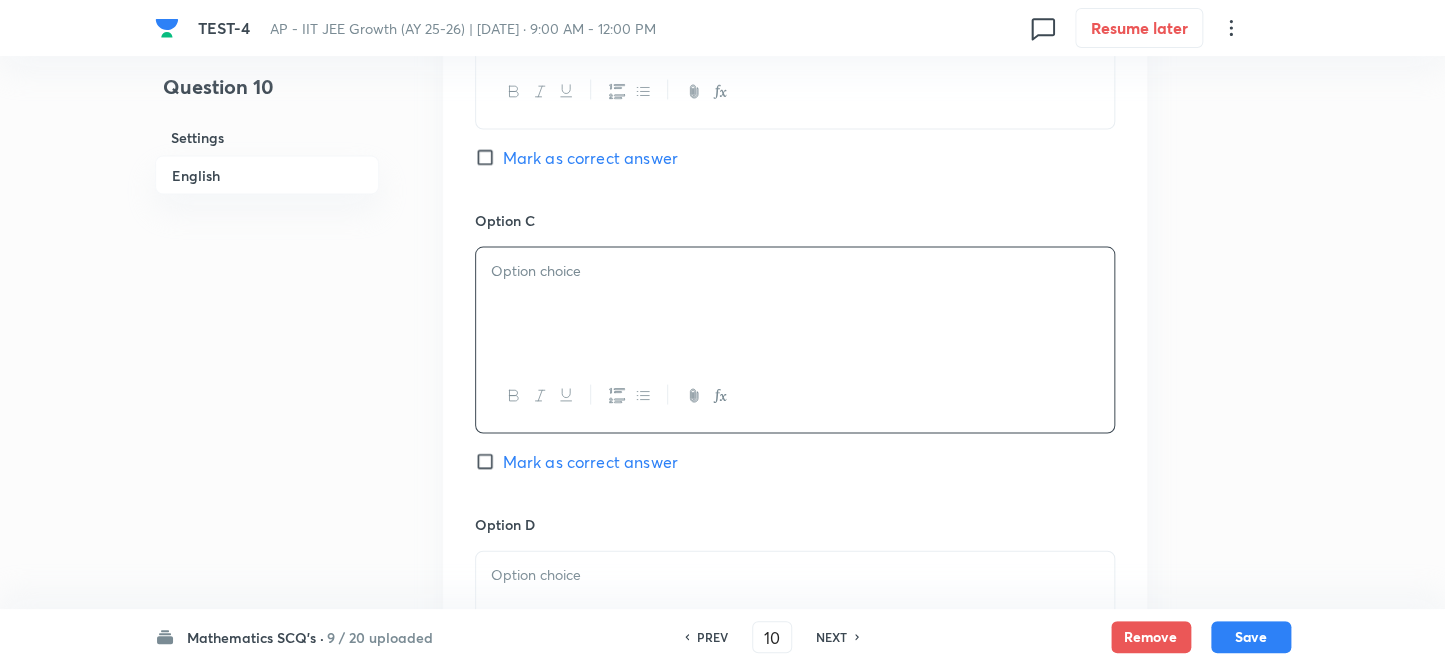 type 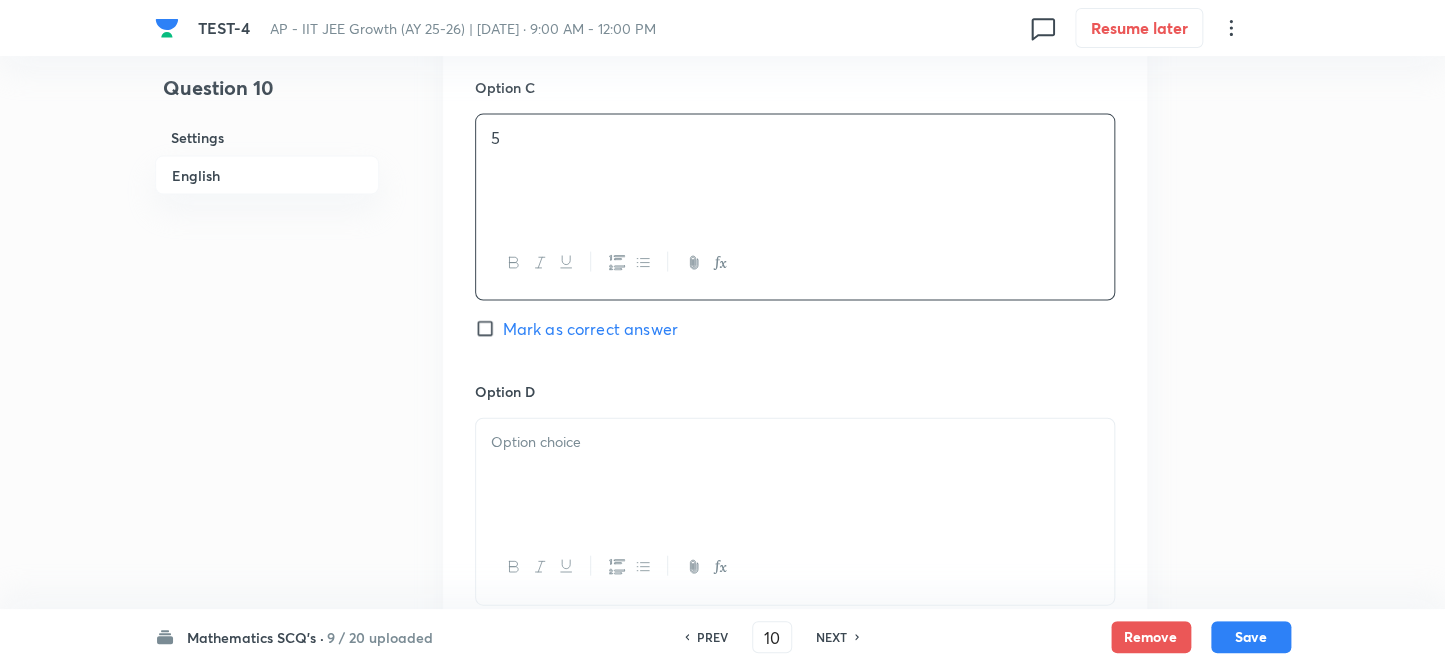 scroll, scrollTop: 1727, scrollLeft: 0, axis: vertical 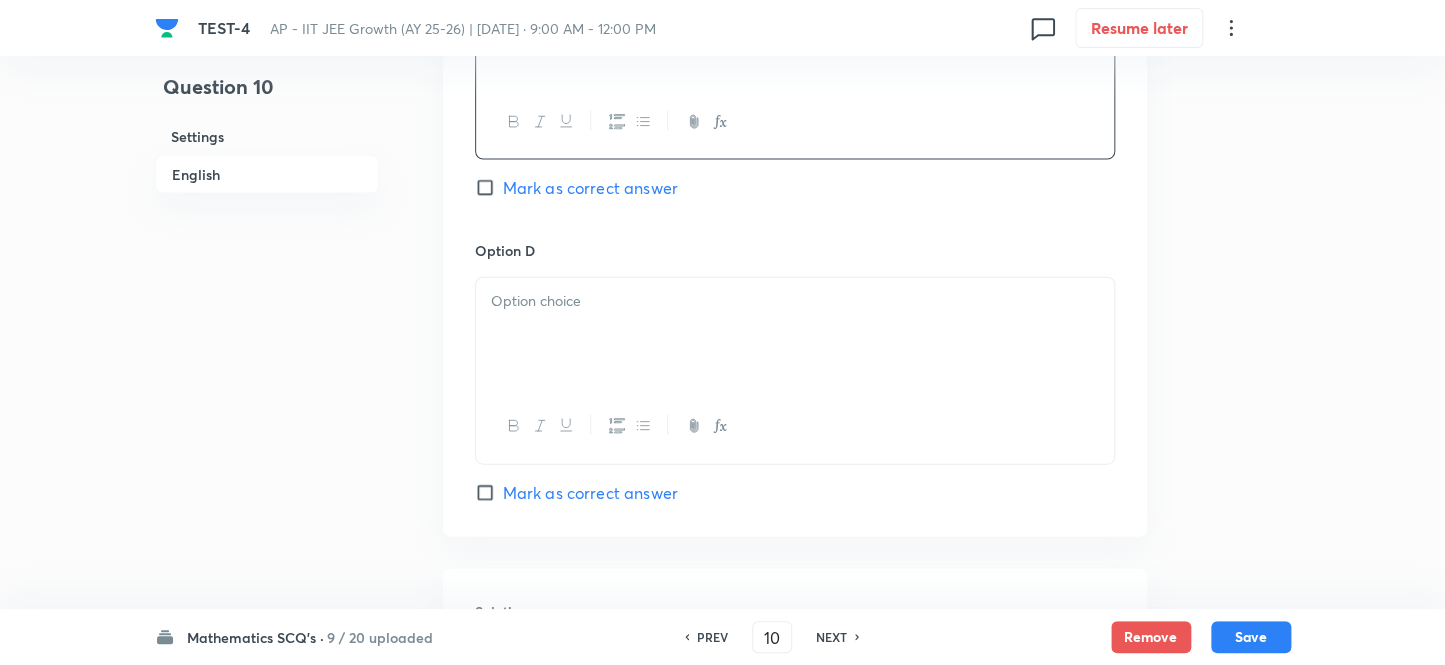 click at bounding box center (795, 334) 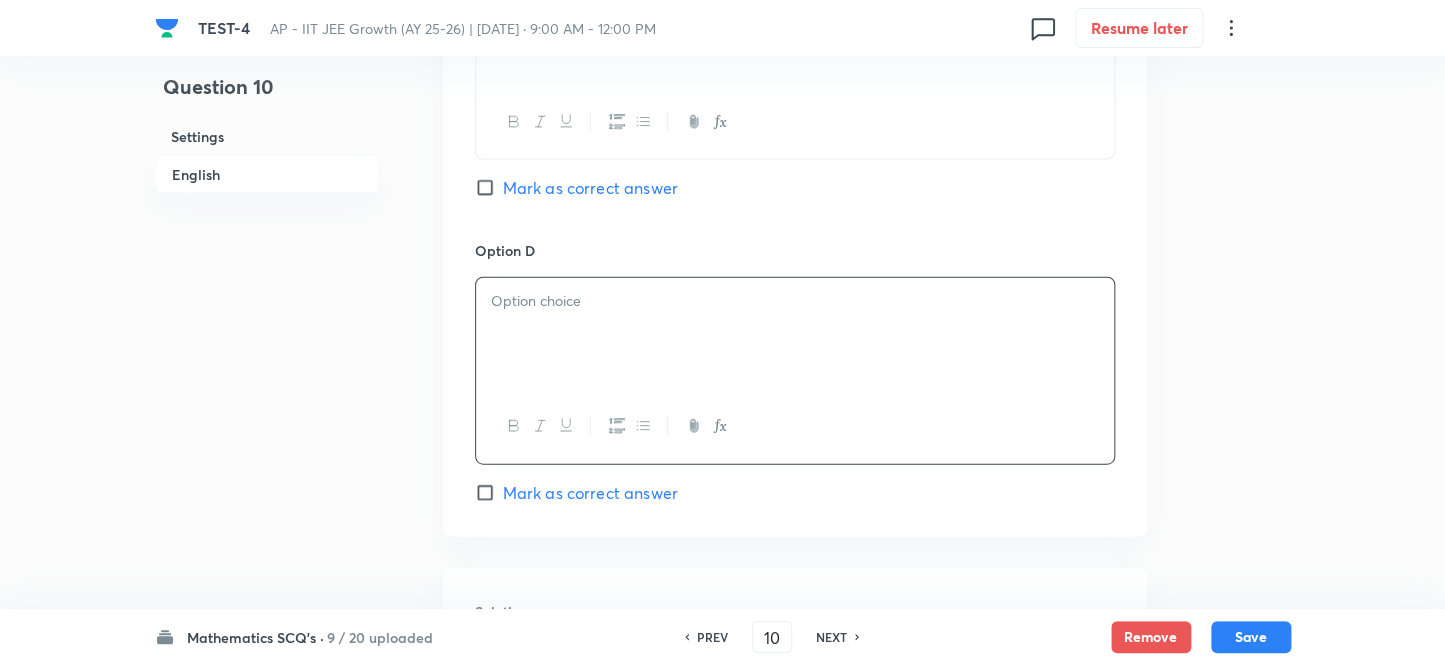 type 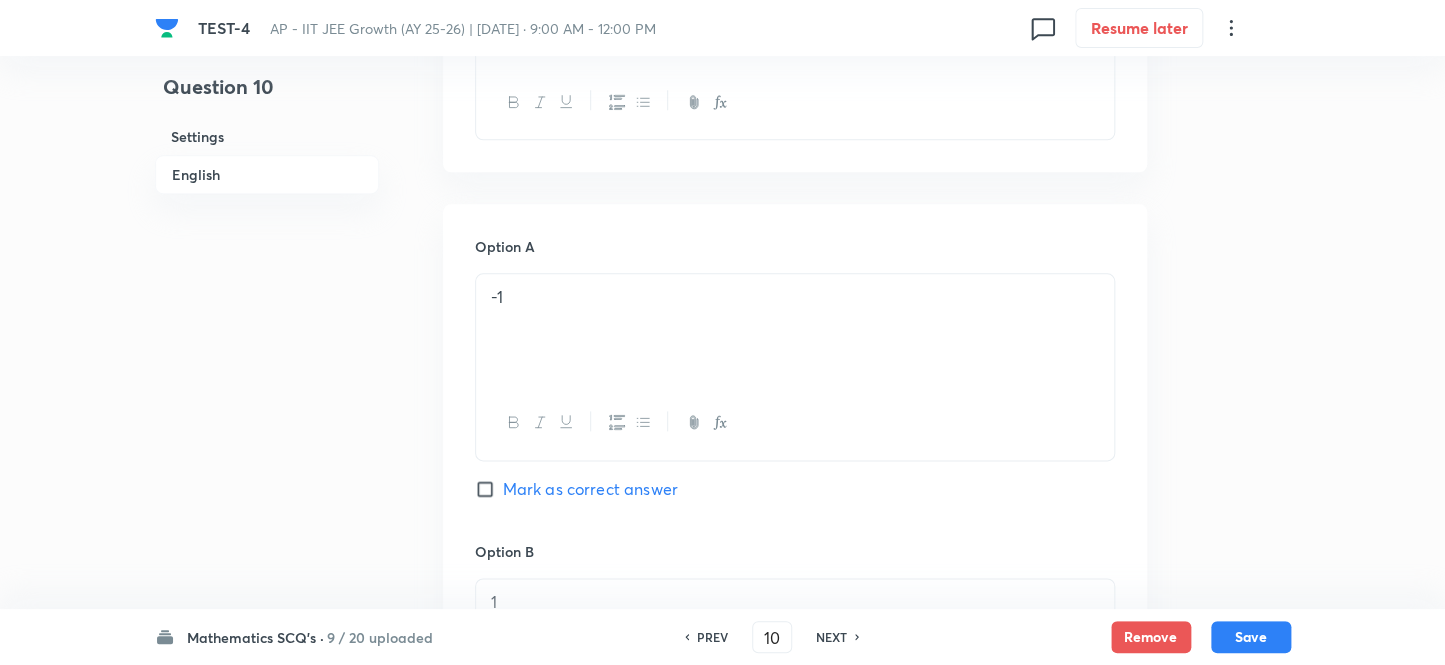 click on "Mark as correct answer" at bounding box center (489, 489) 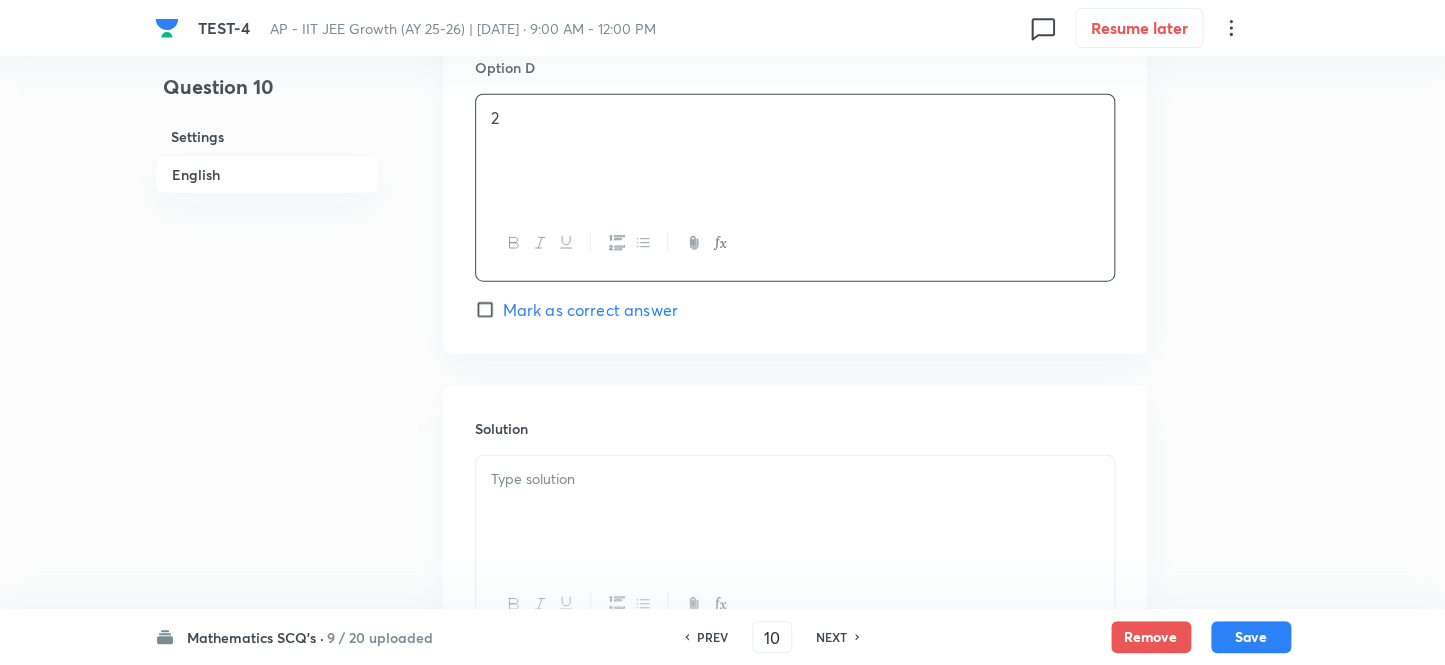 scroll, scrollTop: 2097, scrollLeft: 0, axis: vertical 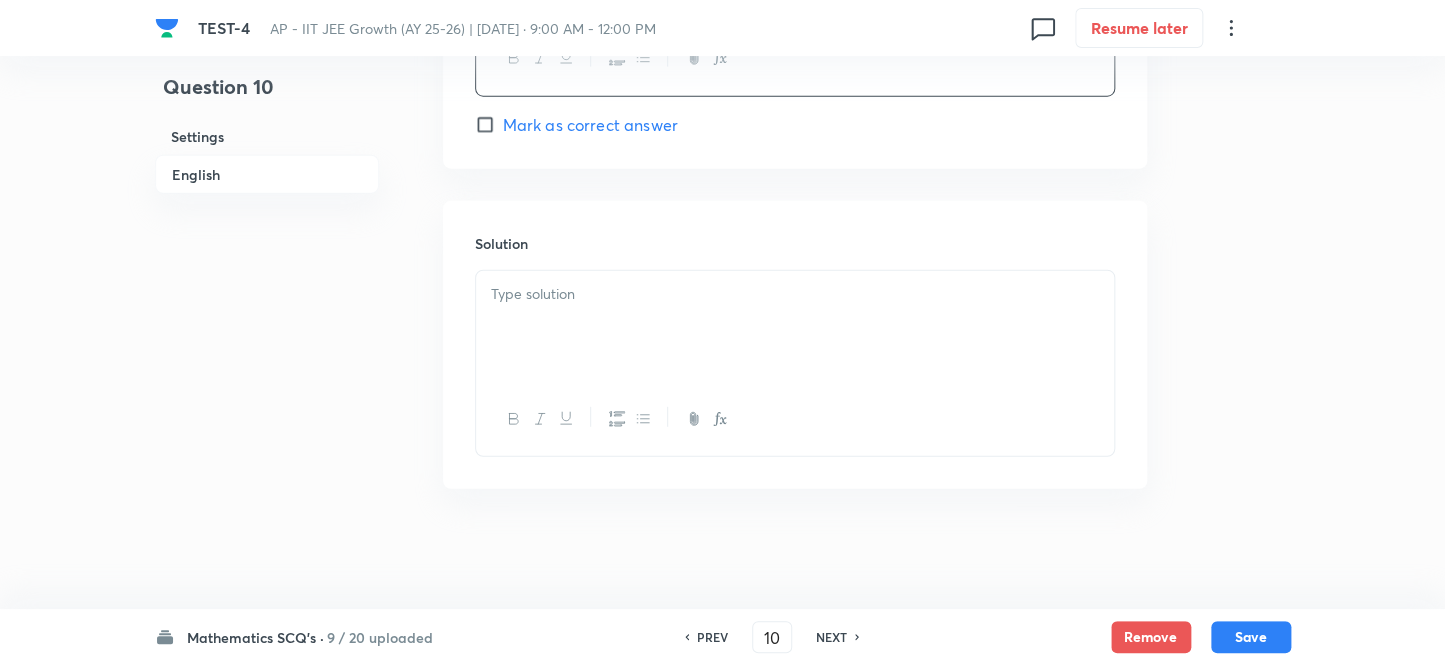 click at bounding box center (795, 294) 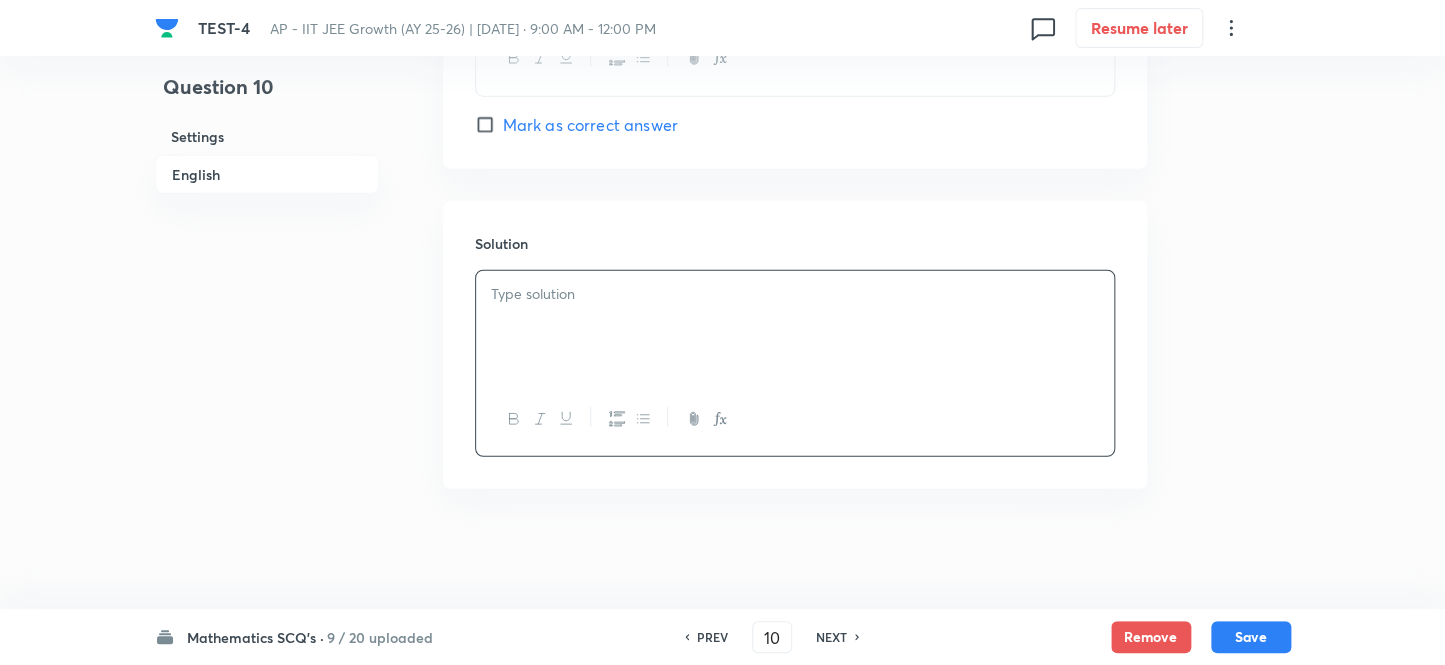type 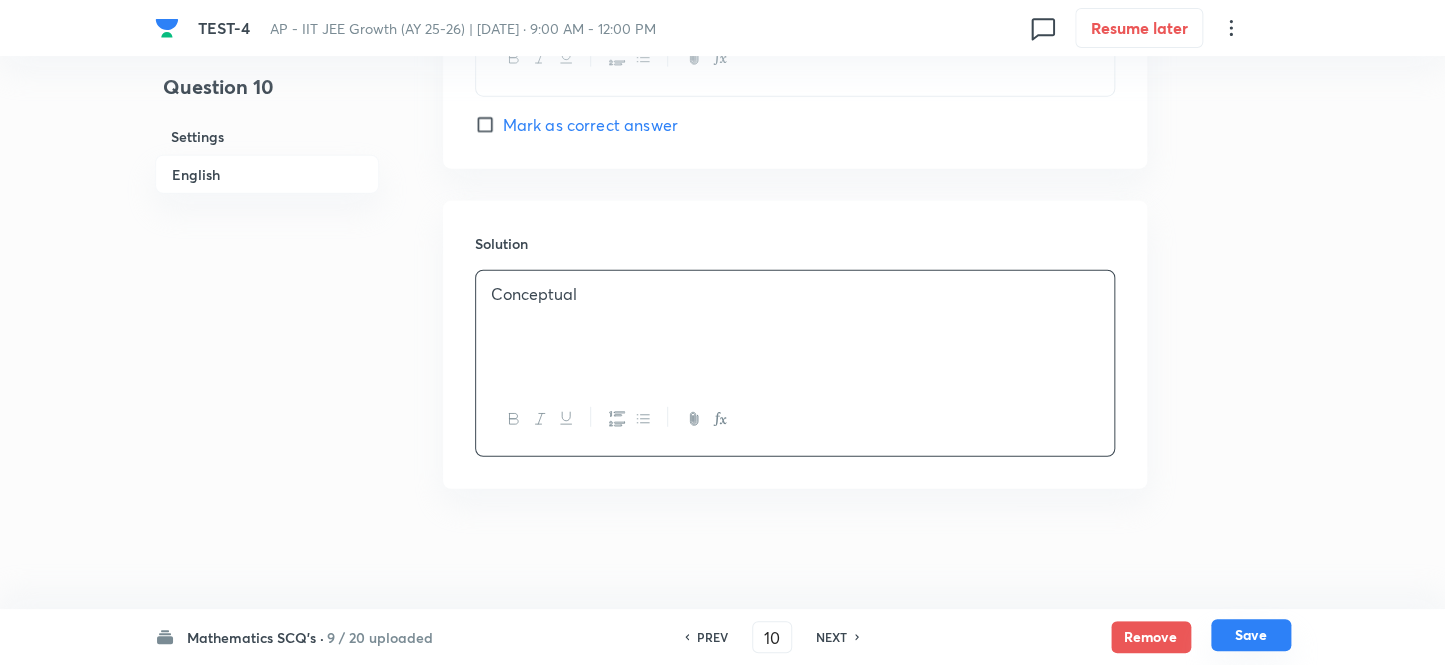 click on "Save" at bounding box center (1251, 635) 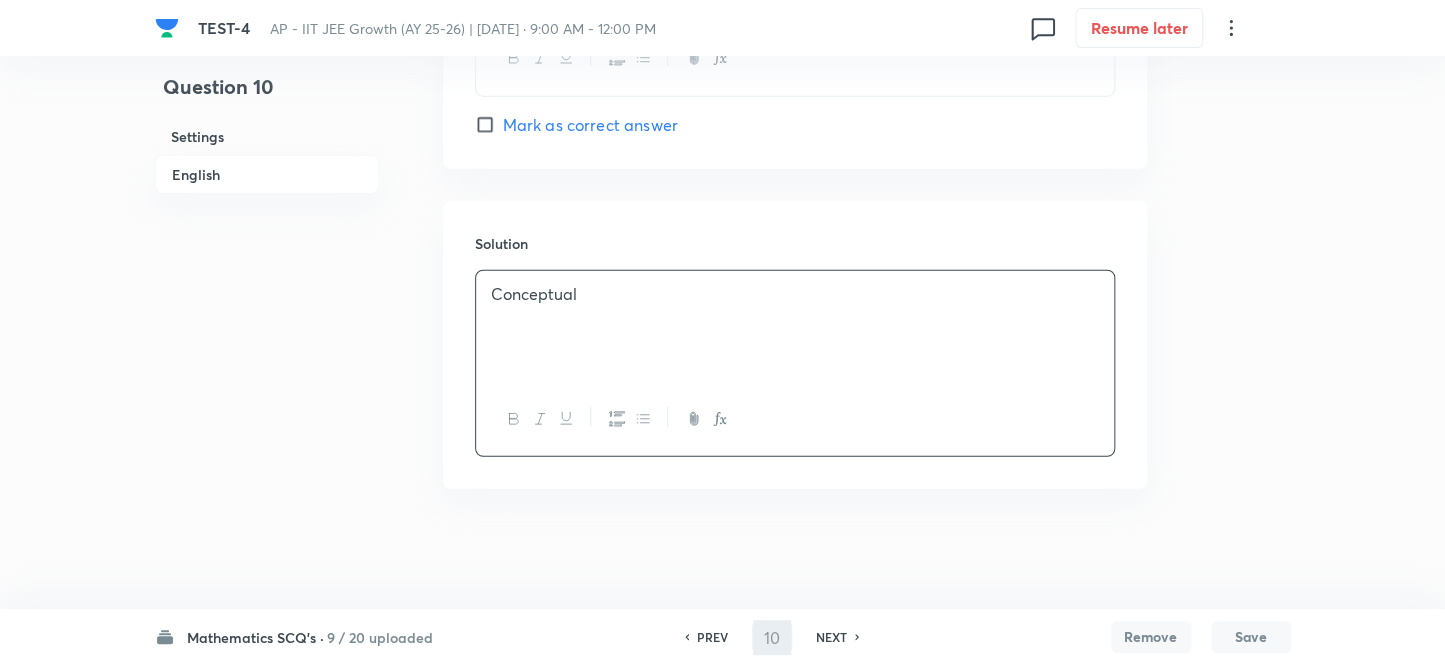 type on "11" 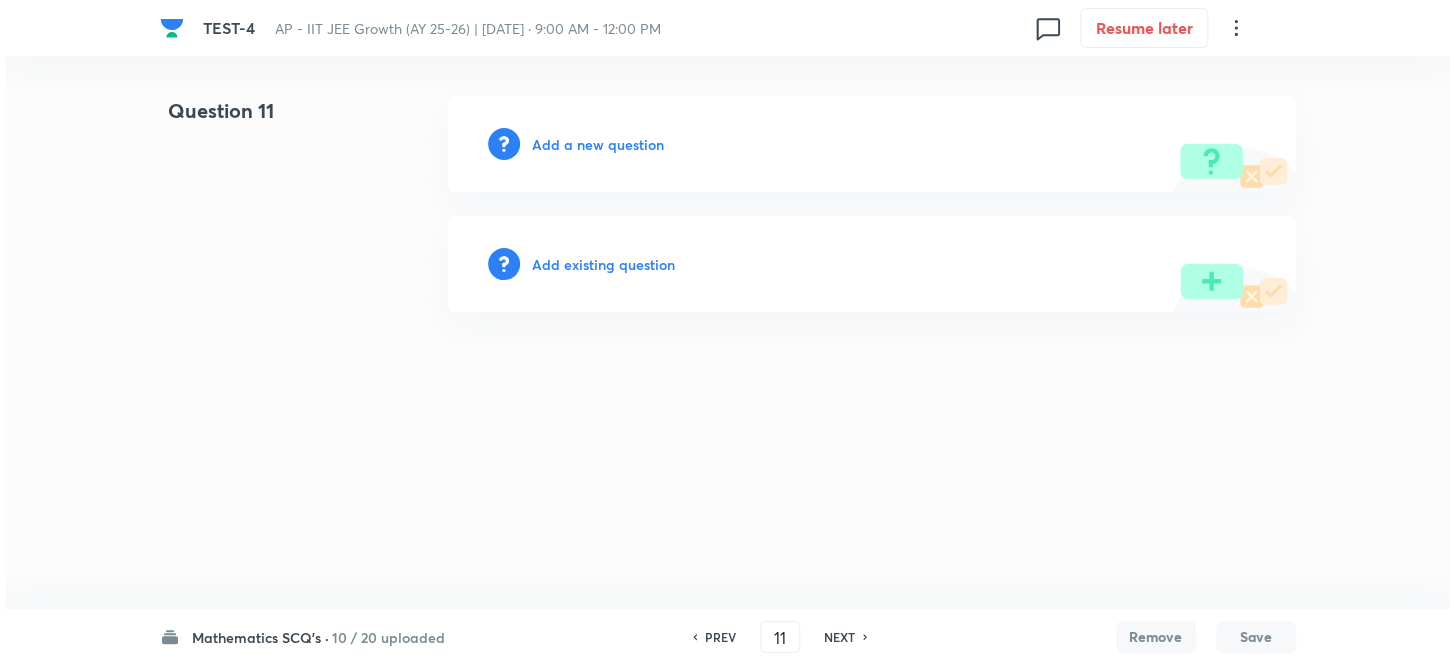 scroll, scrollTop: 0, scrollLeft: 0, axis: both 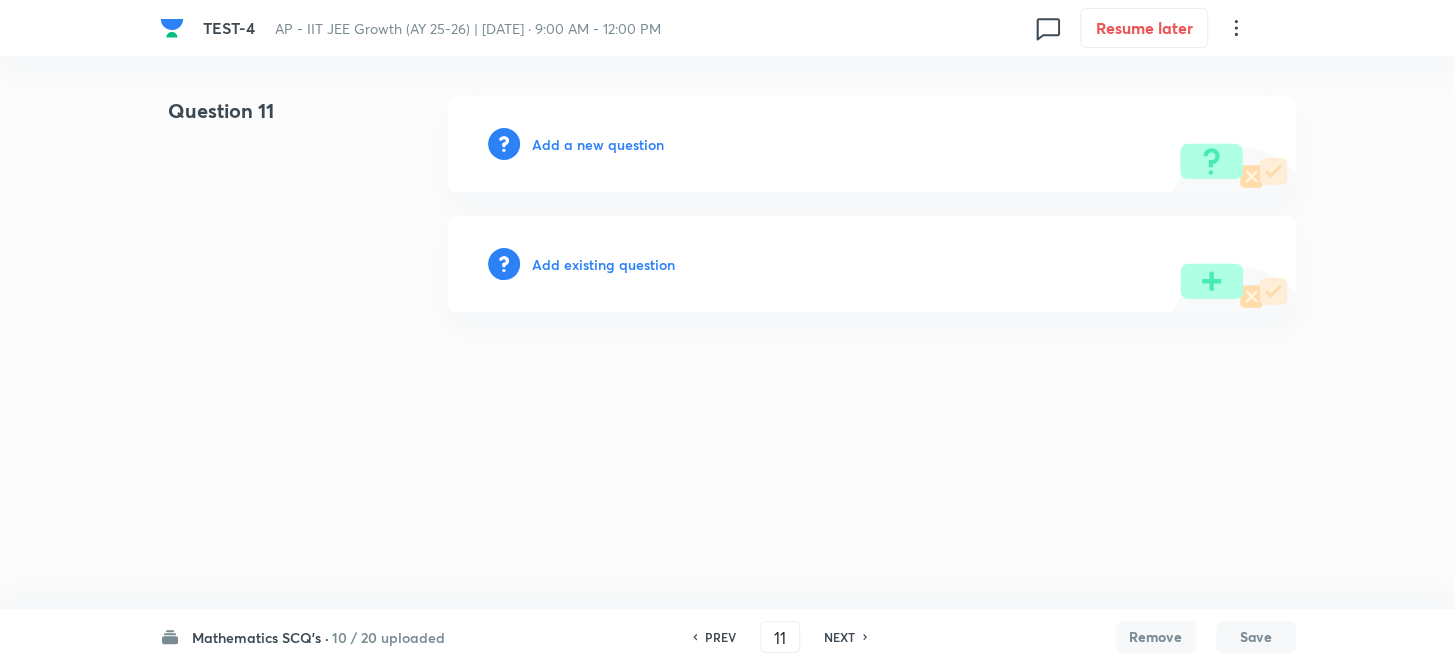 click on "Add a new question" at bounding box center (598, 144) 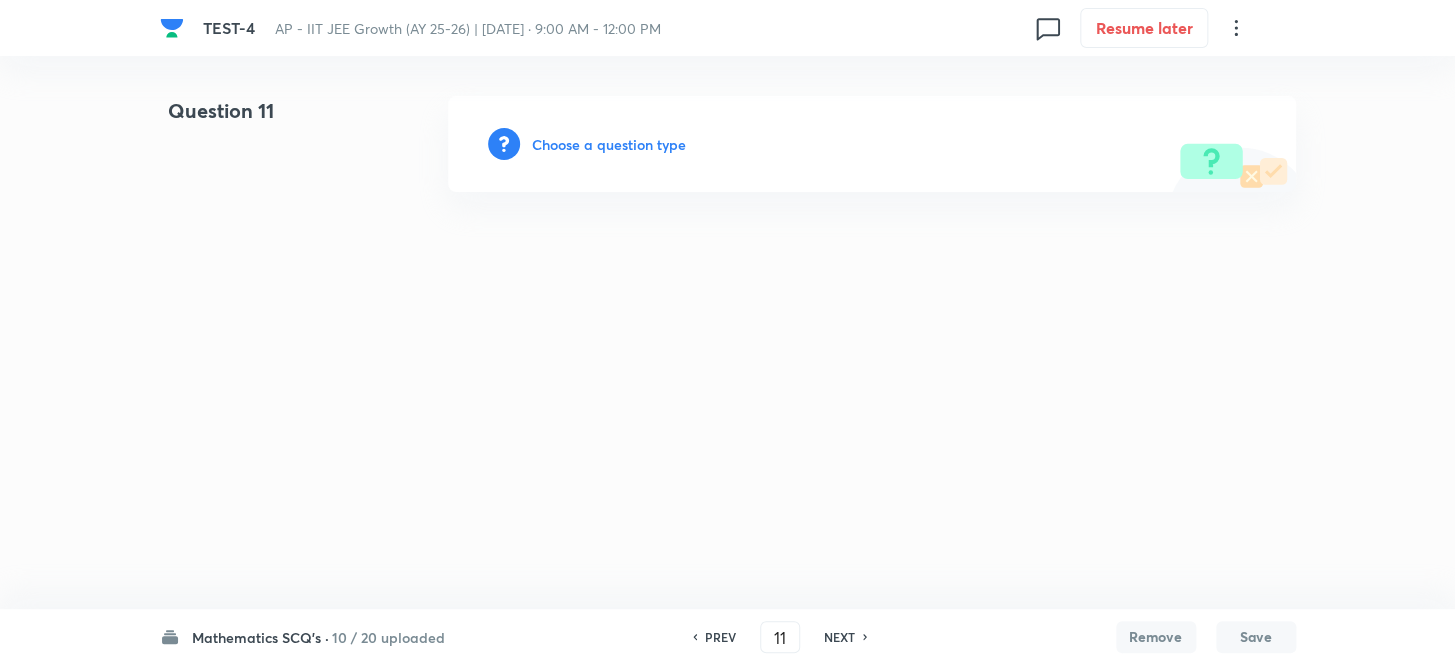 click on "Choose a question type" at bounding box center (609, 144) 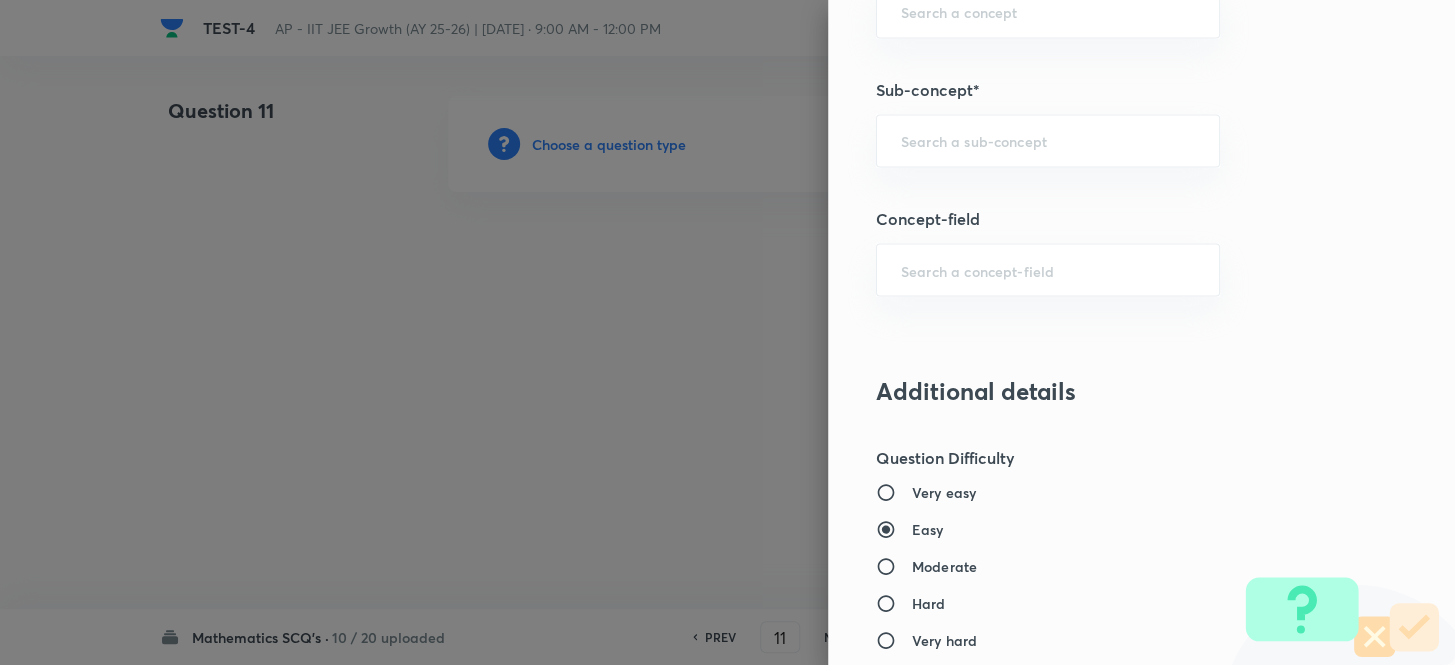 scroll, scrollTop: 1363, scrollLeft: 0, axis: vertical 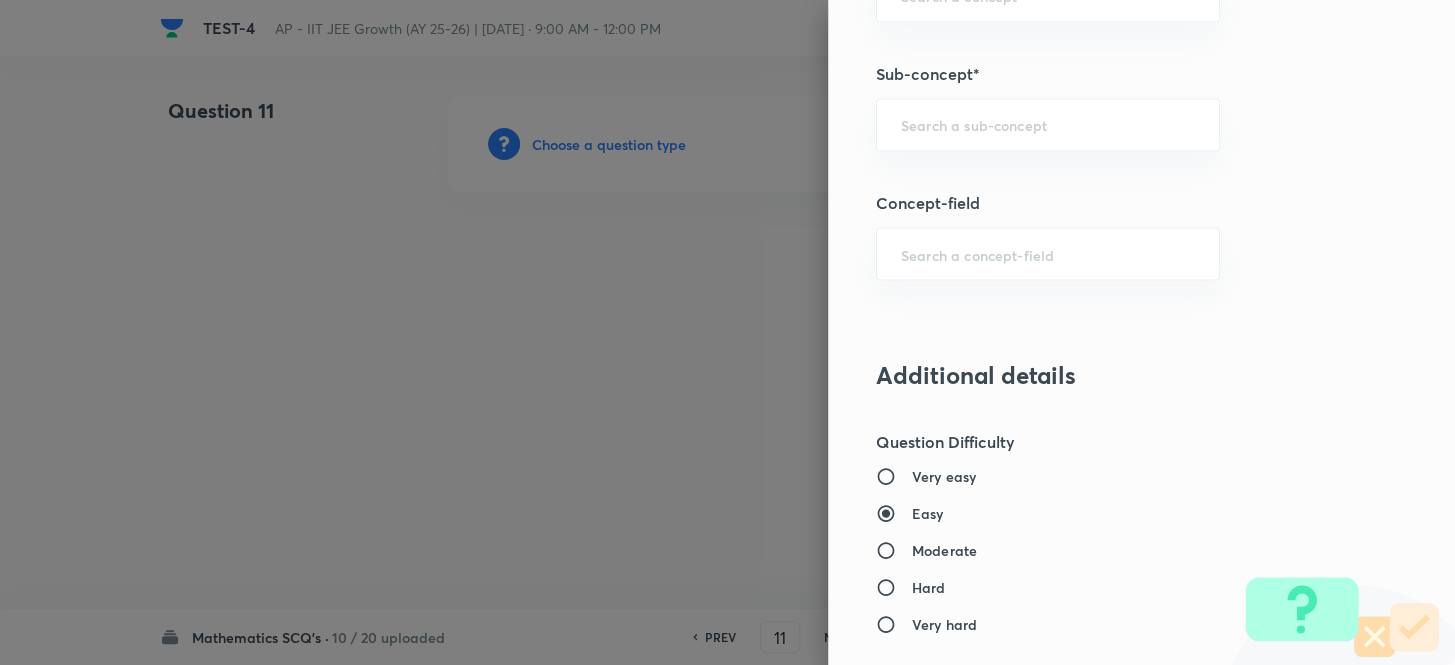 click on "Question settings Question type* Single choice correct Number of options* 2 3 4 5 Does this question have a passage?* Yes No Positive mark 4 ​ Negative Marks (Don’t add negative sign) 1 ​ Grant bonus marks for this question?* Yes No Syllabus Topic group* ​ Topic* ​ Concept* ​ Sub-concept* ​ Concept-field ​ Additional details Question Difficulty Very easy Easy Moderate Hard Very hard Question is based on Fact Numerical Concept Previous year question Yes No Does this question have equation? Yes No Verification status Is the question verified? *Select 'yes' only if a question is verified Yes No Save" at bounding box center (1141, 332) 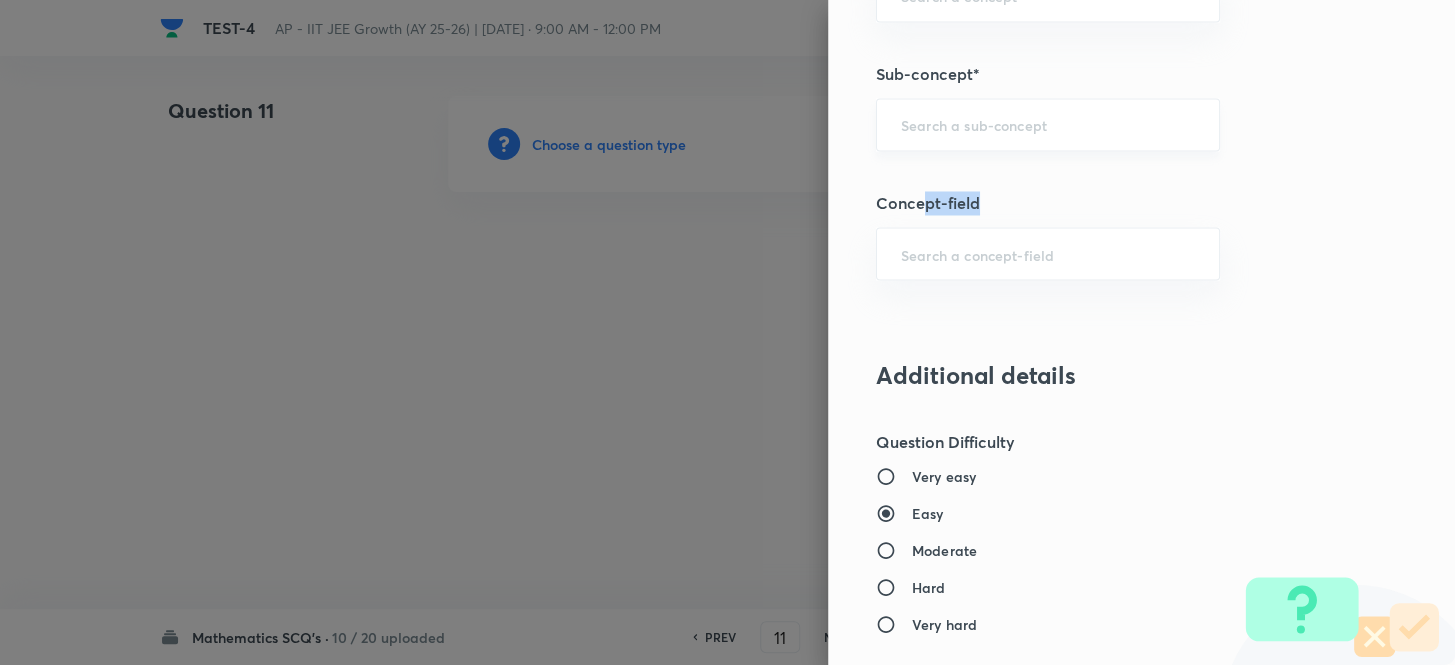 click on "​" at bounding box center (1048, 124) 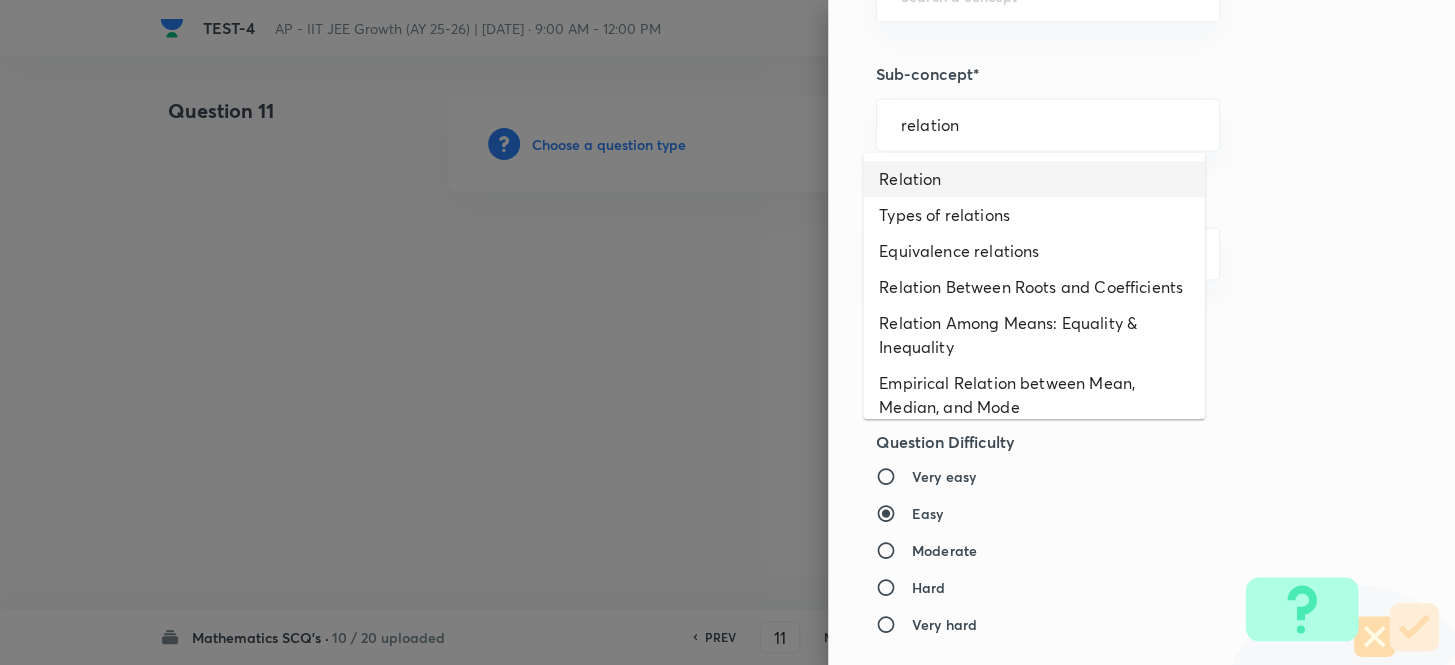 click on "Relation" at bounding box center (1034, 179) 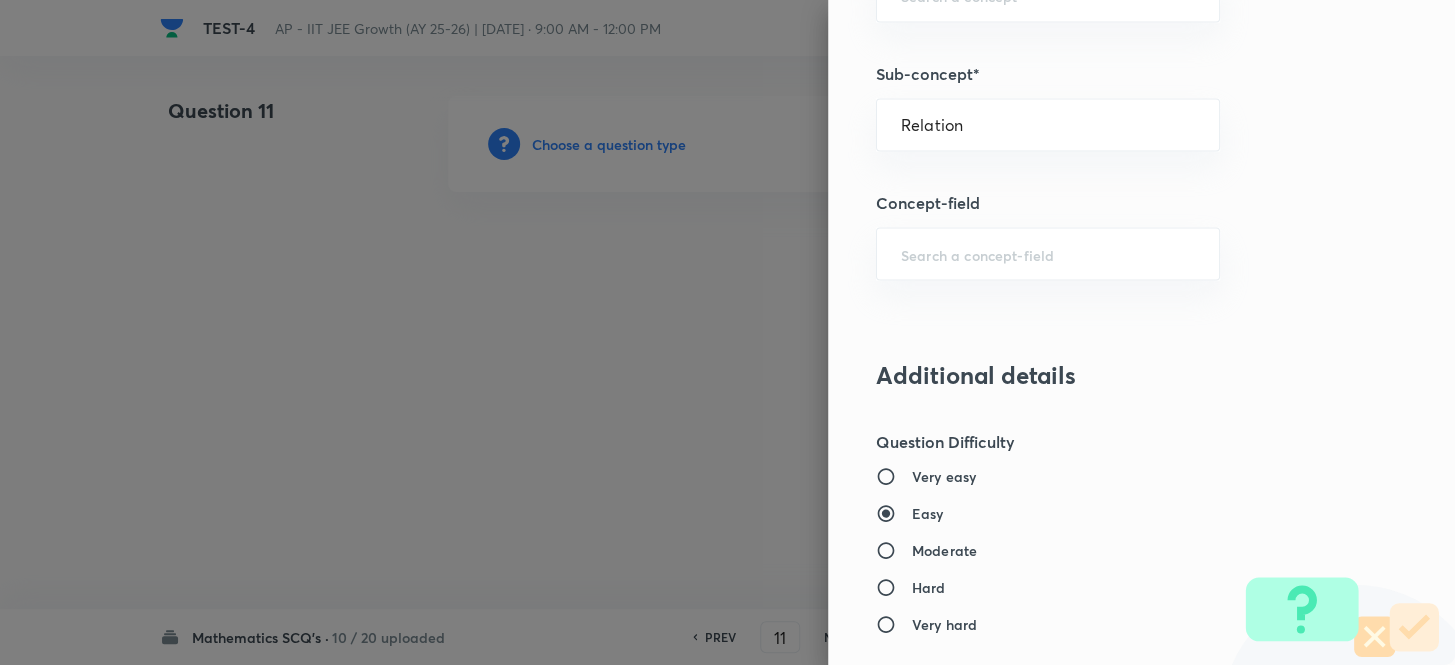 type on "Mathematics" 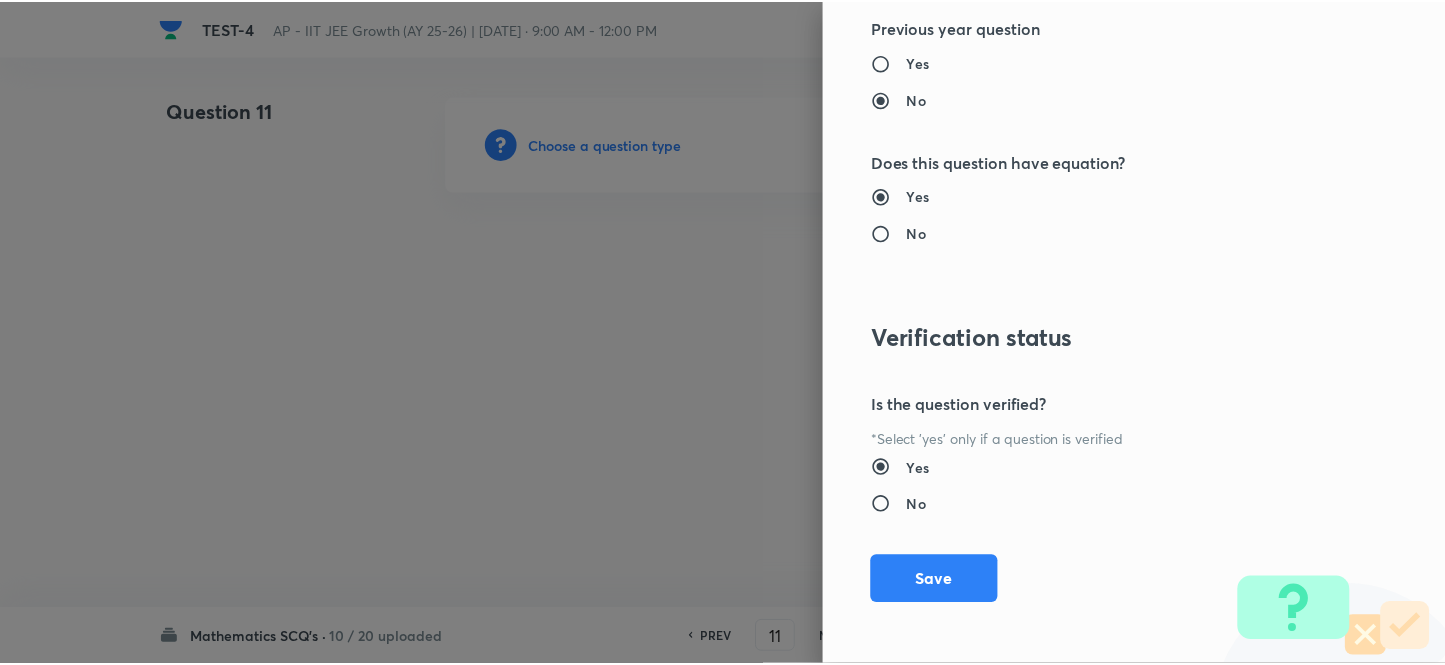 scroll, scrollTop: 2193, scrollLeft: 0, axis: vertical 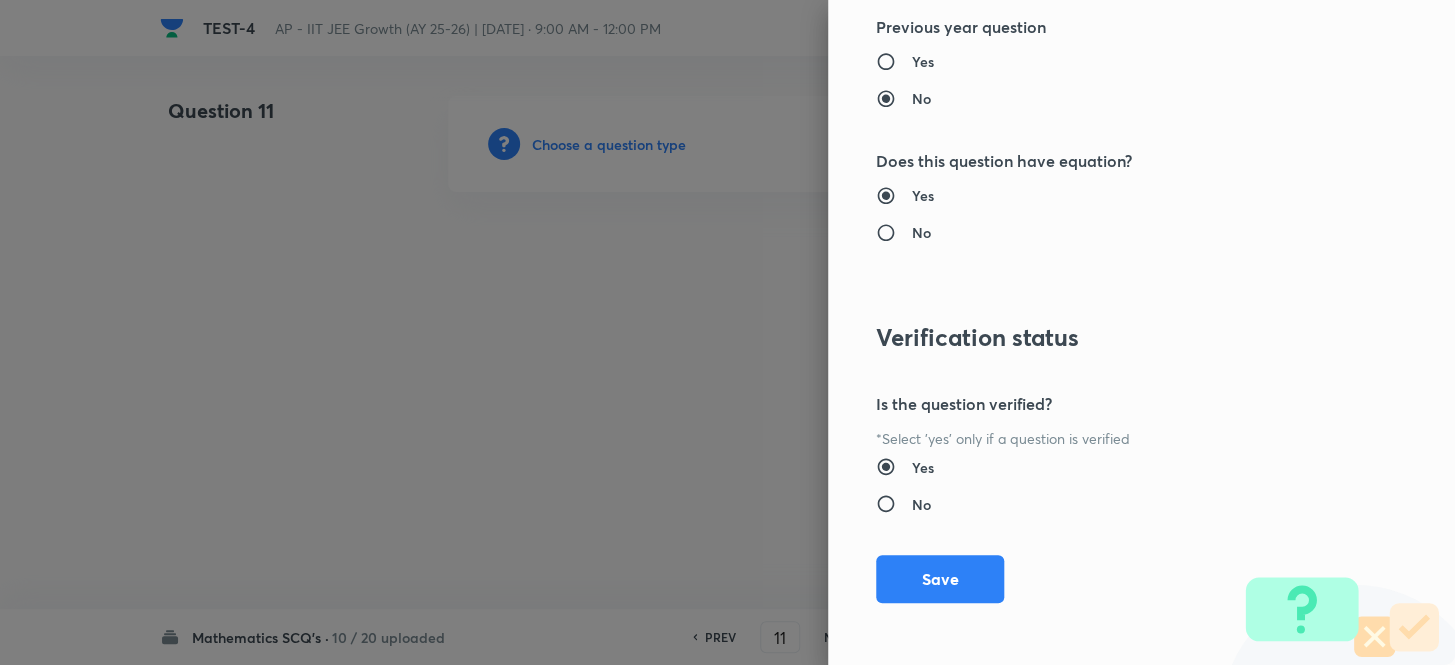 click on "Save" at bounding box center (940, 579) 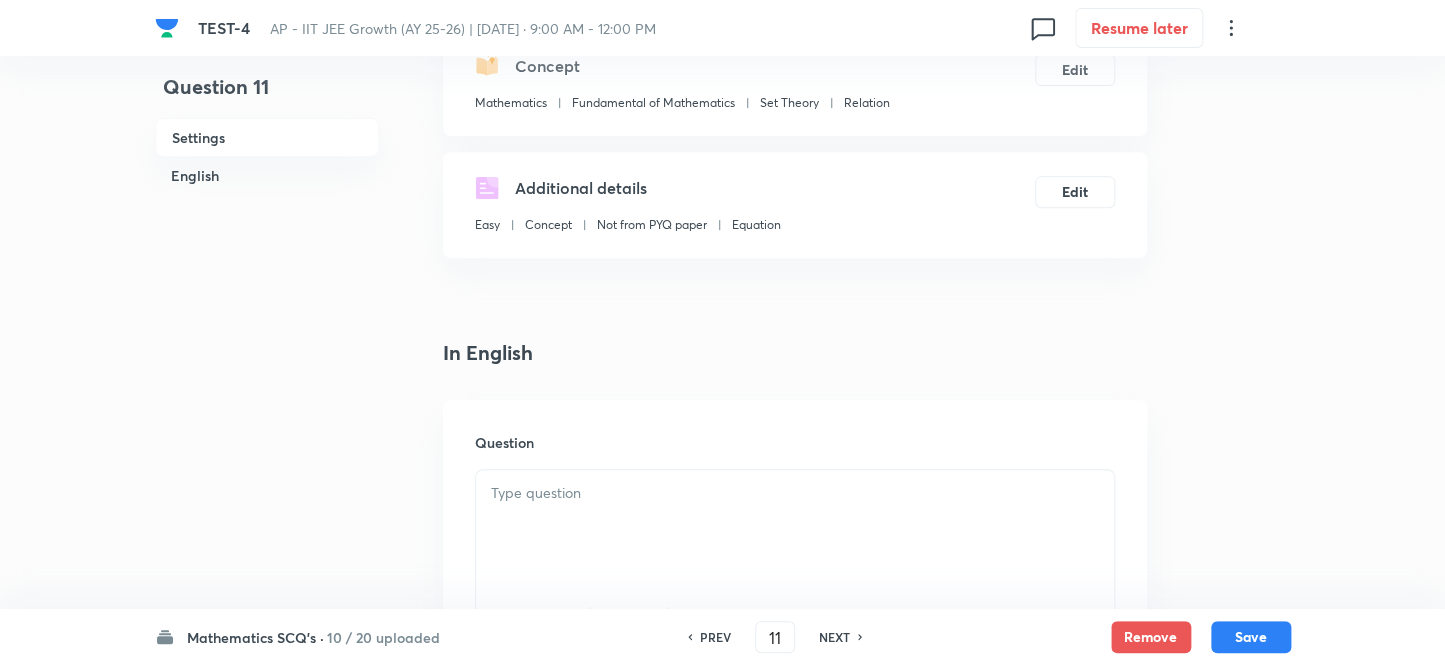 scroll, scrollTop: 363, scrollLeft: 0, axis: vertical 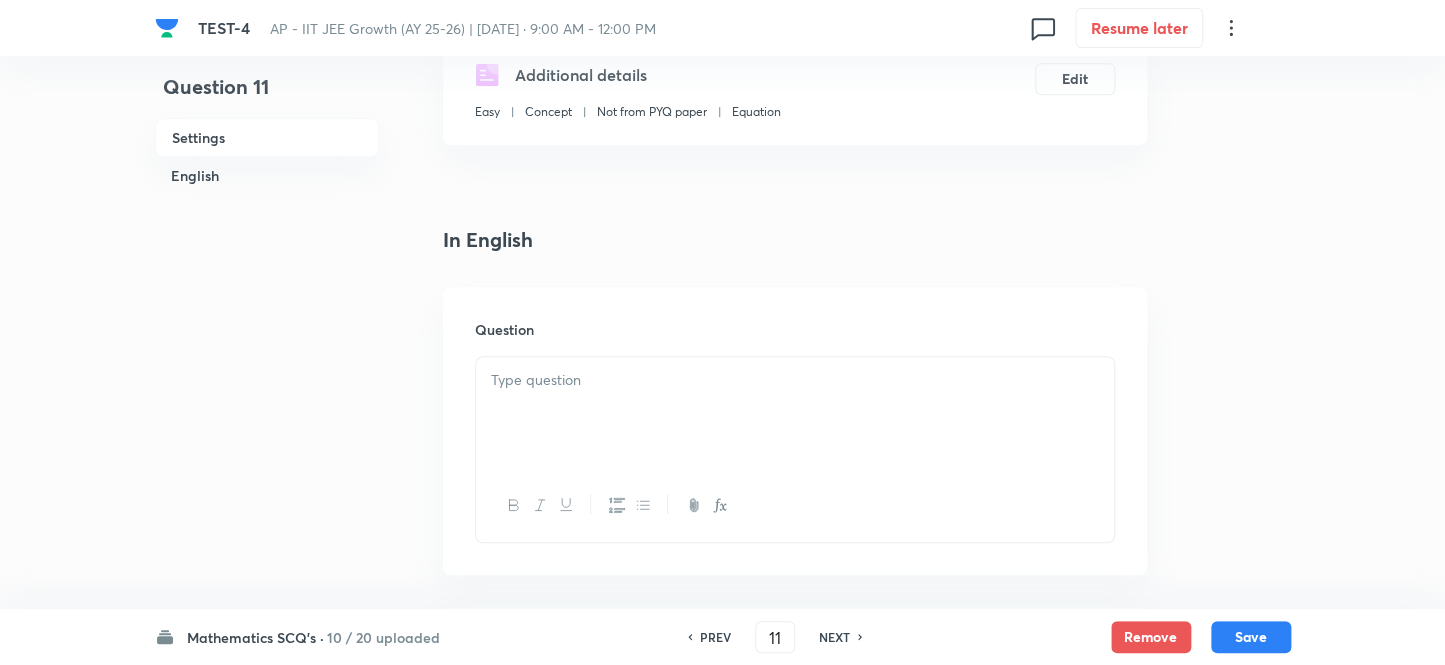 click at bounding box center (795, 413) 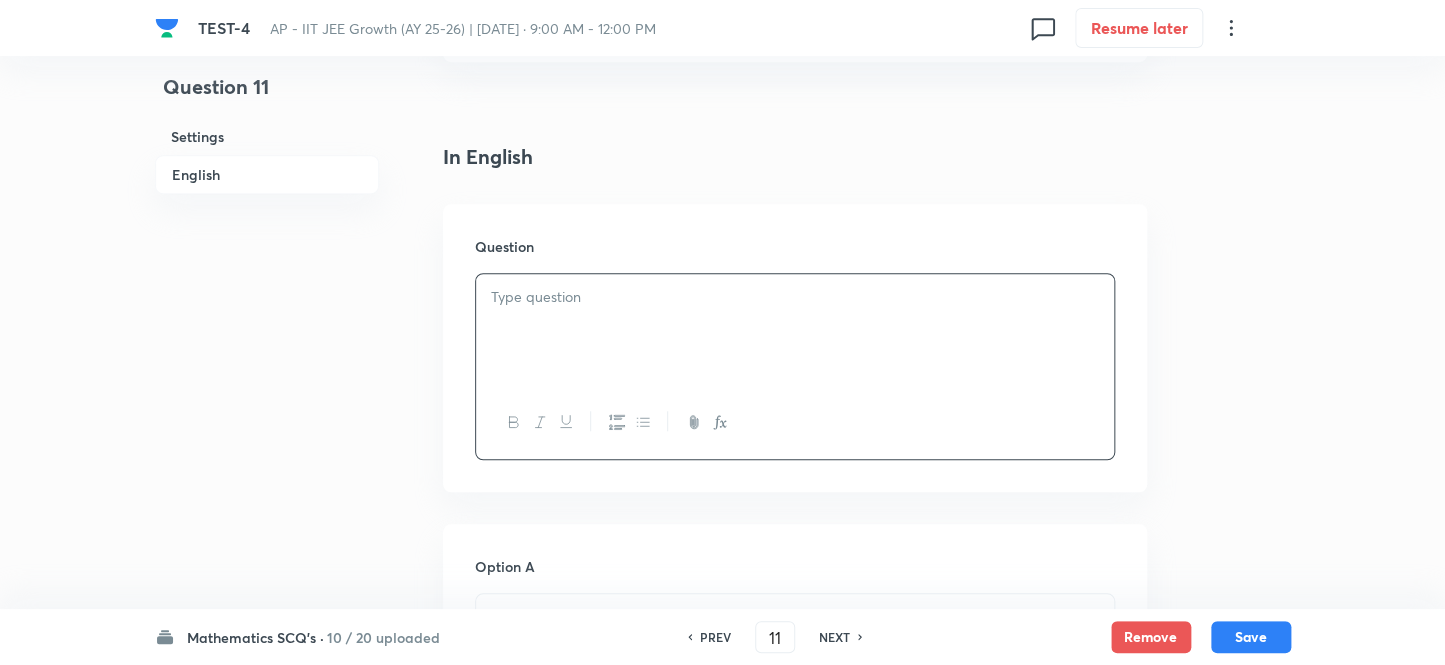scroll, scrollTop: 636, scrollLeft: 0, axis: vertical 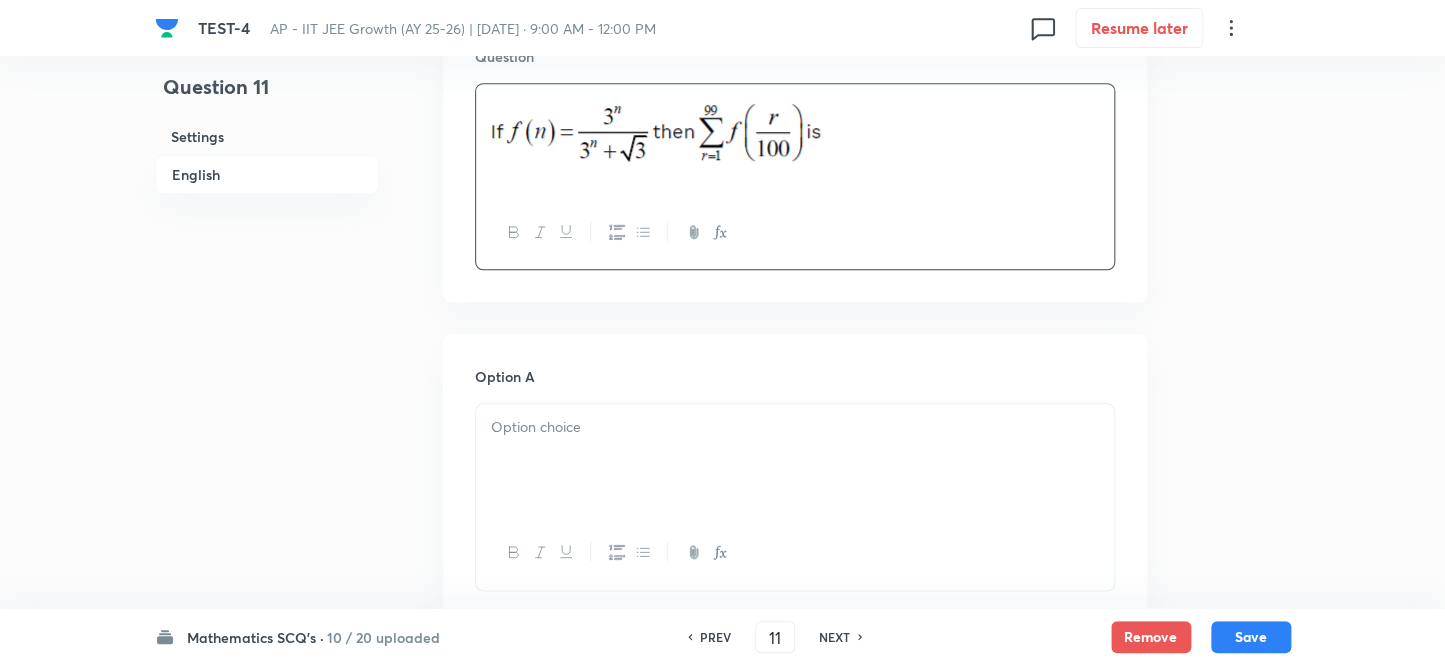 click at bounding box center [795, 460] 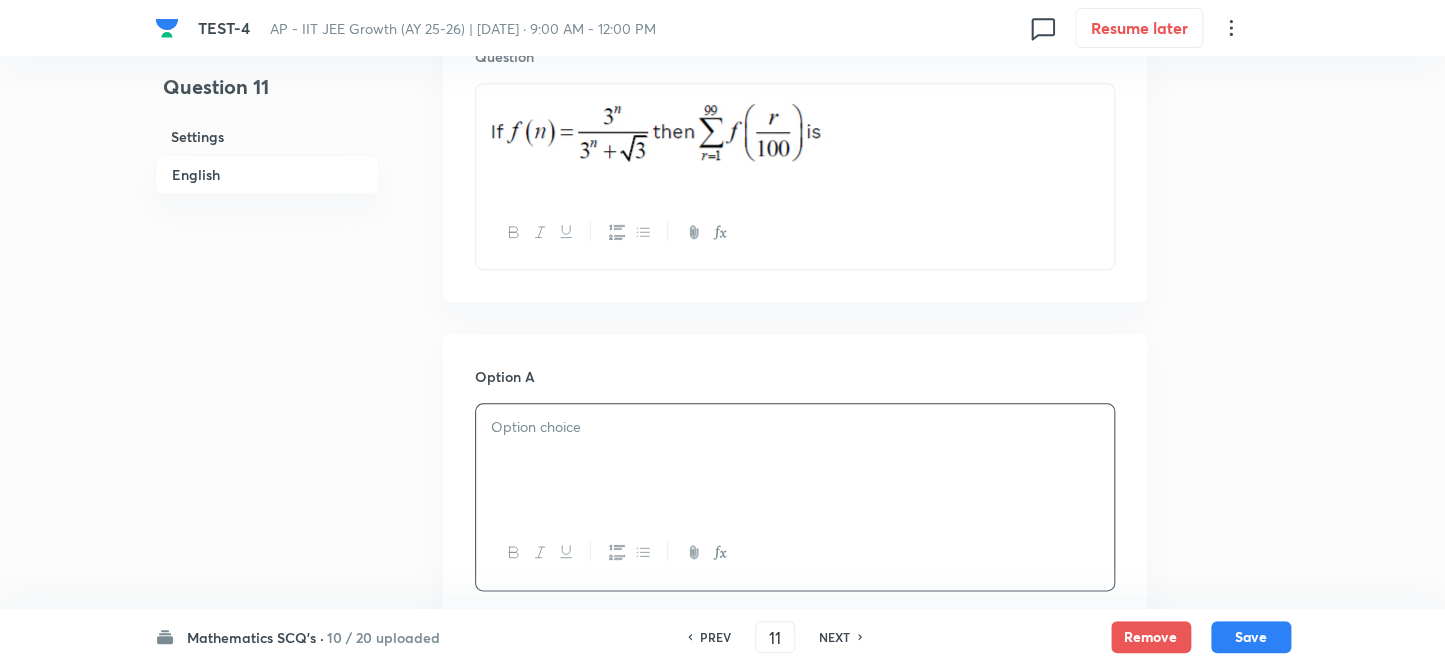 type 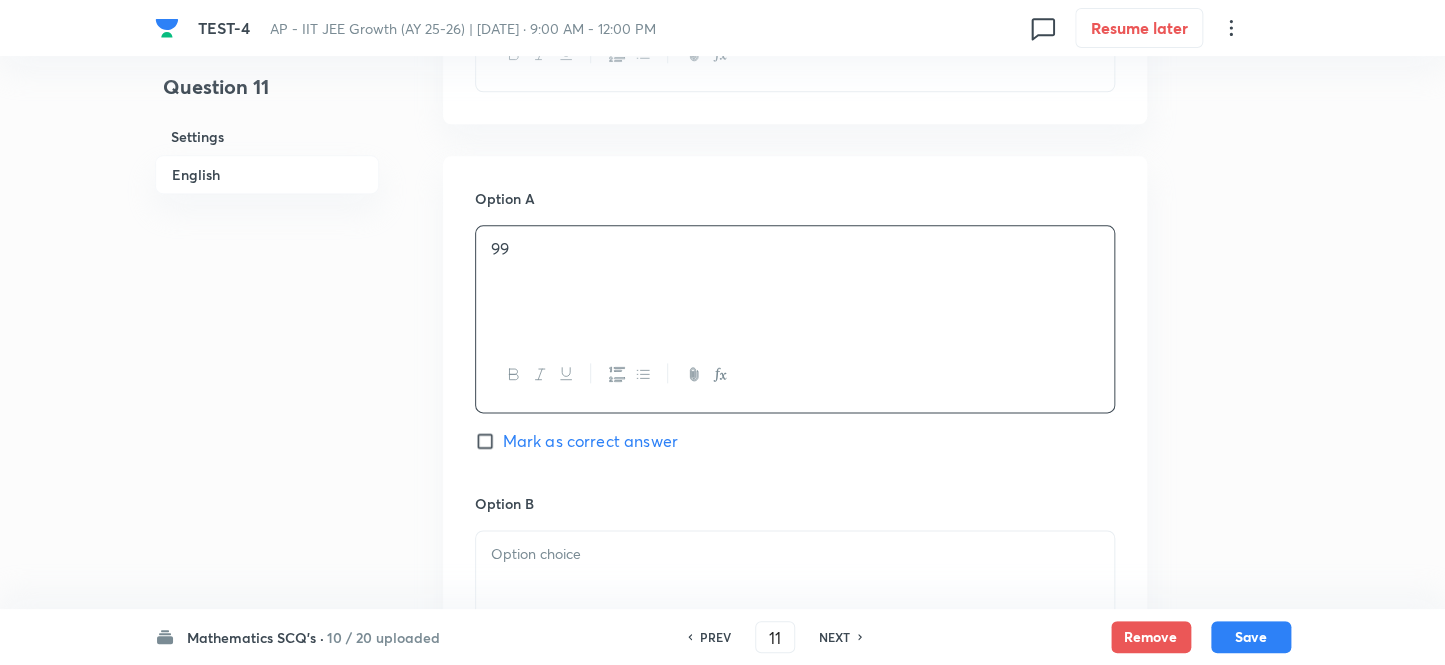 scroll, scrollTop: 1181, scrollLeft: 0, axis: vertical 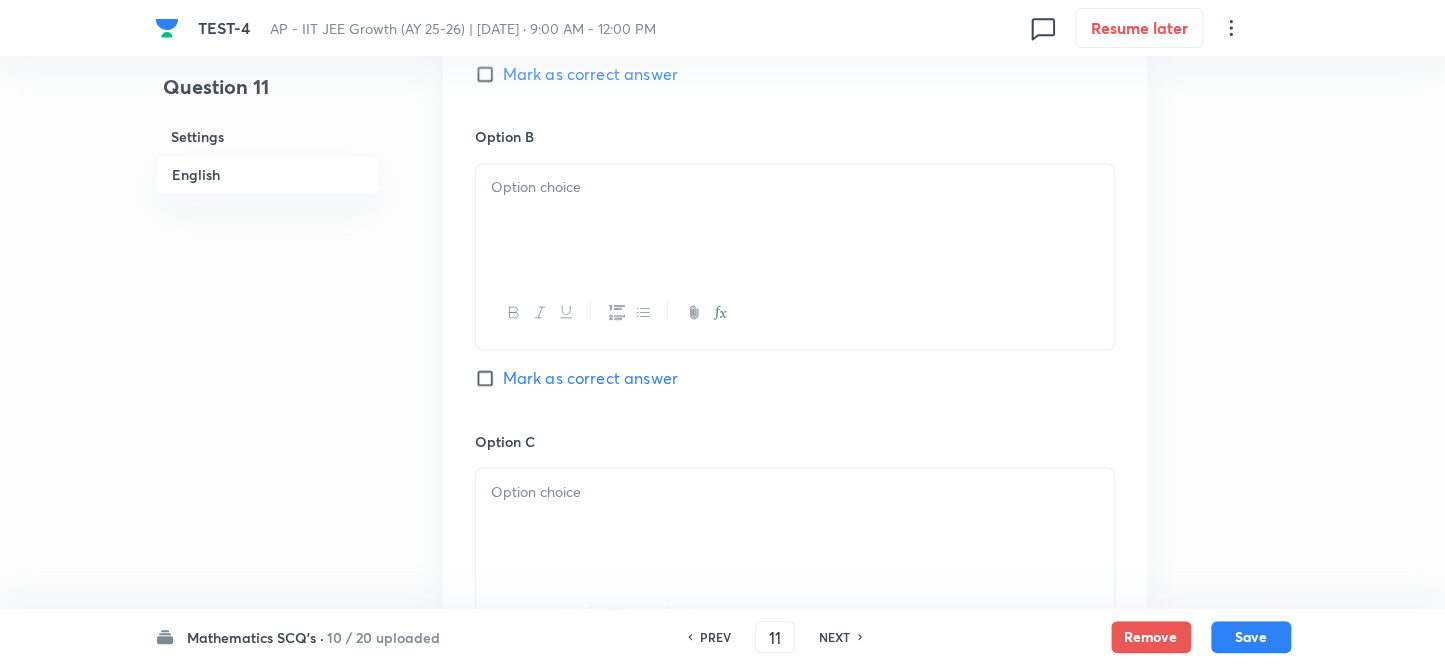 click on "Option B [PERSON_NAME] as correct answer" at bounding box center [795, 278] 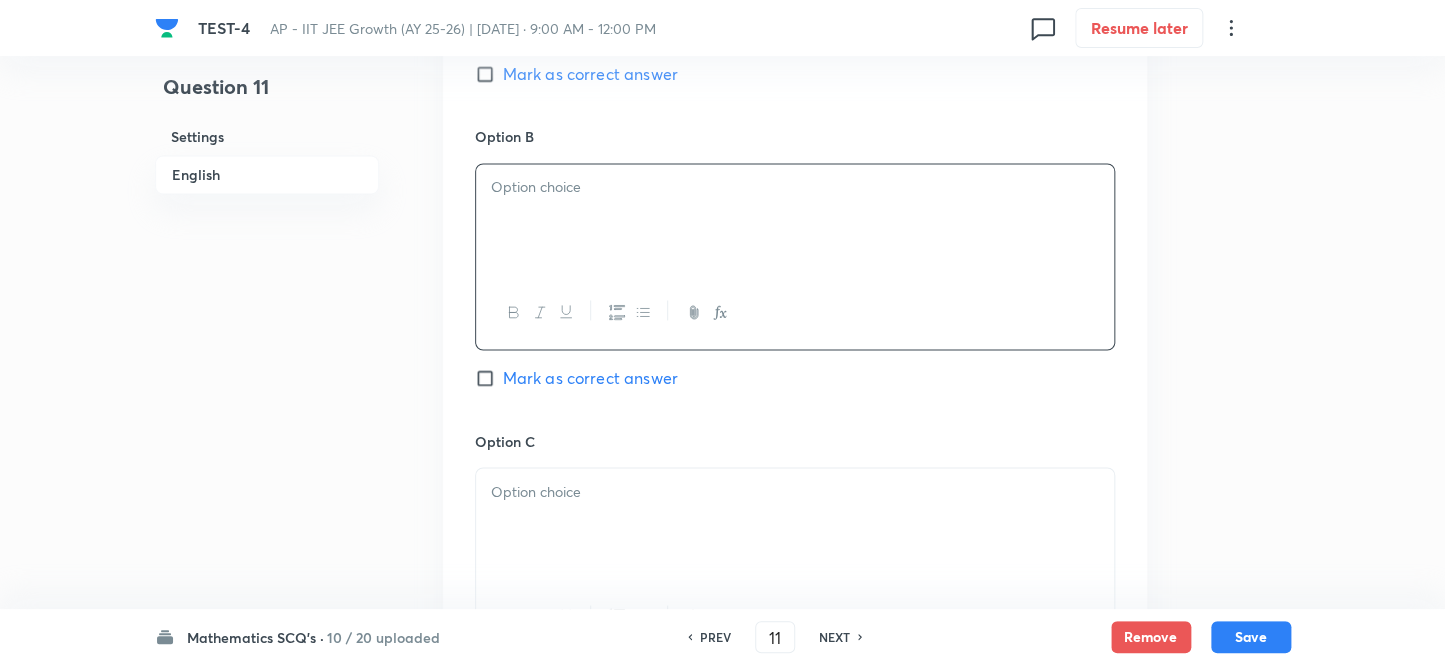 type 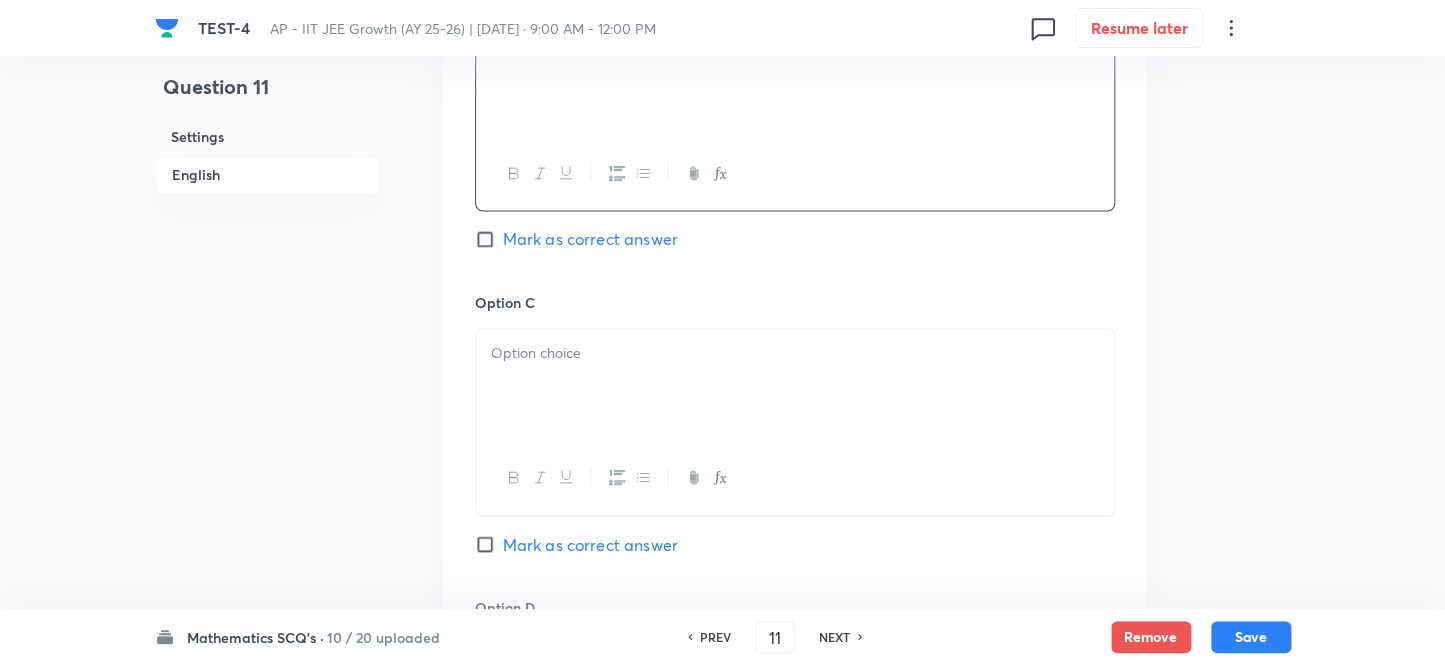scroll, scrollTop: 1454, scrollLeft: 0, axis: vertical 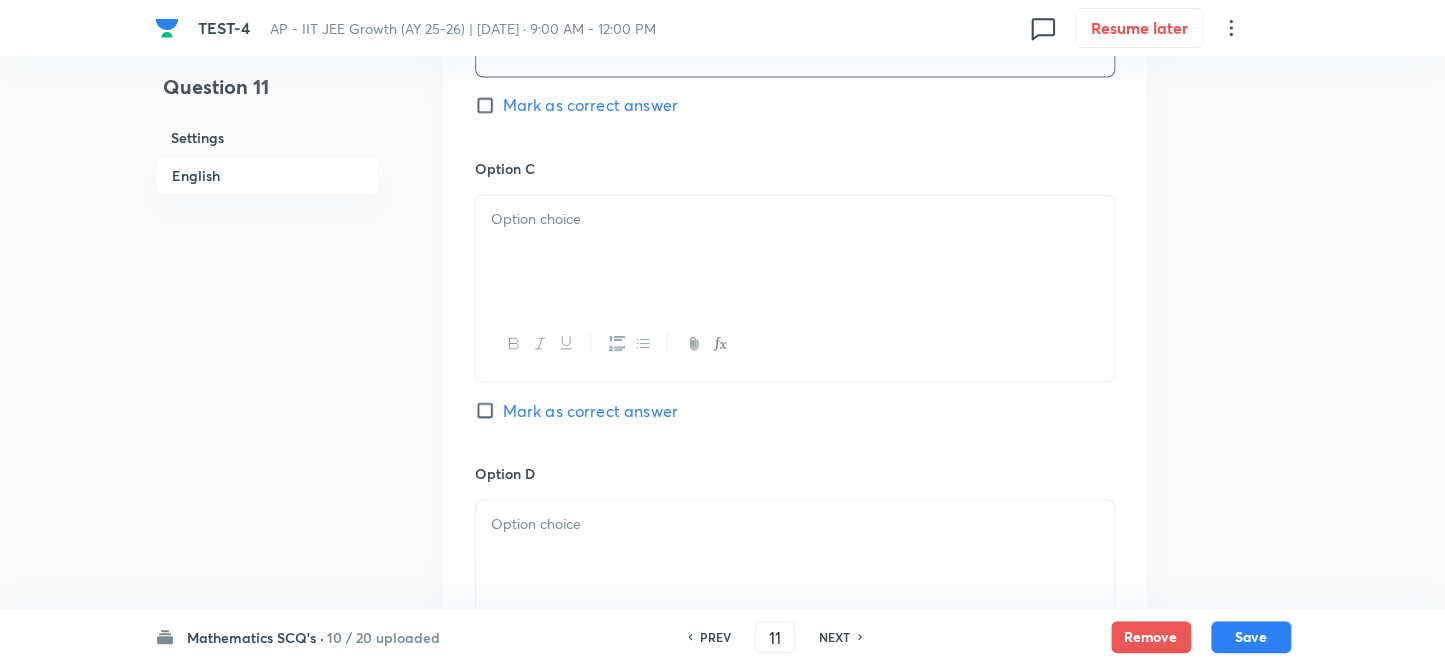 click at bounding box center (795, 251) 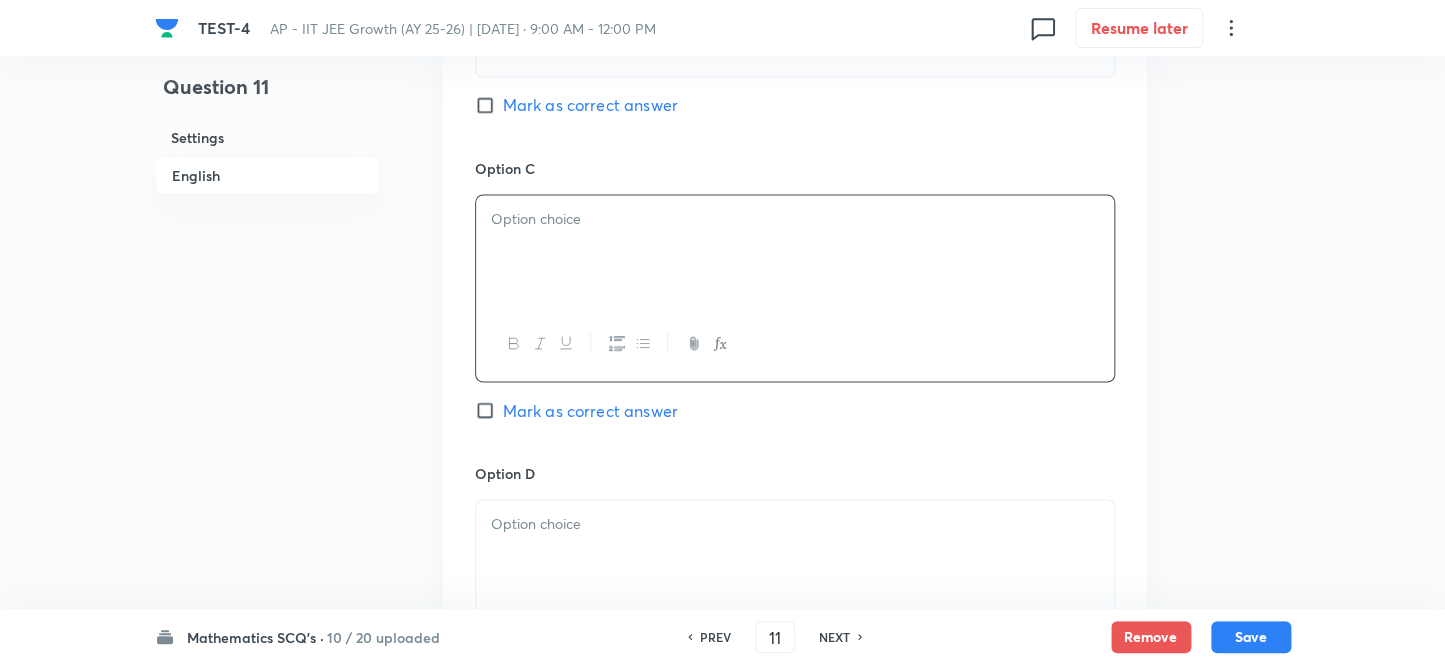 type 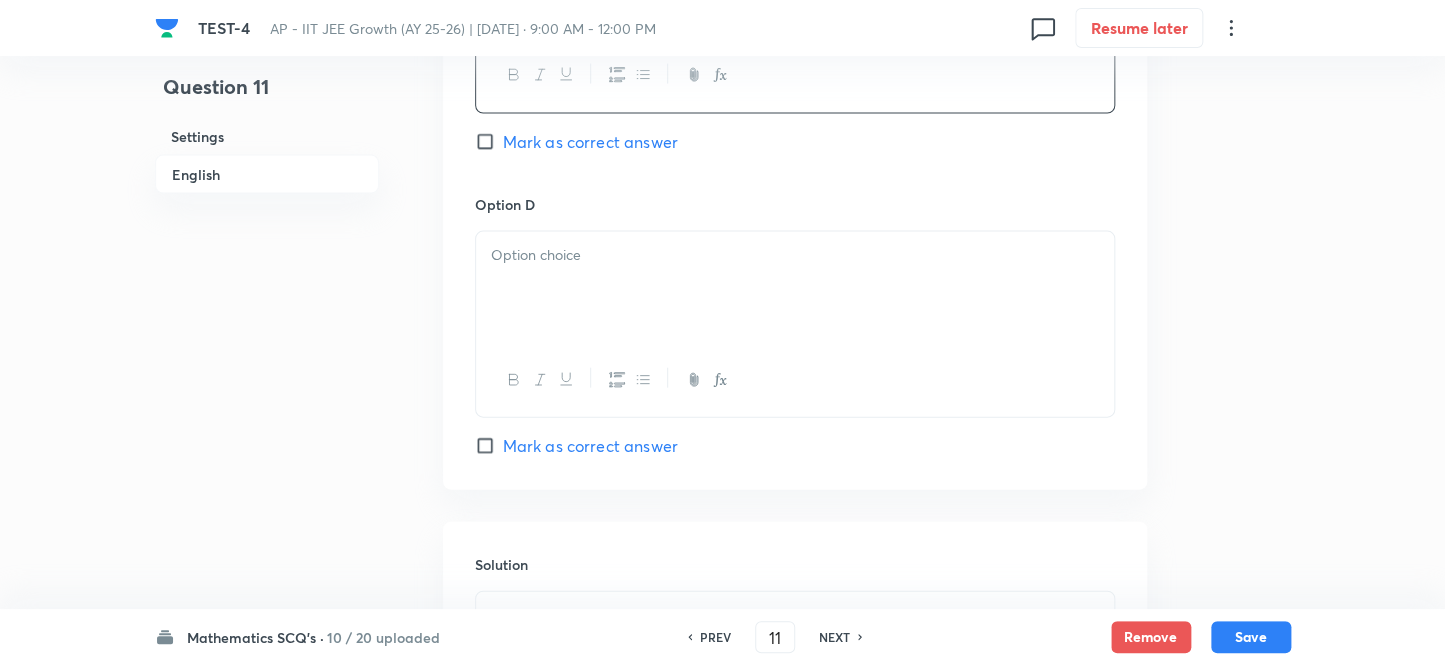 scroll, scrollTop: 1909, scrollLeft: 0, axis: vertical 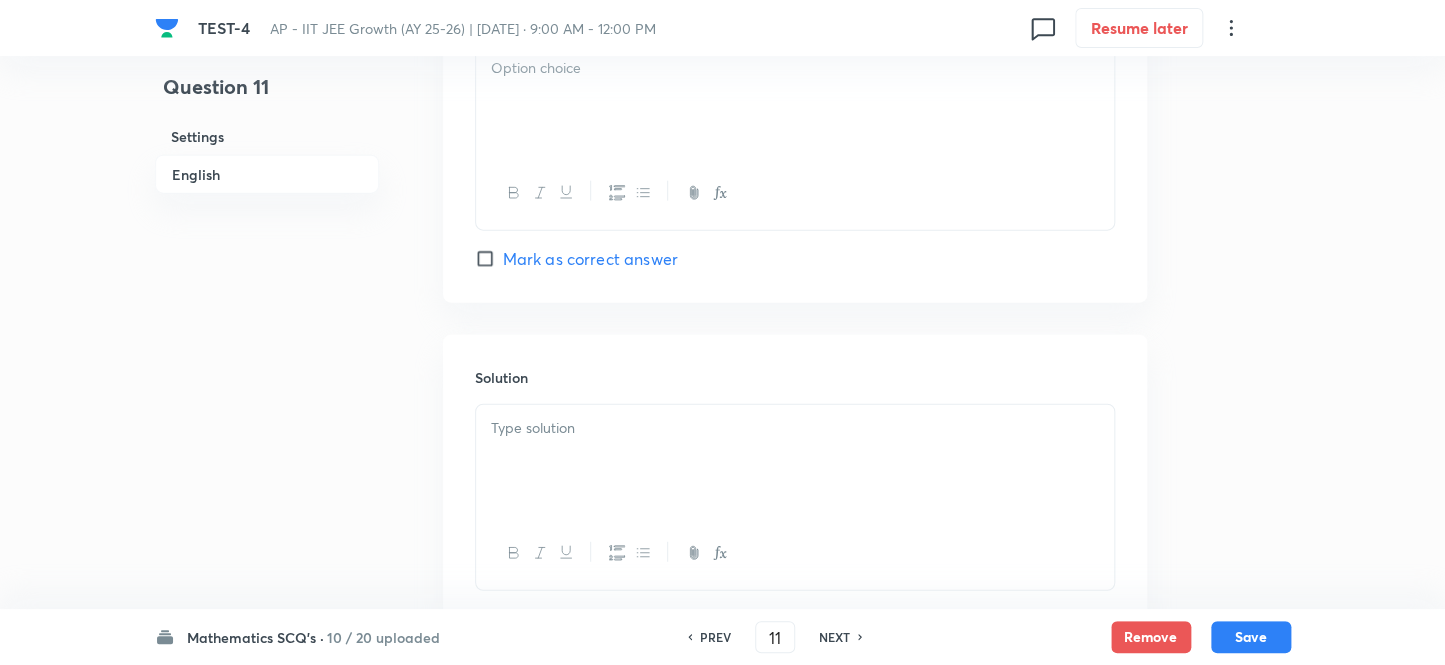 click at bounding box center (795, 101) 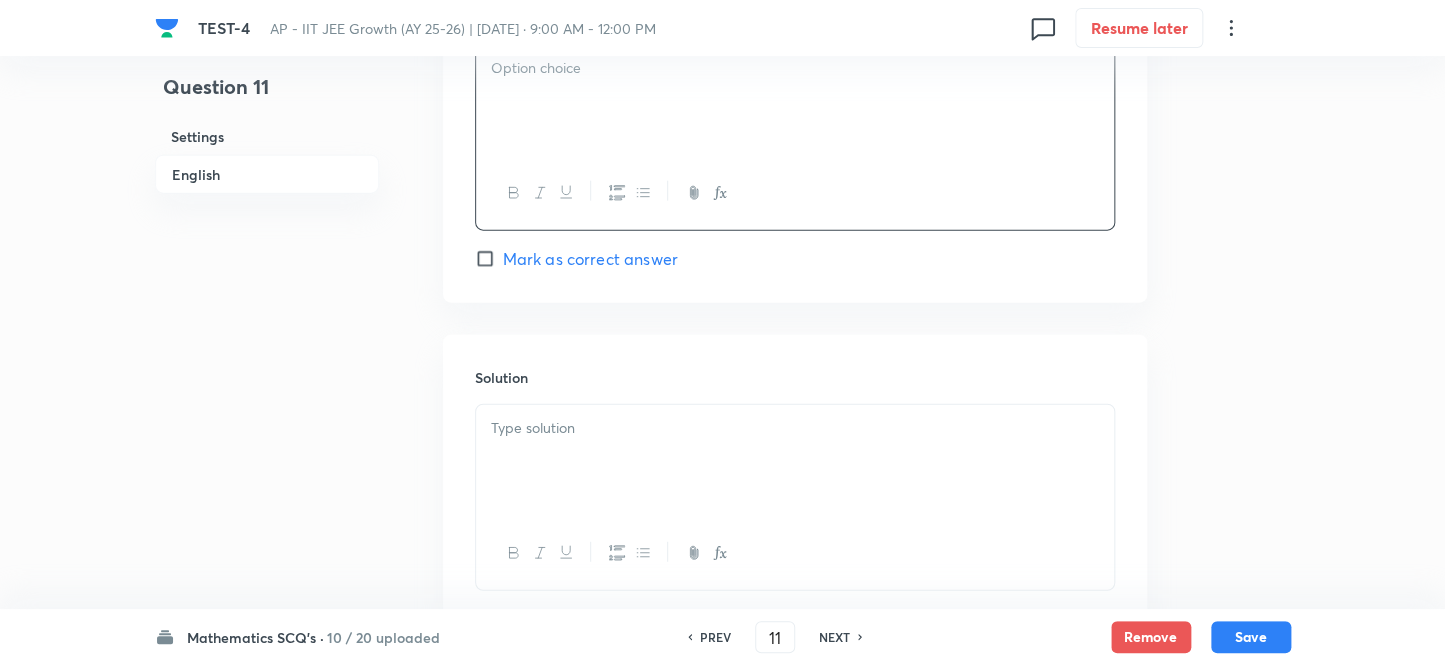 type 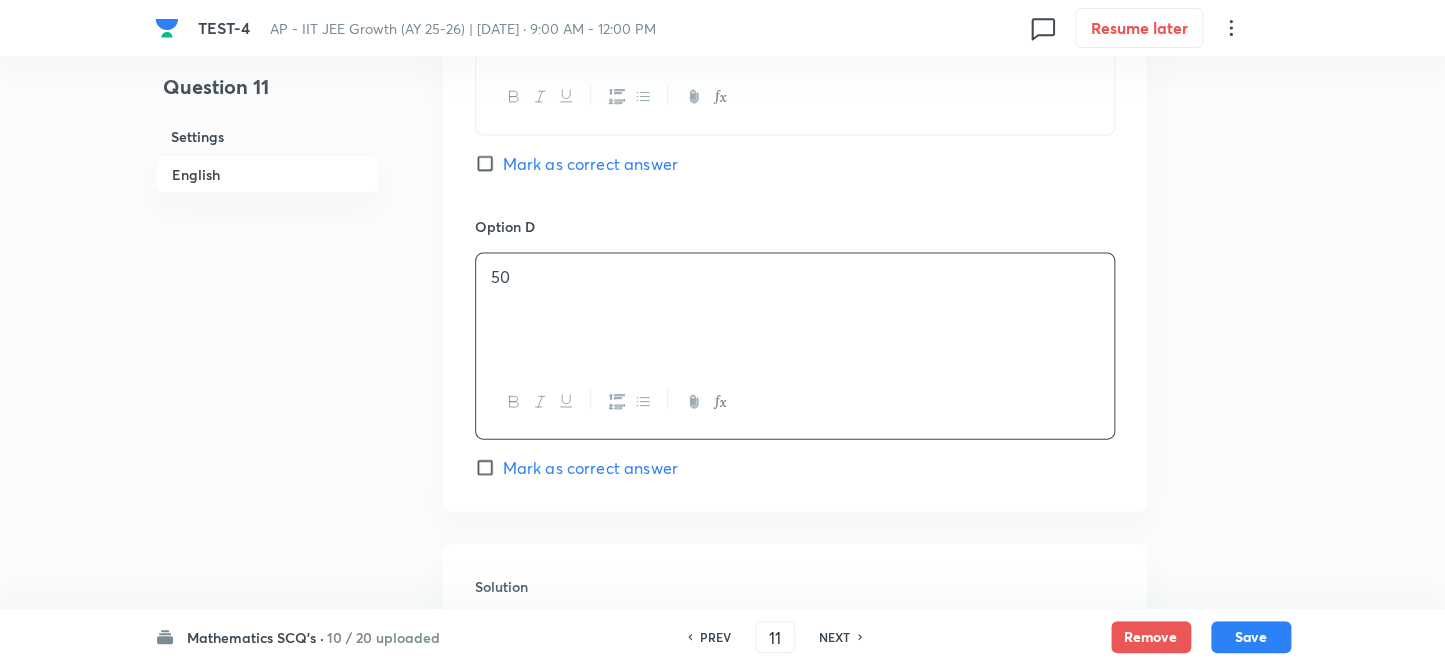 scroll, scrollTop: 1545, scrollLeft: 0, axis: vertical 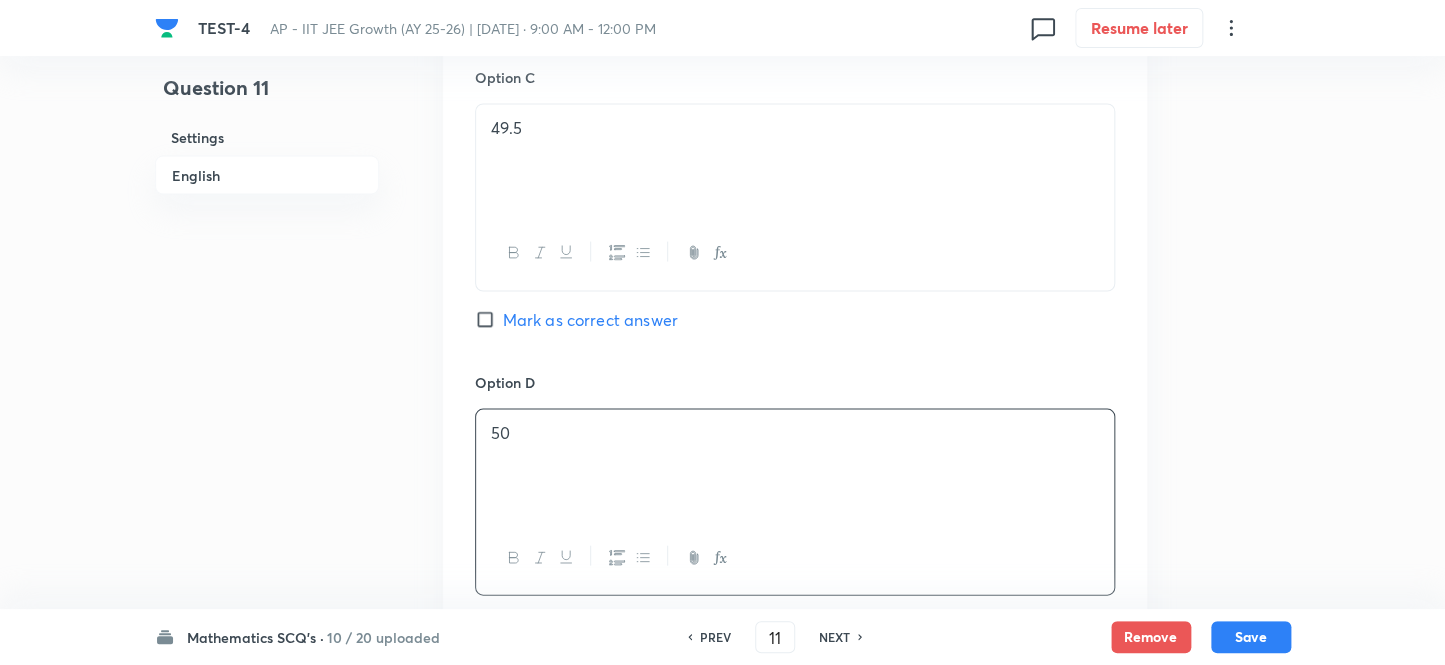 drag, startPoint x: 467, startPoint y: 311, endPoint x: 476, endPoint y: 317, distance: 10.816654 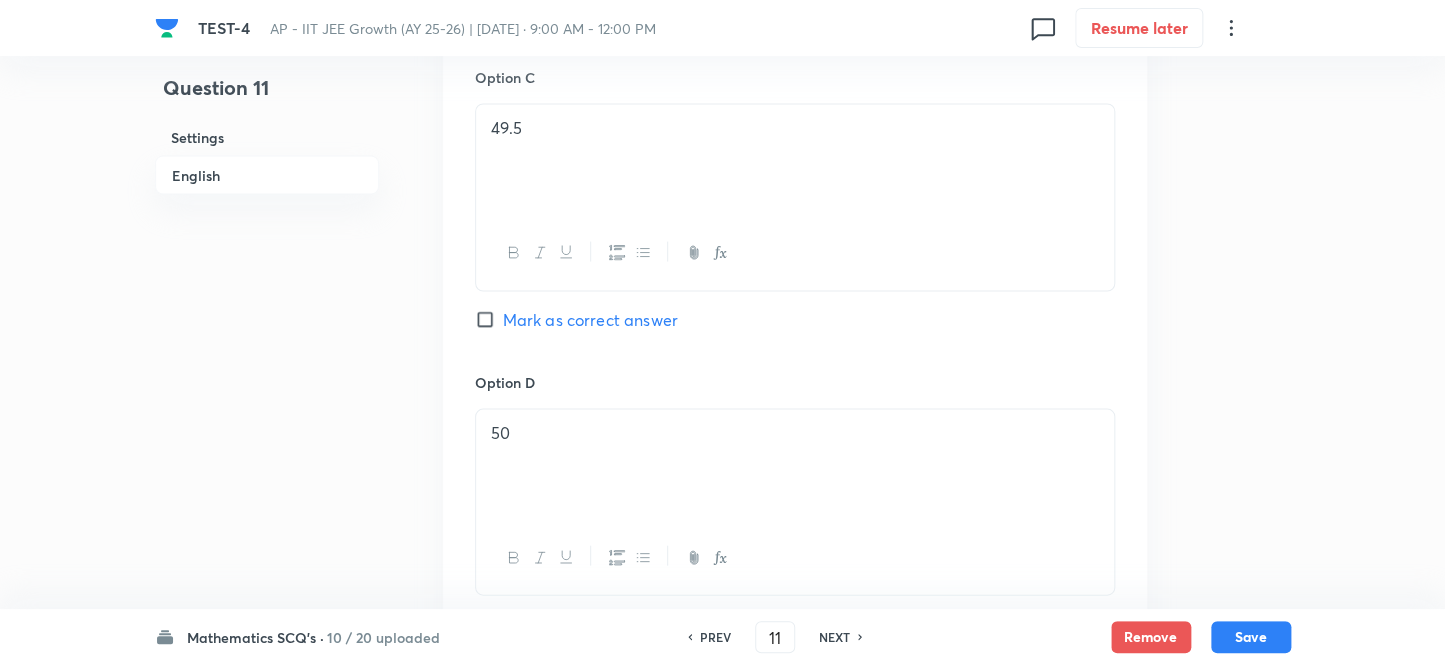 click on "Mark as correct answer" at bounding box center (489, 319) 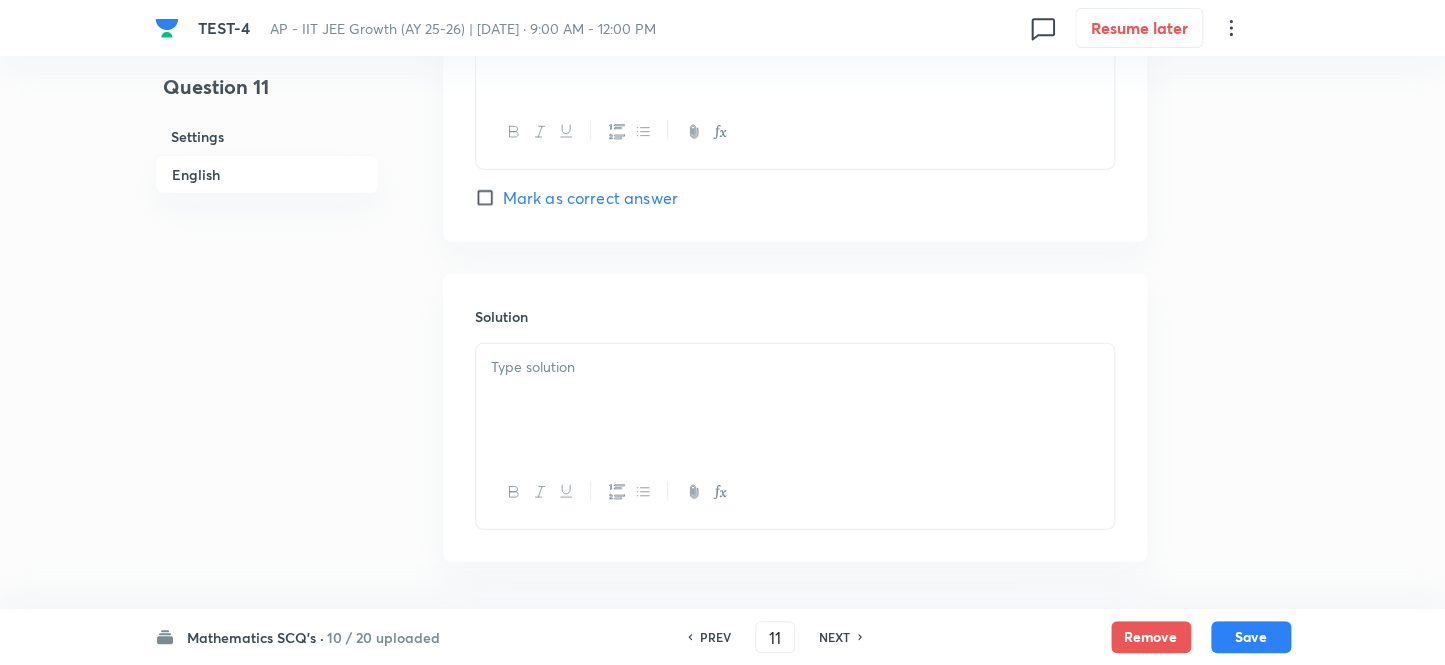scroll, scrollTop: 2044, scrollLeft: 0, axis: vertical 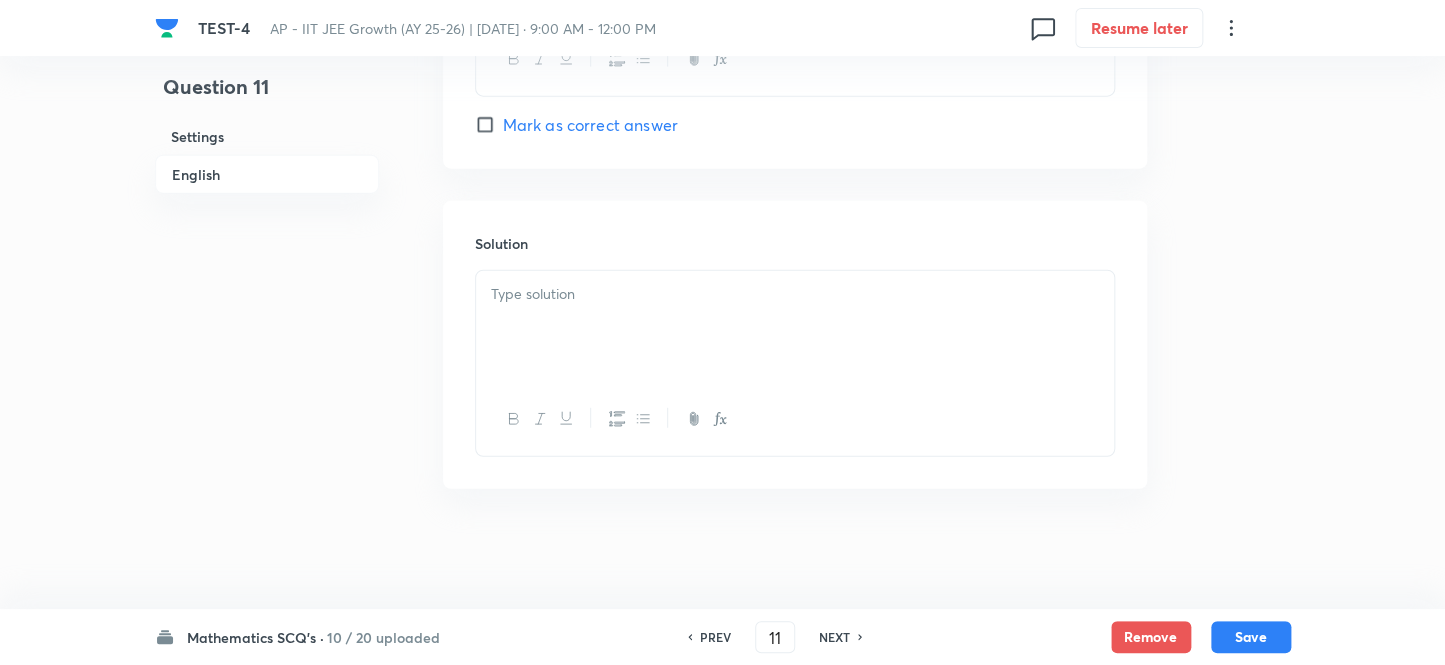 click at bounding box center [795, 327] 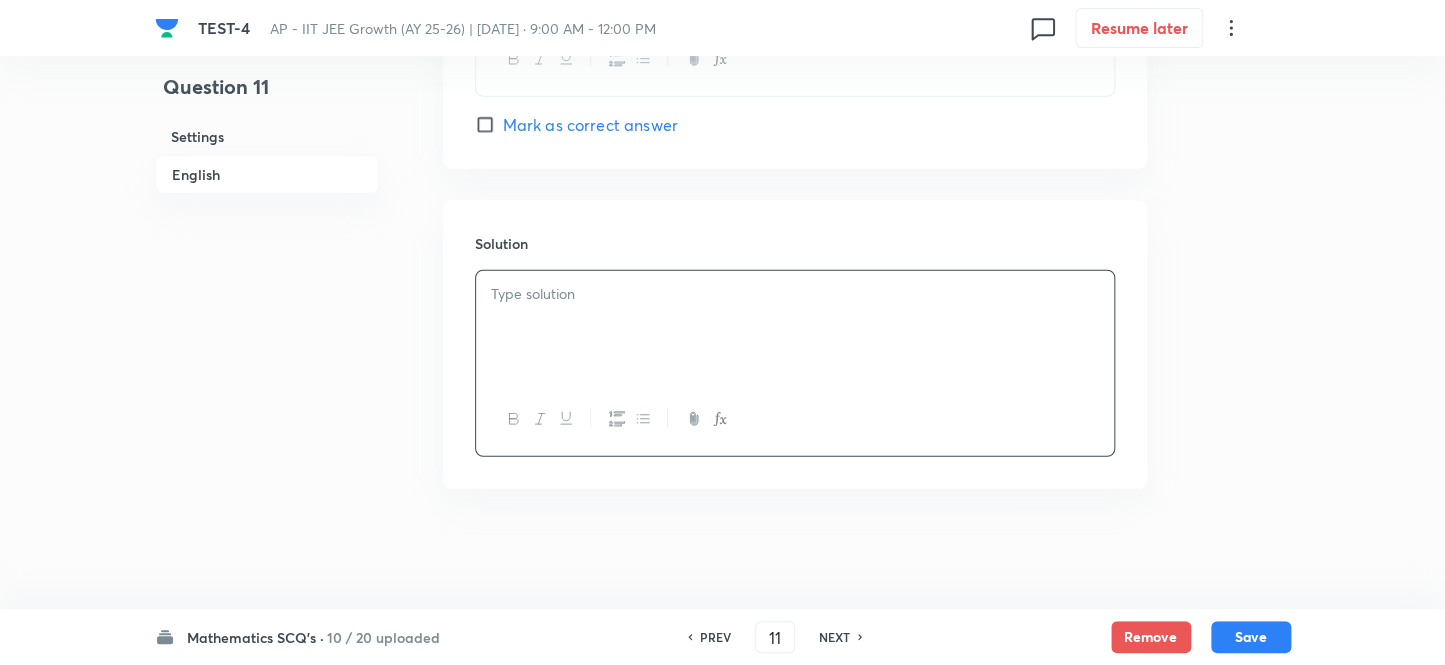 type 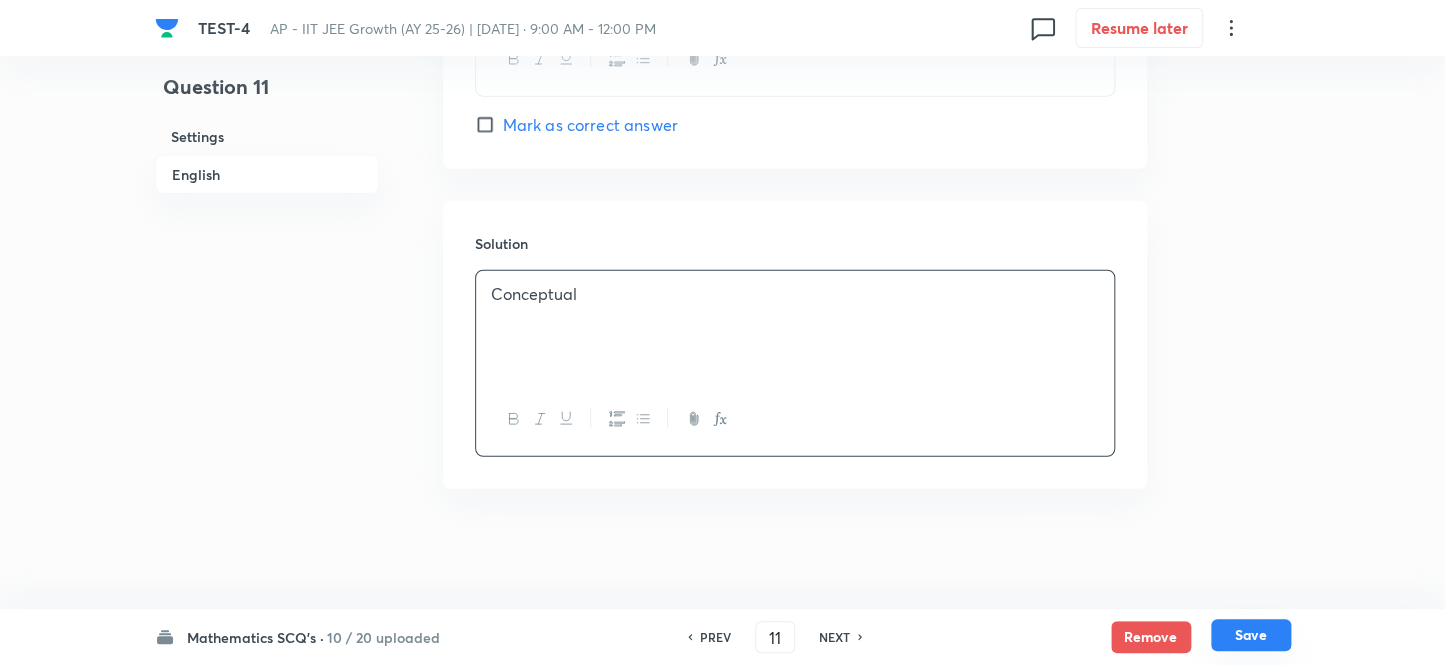 click on "Save" at bounding box center (1251, 635) 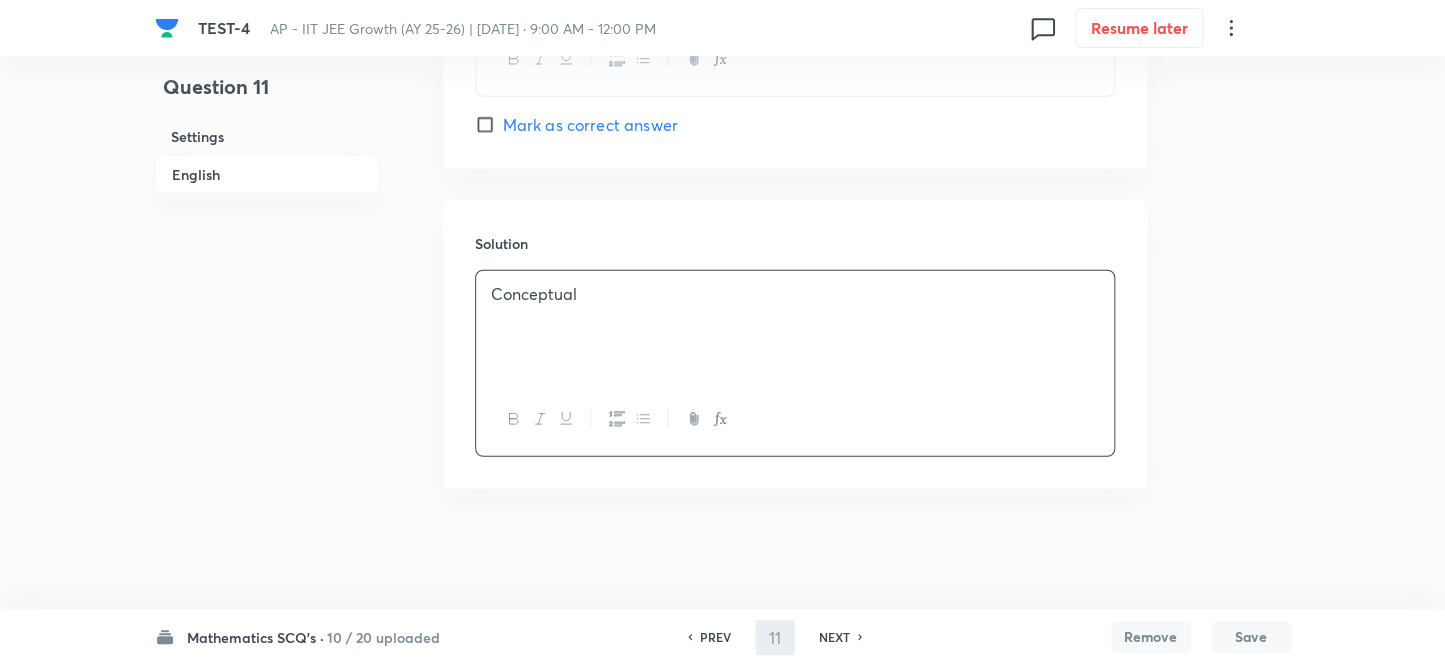type on "12" 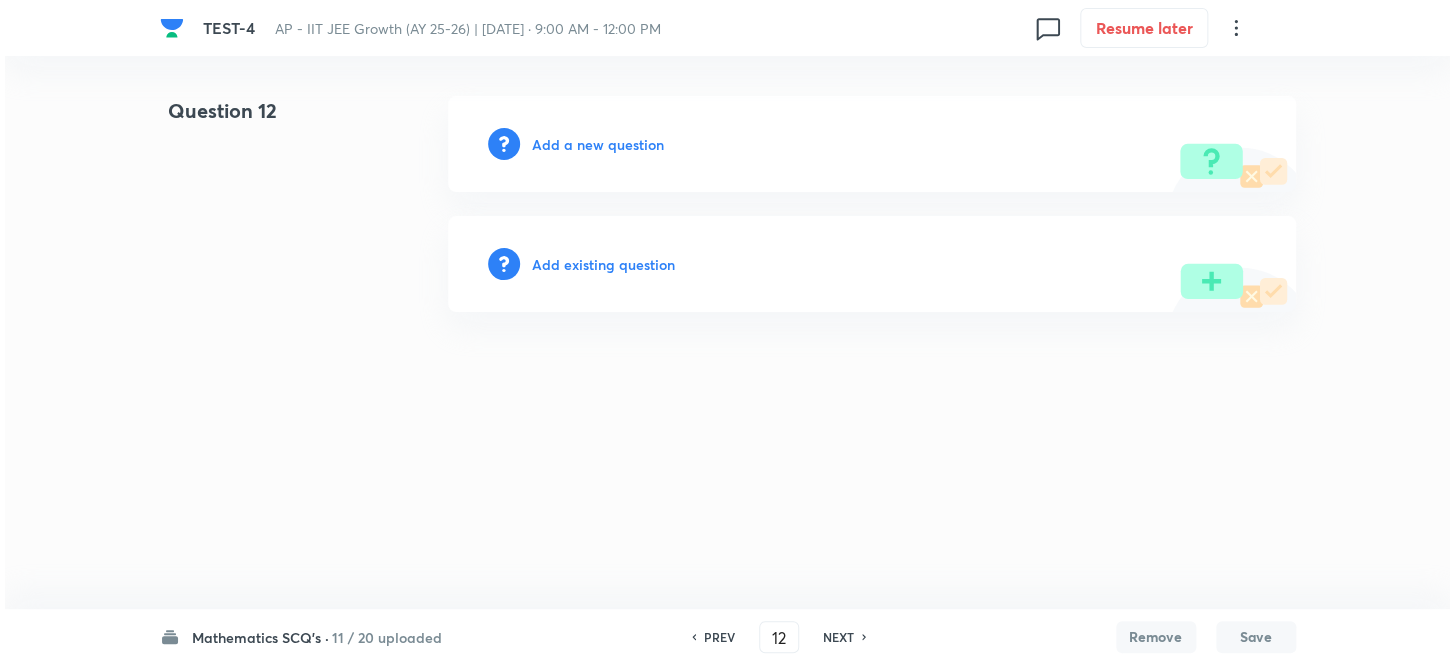 scroll, scrollTop: 0, scrollLeft: 0, axis: both 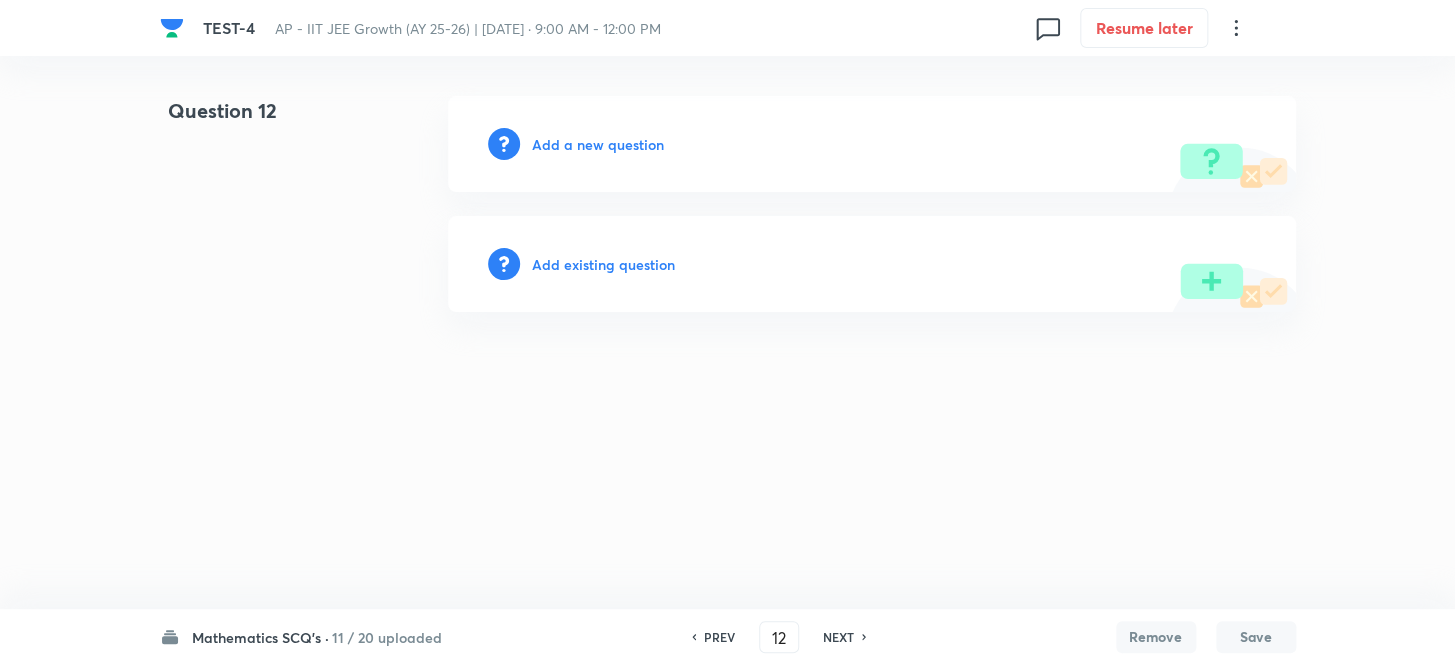 click on "Add a new question" at bounding box center (598, 144) 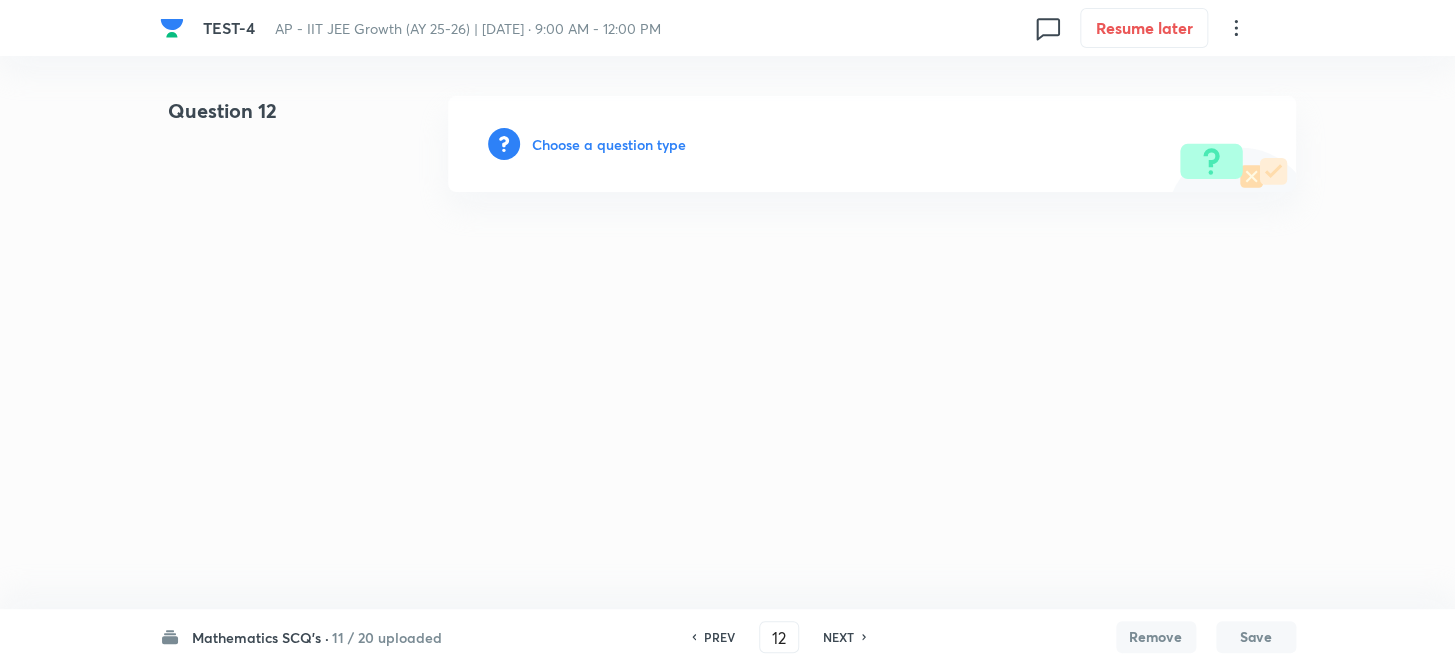 click on "Choose a question type" at bounding box center [609, 144] 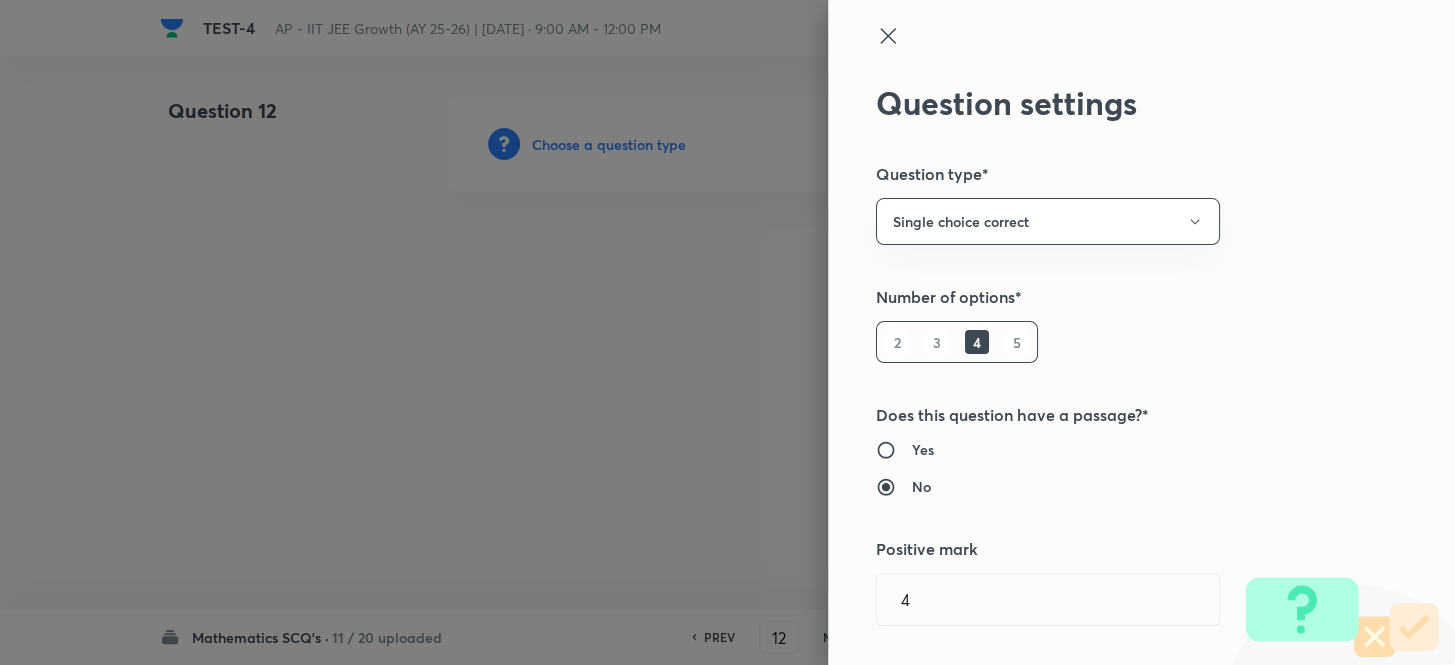 type 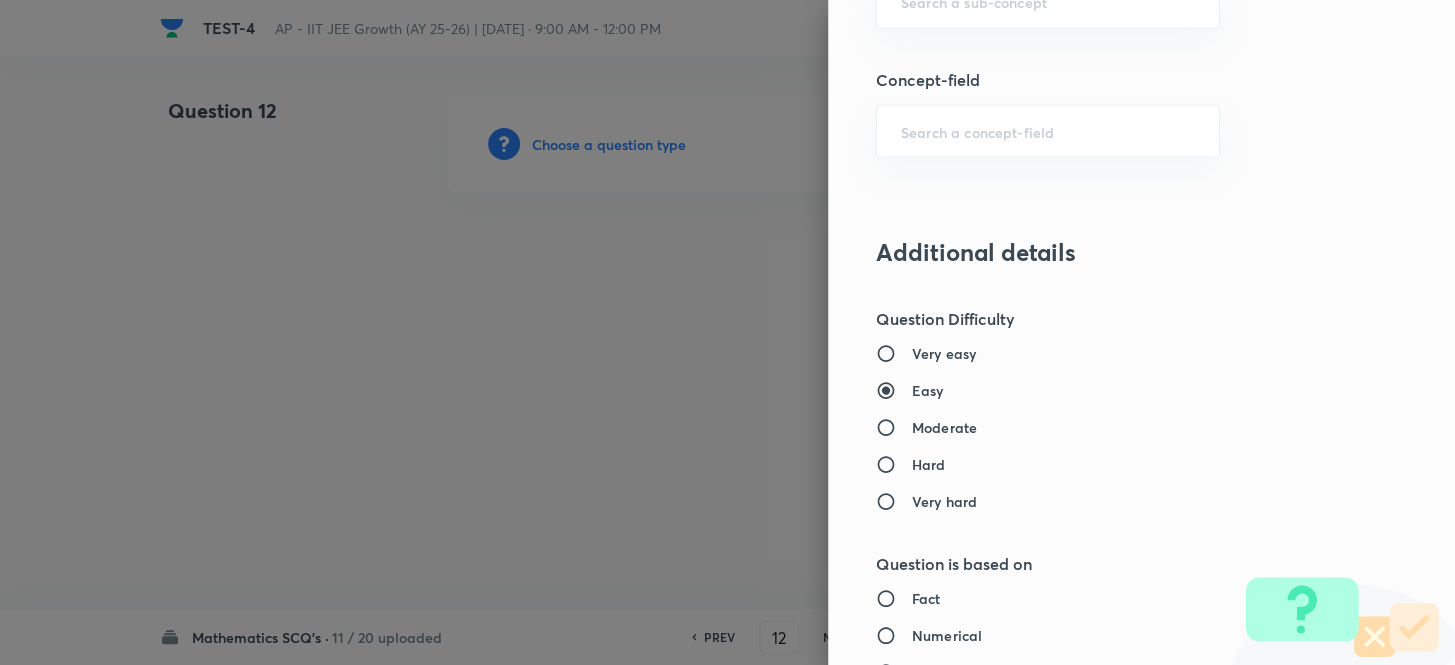 scroll, scrollTop: 1454, scrollLeft: 0, axis: vertical 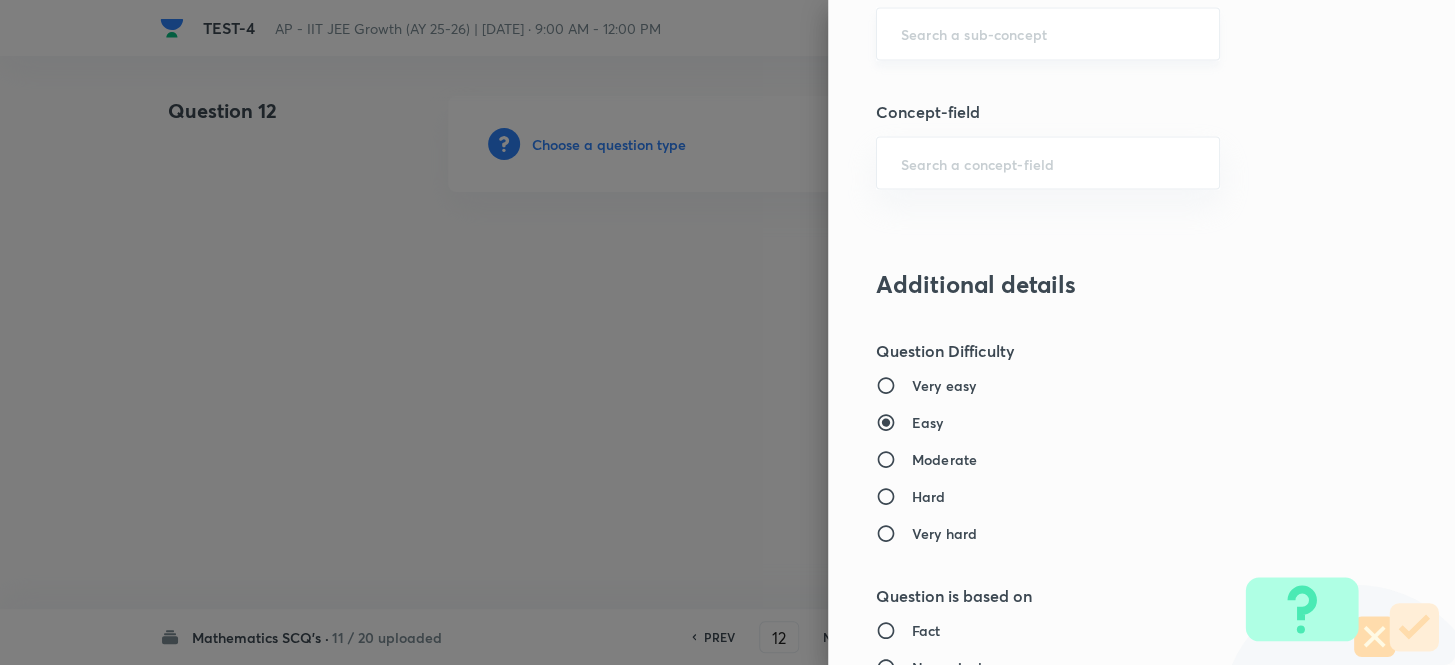 click on "​" at bounding box center (1048, 33) 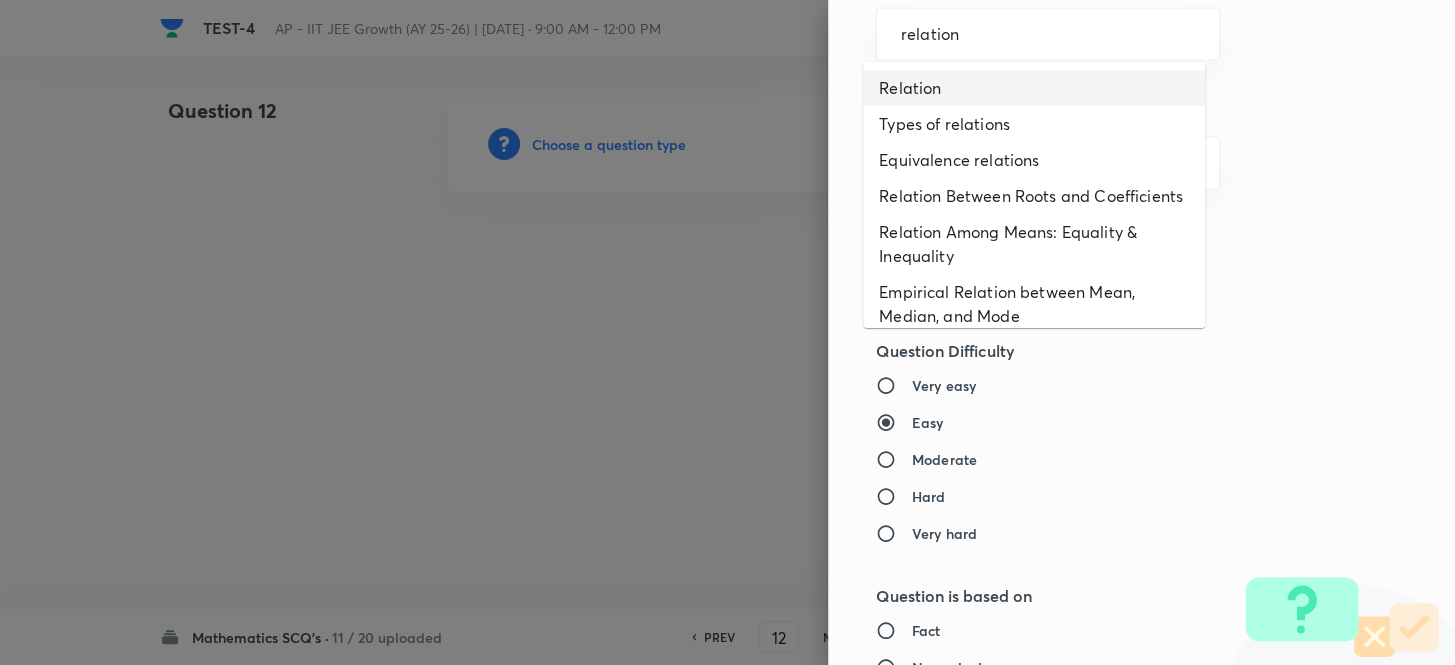 click on "Relation" at bounding box center (1034, 88) 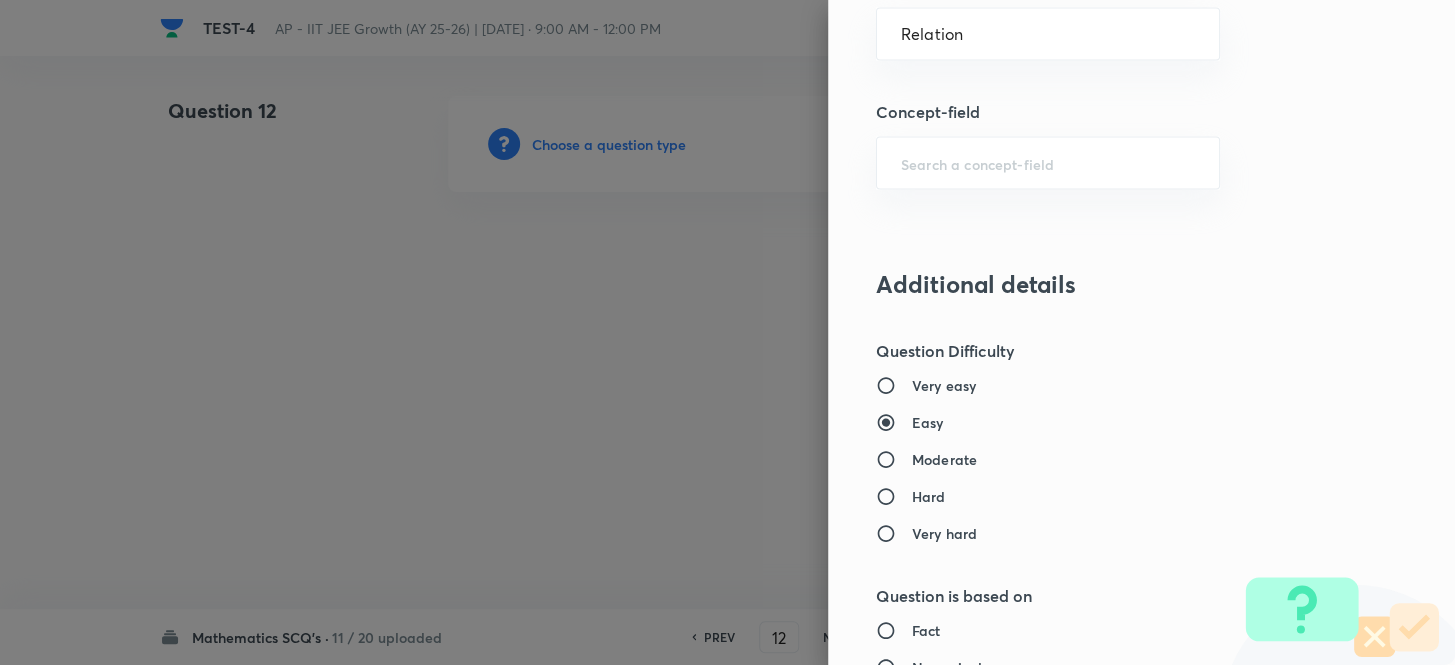 type on "Mathematics" 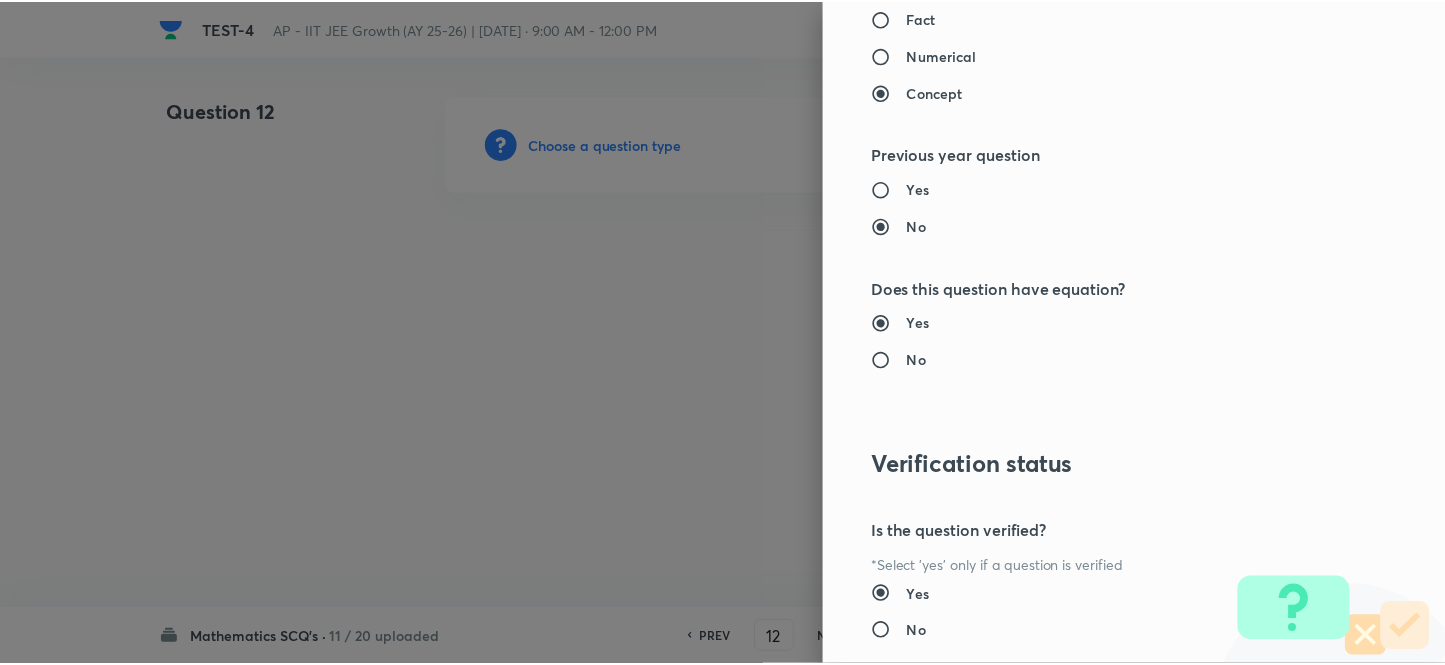 scroll, scrollTop: 2193, scrollLeft: 0, axis: vertical 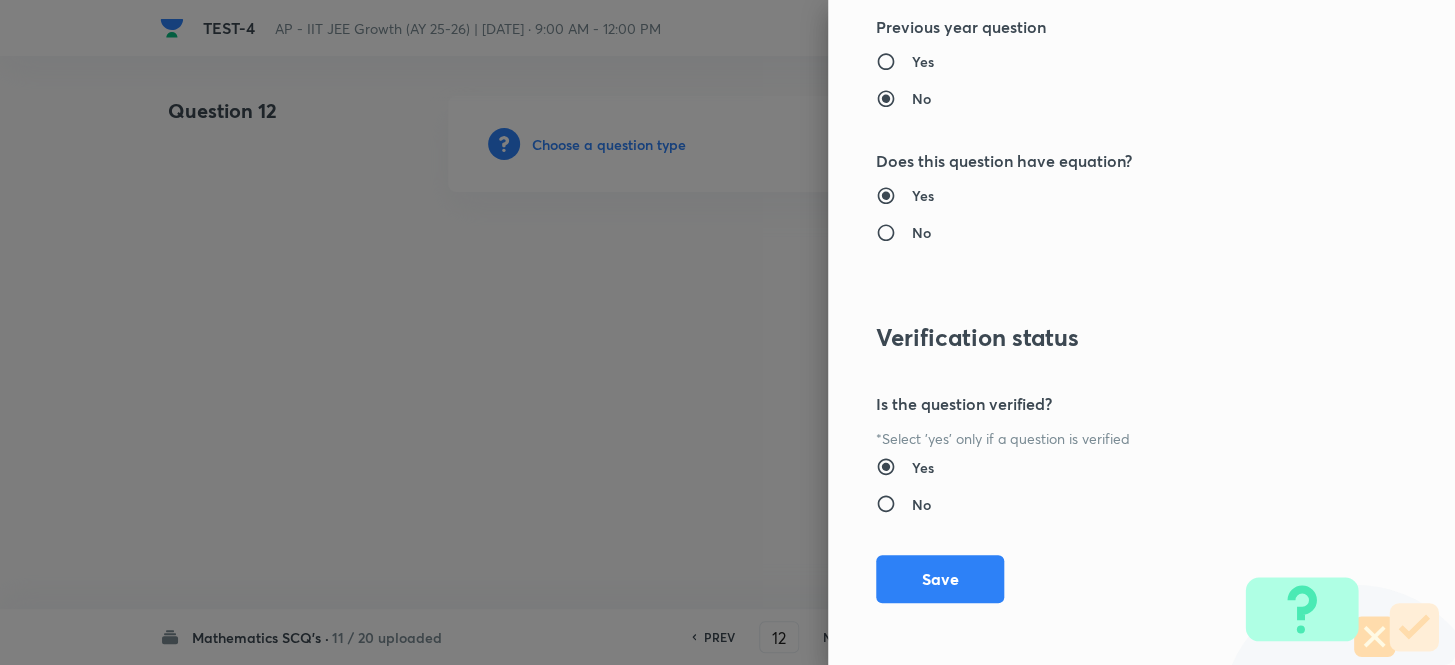 click on "Save" at bounding box center (940, 579) 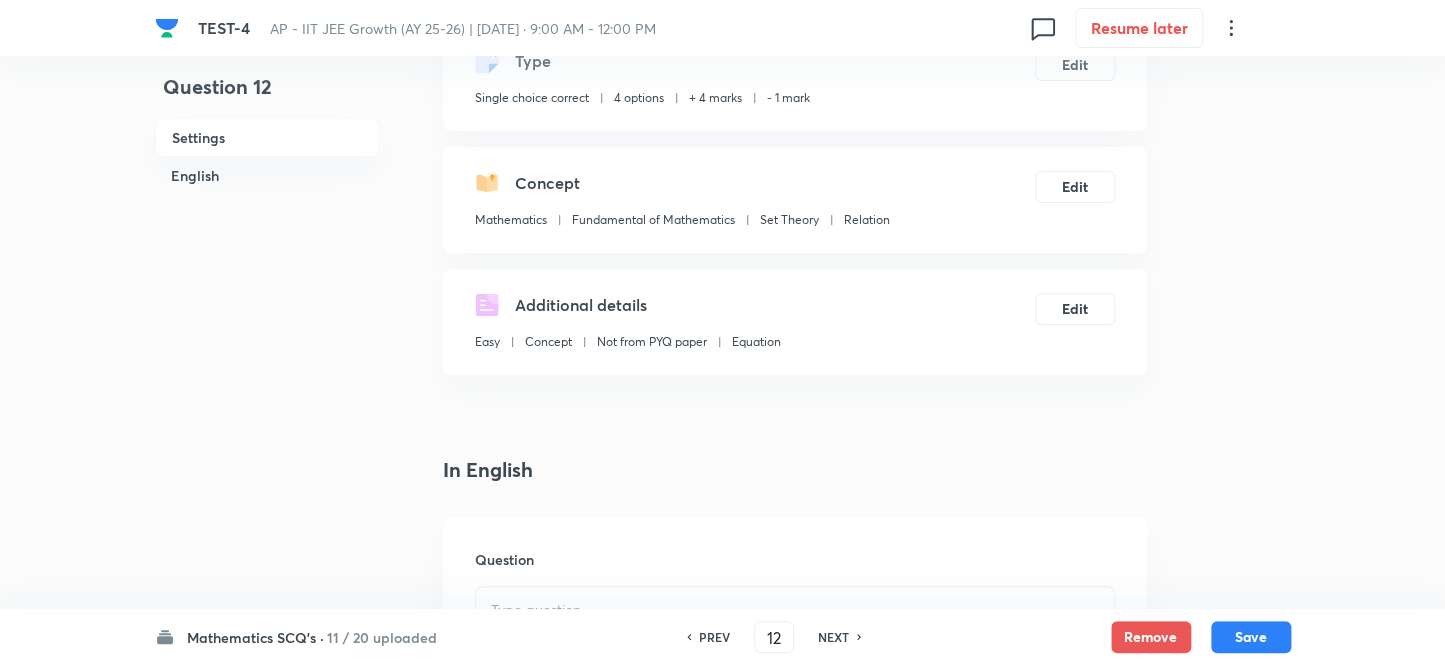 scroll, scrollTop: 454, scrollLeft: 0, axis: vertical 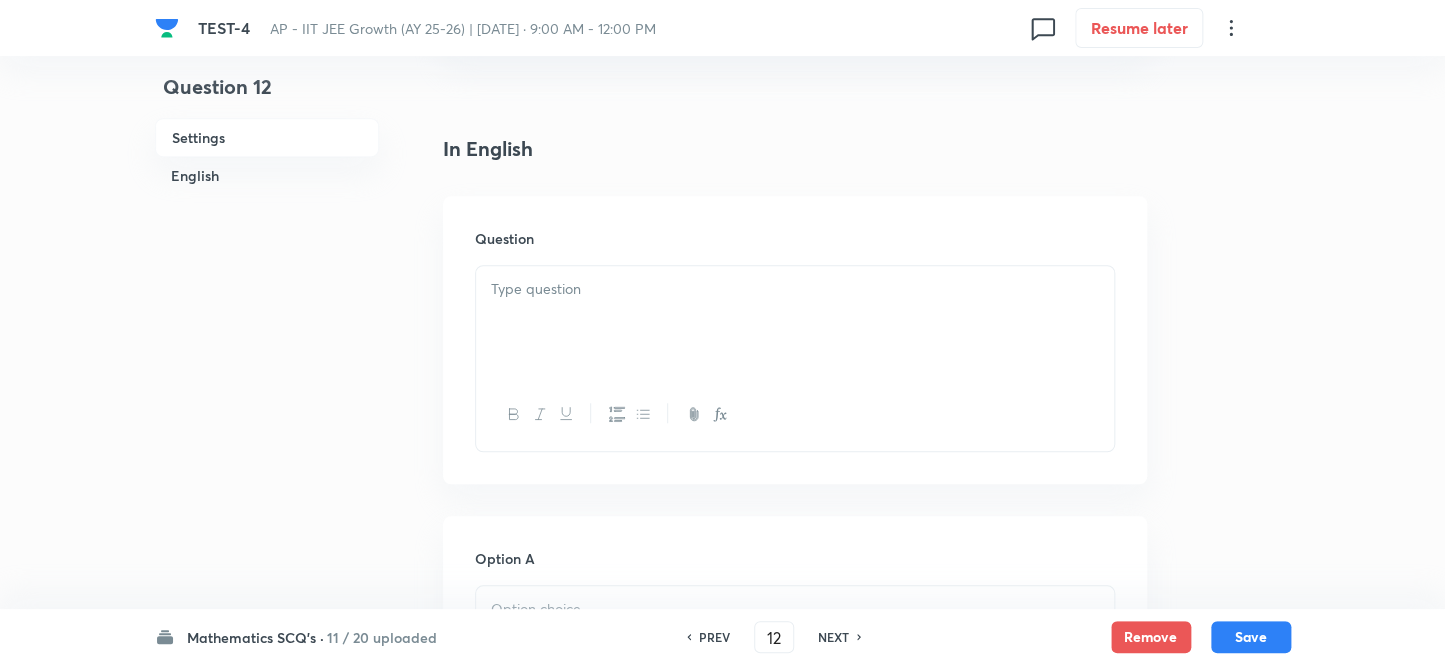 click at bounding box center [795, 322] 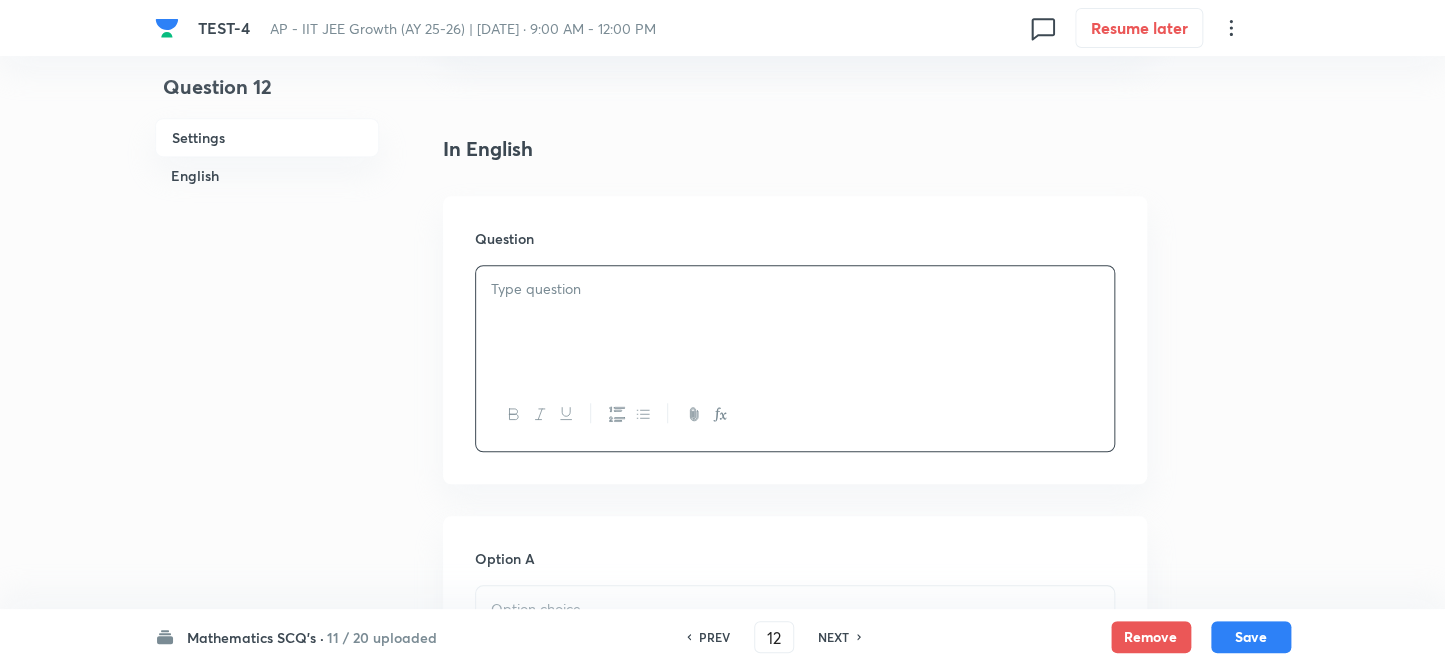 scroll, scrollTop: 818, scrollLeft: 0, axis: vertical 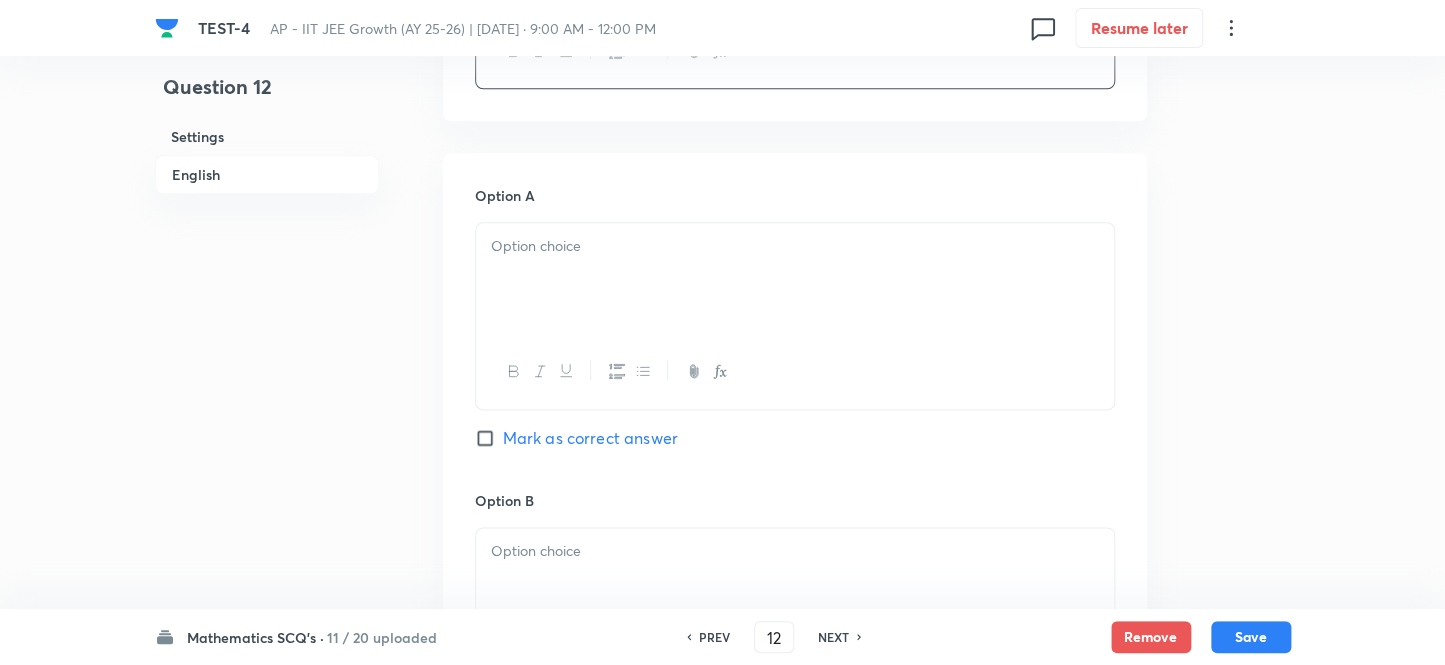 click at bounding box center (795, 279) 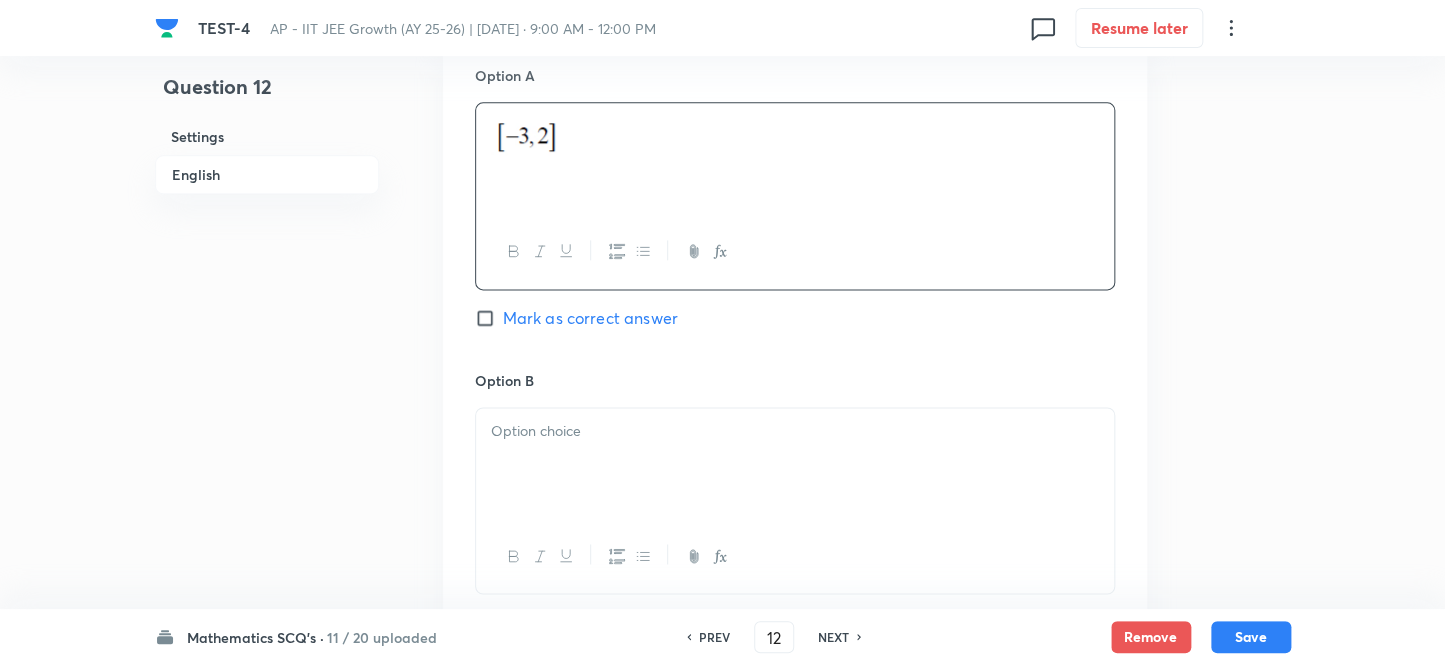 scroll, scrollTop: 1090, scrollLeft: 0, axis: vertical 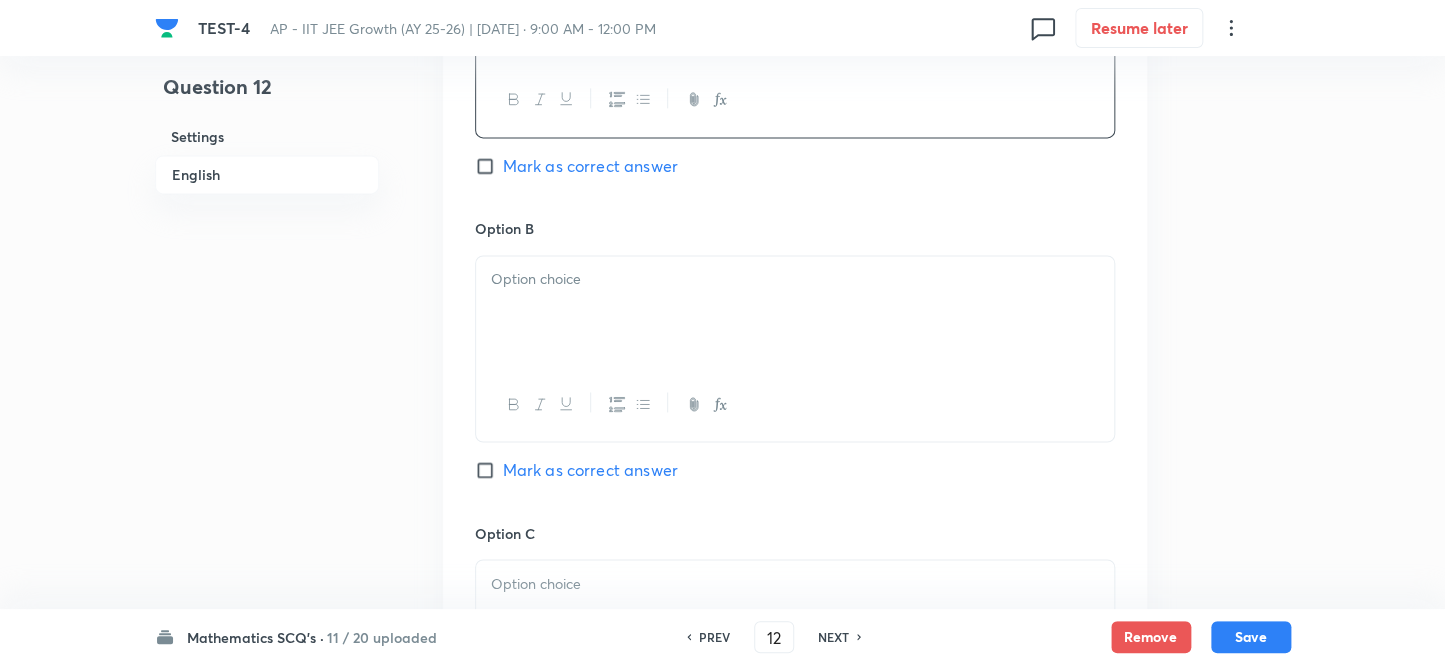 click at bounding box center [795, 279] 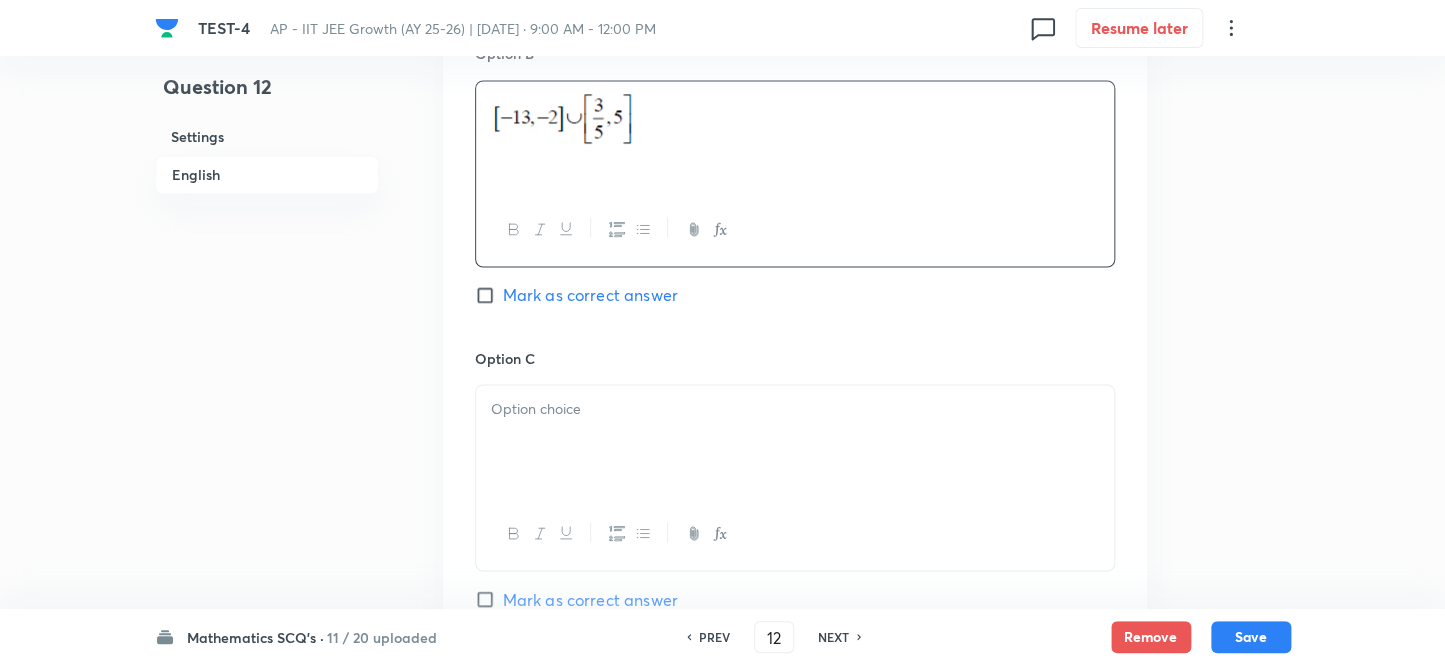 scroll, scrollTop: 1272, scrollLeft: 0, axis: vertical 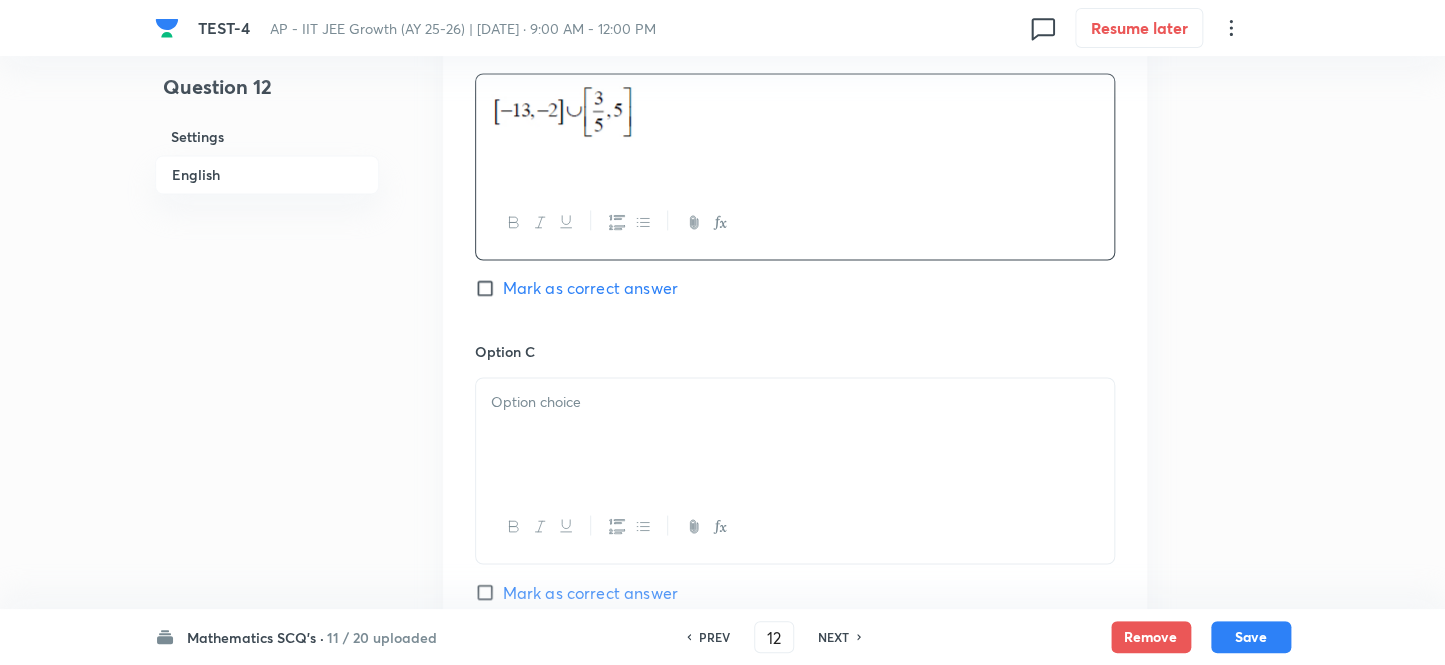 drag, startPoint x: 541, startPoint y: 322, endPoint x: 543, endPoint y: 377, distance: 55.03635 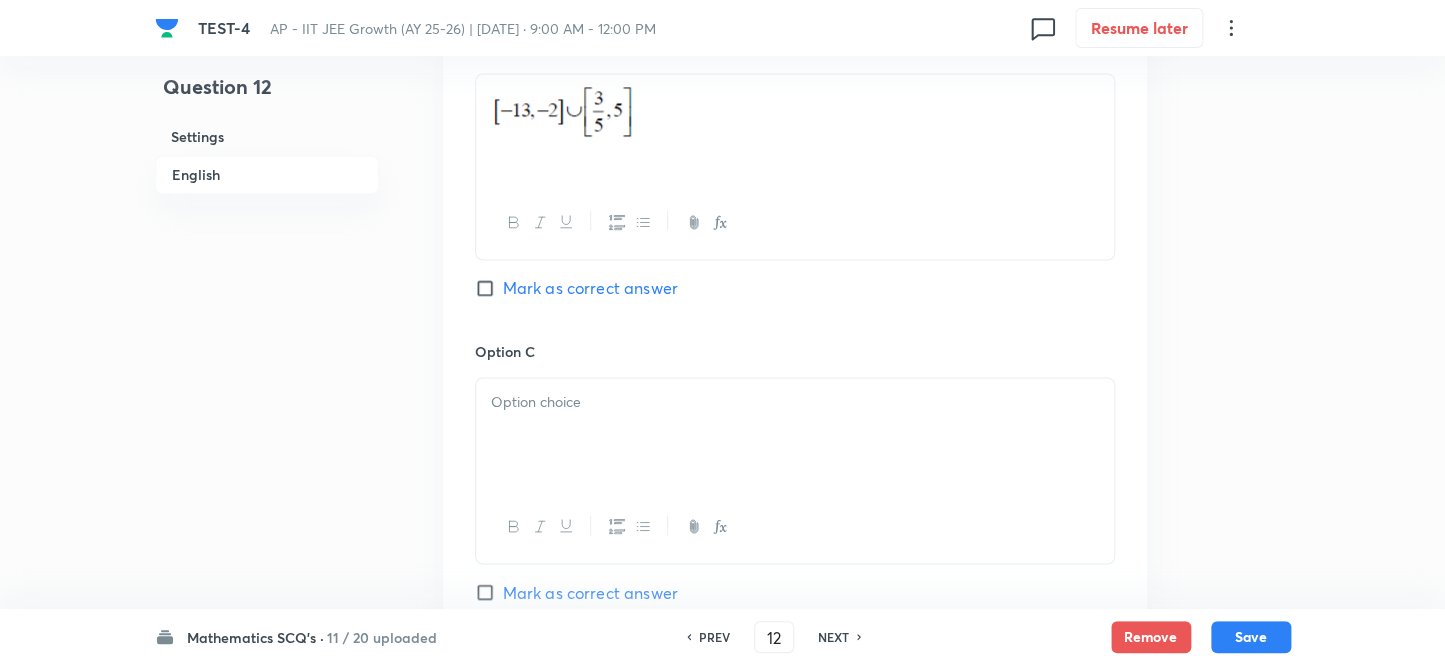 click at bounding box center [795, 434] 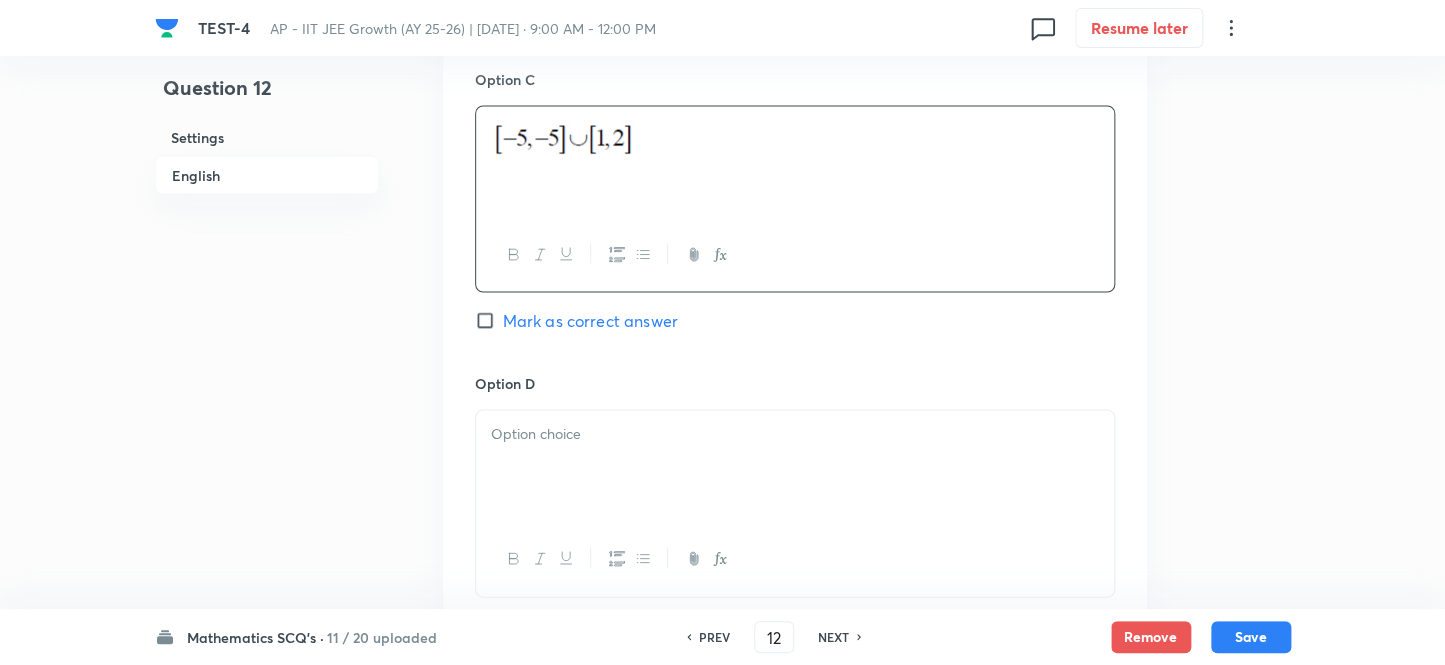 scroll, scrollTop: 1545, scrollLeft: 0, axis: vertical 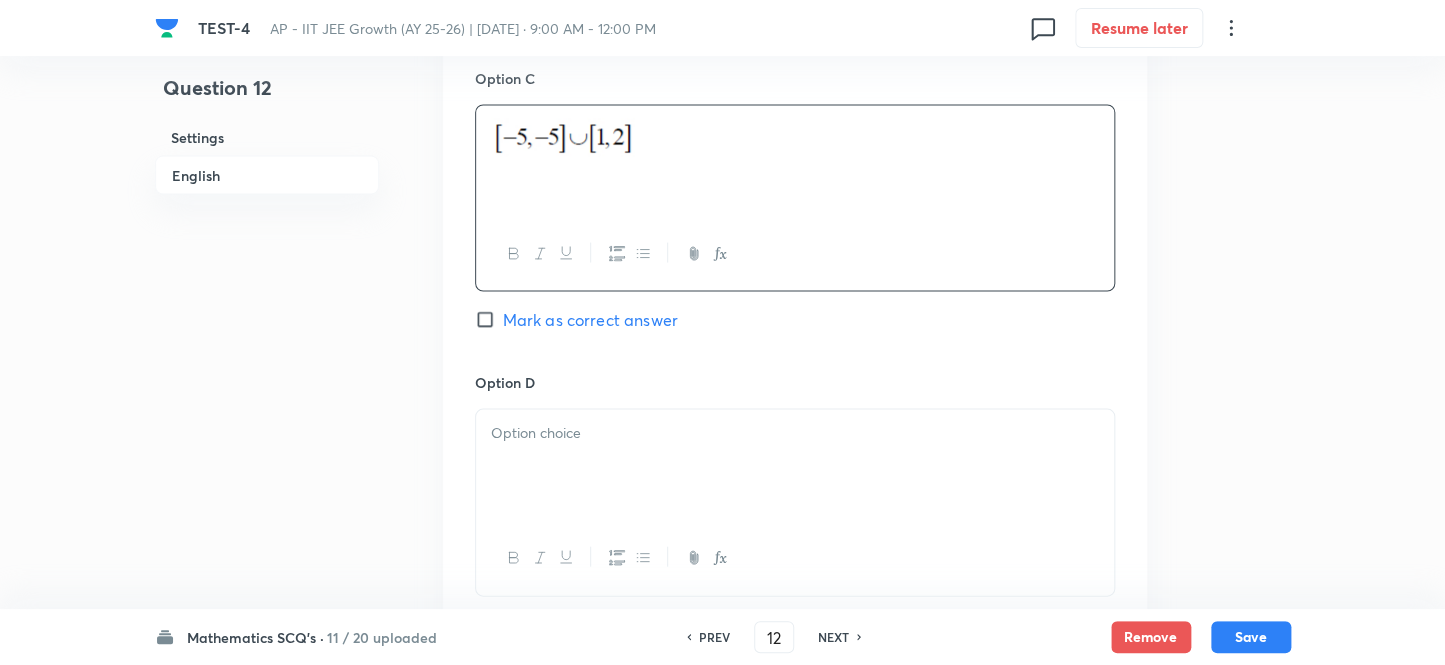 click on "Mark as correct answer" at bounding box center (489, 319) 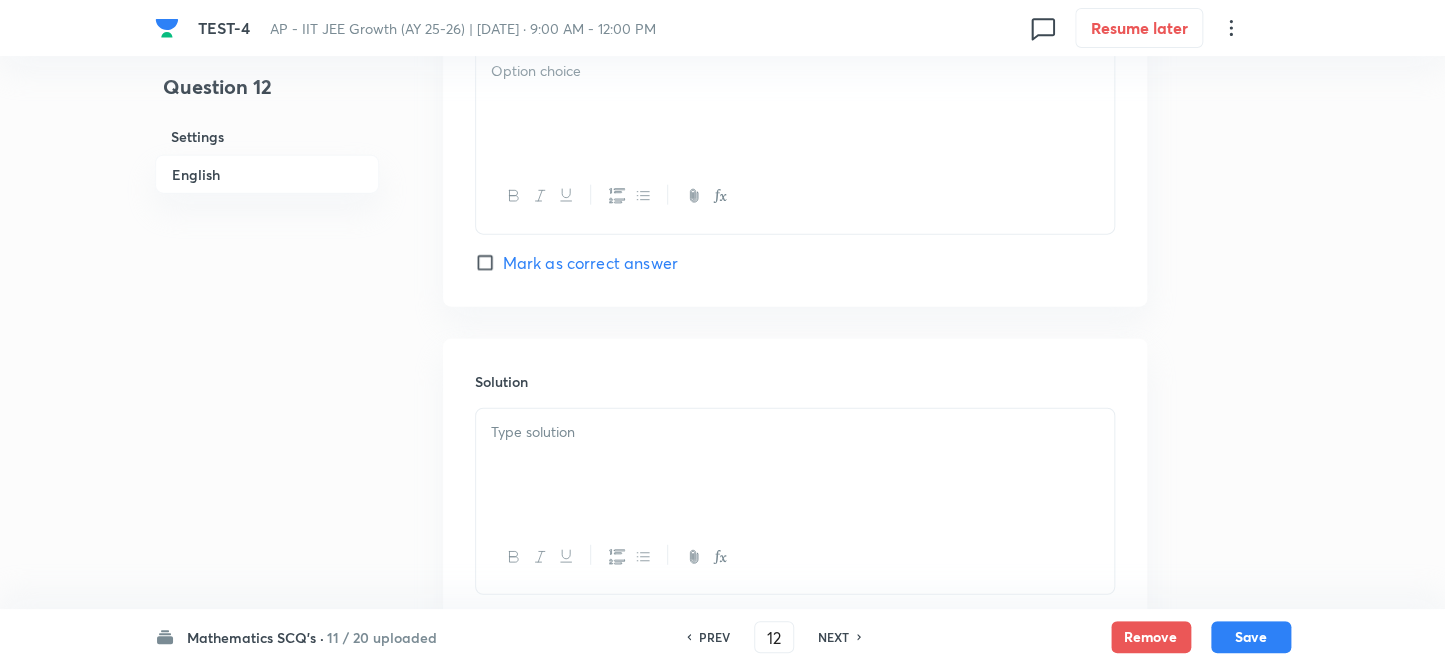 scroll, scrollTop: 1909, scrollLeft: 0, axis: vertical 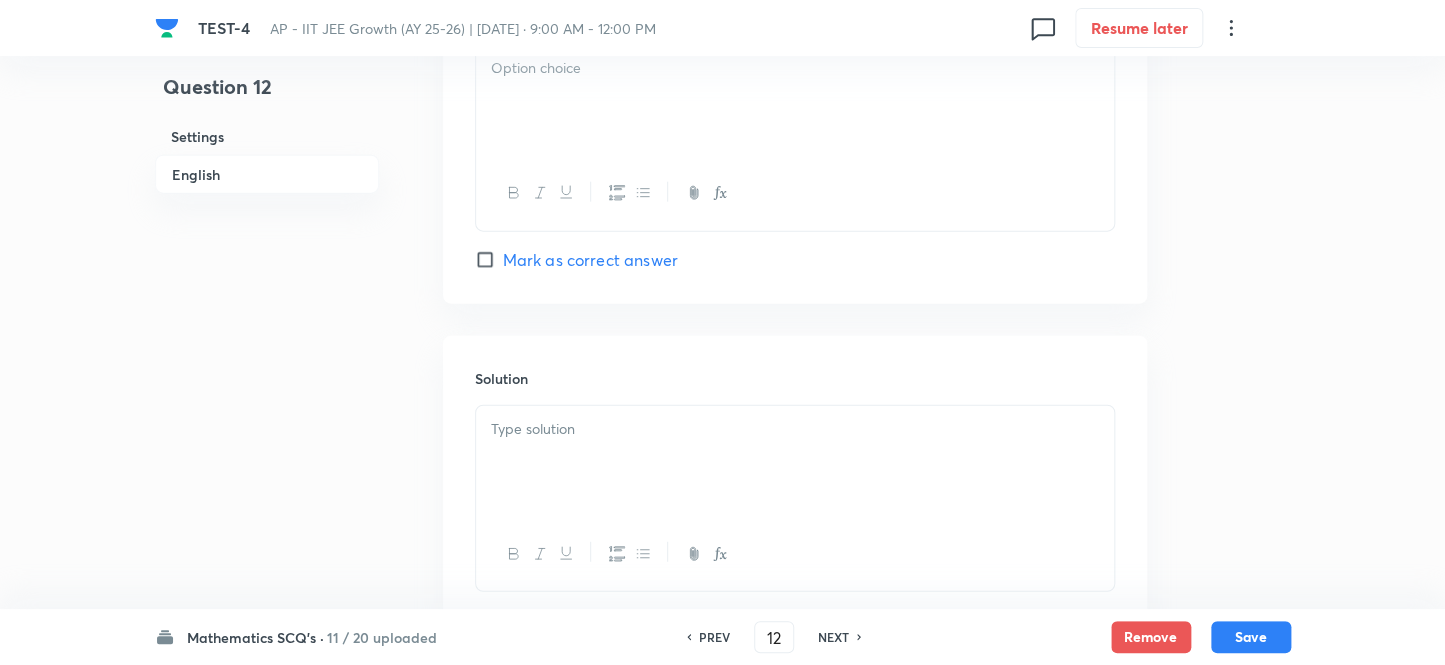 click at bounding box center [795, 101] 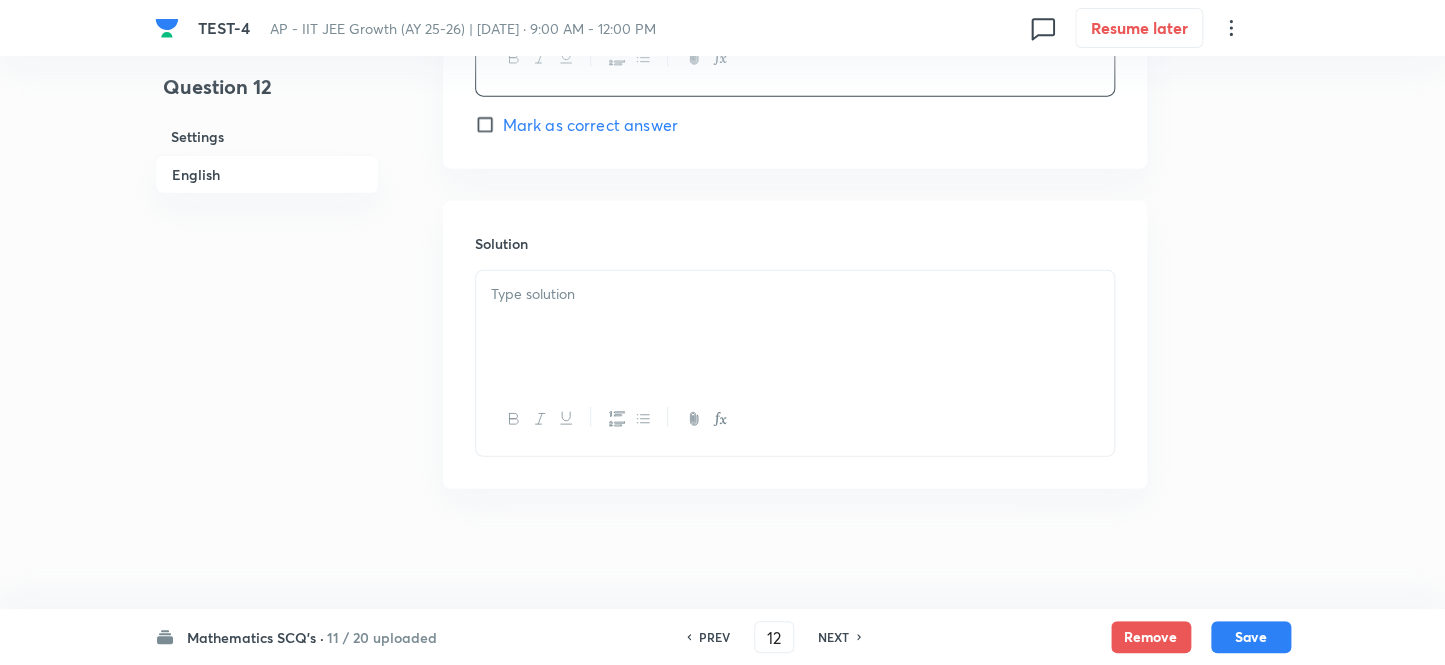 scroll, scrollTop: 2046, scrollLeft: 0, axis: vertical 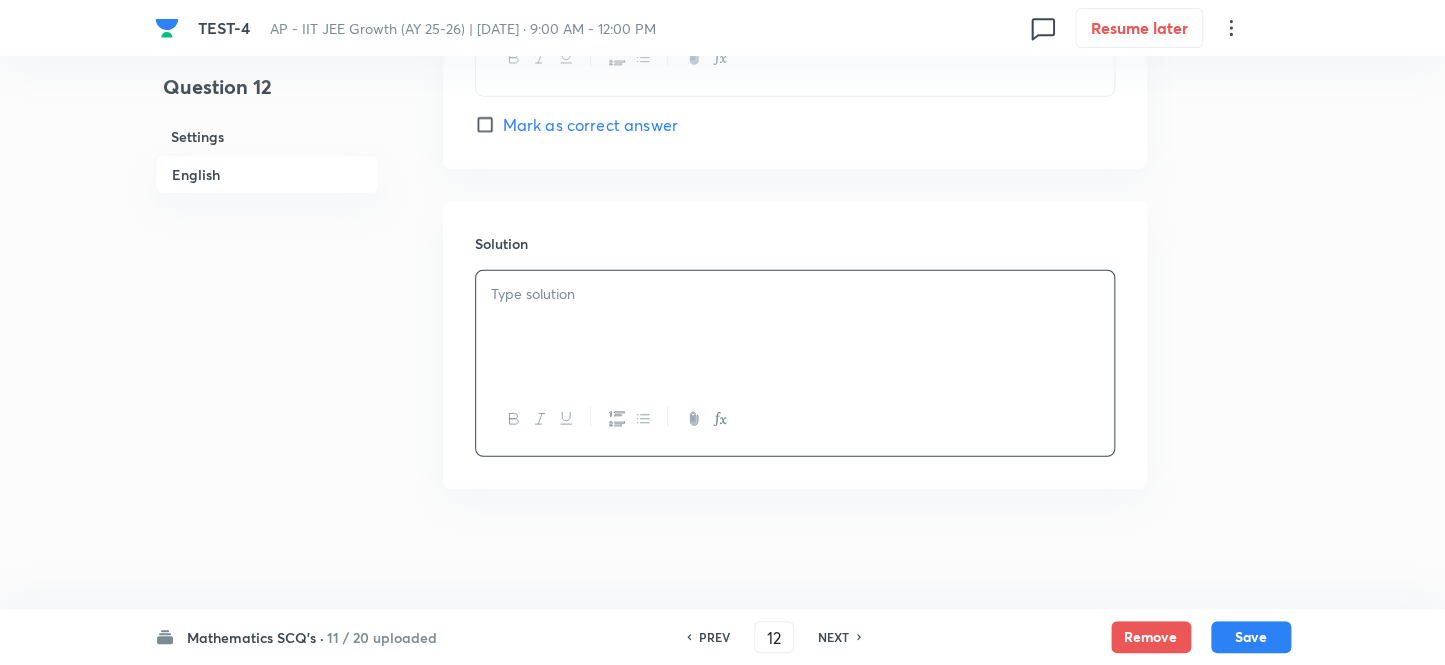 type 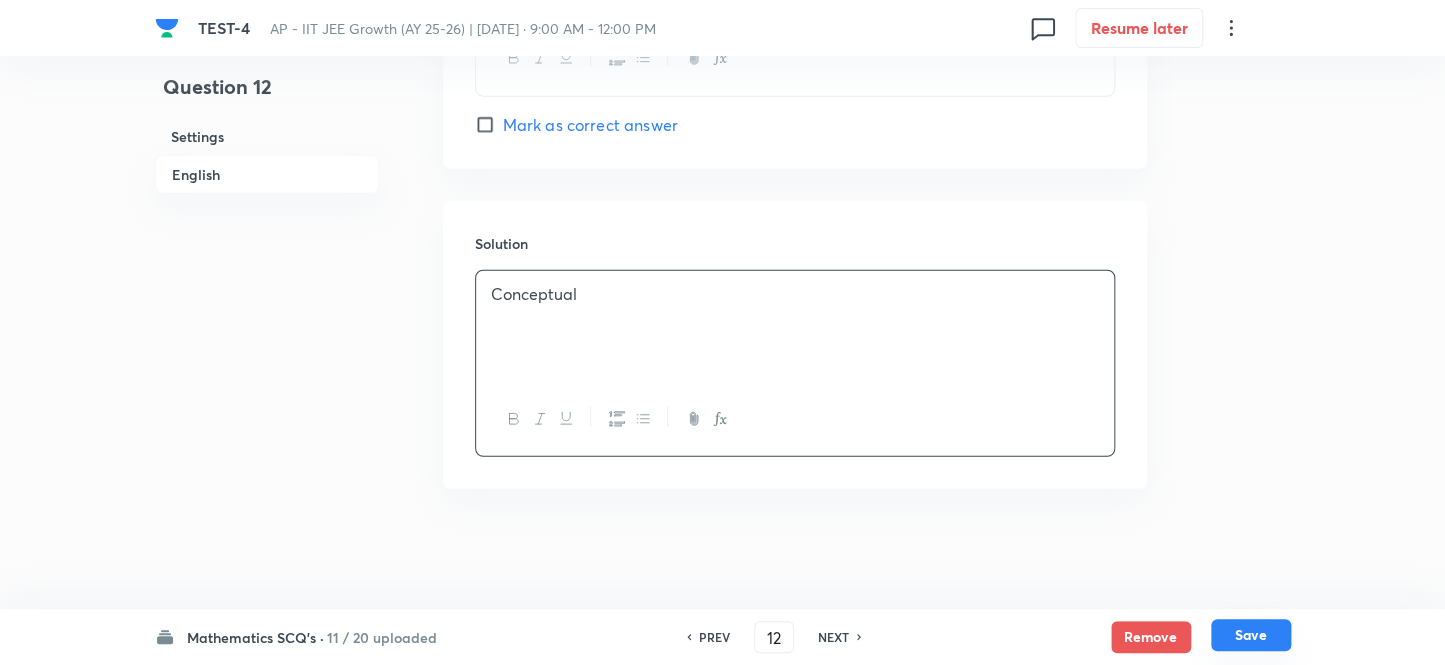 drag, startPoint x: 1233, startPoint y: 625, endPoint x: 1405, endPoint y: 200, distance: 458.48557 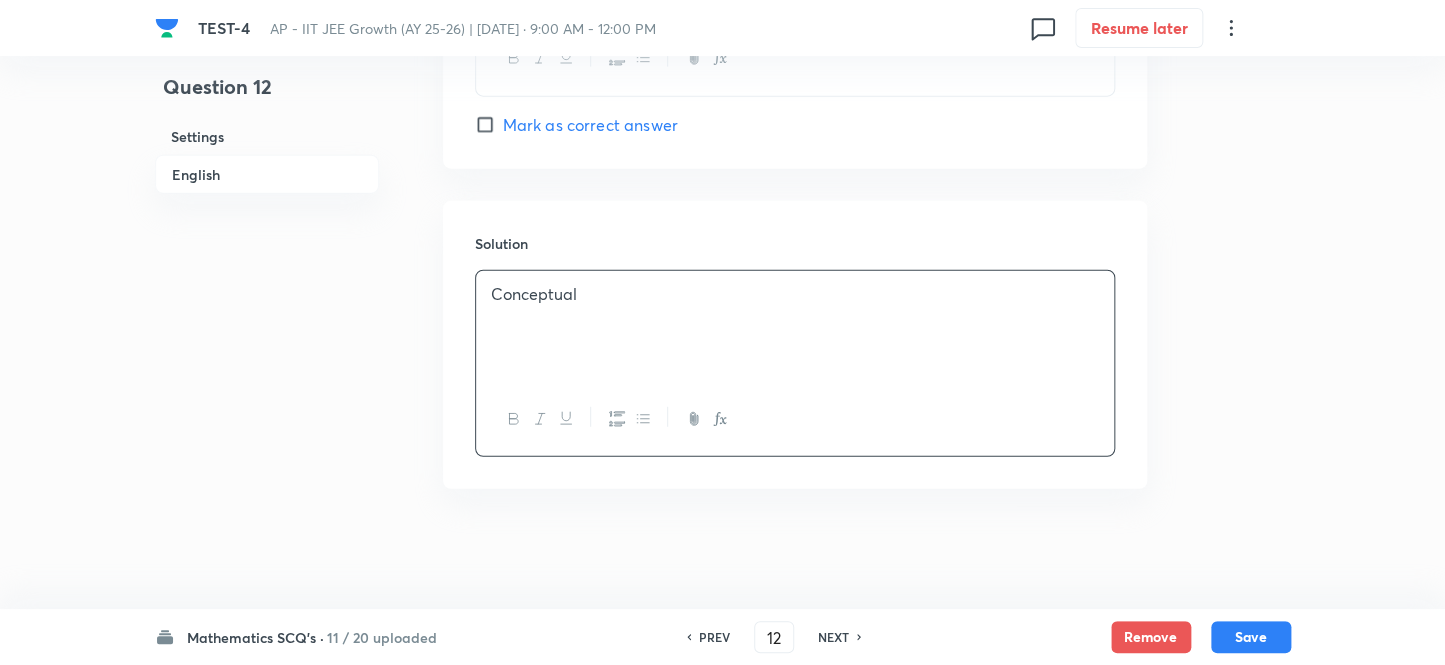 click on "Save" at bounding box center [1251, 637] 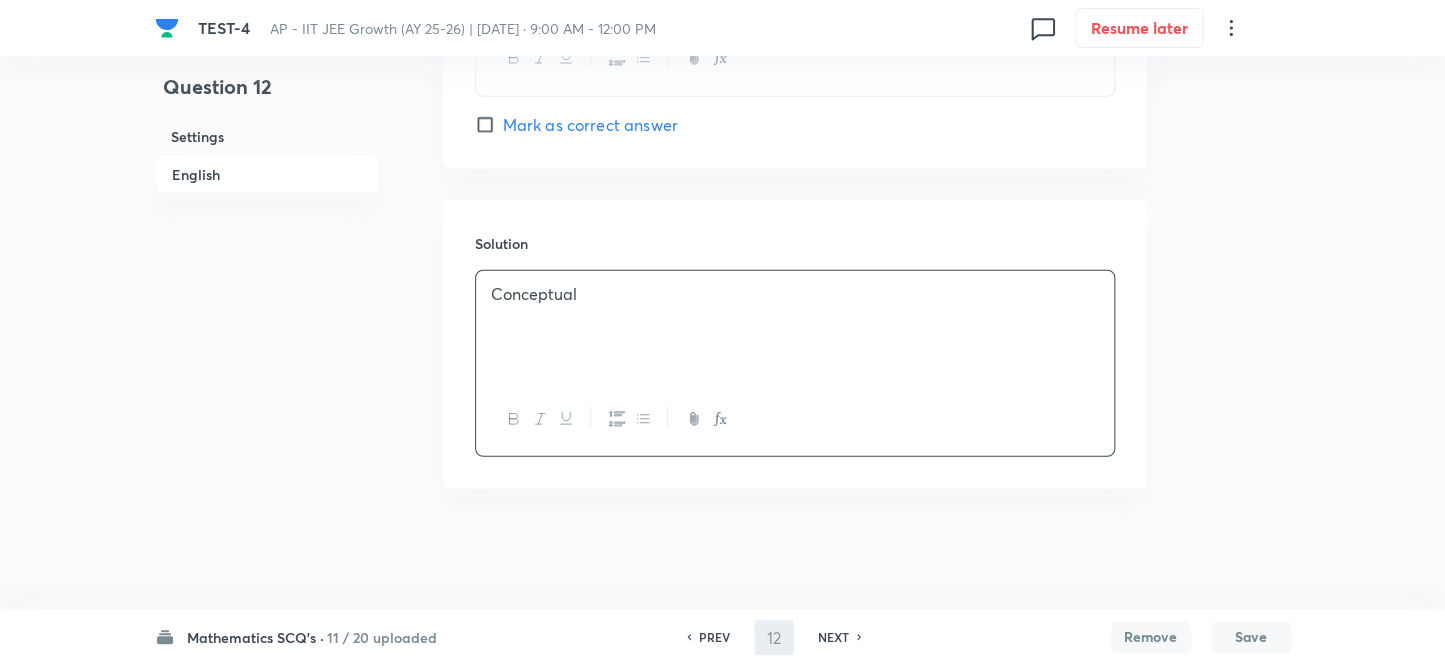 type on "13" 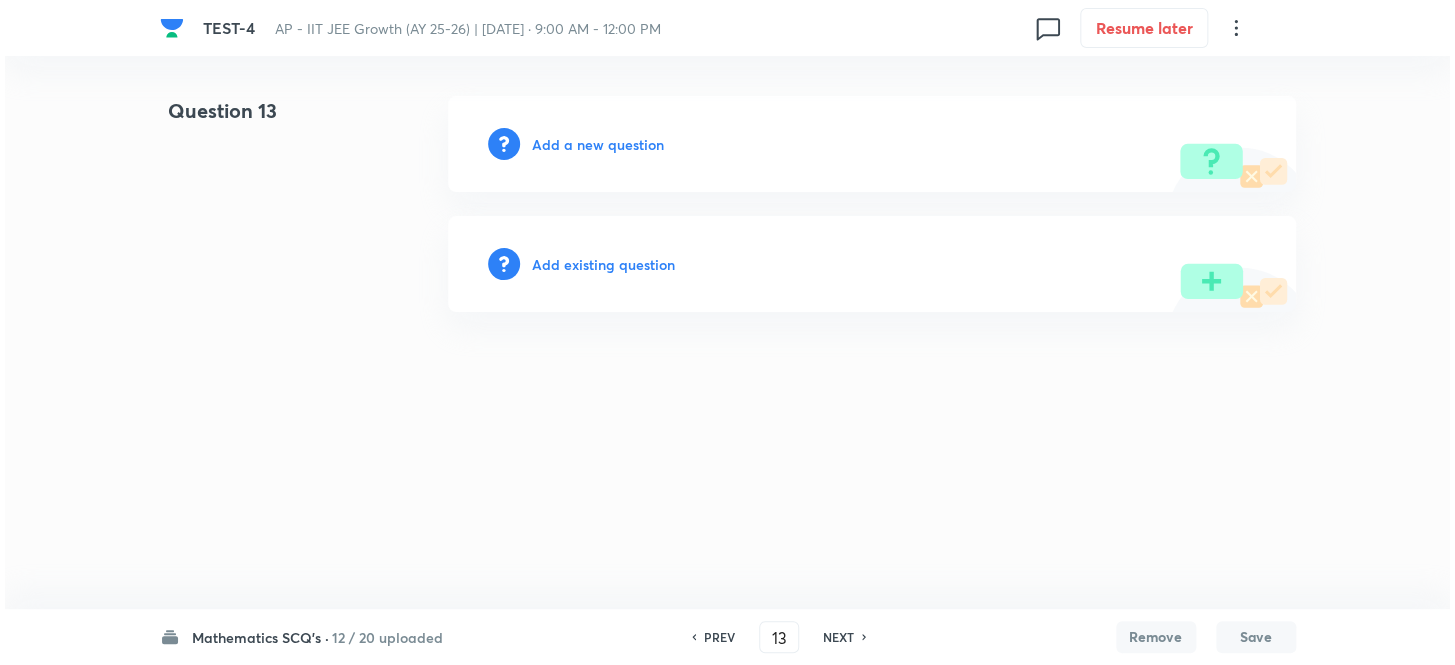 scroll, scrollTop: 0, scrollLeft: 0, axis: both 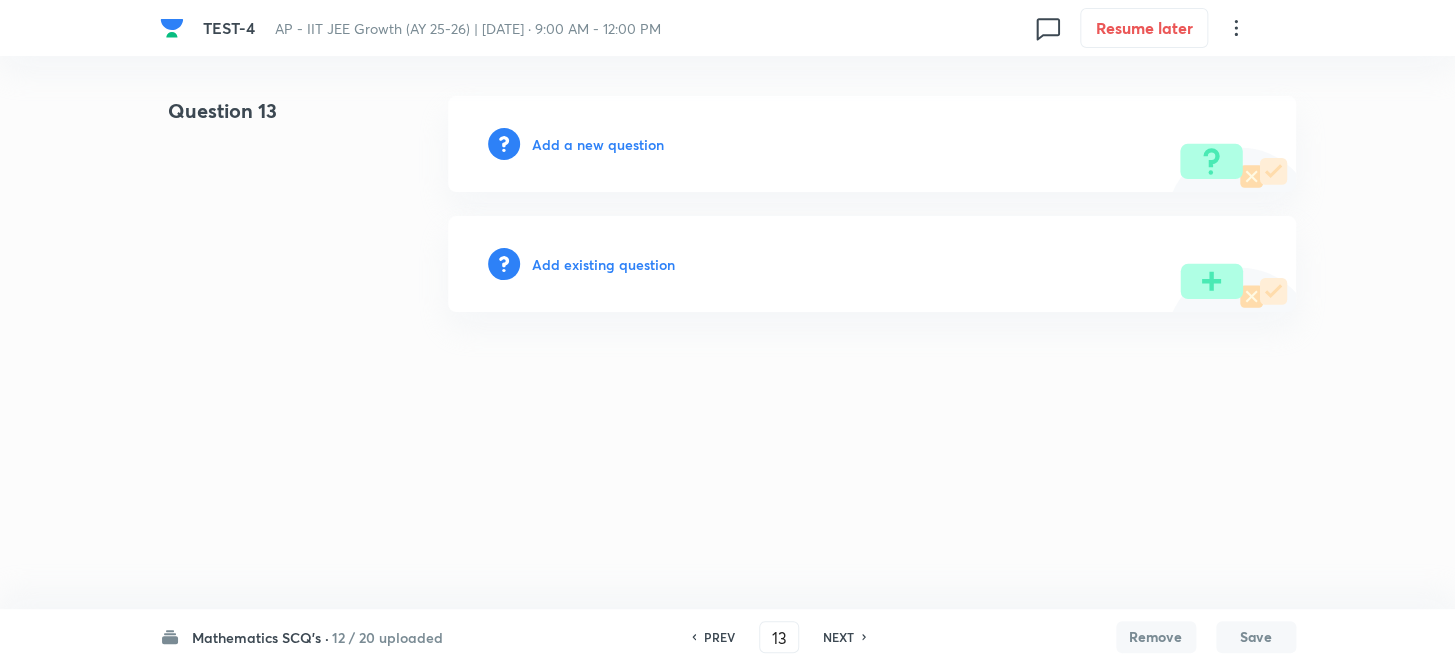 click on "Add a new question" at bounding box center [598, 144] 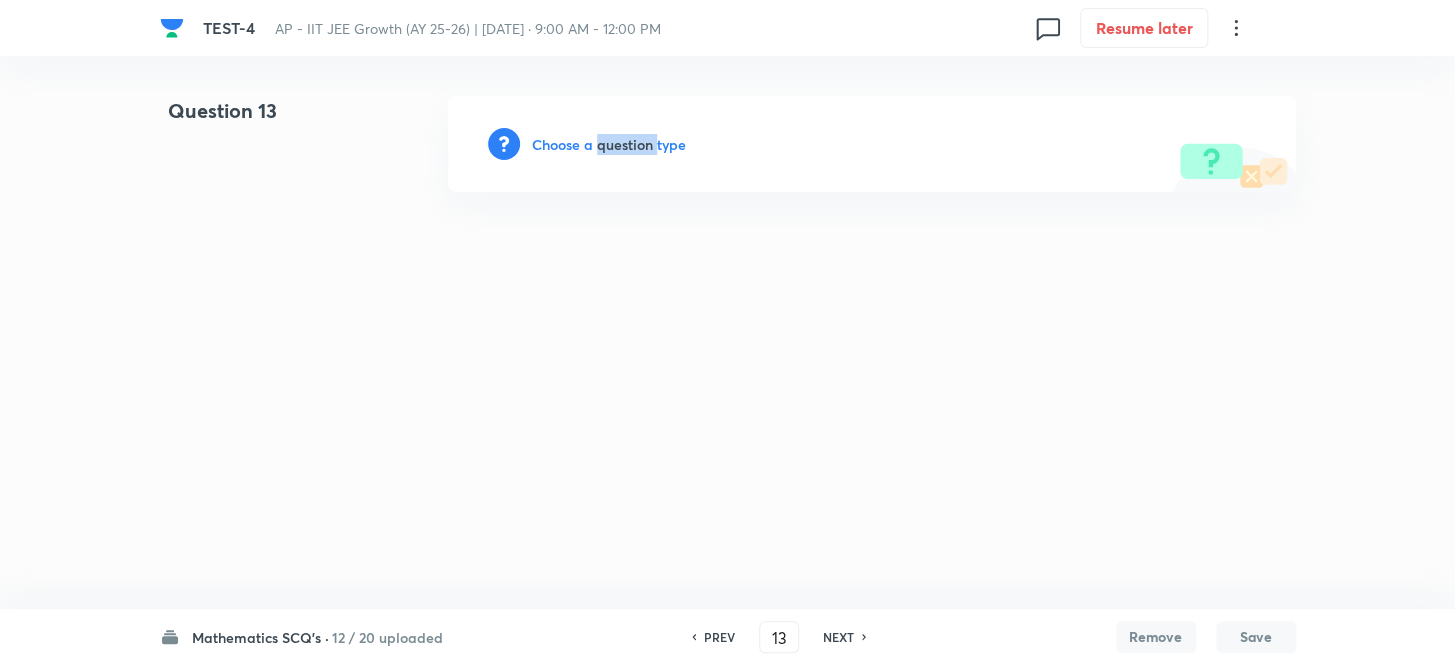 click on "Choose a question type" at bounding box center (609, 144) 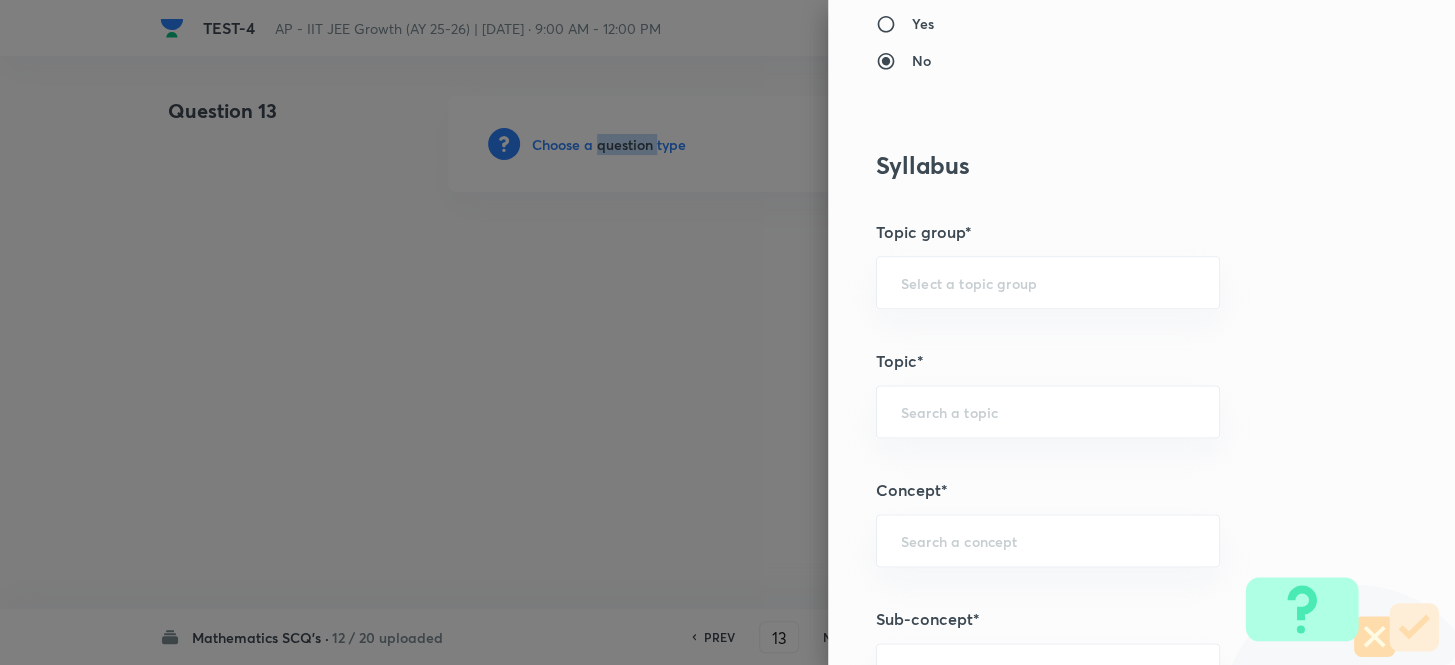 scroll, scrollTop: 1090, scrollLeft: 0, axis: vertical 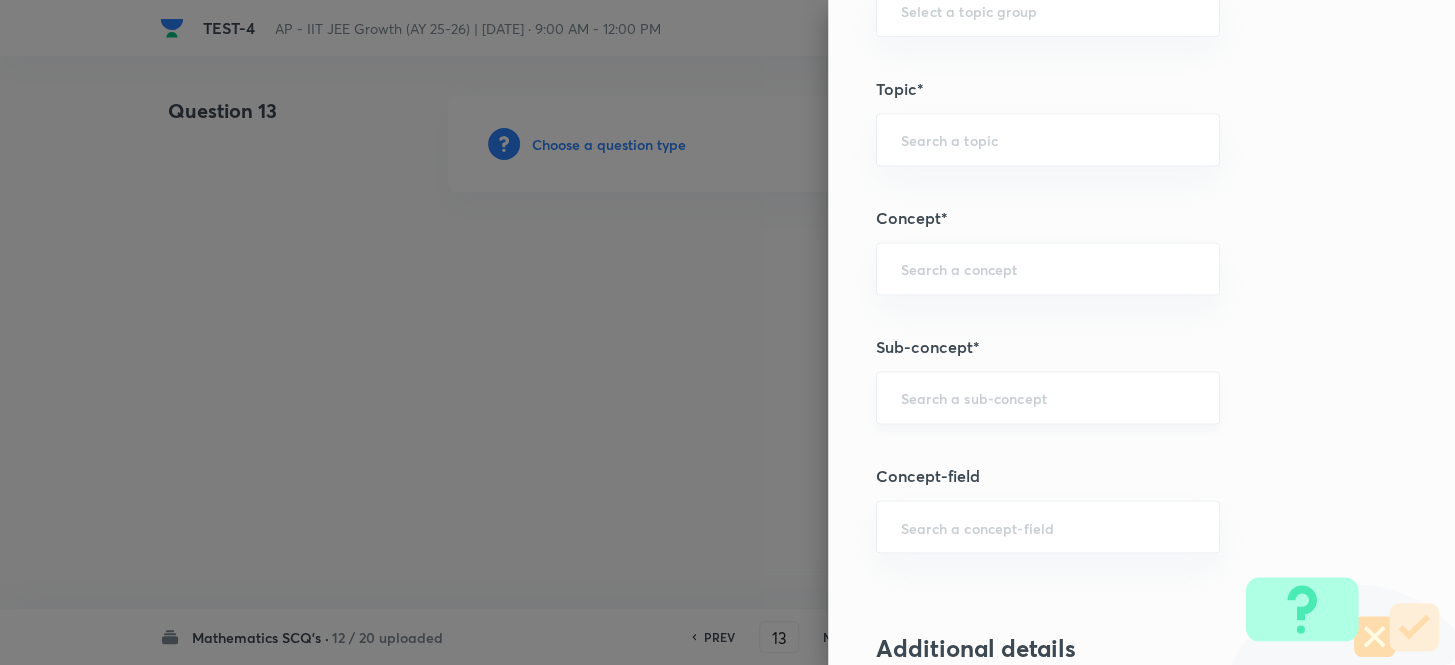 click at bounding box center [1048, 397] 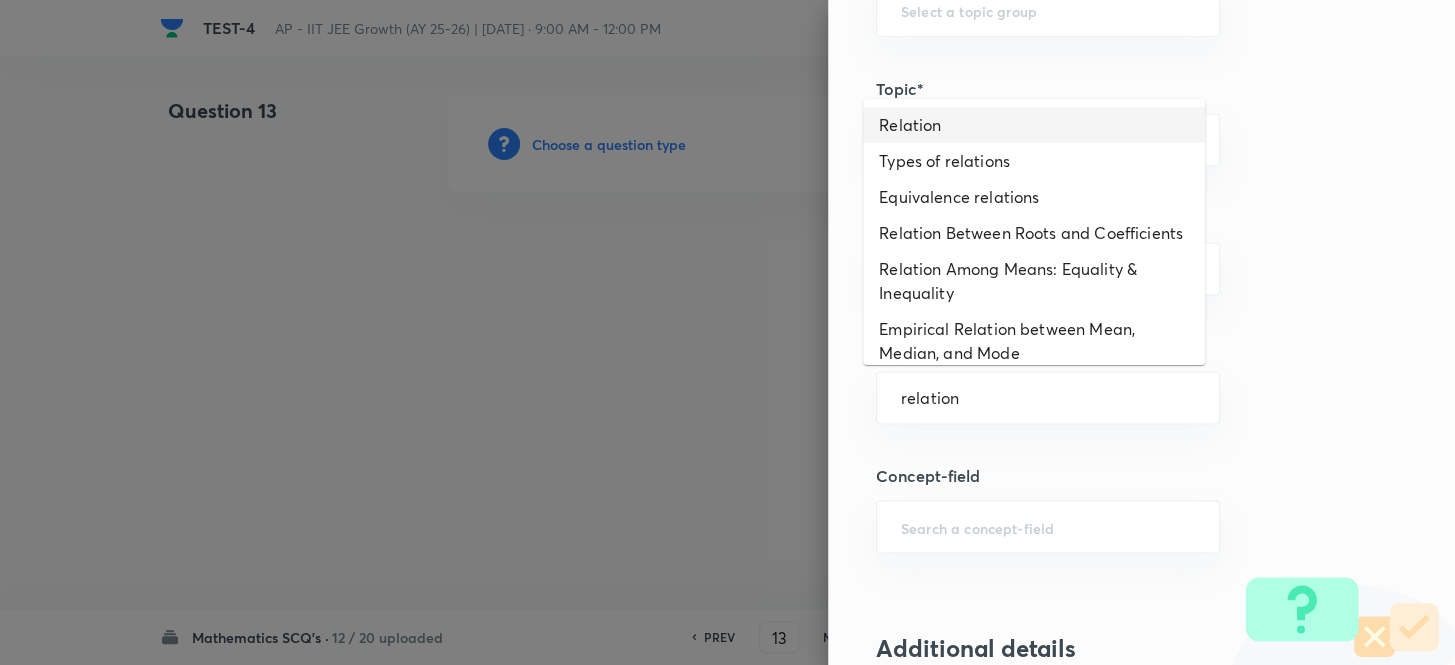 click on "Relation" at bounding box center (1034, 125) 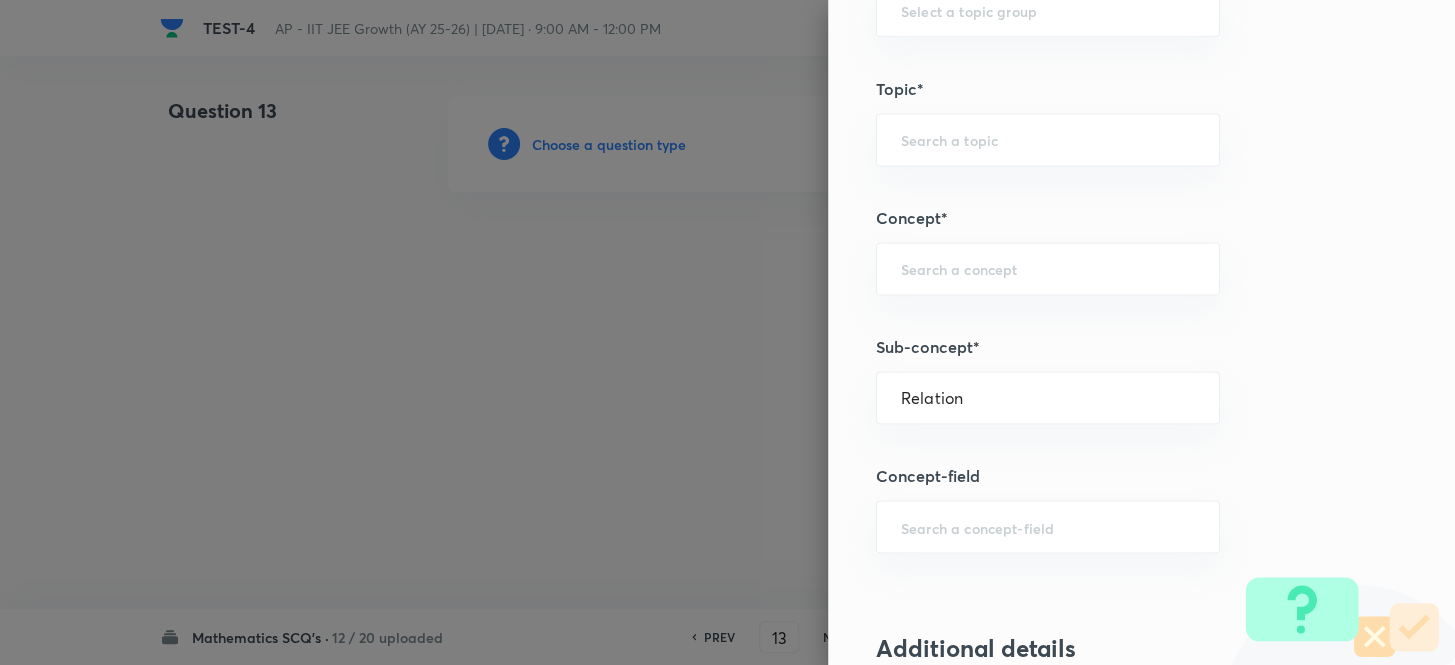 type on "Mathematics" 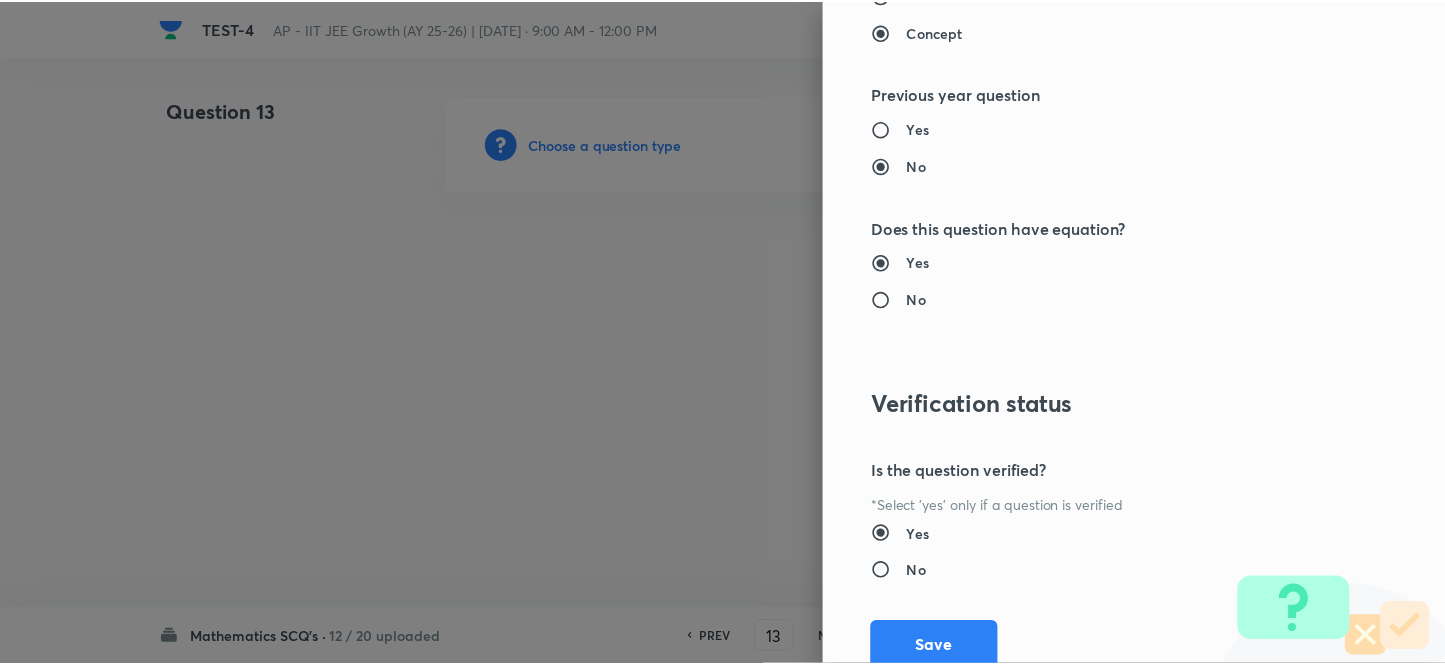 scroll, scrollTop: 2193, scrollLeft: 0, axis: vertical 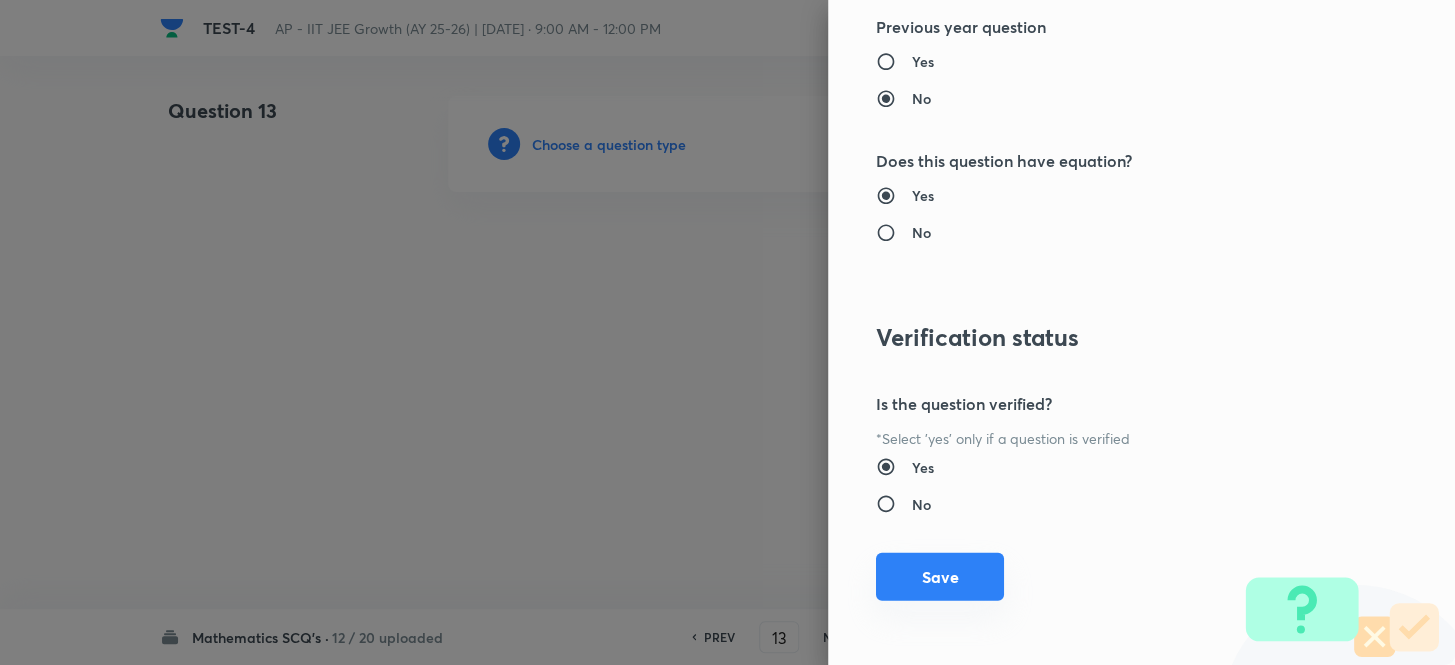 click on "Save" at bounding box center [940, 577] 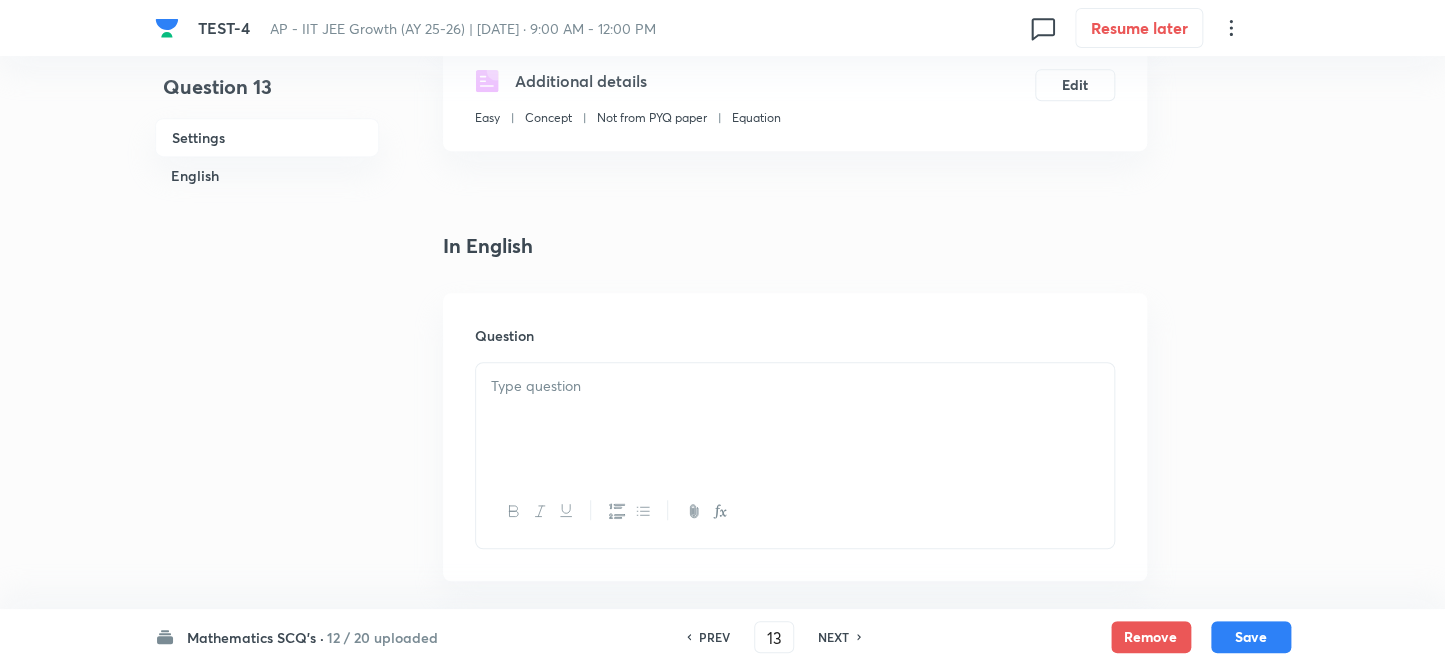 scroll, scrollTop: 363, scrollLeft: 0, axis: vertical 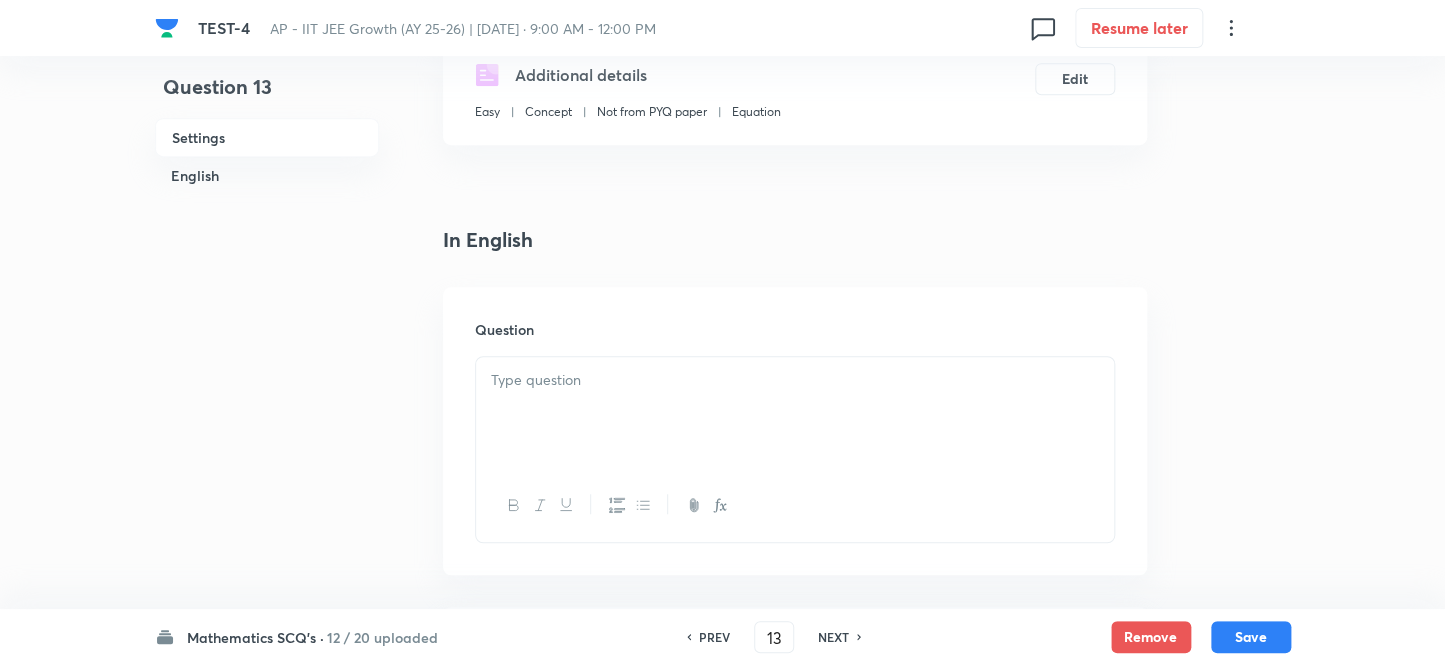 click at bounding box center (795, 380) 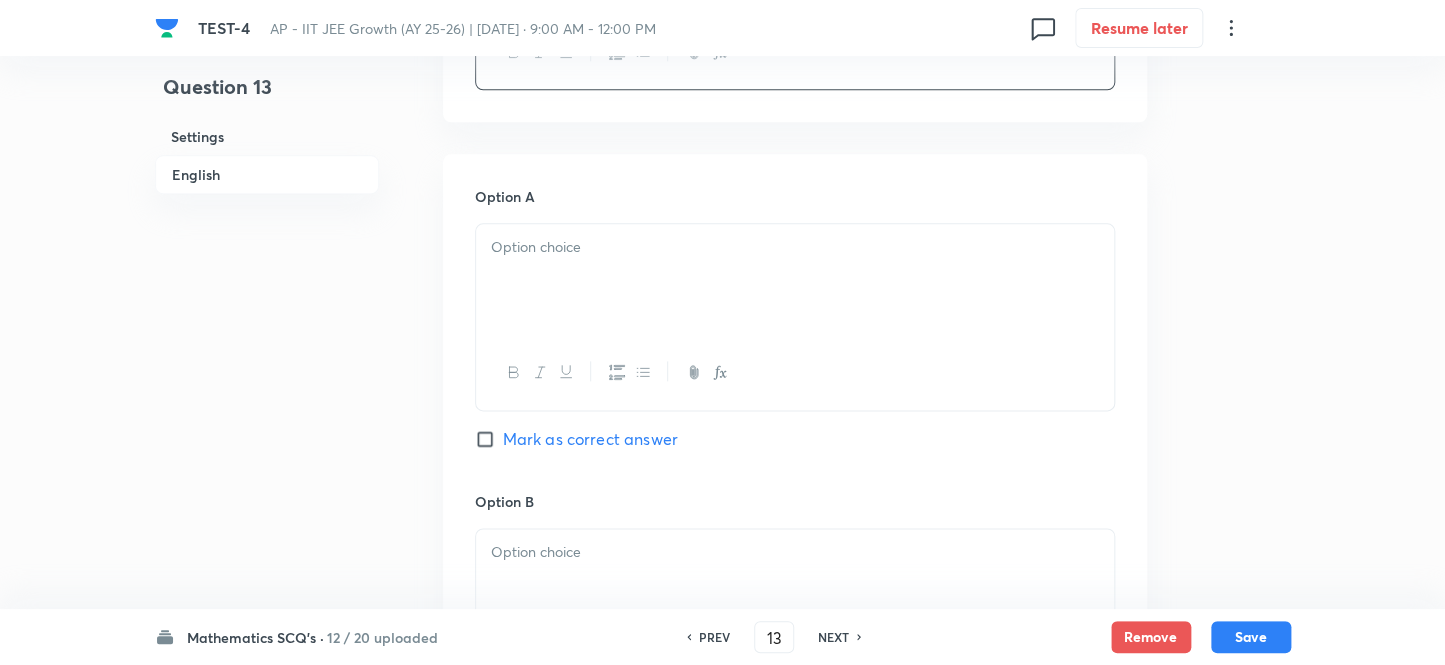 scroll, scrollTop: 818, scrollLeft: 0, axis: vertical 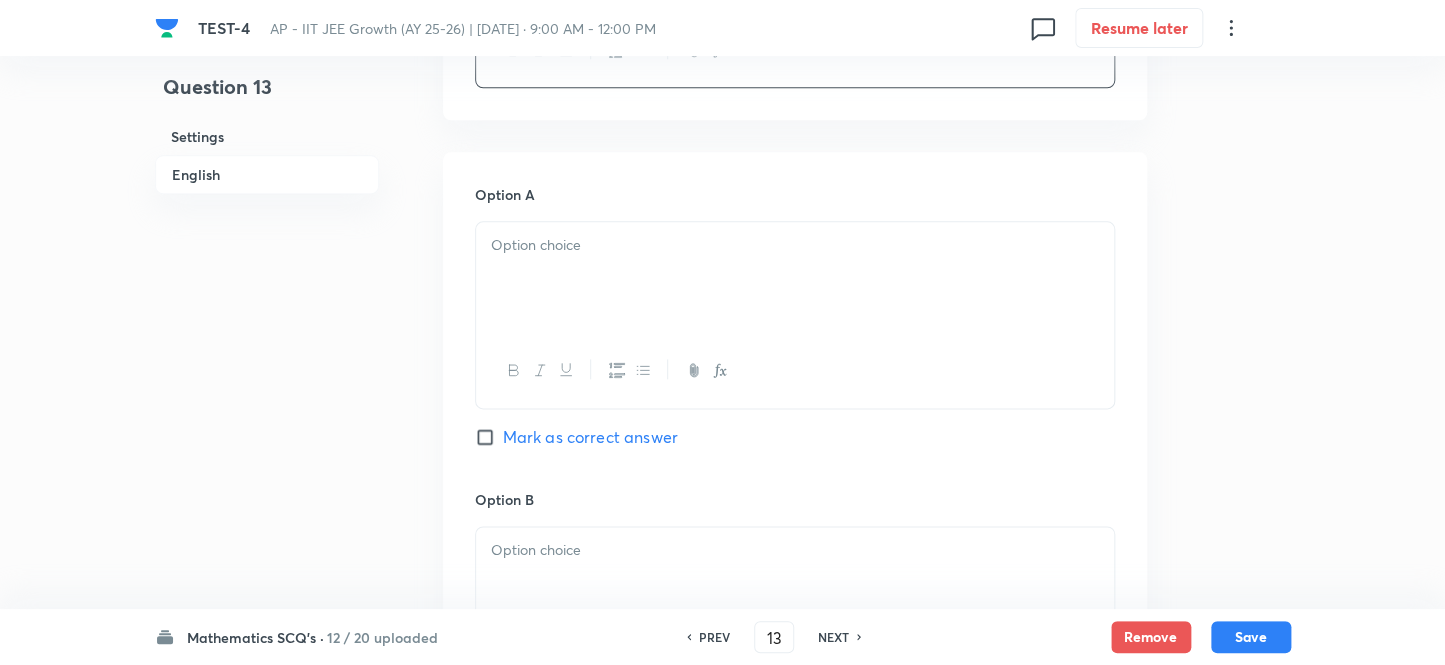 click at bounding box center [795, 278] 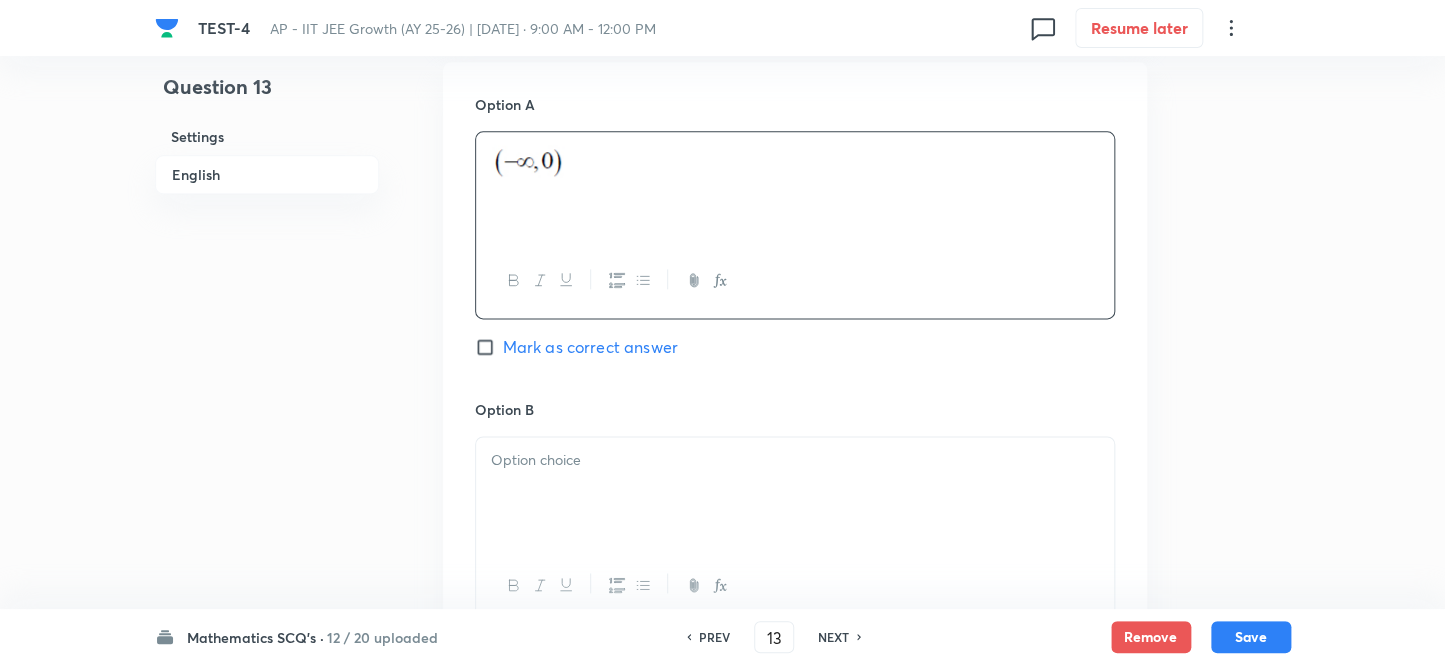 scroll, scrollTop: 1090, scrollLeft: 0, axis: vertical 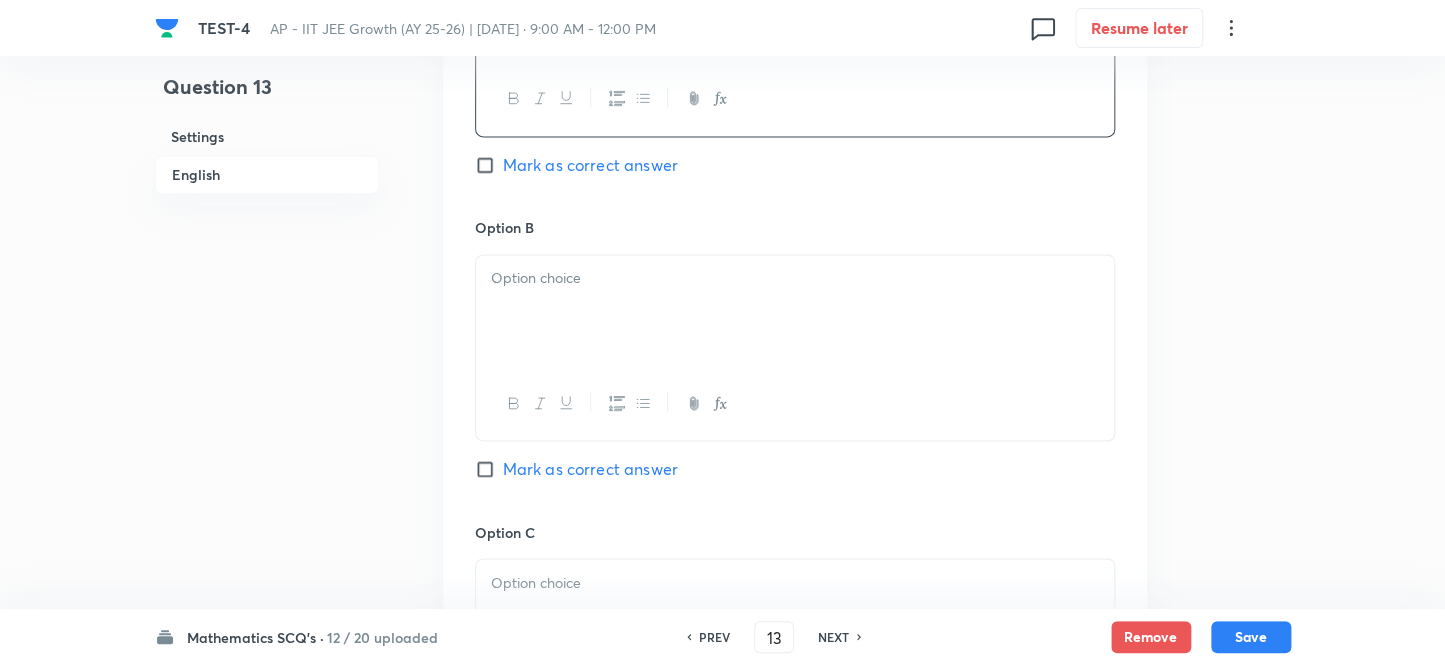 click at bounding box center (795, 278) 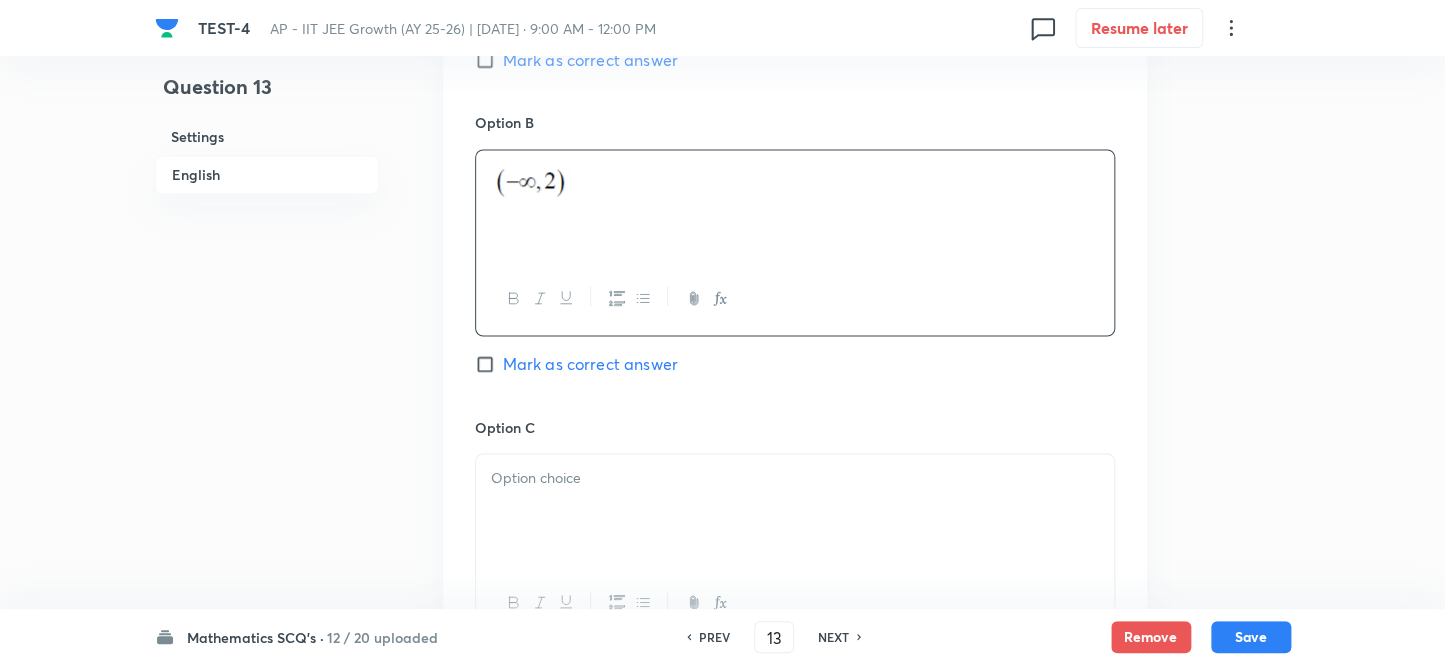 scroll, scrollTop: 1363, scrollLeft: 0, axis: vertical 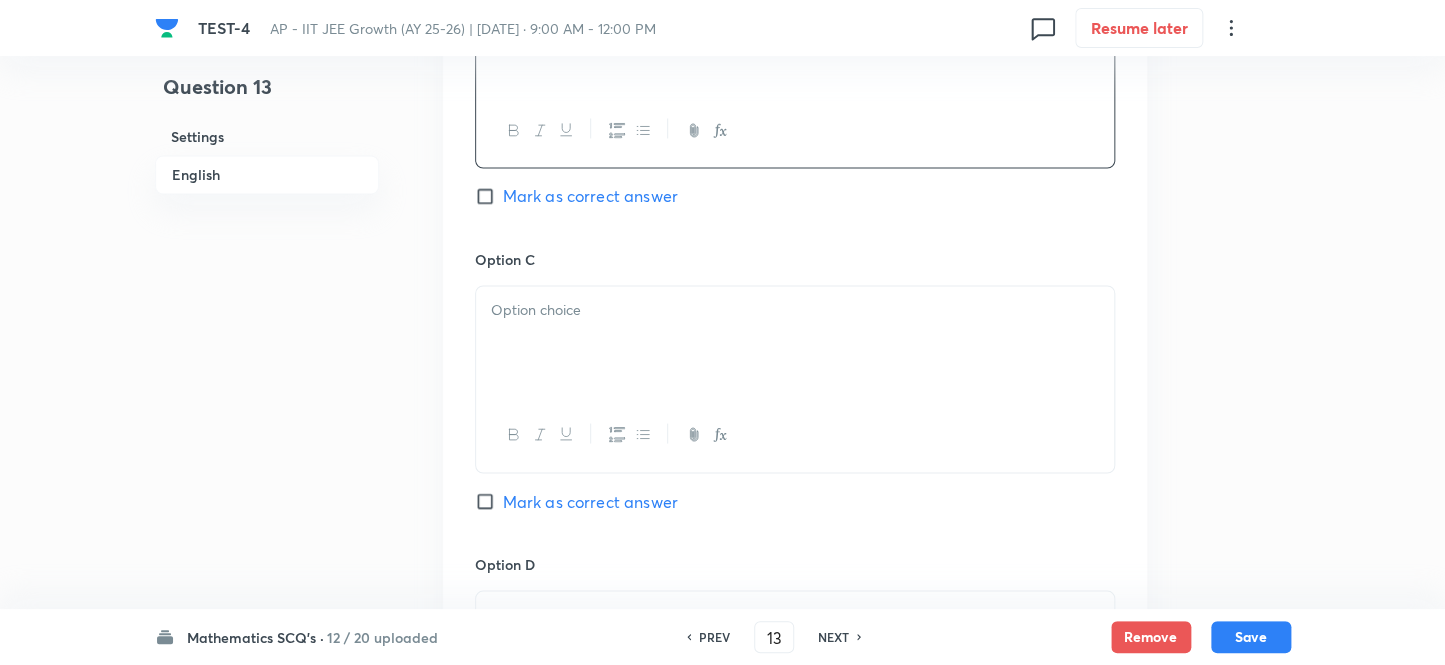 click at bounding box center [795, 342] 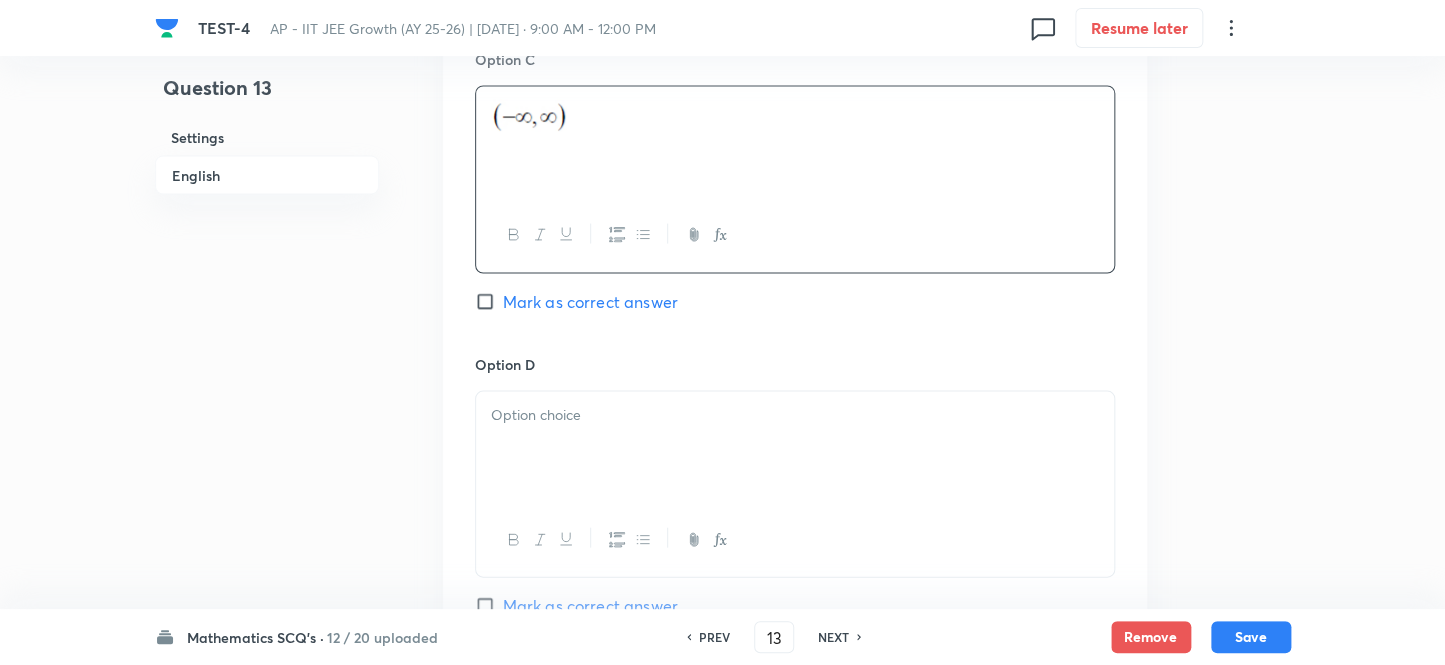 scroll, scrollTop: 1727, scrollLeft: 0, axis: vertical 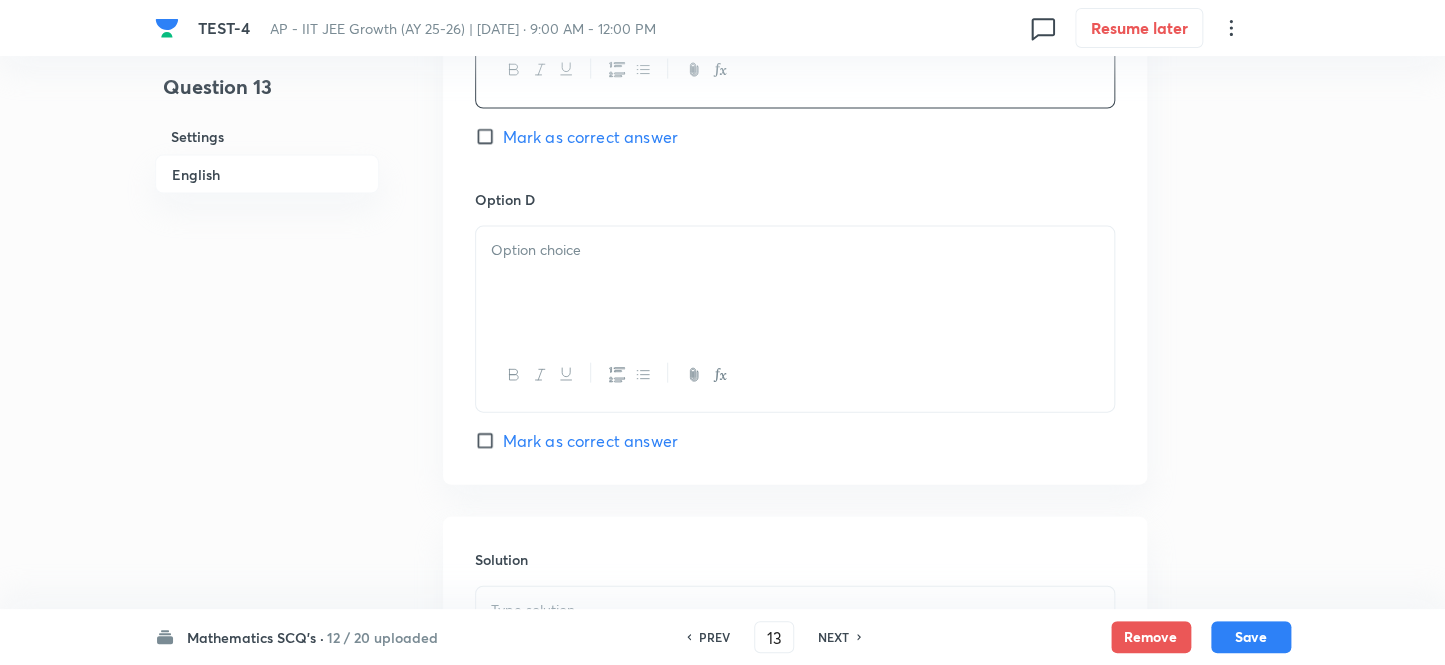 click at bounding box center [795, 283] 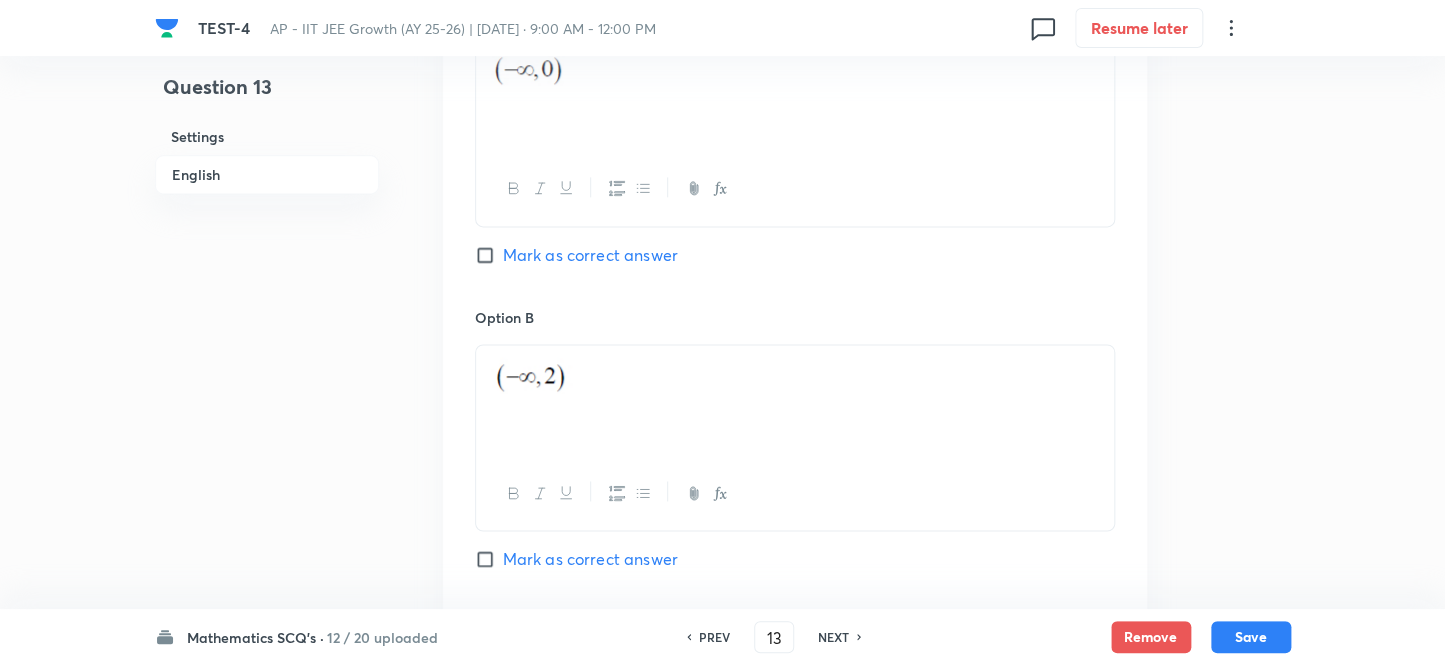 click on "Mark as correct answer" at bounding box center [489, 255] 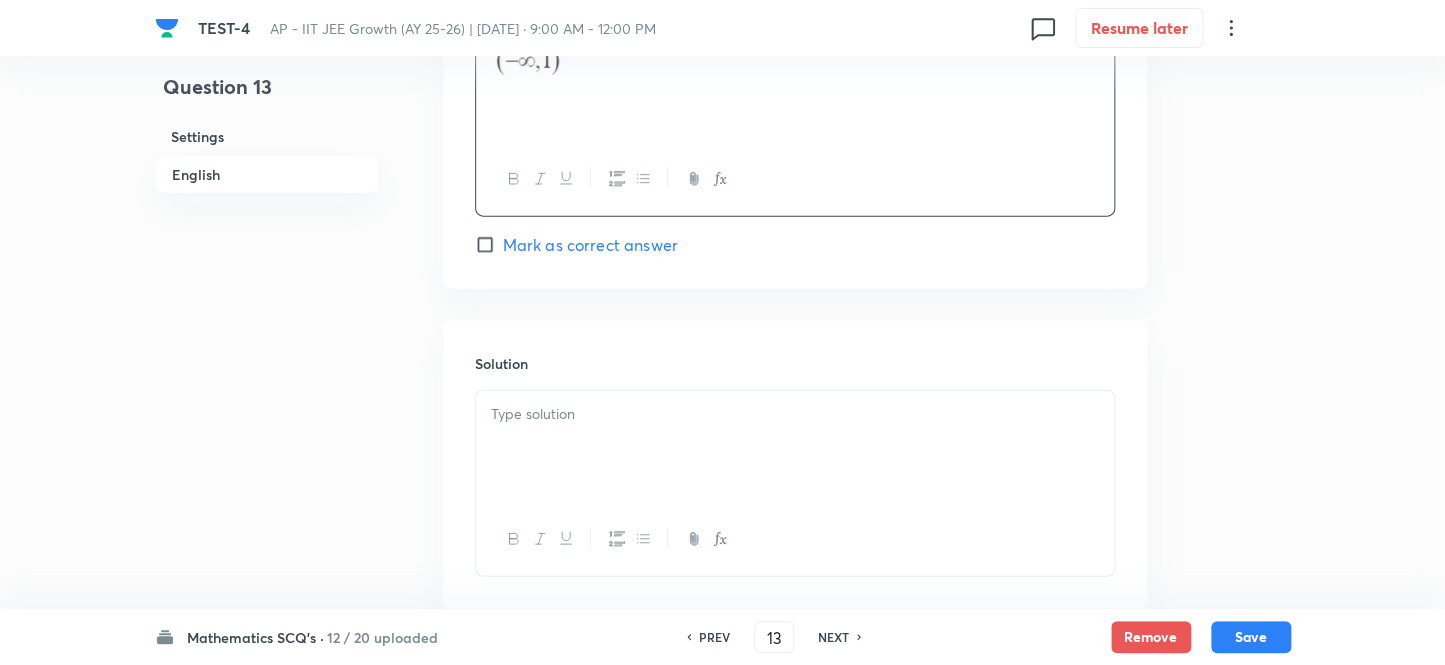 scroll, scrollTop: 2044, scrollLeft: 0, axis: vertical 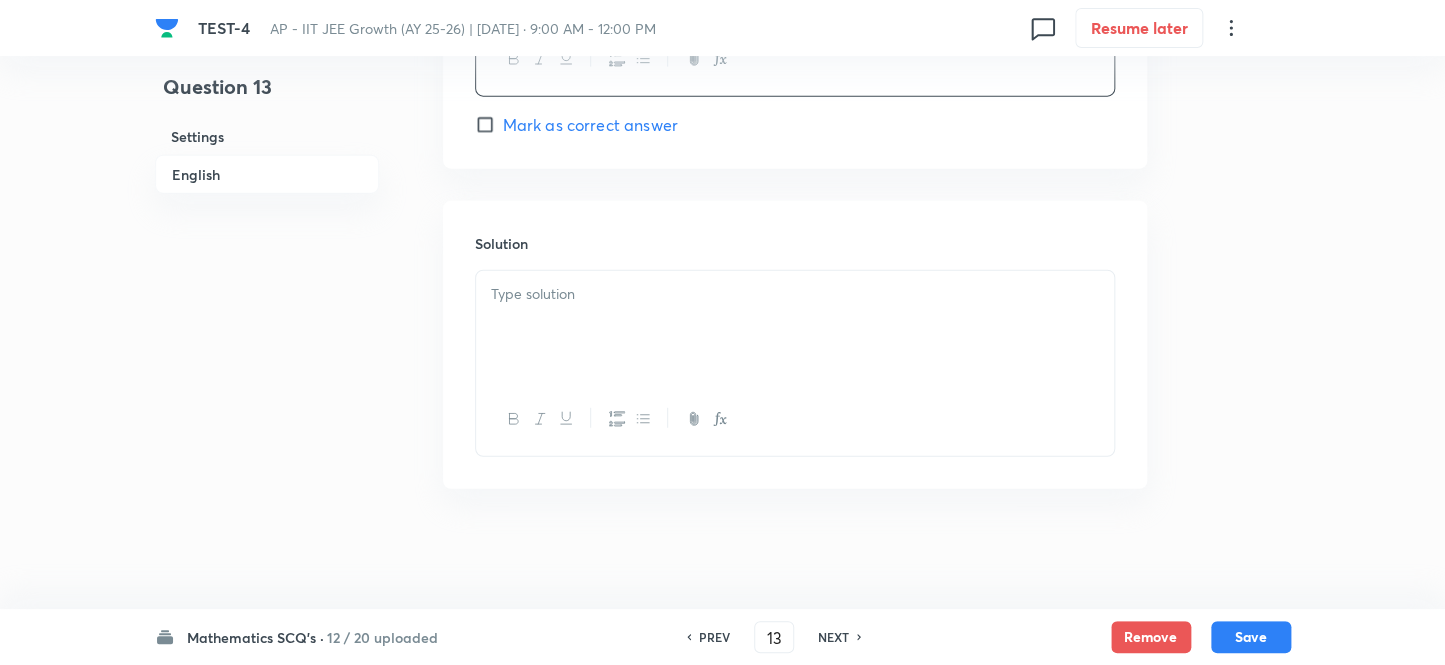 click at bounding box center [795, 327] 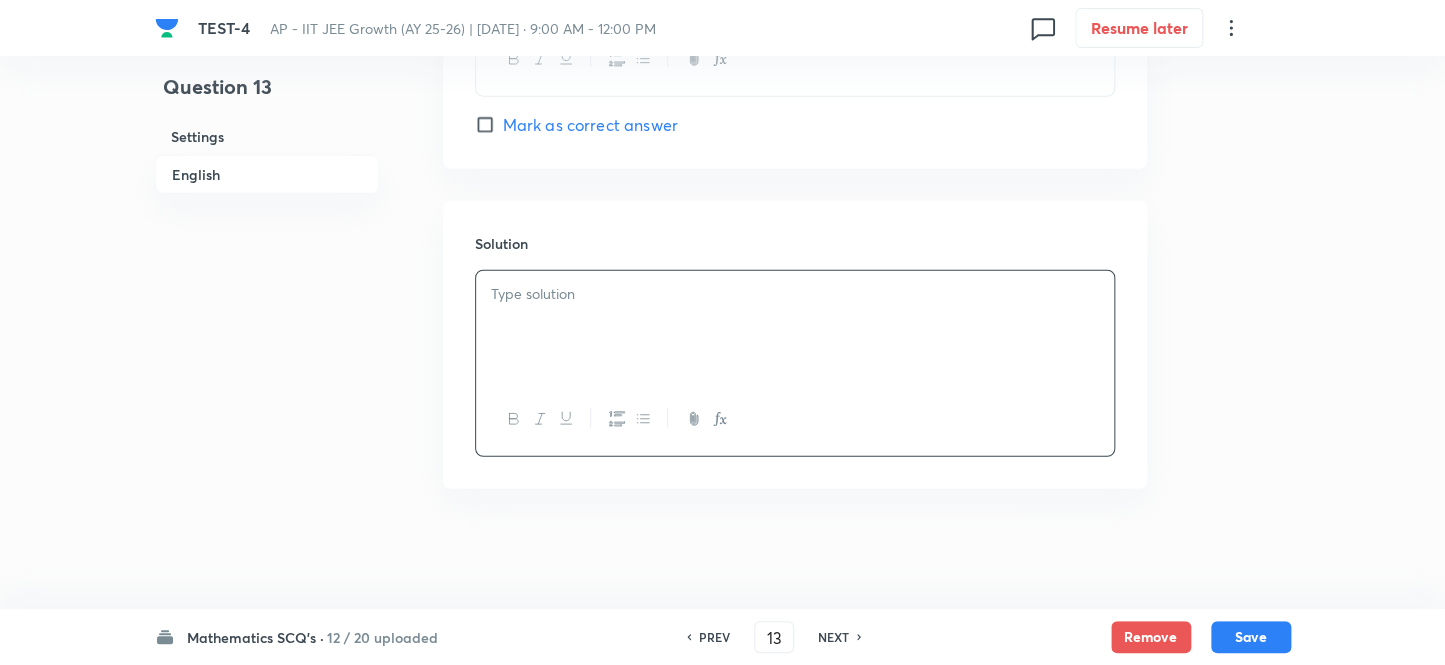 type 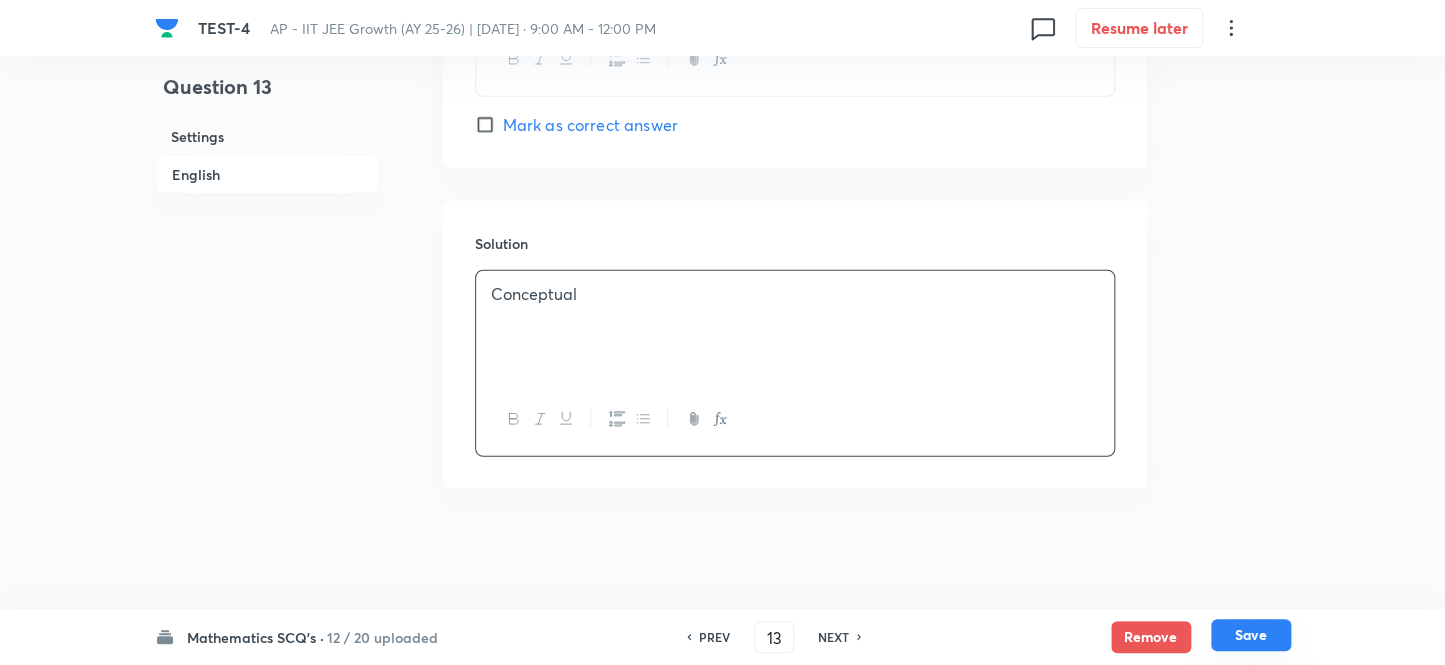 drag, startPoint x: 1263, startPoint y: 631, endPoint x: 1231, endPoint y: 631, distance: 32 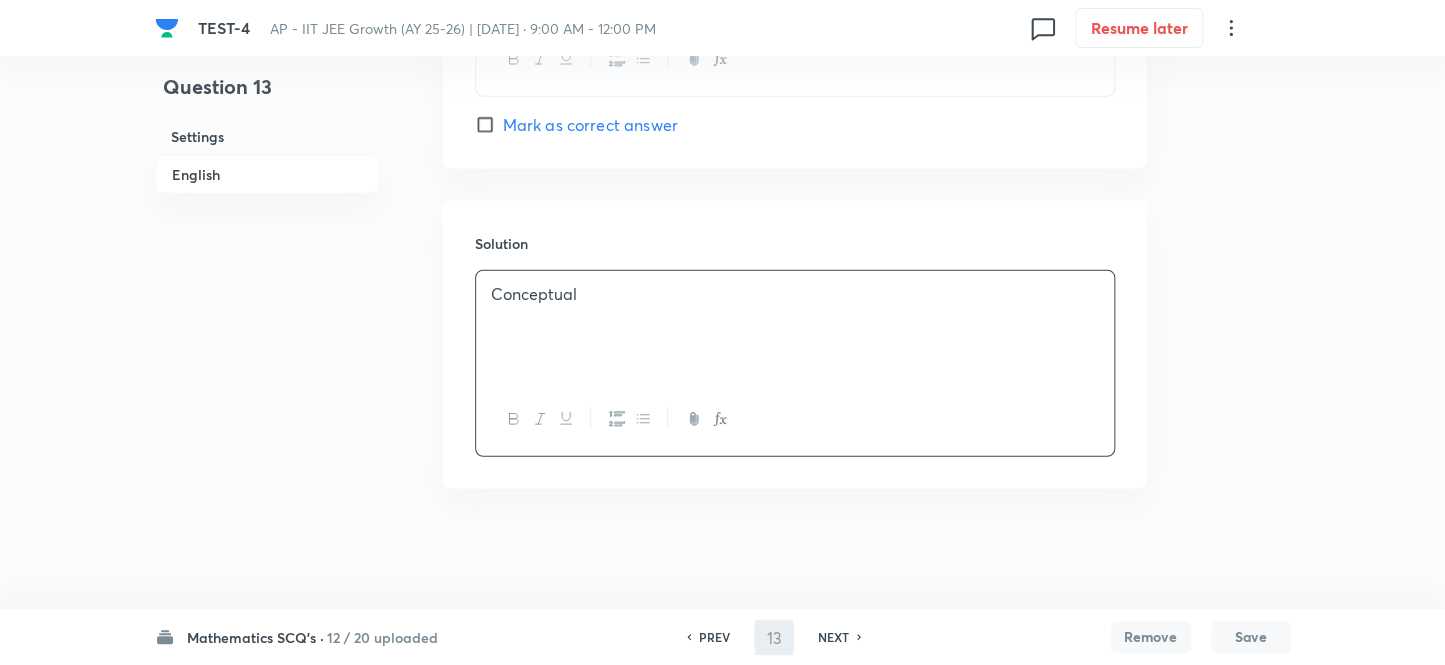 type on "14" 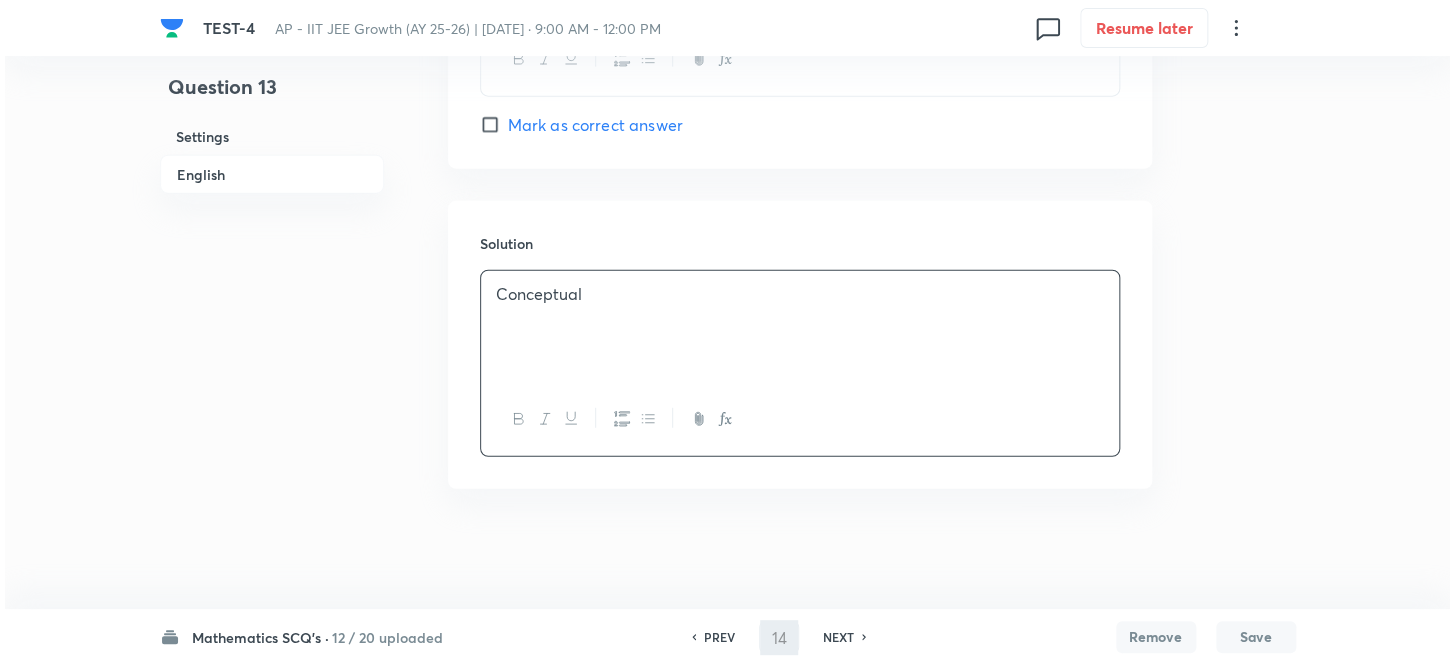 scroll, scrollTop: 0, scrollLeft: 0, axis: both 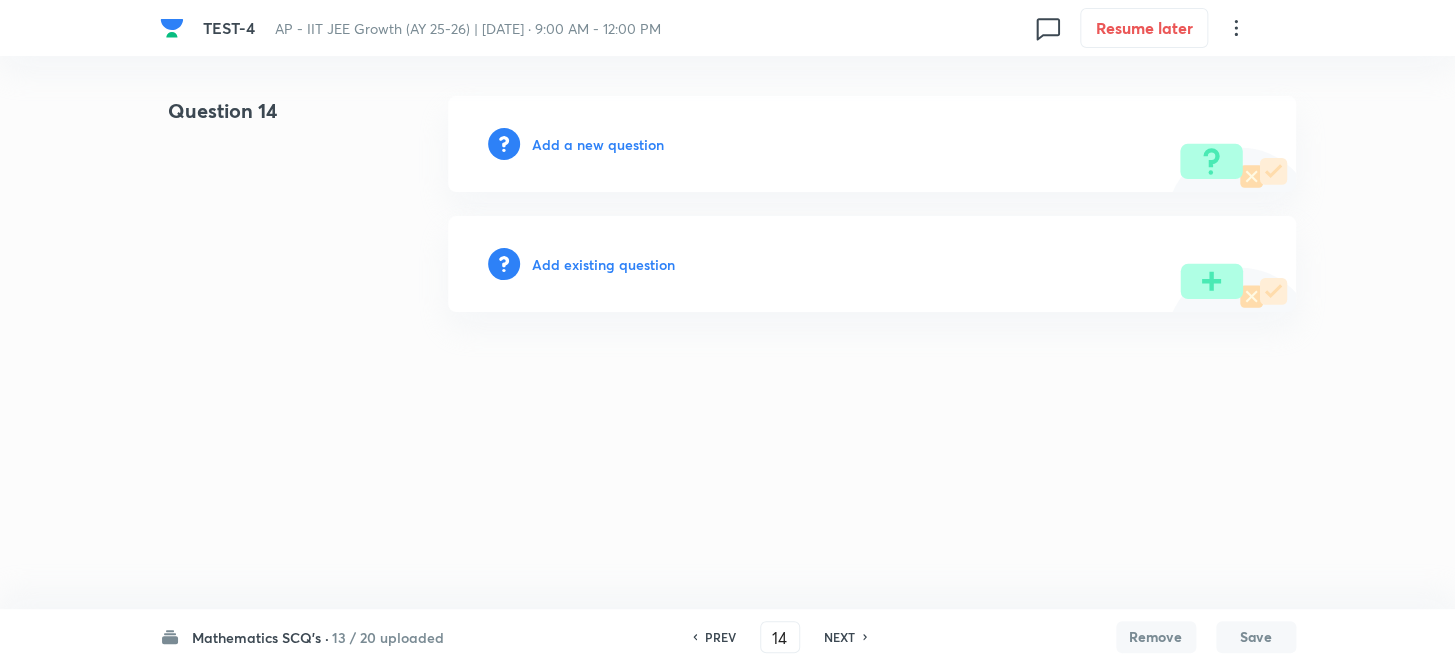 click on "Add a new question" at bounding box center [598, 144] 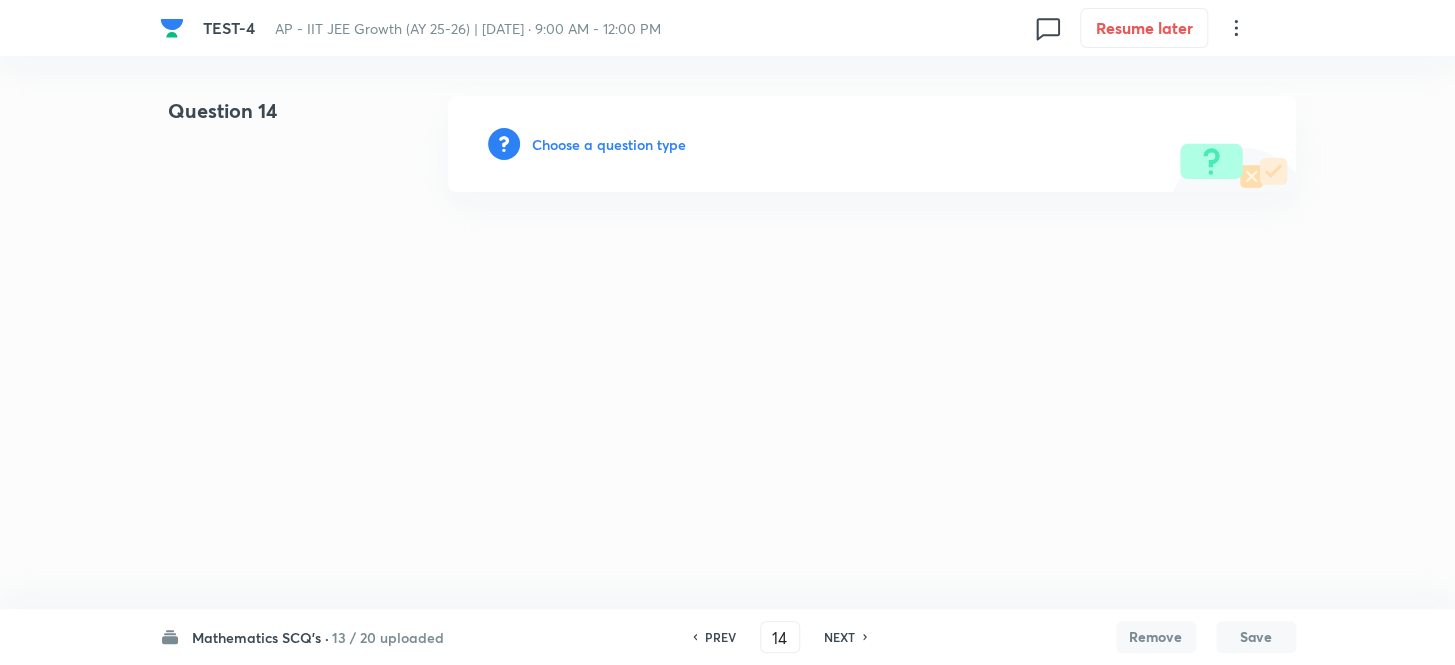 click on "Choose a question type" at bounding box center (609, 144) 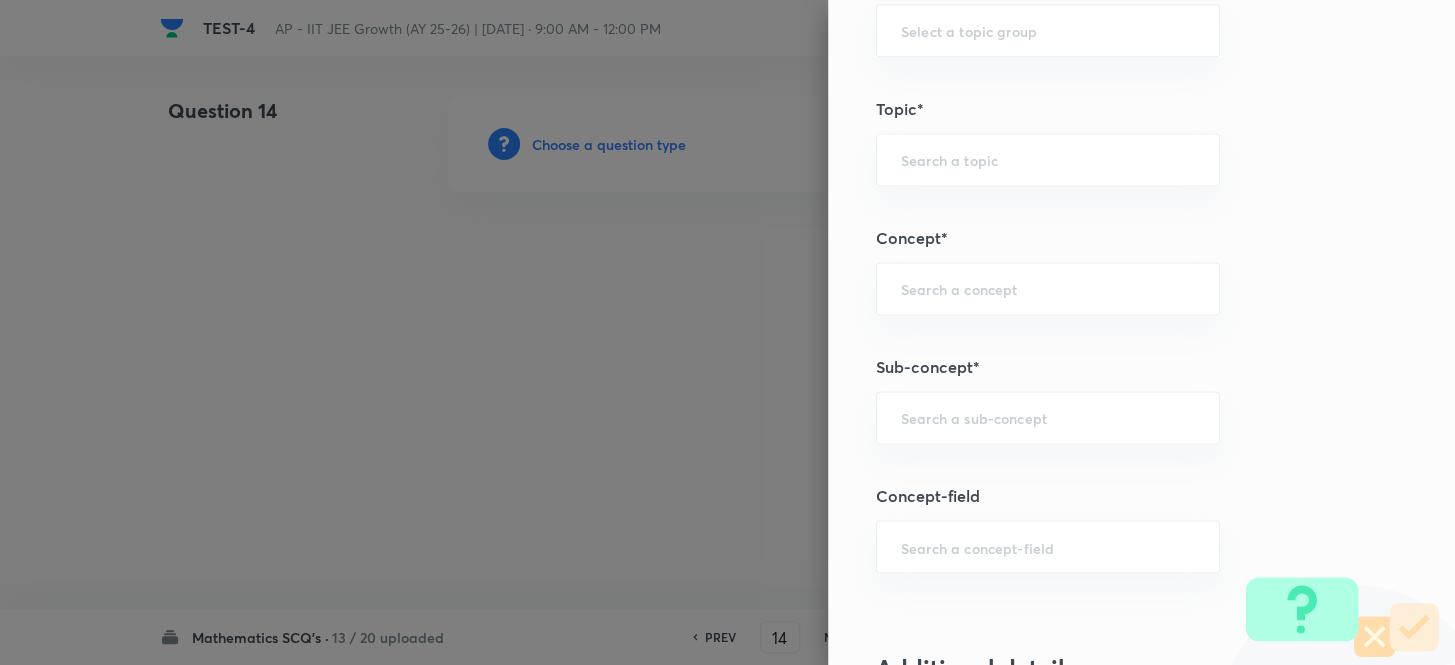 scroll, scrollTop: 1272, scrollLeft: 0, axis: vertical 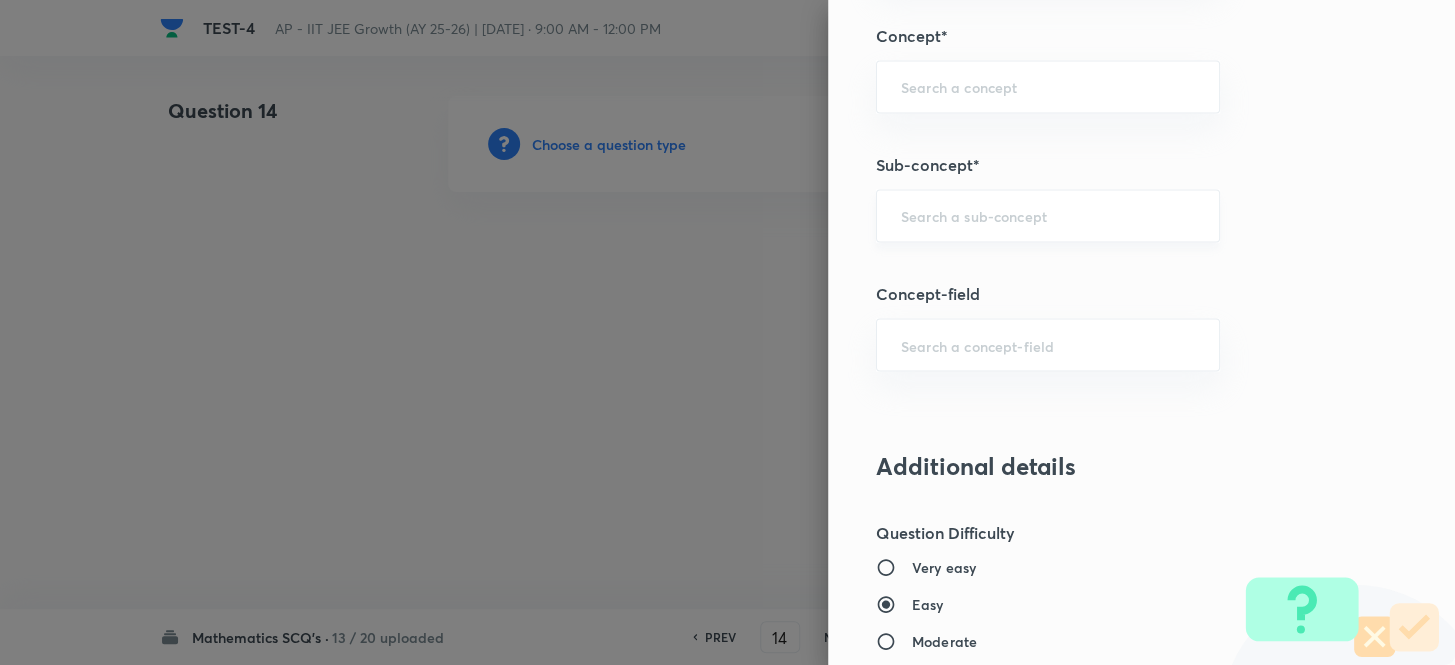 click at bounding box center [1048, 215] 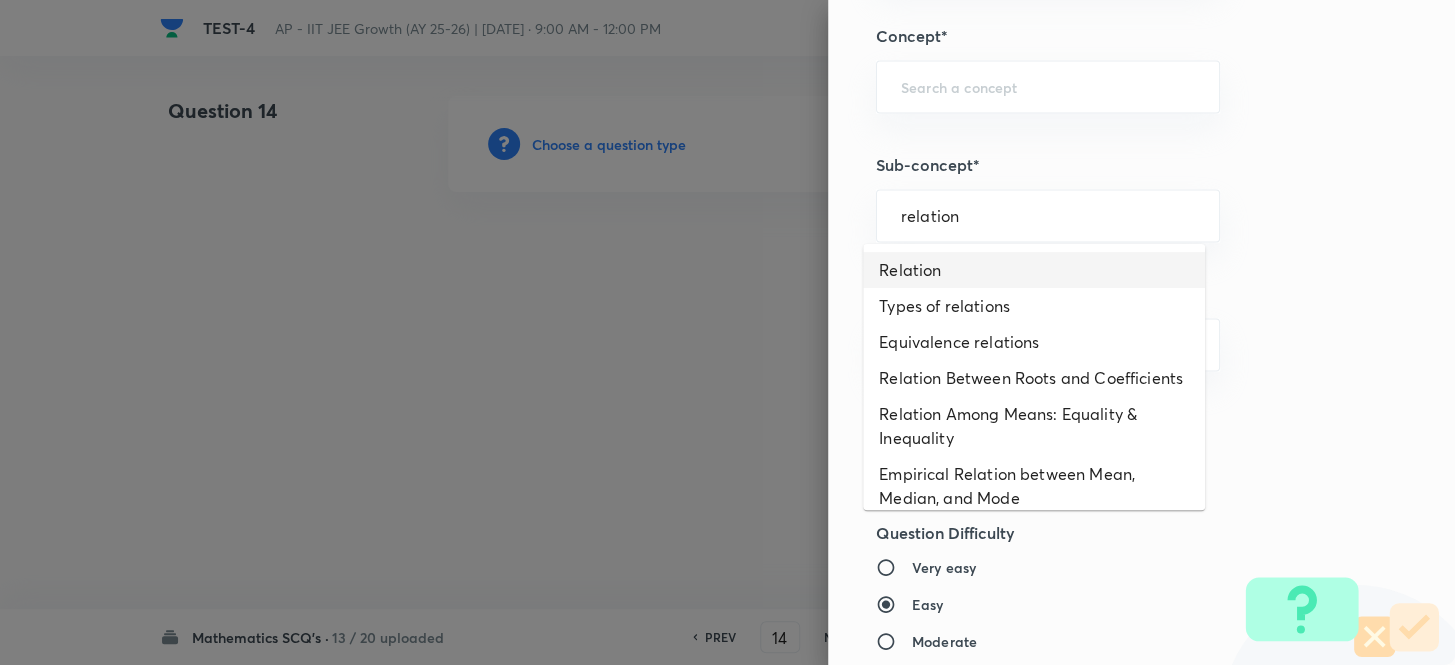 click on "Relation" at bounding box center (1034, 270) 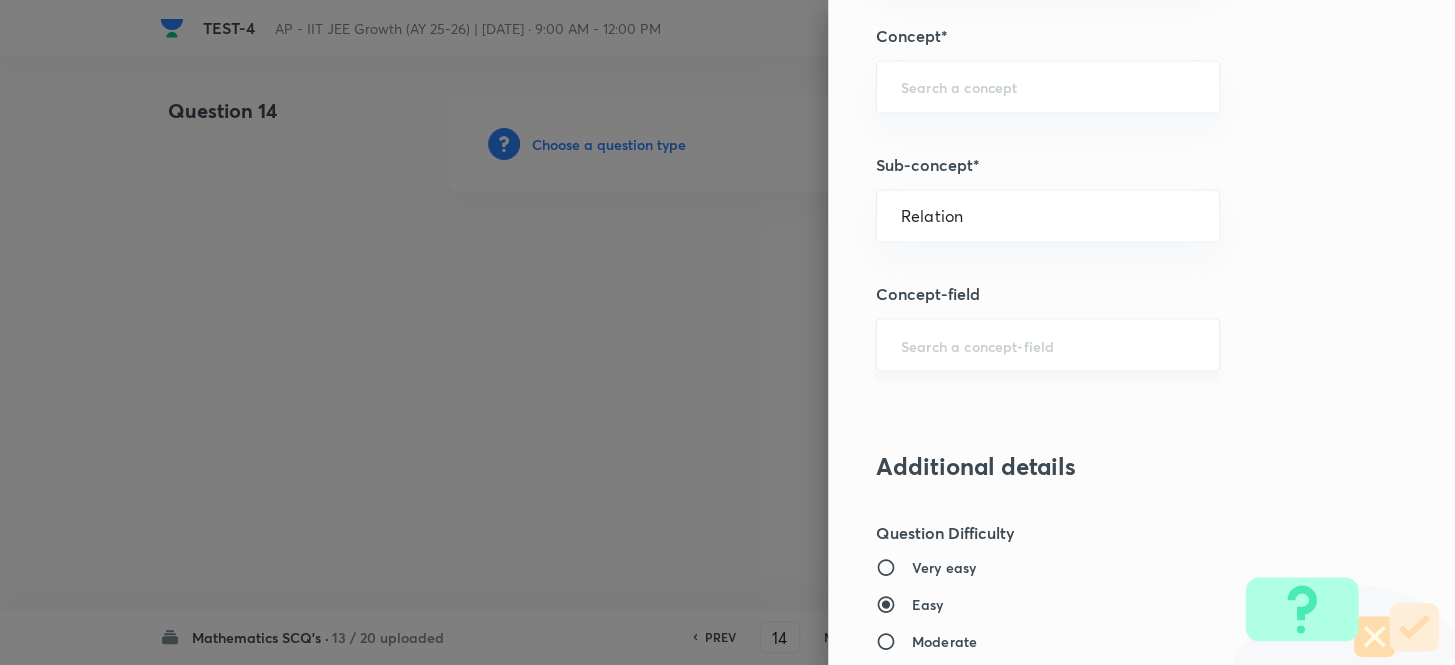 type on "Mathematics" 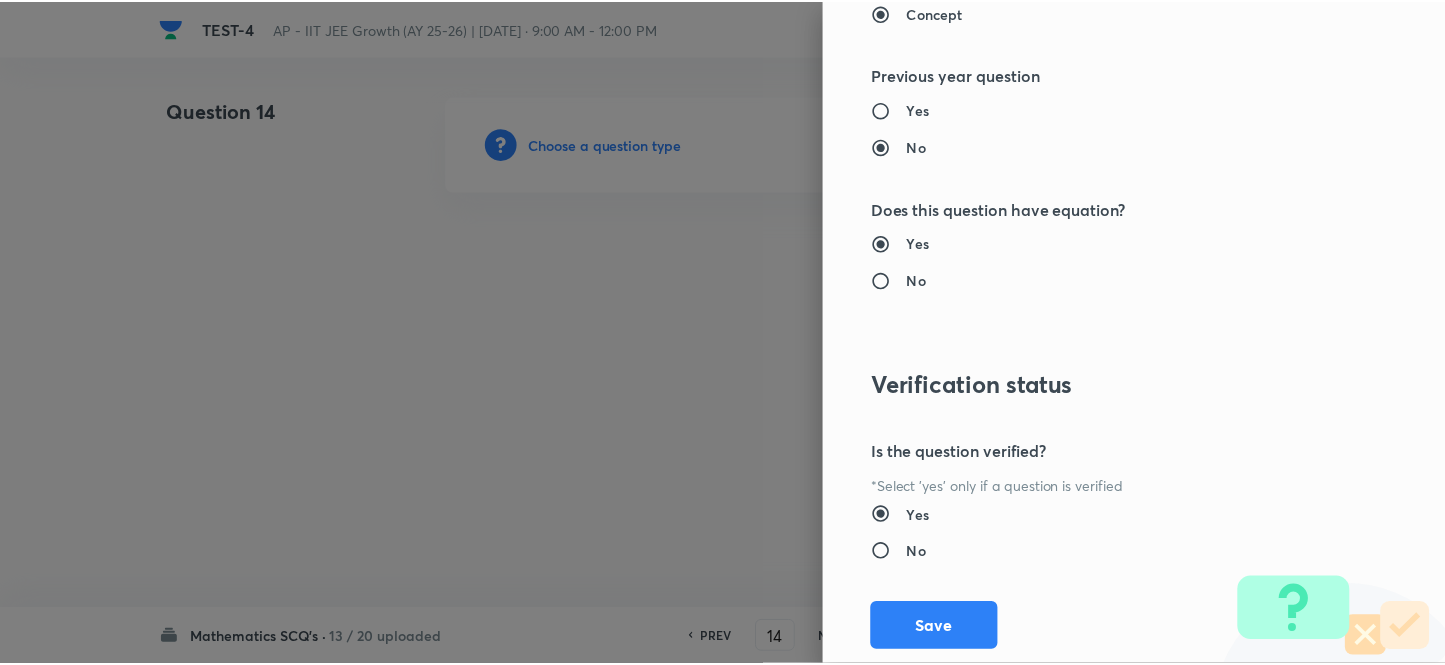 scroll, scrollTop: 2193, scrollLeft: 0, axis: vertical 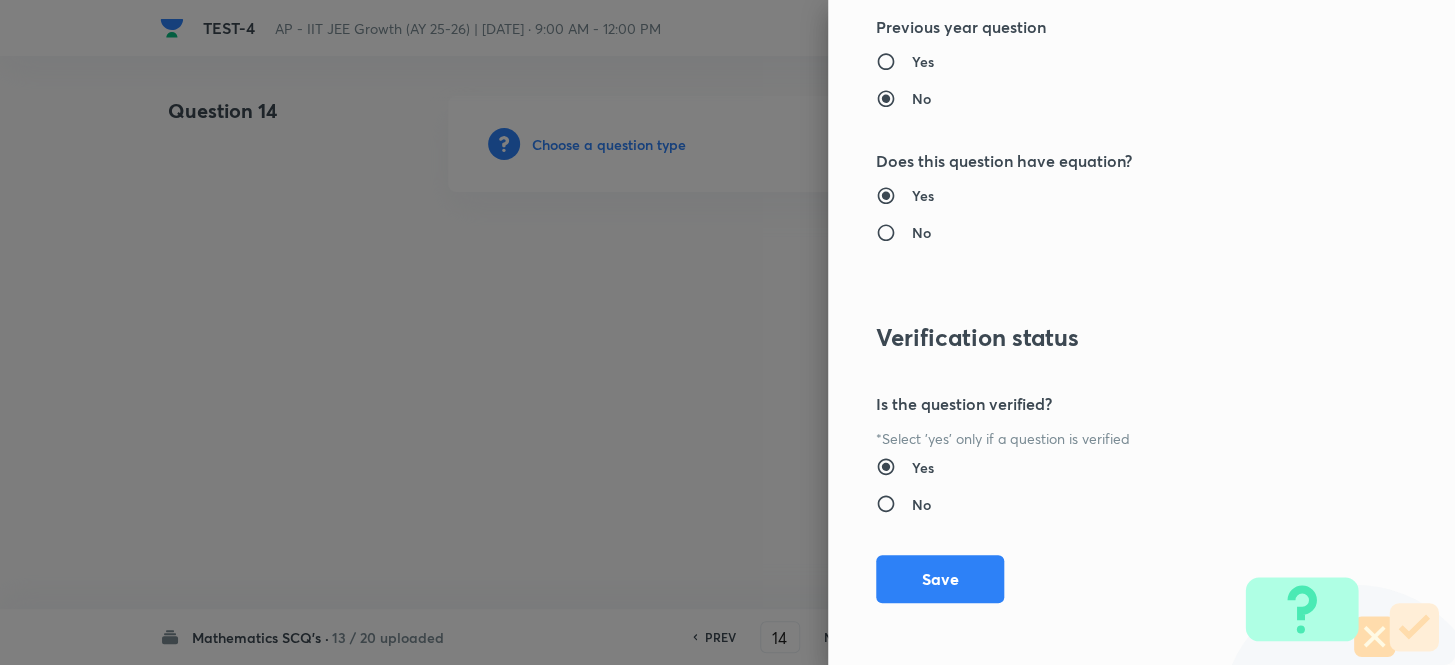 drag, startPoint x: 929, startPoint y: 569, endPoint x: 941, endPoint y: 549, distance: 23.323807 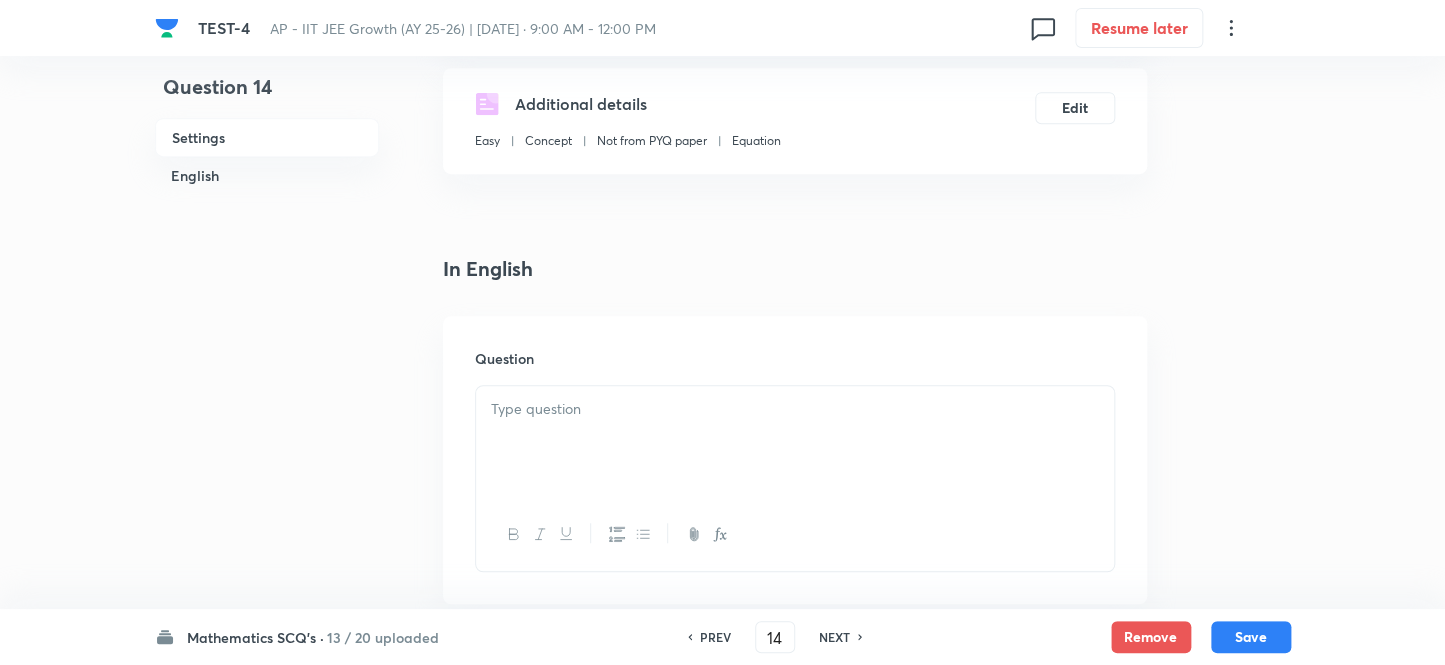 scroll, scrollTop: 454, scrollLeft: 0, axis: vertical 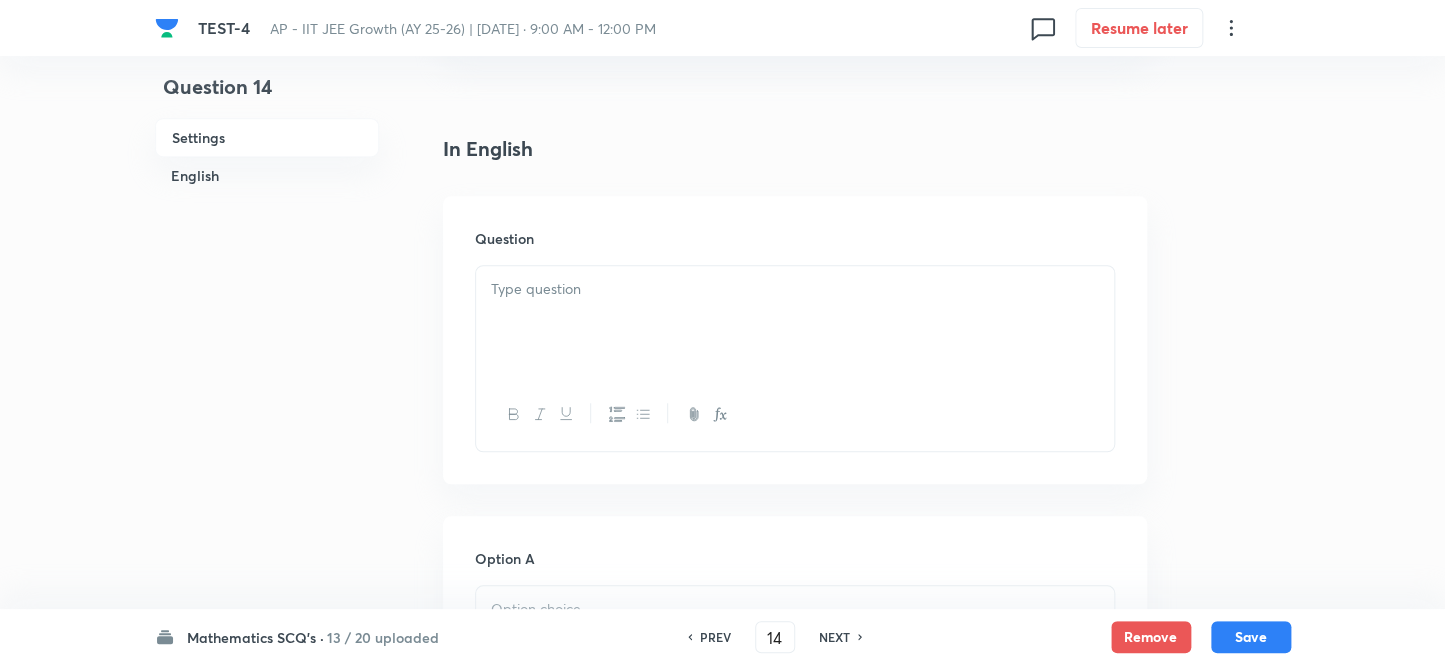 click at bounding box center (795, 322) 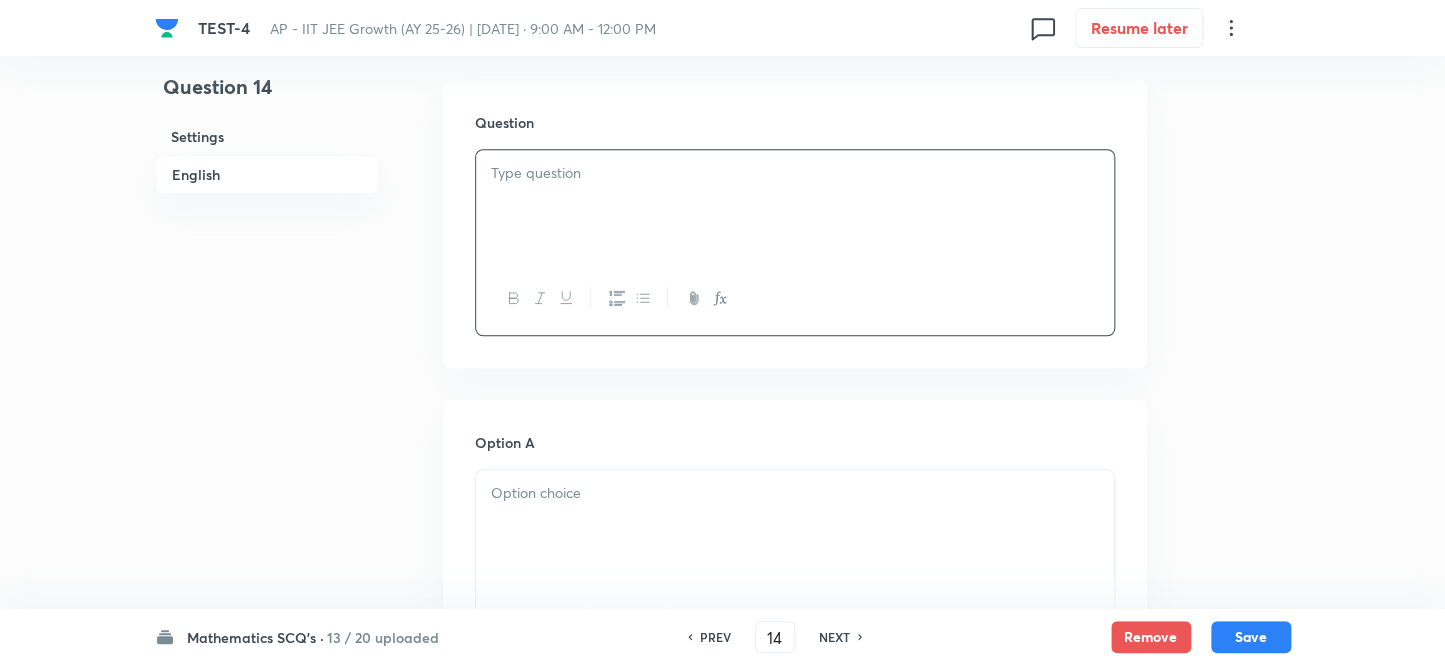 scroll, scrollTop: 727, scrollLeft: 0, axis: vertical 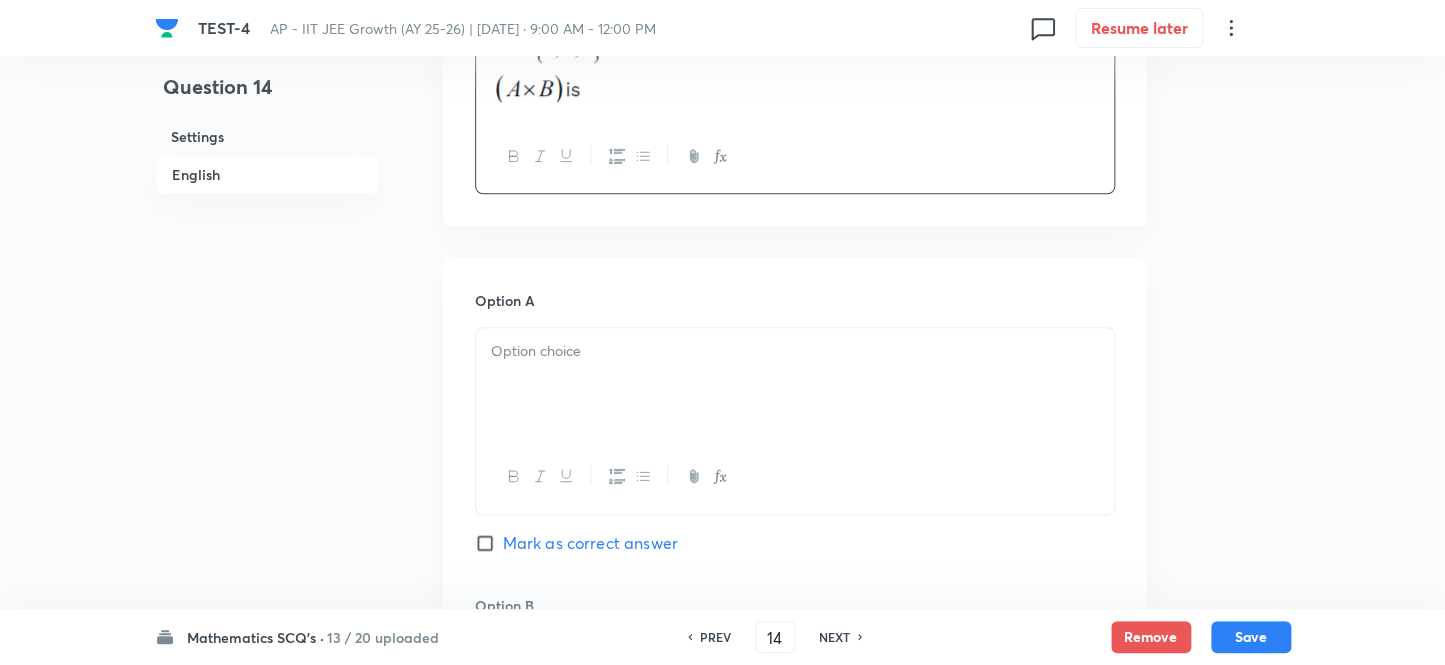 click at bounding box center (795, 384) 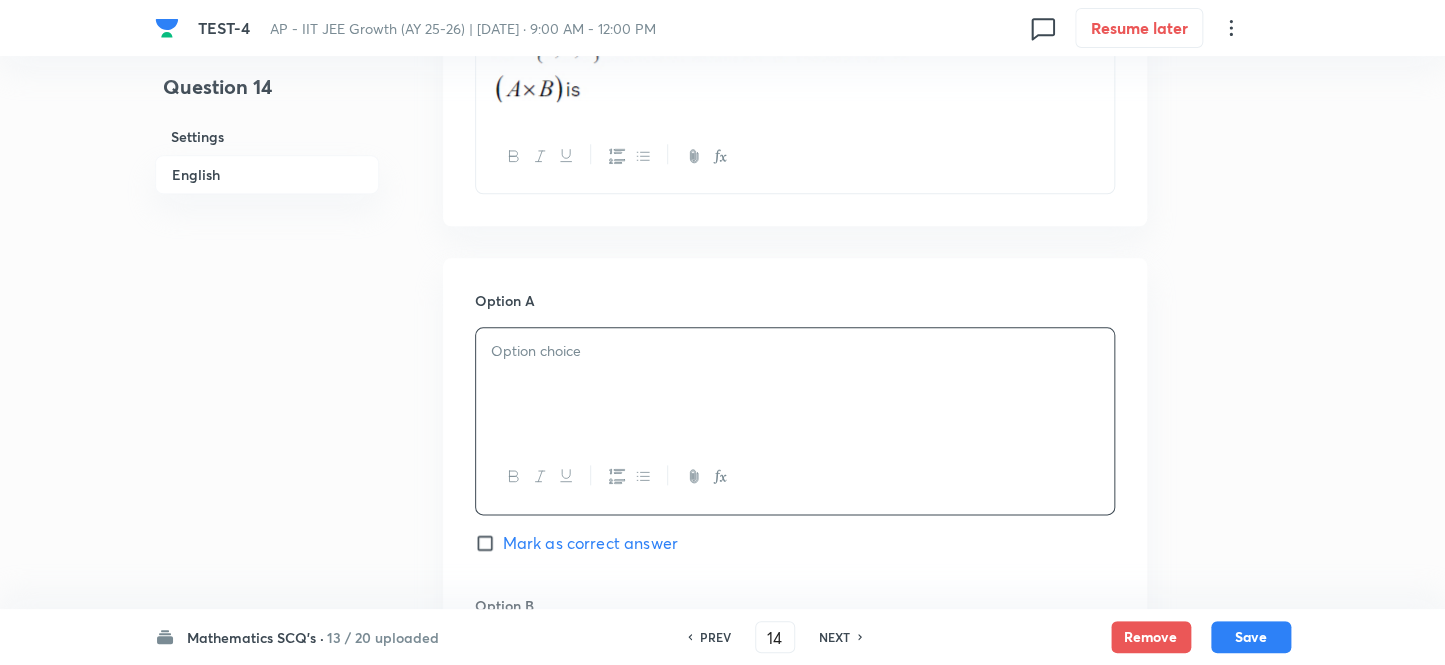 type 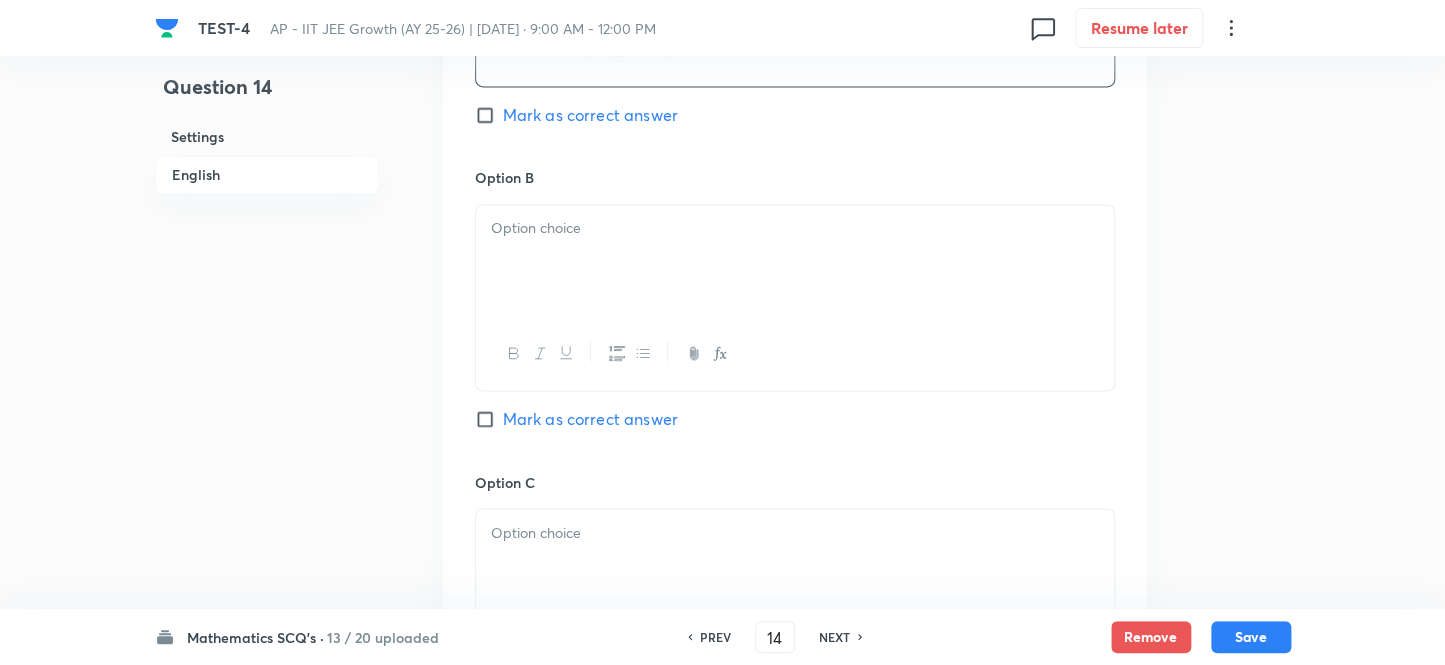 scroll, scrollTop: 1181, scrollLeft: 0, axis: vertical 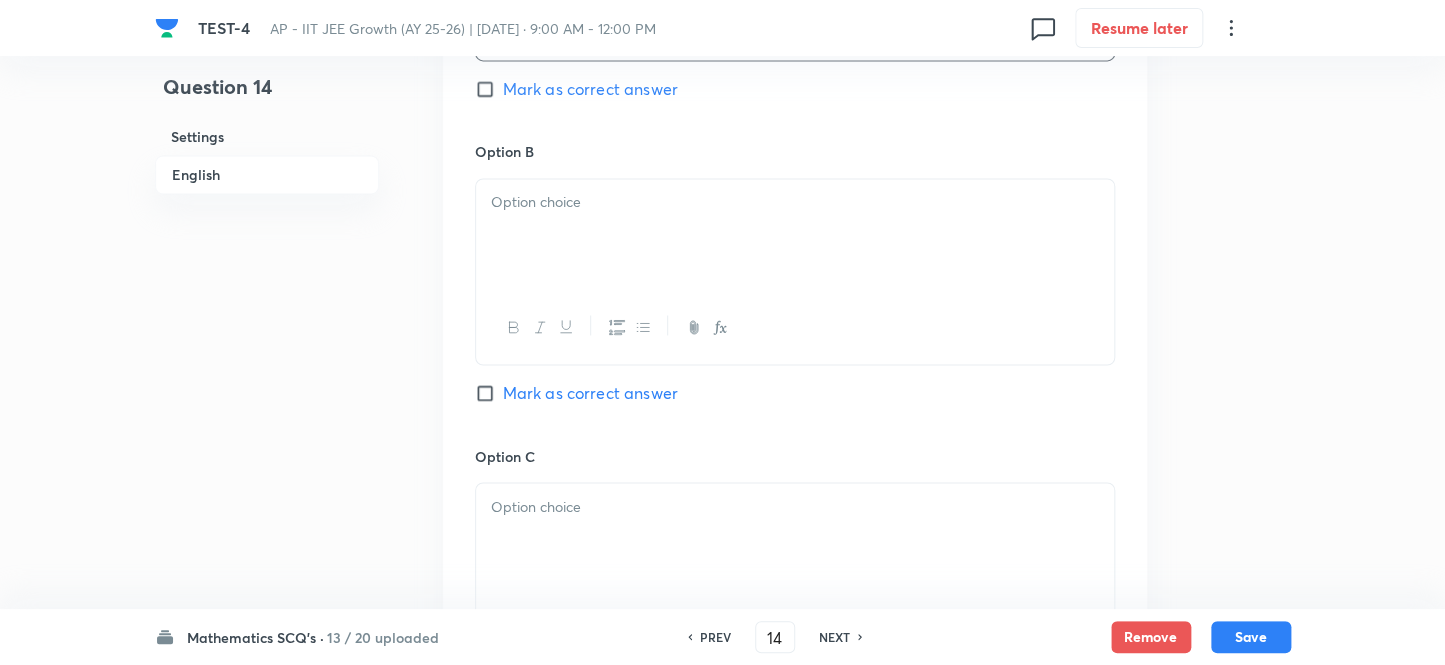 click at bounding box center [795, 235] 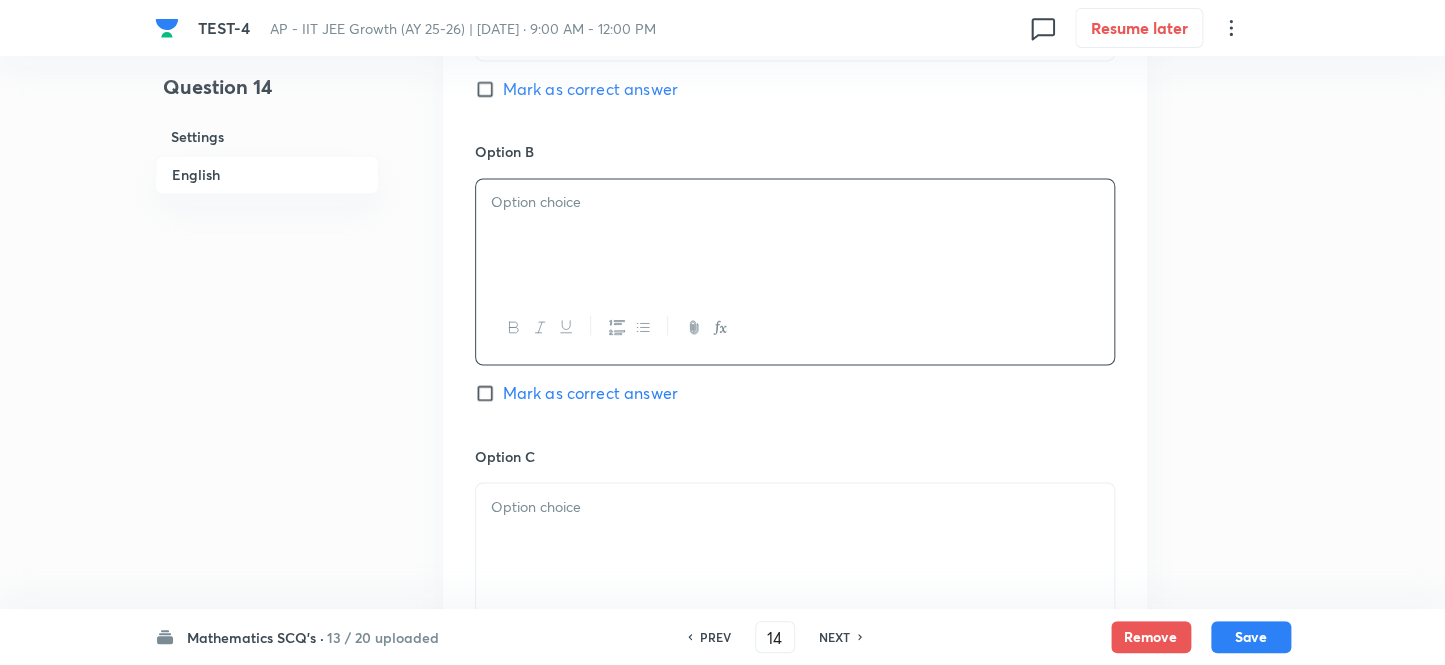 type 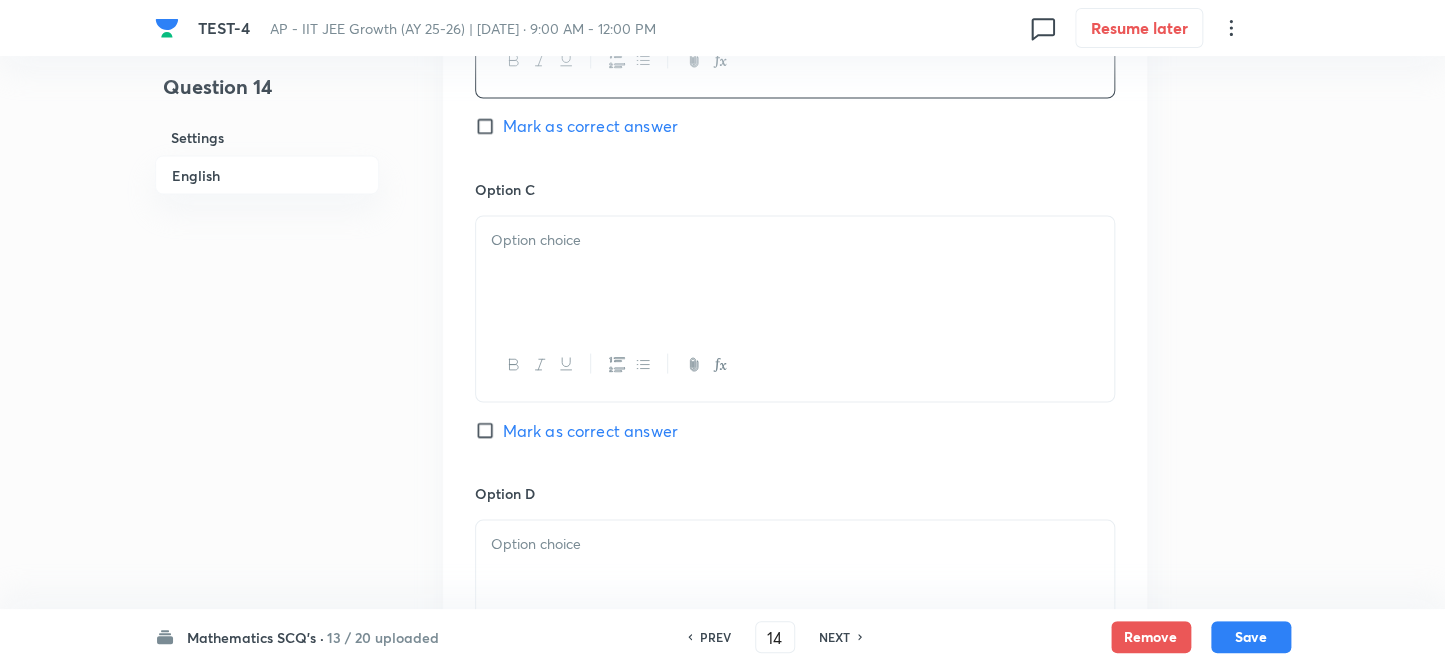 scroll, scrollTop: 1454, scrollLeft: 0, axis: vertical 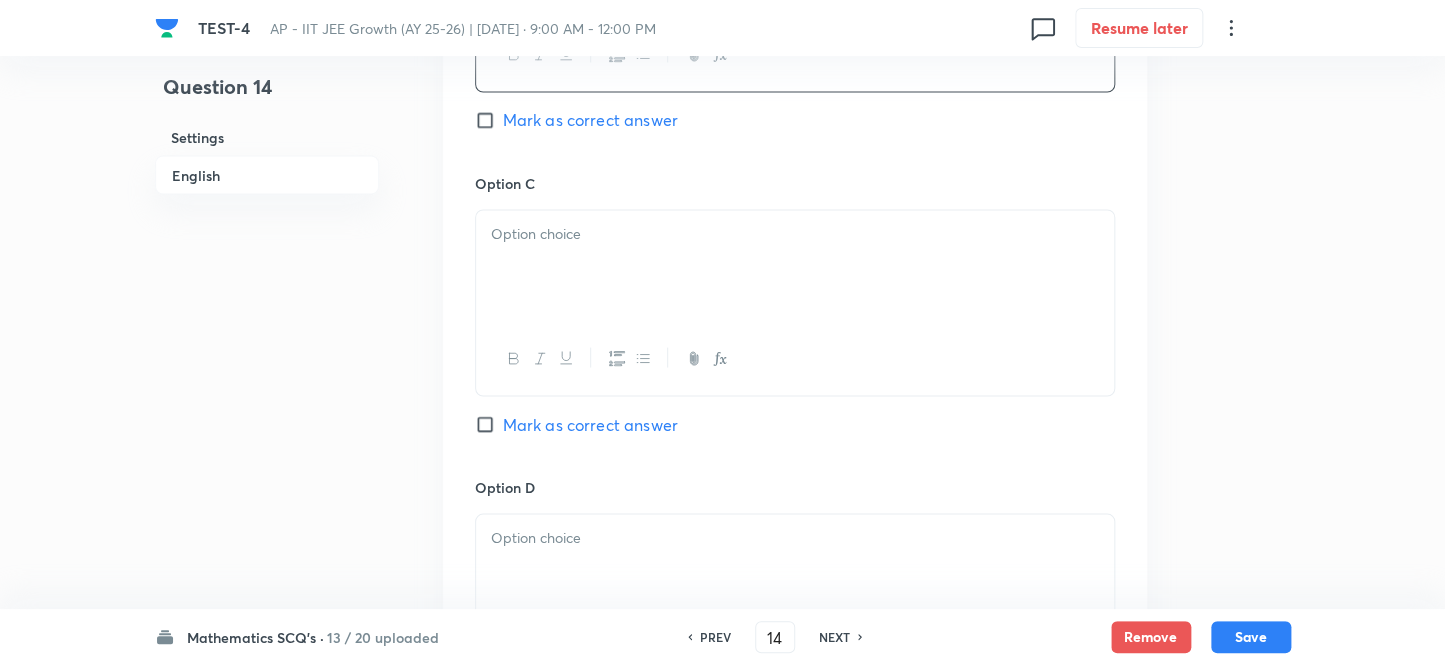 click at bounding box center (795, 266) 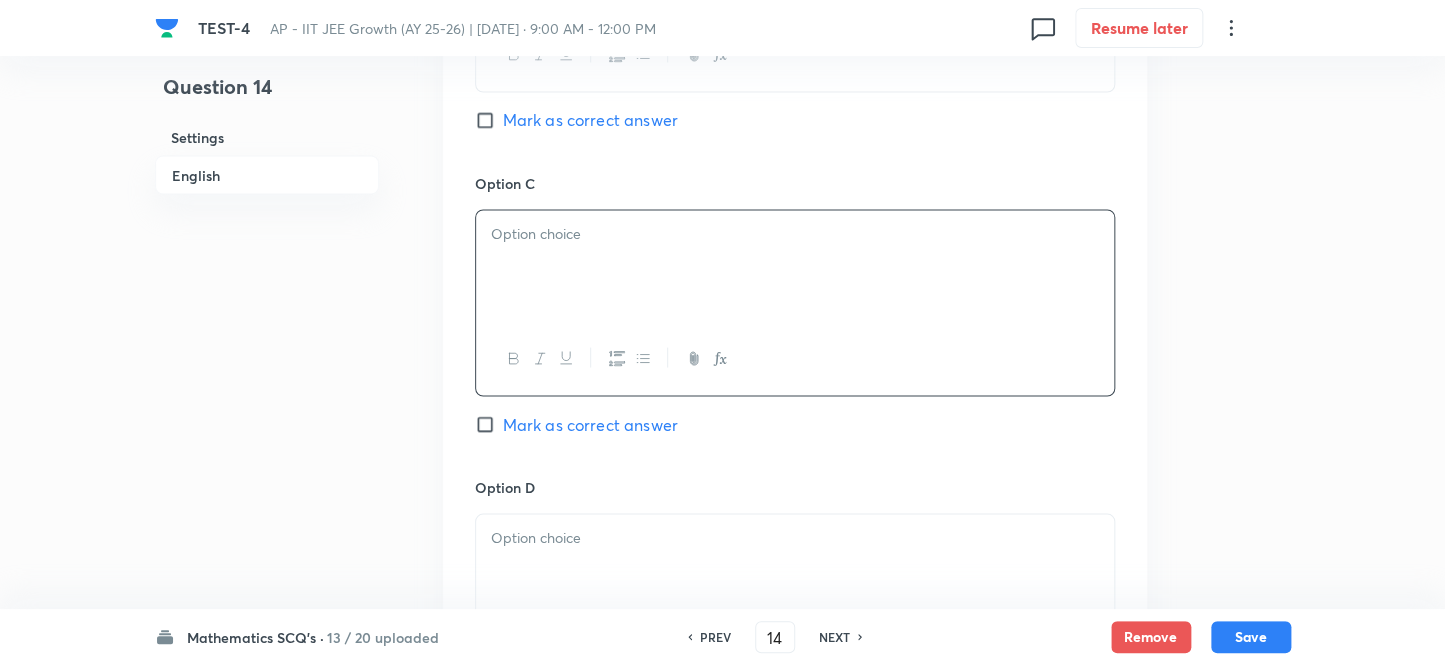 type 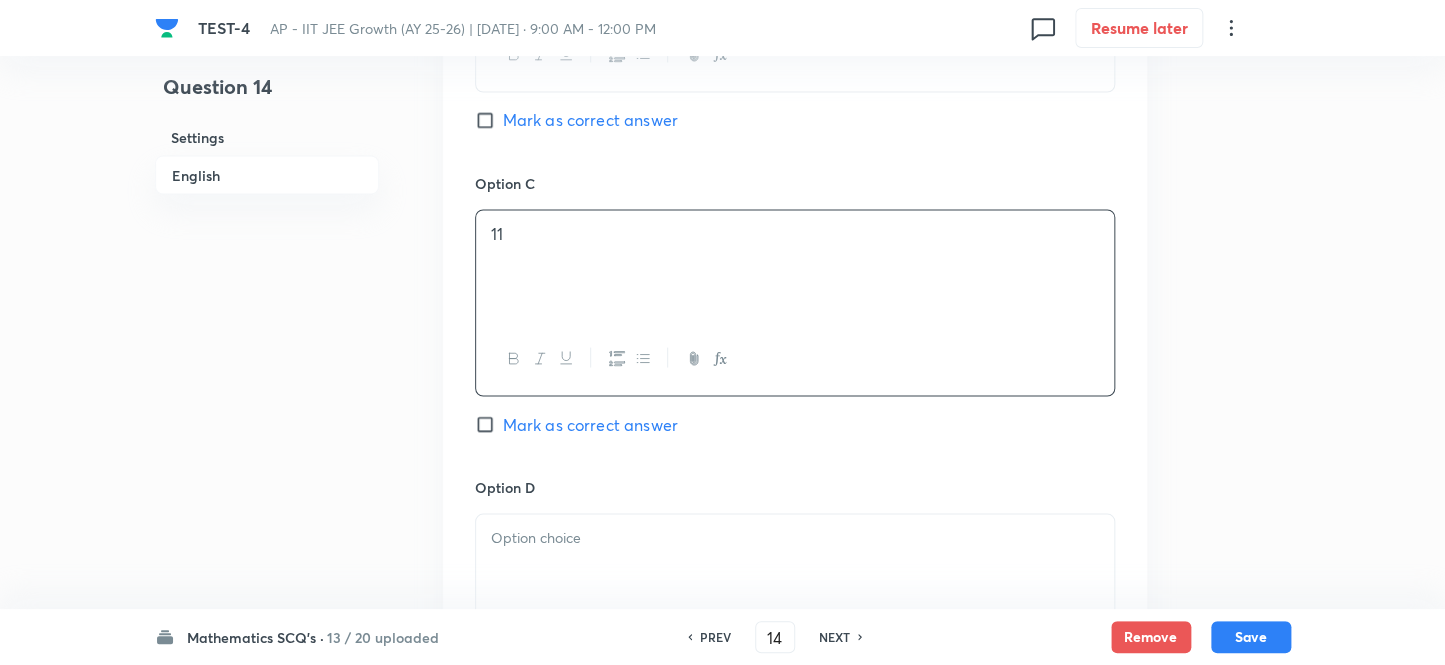 click at bounding box center [795, 537] 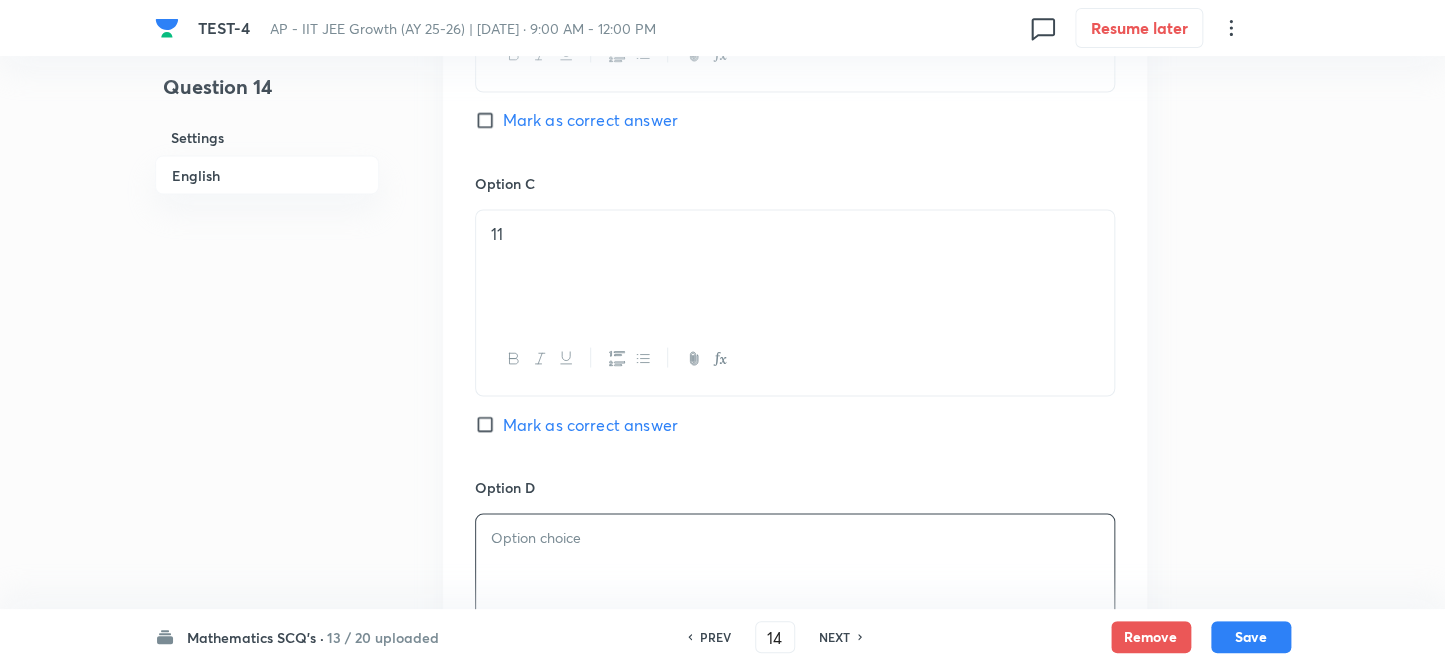 type 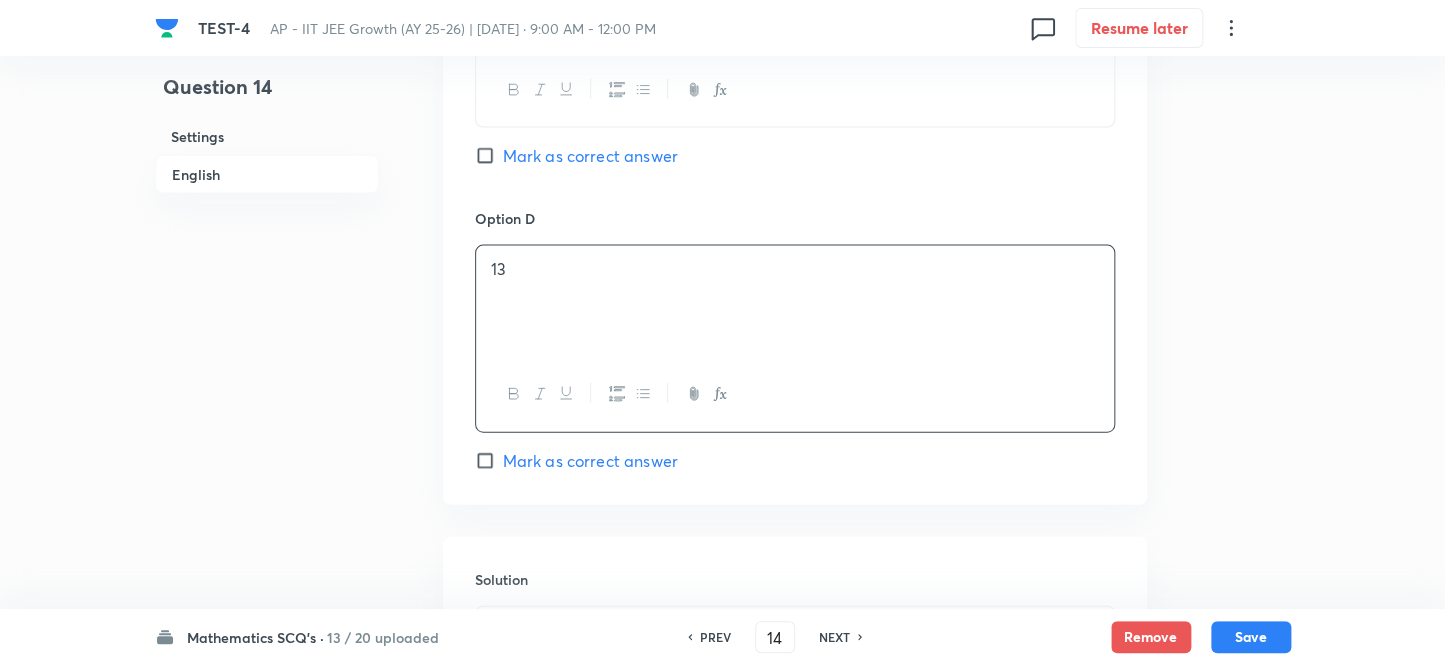 scroll, scrollTop: 1727, scrollLeft: 0, axis: vertical 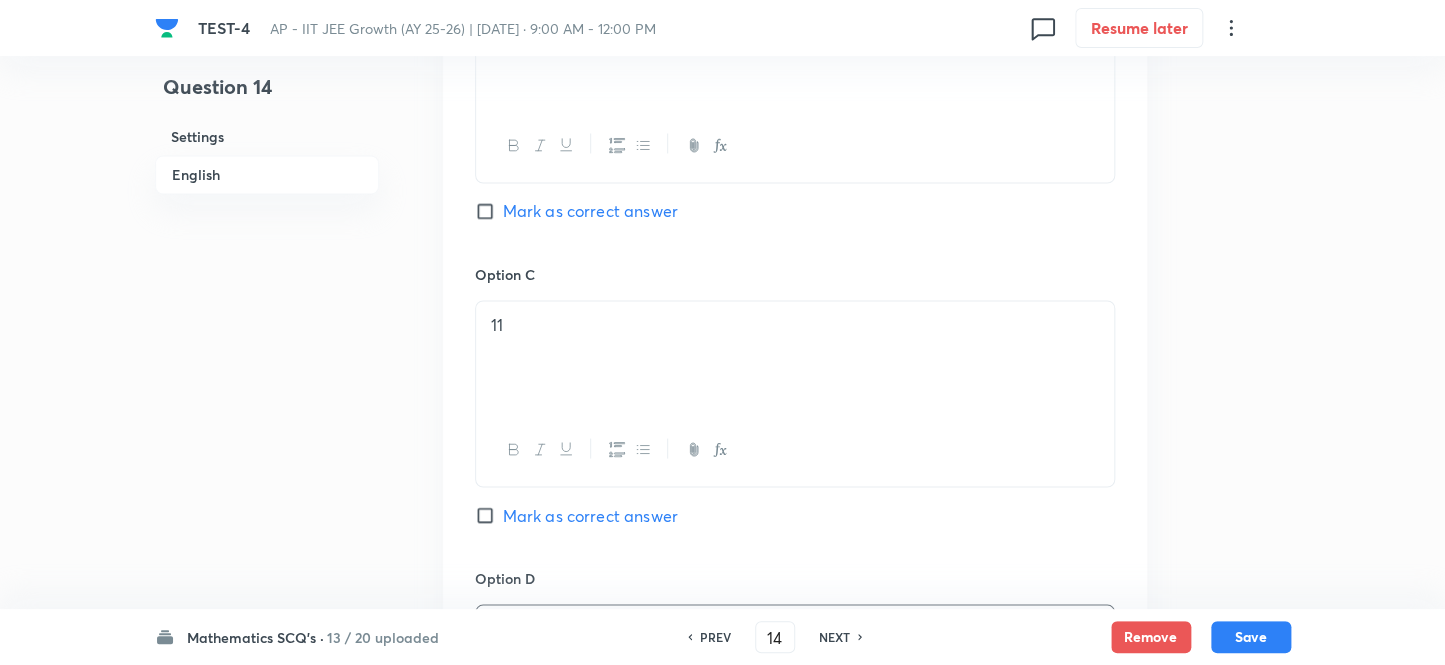 click on "Mark as correct answer" at bounding box center [489, 211] 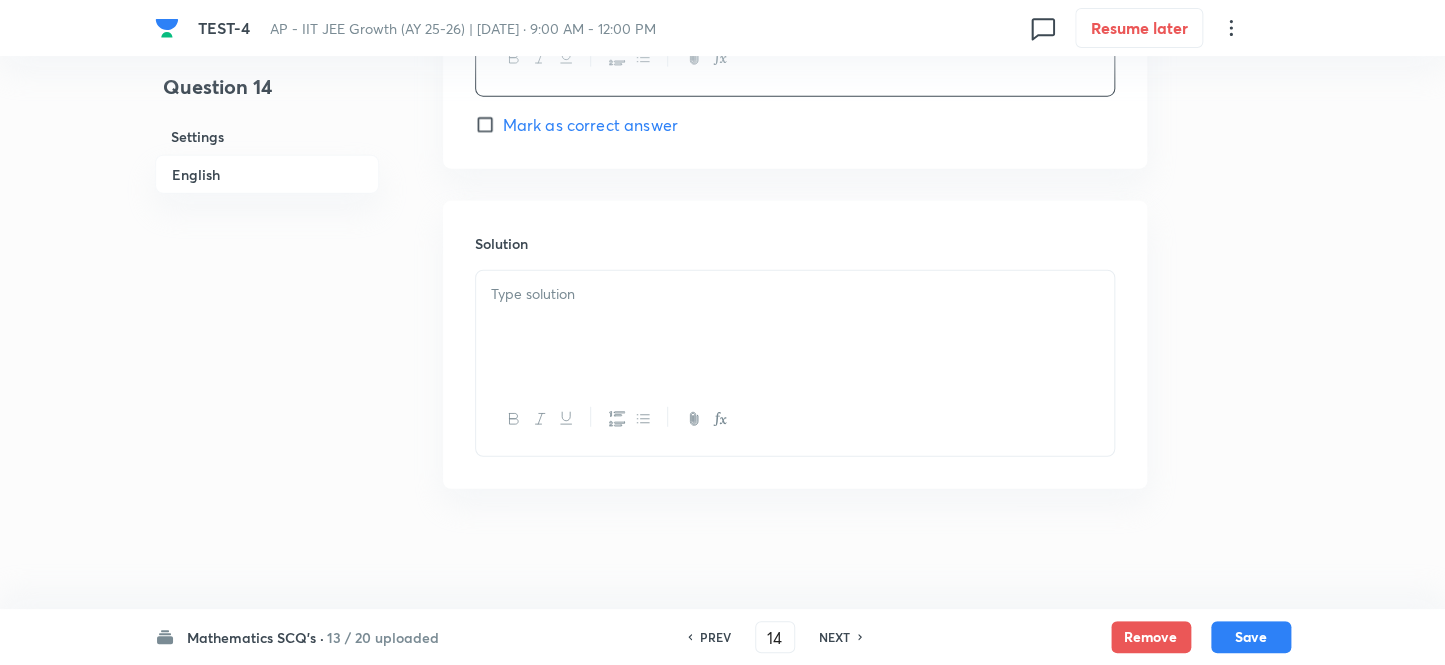 scroll, scrollTop: 2060, scrollLeft: 0, axis: vertical 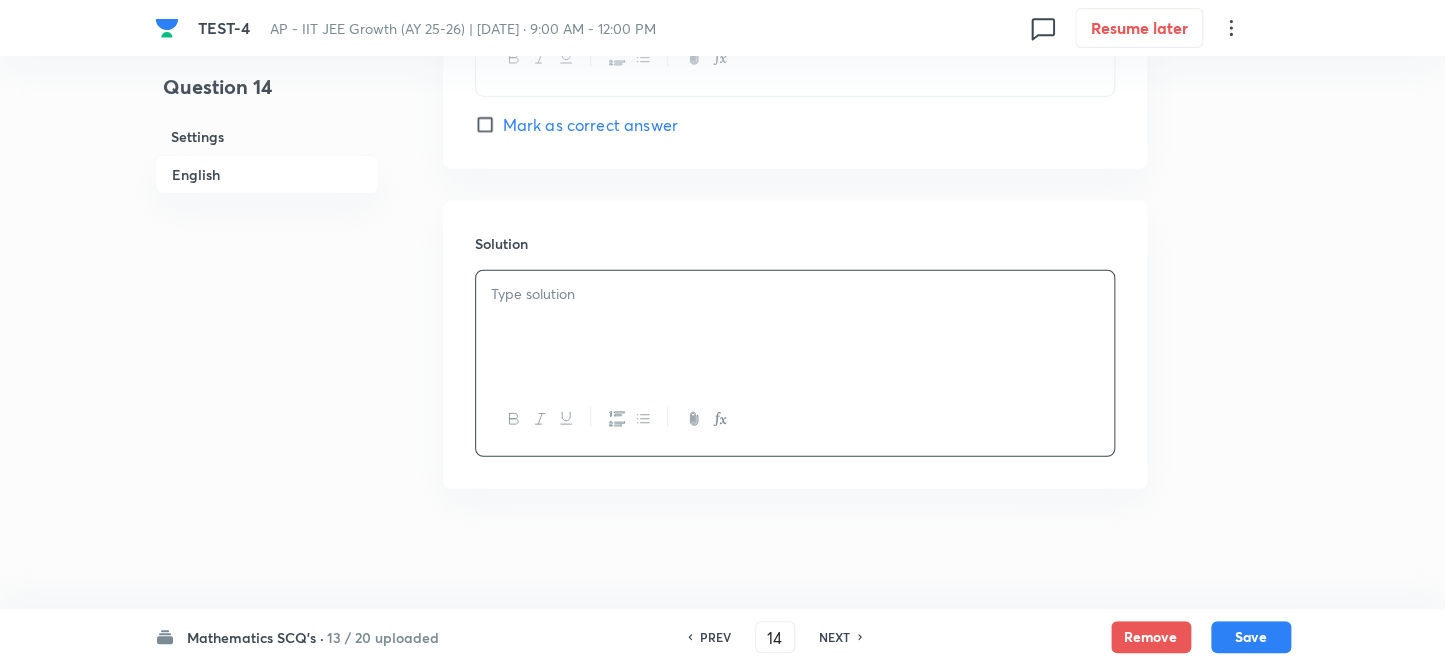 type 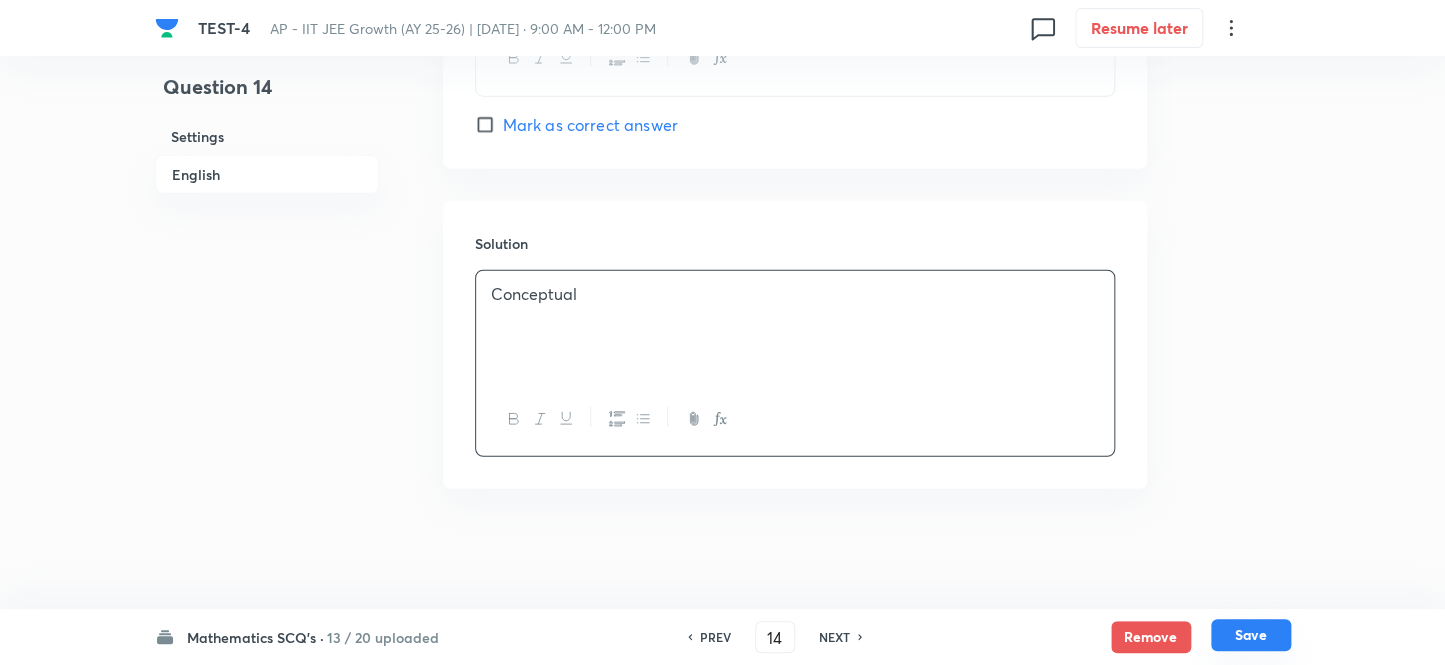 click on "Save" at bounding box center [1251, 635] 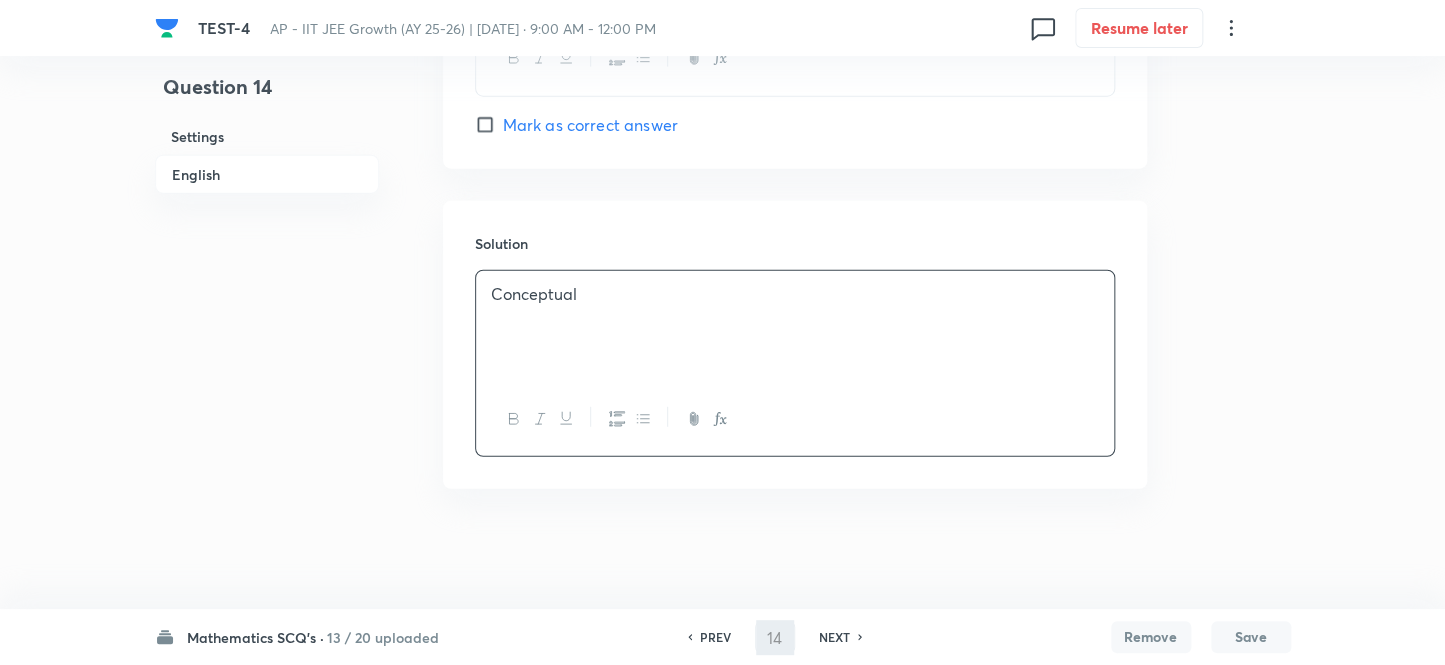type on "15" 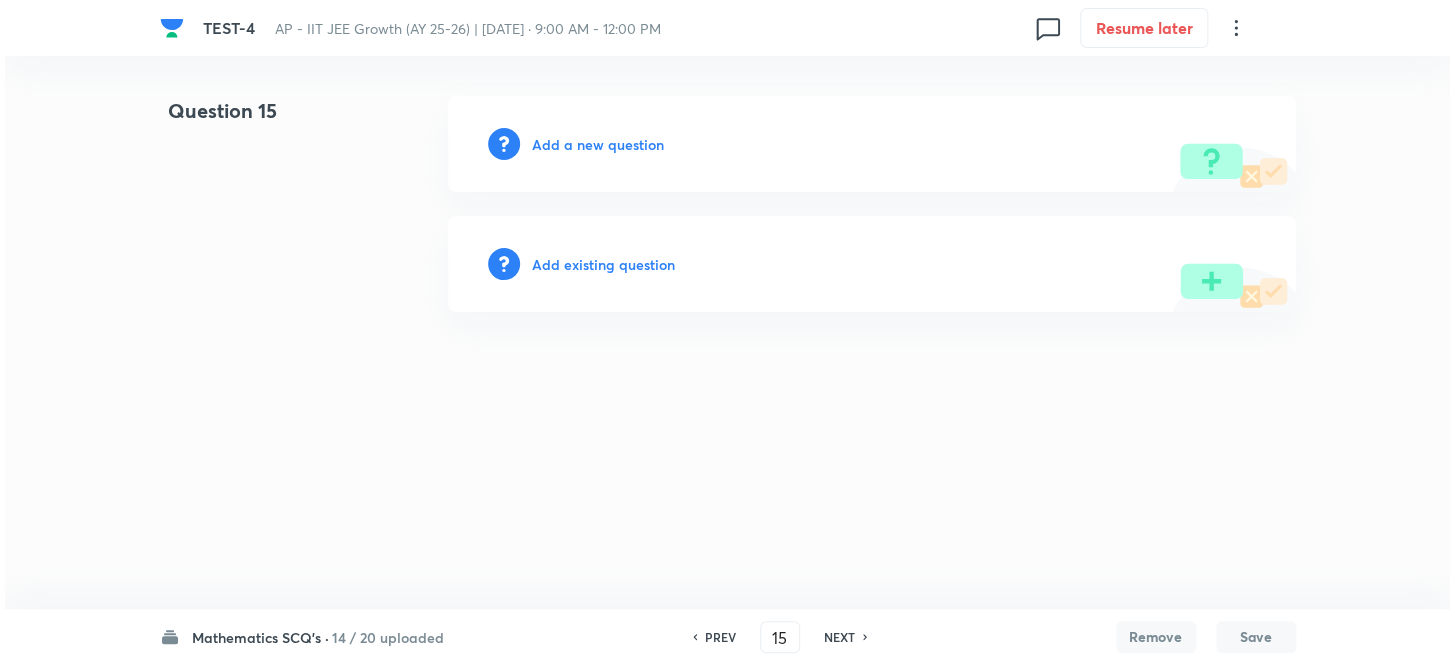 scroll, scrollTop: 0, scrollLeft: 0, axis: both 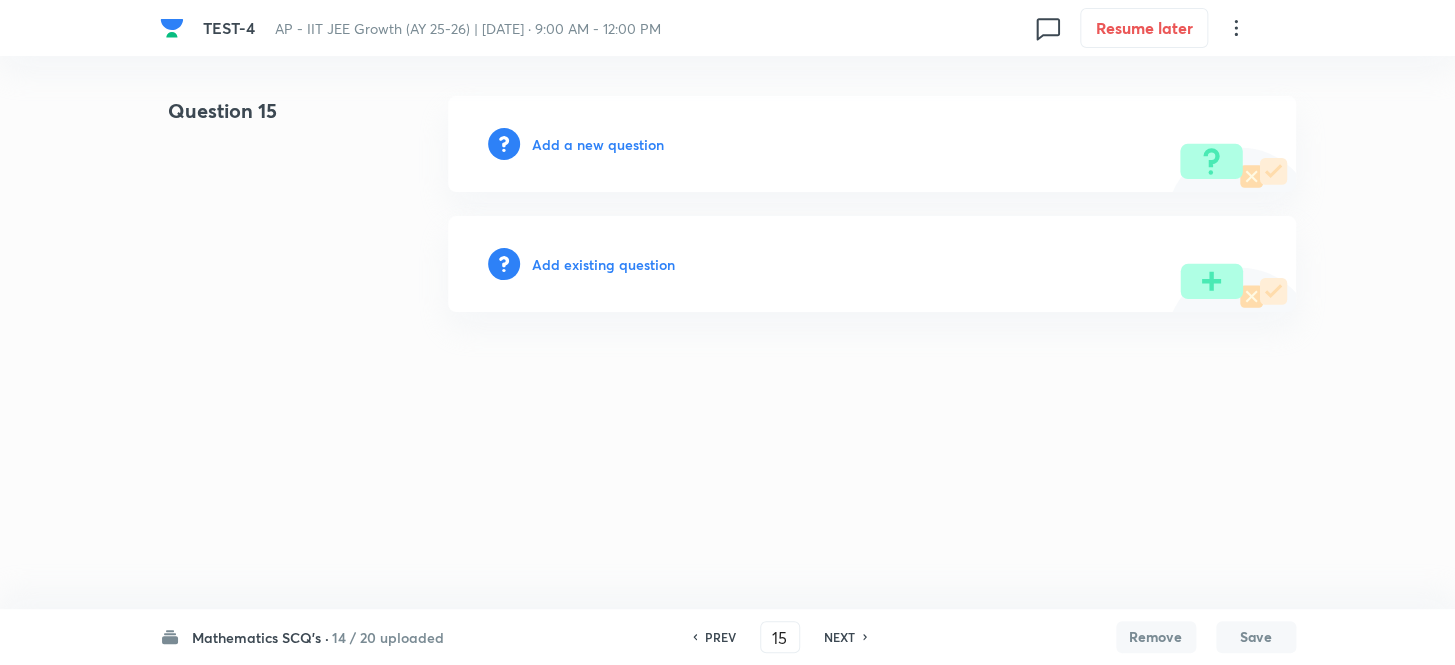 click on "Add a new question" at bounding box center [872, 144] 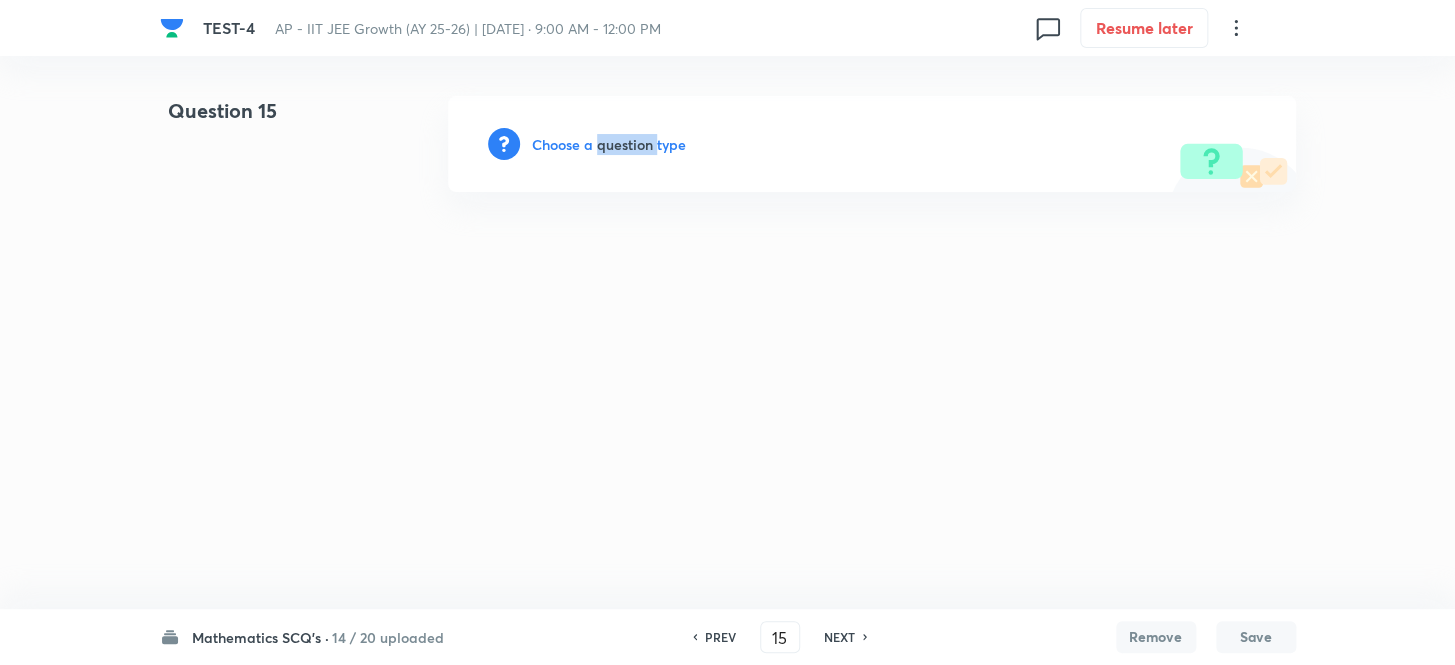 click on "Choose a question type" at bounding box center (609, 144) 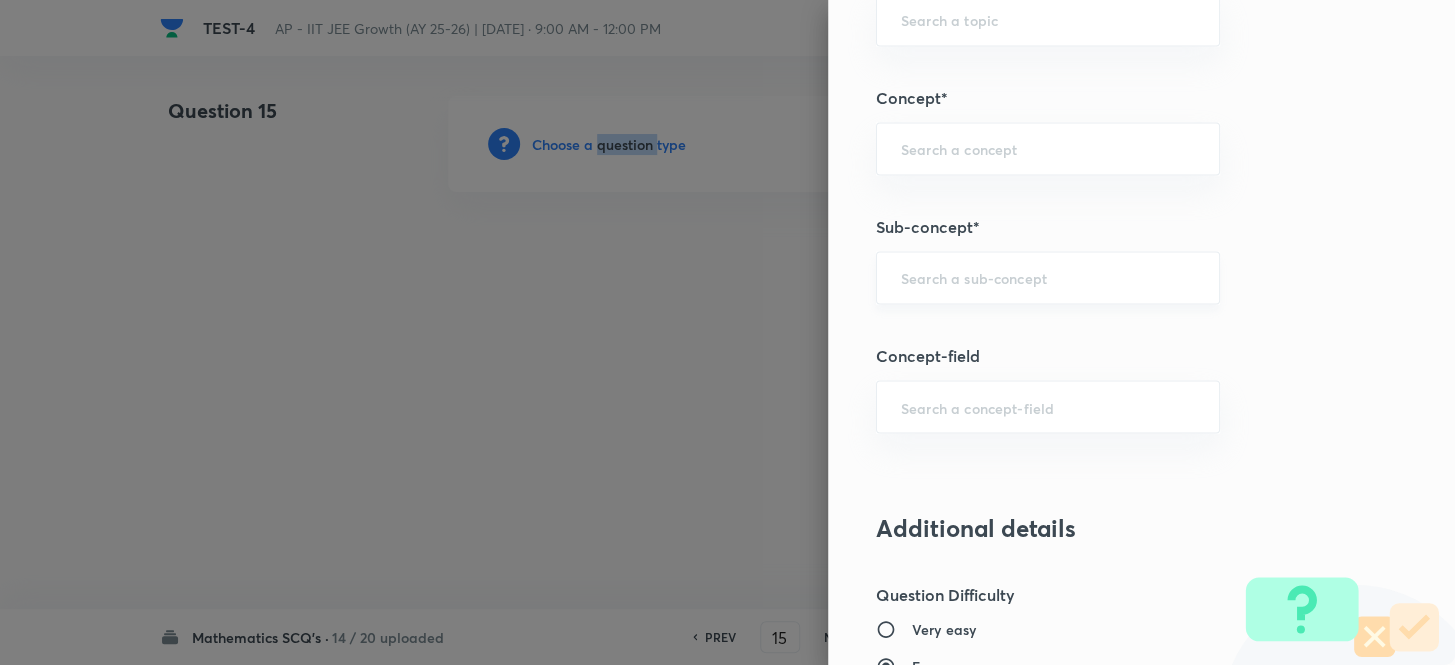 scroll, scrollTop: 1363, scrollLeft: 0, axis: vertical 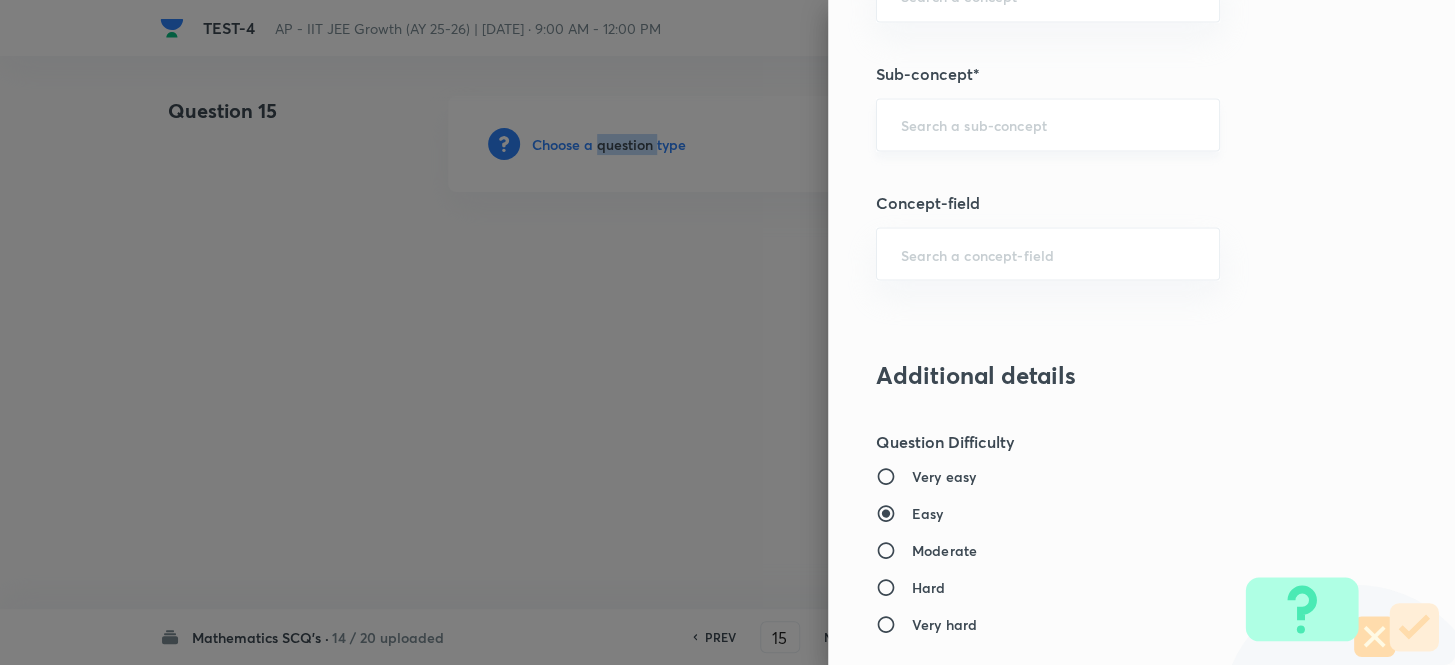 drag, startPoint x: 911, startPoint y: 116, endPoint x: 922, endPoint y: 147, distance: 32.89377 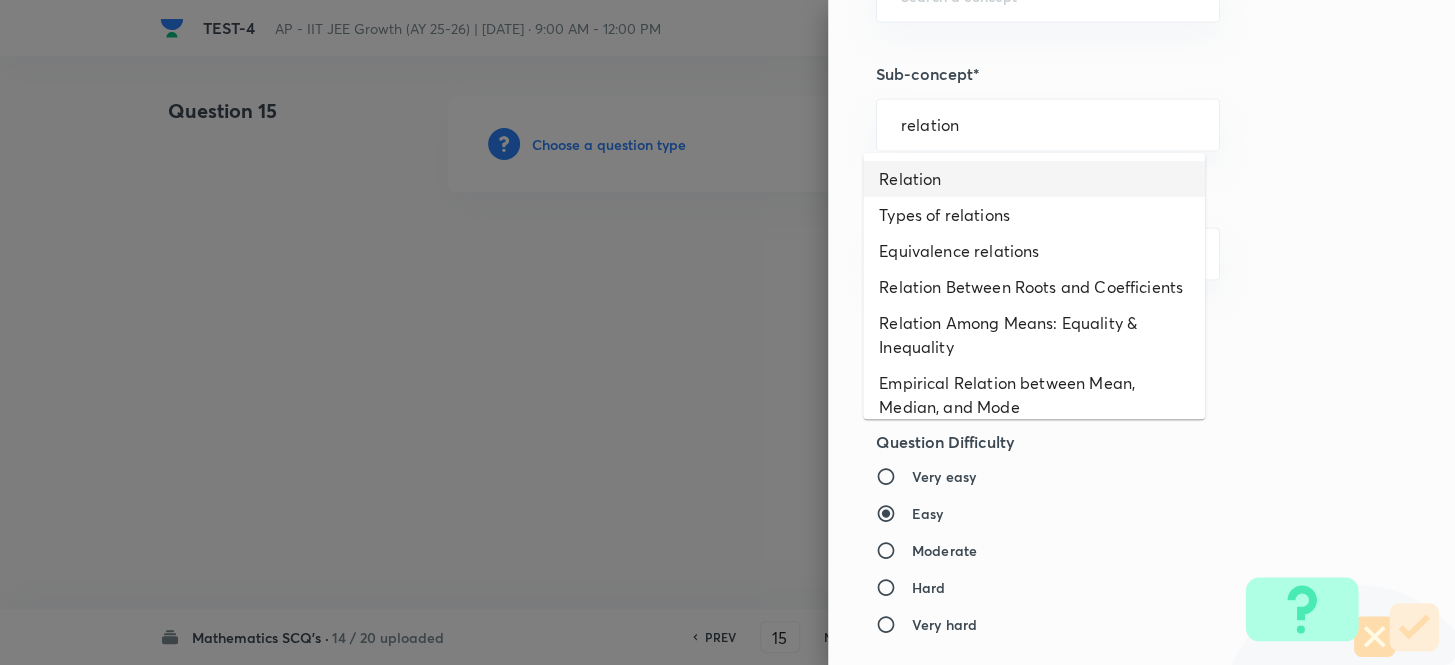 click on "Relation" at bounding box center [1034, 179] 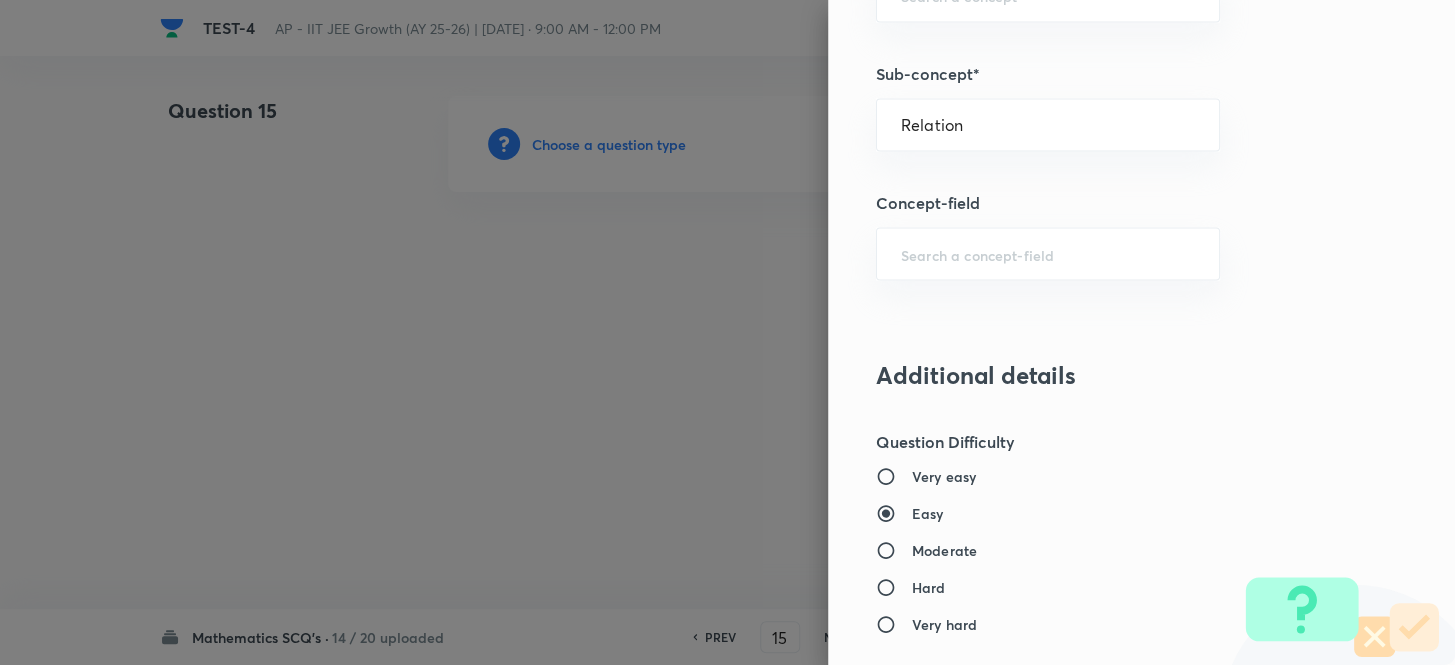 type on "Mathematics" 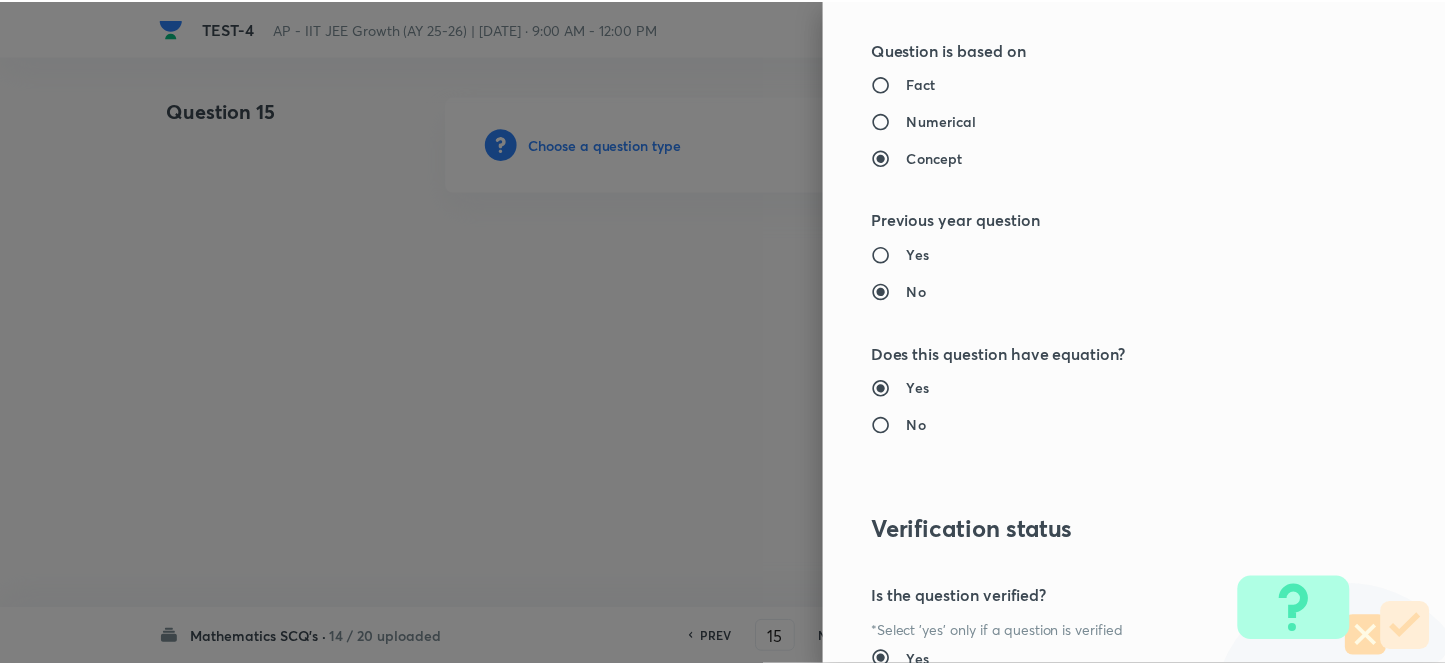 scroll, scrollTop: 2193, scrollLeft: 0, axis: vertical 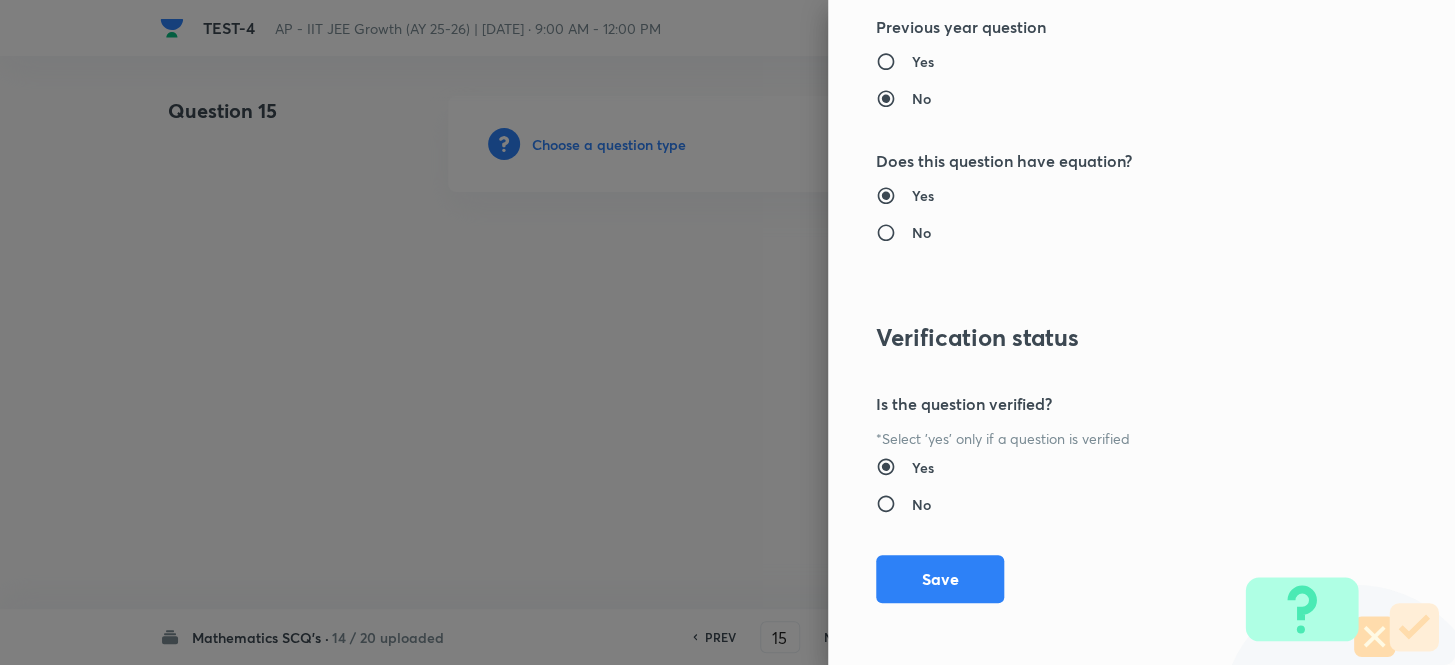 click on "Save" at bounding box center (940, 579) 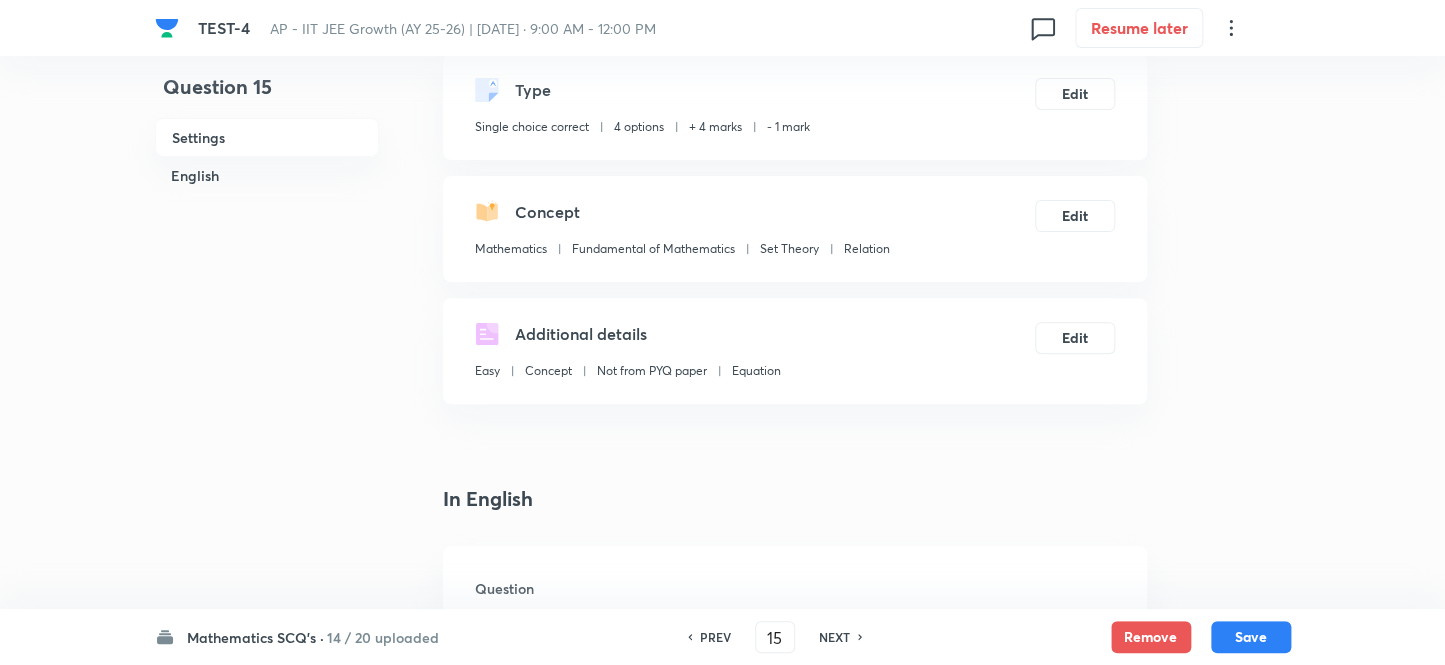 scroll, scrollTop: 454, scrollLeft: 0, axis: vertical 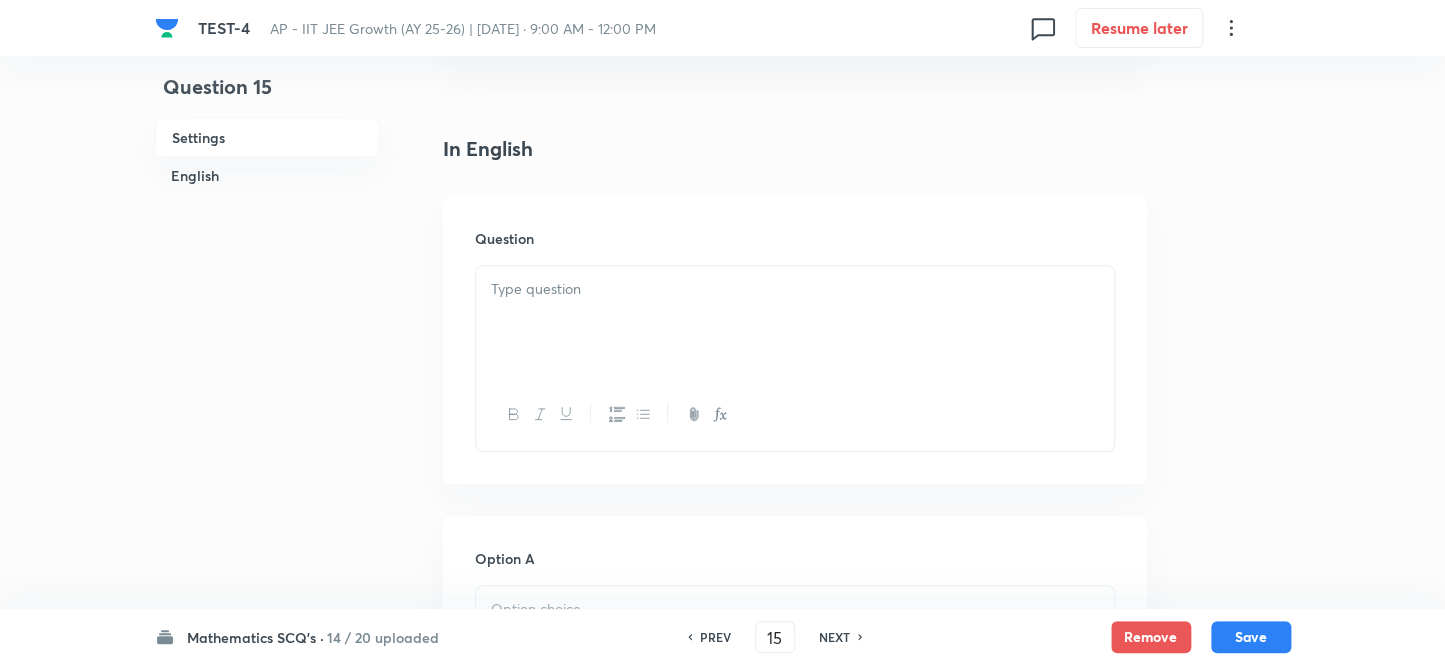 click at bounding box center (795, 322) 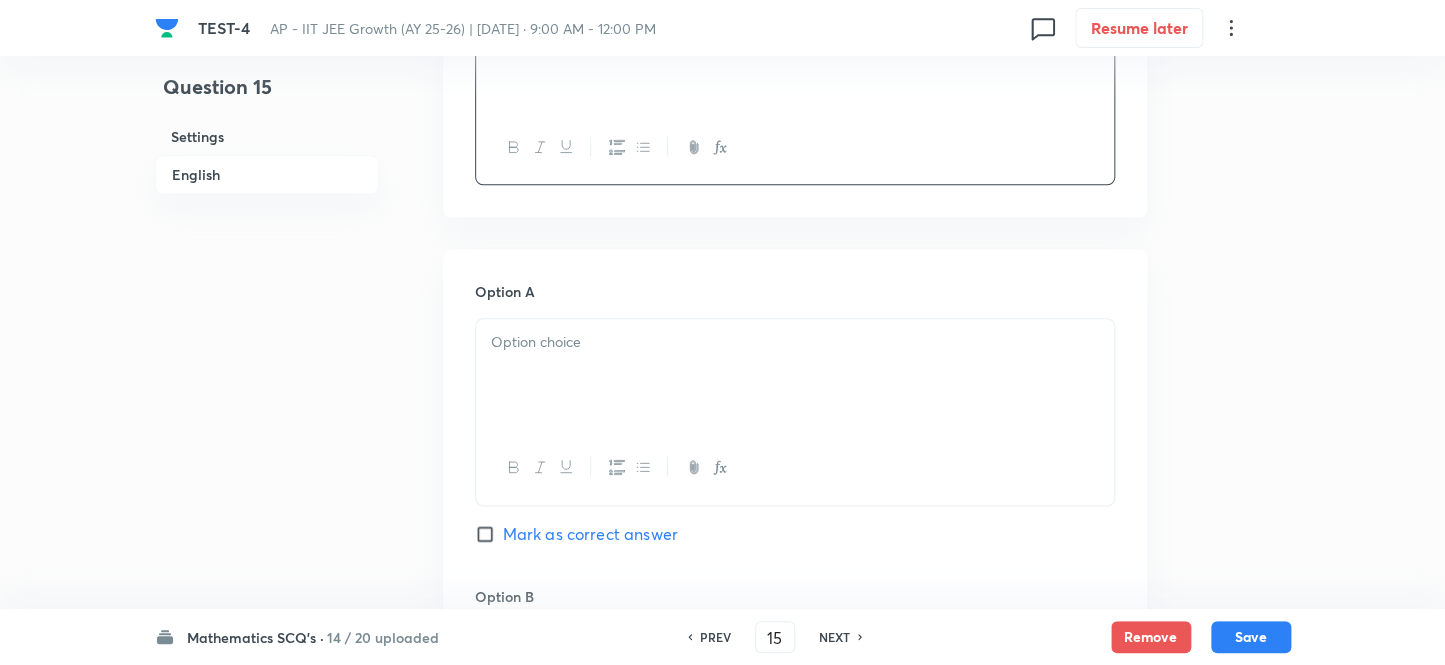 scroll, scrollTop: 727, scrollLeft: 0, axis: vertical 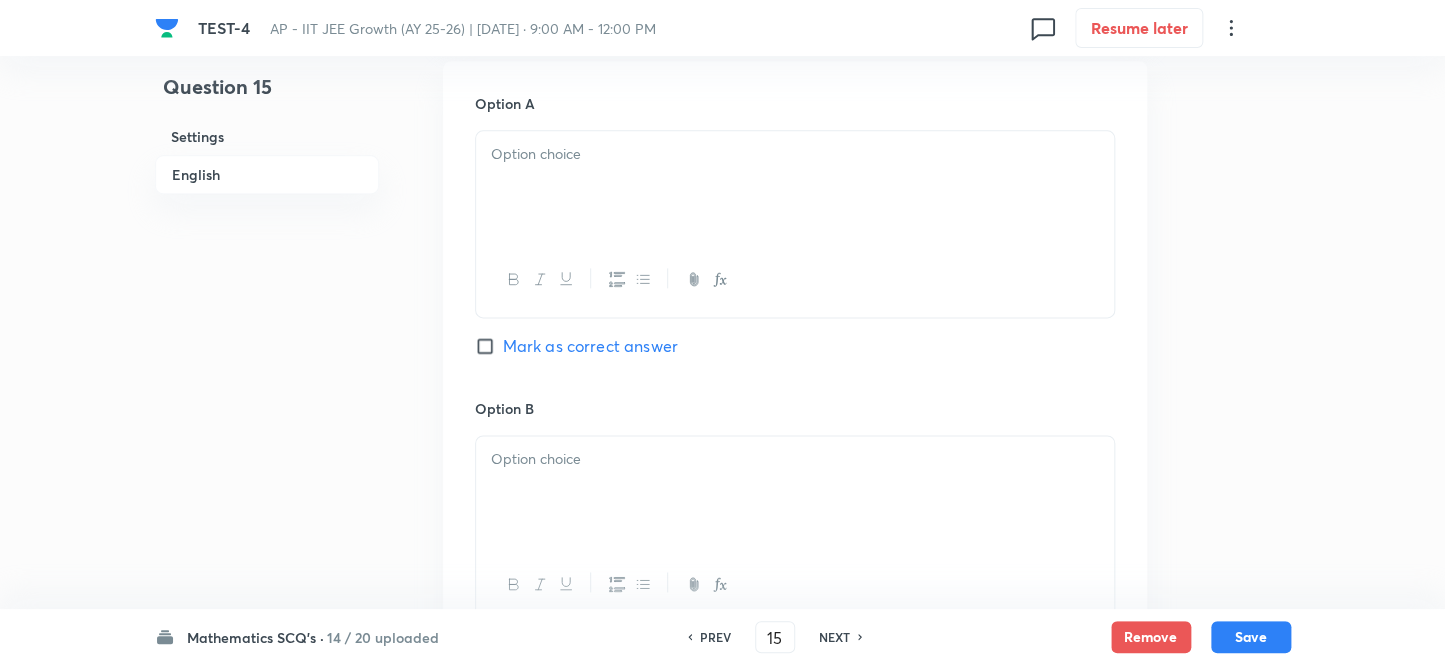 click at bounding box center [795, 187] 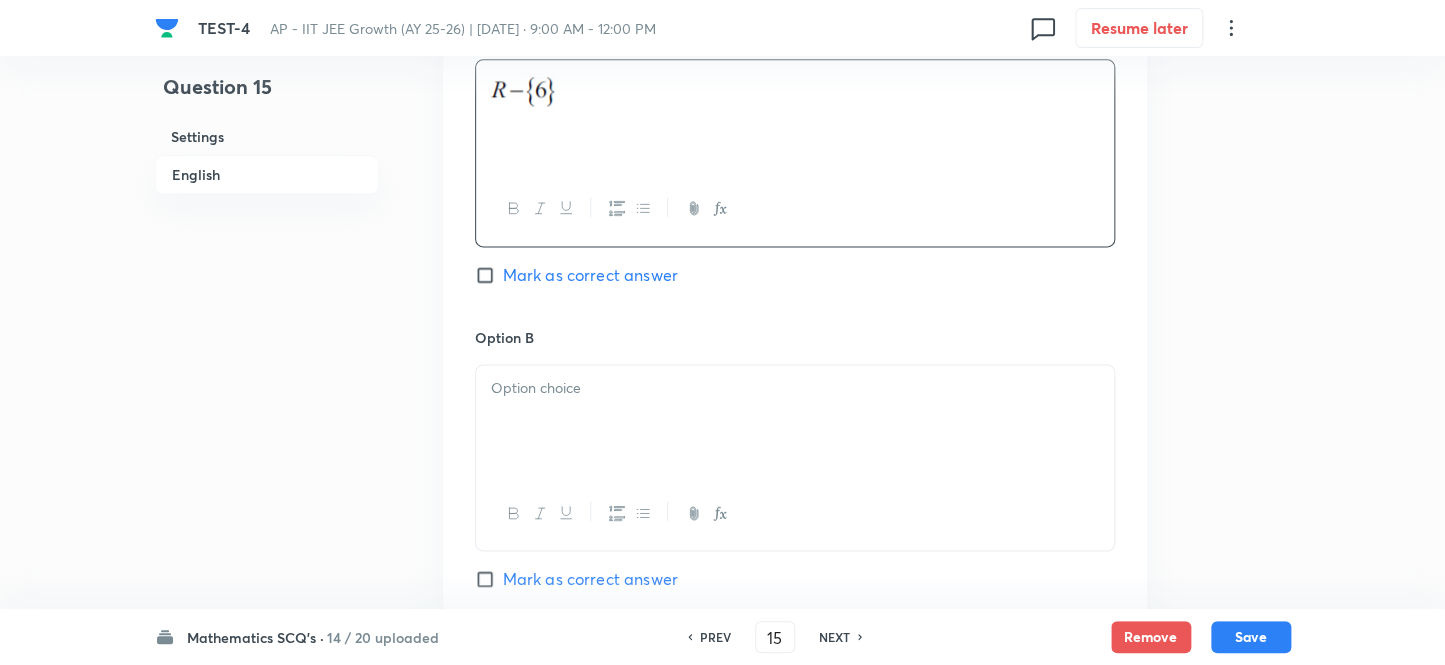 scroll, scrollTop: 1181, scrollLeft: 0, axis: vertical 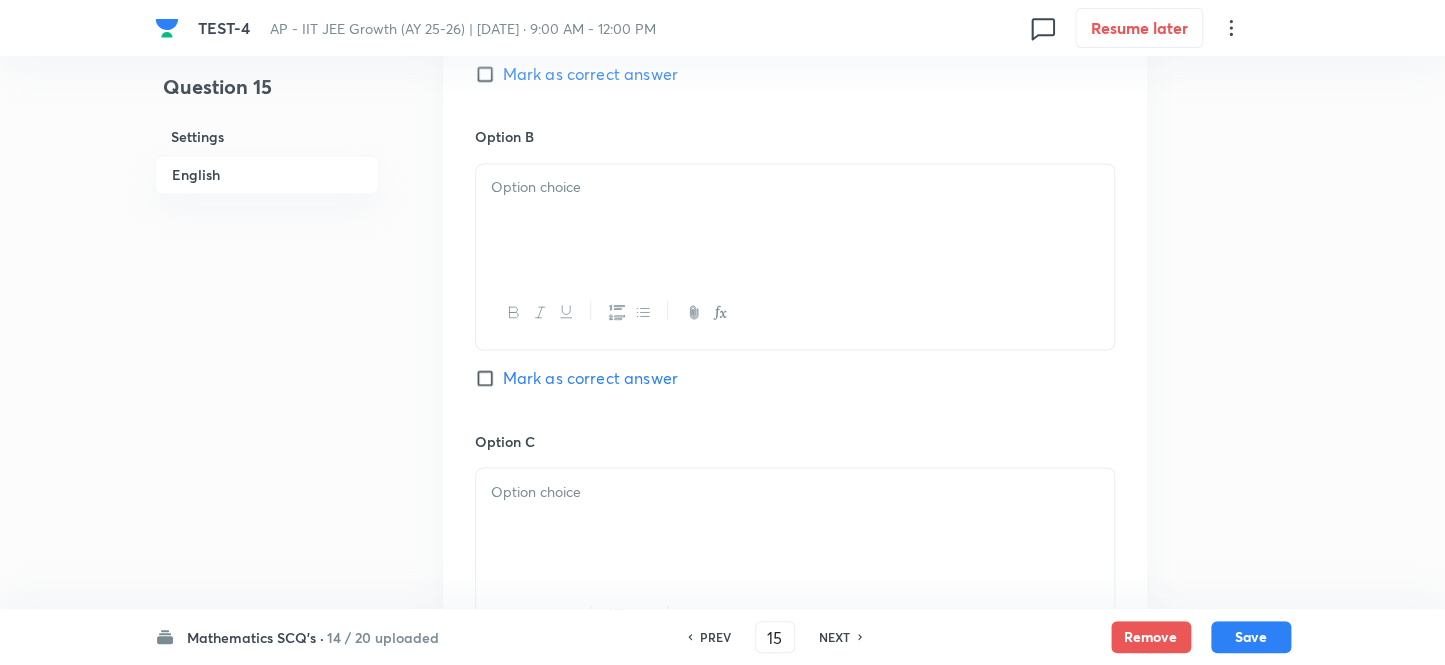 click at bounding box center (795, 220) 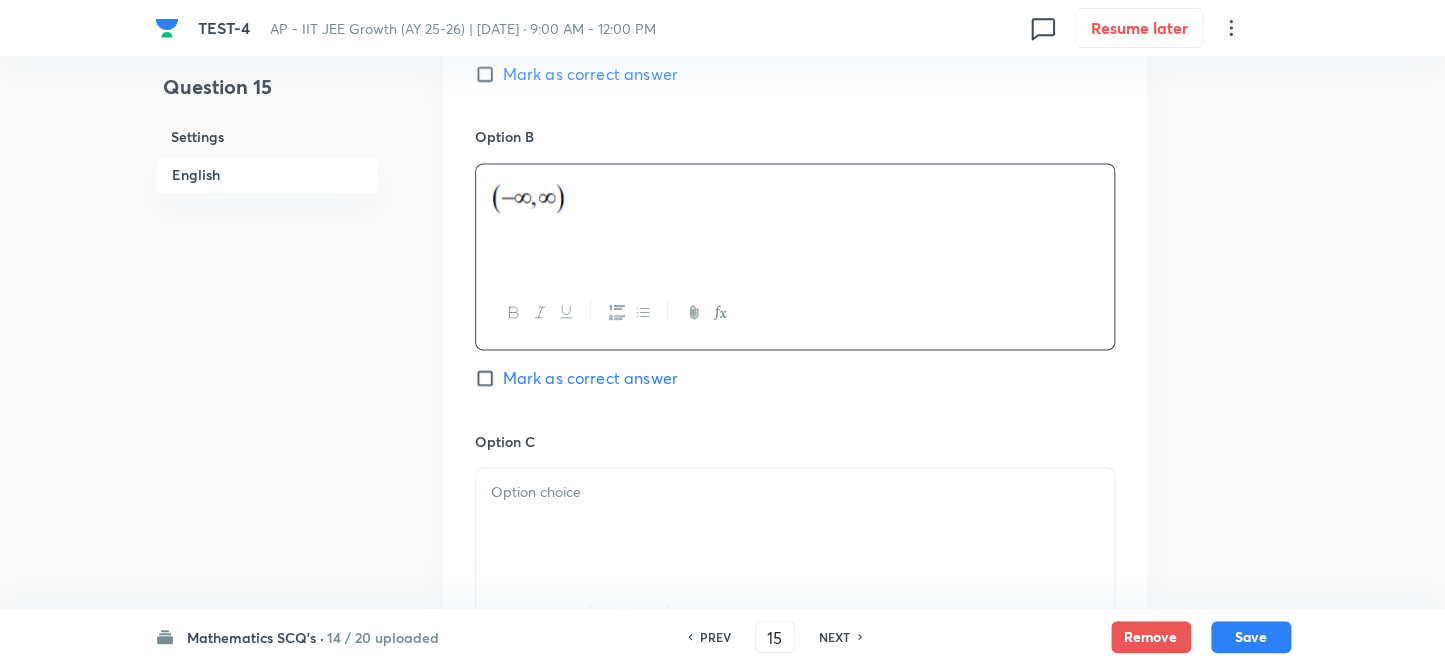 scroll, scrollTop: 1454, scrollLeft: 0, axis: vertical 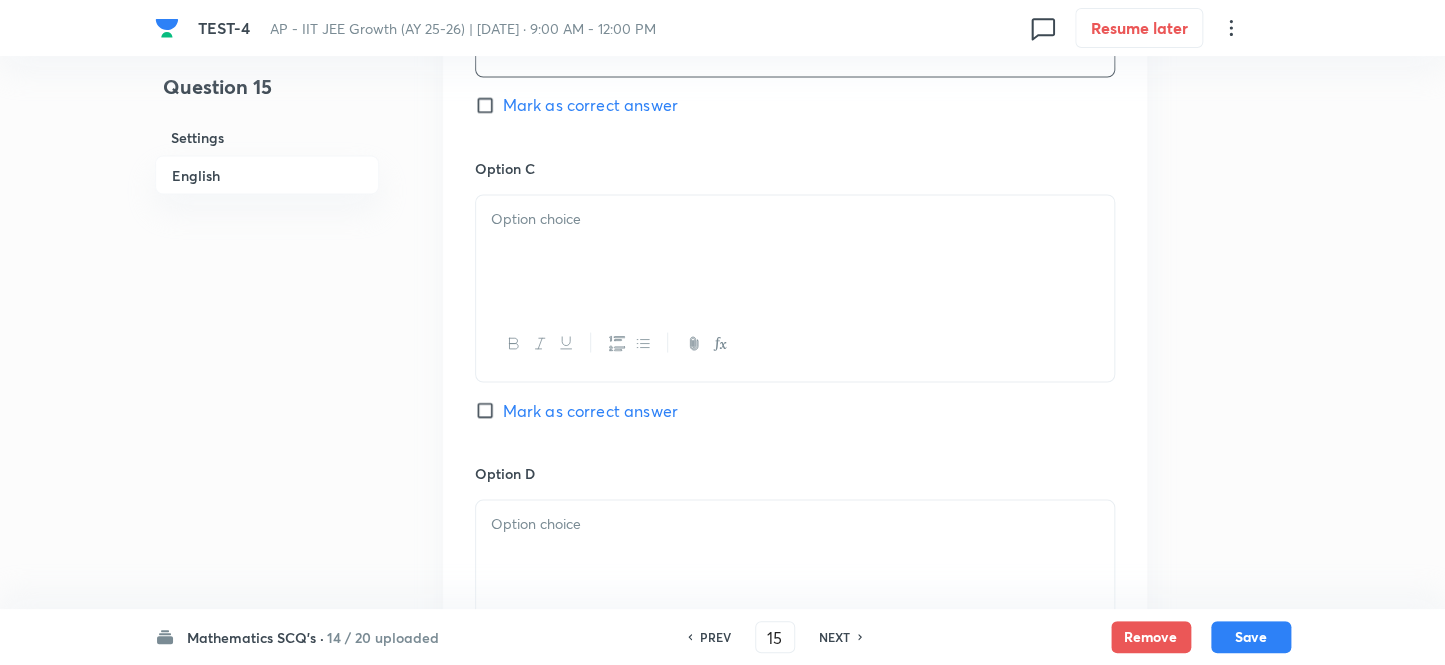 click at bounding box center (795, 251) 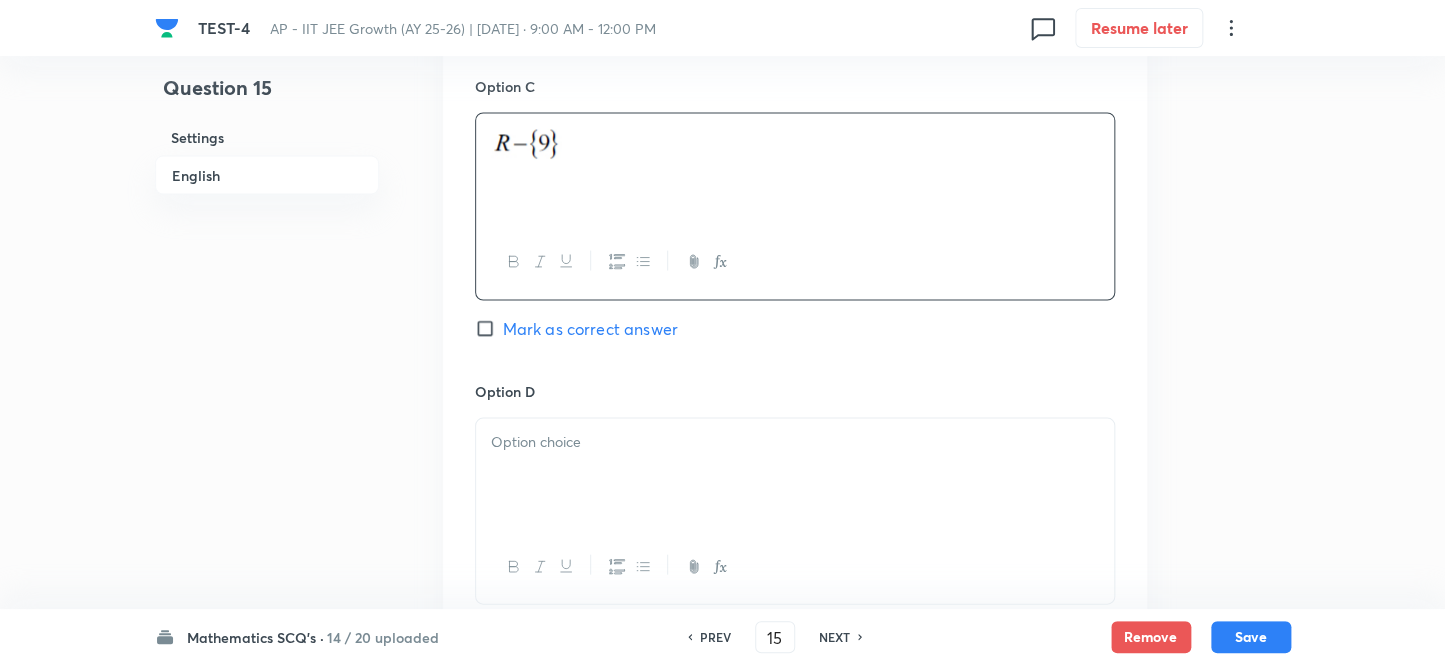 scroll, scrollTop: 1636, scrollLeft: 0, axis: vertical 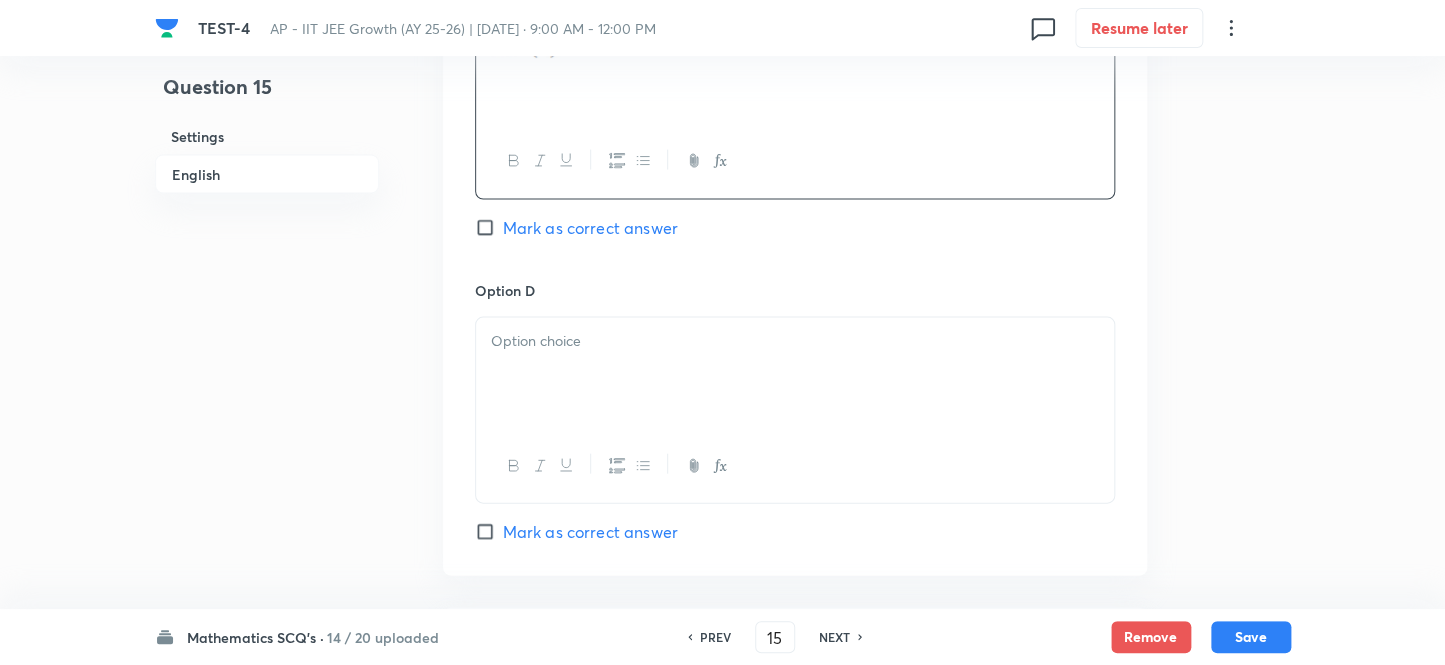 click at bounding box center (795, 374) 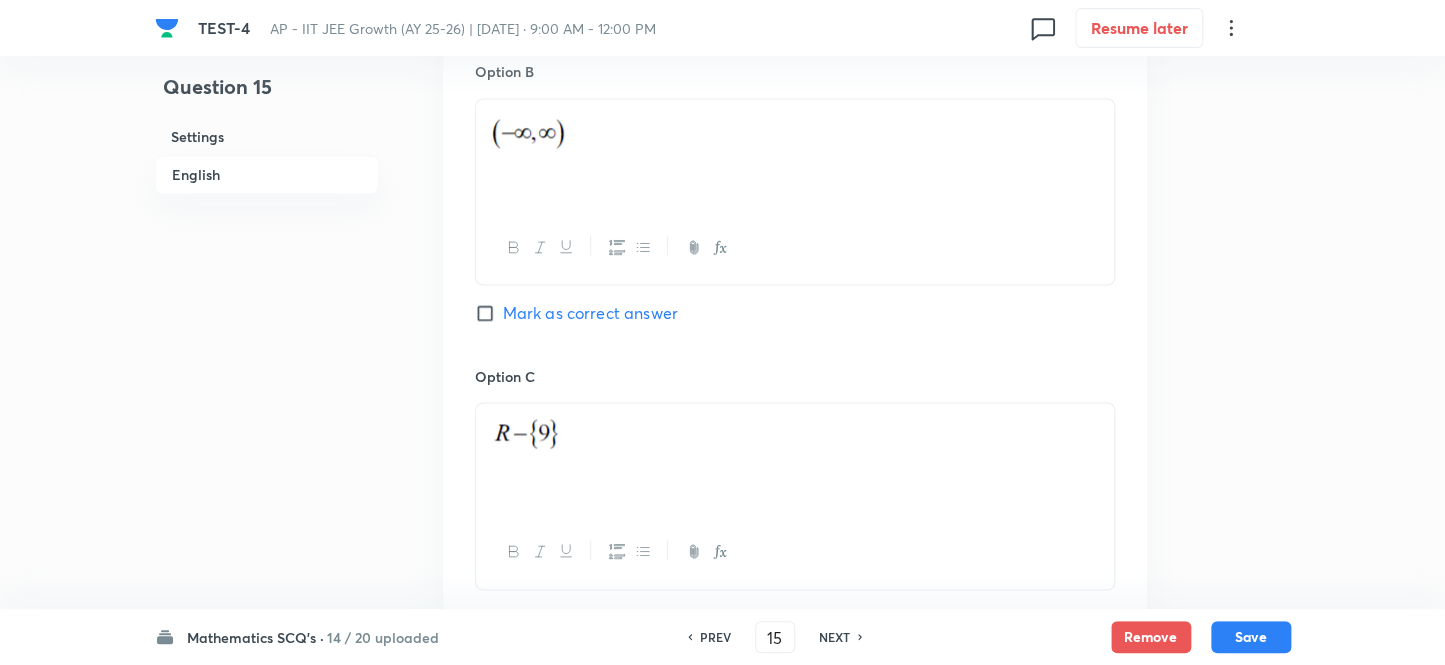 scroll, scrollTop: 1272, scrollLeft: 0, axis: vertical 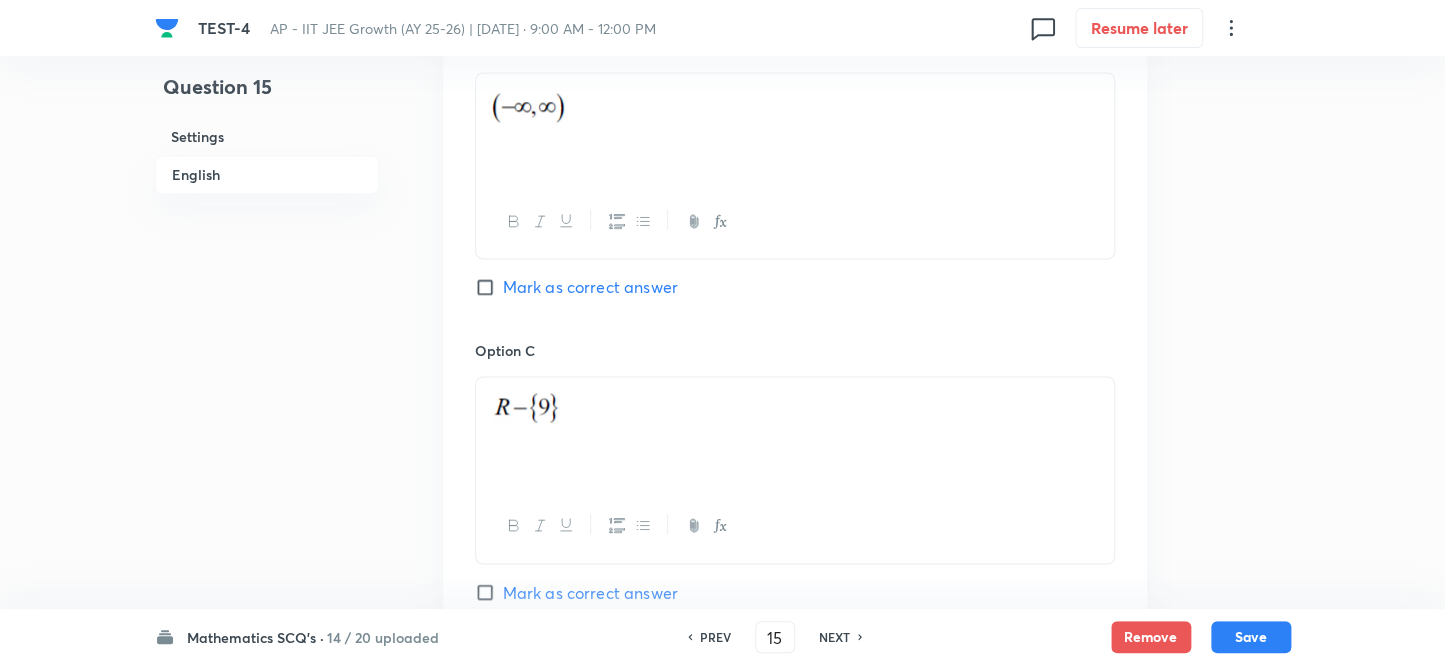 click on "Mark as correct answer" at bounding box center [489, 287] 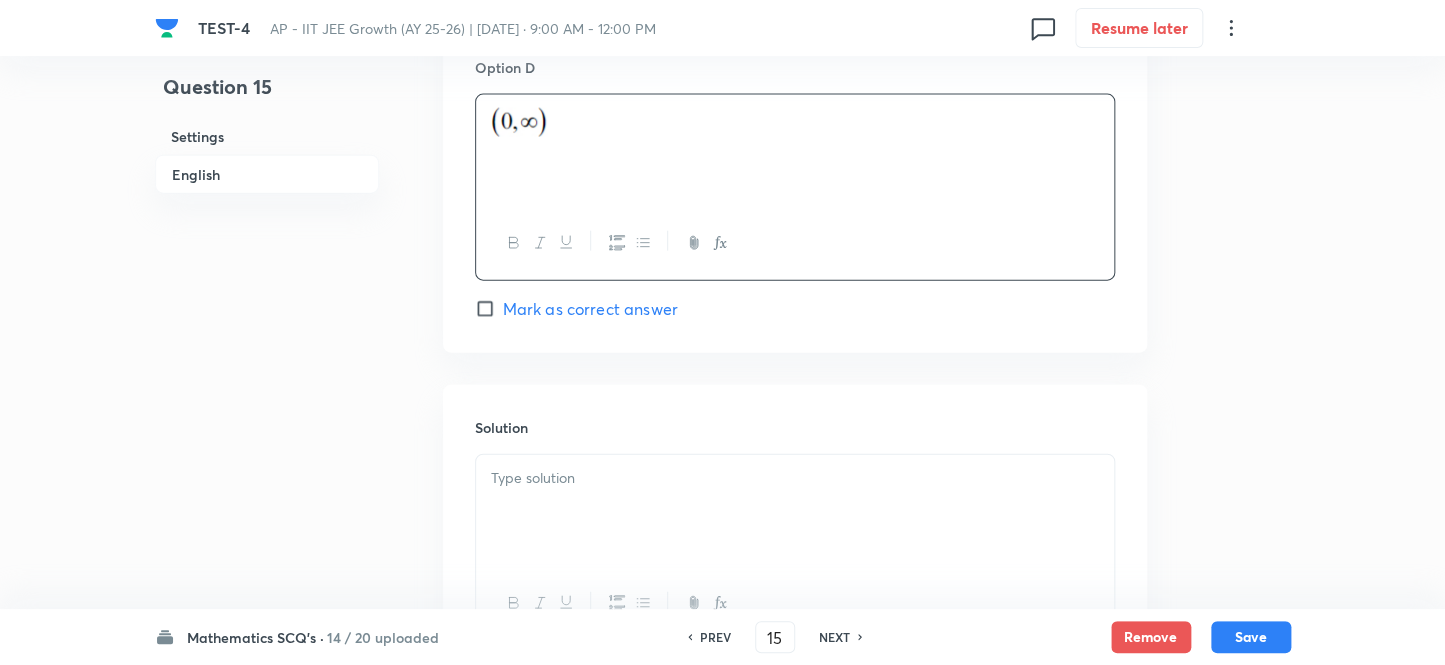 scroll, scrollTop: 2044, scrollLeft: 0, axis: vertical 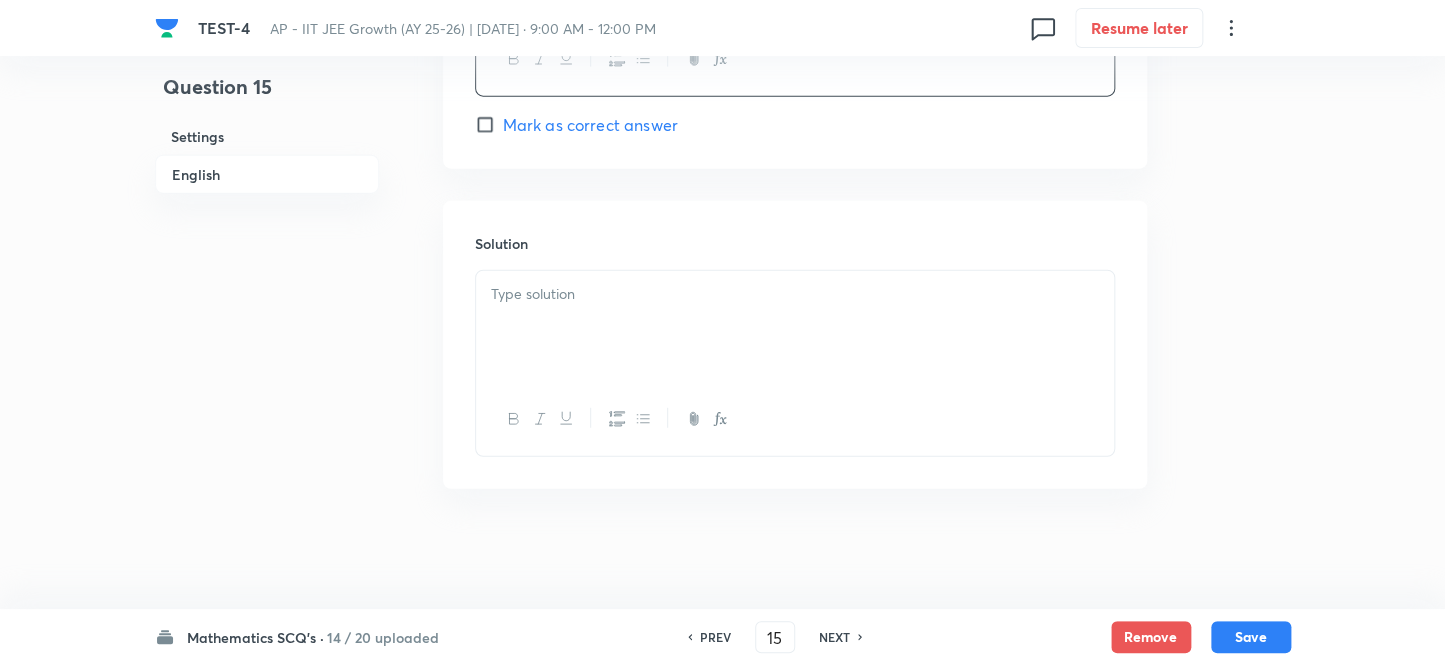 click at bounding box center (795, 327) 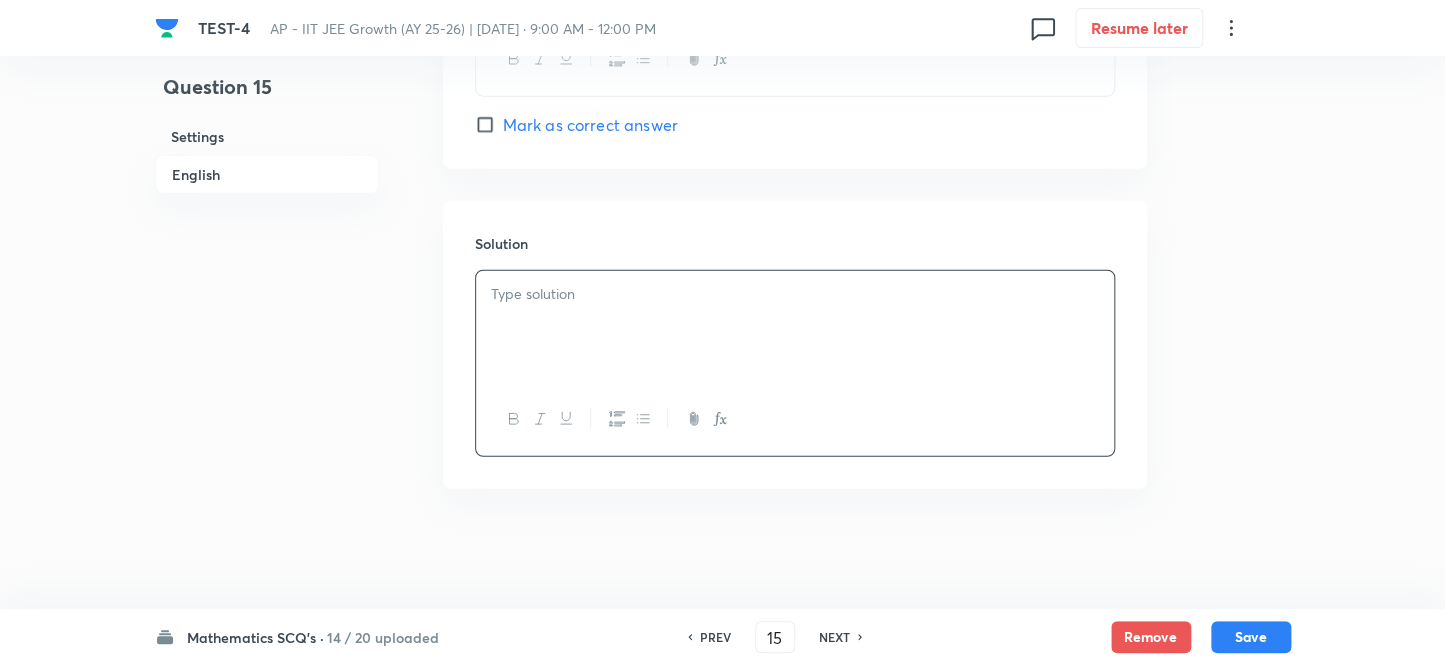 type 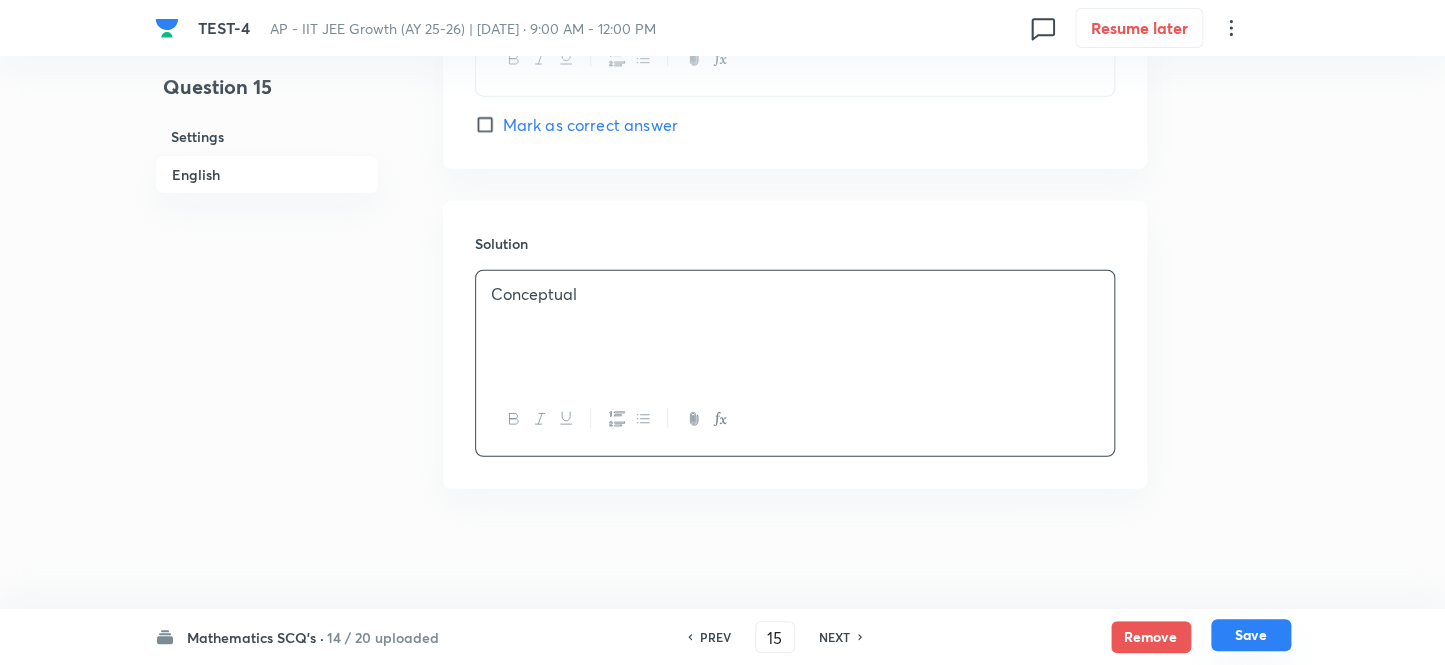 click on "Save" at bounding box center [1251, 635] 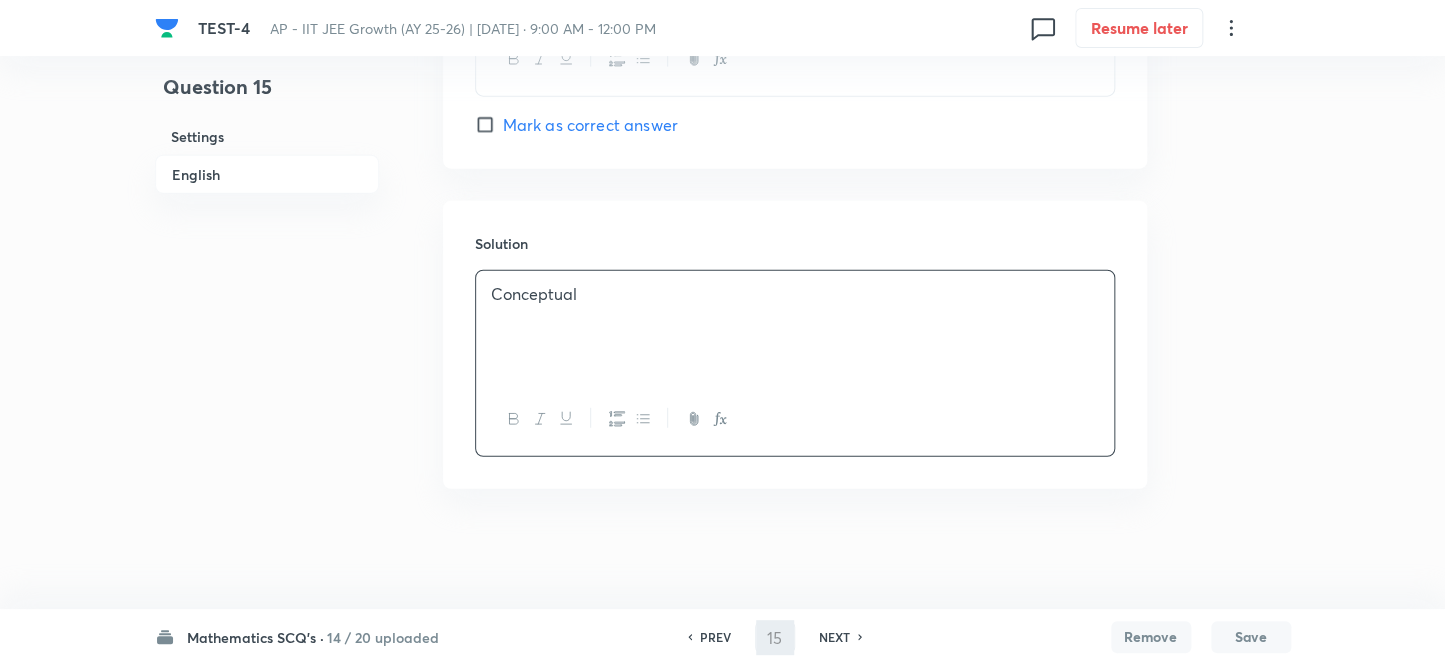 type on "16" 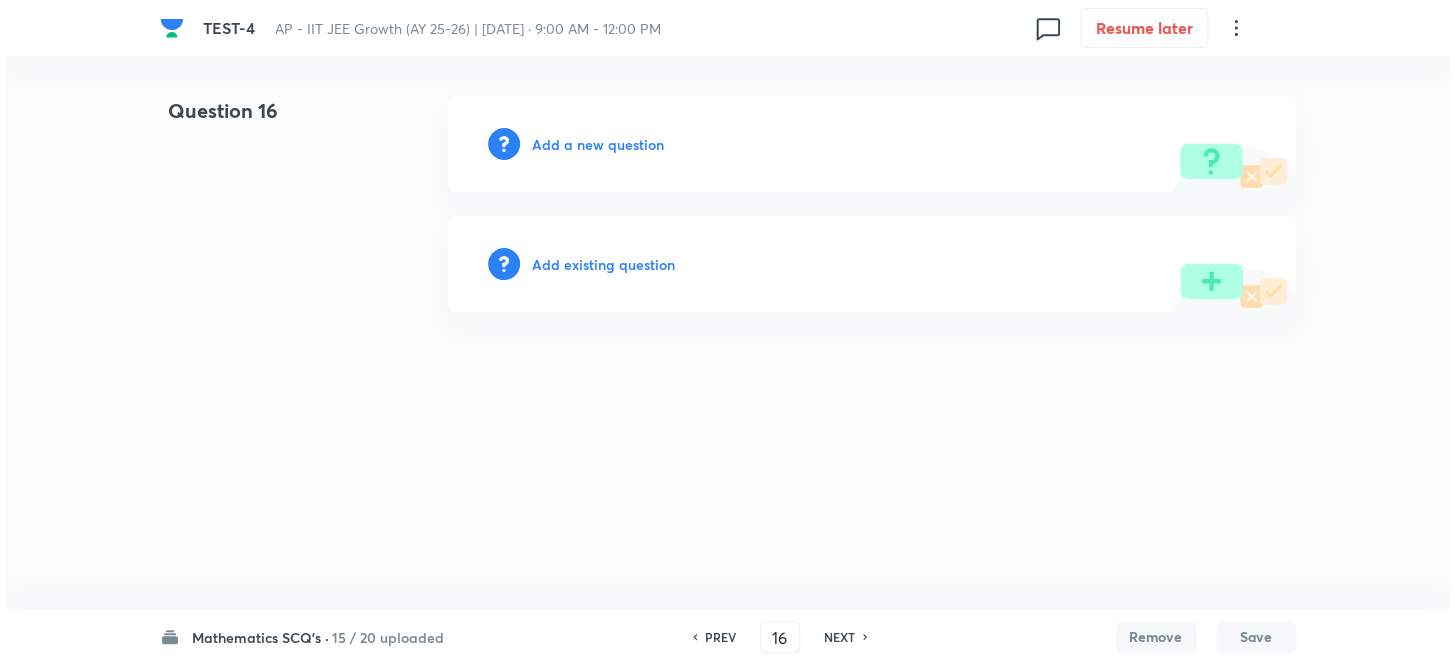scroll, scrollTop: 0, scrollLeft: 0, axis: both 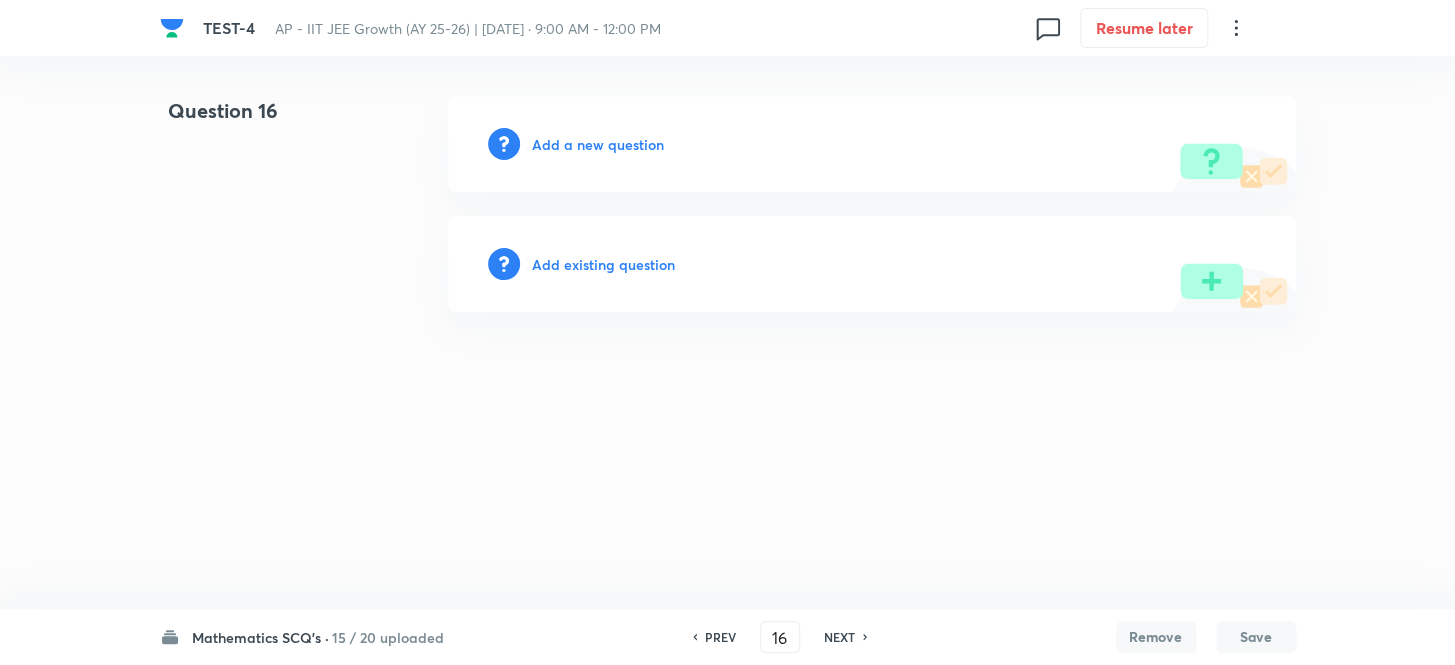 click on "Add a new question" at bounding box center (598, 144) 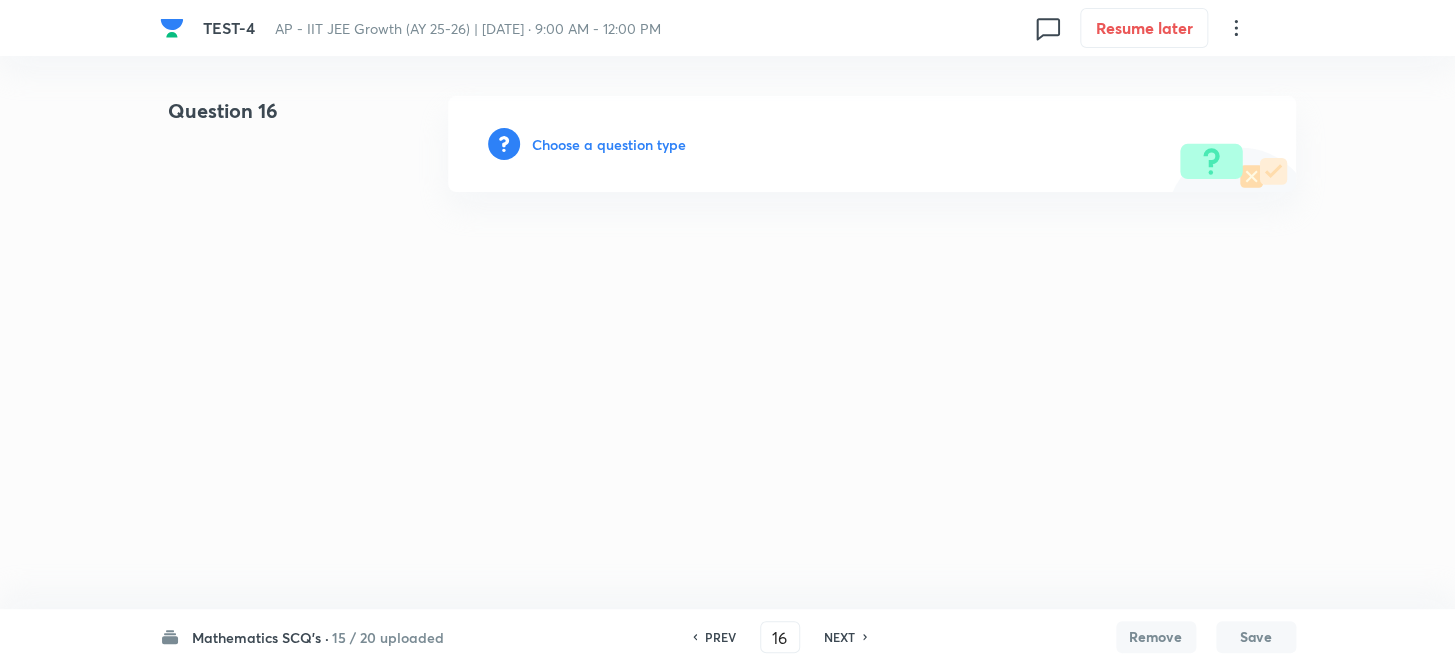 click on "Choose a question type" at bounding box center (609, 144) 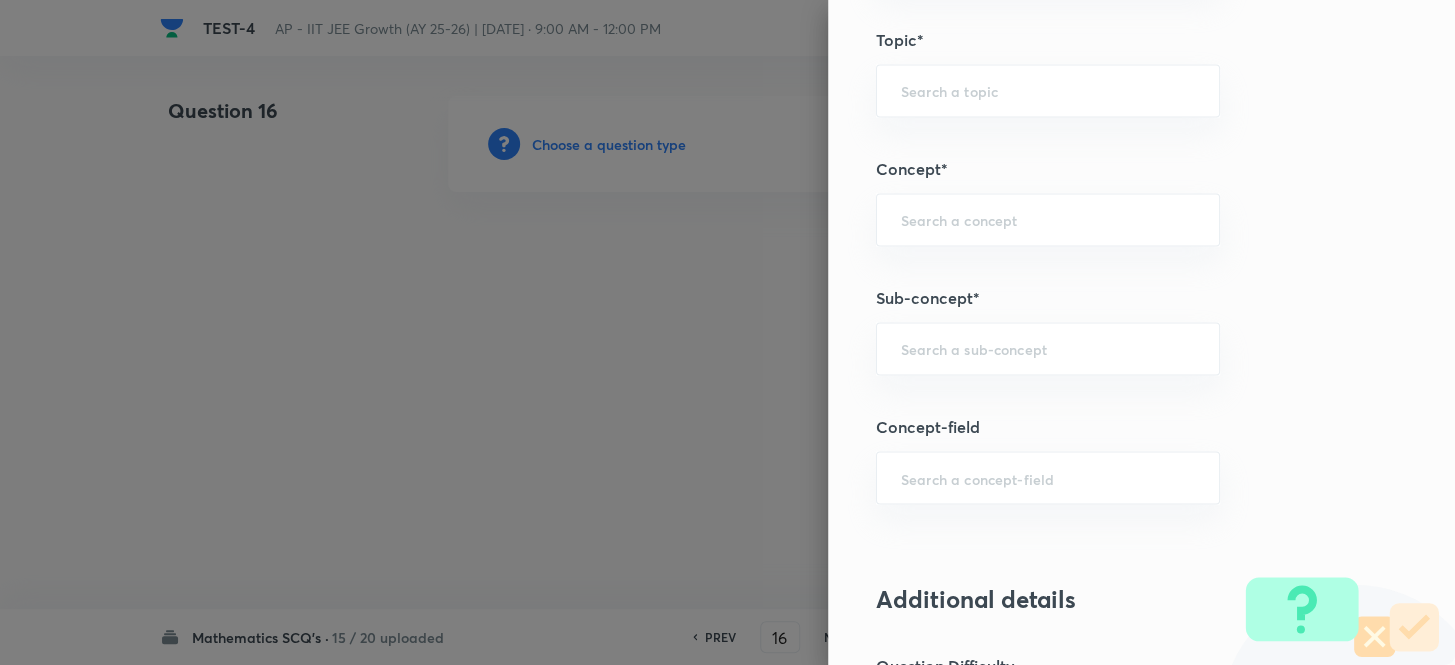 scroll, scrollTop: 1181, scrollLeft: 0, axis: vertical 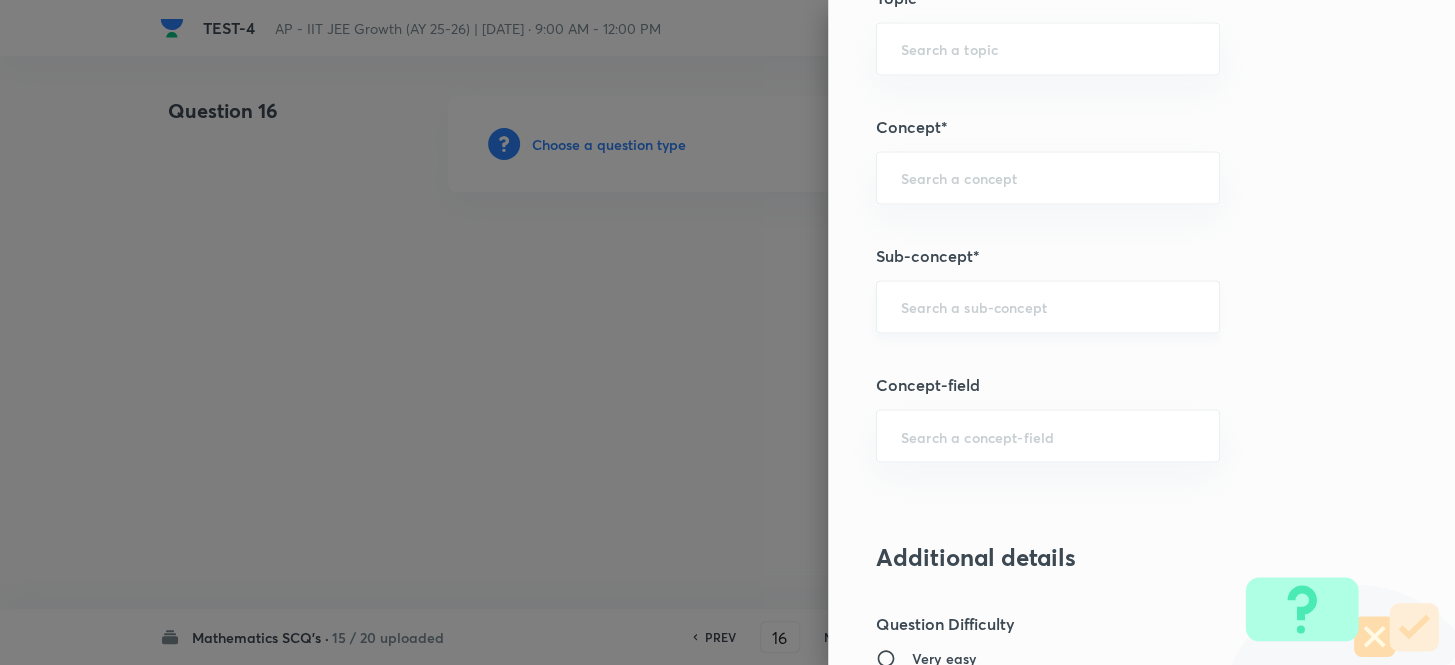 click on "​" at bounding box center (1048, 306) 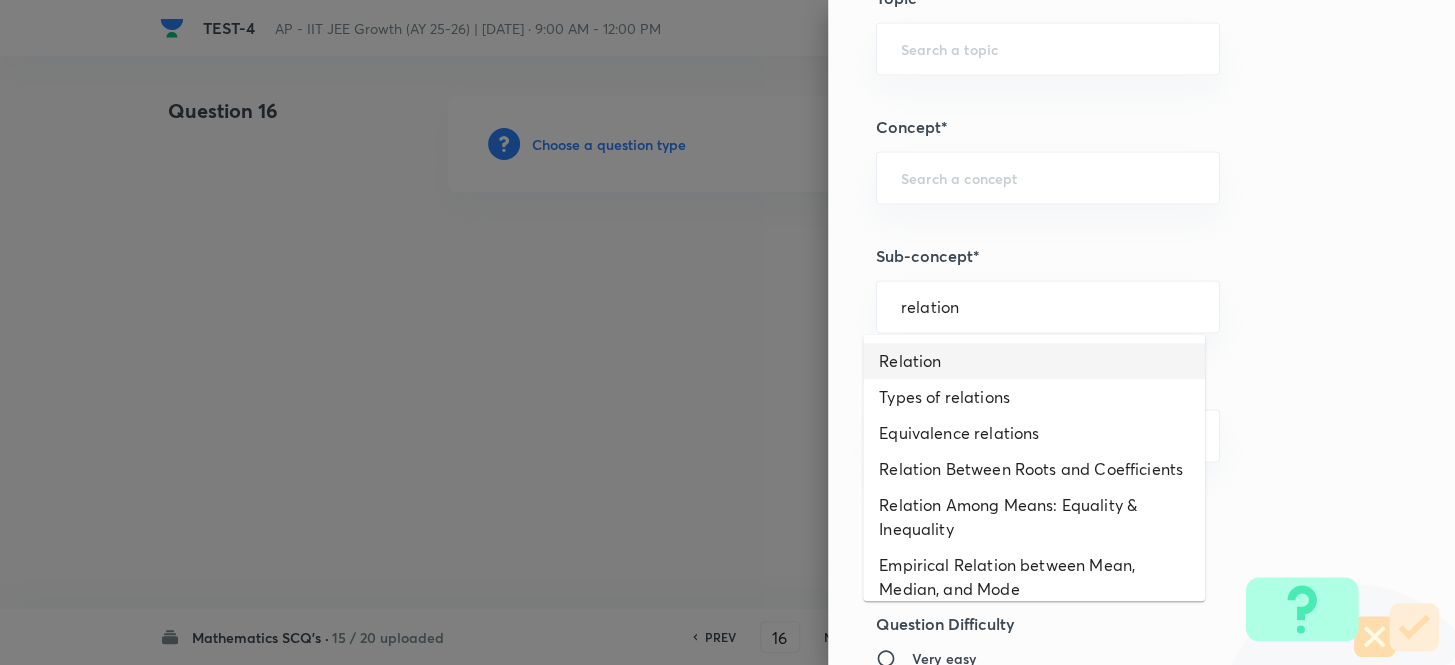 click on "Relation" at bounding box center [1034, 361] 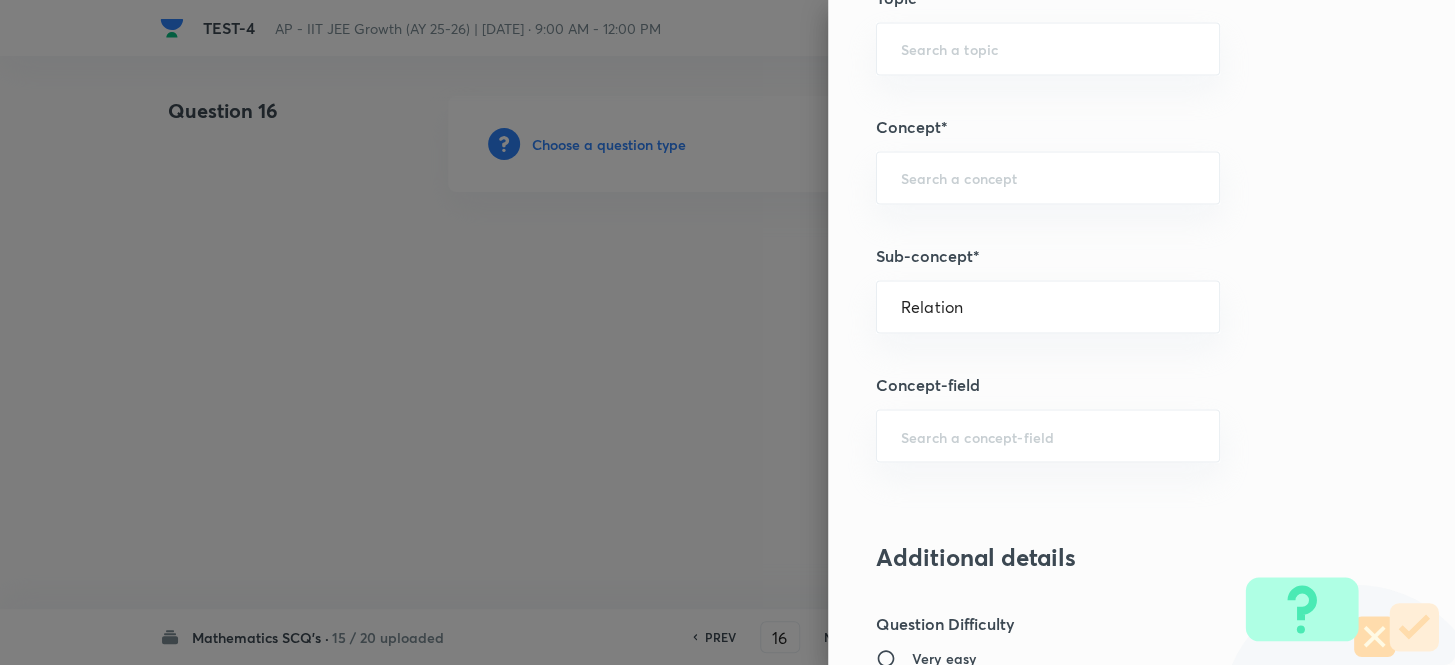type on "Mathematics" 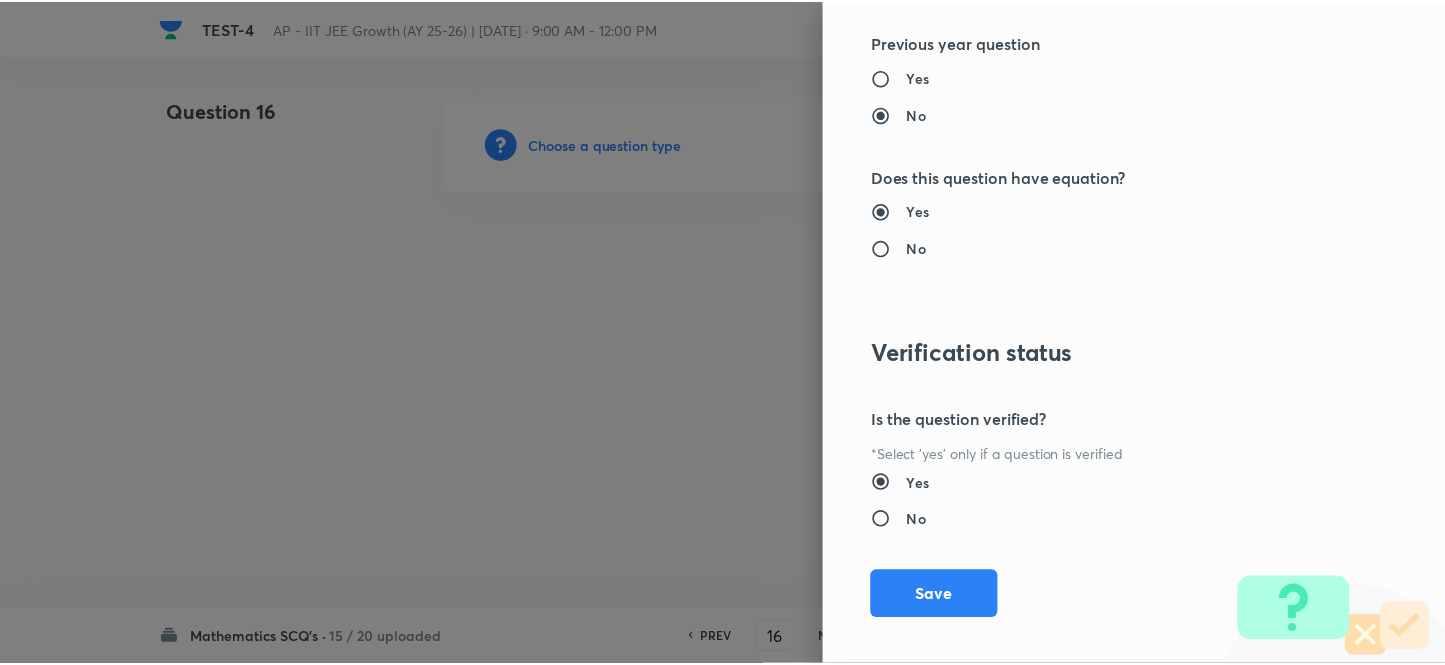 scroll, scrollTop: 2193, scrollLeft: 0, axis: vertical 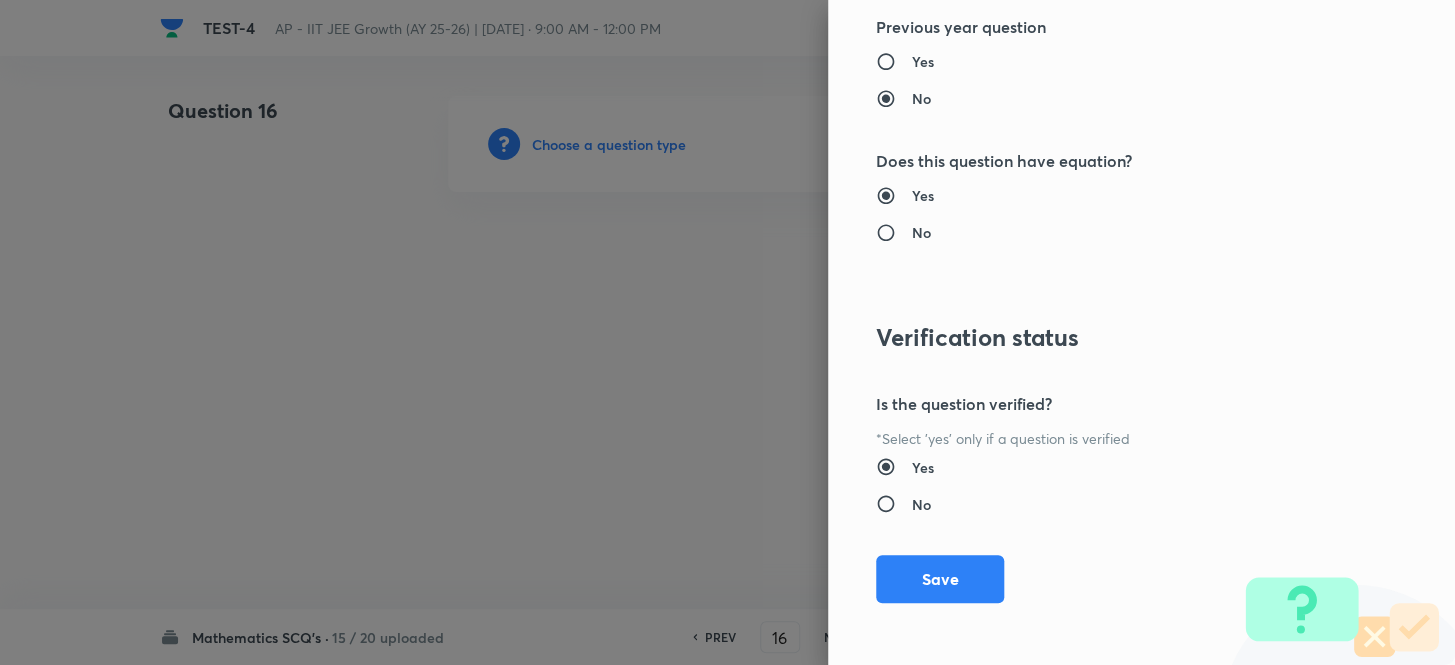 click on "Save" at bounding box center [940, 579] 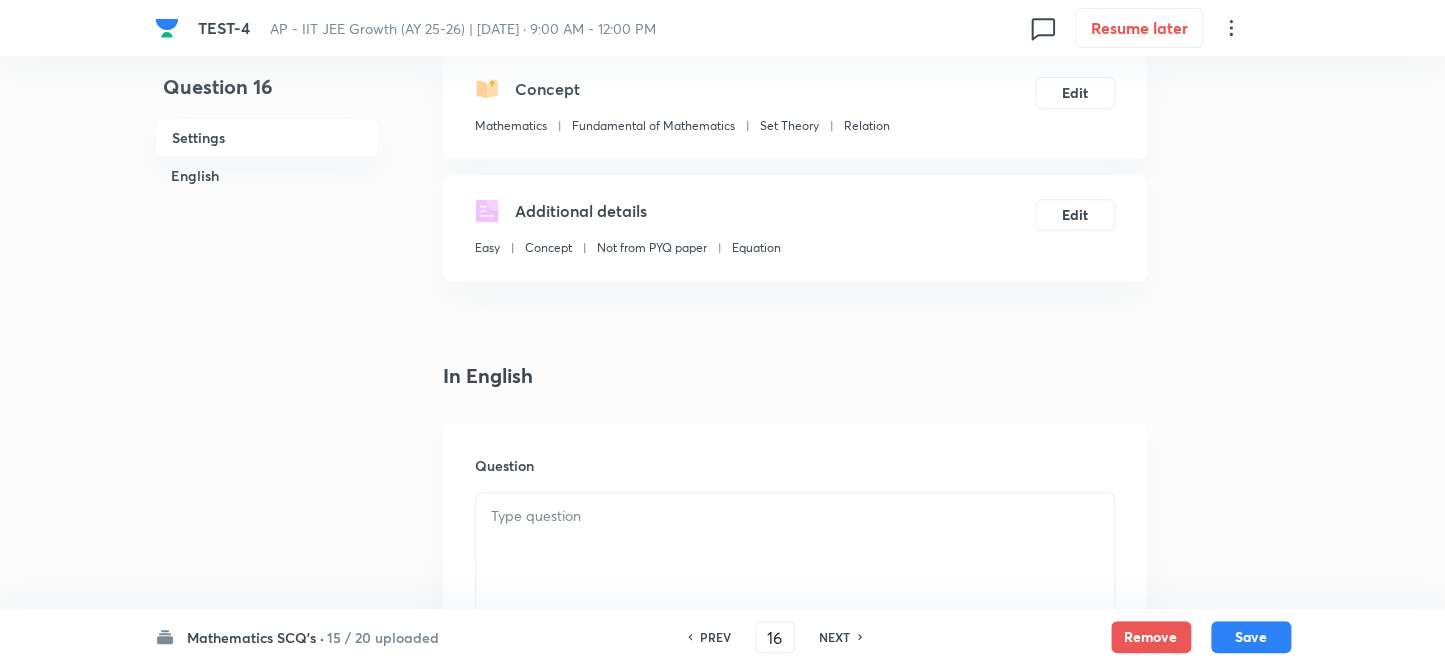 scroll, scrollTop: 363, scrollLeft: 0, axis: vertical 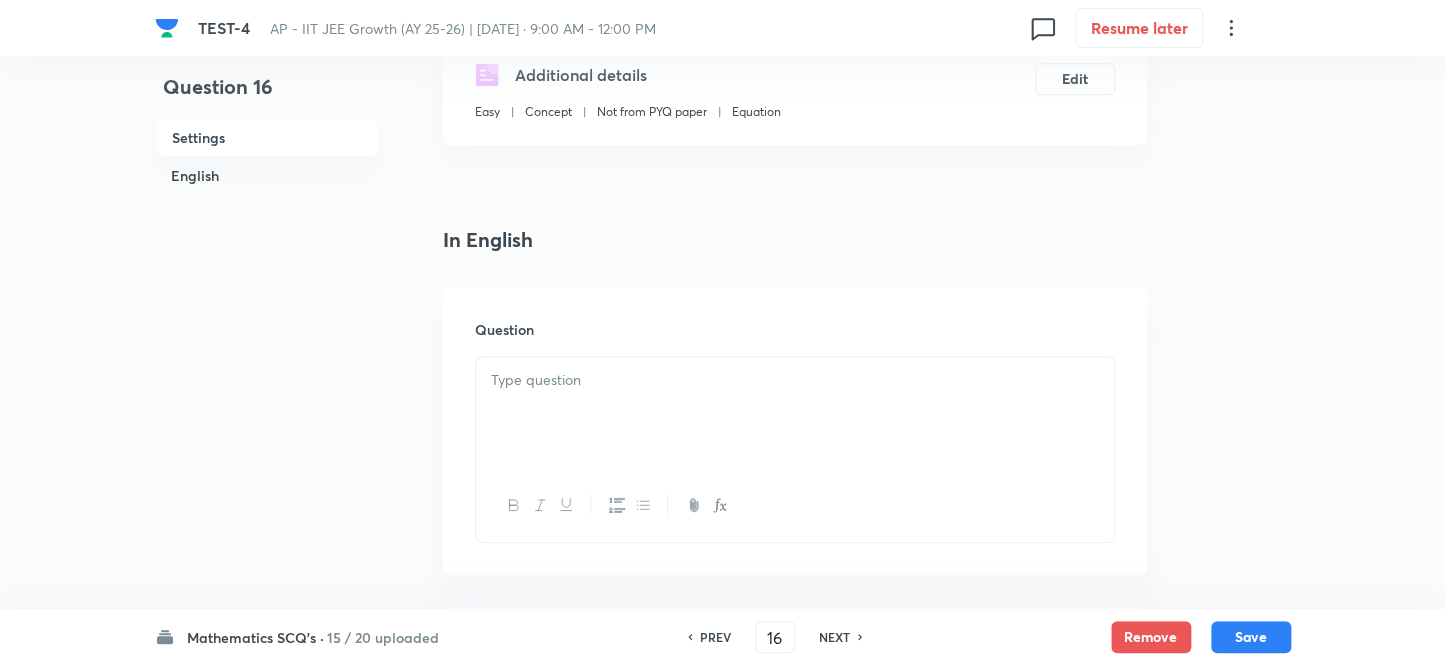 click at bounding box center [795, 380] 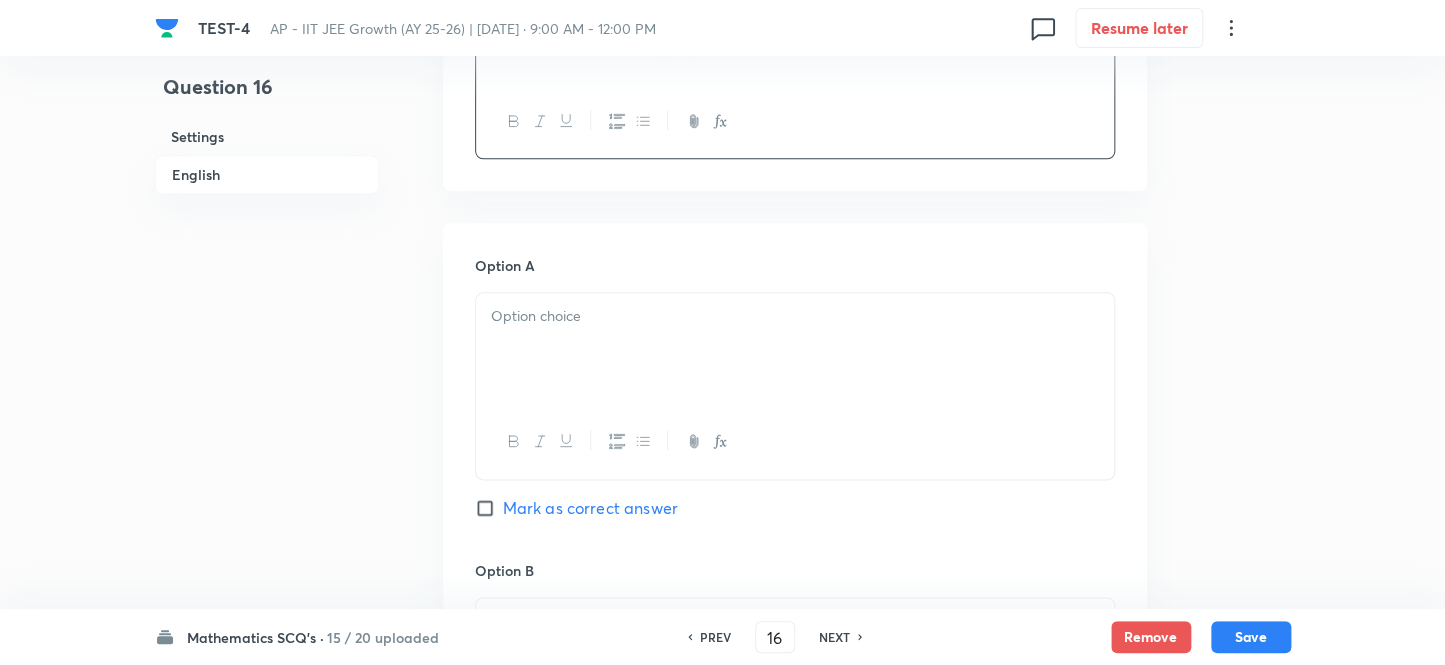 scroll, scrollTop: 909, scrollLeft: 0, axis: vertical 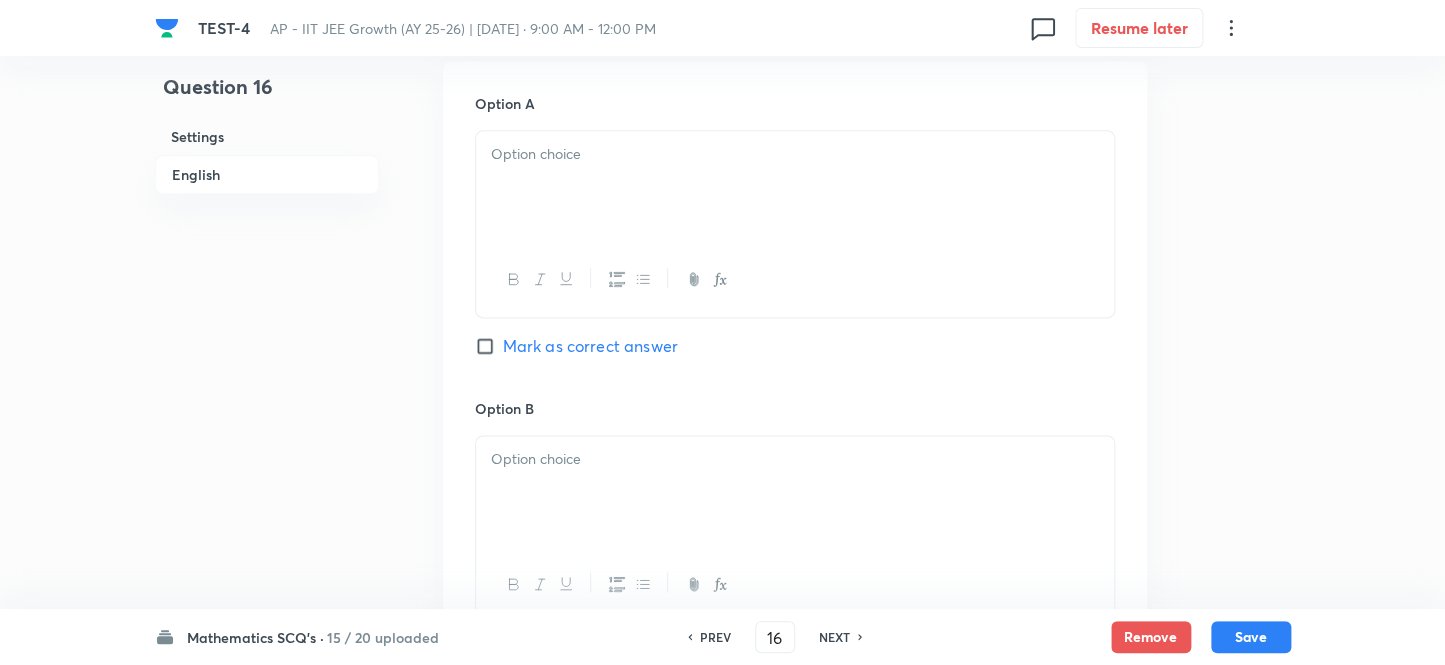 click at bounding box center [795, 154] 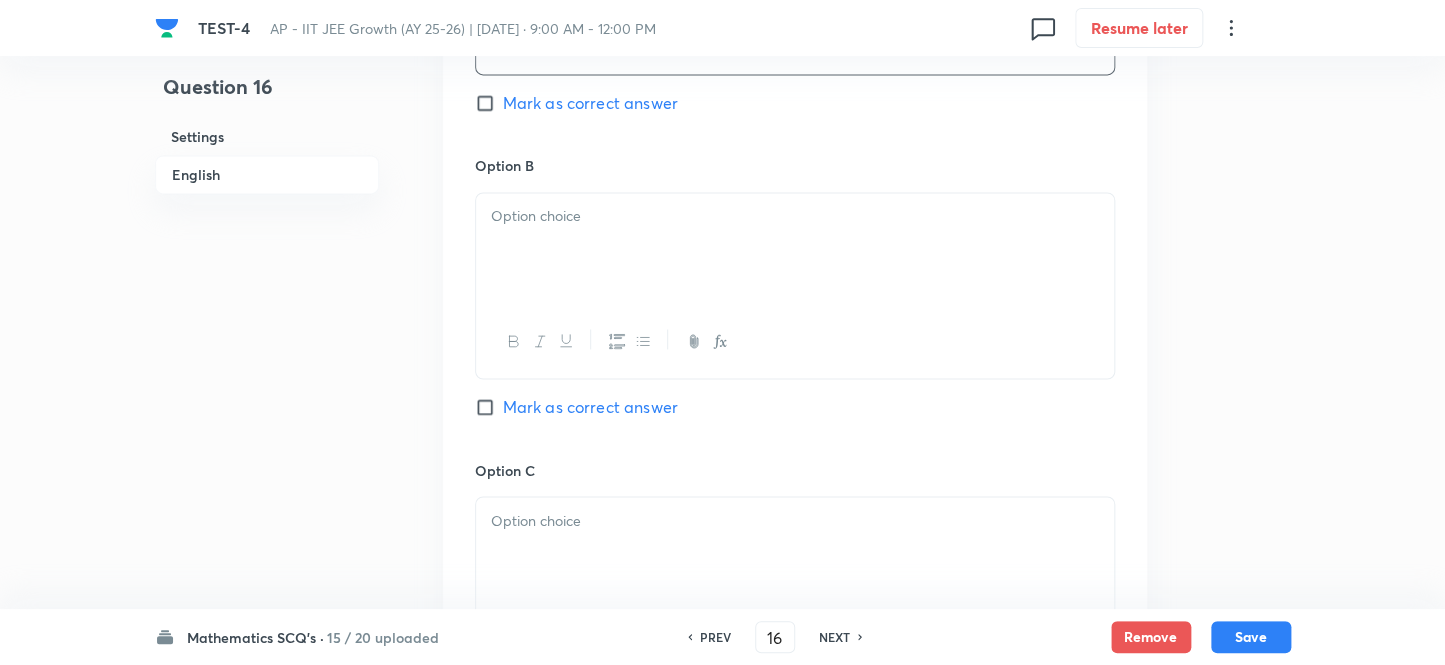 scroll, scrollTop: 1181, scrollLeft: 0, axis: vertical 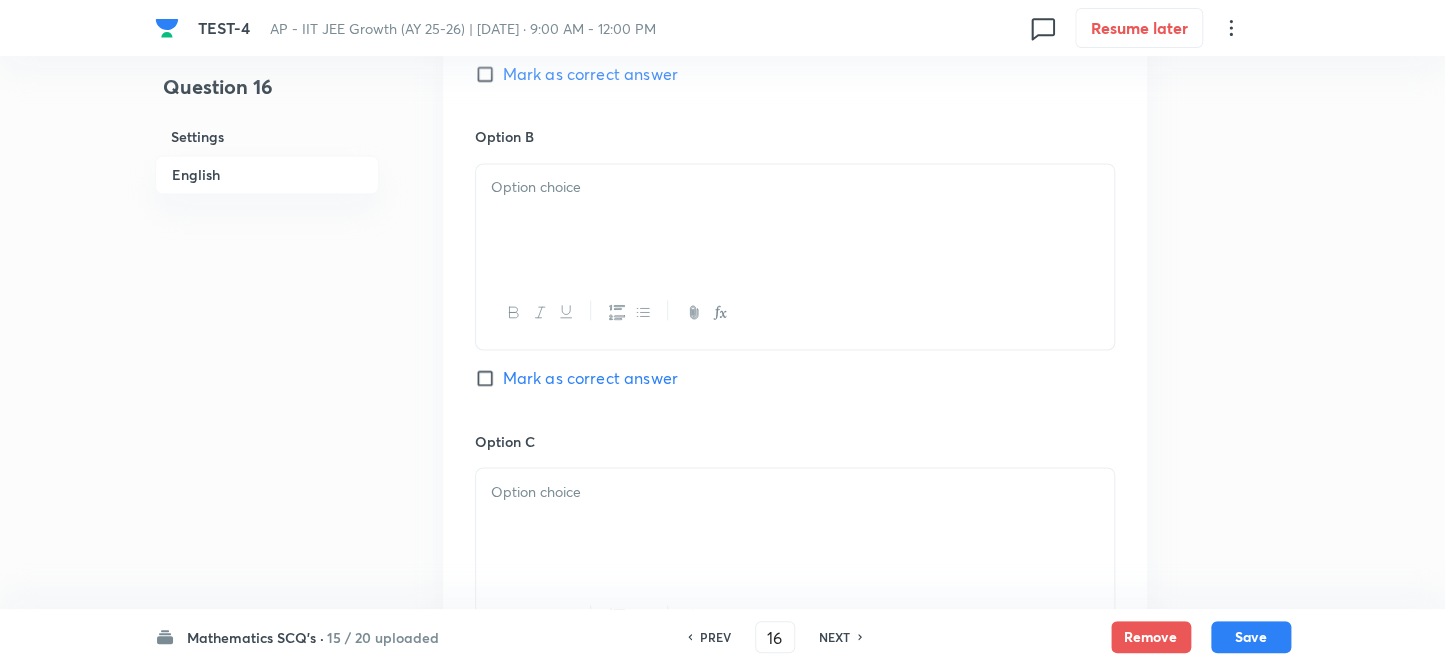 click at bounding box center [795, 220] 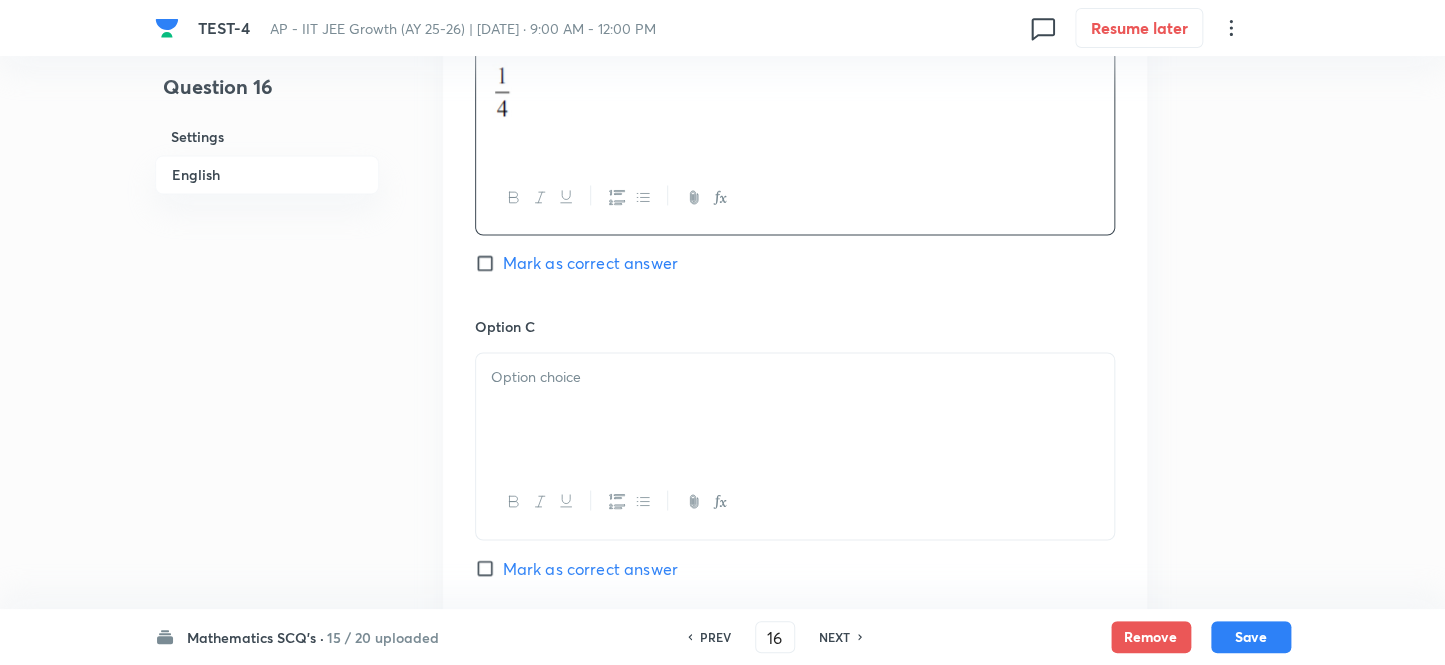 scroll, scrollTop: 1454, scrollLeft: 0, axis: vertical 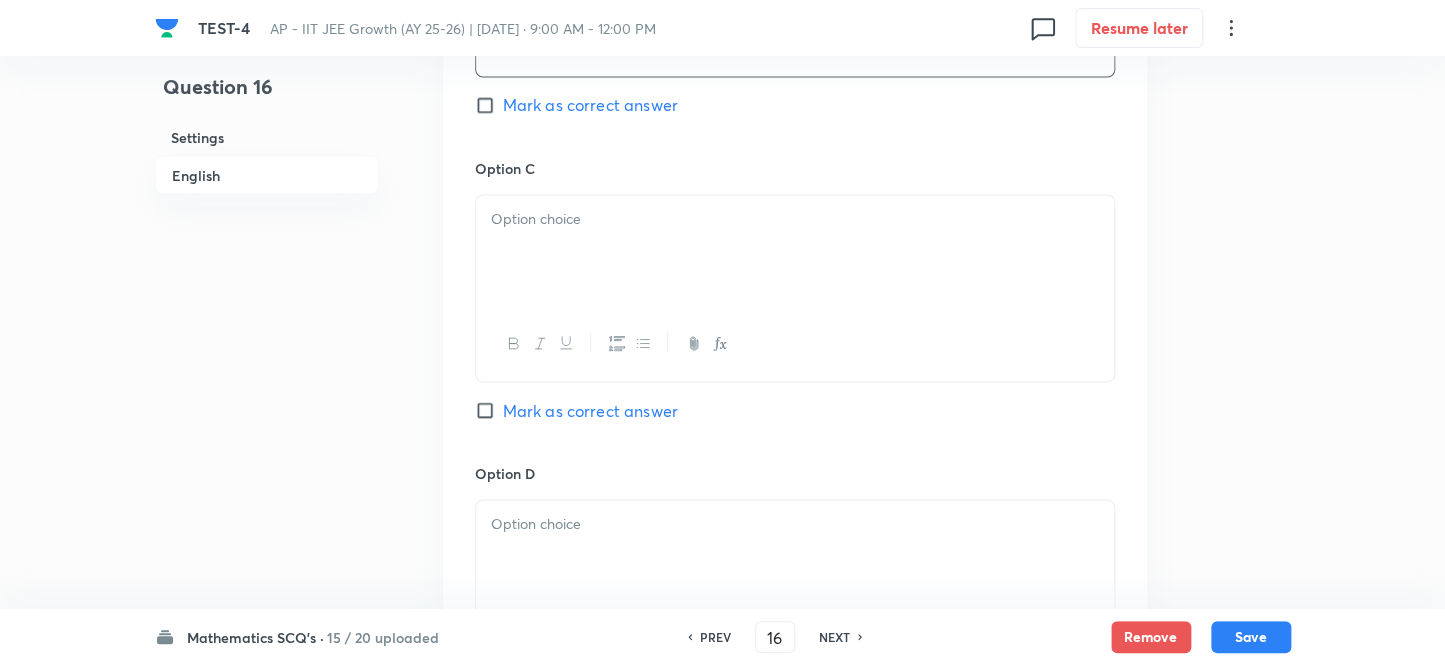 click at bounding box center [795, 251] 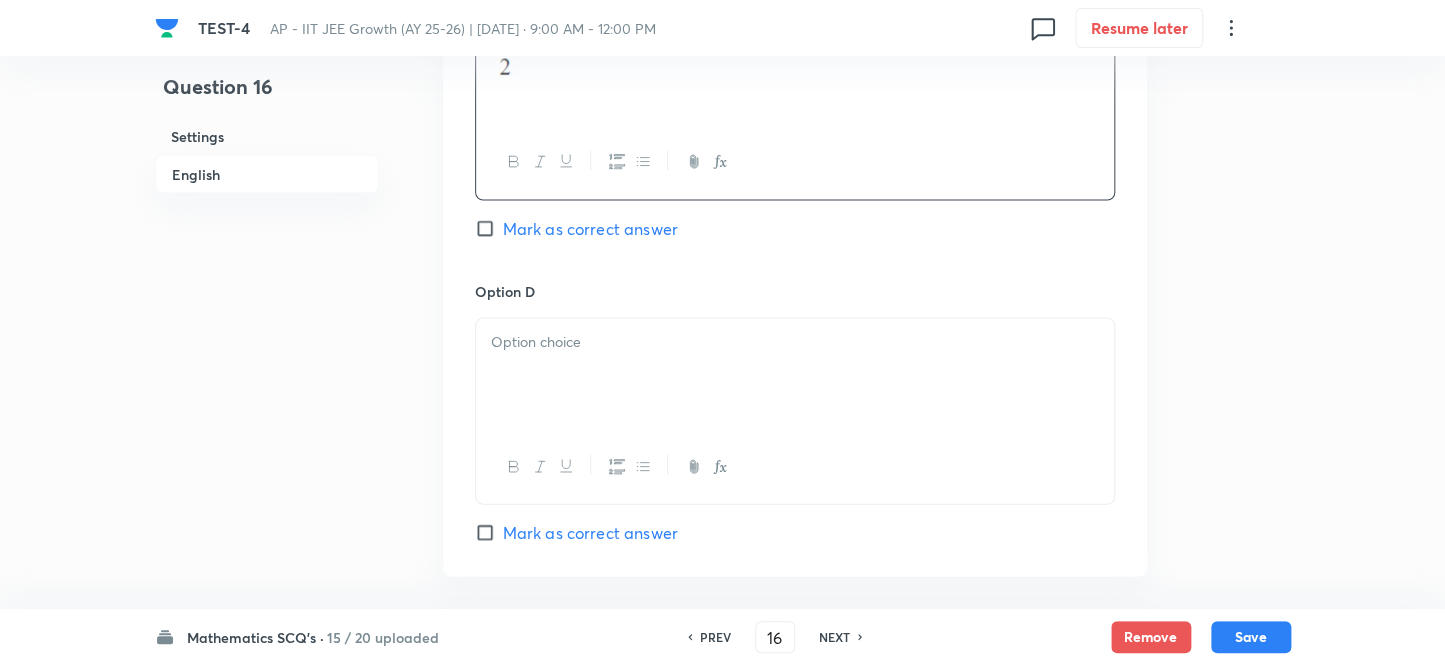 scroll, scrollTop: 1636, scrollLeft: 0, axis: vertical 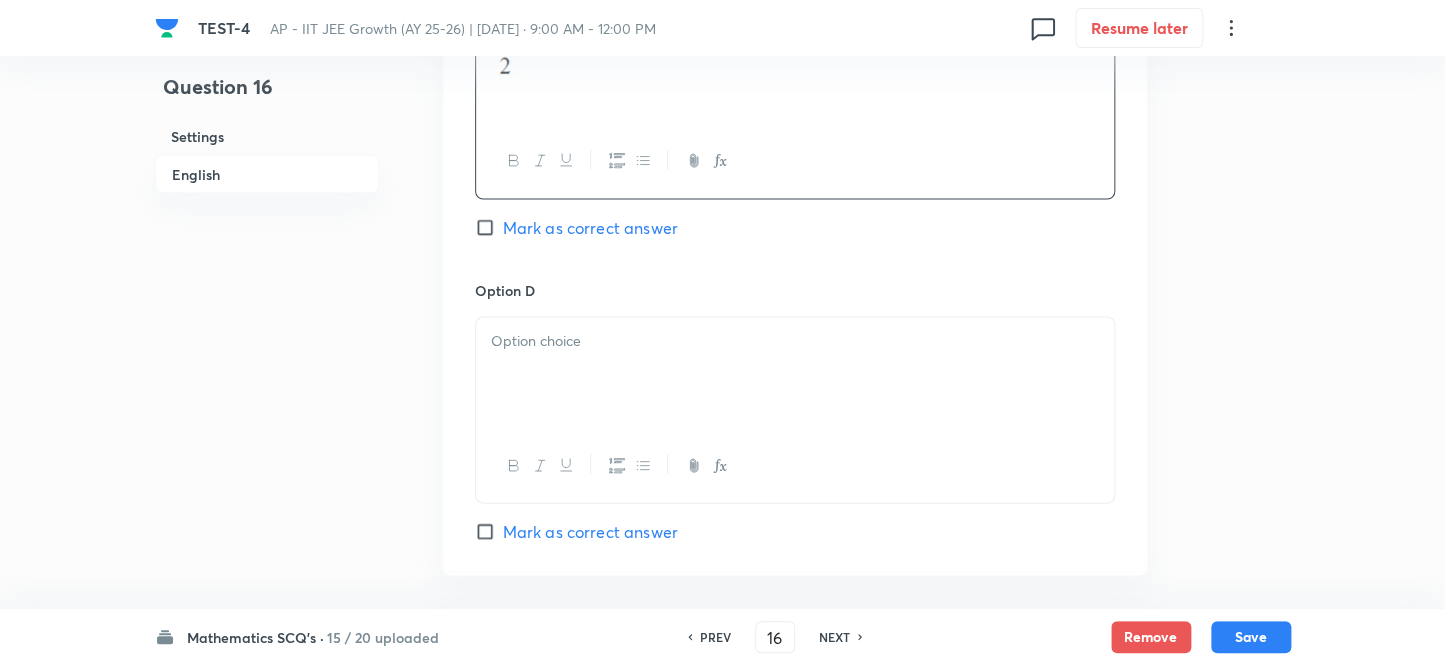 click at bounding box center [795, 374] 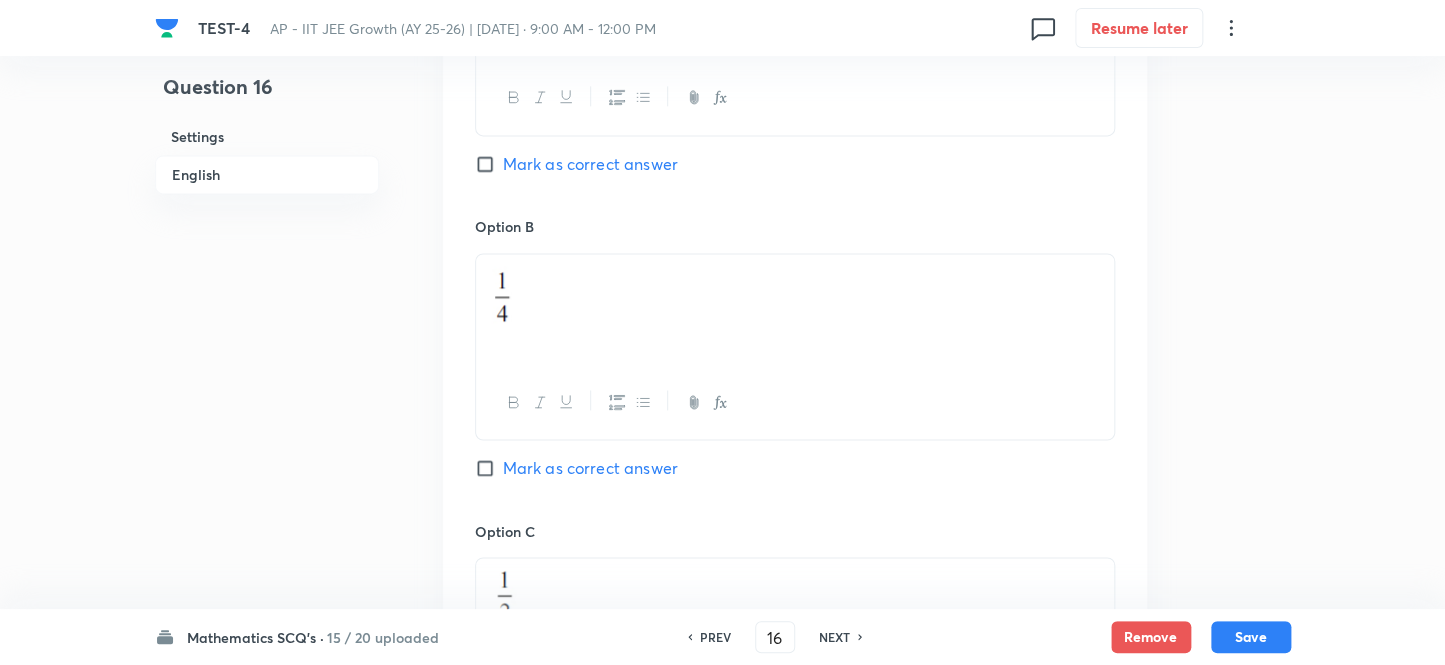 scroll, scrollTop: 1090, scrollLeft: 0, axis: vertical 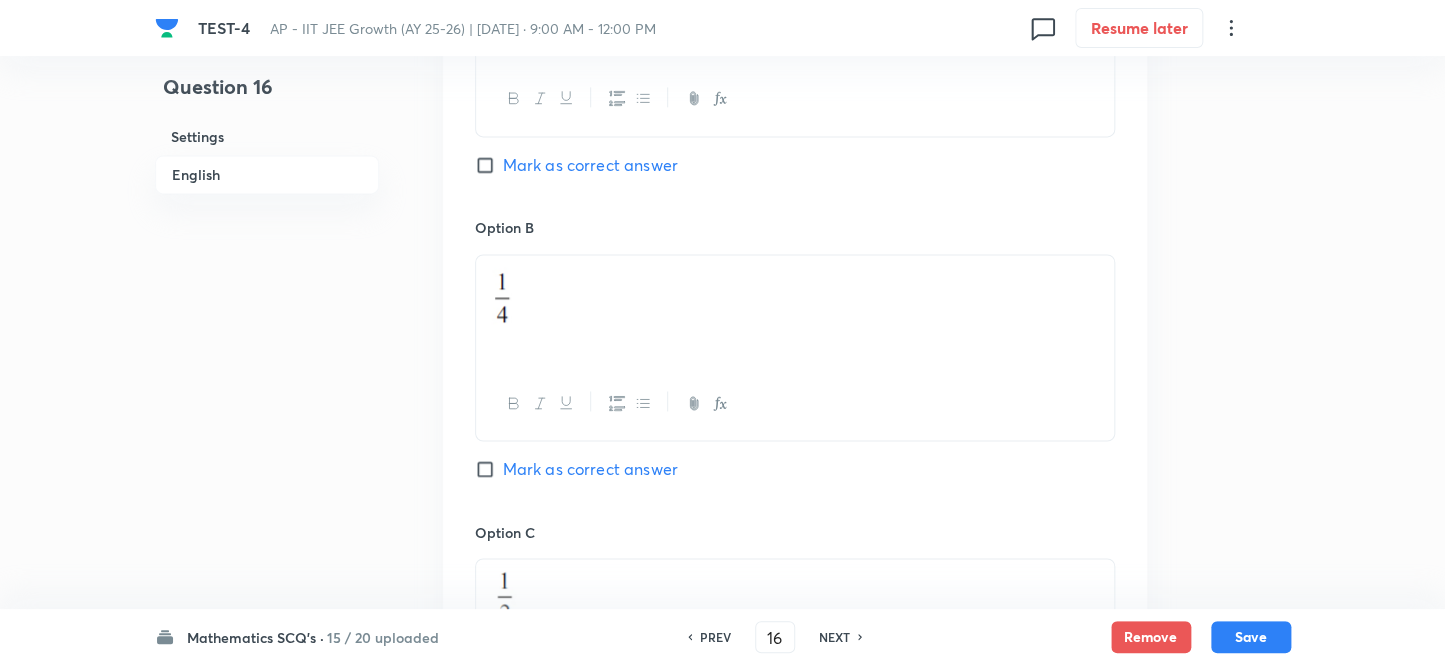click on "Mark as correct answer" at bounding box center (489, 165) 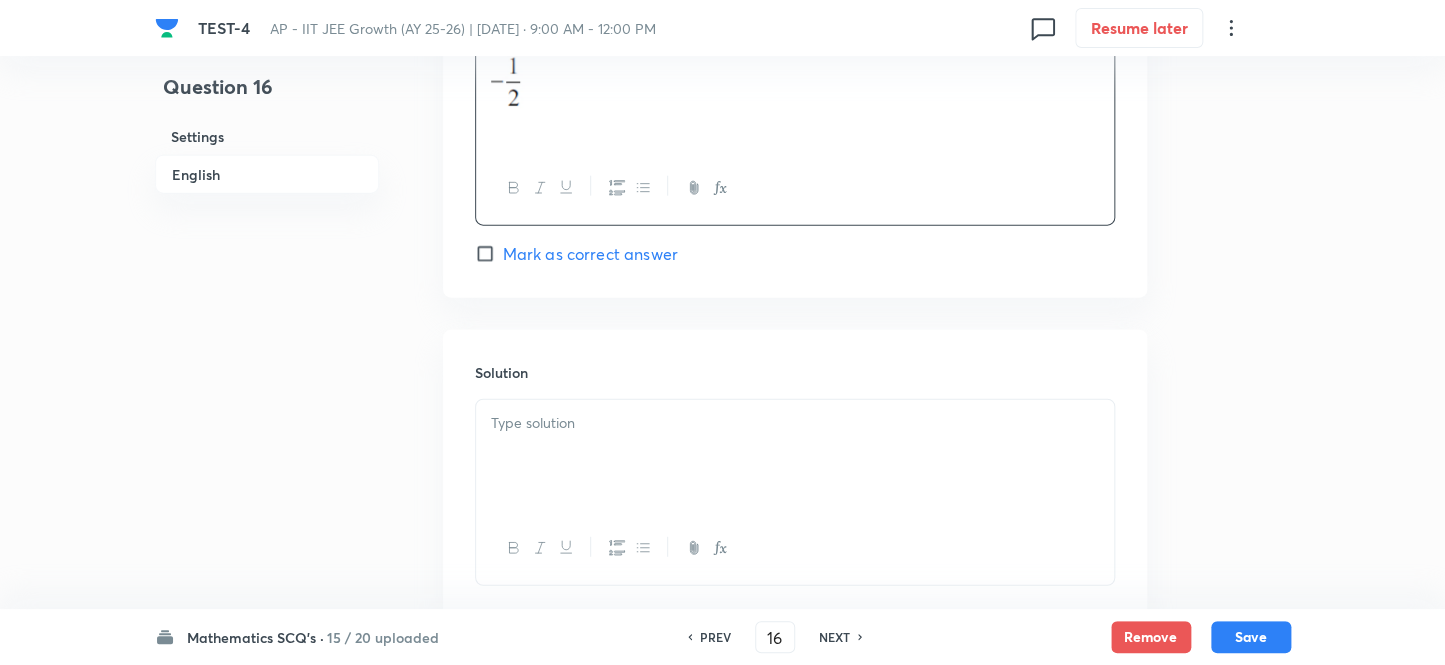 scroll, scrollTop: 2044, scrollLeft: 0, axis: vertical 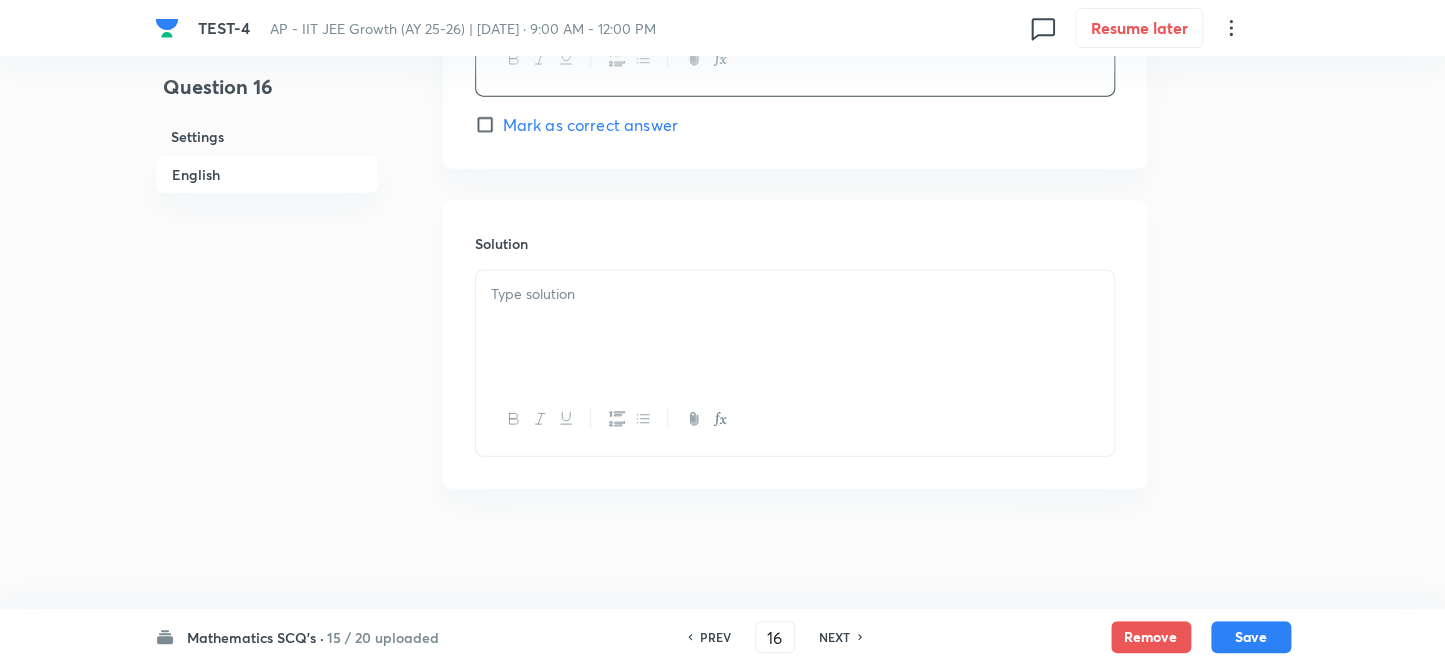 click at bounding box center (795, 327) 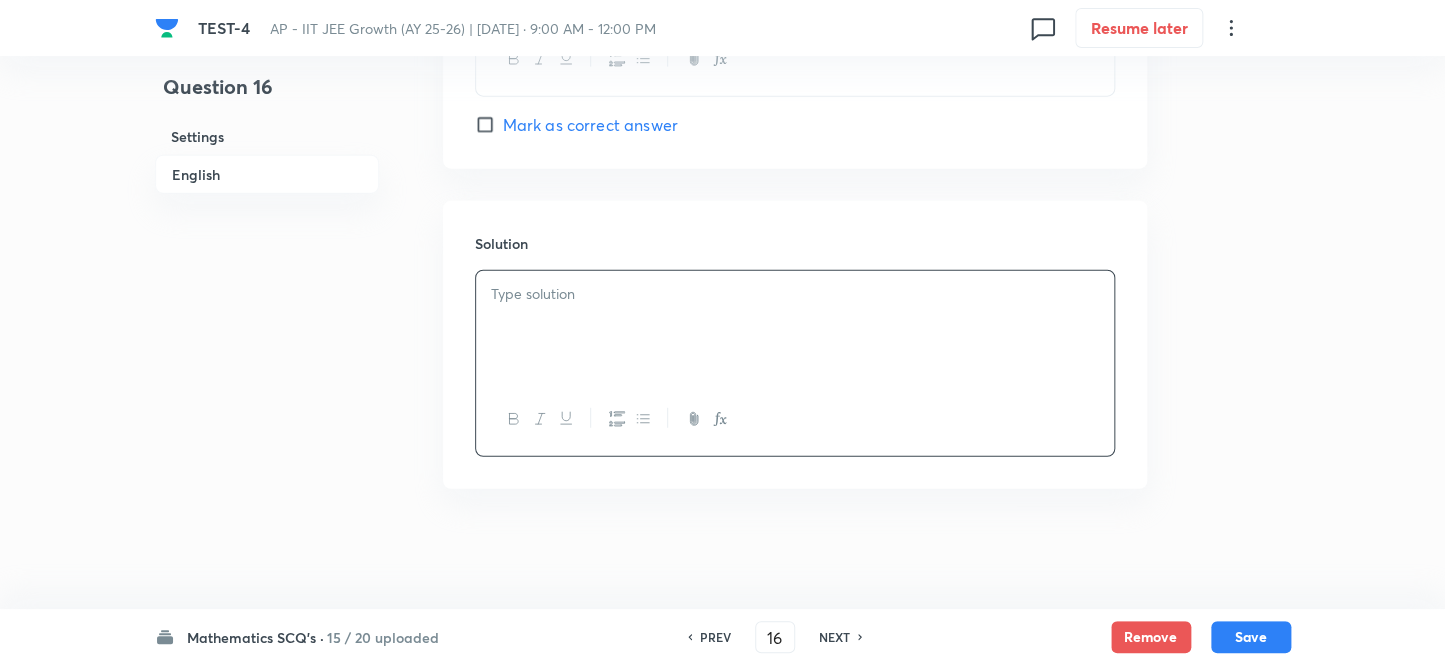type 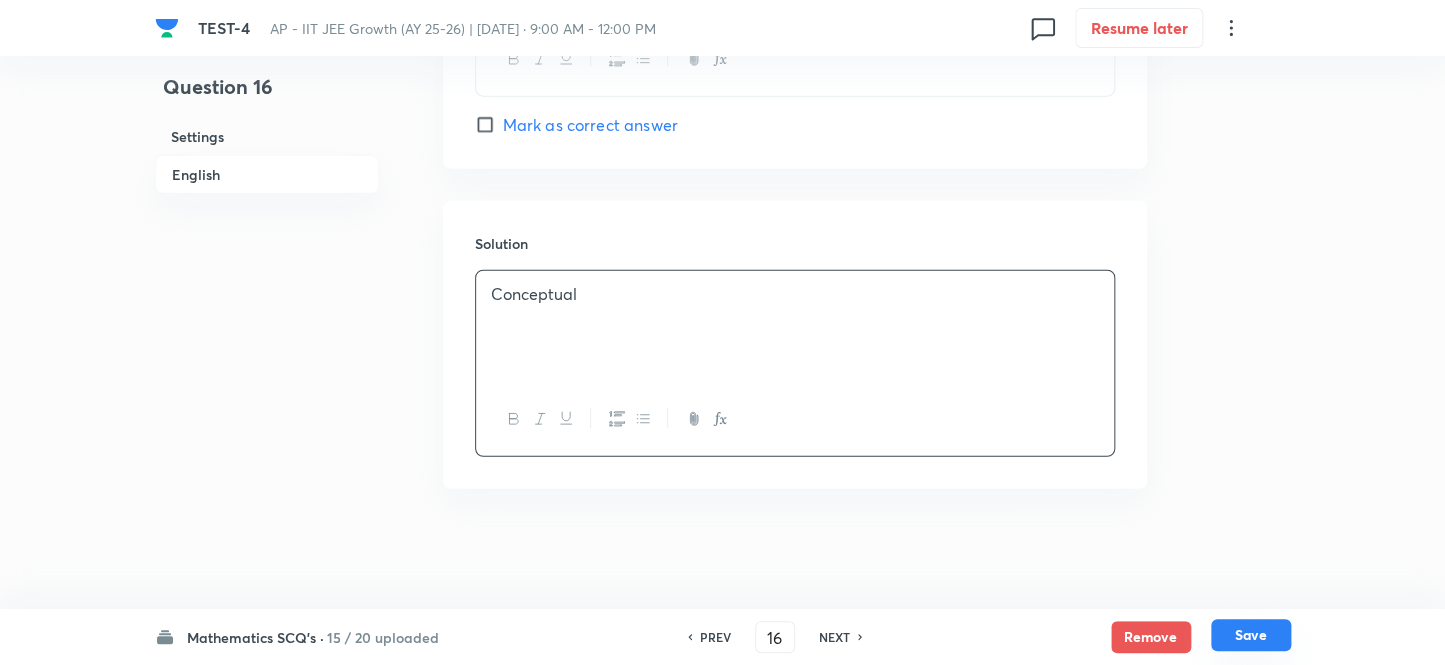 click on "Save" at bounding box center [1251, 635] 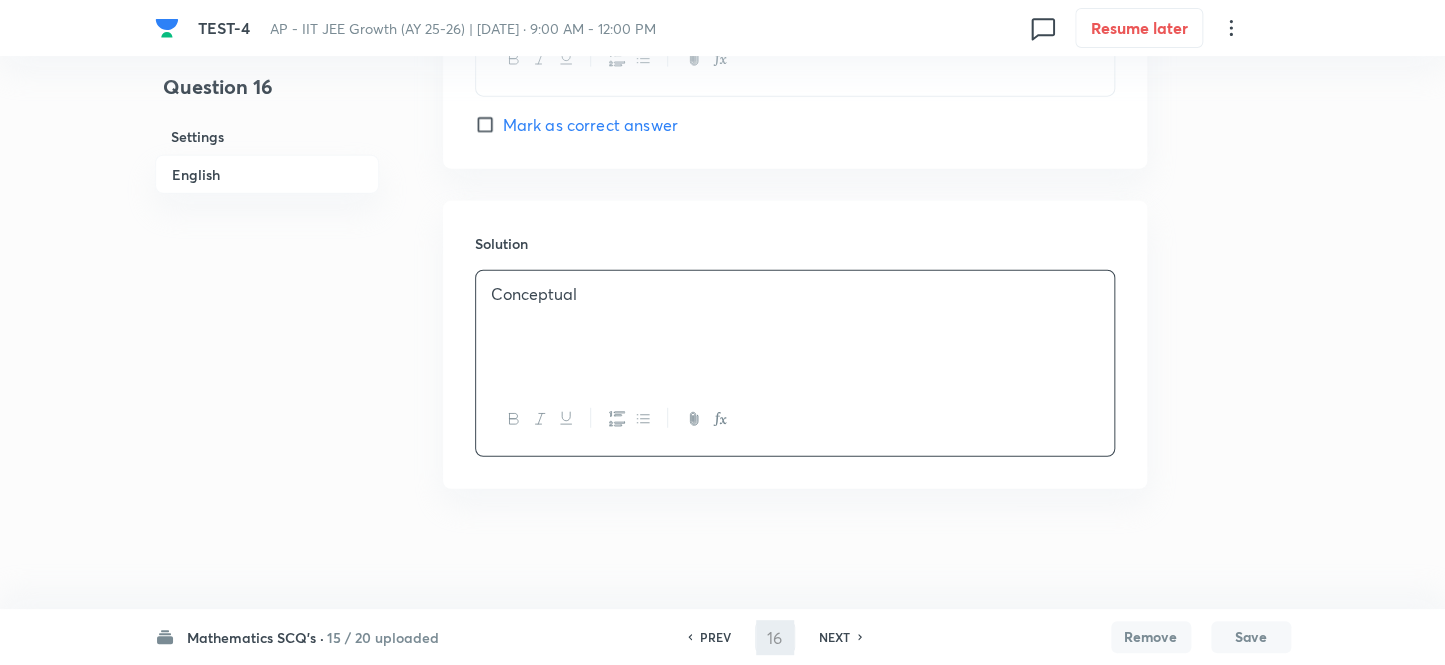 type on "17" 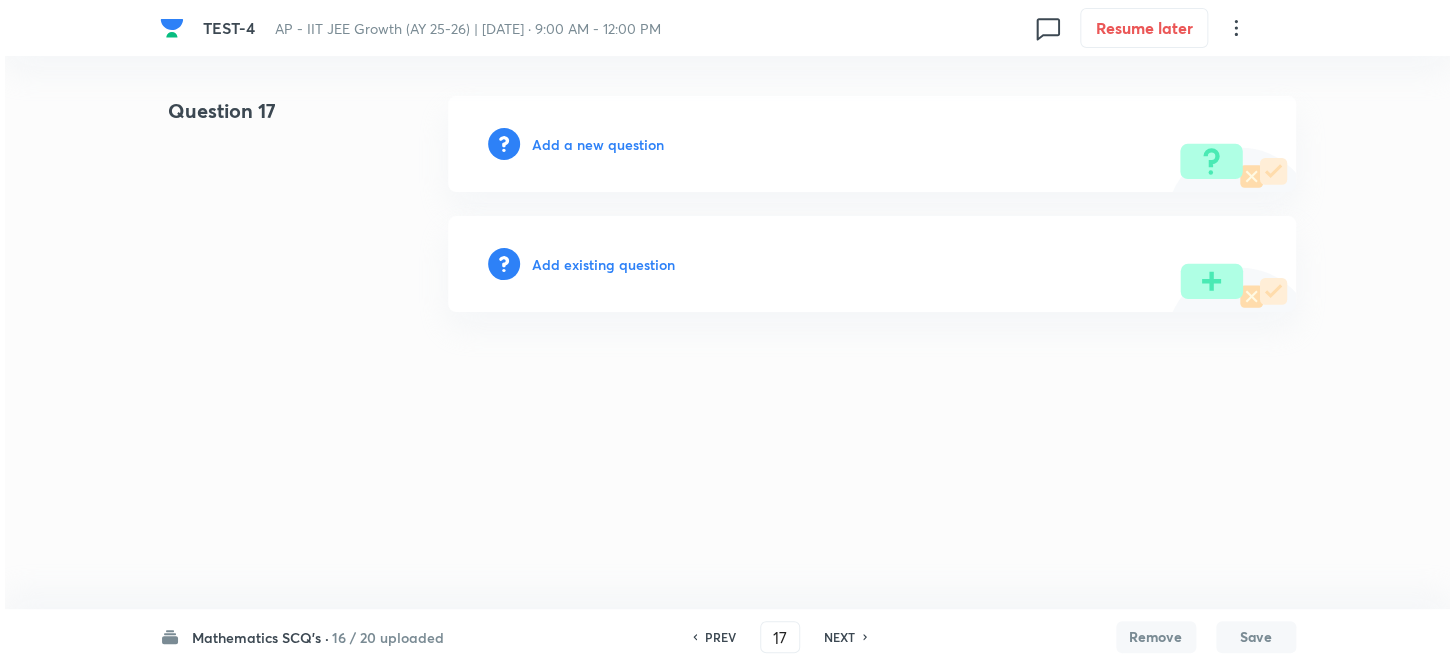 scroll, scrollTop: 0, scrollLeft: 0, axis: both 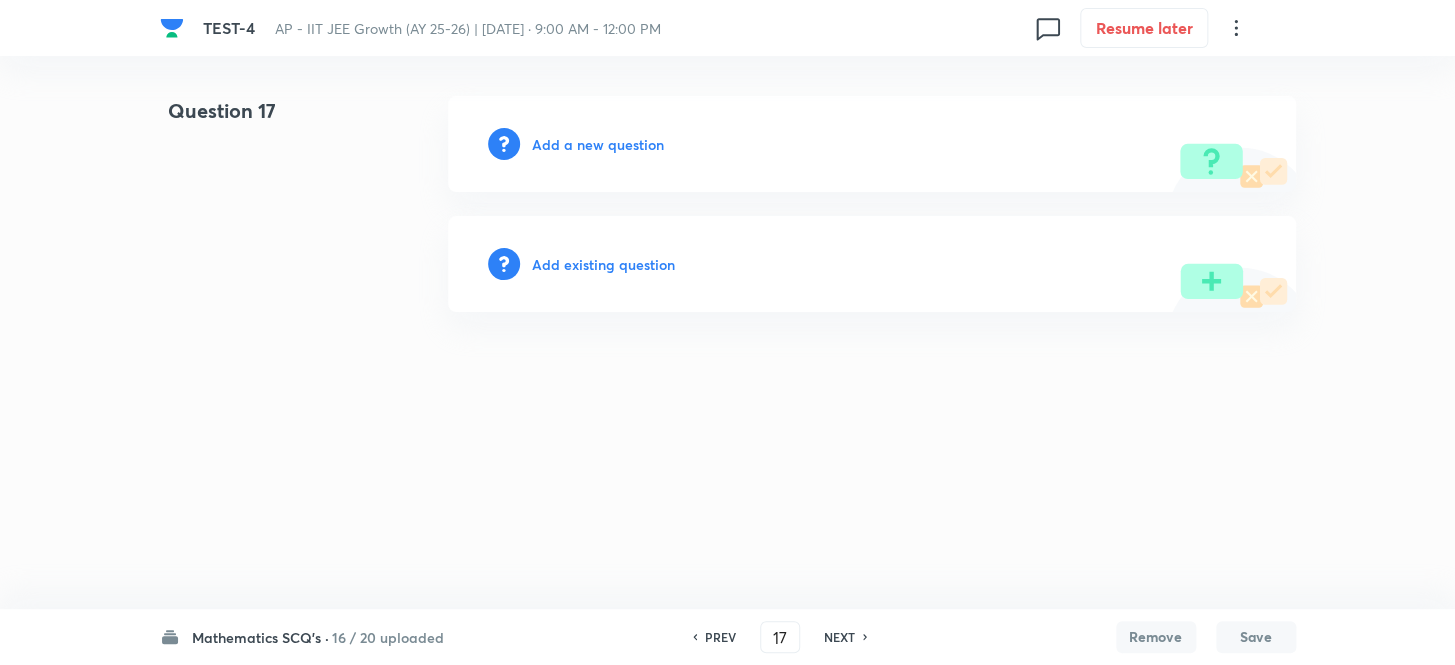 click on "Add a new question" at bounding box center (598, 144) 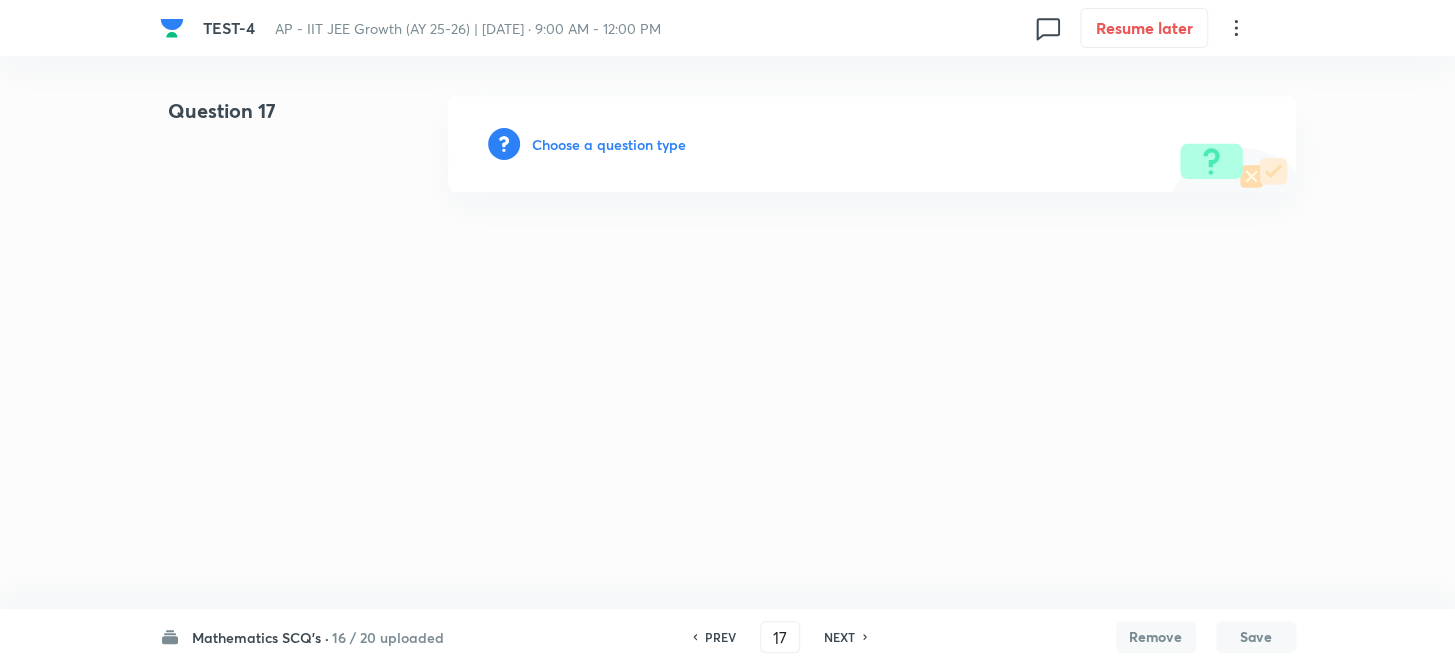 click on "Choose a question type" at bounding box center [609, 144] 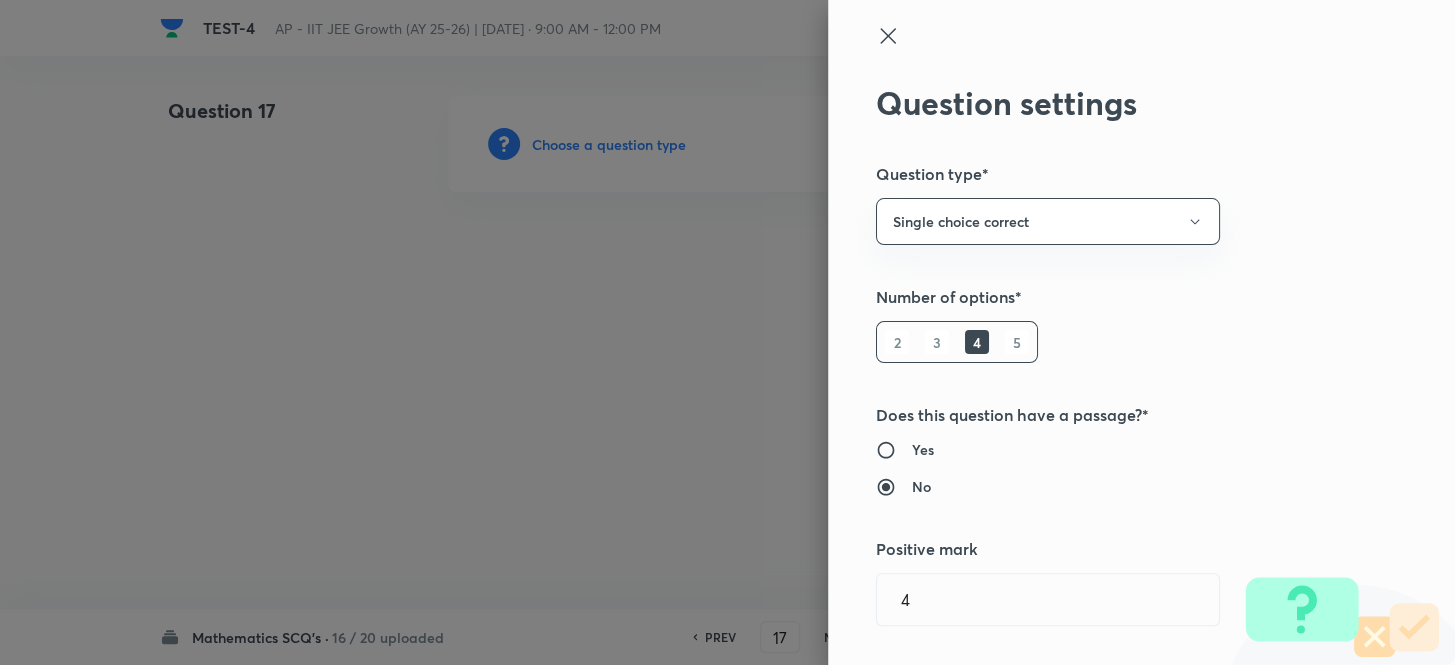 type 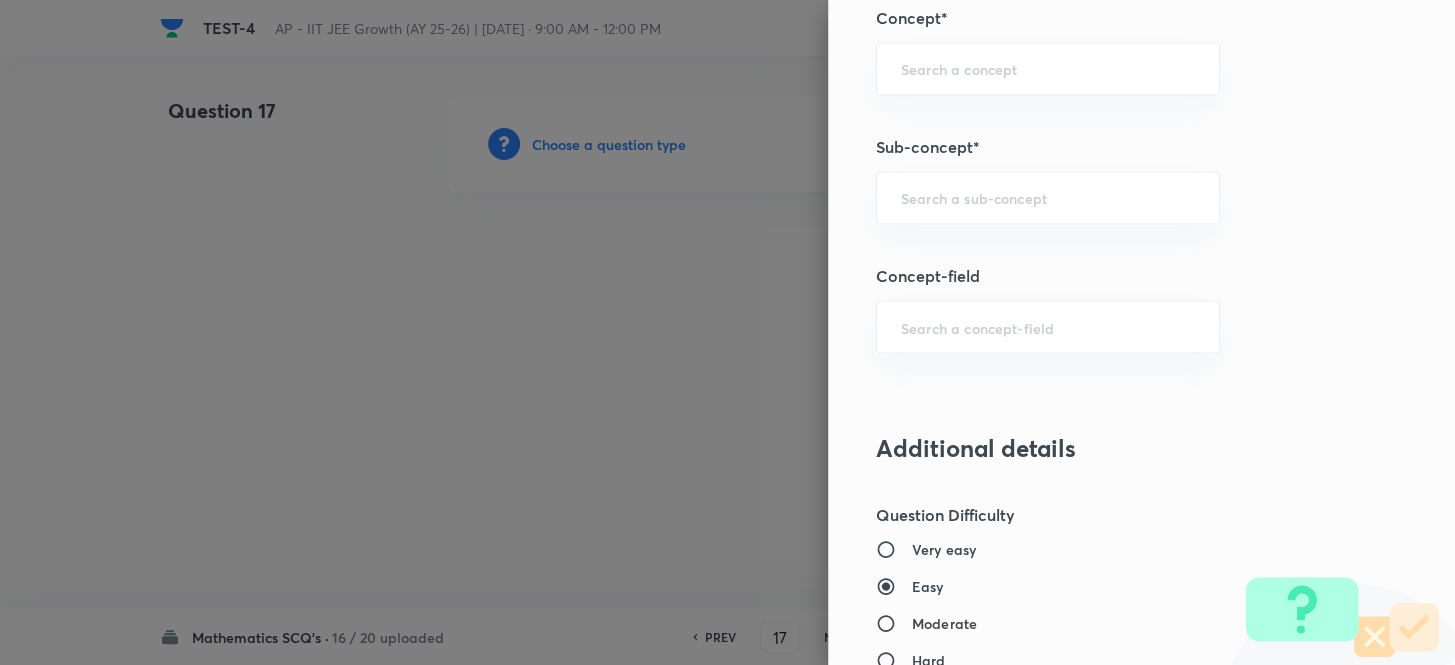 scroll, scrollTop: 1363, scrollLeft: 0, axis: vertical 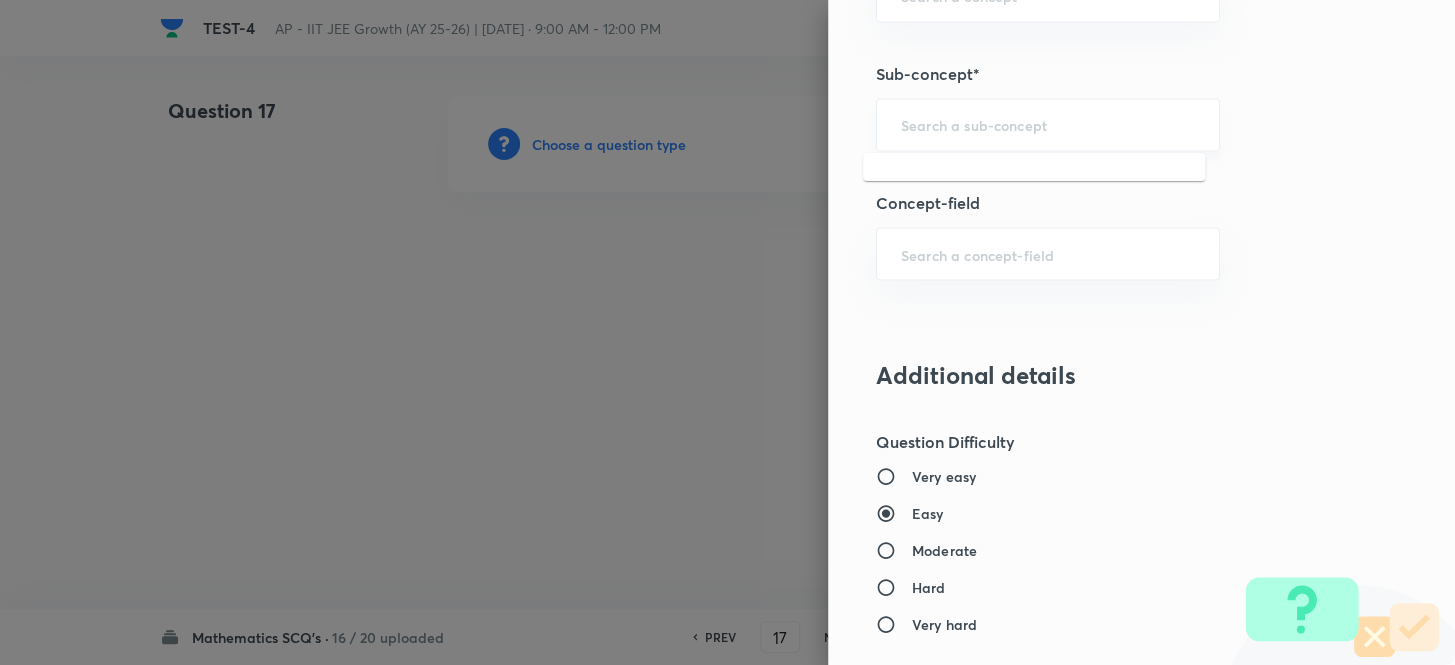 click at bounding box center (1048, 124) 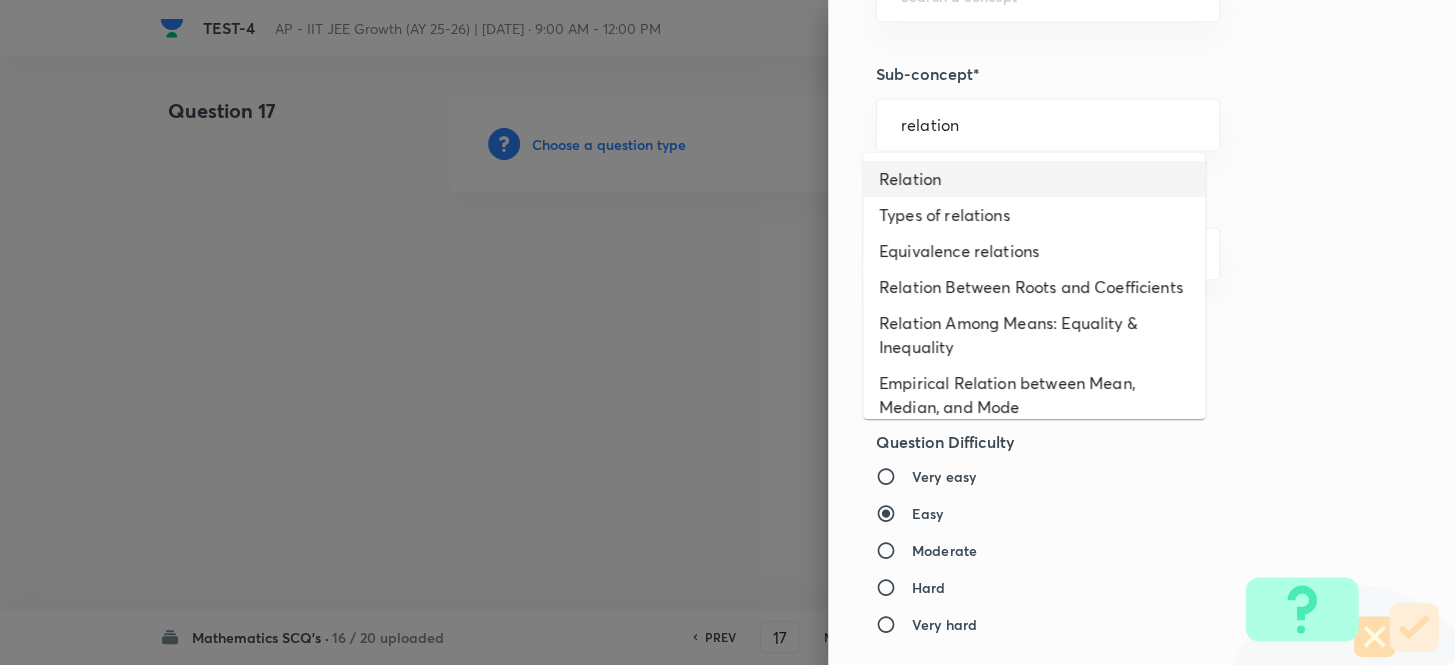 click on "Relation" at bounding box center [1034, 179] 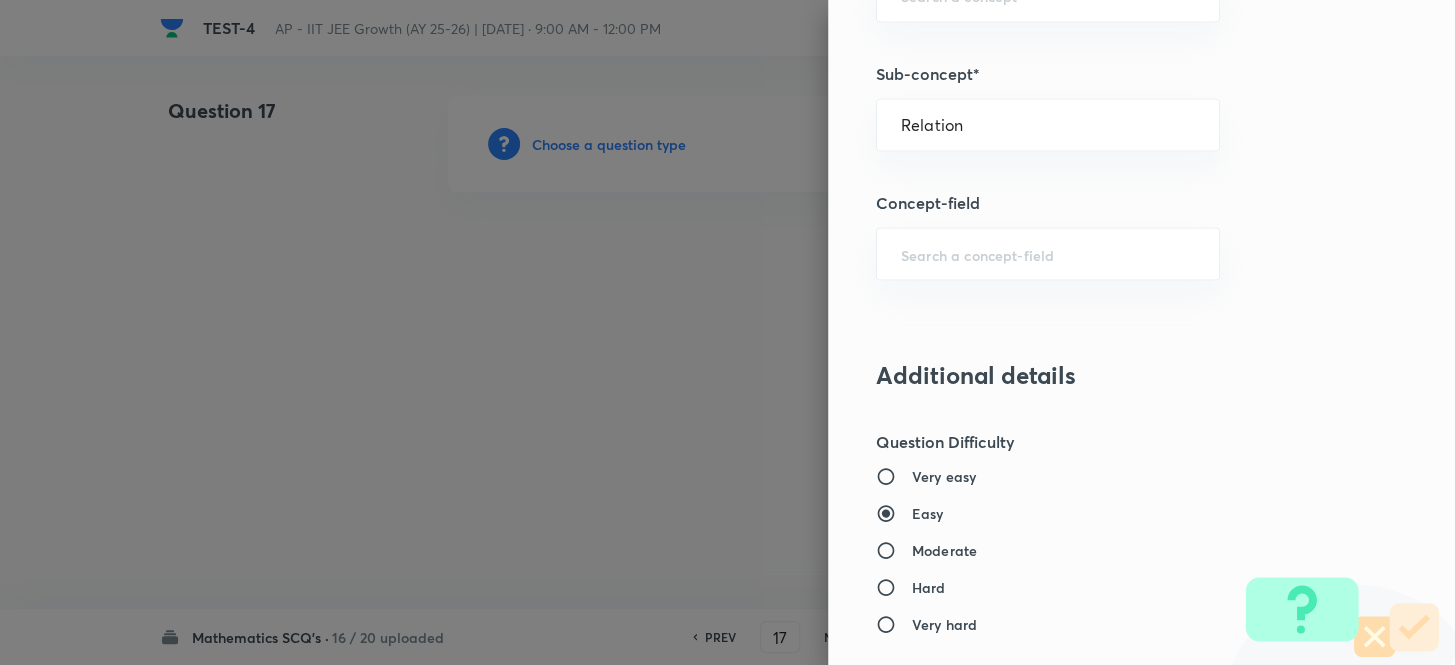 type on "Mathematics" 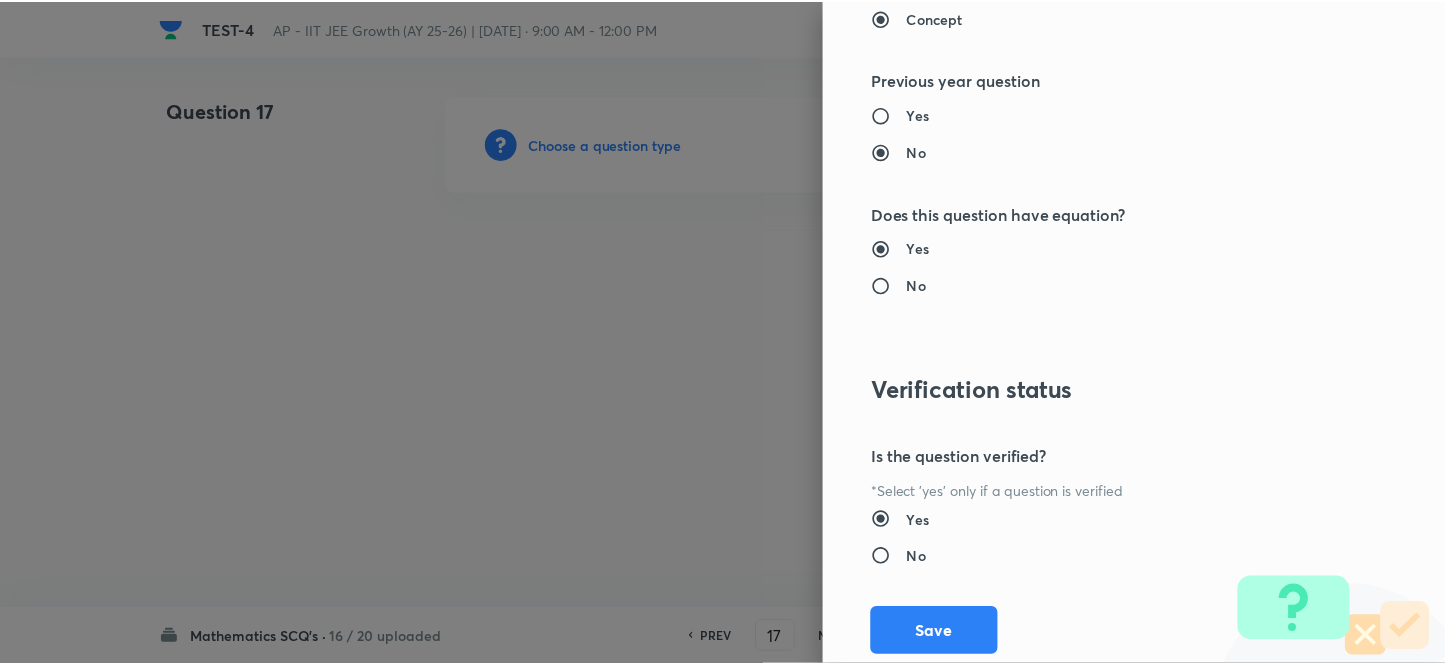 scroll, scrollTop: 2193, scrollLeft: 0, axis: vertical 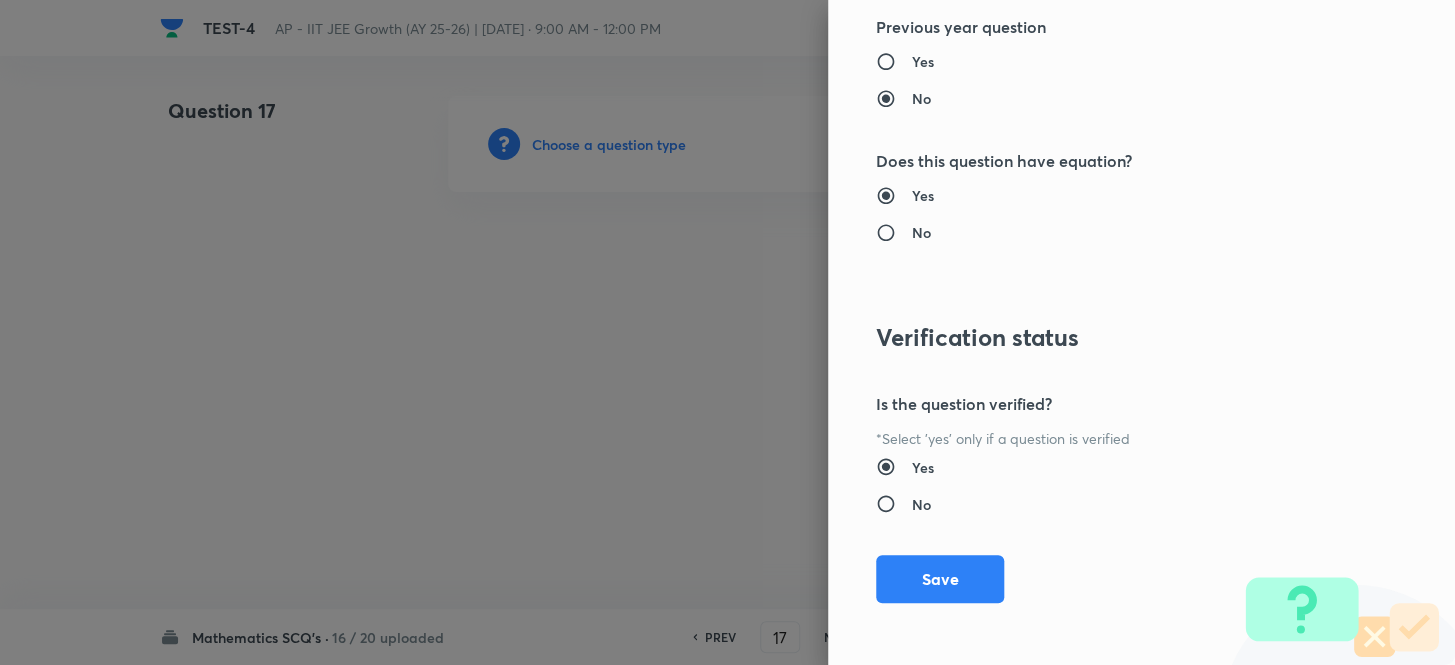 click on "Save" at bounding box center [940, 579] 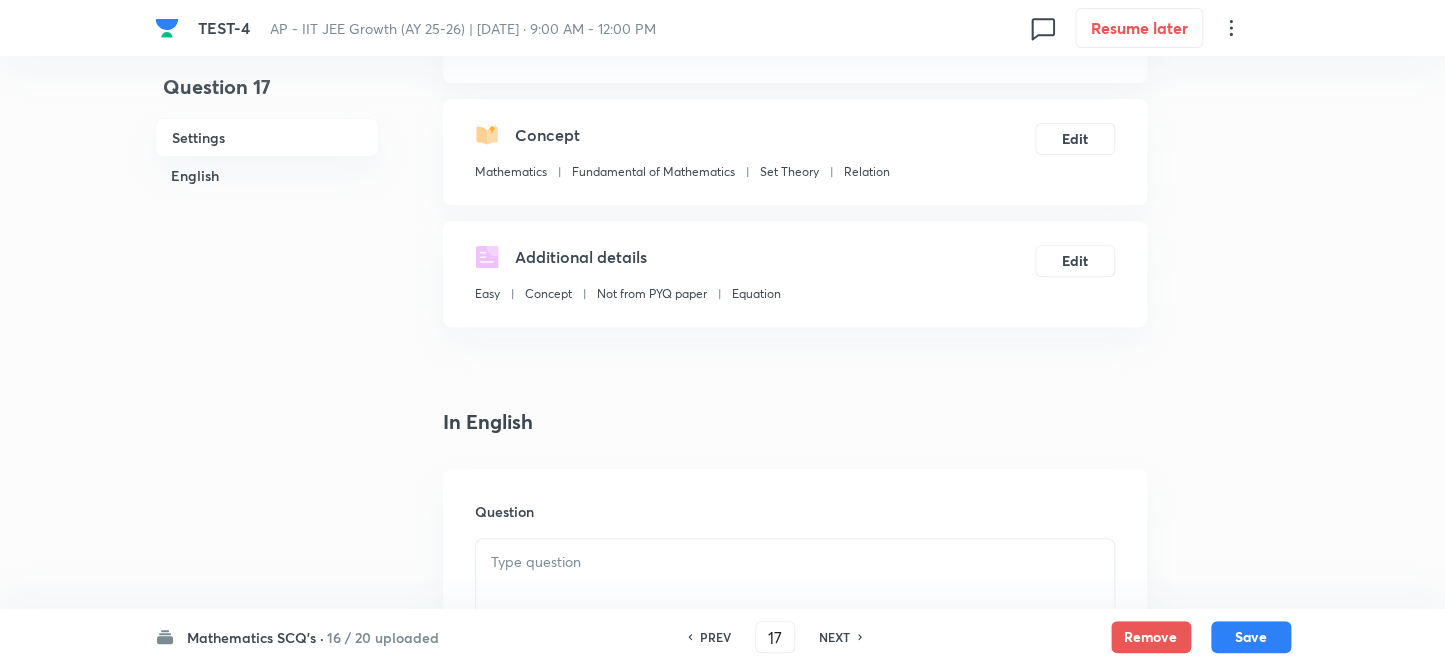 scroll, scrollTop: 363, scrollLeft: 0, axis: vertical 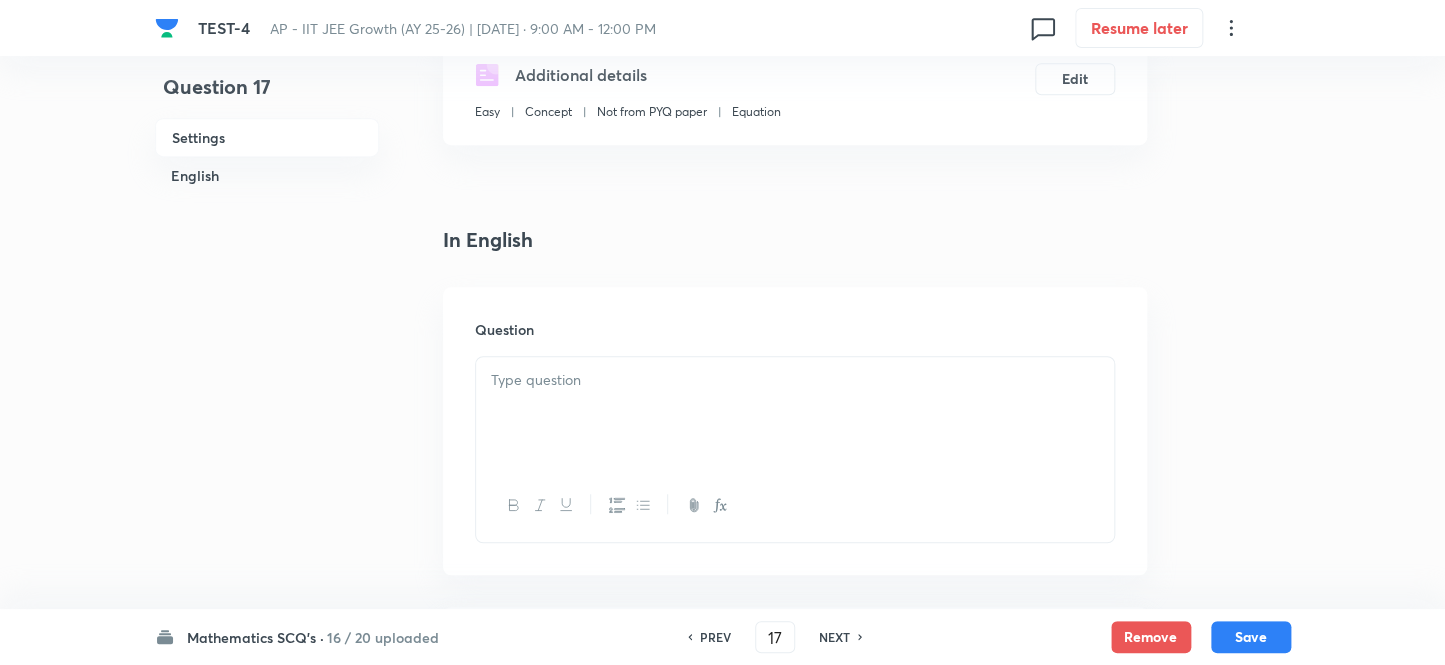 click at bounding box center [795, 380] 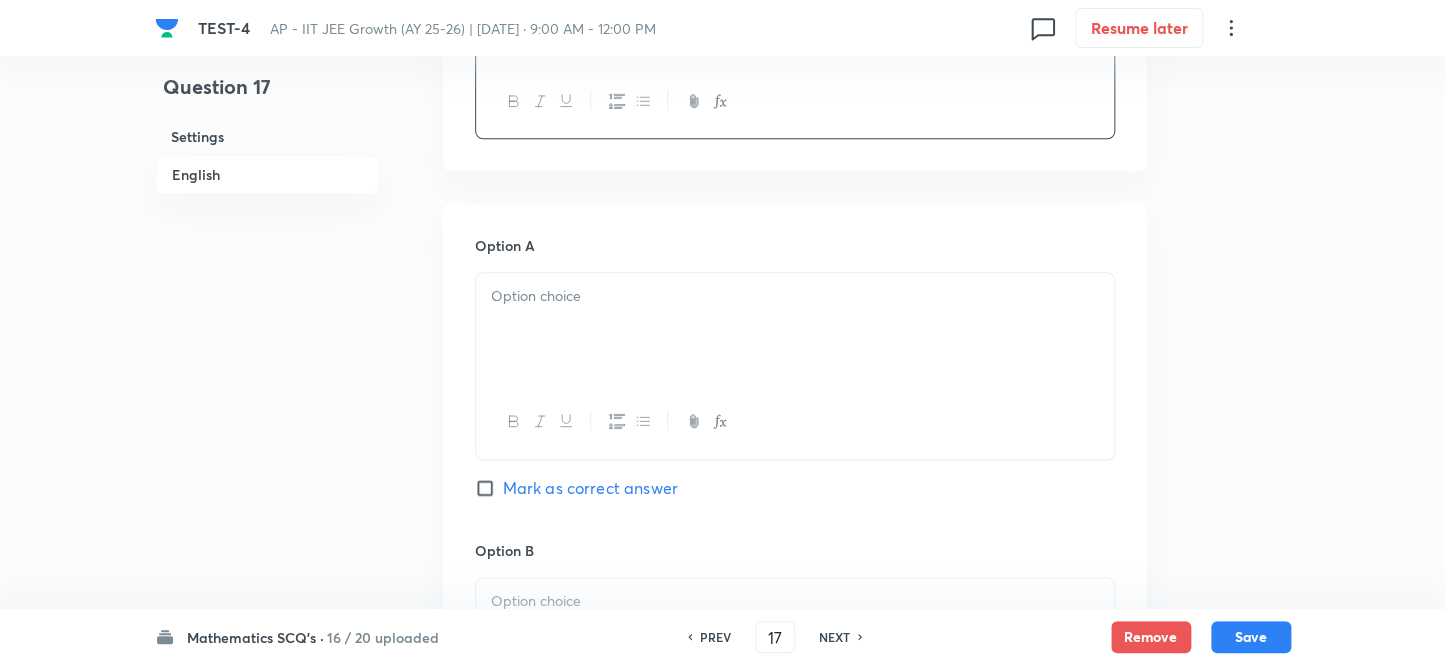 scroll, scrollTop: 909, scrollLeft: 0, axis: vertical 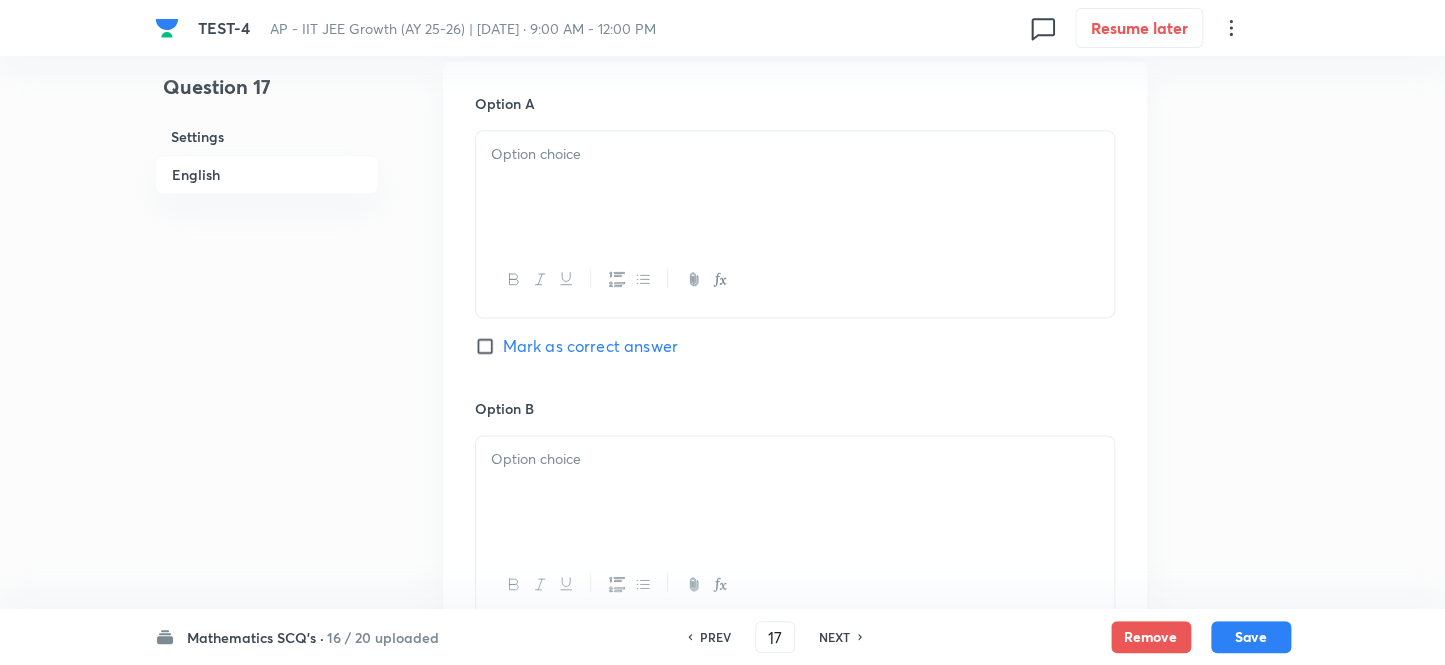click at bounding box center (795, 187) 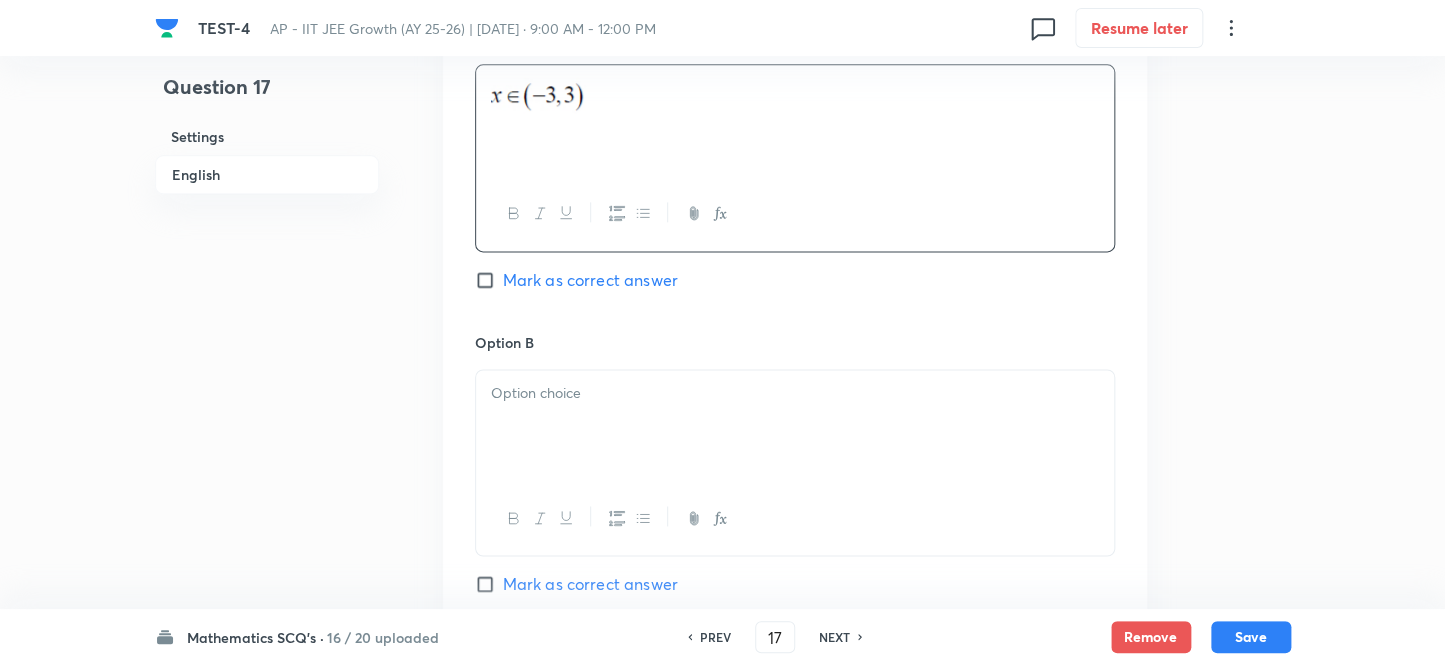 scroll, scrollTop: 1272, scrollLeft: 0, axis: vertical 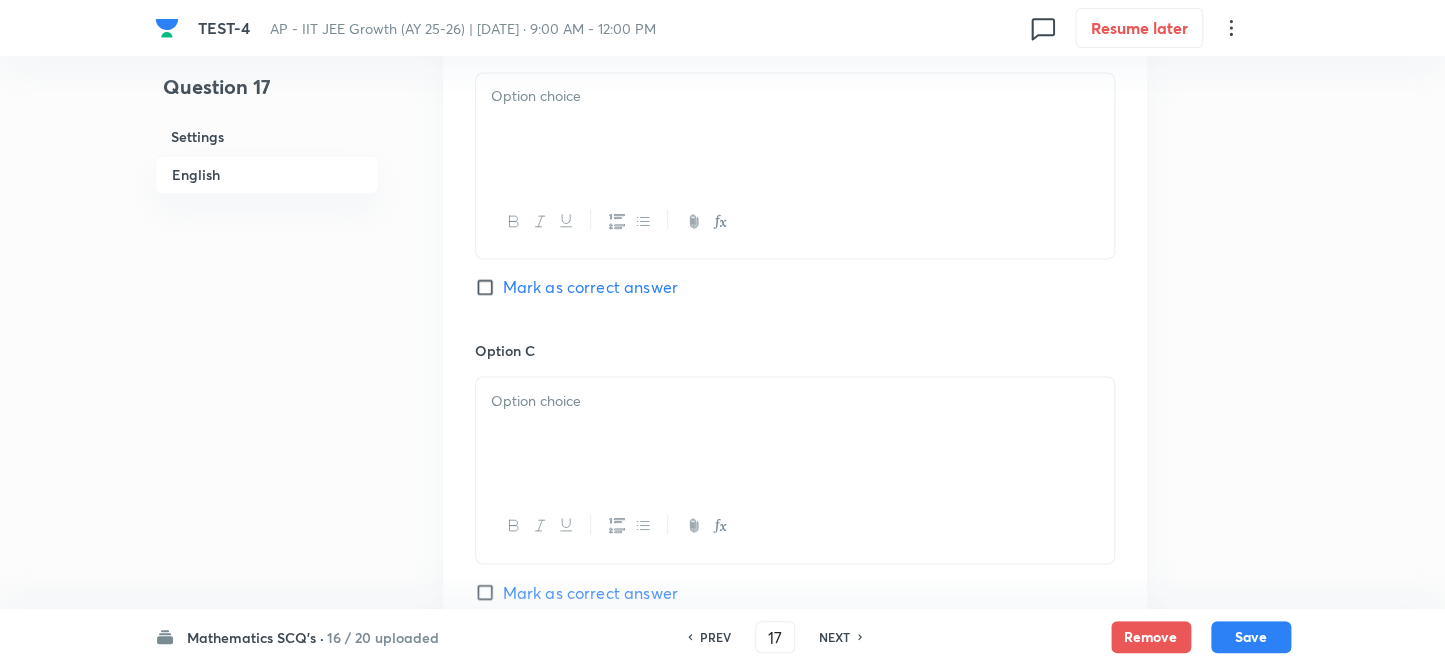 click at bounding box center [795, 129] 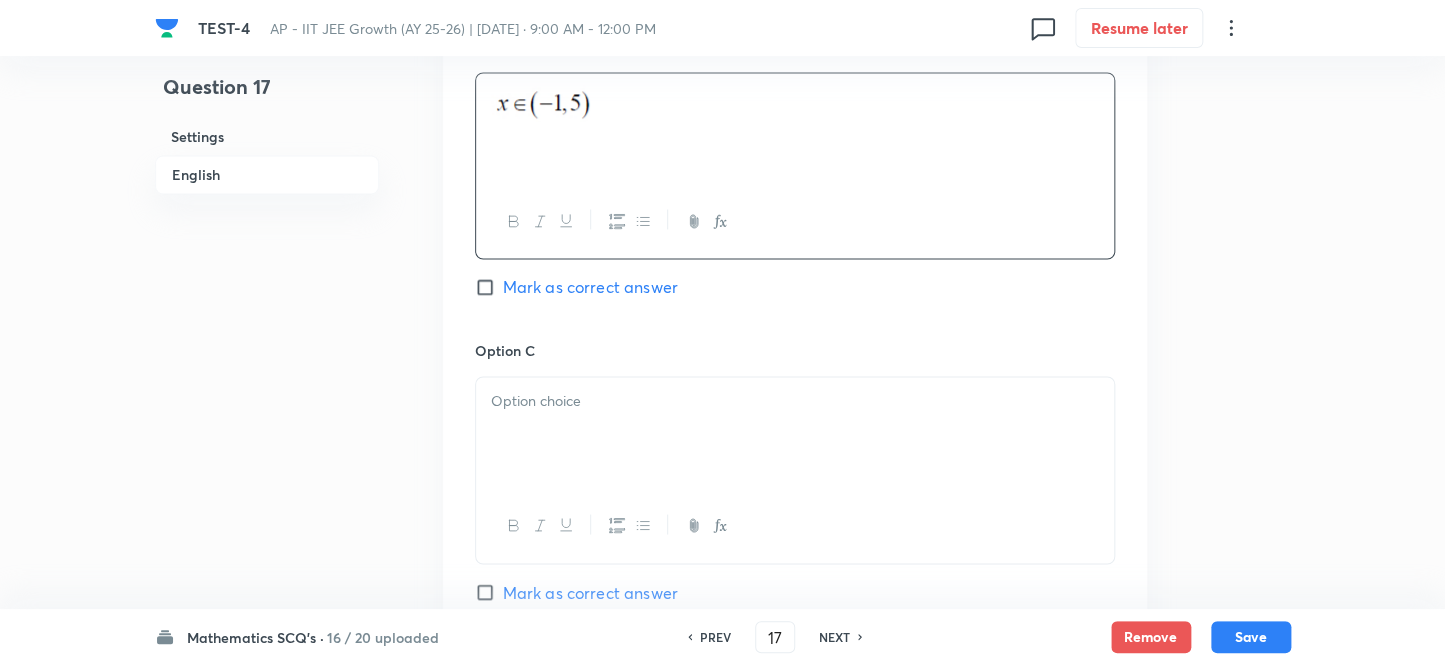 scroll, scrollTop: 1363, scrollLeft: 0, axis: vertical 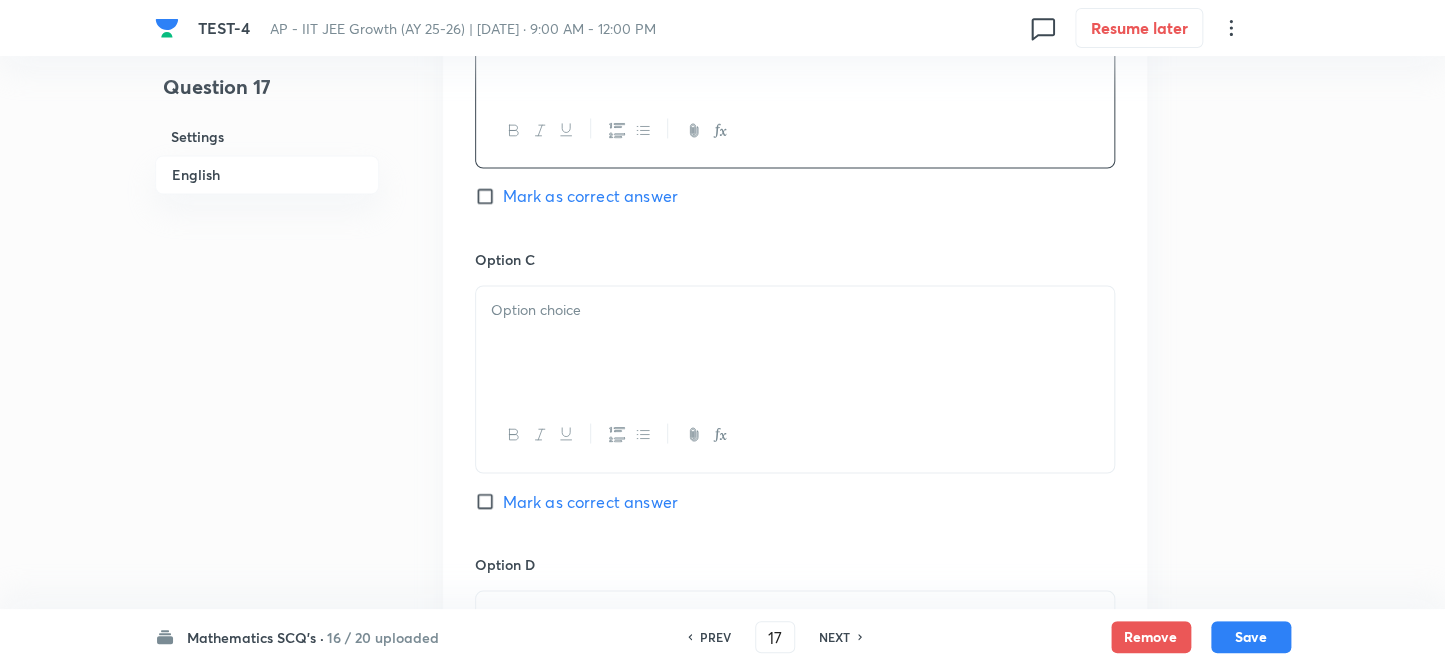 click at bounding box center [795, 342] 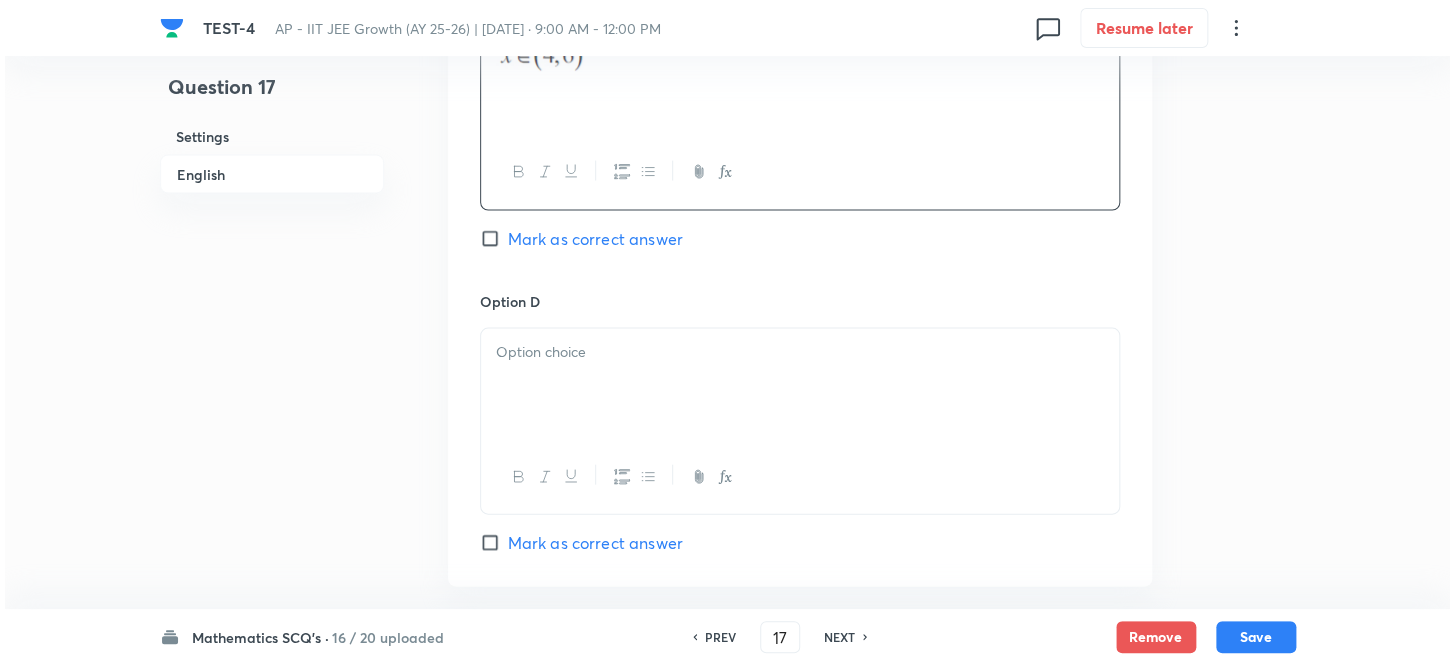 scroll, scrollTop: 1636, scrollLeft: 0, axis: vertical 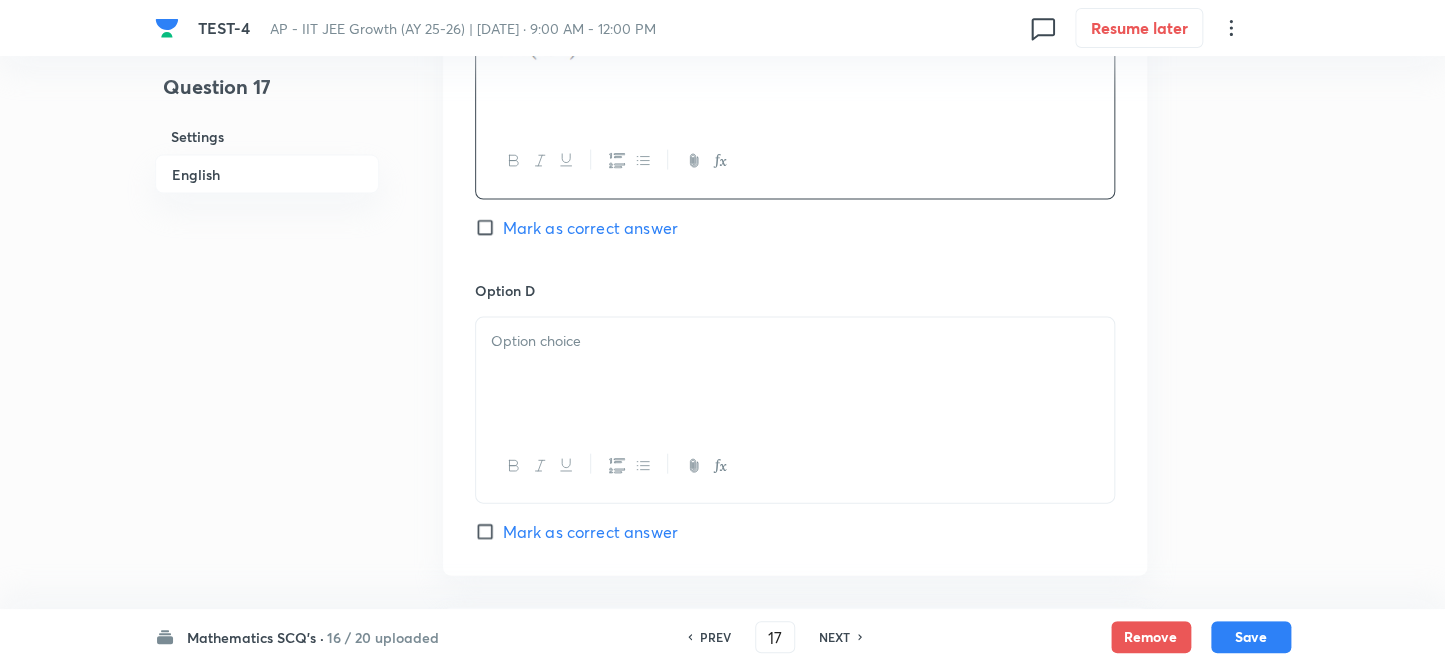 click at bounding box center [795, 374] 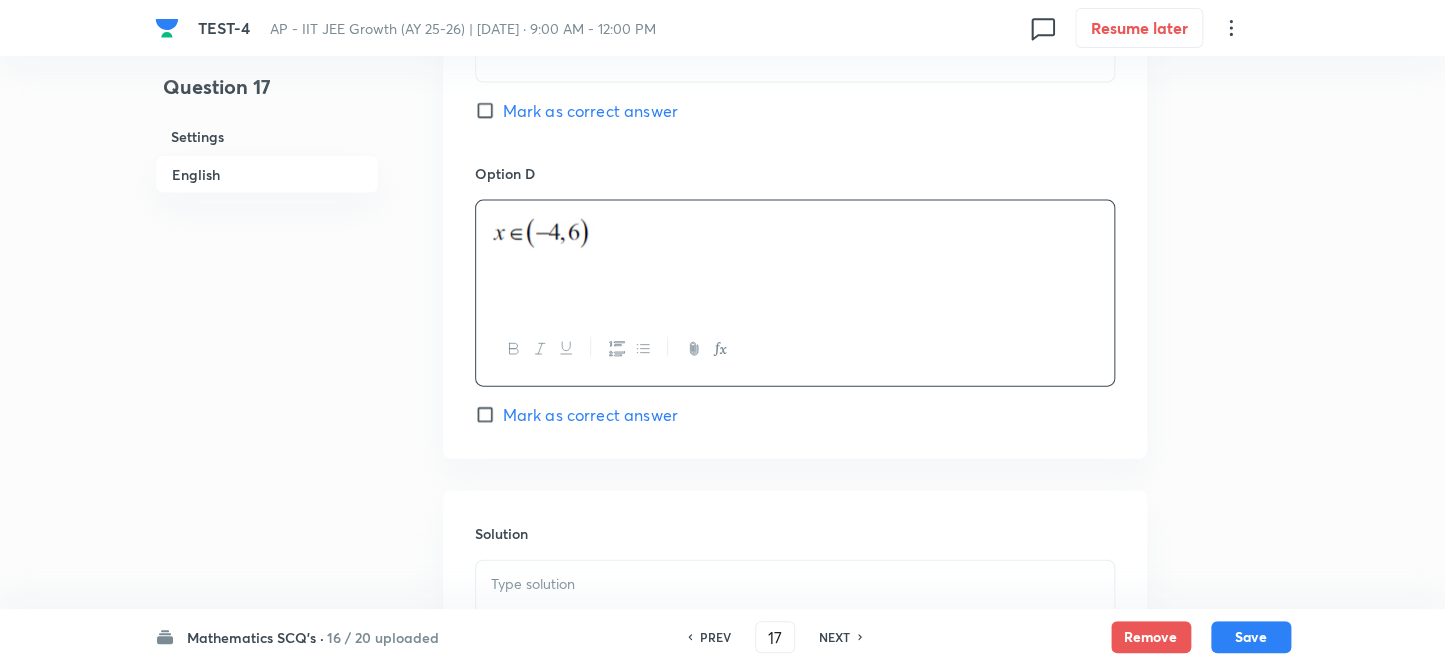 scroll, scrollTop: 1909, scrollLeft: 0, axis: vertical 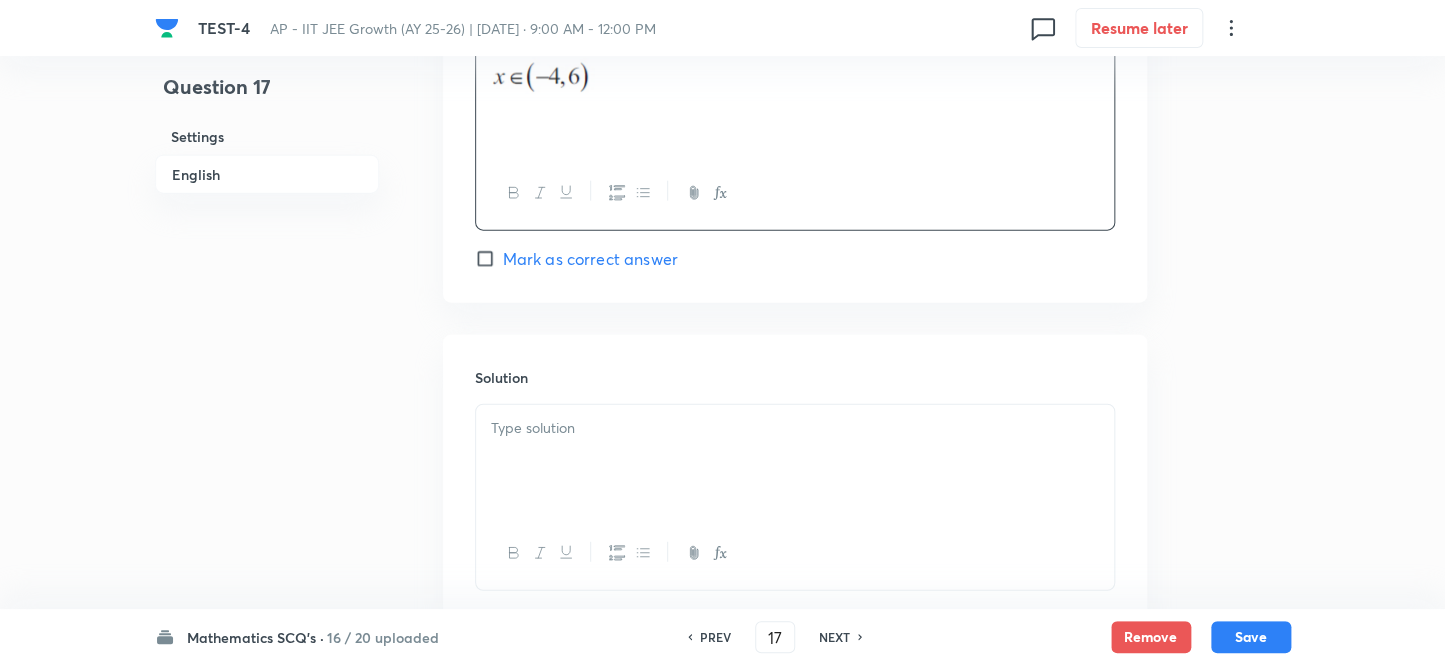 click on "Mark as correct answer" at bounding box center (489, 259) 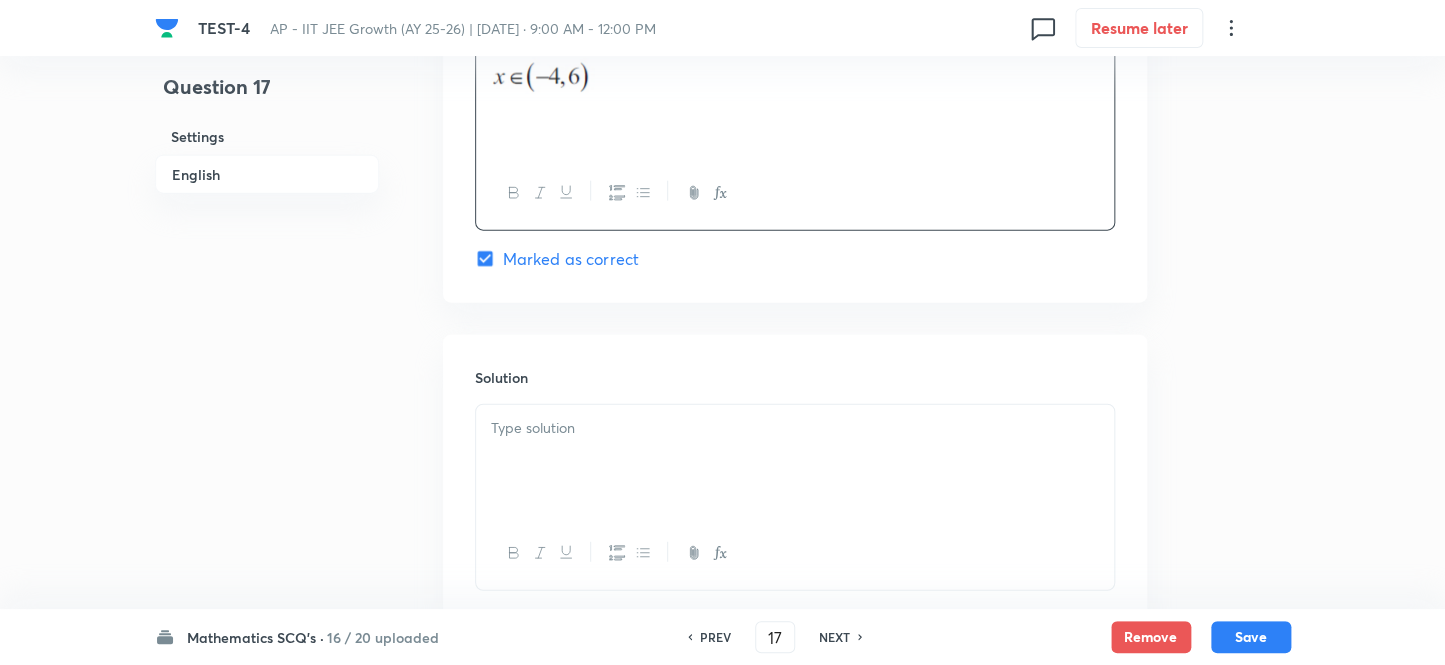 click at bounding box center [795, 461] 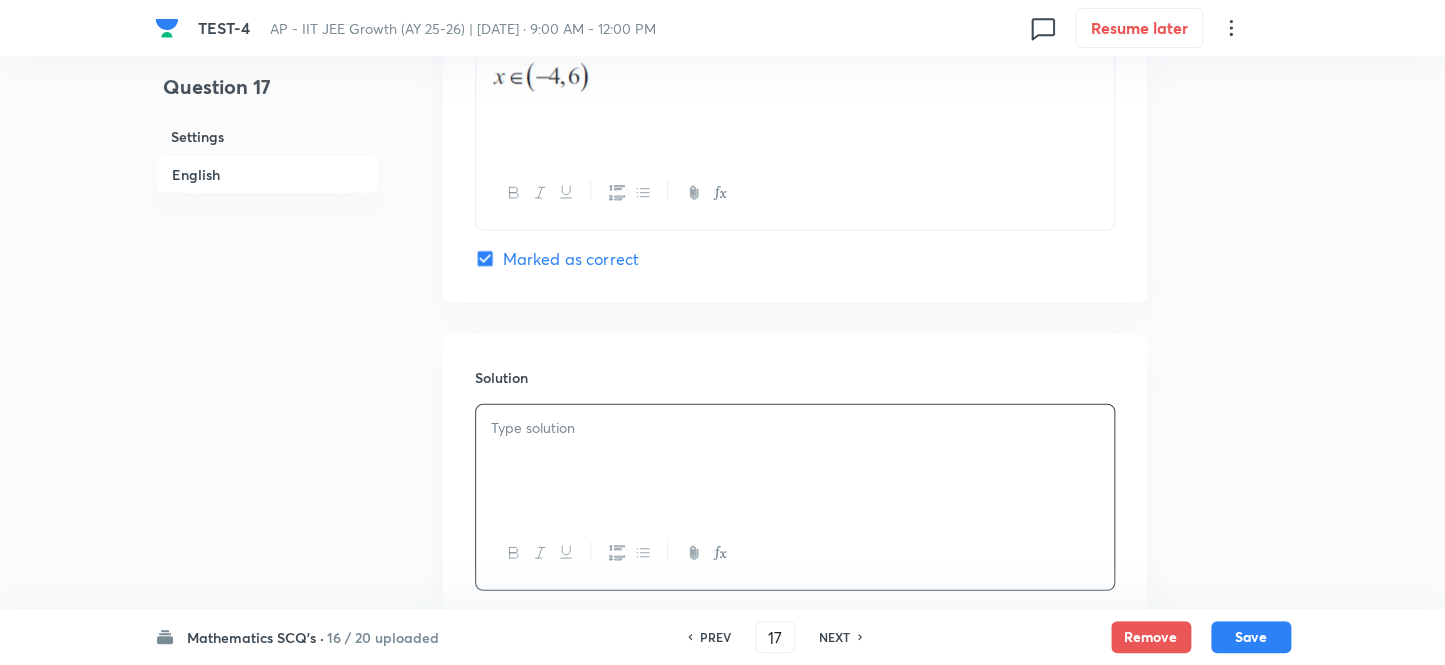 type 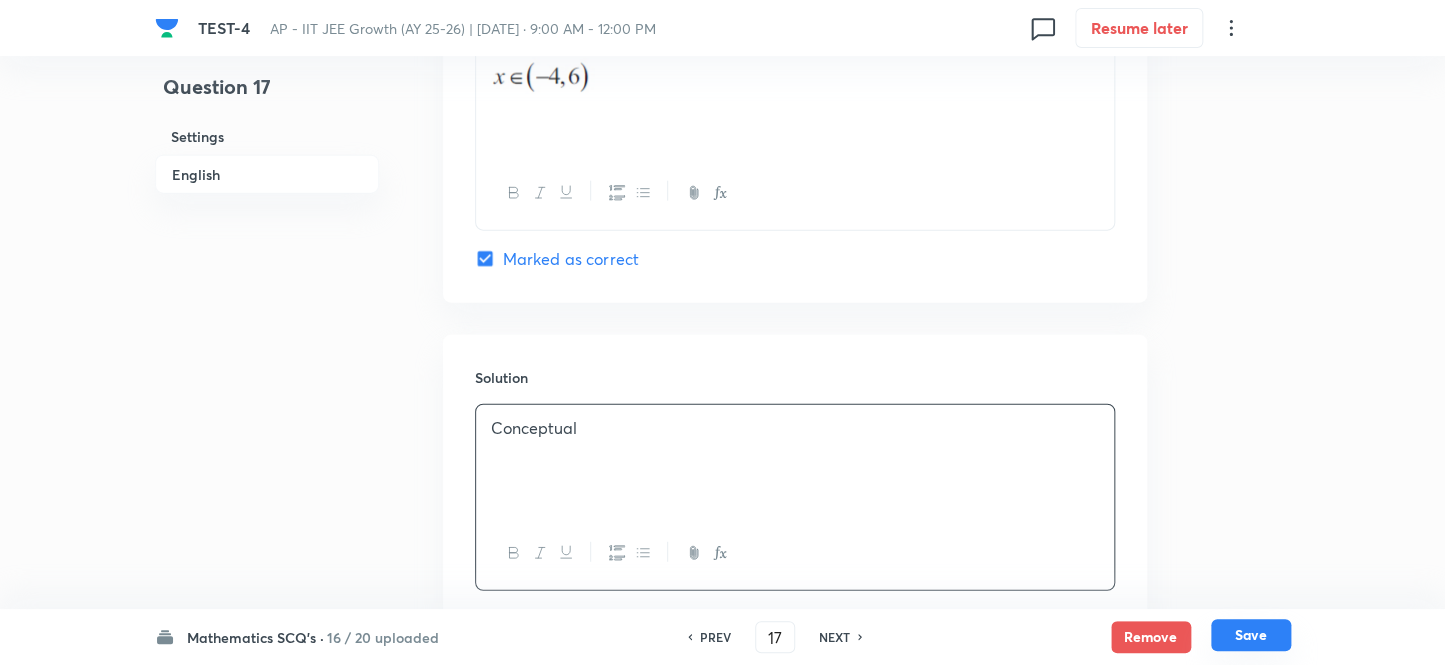 click on "Save" at bounding box center (1251, 635) 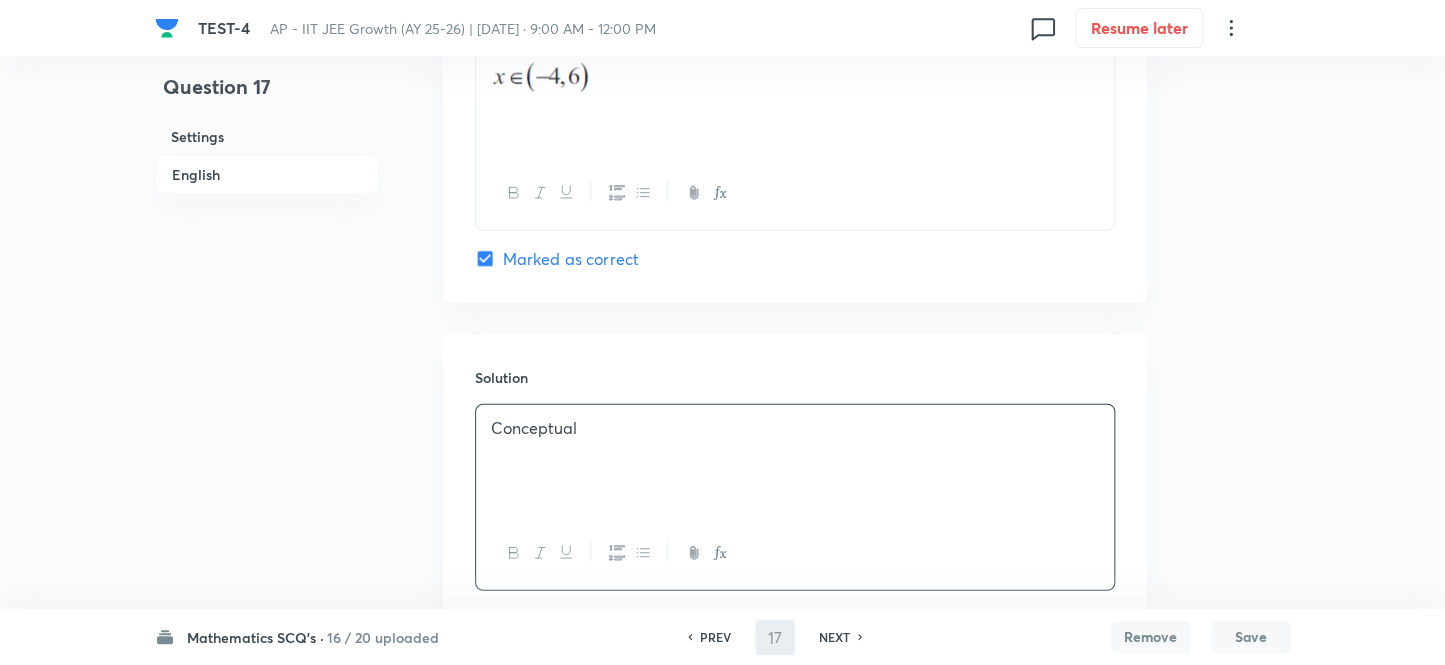 type on "18" 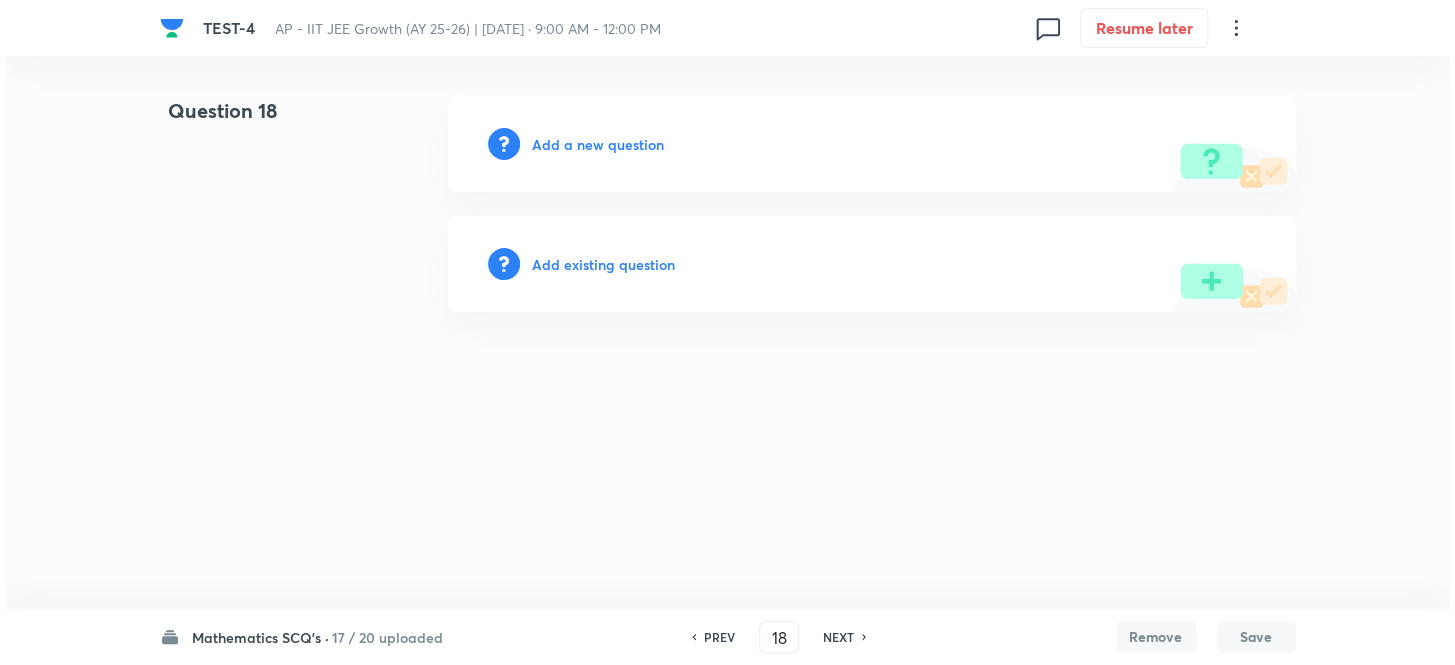 scroll, scrollTop: 0, scrollLeft: 0, axis: both 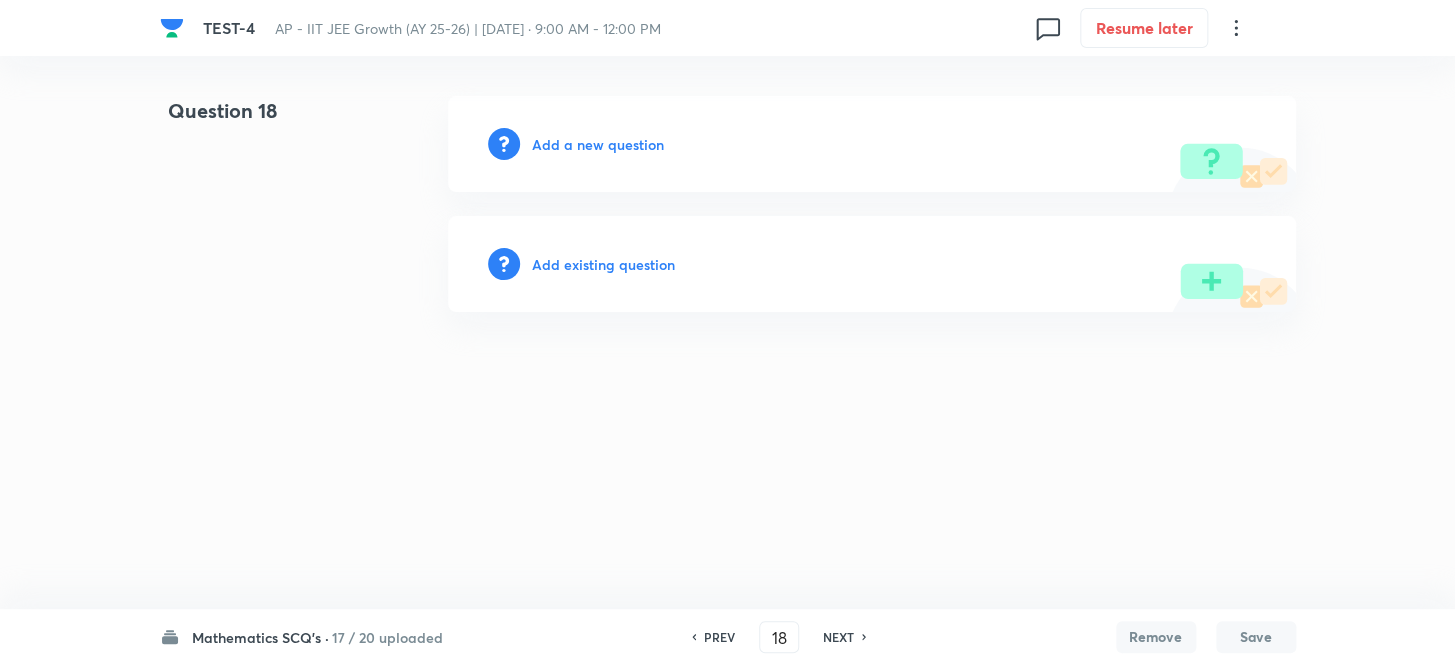 click on "Add a new question" at bounding box center [598, 144] 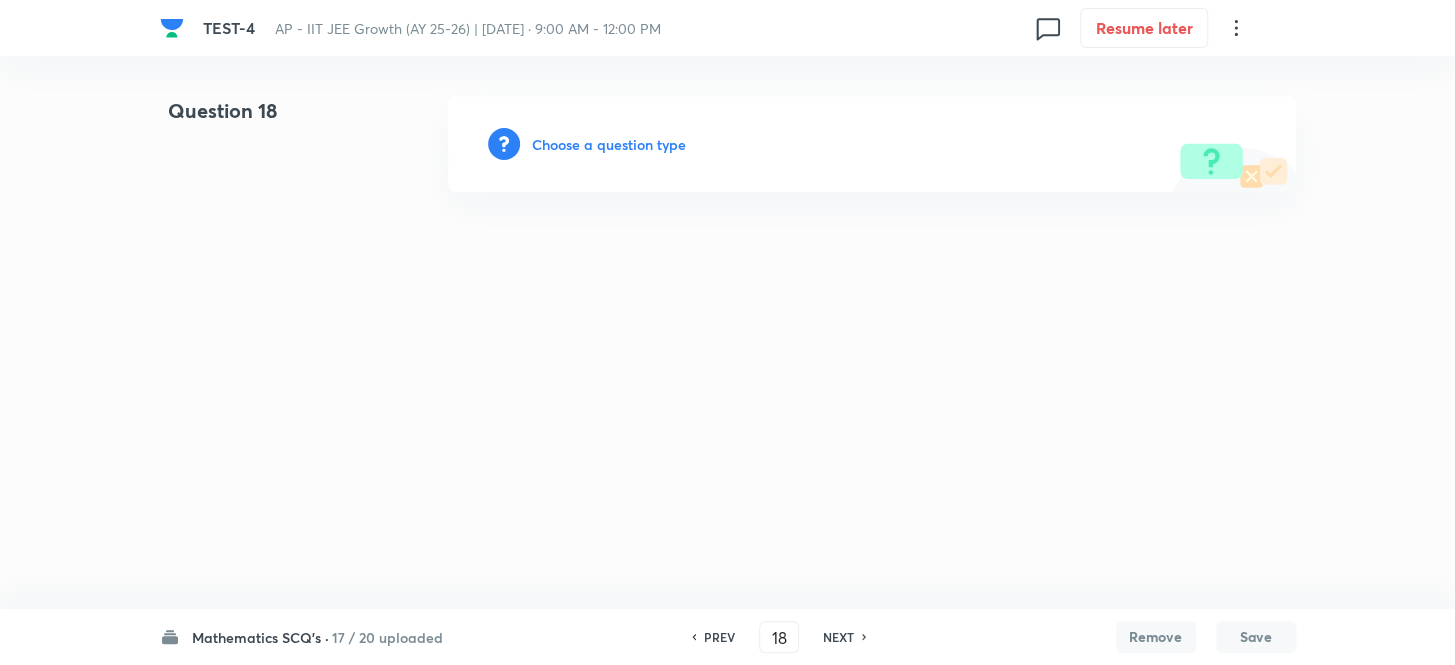 click on "Choose a question type" at bounding box center (872, 144) 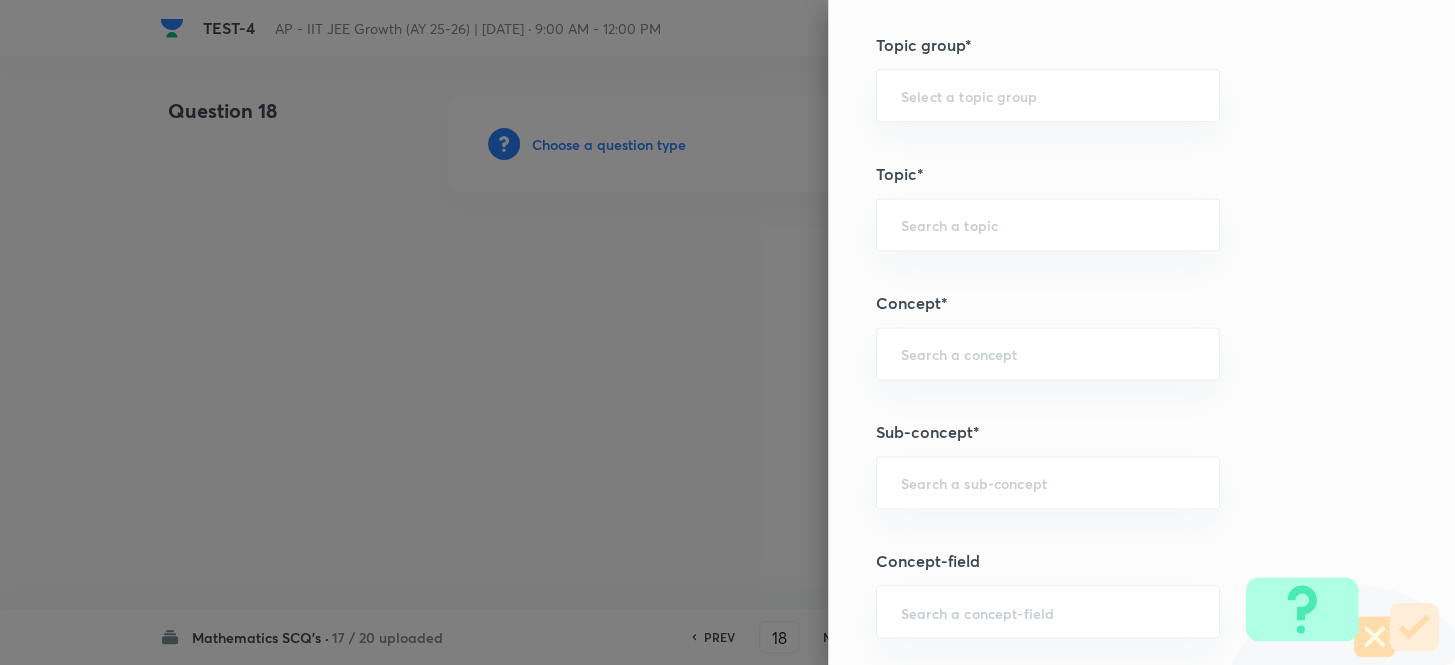 scroll, scrollTop: 1363, scrollLeft: 0, axis: vertical 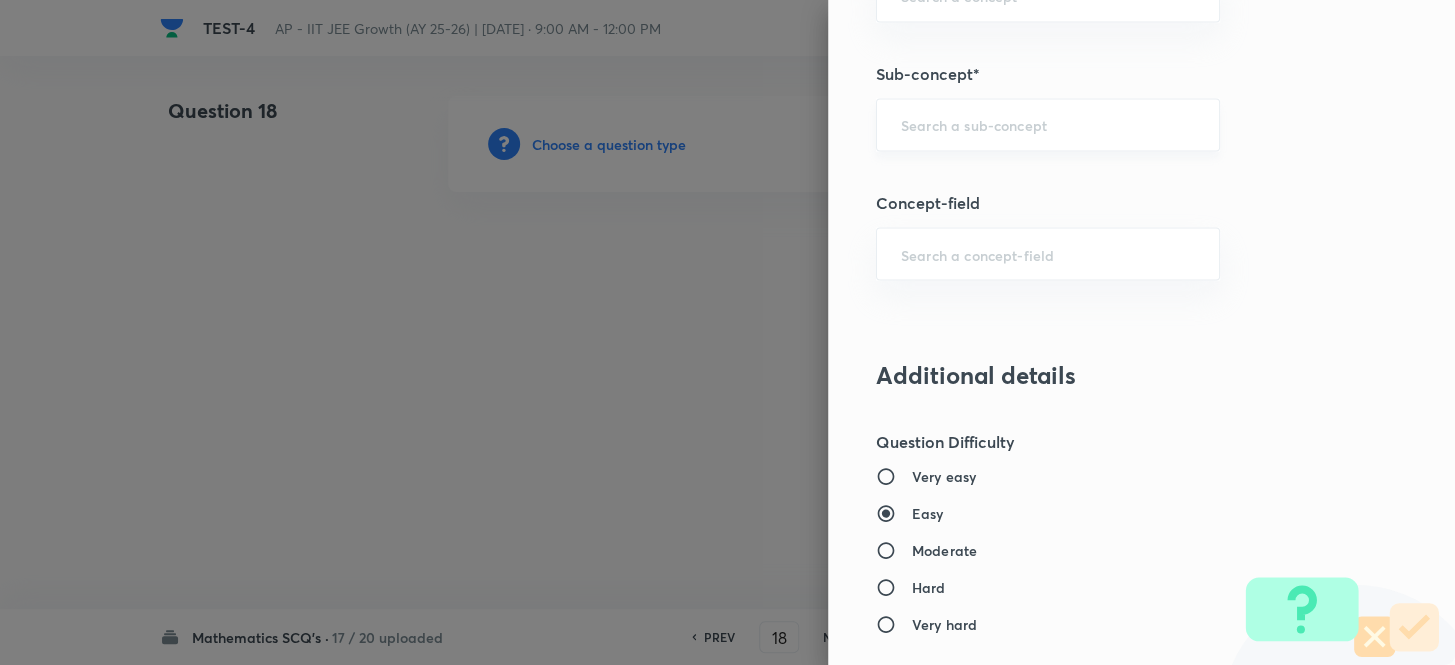 click at bounding box center (1048, 124) 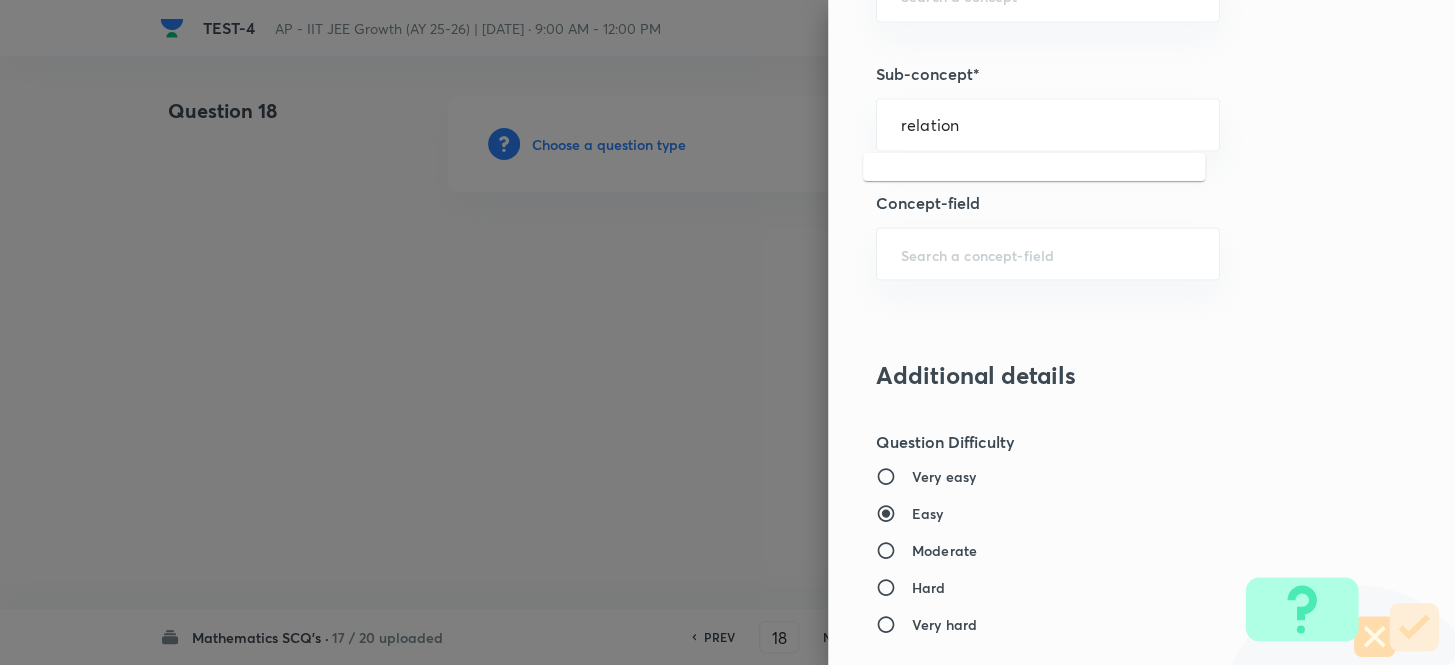 type on "relation" 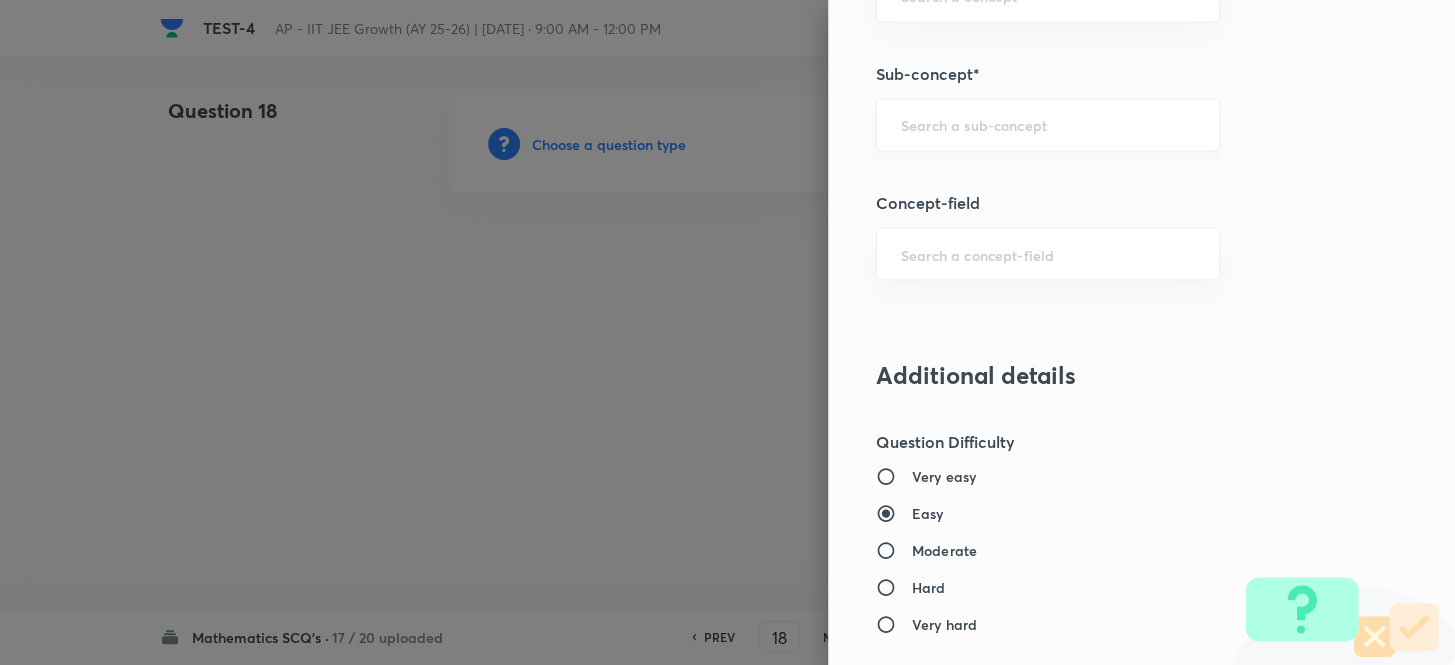 click on "​" at bounding box center [1048, 124] 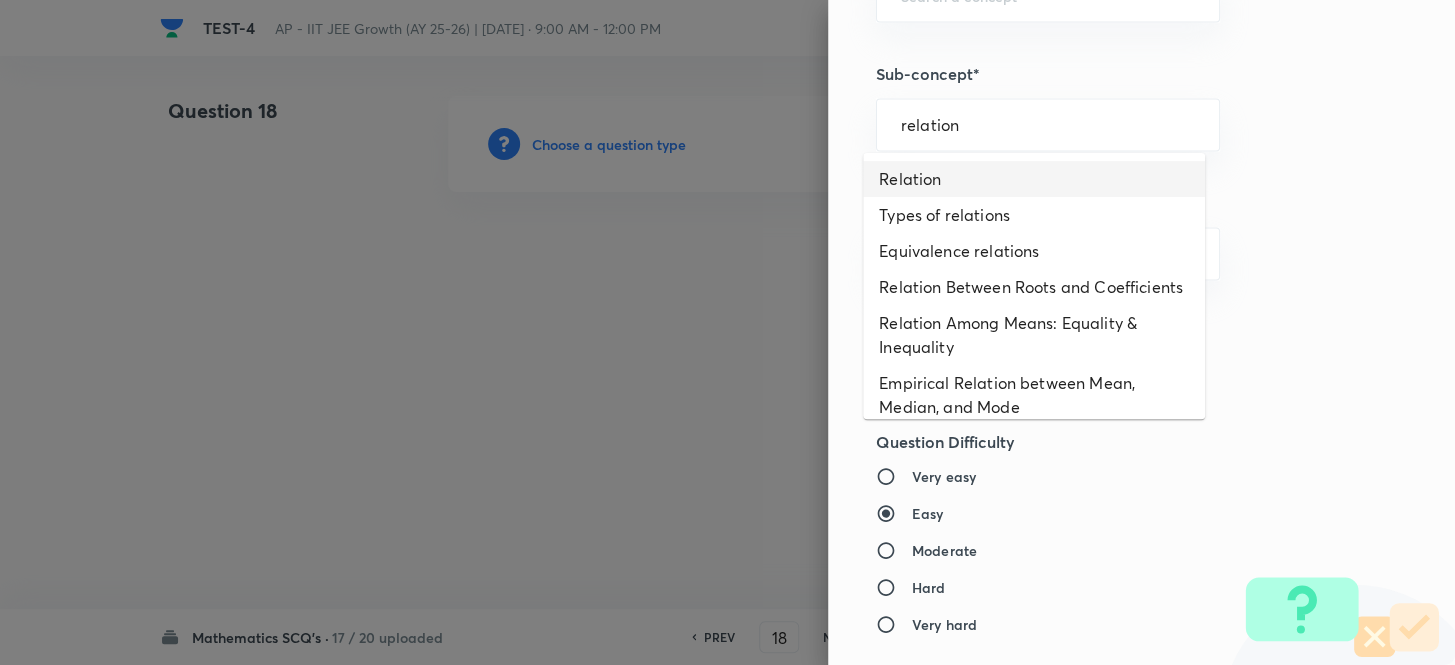 click on "Relation" at bounding box center (1034, 179) 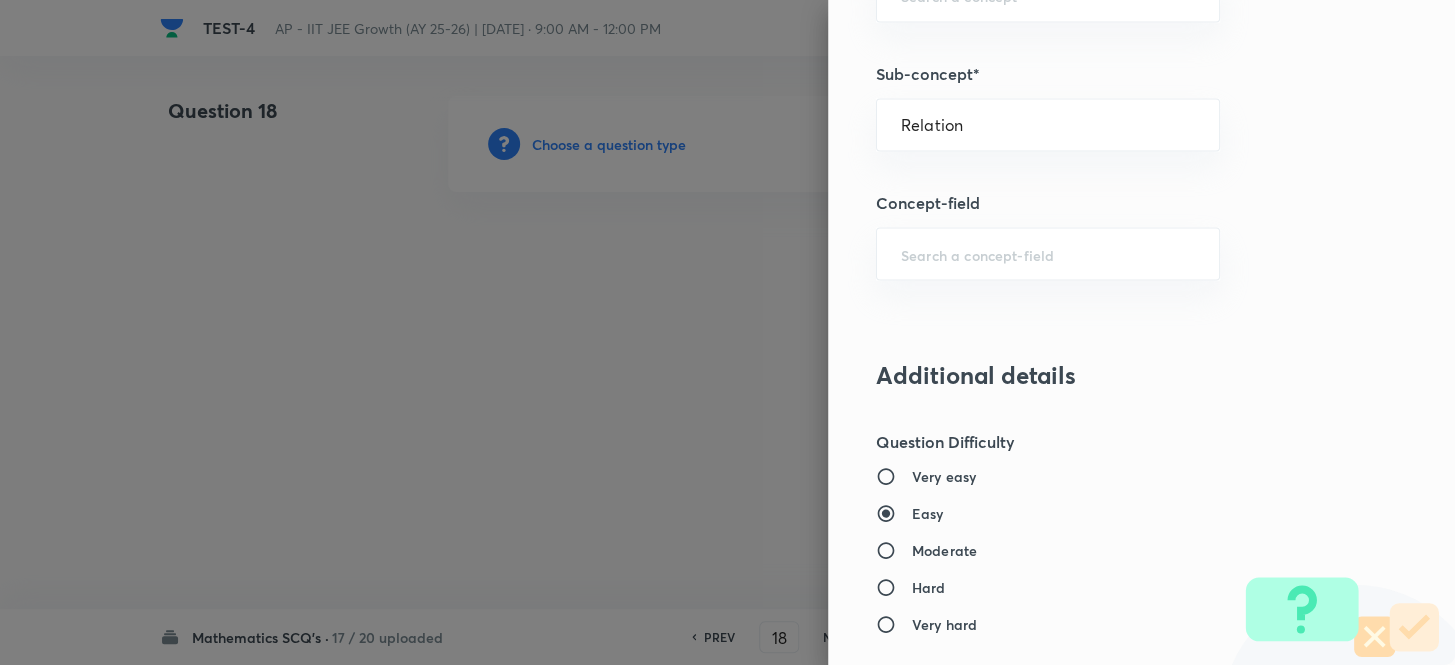 type on "Mathematics" 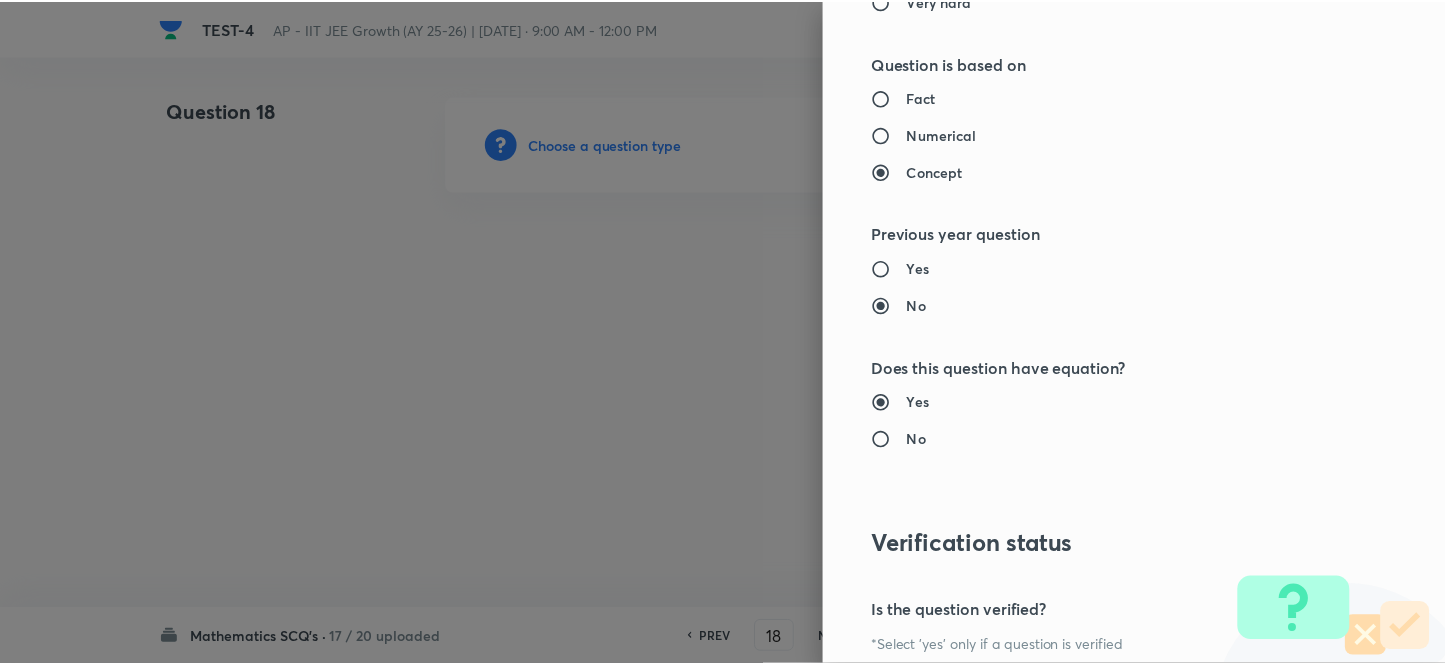 scroll, scrollTop: 2193, scrollLeft: 0, axis: vertical 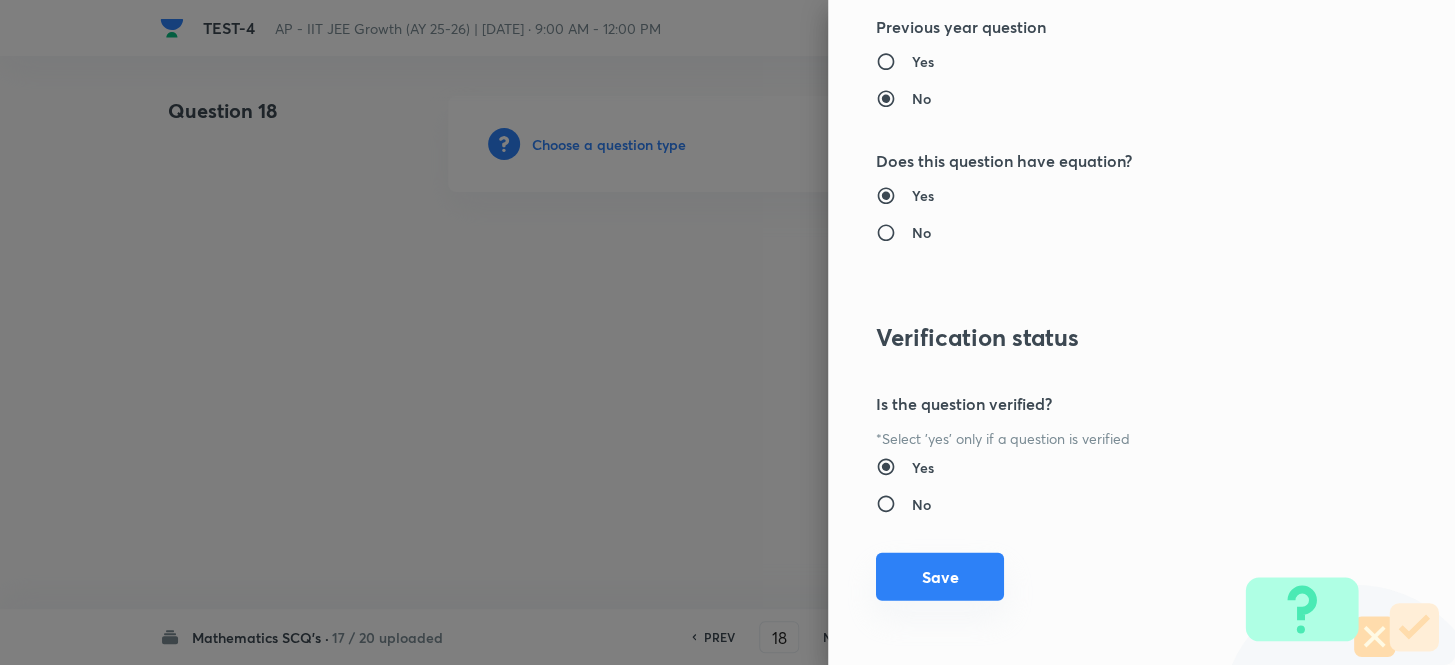 click on "Save" at bounding box center [940, 577] 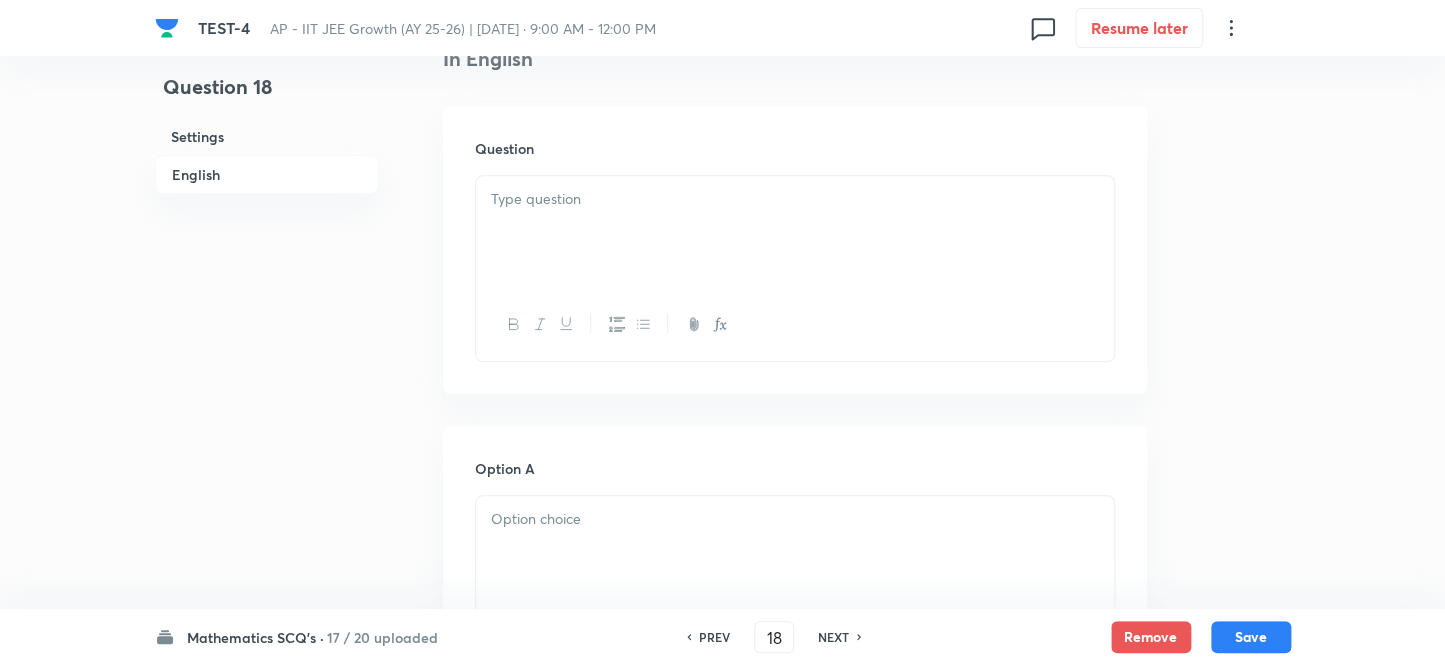scroll, scrollTop: 545, scrollLeft: 0, axis: vertical 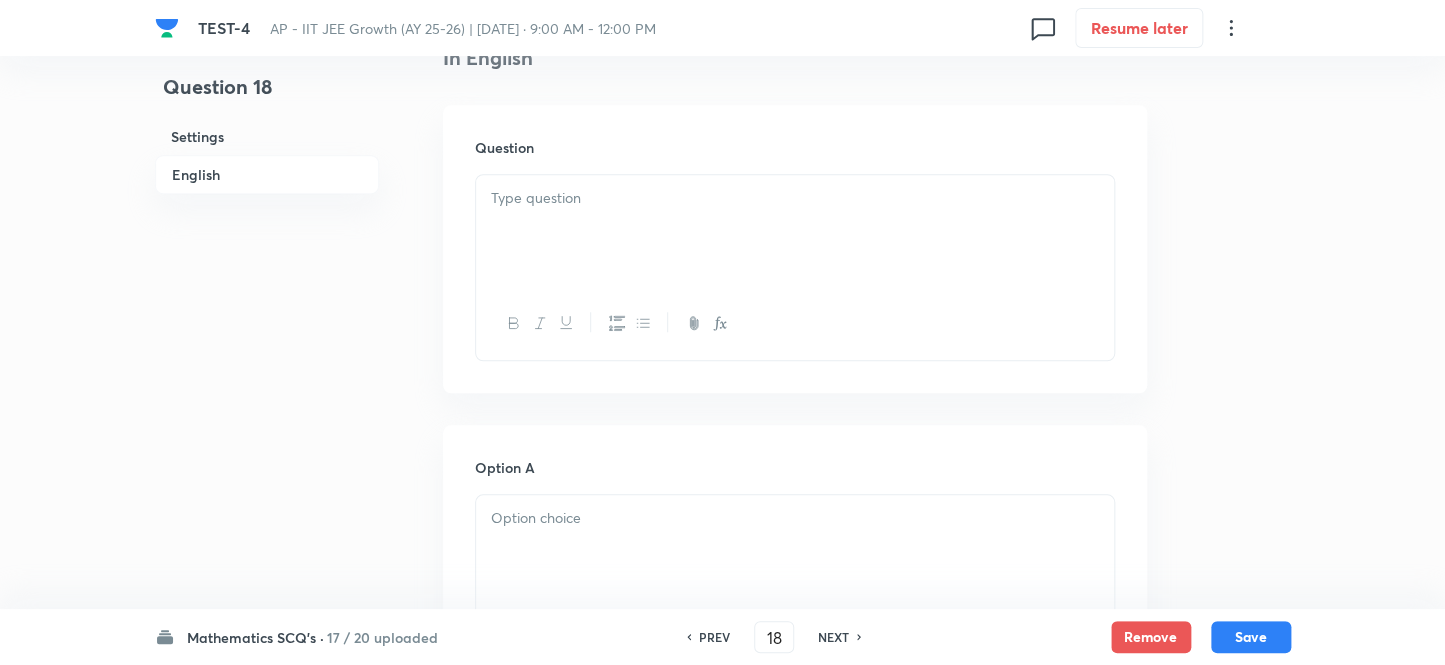 click at bounding box center [795, 231] 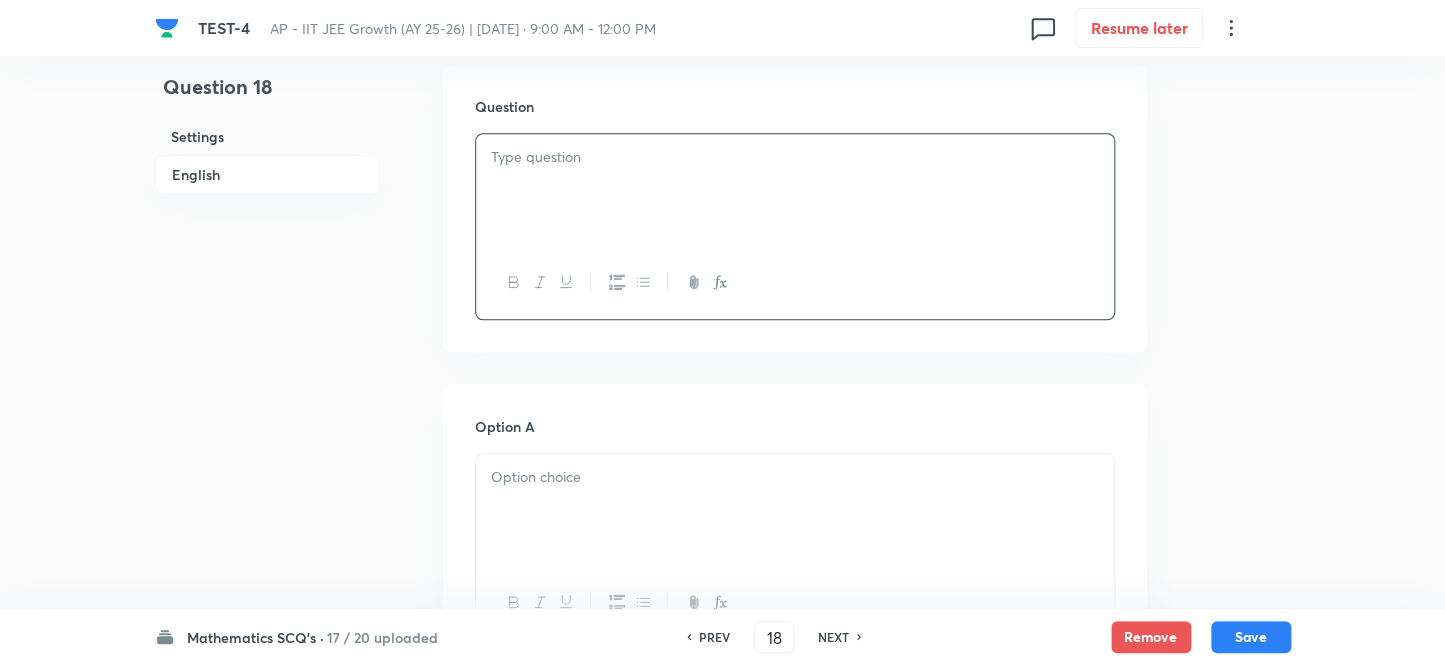 scroll, scrollTop: 545, scrollLeft: 0, axis: vertical 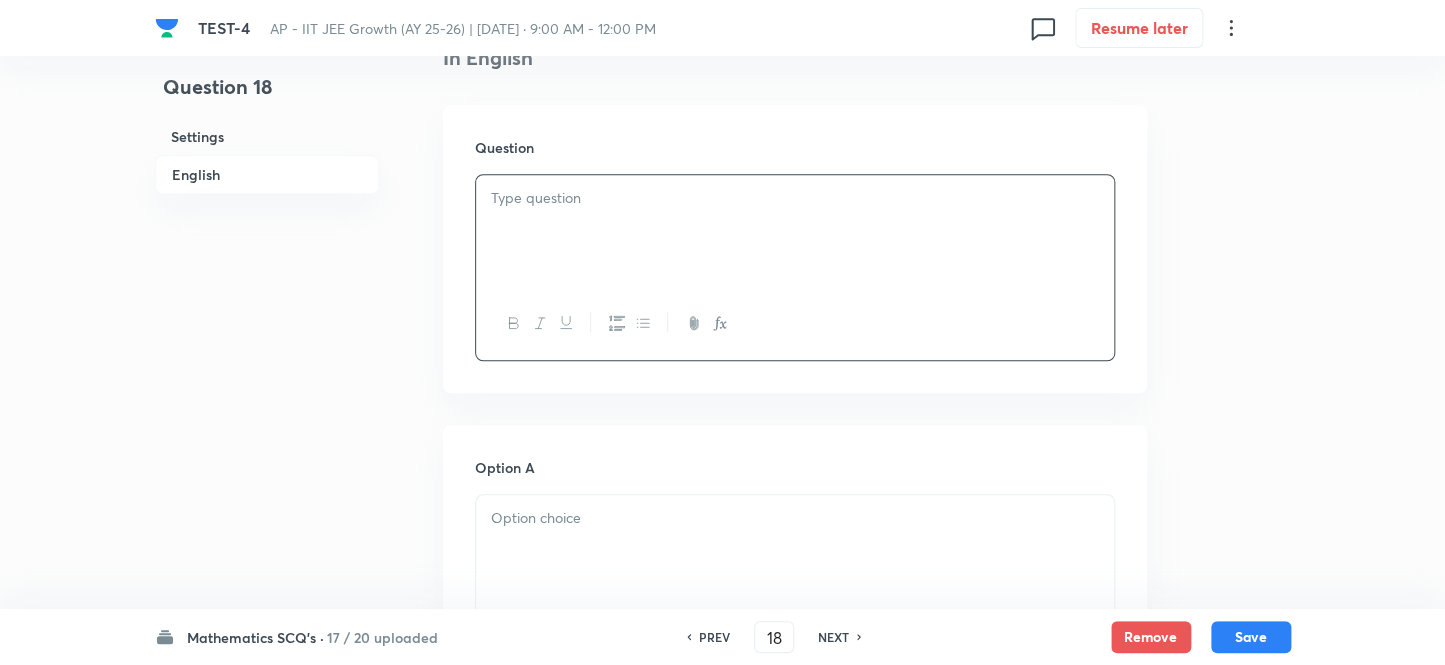 drag, startPoint x: 567, startPoint y: 150, endPoint x: 559, endPoint y: 210, distance: 60.530983 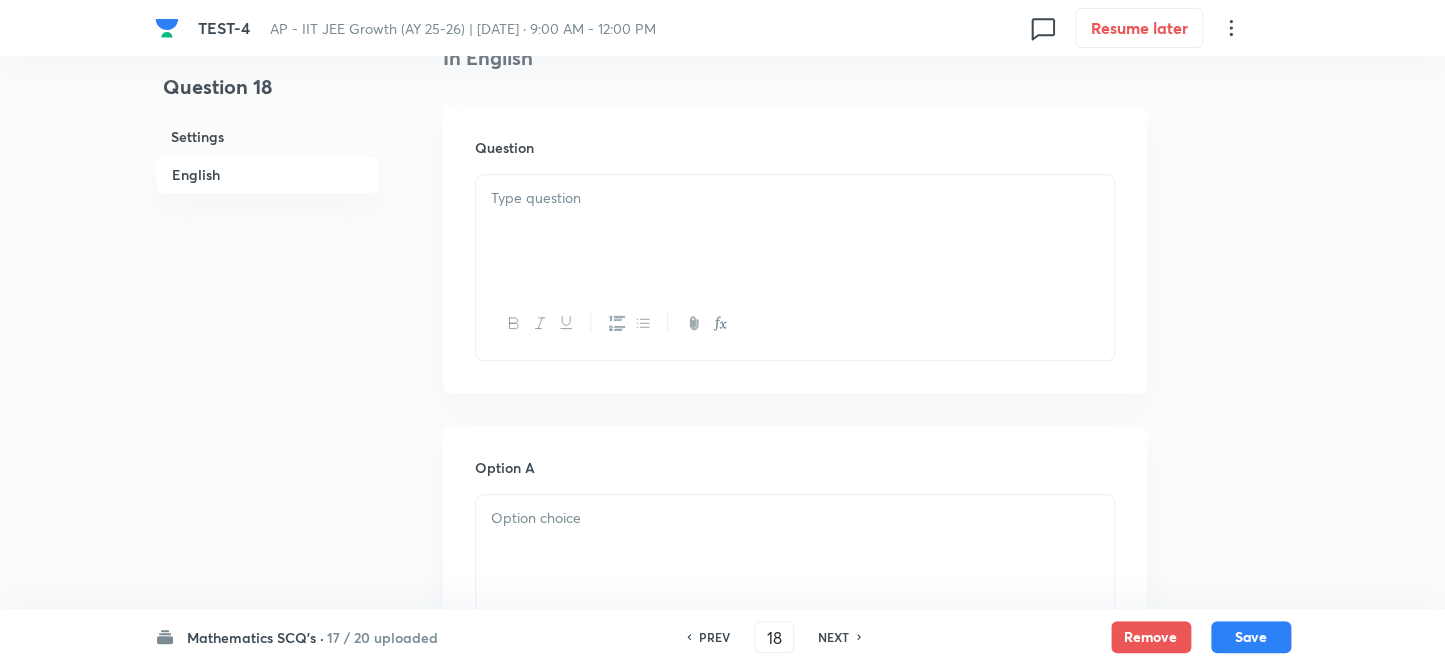click at bounding box center [795, 231] 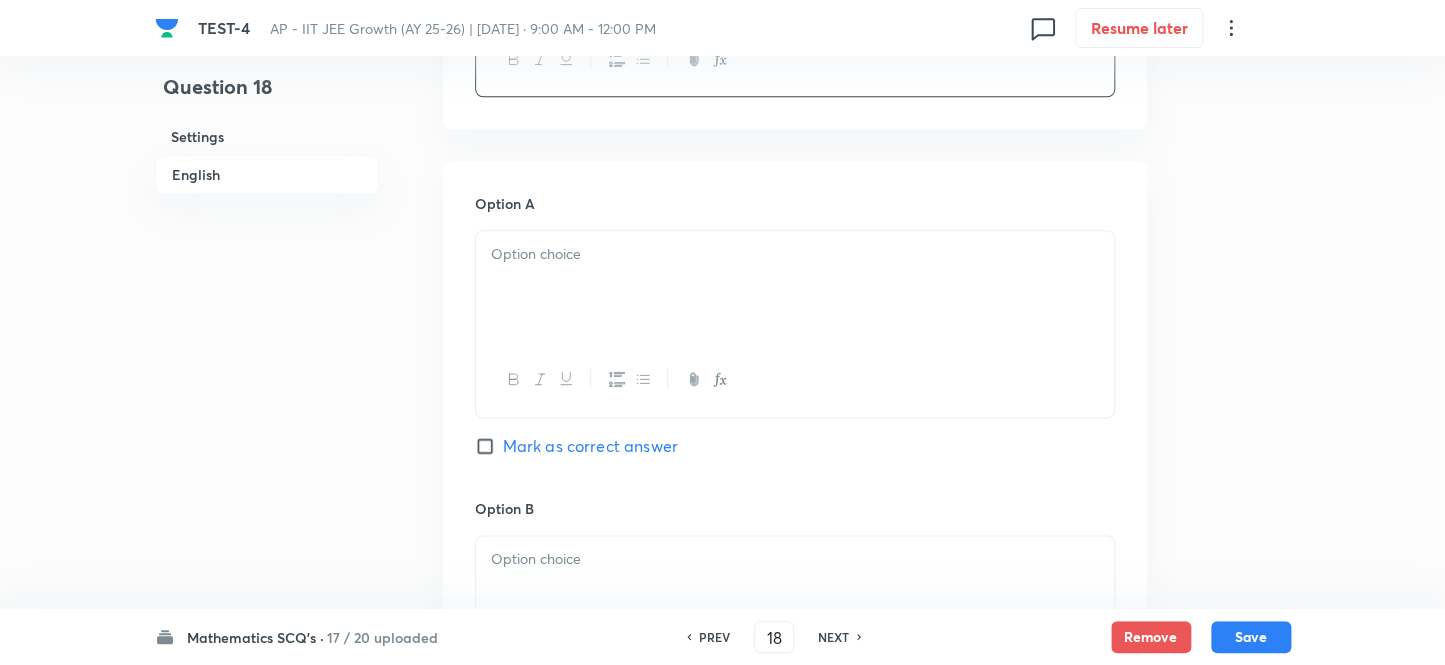 scroll, scrollTop: 818, scrollLeft: 0, axis: vertical 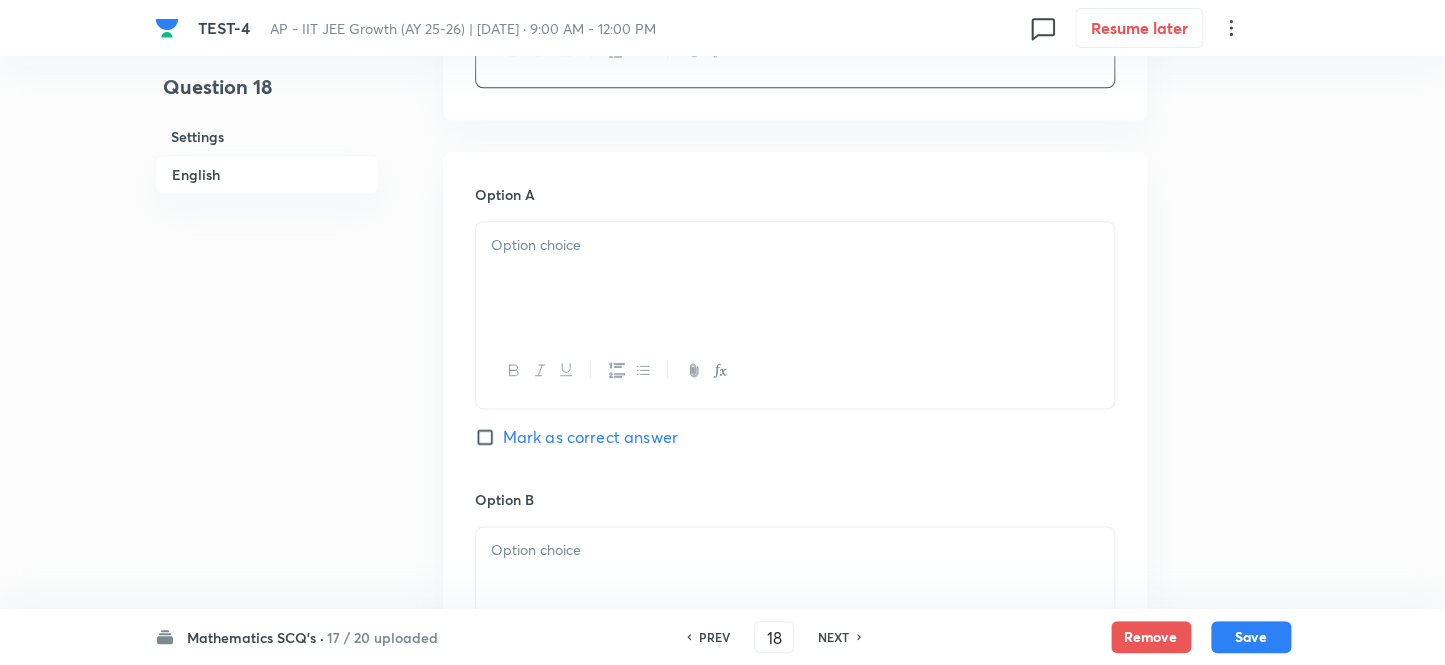 click at bounding box center (795, 278) 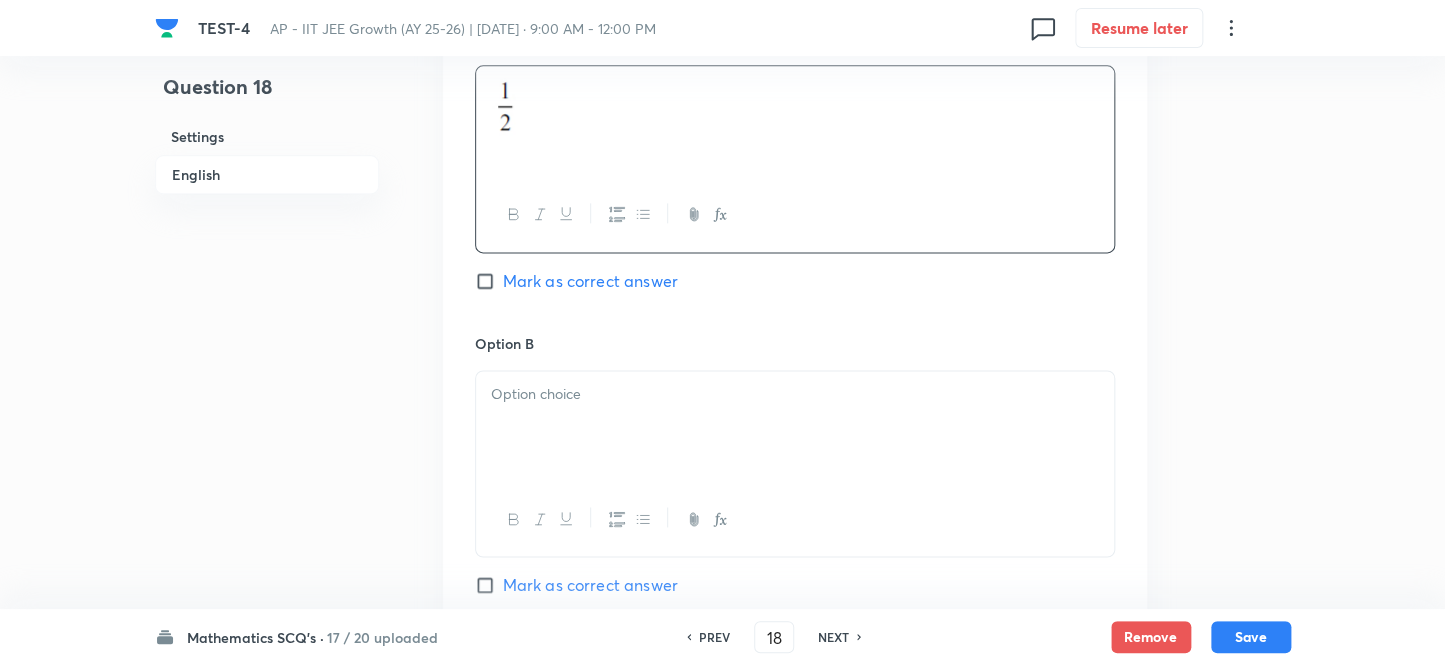 scroll, scrollTop: 1090, scrollLeft: 0, axis: vertical 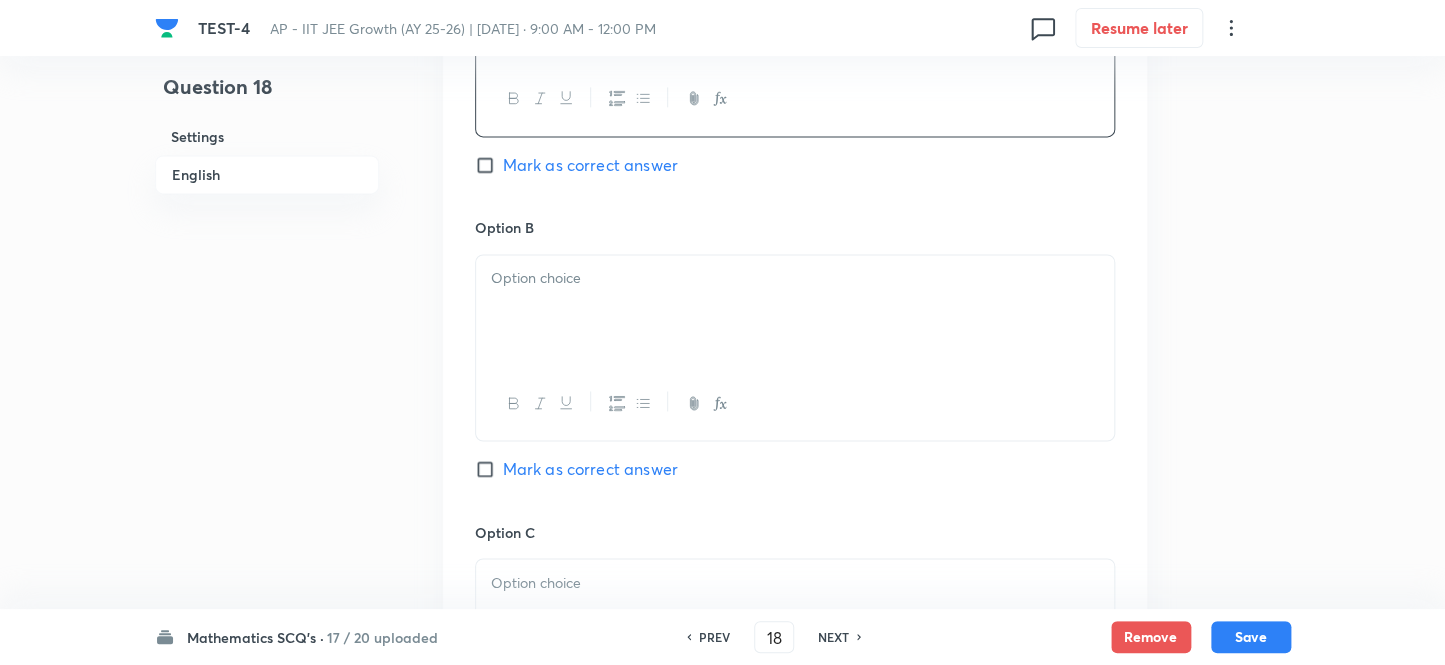 click at bounding box center (795, 311) 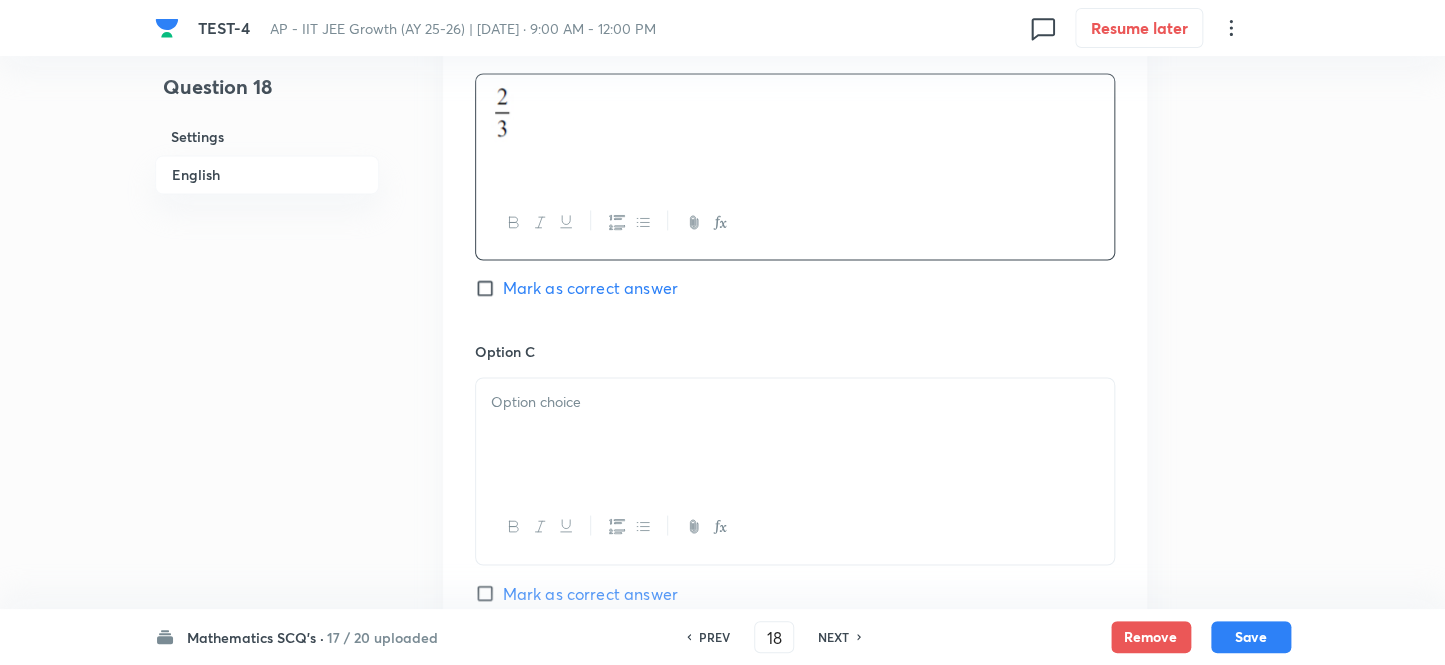 scroll, scrollTop: 1272, scrollLeft: 0, axis: vertical 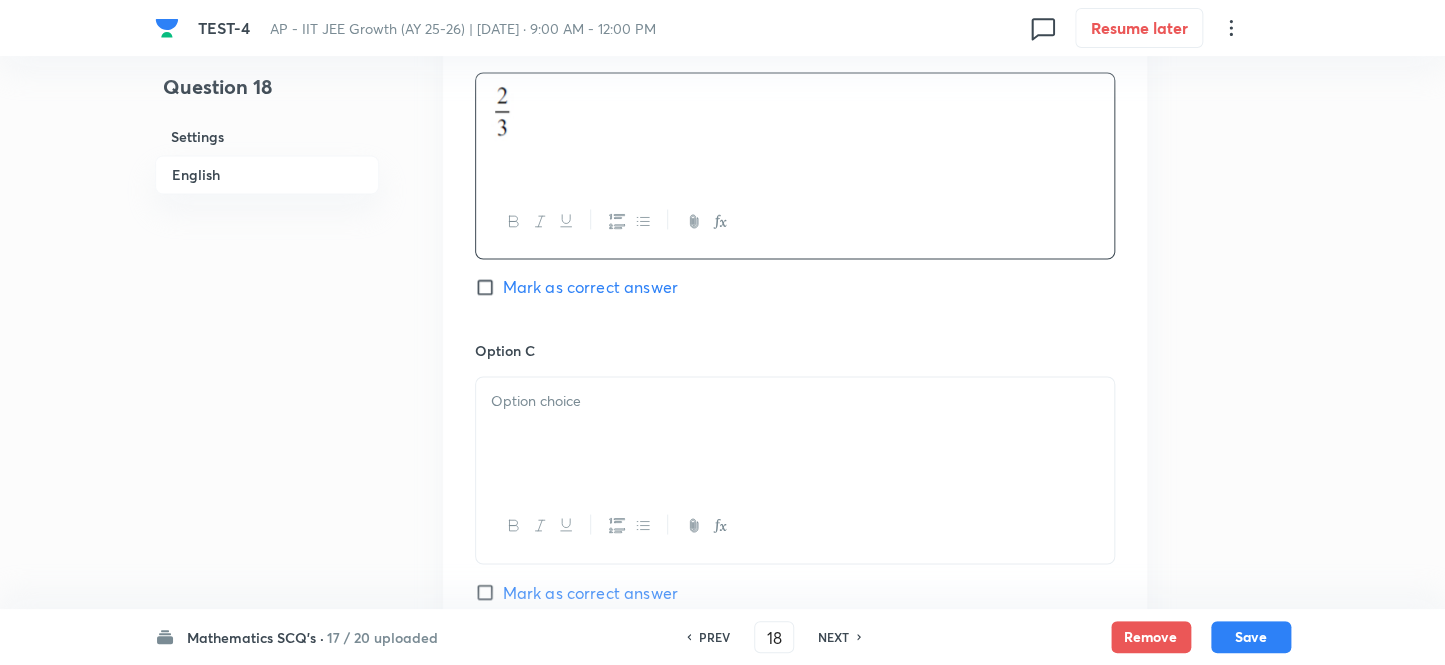 click at bounding box center (795, 400) 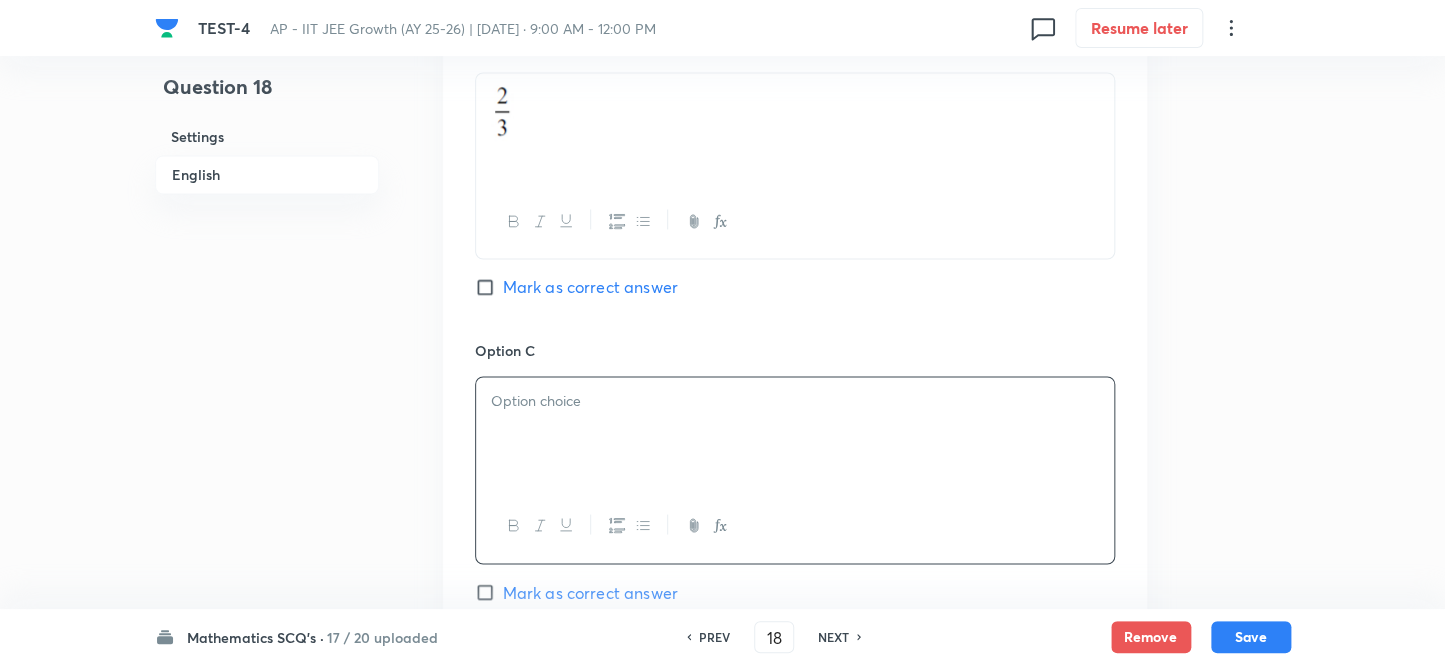 type 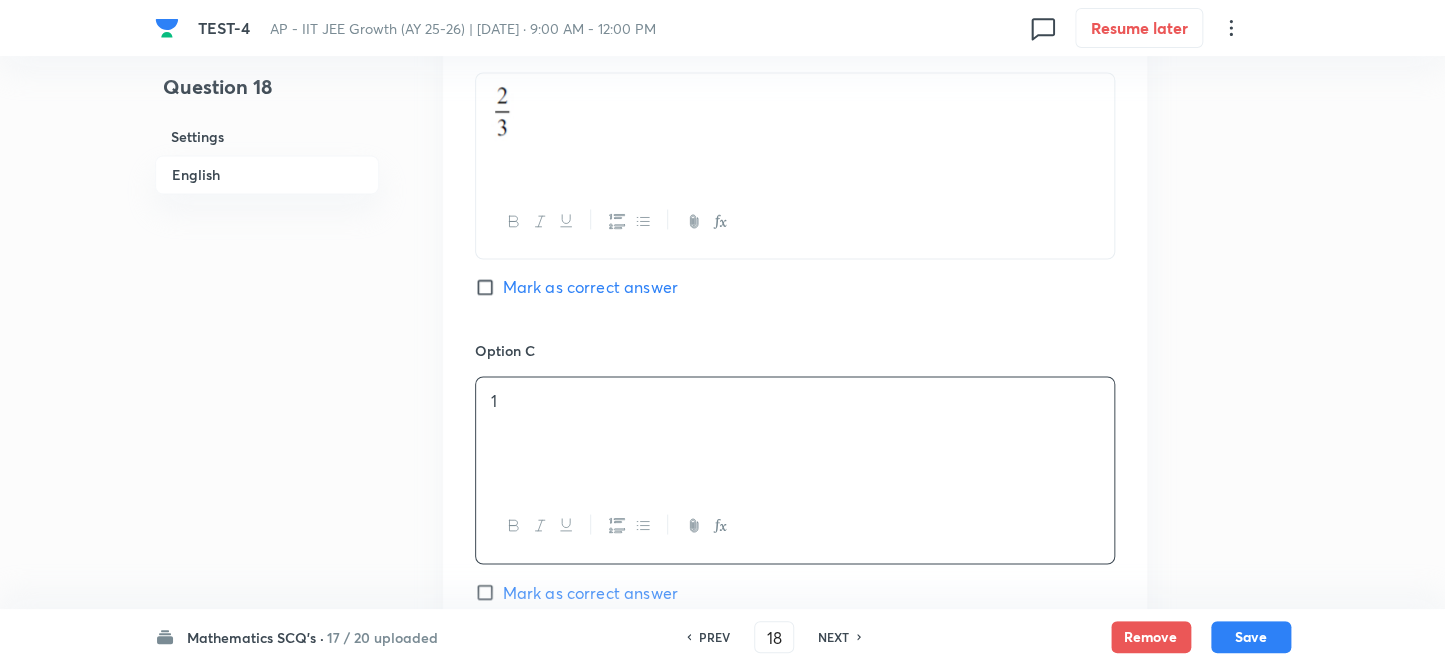 scroll, scrollTop: 1636, scrollLeft: 0, axis: vertical 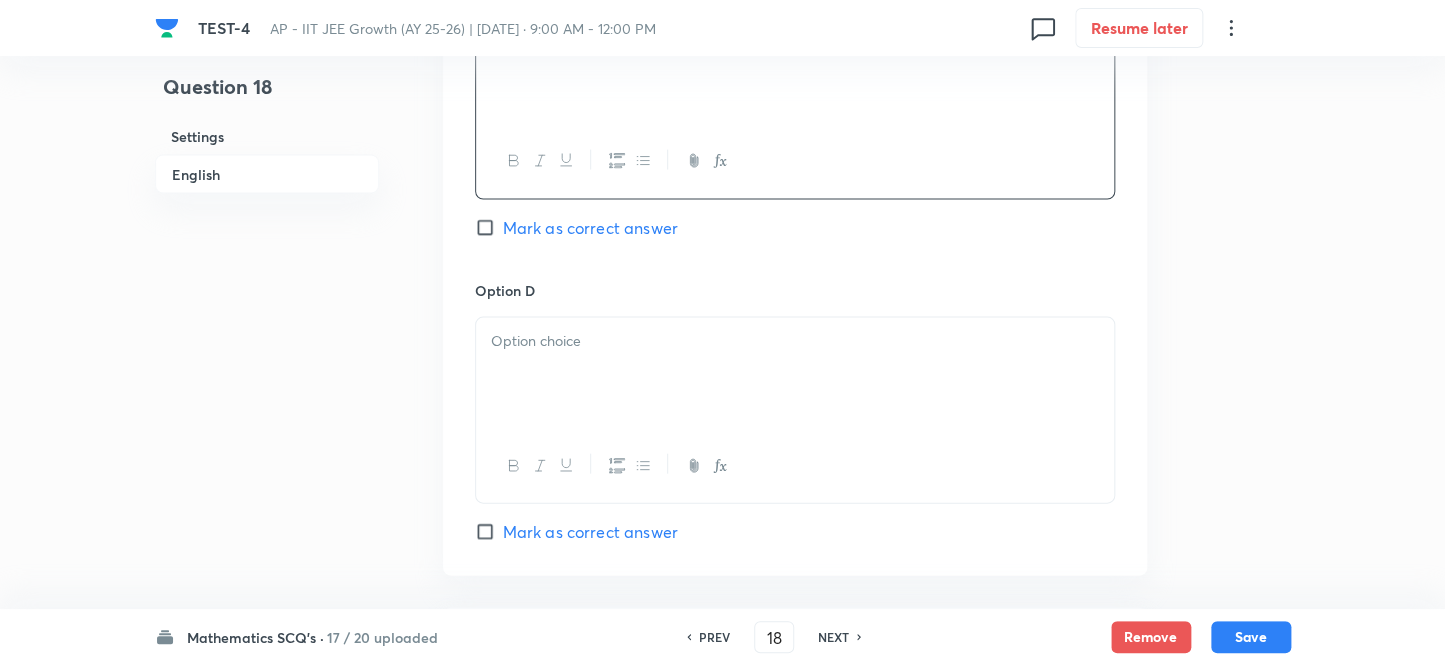 click at bounding box center [795, 374] 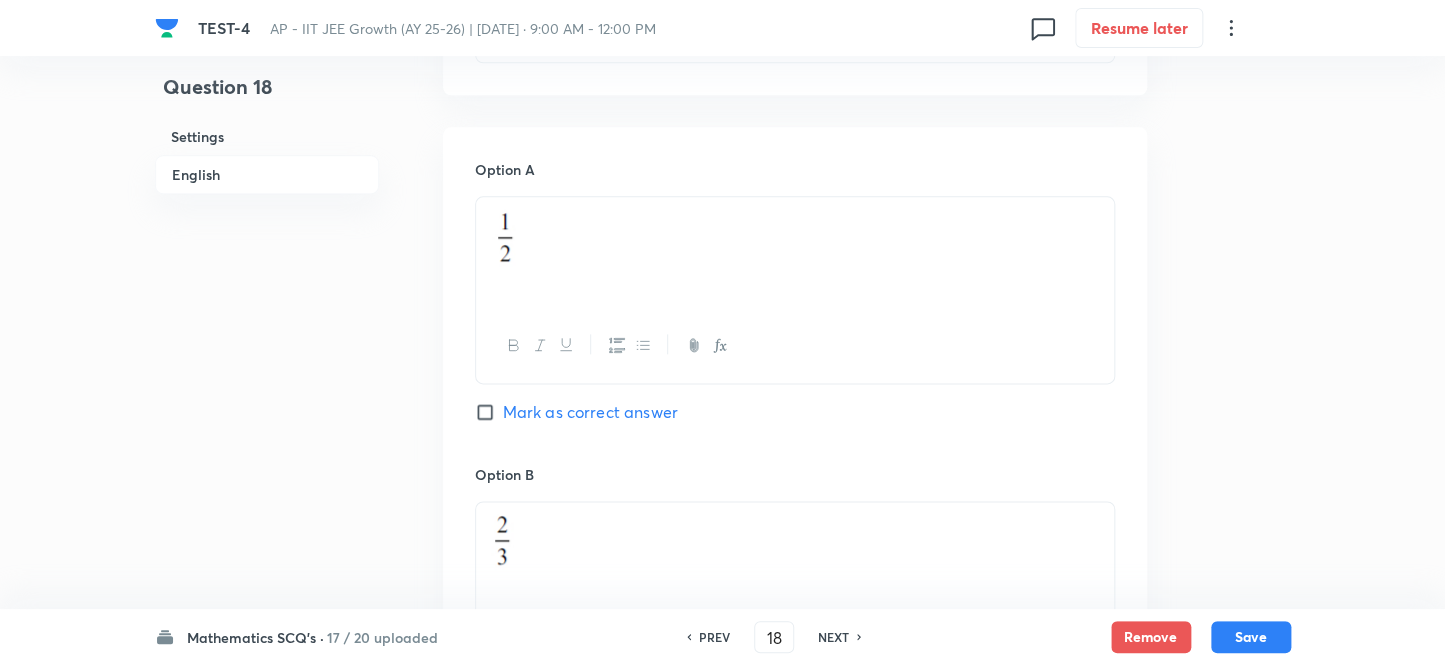 scroll, scrollTop: 818, scrollLeft: 0, axis: vertical 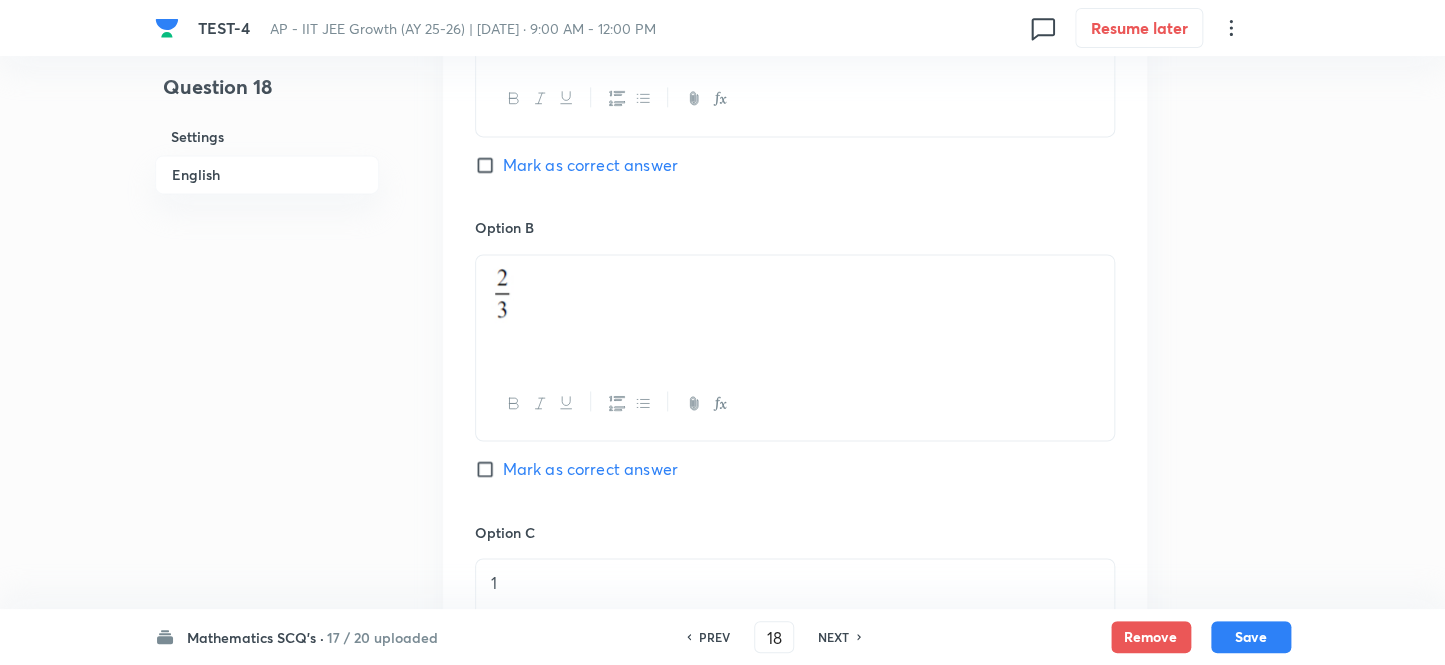 click on "Mark as correct answer" at bounding box center (489, 469) 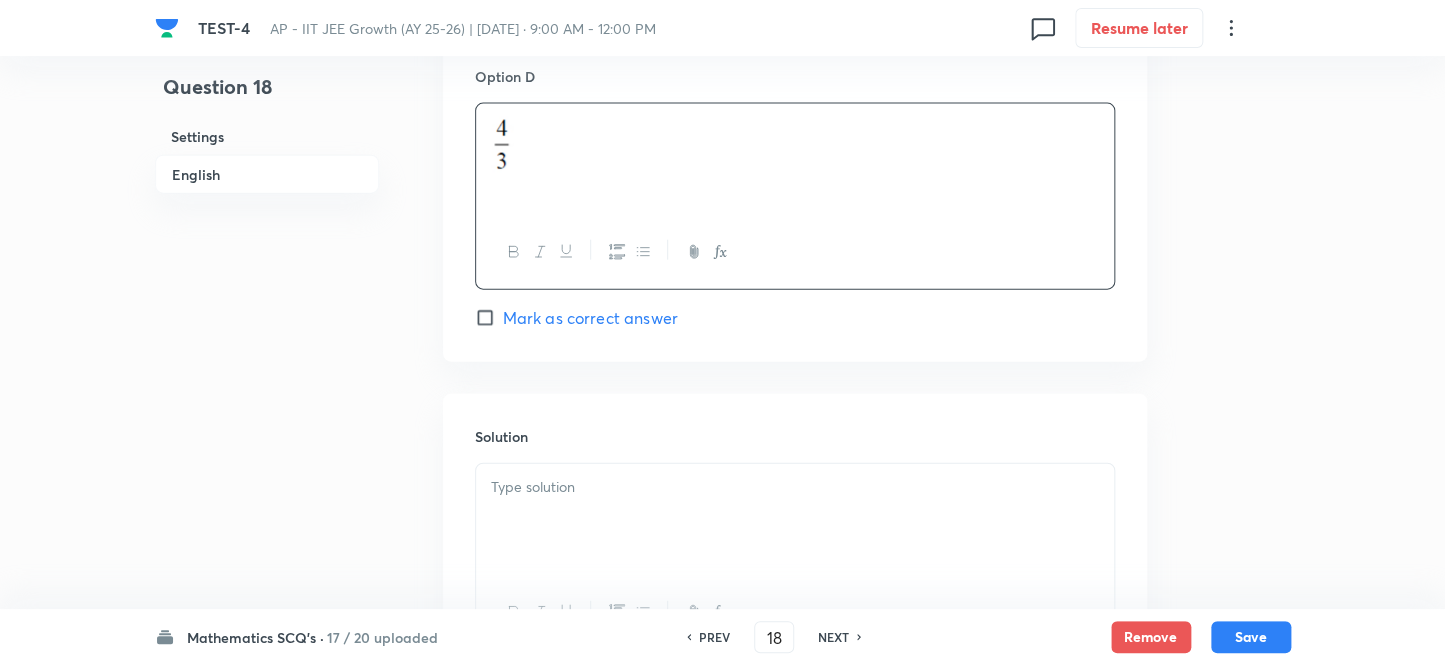 scroll, scrollTop: 2044, scrollLeft: 0, axis: vertical 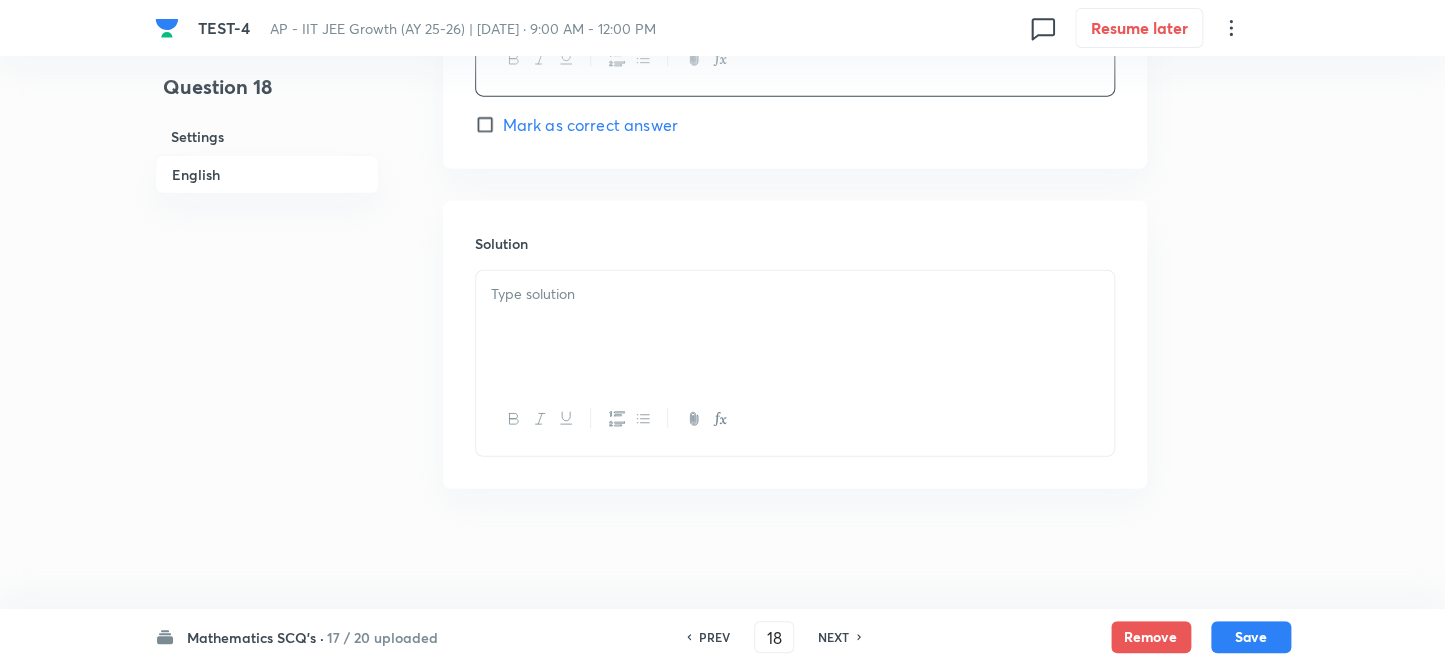 click at bounding box center (795, 327) 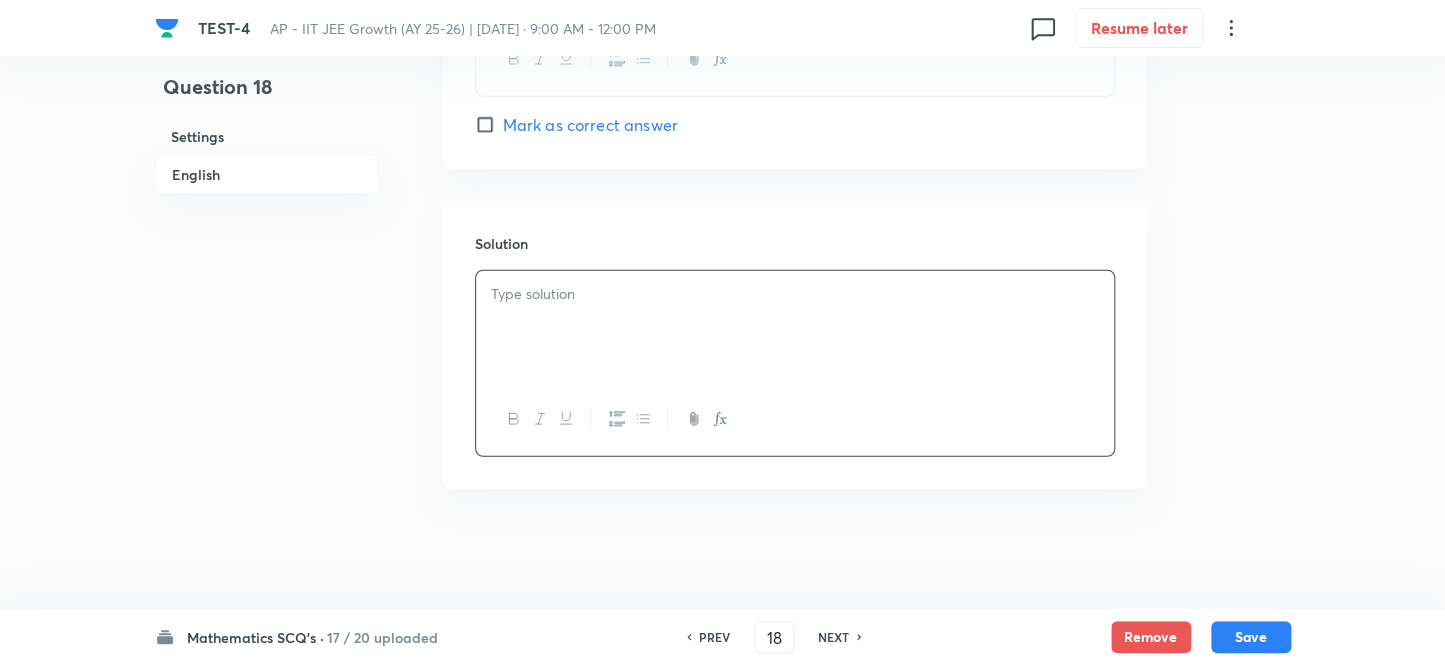 type 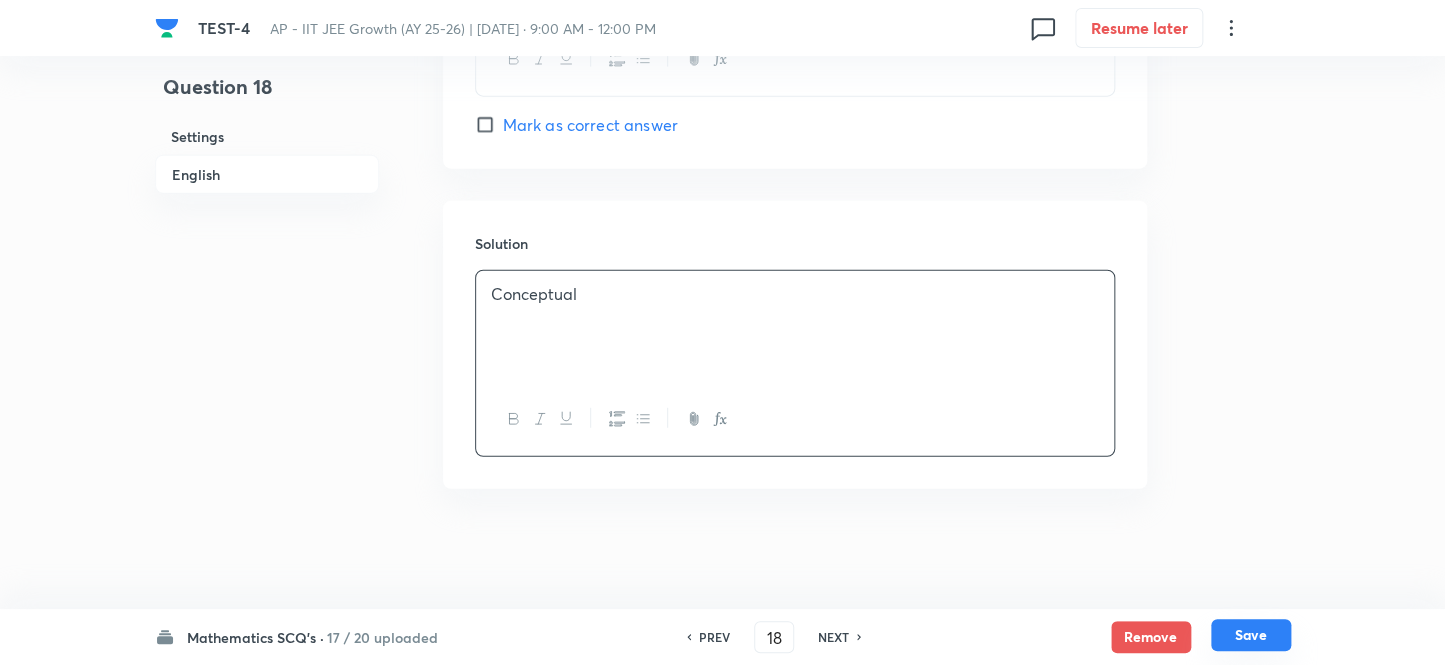 click on "Save" at bounding box center [1251, 635] 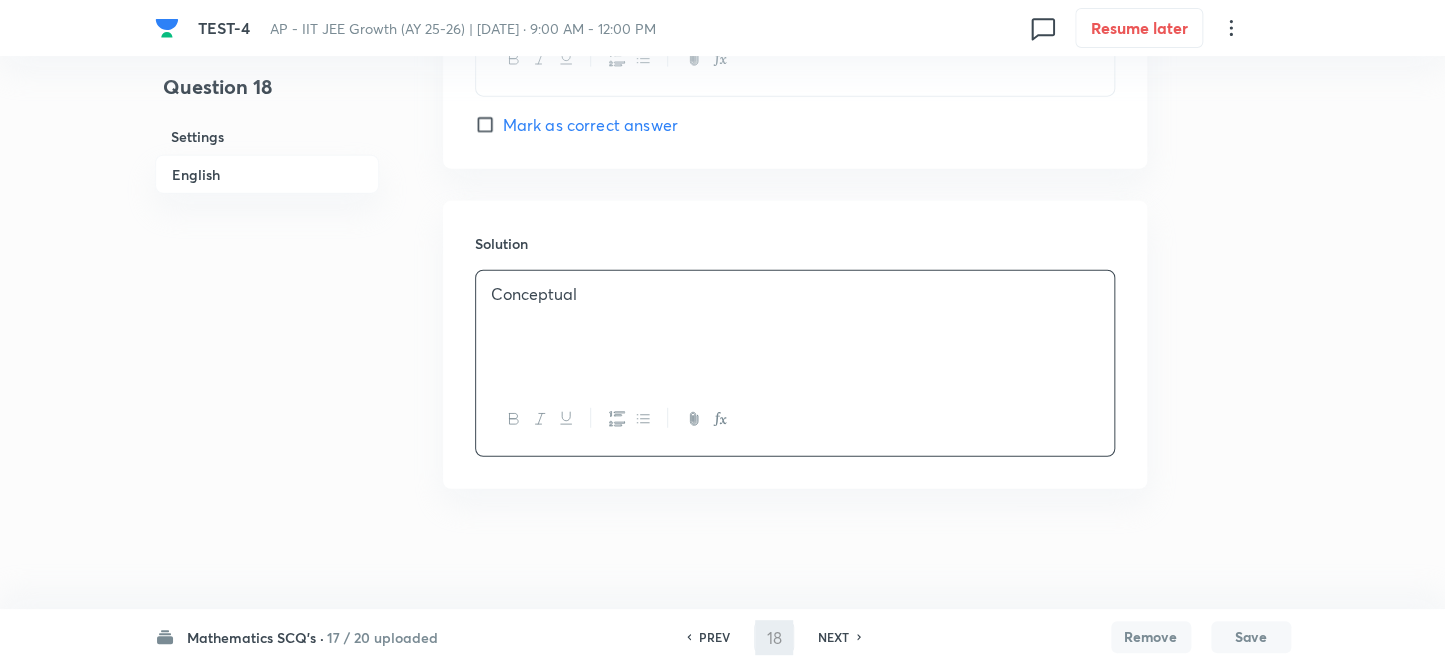 type on "19" 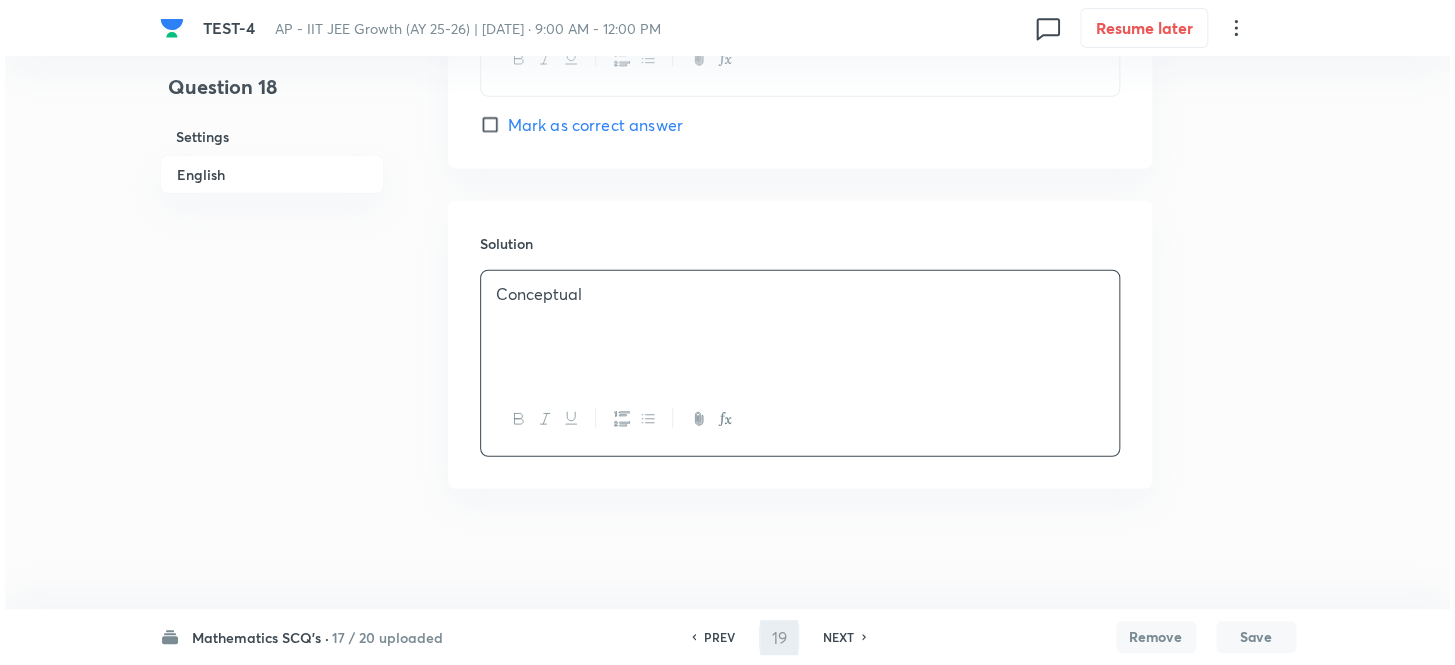 scroll, scrollTop: 0, scrollLeft: 0, axis: both 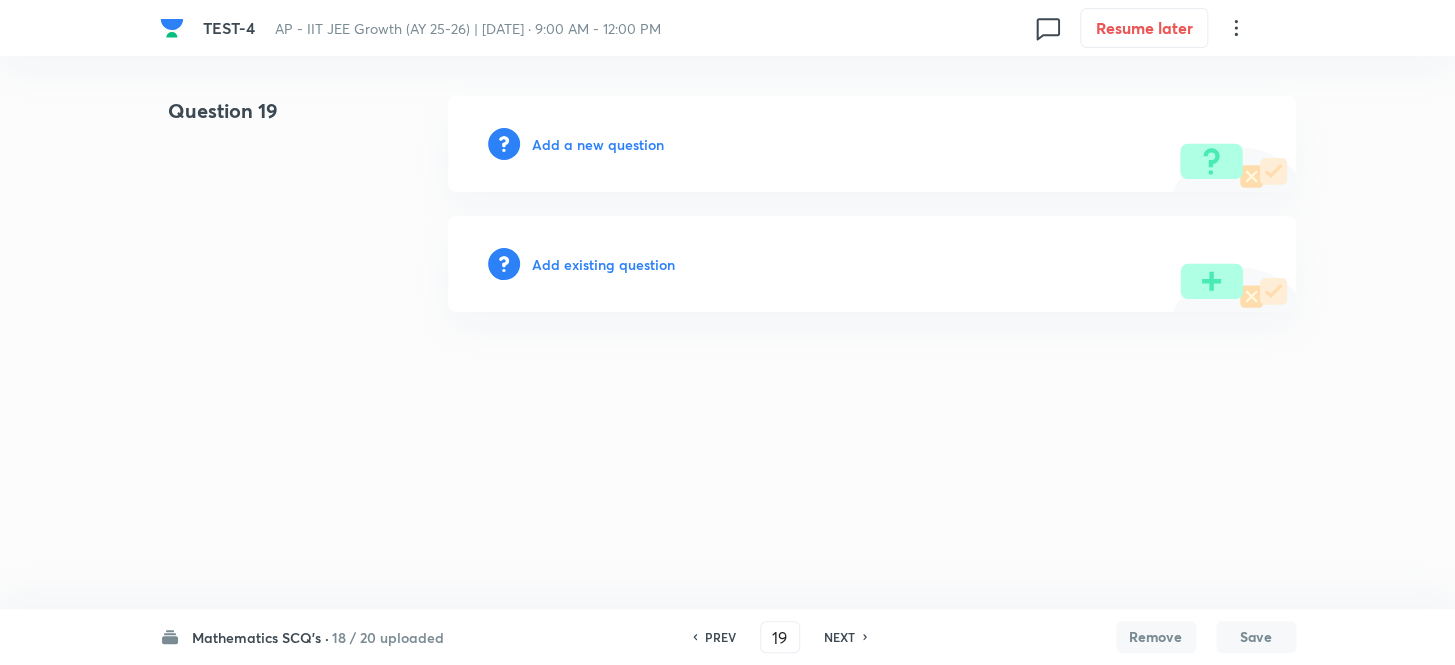 click on "Add a new question" at bounding box center [598, 144] 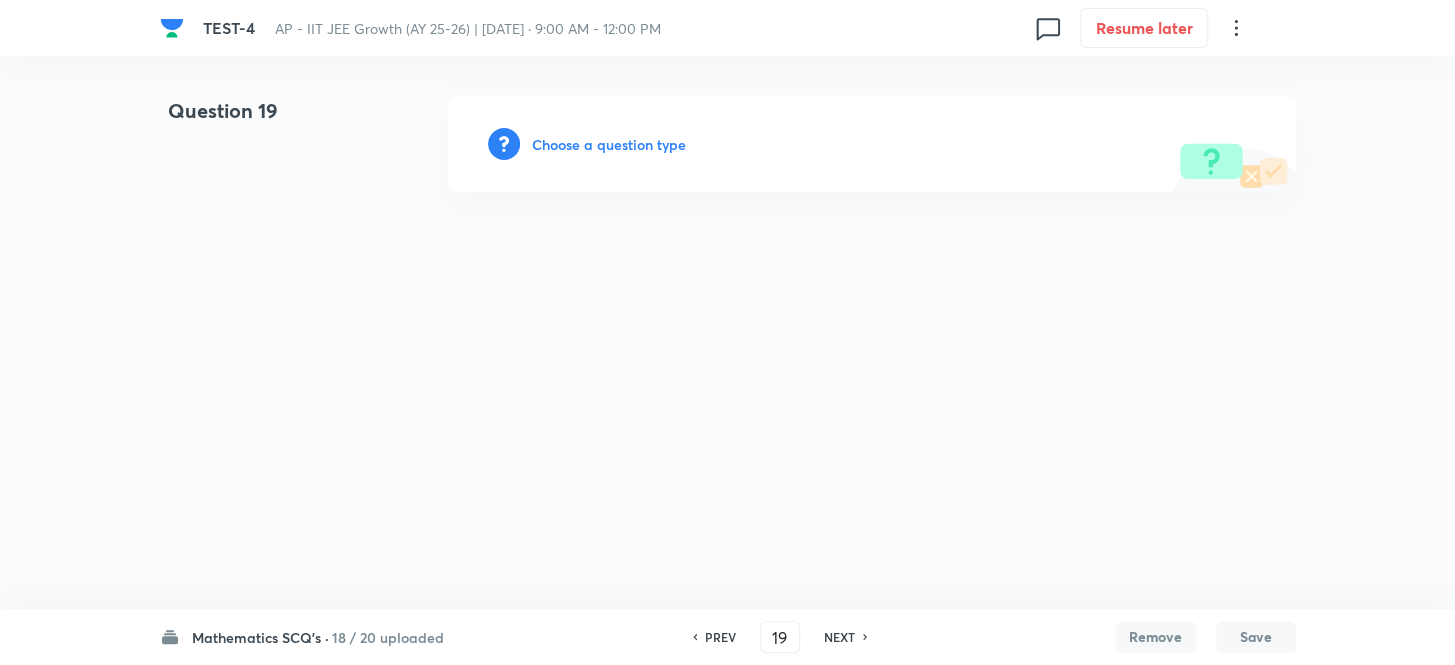 click on "Choose a question type" at bounding box center (609, 144) 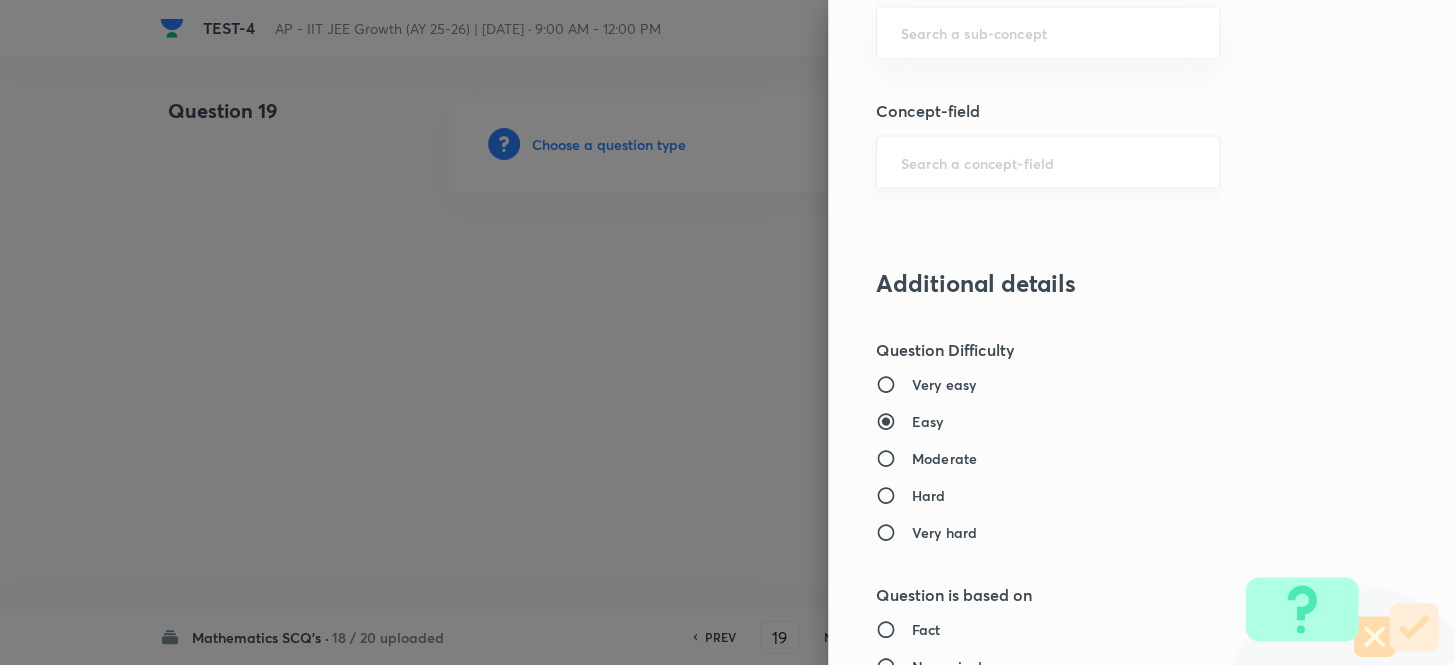 scroll, scrollTop: 1454, scrollLeft: 0, axis: vertical 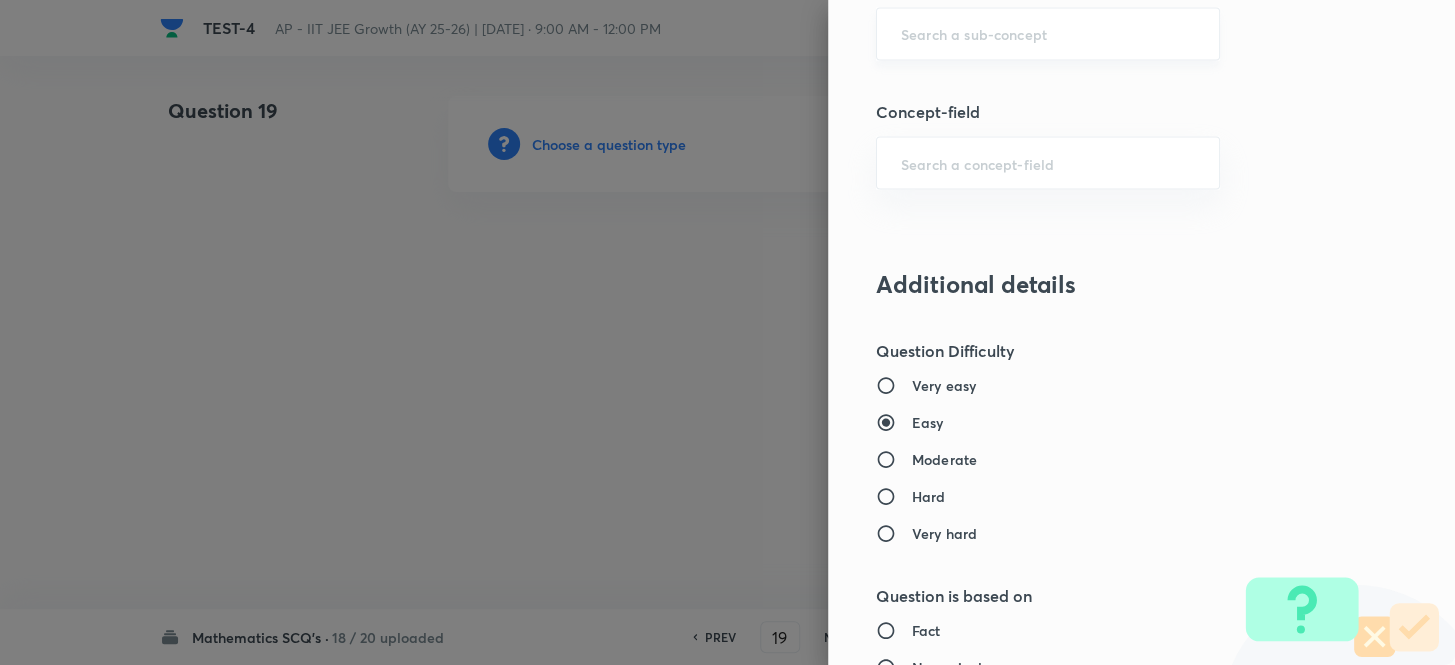 click at bounding box center [1048, 33] 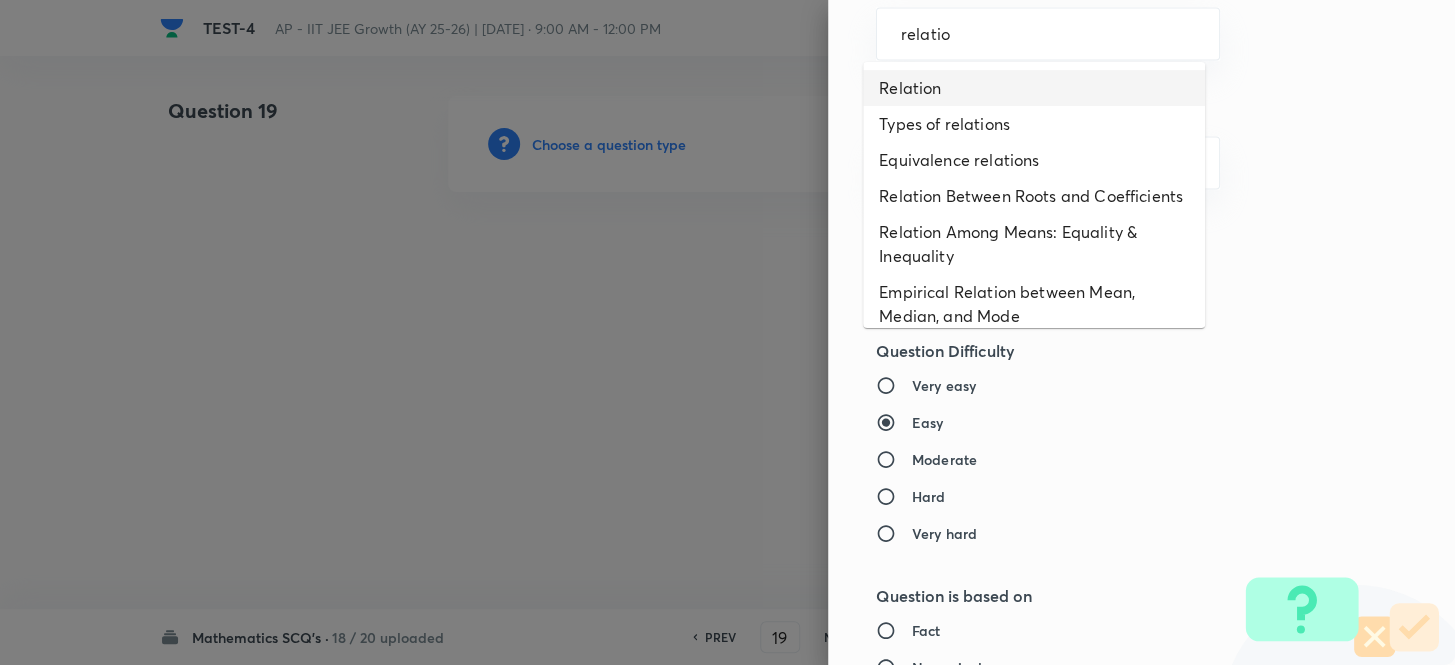 click on "Relation" at bounding box center [1034, 88] 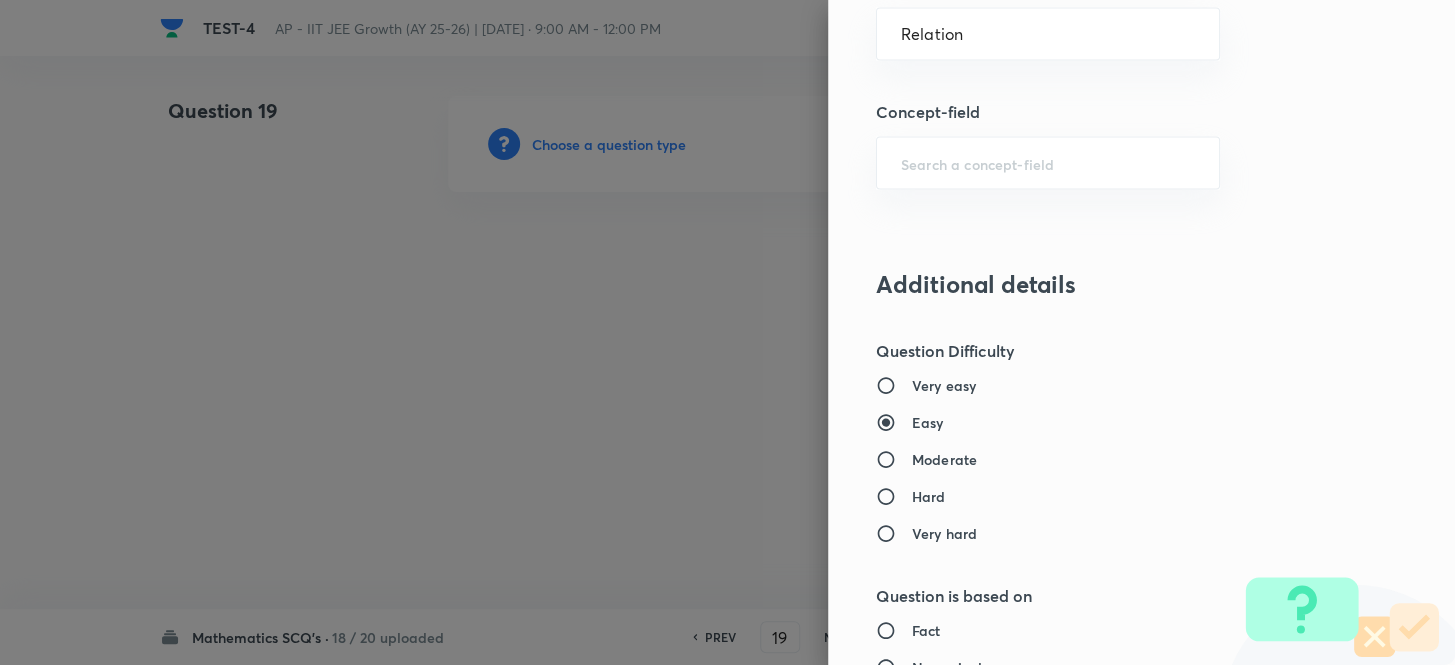 type on "Mathematics" 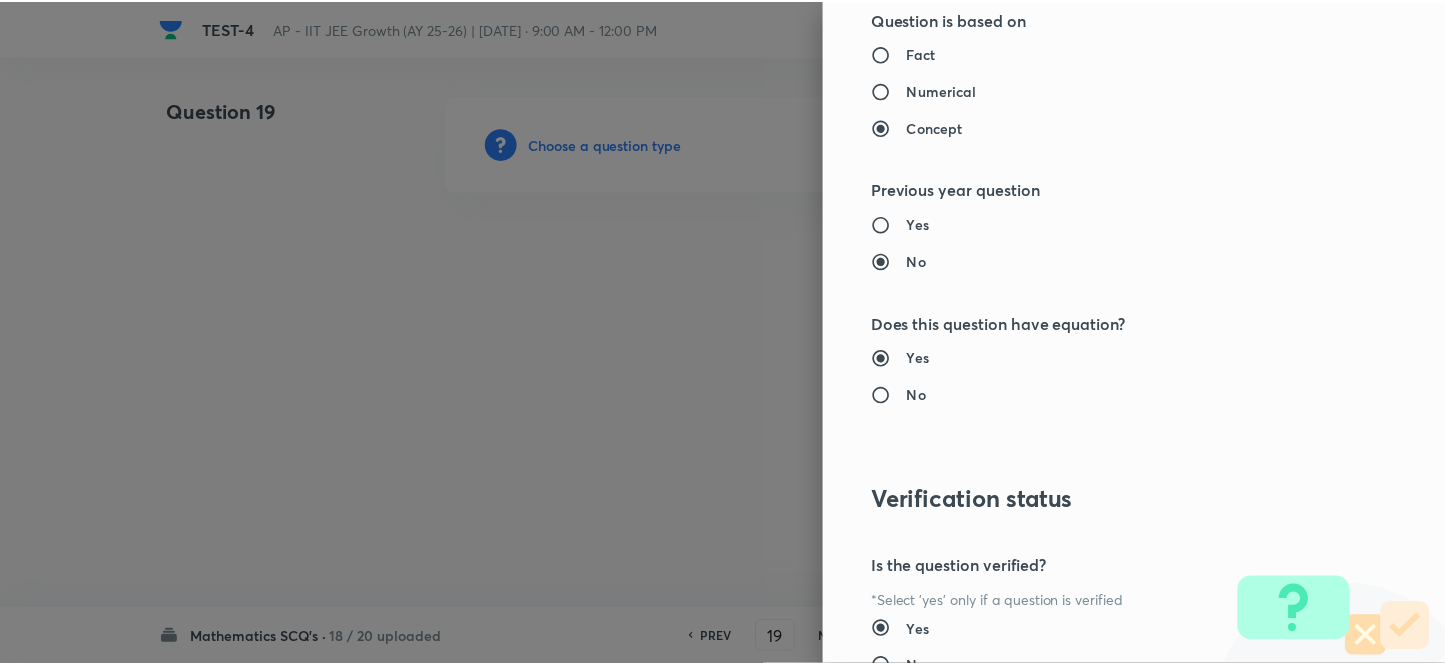 scroll, scrollTop: 2193, scrollLeft: 0, axis: vertical 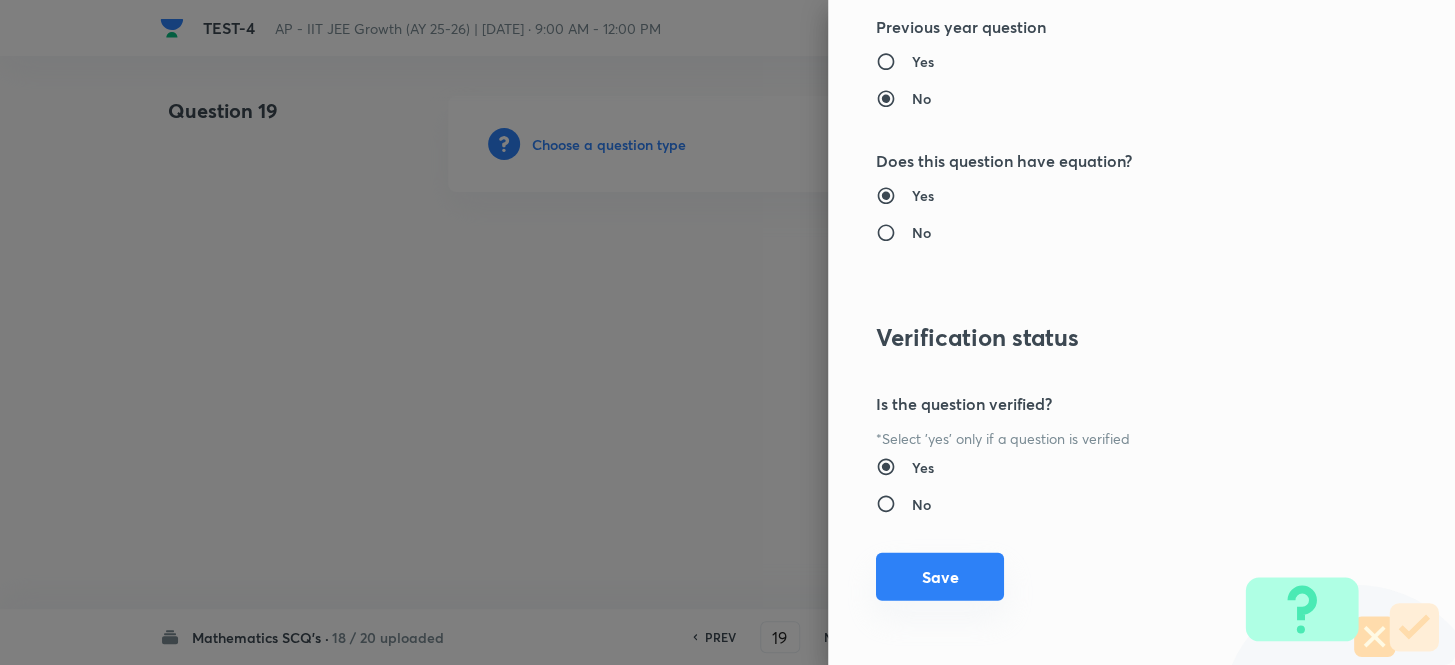 click on "Save" at bounding box center (940, 577) 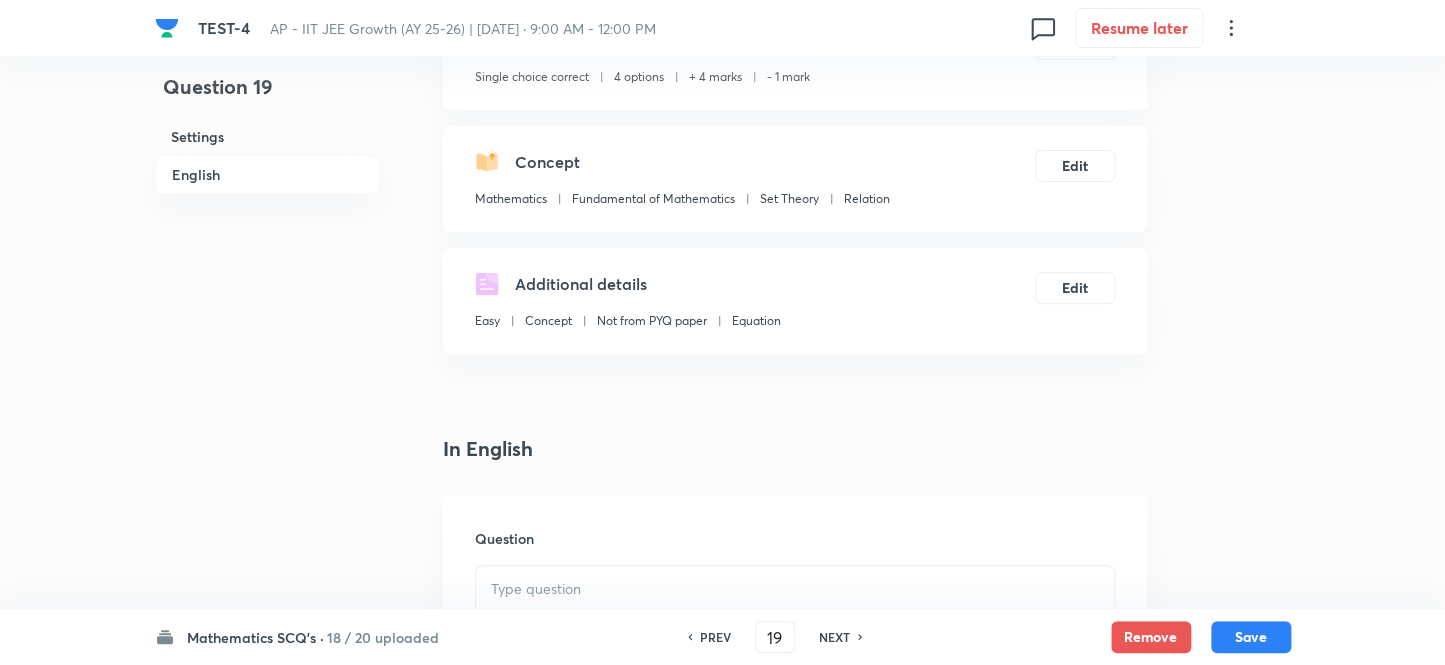 scroll, scrollTop: 272, scrollLeft: 0, axis: vertical 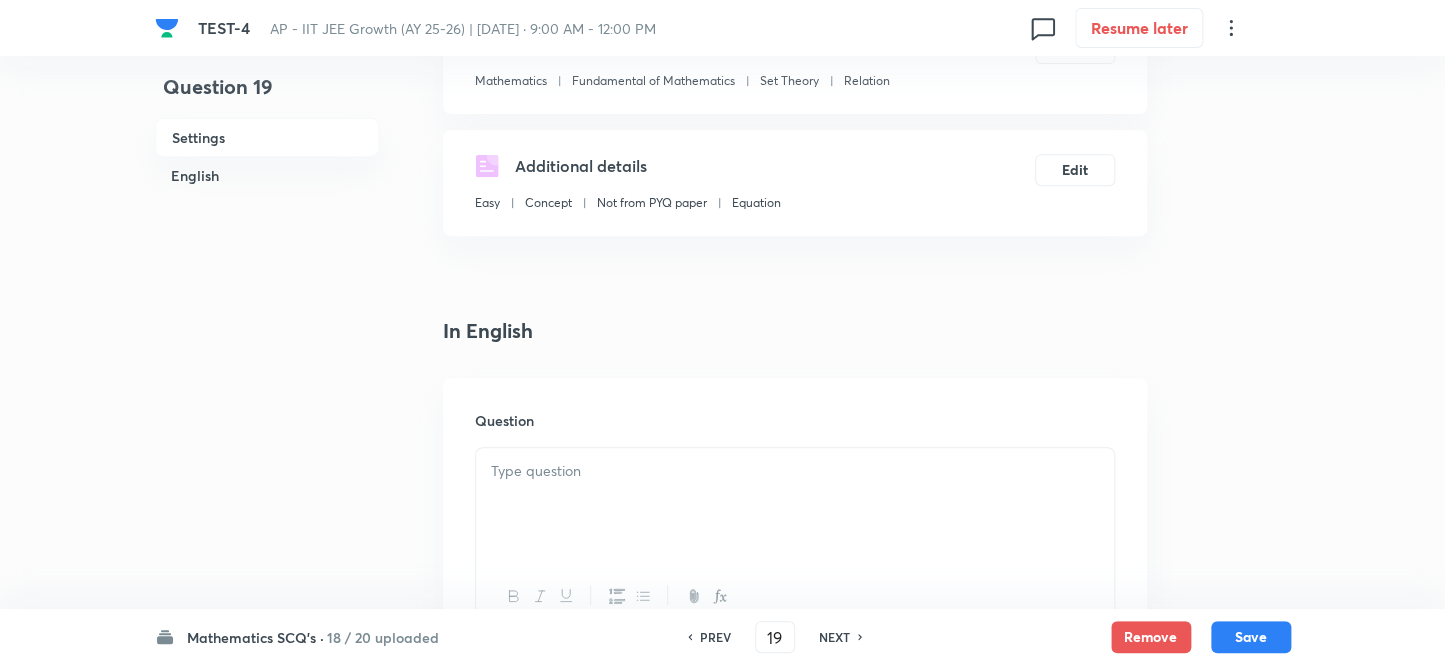 click at bounding box center [795, 471] 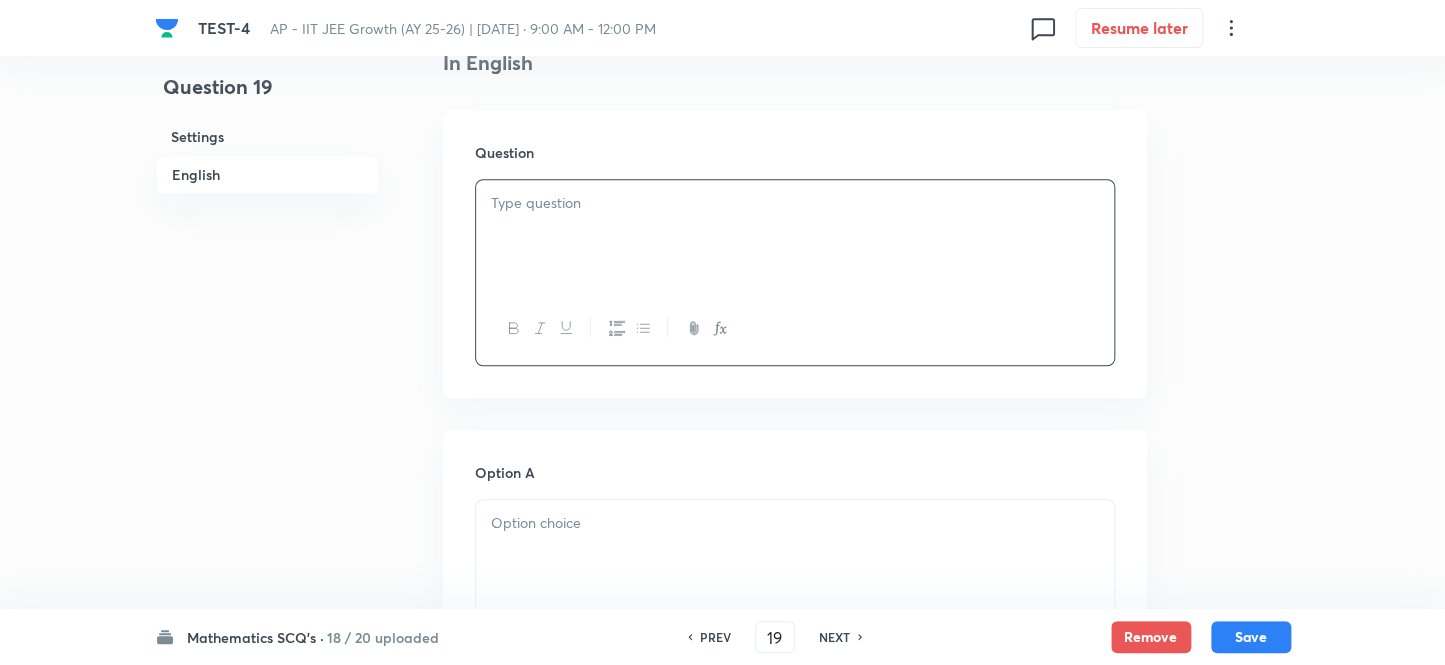 scroll, scrollTop: 545, scrollLeft: 0, axis: vertical 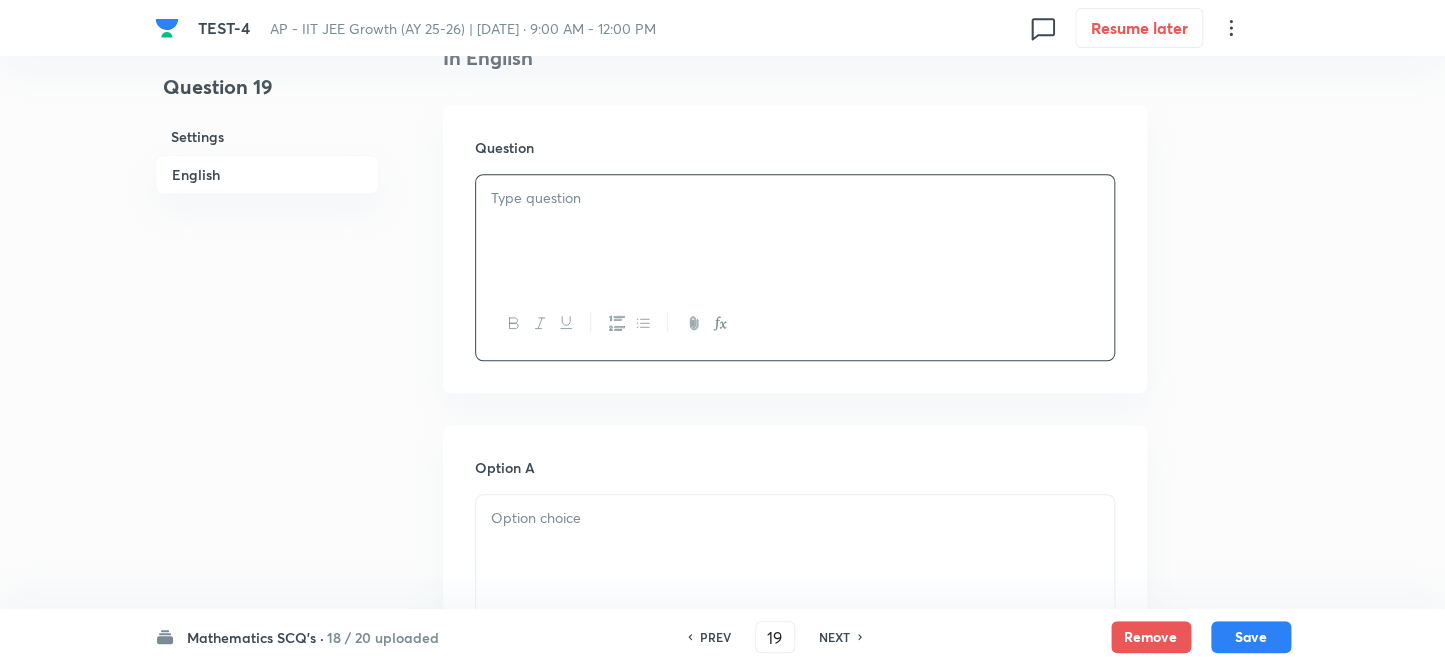 click at bounding box center [795, 231] 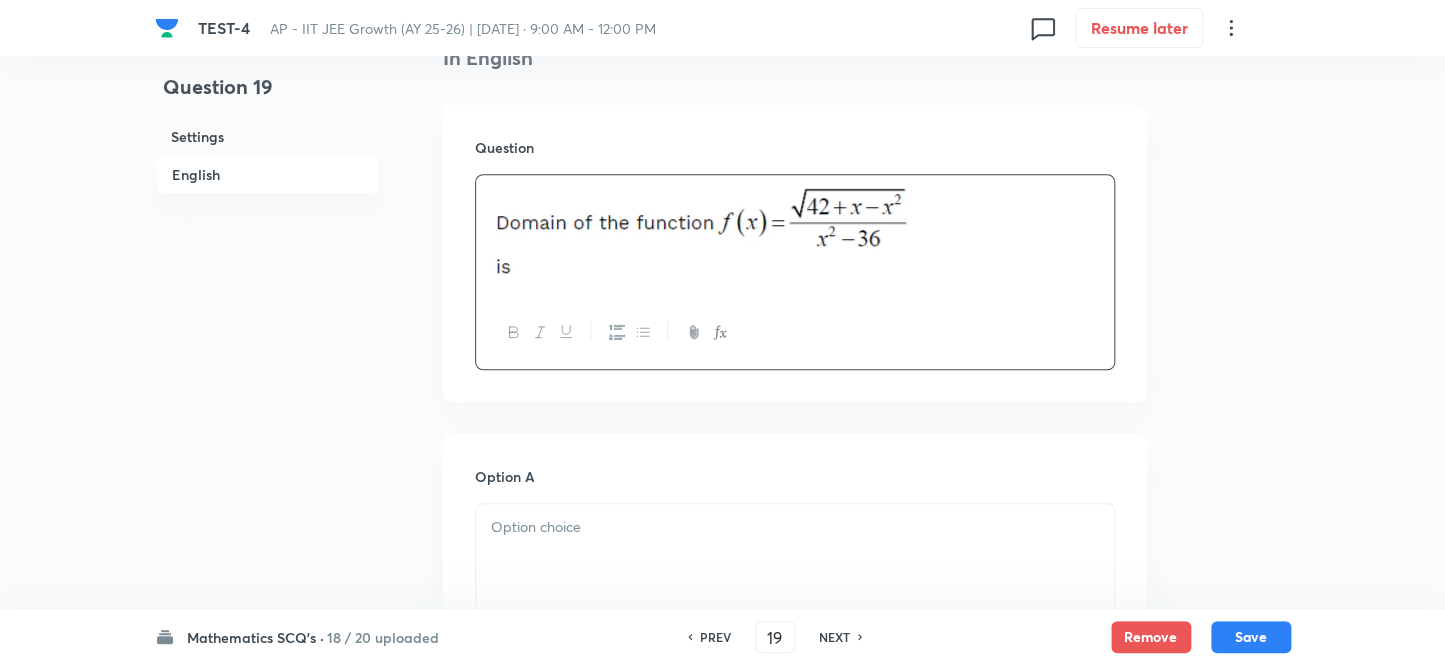 scroll, scrollTop: 909, scrollLeft: 0, axis: vertical 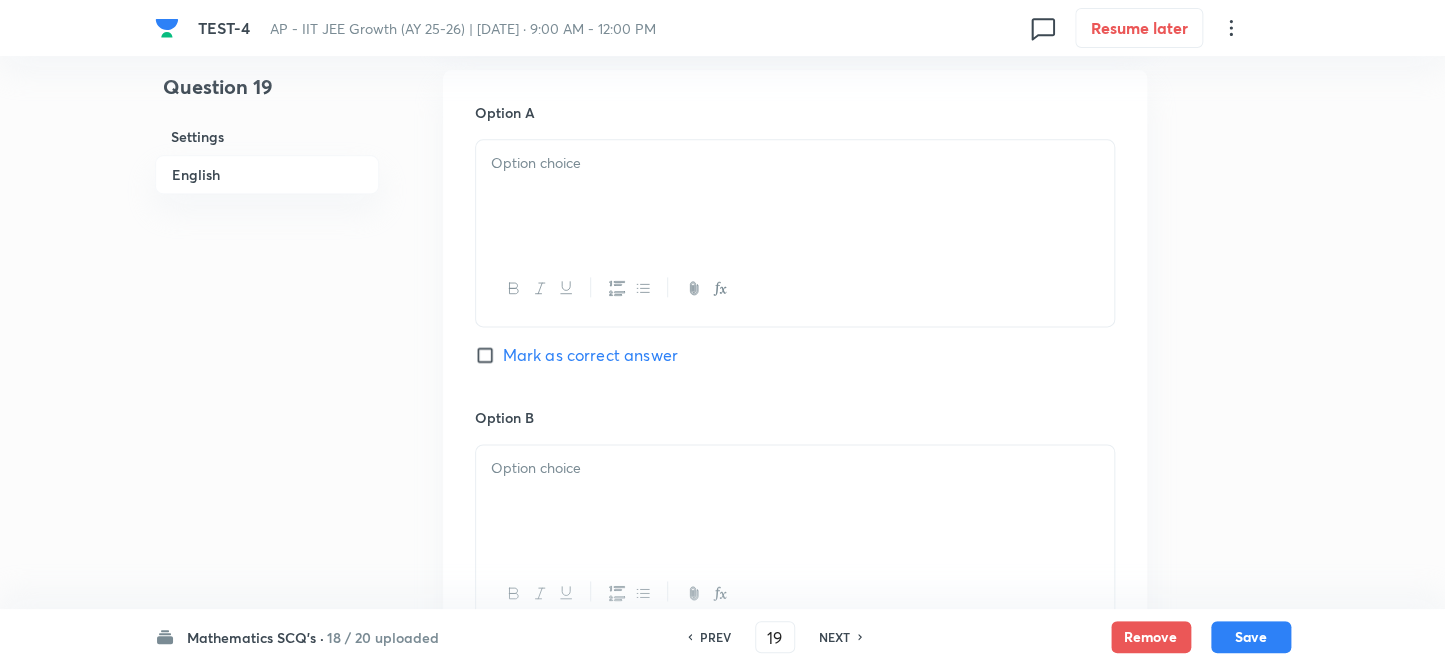 click at bounding box center (795, 196) 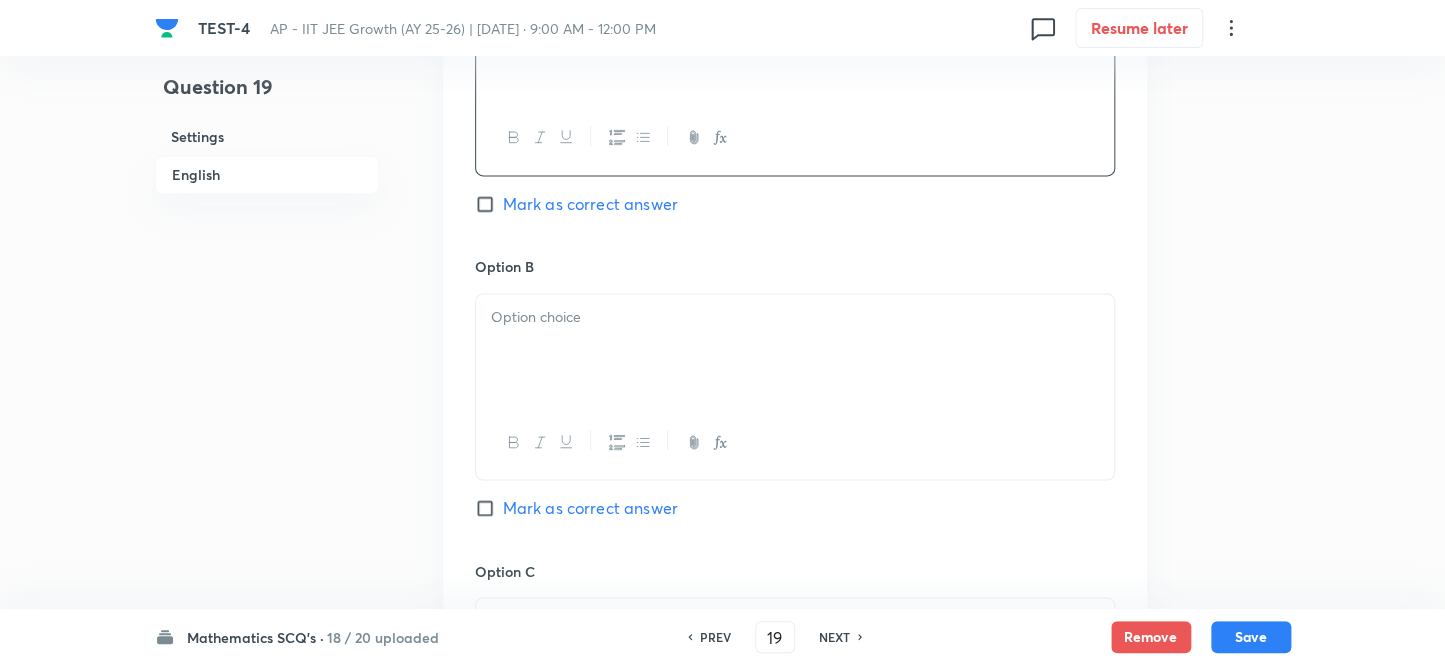 scroll, scrollTop: 1181, scrollLeft: 0, axis: vertical 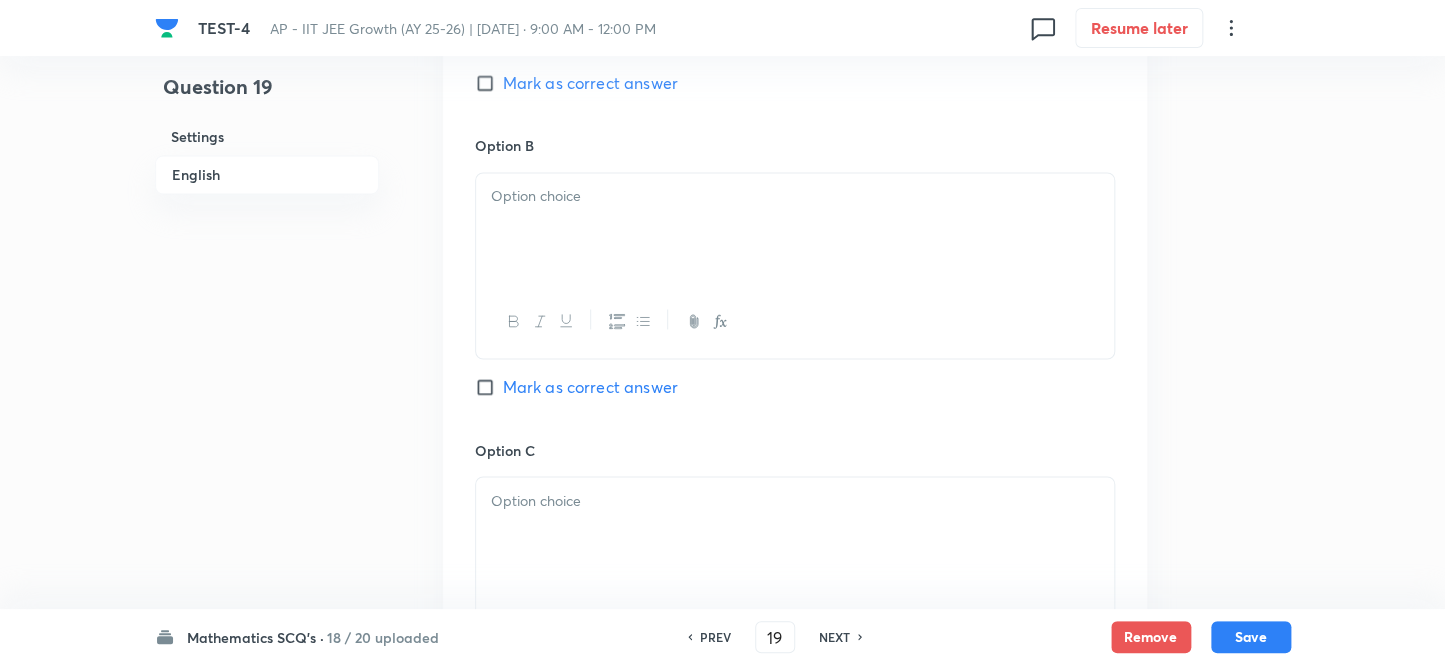 click at bounding box center (795, 229) 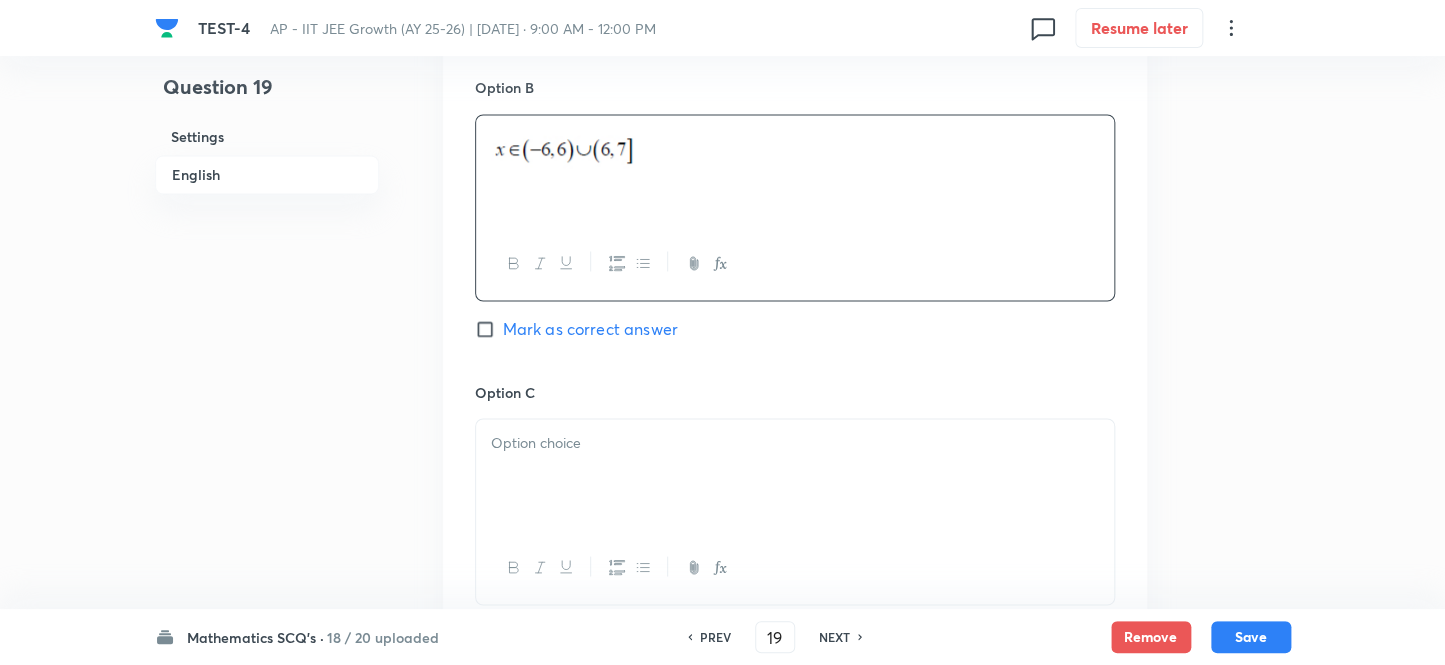 scroll, scrollTop: 1454, scrollLeft: 0, axis: vertical 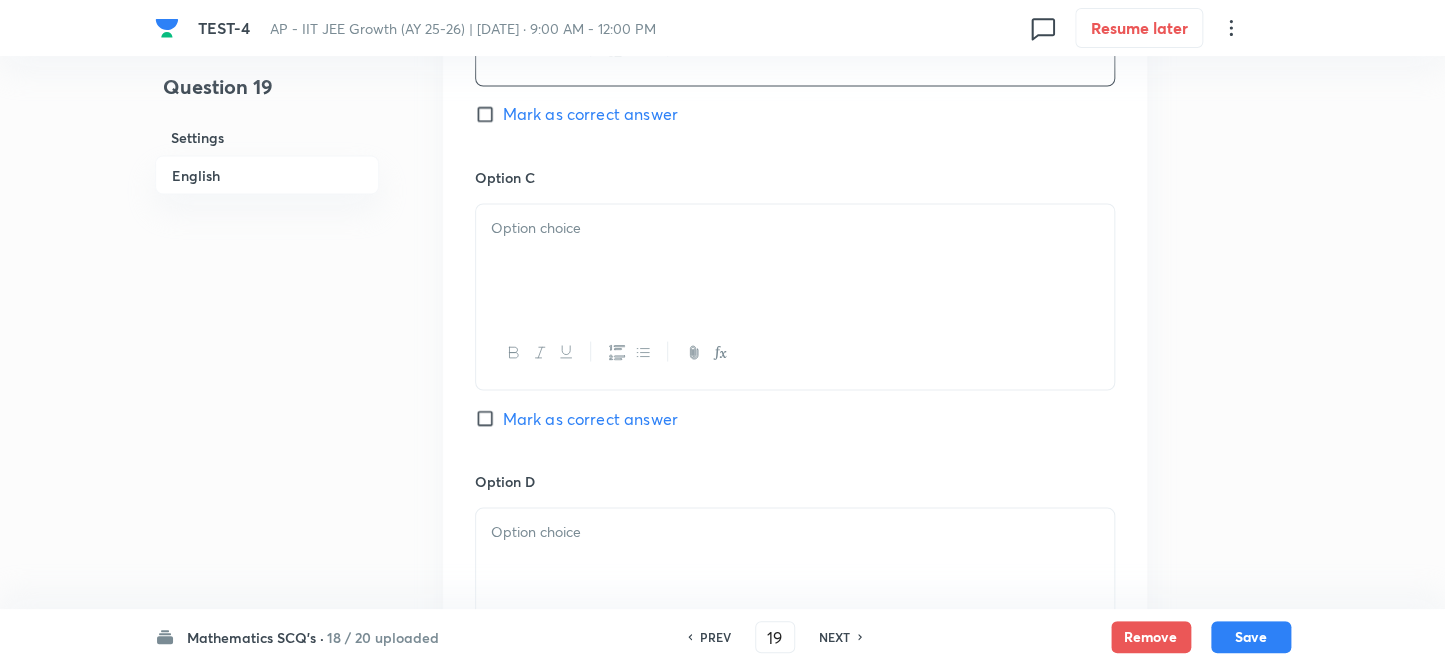 click at bounding box center (795, 260) 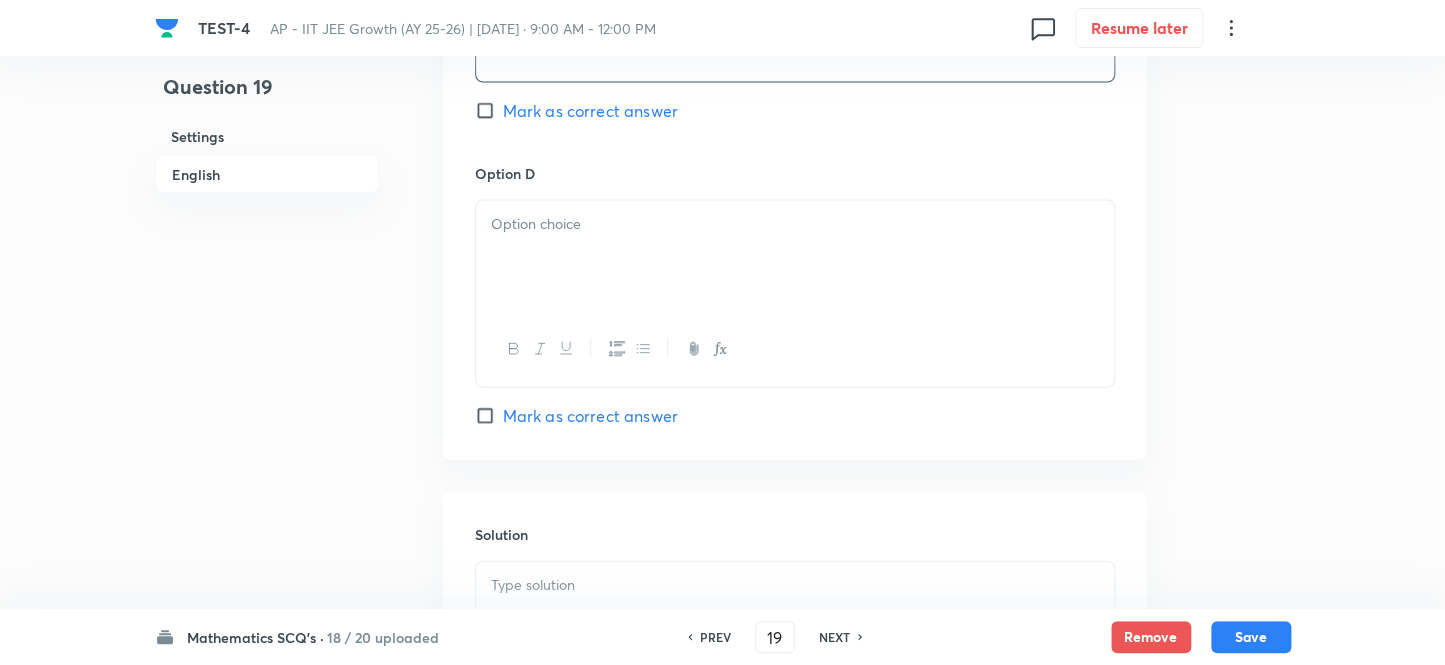 scroll, scrollTop: 1818, scrollLeft: 0, axis: vertical 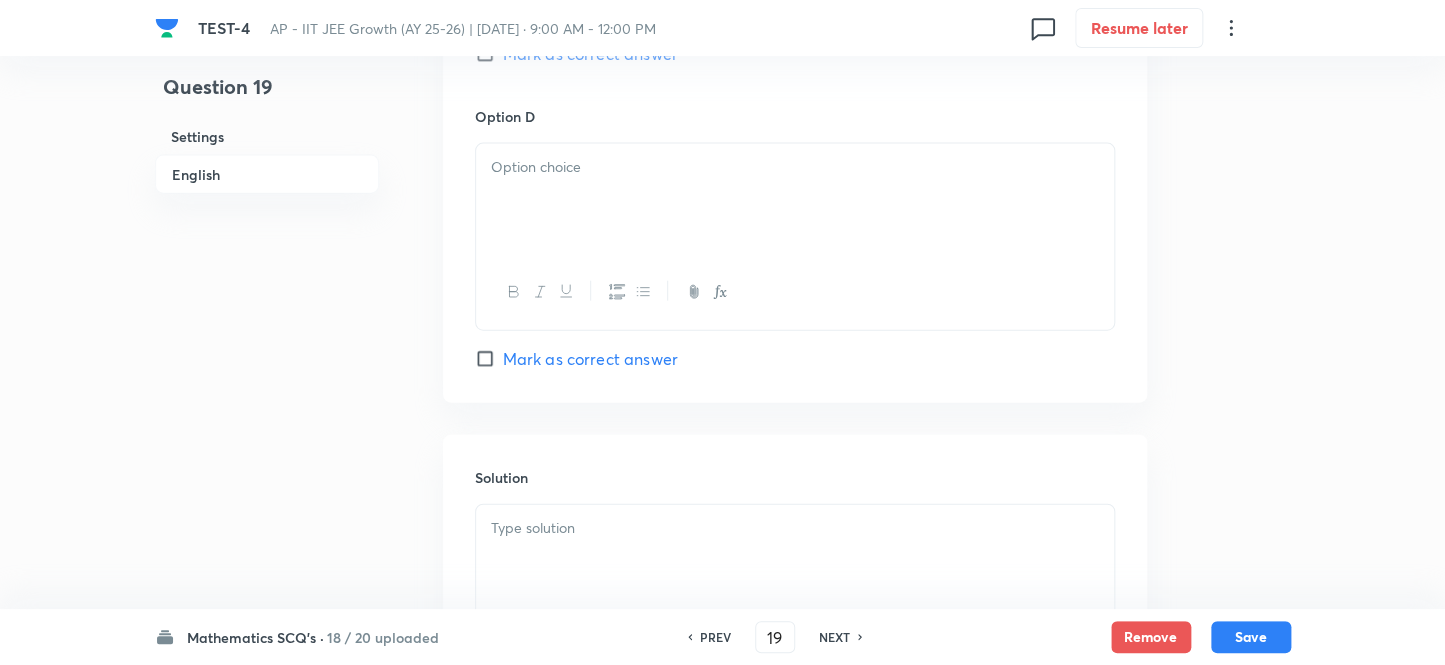 click at bounding box center [795, 200] 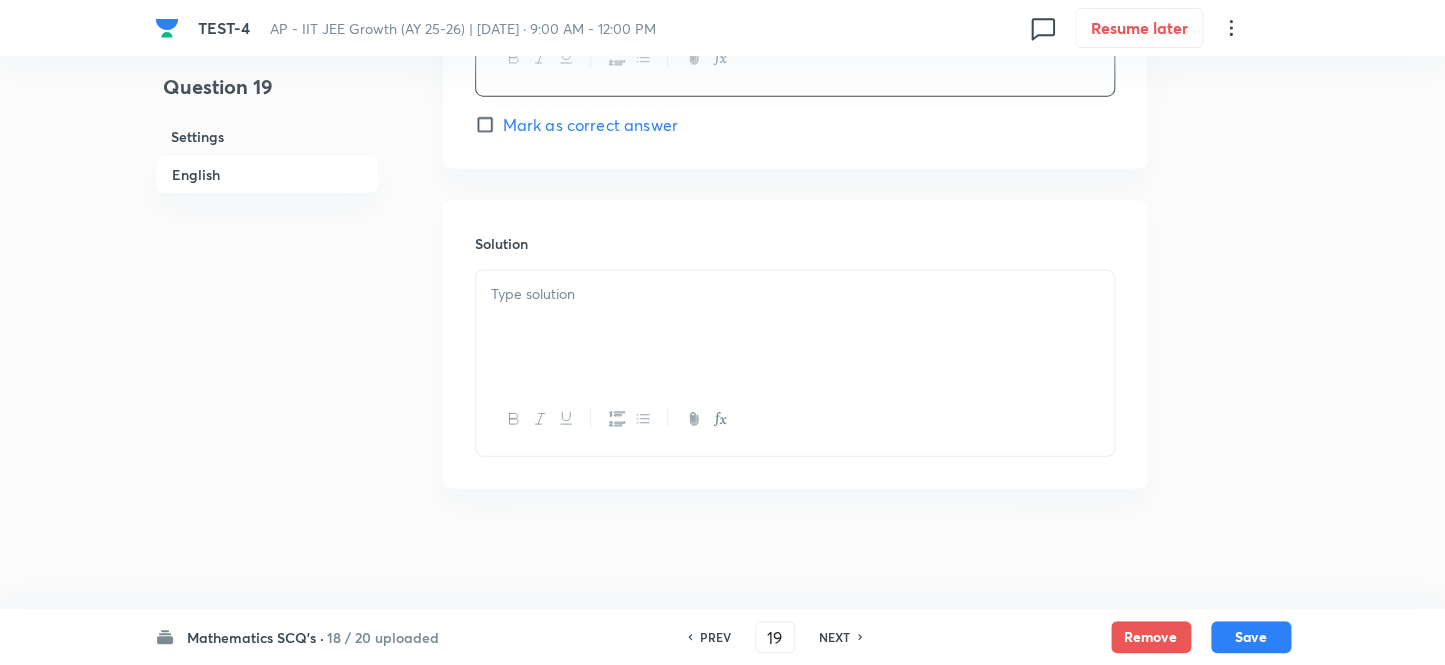 scroll, scrollTop: 2053, scrollLeft: 0, axis: vertical 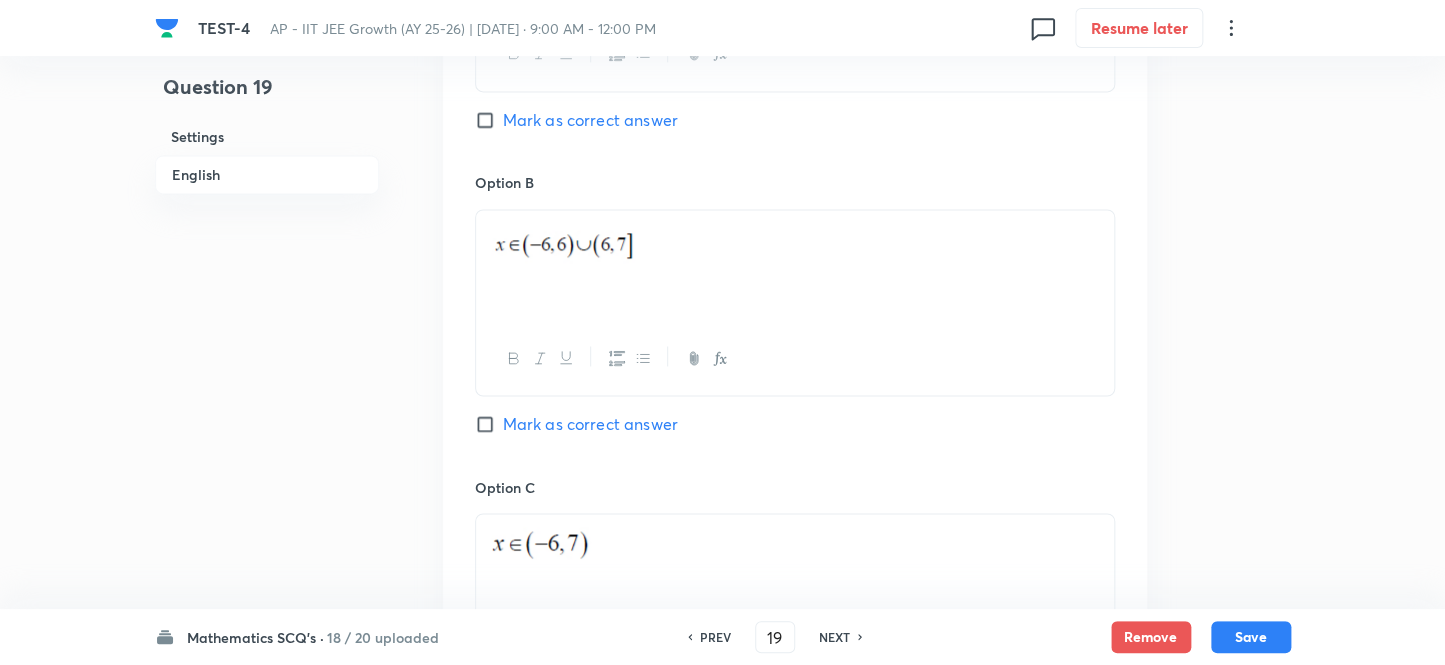 click on "Mark as correct answer" at bounding box center (489, 424) 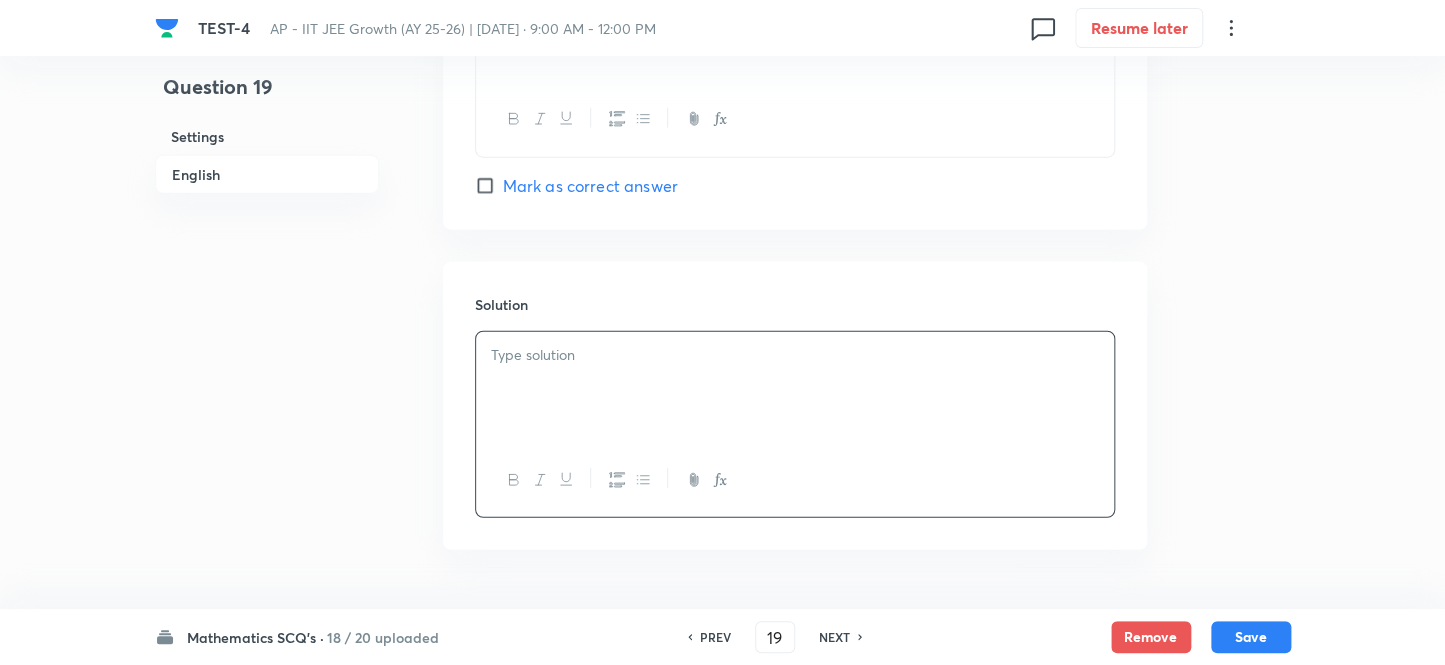 scroll, scrollTop: 2053, scrollLeft: 0, axis: vertical 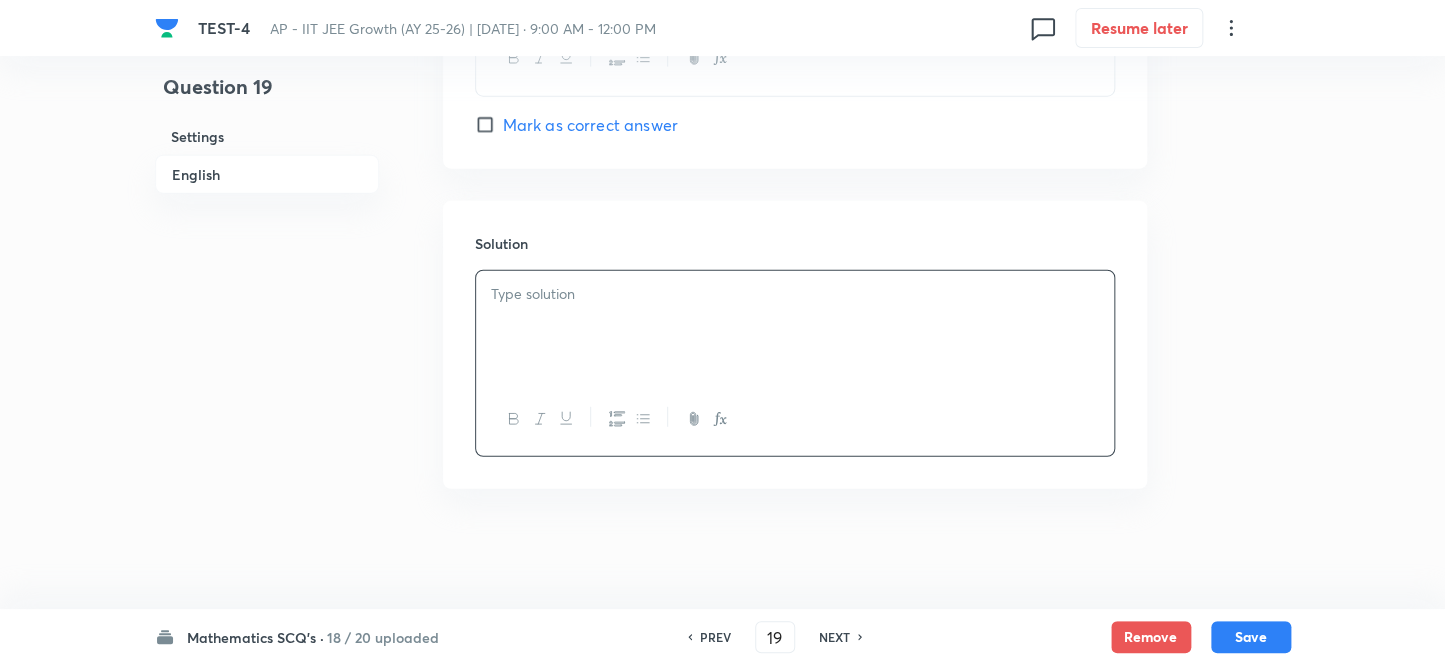 click at bounding box center [795, 327] 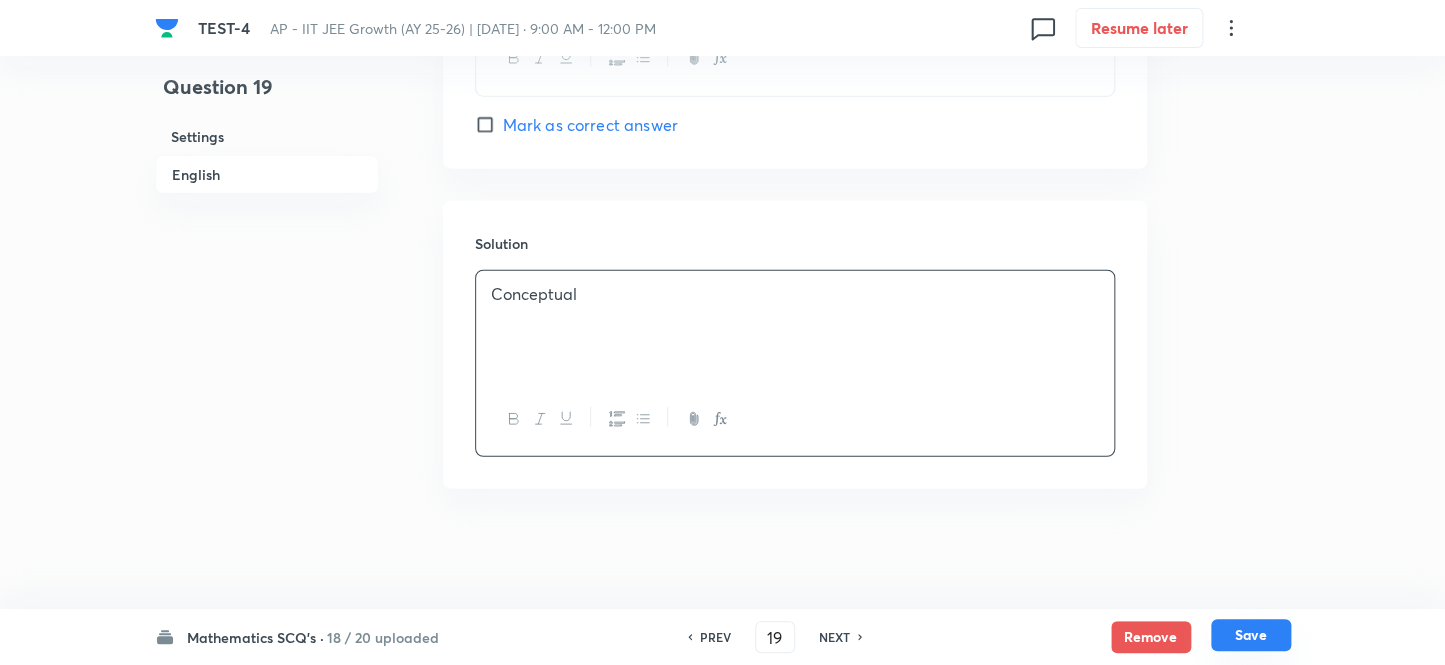 click on "Save" at bounding box center [1251, 635] 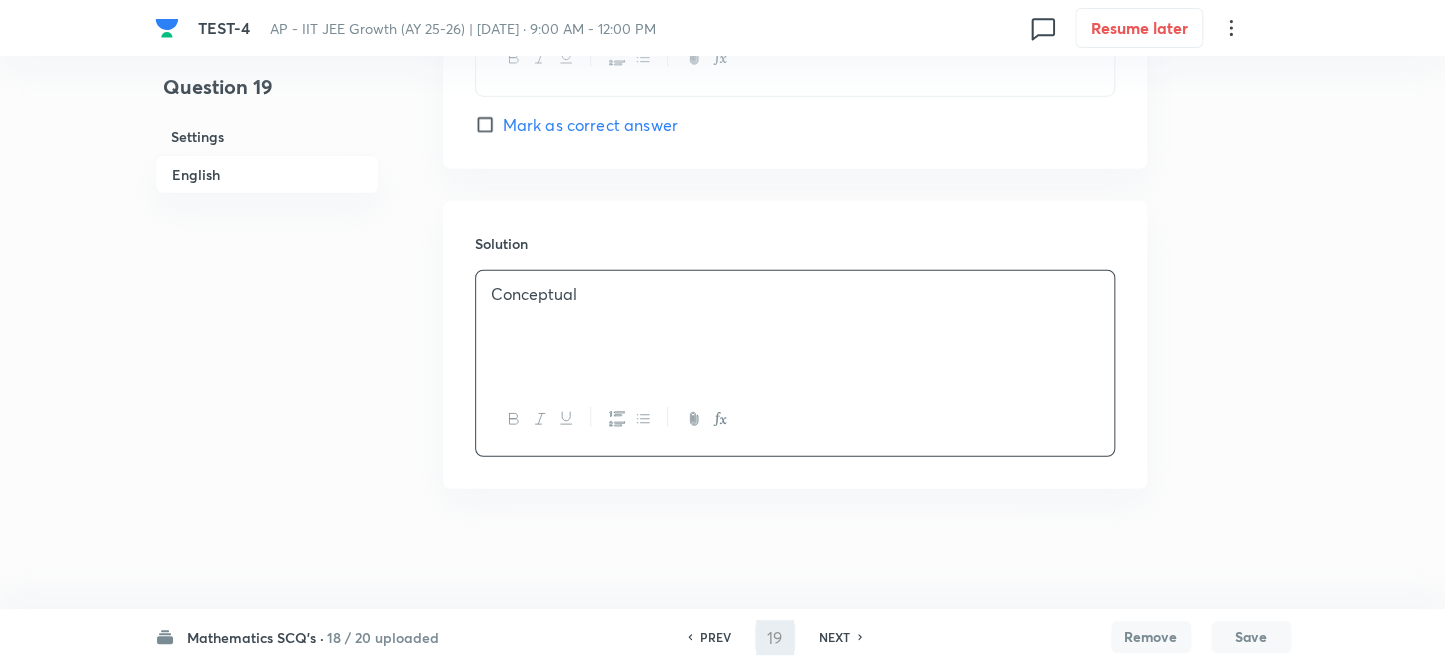 type on "20" 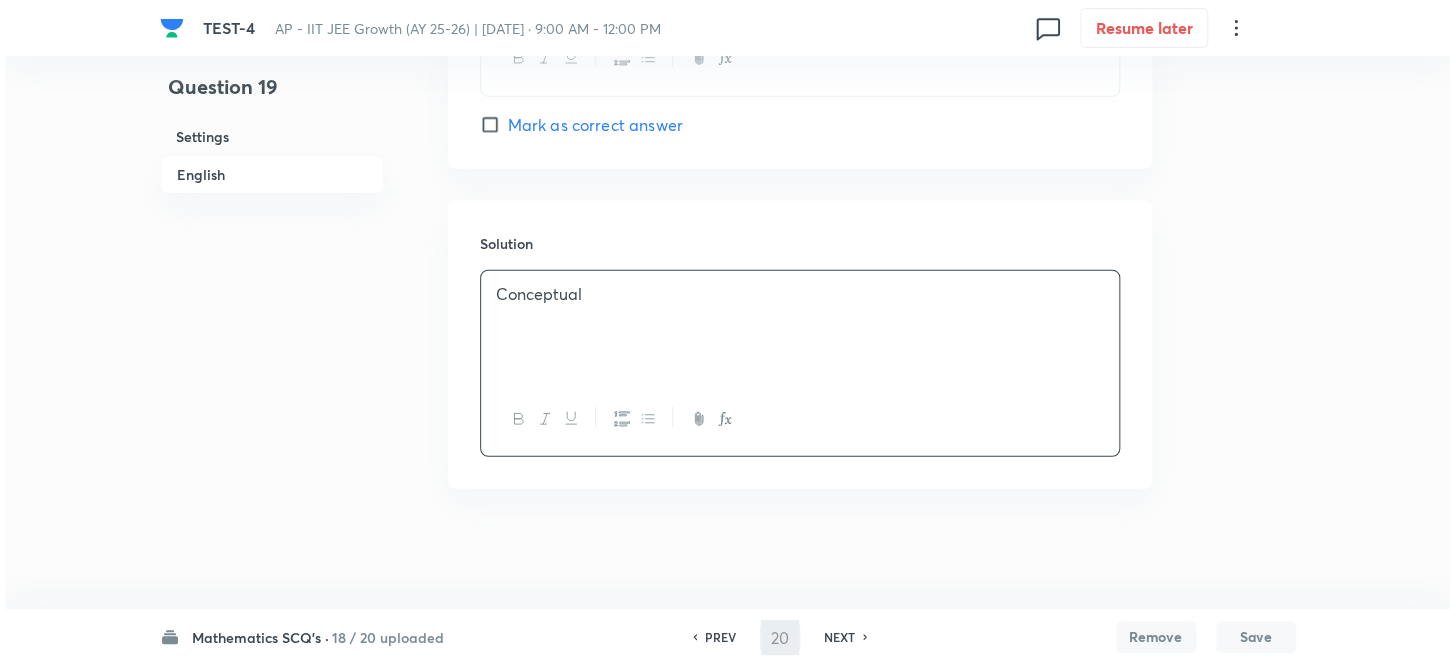 scroll, scrollTop: 0, scrollLeft: 0, axis: both 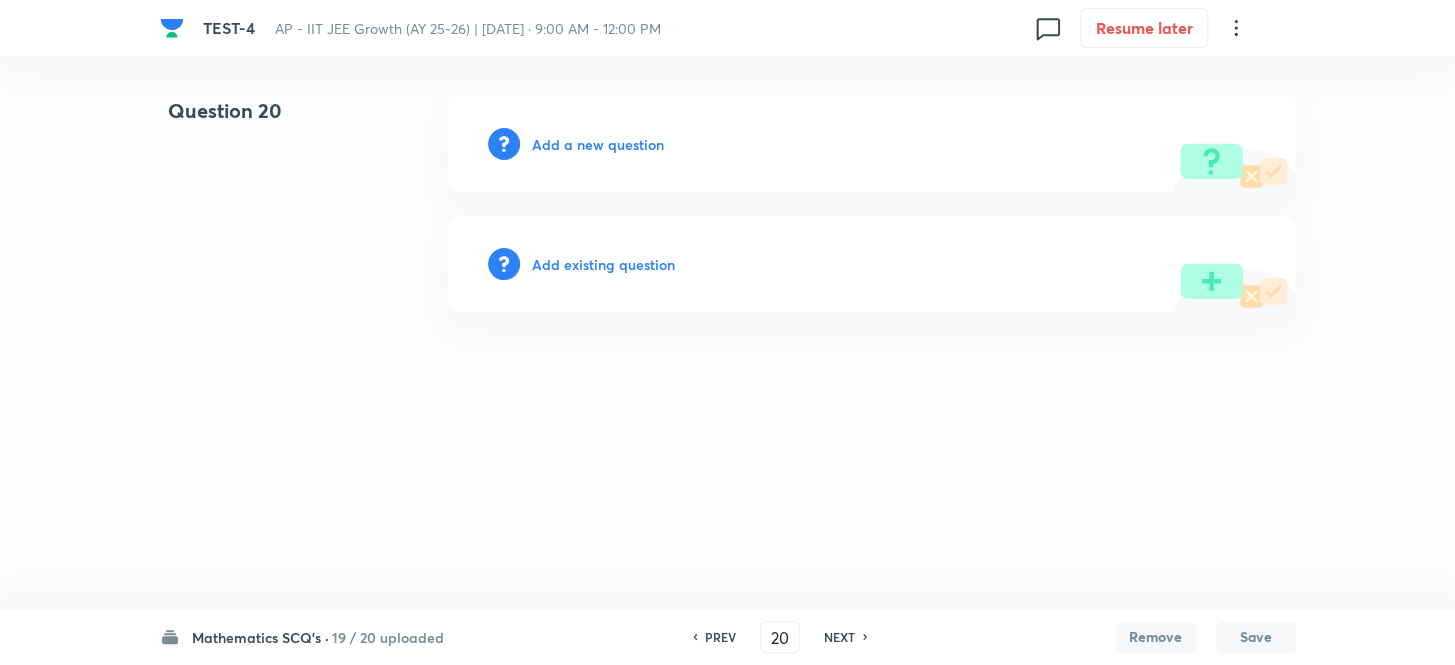 click on "Add a new question" at bounding box center [598, 144] 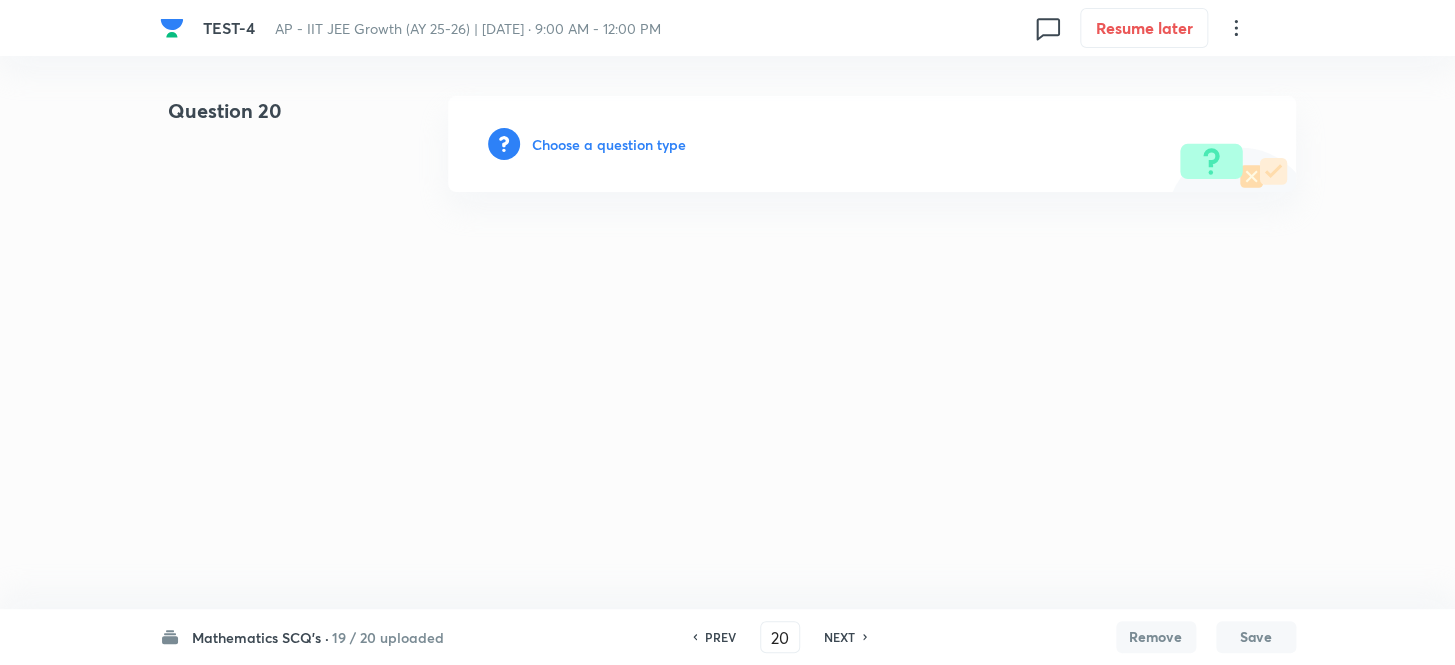 click on "Choose a question type" at bounding box center [609, 144] 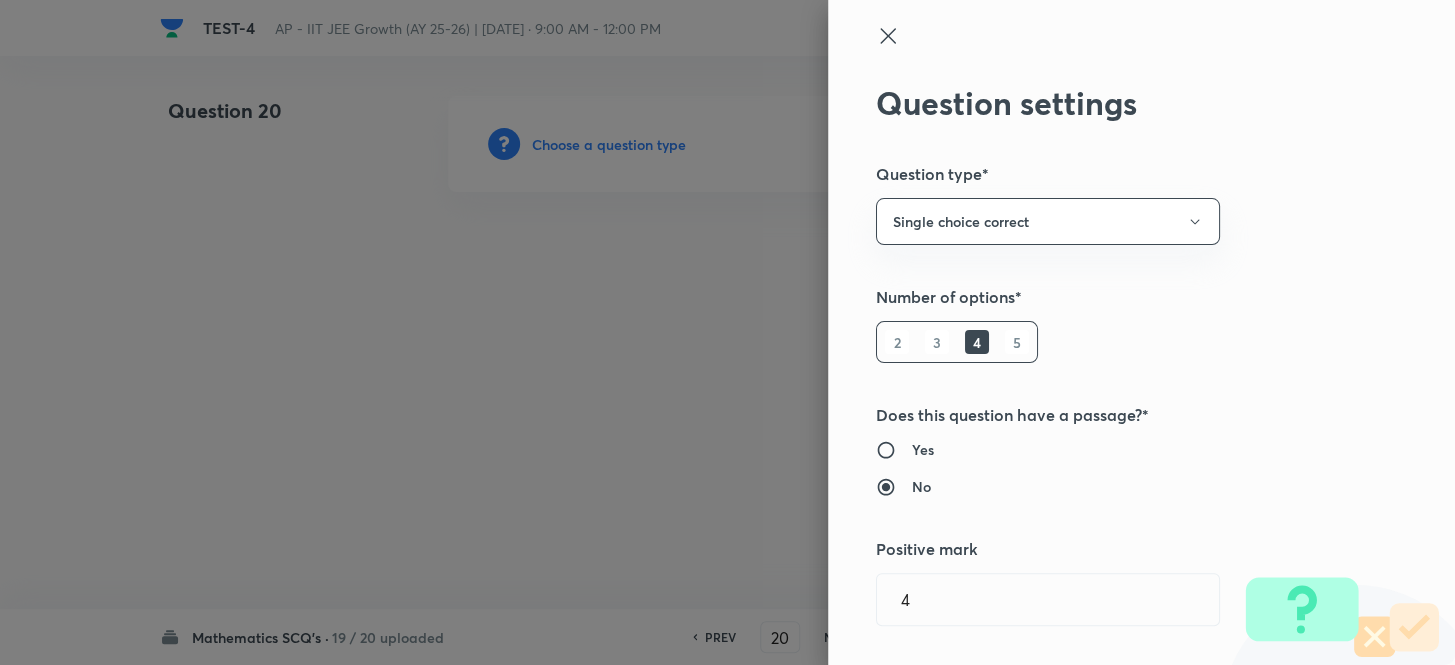 type on "Mathematics" 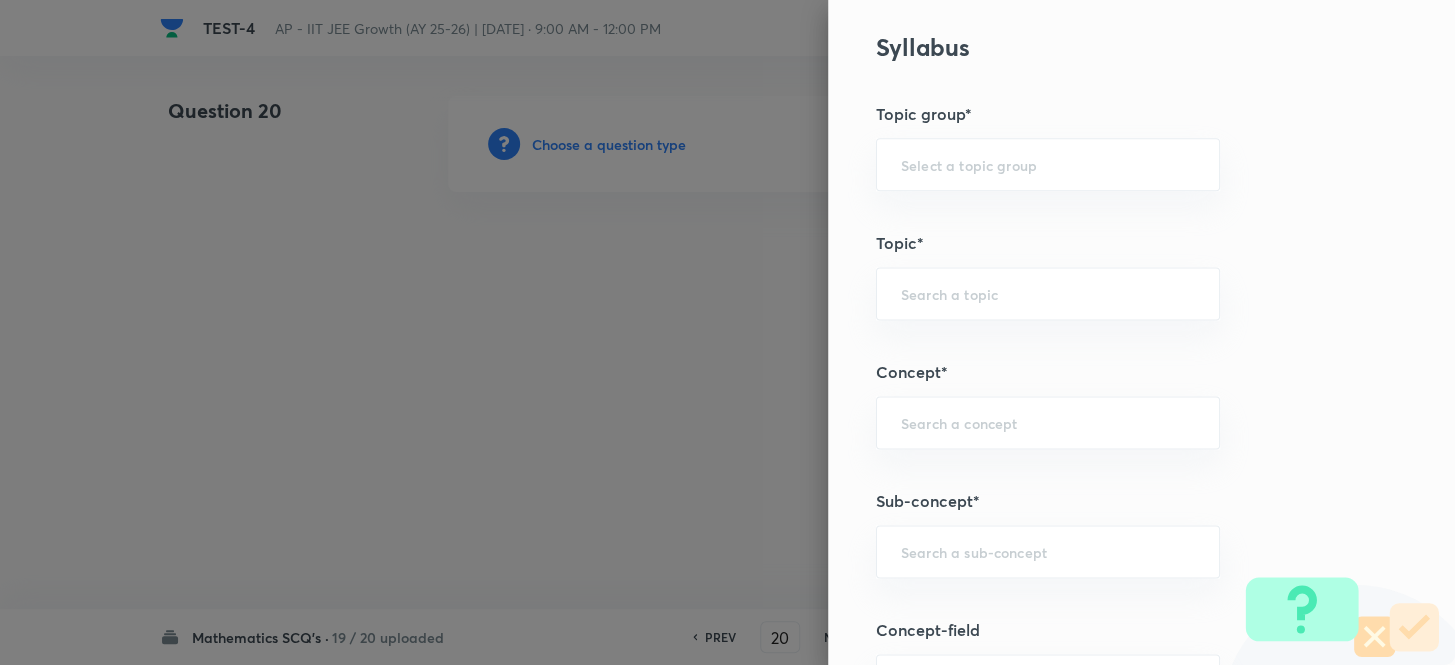 scroll, scrollTop: 1090, scrollLeft: 0, axis: vertical 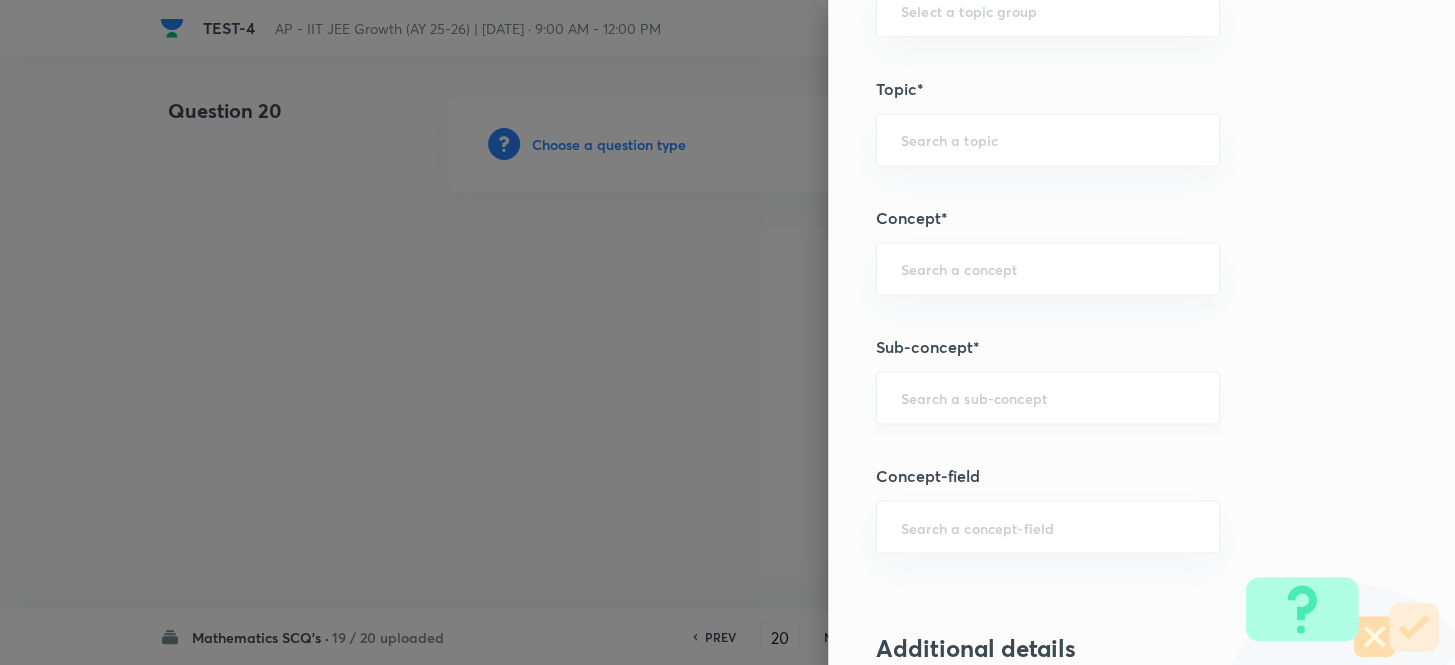 click at bounding box center [1048, 397] 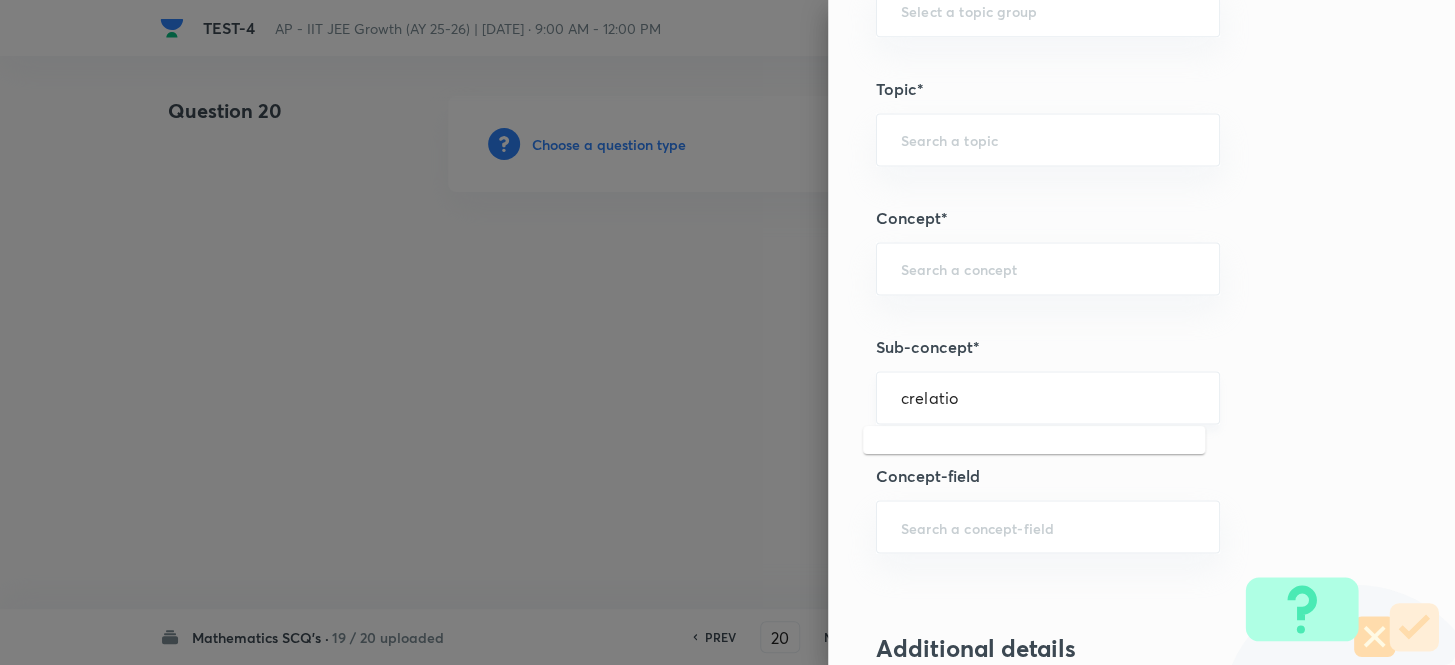 type on "crelation" 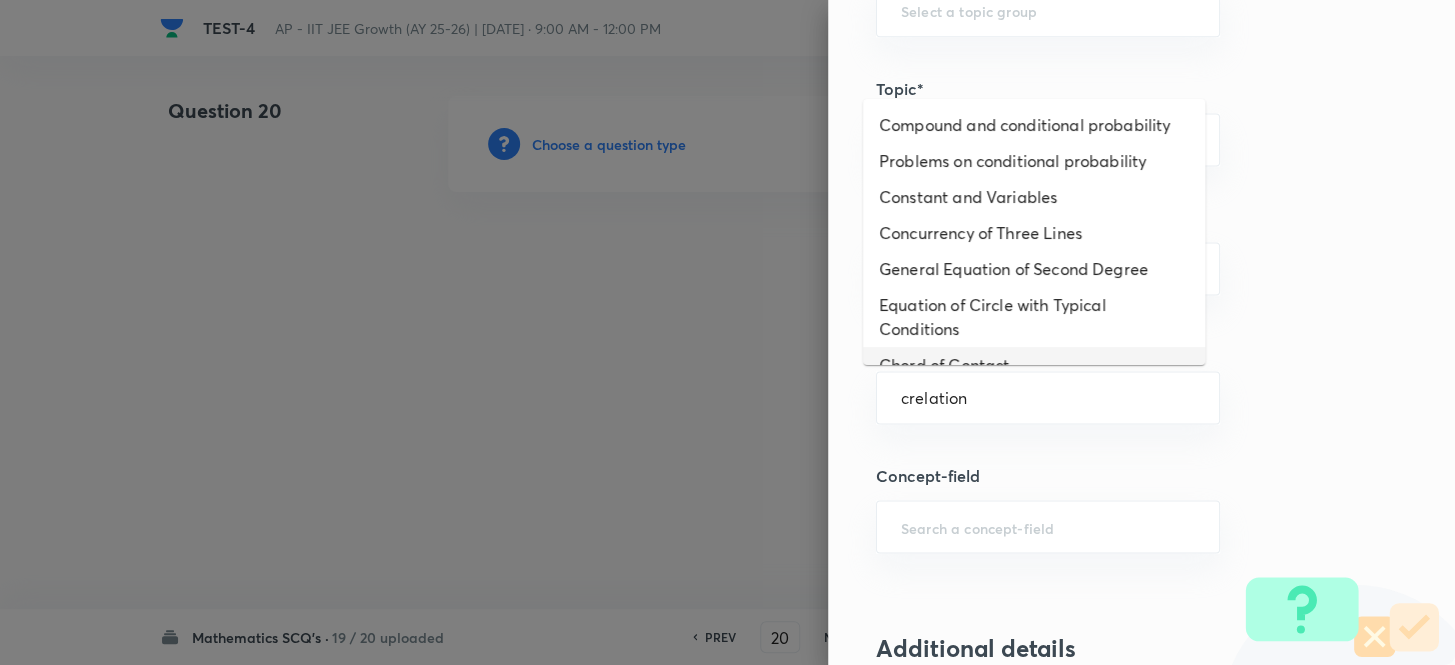 drag, startPoint x: 735, startPoint y: 390, endPoint x: 611, endPoint y: 371, distance: 125.4472 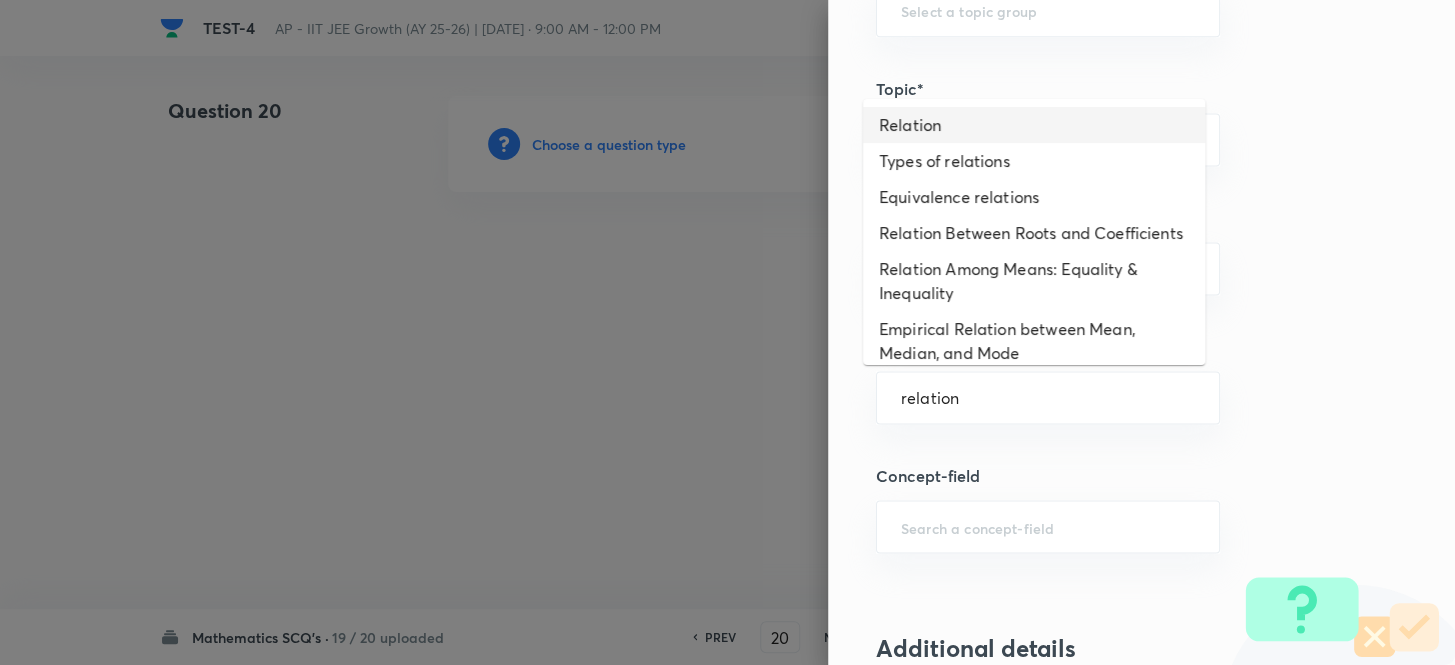 click on "Relation" at bounding box center (1034, 125) 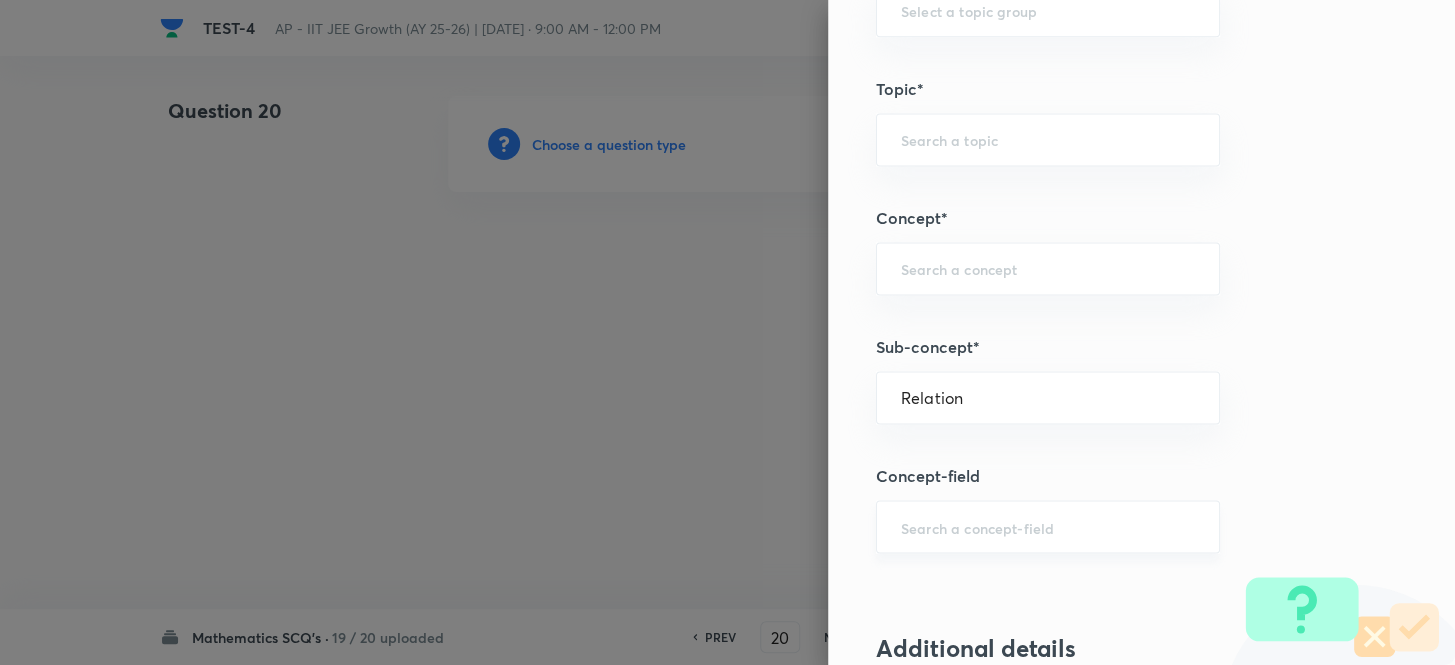 type on "Mathematics" 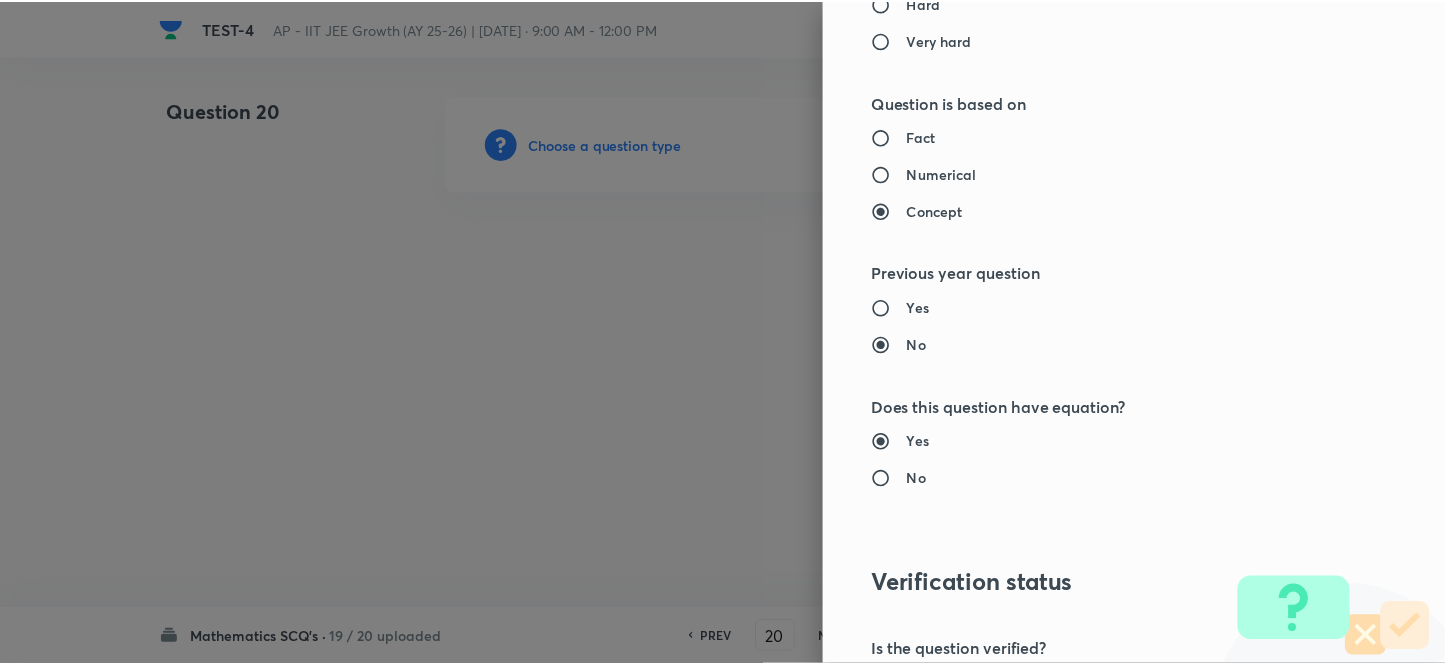 scroll, scrollTop: 2193, scrollLeft: 0, axis: vertical 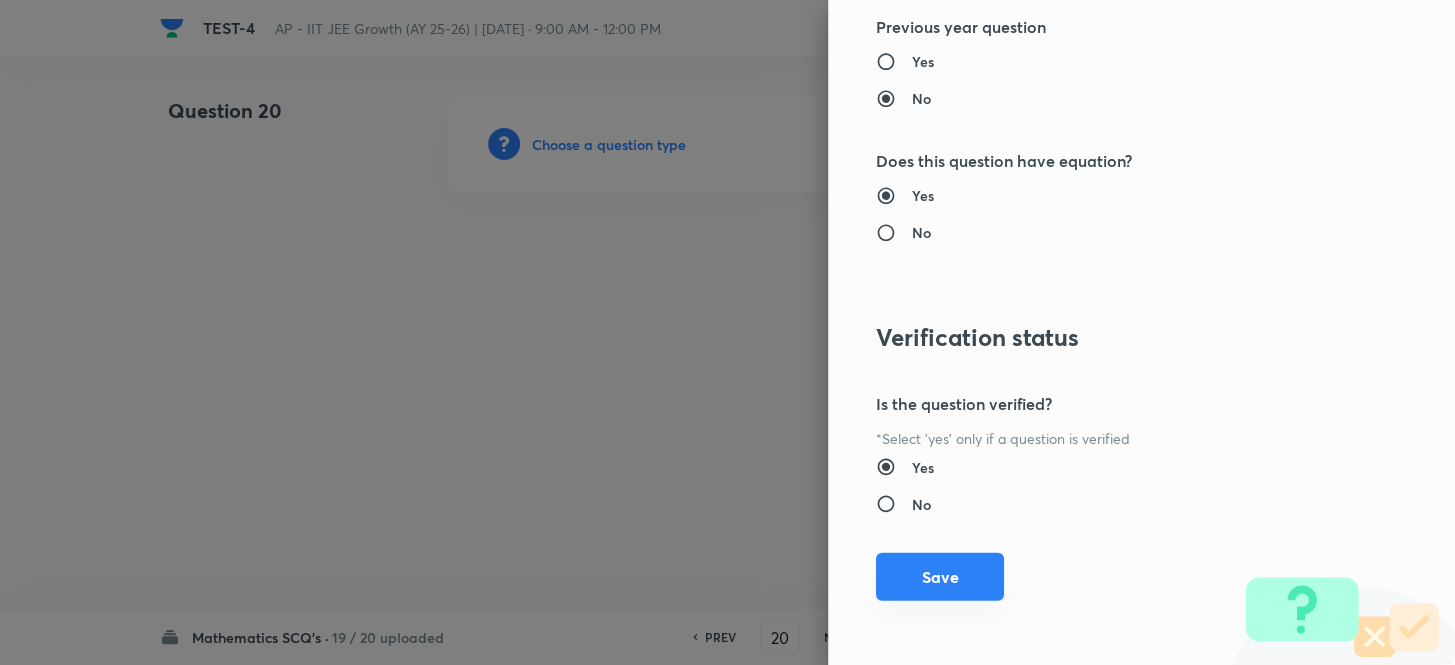 click on "Save" at bounding box center (940, 577) 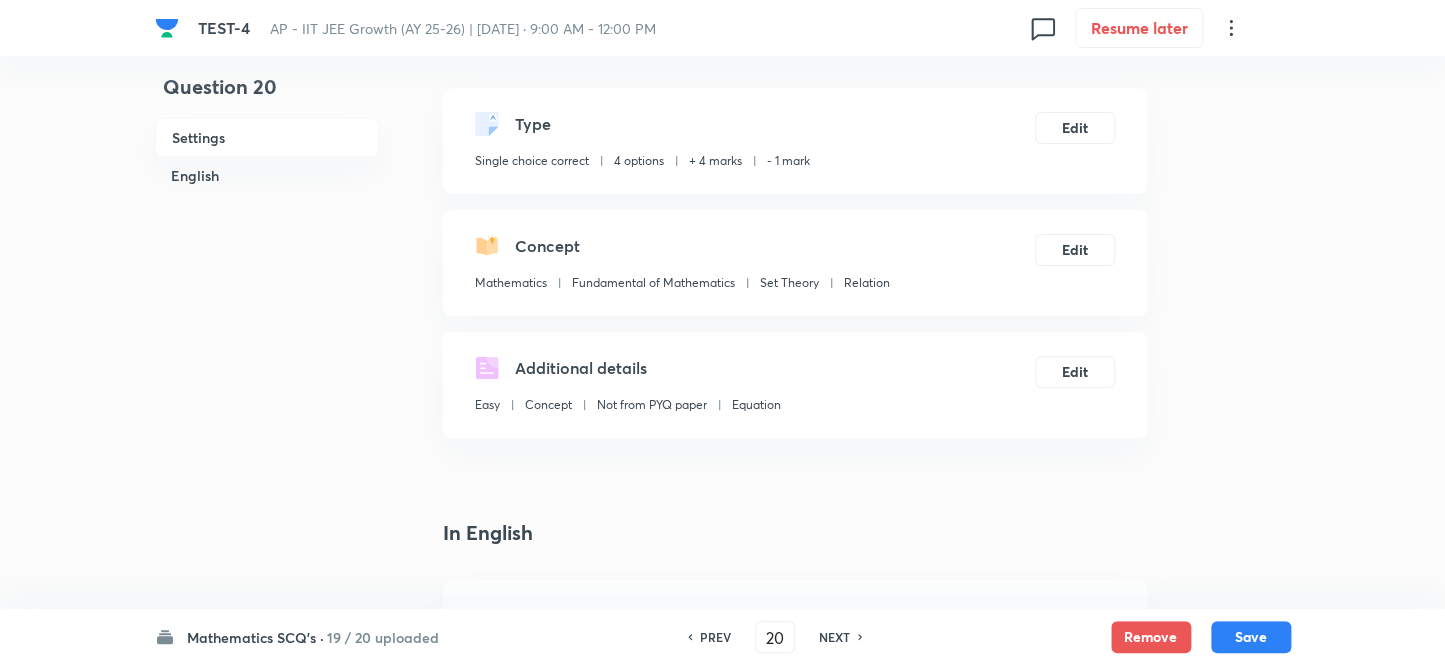 scroll, scrollTop: 272, scrollLeft: 0, axis: vertical 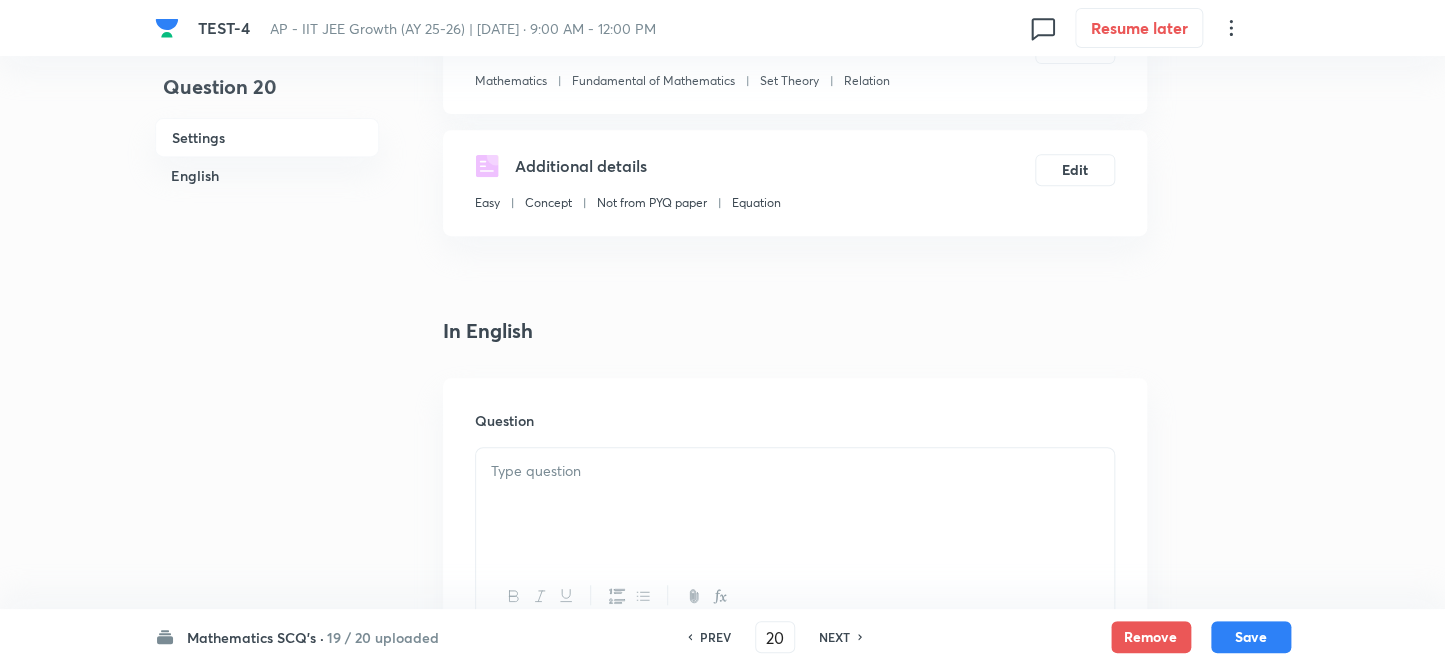 click at bounding box center [795, 471] 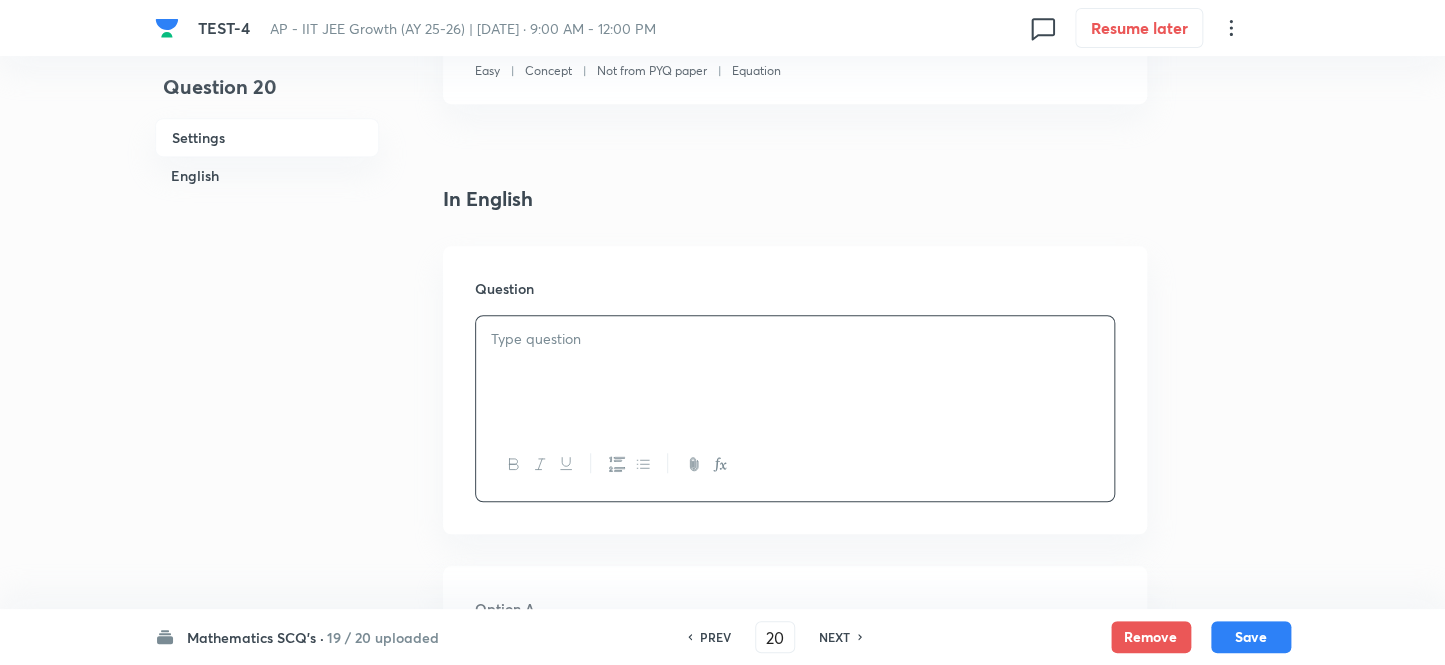 scroll, scrollTop: 545, scrollLeft: 0, axis: vertical 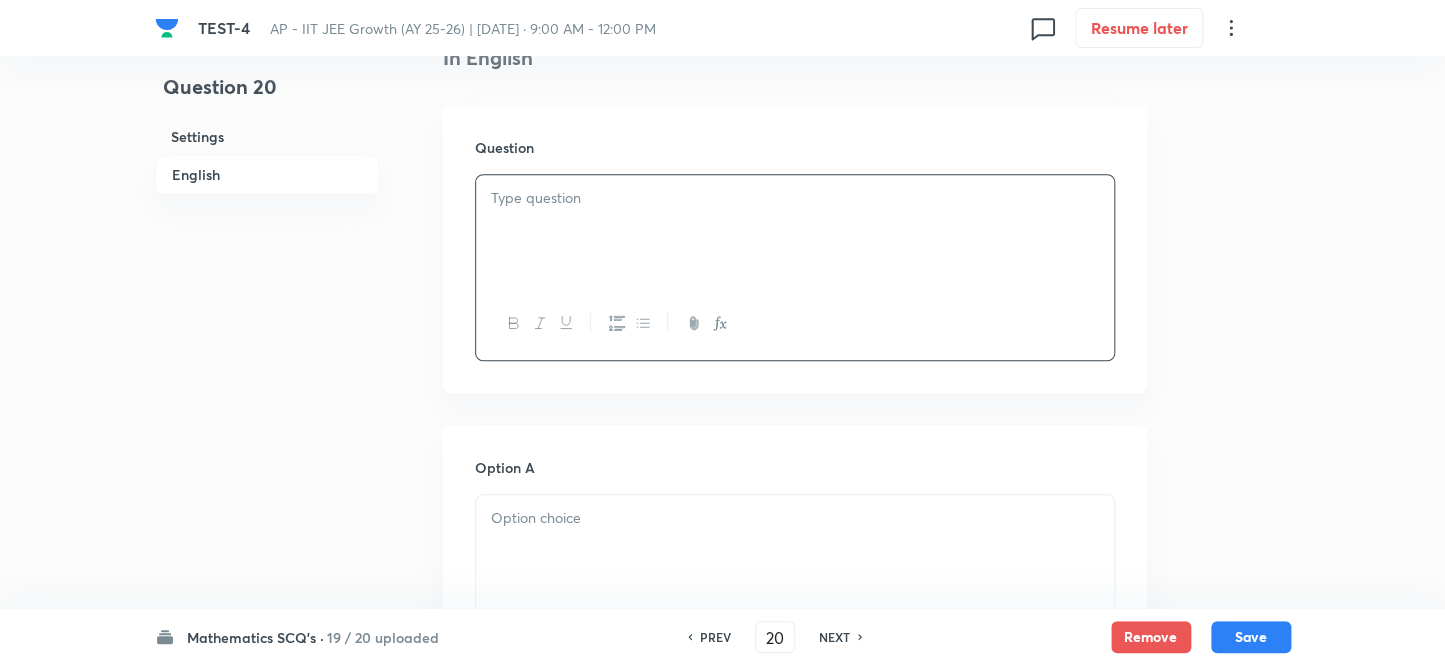 click at bounding box center (795, 231) 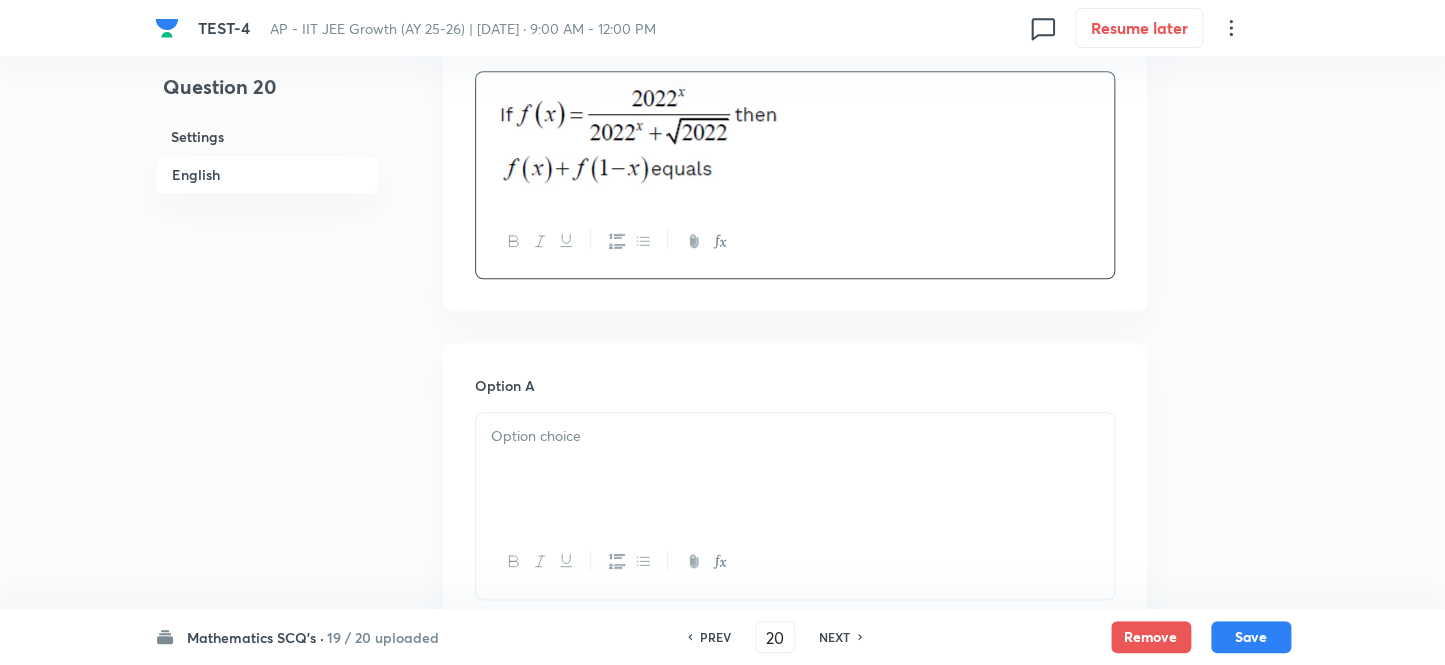 scroll, scrollTop: 818, scrollLeft: 0, axis: vertical 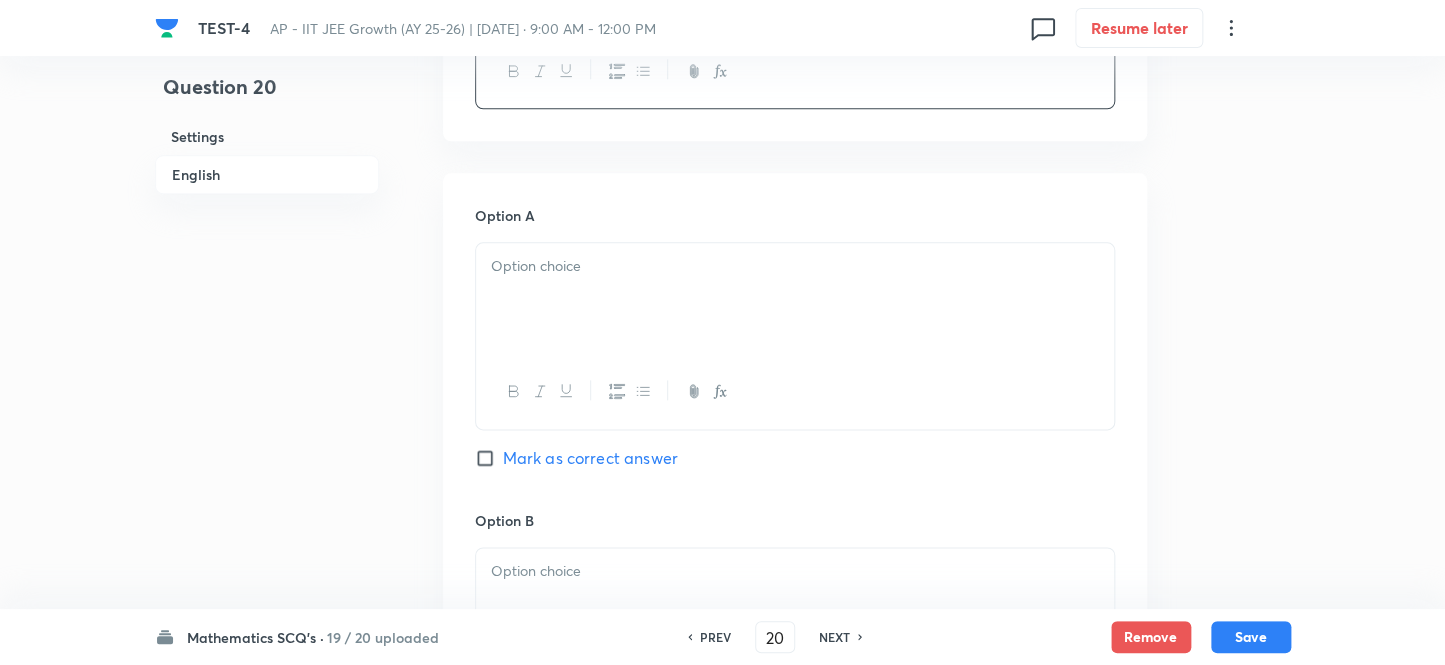click at bounding box center [795, 299] 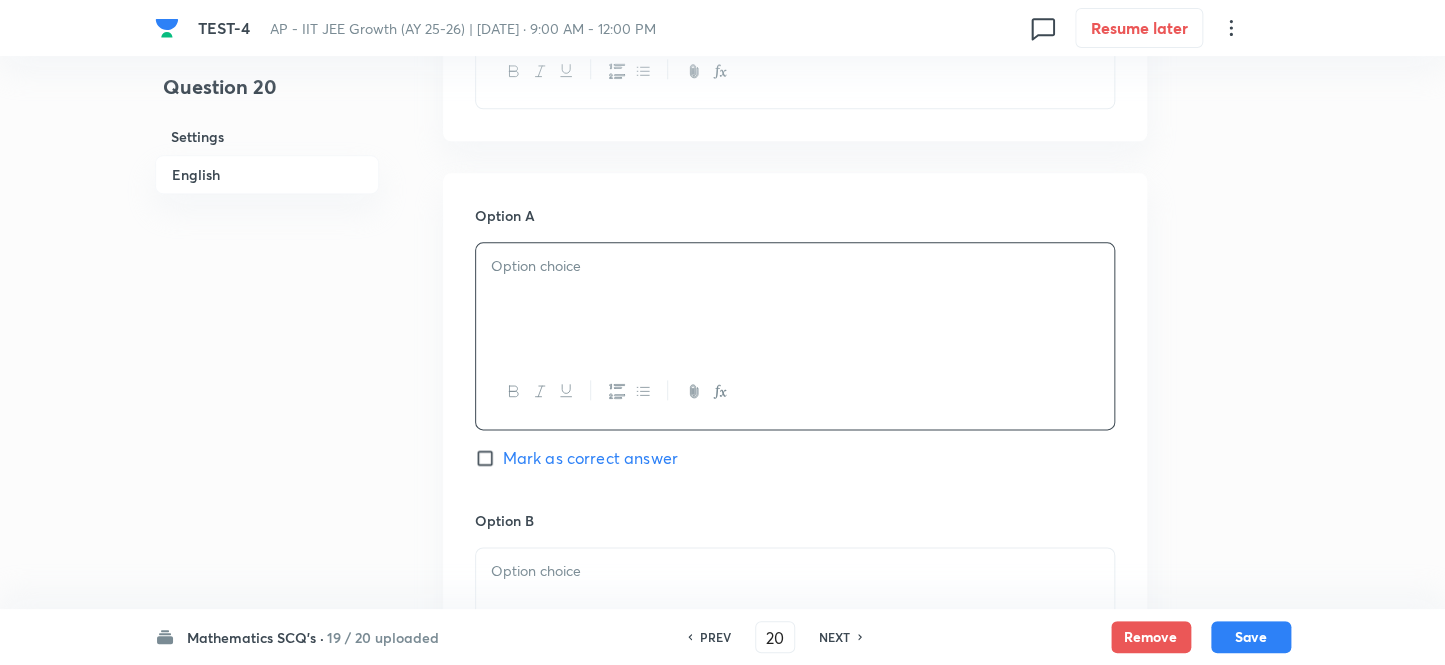 type 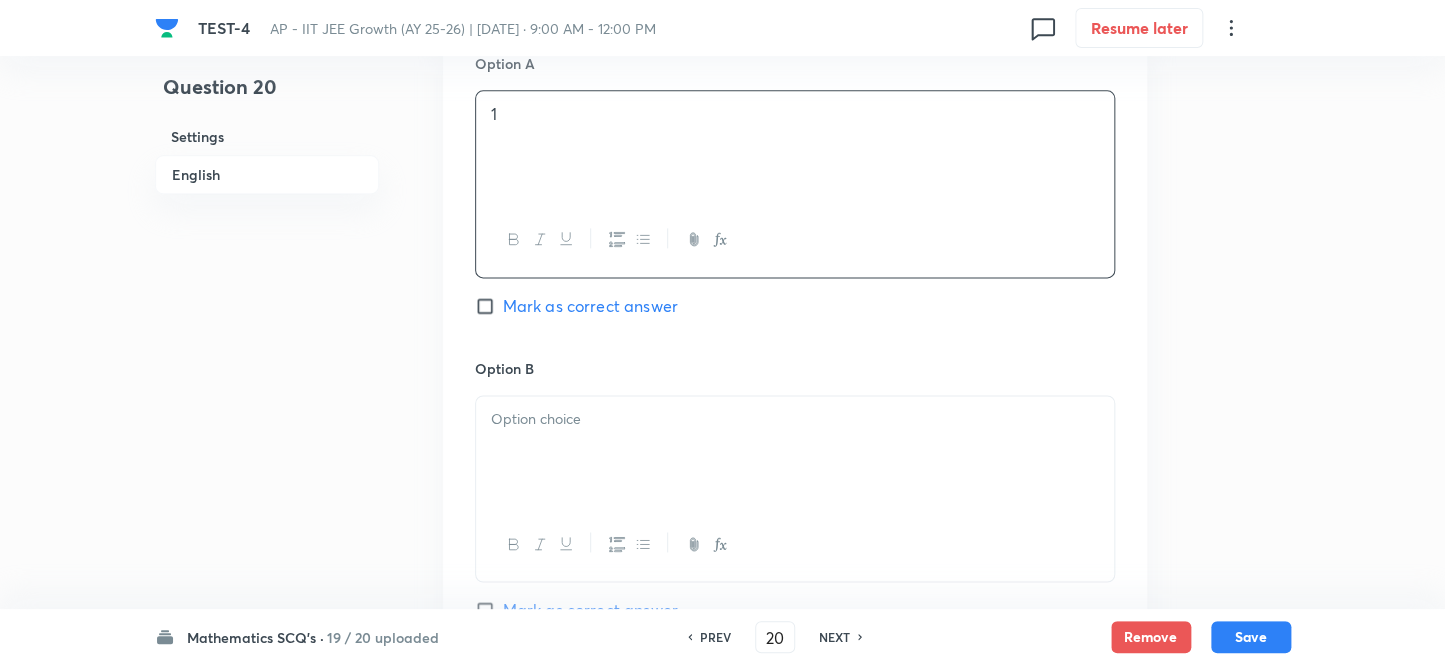 scroll, scrollTop: 1090, scrollLeft: 0, axis: vertical 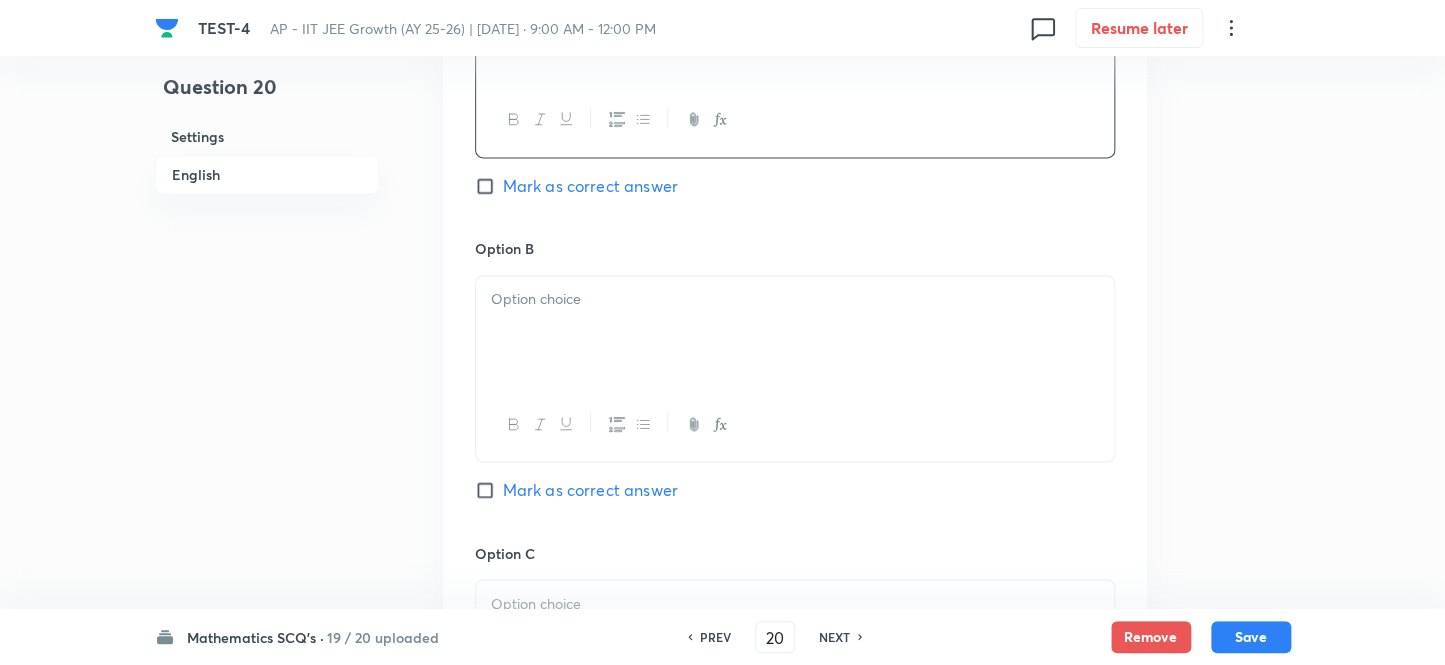 click at bounding box center [795, 299] 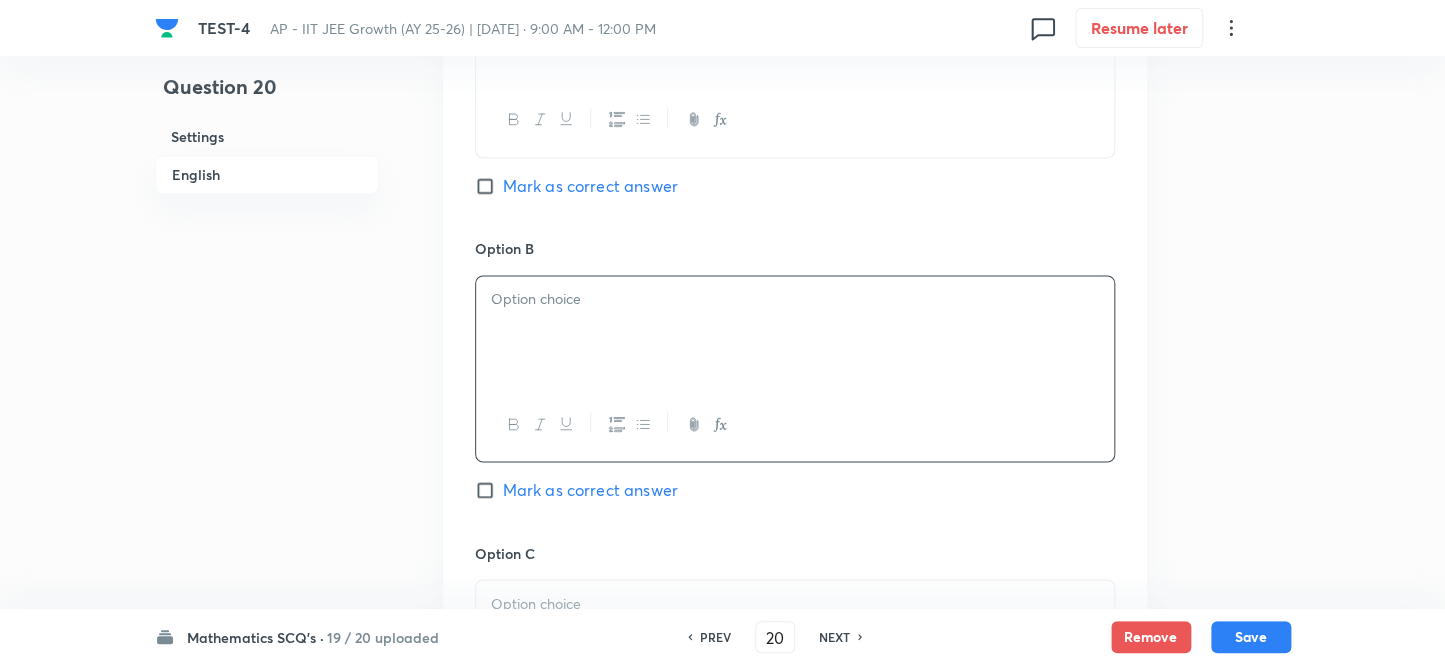 type 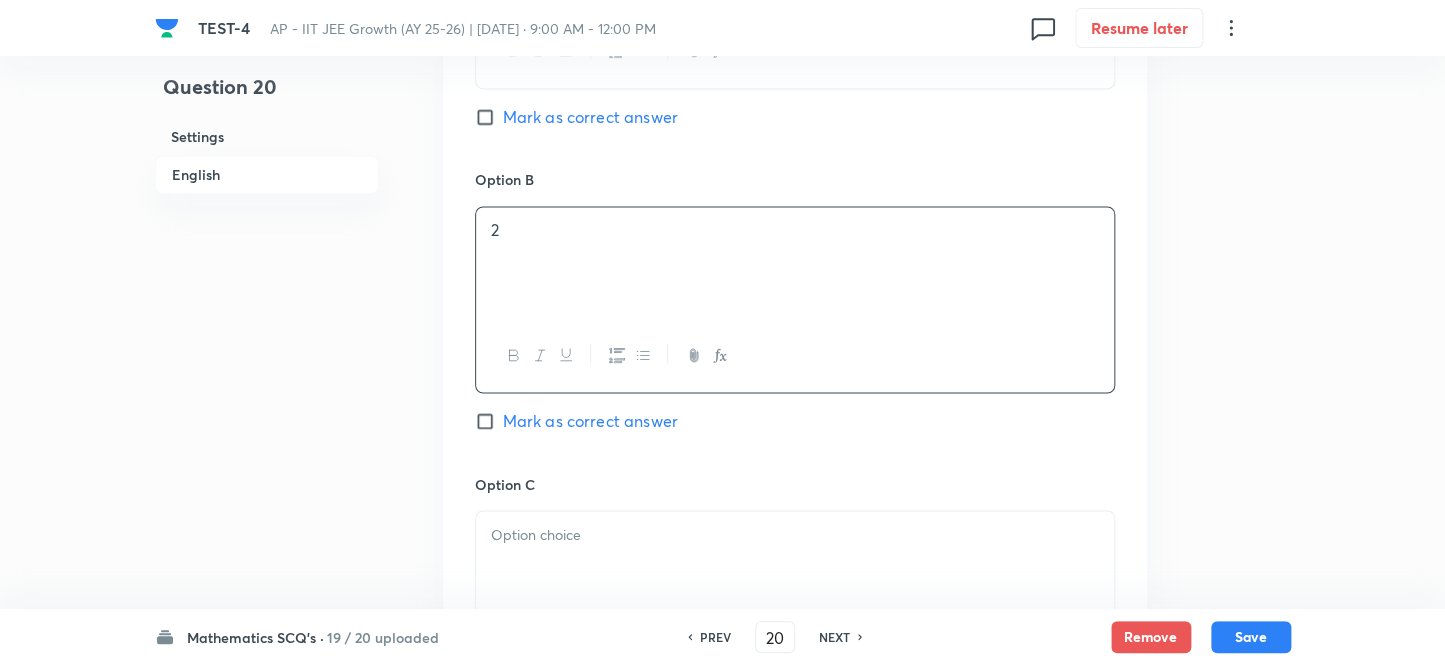 scroll, scrollTop: 1454, scrollLeft: 0, axis: vertical 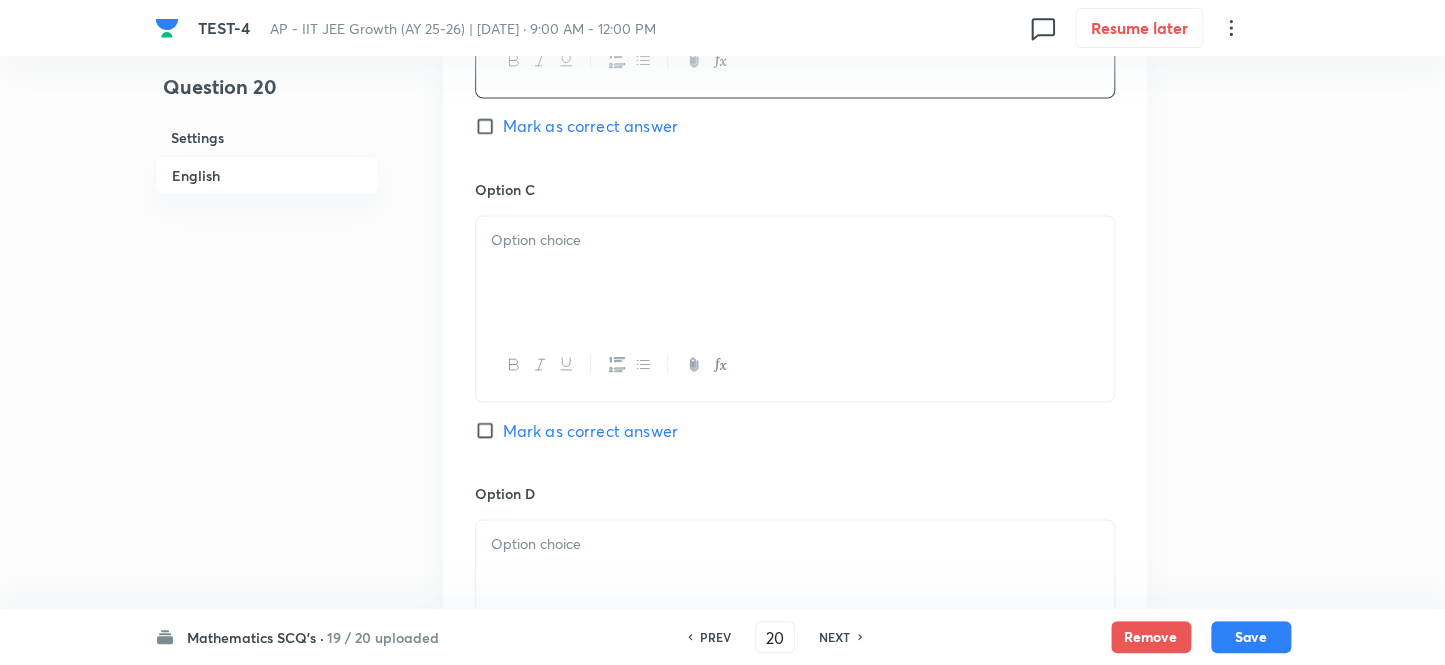 click at bounding box center (795, 272) 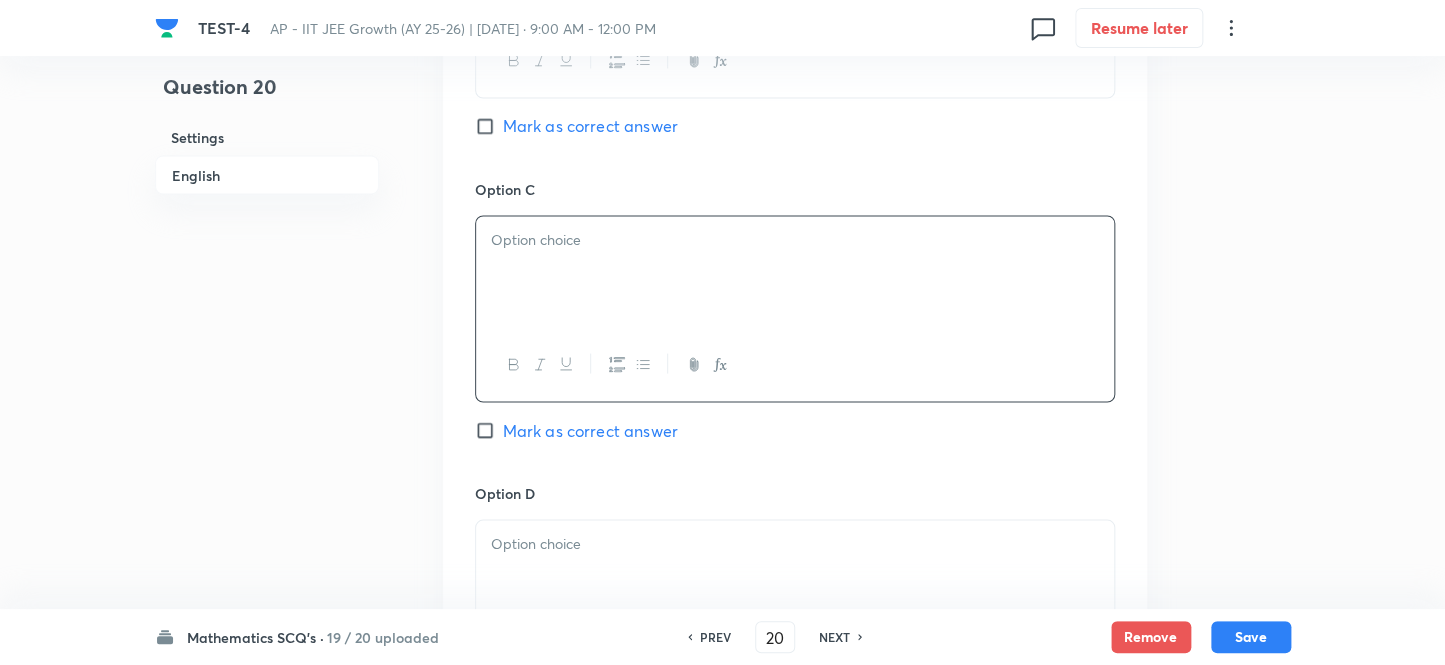 type 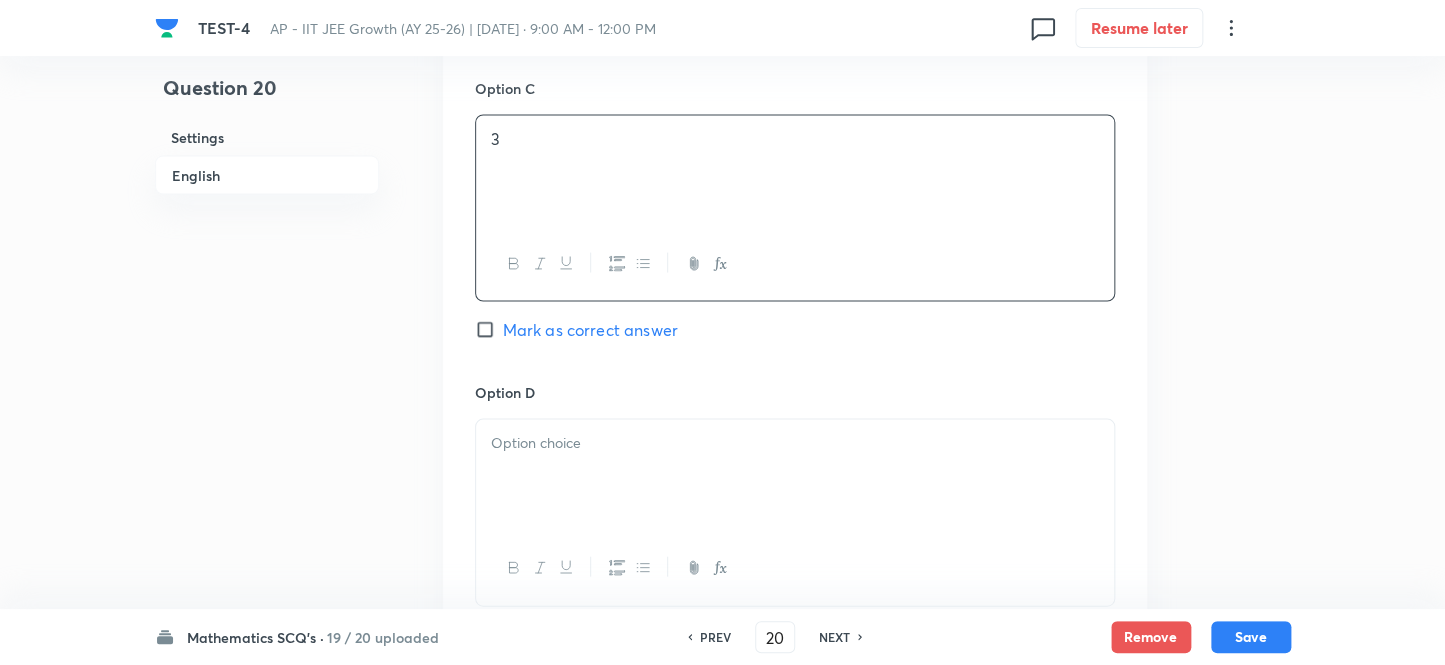 scroll, scrollTop: 1818, scrollLeft: 0, axis: vertical 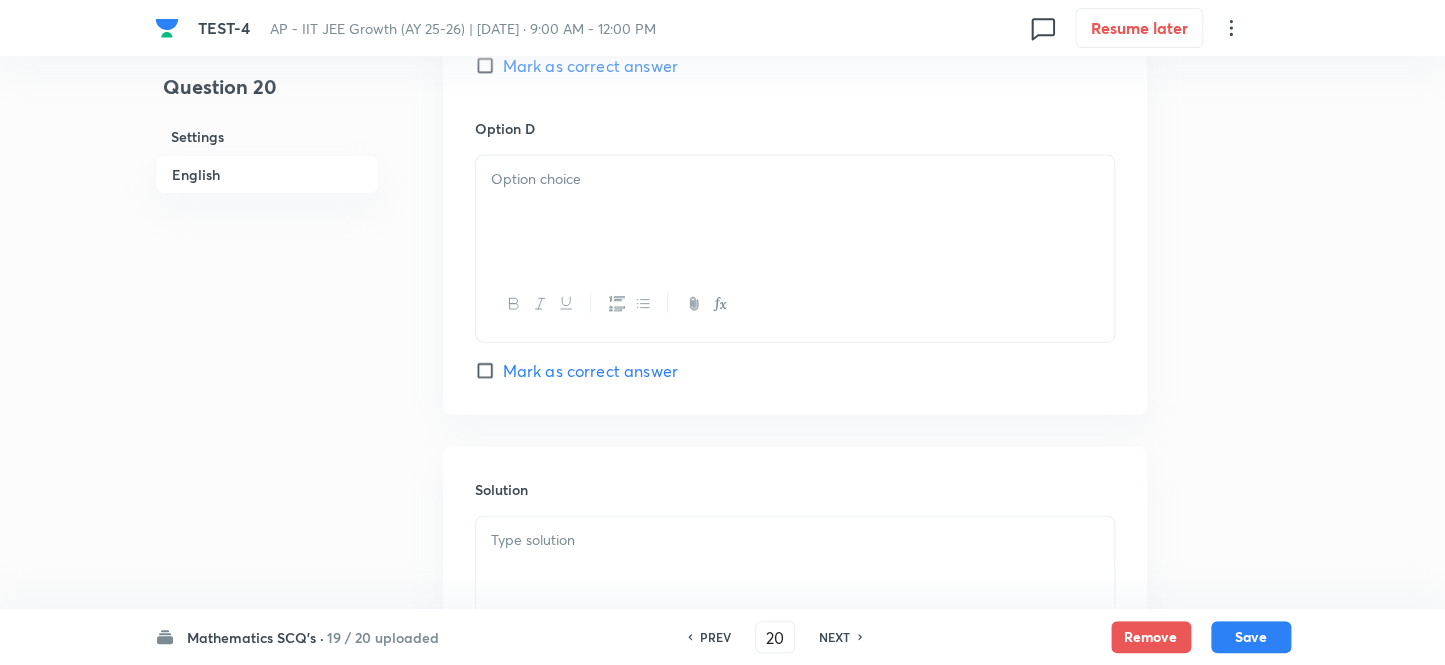 click at bounding box center [795, 212] 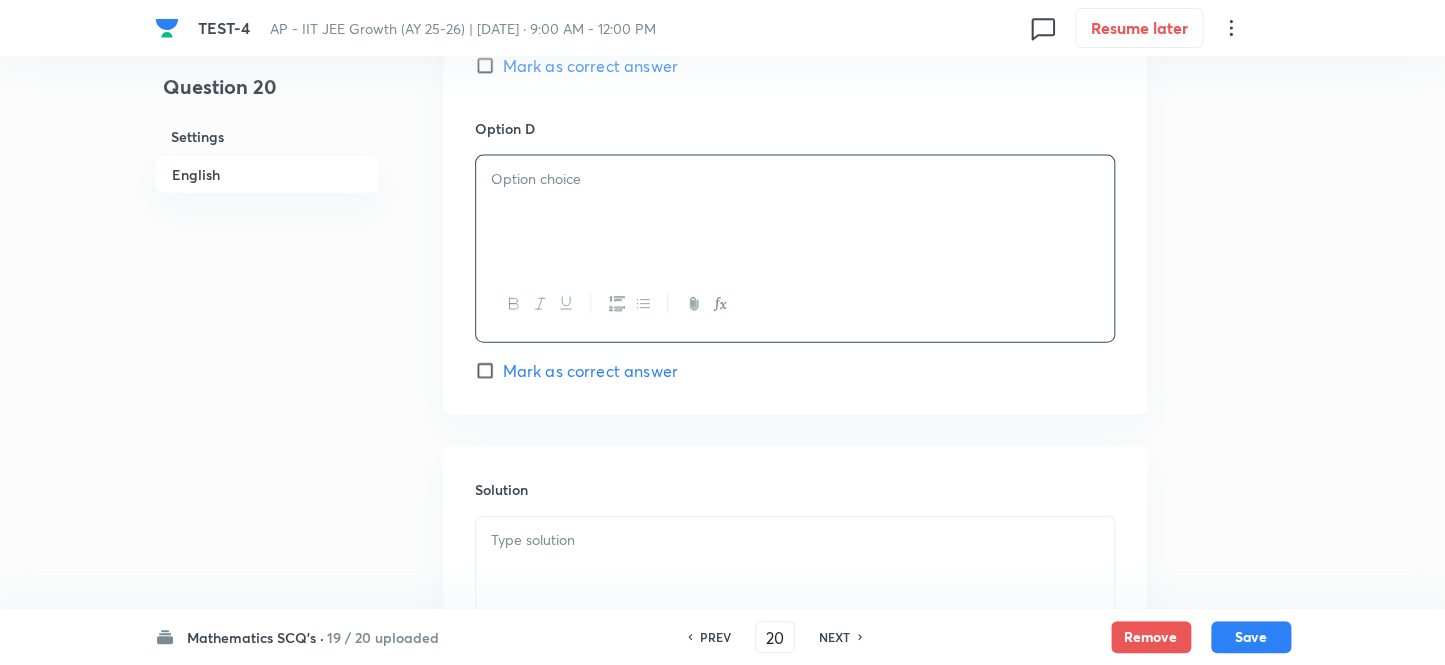 type 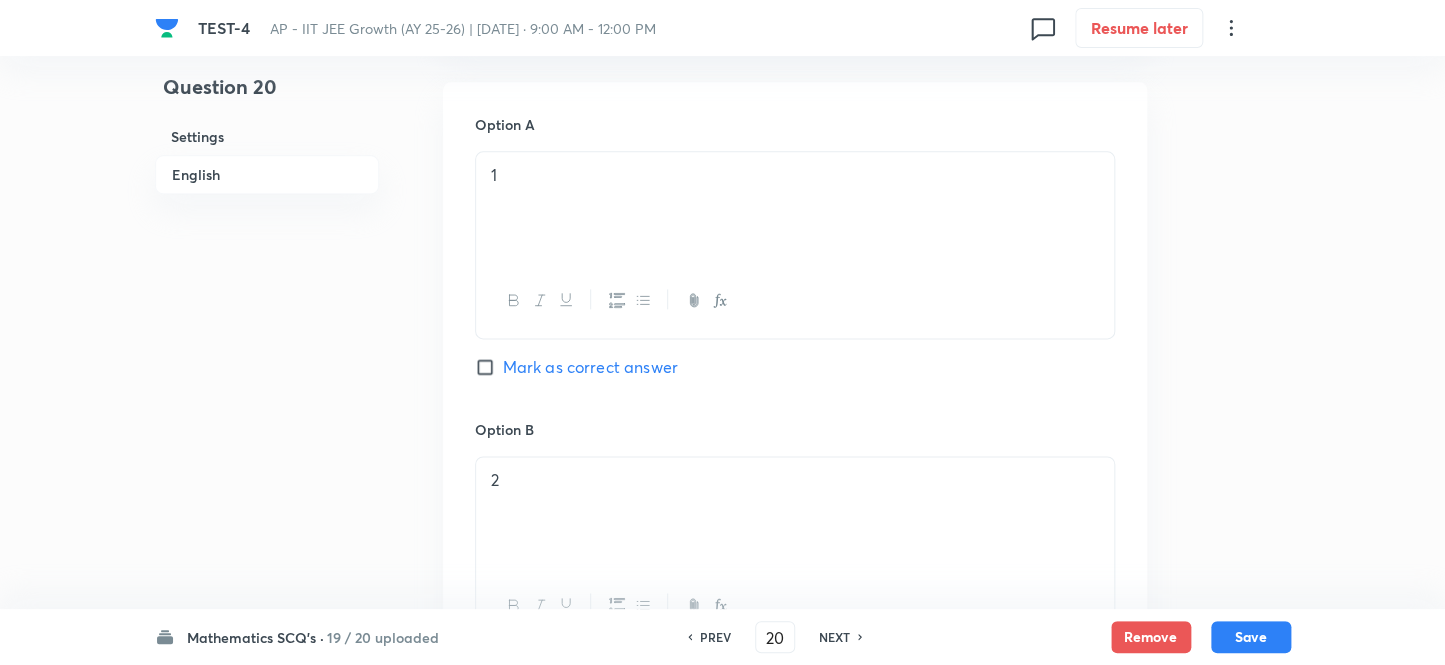 click on "Mark as correct answer" at bounding box center (489, 367) 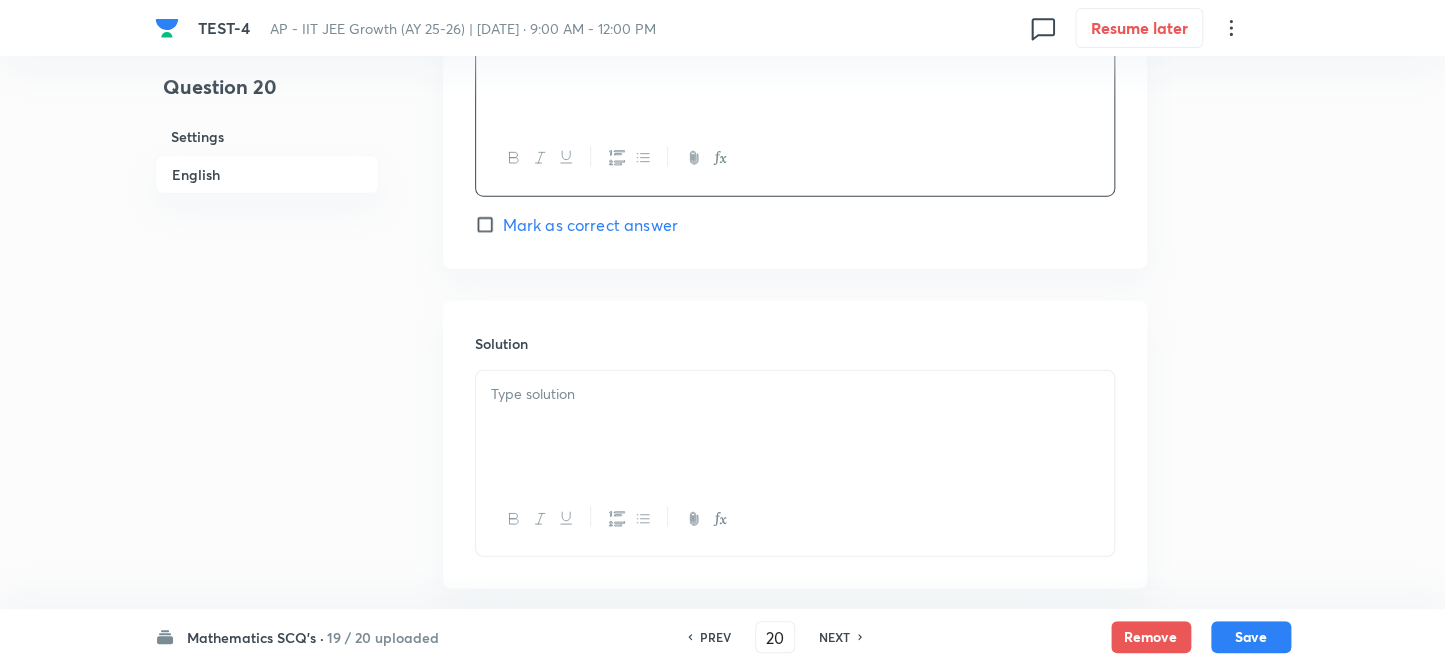 scroll, scrollTop: 2066, scrollLeft: 0, axis: vertical 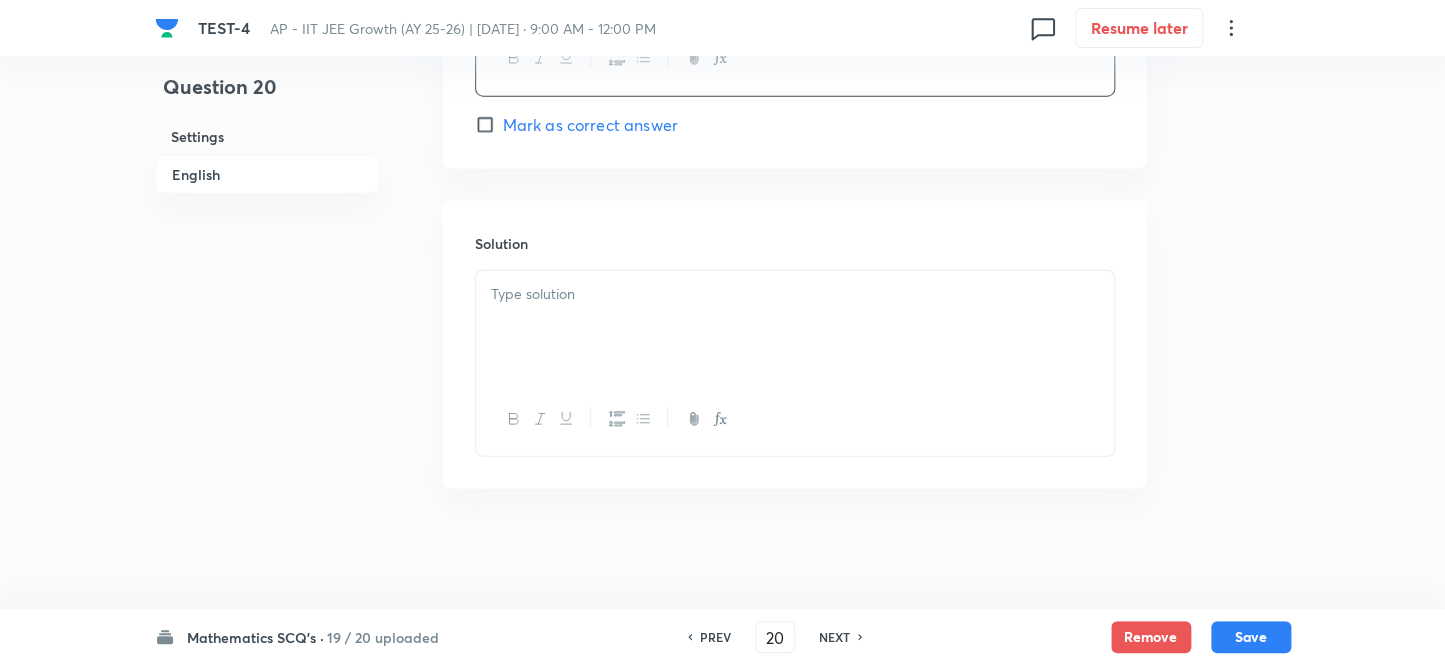 click at bounding box center [795, 327] 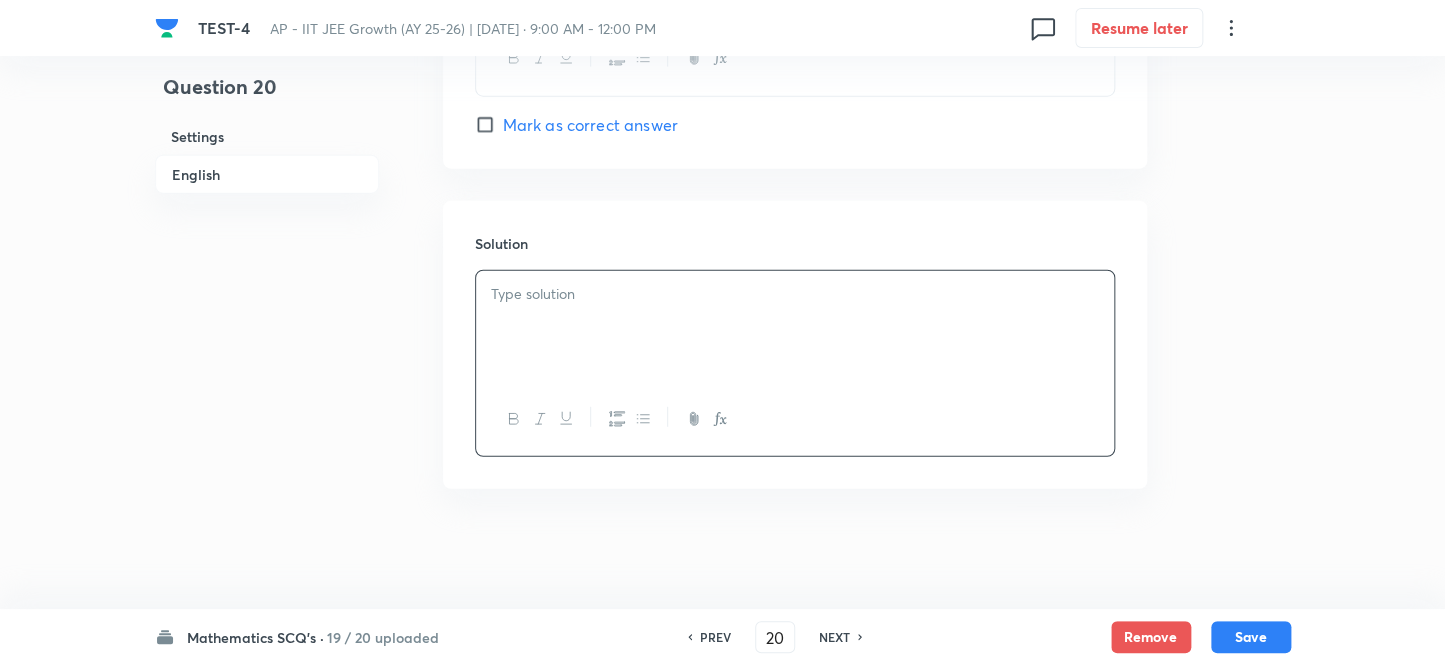 type 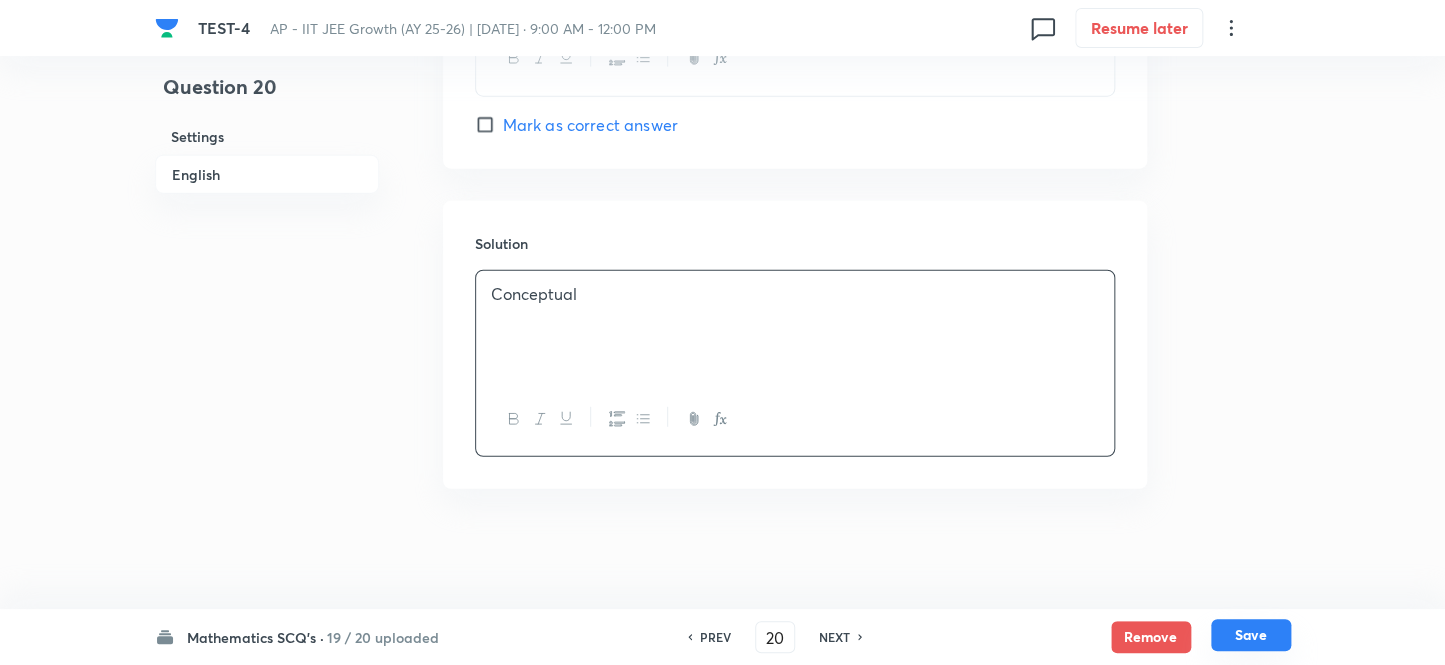 click on "Save" at bounding box center [1251, 635] 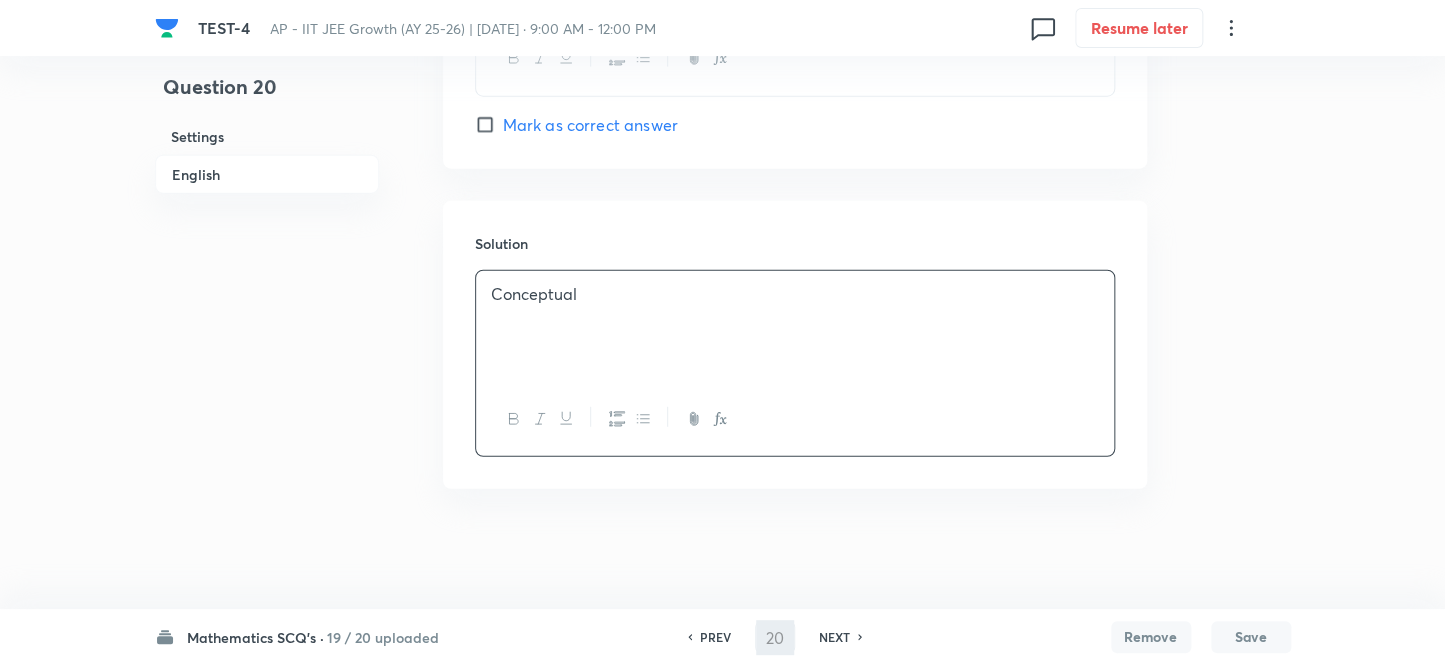click on "Save" at bounding box center [1251, 637] 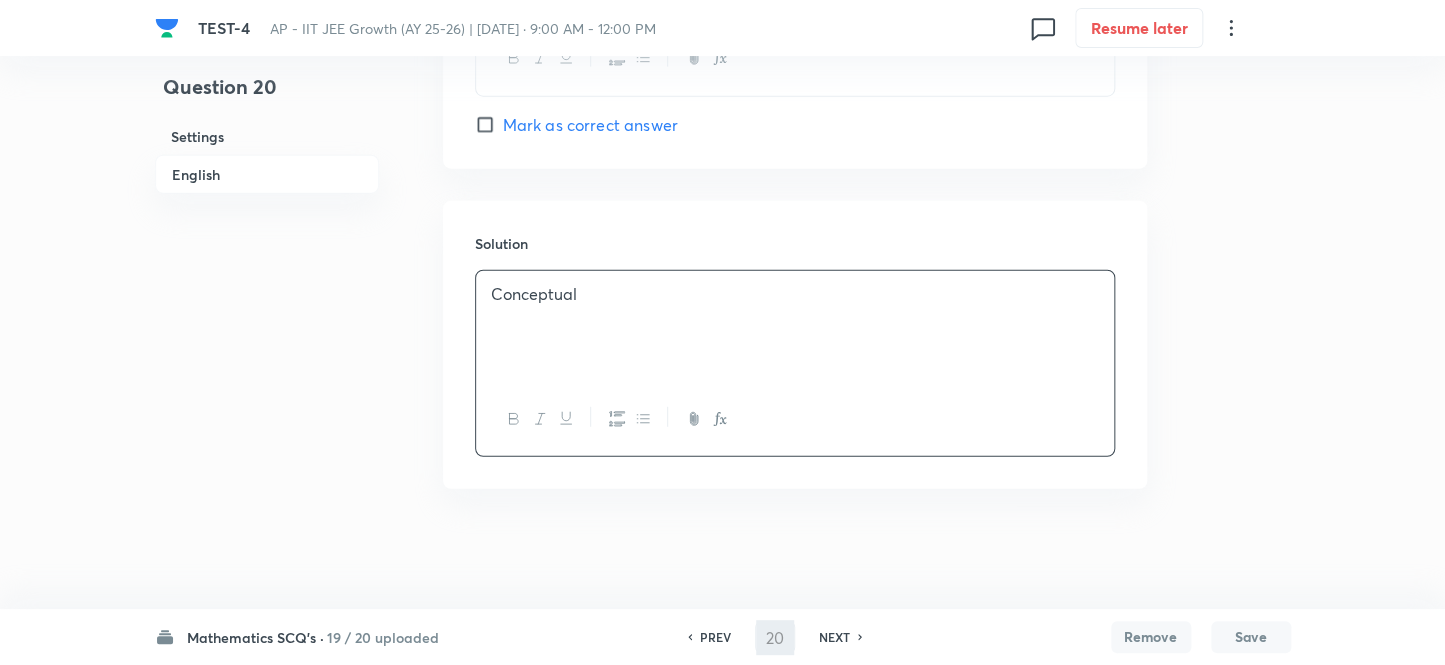 type on "21" 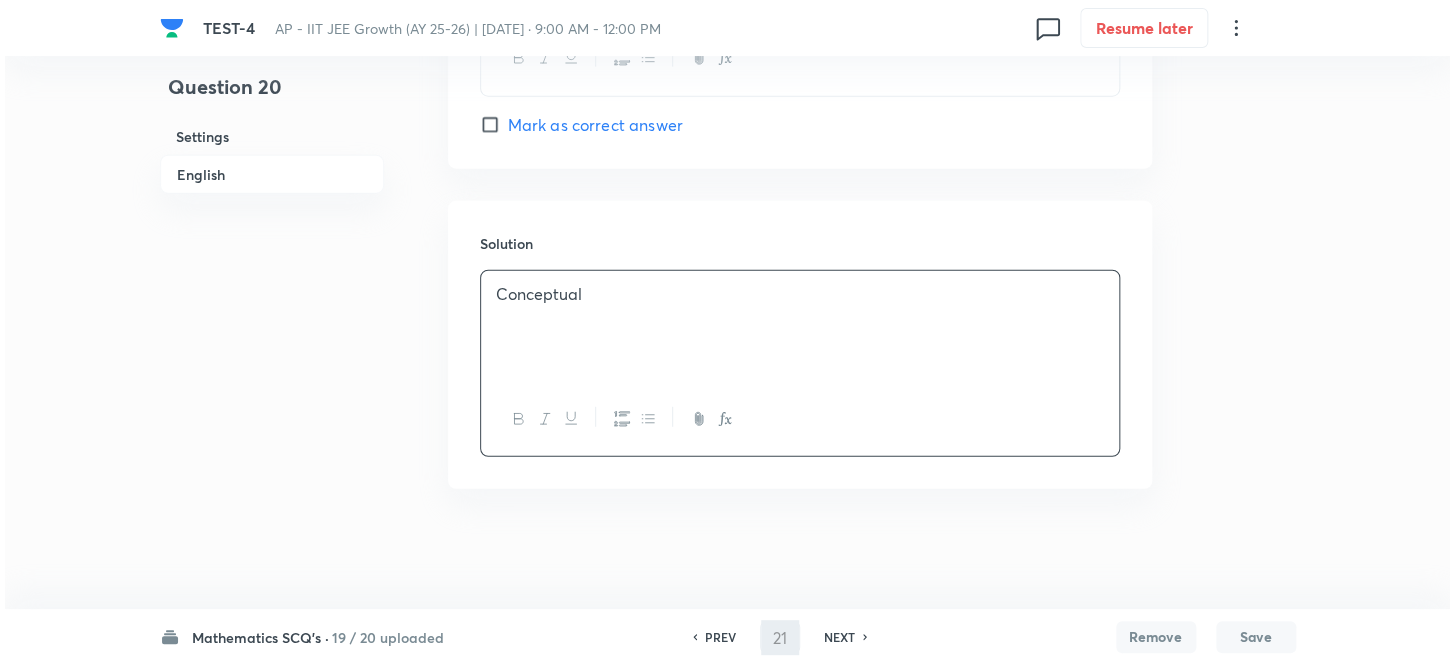 scroll, scrollTop: 0, scrollLeft: 0, axis: both 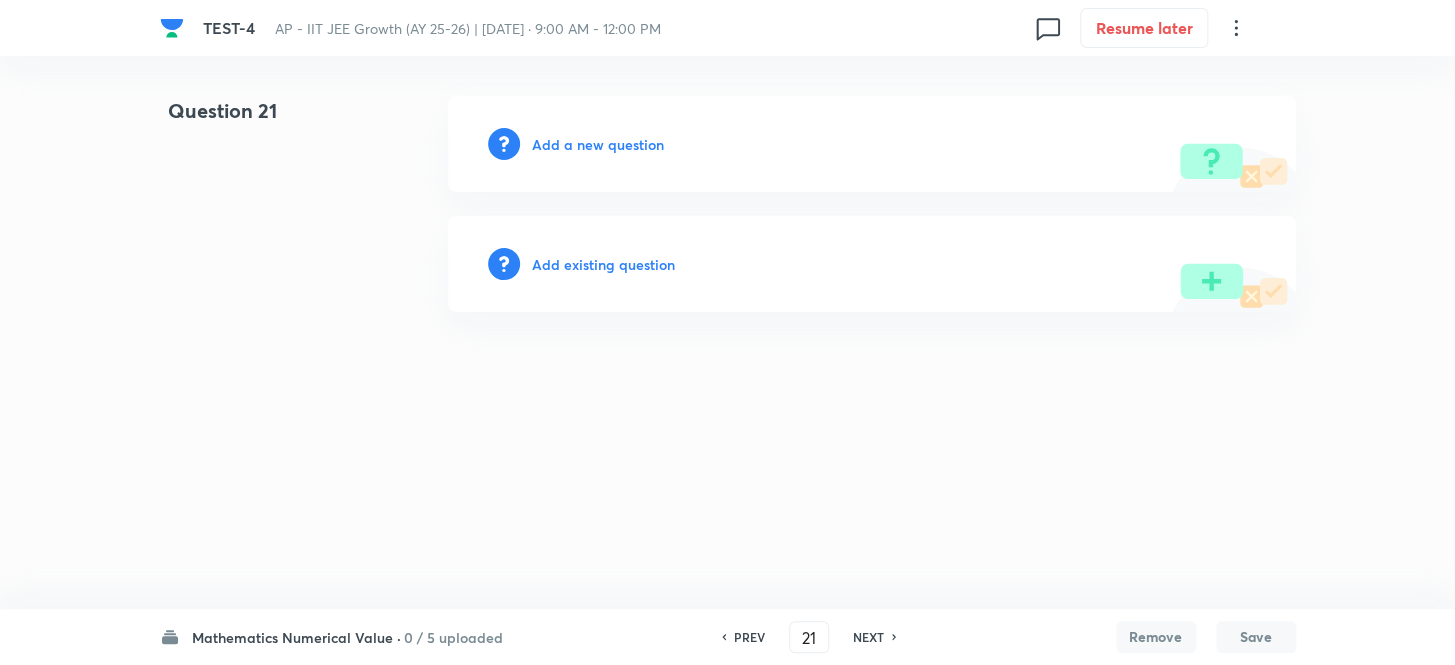 click on "Add a new question" at bounding box center [598, 144] 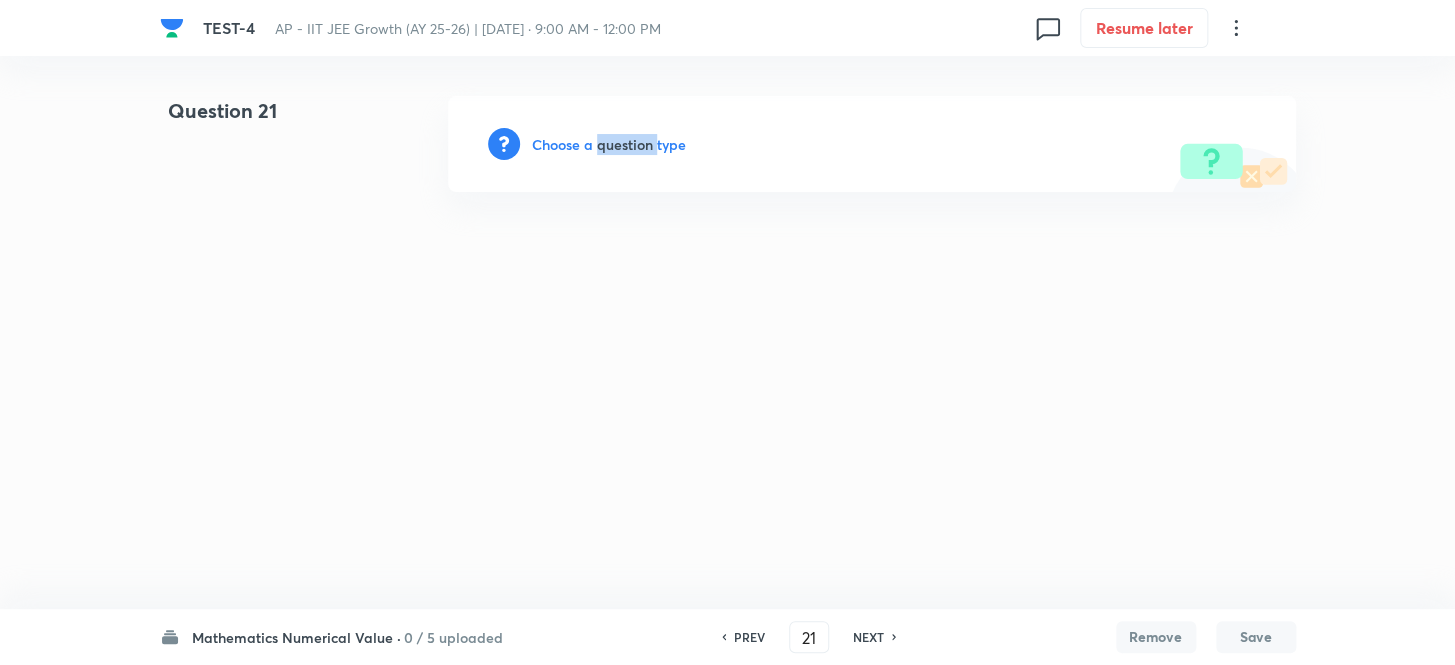 click on "Choose a question type" at bounding box center (609, 144) 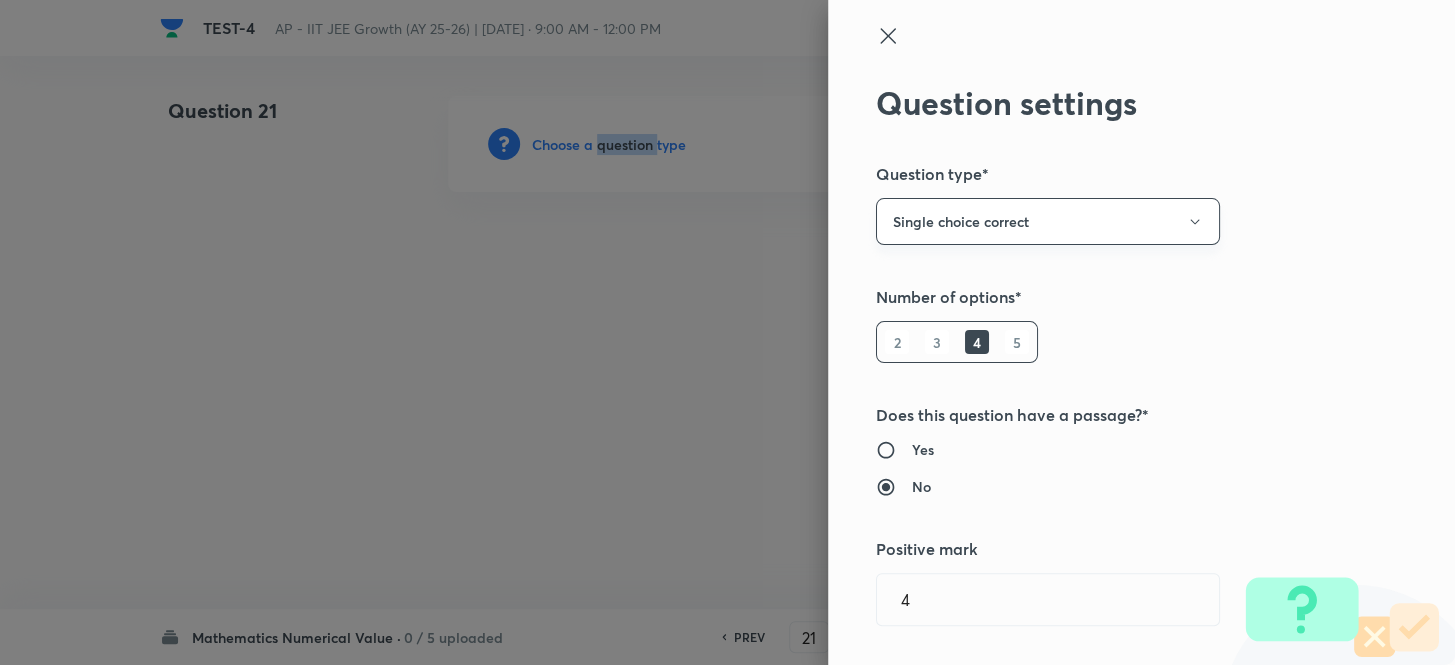 click on "Single choice correct" at bounding box center [1048, 221] 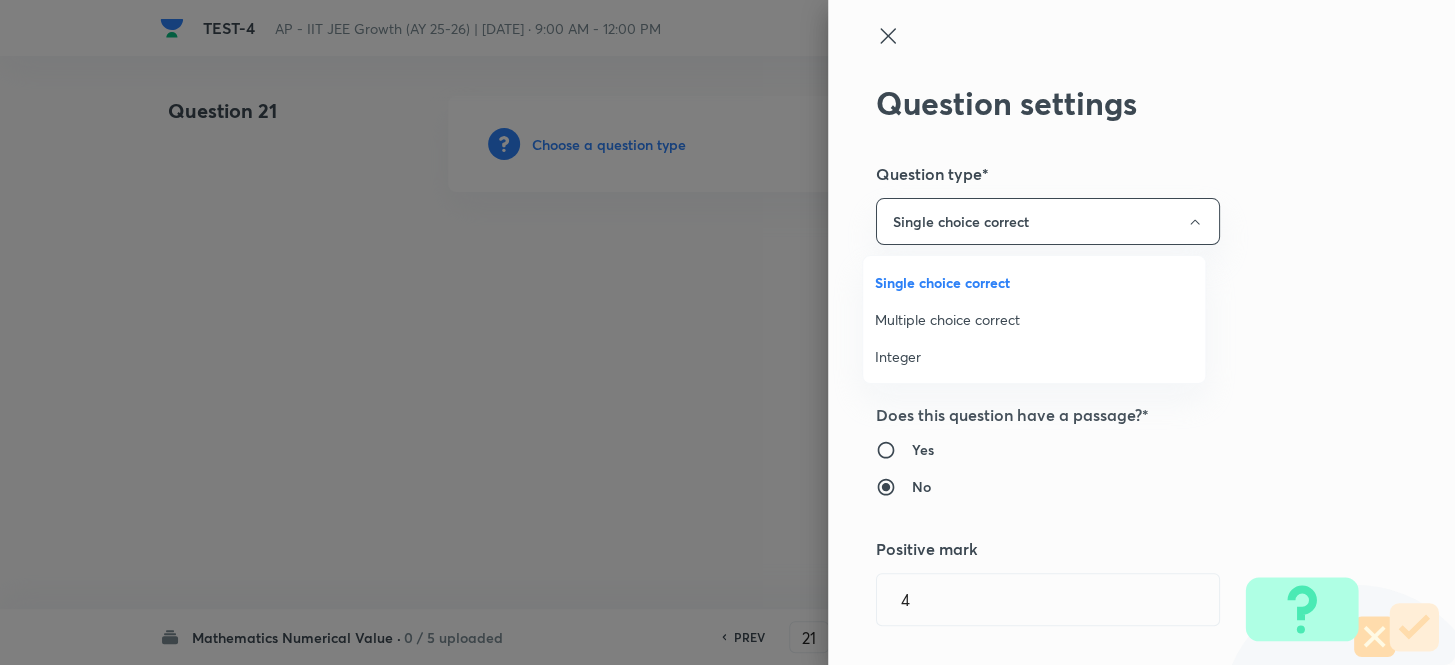 click on "Integer" at bounding box center (1034, 356) 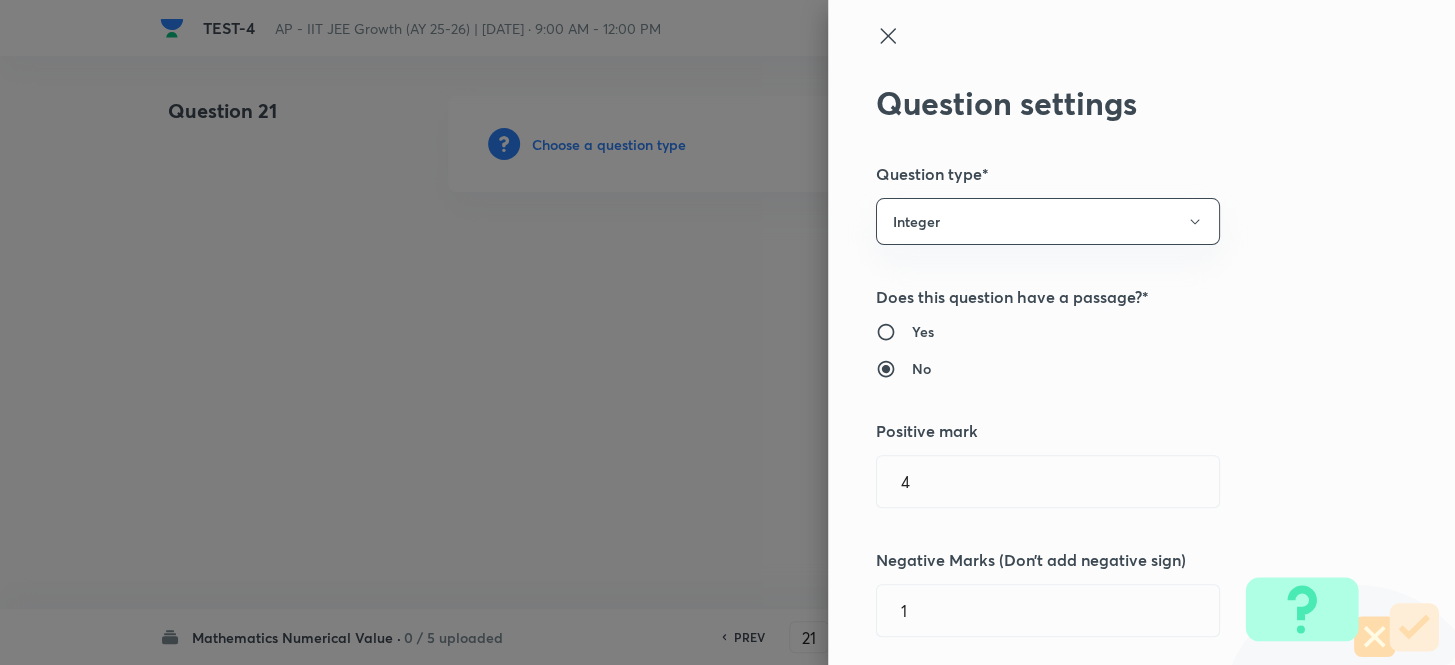 click on "Yes No" at bounding box center [1108, 350] 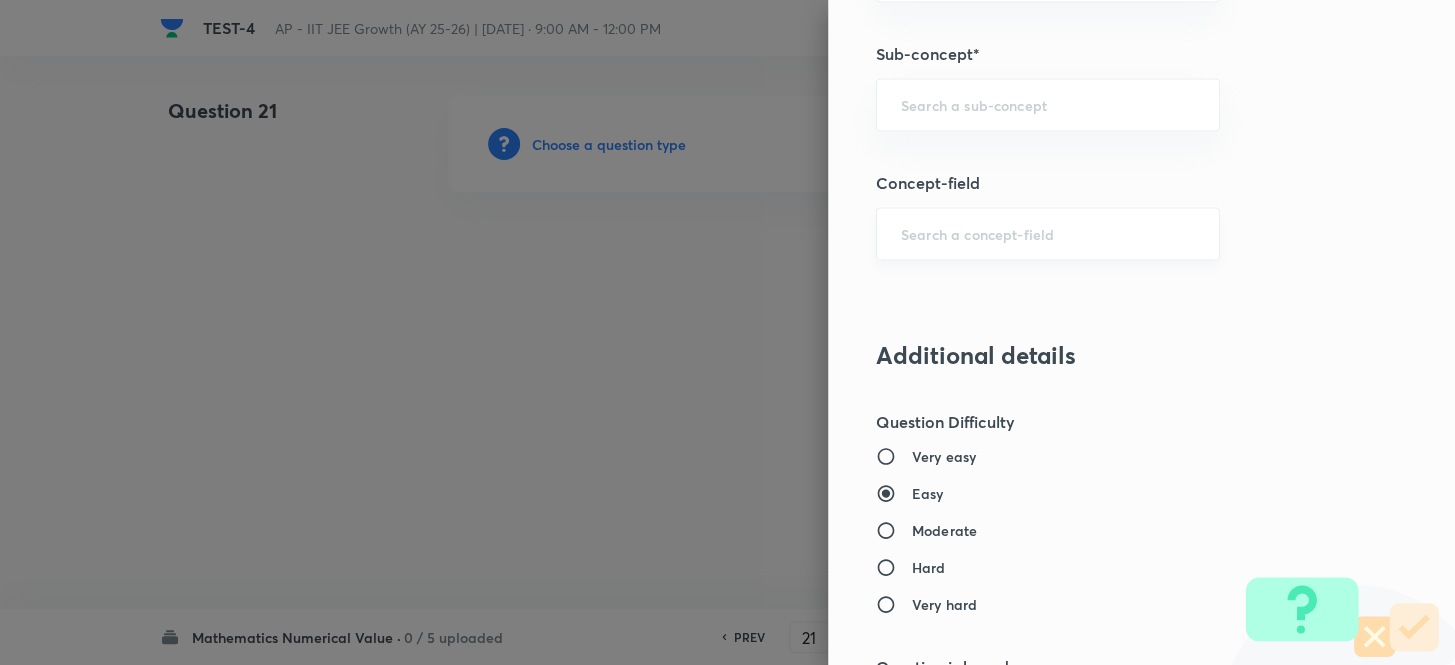 scroll, scrollTop: 1272, scrollLeft: 0, axis: vertical 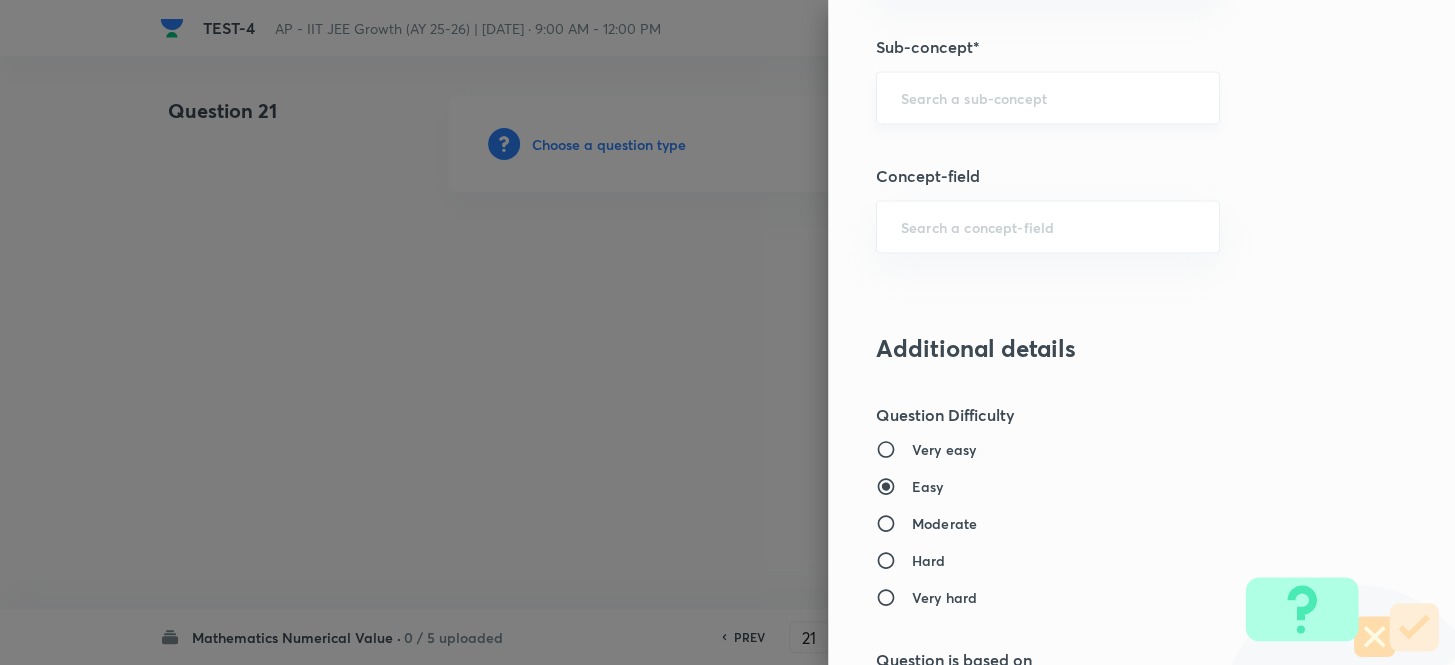 click on "​" at bounding box center (1048, 97) 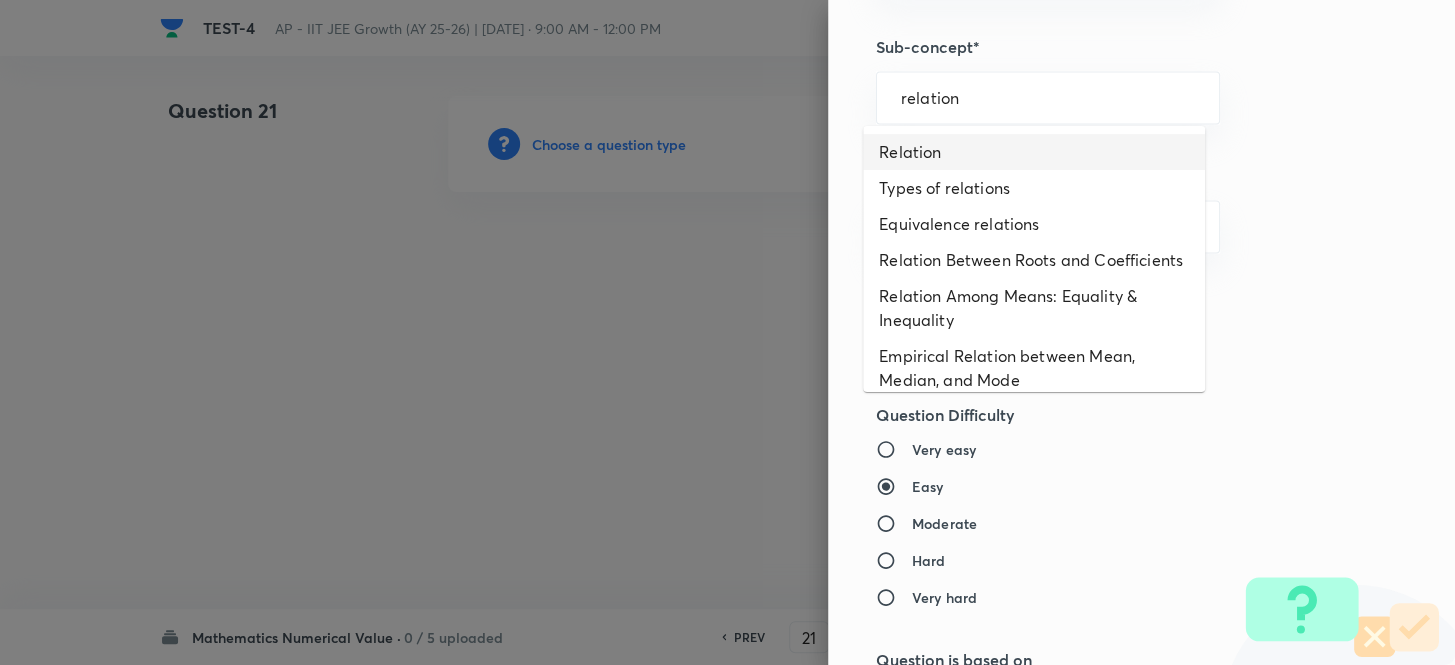 click on "Relation" at bounding box center [1034, 152] 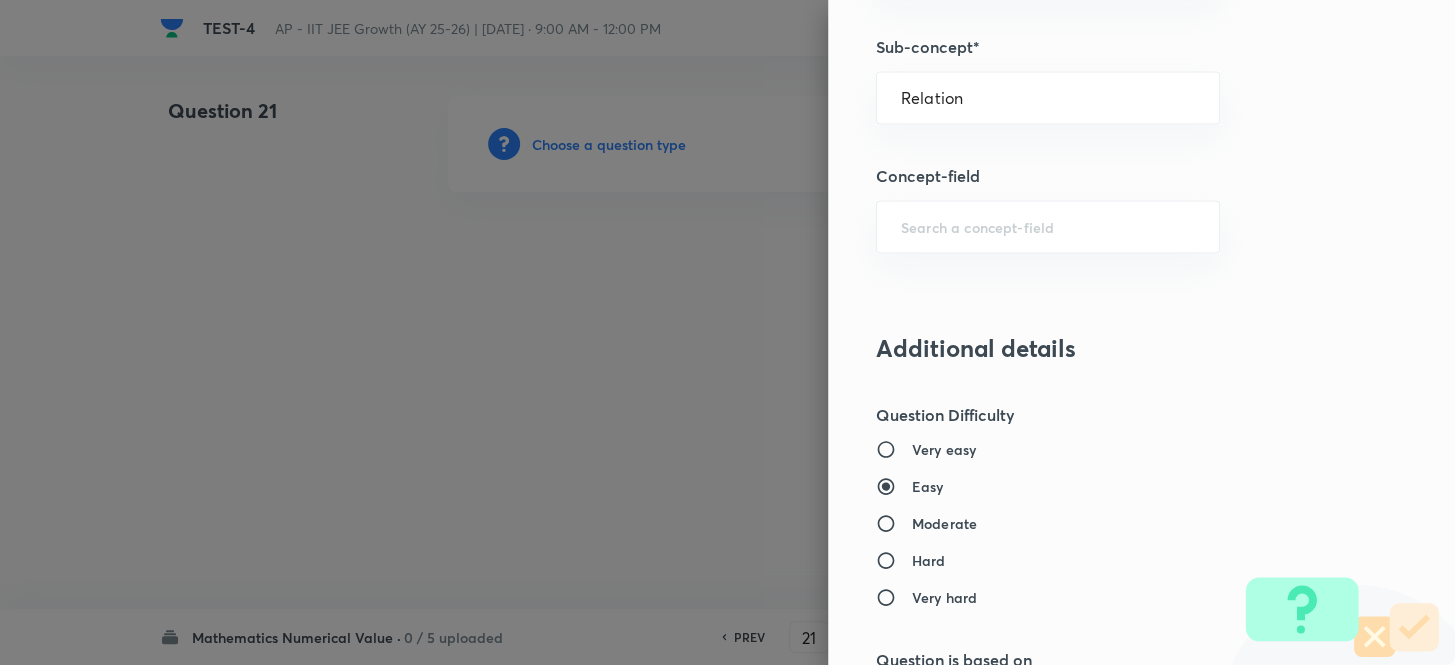type on "Mathematics" 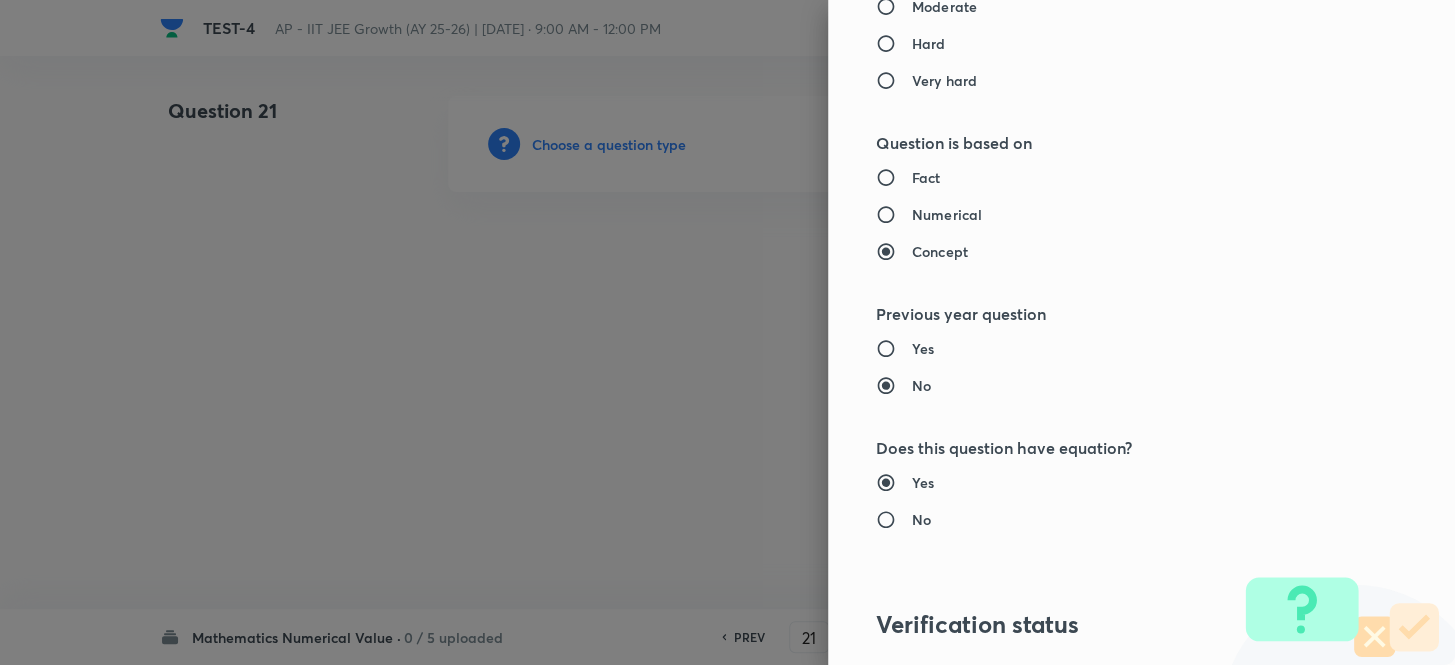 scroll, scrollTop: 1818, scrollLeft: 0, axis: vertical 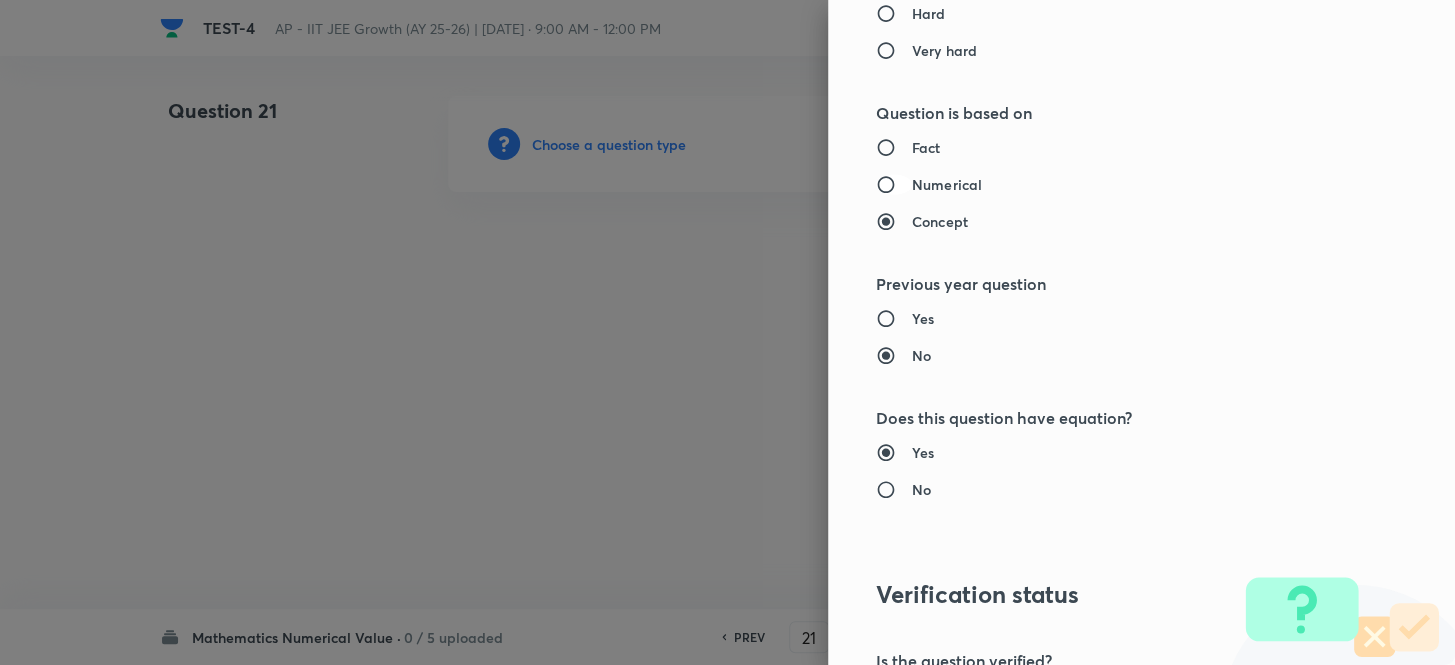 click on "Numerical" at bounding box center (894, 185) 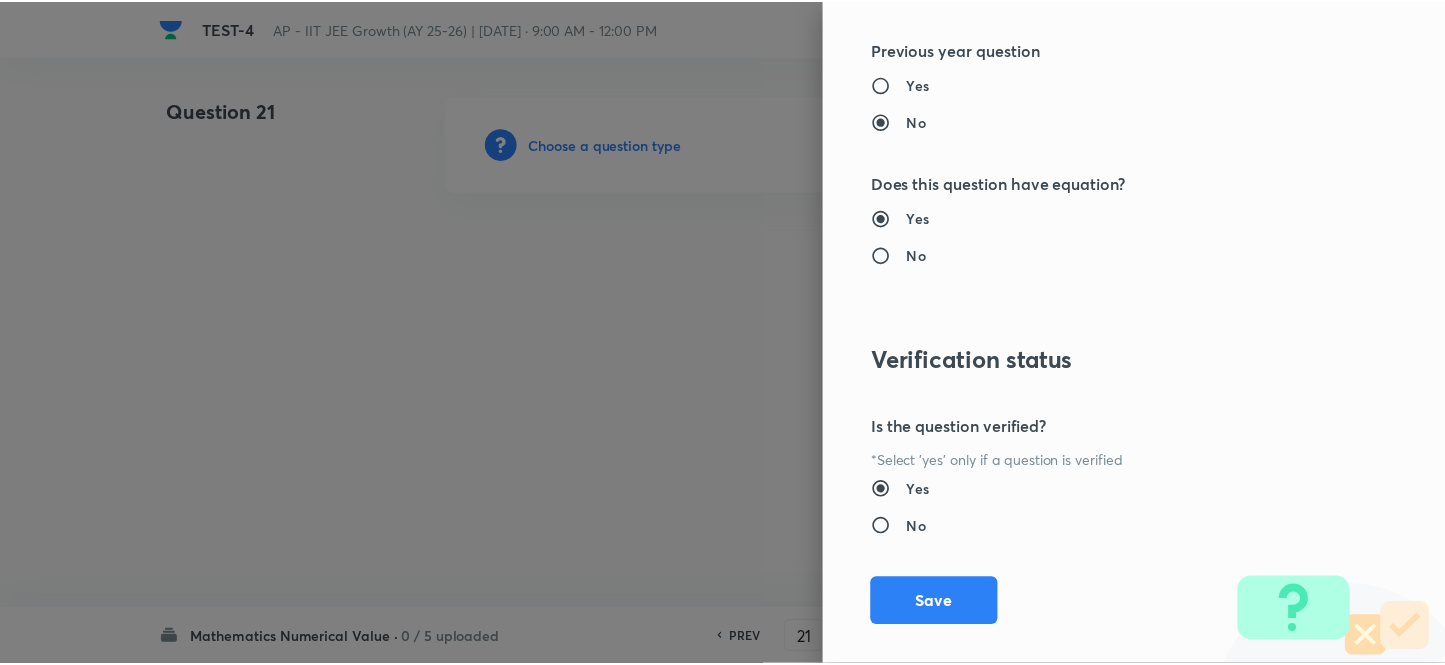 scroll, scrollTop: 2075, scrollLeft: 0, axis: vertical 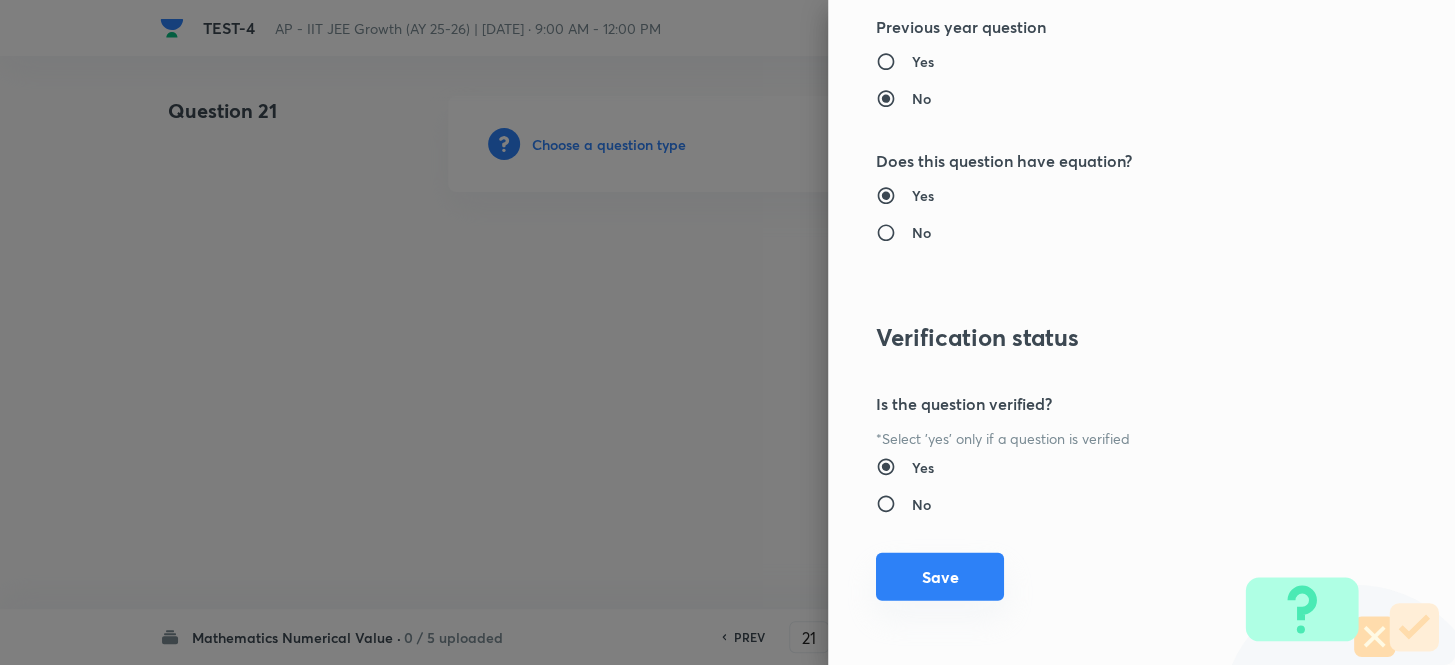 click on "Save" at bounding box center [940, 577] 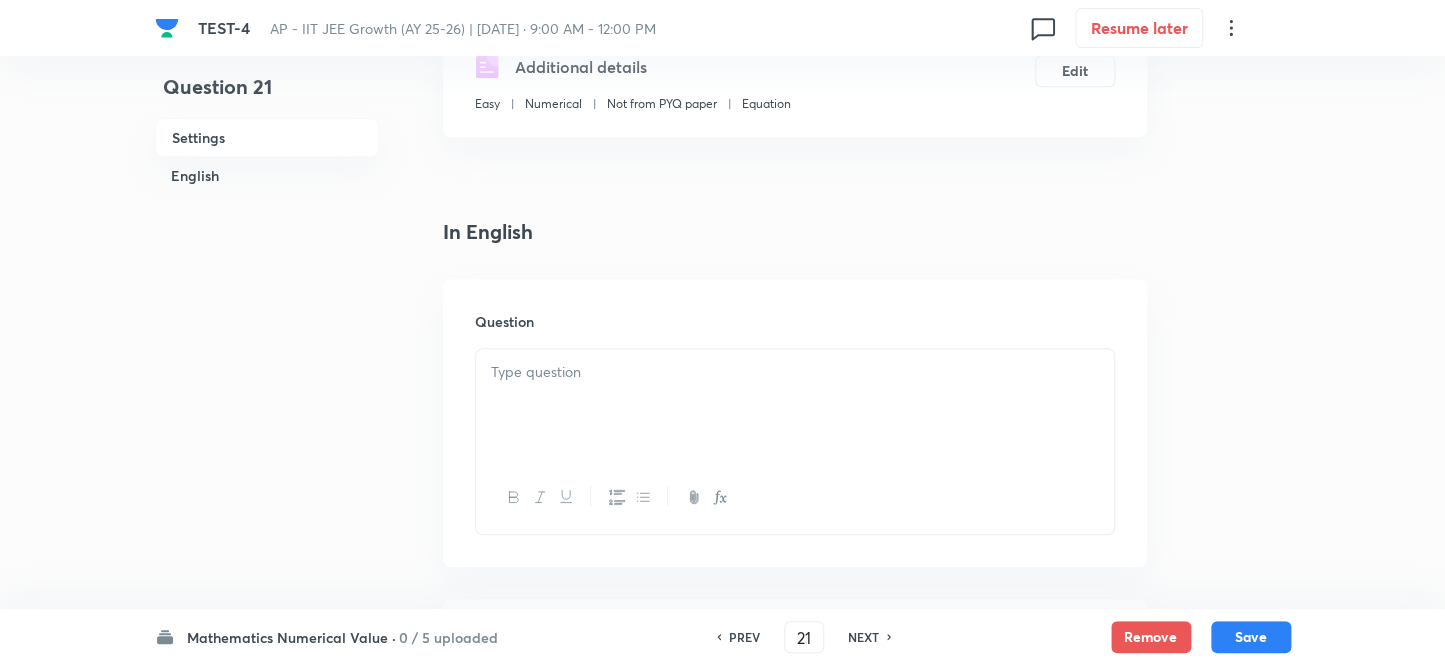 scroll, scrollTop: 454, scrollLeft: 0, axis: vertical 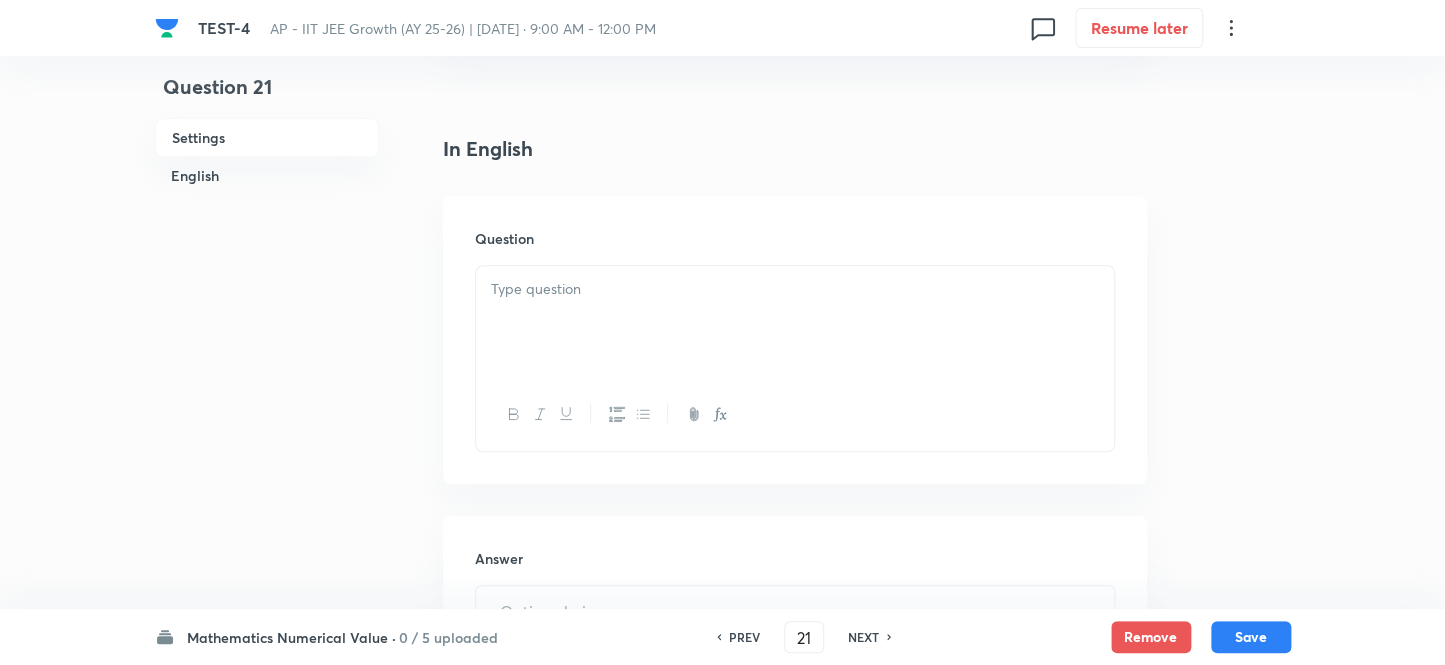 click at bounding box center (795, 322) 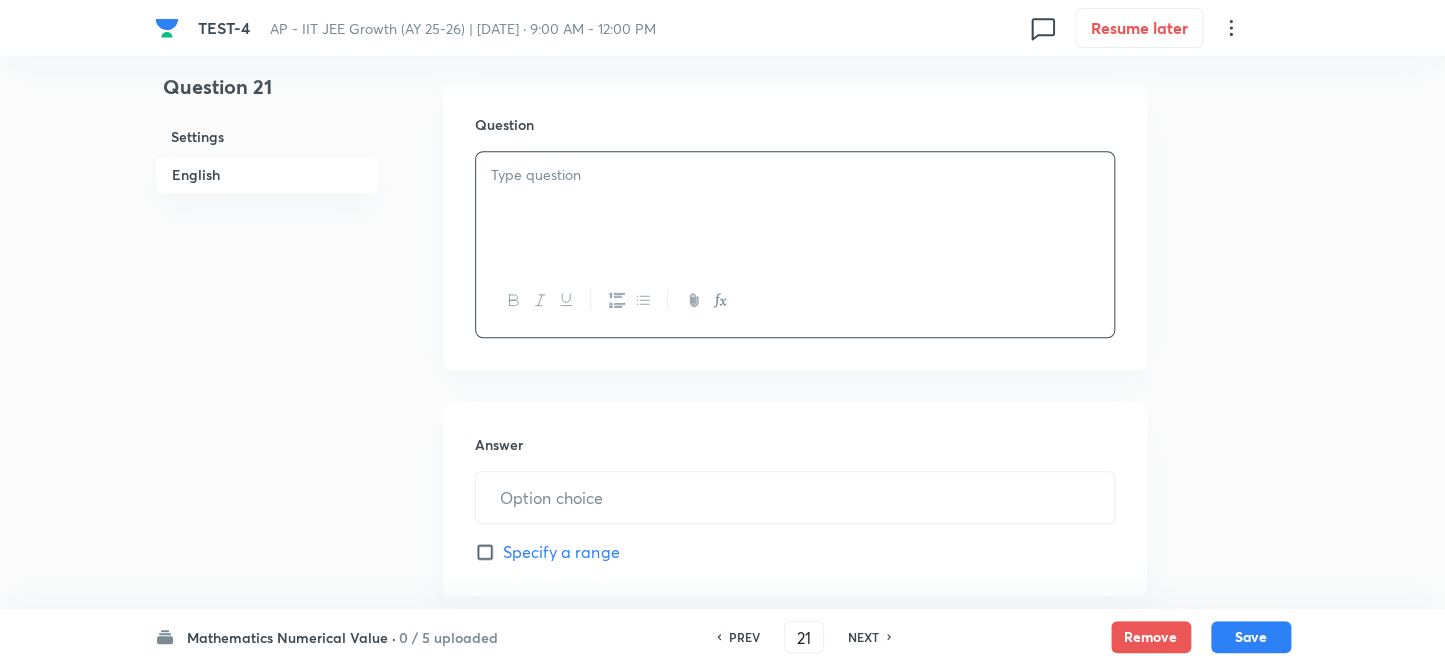 scroll, scrollTop: 727, scrollLeft: 0, axis: vertical 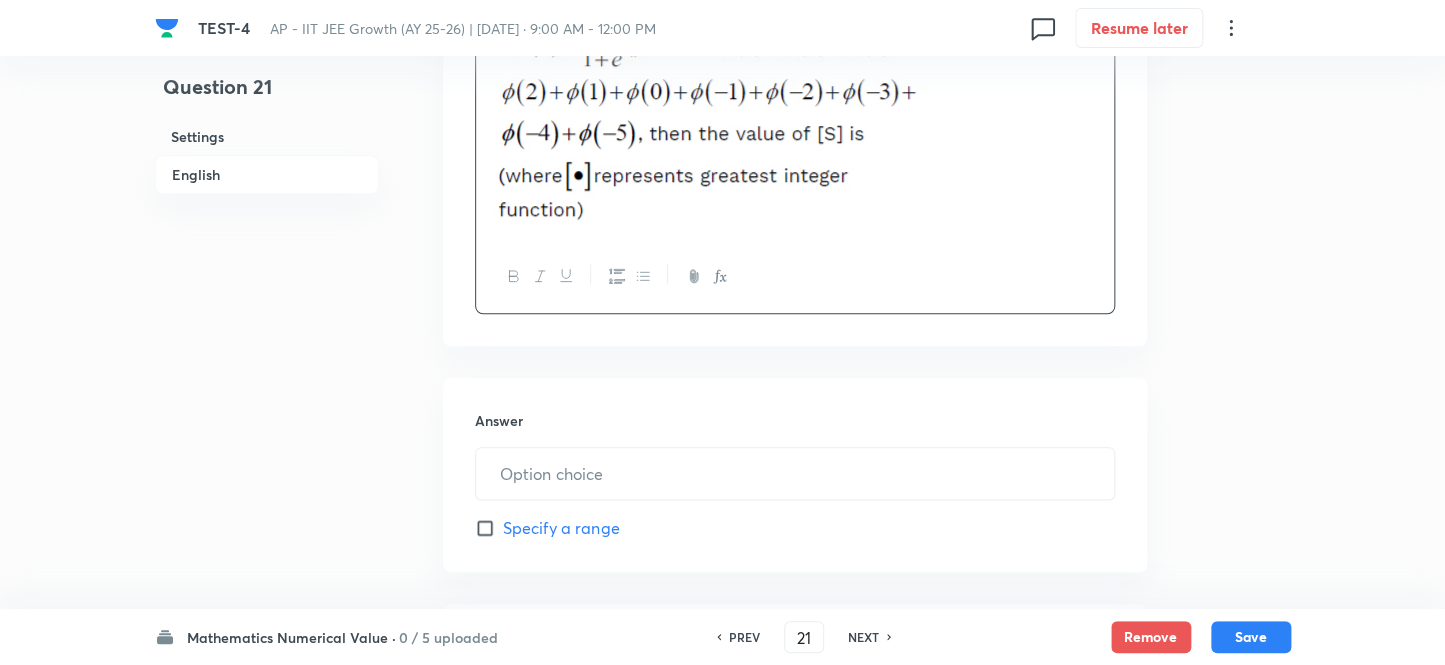 click on "Question" at bounding box center [795, 134] 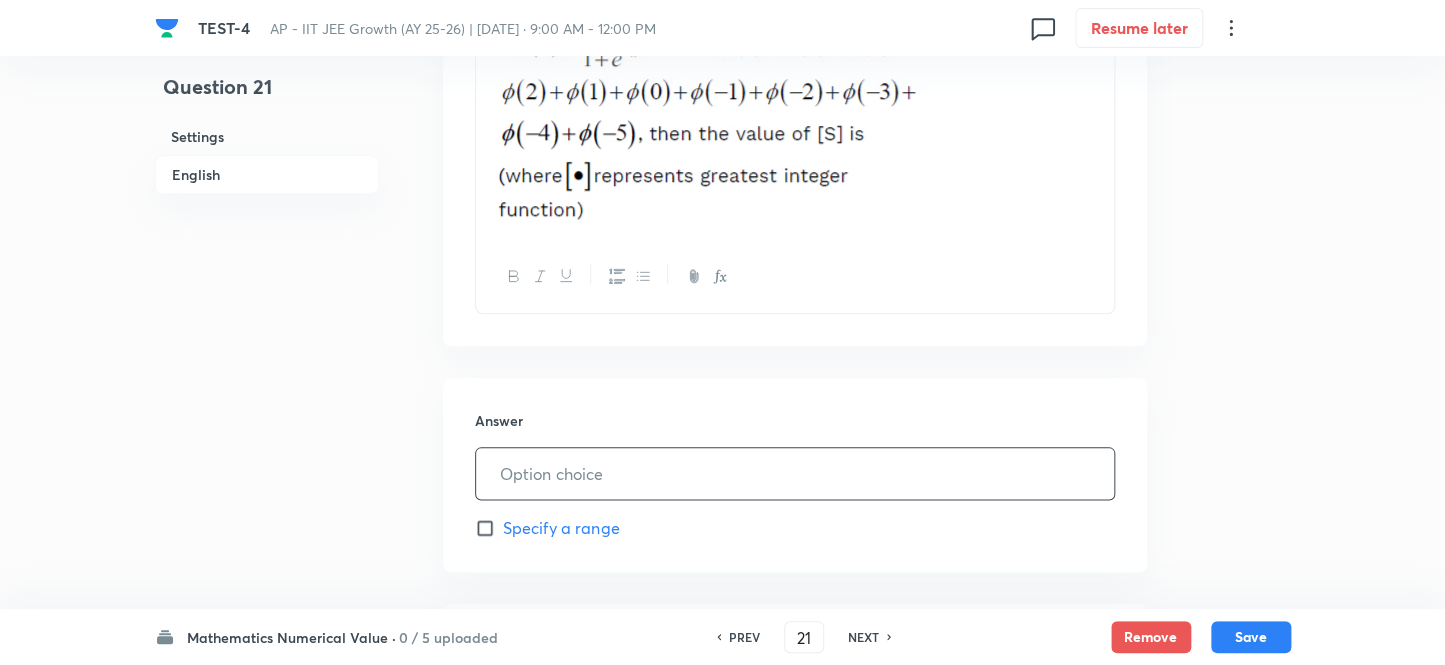 click at bounding box center [795, 473] 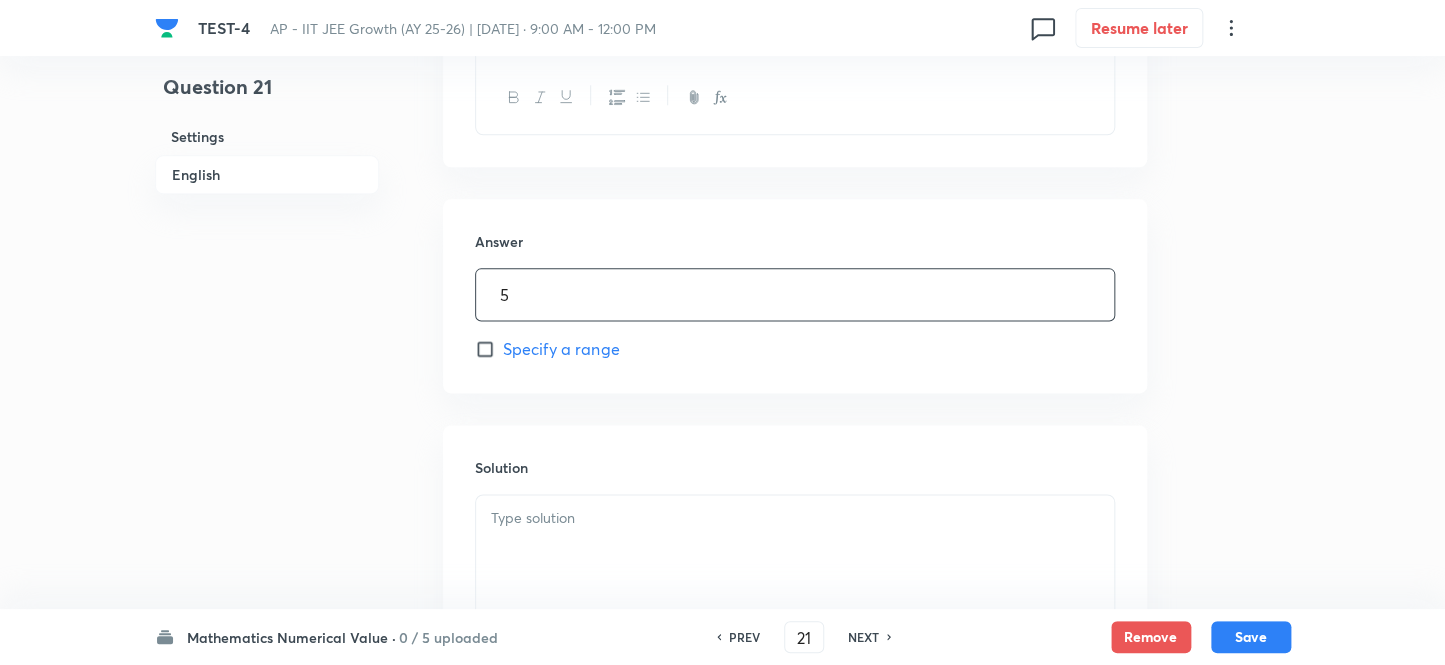 scroll, scrollTop: 1090, scrollLeft: 0, axis: vertical 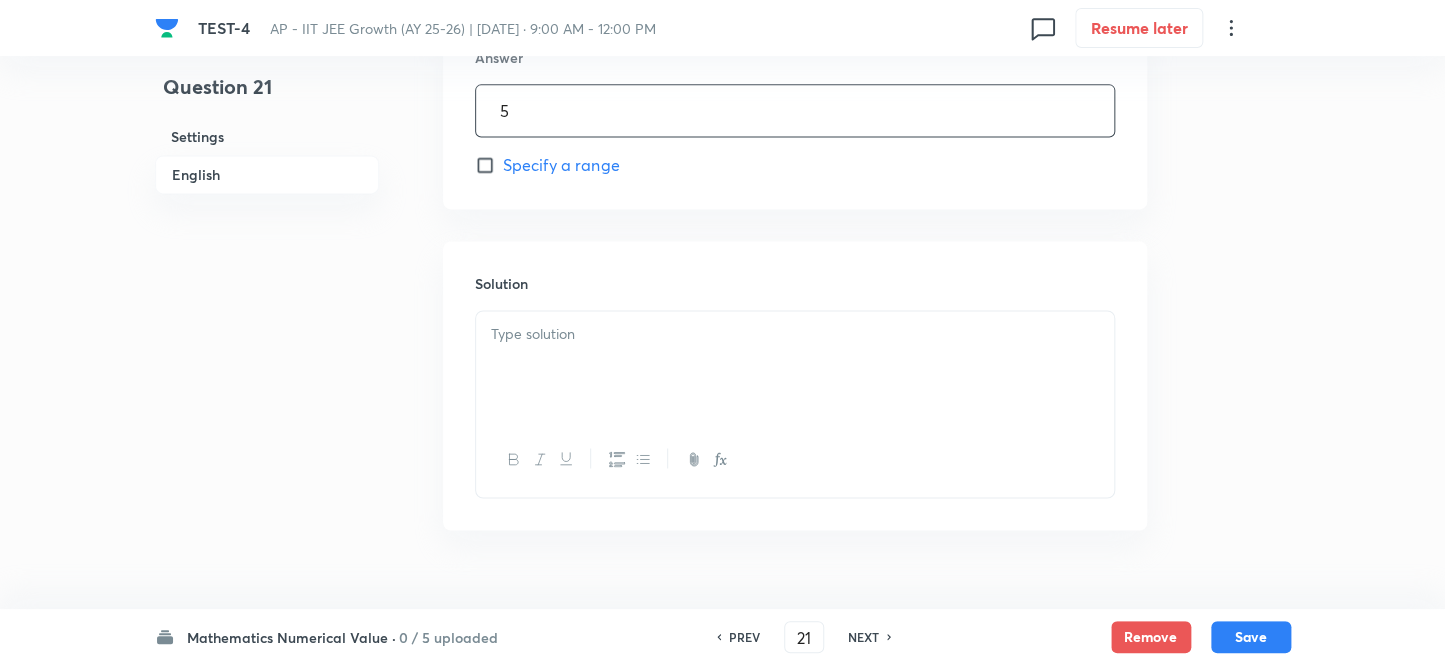 type on "5" 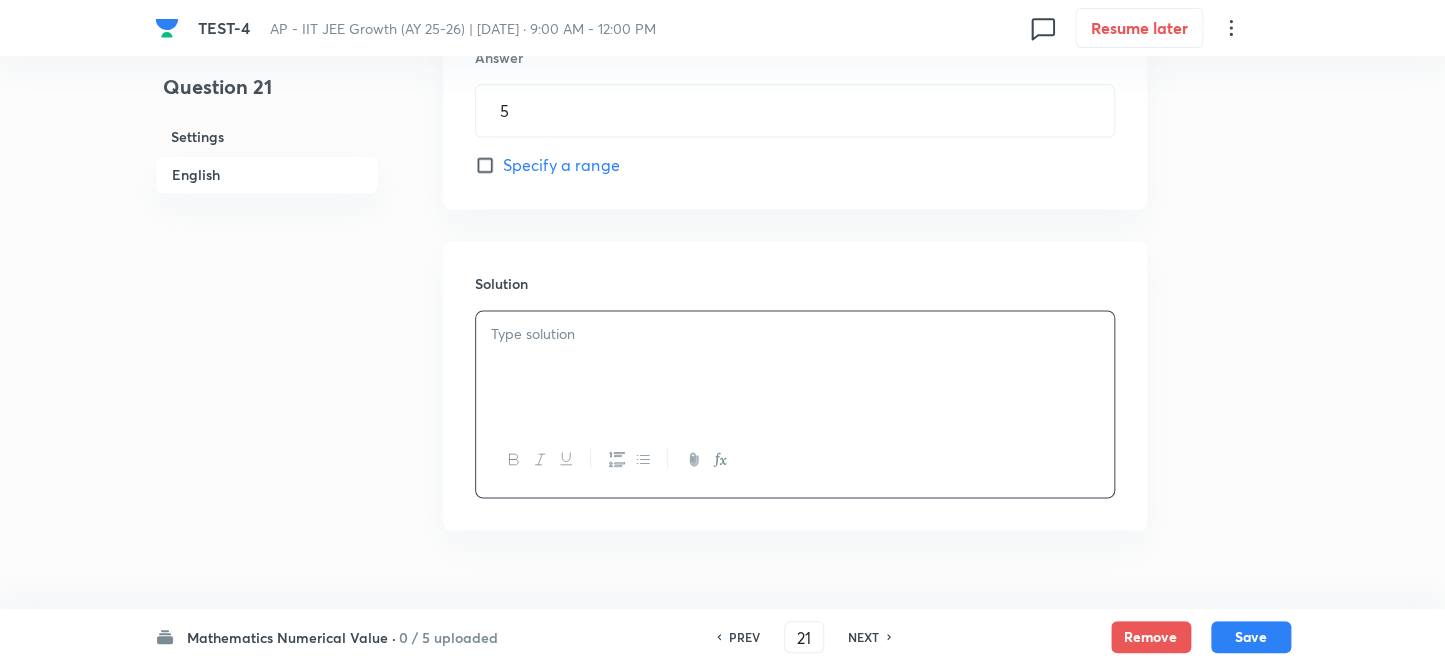 type 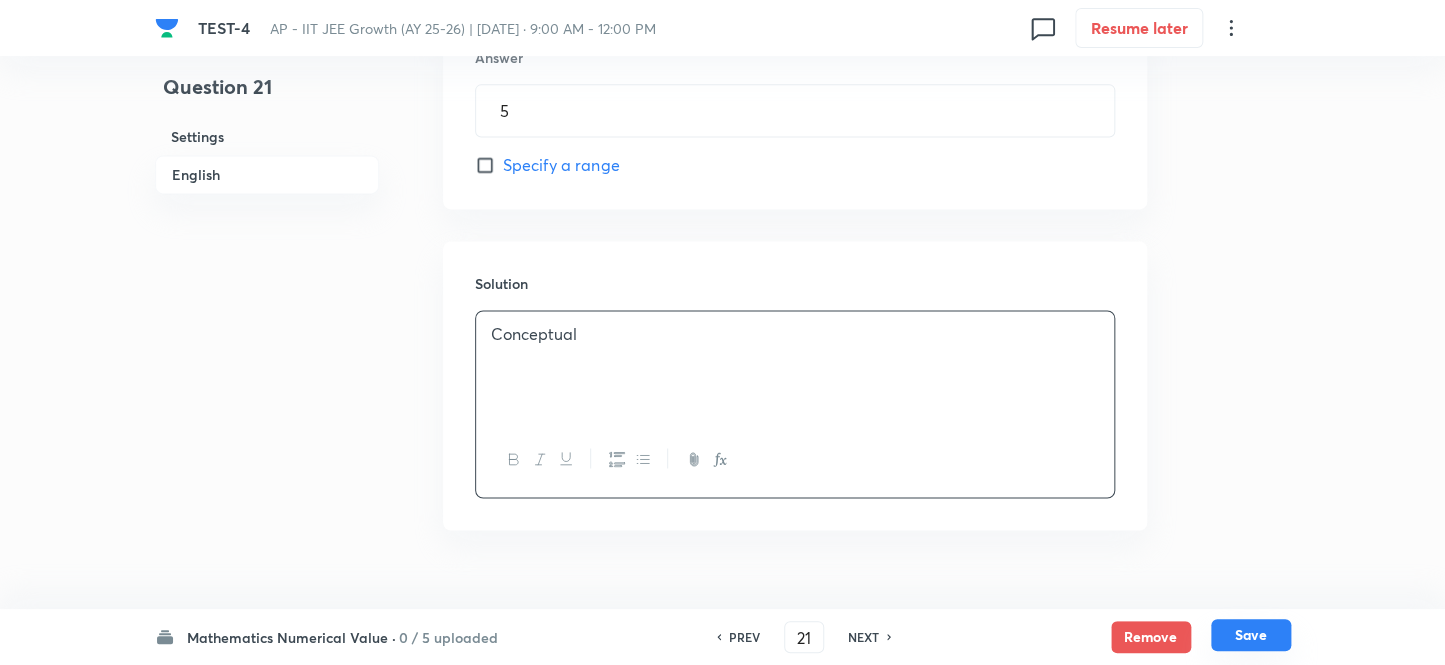 click on "Save" at bounding box center (1251, 635) 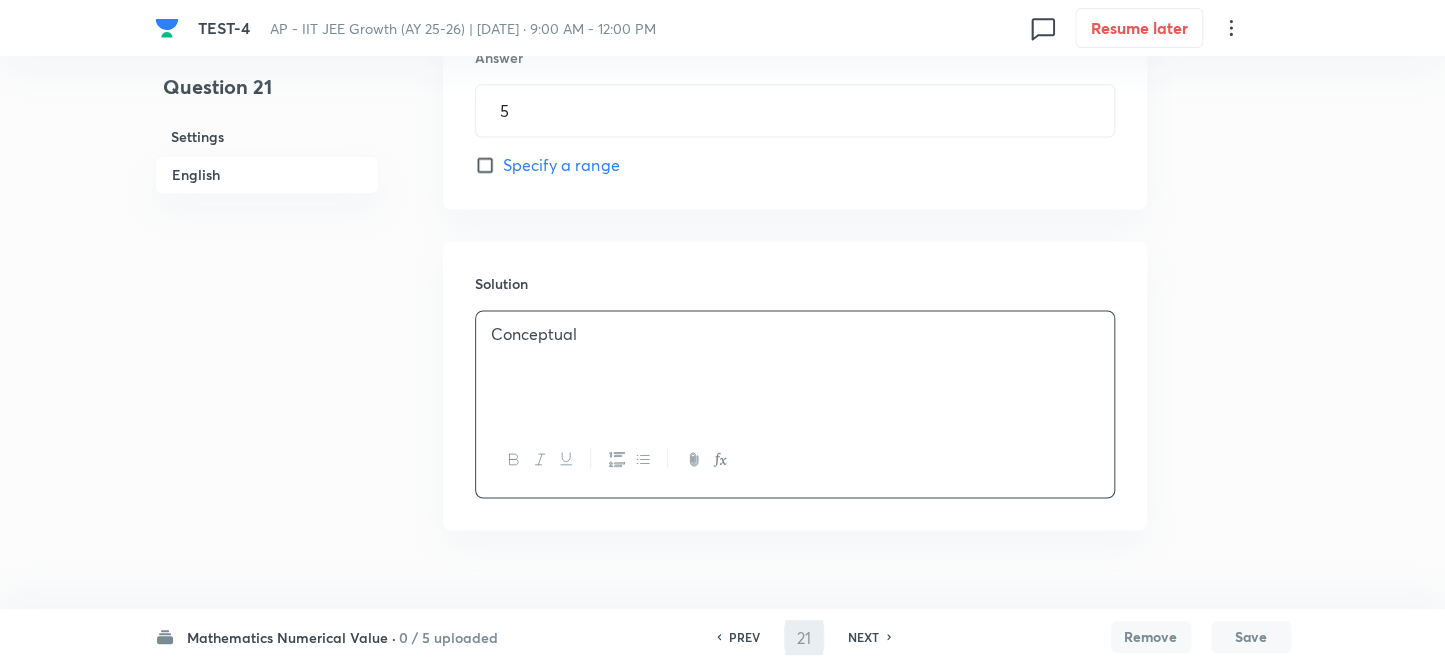 type on "22" 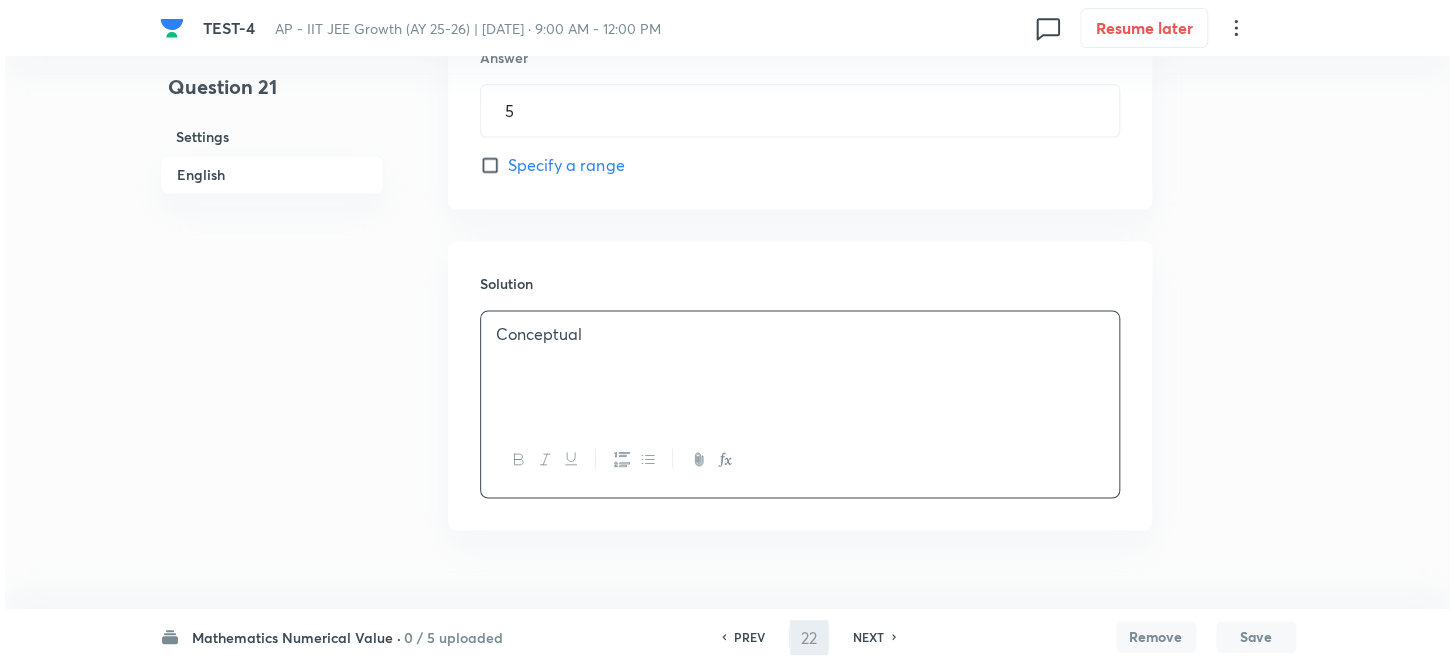 scroll, scrollTop: 0, scrollLeft: 0, axis: both 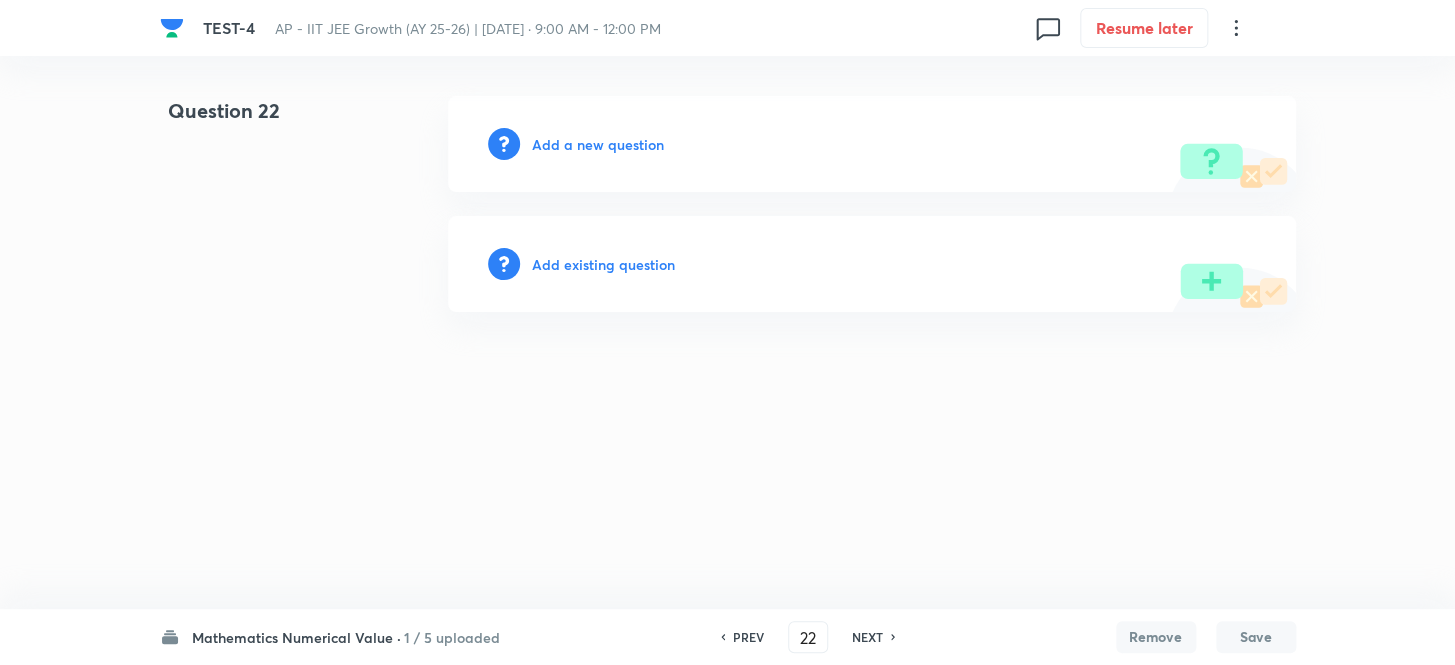 click on "Add a new question" at bounding box center [872, 144] 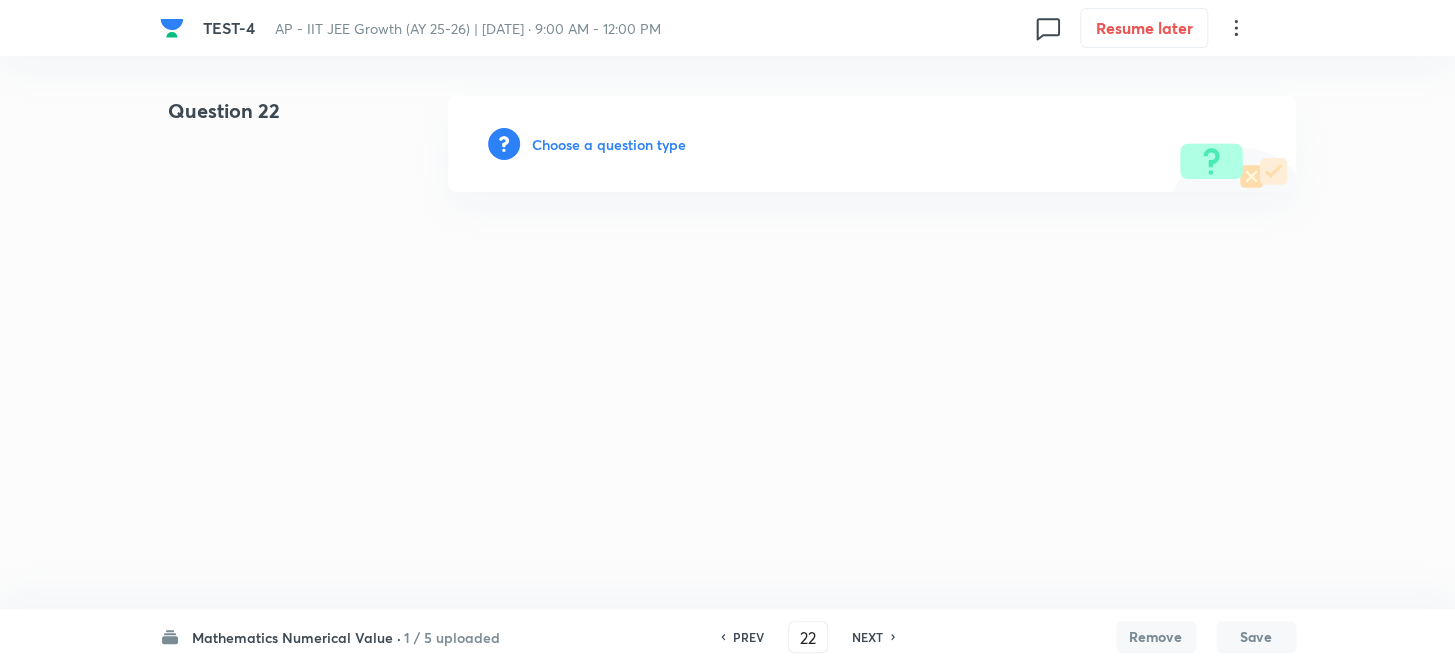 click on "Choose a question type" at bounding box center [609, 144] 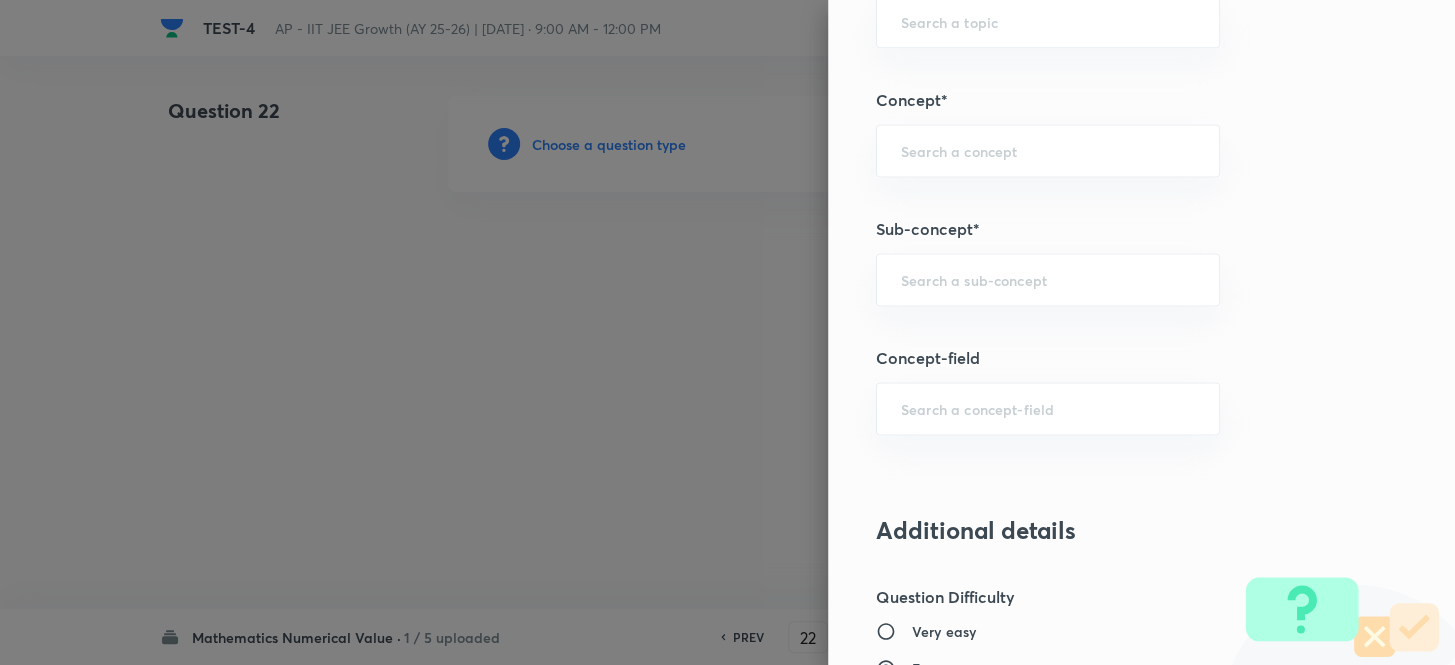 scroll, scrollTop: 1090, scrollLeft: 0, axis: vertical 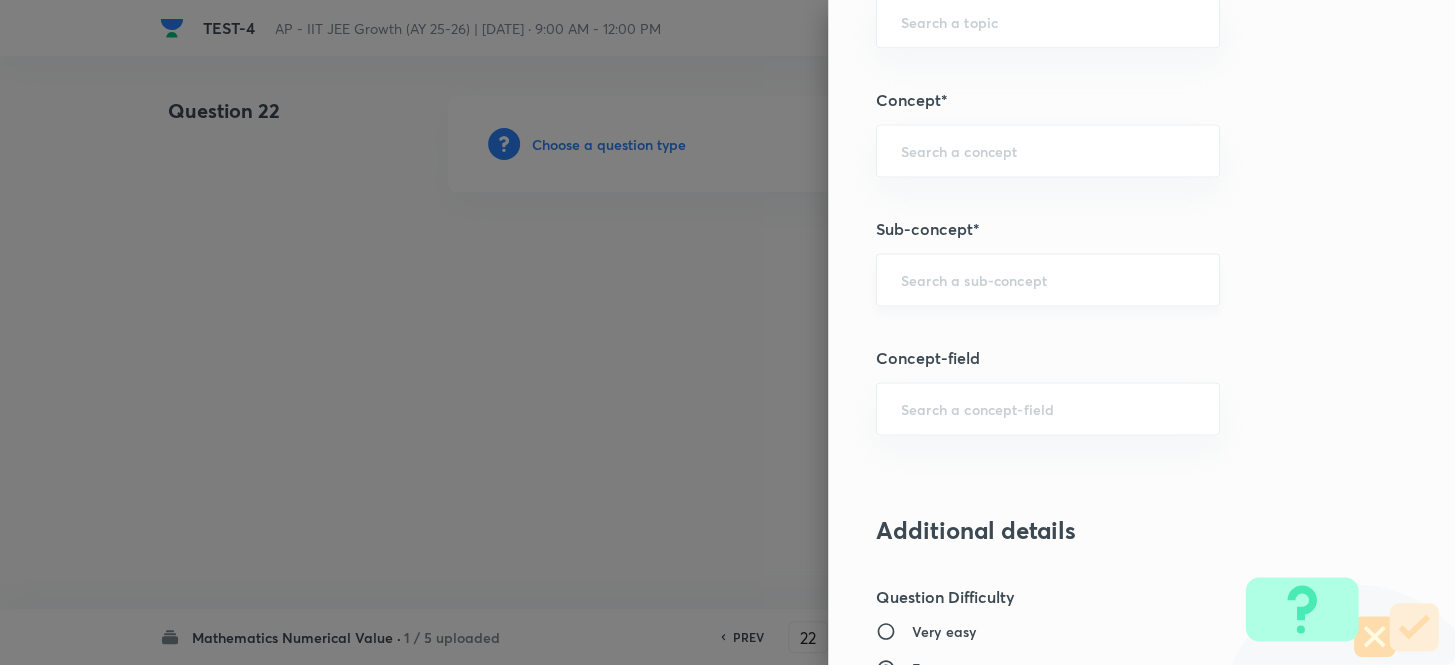 click at bounding box center (1048, 279) 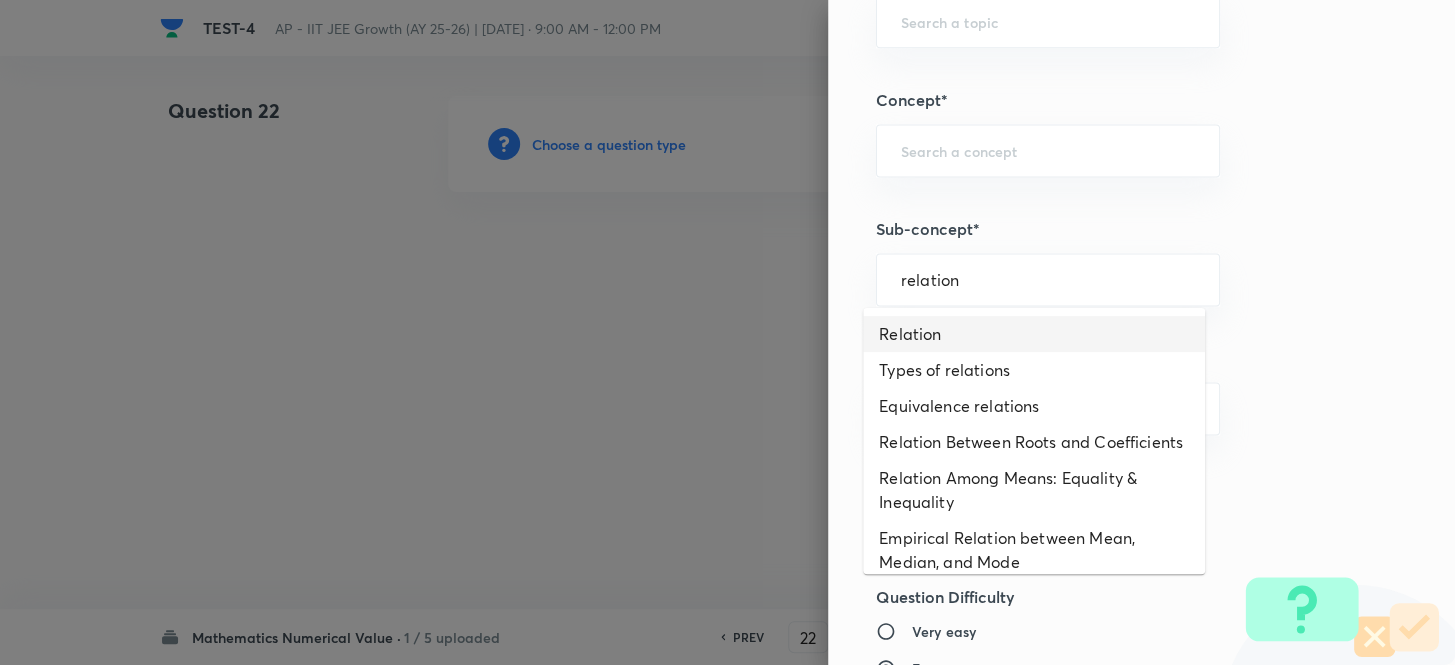 click on "Relation" at bounding box center (1034, 334) 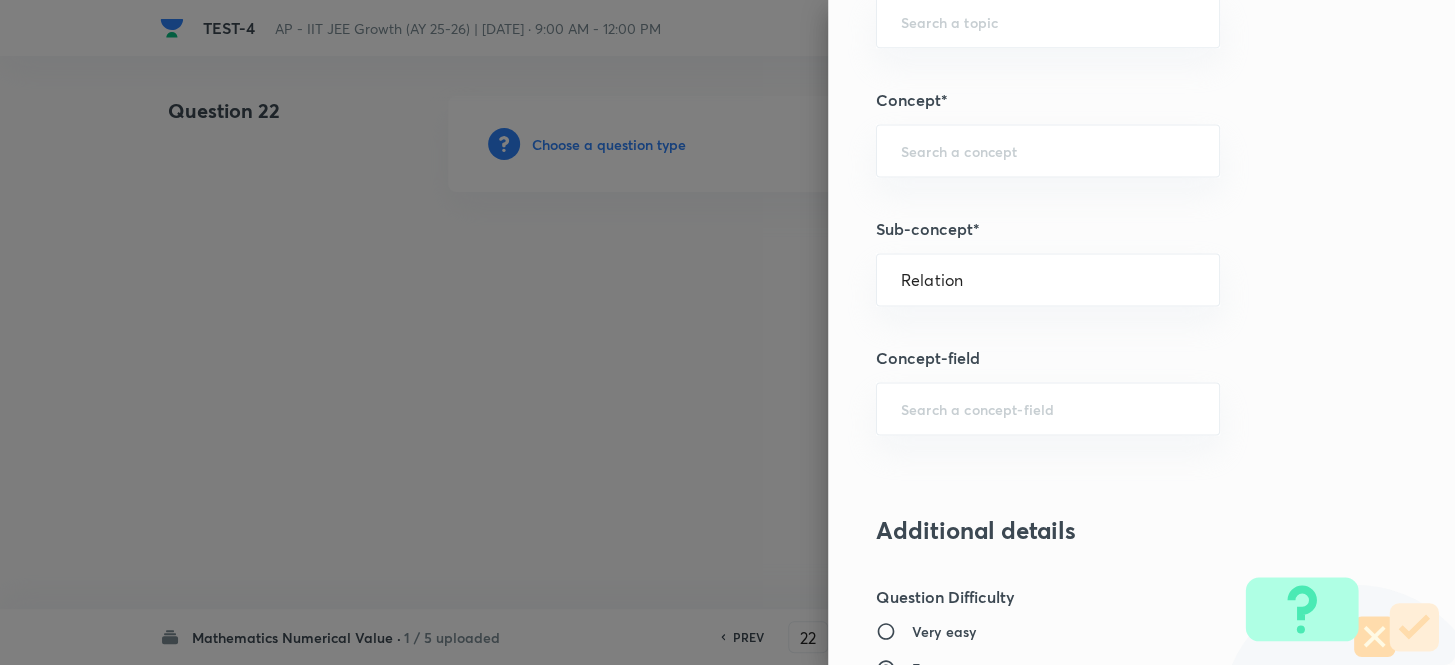 type on "Mathematics" 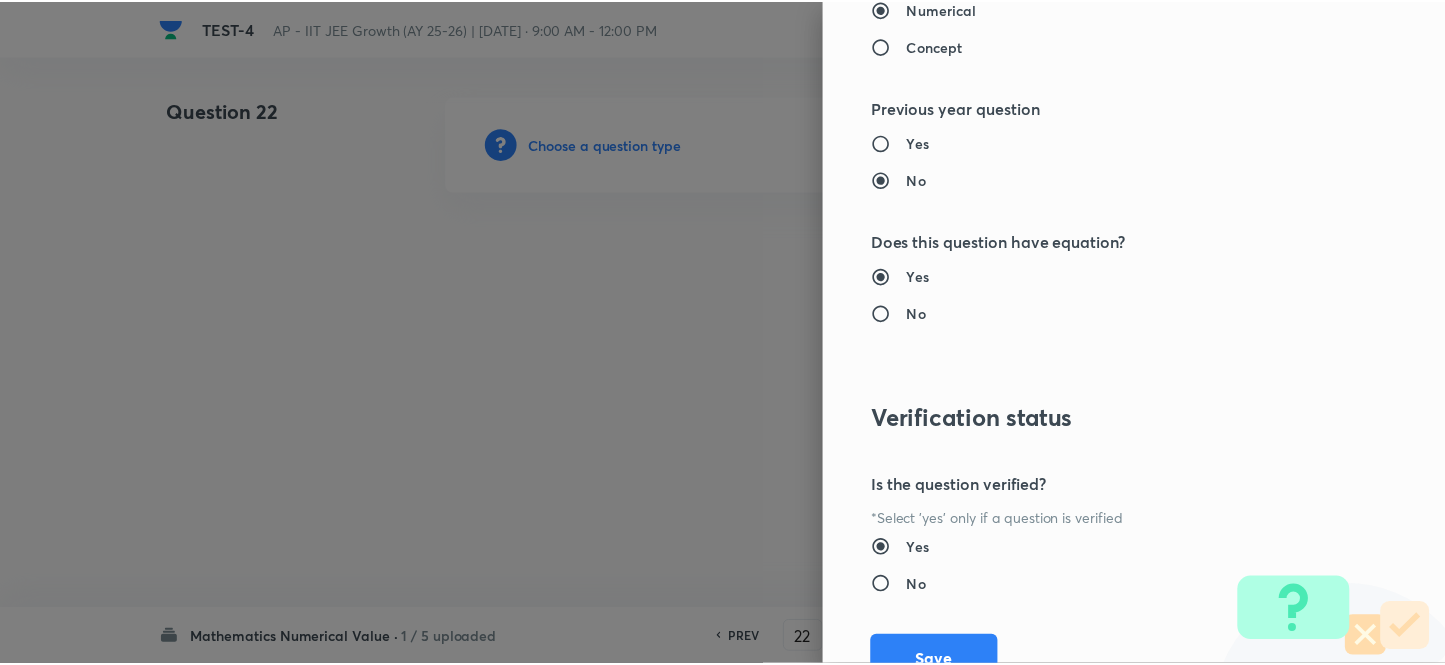 scroll, scrollTop: 2075, scrollLeft: 0, axis: vertical 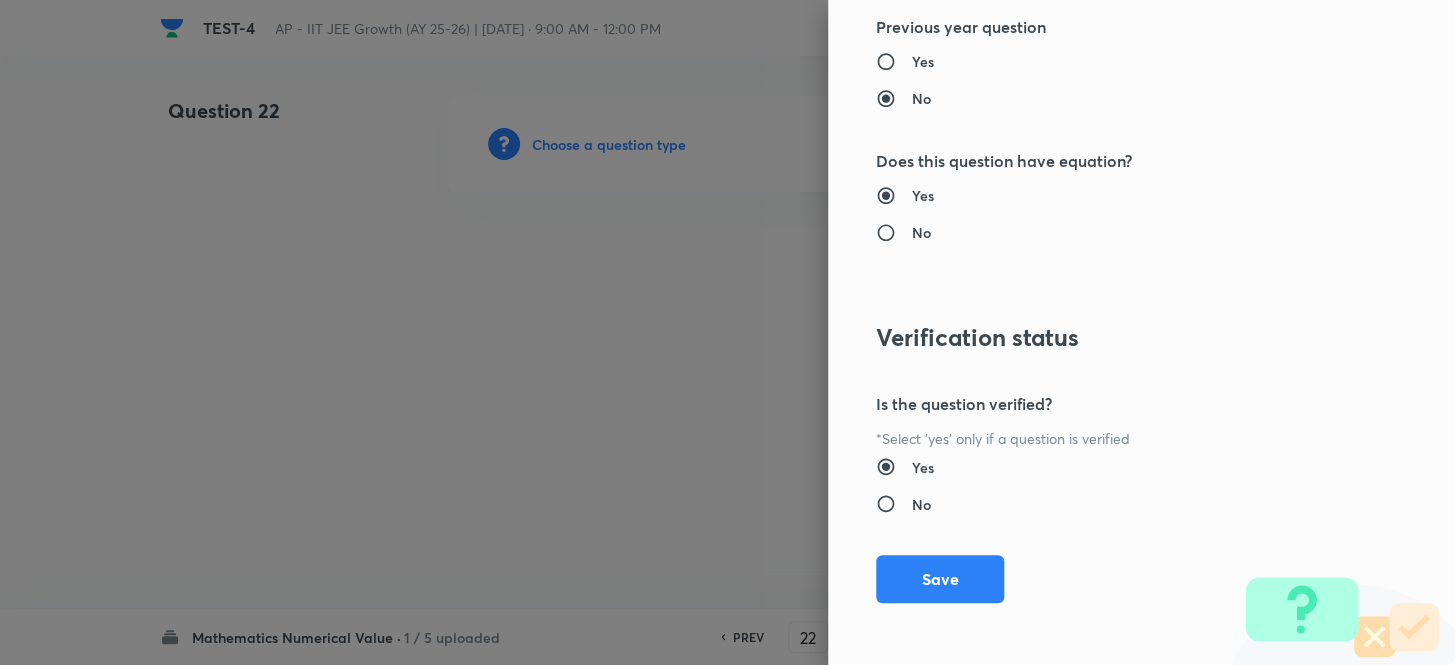 click on "Question settings Question type* Integer Does this question have a passage?* Yes No Positive mark 4 ​ Negative Marks (Don’t add negative sign) 1 ​ Grant bonus marks for this question?* Yes No Syllabus Topic group* Mathematics ​ Topic* Fundamental of Mathematics ​ Concept* Set Theory ​ Sub-concept* Relation ​ Concept-field ​ Additional details Question Difficulty Very easy Easy Moderate Hard Very hard Question is based on Fact Numerical Concept Previous year question Yes No Does this question have equation? Yes No Verification status Is the question verified? *Select 'yes' only if a question is verified Yes No Save" at bounding box center [1141, 332] 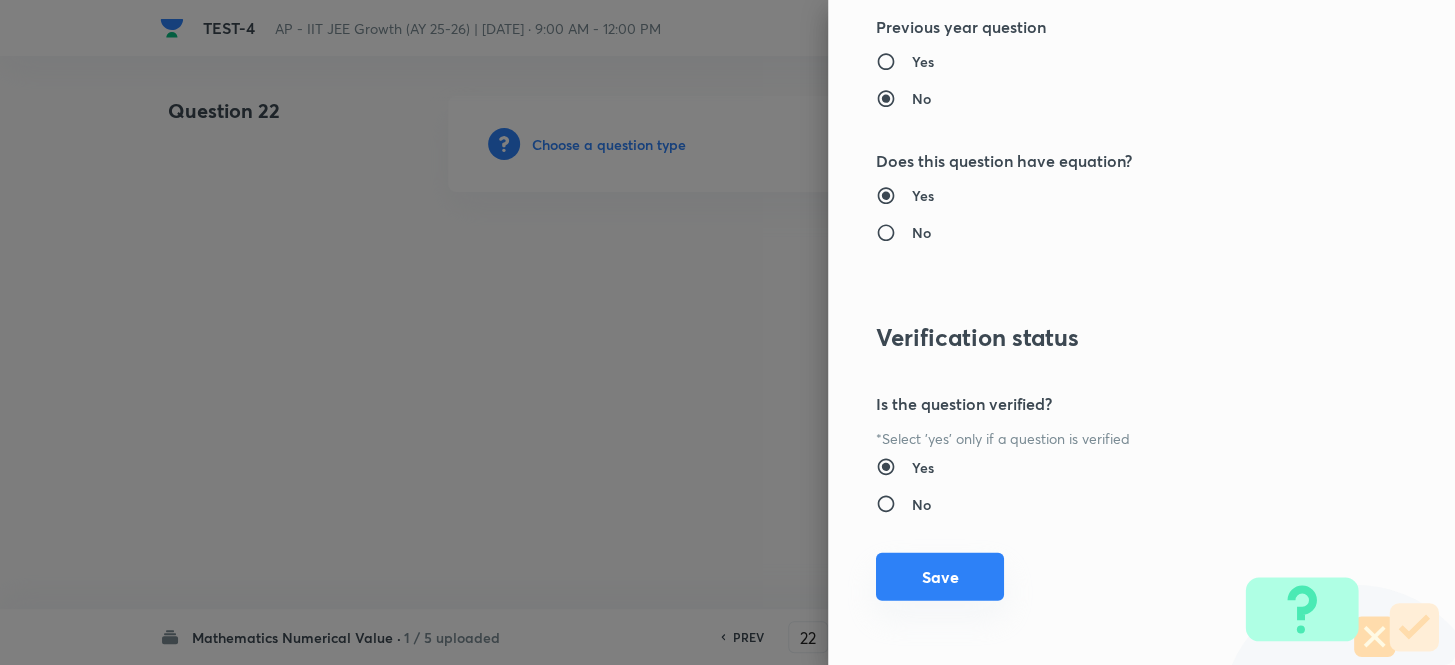 click on "Save" at bounding box center [940, 577] 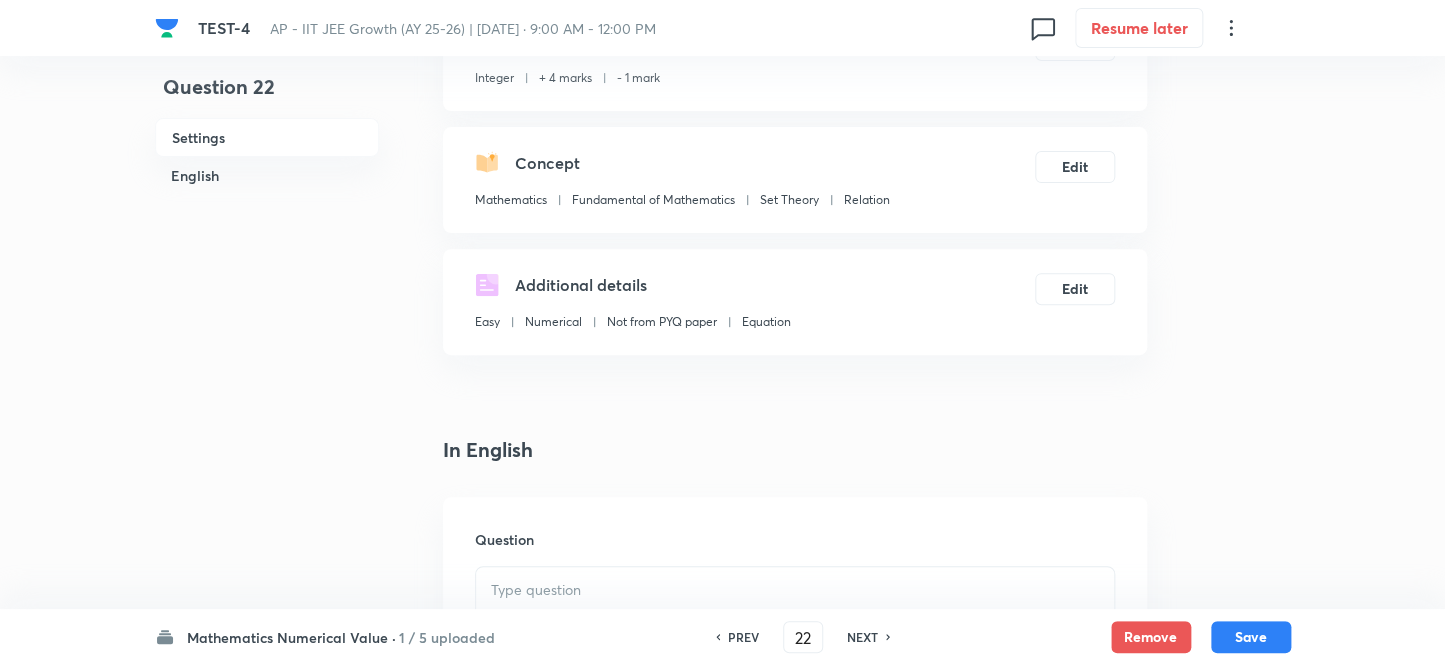 scroll, scrollTop: 363, scrollLeft: 0, axis: vertical 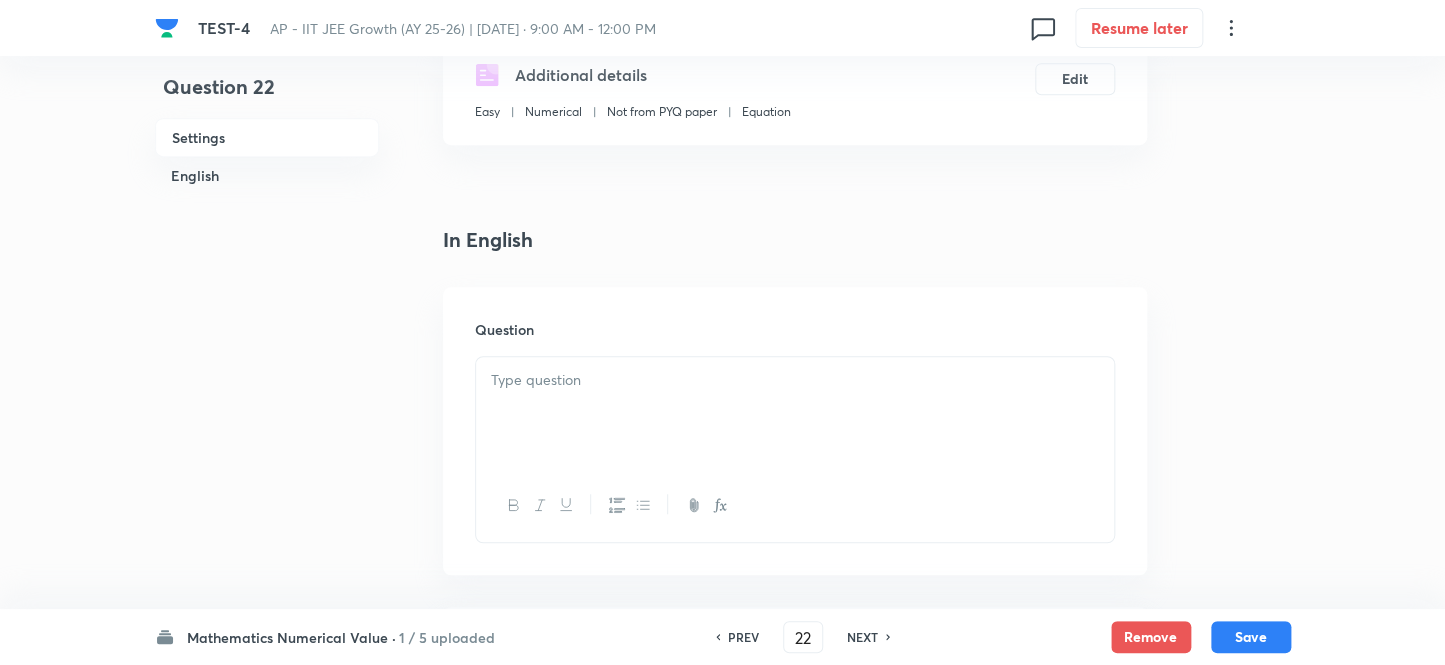 click at bounding box center (795, 380) 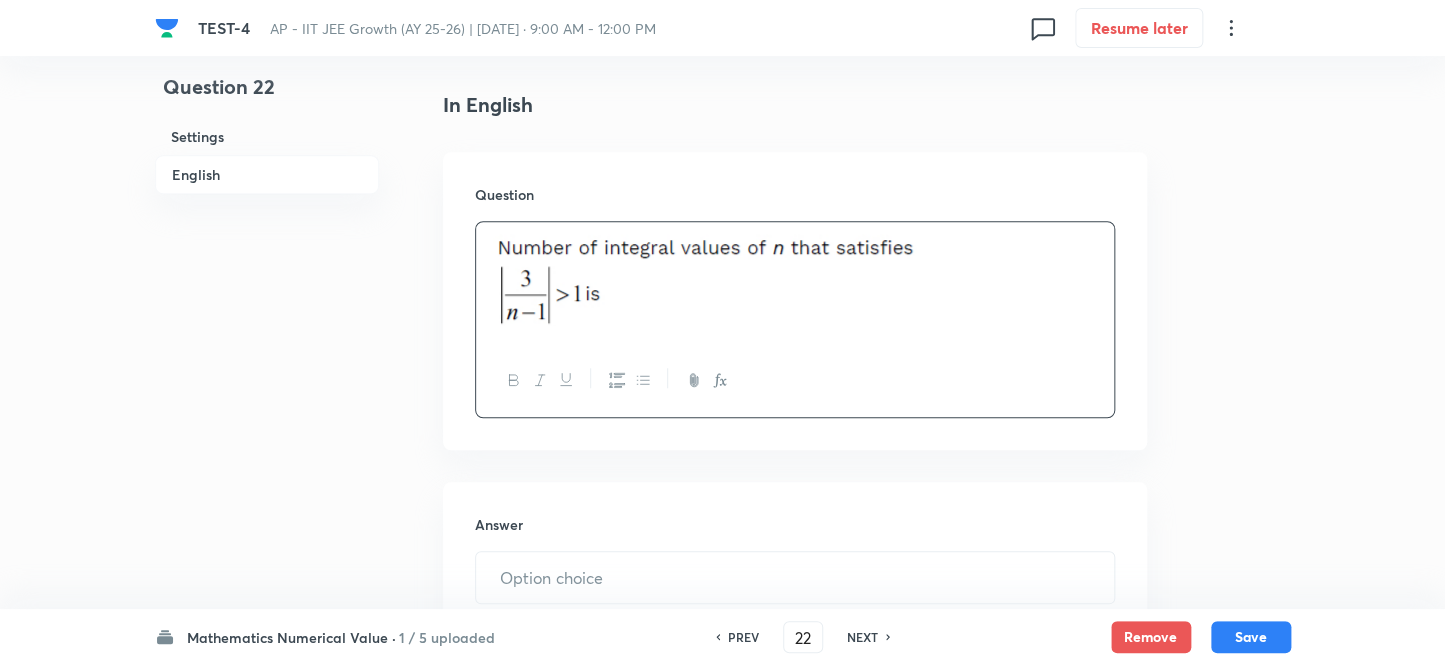 scroll, scrollTop: 636, scrollLeft: 0, axis: vertical 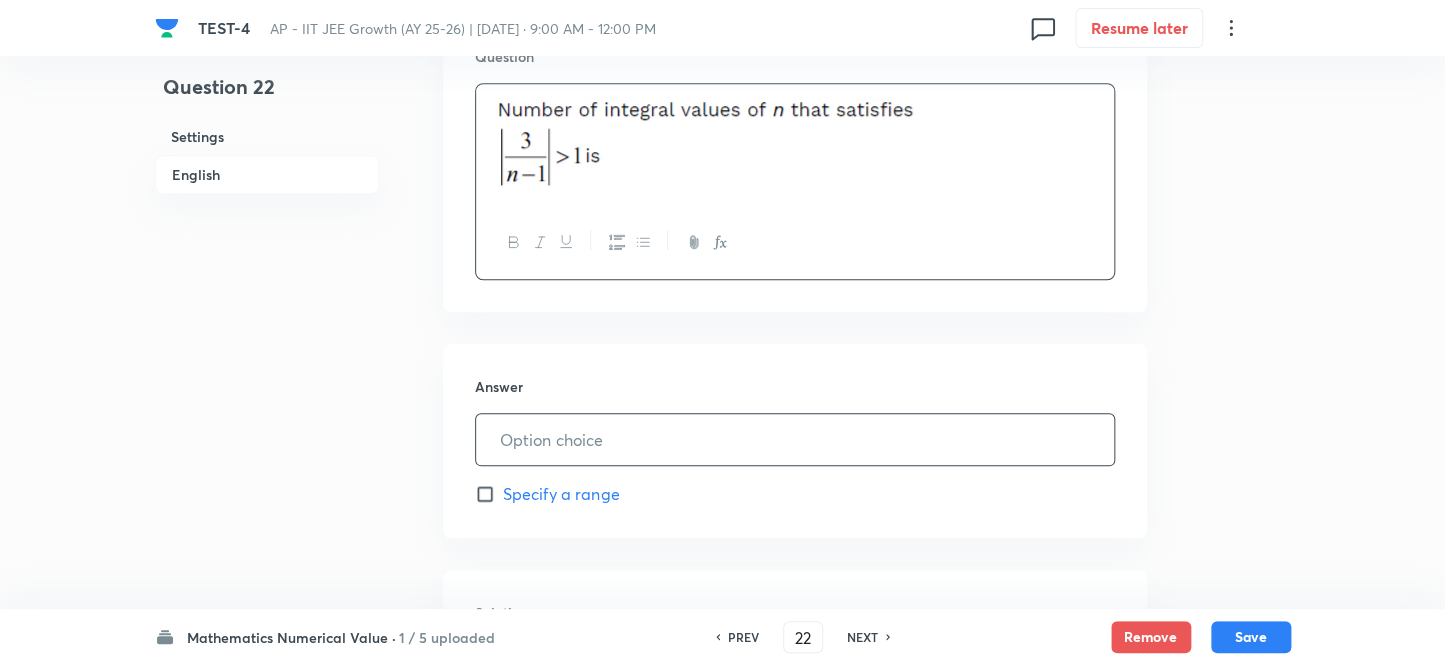 click at bounding box center [795, 439] 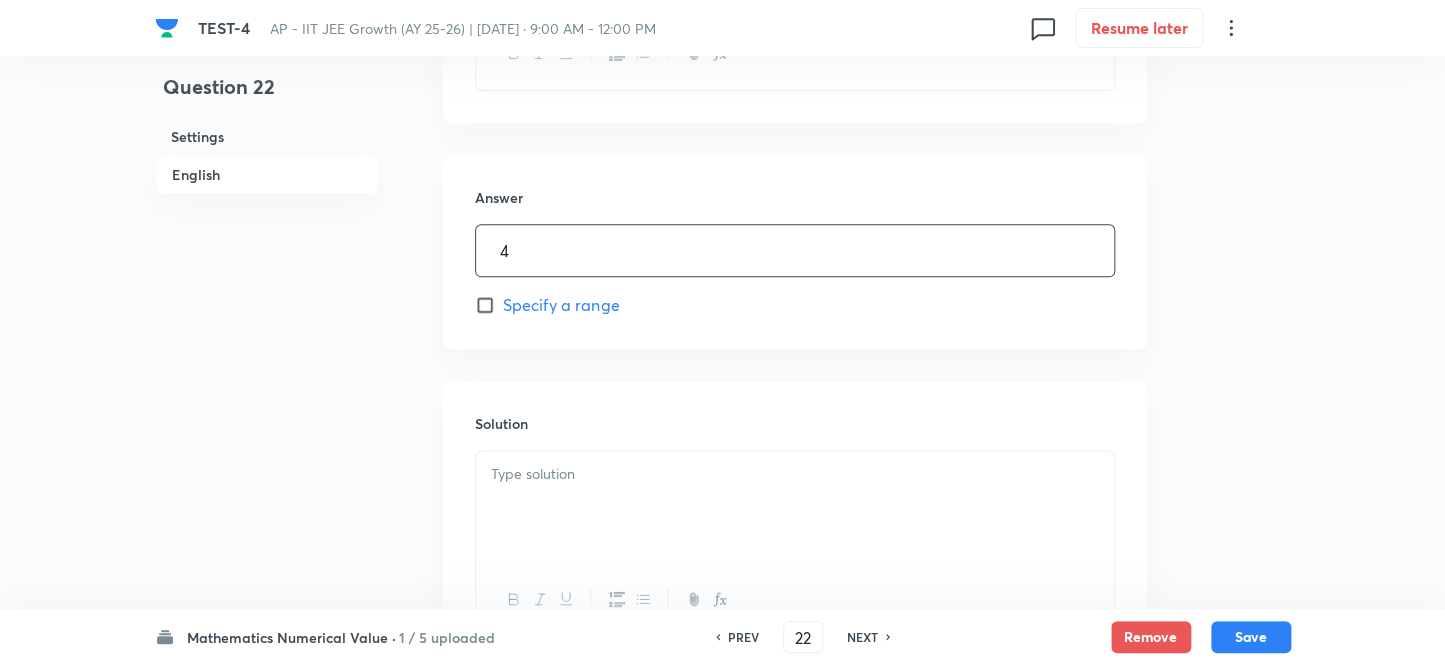 scroll, scrollTop: 1000, scrollLeft: 0, axis: vertical 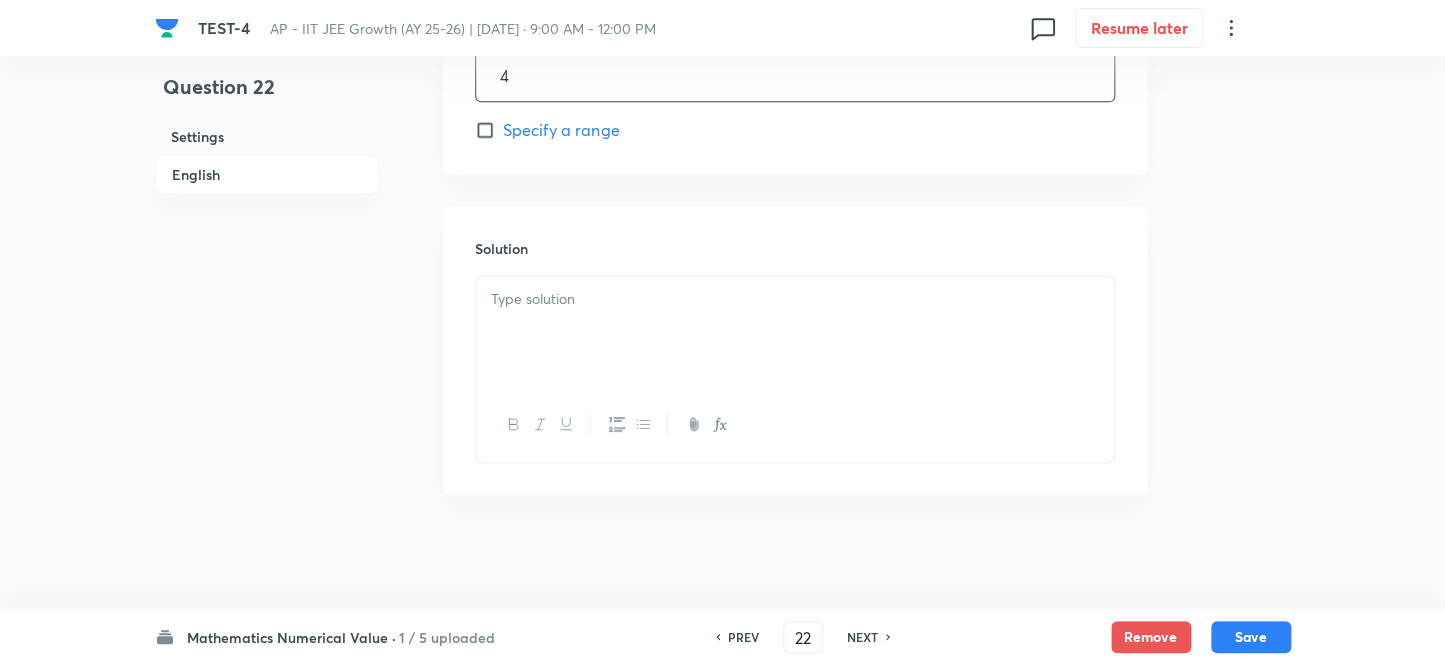 type on "4" 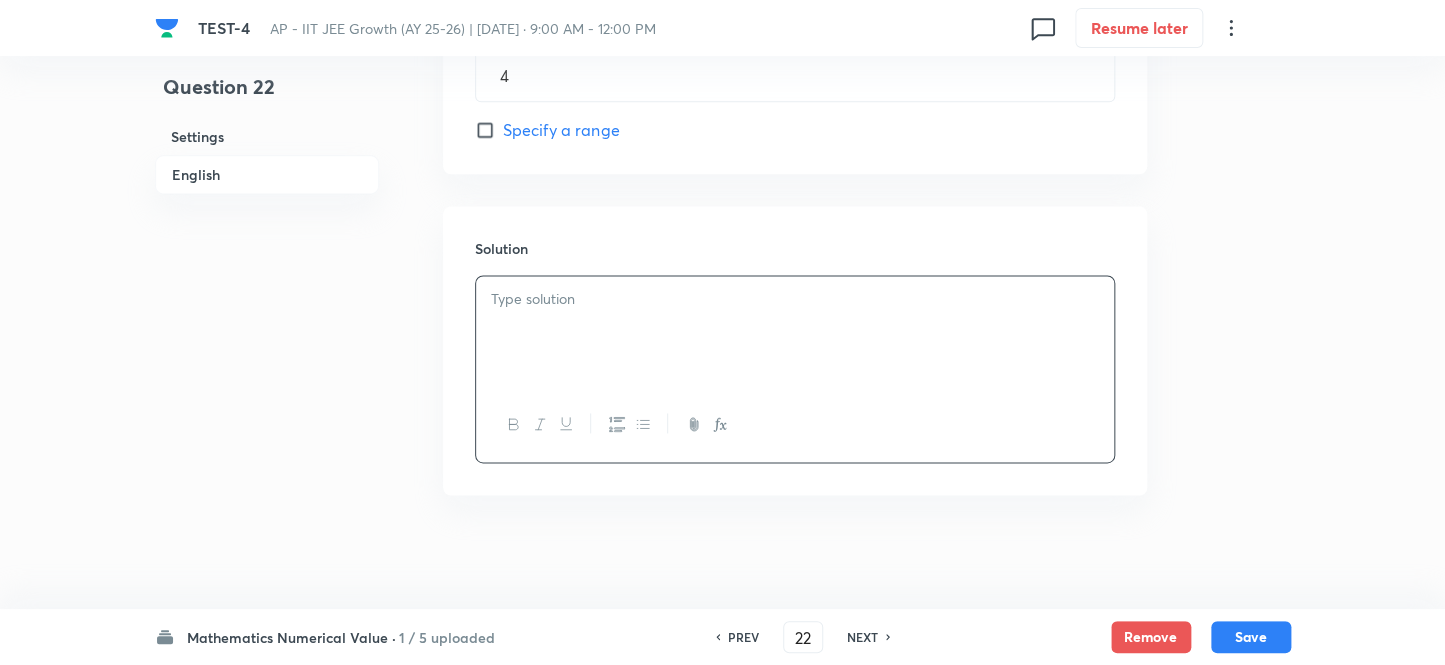 type 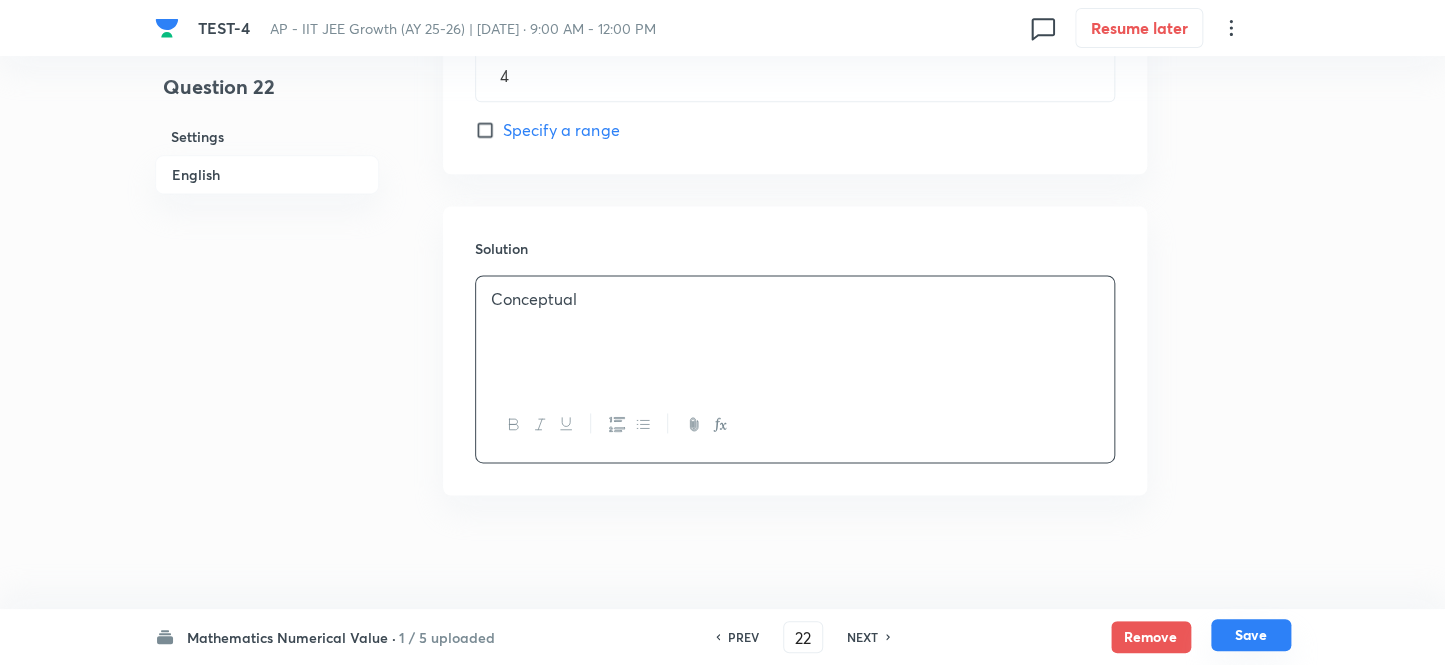 click on "Save" at bounding box center [1251, 635] 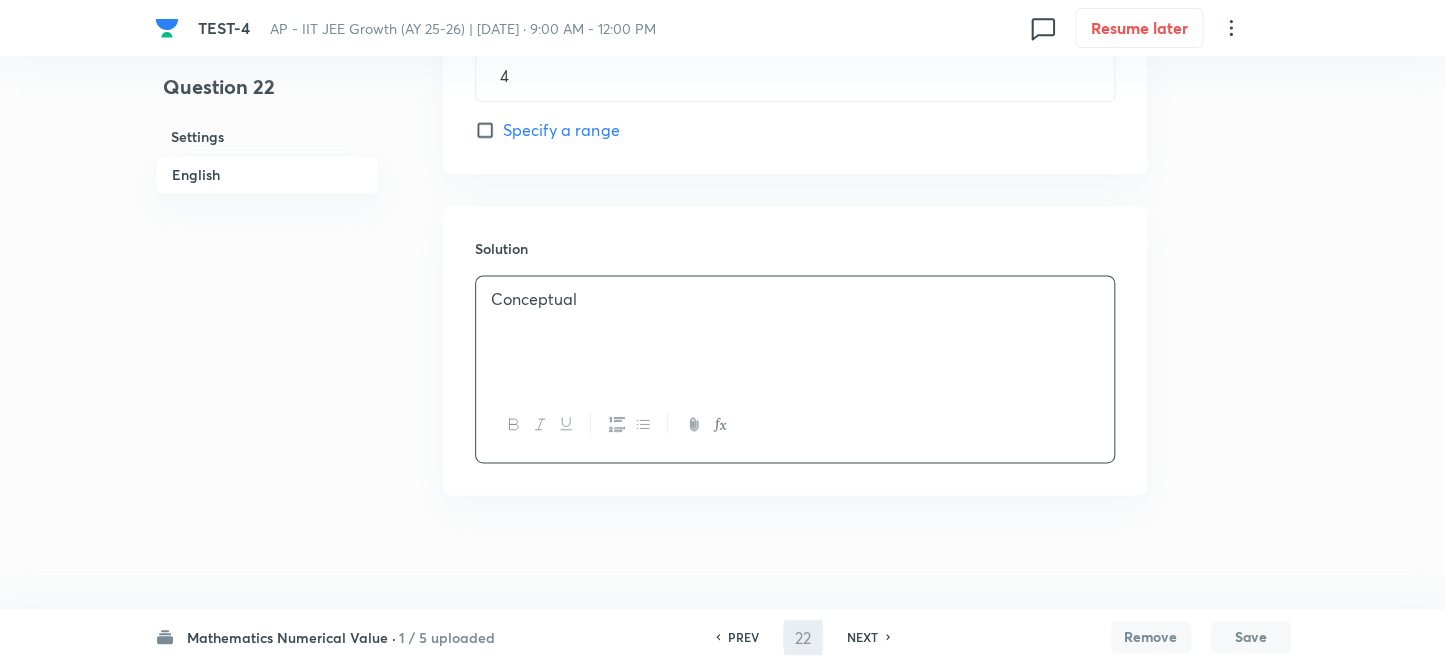 type on "23" 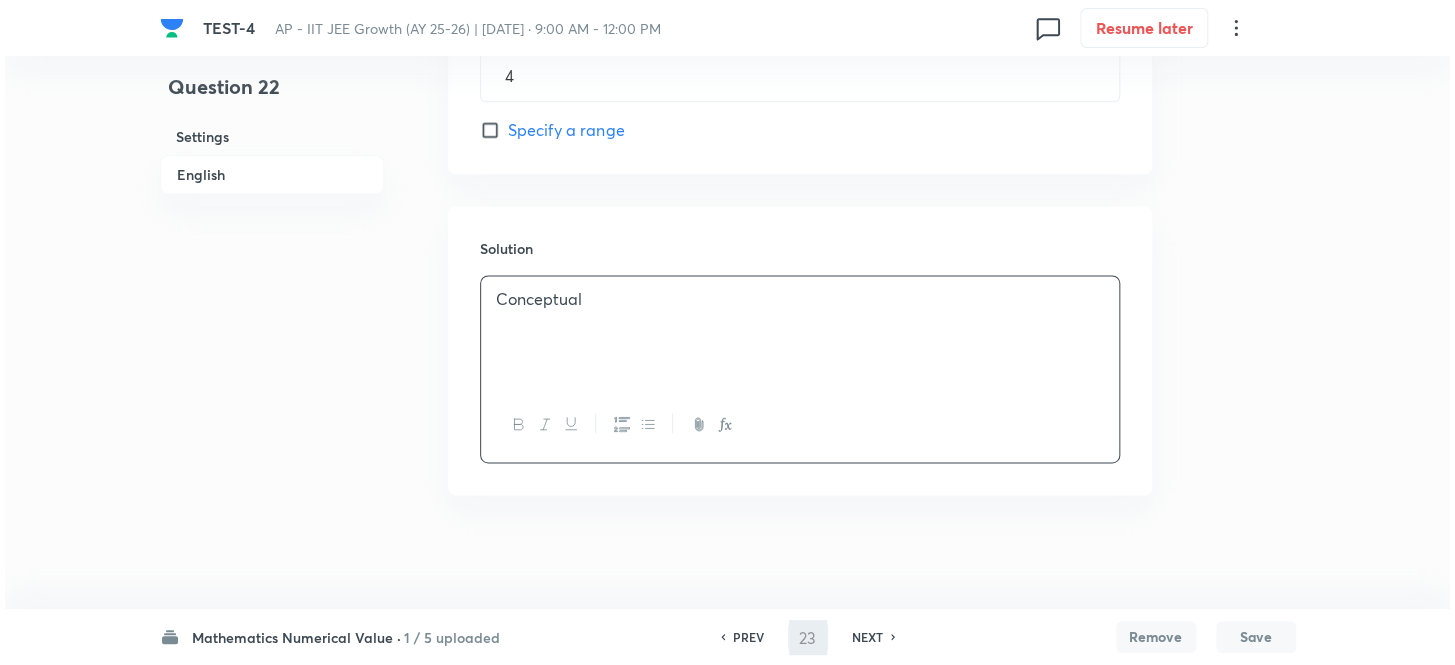scroll, scrollTop: 0, scrollLeft: 0, axis: both 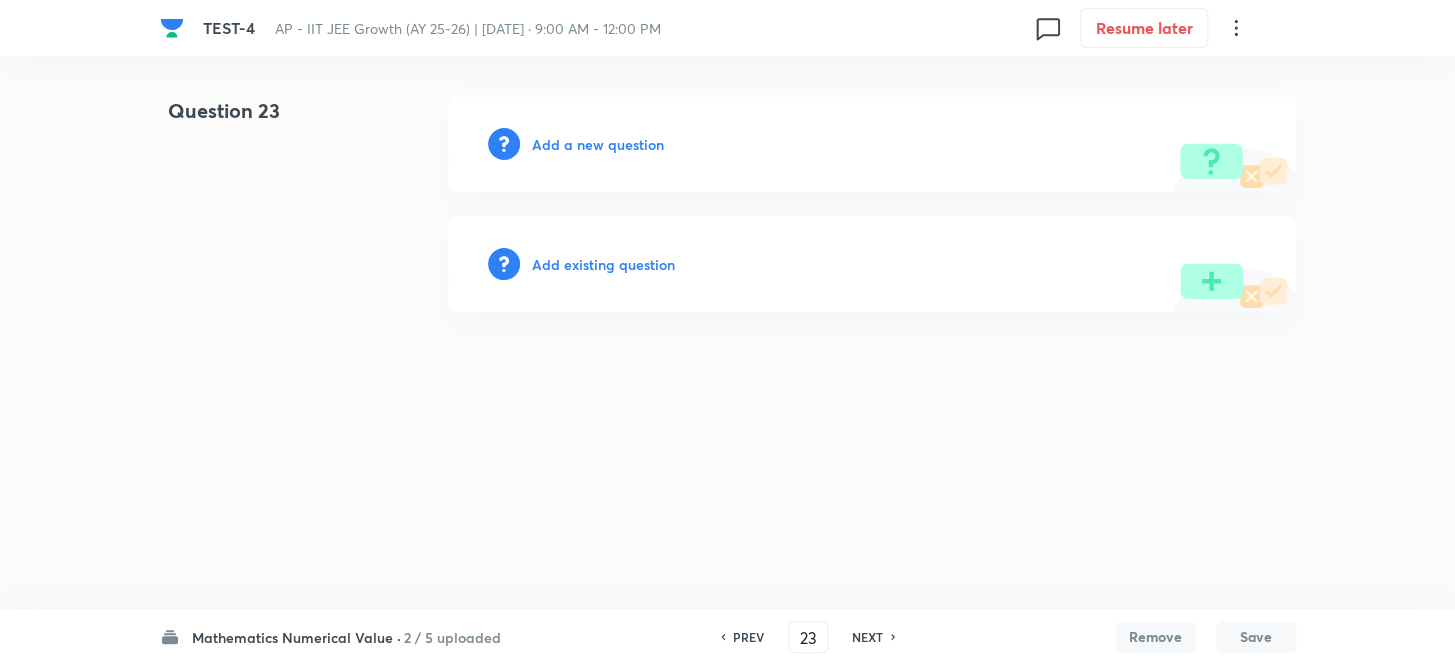 click on "Add a new question" at bounding box center [872, 144] 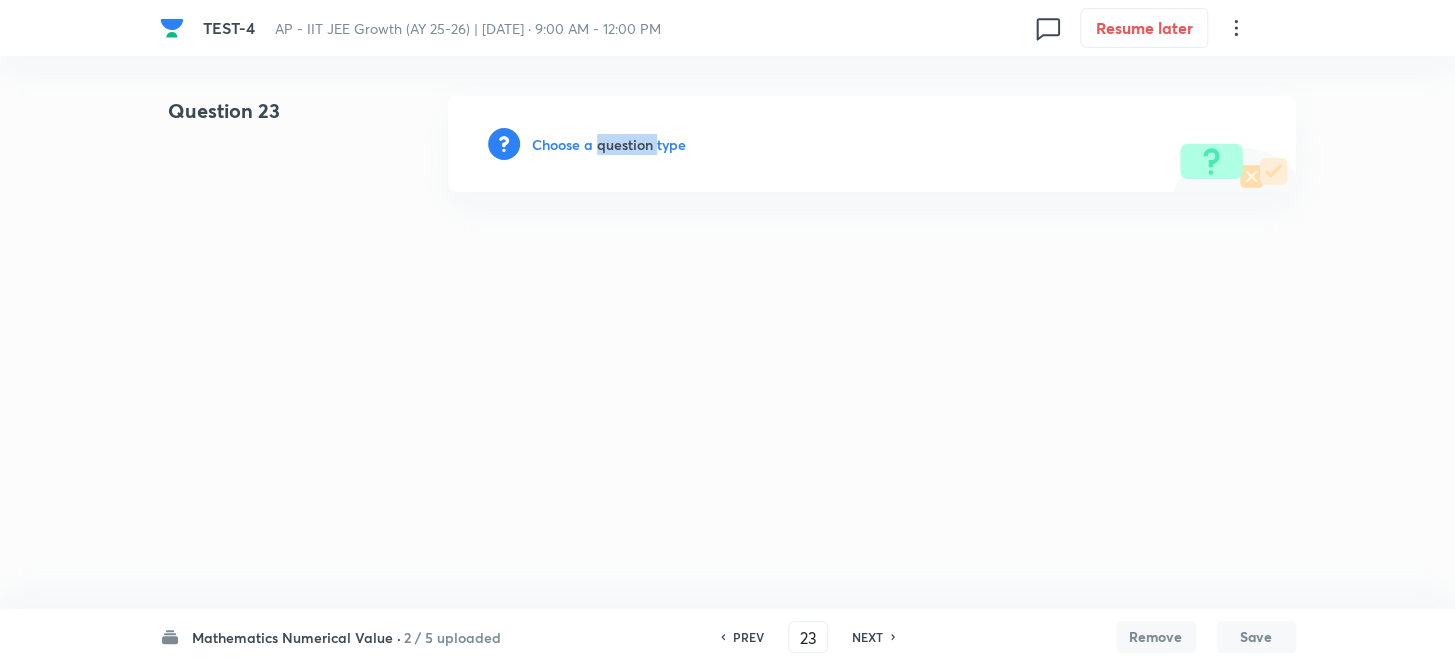 click on "Choose a question type" at bounding box center (609, 144) 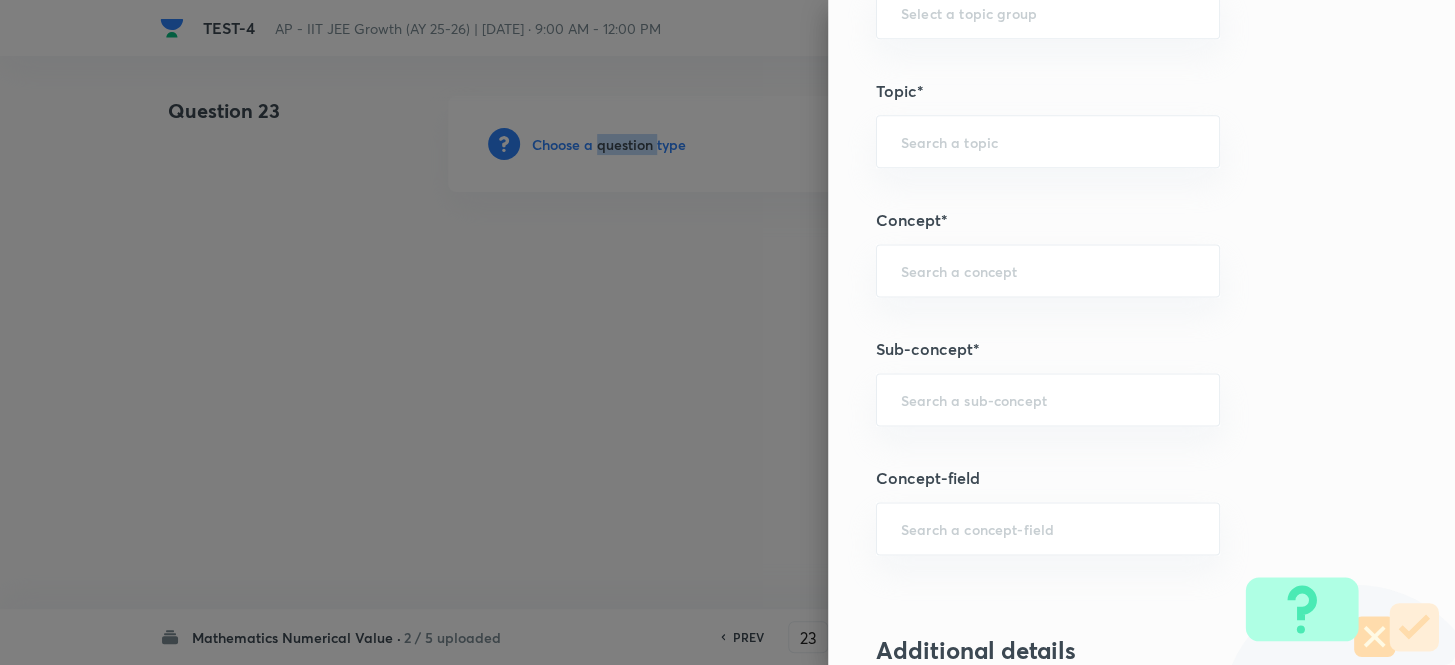 scroll, scrollTop: 1181, scrollLeft: 0, axis: vertical 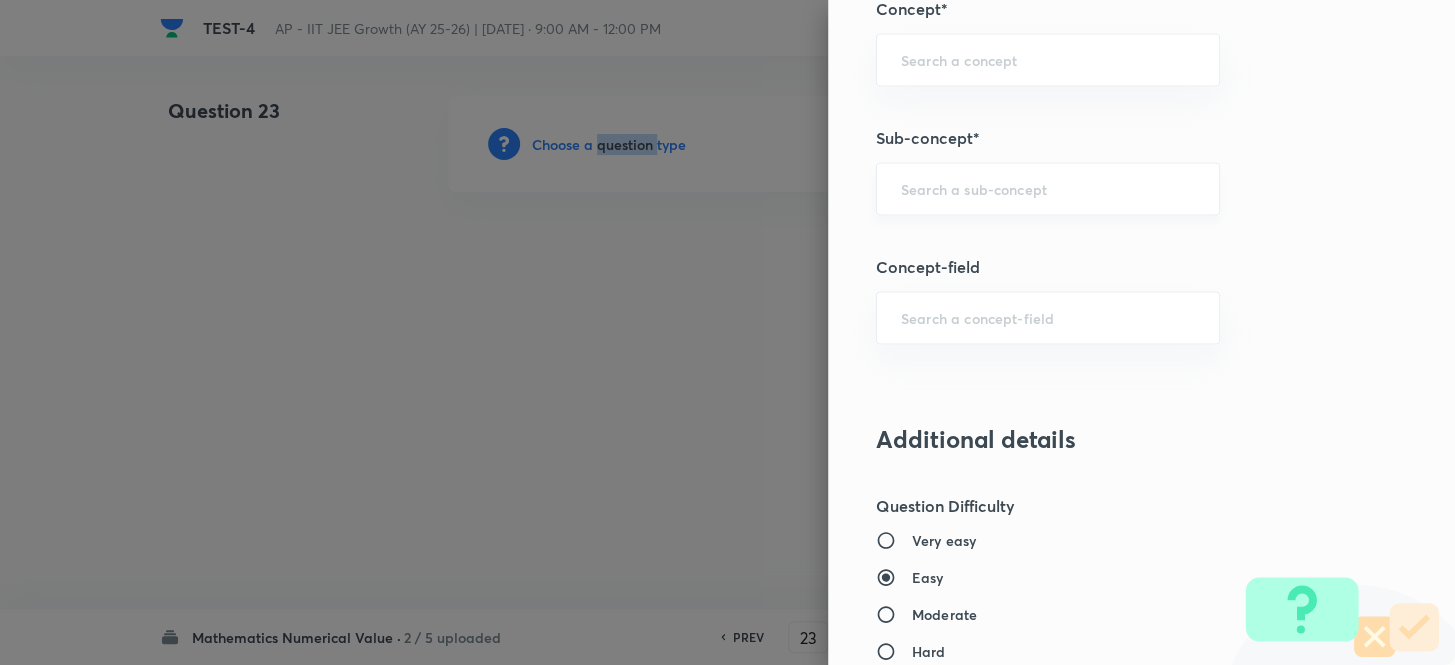 click on "​" at bounding box center (1048, 188) 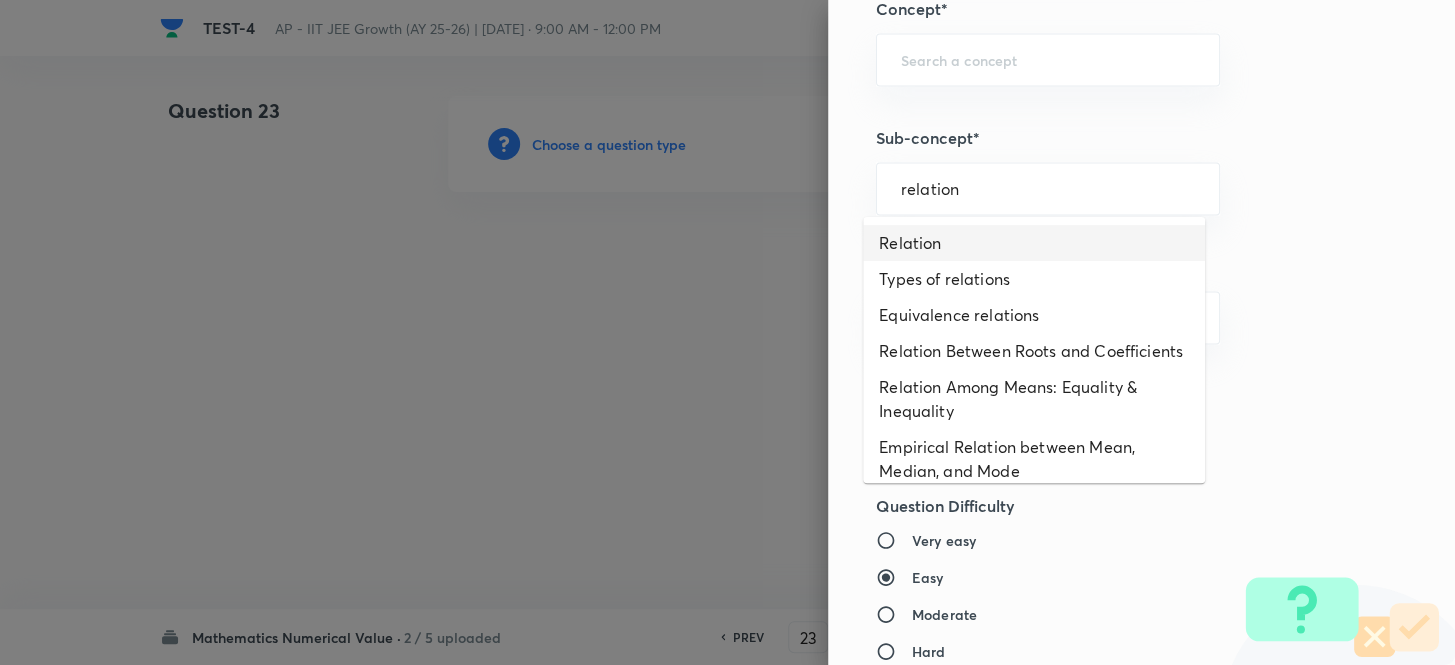 click on "Relation" at bounding box center (1034, 243) 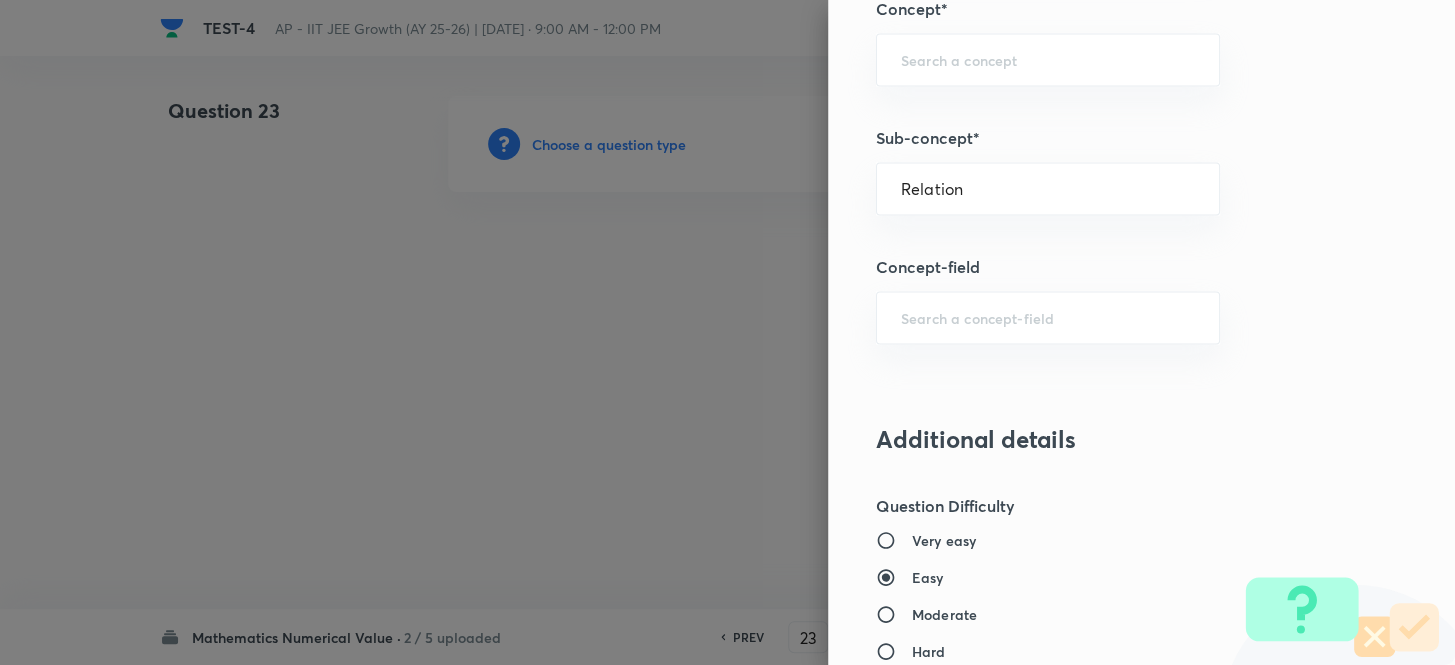 type on "Mathematics" 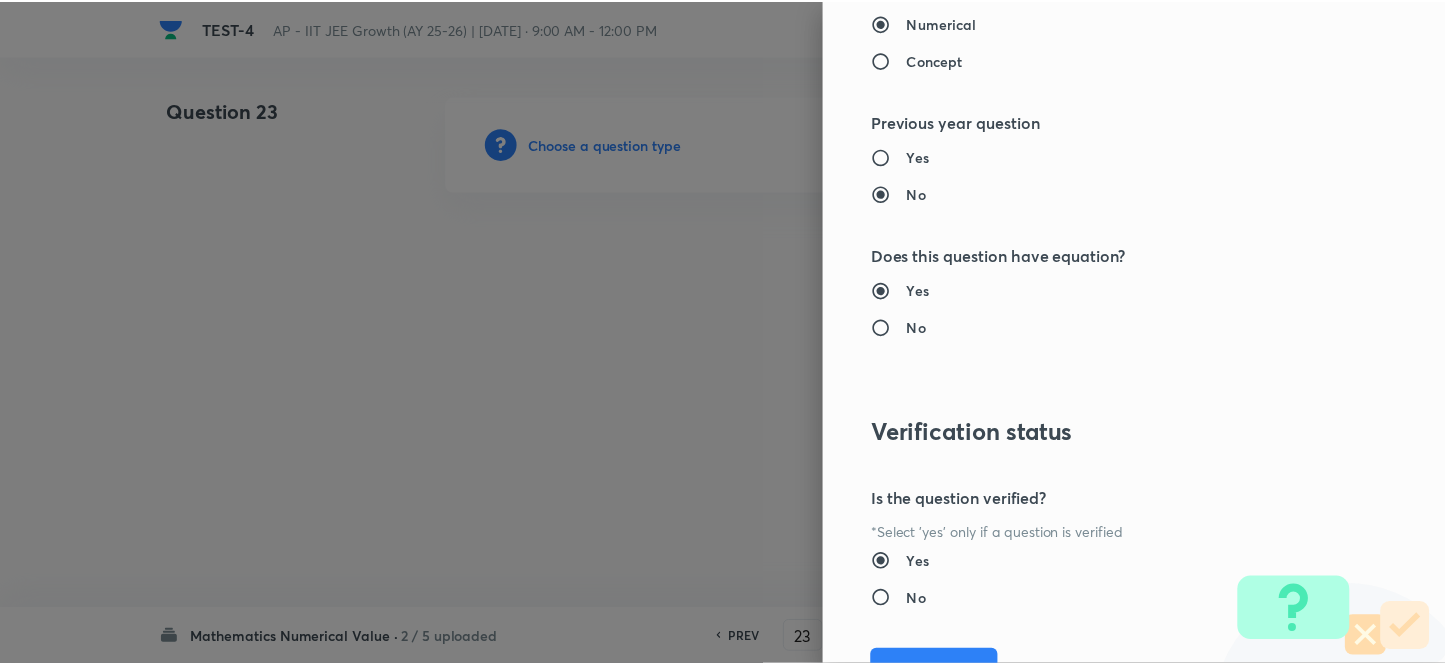scroll, scrollTop: 2075, scrollLeft: 0, axis: vertical 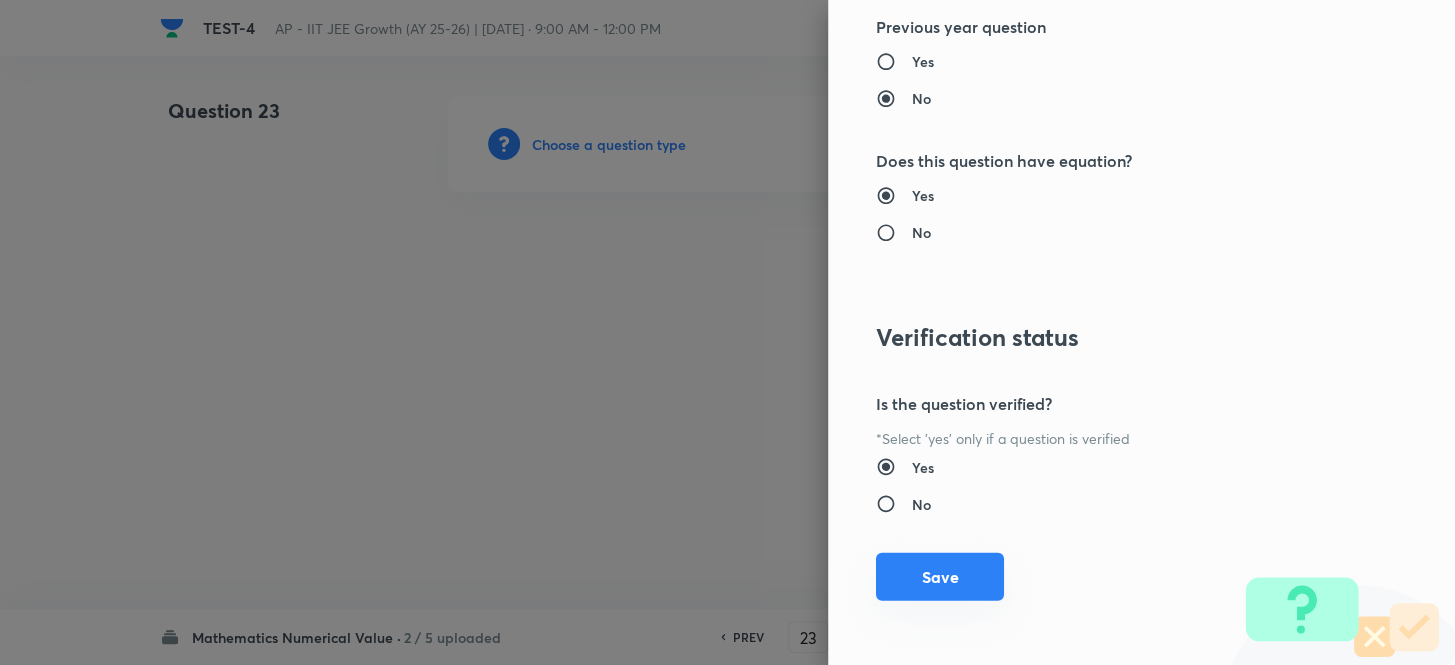 click on "Save" at bounding box center (940, 577) 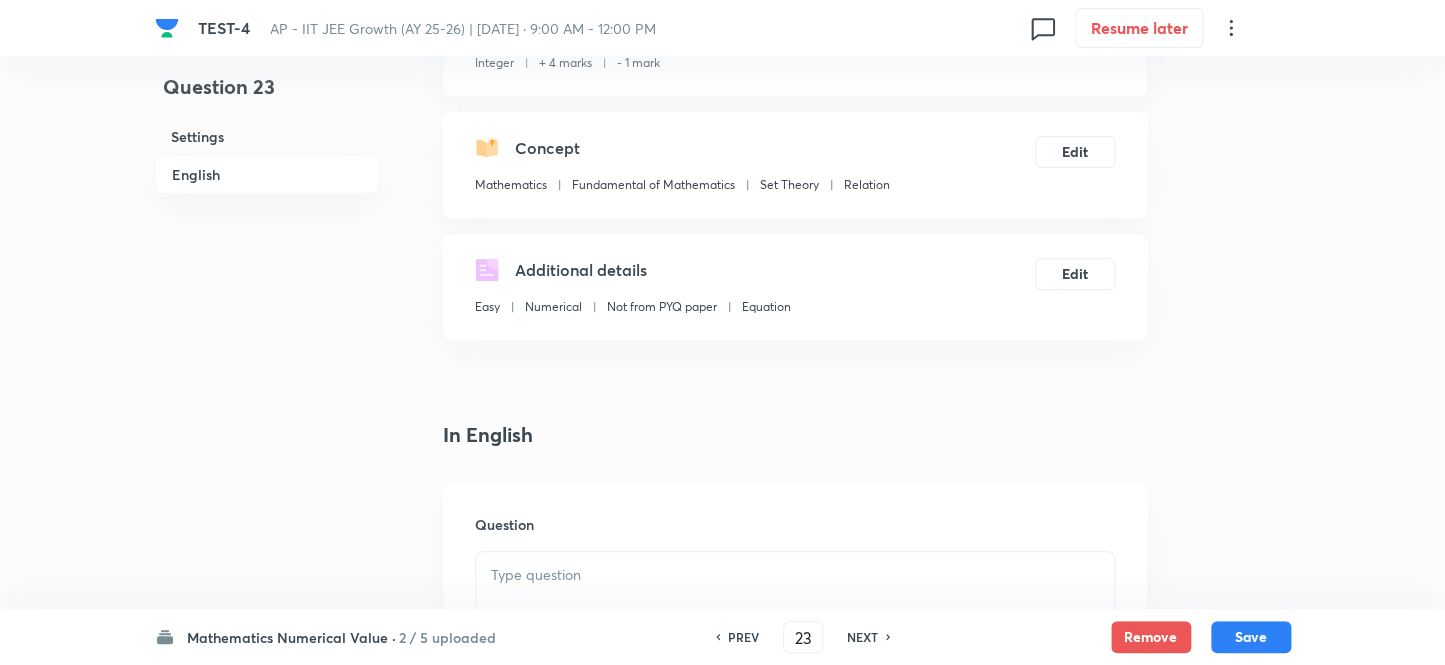 scroll, scrollTop: 363, scrollLeft: 0, axis: vertical 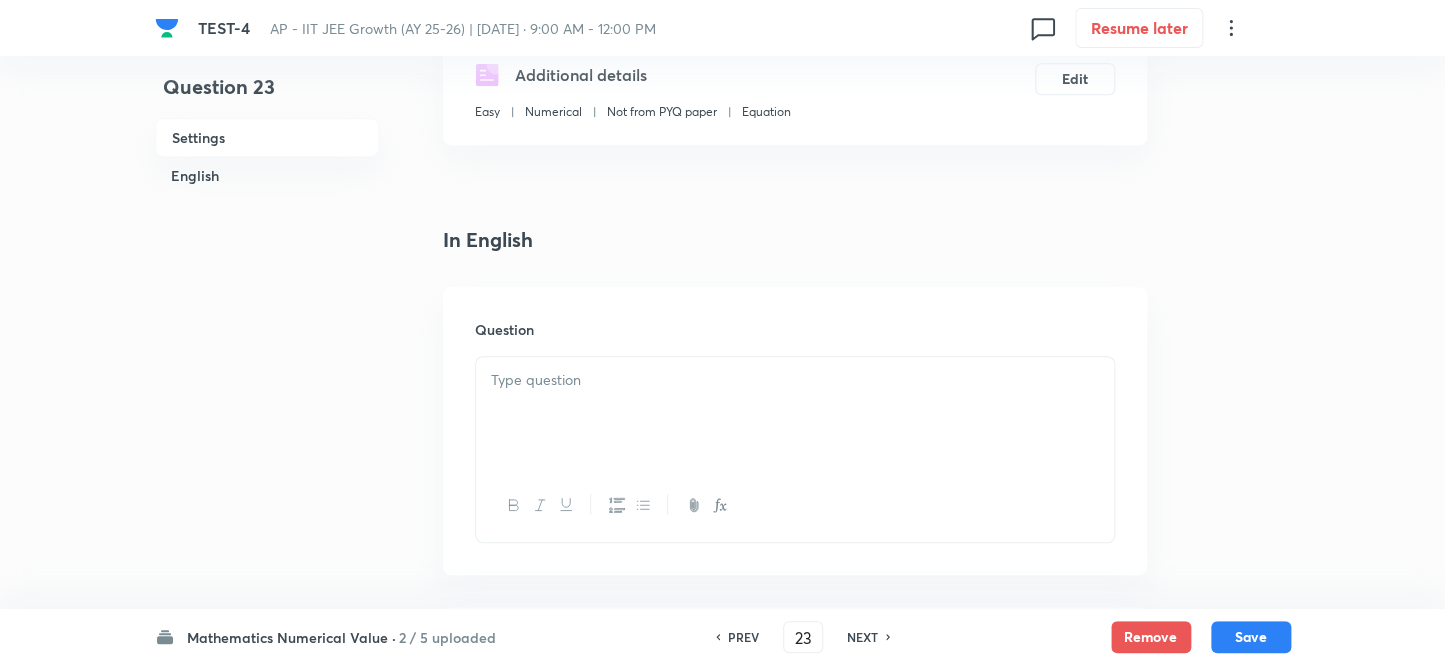 click at bounding box center [795, 380] 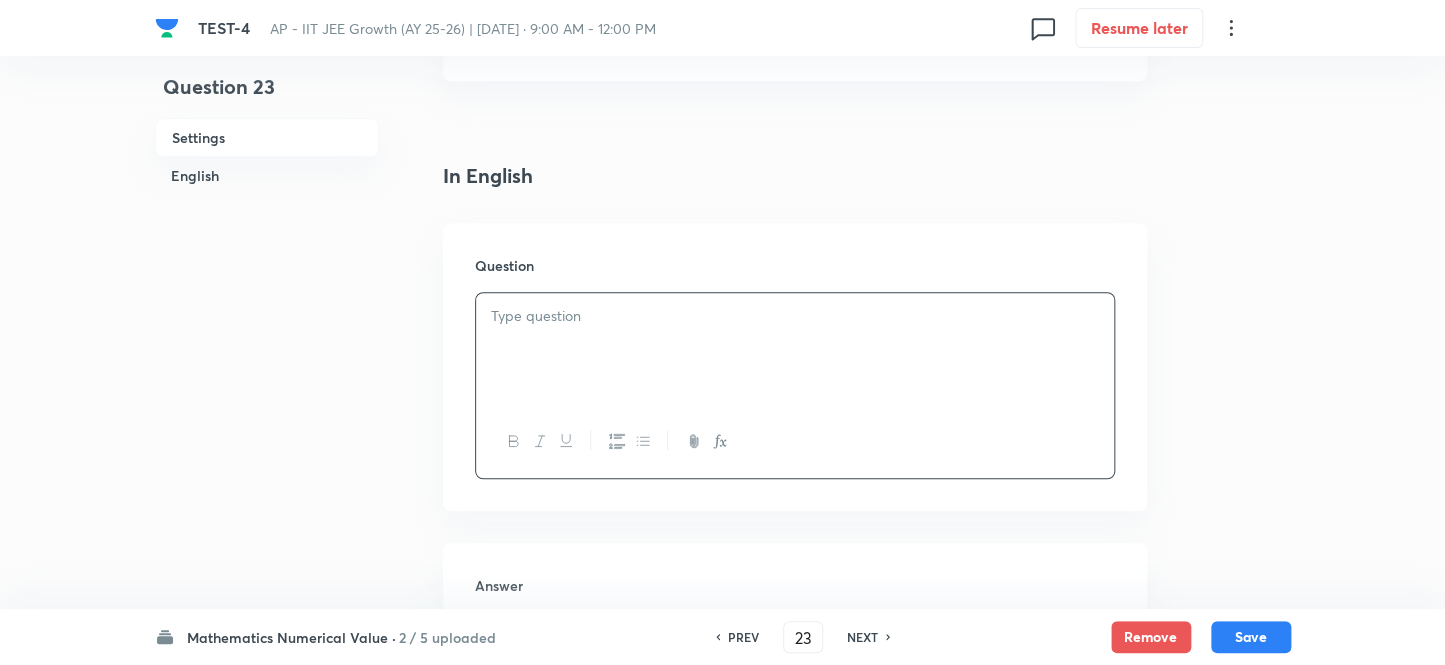 scroll, scrollTop: 454, scrollLeft: 0, axis: vertical 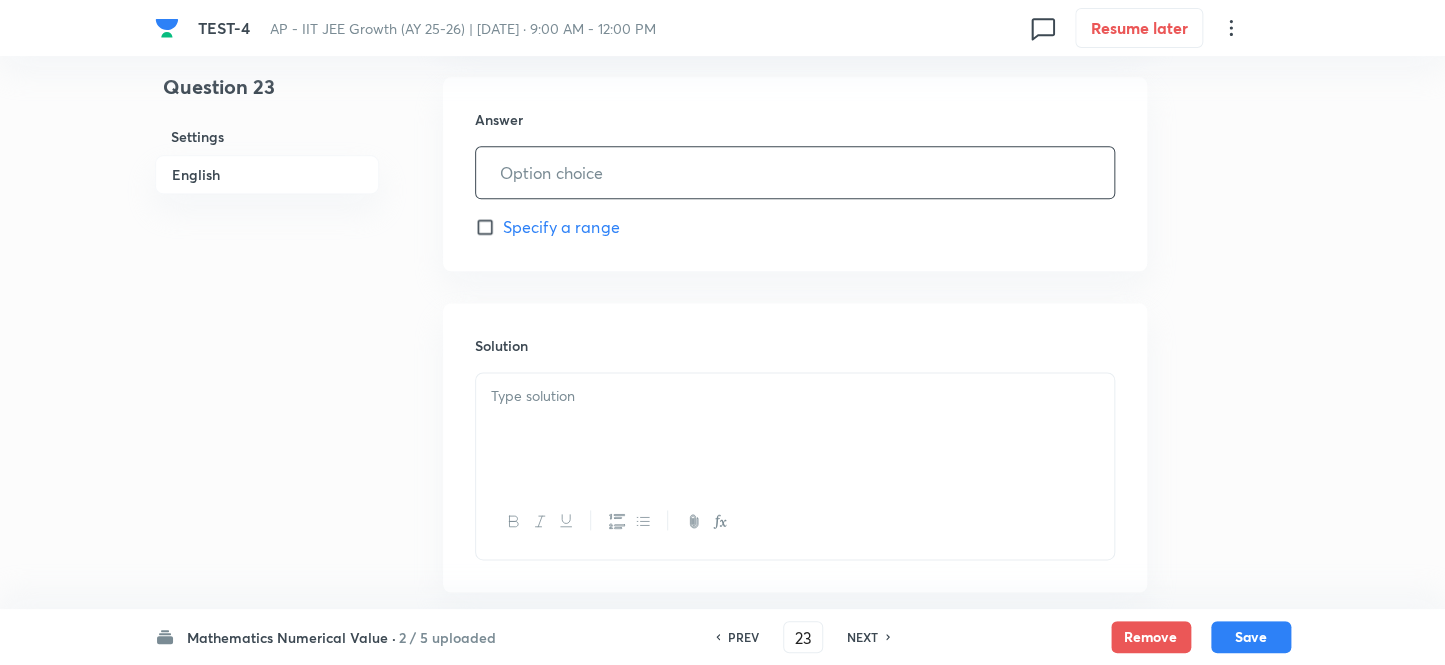 click at bounding box center (795, 172) 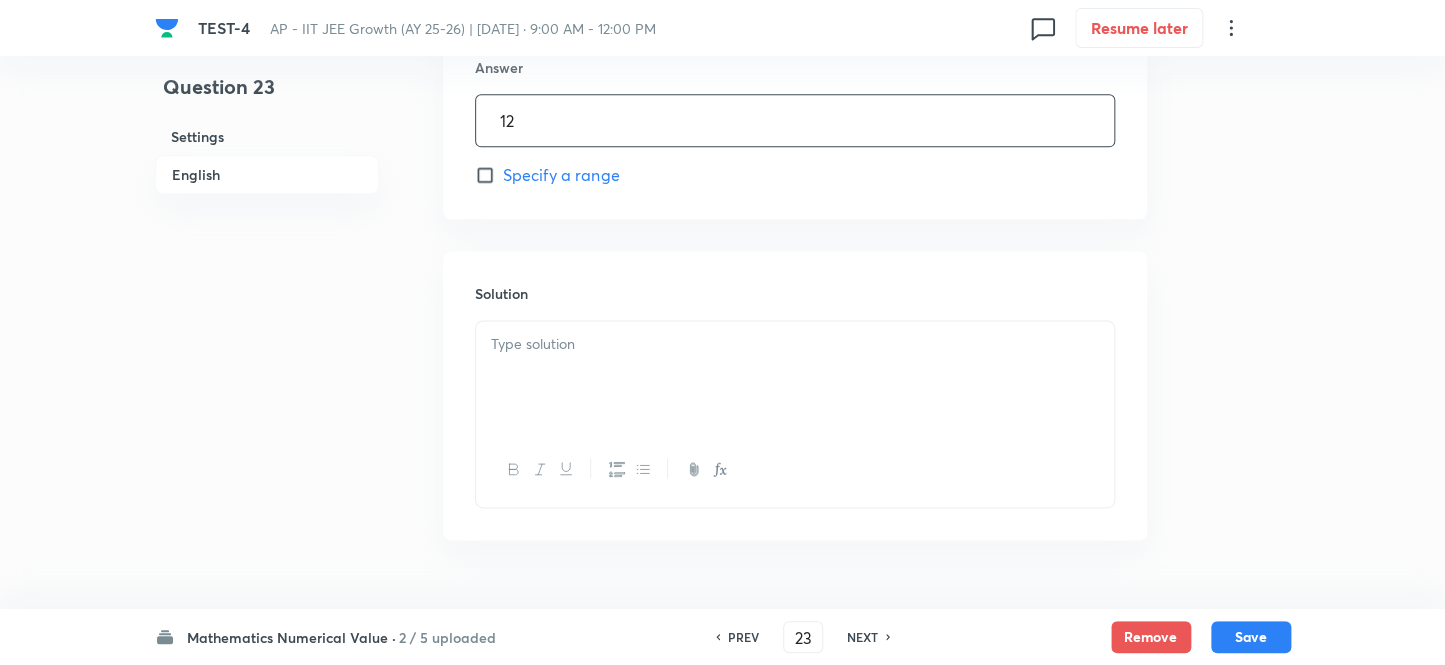 scroll, scrollTop: 1012, scrollLeft: 0, axis: vertical 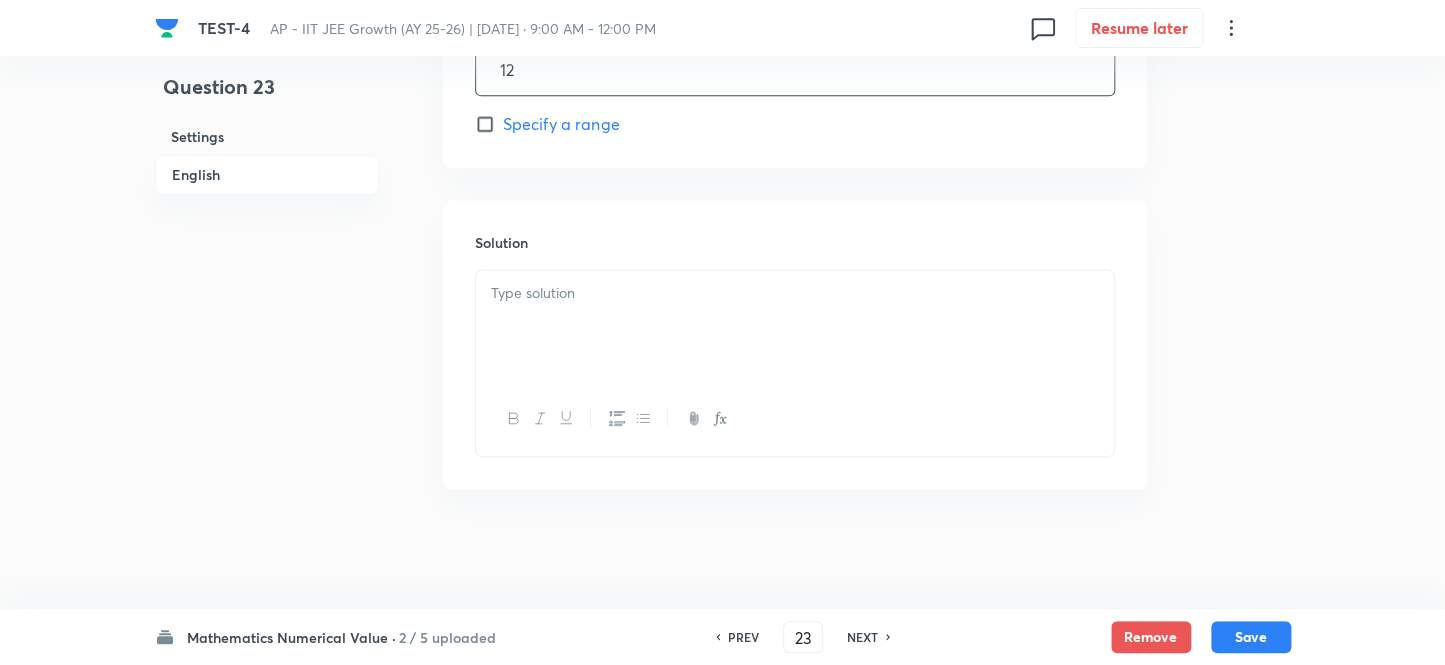 type on "12" 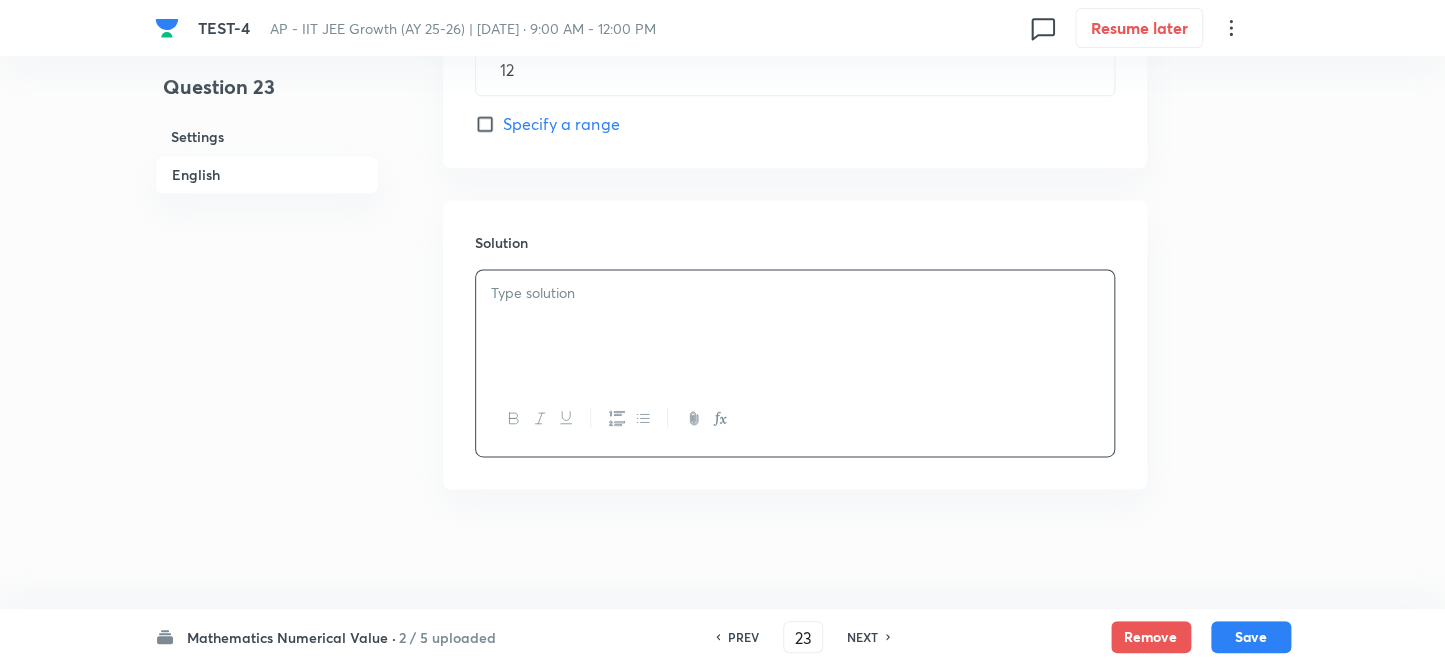 type 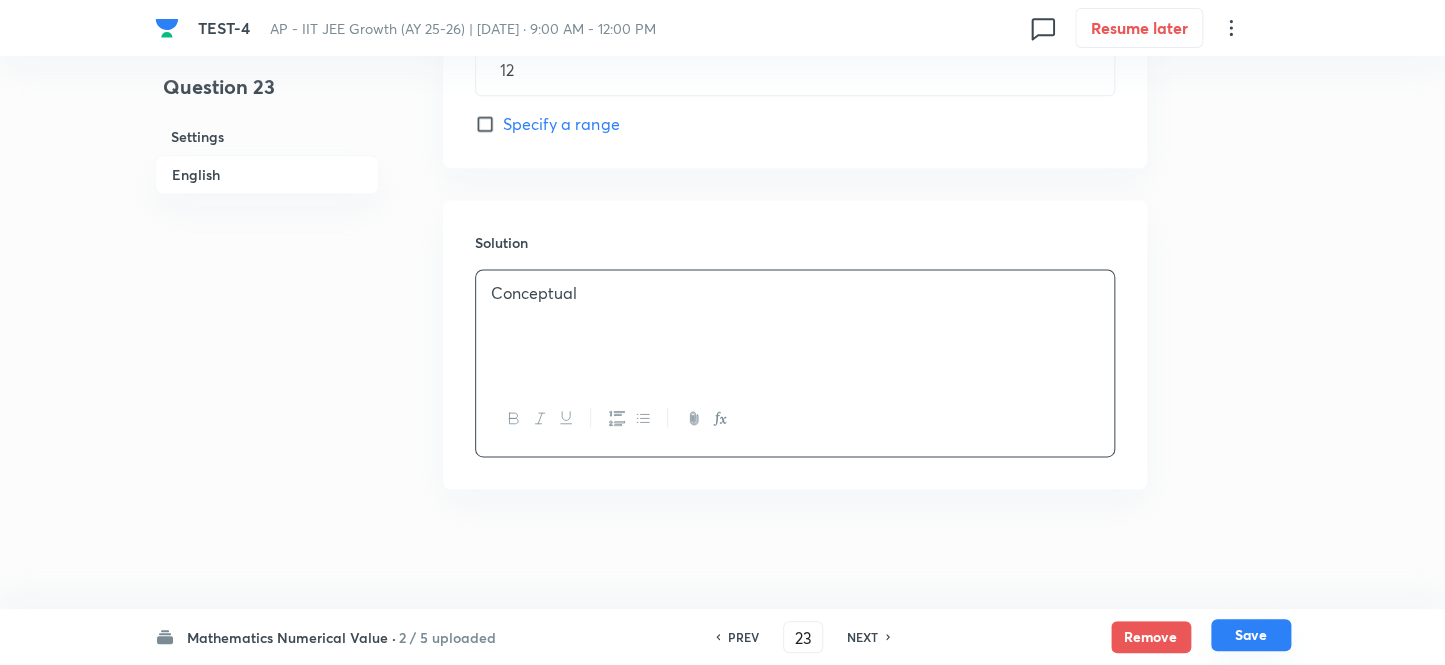 click on "Save" at bounding box center [1251, 635] 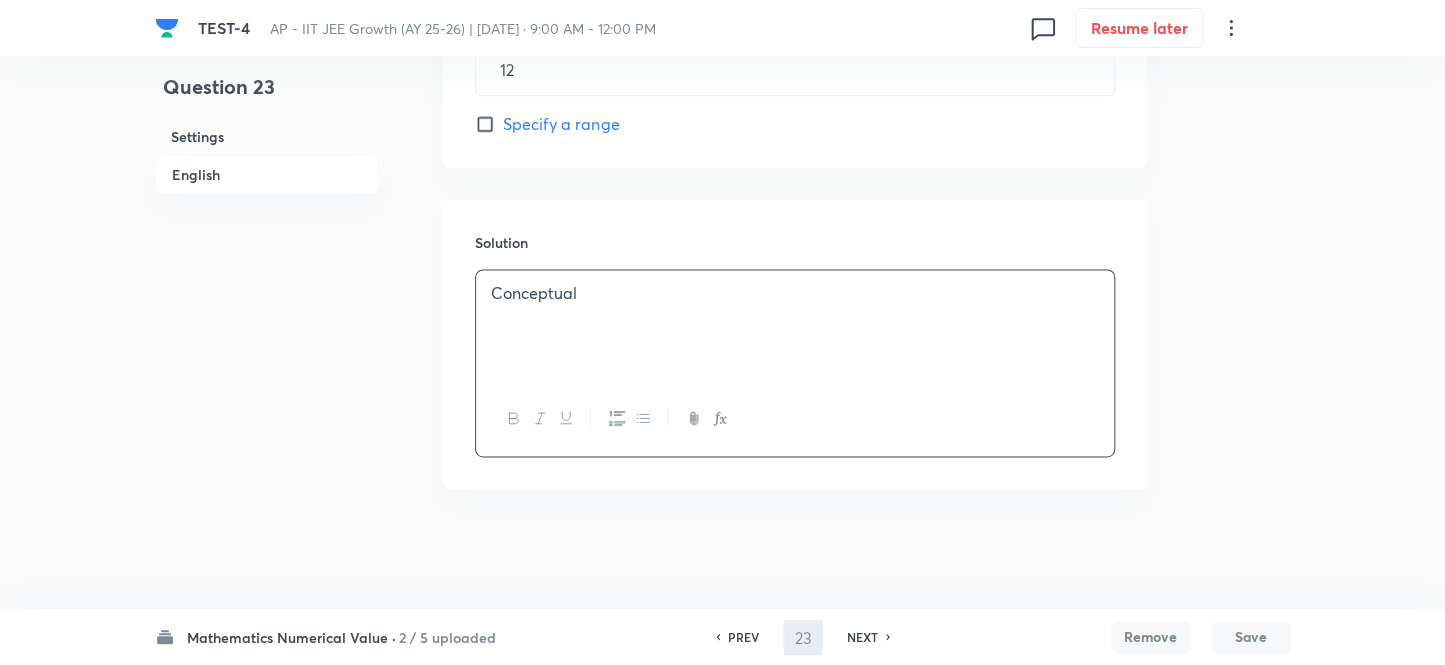 type on "24" 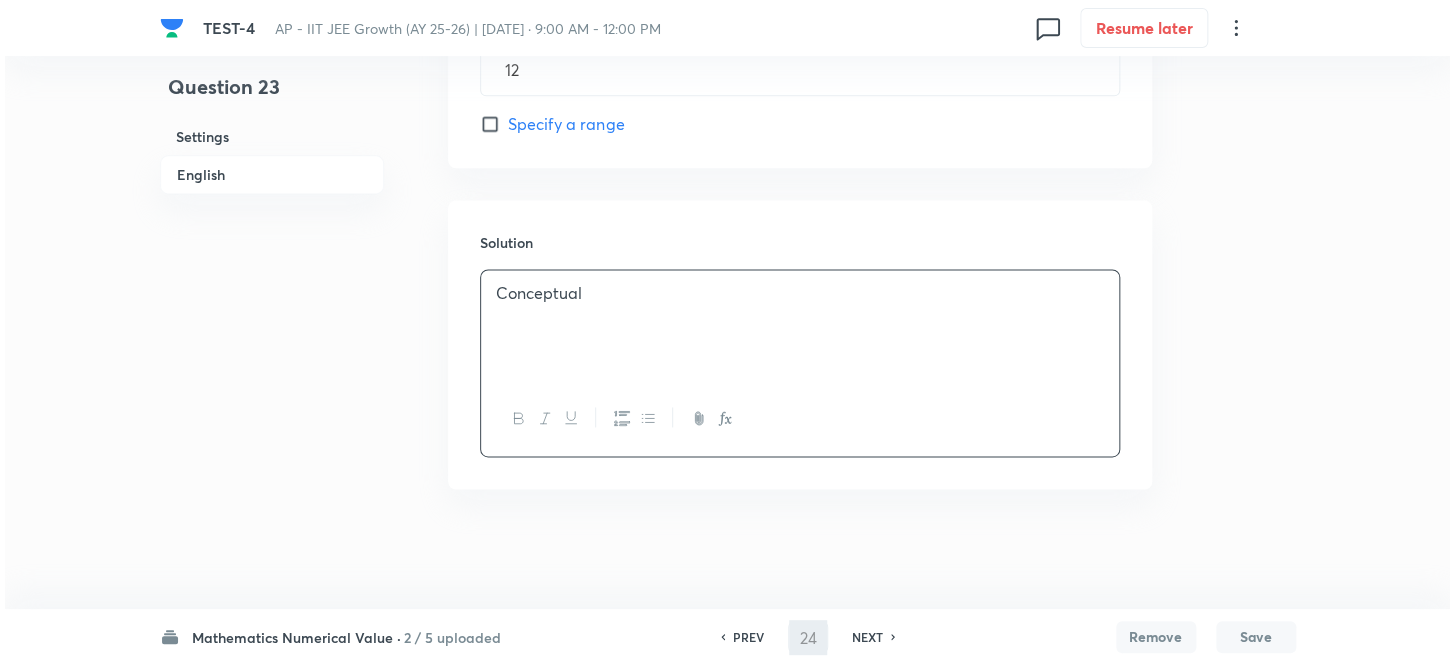 scroll, scrollTop: 0, scrollLeft: 0, axis: both 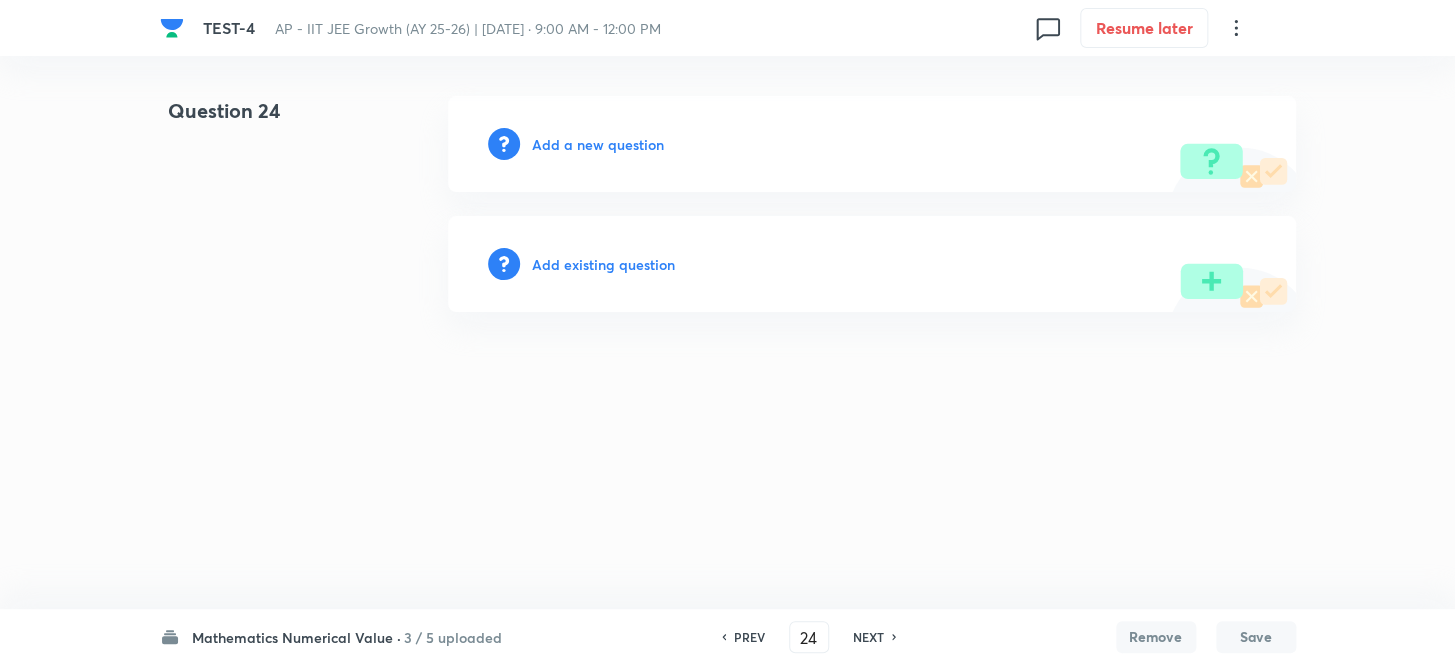 click on "Add a new question" at bounding box center [598, 144] 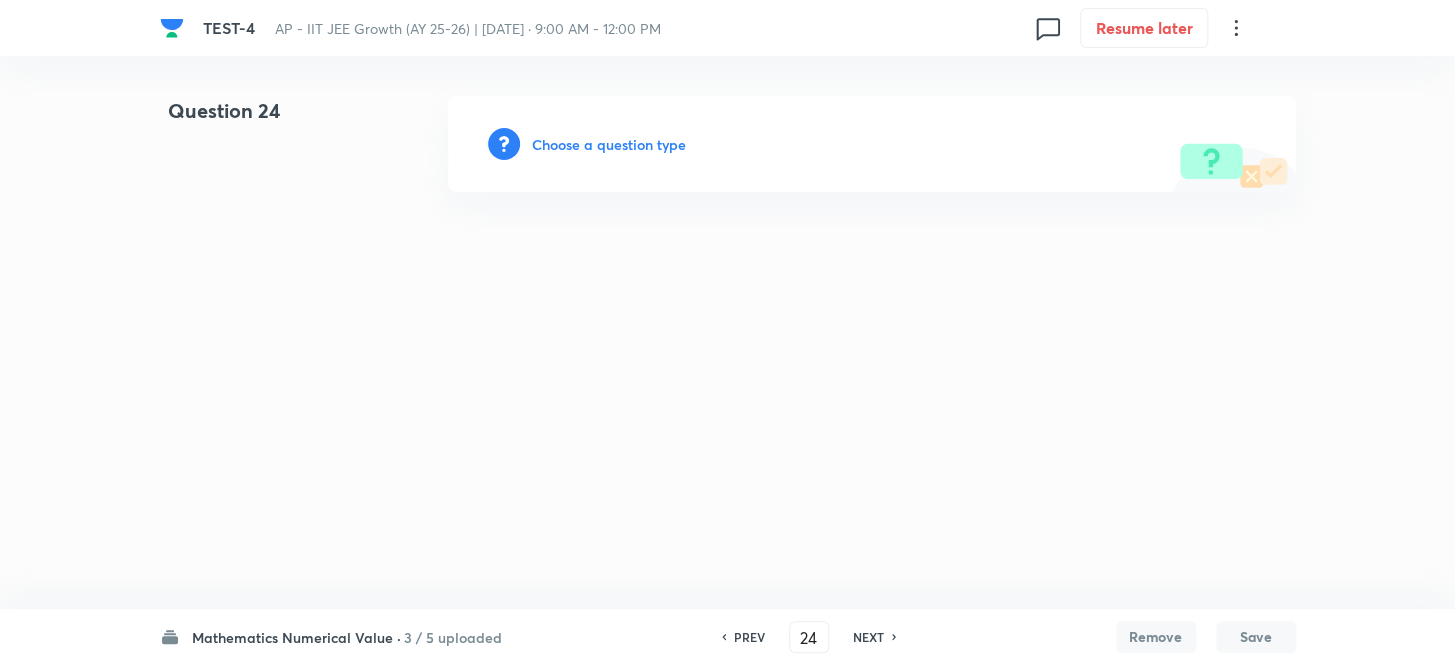 click on "Choose a question type" at bounding box center [609, 144] 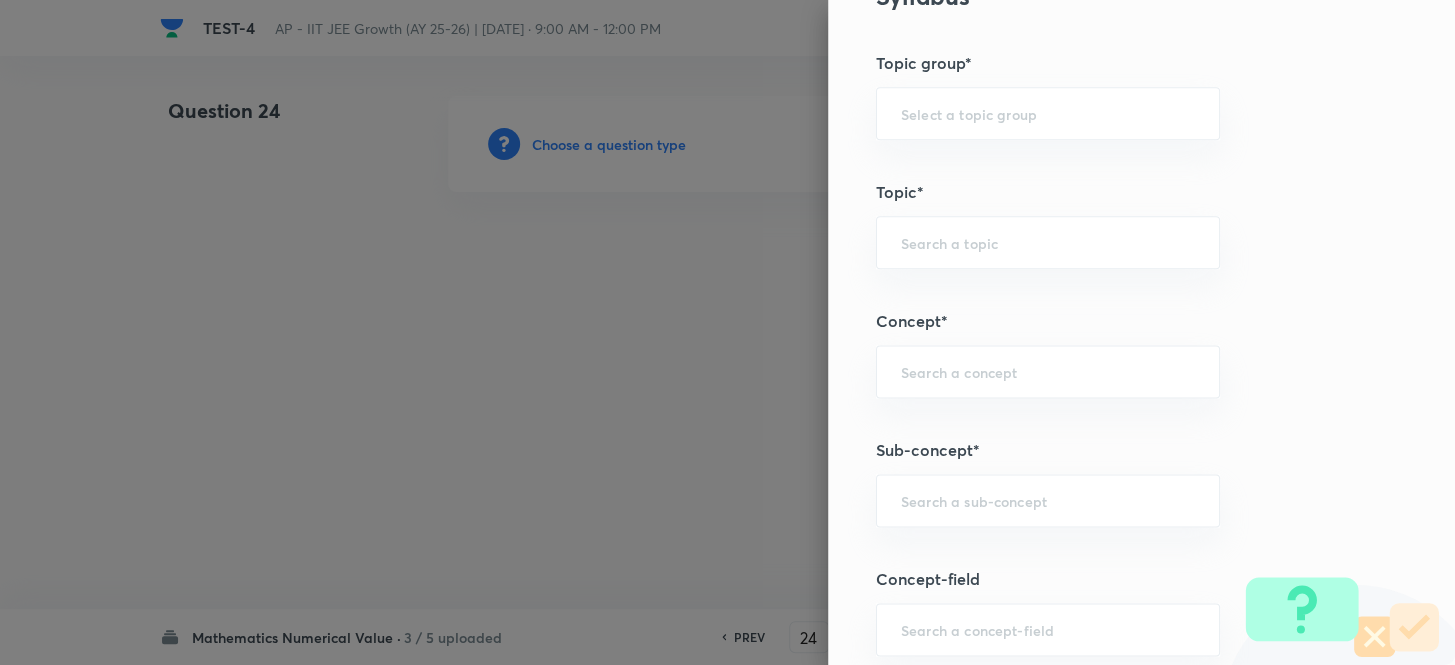 scroll, scrollTop: 909, scrollLeft: 0, axis: vertical 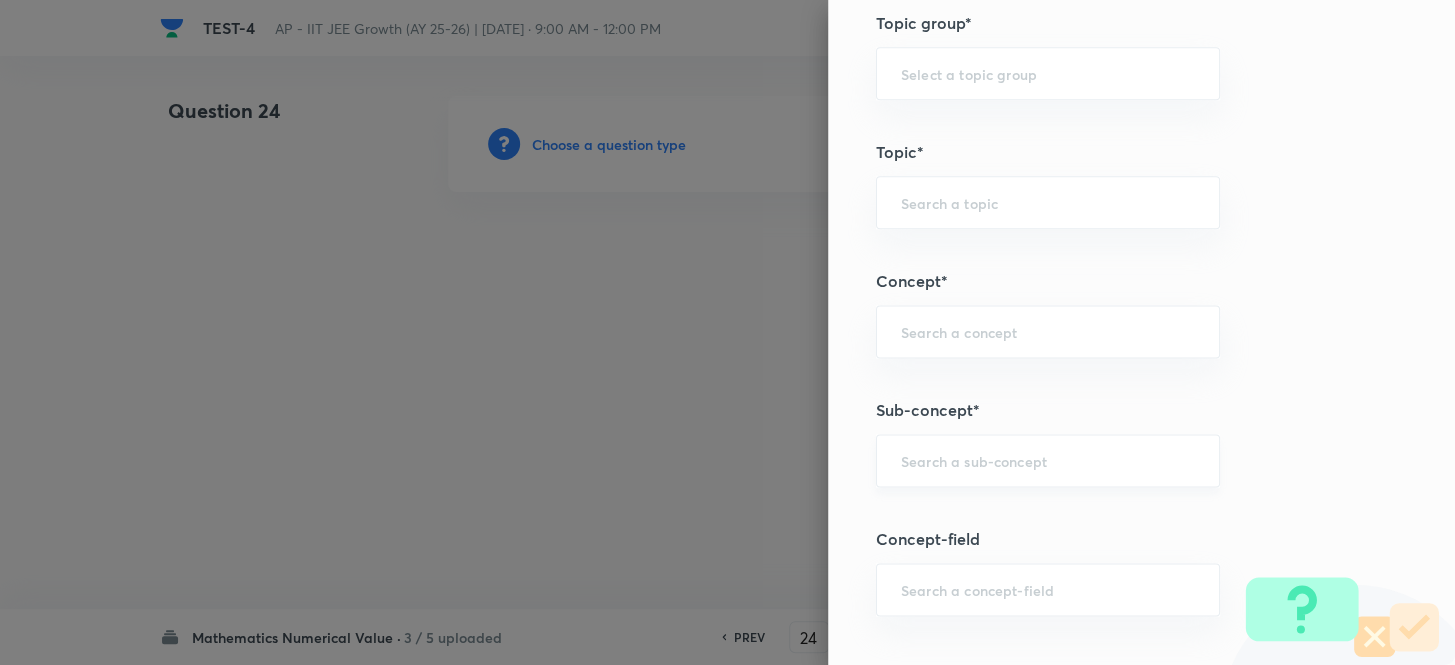 click at bounding box center [1048, 460] 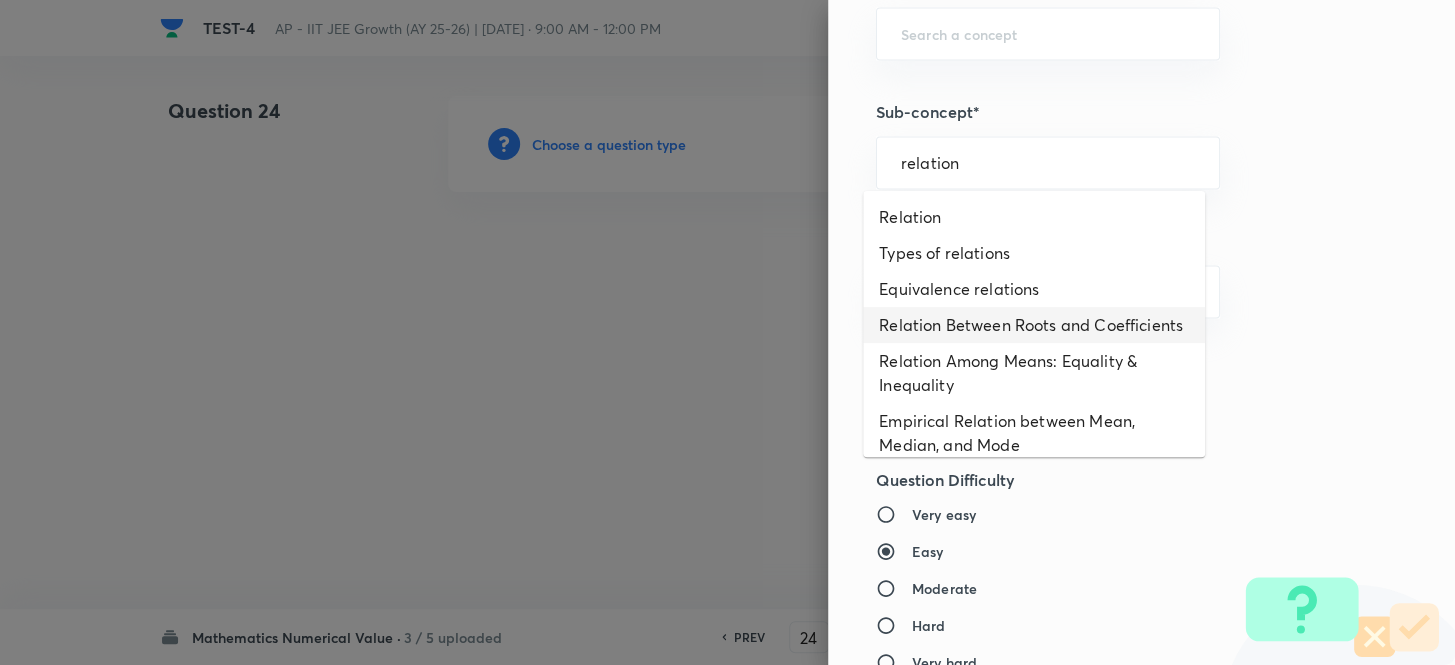 scroll, scrollTop: 1363, scrollLeft: 0, axis: vertical 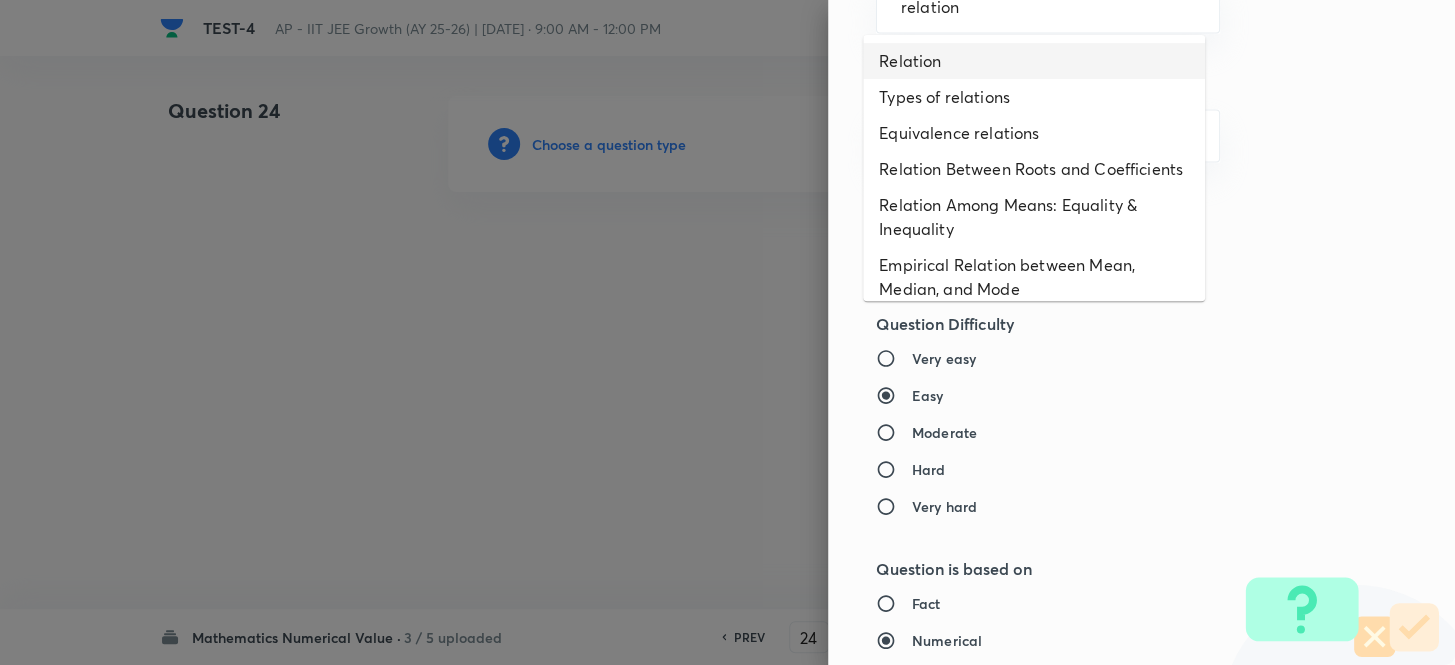 click on "Relation" at bounding box center [1034, 61] 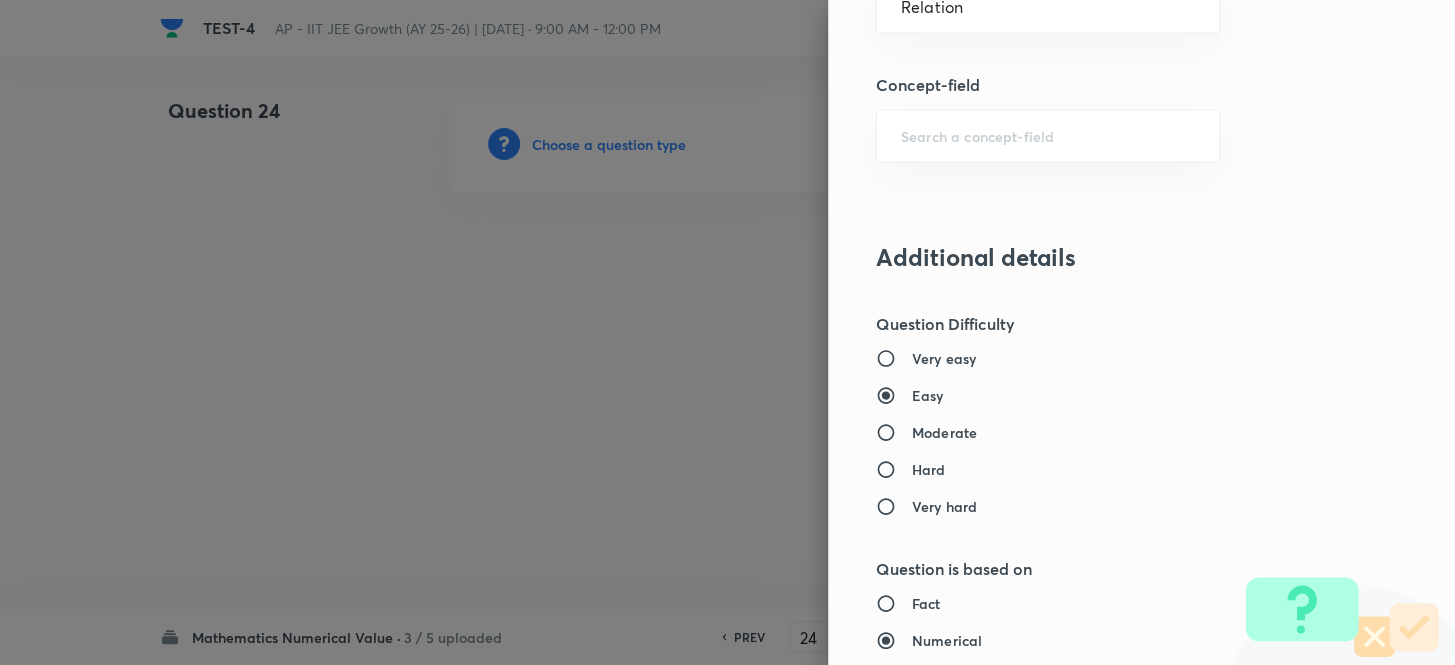 type on "Mathematics" 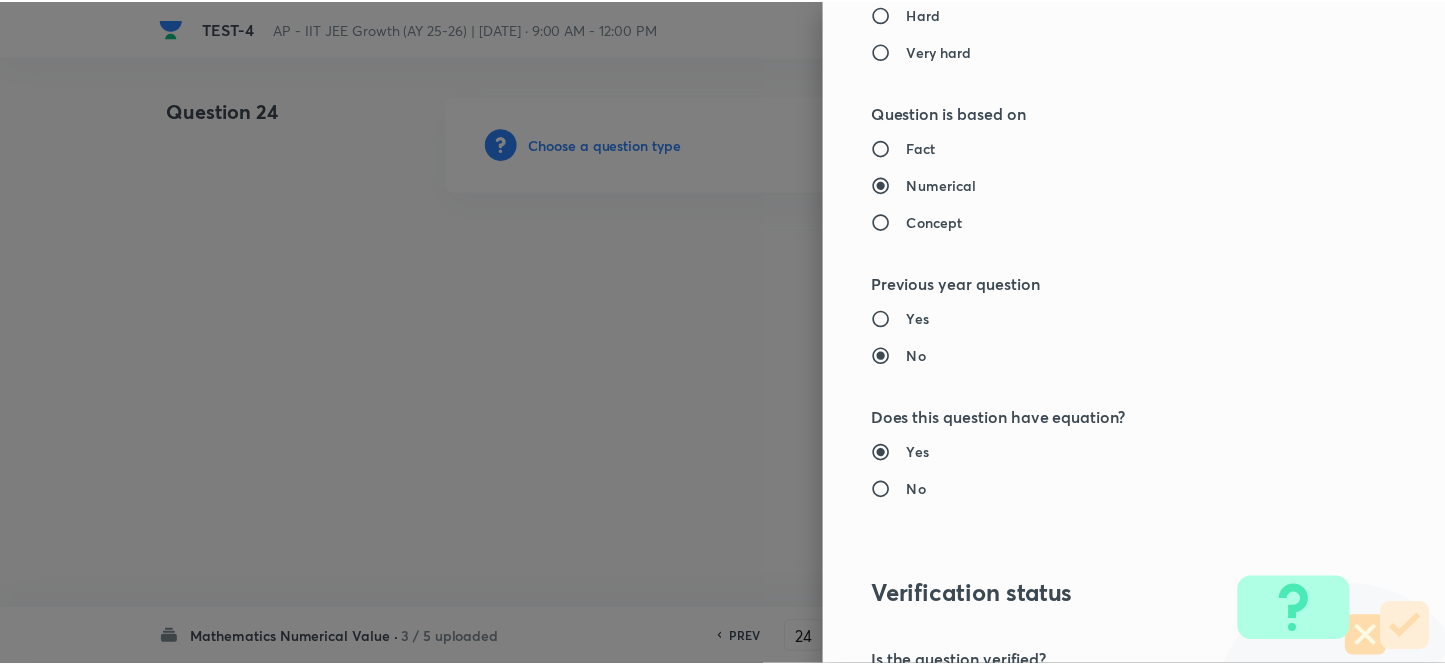 scroll, scrollTop: 2075, scrollLeft: 0, axis: vertical 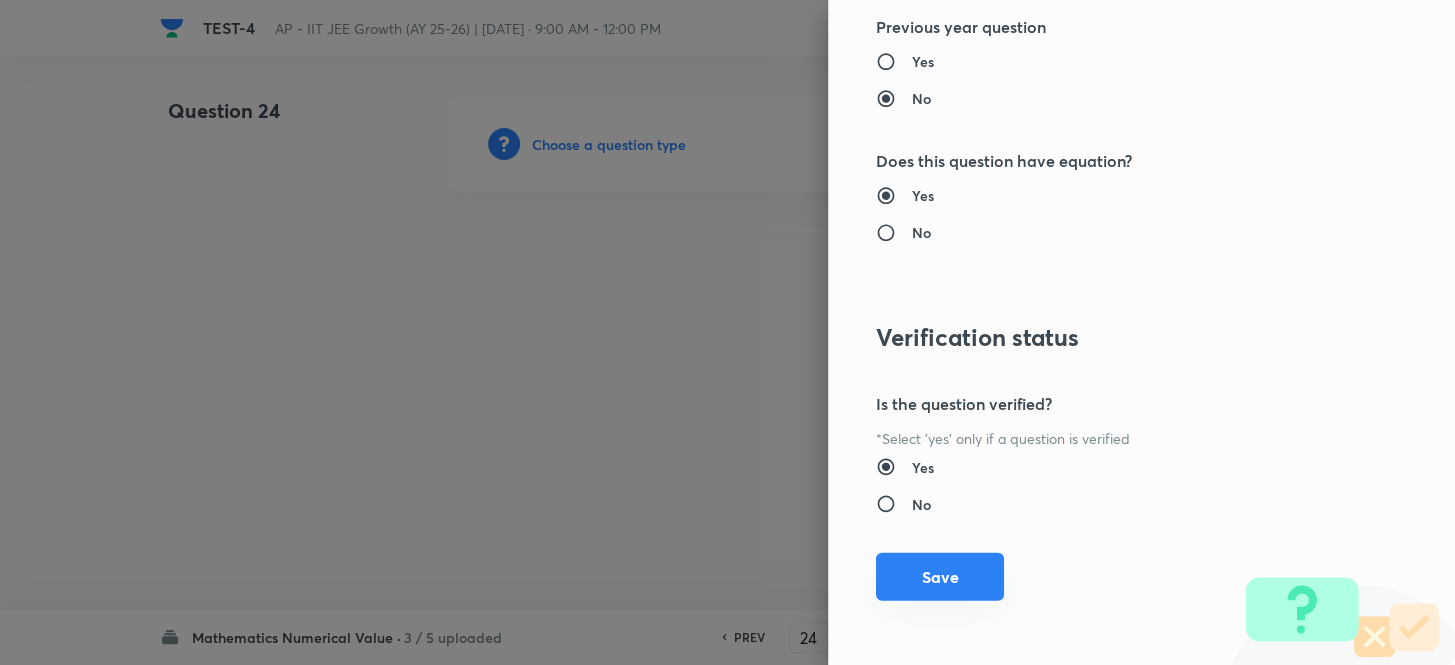 click on "Save" at bounding box center (940, 577) 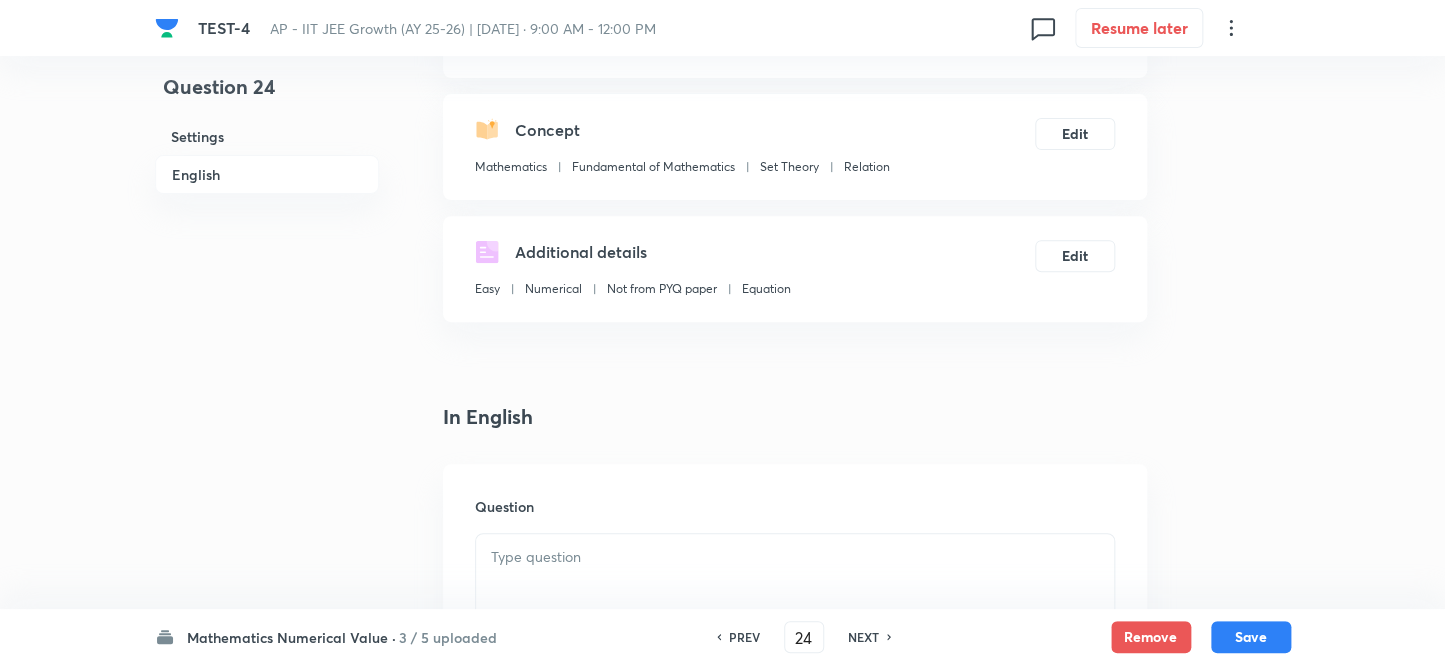 scroll, scrollTop: 363, scrollLeft: 0, axis: vertical 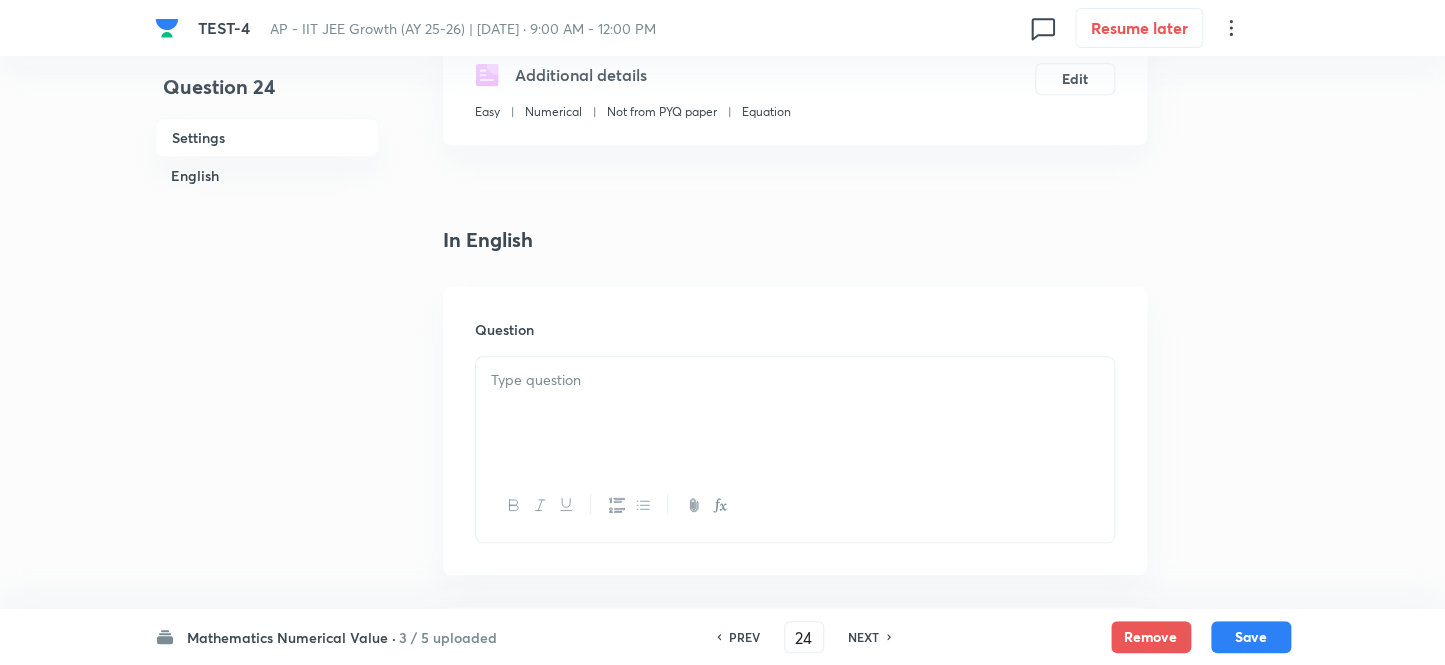 click at bounding box center (795, 413) 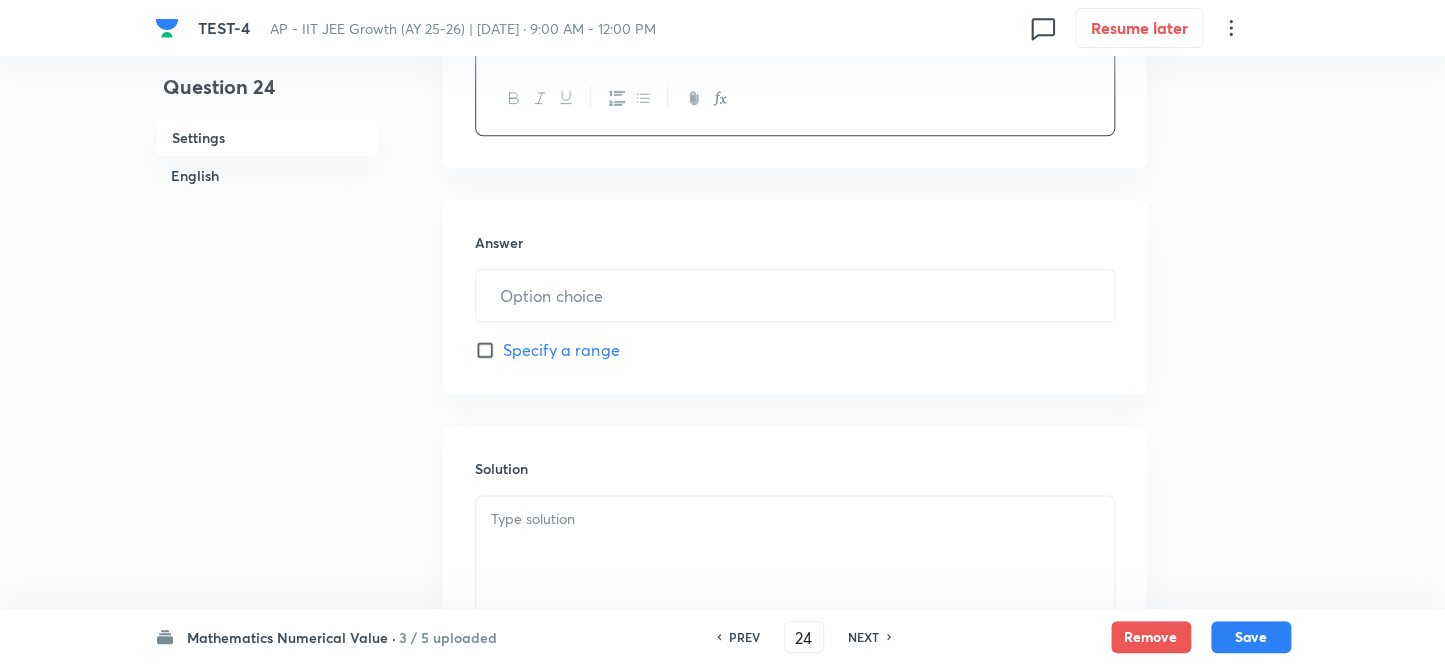 scroll, scrollTop: 909, scrollLeft: 0, axis: vertical 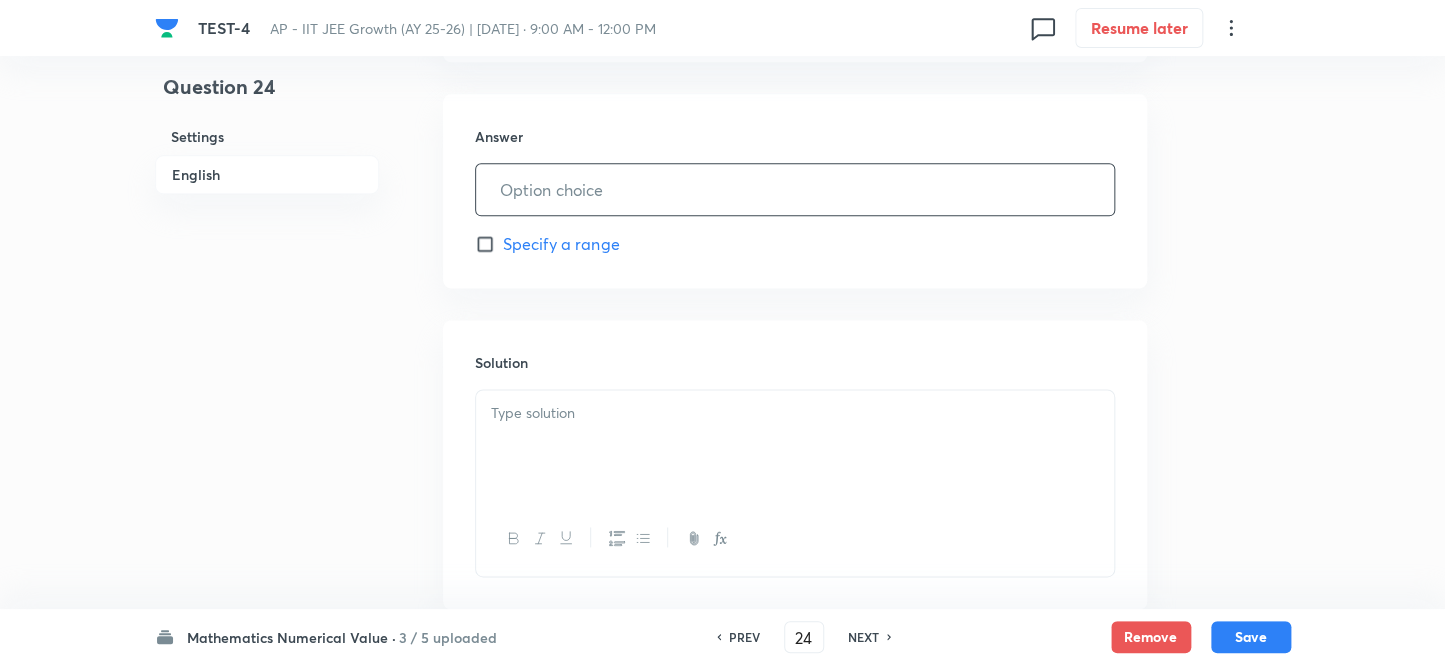 click at bounding box center [795, 189] 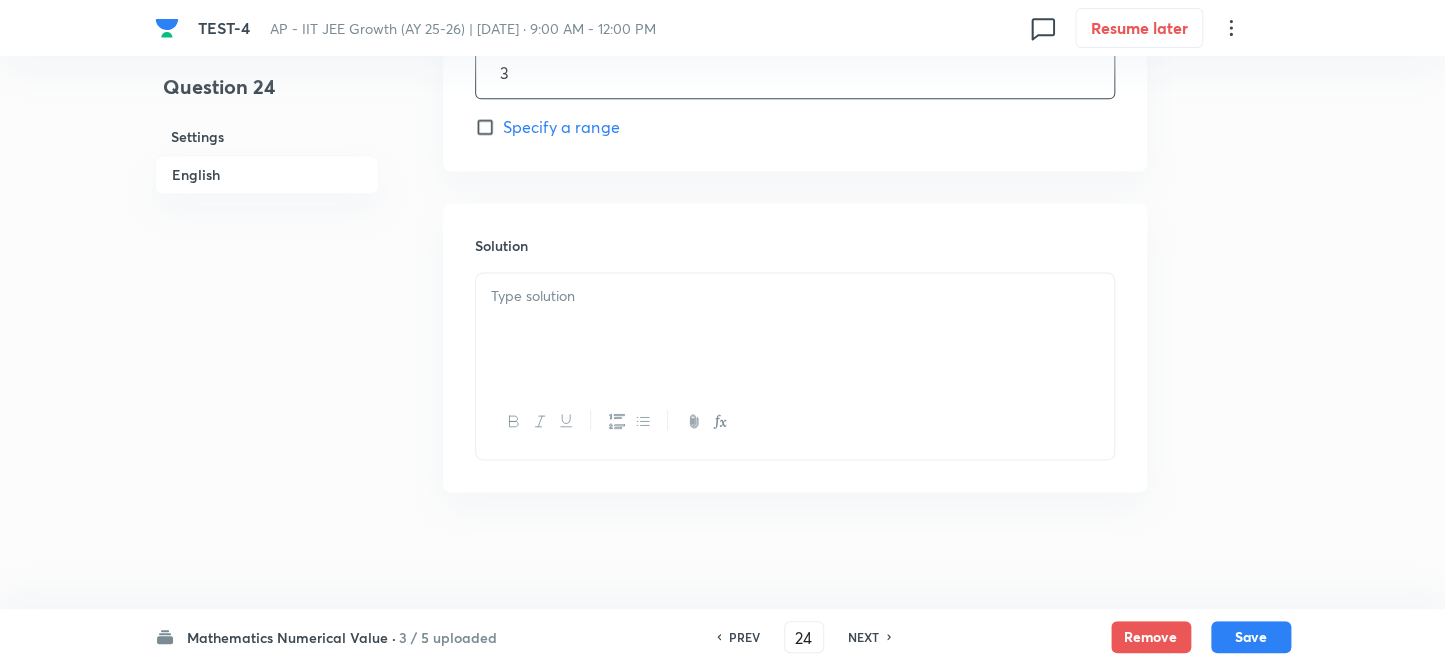 scroll, scrollTop: 1029, scrollLeft: 0, axis: vertical 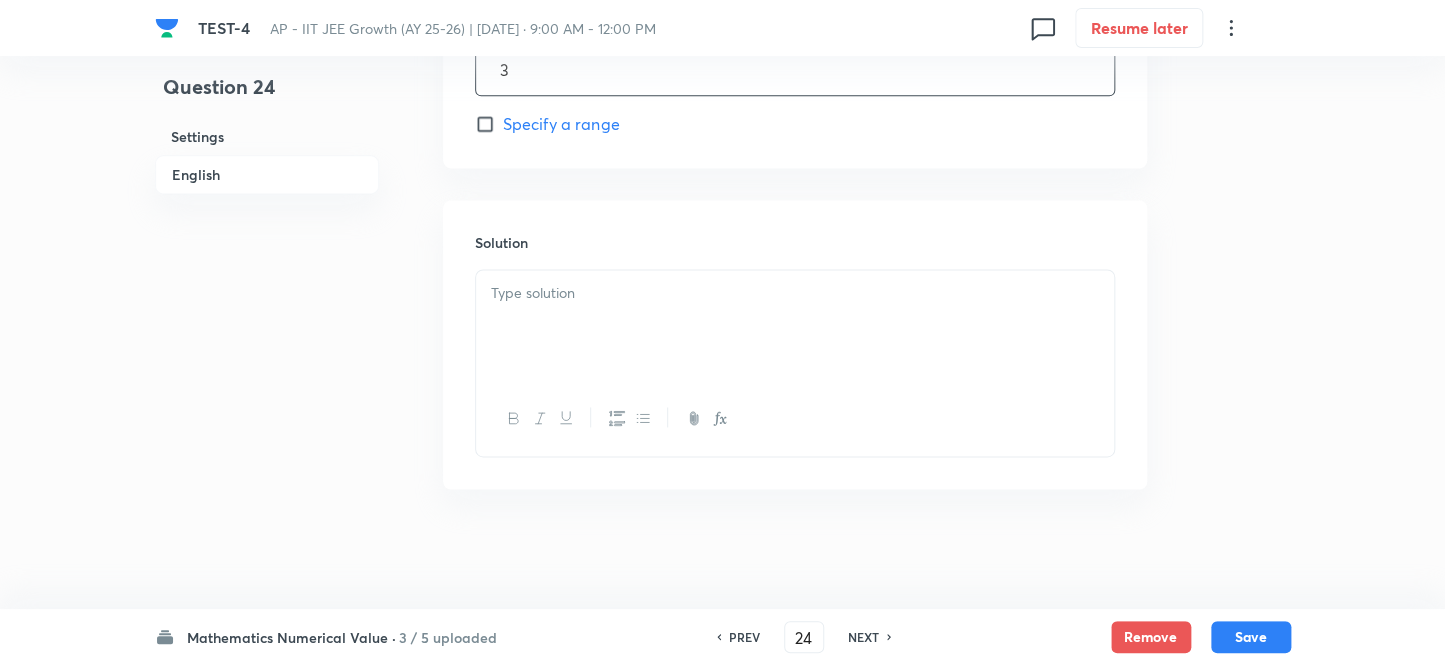 type on "3" 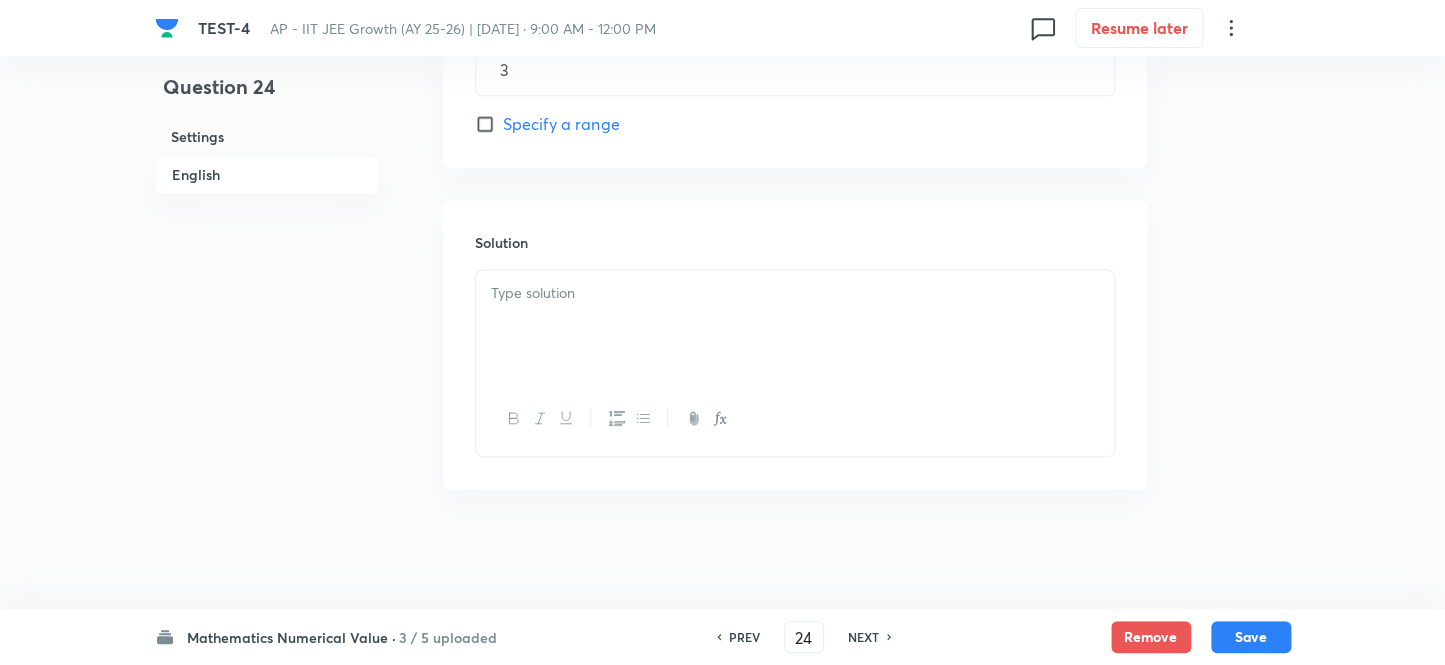 click at bounding box center (795, 326) 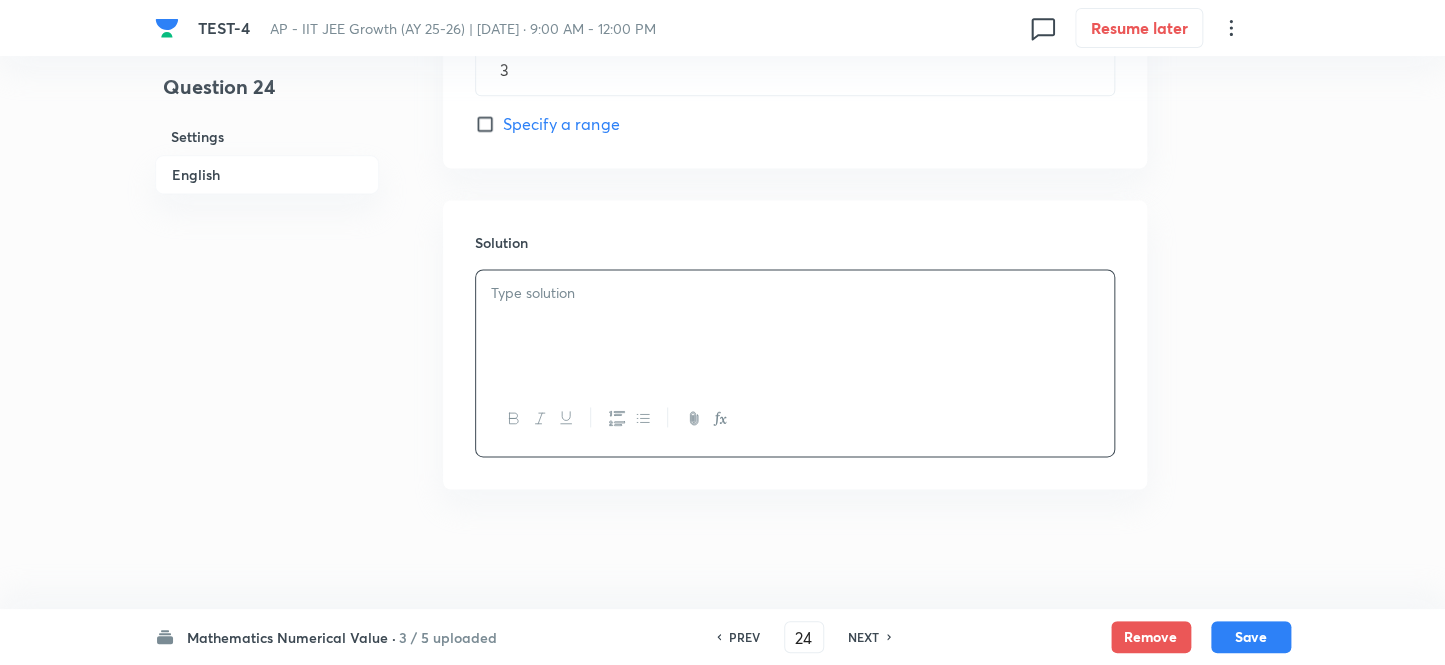 type 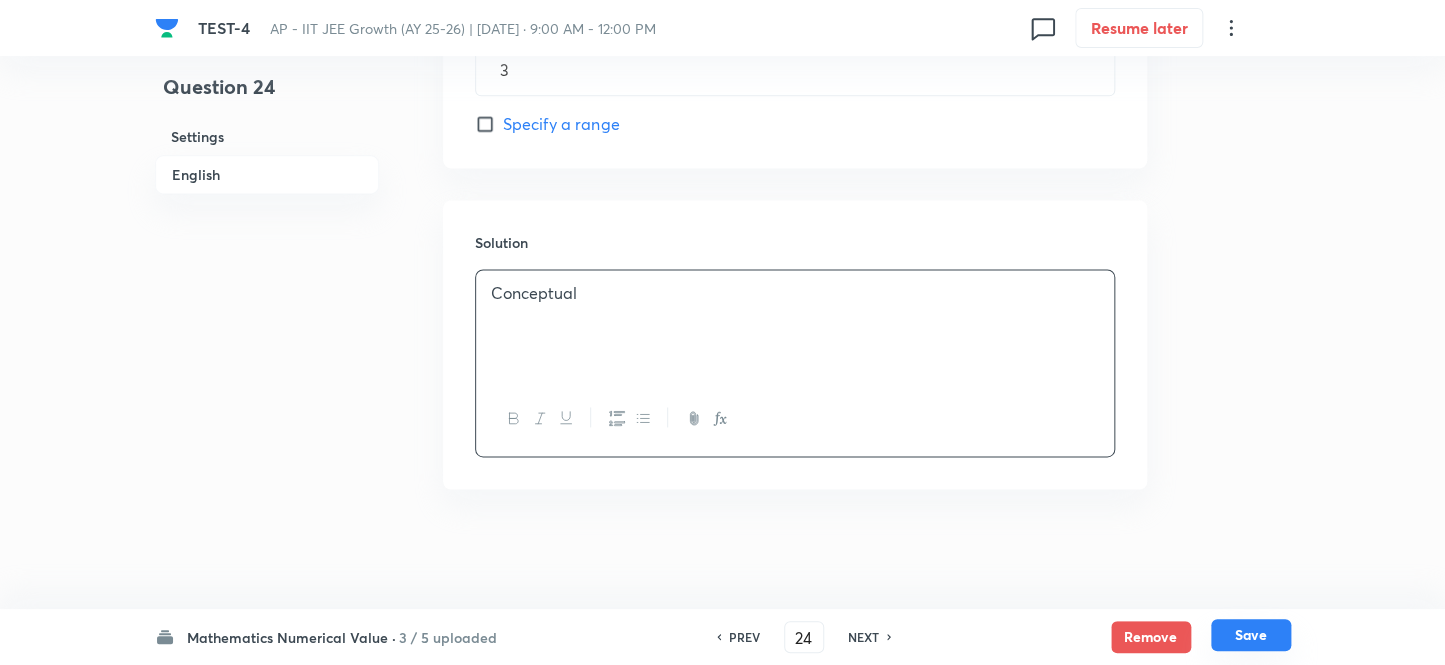 click on "Save" at bounding box center [1251, 635] 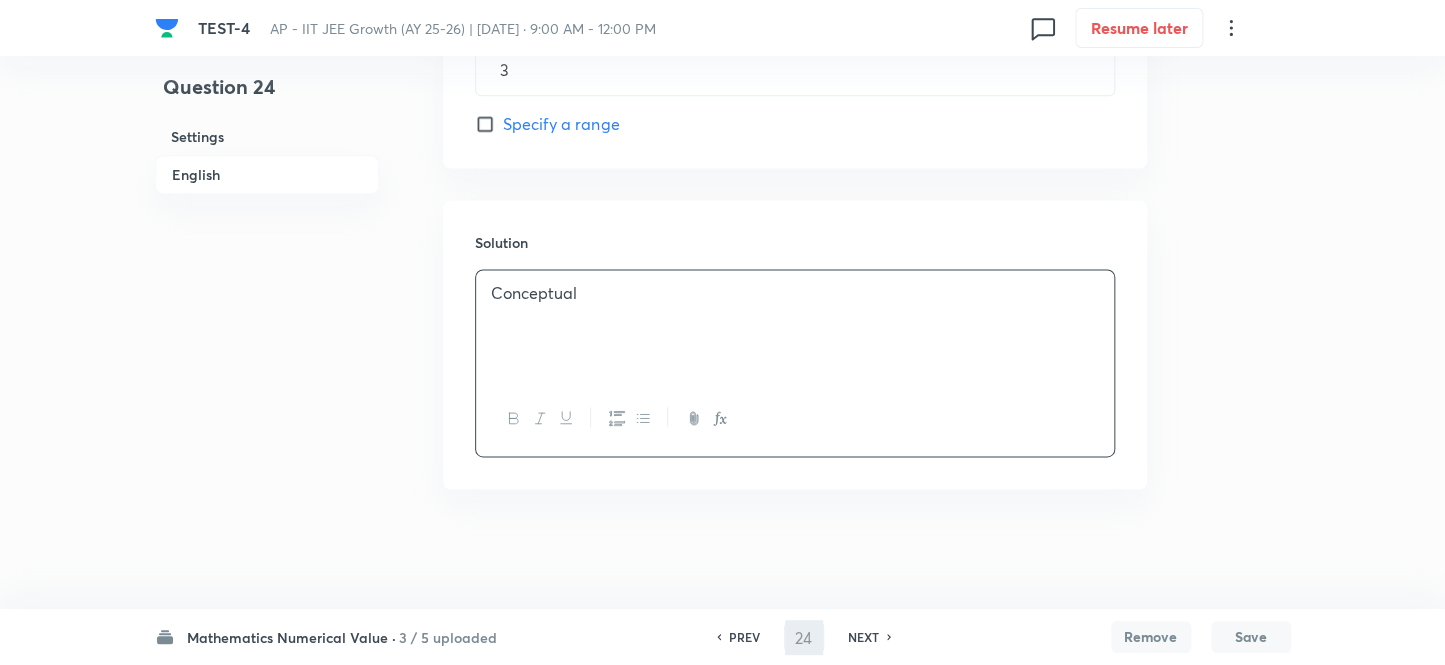 type on "25" 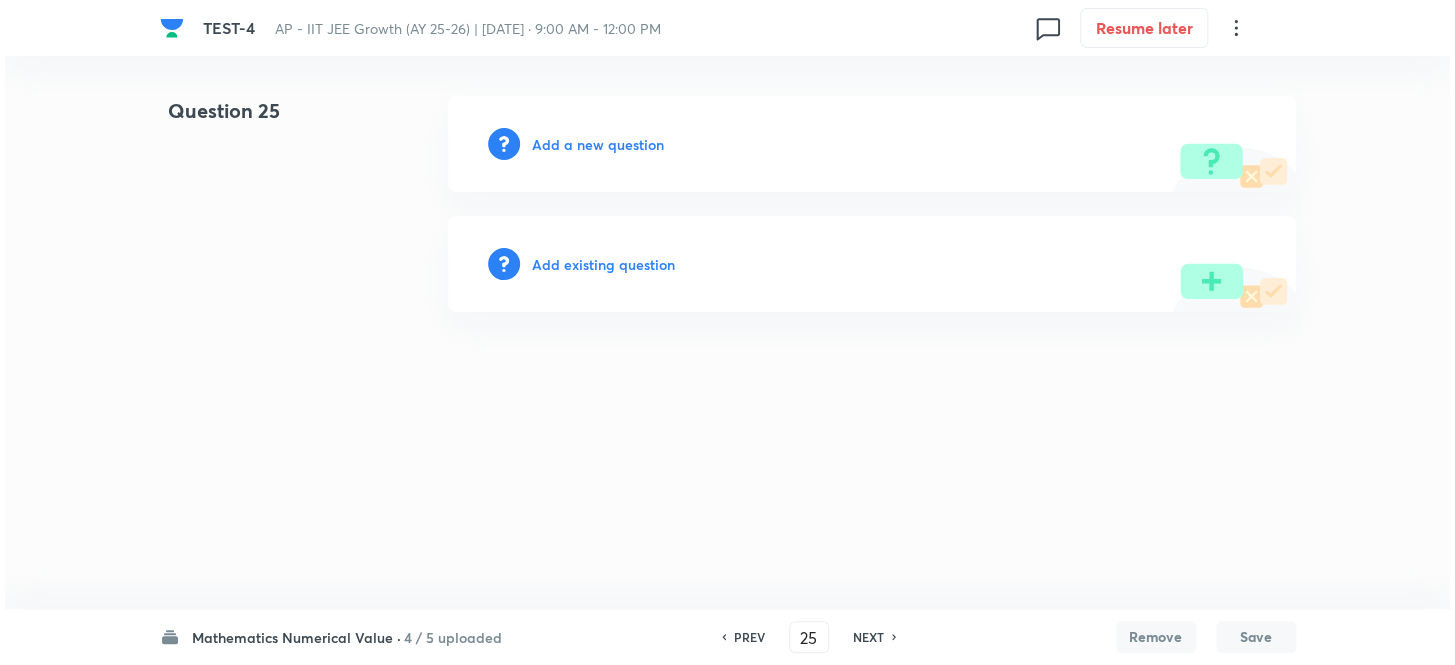 scroll, scrollTop: 0, scrollLeft: 0, axis: both 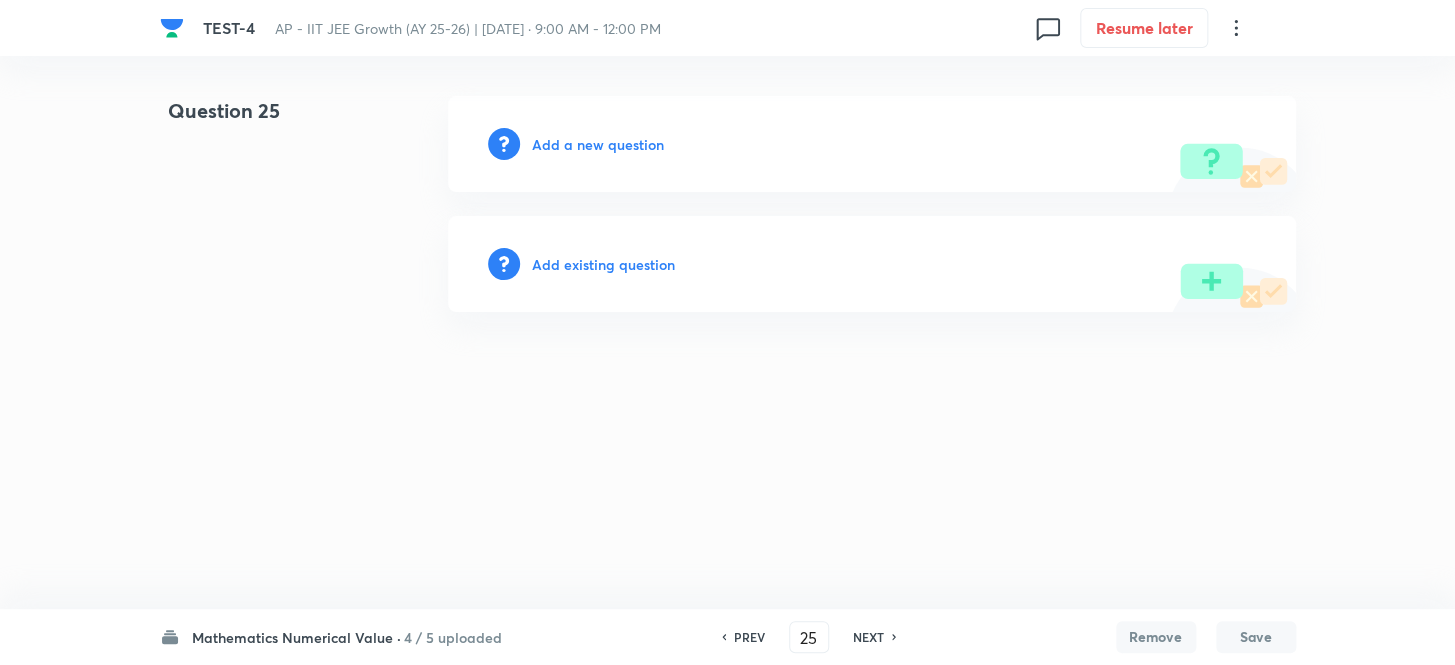 click on "Add a new question" at bounding box center (872, 144) 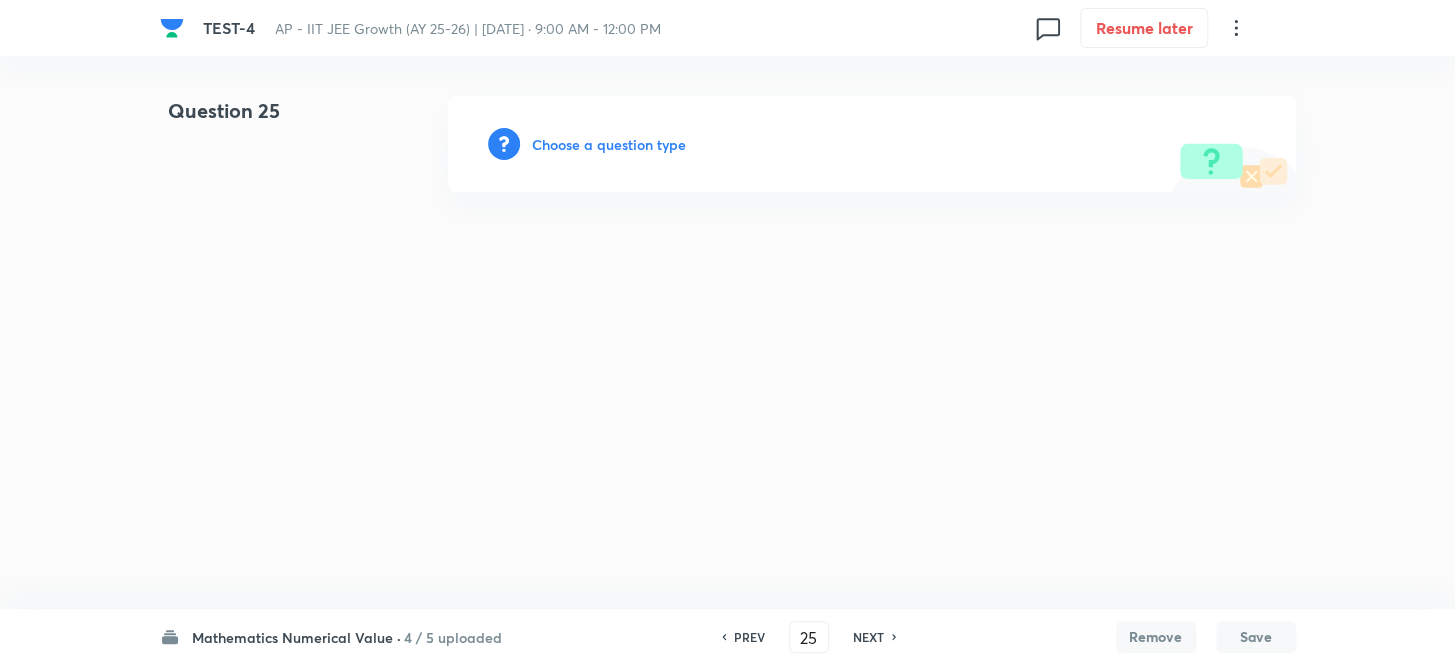 click on "Choose a question type" at bounding box center (609, 144) 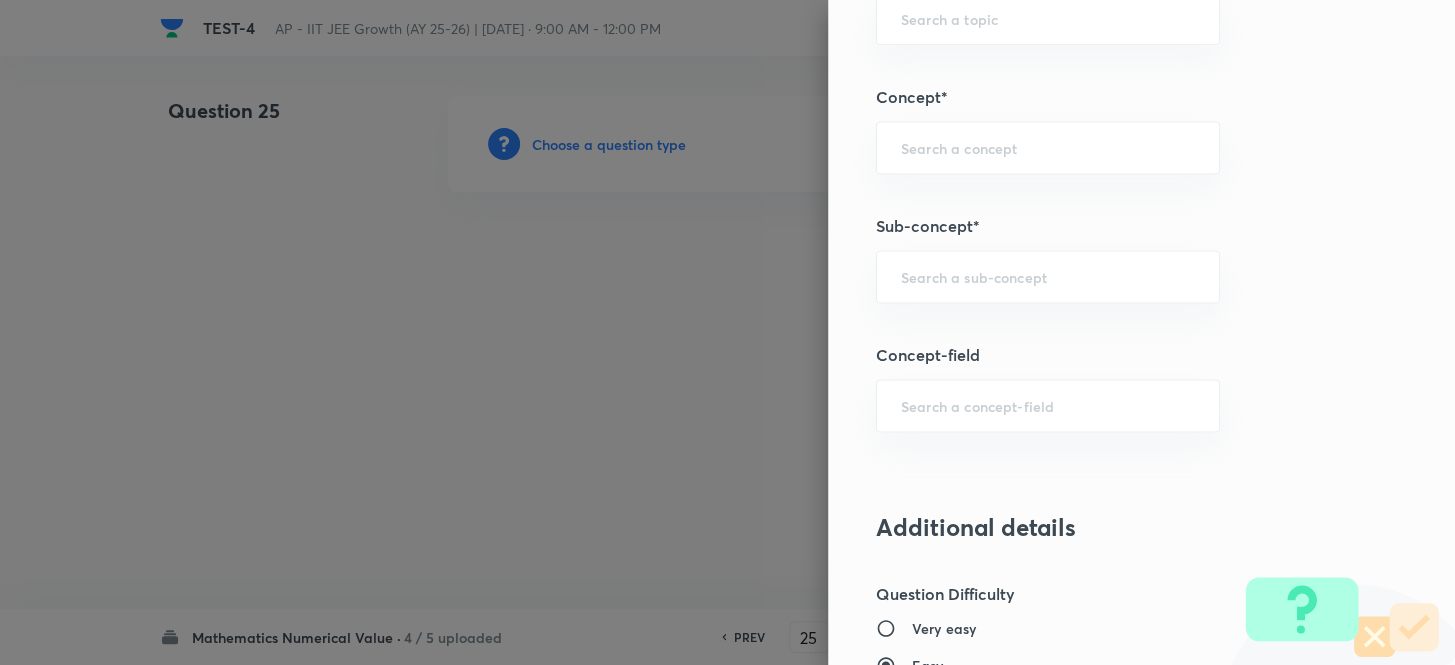 scroll, scrollTop: 1000, scrollLeft: 0, axis: vertical 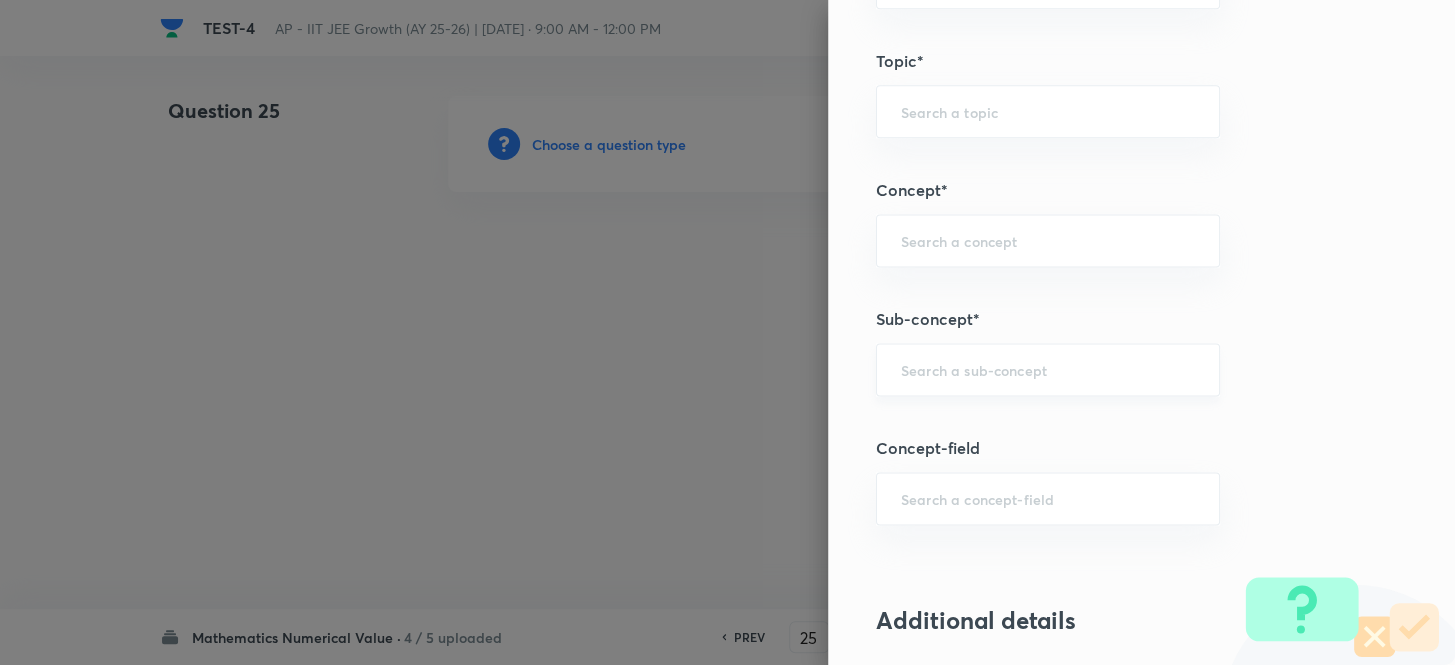 click on "​" at bounding box center (1048, 369) 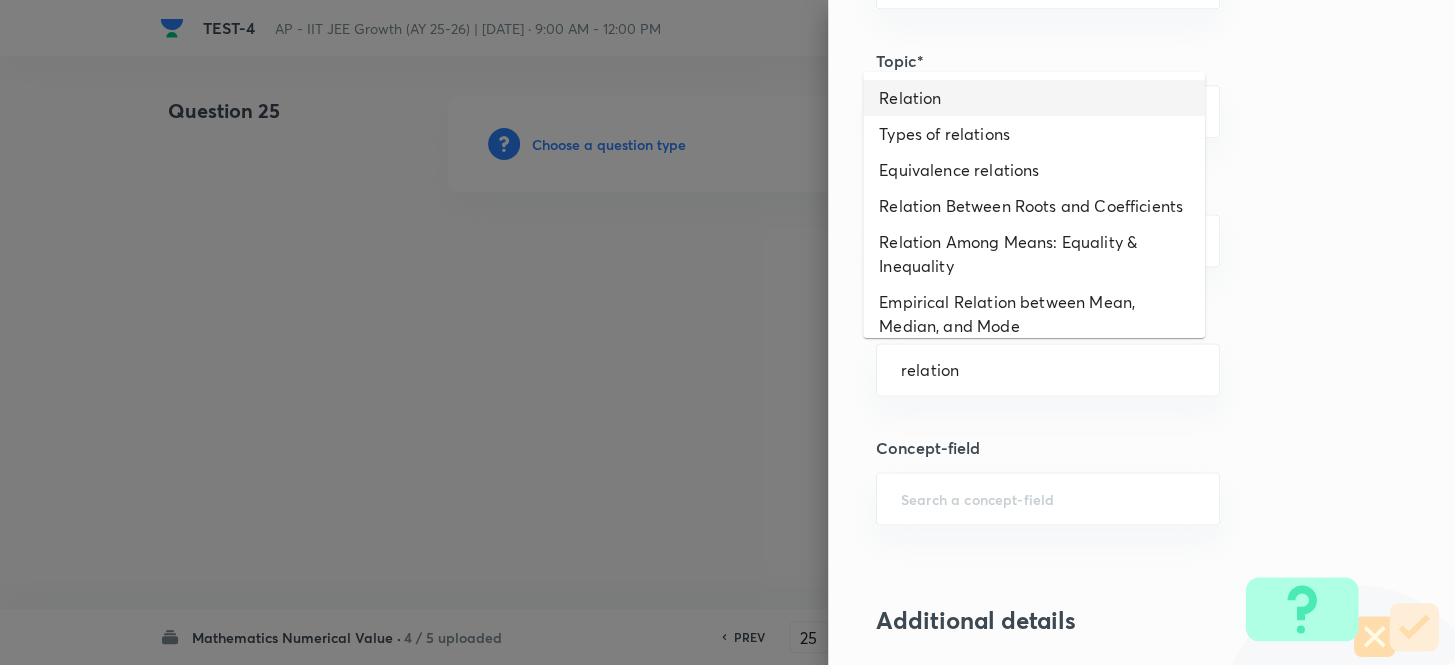 click on "Relation" at bounding box center (1034, 98) 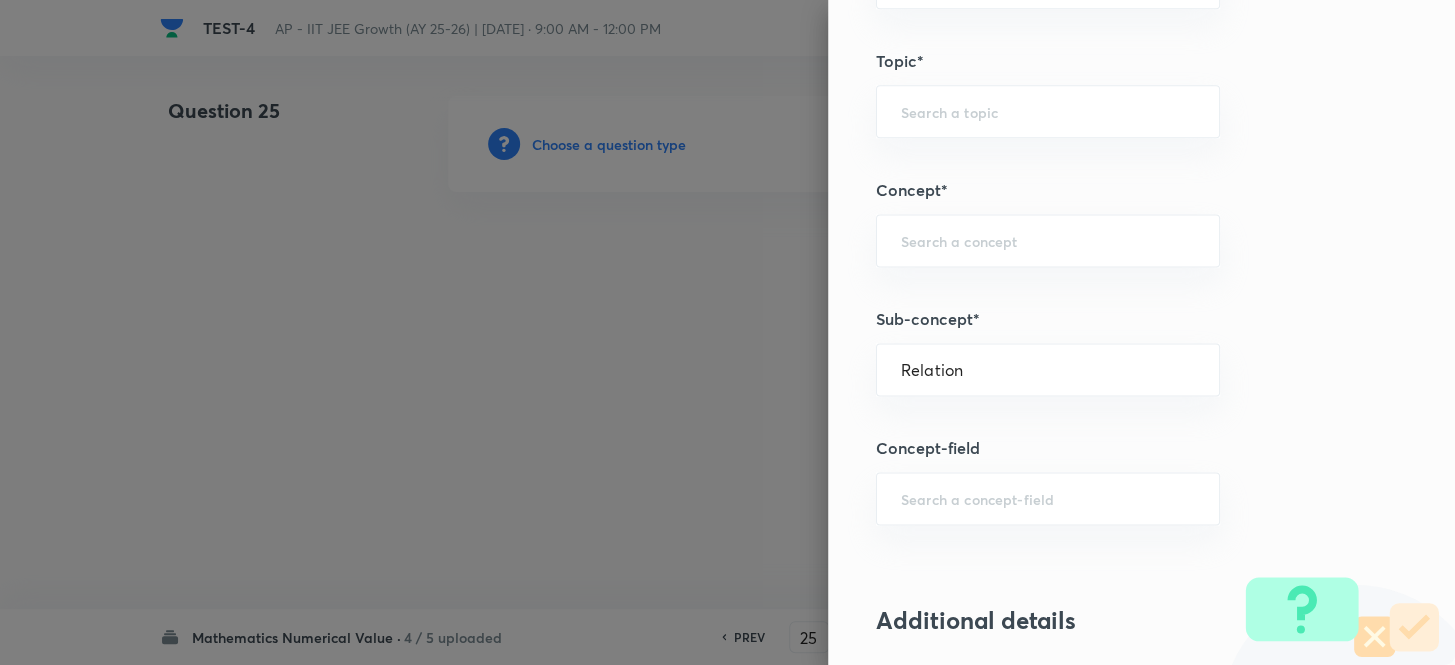 type on "Mathematics" 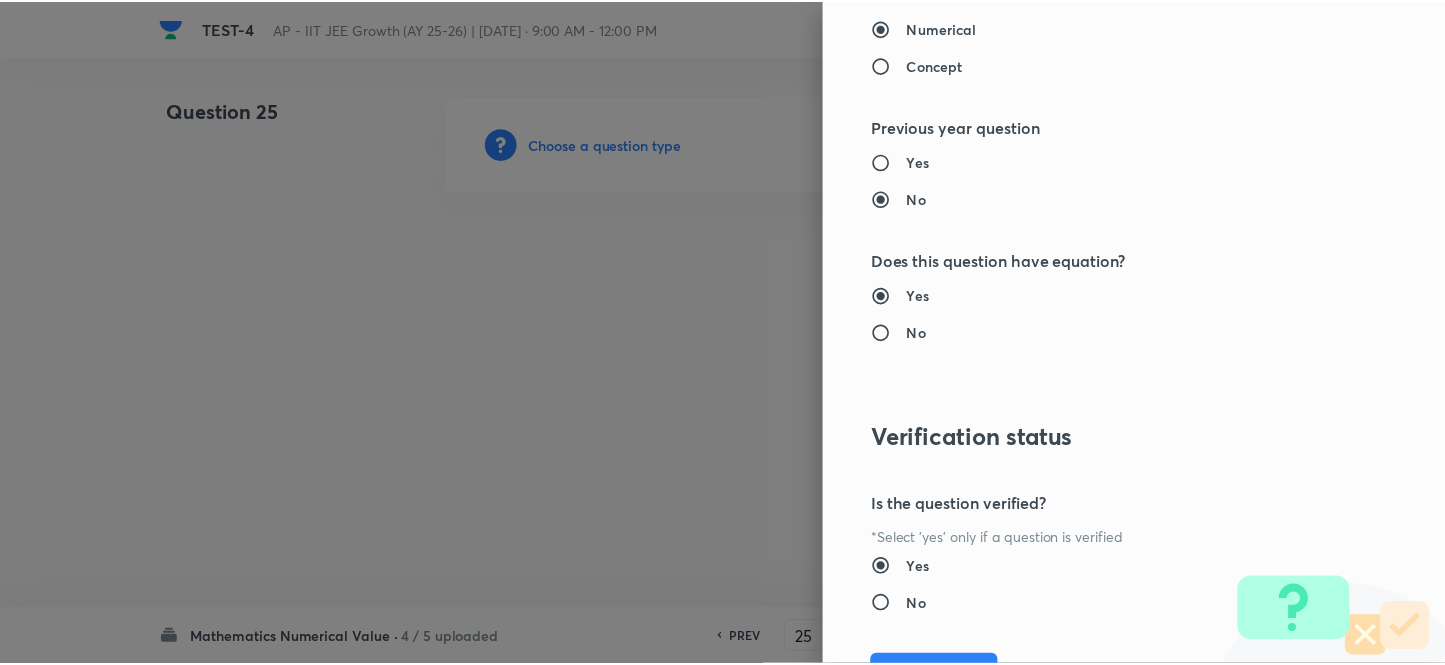 scroll, scrollTop: 2075, scrollLeft: 0, axis: vertical 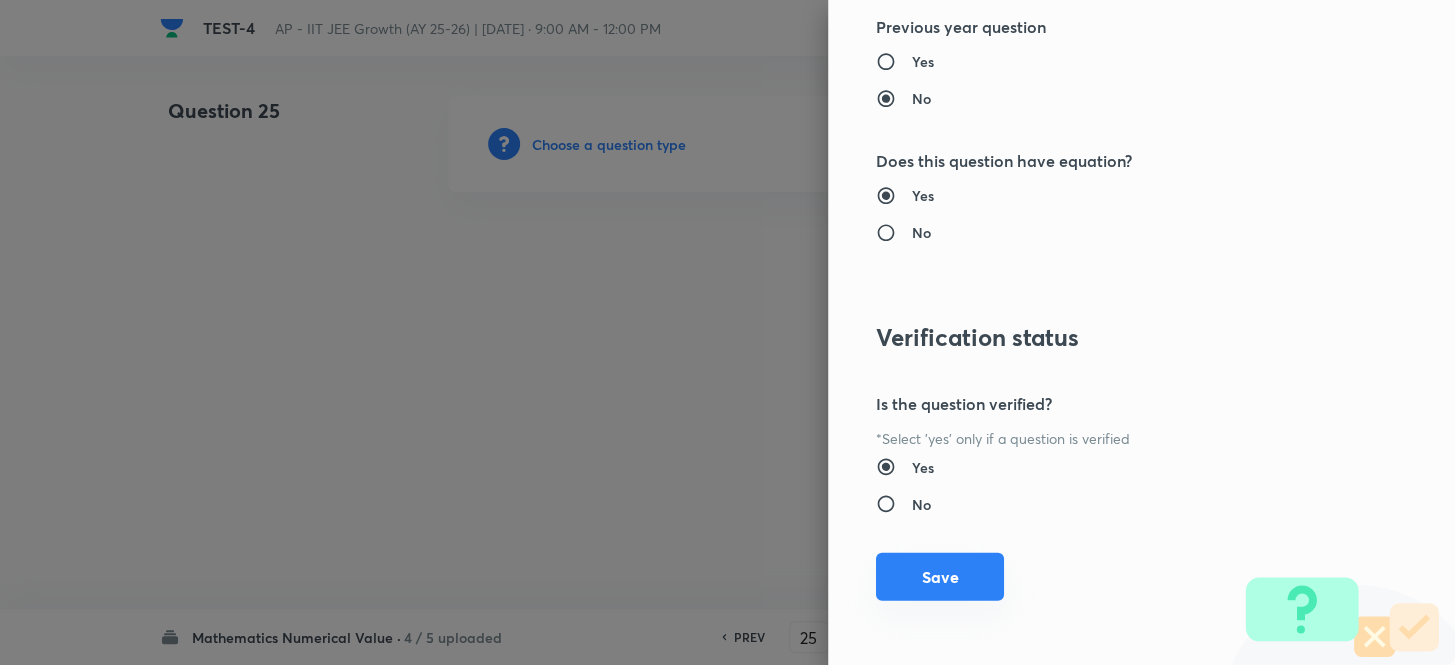 click on "Save" at bounding box center (940, 577) 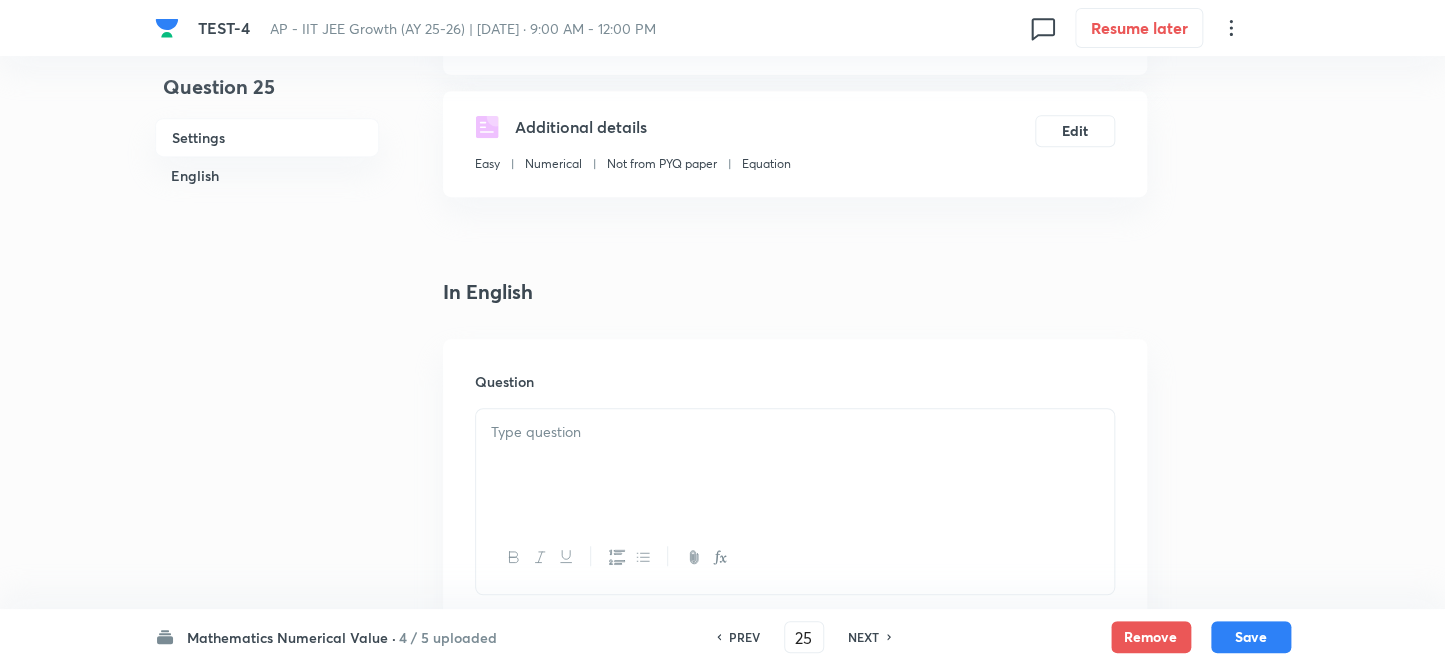 scroll, scrollTop: 454, scrollLeft: 0, axis: vertical 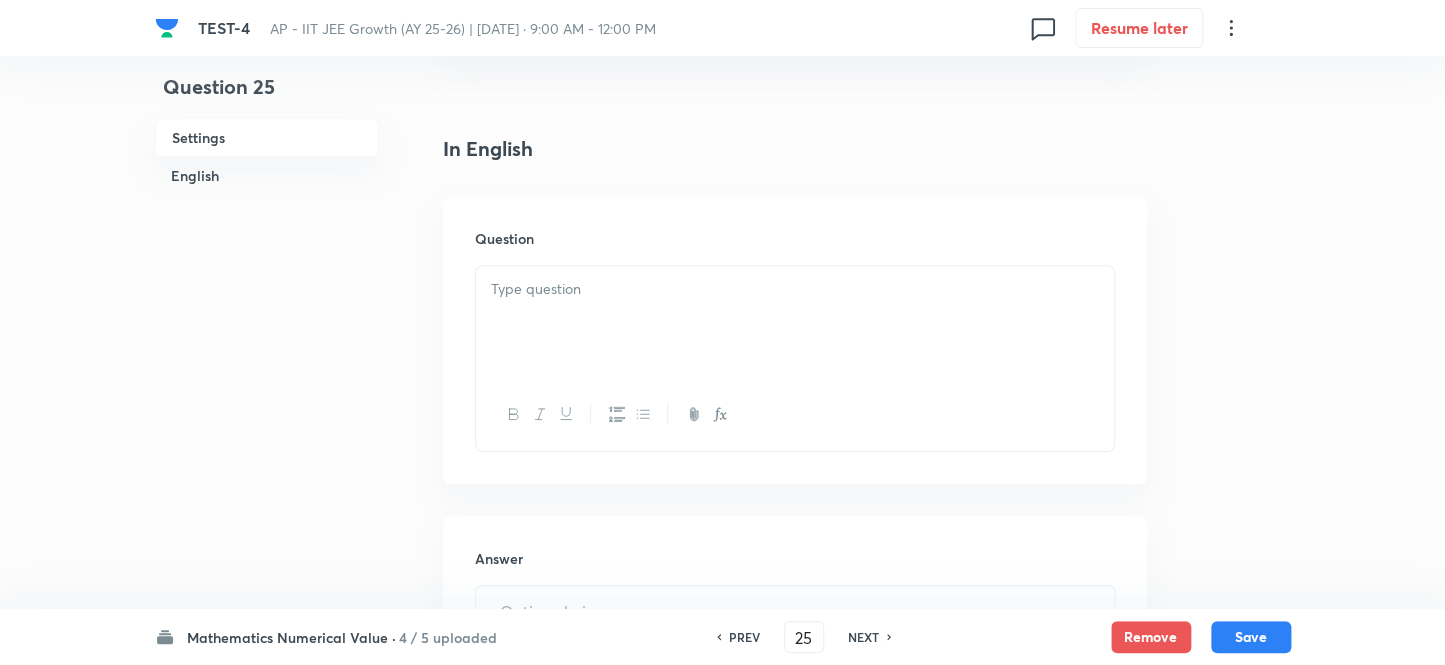 click at bounding box center [795, 322] 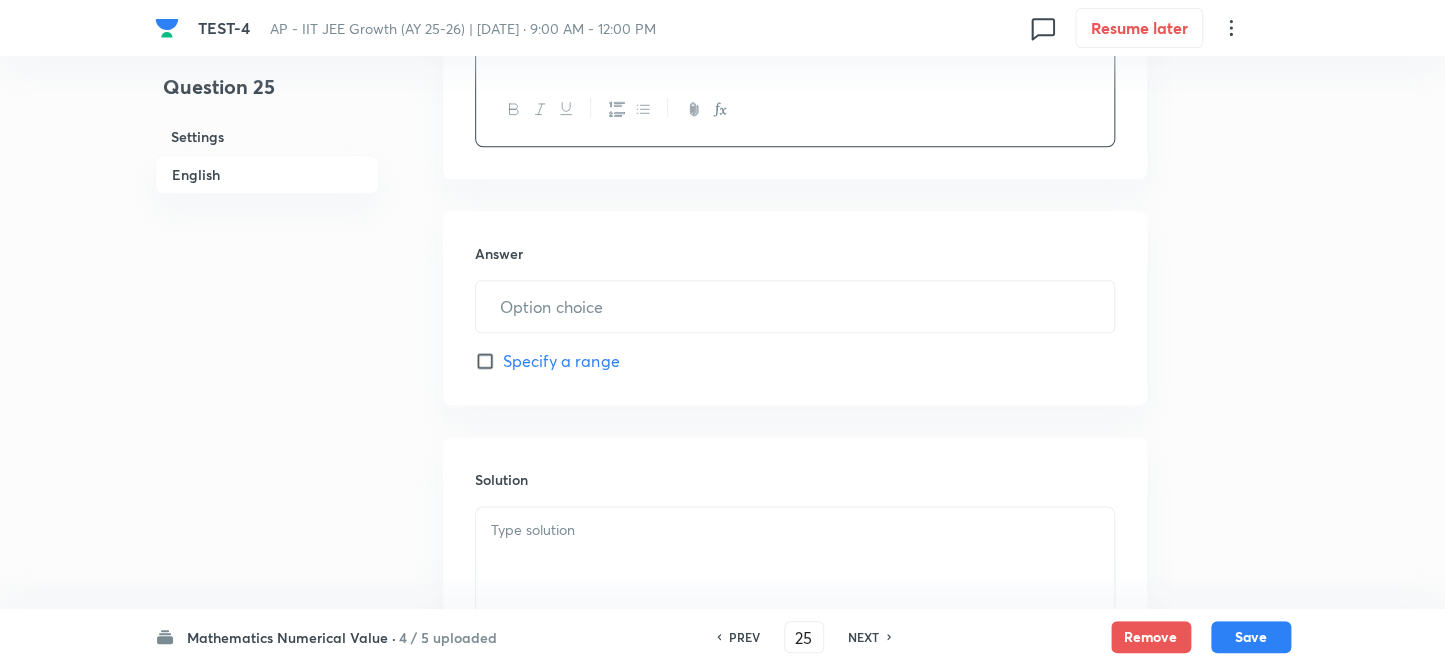 scroll, scrollTop: 909, scrollLeft: 0, axis: vertical 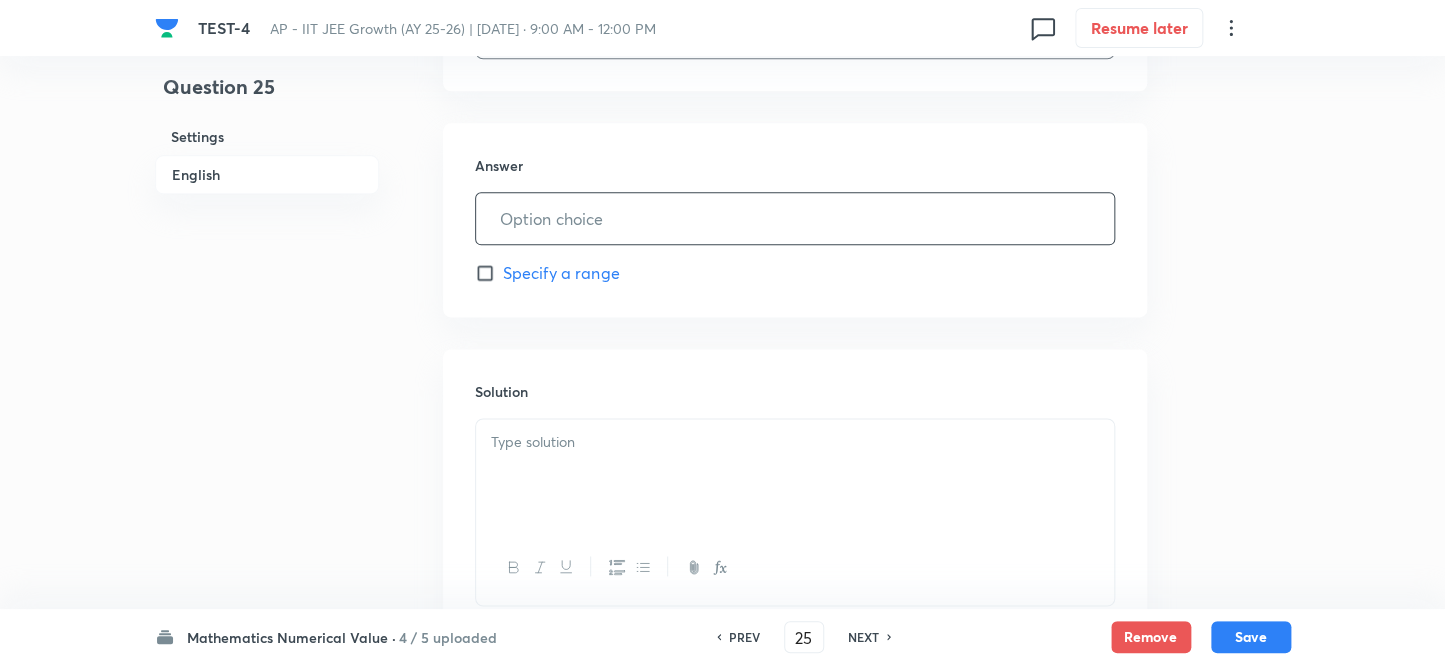 click at bounding box center (795, 218) 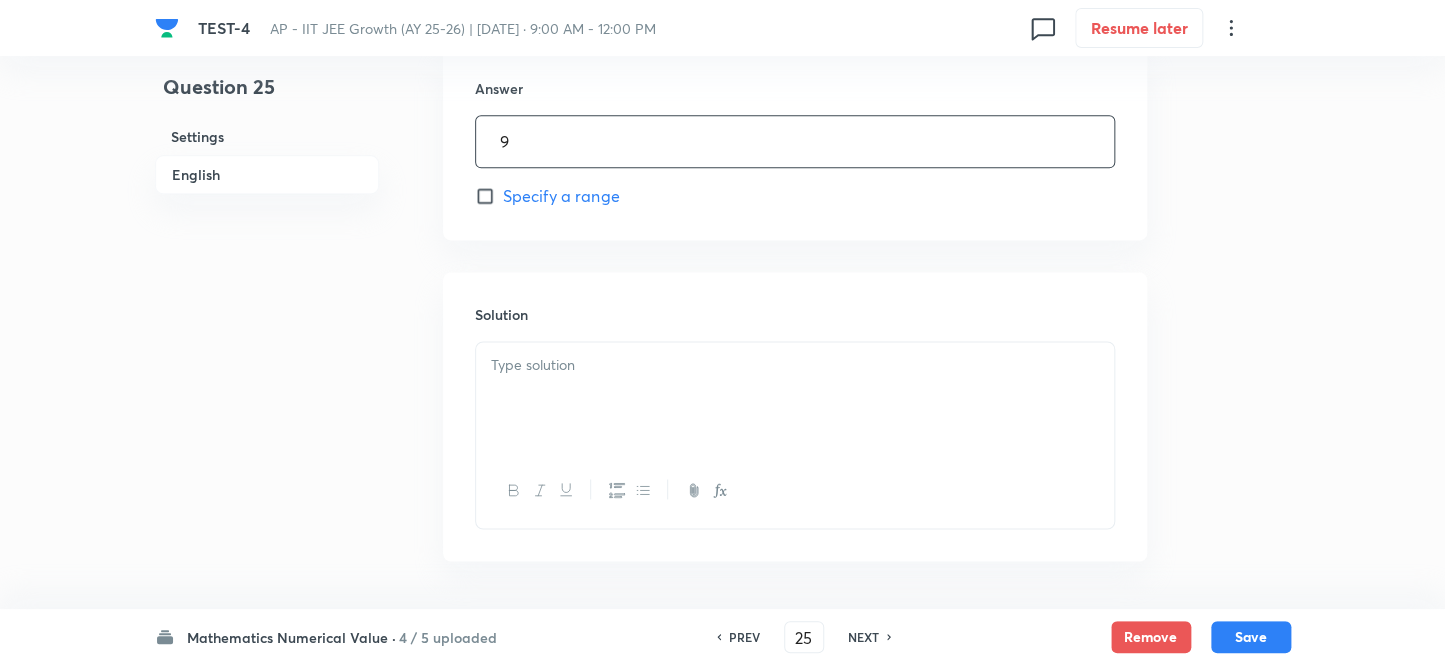 scroll, scrollTop: 1058, scrollLeft: 0, axis: vertical 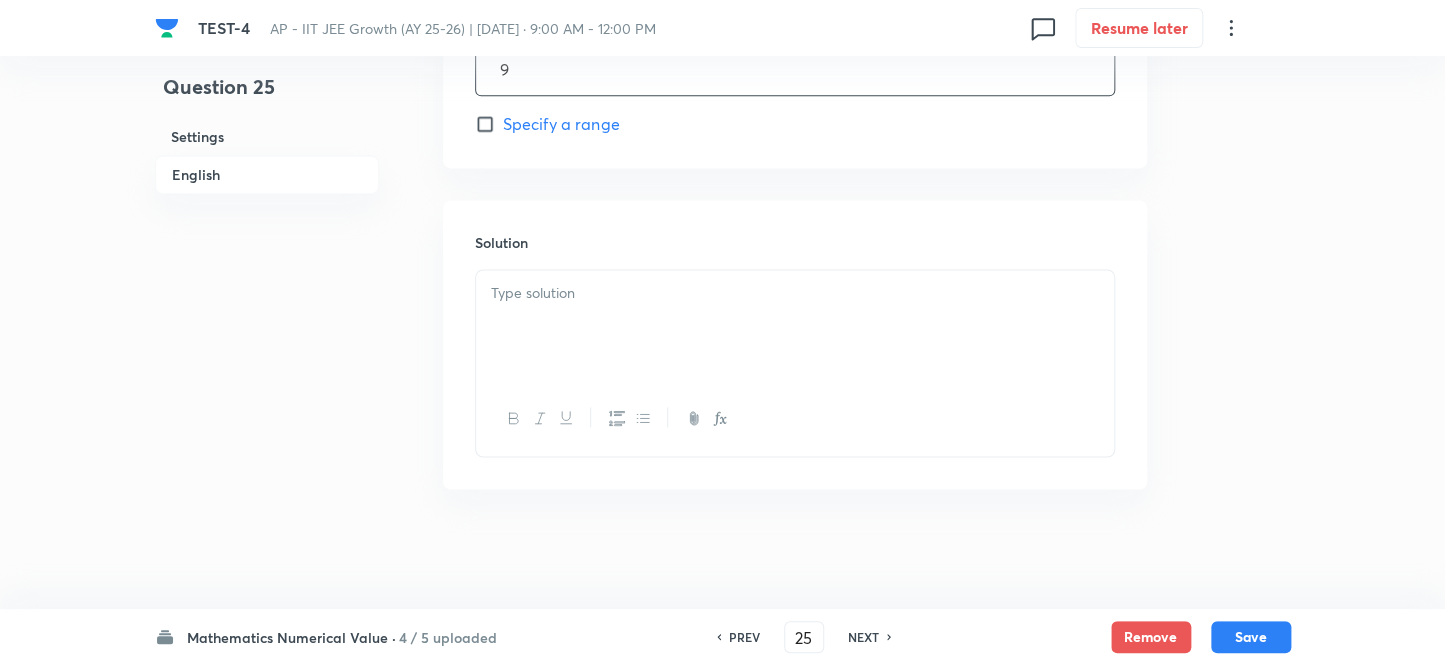 type on "9" 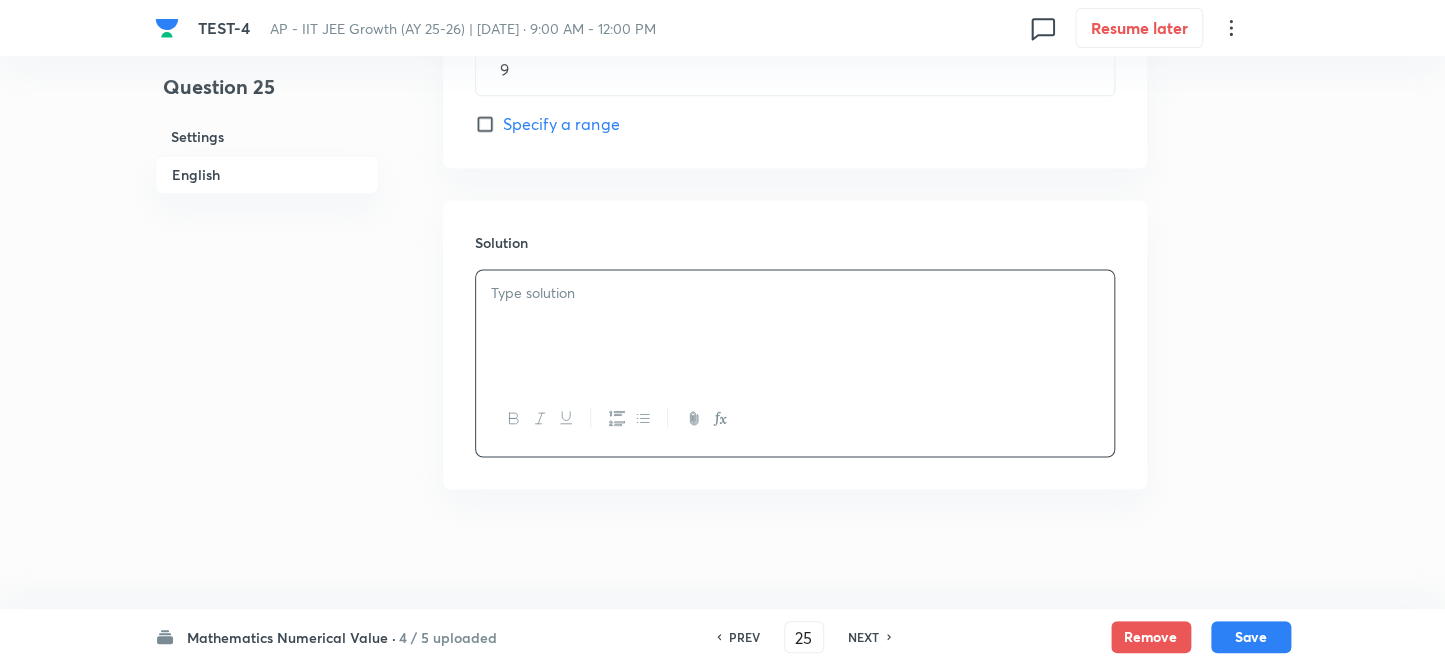 type 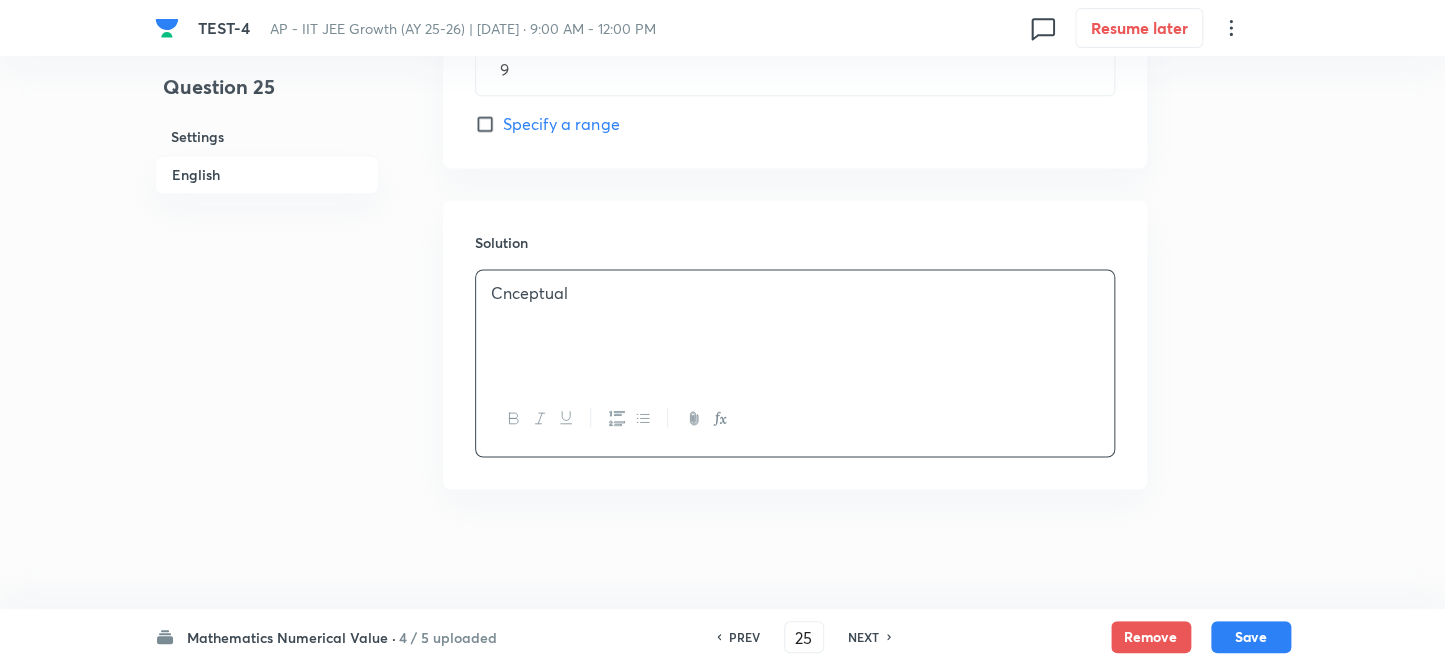 drag, startPoint x: 1253, startPoint y: 640, endPoint x: 1392, endPoint y: 557, distance: 161.89503 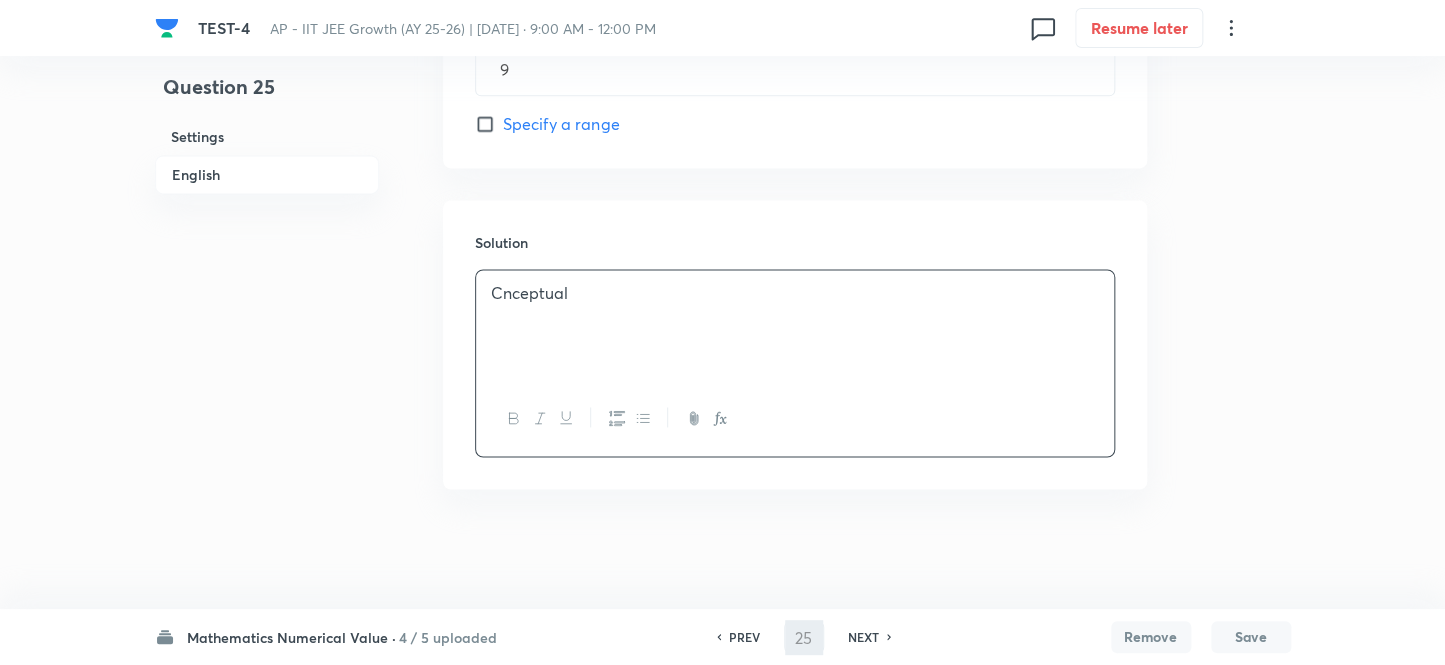 type on "26" 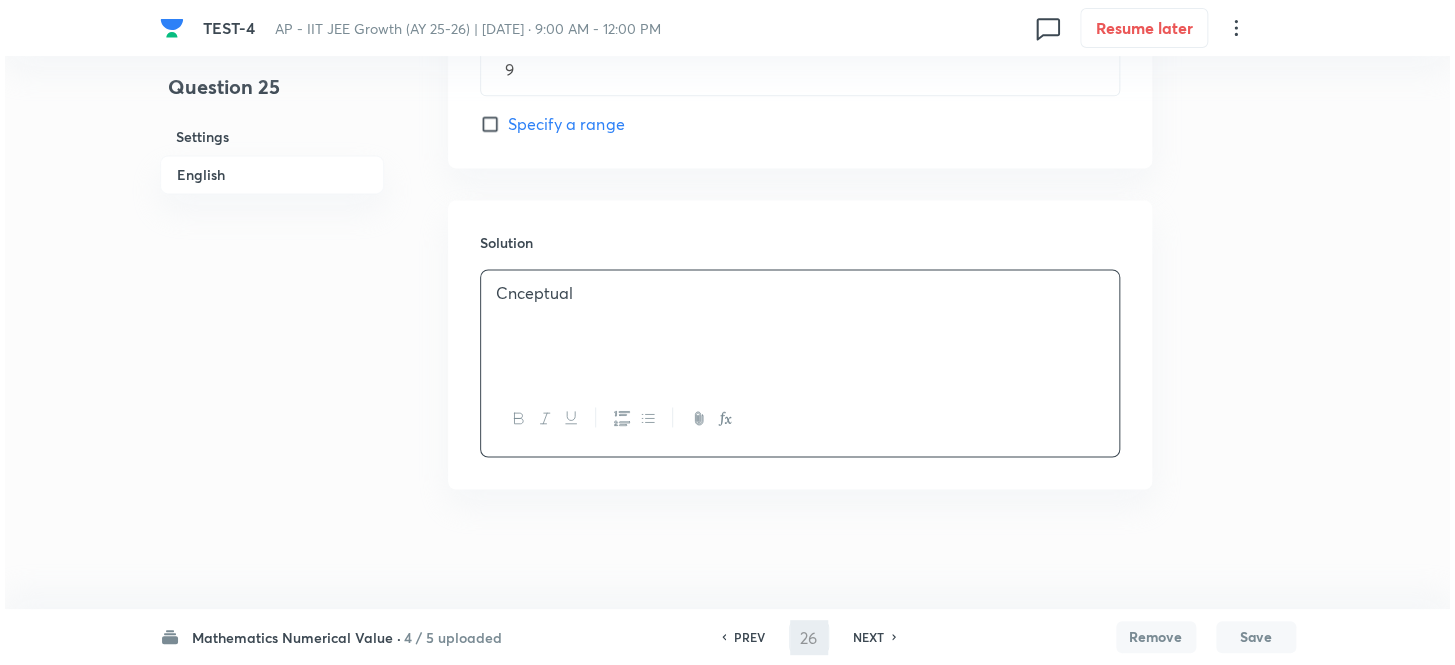 scroll, scrollTop: 0, scrollLeft: 0, axis: both 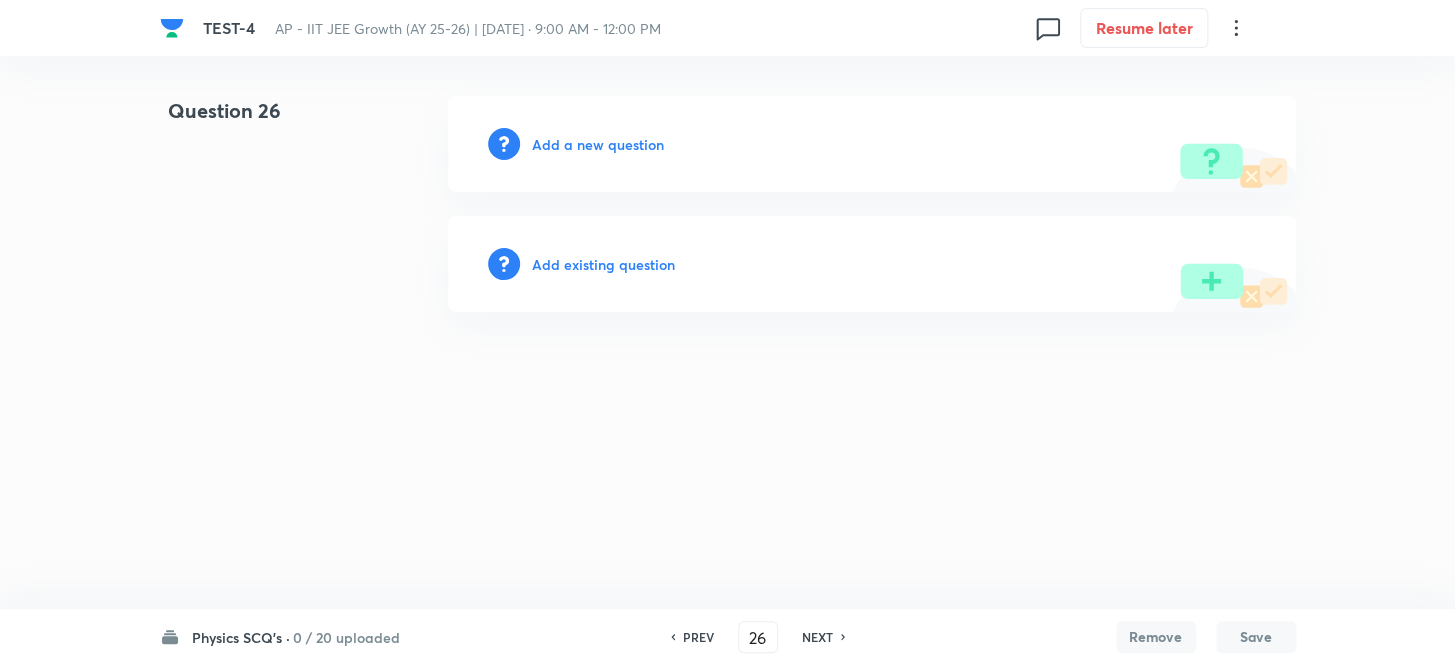 click on "Add a new question" at bounding box center (872, 144) 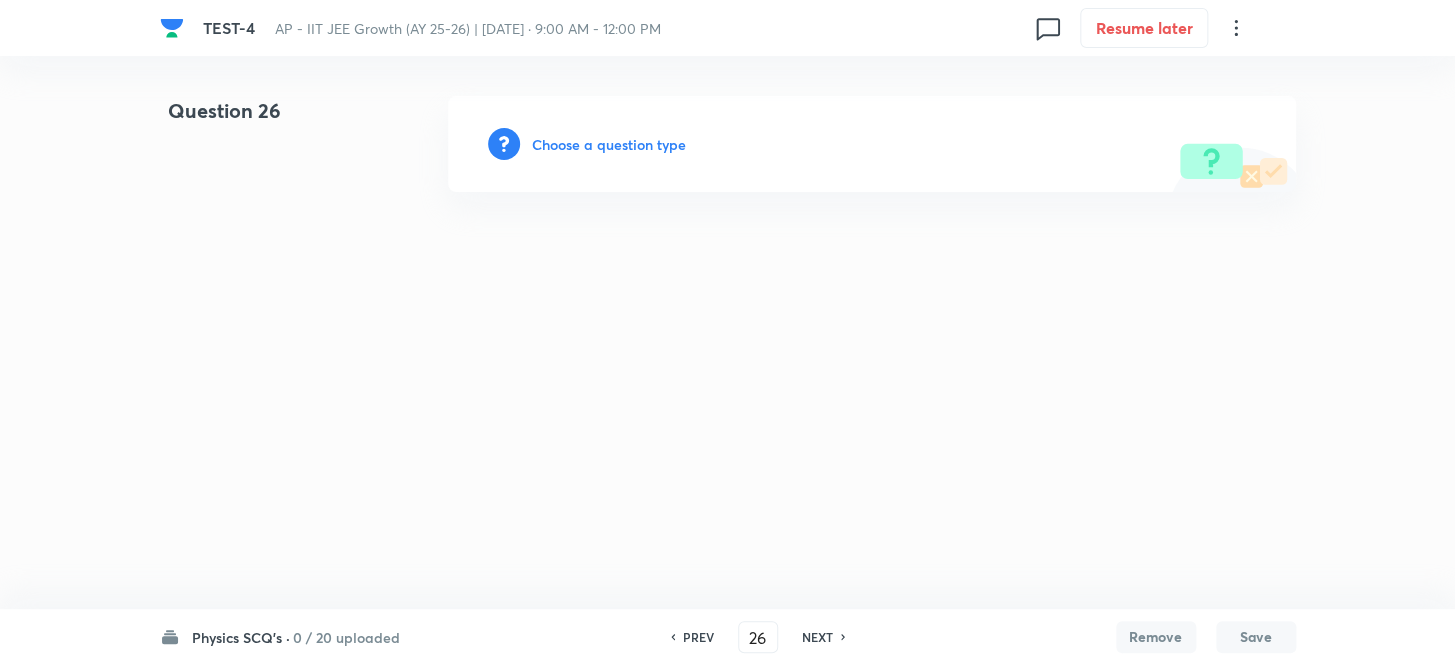 click on "Choose a question type" at bounding box center (609, 144) 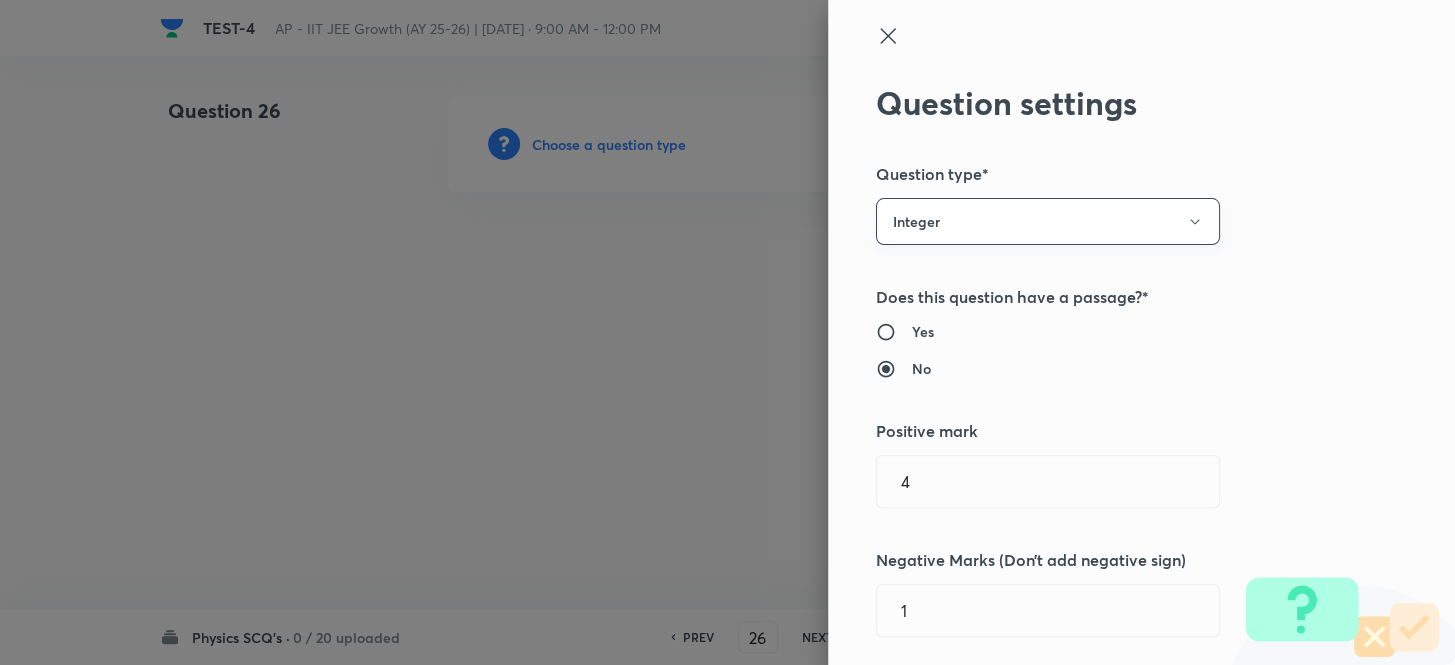 scroll, scrollTop: 0, scrollLeft: 0, axis: both 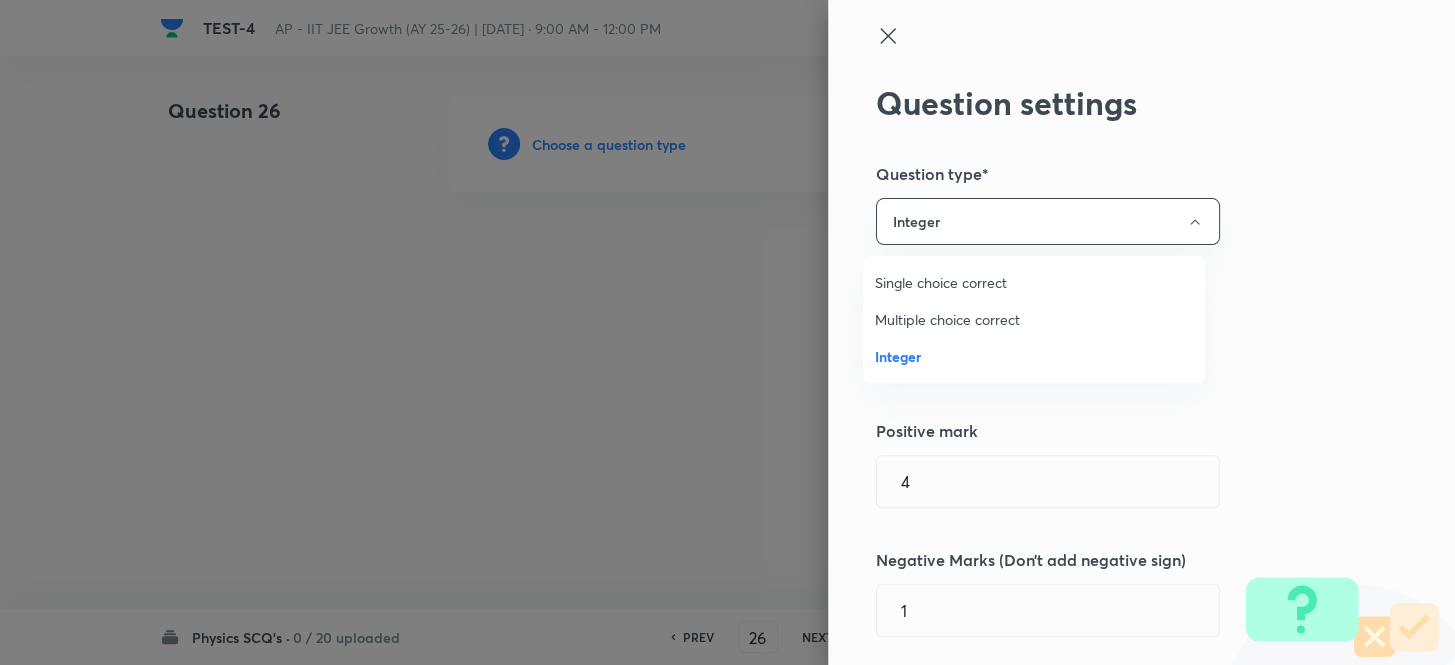 click on "Single choice correct" at bounding box center [1034, 282] 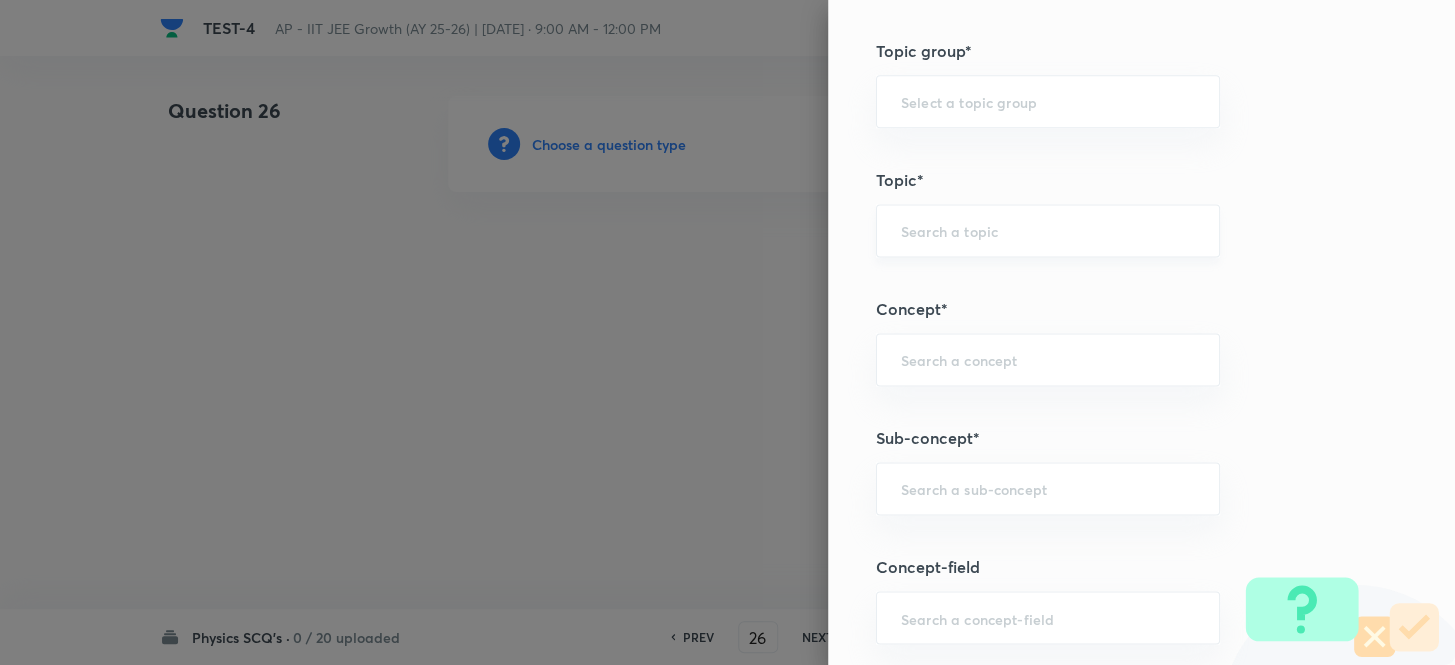 scroll, scrollTop: 1000, scrollLeft: 0, axis: vertical 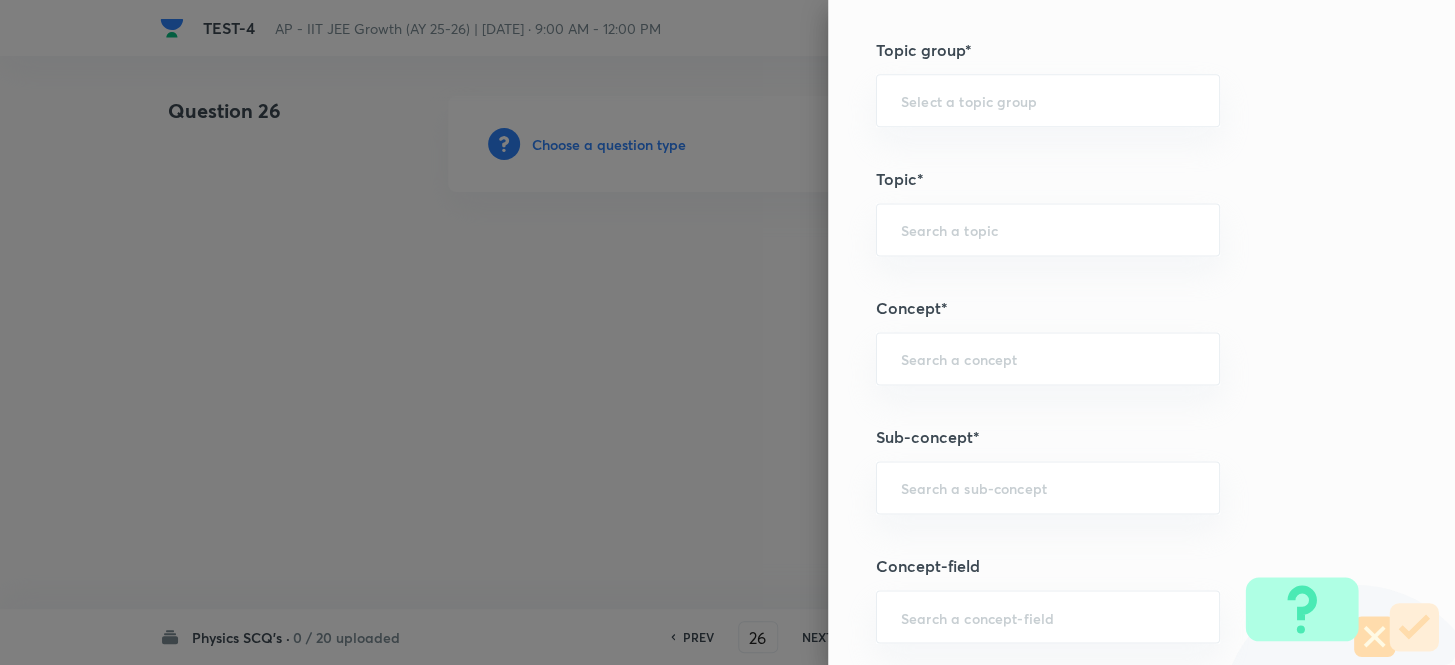 type 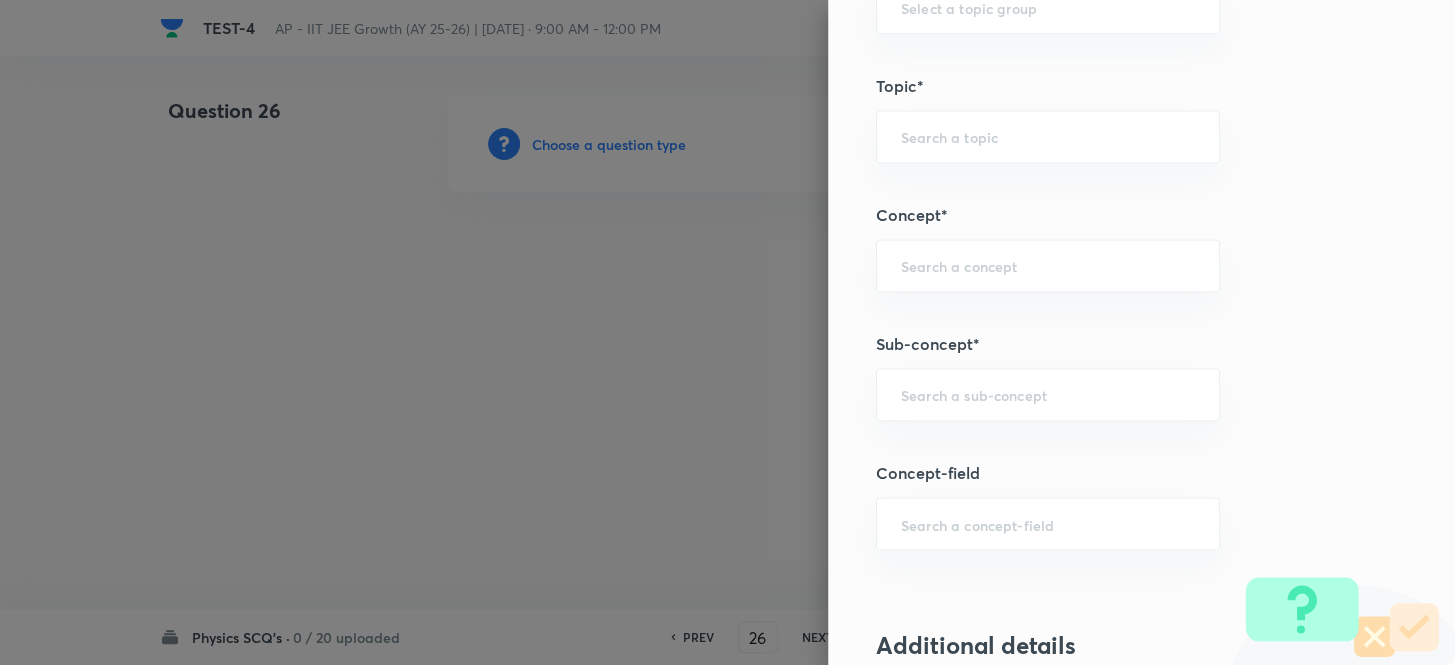 scroll, scrollTop: 1181, scrollLeft: 0, axis: vertical 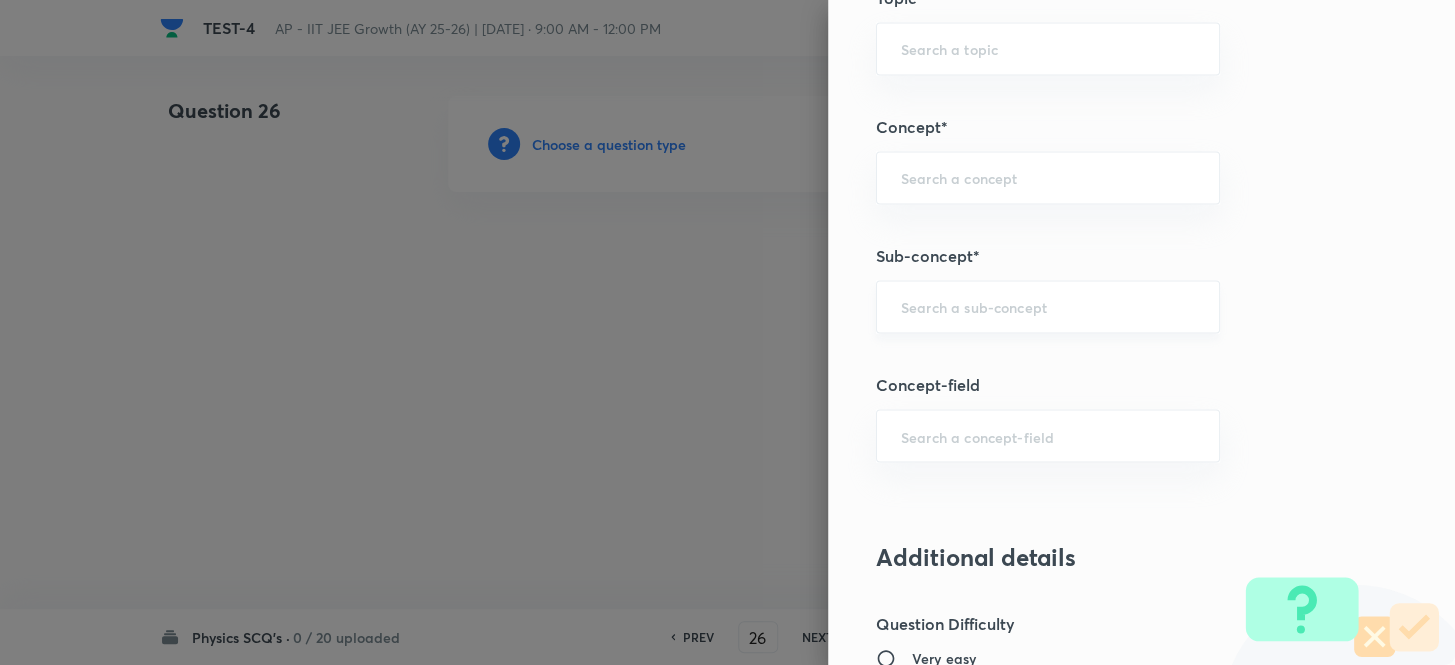click on "​" at bounding box center (1048, 306) 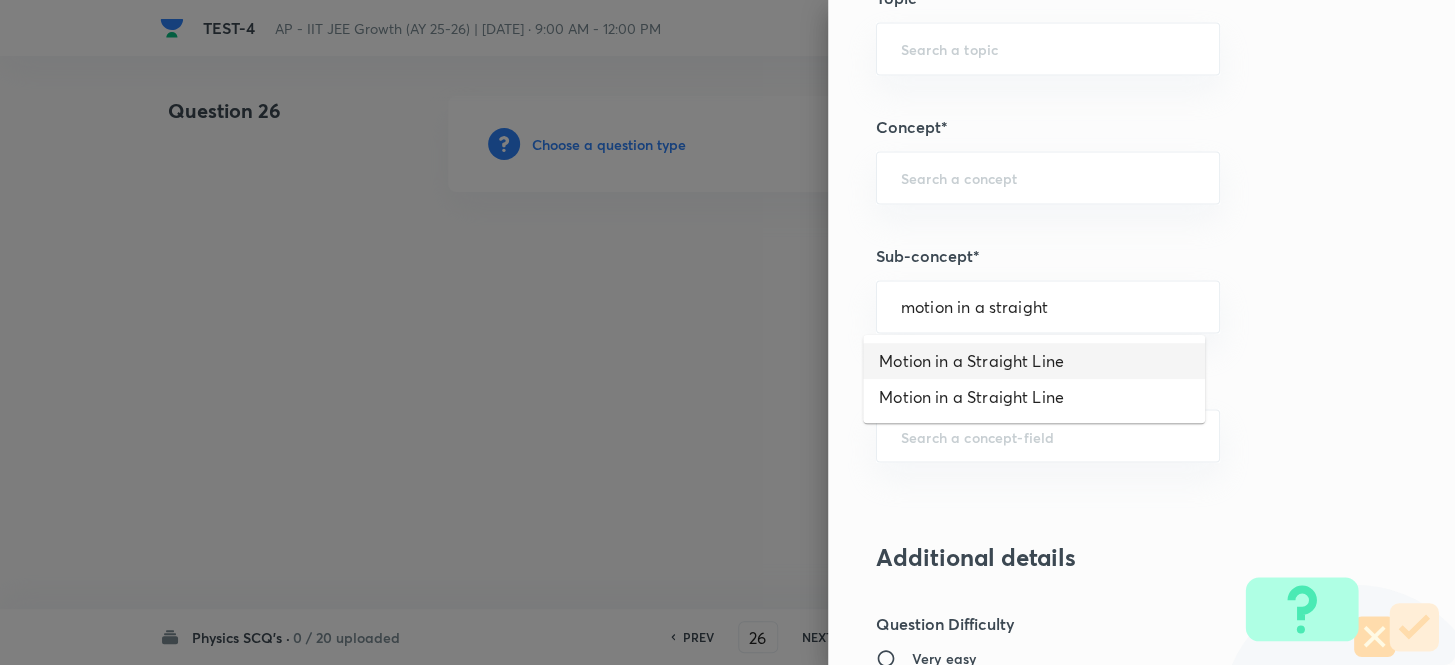 click on "Motion in a Straight Line" at bounding box center (1034, 361) 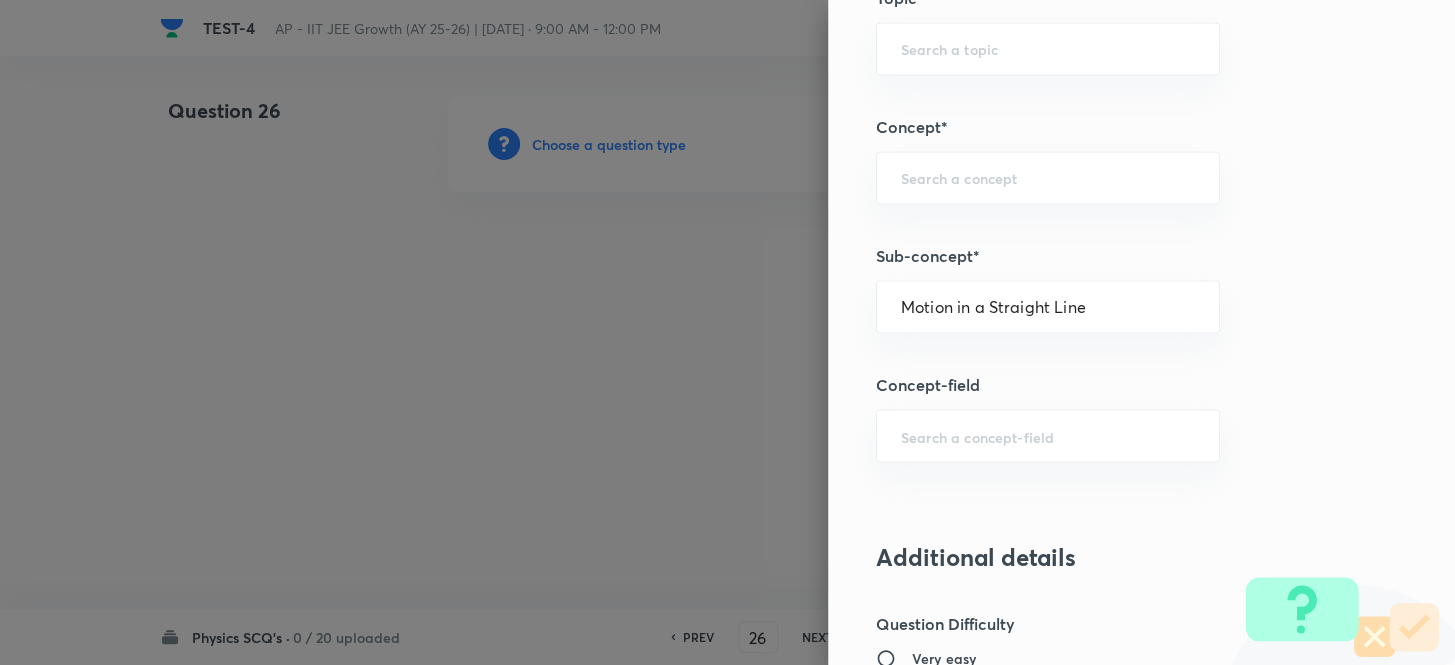 type on "Physics" 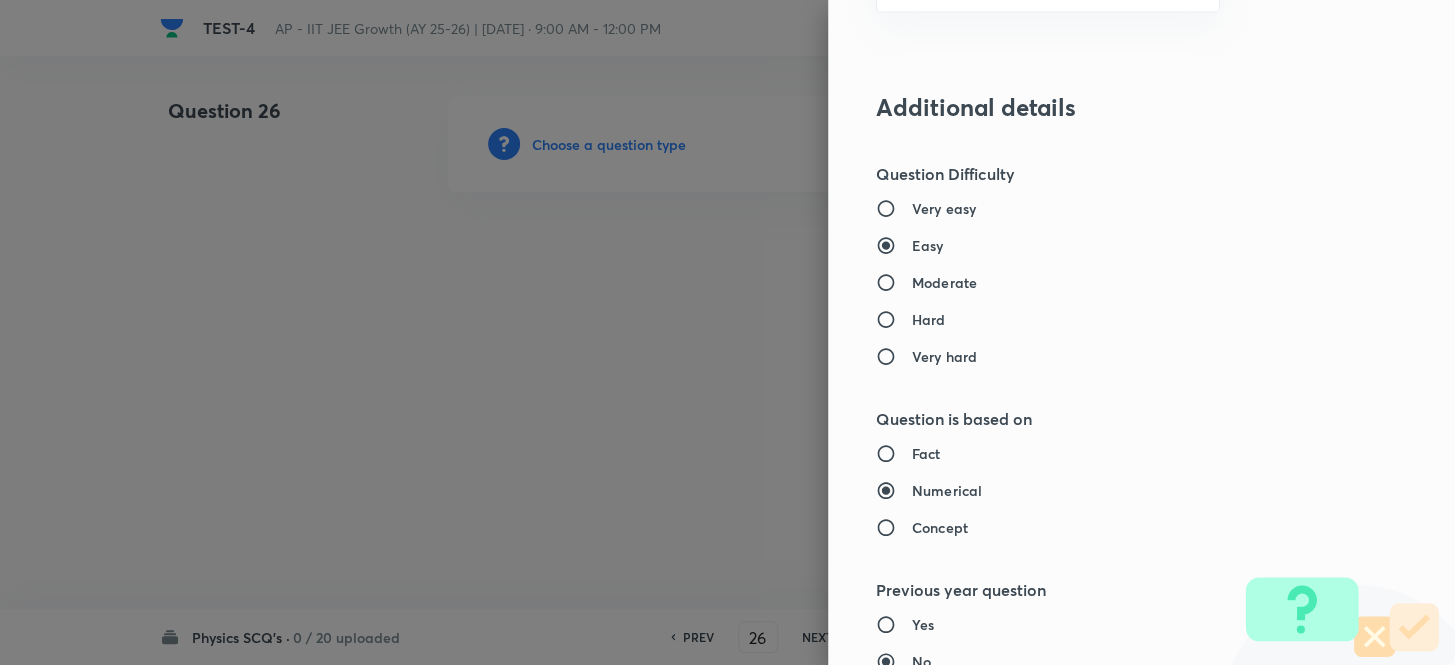 scroll, scrollTop: 1818, scrollLeft: 0, axis: vertical 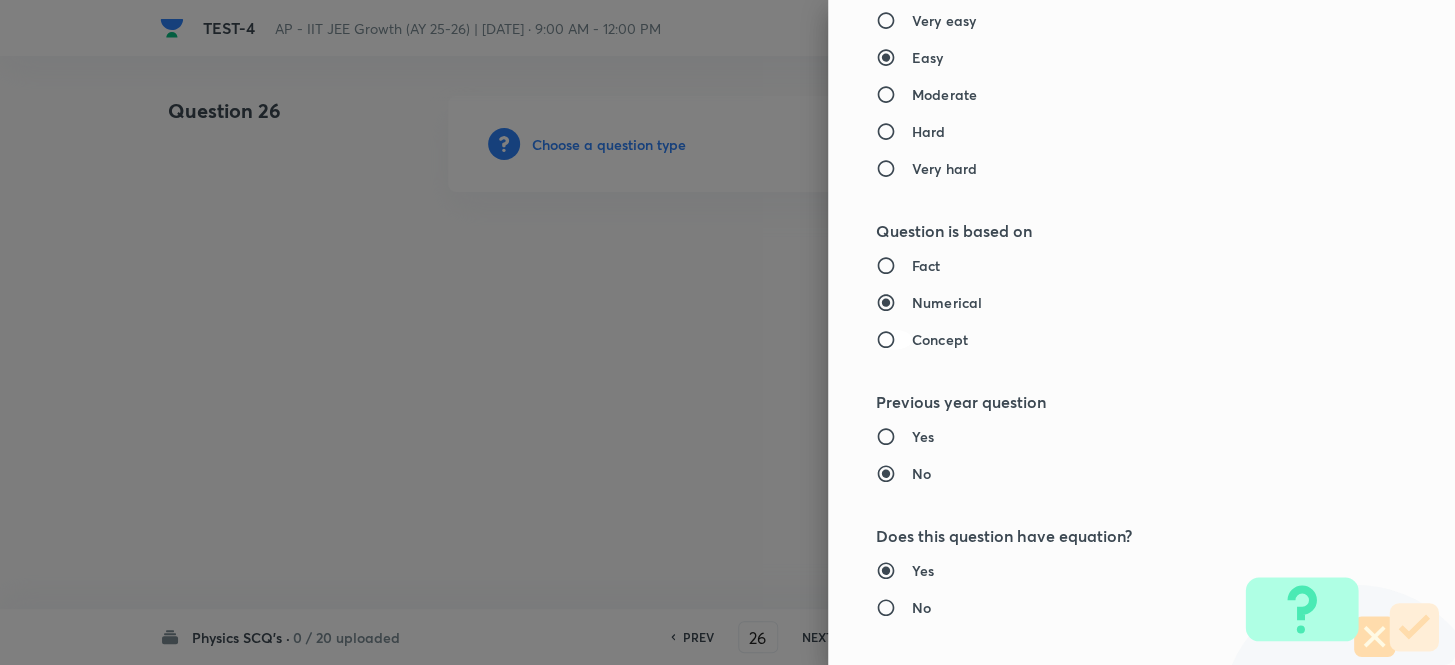 click on "Concept" at bounding box center (894, 340) 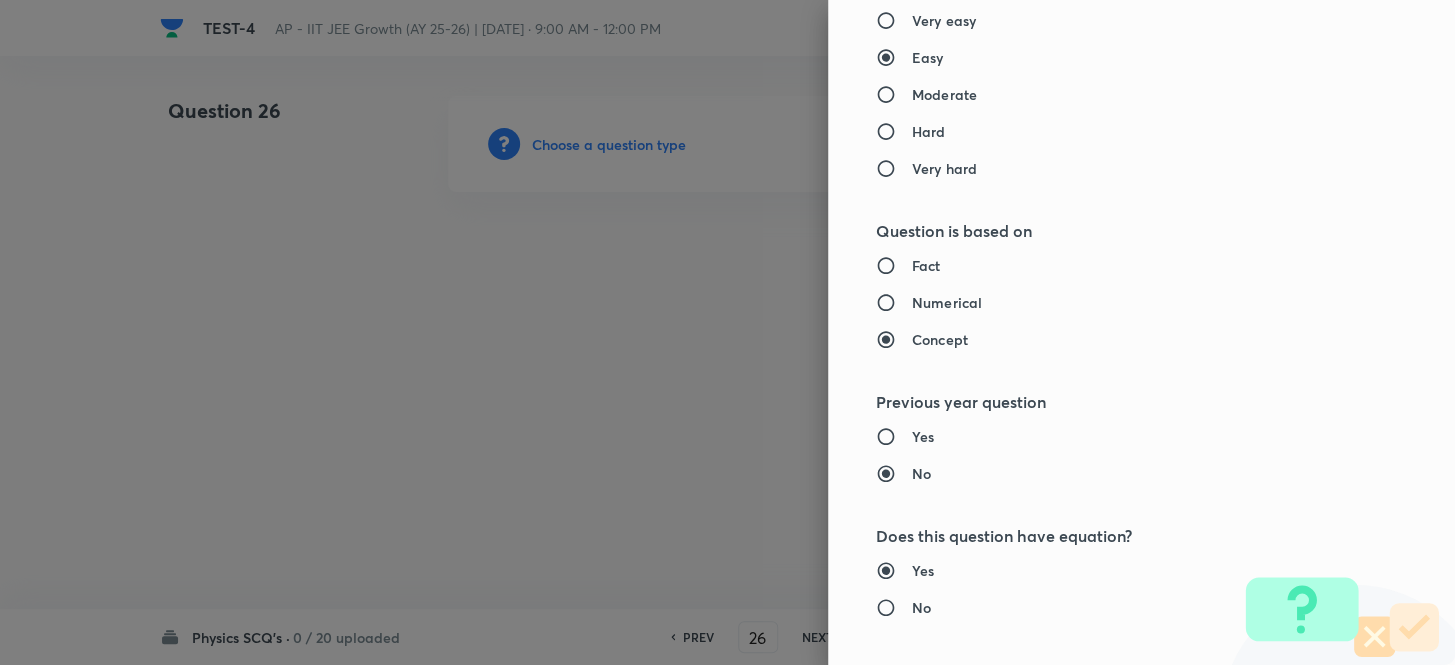 click on "Fact Numerical Concept" at bounding box center [1108, 302] 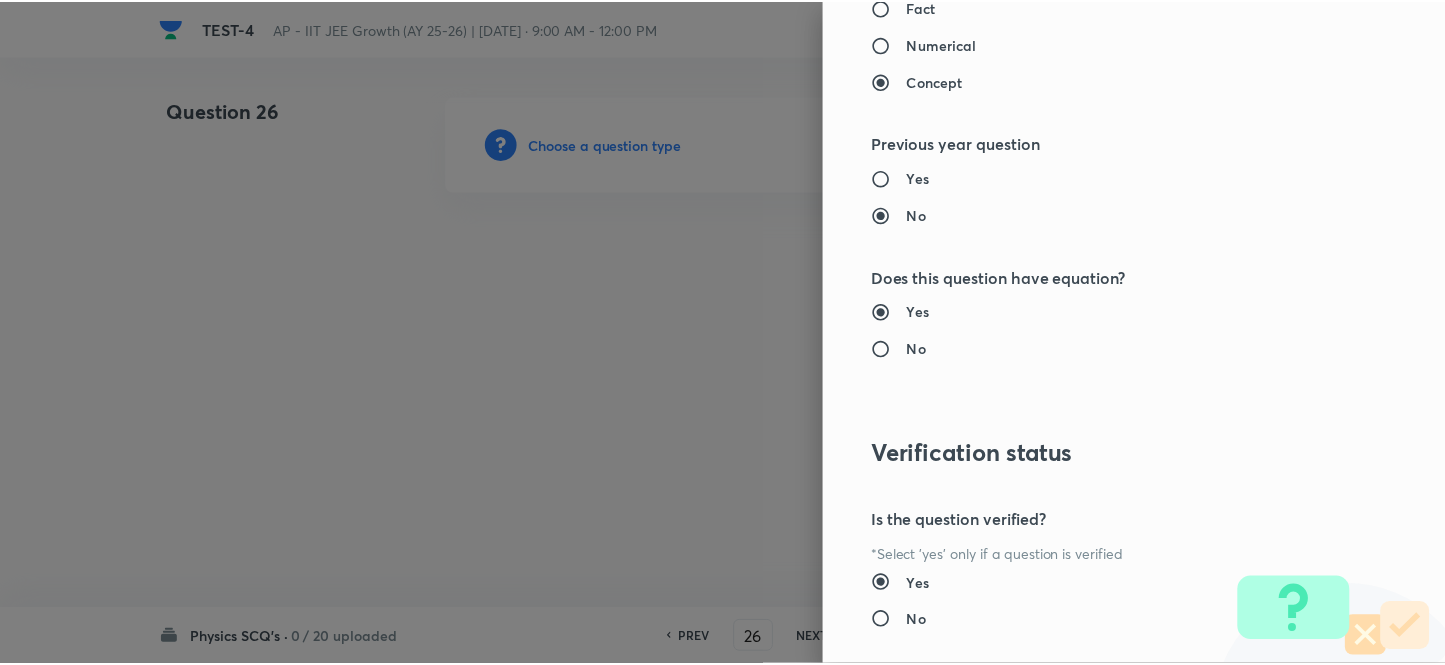 scroll, scrollTop: 2193, scrollLeft: 0, axis: vertical 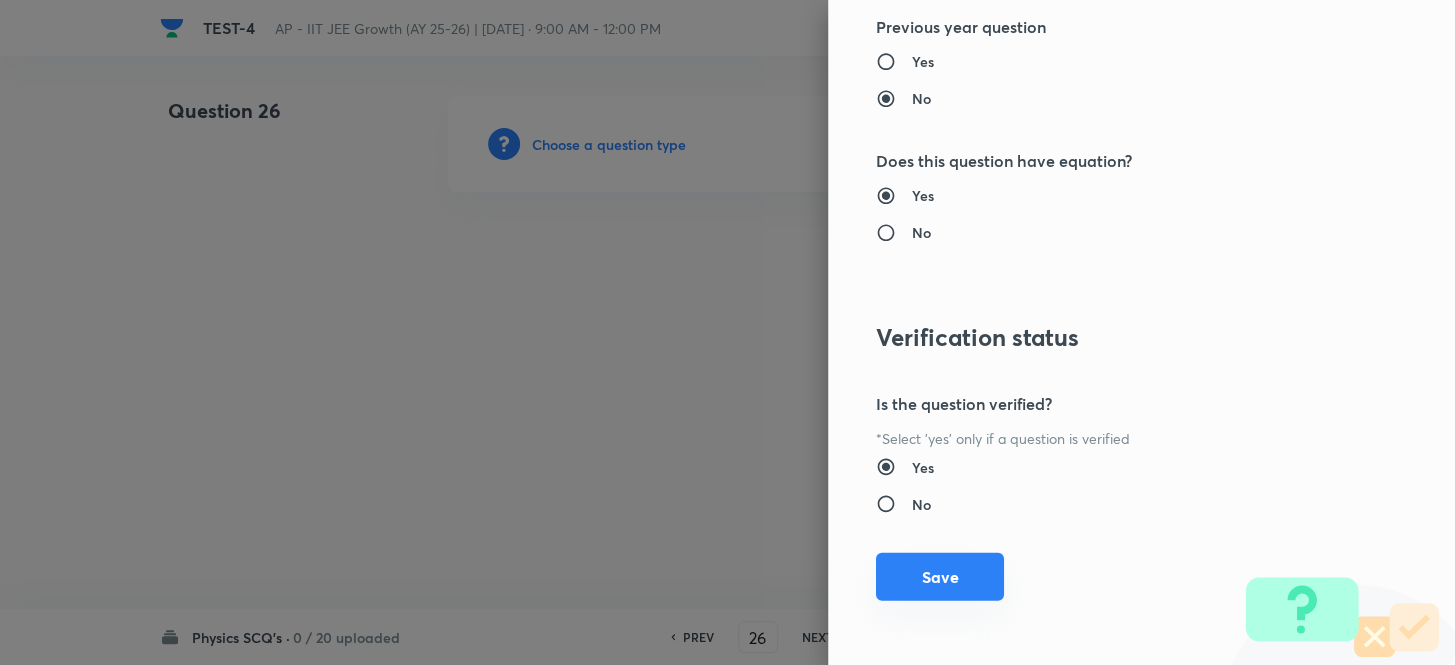 click on "Save" at bounding box center (940, 577) 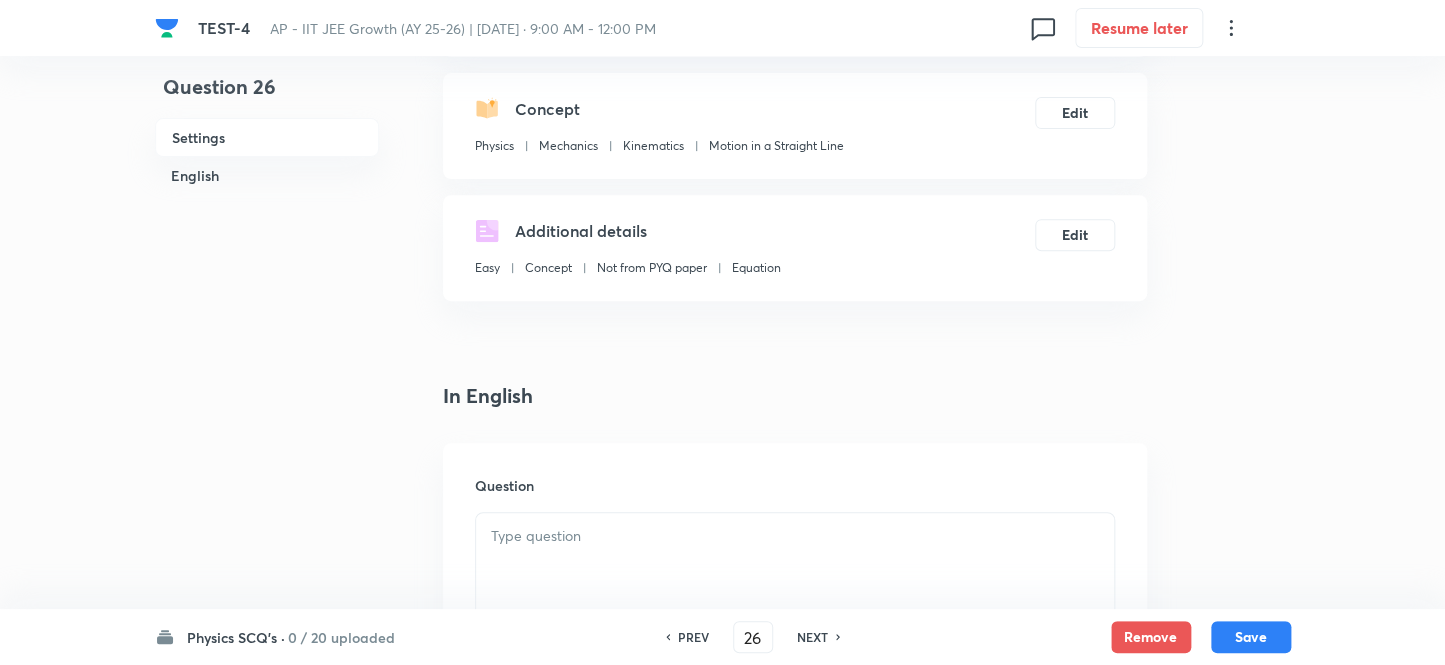 scroll, scrollTop: 363, scrollLeft: 0, axis: vertical 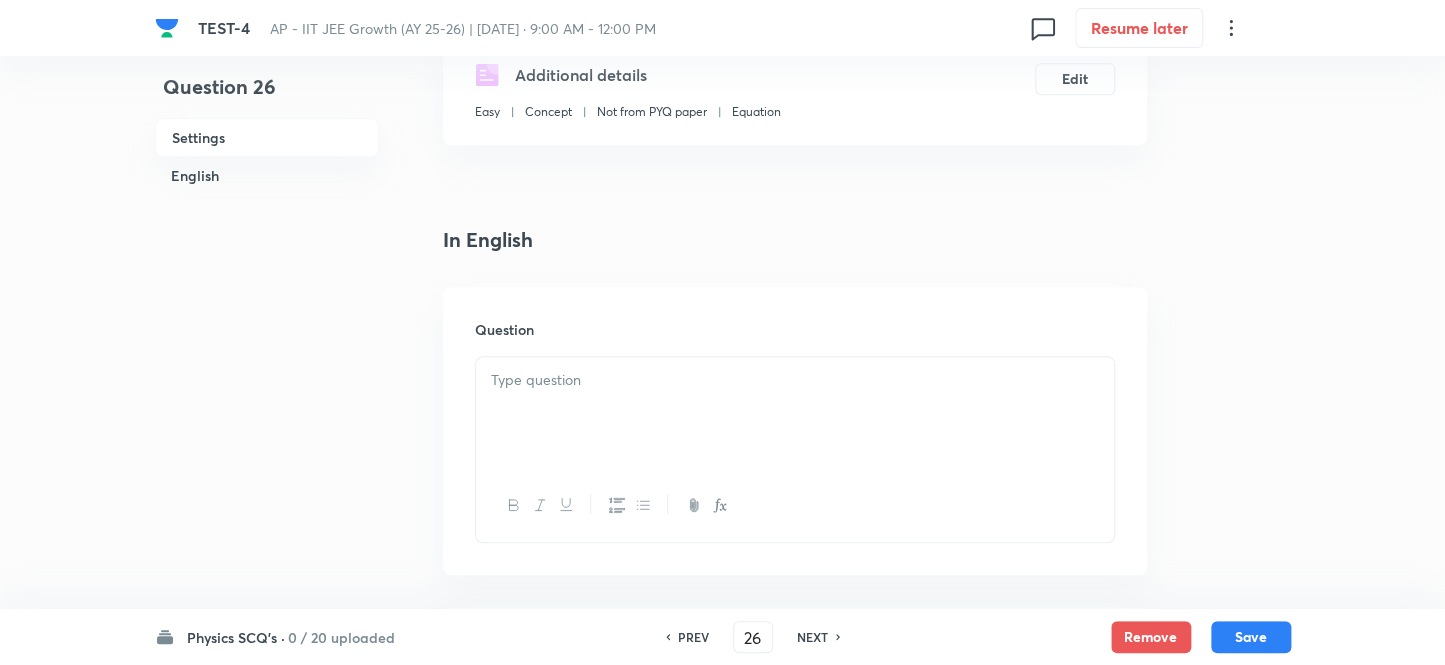 click at bounding box center [795, 413] 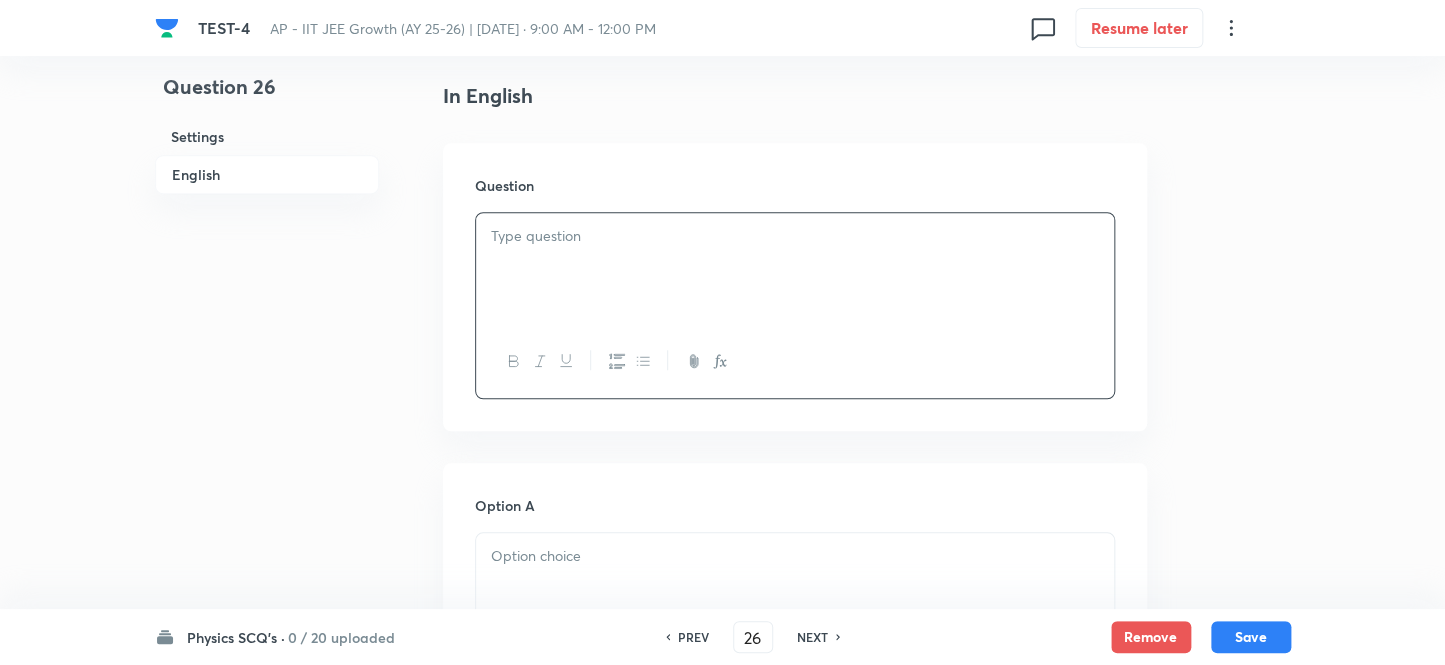 scroll, scrollTop: 636, scrollLeft: 0, axis: vertical 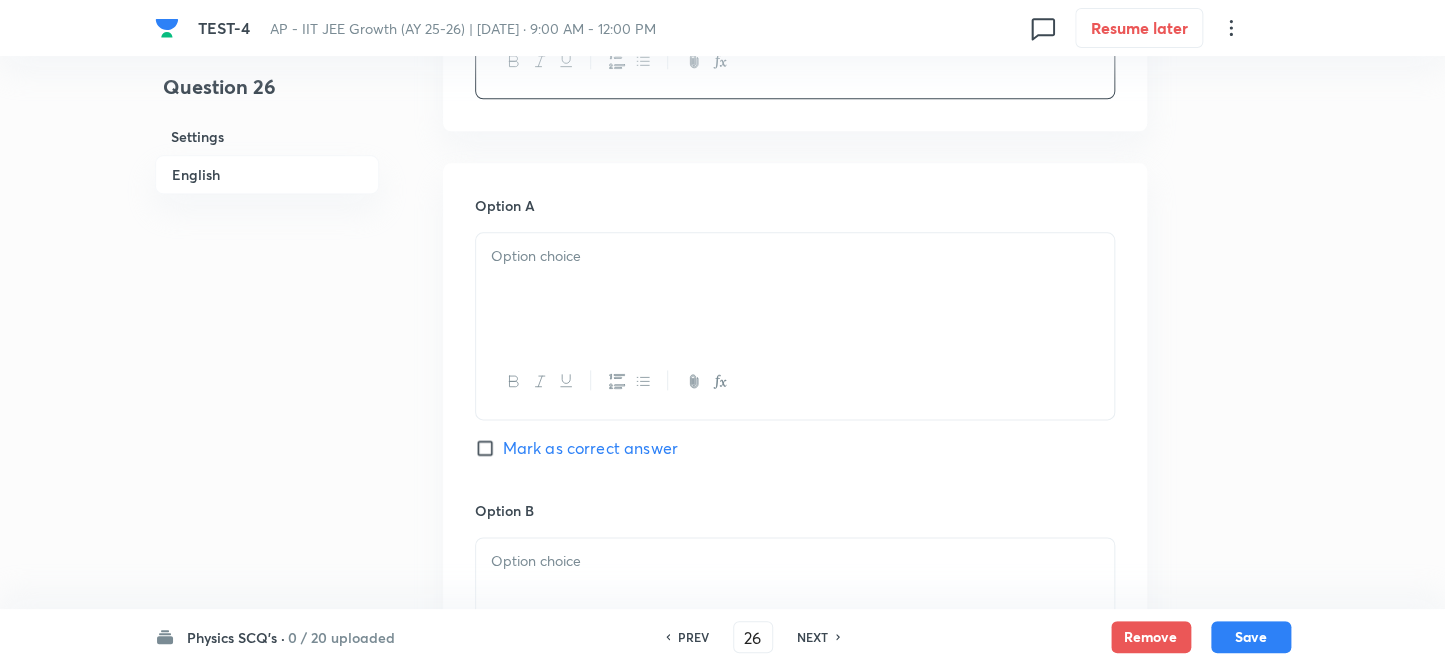click at bounding box center [795, 289] 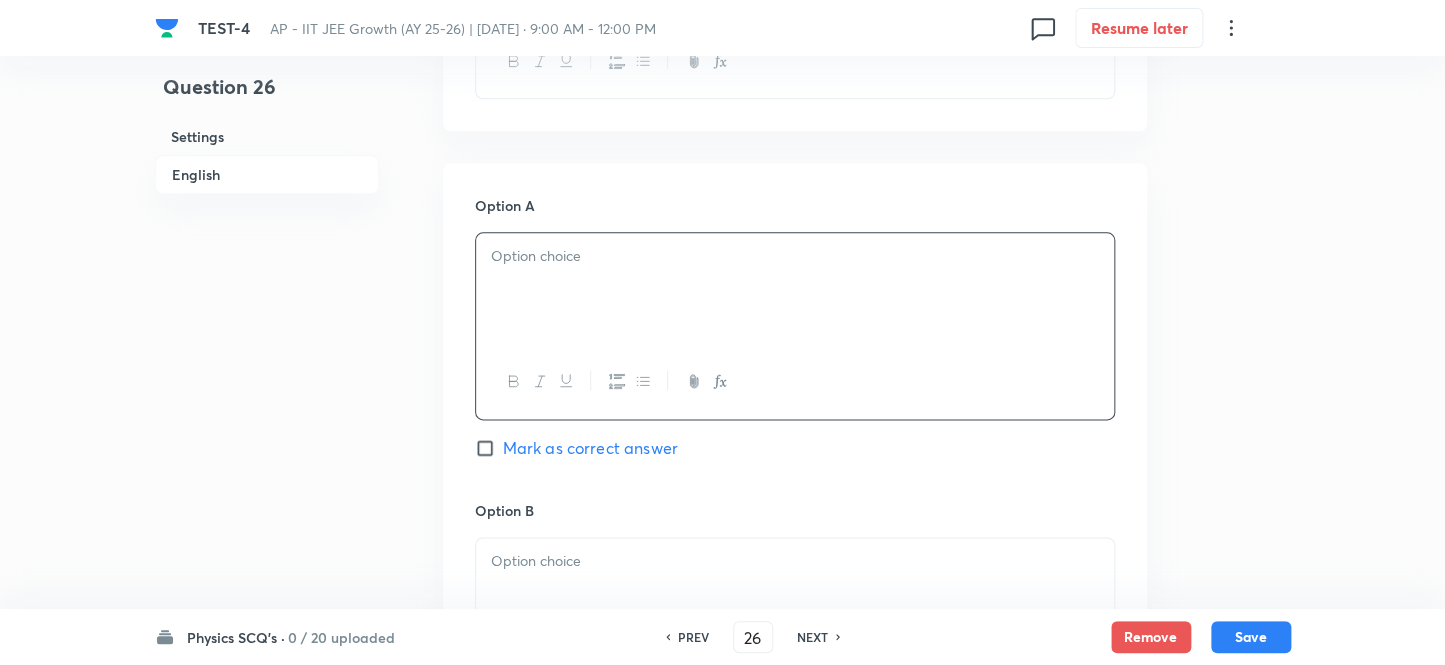 type 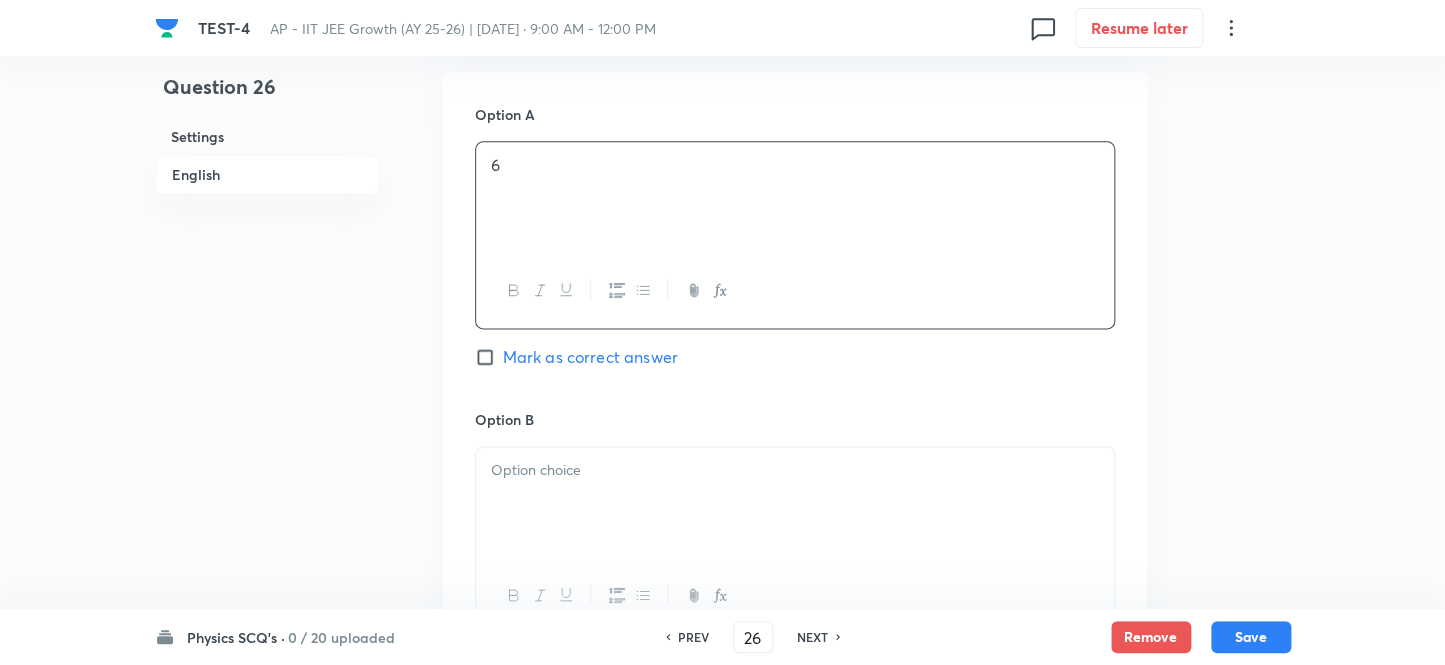 click on "Mark as correct answer" at bounding box center [489, 357] 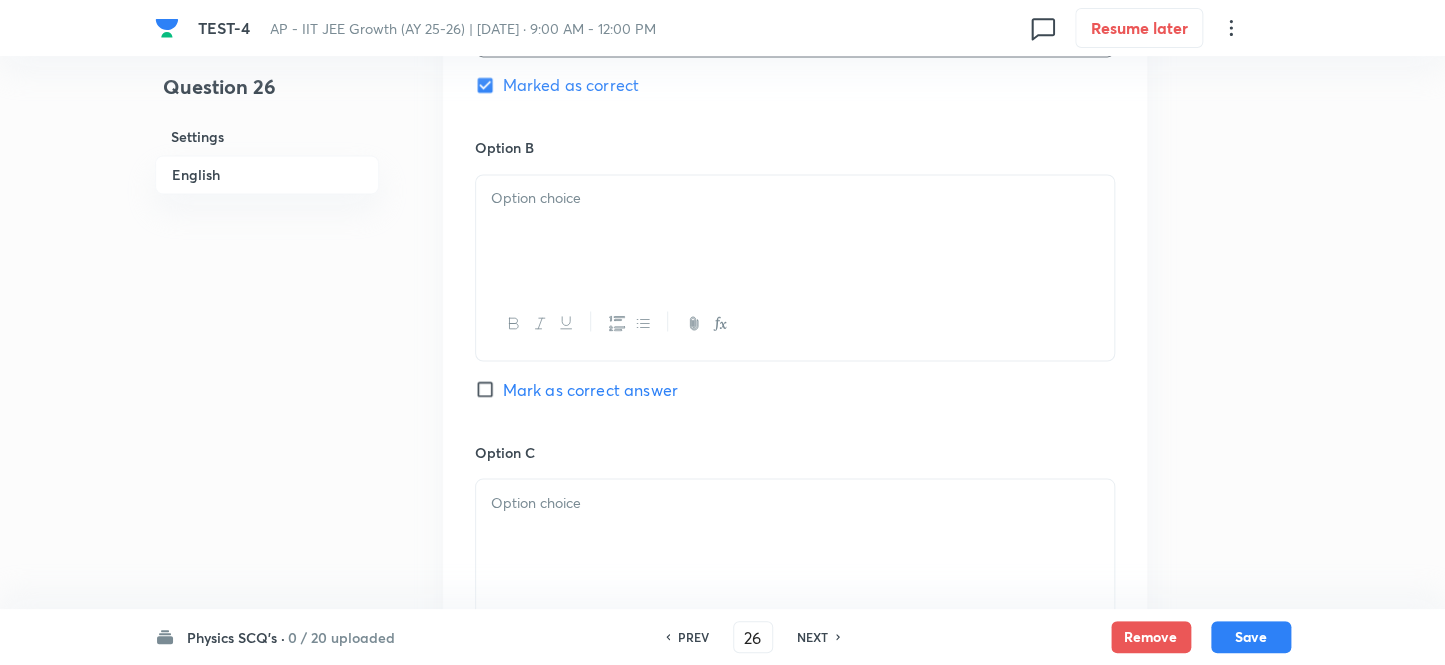 click at bounding box center [795, 231] 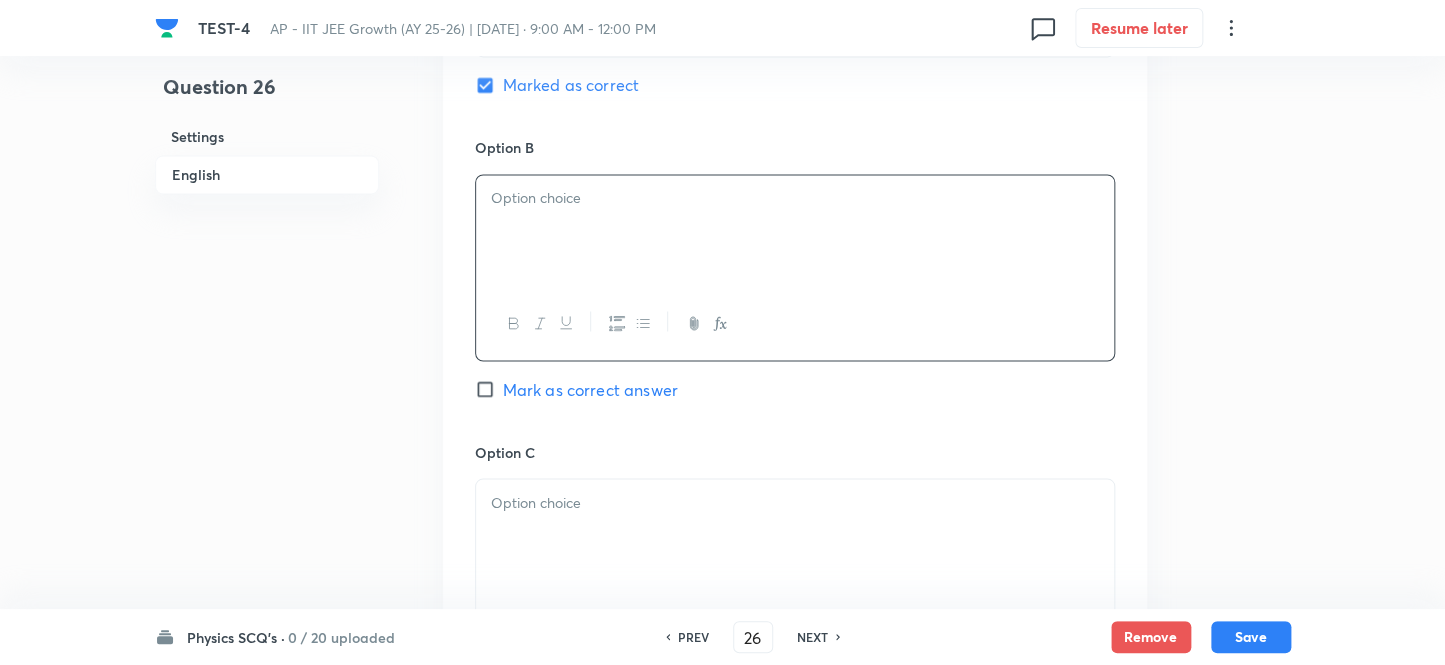 type 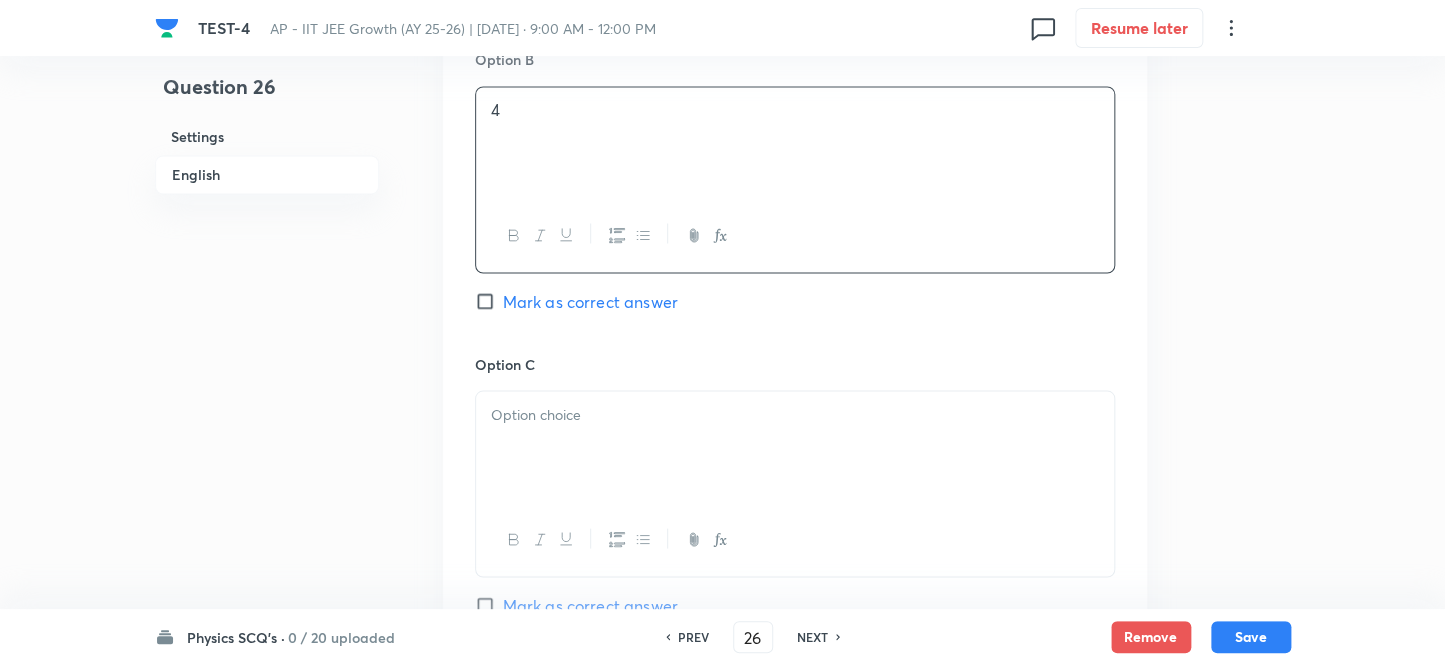 scroll, scrollTop: 1636, scrollLeft: 0, axis: vertical 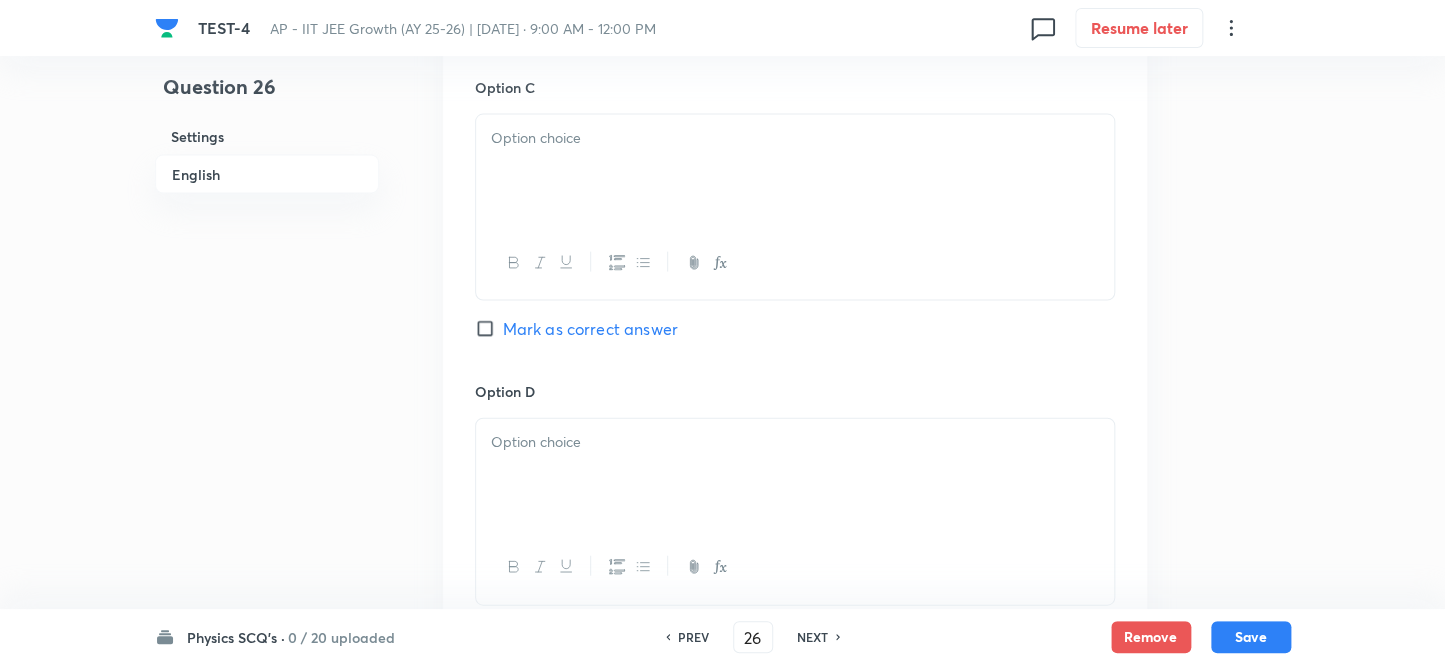 click at bounding box center [795, 171] 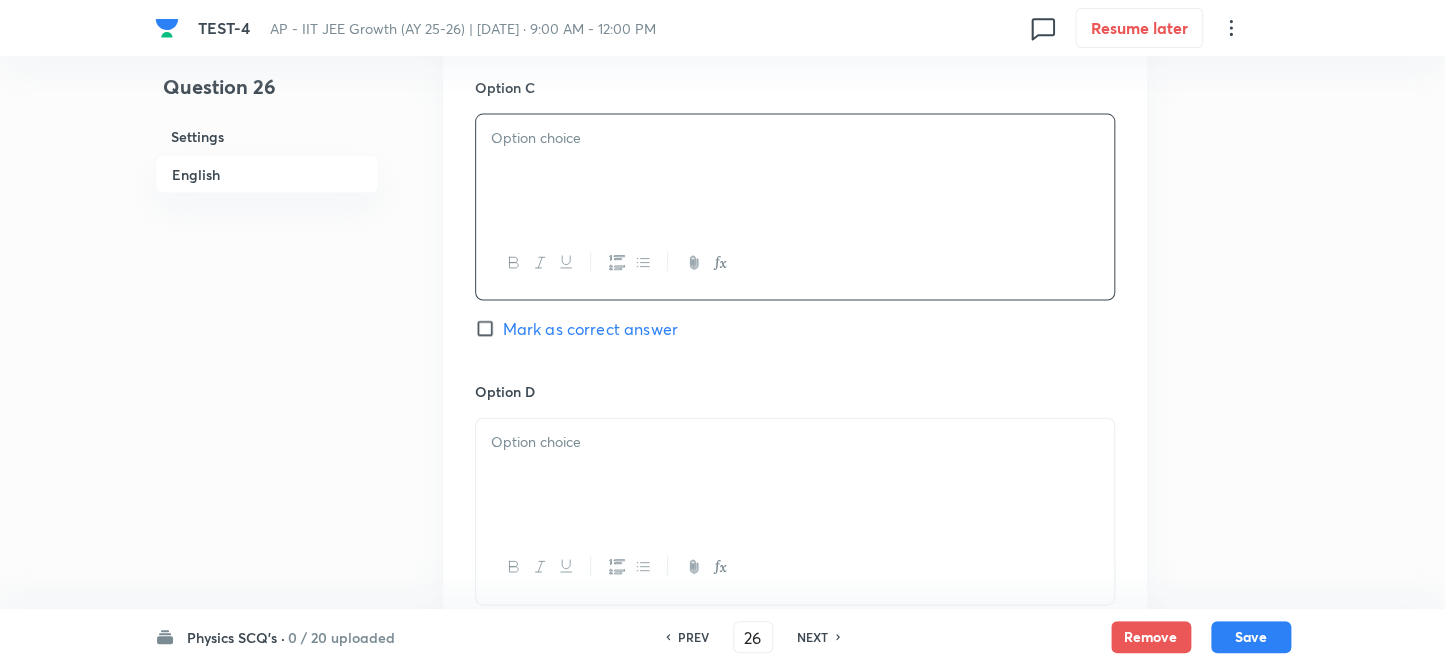 type 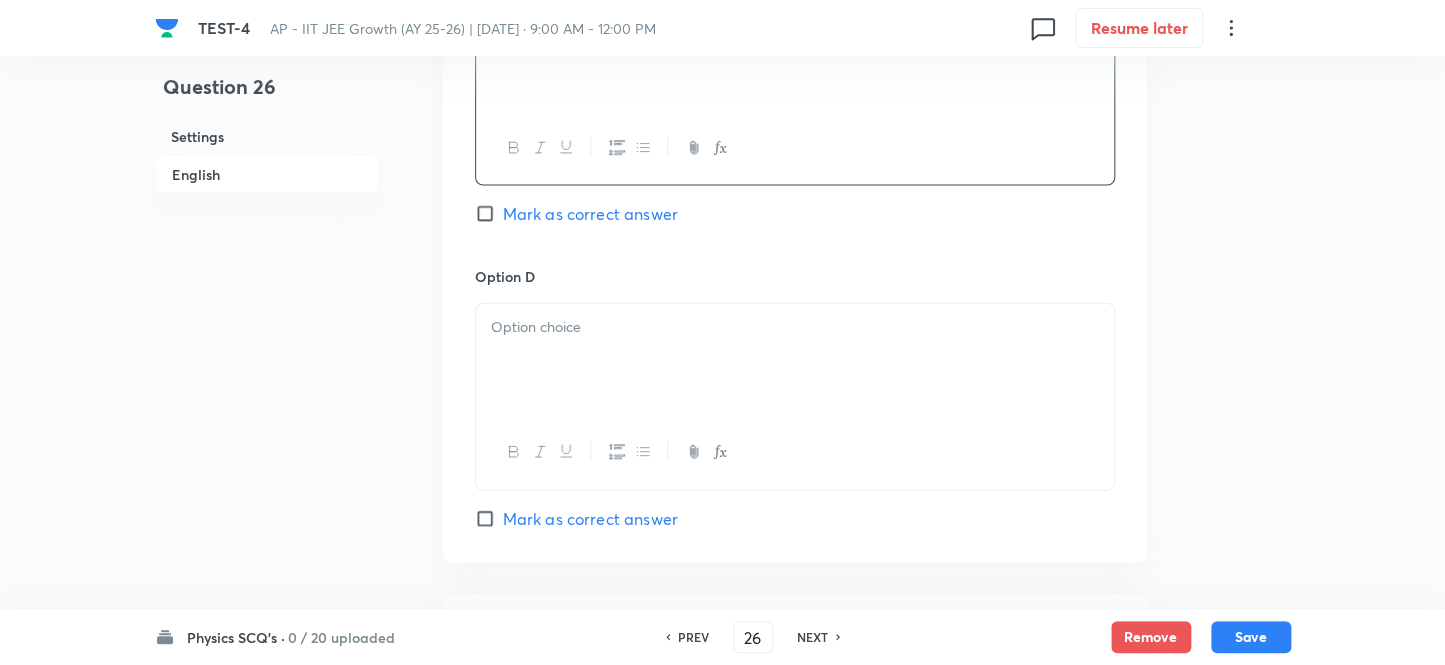 scroll, scrollTop: 1909, scrollLeft: 0, axis: vertical 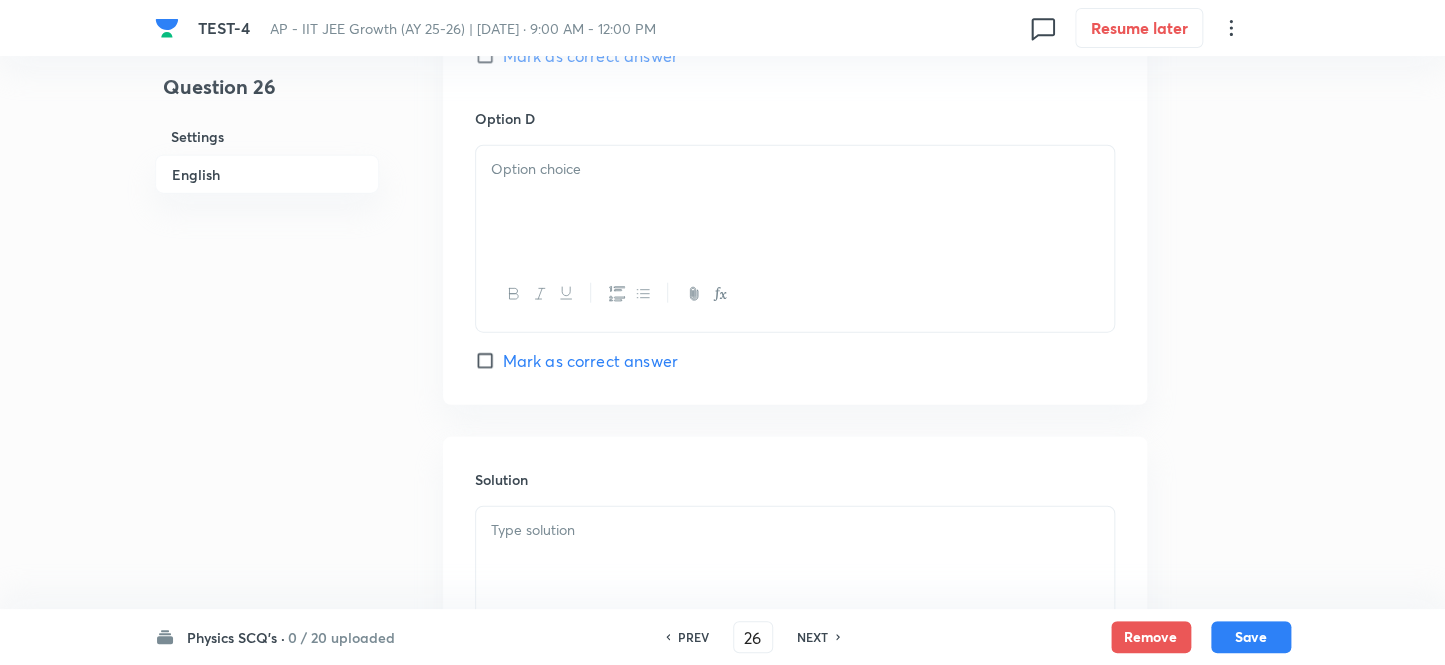 click at bounding box center [795, 202] 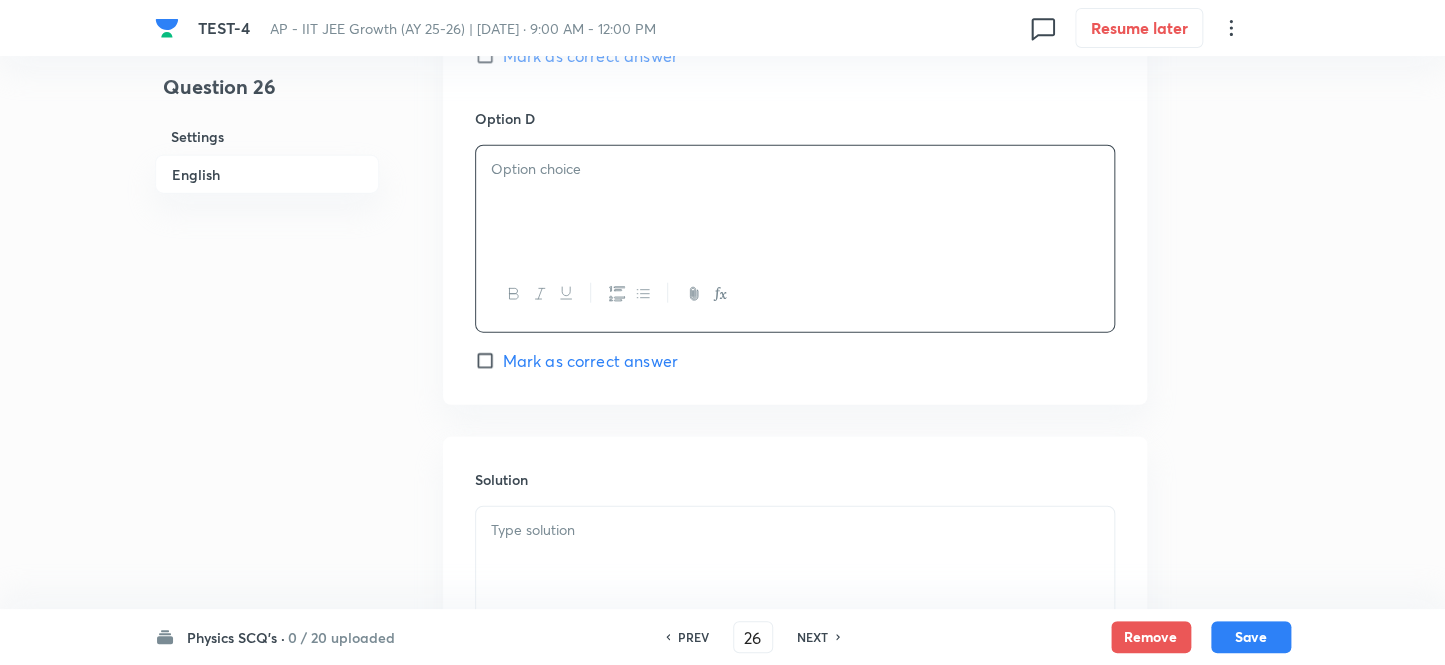 type 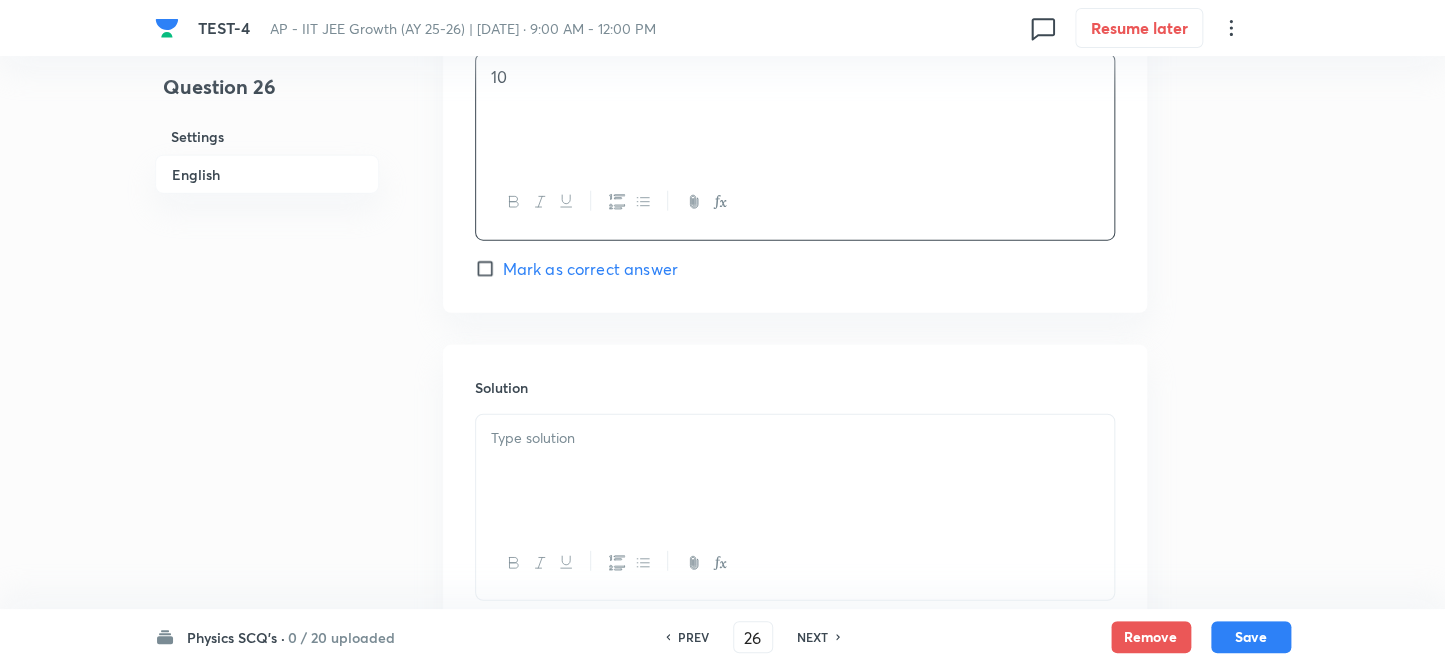 scroll, scrollTop: 2147, scrollLeft: 0, axis: vertical 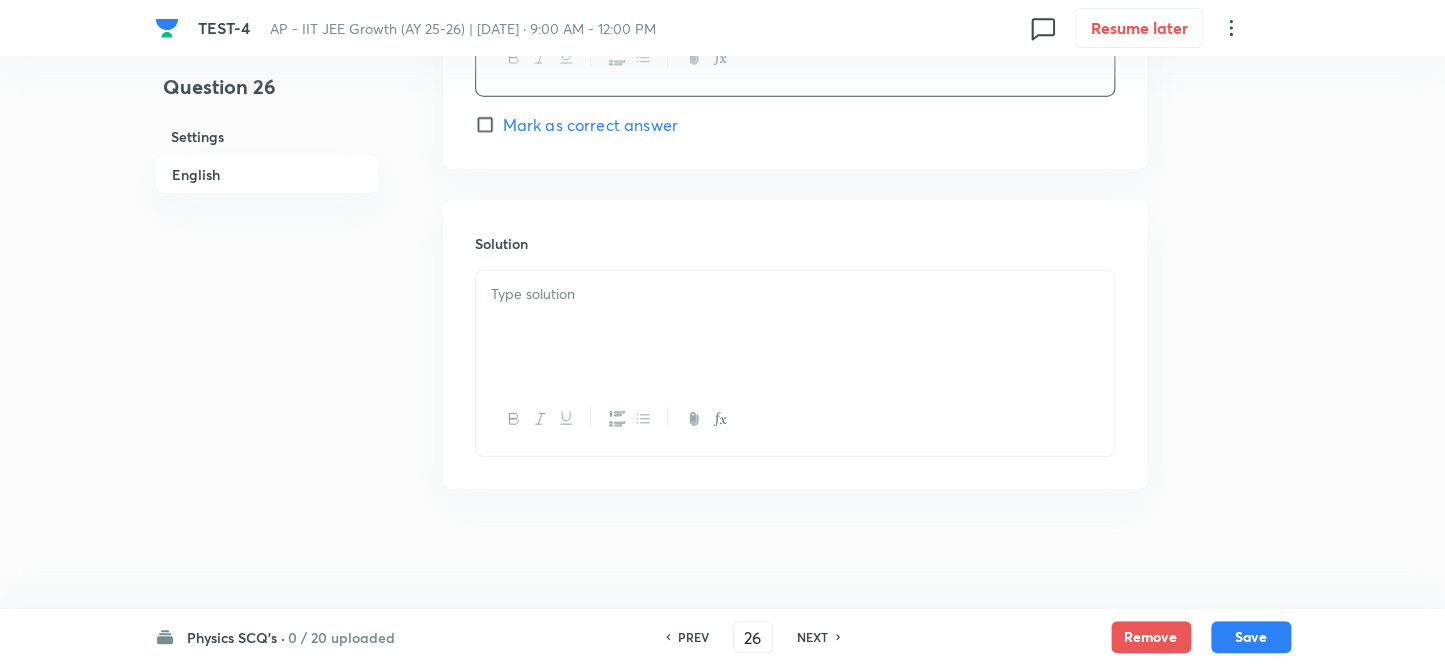 click at bounding box center [795, 327] 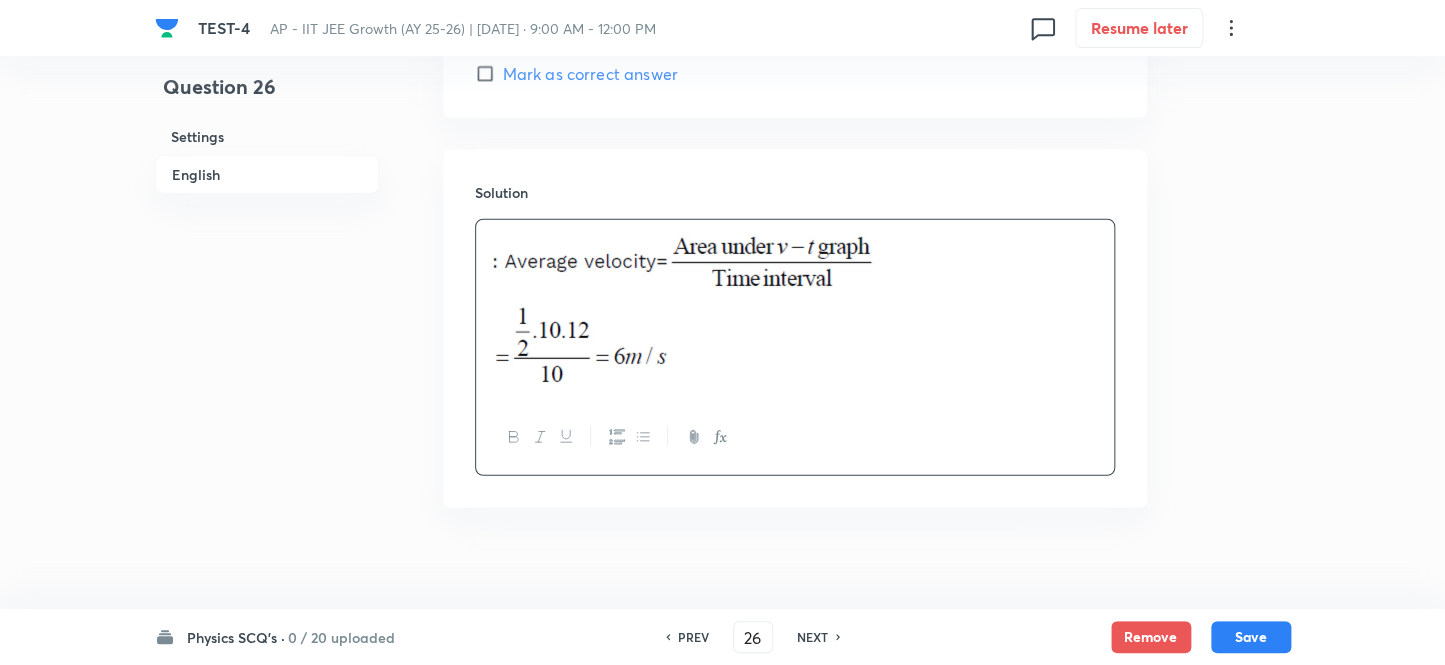 scroll, scrollTop: 2217, scrollLeft: 0, axis: vertical 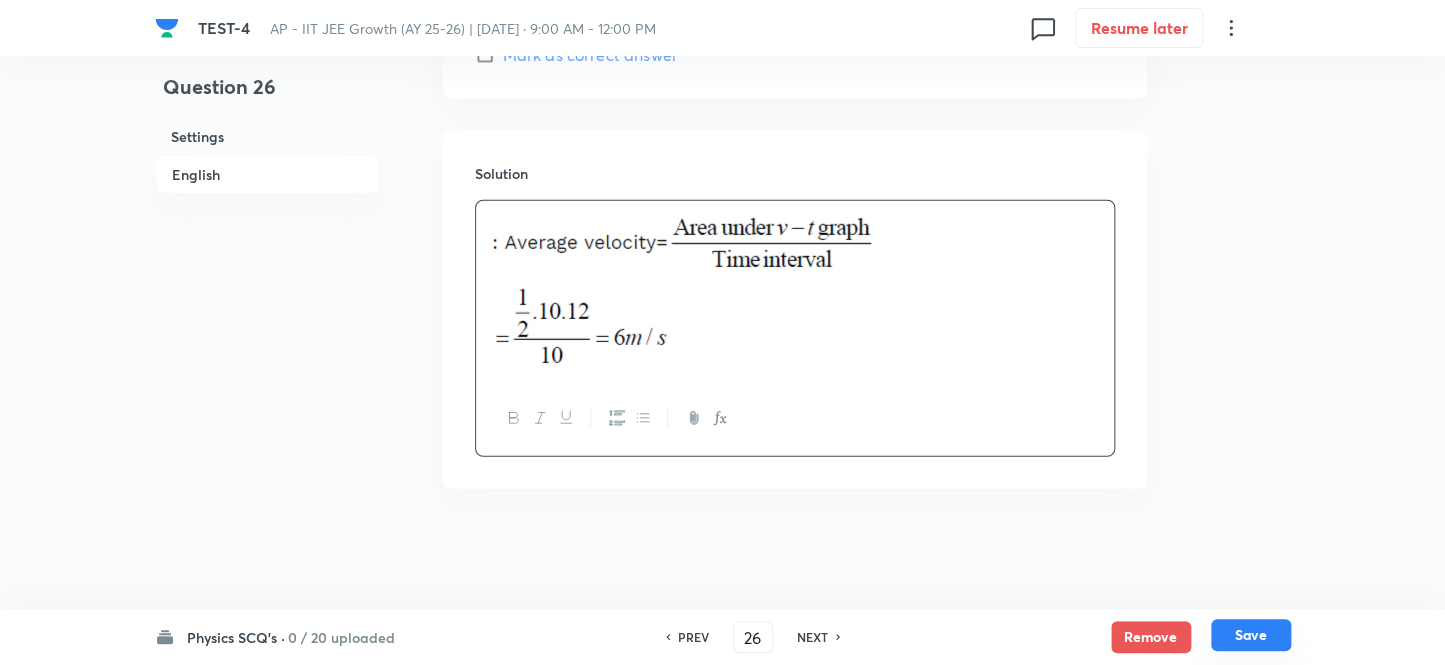 click on "Save" at bounding box center (1251, 635) 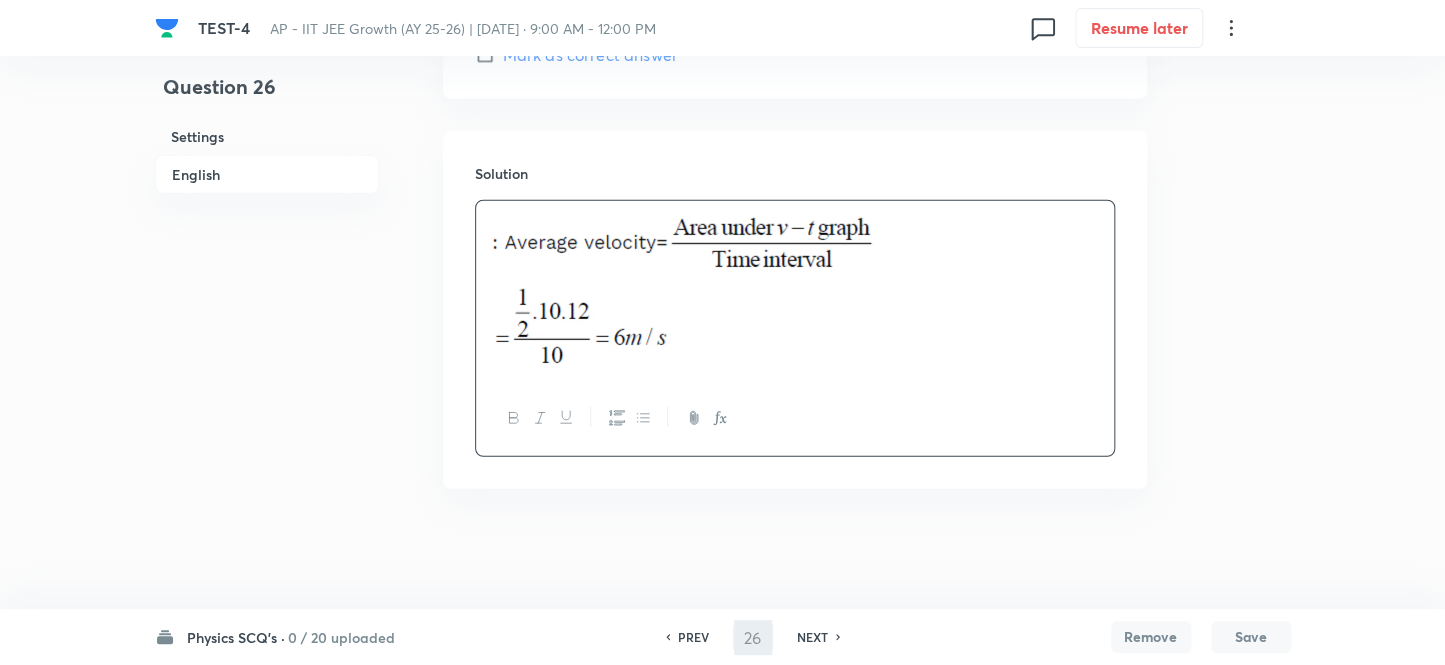 type on "27" 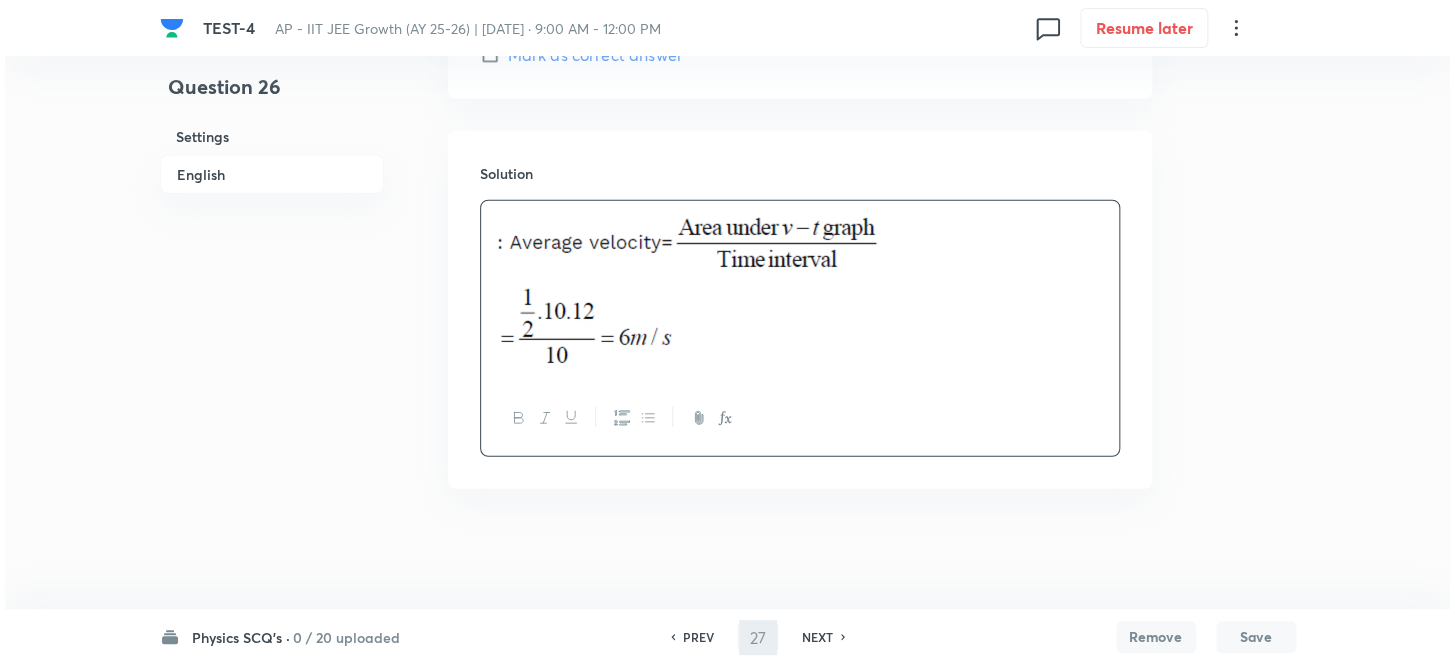scroll, scrollTop: 0, scrollLeft: 0, axis: both 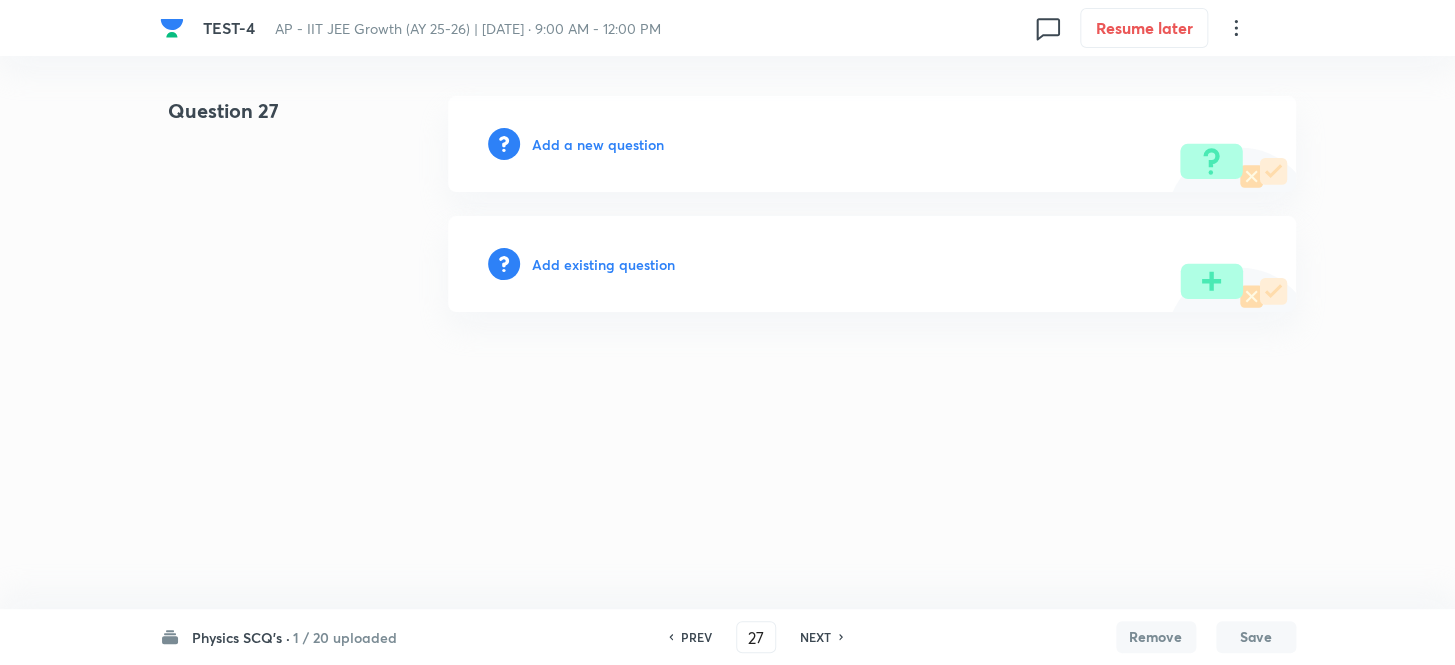 click on "Add a new question" at bounding box center [598, 144] 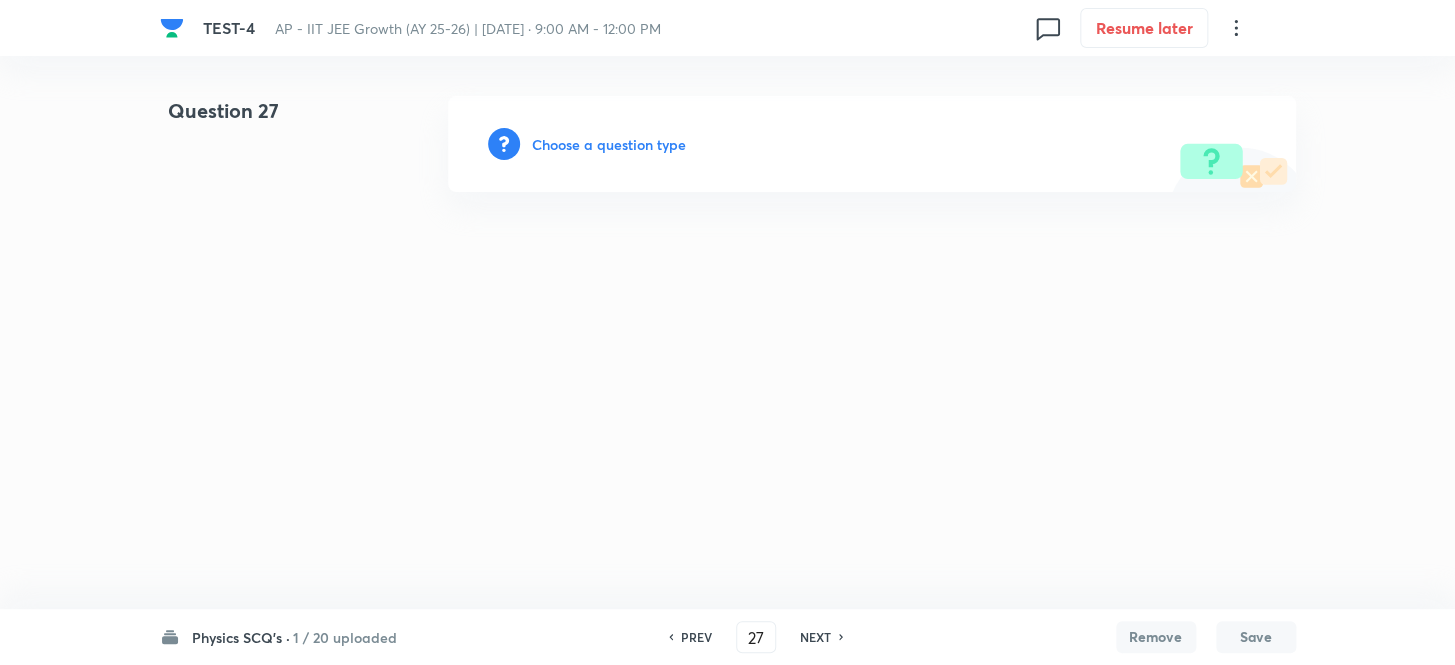 click on "Choose a question type" at bounding box center [609, 144] 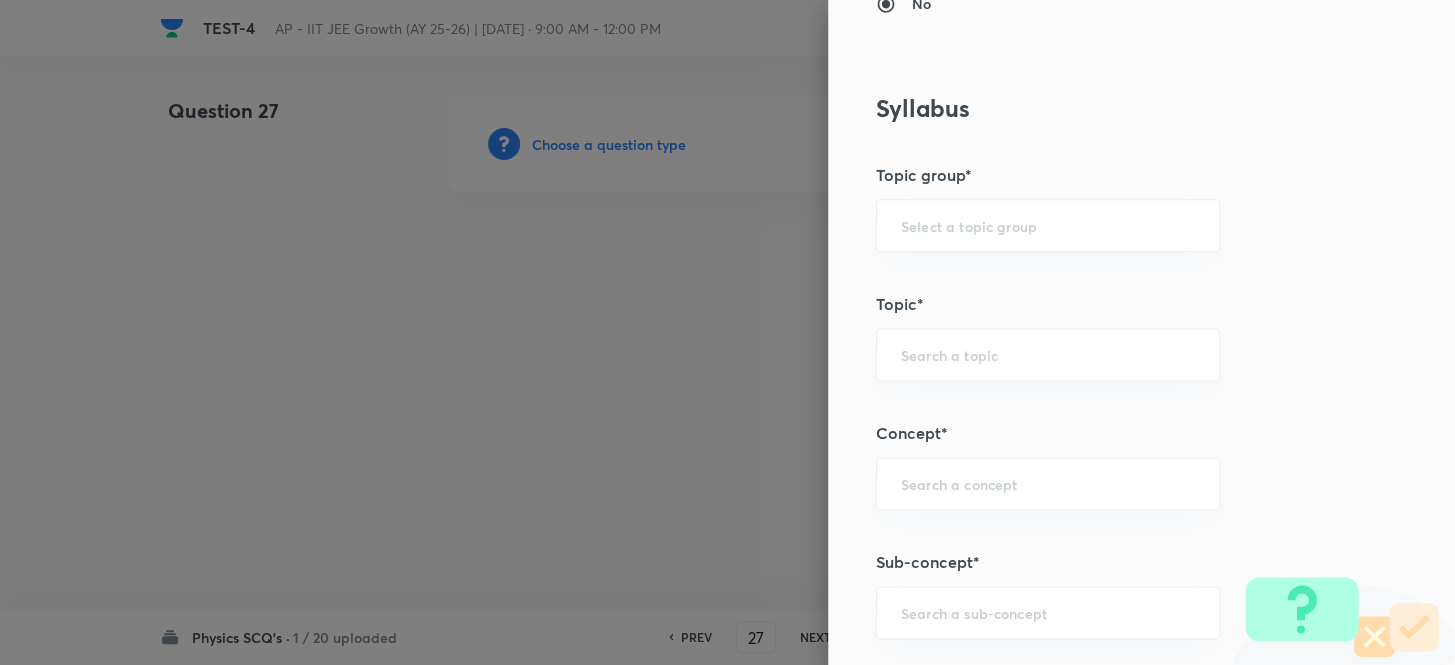 scroll, scrollTop: 1090, scrollLeft: 0, axis: vertical 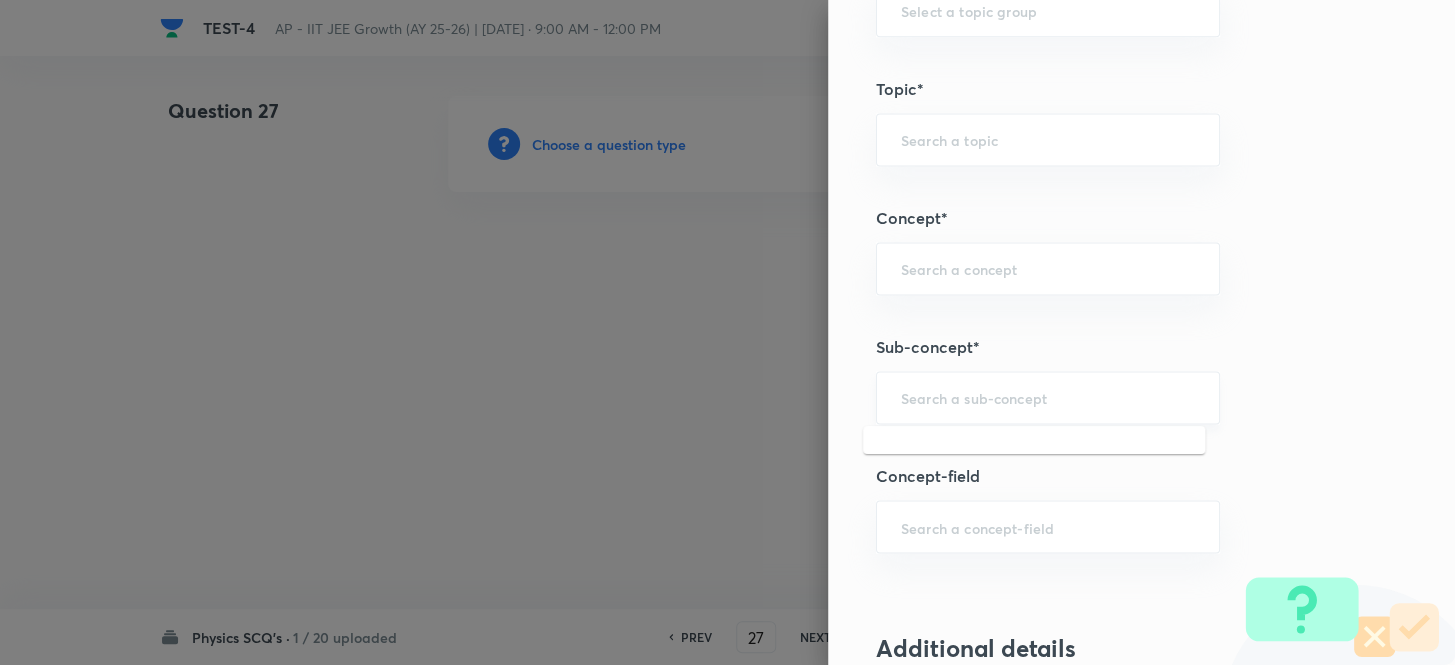 click at bounding box center (1048, 397) 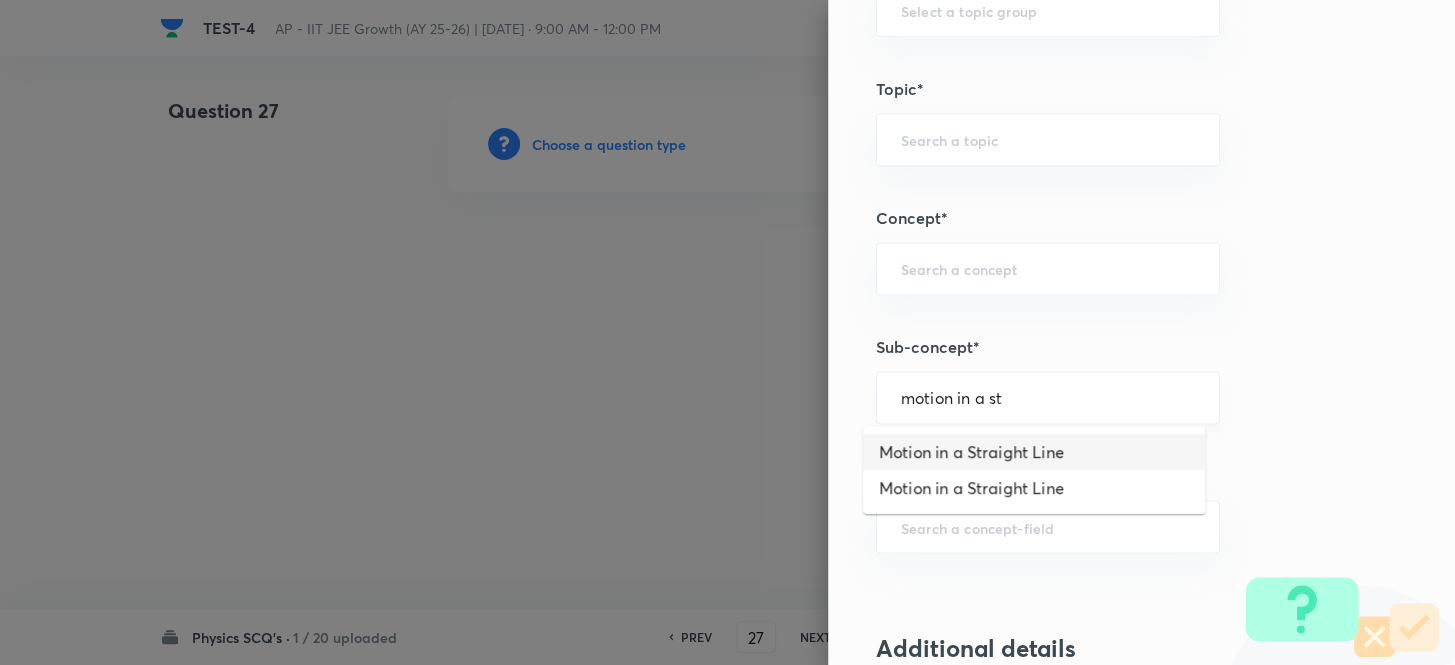 type on "Motion in a Straight Line" 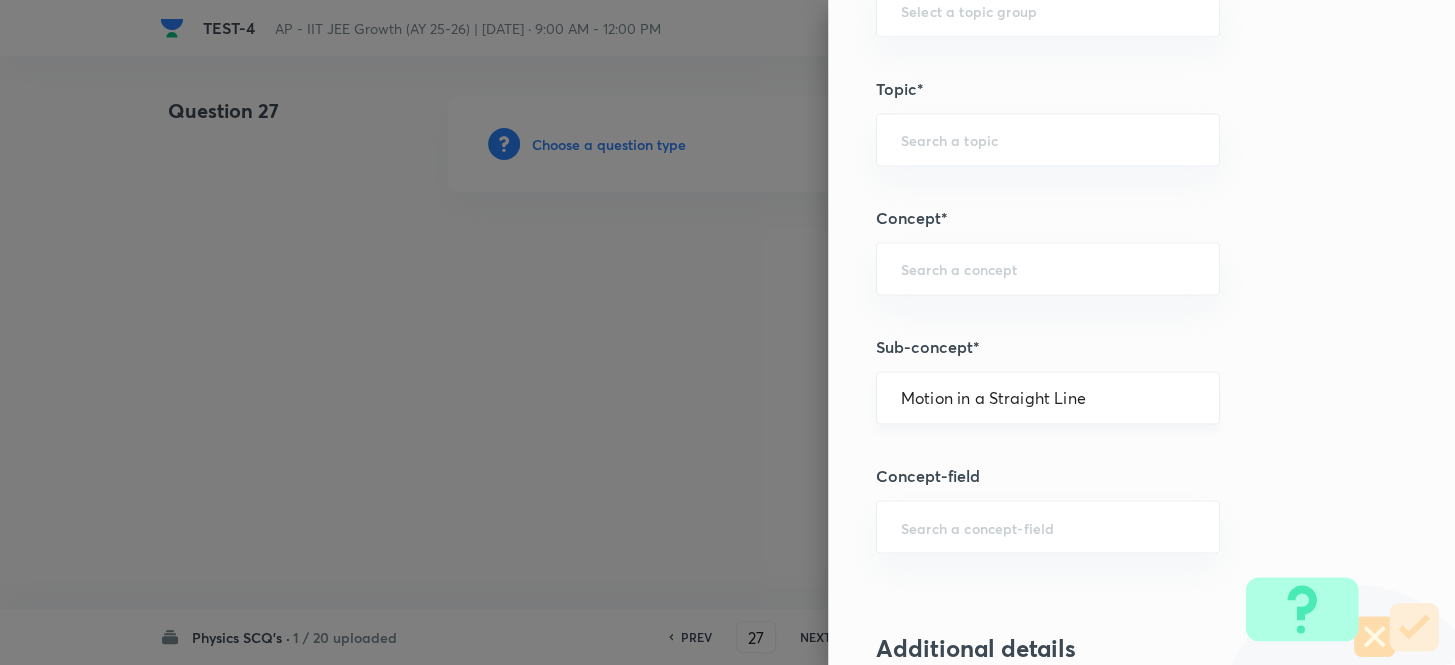 type on "Physics" 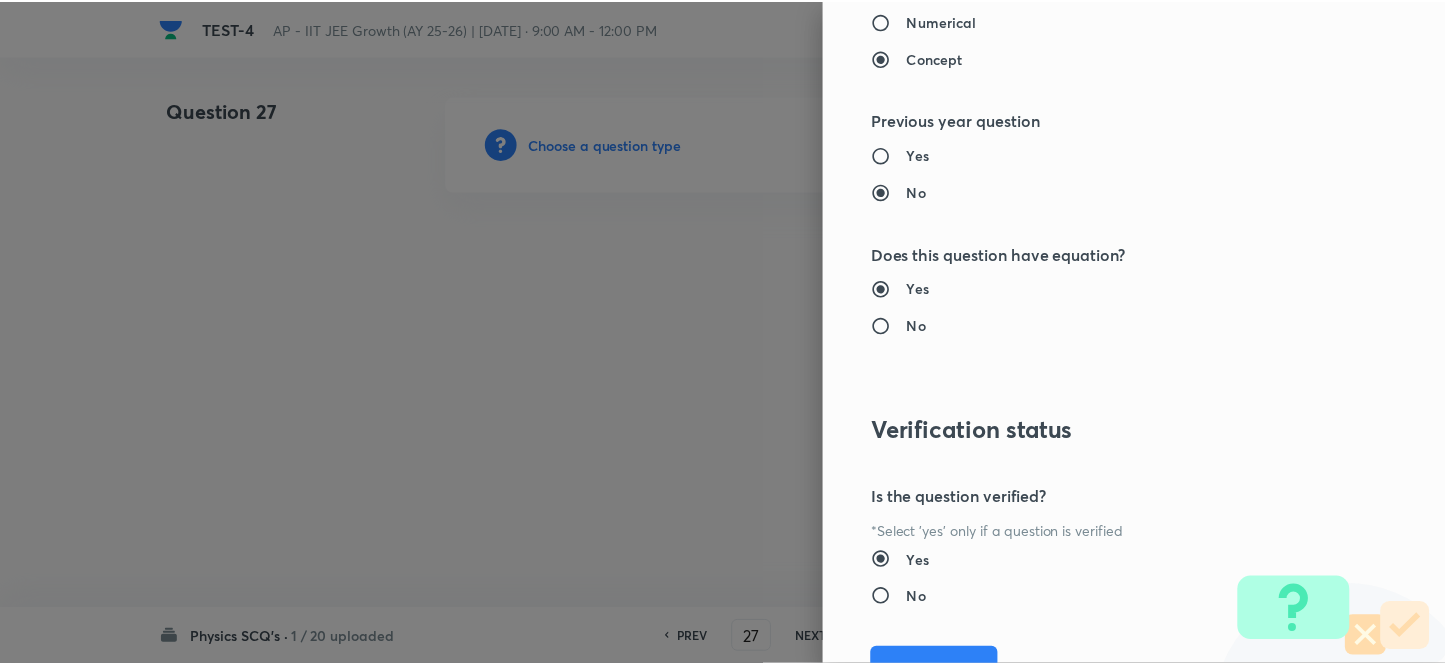 scroll, scrollTop: 2193, scrollLeft: 0, axis: vertical 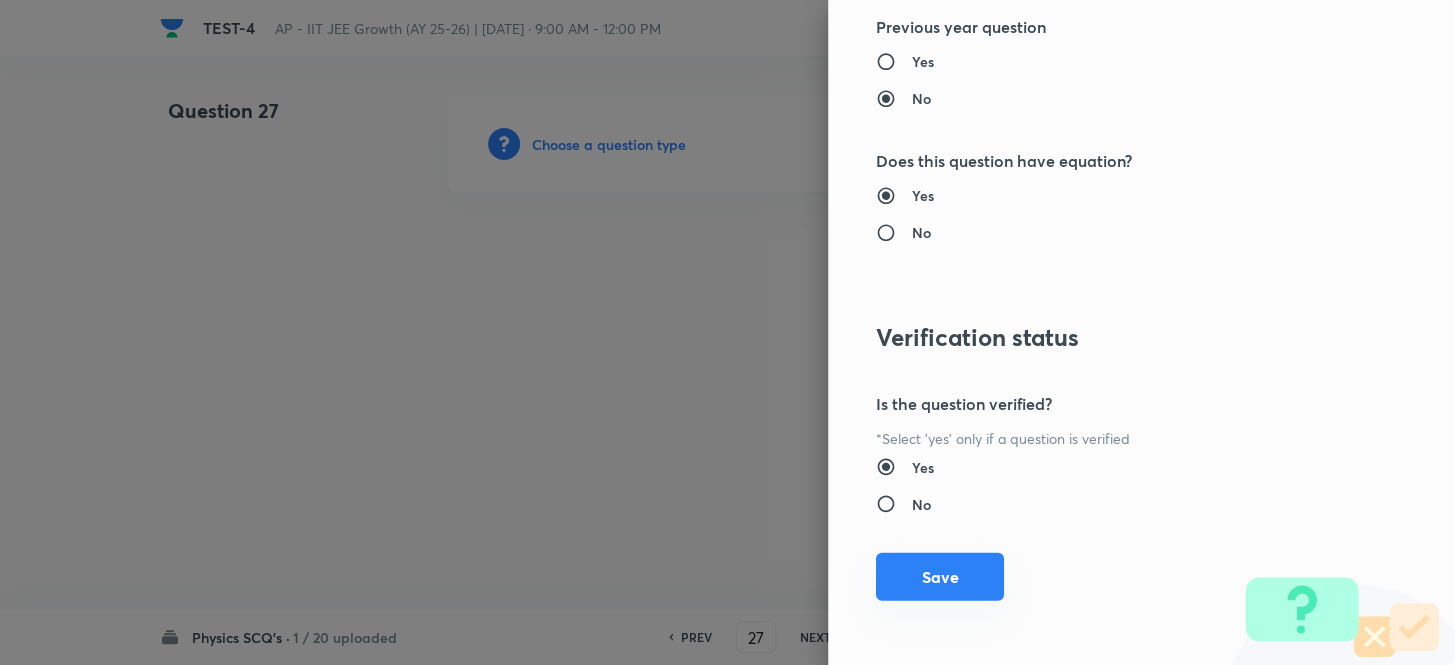 click on "Save" at bounding box center (940, 577) 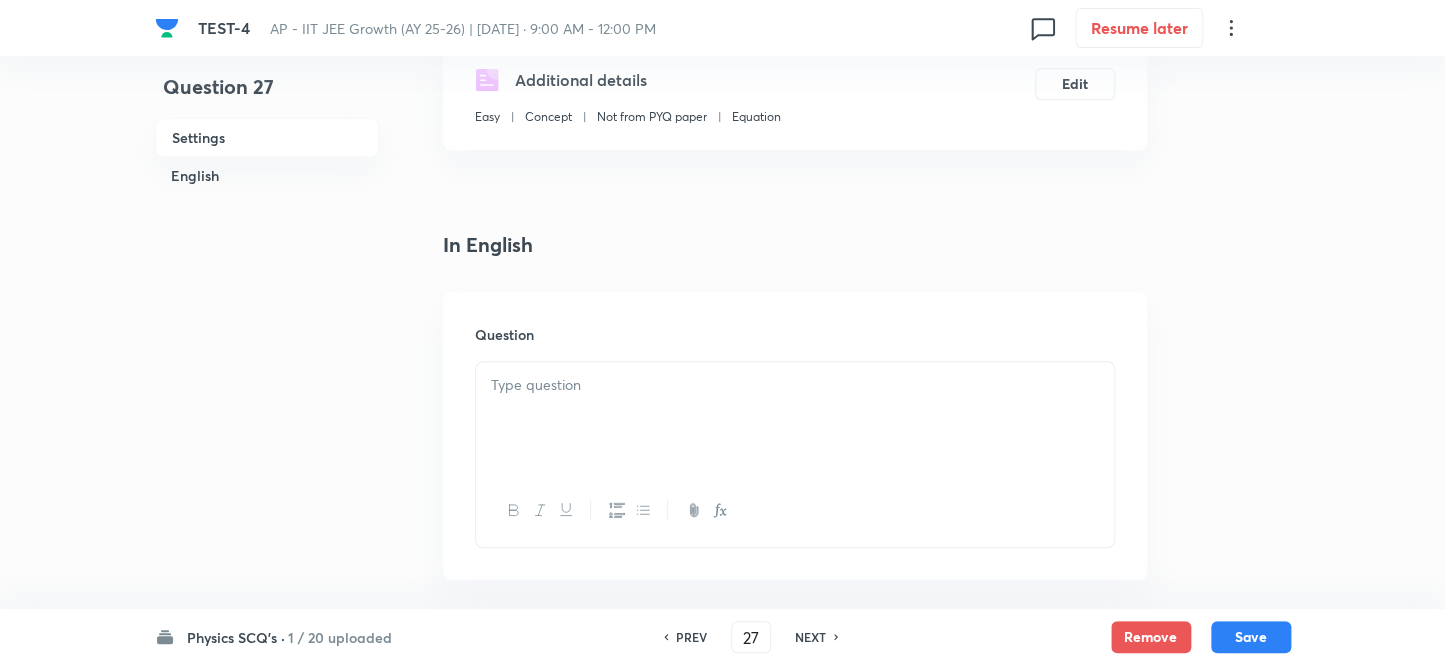 scroll, scrollTop: 363, scrollLeft: 0, axis: vertical 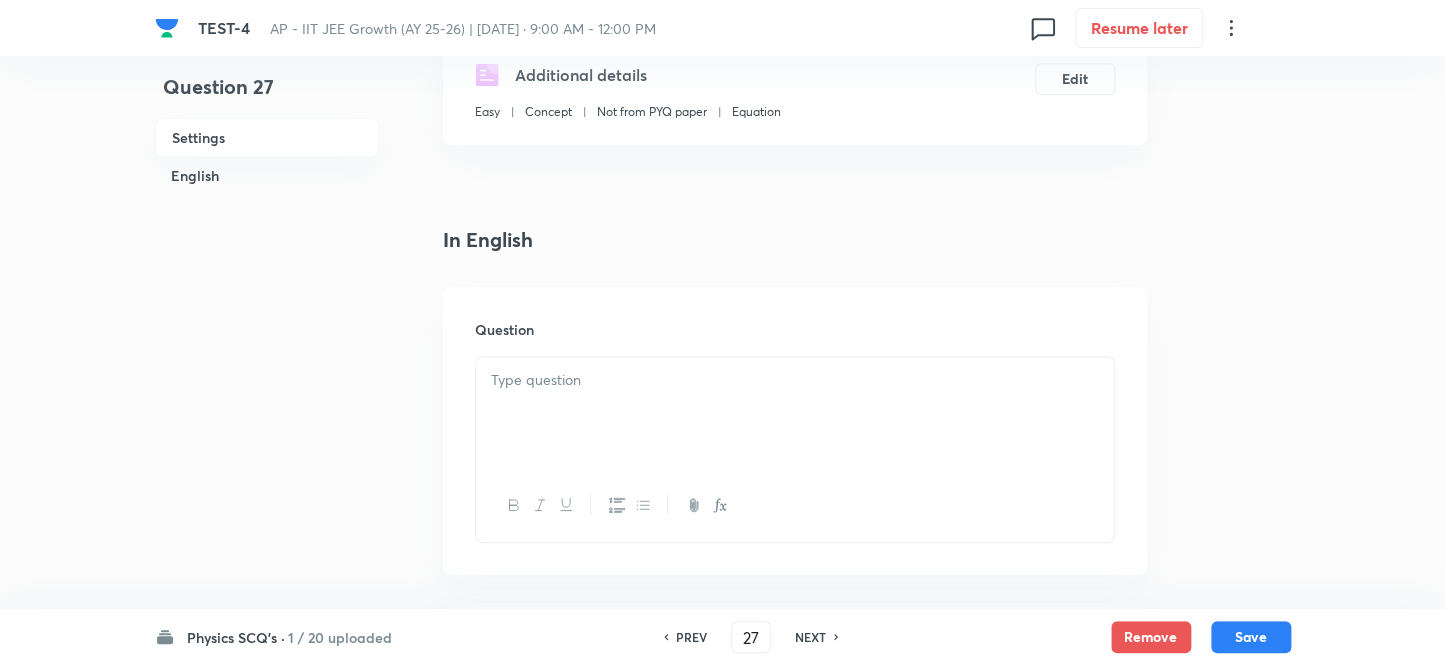 click at bounding box center (795, 413) 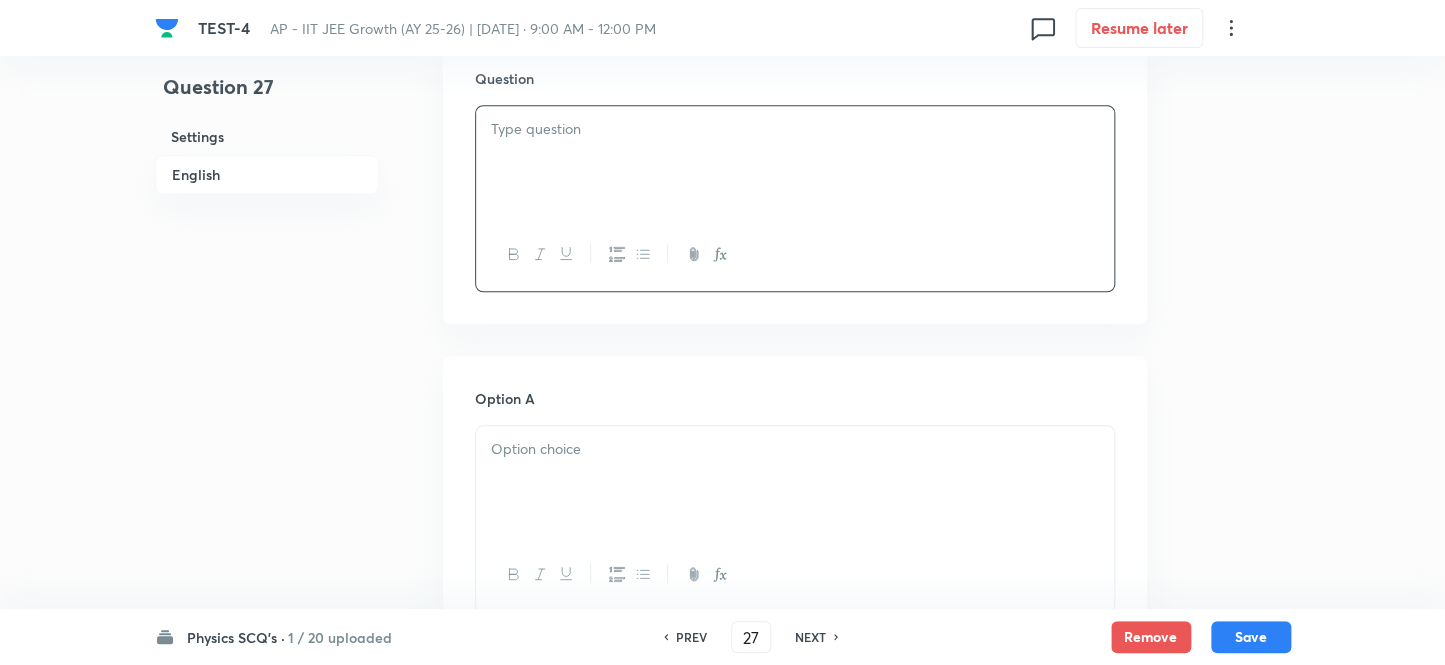 scroll, scrollTop: 636, scrollLeft: 0, axis: vertical 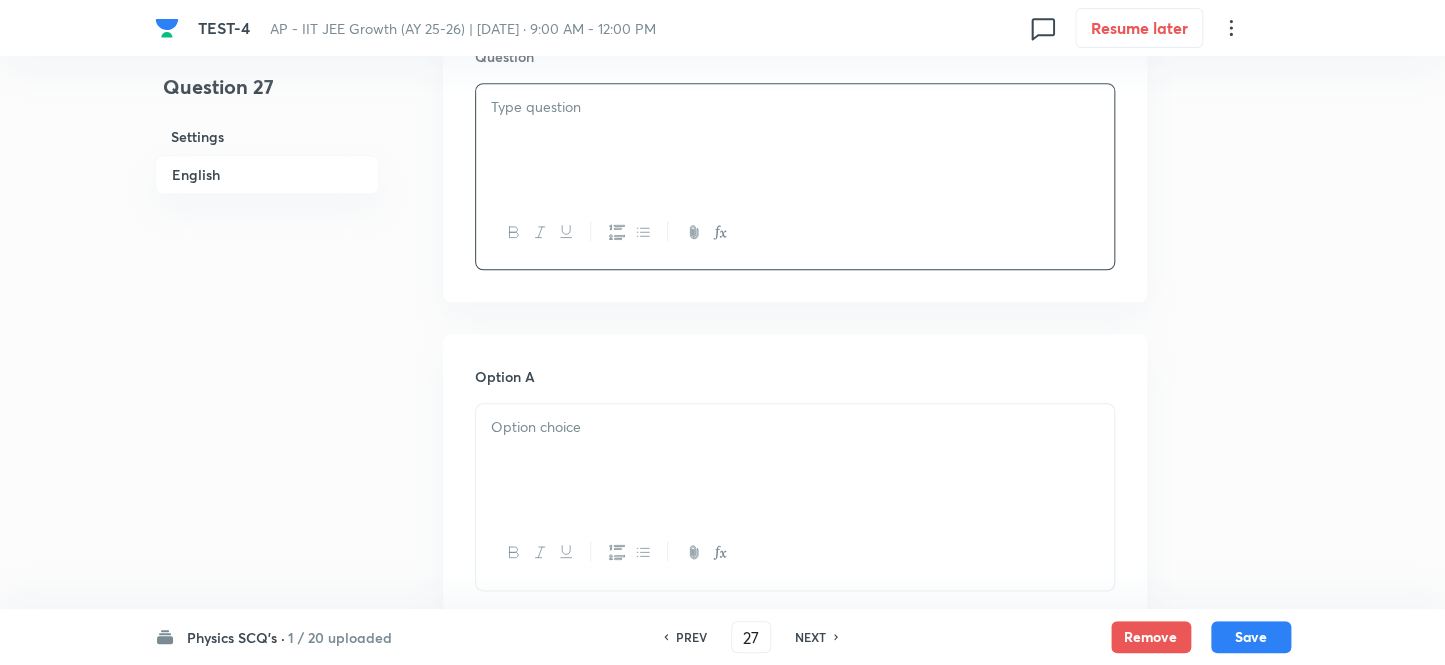 click at bounding box center [795, 140] 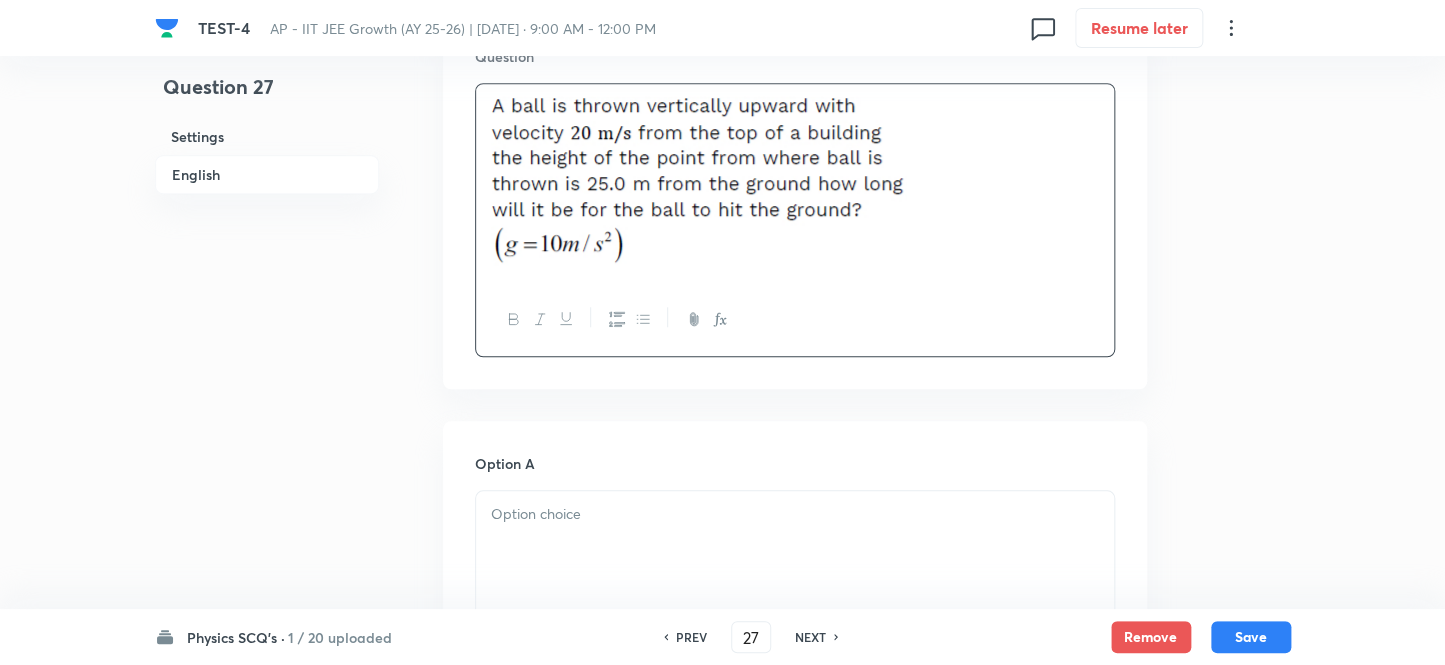 click at bounding box center [795, 547] 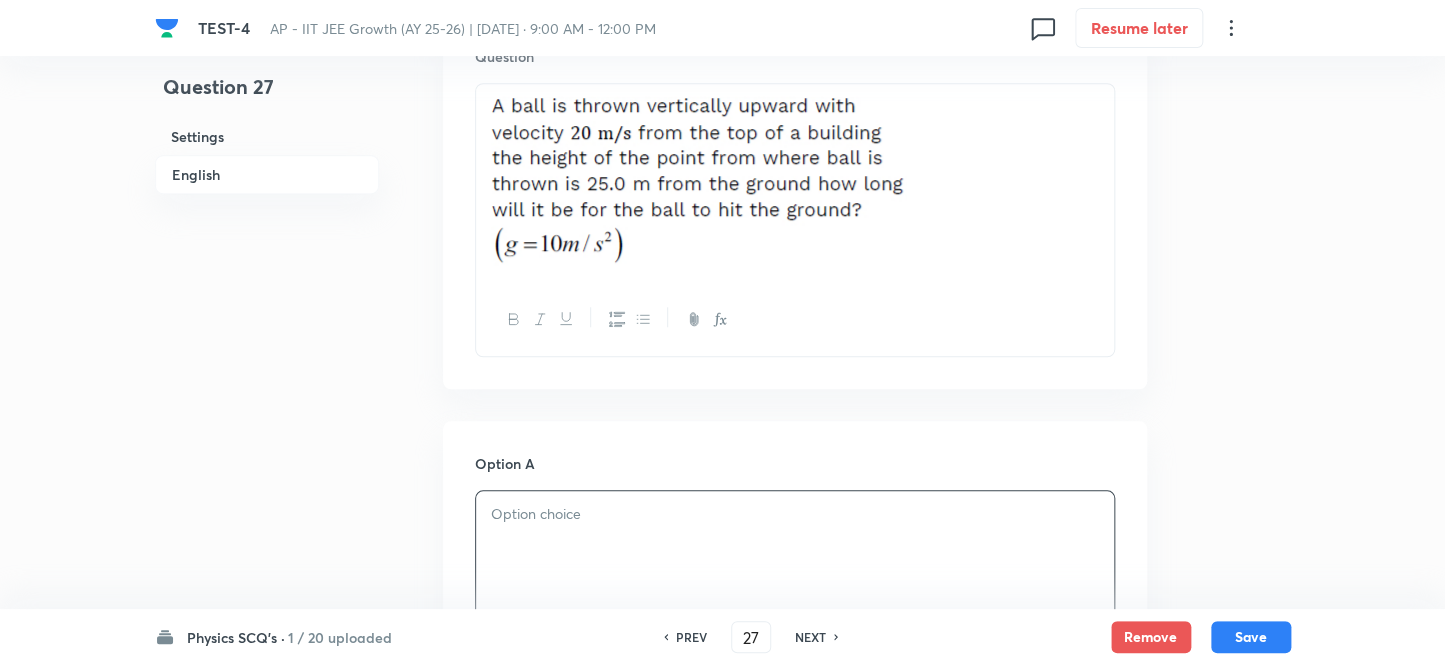type 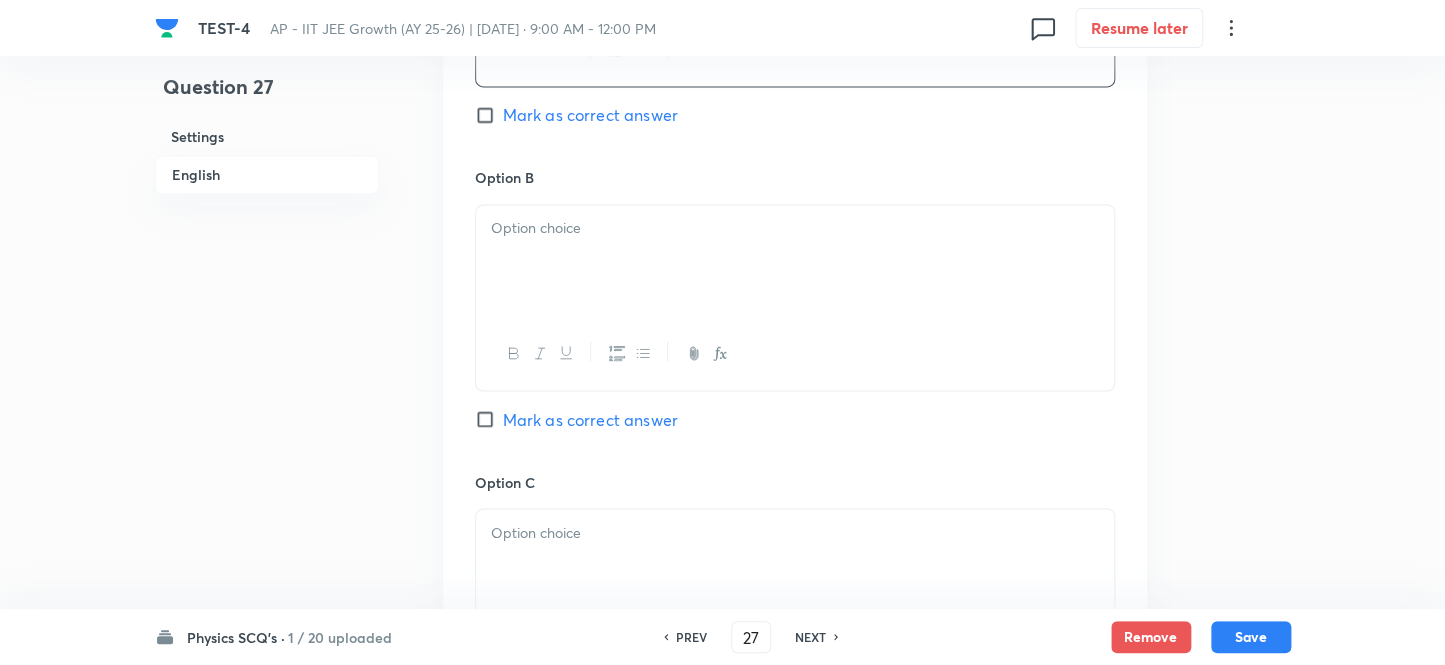 scroll, scrollTop: 1363, scrollLeft: 0, axis: vertical 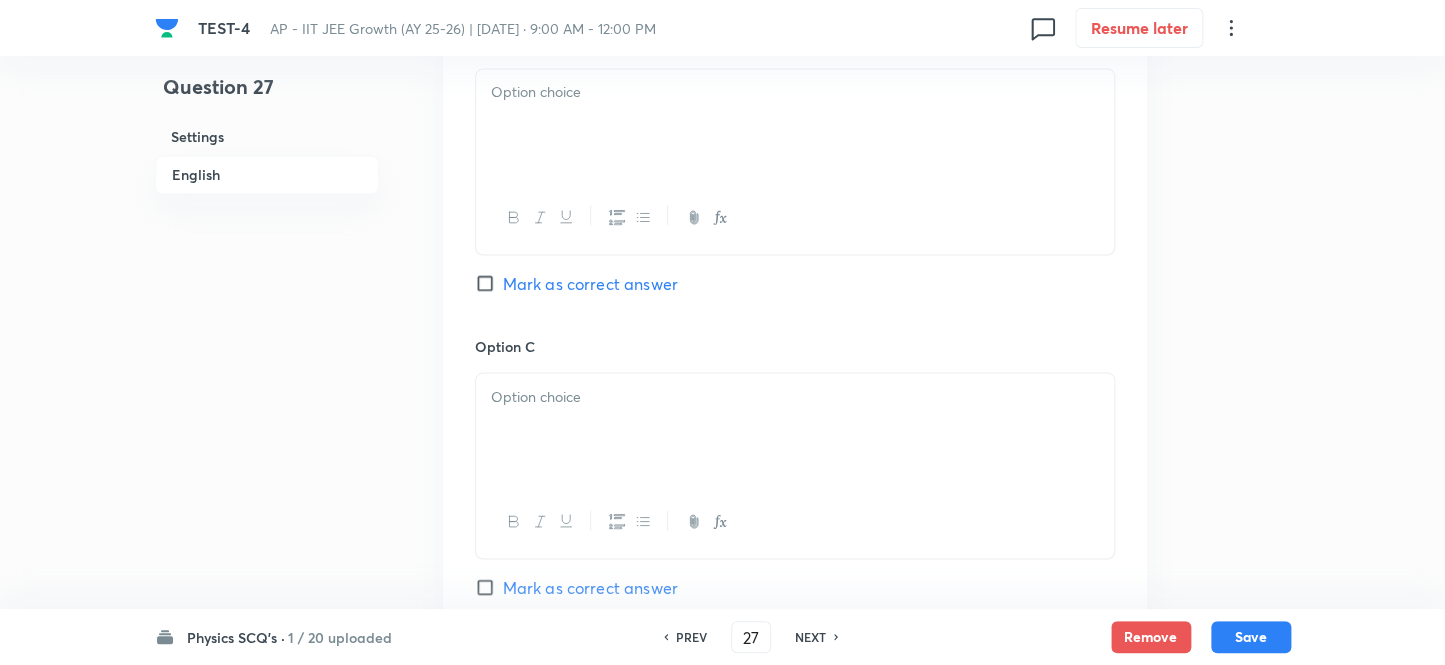 click at bounding box center [795, 125] 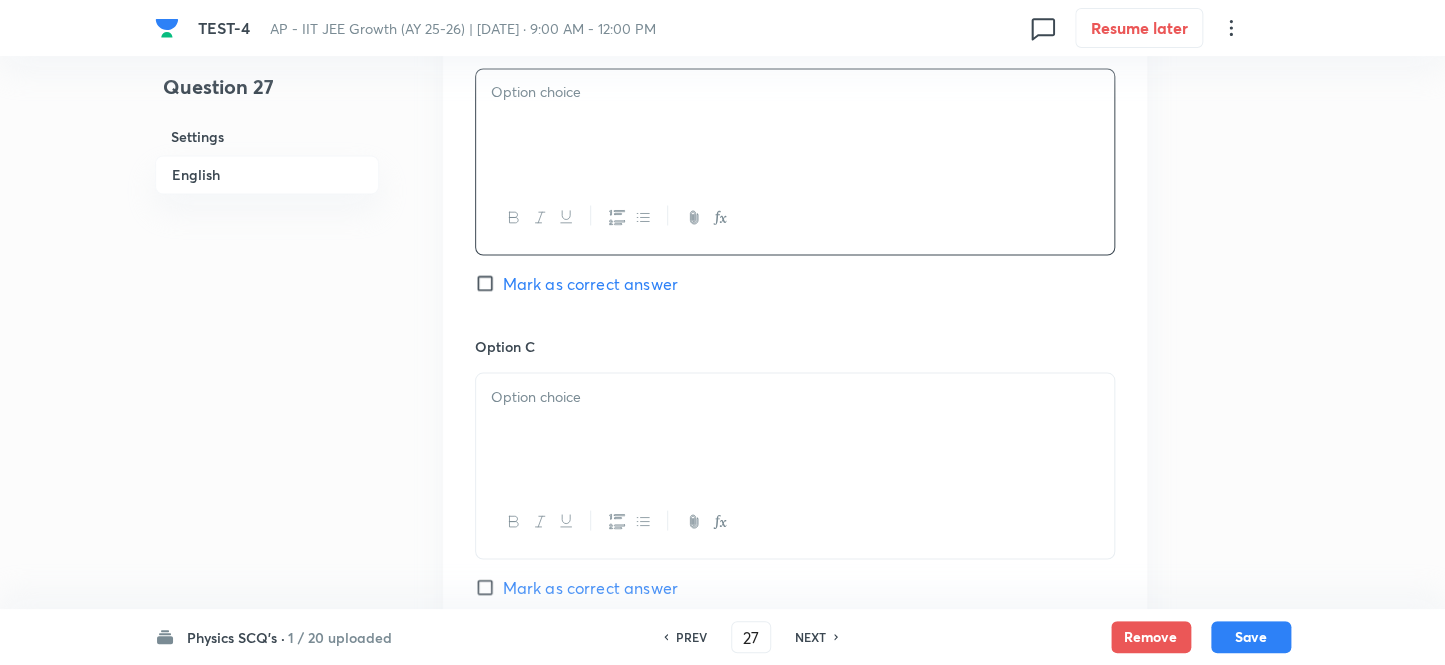 type 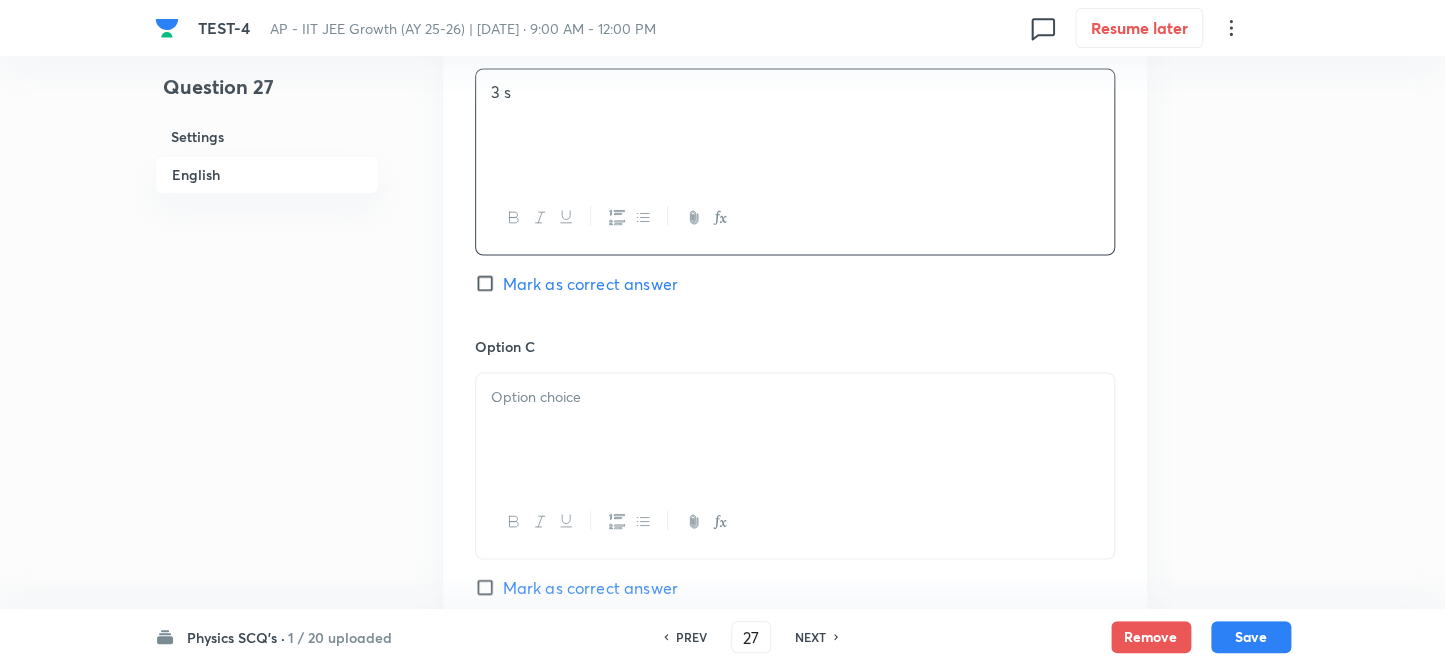 click at bounding box center (795, 396) 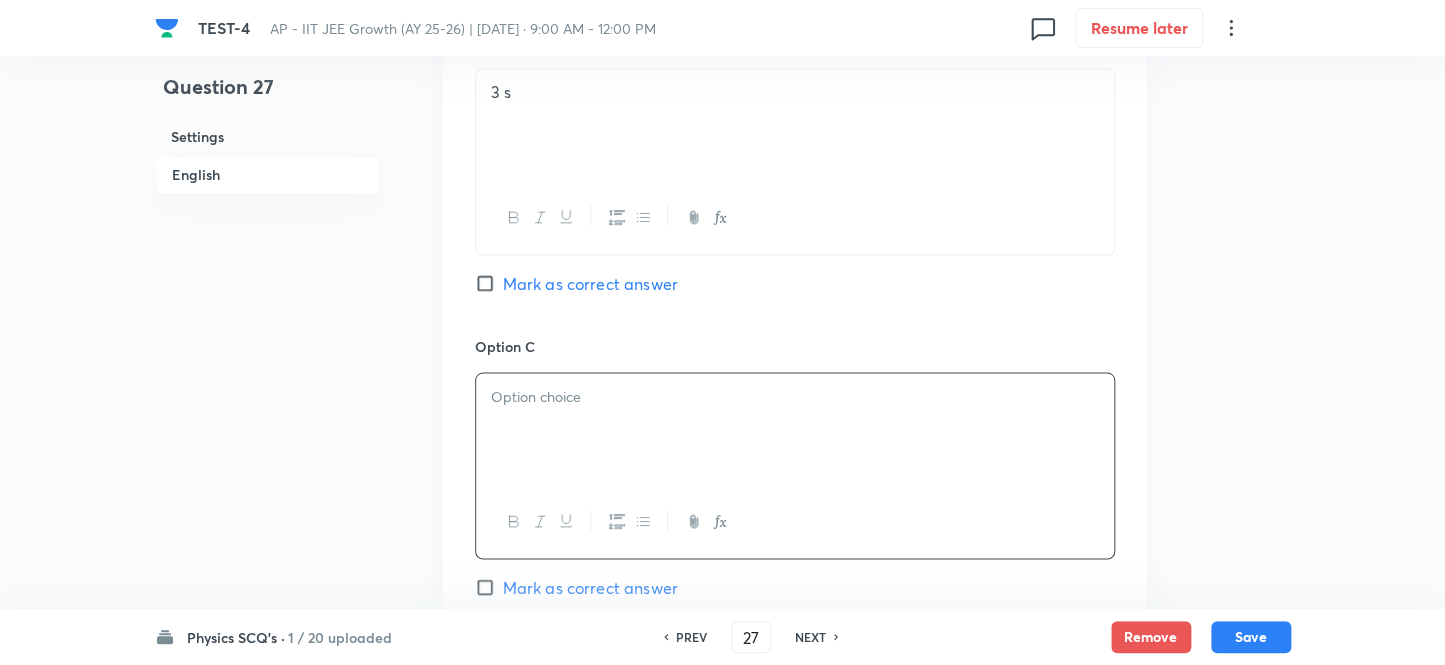 type 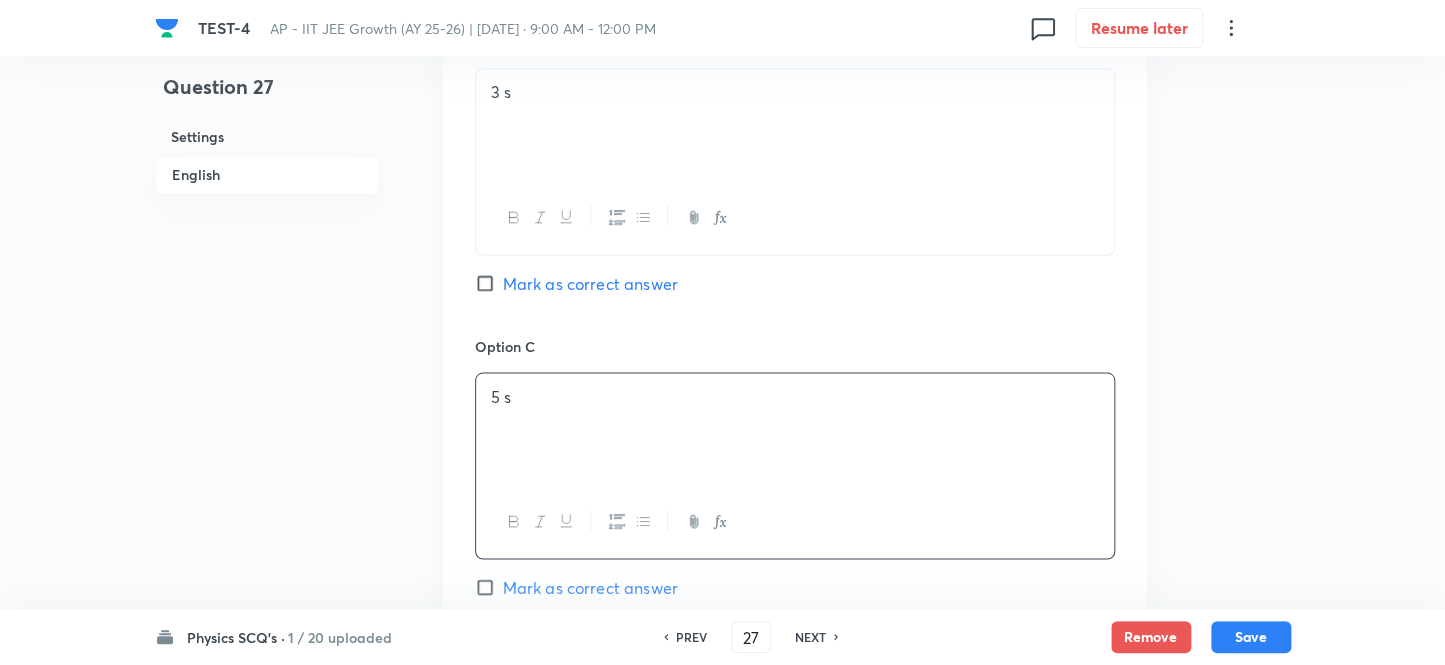 scroll, scrollTop: 1545, scrollLeft: 0, axis: vertical 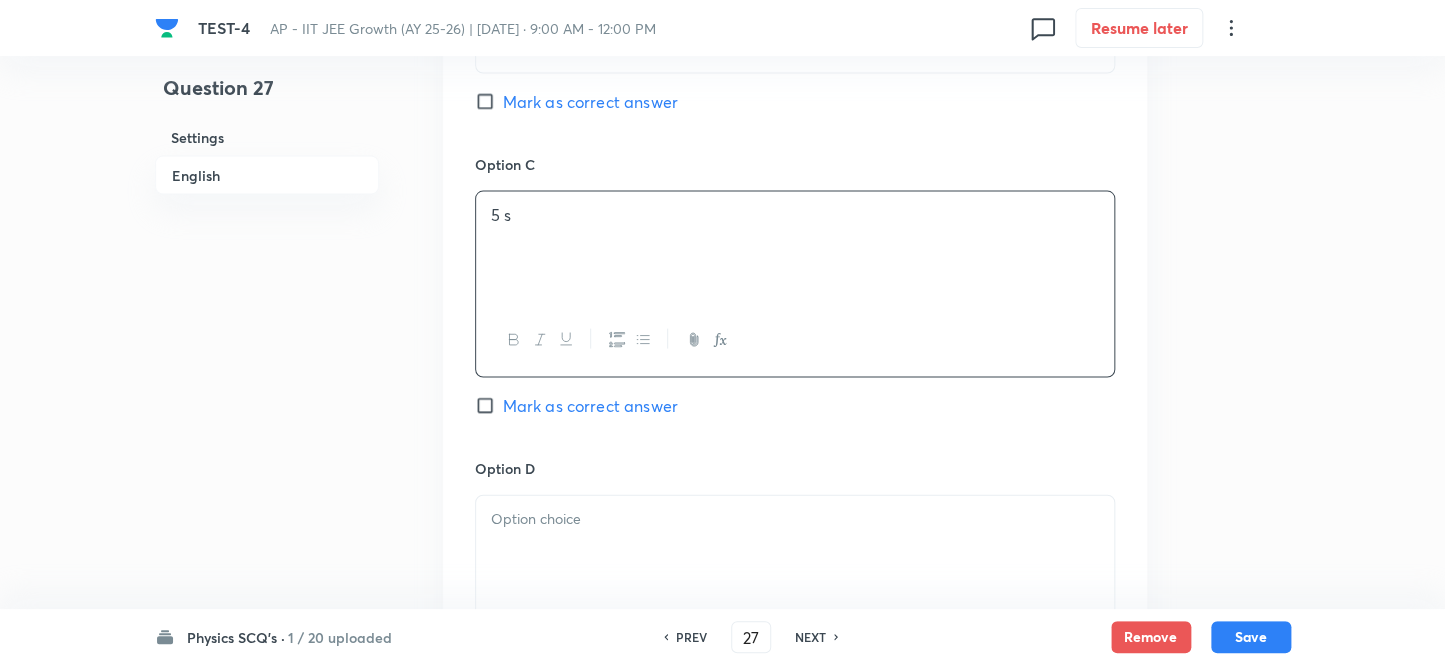 click on "Option D" at bounding box center (795, 467) 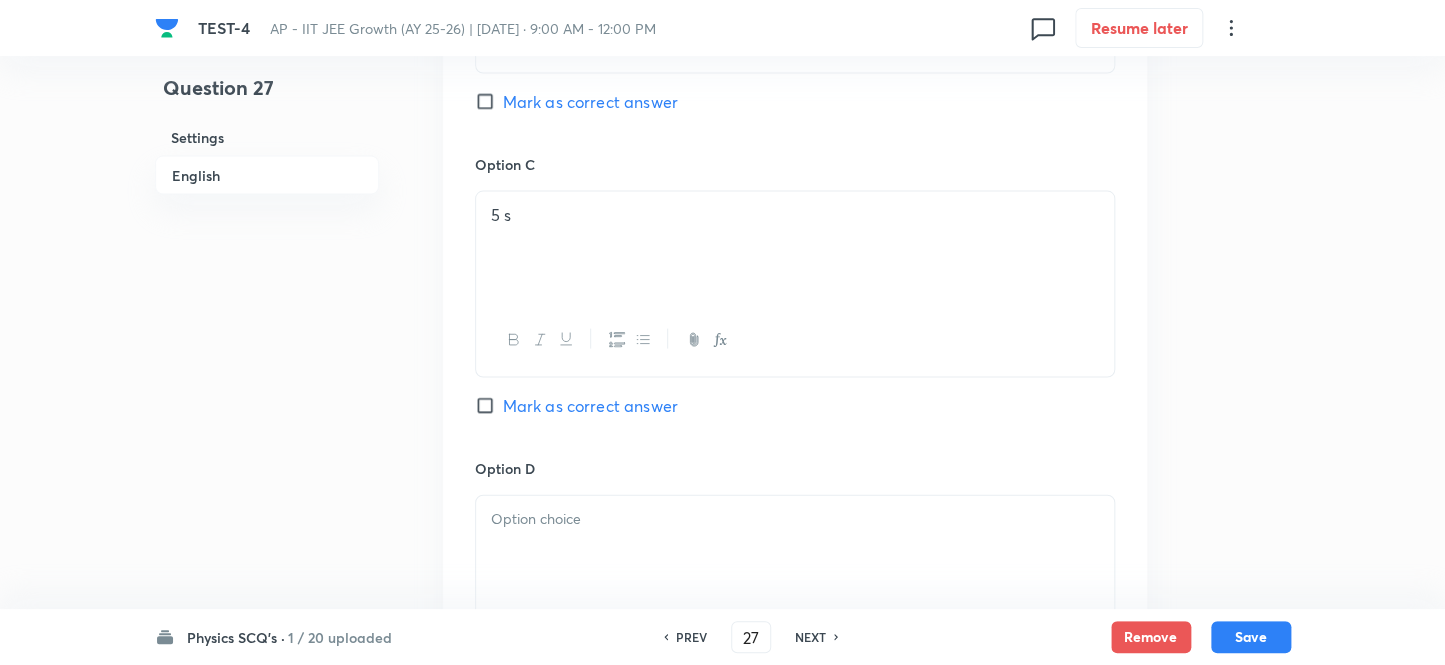 click at bounding box center [795, 551] 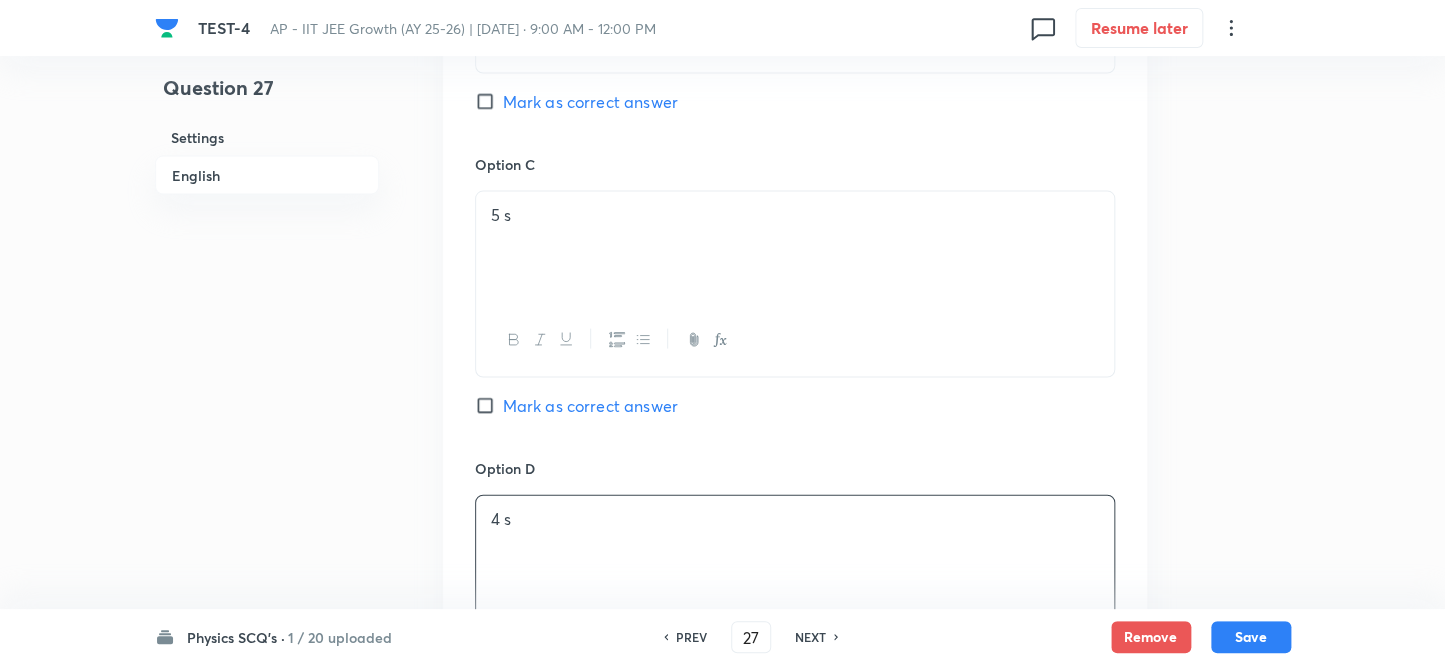 click on "Mark as correct answer" at bounding box center [489, 405] 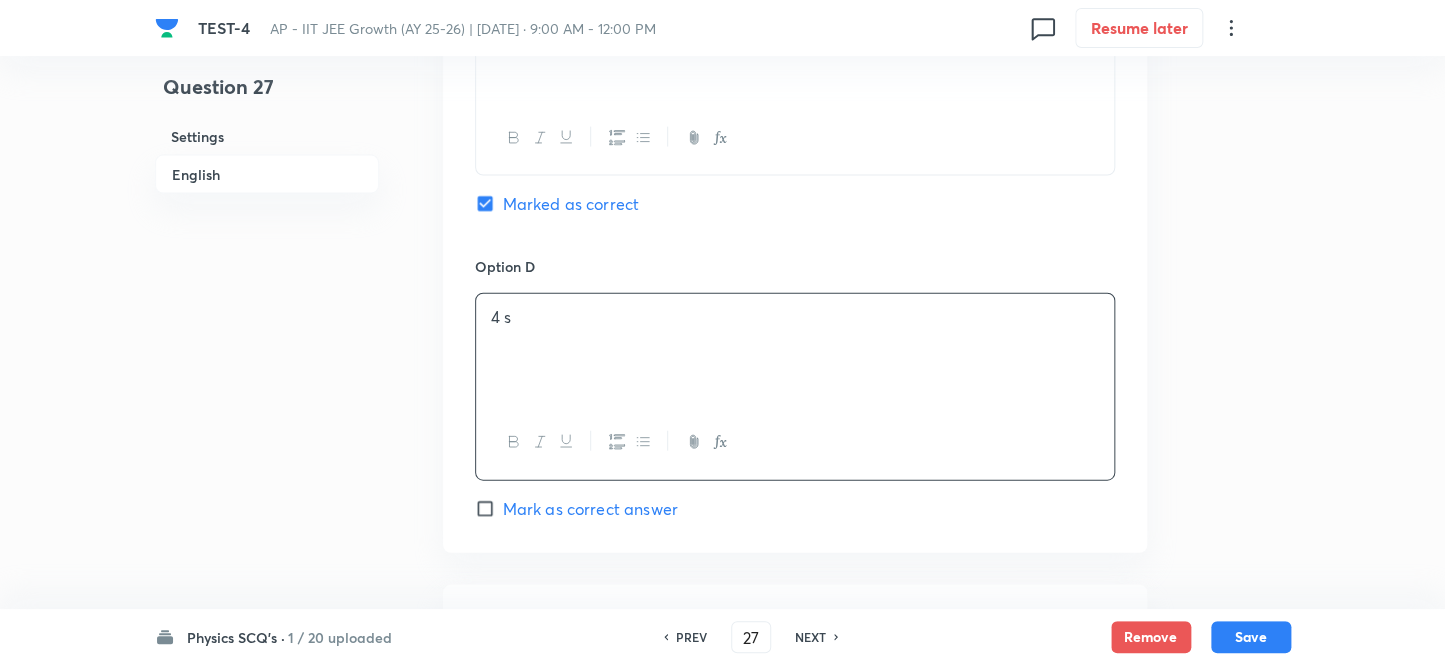 scroll, scrollTop: 1909, scrollLeft: 0, axis: vertical 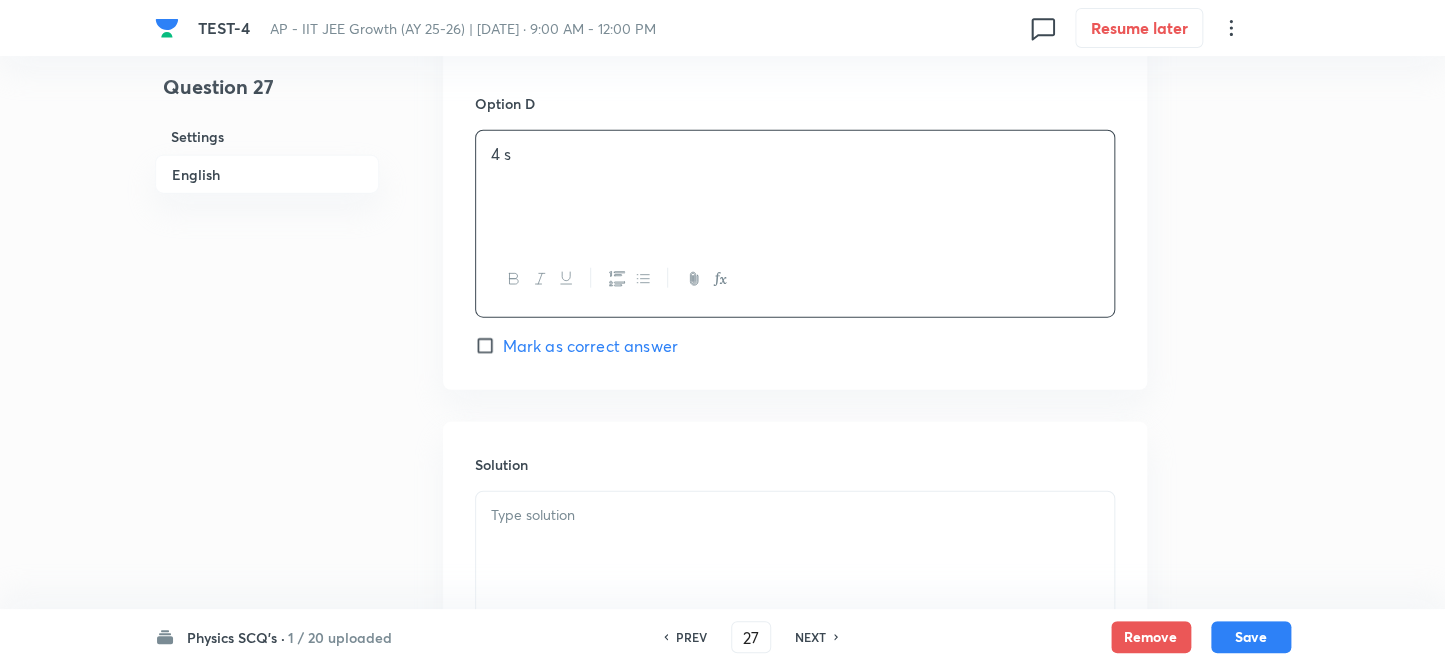 click at bounding box center [795, 515] 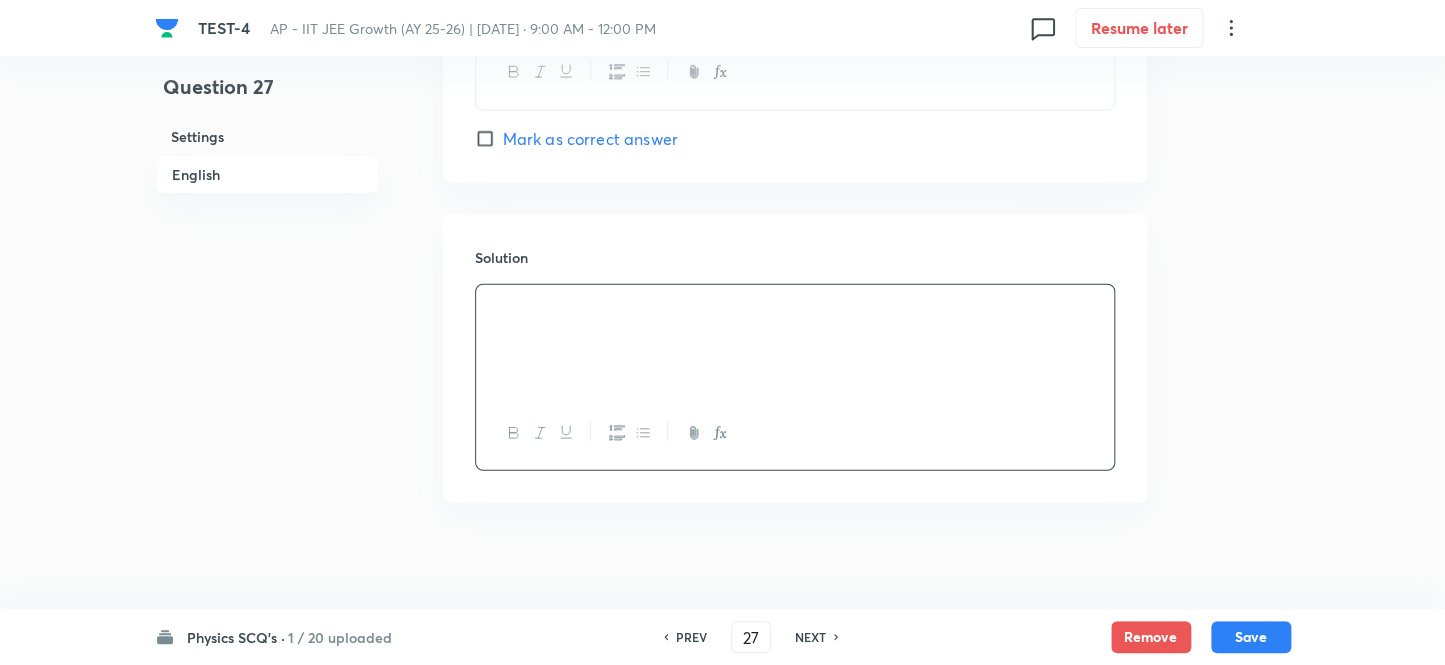 scroll, scrollTop: 2131, scrollLeft: 0, axis: vertical 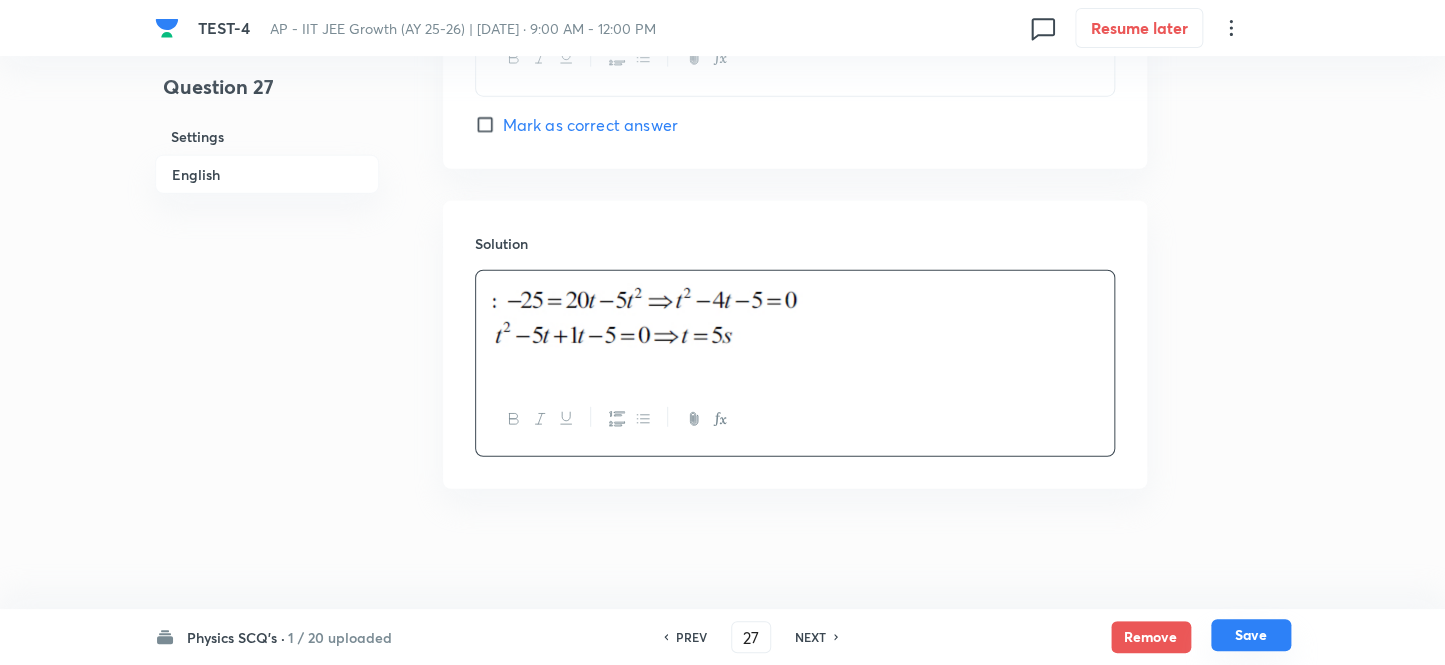 click on "Save" at bounding box center [1251, 635] 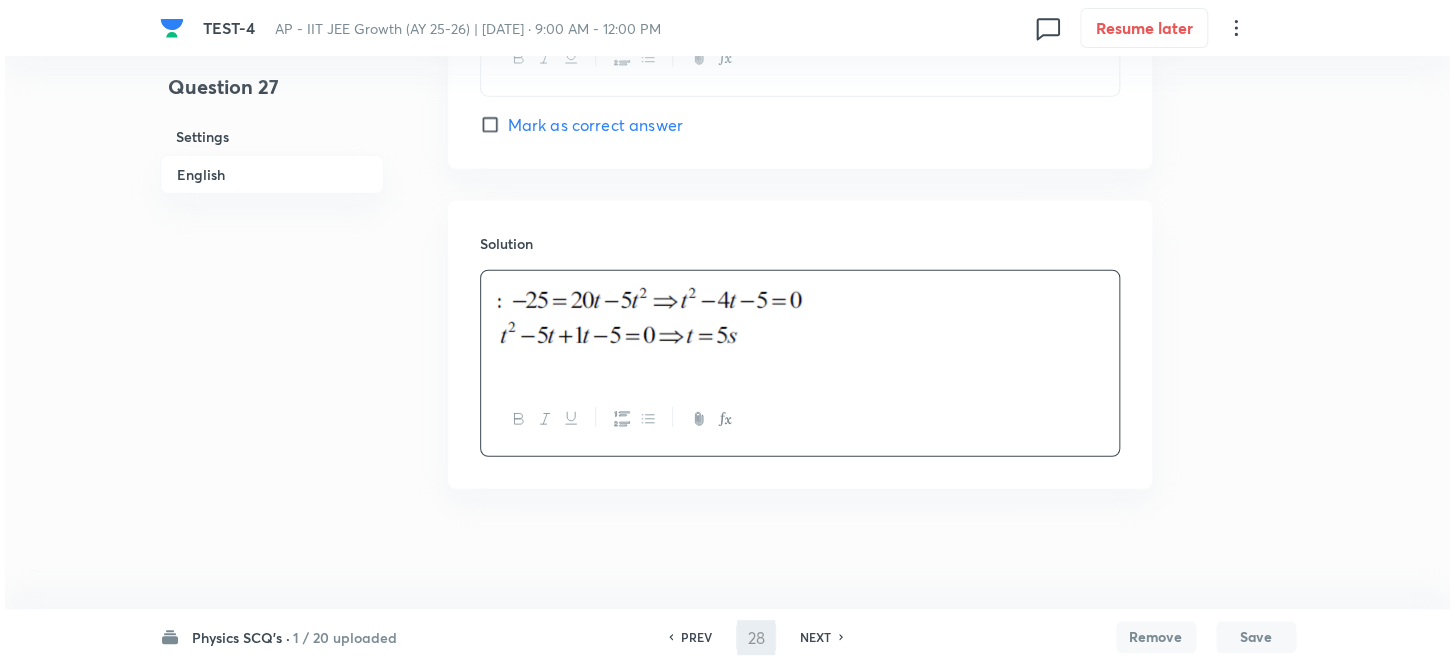 scroll, scrollTop: 0, scrollLeft: 0, axis: both 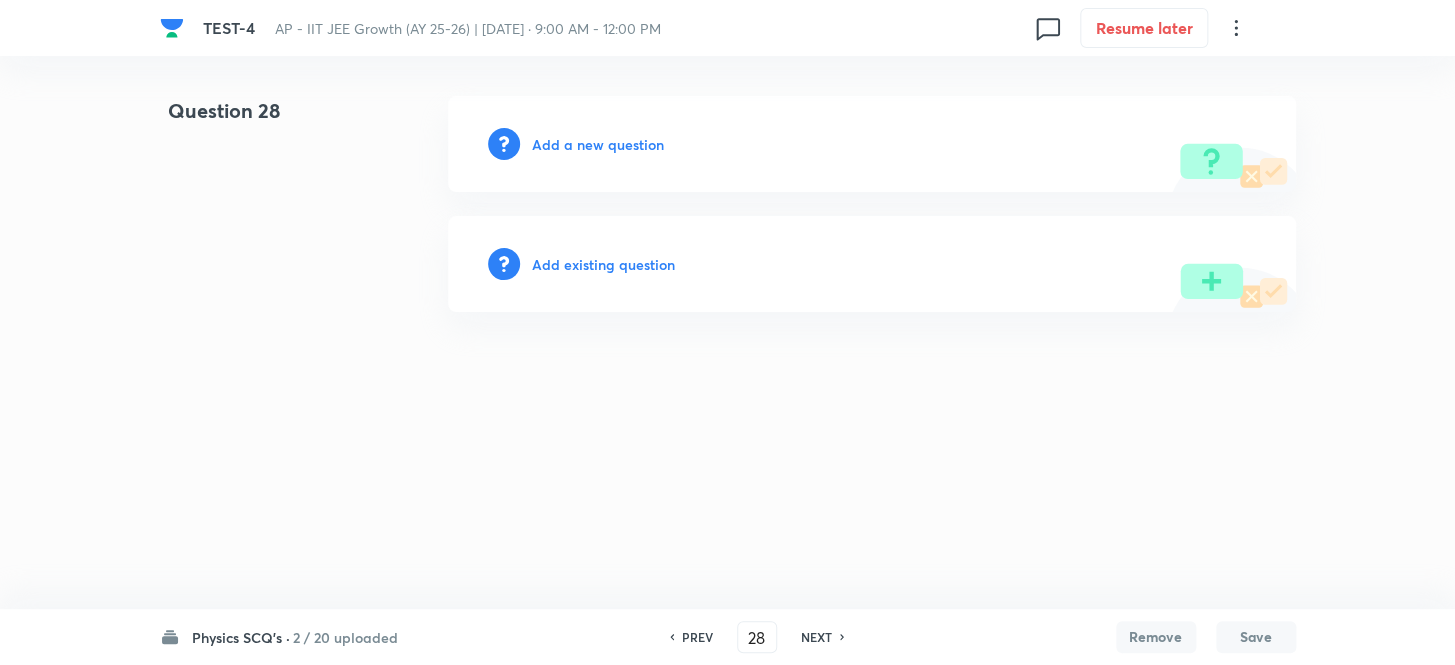 click on "Add a new question" at bounding box center [598, 144] 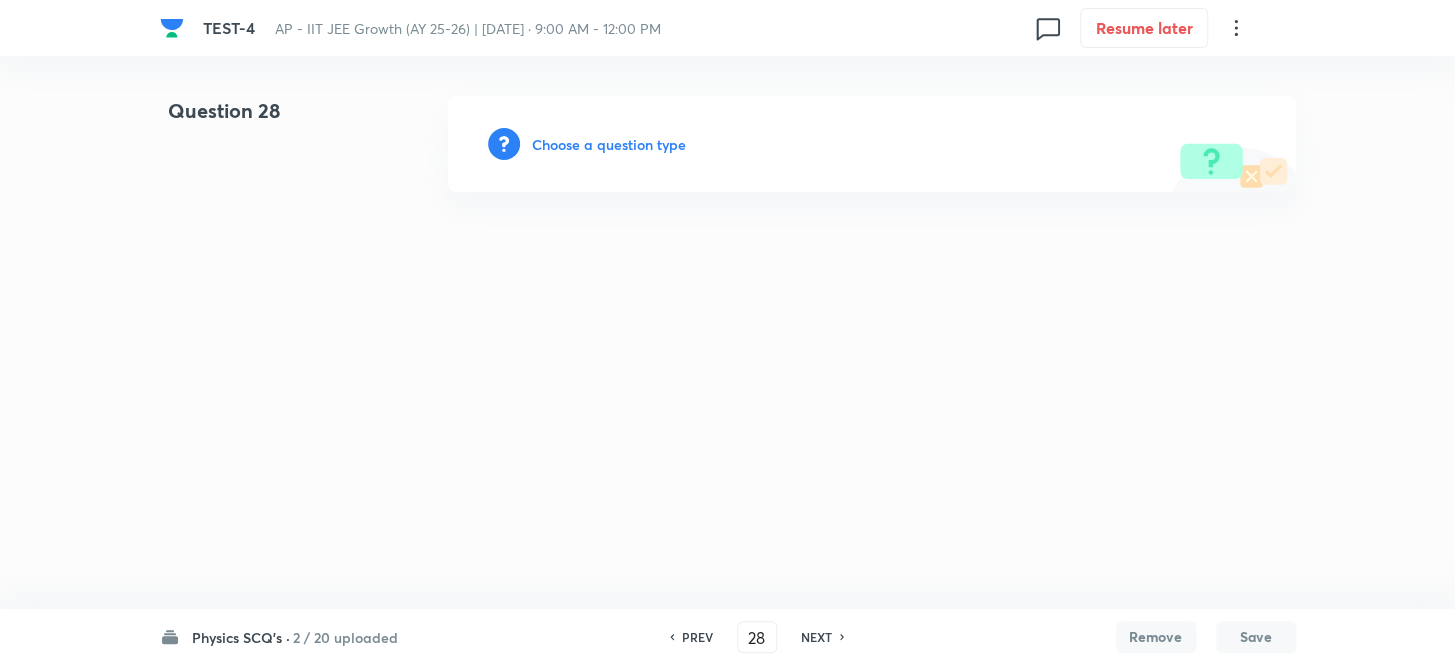 click on "Choose a question type" at bounding box center [609, 144] 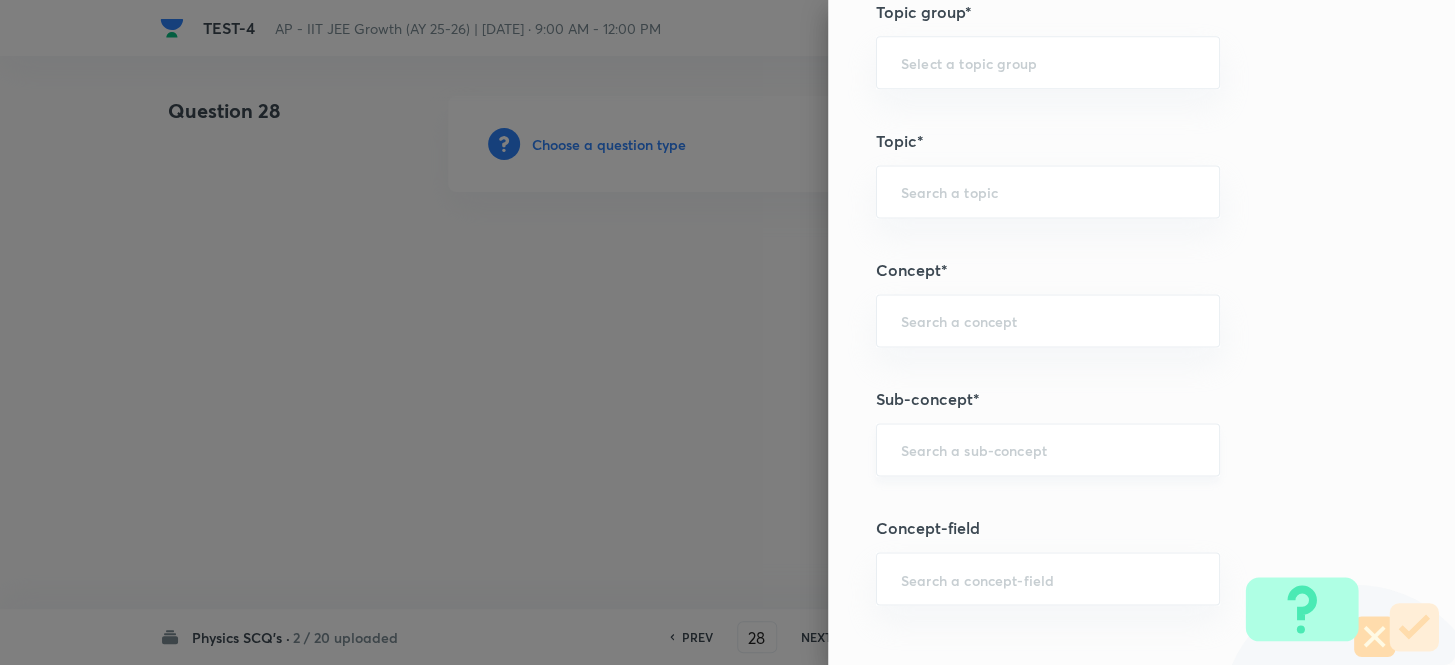 scroll, scrollTop: 1272, scrollLeft: 0, axis: vertical 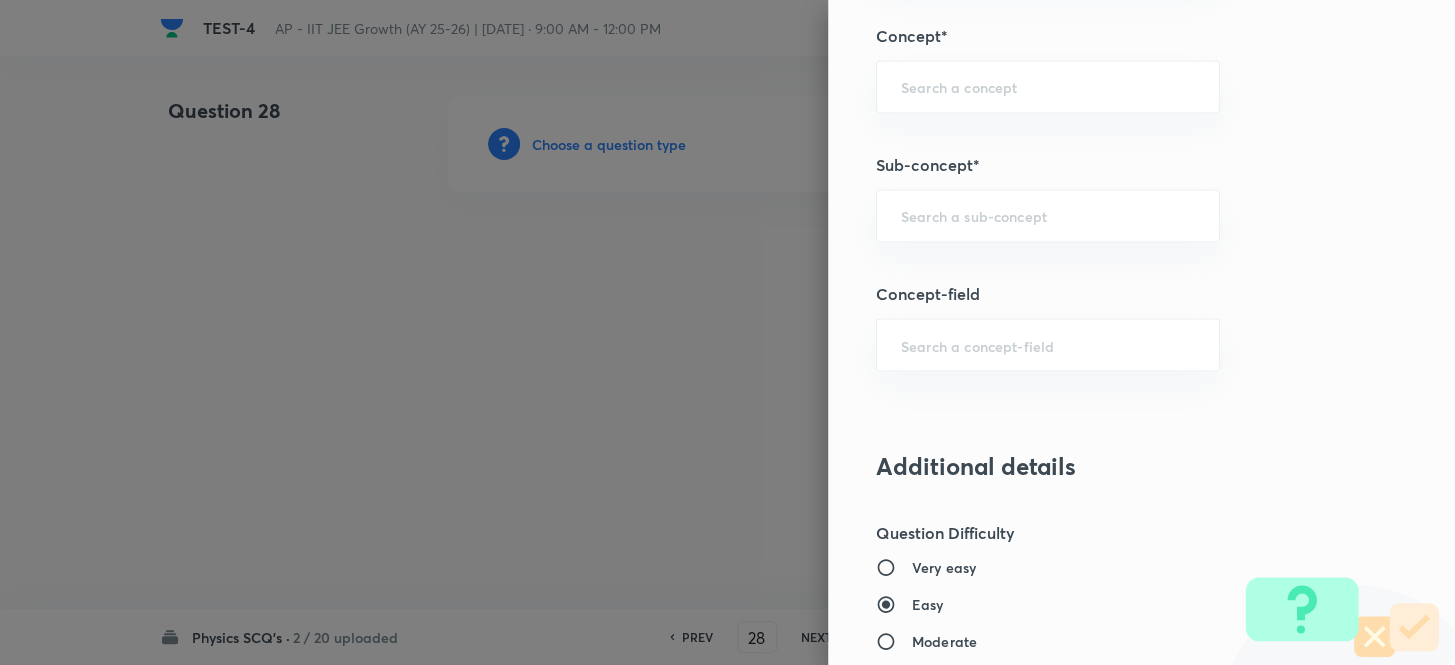 click on "Question settings Question type* Single choice correct Number of options* 2 3 4 5 Does this question have a passage?* Yes No Positive mark 4 ​ Negative Marks (Don’t add negative sign) 1 ​ Grant bonus marks for this question?* Yes No Syllabus Topic group* ​ Topic* ​ Concept* ​ Sub-concept* ​ Concept-field ​ Additional details Question Difficulty Very easy Easy Moderate Hard Very hard Question is based on Fact Numerical Concept Previous year question Yes No Does this question have equation? Yes No Verification status Is the question verified? *Select 'yes' only if a question is verified Yes No Save" at bounding box center (1141, 332) 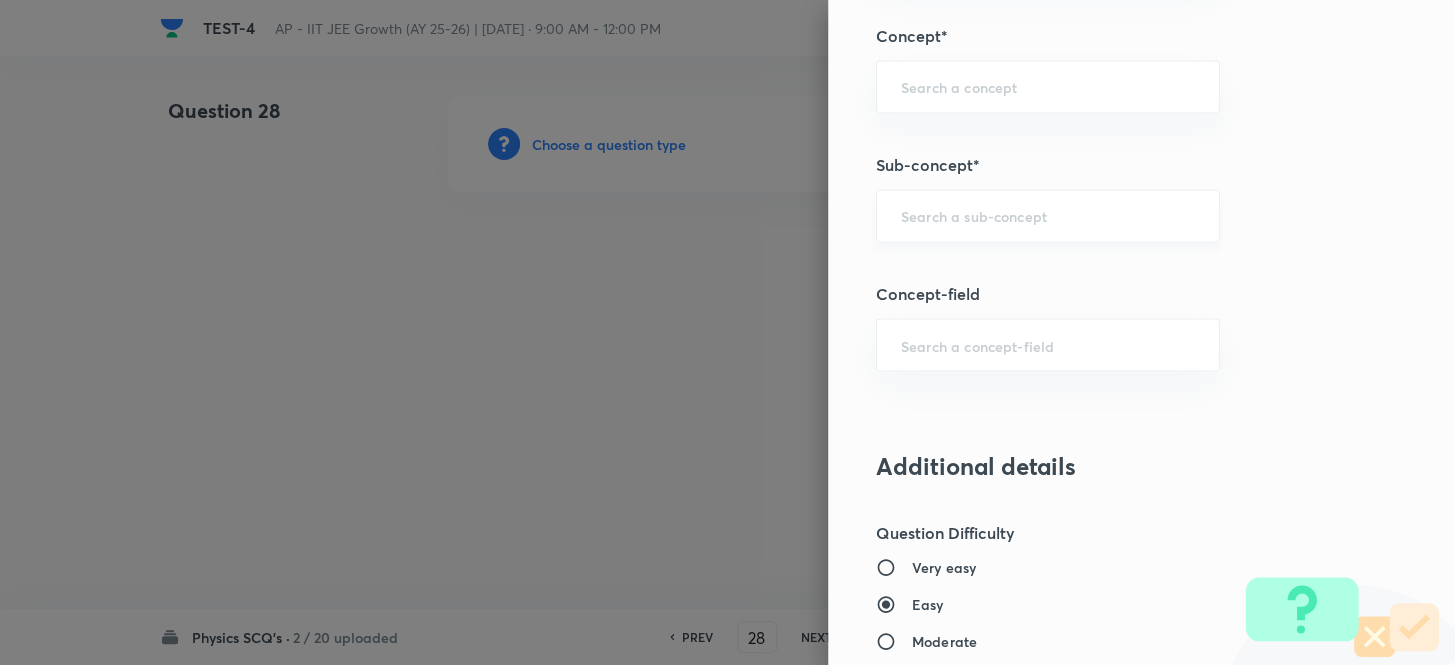 click on "​" at bounding box center (1048, 215) 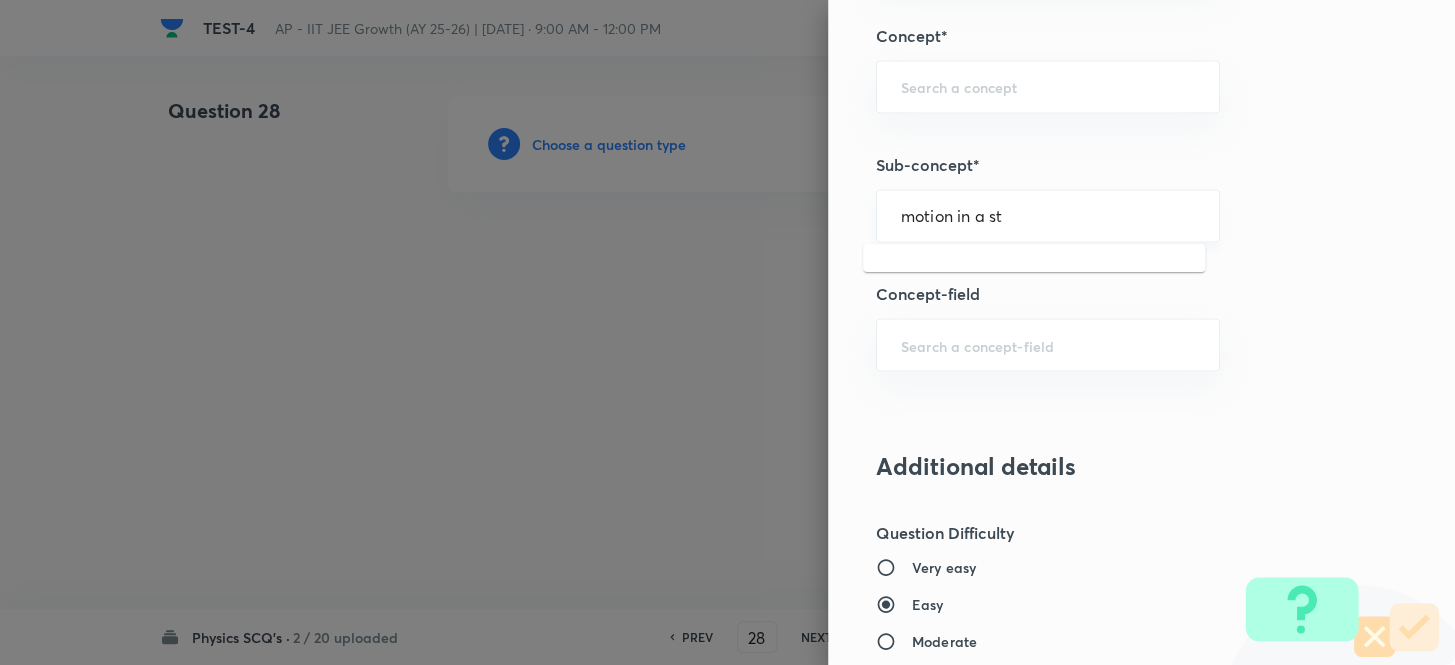 click on "motion in a st" at bounding box center [1048, 215] 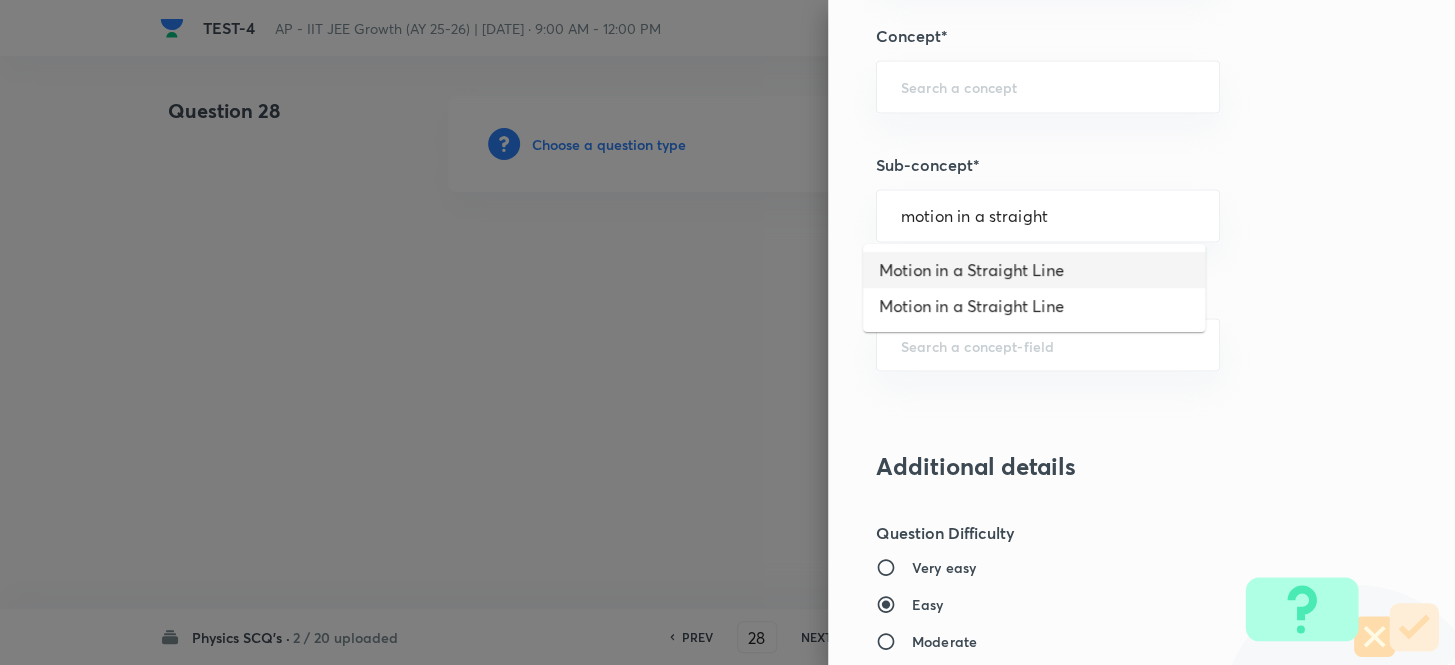 click on "Motion in a Straight Line" at bounding box center (1034, 270) 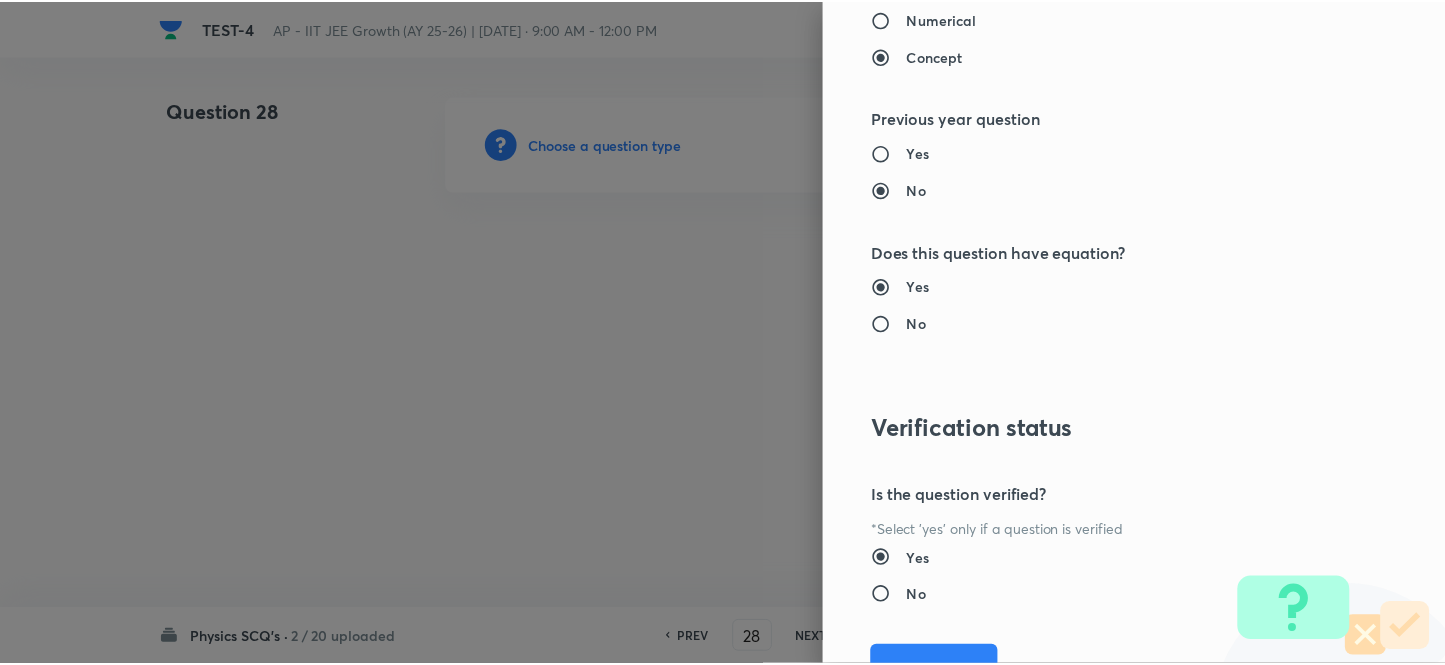 scroll, scrollTop: 2193, scrollLeft: 0, axis: vertical 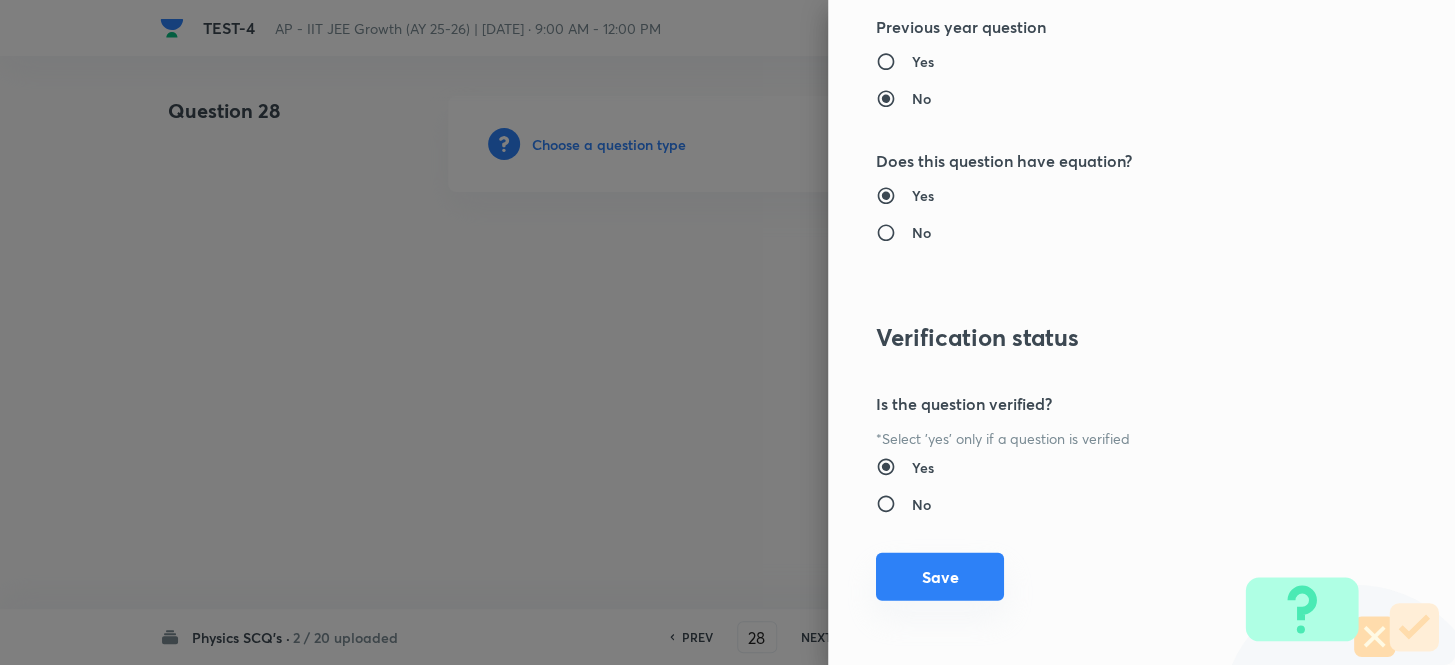 click on "Save" at bounding box center [940, 577] 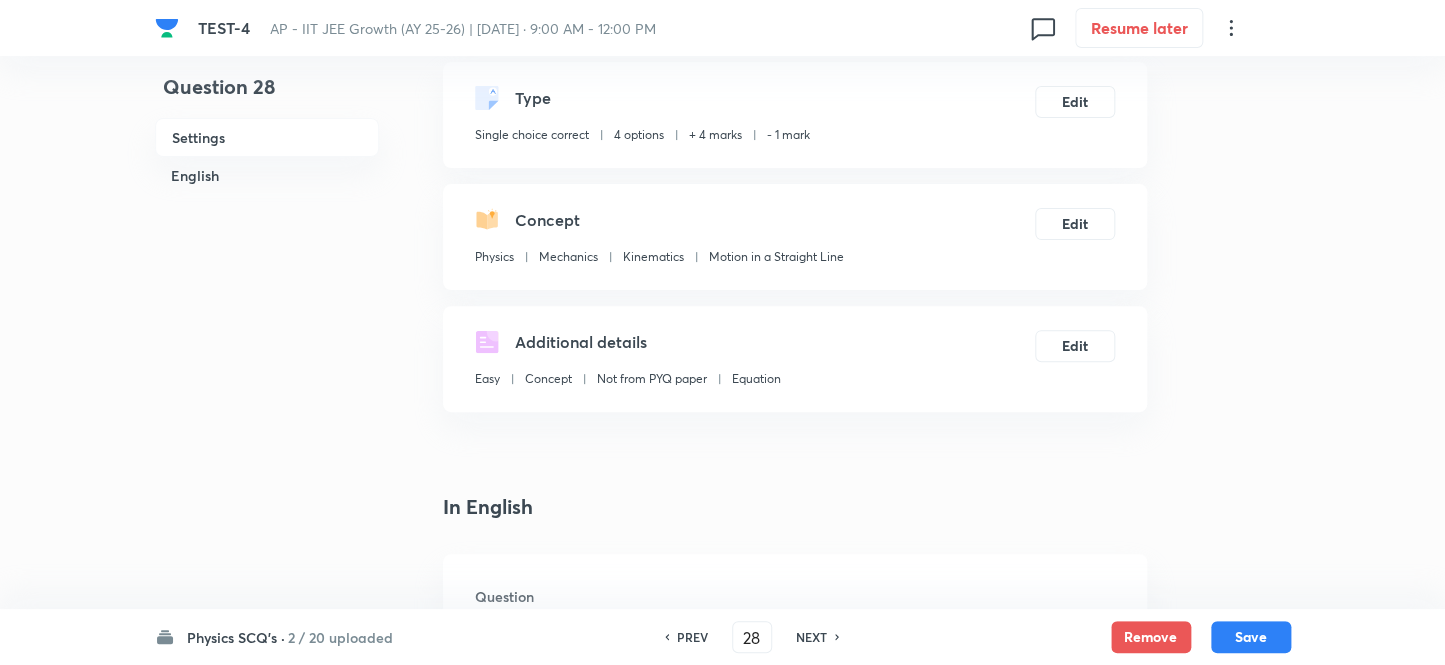 scroll, scrollTop: 272, scrollLeft: 0, axis: vertical 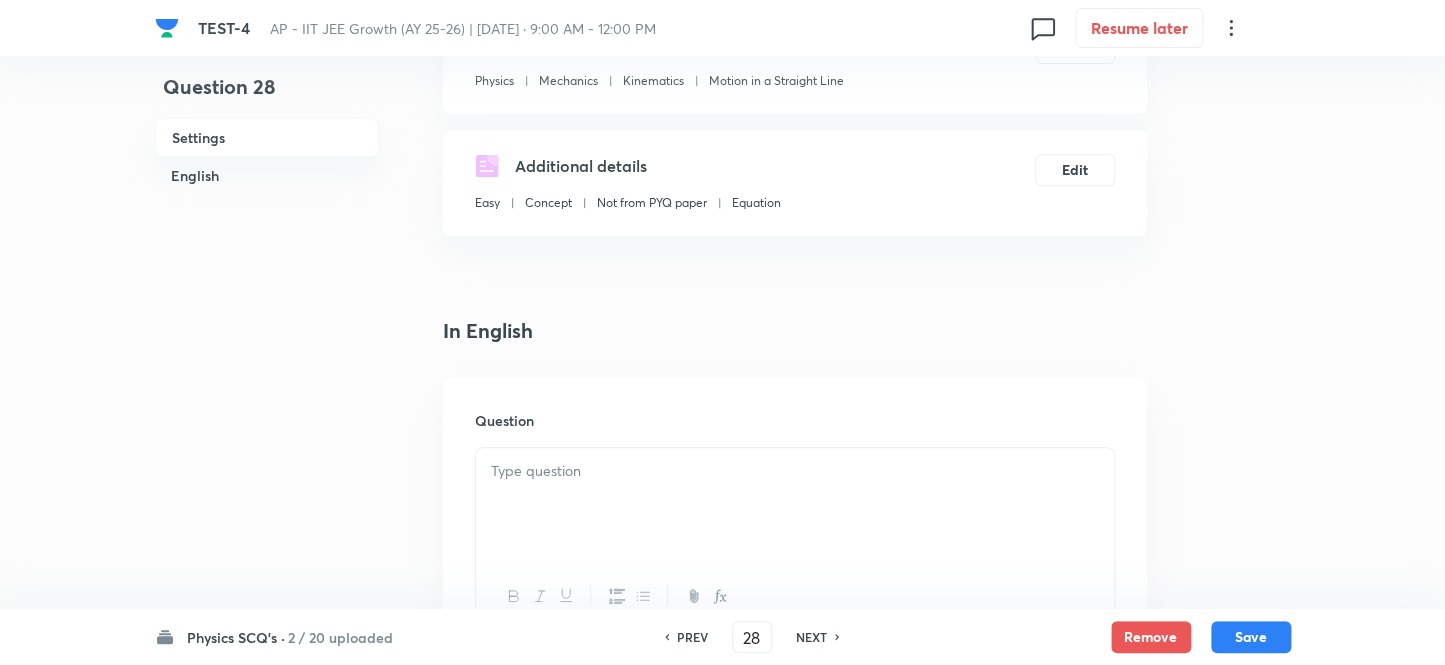 click at bounding box center (795, 504) 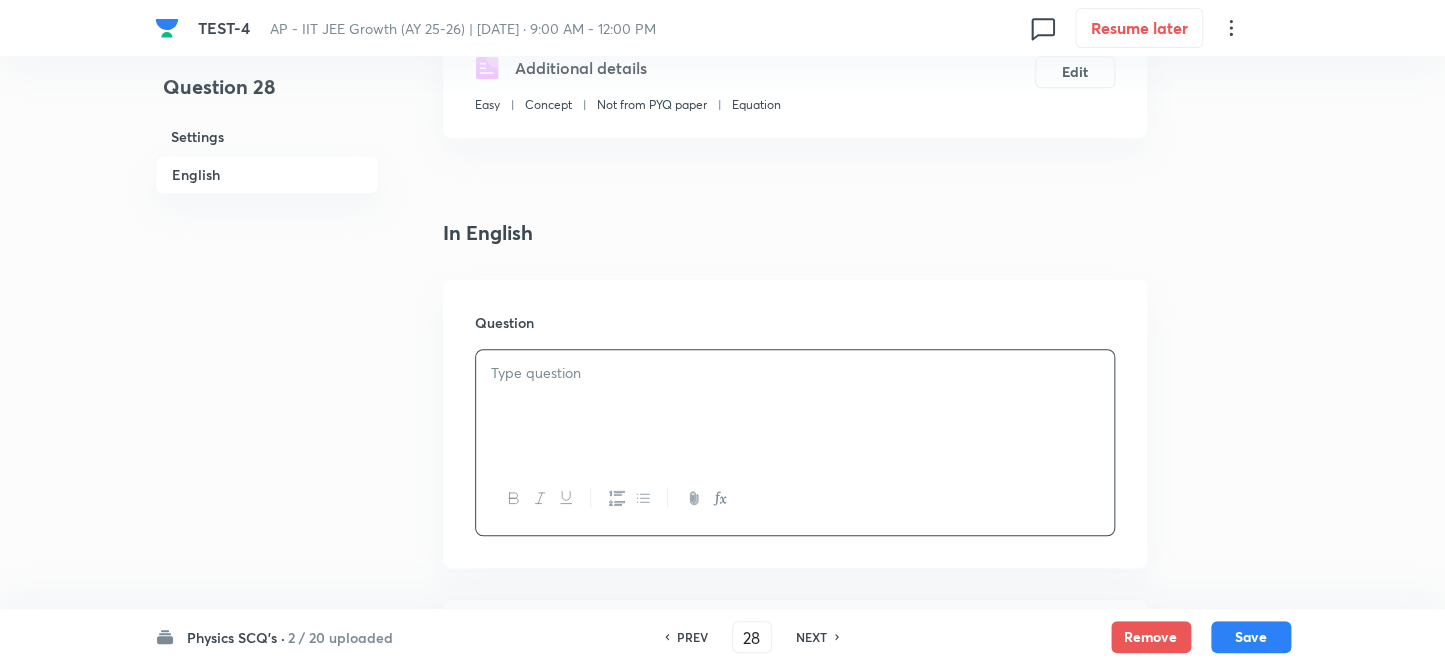 scroll, scrollTop: 545, scrollLeft: 0, axis: vertical 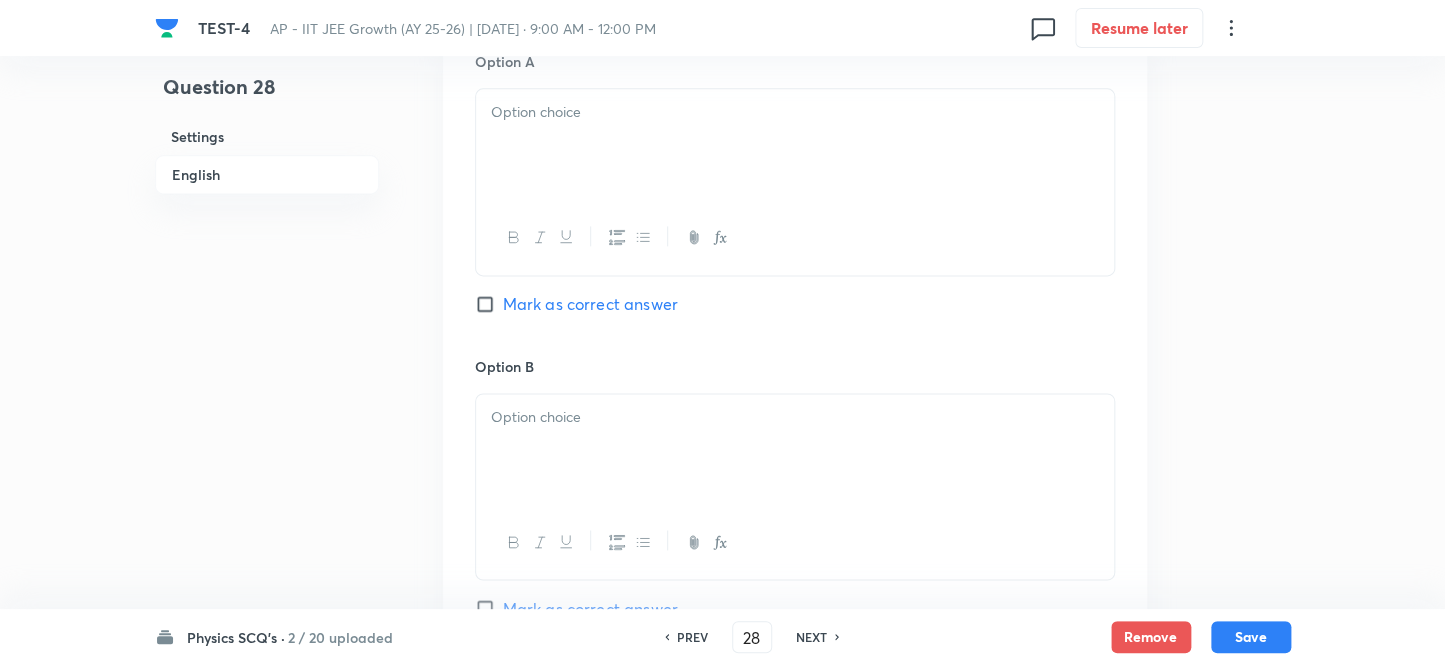 click at bounding box center (795, 145) 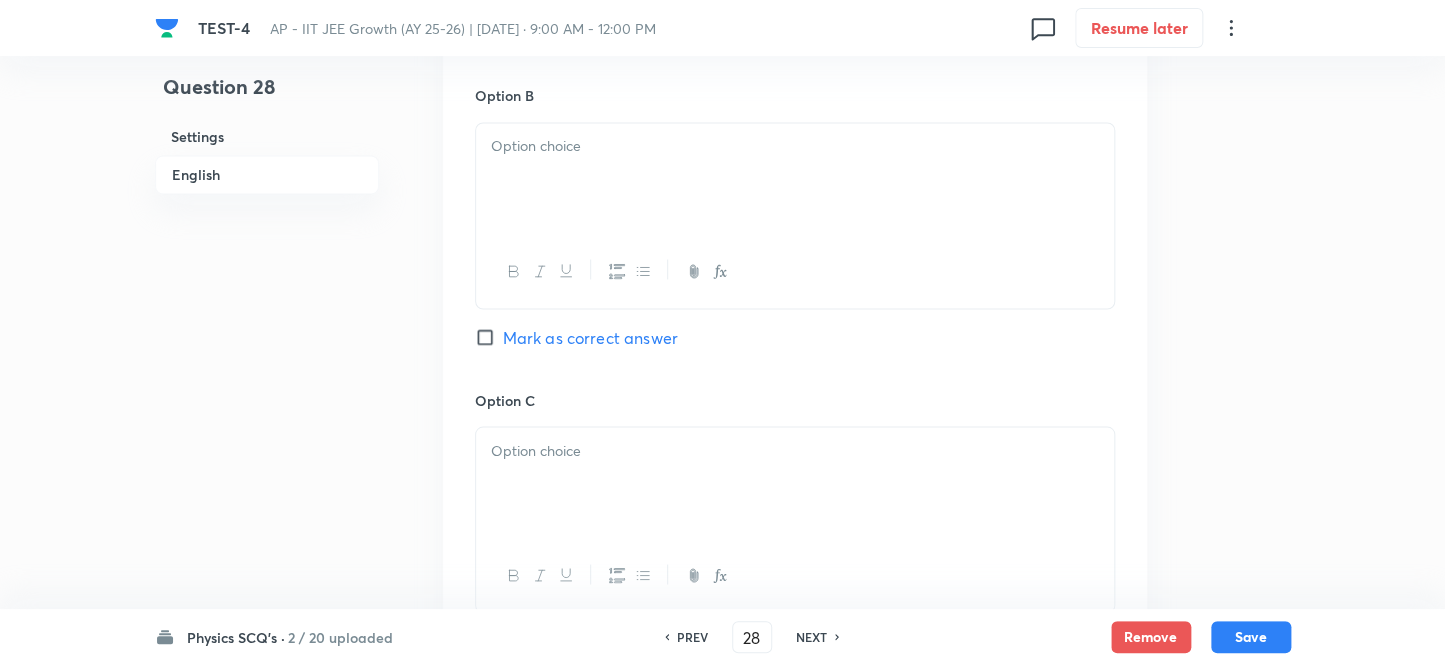 scroll, scrollTop: 1272, scrollLeft: 0, axis: vertical 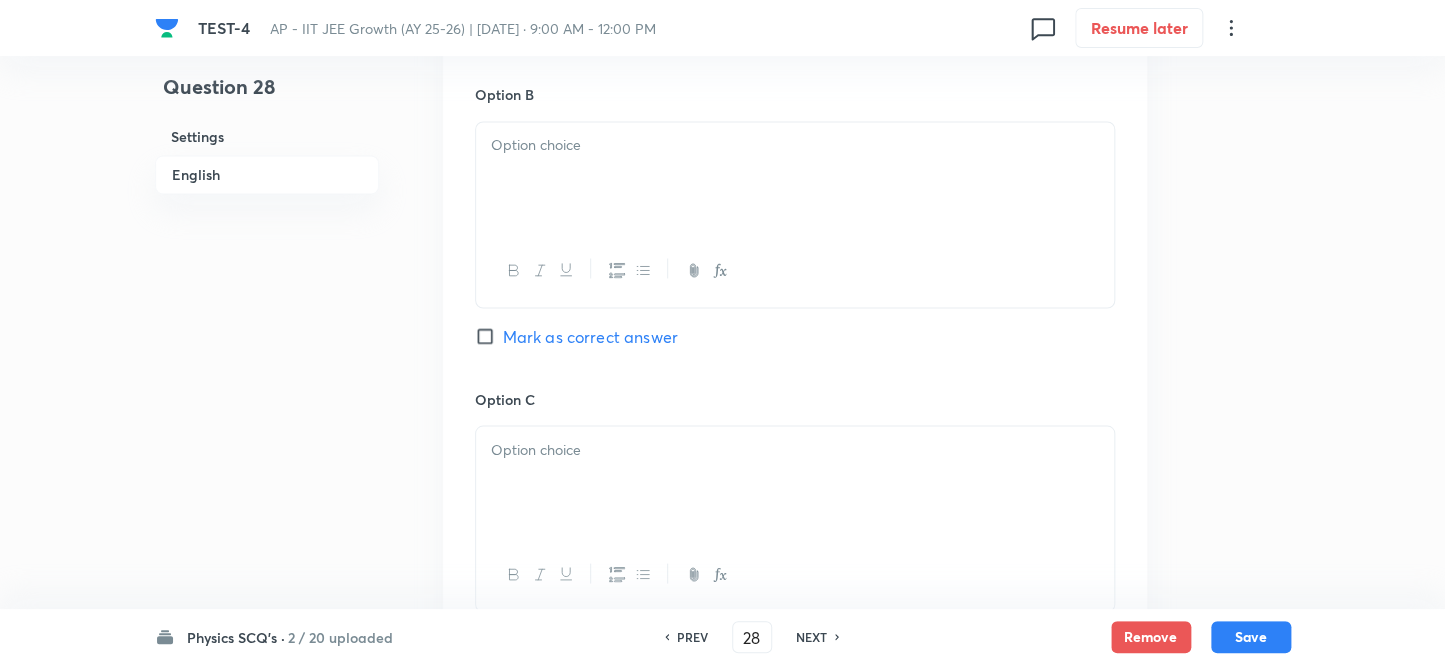 click at bounding box center (795, 178) 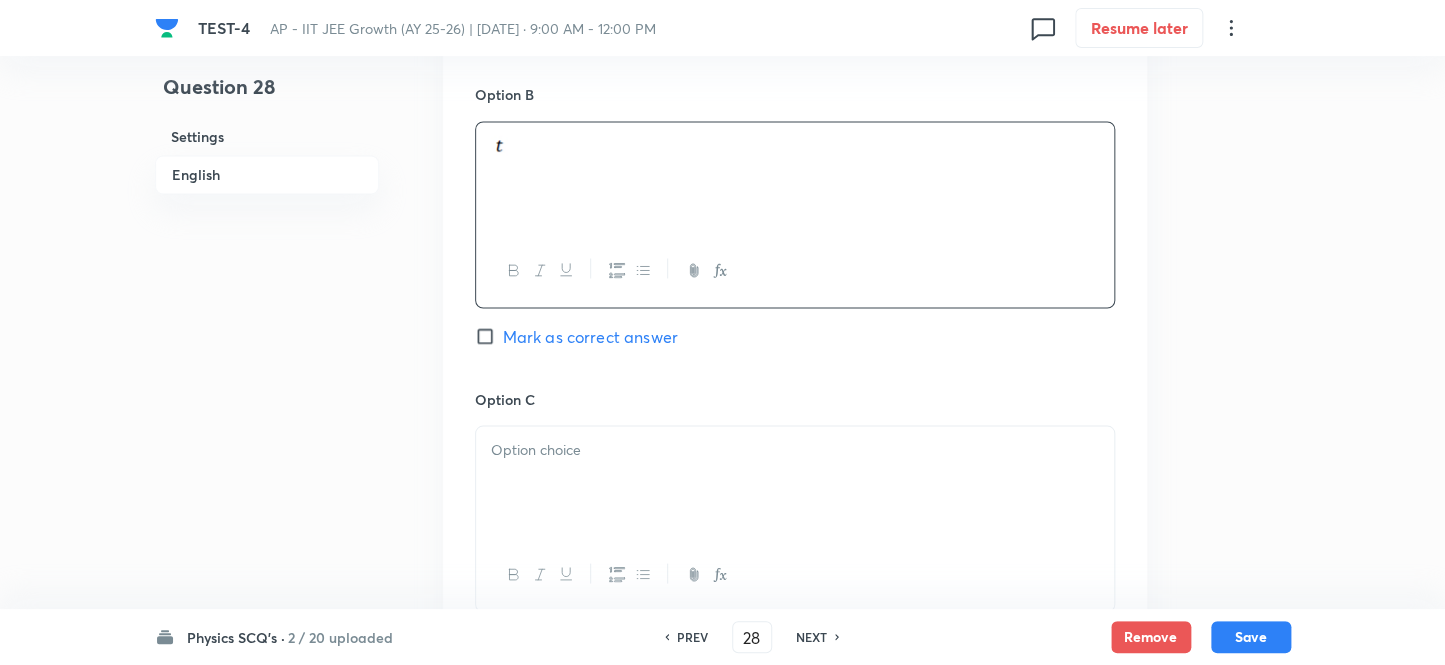 scroll, scrollTop: 1545, scrollLeft: 0, axis: vertical 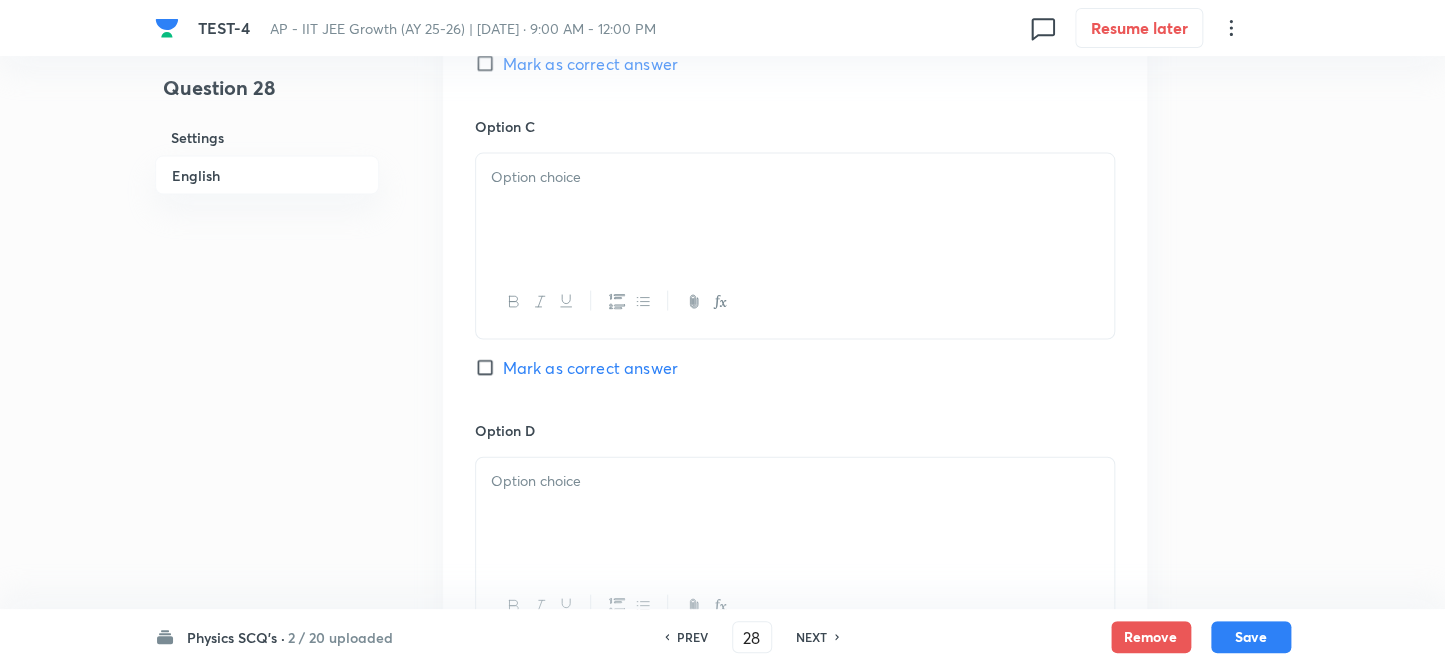 click at bounding box center (795, 209) 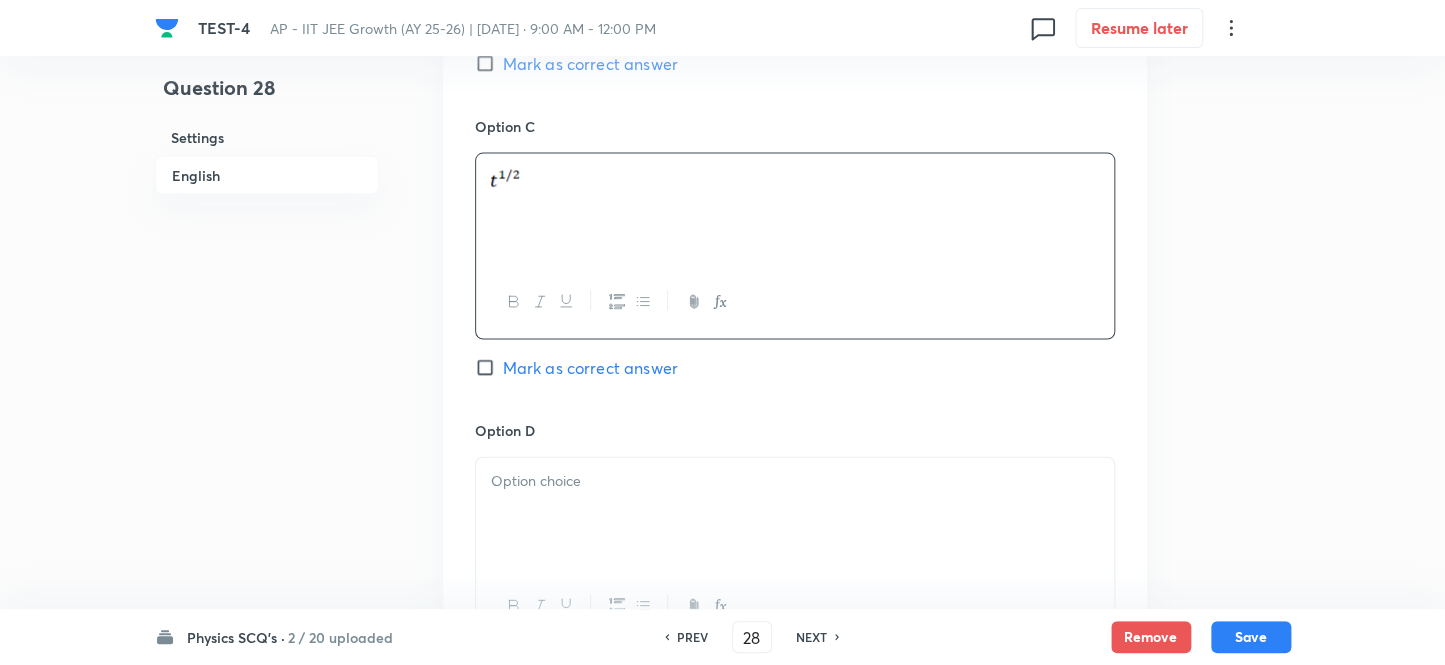 scroll, scrollTop: 1727, scrollLeft: 0, axis: vertical 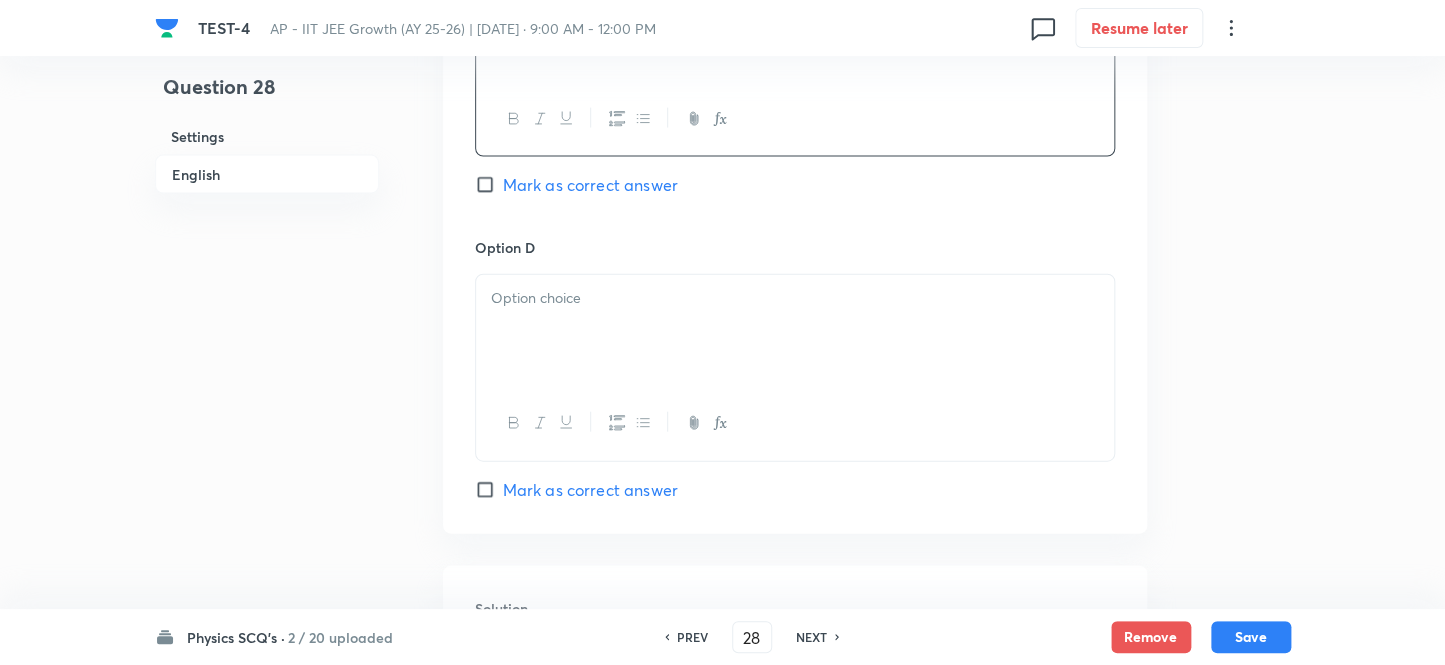 drag, startPoint x: 550, startPoint y: 289, endPoint x: 550, endPoint y: 310, distance: 21 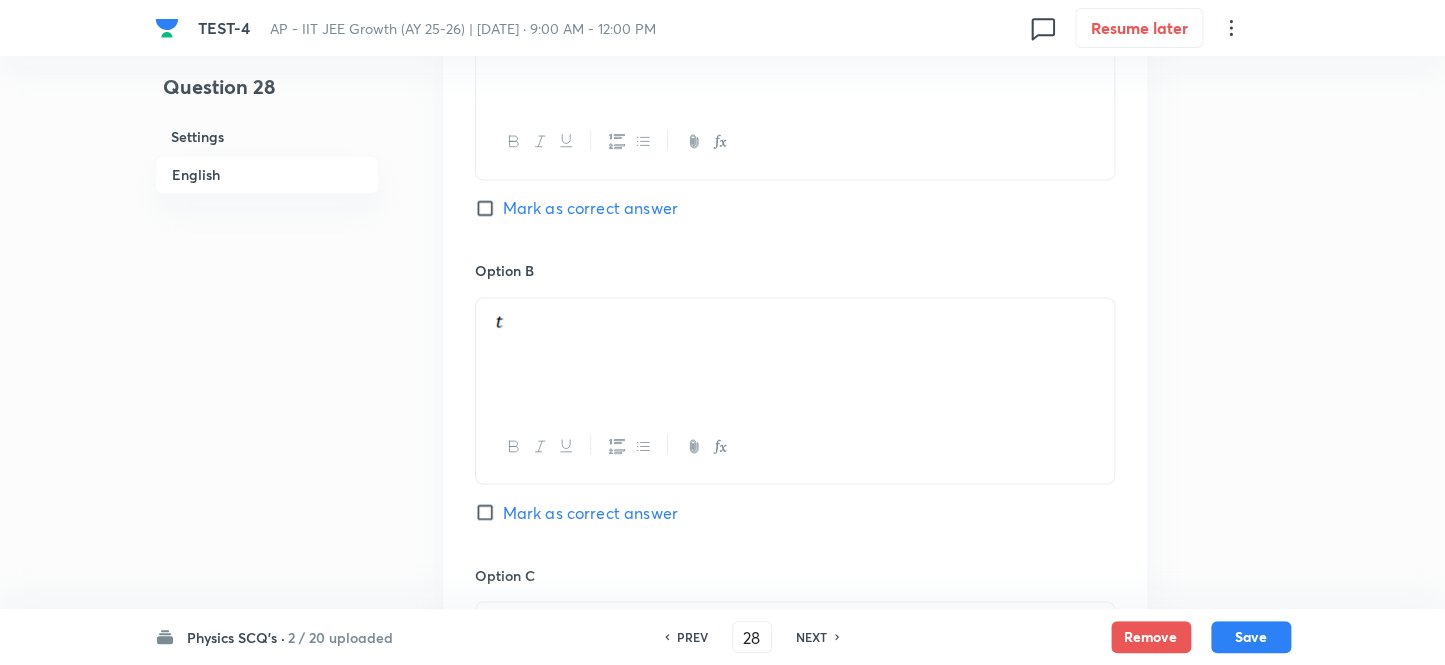 scroll, scrollTop: 1090, scrollLeft: 0, axis: vertical 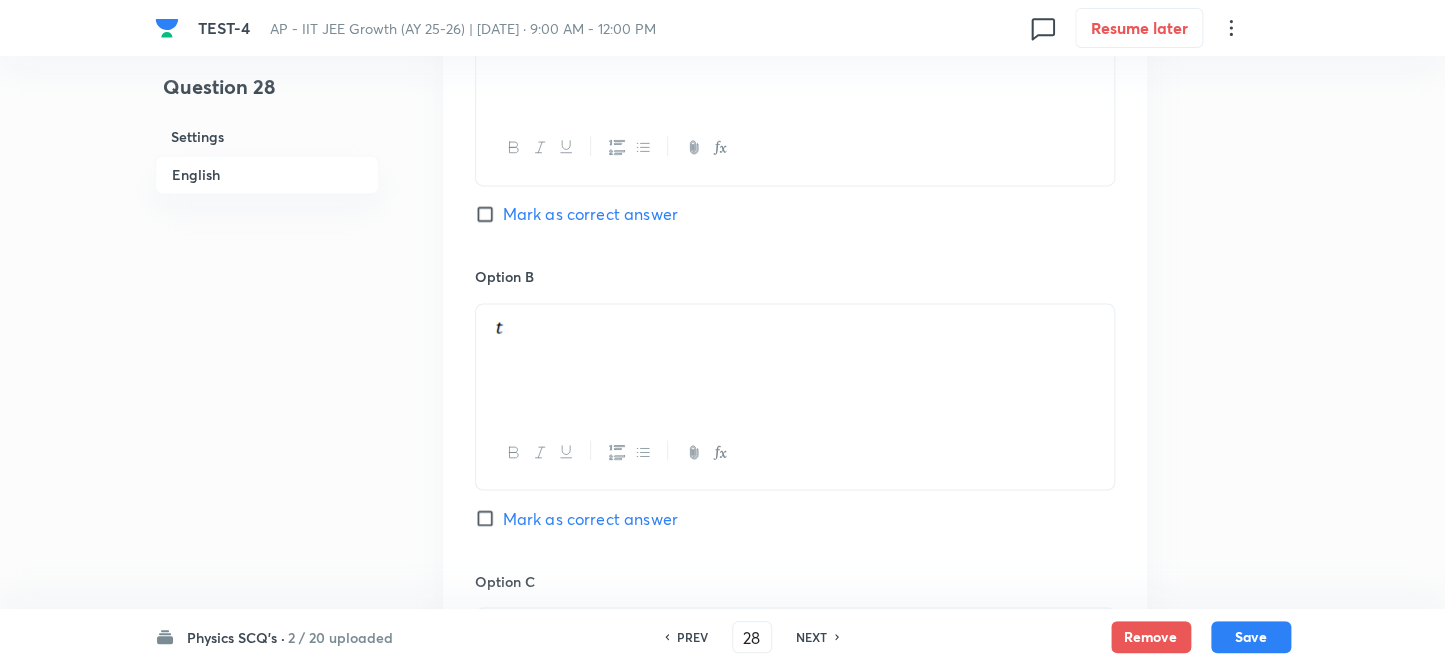 click on "Mark as correct answer" at bounding box center [576, 214] 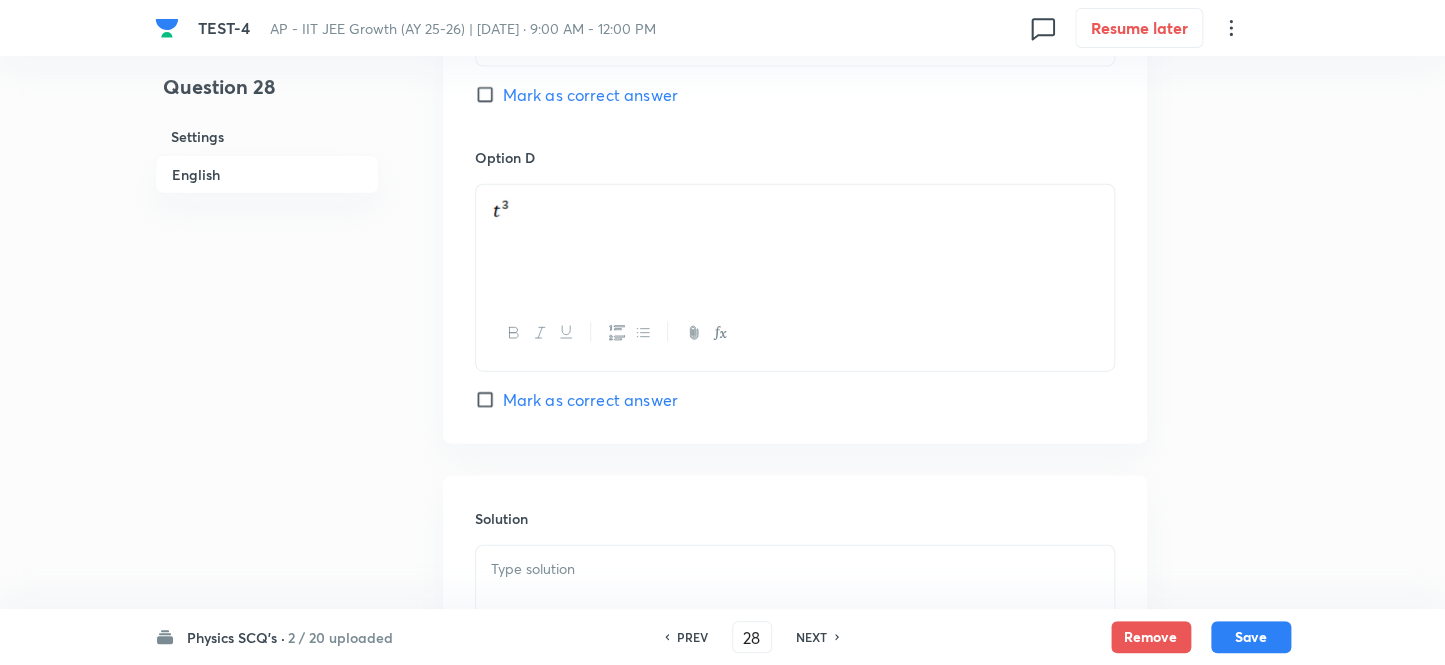 scroll, scrollTop: 1818, scrollLeft: 0, axis: vertical 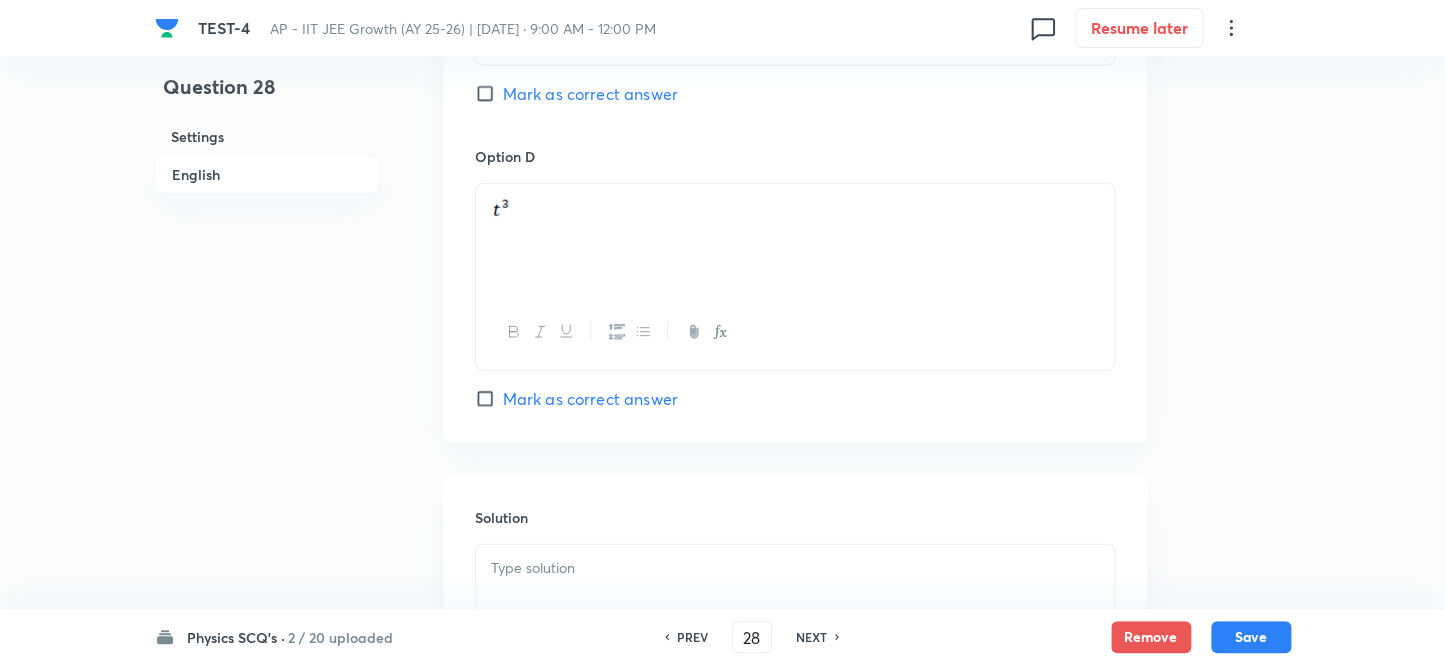 click at bounding box center [795, 568] 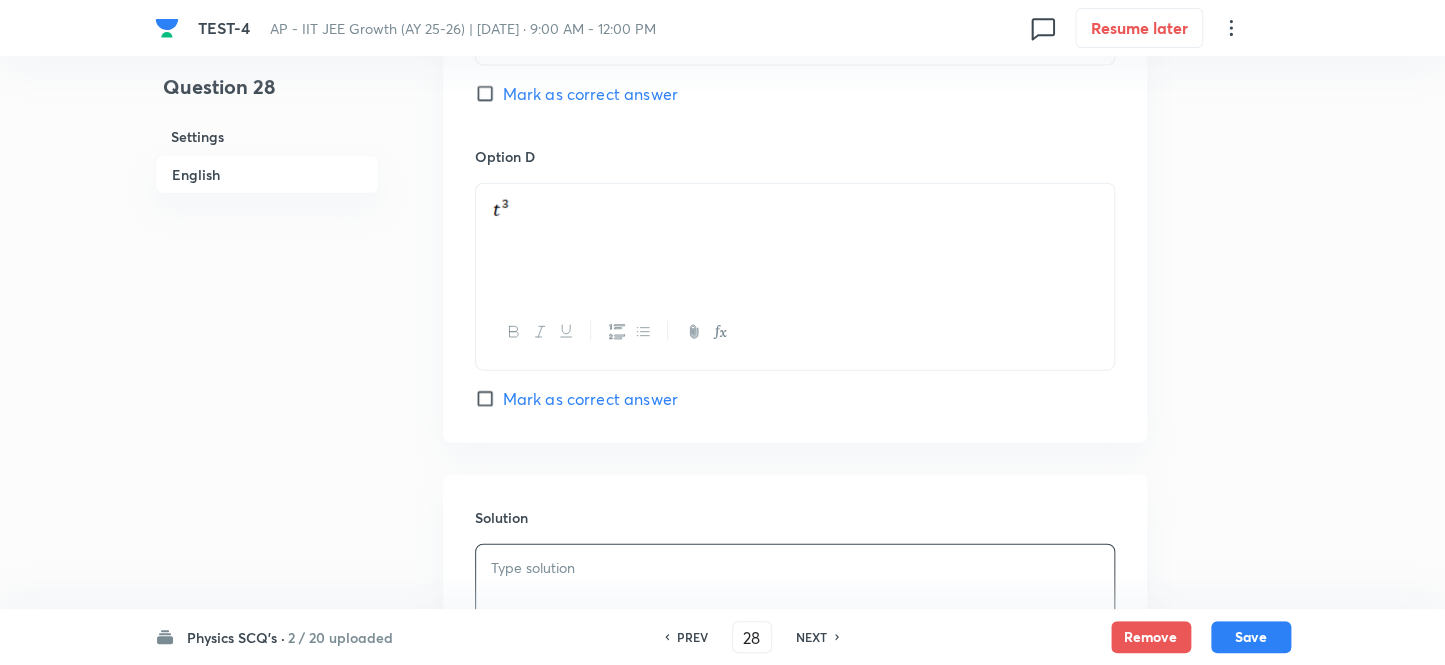 scroll, scrollTop: 2093, scrollLeft: 0, axis: vertical 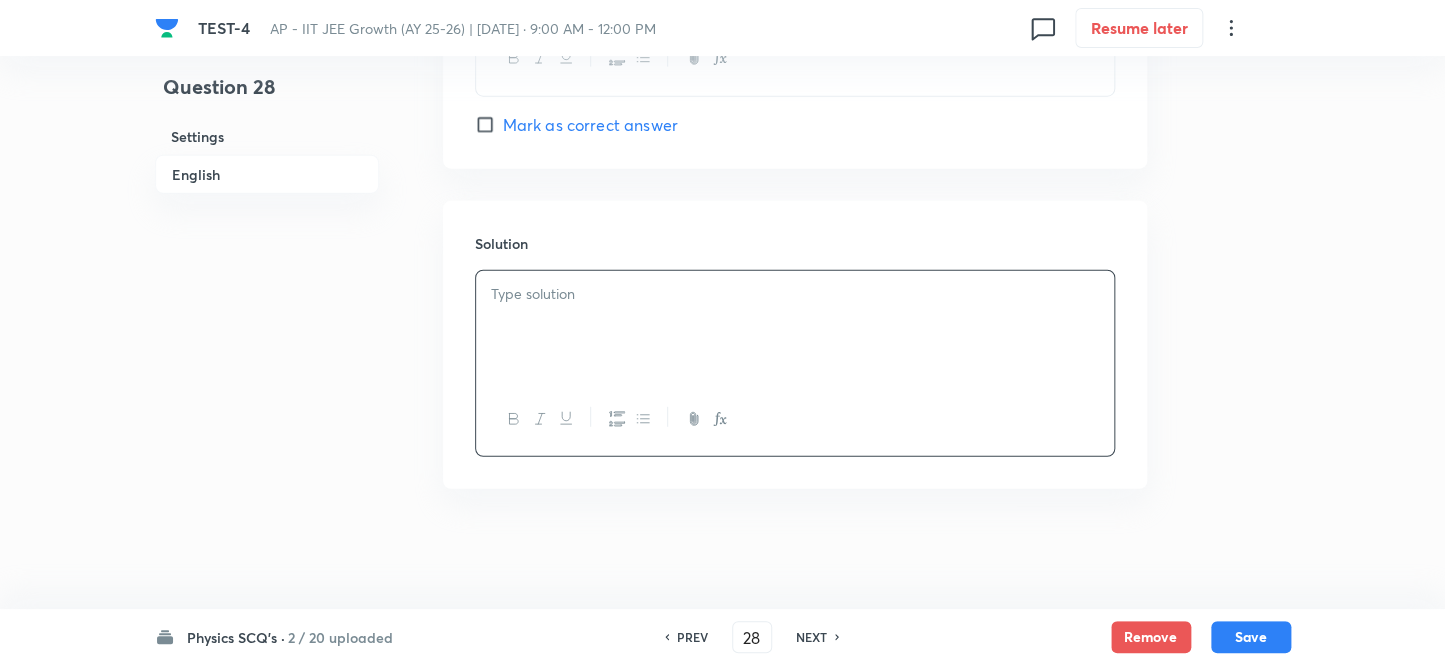 click at bounding box center (795, 327) 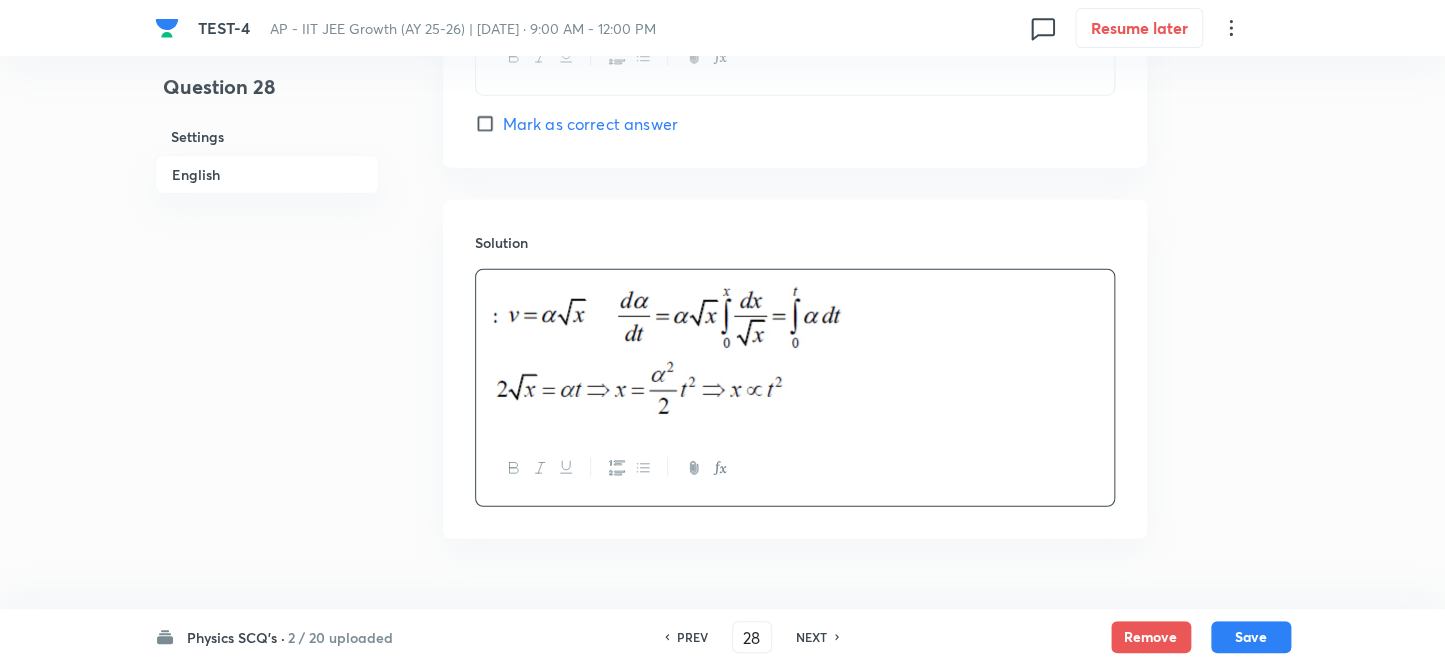 click on "Save" at bounding box center [1251, 637] 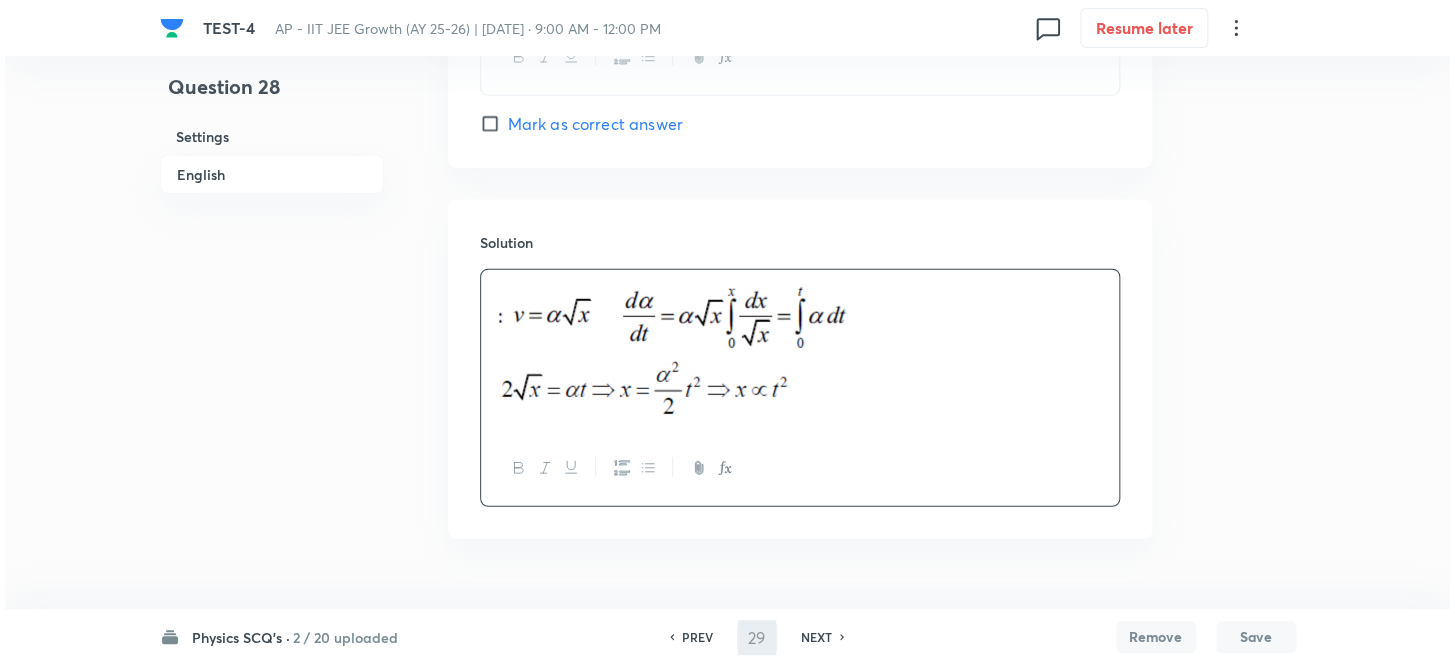 scroll, scrollTop: 0, scrollLeft: 0, axis: both 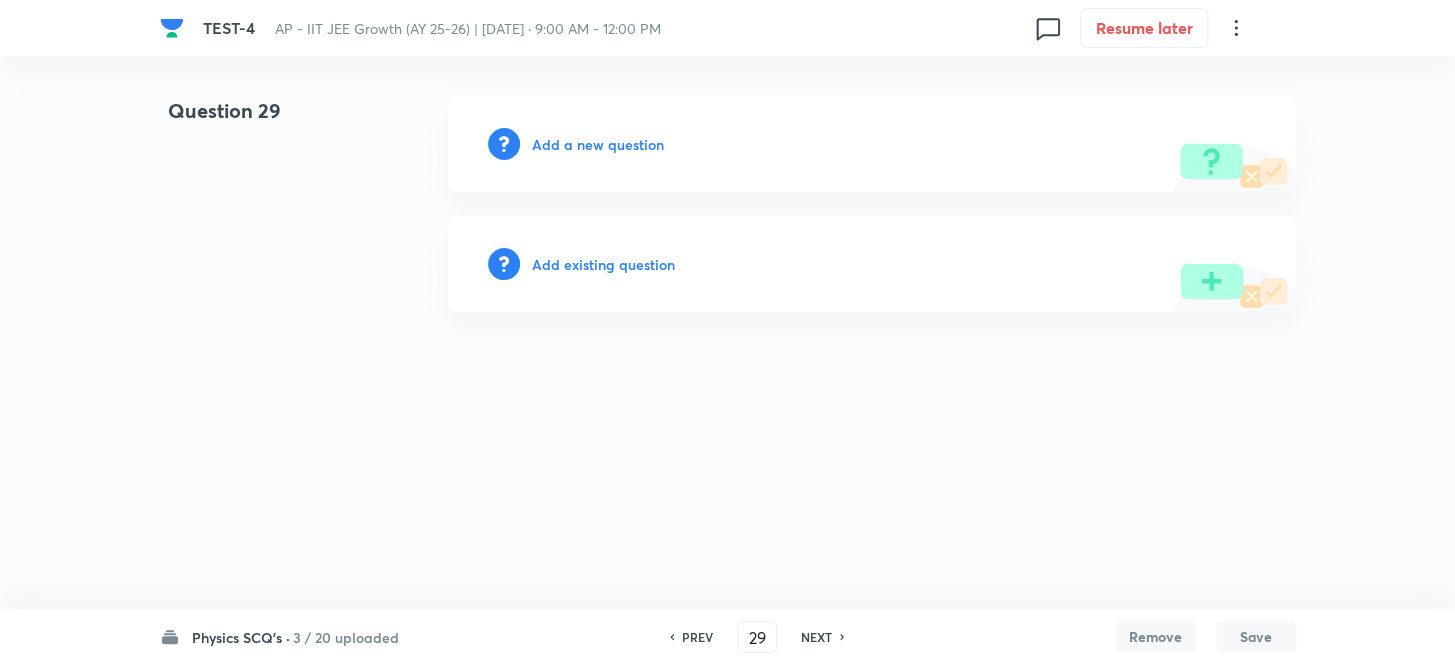 click on "Add a new question" at bounding box center (598, 144) 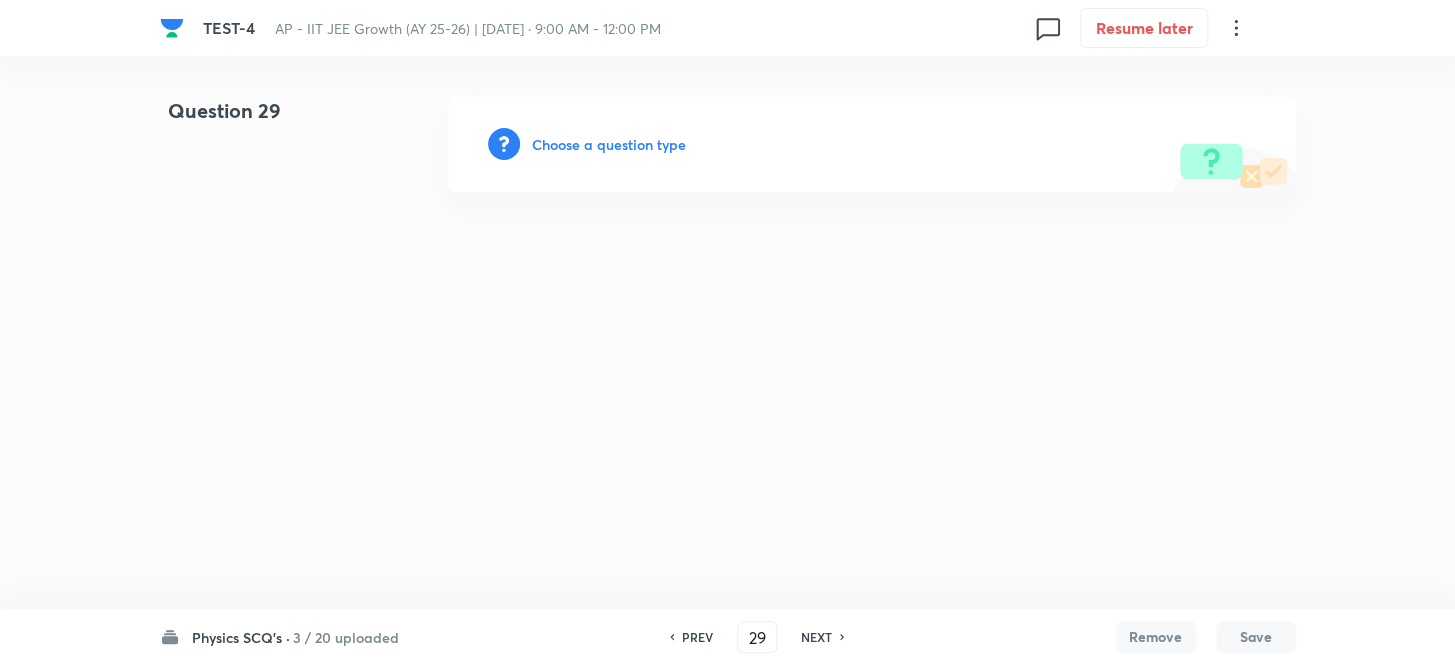 click on "Choose a question type" at bounding box center [609, 144] 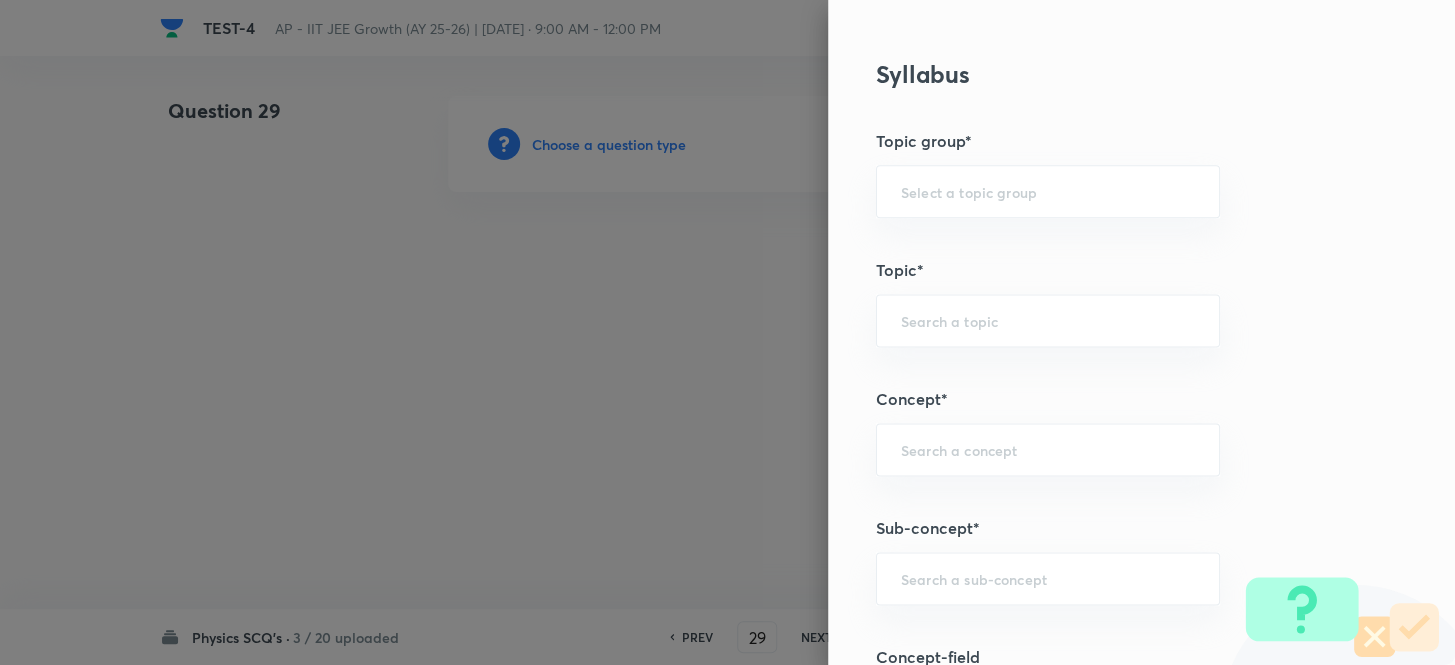 scroll, scrollTop: 1363, scrollLeft: 0, axis: vertical 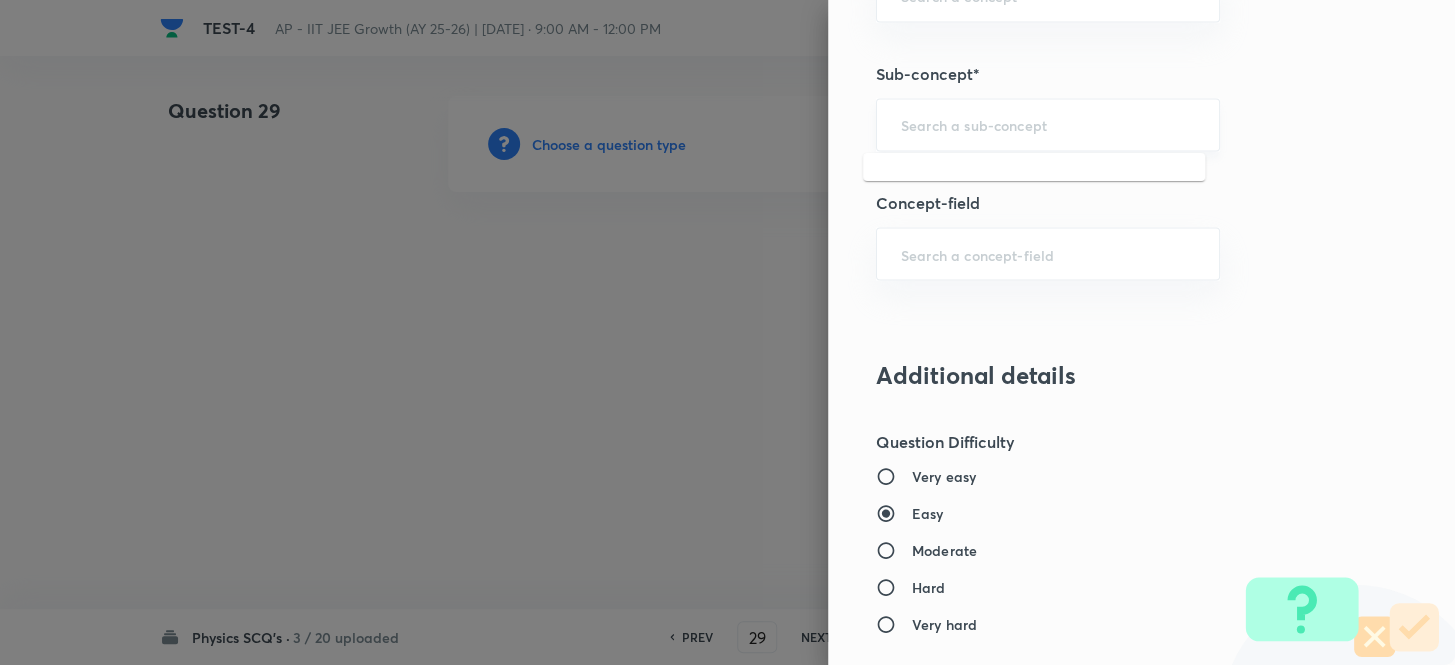 click at bounding box center (1048, 124) 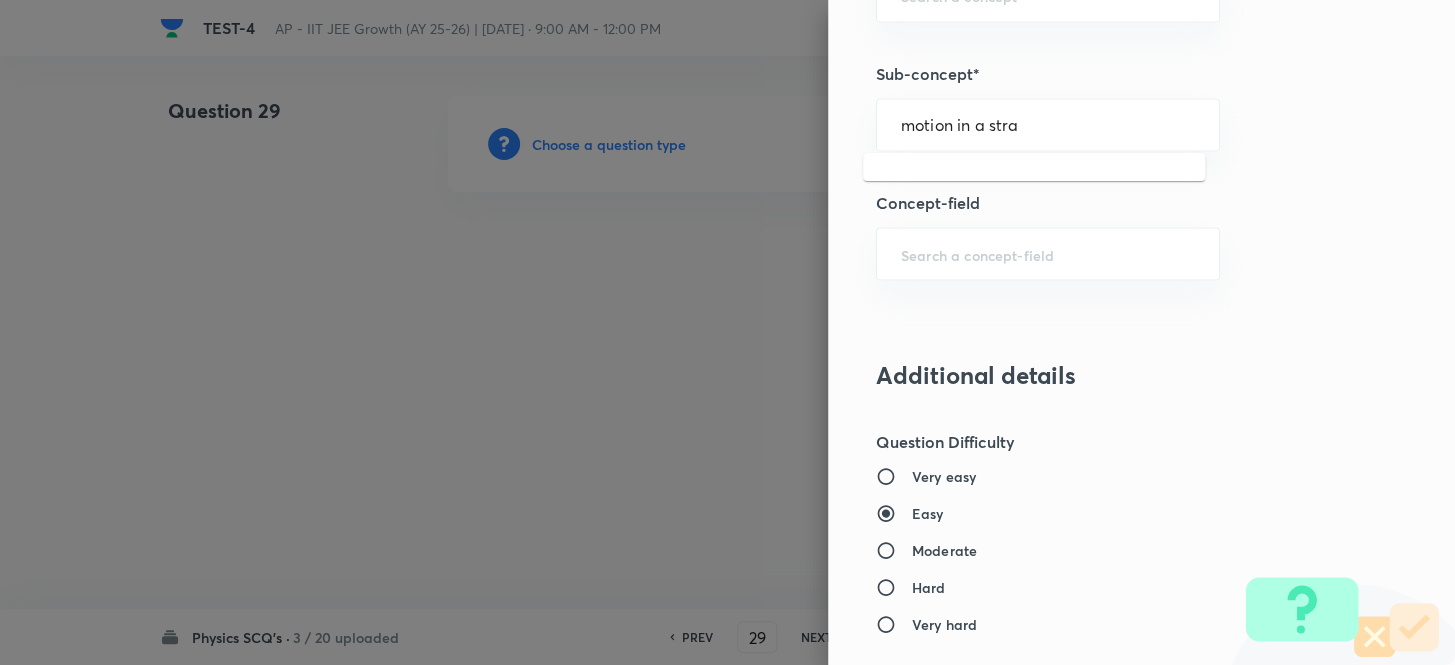 drag, startPoint x: 1030, startPoint y: 129, endPoint x: 570, endPoint y: 116, distance: 460.18365 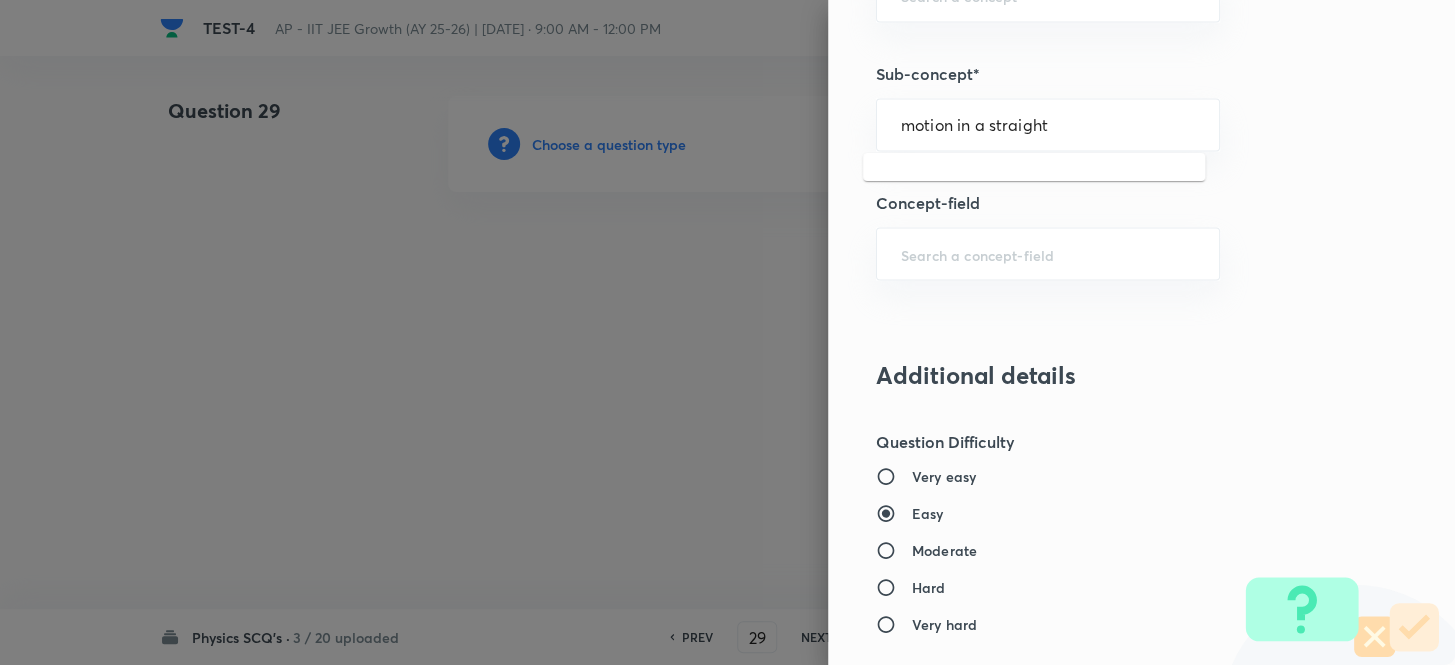 drag, startPoint x: 1050, startPoint y: 122, endPoint x: 722, endPoint y: 118, distance: 328.02438 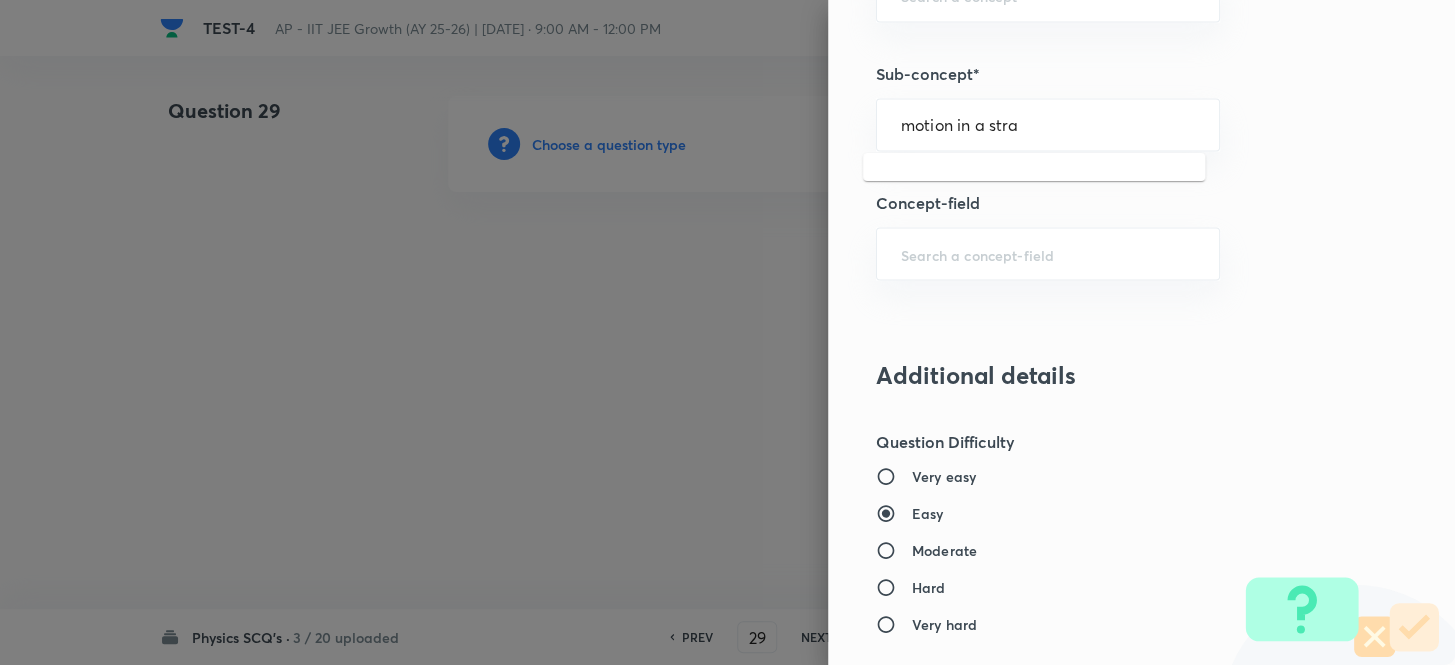 drag, startPoint x: 1052, startPoint y: 121, endPoint x: 505, endPoint y: 91, distance: 547.822 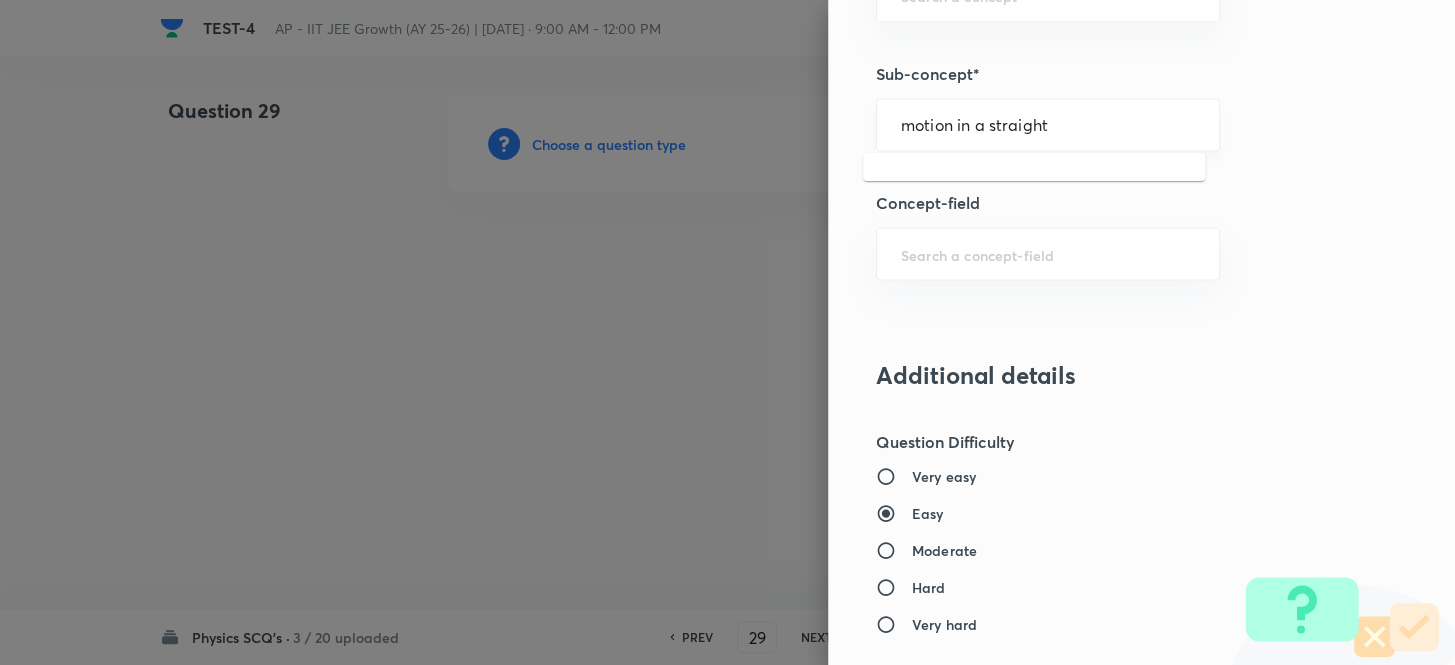 drag, startPoint x: 1053, startPoint y: 108, endPoint x: 1040, endPoint y: 117, distance: 15.811388 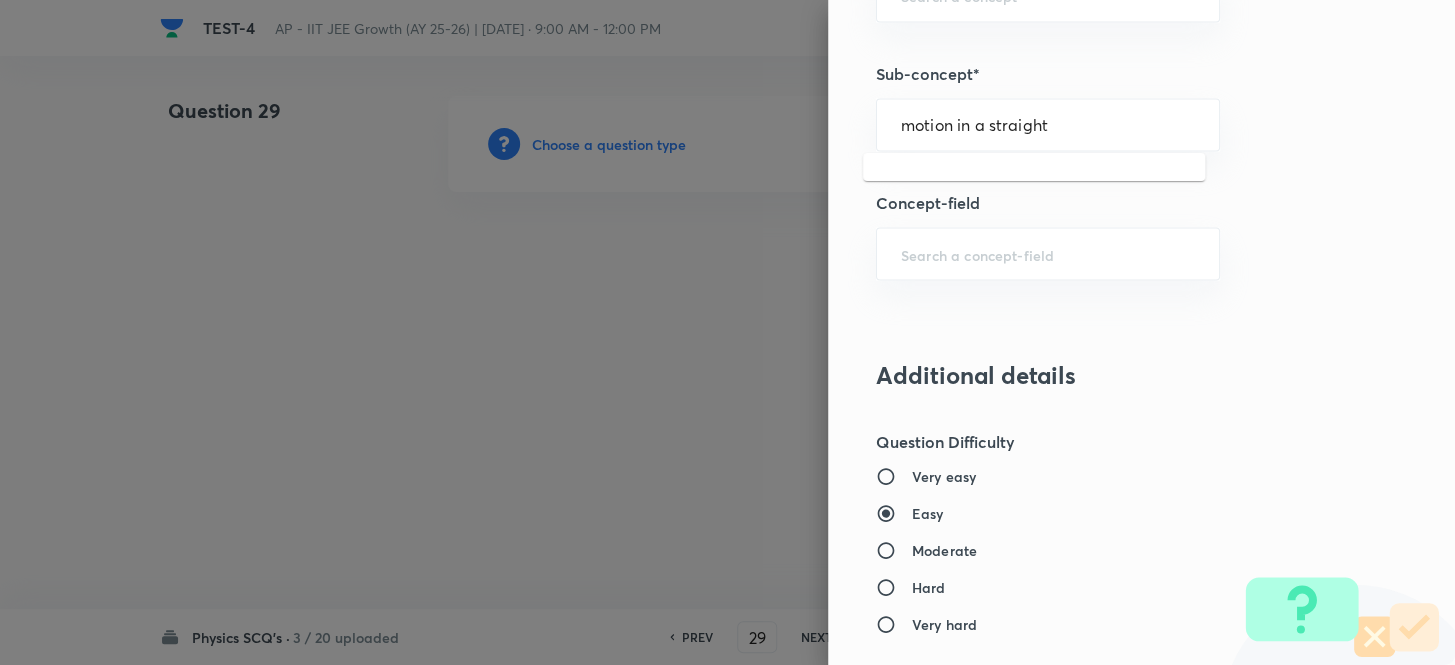 drag, startPoint x: 1040, startPoint y: 117, endPoint x: 352, endPoint y: 40, distance: 692.2955 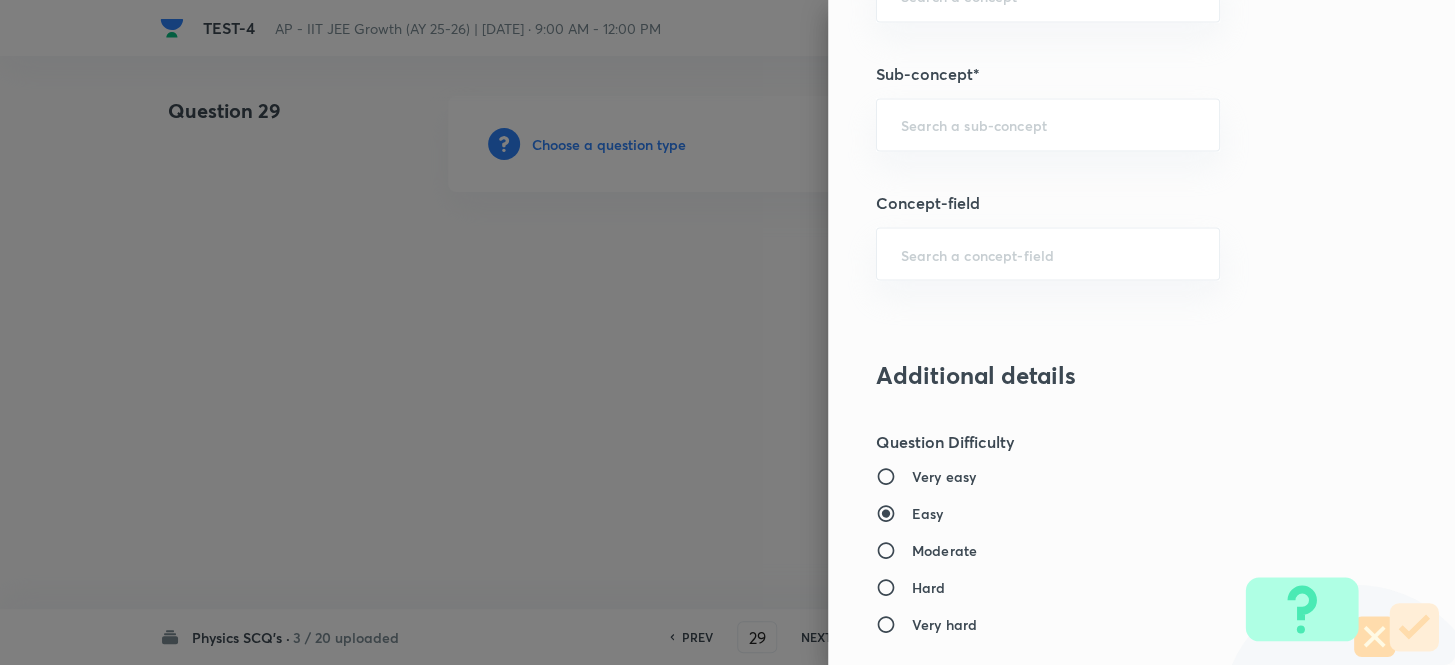 click at bounding box center [727, 332] 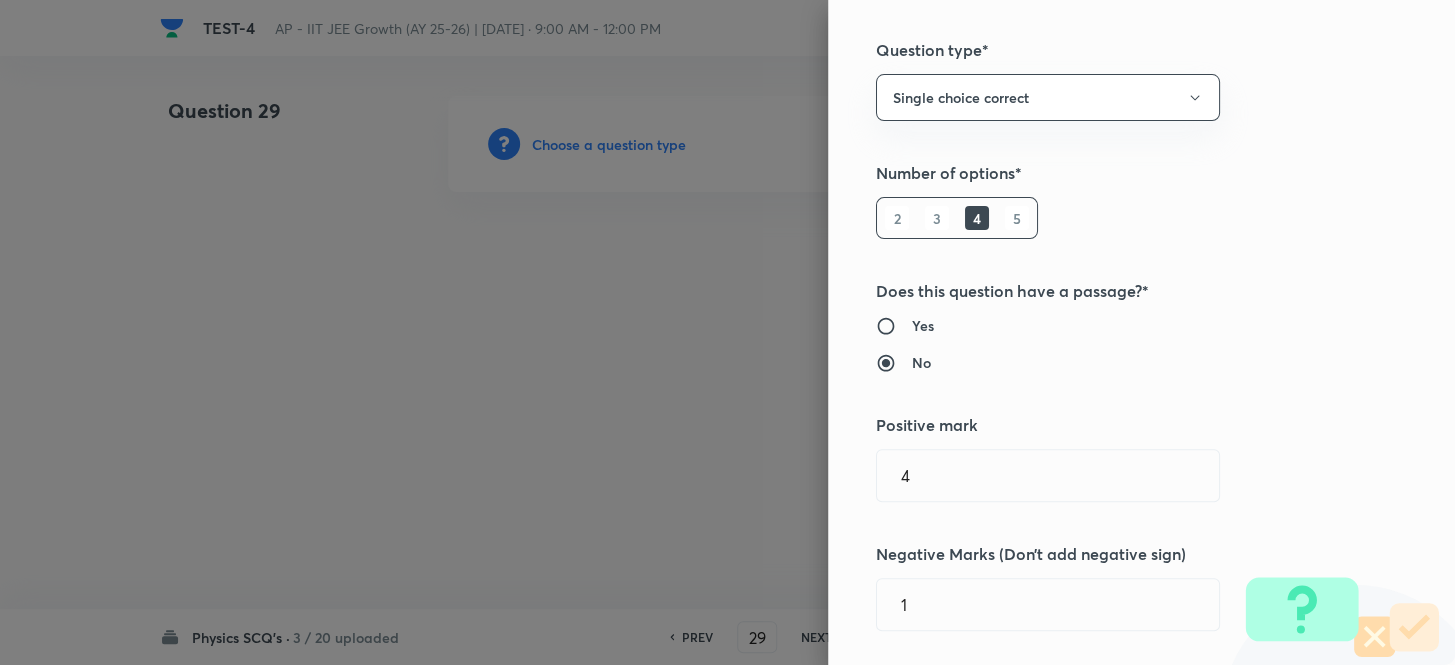scroll, scrollTop: 0, scrollLeft: 0, axis: both 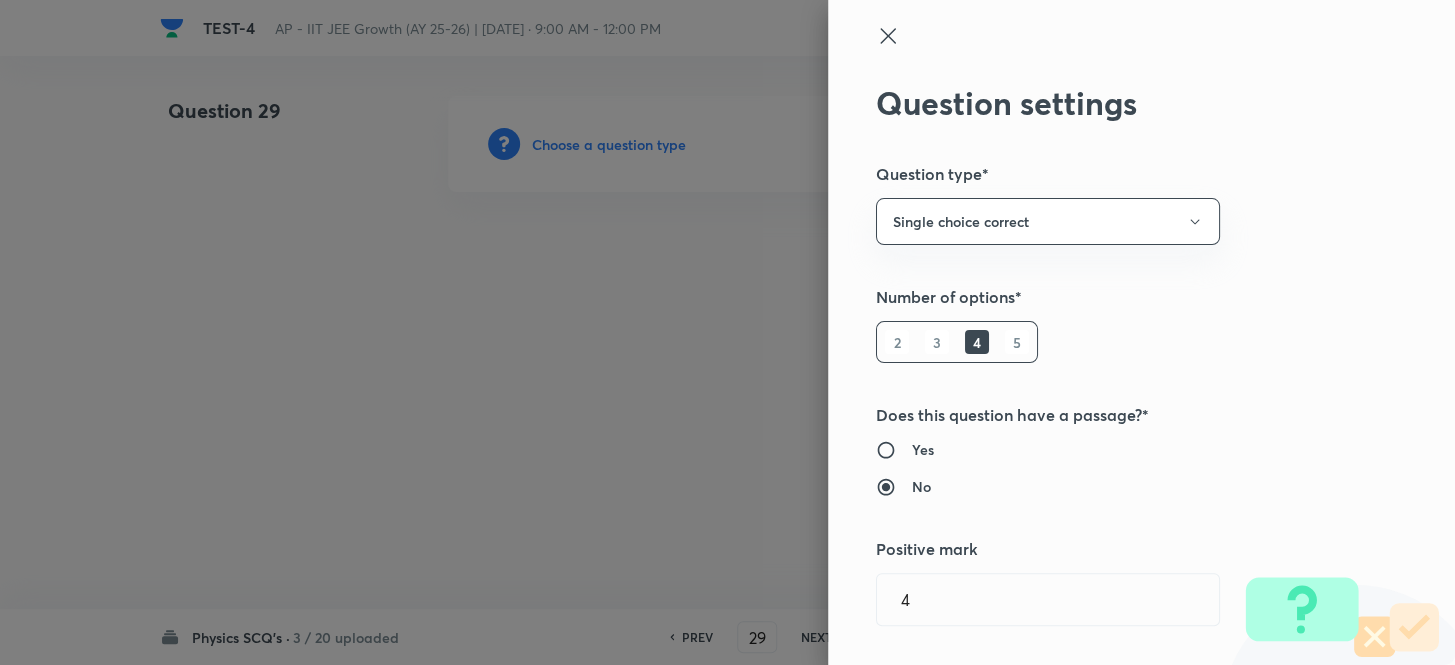 click 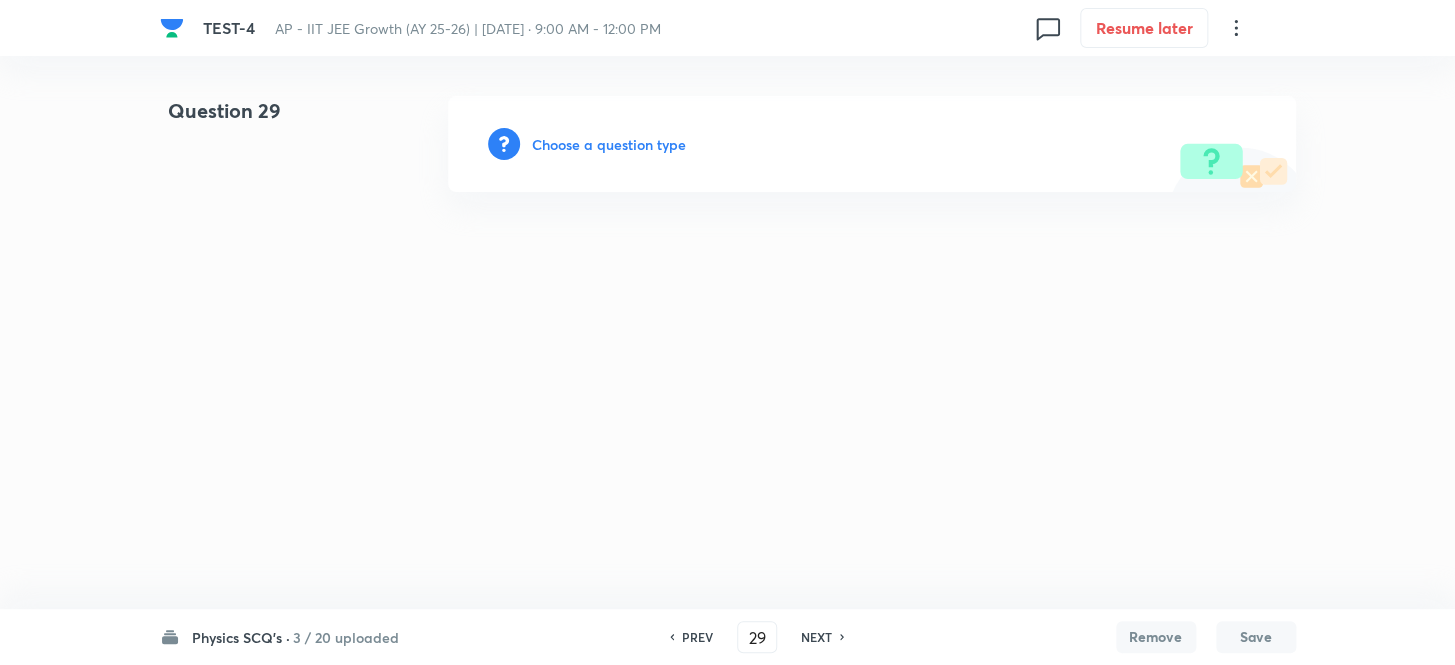 click on "Choose a question type" at bounding box center [609, 144] 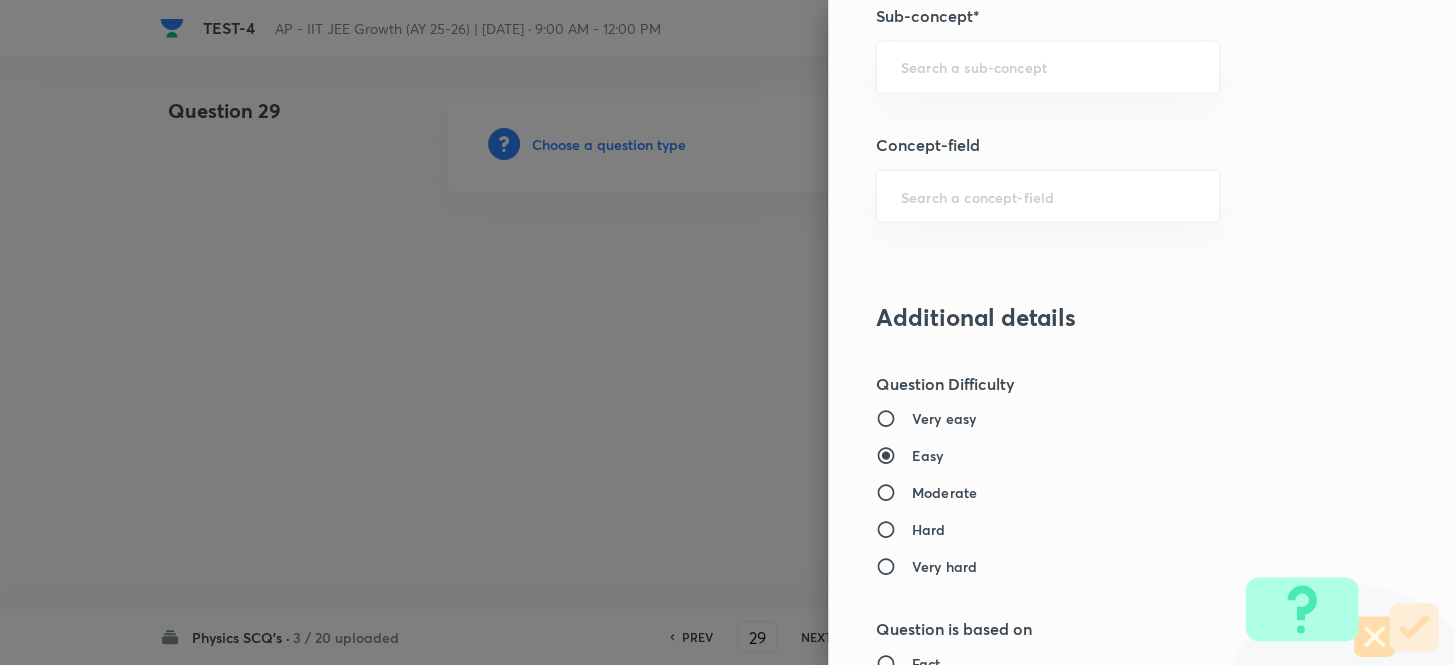 scroll, scrollTop: 1454, scrollLeft: 0, axis: vertical 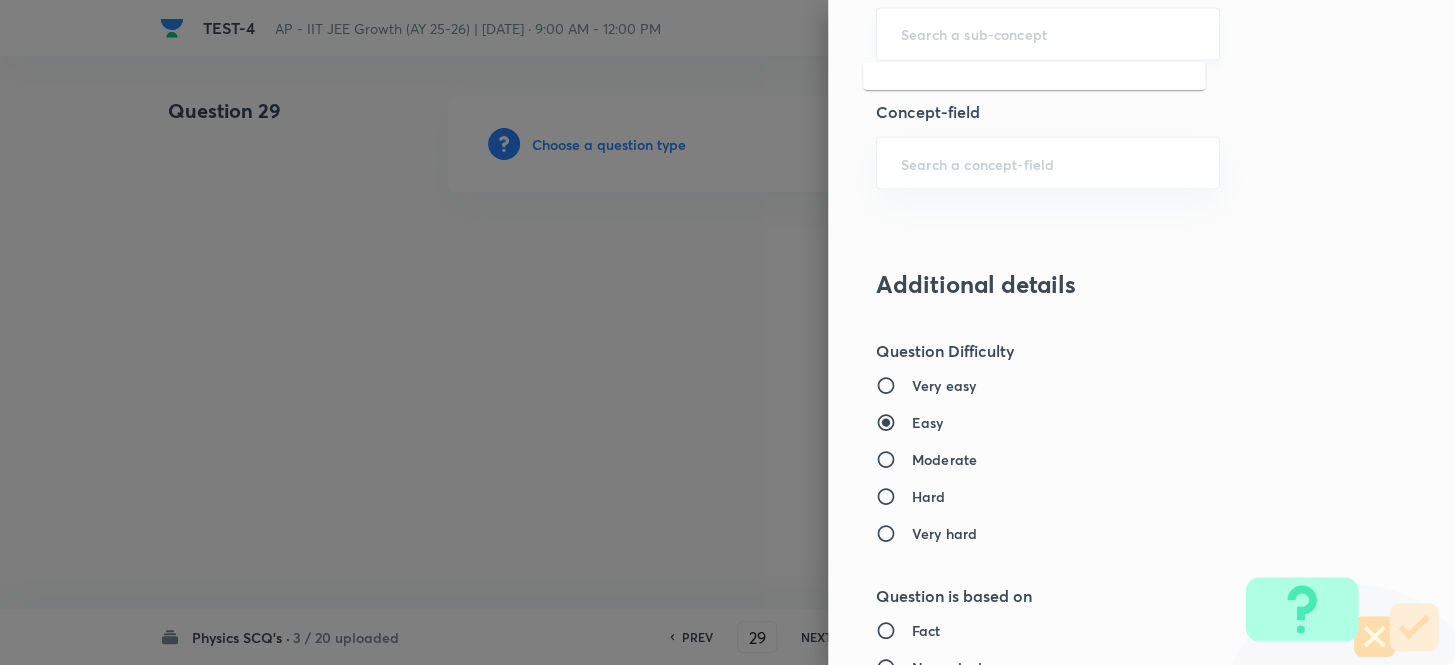 click at bounding box center (1048, 33) 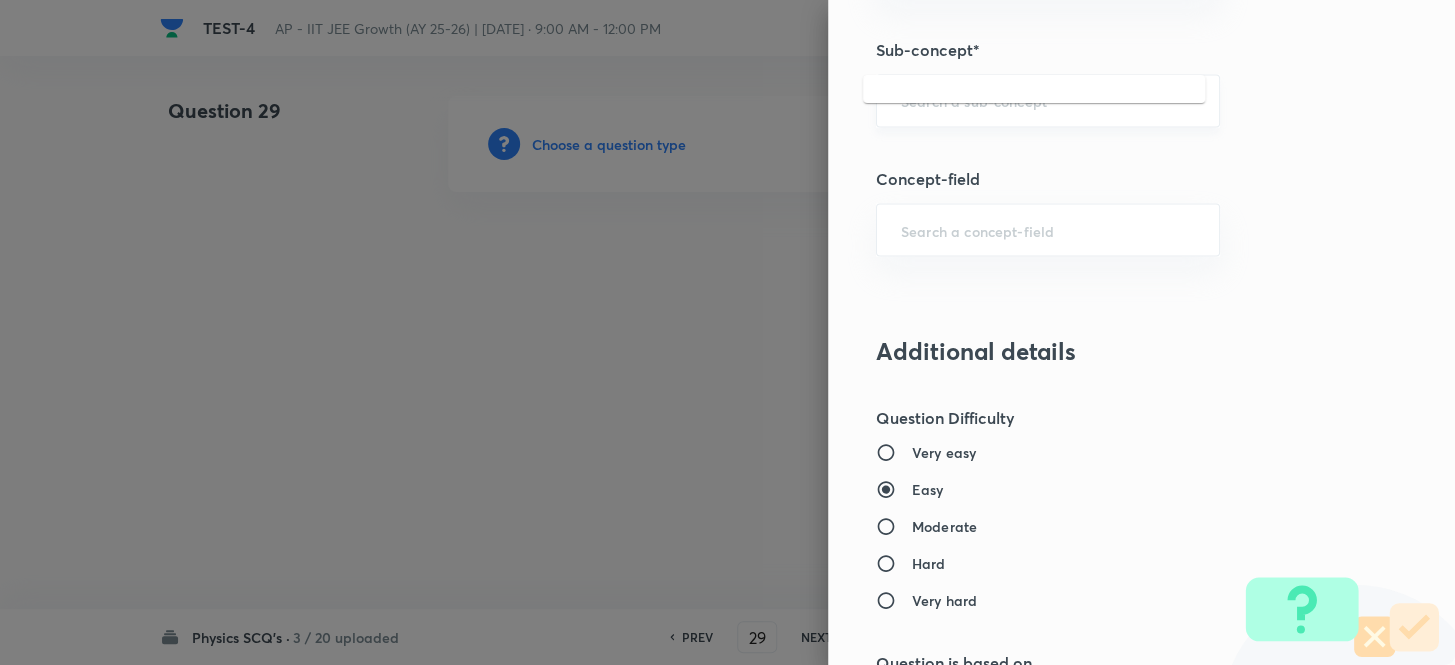 scroll, scrollTop: 1272, scrollLeft: 0, axis: vertical 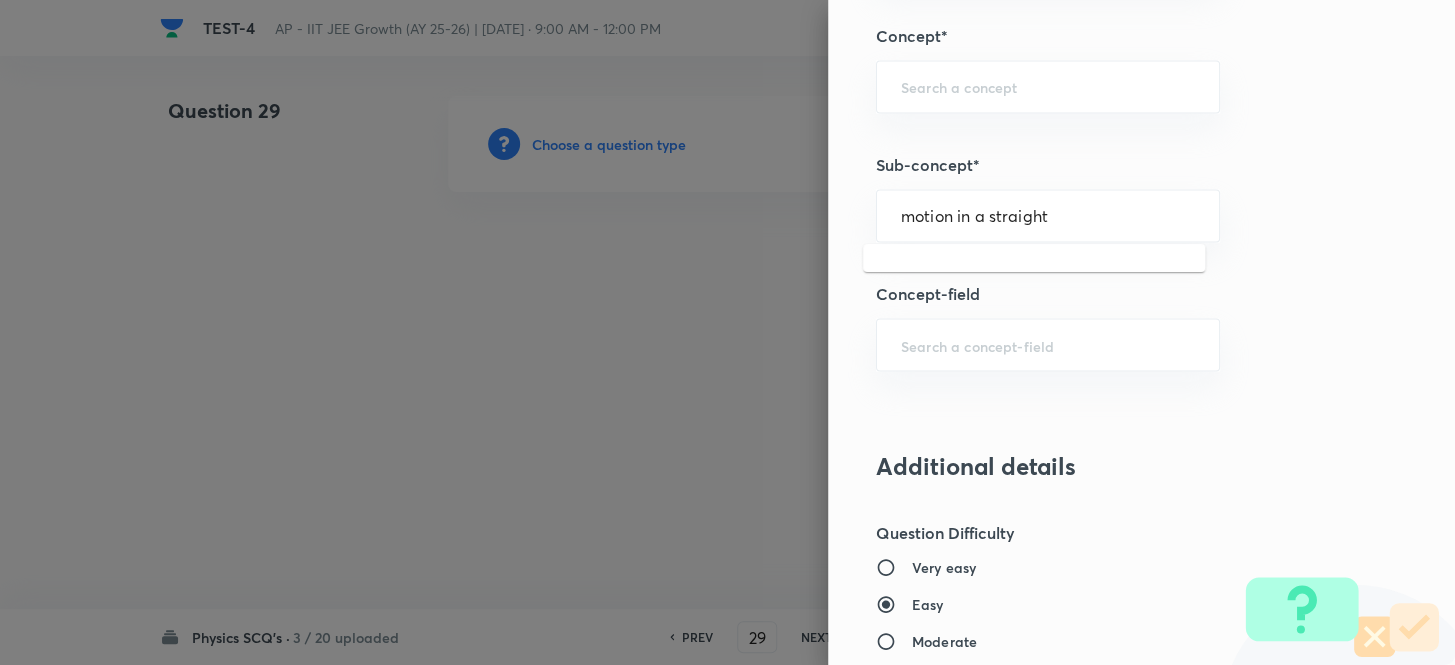 drag, startPoint x: 1096, startPoint y: 218, endPoint x: 750, endPoint y: 205, distance: 346.24414 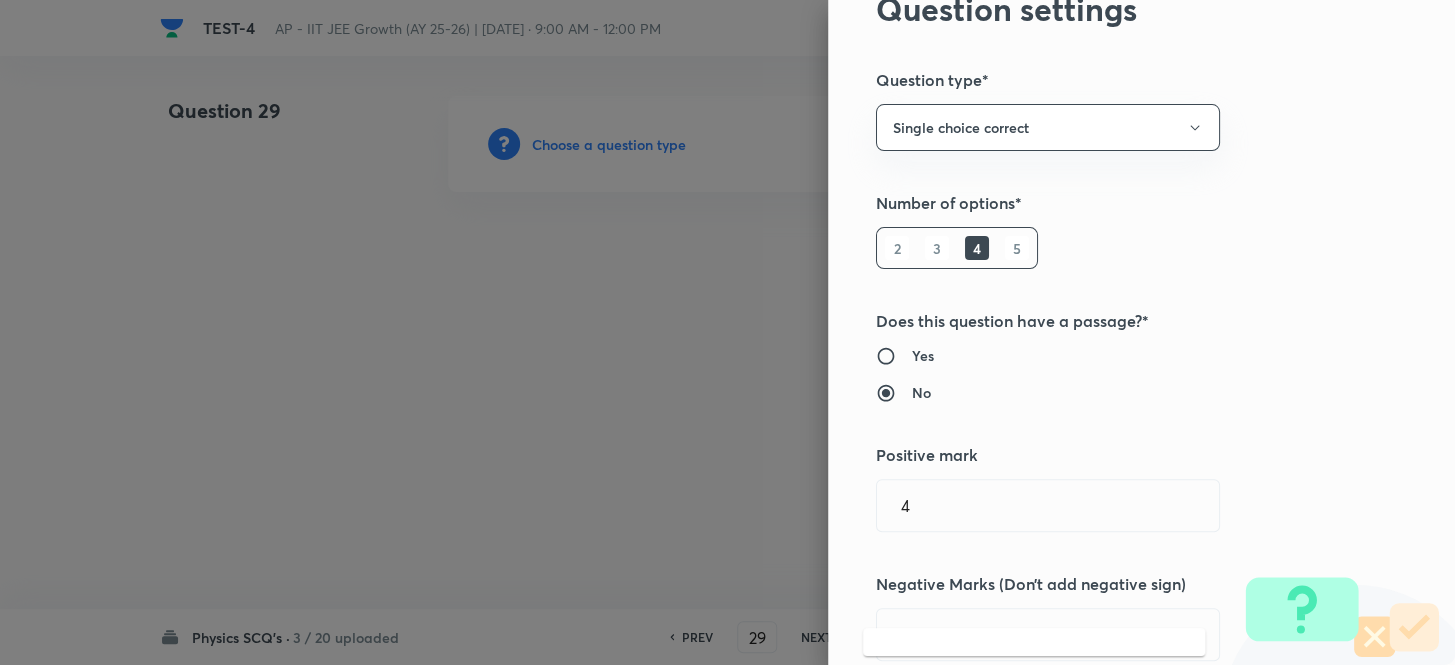 scroll, scrollTop: 0, scrollLeft: 0, axis: both 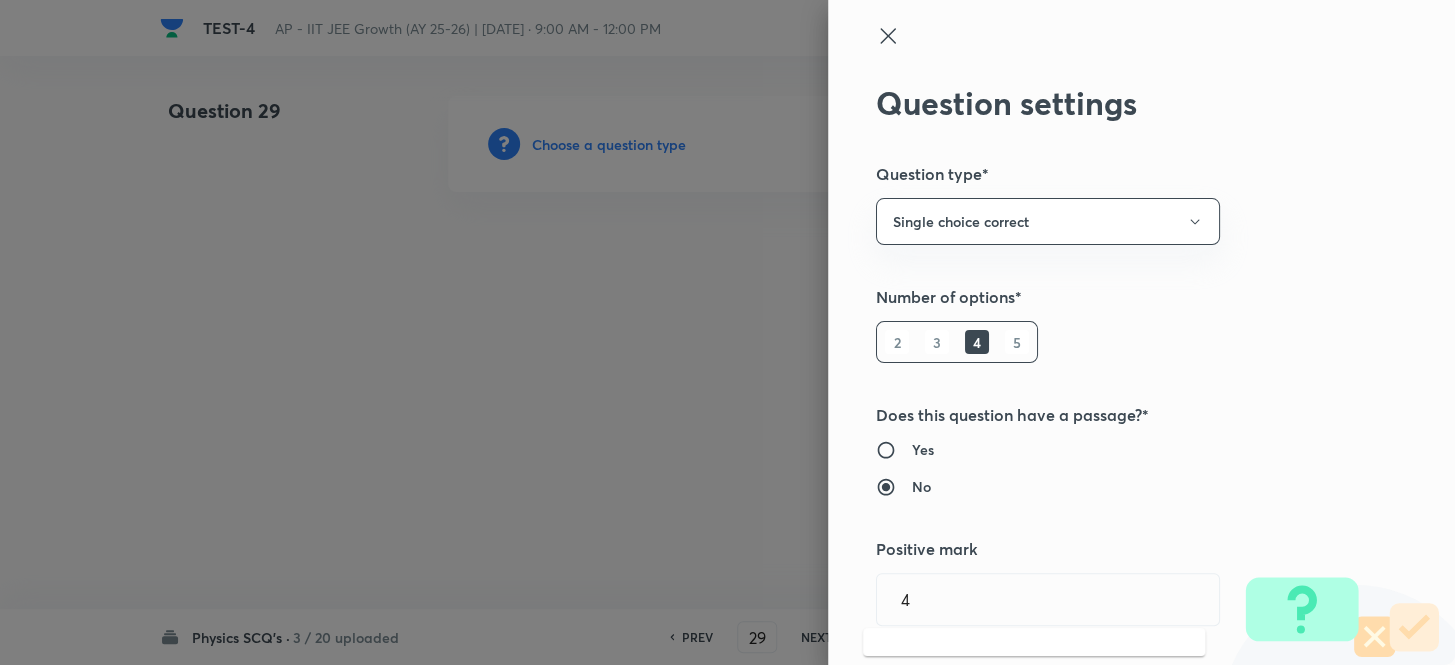 click on "Question settings Question type* Single choice correct Number of options* 2 3 4 5 Does this question have a passage?* Yes No Positive mark 4 ​ Negative Marks (Don’t add negative sign) 1 ​ Grant bonus marks for this question?* Yes No Syllabus Topic group* ​ Topic* ​ Concept* ​ Sub-concept* ​ Concept-field ​ Additional details Question Difficulty Very easy Easy Moderate Hard Very hard Question is based on Fact Numerical Concept Previous year question Yes No Does this question have equation? Yes No Verification status Is the question verified? *Select 'yes' only if a question is verified Yes No Save" at bounding box center (1141, 332) 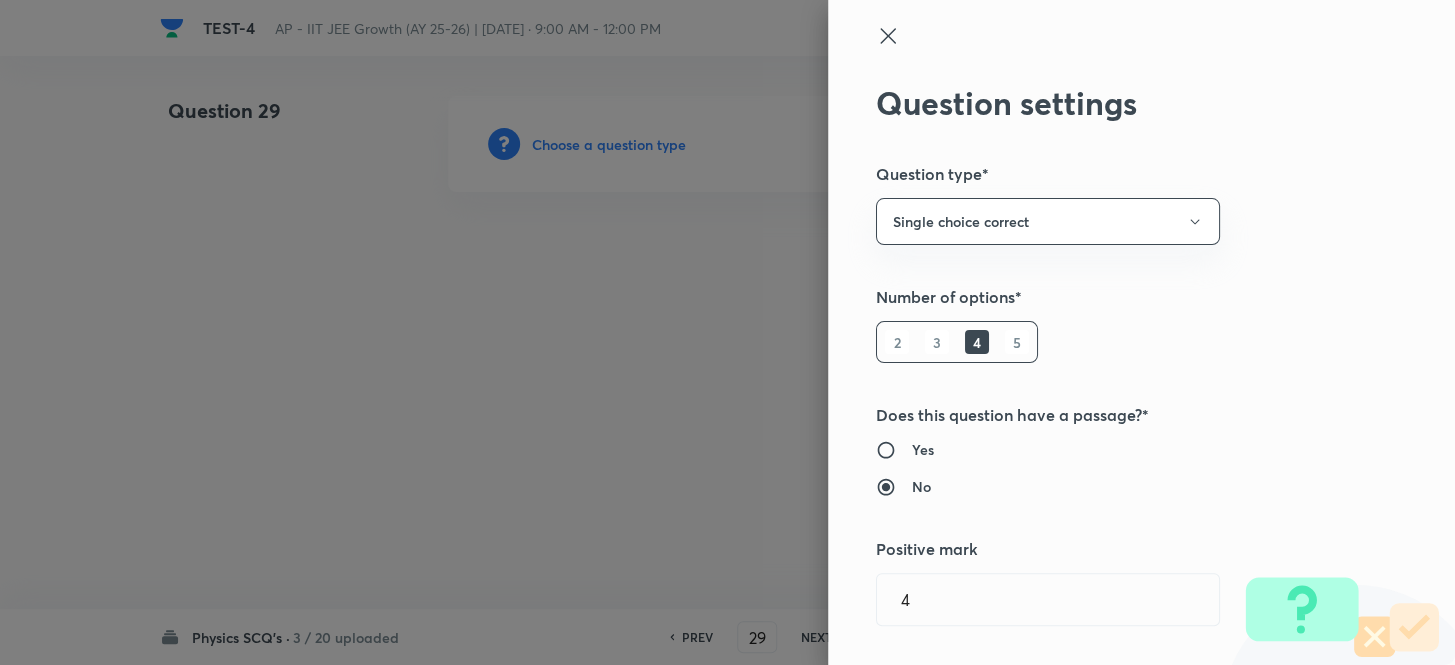 click 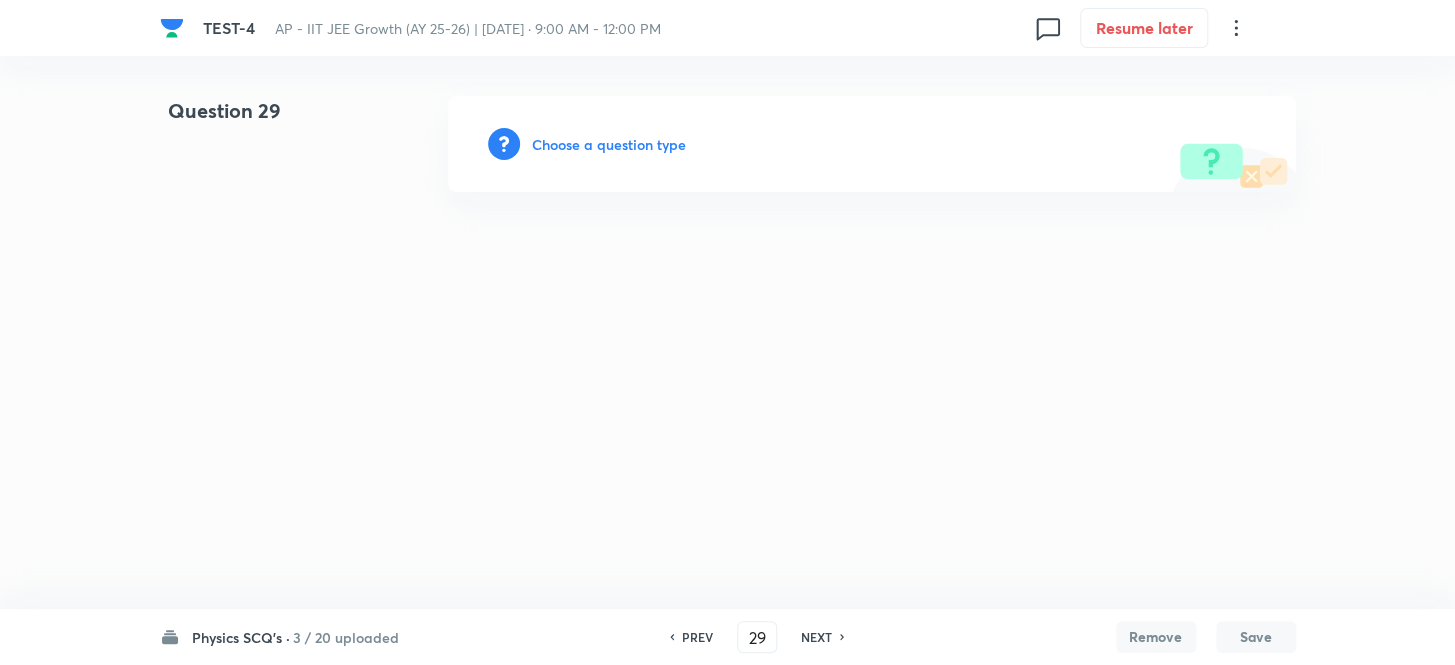 click on "PREV" at bounding box center (697, 637) 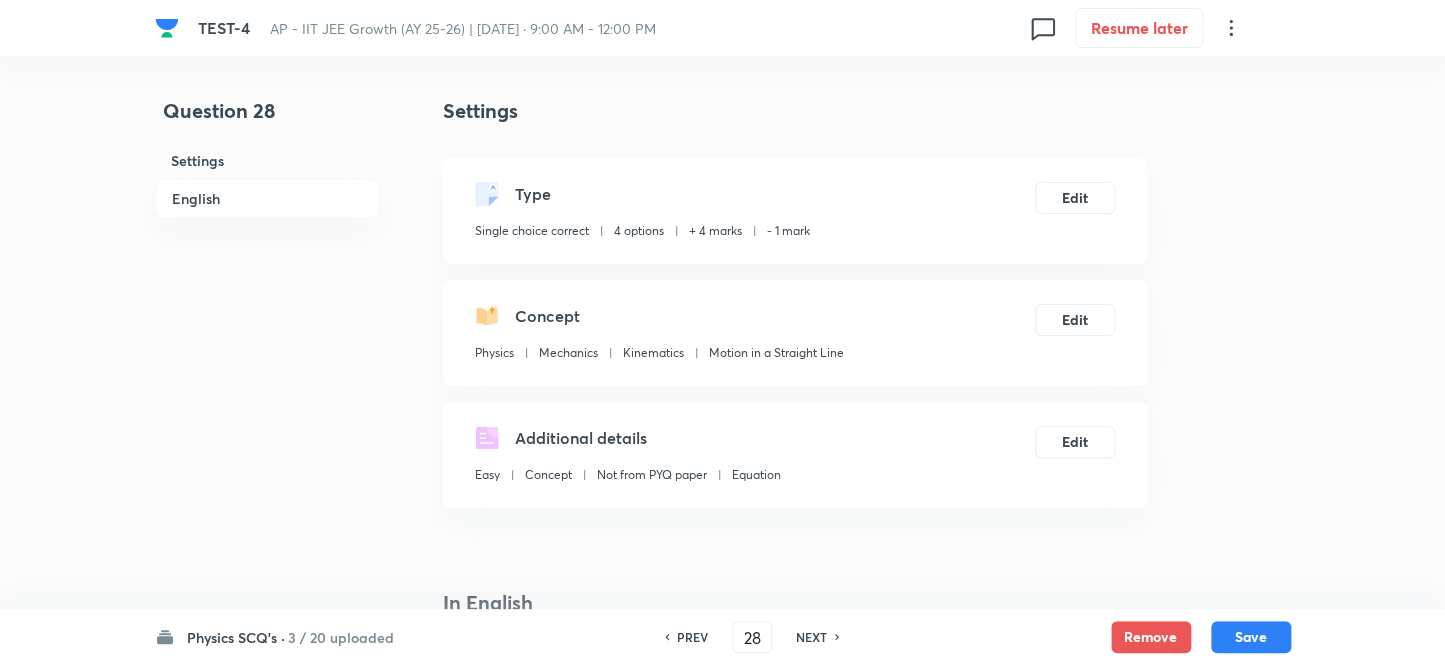 click on "NEXT" at bounding box center [811, 637] 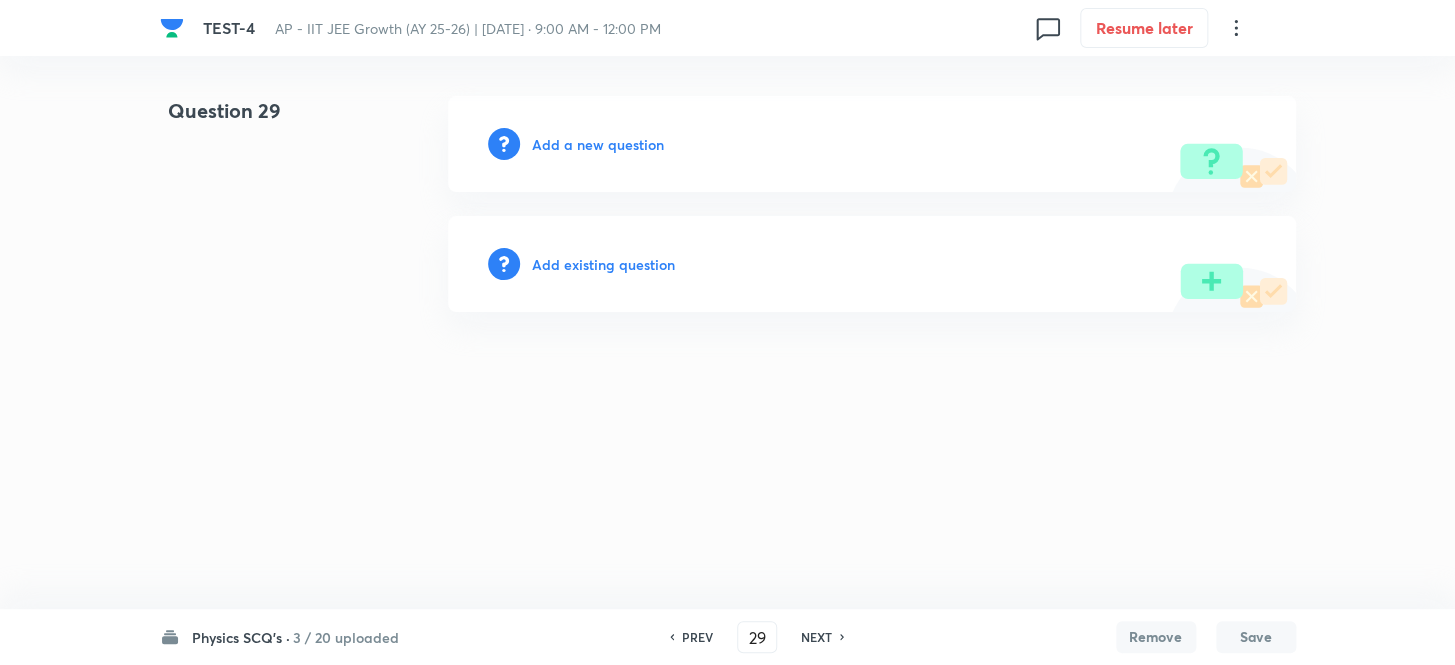 click on "Add a new question" at bounding box center (872, 144) 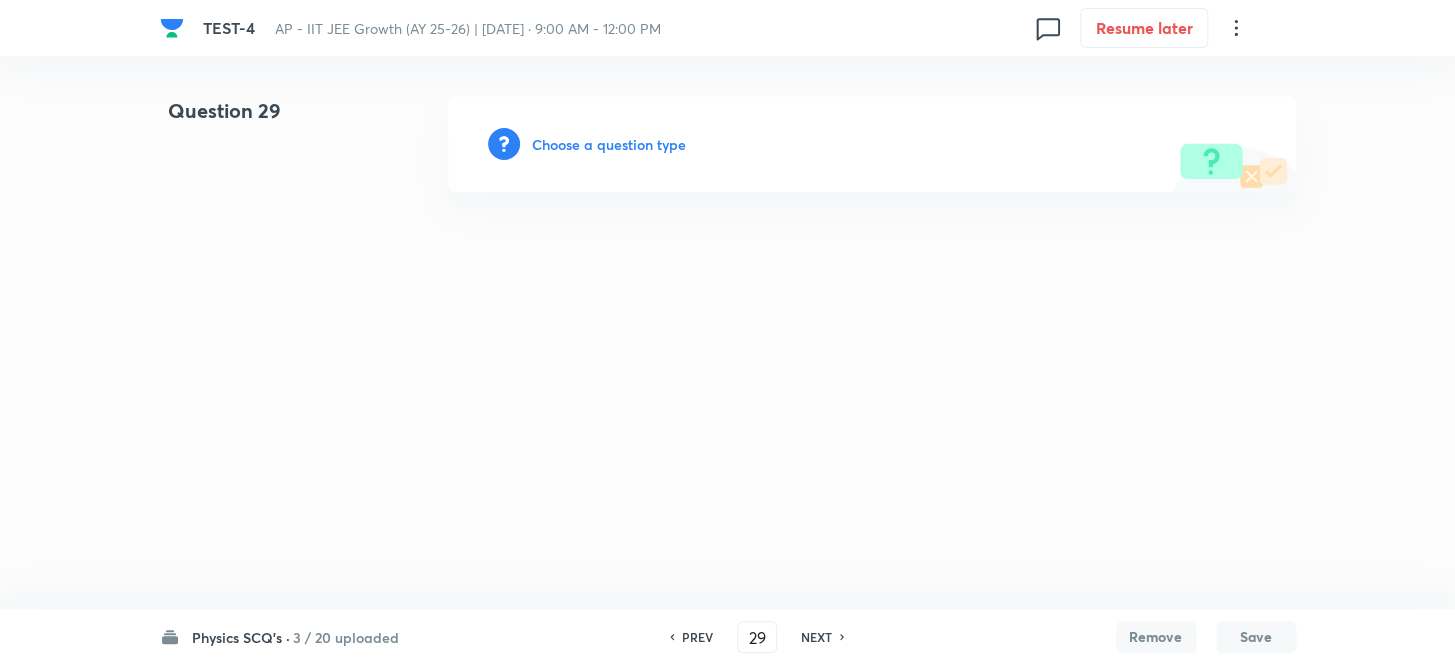 click on "Choose a question type" at bounding box center (609, 144) 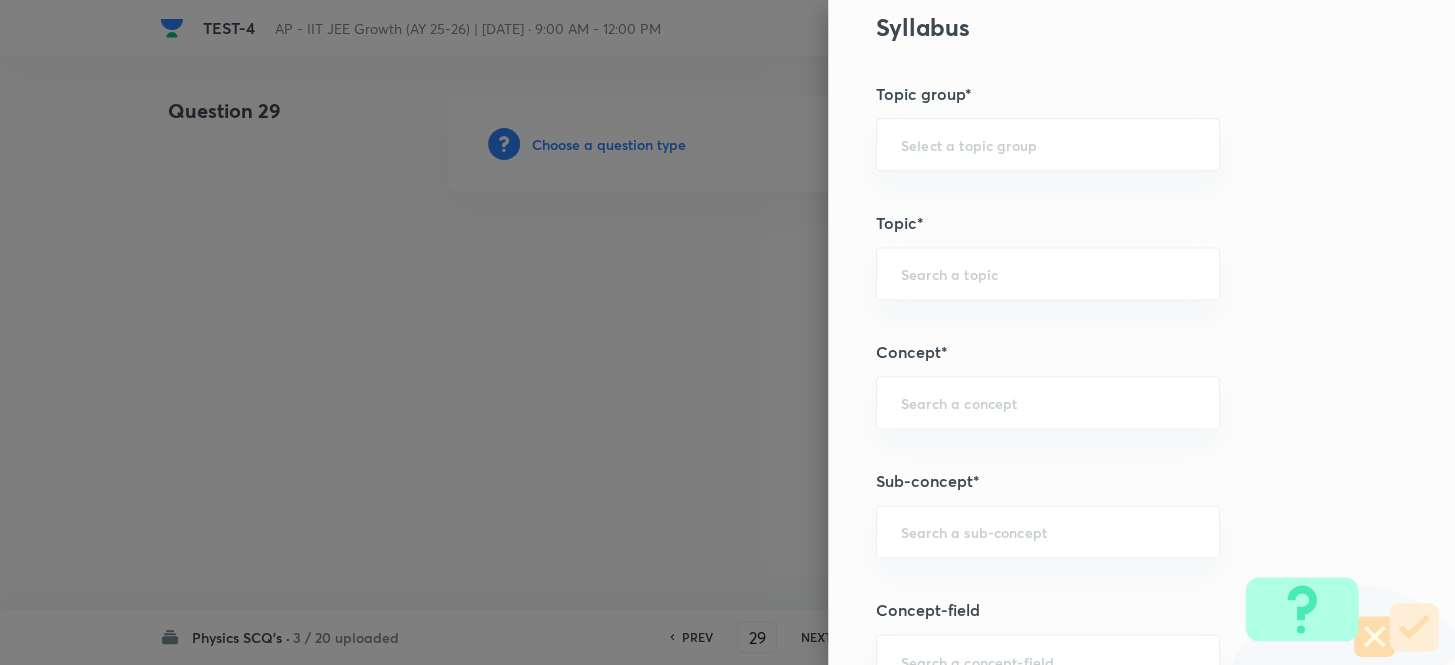 scroll, scrollTop: 1090, scrollLeft: 0, axis: vertical 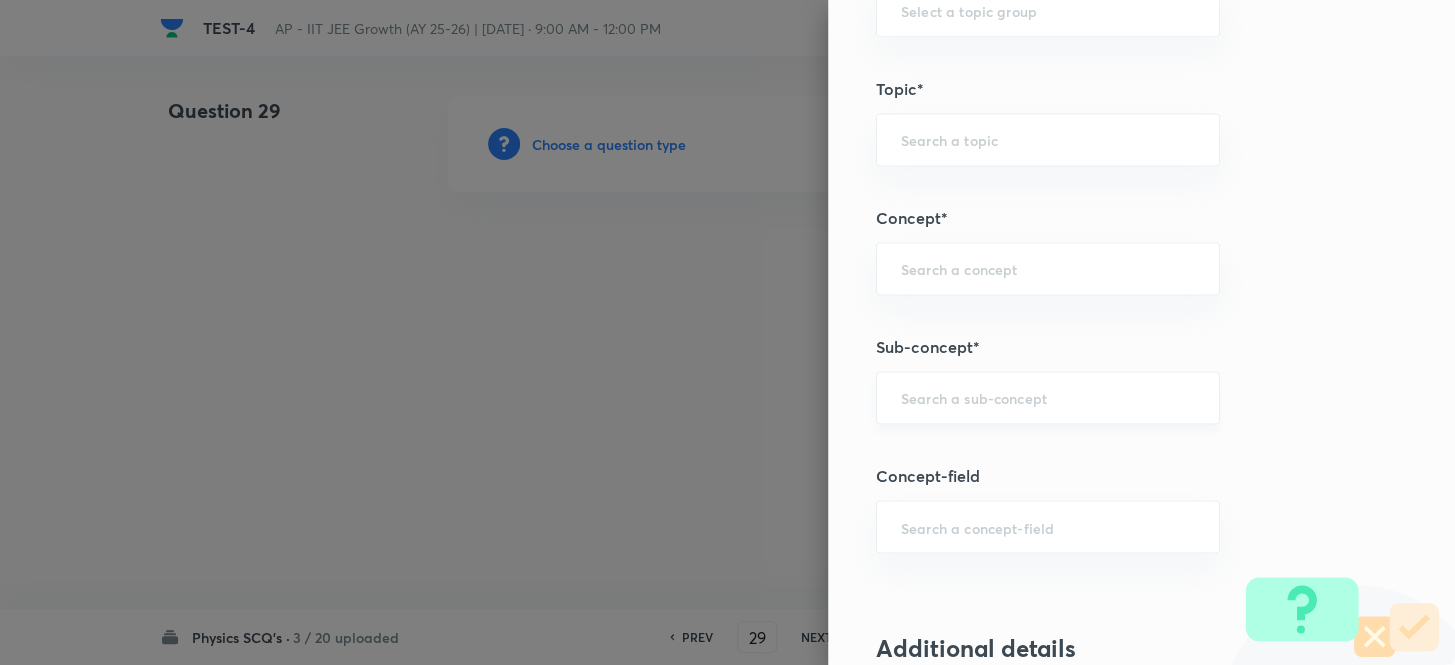 click at bounding box center (1048, 397) 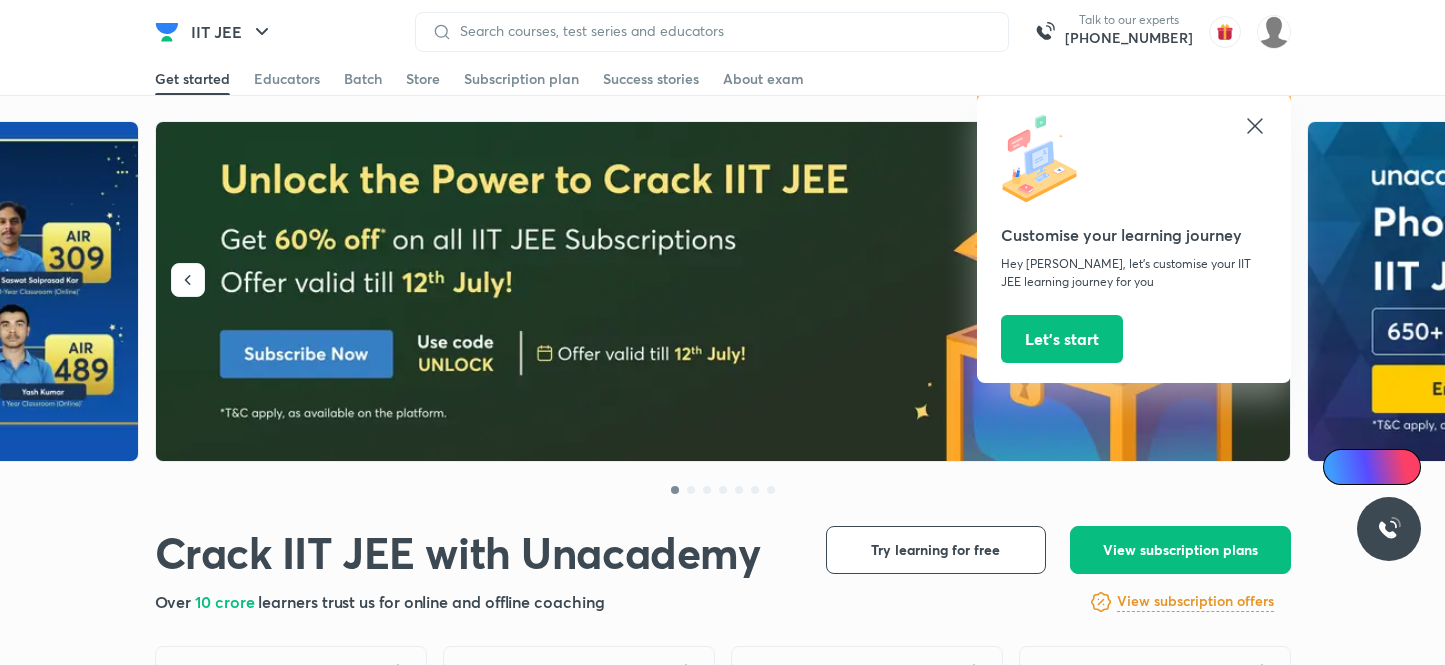 scroll, scrollTop: 0, scrollLeft: 0, axis: both 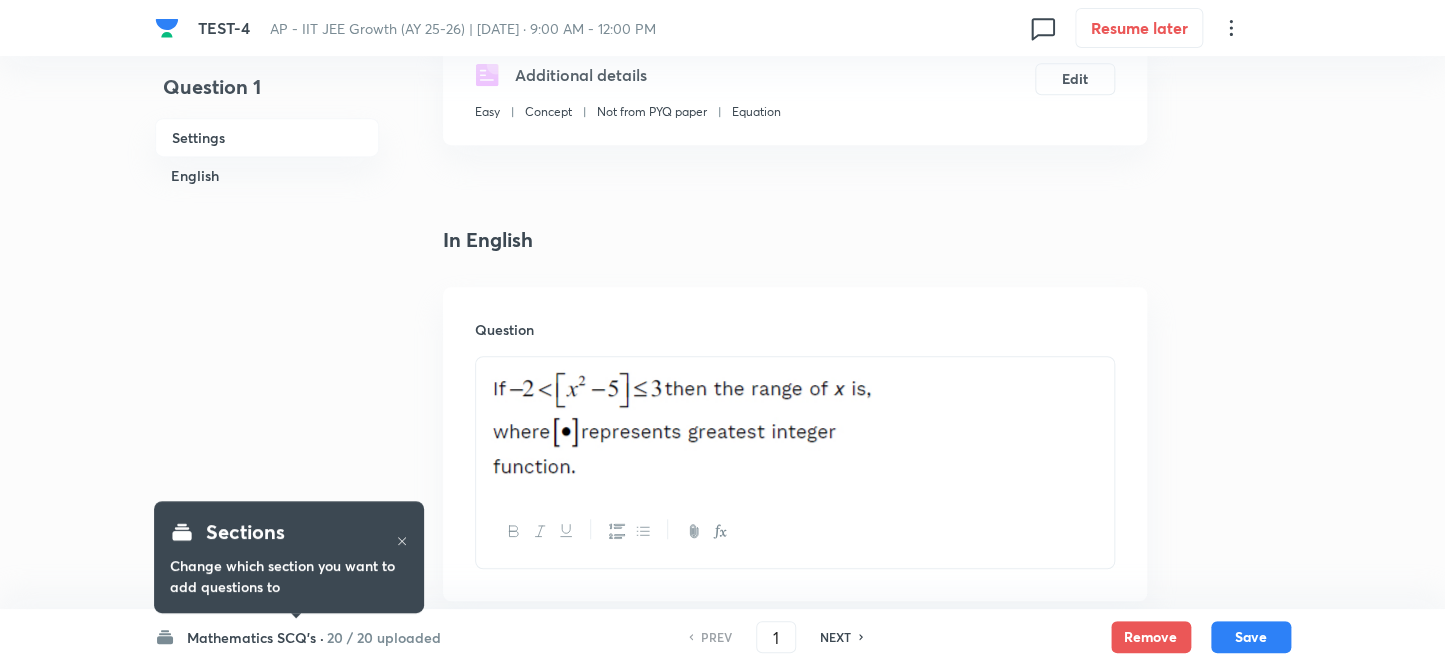 click on "NEXT" at bounding box center (835, 637) 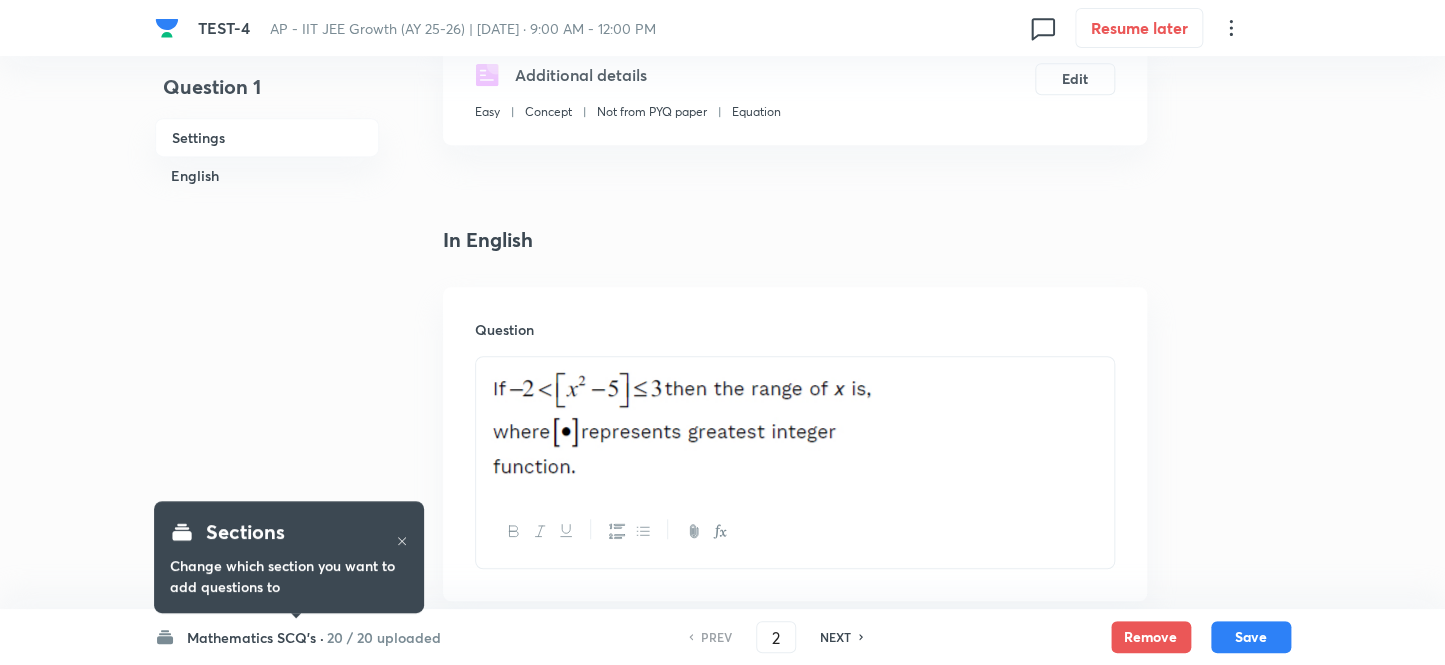 checkbox on "false" 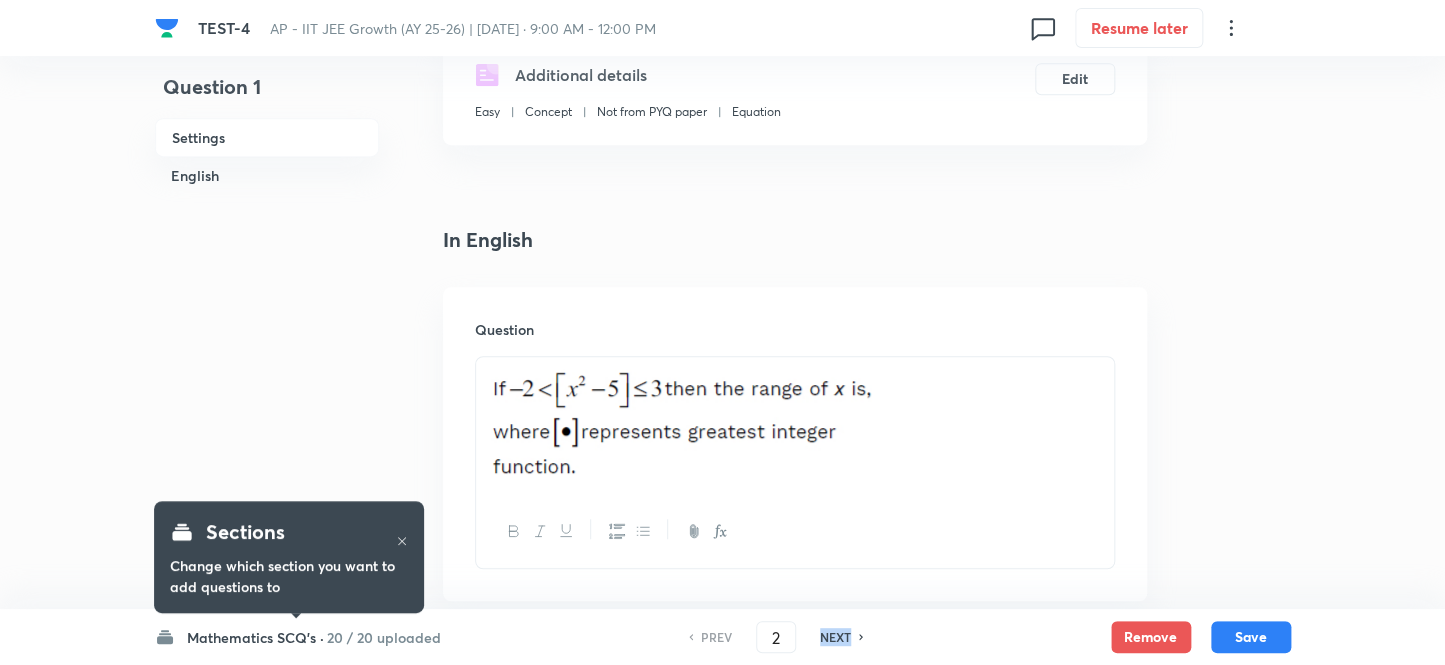 click on "NEXT" at bounding box center (835, 637) 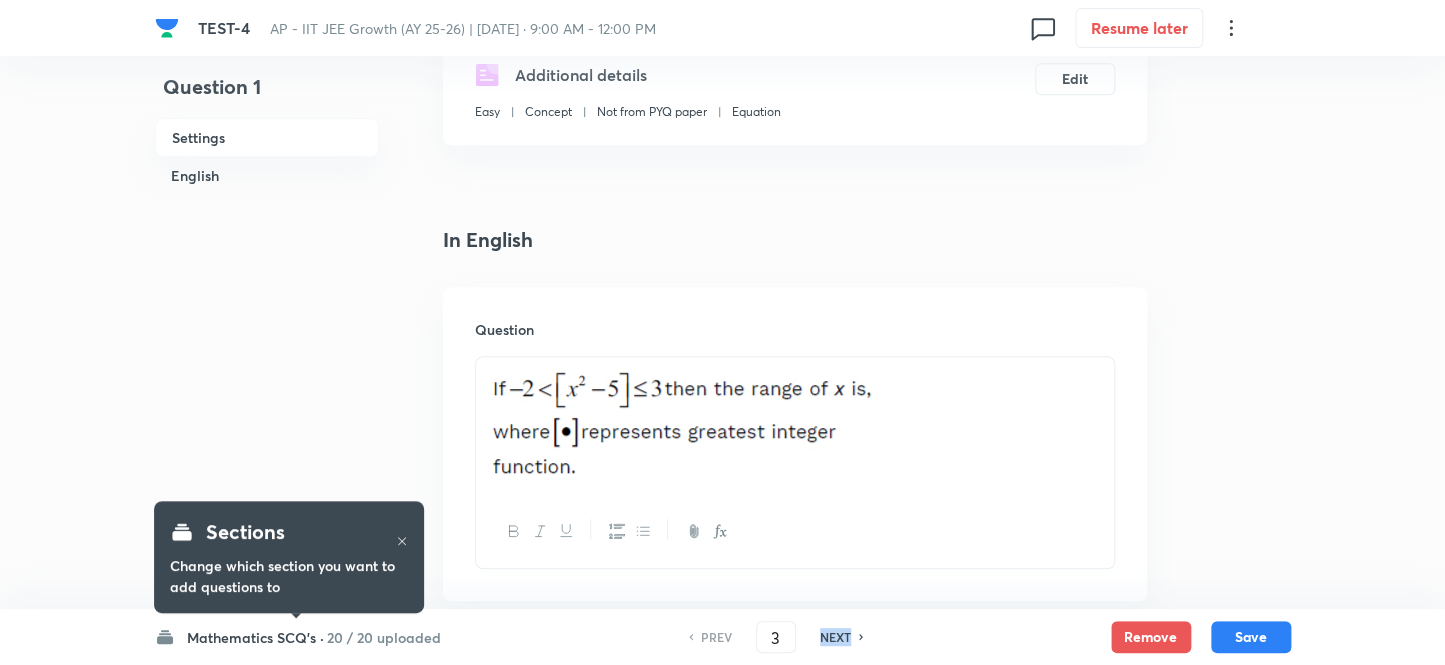 checkbox on "false" 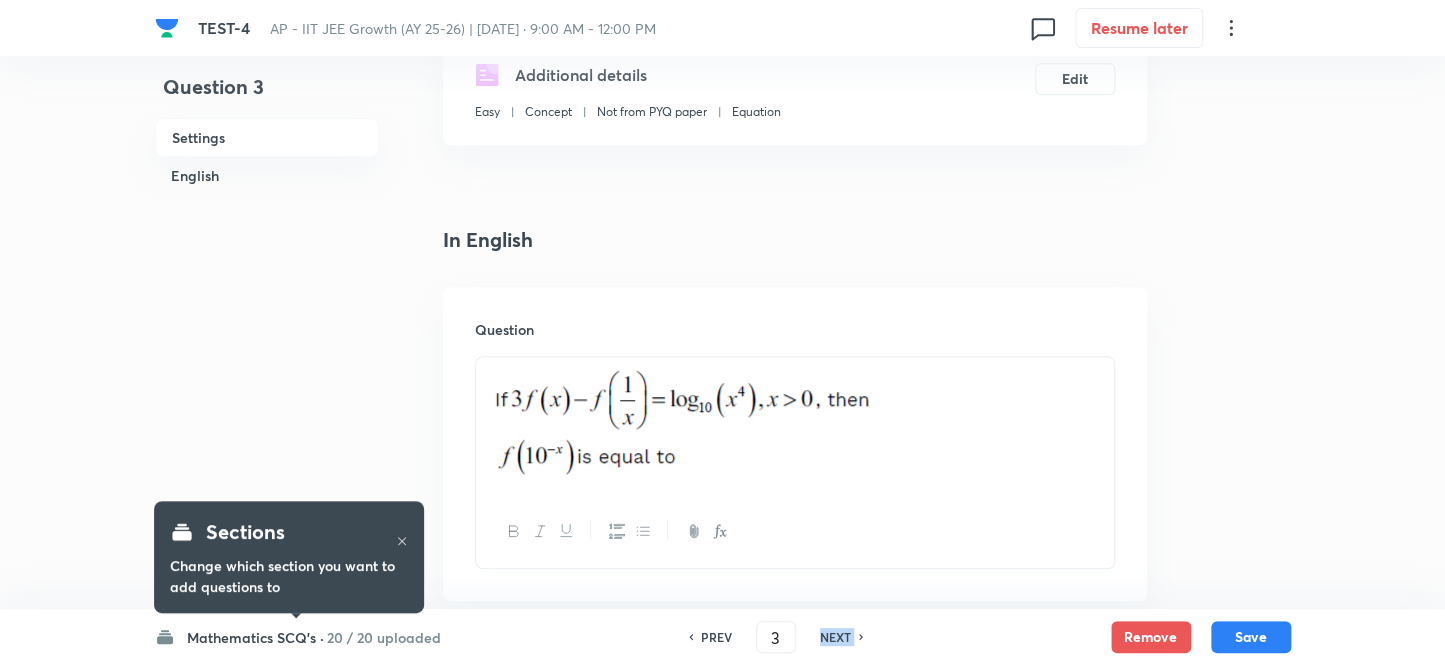 click on "NEXT" at bounding box center [835, 637] 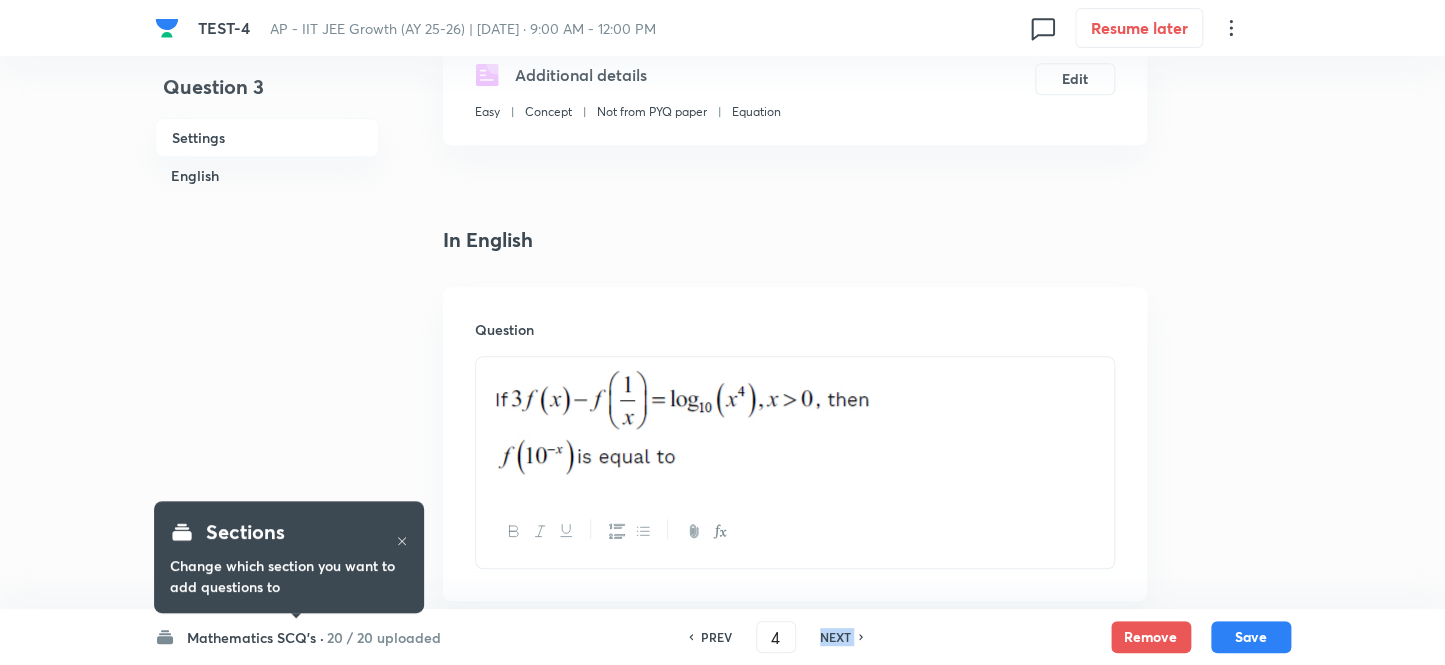 click on "NEXT" at bounding box center (835, 637) 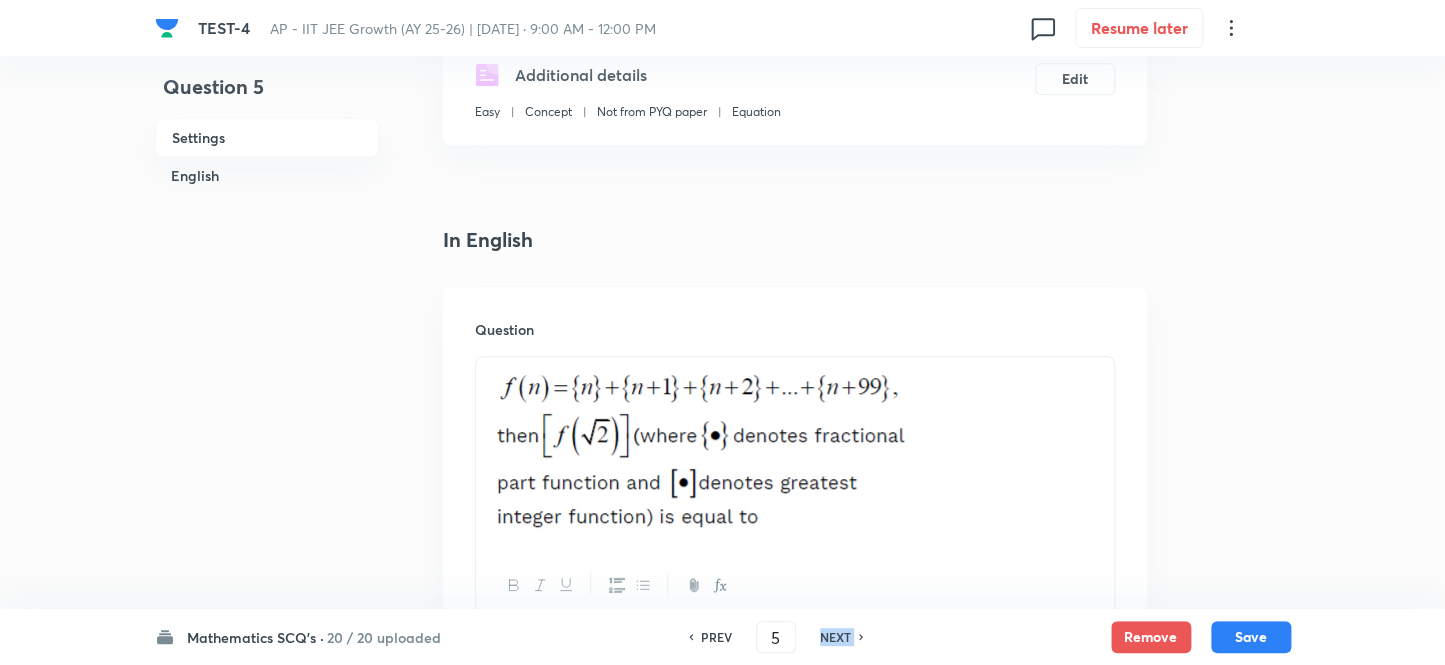 checkbox on "true" 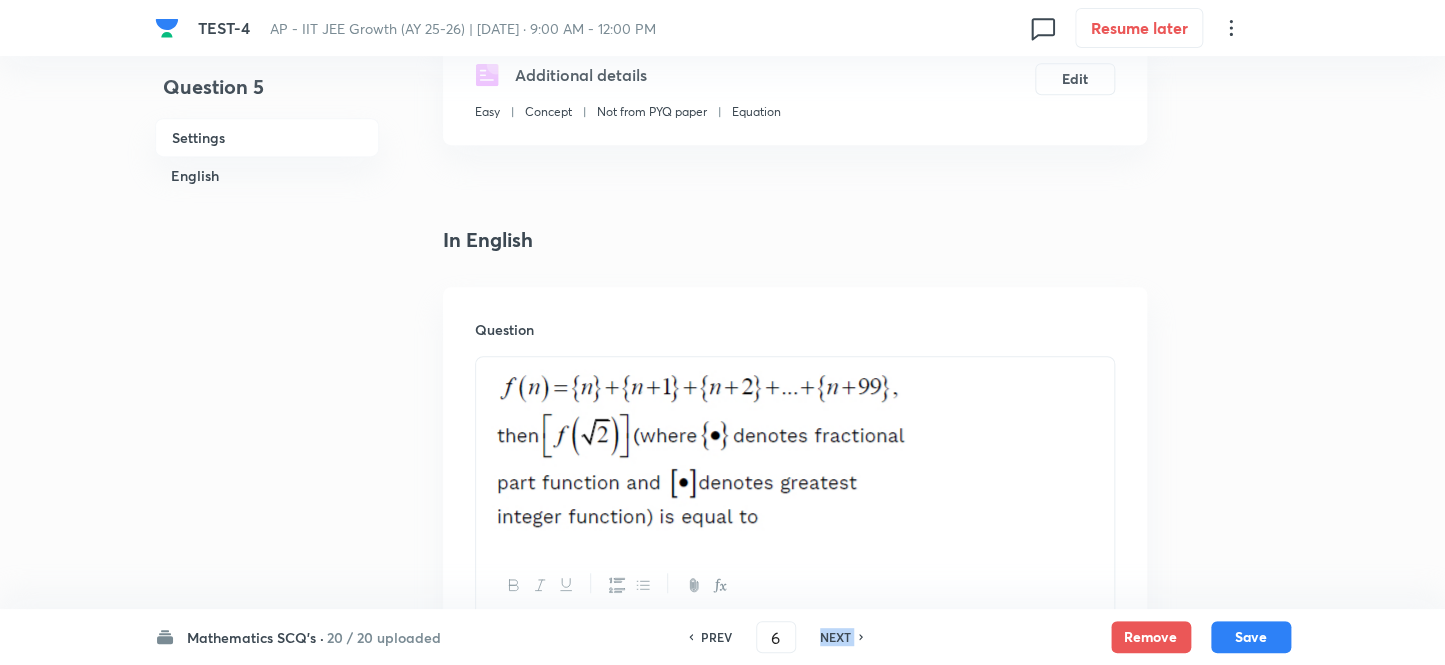 checkbox on "true" 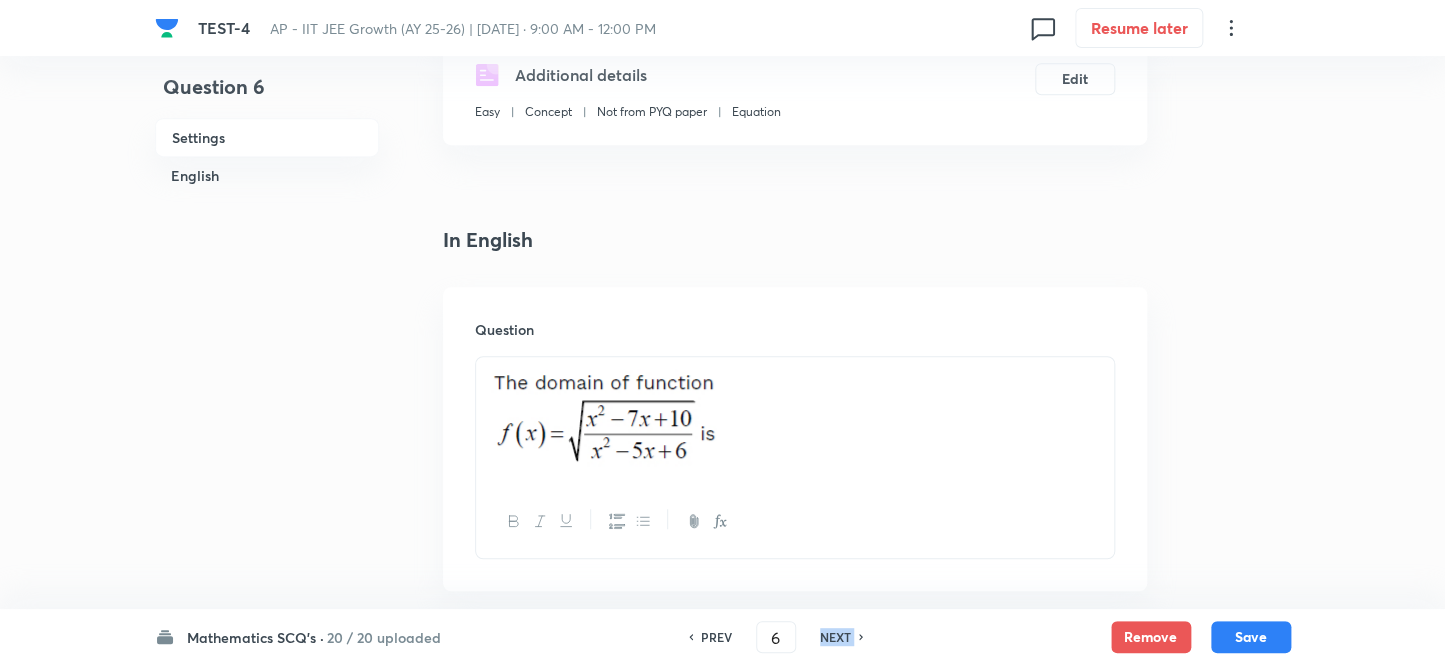click on "NEXT" at bounding box center (835, 637) 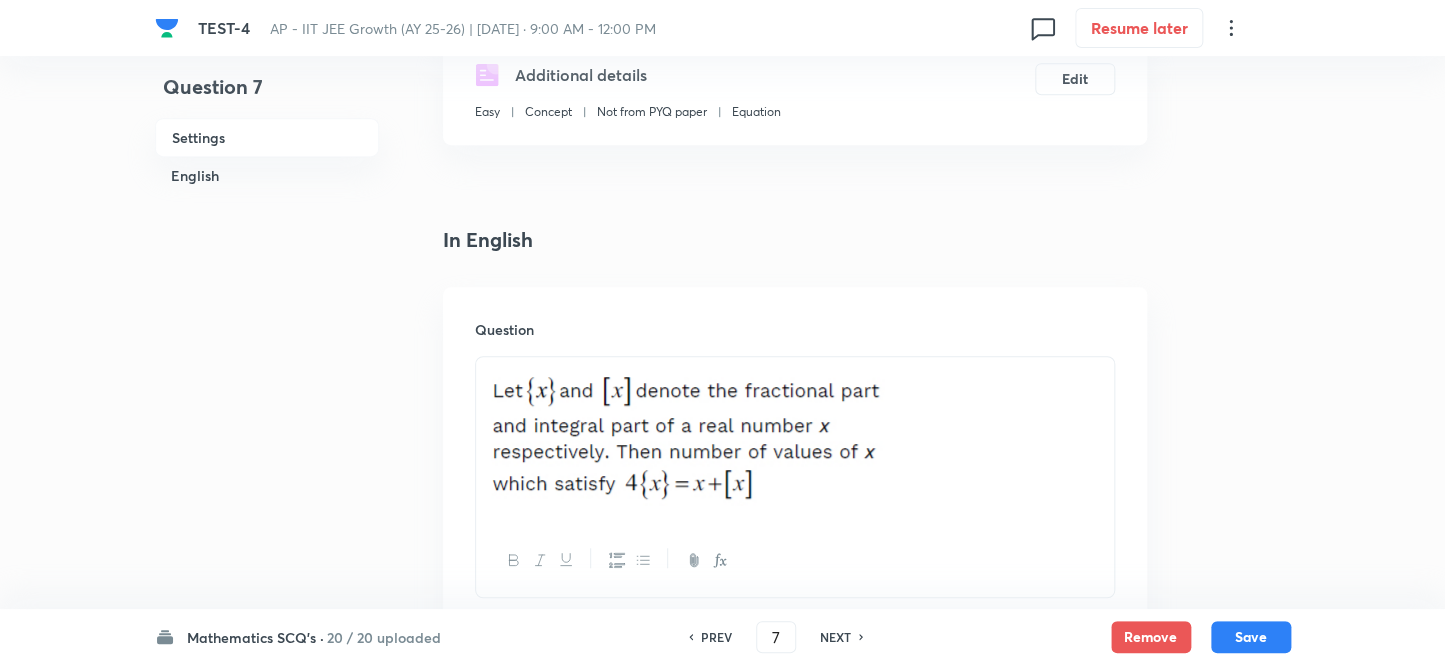 click on "Mathematics SCQ's ·" at bounding box center (255, 637) 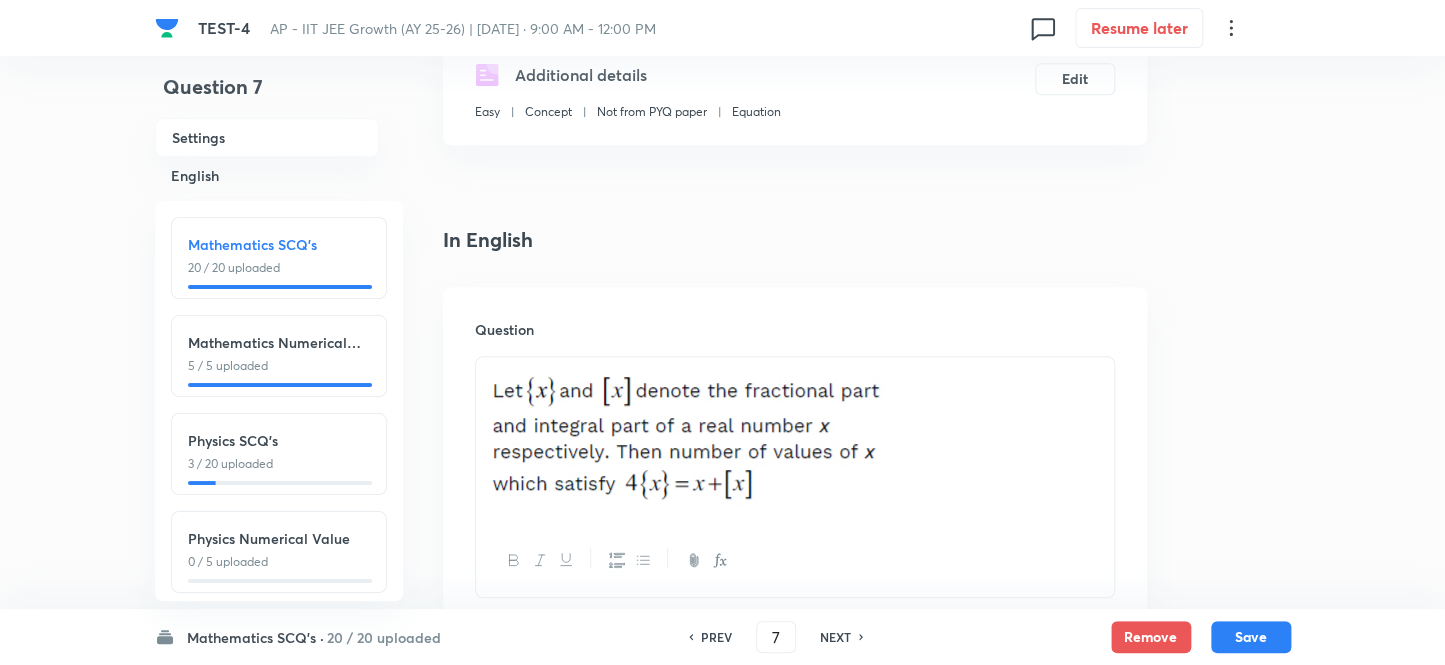 click on "3 / 20 uploaded" at bounding box center [279, 464] 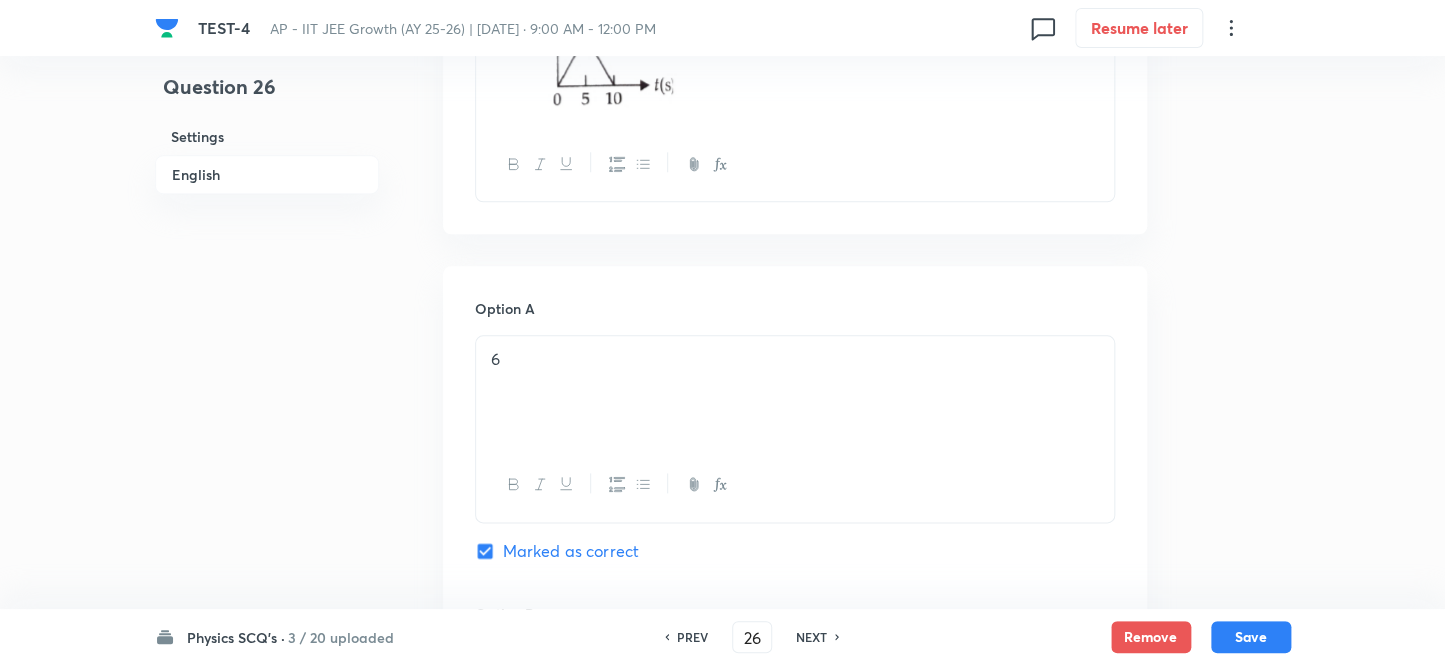 scroll, scrollTop: 1000, scrollLeft: 0, axis: vertical 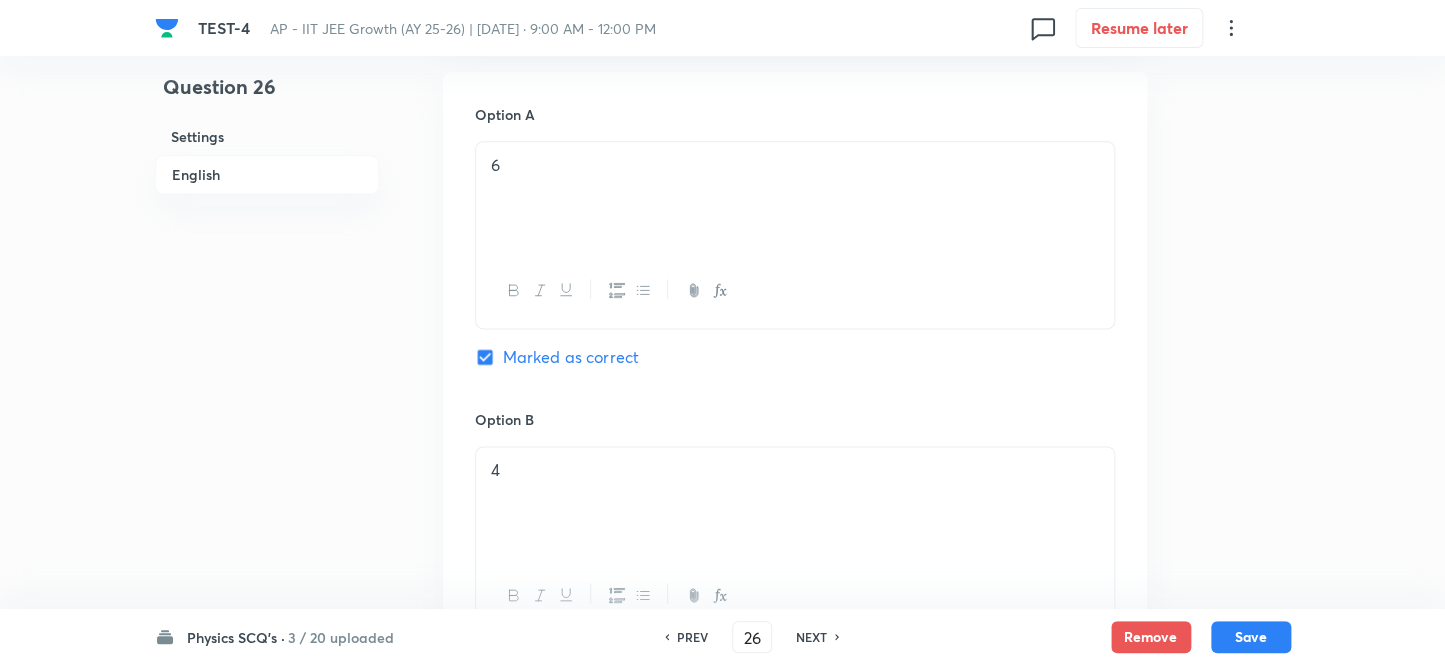 click on "NEXT" at bounding box center [811, 637] 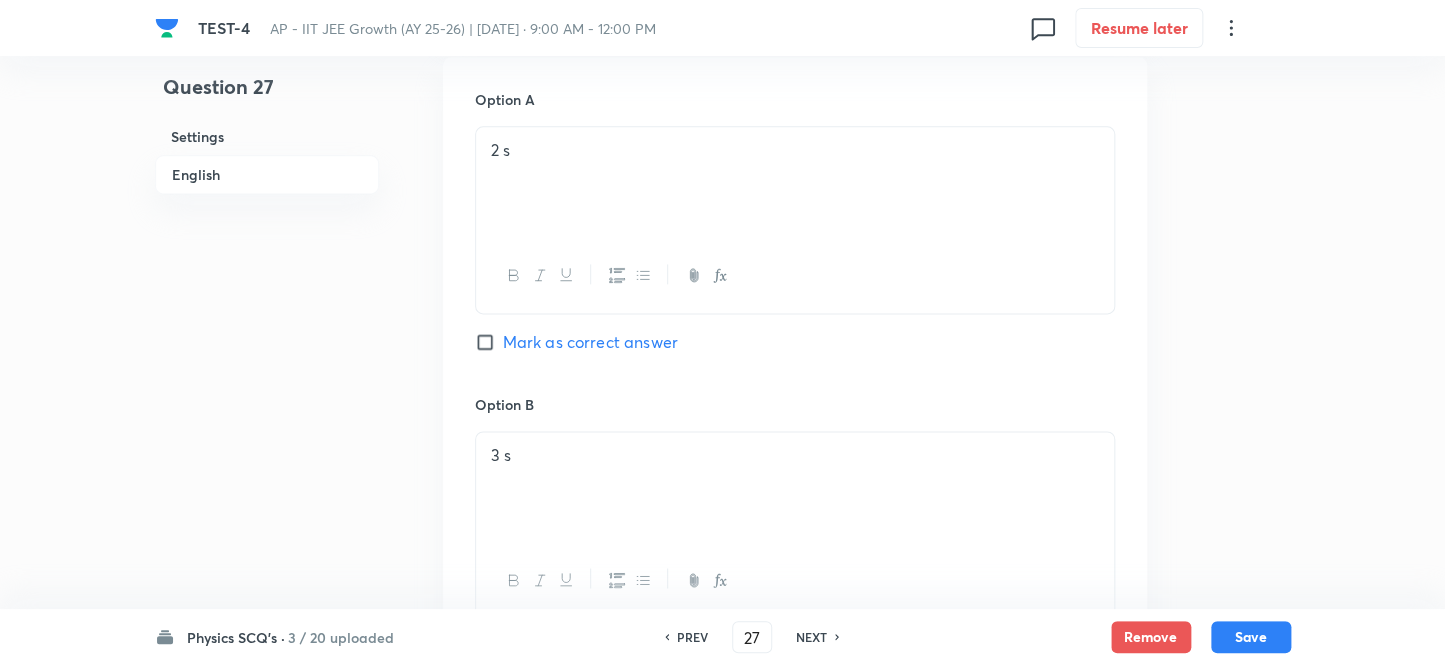 click on "NEXT" at bounding box center (811, 637) 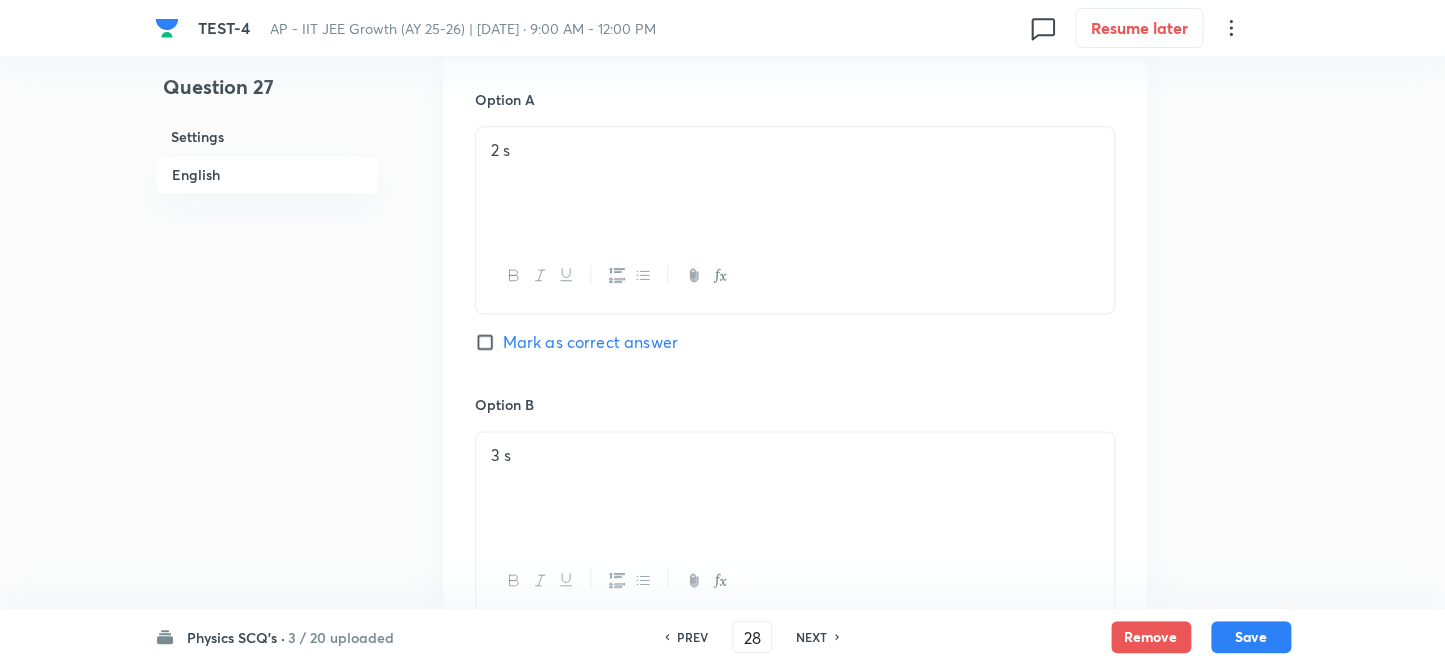 checkbox on "true" 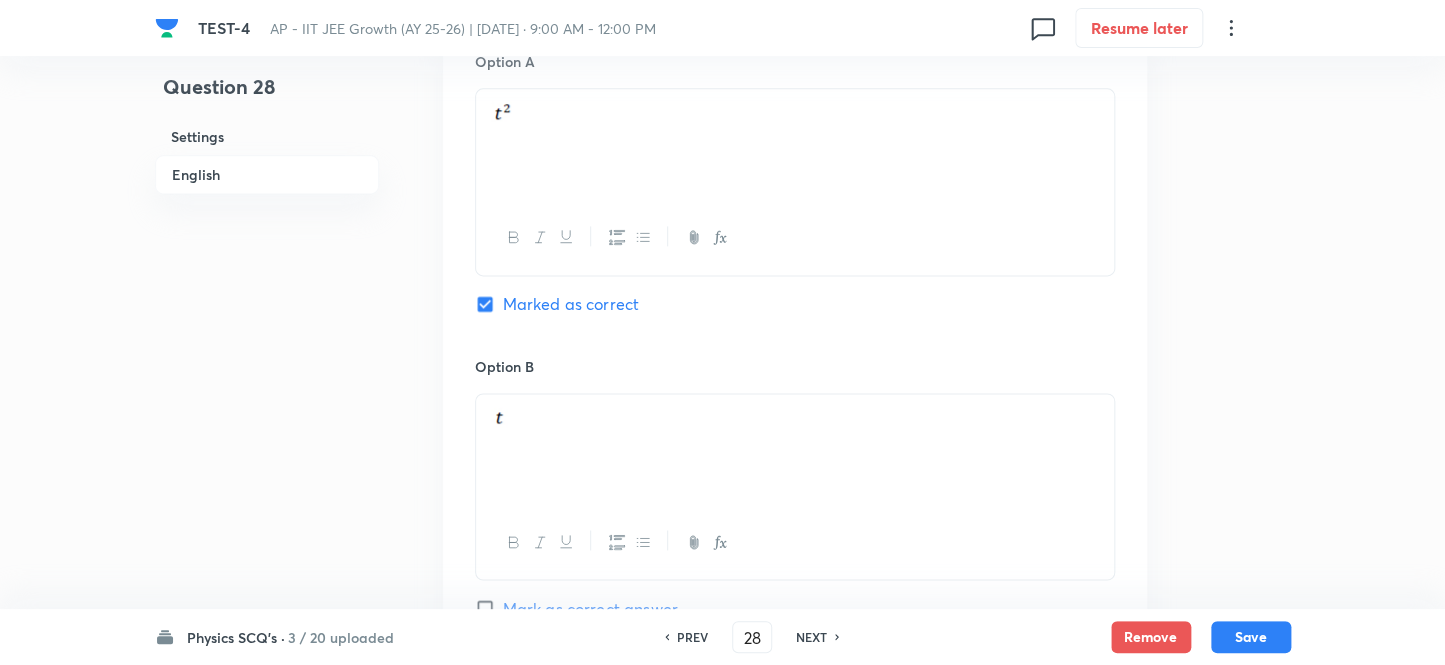 click on "NEXT" at bounding box center [811, 637] 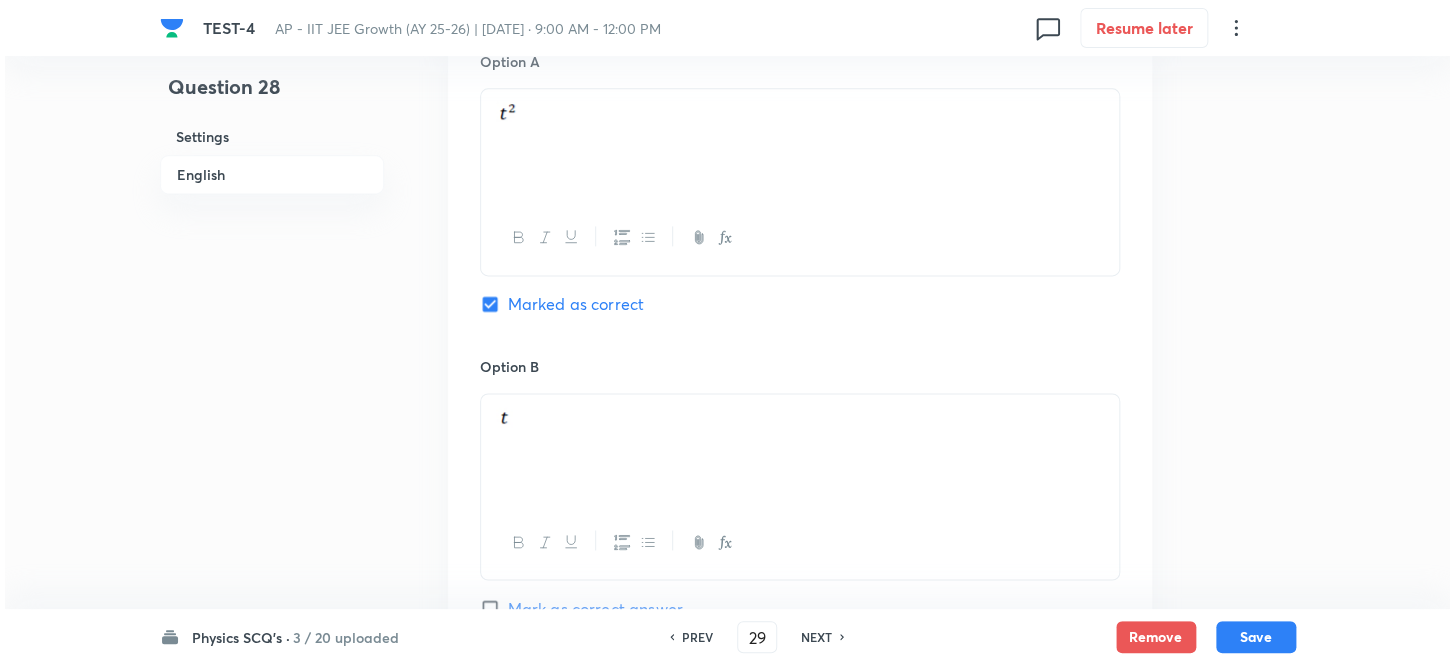 scroll, scrollTop: 0, scrollLeft: 0, axis: both 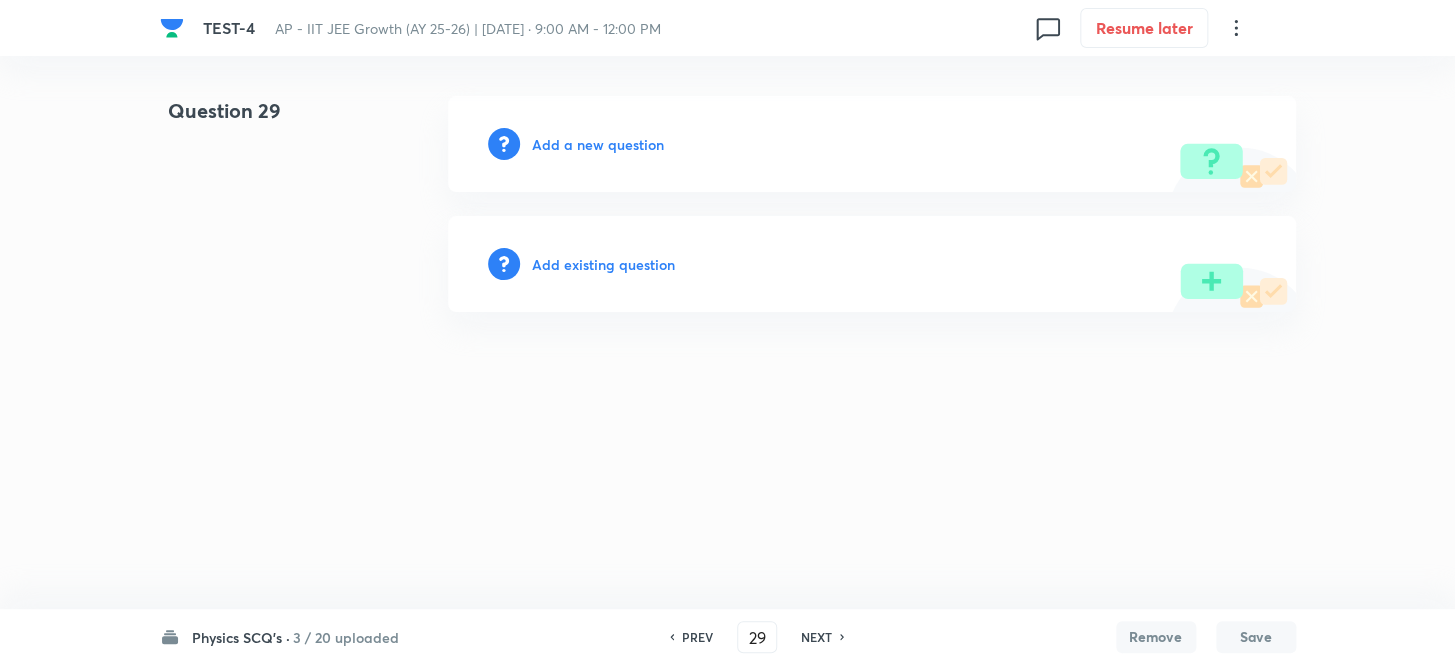 click on "Add a new question" at bounding box center [598, 144] 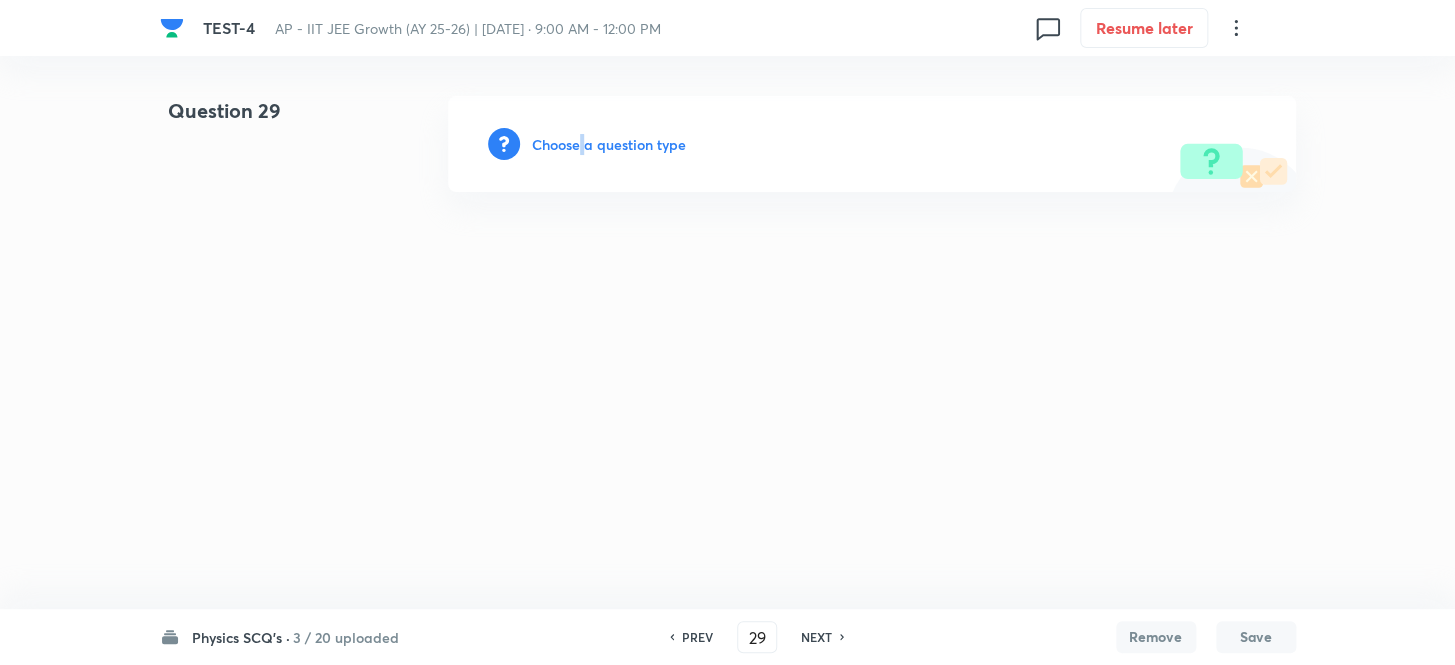 click on "Choose a question type" at bounding box center (609, 144) 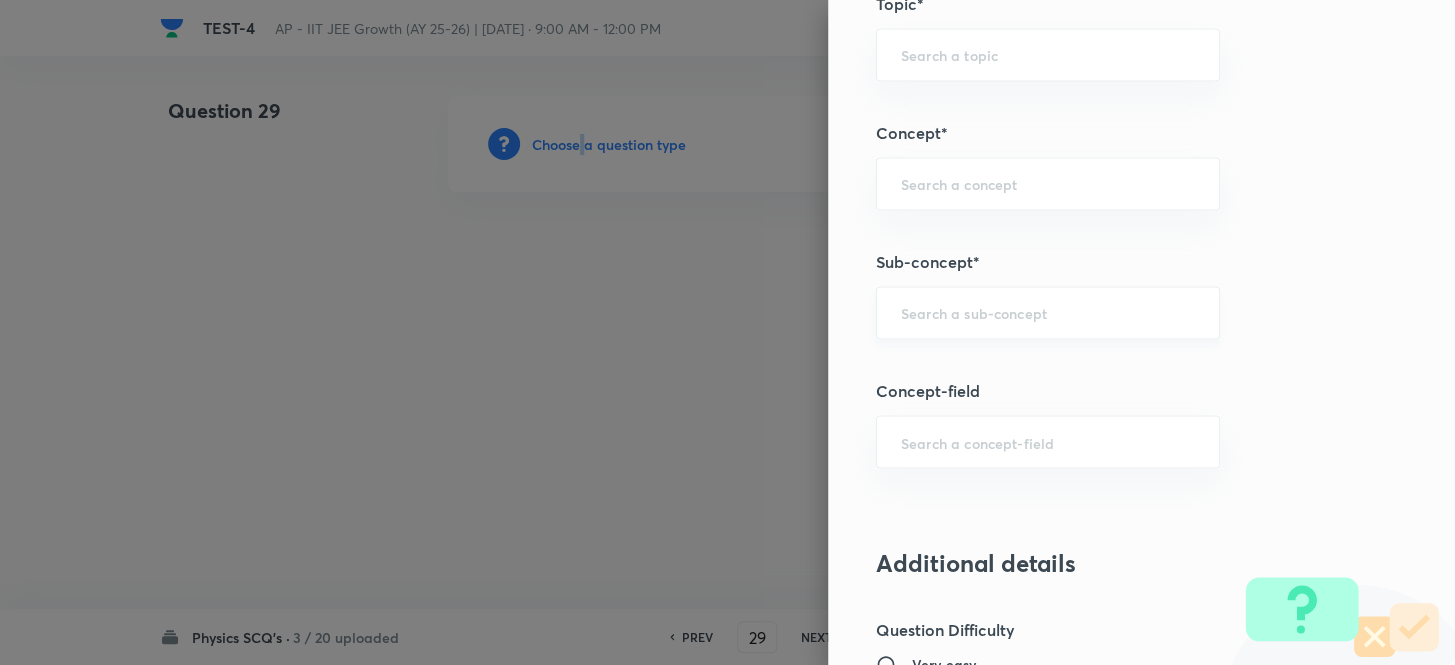 scroll, scrollTop: 1181, scrollLeft: 0, axis: vertical 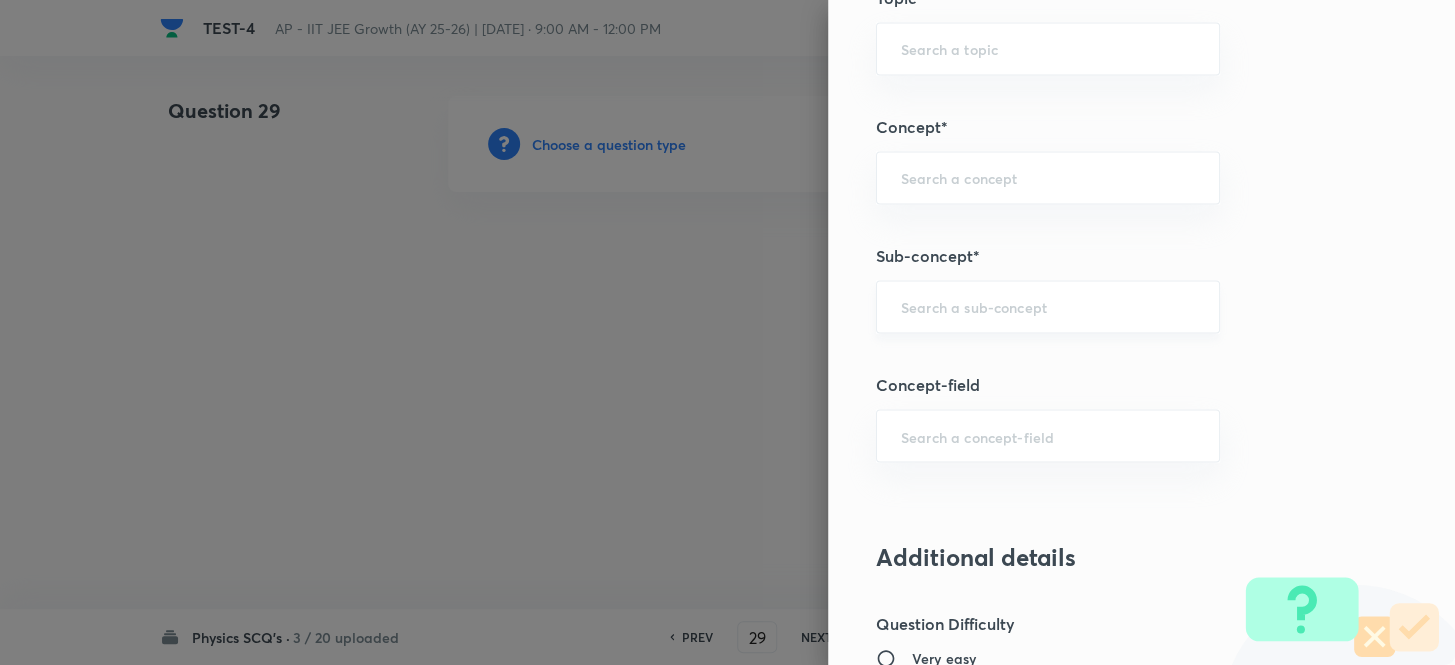click at bounding box center (1048, 306) 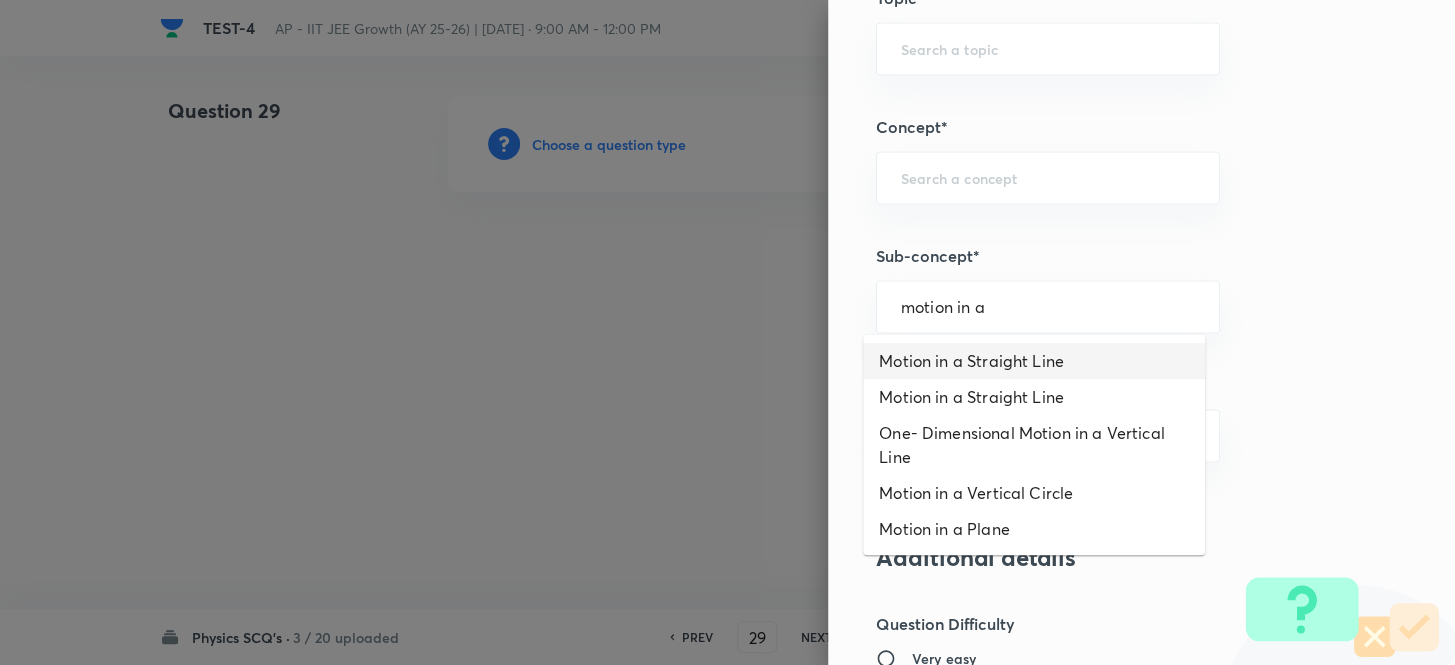 click on "Motion in a Straight Line" at bounding box center (1034, 361) 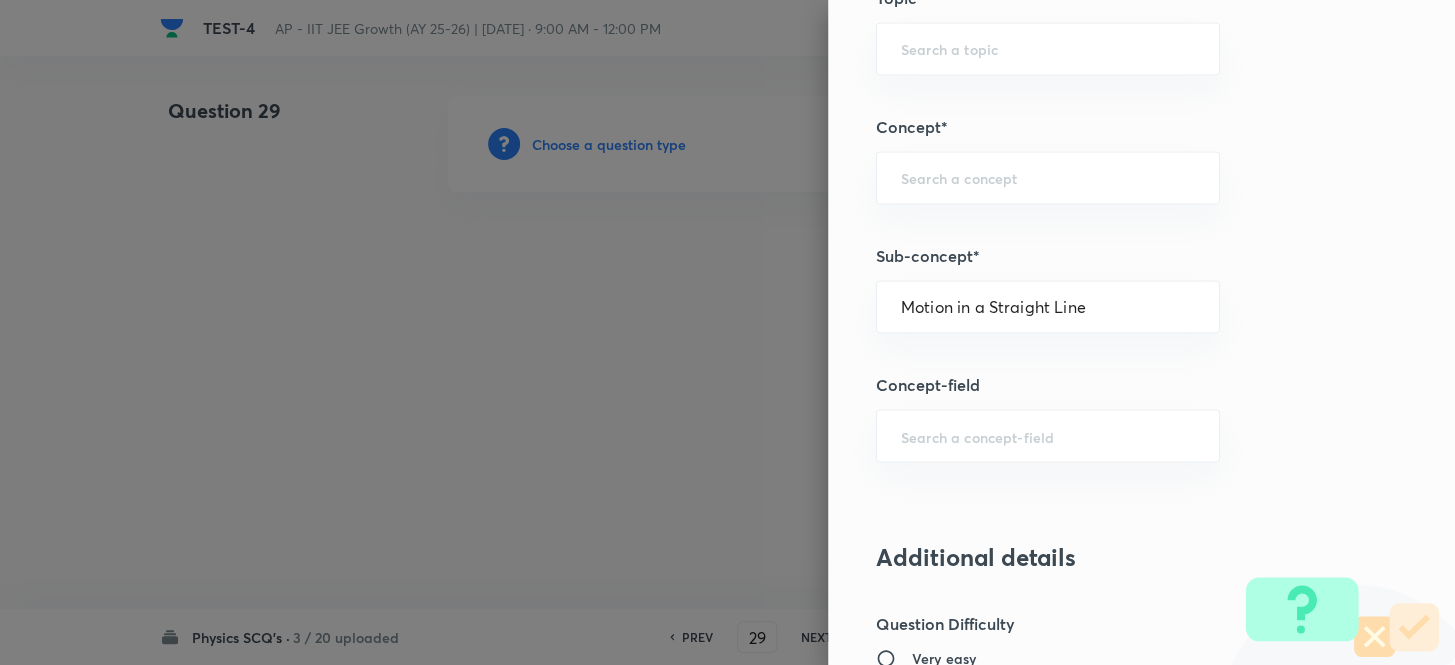 type on "Physics" 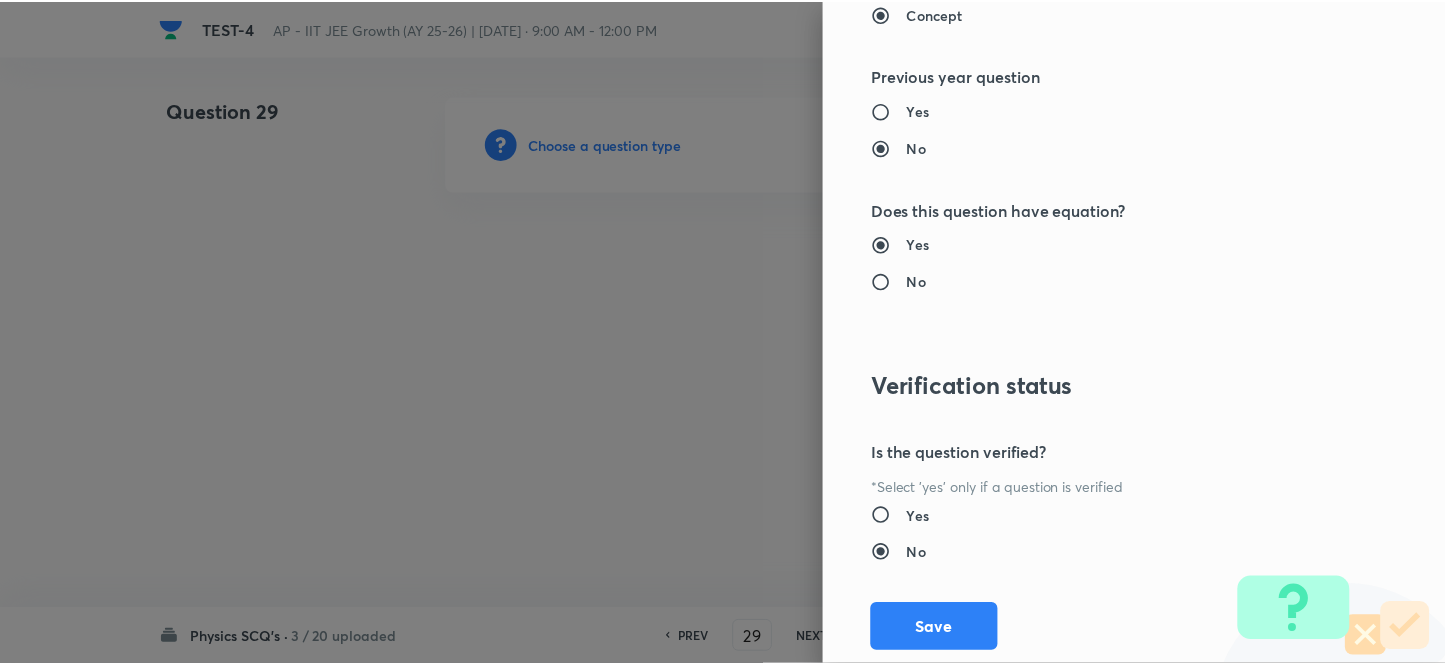 scroll, scrollTop: 2193, scrollLeft: 0, axis: vertical 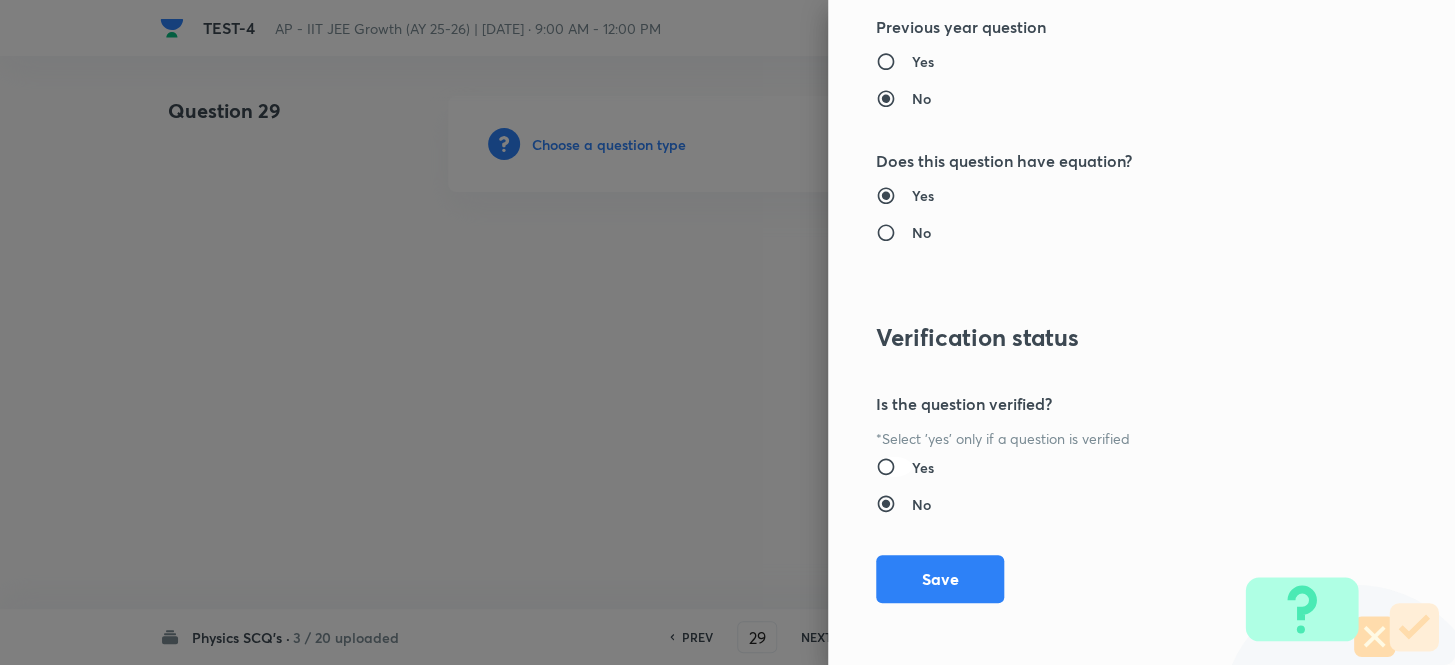 click on "Yes" at bounding box center (894, 467) 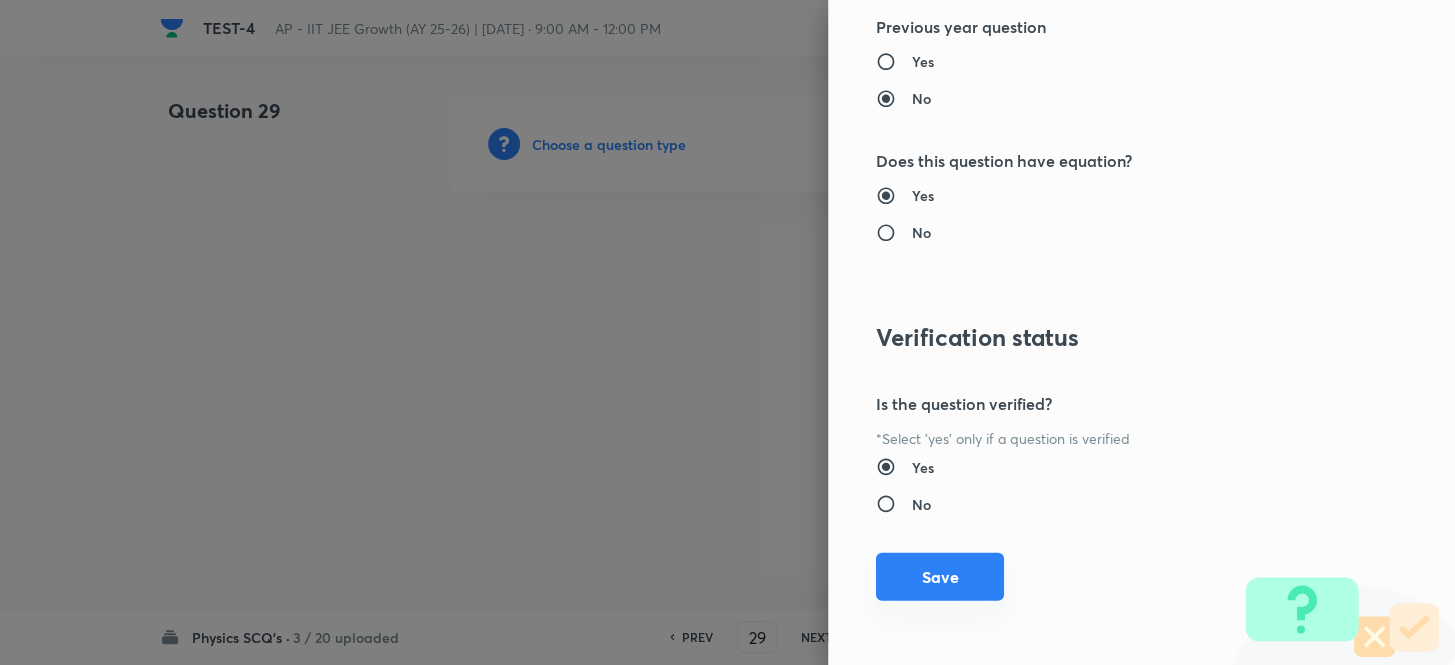 click on "Save" at bounding box center (940, 577) 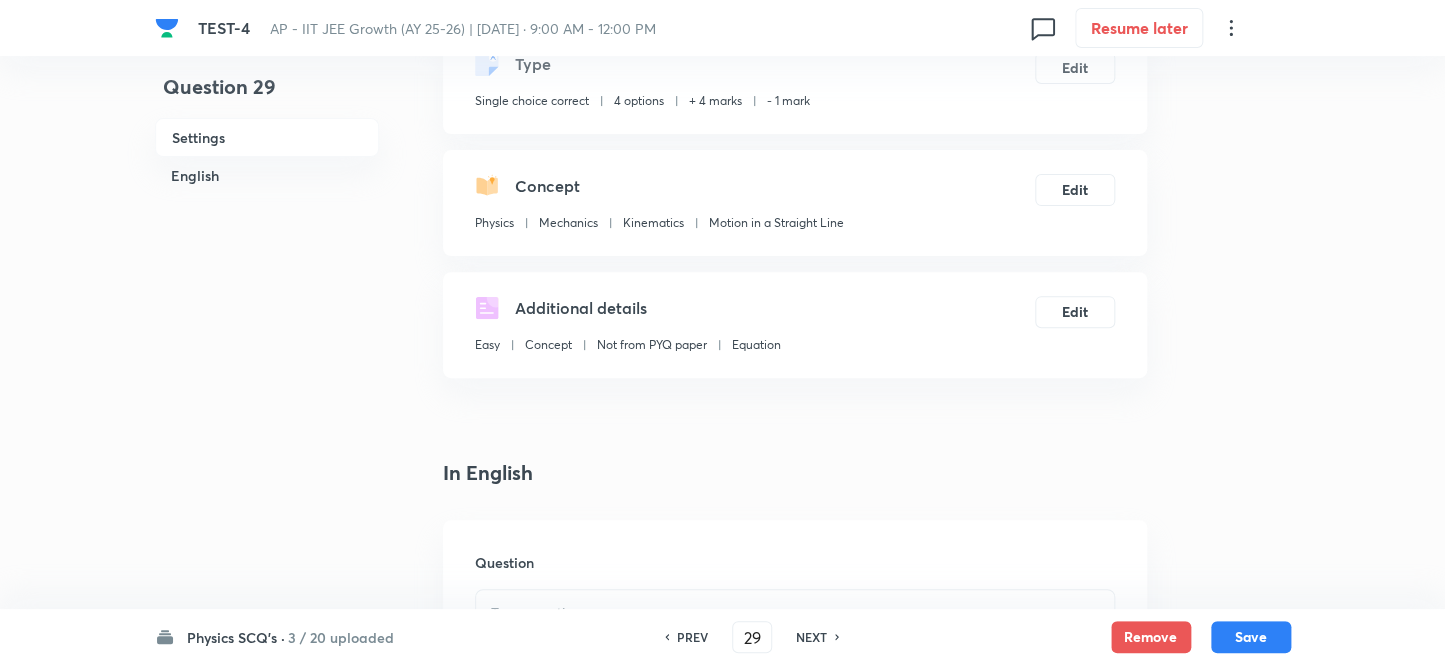 scroll, scrollTop: 272, scrollLeft: 0, axis: vertical 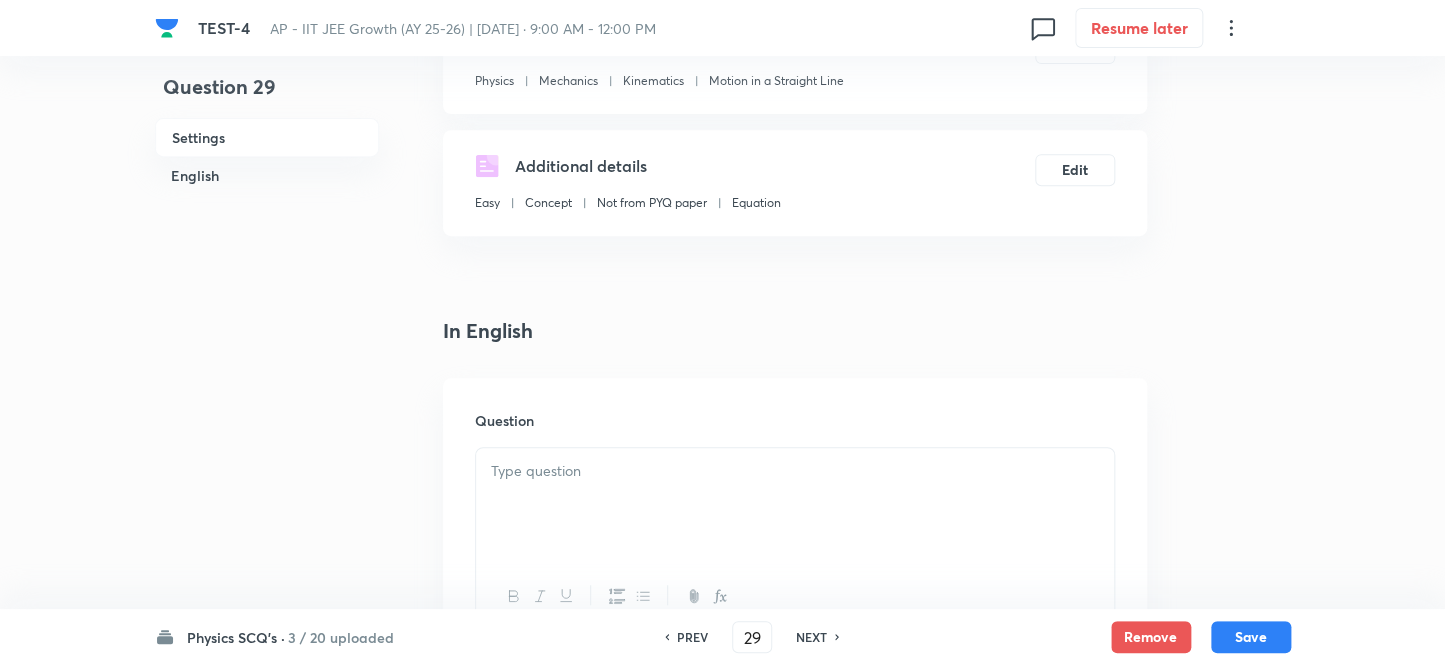 click at bounding box center [795, 471] 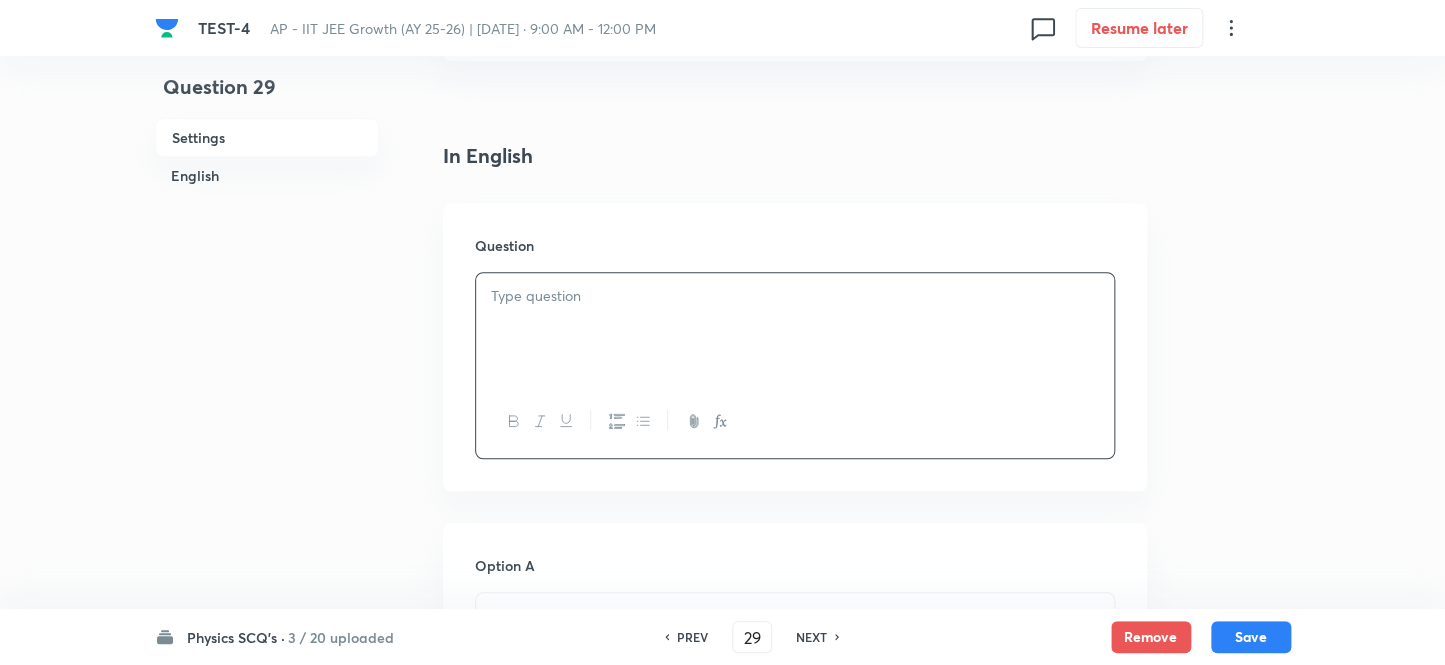 scroll, scrollTop: 454, scrollLeft: 0, axis: vertical 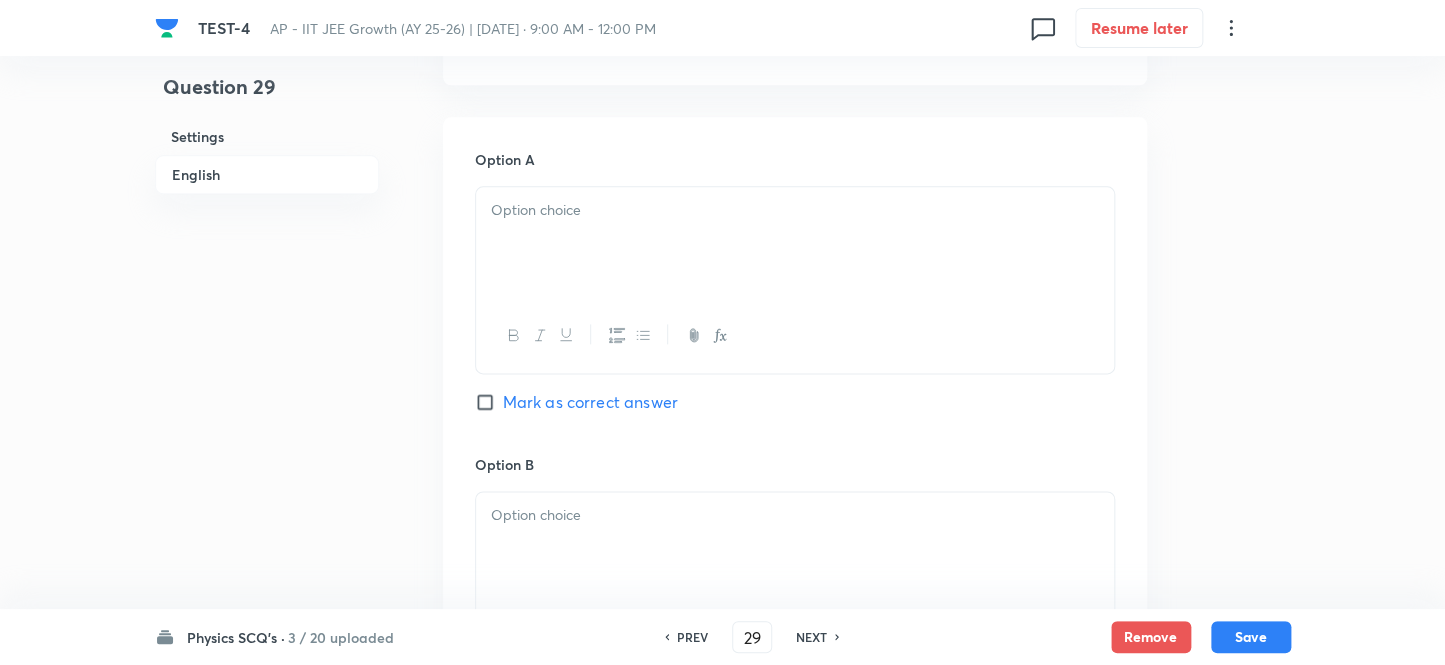 click at bounding box center [795, 243] 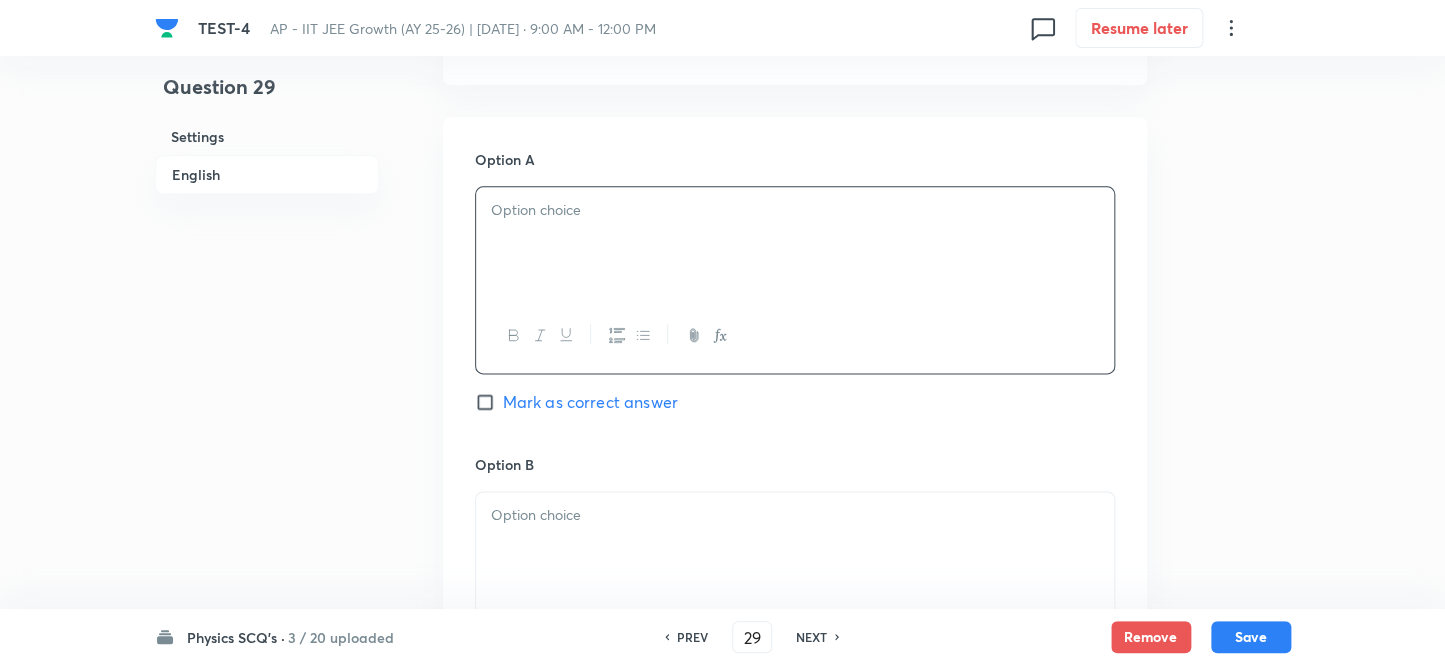 type 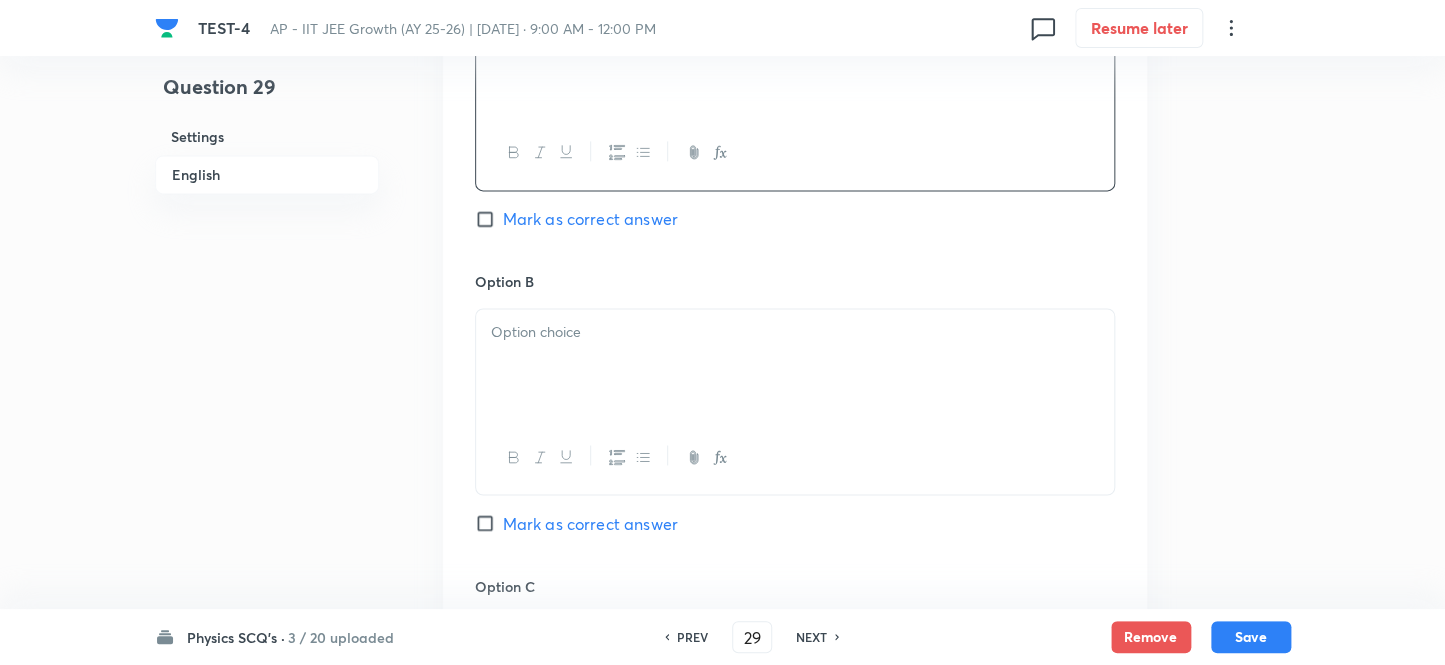 scroll, scrollTop: 1272, scrollLeft: 0, axis: vertical 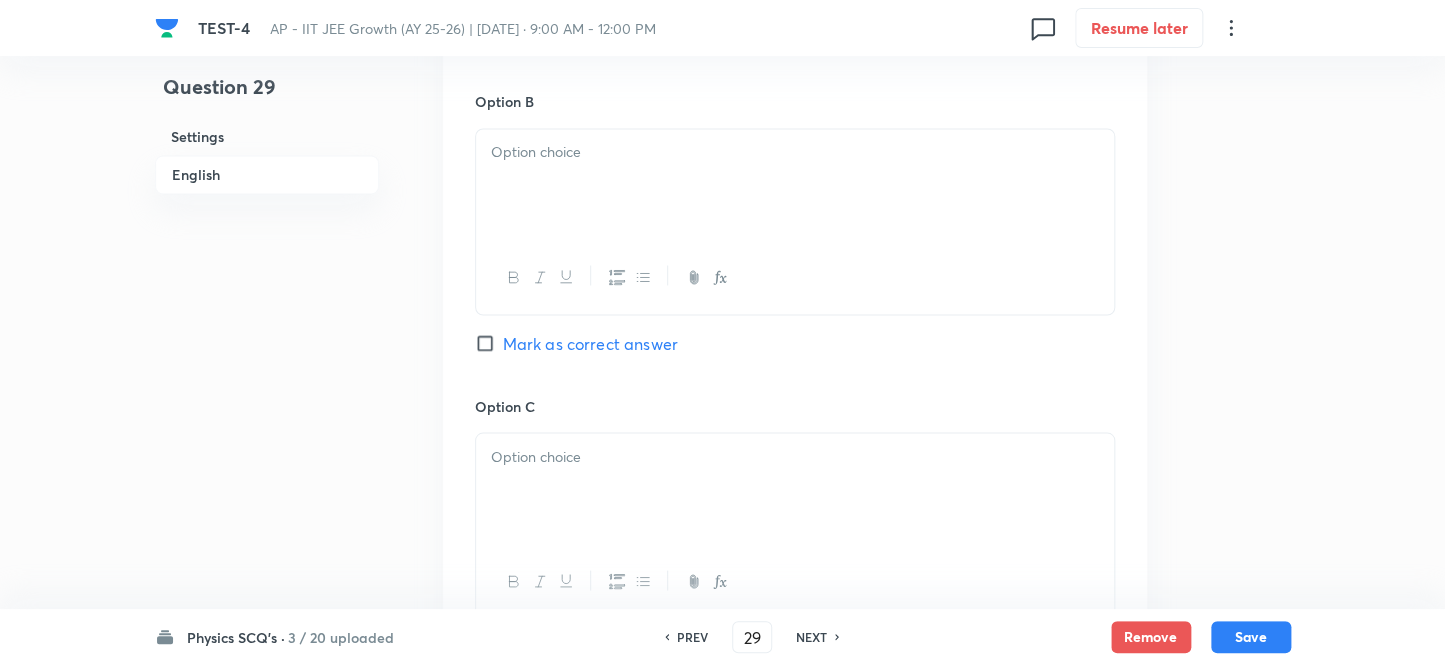 click at bounding box center (795, 152) 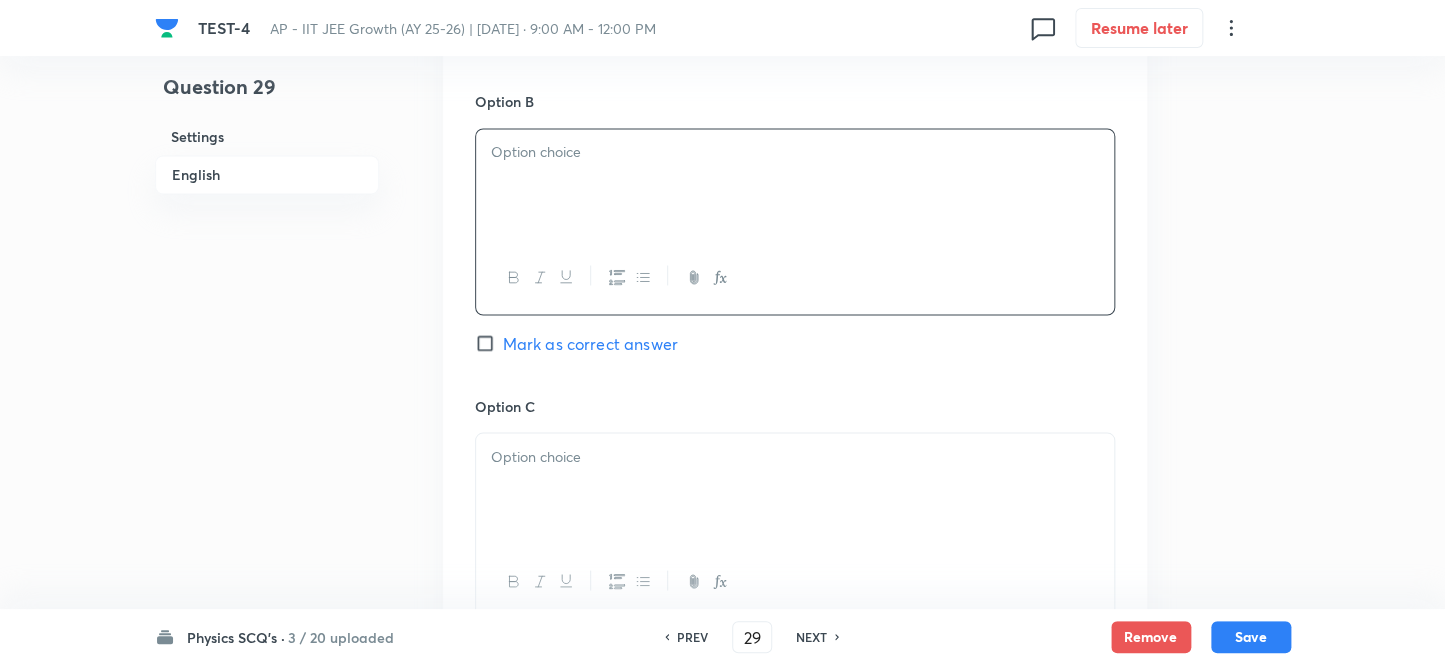 type 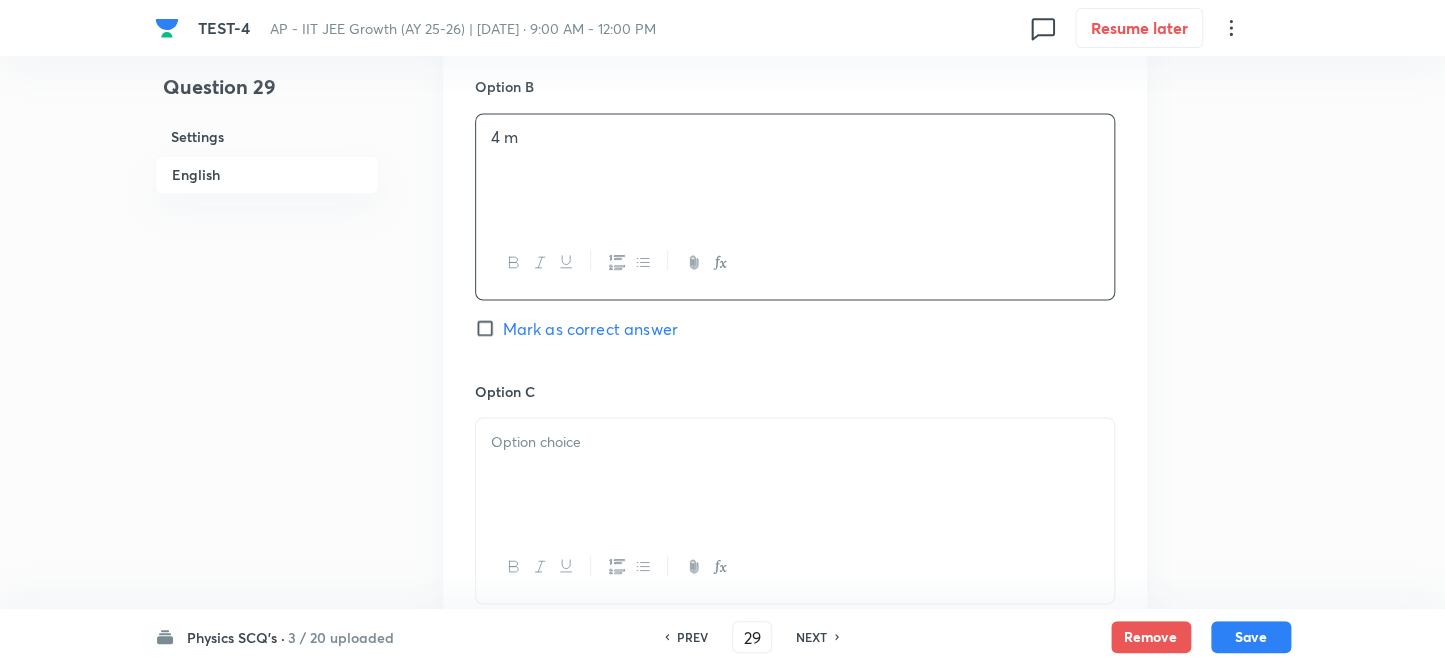scroll, scrollTop: 1454, scrollLeft: 0, axis: vertical 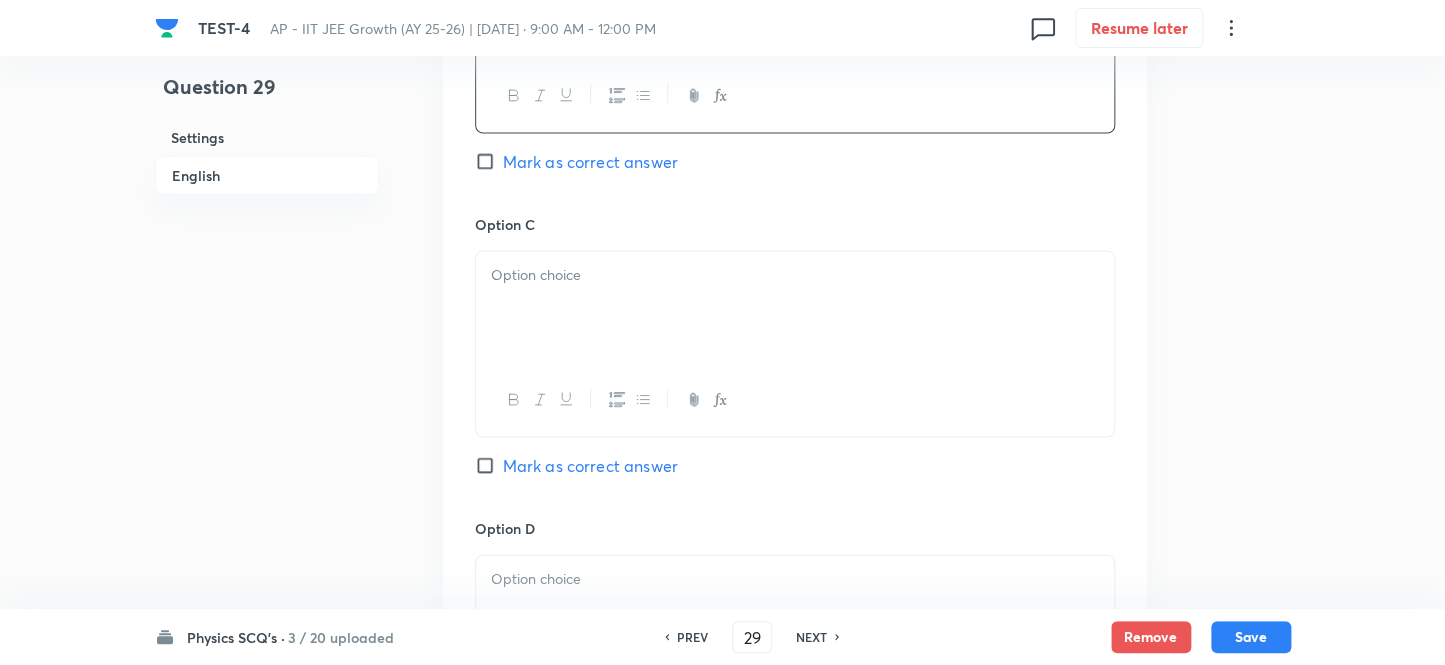 click at bounding box center [795, 307] 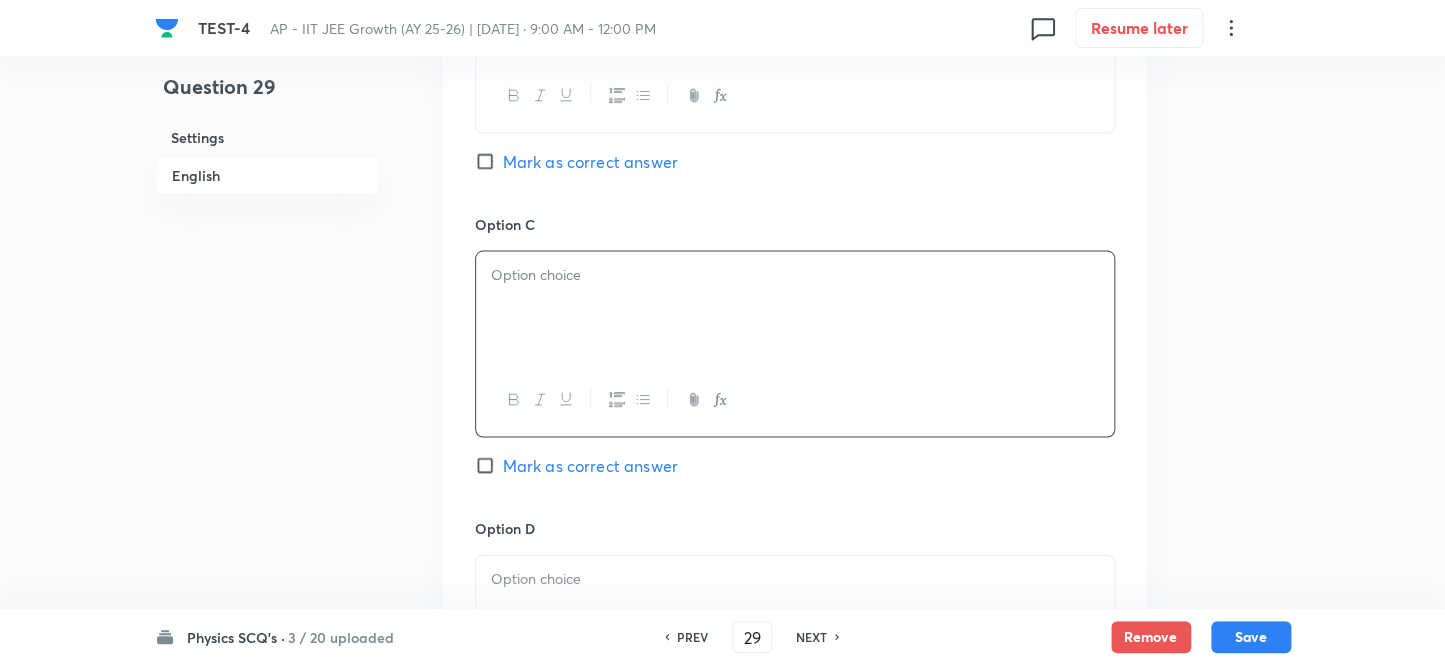 type 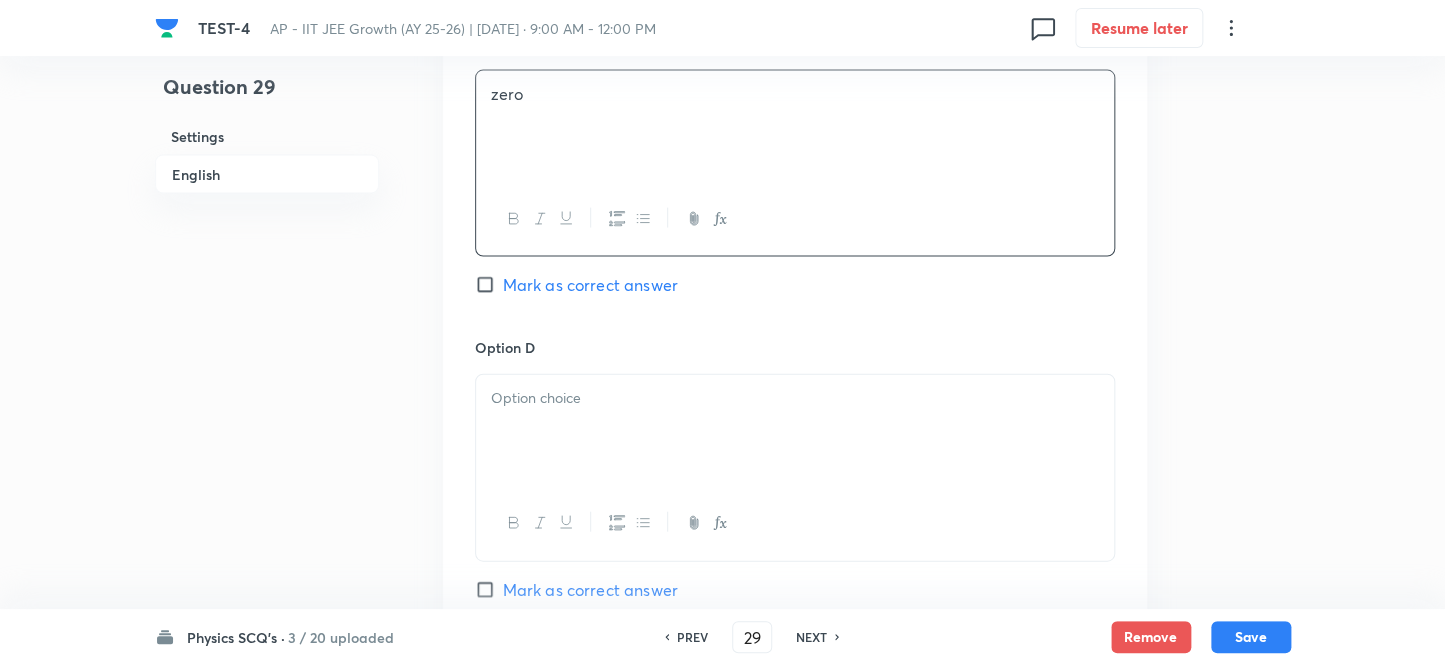 scroll, scrollTop: 1636, scrollLeft: 0, axis: vertical 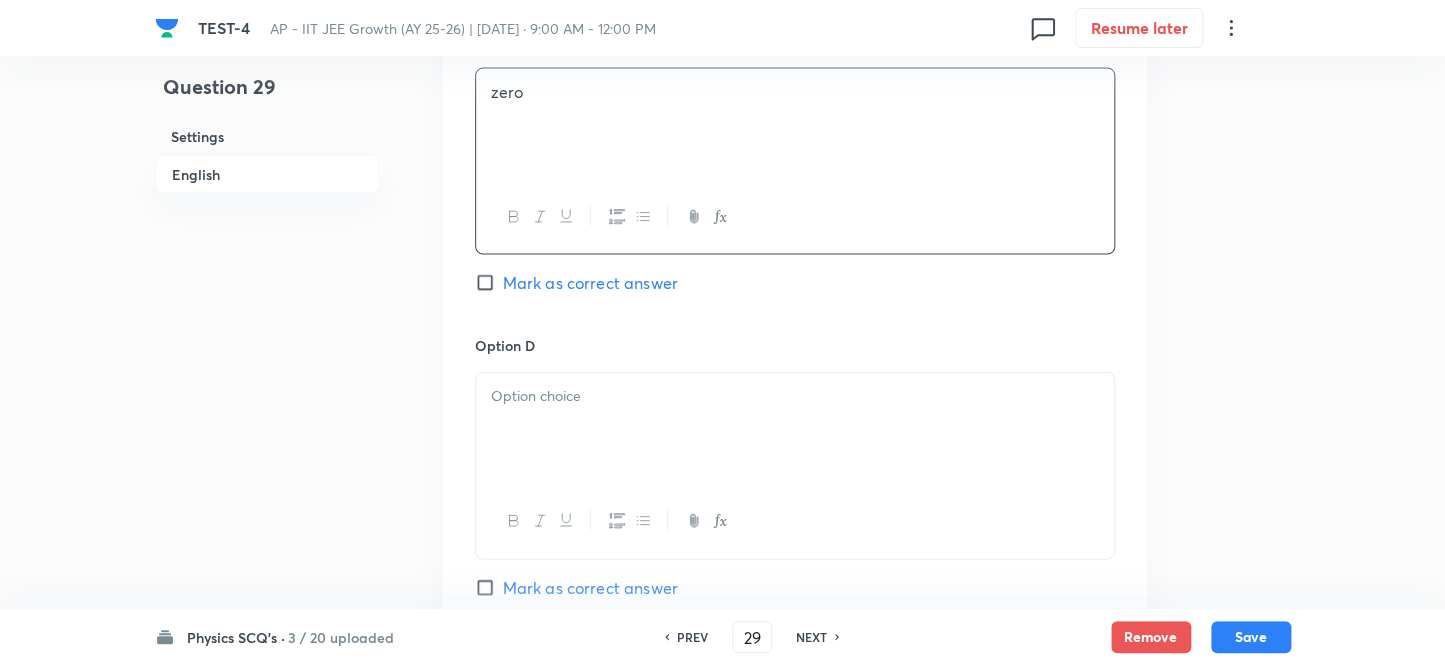 click at bounding box center (795, 429) 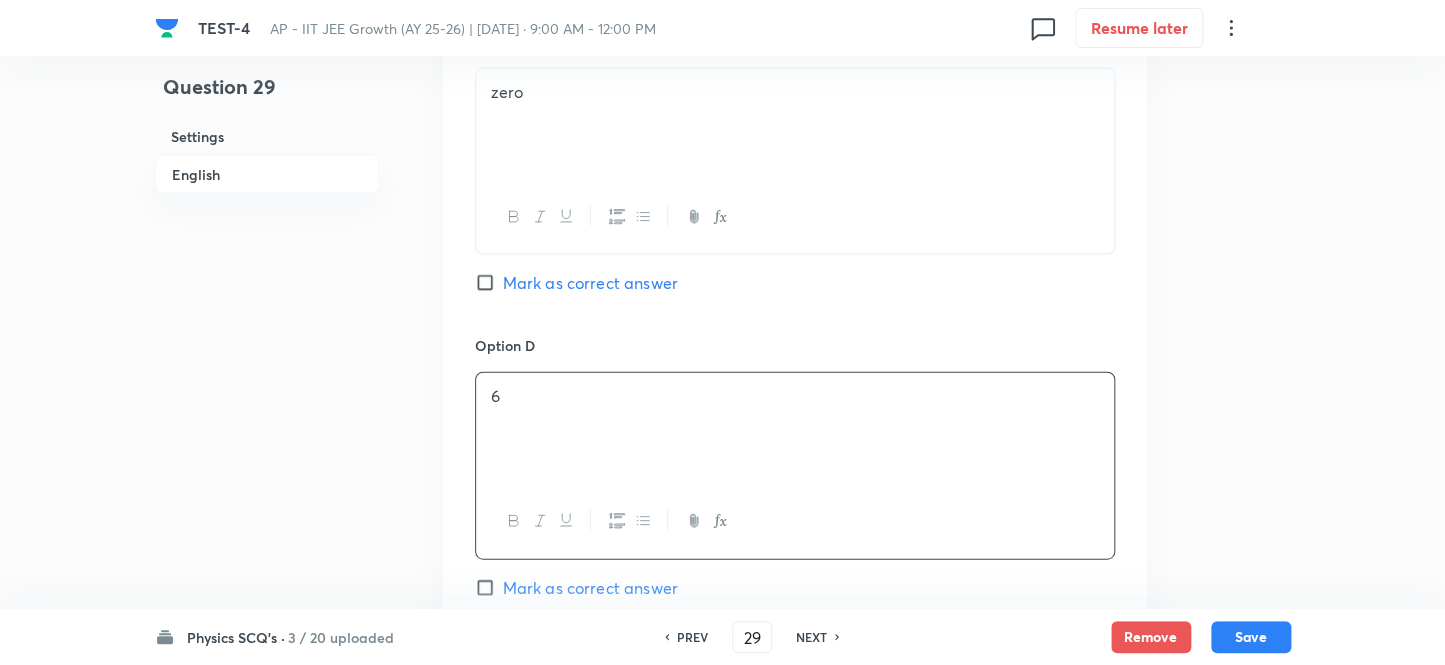 type 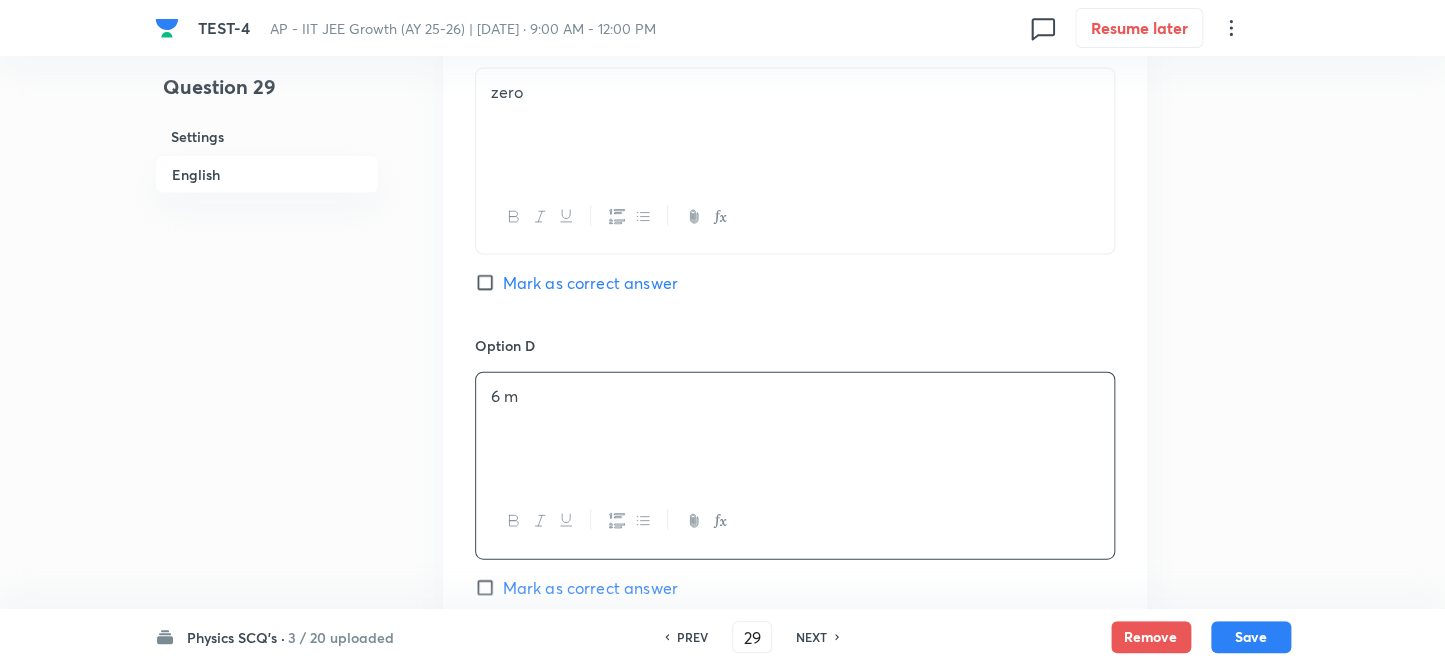 click on "Mark as correct answer" at bounding box center (489, 283) 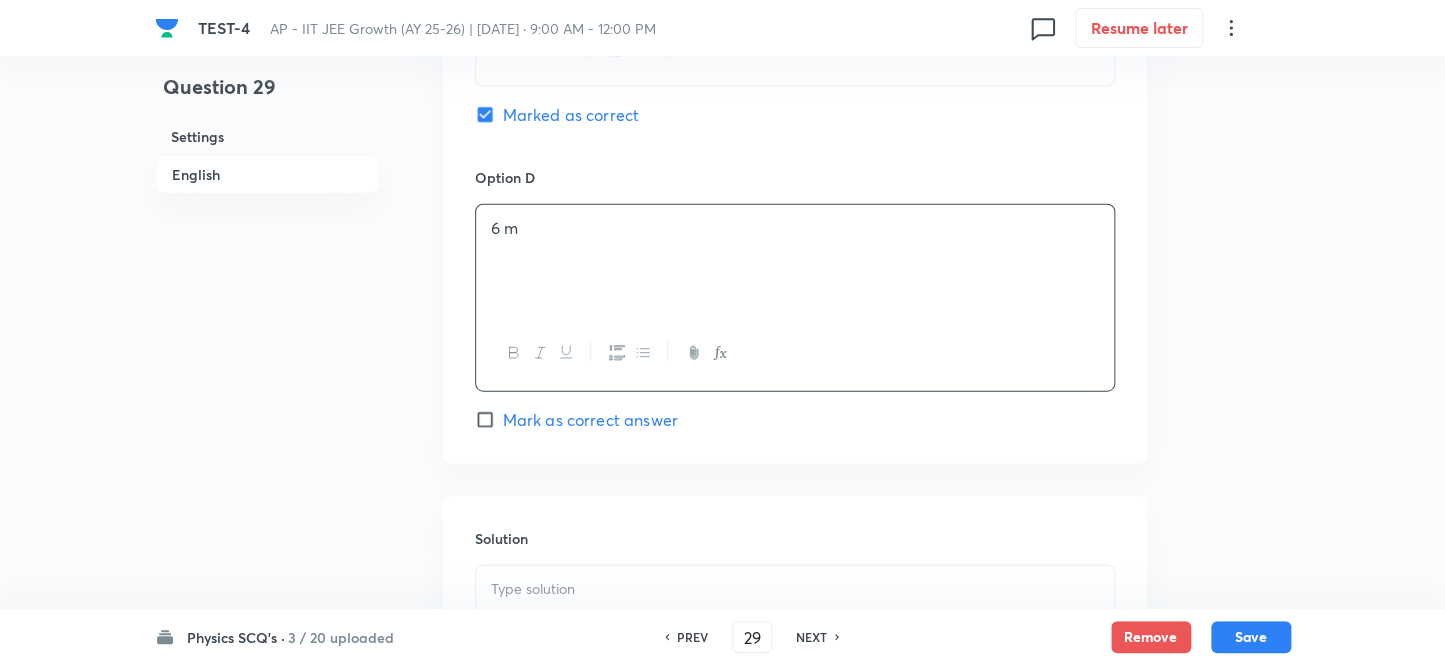 scroll, scrollTop: 2000, scrollLeft: 0, axis: vertical 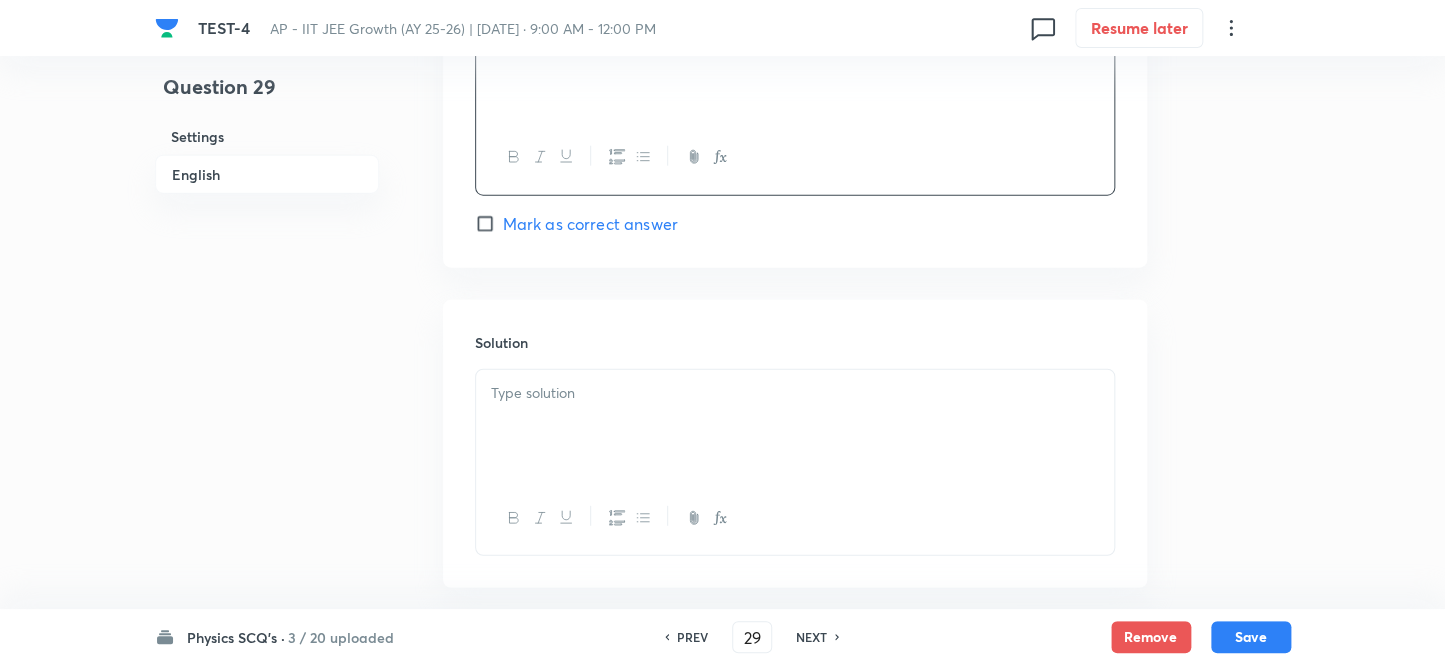 click at bounding box center [795, 393] 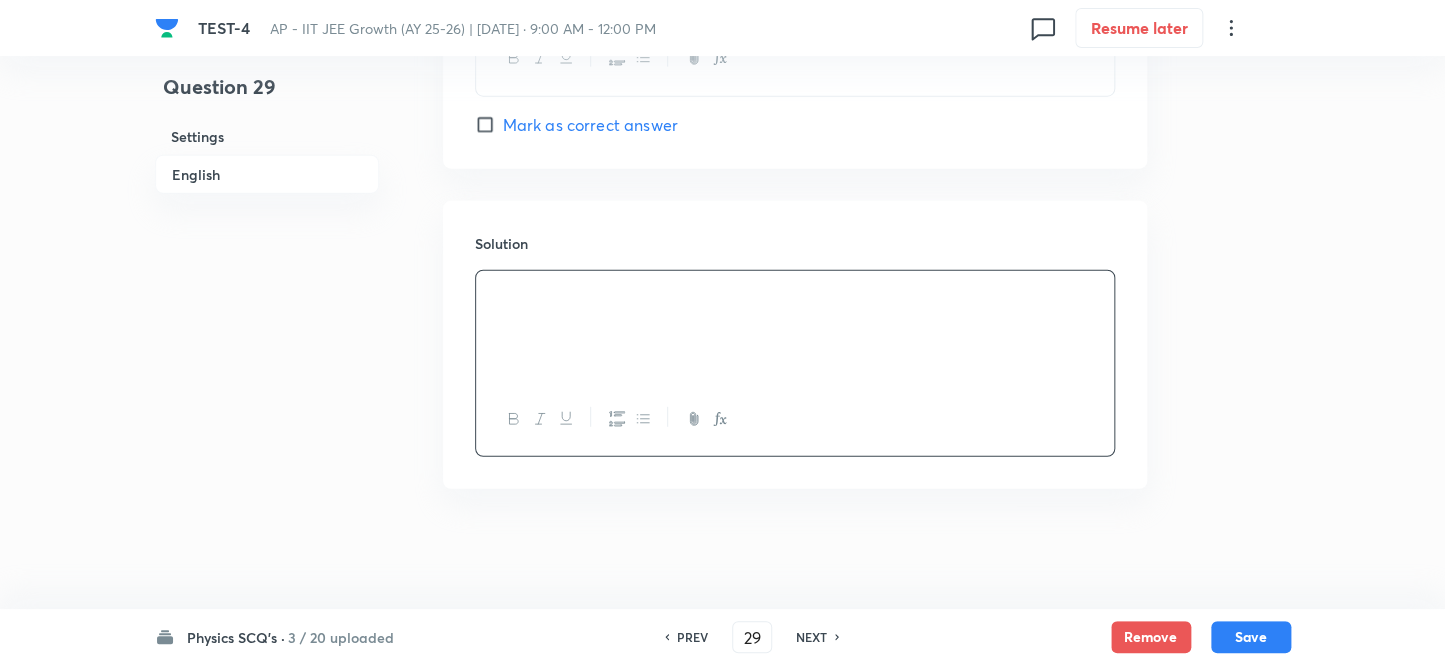 scroll, scrollTop: 2100, scrollLeft: 0, axis: vertical 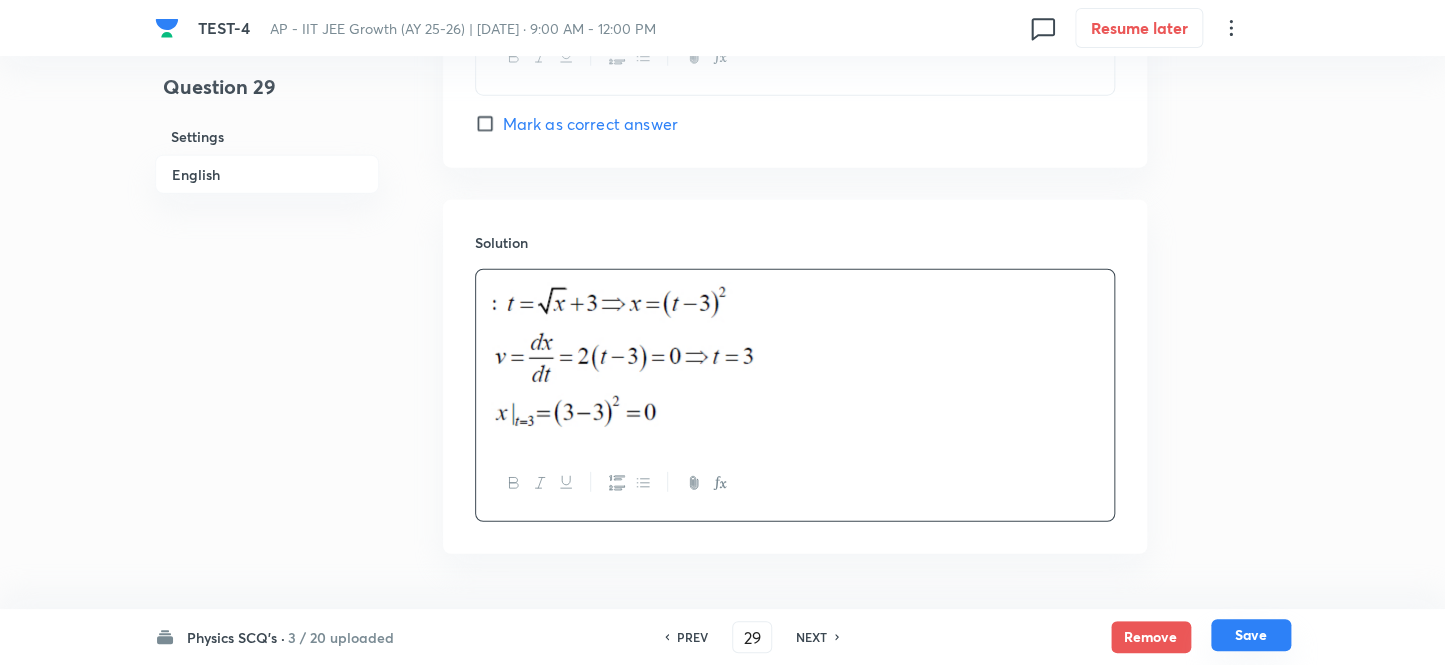 click on "Save" at bounding box center [1251, 635] 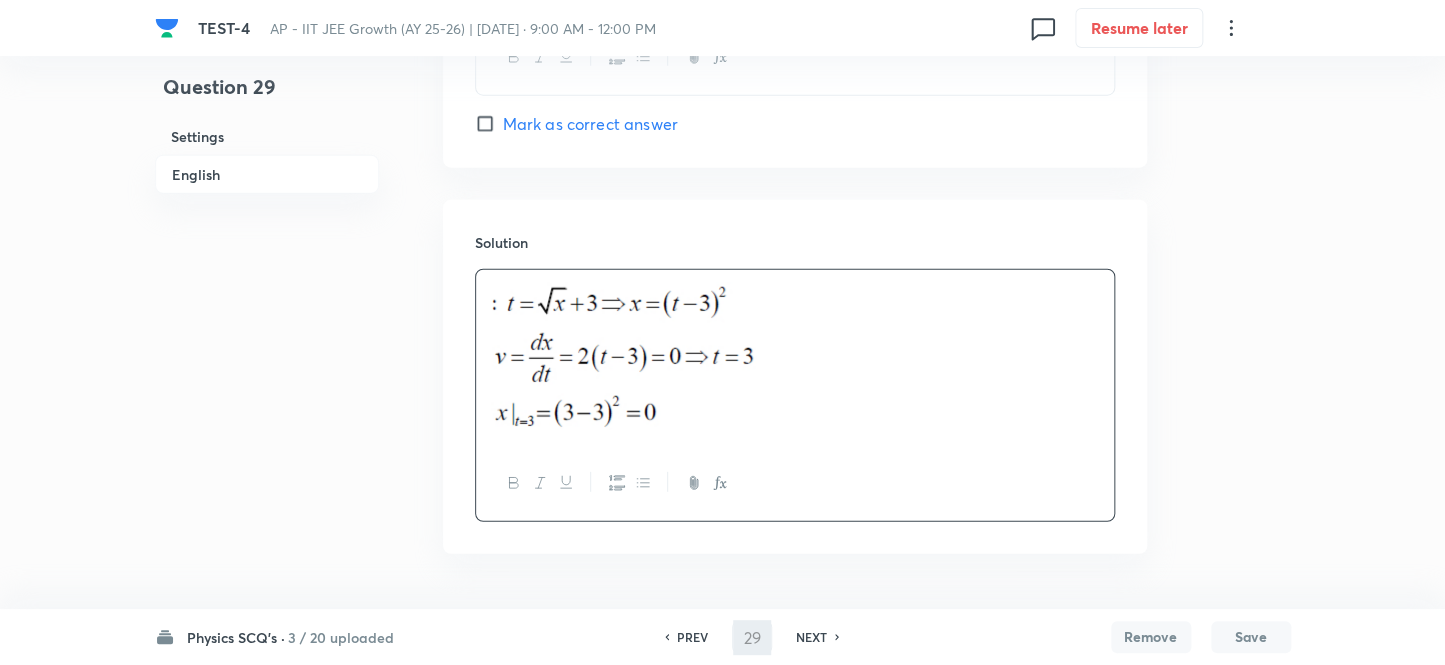 type on "30" 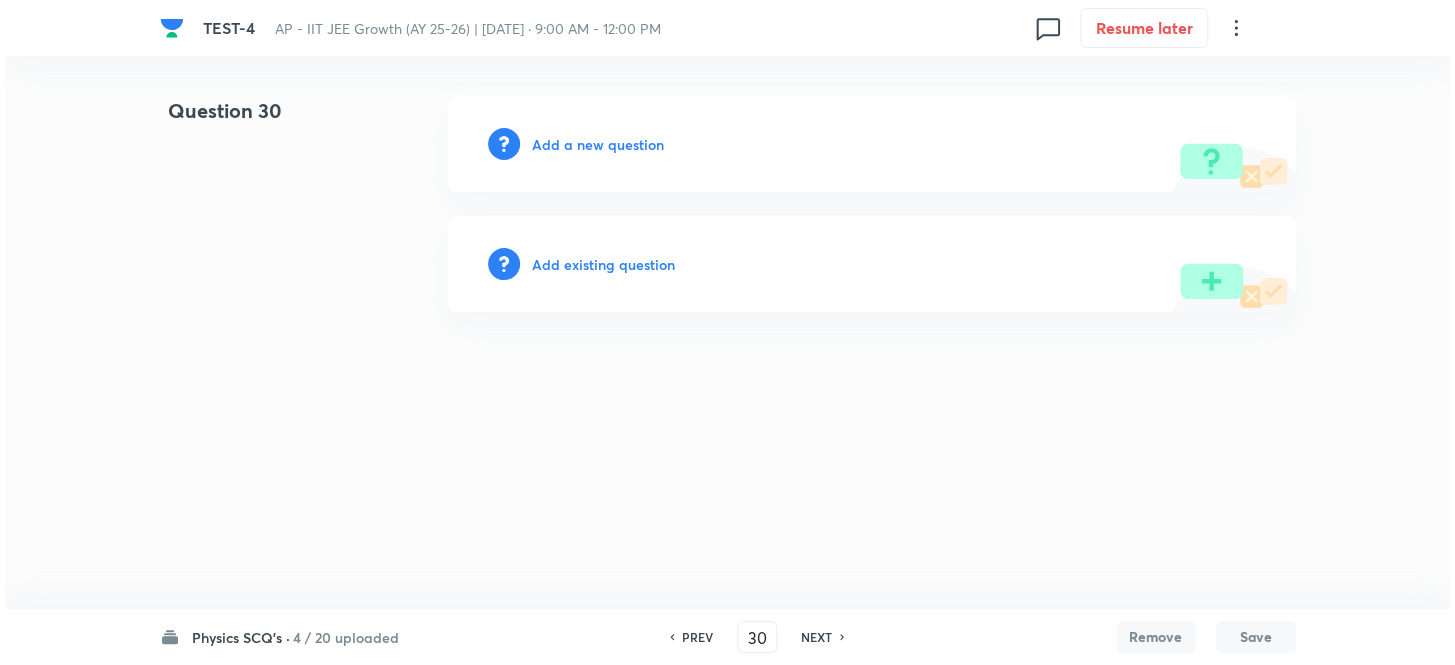 scroll, scrollTop: 0, scrollLeft: 0, axis: both 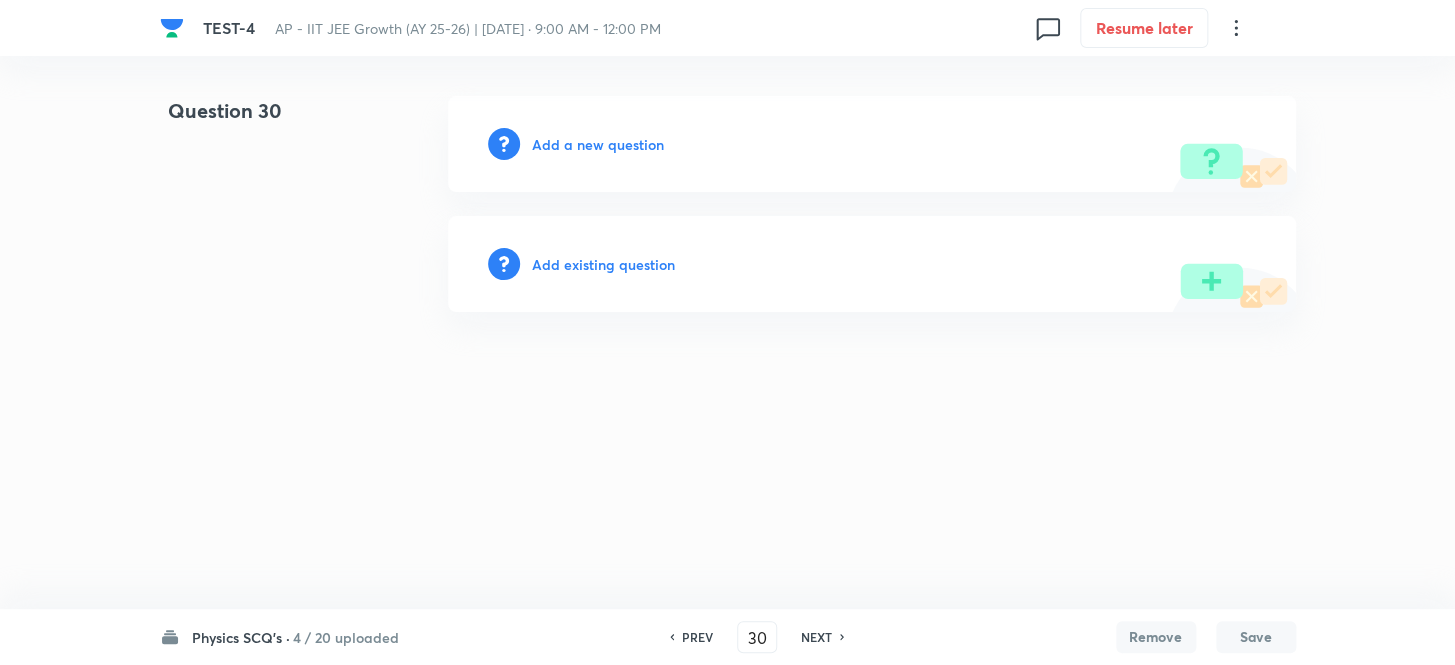 click on "Add a new question" at bounding box center (598, 144) 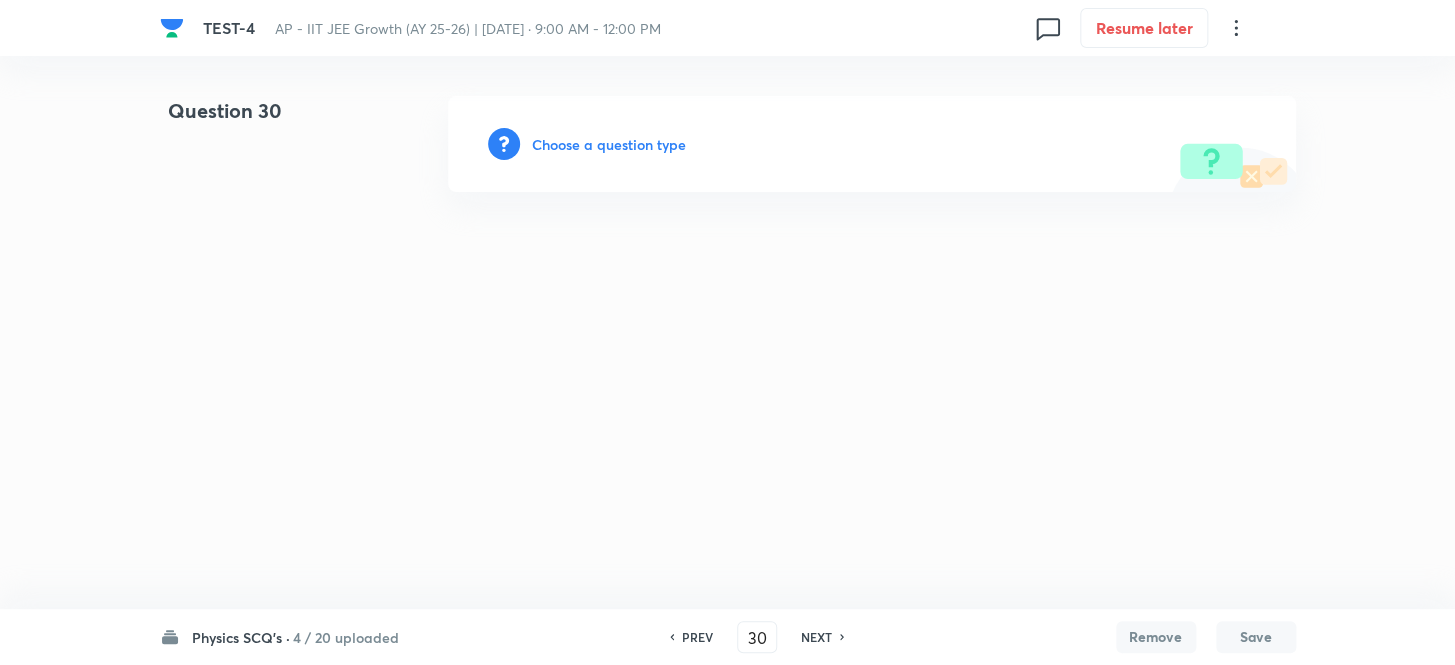 drag, startPoint x: 598, startPoint y: 143, endPoint x: 592, endPoint y: 132, distance: 12.529964 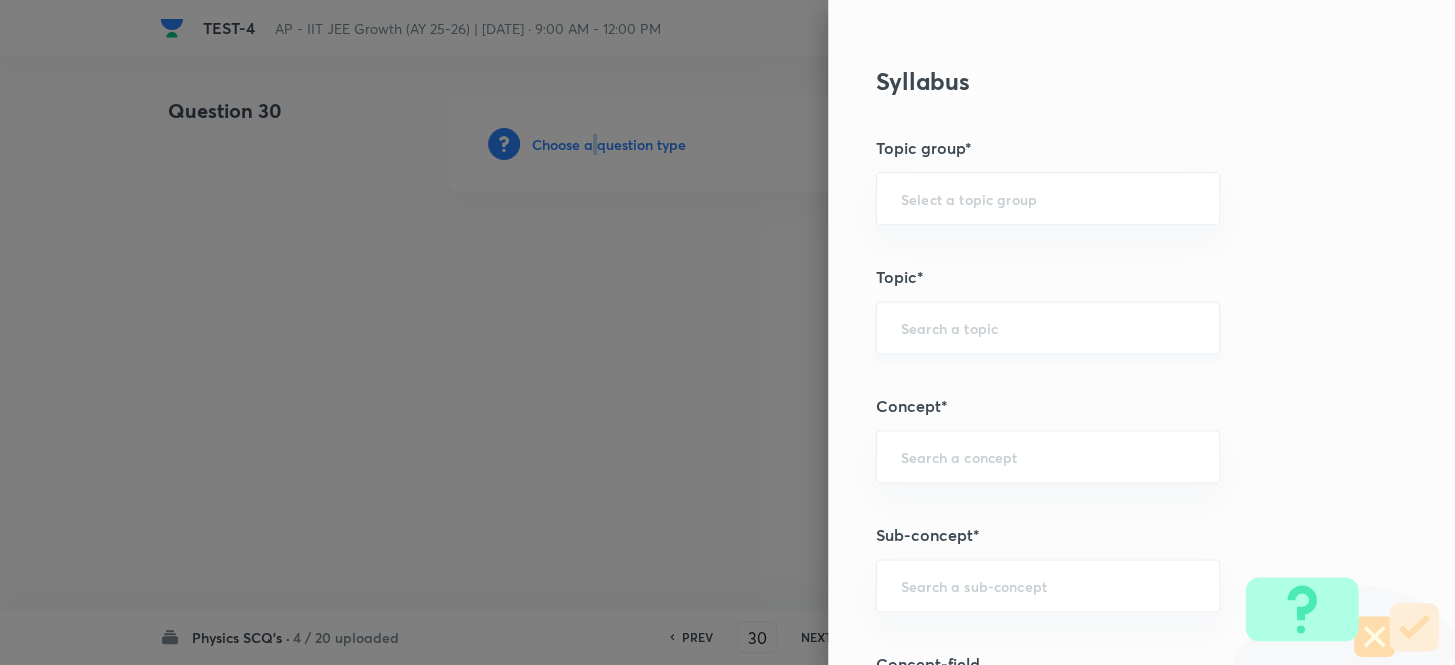 scroll, scrollTop: 1090, scrollLeft: 0, axis: vertical 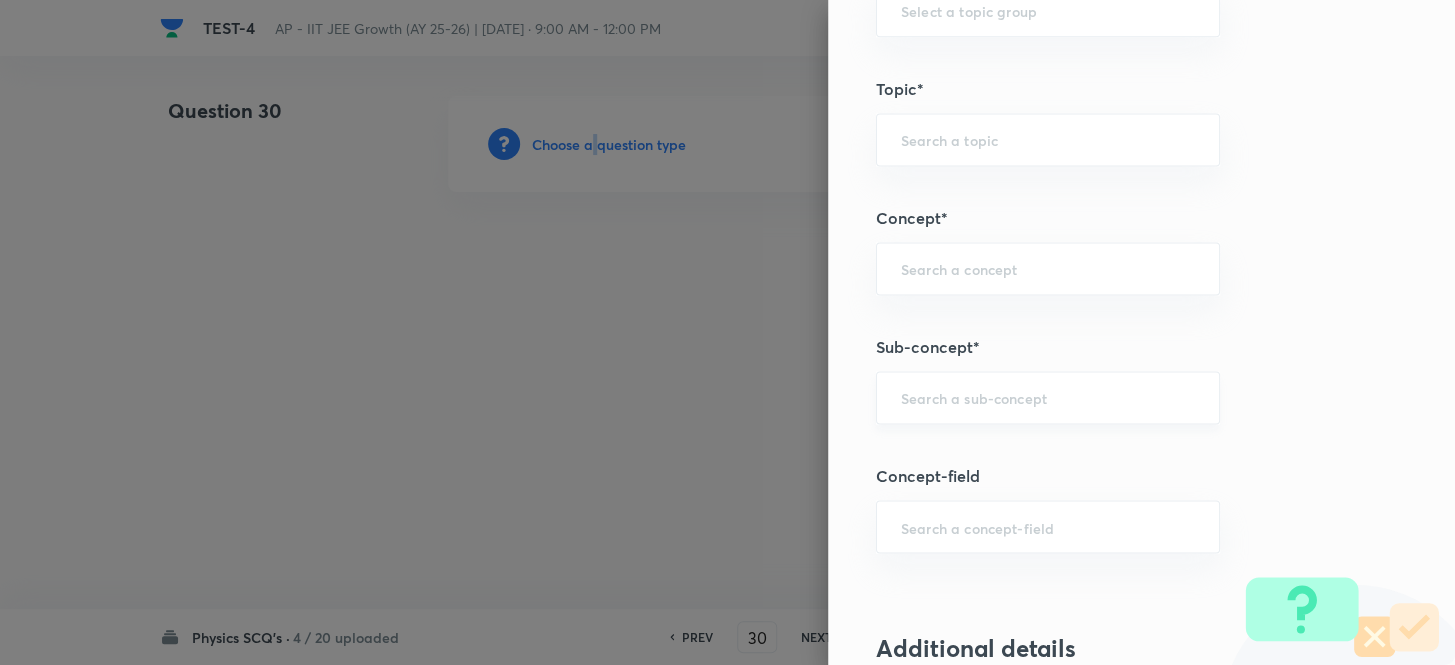 click on "​" at bounding box center [1048, 397] 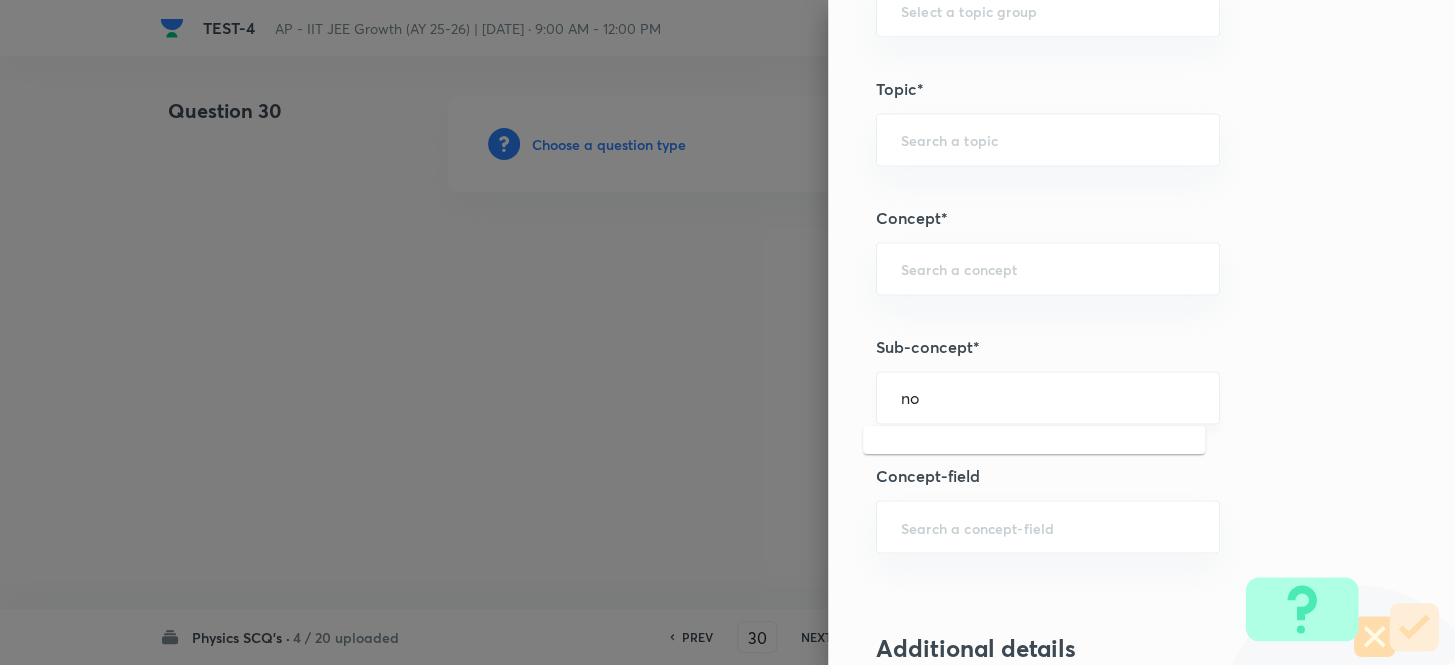 type on "n" 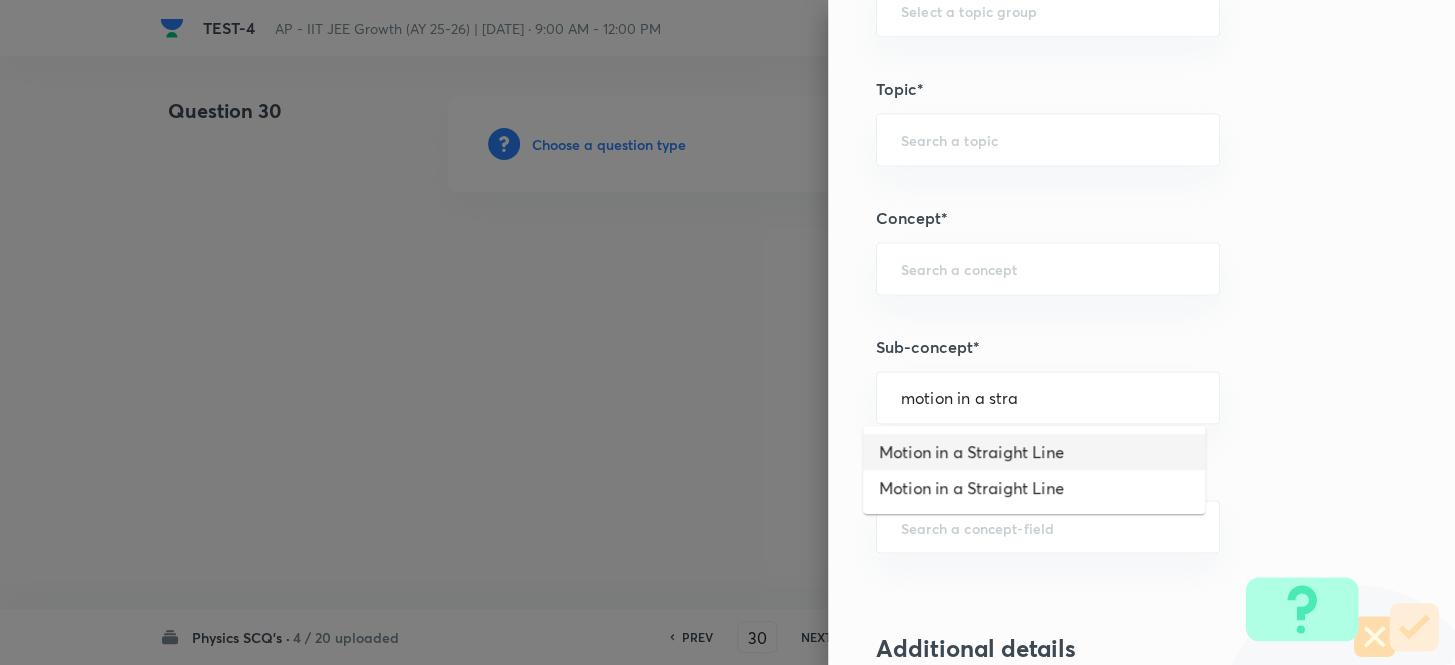click on "Motion in a Straight Line" at bounding box center [1034, 452] 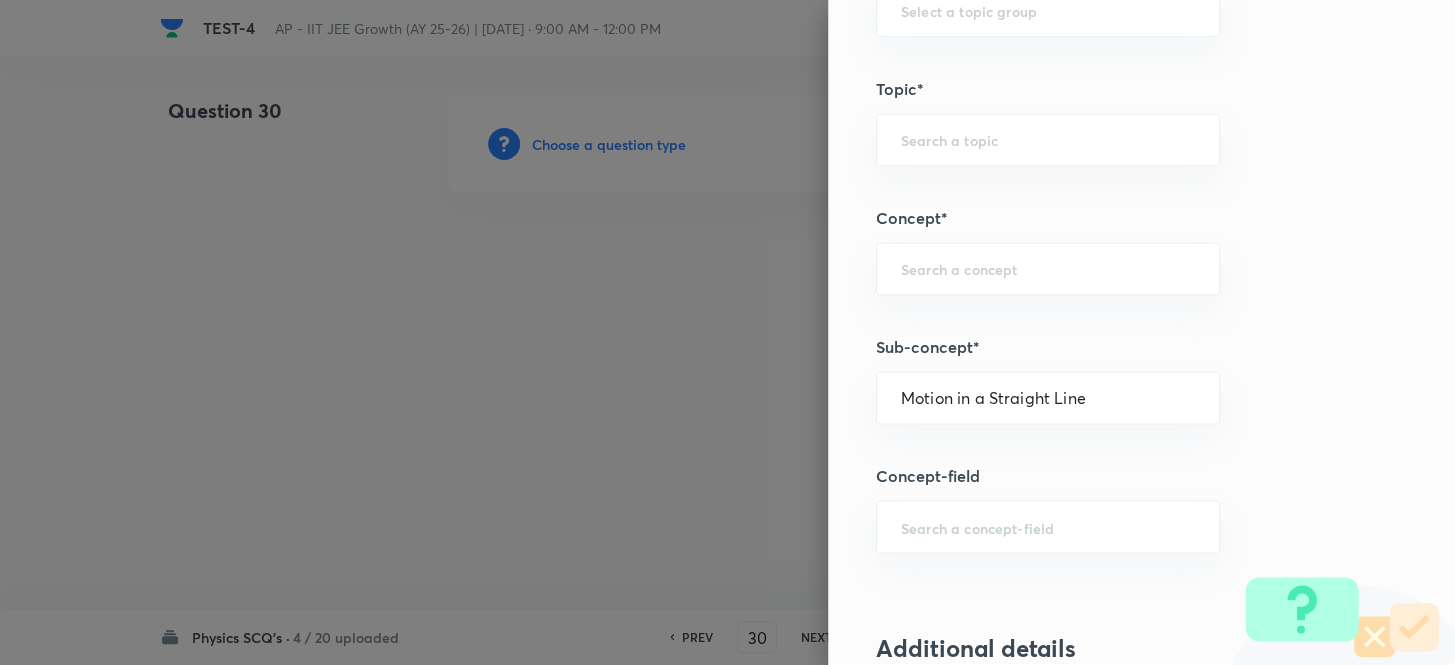 type on "Physics" 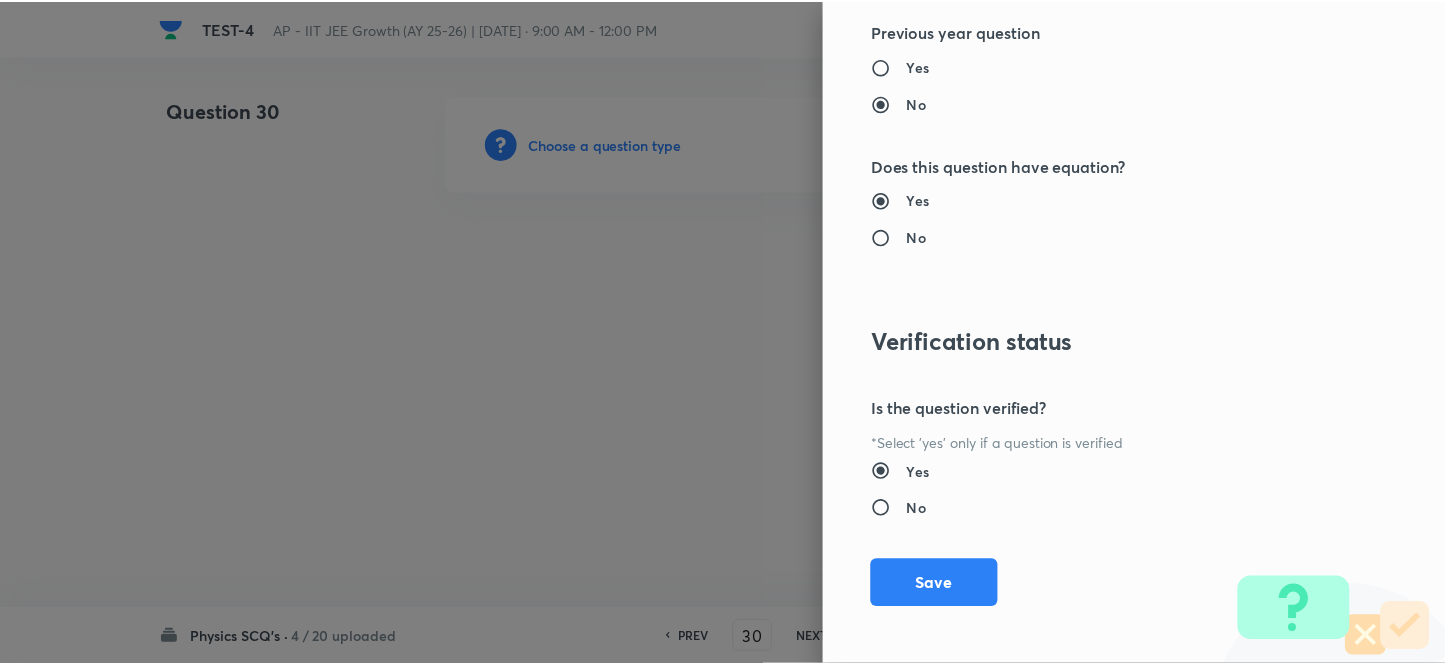 scroll, scrollTop: 2193, scrollLeft: 0, axis: vertical 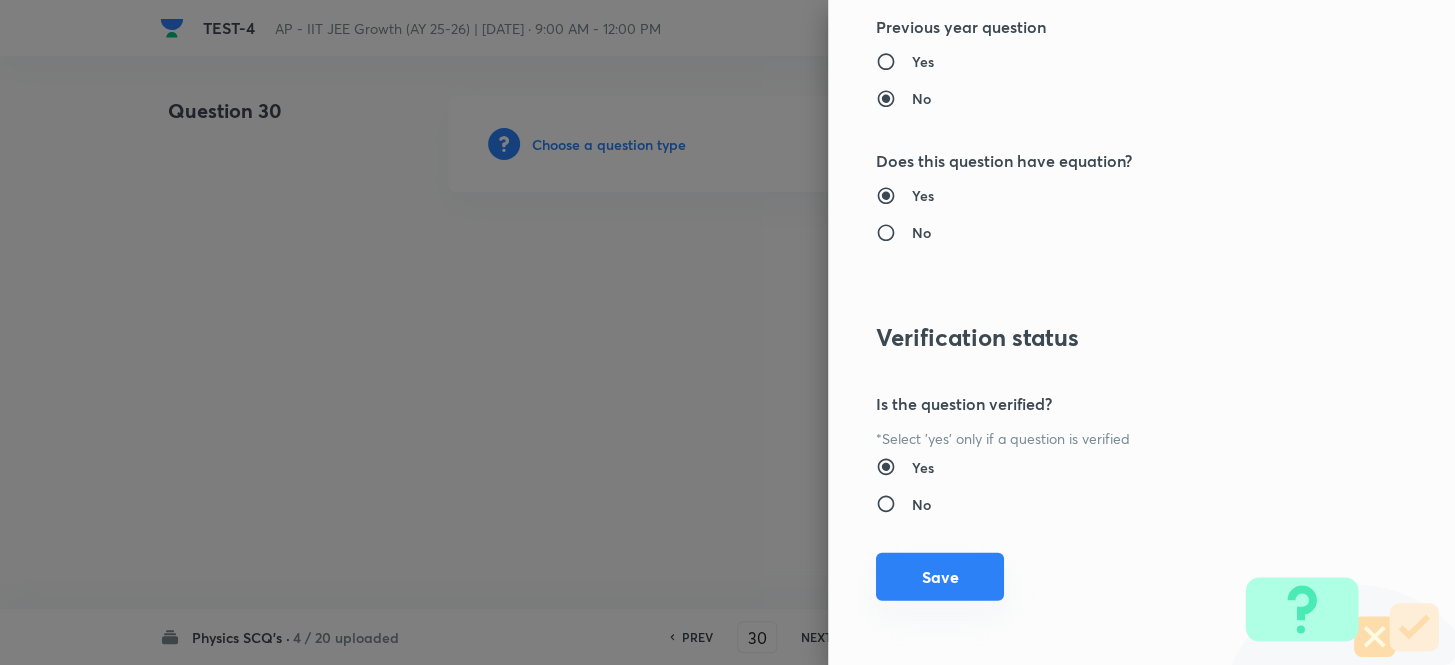 click on "Save" at bounding box center [940, 577] 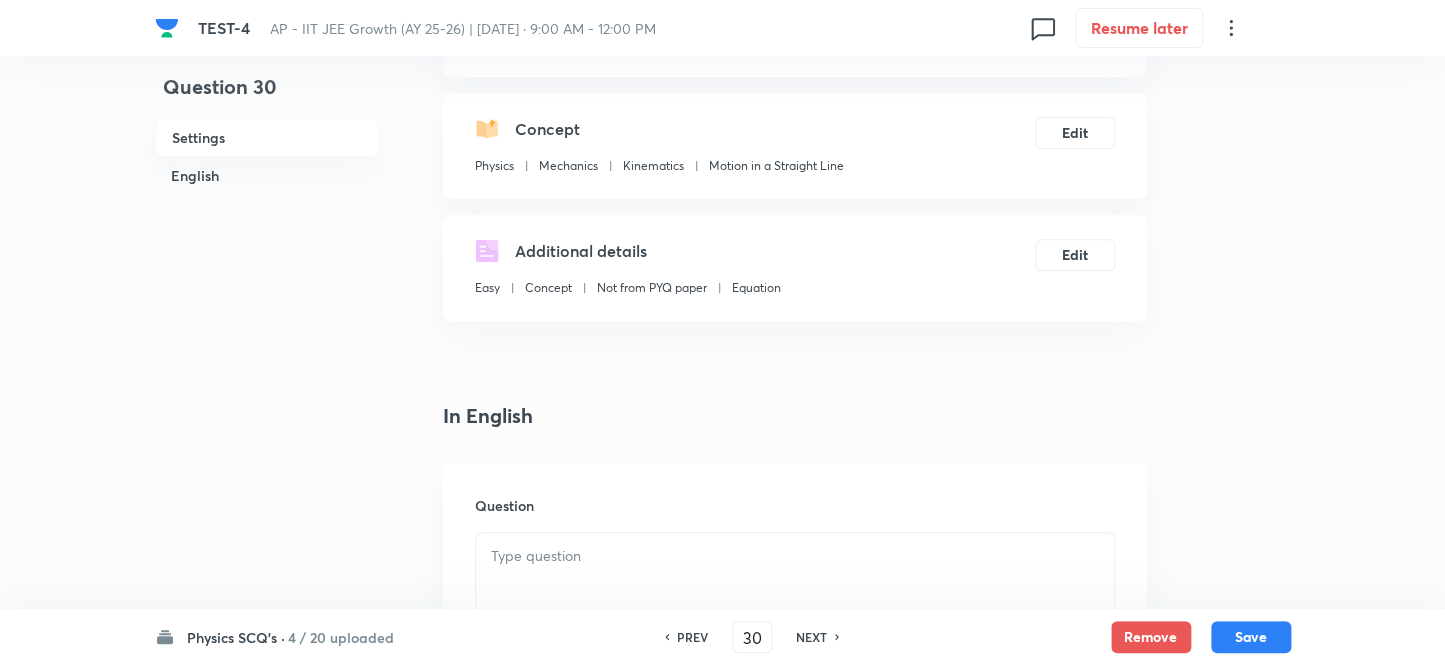 scroll, scrollTop: 363, scrollLeft: 0, axis: vertical 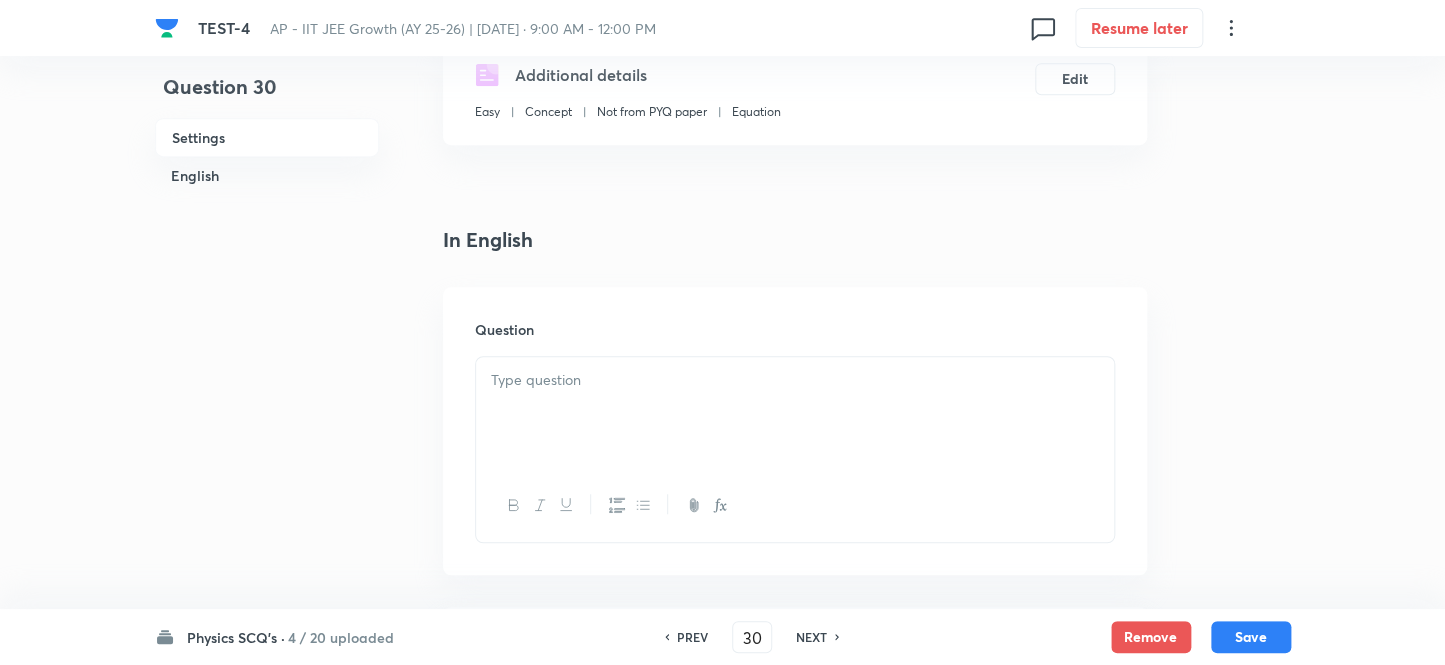click at bounding box center (795, 380) 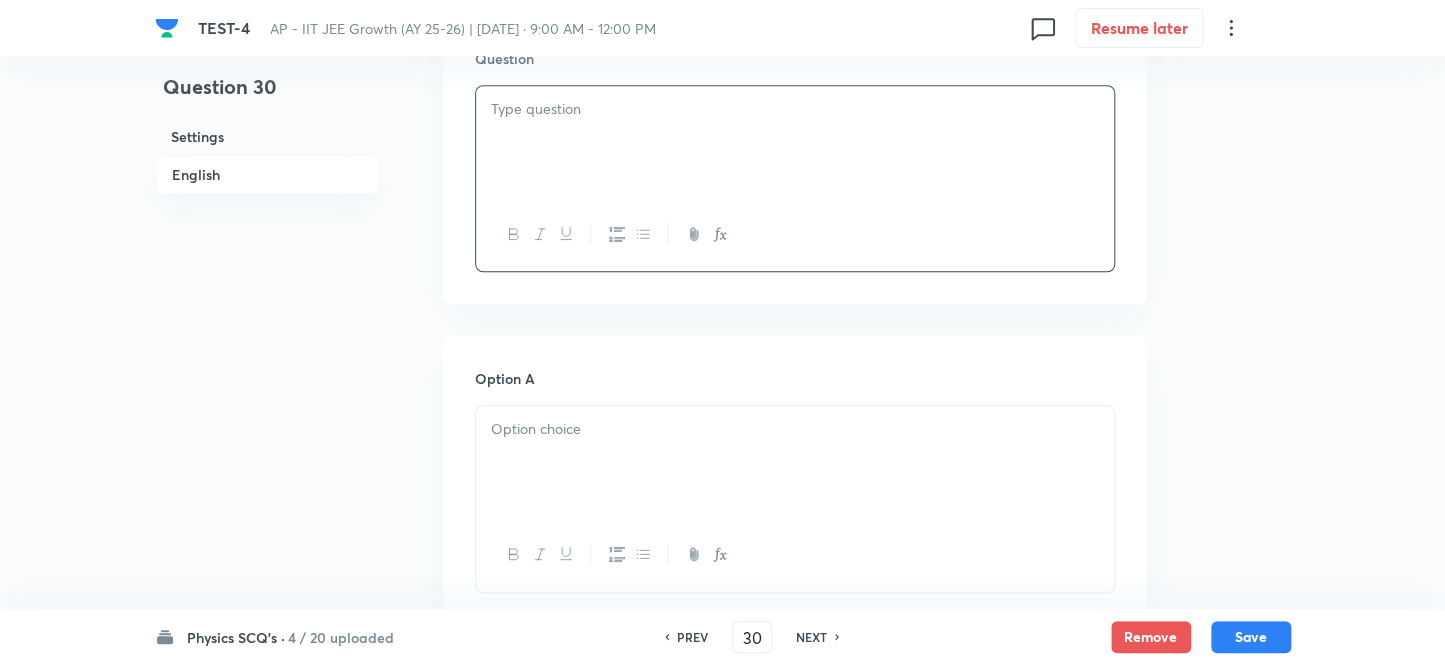 scroll, scrollTop: 636, scrollLeft: 0, axis: vertical 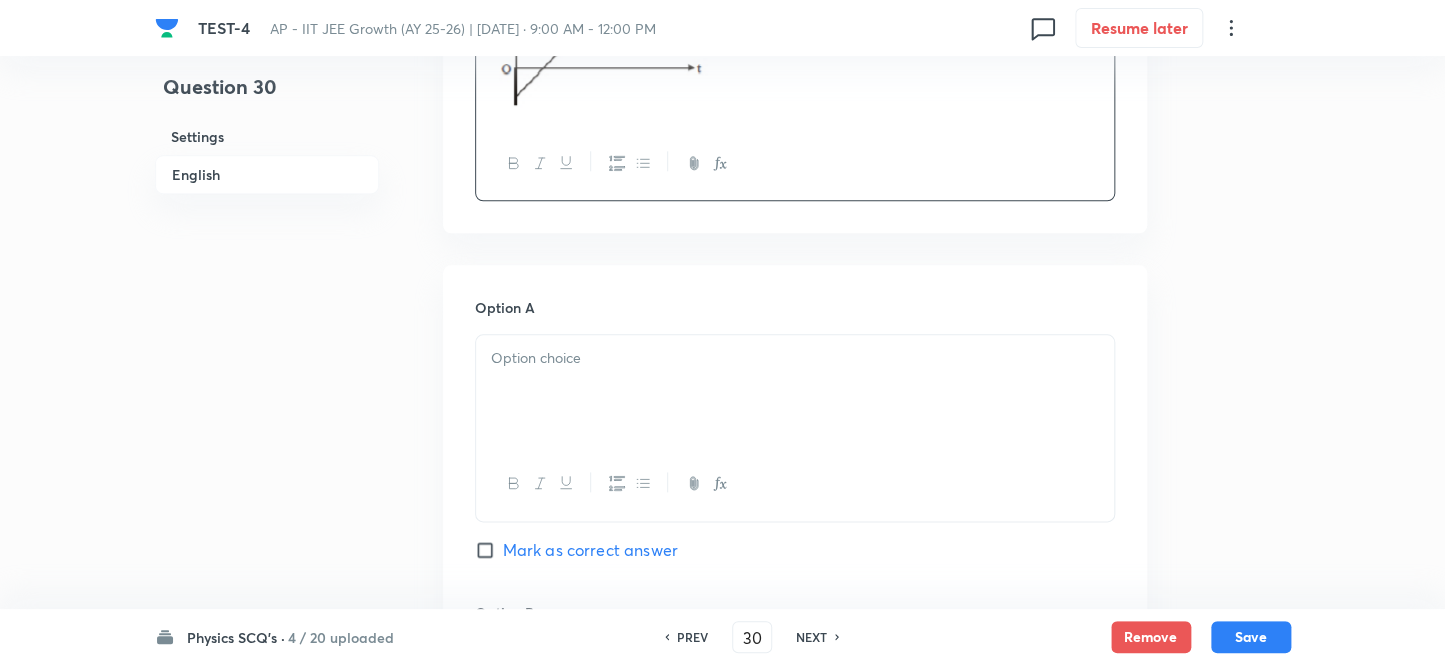click at bounding box center (795, 391) 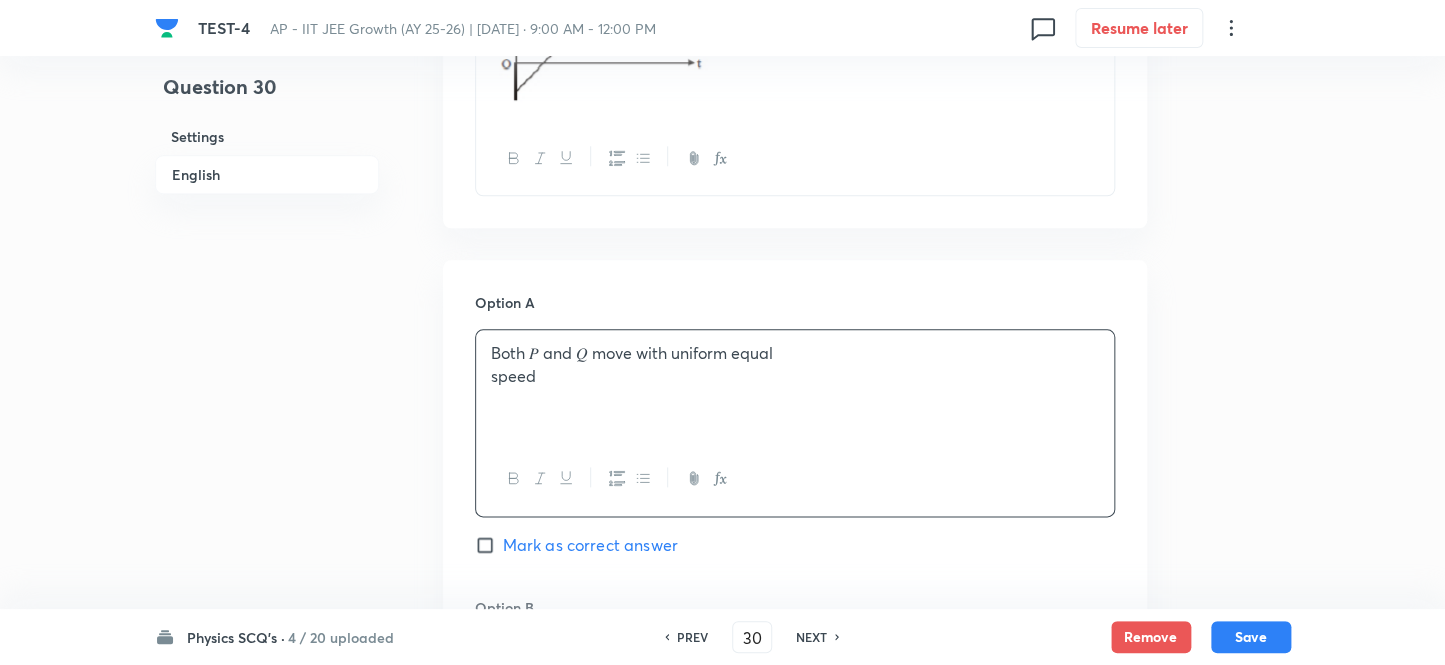 scroll, scrollTop: 1090, scrollLeft: 0, axis: vertical 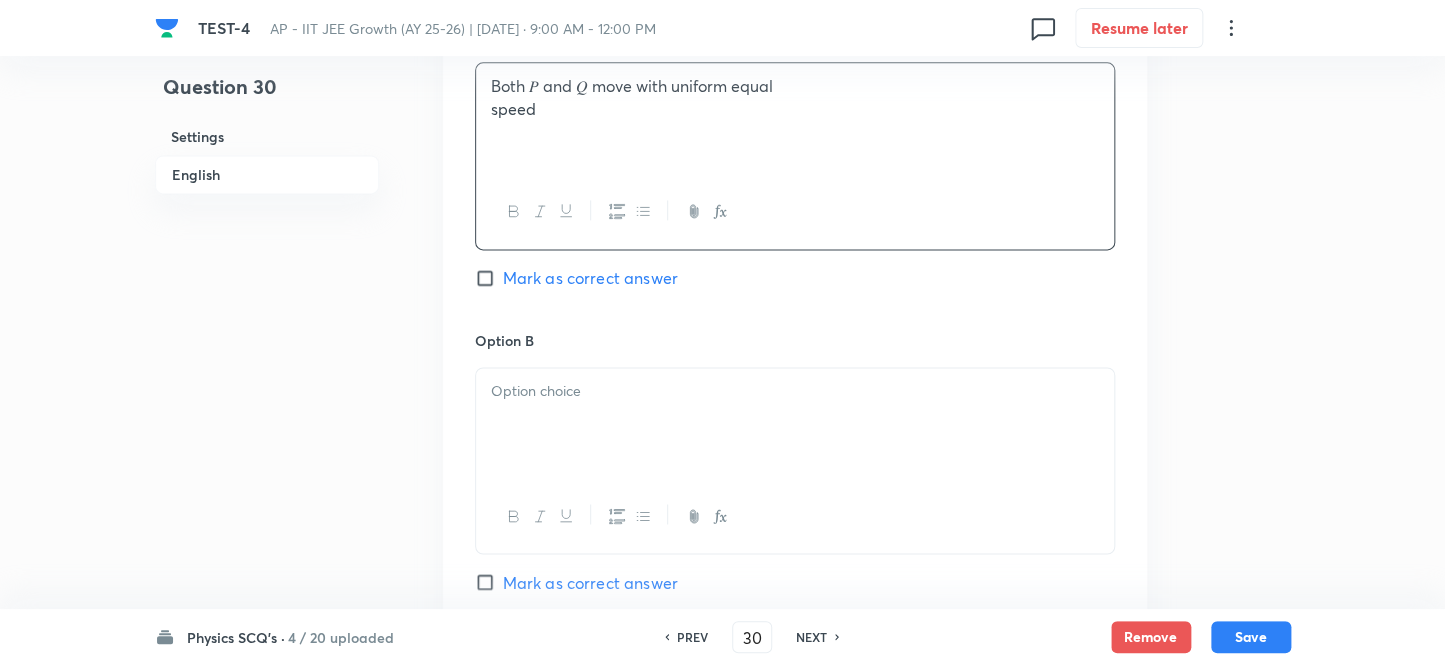 click at bounding box center (795, 391) 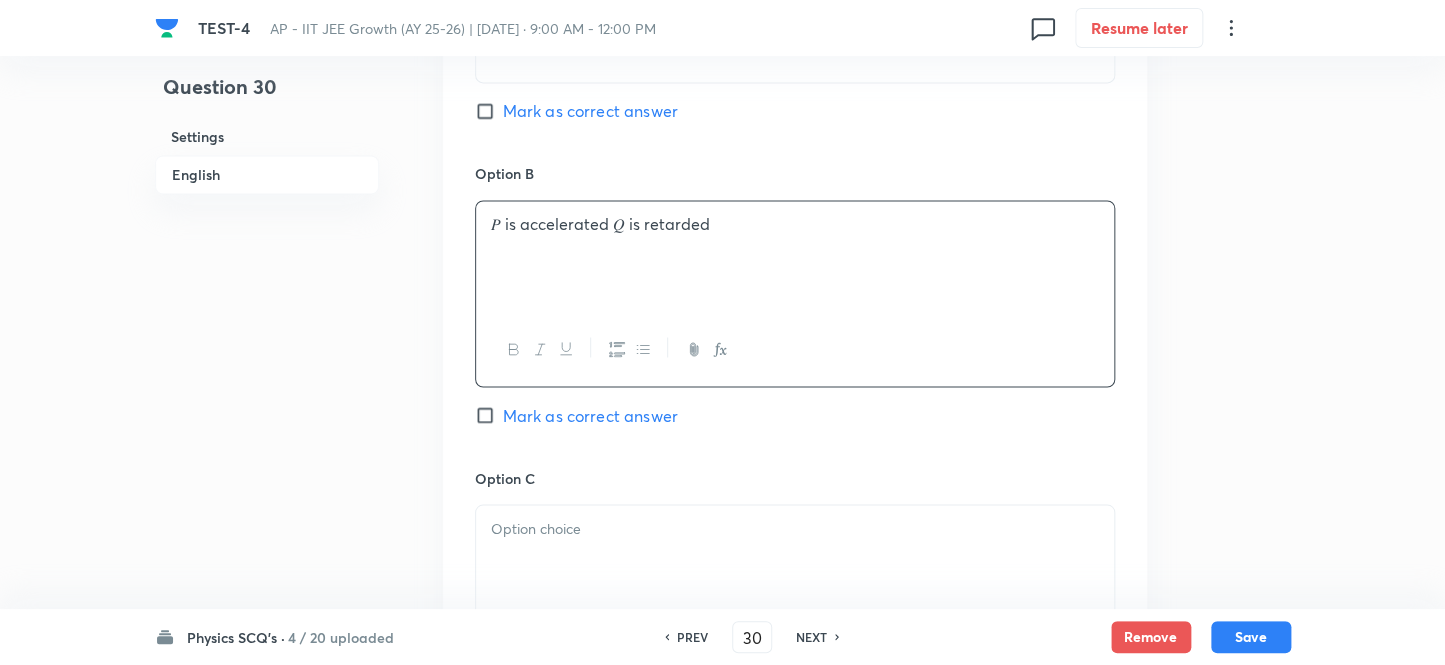 scroll, scrollTop: 1272, scrollLeft: 0, axis: vertical 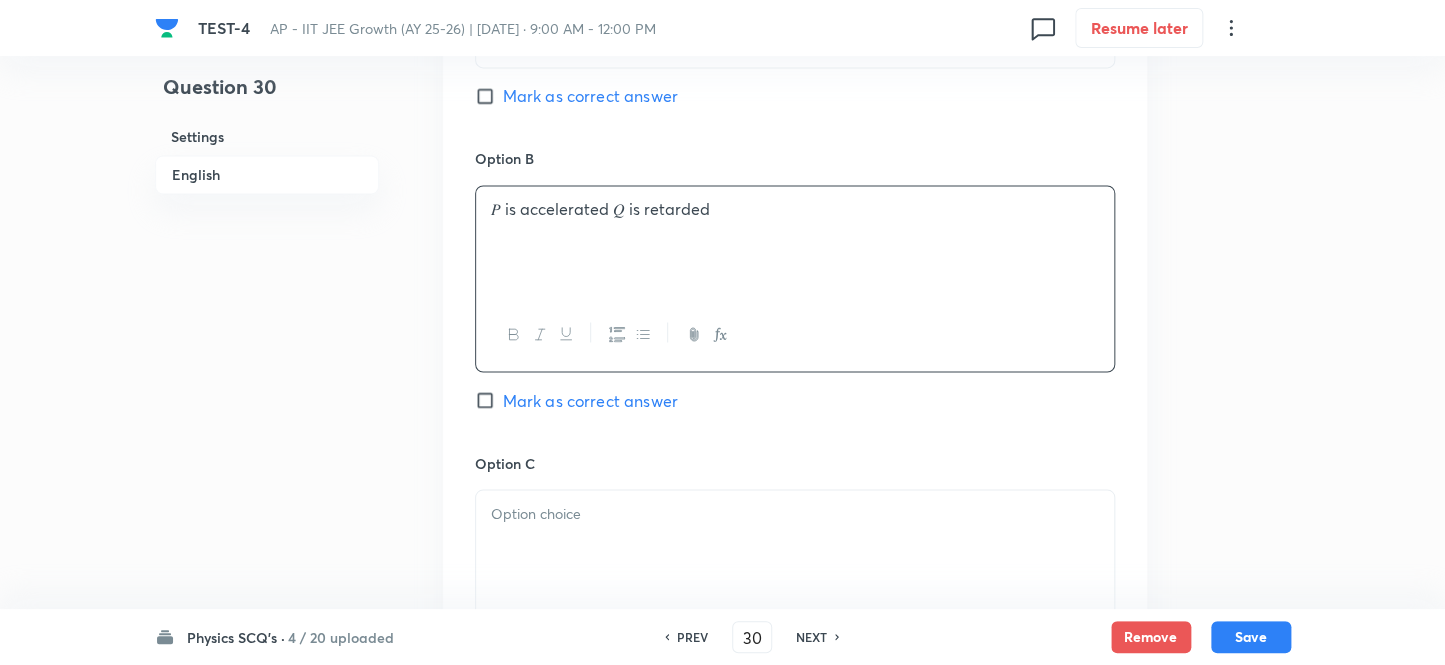 click at bounding box center (795, 513) 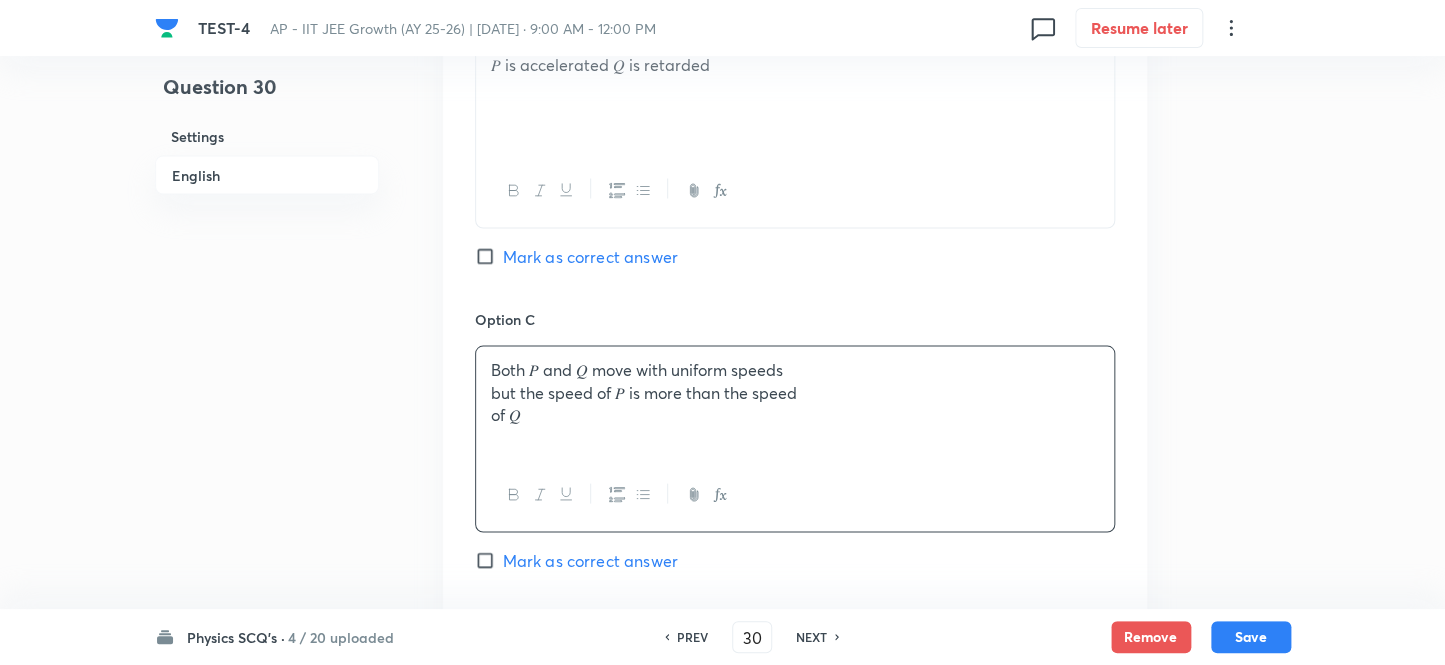 scroll, scrollTop: 1545, scrollLeft: 0, axis: vertical 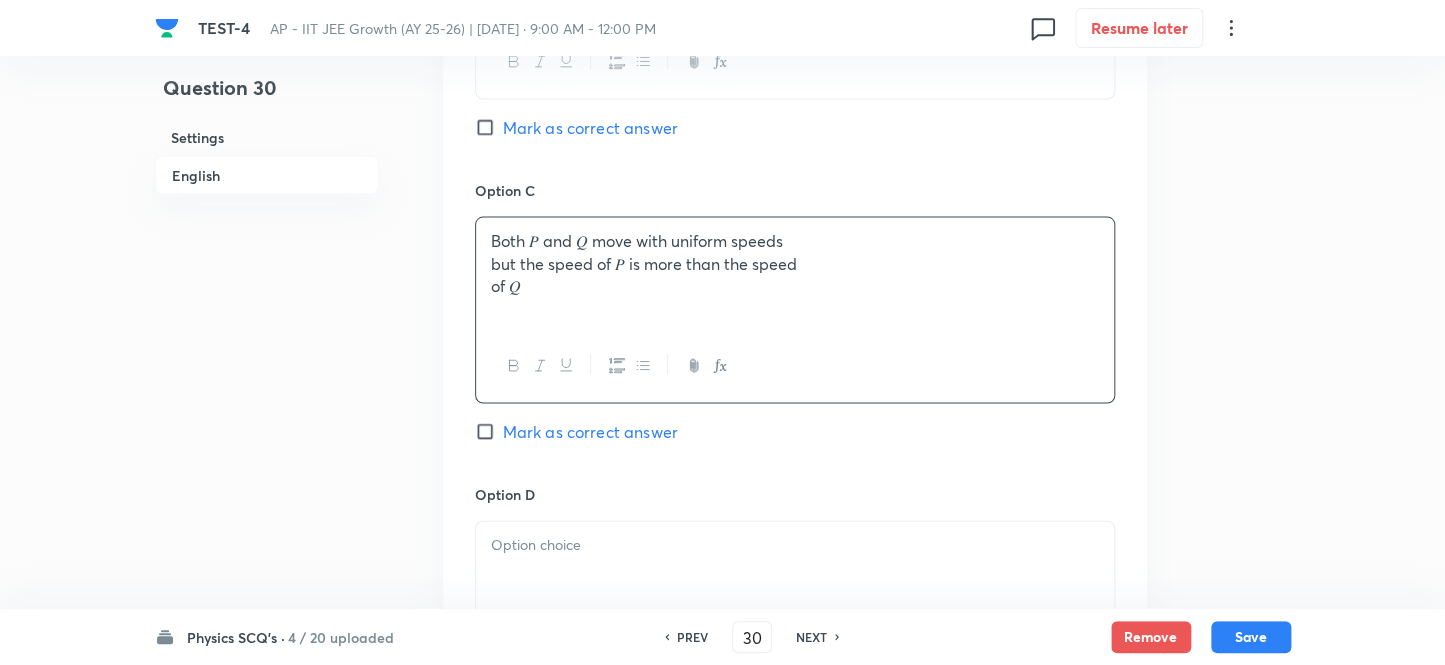 click at bounding box center [795, 544] 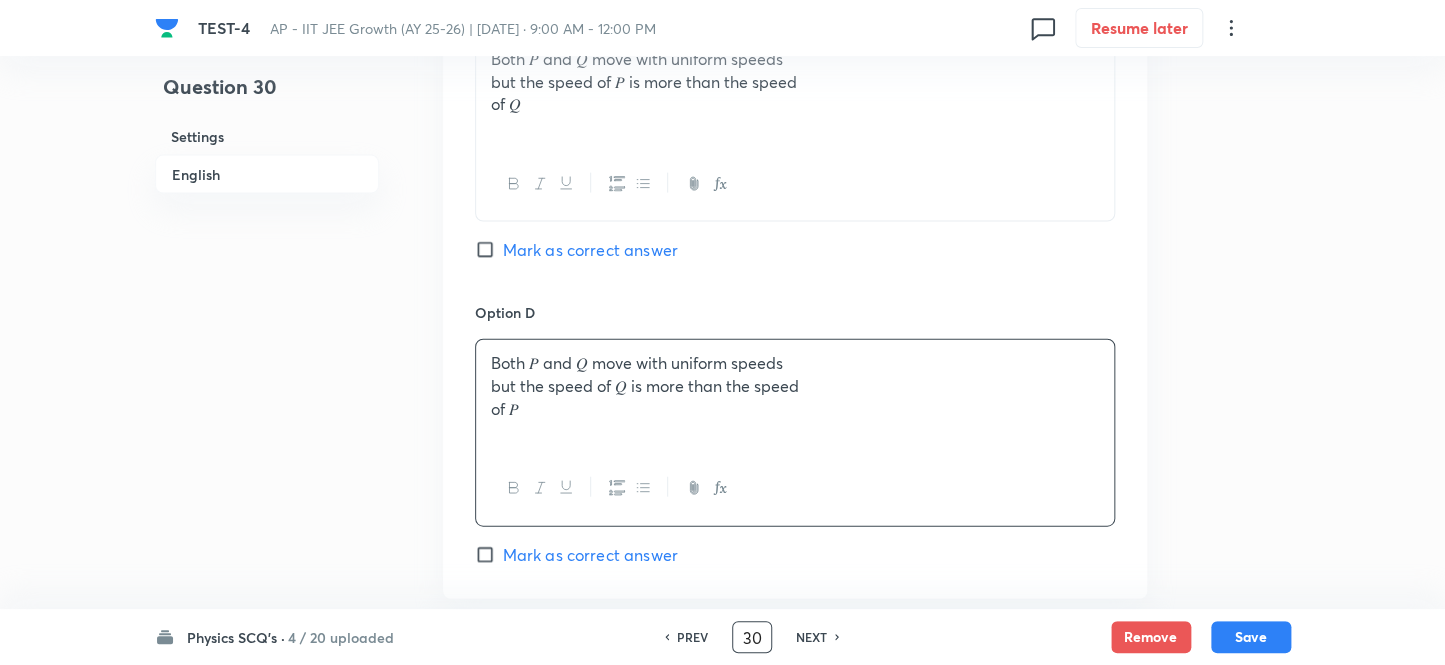 scroll, scrollTop: 1727, scrollLeft: 0, axis: vertical 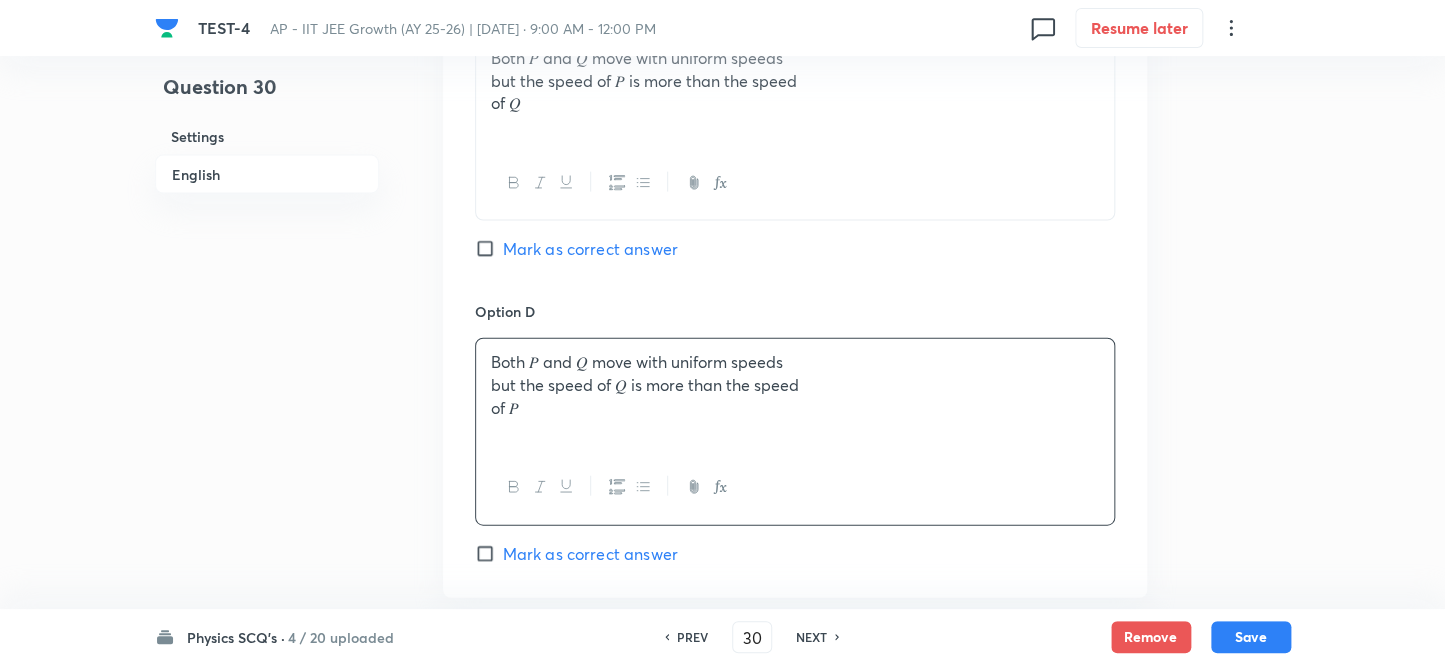 click on "Mark as correct answer" at bounding box center [489, 249] 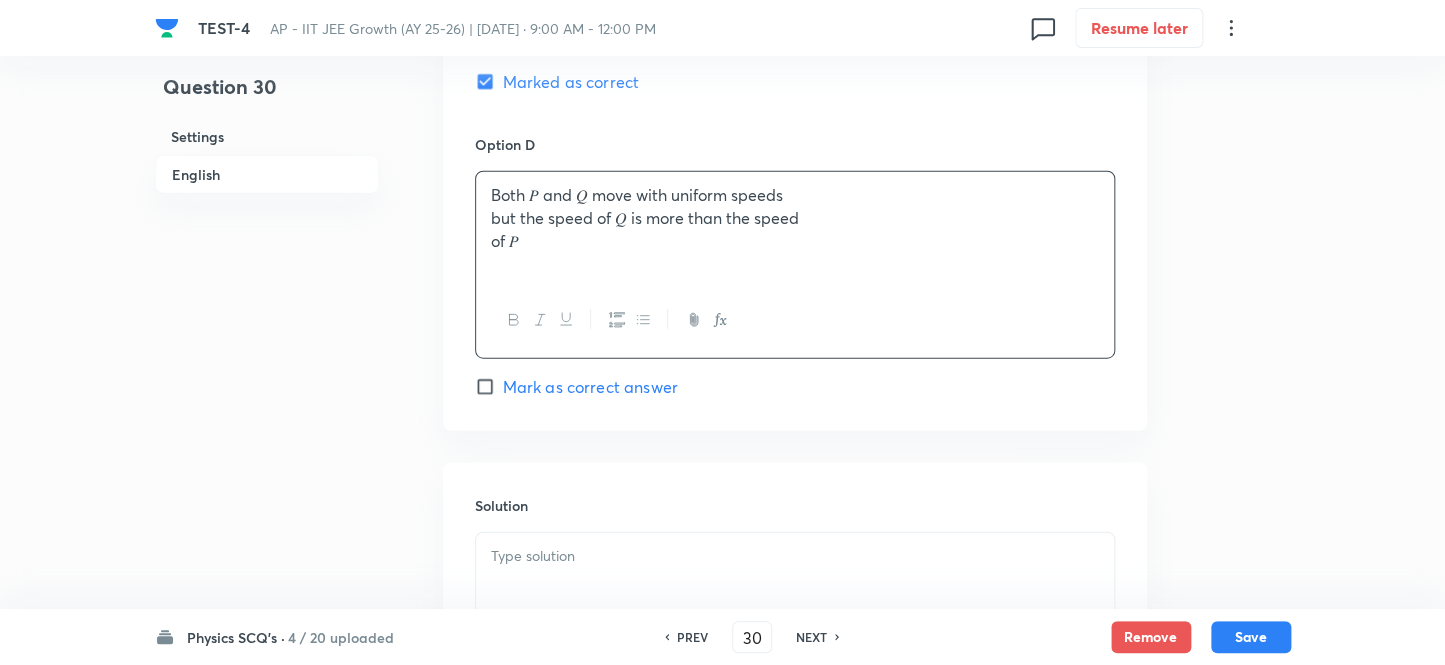 scroll, scrollTop: 2090, scrollLeft: 0, axis: vertical 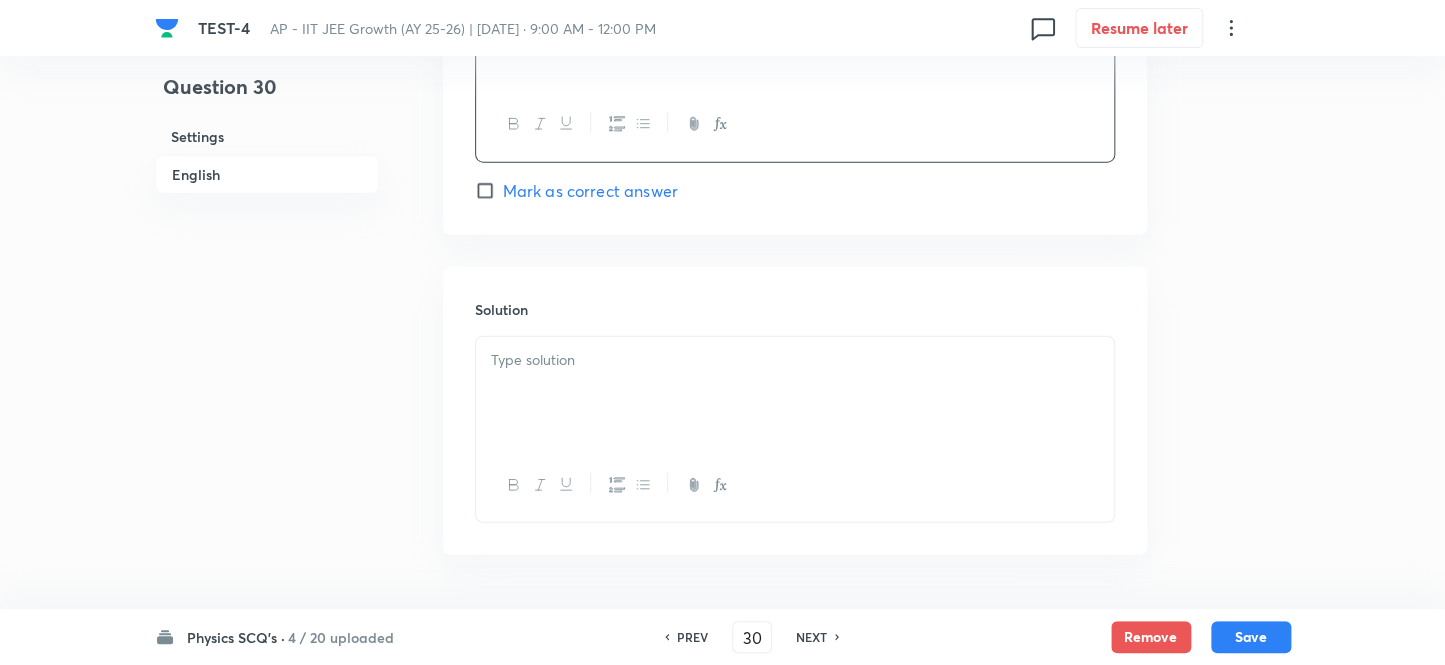 click at bounding box center [795, 393] 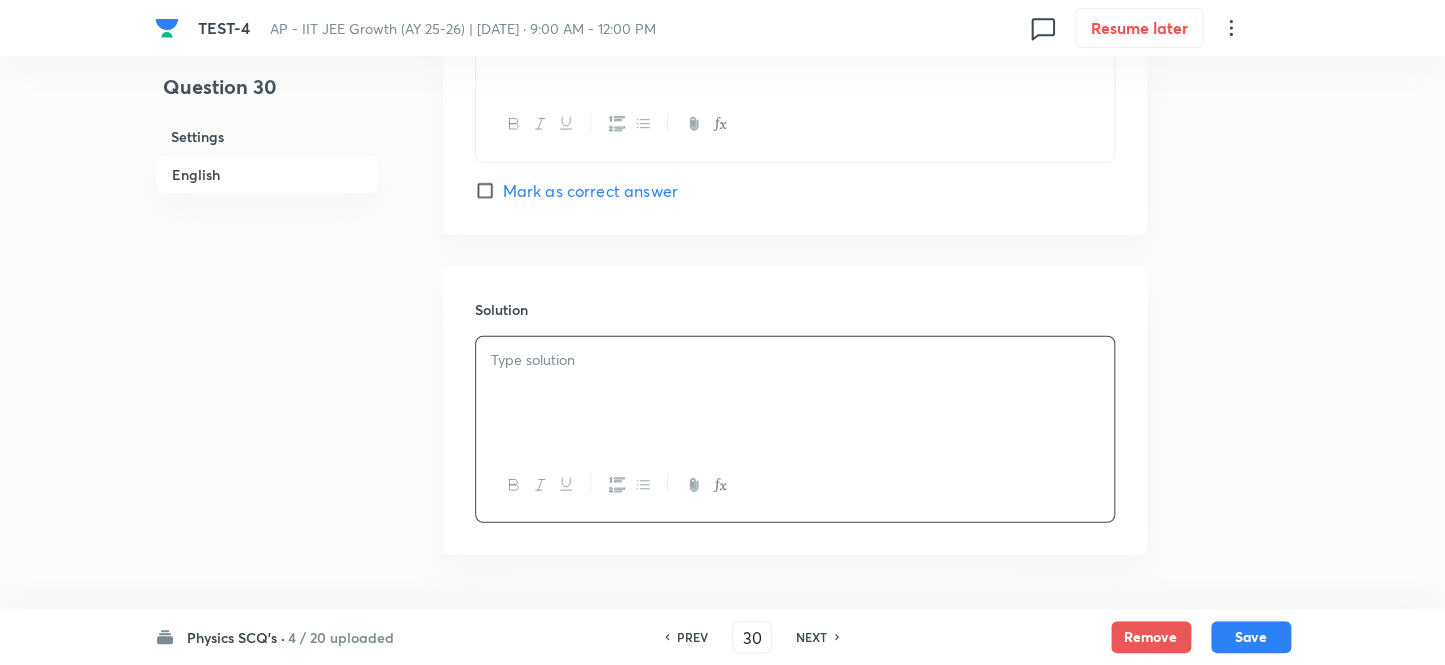 paste 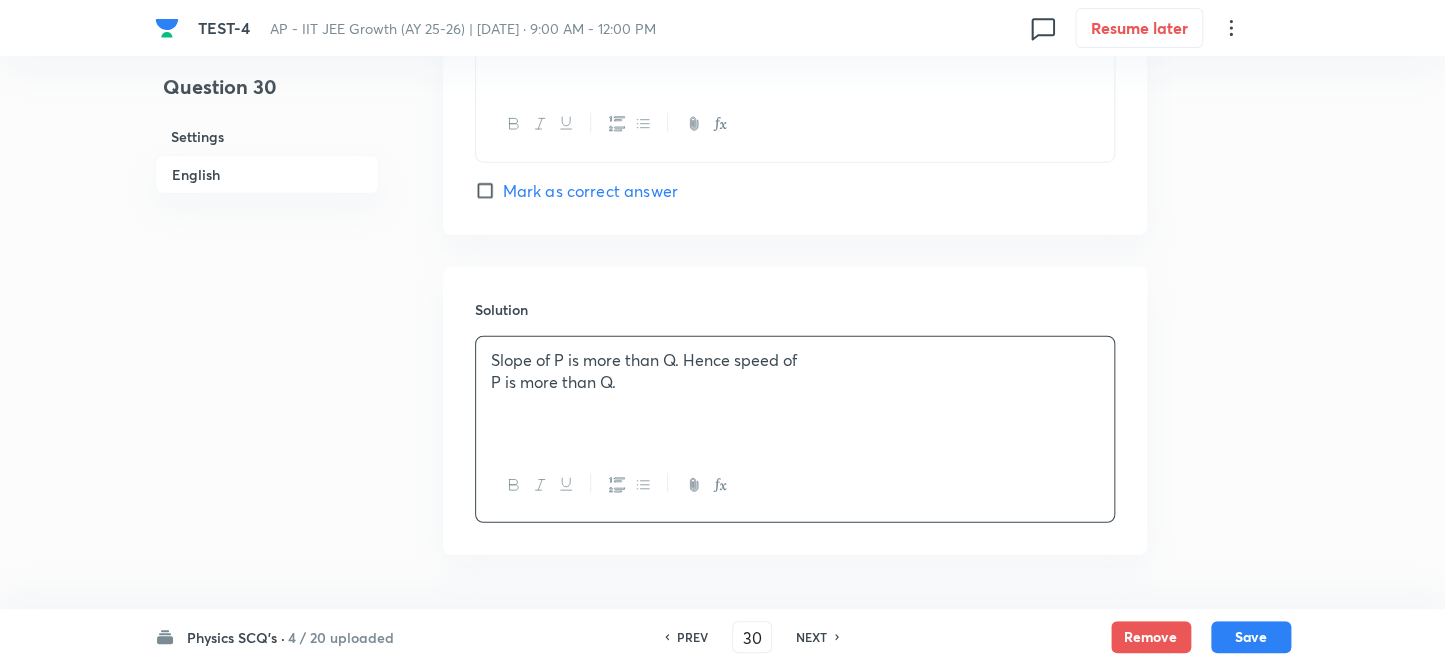 type 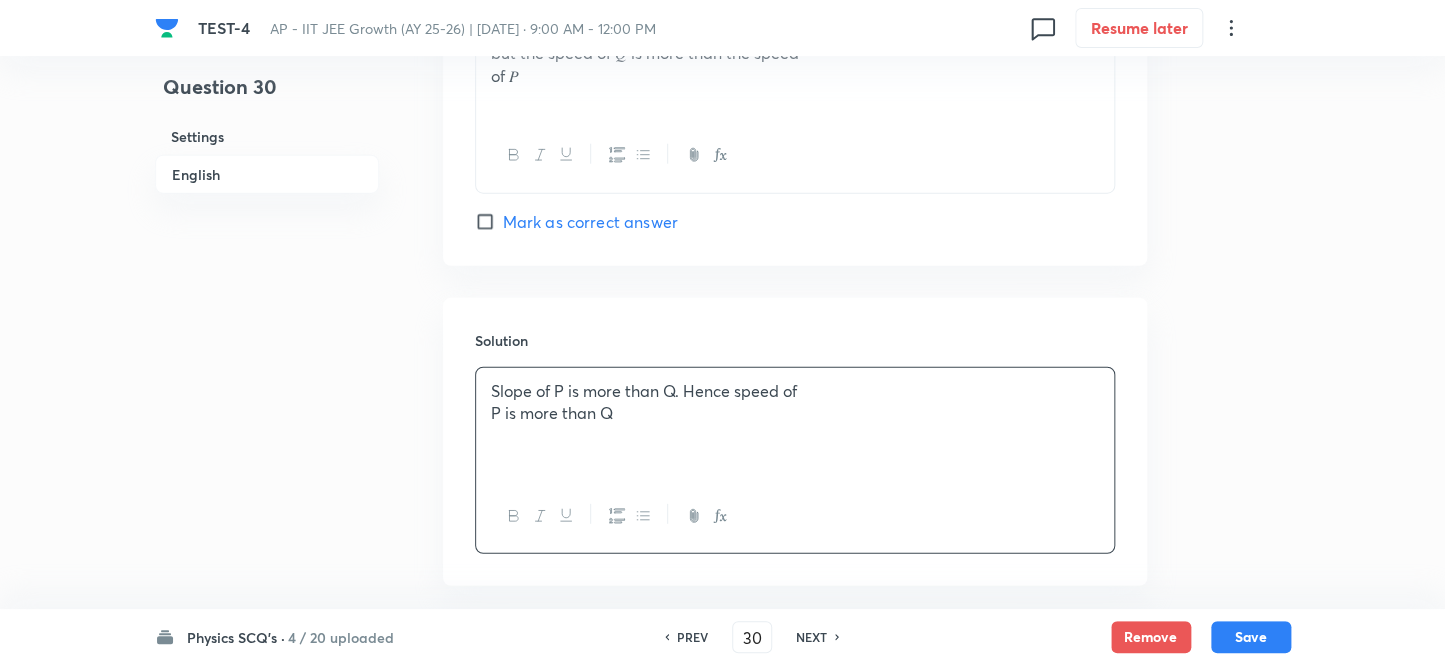 scroll, scrollTop: 2090, scrollLeft: 0, axis: vertical 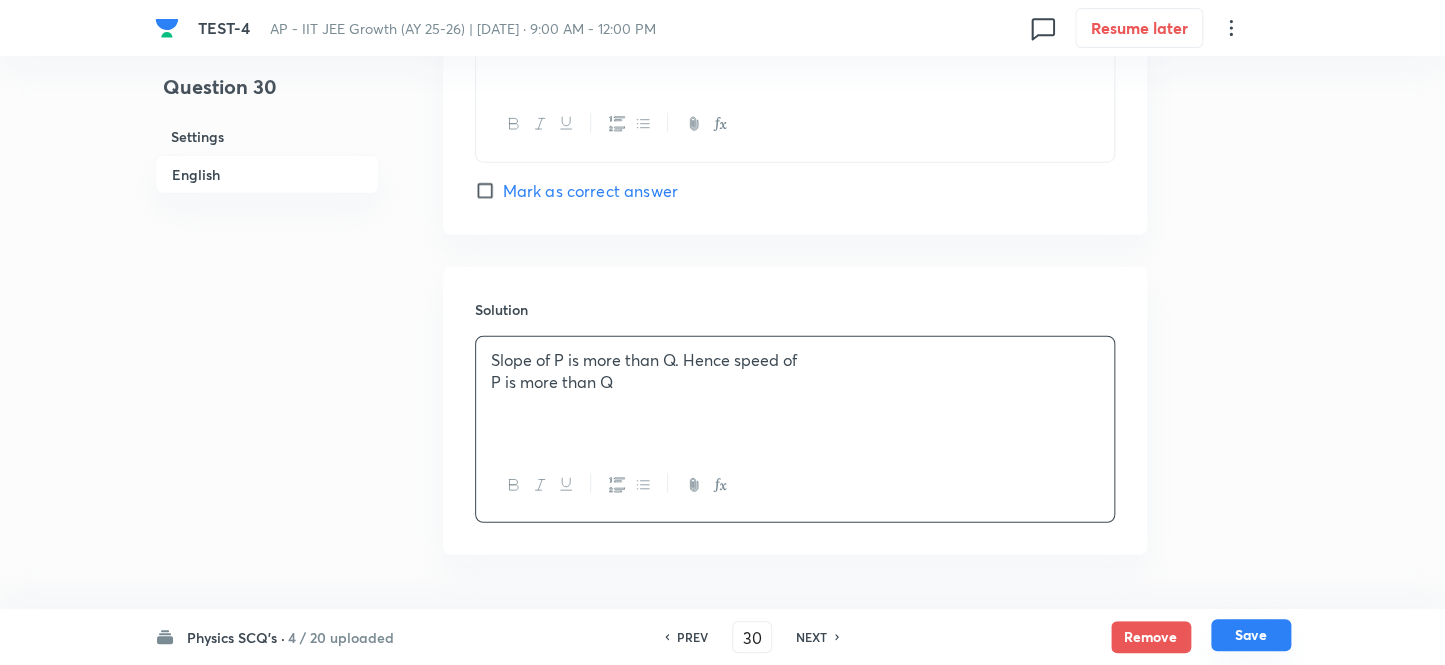 click on "Save" at bounding box center (1251, 635) 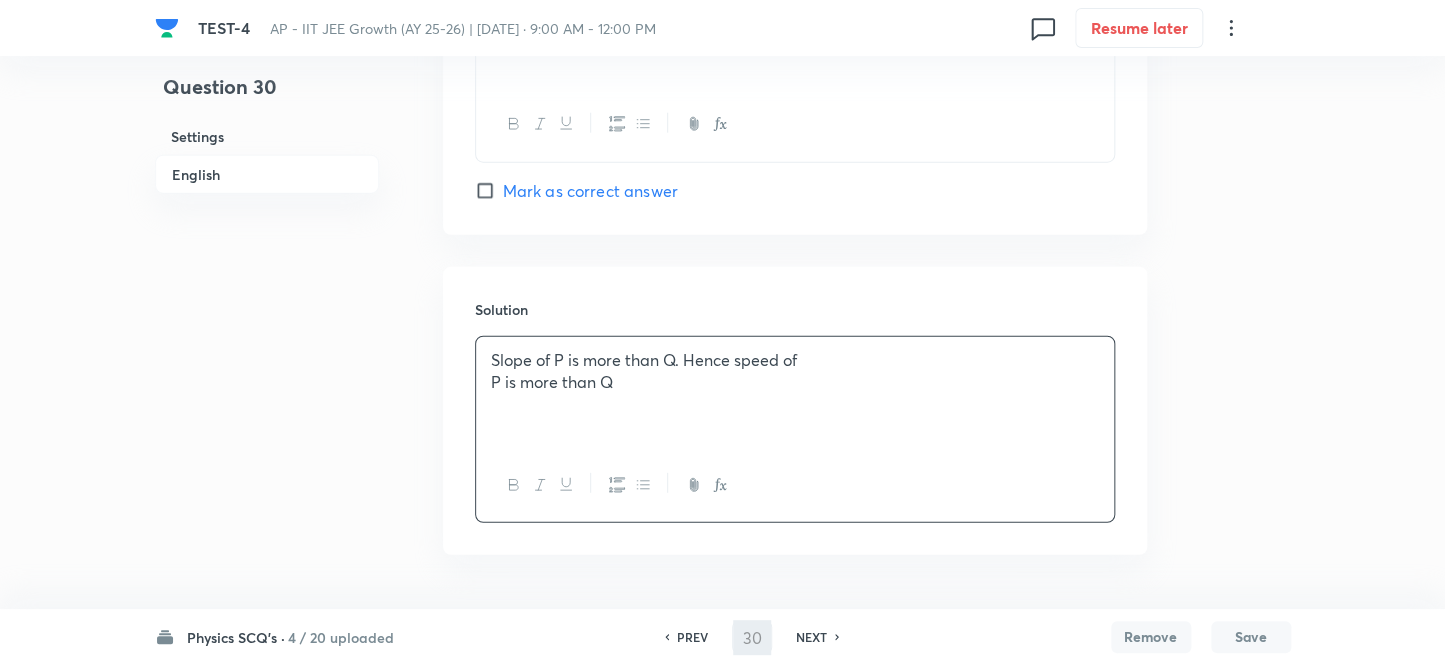 type on "31" 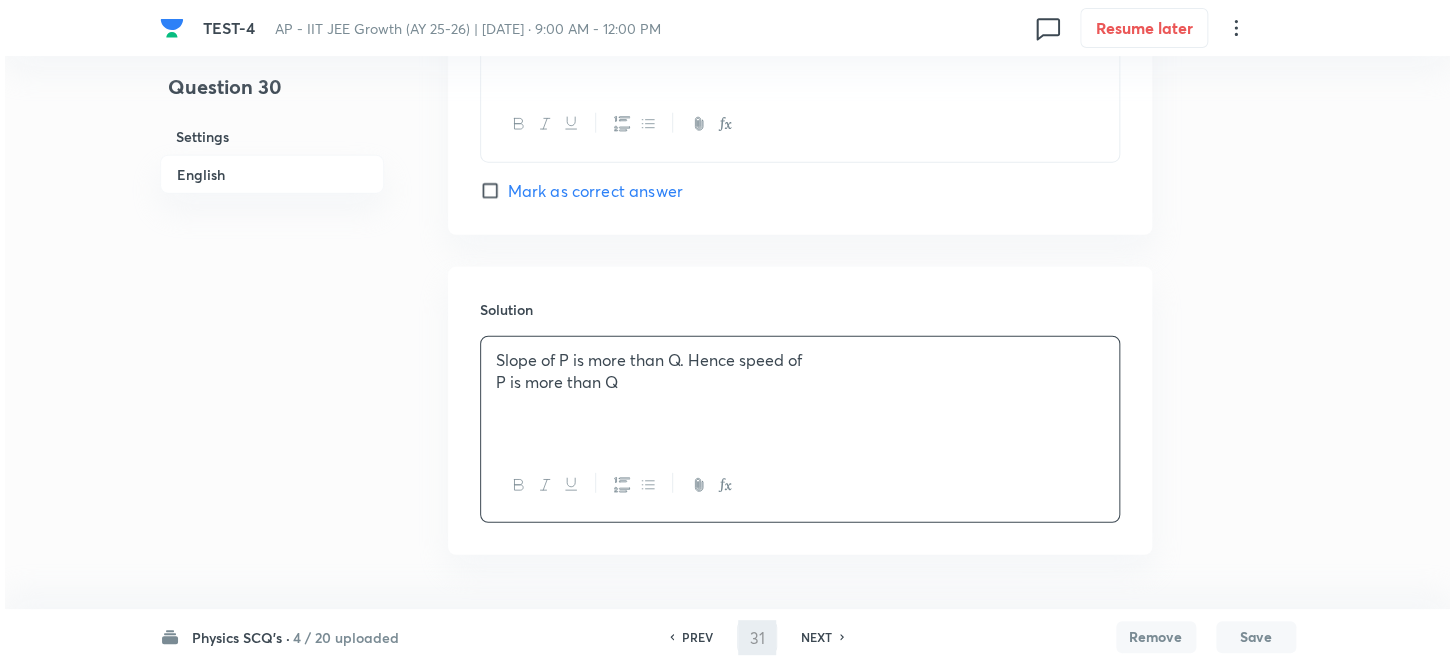 scroll, scrollTop: 0, scrollLeft: 0, axis: both 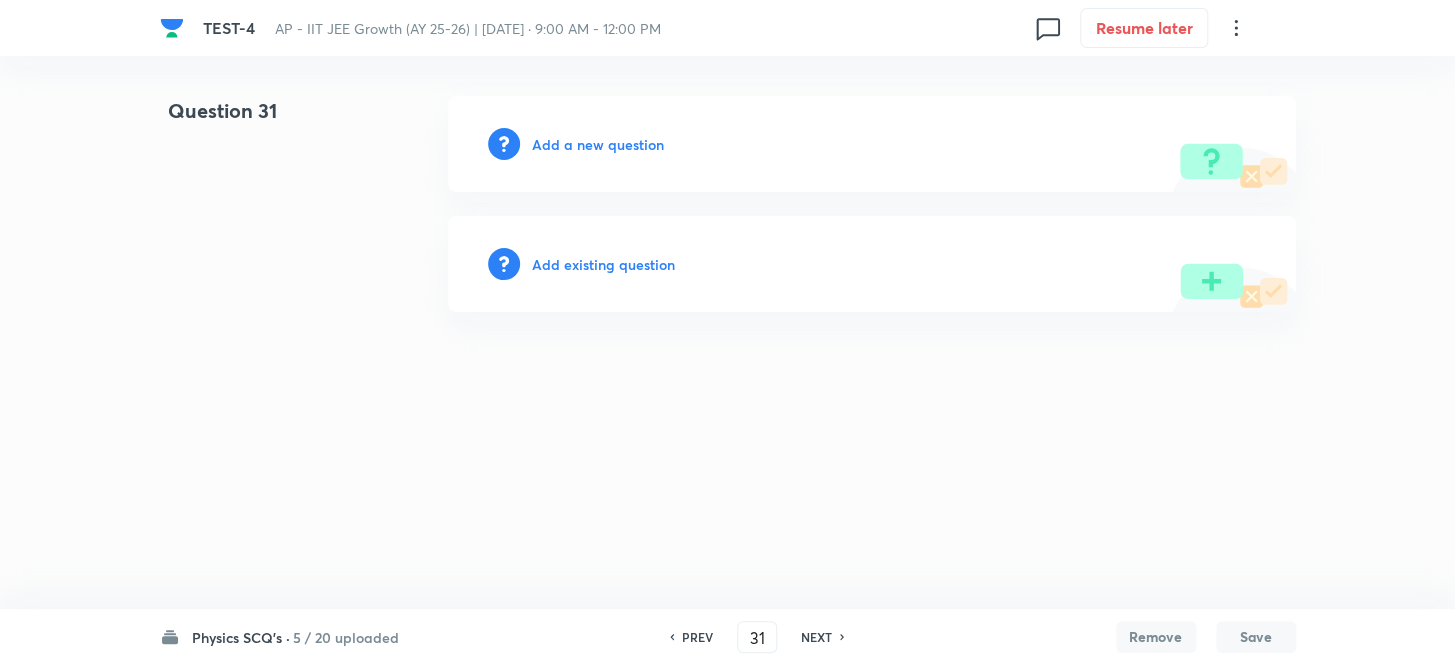 click on "Add a new question" at bounding box center (598, 144) 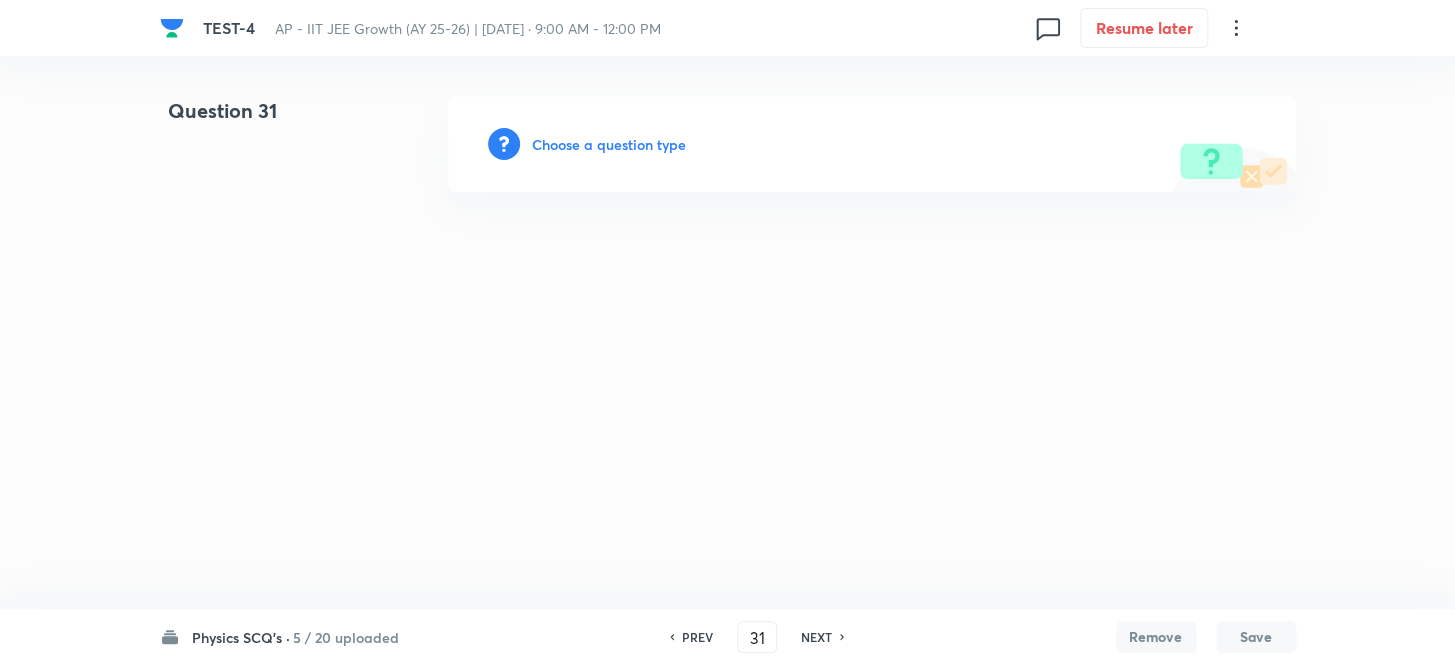 click on "Choose a question type" at bounding box center [609, 144] 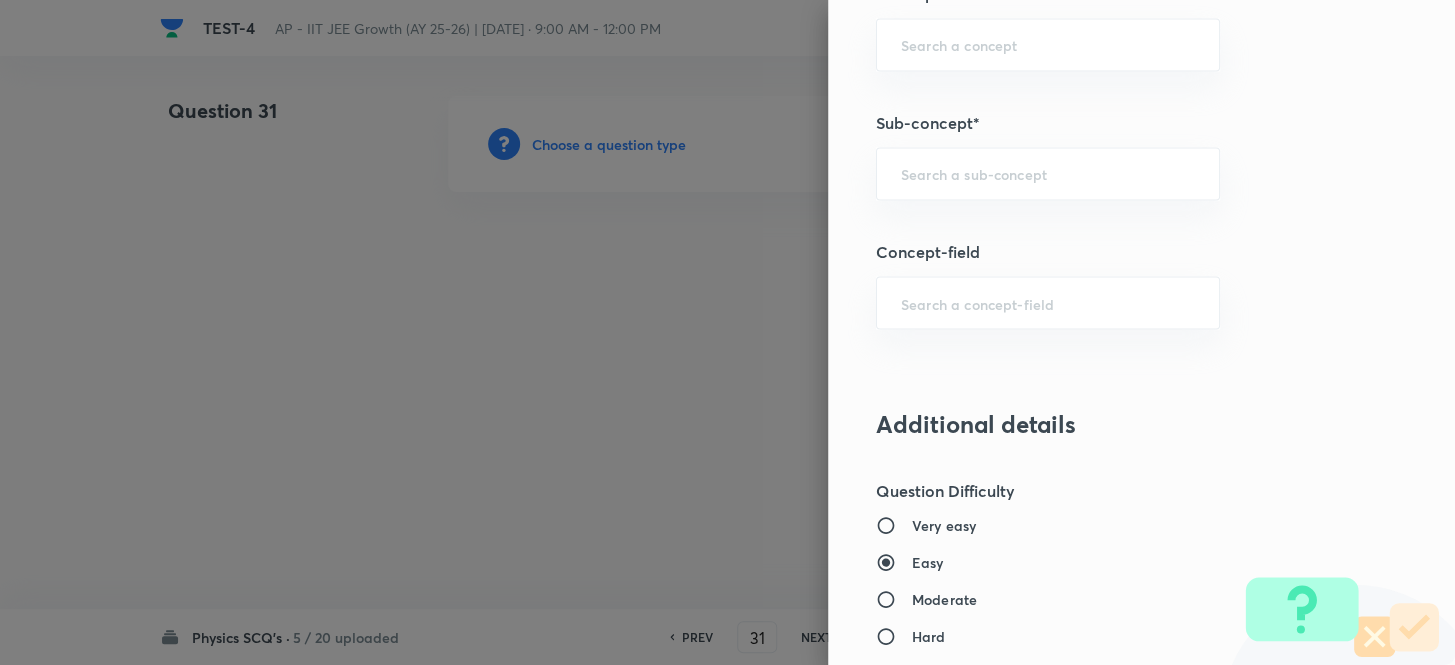 scroll, scrollTop: 1363, scrollLeft: 0, axis: vertical 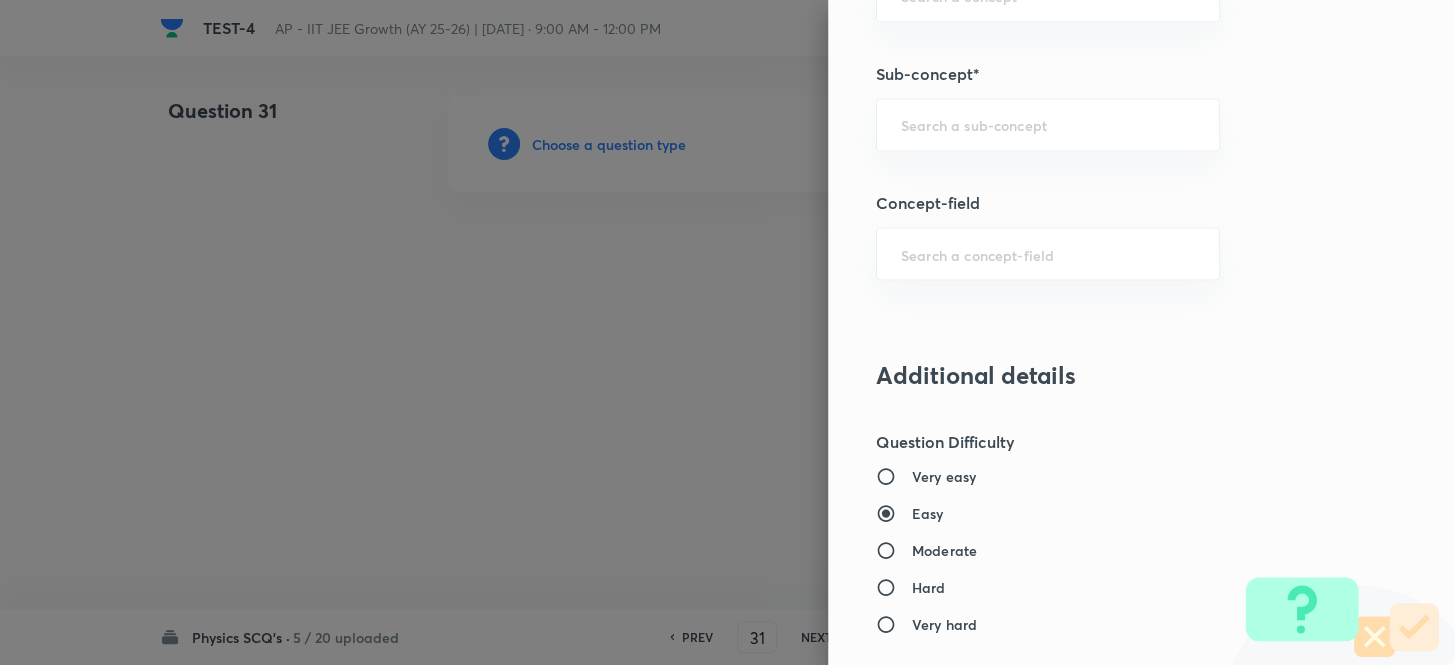 click on "Question settings Question type* Single choice correct Number of options* 2 3 4 5 Does this question have a passage?* Yes No Positive mark 4 ​ Negative Marks (Don’t add negative sign) 1 ​ Grant bonus marks for this question?* Yes No Syllabus Topic group* ​ Topic* ​ Concept* ​ Sub-concept* ​ Concept-field ​ Additional details Question Difficulty Very easy Easy Moderate Hard Very hard Question is based on Fact Numerical Concept Previous year question Yes No Does this question have equation? Yes No Verification status Is the question verified? *Select 'yes' only if a question is verified Yes No Save" at bounding box center (1141, 332) 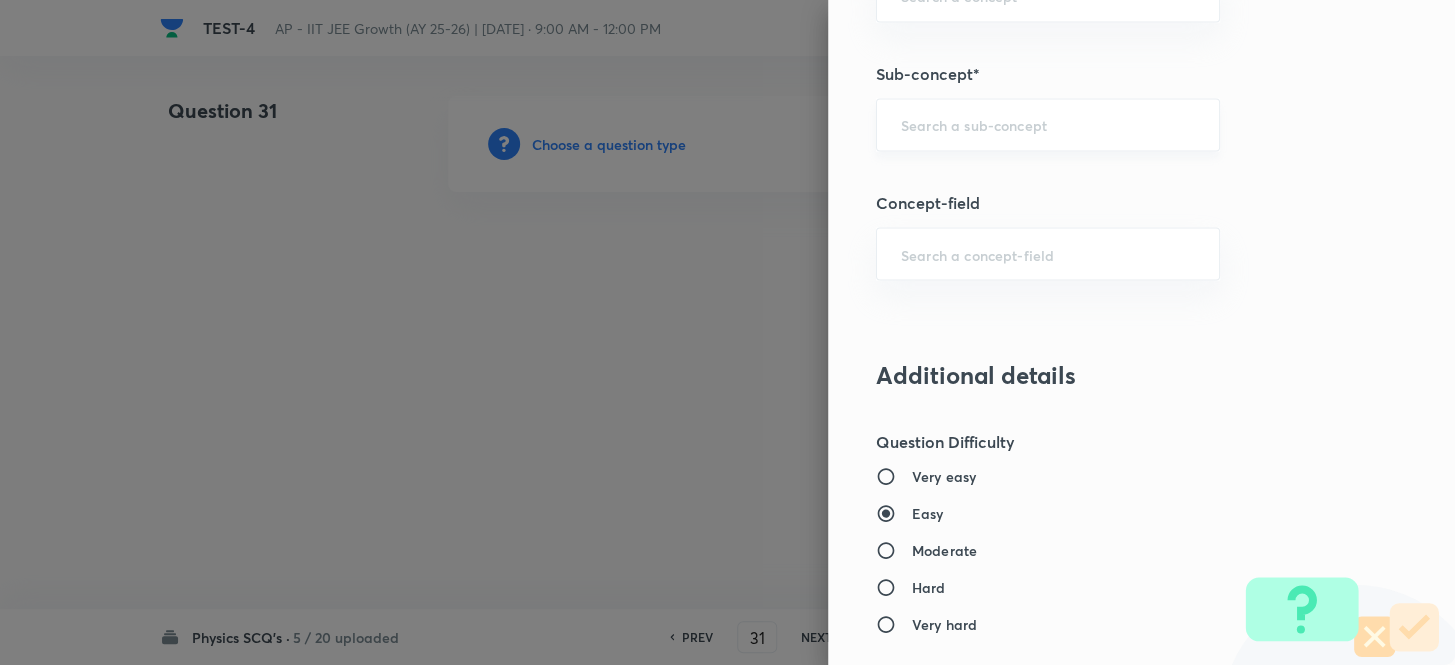 click at bounding box center [1048, 124] 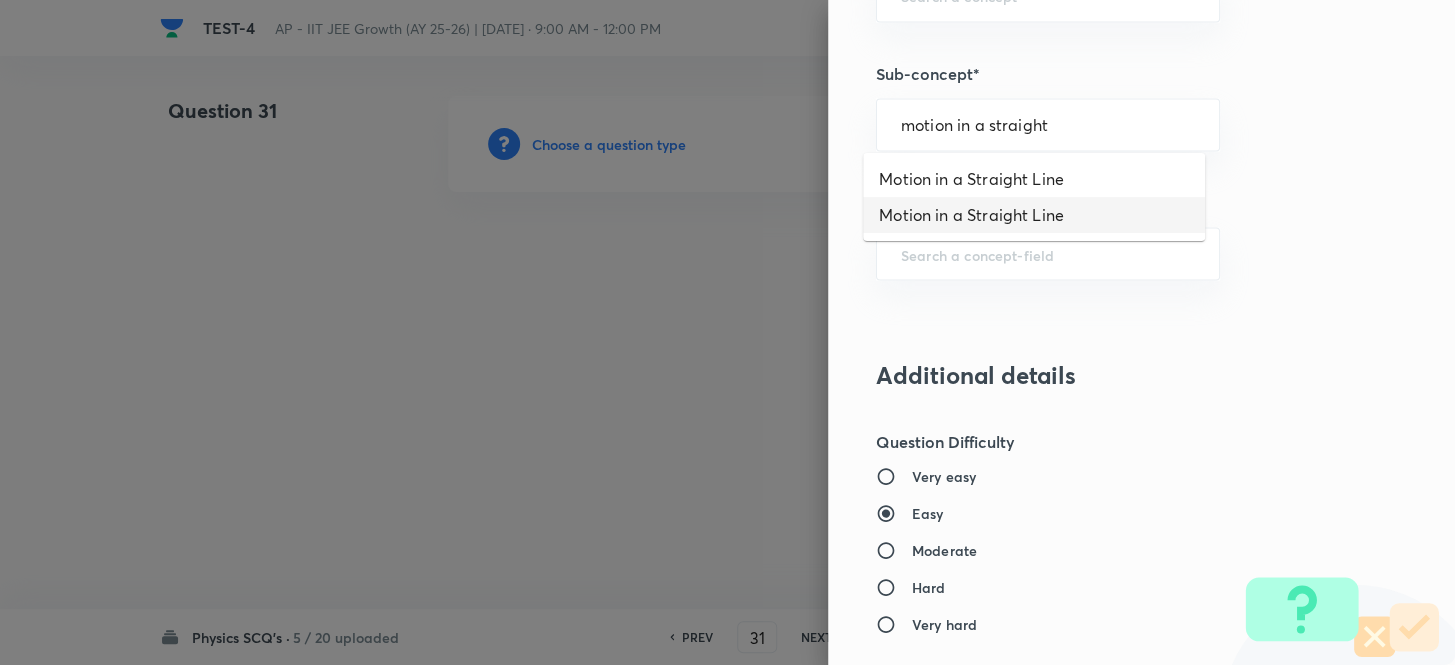 type on "motion in a straight" 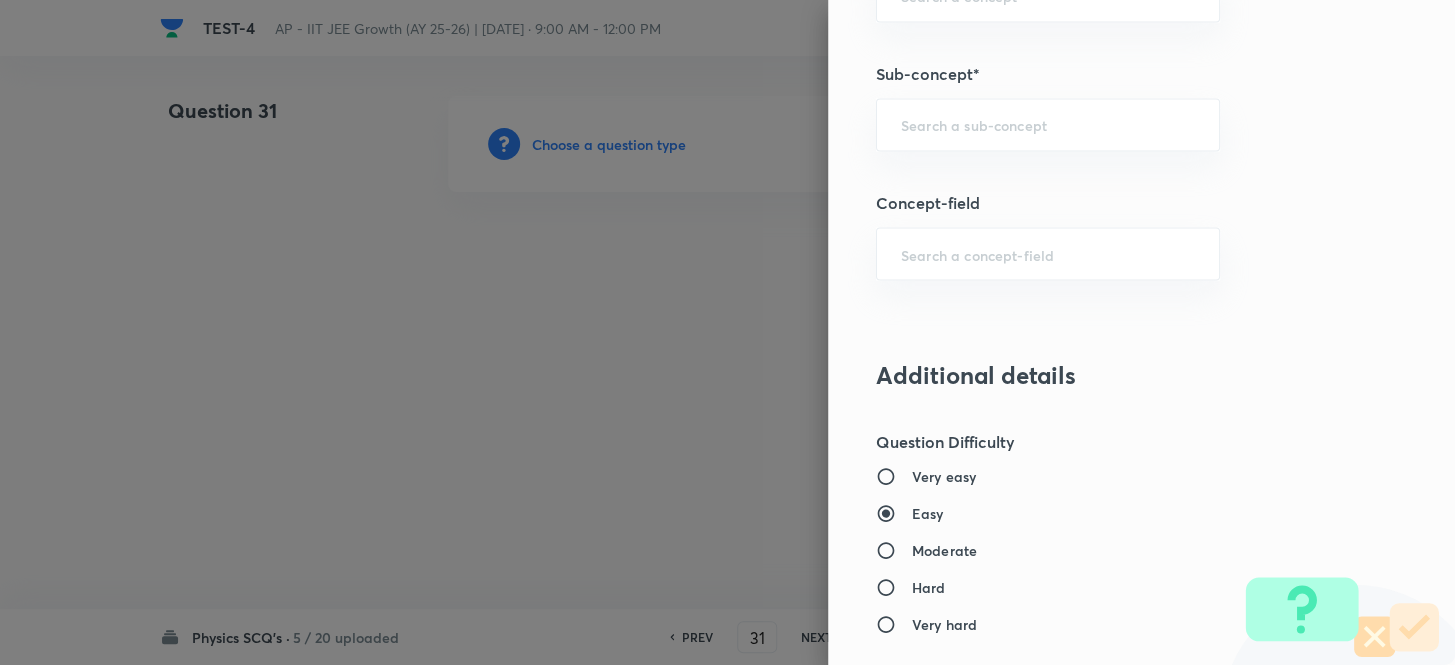 click on "Question settings Question type* Single choice correct Number of options* 2 3 4 5 Does this question have a passage?* Yes No Positive mark 4 ​ Negative Marks (Don’t add negative sign) 1 ​ Grant bonus marks for this question?* Yes No Syllabus Topic group* ​ Topic* ​ Concept* ​ Sub-concept* ​ Concept-field ​ Additional details Question Difficulty Very easy Easy Moderate Hard Very hard Question is based on Fact Numerical Concept Previous year question Yes No Does this question have equation? Yes No Verification status Is the question verified? *Select 'yes' only if a question is verified Yes No Save" at bounding box center (1141, 332) 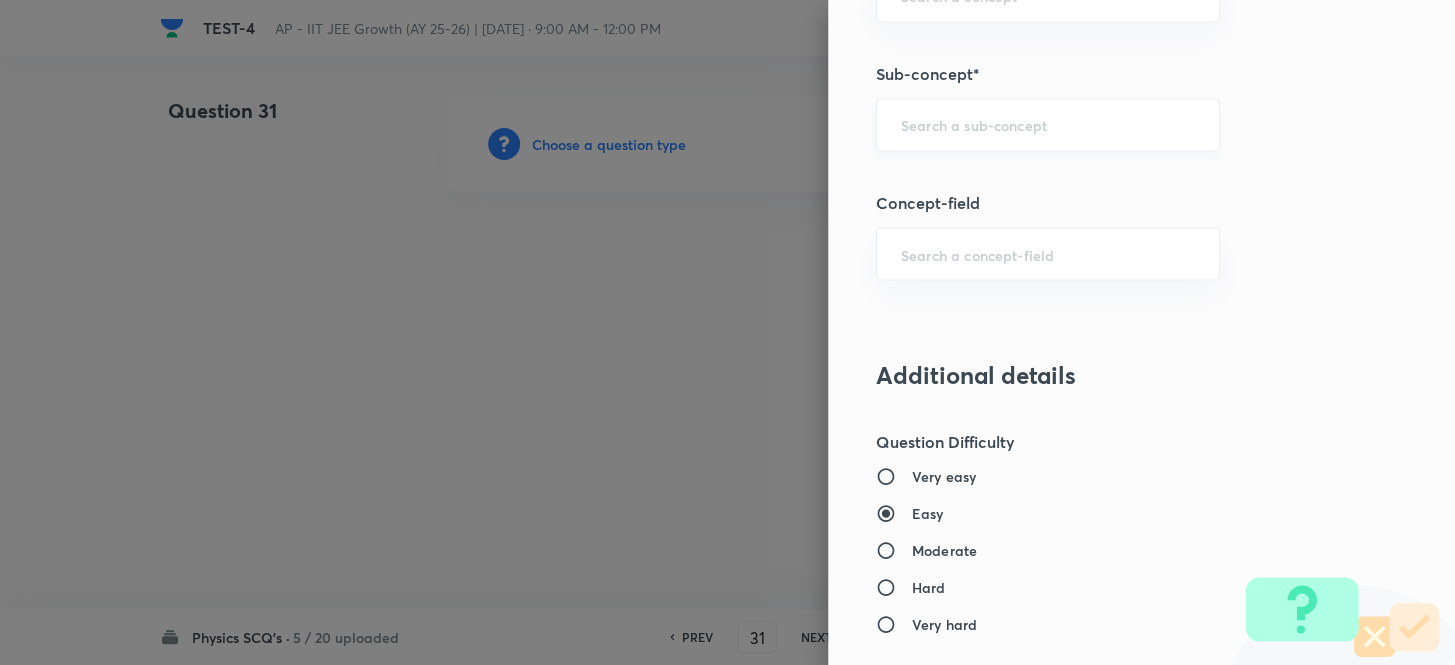 click at bounding box center [1048, 124] 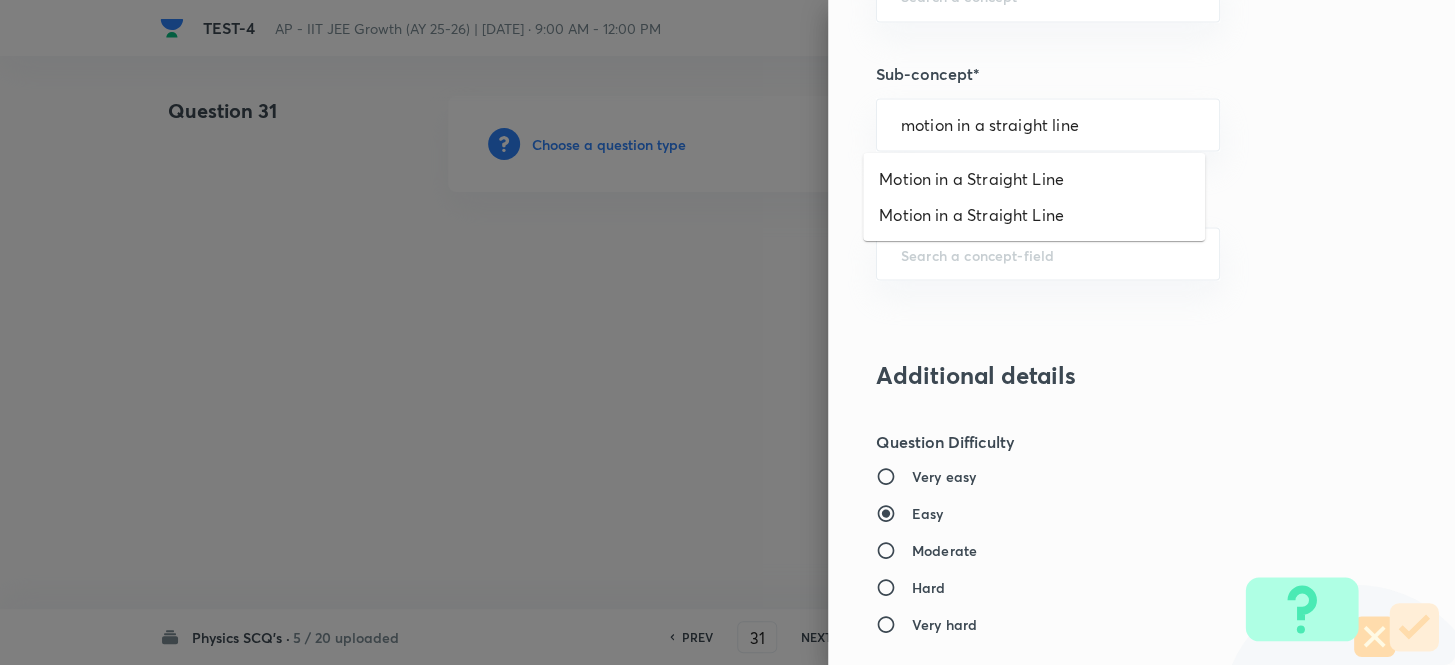 click on "Motion in a Straight Line" at bounding box center [1034, 179] 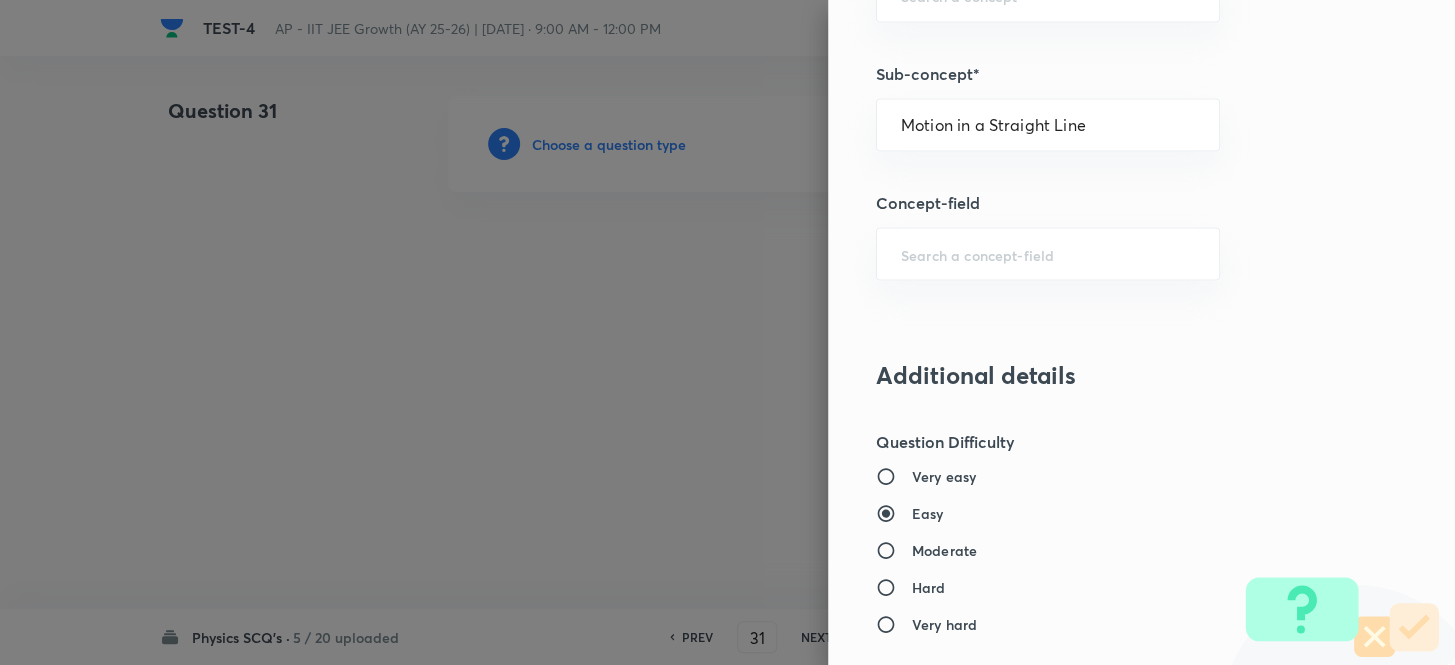 type on "Physics" 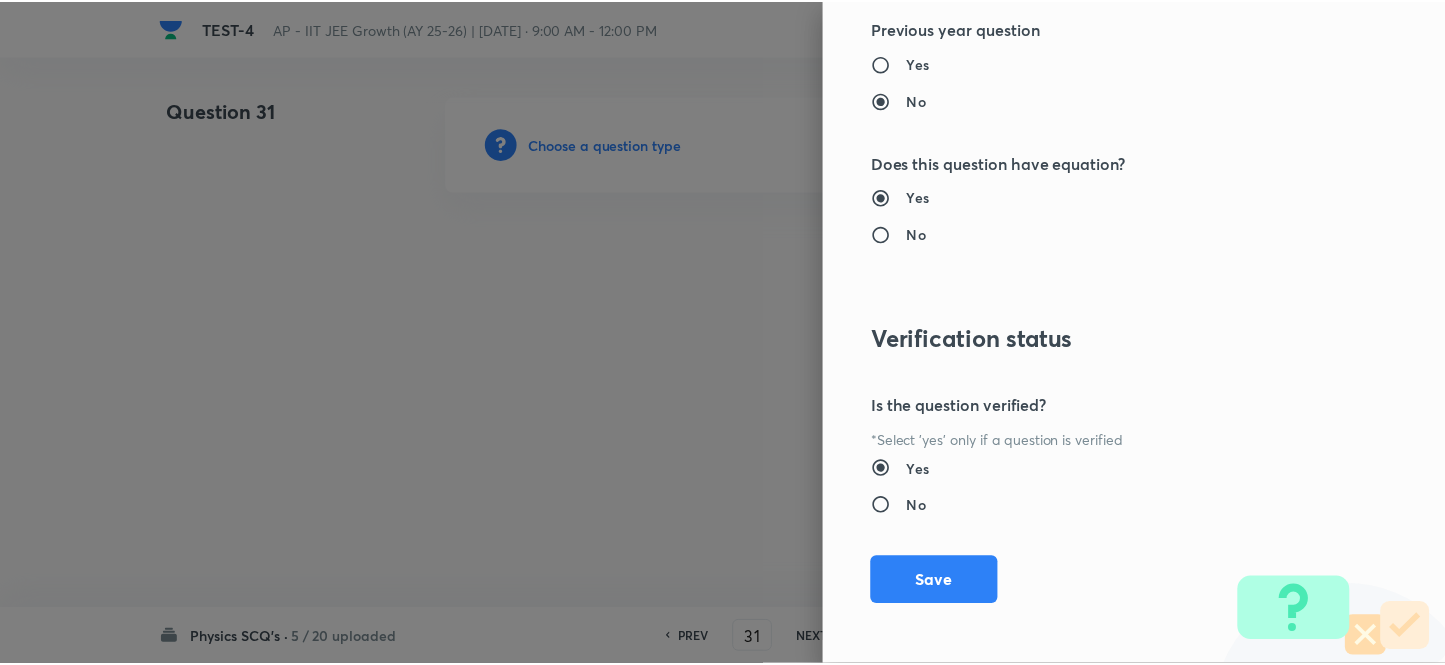 scroll, scrollTop: 2193, scrollLeft: 0, axis: vertical 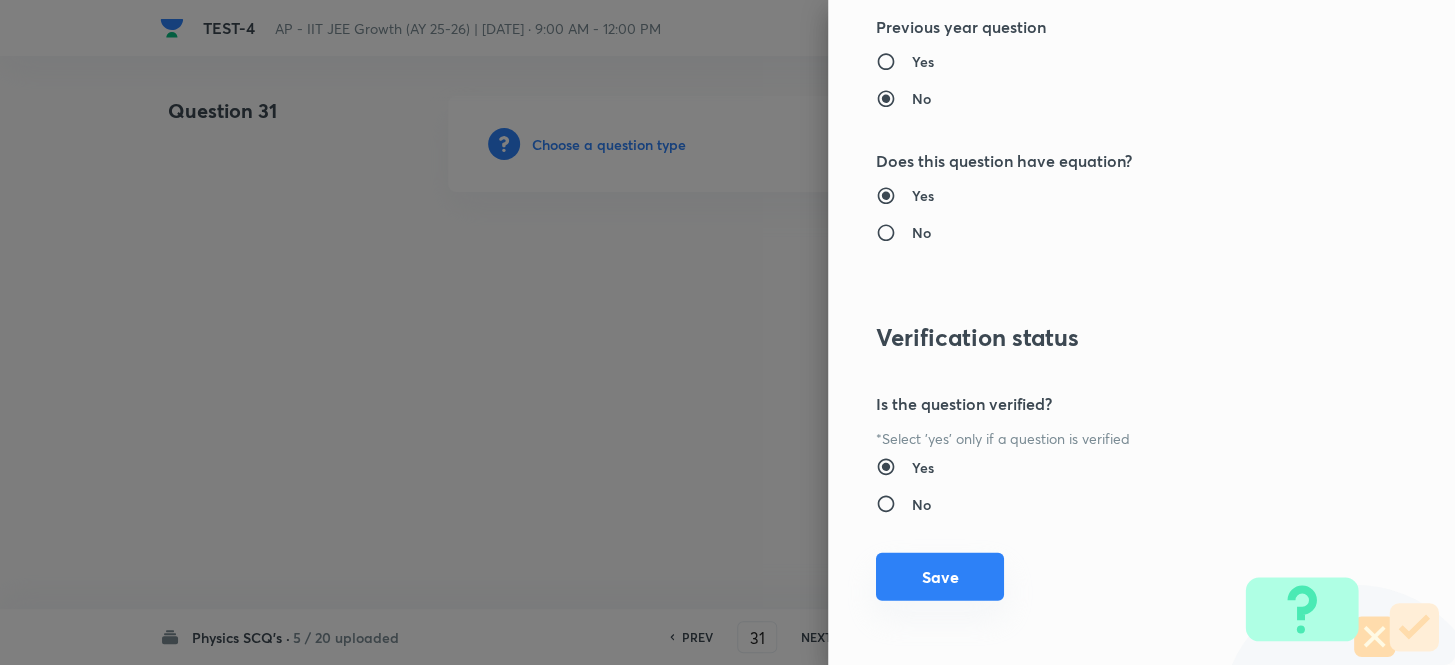 click on "Save" at bounding box center [940, 577] 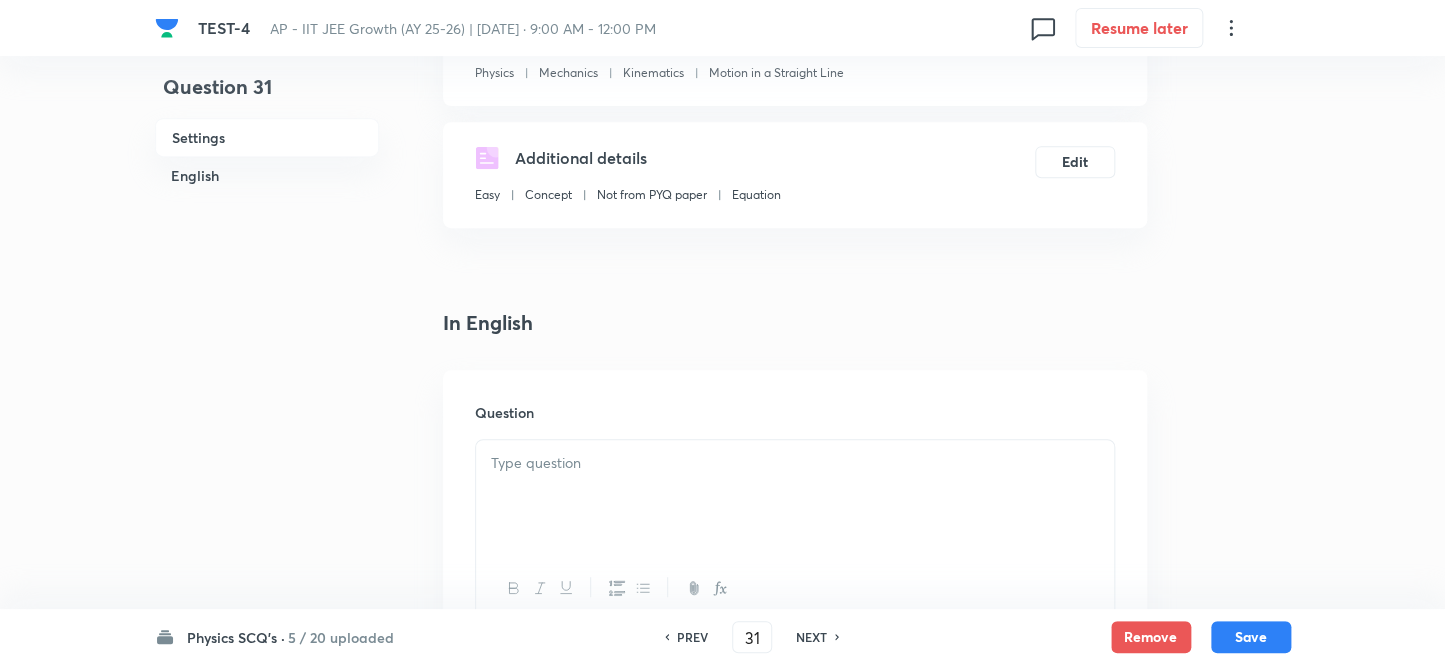 scroll, scrollTop: 454, scrollLeft: 0, axis: vertical 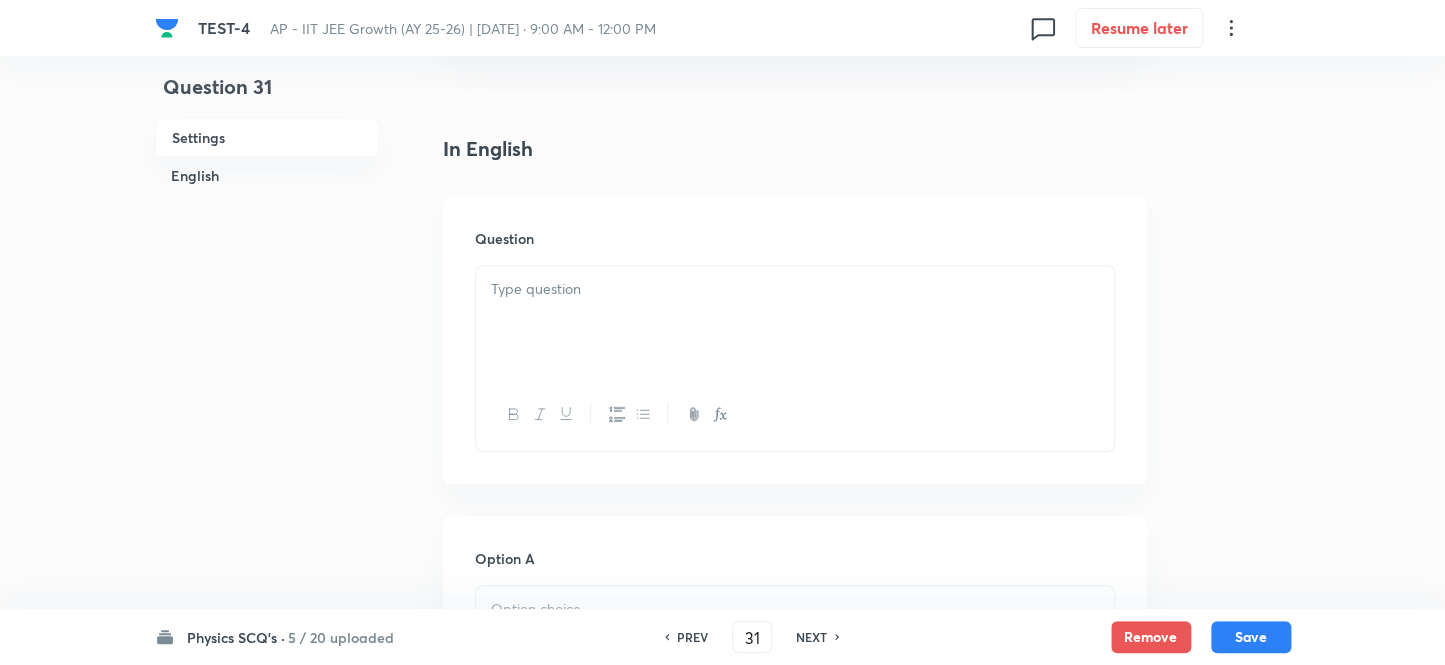 click at bounding box center (795, 322) 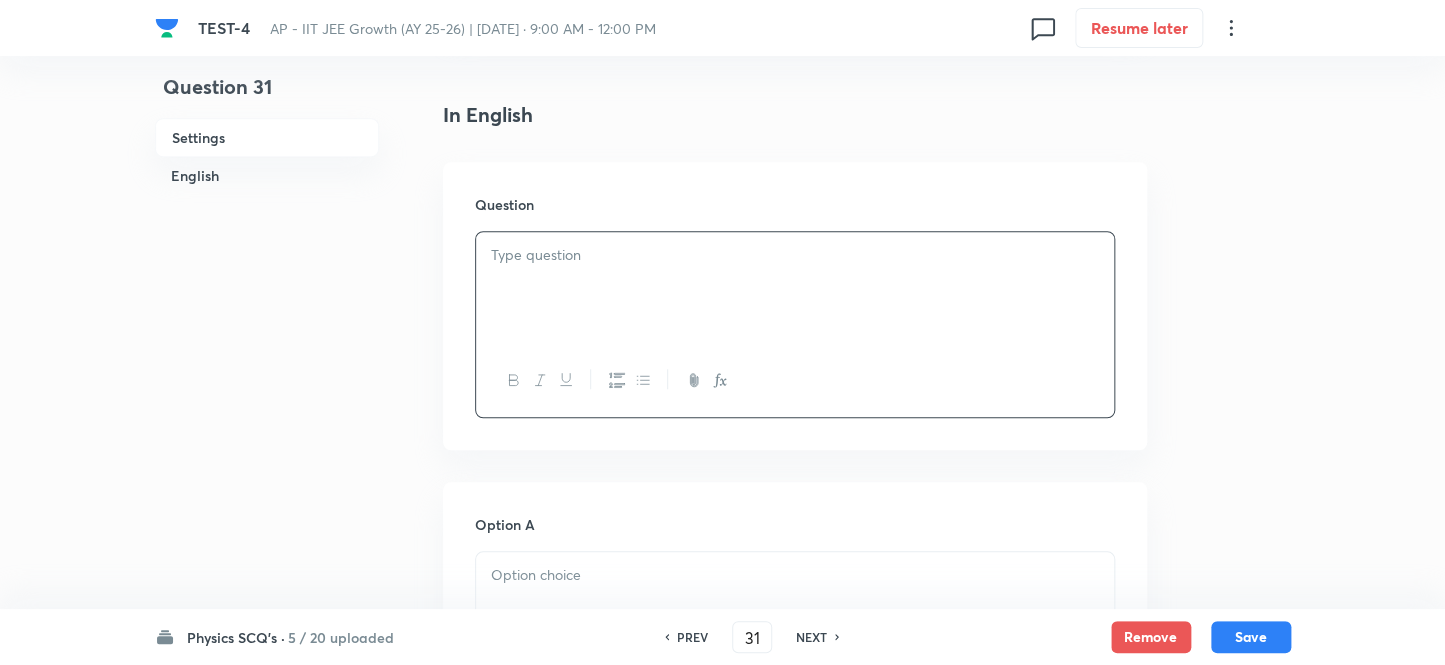 scroll, scrollTop: 545, scrollLeft: 0, axis: vertical 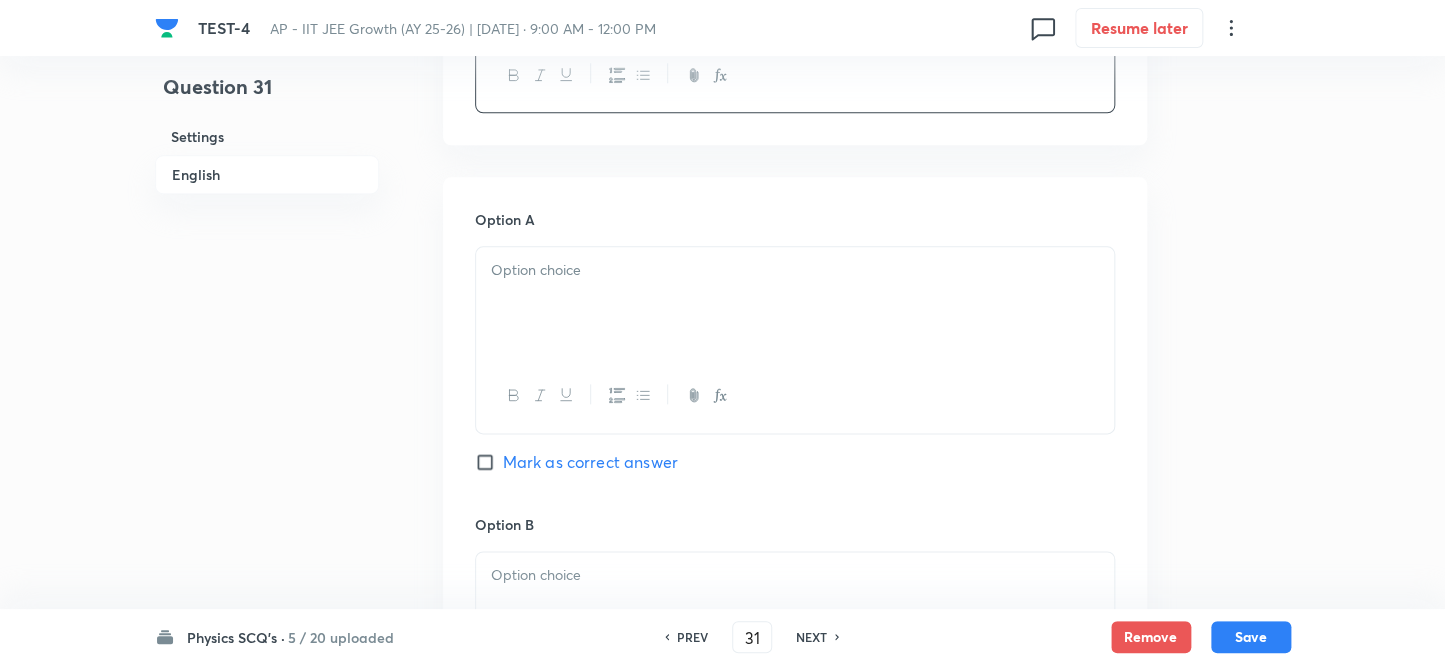 click at bounding box center [795, 303] 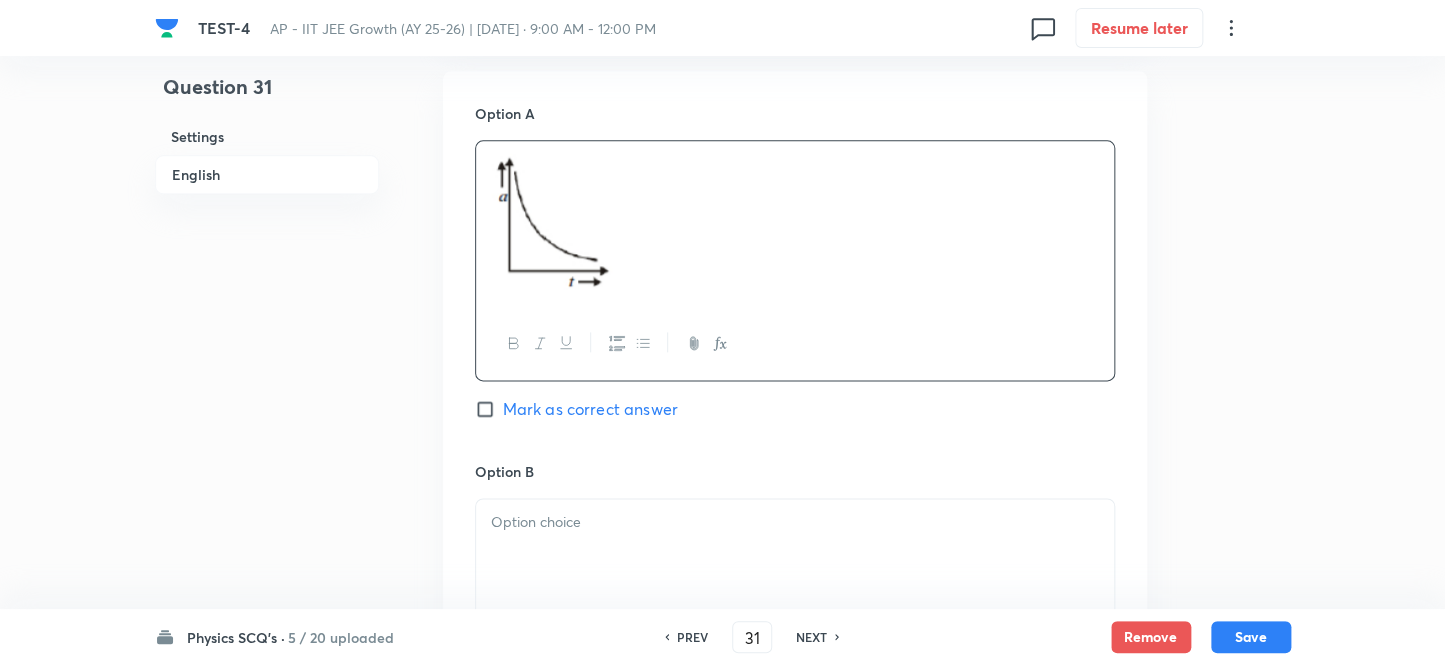 scroll, scrollTop: 1090, scrollLeft: 0, axis: vertical 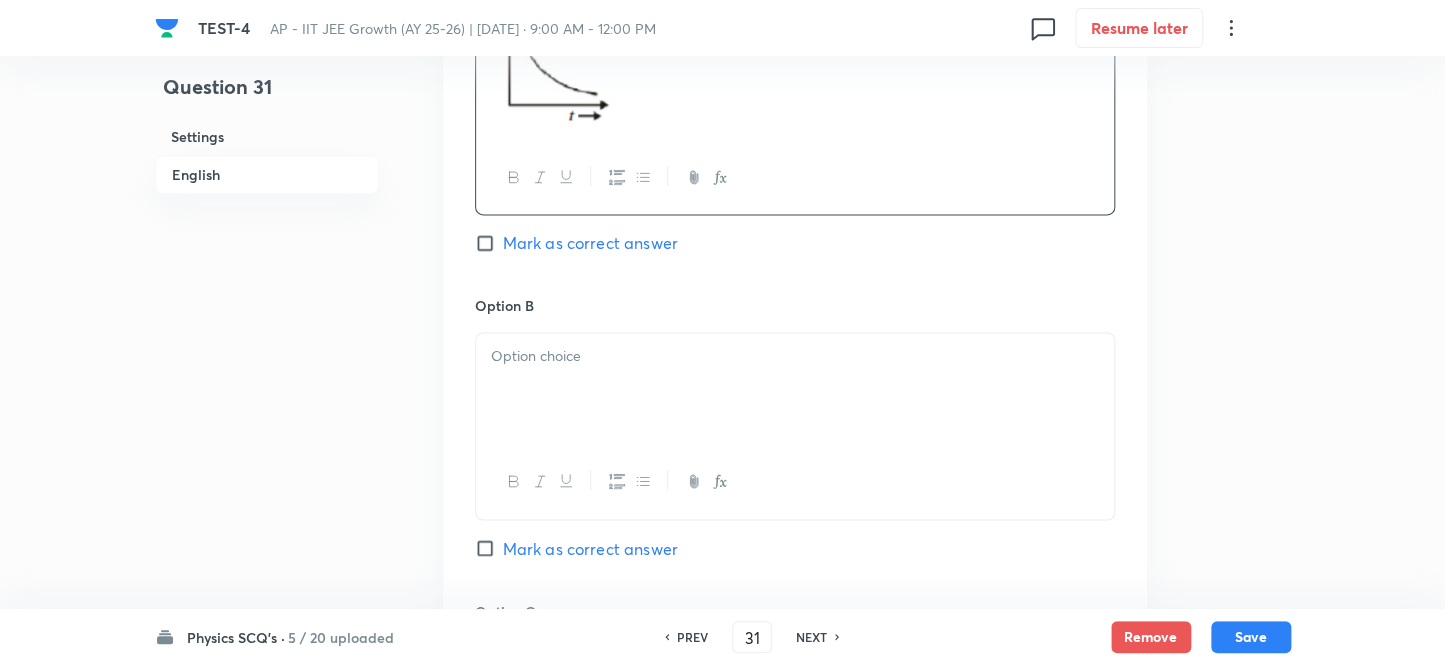 click at bounding box center (795, 356) 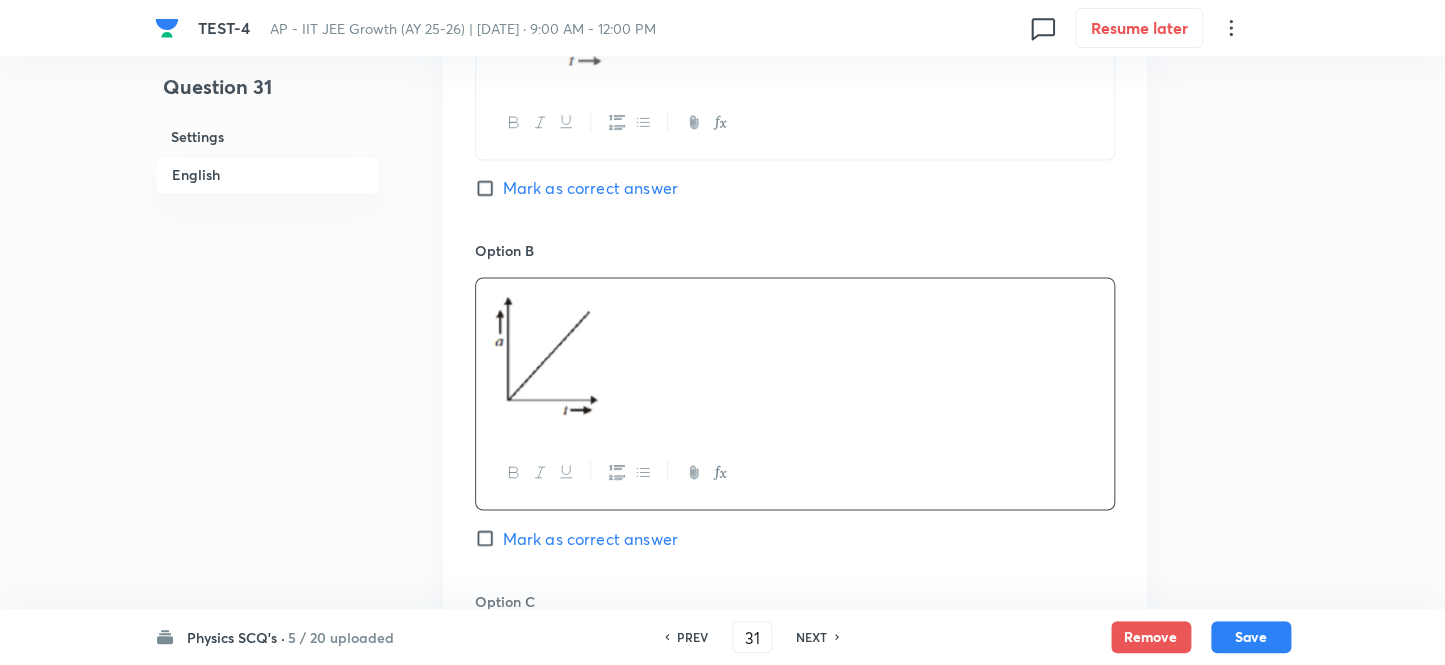 scroll, scrollTop: 1272, scrollLeft: 0, axis: vertical 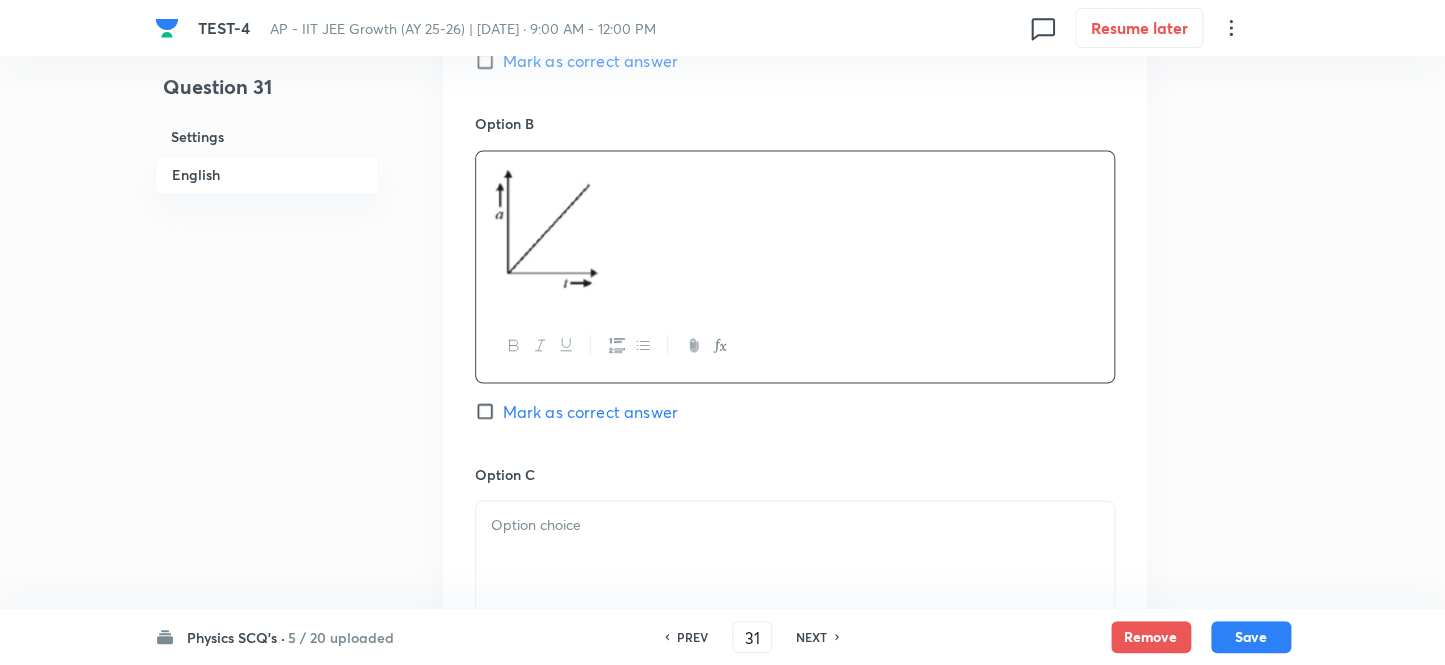 click on "Mark as correct answer" at bounding box center (489, 411) 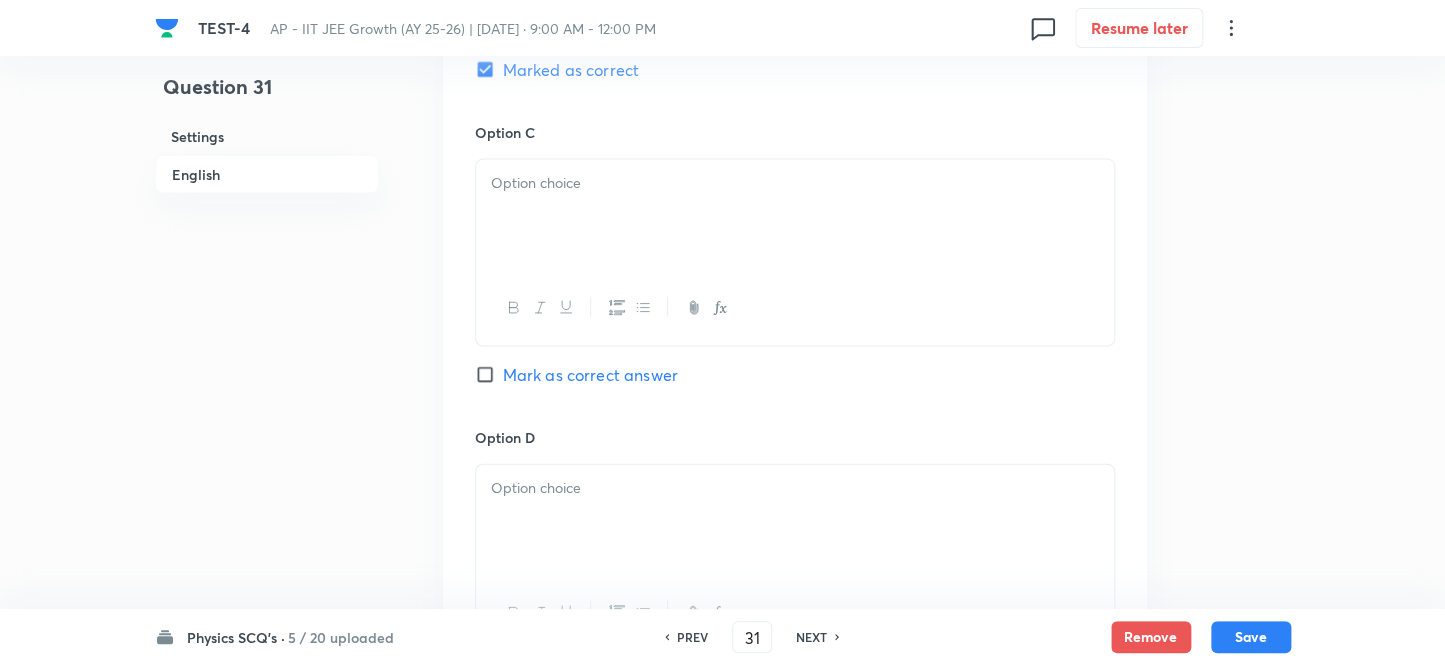 scroll, scrollTop: 1636, scrollLeft: 0, axis: vertical 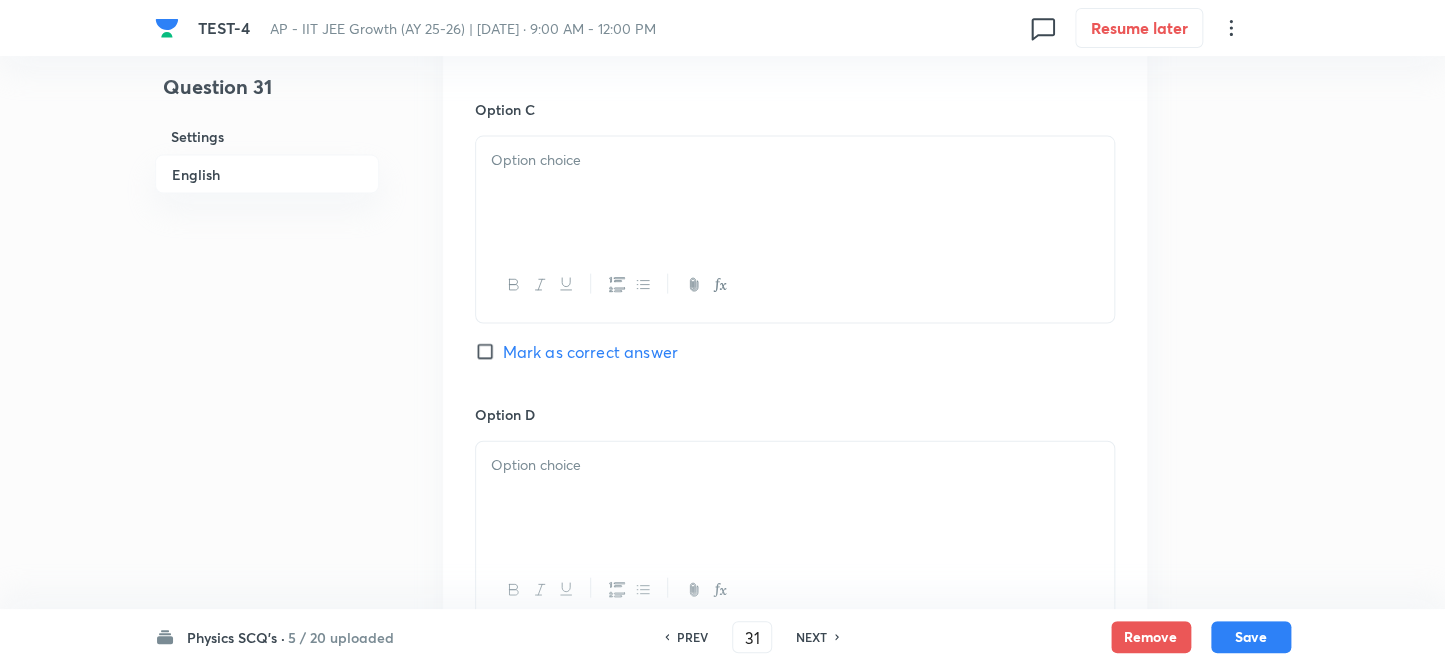 click at bounding box center [795, 193] 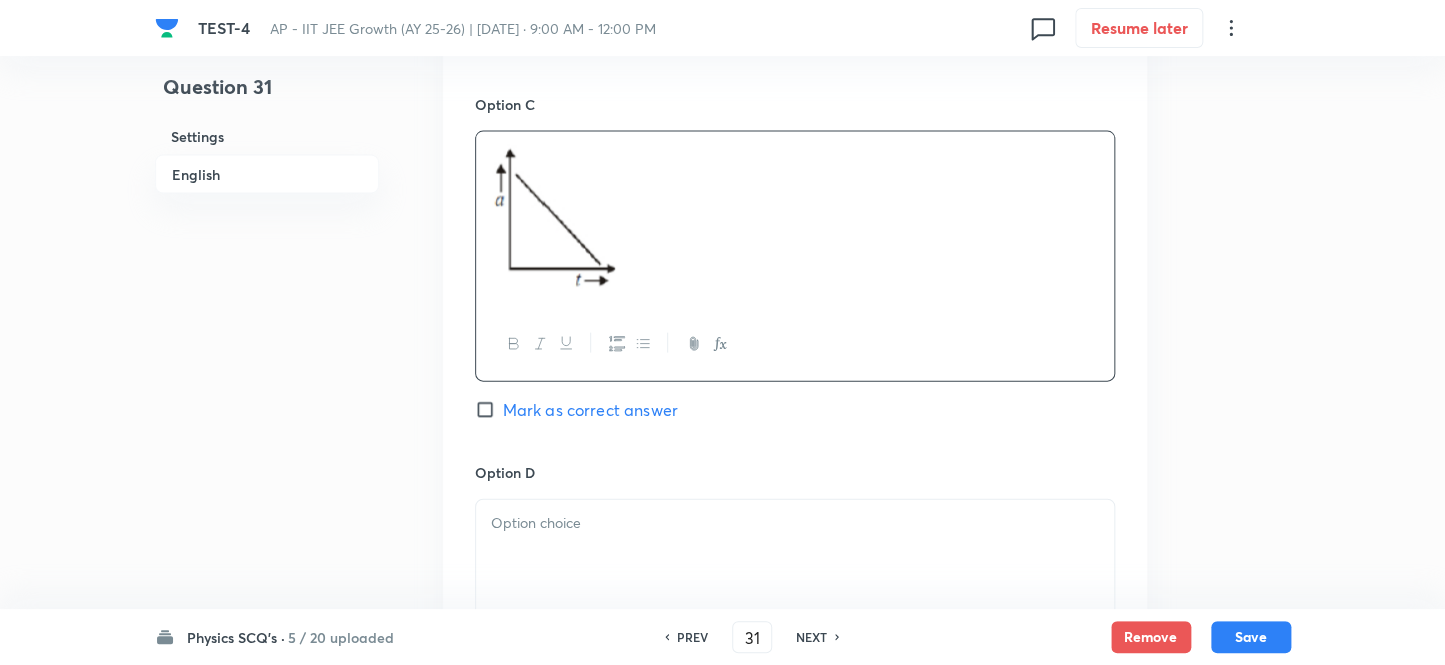 scroll, scrollTop: 1909, scrollLeft: 0, axis: vertical 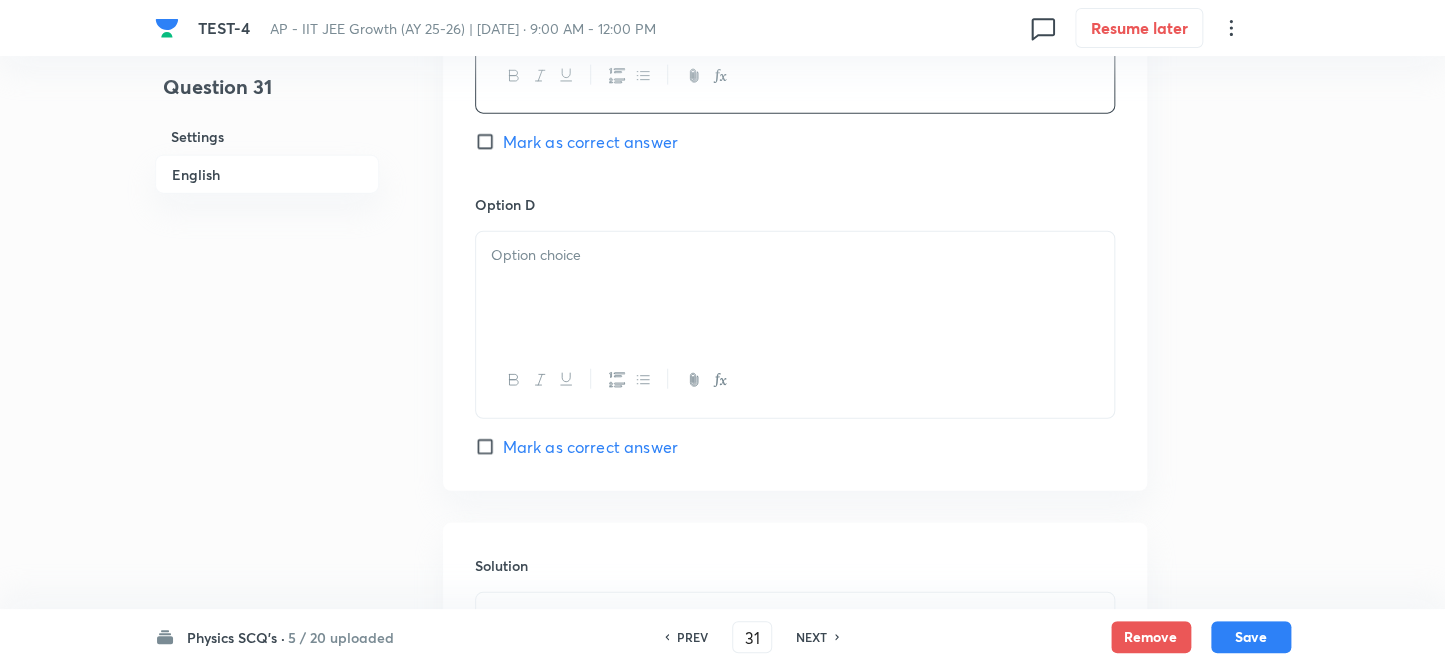 click at bounding box center (795, 255) 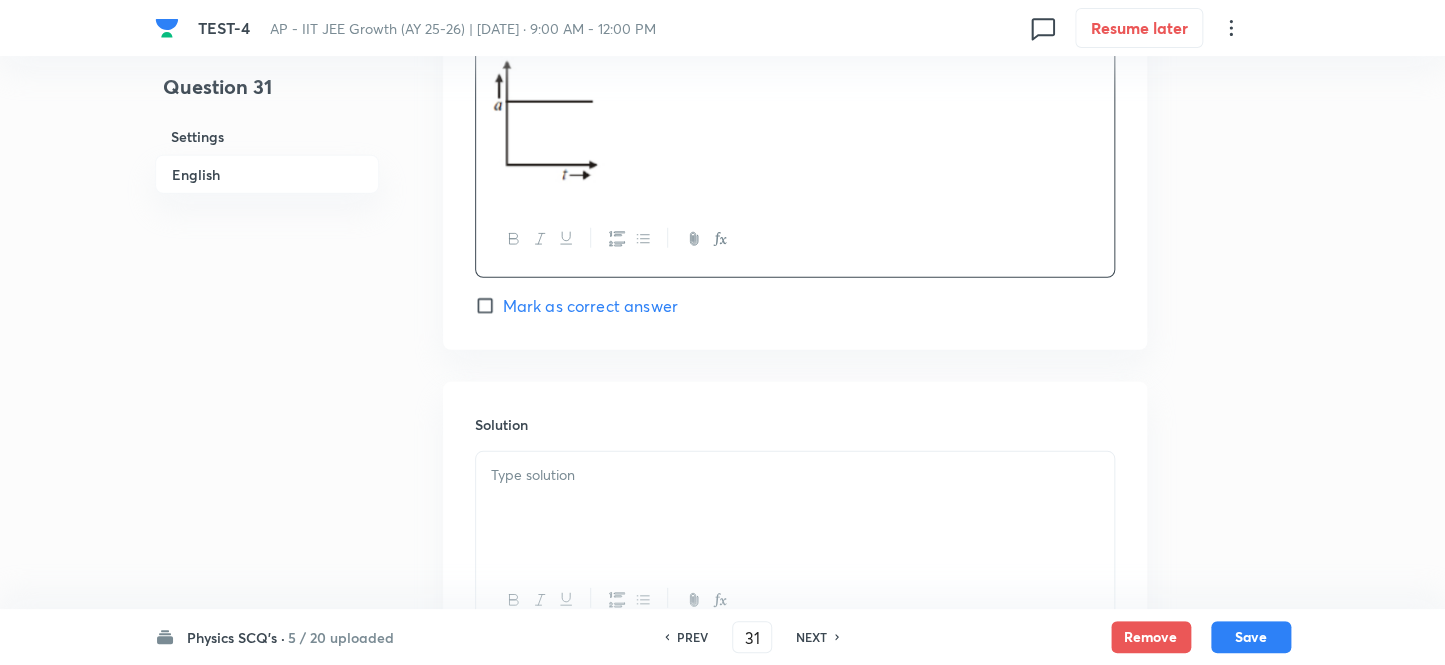 scroll, scrollTop: 2272, scrollLeft: 0, axis: vertical 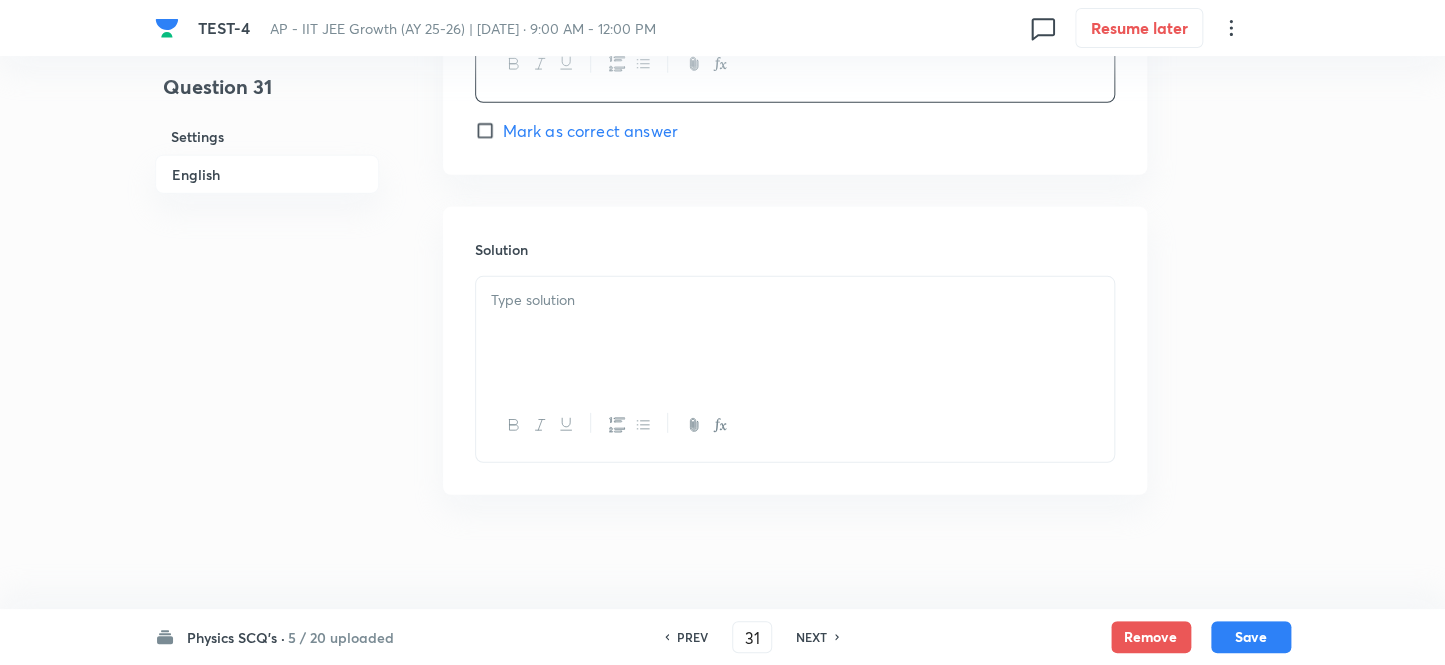 click at bounding box center (795, 333) 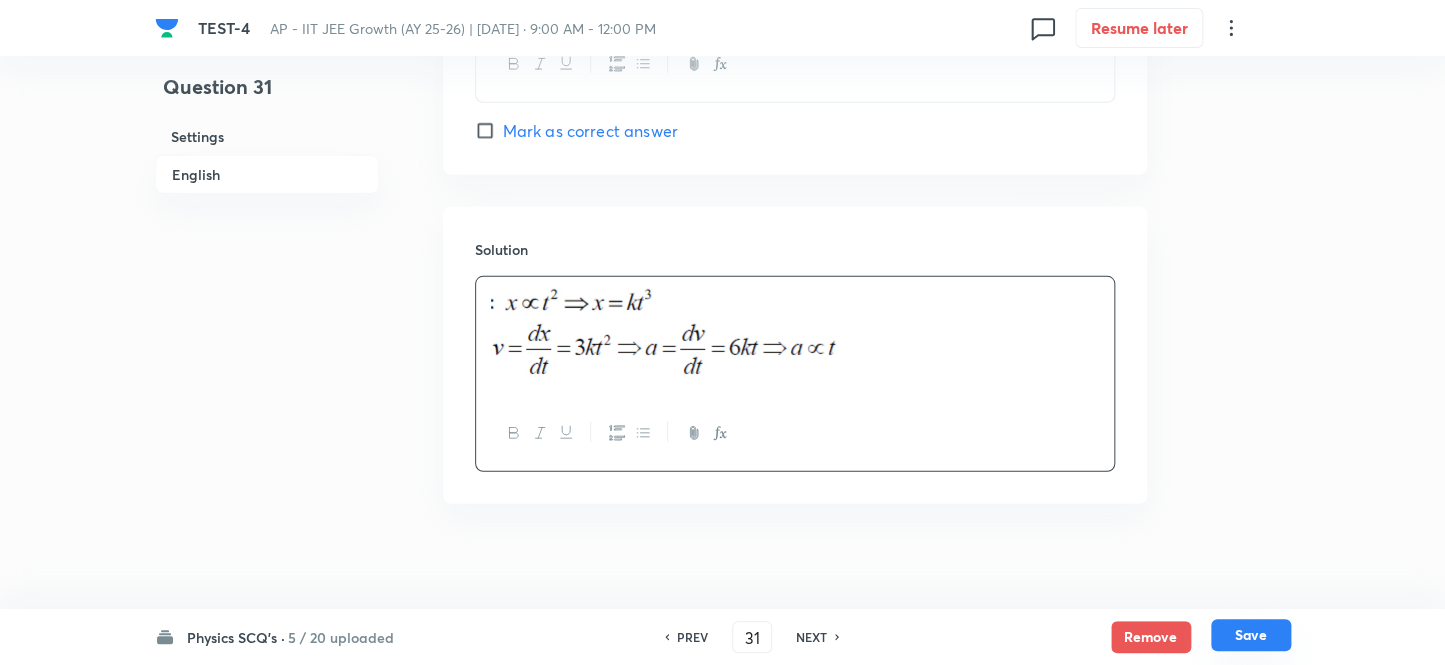 click on "Save" at bounding box center [1251, 635] 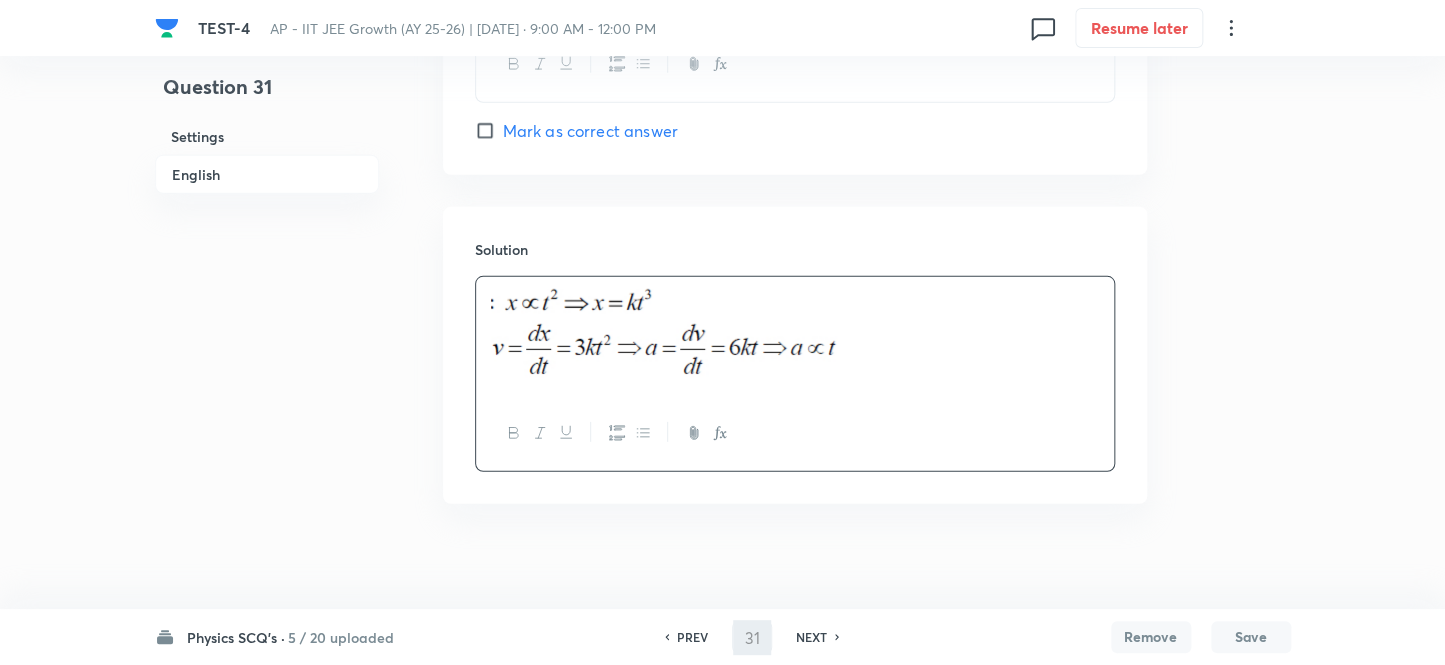 type on "32" 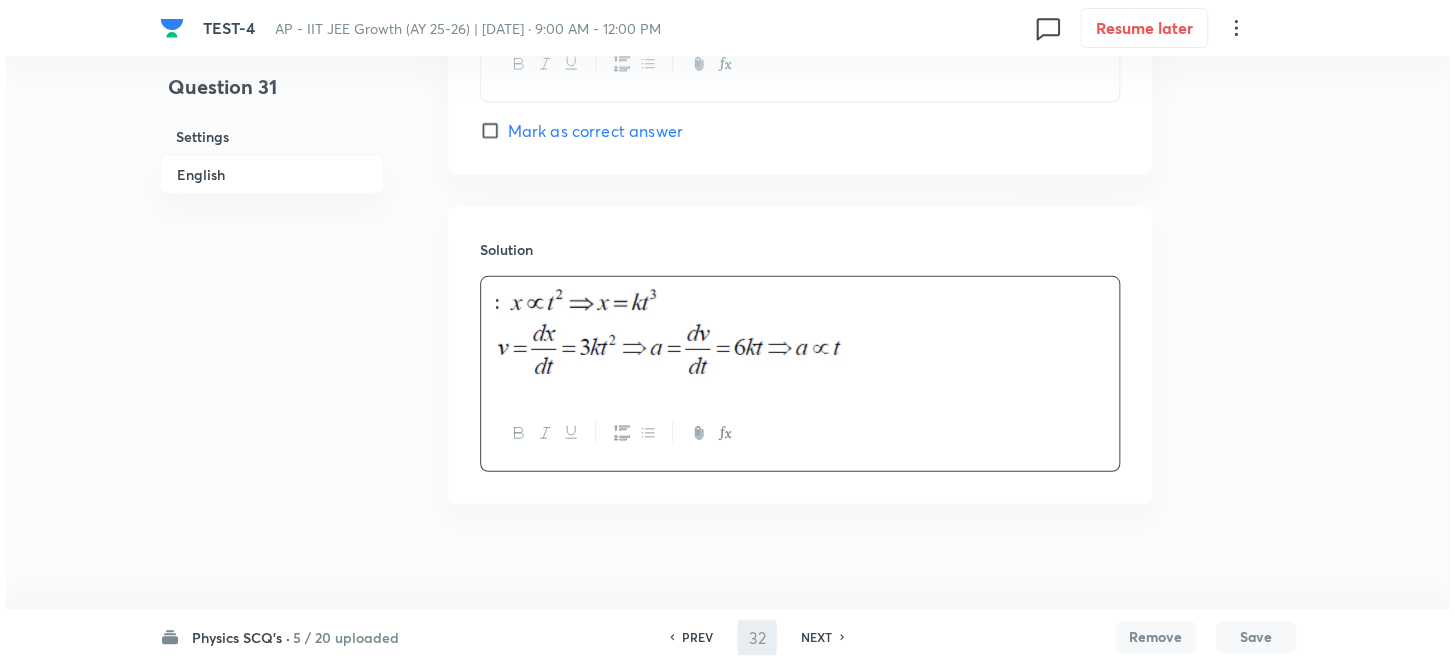 scroll, scrollTop: 0, scrollLeft: 0, axis: both 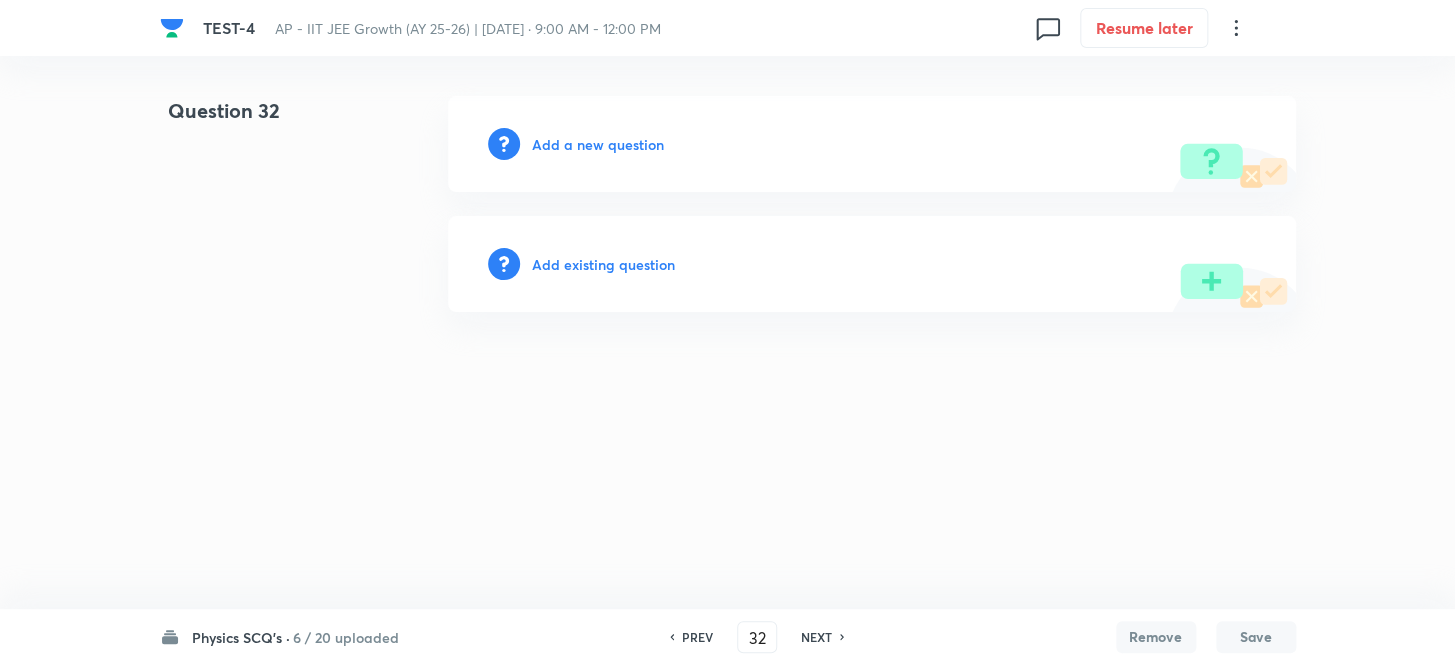 click on "Add a new question" at bounding box center (598, 144) 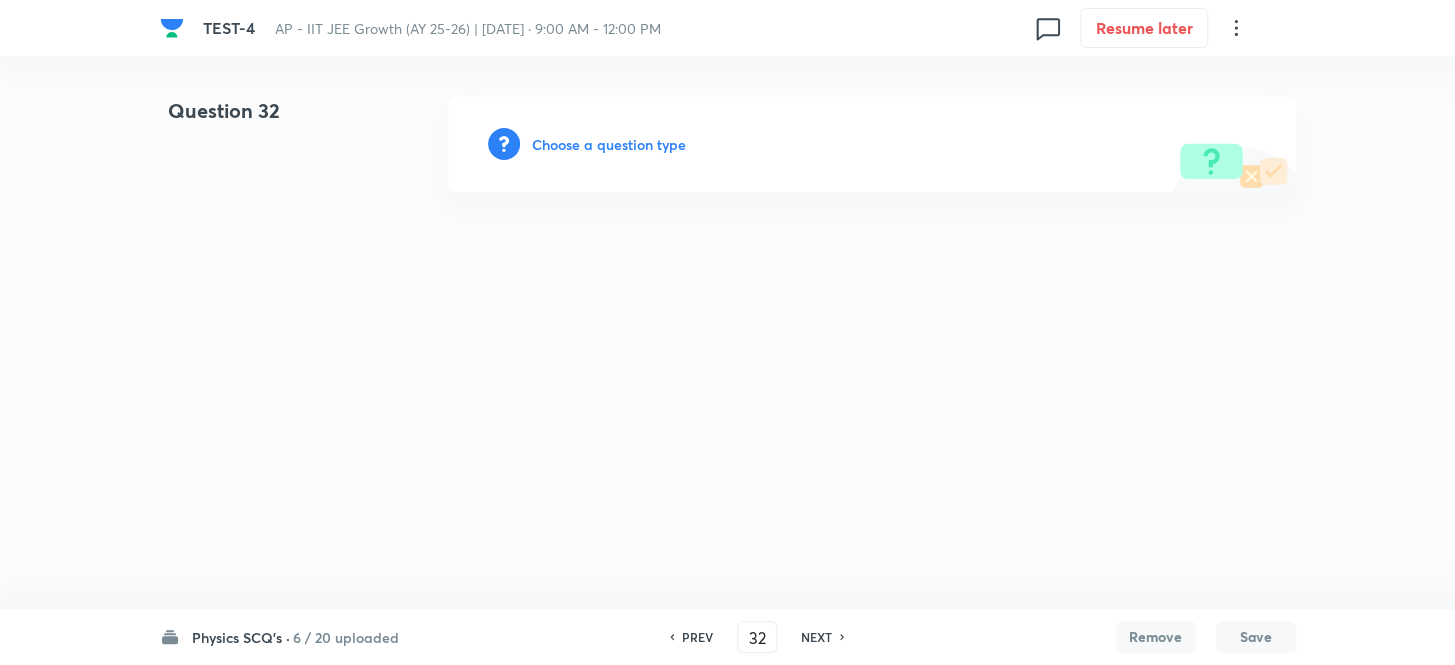 click on "Choose a question type" at bounding box center (609, 144) 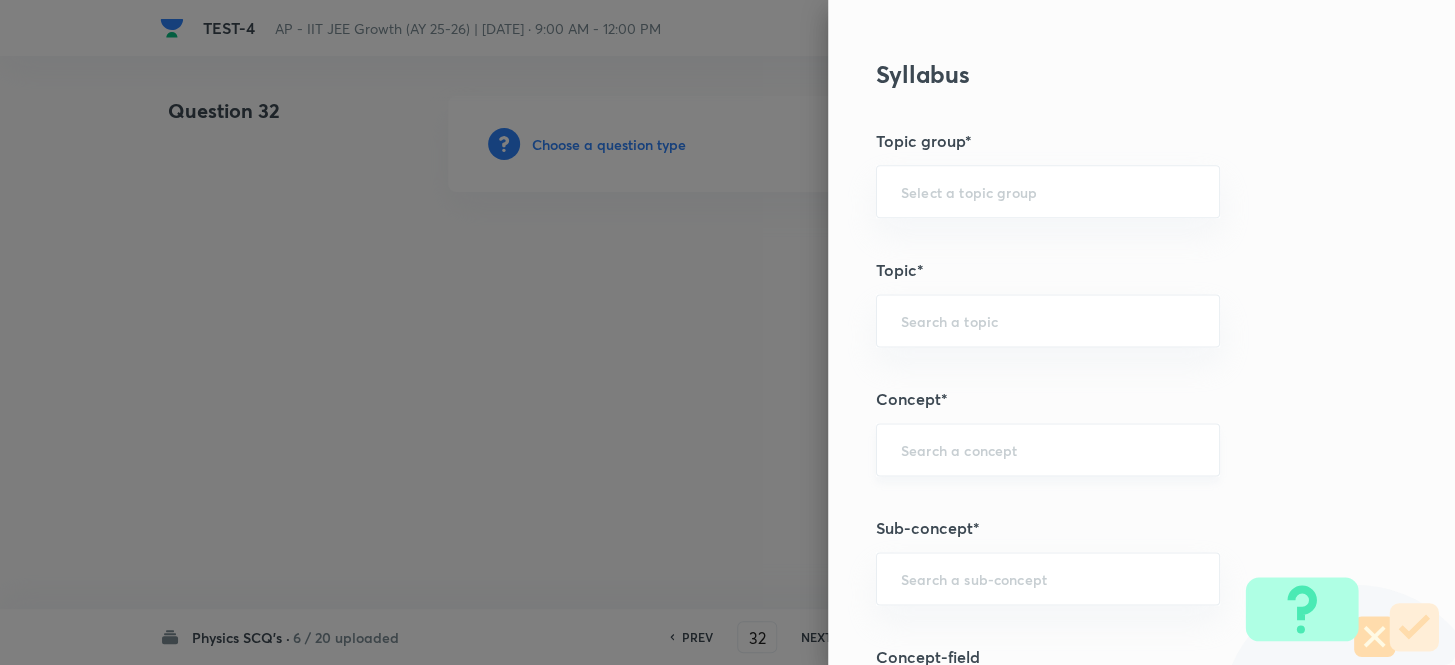 scroll, scrollTop: 1363, scrollLeft: 0, axis: vertical 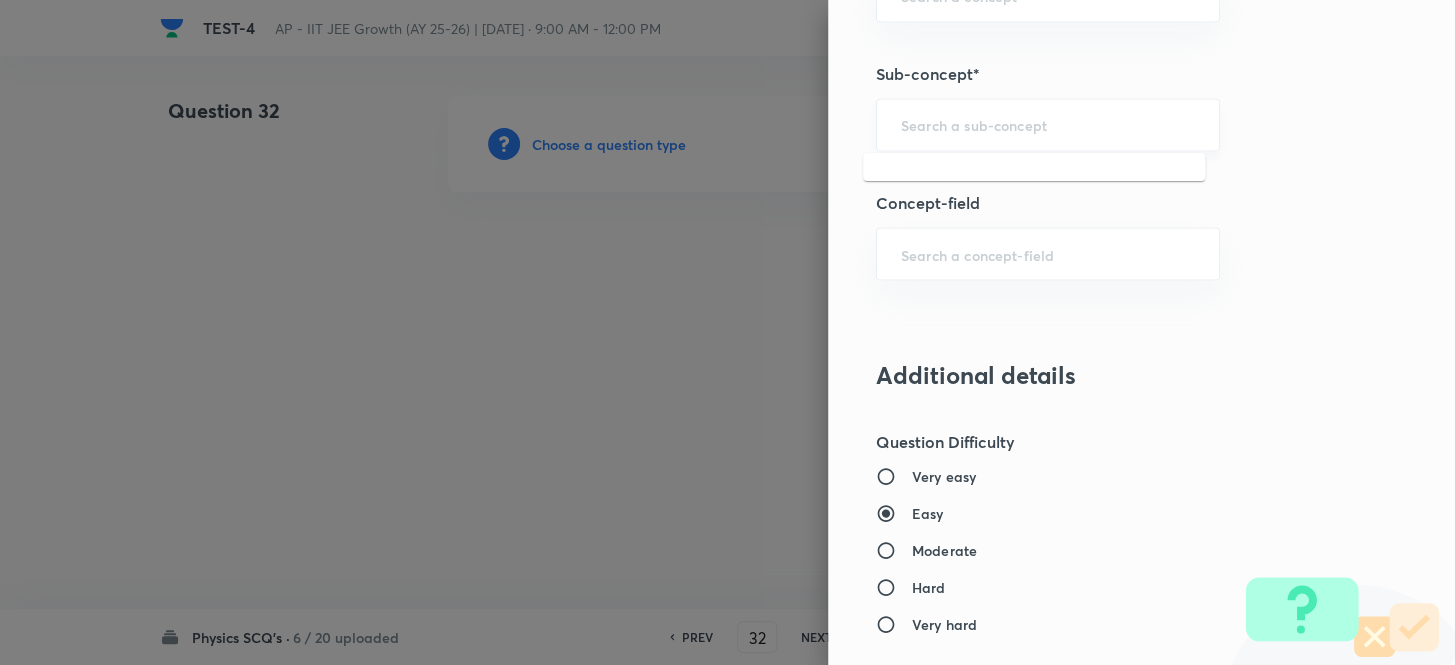 click at bounding box center (1048, 124) 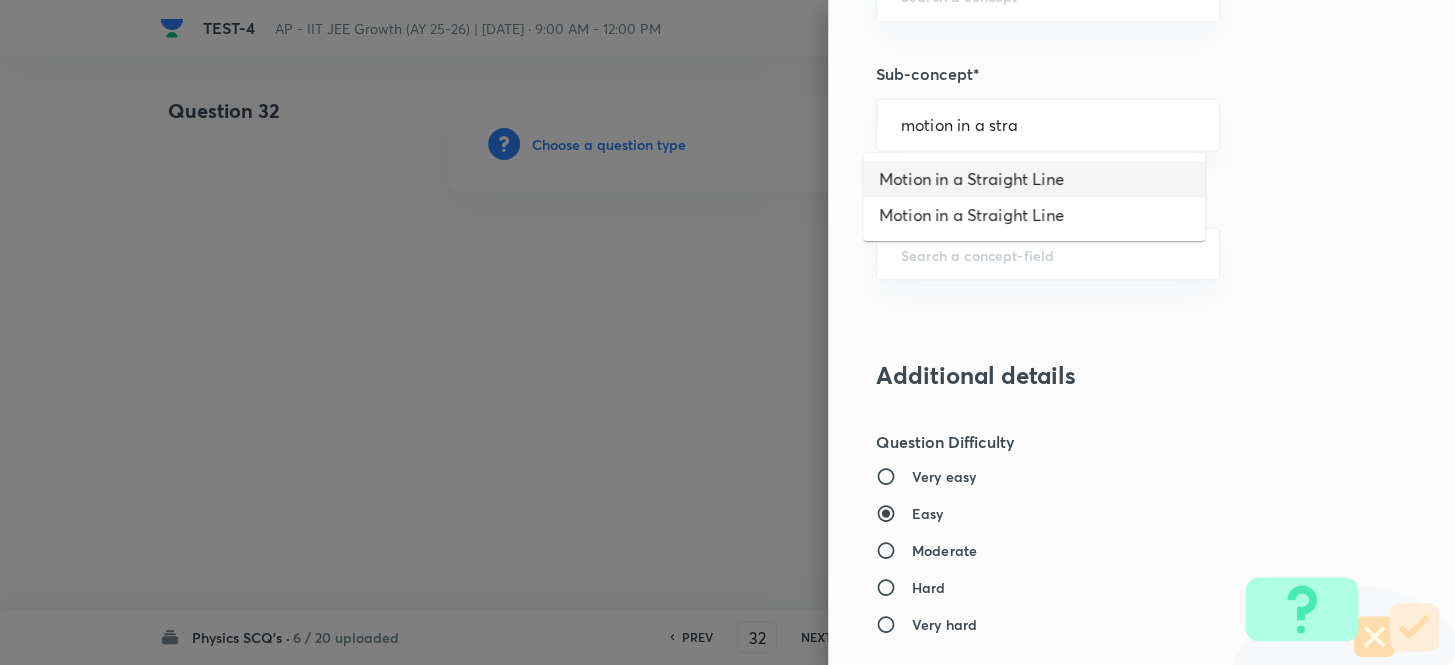 click on "Motion in a Straight Line" at bounding box center [1034, 179] 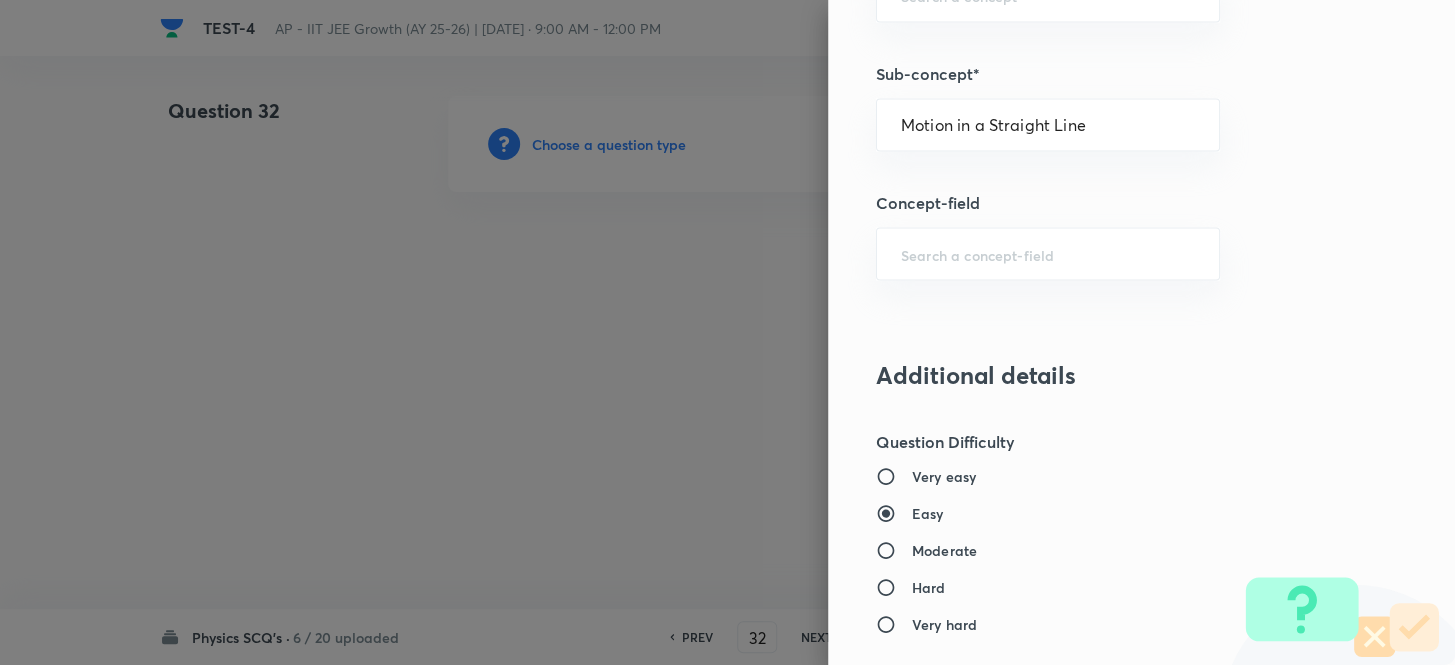 type on "Physics" 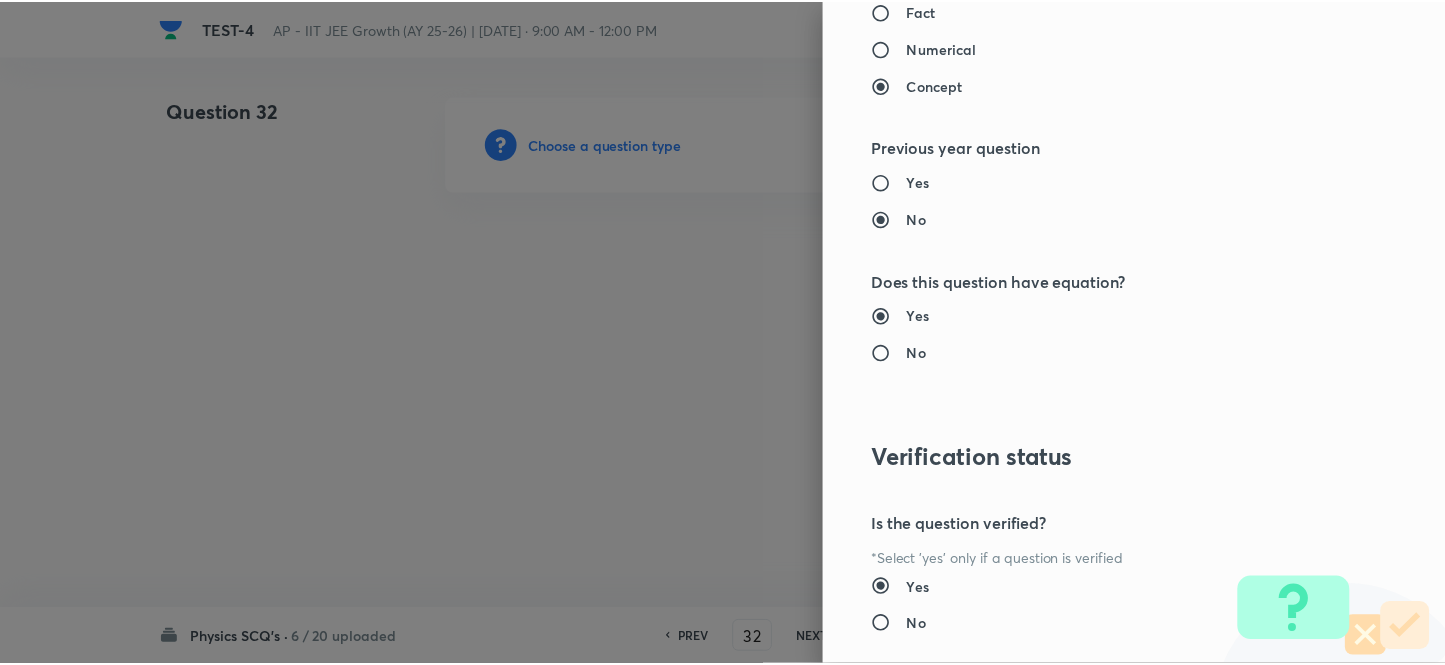 scroll, scrollTop: 2193, scrollLeft: 0, axis: vertical 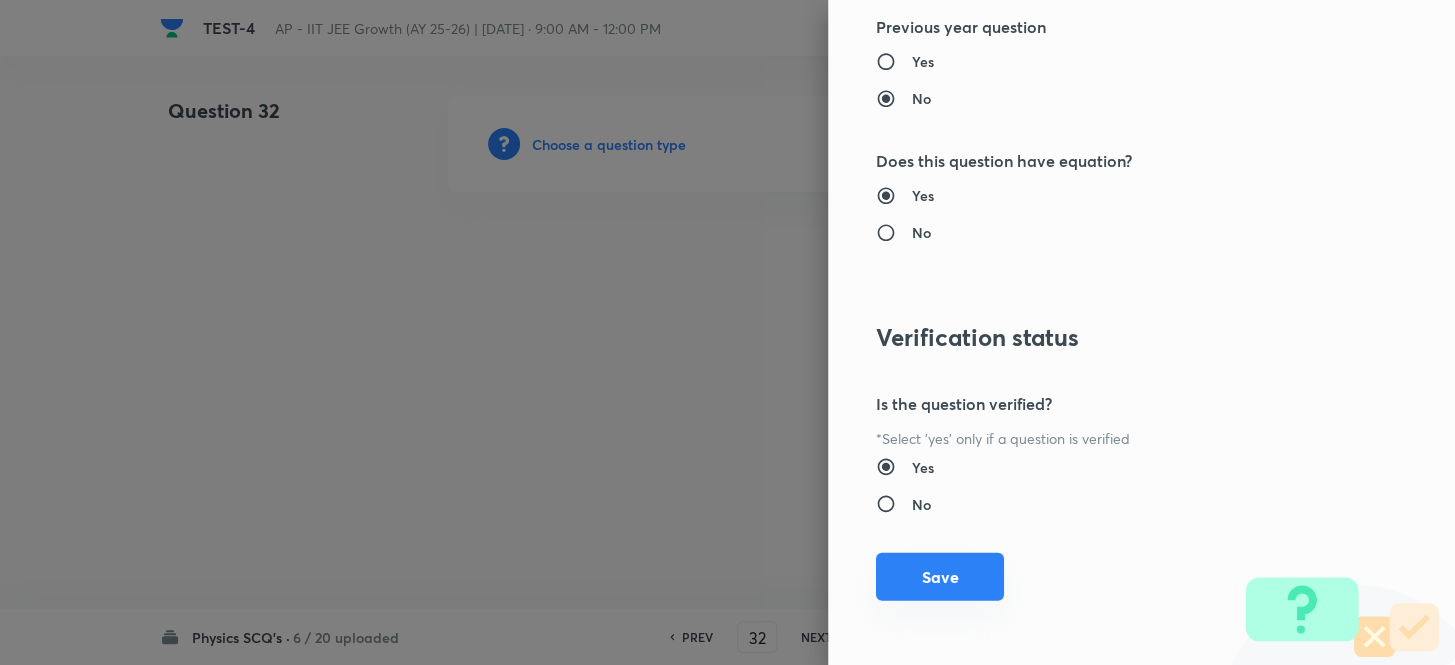 click on "Save" at bounding box center [940, 577] 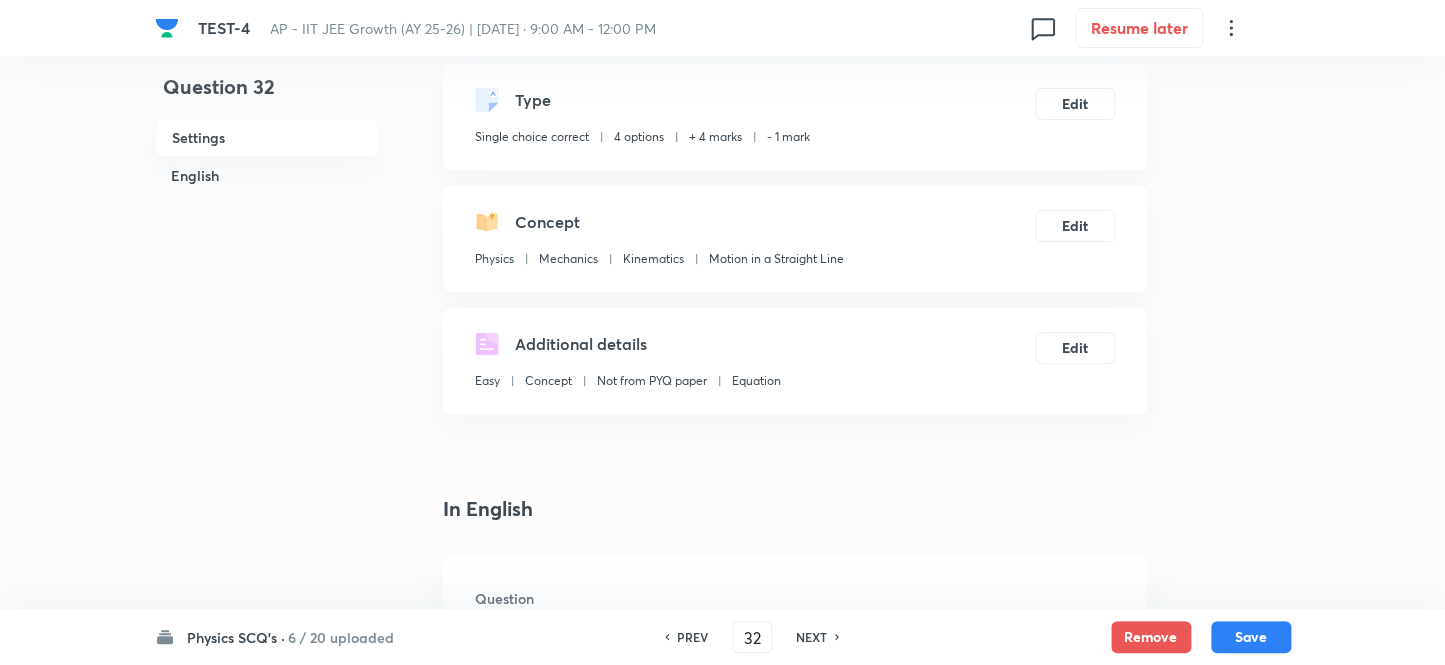 scroll, scrollTop: 454, scrollLeft: 0, axis: vertical 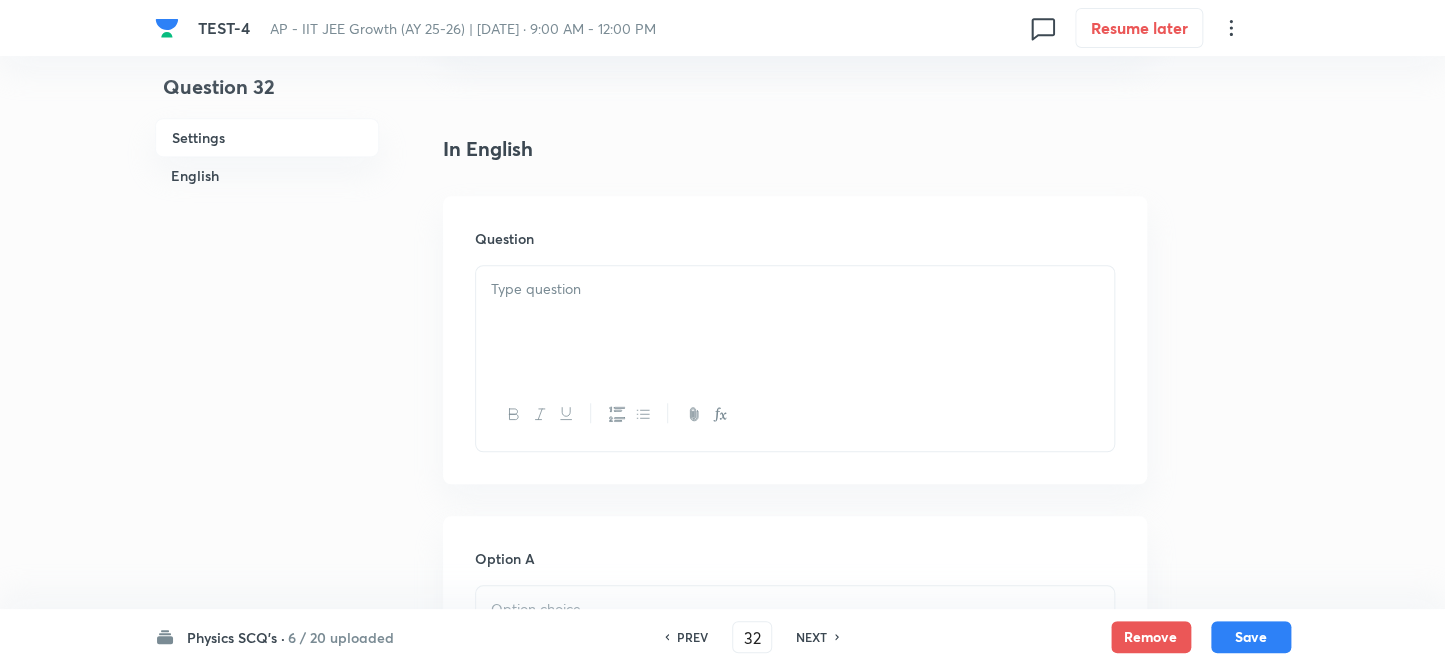 click at bounding box center [795, 322] 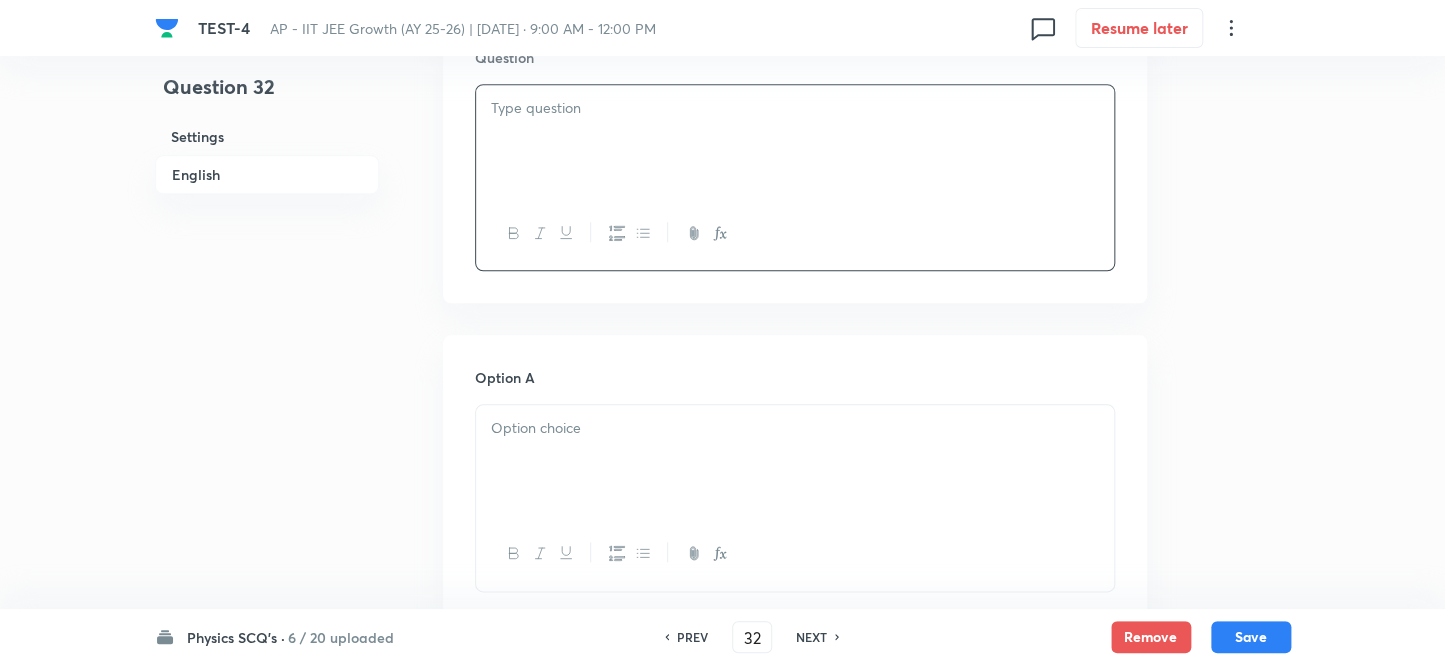 scroll, scrollTop: 636, scrollLeft: 0, axis: vertical 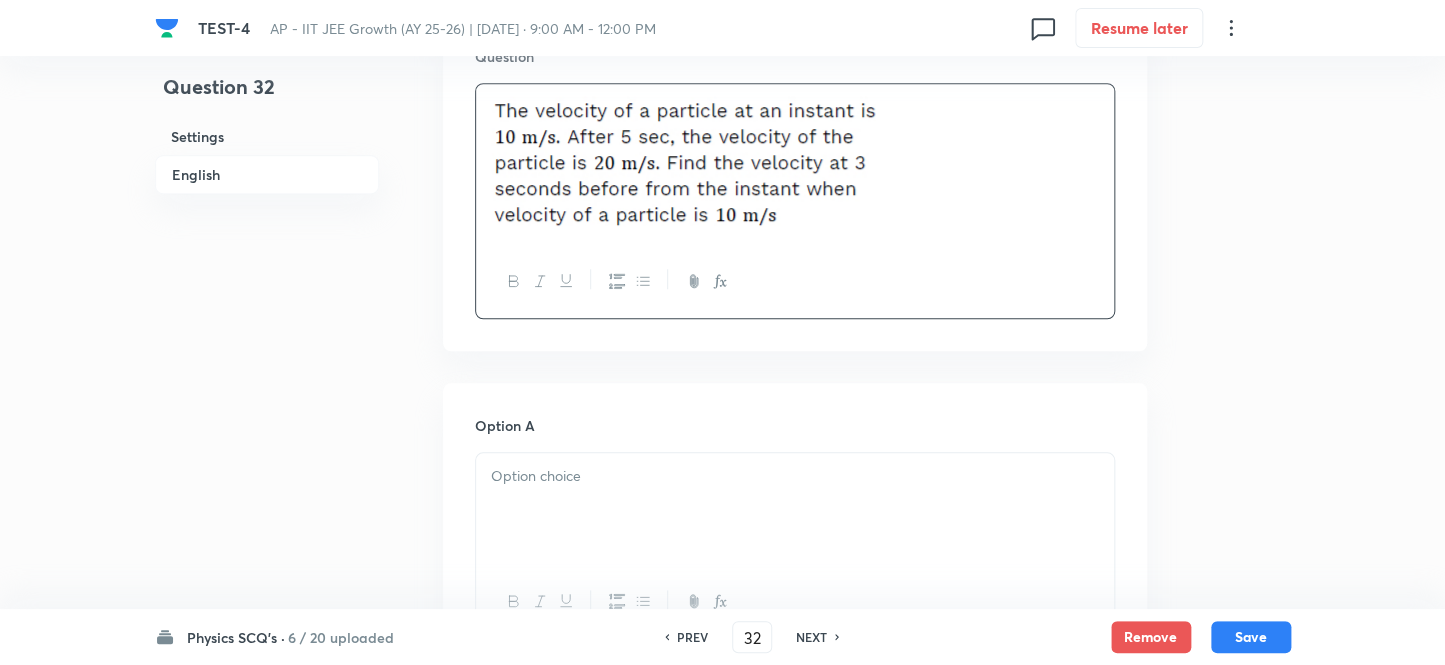click at bounding box center (795, 476) 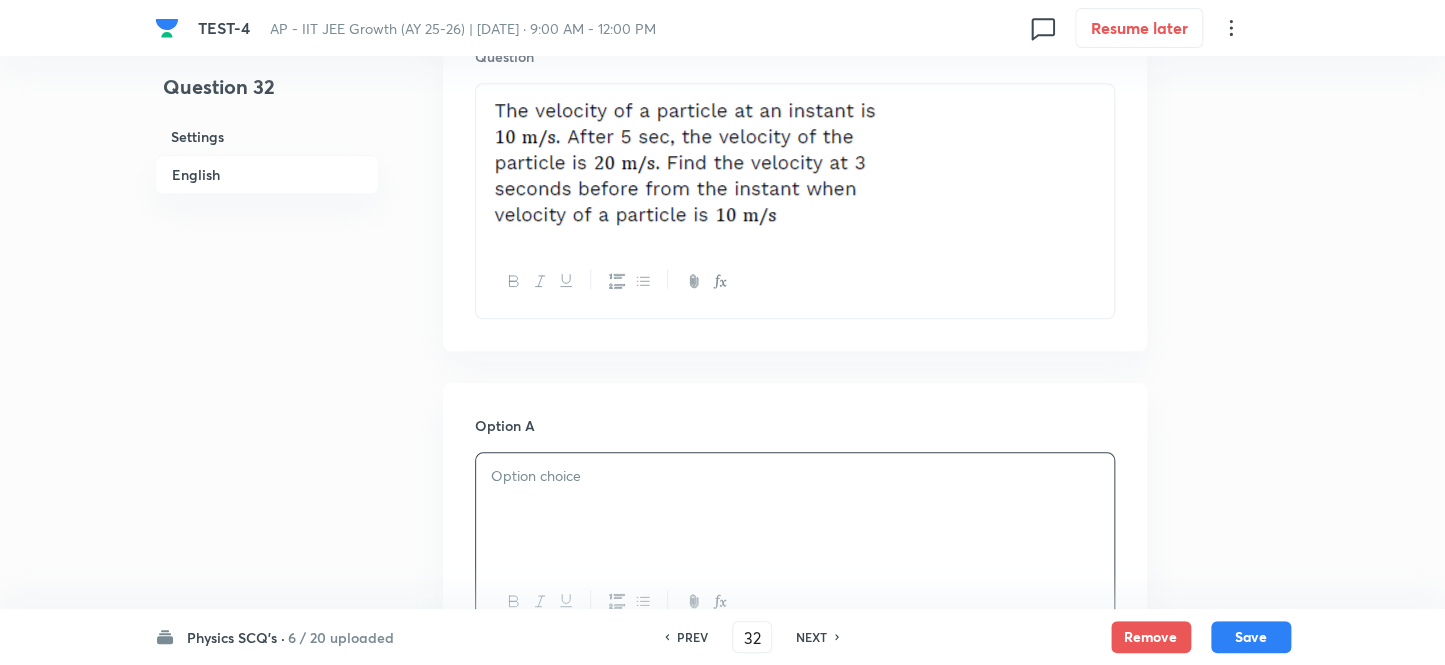 type 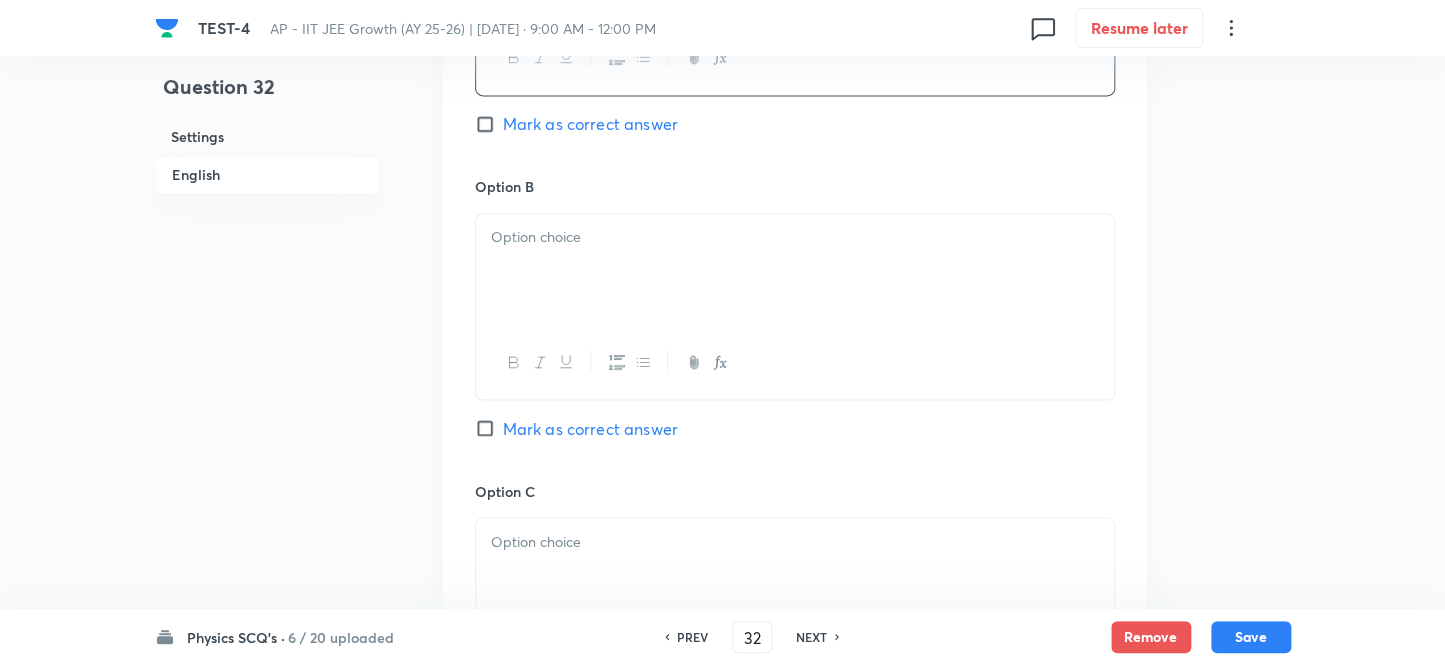 scroll, scrollTop: 1181, scrollLeft: 0, axis: vertical 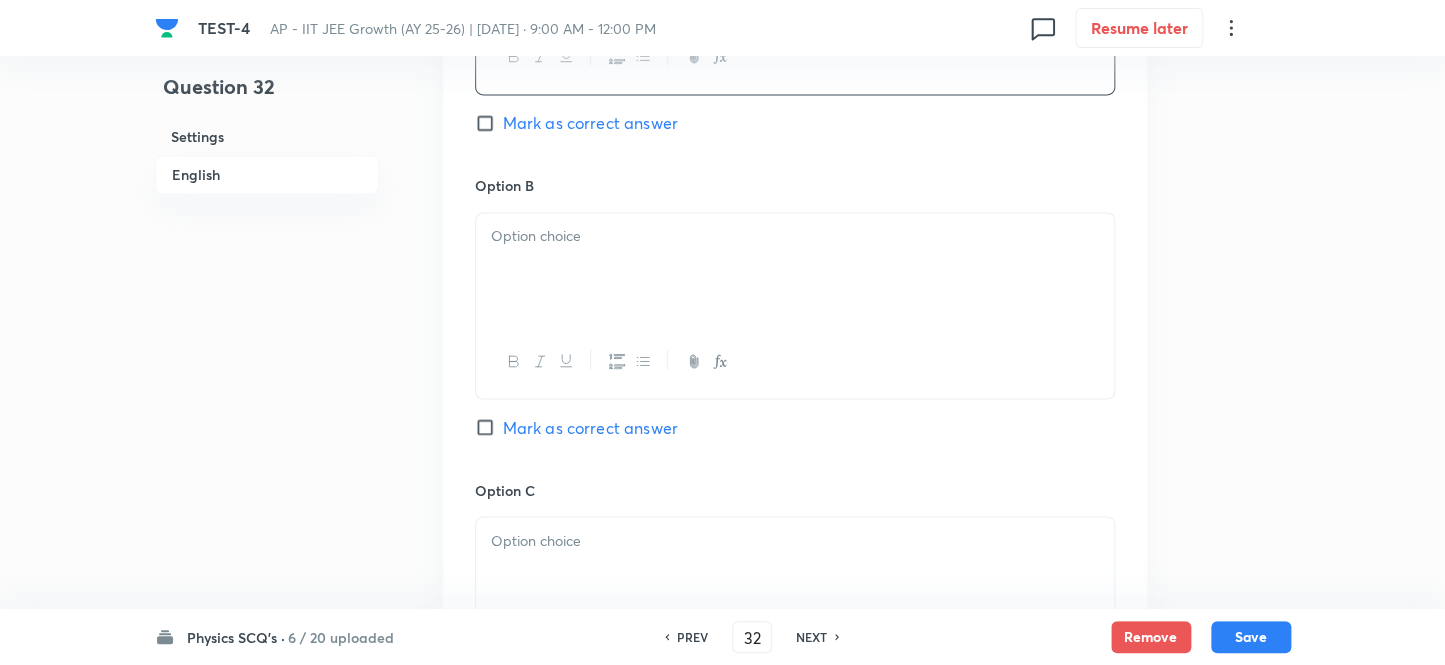 click at bounding box center [795, 269] 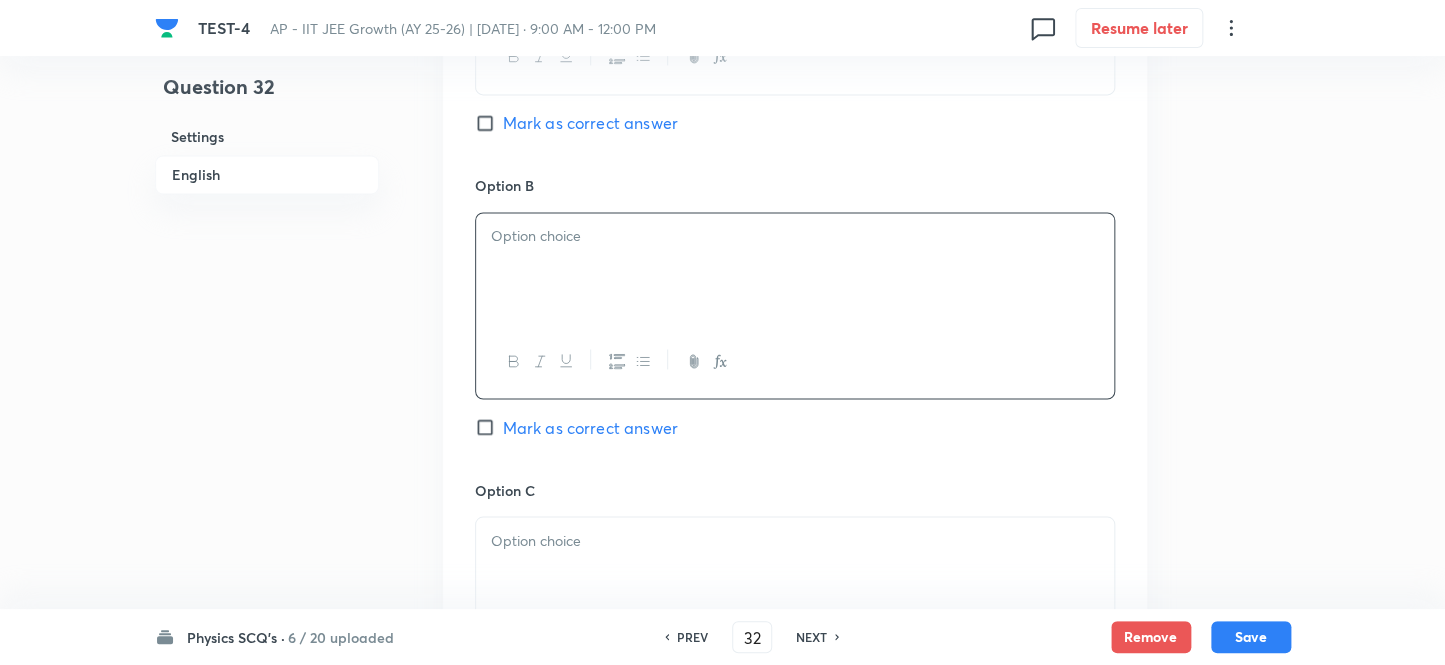 type 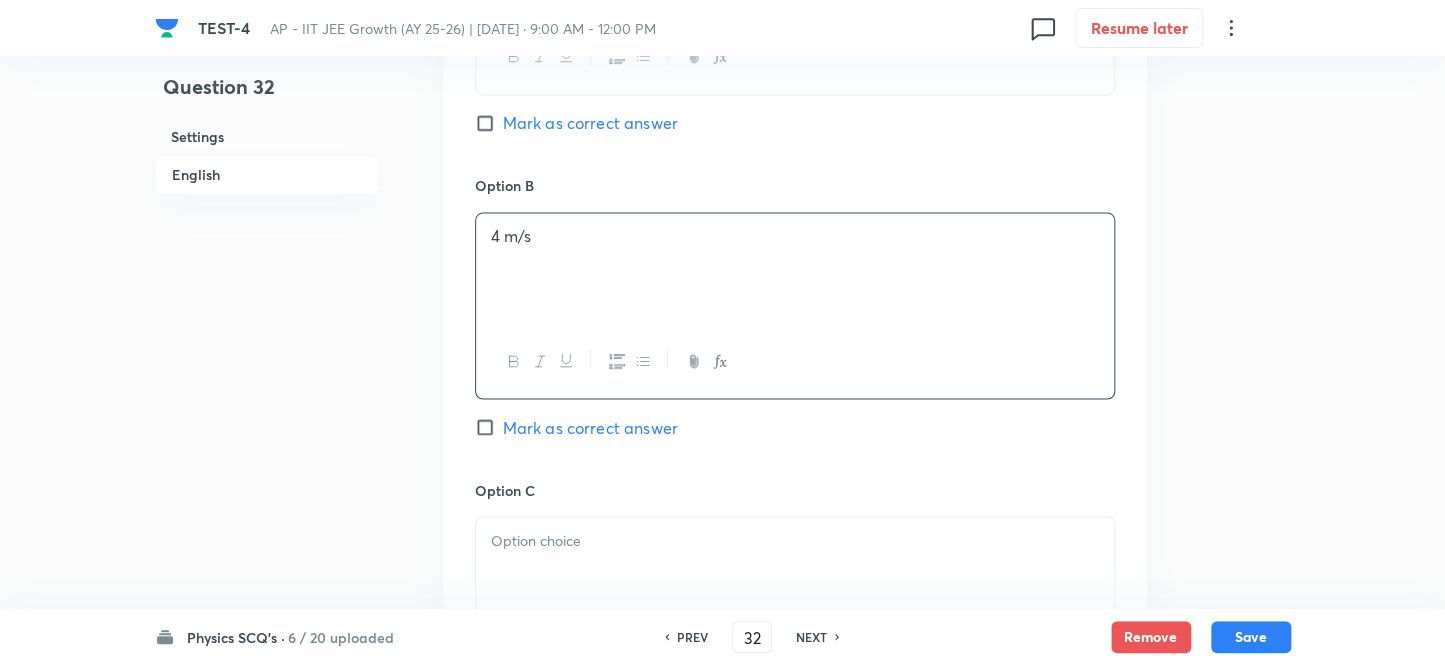 click on "Mark as correct answer" at bounding box center (489, 427) 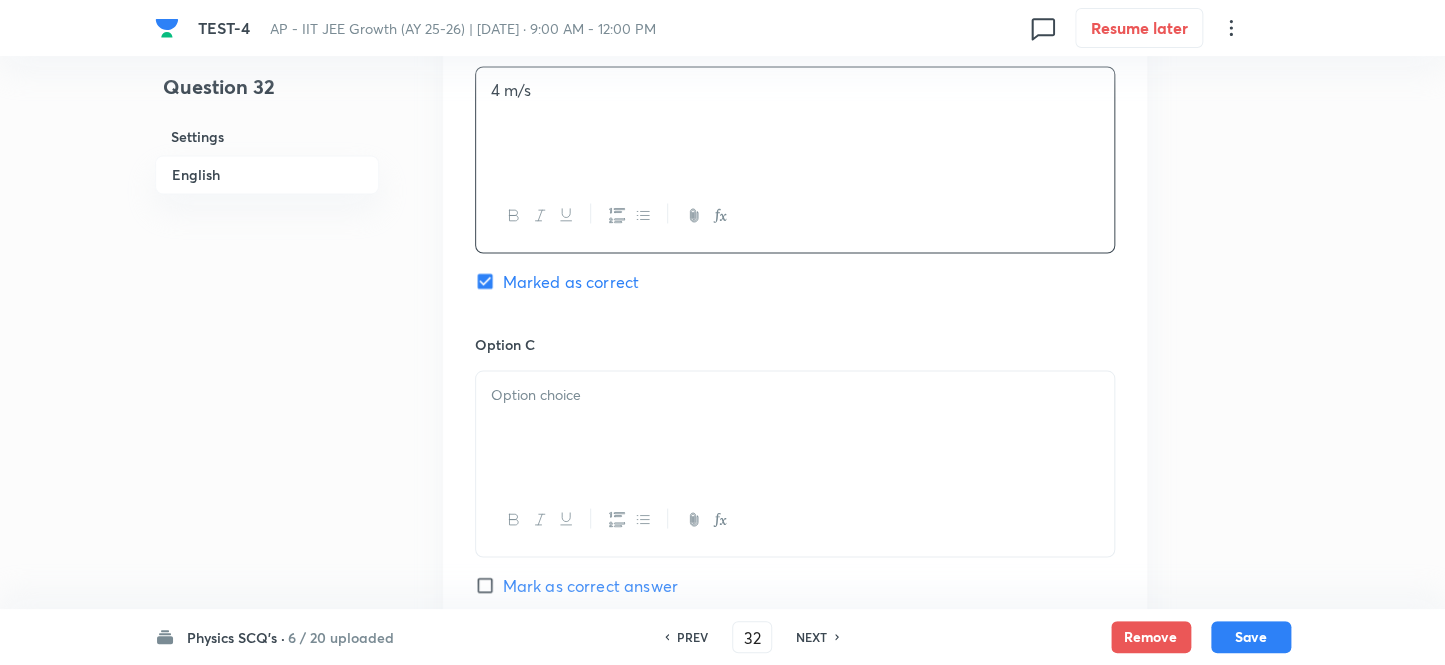 scroll, scrollTop: 1636, scrollLeft: 0, axis: vertical 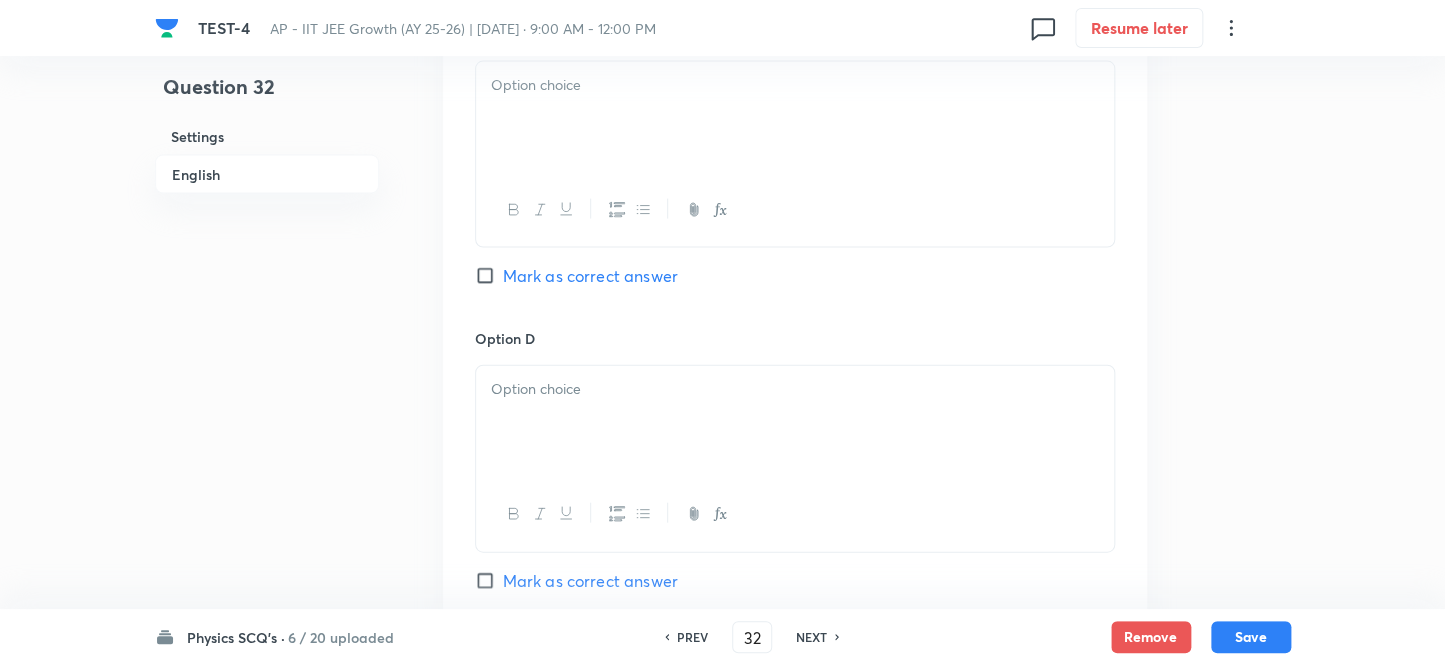 click at bounding box center [795, 118] 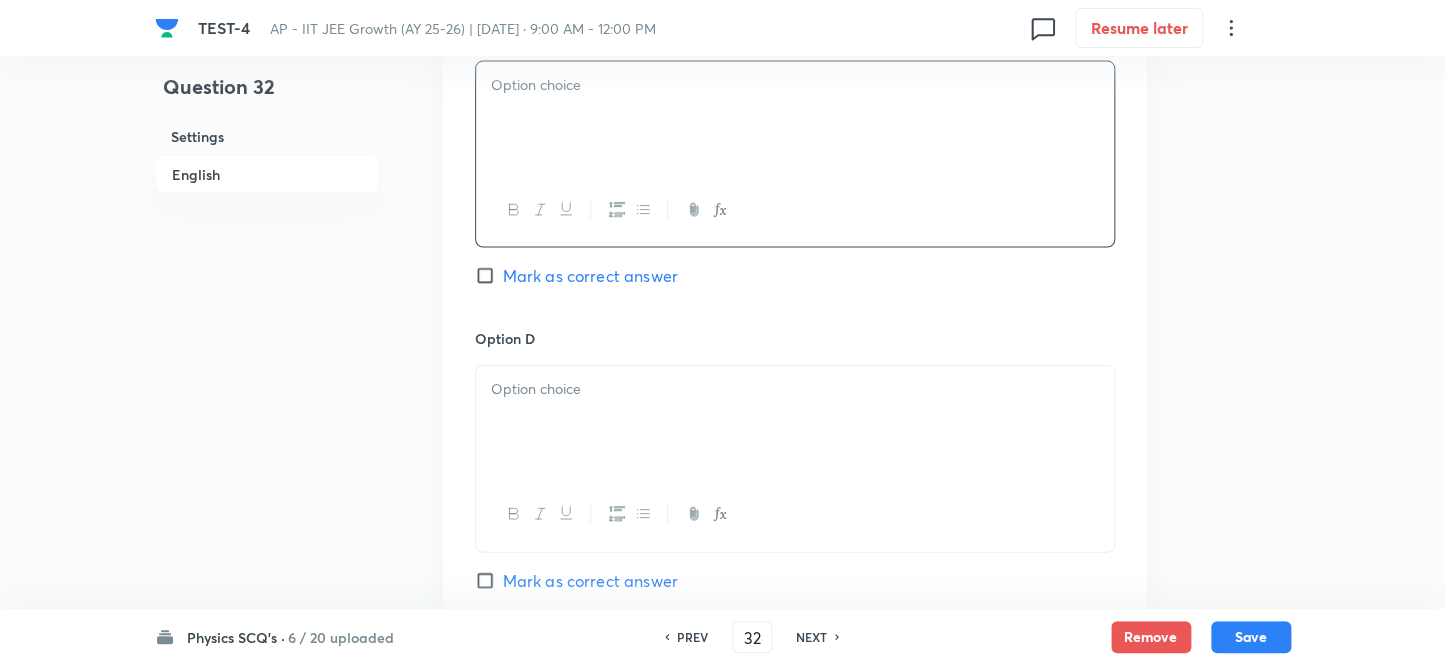 type 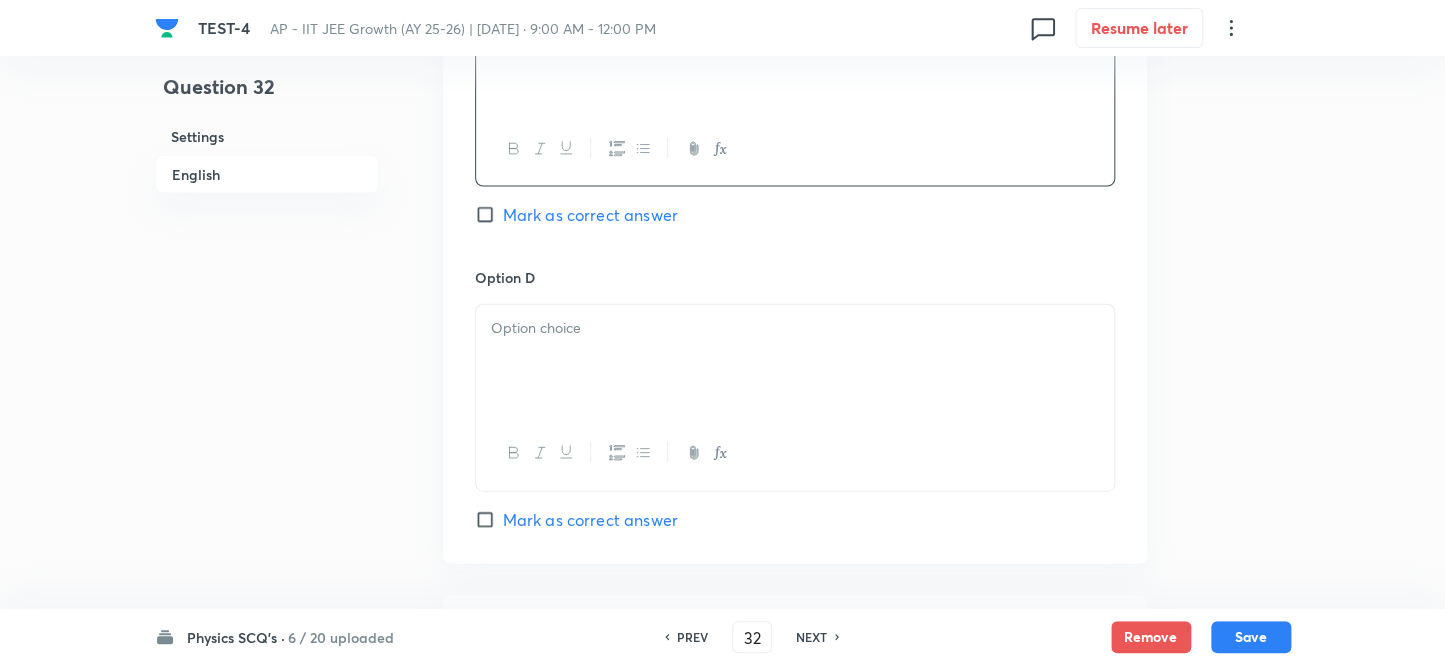 scroll, scrollTop: 1727, scrollLeft: 0, axis: vertical 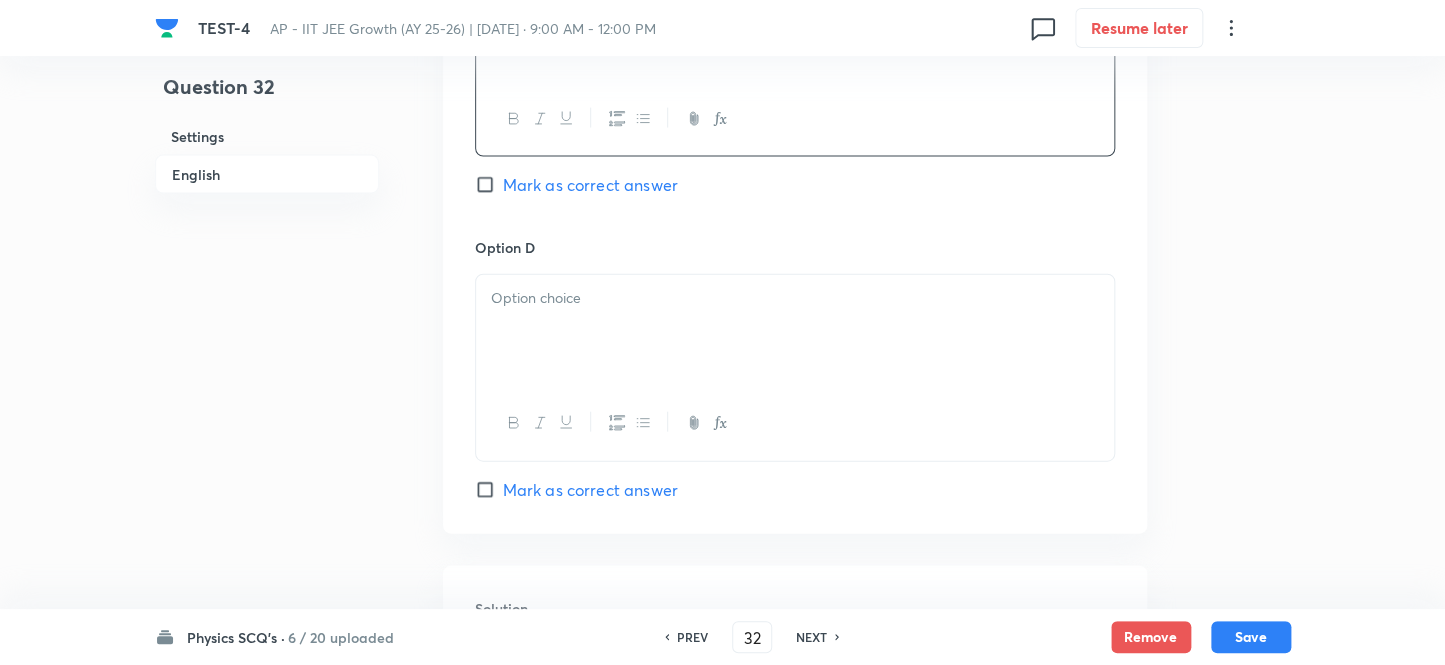 click at bounding box center [795, 331] 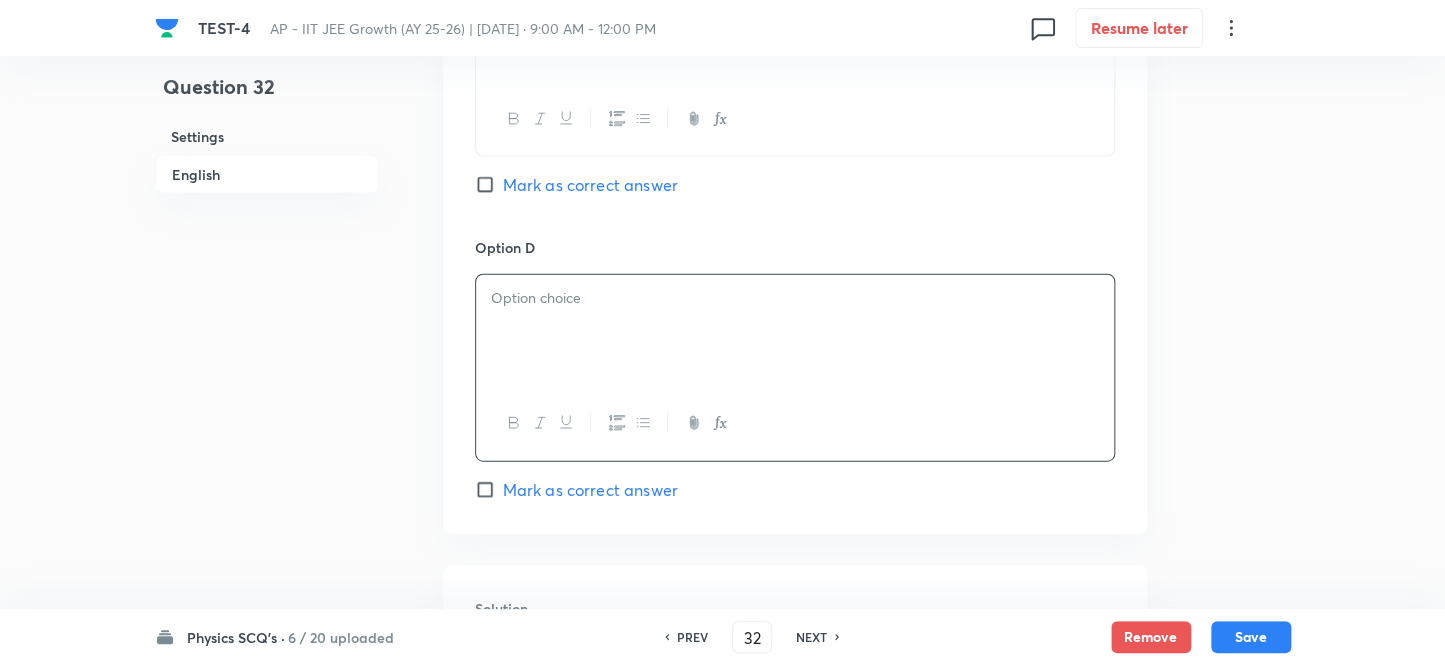 type 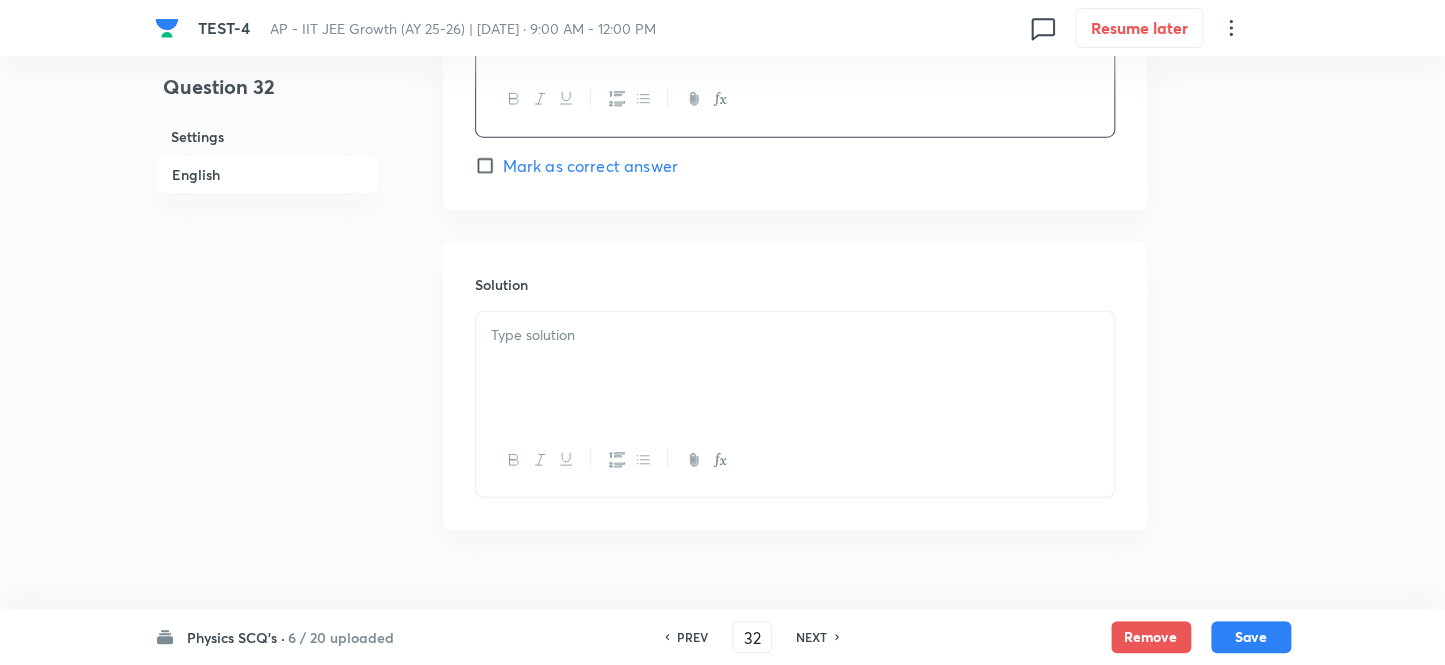 scroll, scrollTop: 2090, scrollLeft: 0, axis: vertical 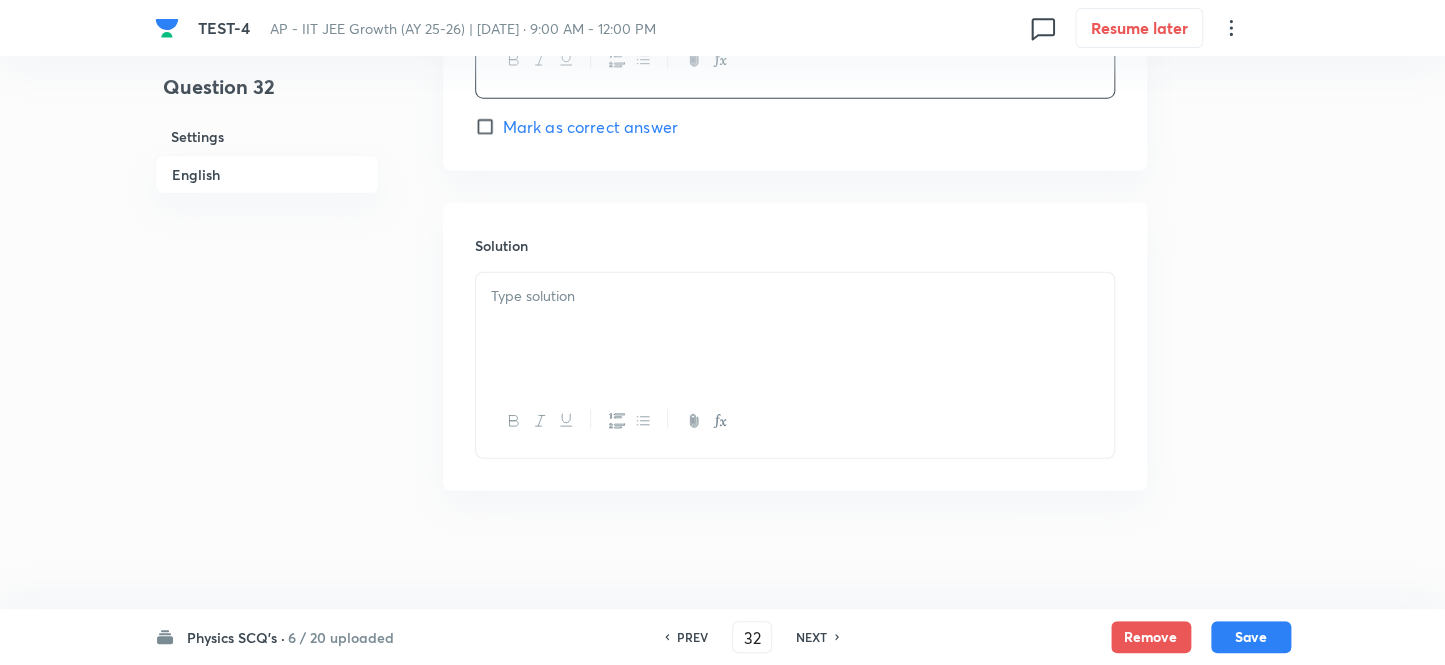 drag, startPoint x: 540, startPoint y: 396, endPoint x: 535, endPoint y: 350, distance: 46.270943 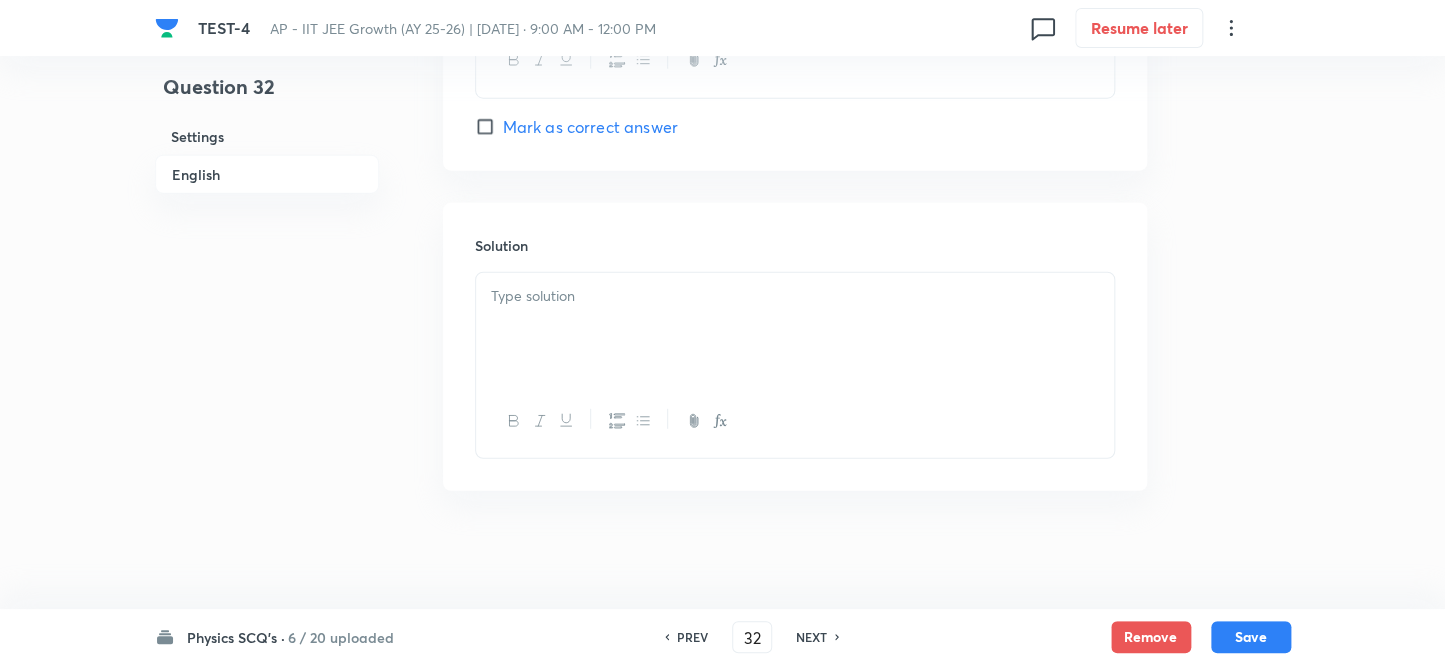 click at bounding box center [795, 329] 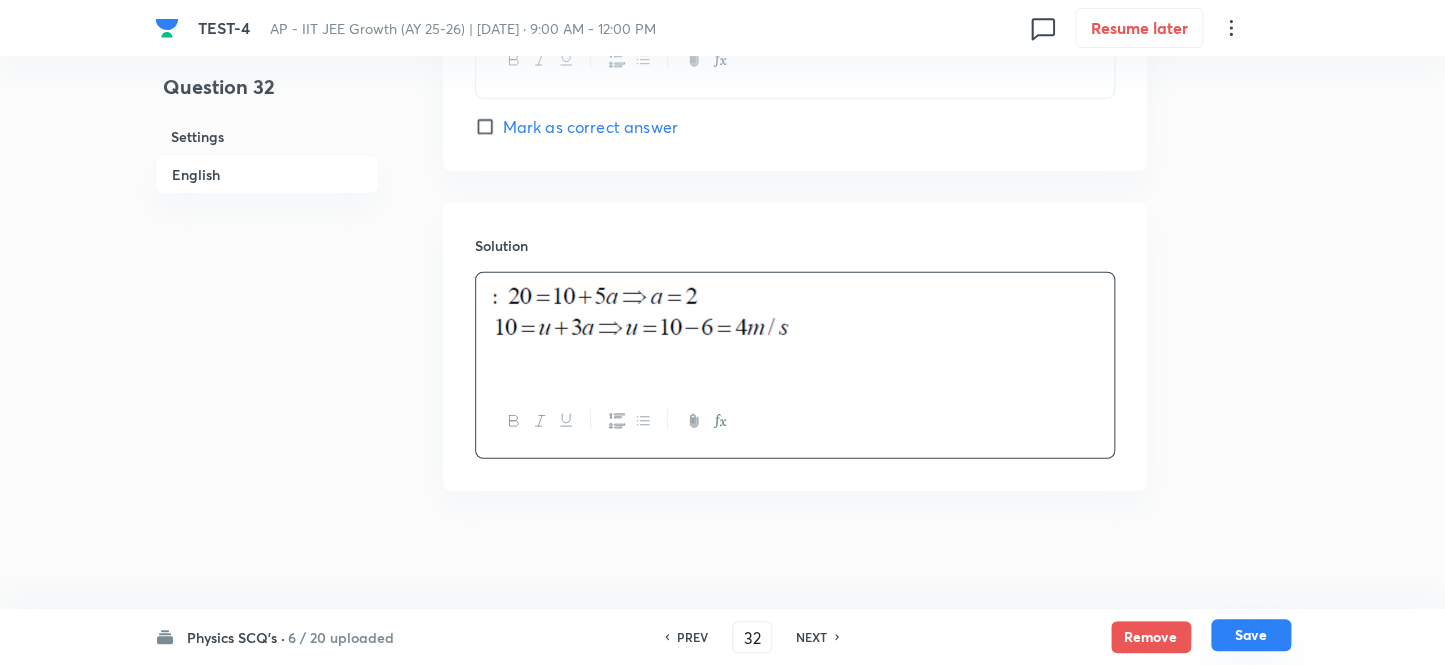 click on "Save" at bounding box center [1251, 635] 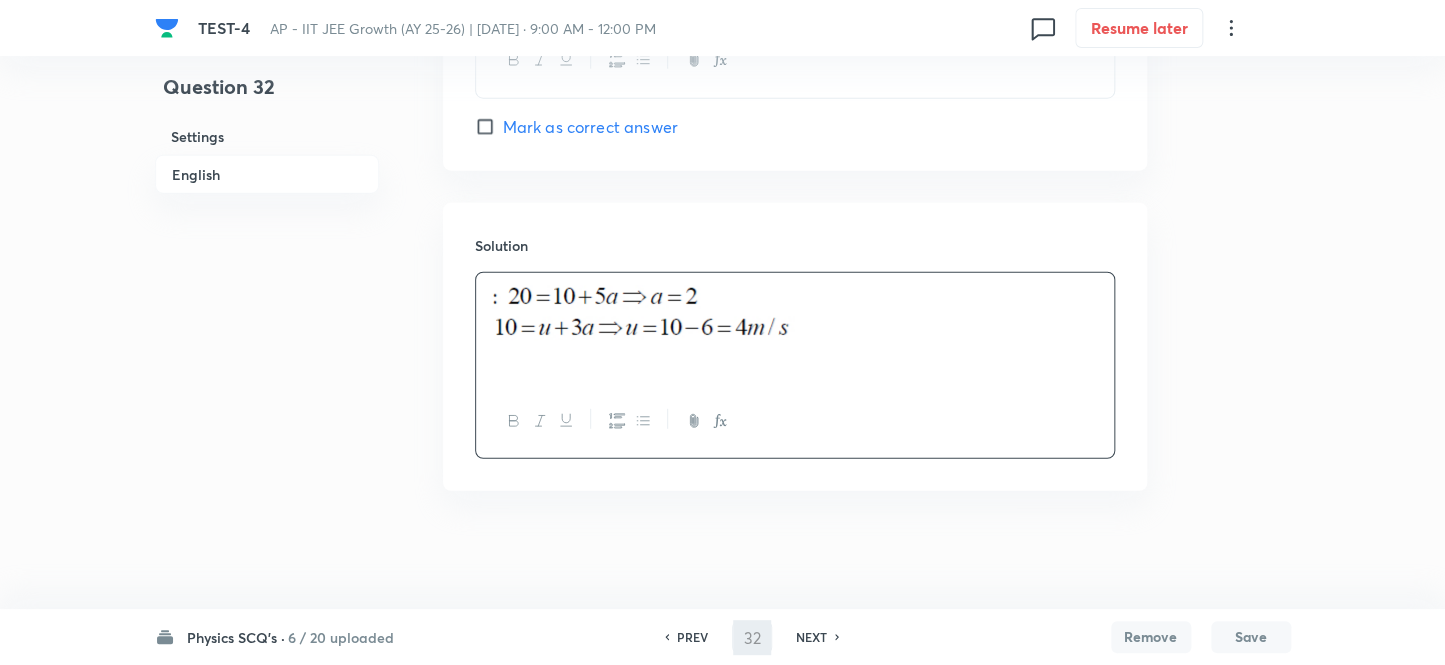 type on "33" 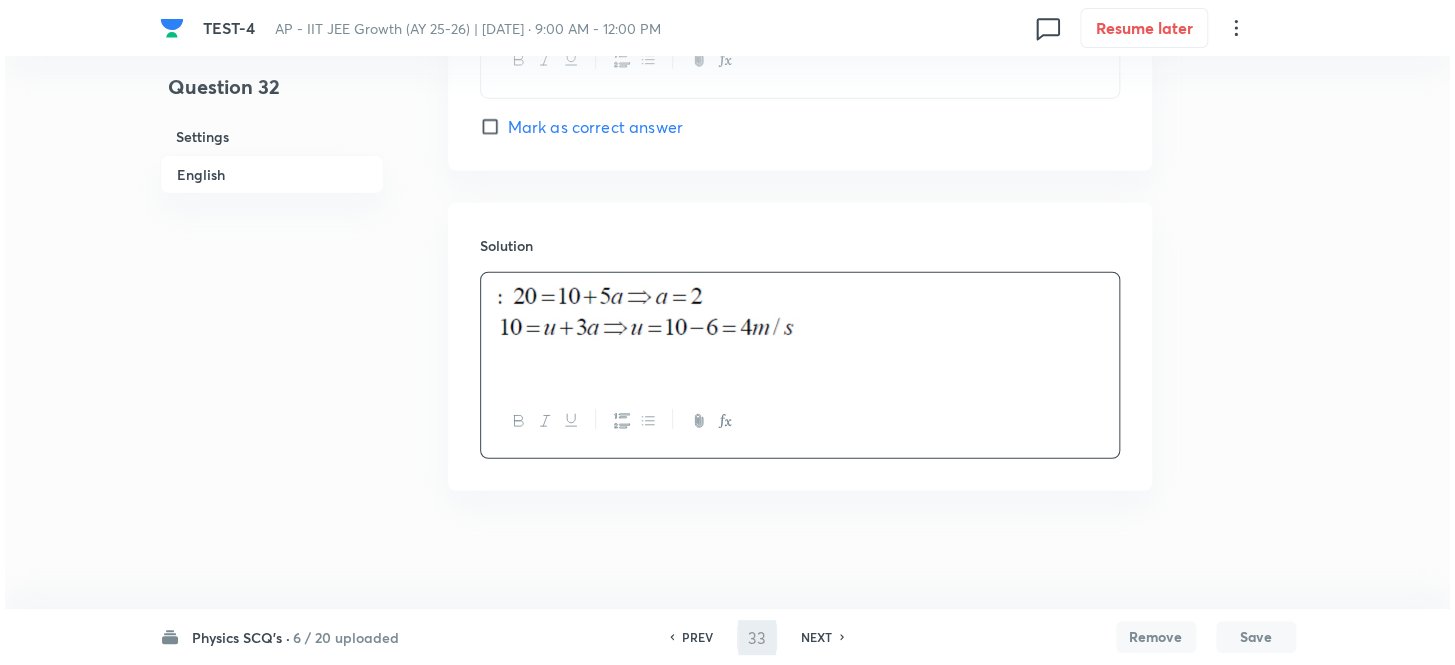 scroll, scrollTop: 0, scrollLeft: 0, axis: both 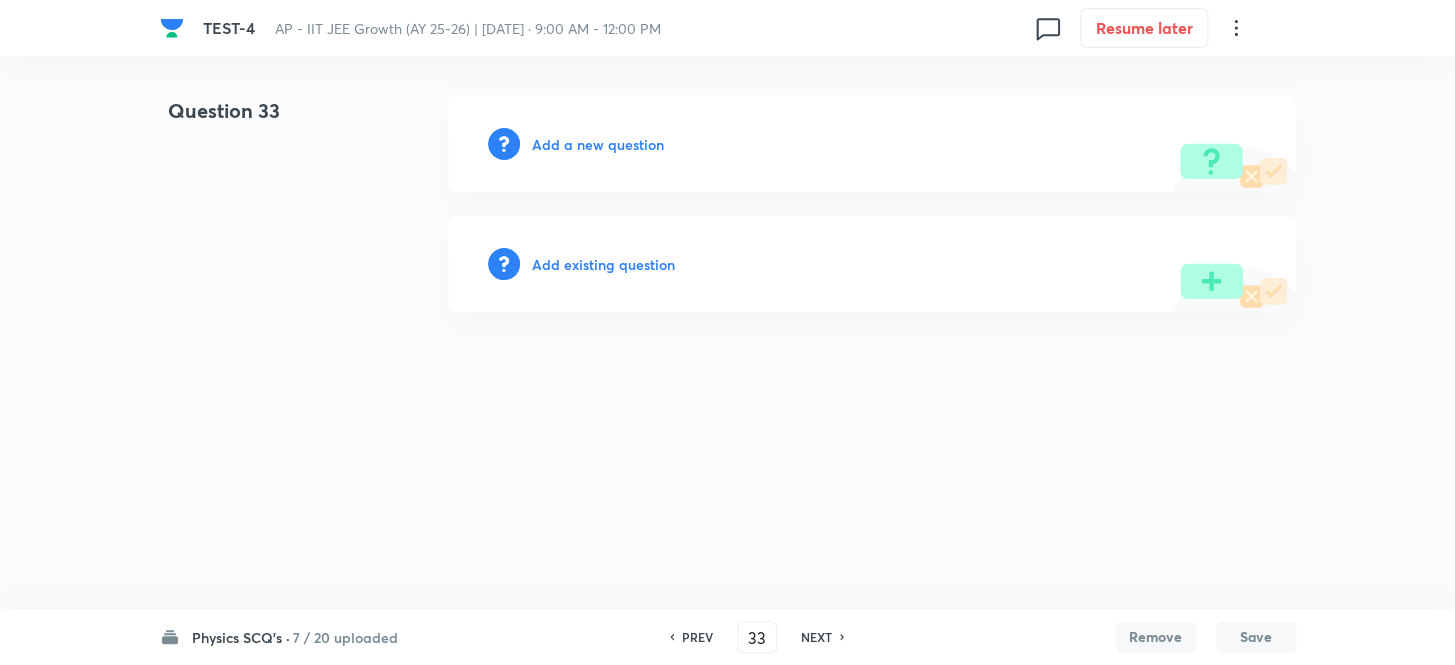 click on "Add a new question" at bounding box center (598, 144) 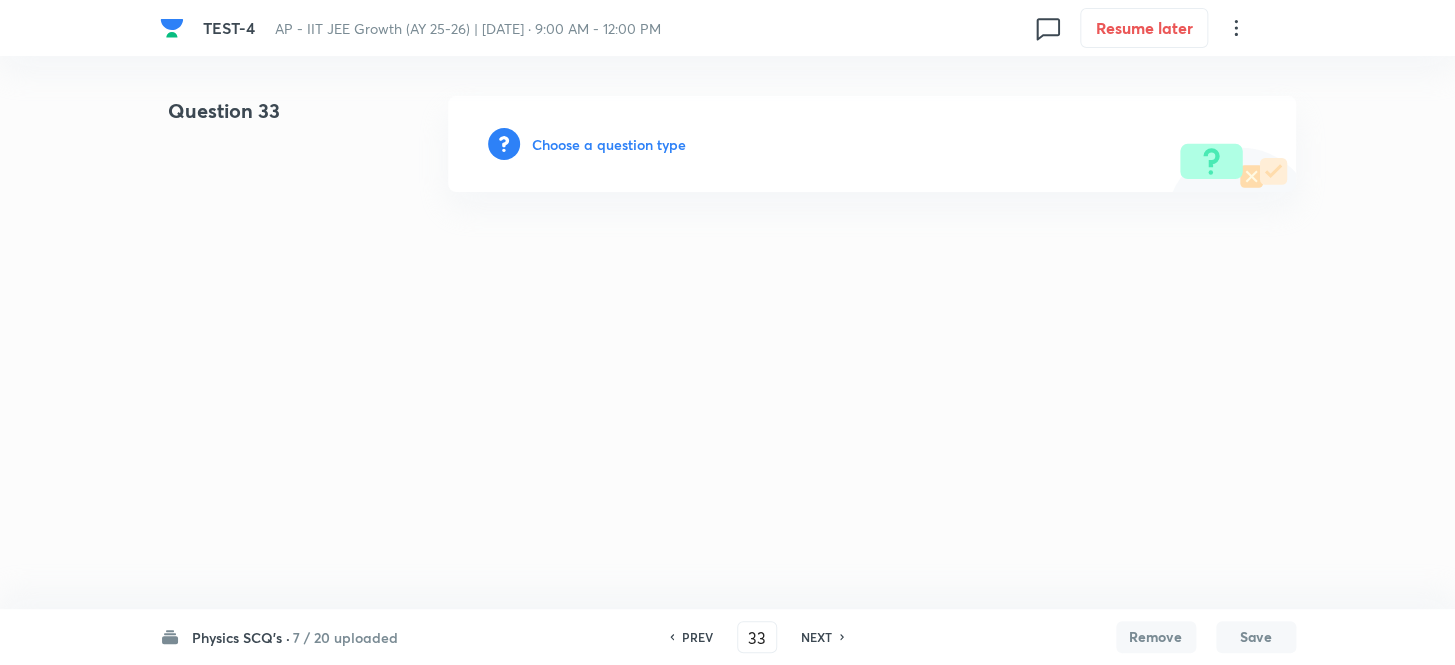 click on "Choose a question type" at bounding box center [609, 144] 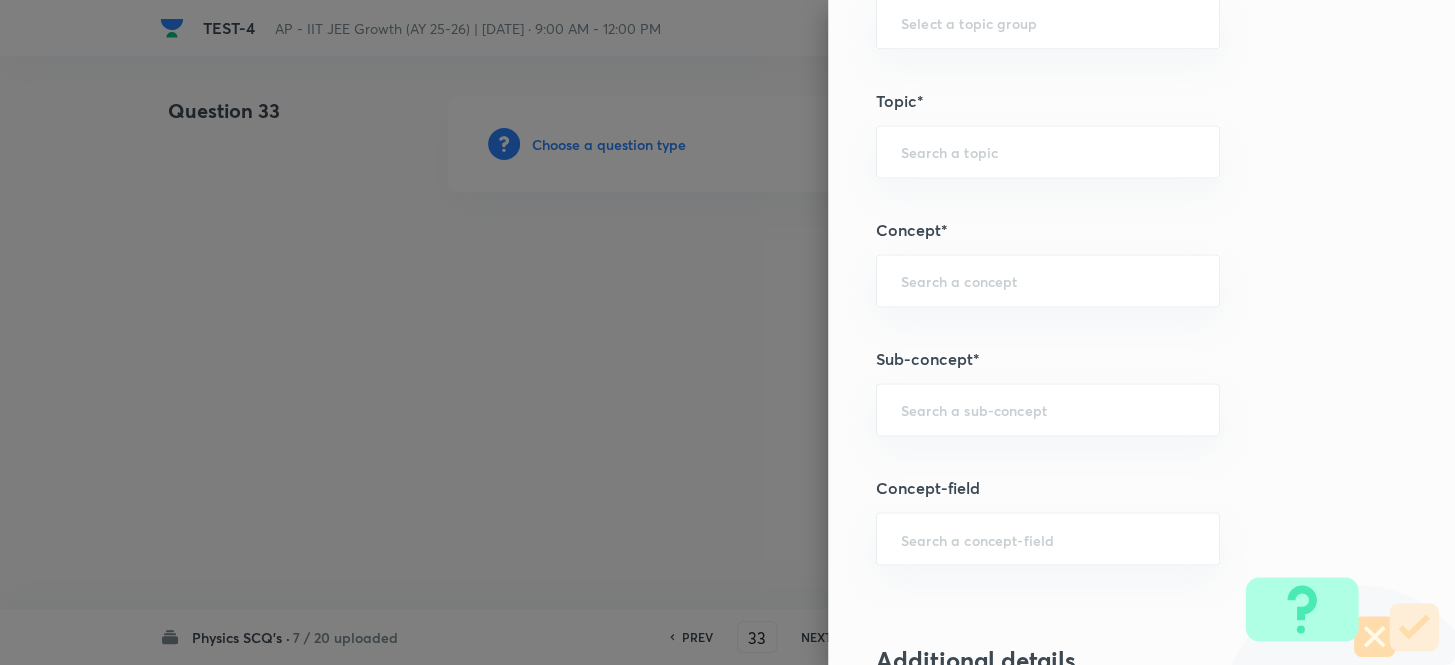 scroll, scrollTop: 1272, scrollLeft: 0, axis: vertical 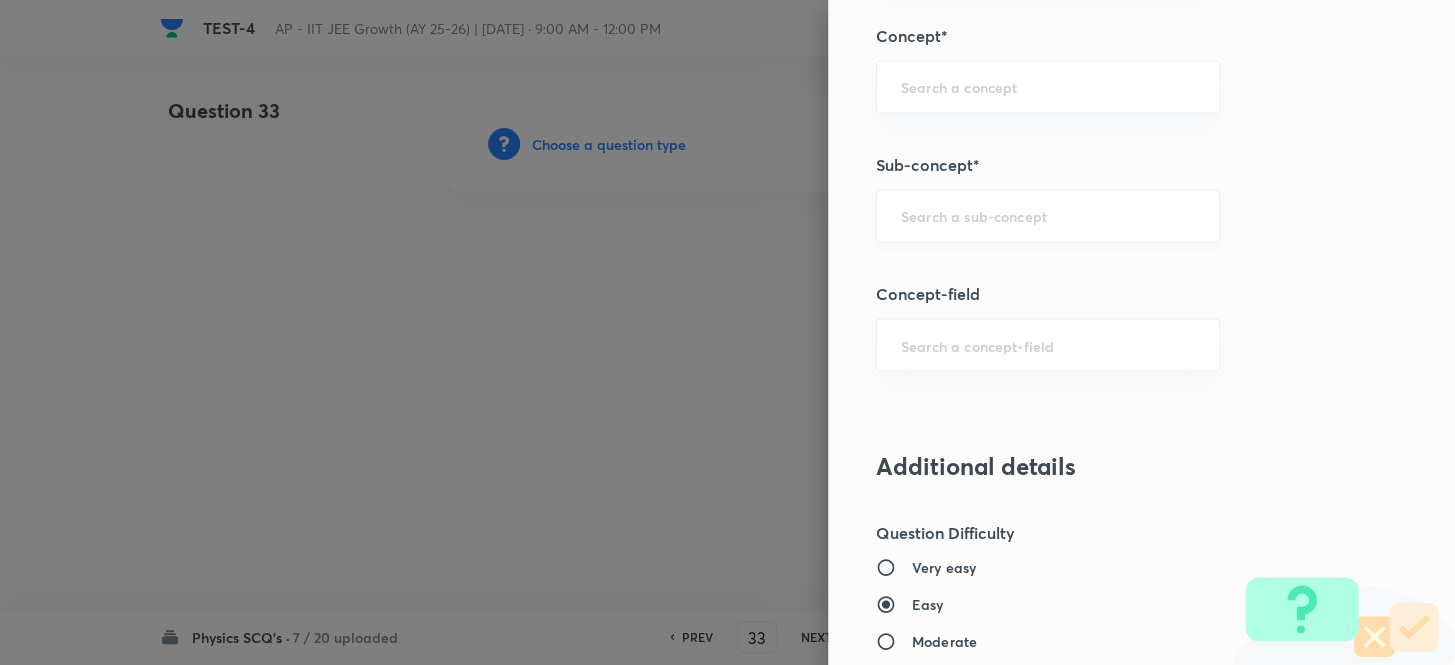 click on "​" at bounding box center (1048, 215) 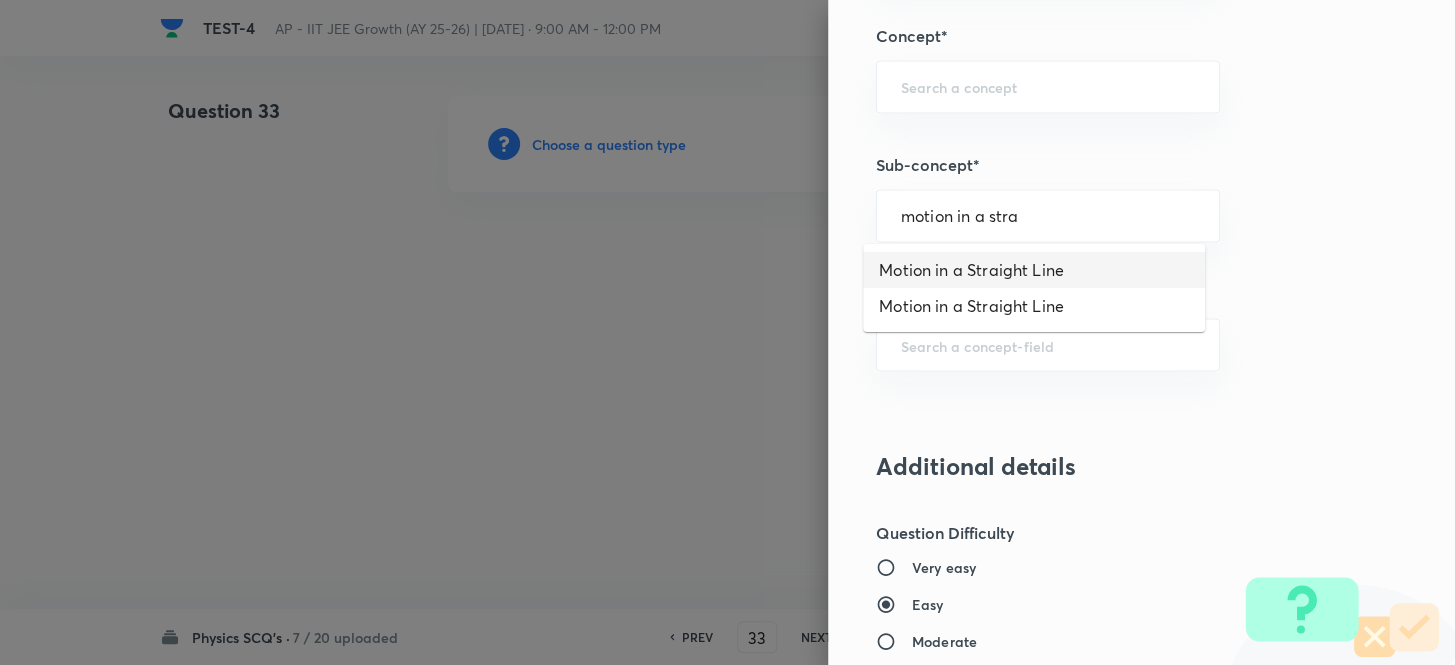 click on "Motion in a Straight Line" at bounding box center (1034, 270) 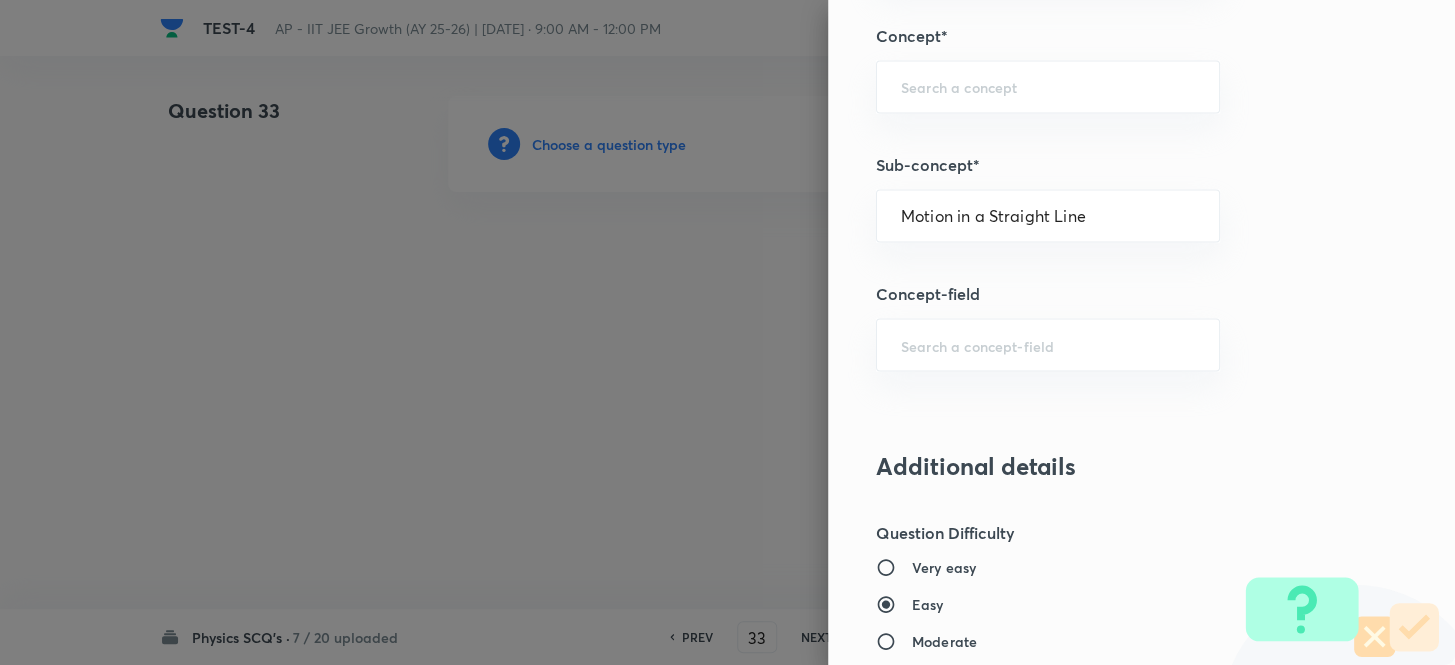 type on "Physics" 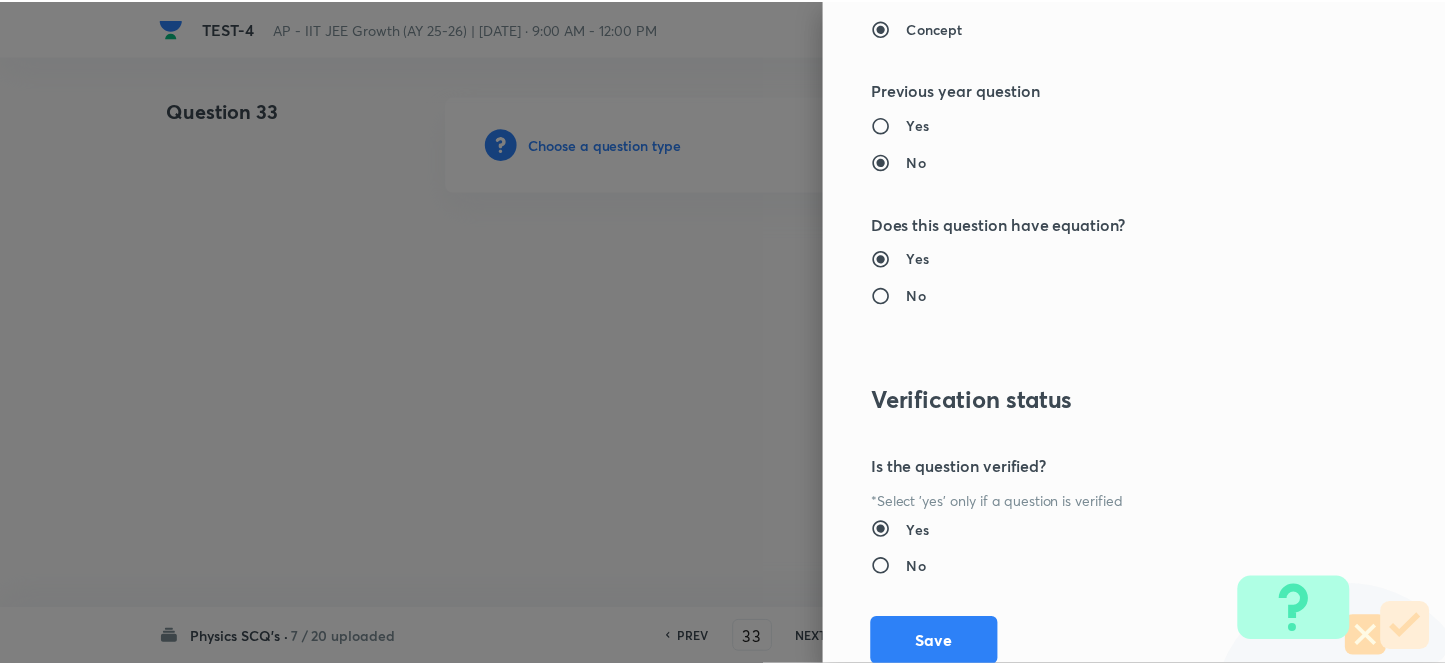 scroll, scrollTop: 2193, scrollLeft: 0, axis: vertical 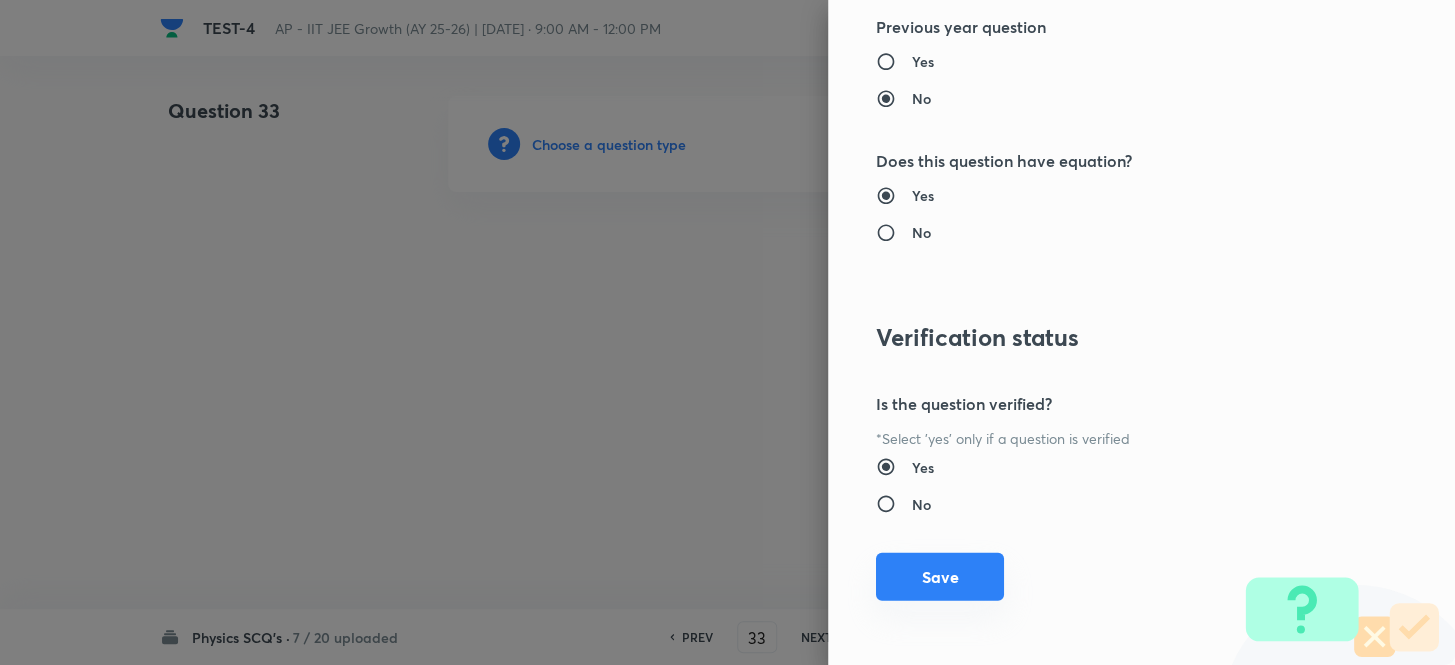 click on "Save" at bounding box center [940, 577] 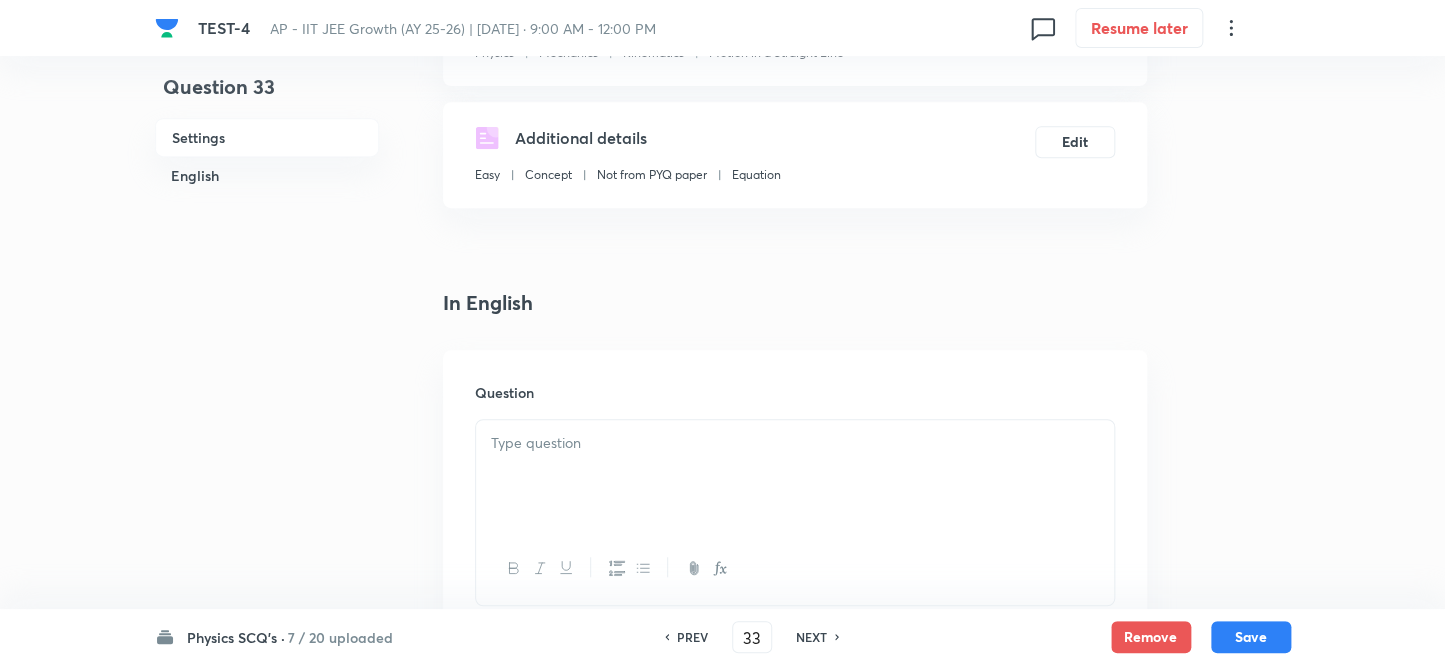 scroll, scrollTop: 454, scrollLeft: 0, axis: vertical 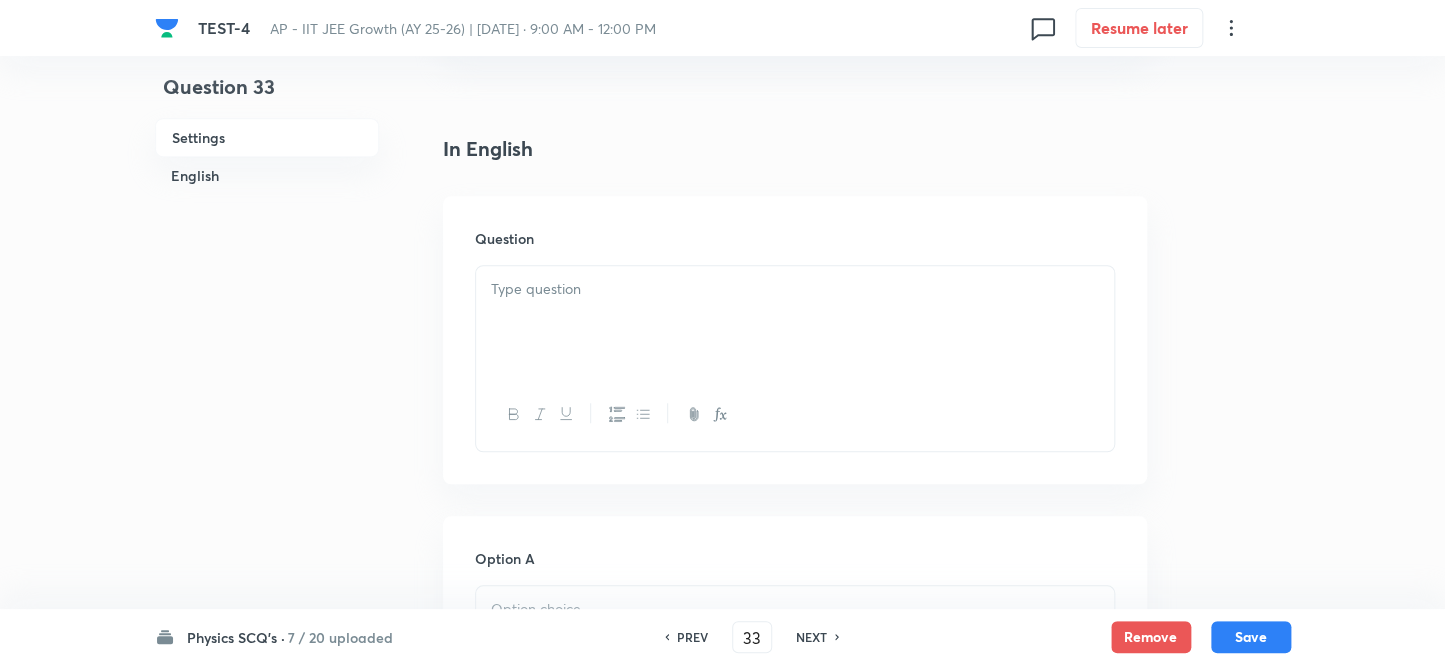 click at bounding box center (795, 322) 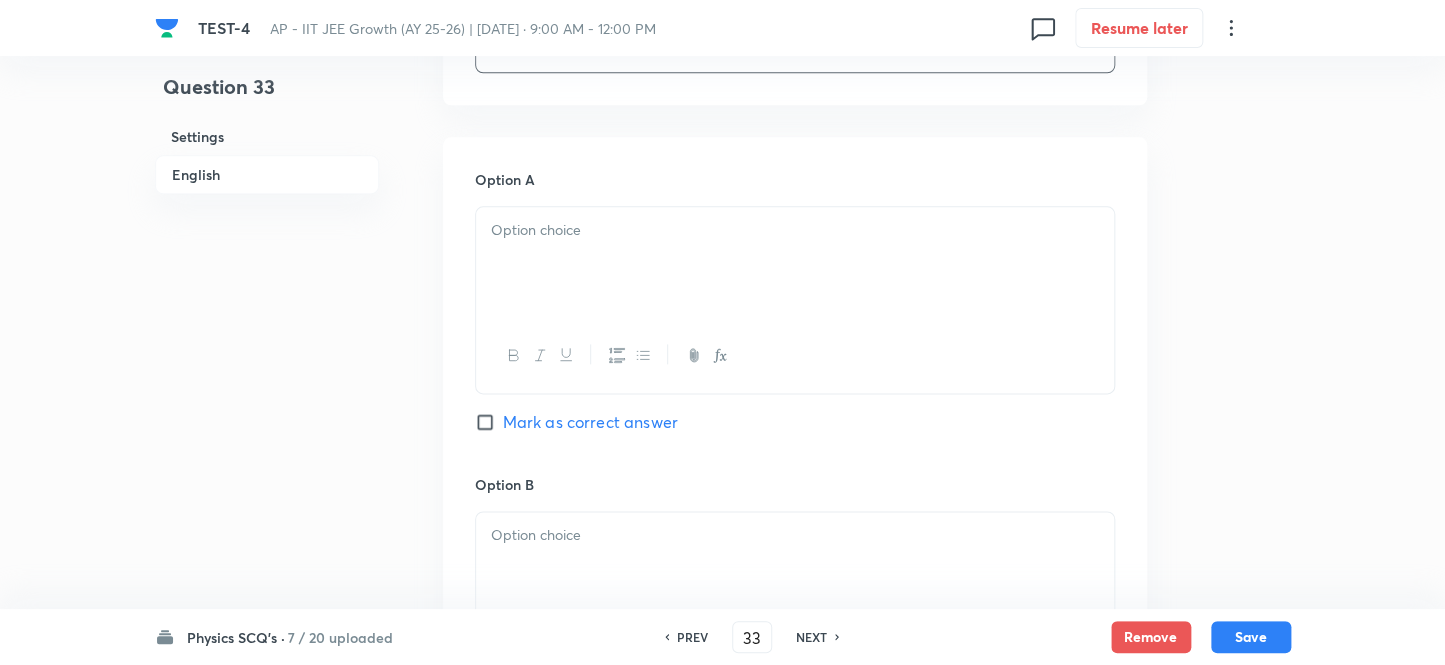 scroll, scrollTop: 909, scrollLeft: 0, axis: vertical 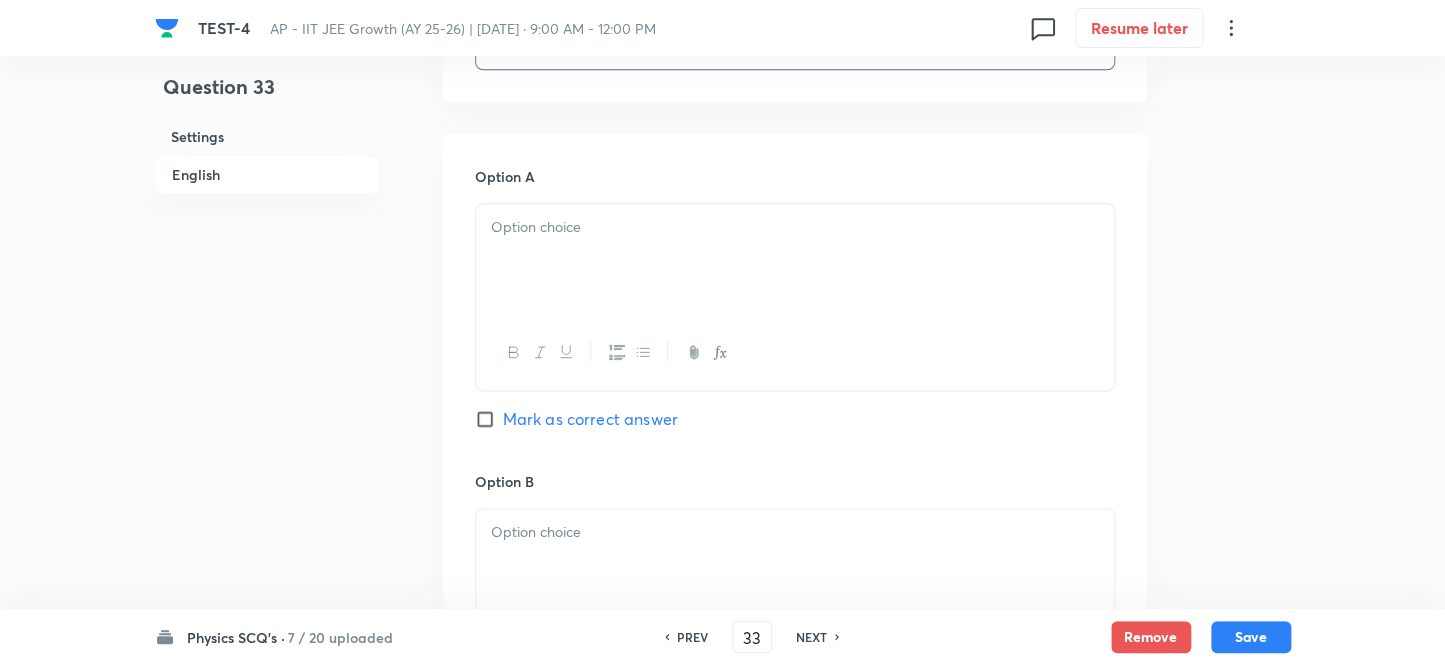 click at bounding box center (795, 227) 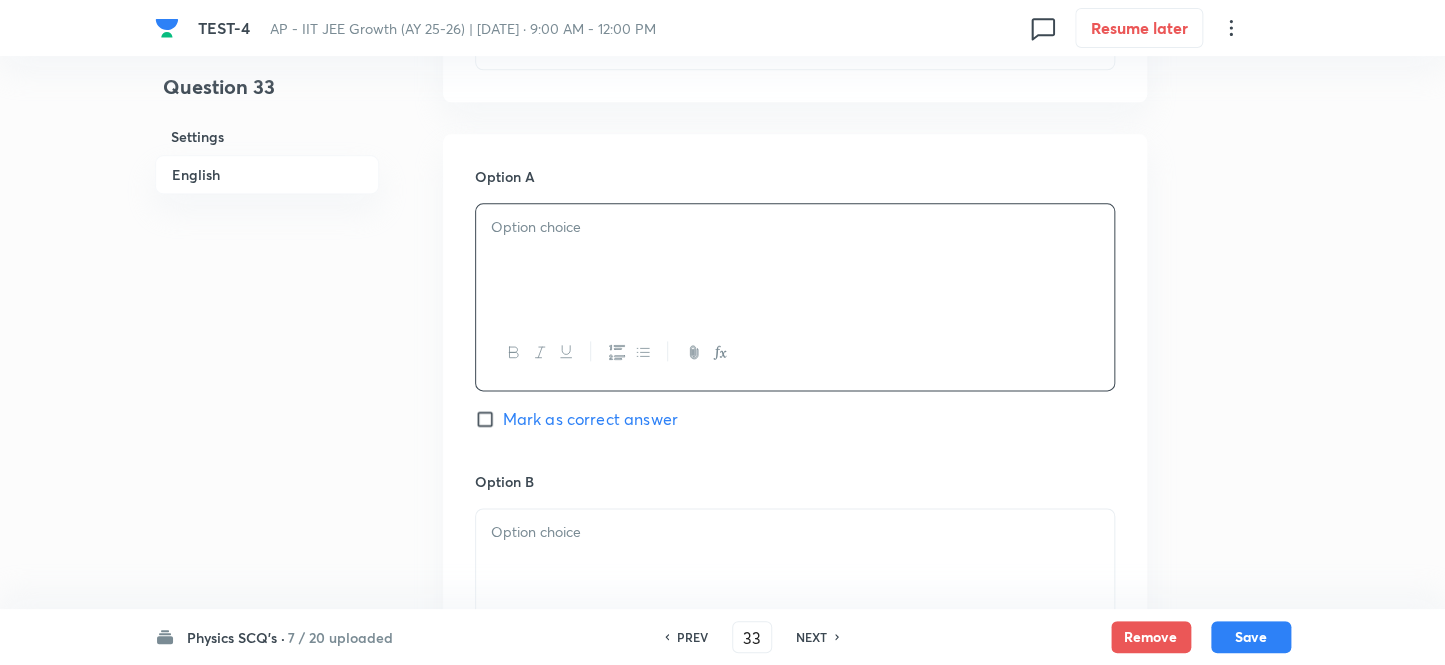 type 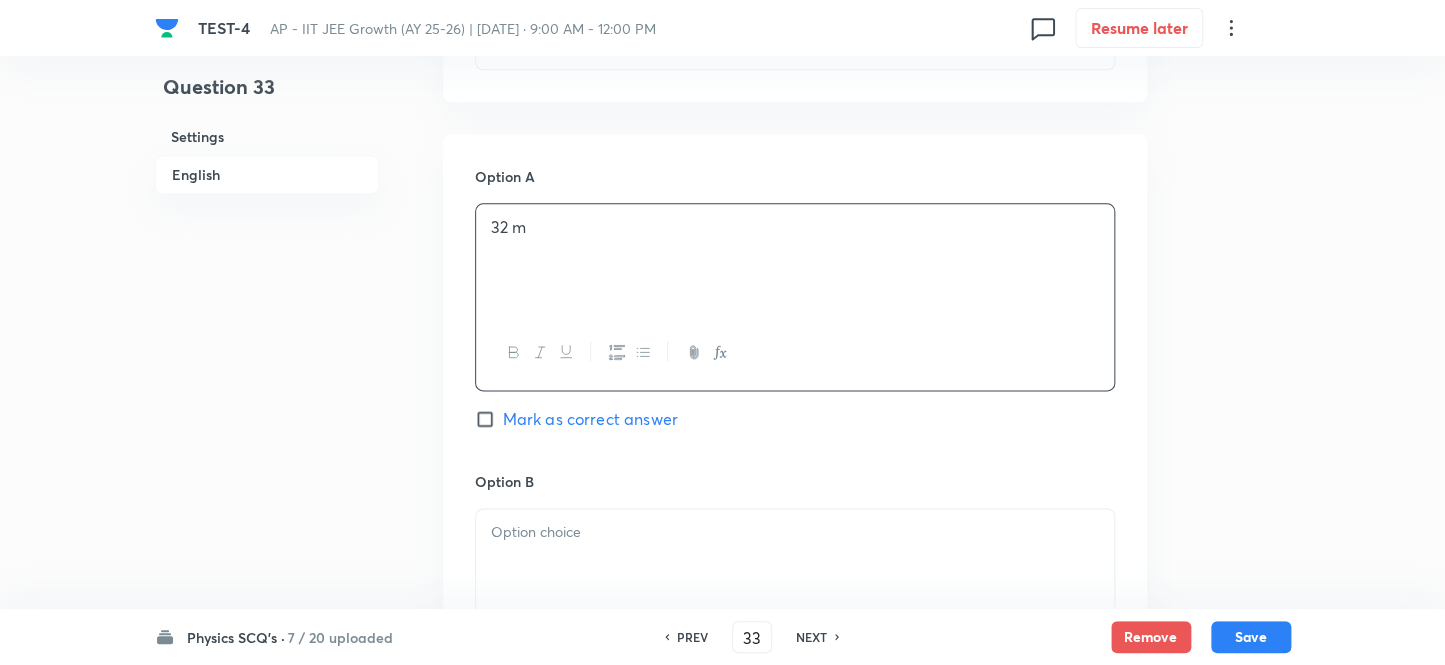 click at bounding box center [795, 565] 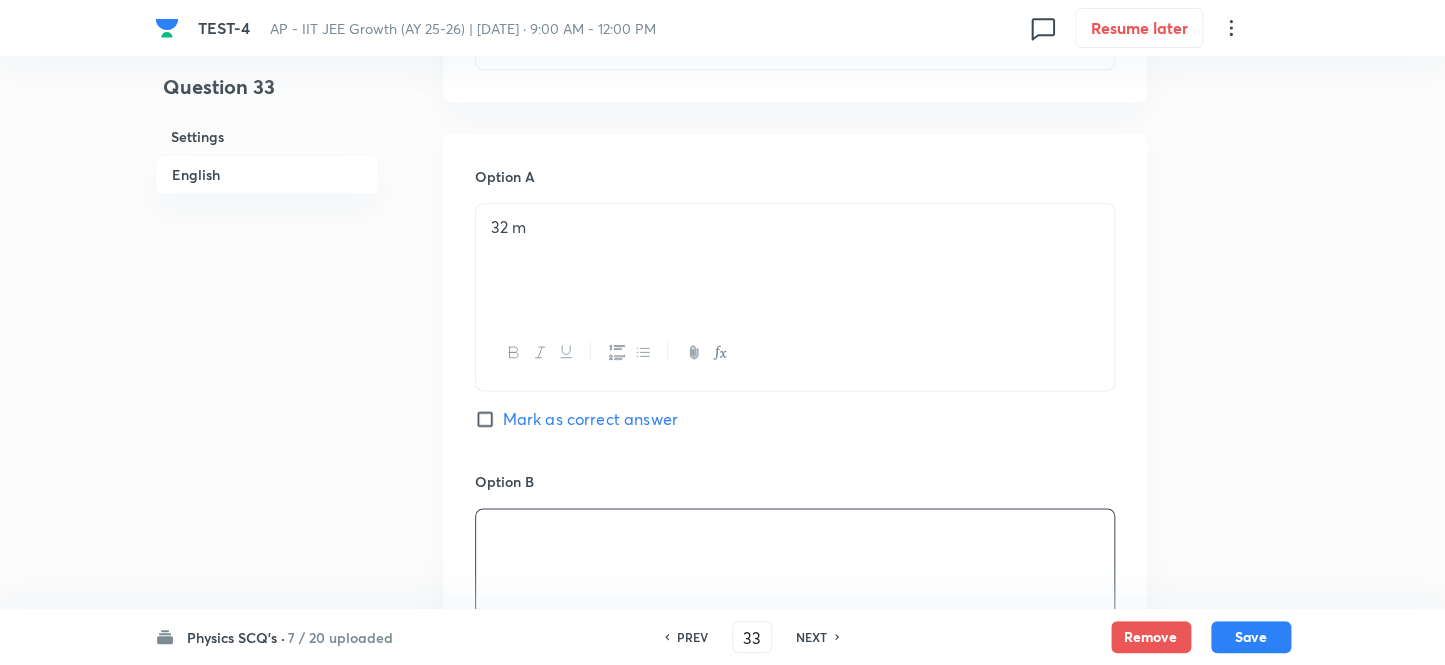 type 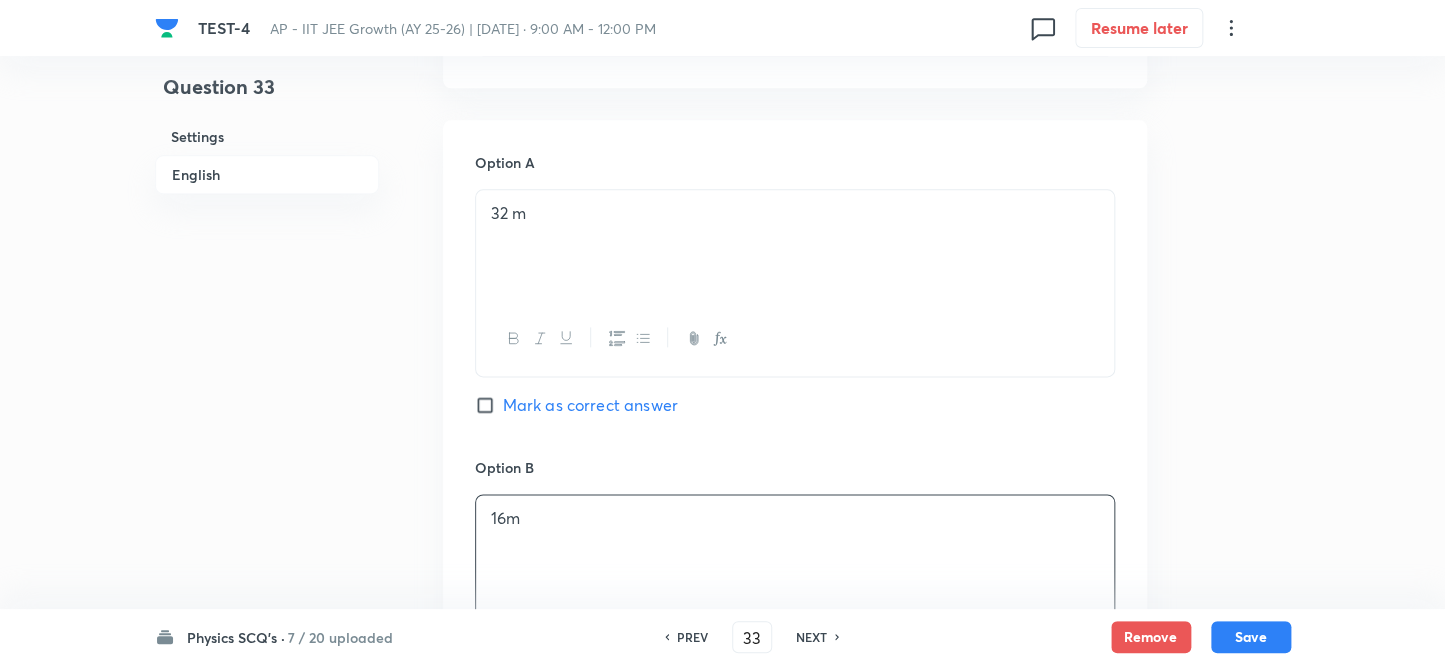 scroll, scrollTop: 1272, scrollLeft: 0, axis: vertical 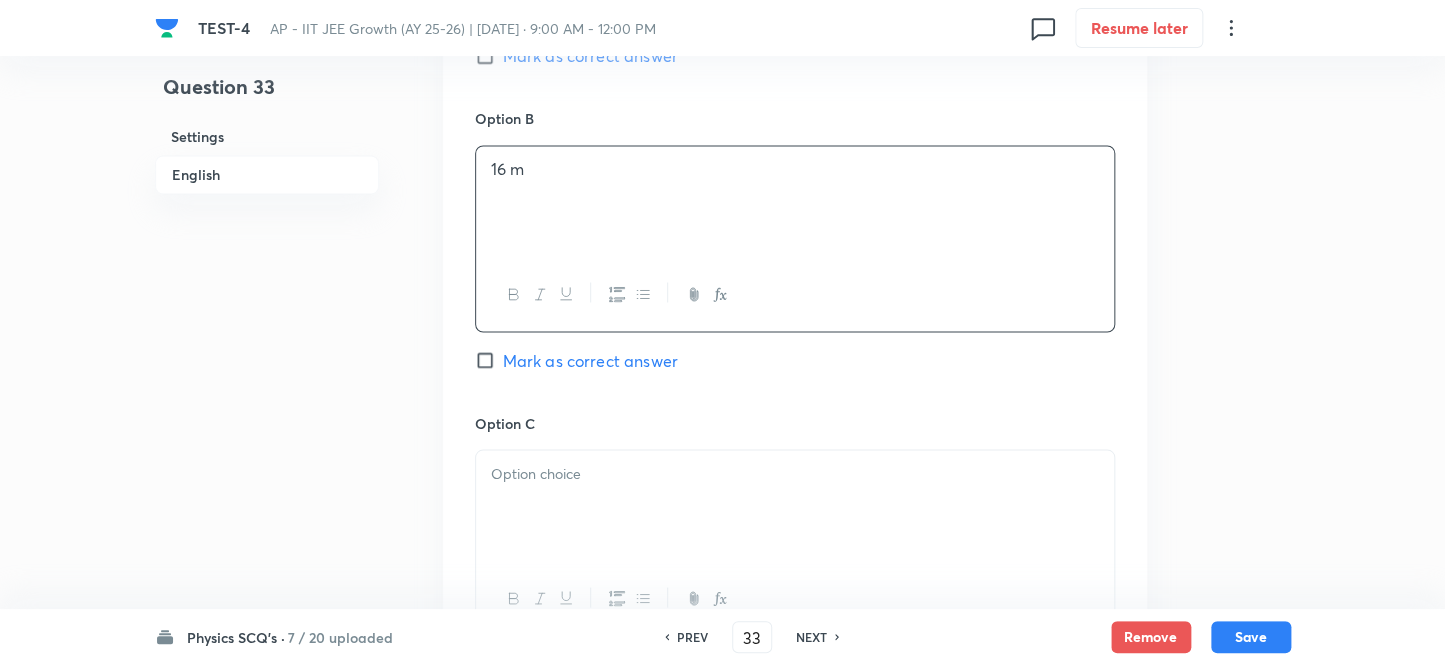 click at bounding box center (795, 473) 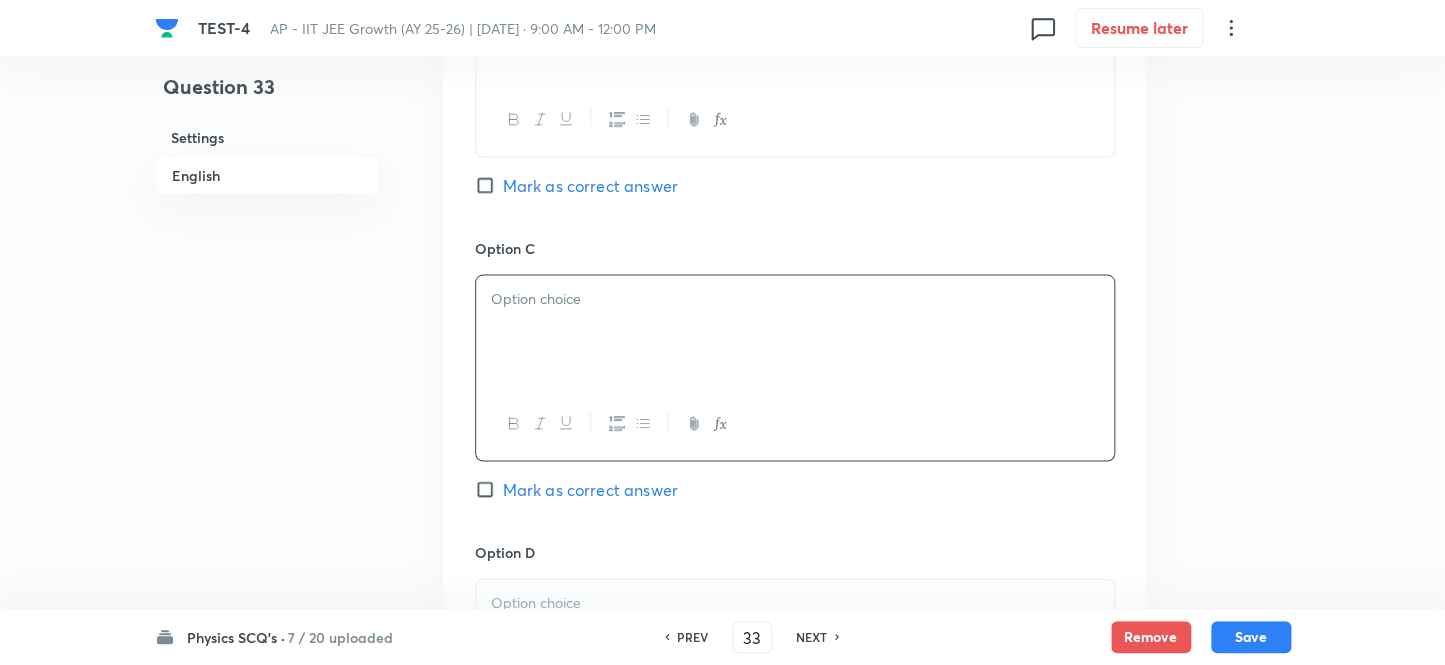 scroll, scrollTop: 1454, scrollLeft: 0, axis: vertical 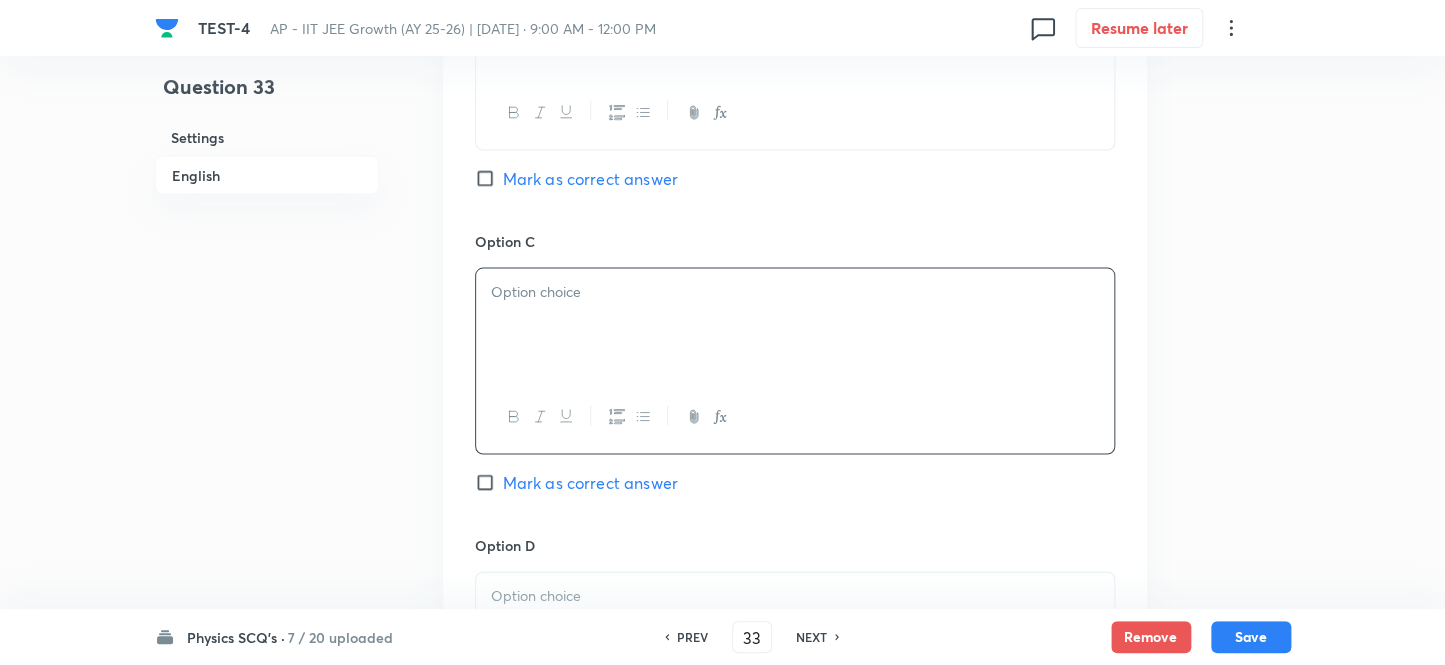 click on "Mark as correct answer" at bounding box center (489, 178) 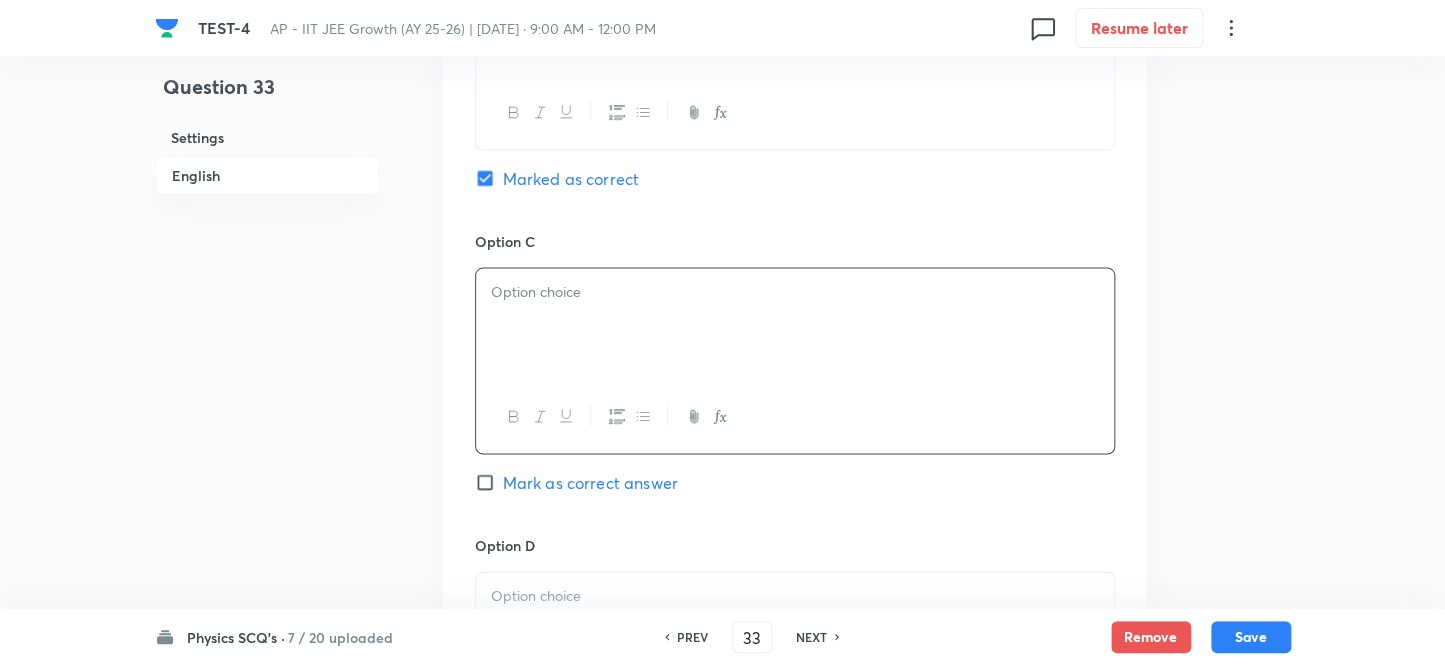 click at bounding box center (795, 324) 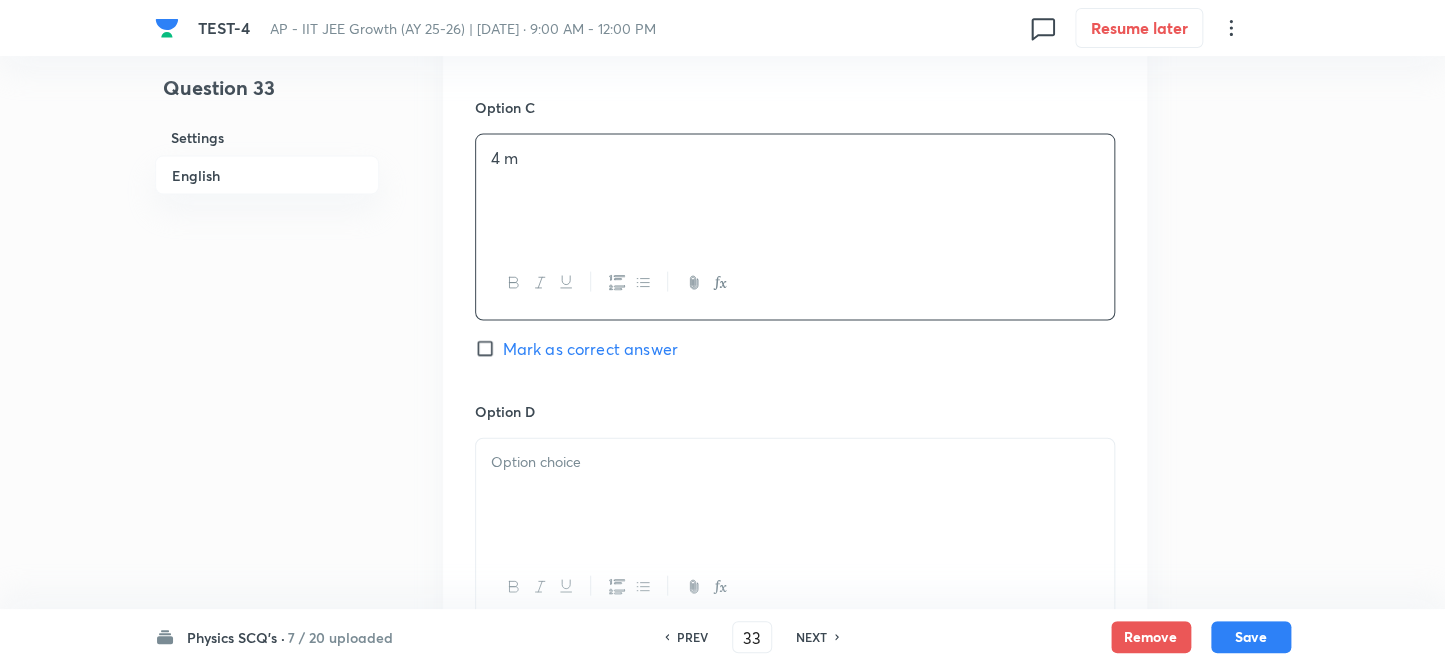 scroll, scrollTop: 1727, scrollLeft: 0, axis: vertical 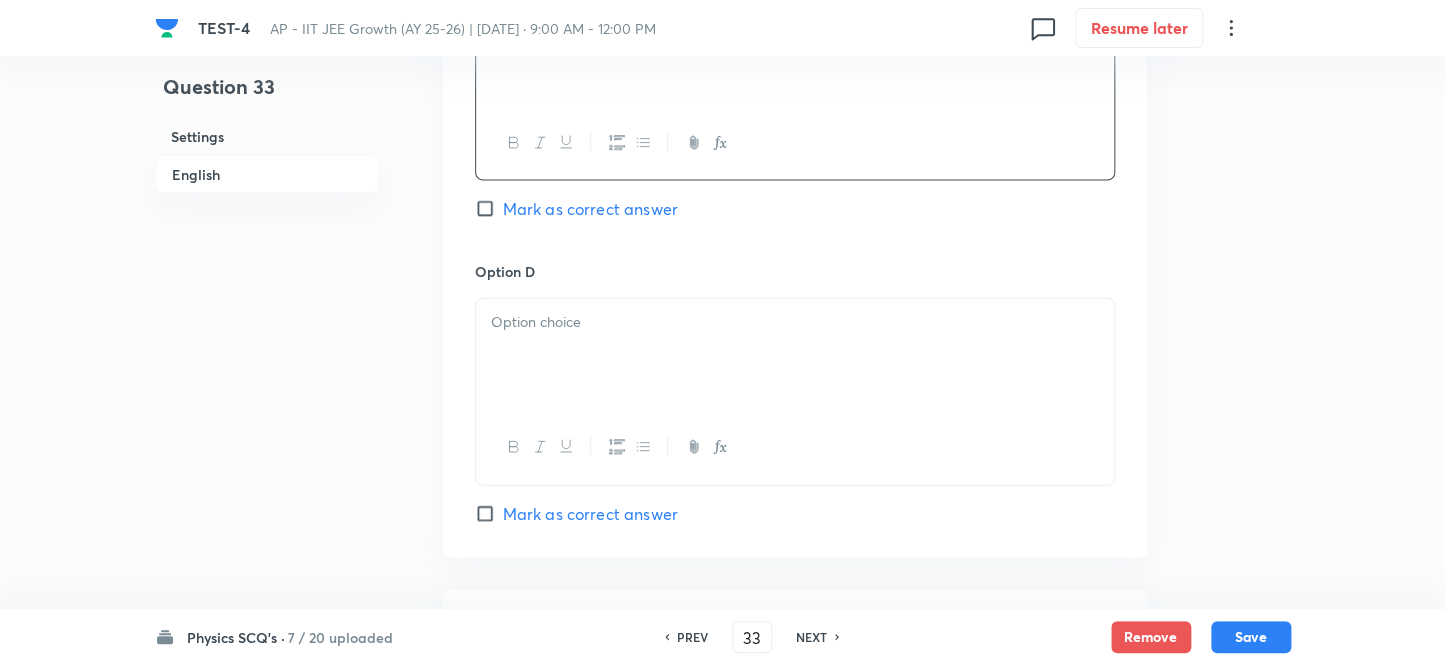 click at bounding box center (795, 322) 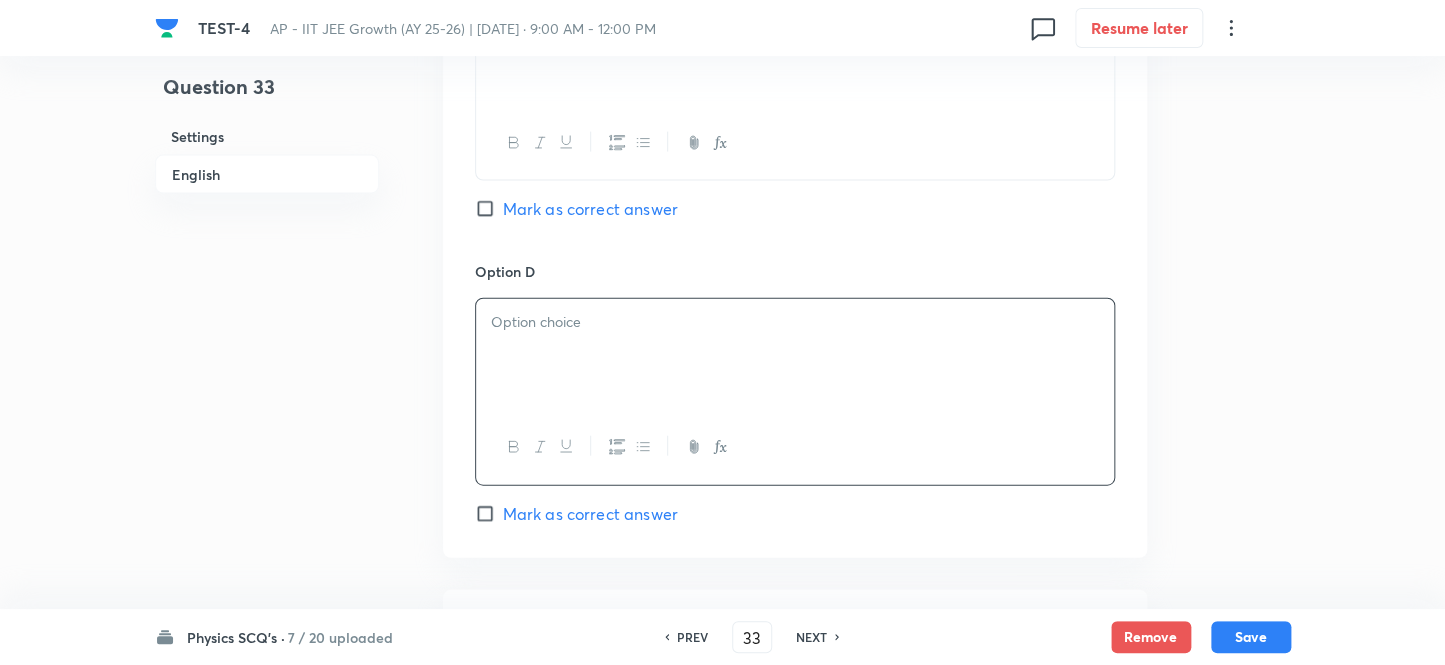 type 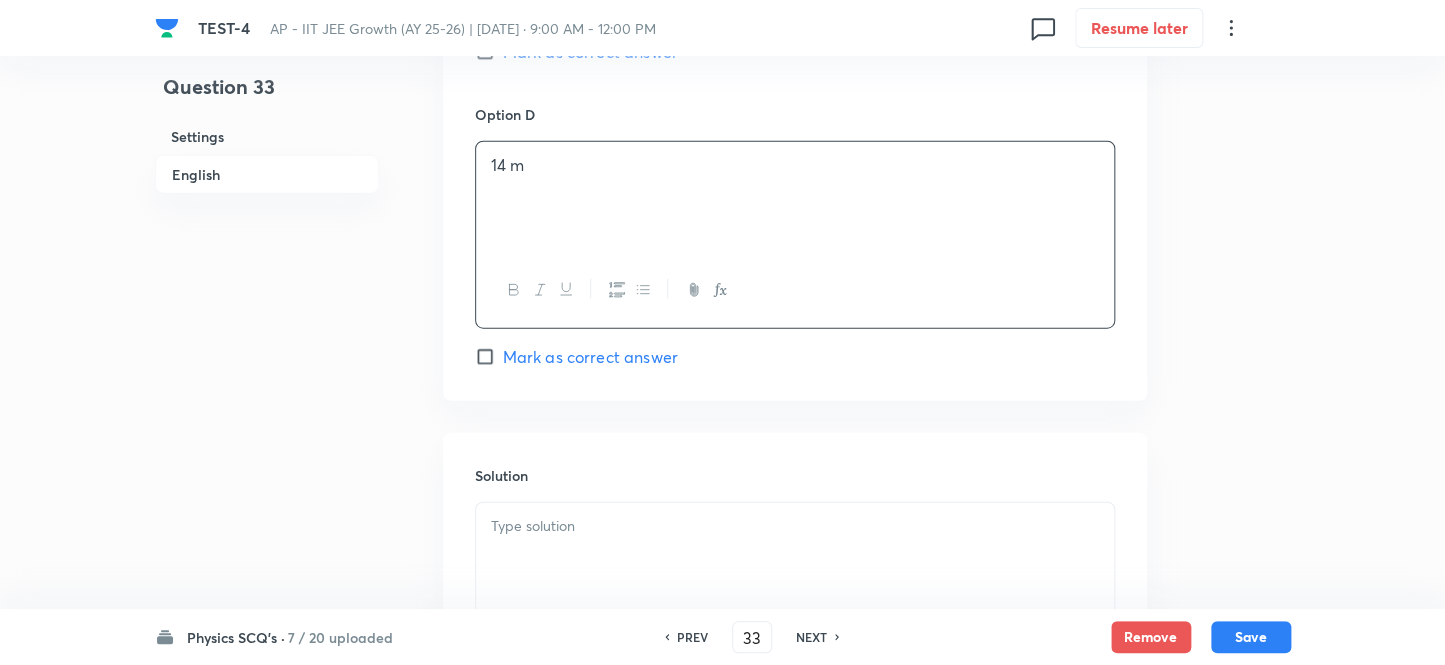 scroll, scrollTop: 2090, scrollLeft: 0, axis: vertical 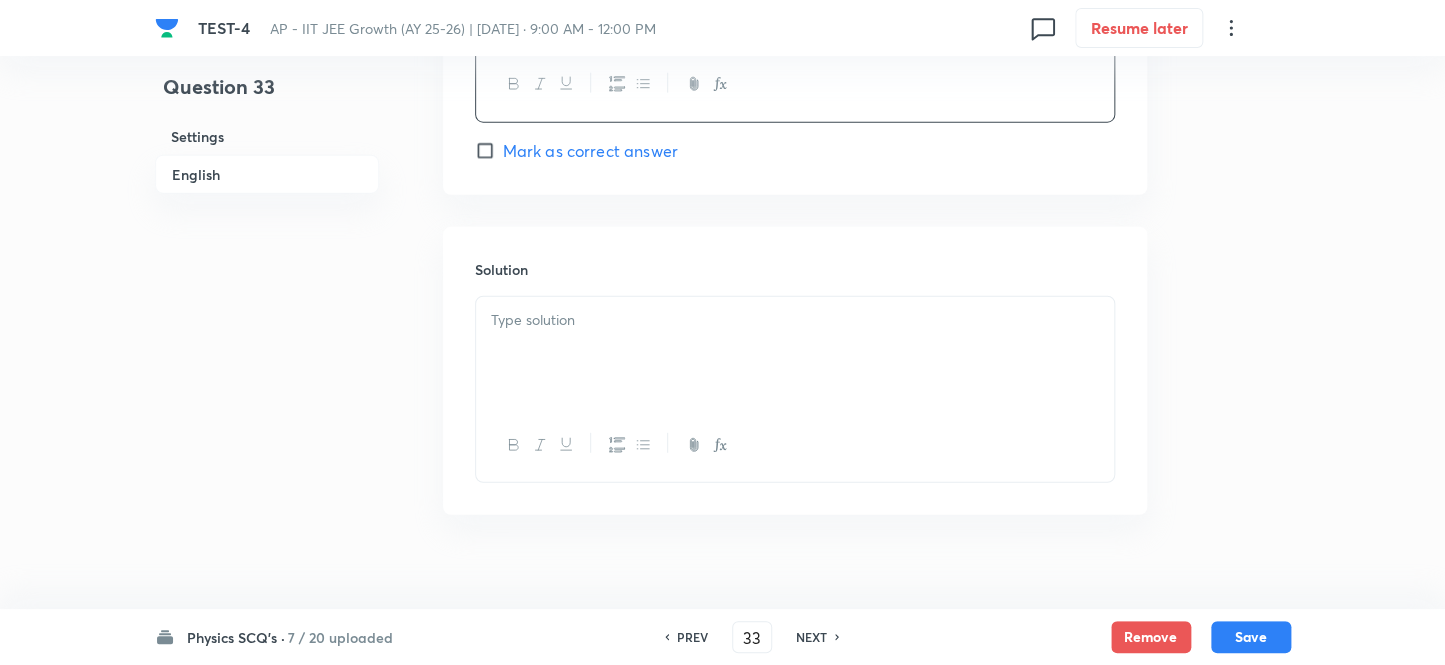 click at bounding box center [795, 320] 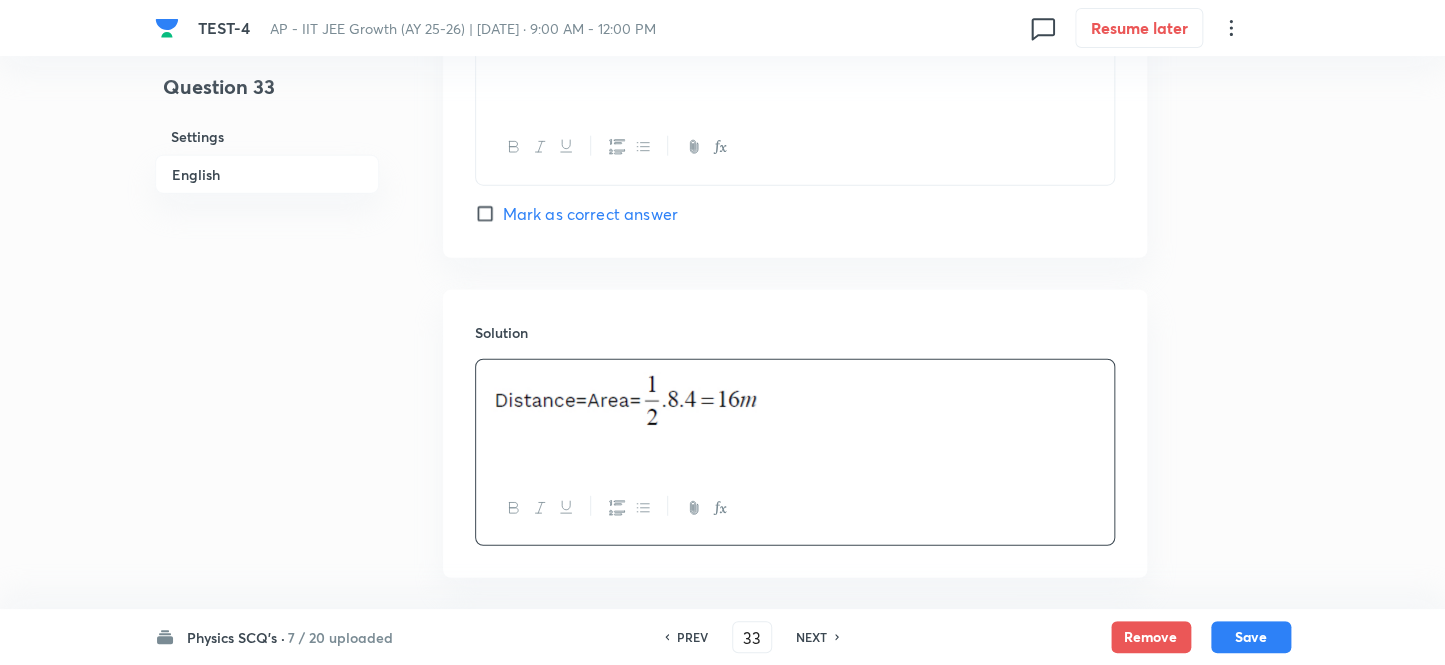 scroll, scrollTop: 2118, scrollLeft: 0, axis: vertical 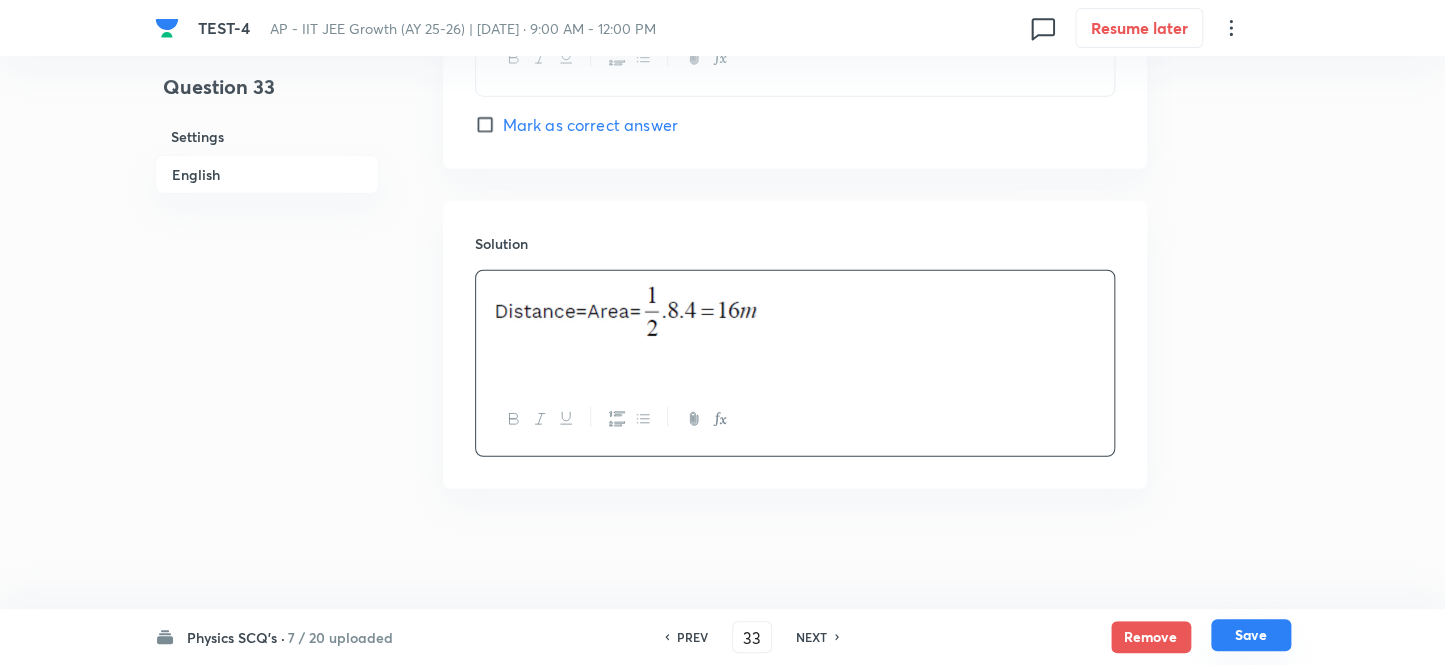 click on "Save" at bounding box center (1251, 635) 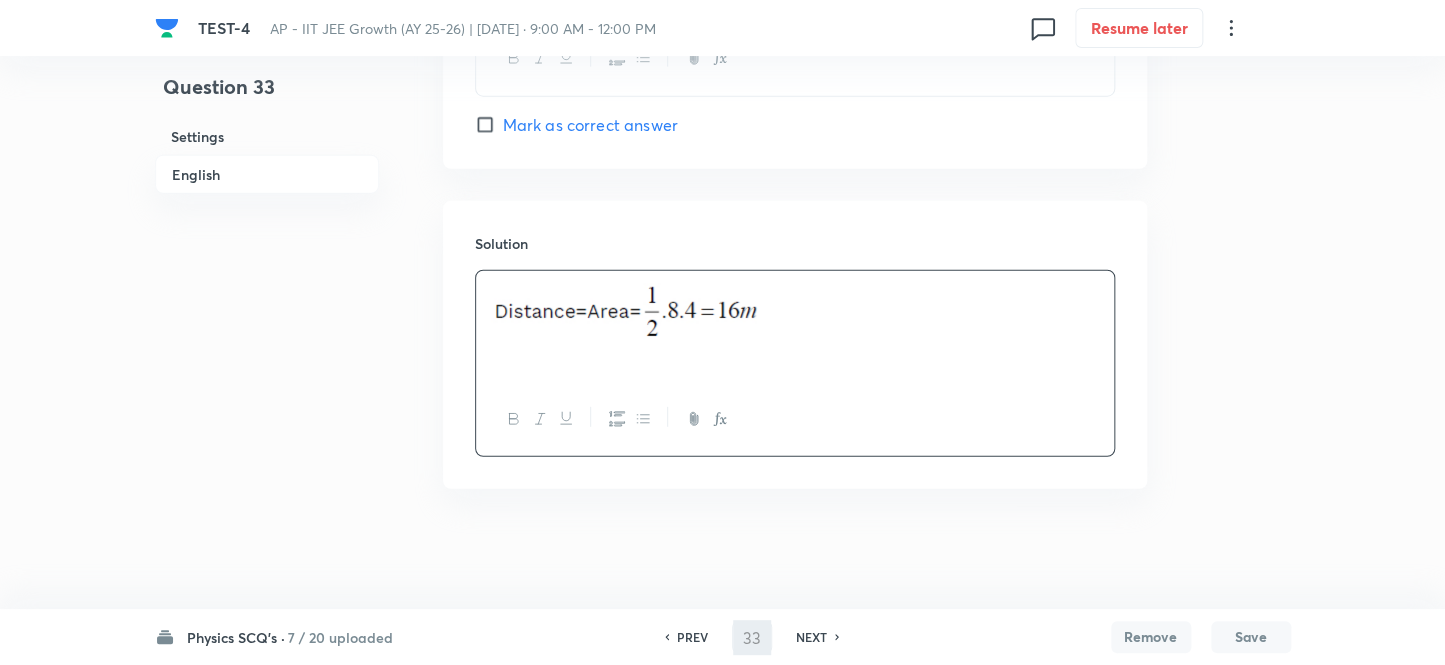 type on "34" 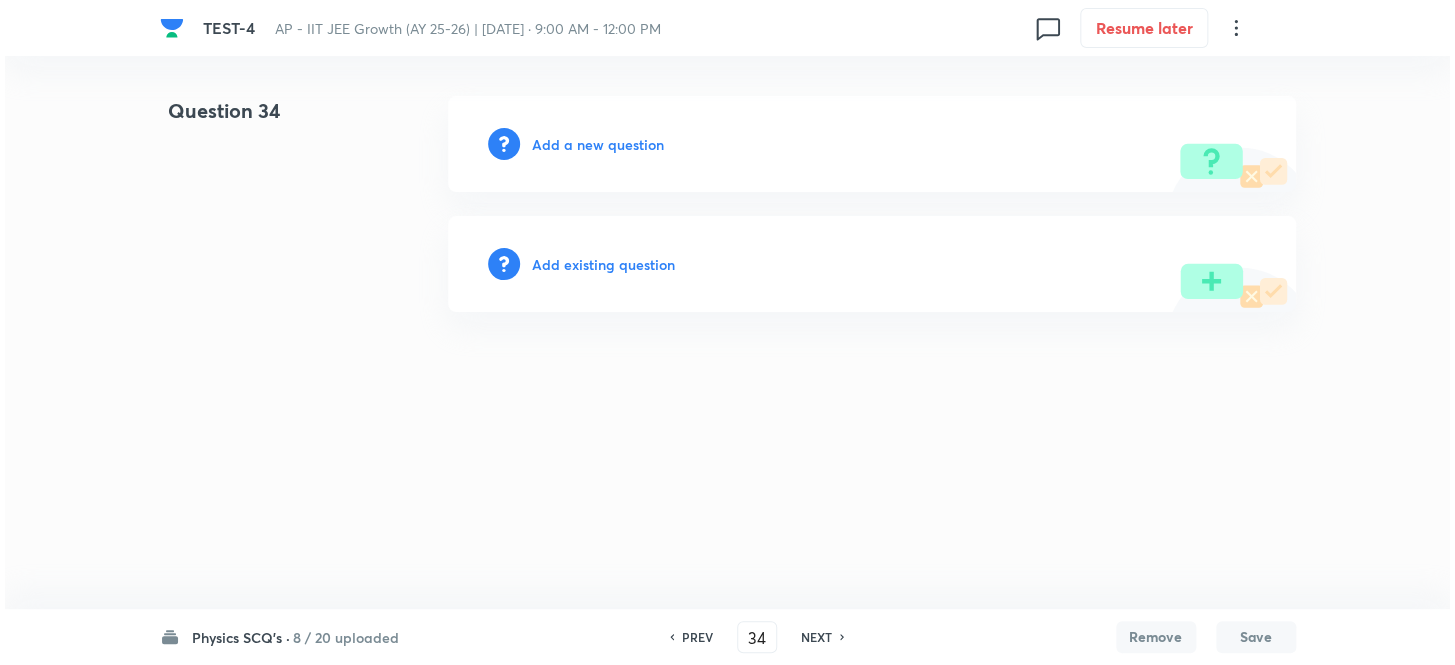 scroll, scrollTop: 0, scrollLeft: 0, axis: both 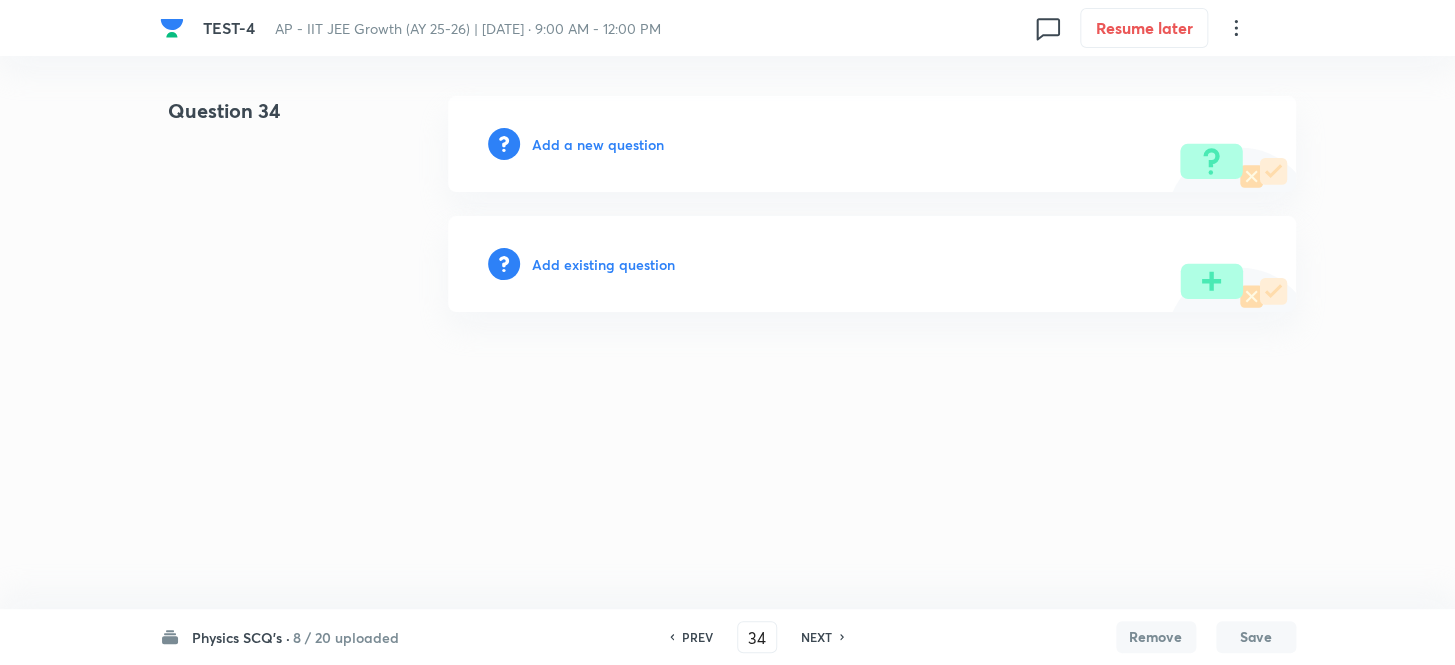 click on "Add a new question" at bounding box center (872, 144) 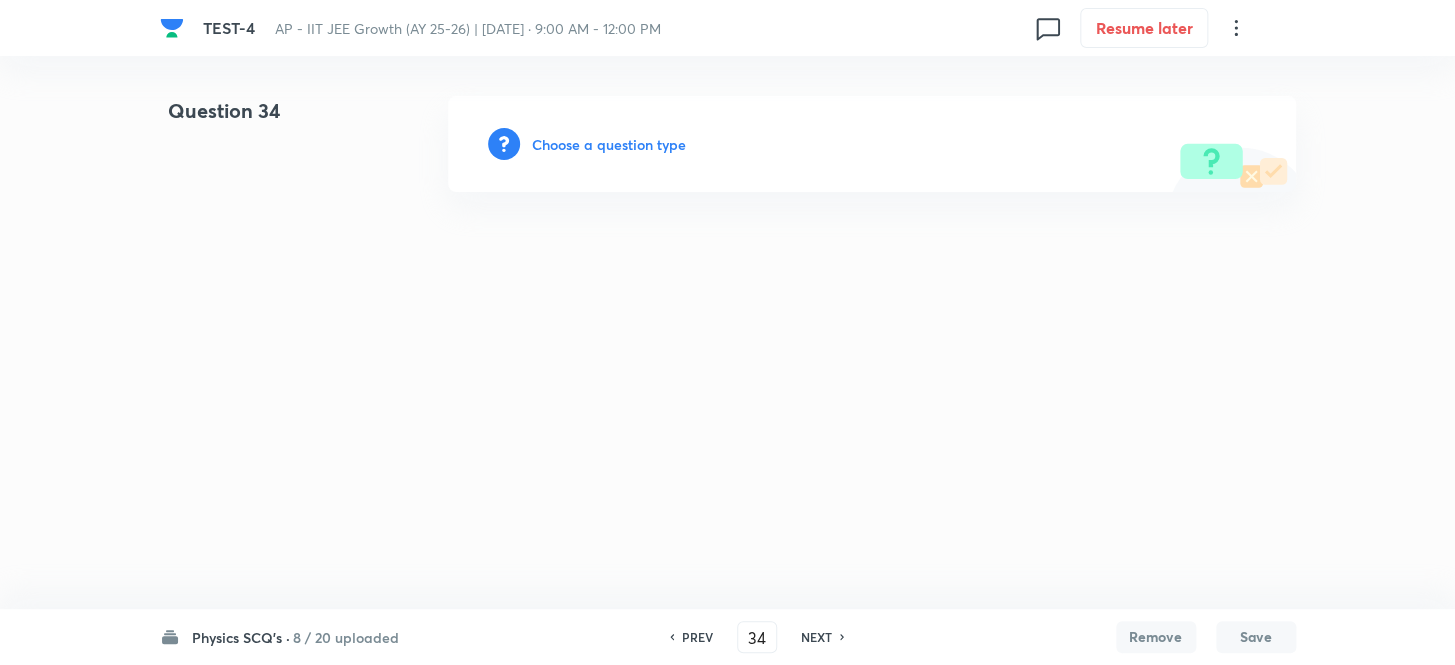 click on "Choose a question type" at bounding box center (609, 144) 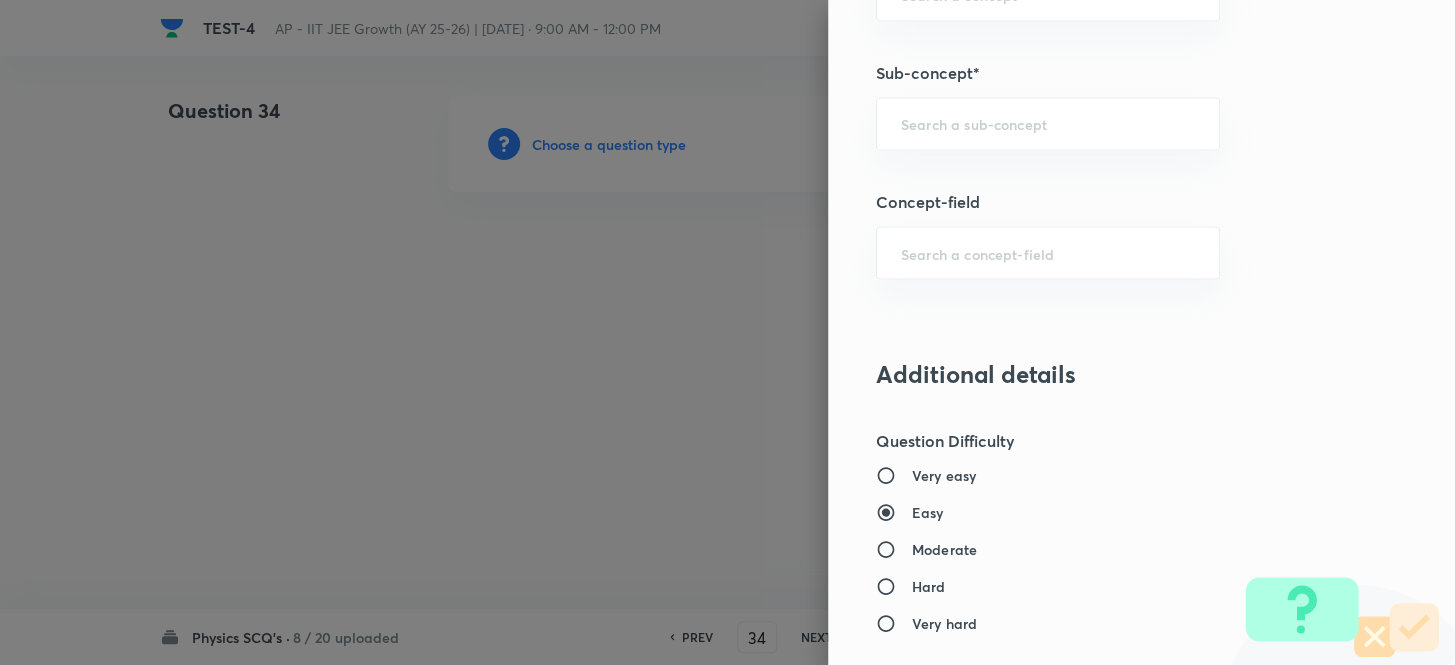 scroll, scrollTop: 1363, scrollLeft: 0, axis: vertical 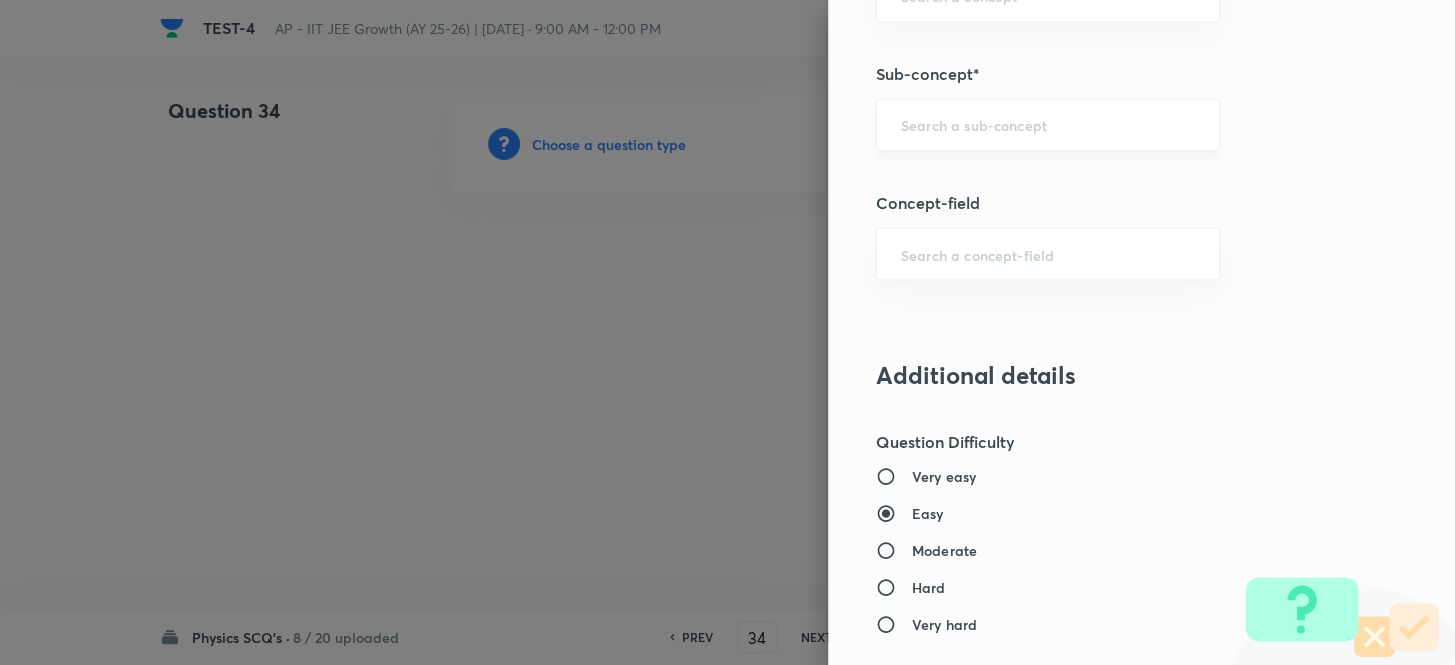 click at bounding box center (1048, 124) 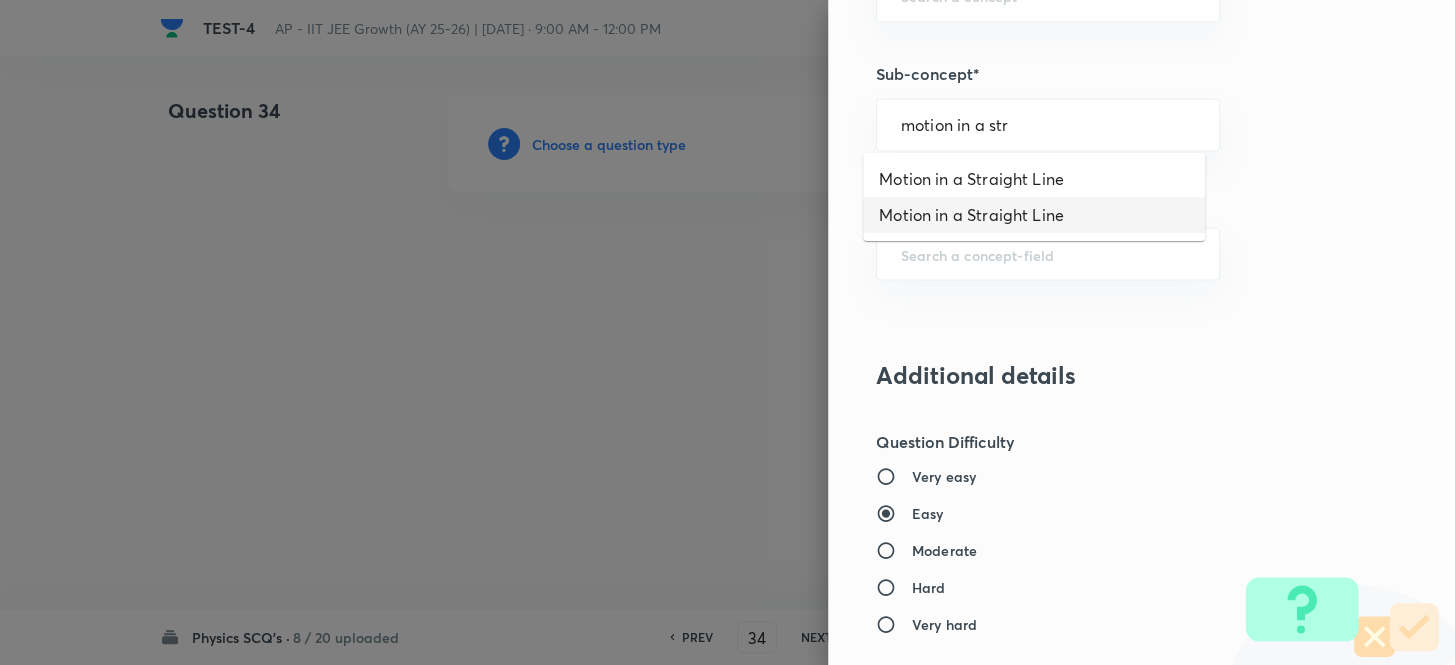 click on "Motion in a Straight Line" at bounding box center [1034, 179] 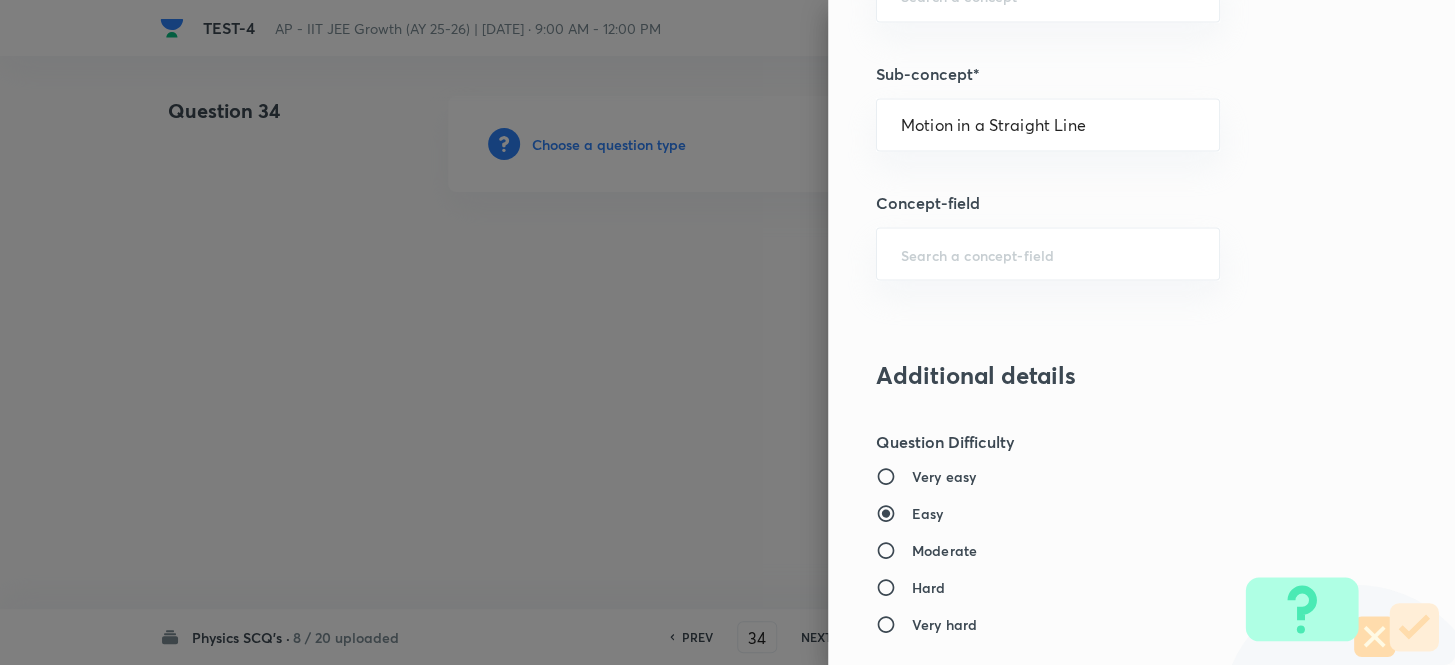 type on "Physics" 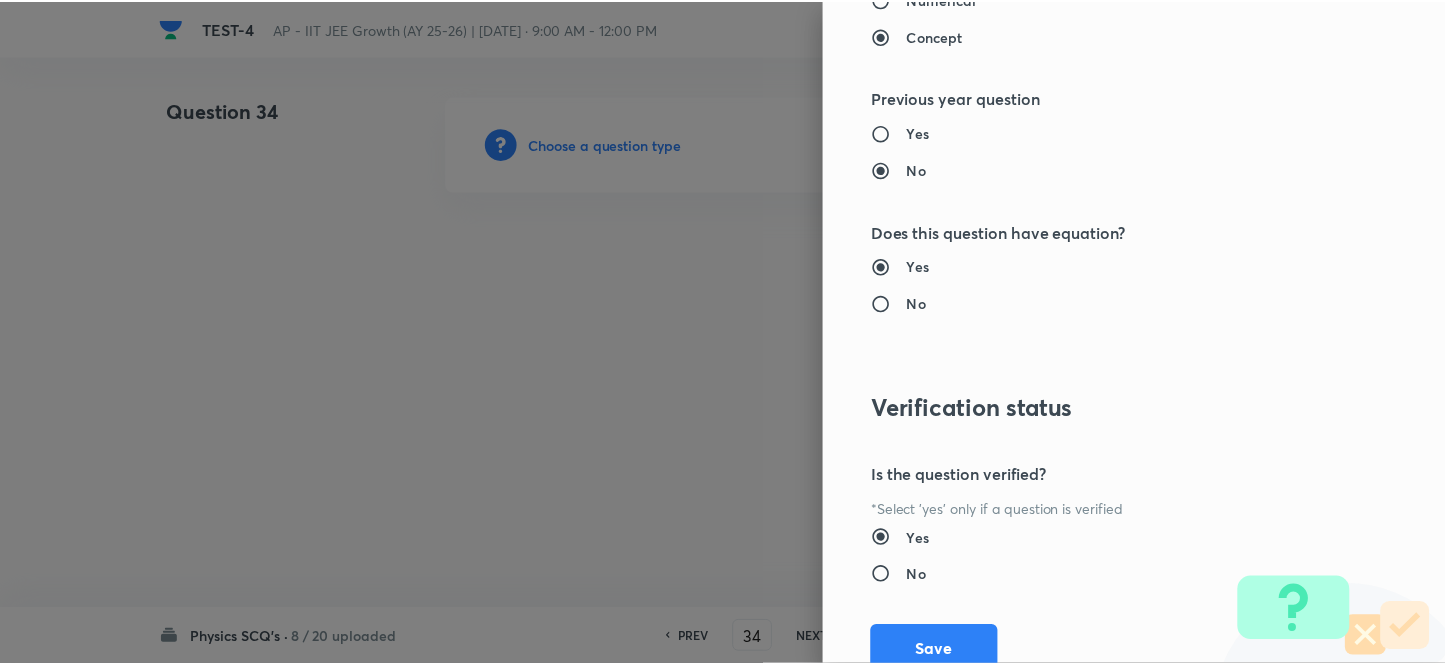 scroll, scrollTop: 2193, scrollLeft: 0, axis: vertical 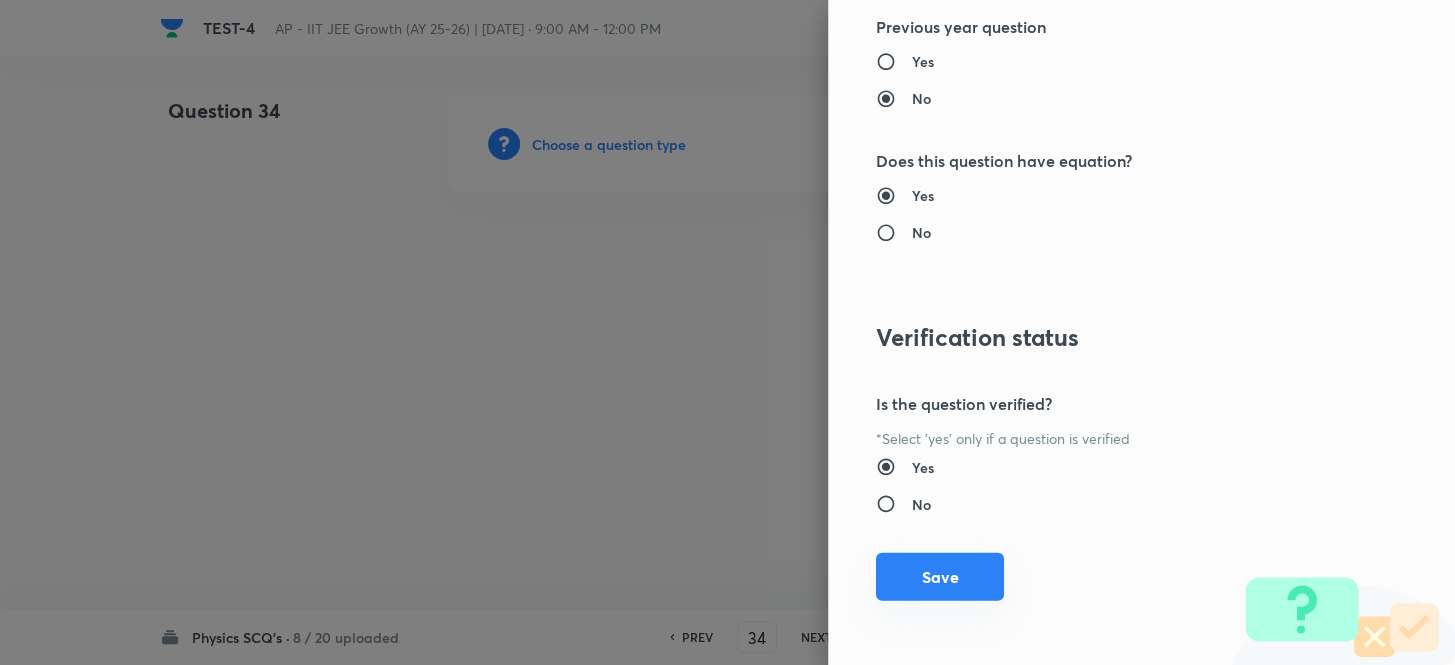 click on "Save" at bounding box center (940, 577) 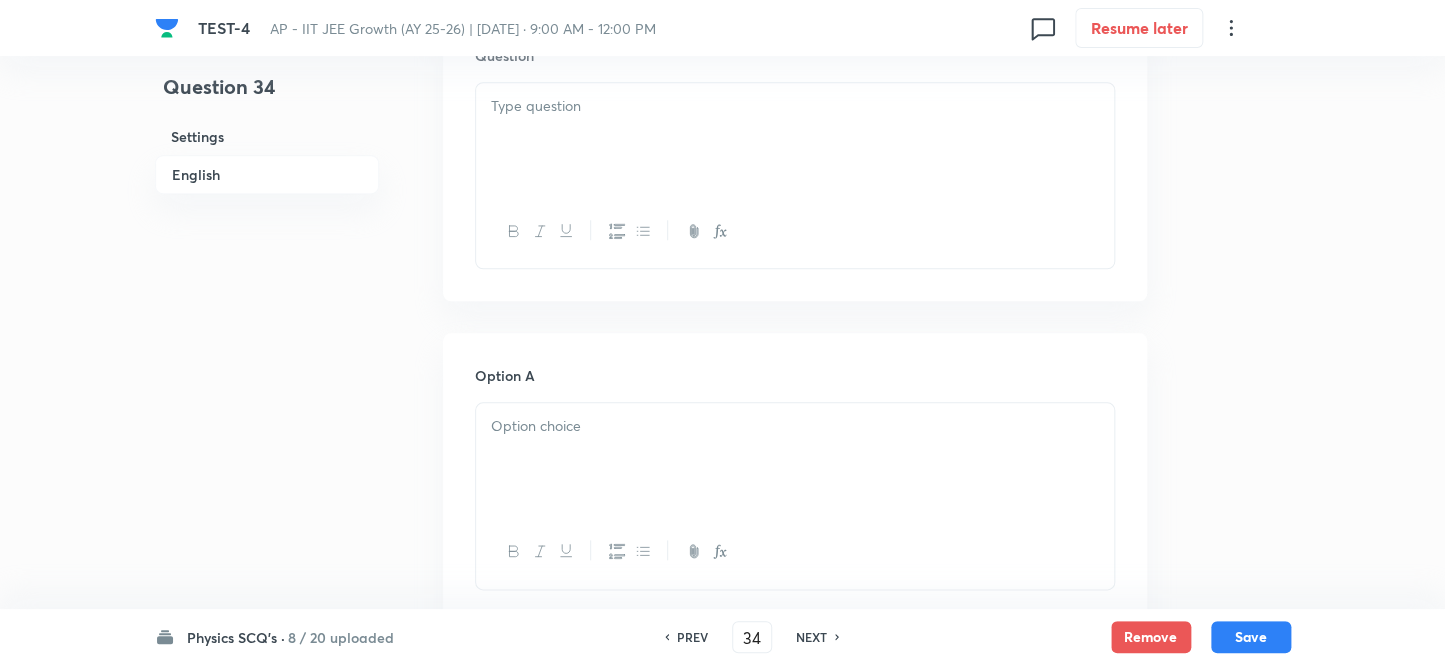scroll, scrollTop: 636, scrollLeft: 0, axis: vertical 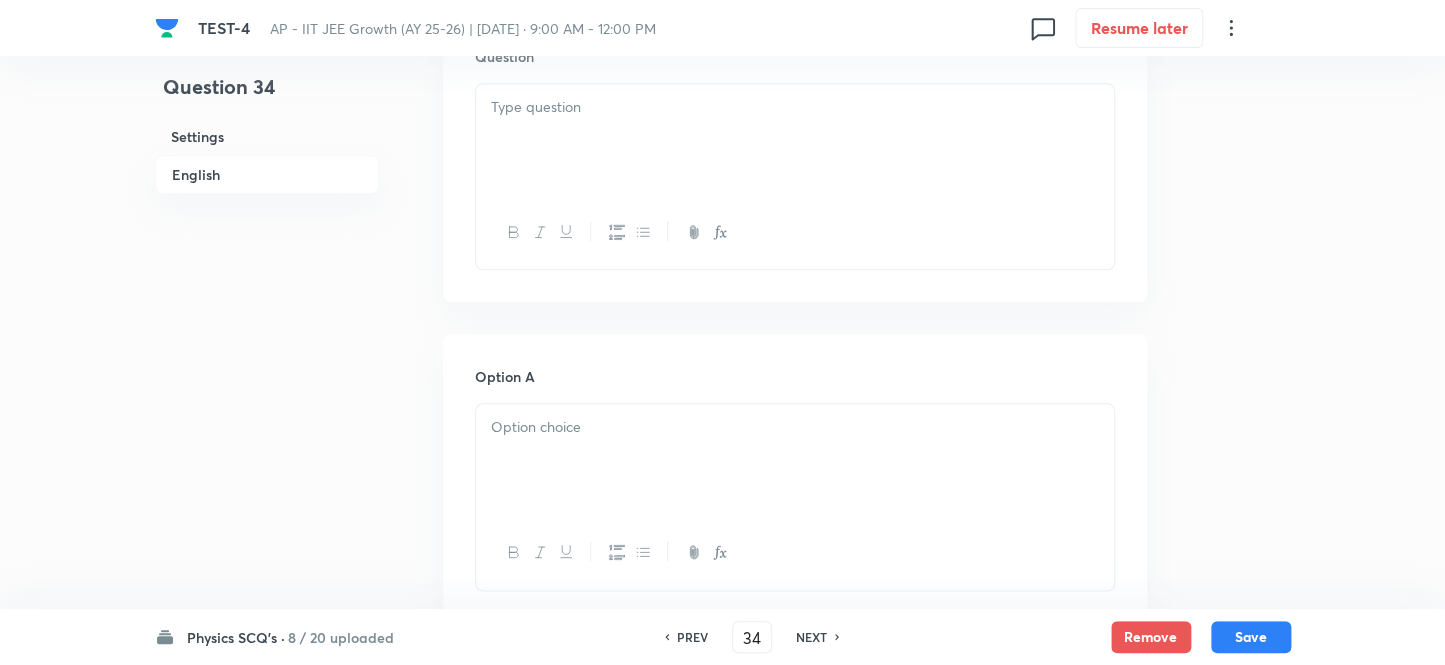 click at bounding box center [795, 140] 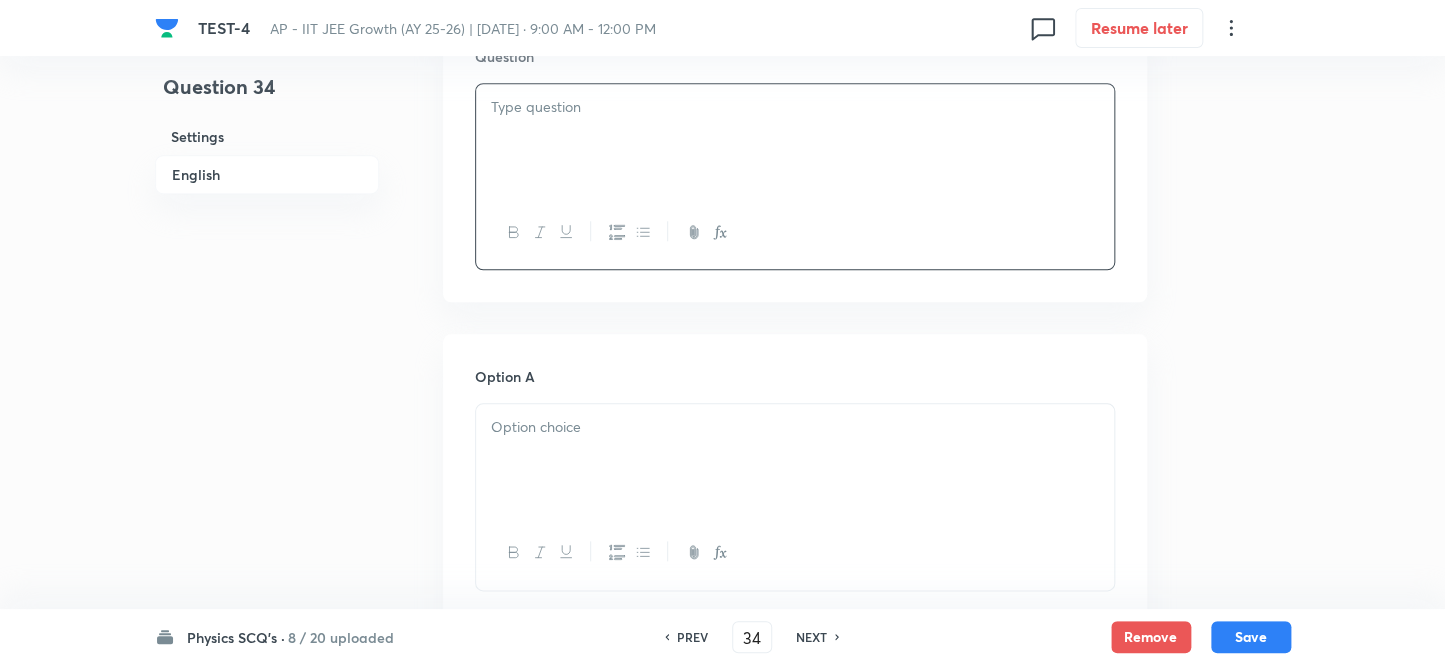 scroll, scrollTop: 272, scrollLeft: 0, axis: vertical 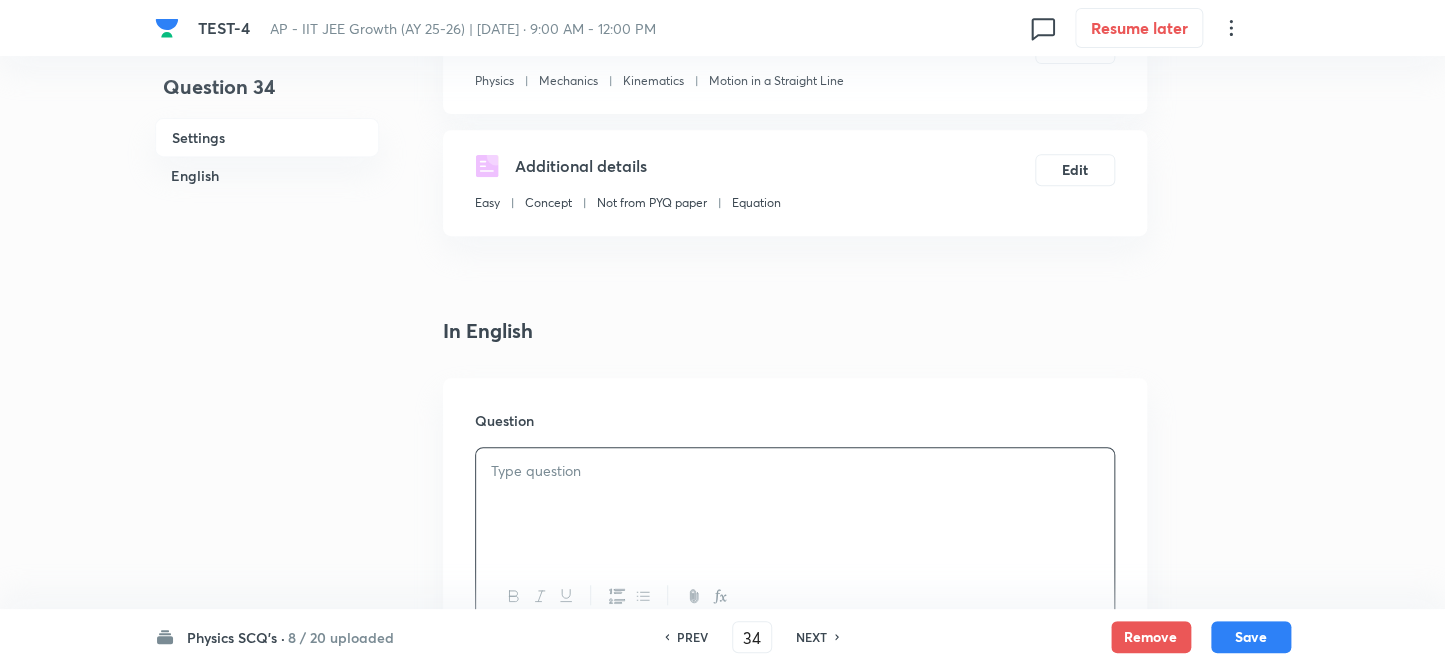 drag, startPoint x: 682, startPoint y: 639, endPoint x: 683, endPoint y: 613, distance: 26.019224 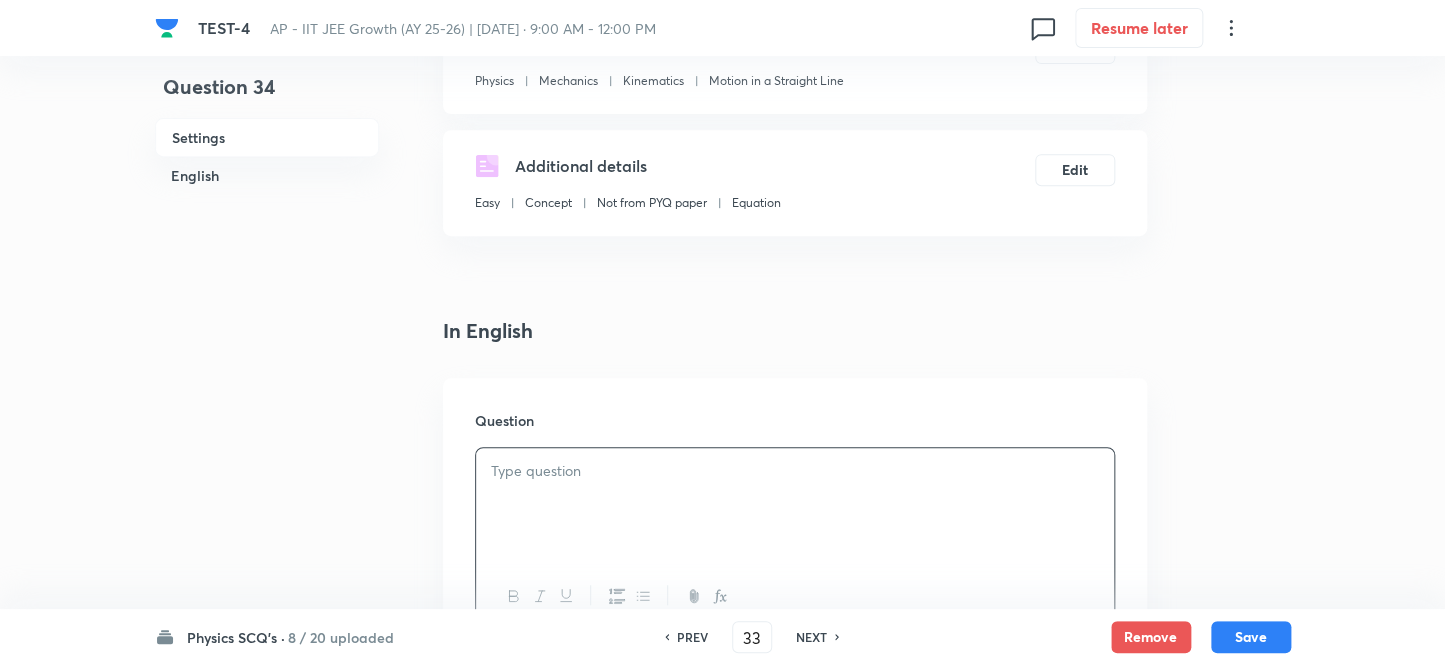 checkbox on "true" 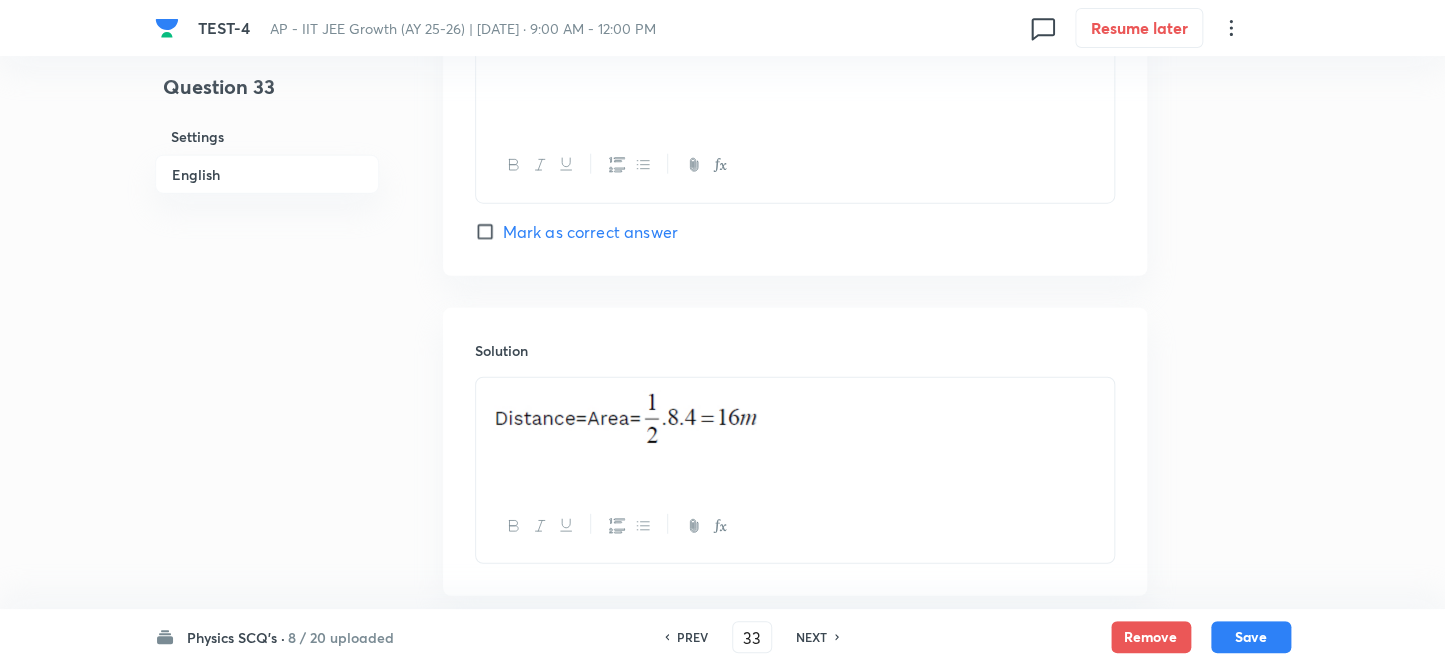 scroll, scrollTop: 2118, scrollLeft: 0, axis: vertical 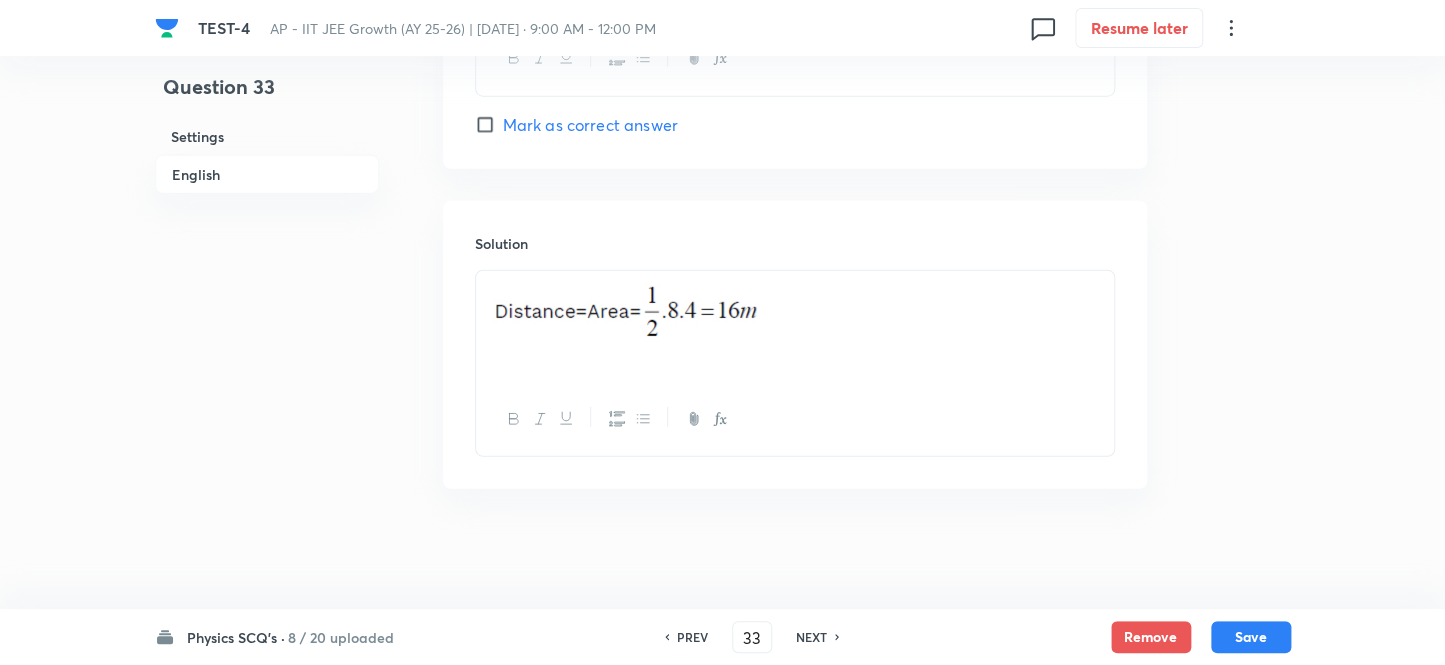 click at bounding box center [795, 315] 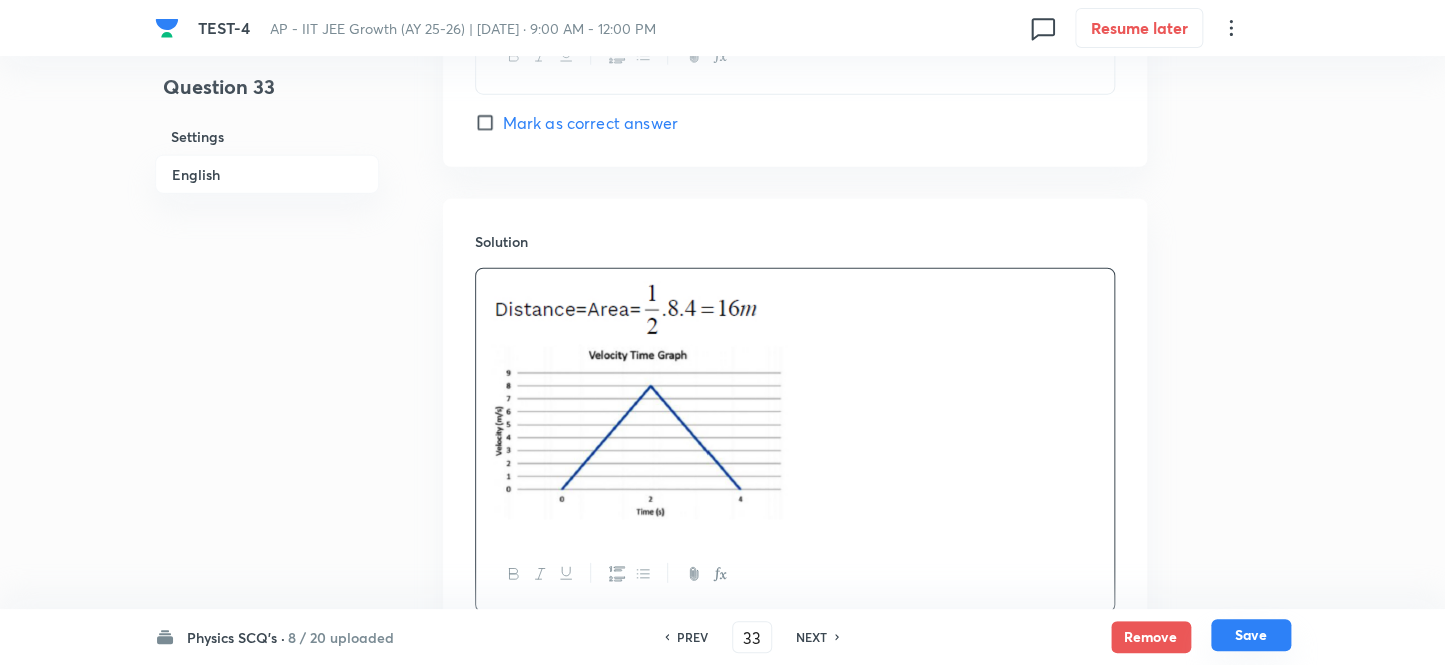 click on "Save" at bounding box center [1251, 635] 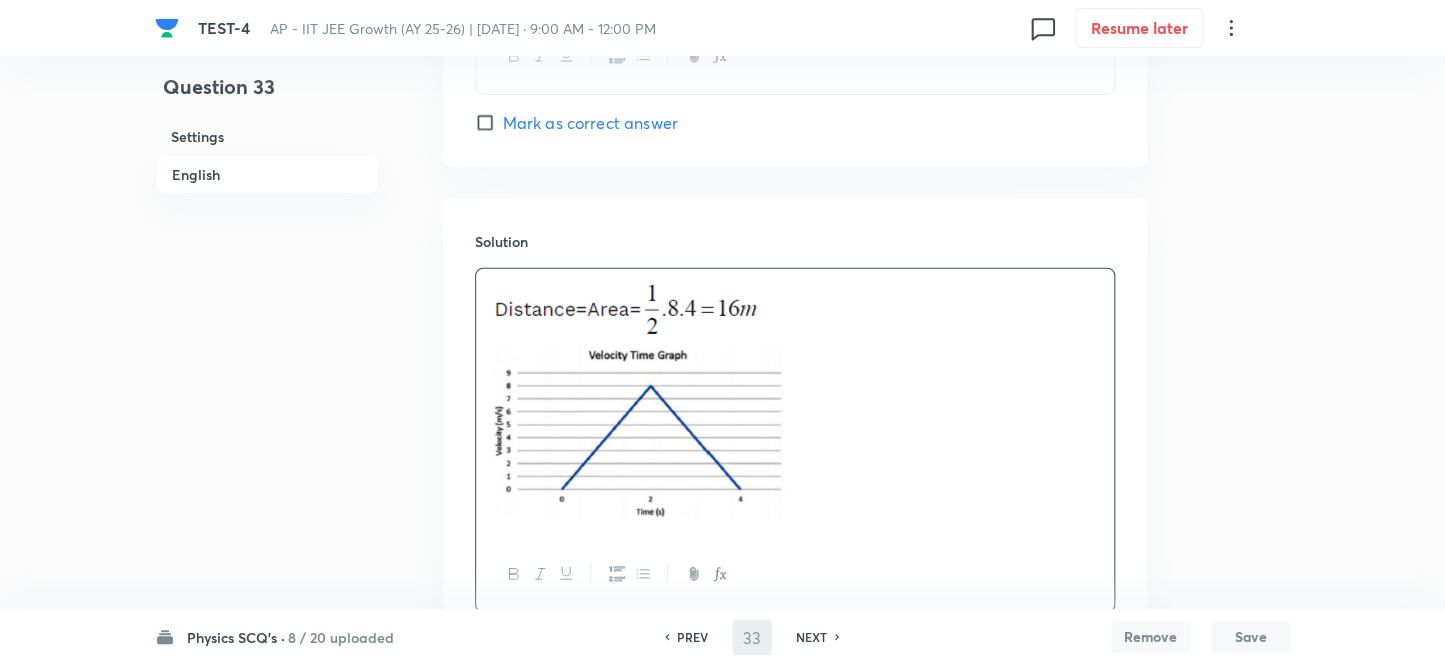 type on "34" 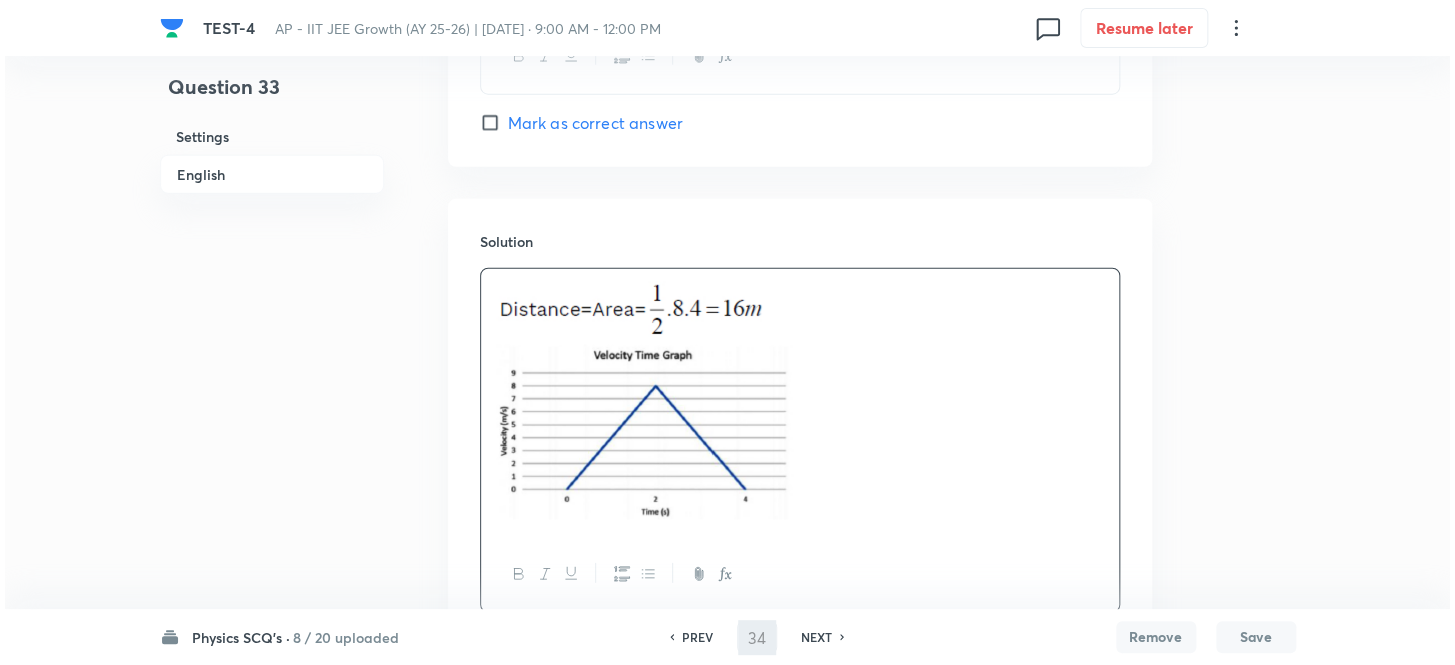 scroll, scrollTop: 0, scrollLeft: 0, axis: both 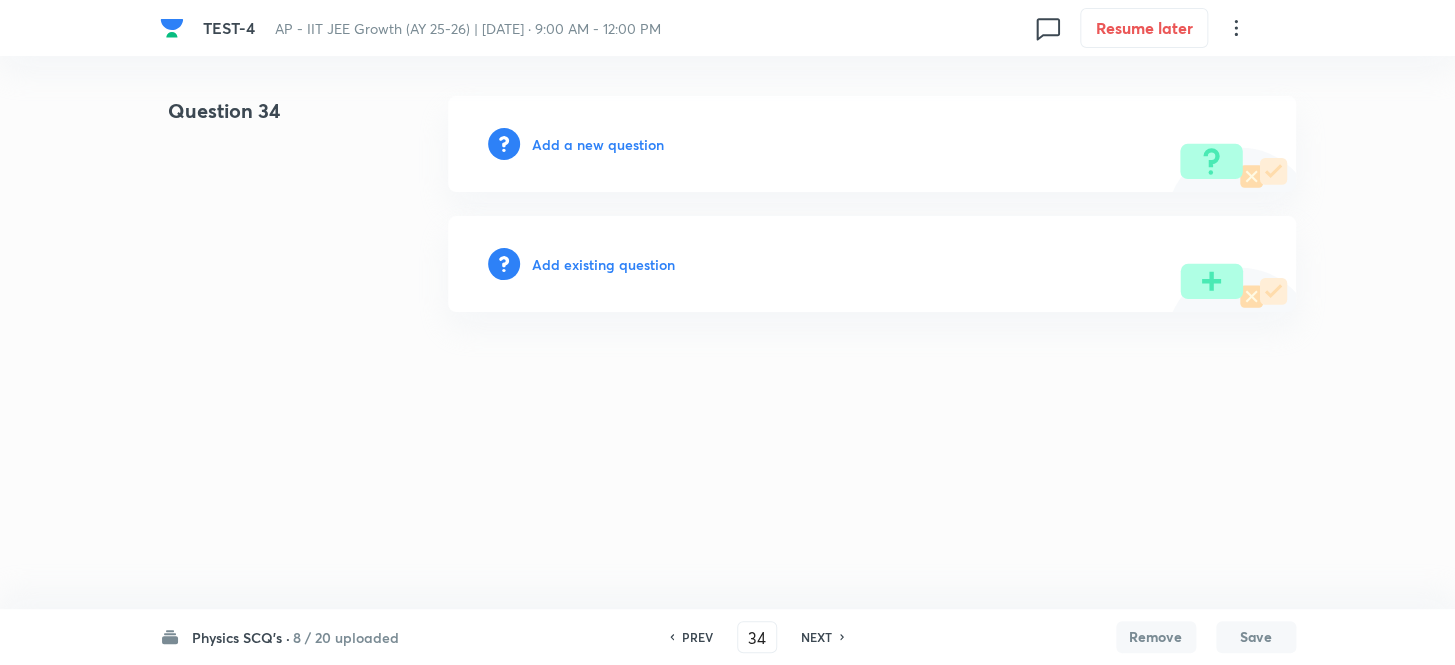 click on "Add a new question" at bounding box center [598, 144] 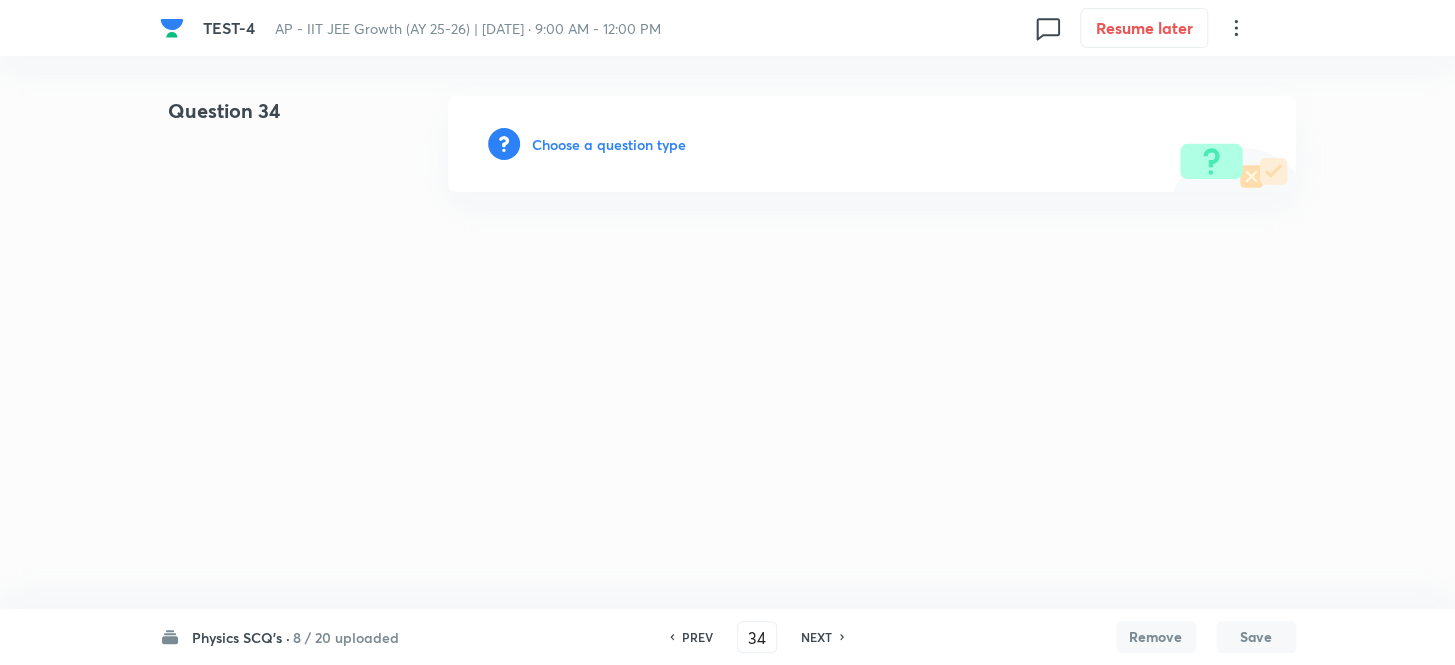 click on "Choose a question type" at bounding box center [609, 144] 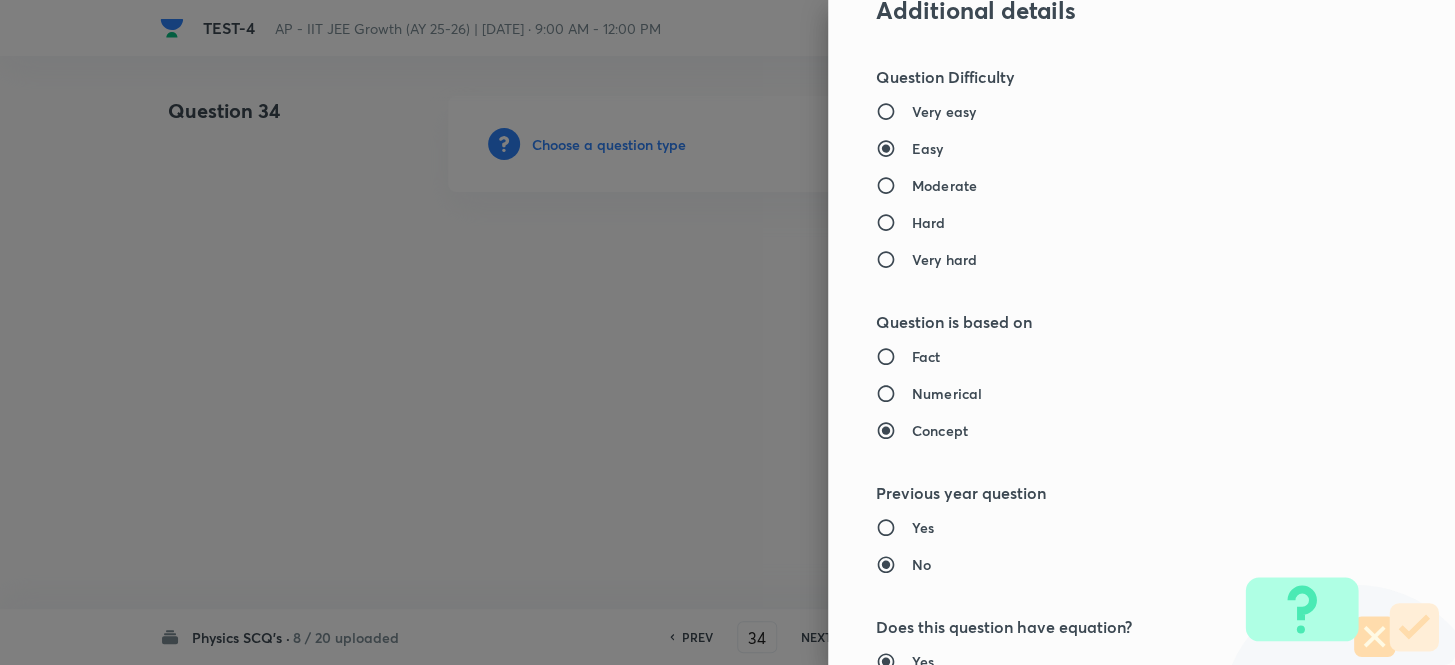 scroll, scrollTop: 1454, scrollLeft: 0, axis: vertical 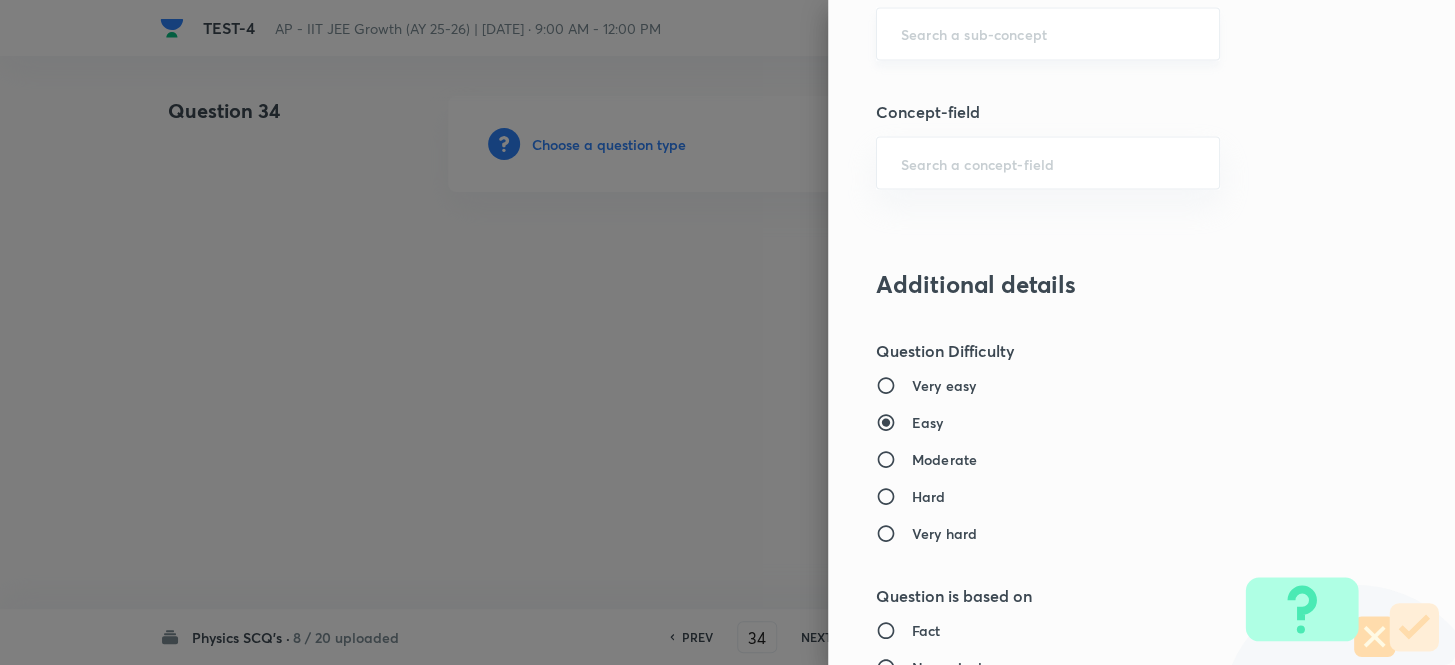 click at bounding box center [1048, 33] 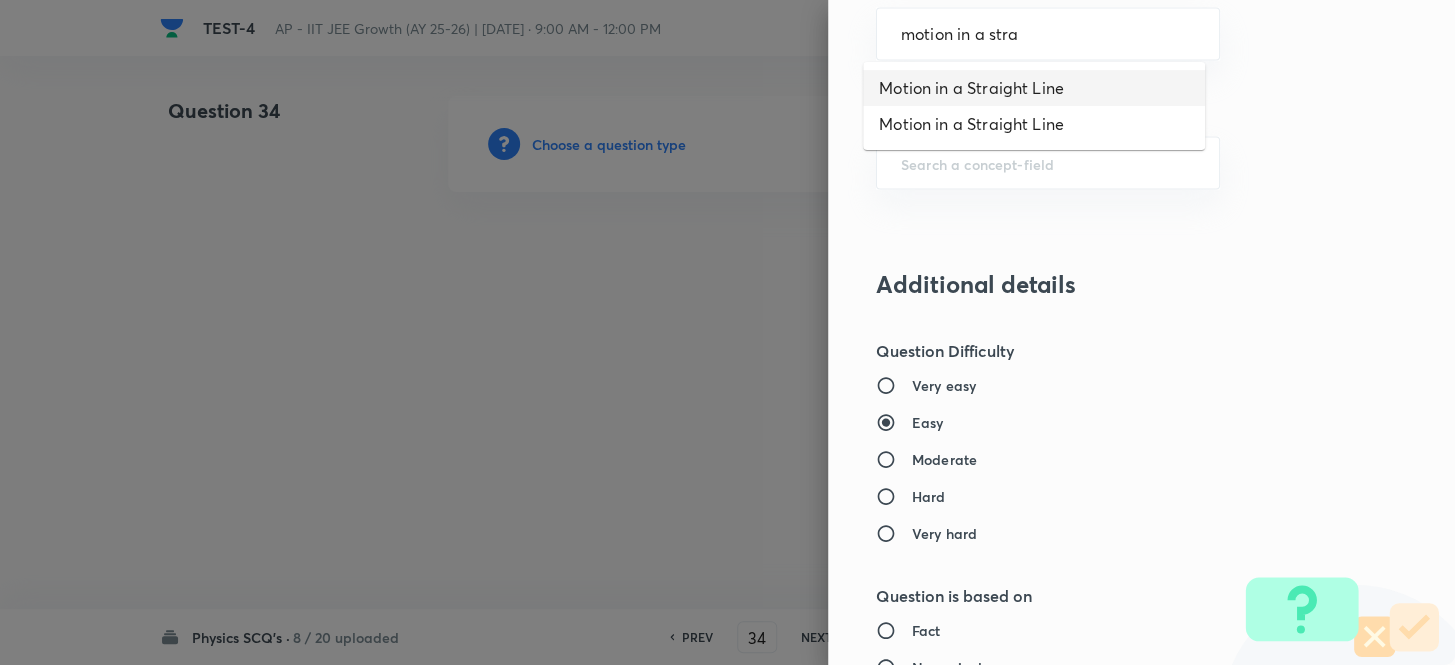 click on "Motion in a Straight Line" at bounding box center [1034, 88] 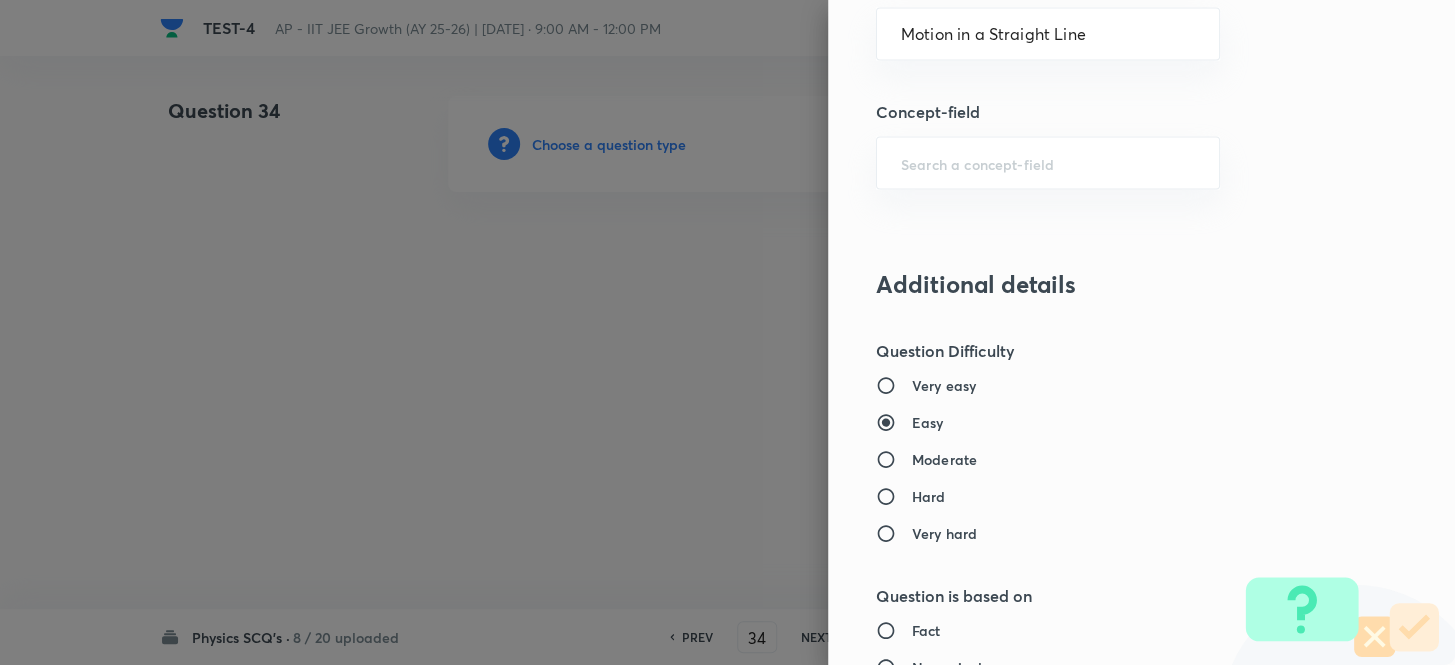 type on "Physics" 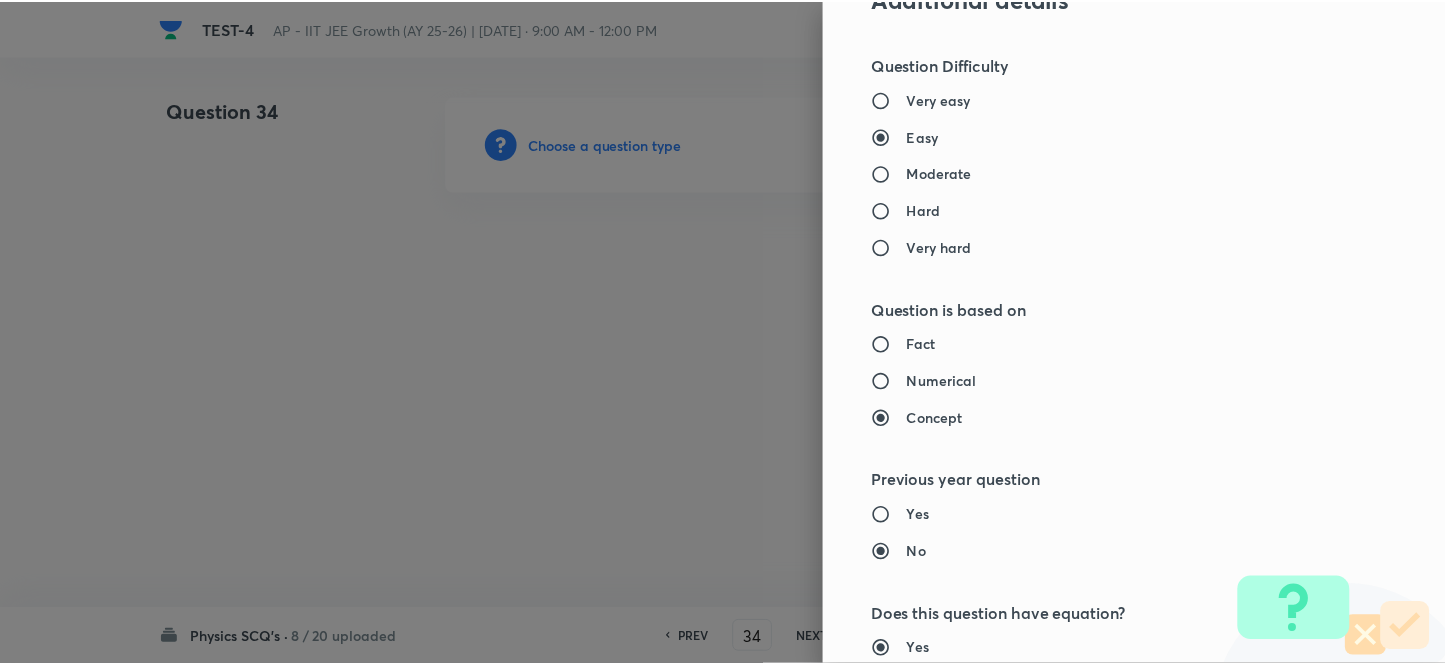 scroll, scrollTop: 2193, scrollLeft: 0, axis: vertical 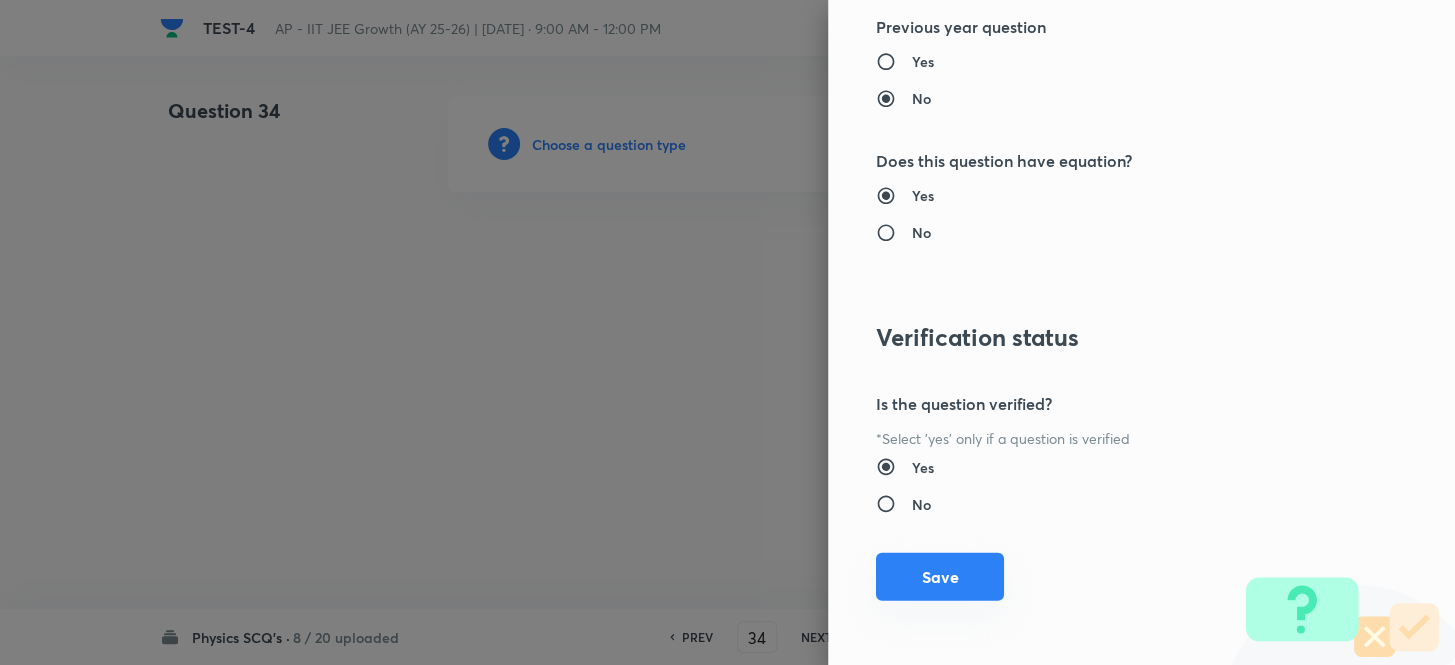 click on "Save" at bounding box center (940, 577) 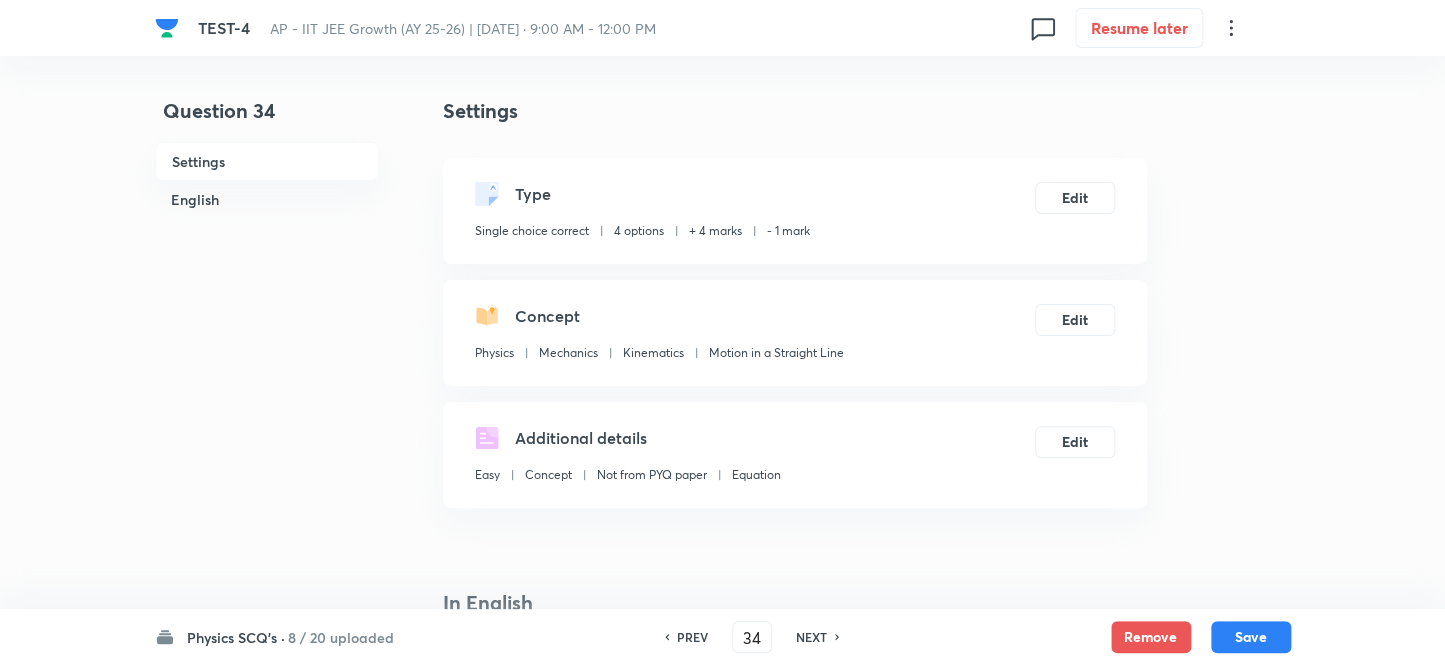 scroll, scrollTop: 363, scrollLeft: 0, axis: vertical 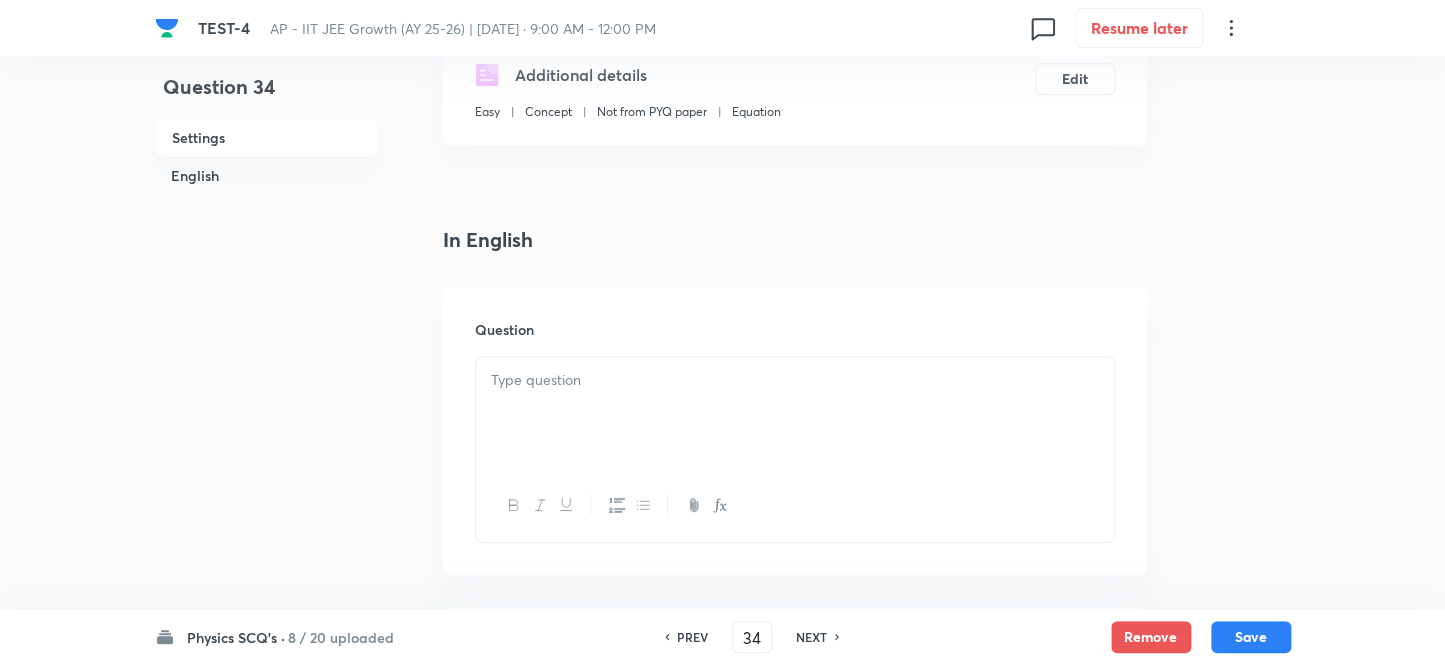 click at bounding box center [795, 380] 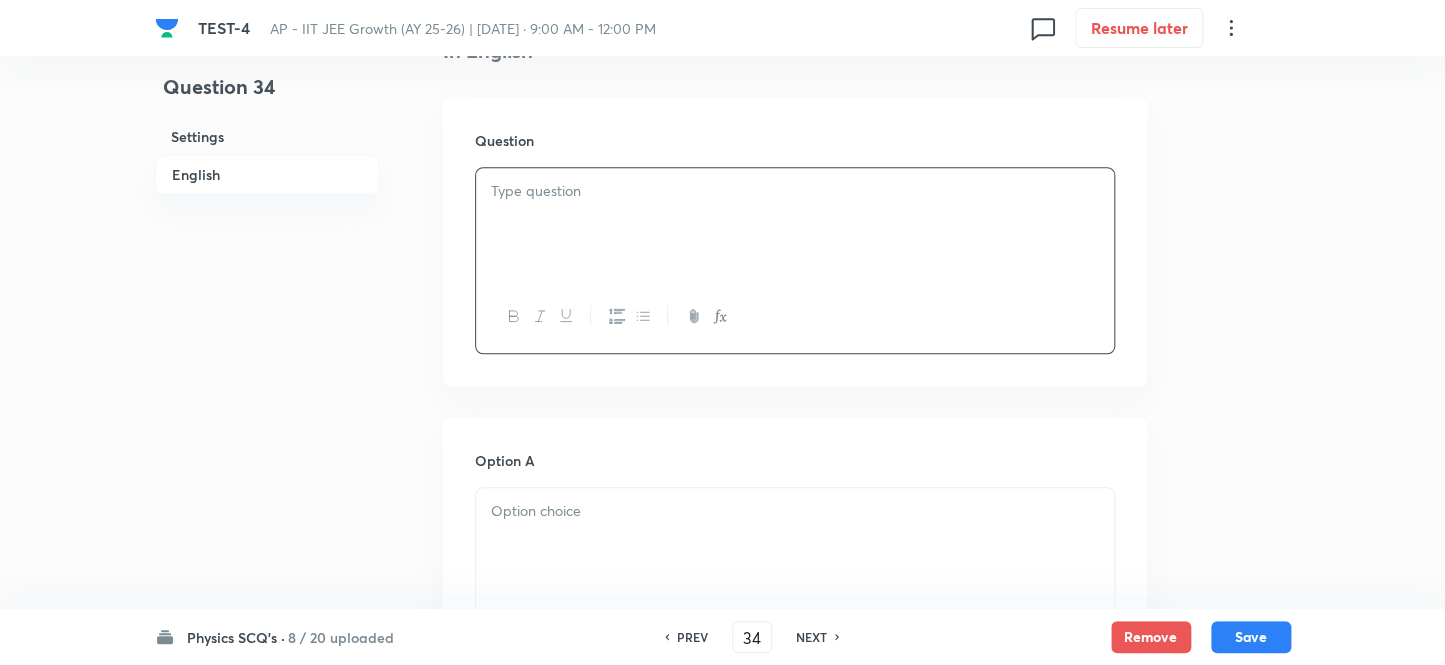 scroll, scrollTop: 727, scrollLeft: 0, axis: vertical 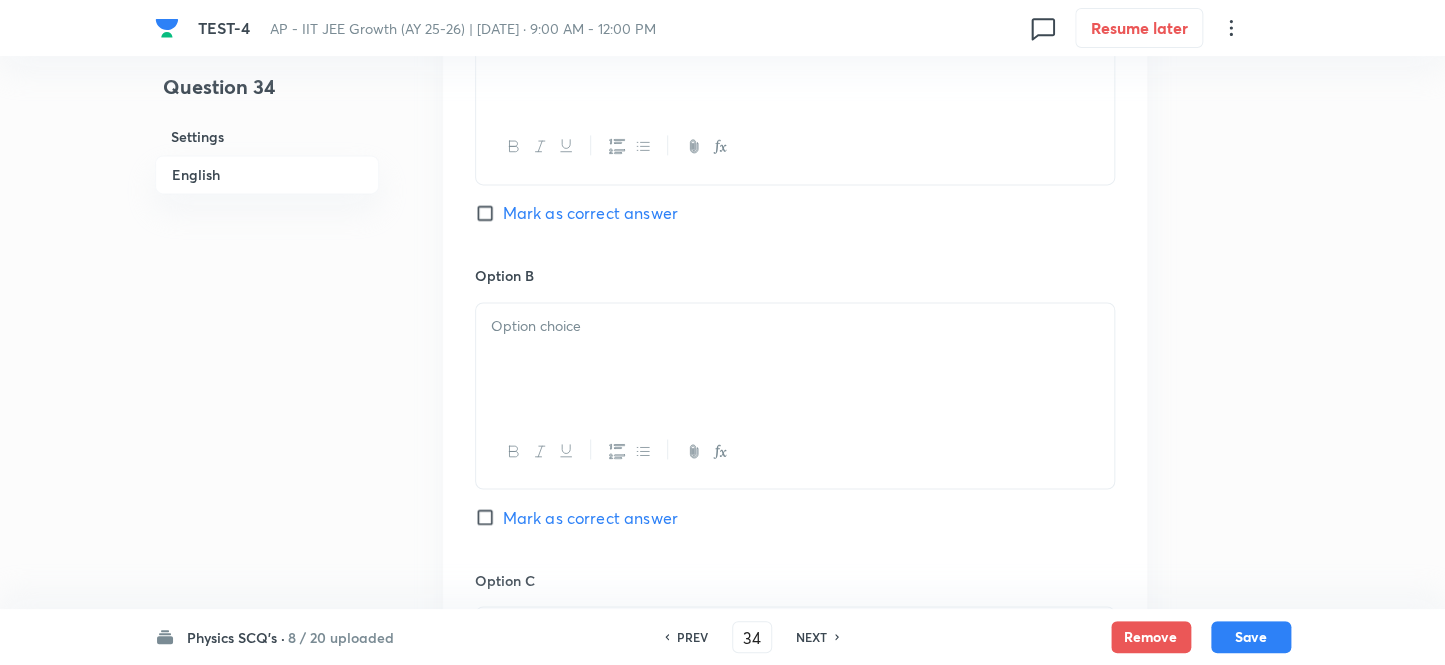 click at bounding box center [795, 146] 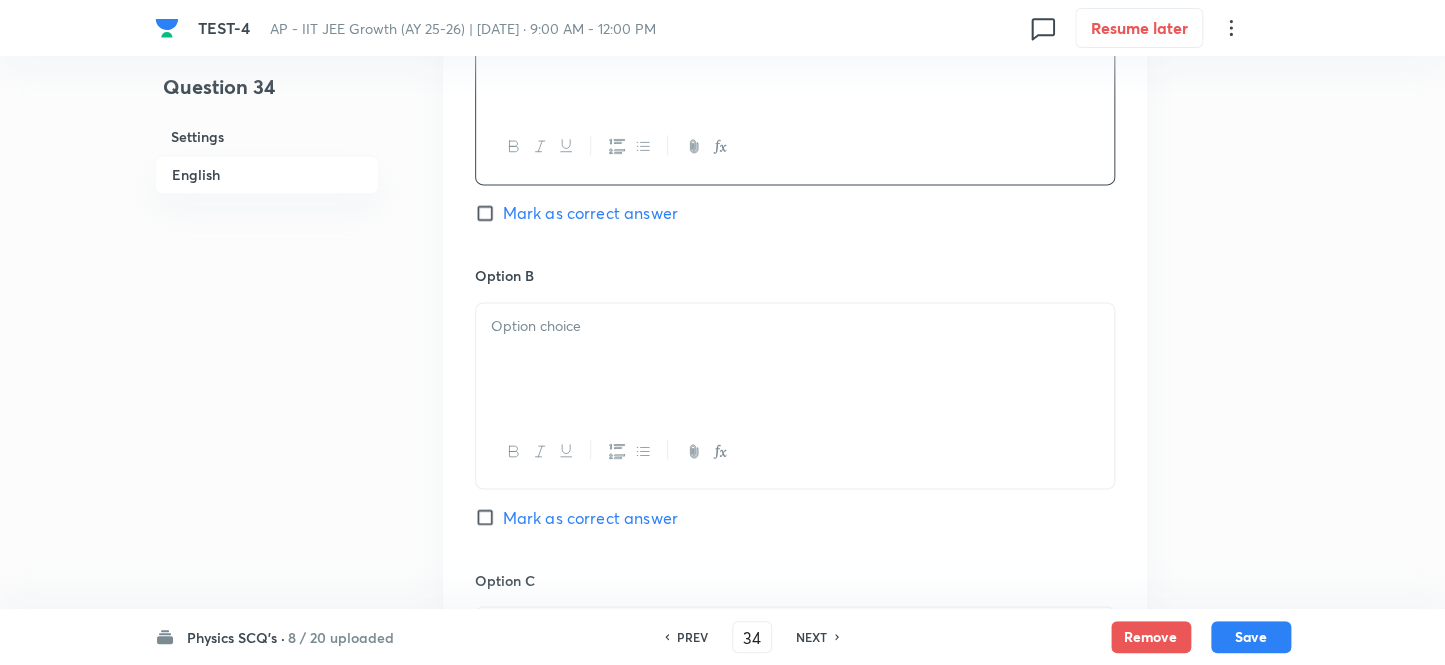 scroll, scrollTop: 1000, scrollLeft: 0, axis: vertical 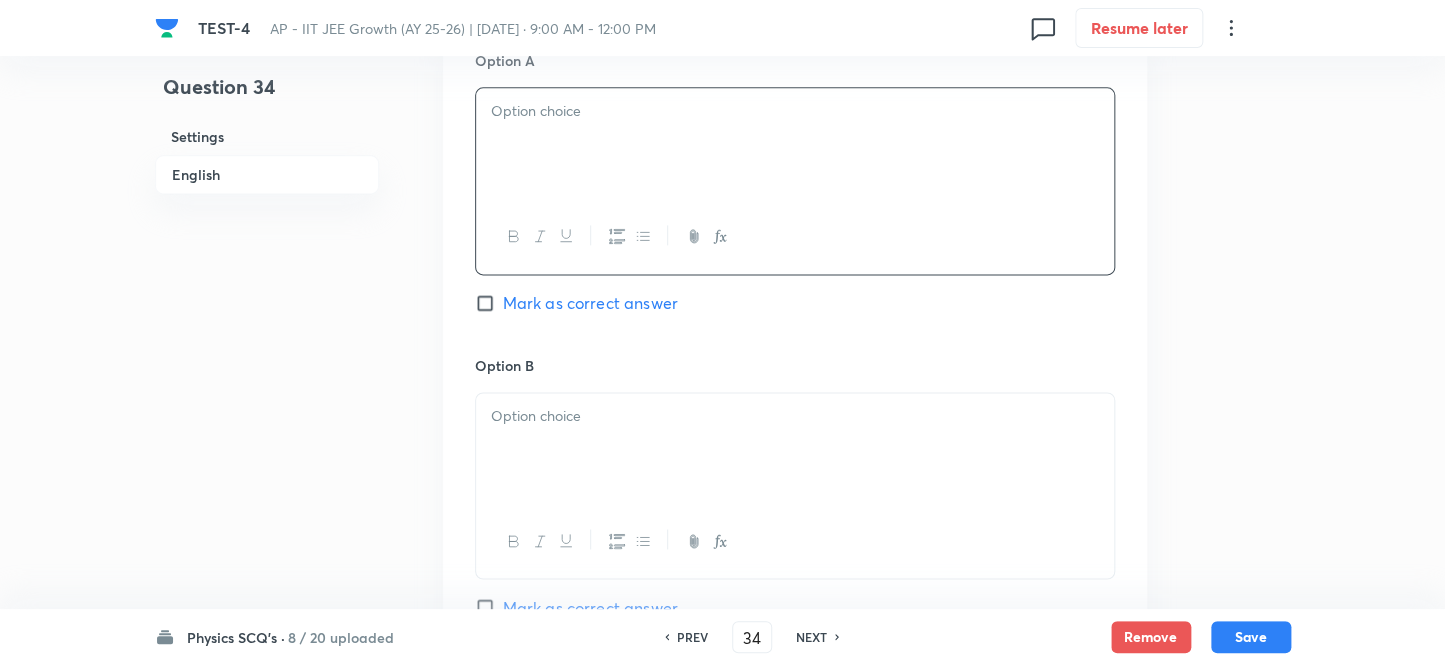 type 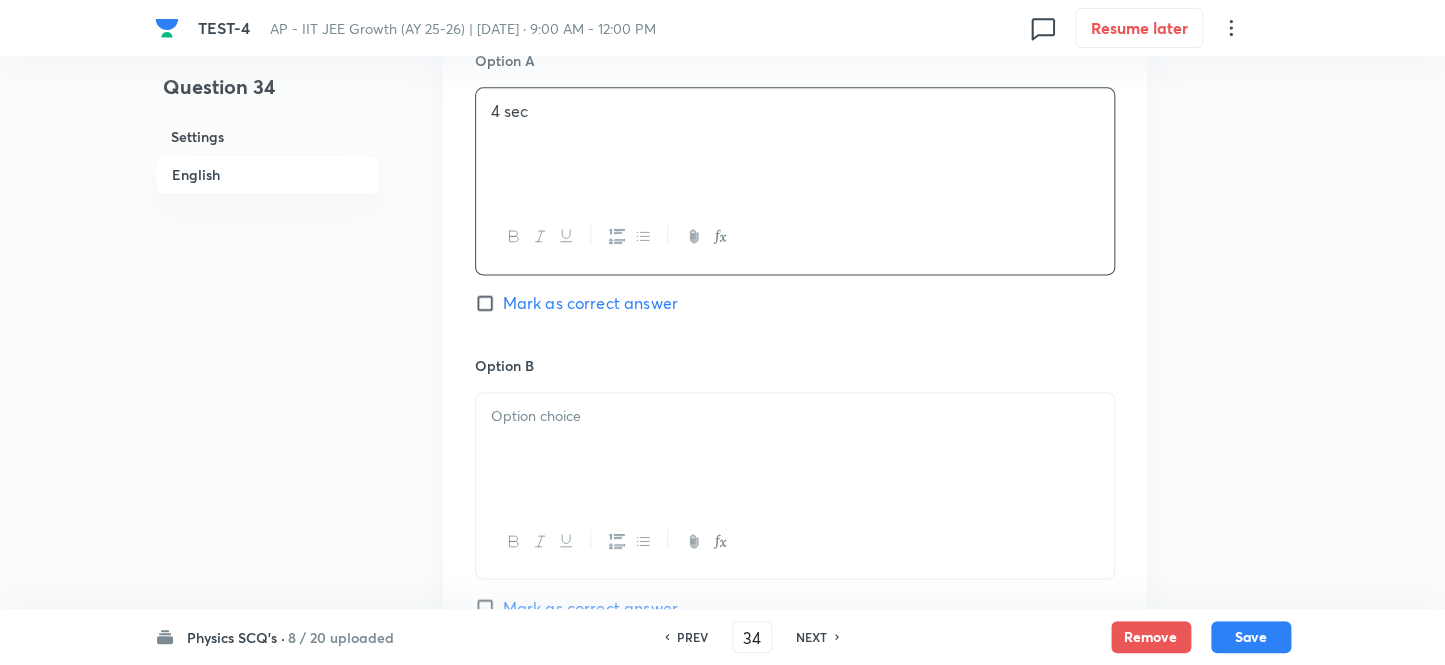 click at bounding box center (795, 449) 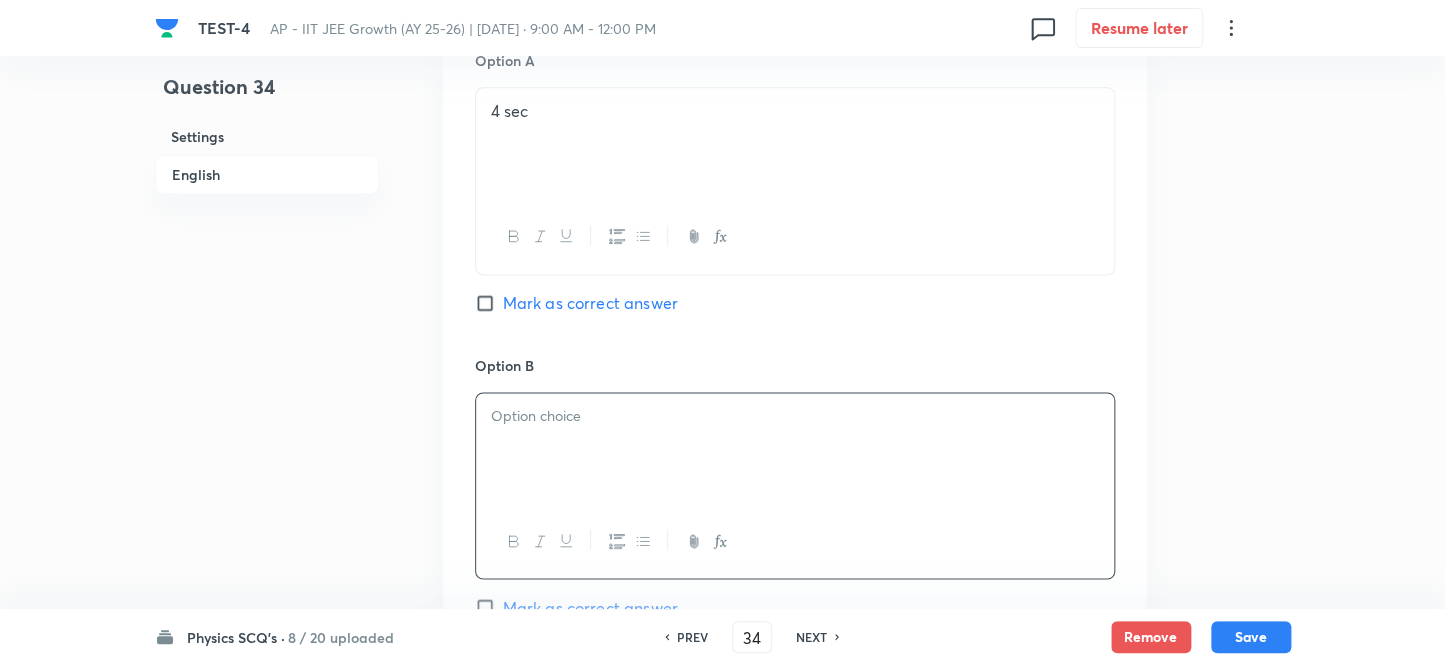 type 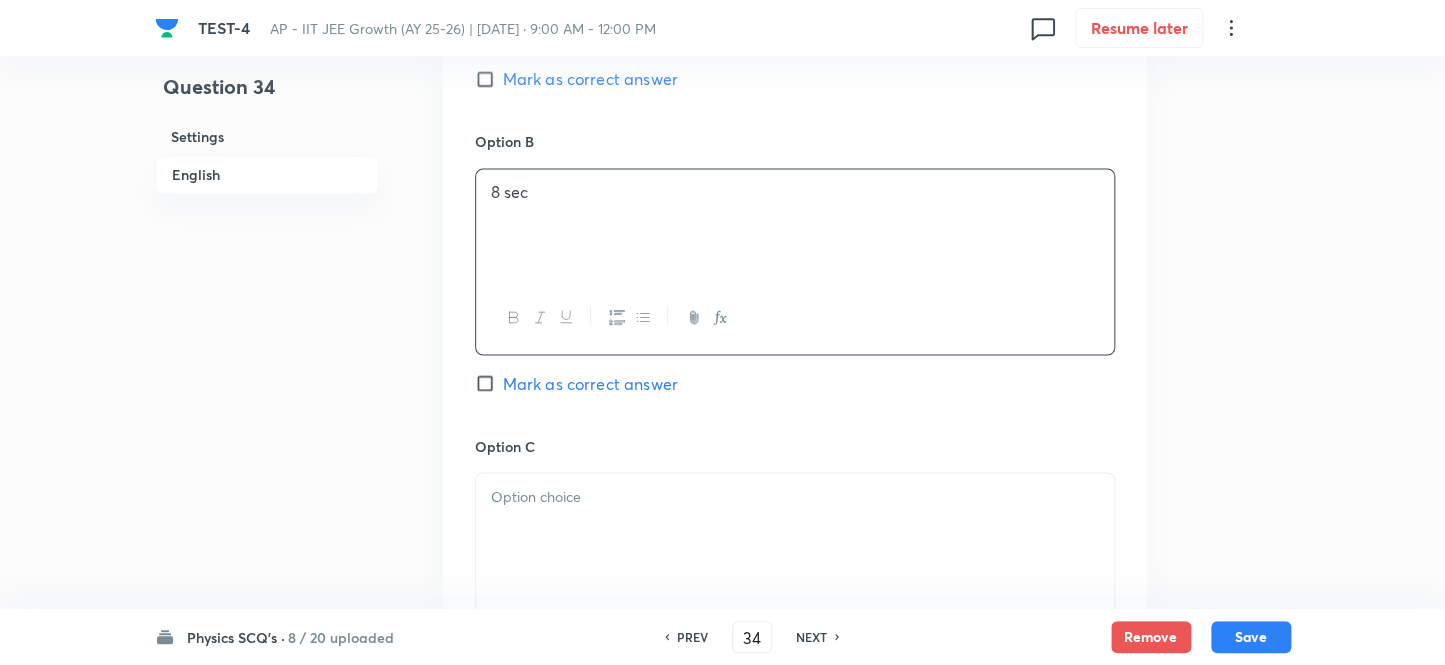scroll, scrollTop: 1272, scrollLeft: 0, axis: vertical 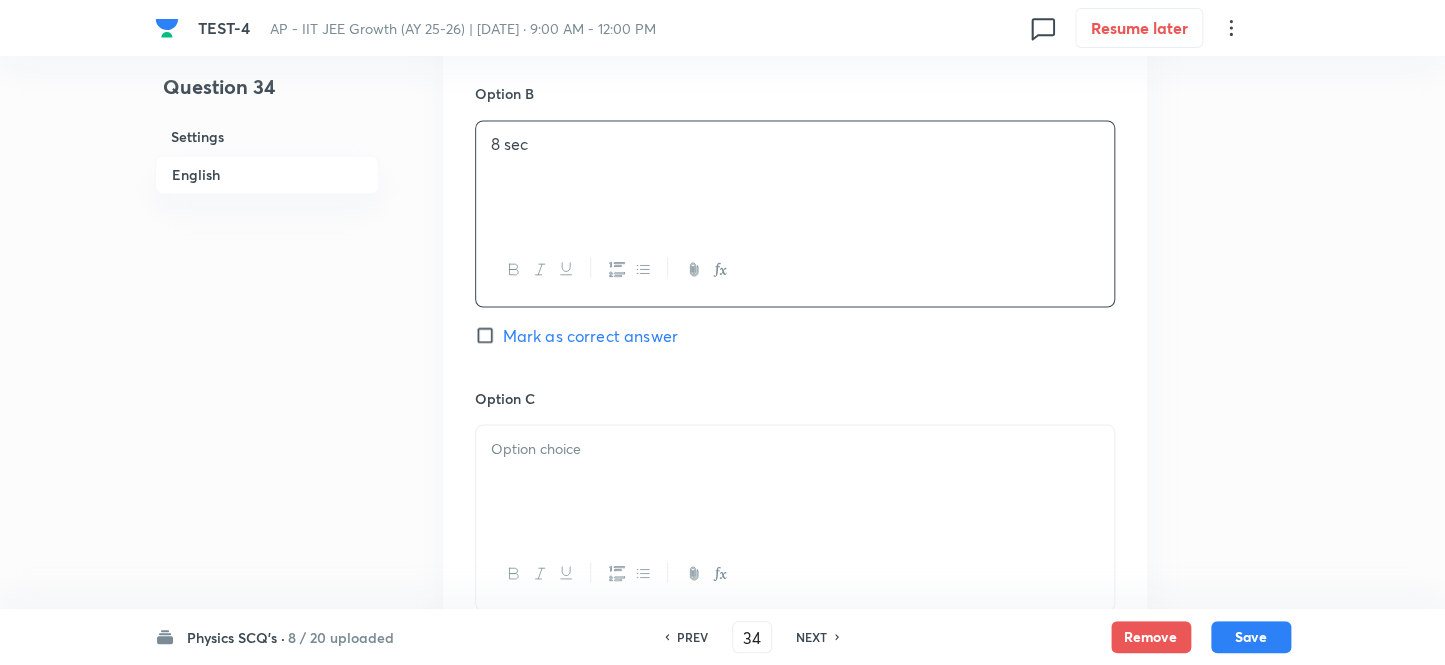 click on "Option C Mark as correct answer" at bounding box center [795, 539] 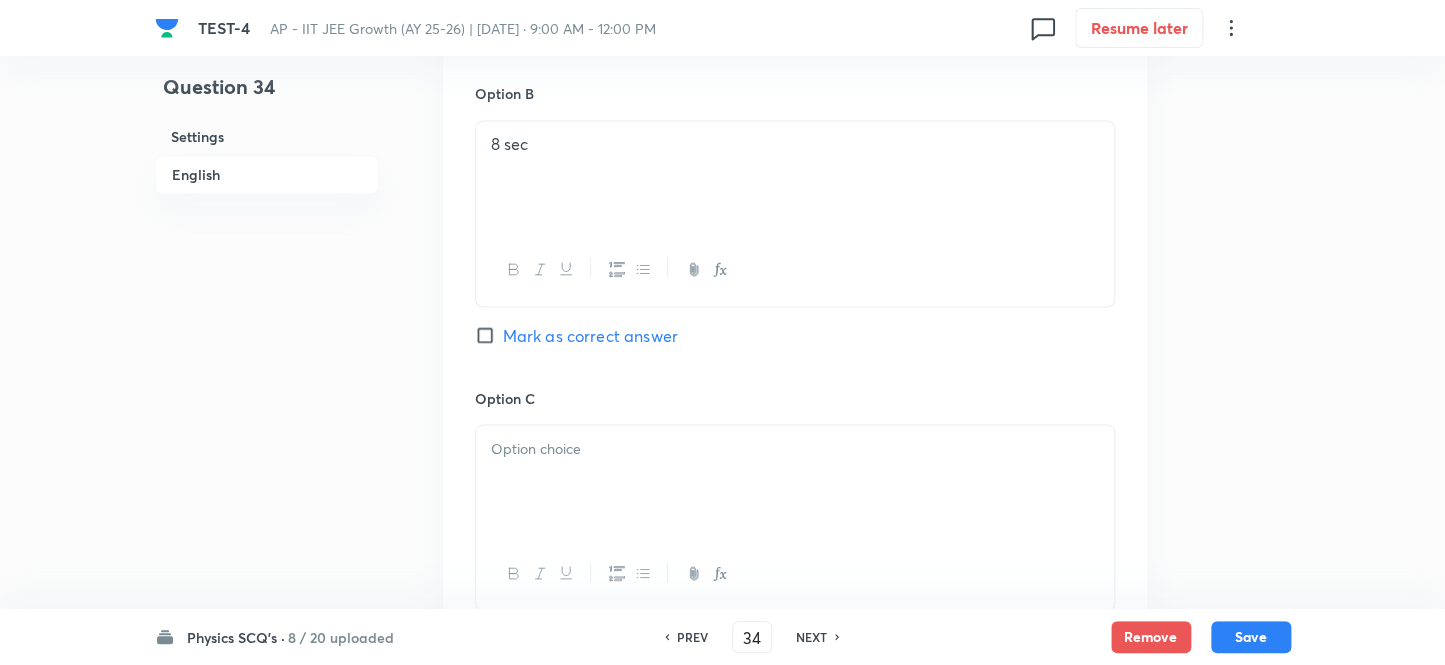 click at bounding box center (795, 448) 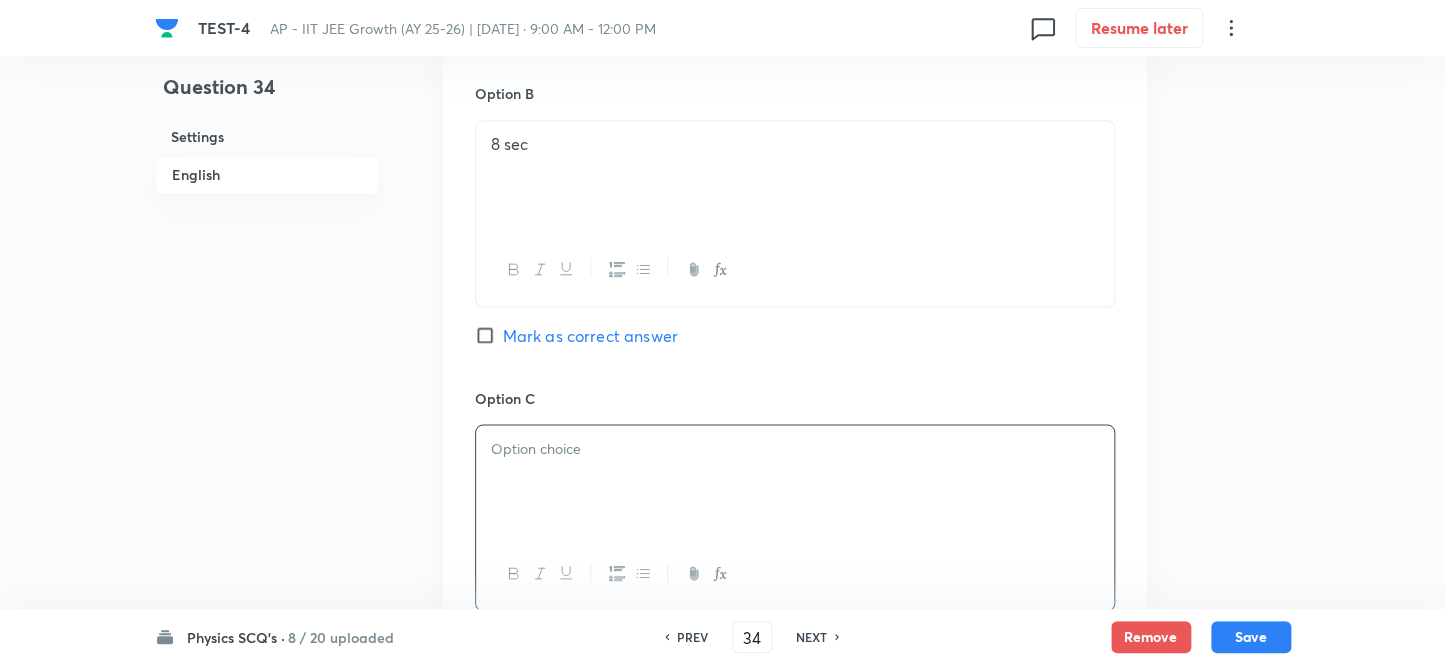 type 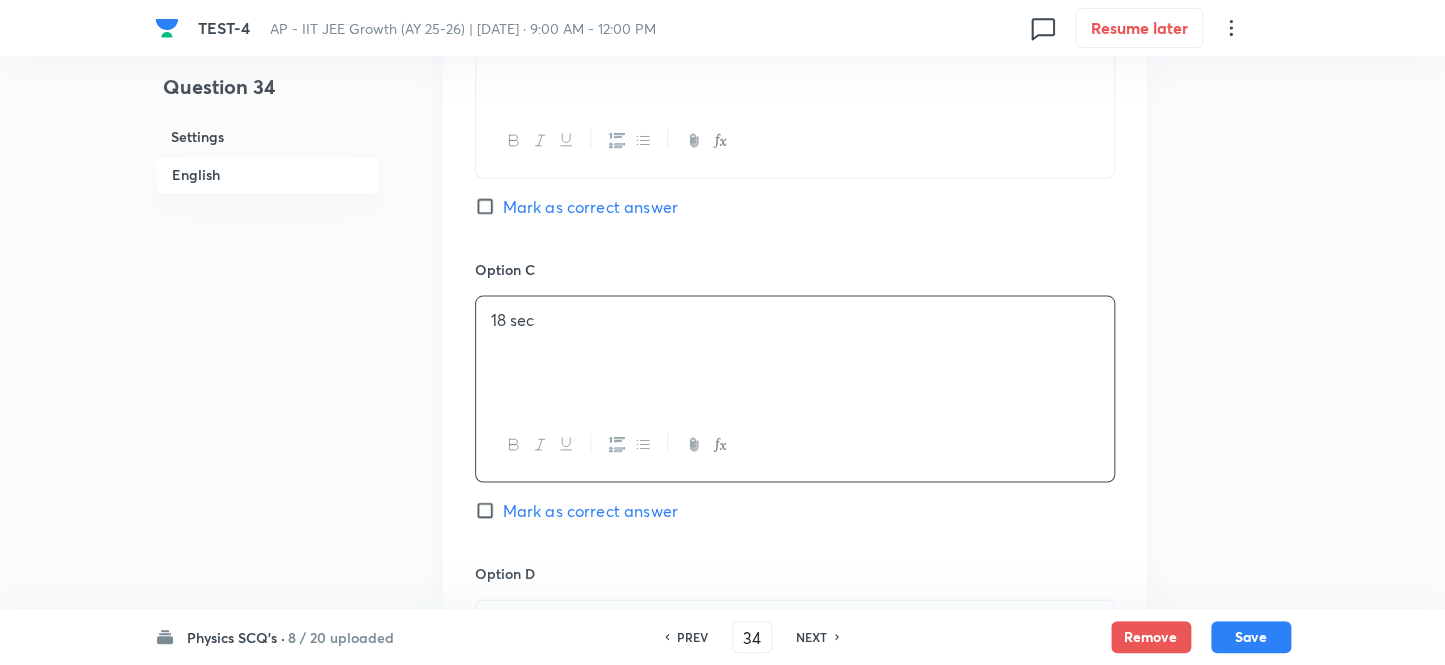 scroll, scrollTop: 1727, scrollLeft: 0, axis: vertical 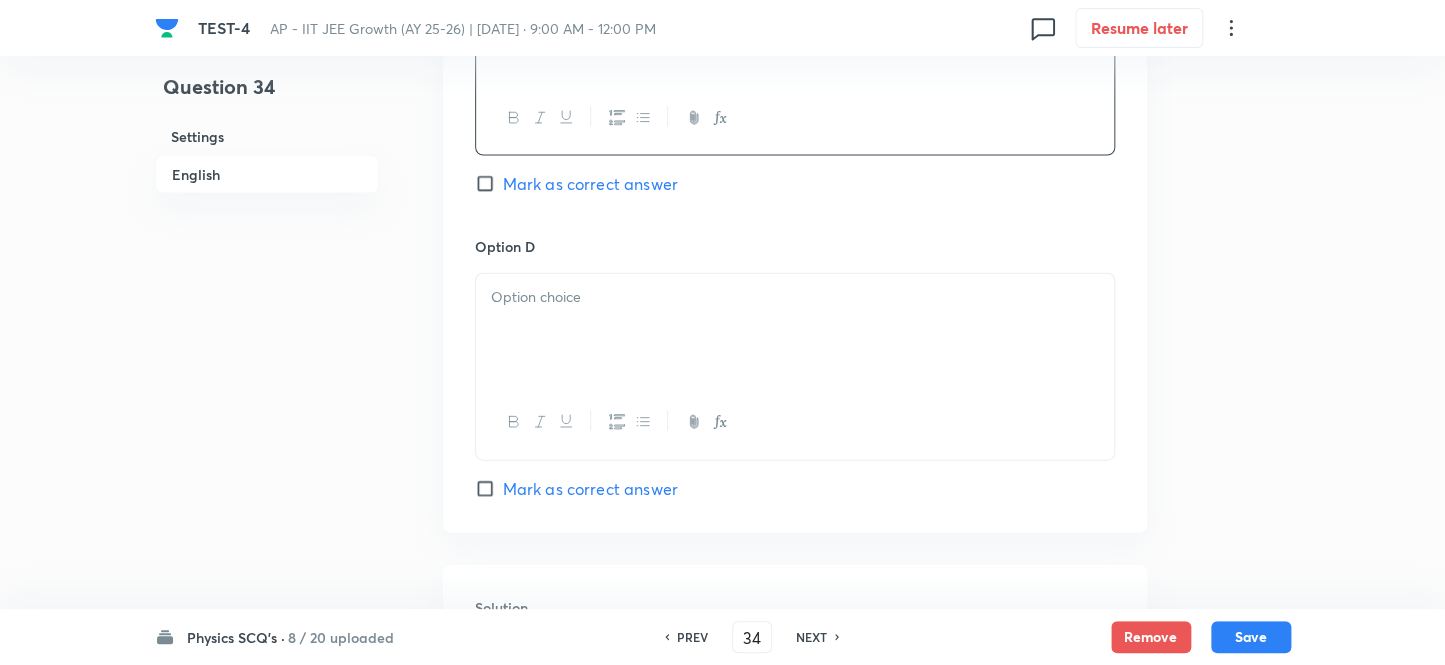 click at bounding box center [795, 330] 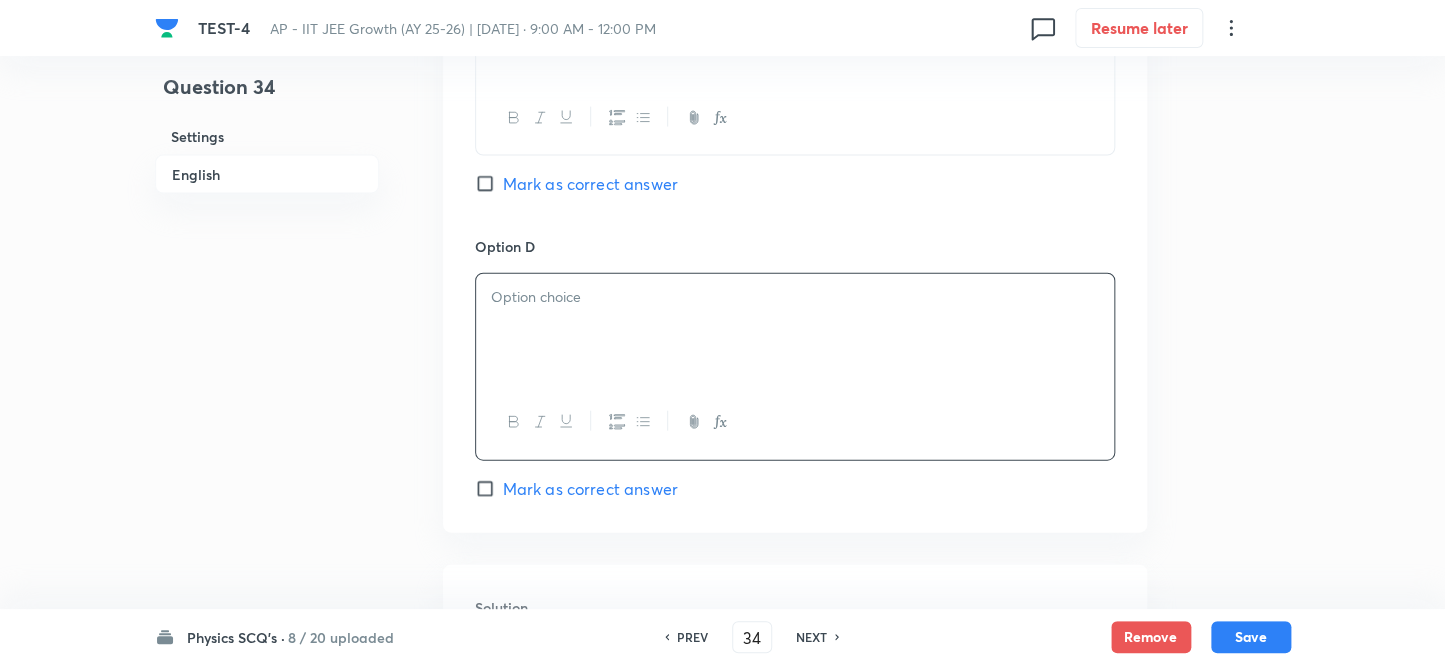 type 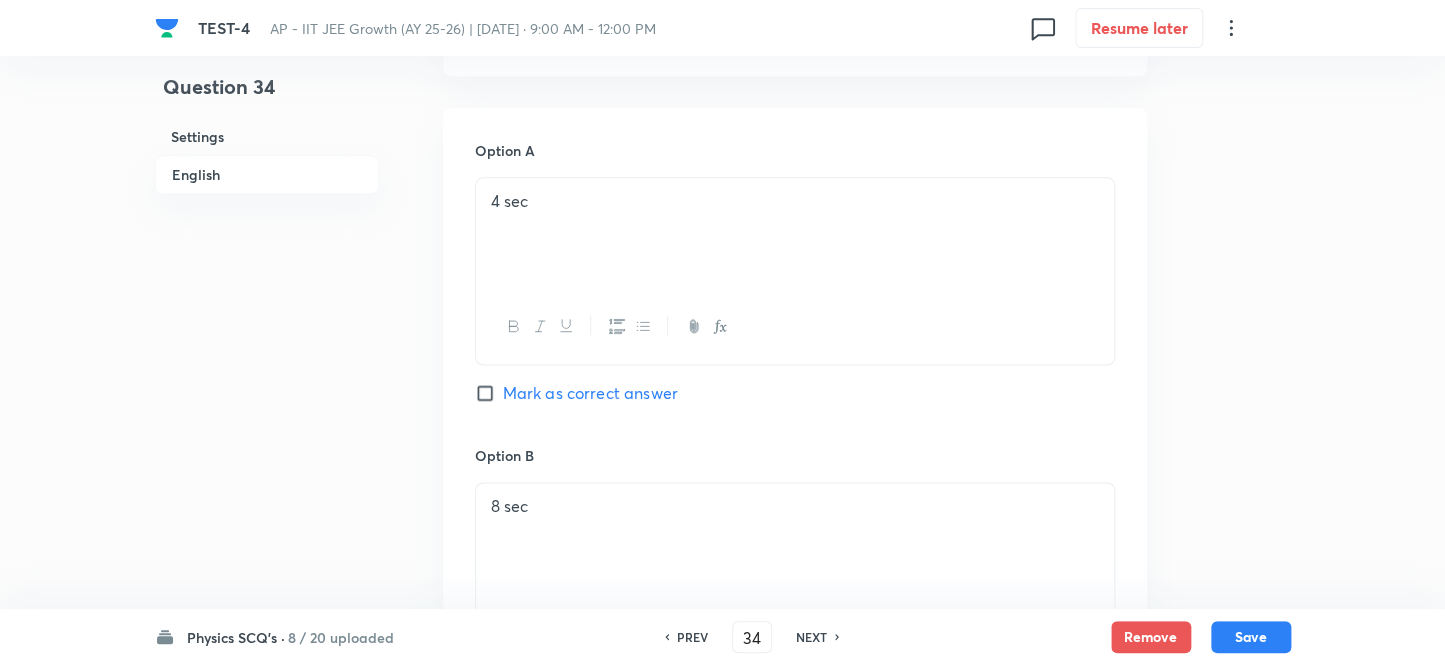 scroll, scrollTop: 1090, scrollLeft: 0, axis: vertical 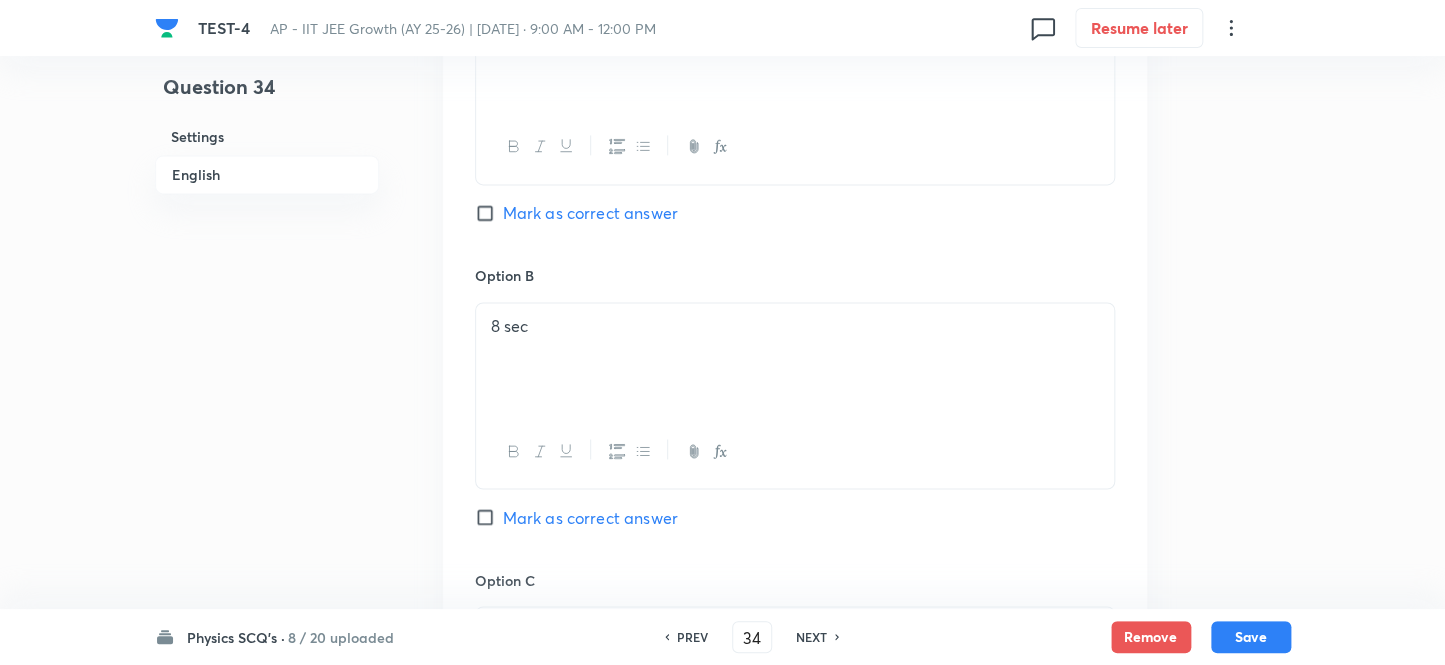 click on "Mark as correct answer" at bounding box center [489, 517] 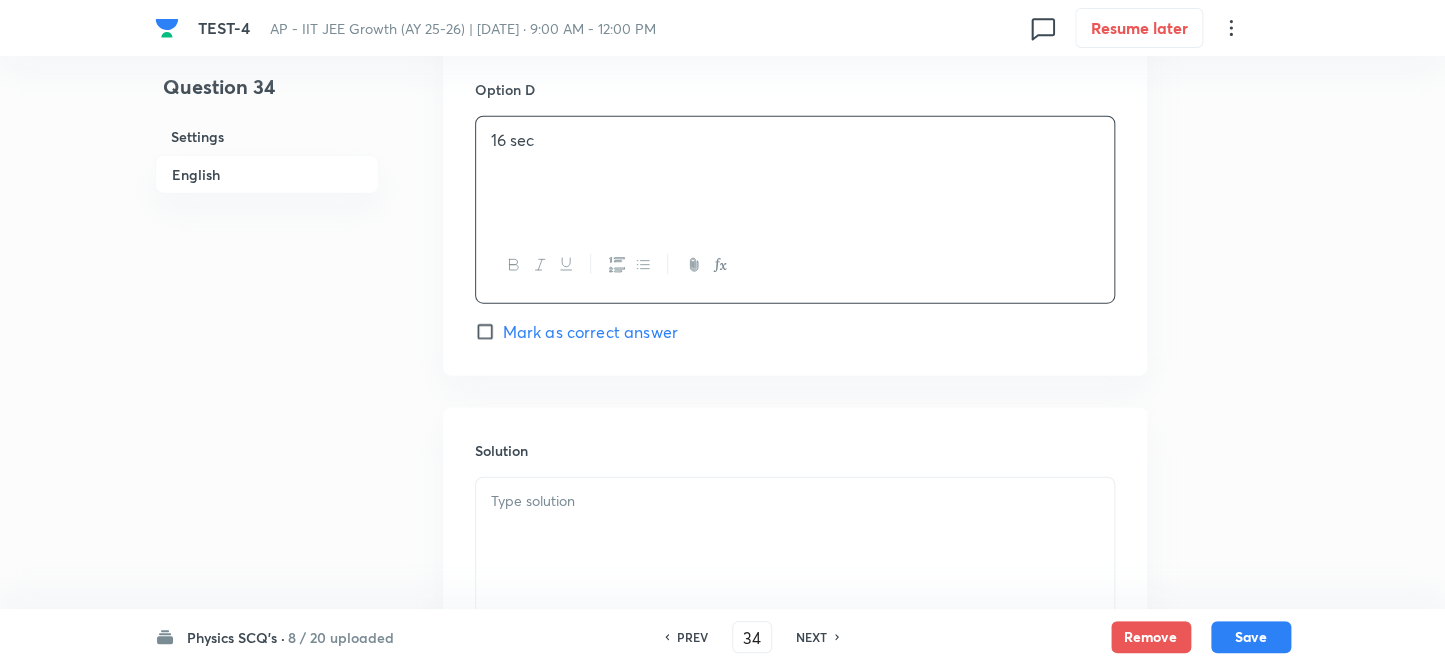 scroll, scrollTop: 2000, scrollLeft: 0, axis: vertical 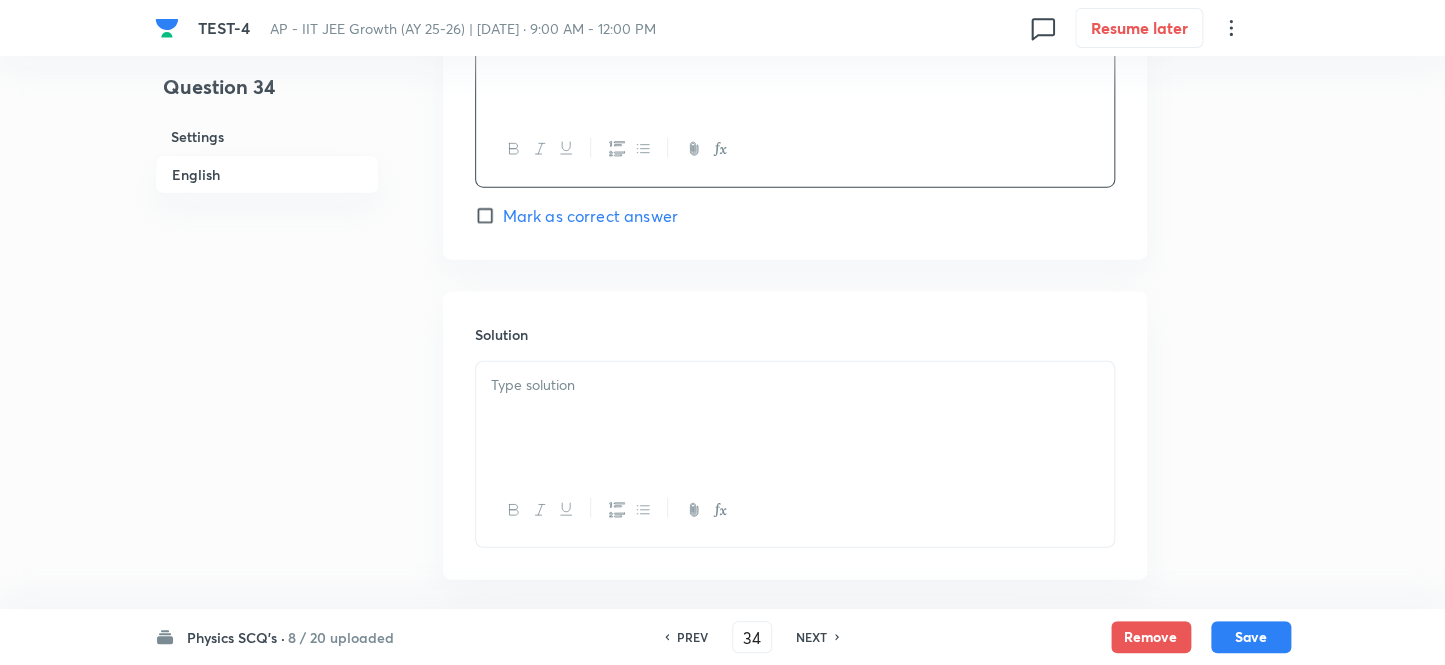 click at bounding box center (795, 418) 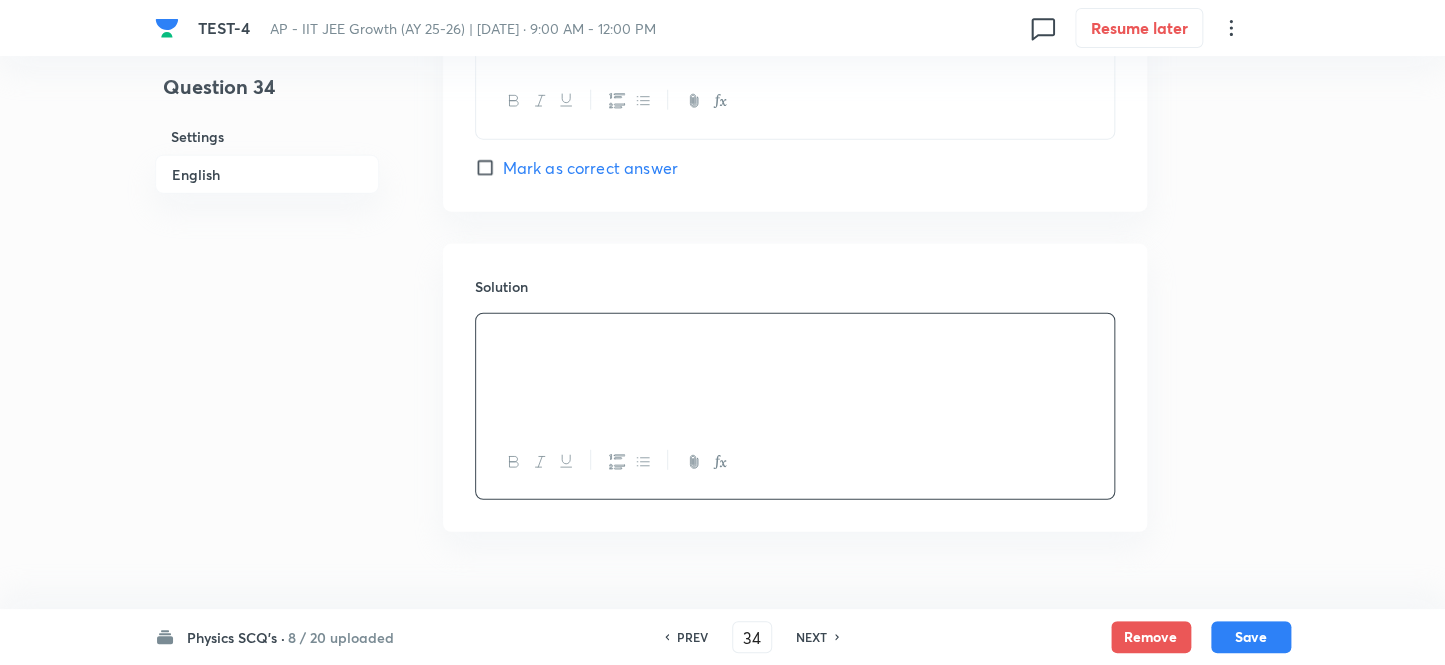 scroll, scrollTop: 2092, scrollLeft: 0, axis: vertical 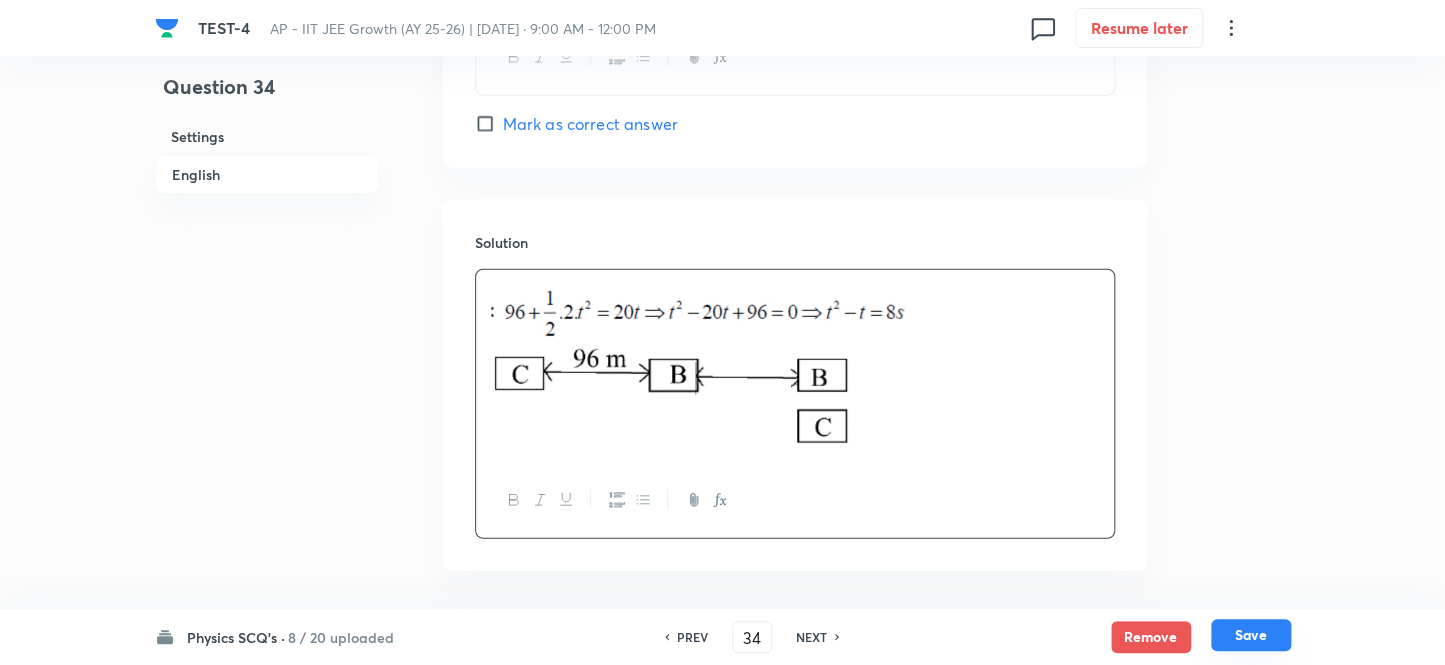 click on "Save" at bounding box center [1251, 635] 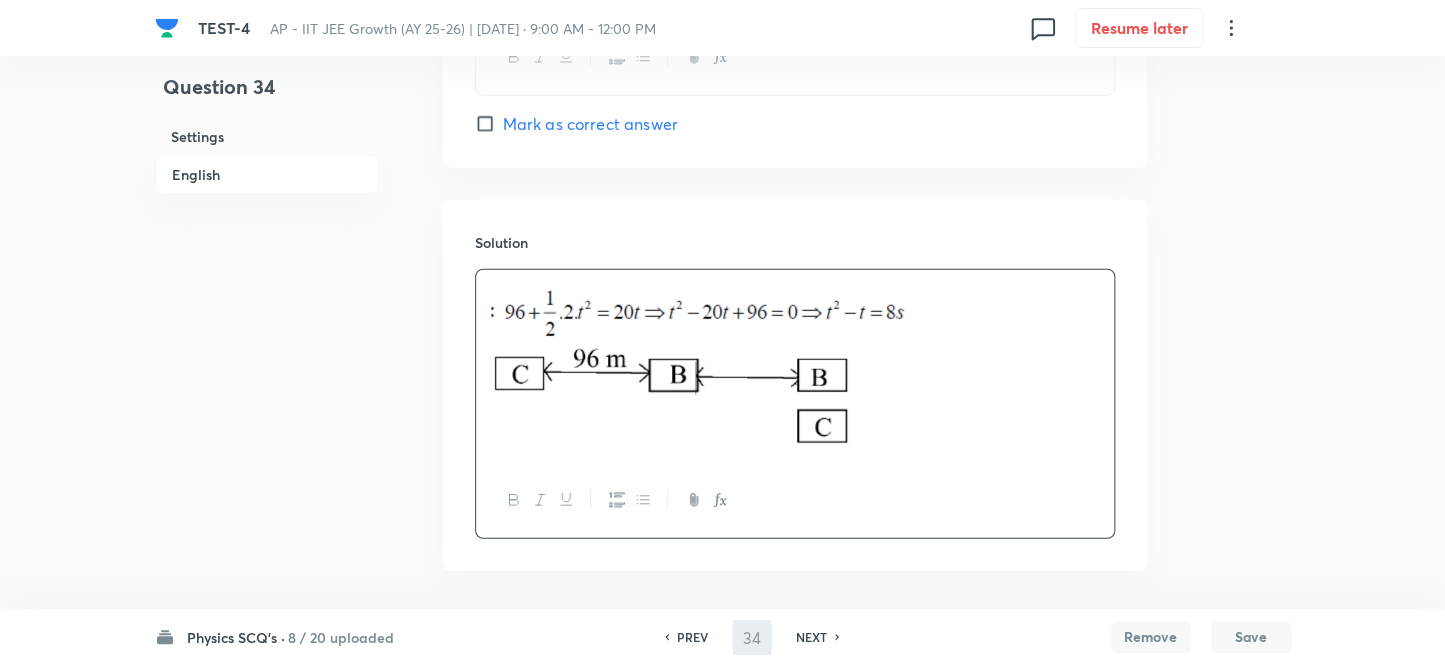 type on "35" 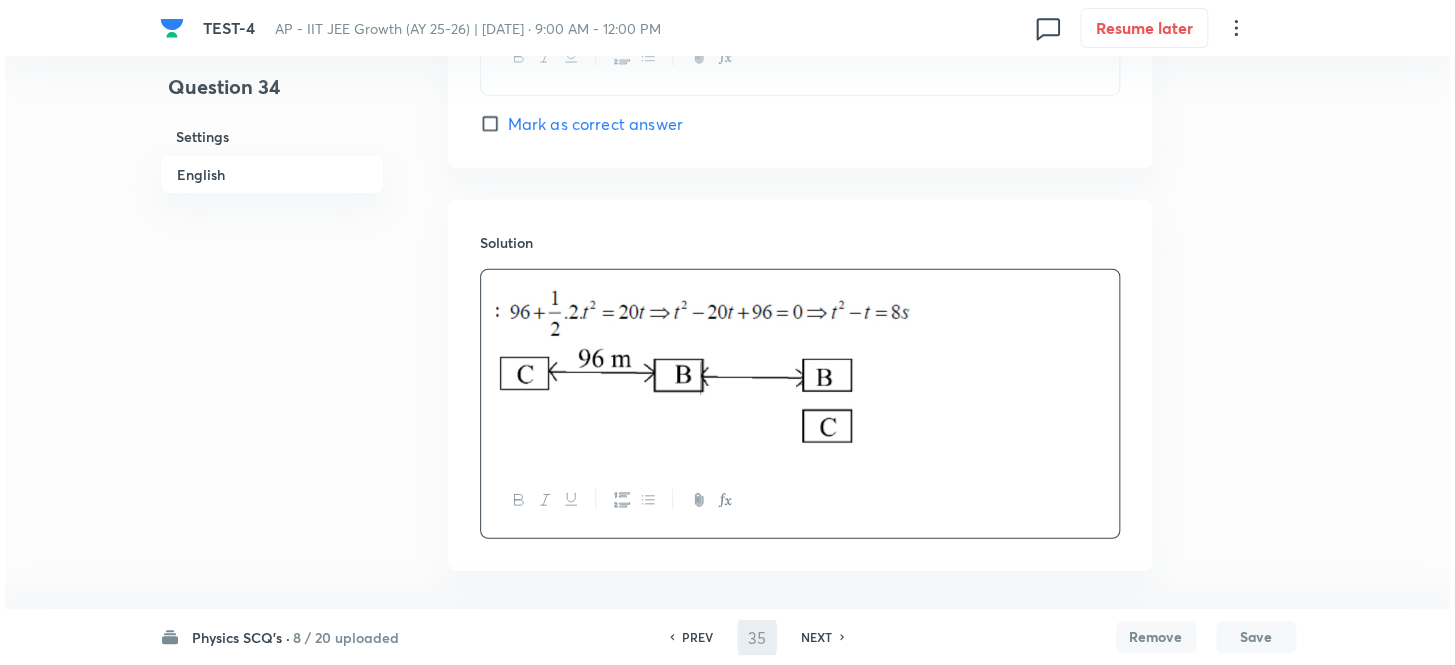 scroll, scrollTop: 0, scrollLeft: 0, axis: both 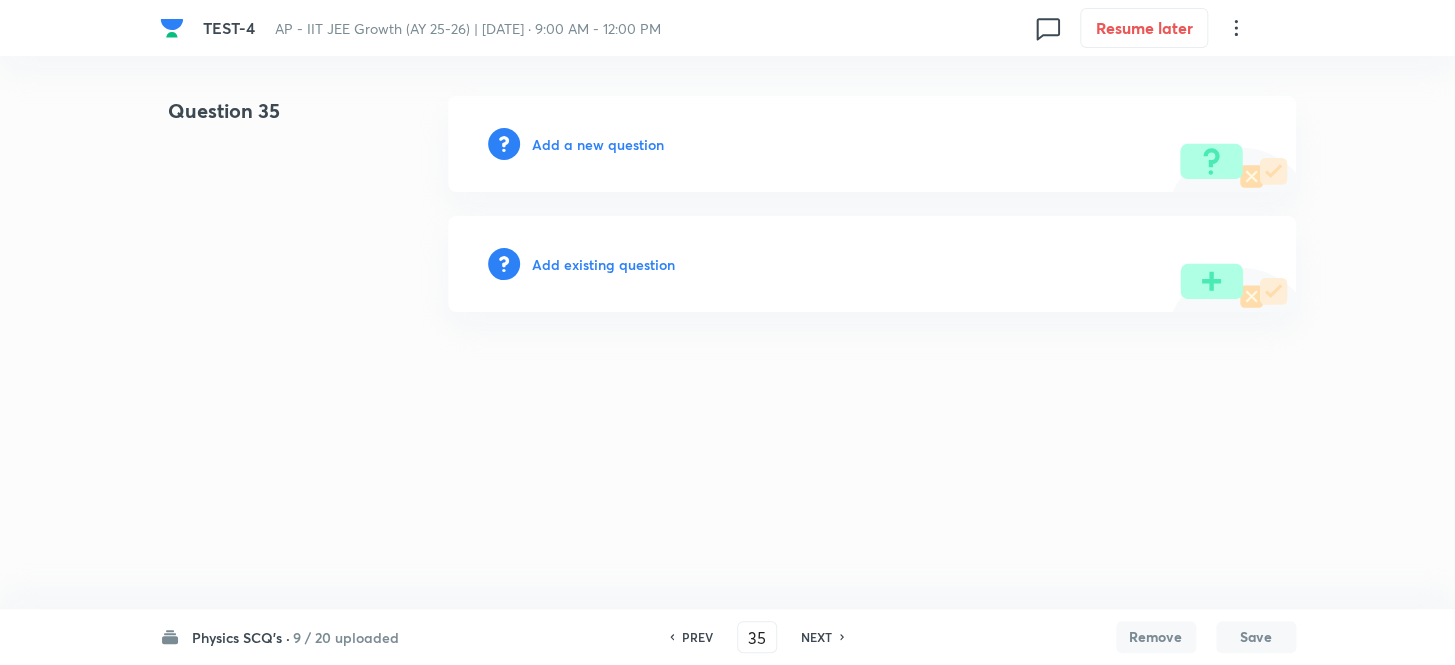 click on "Add a new question" at bounding box center [598, 144] 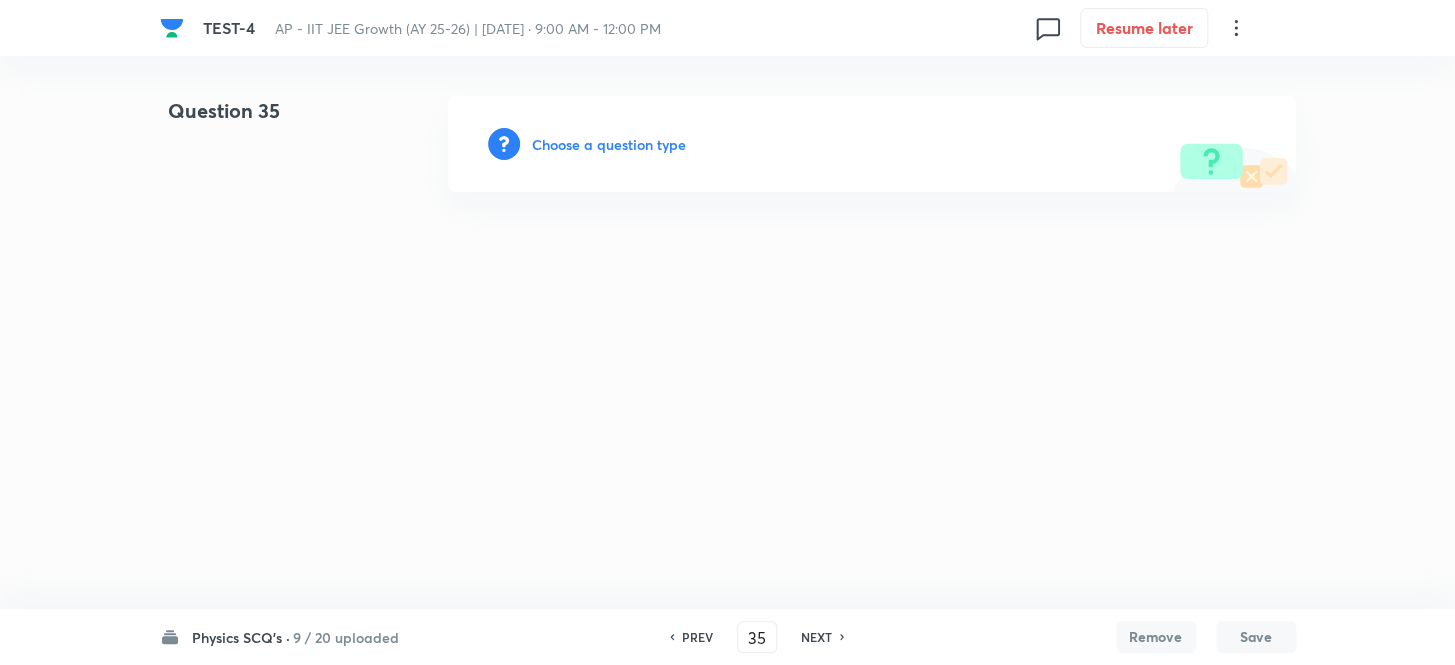 click on "Choose a question type" at bounding box center [609, 144] 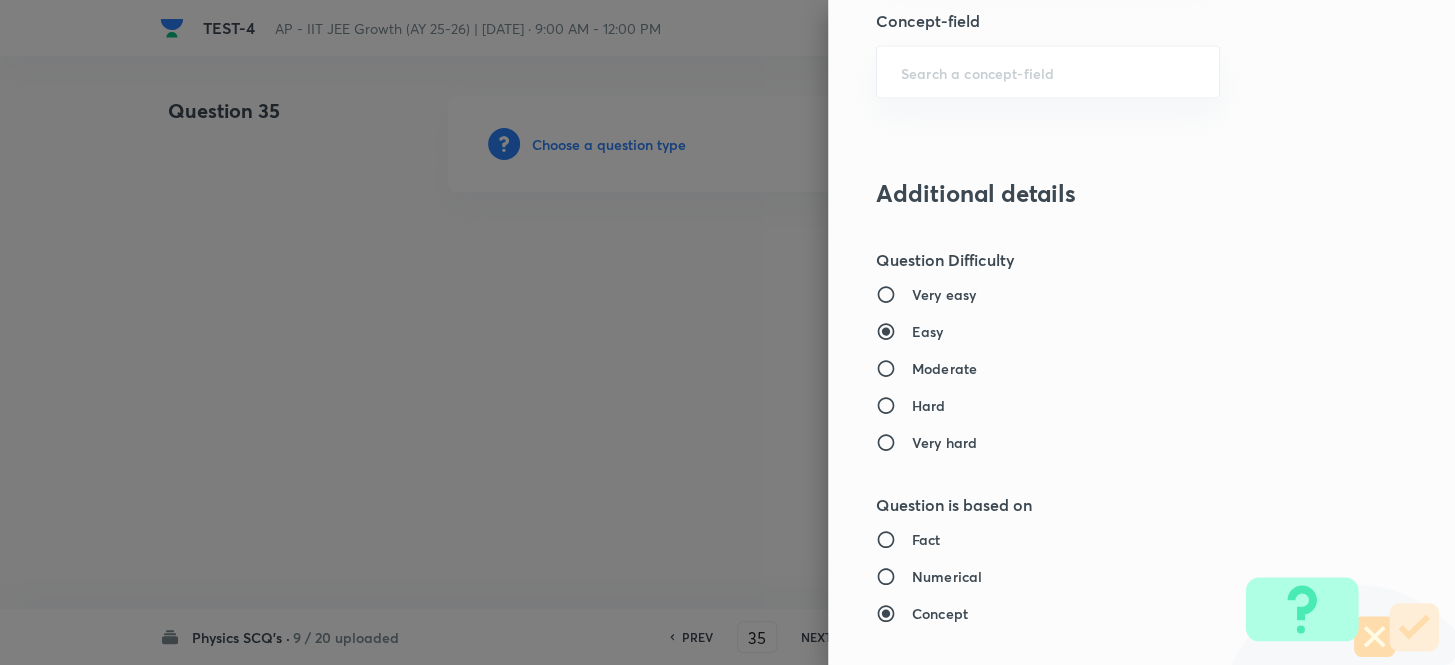 scroll, scrollTop: 1363, scrollLeft: 0, axis: vertical 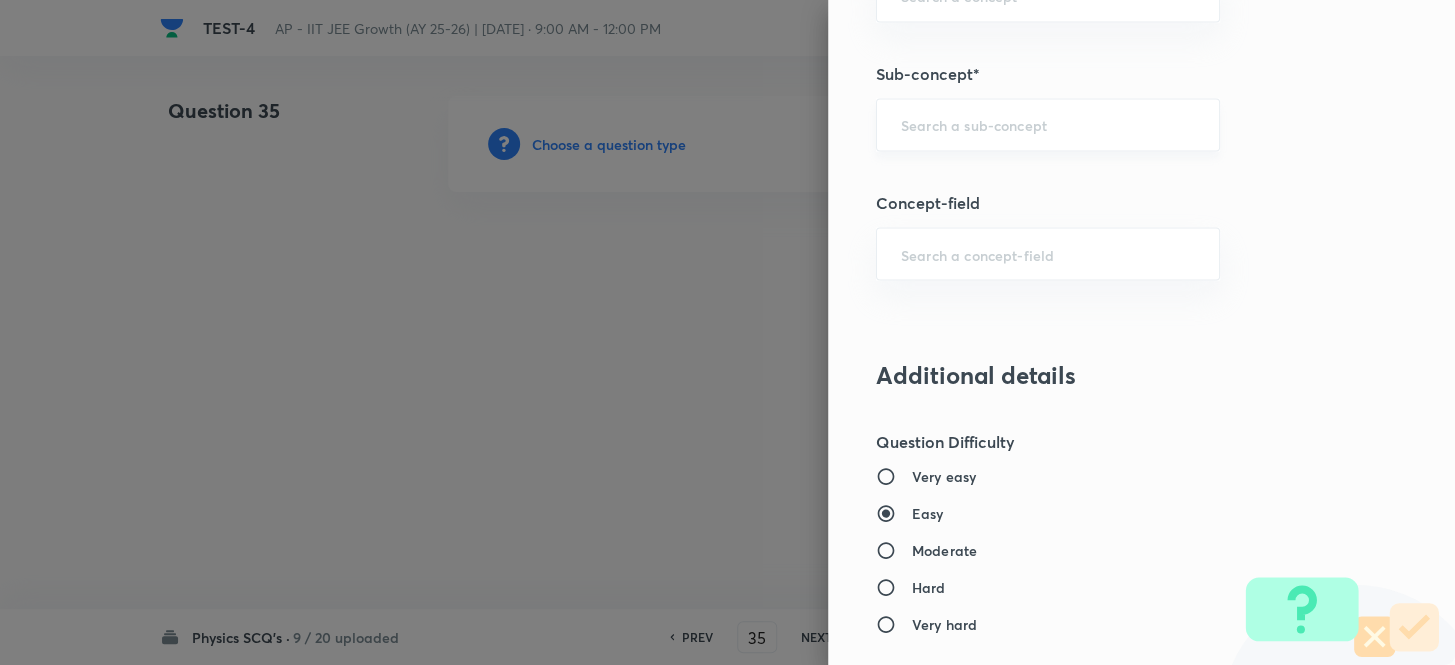 click at bounding box center (1048, 124) 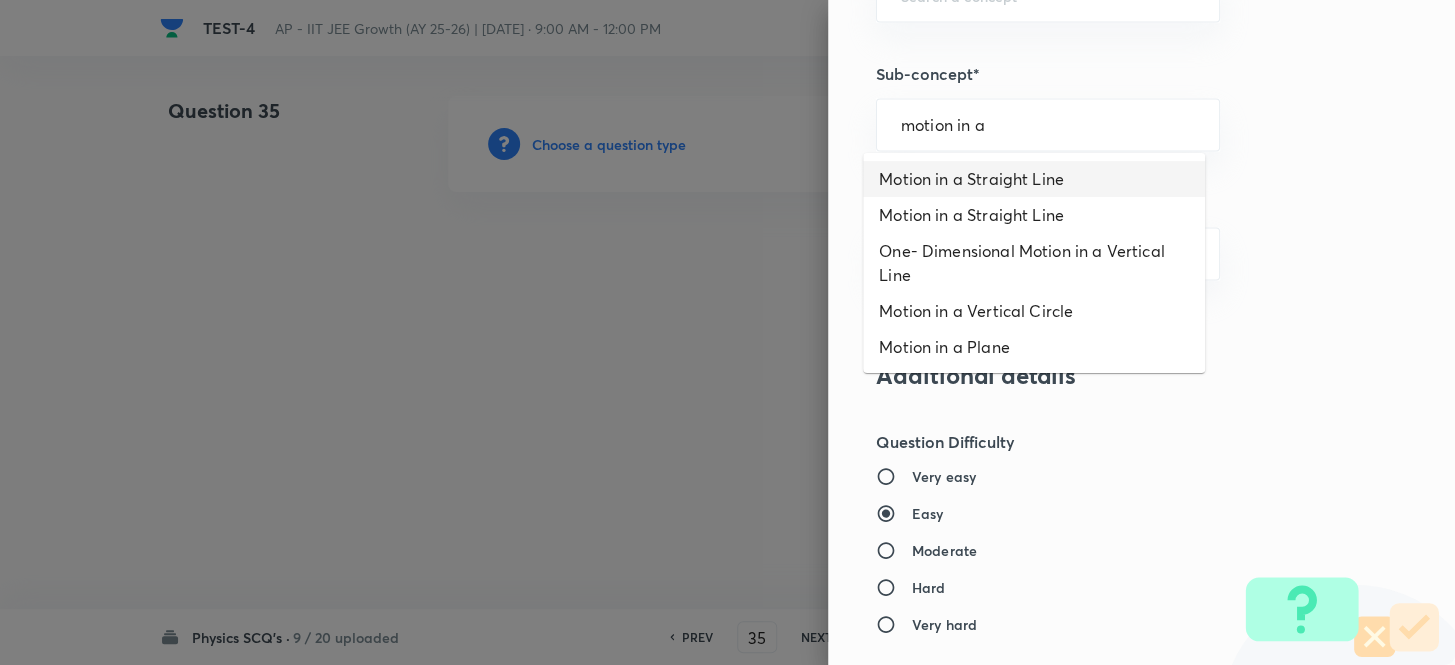 type on "Motion in a Straight Line" 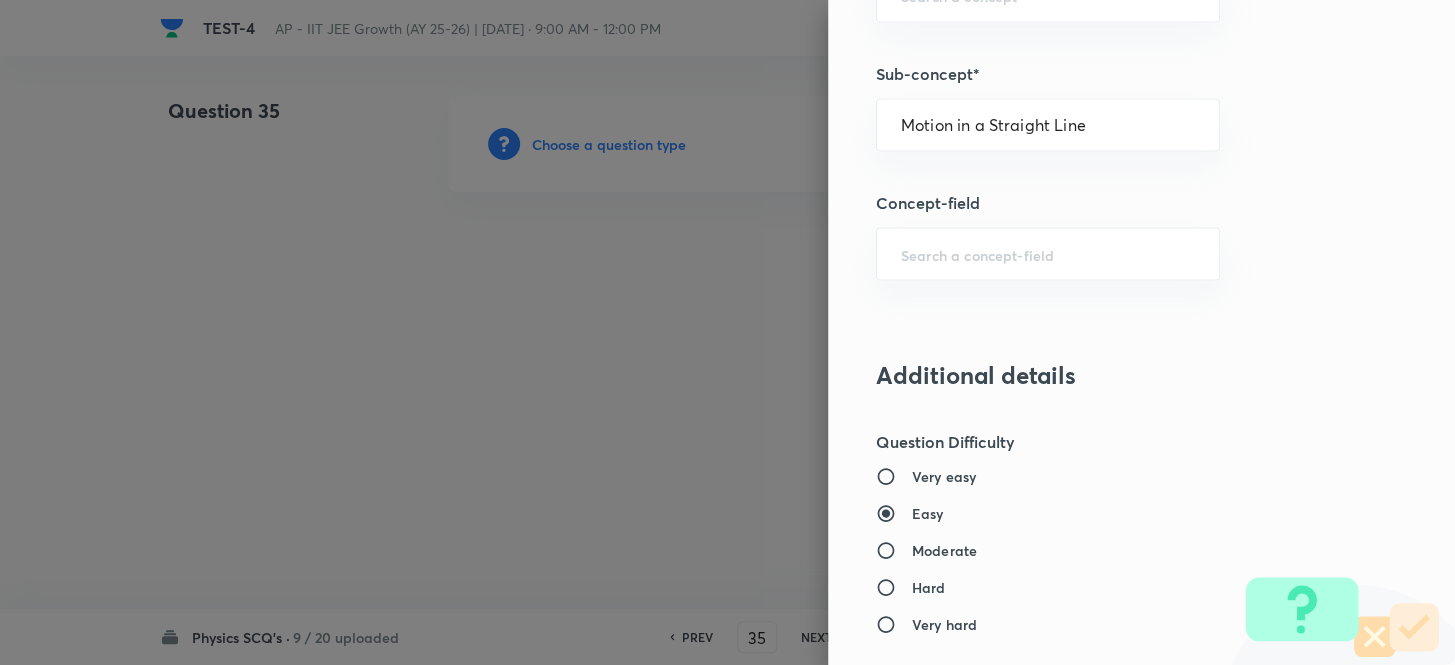 type on "Physics" 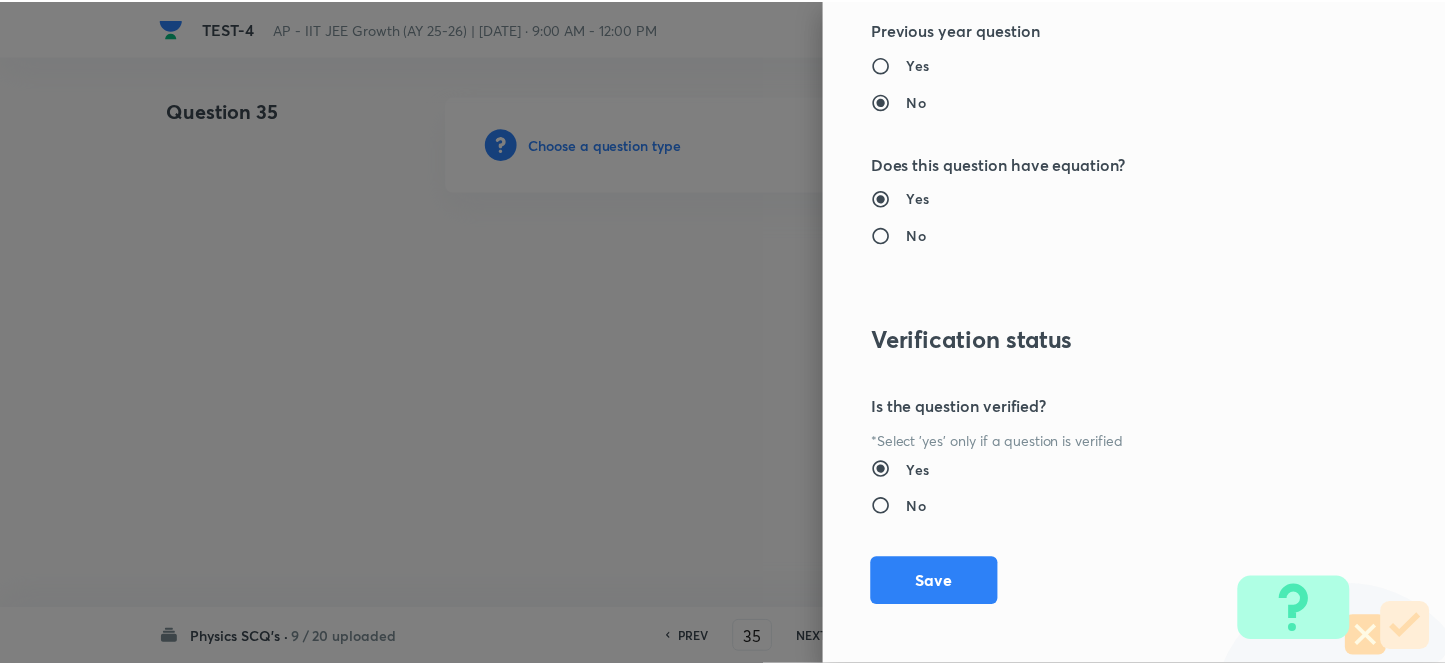 scroll, scrollTop: 2193, scrollLeft: 0, axis: vertical 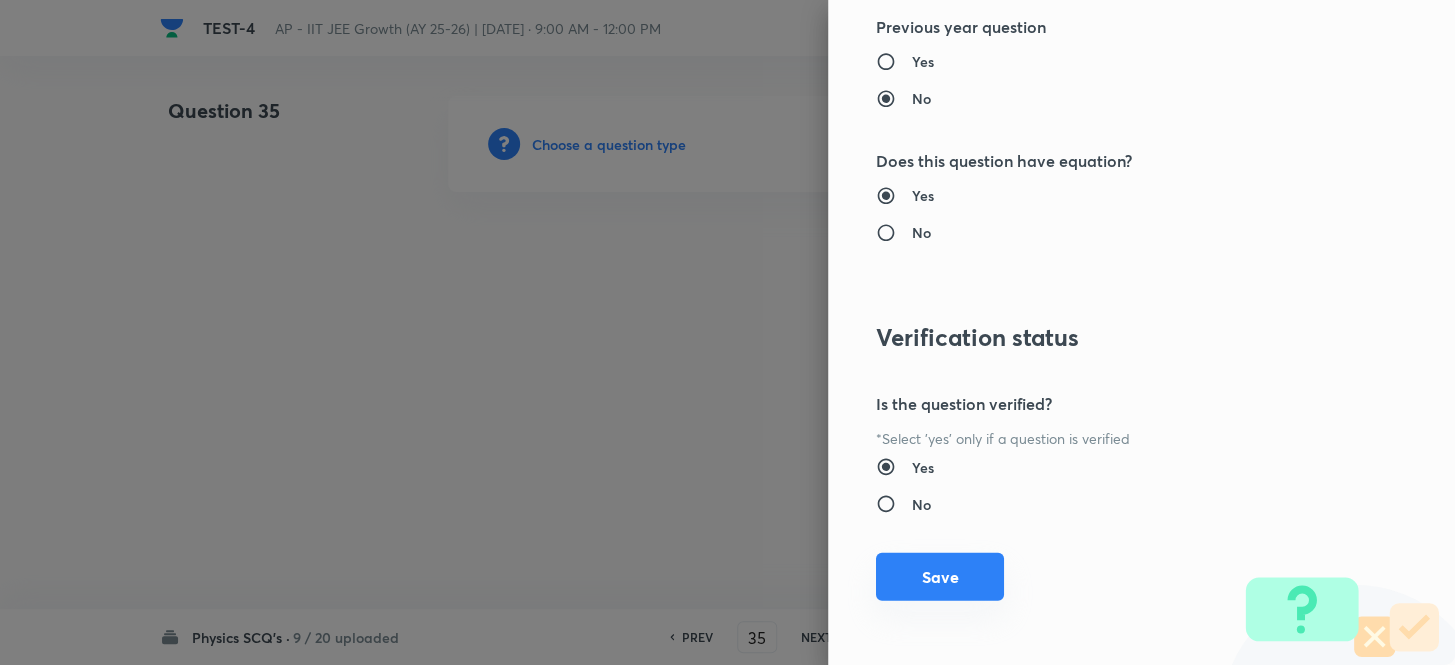 click on "Save" at bounding box center (940, 577) 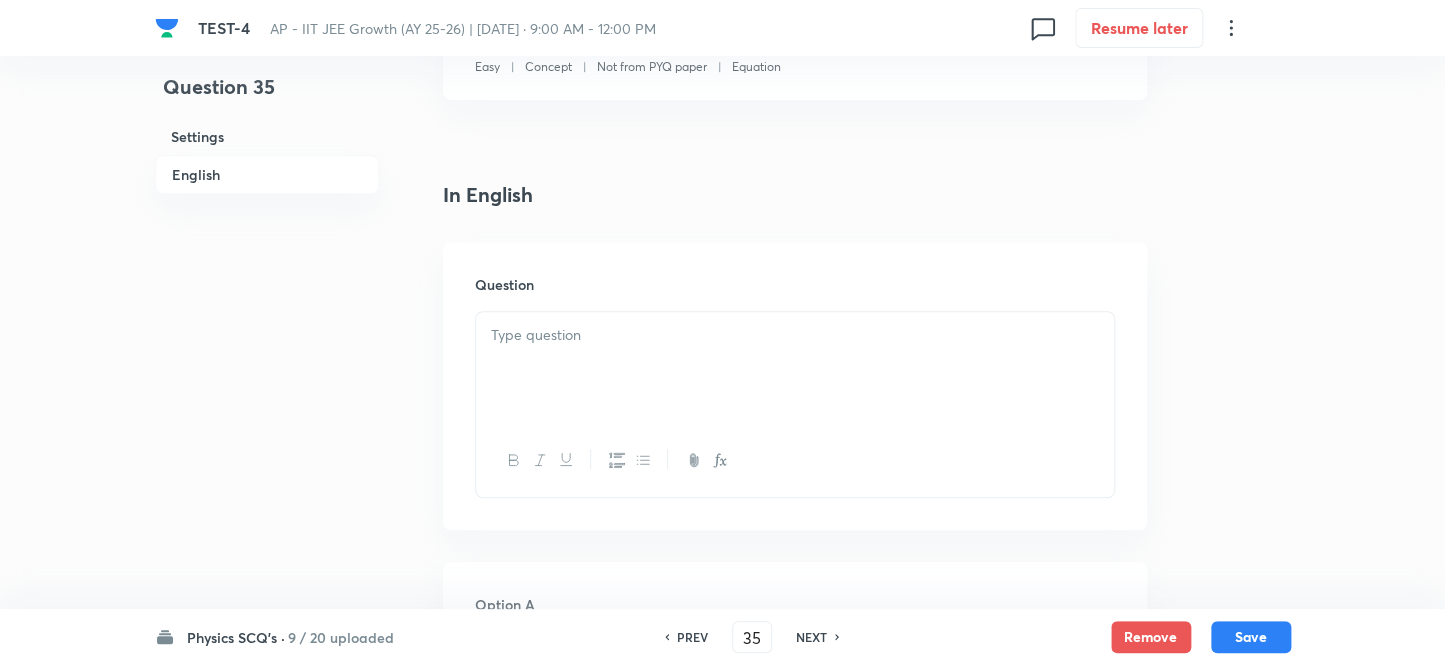 scroll, scrollTop: 545, scrollLeft: 0, axis: vertical 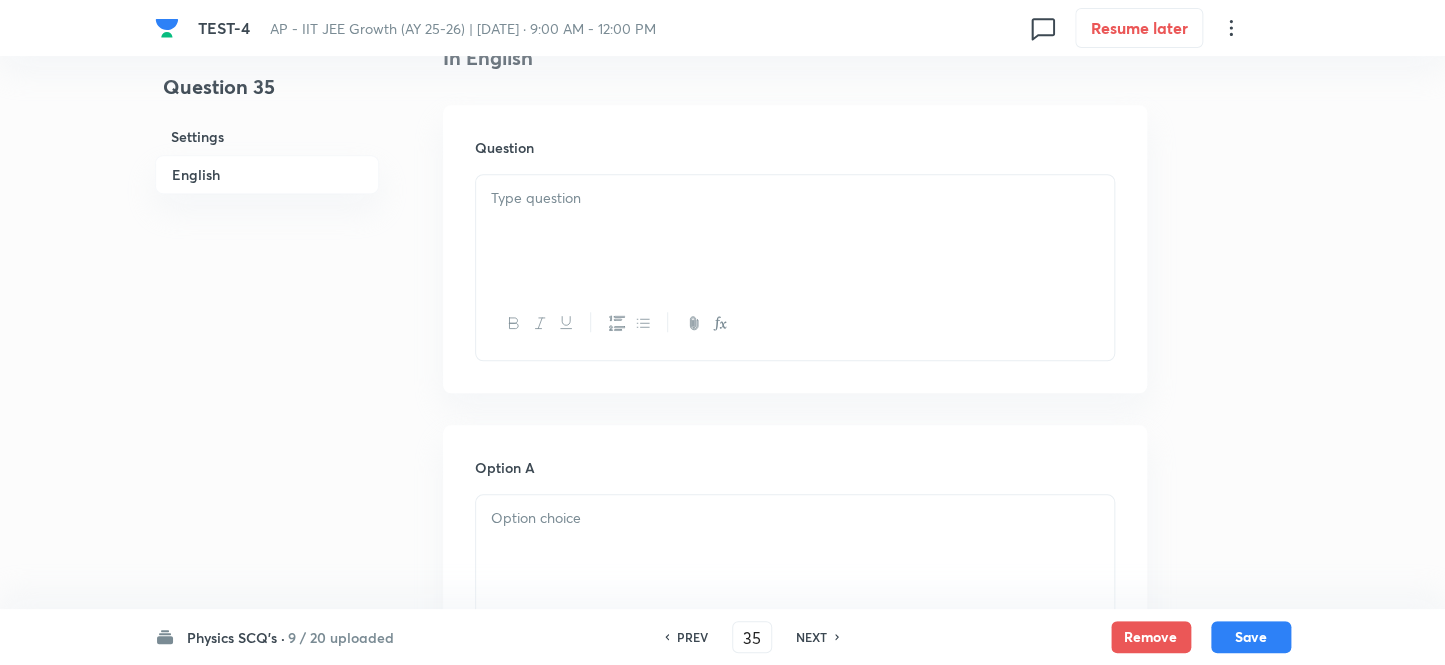 click at bounding box center (795, 231) 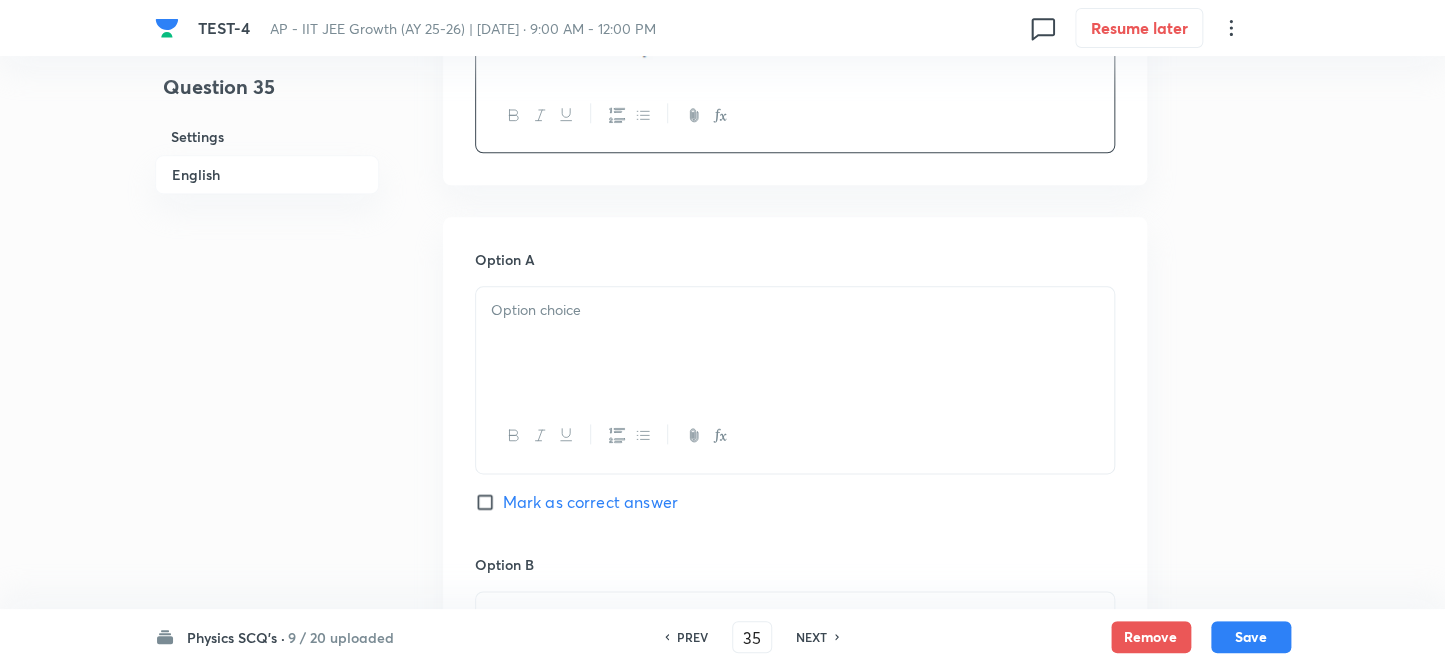 scroll, scrollTop: 1000, scrollLeft: 0, axis: vertical 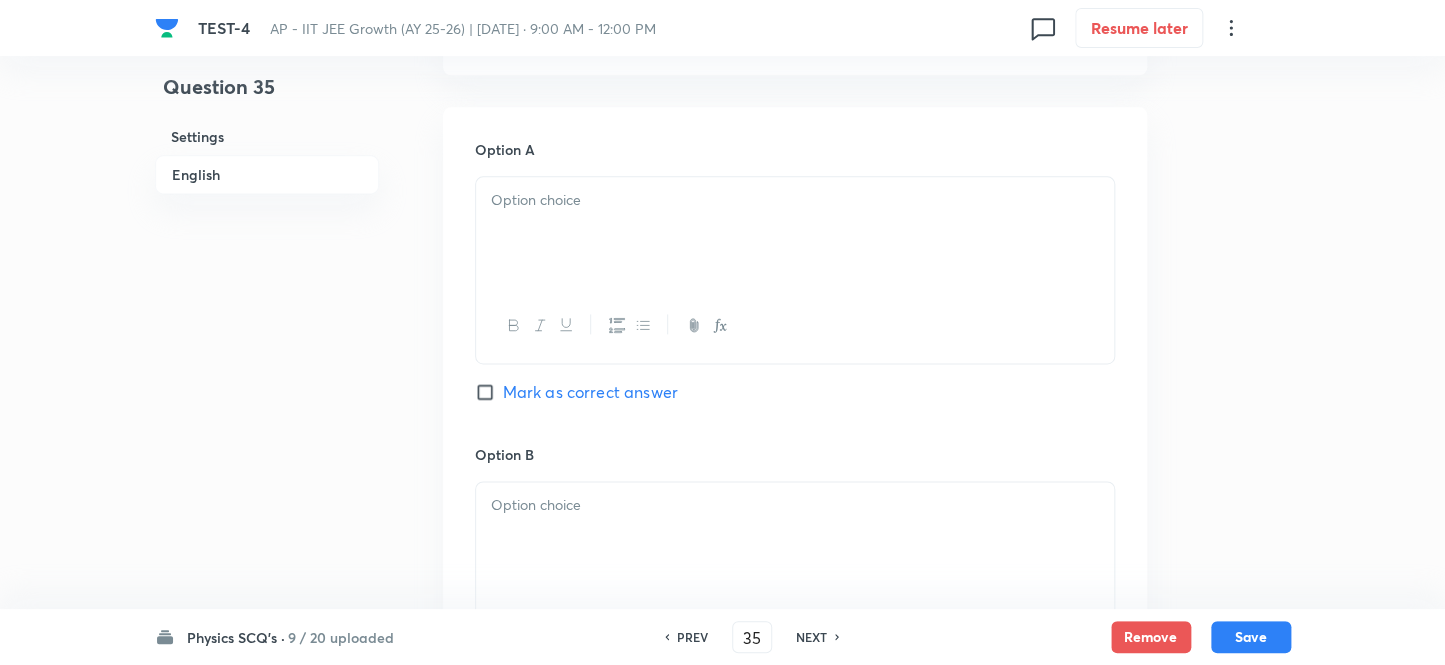 click at bounding box center [795, 233] 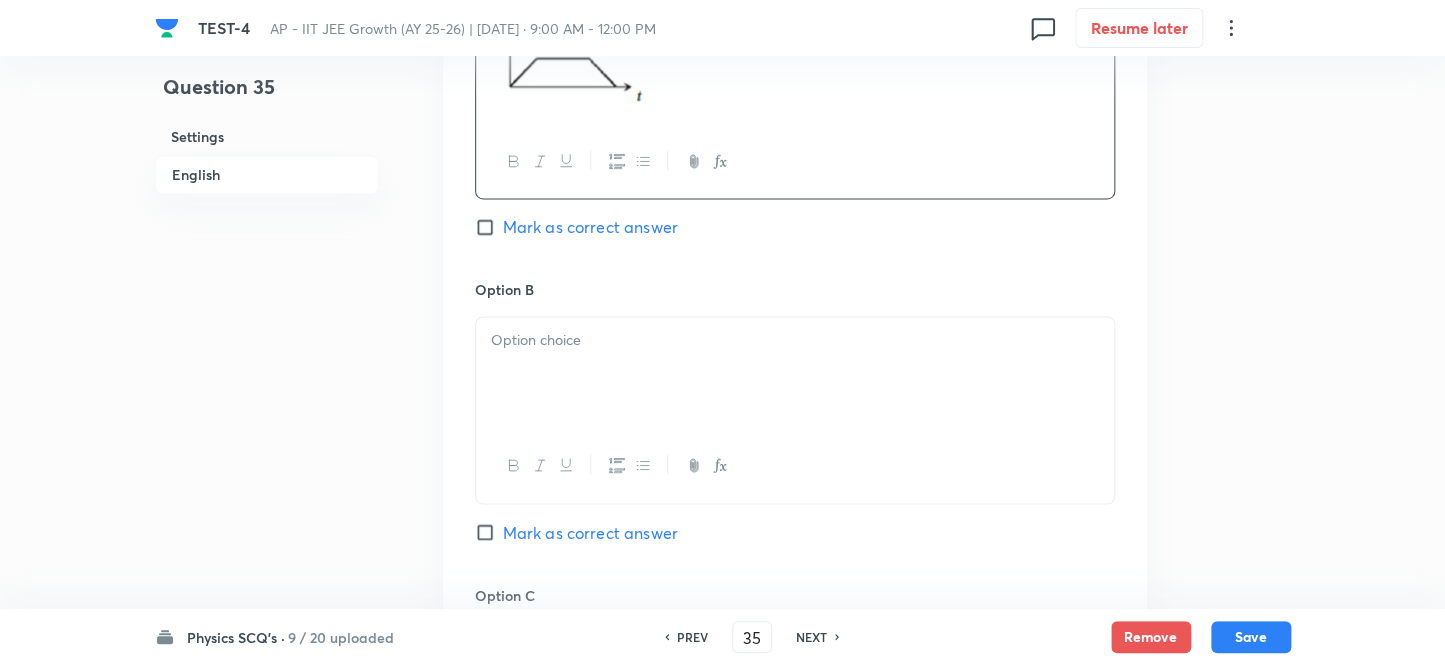 scroll, scrollTop: 1363, scrollLeft: 0, axis: vertical 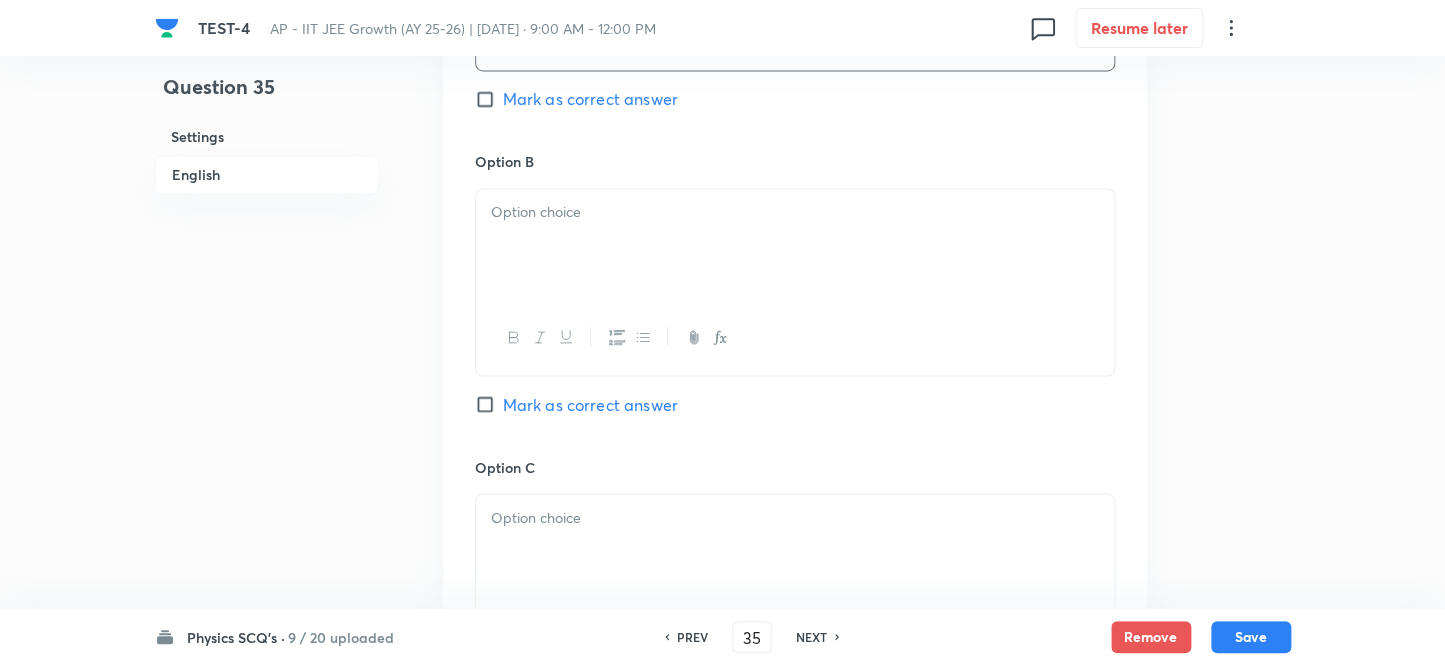 click at bounding box center (795, 245) 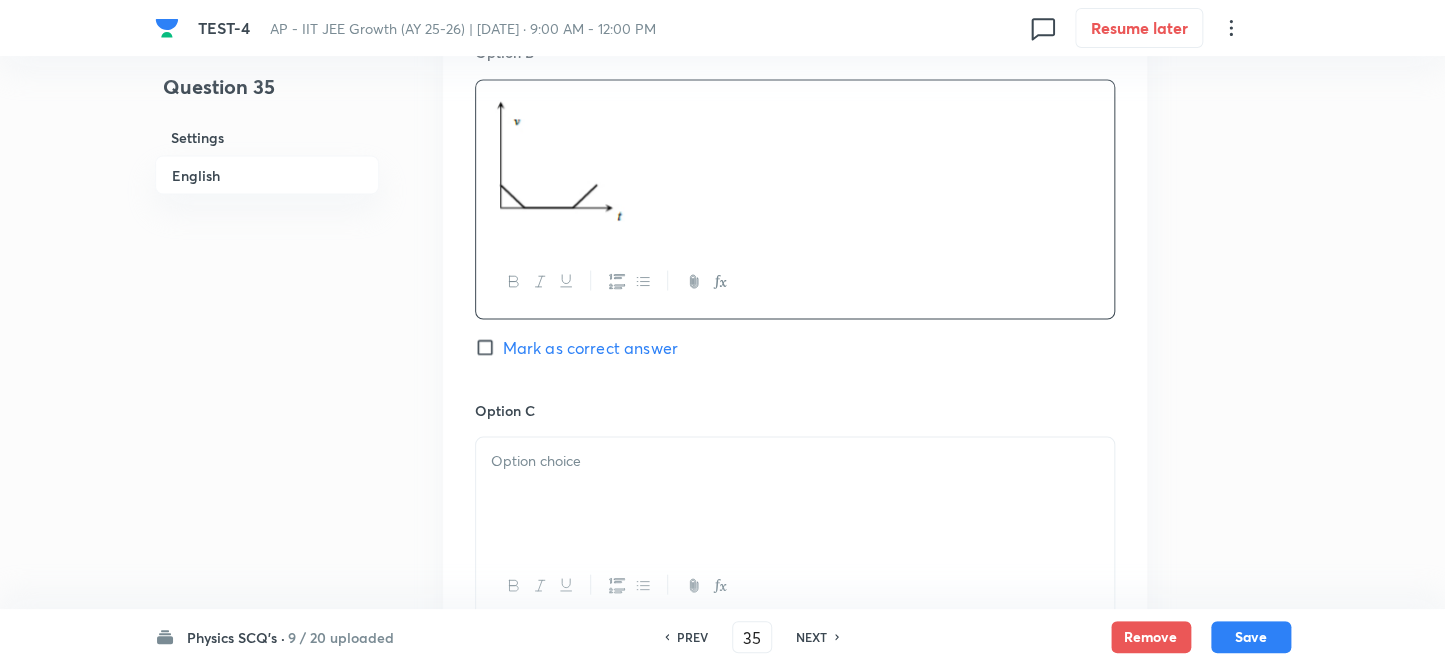 scroll, scrollTop: 1636, scrollLeft: 0, axis: vertical 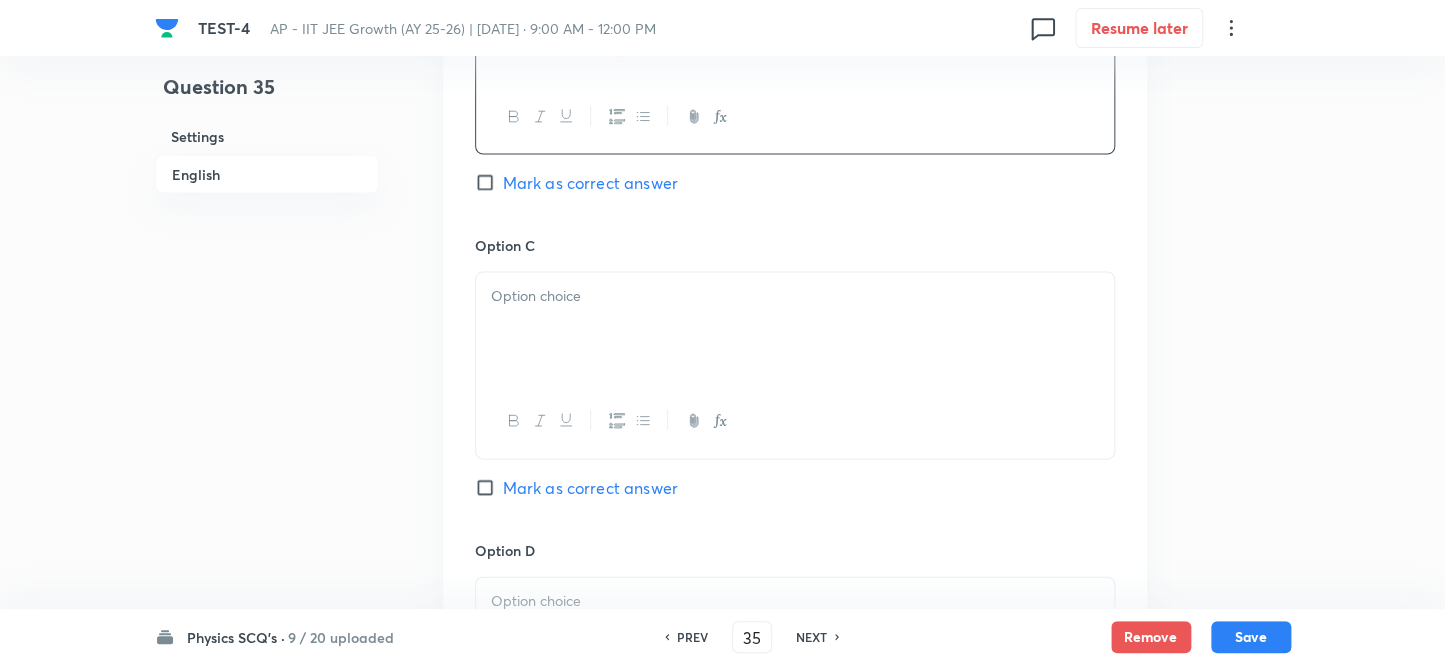 click at bounding box center [795, 329] 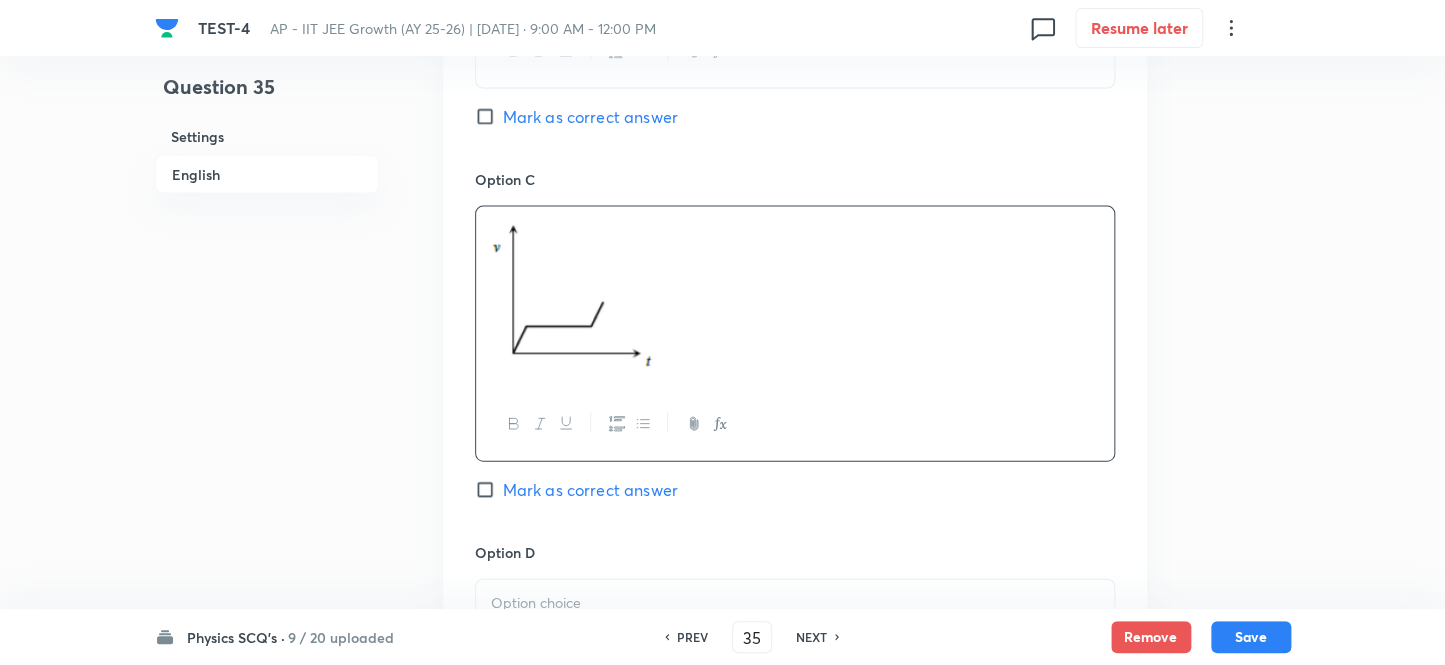 scroll, scrollTop: 1909, scrollLeft: 0, axis: vertical 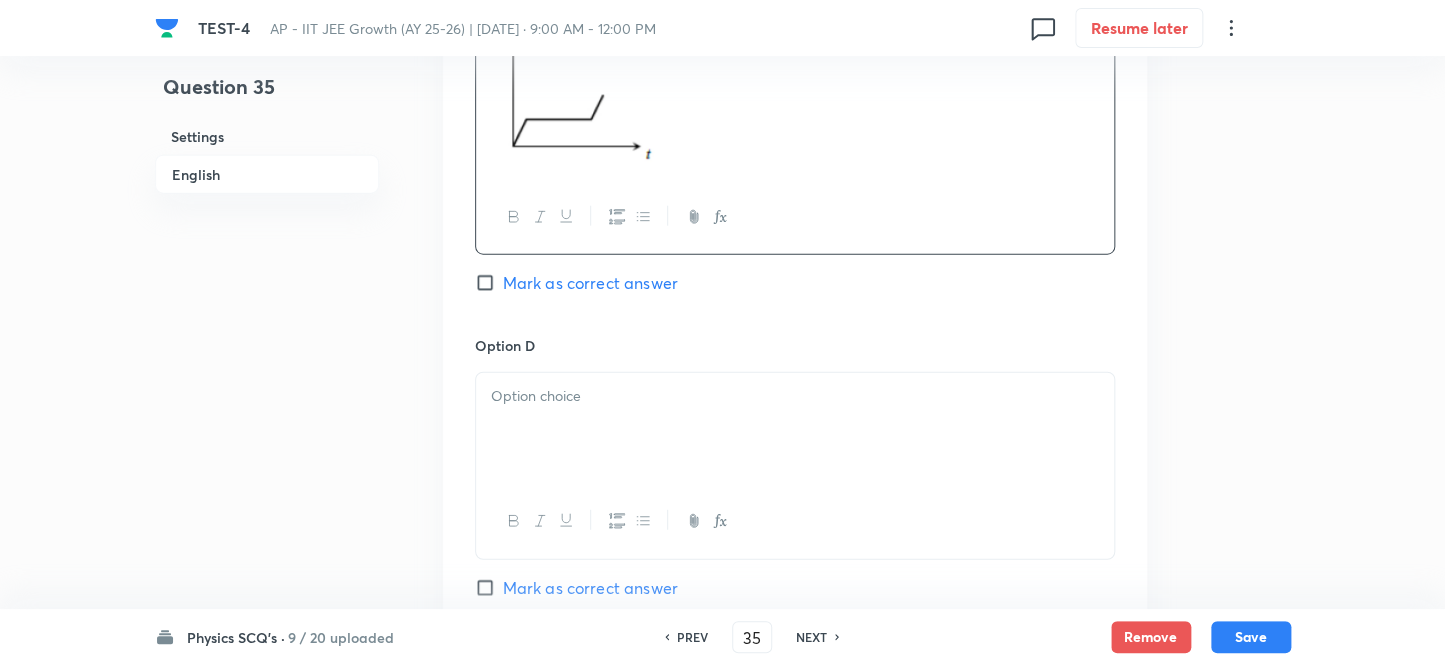 click on "Mark as correct answer" at bounding box center (489, 283) 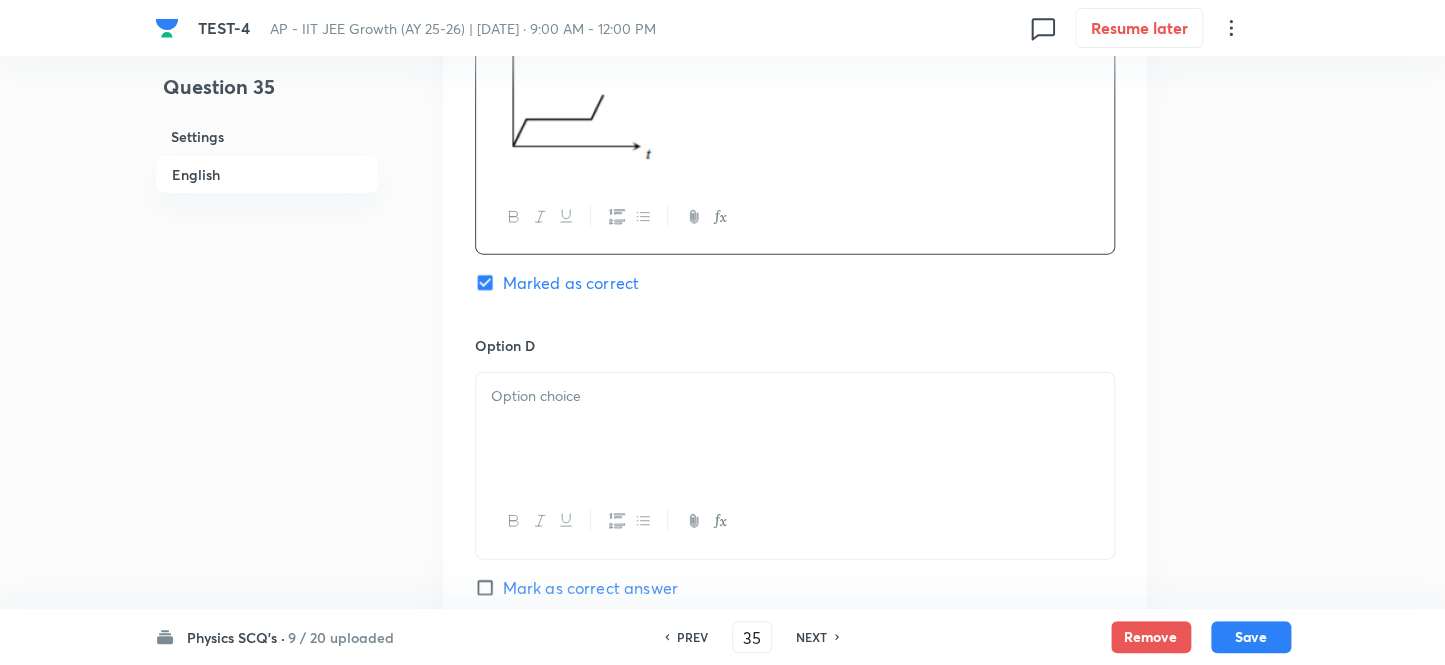 click at bounding box center (795, 429) 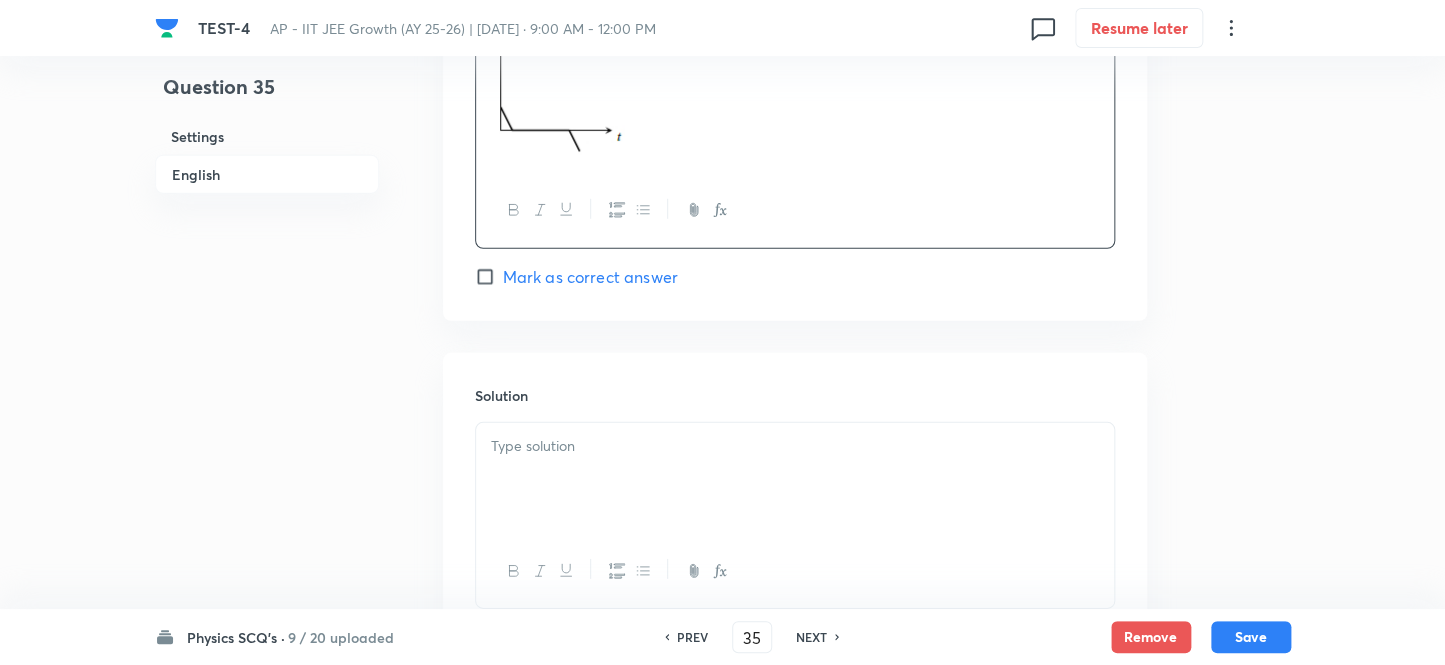 scroll, scrollTop: 2436, scrollLeft: 0, axis: vertical 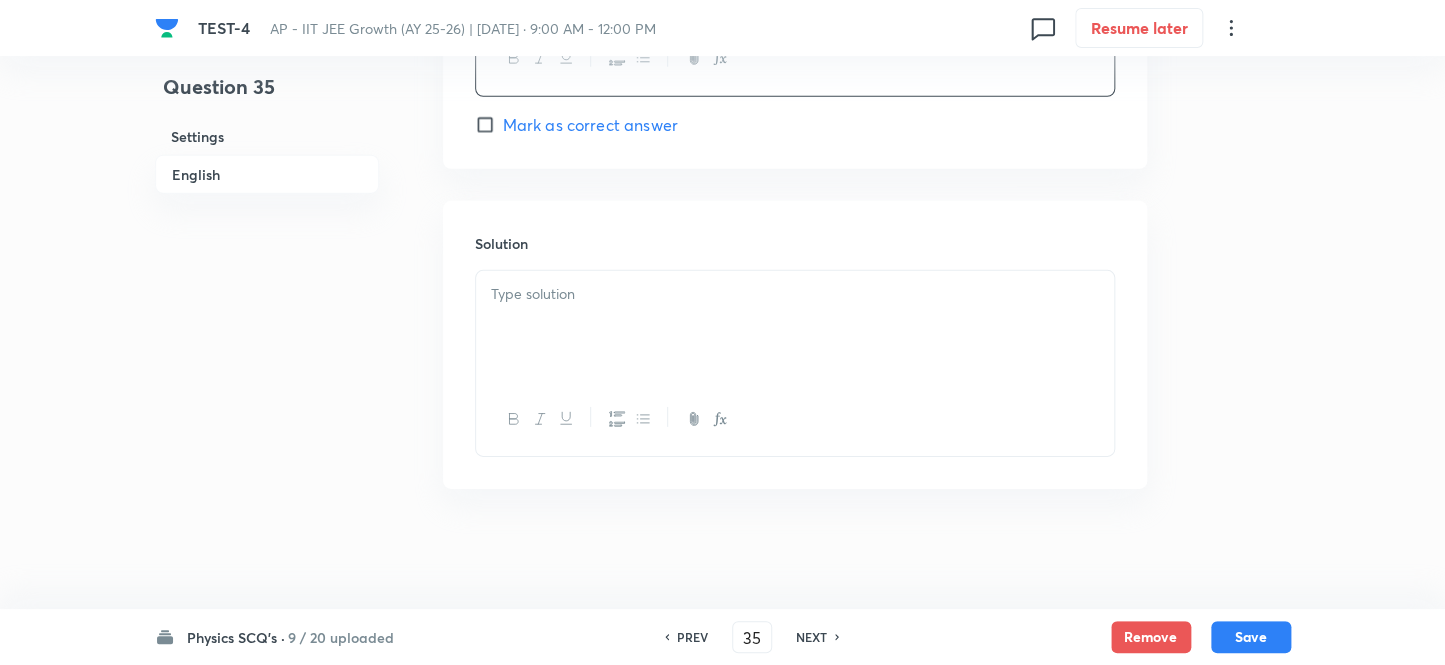 click at bounding box center (795, 327) 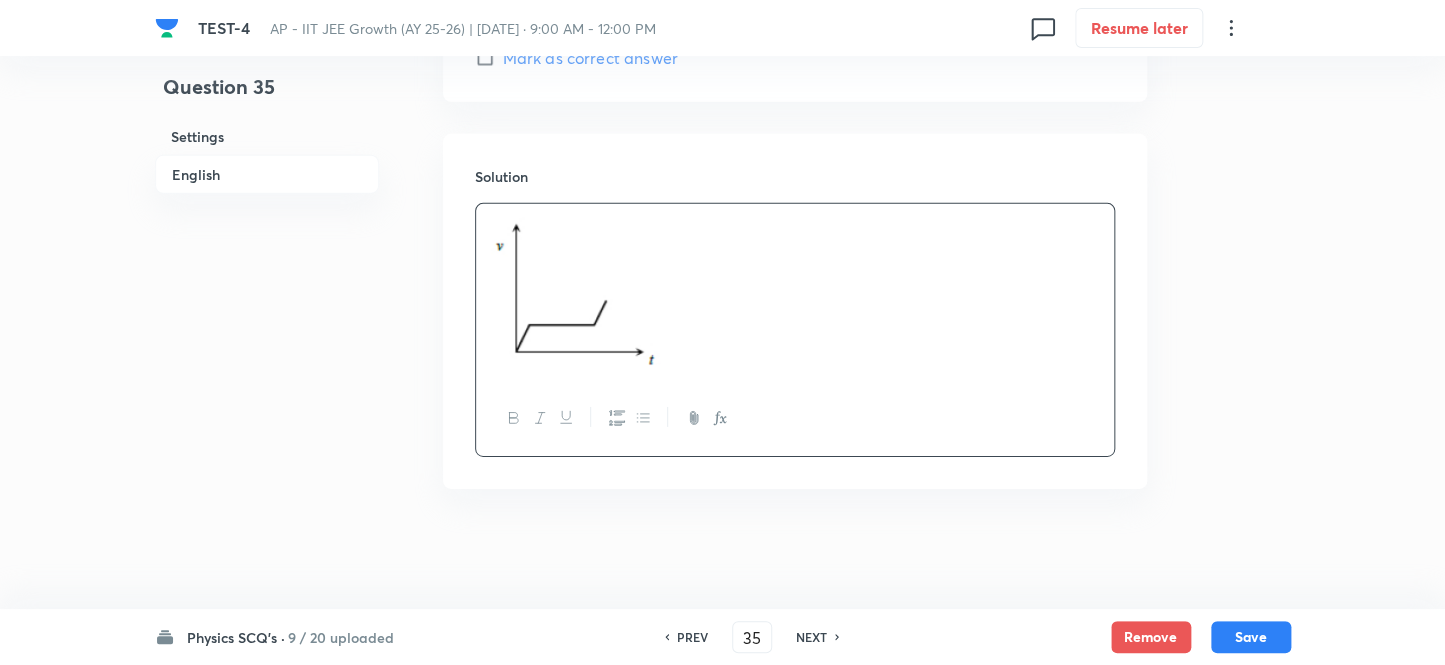 scroll, scrollTop: 2503, scrollLeft: 0, axis: vertical 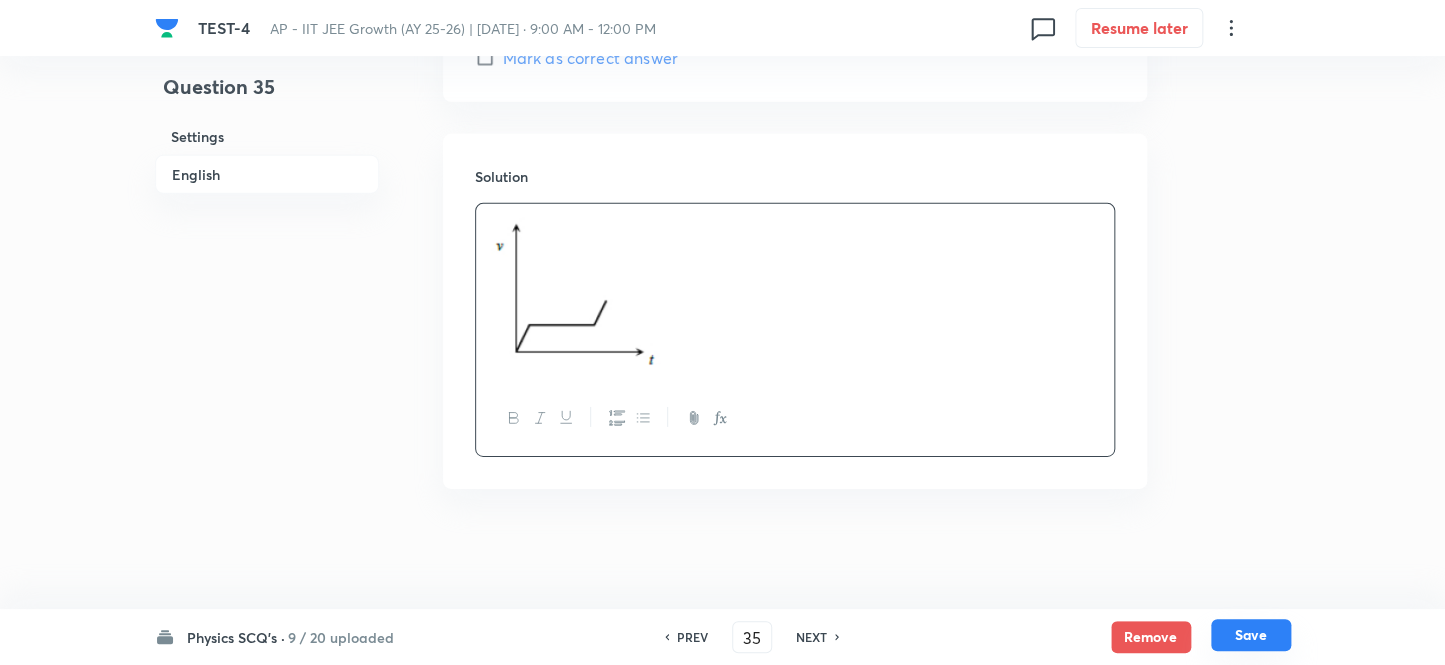 click on "Save" at bounding box center [1251, 635] 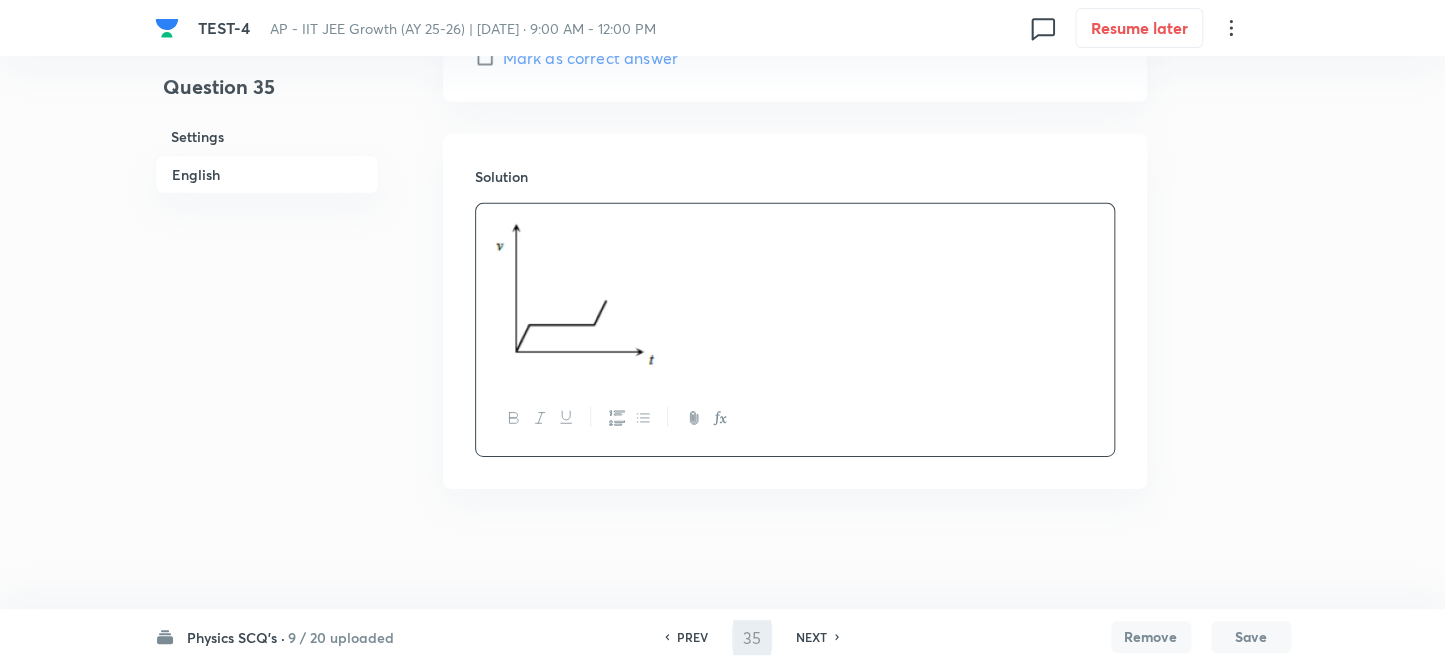 type on "36" 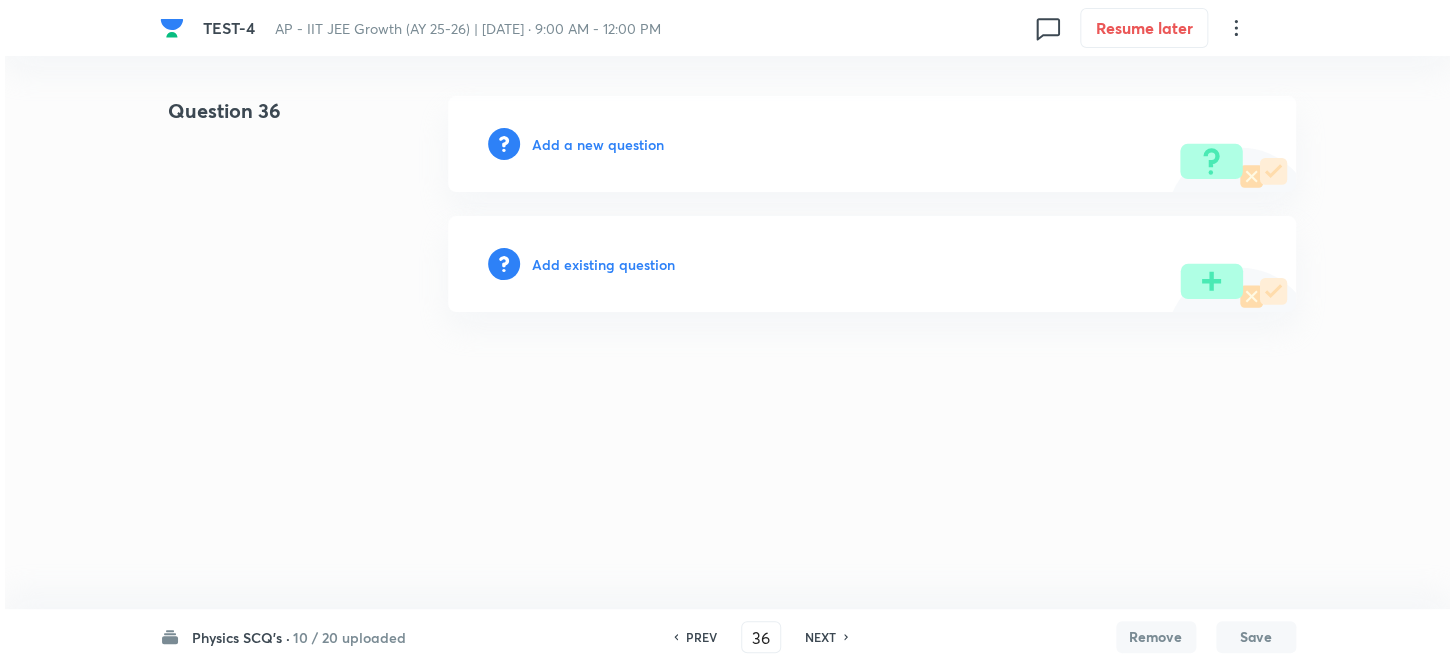 scroll, scrollTop: 0, scrollLeft: 0, axis: both 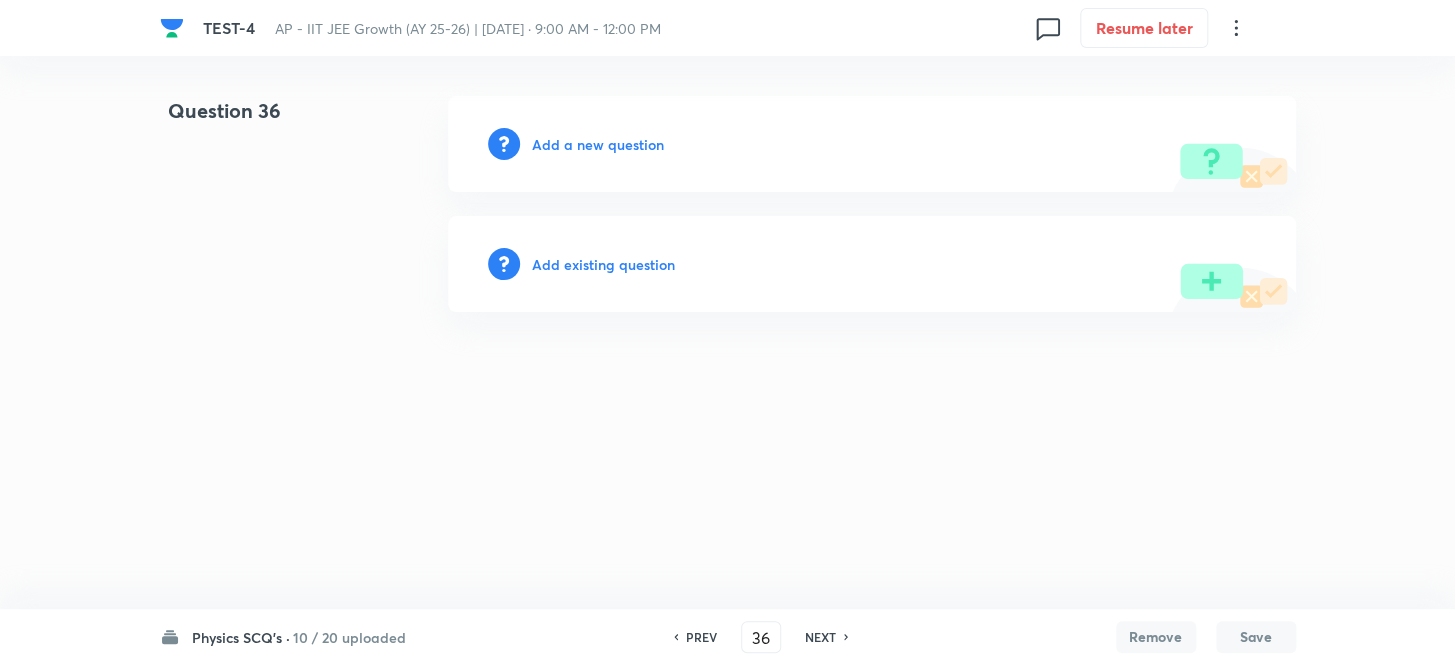 click on "Add a new question" at bounding box center (872, 144) 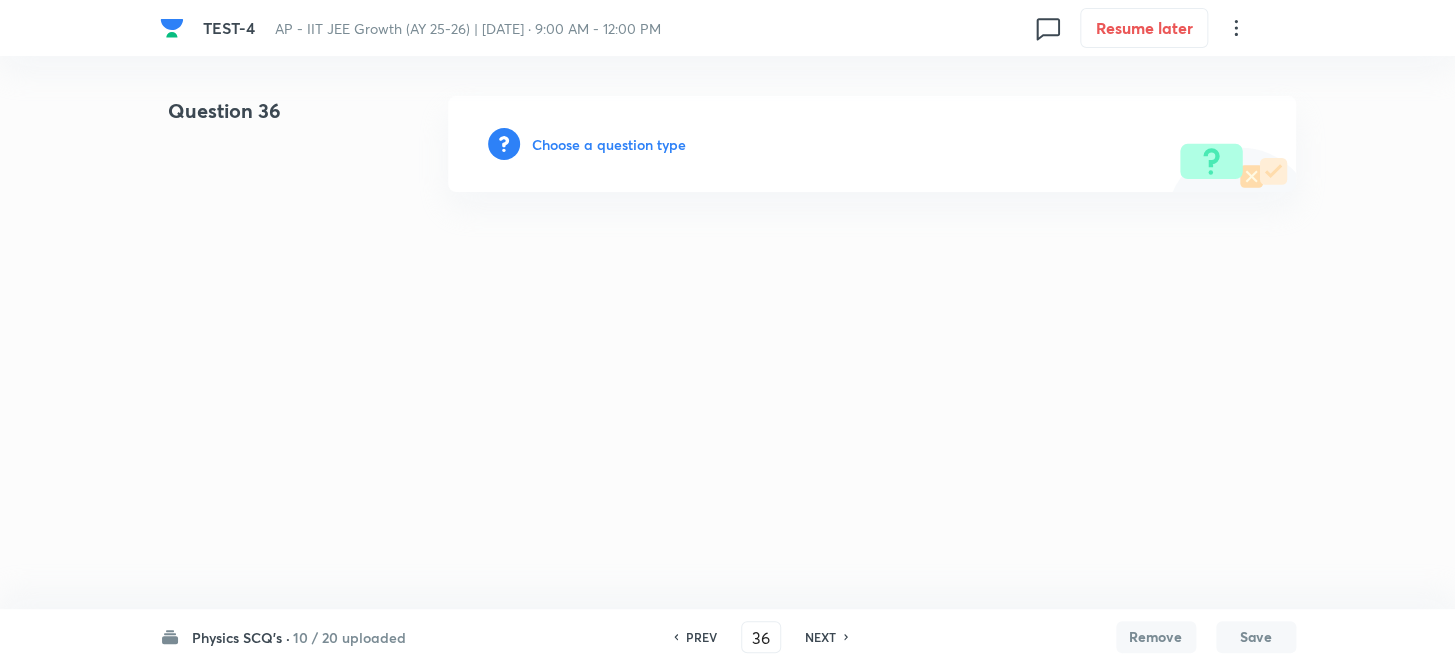 click on "Choose a question type" at bounding box center (609, 144) 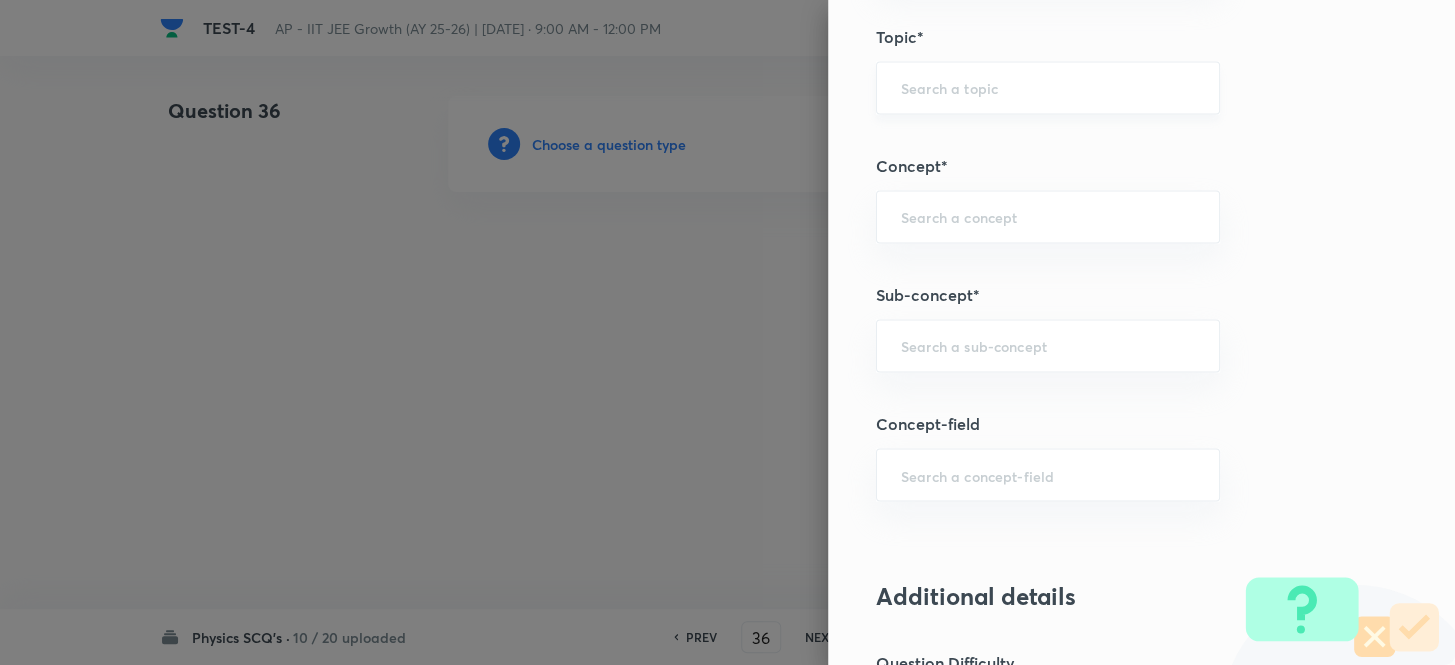 scroll, scrollTop: 1272, scrollLeft: 0, axis: vertical 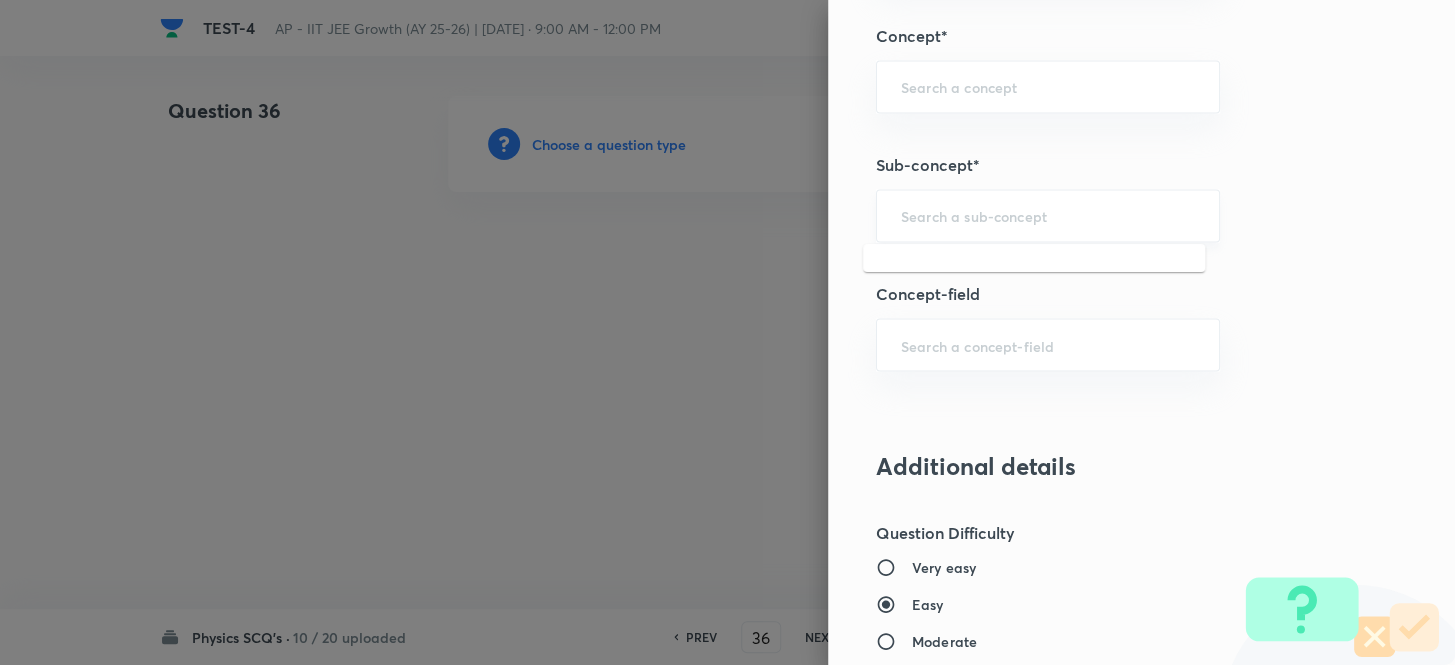 click at bounding box center [1048, 215] 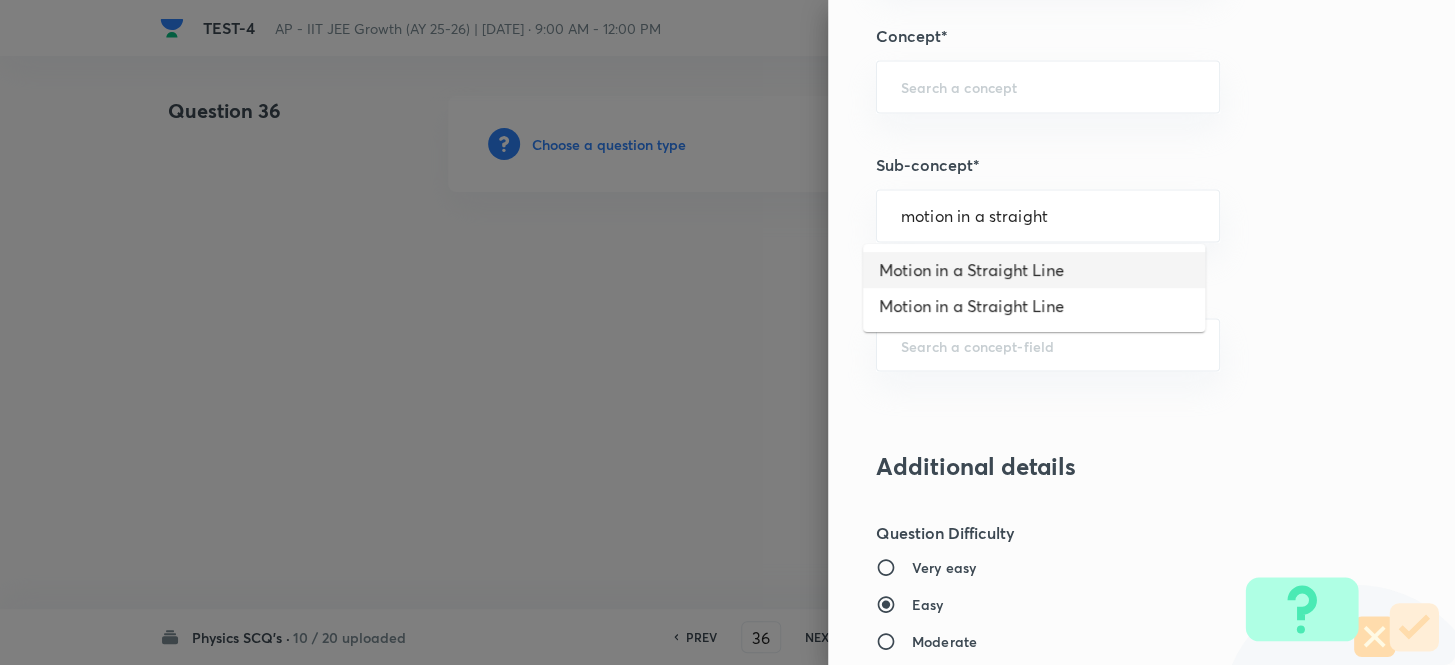 type on "Motion in a Straight Line" 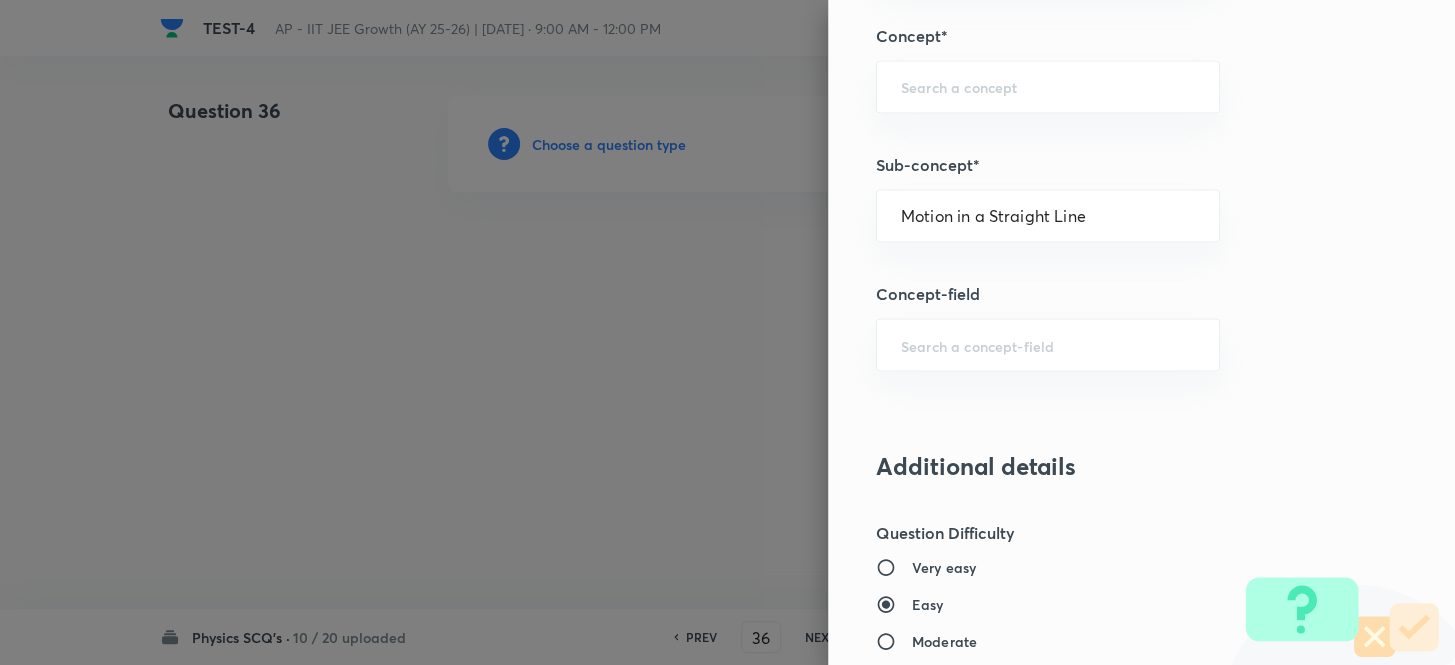 type on "Physics" 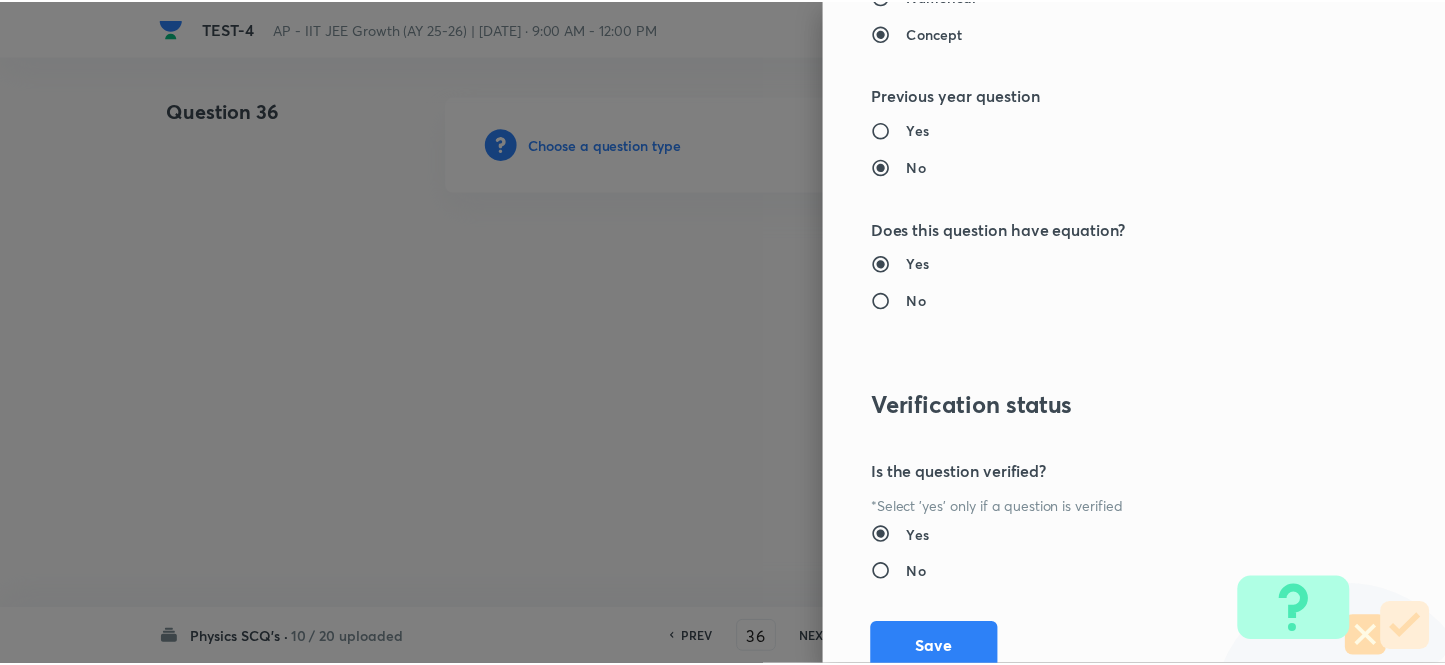 scroll, scrollTop: 2193, scrollLeft: 0, axis: vertical 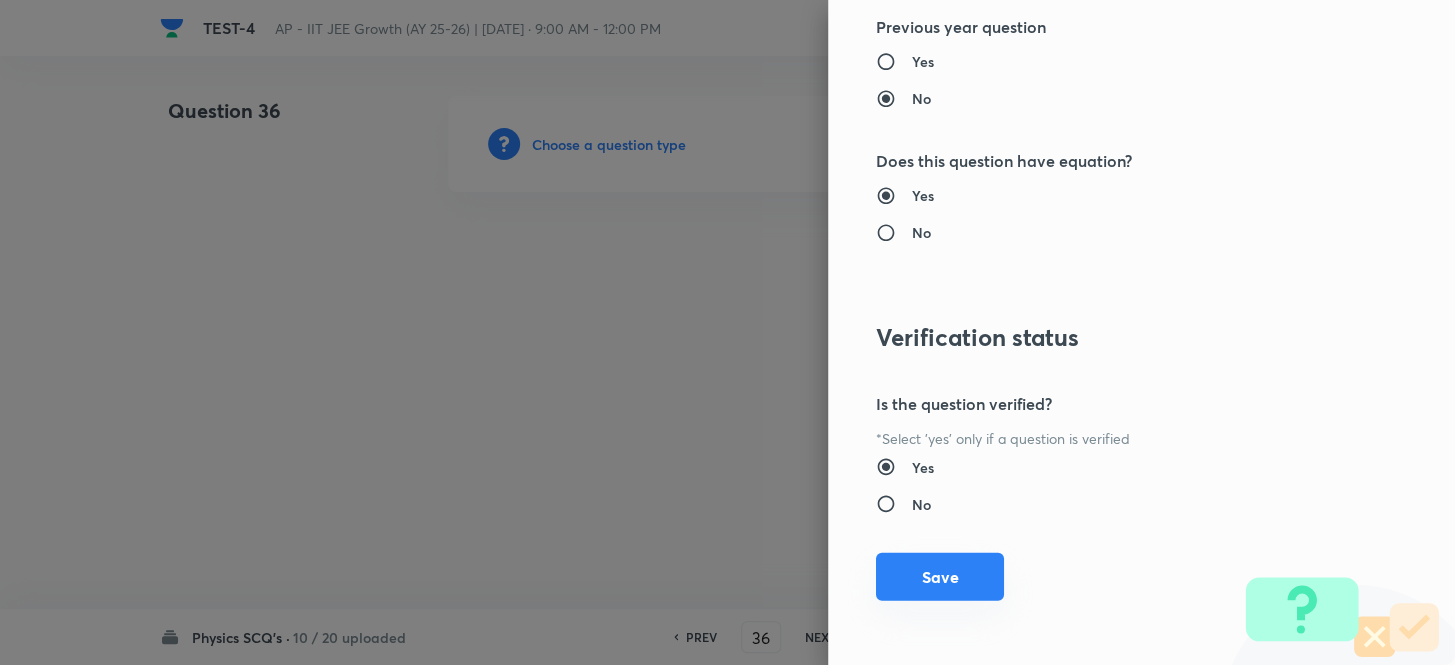 click on "Save" at bounding box center (940, 577) 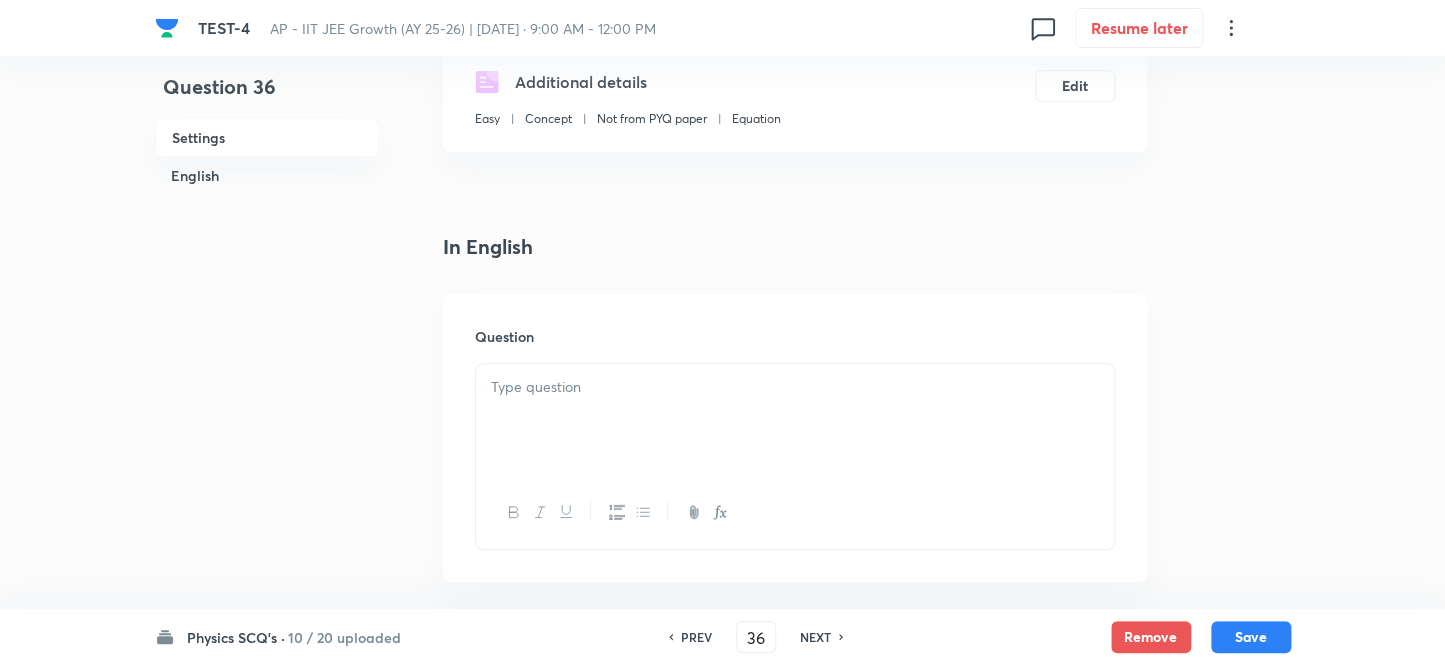 scroll, scrollTop: 454, scrollLeft: 0, axis: vertical 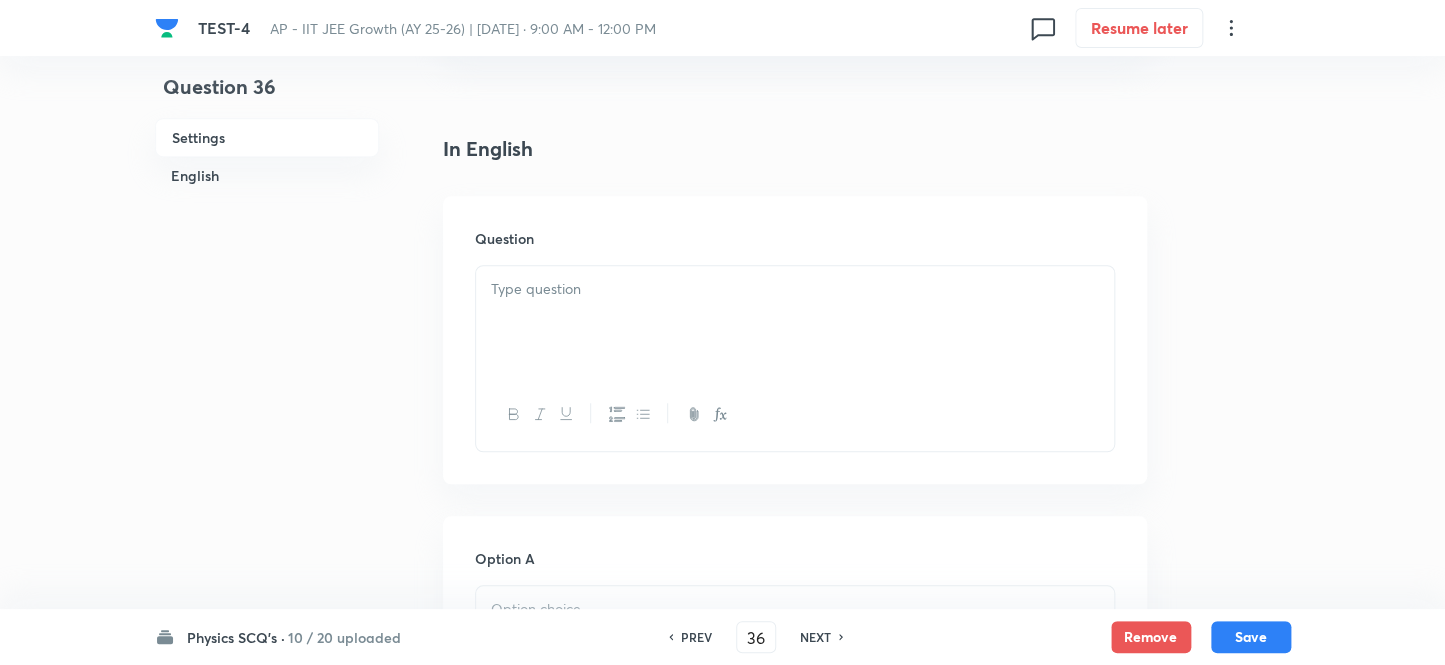 click at bounding box center (795, 322) 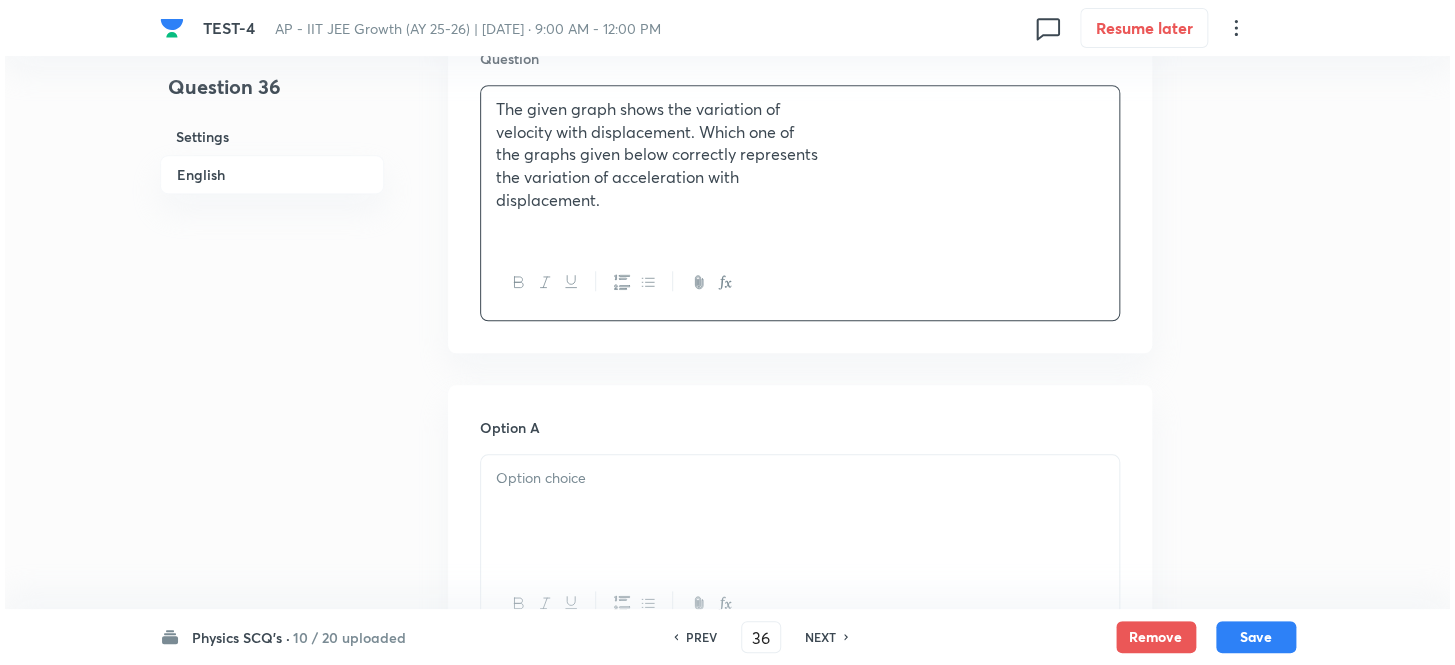 scroll, scrollTop: 636, scrollLeft: 0, axis: vertical 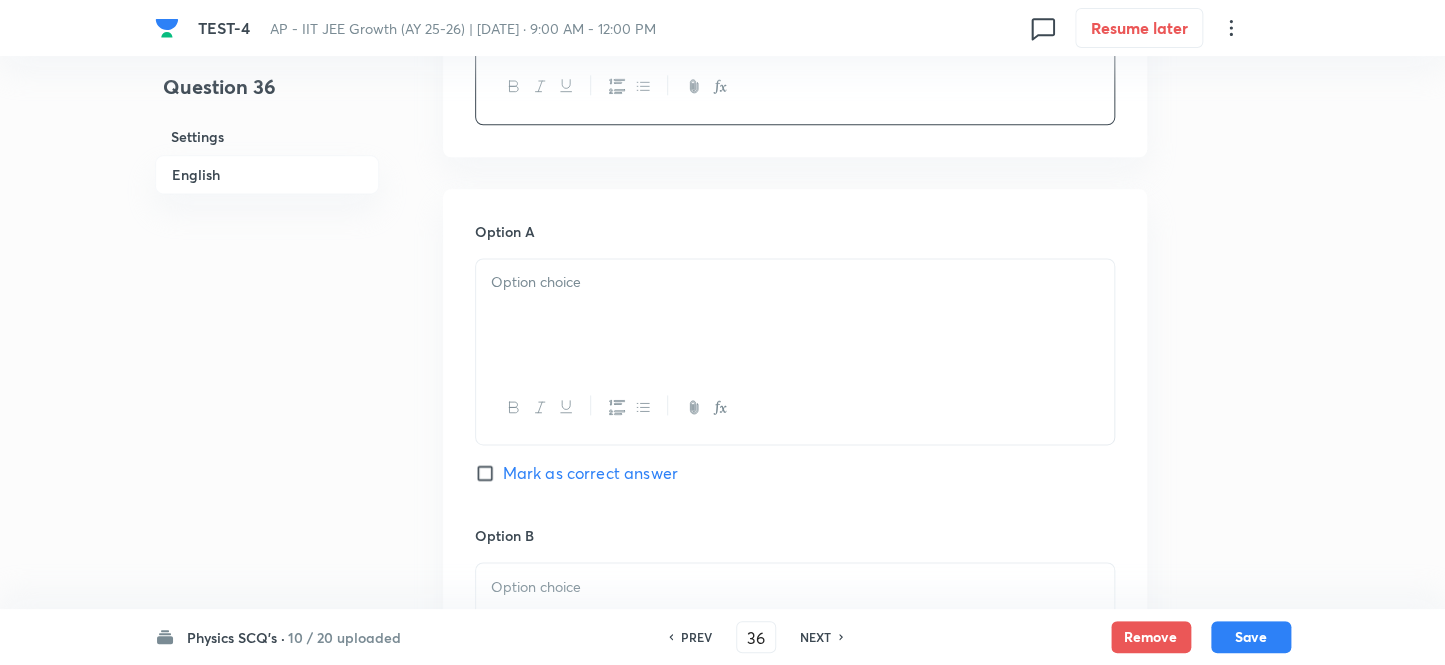 click at bounding box center [795, 315] 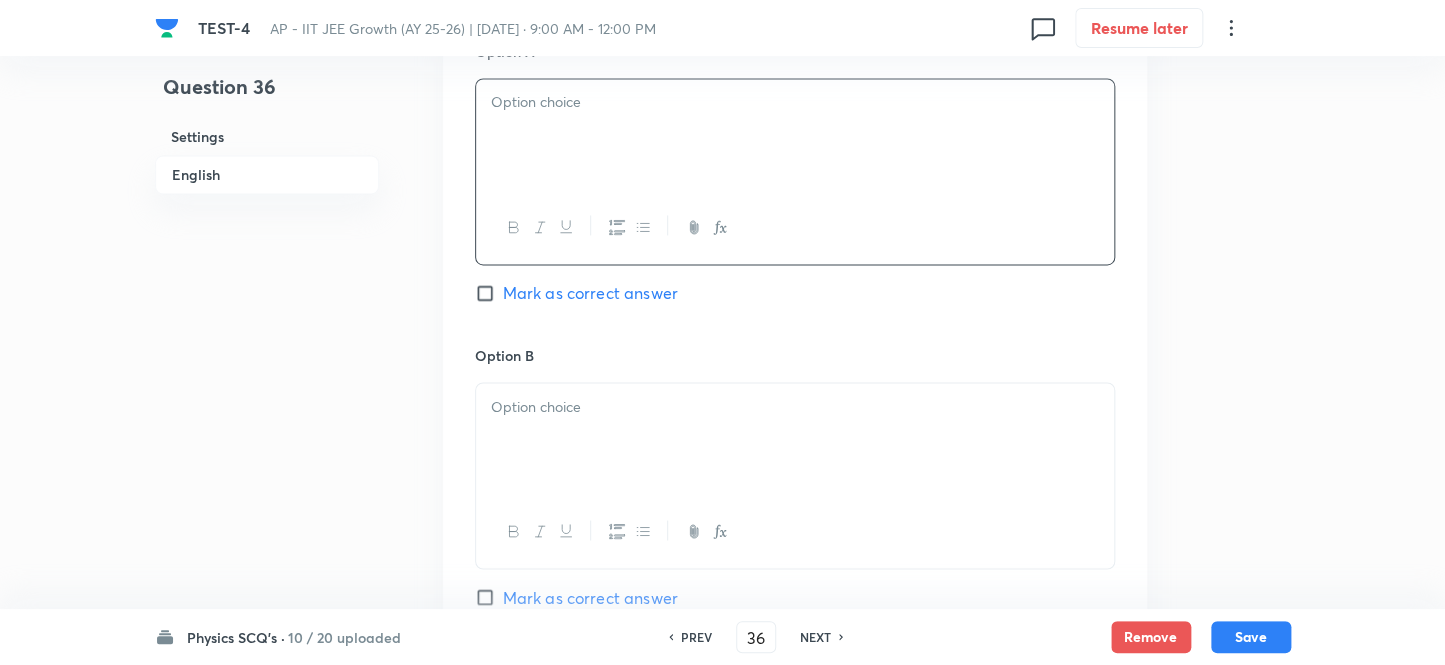 scroll, scrollTop: 1181, scrollLeft: 0, axis: vertical 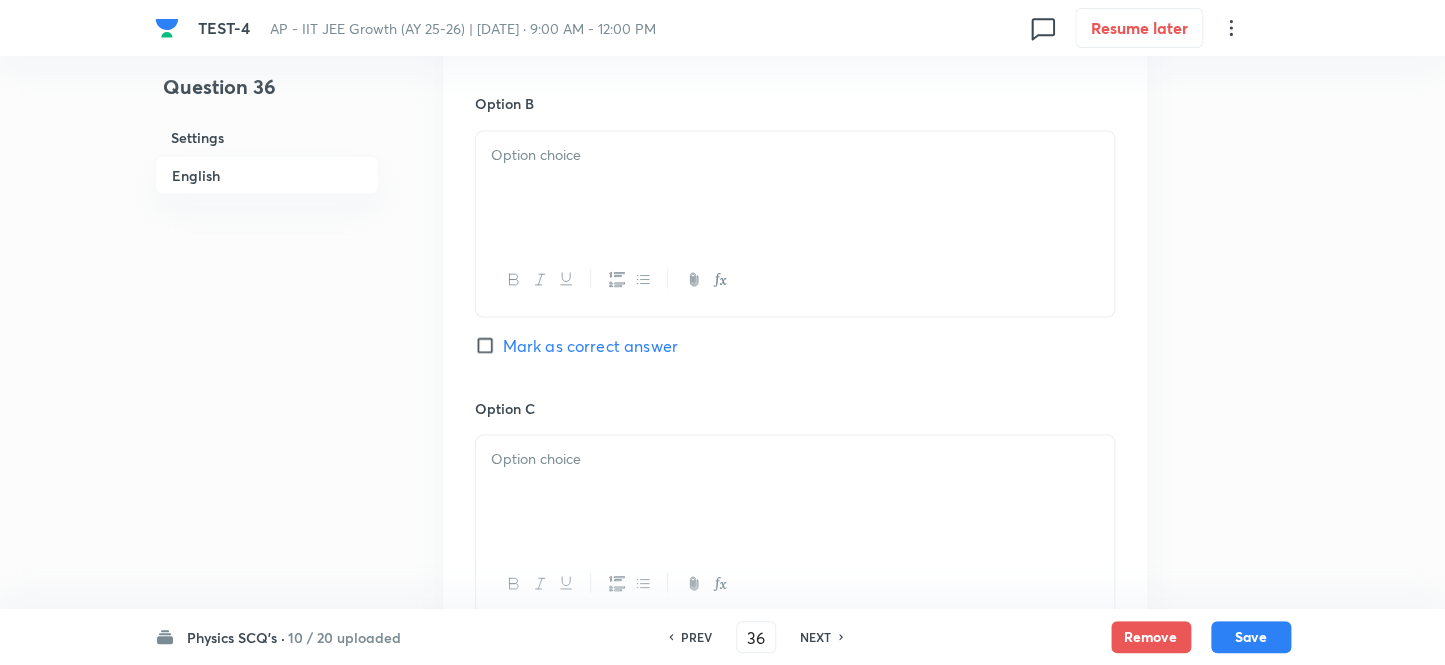 click at bounding box center [795, 187] 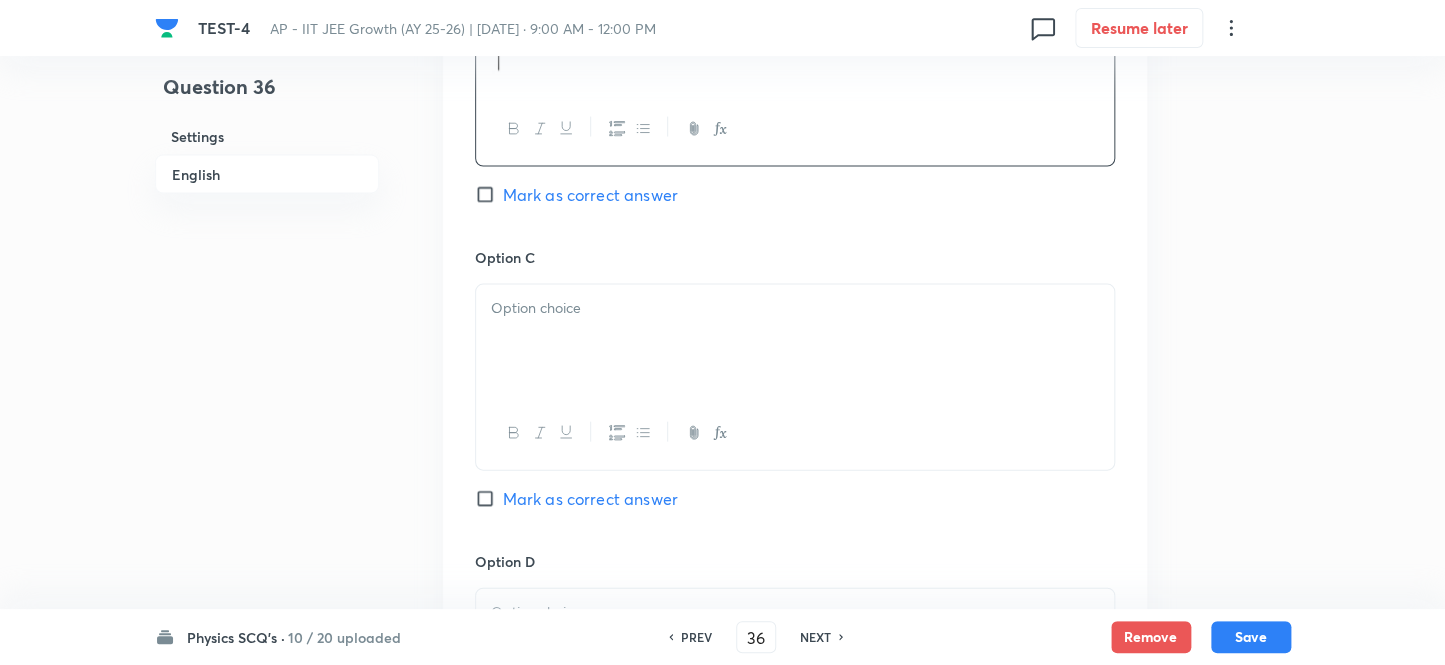scroll, scrollTop: 1636, scrollLeft: 0, axis: vertical 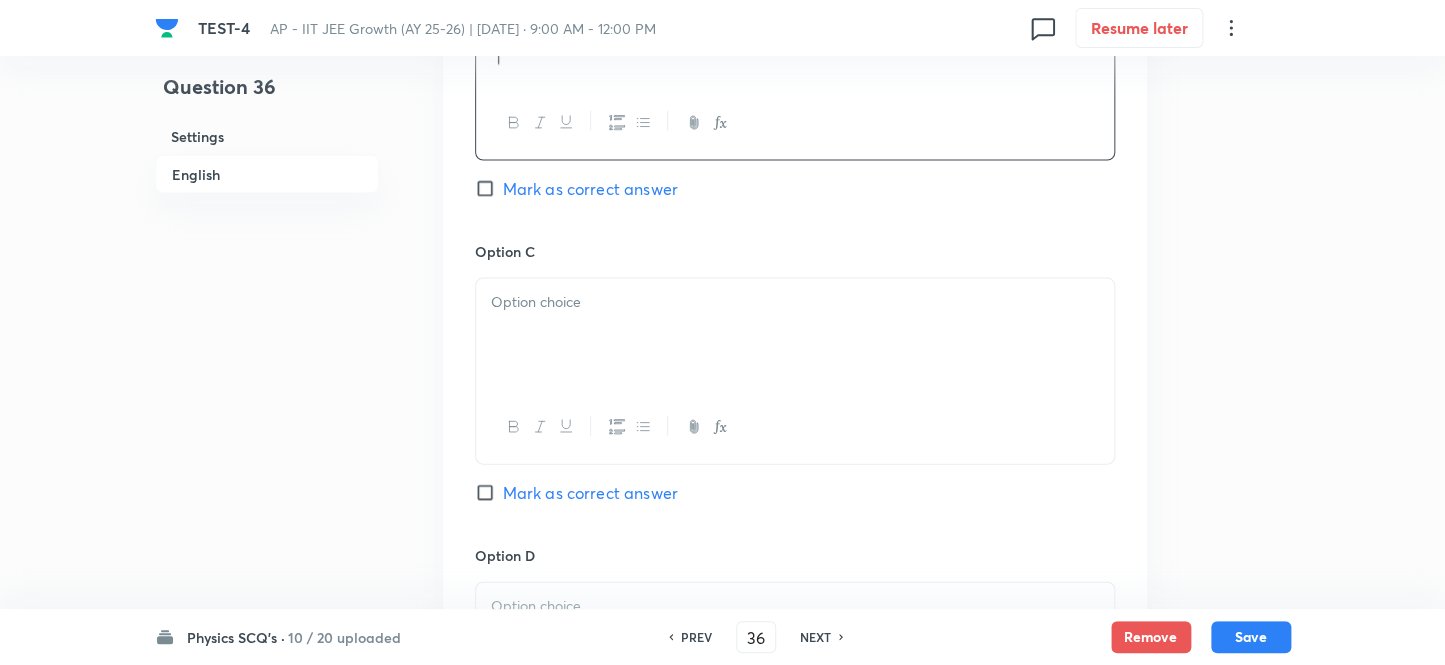 click at bounding box center (795, 302) 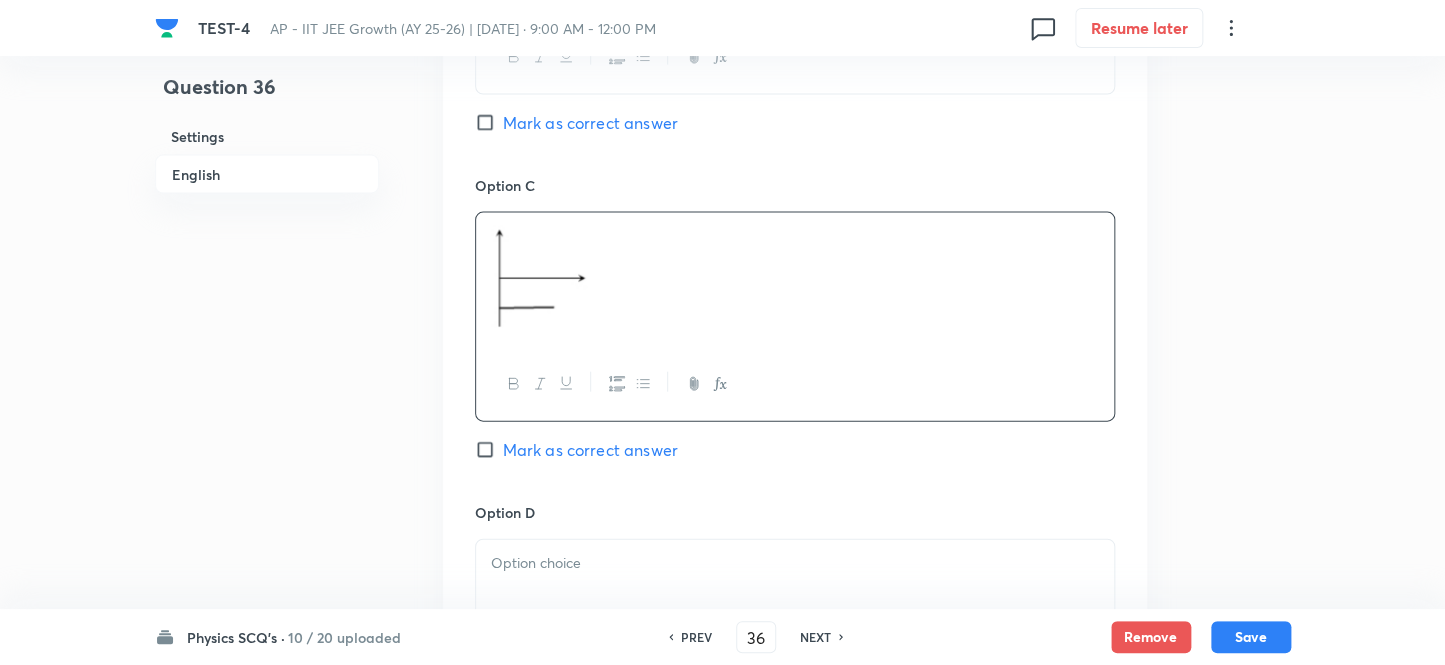 scroll, scrollTop: 2000, scrollLeft: 0, axis: vertical 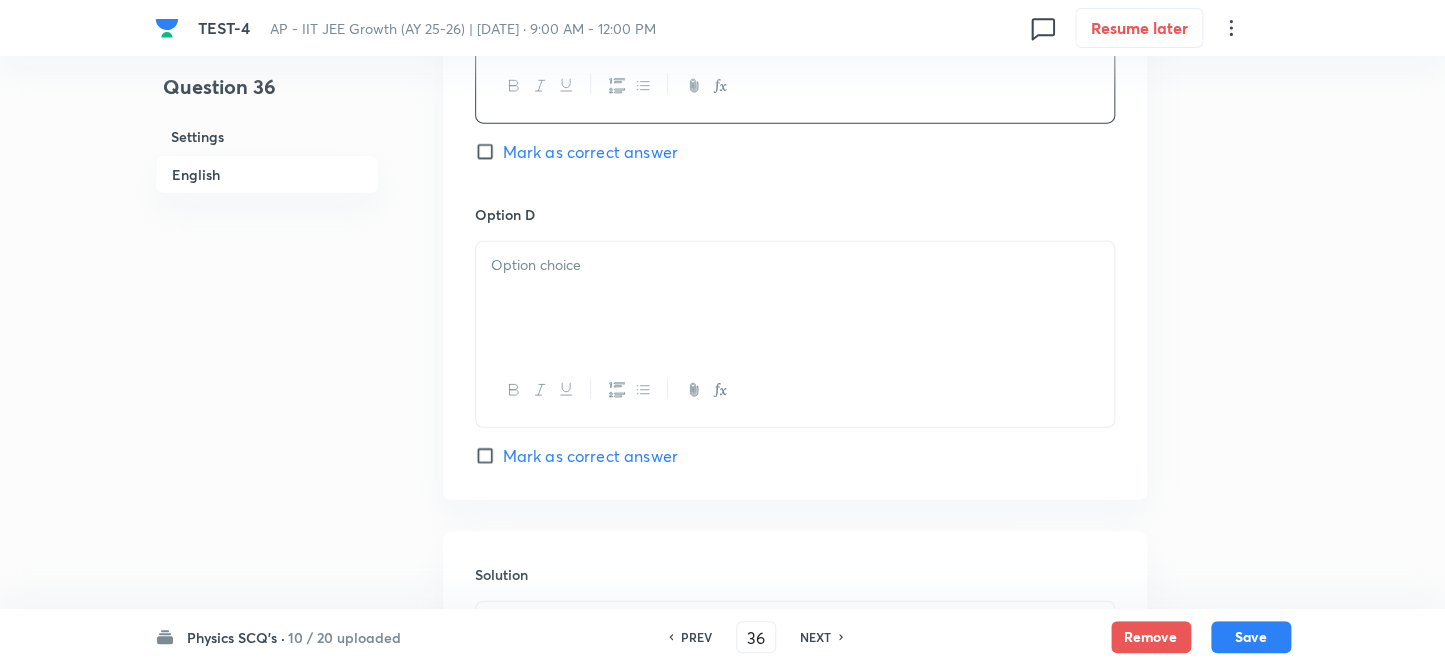 click at bounding box center [795, 265] 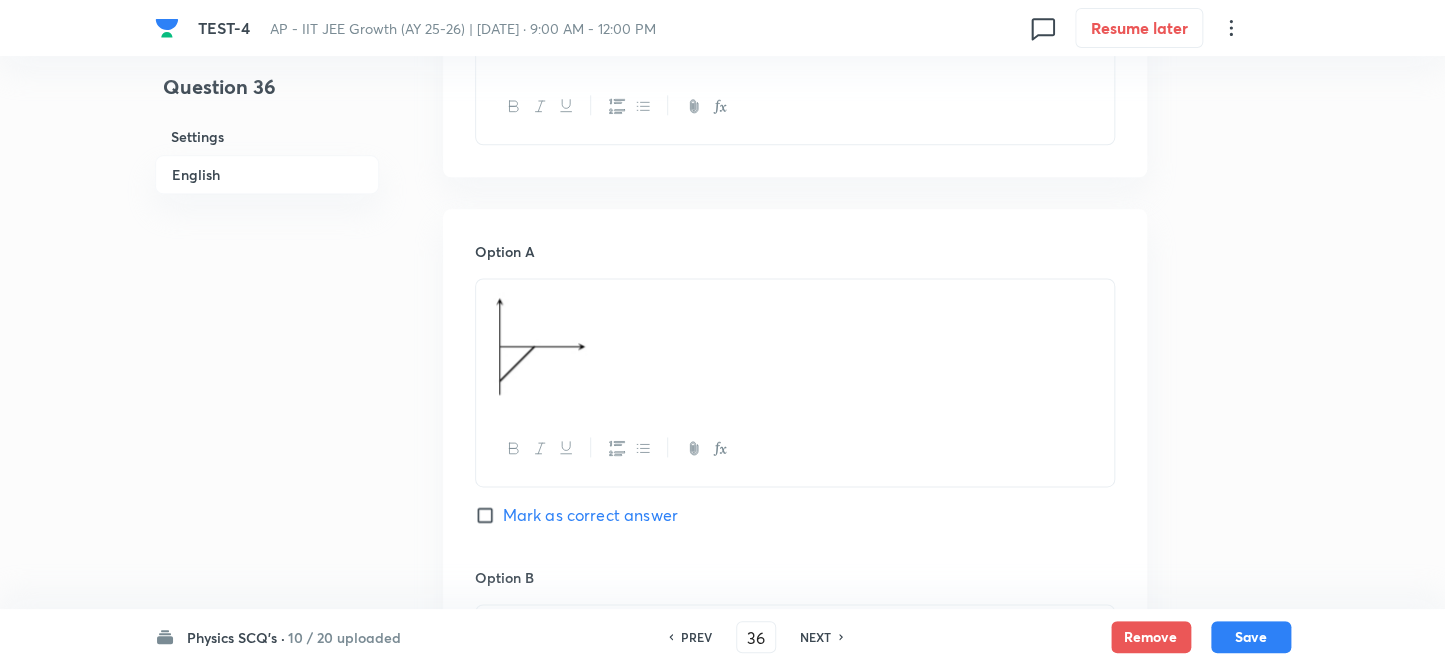 scroll, scrollTop: 1090, scrollLeft: 0, axis: vertical 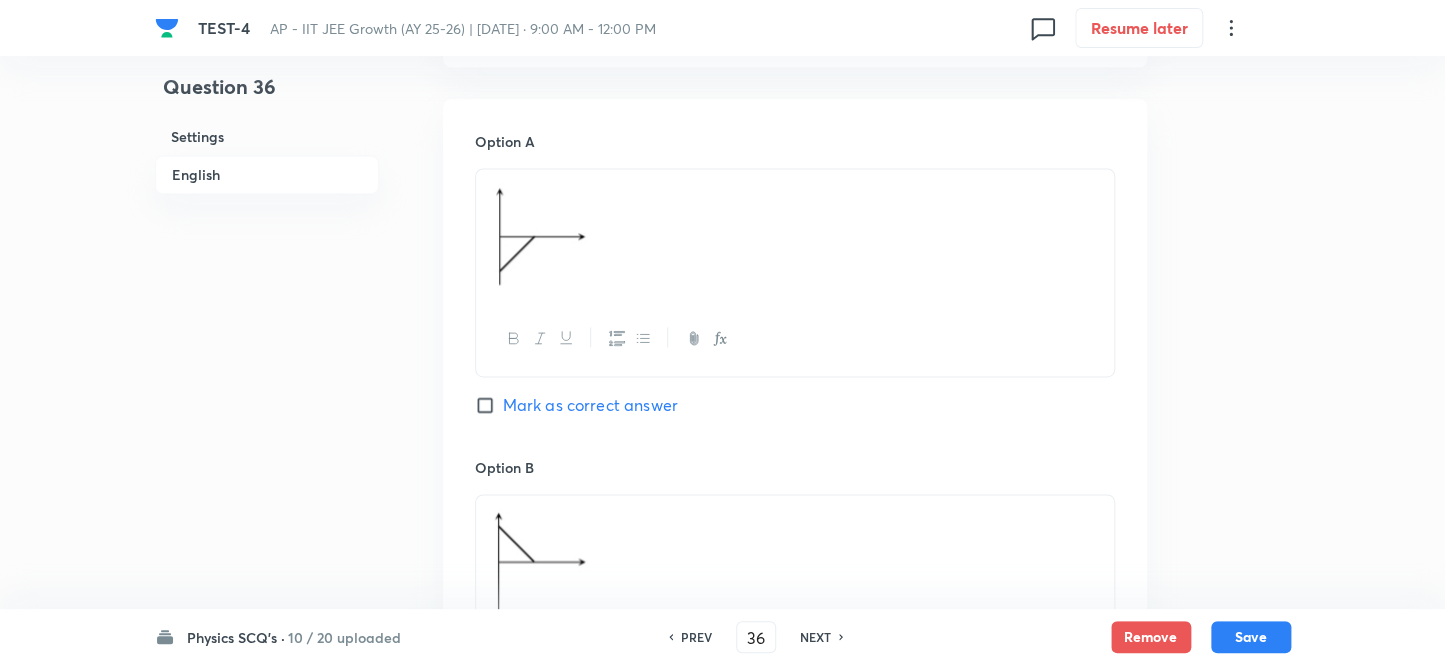 click on "Option A Mark as correct answer" at bounding box center (795, 294) 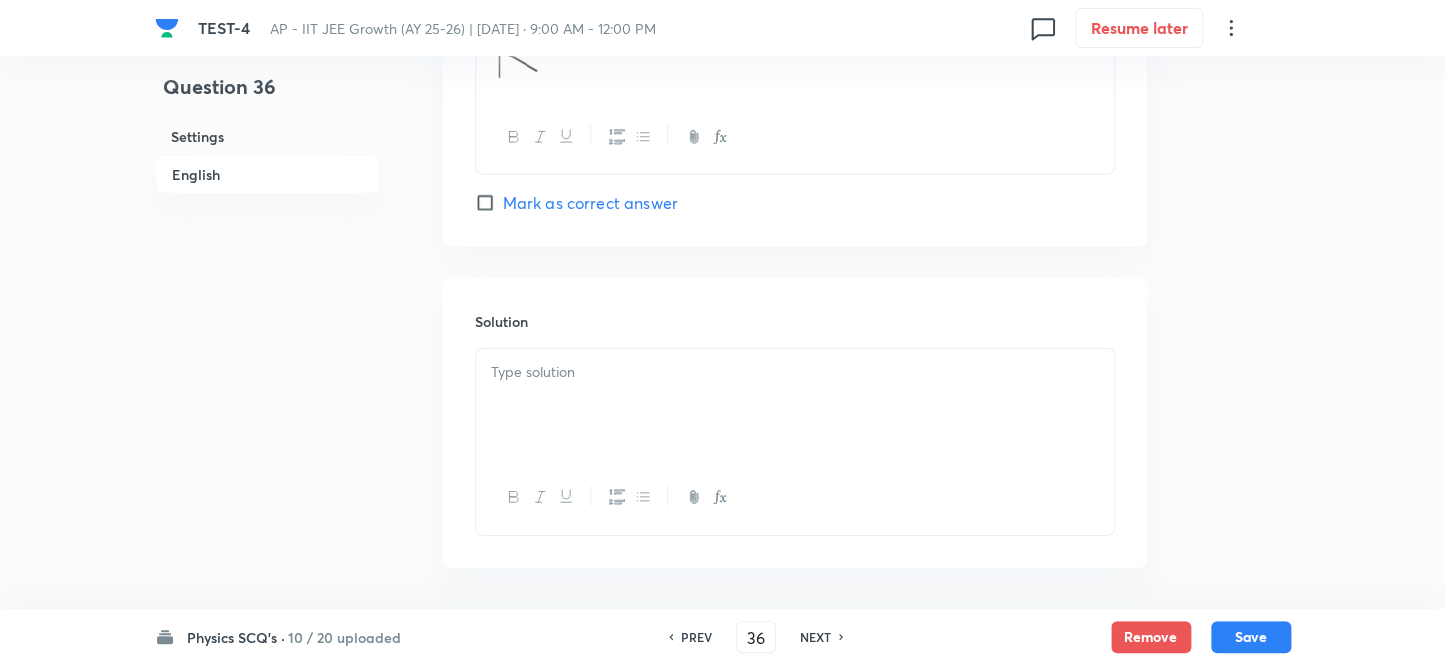 scroll, scrollTop: 2355, scrollLeft: 0, axis: vertical 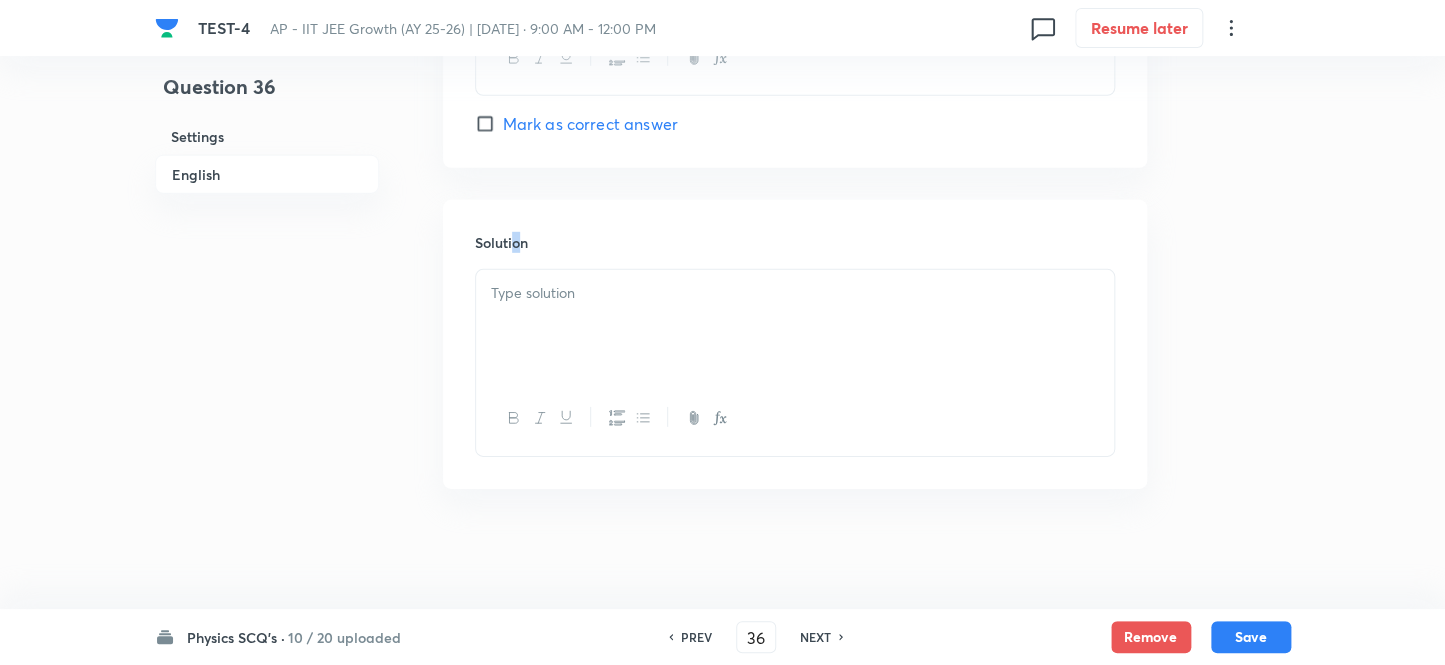click on "Solution" at bounding box center (795, 344) 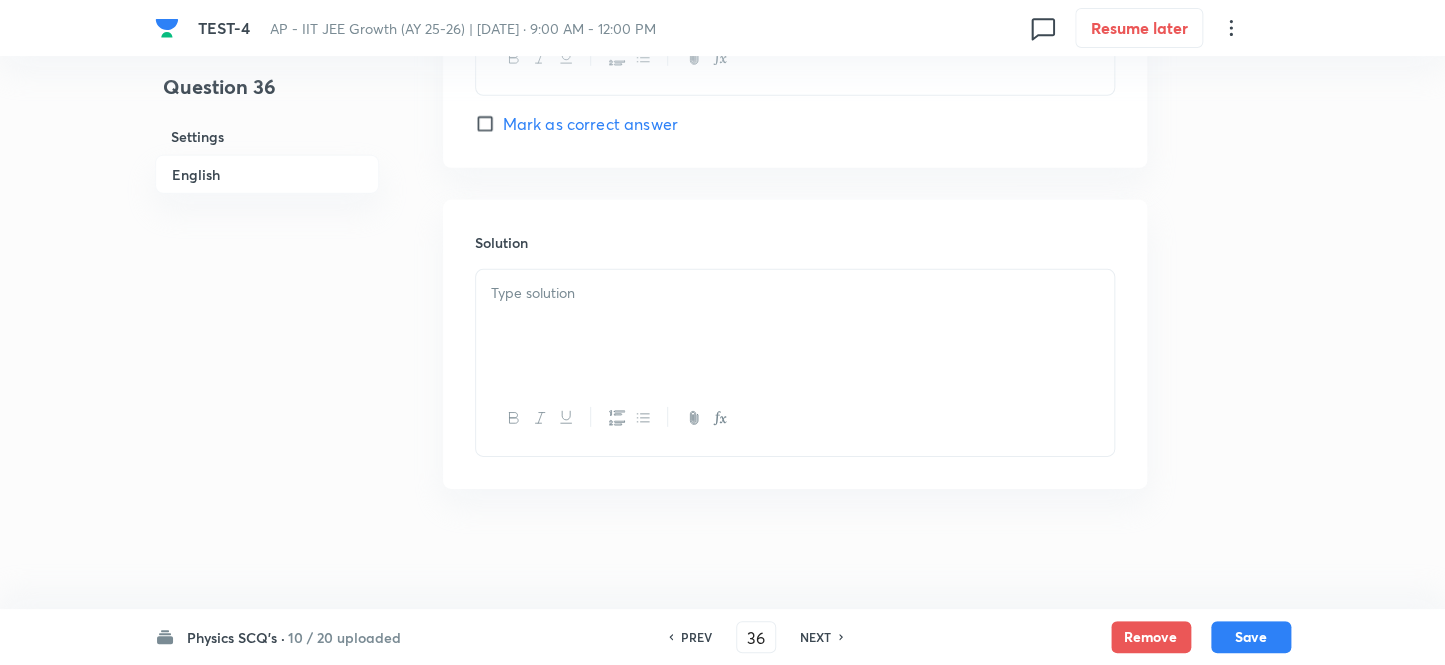 click at bounding box center [795, 326] 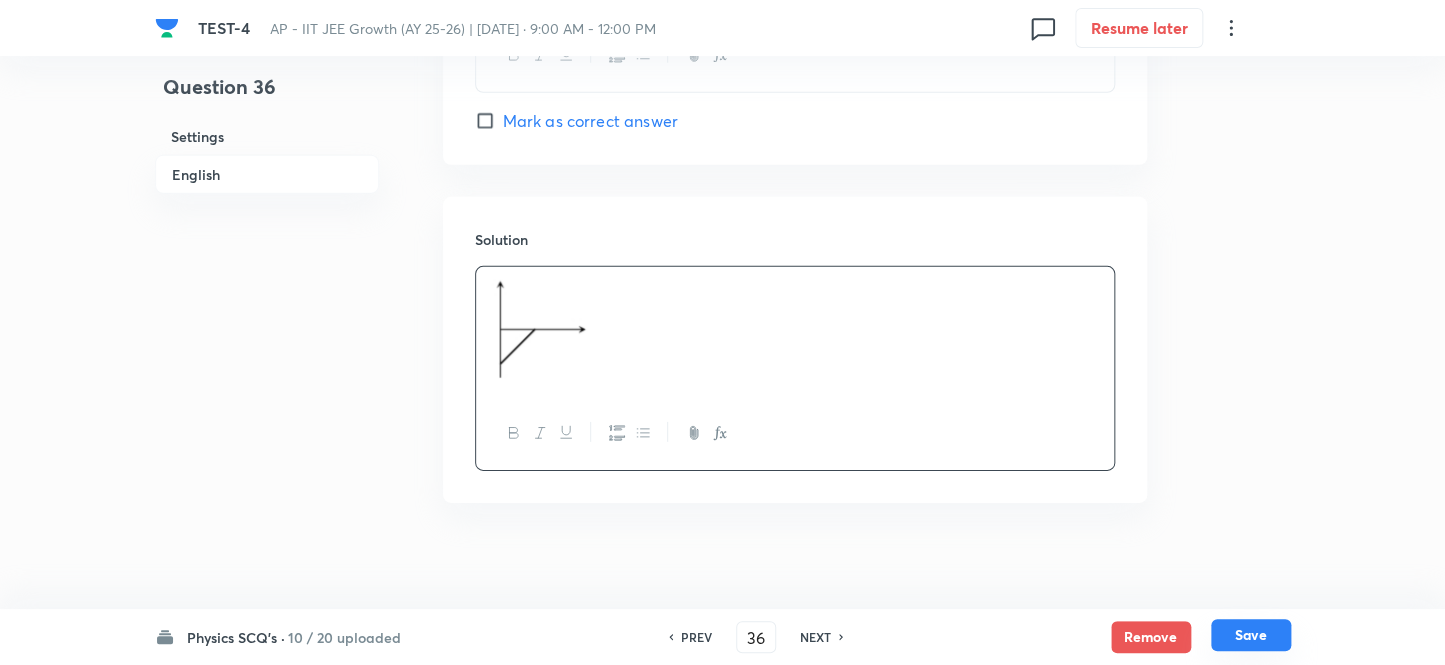 click on "Save" at bounding box center [1251, 635] 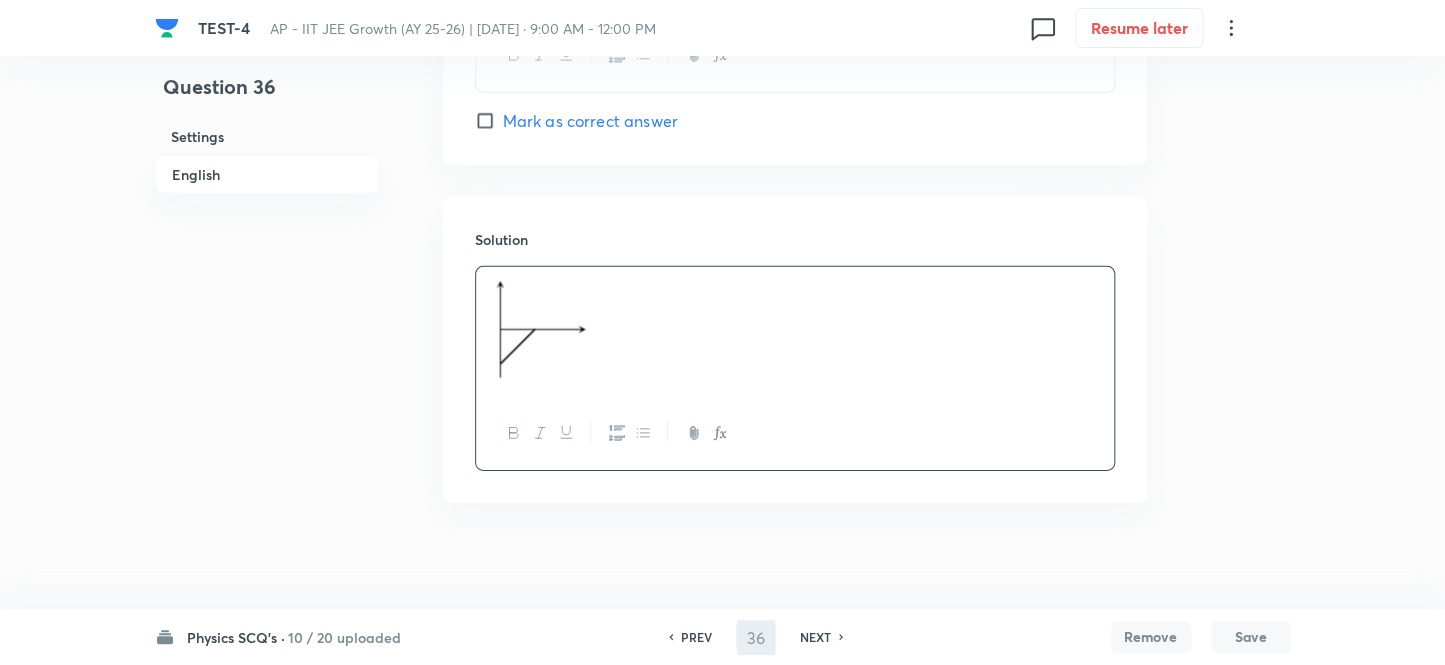 type on "37" 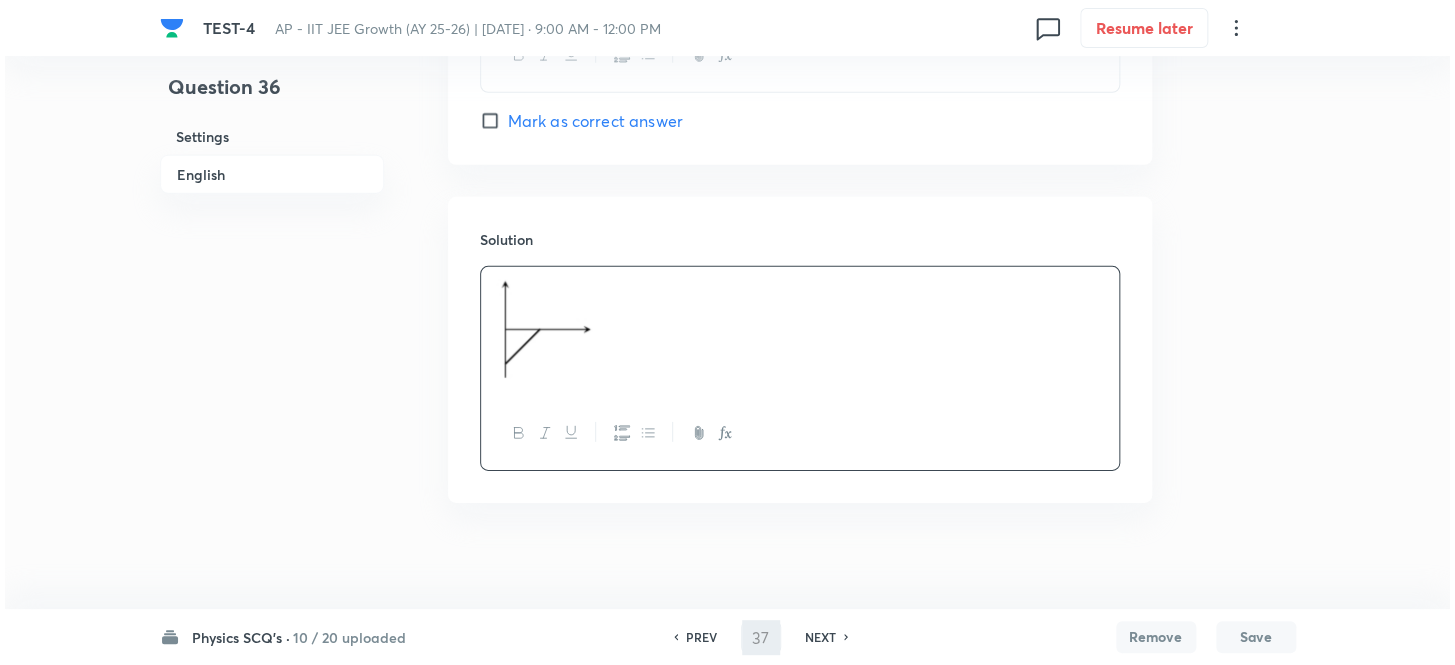 scroll, scrollTop: 0, scrollLeft: 0, axis: both 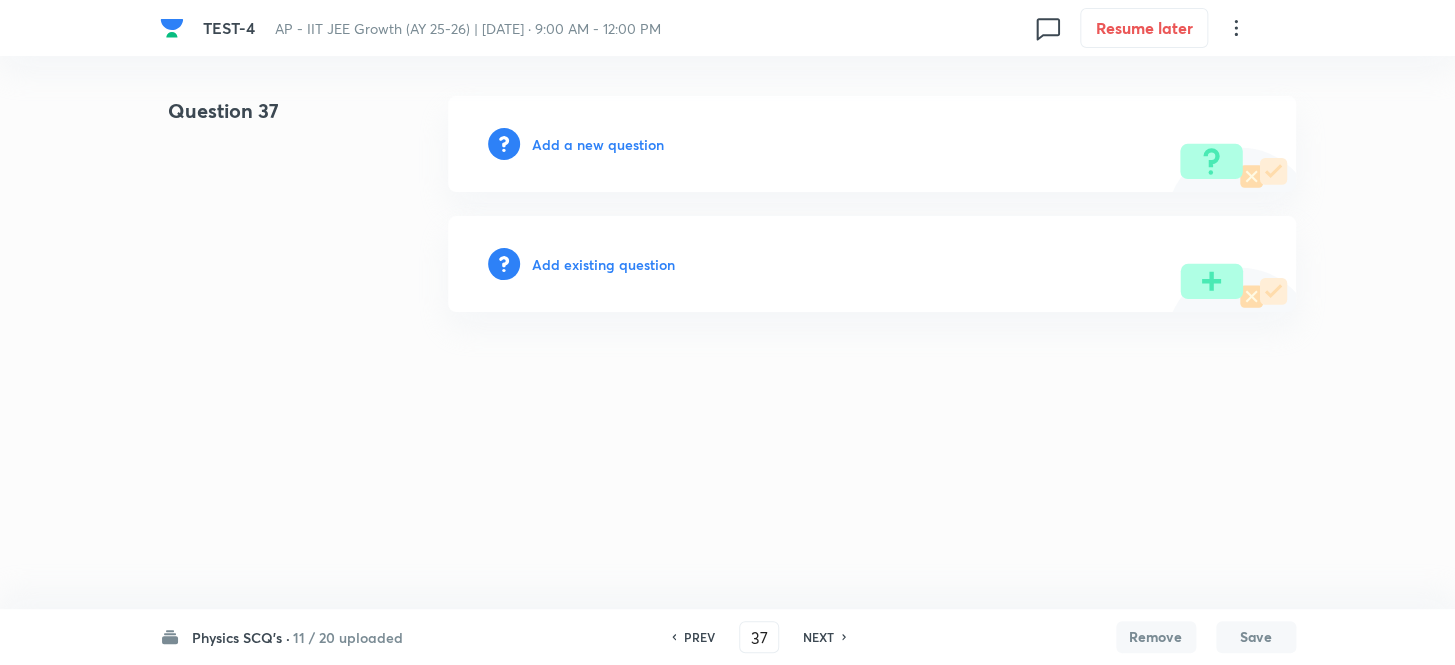 click on "Add a new question" at bounding box center (872, 144) 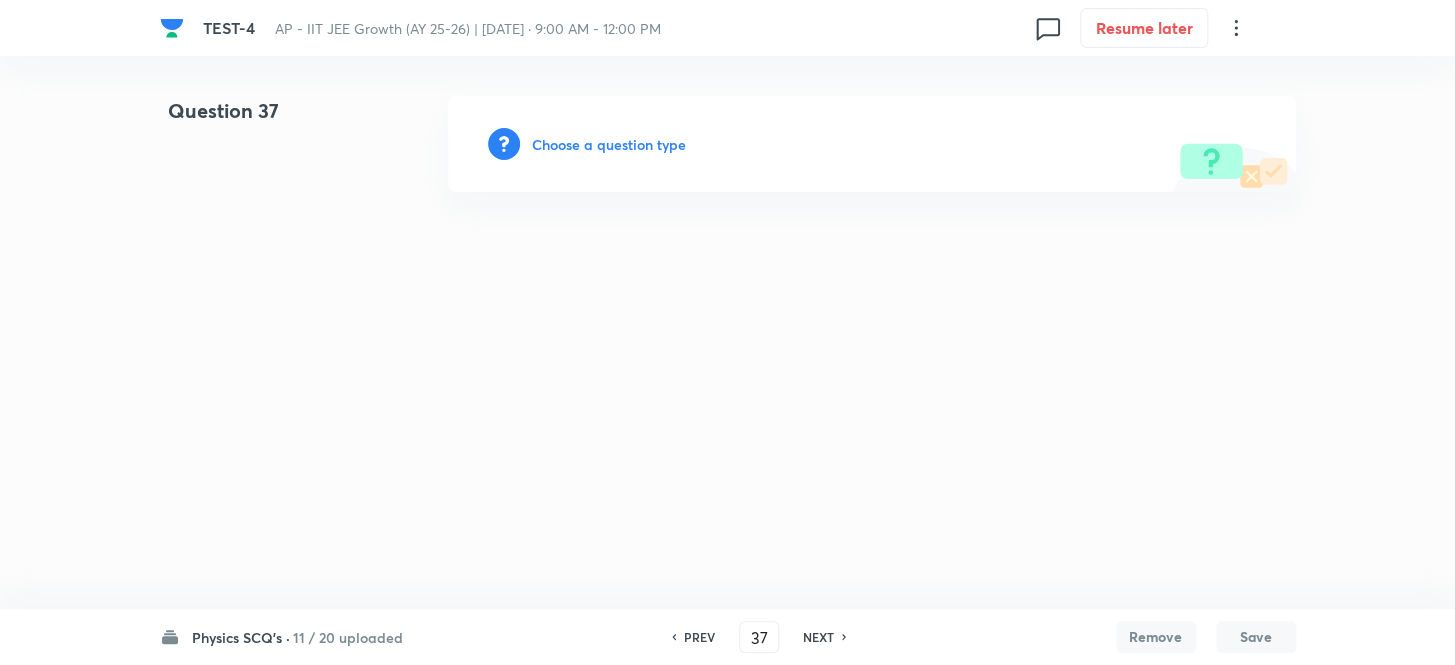 click on "Choose a question type" at bounding box center (609, 144) 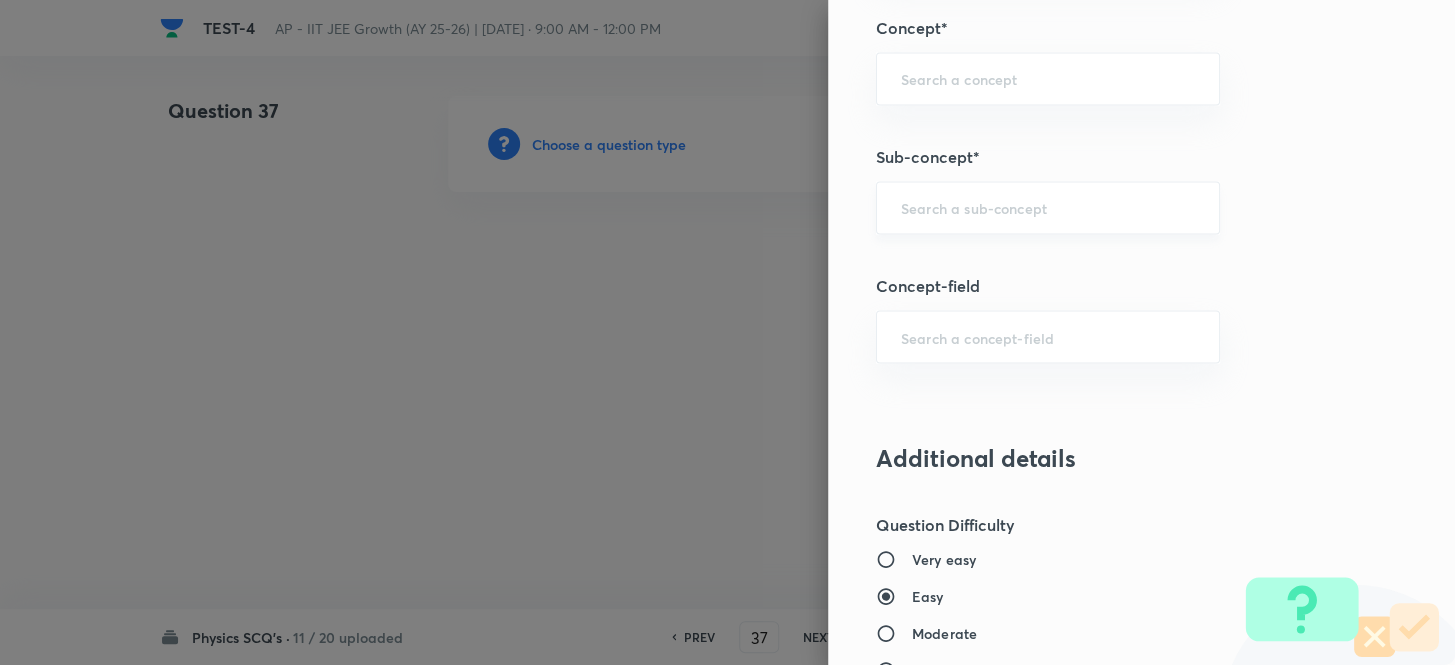 scroll, scrollTop: 1272, scrollLeft: 0, axis: vertical 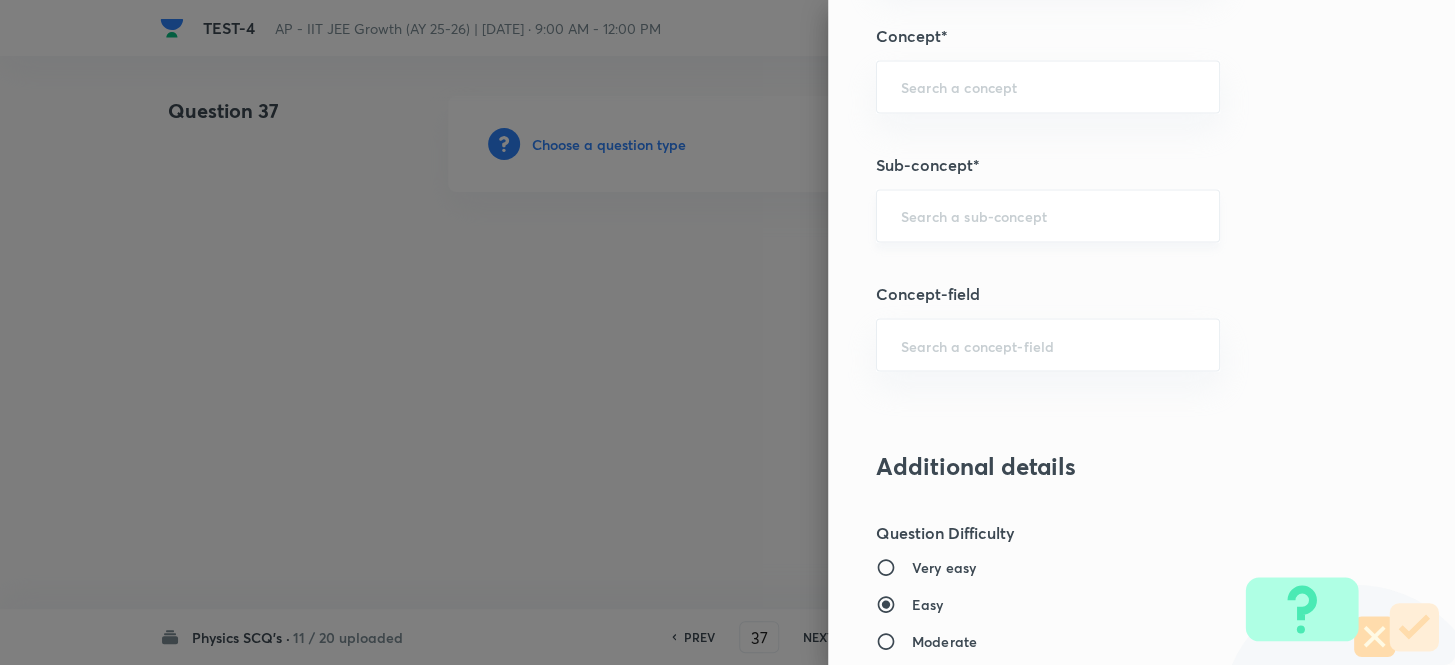 click at bounding box center [1048, 215] 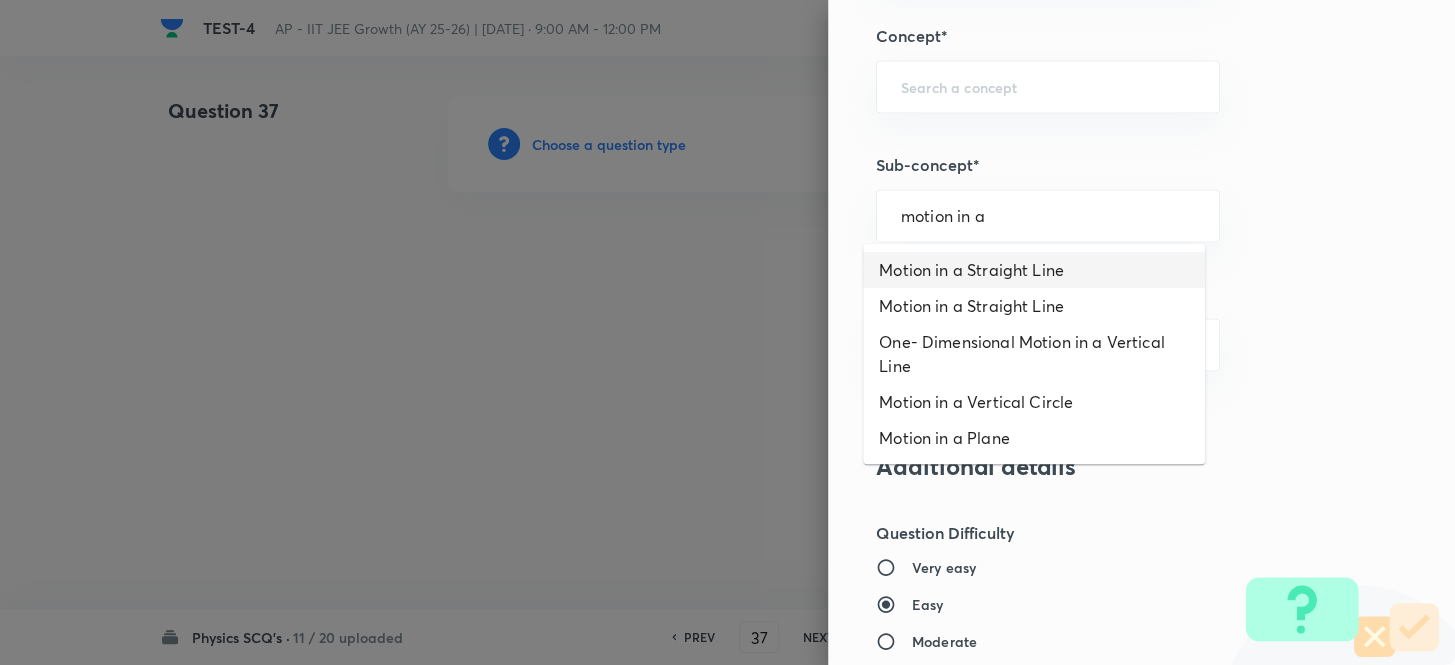 click on "Motion in a Straight Line" at bounding box center [1034, 270] 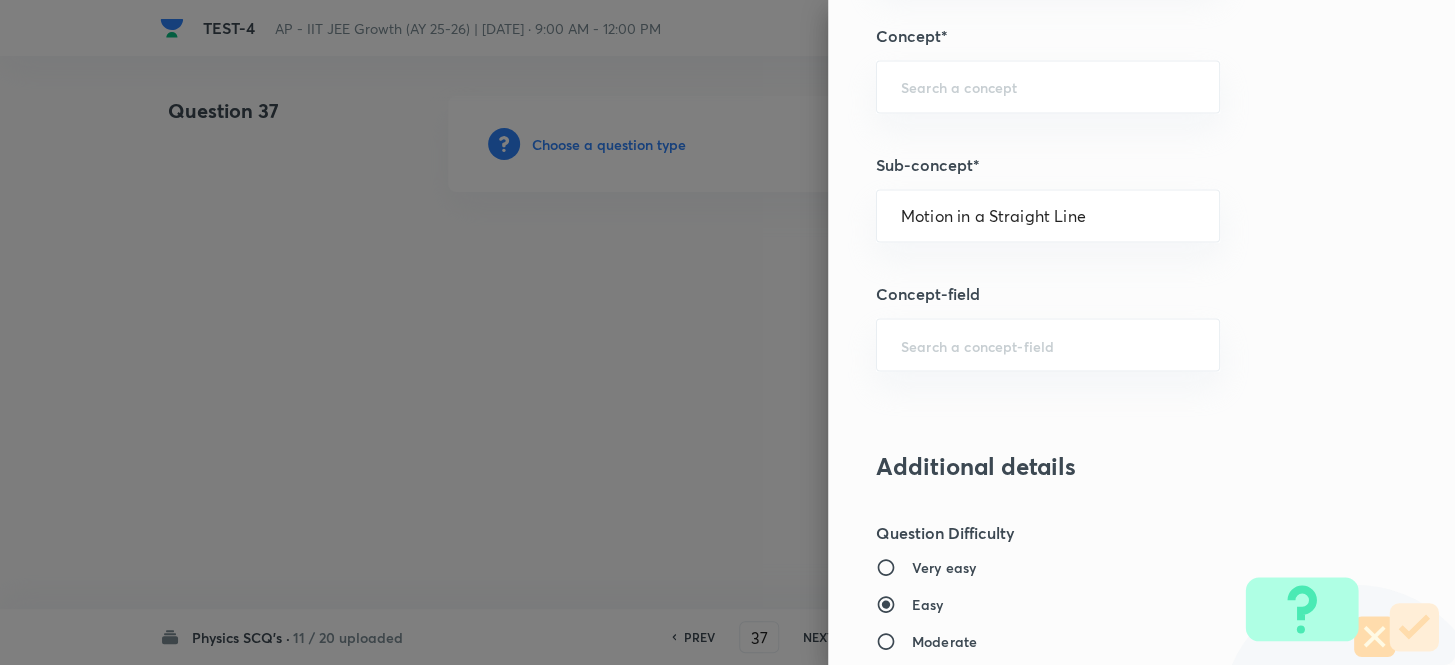 type on "Physics" 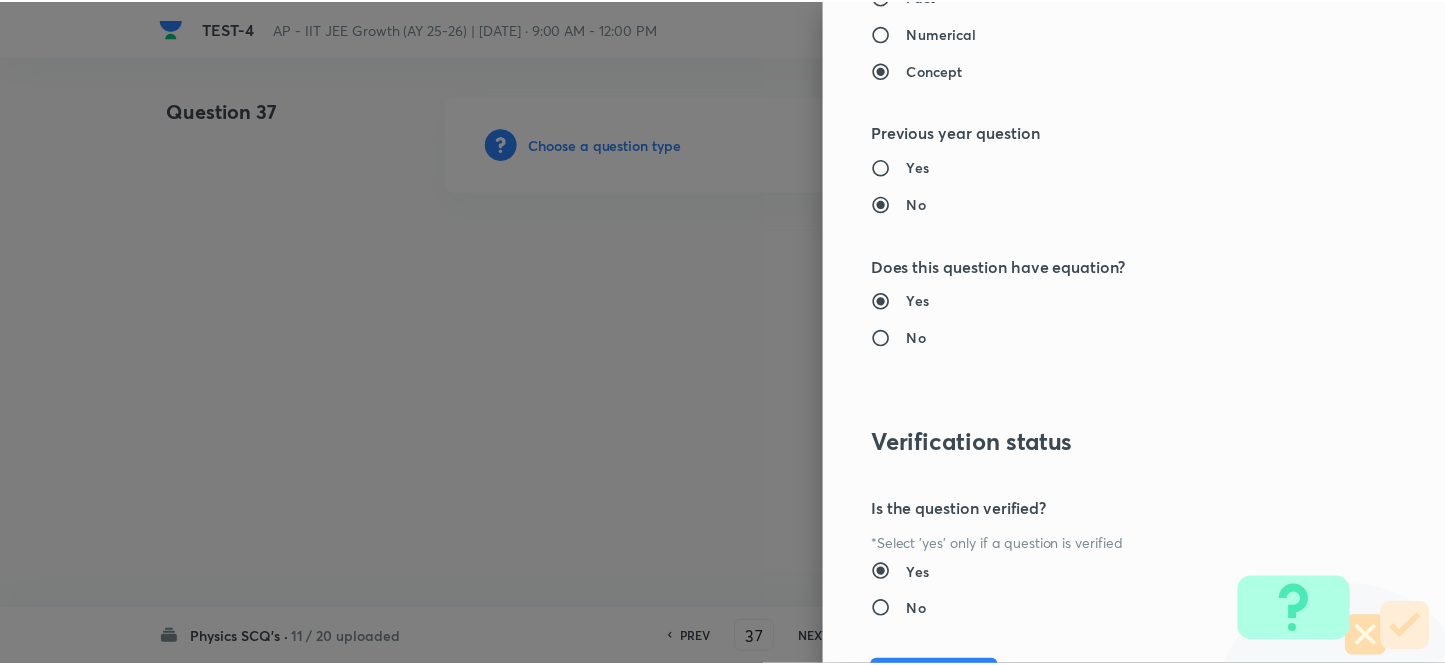 scroll, scrollTop: 2193, scrollLeft: 0, axis: vertical 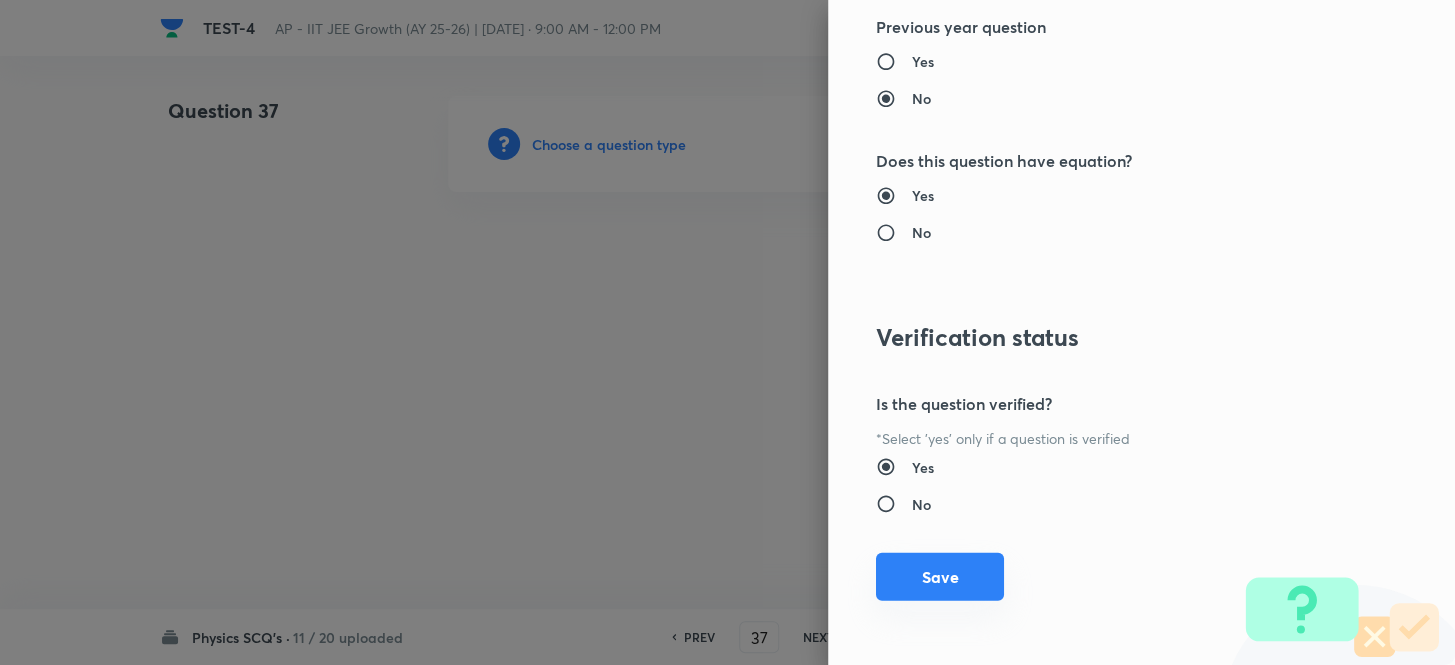 click on "Save" at bounding box center [940, 577] 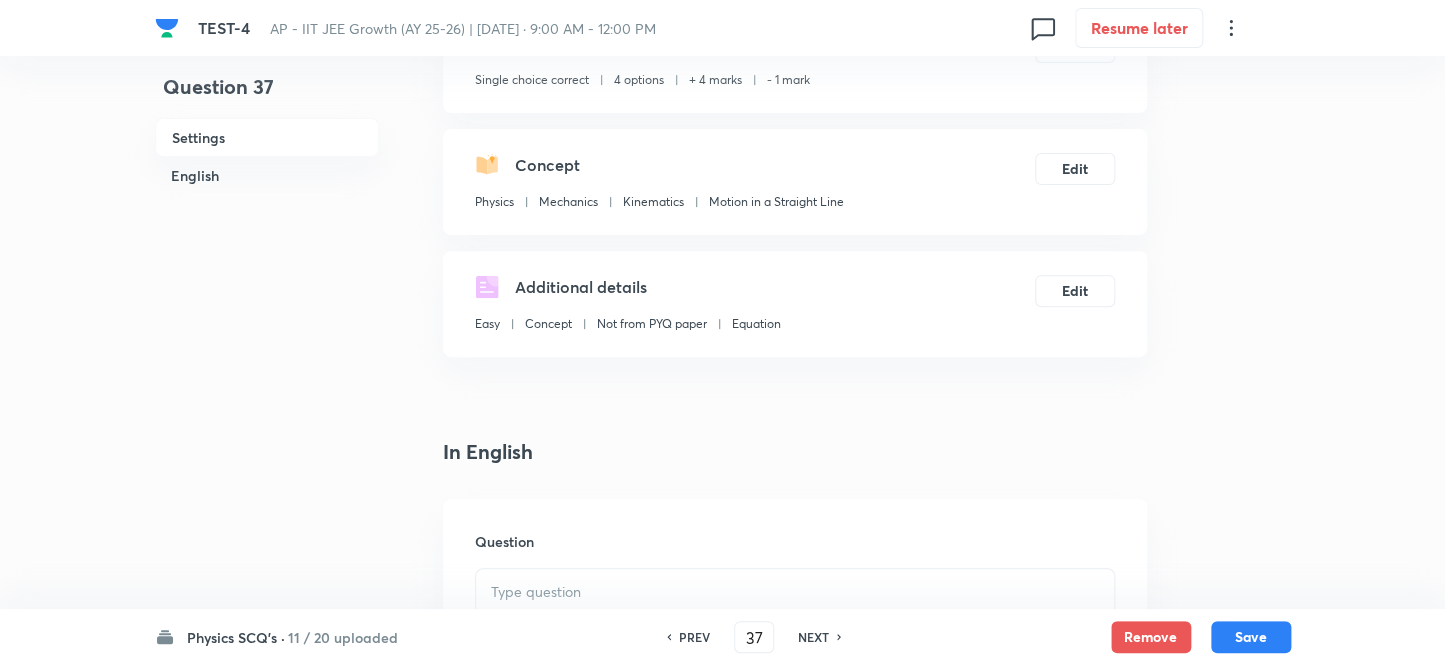 scroll, scrollTop: 272, scrollLeft: 0, axis: vertical 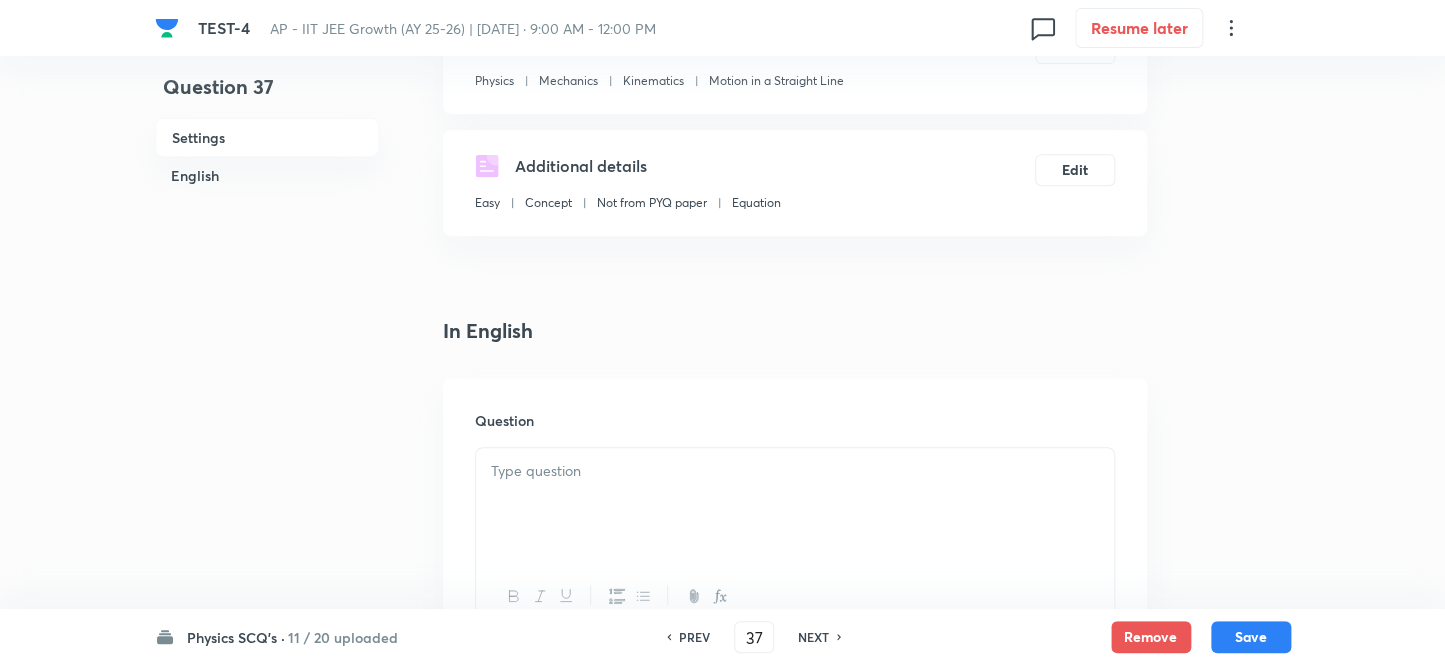 click at bounding box center (795, 471) 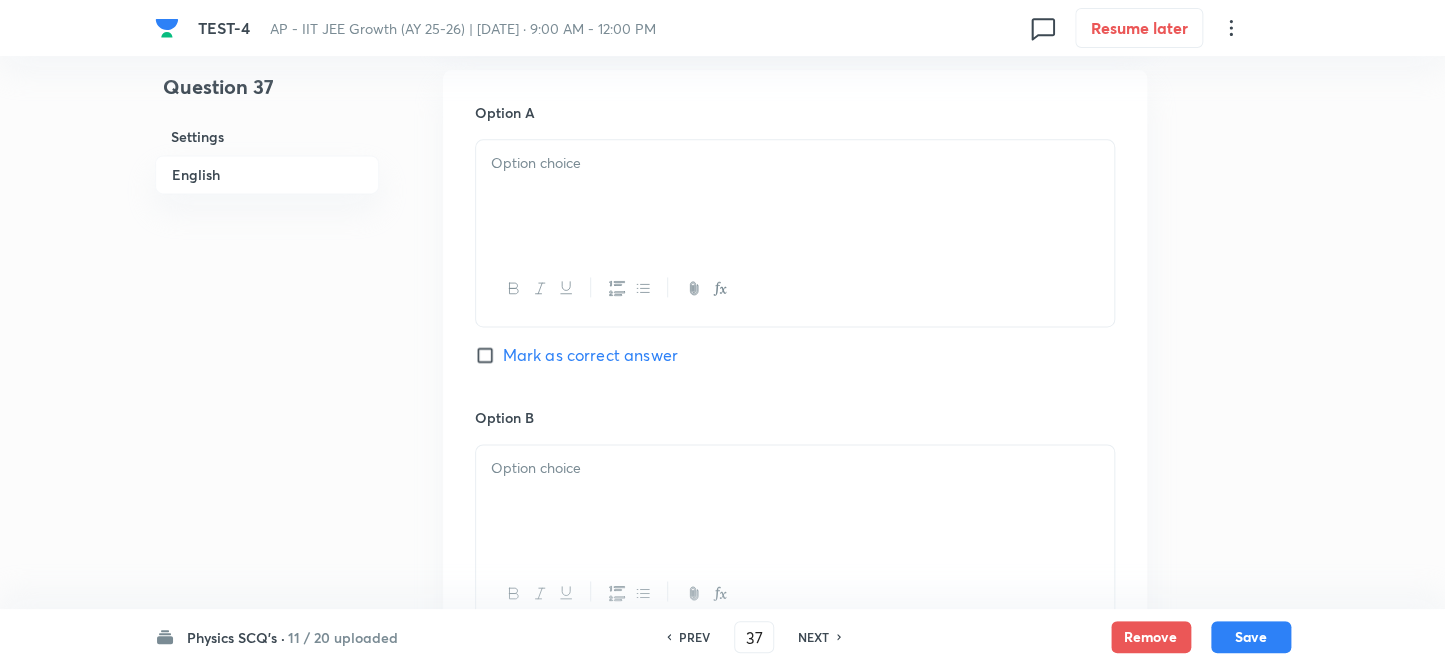 scroll, scrollTop: 1090, scrollLeft: 0, axis: vertical 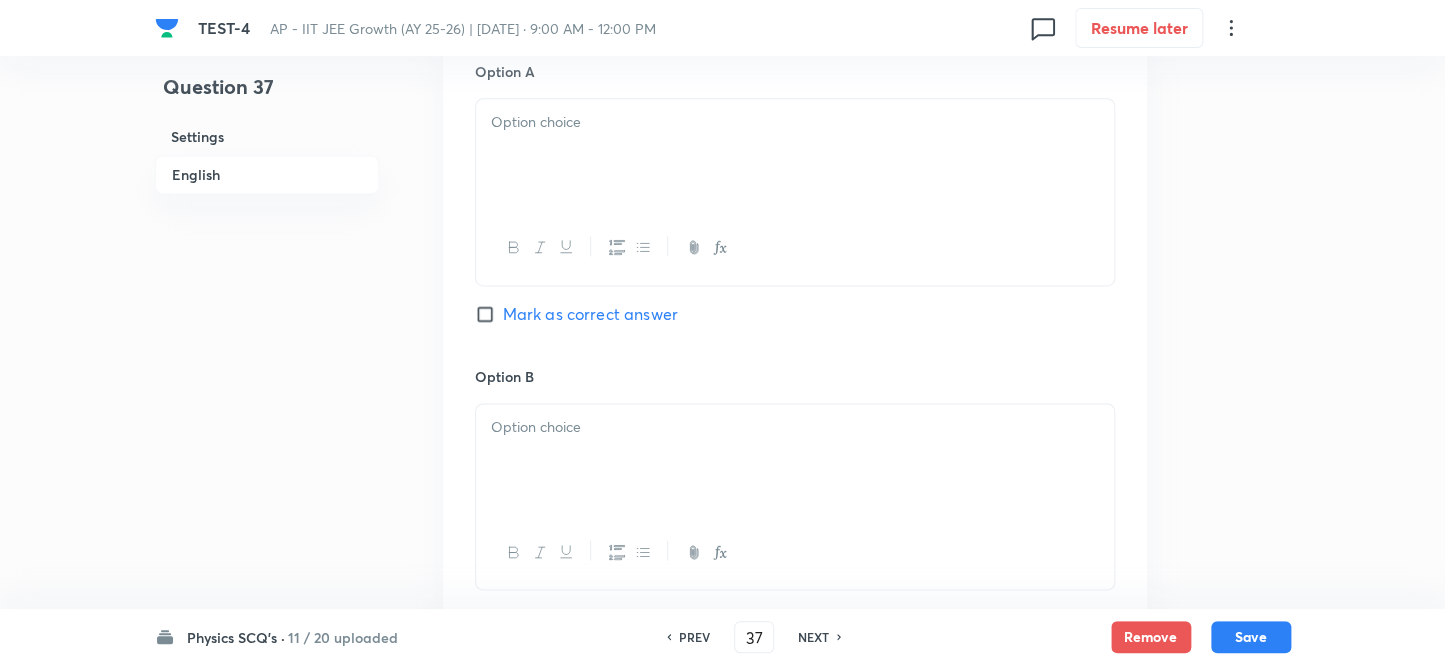click at bounding box center [795, 155] 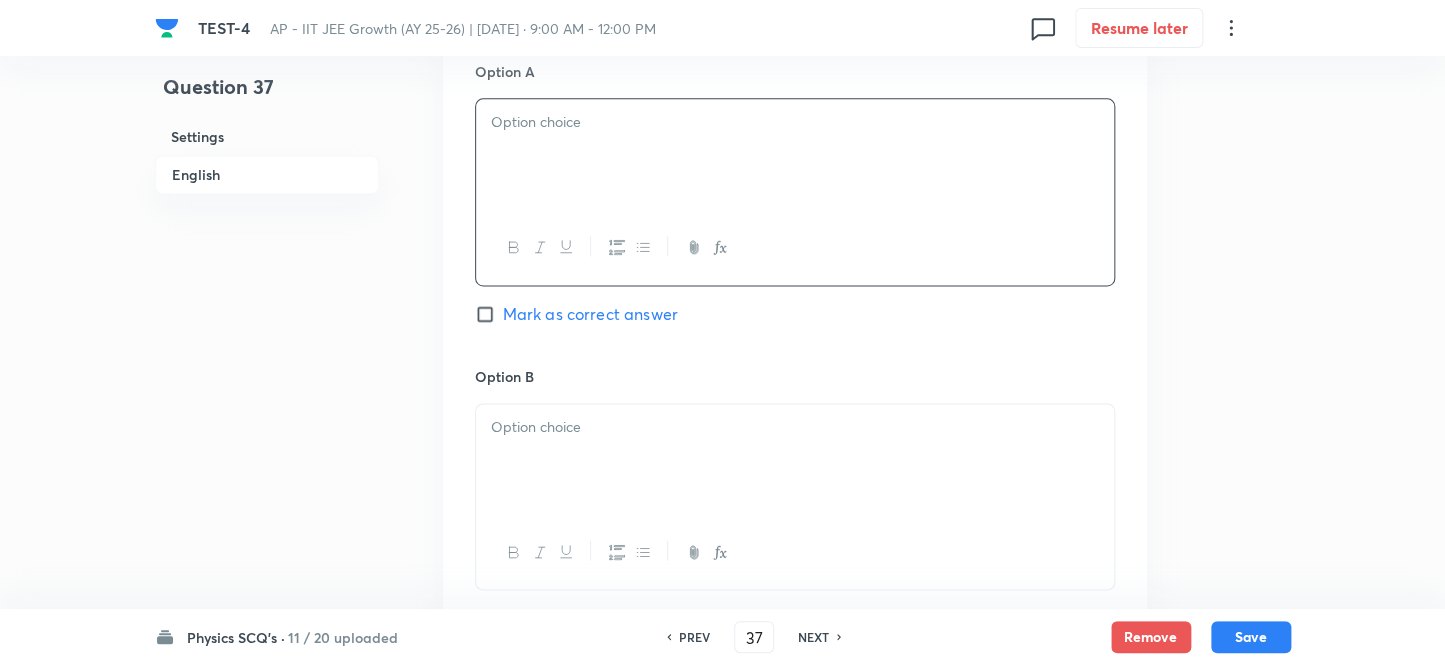 type 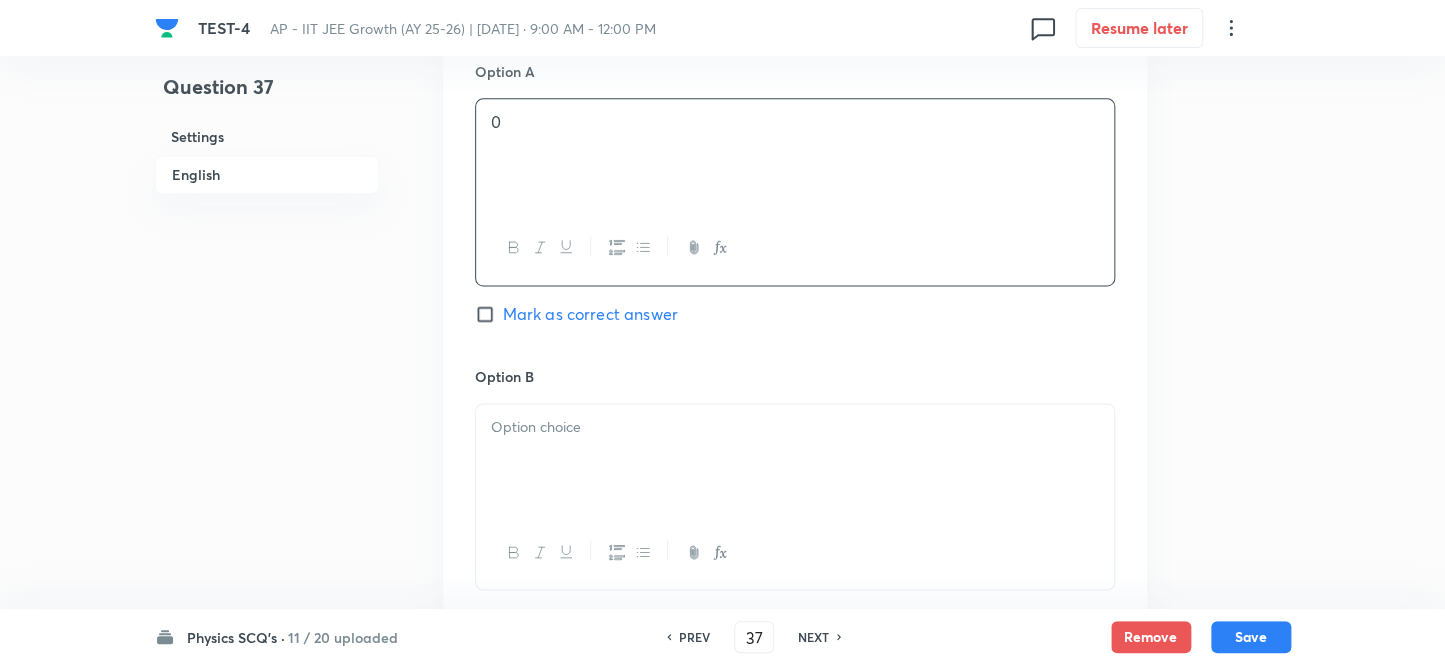 click on "Mark as correct answer" at bounding box center (489, 314) 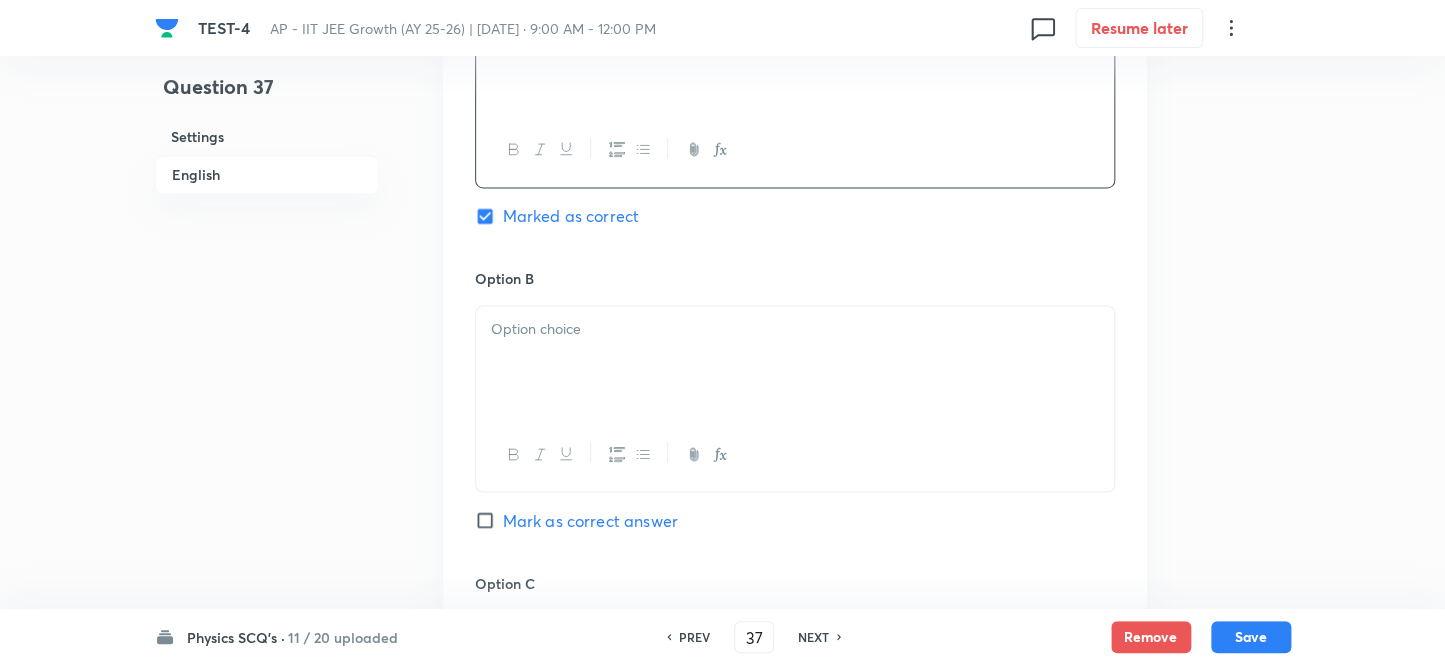 scroll, scrollTop: 1363, scrollLeft: 0, axis: vertical 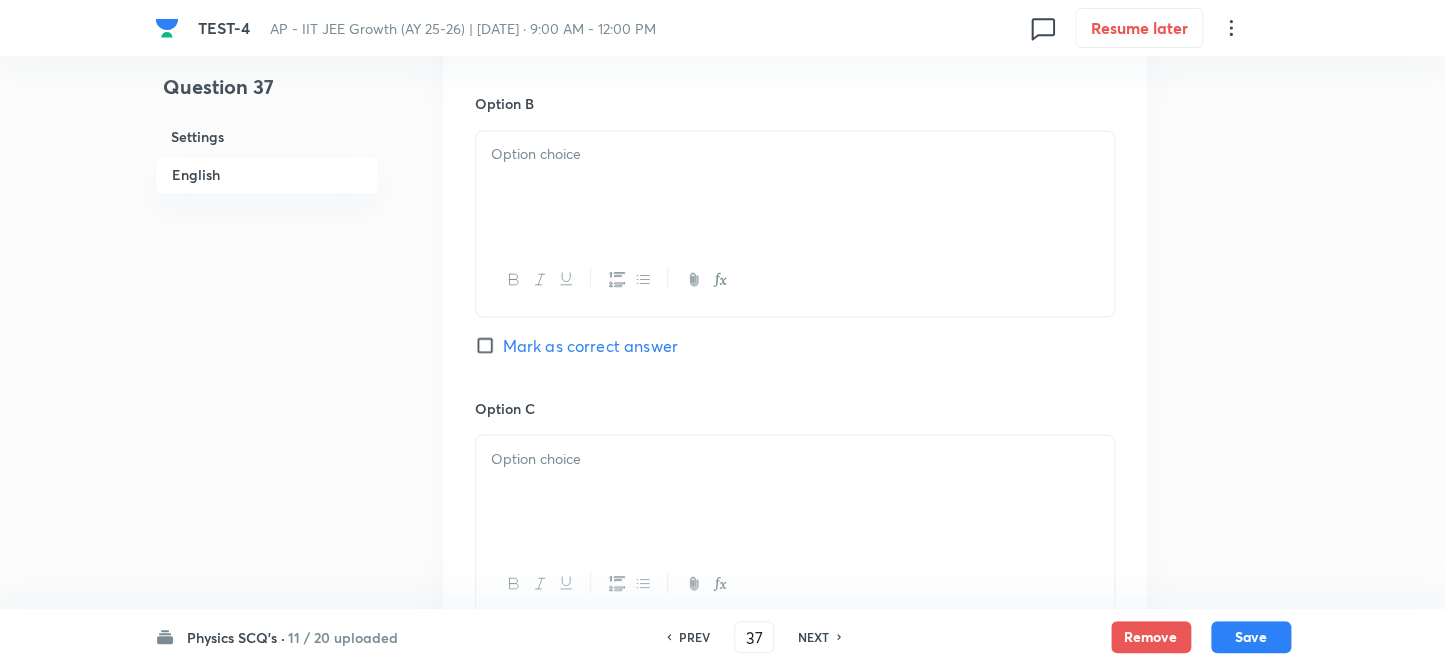 click at bounding box center [795, 187] 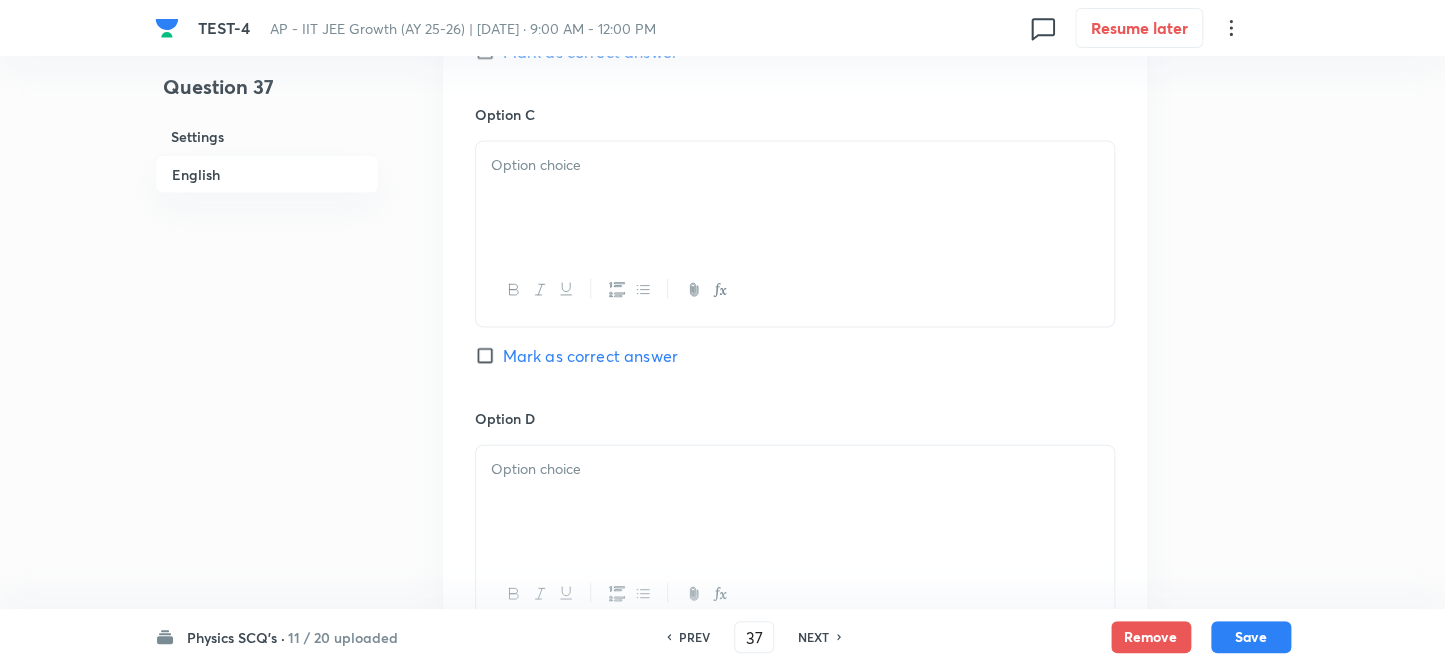 scroll, scrollTop: 1727, scrollLeft: 0, axis: vertical 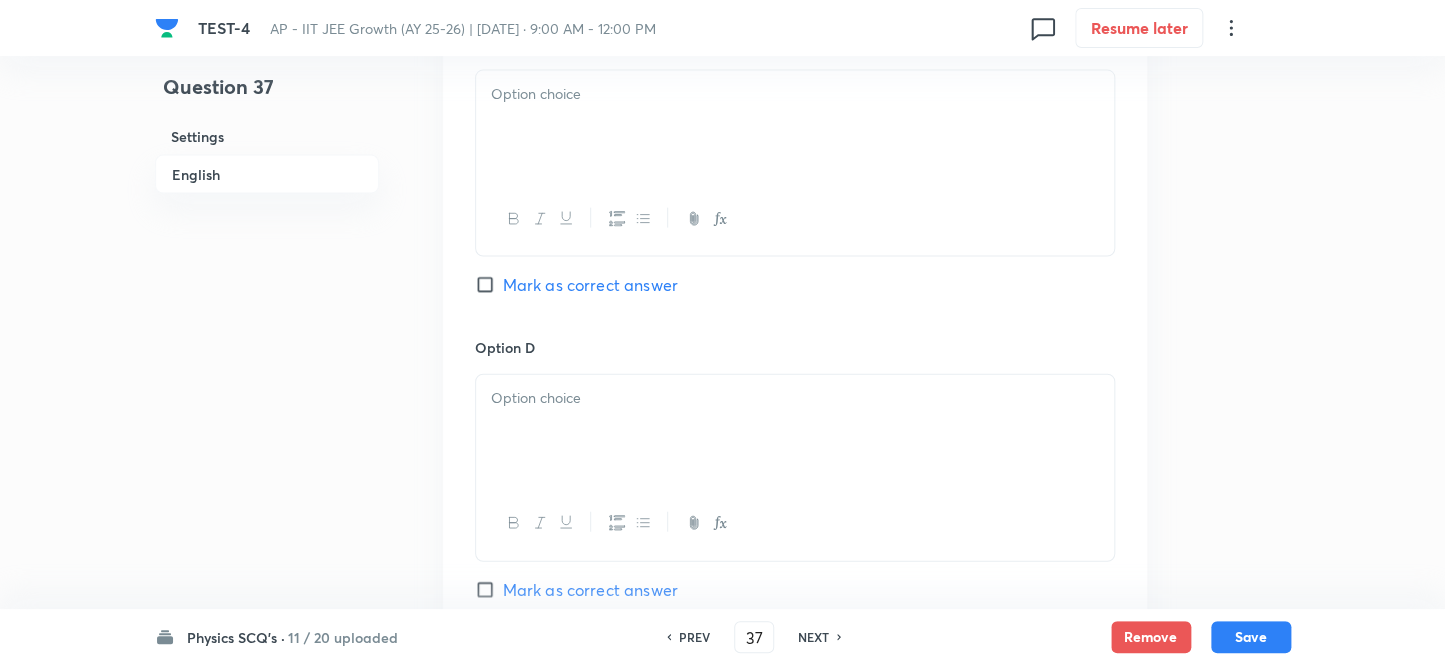 click at bounding box center [795, 127] 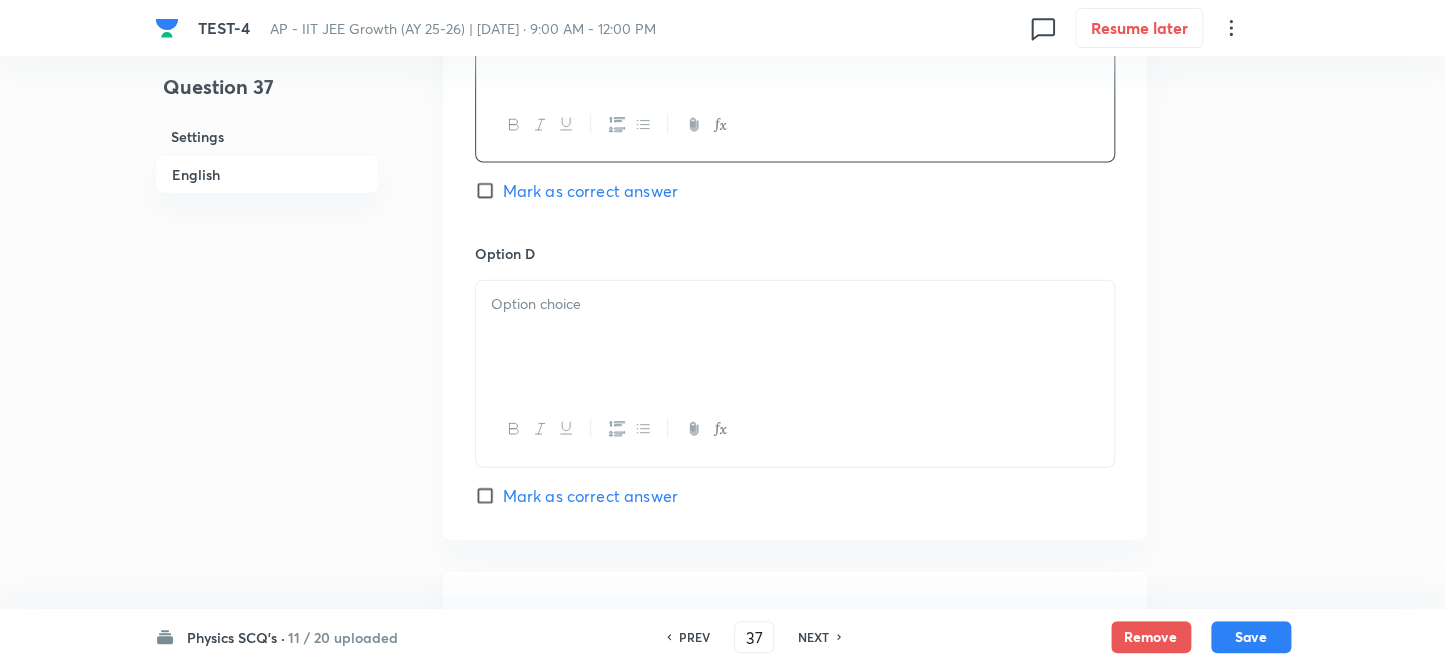 scroll, scrollTop: 1909, scrollLeft: 0, axis: vertical 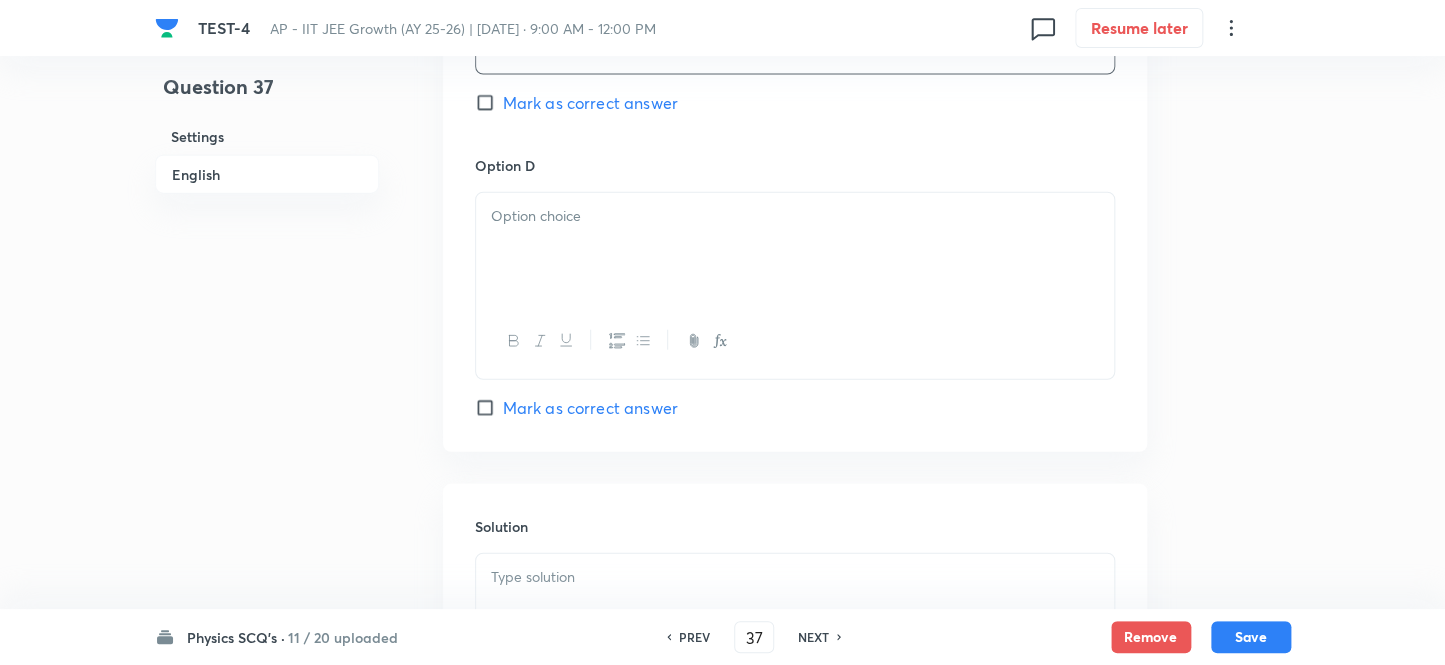 click at bounding box center [795, 249] 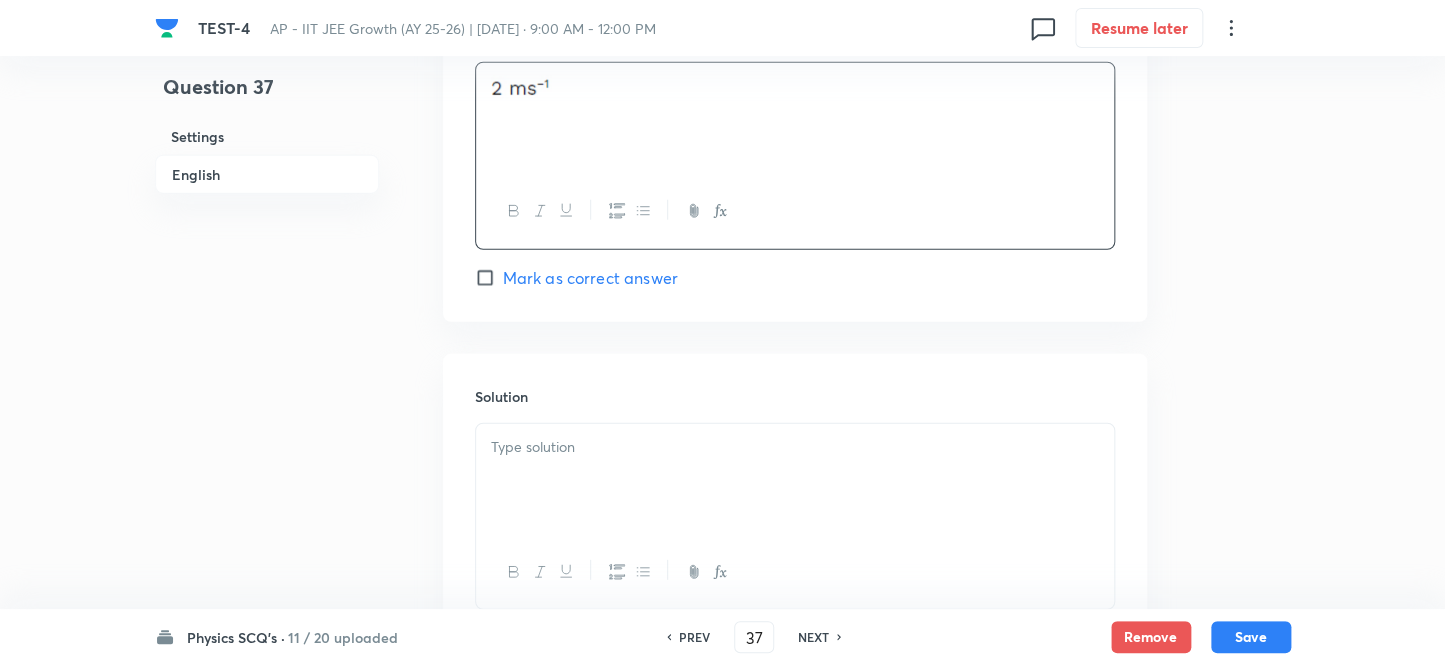 scroll, scrollTop: 2193, scrollLeft: 0, axis: vertical 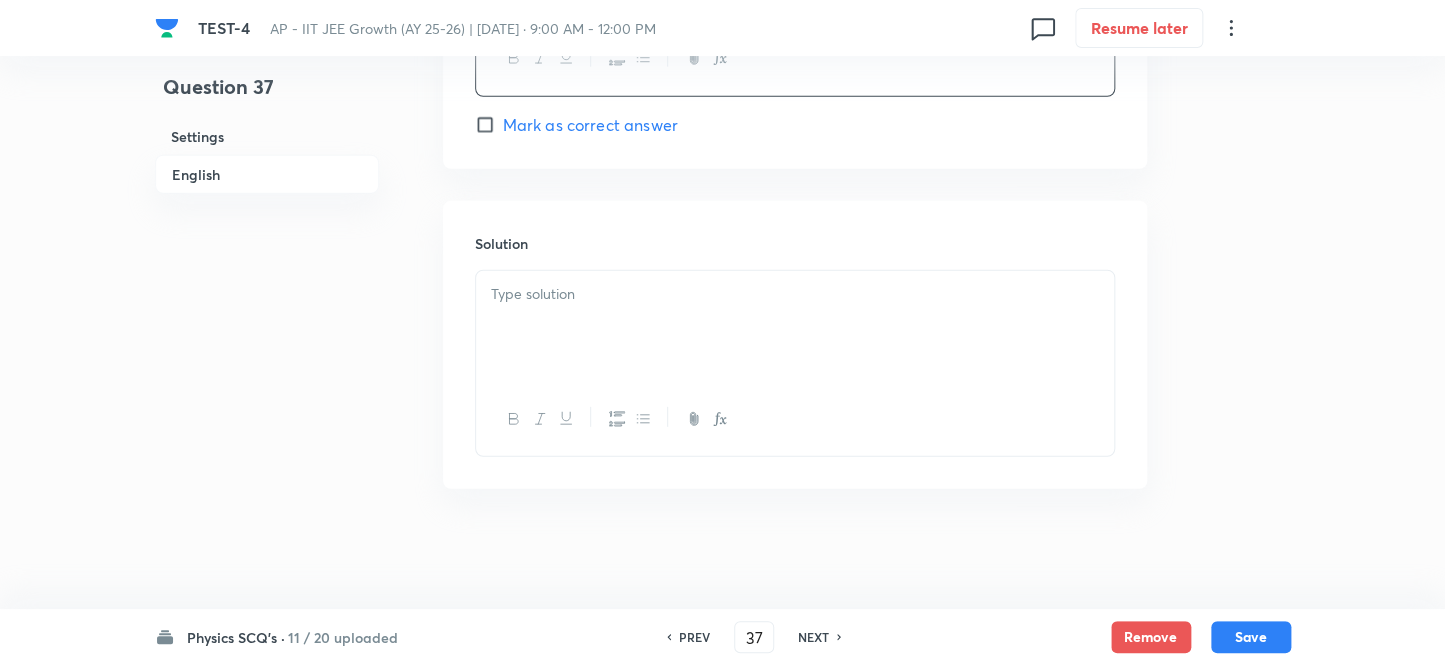click at bounding box center (795, 327) 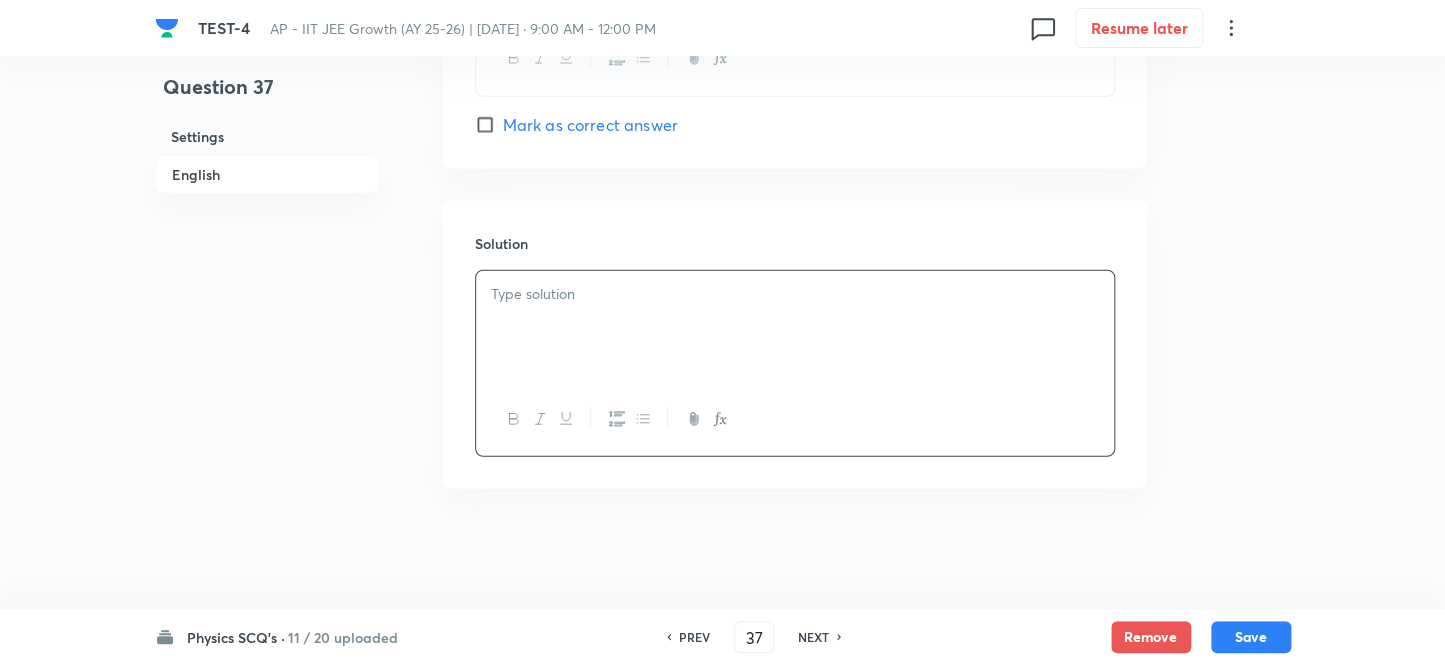 paste 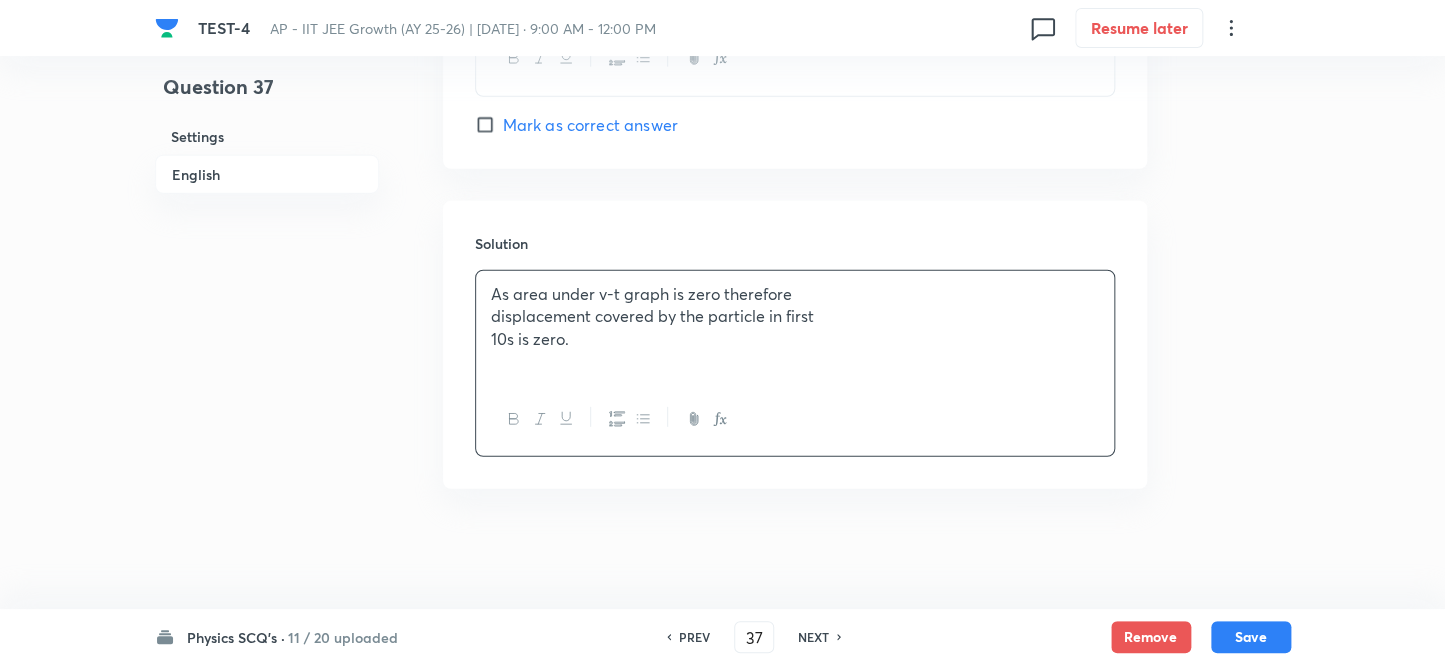 type 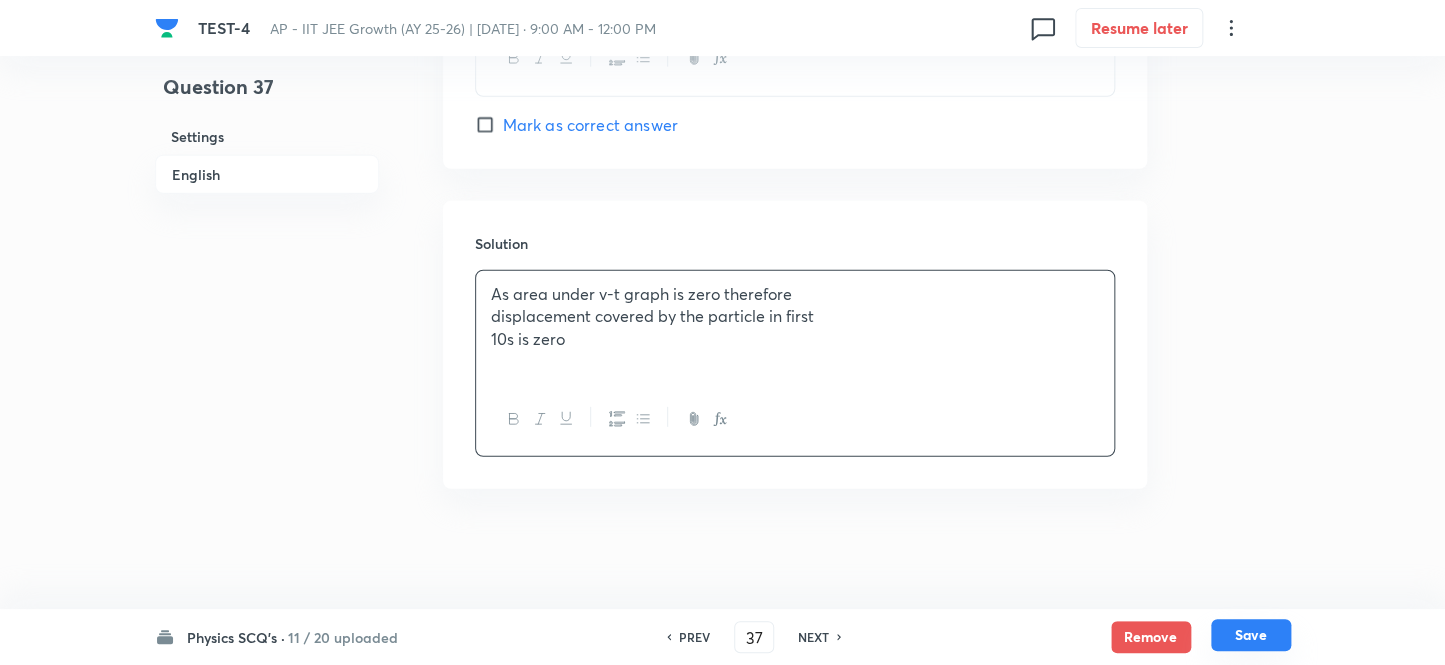 click on "Save" at bounding box center [1251, 635] 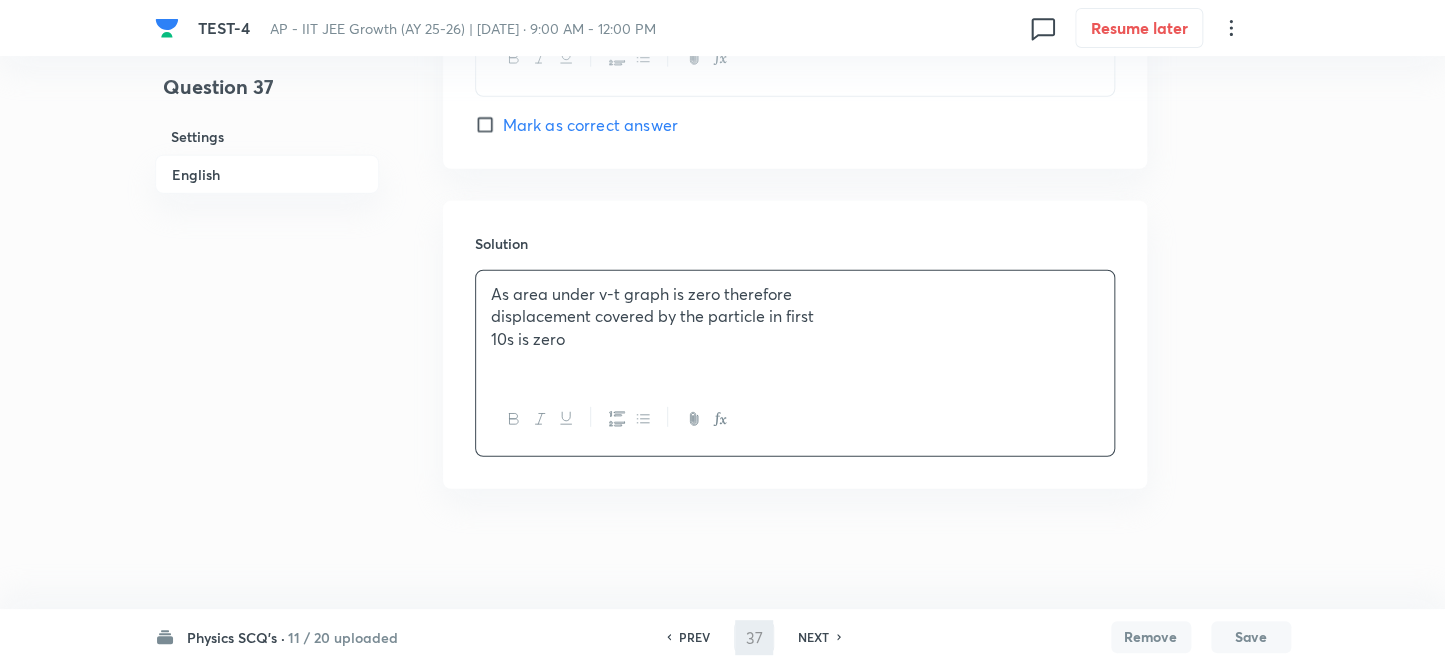type on "38" 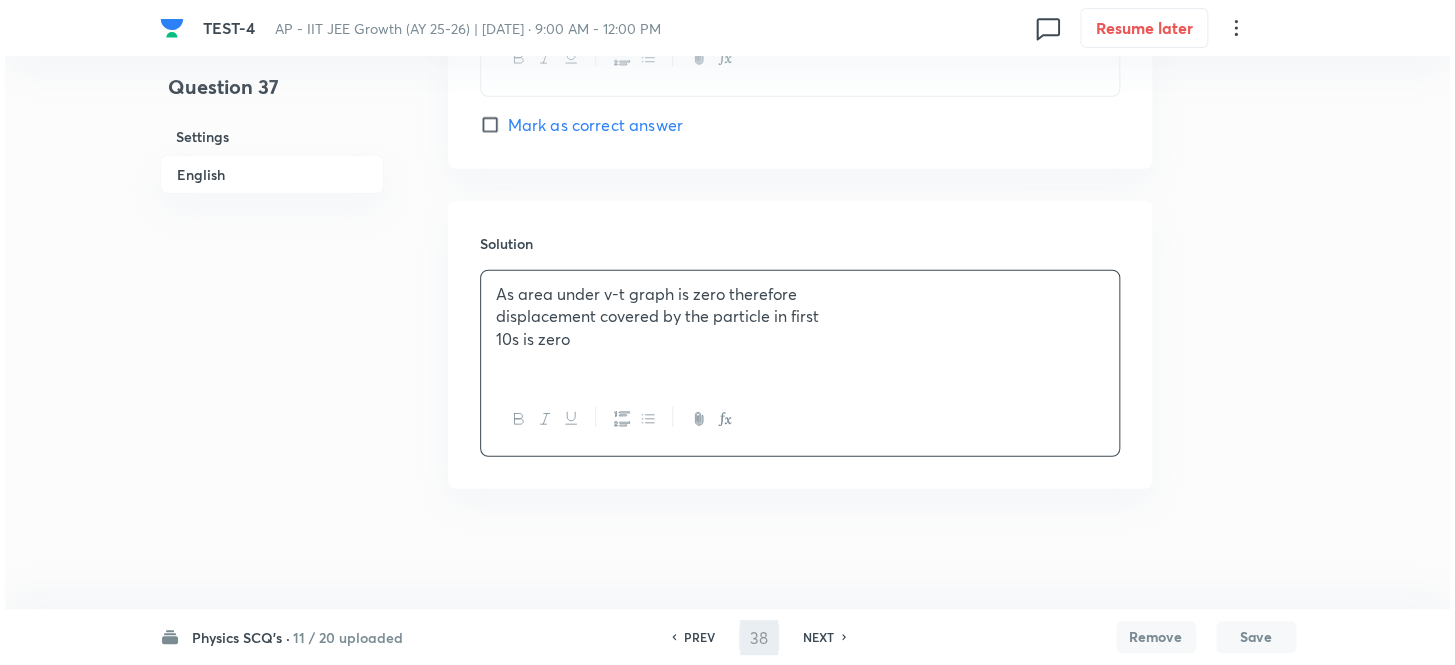 scroll, scrollTop: 0, scrollLeft: 0, axis: both 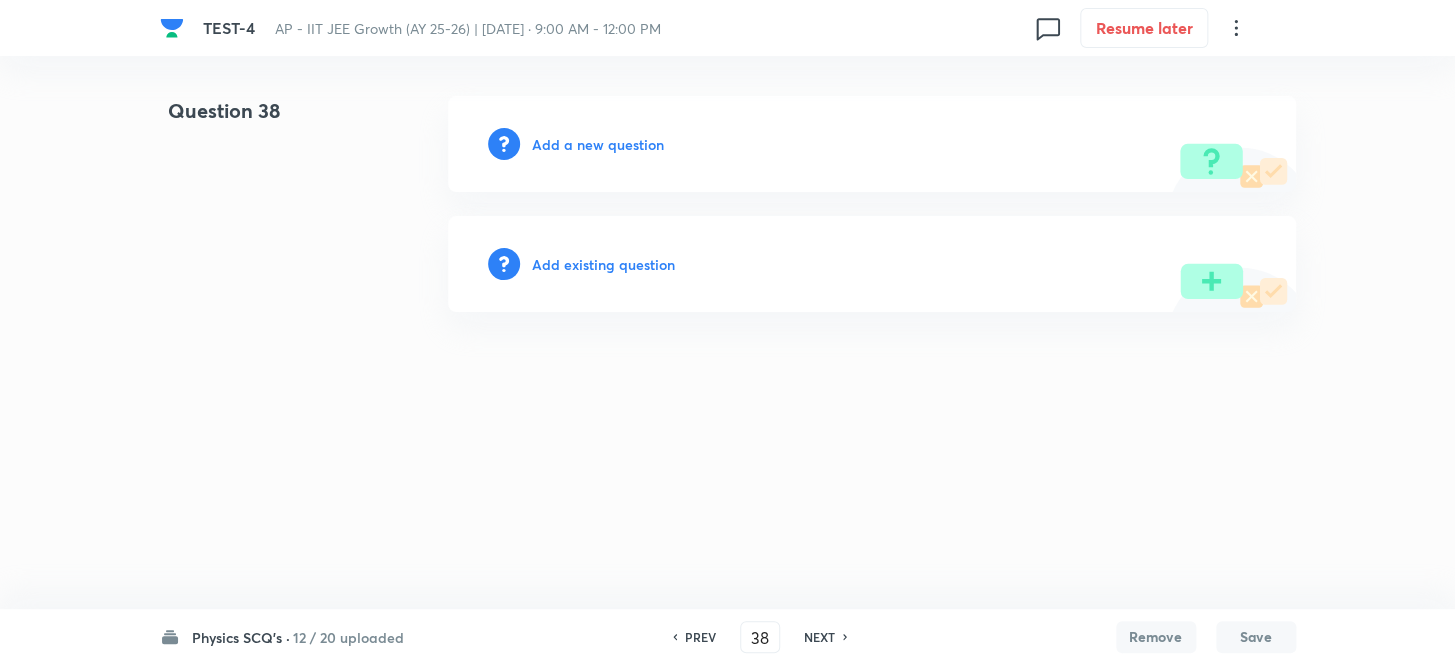 click on "Add a new question" at bounding box center [872, 144] 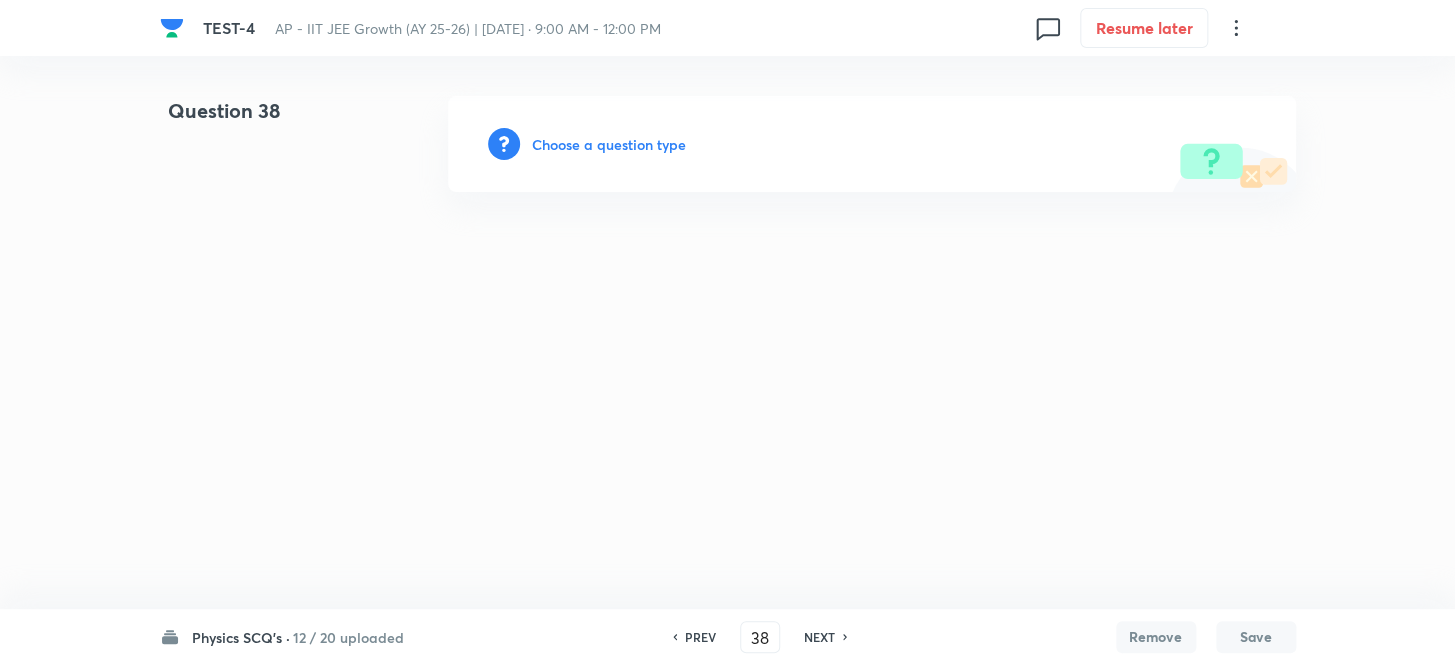click on "Choose a question type" at bounding box center (609, 144) 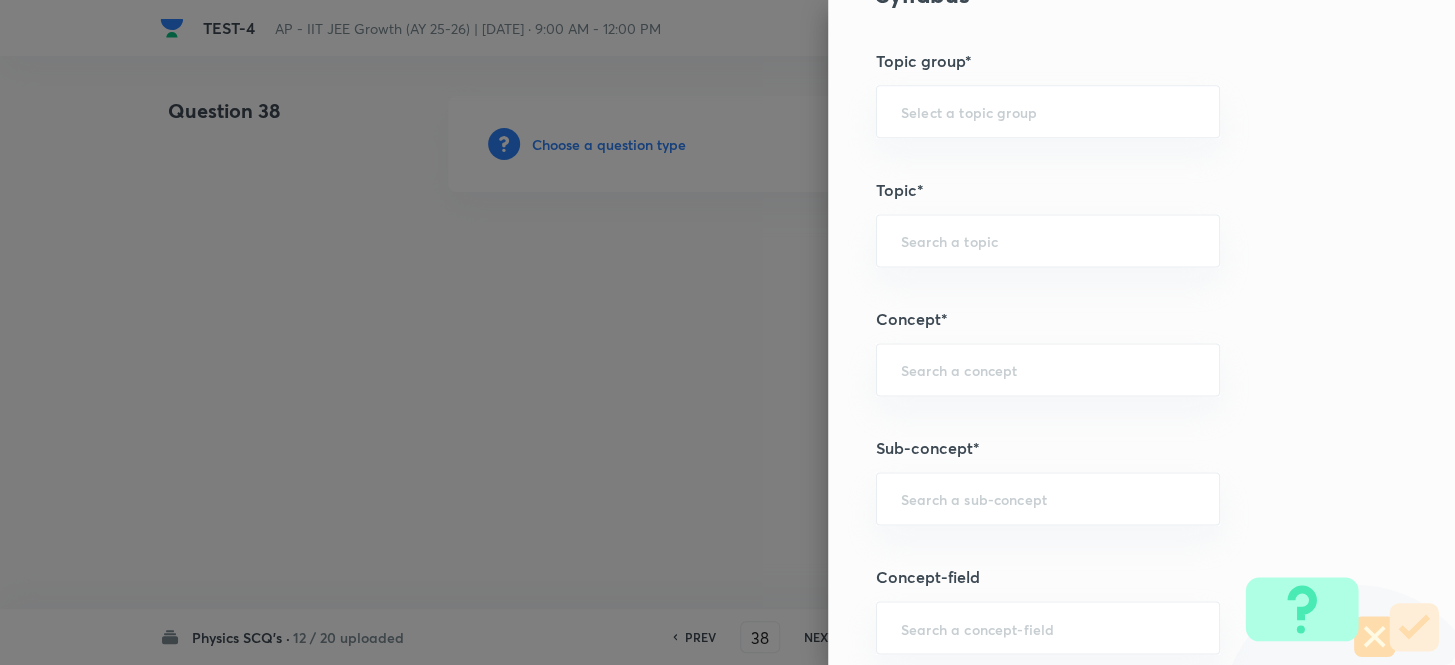 scroll, scrollTop: 1090, scrollLeft: 0, axis: vertical 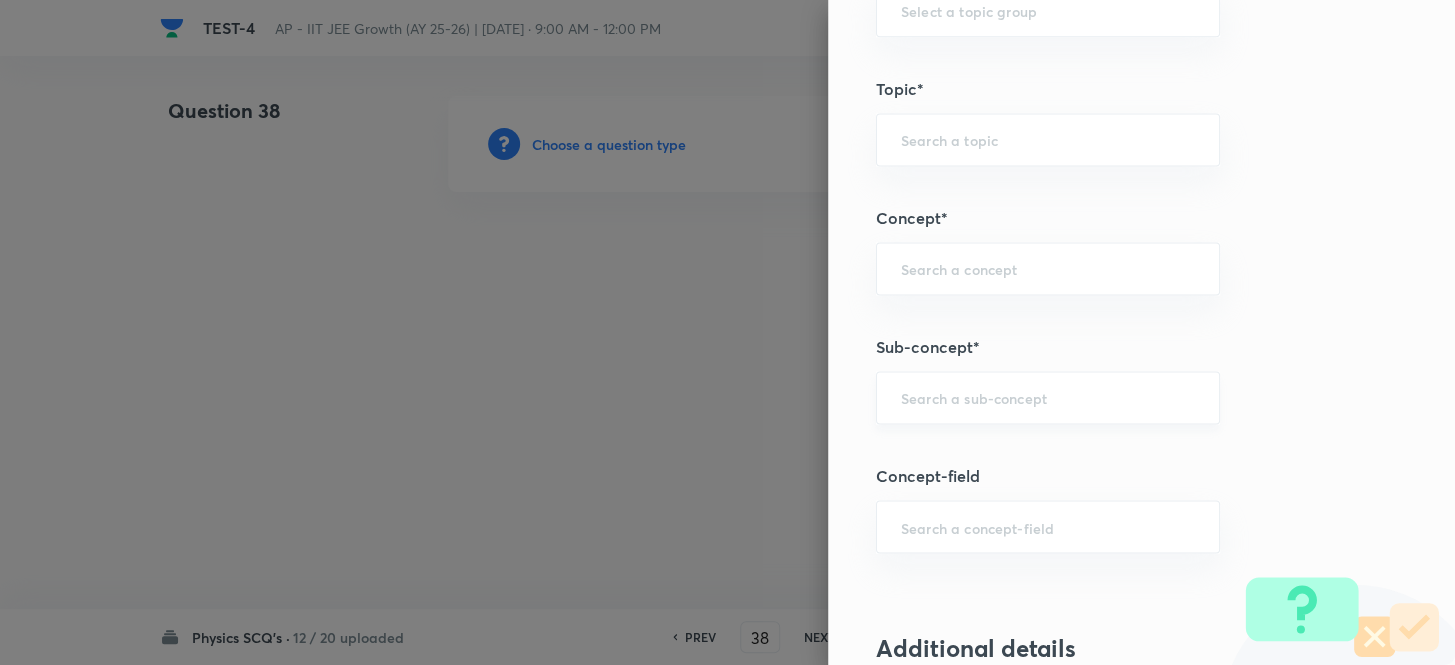 click on "​" at bounding box center [1048, 397] 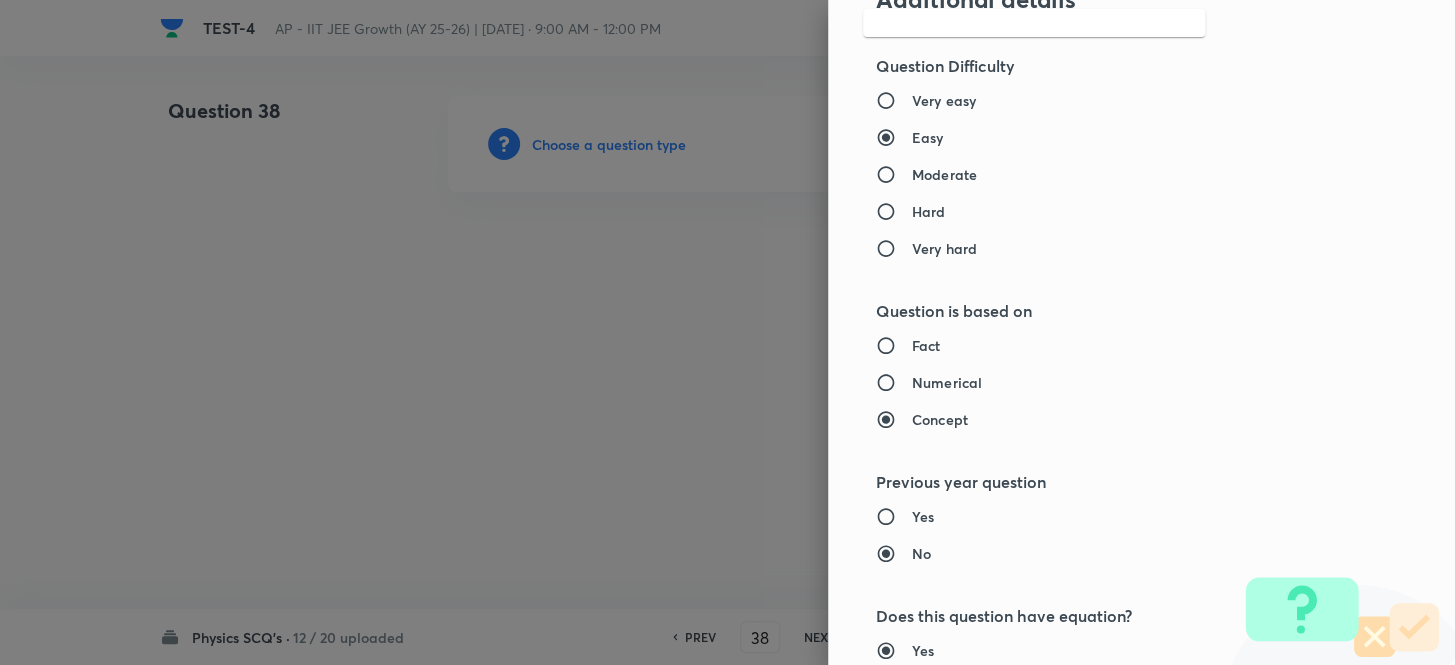 scroll, scrollTop: 1375, scrollLeft: 0, axis: vertical 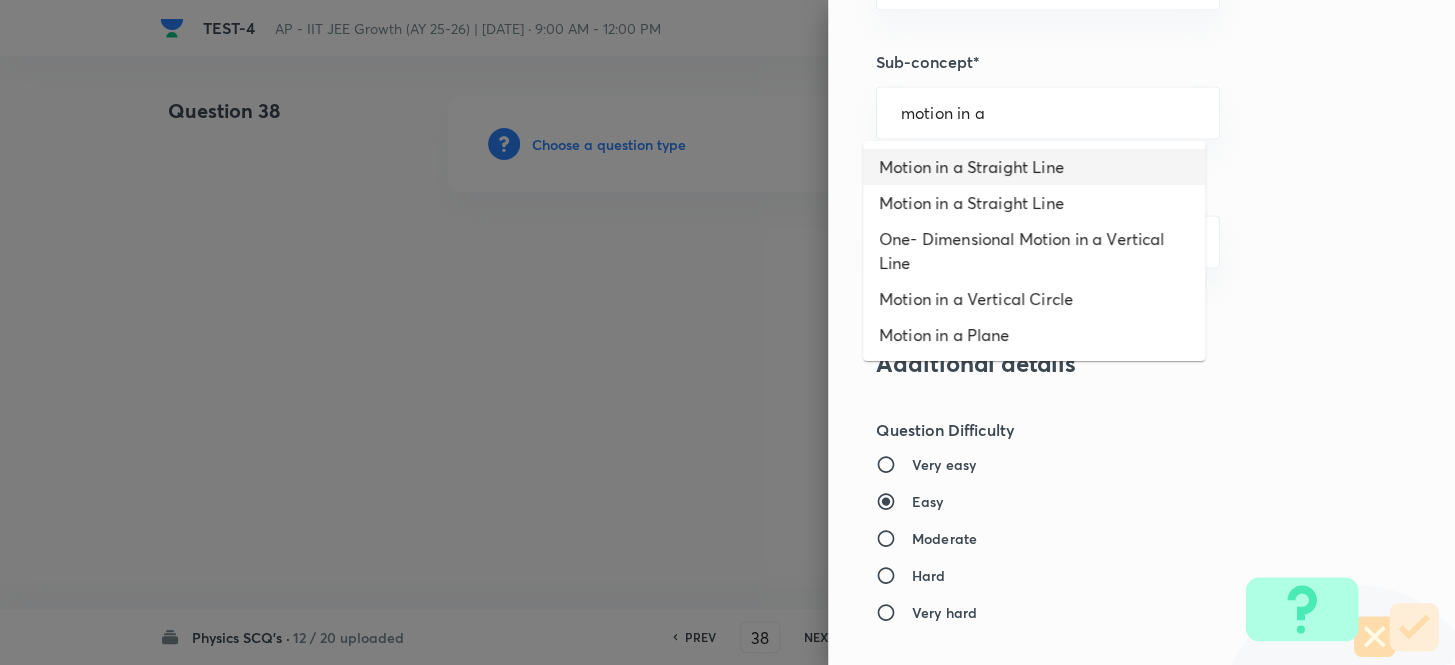 click on "Motion in a Straight Line" at bounding box center [1034, 167] 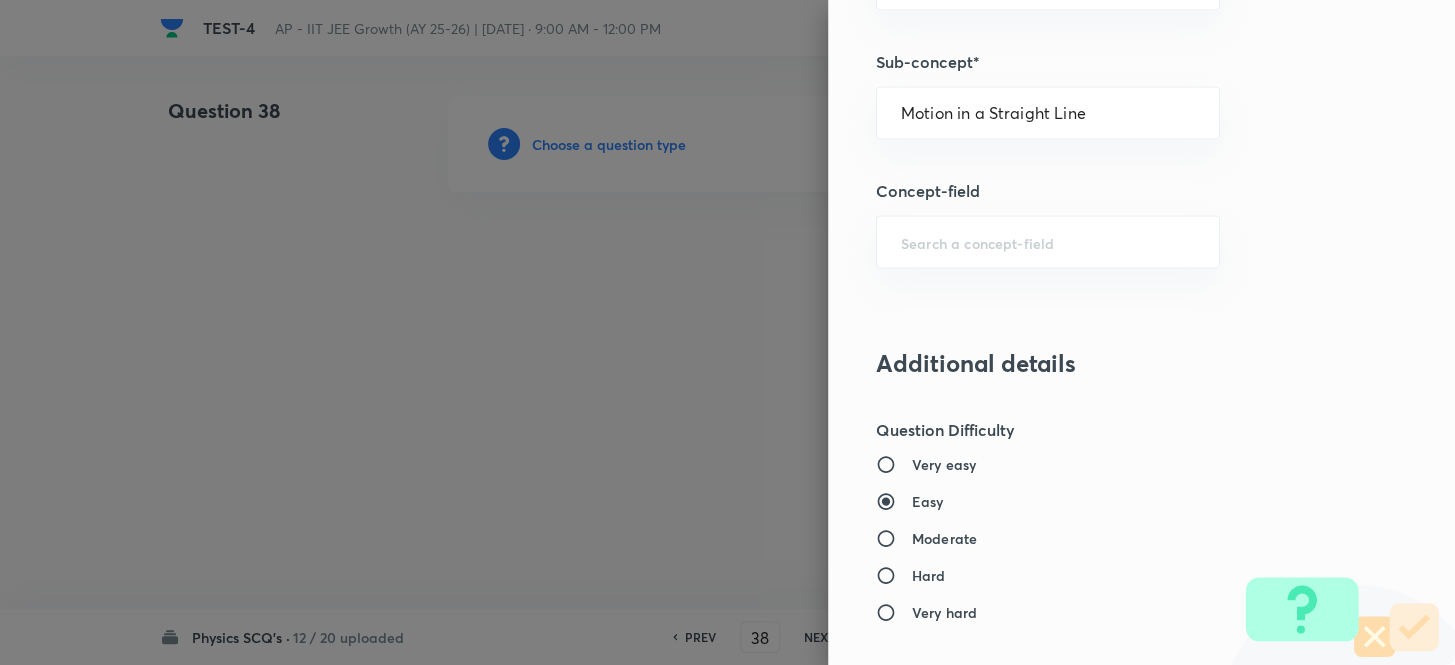 type on "Physics" 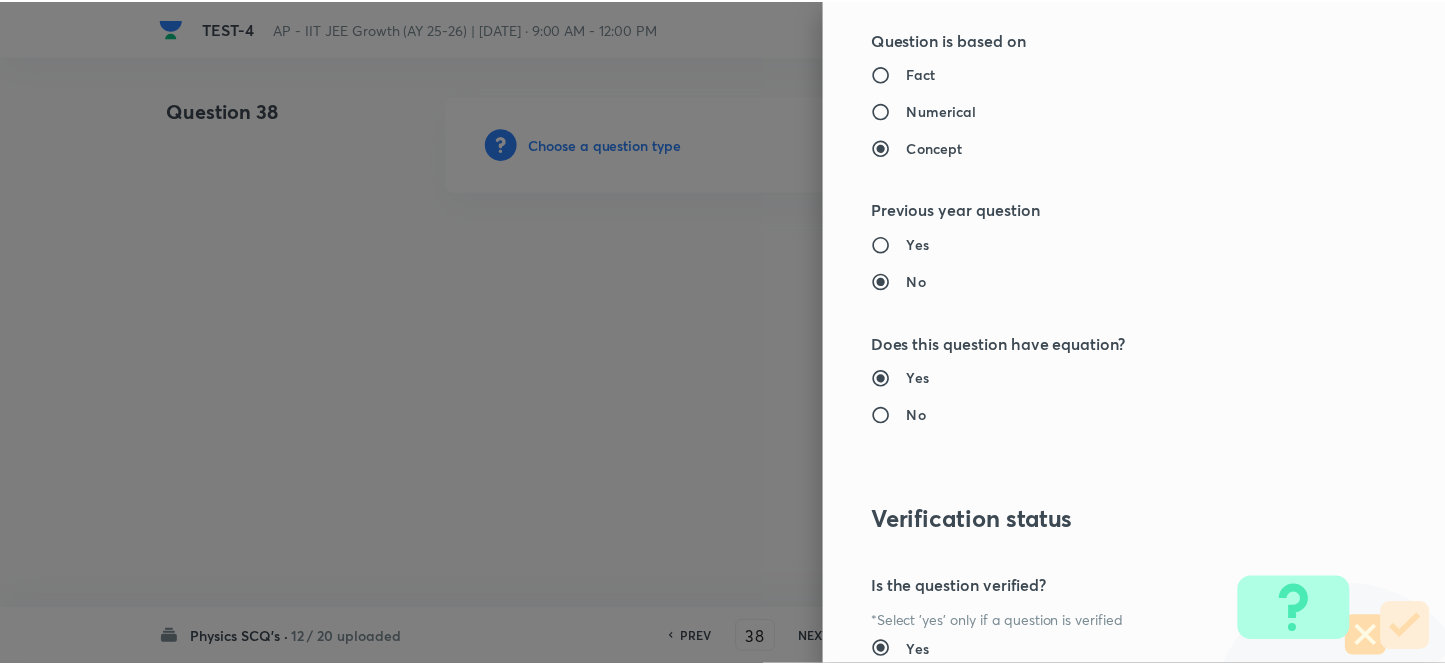 scroll, scrollTop: 2193, scrollLeft: 0, axis: vertical 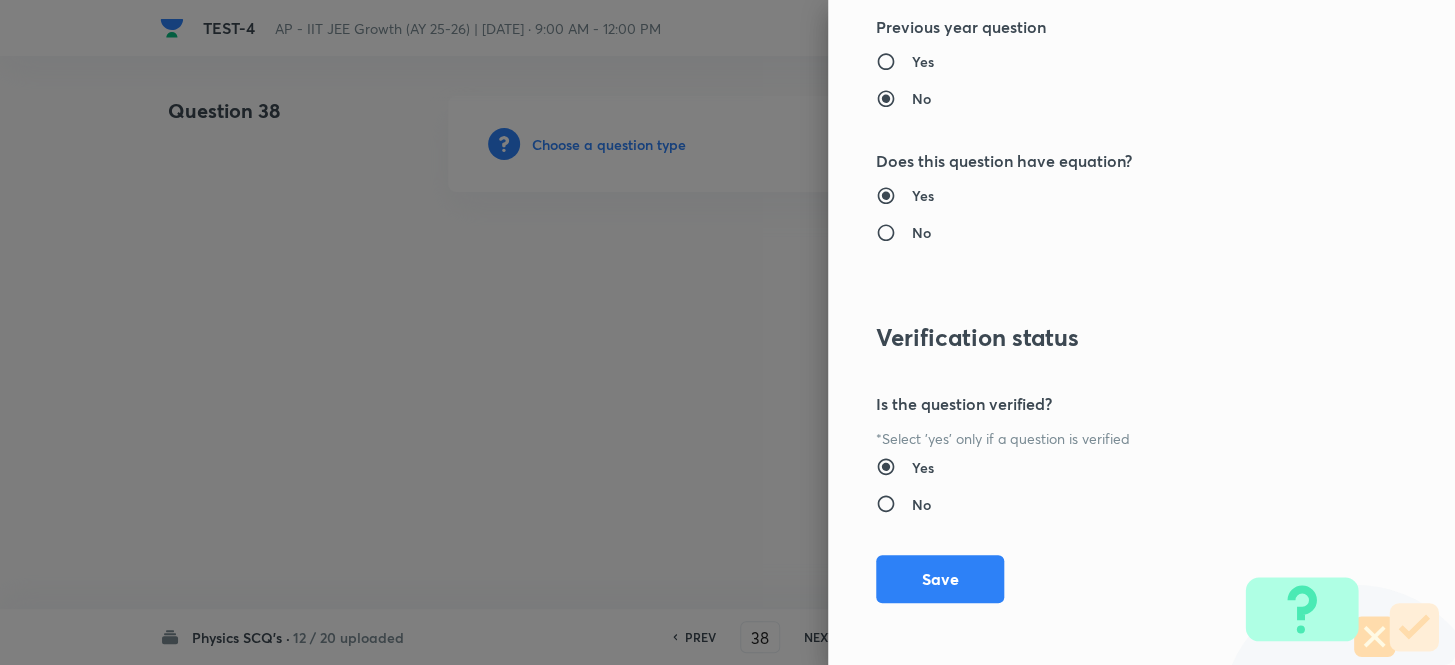 drag, startPoint x: 911, startPoint y: 544, endPoint x: 965, endPoint y: 446, distance: 111.89281 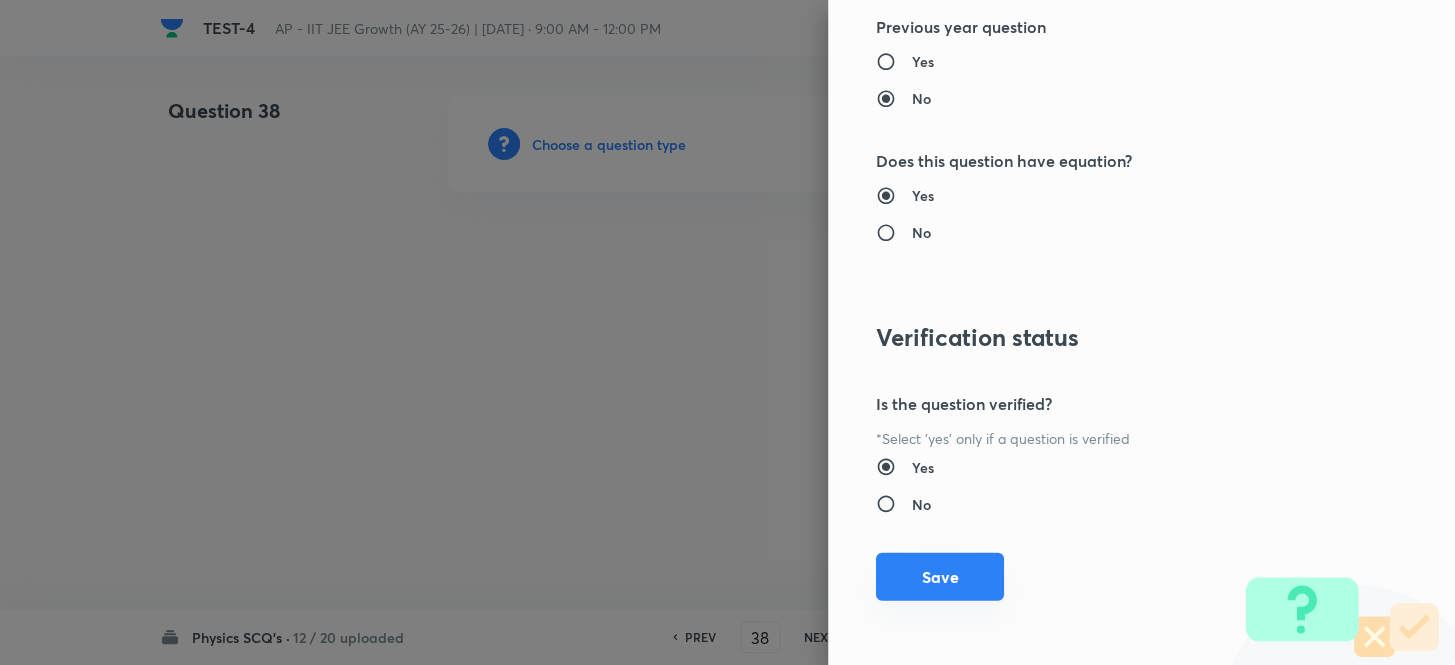 click on "Save" at bounding box center [940, 577] 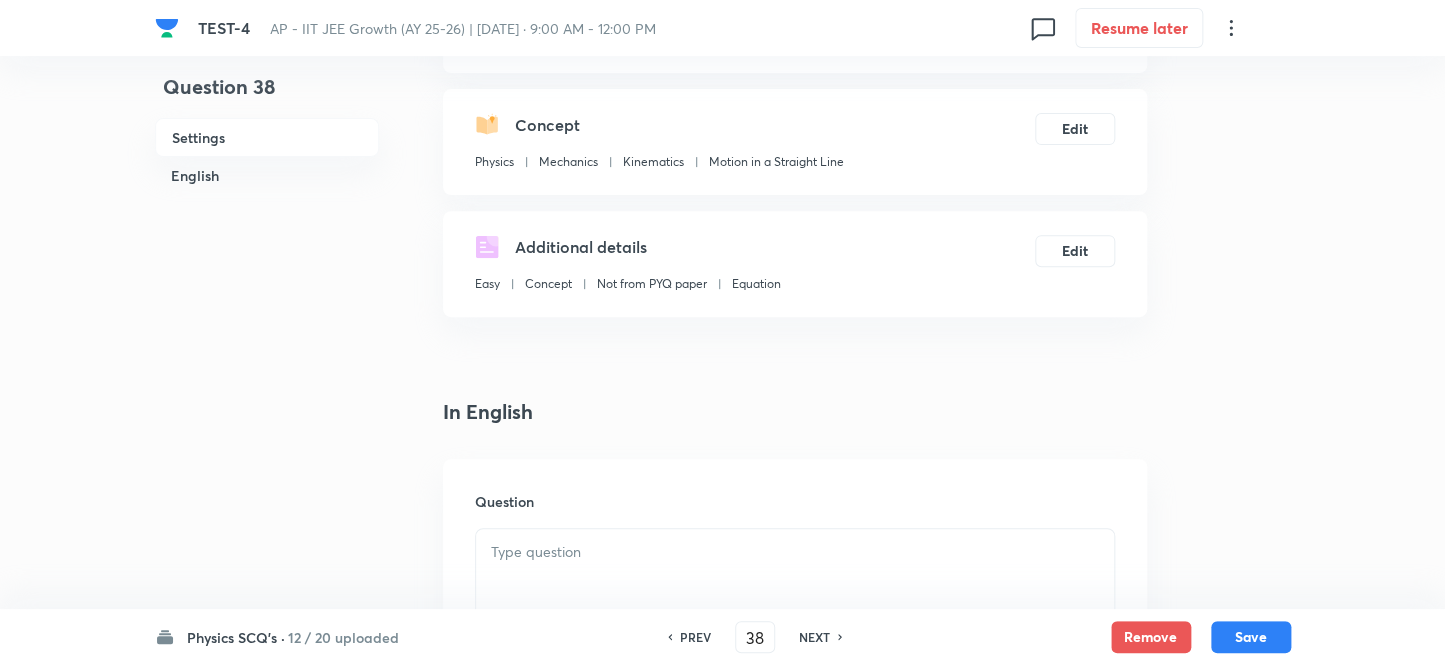 scroll, scrollTop: 363, scrollLeft: 0, axis: vertical 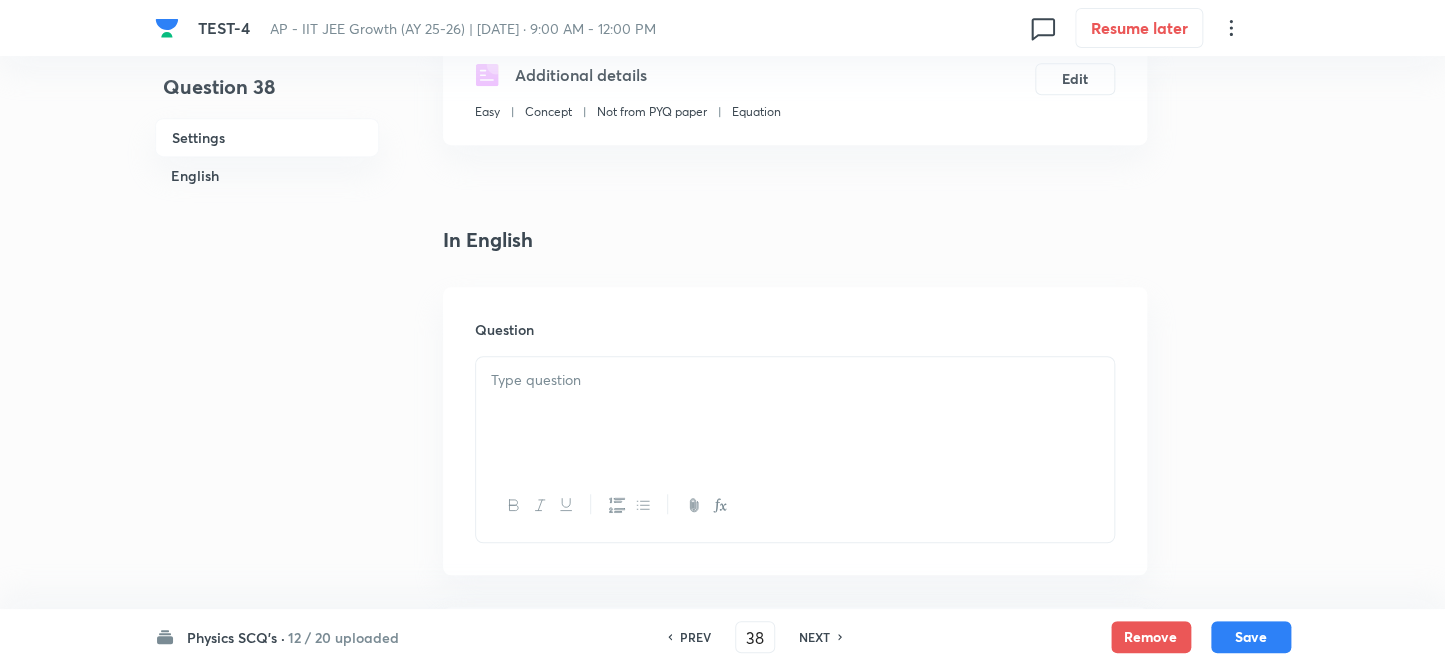 click at bounding box center [795, 413] 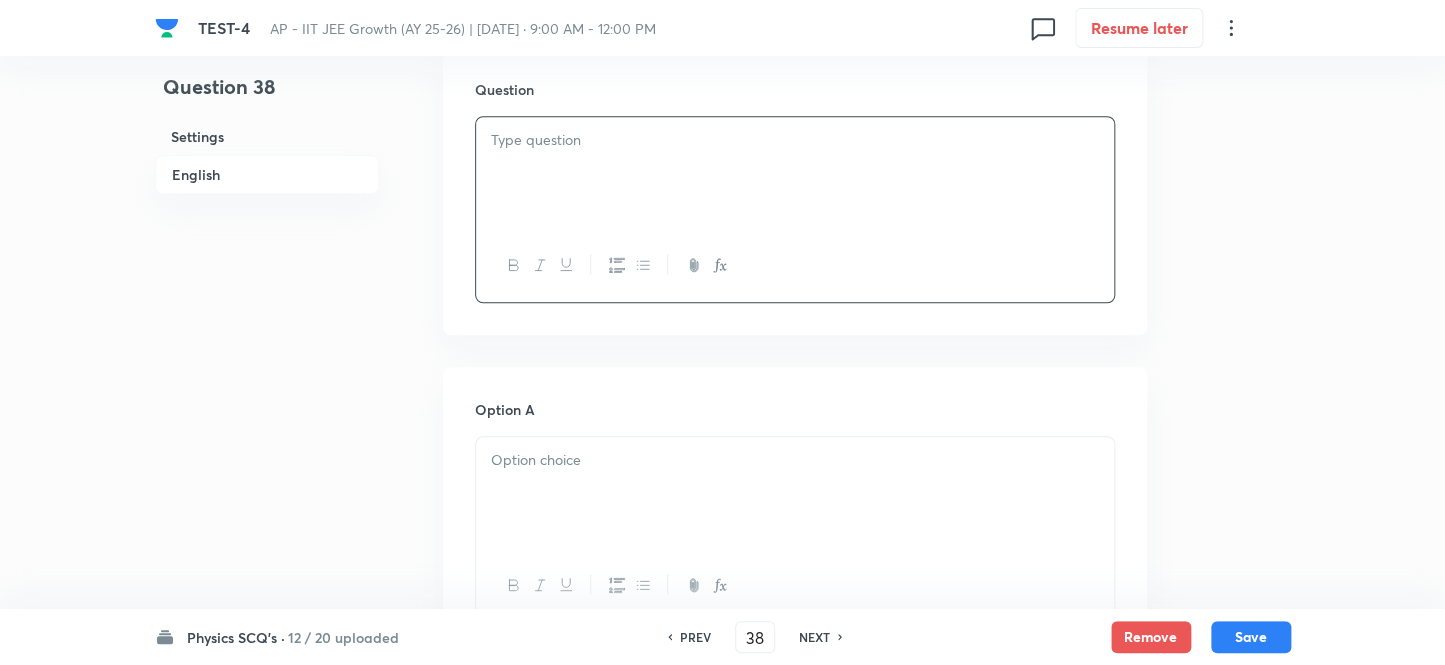 scroll, scrollTop: 636, scrollLeft: 0, axis: vertical 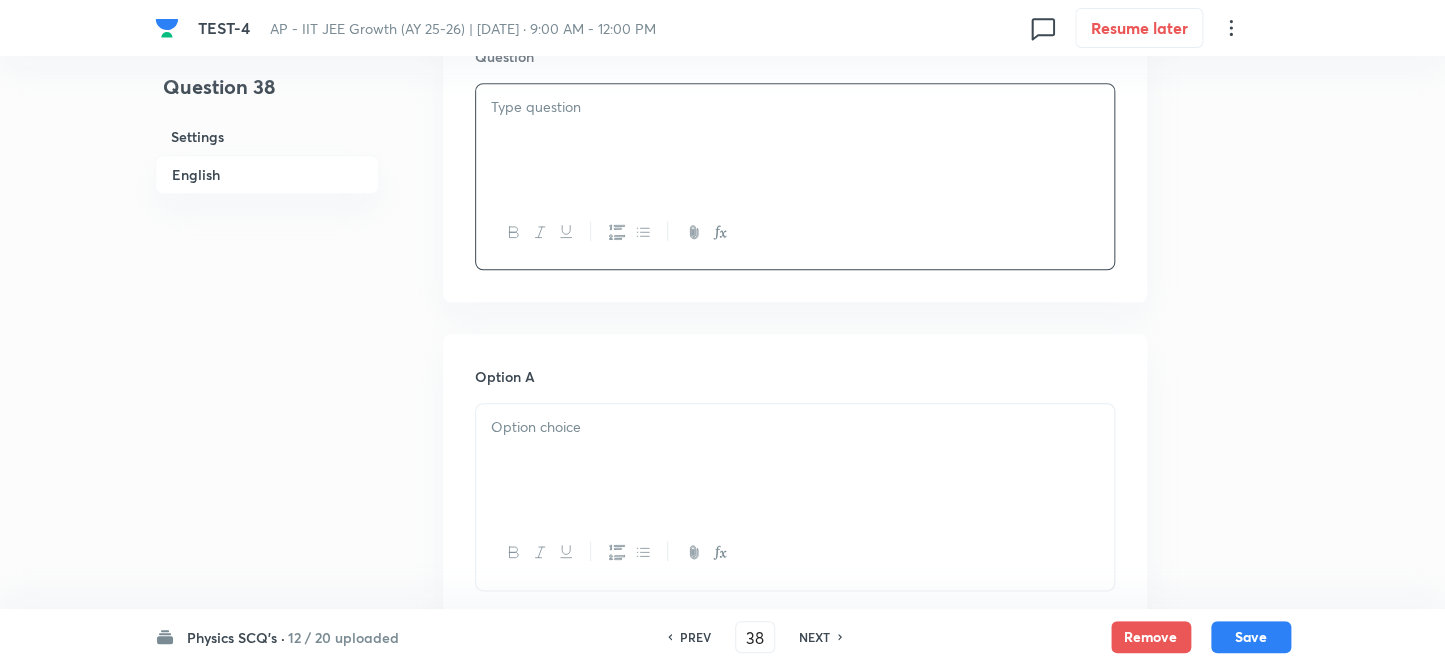 drag, startPoint x: 527, startPoint y: 128, endPoint x: 539, endPoint y: 147, distance: 22.472204 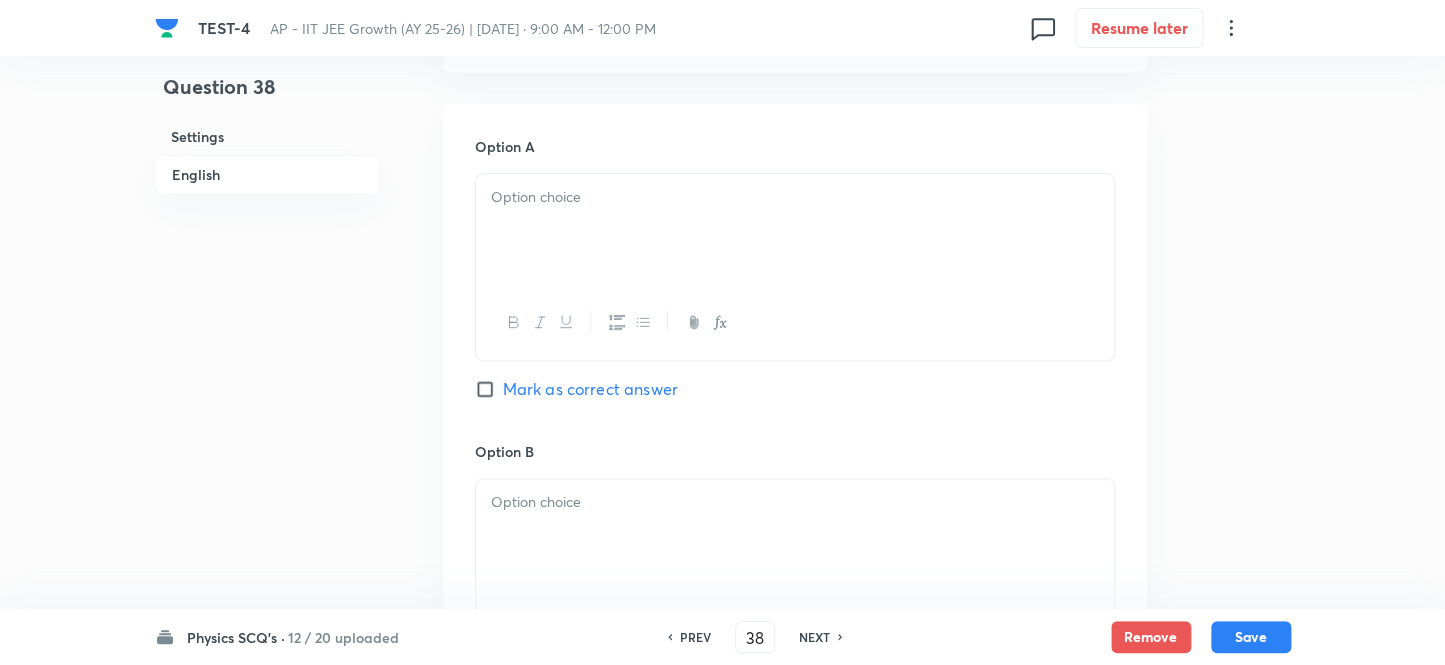 scroll, scrollTop: 1000, scrollLeft: 0, axis: vertical 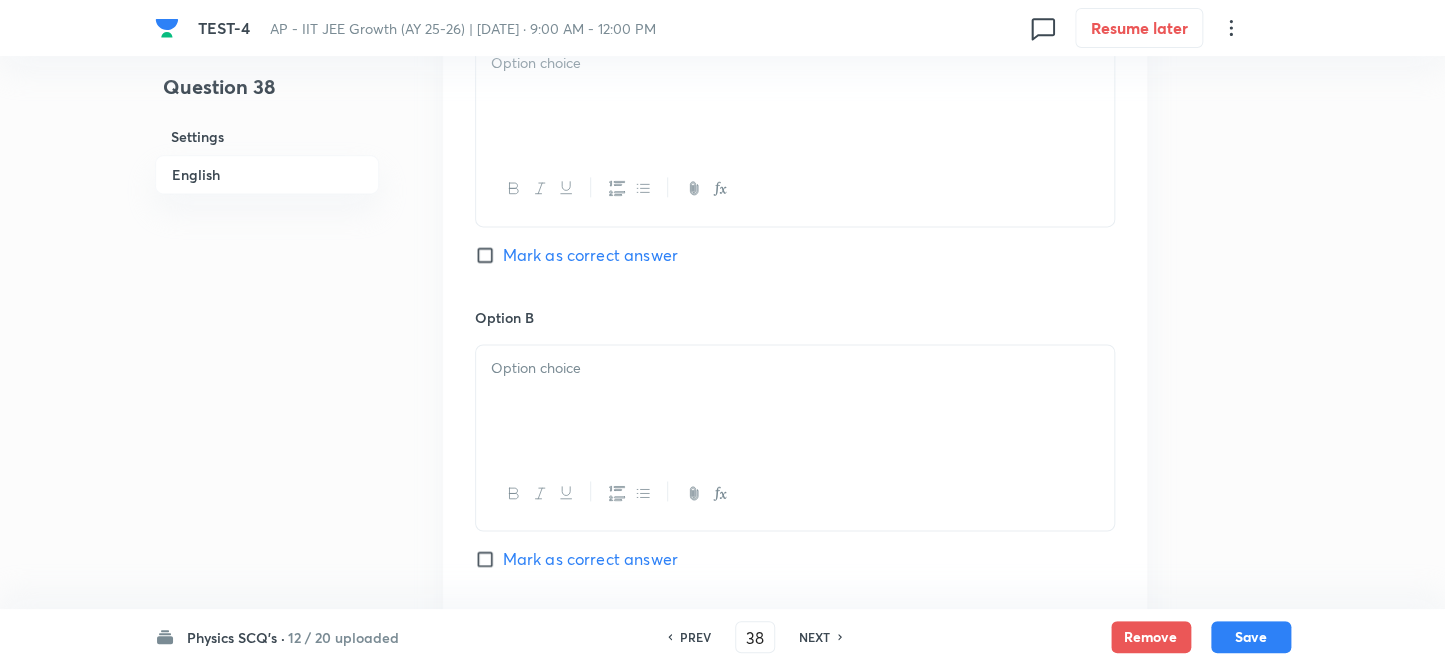 click at bounding box center [795, 96] 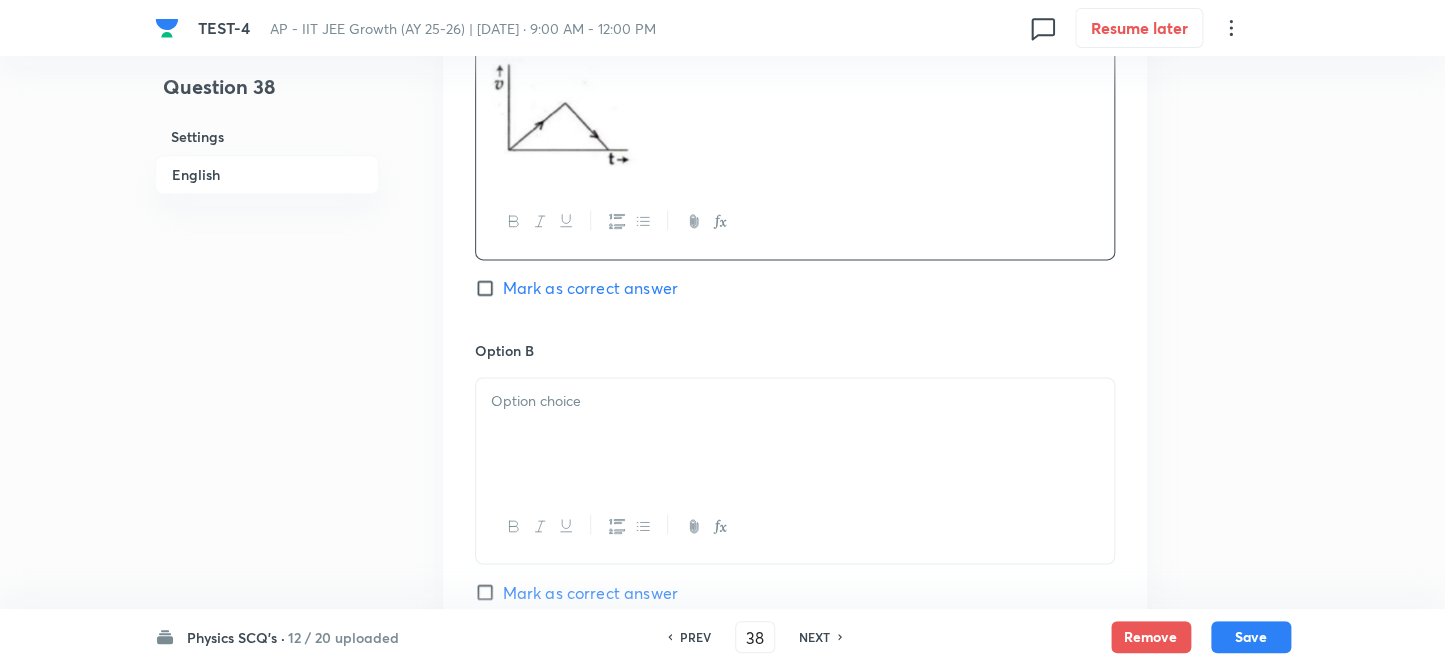 scroll, scrollTop: 1272, scrollLeft: 0, axis: vertical 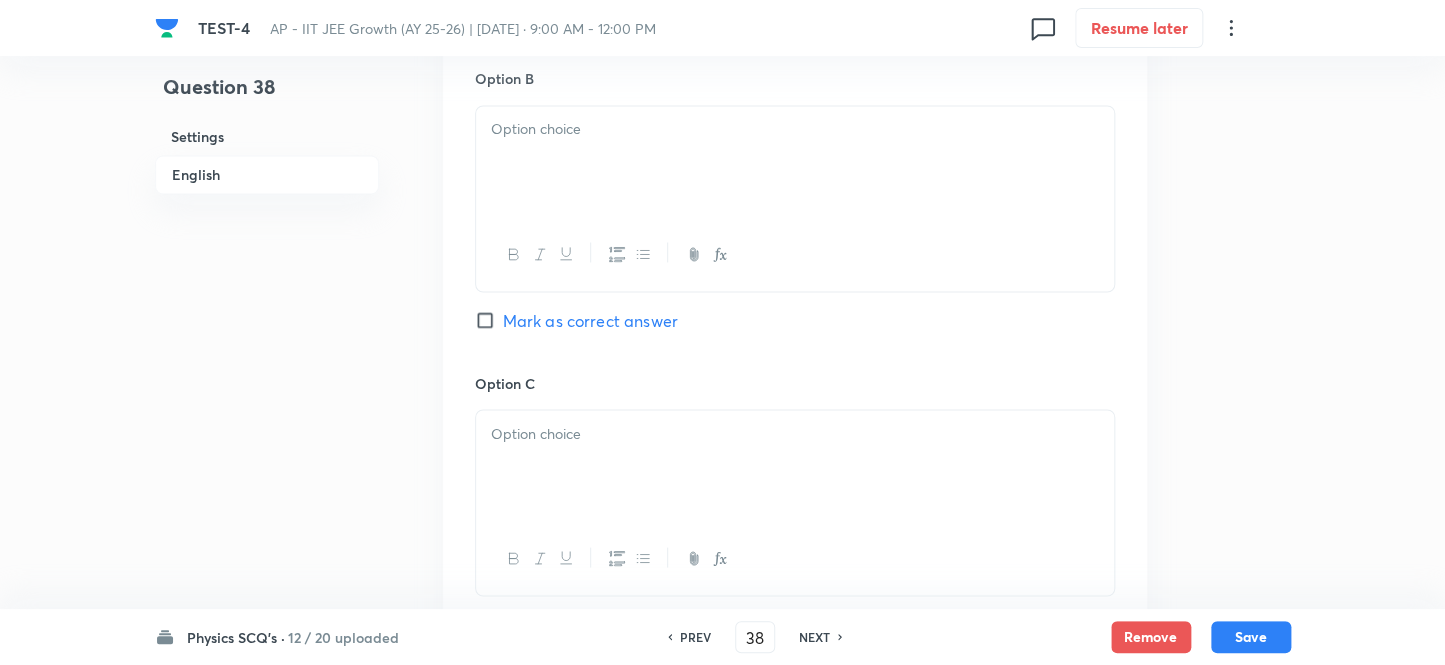 click at bounding box center [795, 162] 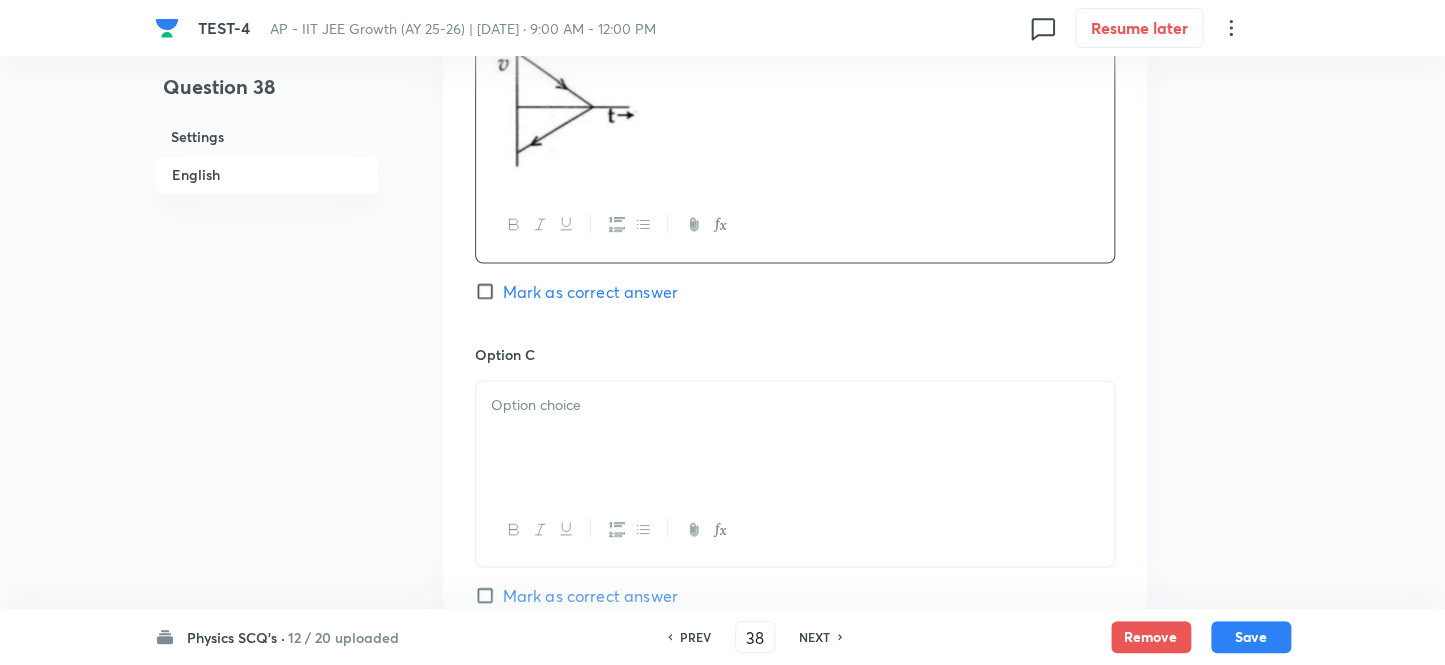 scroll, scrollTop: 1636, scrollLeft: 0, axis: vertical 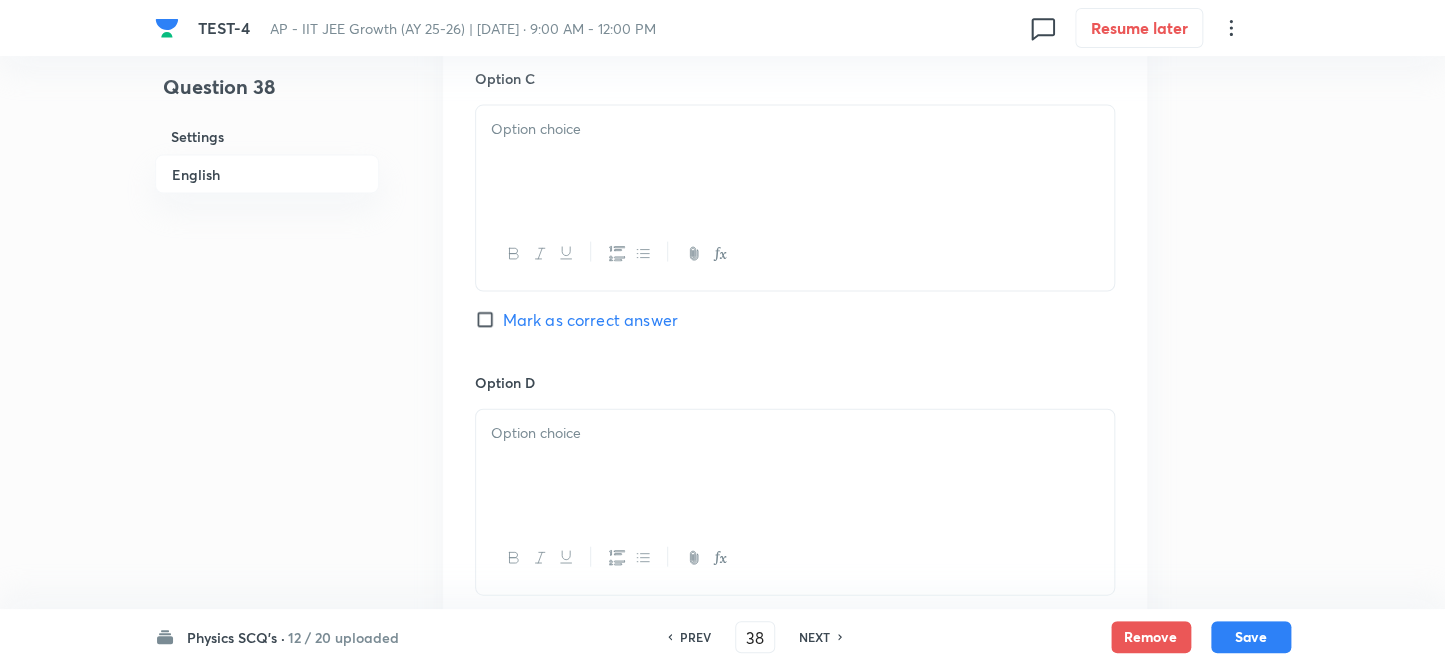 click at bounding box center (795, 254) 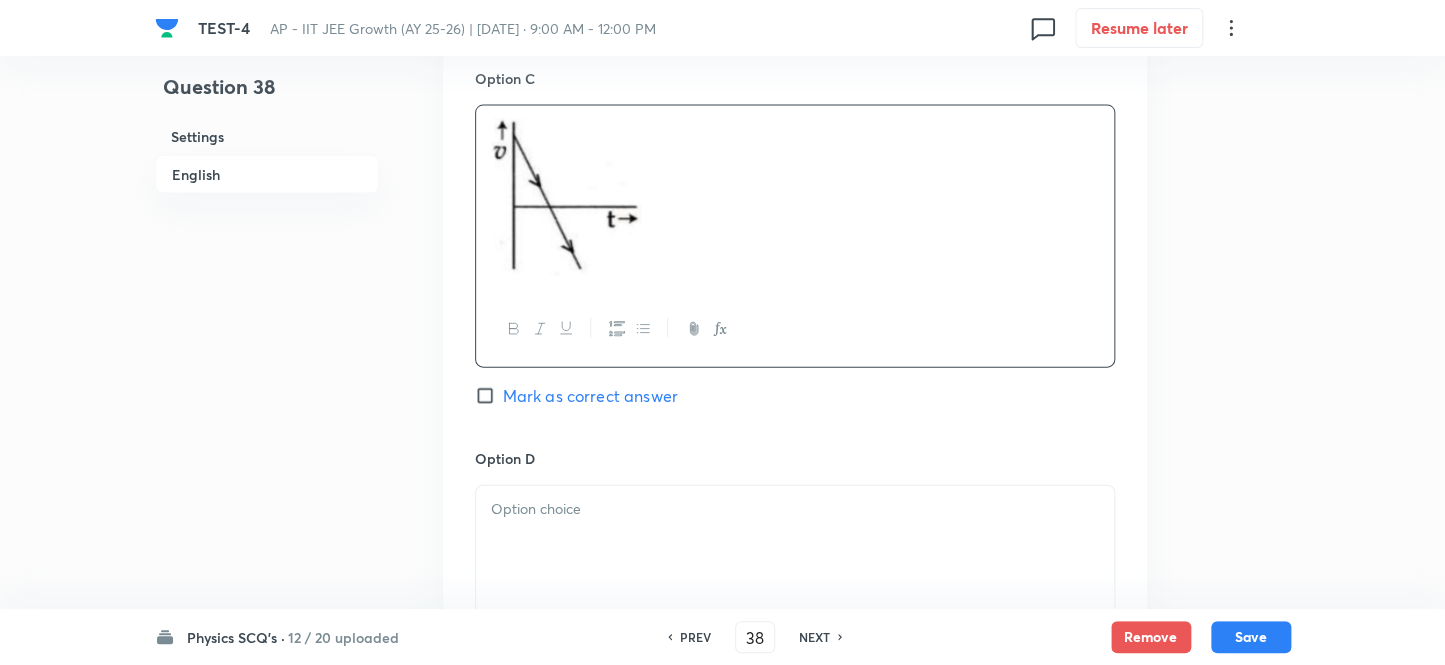 click on "Mark as correct answer" at bounding box center [489, 396] 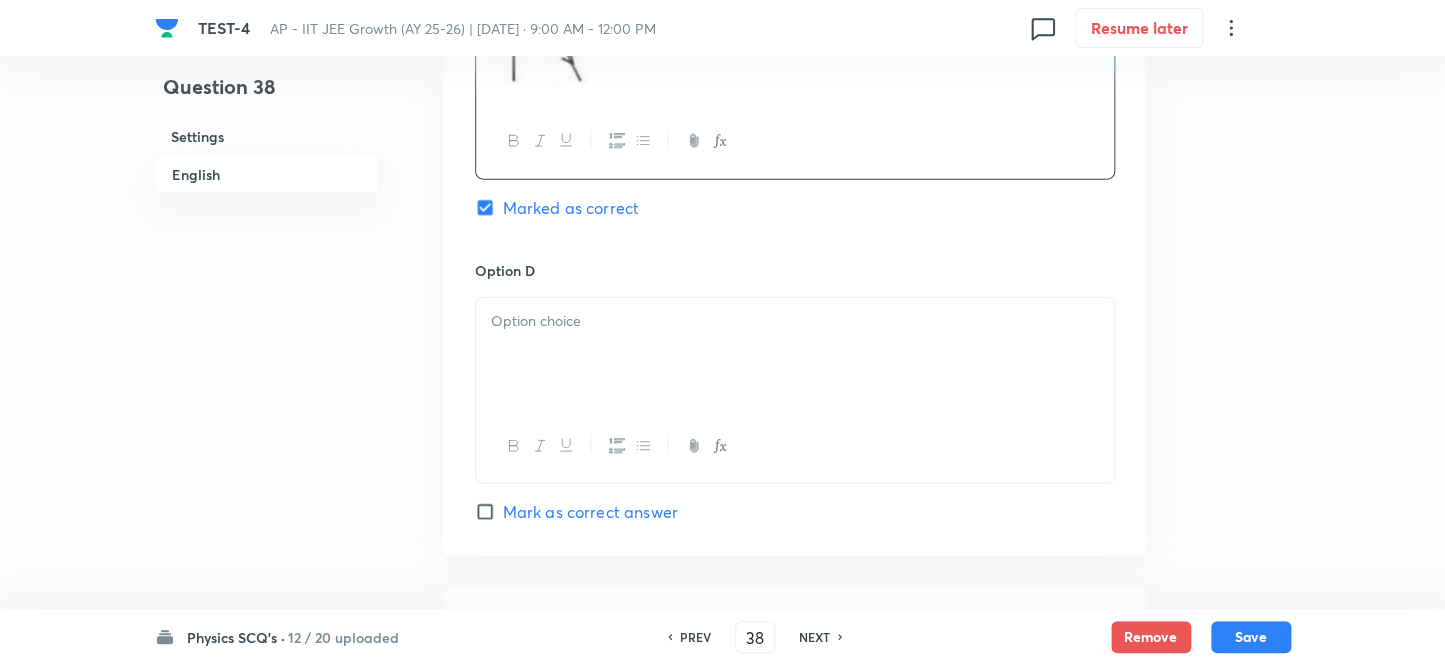scroll, scrollTop: 2000, scrollLeft: 0, axis: vertical 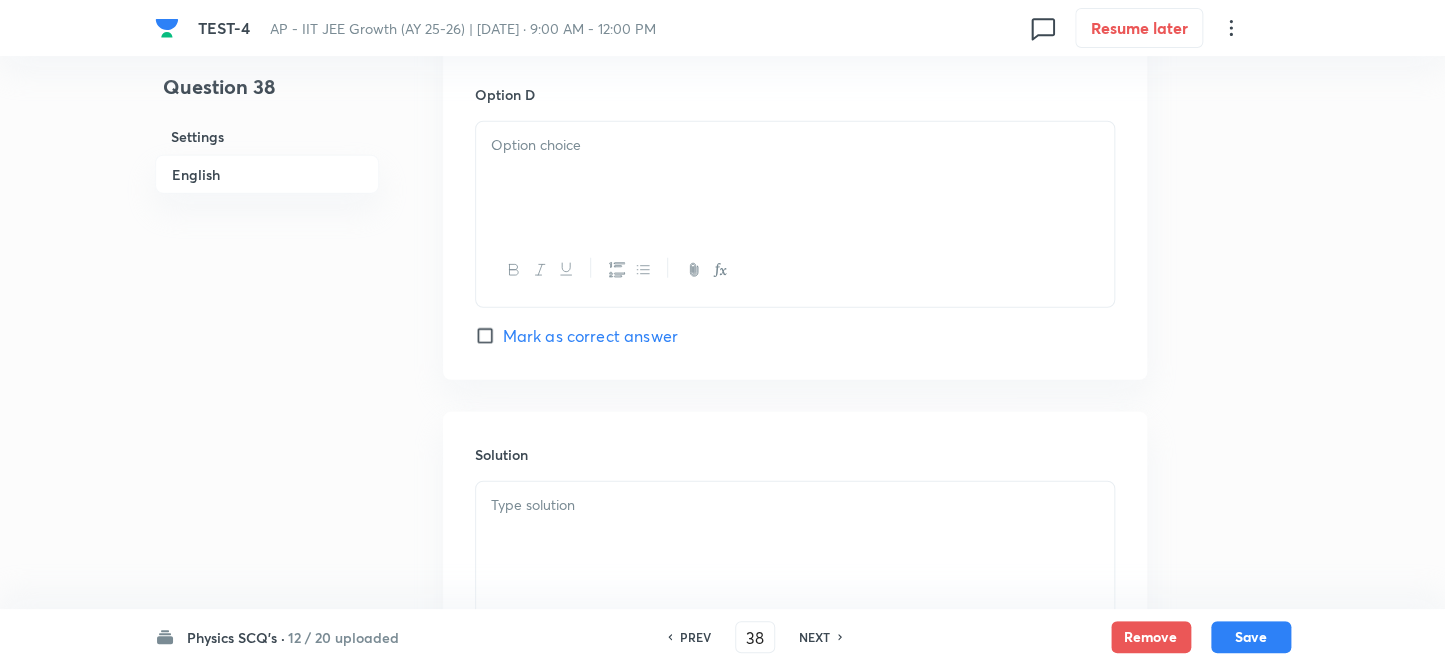 click at bounding box center (795, 178) 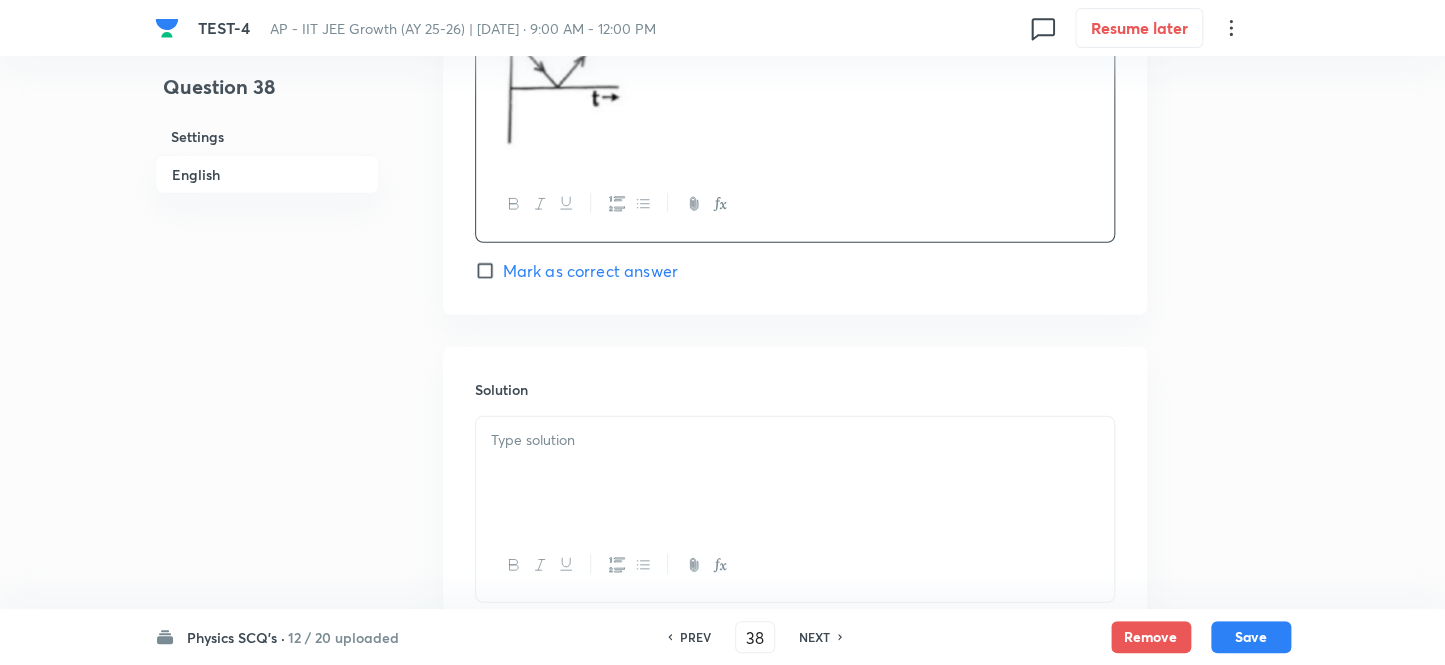 scroll, scrollTop: 2280, scrollLeft: 0, axis: vertical 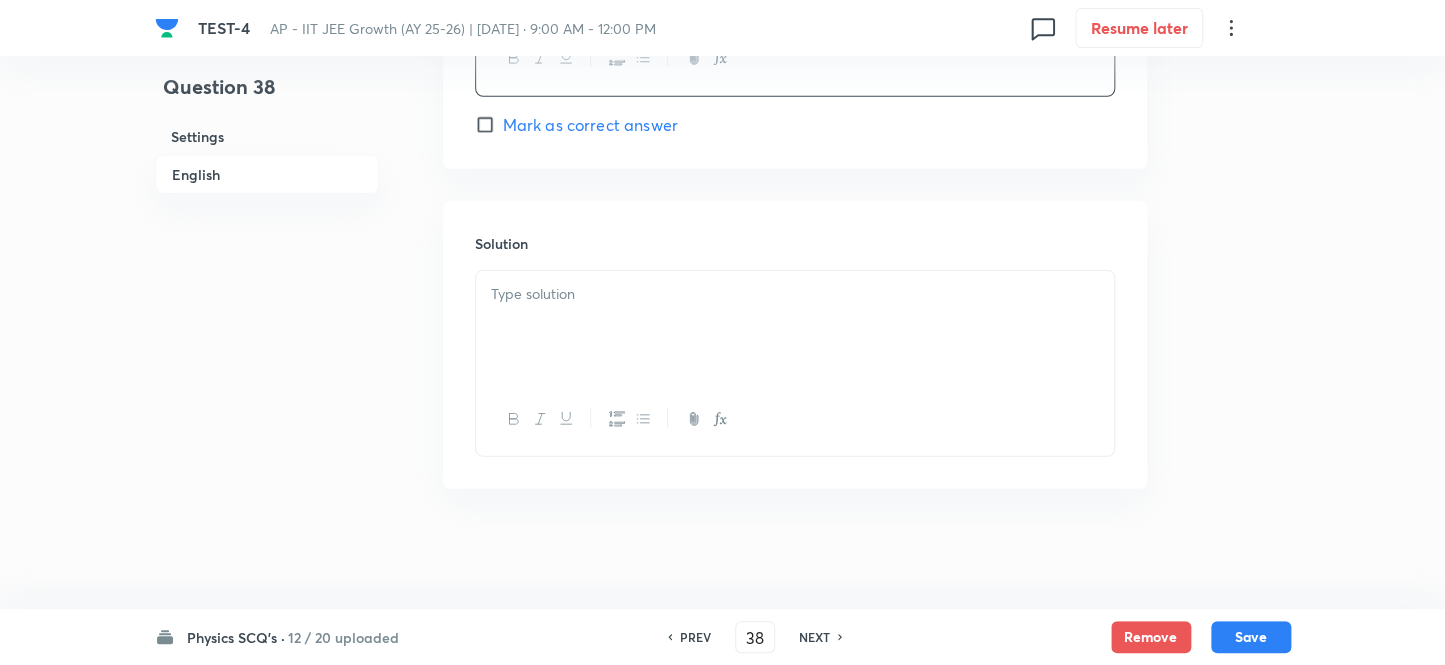 click at bounding box center (795, 294) 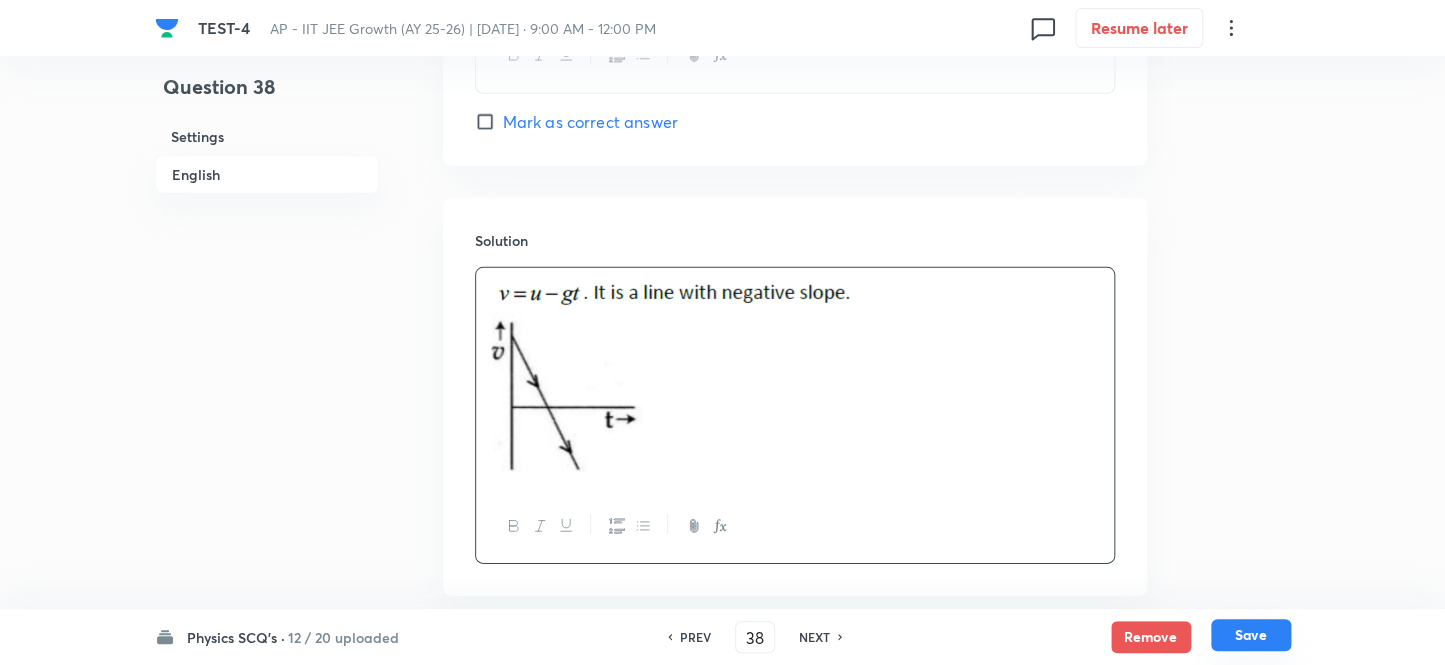 click on "Save" at bounding box center (1251, 635) 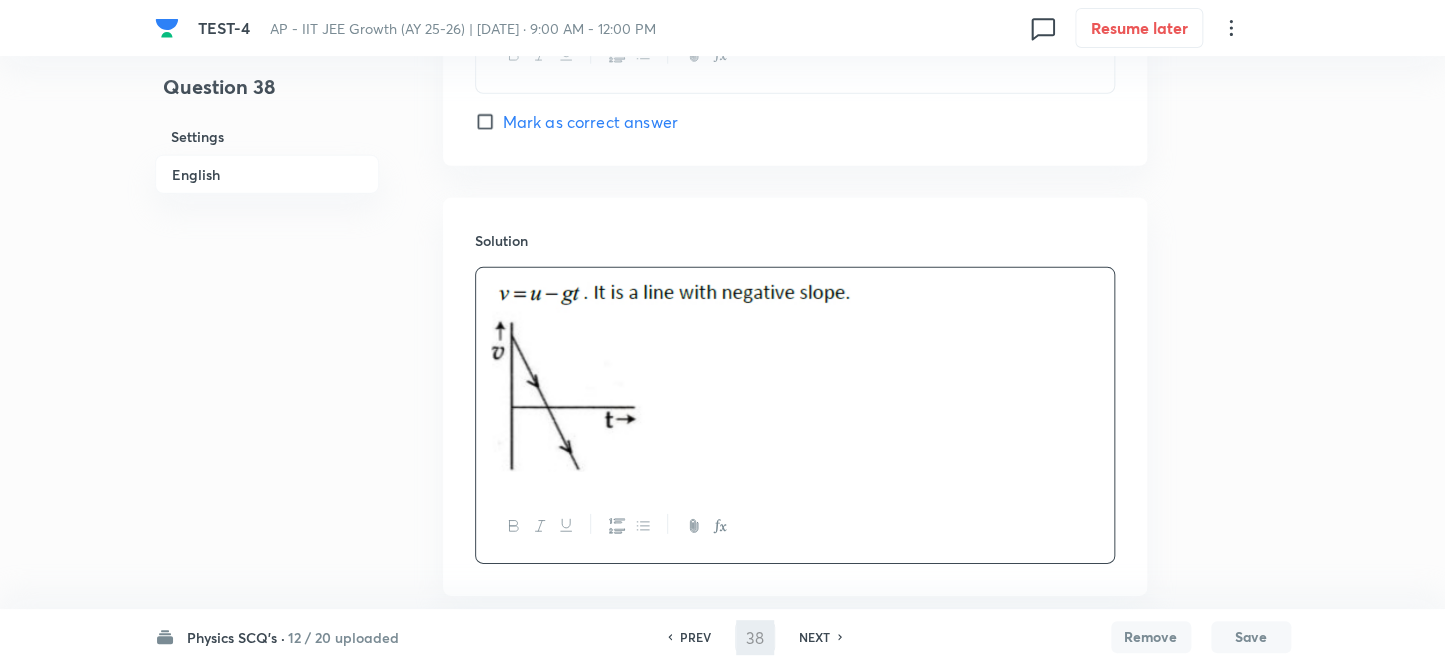 type on "39" 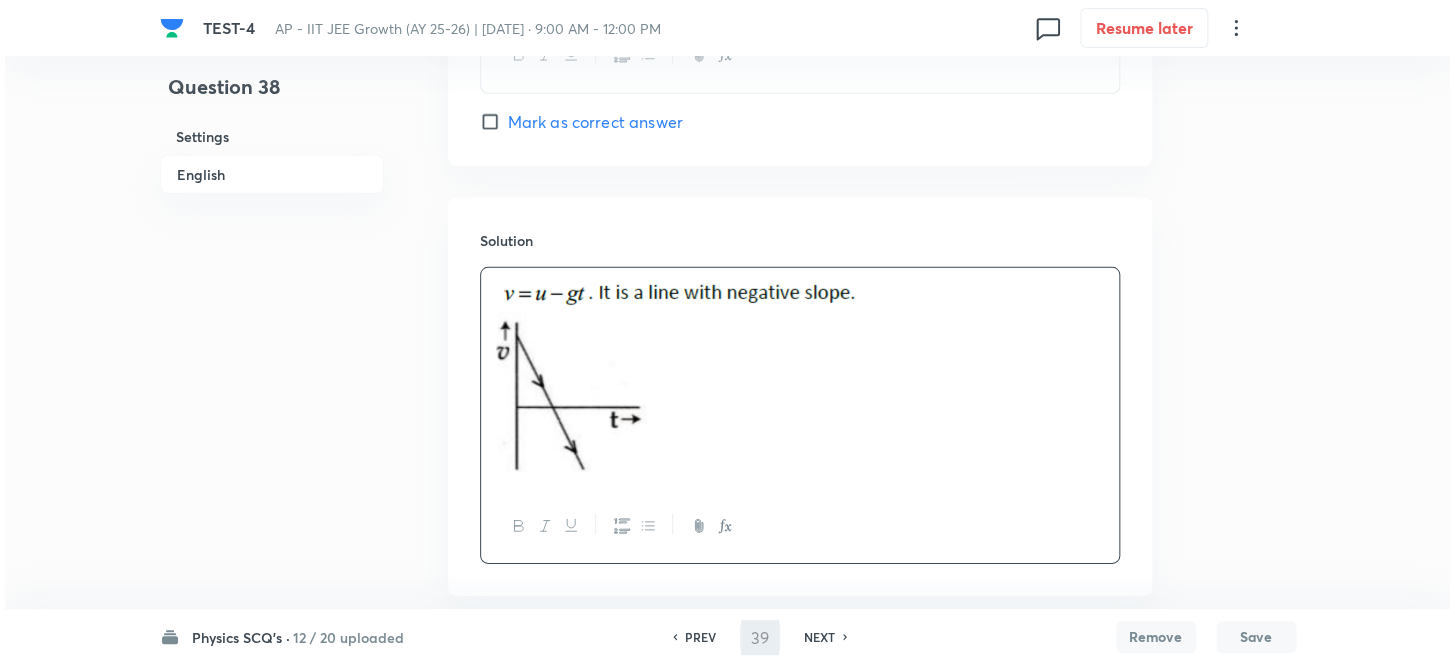 scroll, scrollTop: 0, scrollLeft: 0, axis: both 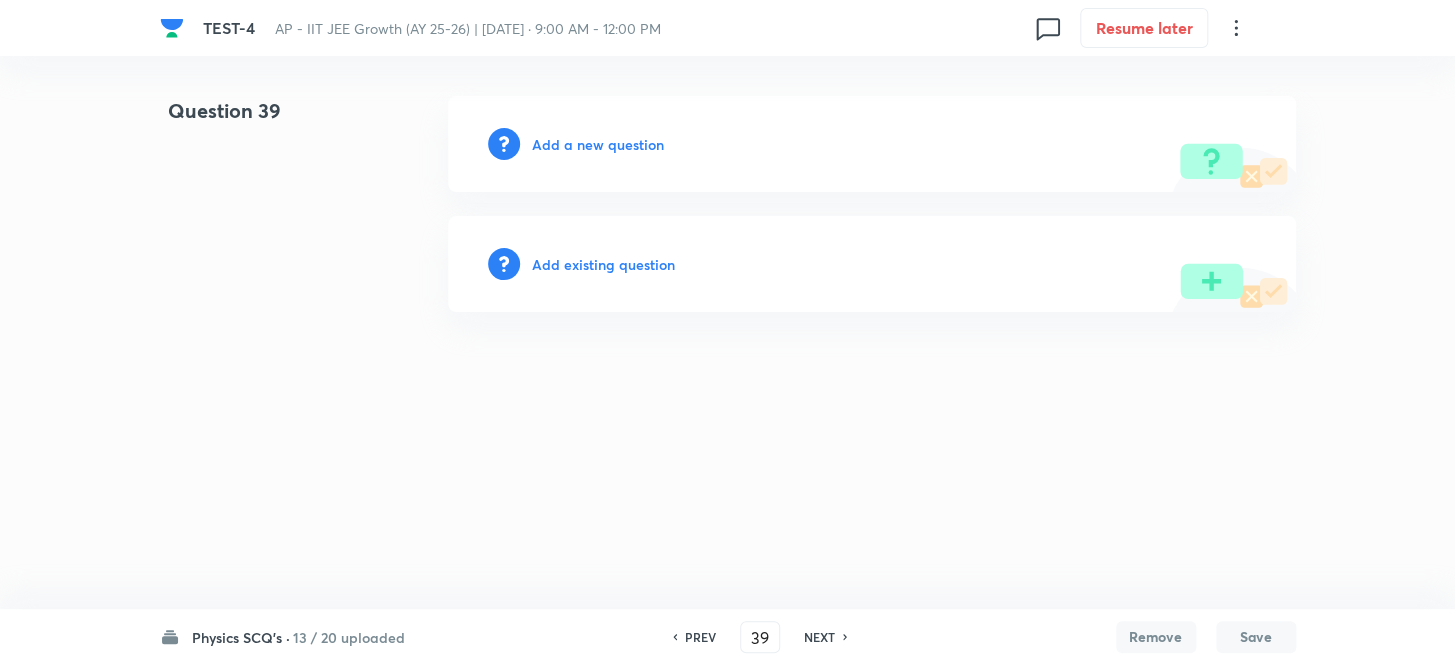 click on "Add a new question" at bounding box center (598, 144) 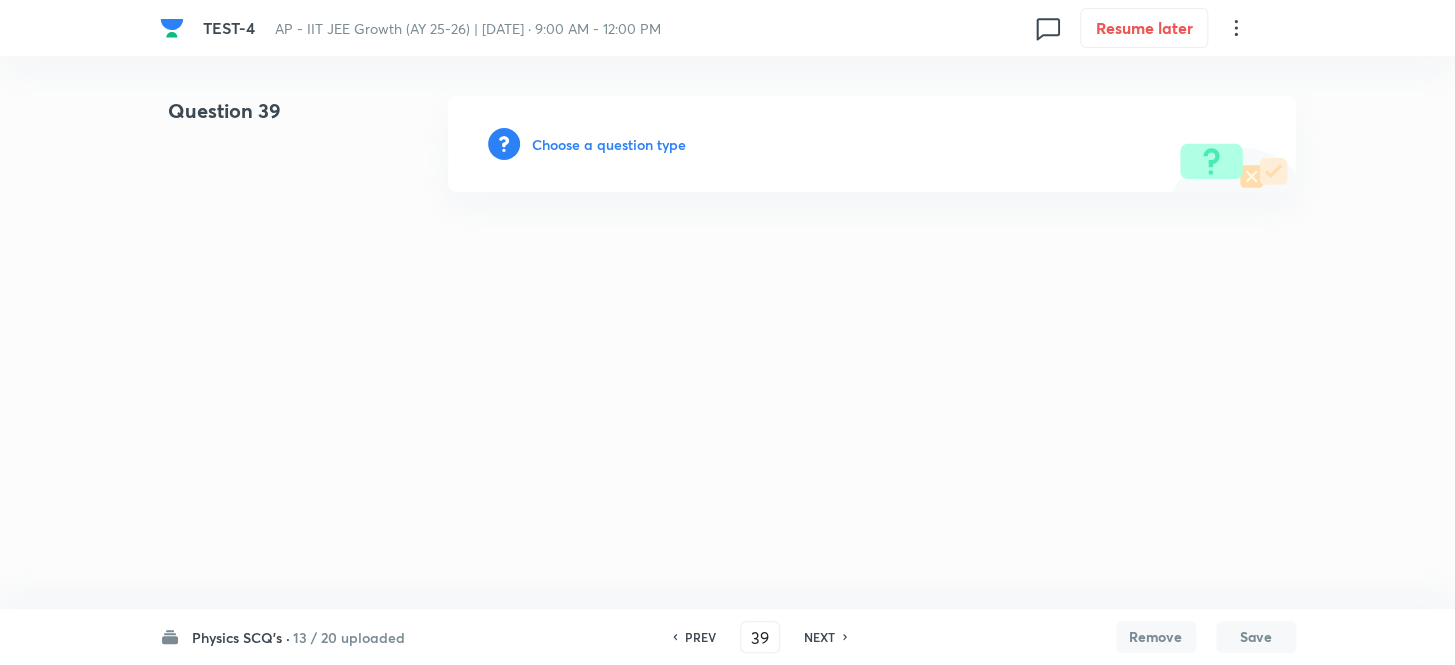 click on "Choose a question type" at bounding box center [609, 144] 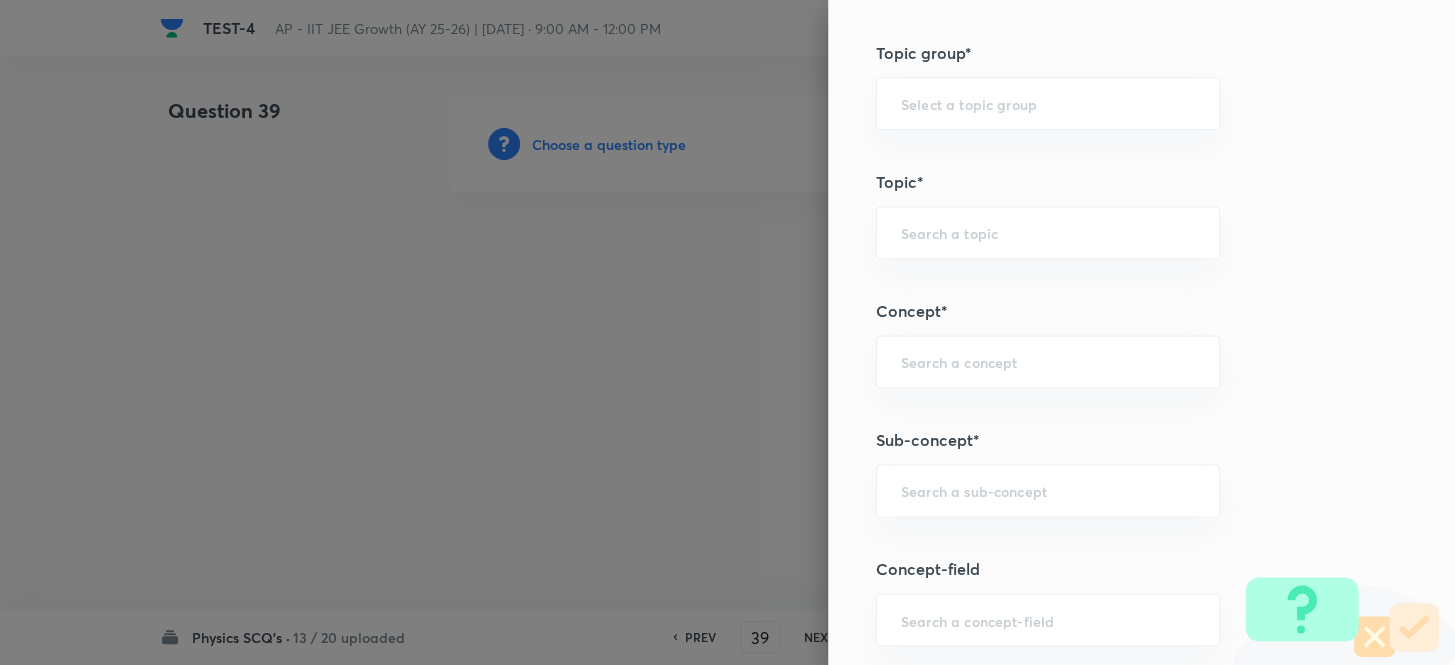 scroll, scrollTop: 1181, scrollLeft: 0, axis: vertical 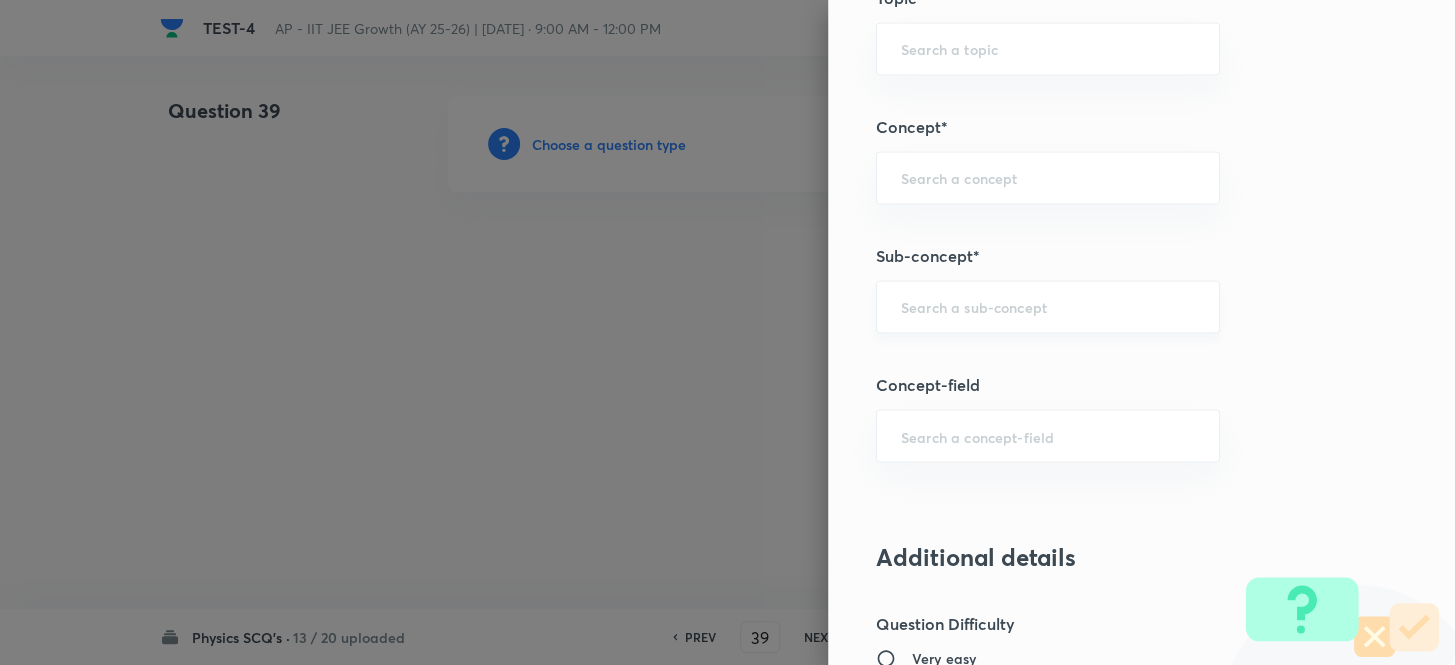 click on "​" at bounding box center [1048, 306] 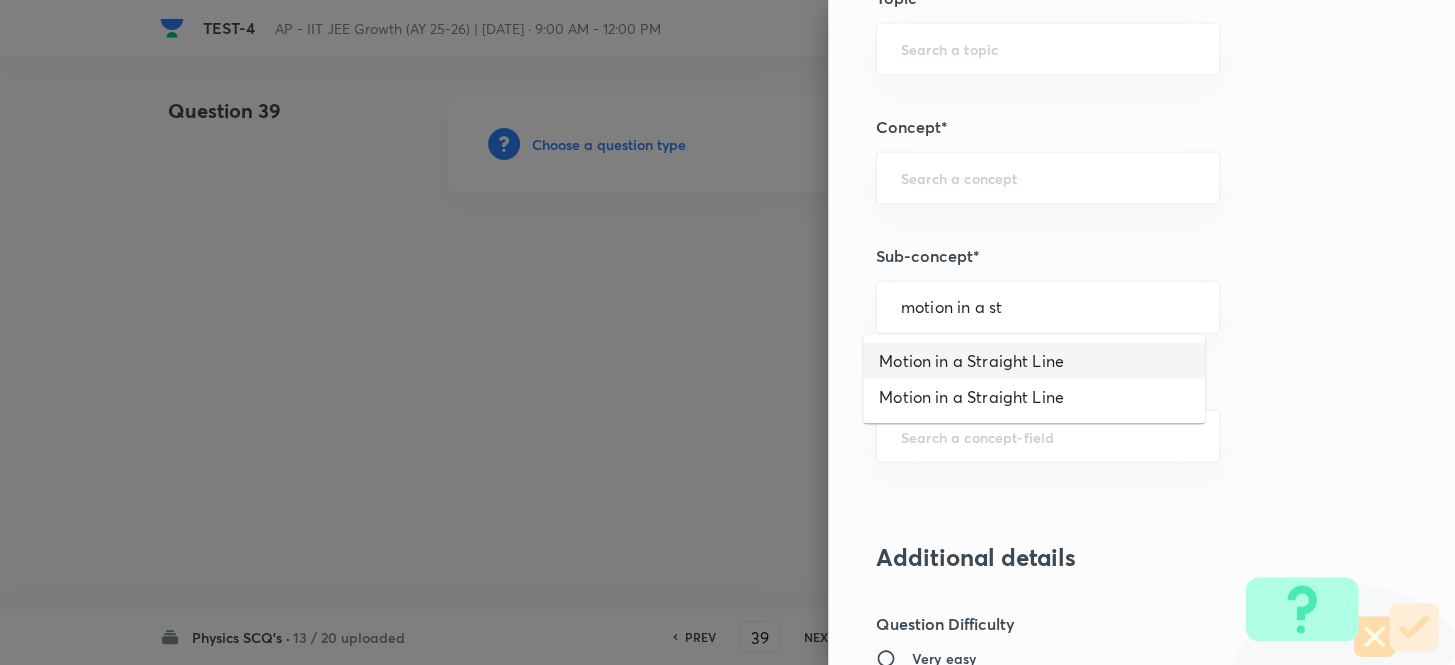 type on "Motion in a Straight Line" 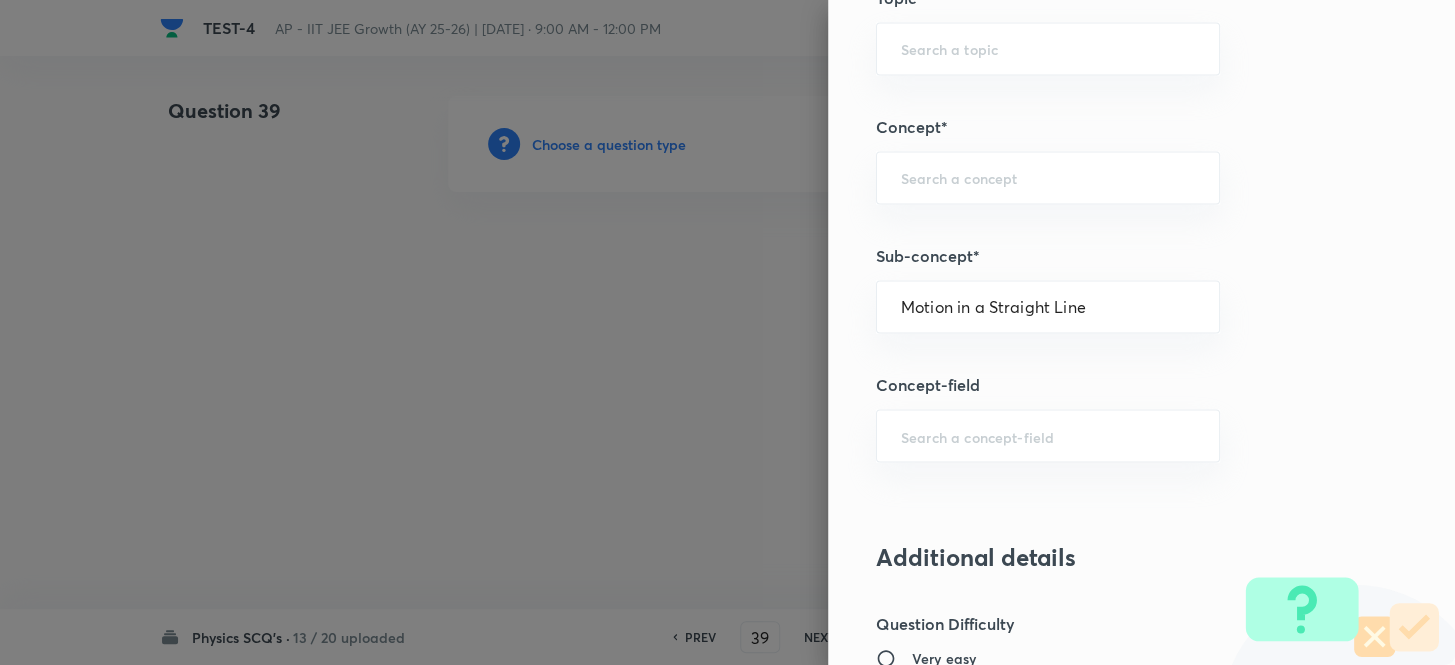 type on "Physics" 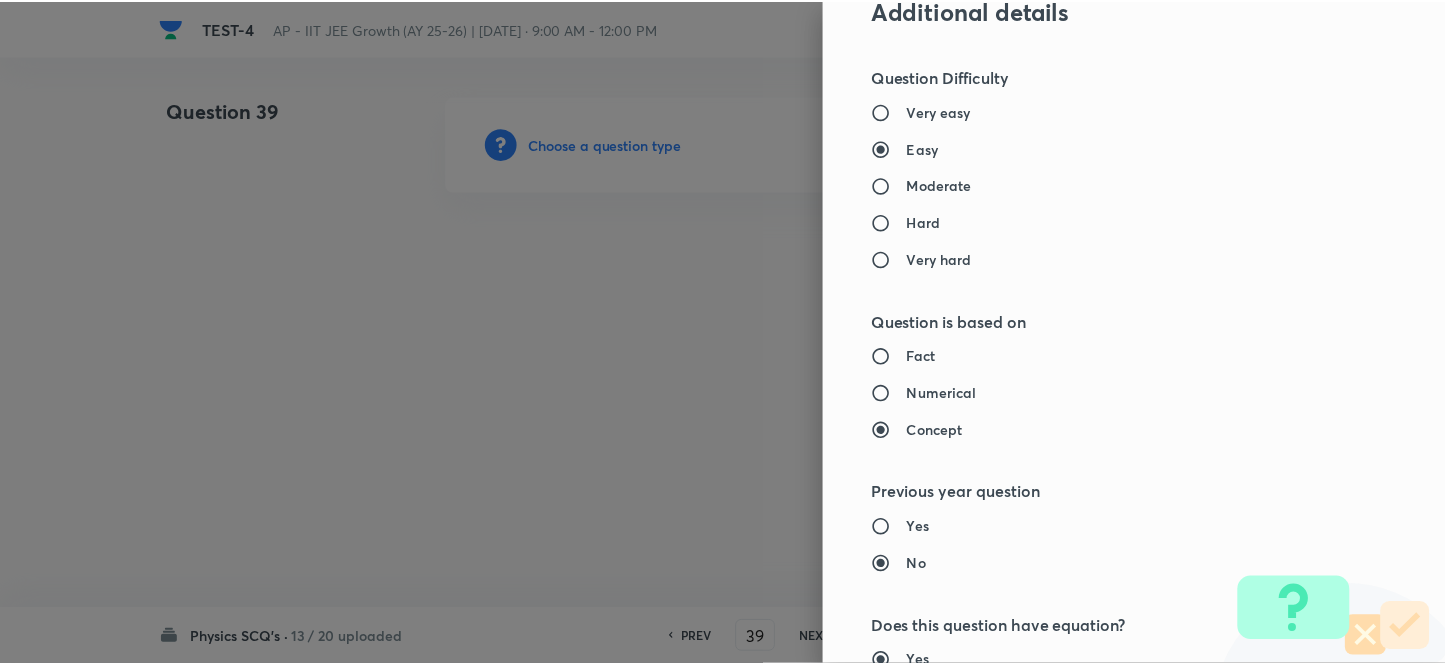 scroll, scrollTop: 2193, scrollLeft: 0, axis: vertical 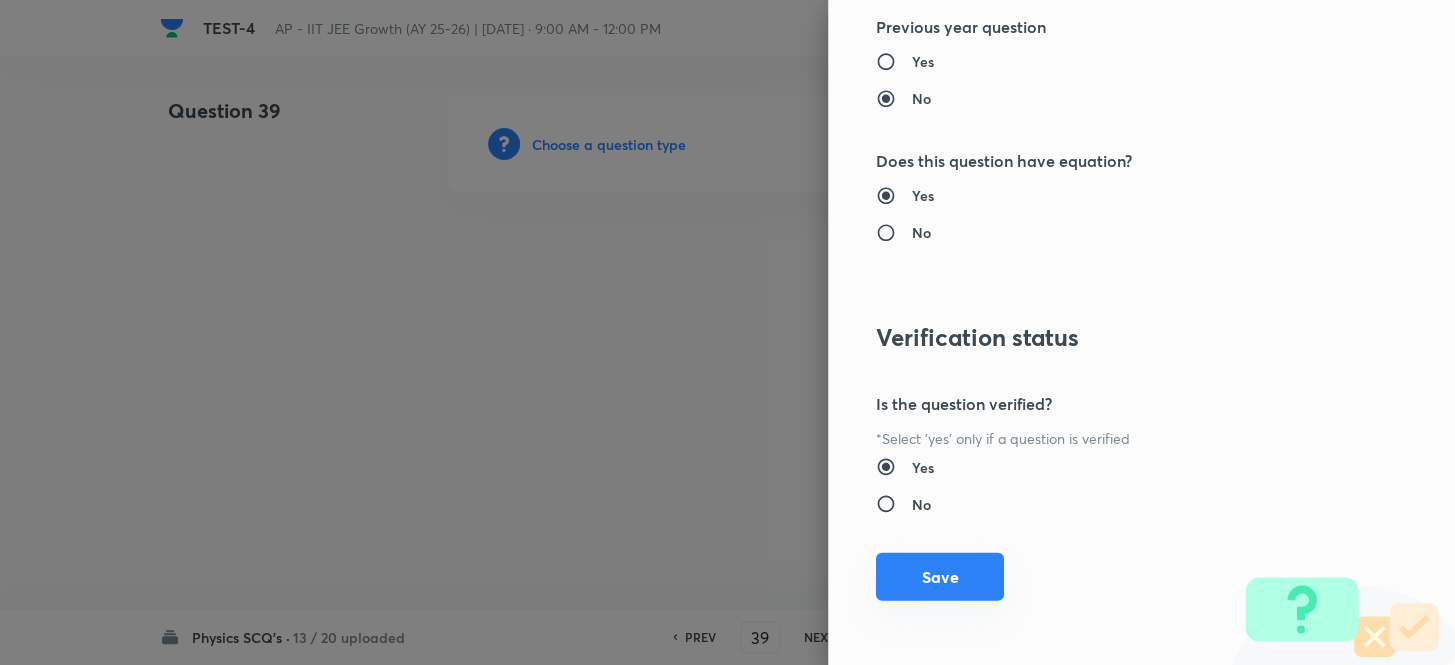 click on "Save" at bounding box center [940, 577] 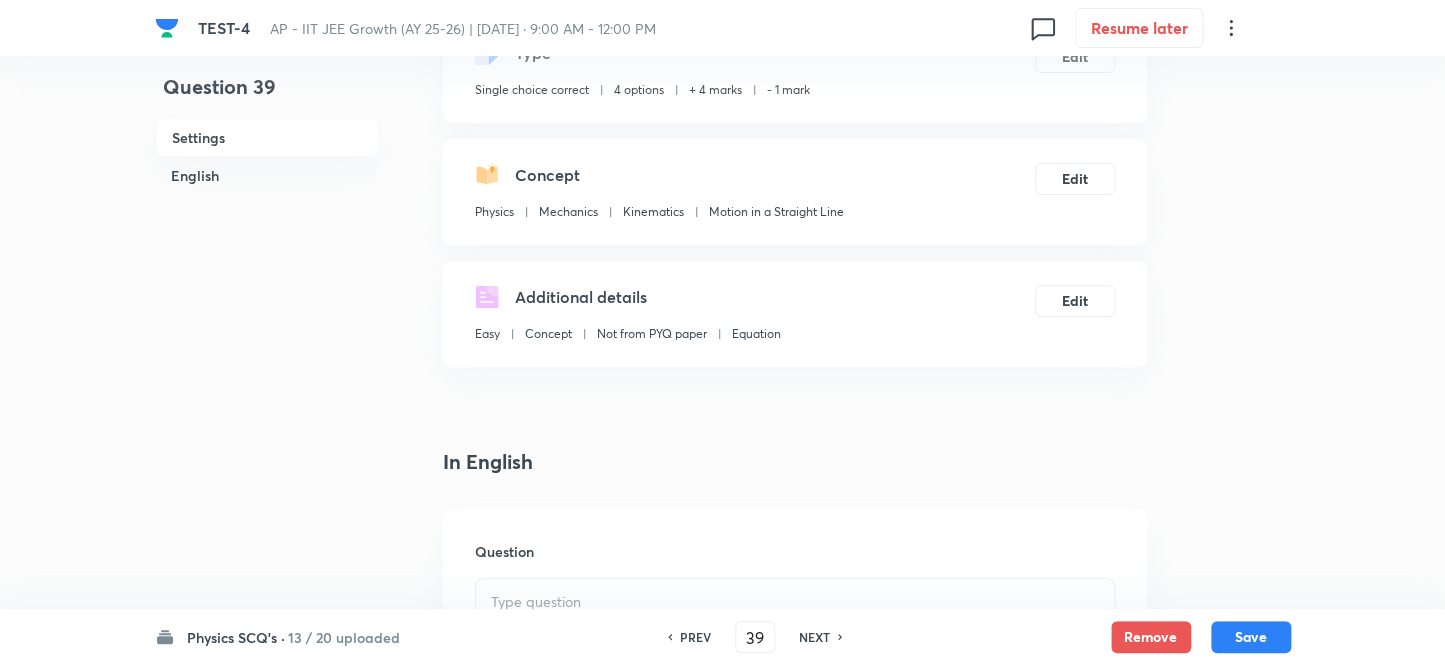 scroll, scrollTop: 454, scrollLeft: 0, axis: vertical 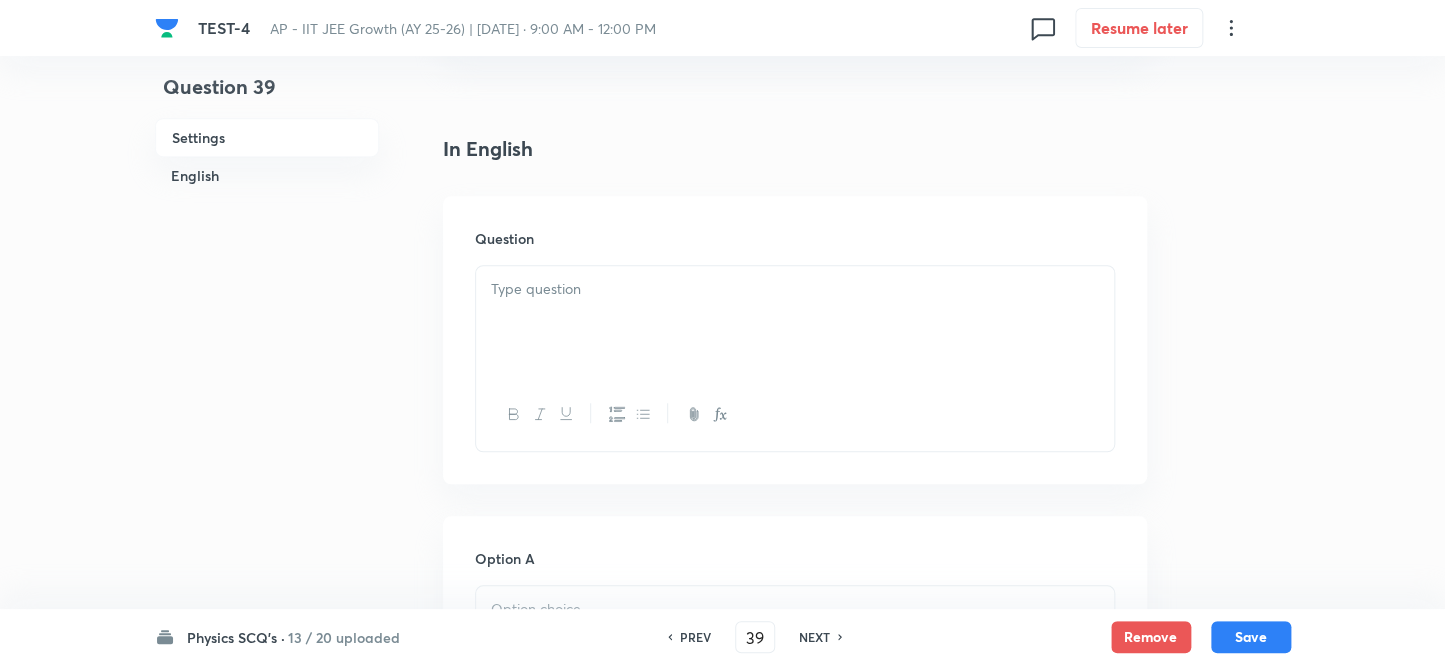 click at bounding box center [795, 322] 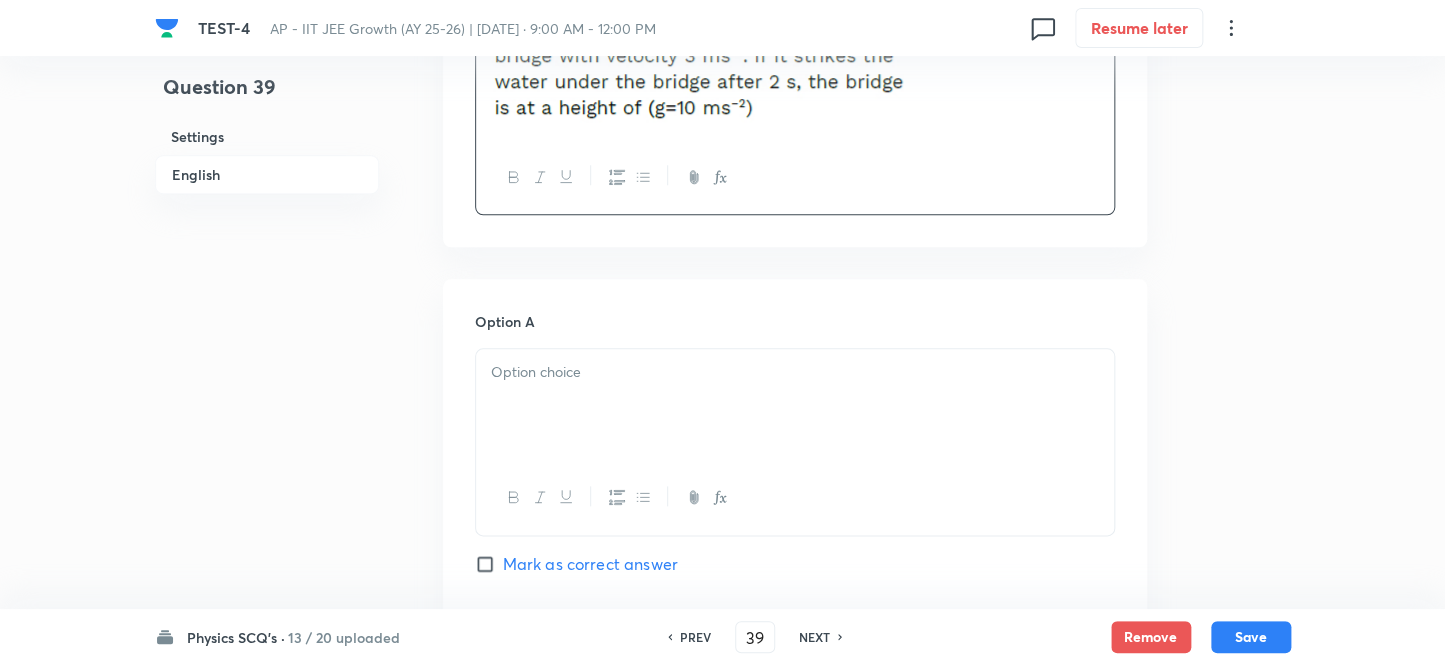 scroll, scrollTop: 909, scrollLeft: 0, axis: vertical 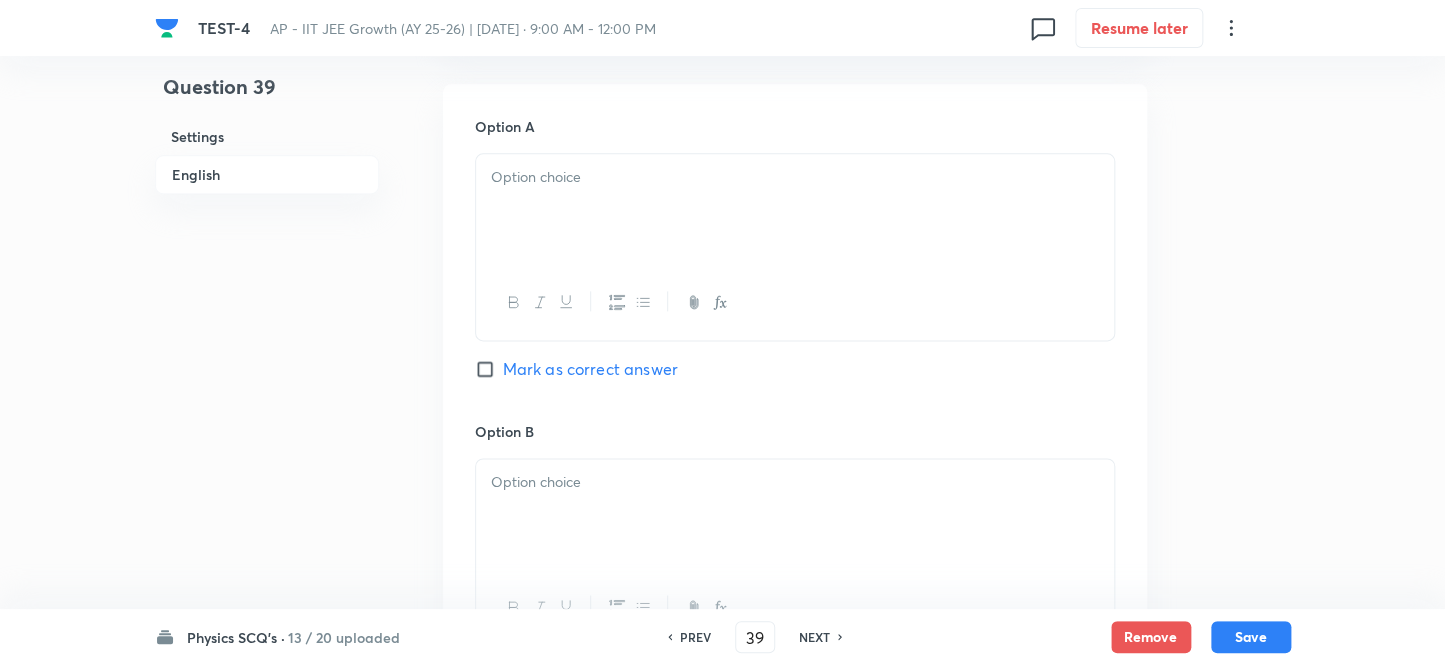 click at bounding box center [795, 210] 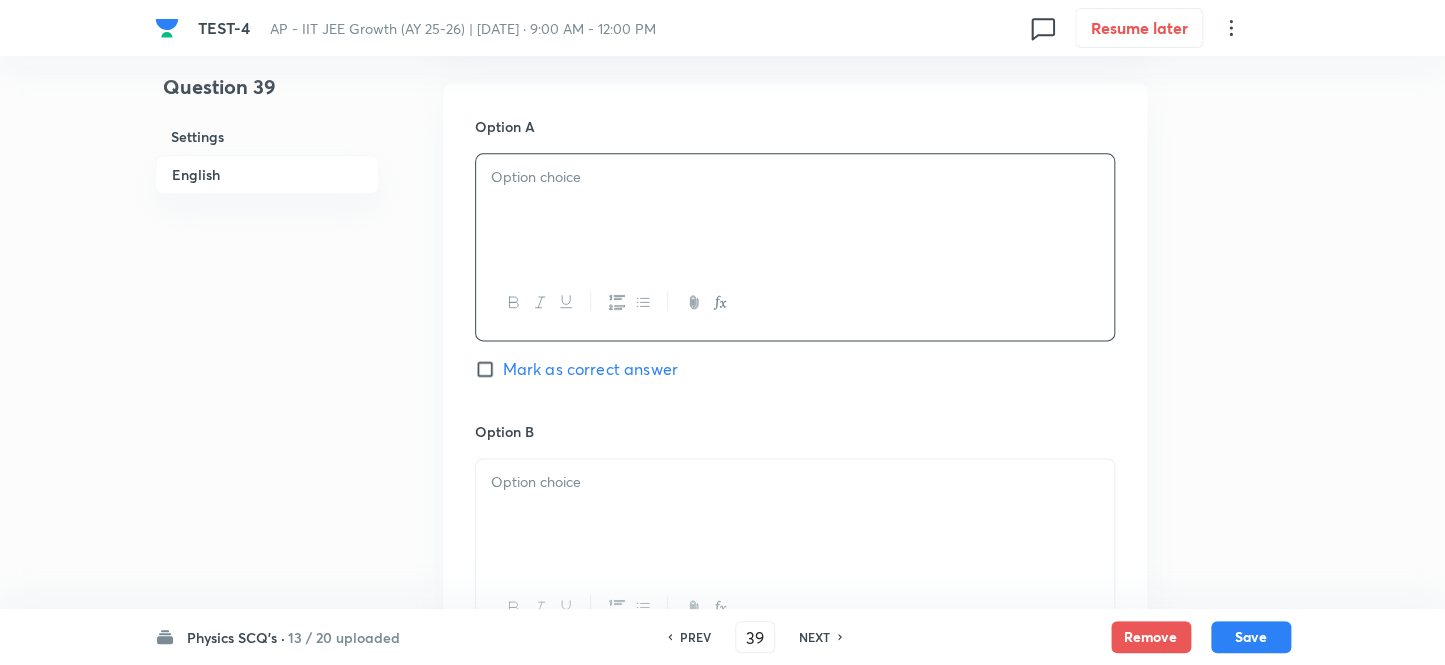 type 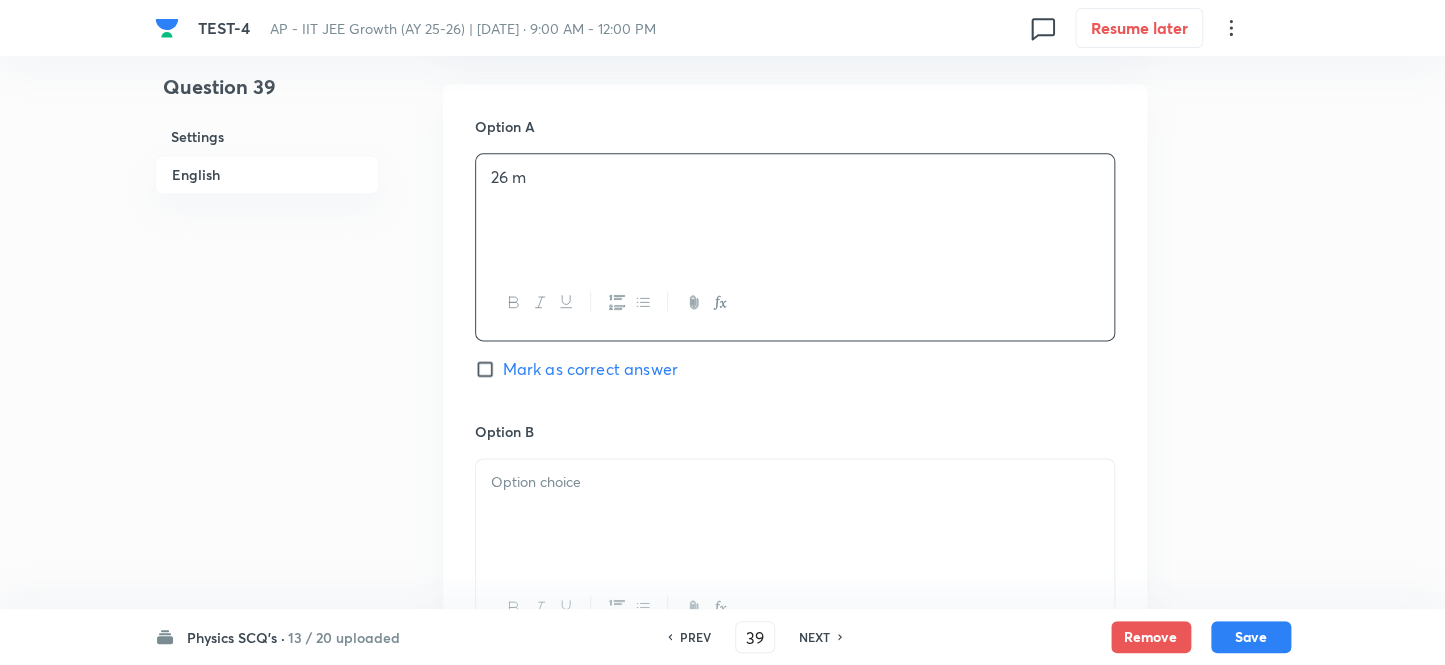 click at bounding box center [795, 515] 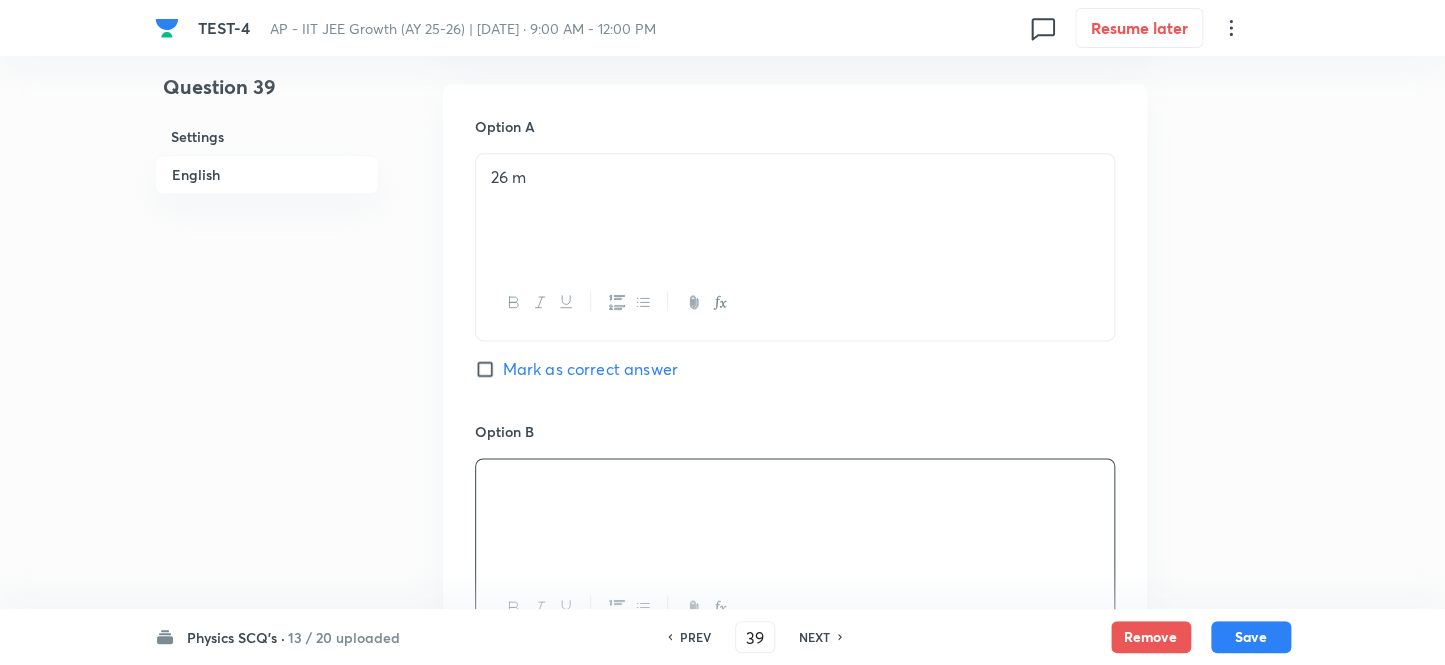 type 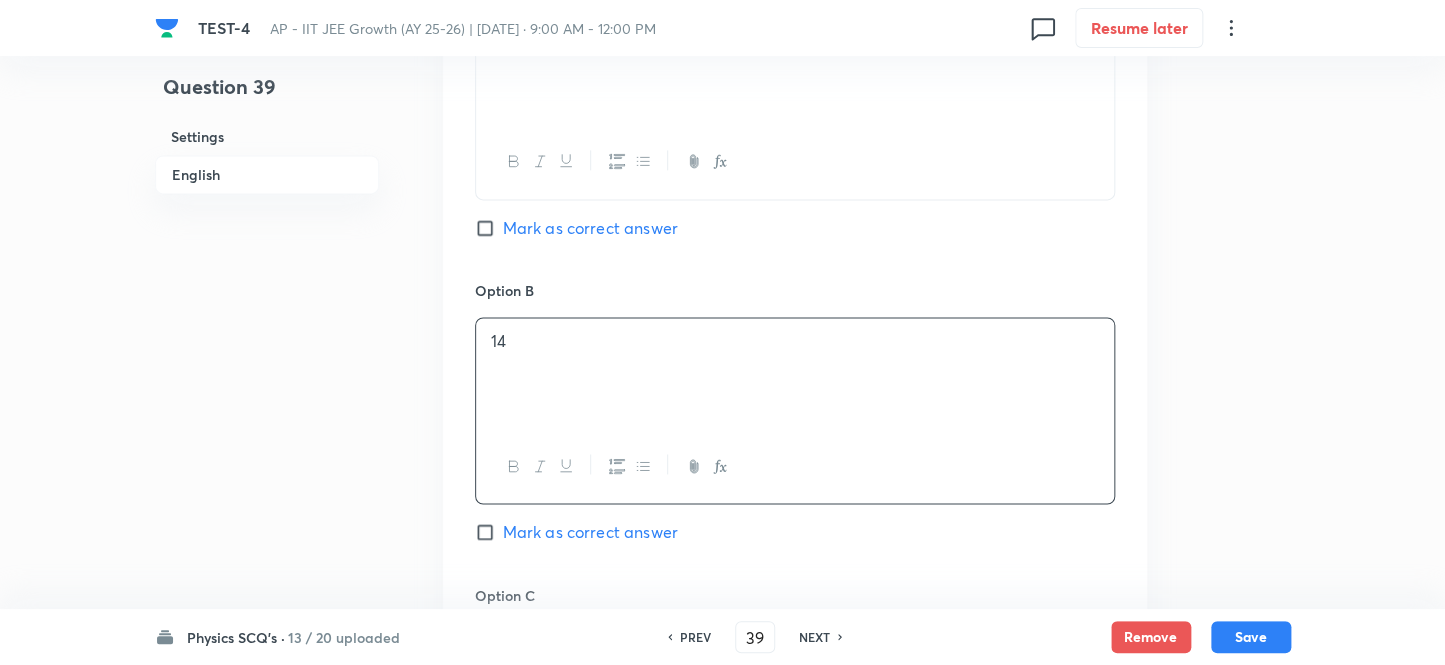 scroll, scrollTop: 1272, scrollLeft: 0, axis: vertical 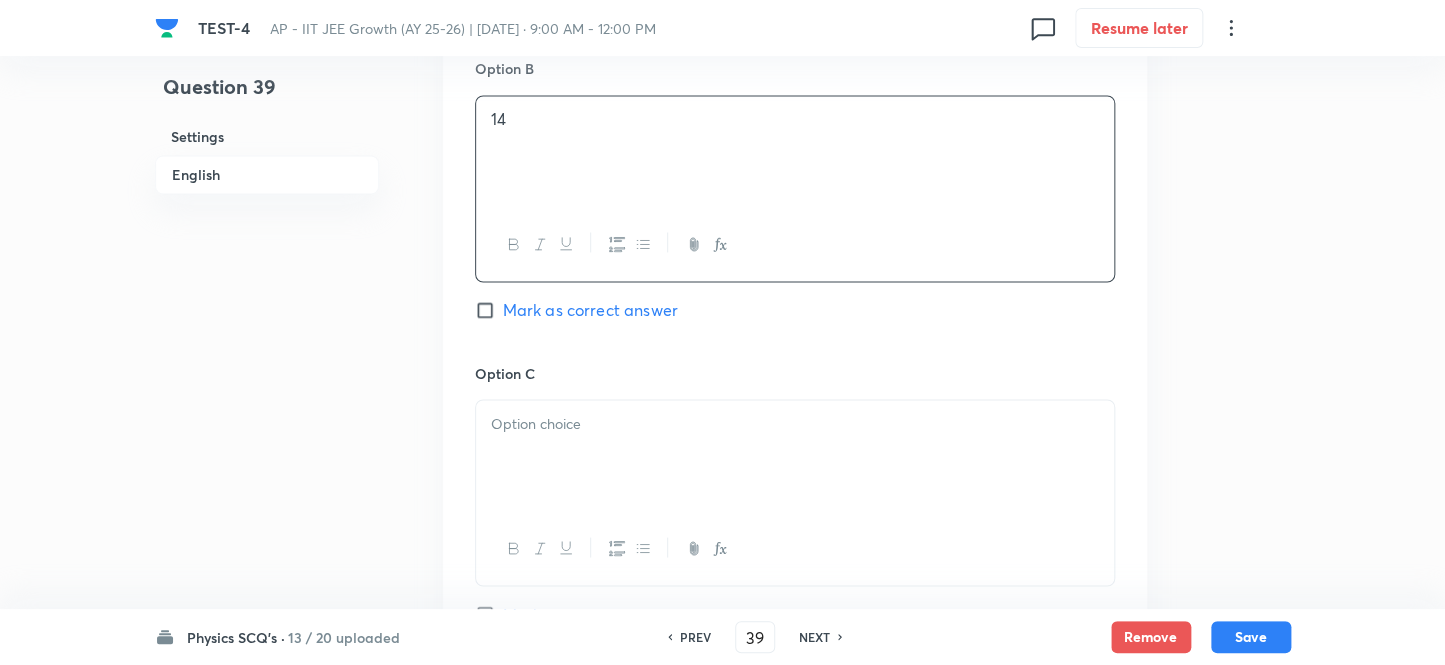 click on "14" at bounding box center (795, 152) 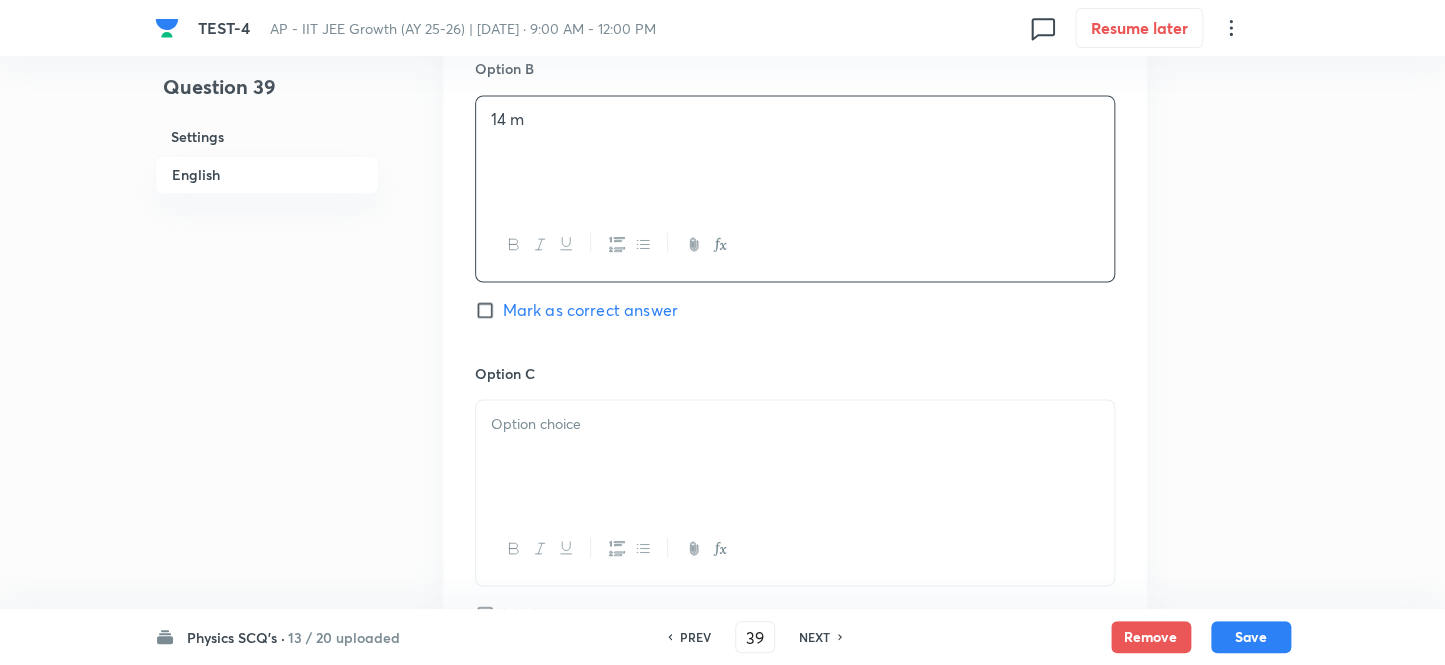 click at bounding box center (795, 456) 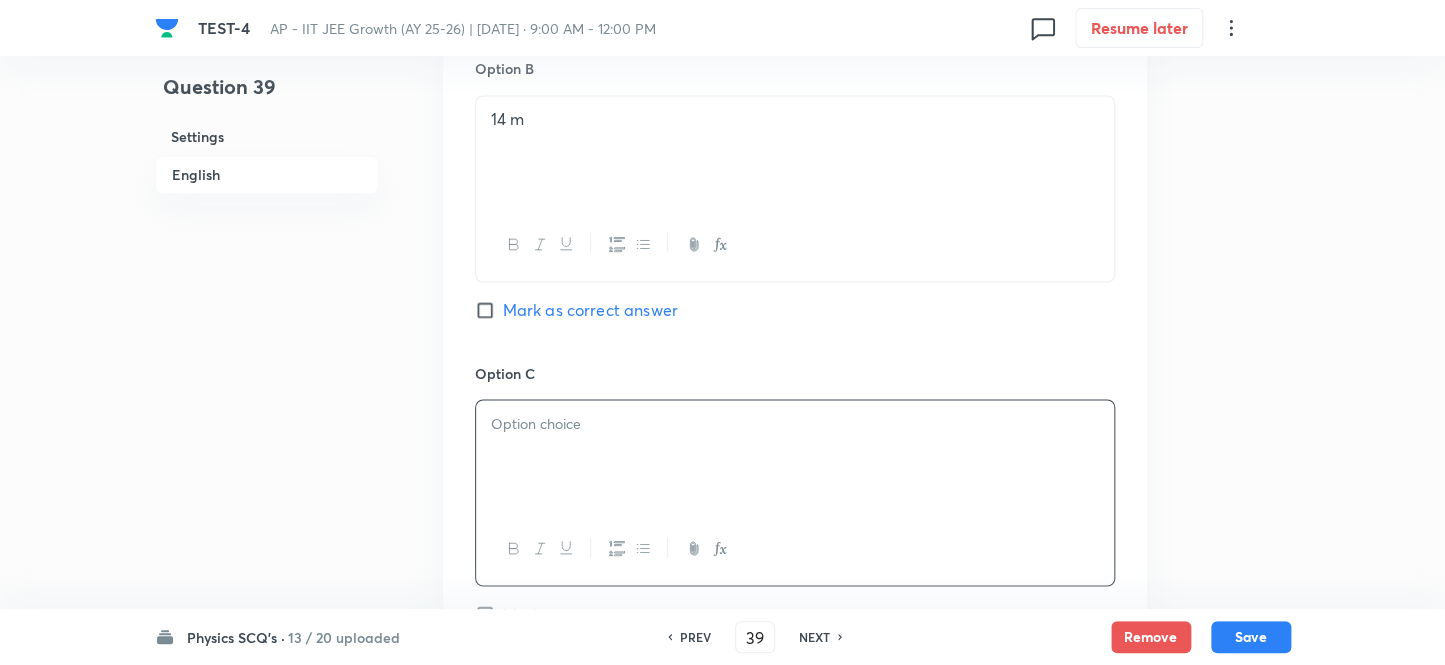 click on "Mark as correct answer" at bounding box center (489, 310) 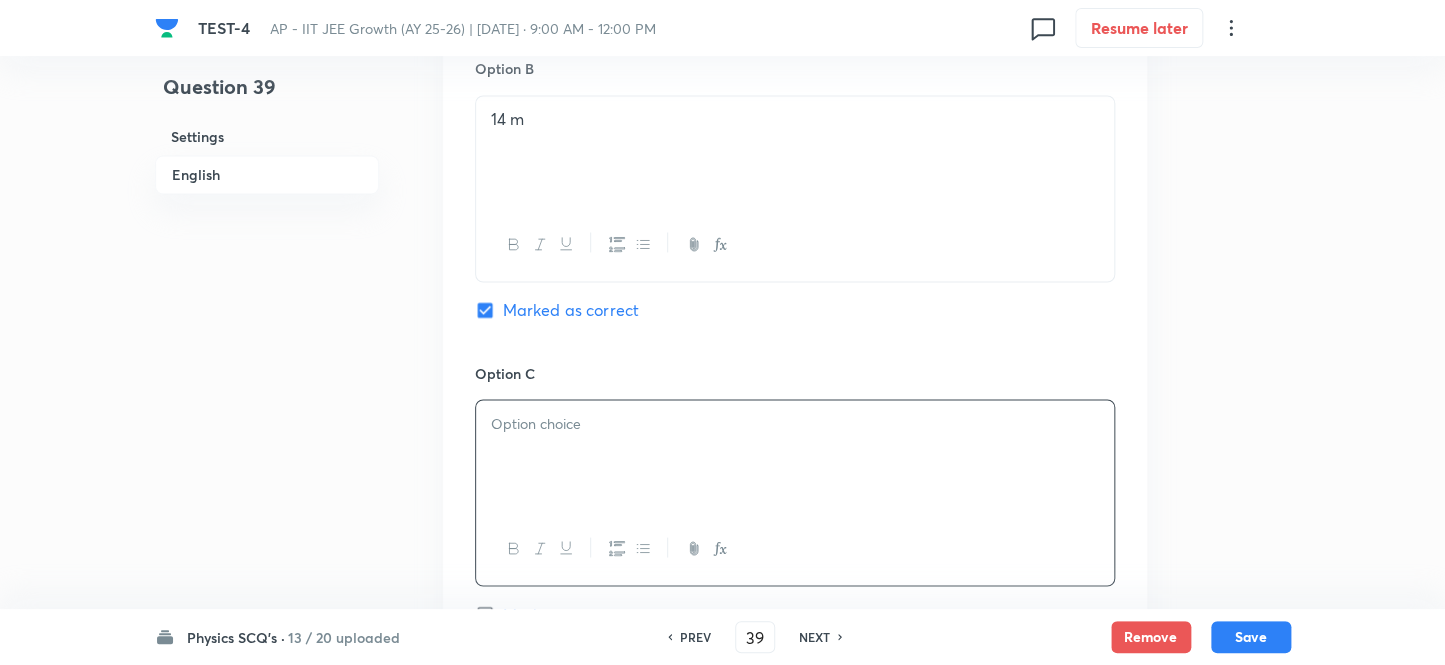 click at bounding box center (795, 456) 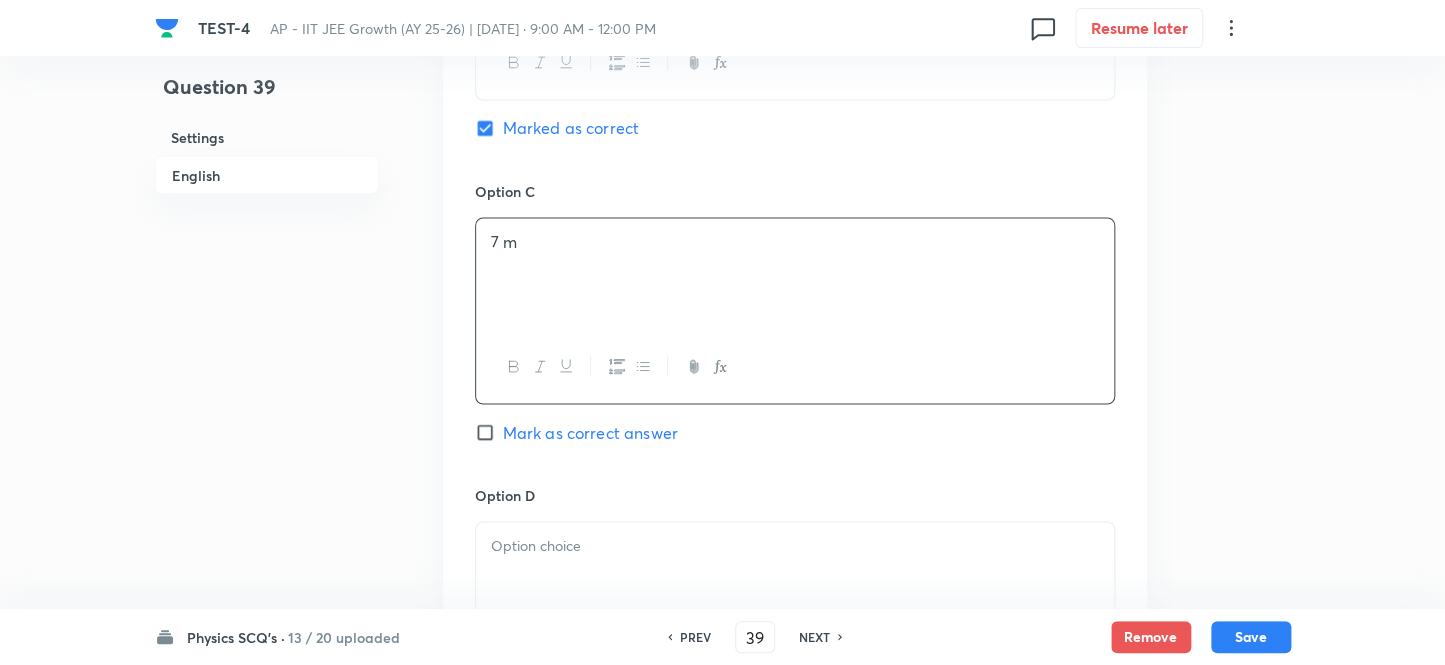 click on "Option C 7 m Mark as correct answer" at bounding box center (795, 332) 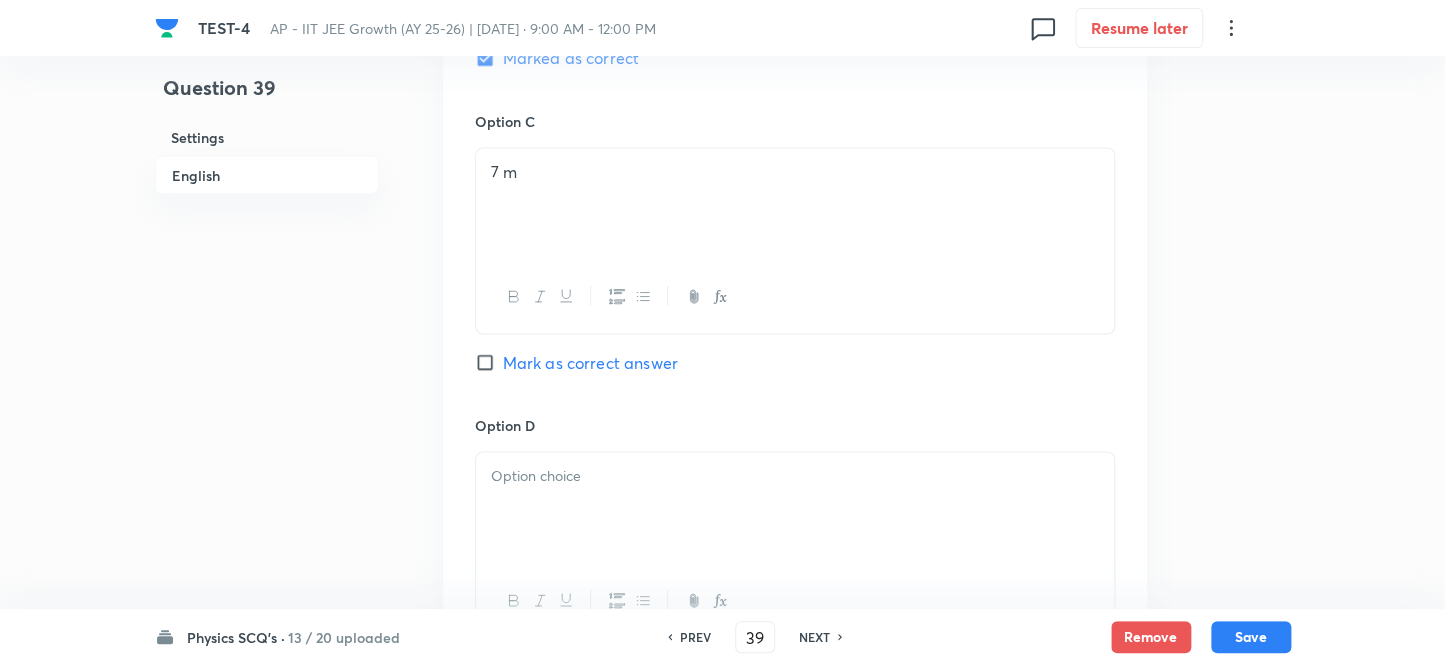 scroll, scrollTop: 1545, scrollLeft: 0, axis: vertical 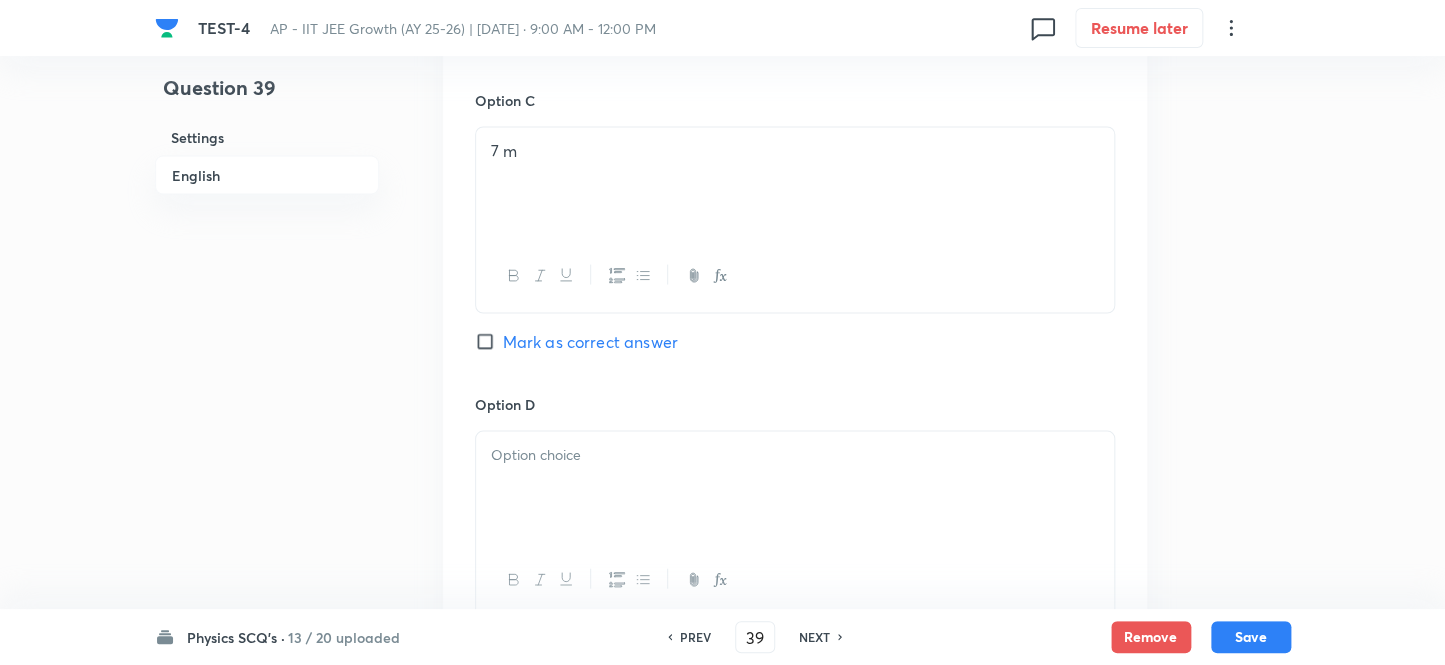 click at bounding box center [795, 487] 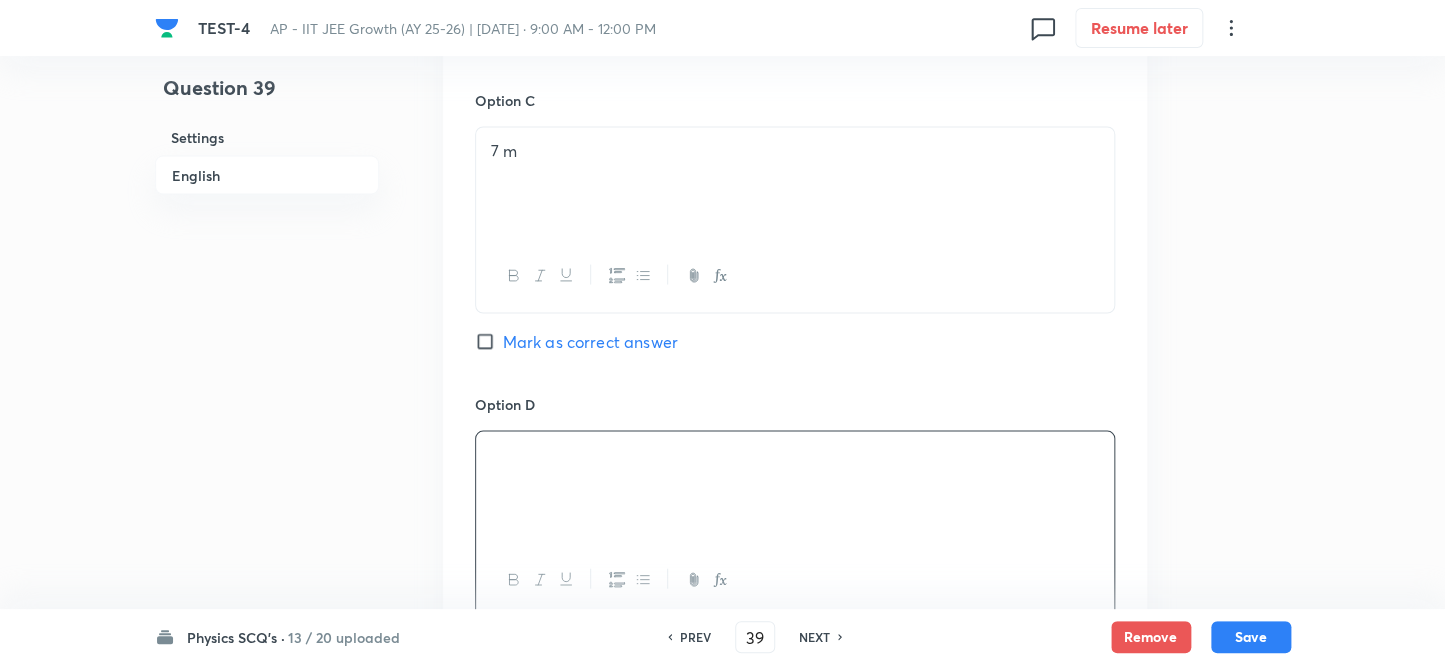 type 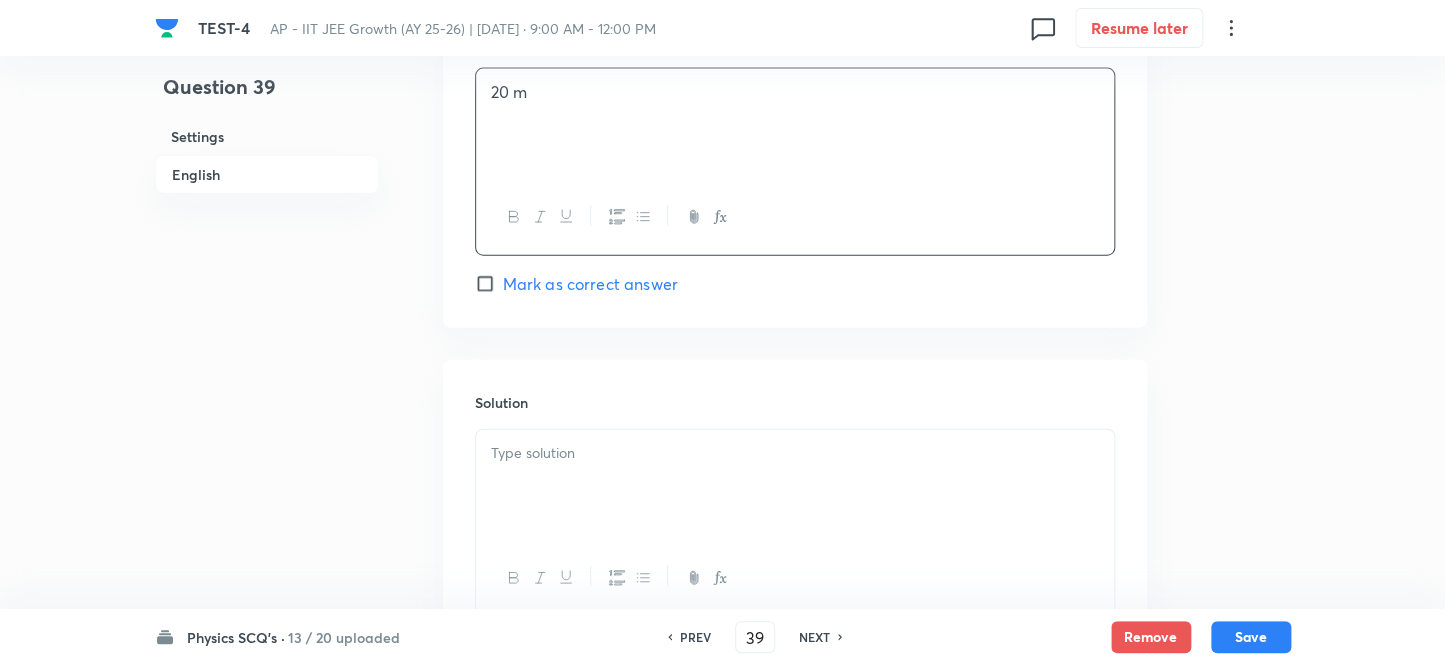 scroll, scrollTop: 1909, scrollLeft: 0, axis: vertical 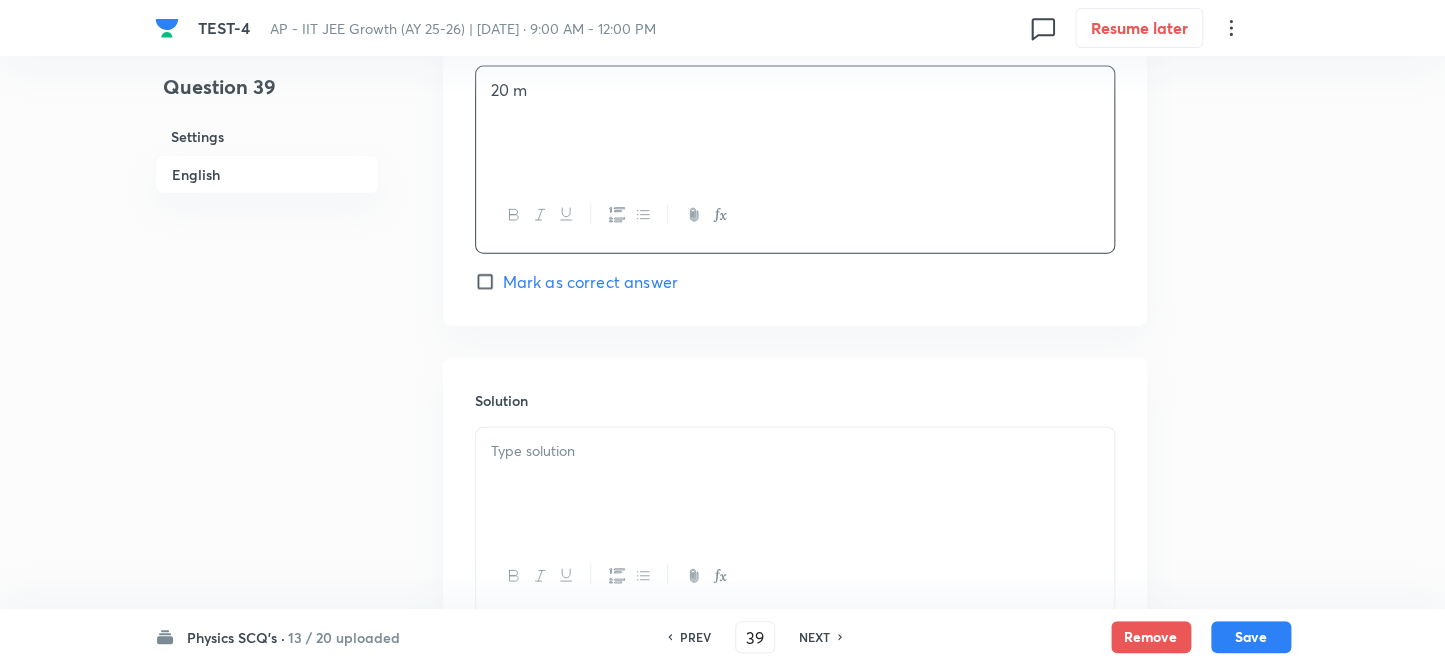 click at bounding box center (795, 484) 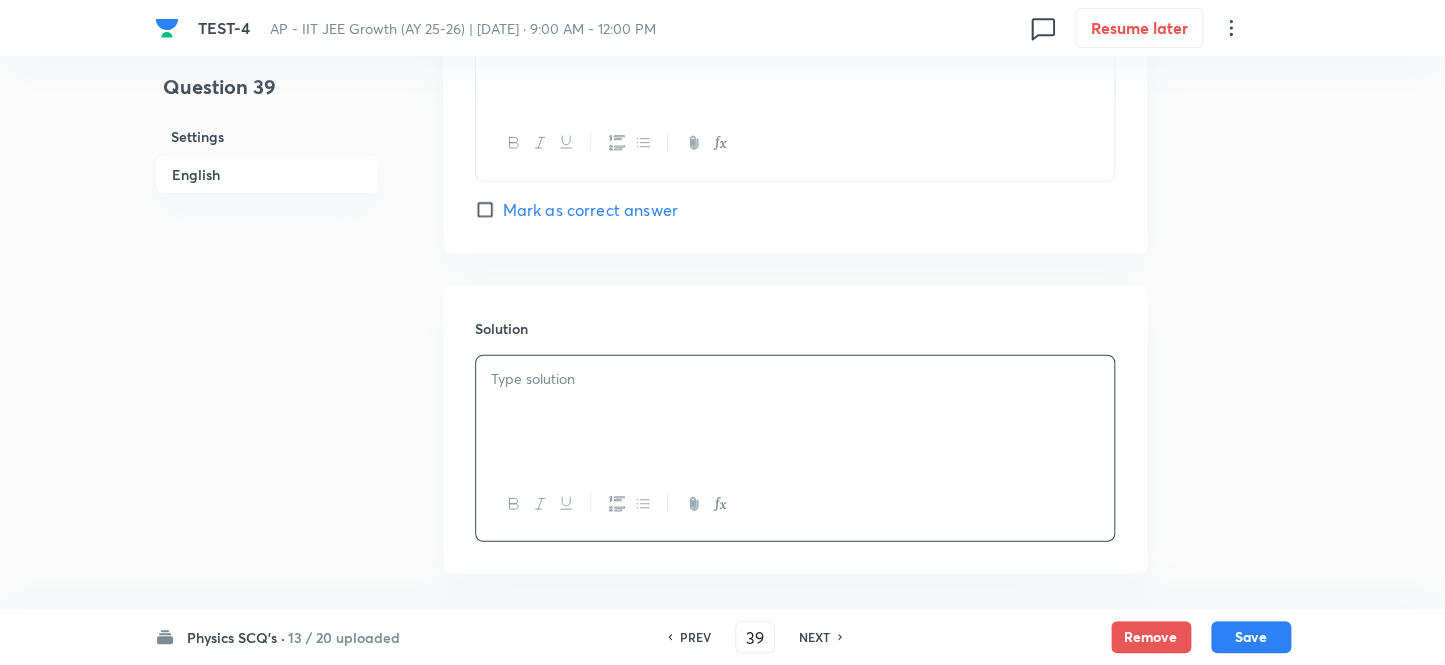 scroll, scrollTop: 2068, scrollLeft: 0, axis: vertical 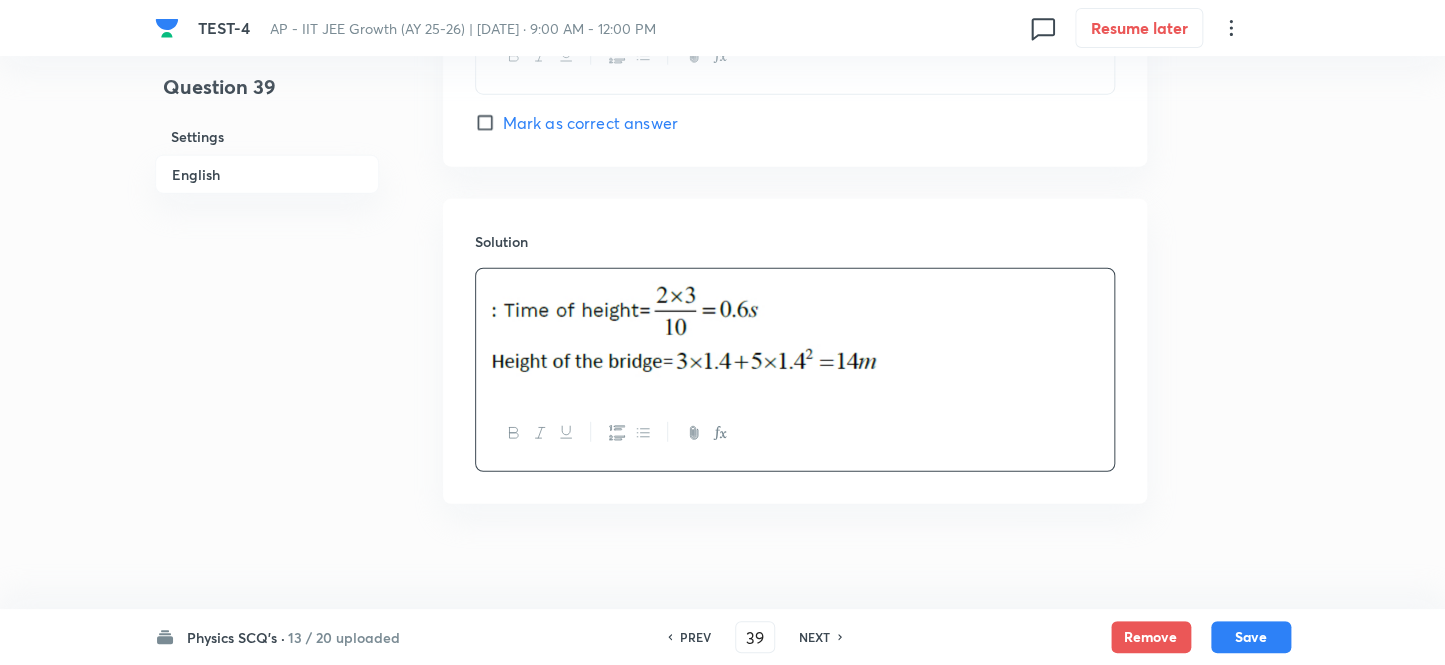 click on "Physics SCQ's ·
13 / 20 uploaded
PREV 39 ​ NEXT Remove Save" at bounding box center [723, 637] 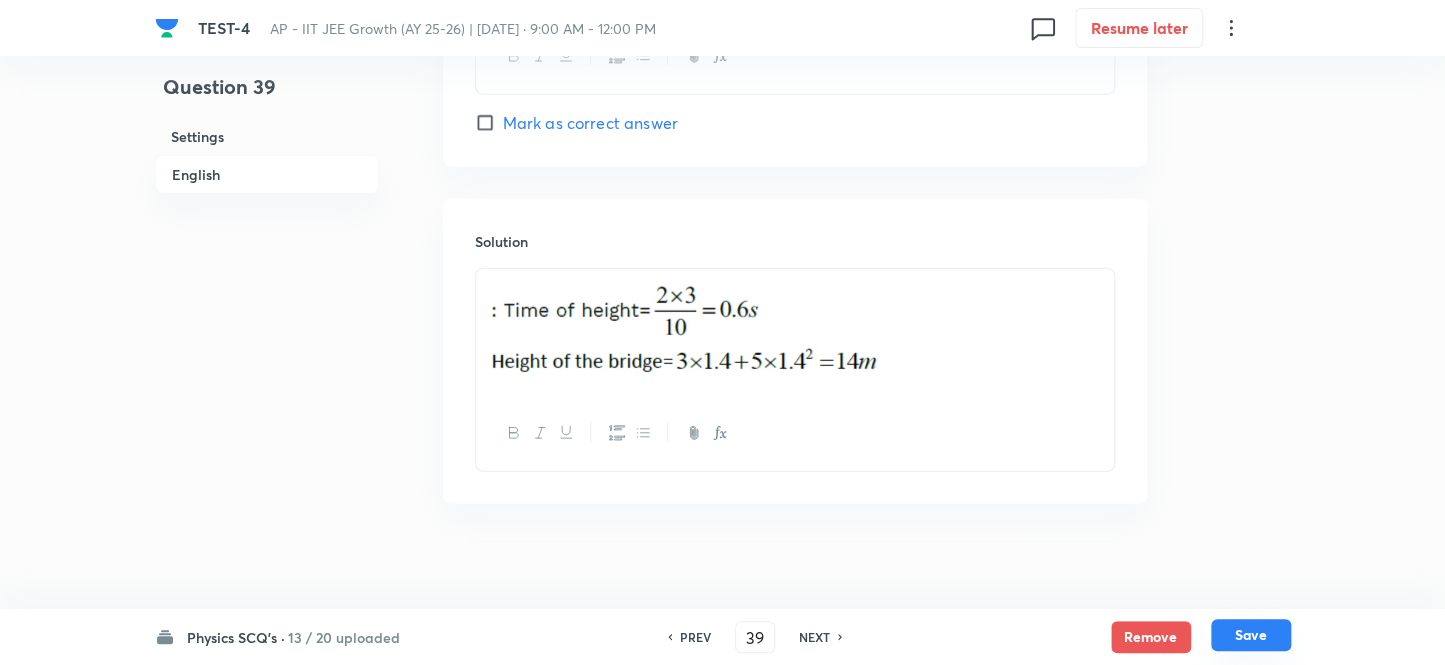 click on "Save" at bounding box center (1251, 635) 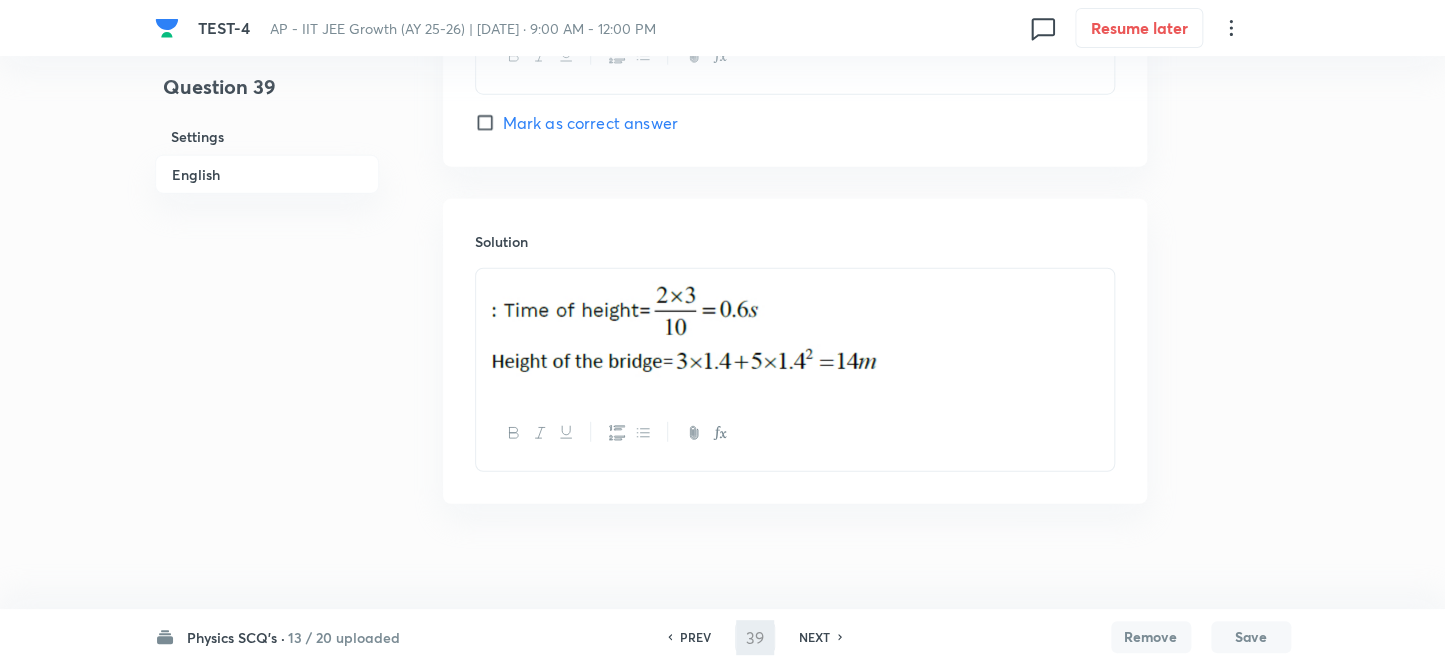 type on "40" 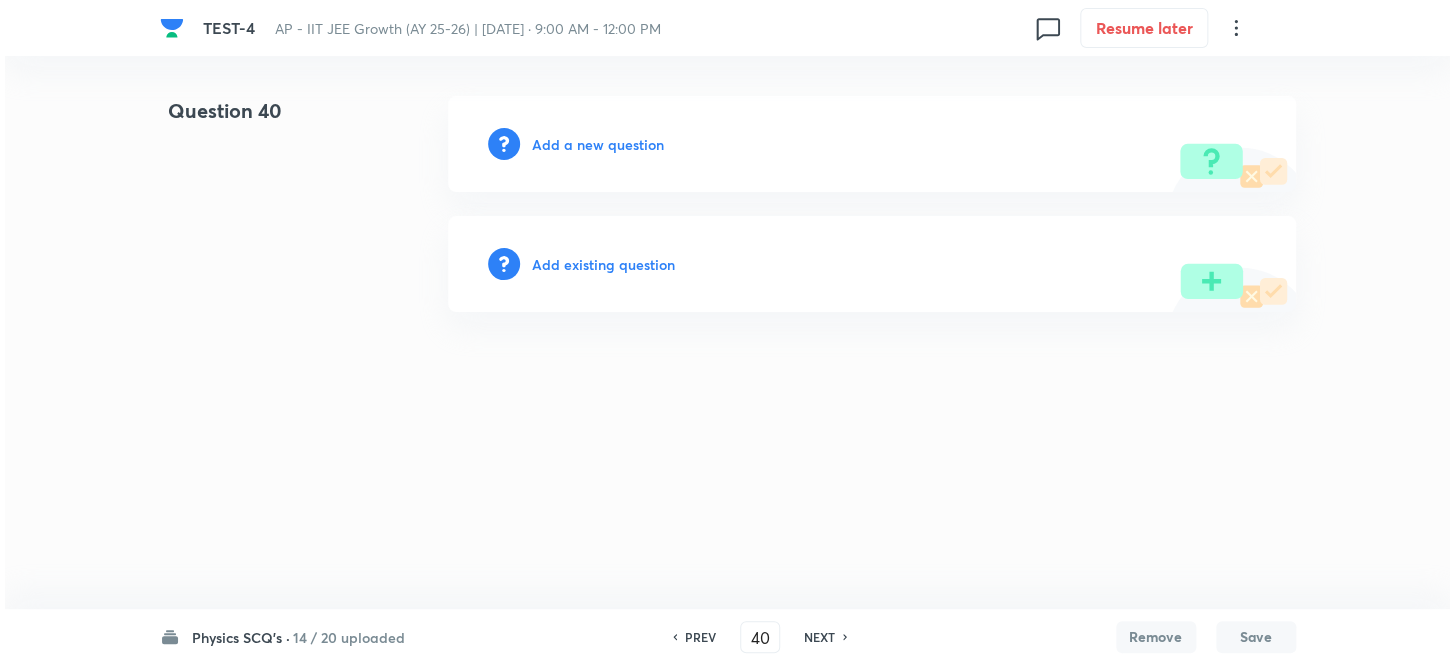 scroll, scrollTop: 0, scrollLeft: 0, axis: both 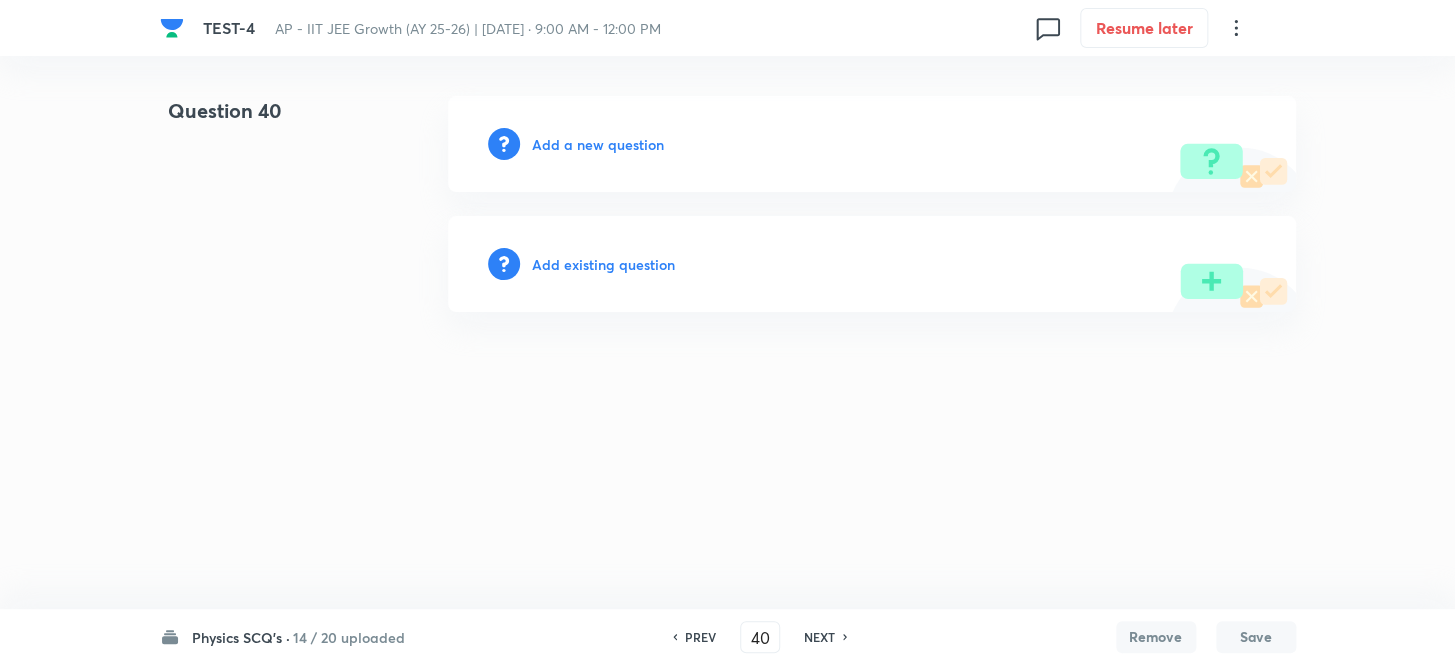 click on "Add a new question" at bounding box center [598, 144] 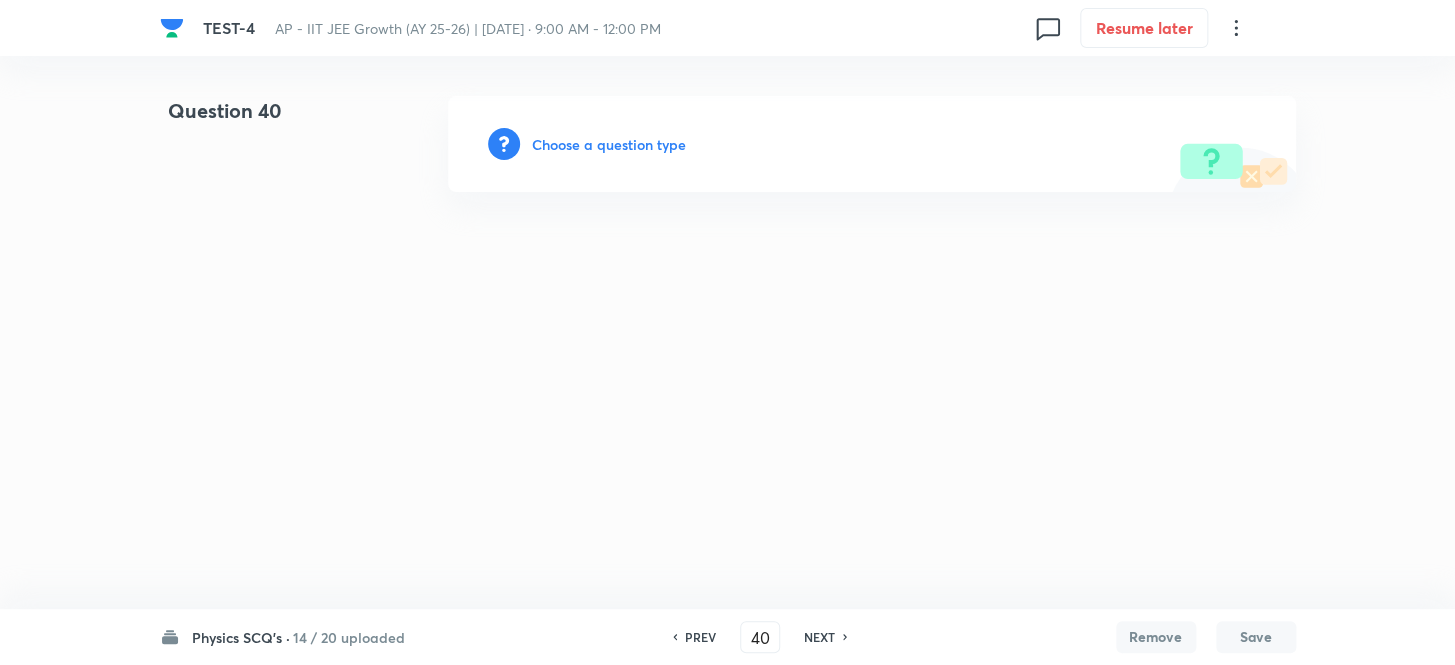 click on "Choose a question type" at bounding box center [609, 144] 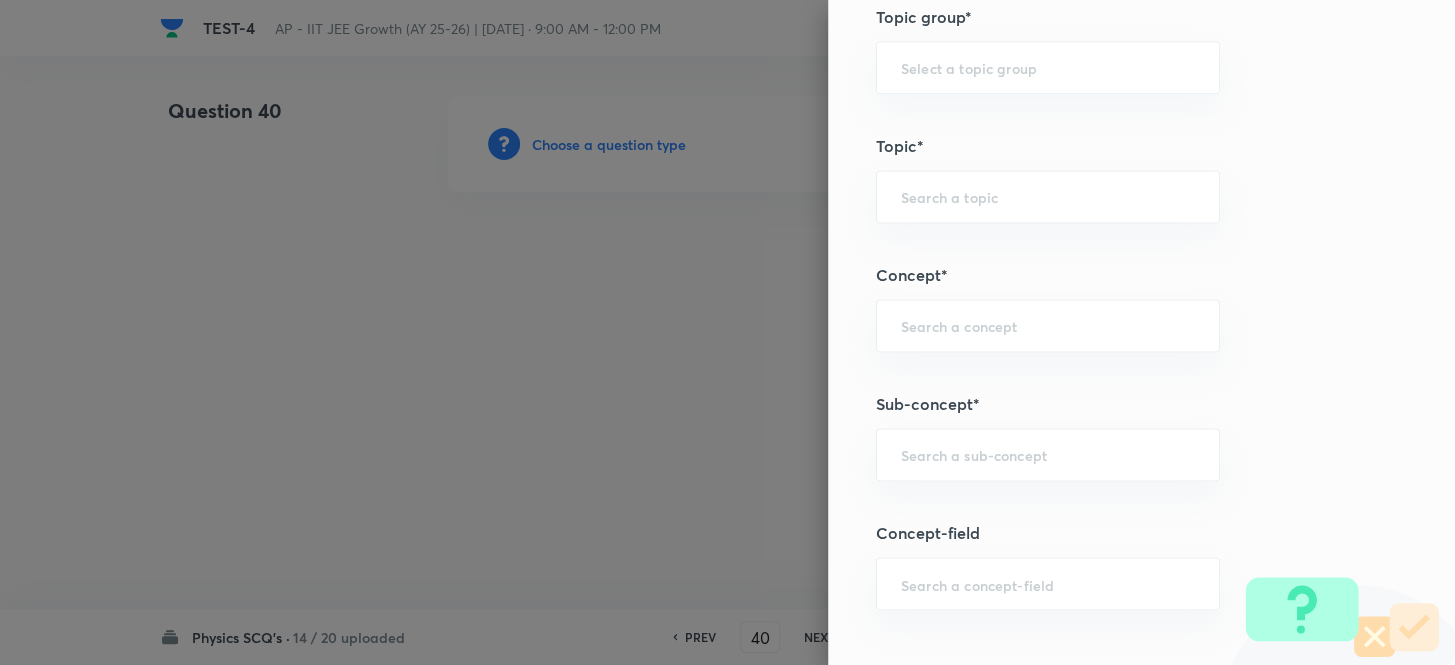 scroll, scrollTop: 1272, scrollLeft: 0, axis: vertical 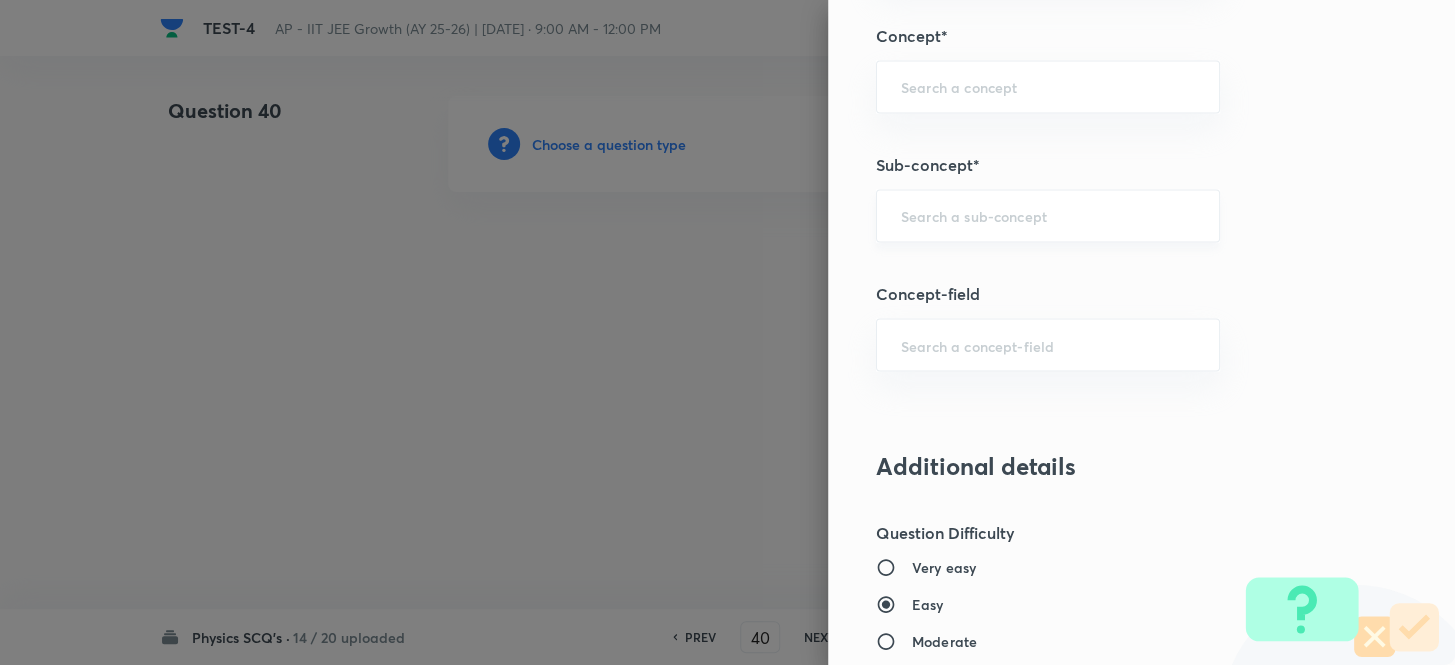 click on "​" at bounding box center [1048, 215] 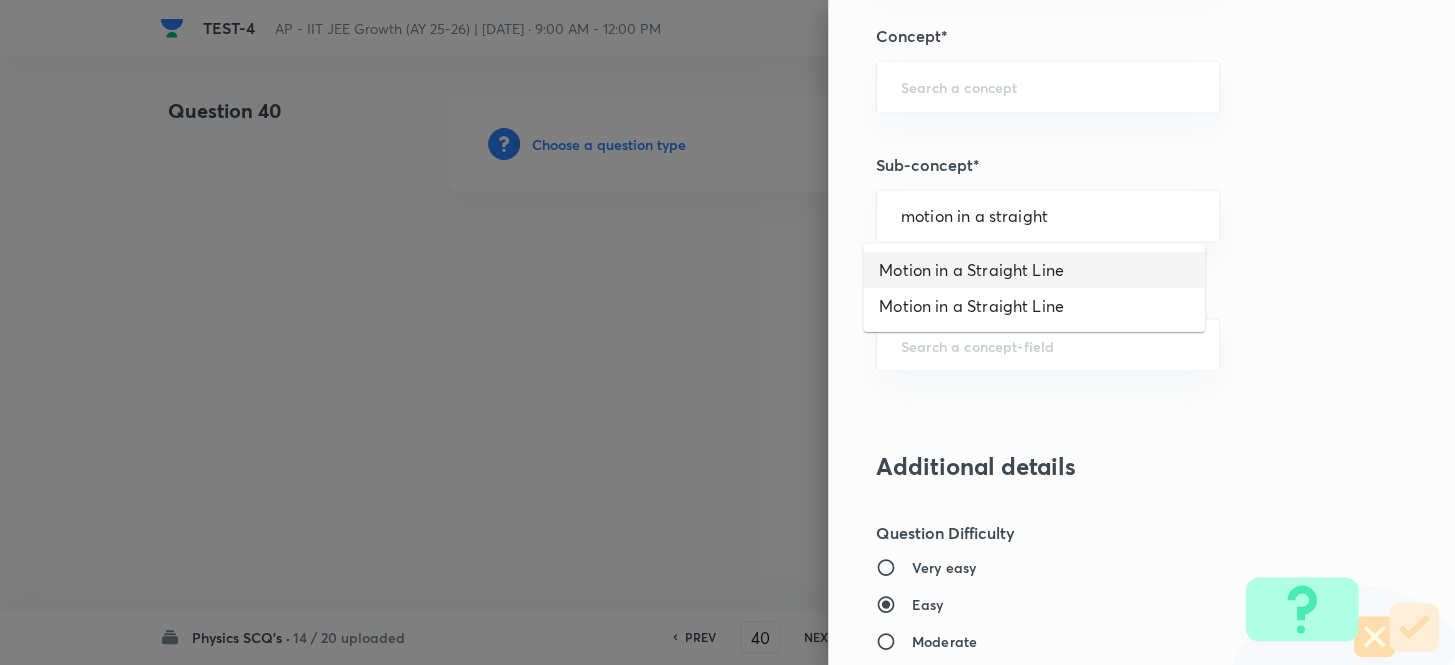click on "Motion in a Straight Line" at bounding box center (1034, 270) 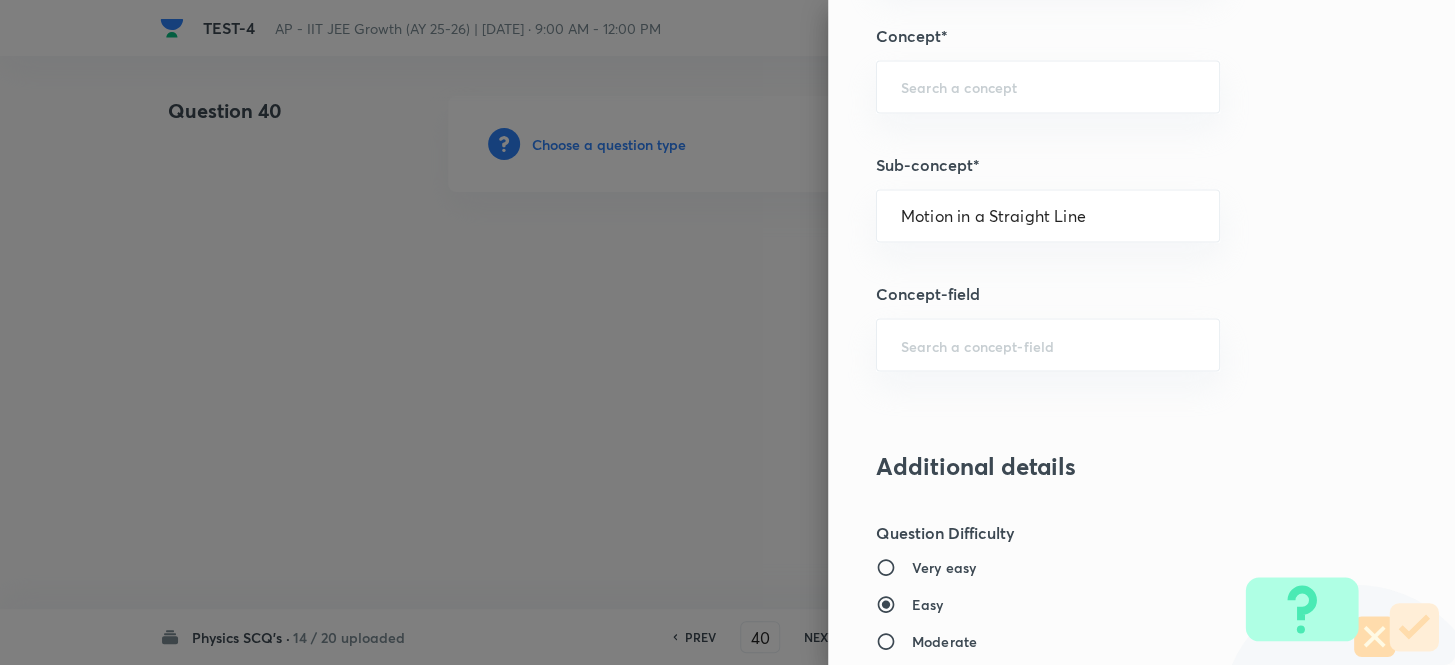 type on "Physics" 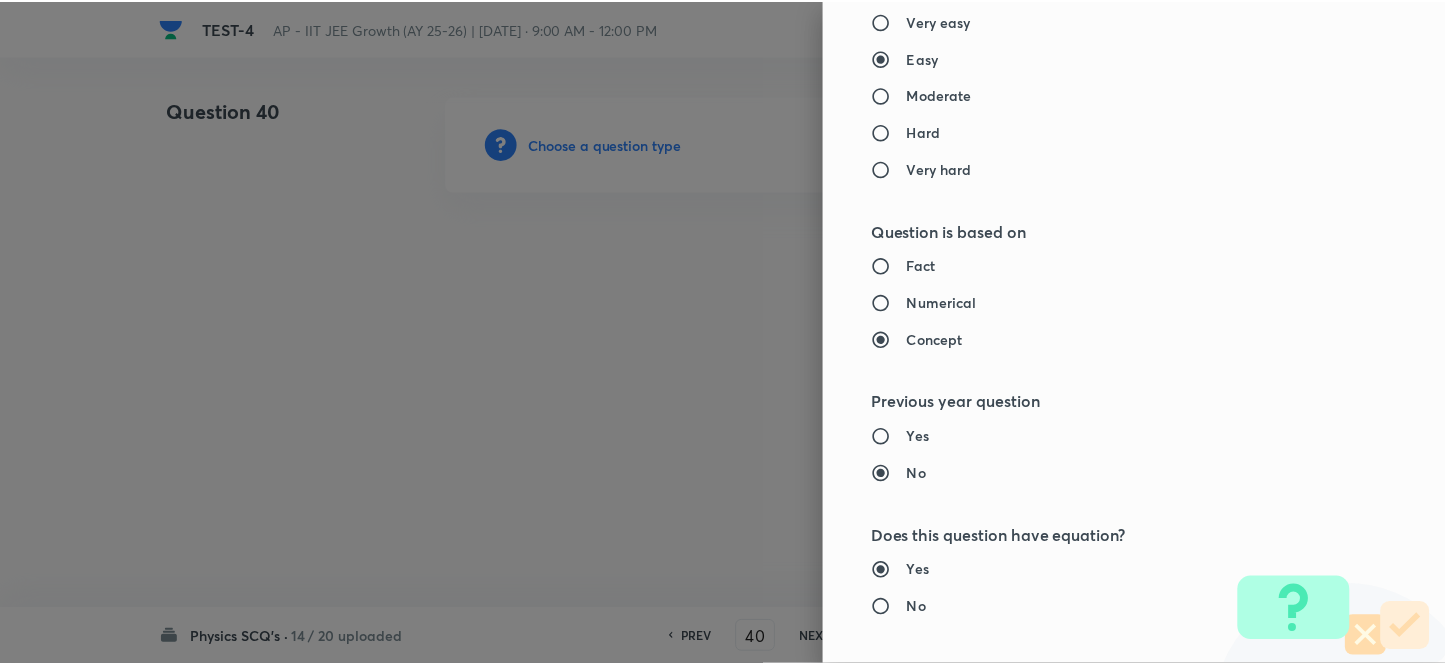scroll, scrollTop: 2193, scrollLeft: 0, axis: vertical 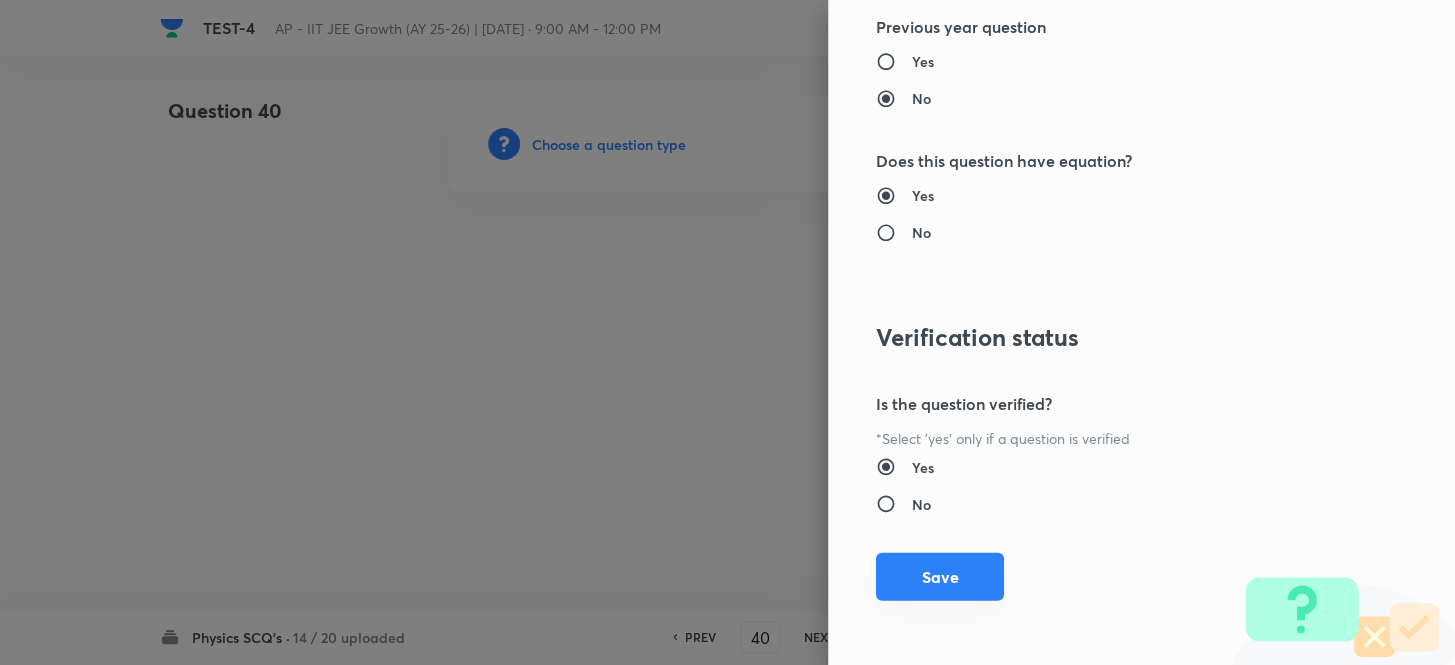 click on "Save" at bounding box center [940, 577] 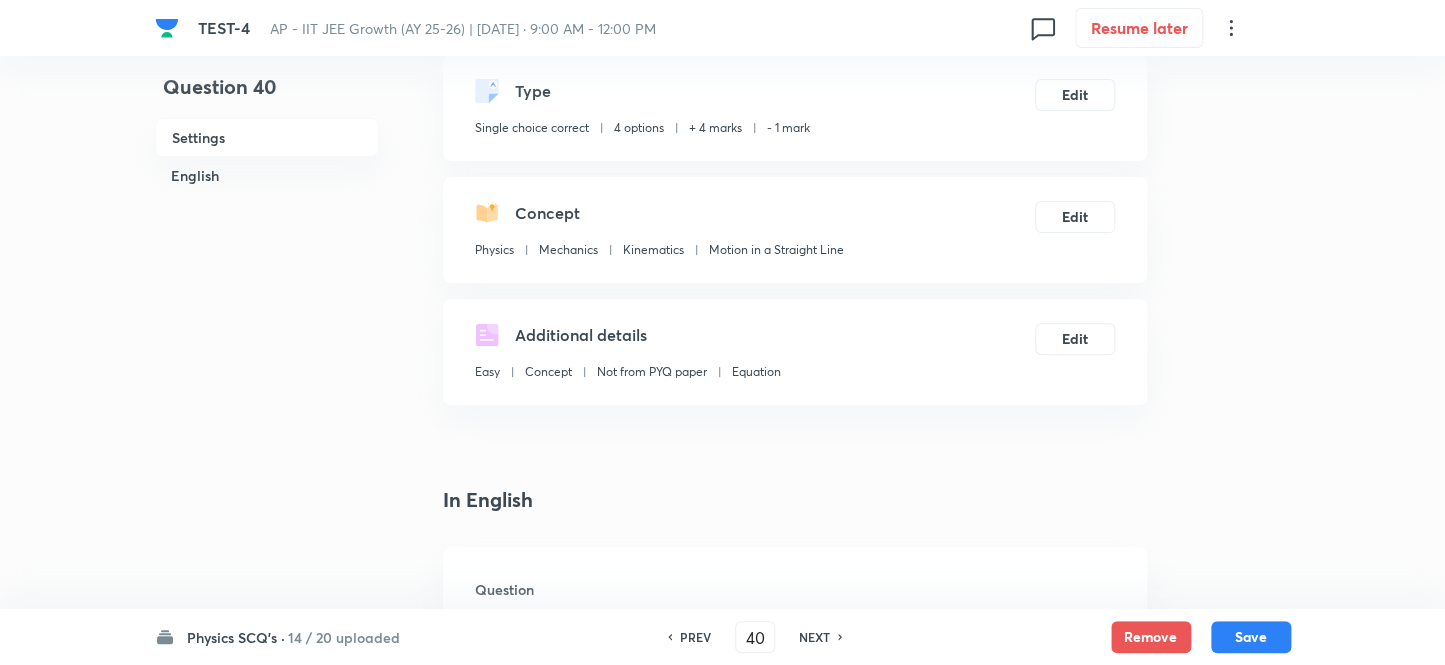 scroll, scrollTop: 363, scrollLeft: 0, axis: vertical 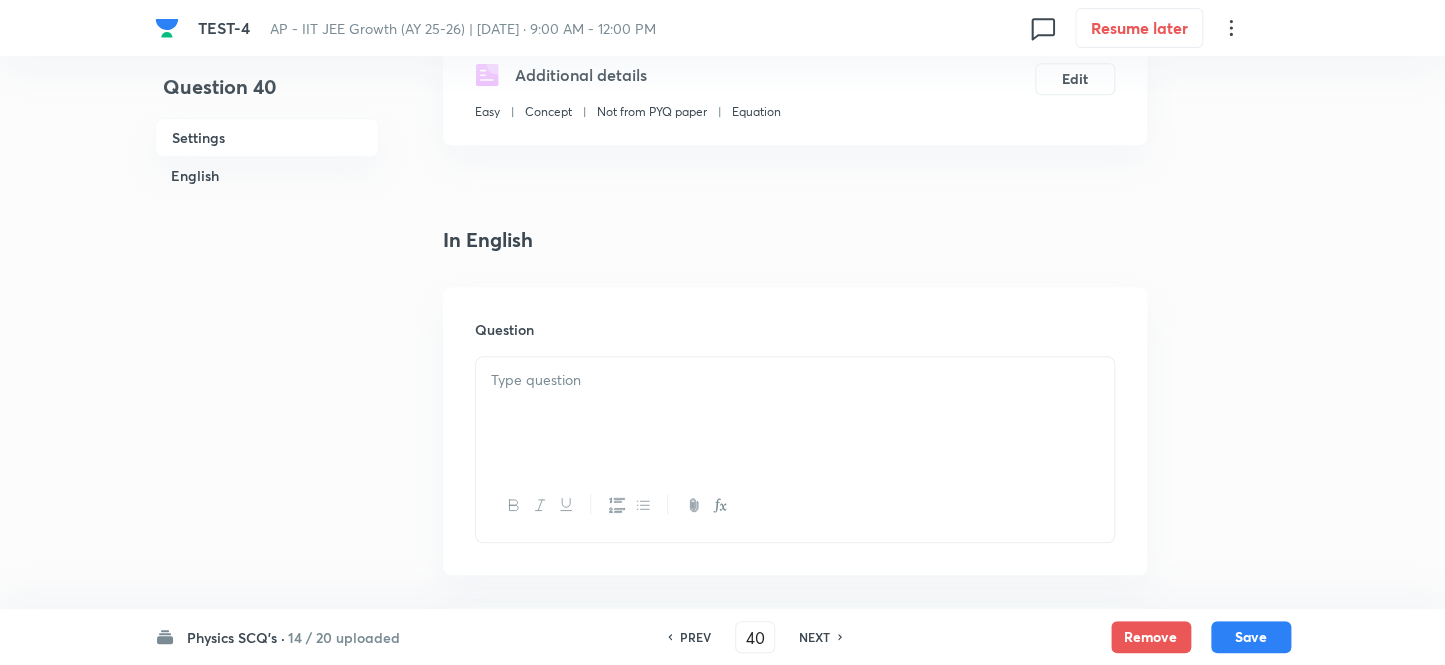 click at bounding box center [795, 413] 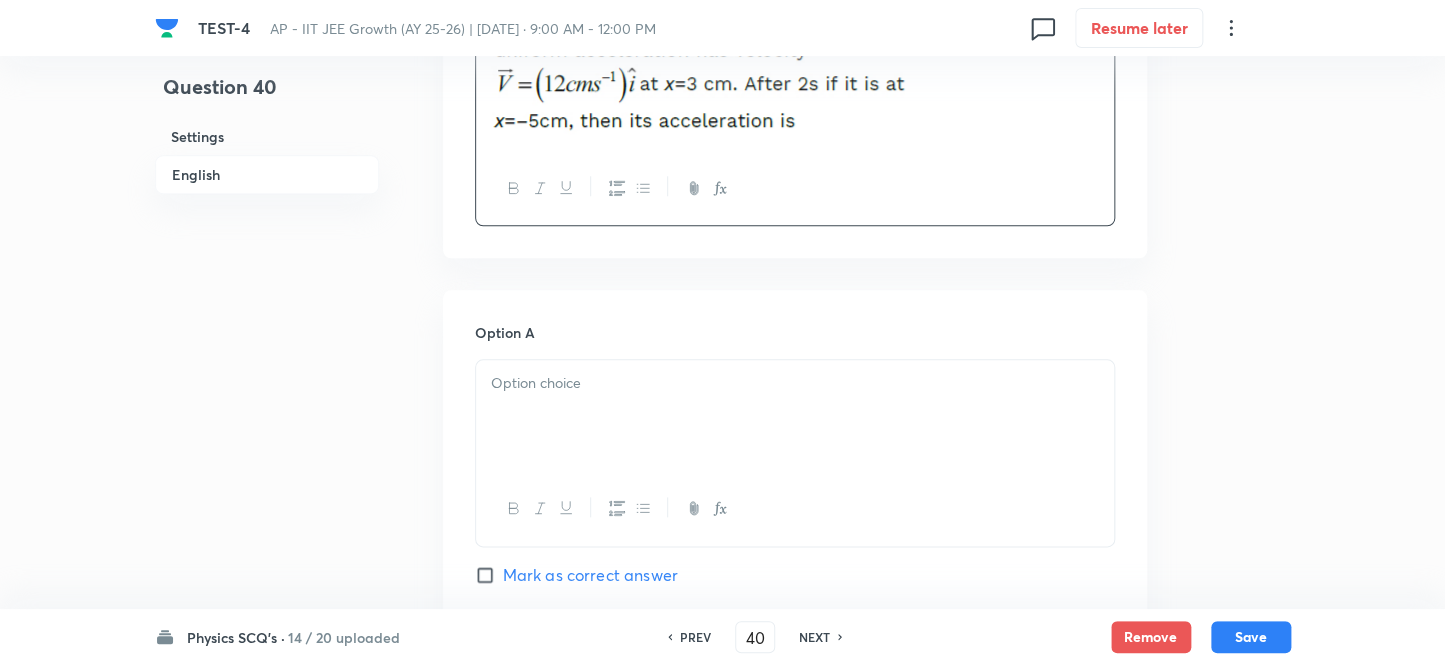 scroll, scrollTop: 727, scrollLeft: 0, axis: vertical 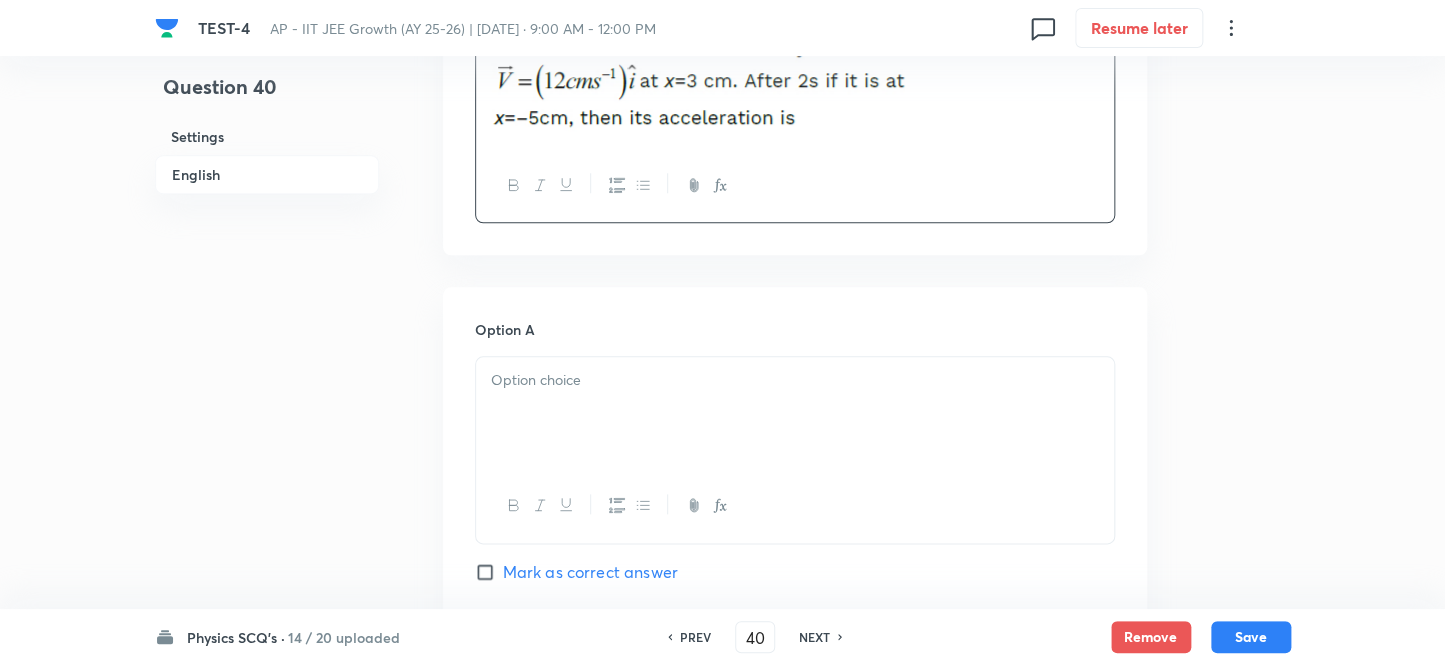 click at bounding box center [795, 380] 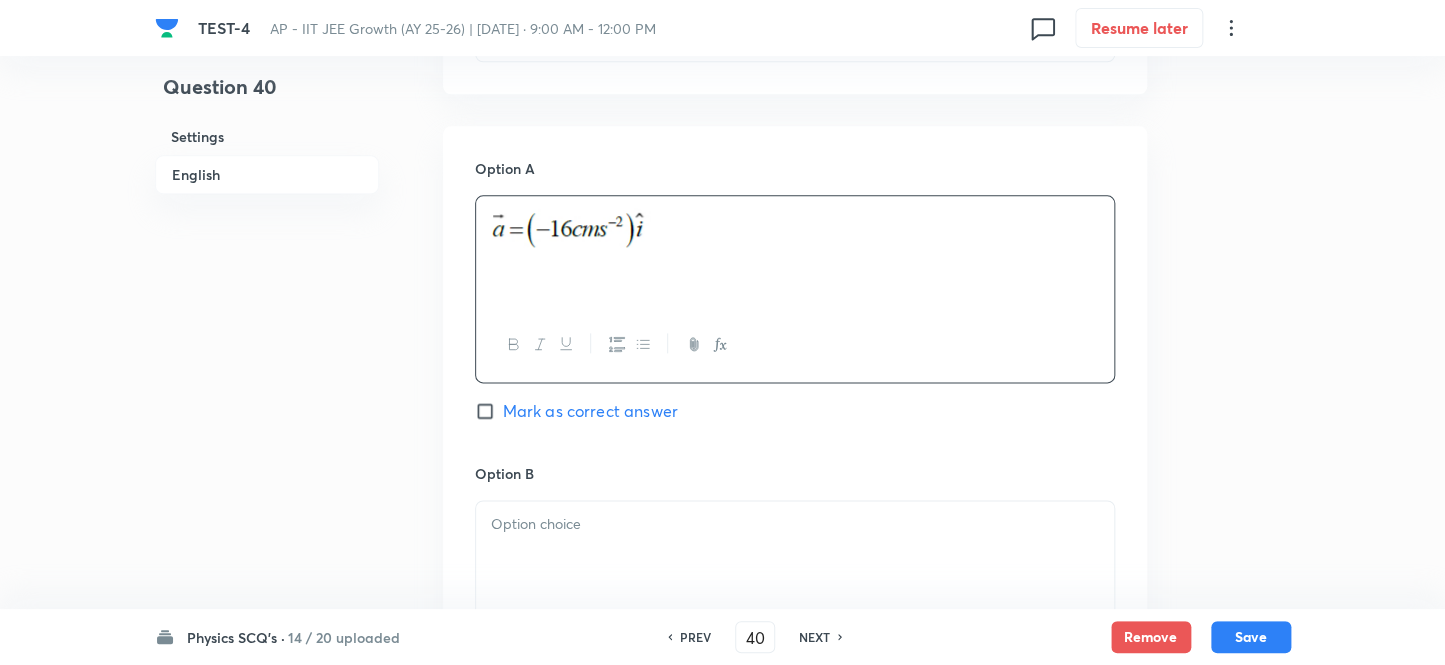 scroll, scrollTop: 1090, scrollLeft: 0, axis: vertical 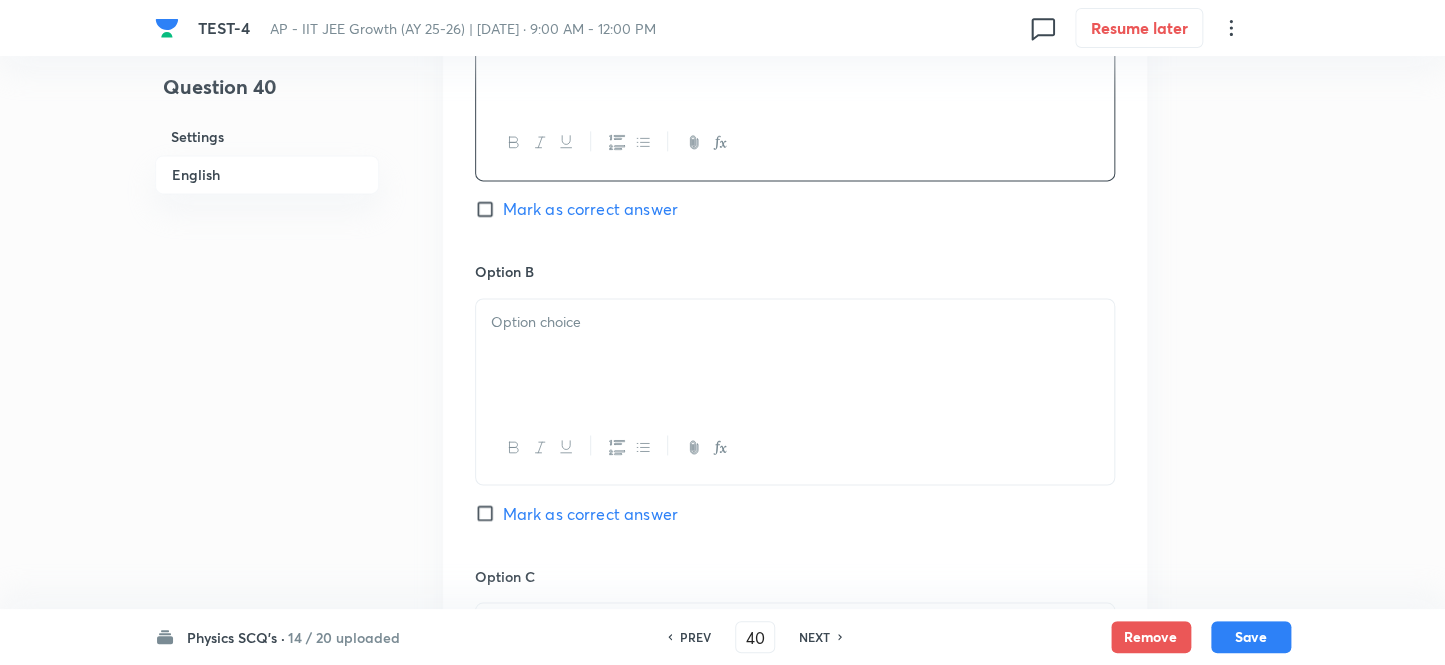 click at bounding box center [795, 355] 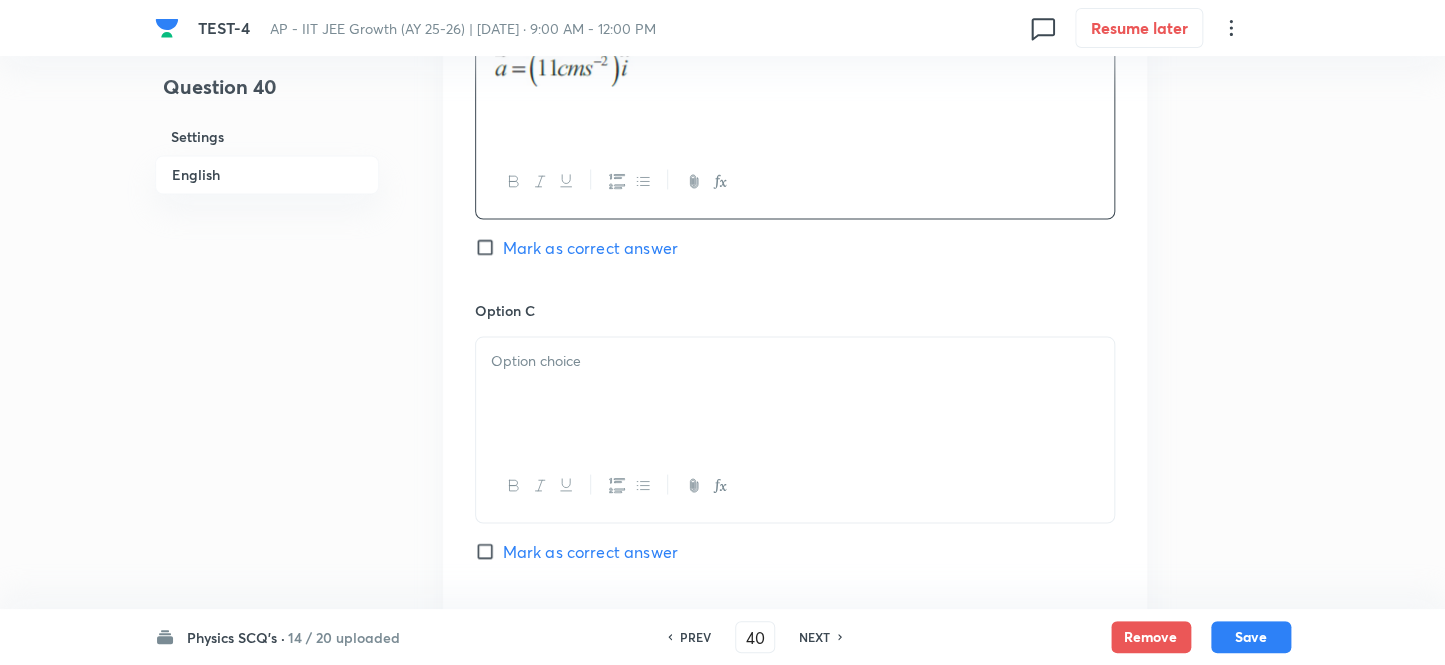 scroll, scrollTop: 1363, scrollLeft: 0, axis: vertical 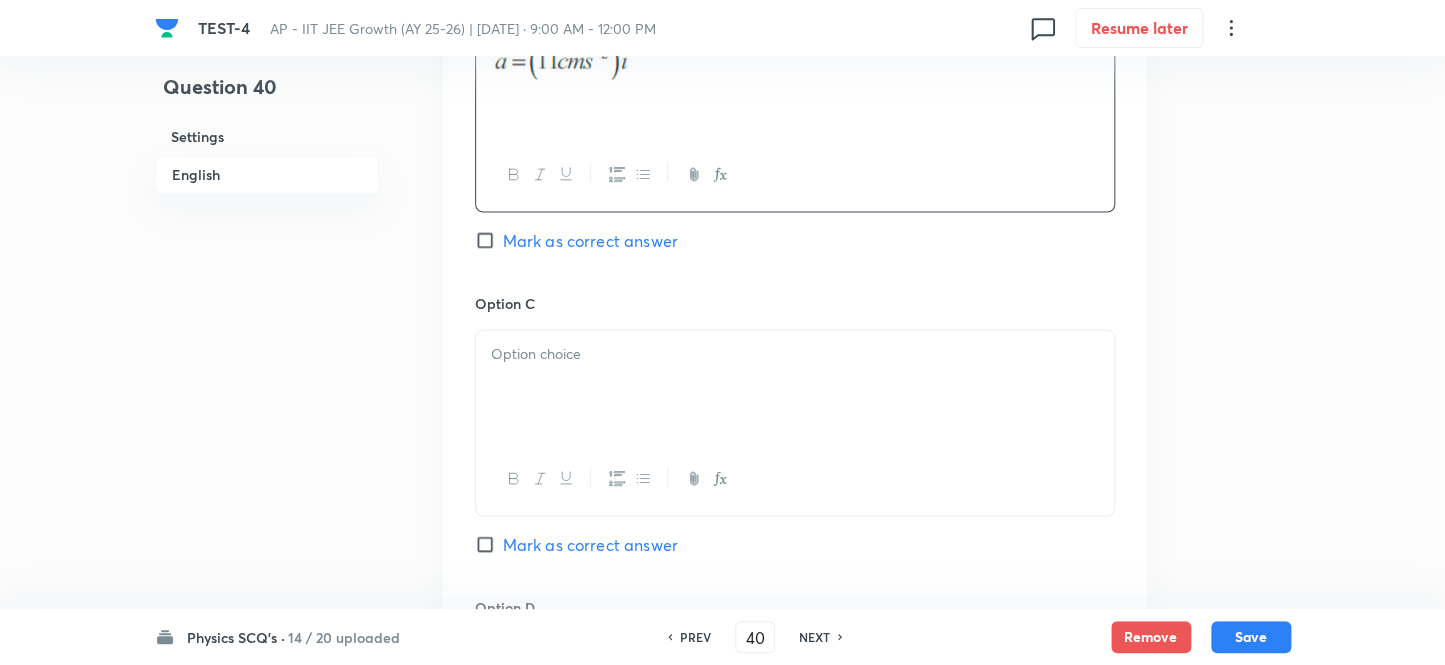 click at bounding box center (795, 386) 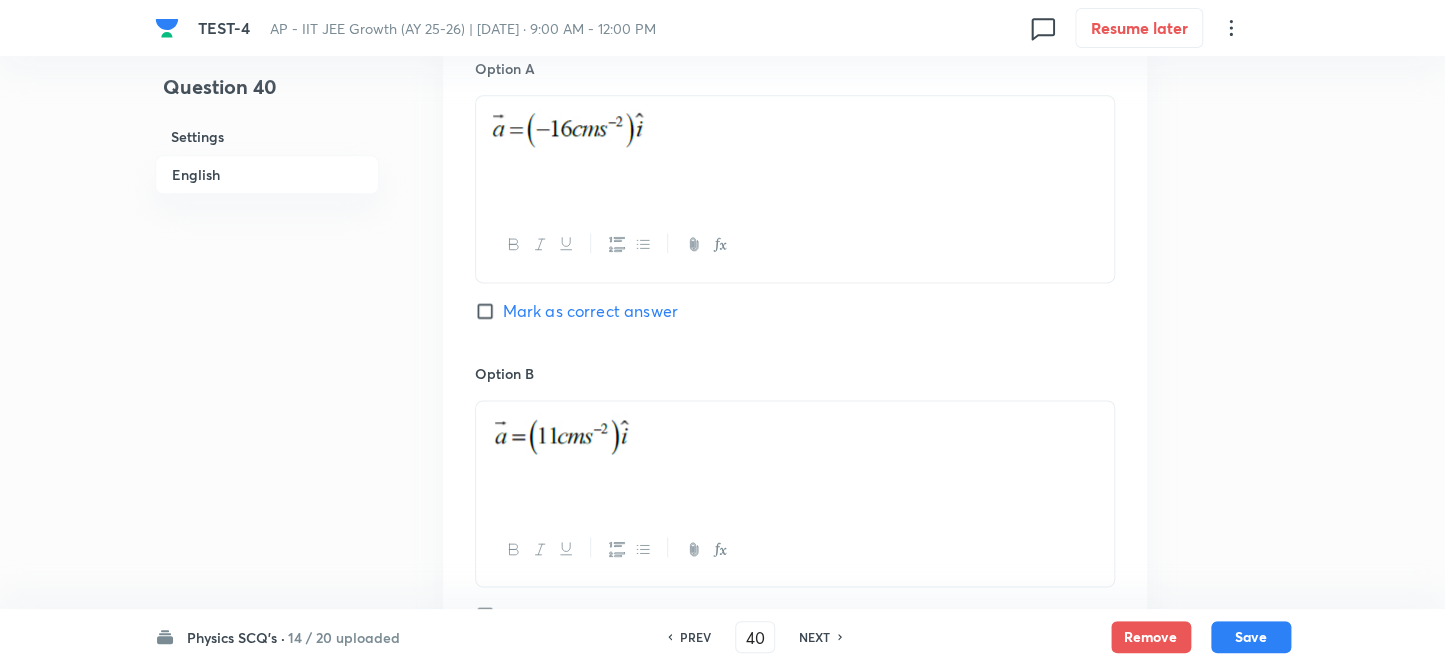 scroll, scrollTop: 818, scrollLeft: 0, axis: vertical 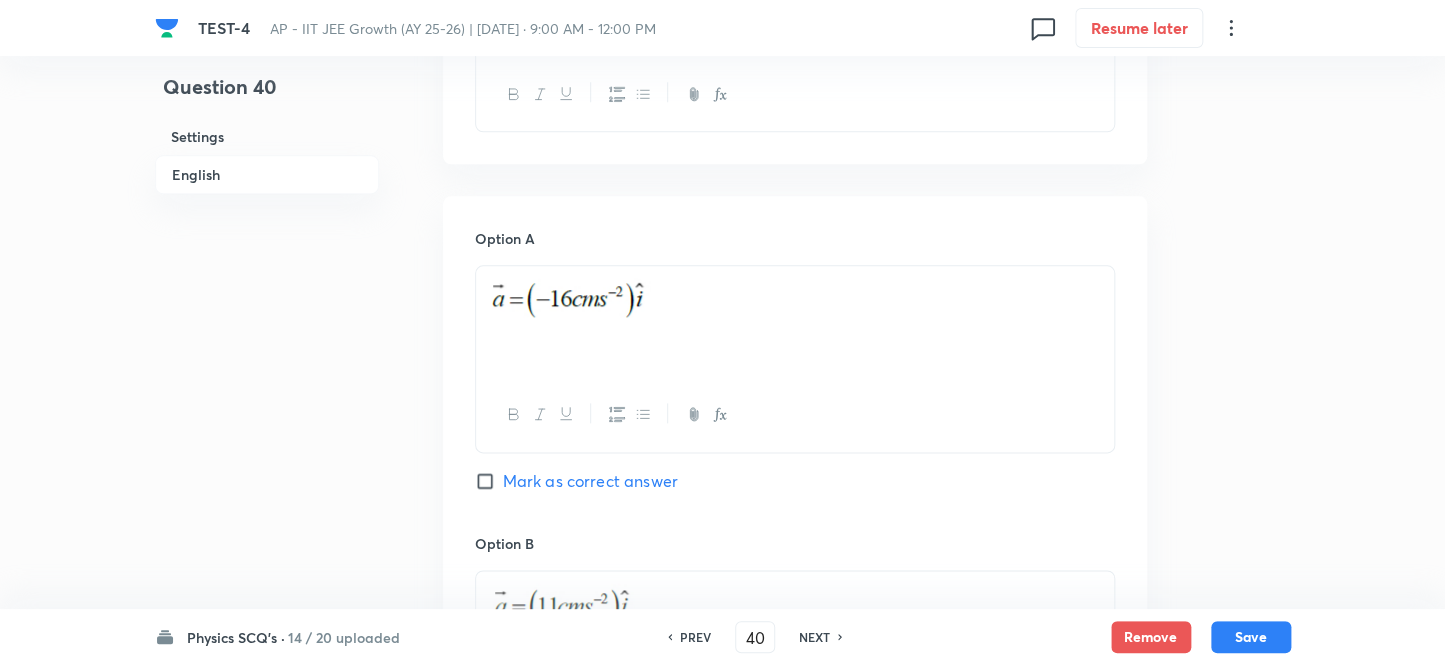 click on "Mark as correct answer" at bounding box center [489, 481] 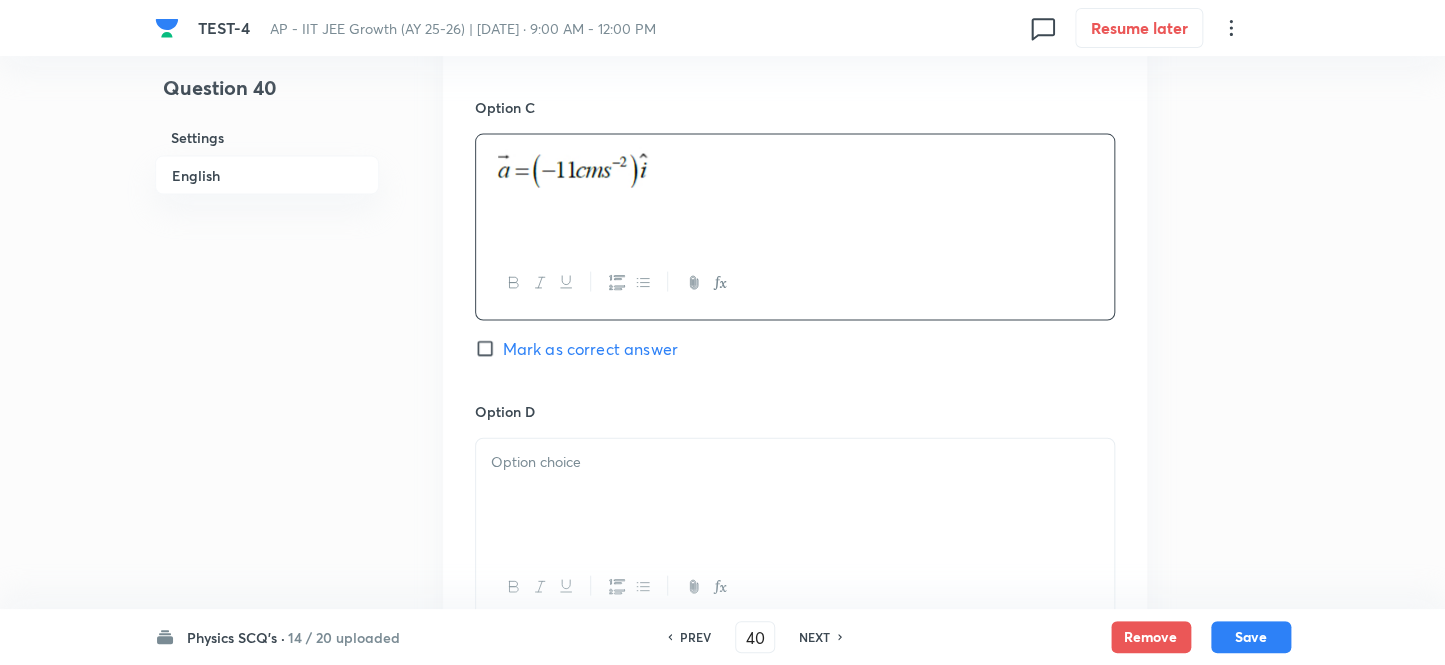 scroll, scrollTop: 1727, scrollLeft: 0, axis: vertical 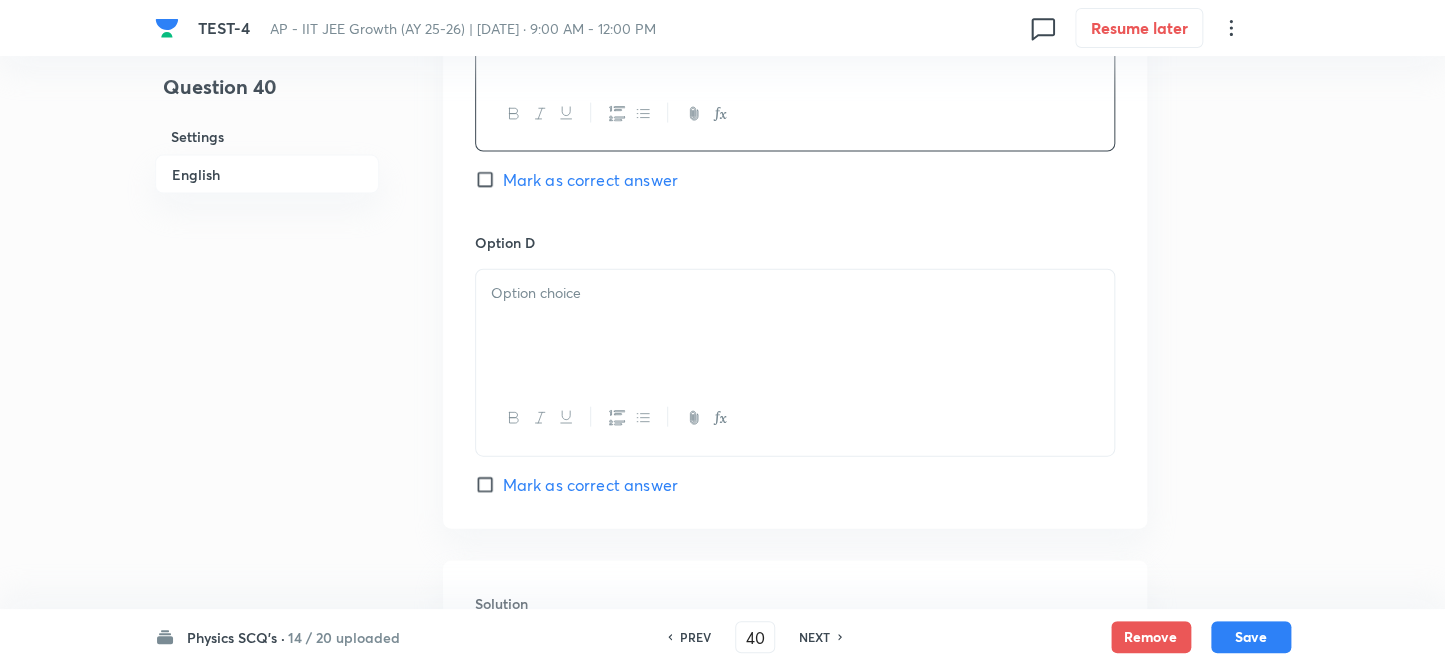 click at bounding box center (795, 326) 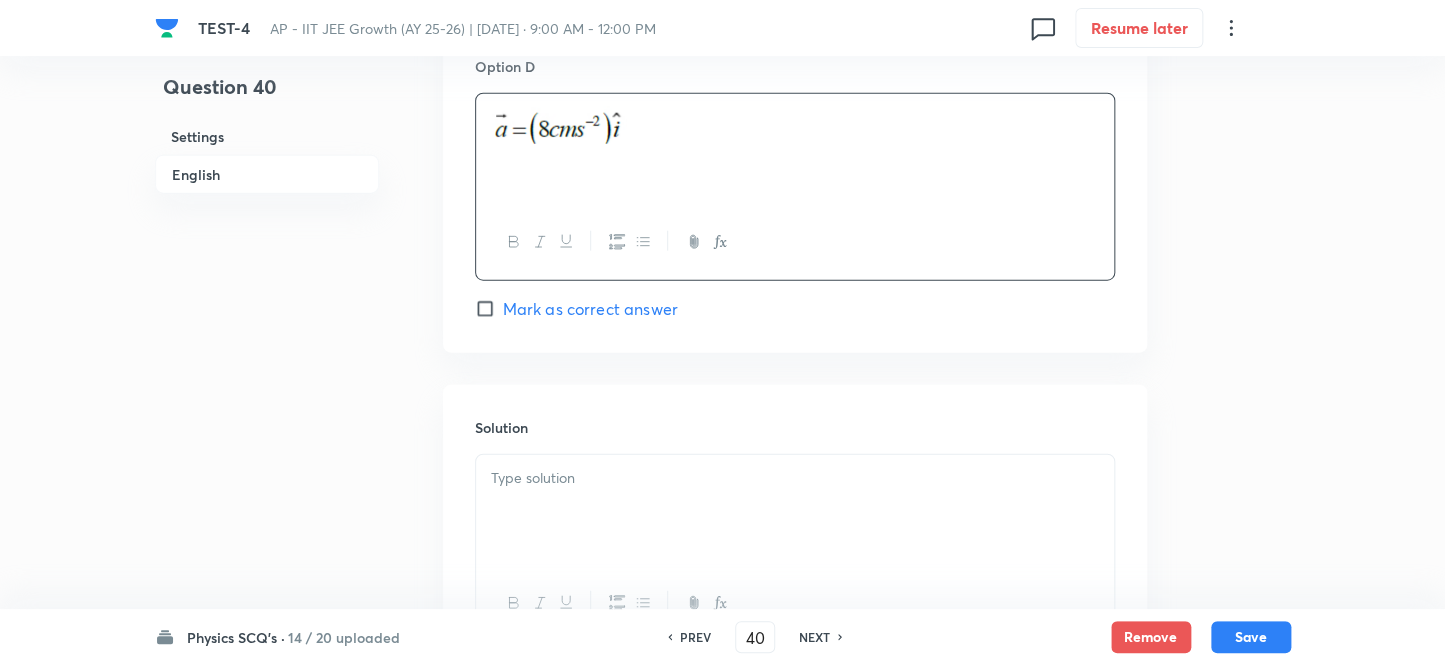 scroll, scrollTop: 2089, scrollLeft: 0, axis: vertical 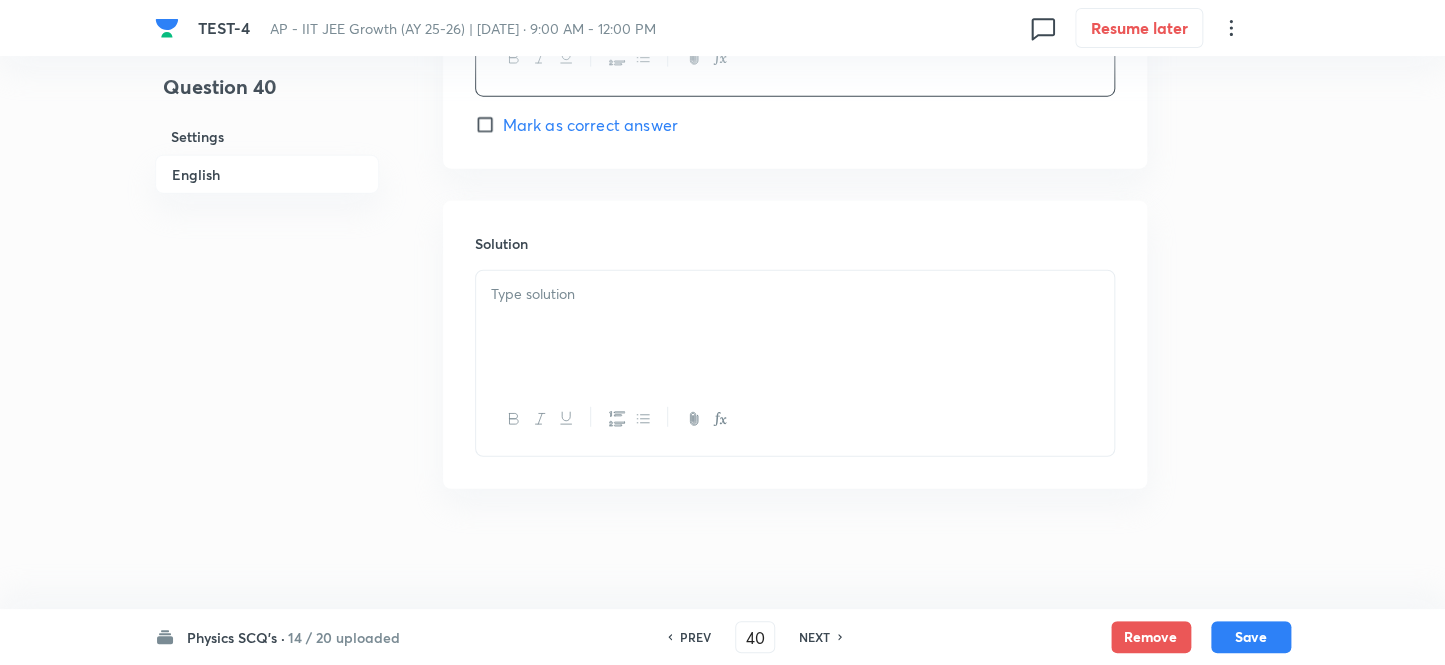 click at bounding box center [795, 294] 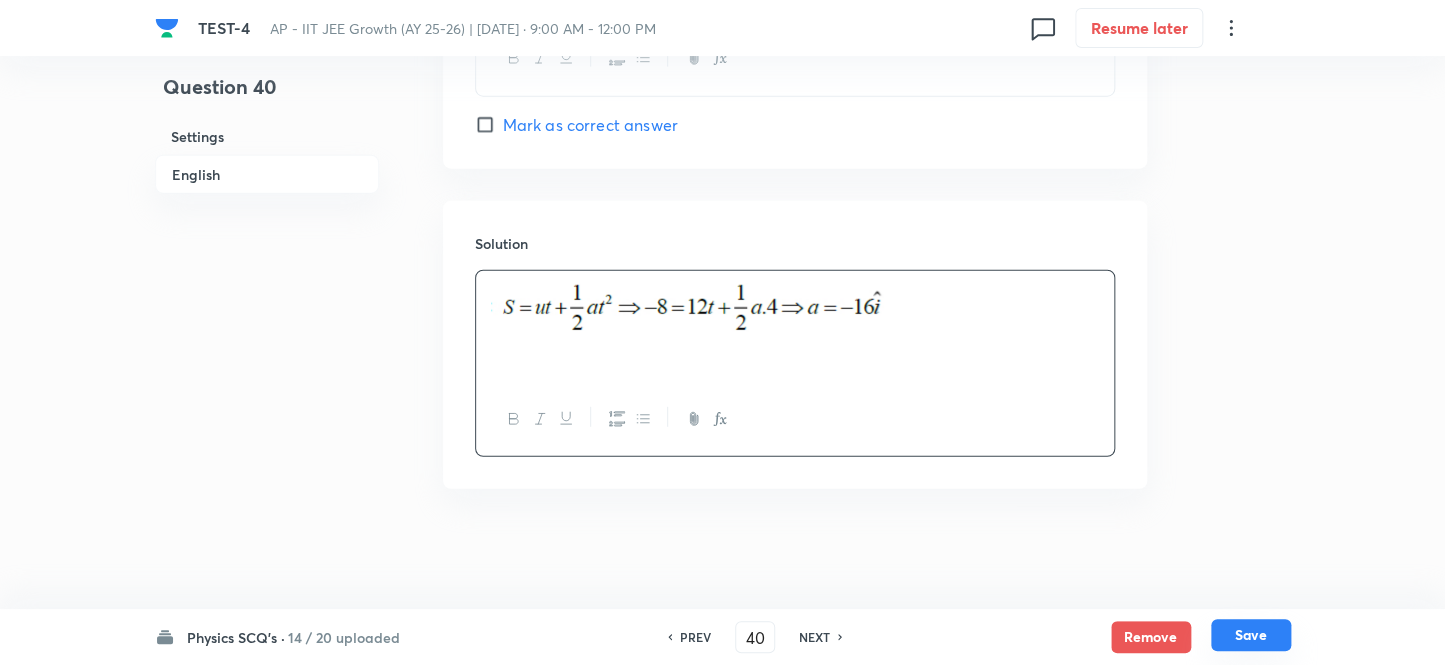 click on "Save" at bounding box center [1251, 635] 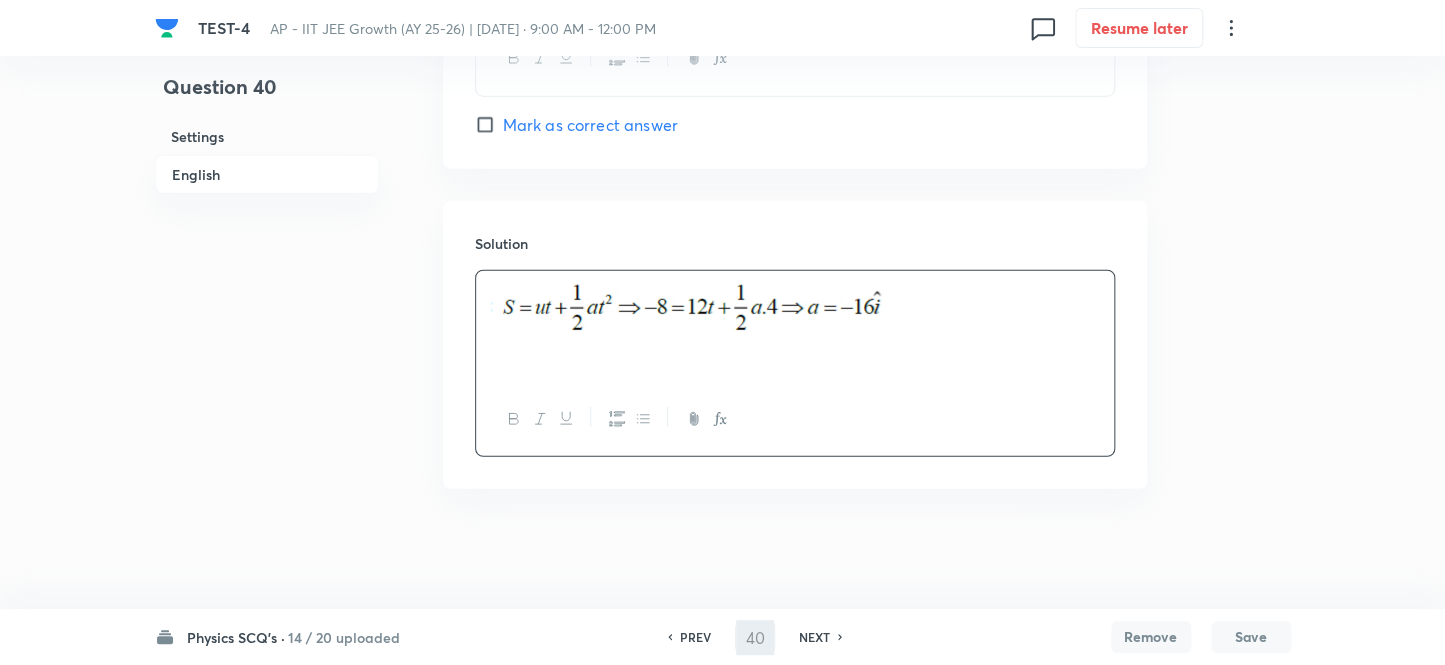 type on "41" 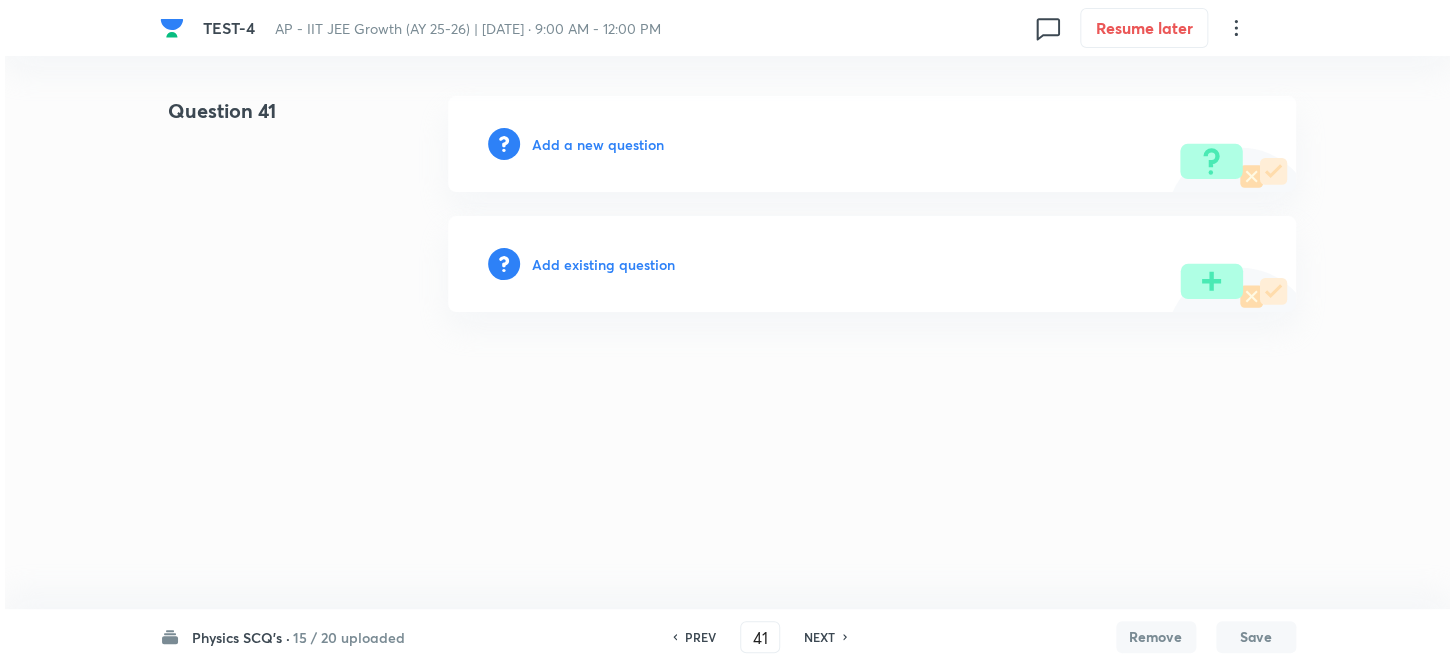 scroll, scrollTop: 0, scrollLeft: 0, axis: both 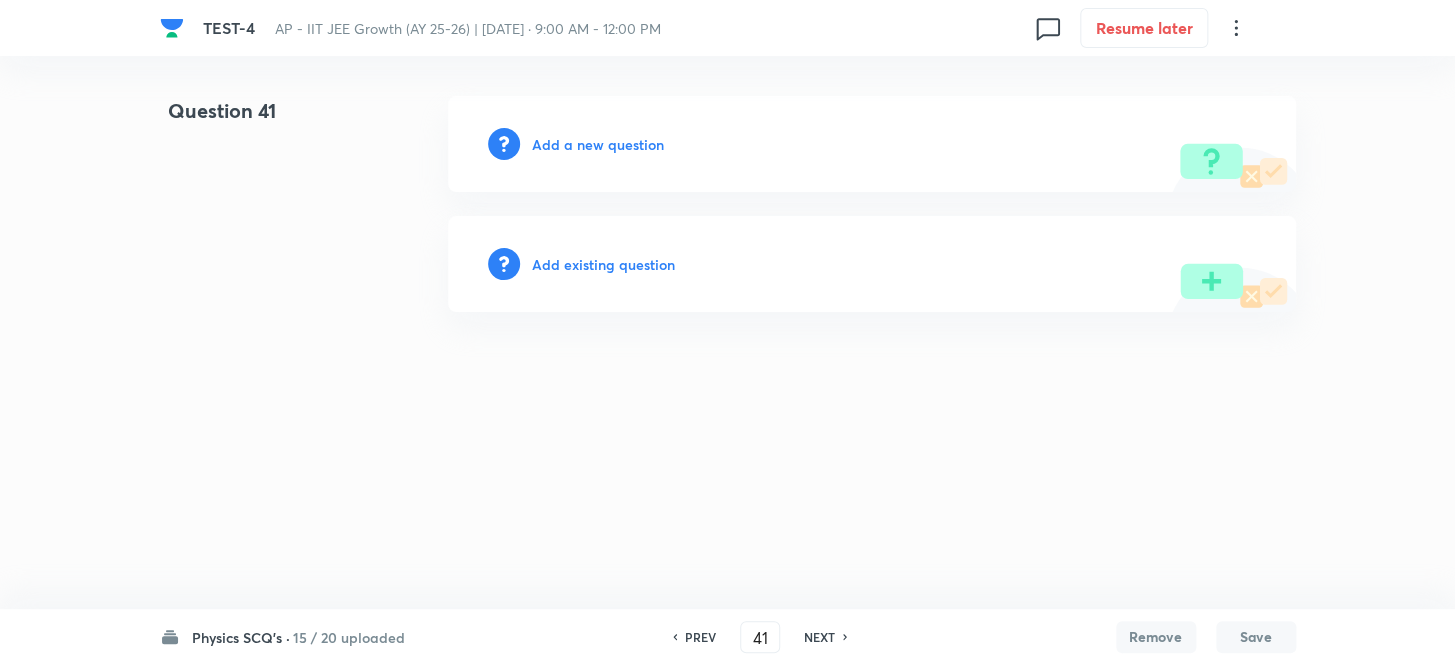 click on "Add a new question" at bounding box center (872, 144) 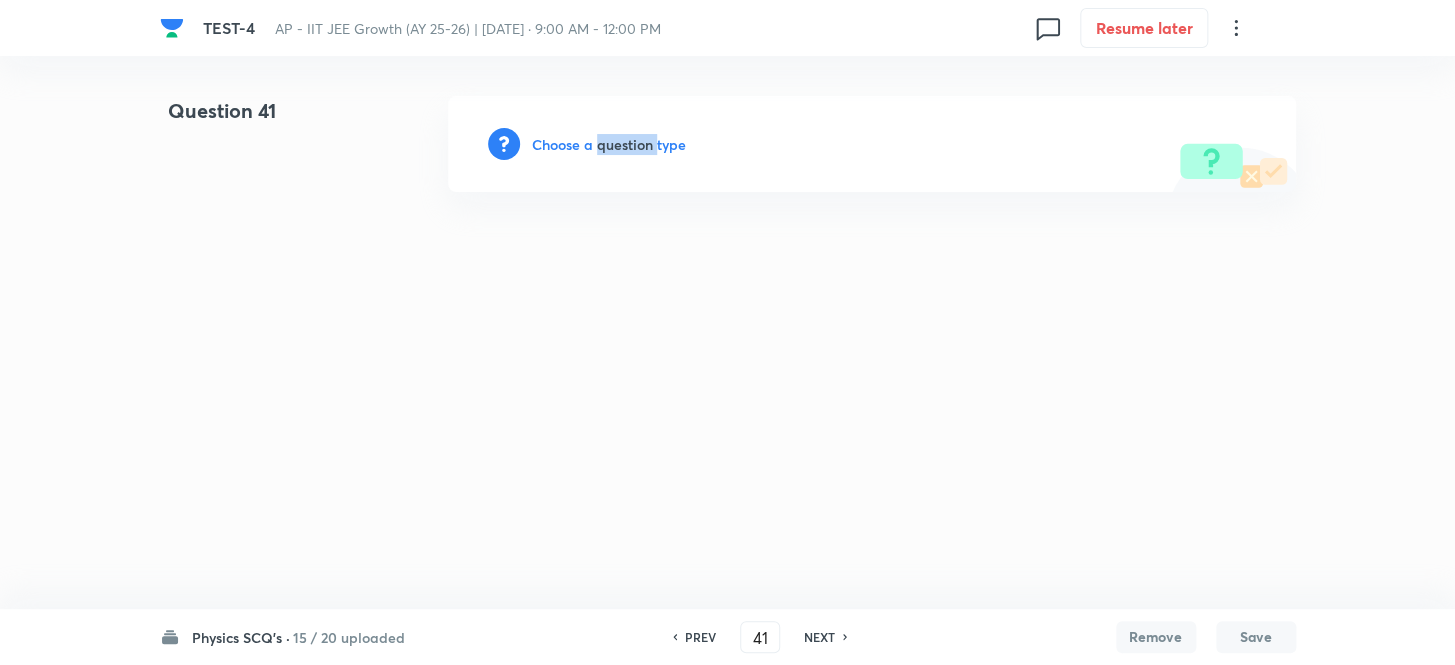click on "Choose a question type" at bounding box center [609, 144] 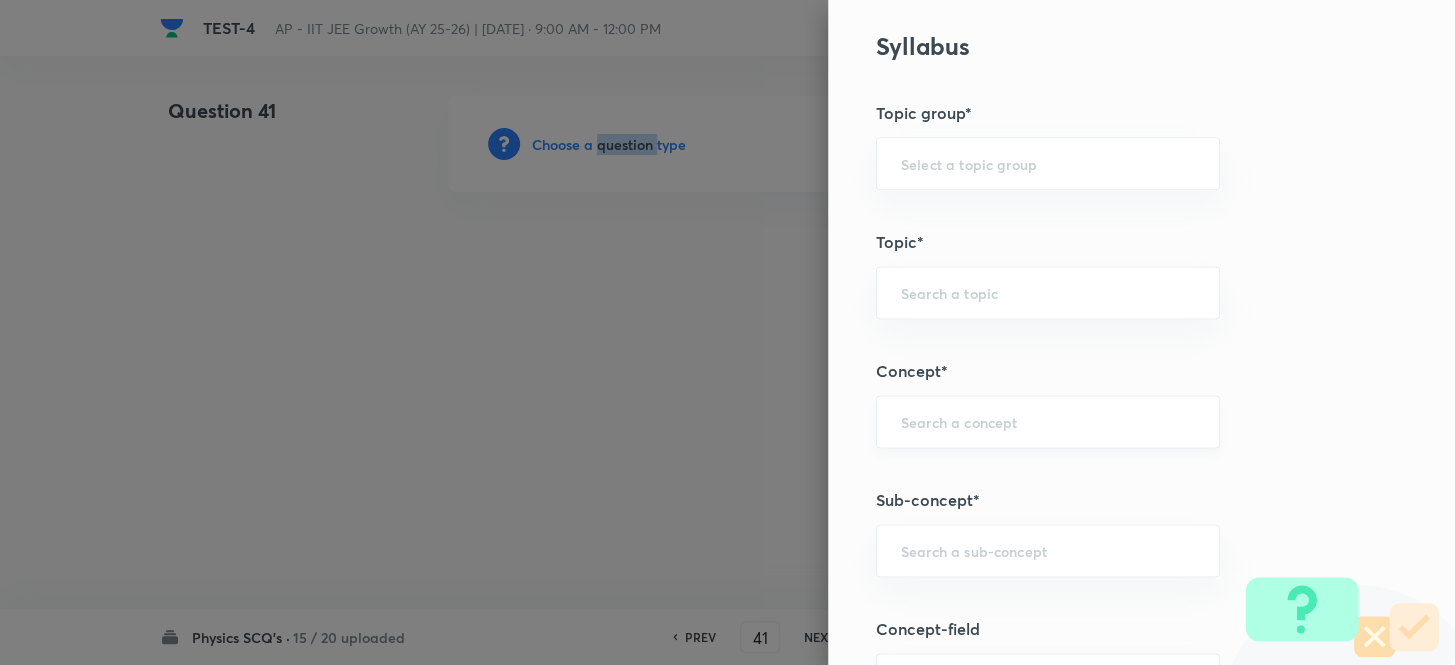 scroll, scrollTop: 1272, scrollLeft: 0, axis: vertical 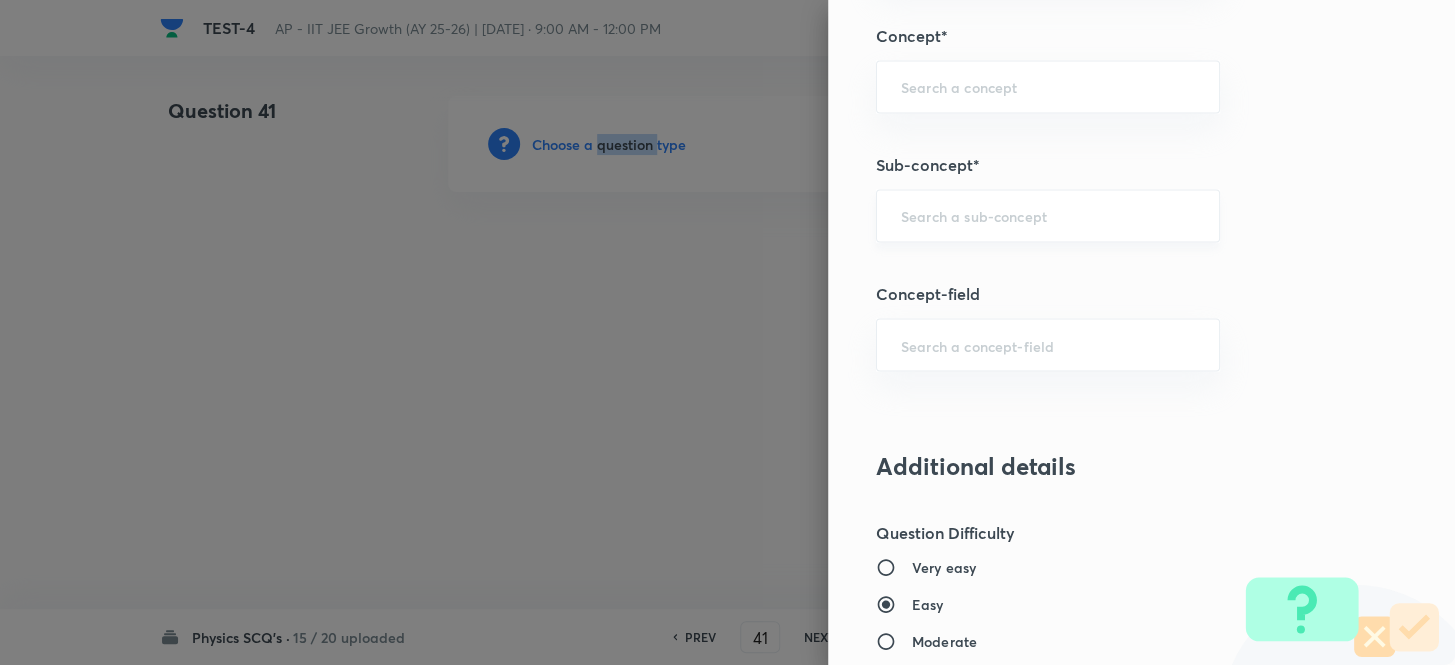 click on "​" at bounding box center (1048, 215) 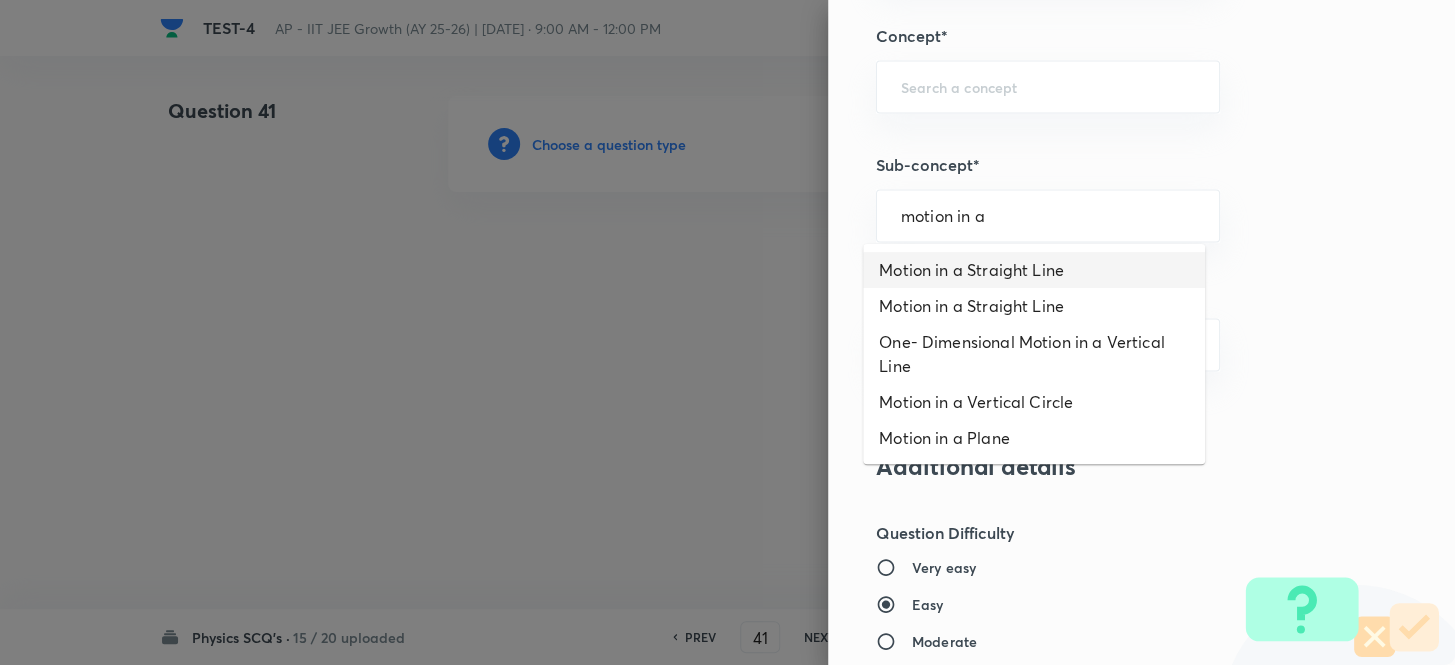 click on "Motion in a Straight Line" at bounding box center (1034, 270) 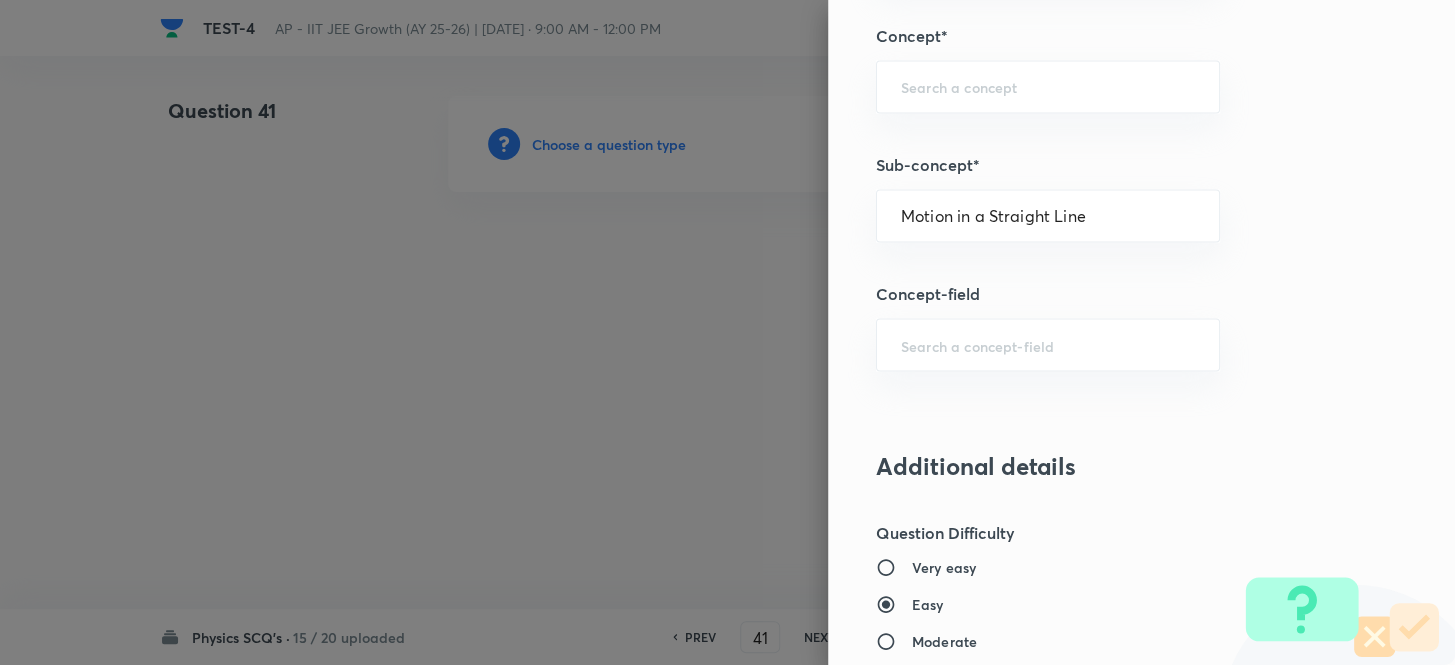 type on "Physics" 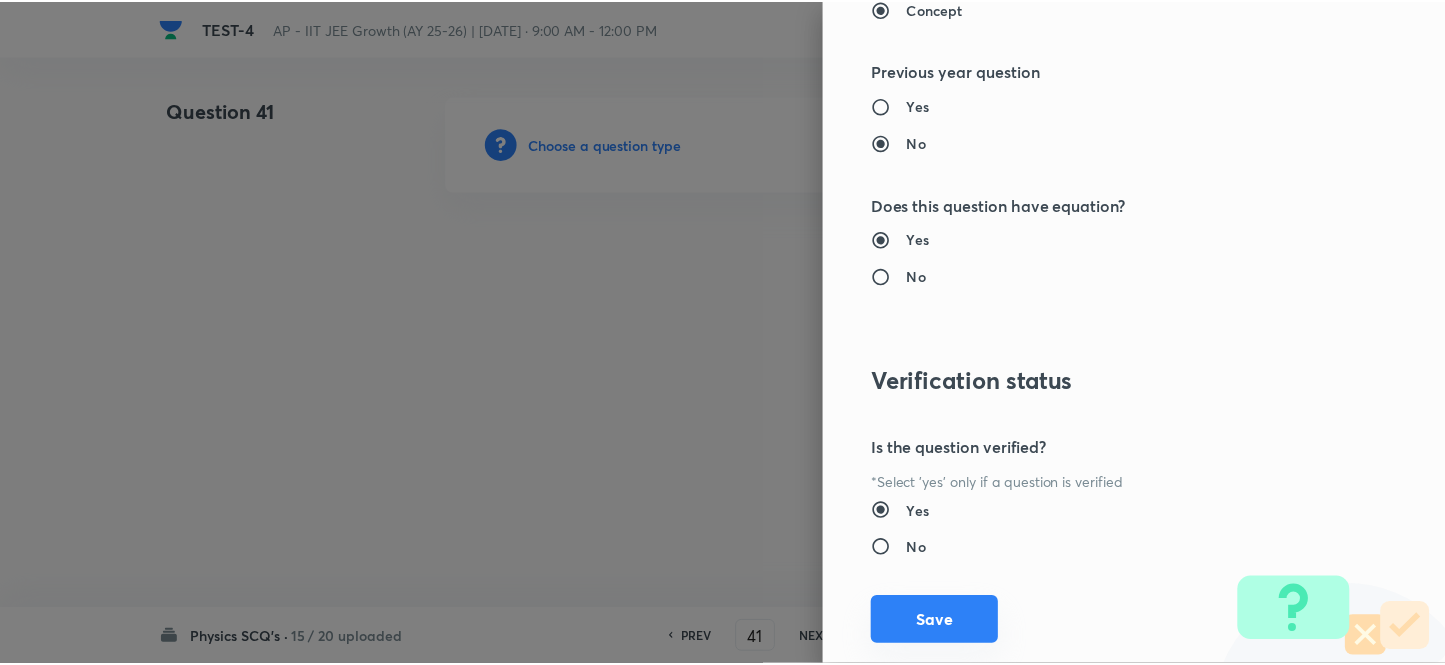 scroll, scrollTop: 2193, scrollLeft: 0, axis: vertical 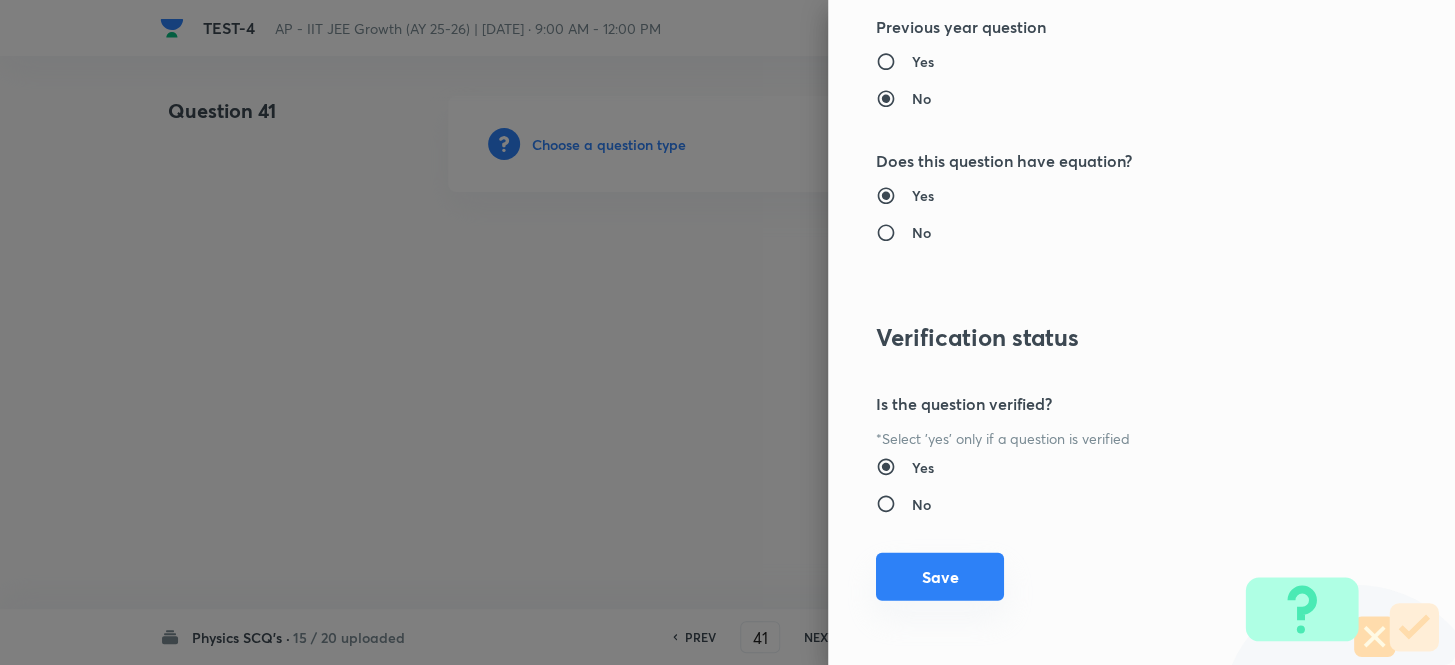 click on "Save" at bounding box center (940, 577) 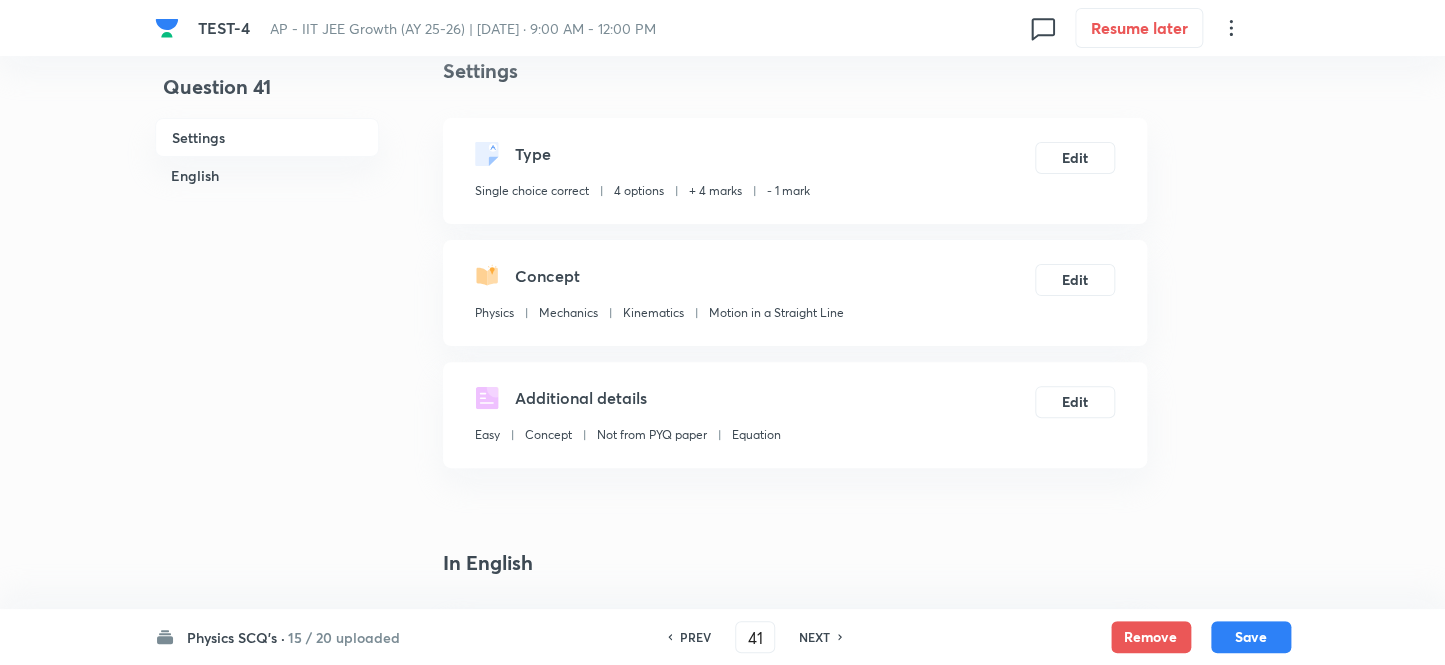 scroll, scrollTop: 454, scrollLeft: 0, axis: vertical 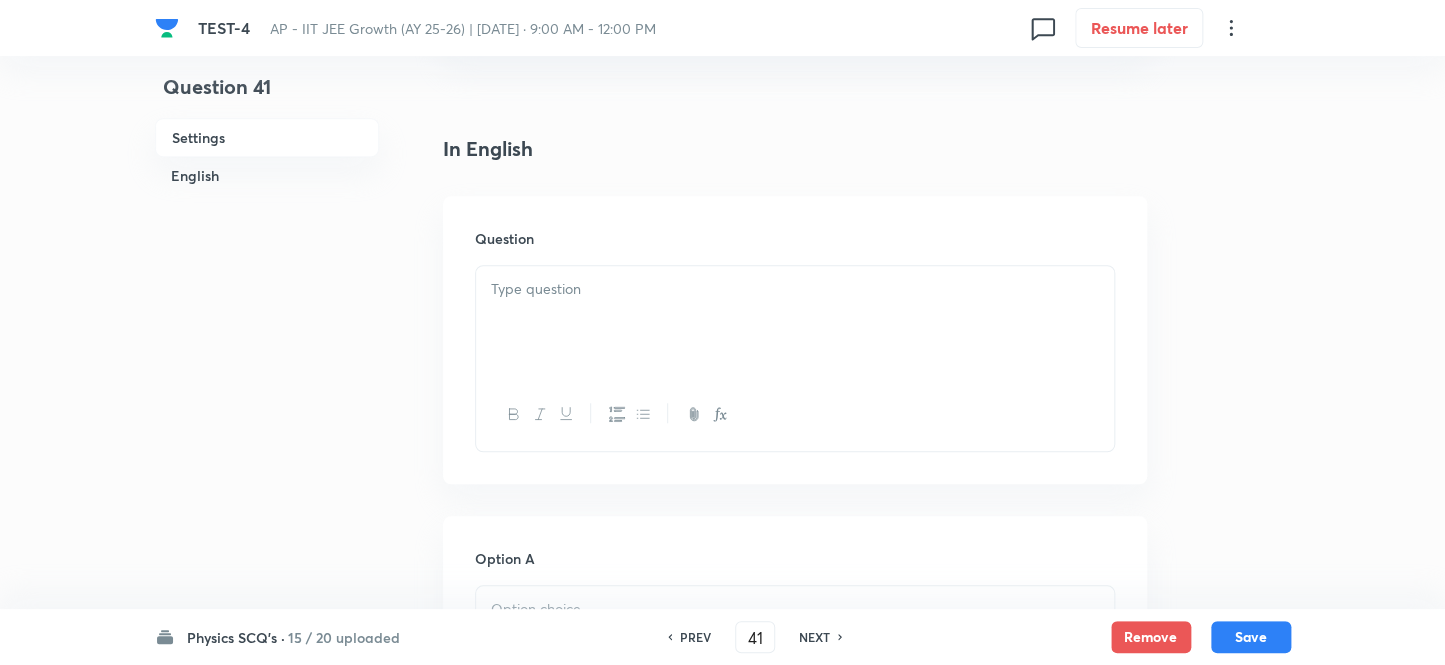 click at bounding box center [795, 322] 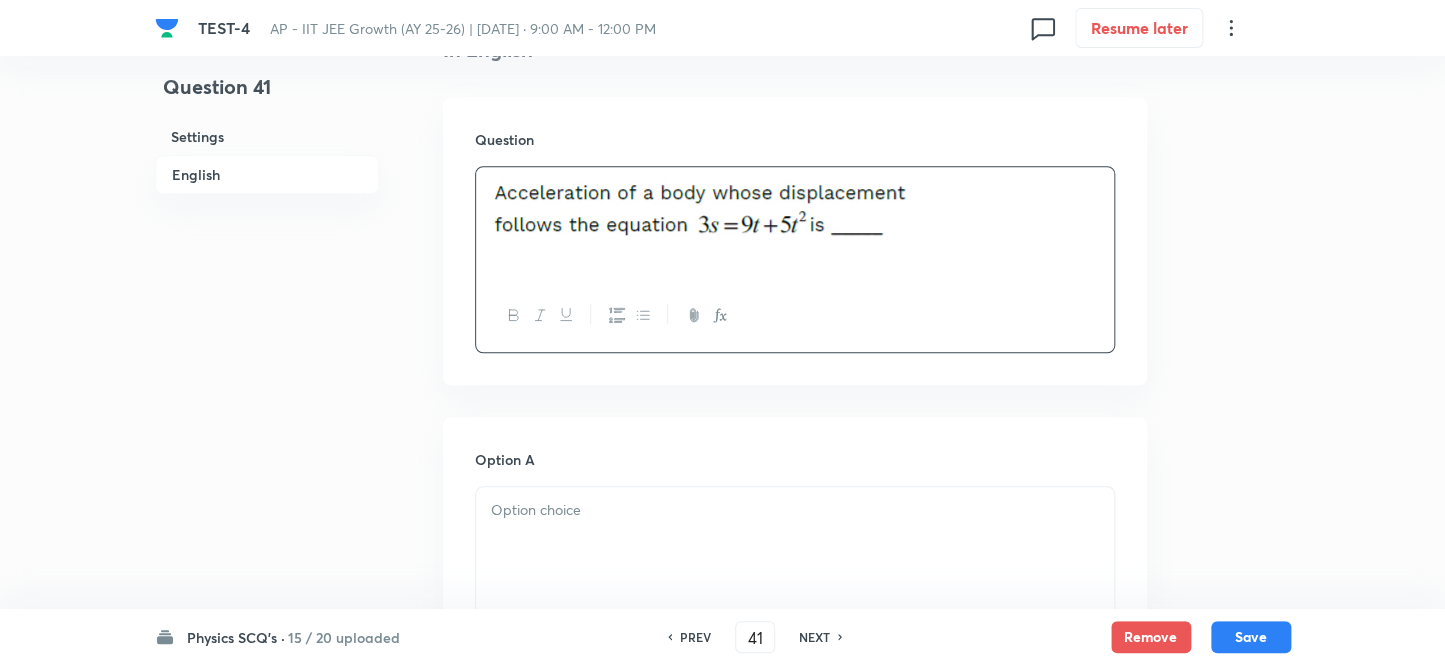 scroll, scrollTop: 727, scrollLeft: 0, axis: vertical 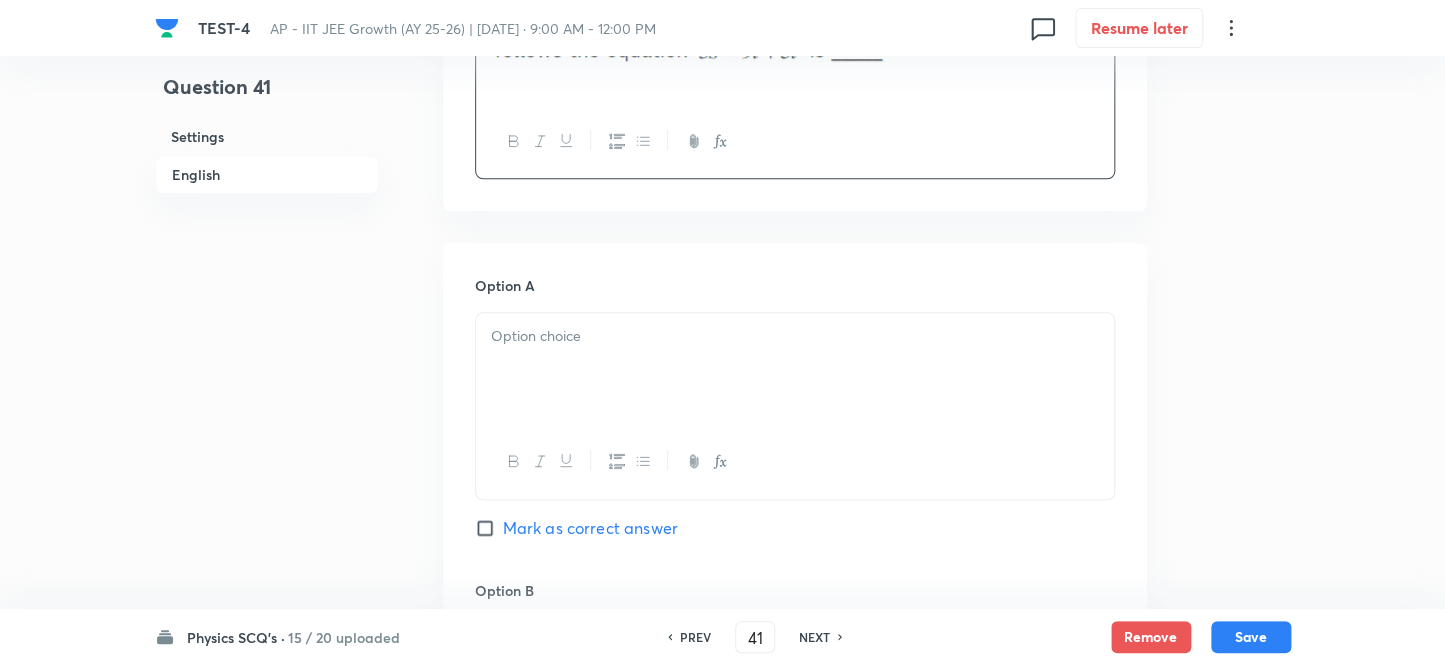 click at bounding box center (795, 336) 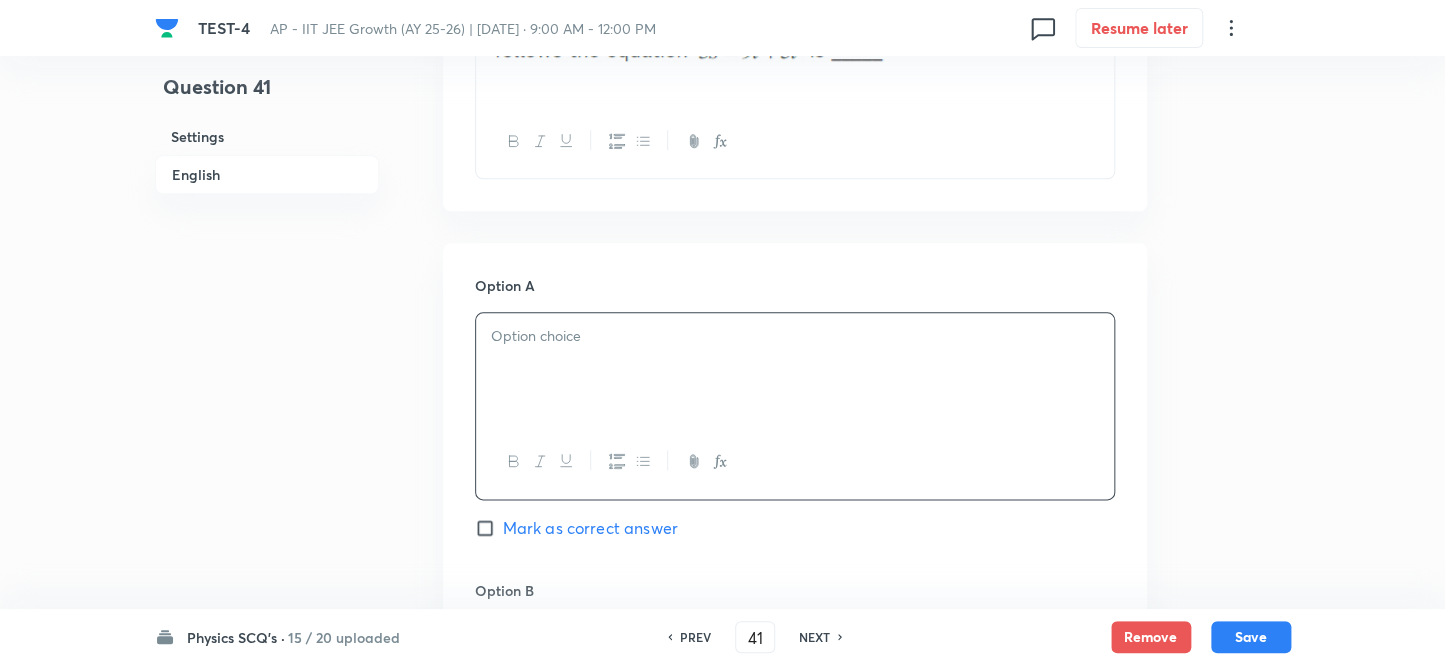 type 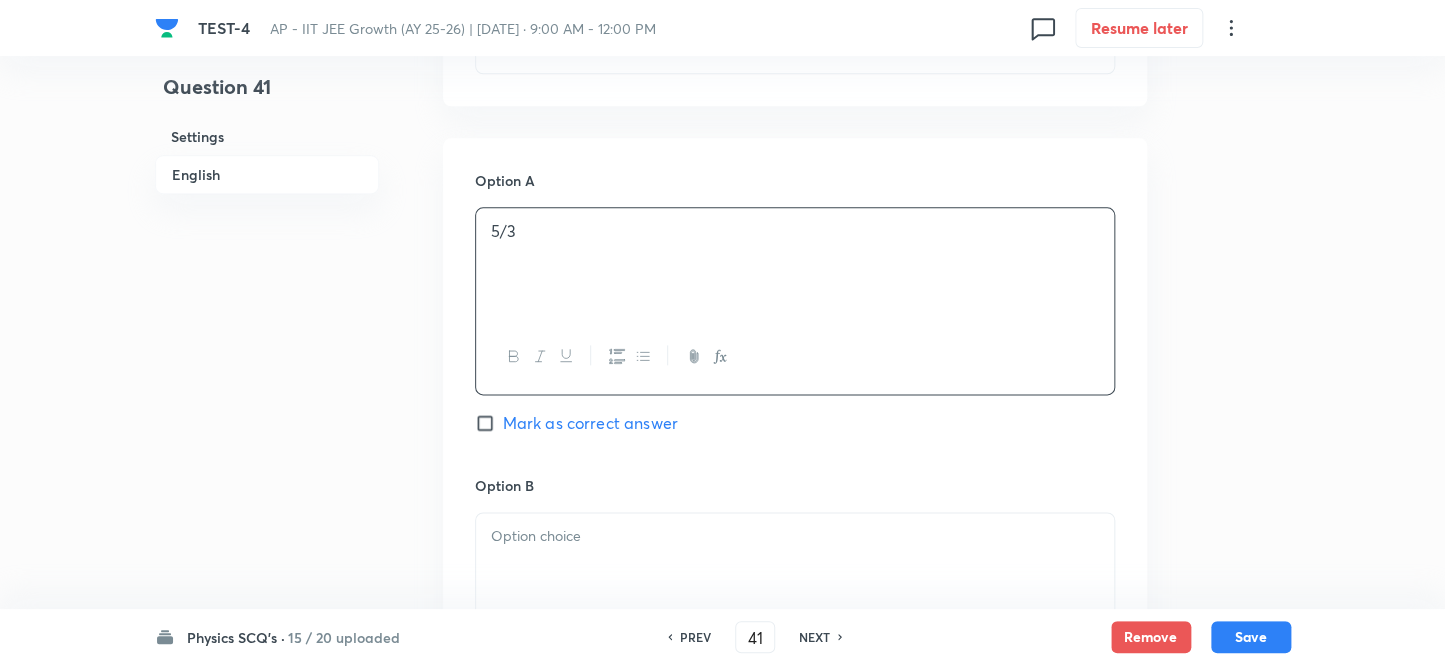 scroll, scrollTop: 1000, scrollLeft: 0, axis: vertical 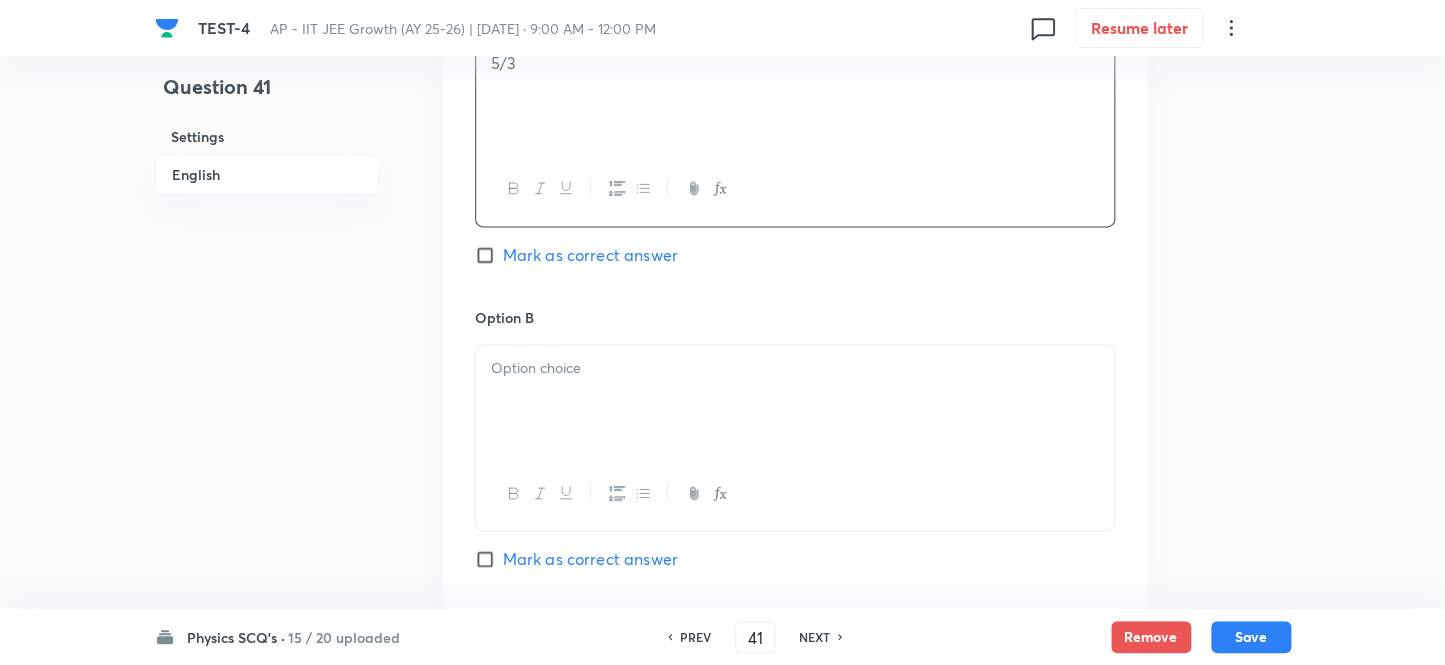 click at bounding box center (795, 401) 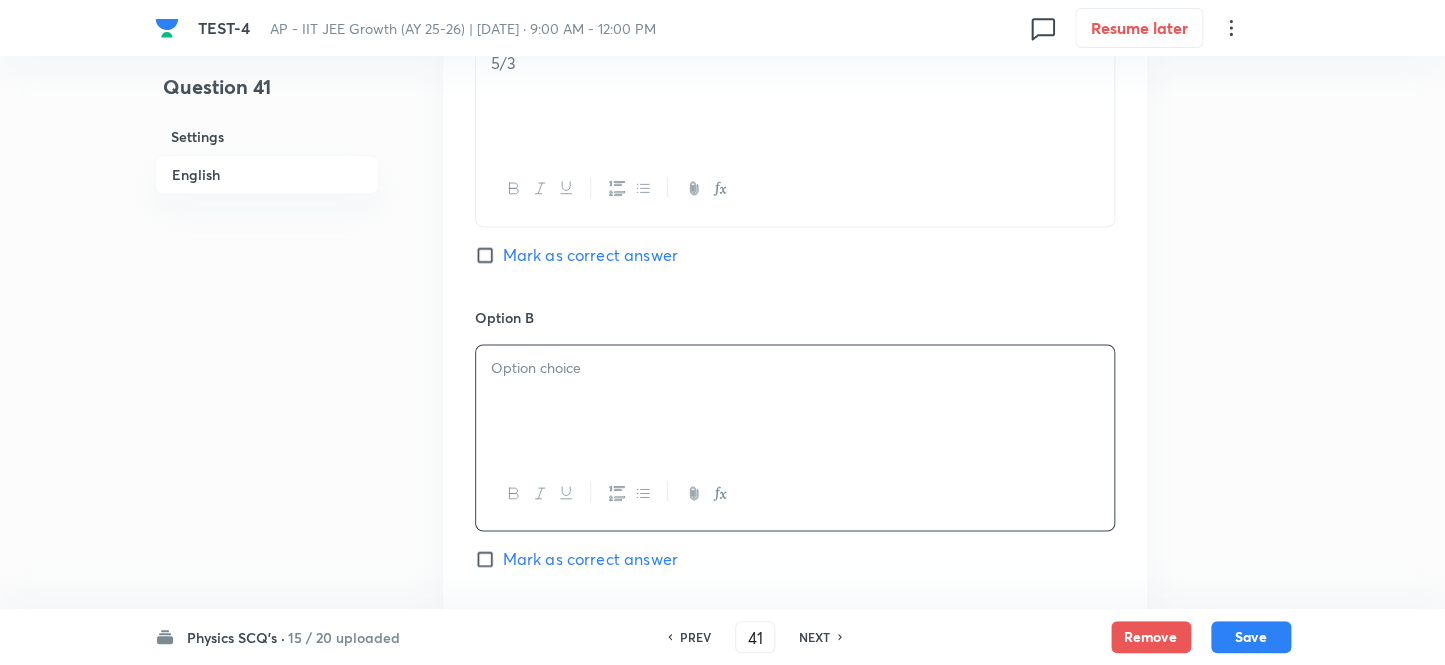 type 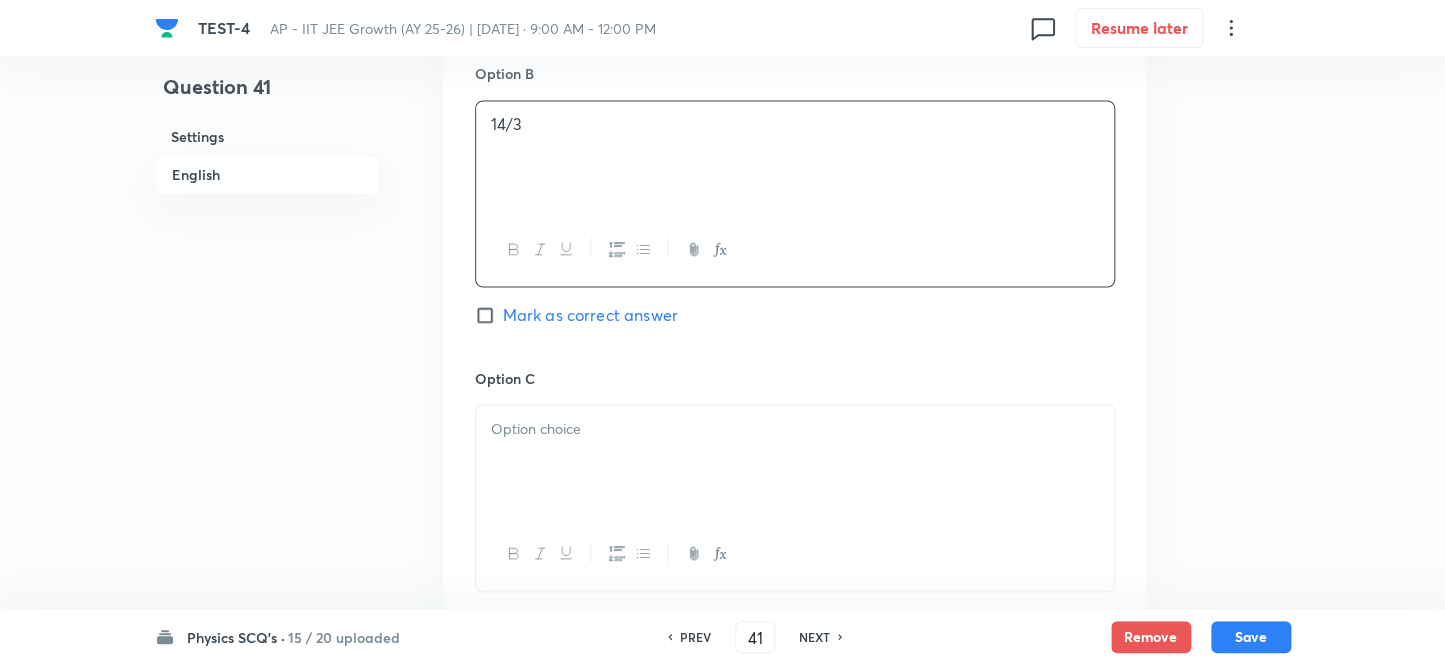 scroll, scrollTop: 1363, scrollLeft: 0, axis: vertical 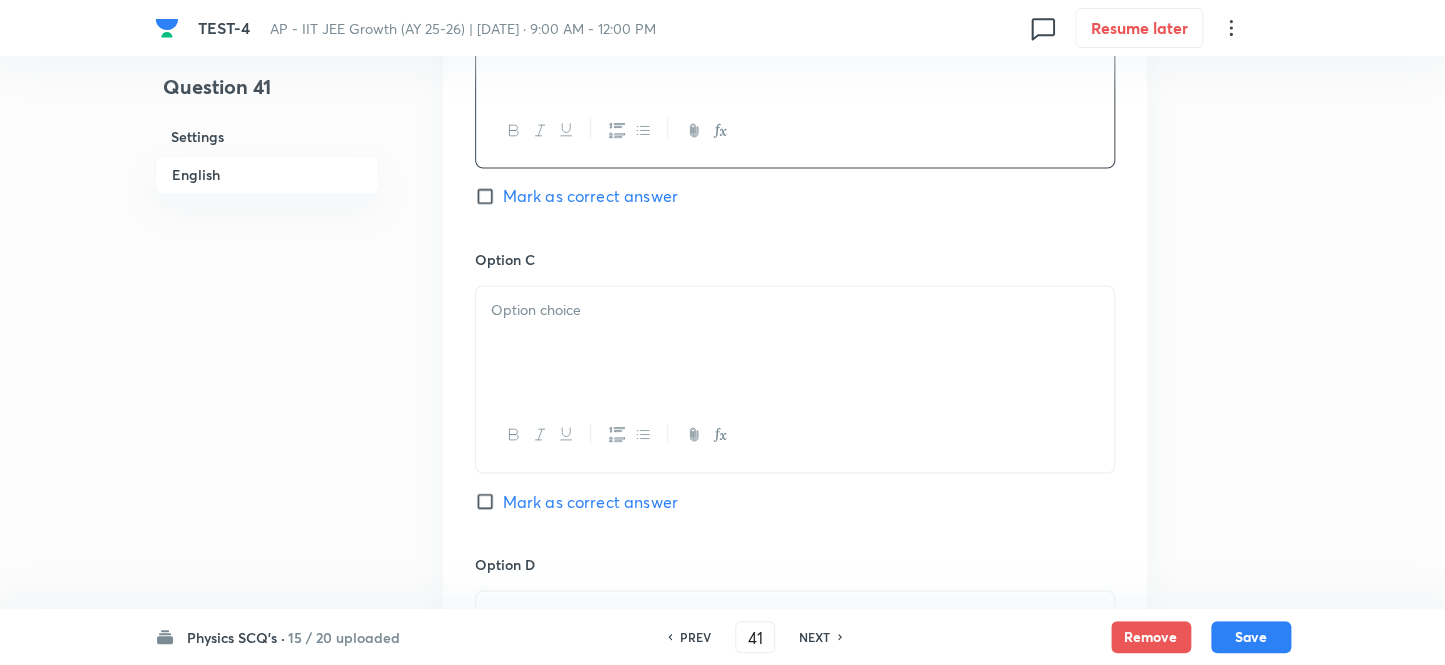 click at bounding box center [795, 342] 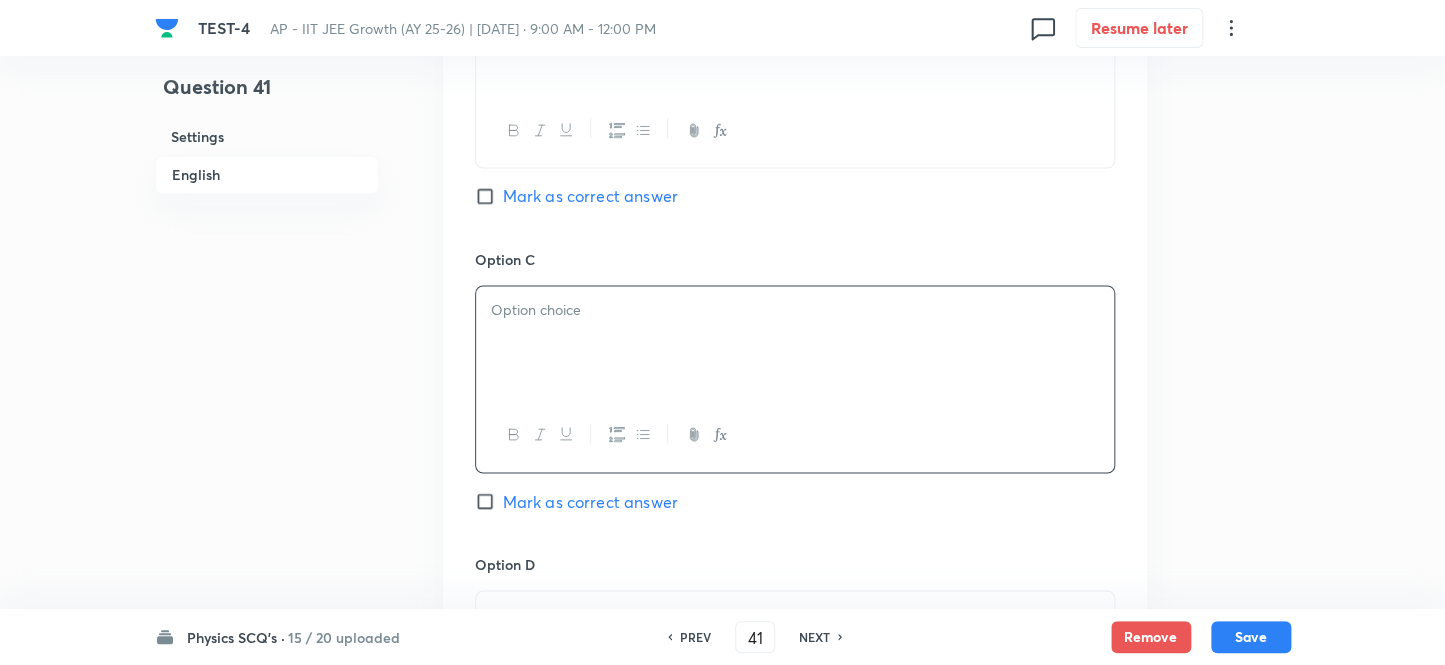 type 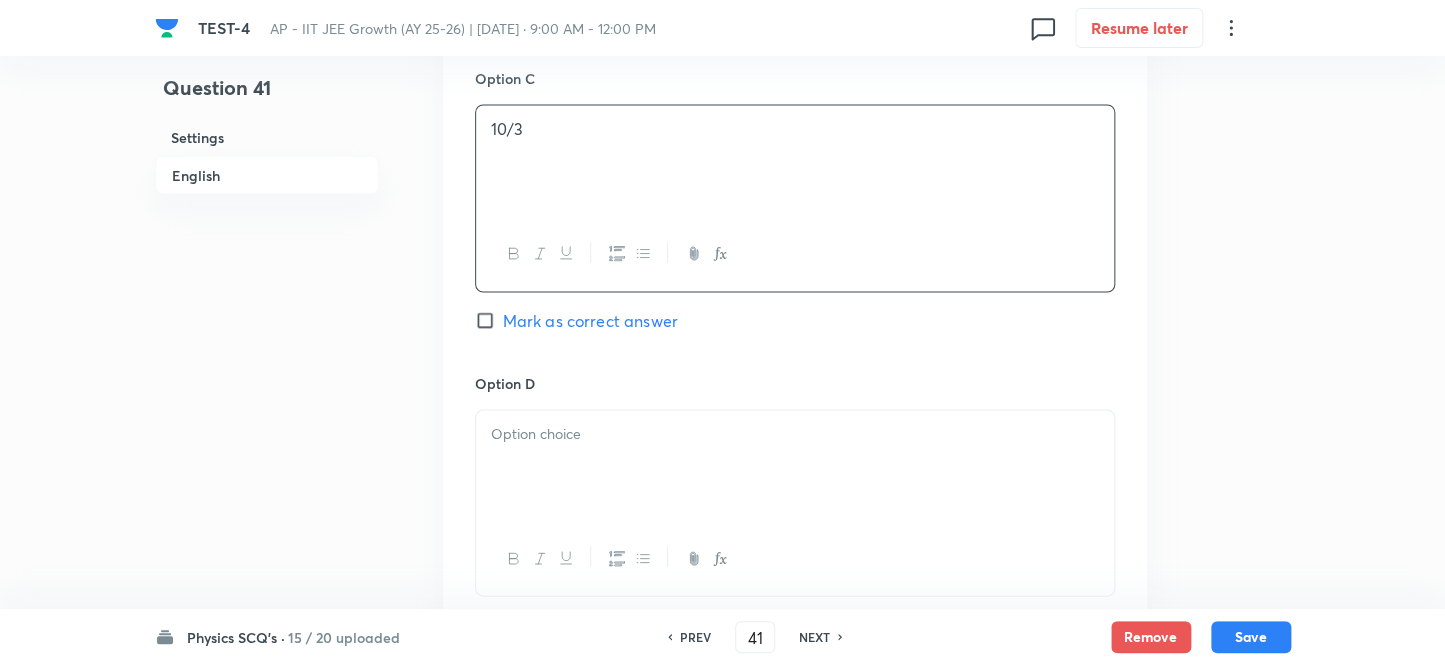 scroll, scrollTop: 1727, scrollLeft: 0, axis: vertical 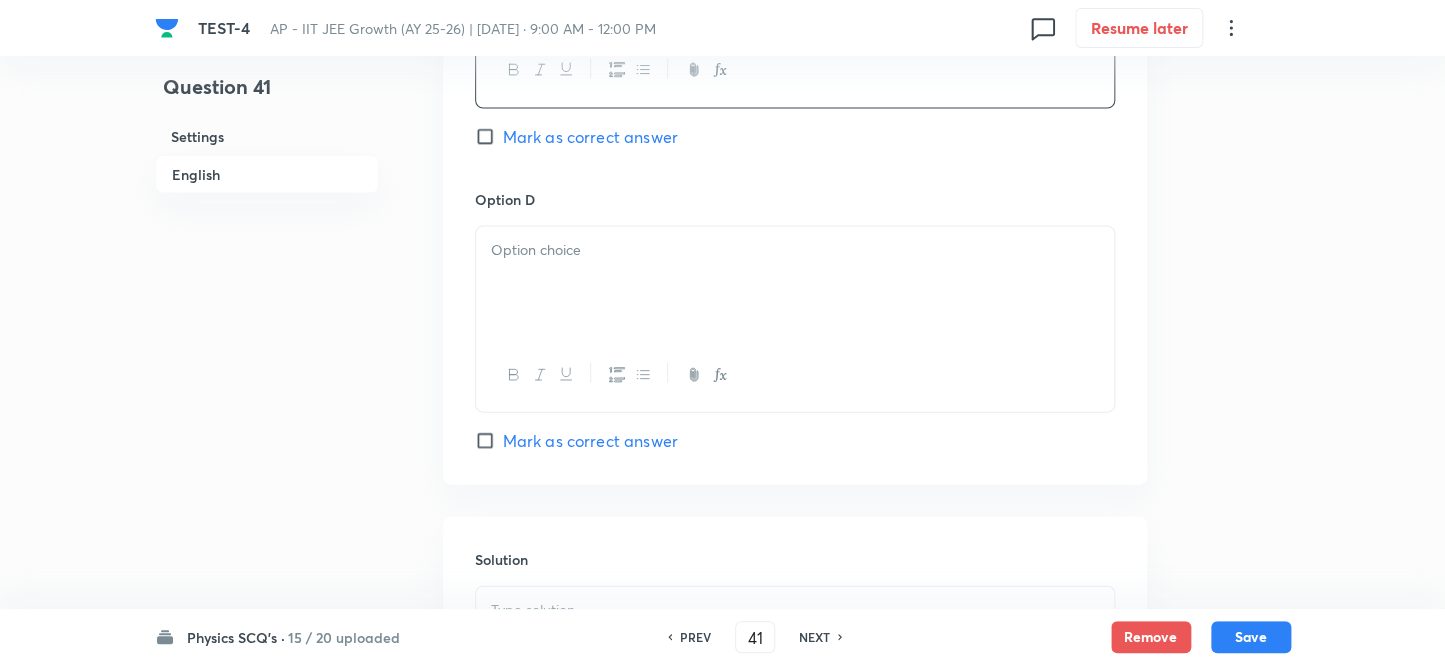 click at bounding box center [795, 283] 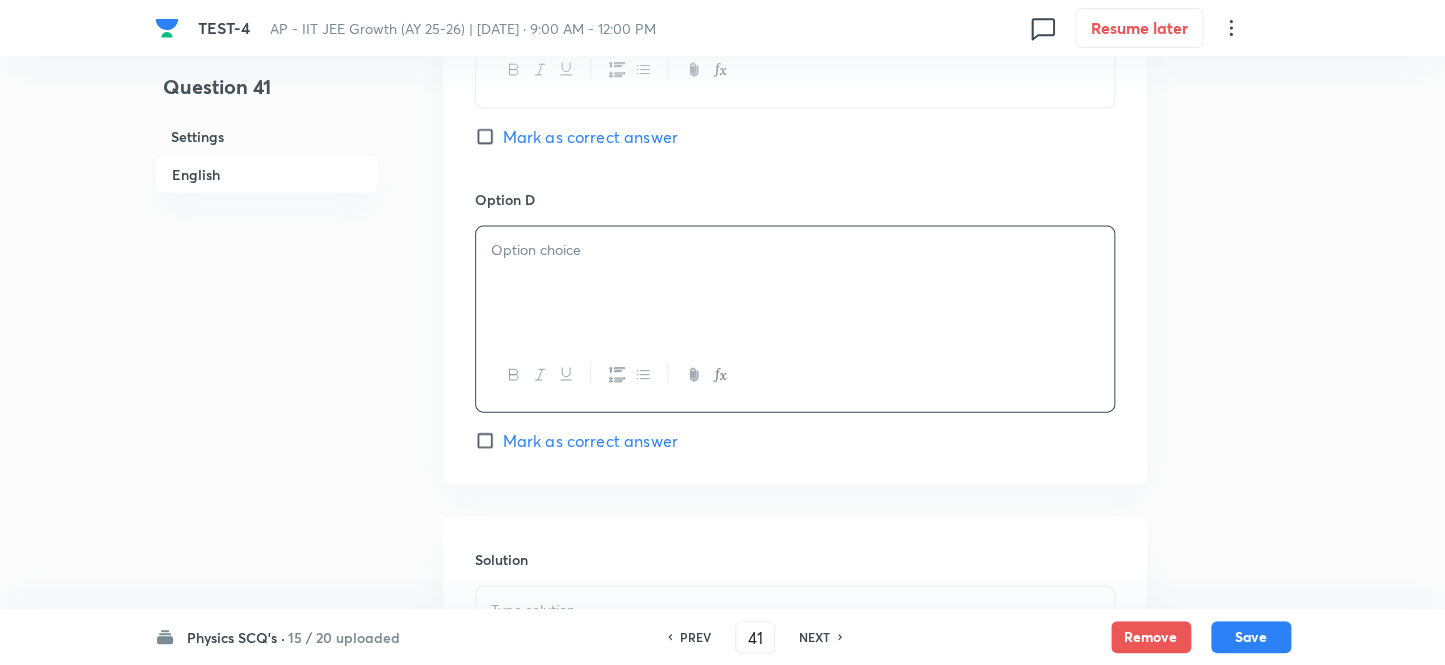 type 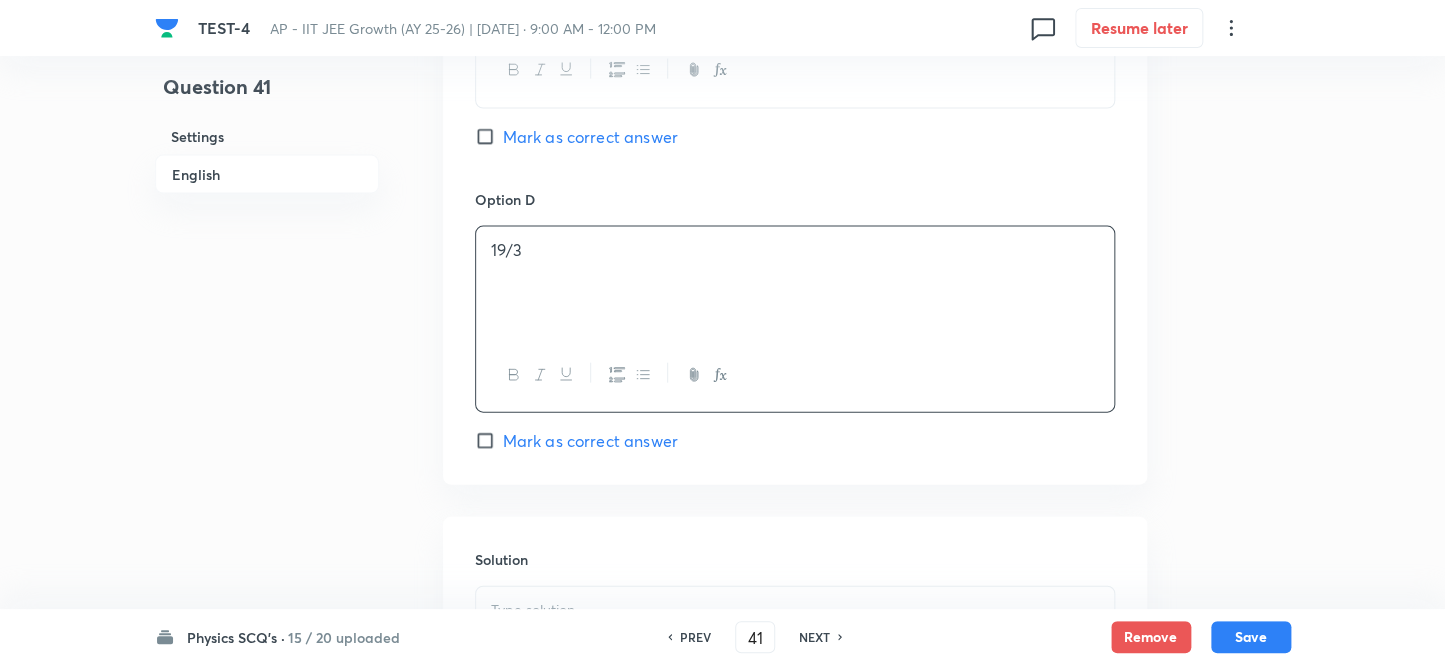 scroll, scrollTop: 2000, scrollLeft: 0, axis: vertical 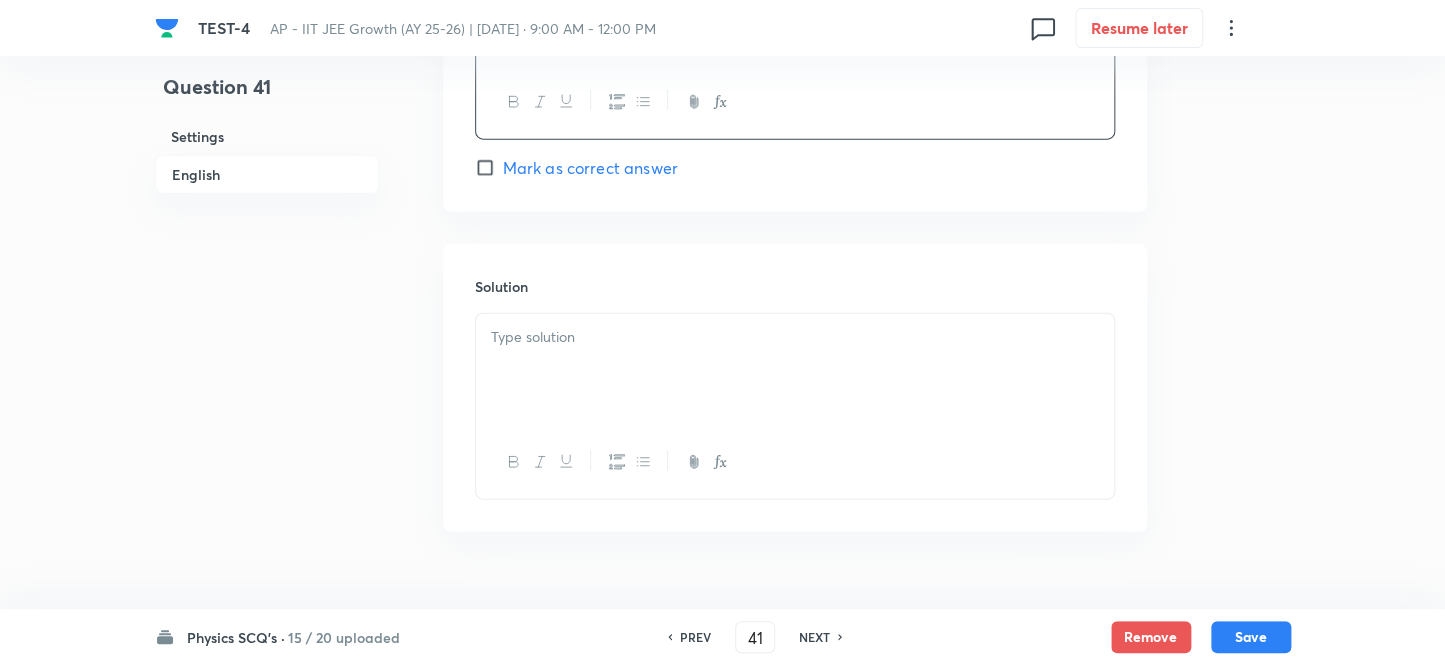click at bounding box center [795, 370] 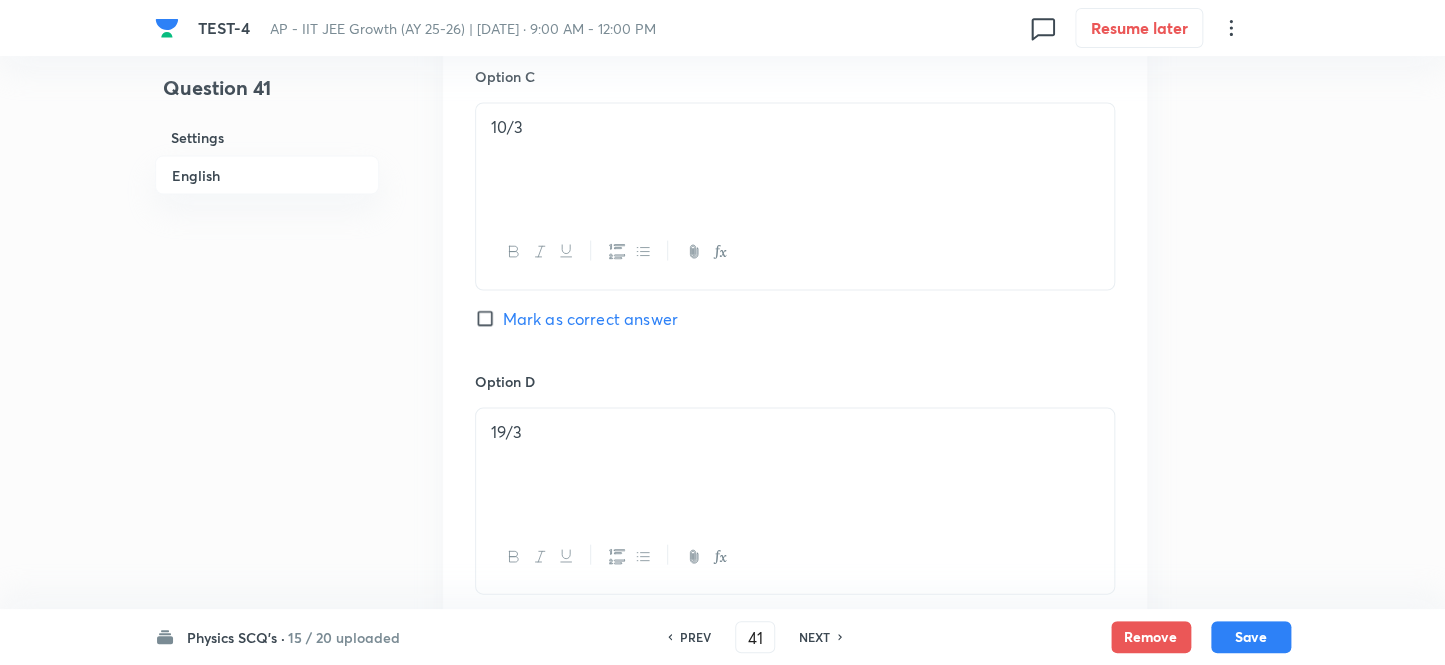 scroll, scrollTop: 1545, scrollLeft: 0, axis: vertical 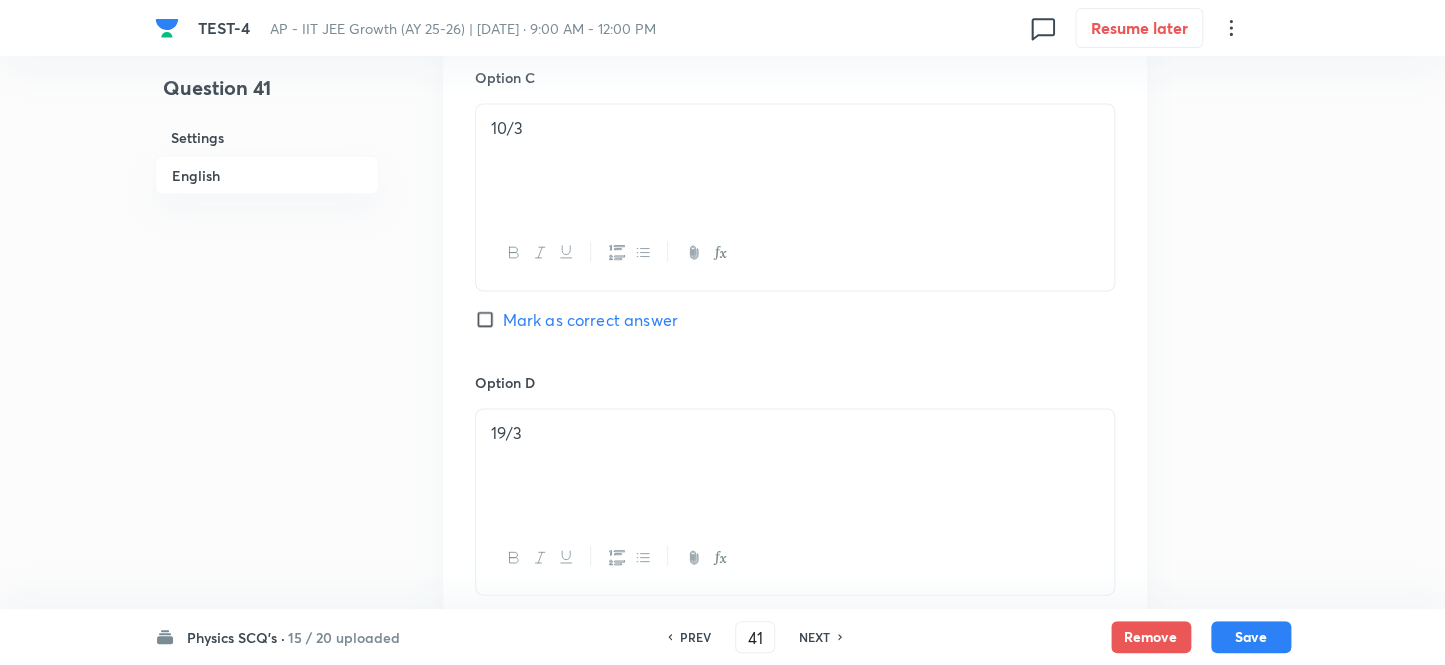click on "Mark as correct answer" at bounding box center (489, 319) 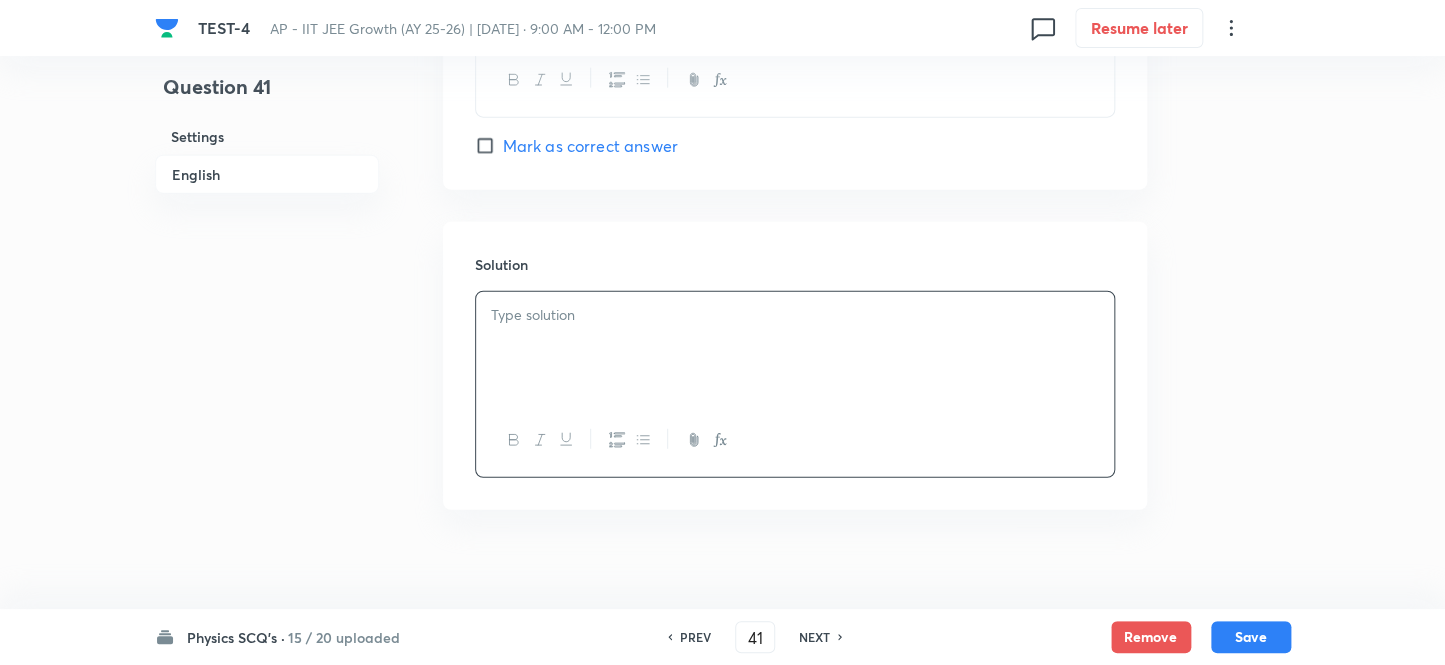 scroll, scrollTop: 2044, scrollLeft: 0, axis: vertical 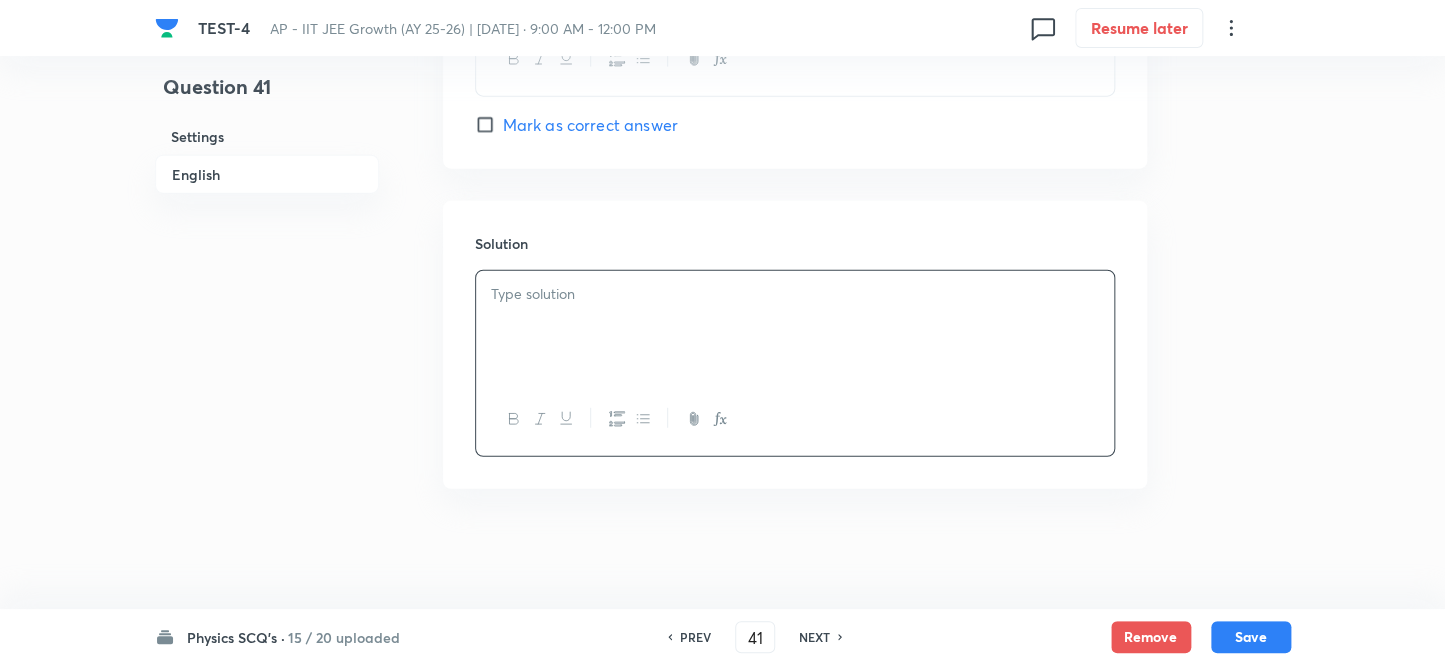 click at bounding box center [795, 327] 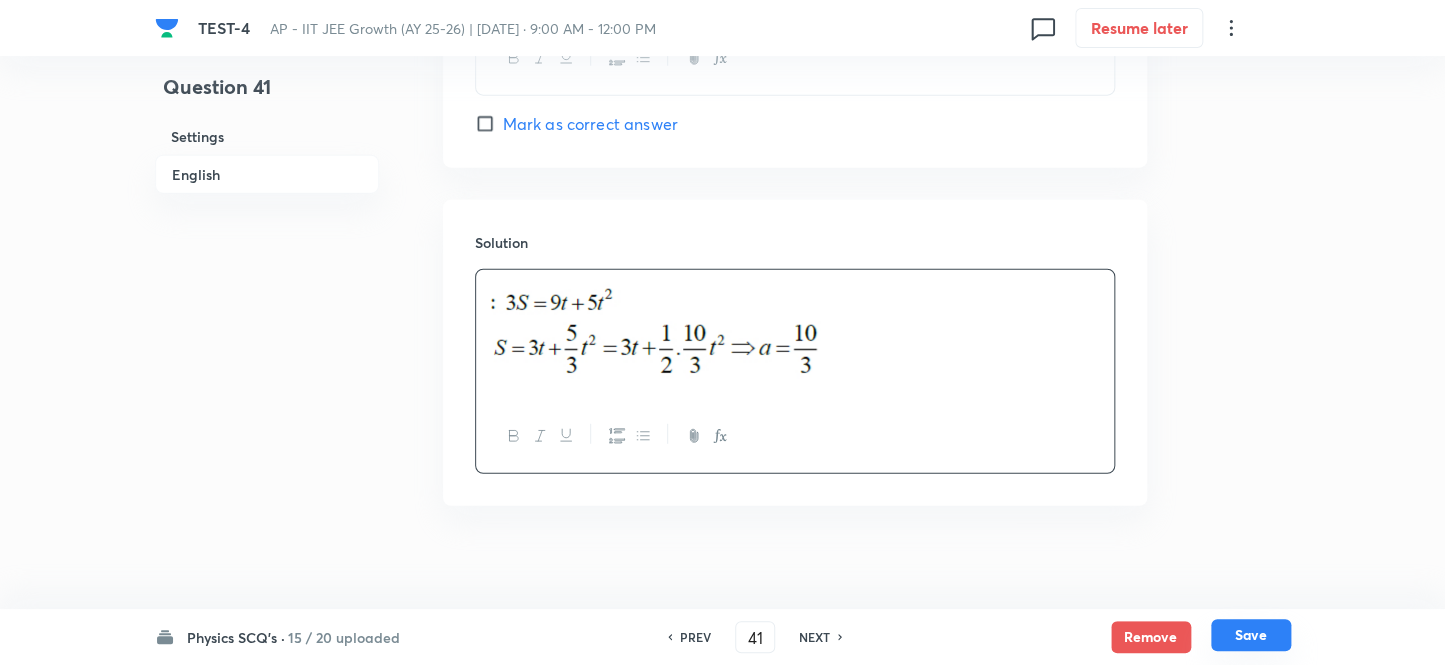 click on "Save" at bounding box center (1251, 635) 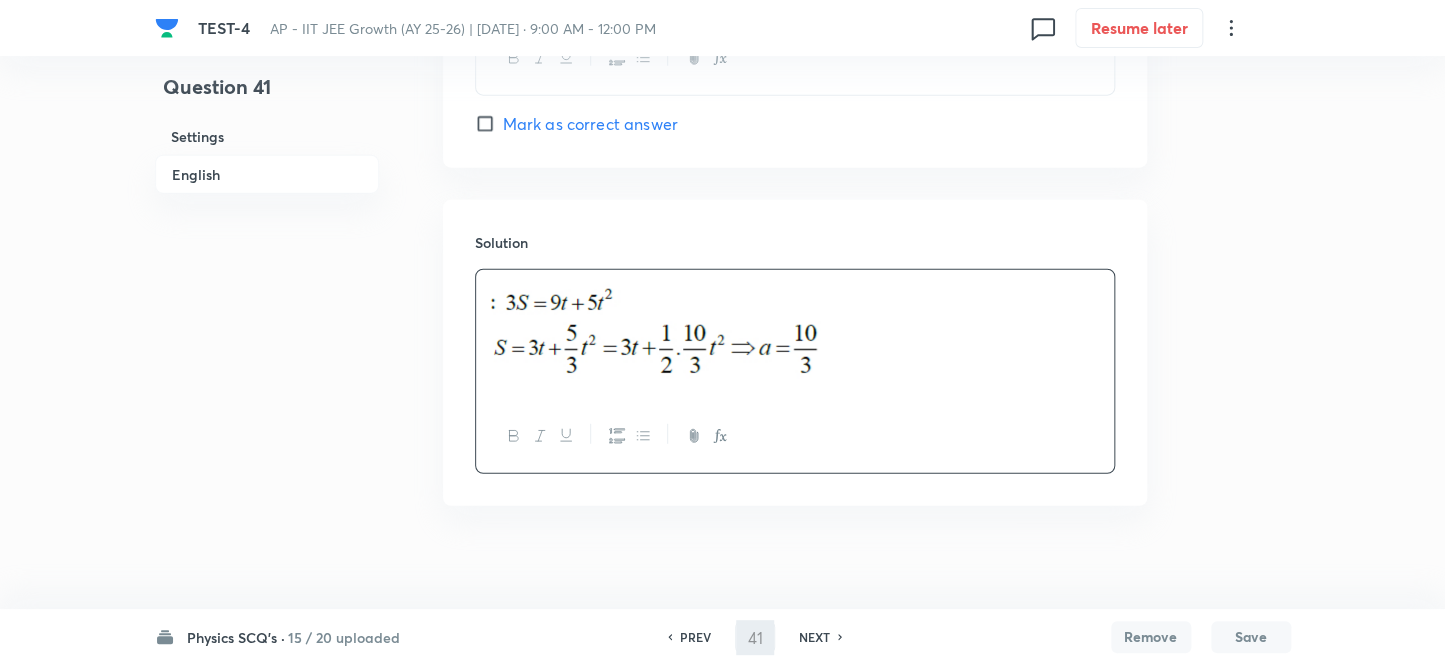 type on "42" 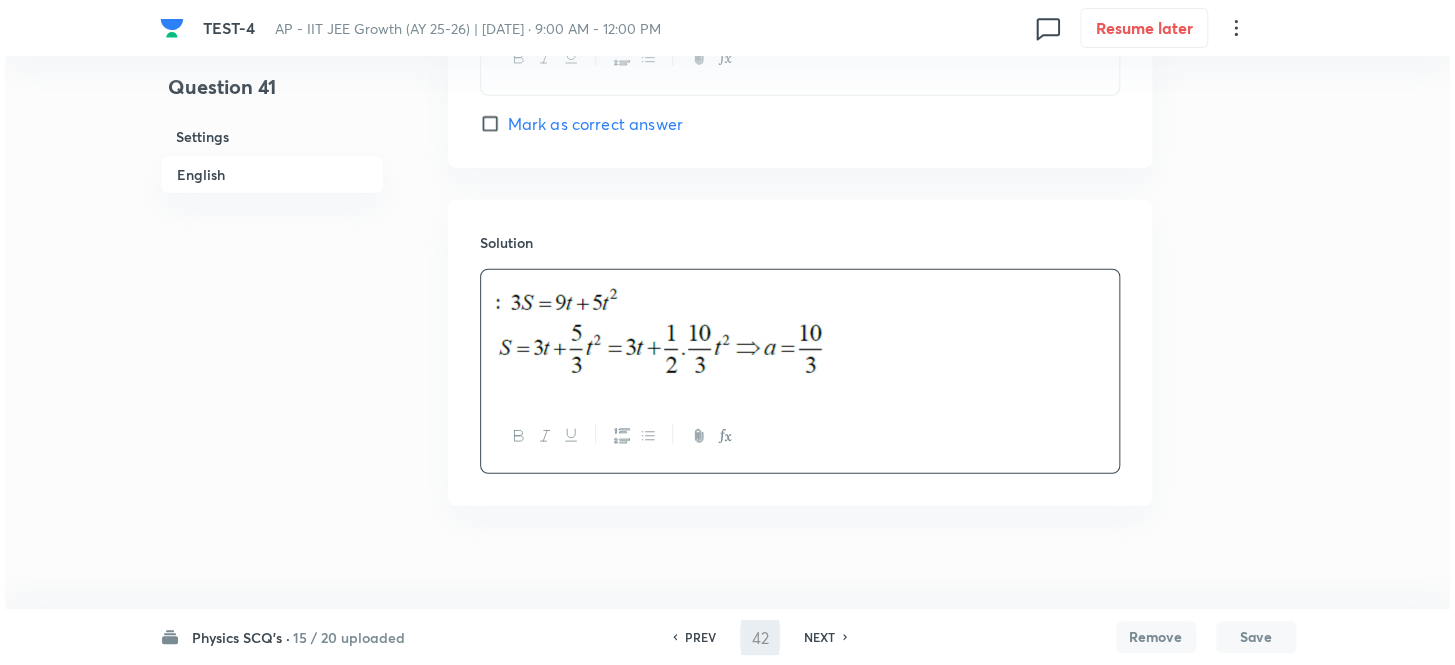 scroll, scrollTop: 0, scrollLeft: 0, axis: both 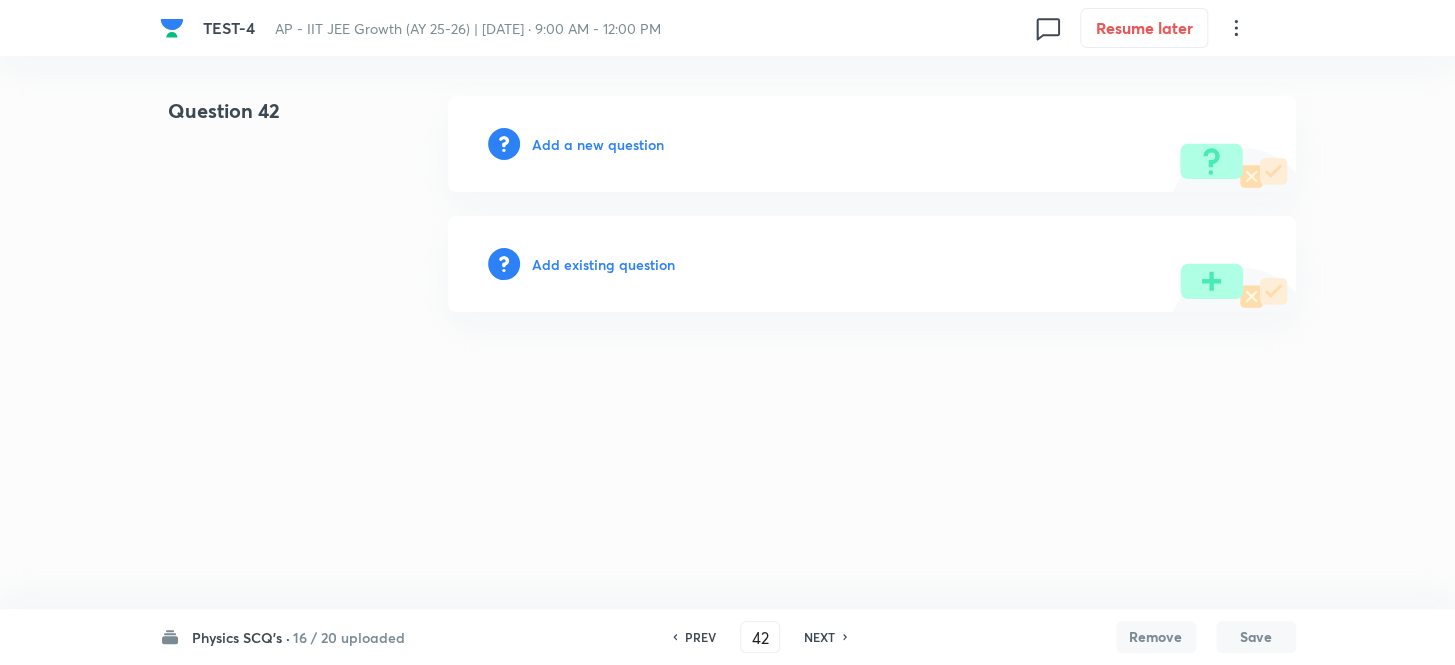 click on "Add a new question" at bounding box center (872, 144) 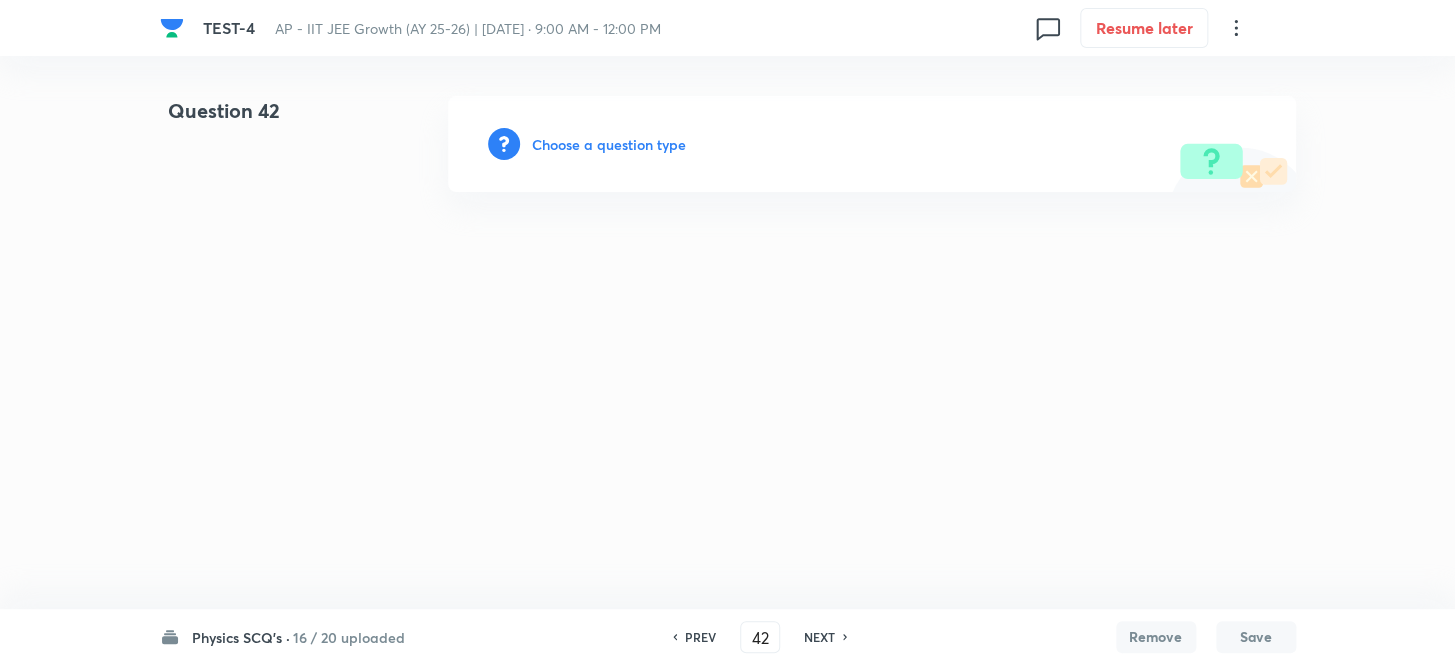 click on "Choose a question type" at bounding box center (609, 144) 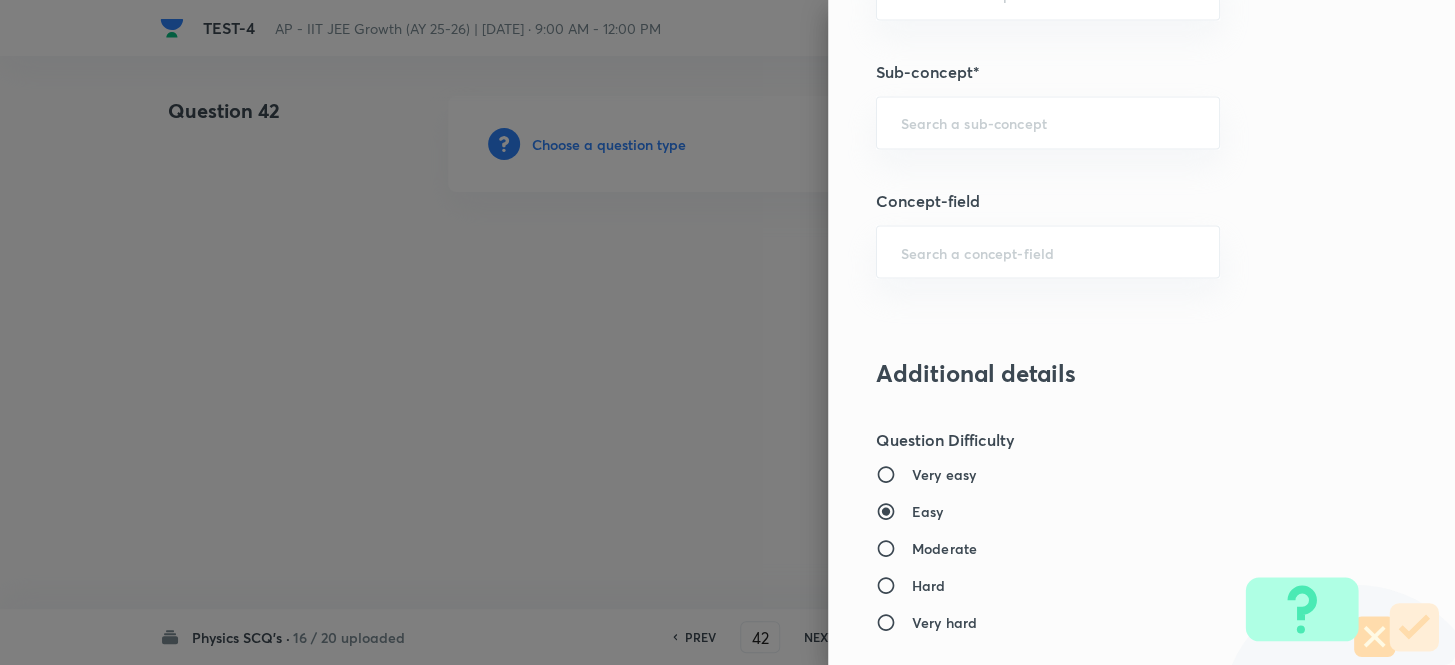 scroll, scrollTop: 1454, scrollLeft: 0, axis: vertical 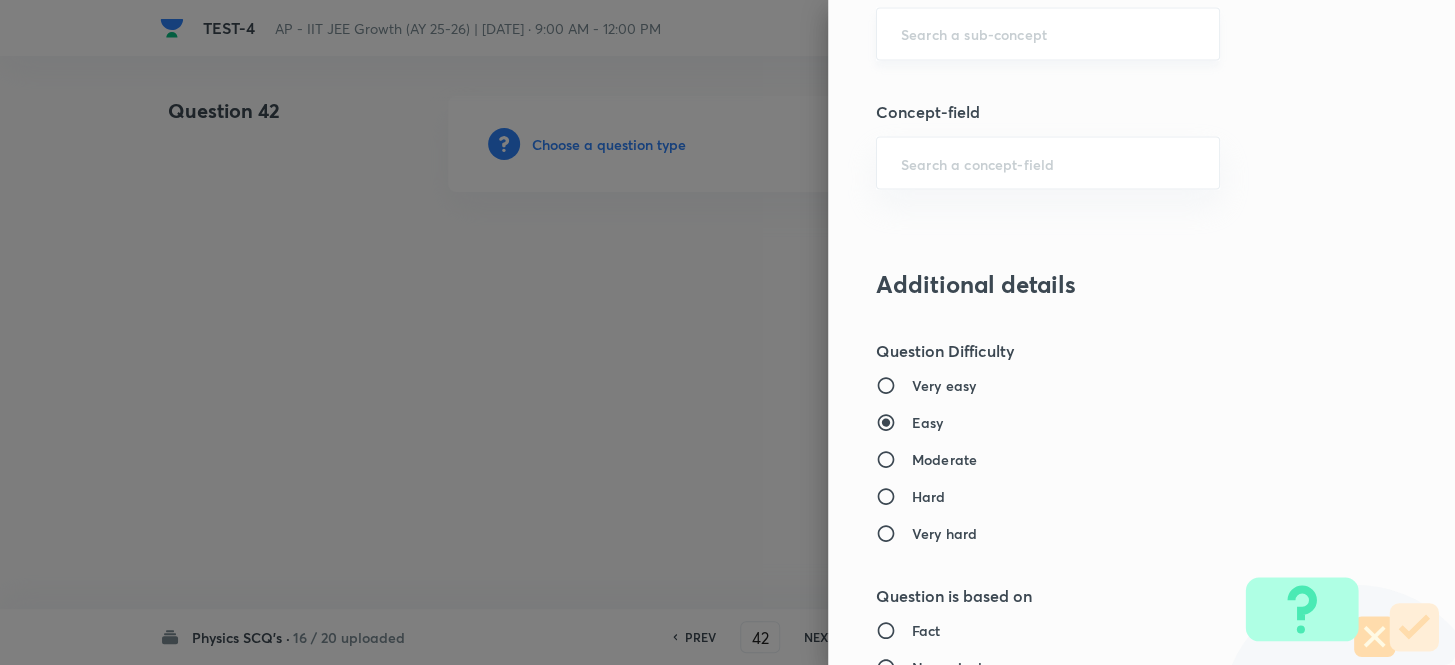 click on "​" at bounding box center [1048, 33] 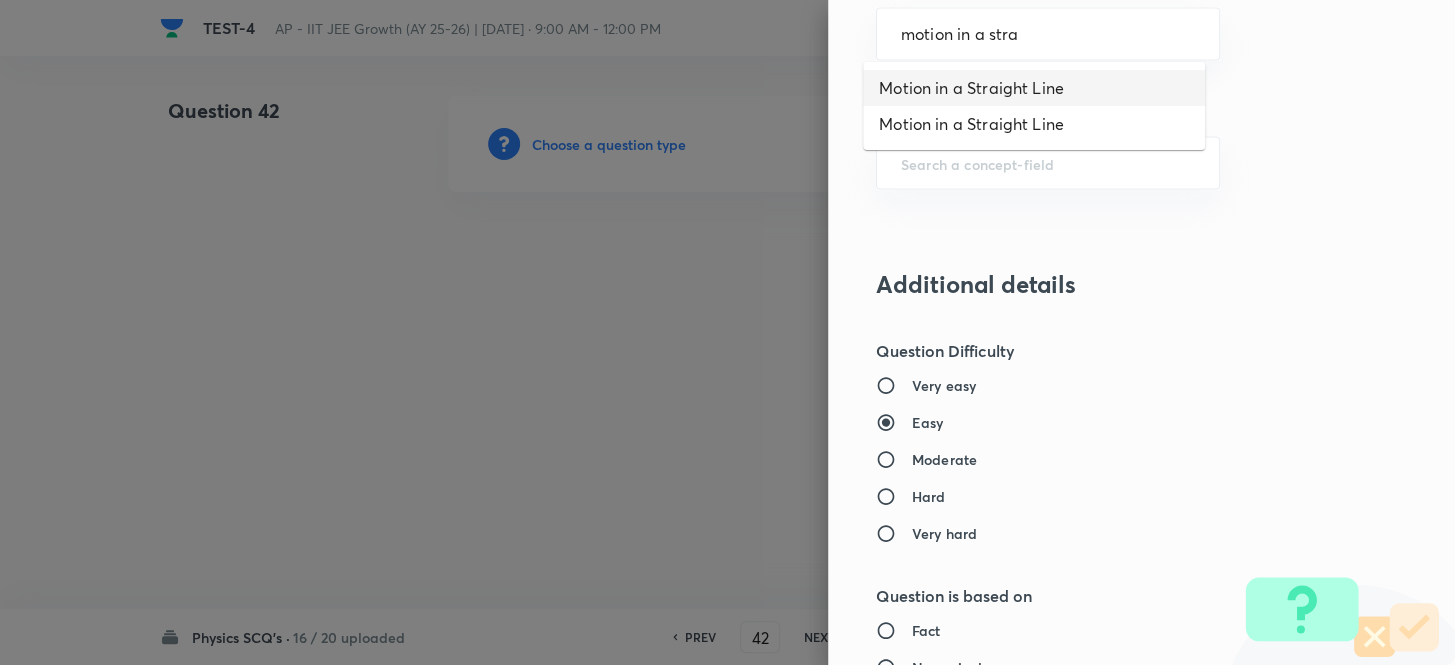 click on "Motion in a Straight Line" at bounding box center [1034, 88] 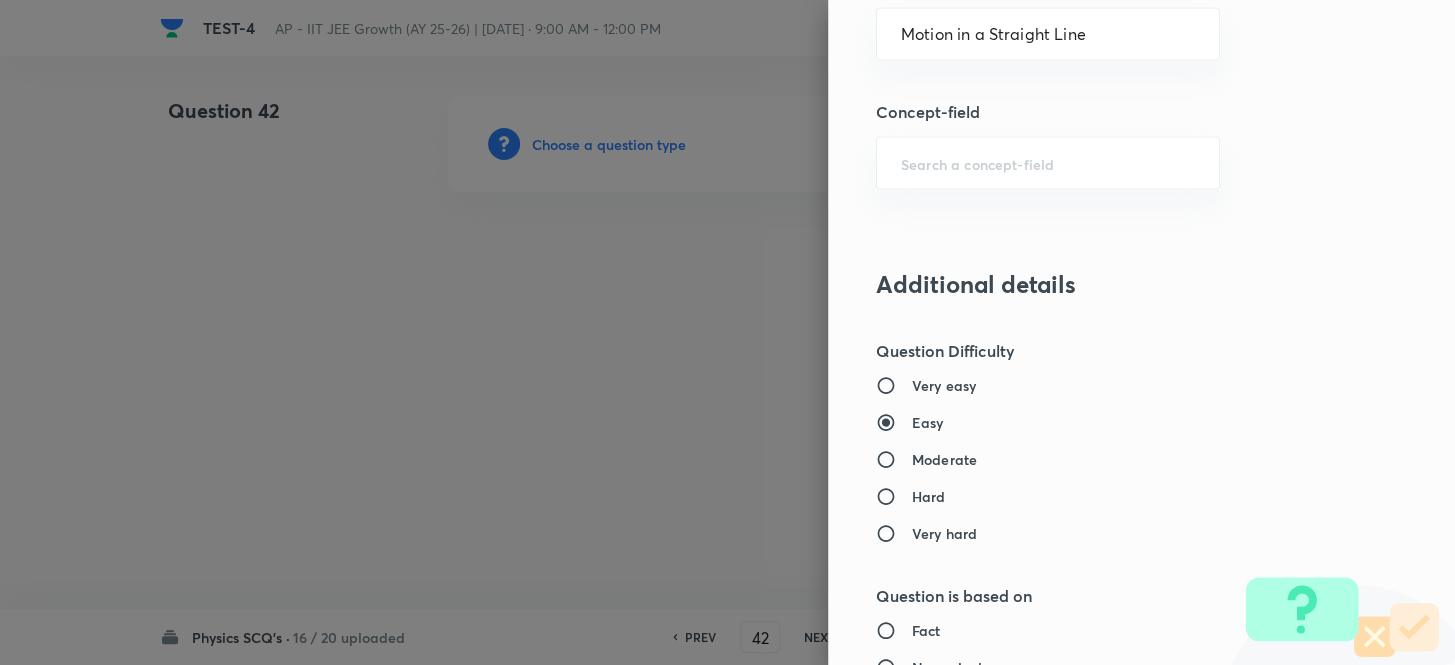 type on "Physics" 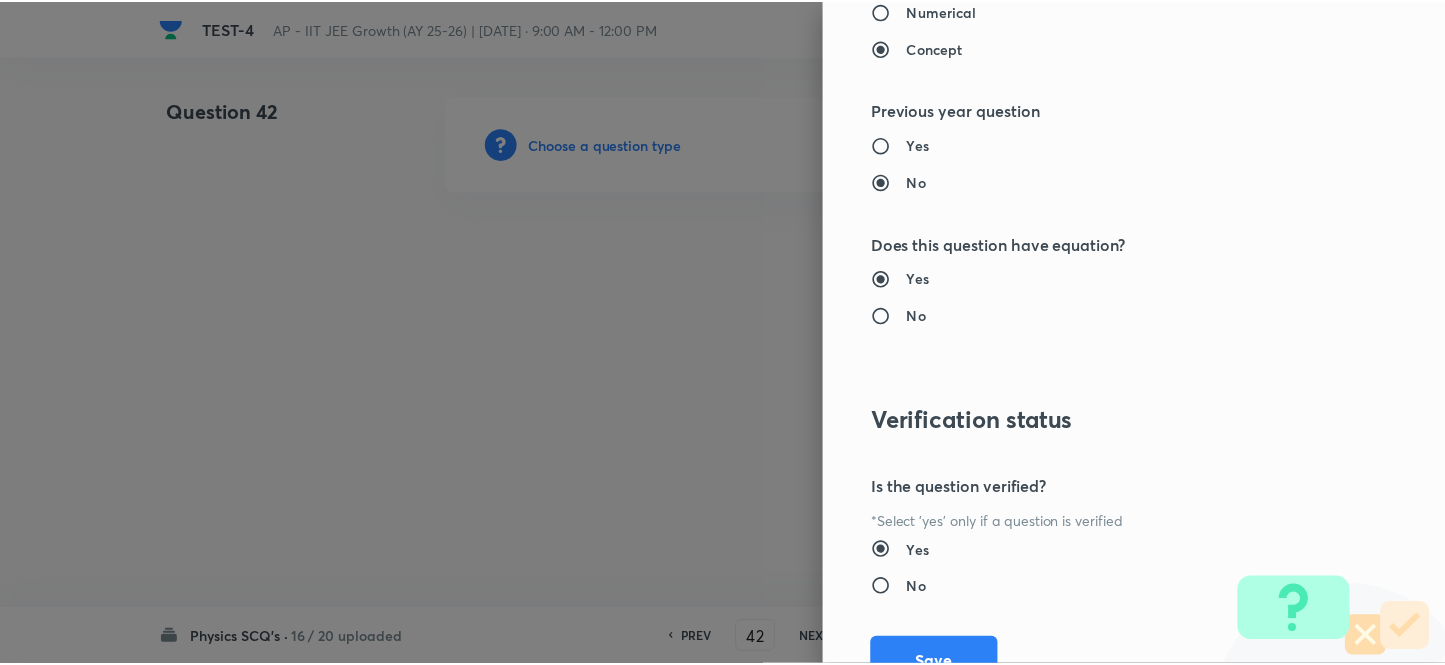 scroll, scrollTop: 2193, scrollLeft: 0, axis: vertical 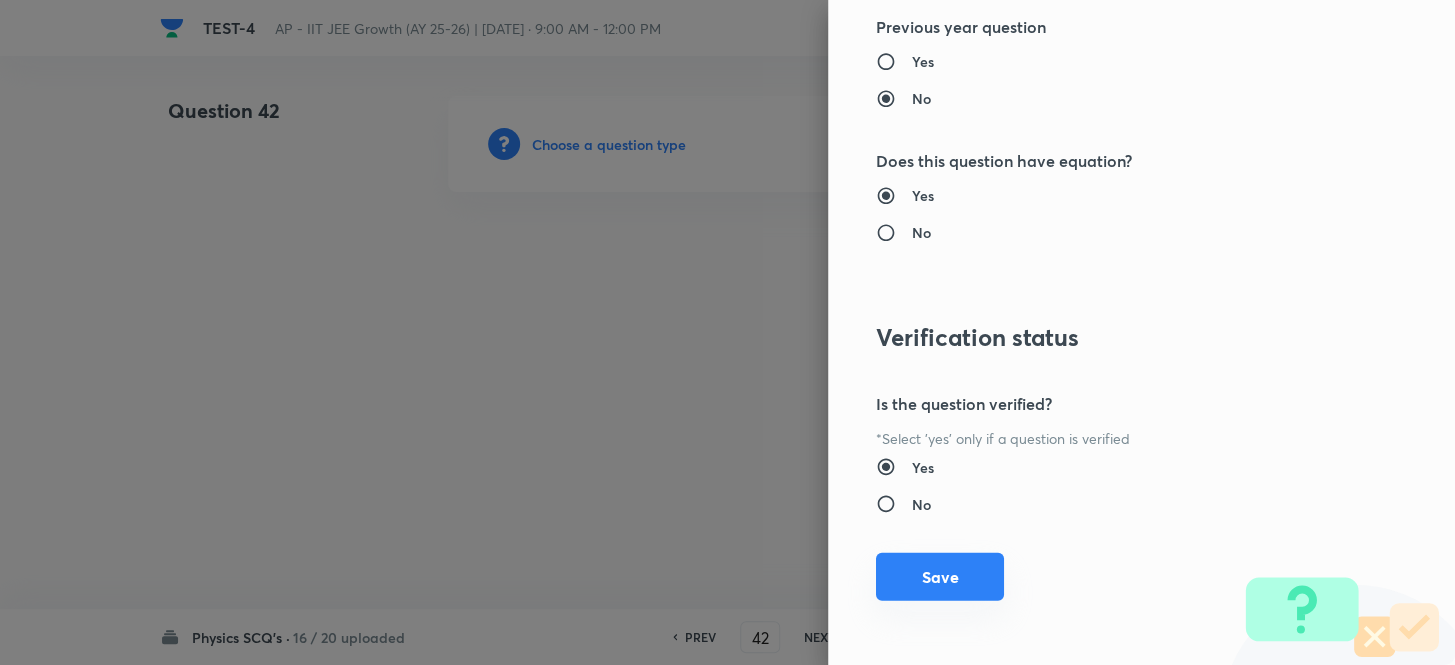click on "Save" at bounding box center [940, 577] 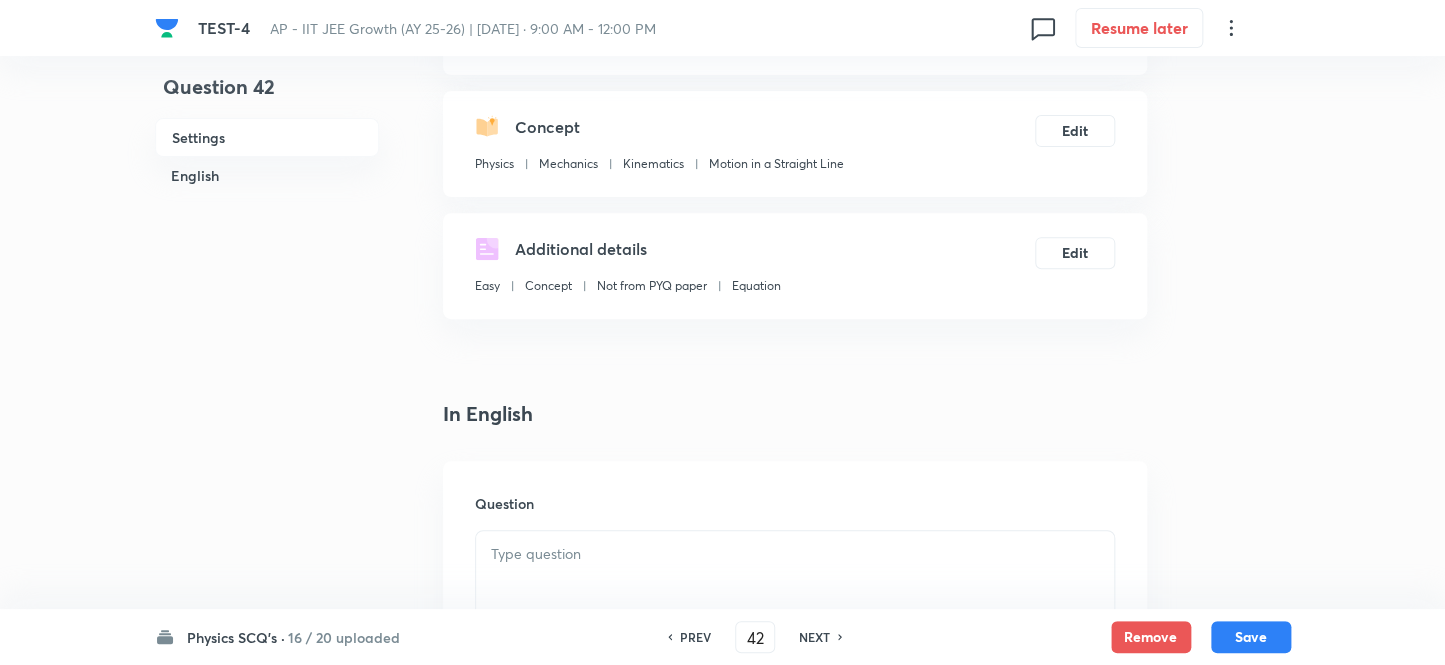 scroll, scrollTop: 363, scrollLeft: 0, axis: vertical 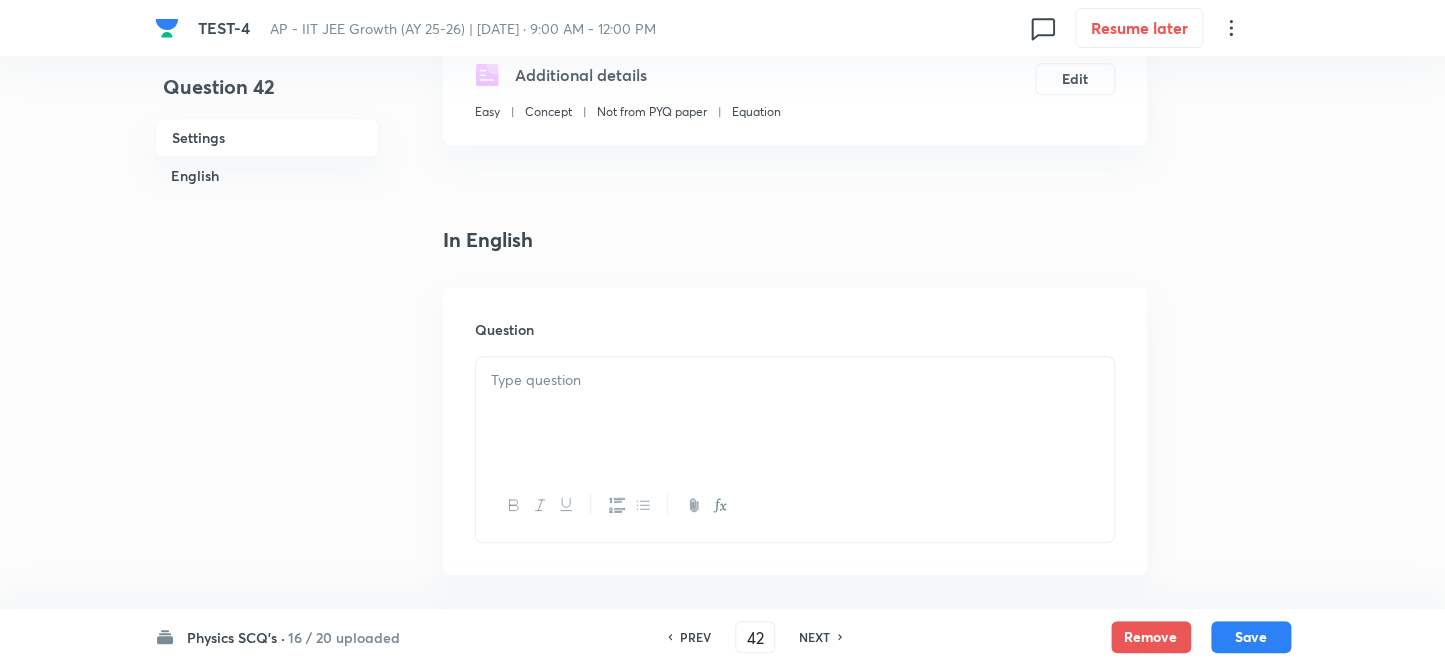 click at bounding box center [795, 380] 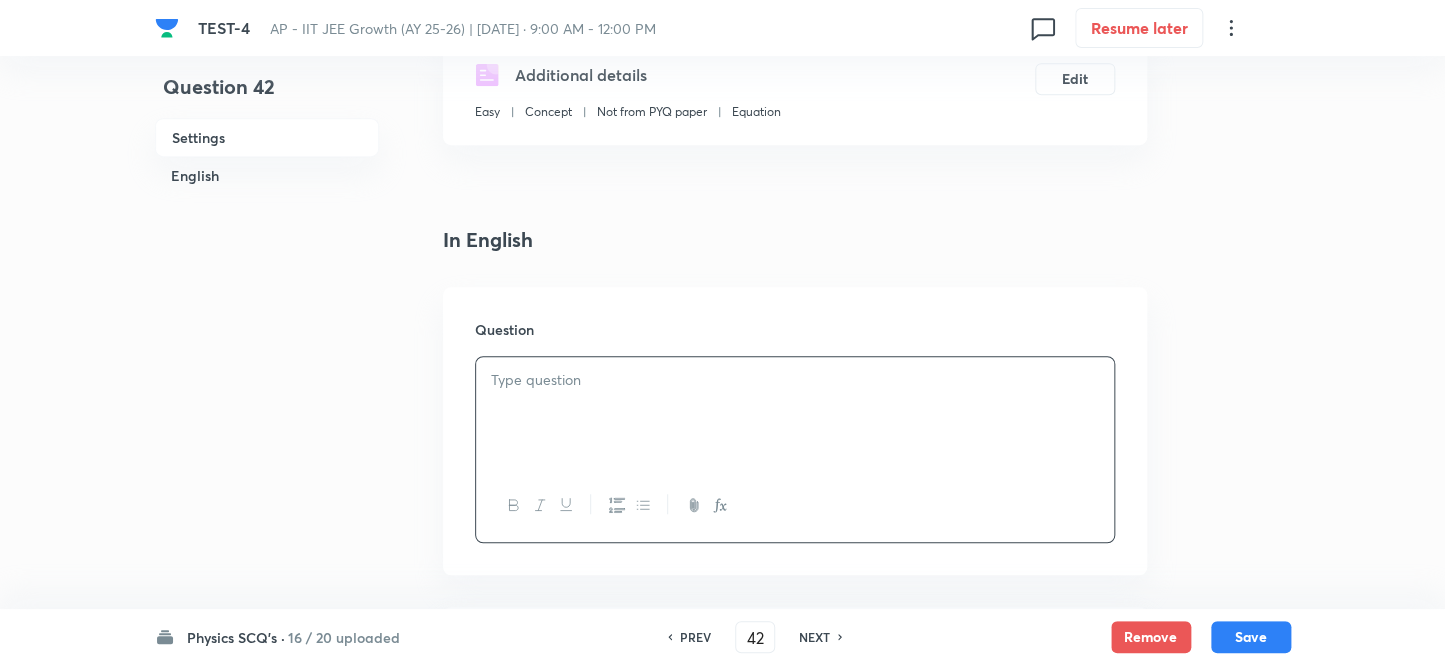 click at bounding box center (795, 380) 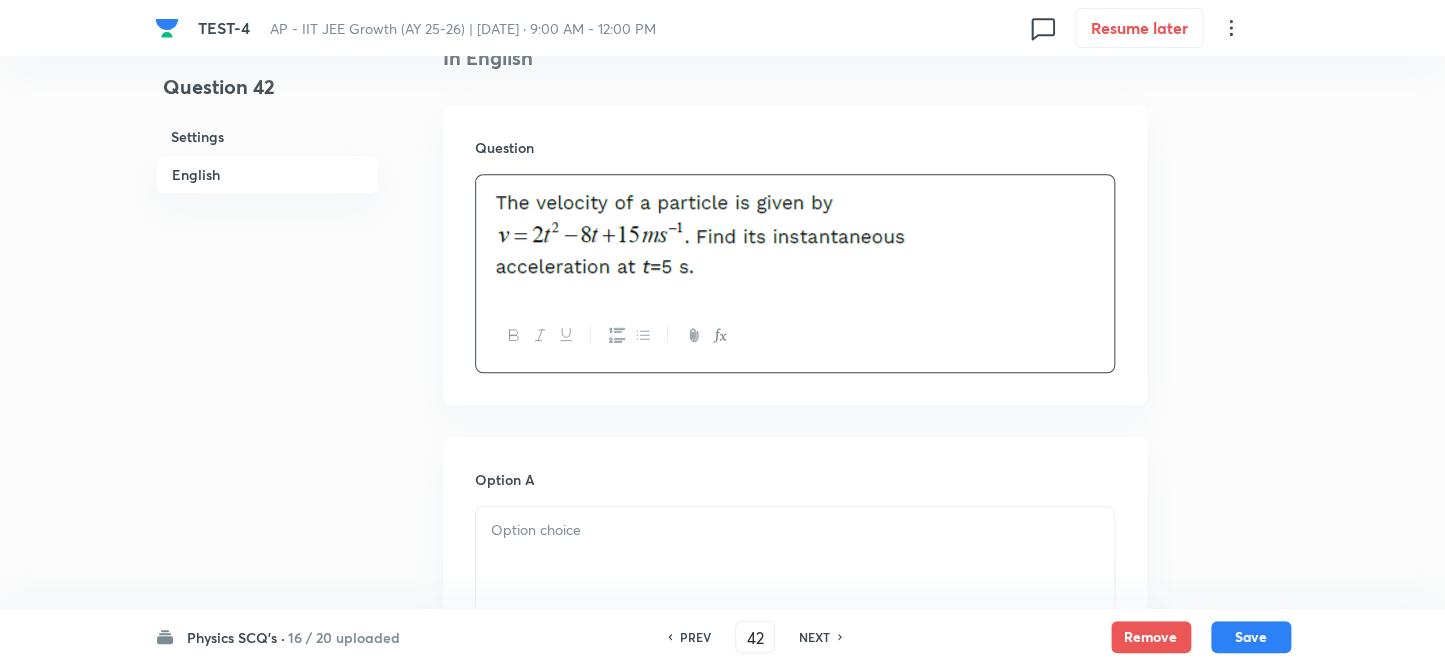 click at bounding box center [795, 563] 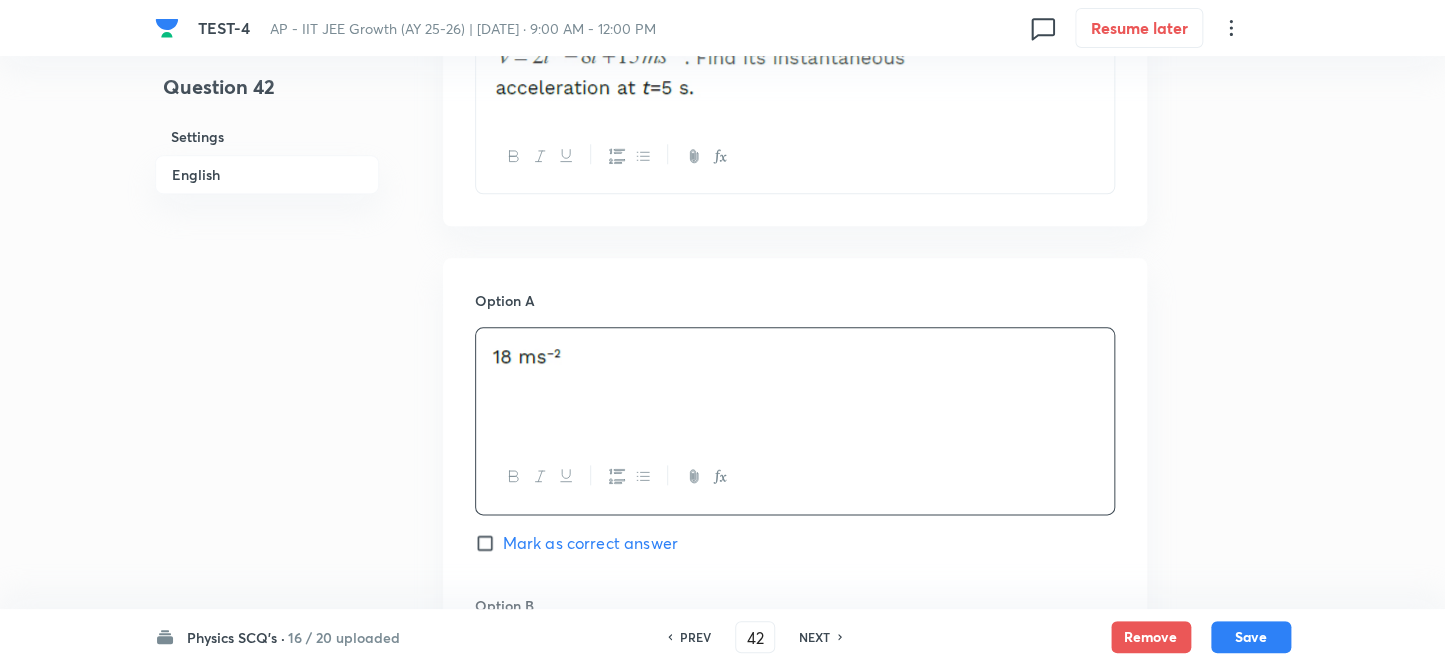 scroll, scrollTop: 909, scrollLeft: 0, axis: vertical 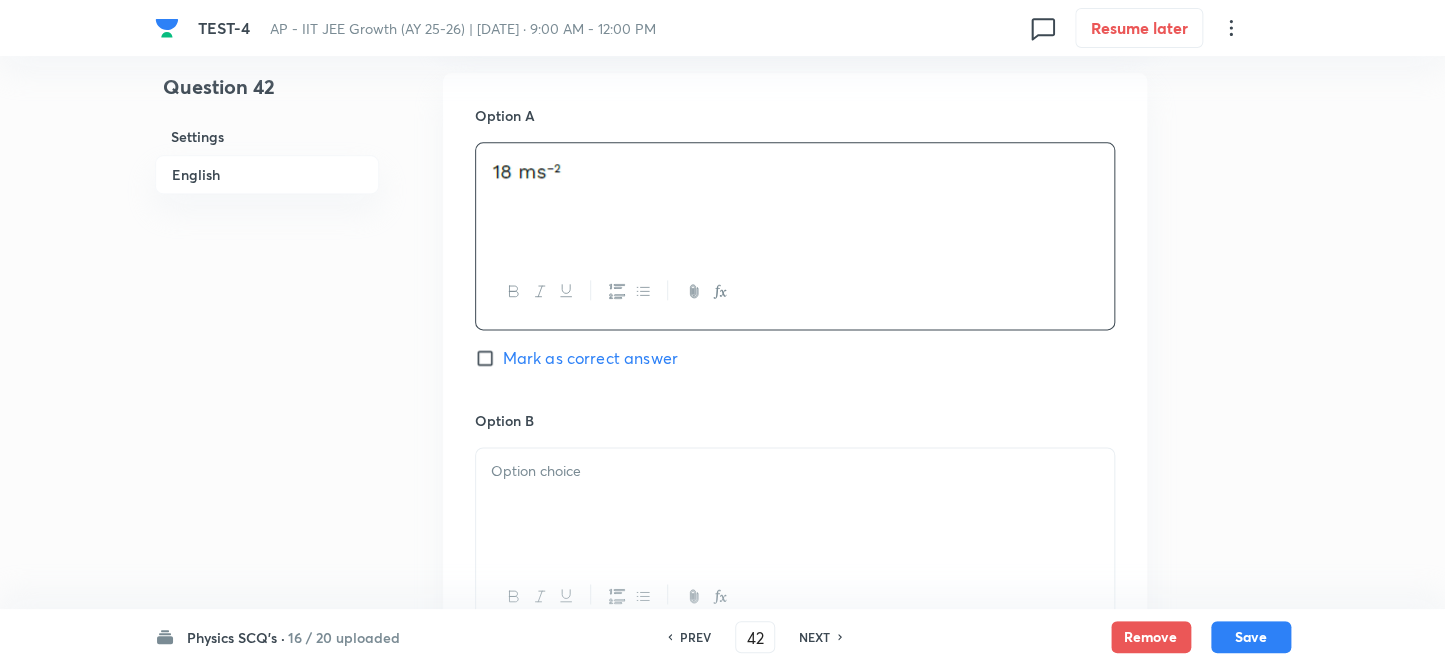 click at bounding box center [795, 471] 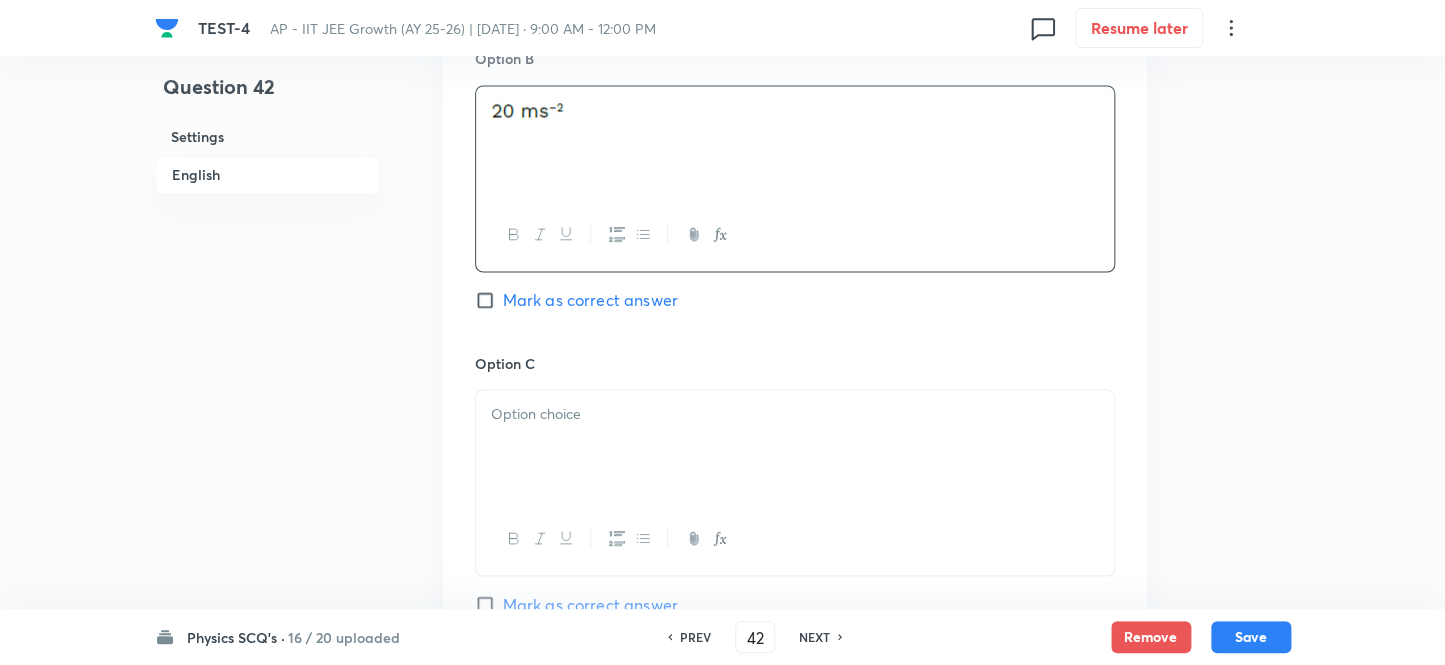 scroll, scrollTop: 1545, scrollLeft: 0, axis: vertical 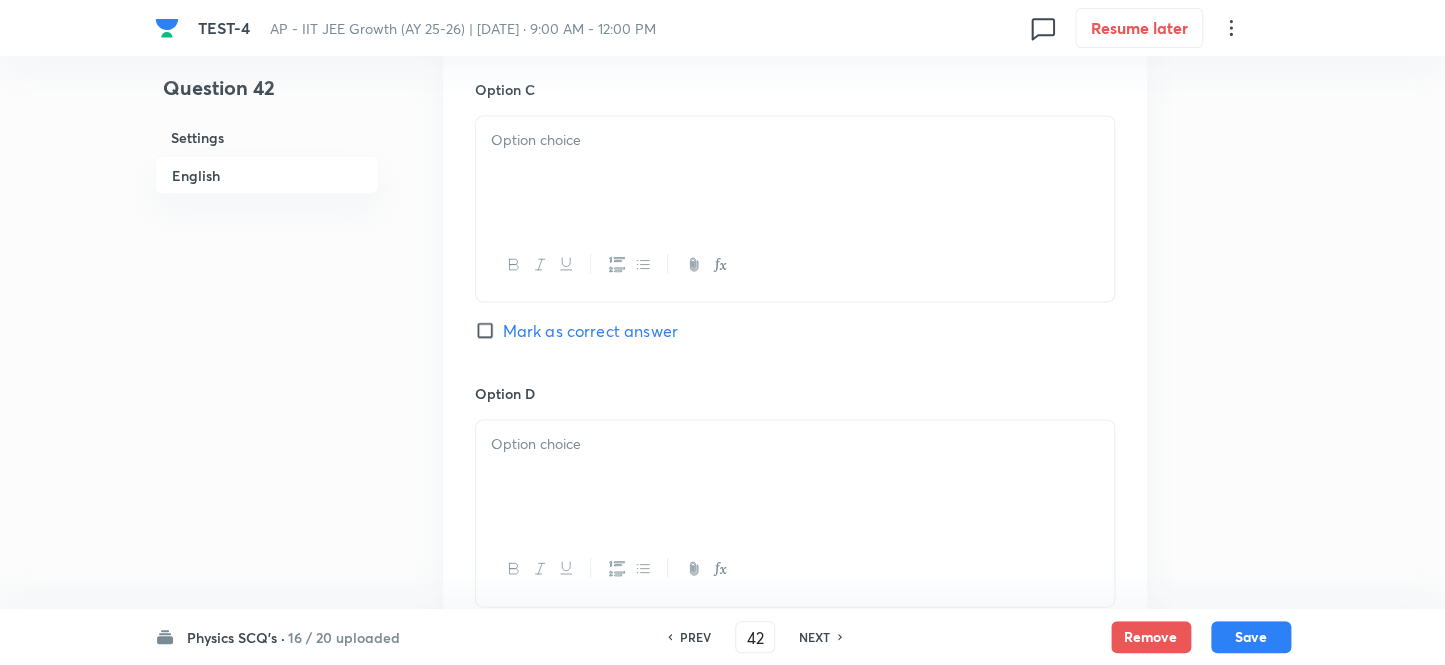 click at bounding box center [795, 172] 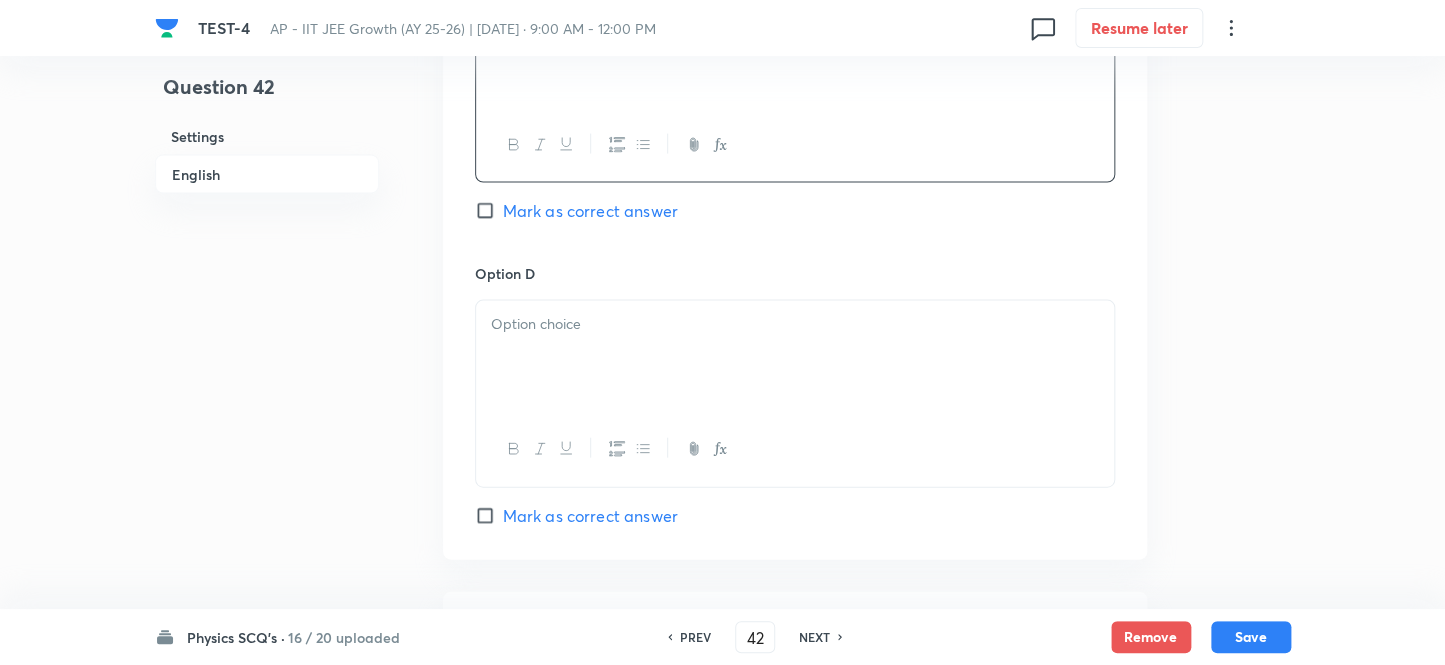 scroll, scrollTop: 1818, scrollLeft: 0, axis: vertical 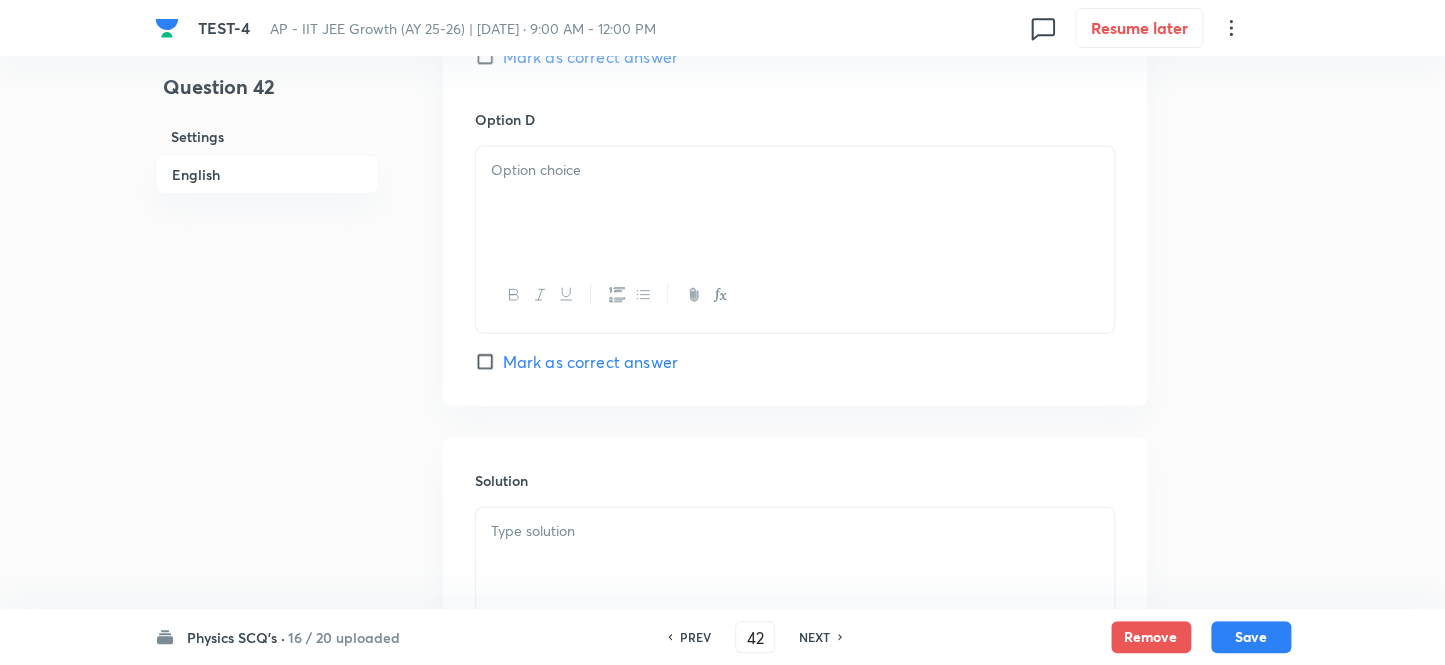 click at bounding box center [795, 203] 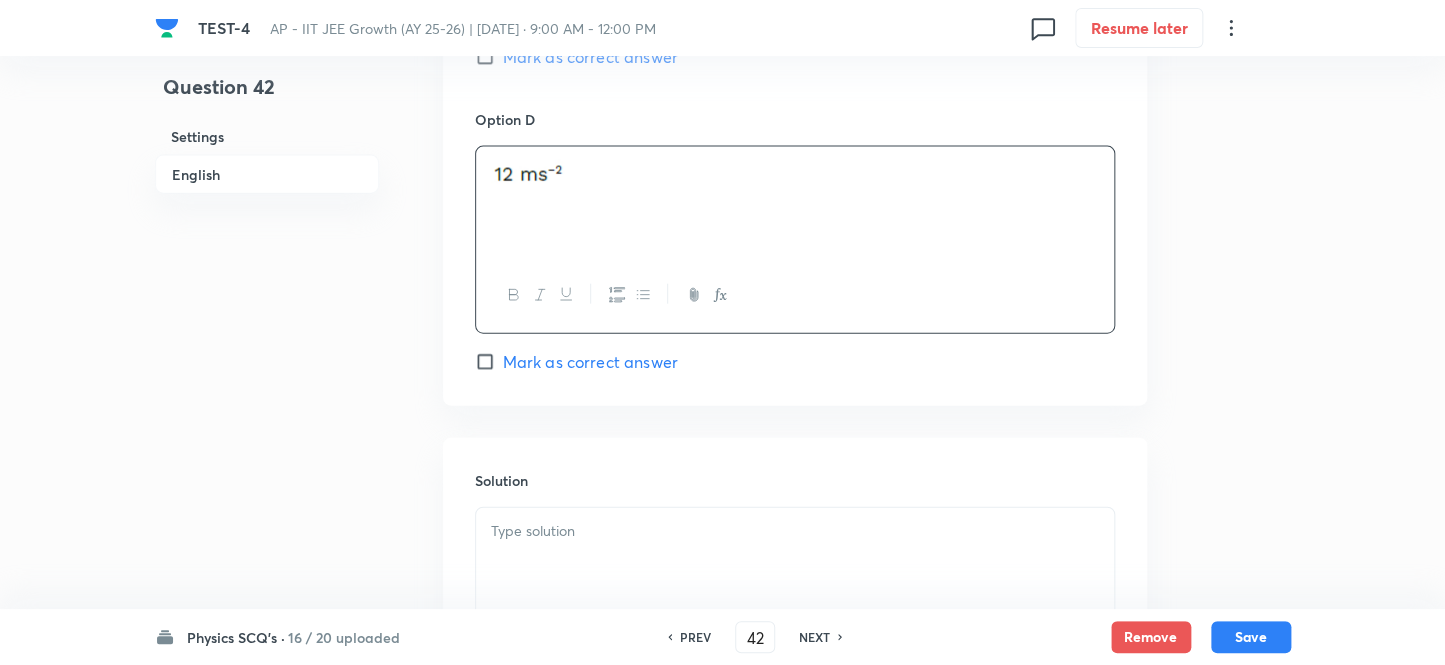 click on "Mark as correct answer" at bounding box center (489, 362) 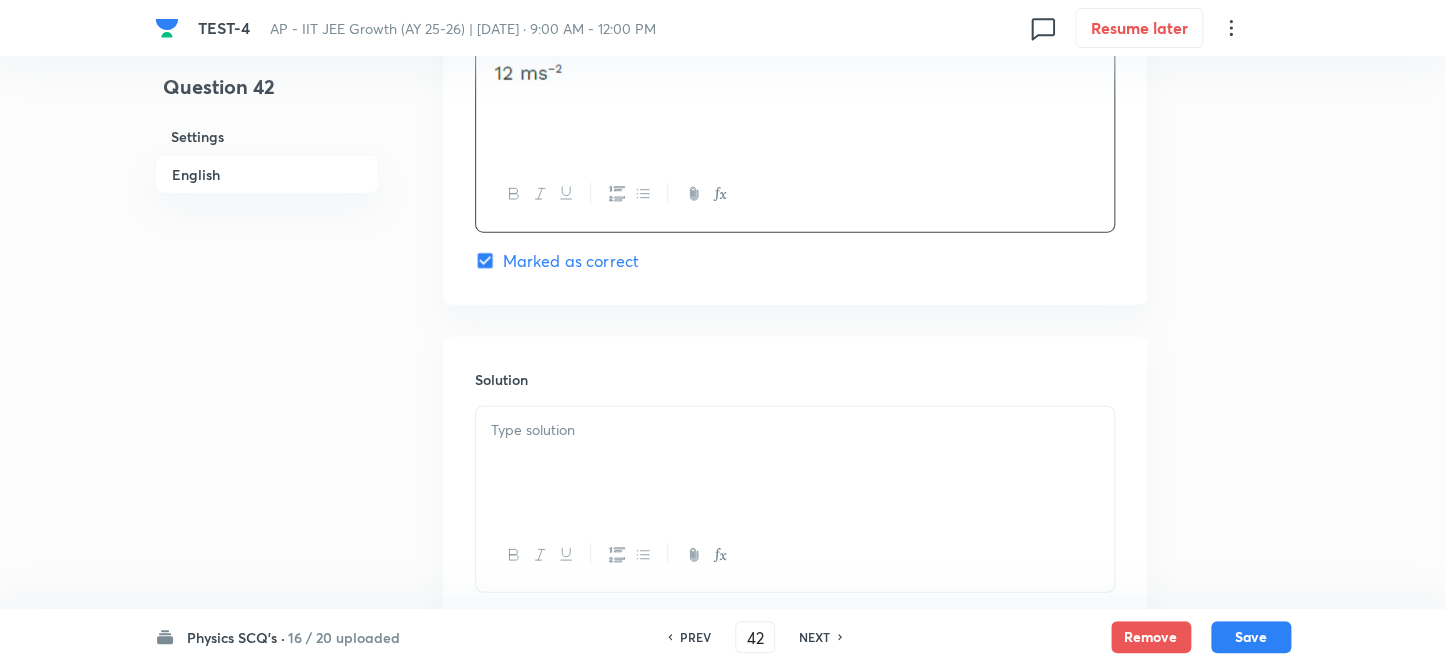 scroll, scrollTop: 2057, scrollLeft: 0, axis: vertical 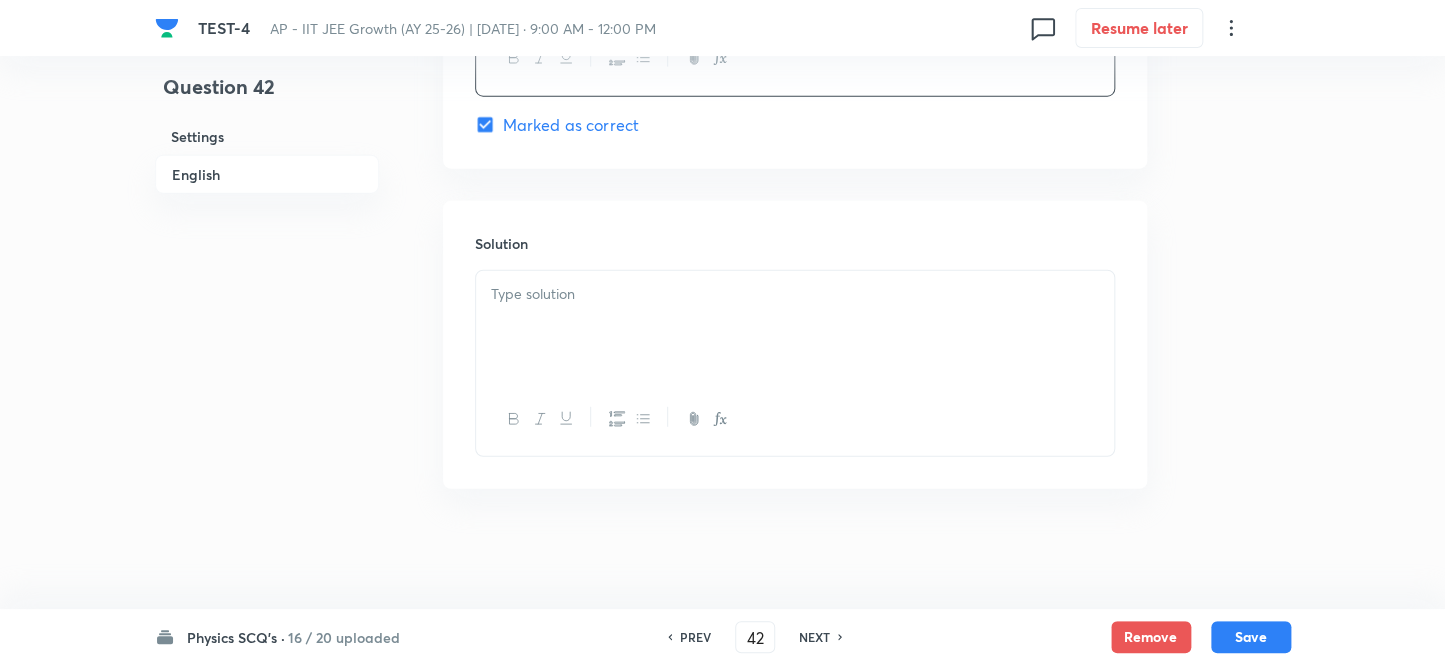 click at bounding box center [795, 294] 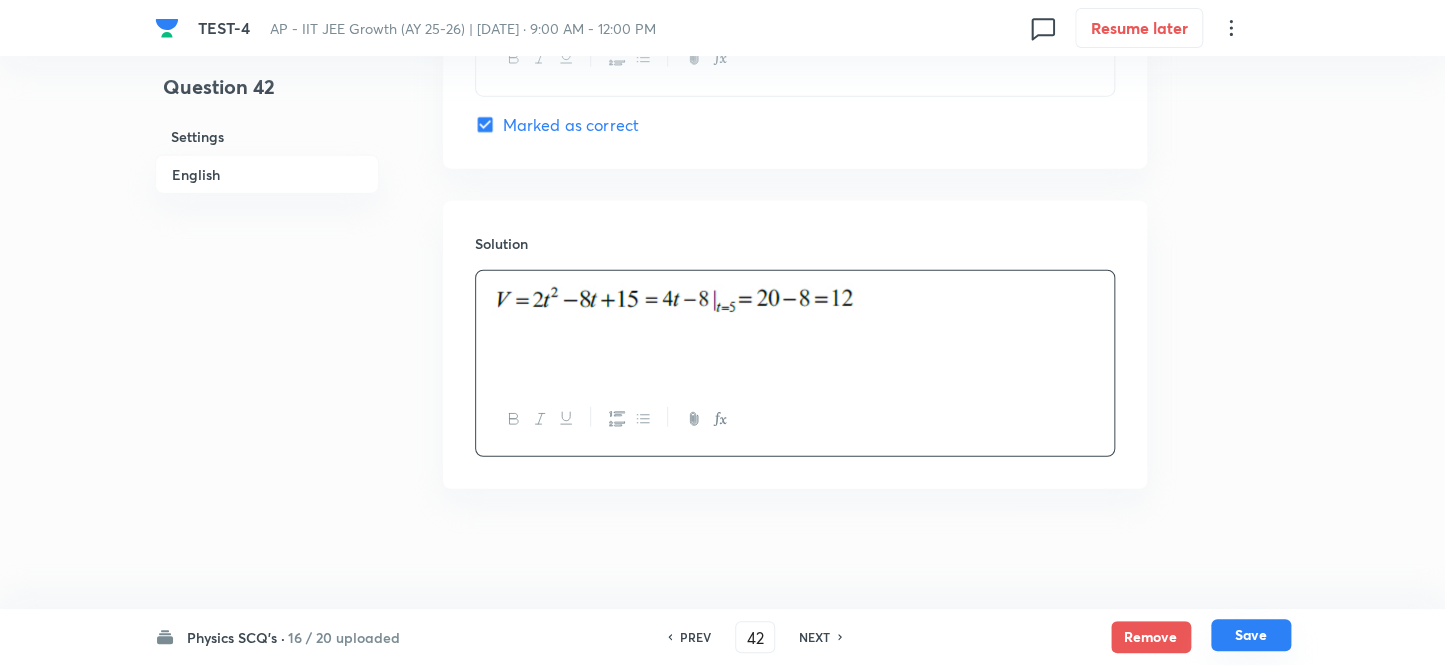 click on "Save" at bounding box center (1251, 635) 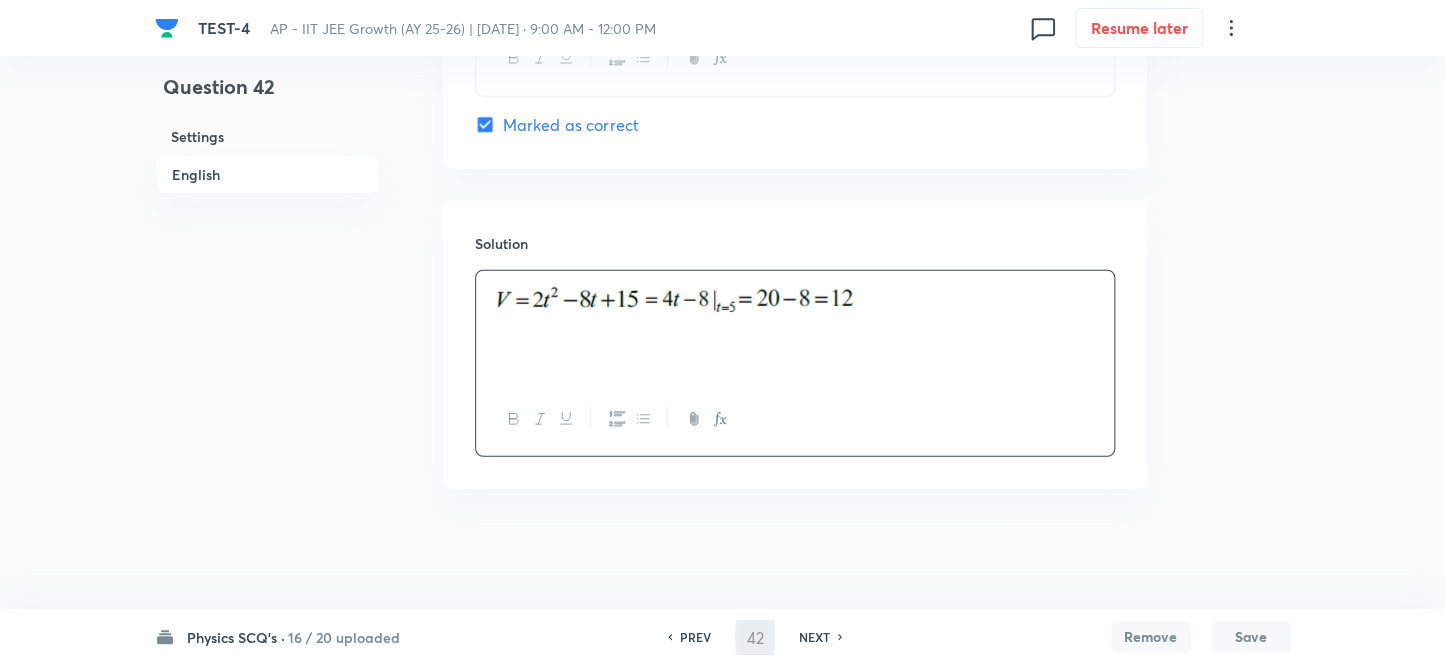 type on "43" 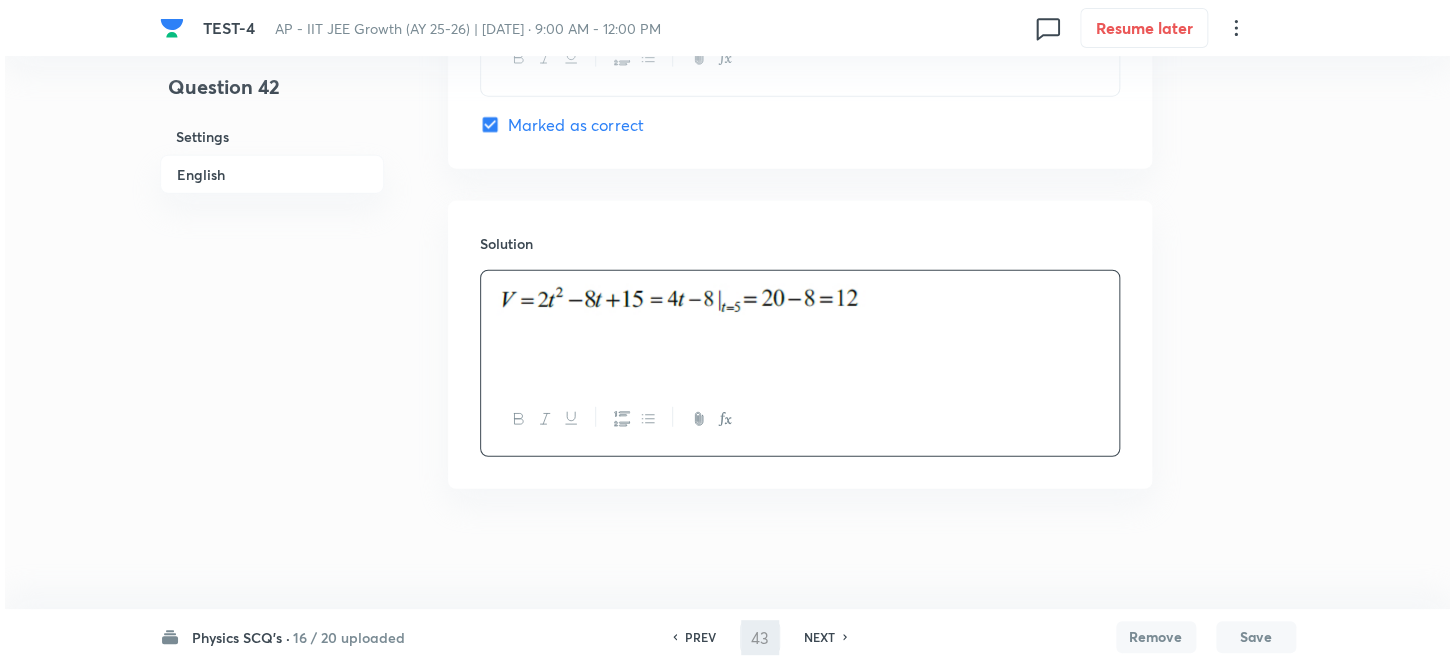 scroll, scrollTop: 0, scrollLeft: 0, axis: both 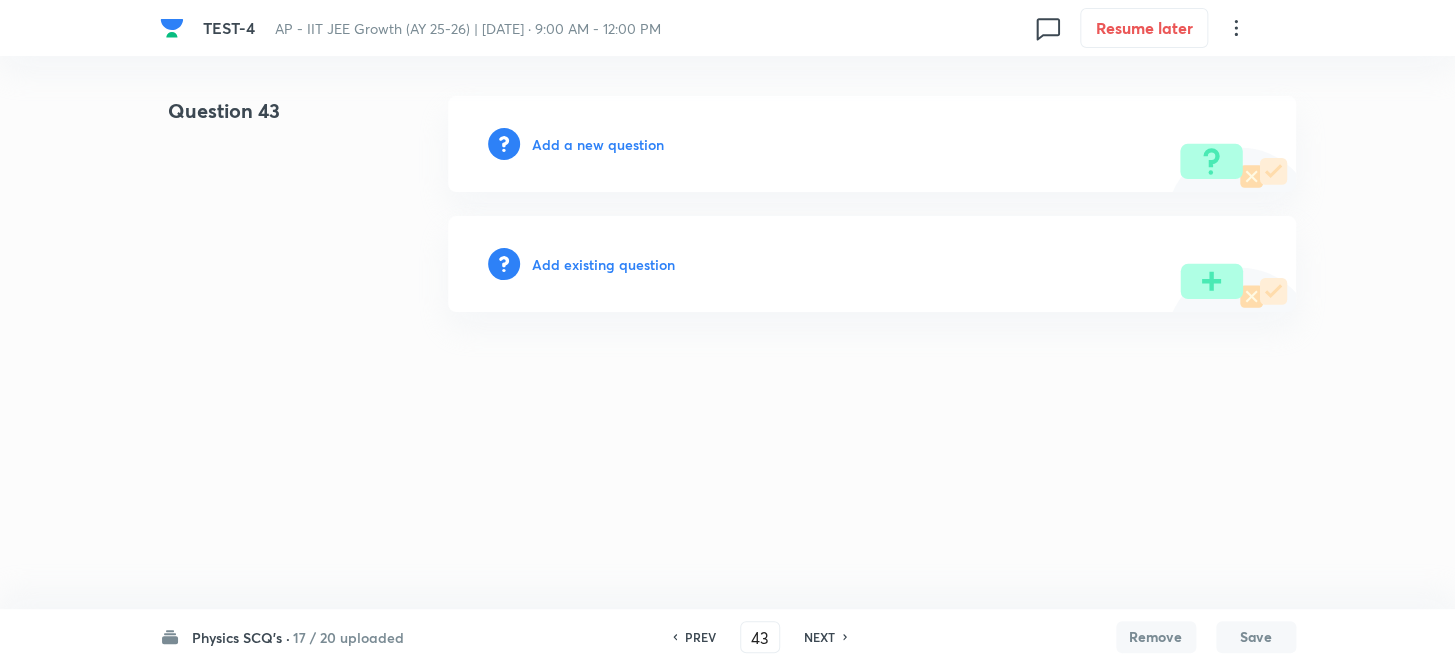 click on "Add a new question" at bounding box center [598, 144] 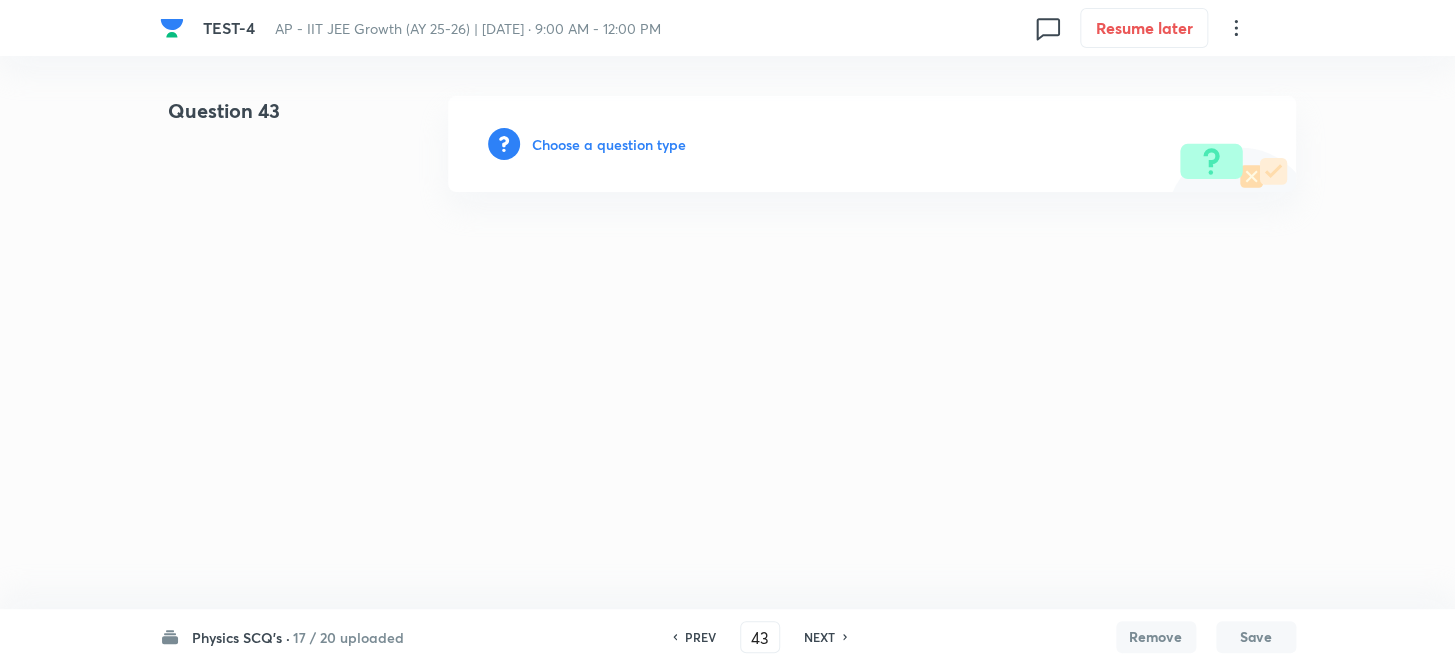 click on "Choose a question type" at bounding box center [609, 144] 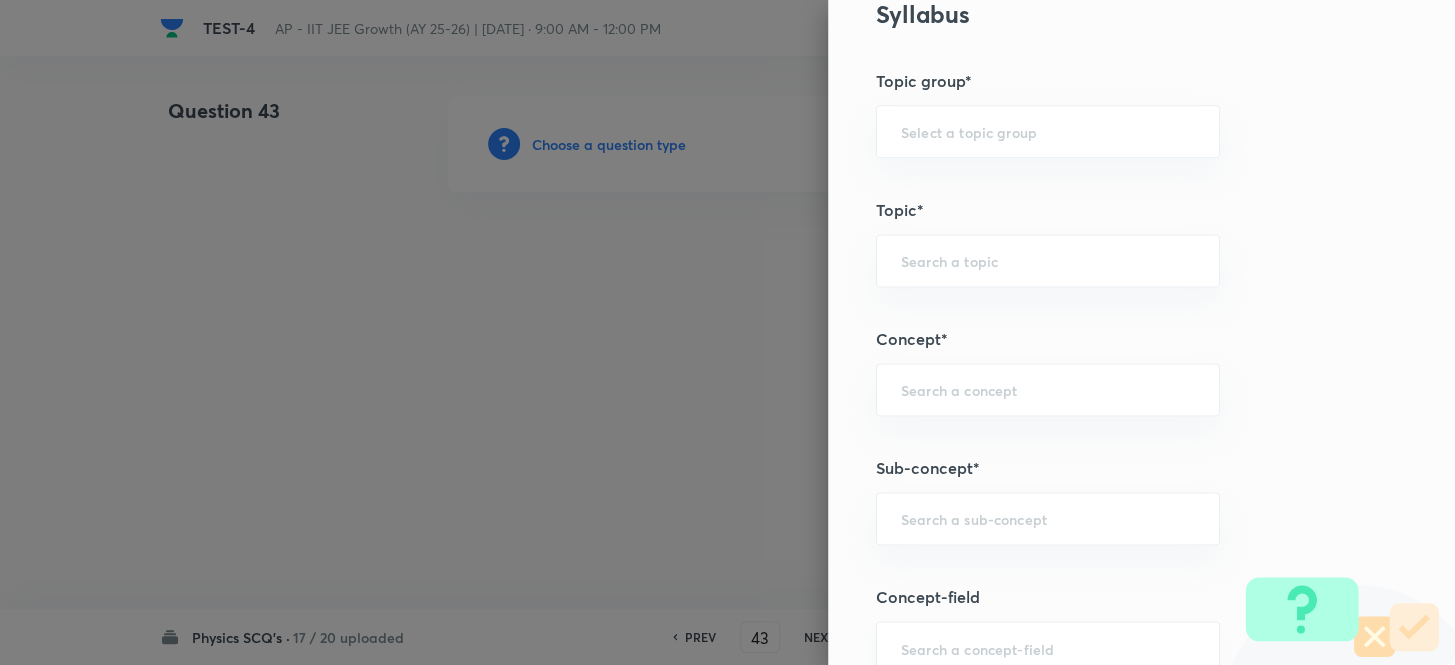 scroll, scrollTop: 1181, scrollLeft: 0, axis: vertical 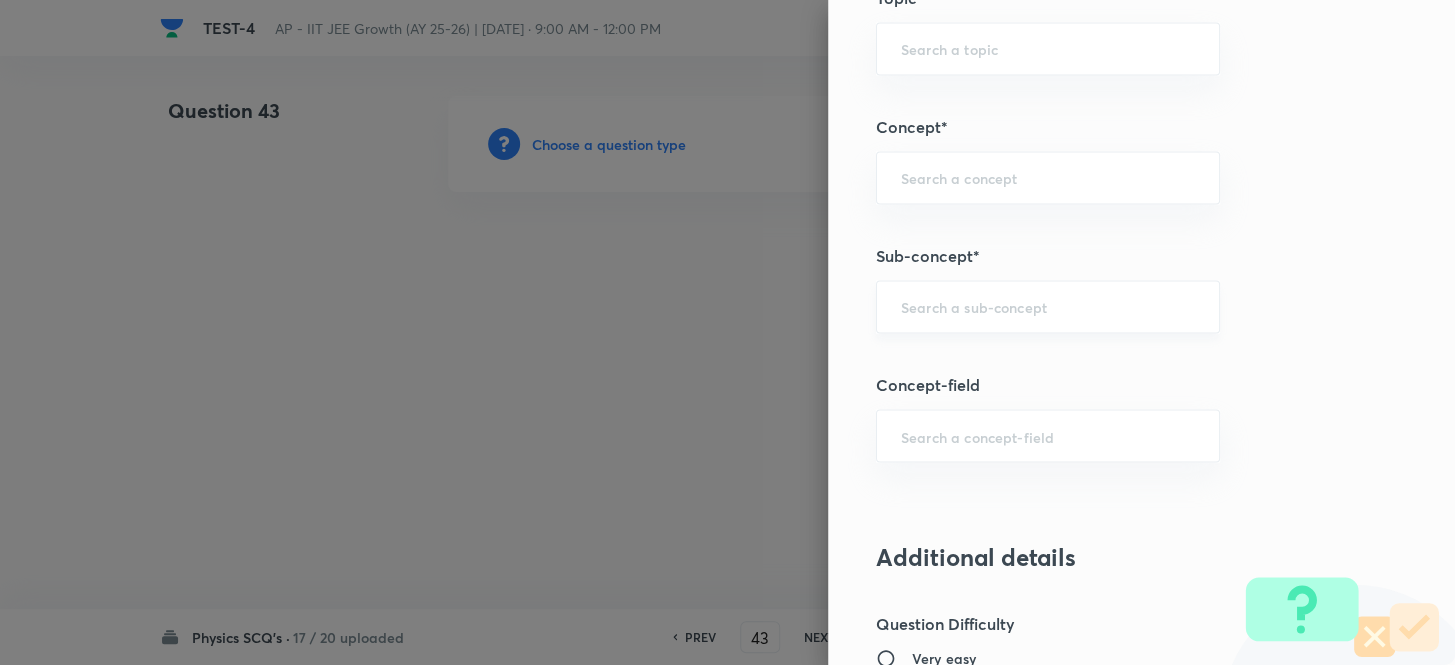 click at bounding box center (1048, 306) 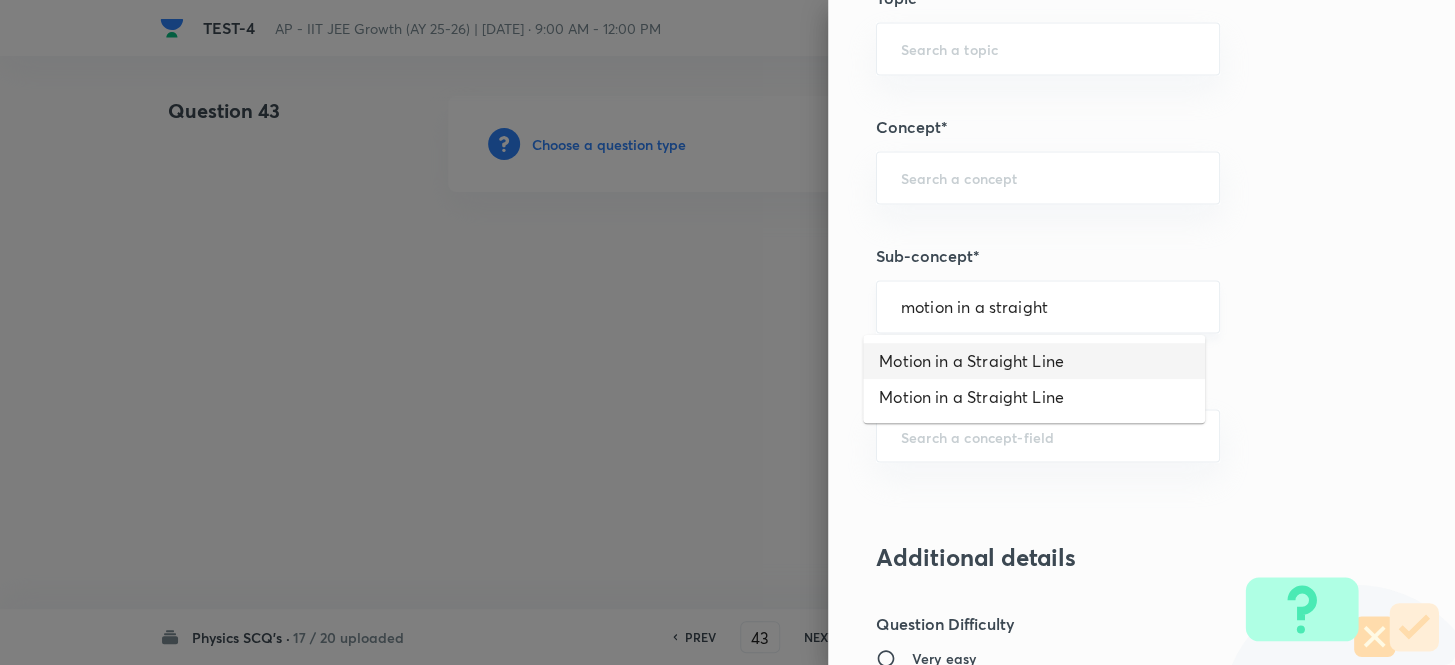 type on "Motion in a Straight Line" 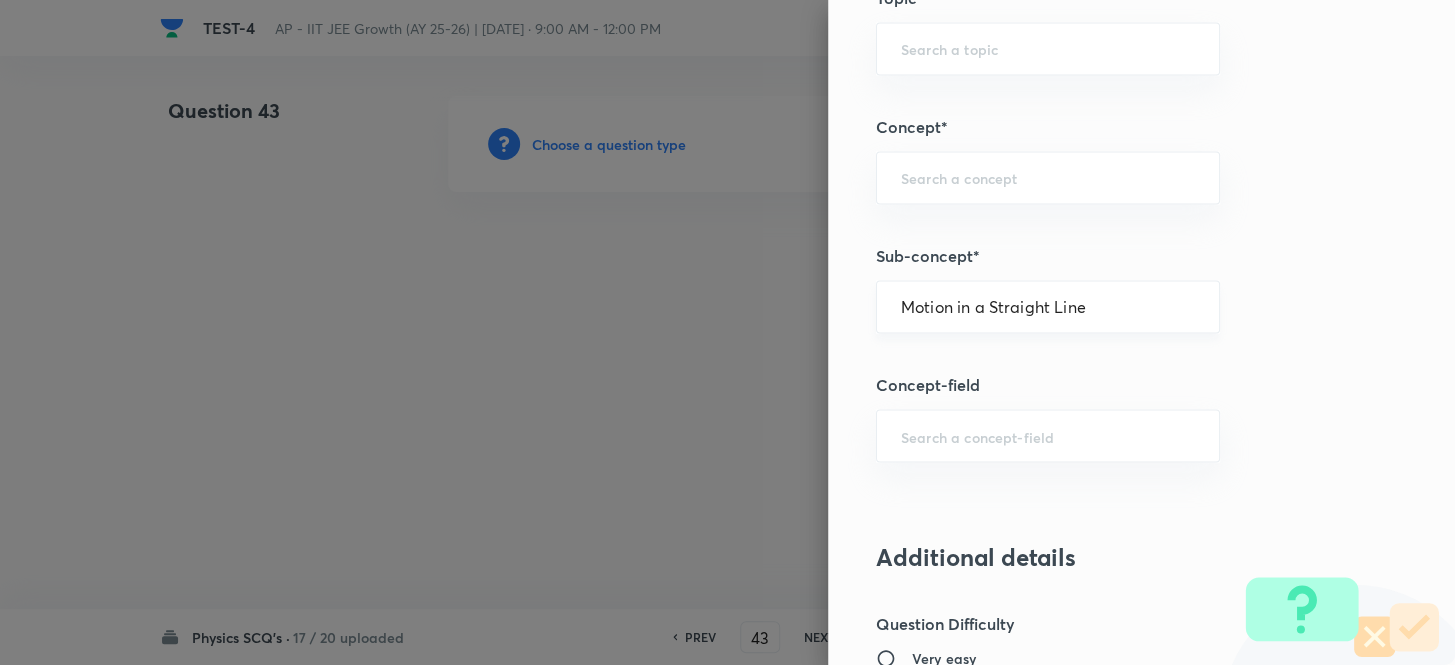 type on "Physics" 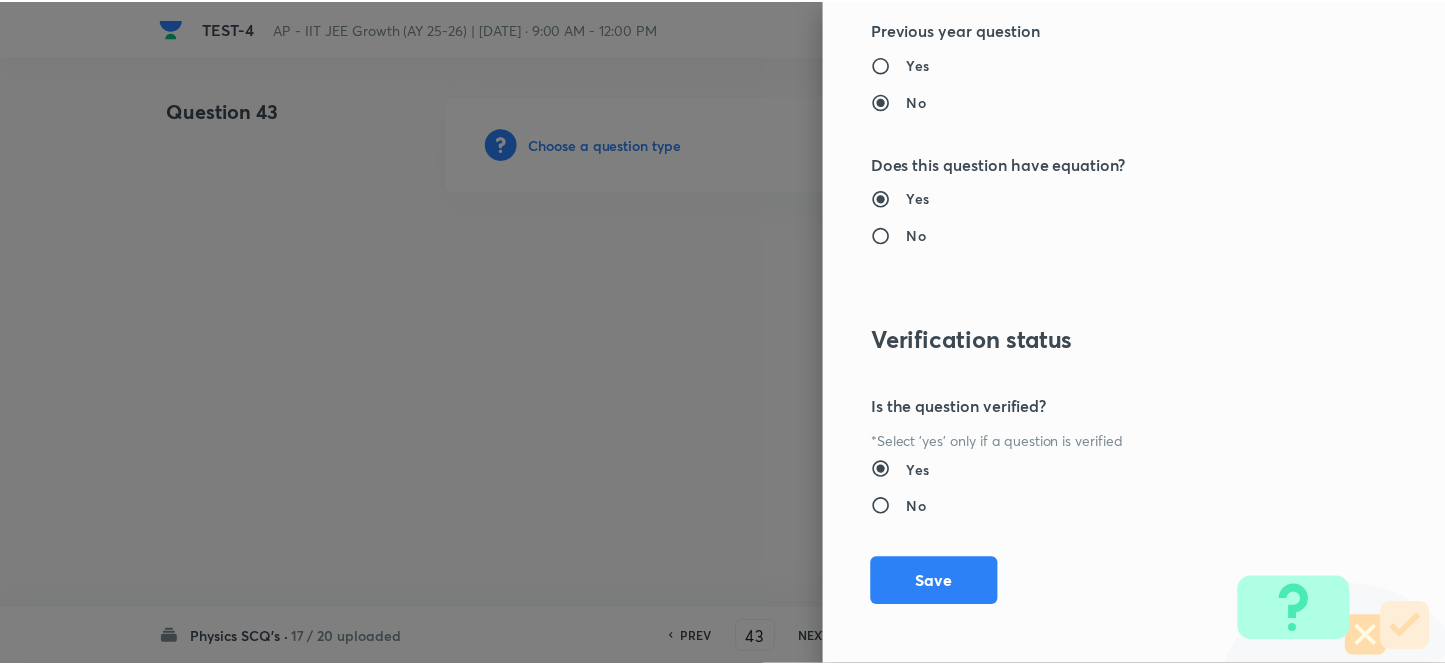 scroll, scrollTop: 2193, scrollLeft: 0, axis: vertical 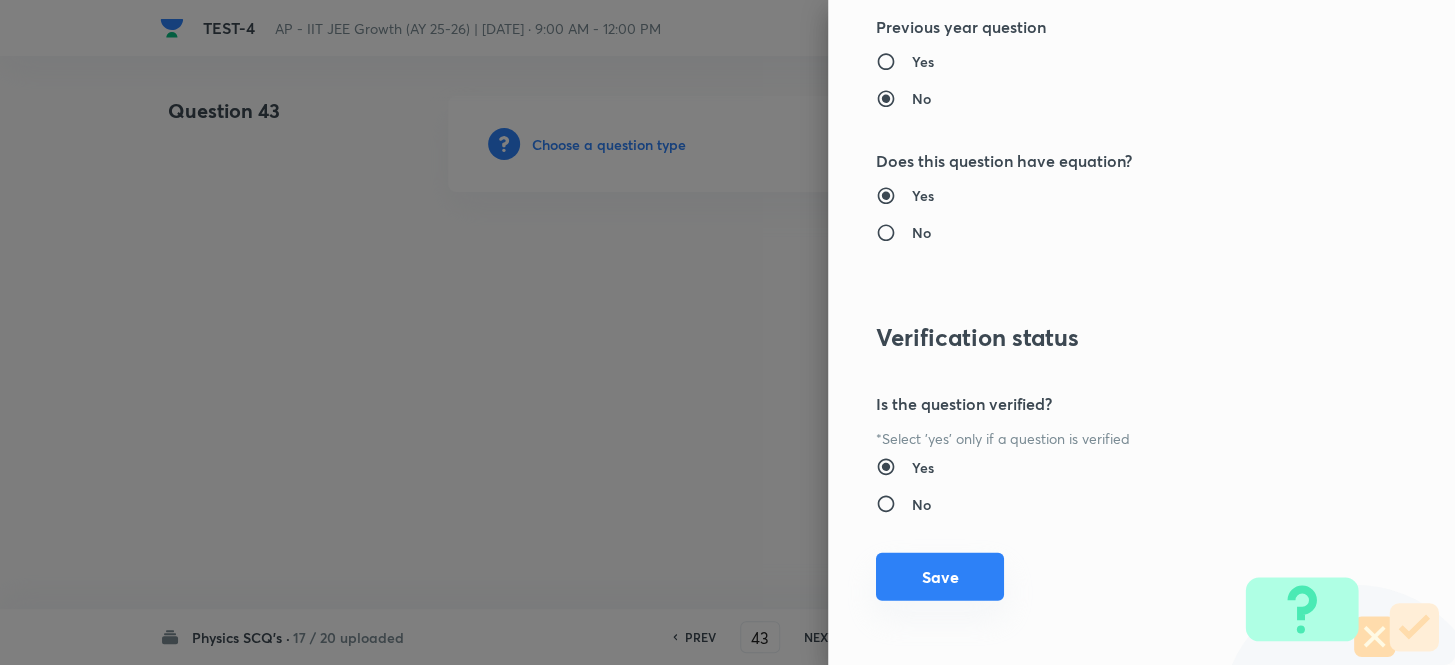 click on "Save" at bounding box center [940, 577] 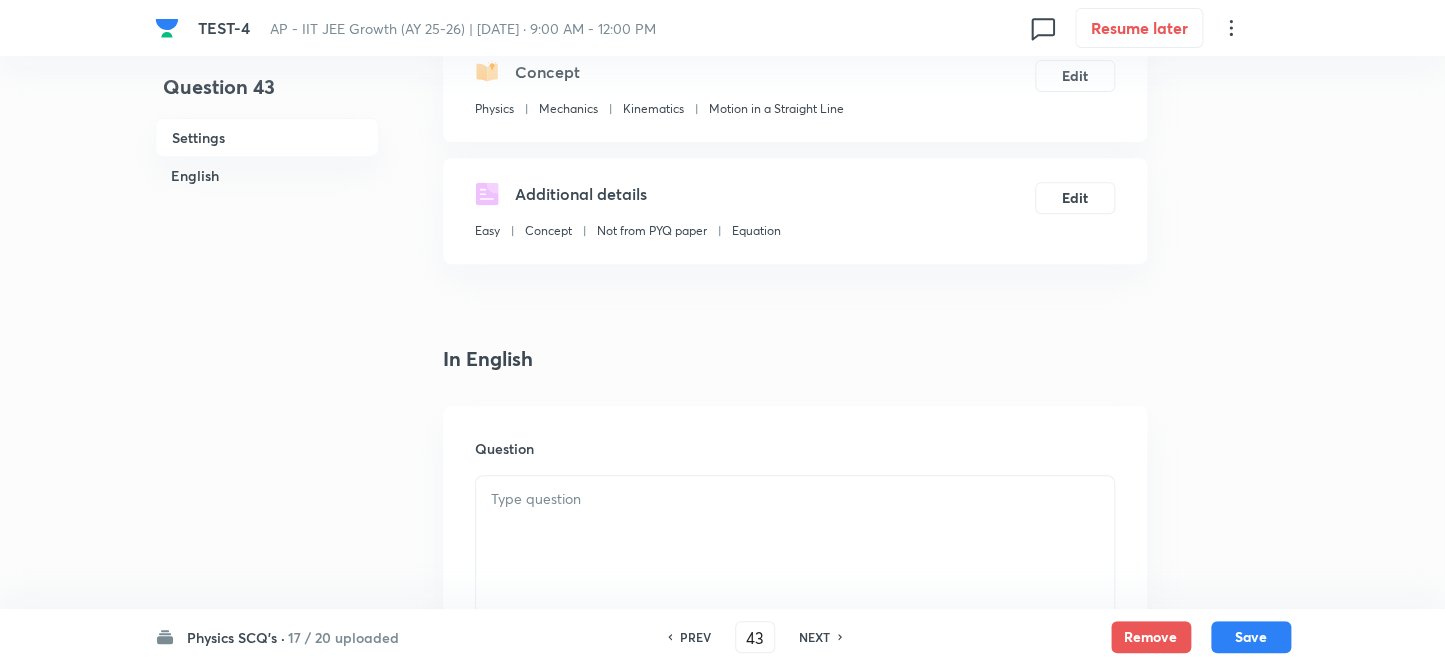 scroll, scrollTop: 454, scrollLeft: 0, axis: vertical 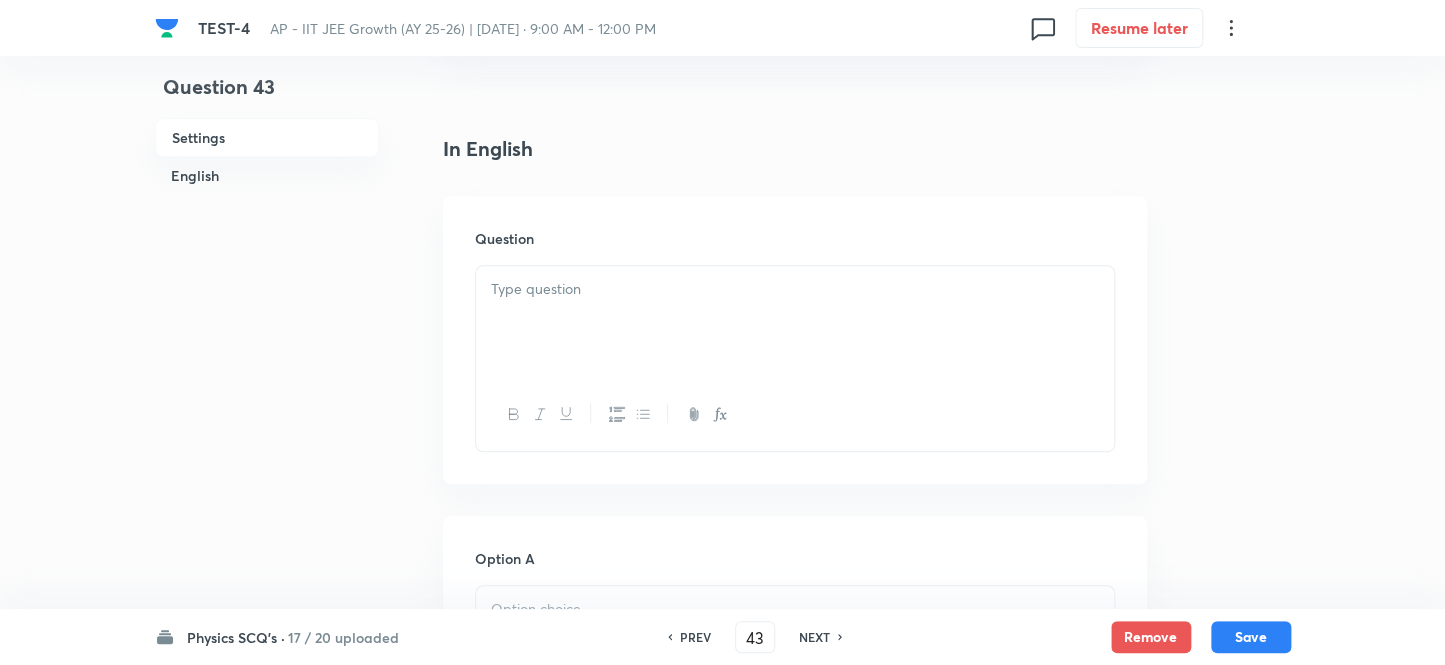 click at bounding box center [795, 289] 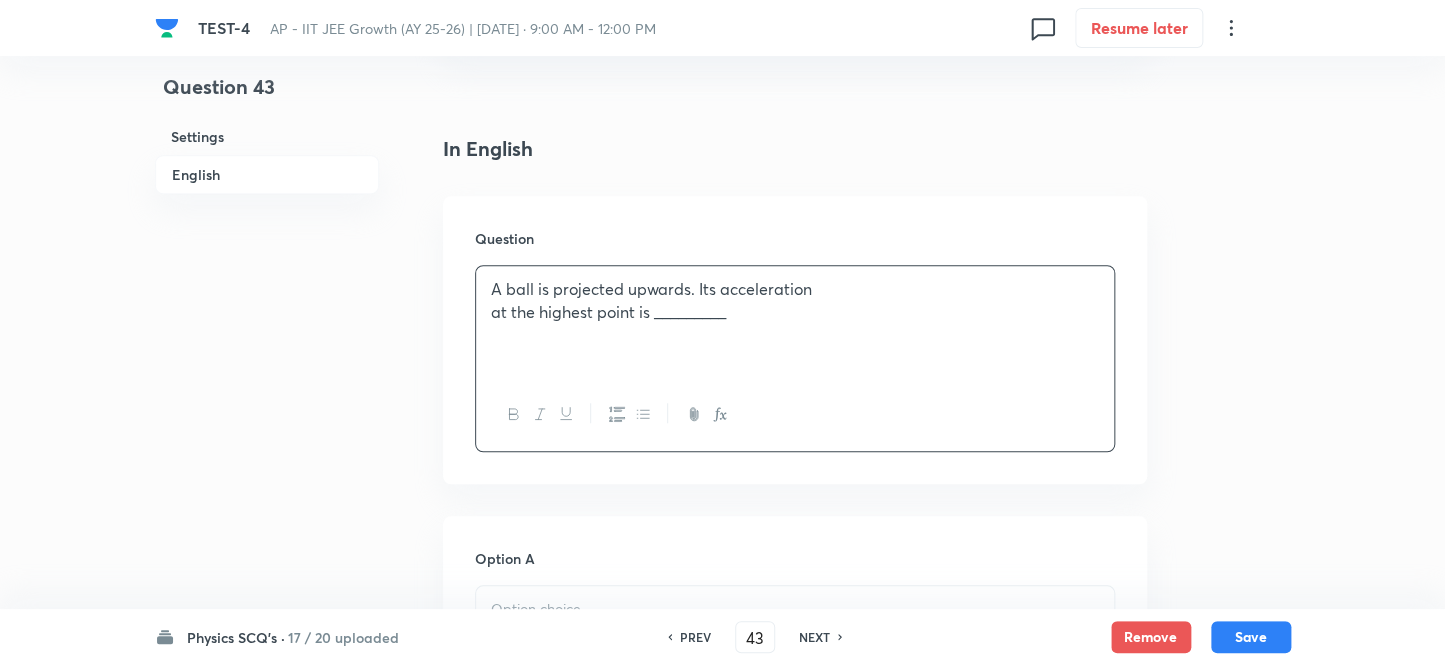 scroll, scrollTop: 727, scrollLeft: 0, axis: vertical 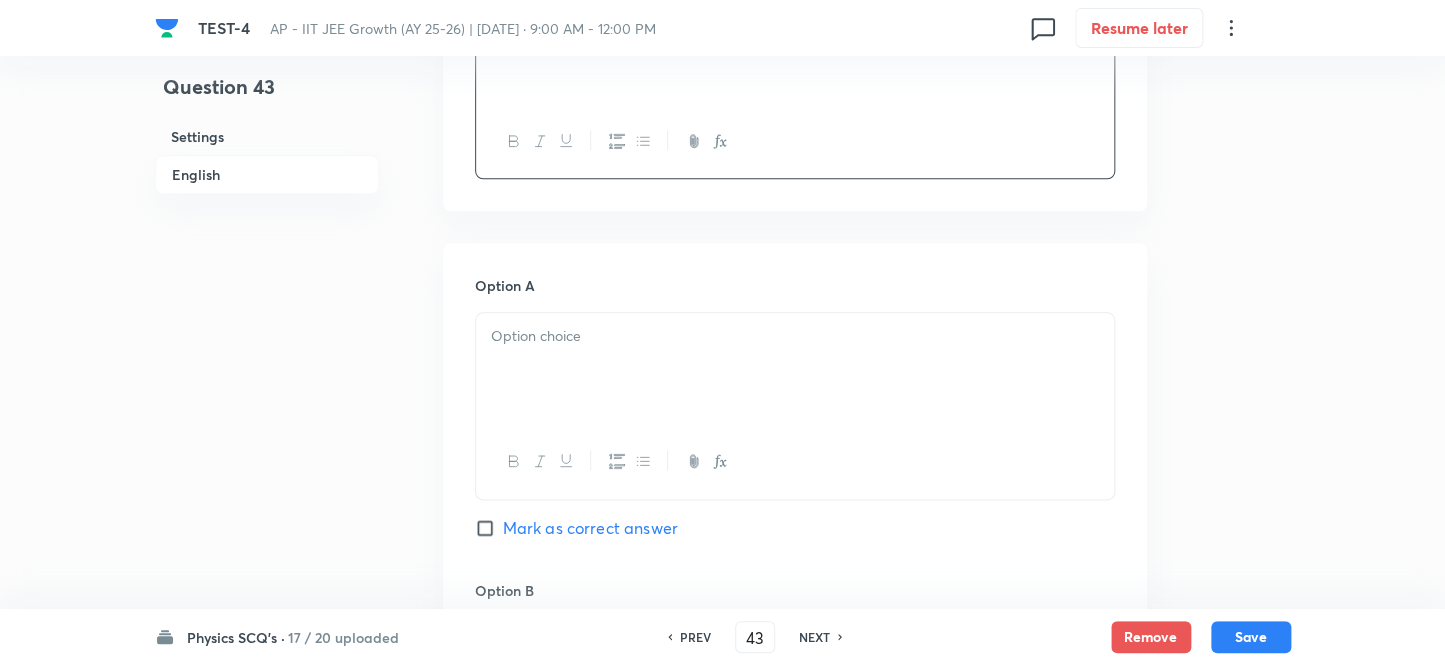 click at bounding box center (795, 369) 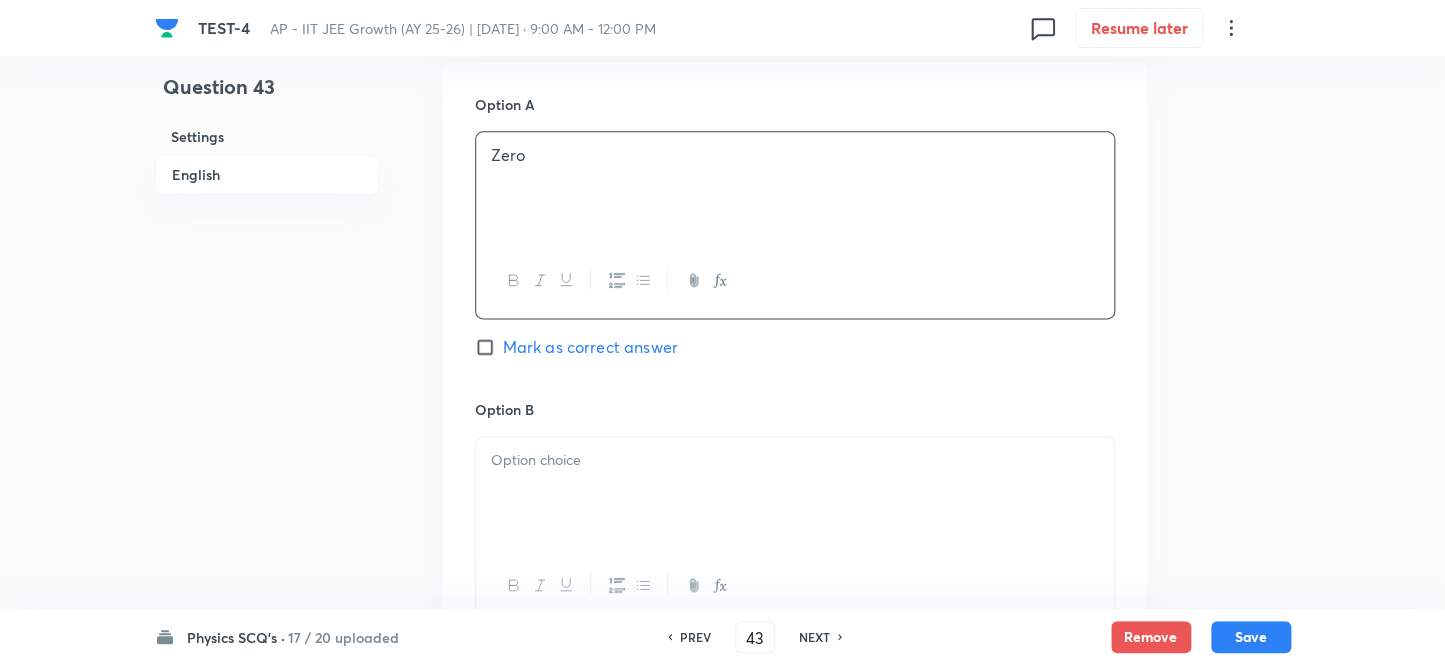 scroll, scrollTop: 909, scrollLeft: 0, axis: vertical 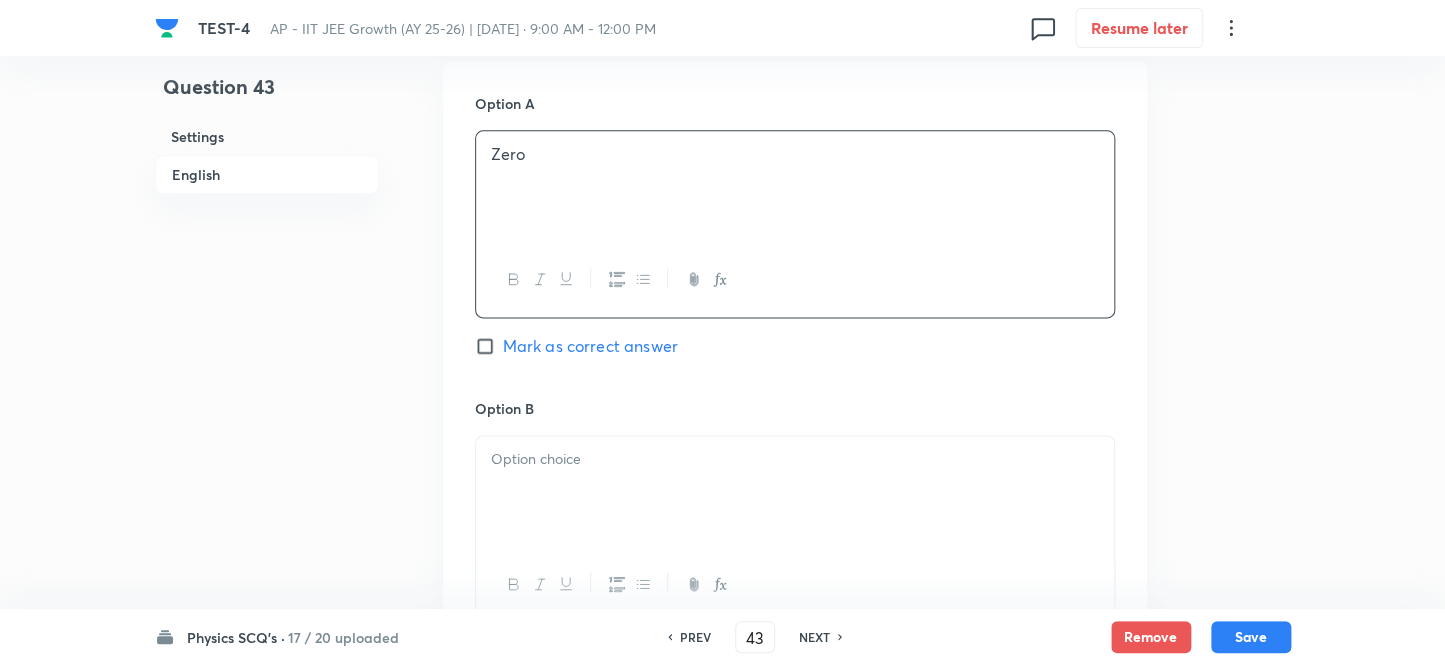 click at bounding box center [795, 528] 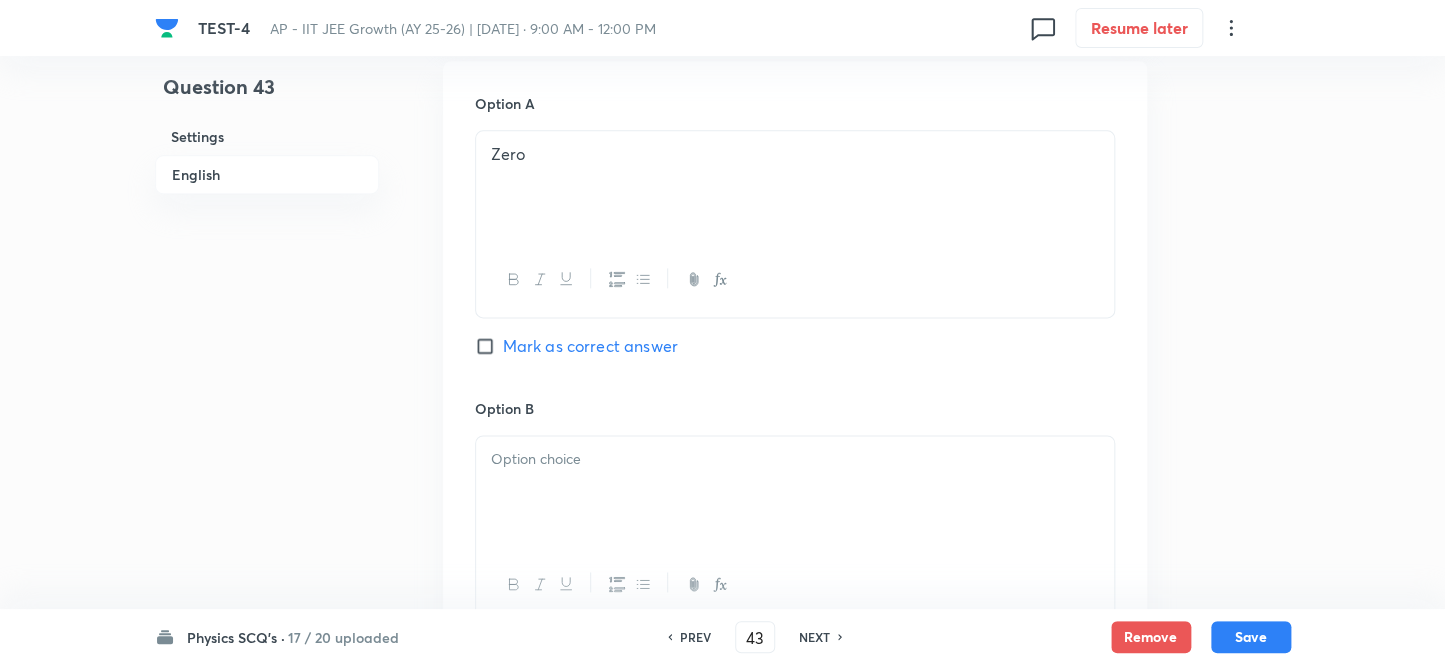 click at bounding box center [795, 492] 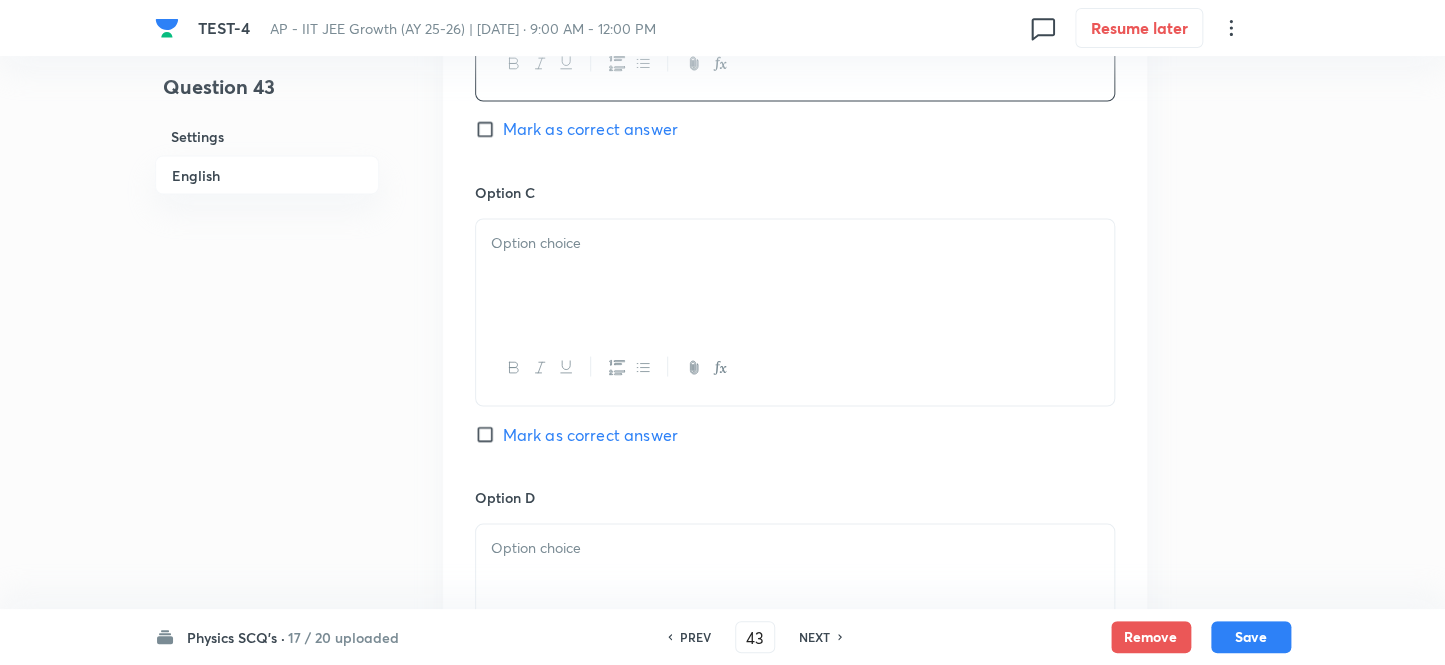 scroll, scrollTop: 1454, scrollLeft: 0, axis: vertical 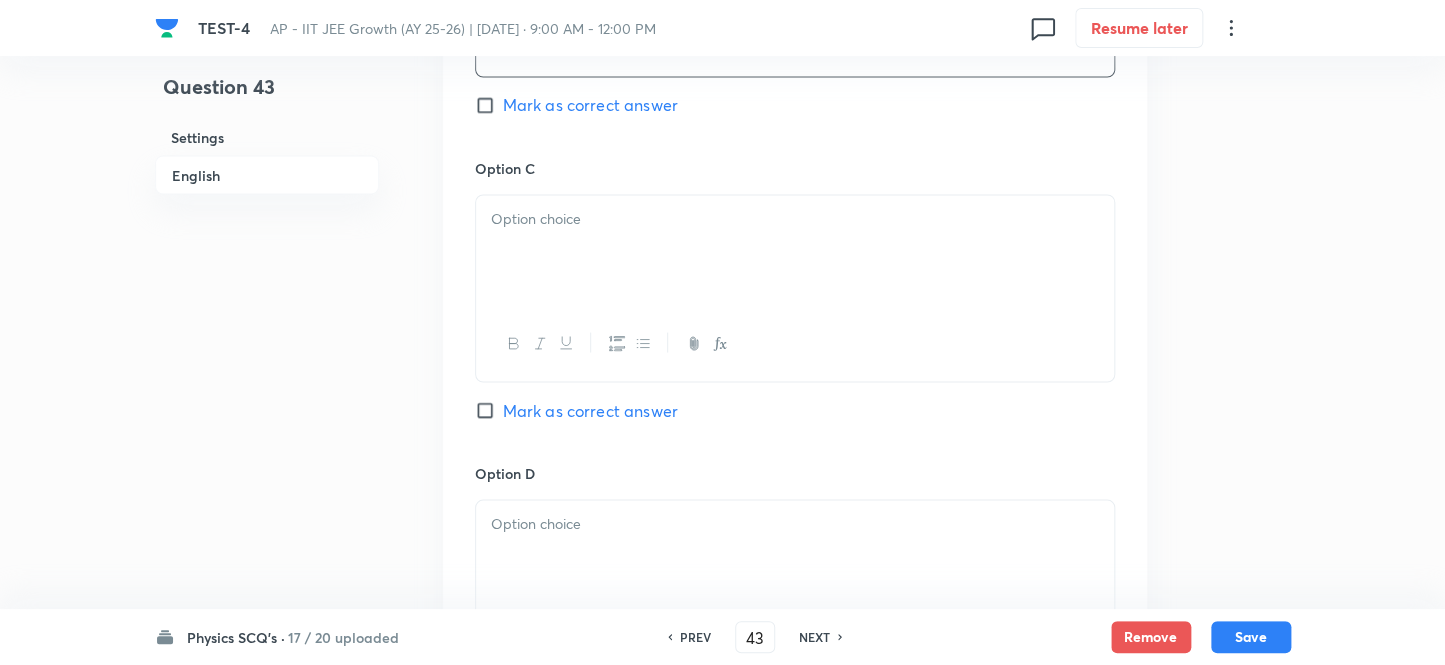 click at bounding box center (795, 251) 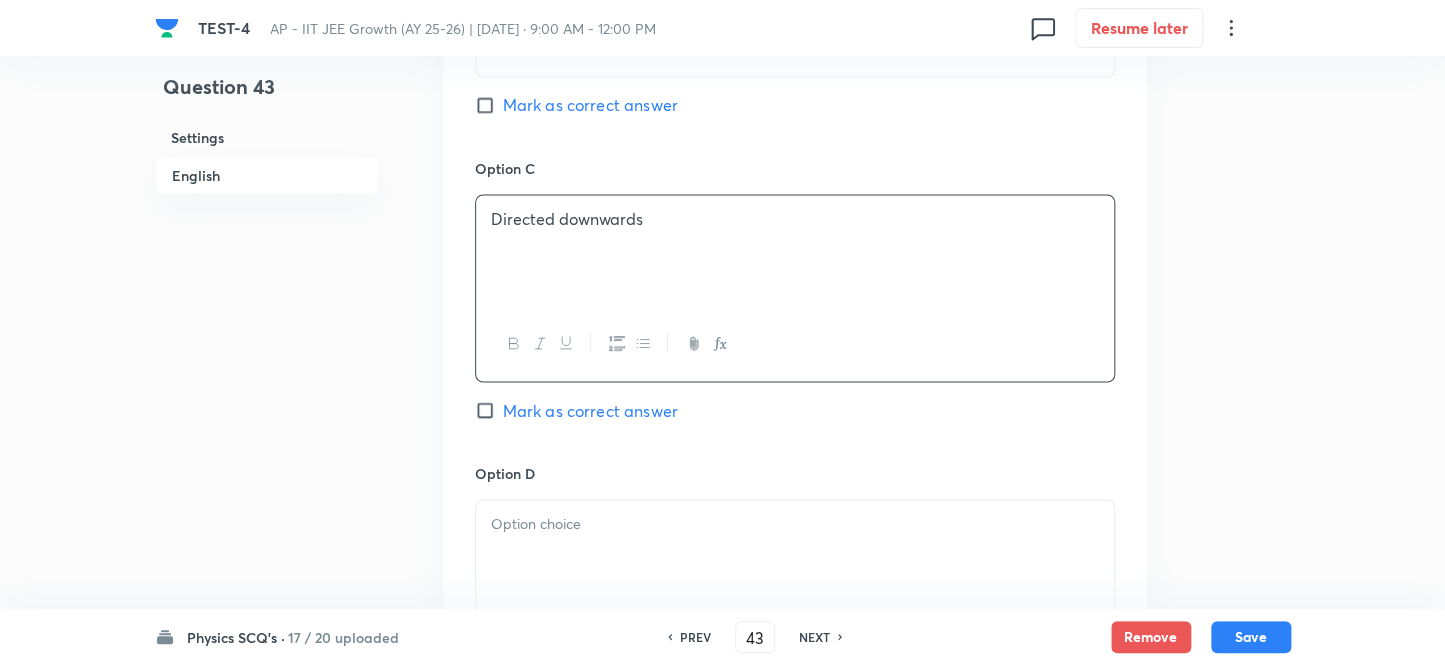 click on "Mark as correct answer" at bounding box center [489, 410] 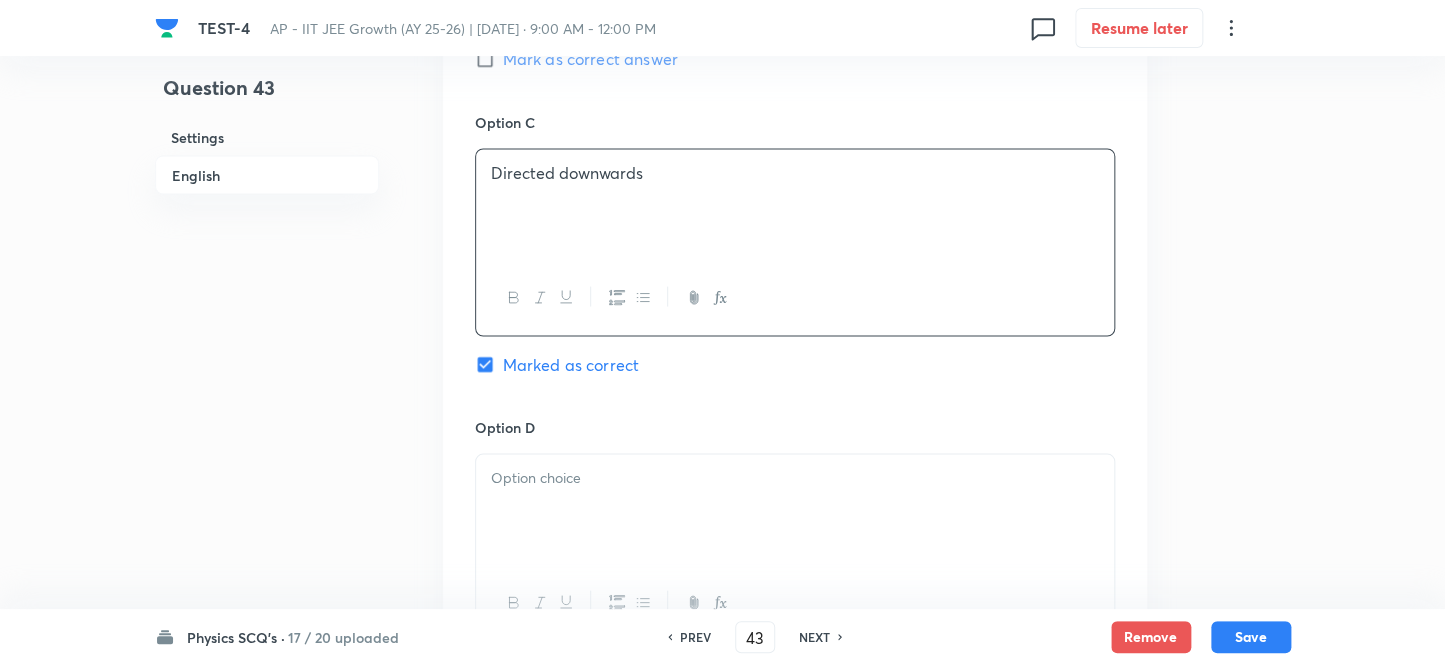 scroll, scrollTop: 1727, scrollLeft: 0, axis: vertical 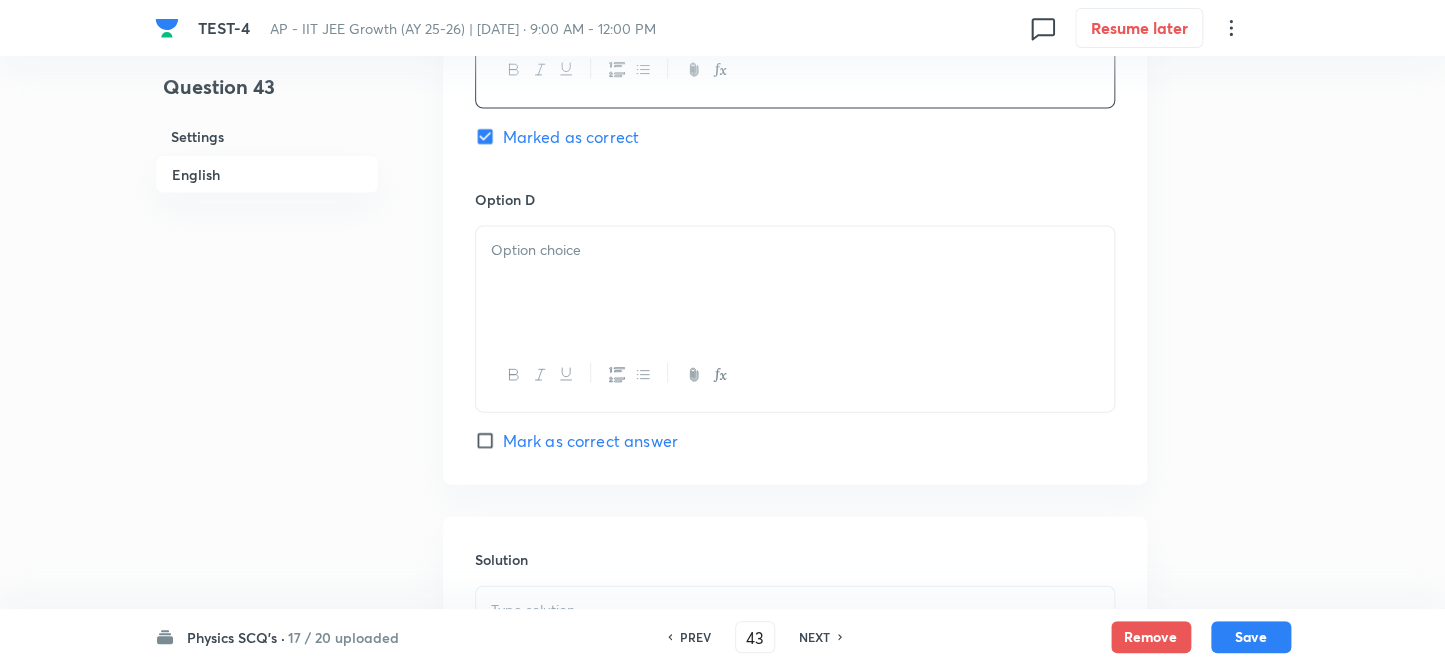 click at bounding box center (795, 283) 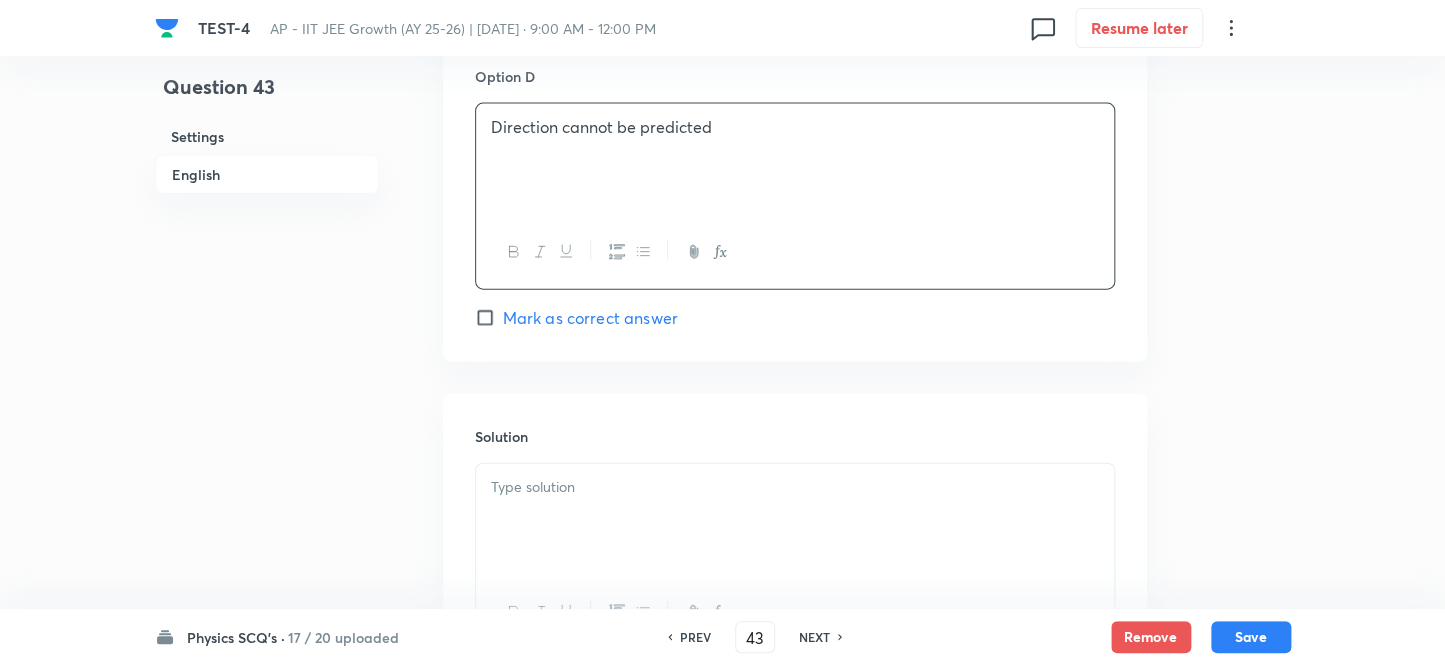 scroll, scrollTop: 2044, scrollLeft: 0, axis: vertical 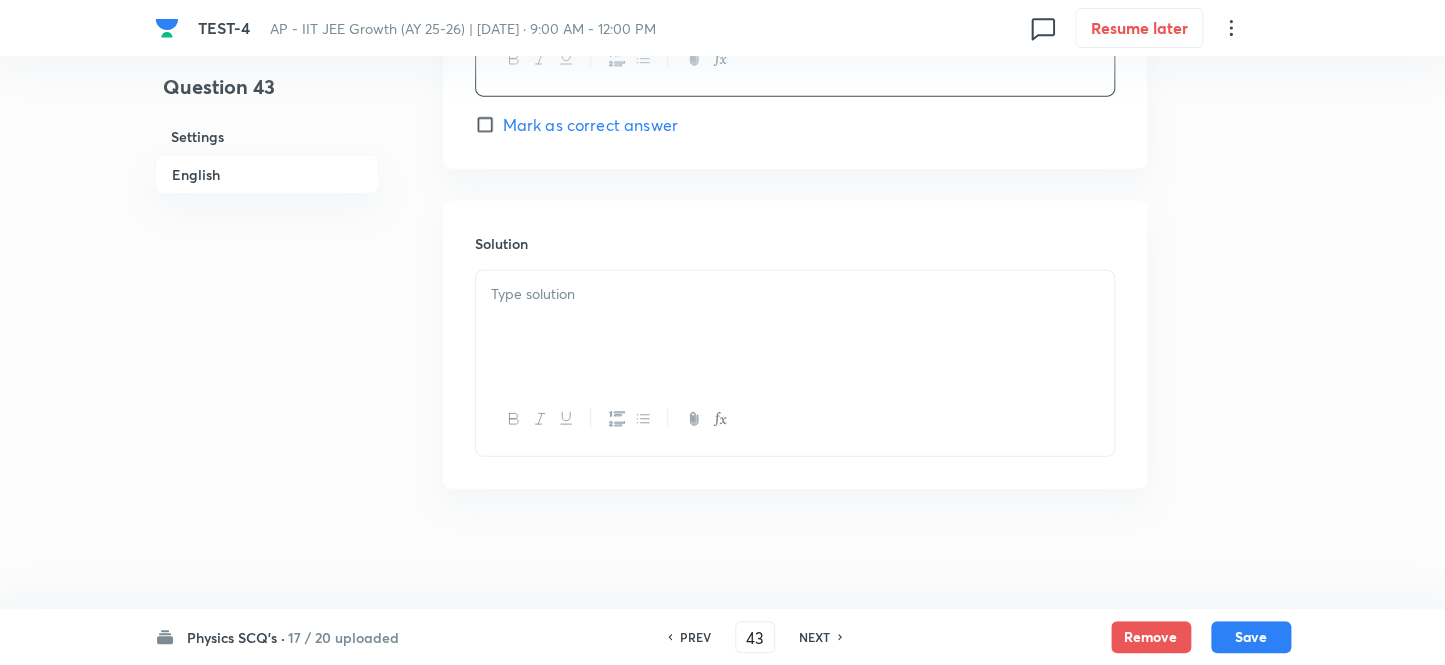 click at bounding box center (795, 327) 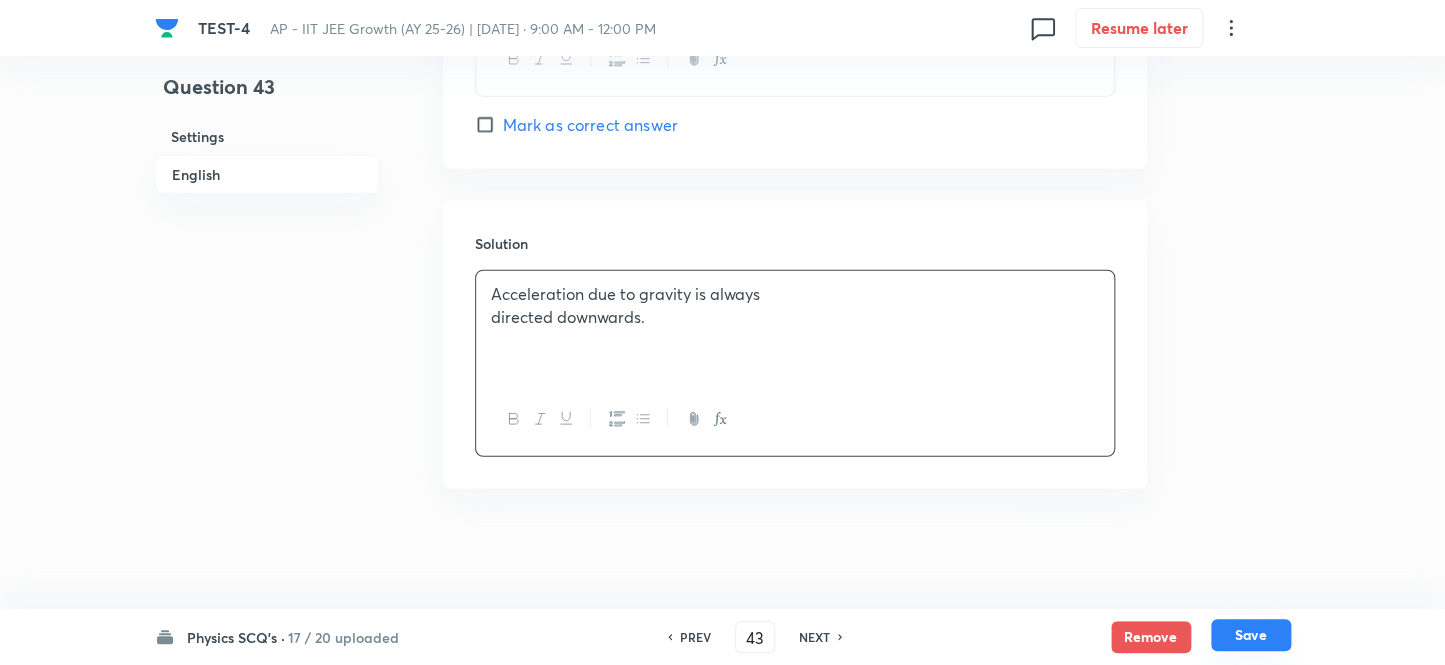 click on "Save" at bounding box center (1251, 635) 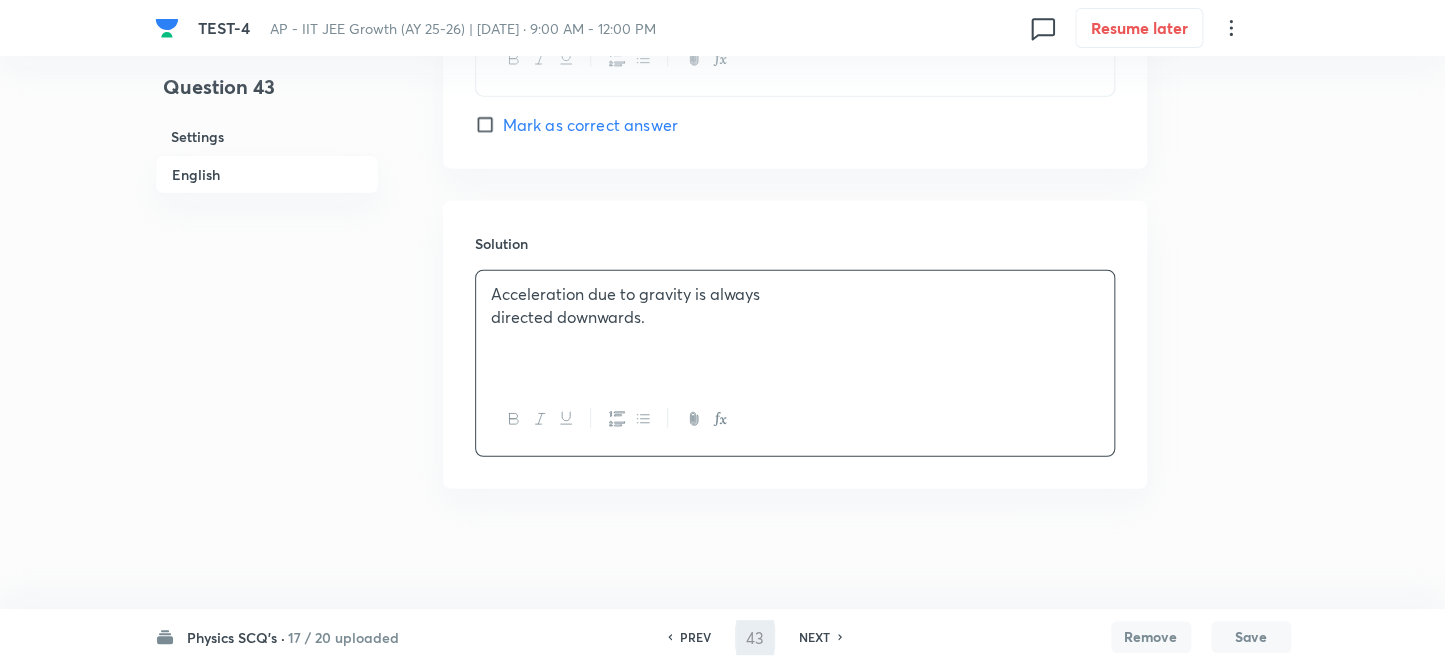 type on "44" 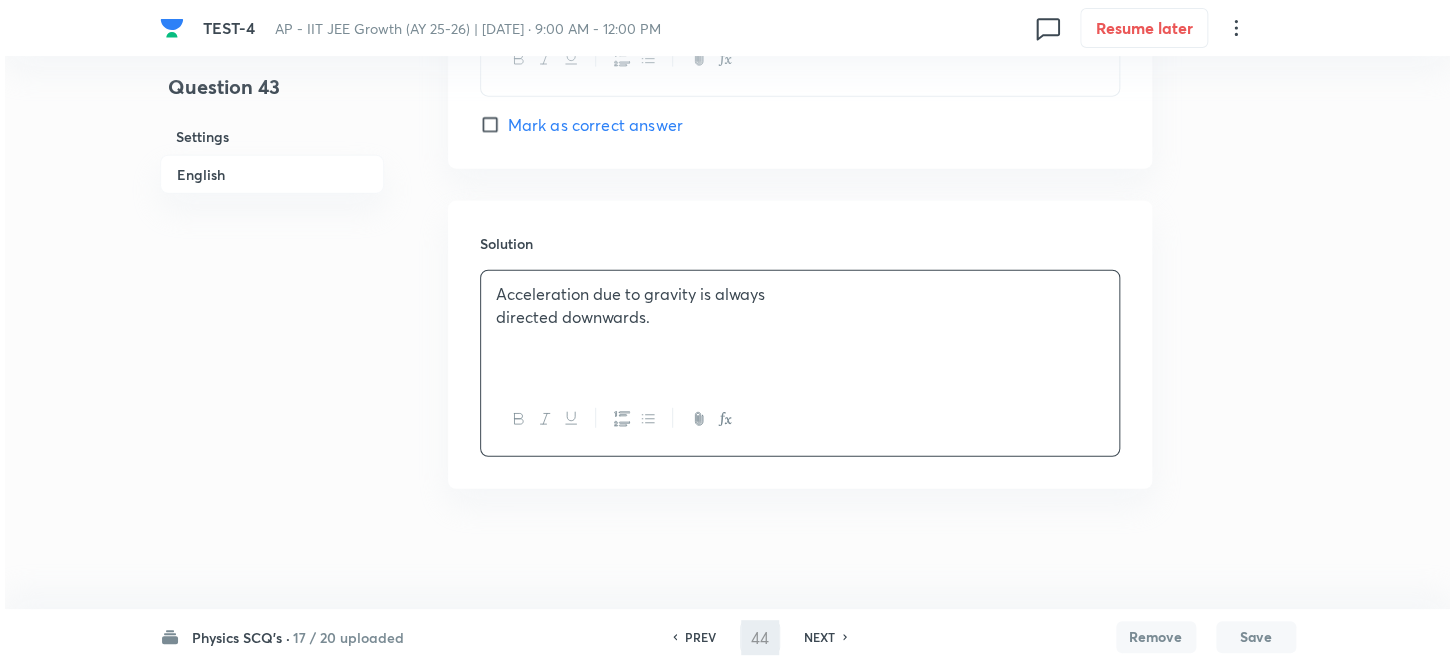 scroll, scrollTop: 0, scrollLeft: 0, axis: both 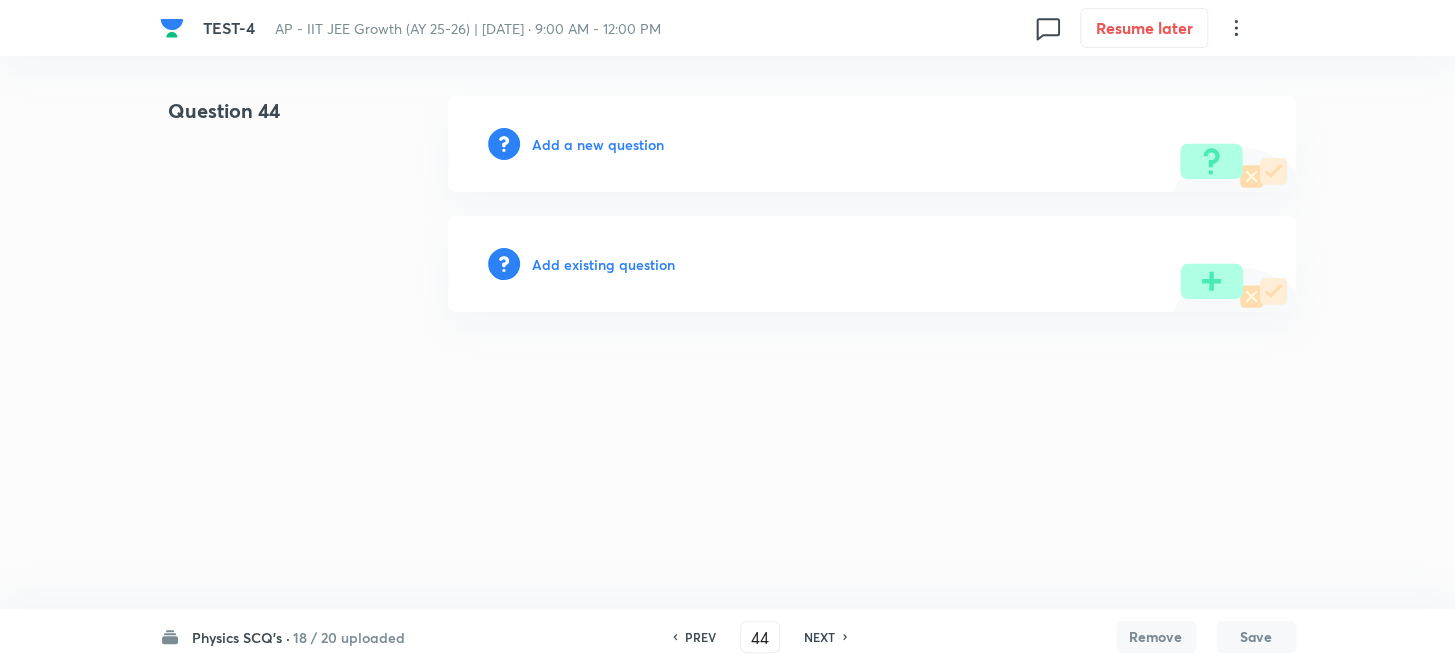 click on "Add a new question" at bounding box center [598, 144] 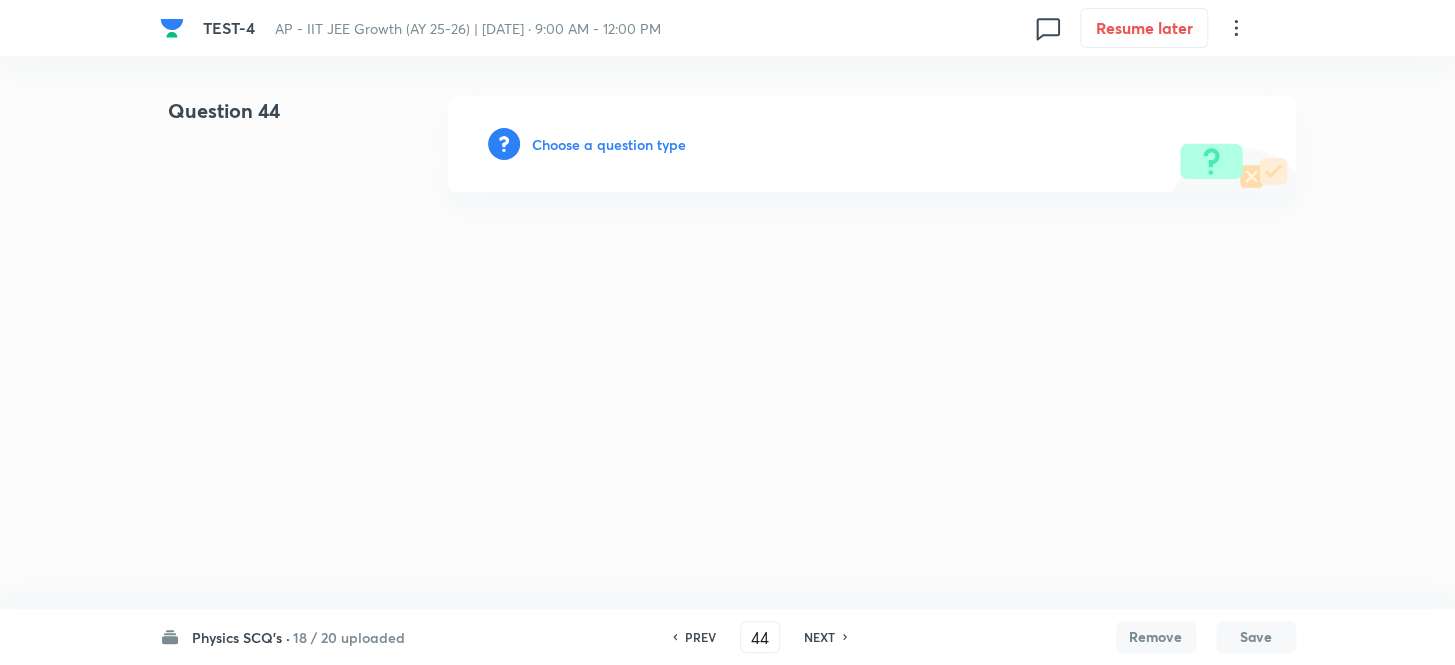 click on "Choose a question type" at bounding box center (609, 144) 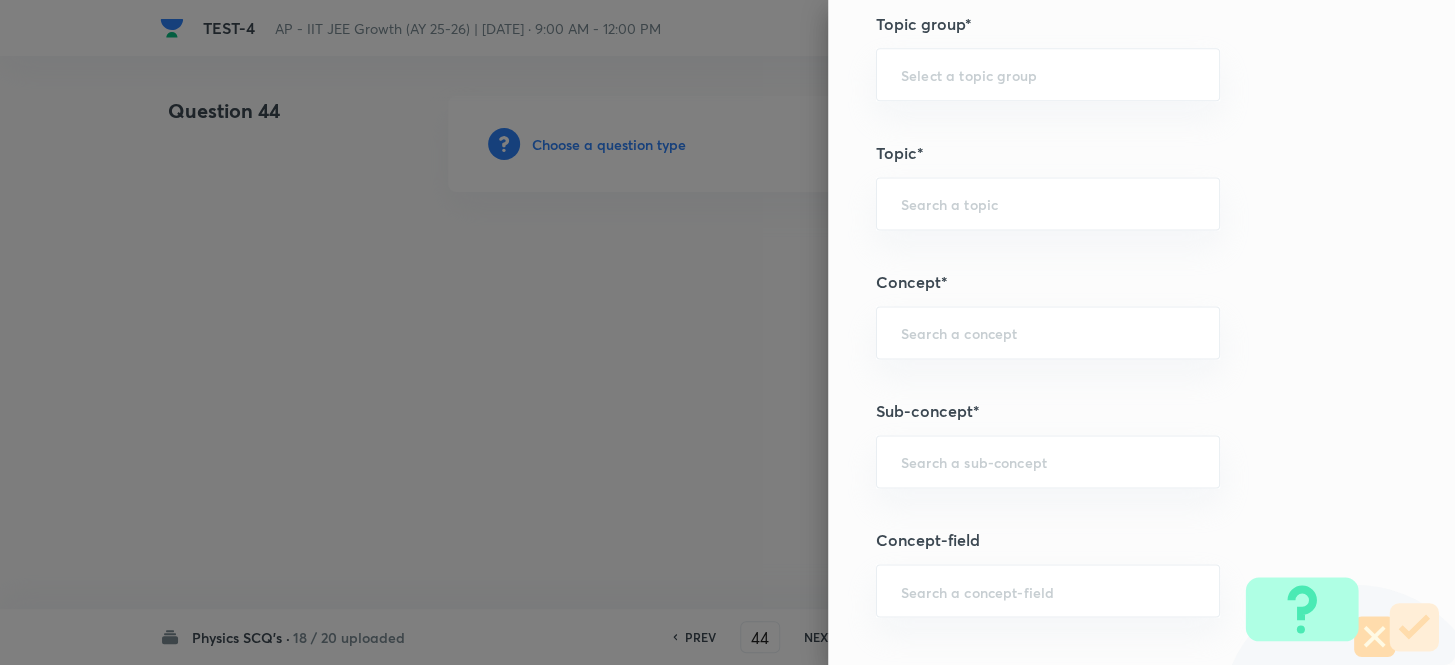 scroll, scrollTop: 1090, scrollLeft: 0, axis: vertical 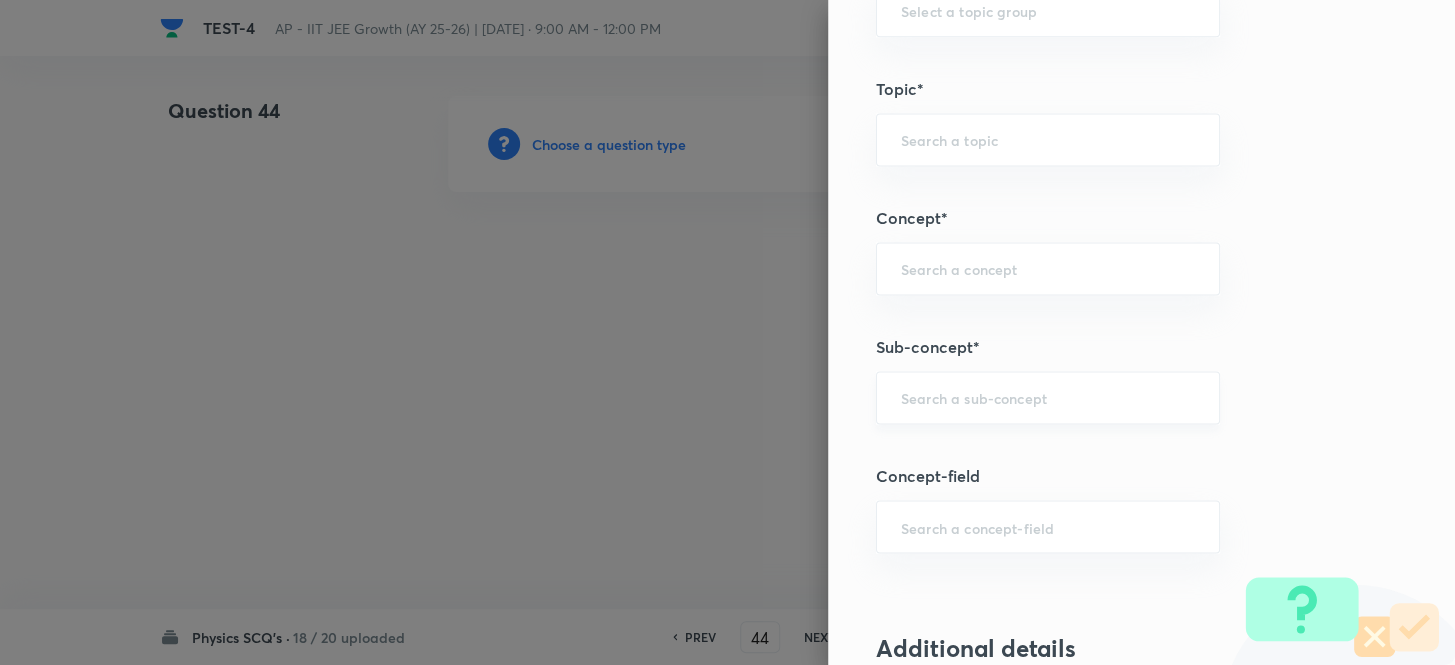 click on "​" at bounding box center [1048, 397] 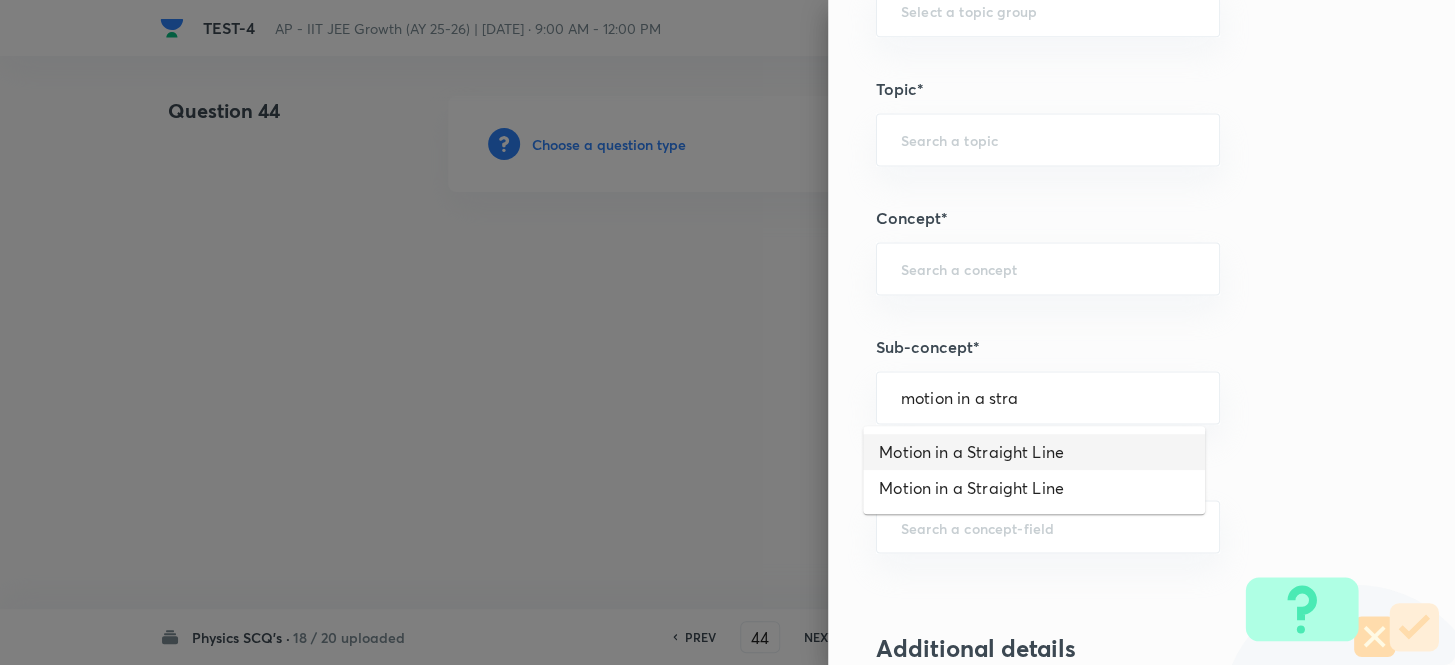 click on "Motion in a Straight Line" at bounding box center (1034, 452) 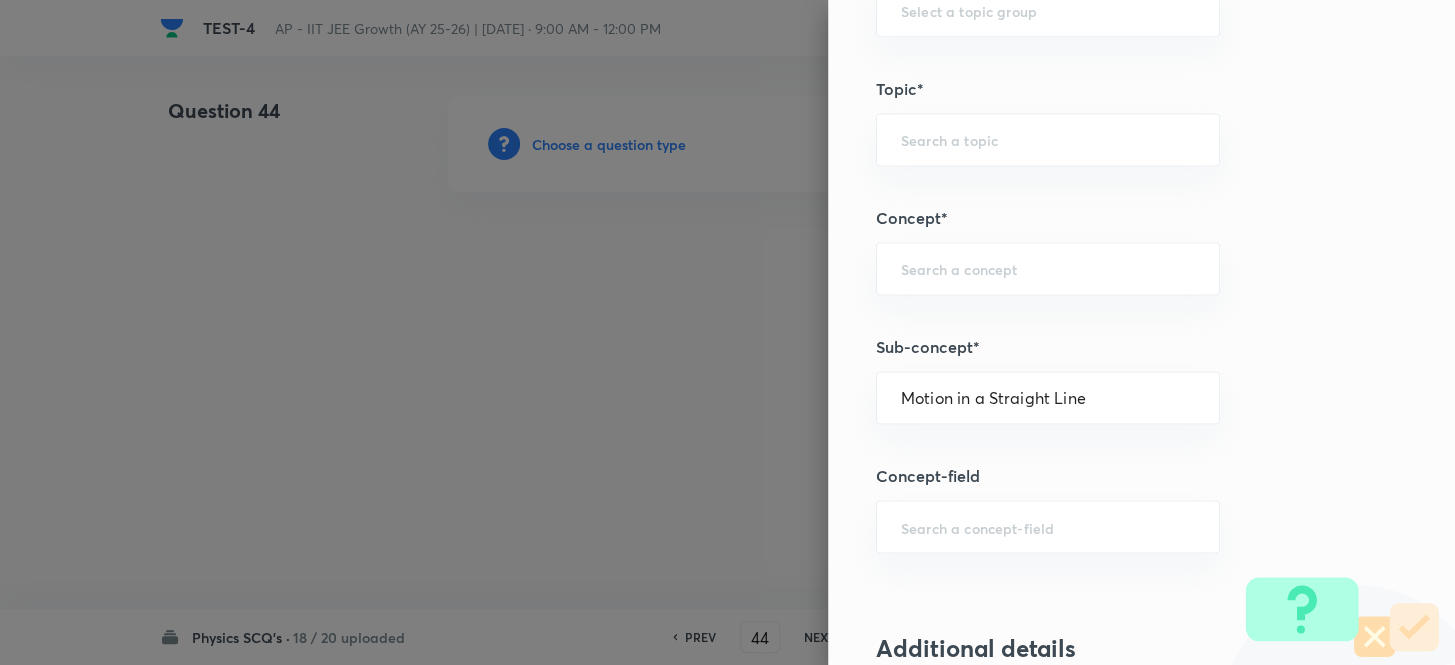 type on "Physics" 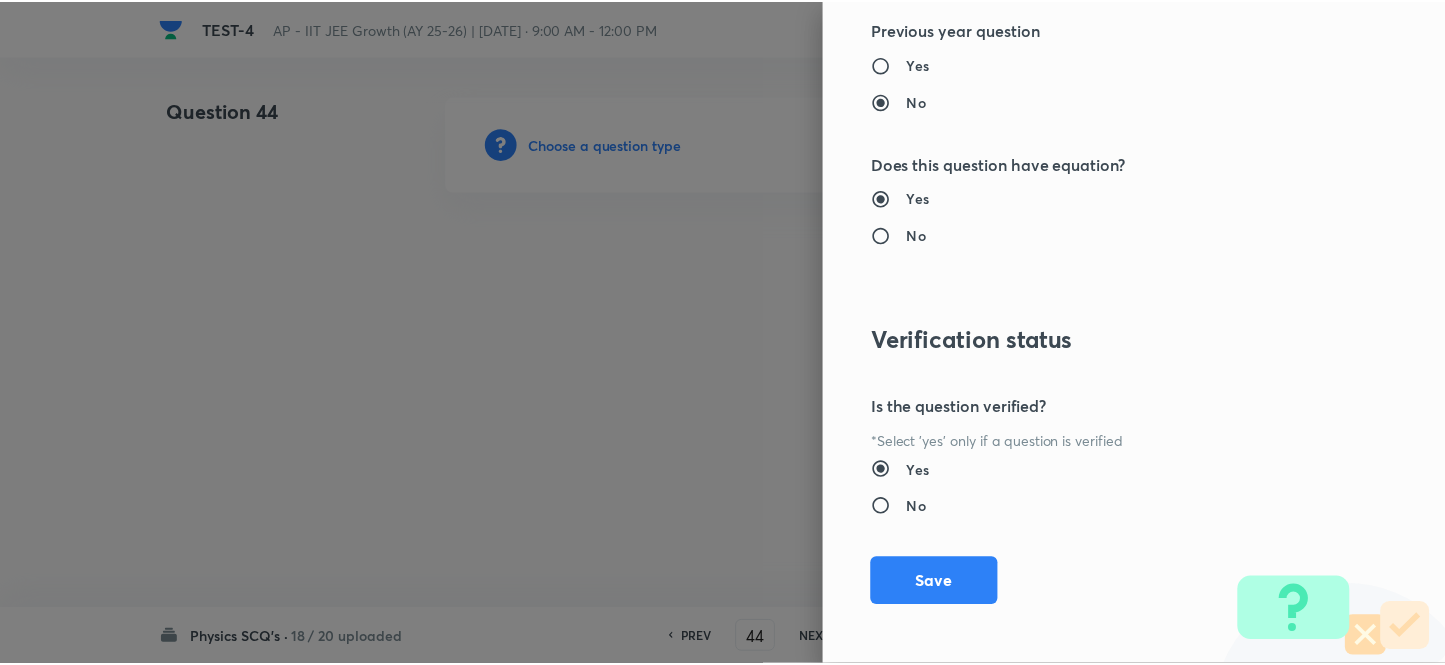 scroll, scrollTop: 2193, scrollLeft: 0, axis: vertical 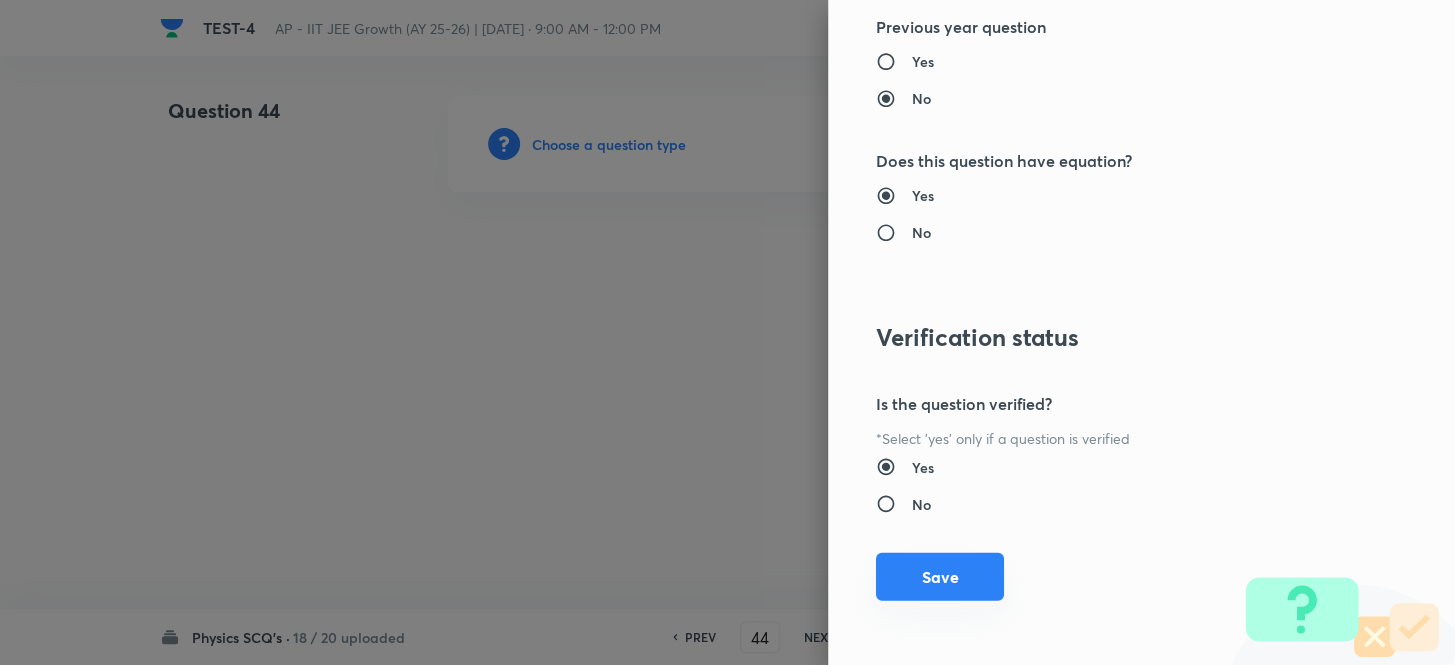 click on "Save" at bounding box center (940, 577) 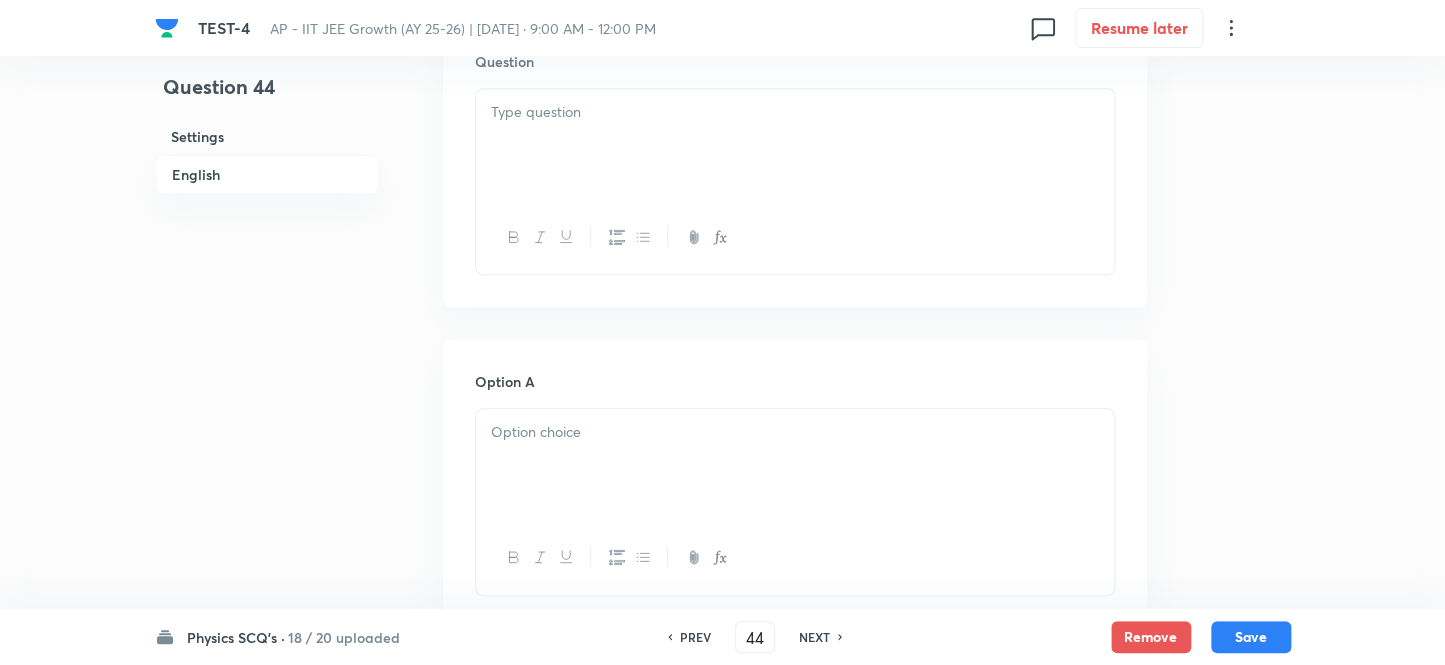 scroll, scrollTop: 636, scrollLeft: 0, axis: vertical 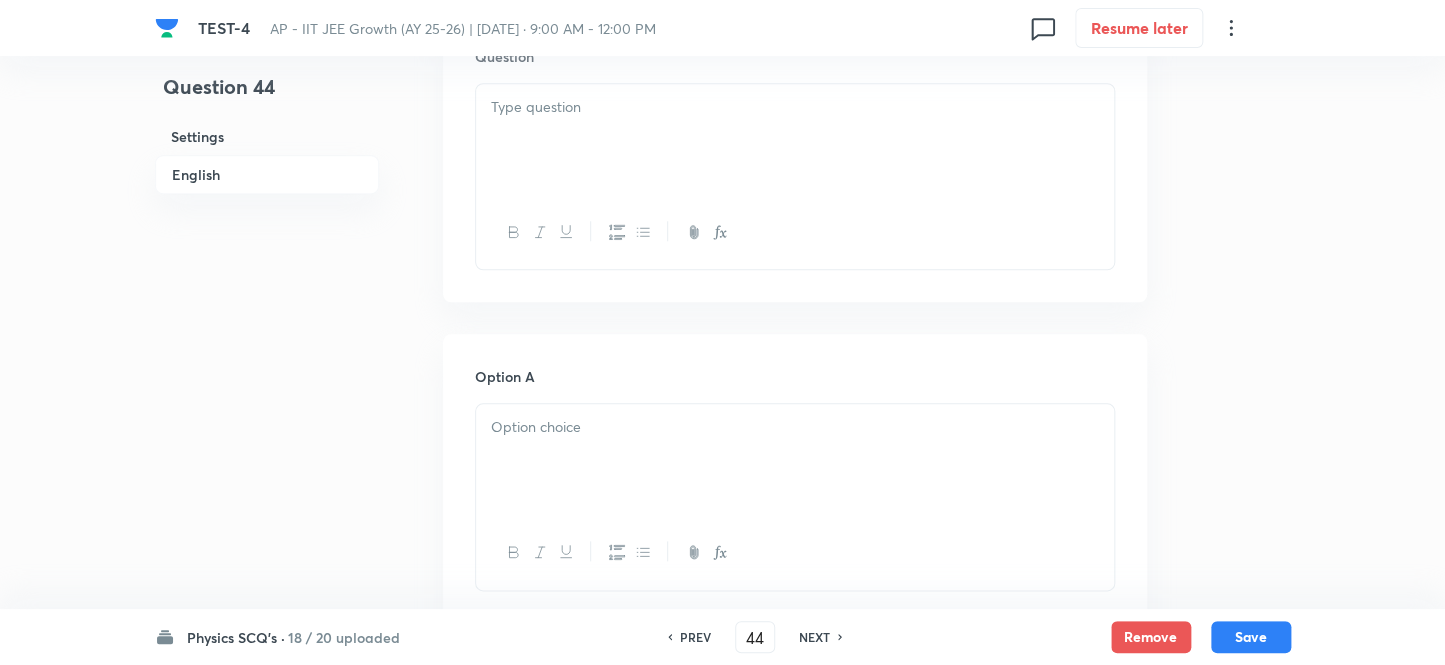 click at bounding box center [795, 140] 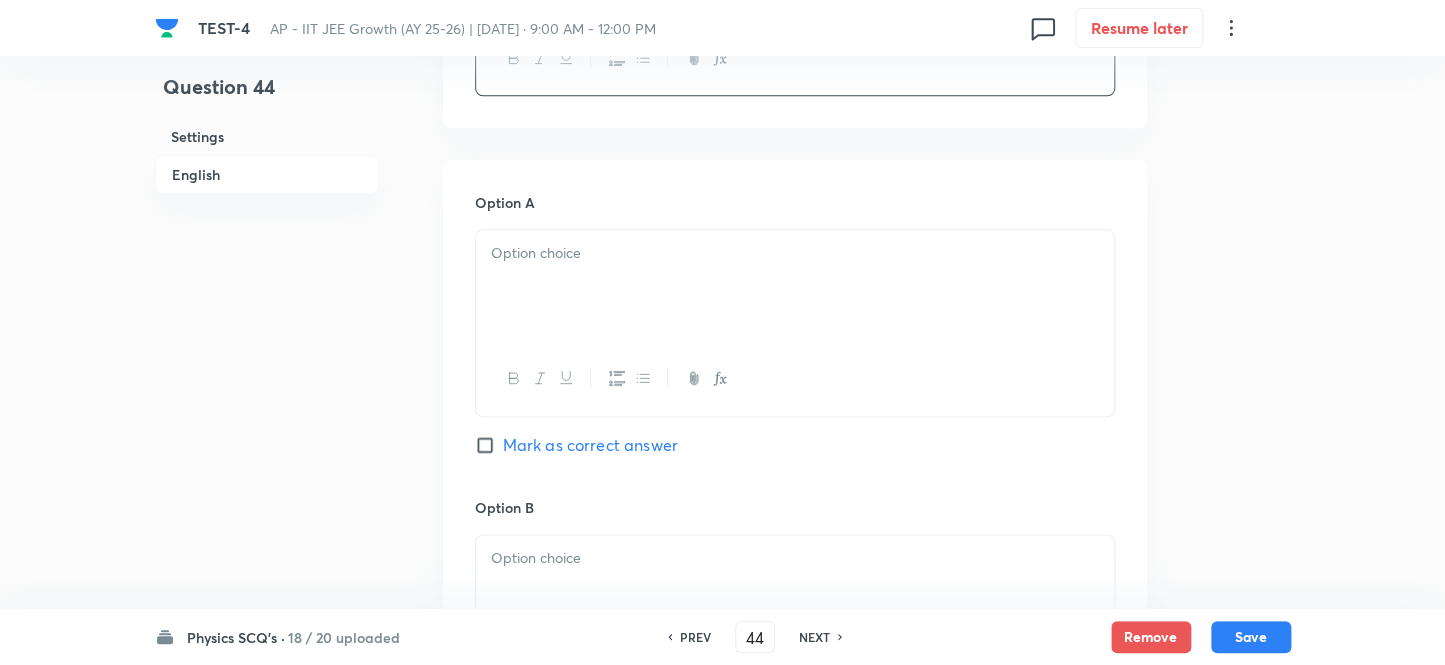 scroll, scrollTop: 636, scrollLeft: 0, axis: vertical 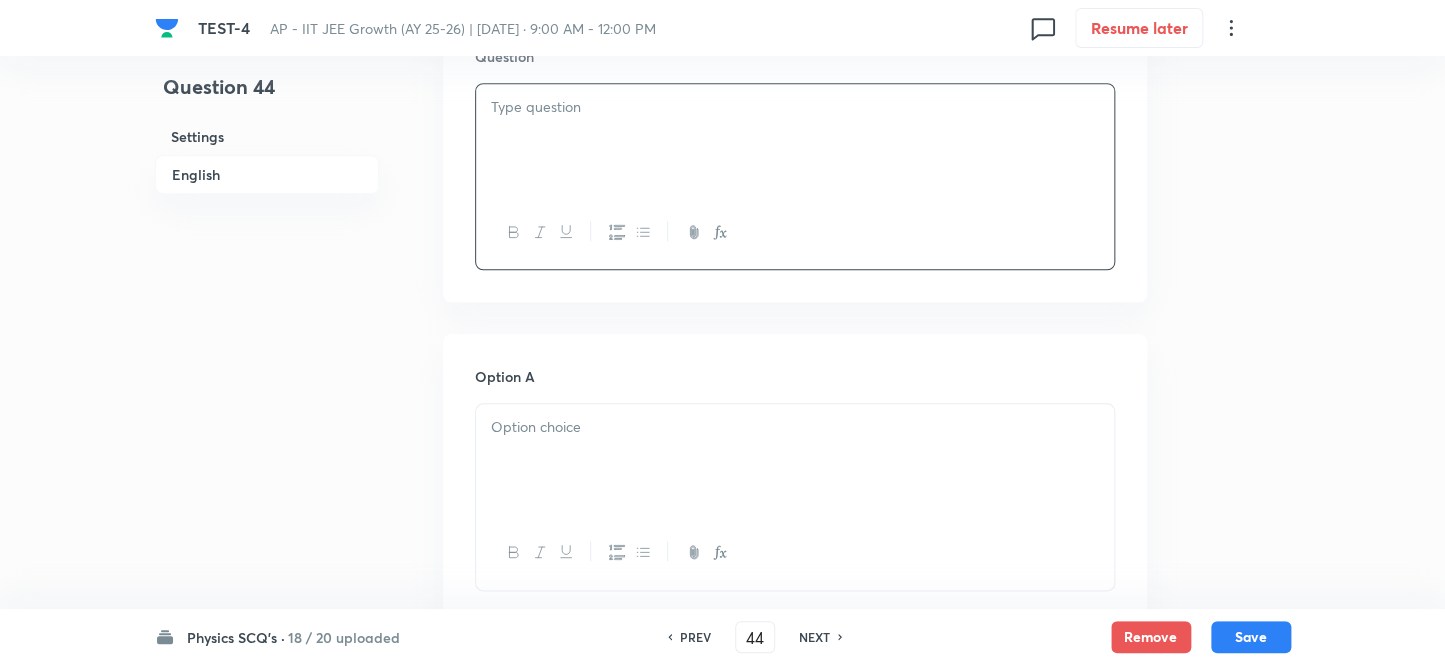 click at bounding box center (795, 140) 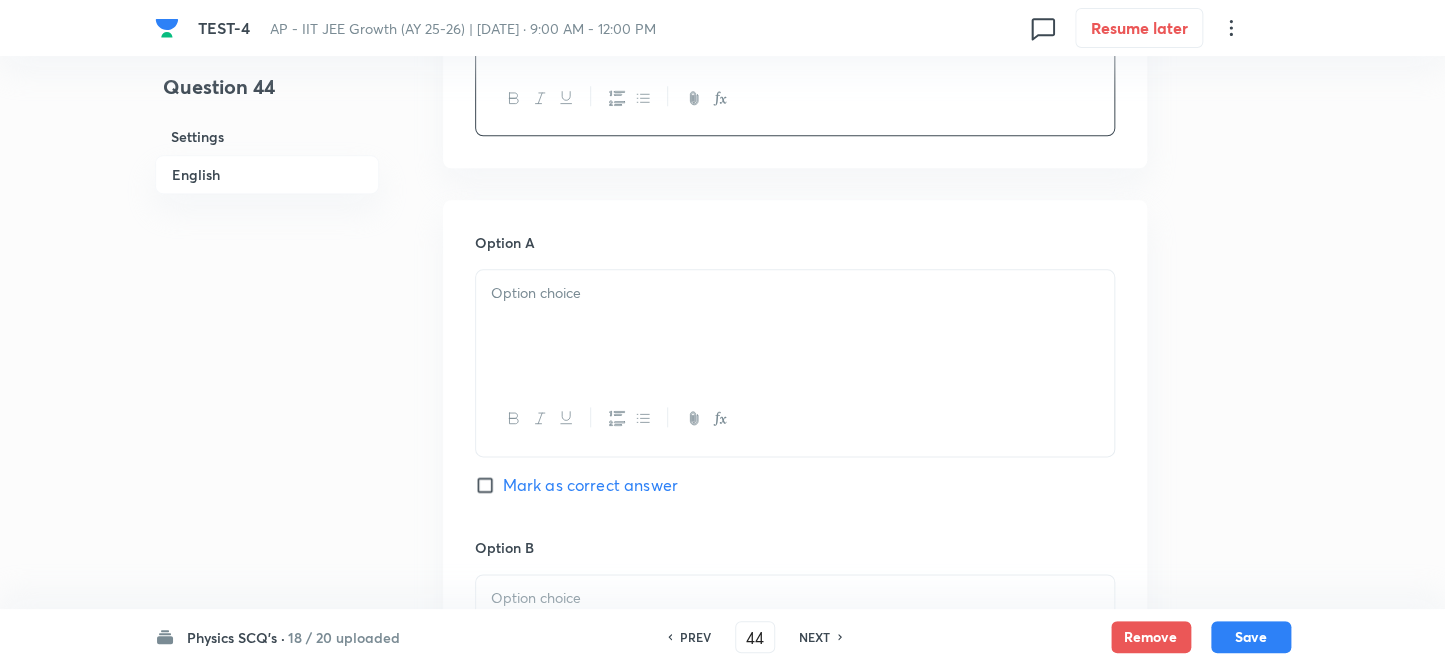 scroll, scrollTop: 818, scrollLeft: 0, axis: vertical 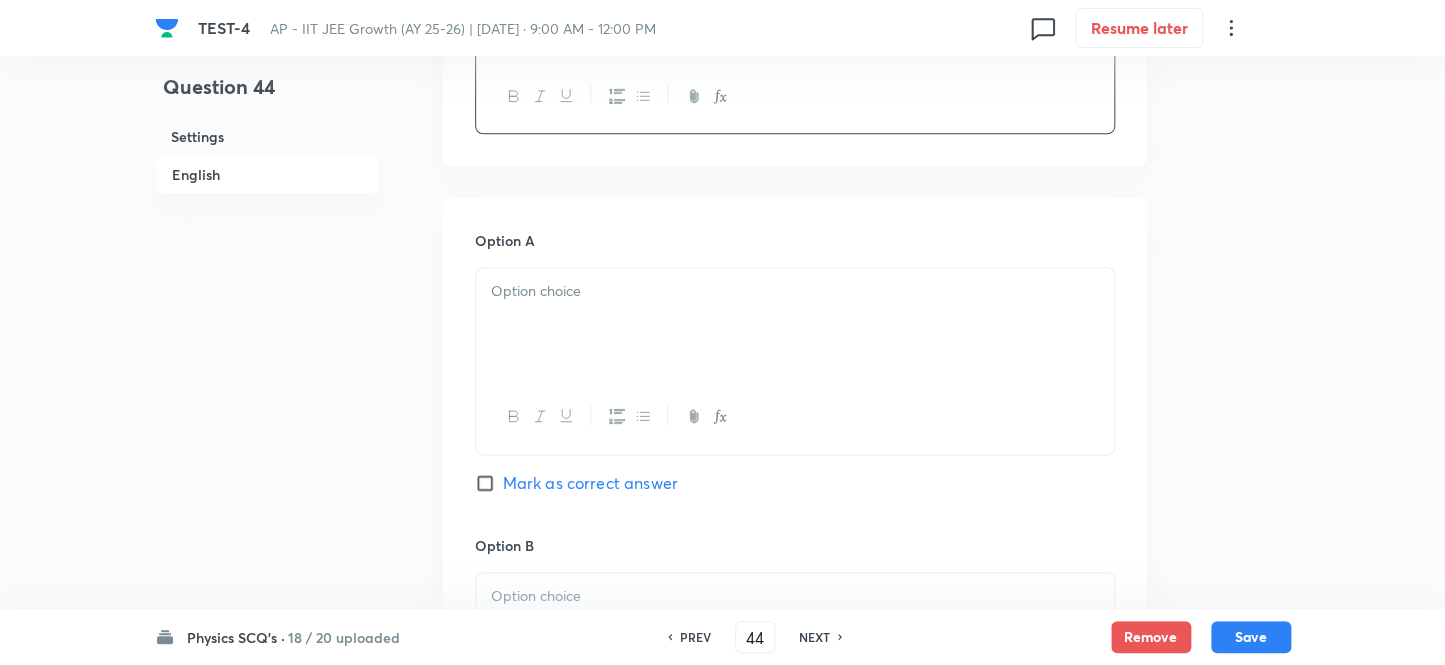 click on "Option A Mark as correct answer" at bounding box center (795, 382) 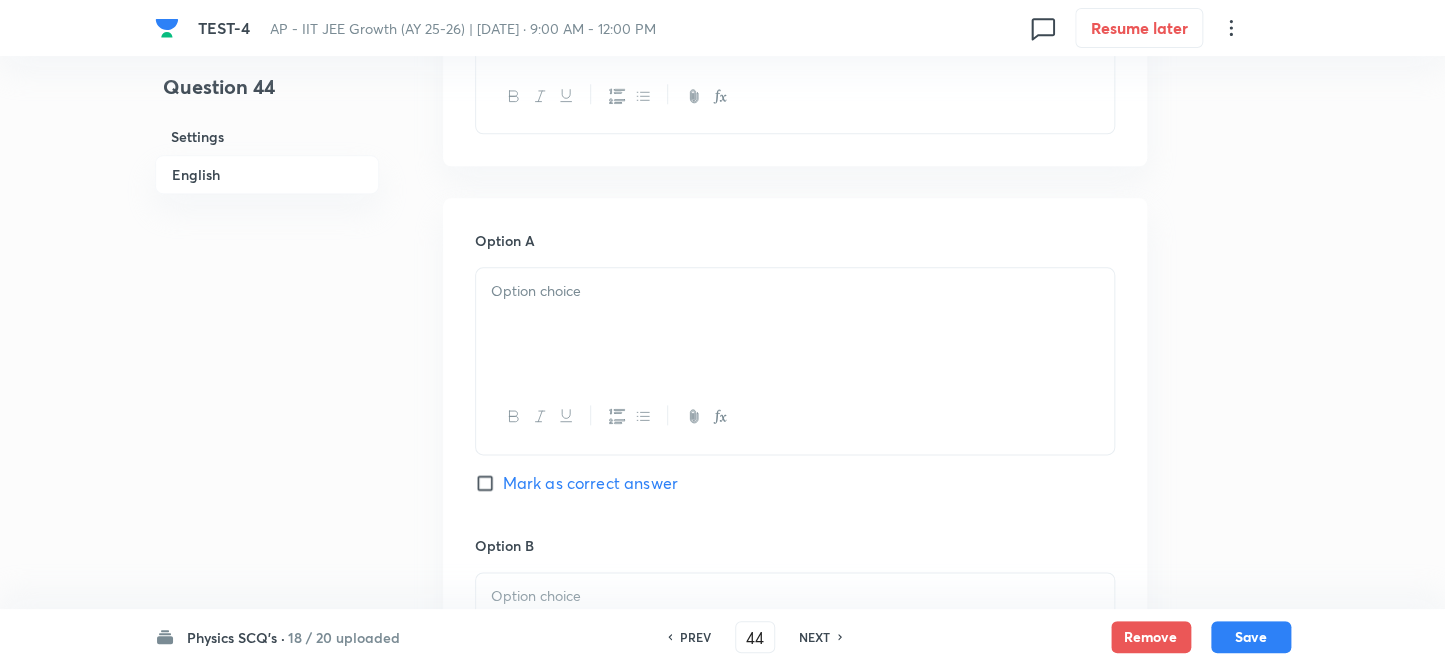click at bounding box center [795, 324] 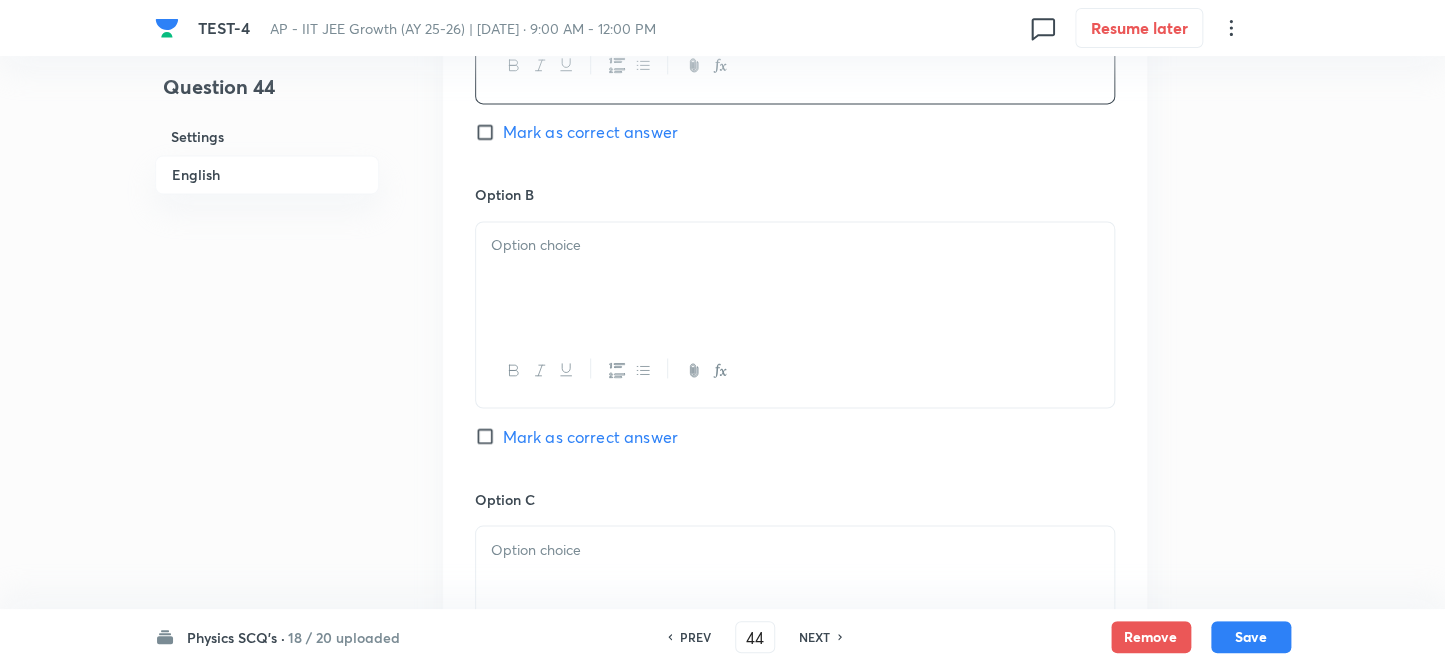 scroll, scrollTop: 1181, scrollLeft: 0, axis: vertical 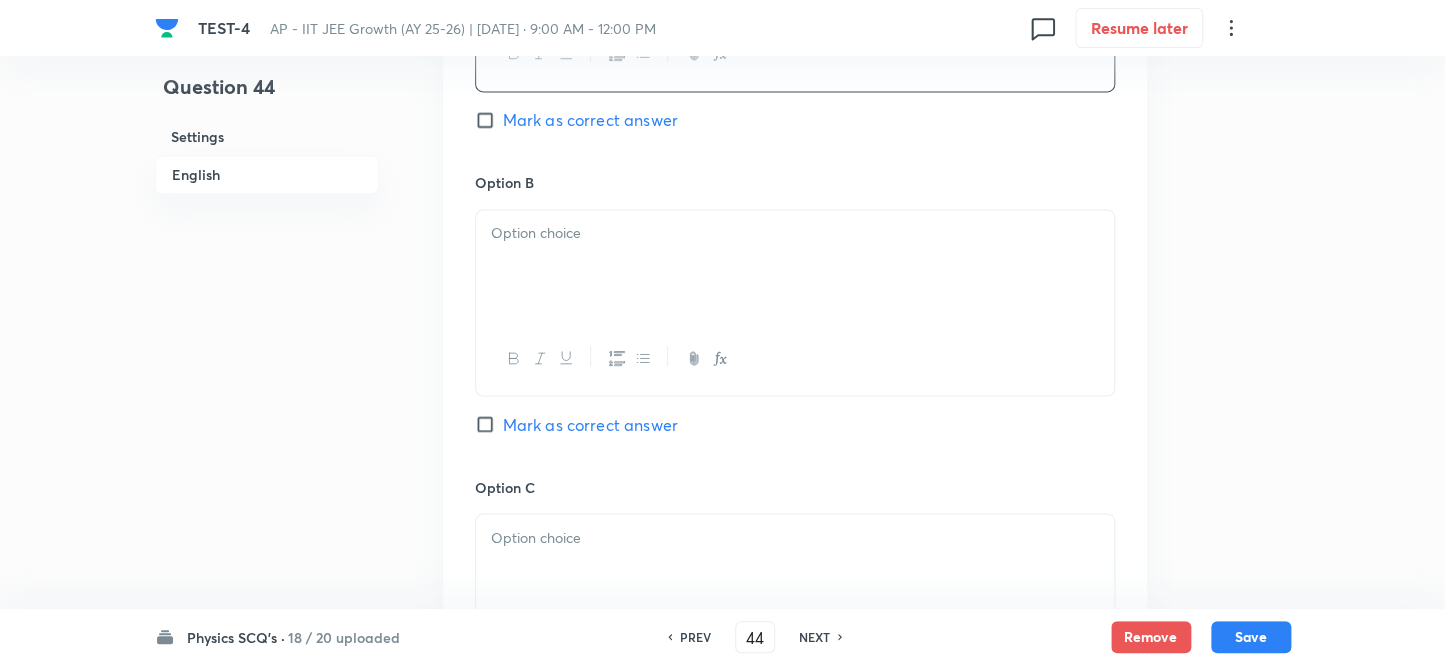 click at bounding box center (795, 233) 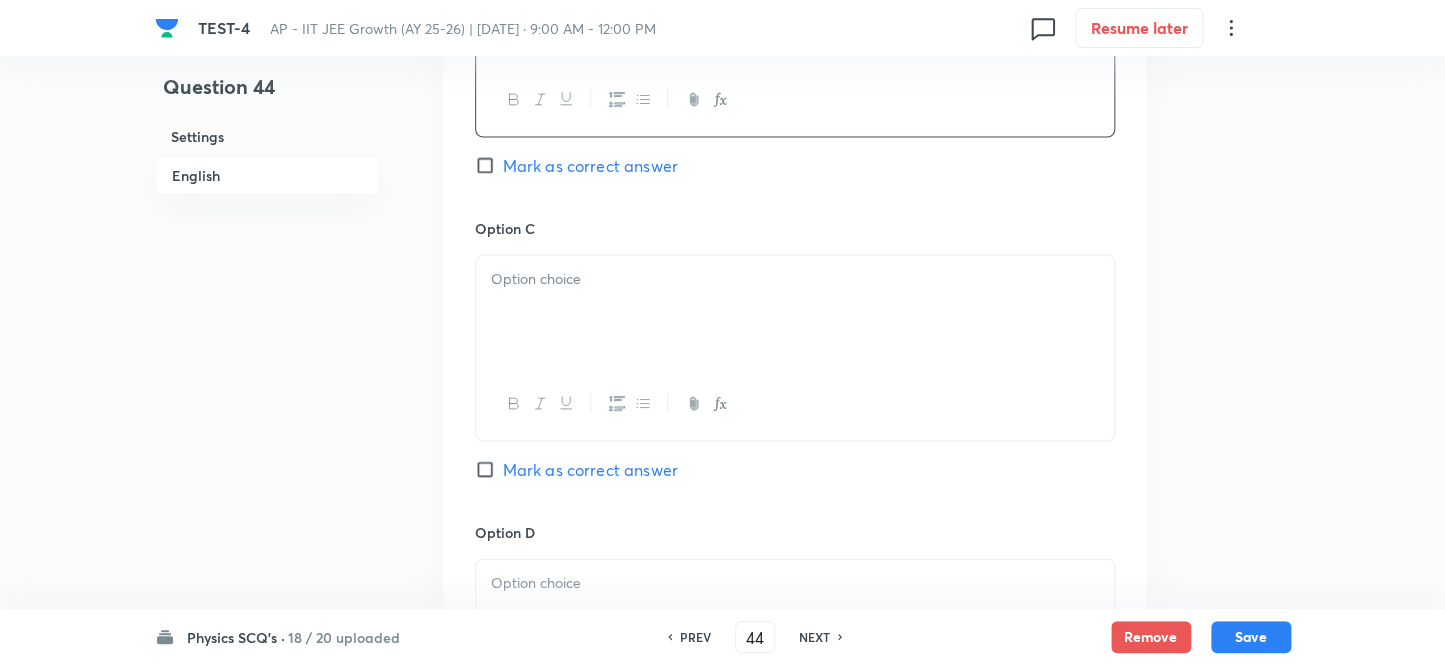 scroll, scrollTop: 1454, scrollLeft: 0, axis: vertical 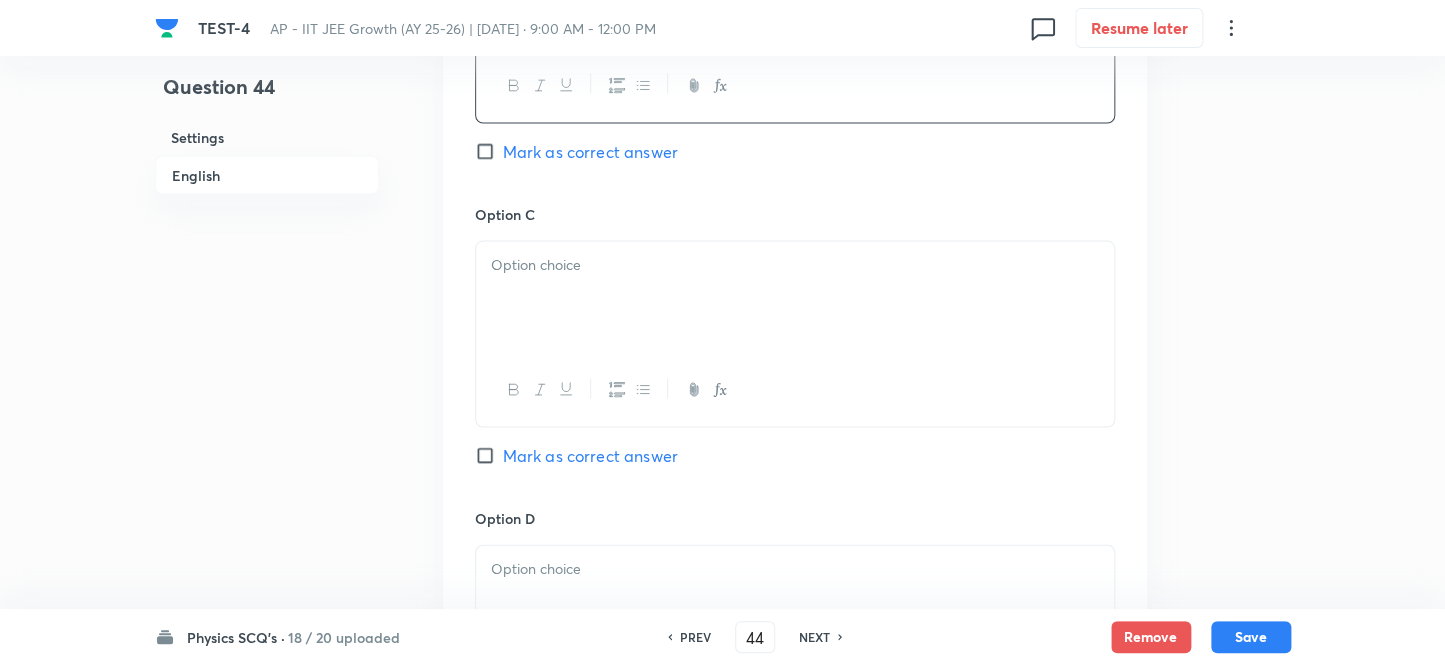 click at bounding box center (795, 297) 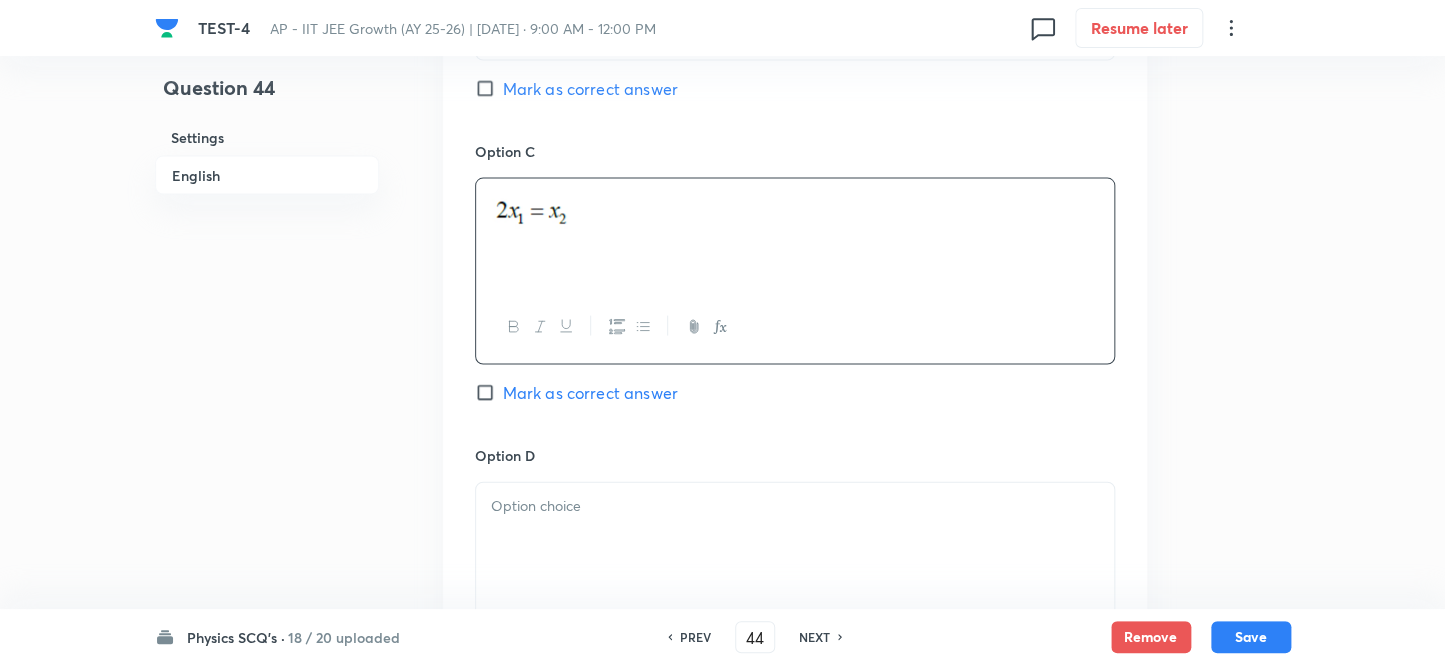 scroll, scrollTop: 1545, scrollLeft: 0, axis: vertical 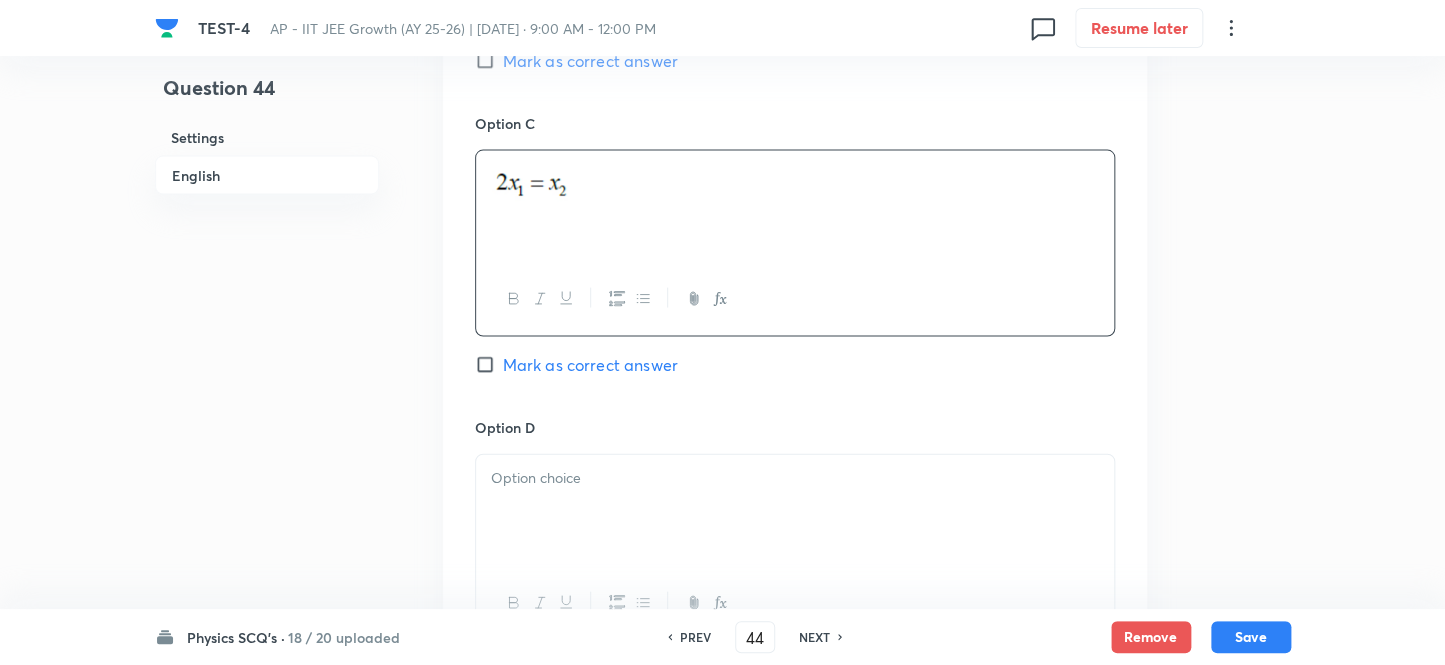 click on "Option D" at bounding box center [795, 426] 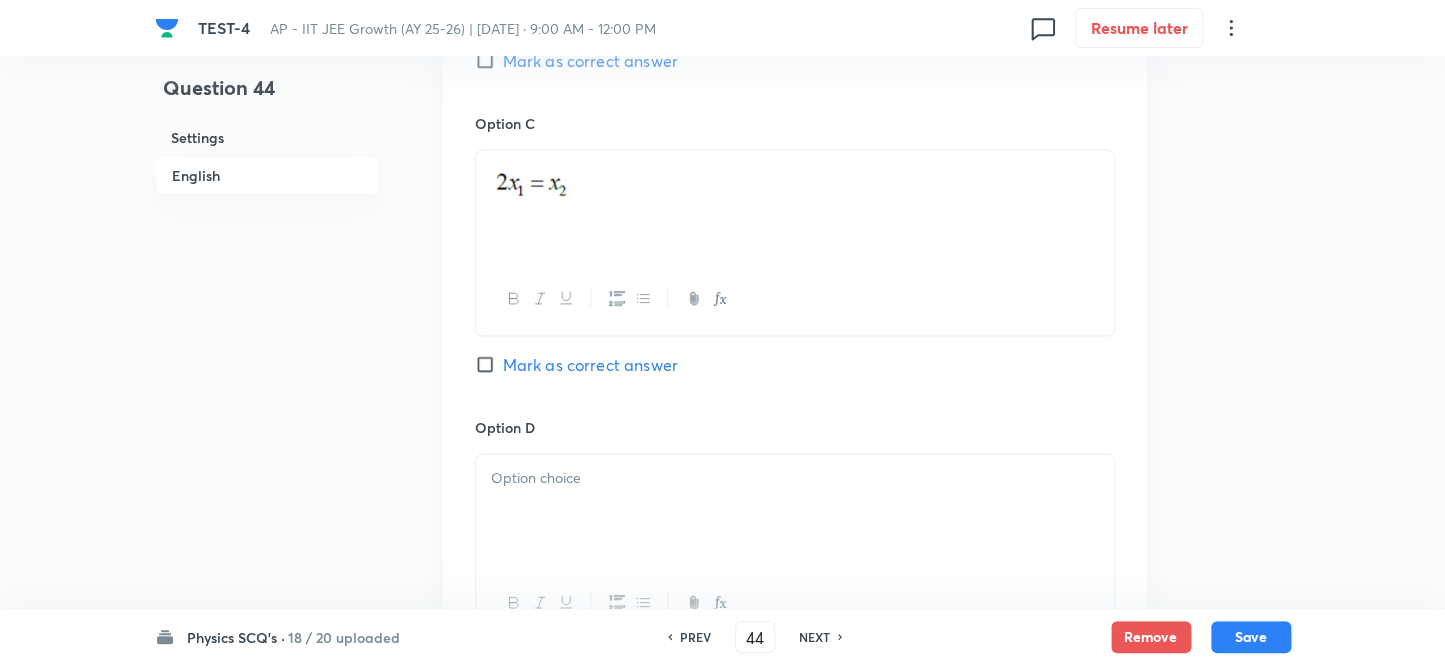 click at bounding box center (795, 477) 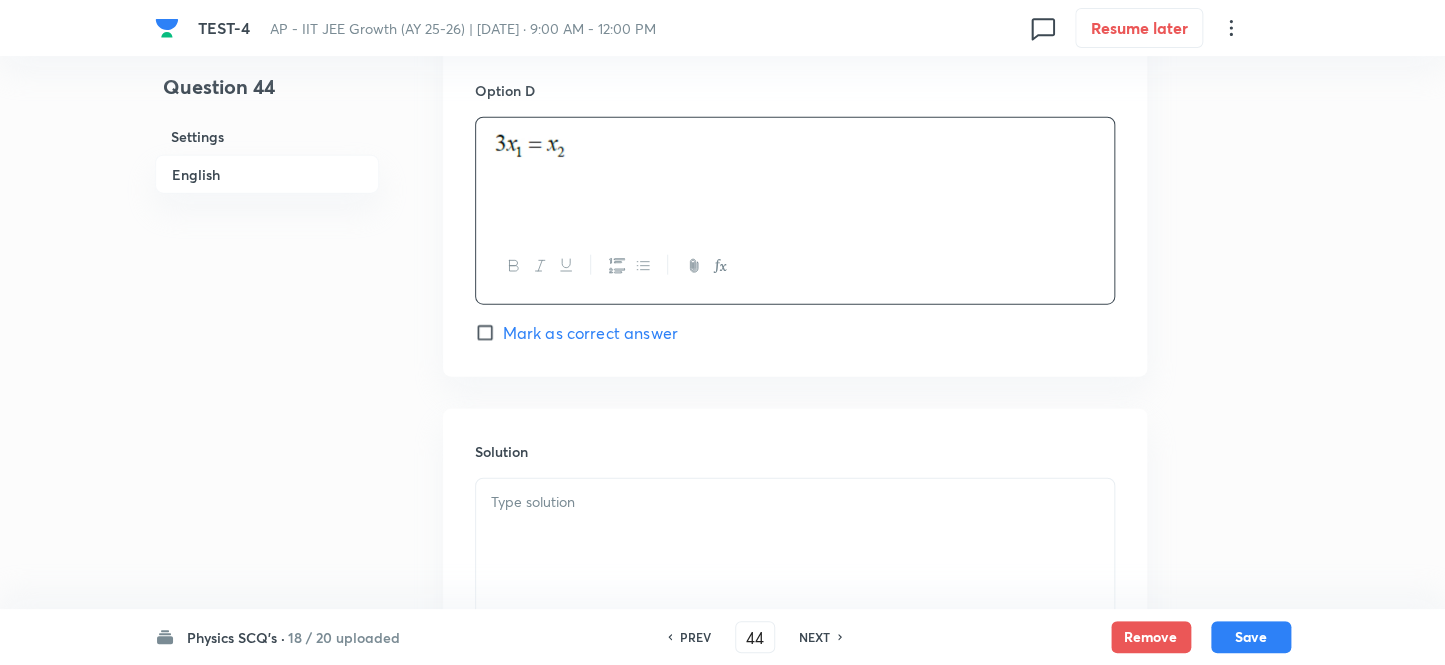 scroll, scrollTop: 1909, scrollLeft: 0, axis: vertical 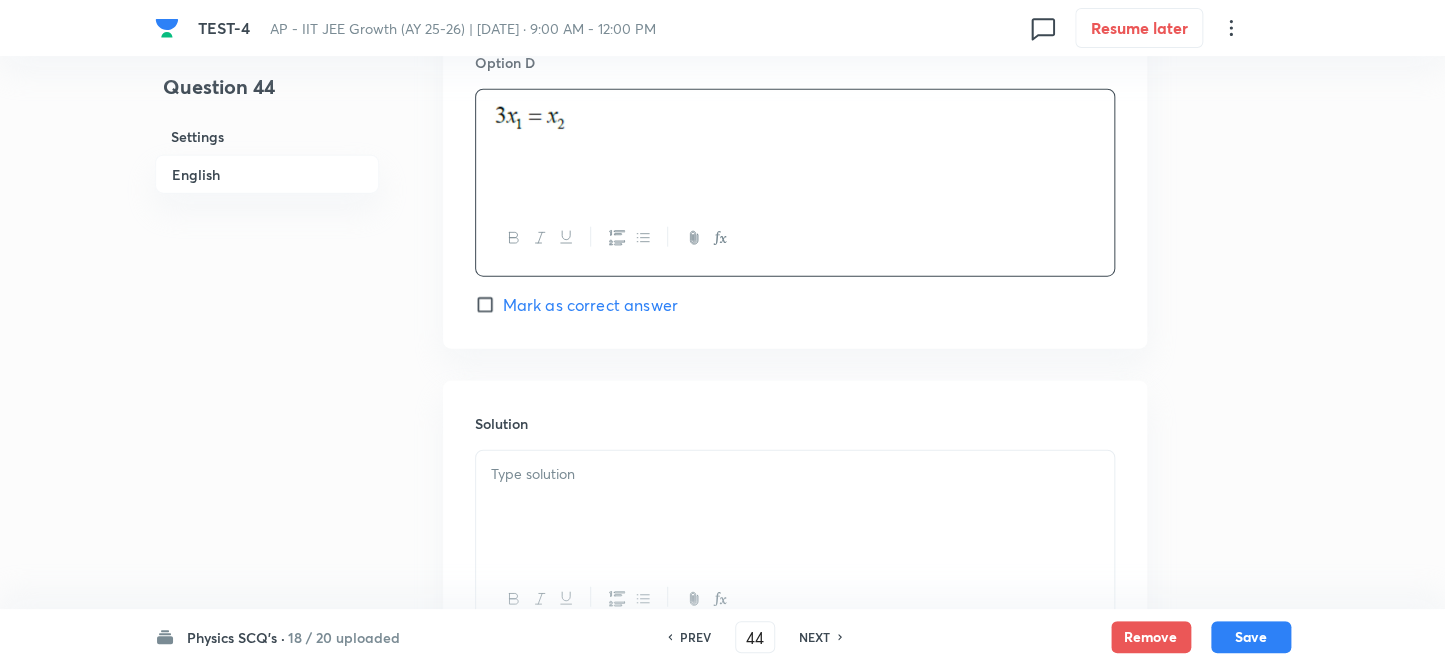 click on "Mark as correct answer" at bounding box center [489, 305] 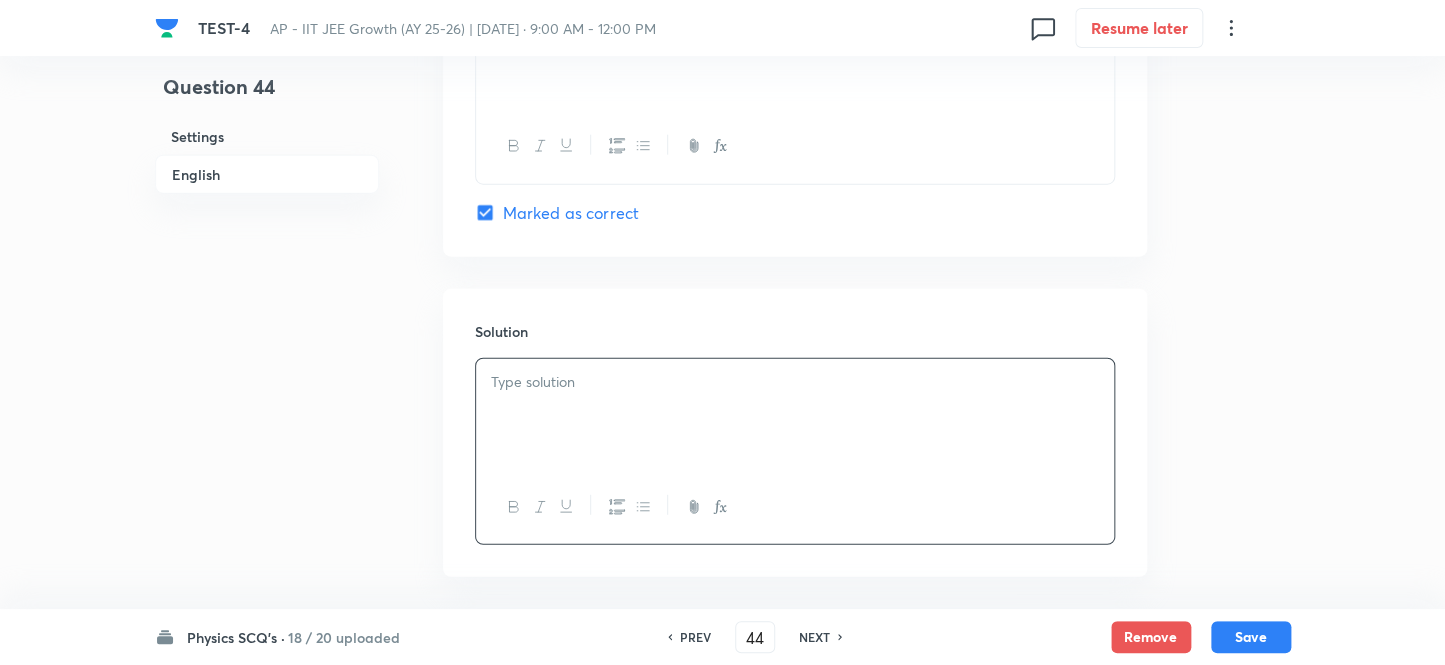 scroll, scrollTop: 2090, scrollLeft: 0, axis: vertical 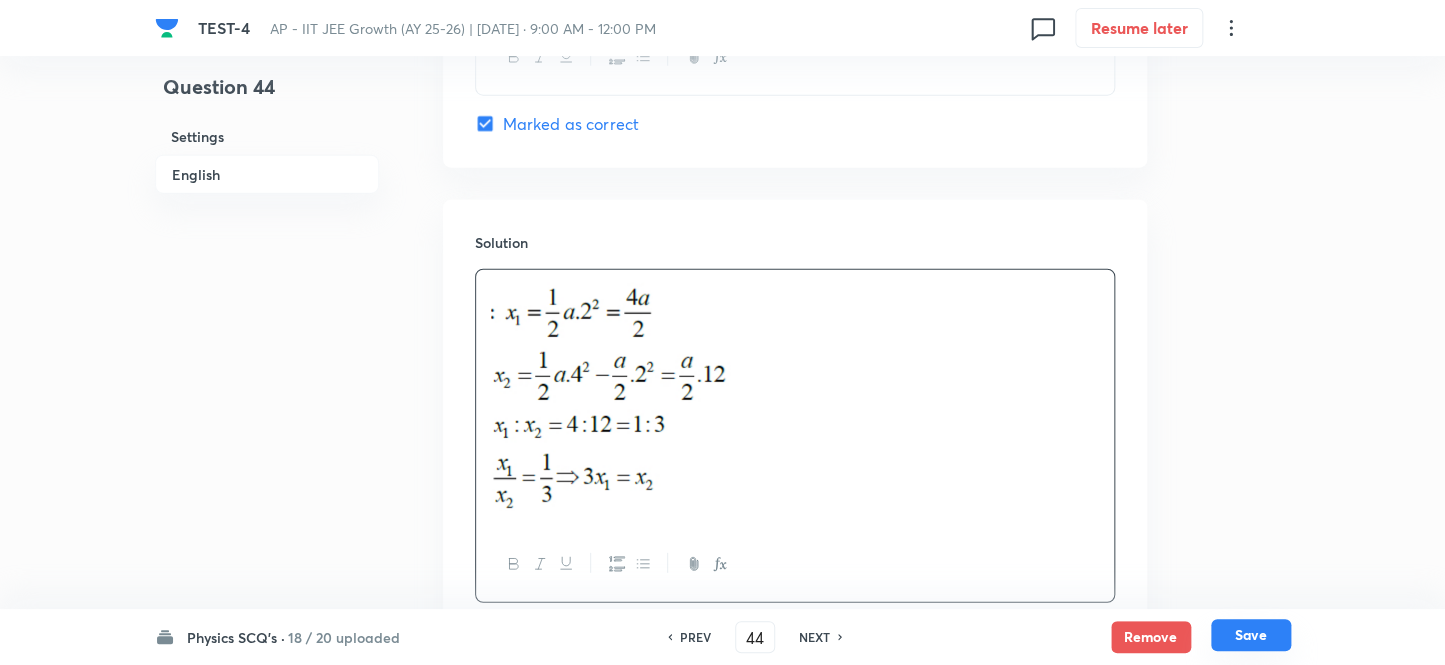 click on "Save" at bounding box center [1251, 635] 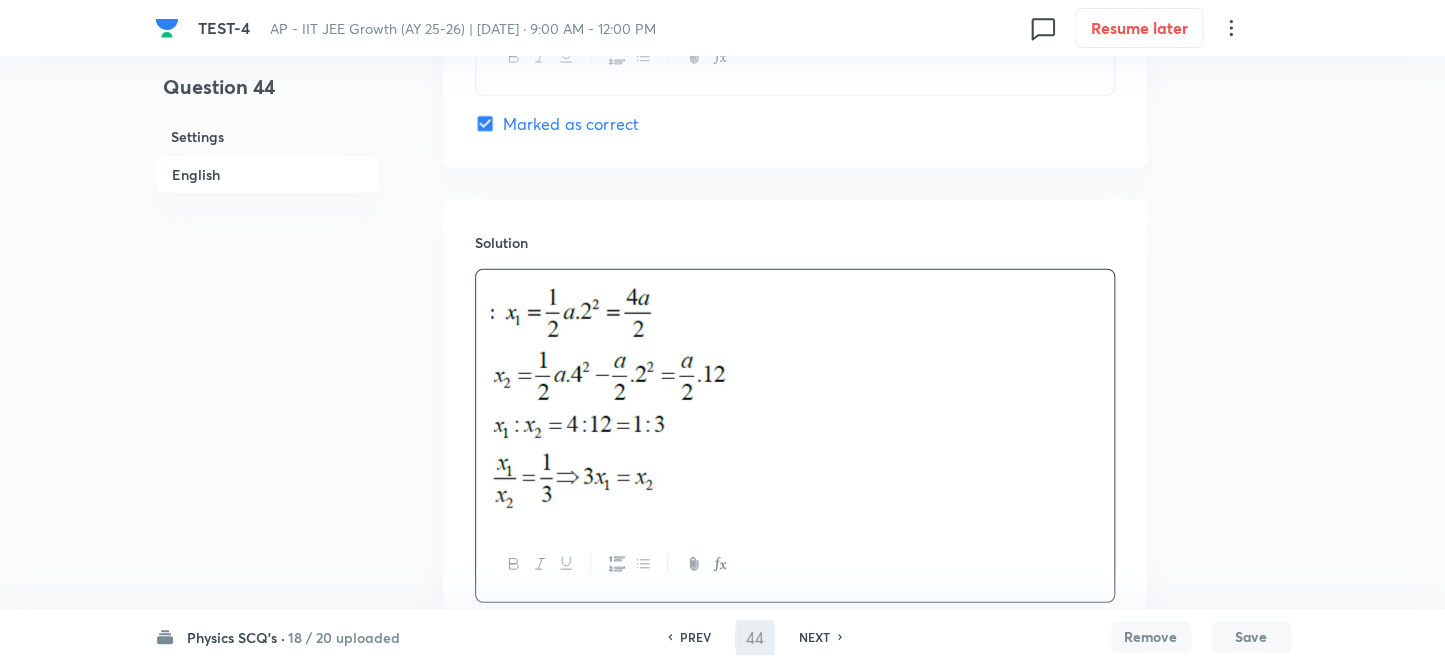 type on "45" 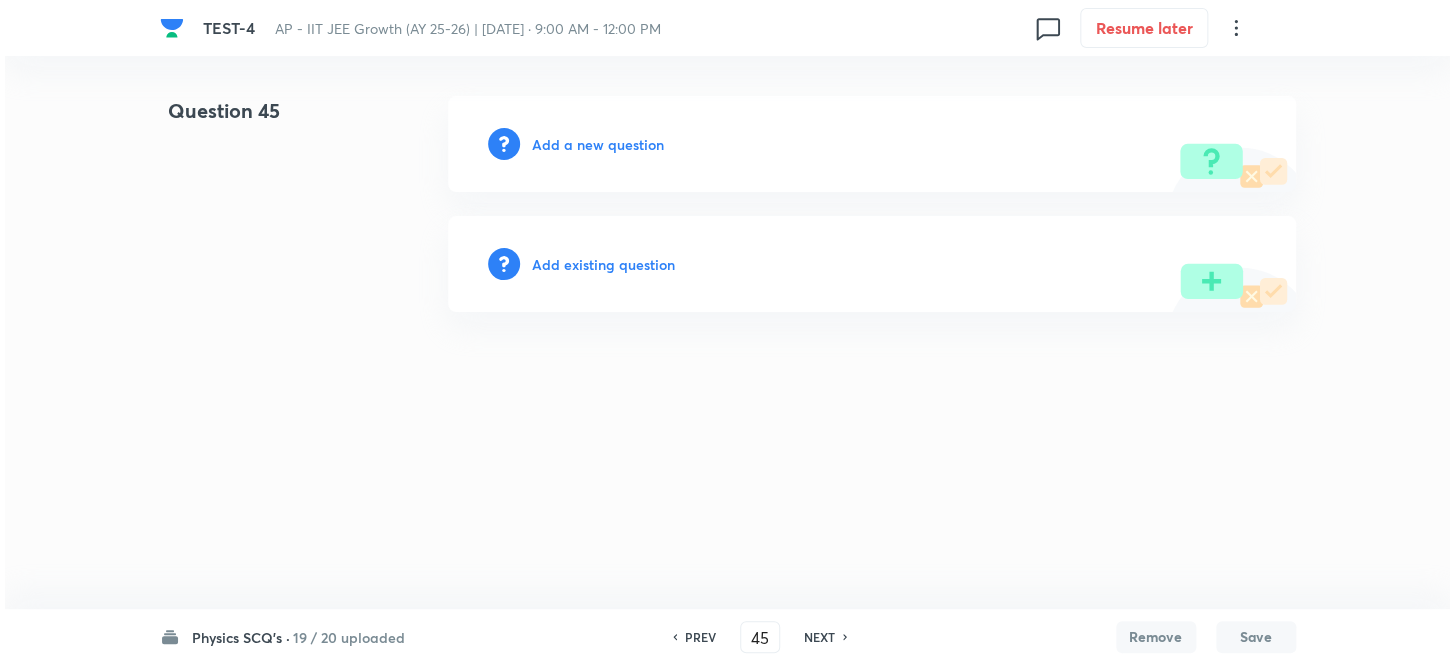 scroll, scrollTop: 0, scrollLeft: 0, axis: both 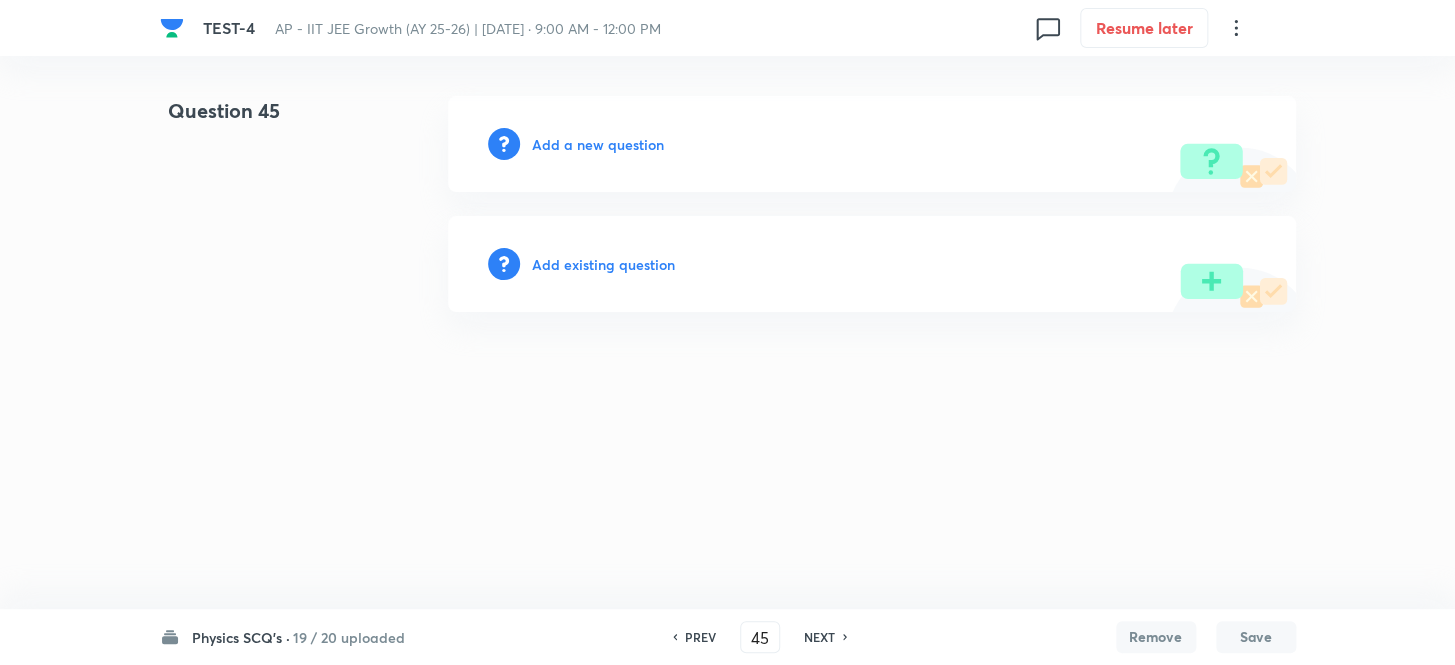 click on "Add a new question" at bounding box center [598, 144] 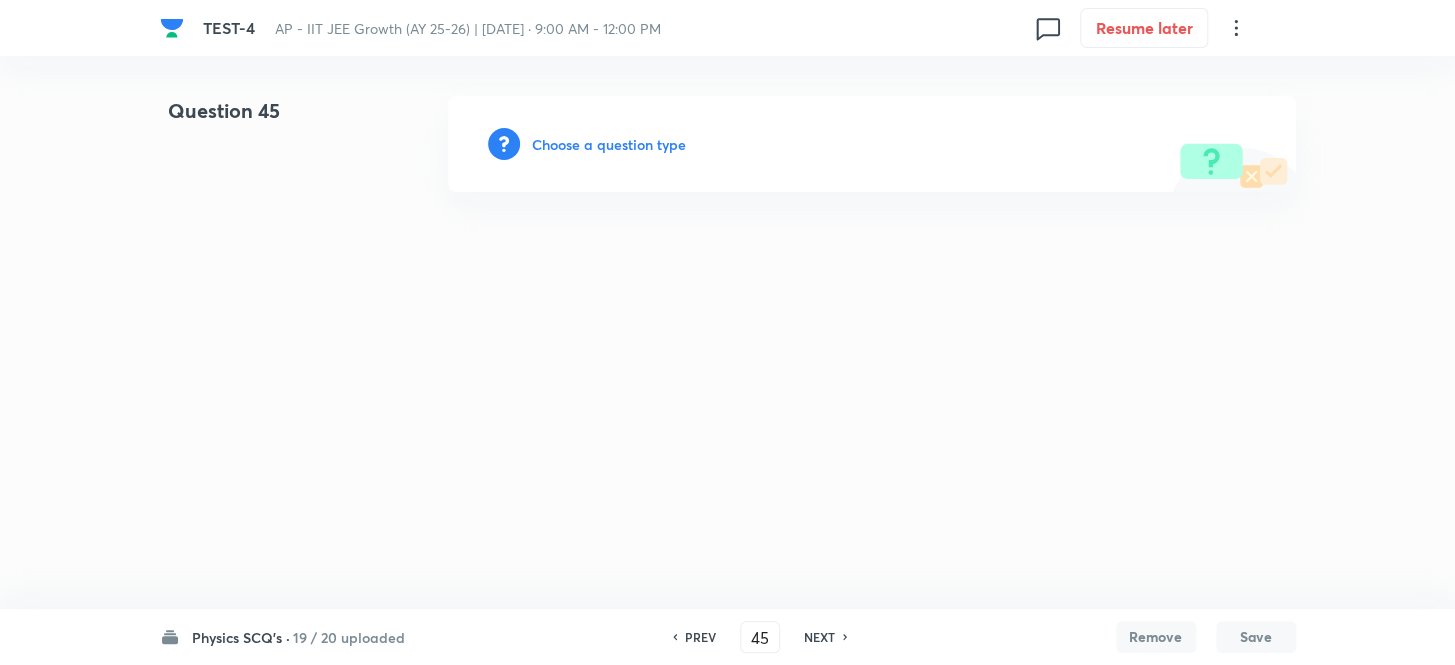 click on "Choose a question type" at bounding box center (609, 144) 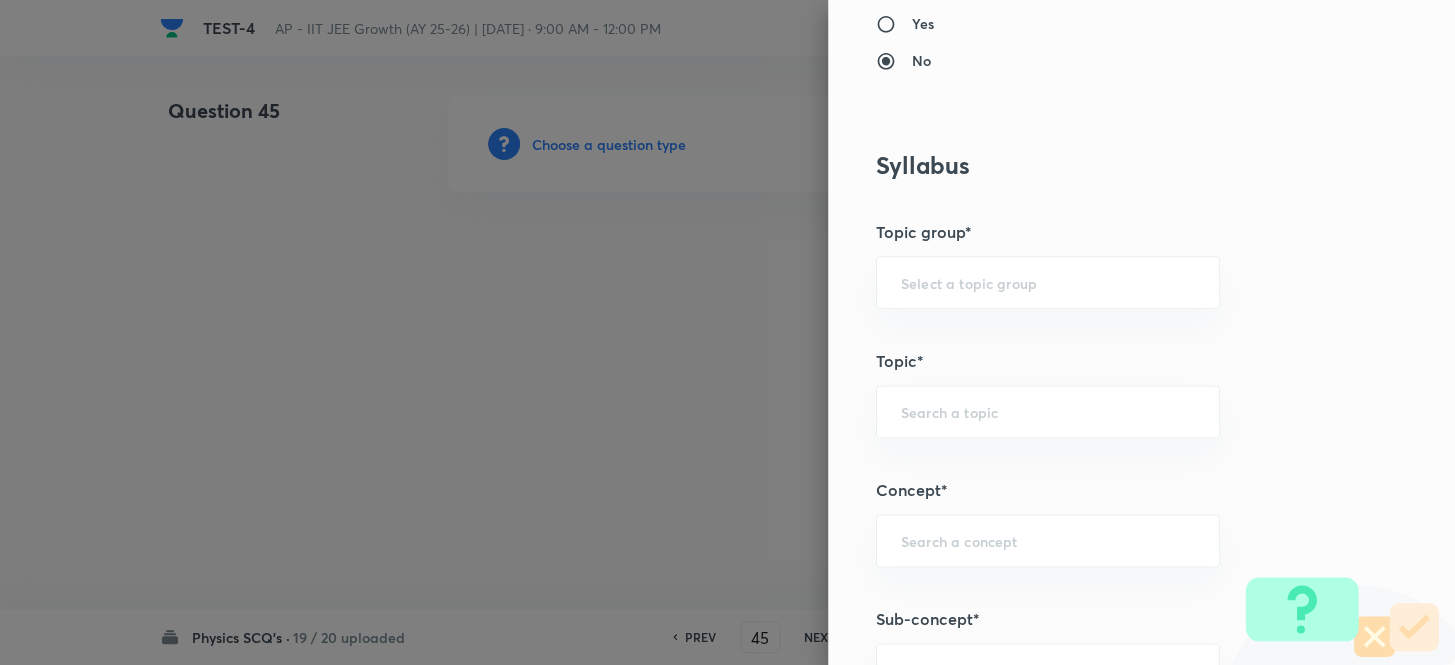 scroll, scrollTop: 1181, scrollLeft: 0, axis: vertical 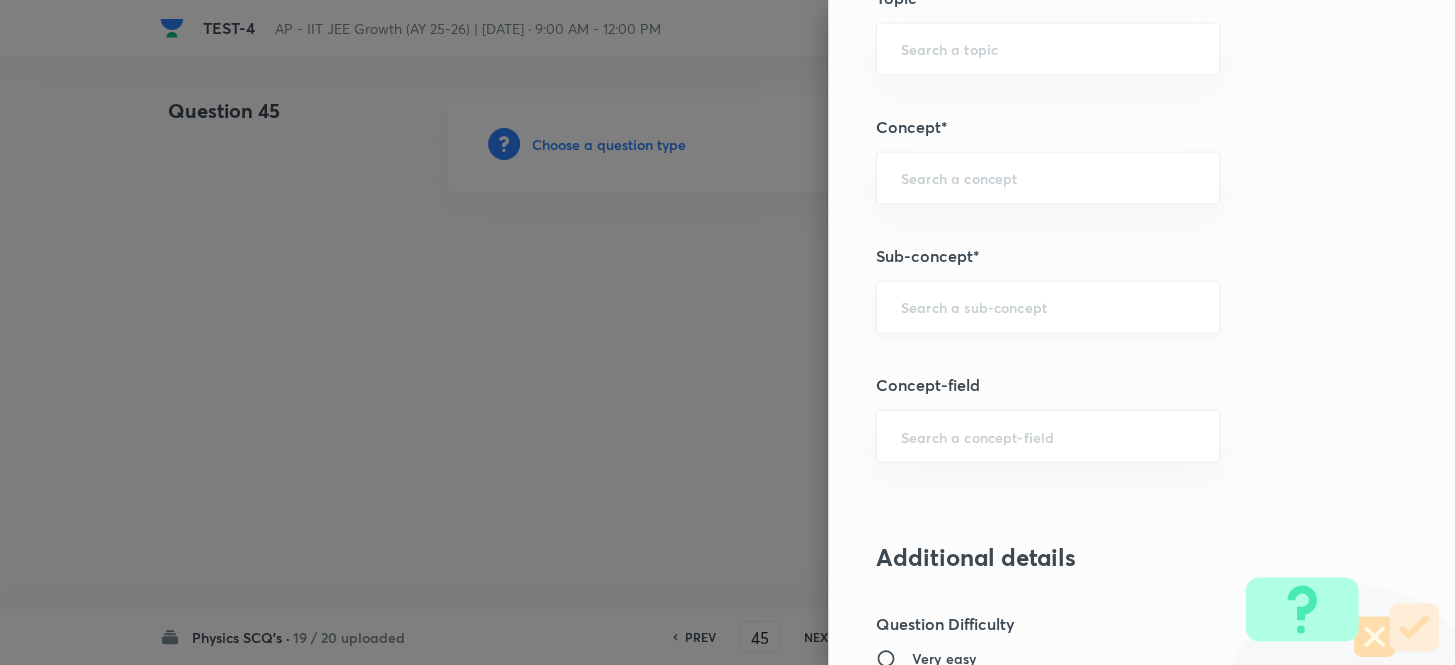 click at bounding box center (1048, 306) 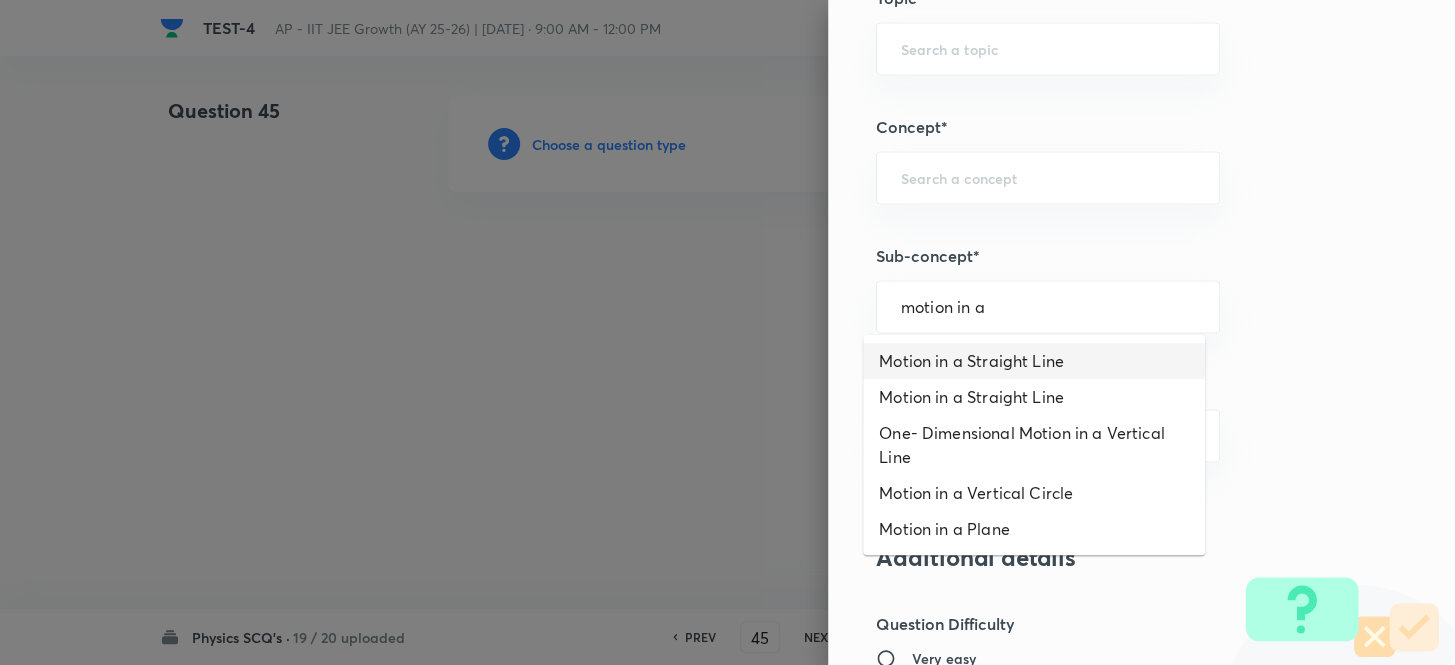 click on "Motion in a Straight Line" at bounding box center (1034, 361) 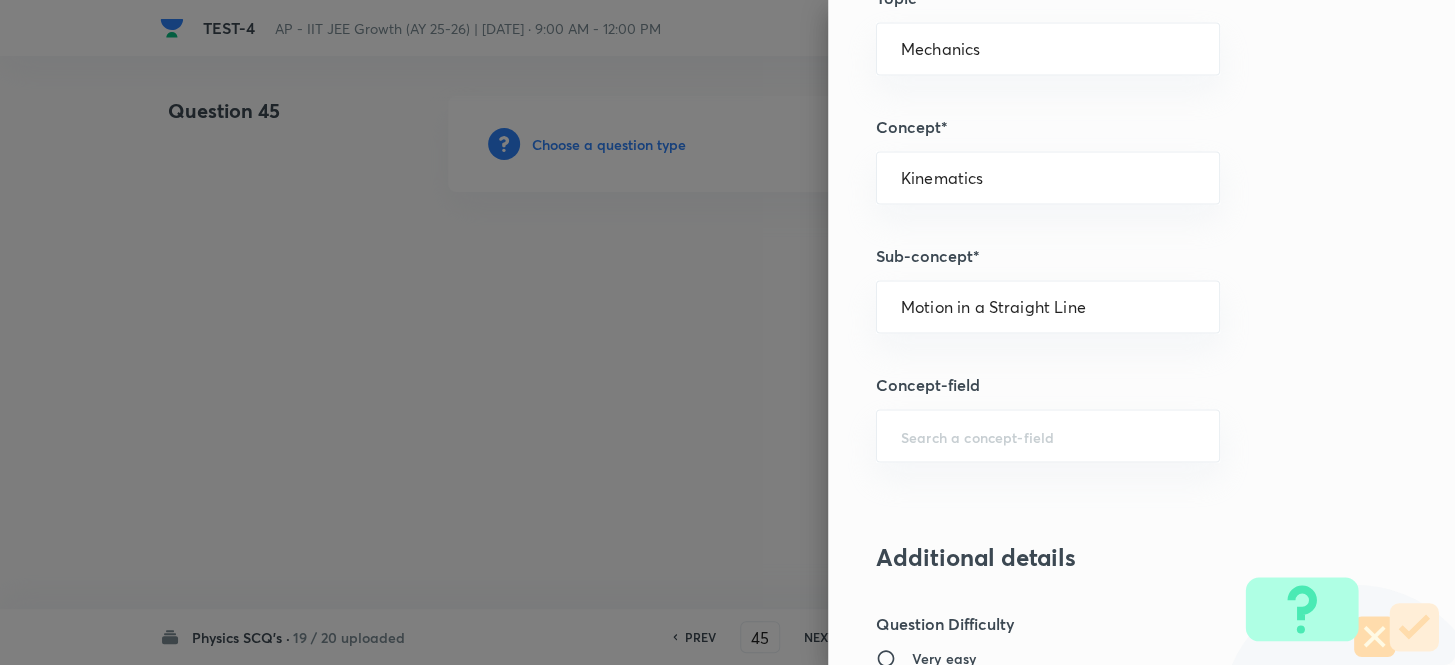 type on "Physics" 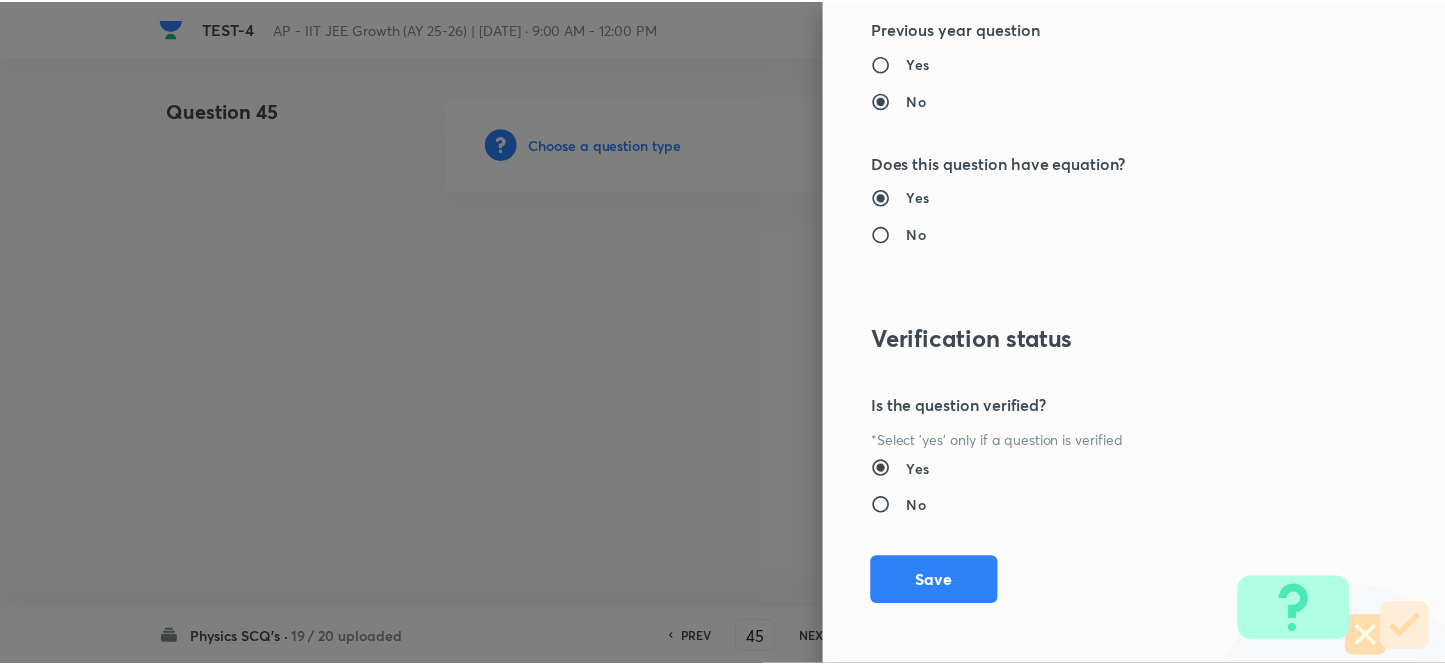 scroll, scrollTop: 2193, scrollLeft: 0, axis: vertical 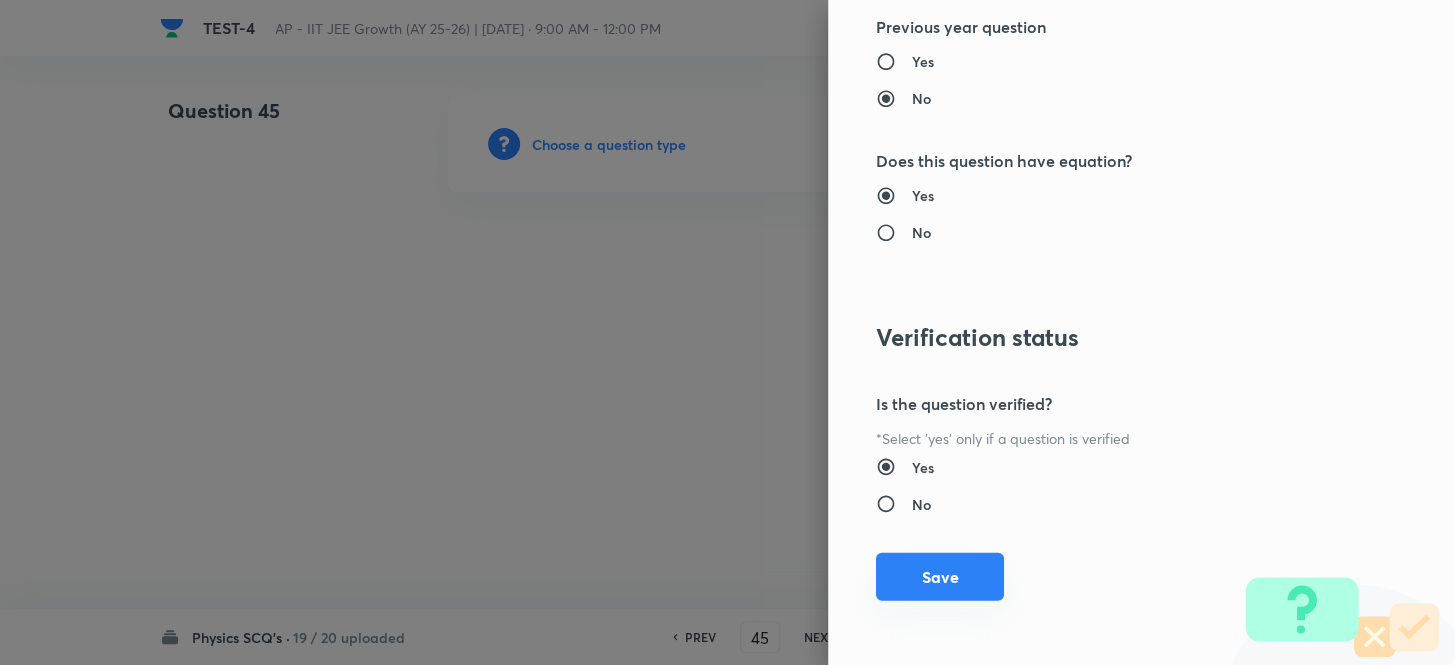 click on "Save" at bounding box center (940, 577) 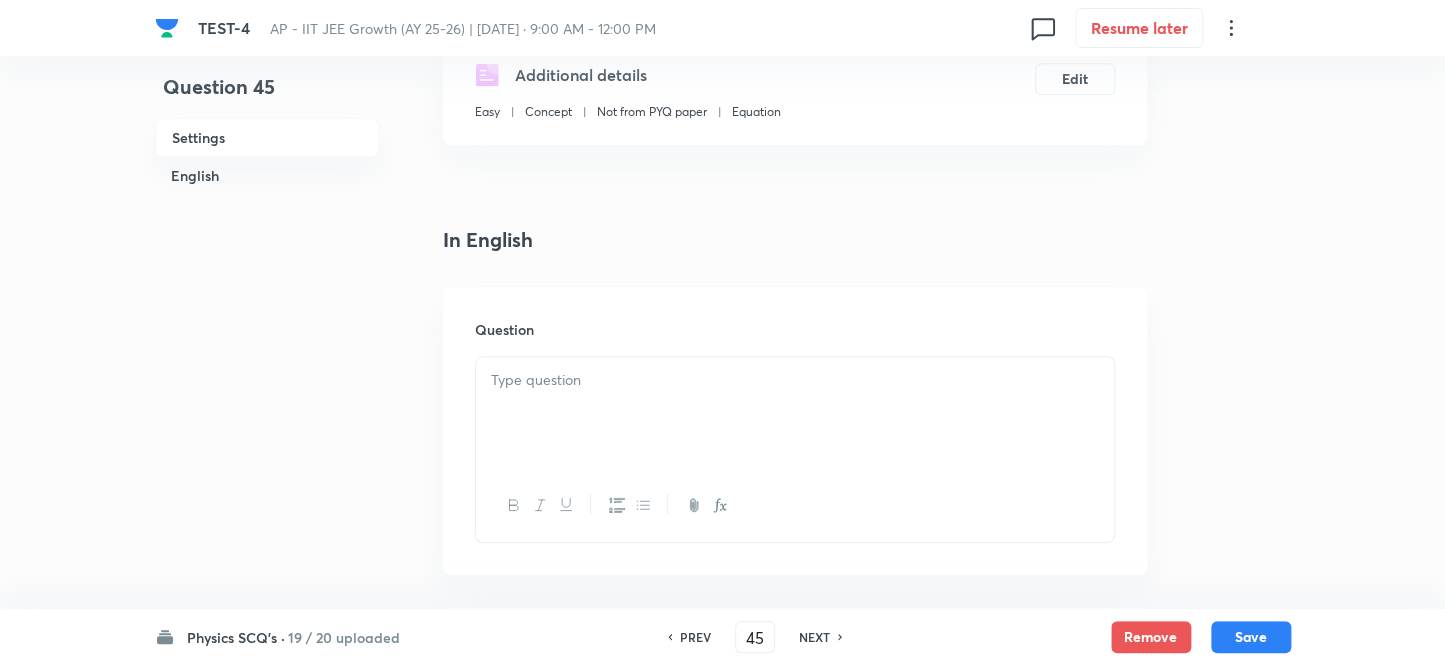 drag, startPoint x: 550, startPoint y: 412, endPoint x: 688, endPoint y: 412, distance: 138 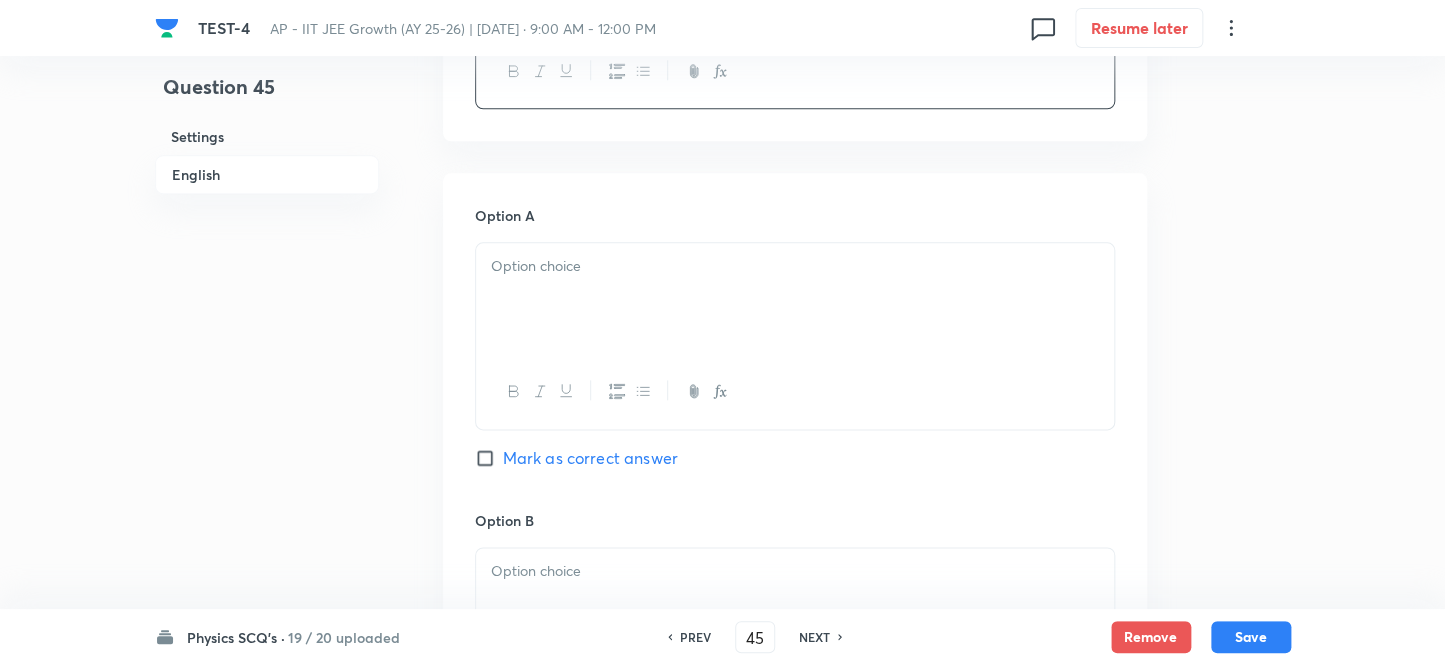 scroll, scrollTop: 1000, scrollLeft: 0, axis: vertical 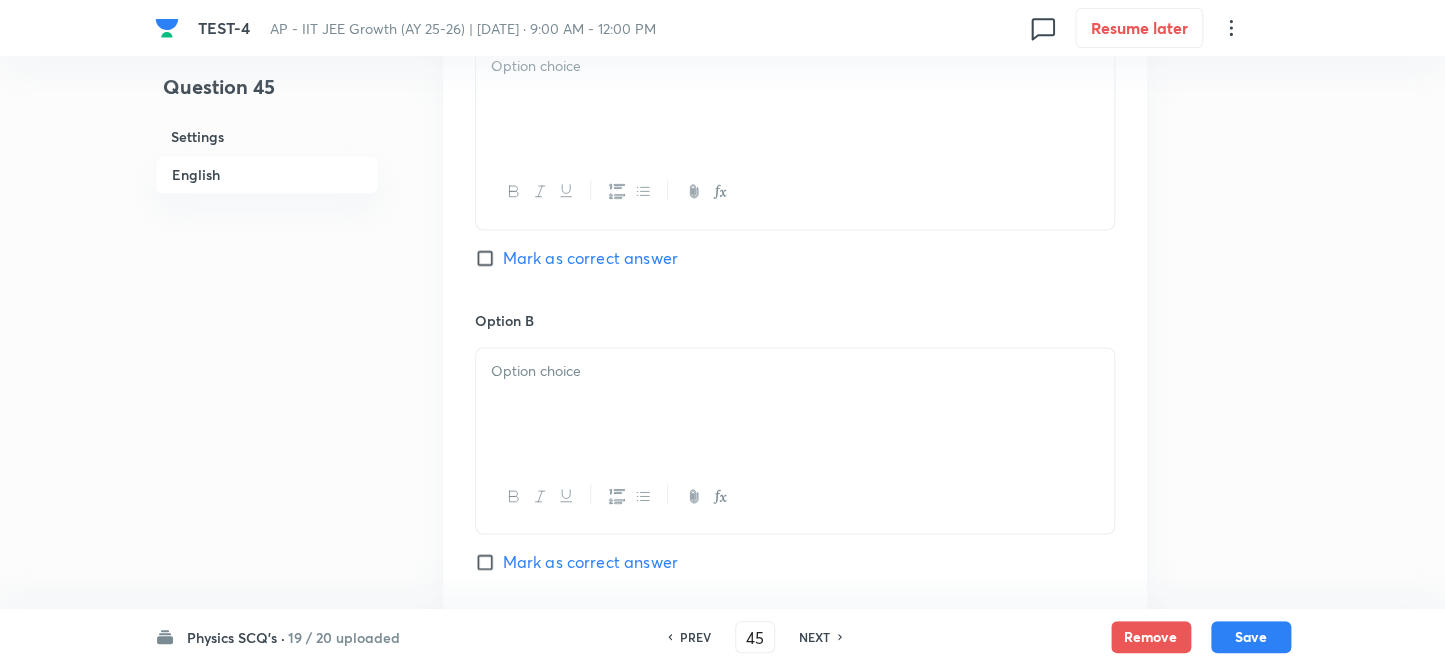 click at bounding box center [795, 99] 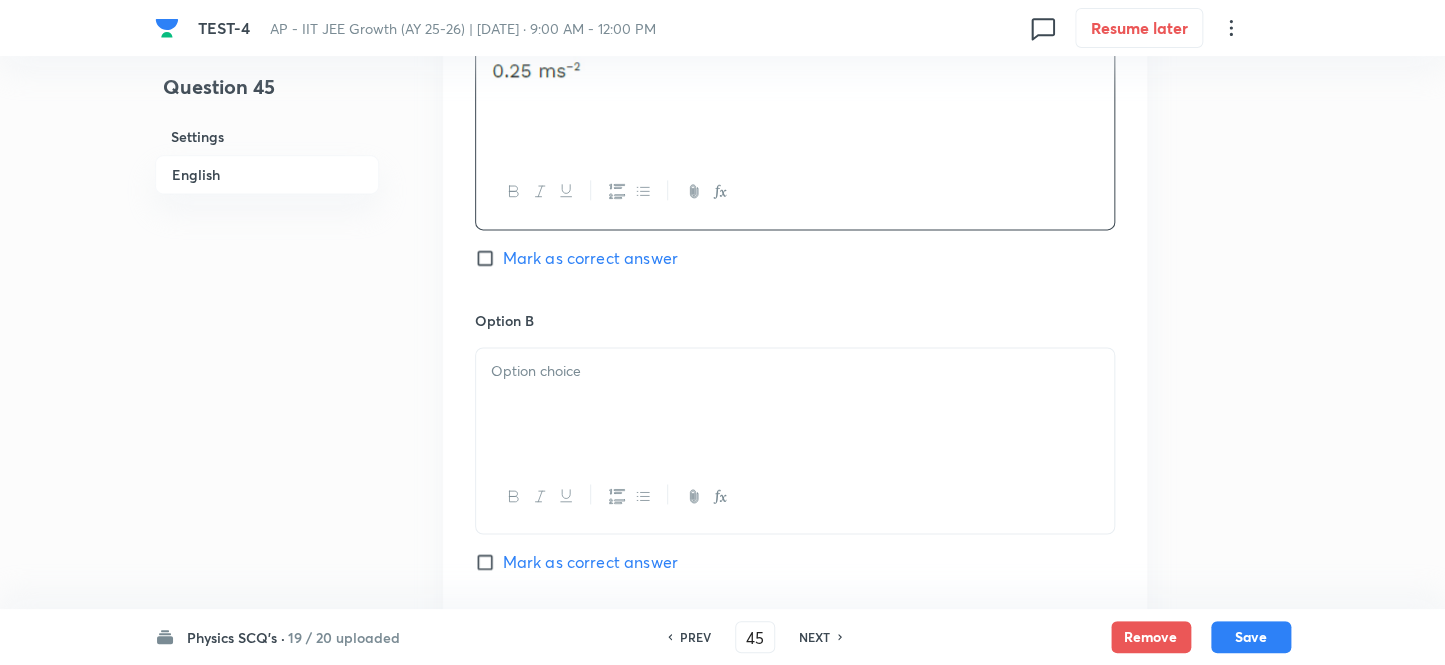 click on "Mark as correct answer" at bounding box center (489, 258) 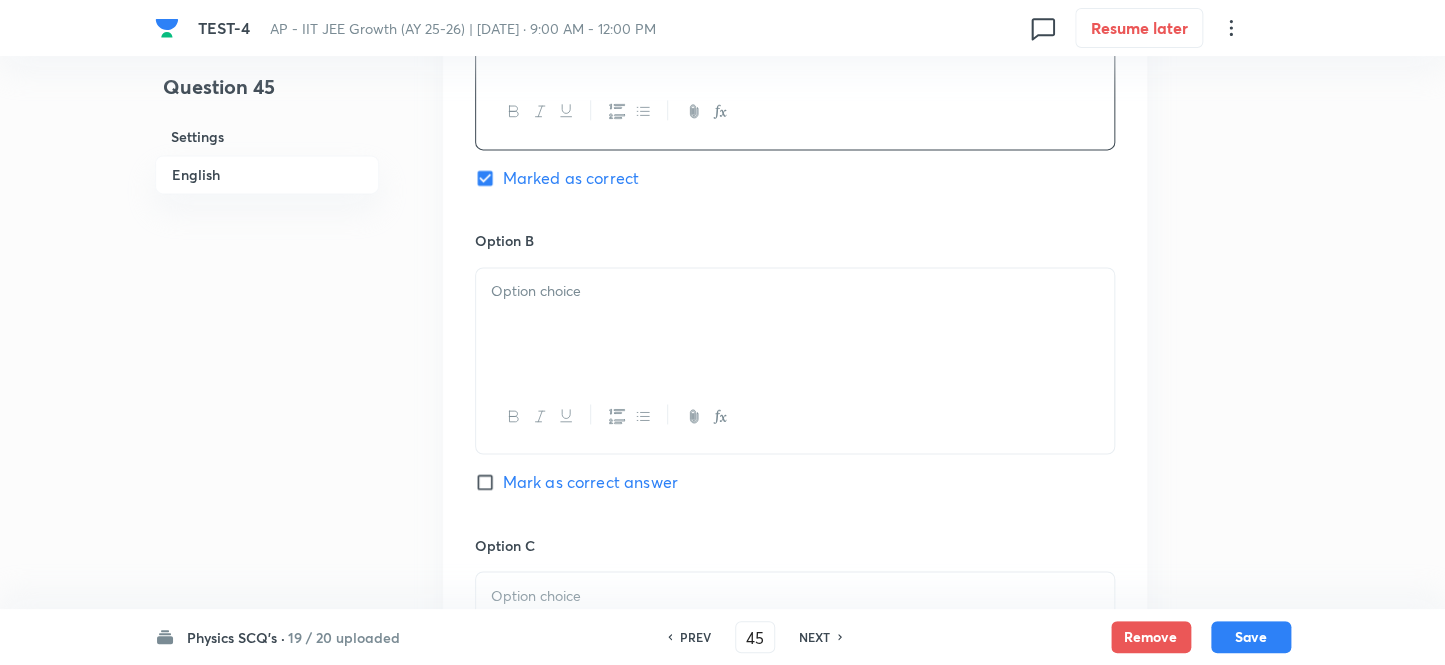 scroll, scrollTop: 1181, scrollLeft: 0, axis: vertical 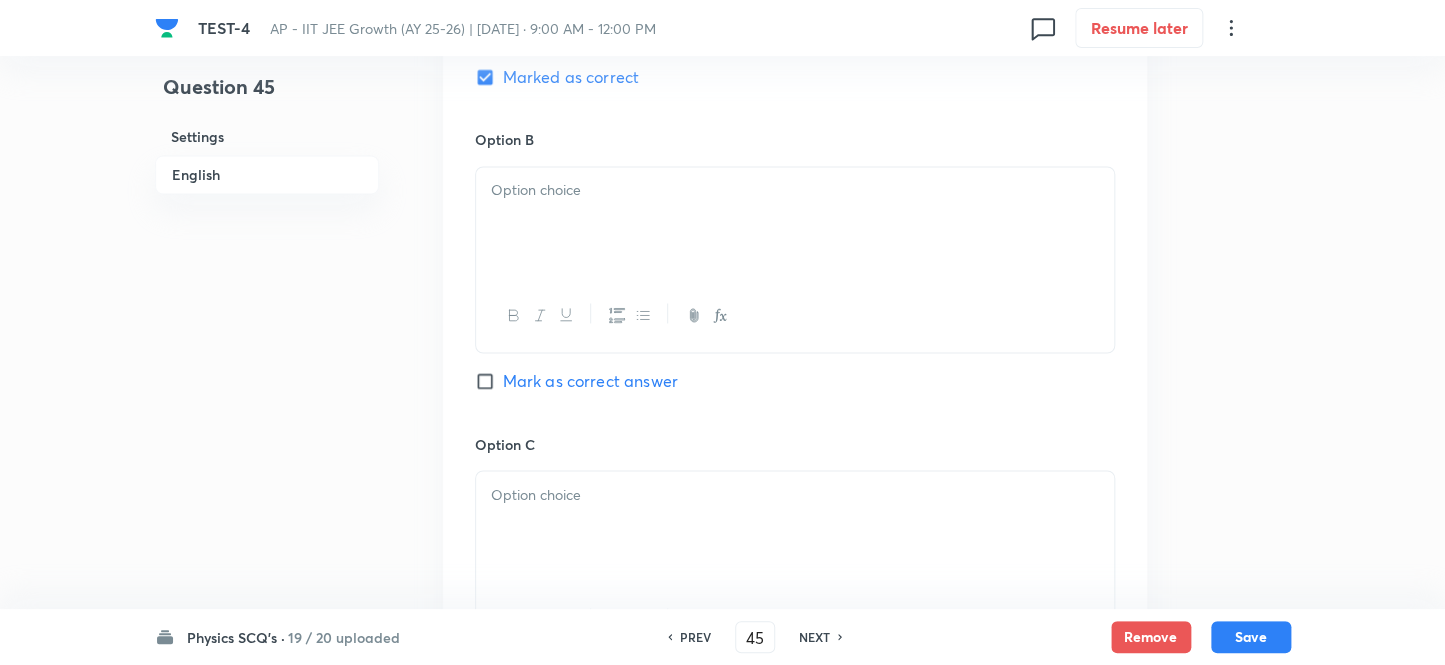 click at bounding box center [795, 223] 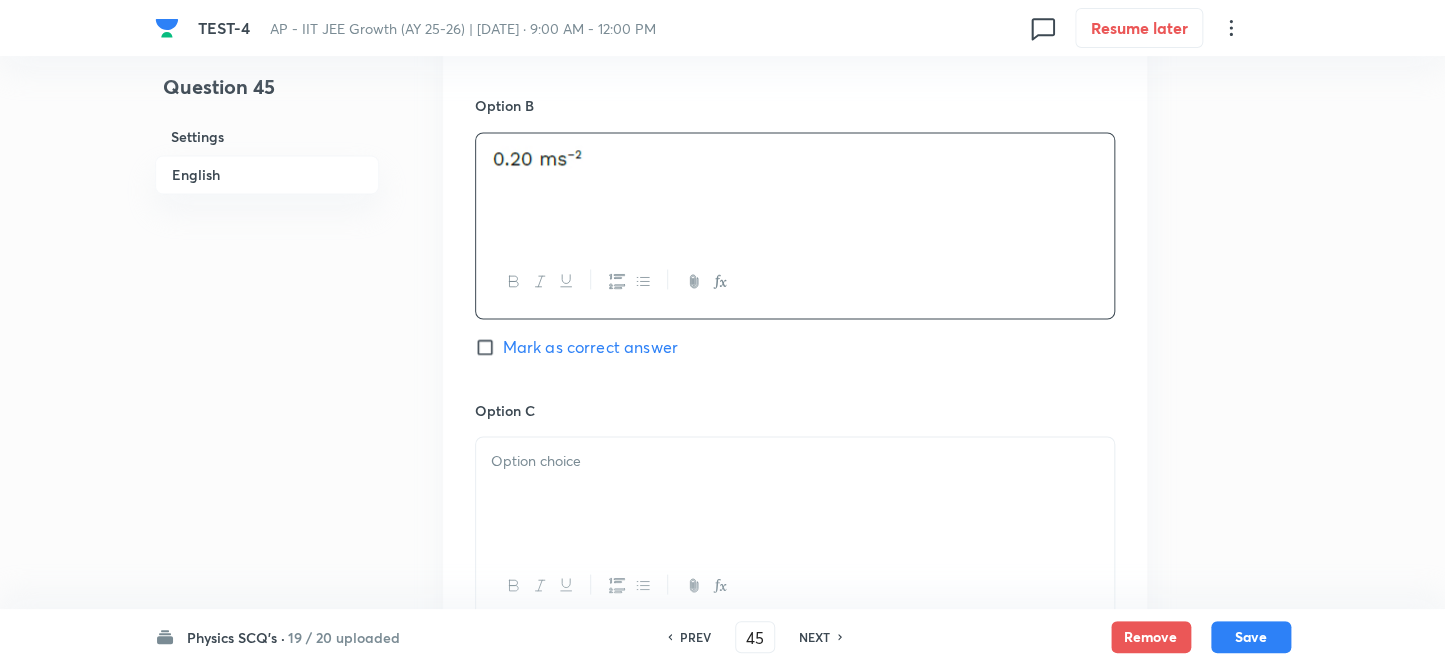 scroll, scrollTop: 1272, scrollLeft: 0, axis: vertical 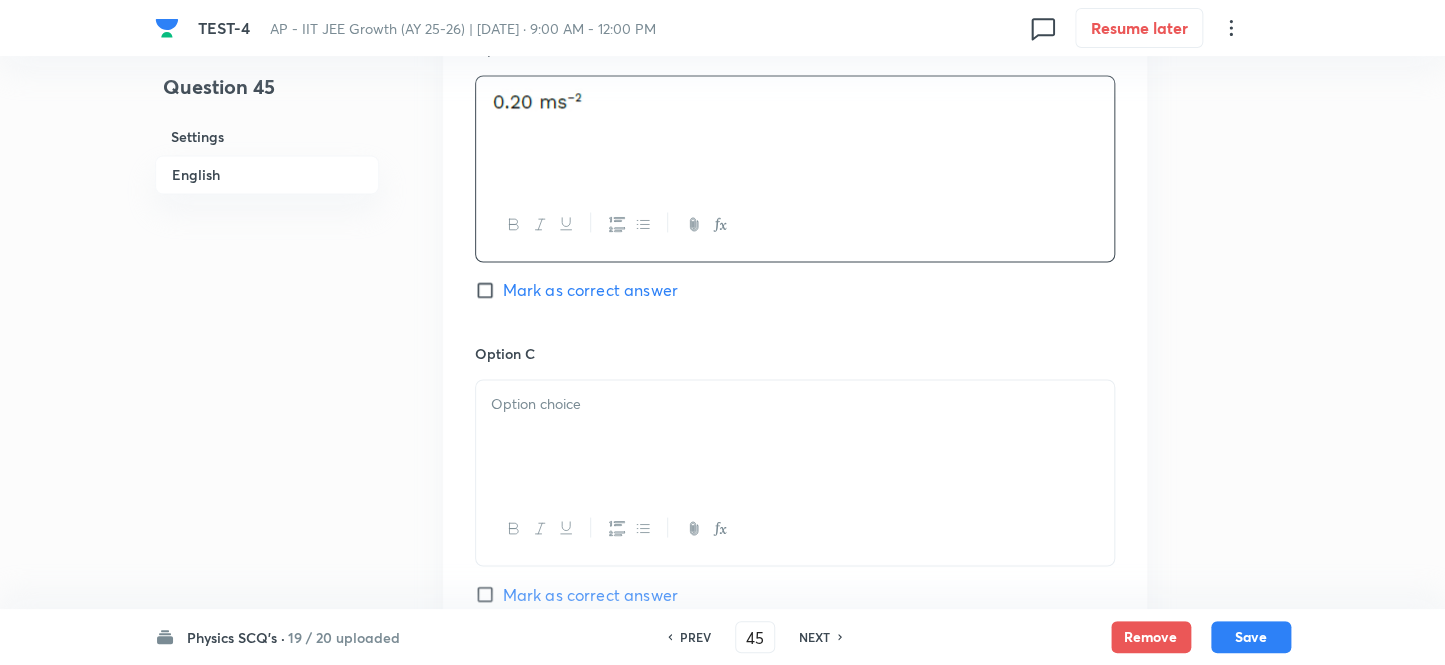 click at bounding box center [795, 436] 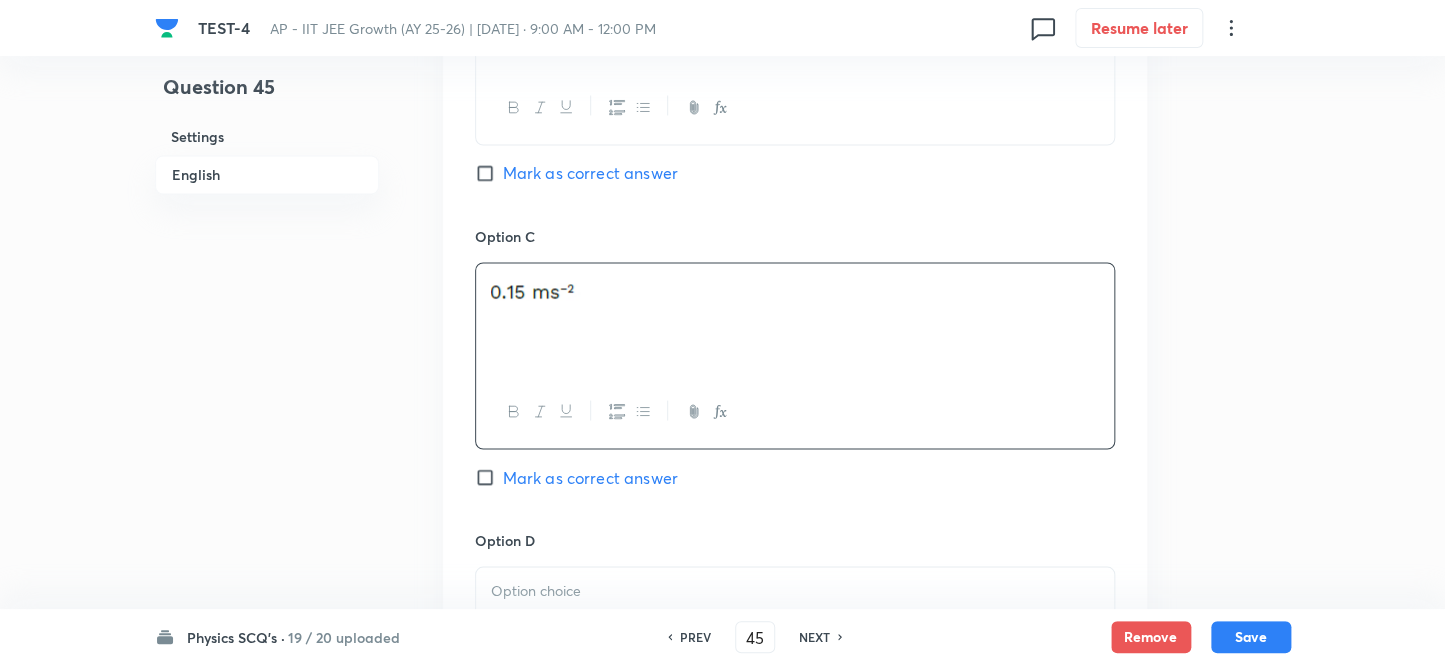 scroll, scrollTop: 1545, scrollLeft: 0, axis: vertical 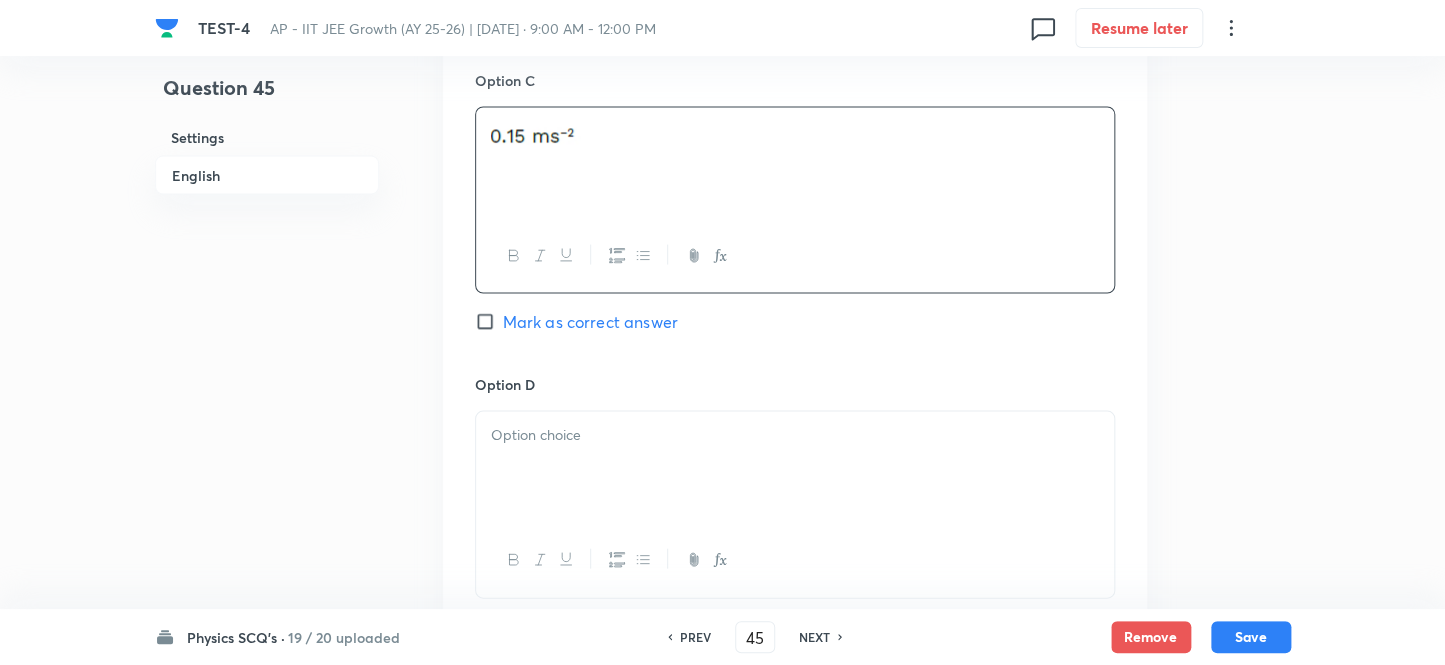 click at bounding box center (795, 467) 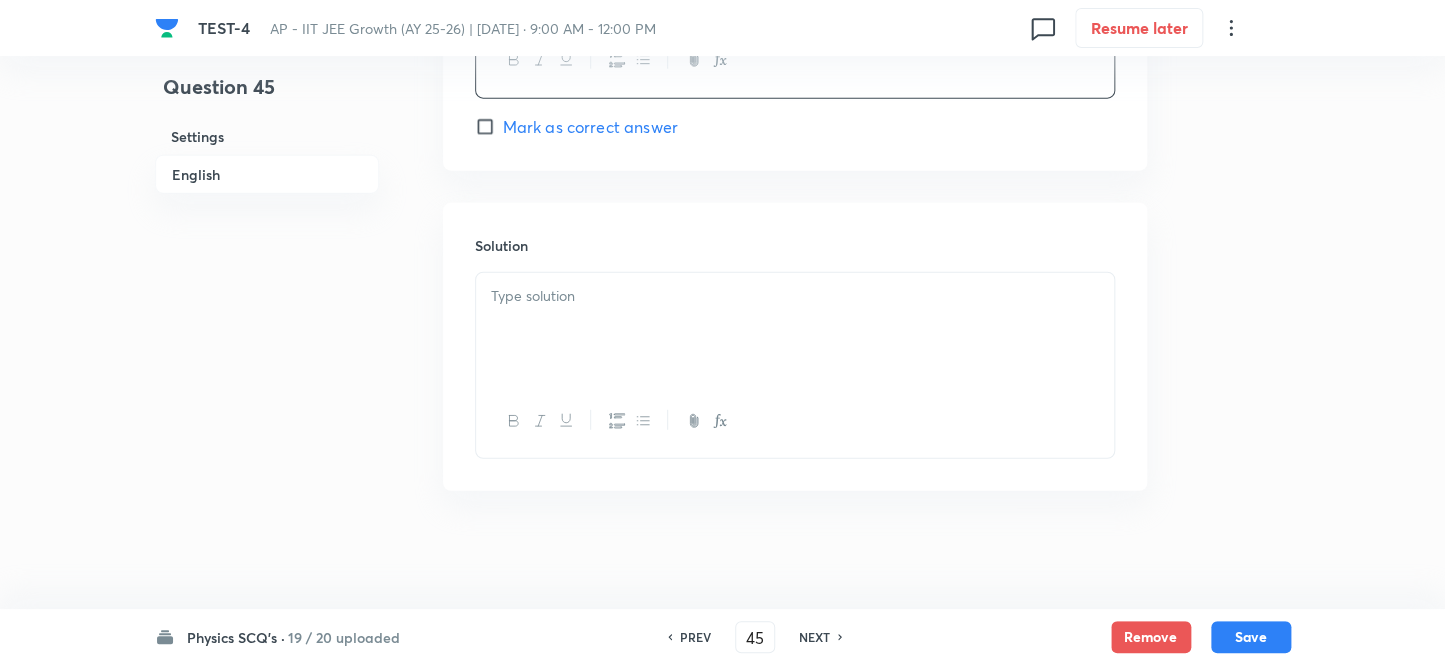 scroll, scrollTop: 2047, scrollLeft: 0, axis: vertical 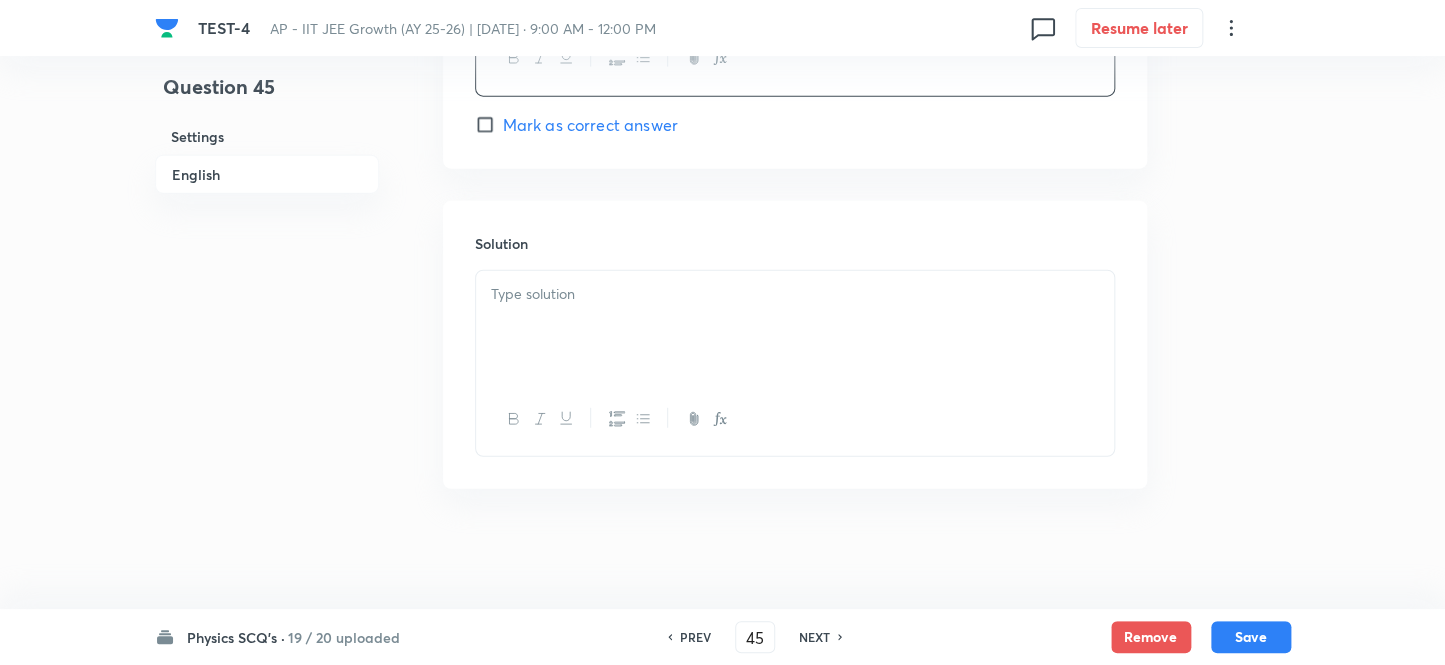 click at bounding box center [795, 327] 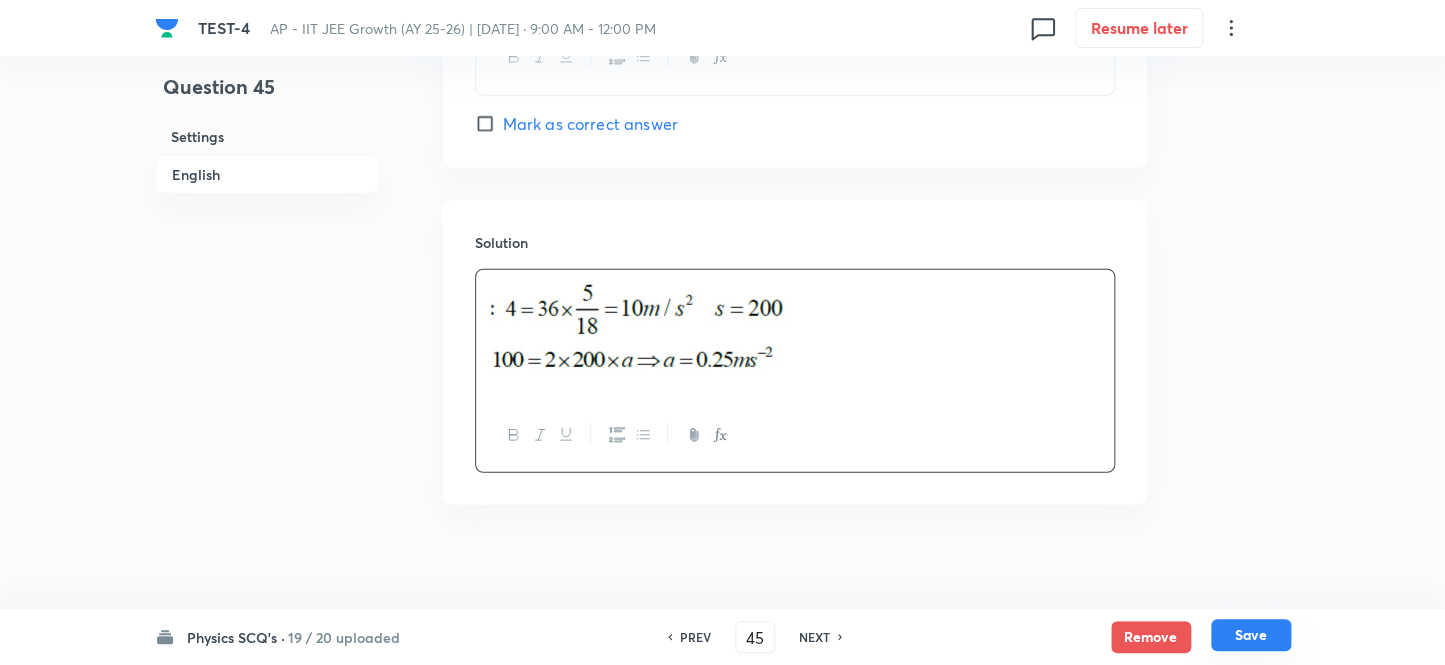 click on "Save" at bounding box center [1251, 635] 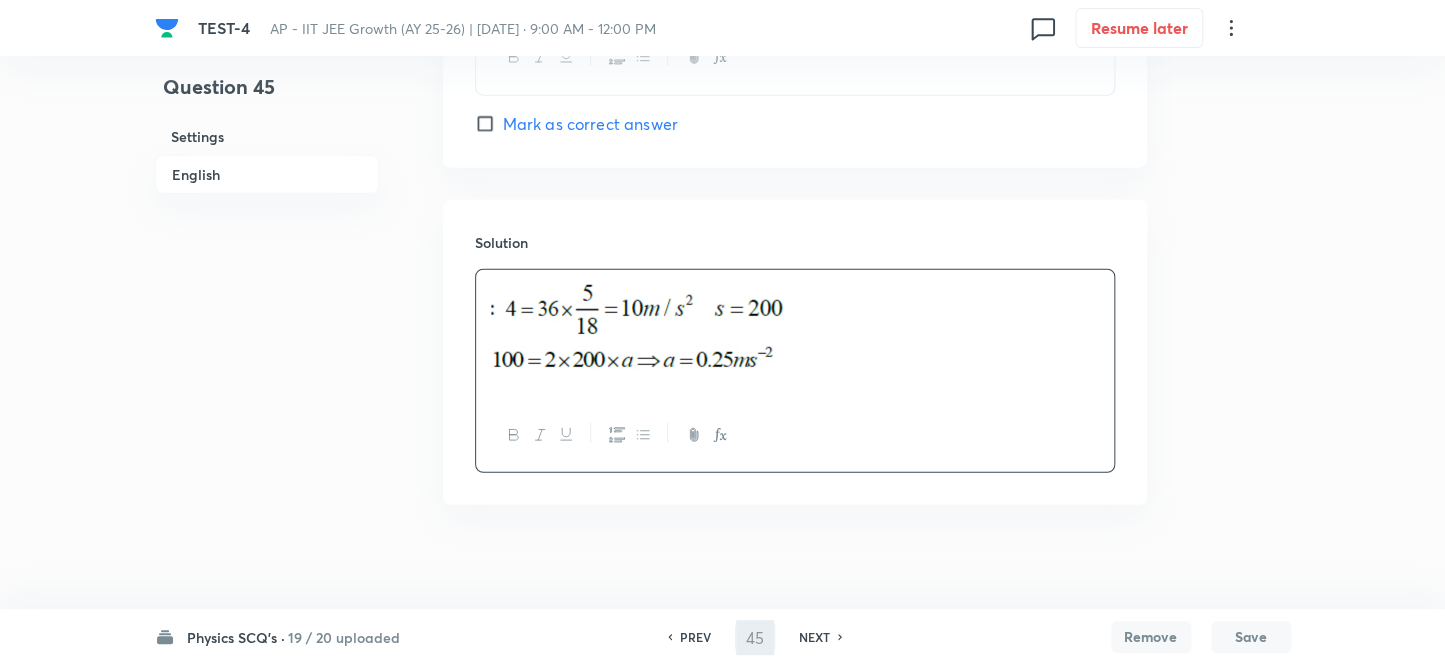 type on "46" 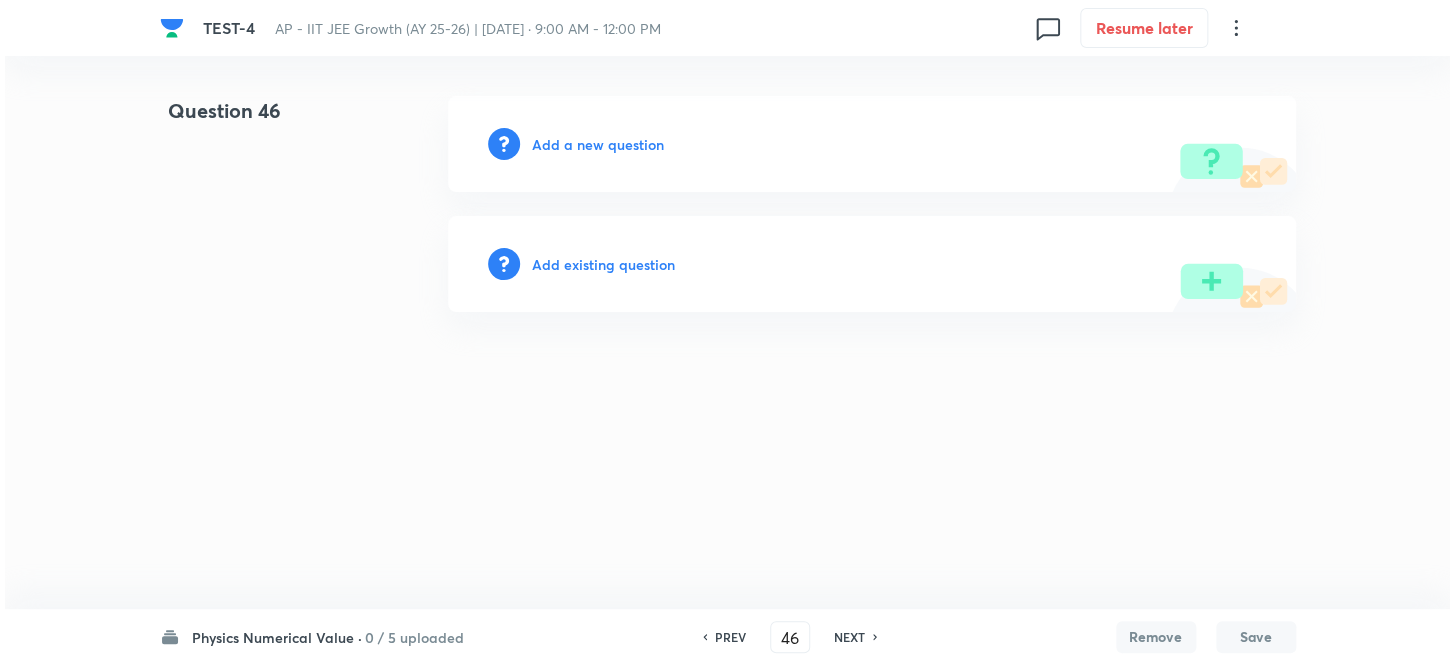 scroll, scrollTop: 0, scrollLeft: 0, axis: both 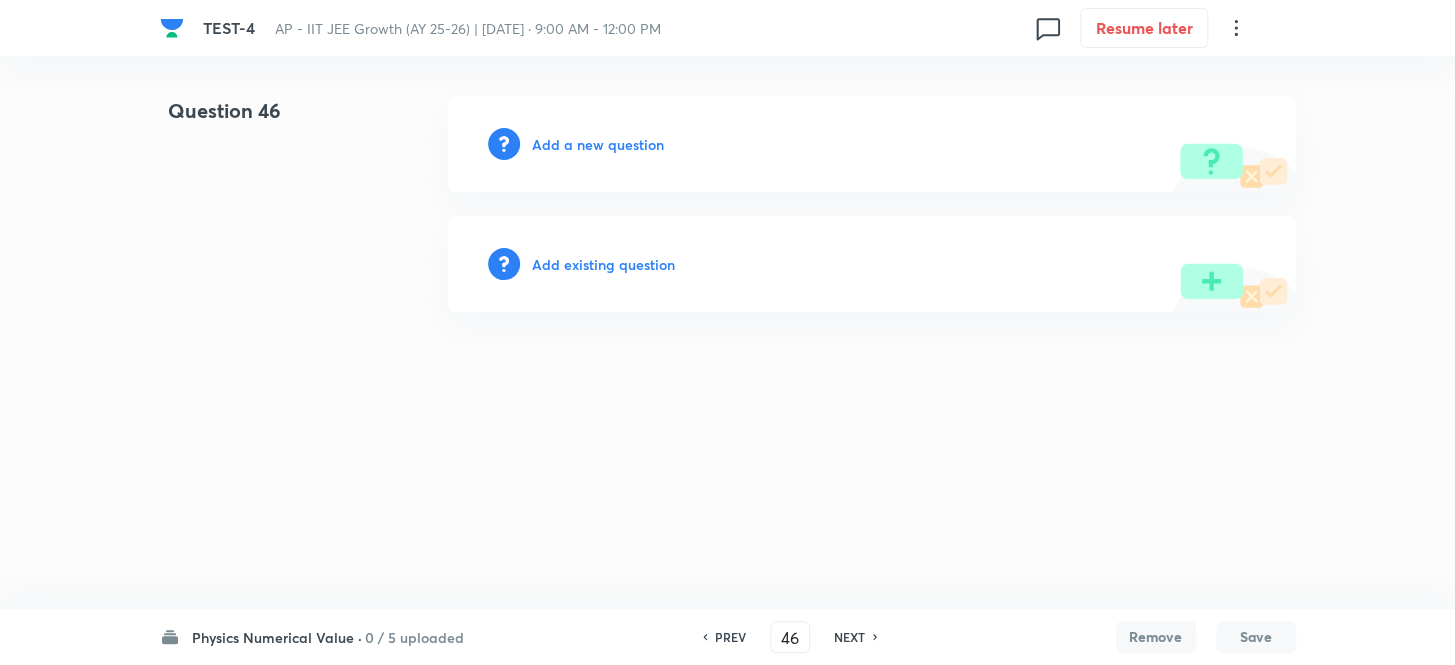 click on "Add a new question" at bounding box center [872, 144] 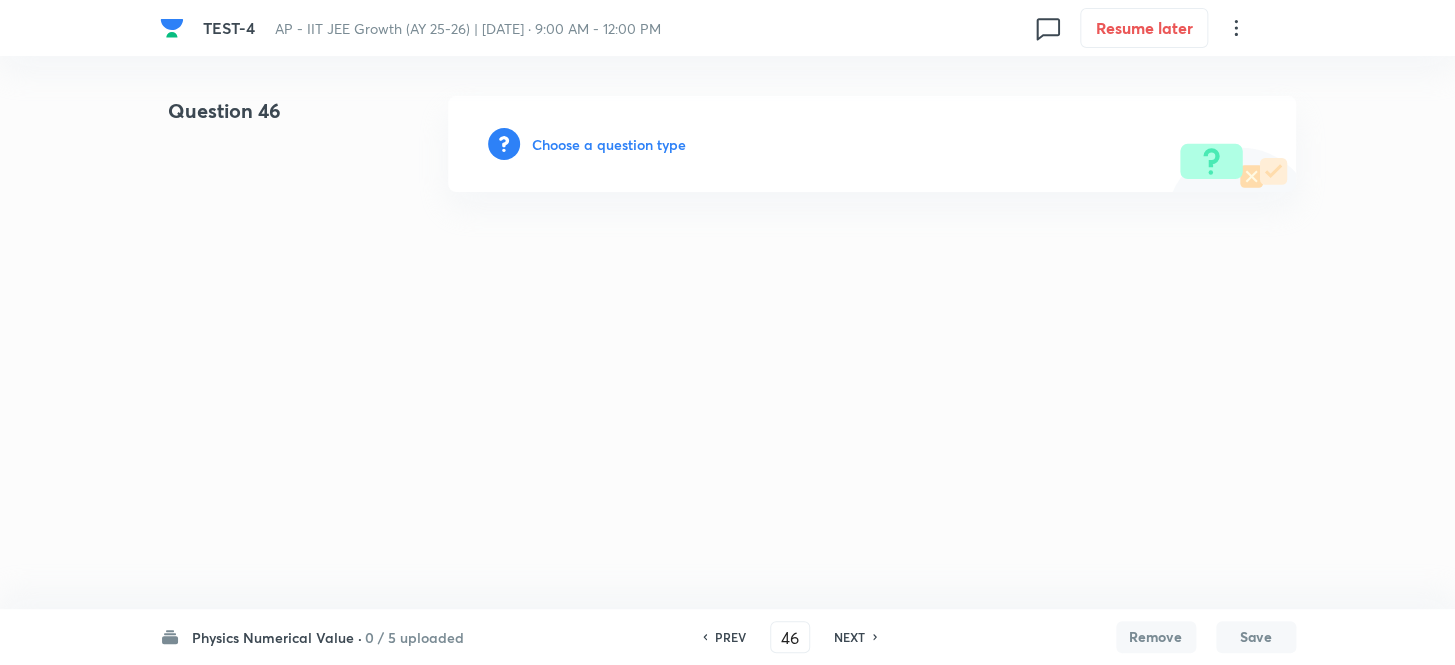 click on "Choose a question type" at bounding box center [609, 144] 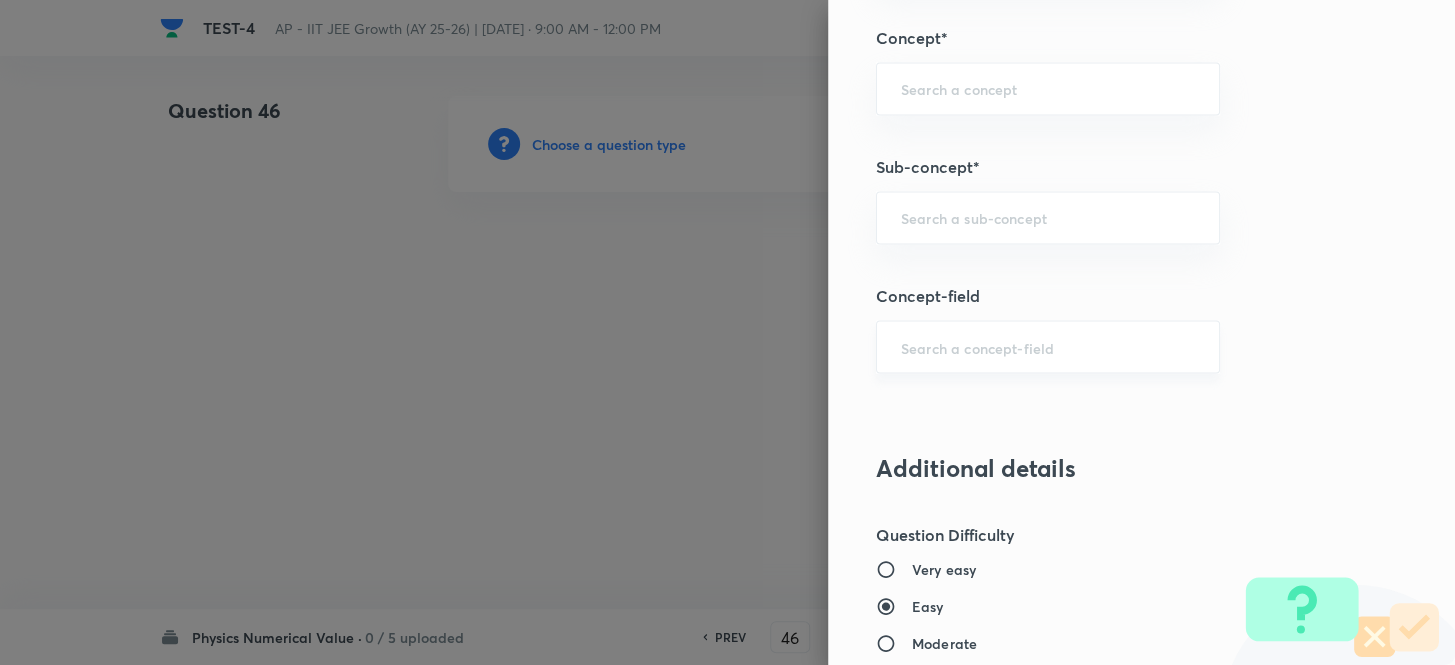 scroll, scrollTop: 1272, scrollLeft: 0, axis: vertical 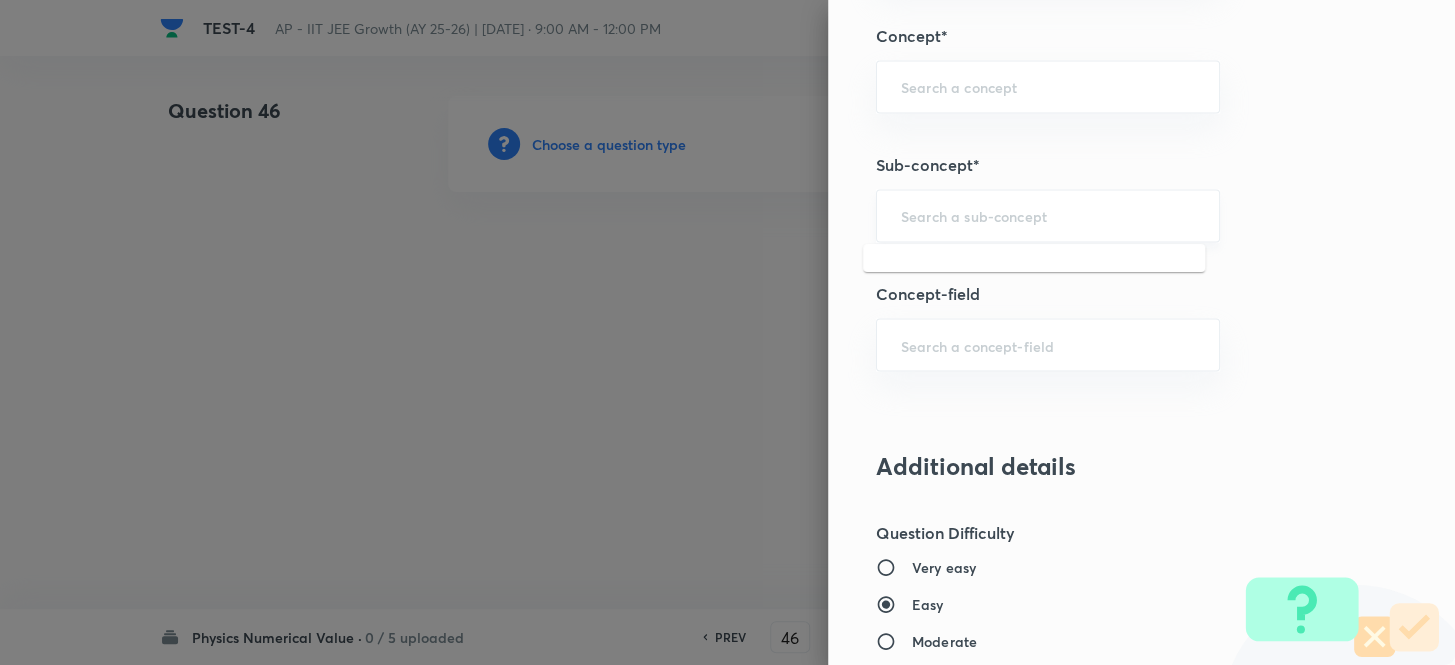 click at bounding box center (1048, 215) 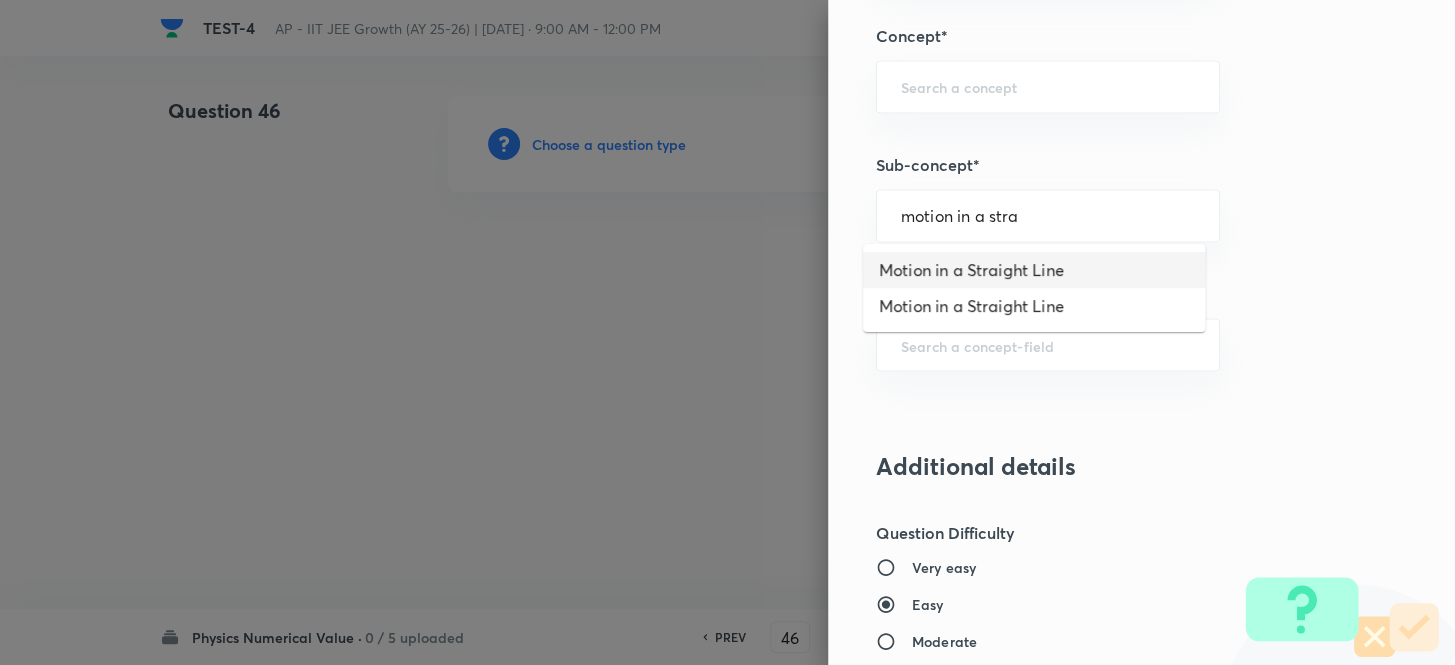 click on "Motion in a Straight Line" at bounding box center [1034, 270] 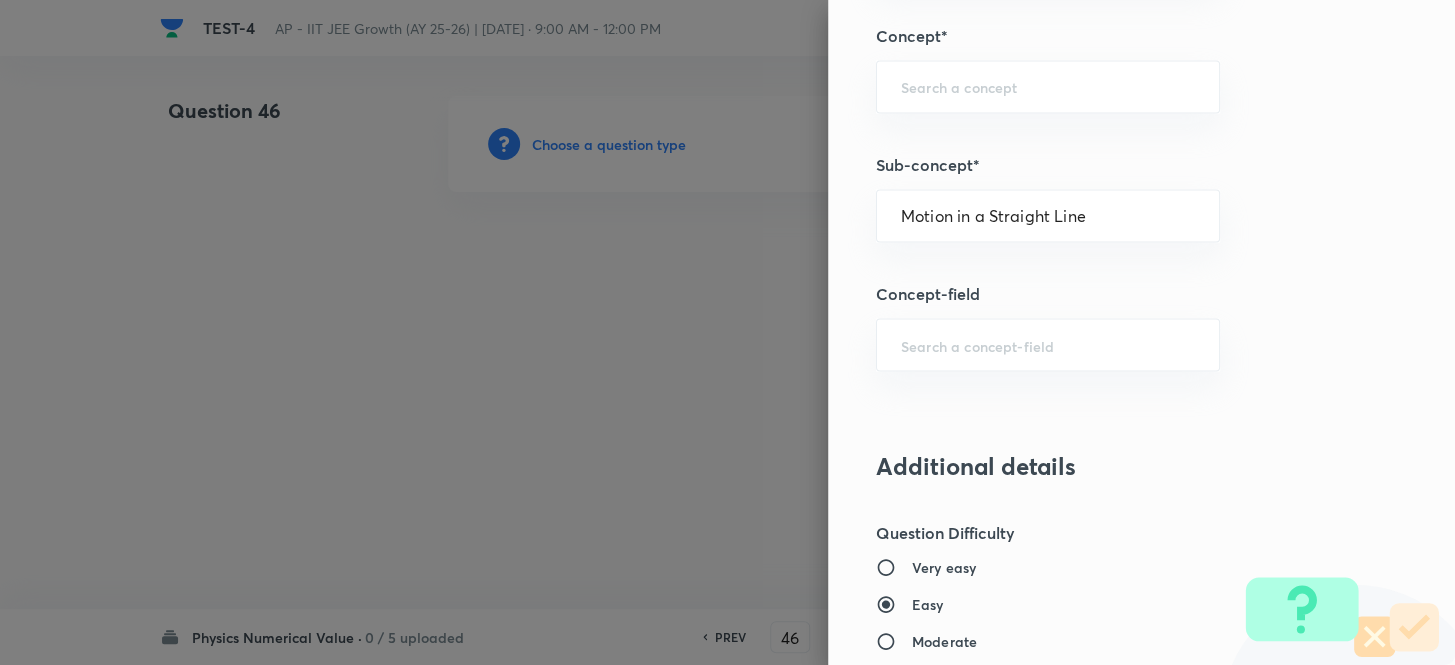 type on "Physics" 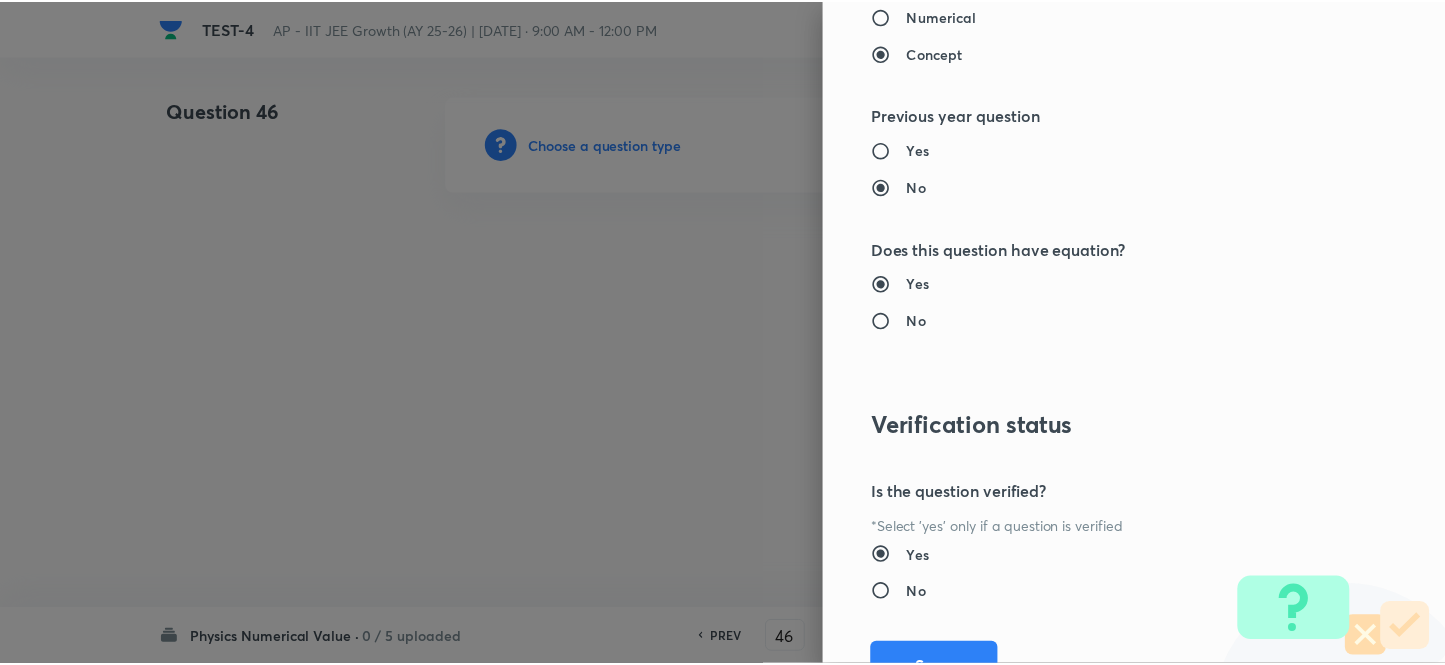 scroll, scrollTop: 2193, scrollLeft: 0, axis: vertical 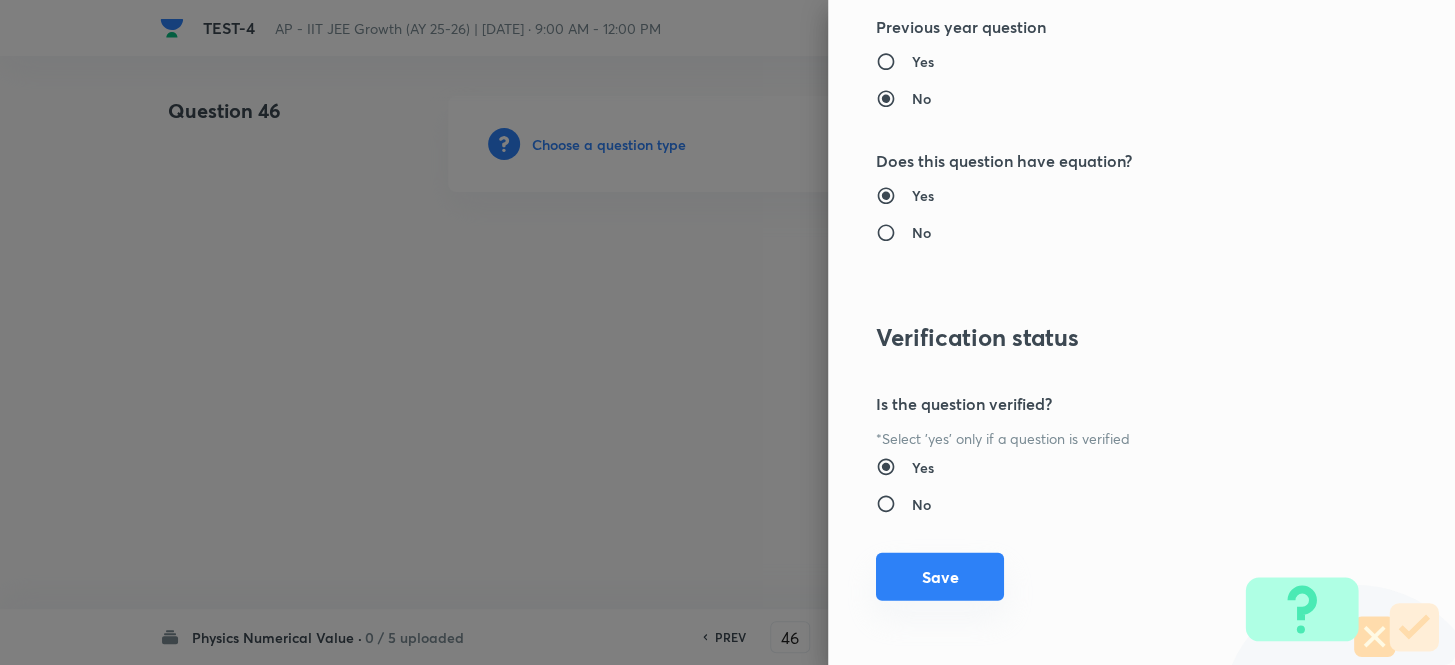 drag, startPoint x: 940, startPoint y: 575, endPoint x: 951, endPoint y: 570, distance: 12.083046 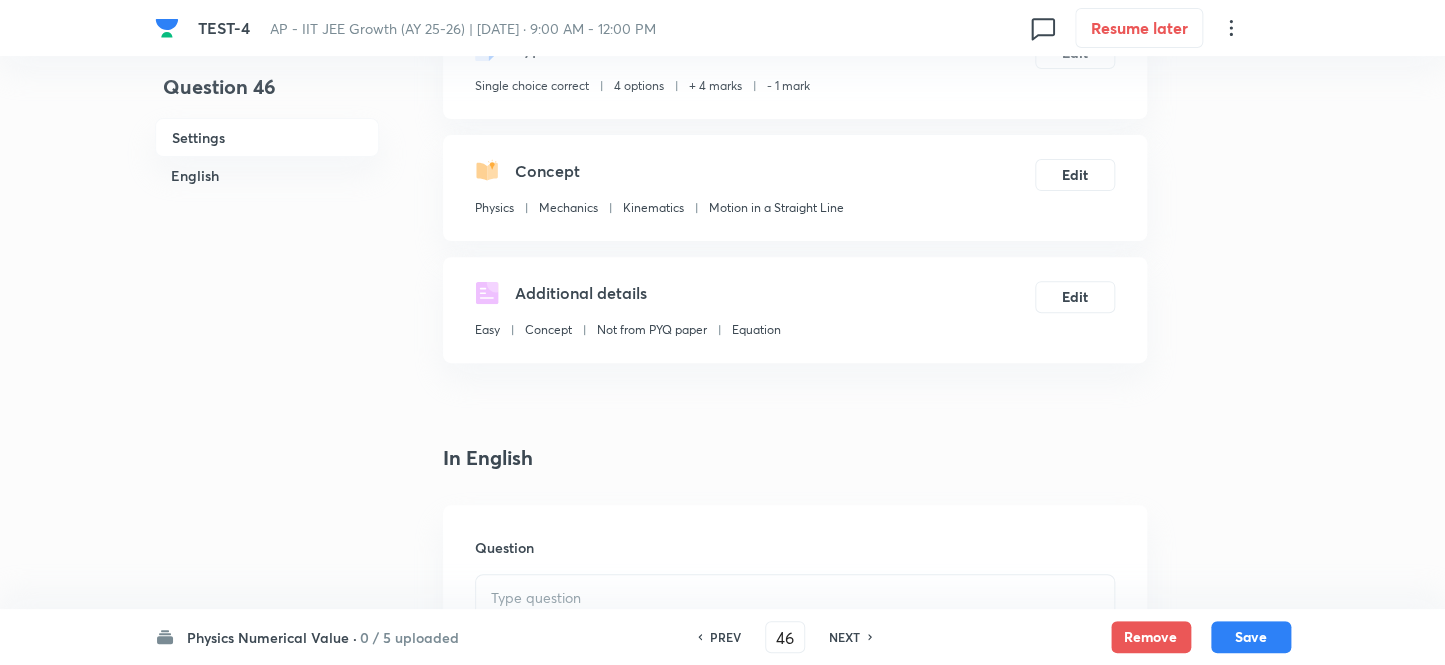 scroll, scrollTop: 363, scrollLeft: 0, axis: vertical 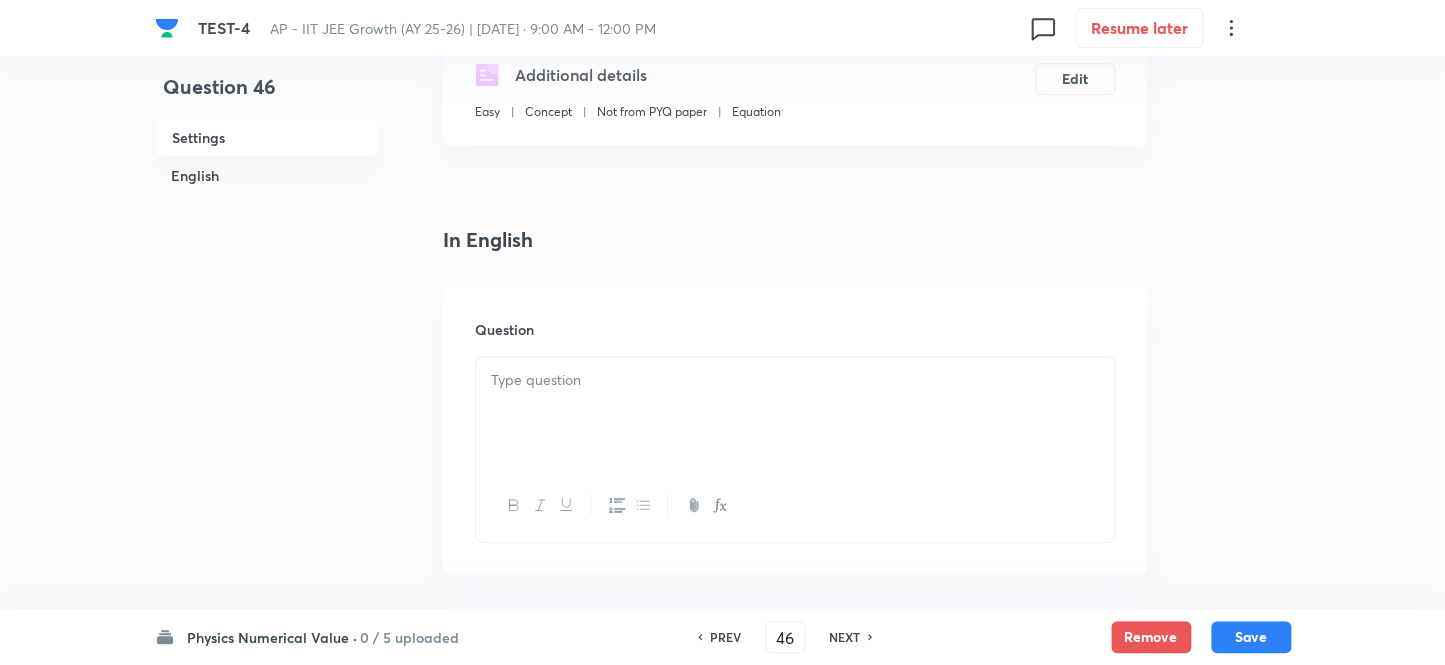 click at bounding box center [795, 413] 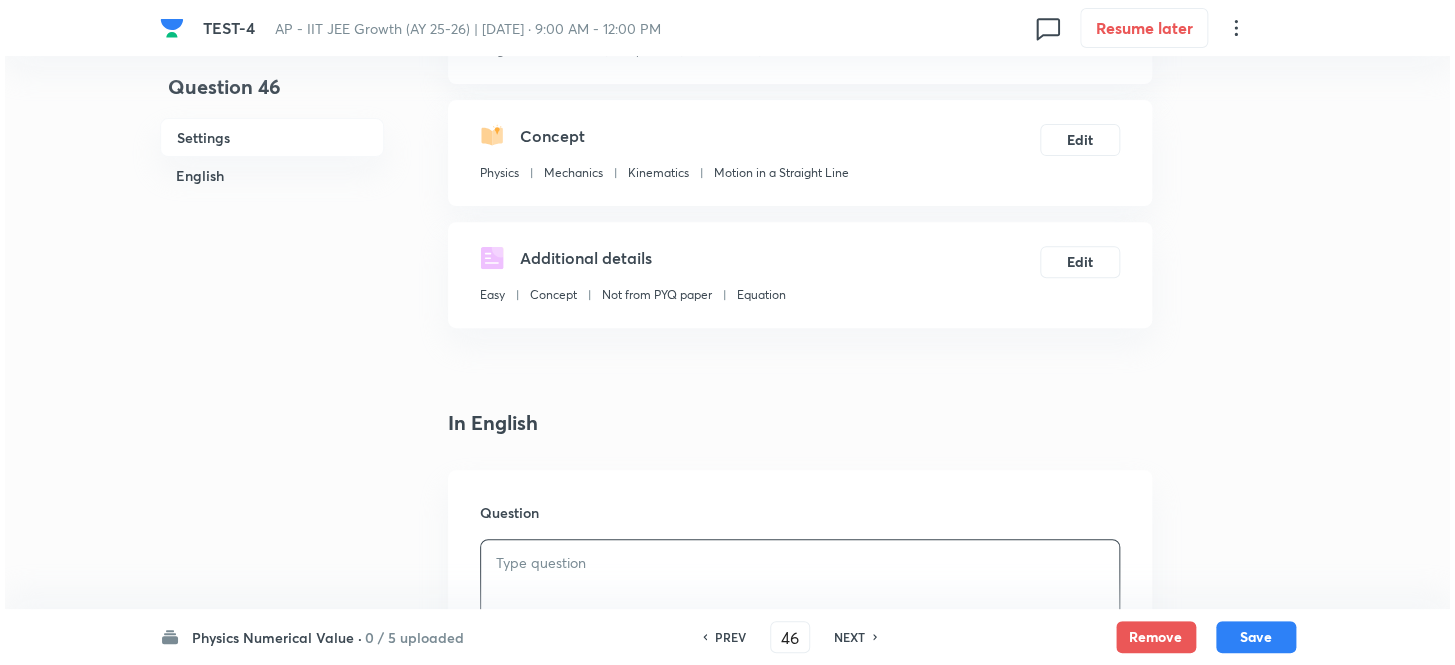 scroll, scrollTop: 0, scrollLeft: 0, axis: both 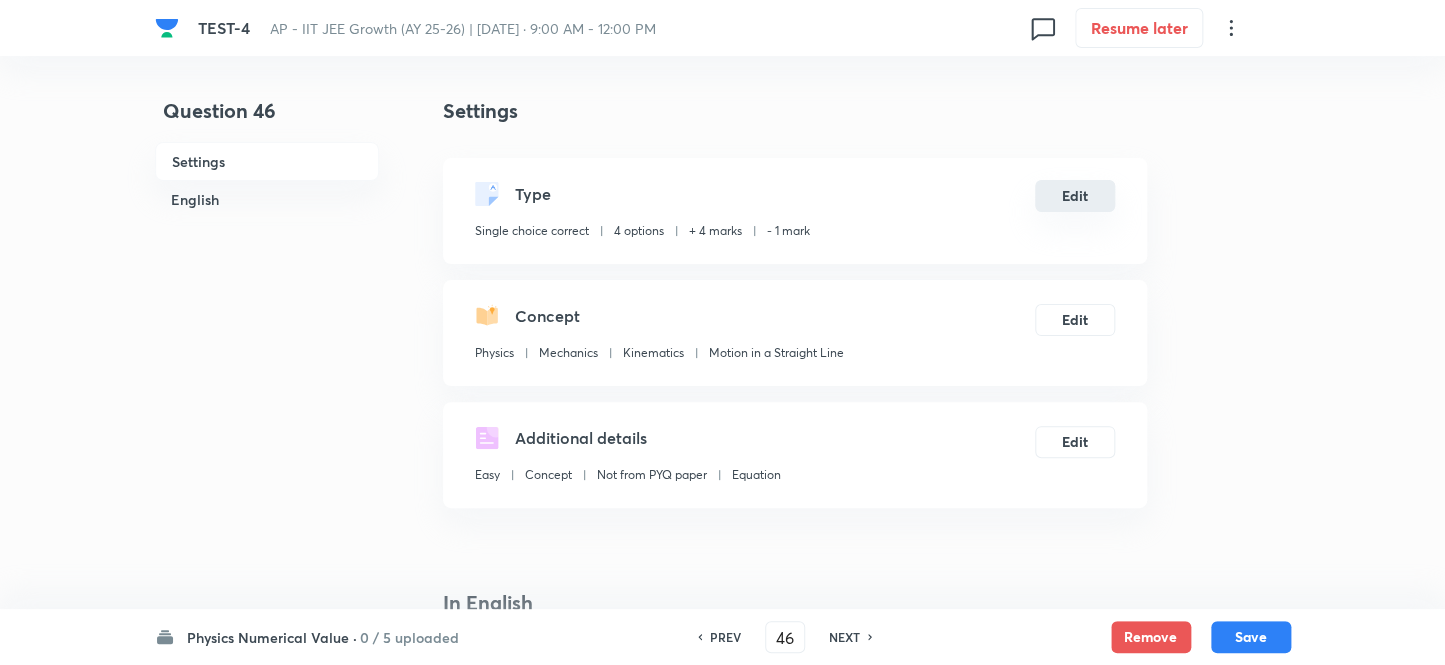 click on "Edit" at bounding box center [1075, 196] 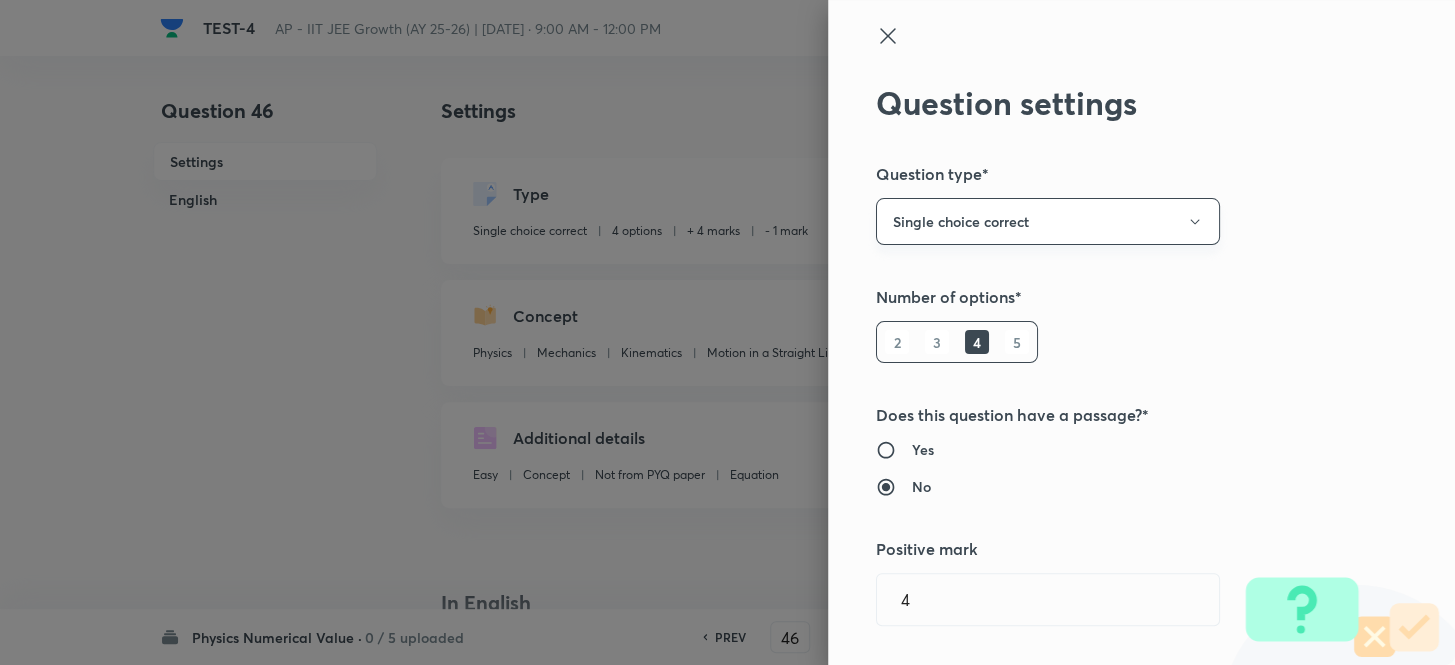 click on "Single choice correct" at bounding box center [1048, 221] 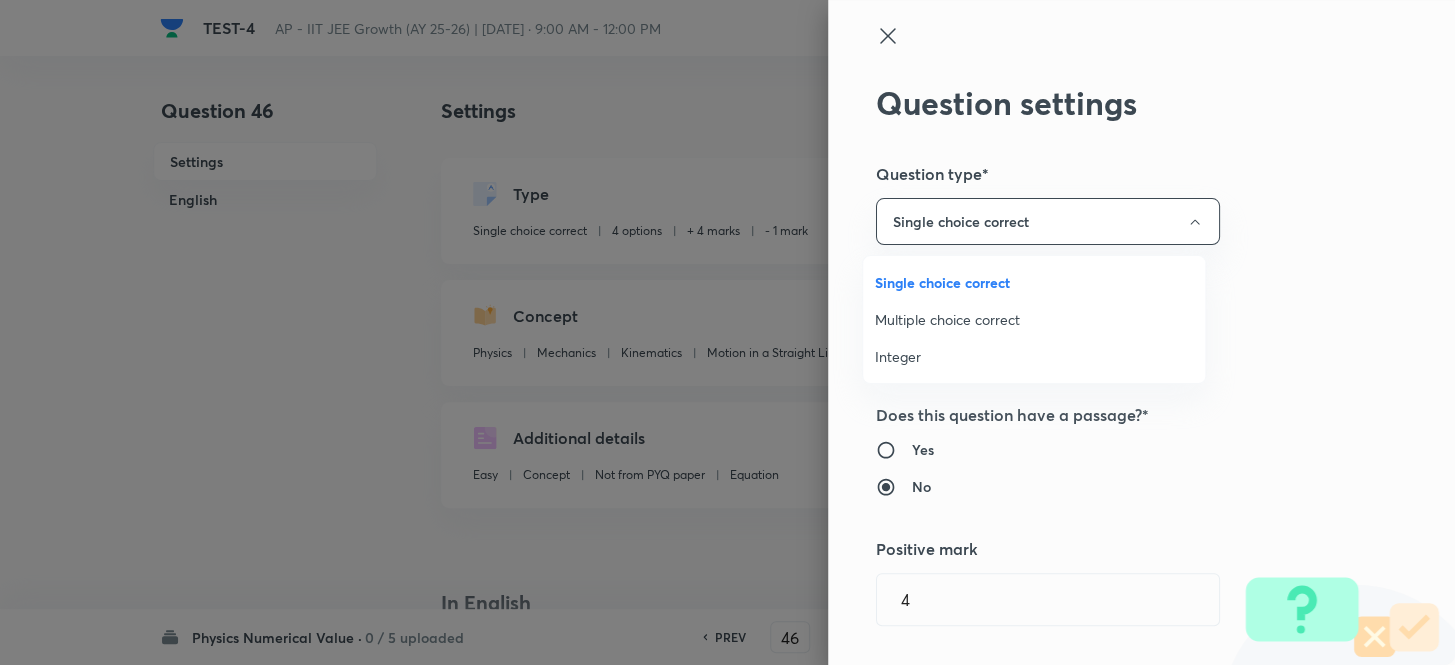 click on "Integer" at bounding box center [1034, 356] 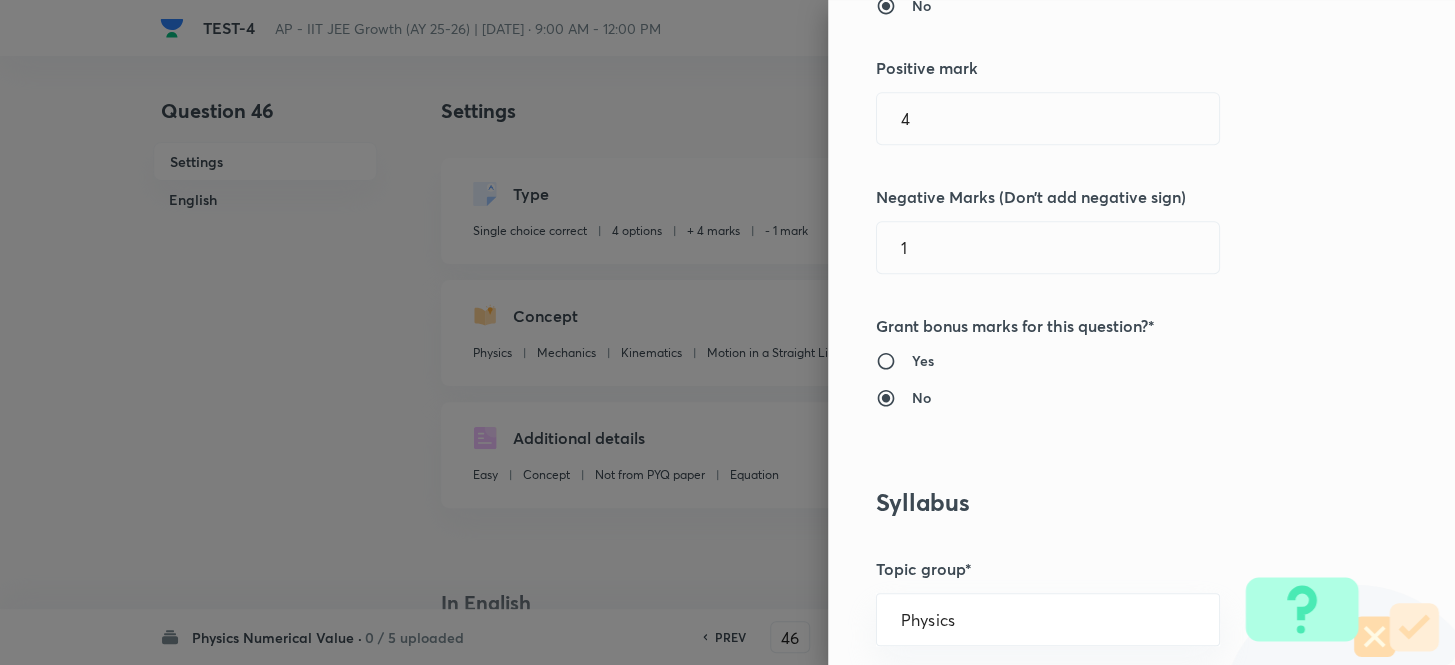 scroll, scrollTop: 545, scrollLeft: 0, axis: vertical 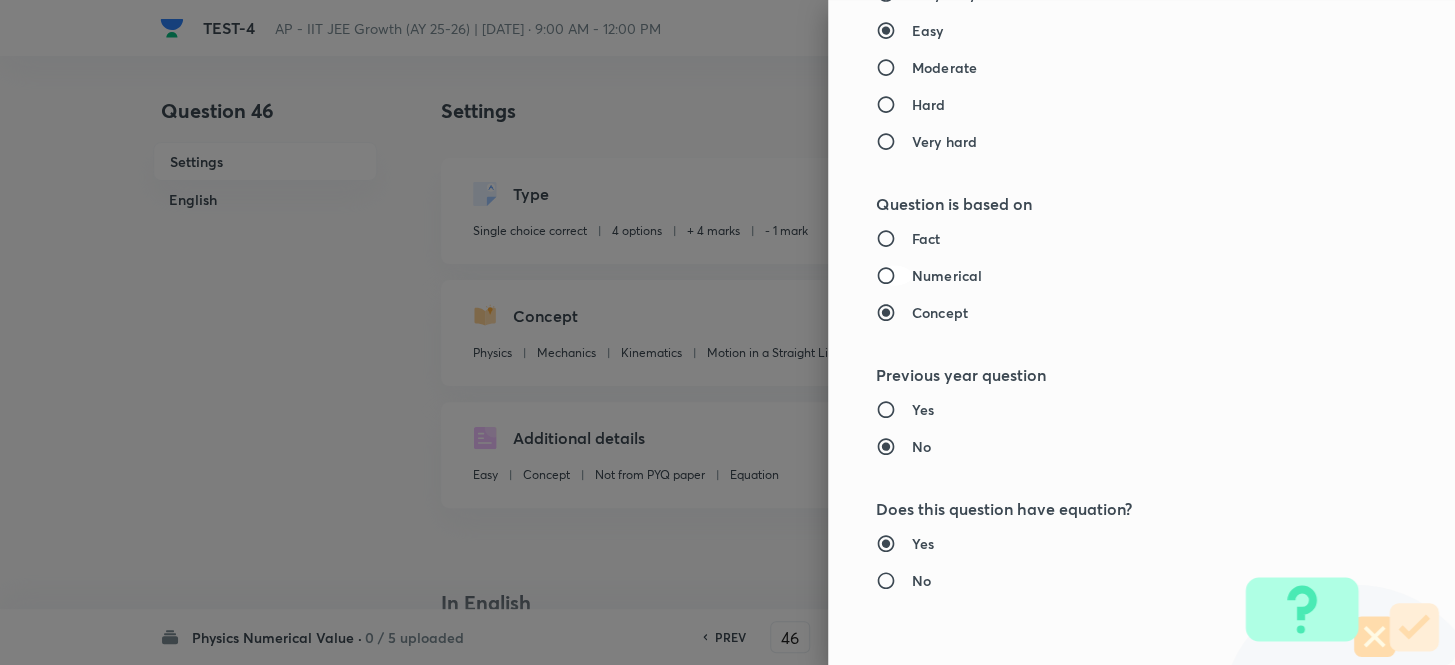click on "Numerical" at bounding box center (894, 276) 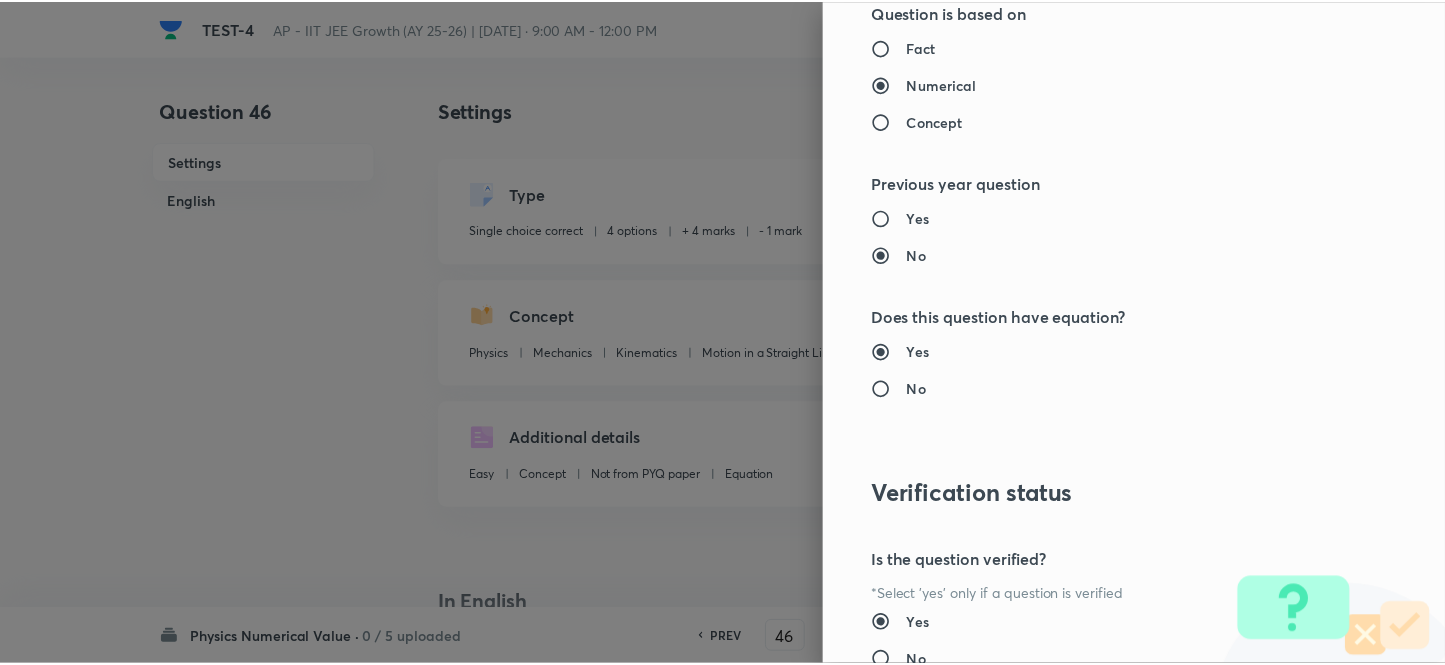 scroll, scrollTop: 2075, scrollLeft: 0, axis: vertical 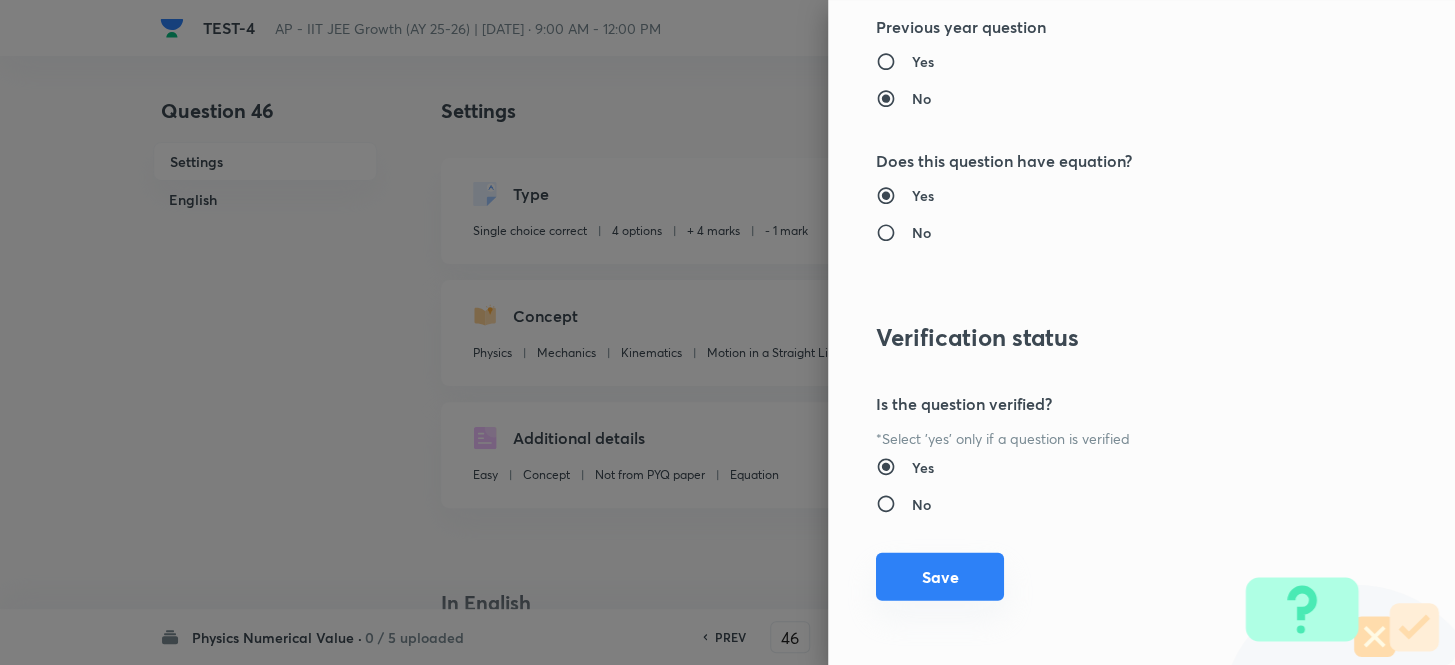 click on "Save" at bounding box center [940, 577] 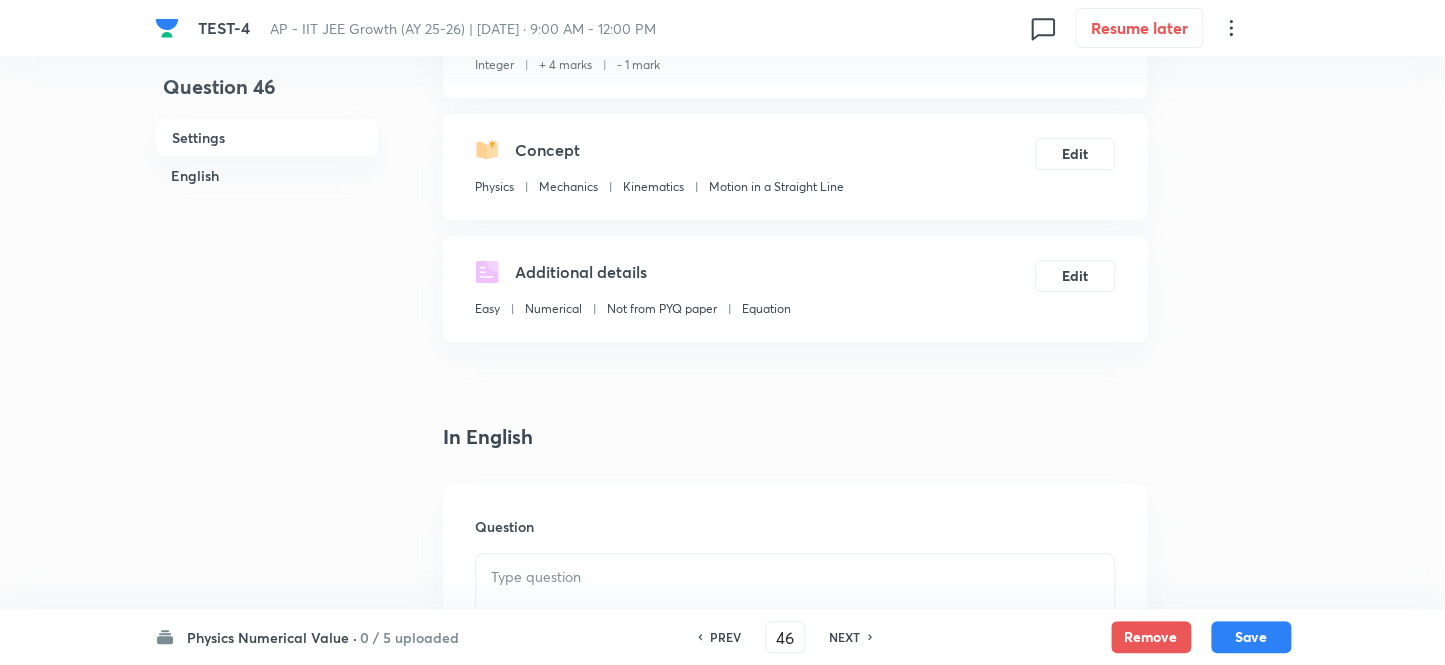 scroll, scrollTop: 454, scrollLeft: 0, axis: vertical 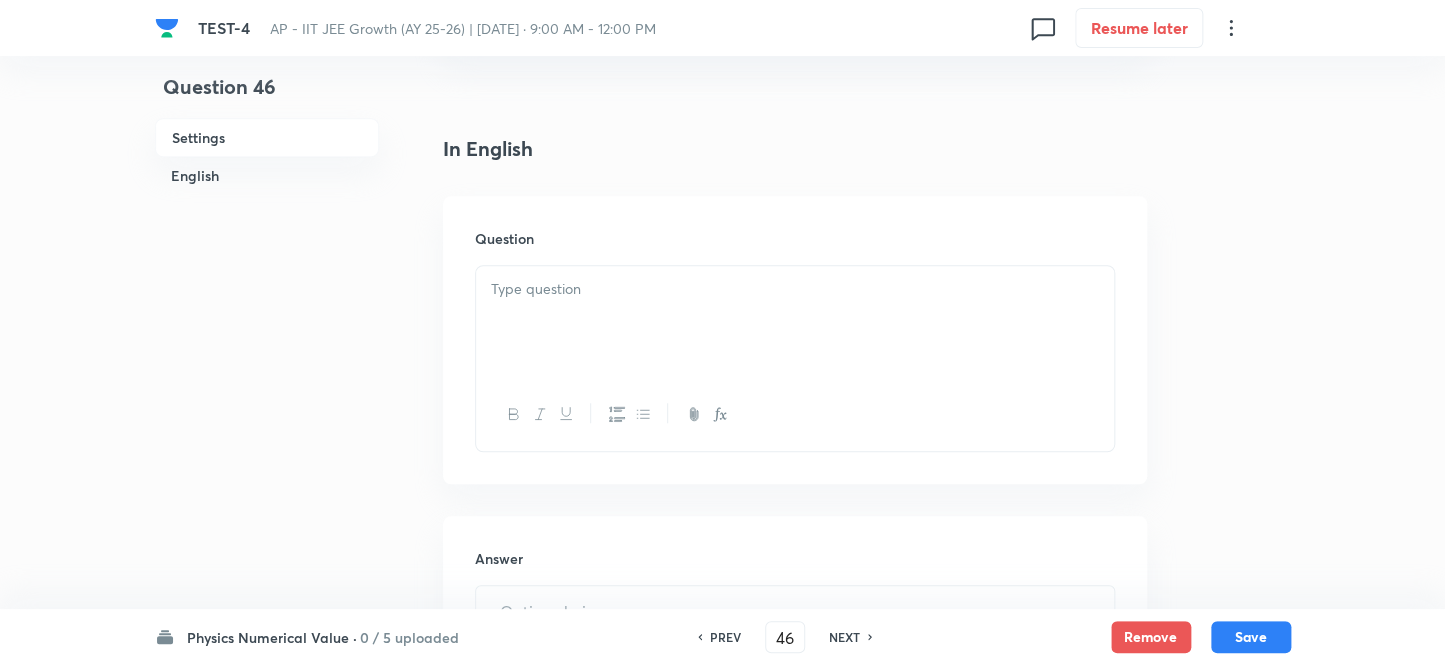 click at bounding box center (795, 322) 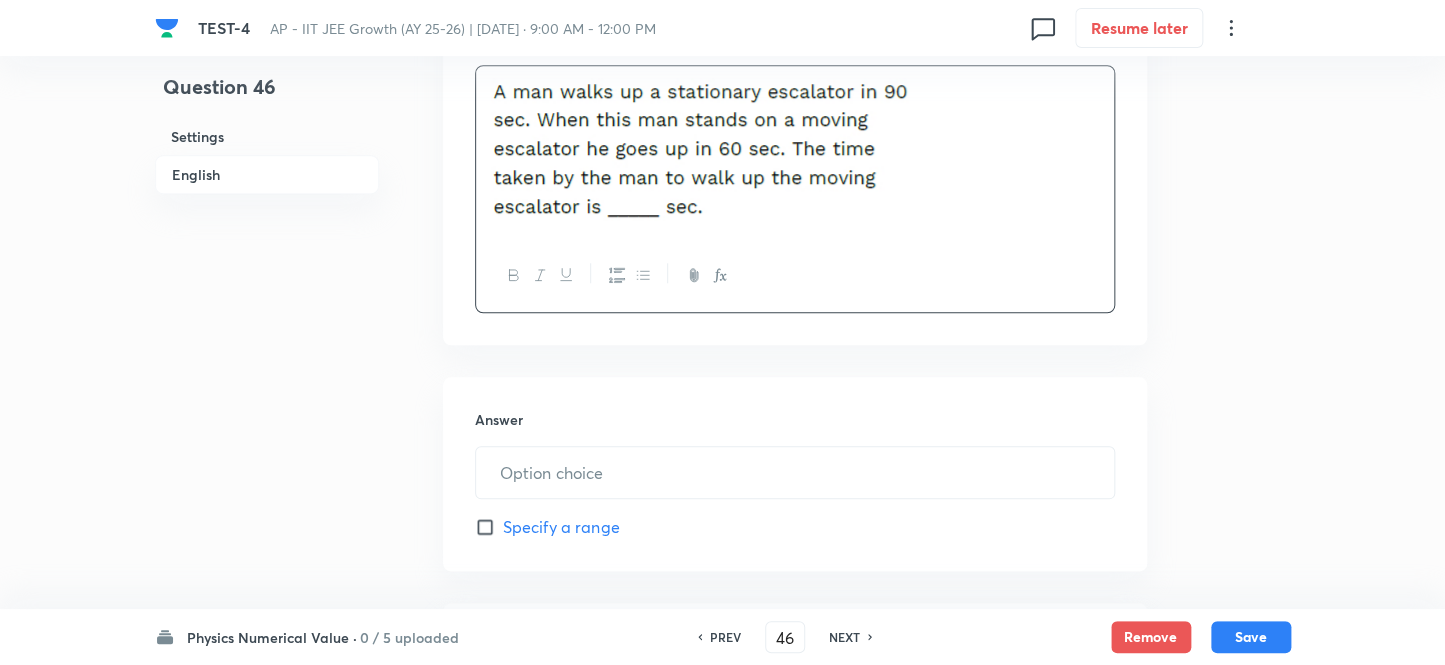 scroll, scrollTop: 818, scrollLeft: 0, axis: vertical 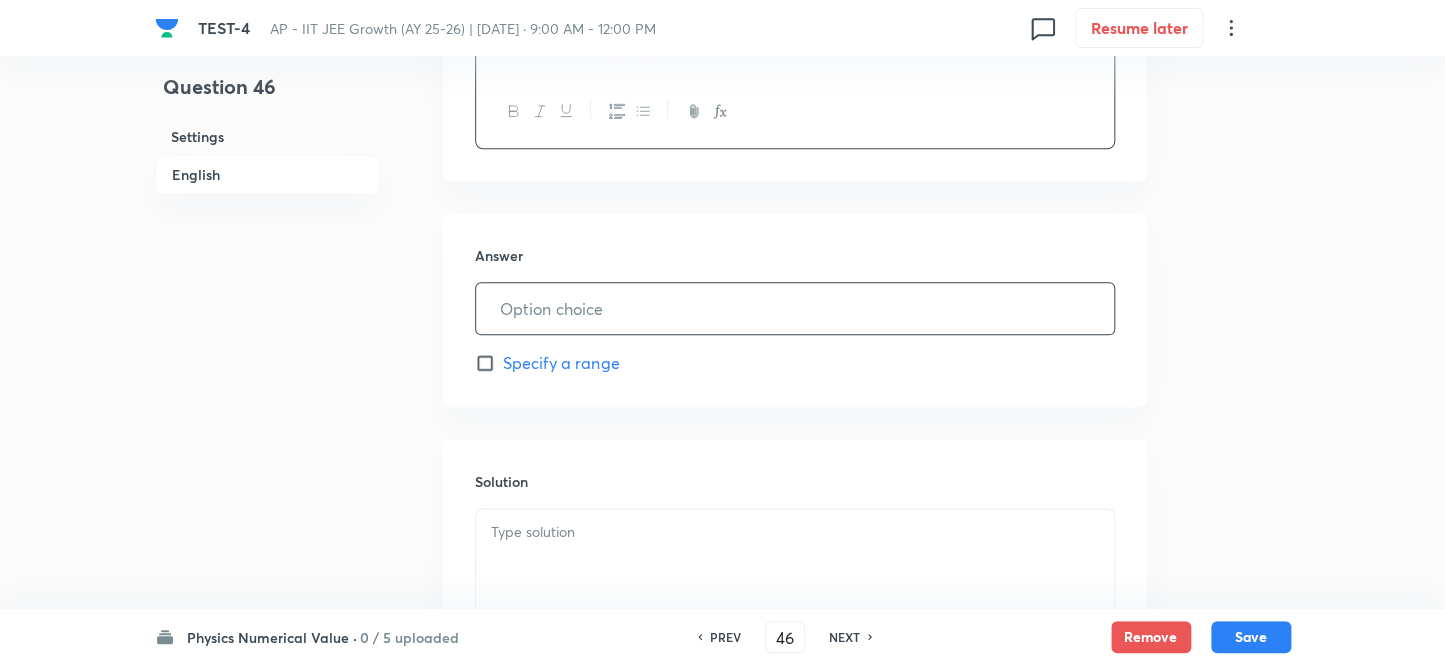 click at bounding box center (795, 308) 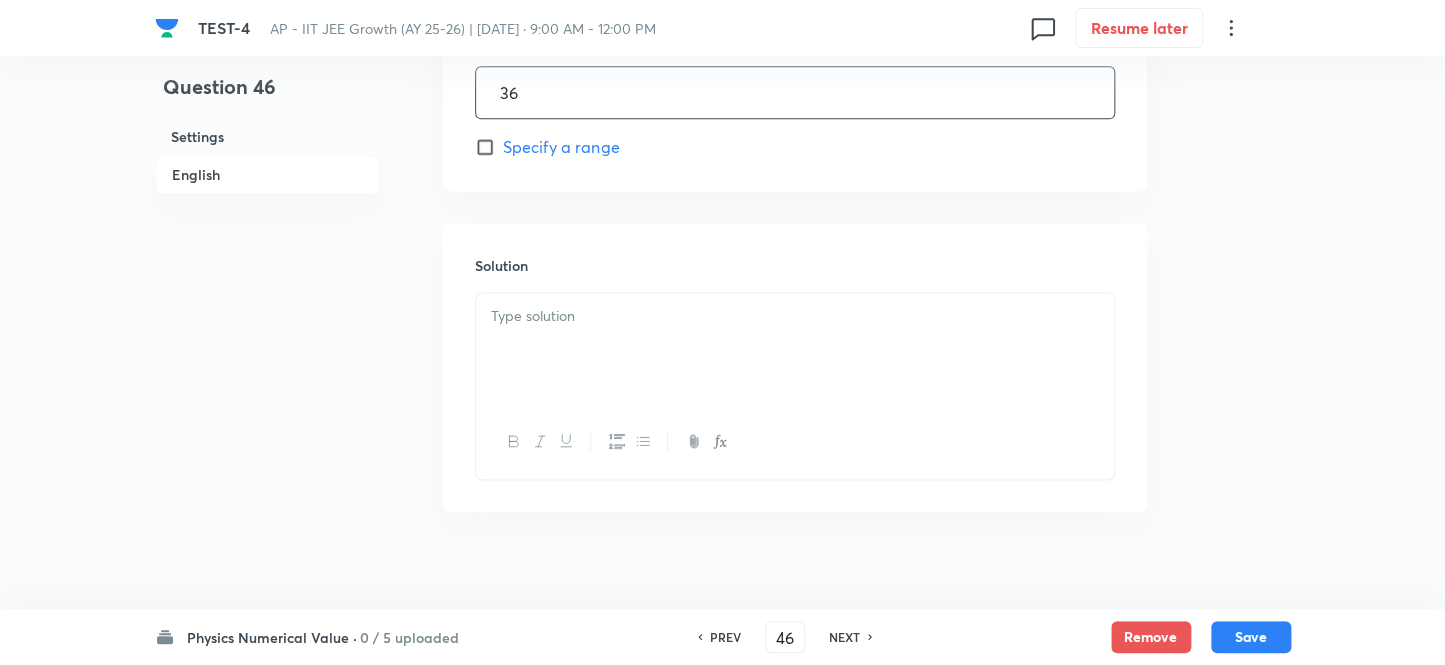 scroll, scrollTop: 1057, scrollLeft: 0, axis: vertical 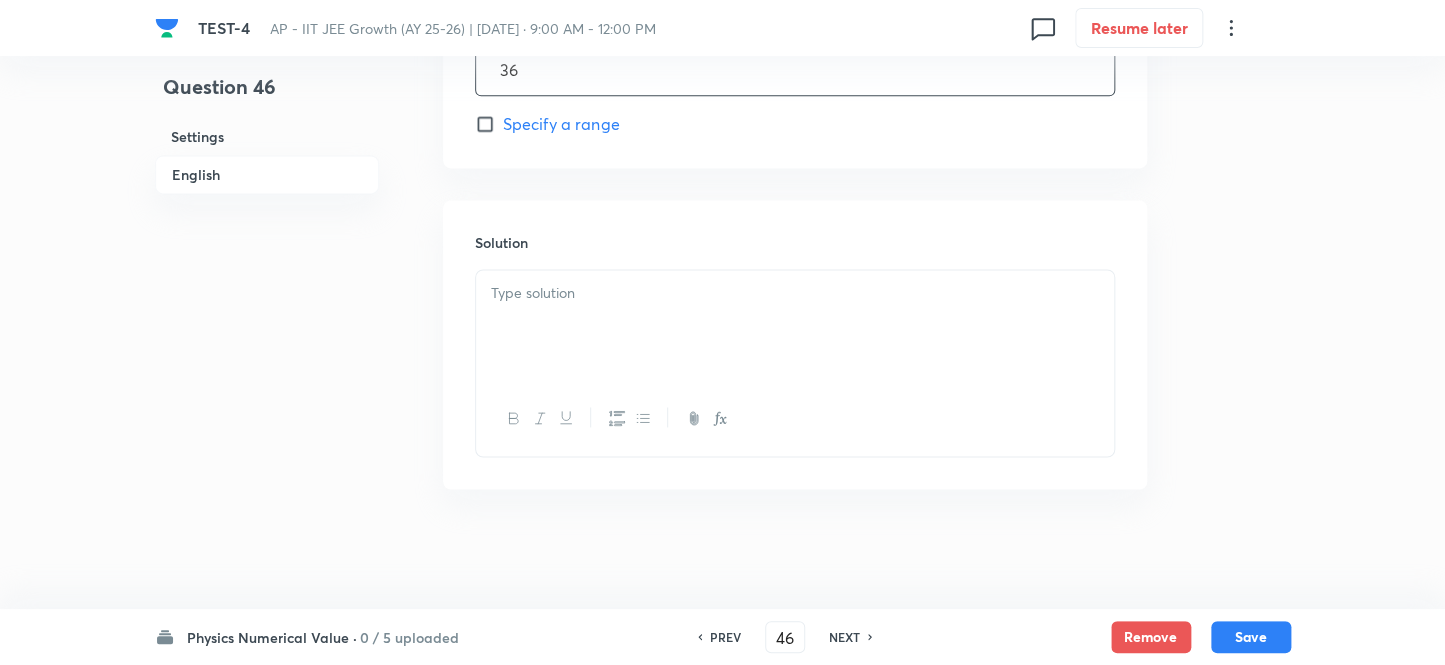 type on "36" 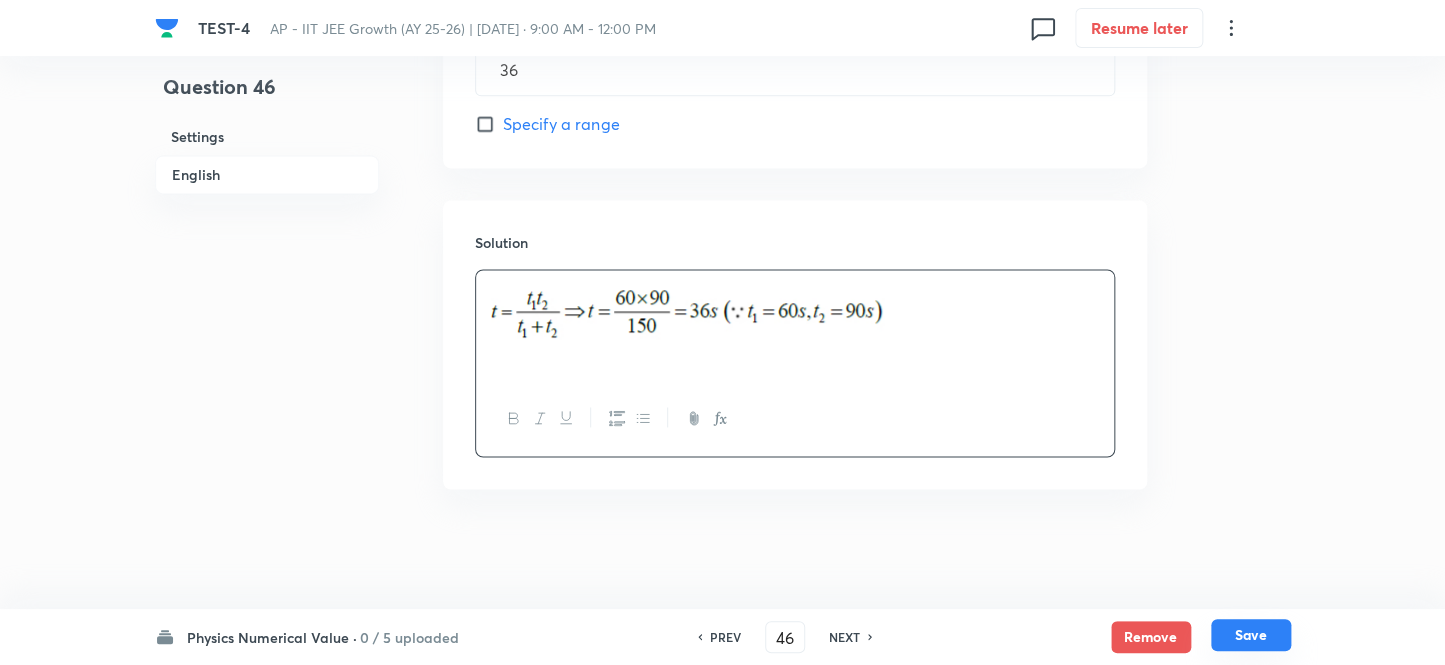 click on "Save" at bounding box center [1251, 635] 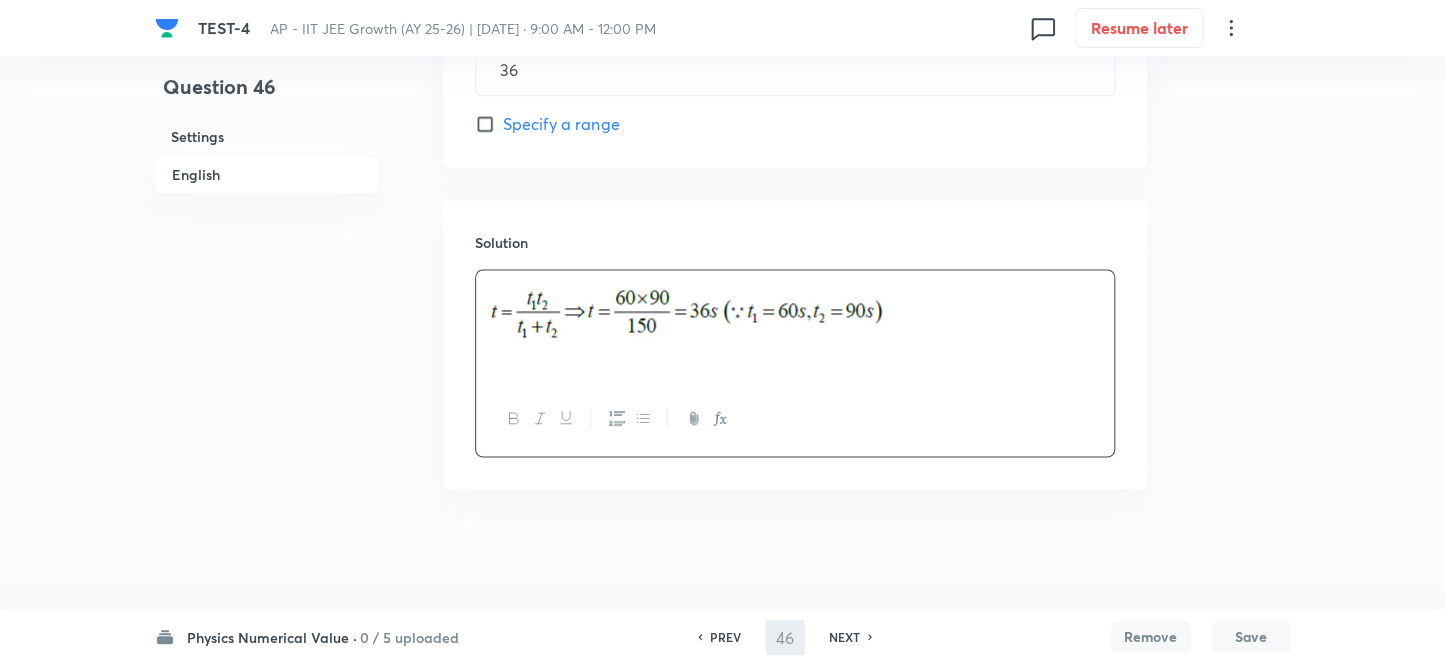 type on "47" 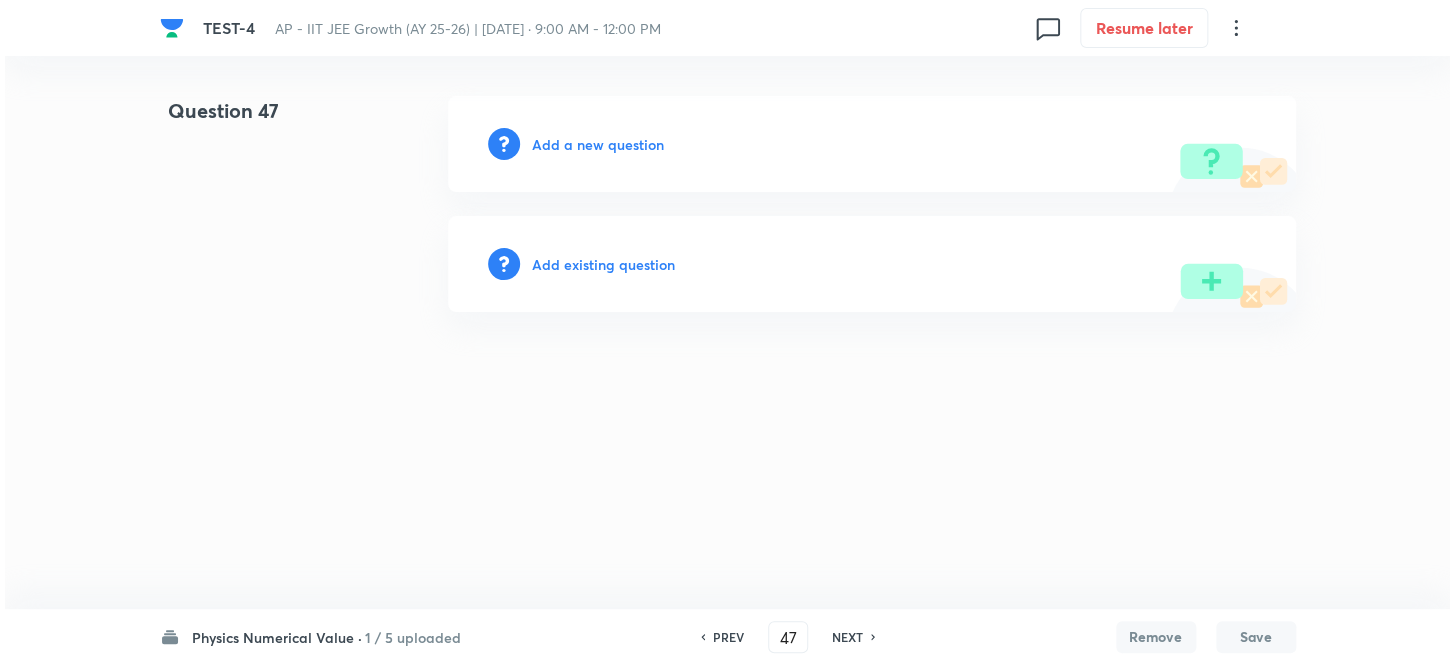 scroll, scrollTop: 0, scrollLeft: 0, axis: both 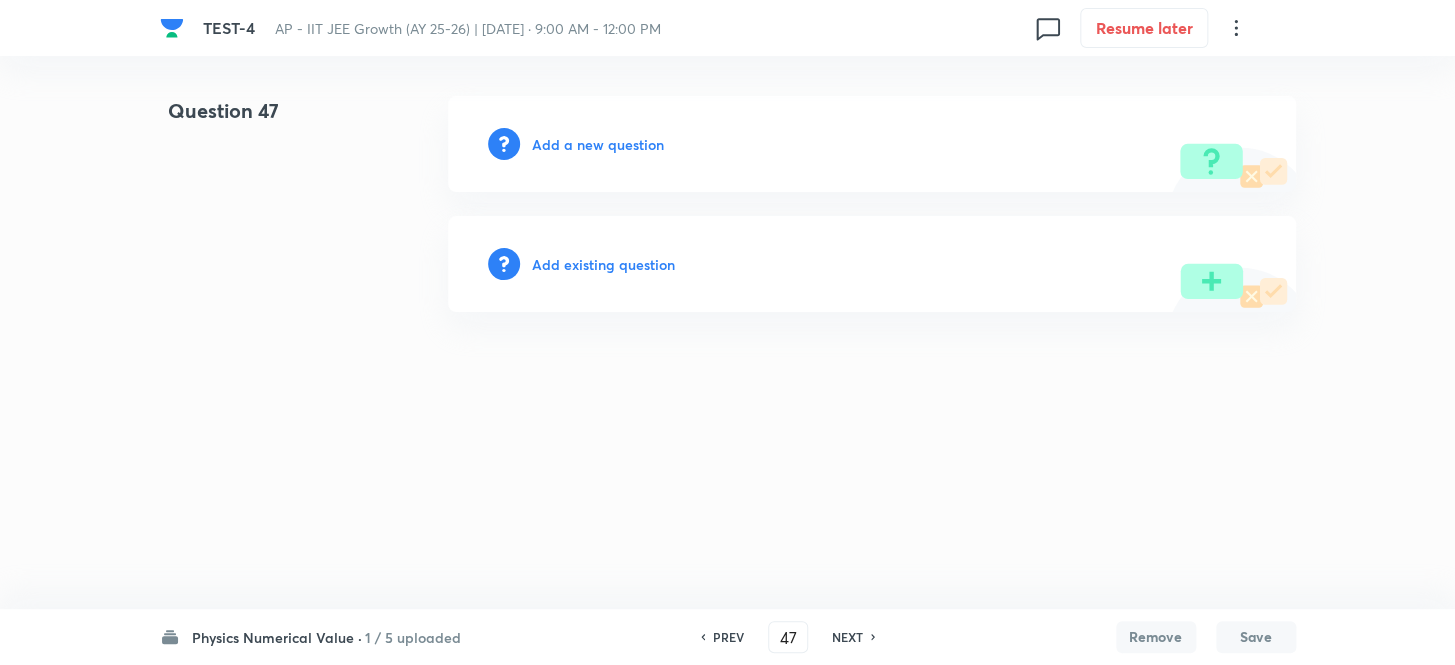click on "Add a new question" at bounding box center (872, 144) 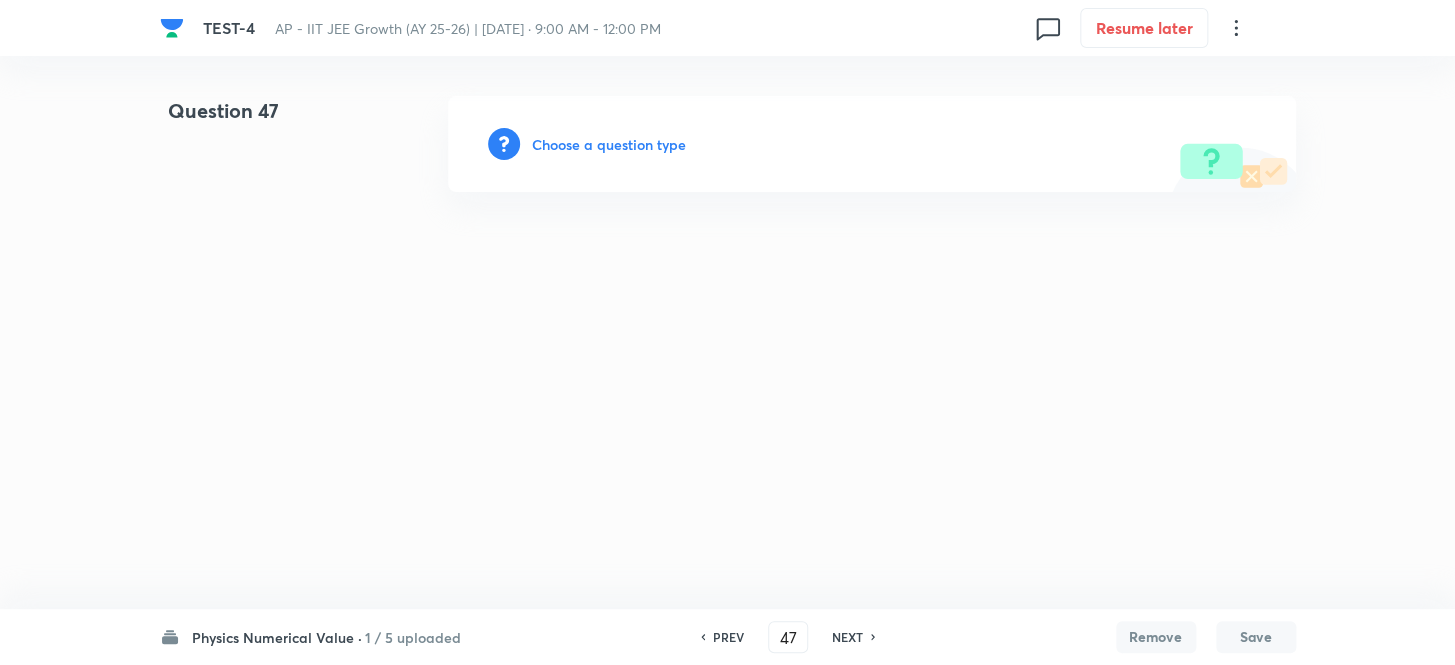 click on "Choose a question type" at bounding box center [609, 144] 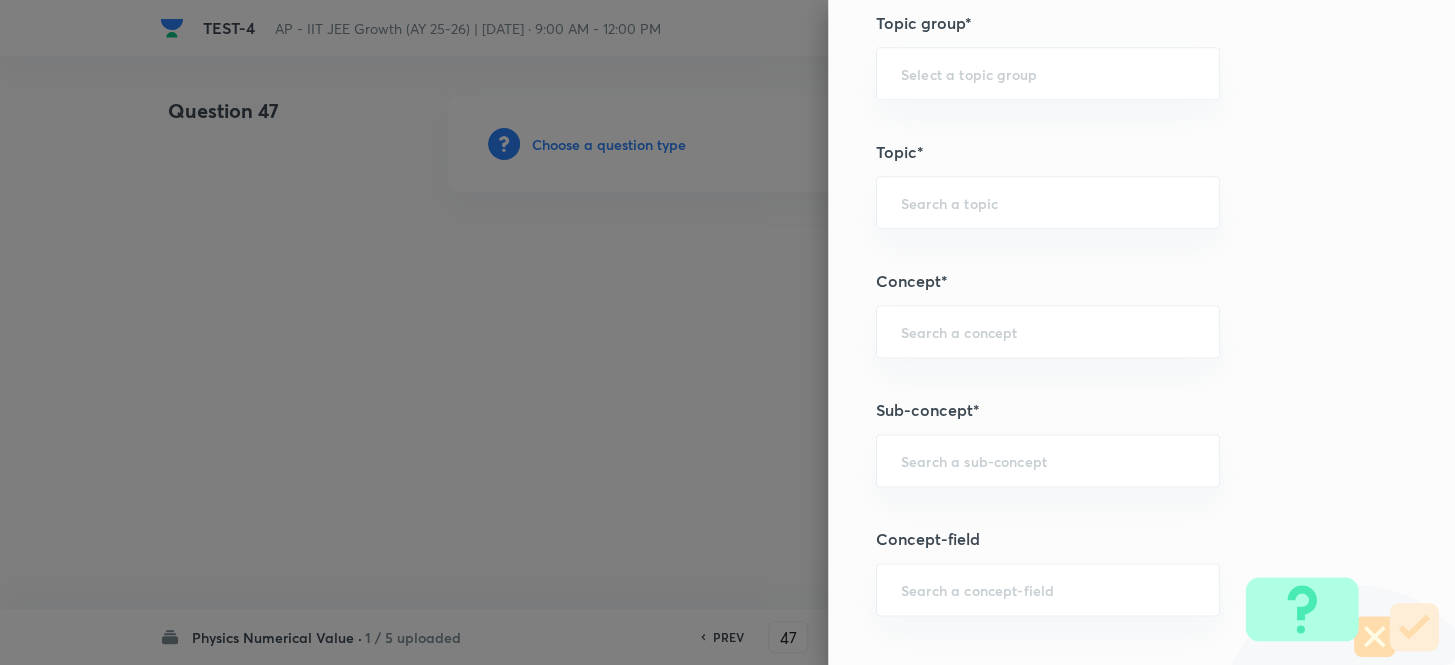 scroll, scrollTop: 1272, scrollLeft: 0, axis: vertical 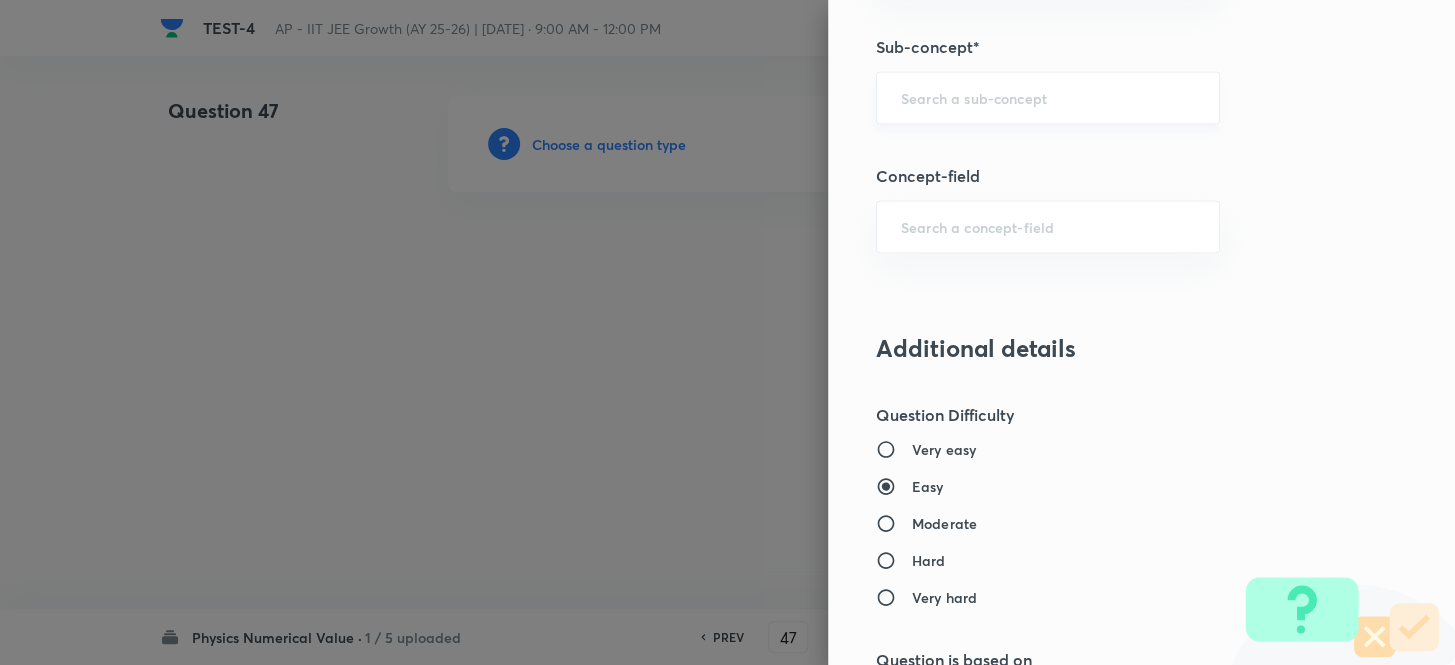 click on "​" at bounding box center [1048, 97] 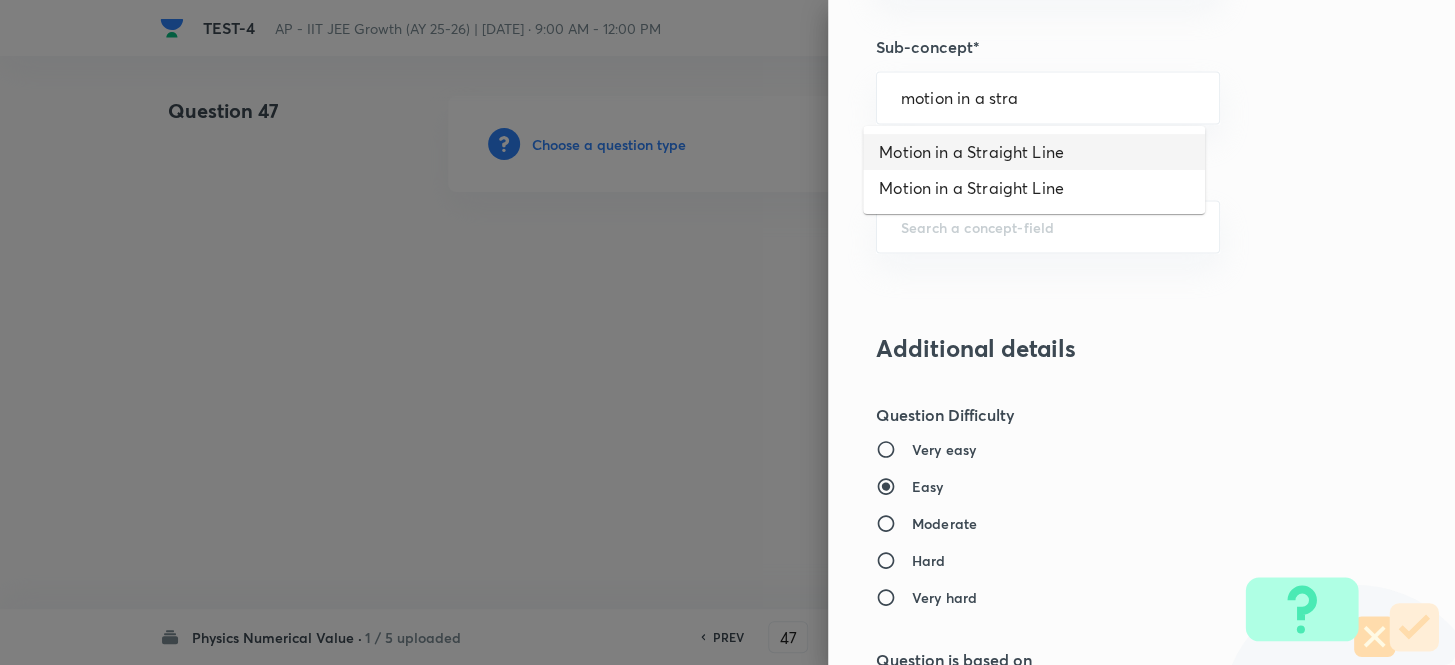 click on "Motion in a Straight Line" at bounding box center (1034, 152) 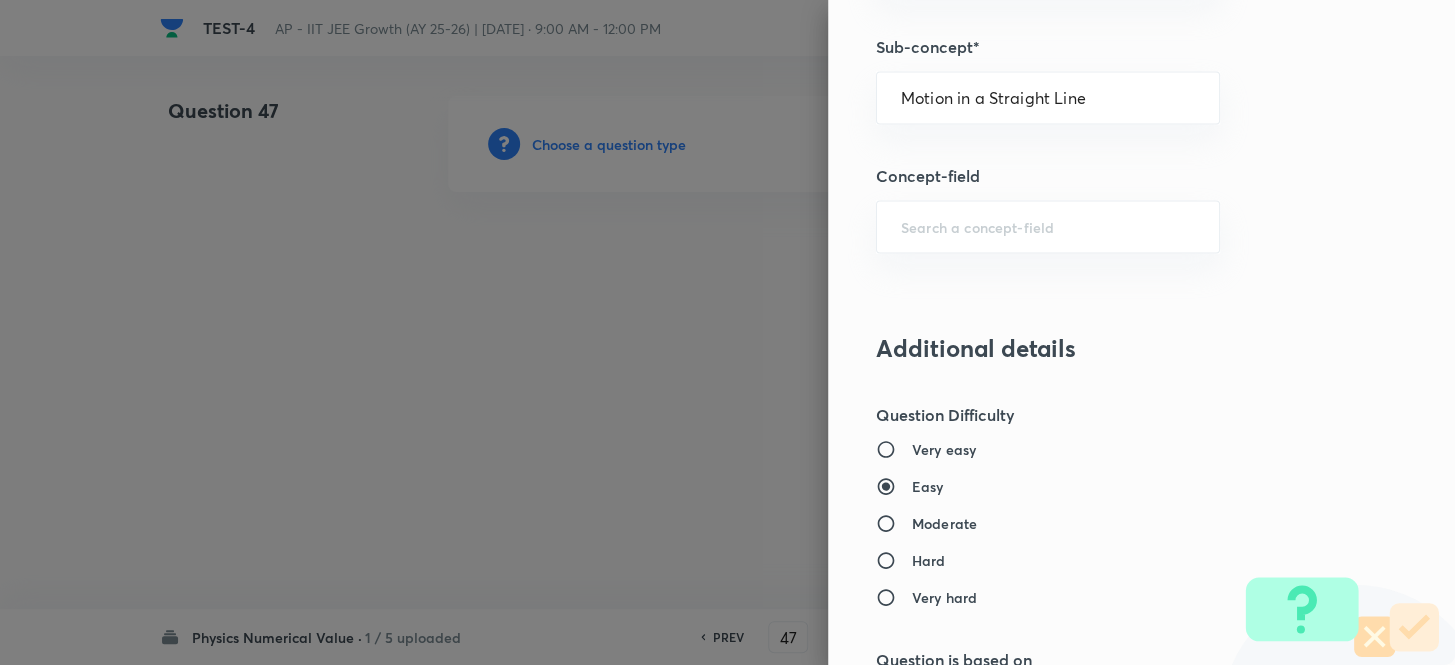 type on "Physics" 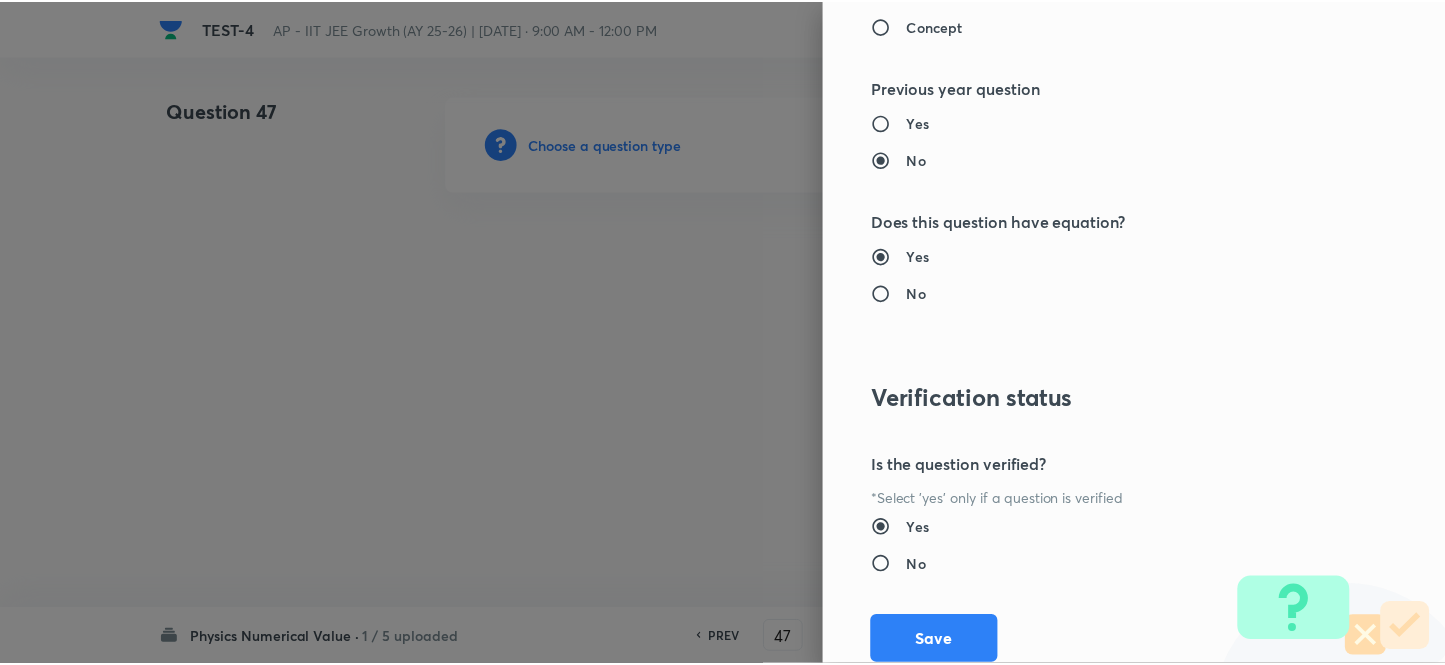 scroll, scrollTop: 2075, scrollLeft: 0, axis: vertical 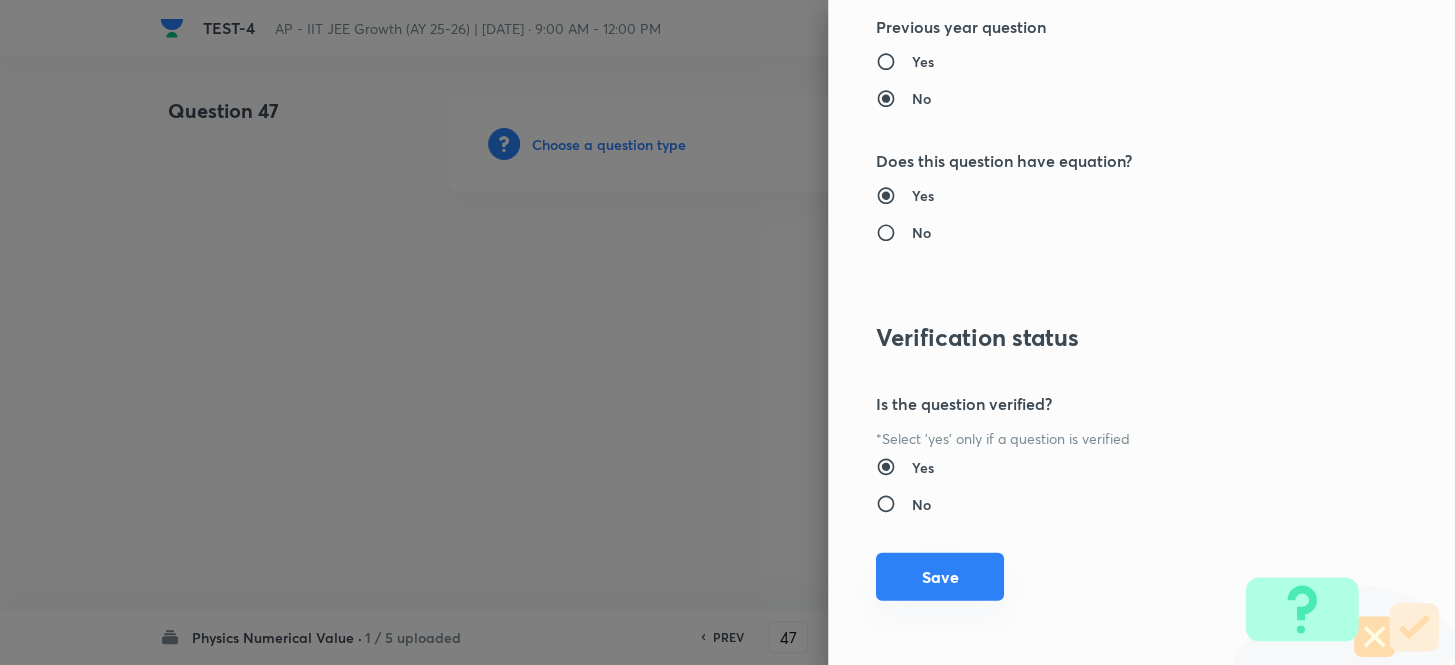 click on "Save" at bounding box center [940, 577] 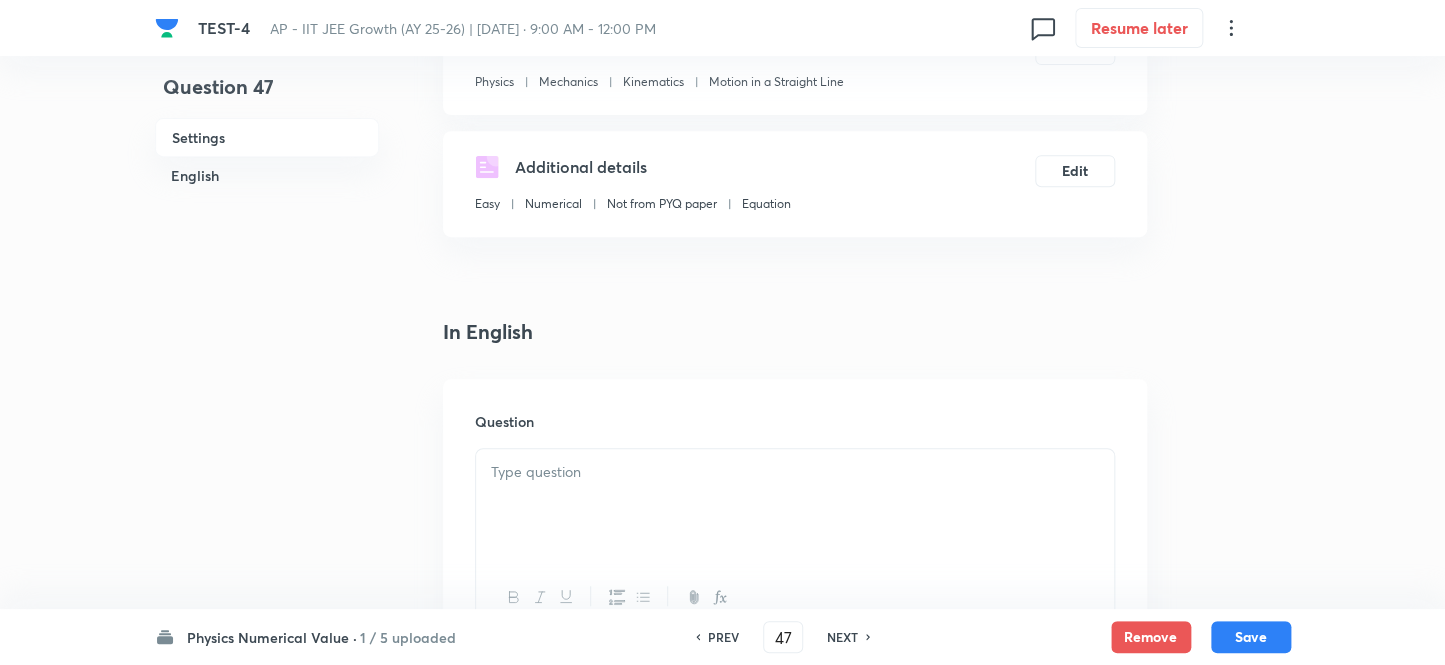 scroll, scrollTop: 454, scrollLeft: 0, axis: vertical 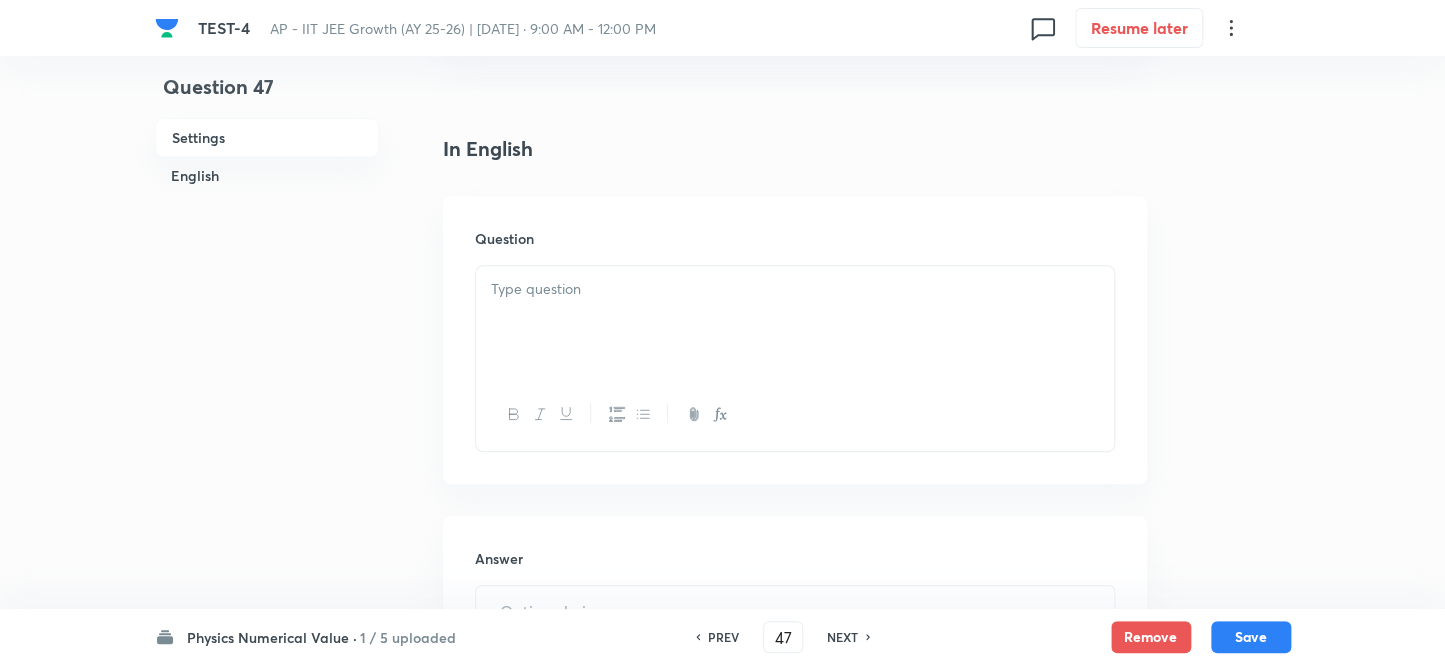 click at bounding box center (795, 289) 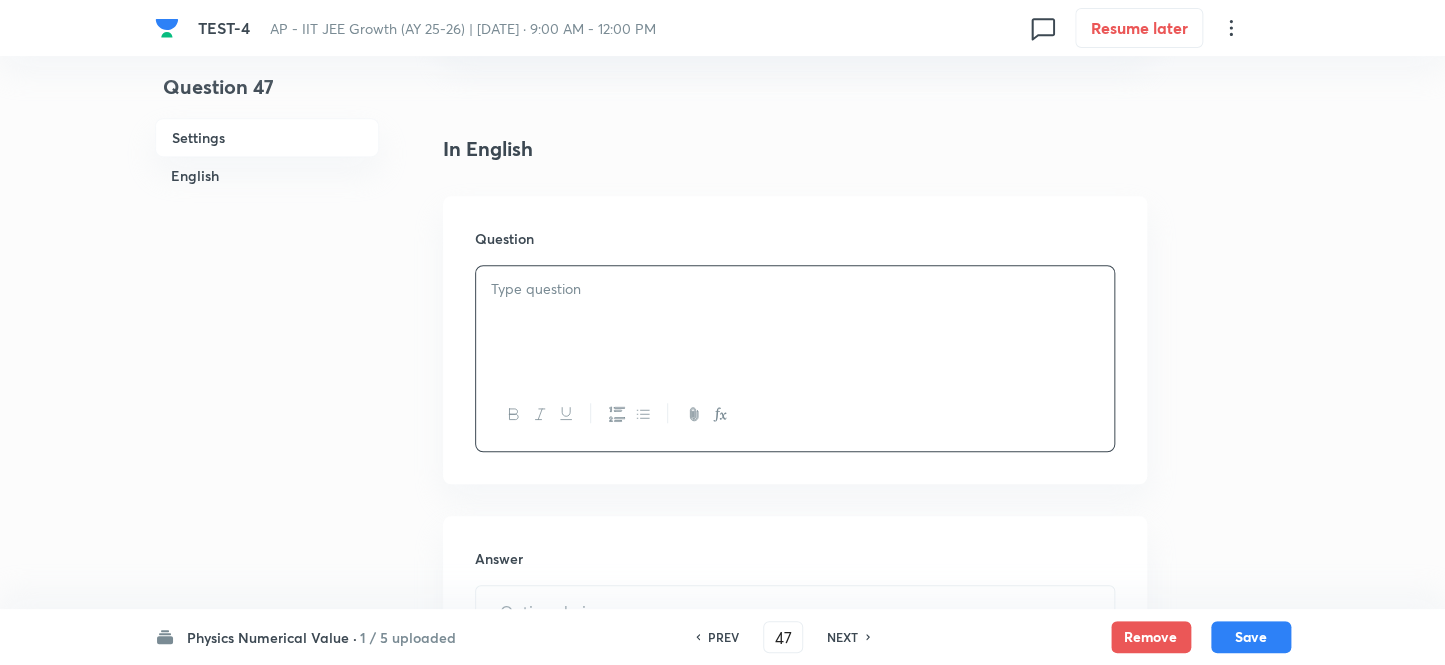 paste 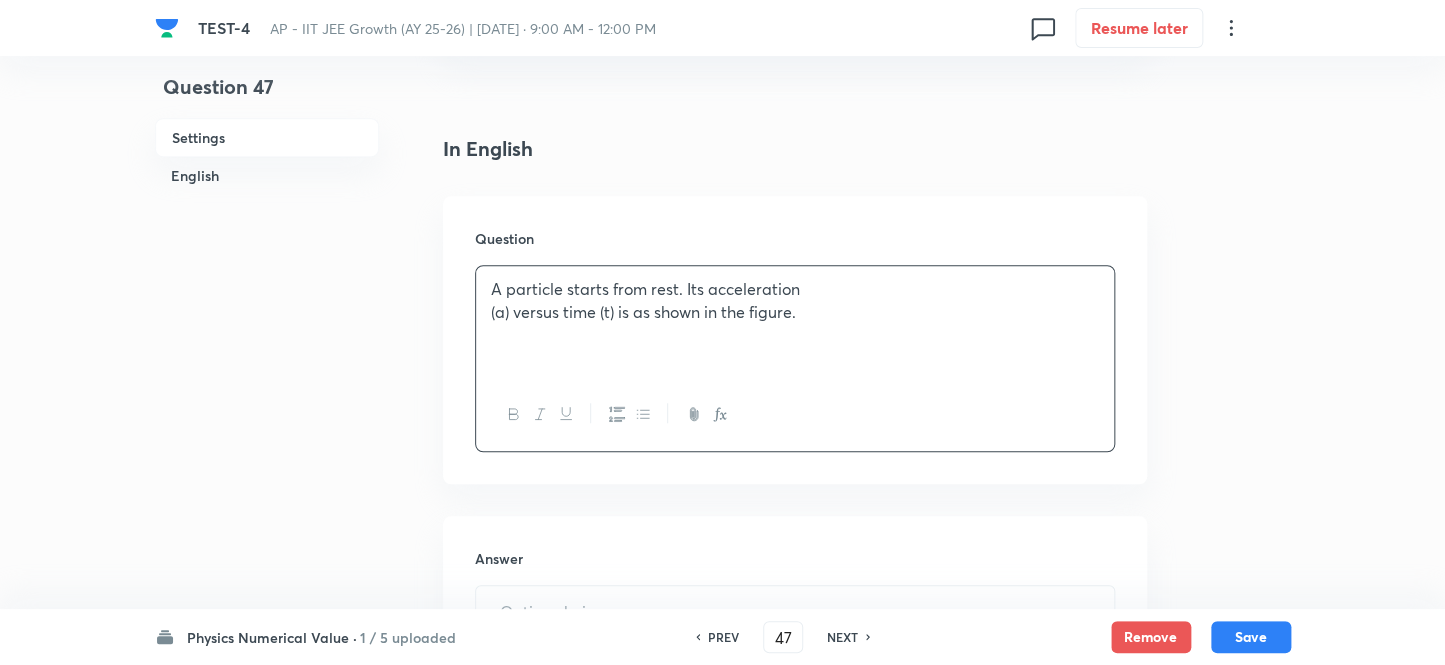 type 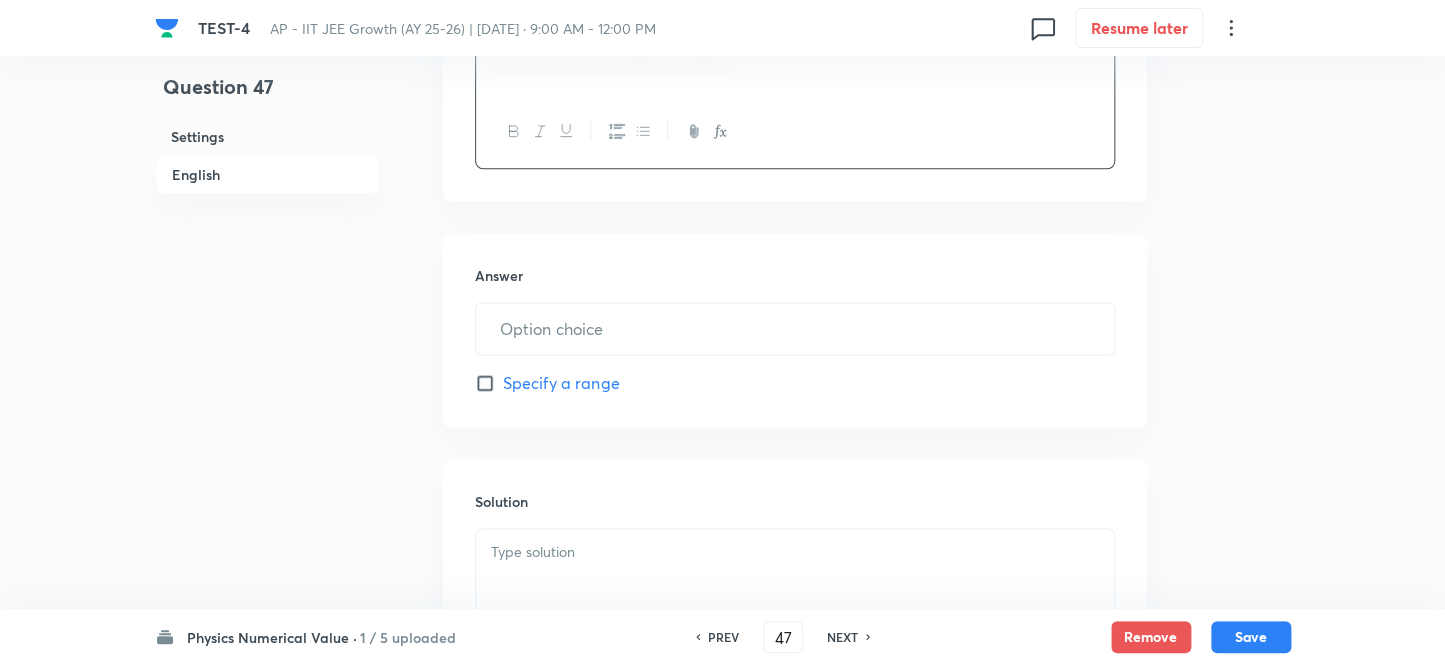 scroll, scrollTop: 909, scrollLeft: 0, axis: vertical 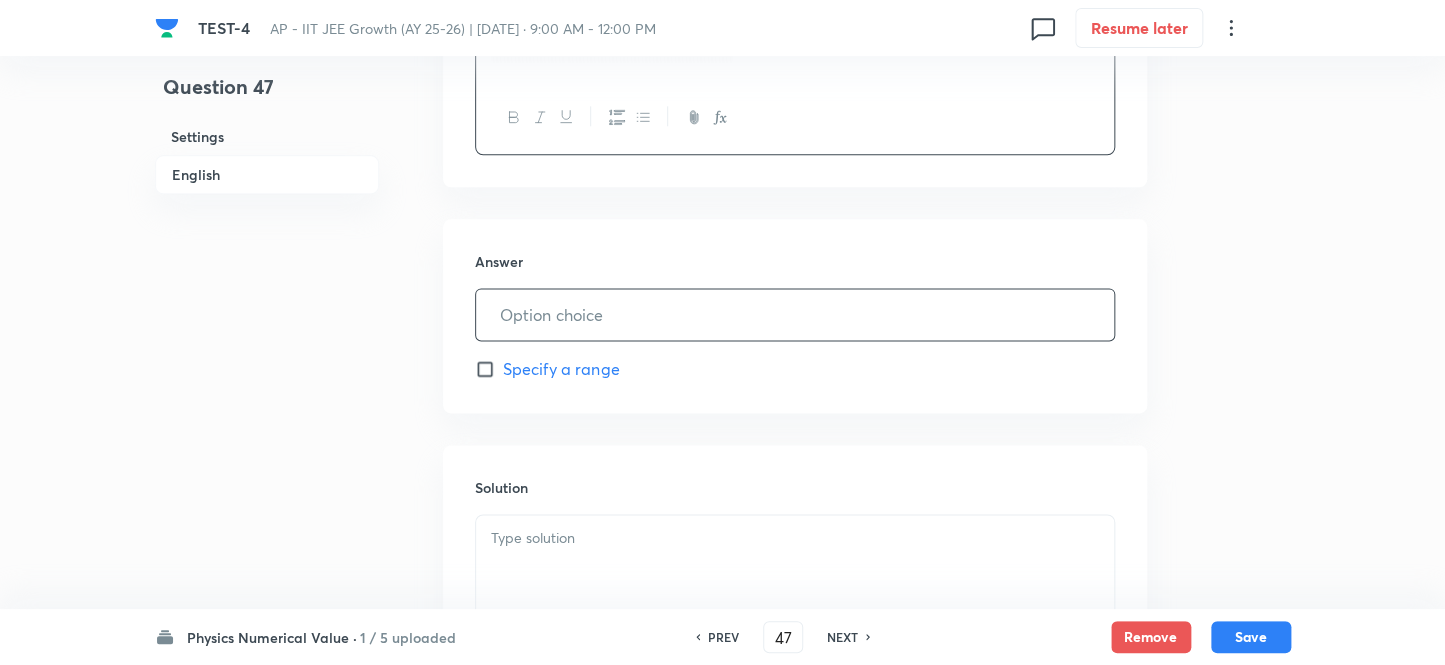 click at bounding box center [795, 314] 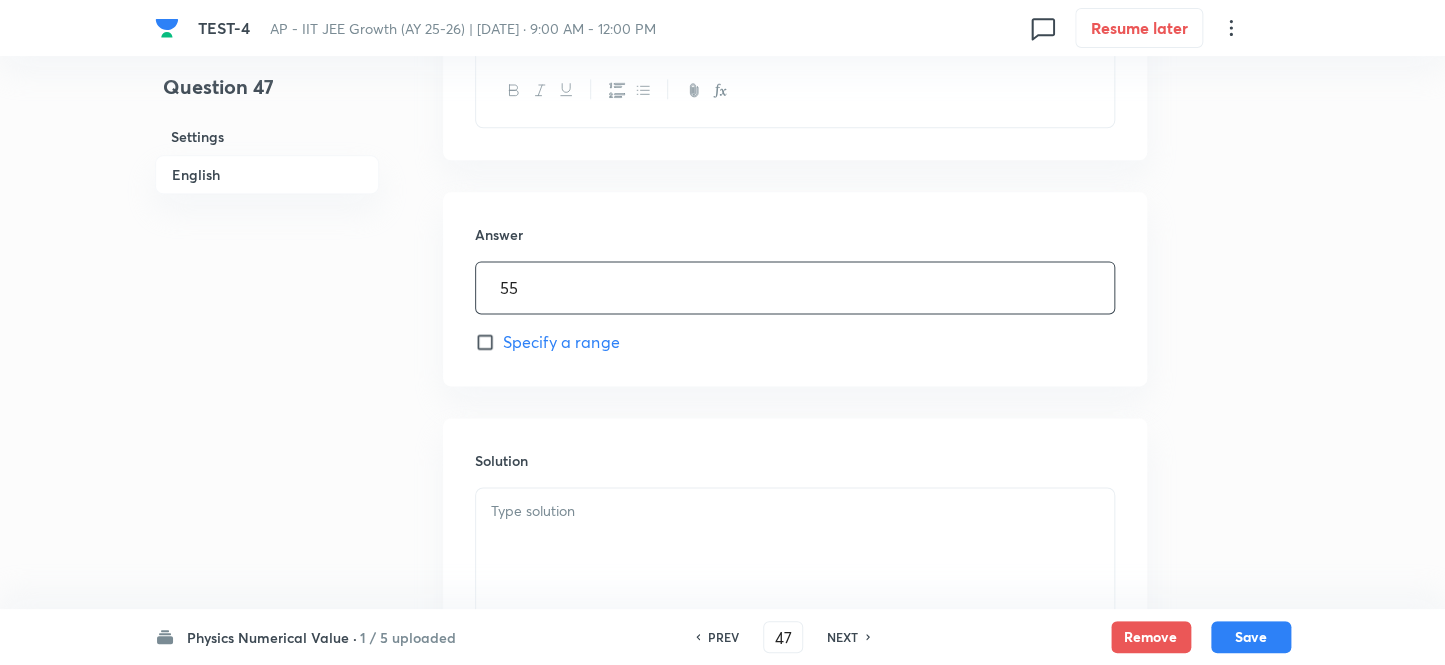 scroll, scrollTop: 1154, scrollLeft: 0, axis: vertical 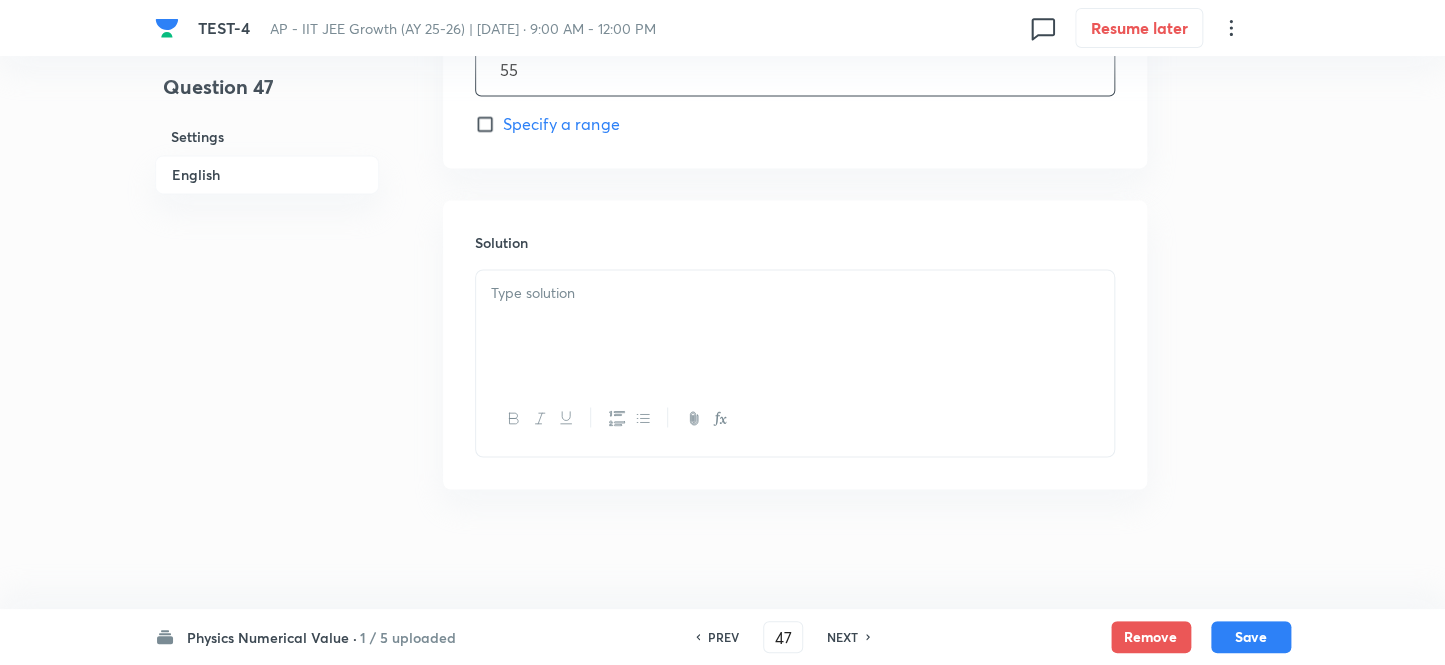type on "55" 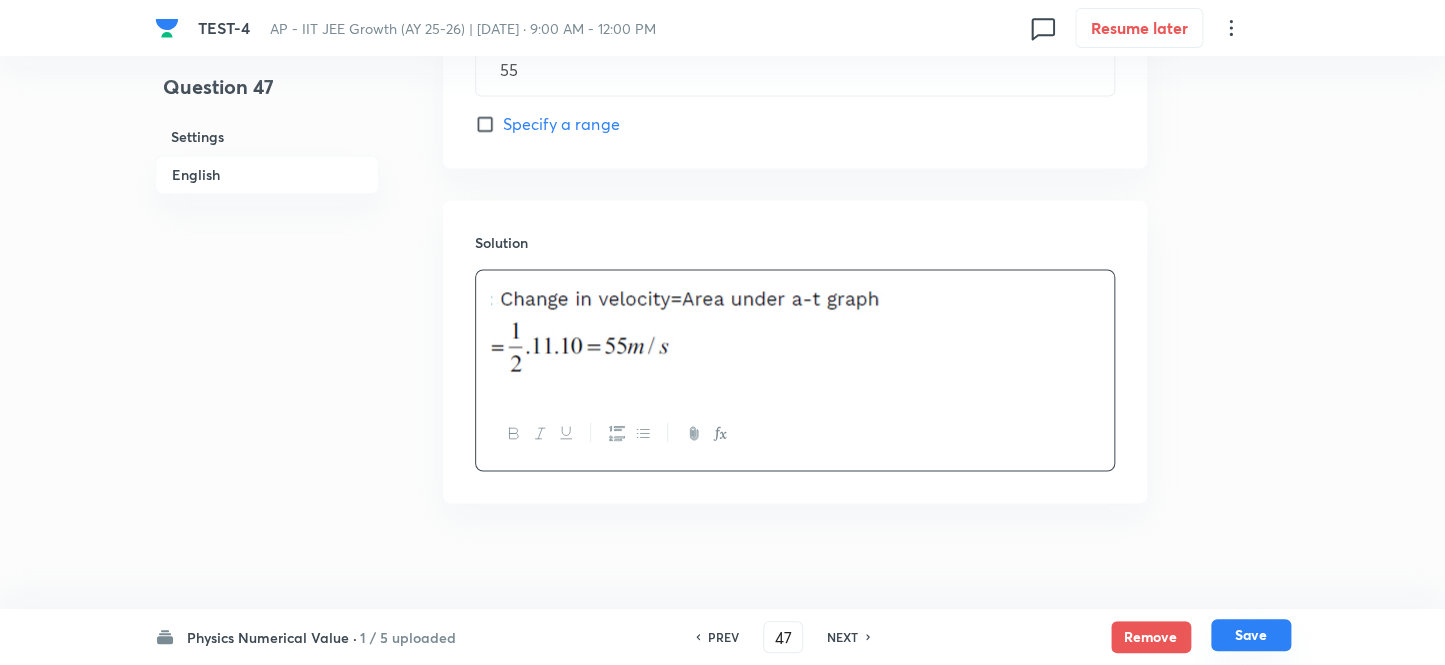 click on "Save" at bounding box center (1251, 635) 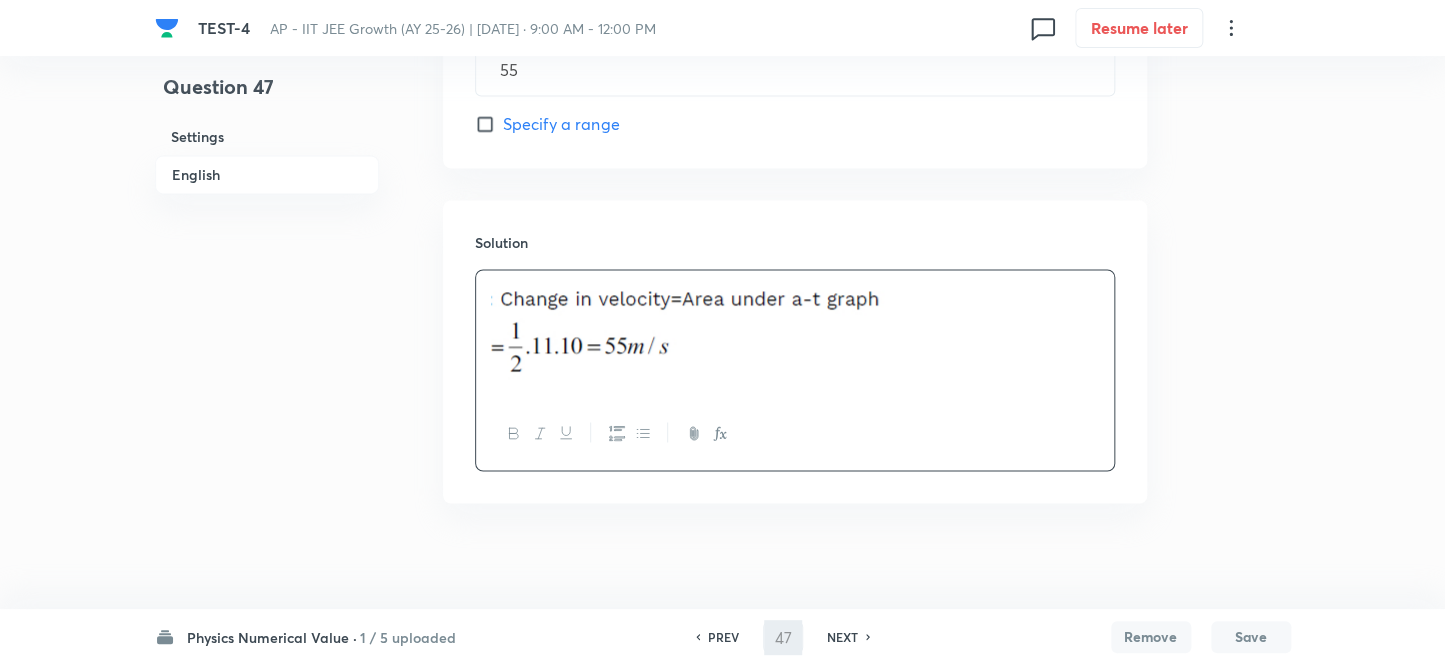 type on "48" 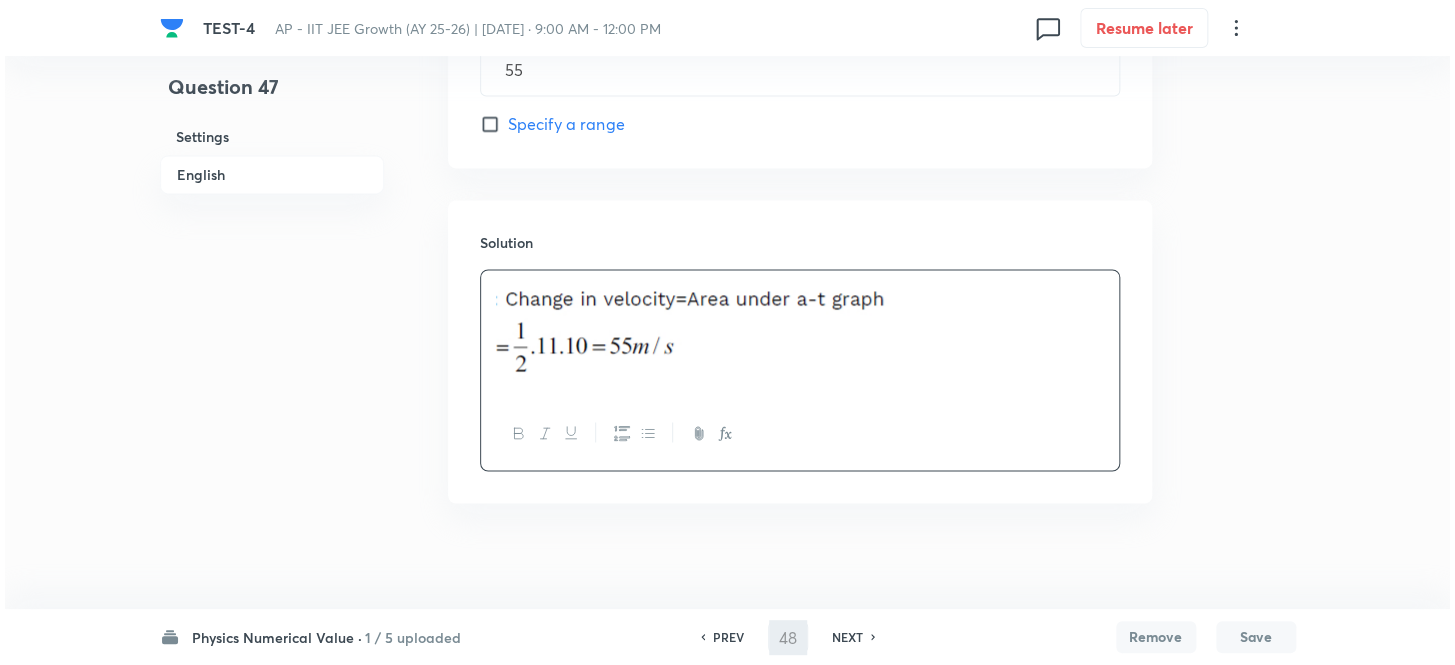 scroll, scrollTop: 0, scrollLeft: 0, axis: both 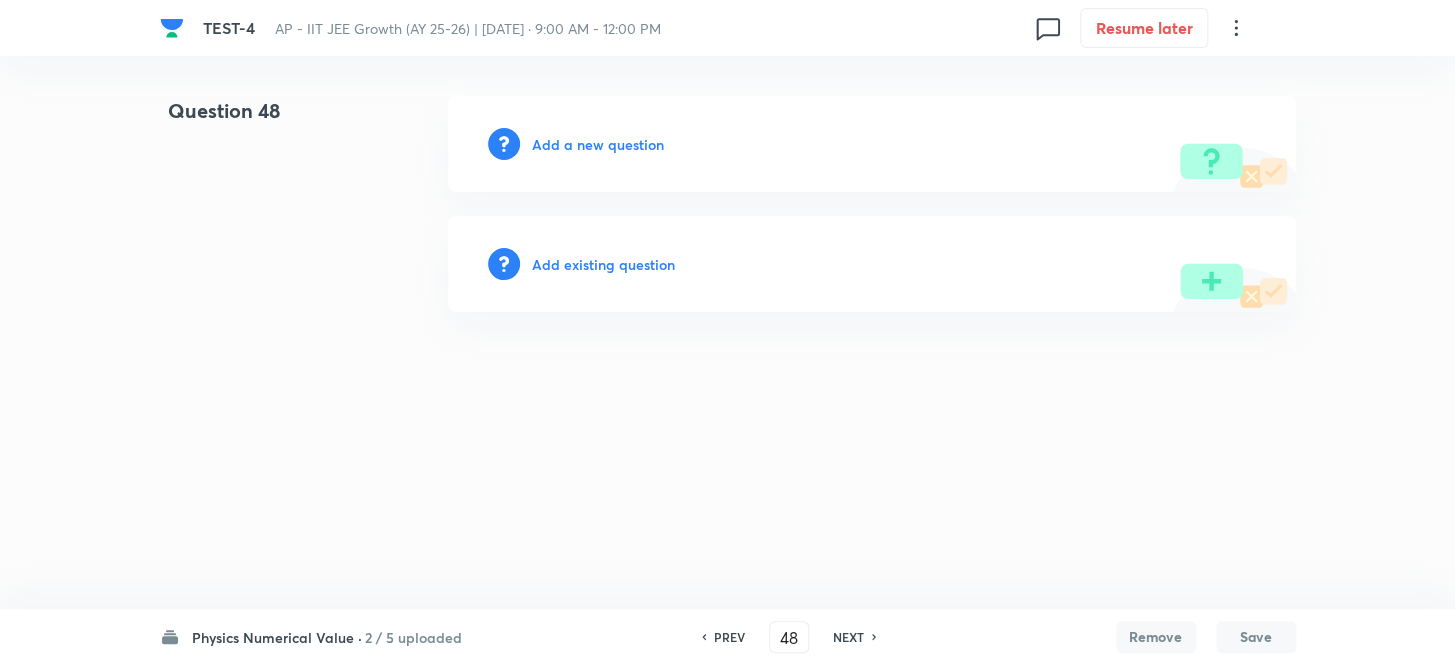 click on "Add a new question" at bounding box center (598, 144) 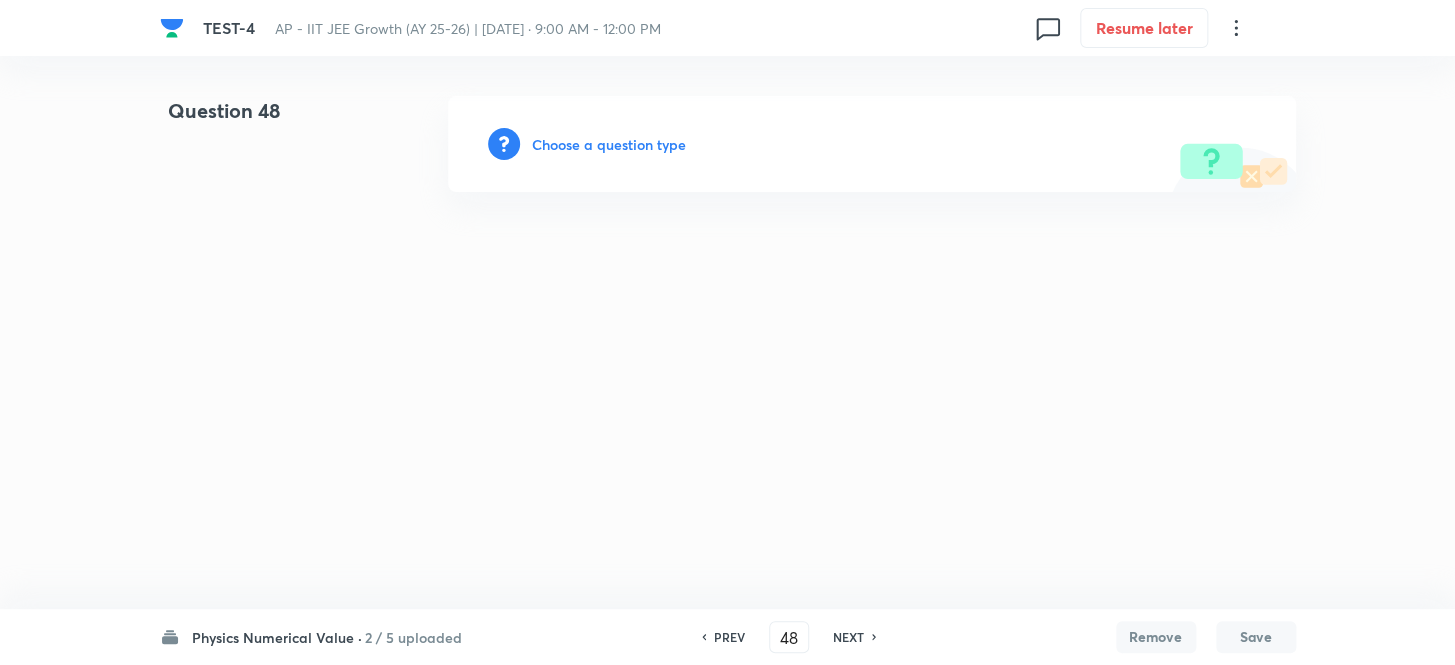 click on "Choose a question type" at bounding box center [609, 144] 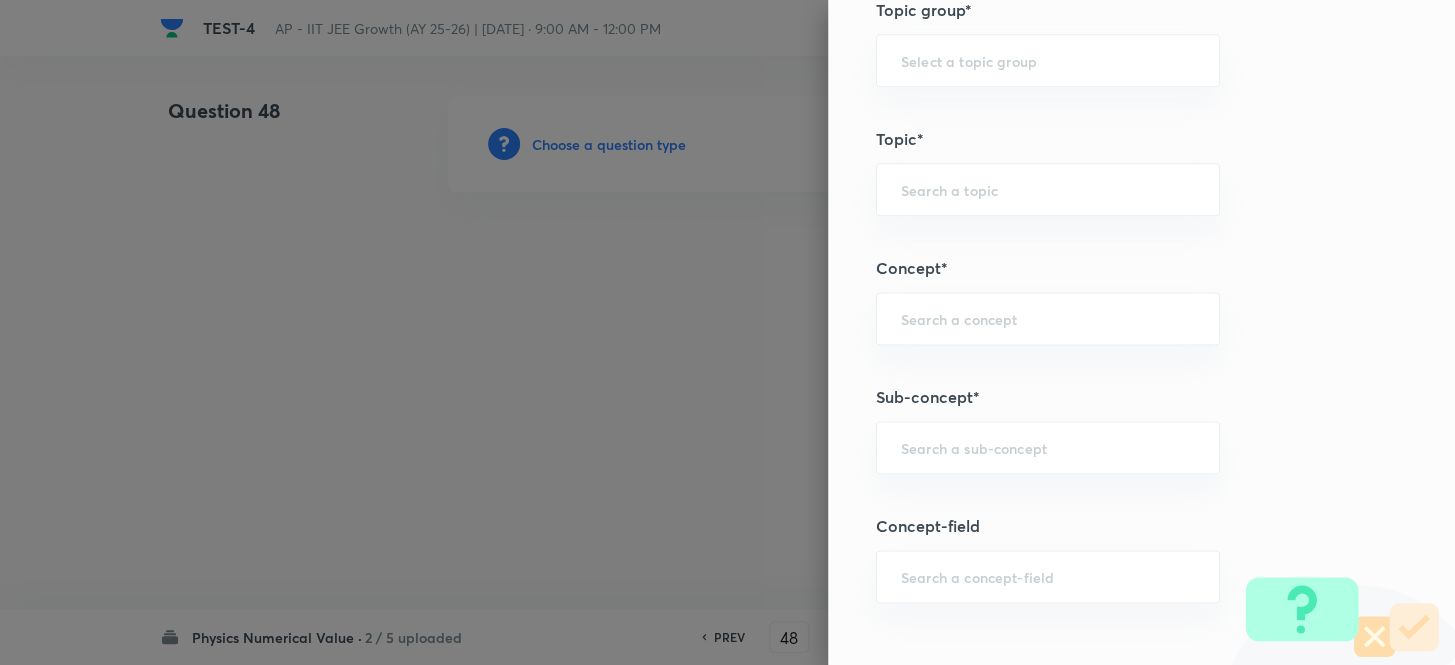 scroll, scrollTop: 1181, scrollLeft: 0, axis: vertical 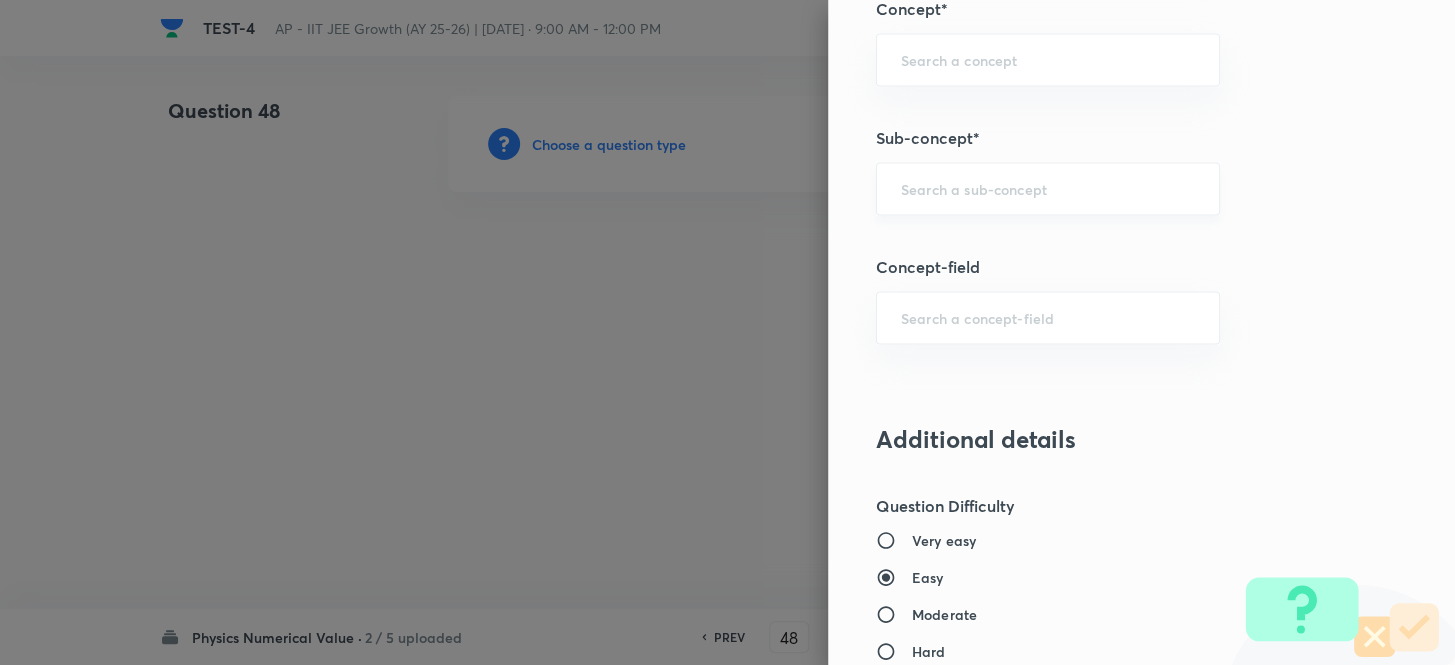 click on "​" at bounding box center (1048, 188) 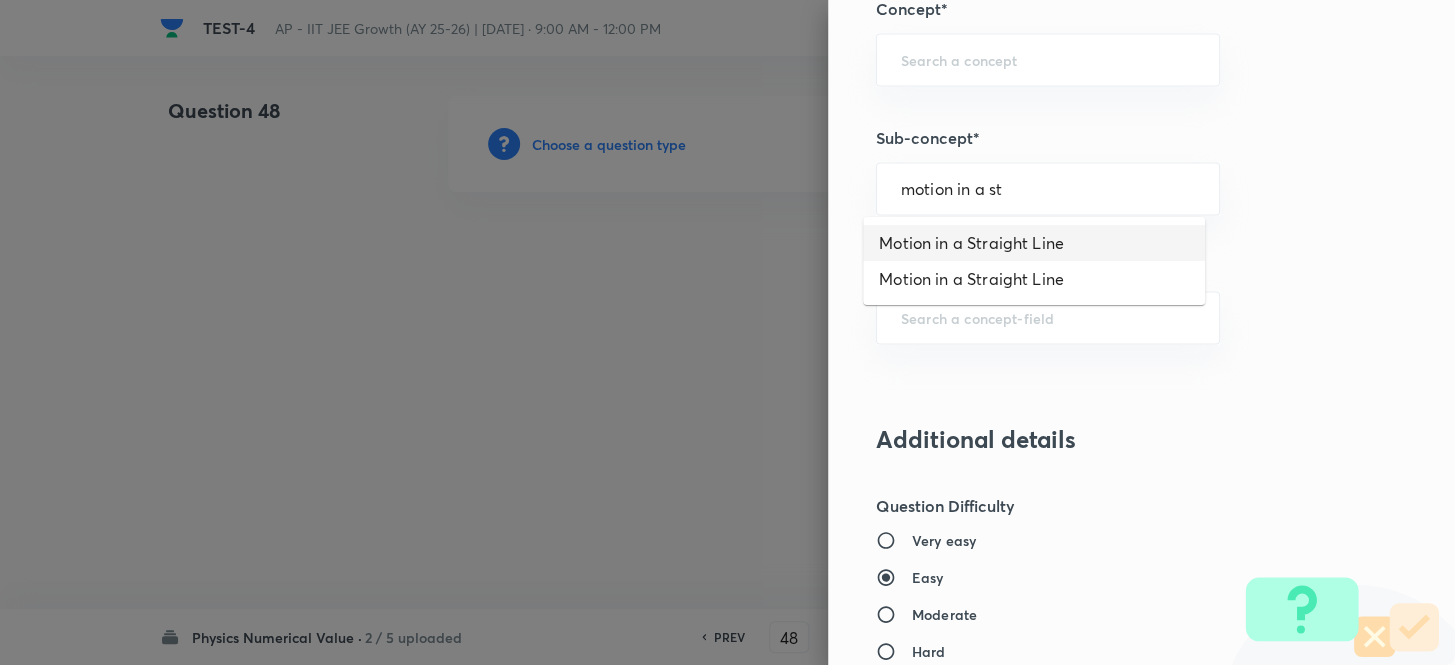 click on "Motion in a Straight Line" at bounding box center (1034, 243) 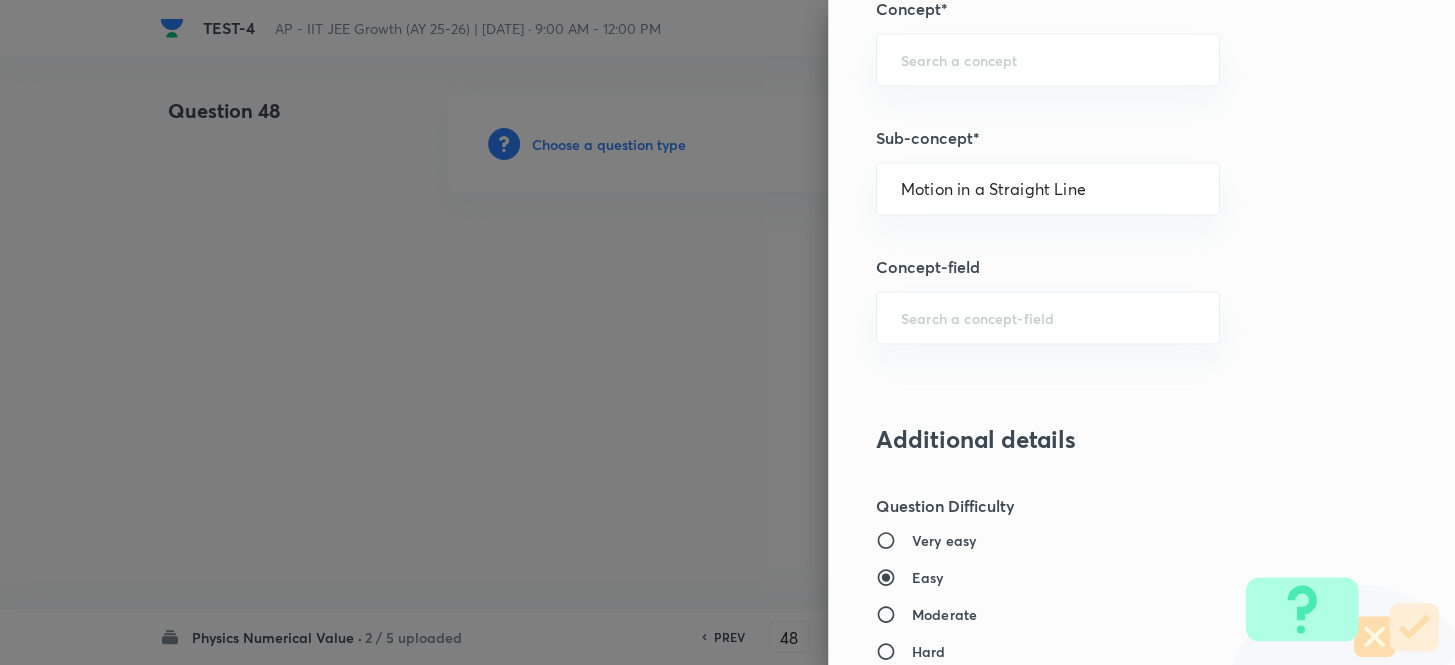 type on "Physics" 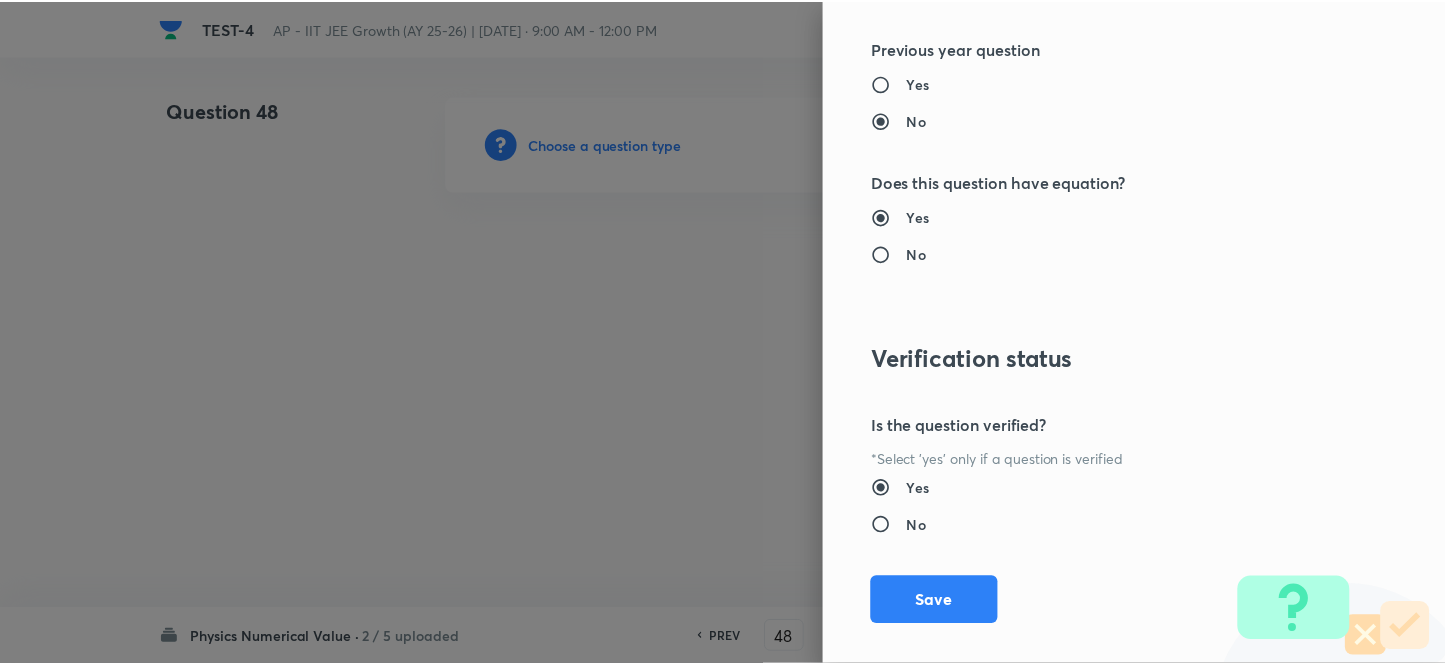scroll, scrollTop: 2075, scrollLeft: 0, axis: vertical 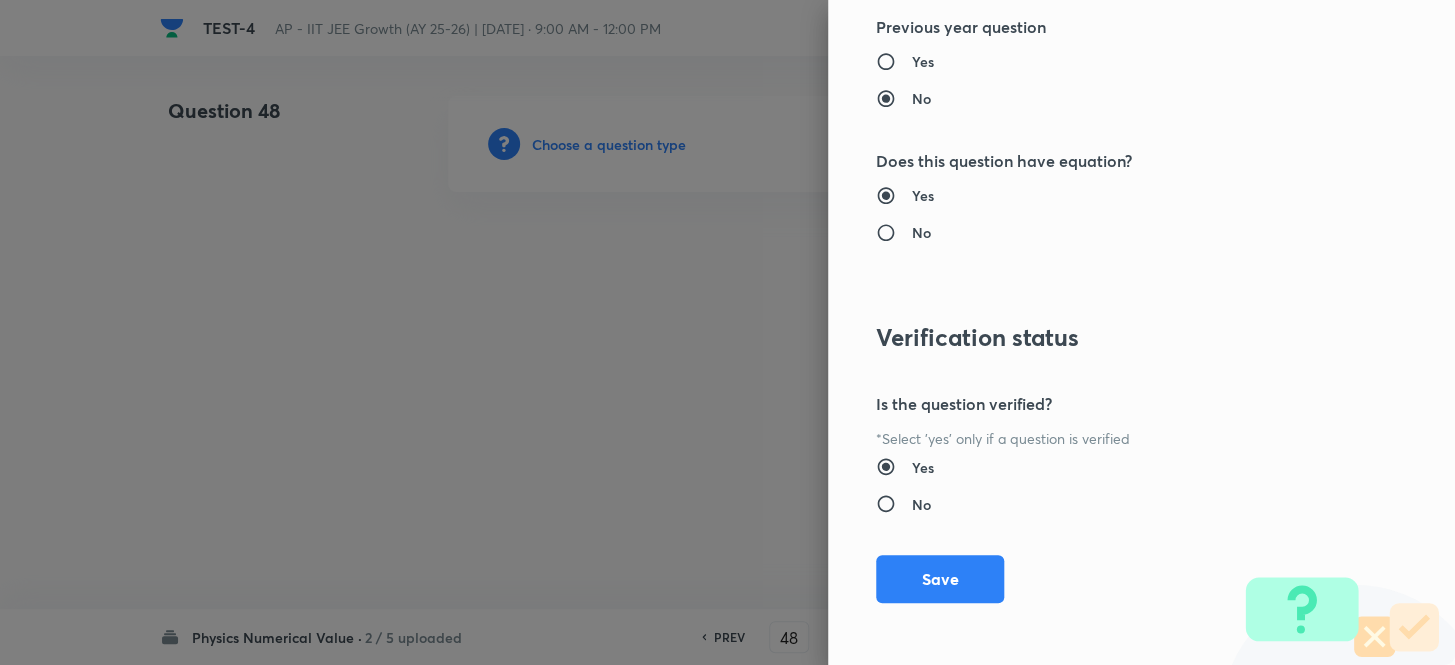 drag, startPoint x: 934, startPoint y: 562, endPoint x: 1062, endPoint y: 509, distance: 138.5388 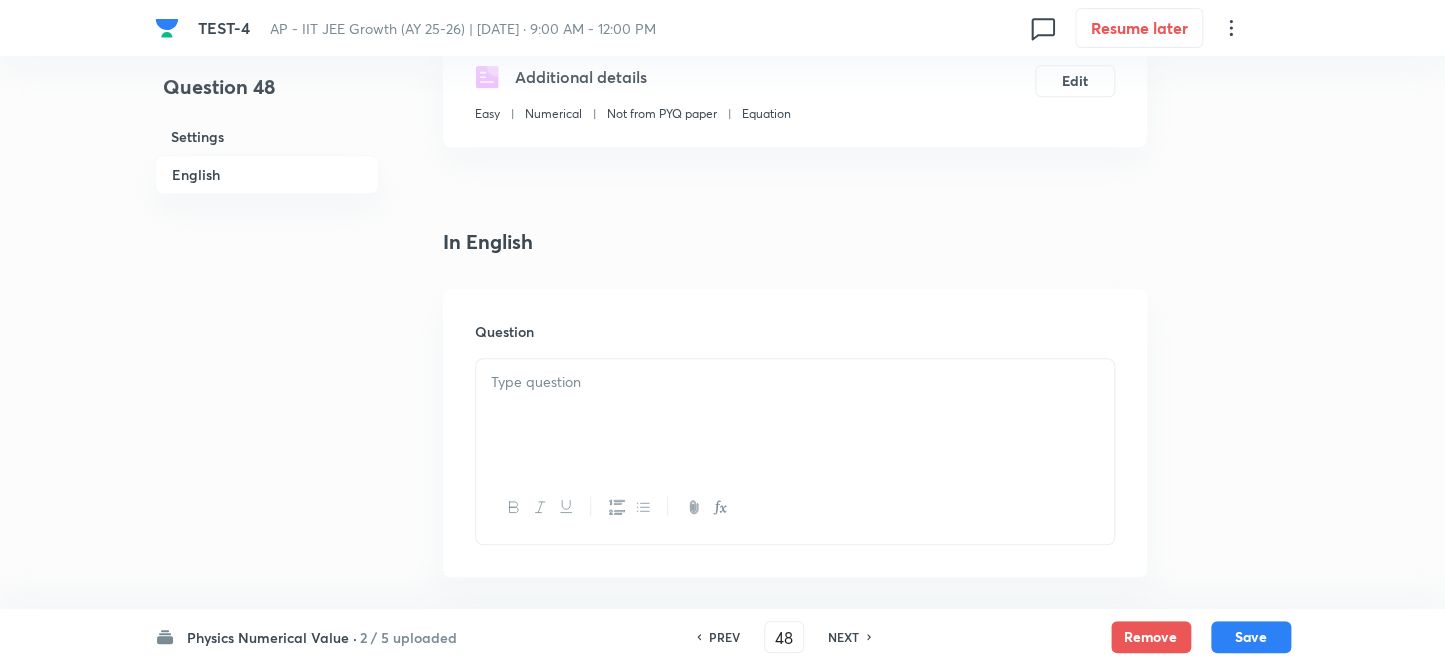 scroll, scrollTop: 545, scrollLeft: 0, axis: vertical 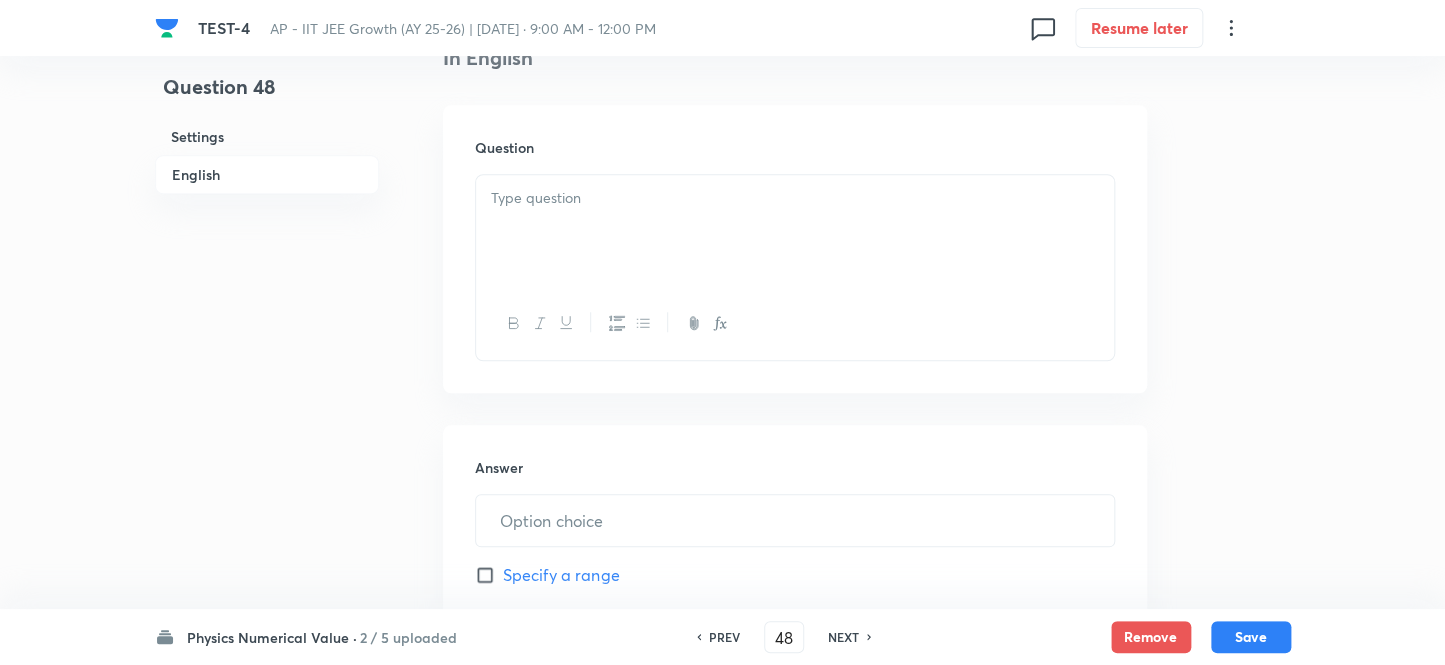 click at bounding box center [795, 198] 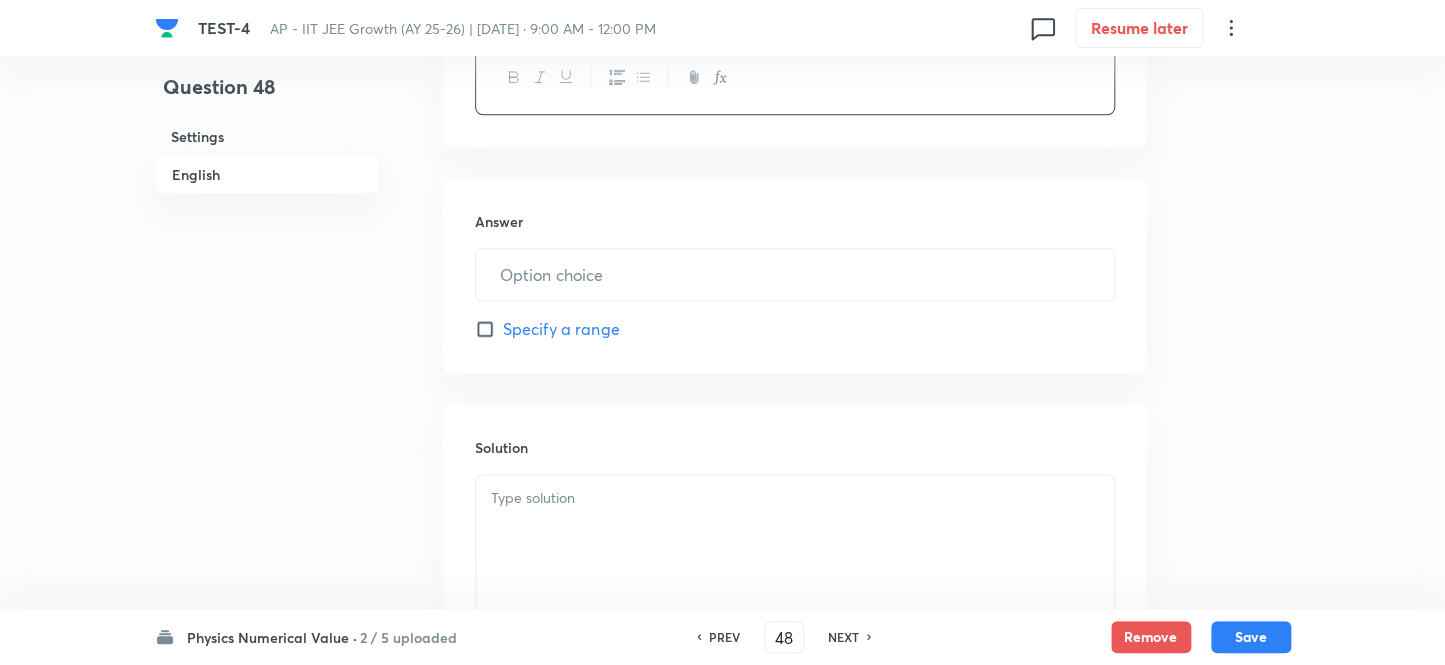 scroll, scrollTop: 818, scrollLeft: 0, axis: vertical 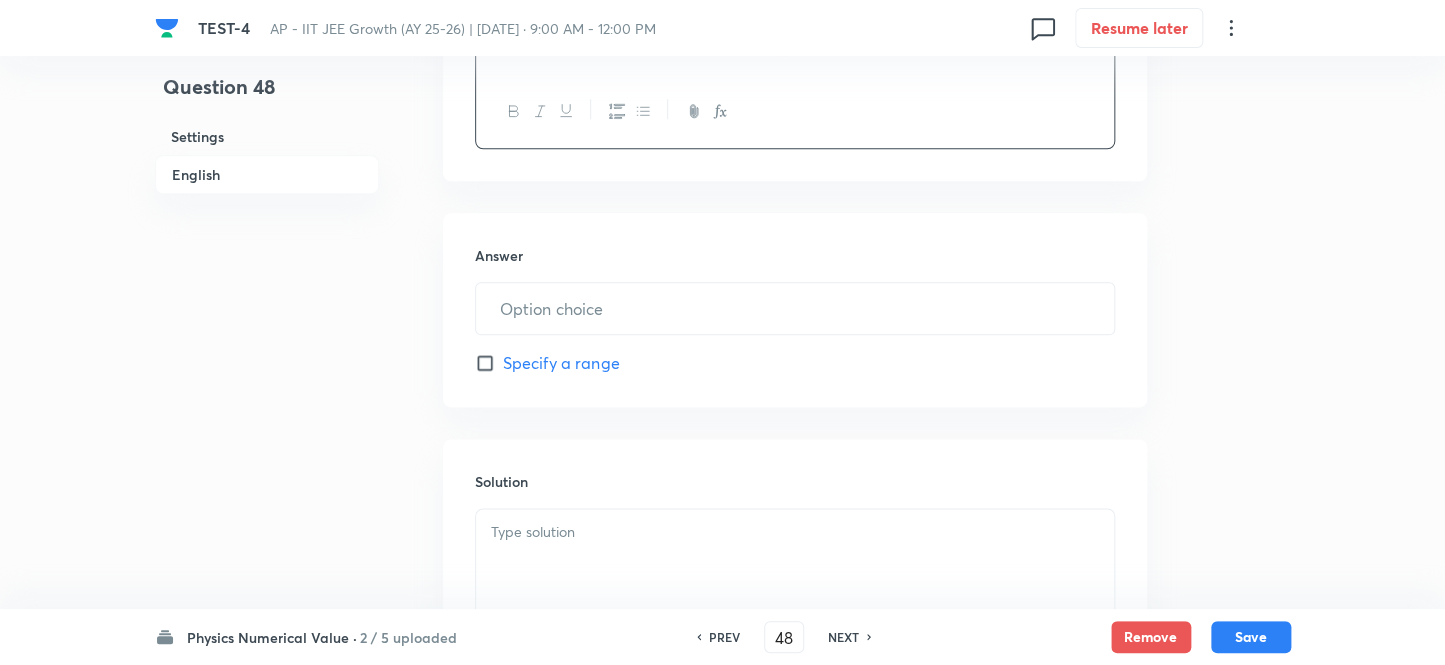 click on "Answer ​ Specify a range" at bounding box center [795, 310] 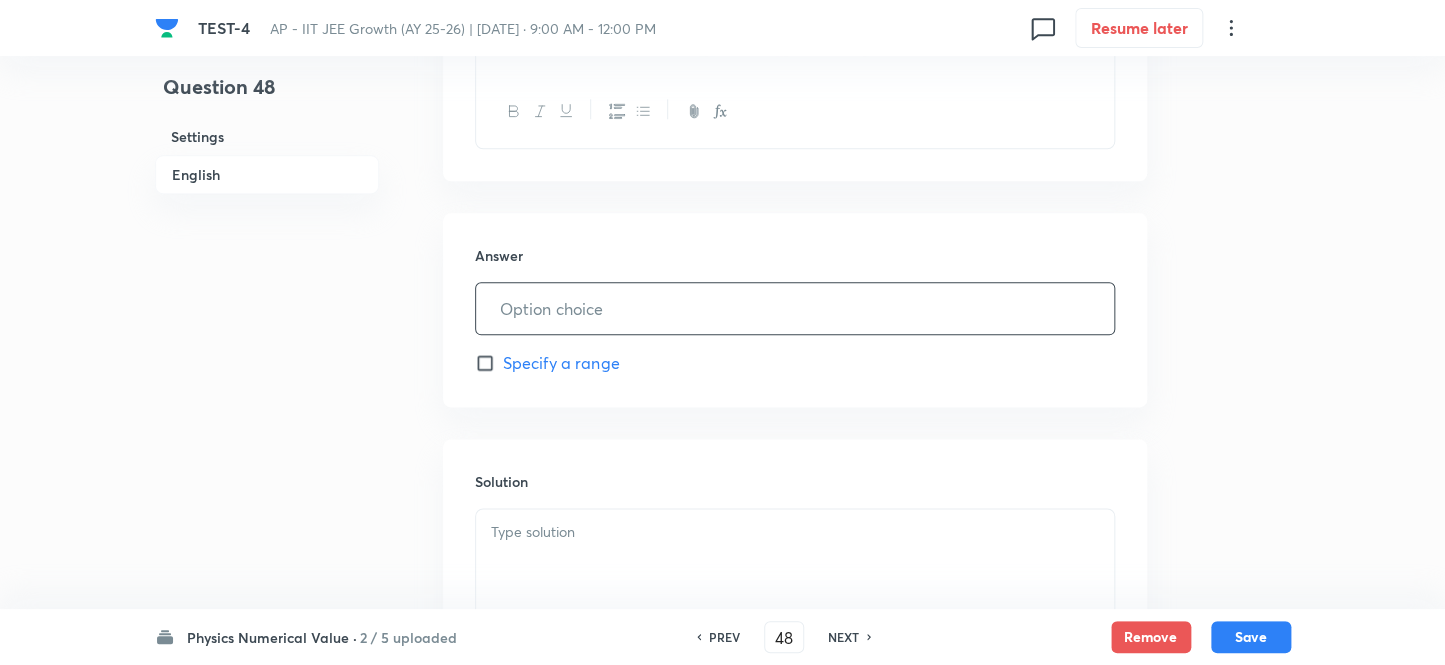 click at bounding box center [795, 308] 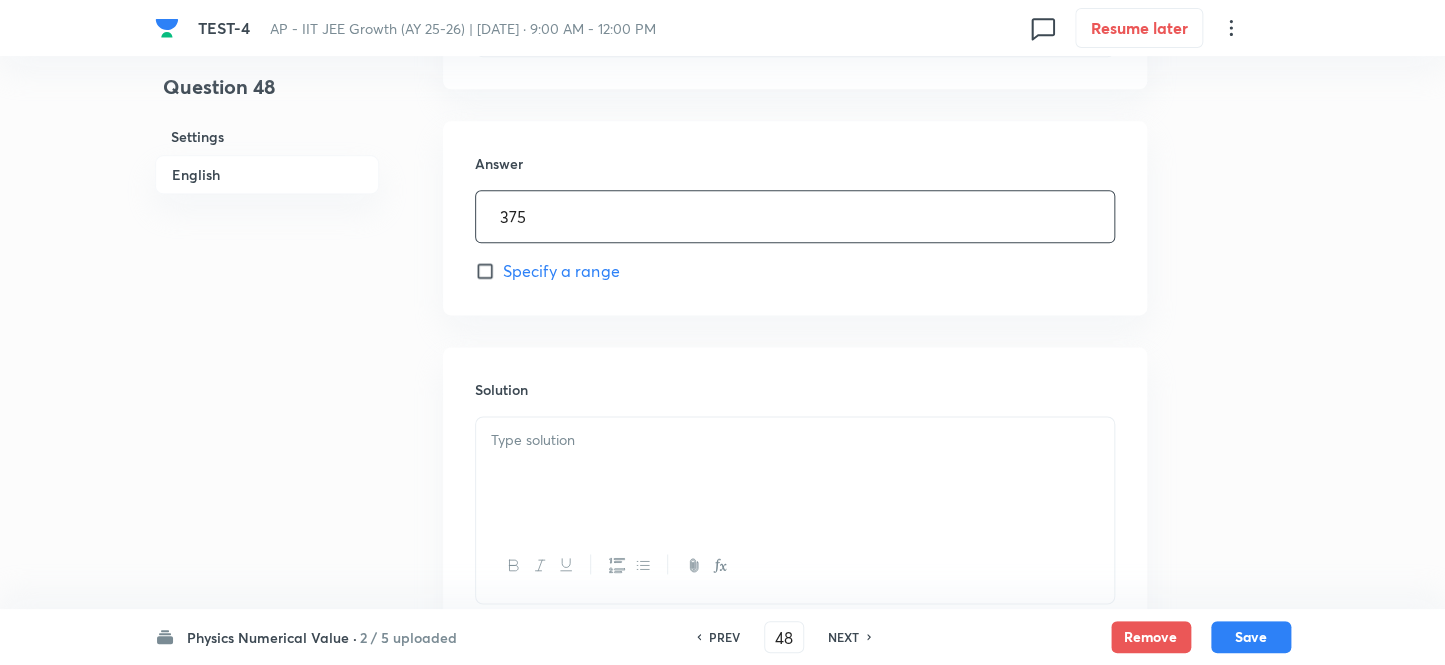 scroll, scrollTop: 1000, scrollLeft: 0, axis: vertical 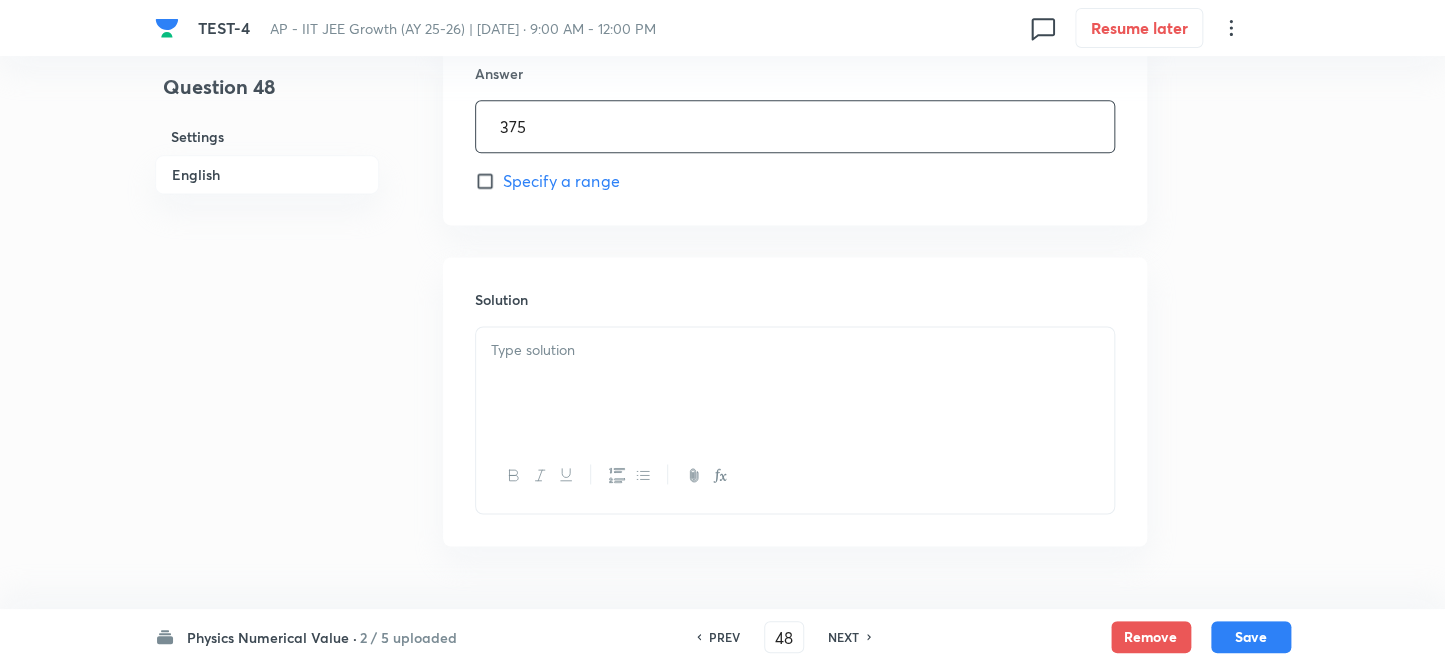 type on "375" 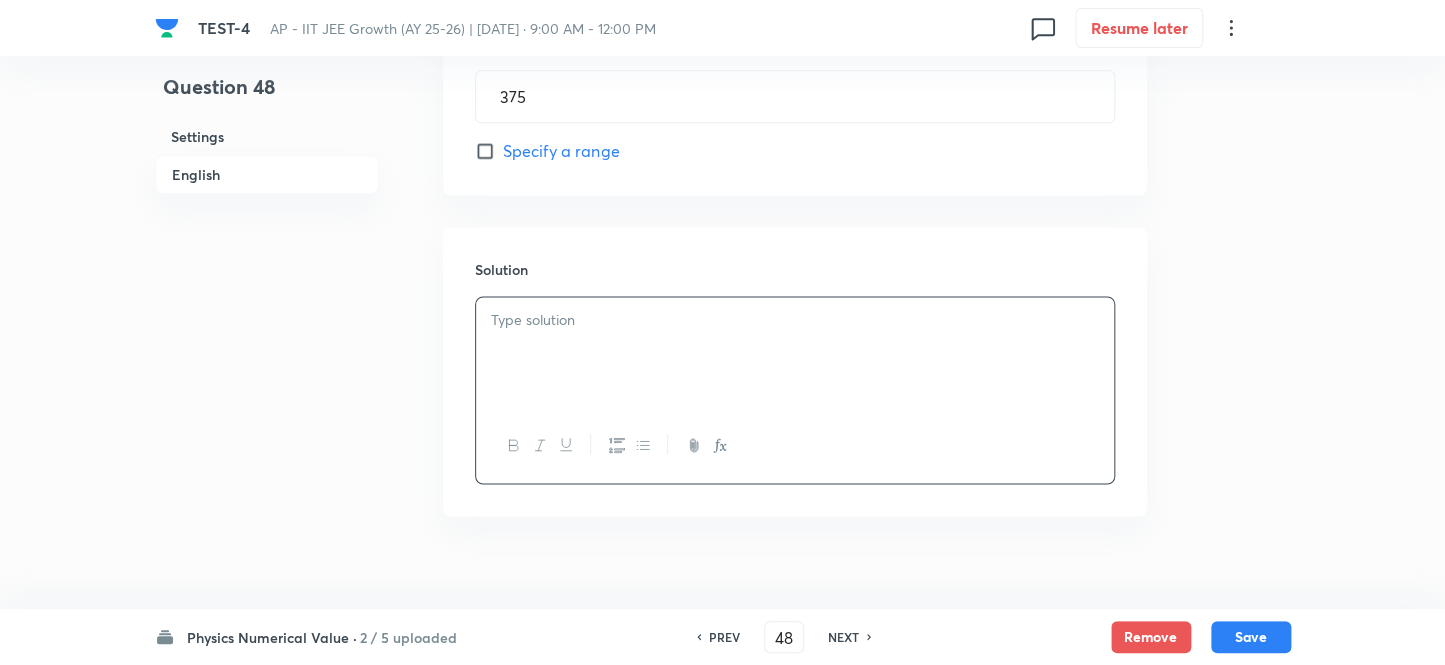 scroll, scrollTop: 1057, scrollLeft: 0, axis: vertical 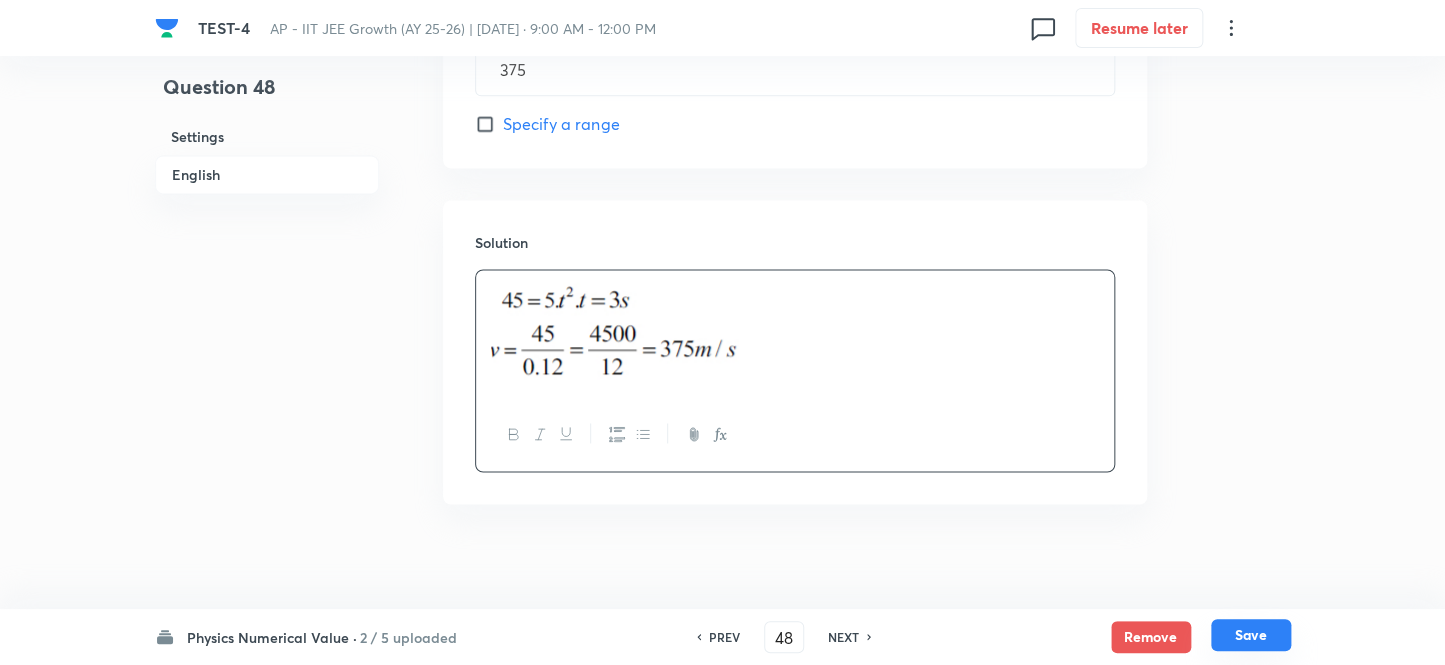 click on "Save" at bounding box center (1251, 635) 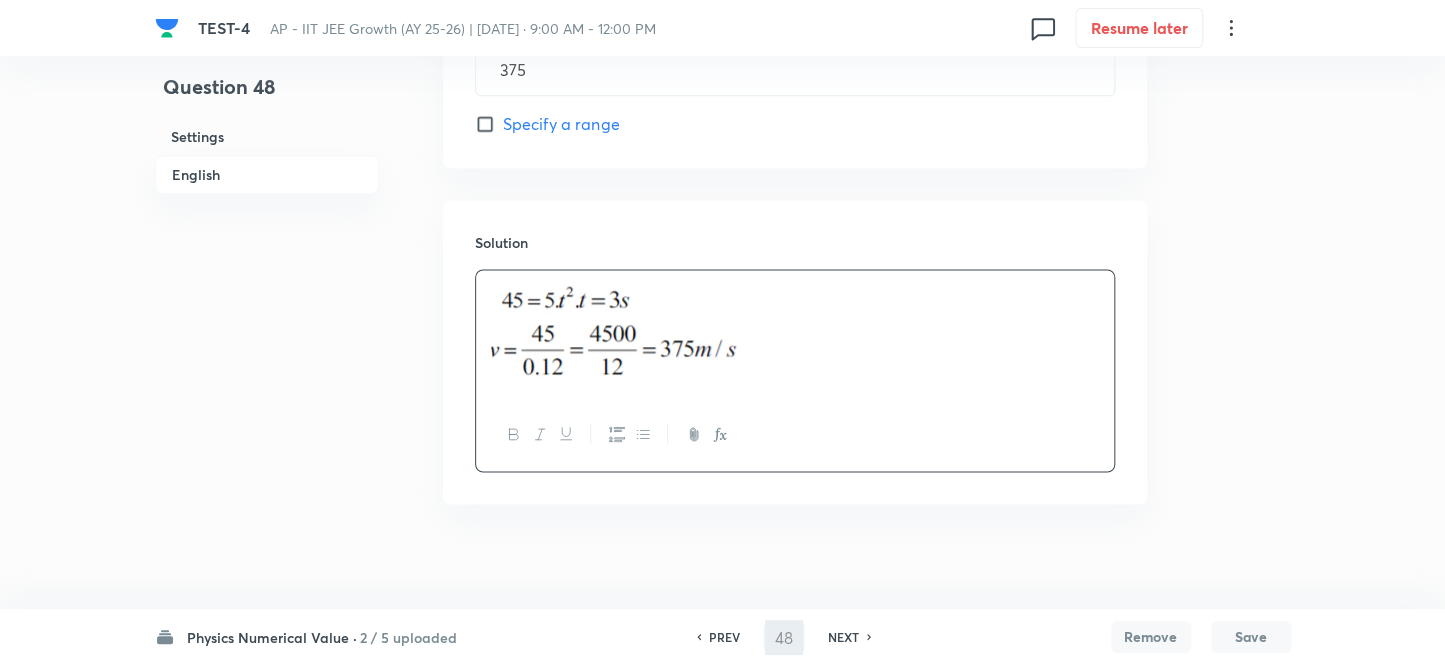 type on "49" 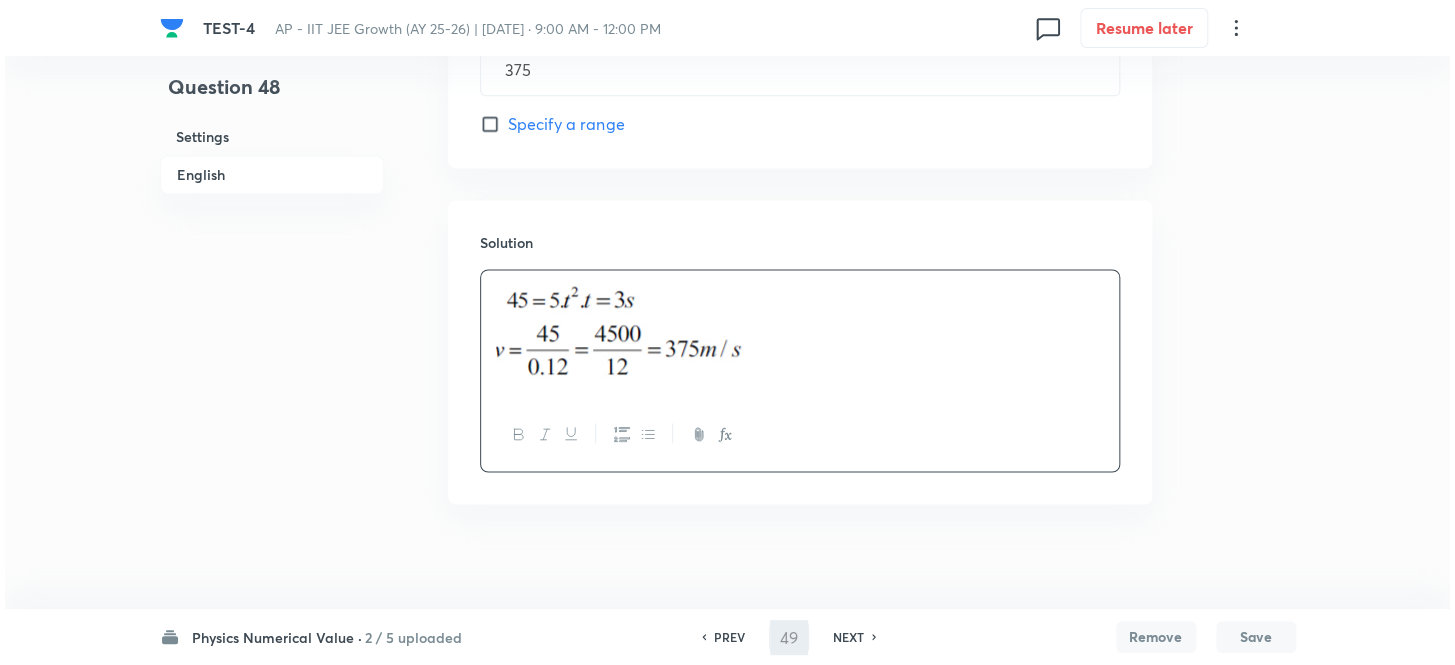 scroll, scrollTop: 0, scrollLeft: 0, axis: both 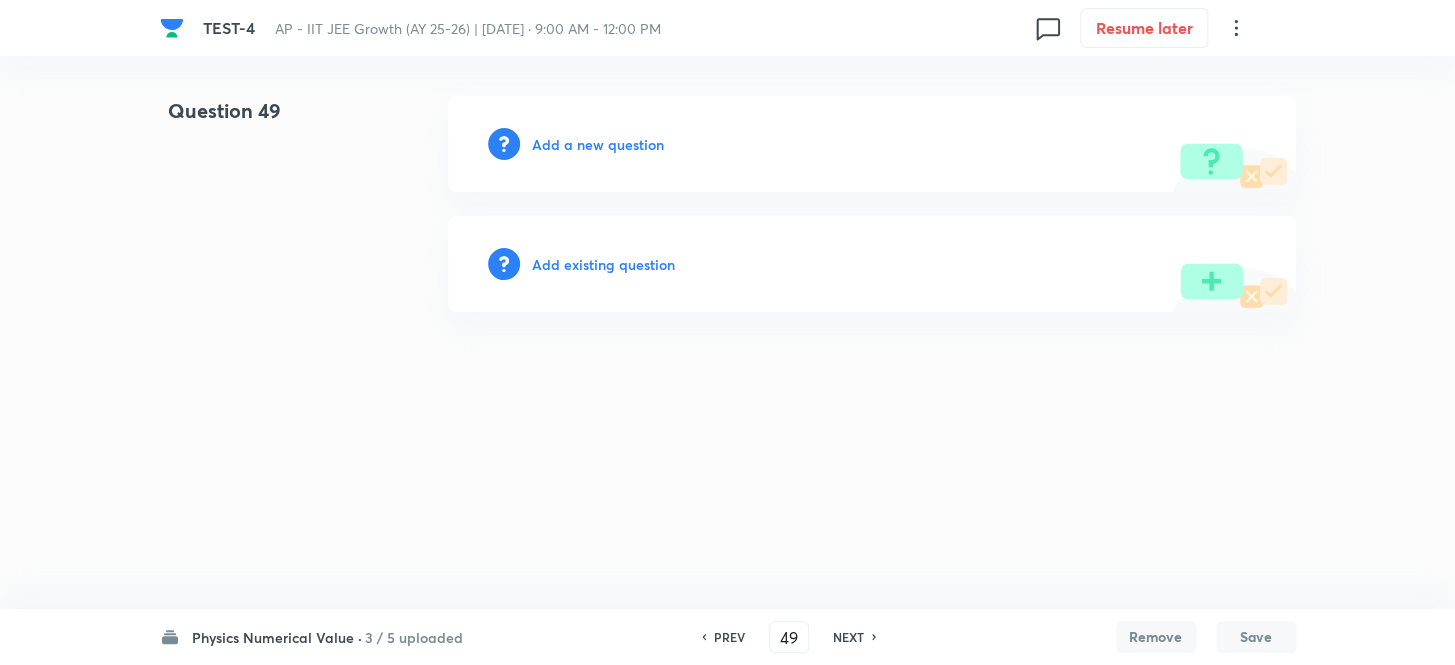 click on "Add a new question" at bounding box center (598, 144) 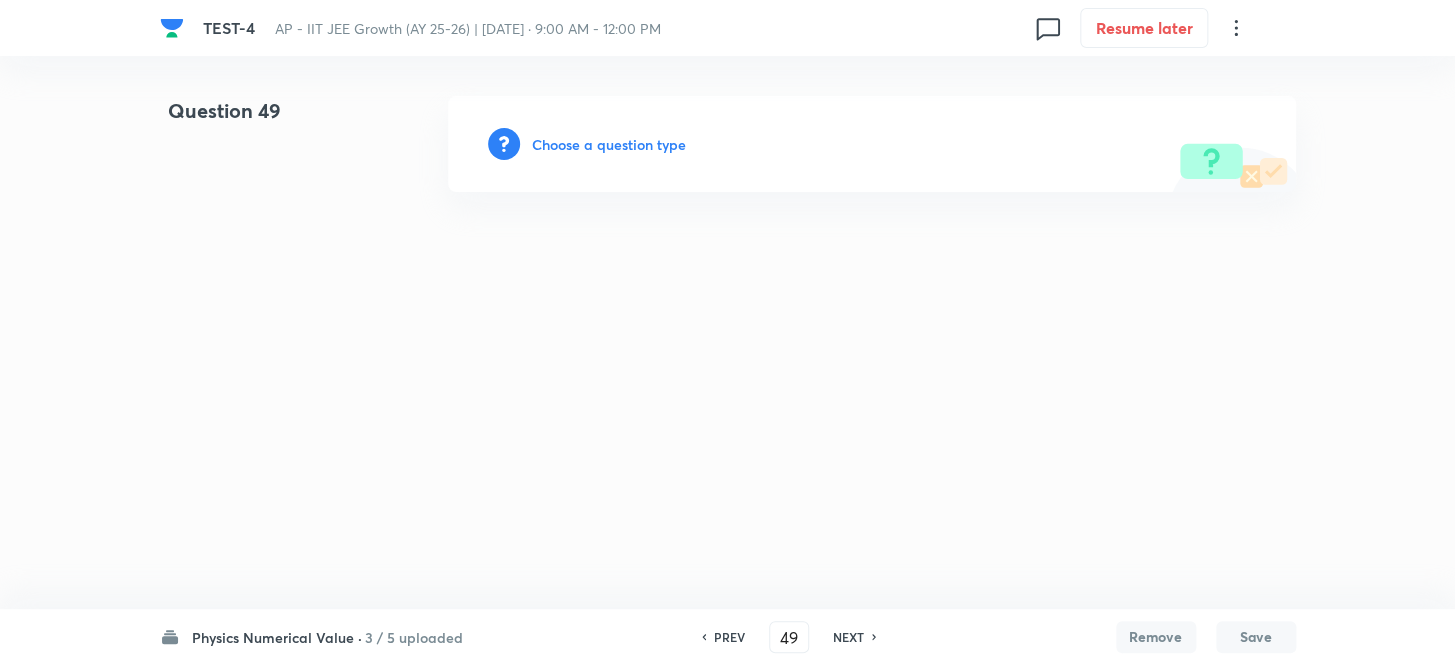 click on "Choose a question type" at bounding box center [609, 144] 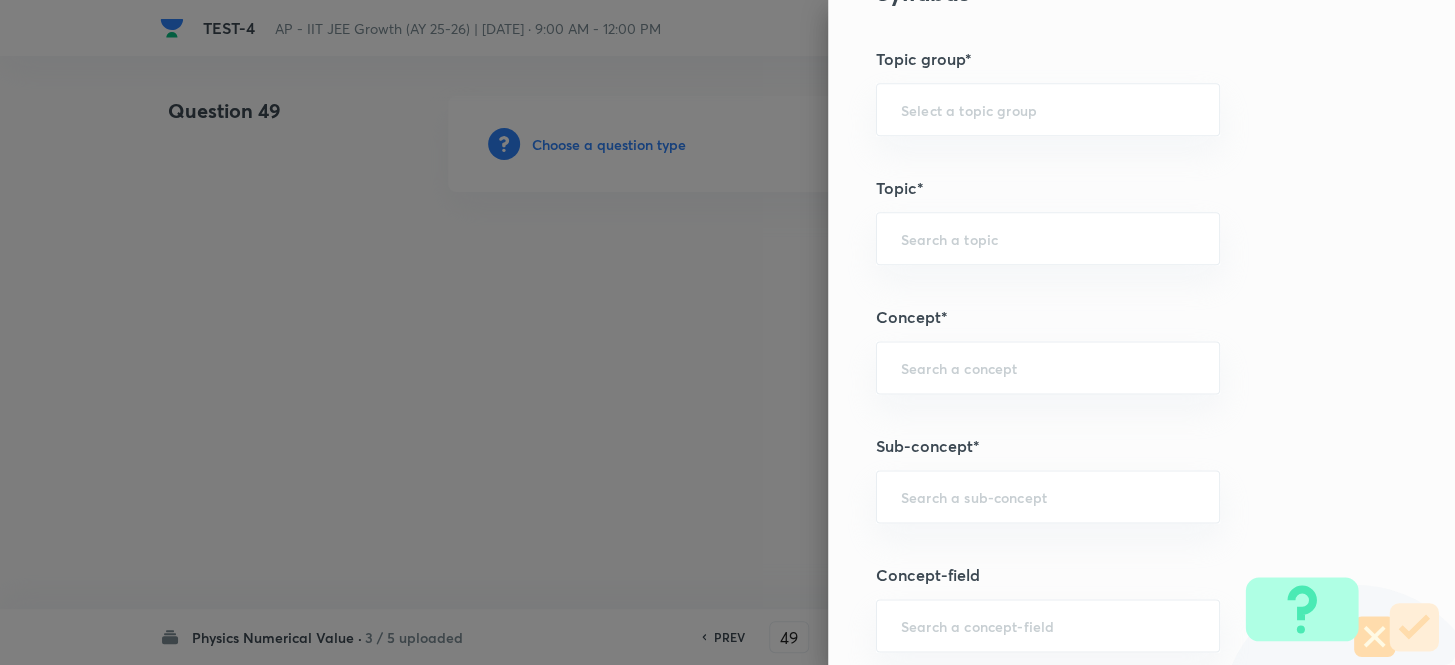 scroll, scrollTop: 1000, scrollLeft: 0, axis: vertical 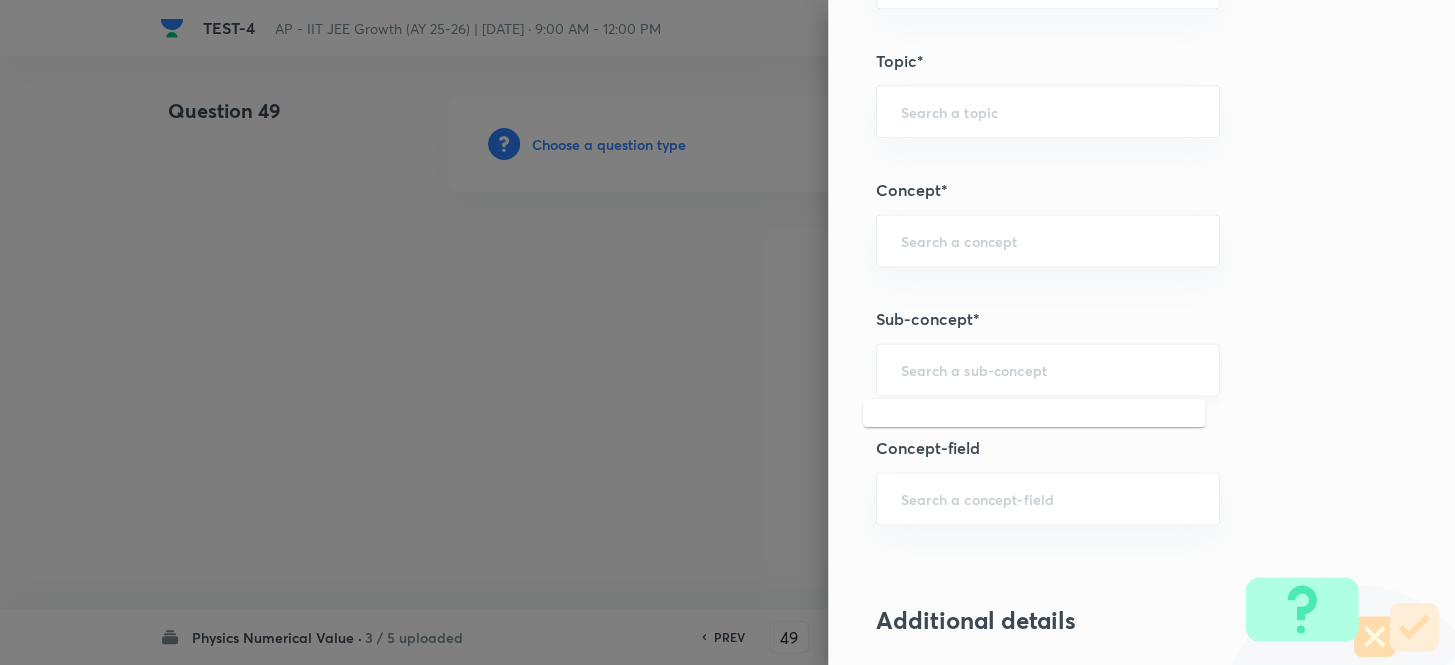 click at bounding box center (1048, 369) 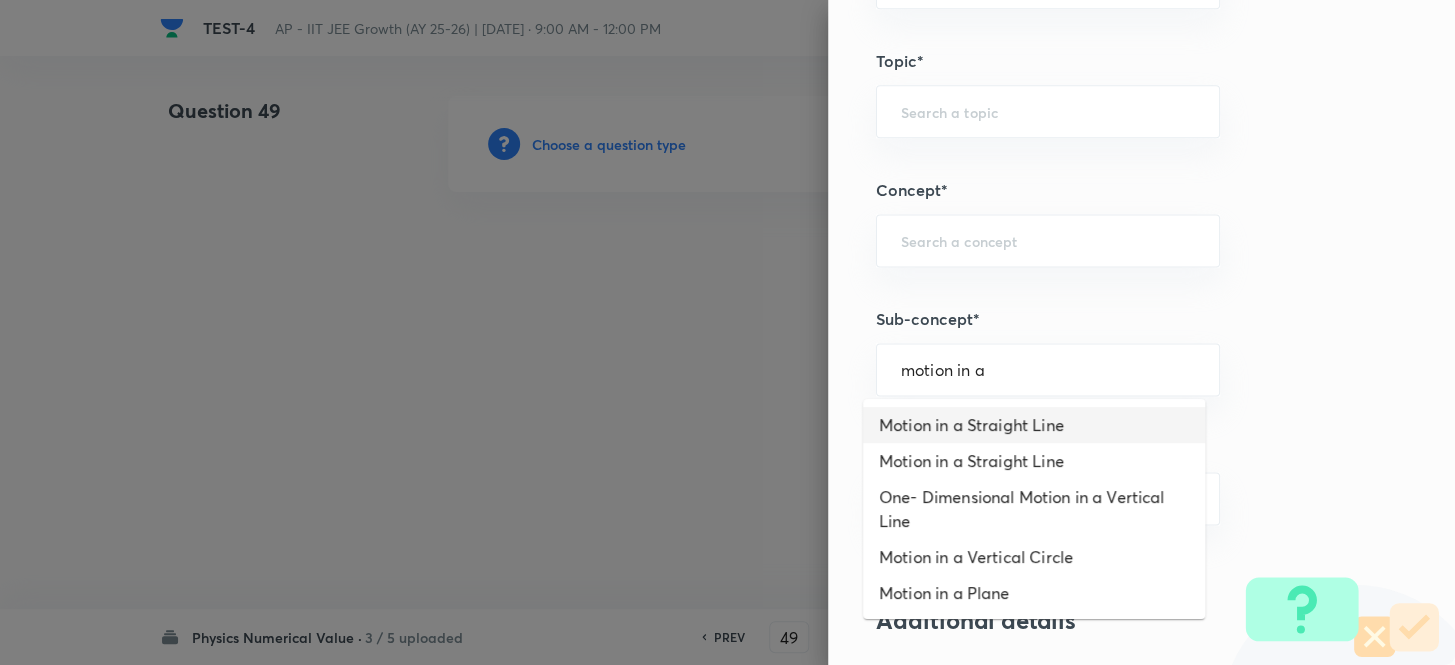 type on "Motion in a Straight Line" 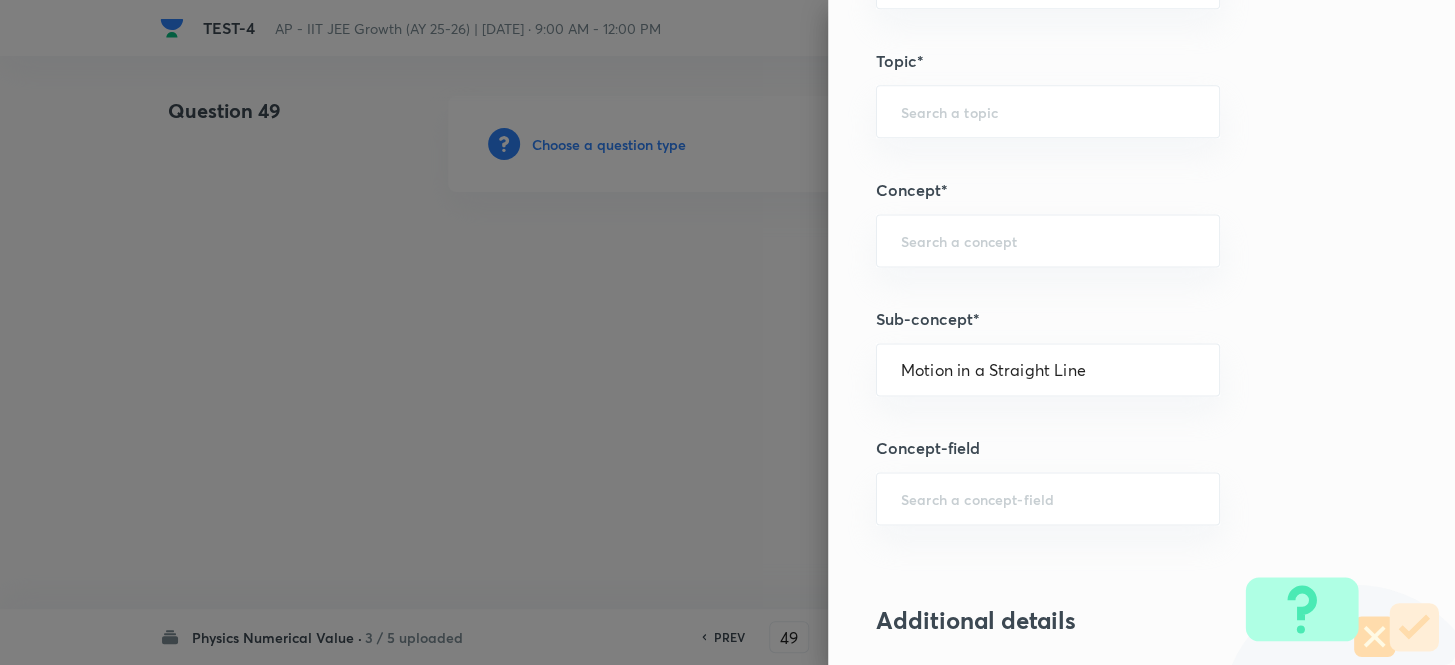 type on "Physics" 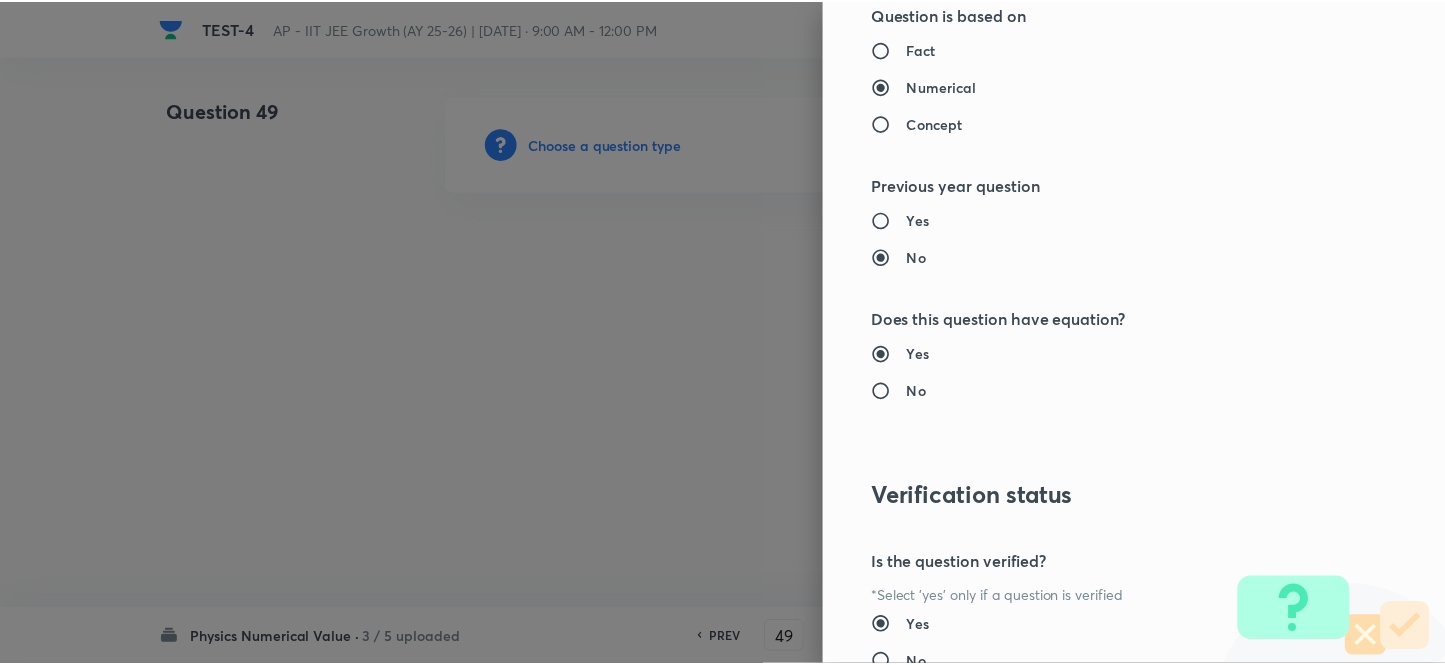 scroll, scrollTop: 2075, scrollLeft: 0, axis: vertical 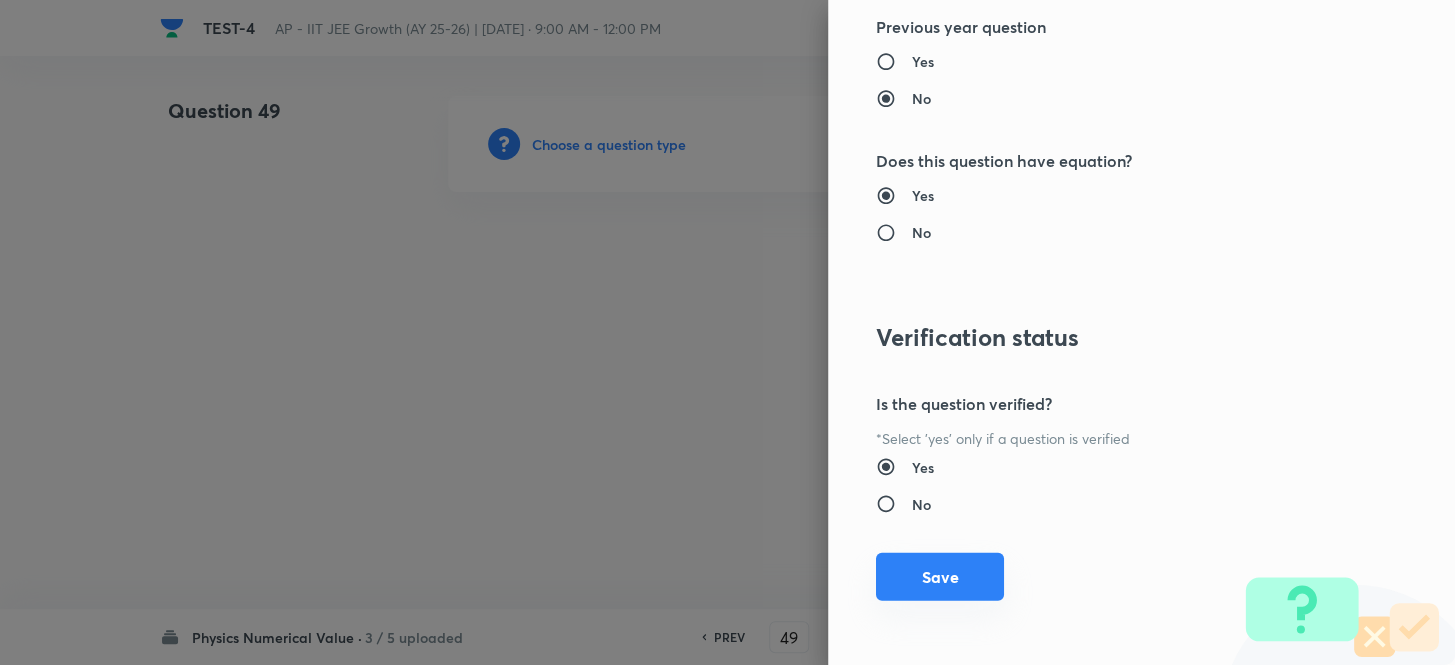 click on "Save" at bounding box center (940, 577) 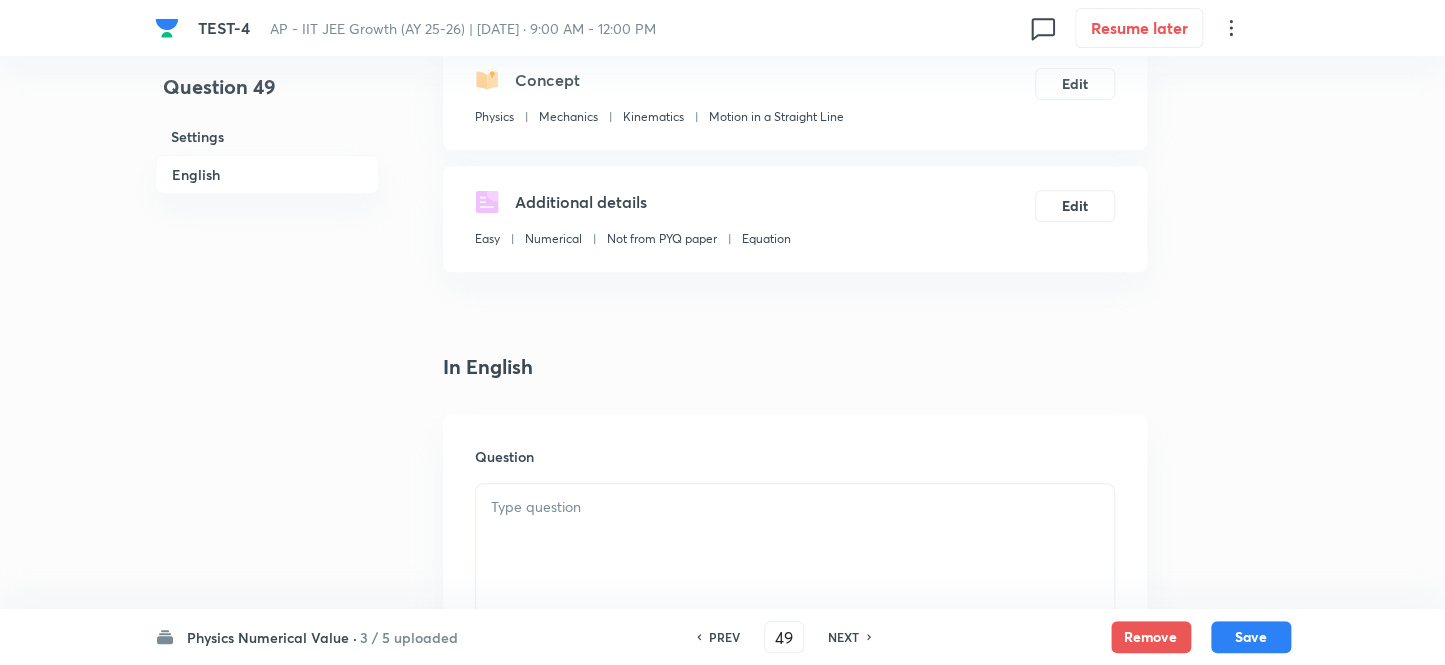 scroll, scrollTop: 363, scrollLeft: 0, axis: vertical 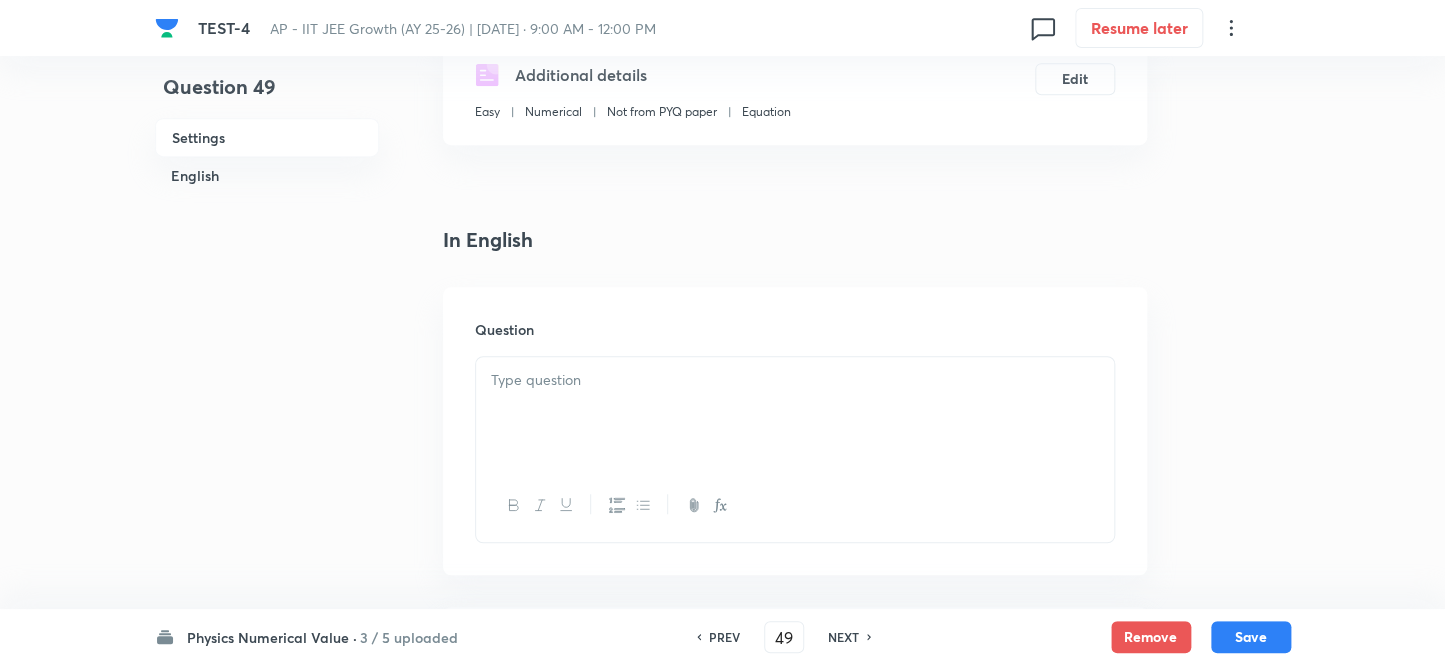 click at bounding box center [795, 380] 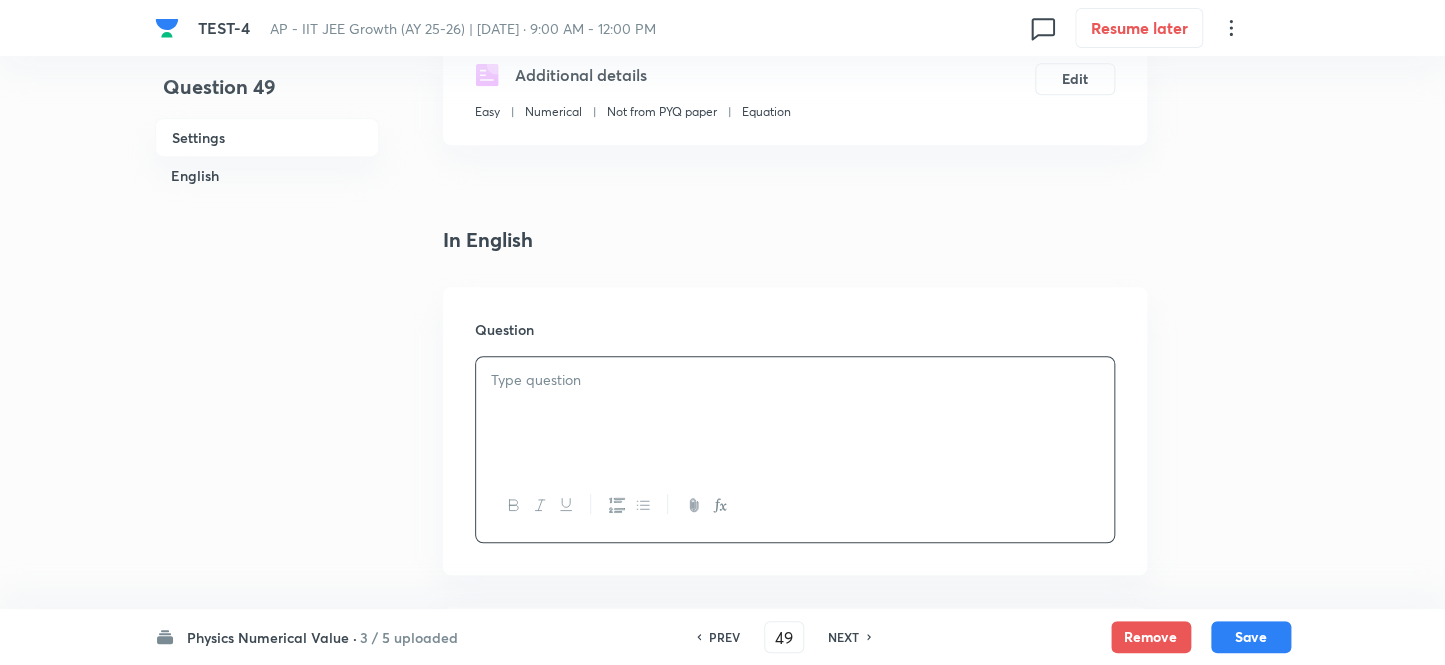 click at bounding box center (795, 413) 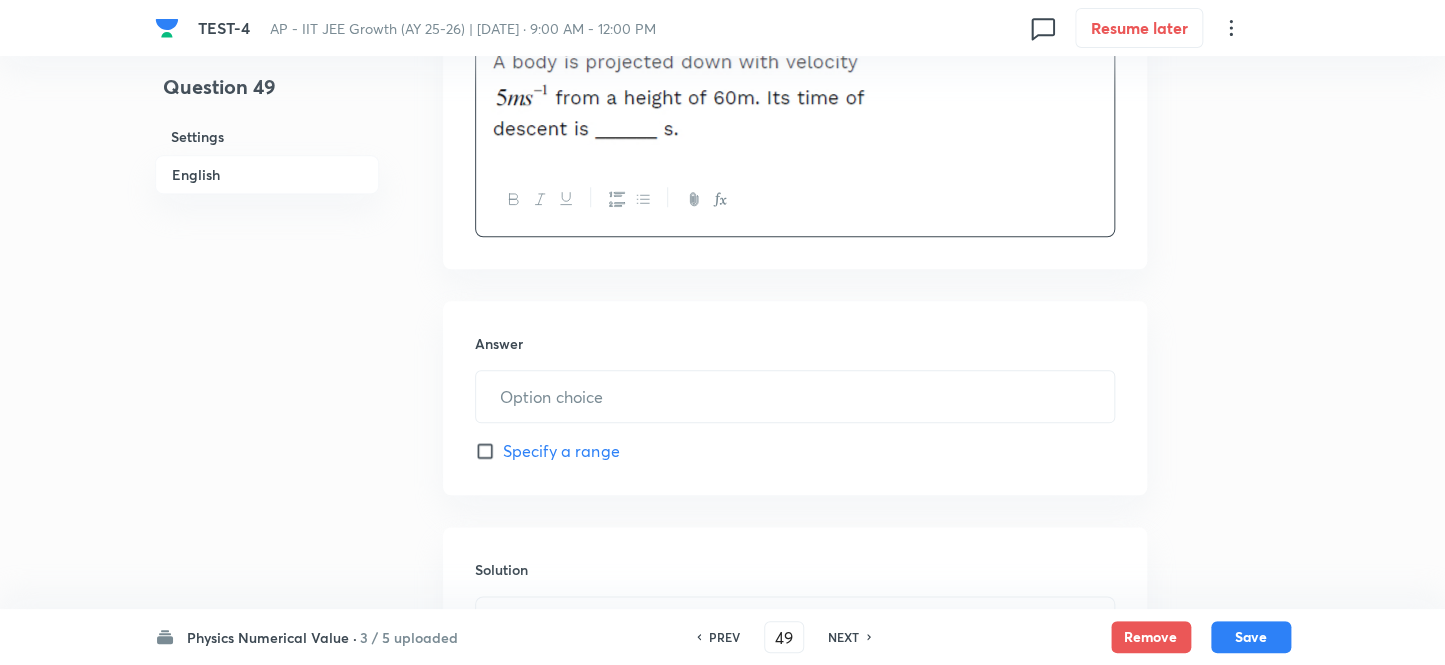 scroll, scrollTop: 727, scrollLeft: 0, axis: vertical 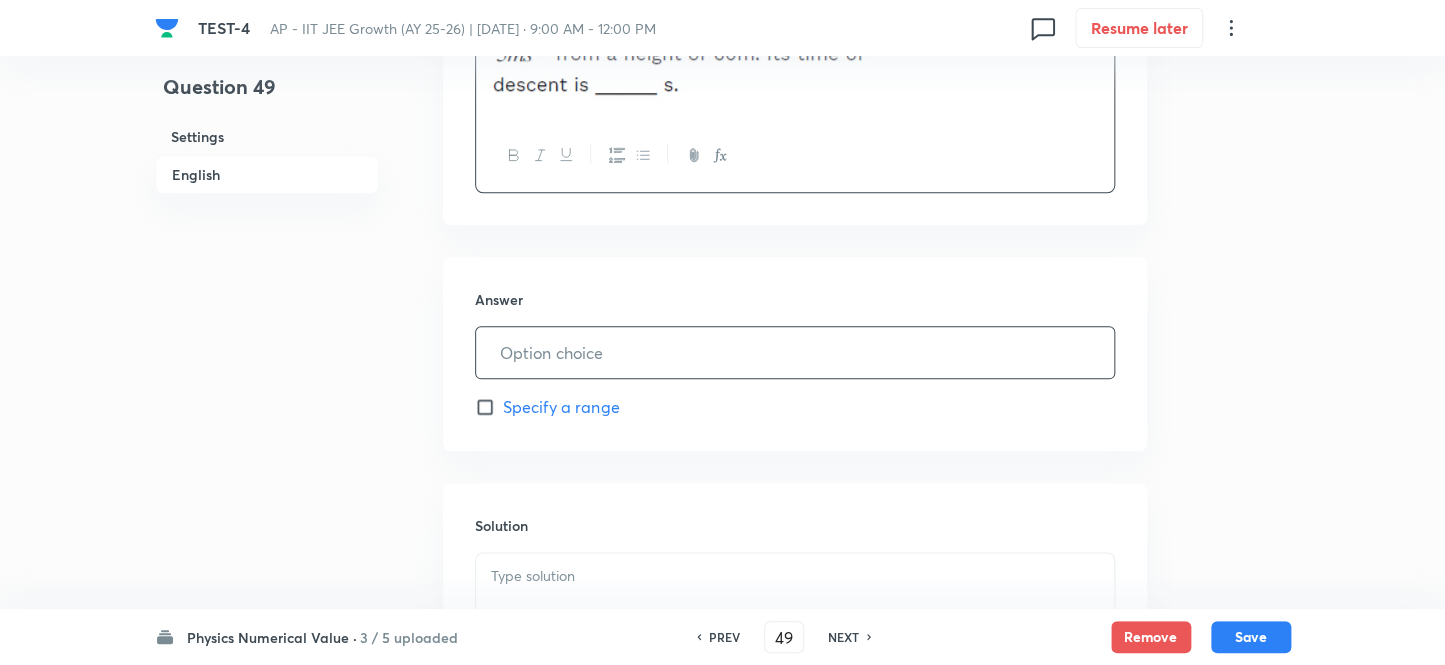 click at bounding box center (795, 352) 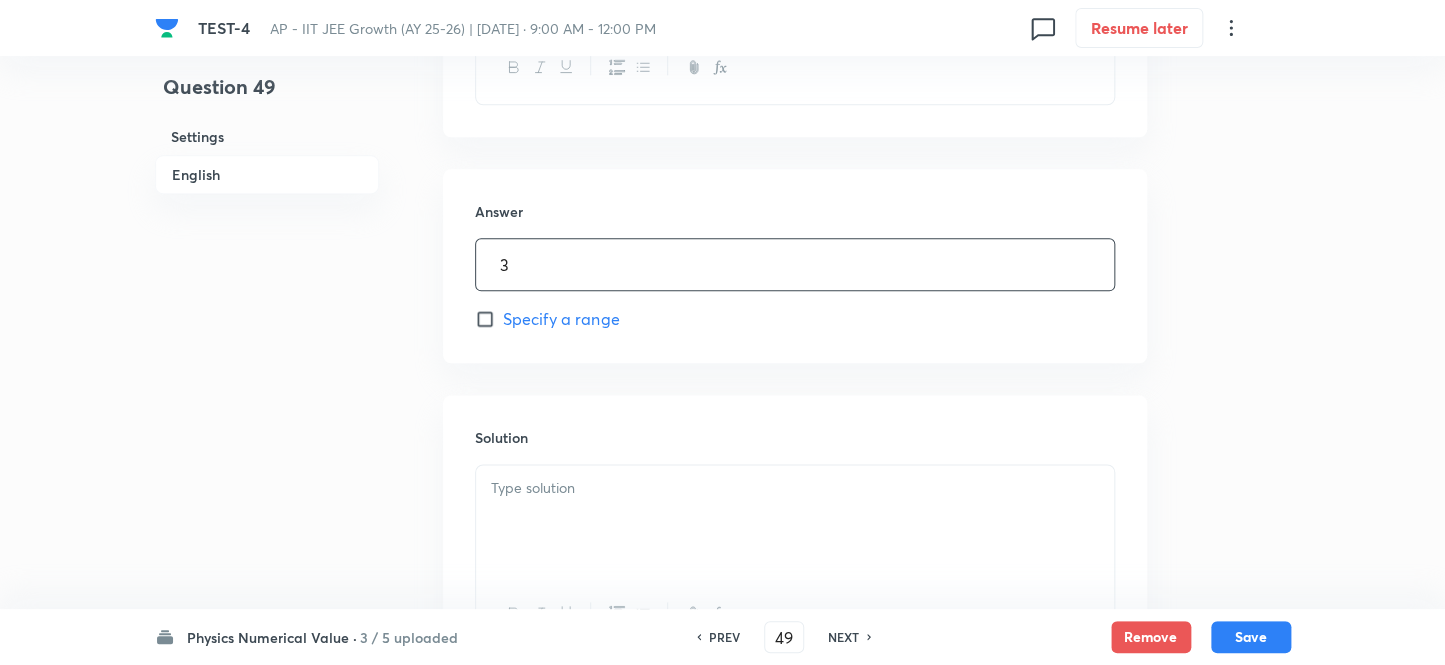 scroll, scrollTop: 1000, scrollLeft: 0, axis: vertical 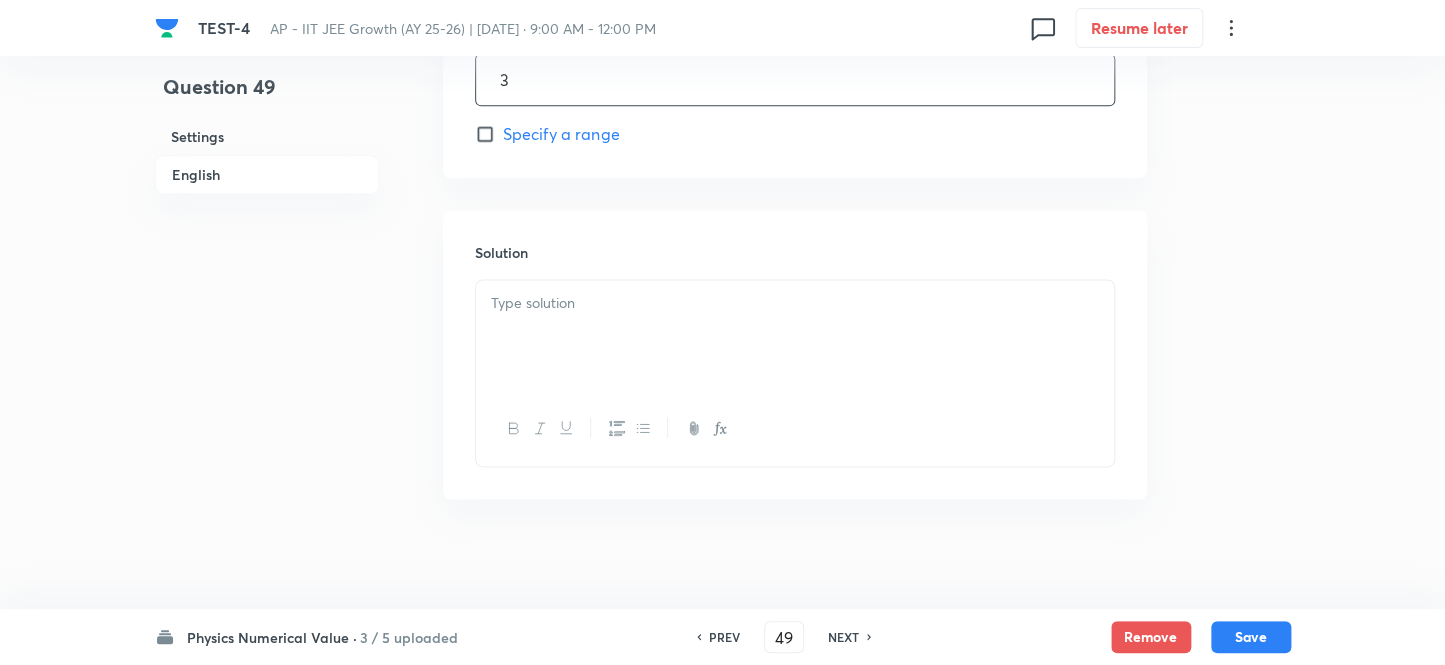 type on "3" 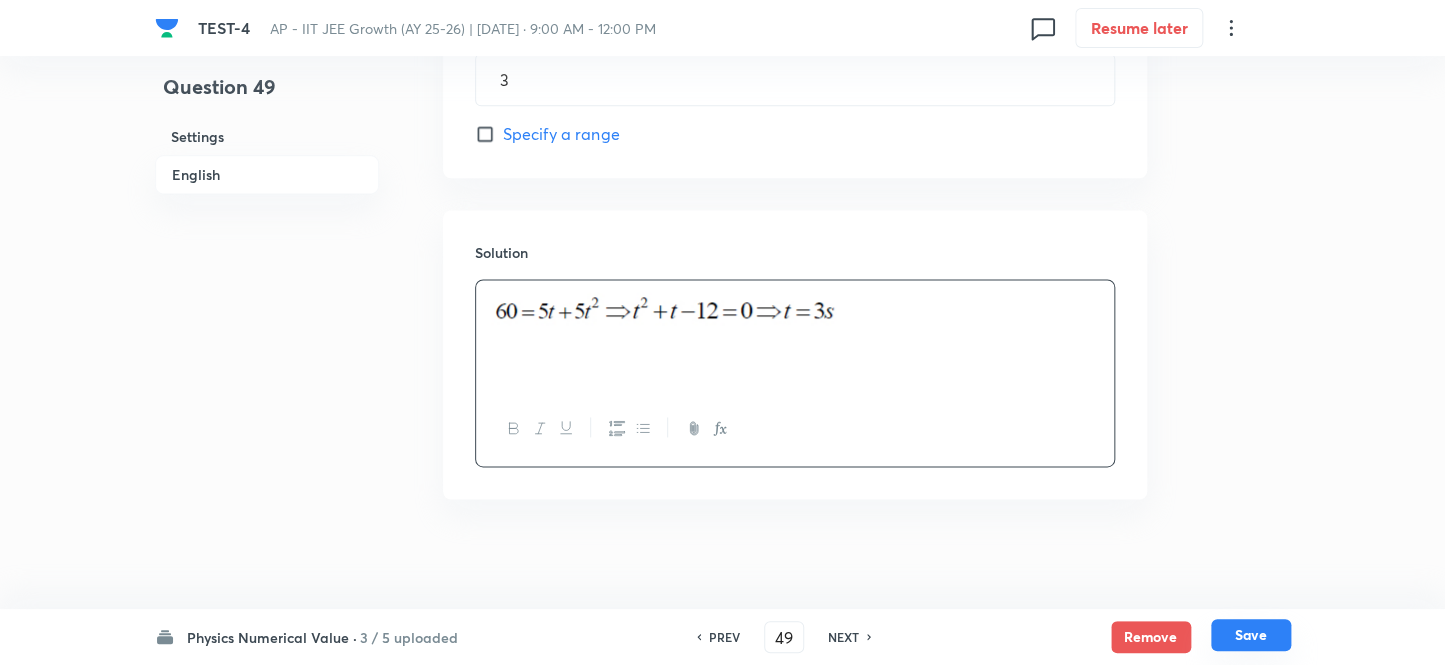 click on "Save" at bounding box center [1251, 635] 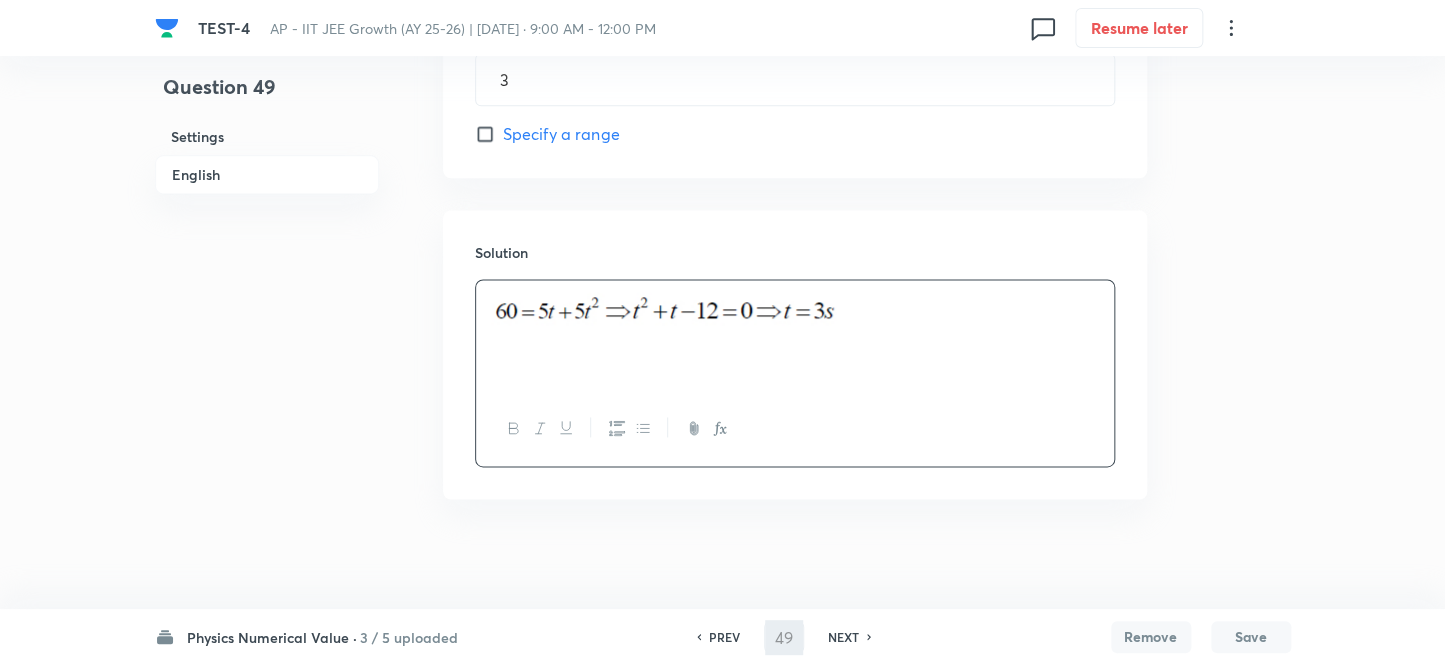 type on "50" 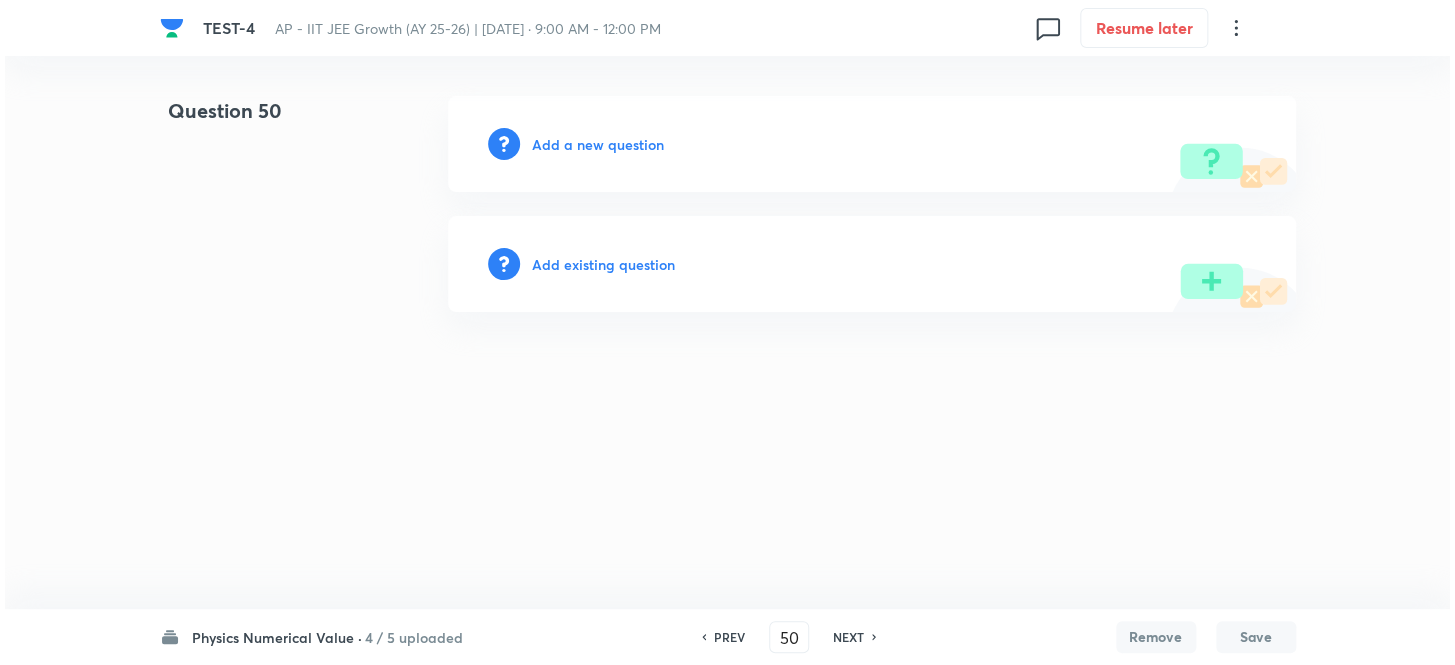 scroll, scrollTop: 0, scrollLeft: 0, axis: both 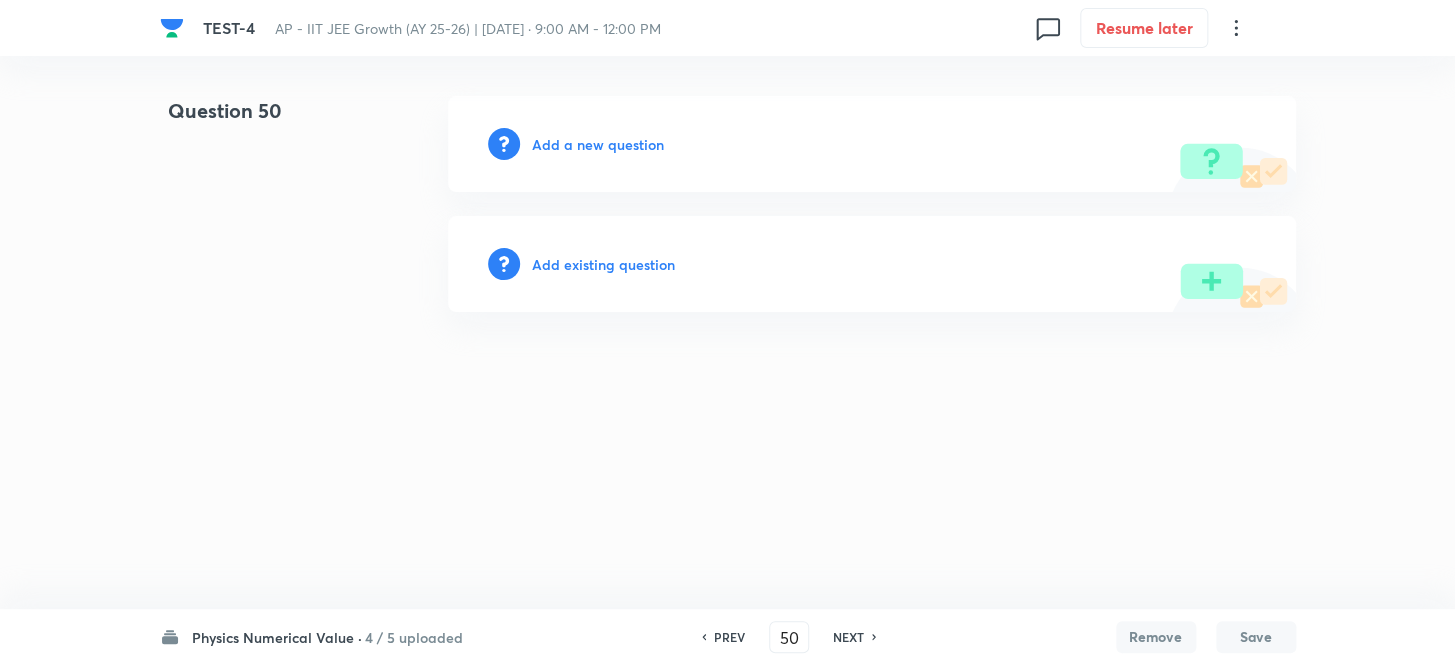 click on "Add a new question" at bounding box center [598, 144] 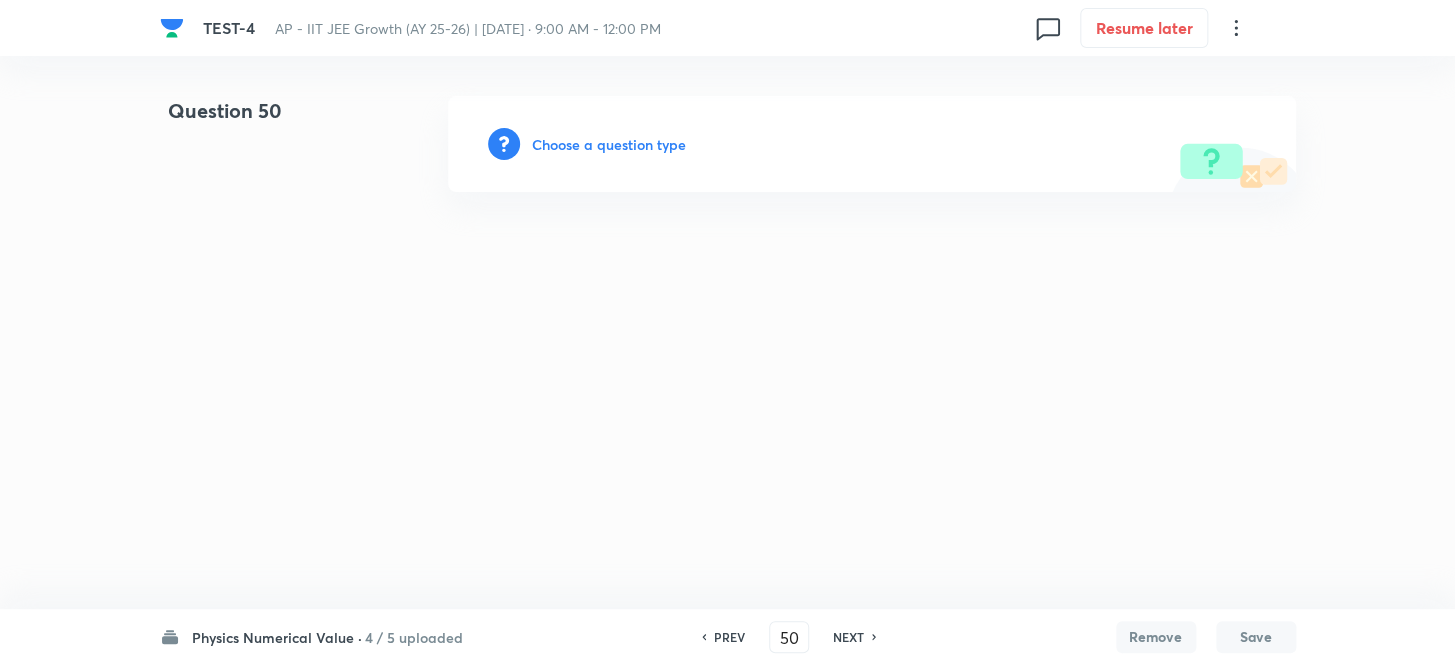 click on "Choose a question type" at bounding box center [609, 144] 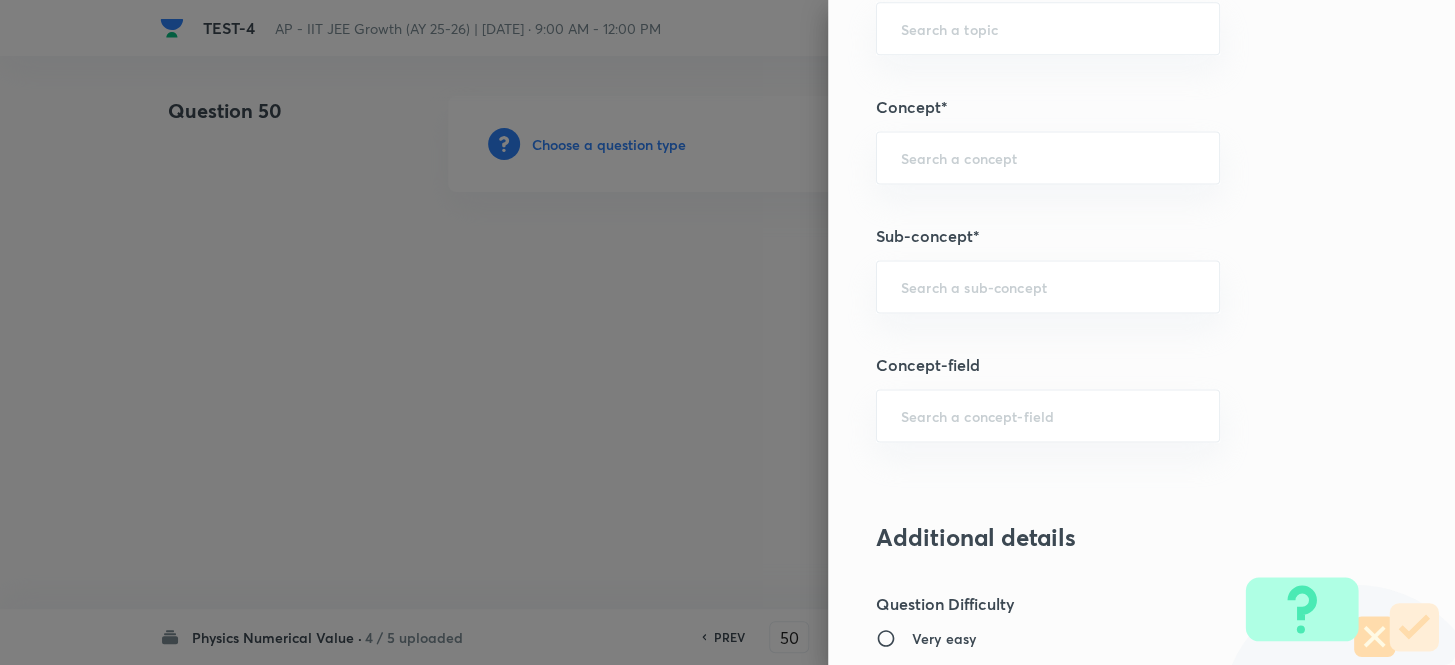 scroll, scrollTop: 1090, scrollLeft: 0, axis: vertical 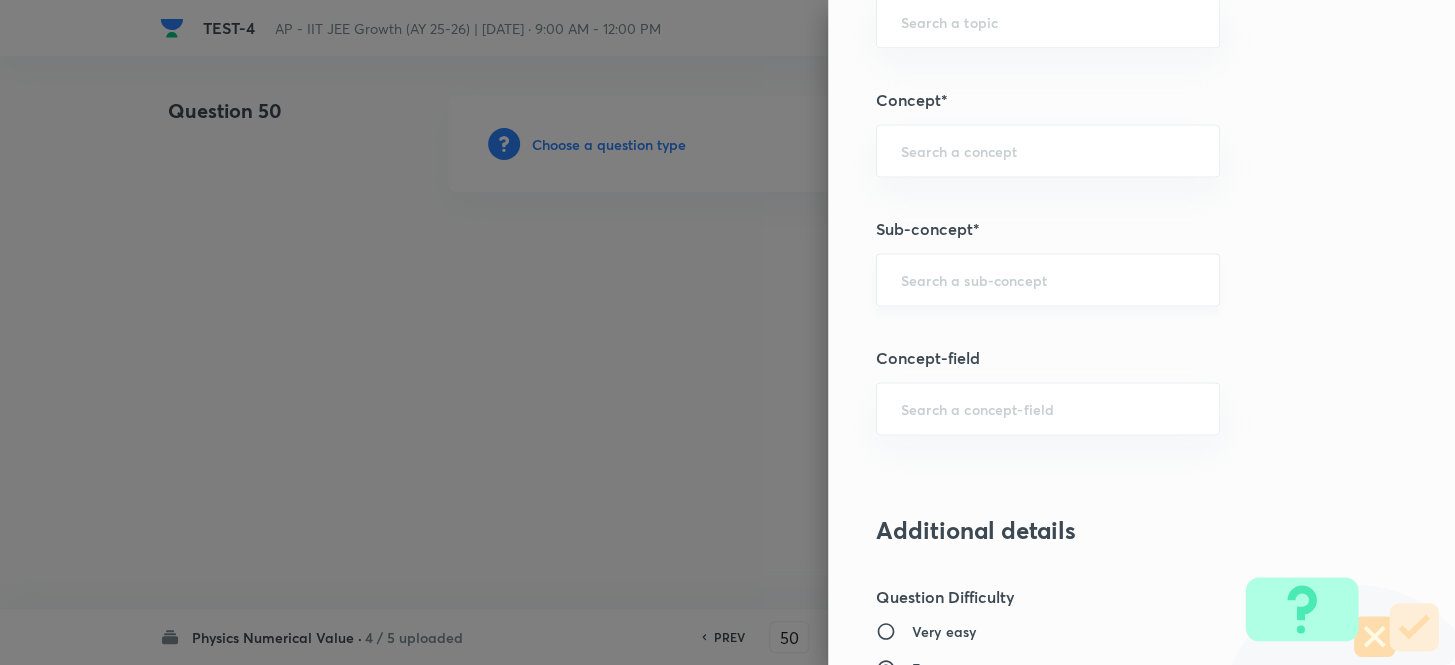click at bounding box center (1048, 279) 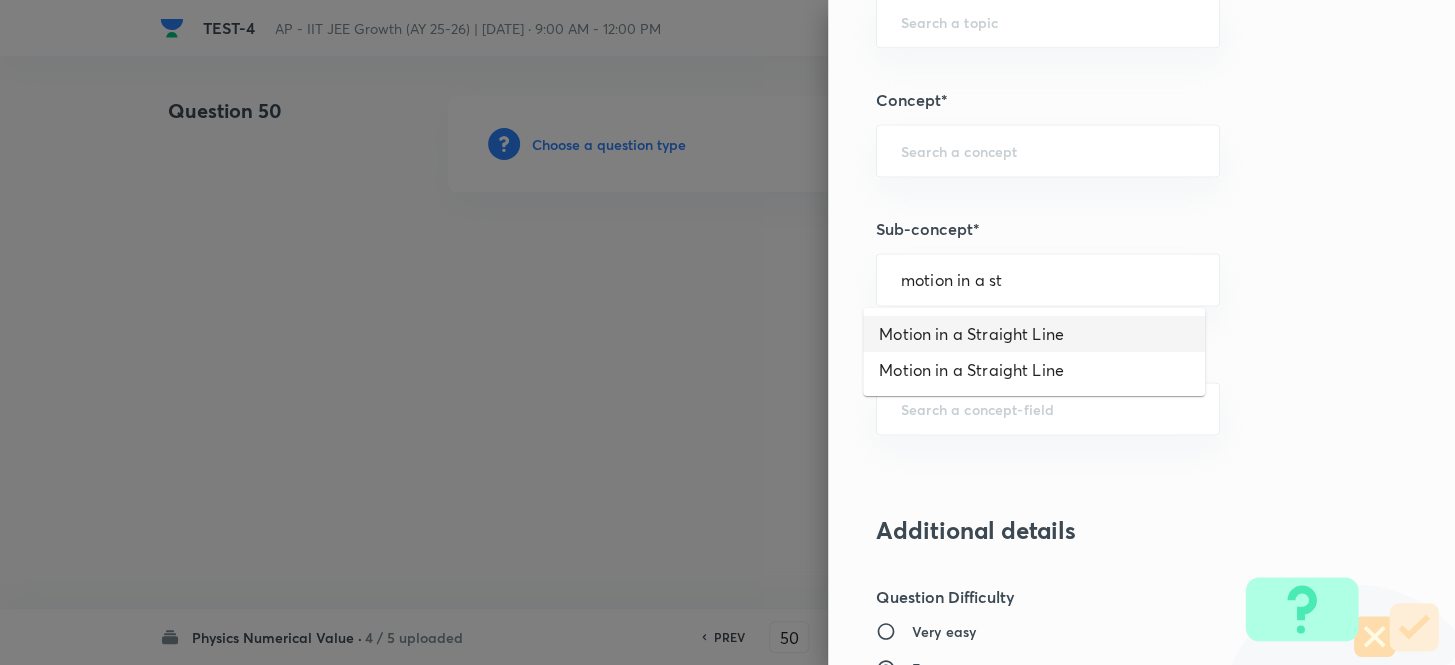 click on "Motion in a Straight Line" at bounding box center (1034, 334) 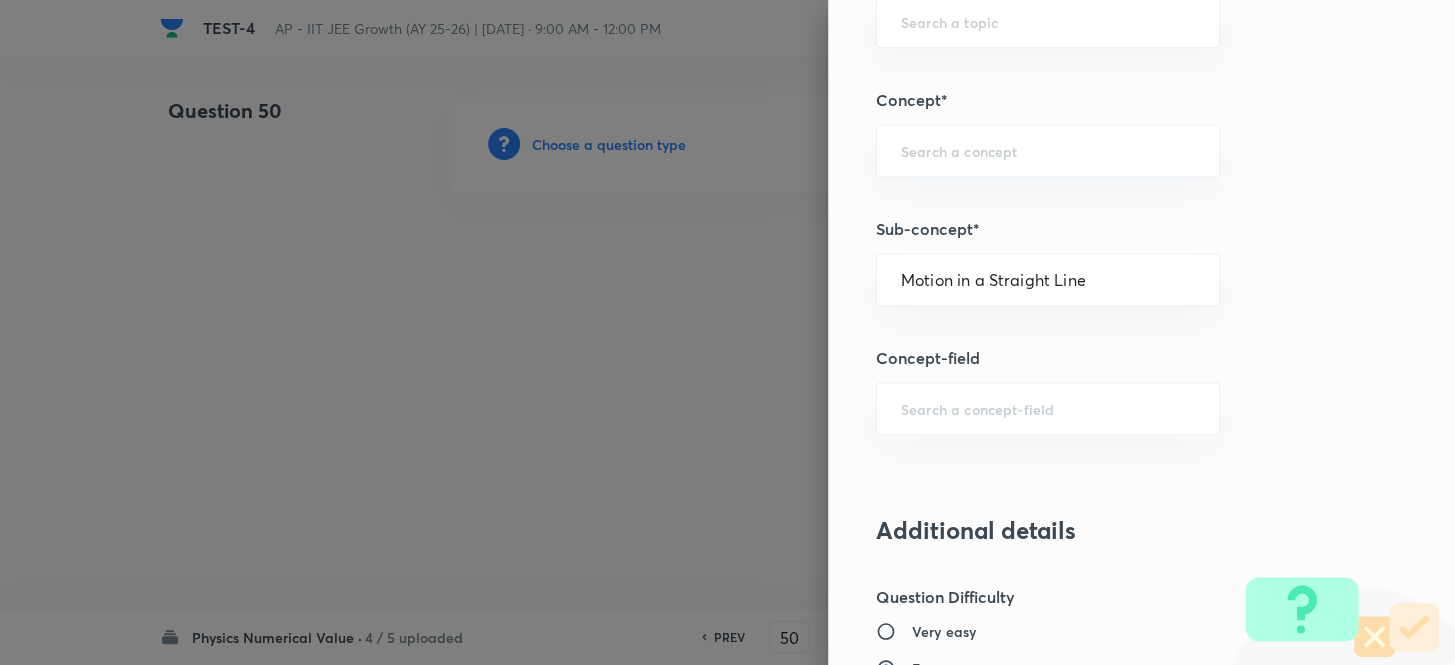 type on "Physics" 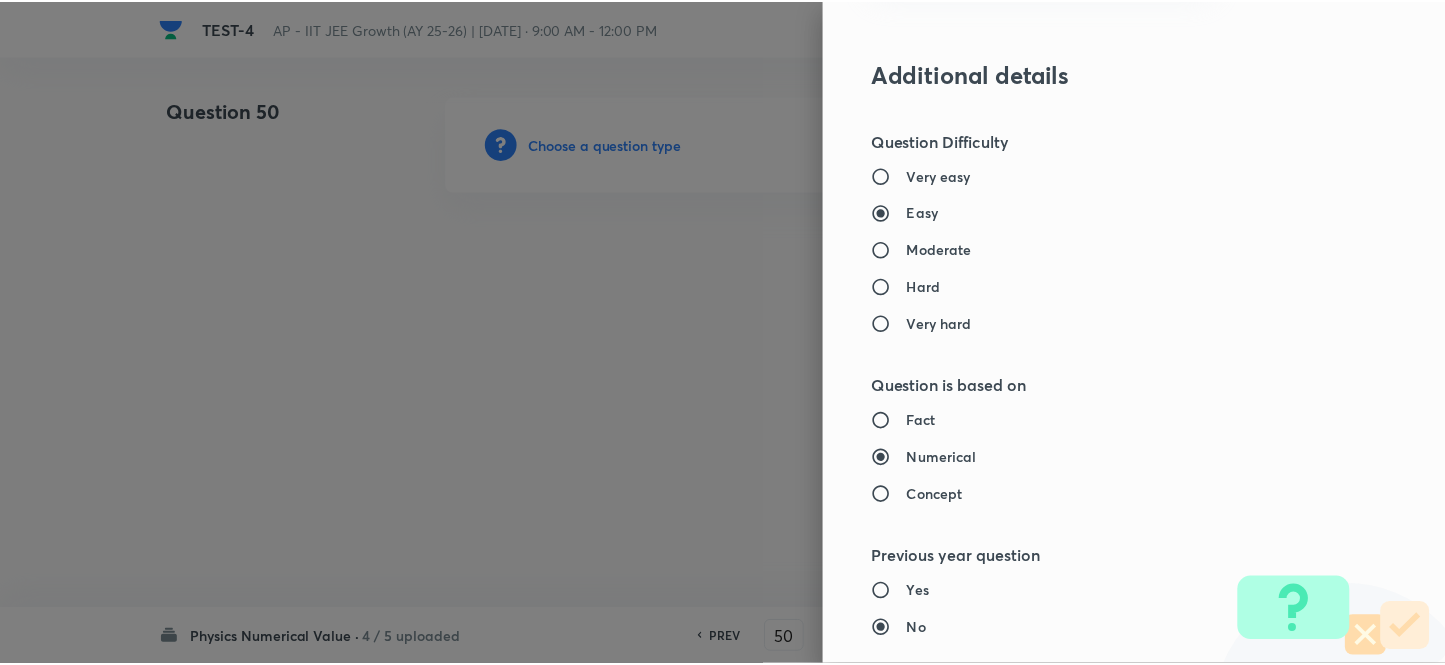 scroll, scrollTop: 2075, scrollLeft: 0, axis: vertical 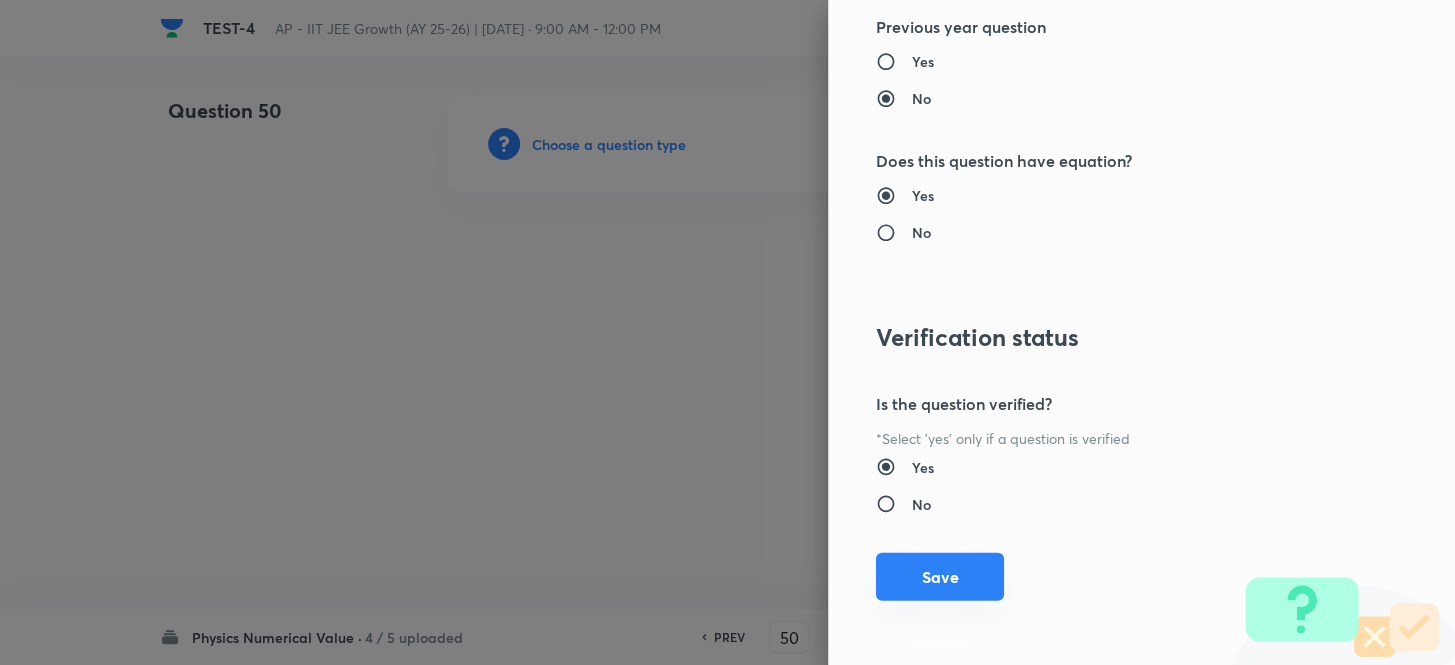 click on "Save" at bounding box center [940, 577] 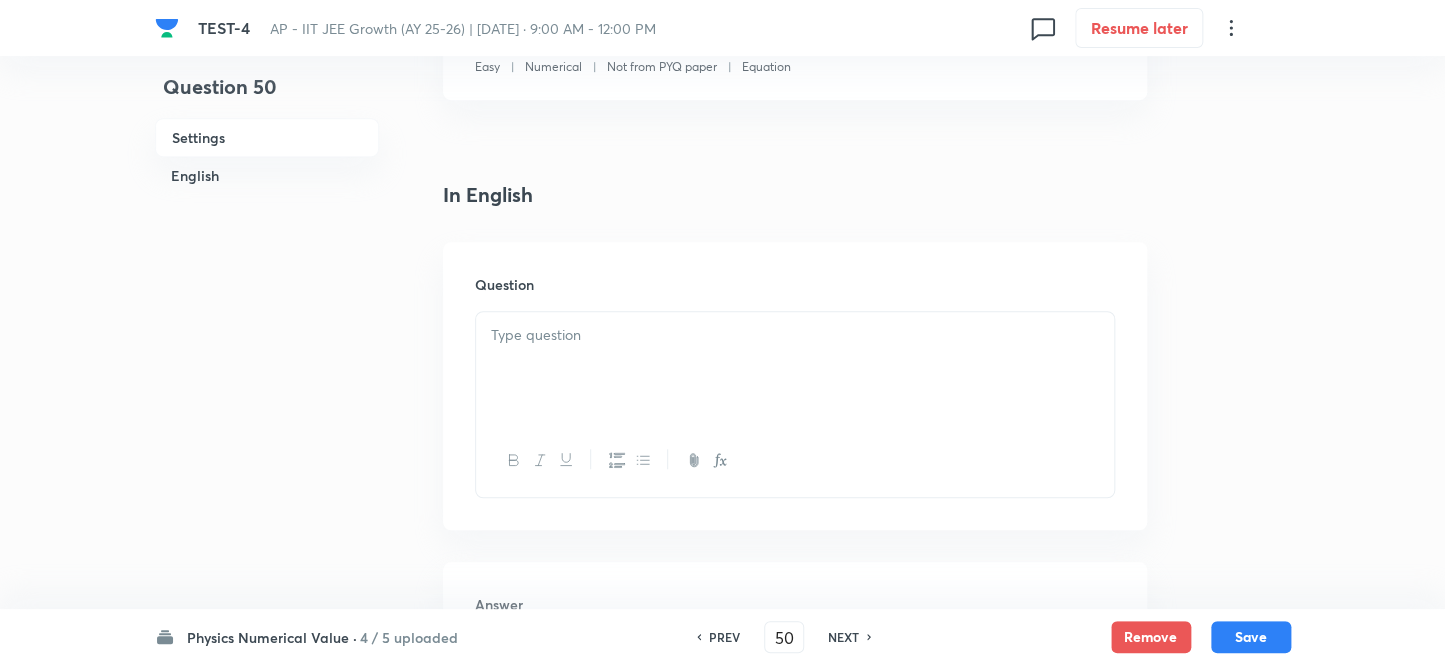 scroll, scrollTop: 454, scrollLeft: 0, axis: vertical 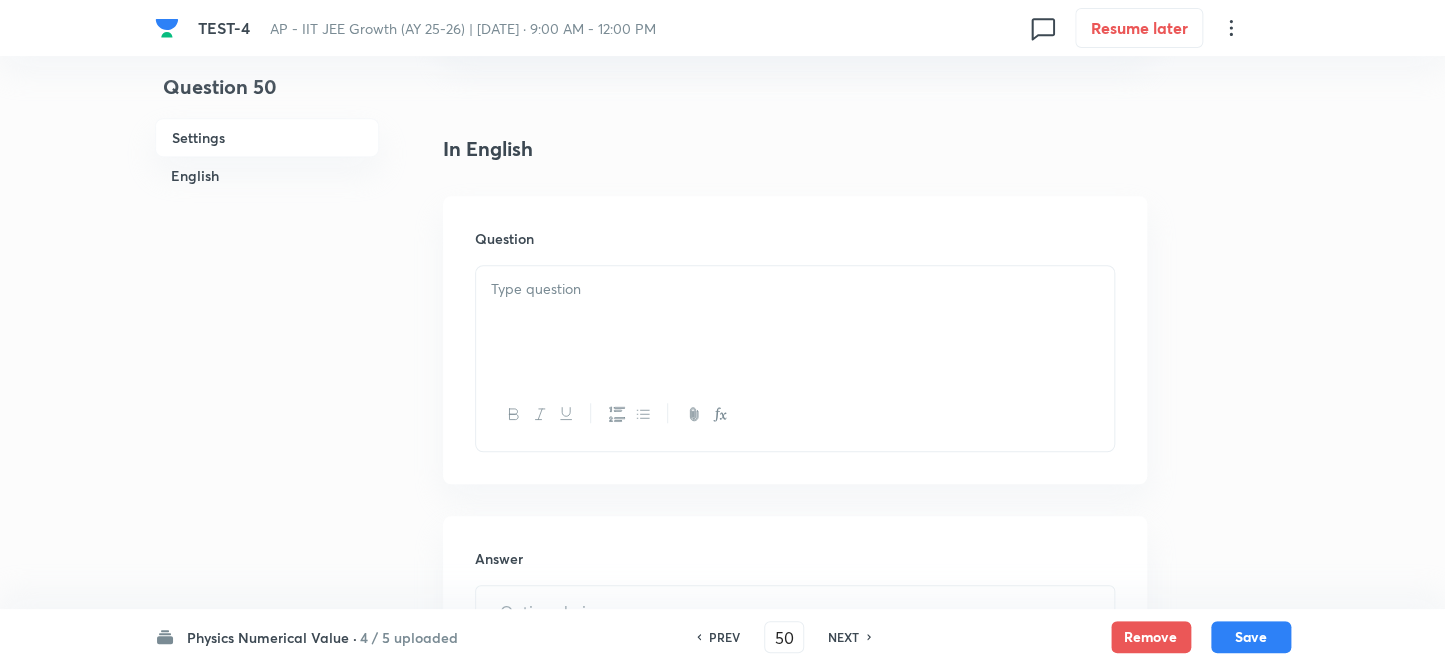click at bounding box center (795, 322) 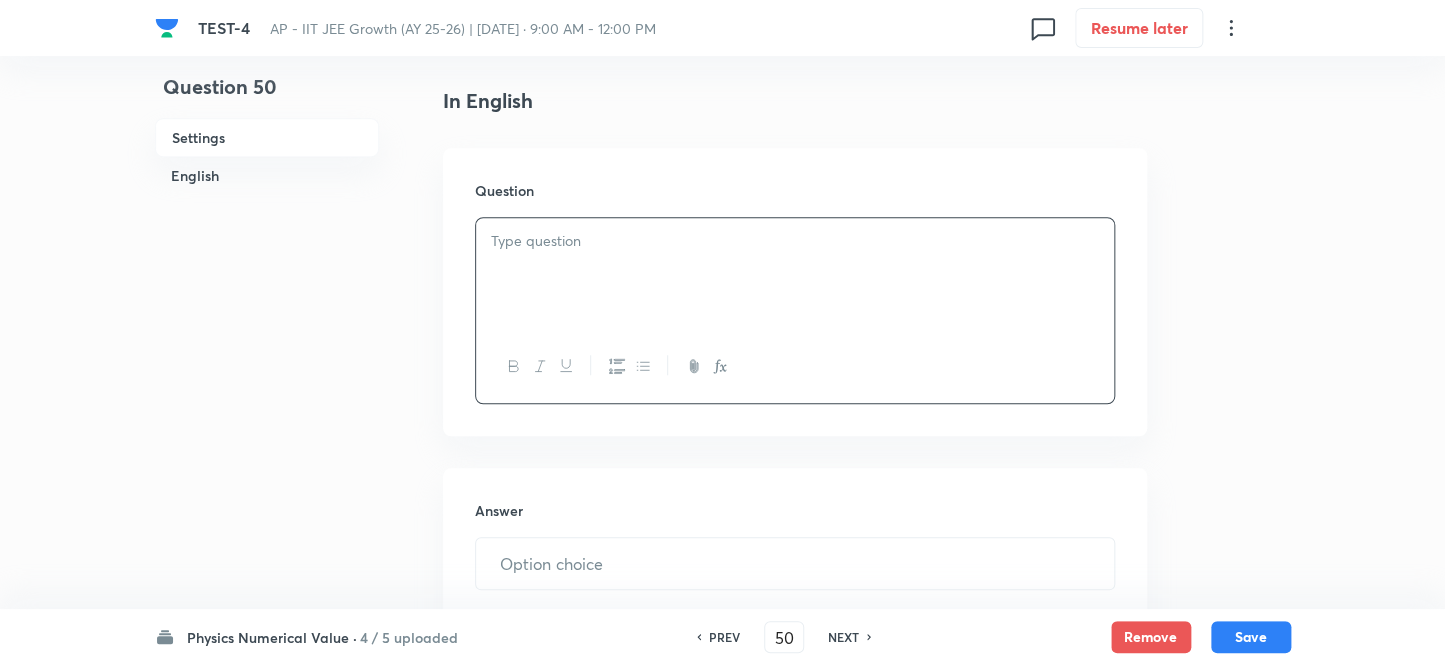 scroll, scrollTop: 636, scrollLeft: 0, axis: vertical 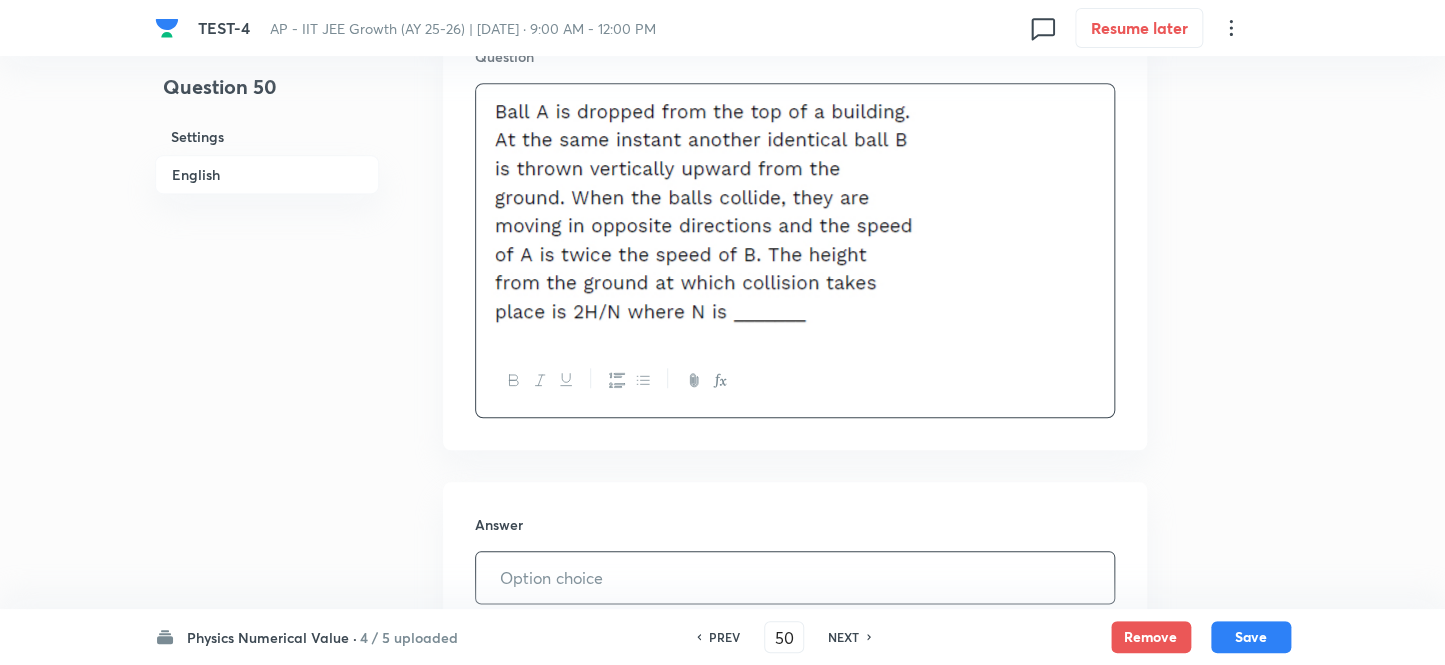 click at bounding box center (795, 577) 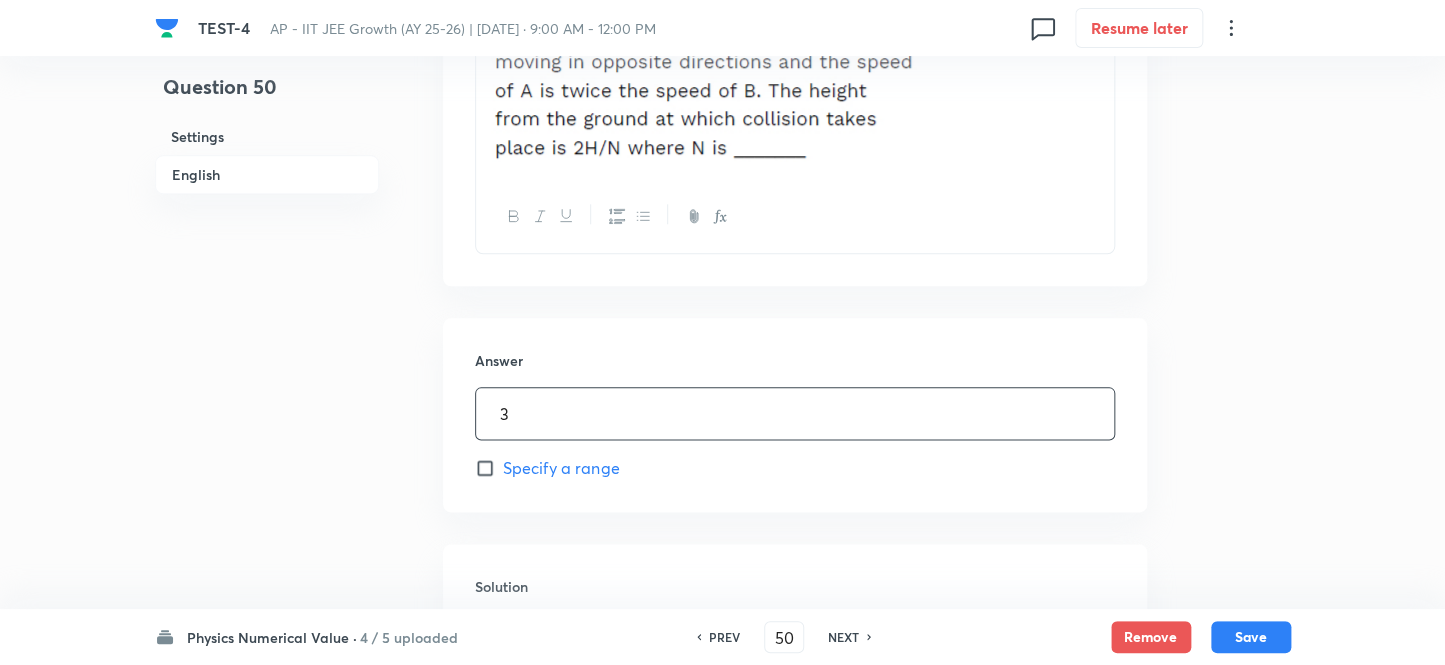 scroll, scrollTop: 1090, scrollLeft: 0, axis: vertical 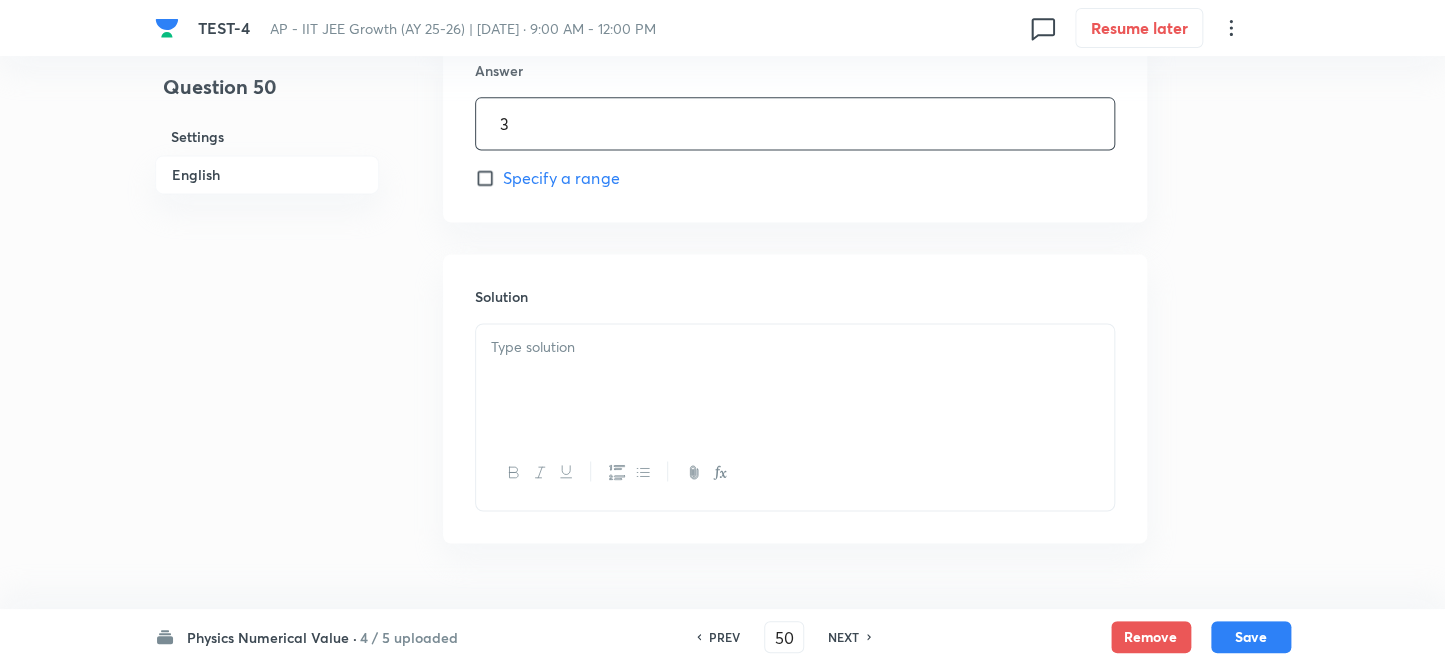 type on "3" 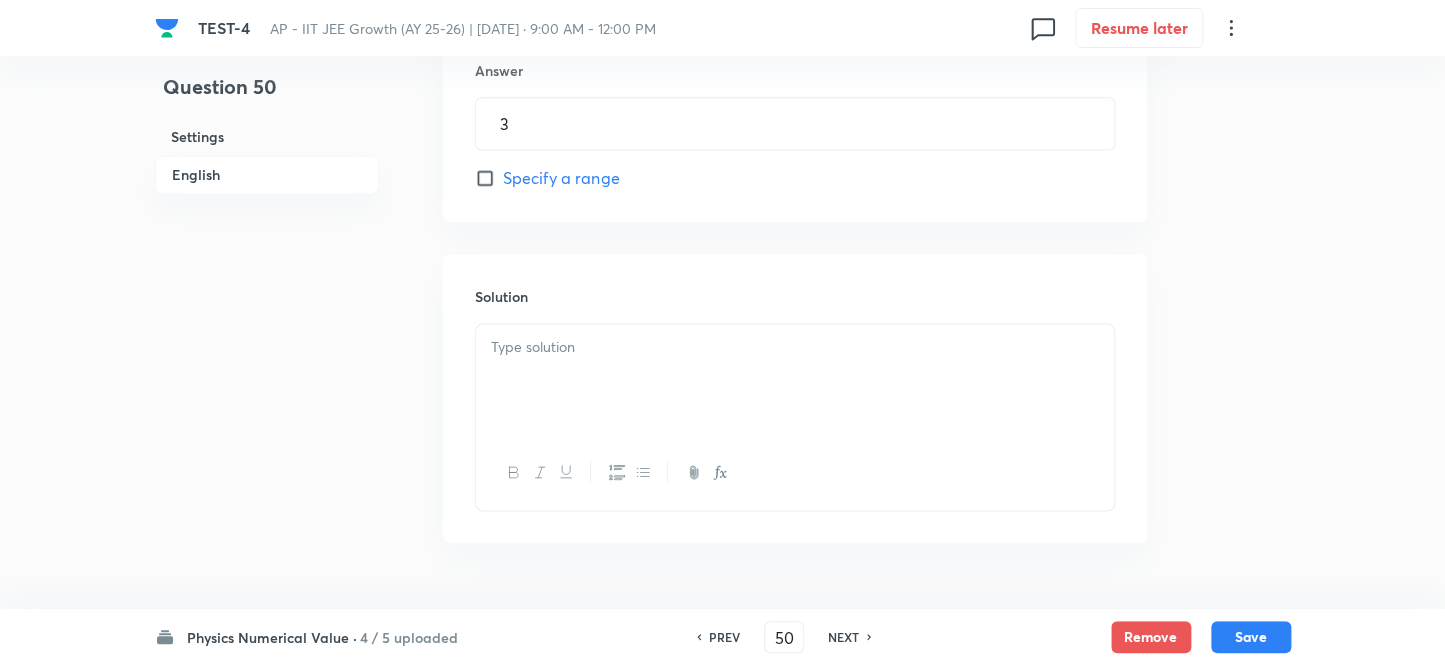 click at bounding box center [795, 380] 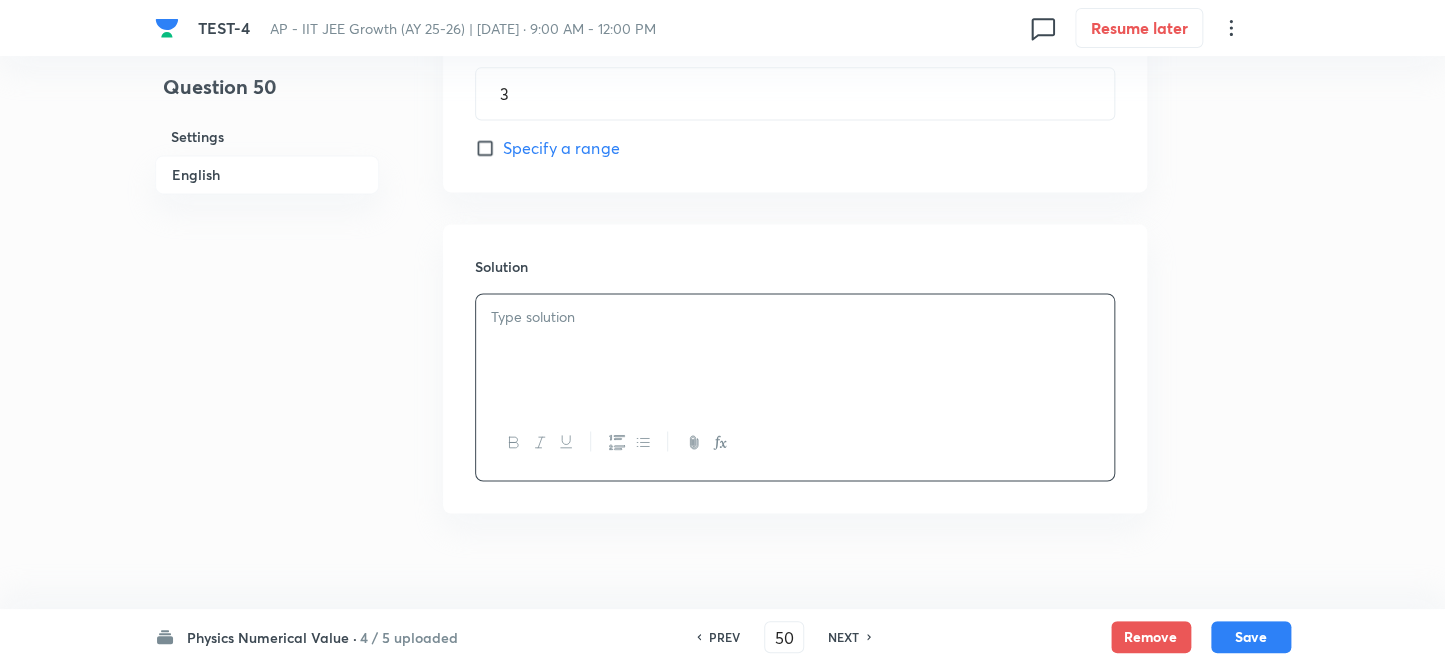scroll, scrollTop: 1144, scrollLeft: 0, axis: vertical 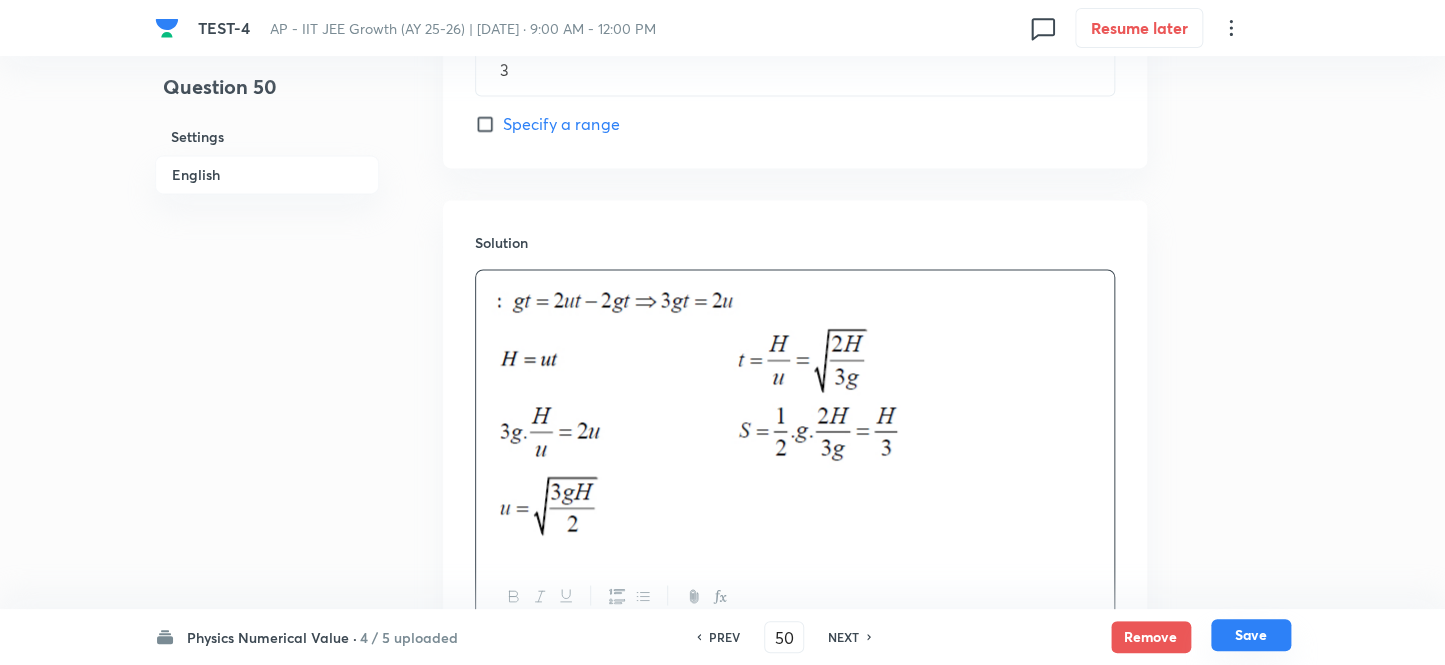 click on "Save" at bounding box center [1251, 635] 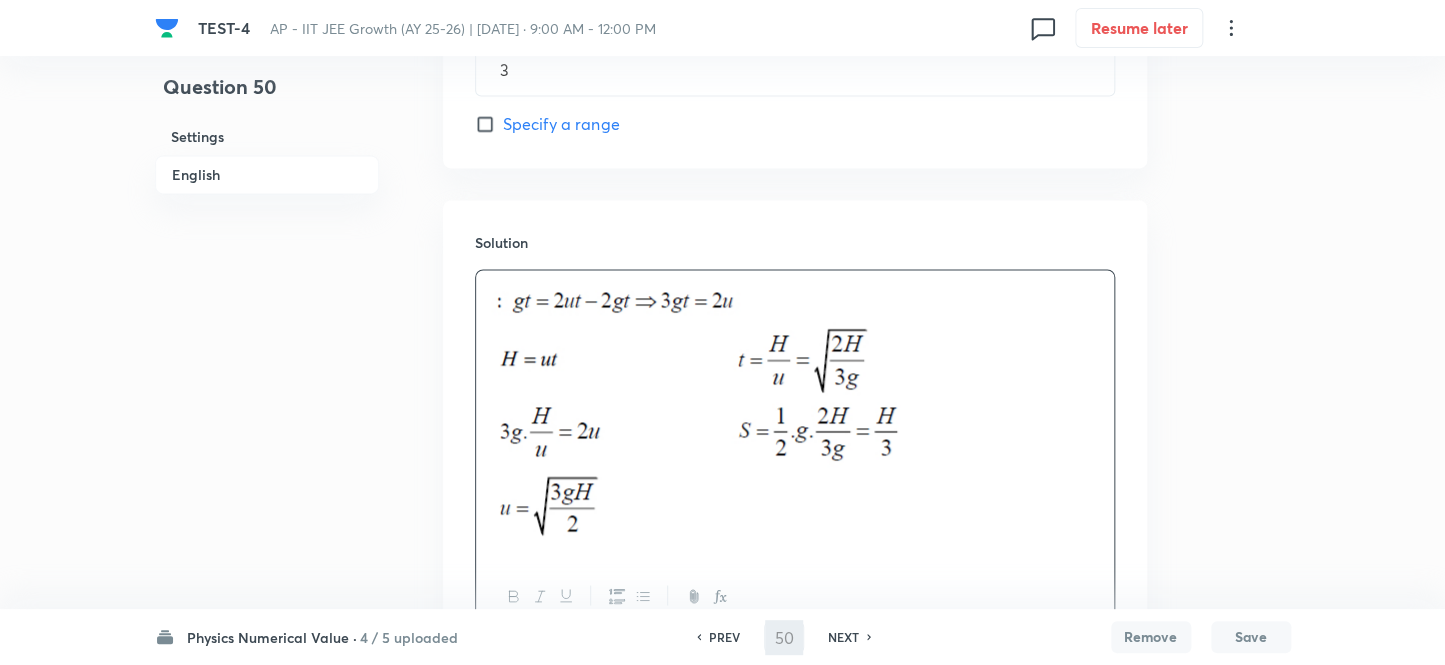 type on "51" 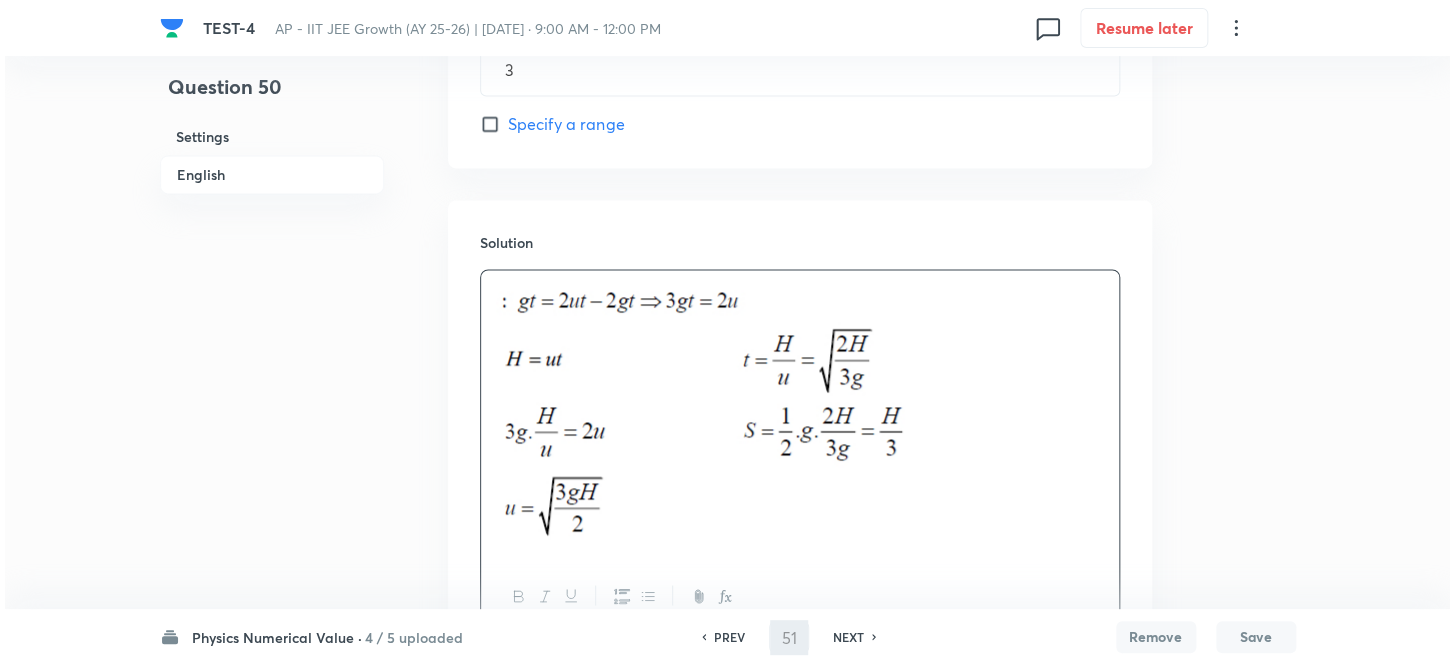 scroll, scrollTop: 0, scrollLeft: 0, axis: both 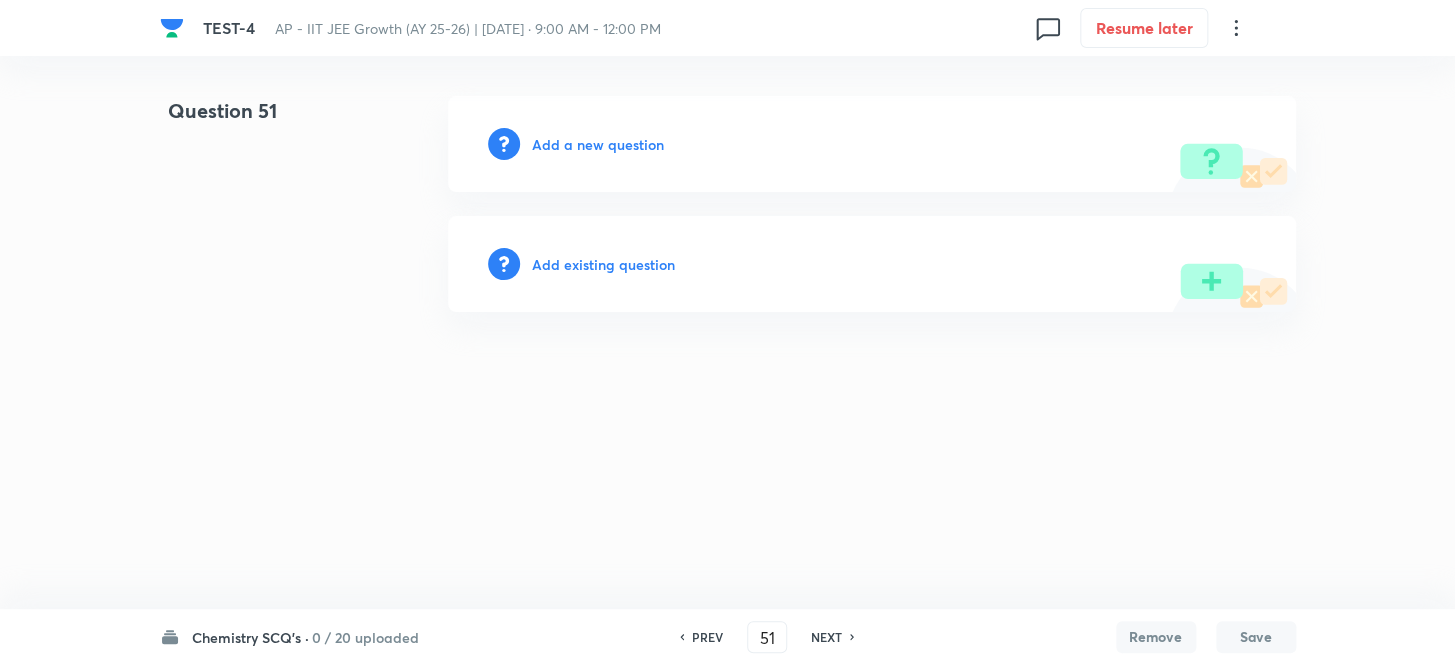 drag, startPoint x: 548, startPoint y: 148, endPoint x: 546, endPoint y: 137, distance: 11.18034 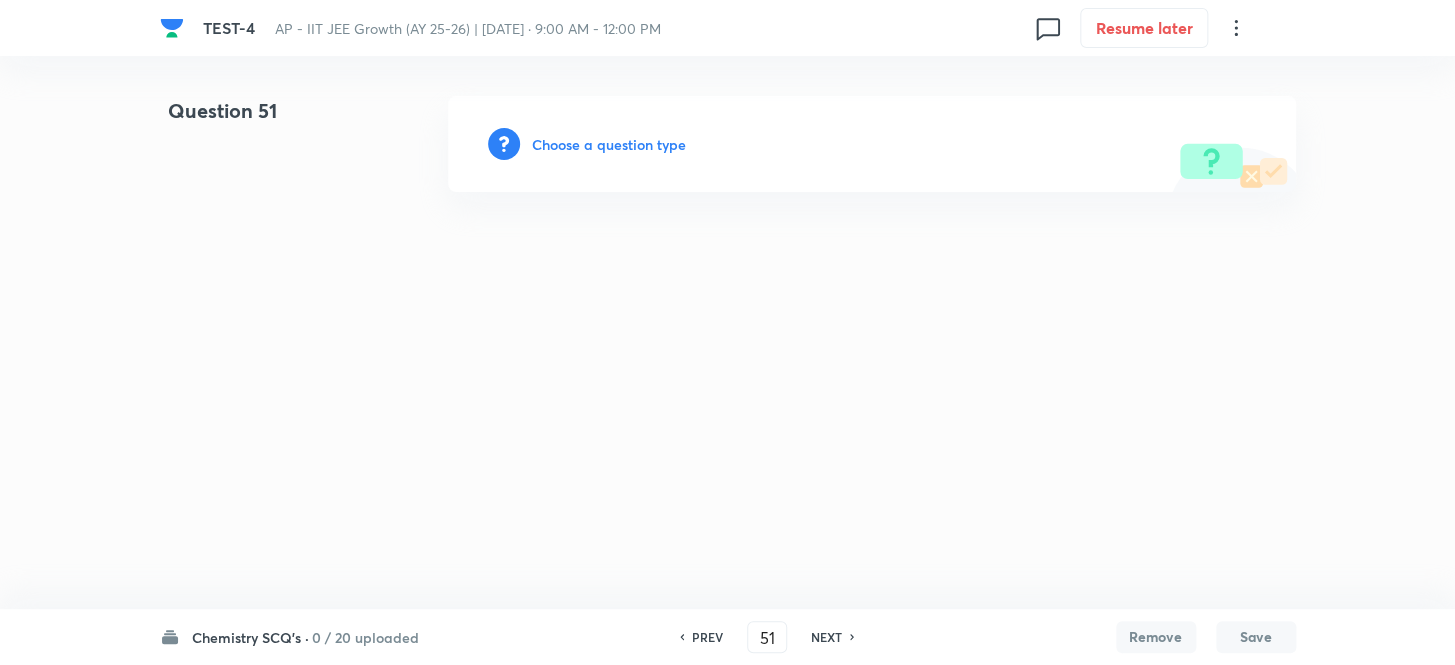 click on "Choose a question type" at bounding box center [609, 144] 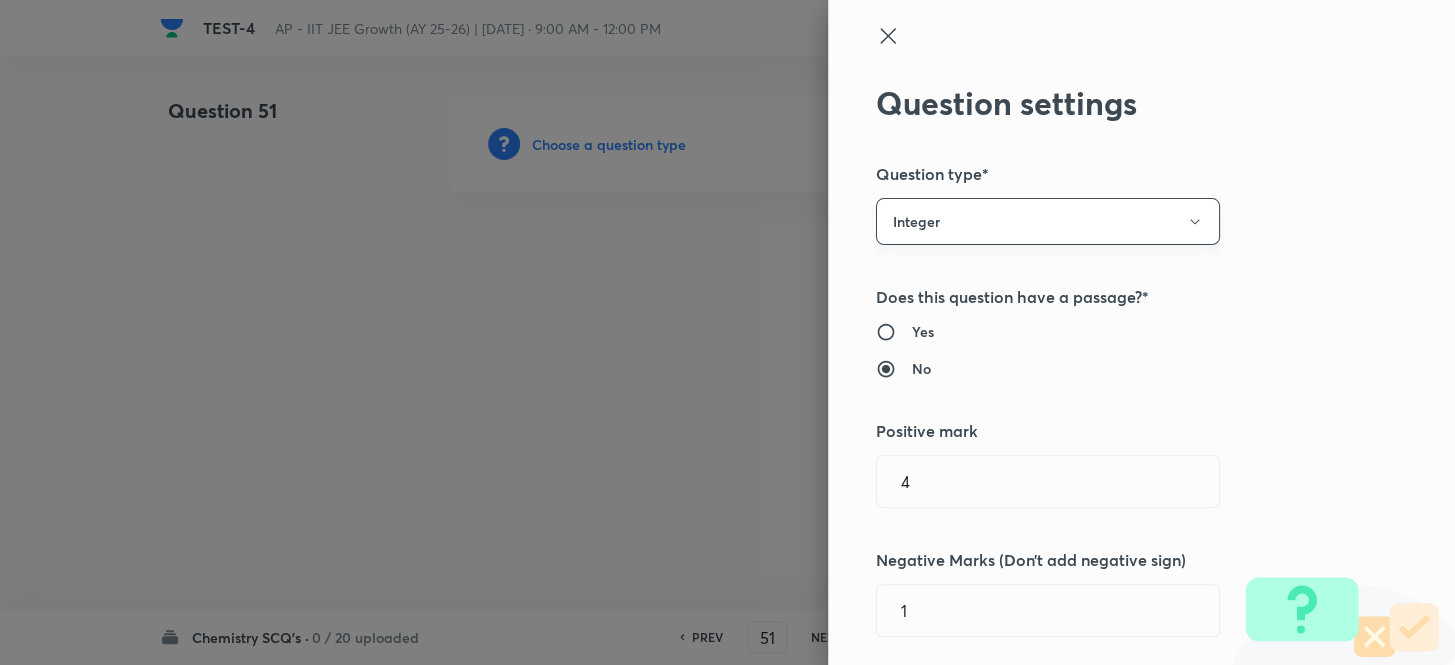 click on "Integer" at bounding box center (1048, 221) 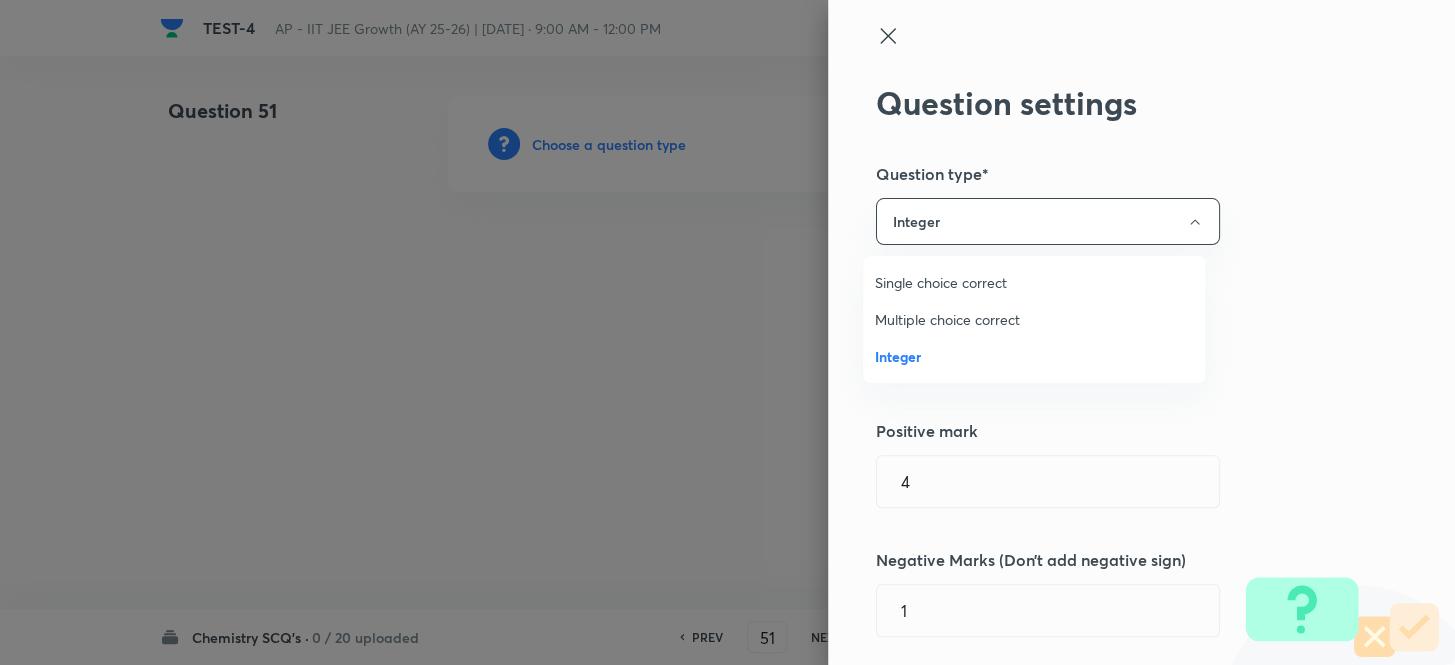 click on "Single choice correct" at bounding box center (1034, 282) 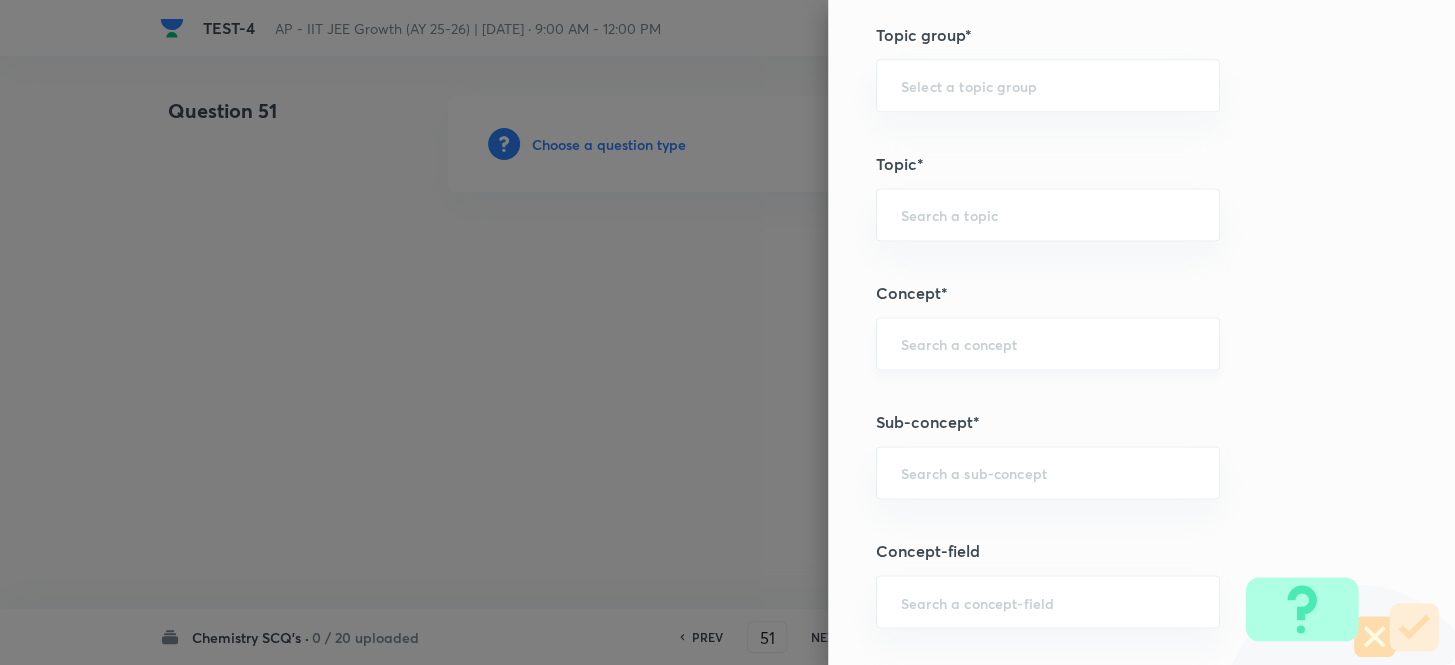scroll, scrollTop: 1090, scrollLeft: 0, axis: vertical 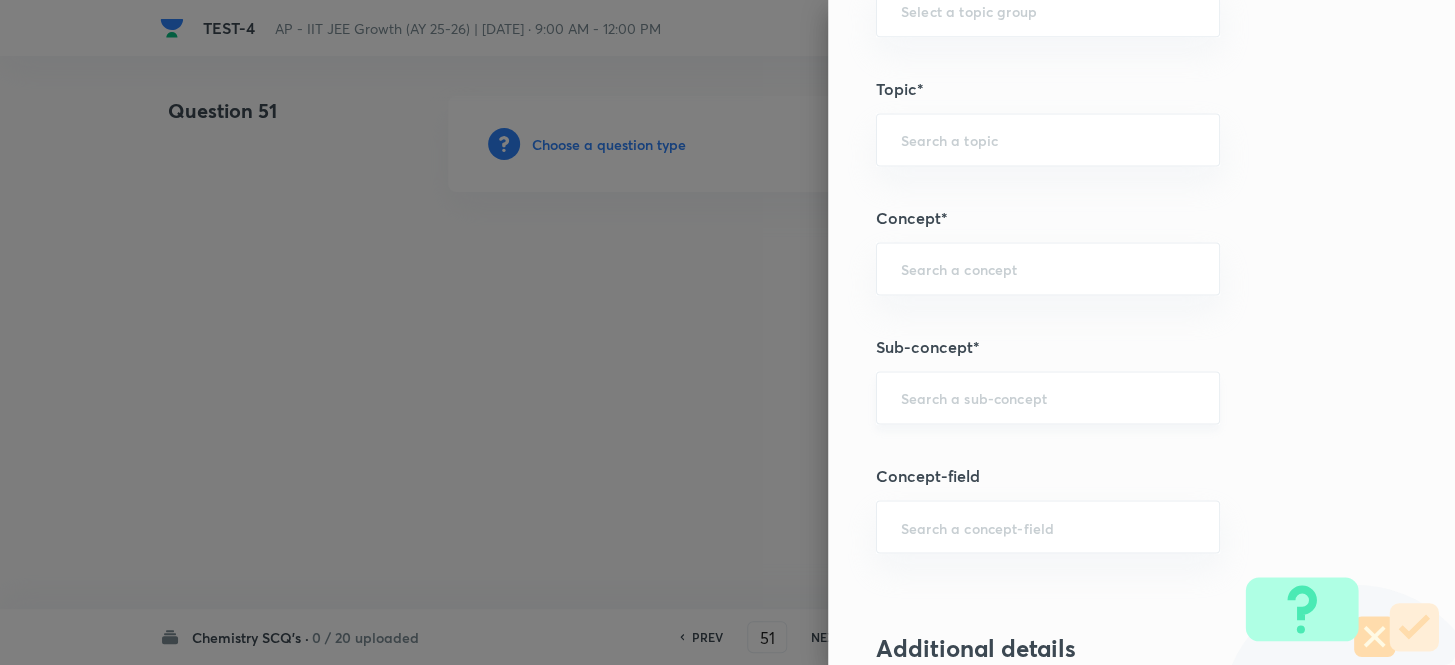 type 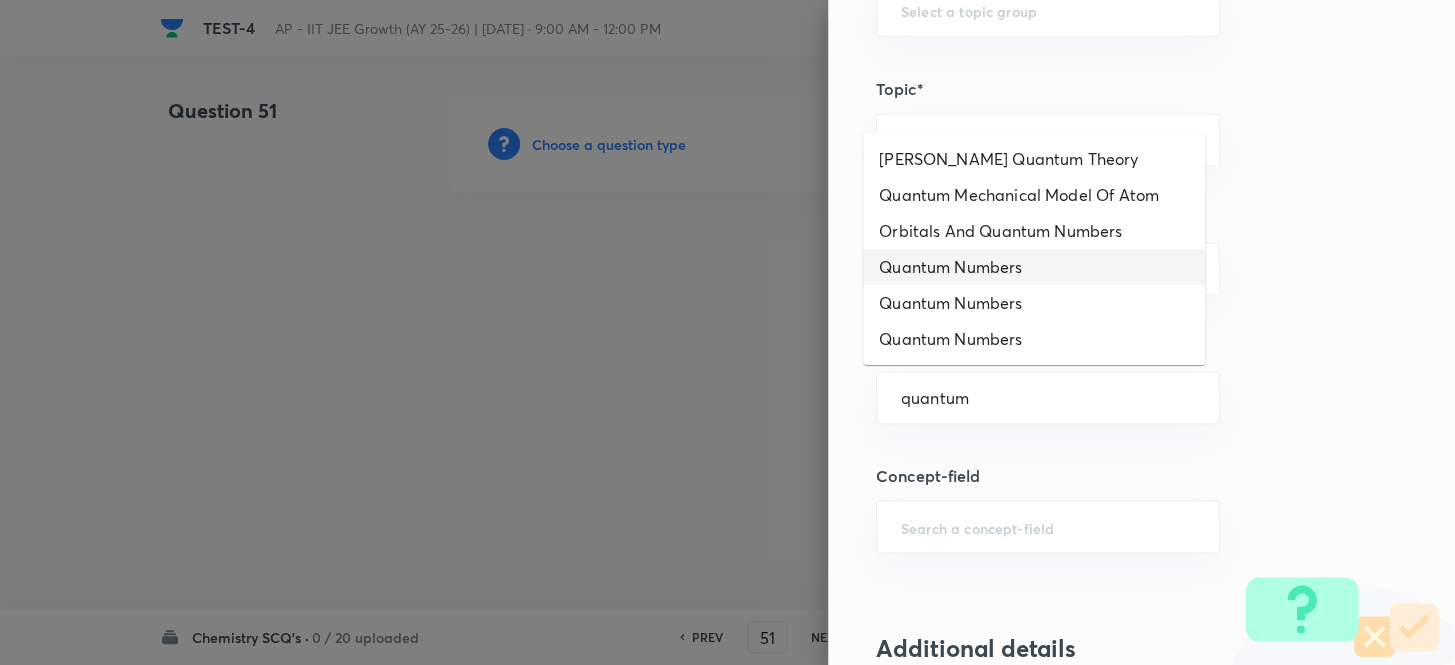 type on "Quantum Numbers" 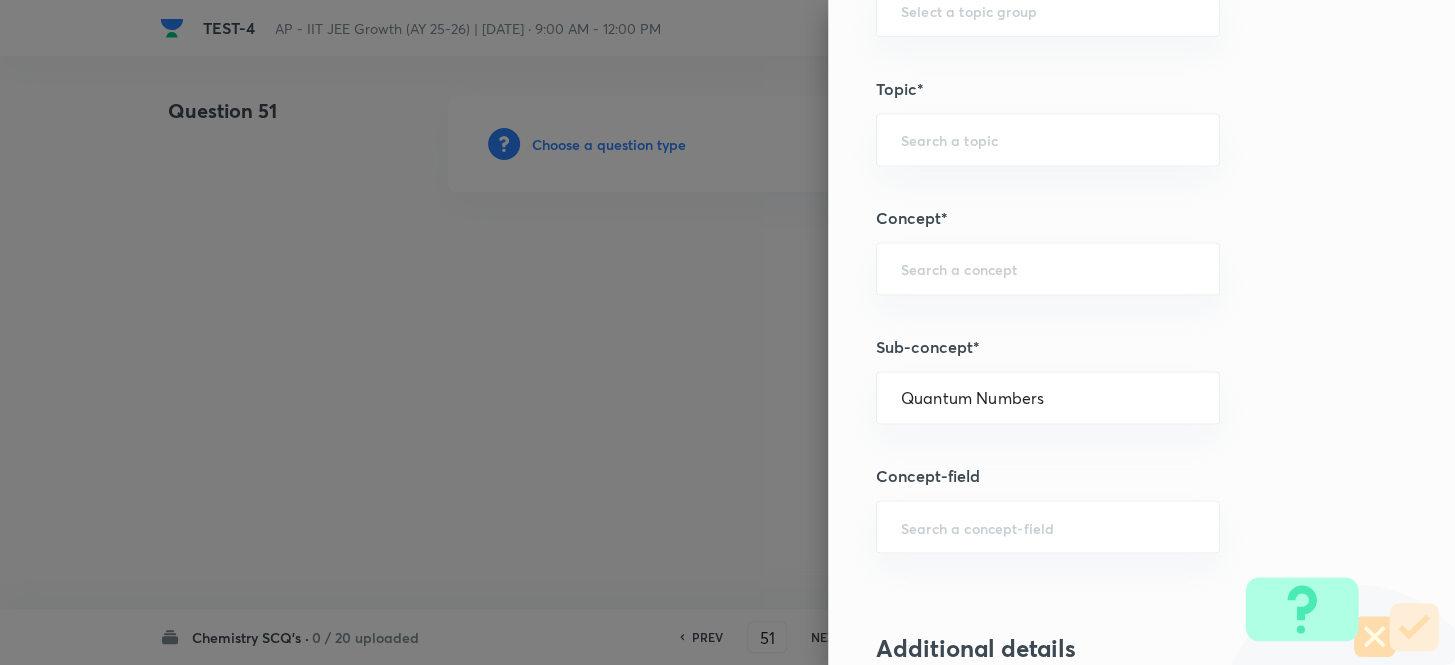 type on "Chemistry" 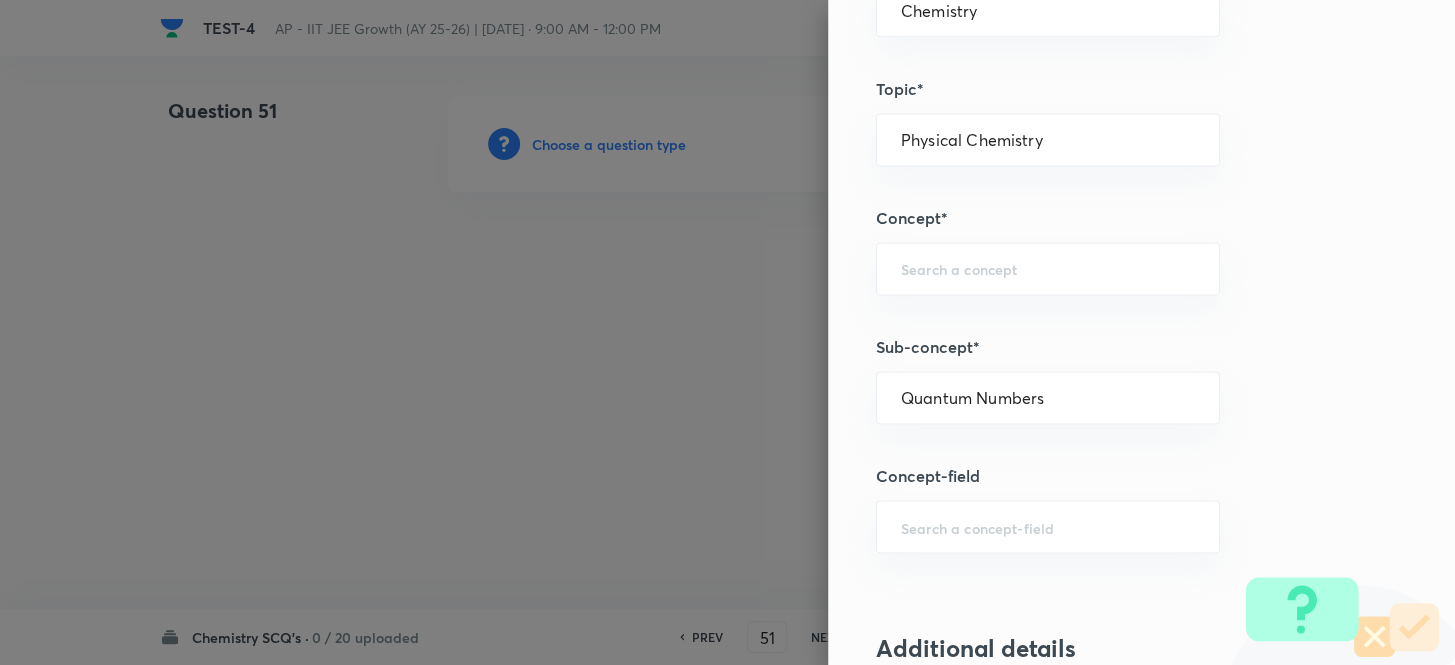 type 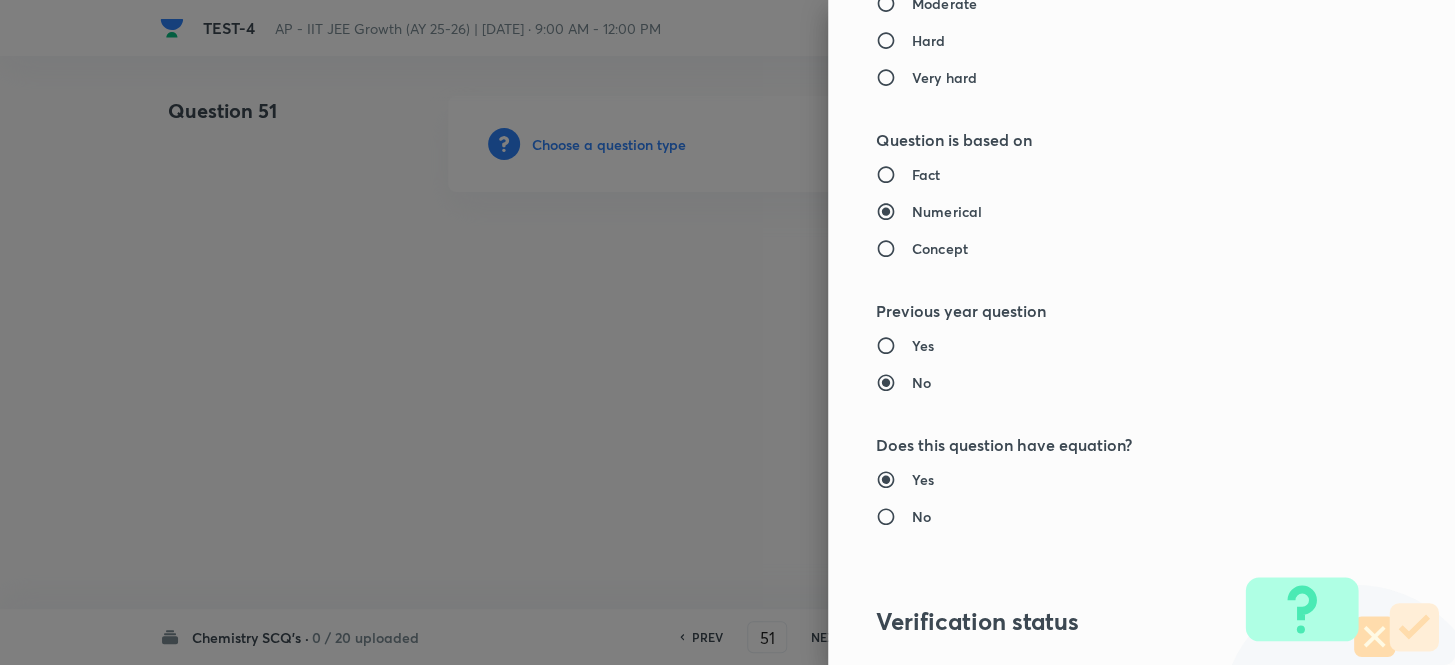 scroll, scrollTop: 1727, scrollLeft: 0, axis: vertical 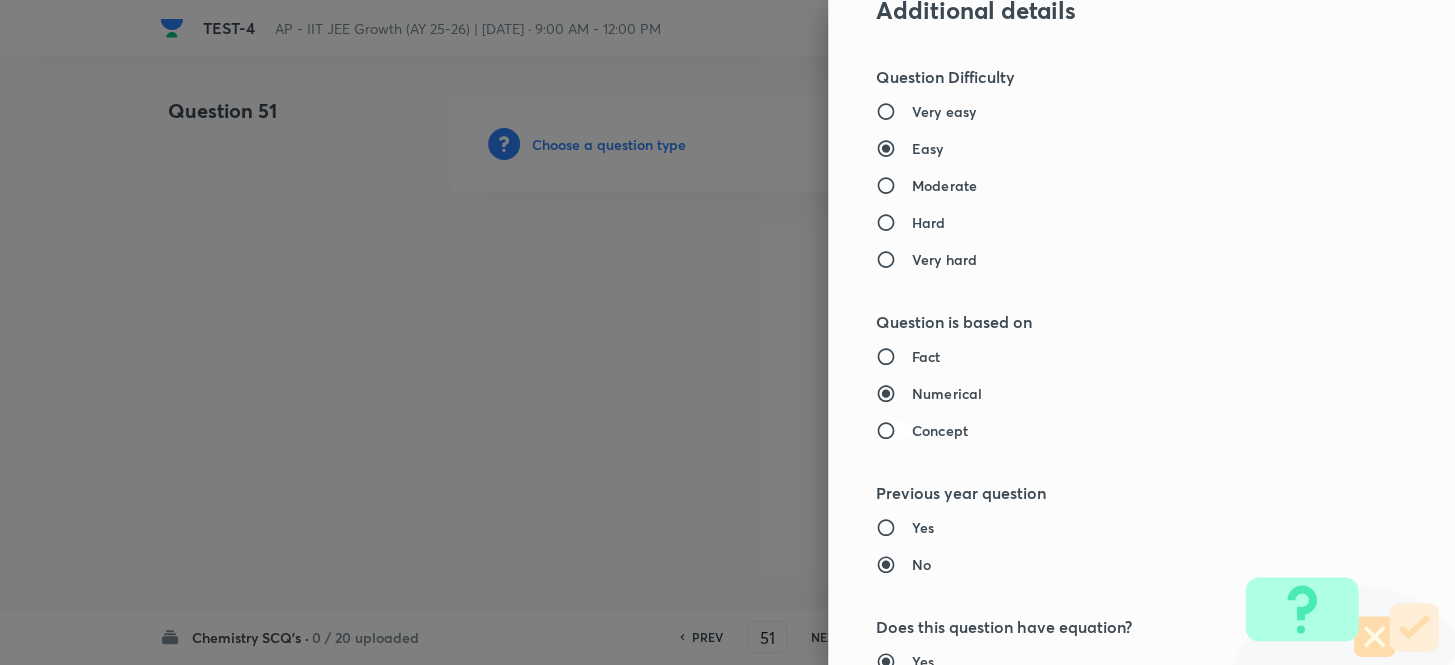 click on "Concept" at bounding box center (894, 431) 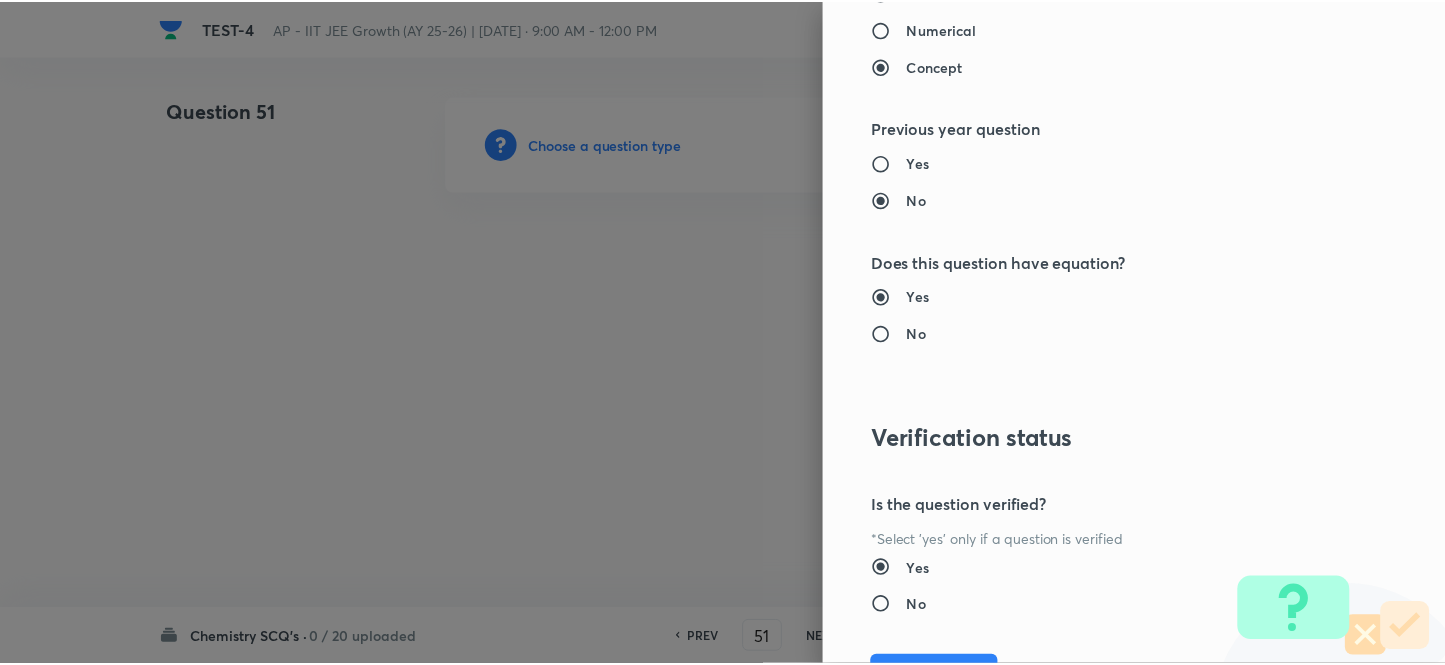 scroll, scrollTop: 2193, scrollLeft: 0, axis: vertical 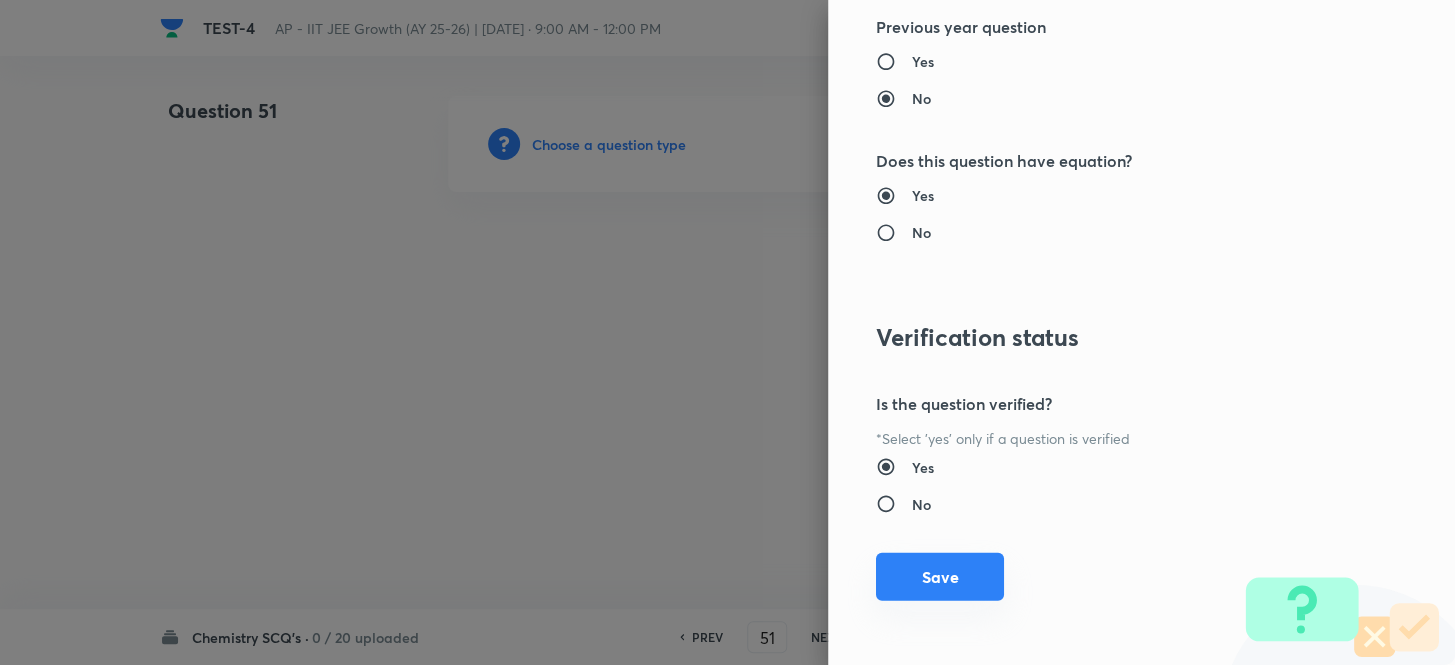 click on "Save" at bounding box center (940, 577) 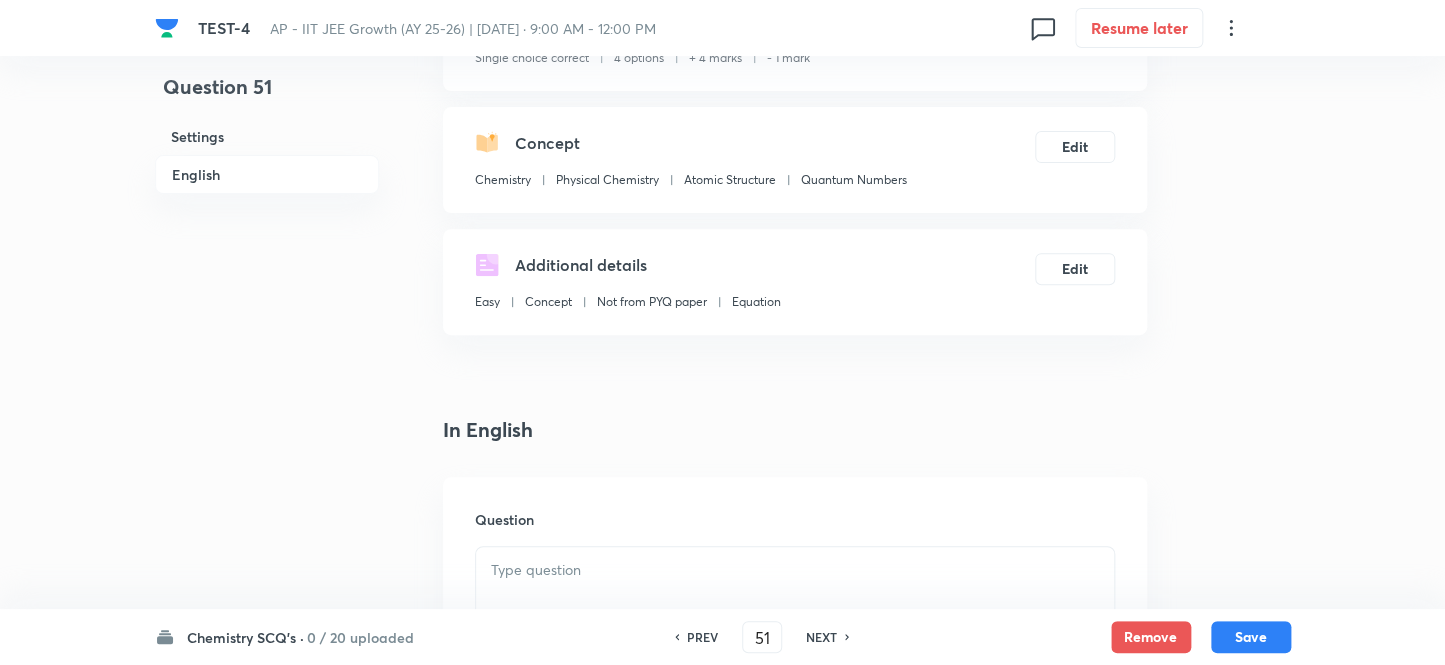 scroll, scrollTop: 363, scrollLeft: 0, axis: vertical 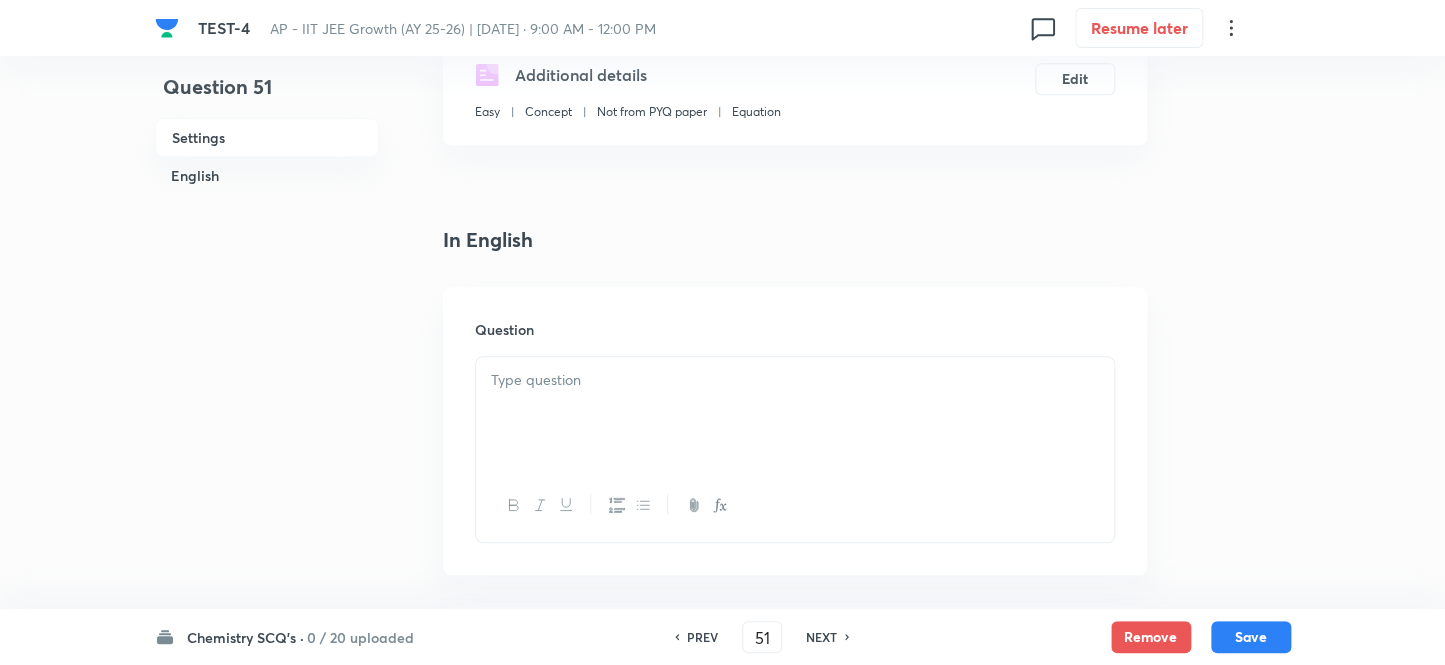 click at bounding box center [795, 413] 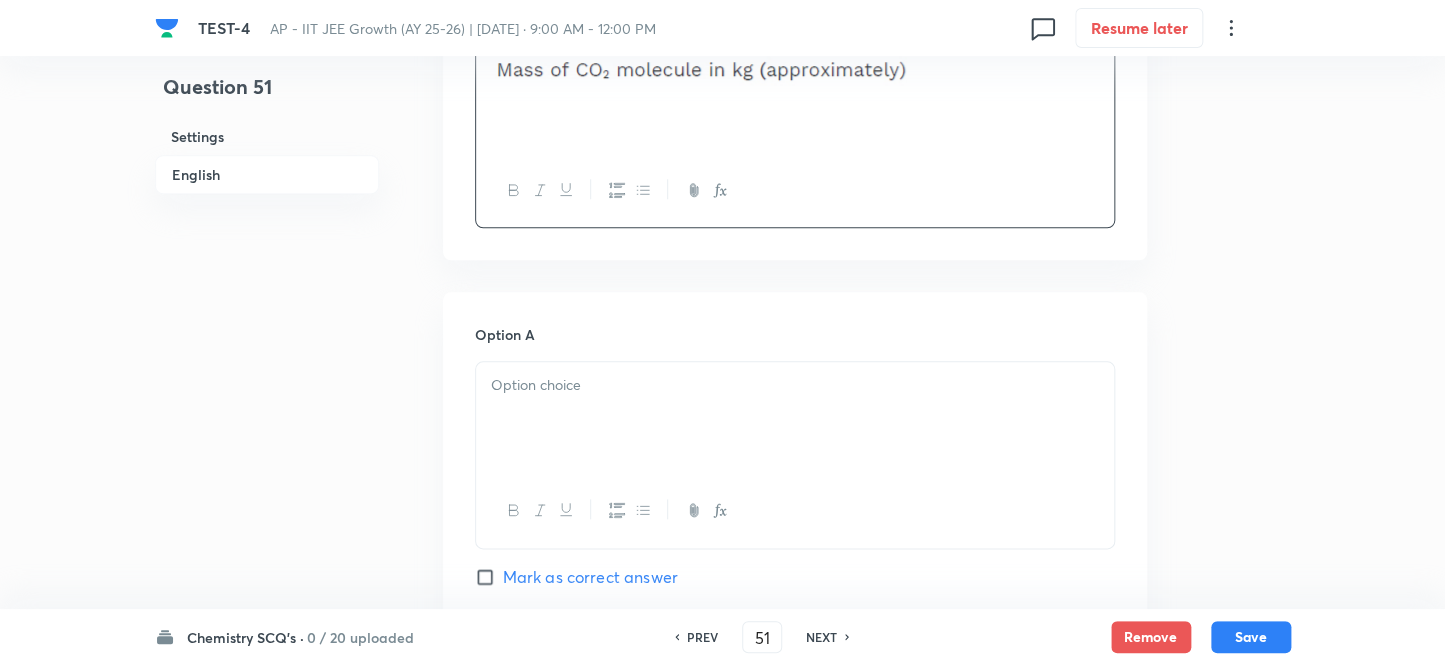 scroll, scrollTop: 818, scrollLeft: 0, axis: vertical 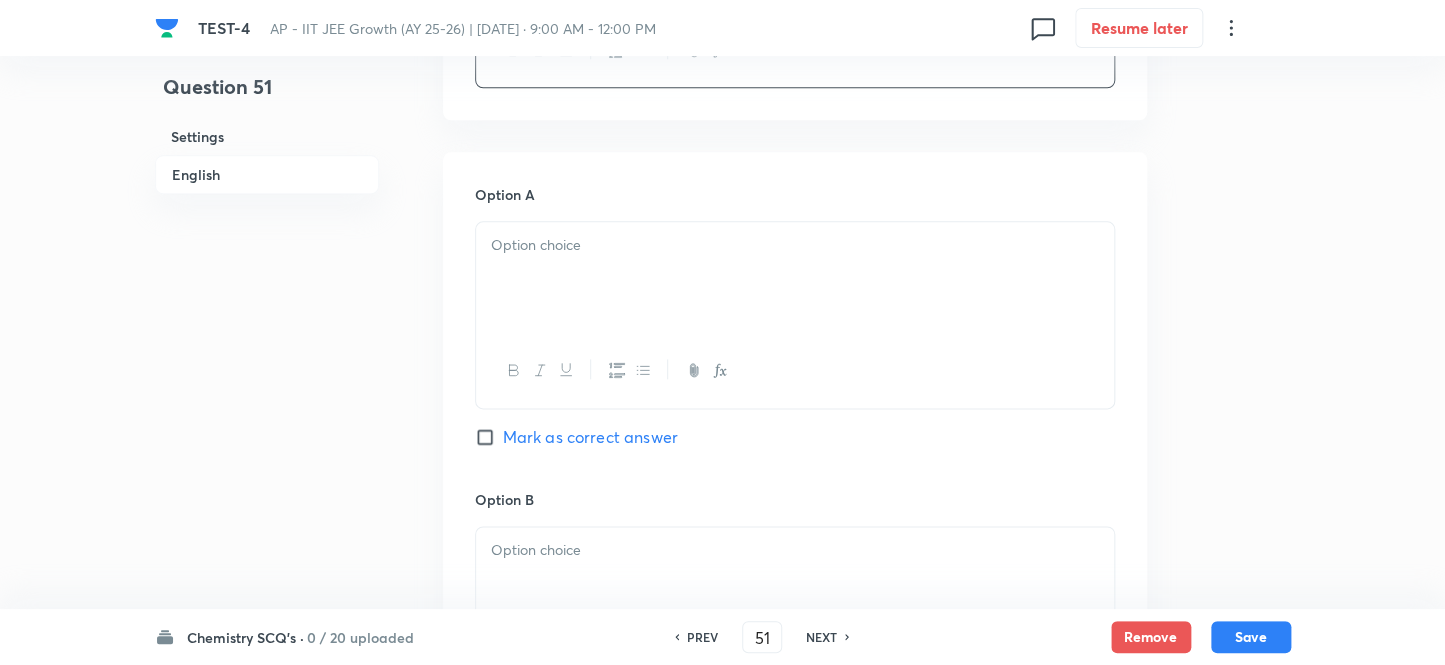 click at bounding box center (795, 278) 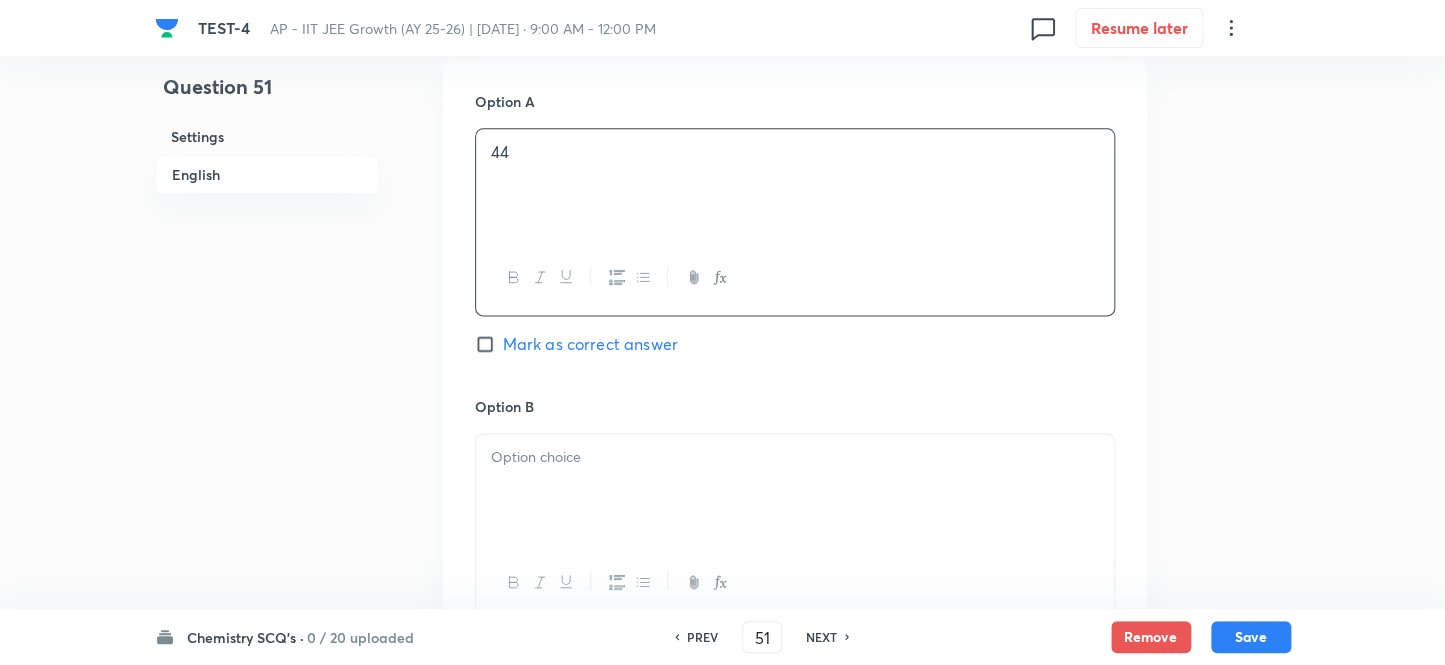 scroll, scrollTop: 1090, scrollLeft: 0, axis: vertical 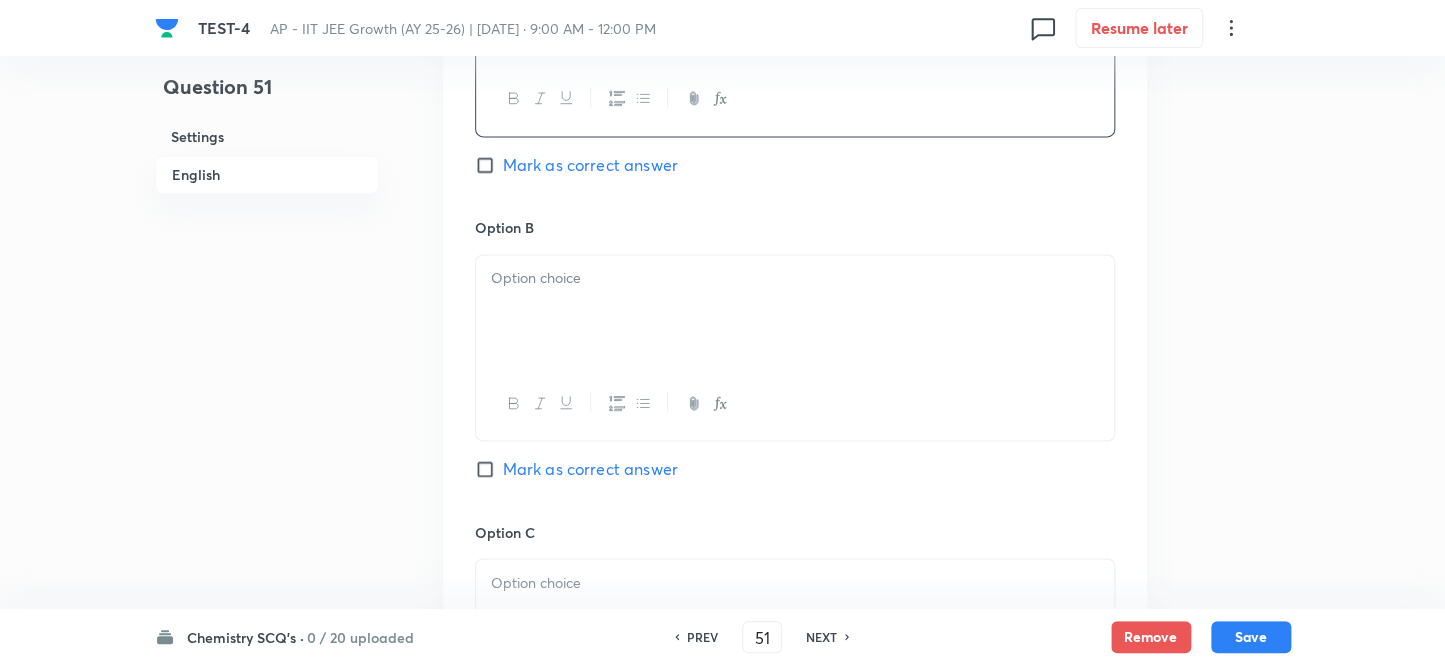 click at bounding box center (795, 278) 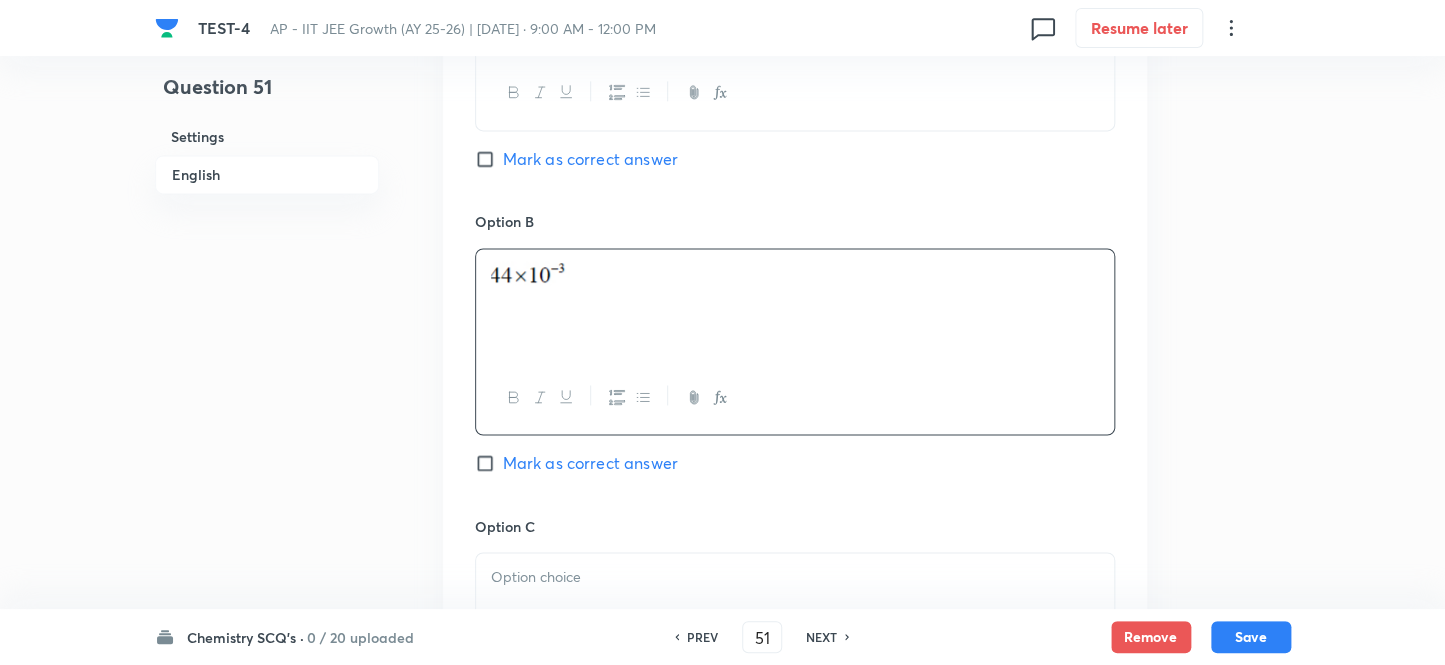 scroll, scrollTop: 1272, scrollLeft: 0, axis: vertical 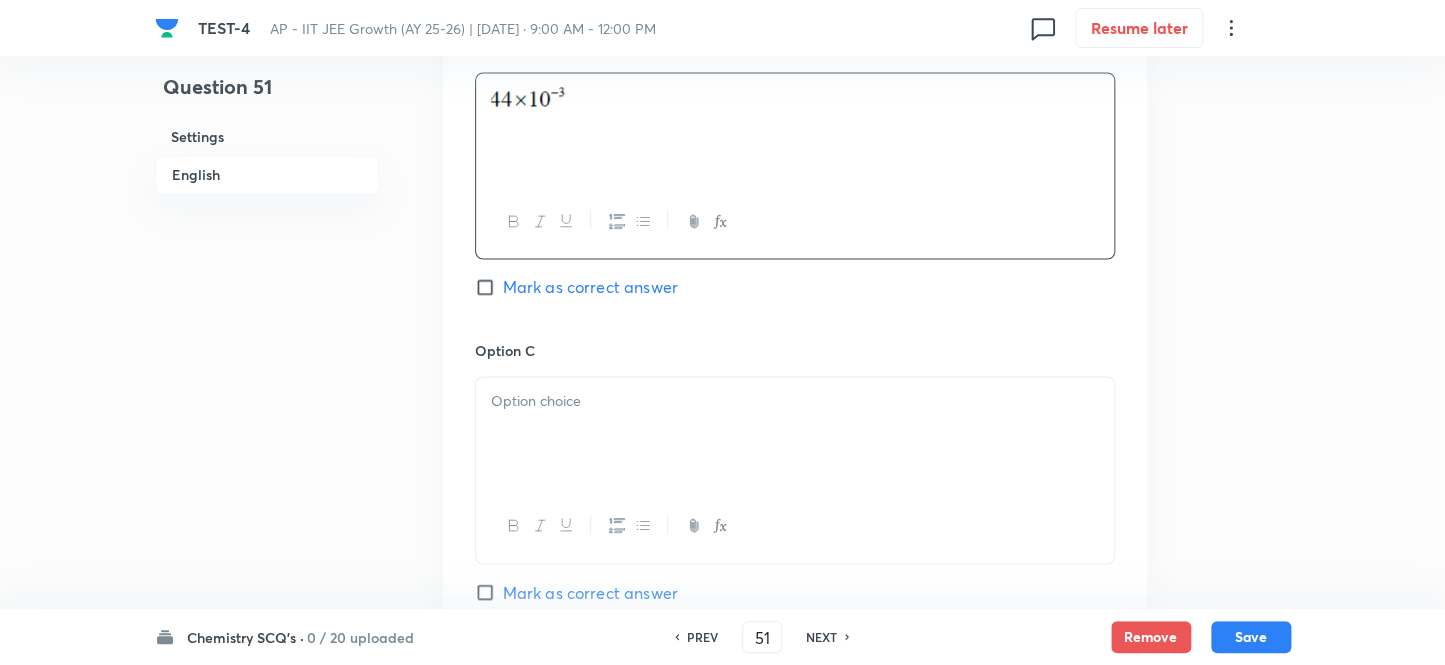 drag, startPoint x: 560, startPoint y: 343, endPoint x: 560, endPoint y: 361, distance: 18 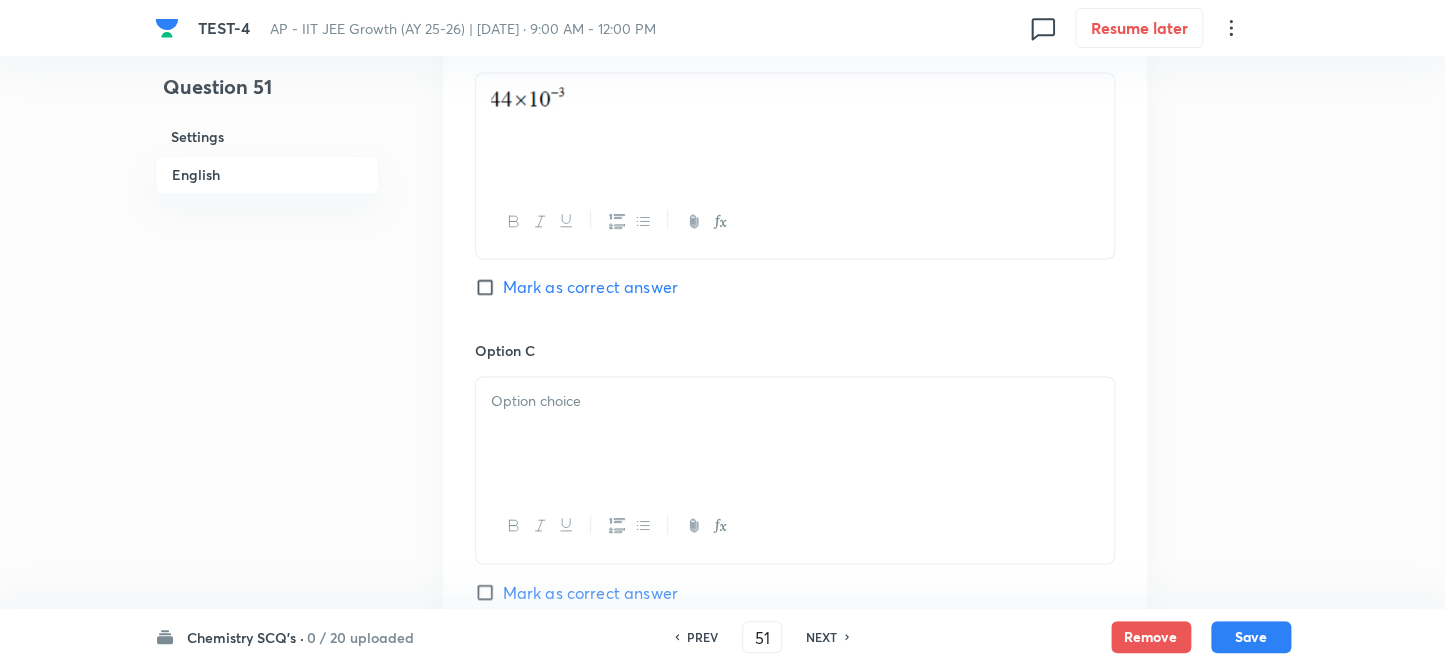 click at bounding box center [795, 400] 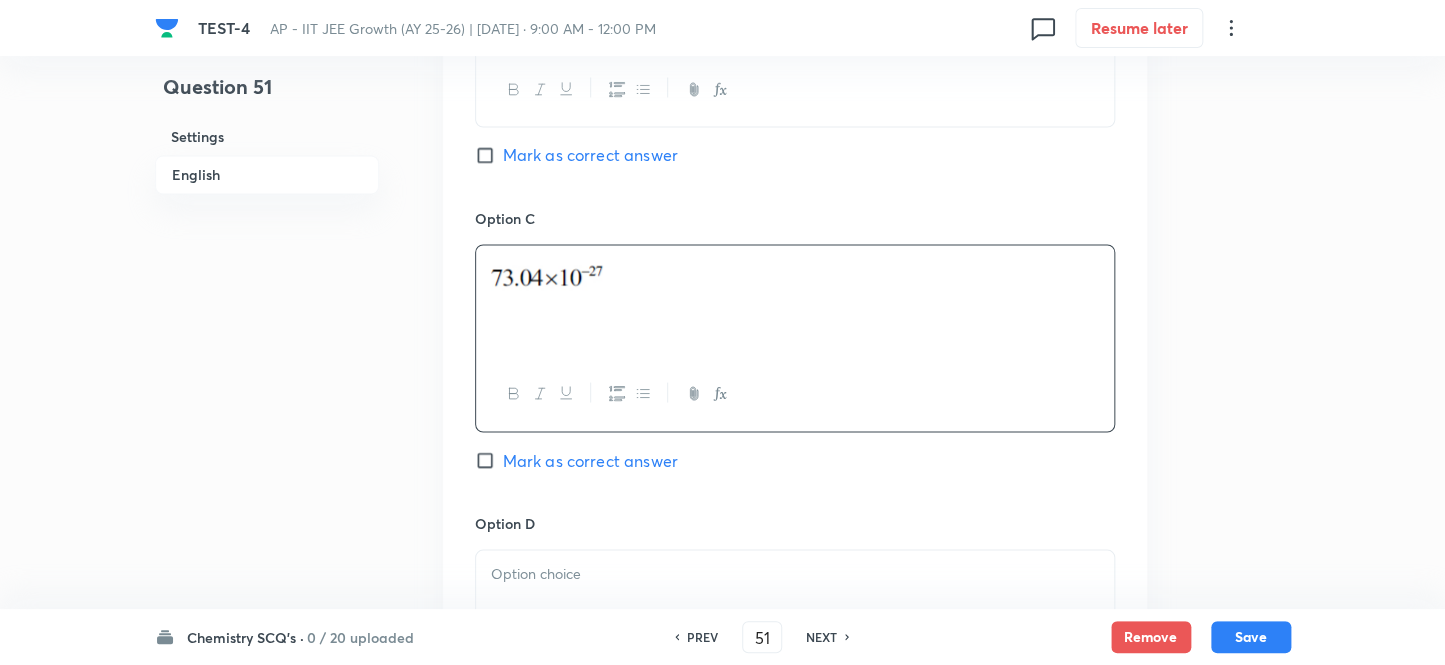 scroll, scrollTop: 1636, scrollLeft: 0, axis: vertical 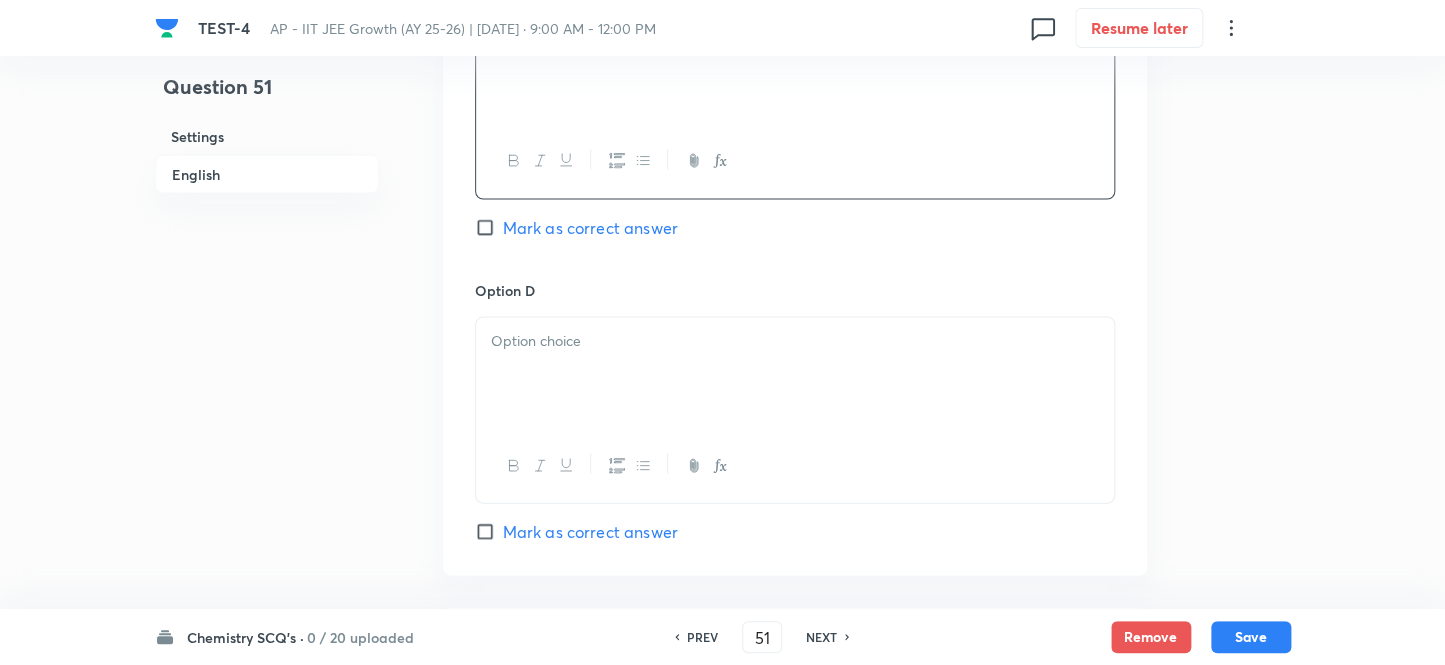 click at bounding box center [795, 374] 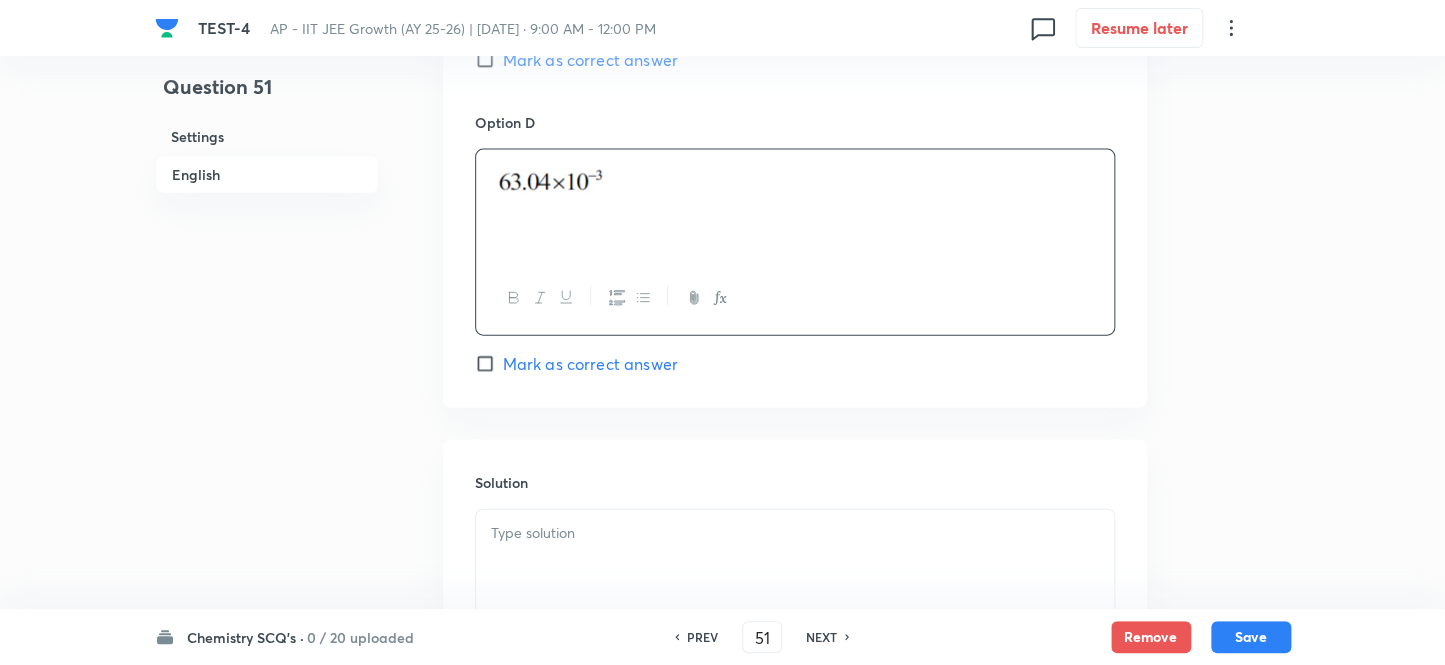scroll, scrollTop: 2000, scrollLeft: 0, axis: vertical 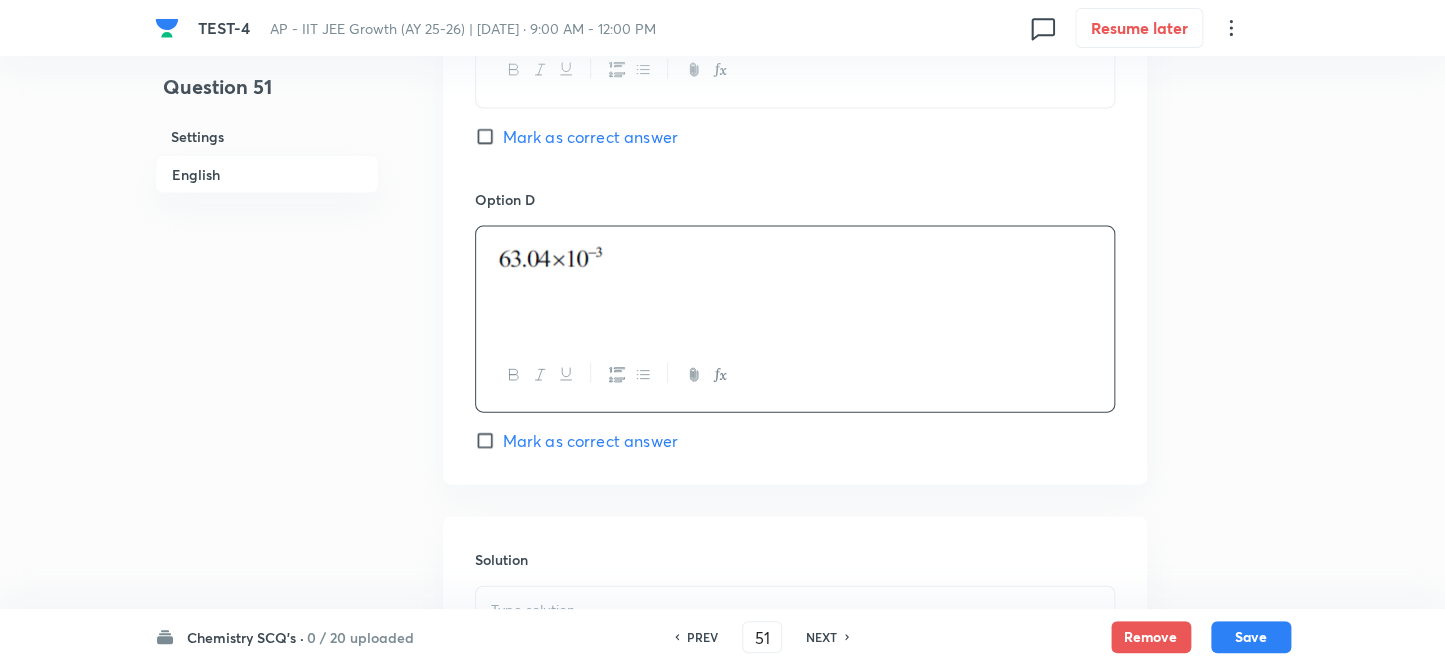 click on "Mark as correct answer" at bounding box center (489, 137) 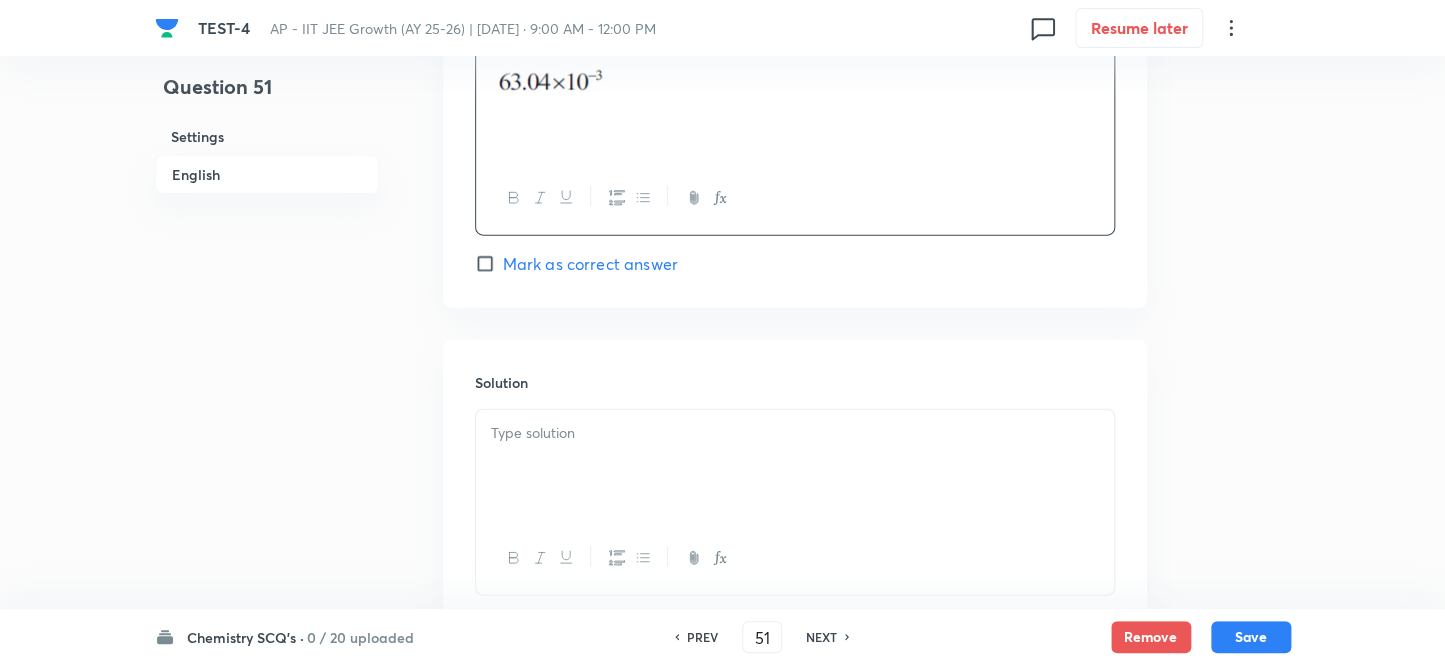 scroll, scrollTop: 2000, scrollLeft: 0, axis: vertical 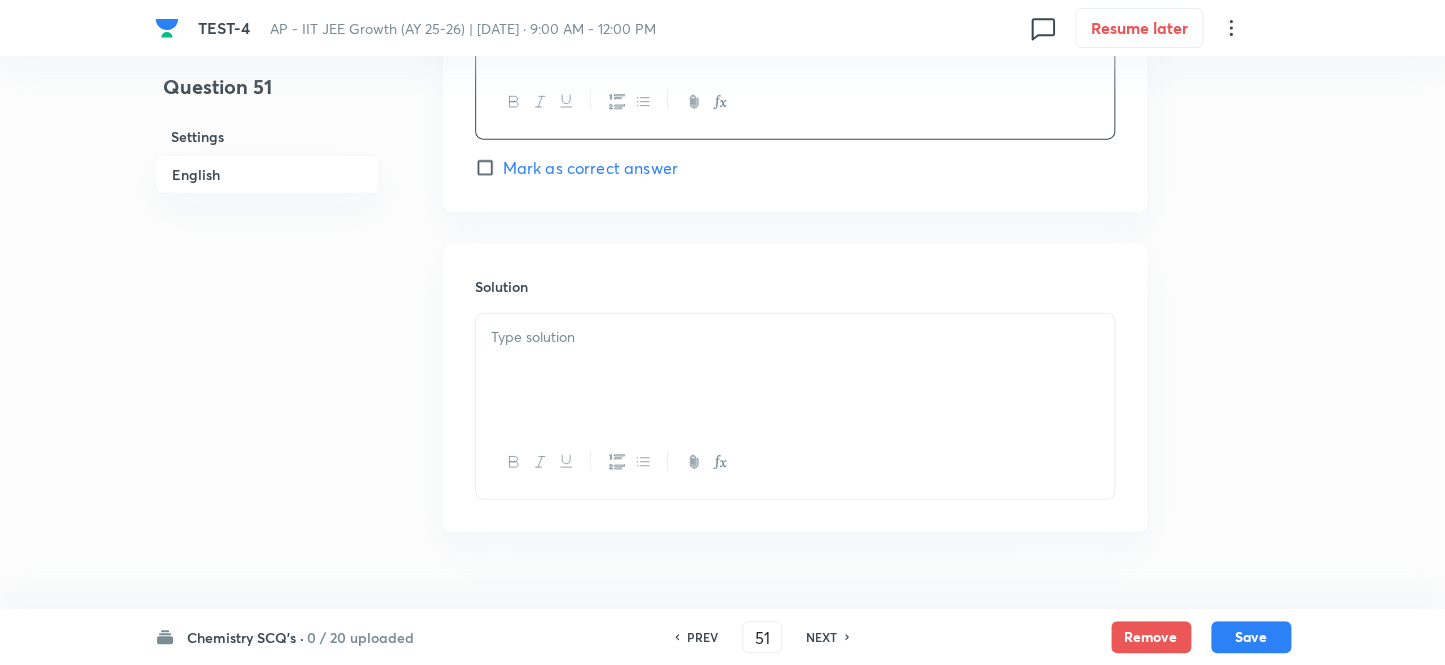 click at bounding box center [795, 337] 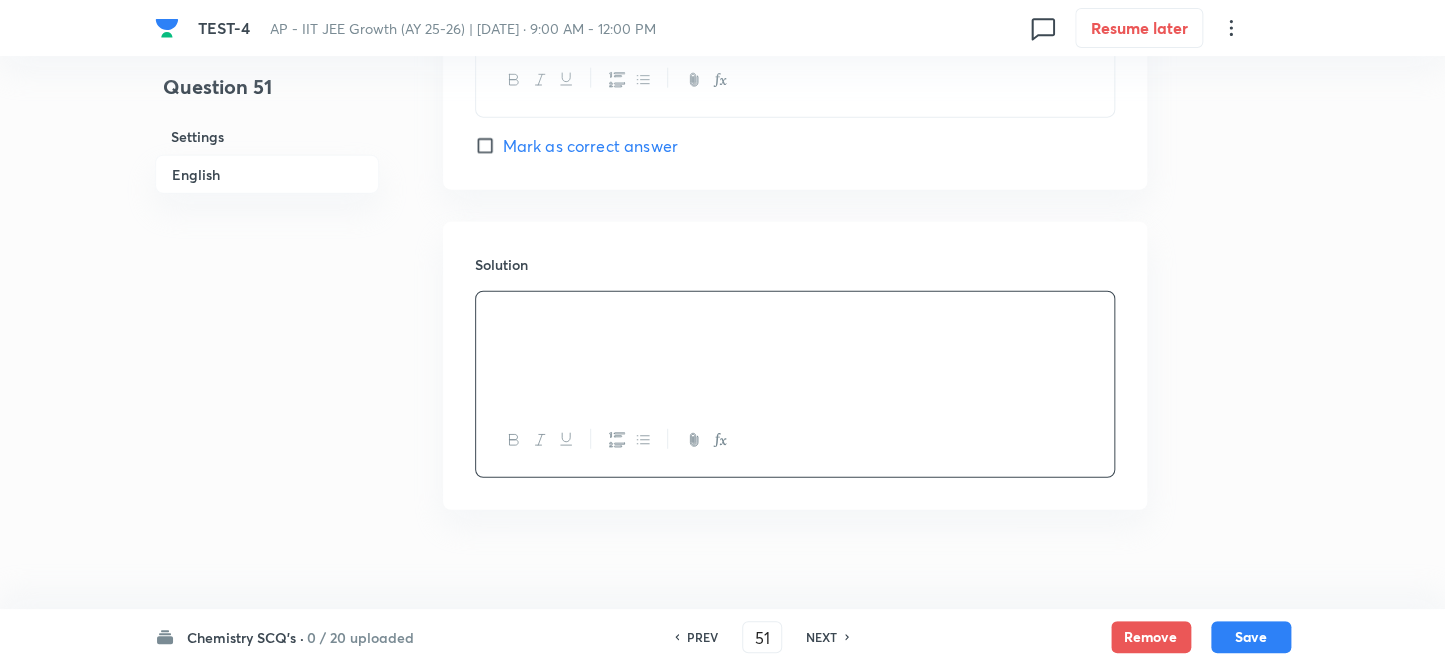 scroll, scrollTop: 2044, scrollLeft: 0, axis: vertical 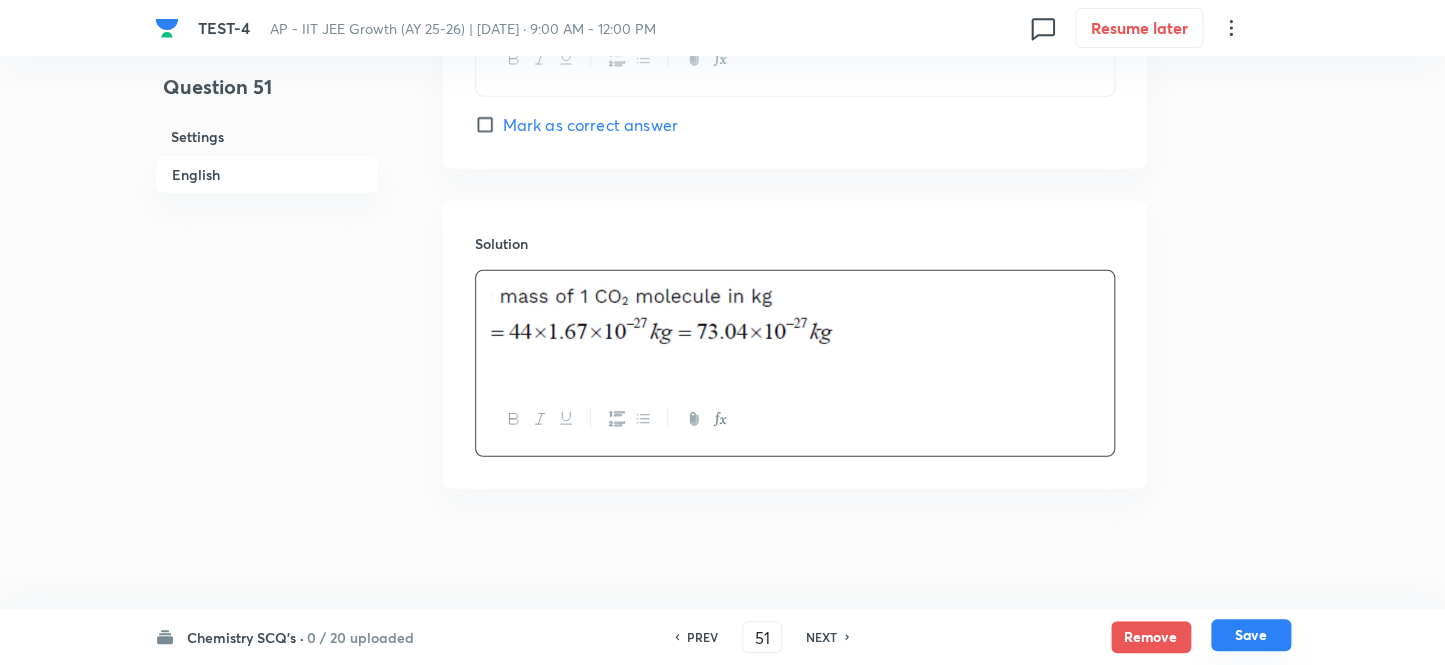 click on "Save" at bounding box center (1251, 635) 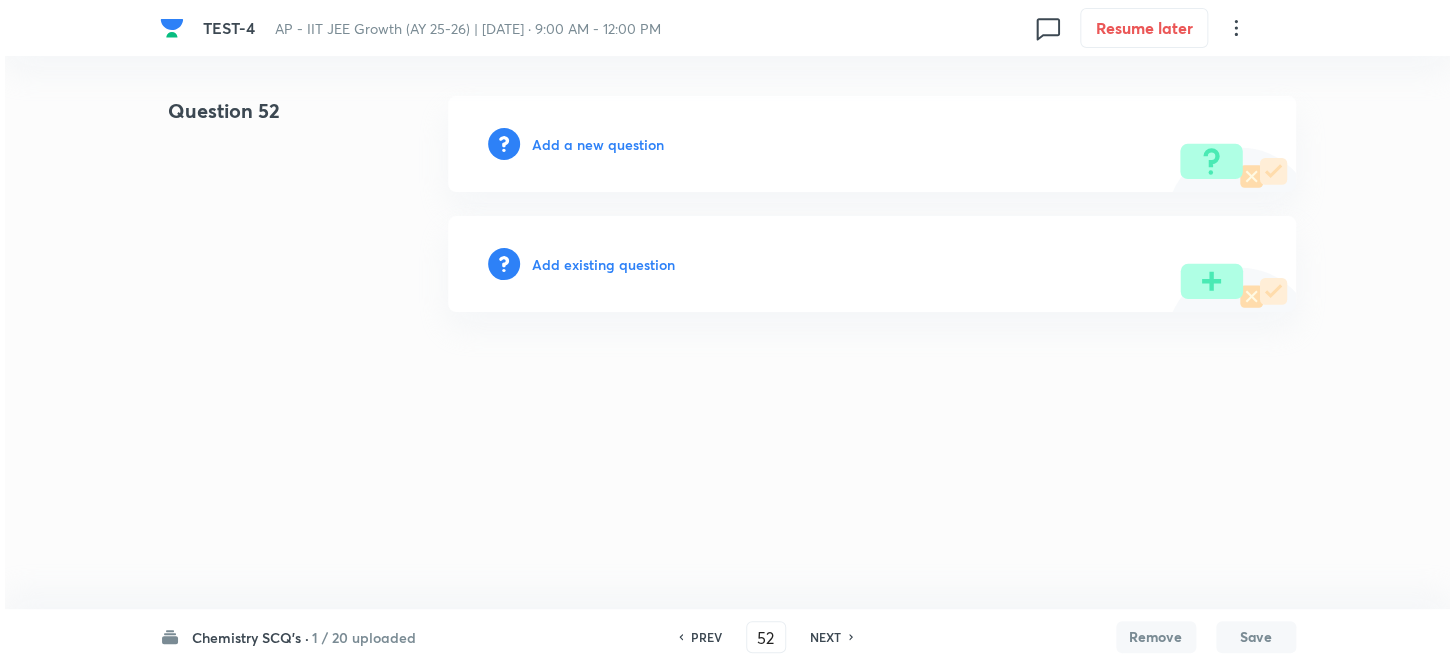 scroll, scrollTop: 0, scrollLeft: 0, axis: both 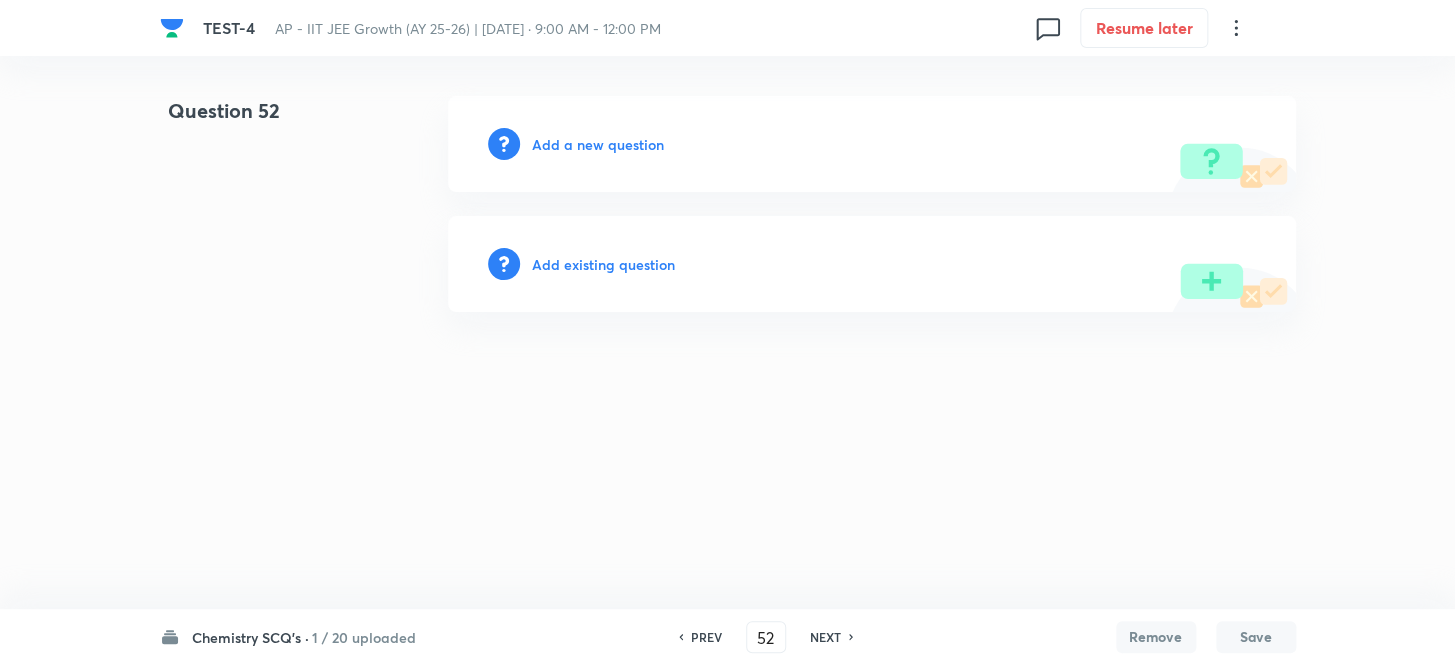 click on "Add a new question" at bounding box center (598, 144) 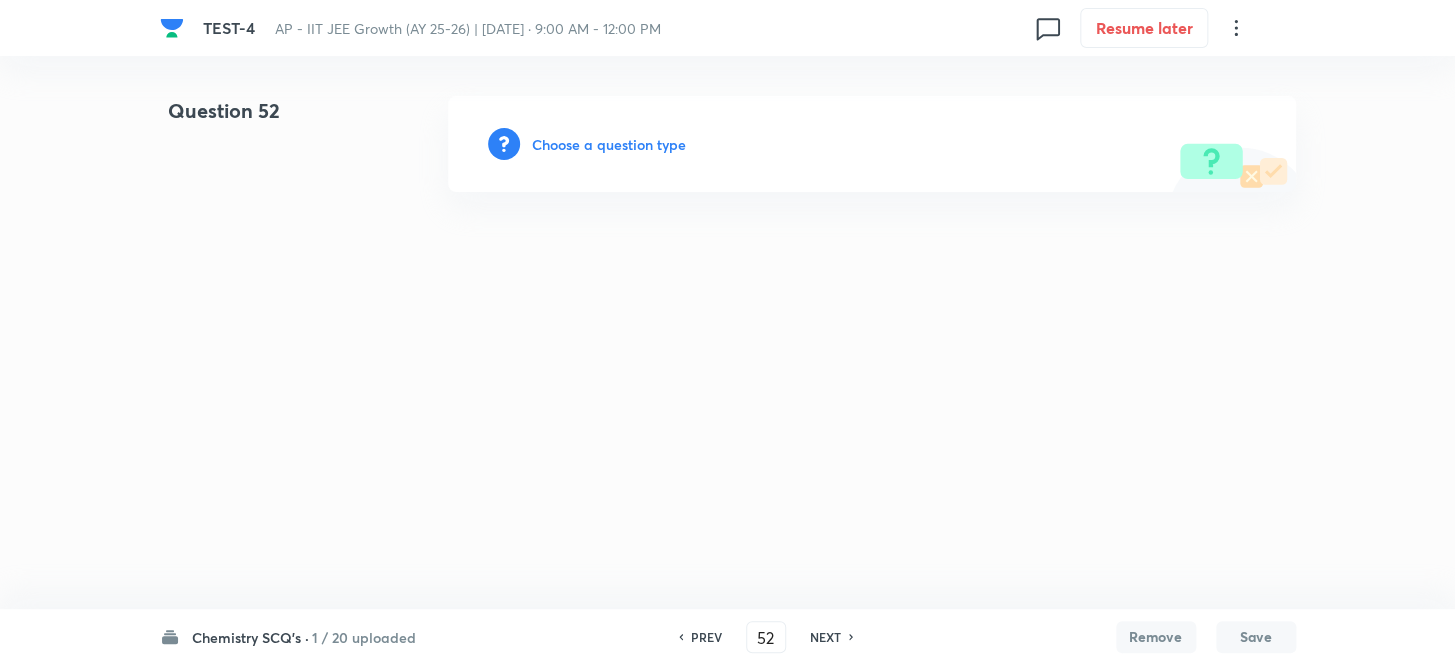 click on "Choose a question type" at bounding box center (609, 144) 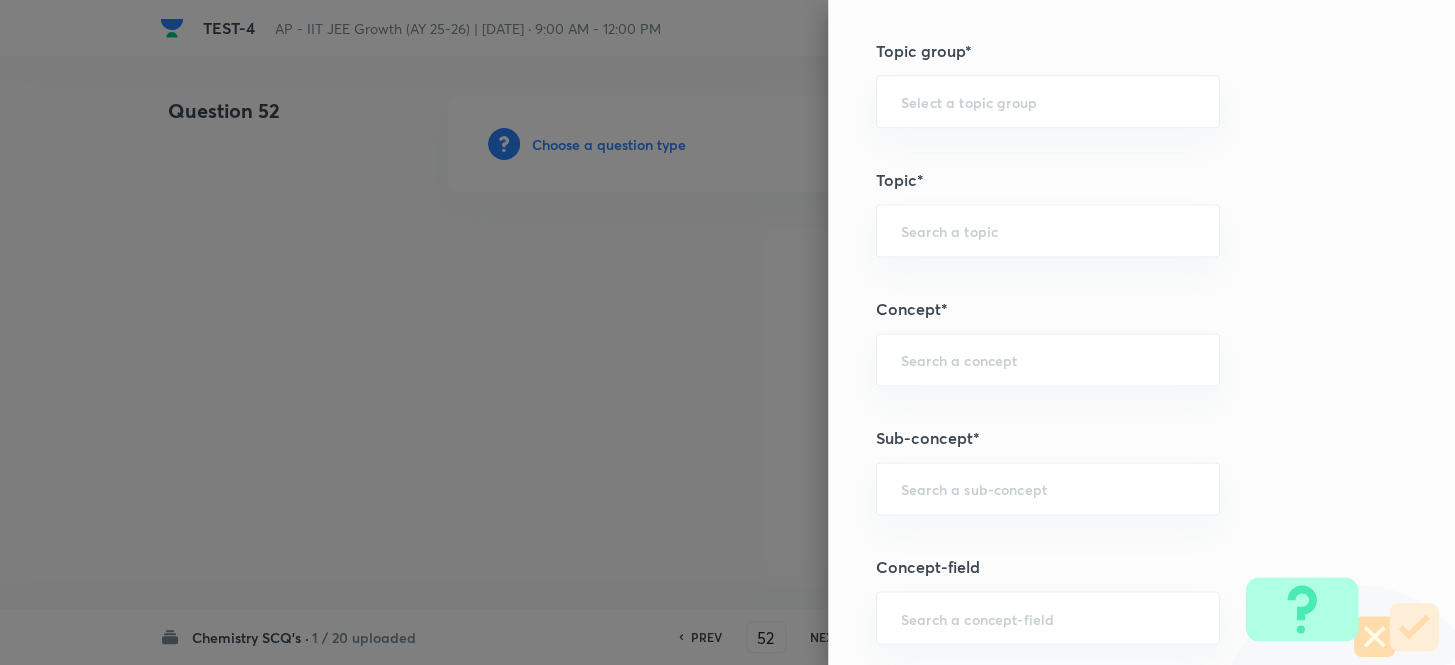 scroll, scrollTop: 1181, scrollLeft: 0, axis: vertical 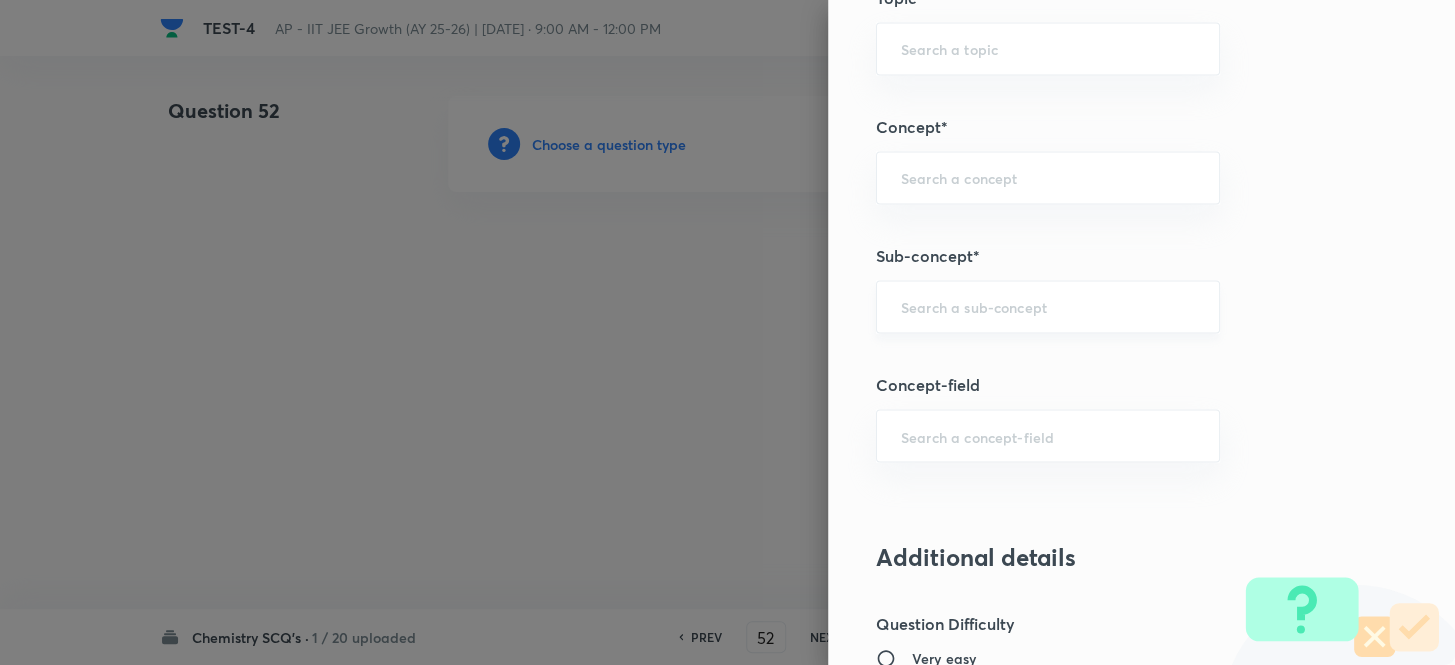 click on "​" at bounding box center (1048, 306) 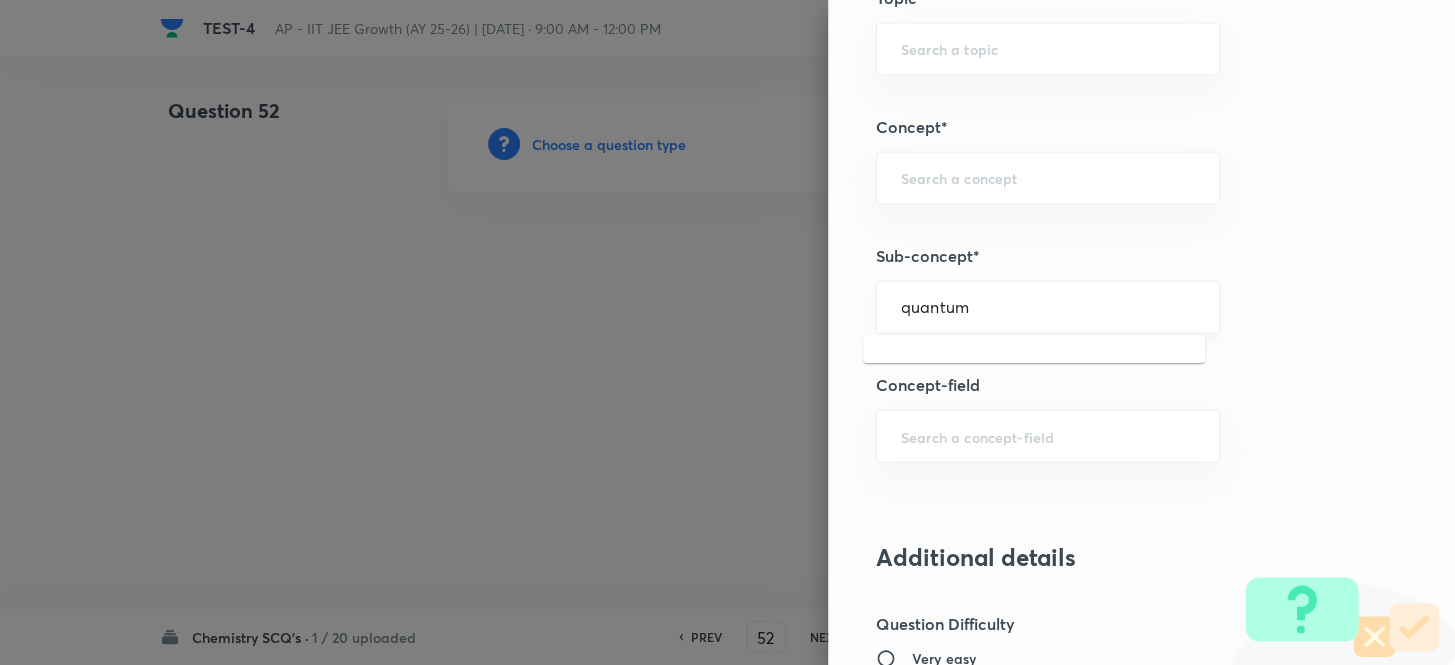 click on "quantum" at bounding box center [1048, 306] 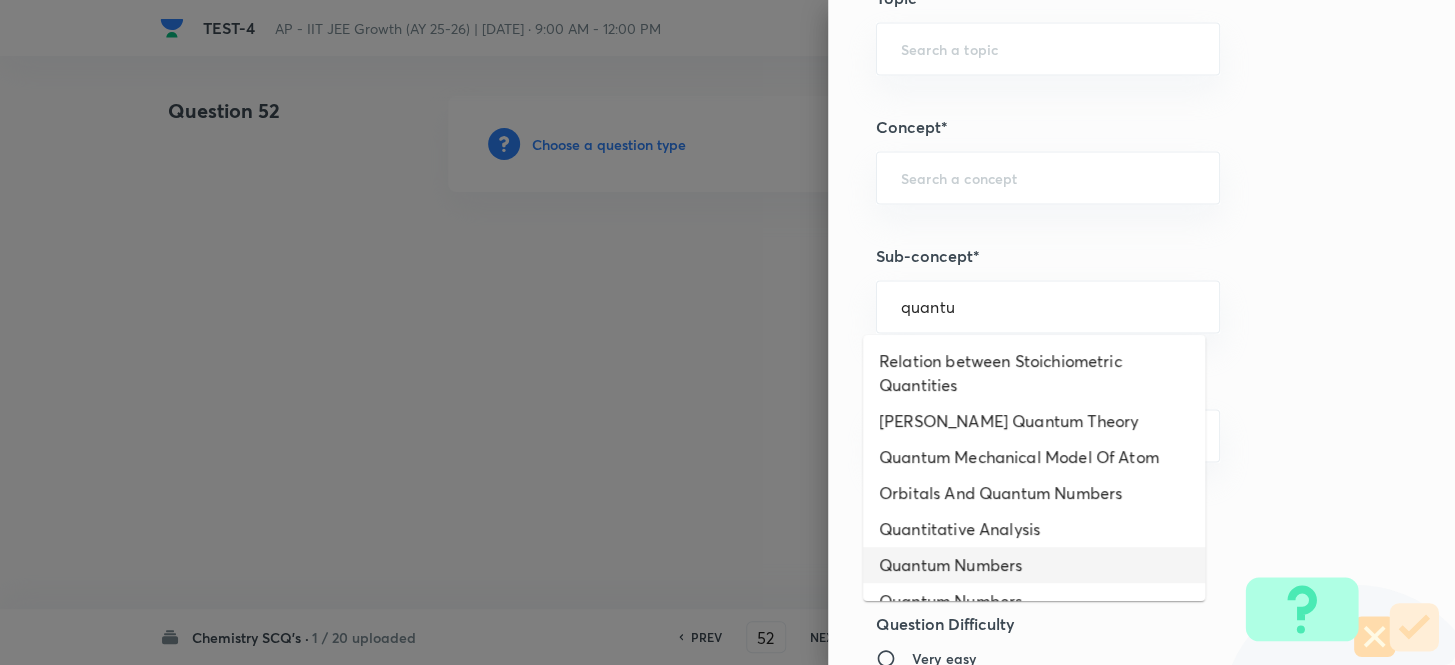 click on "Quantum Numbers" at bounding box center [1034, 565] 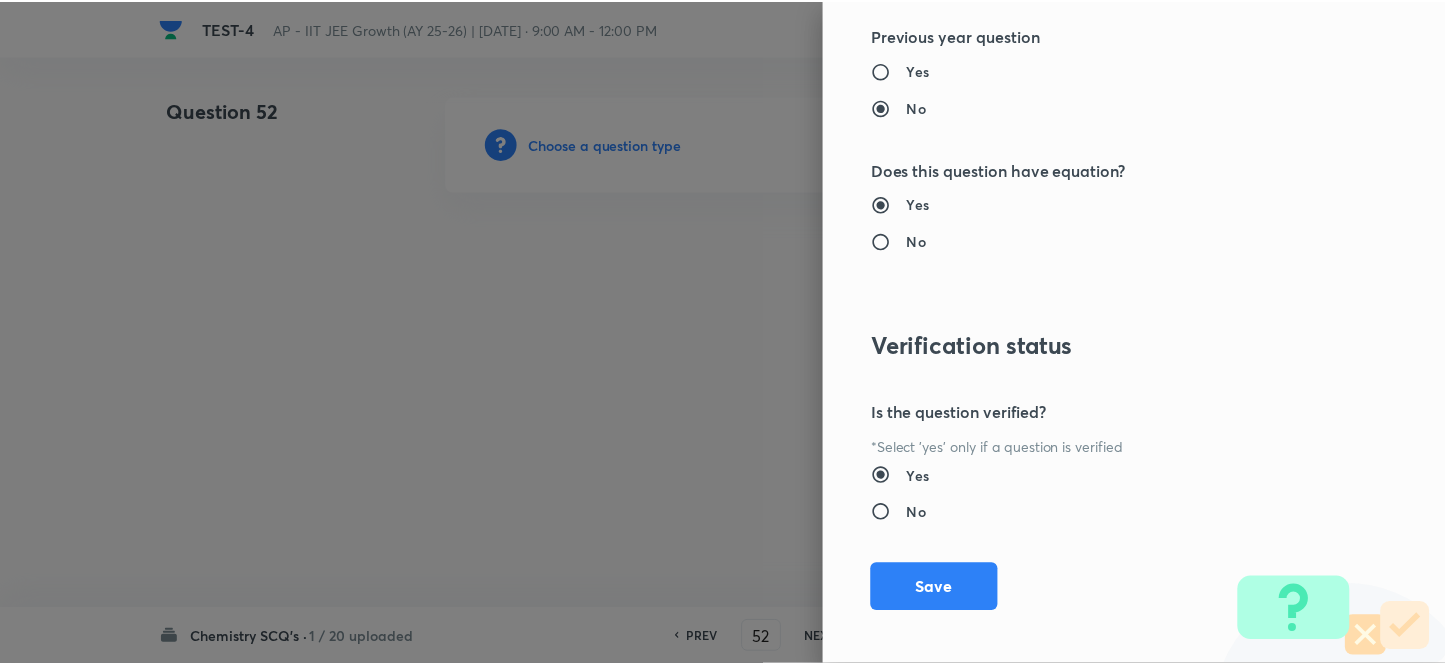 scroll, scrollTop: 2193, scrollLeft: 0, axis: vertical 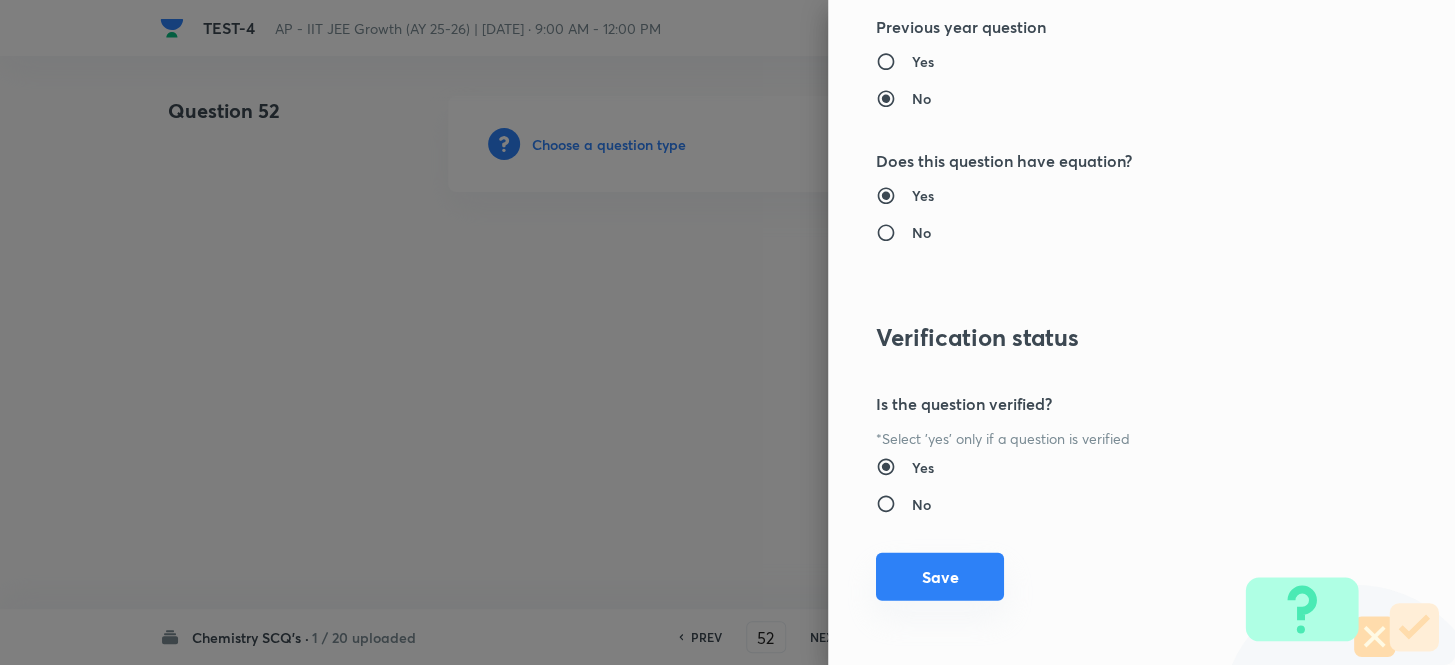 click on "Save" at bounding box center [940, 577] 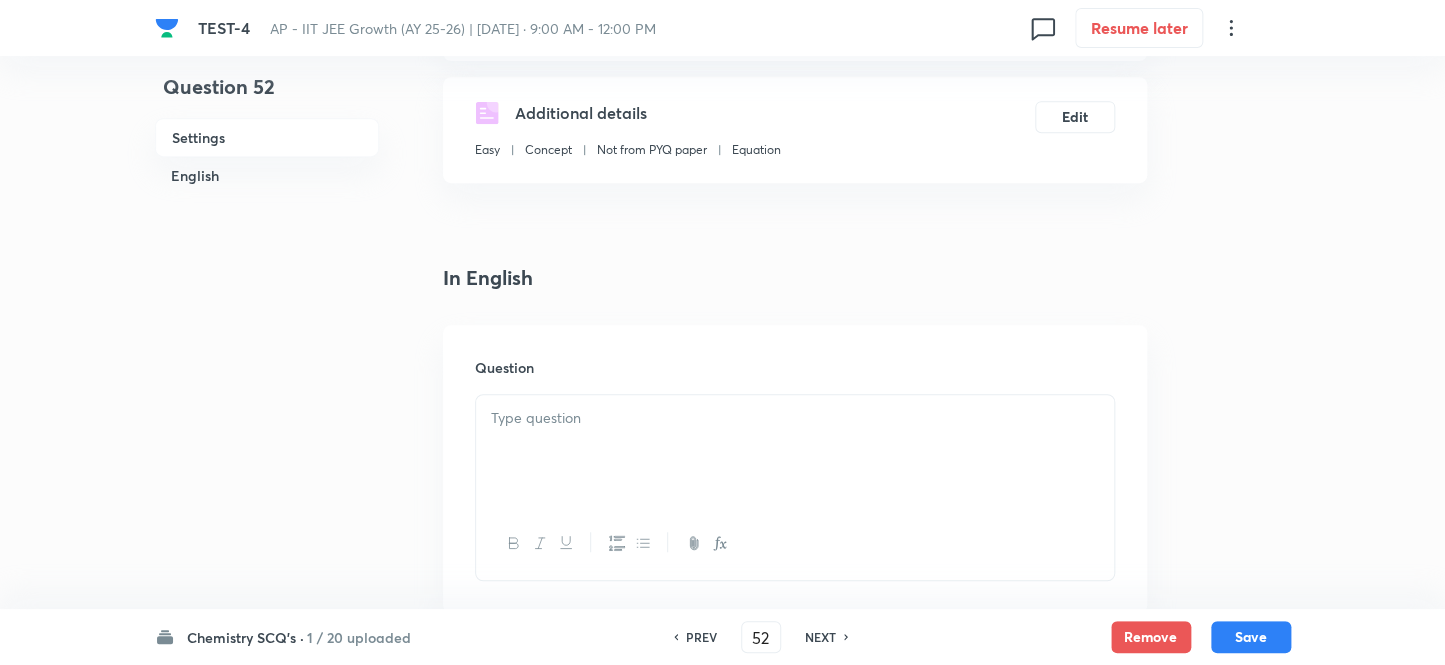 scroll, scrollTop: 454, scrollLeft: 0, axis: vertical 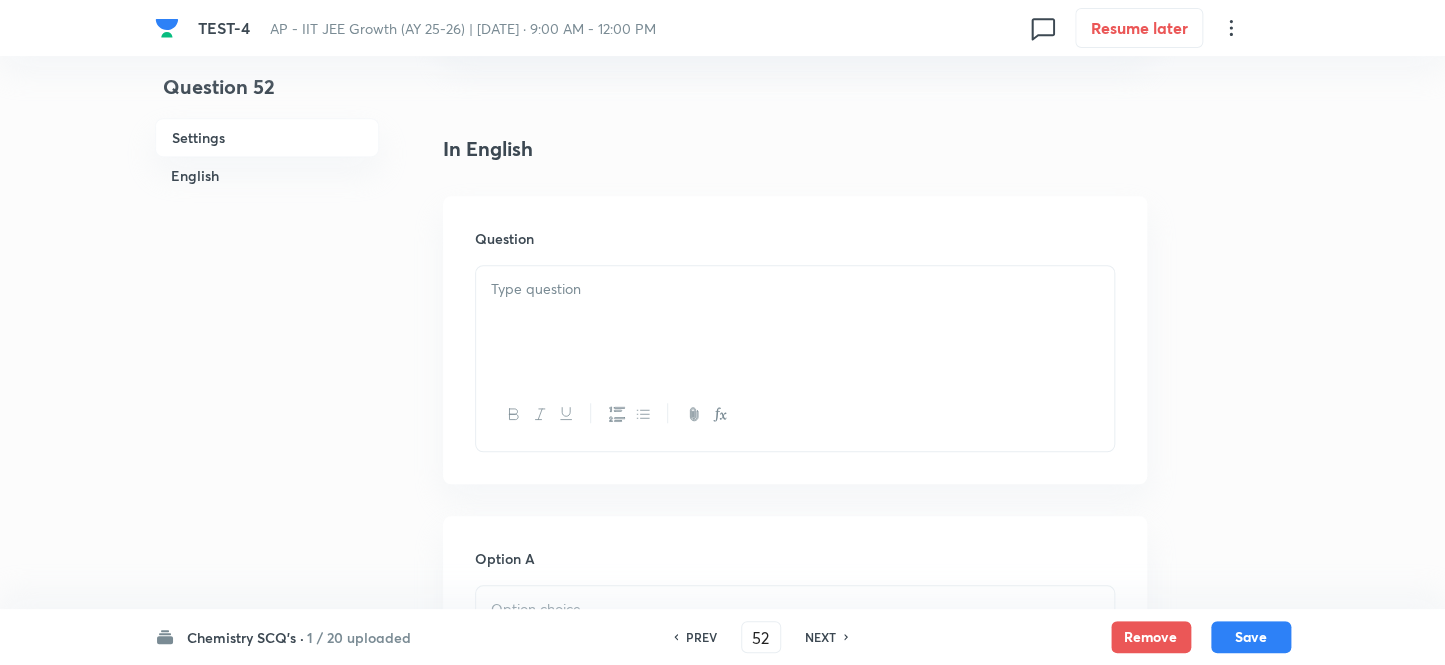 click at bounding box center [795, 322] 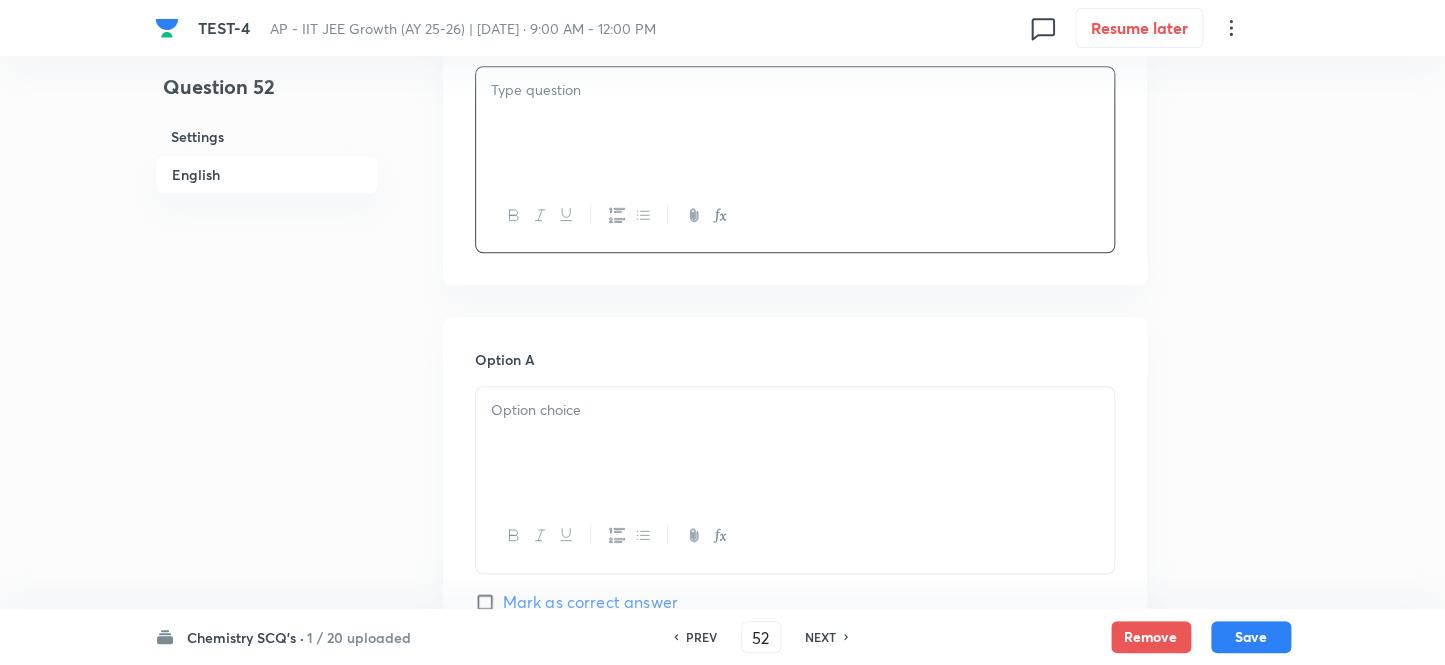 scroll, scrollTop: 818, scrollLeft: 0, axis: vertical 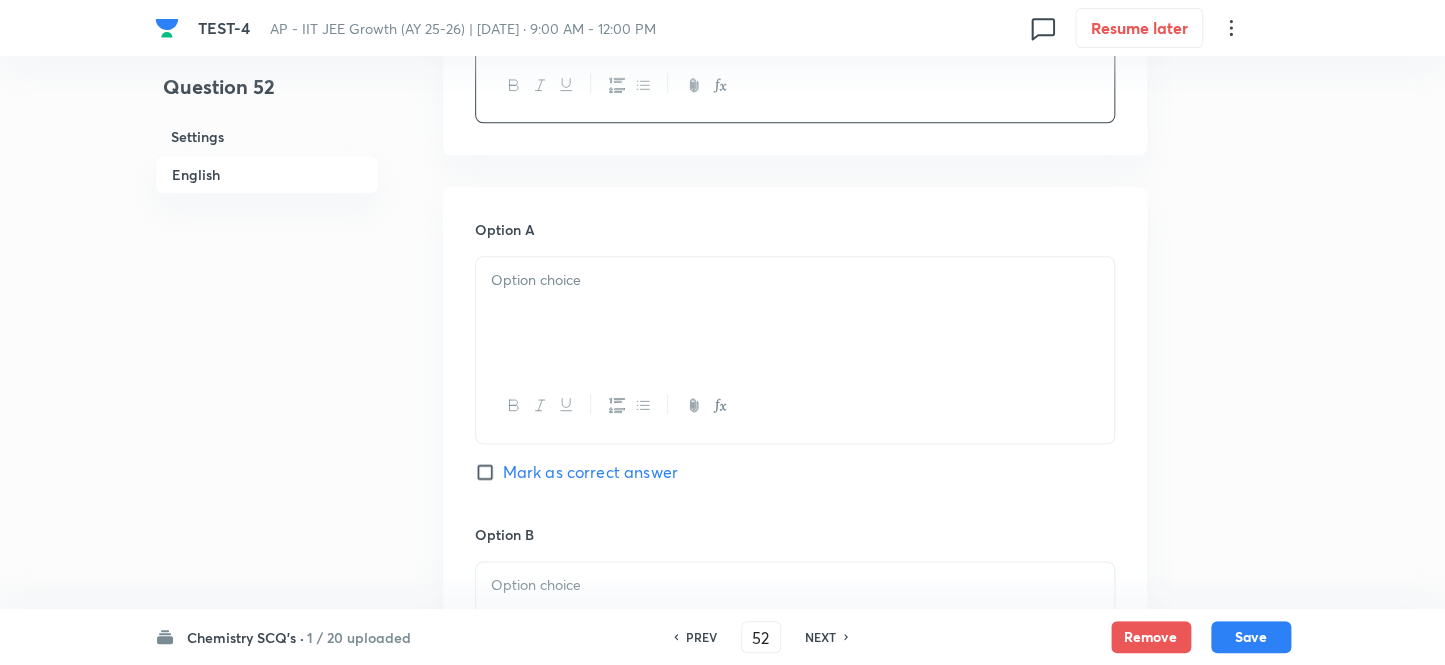 click at bounding box center (795, 313) 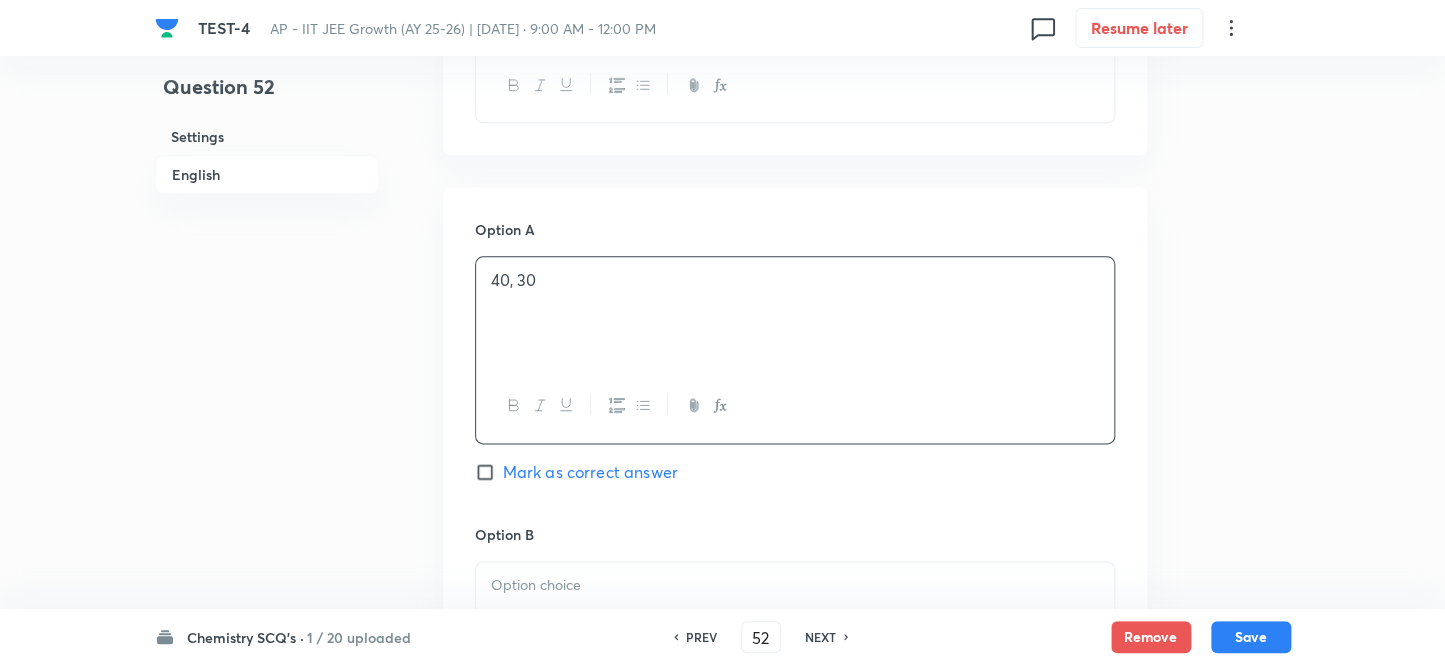 scroll, scrollTop: 1181, scrollLeft: 0, axis: vertical 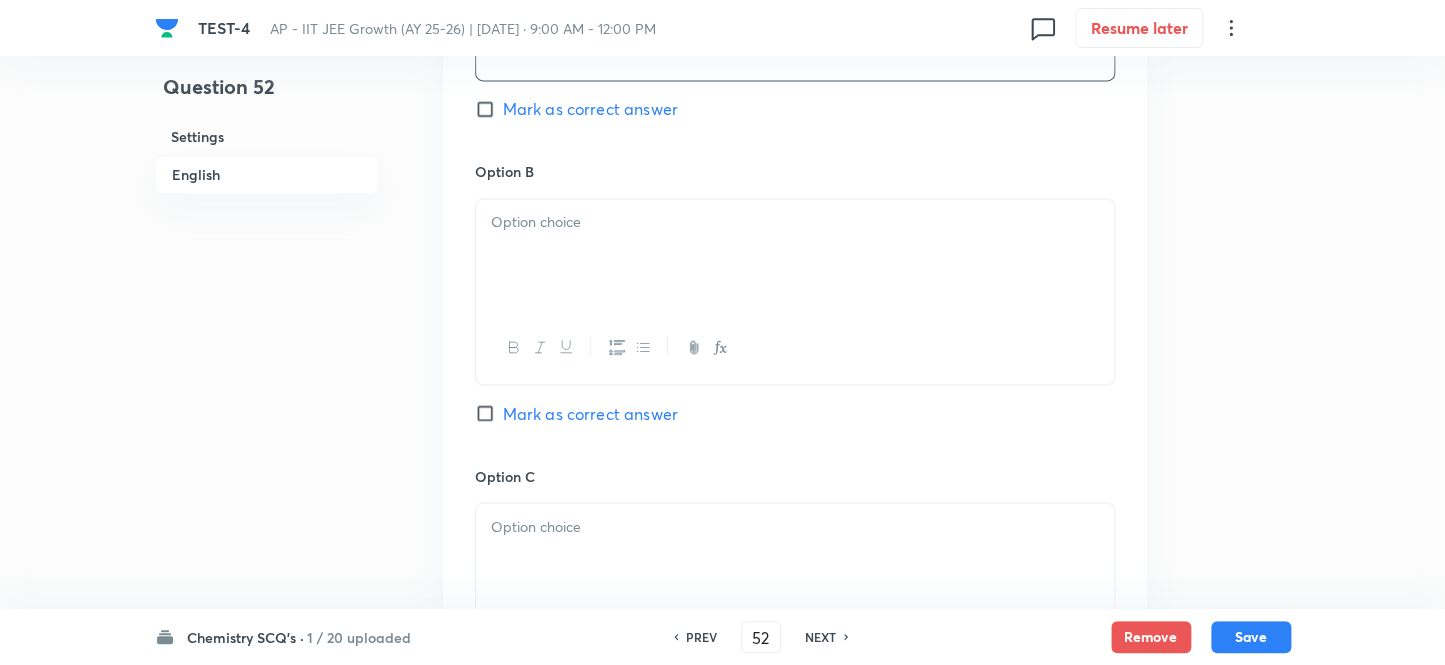 click at bounding box center (795, 255) 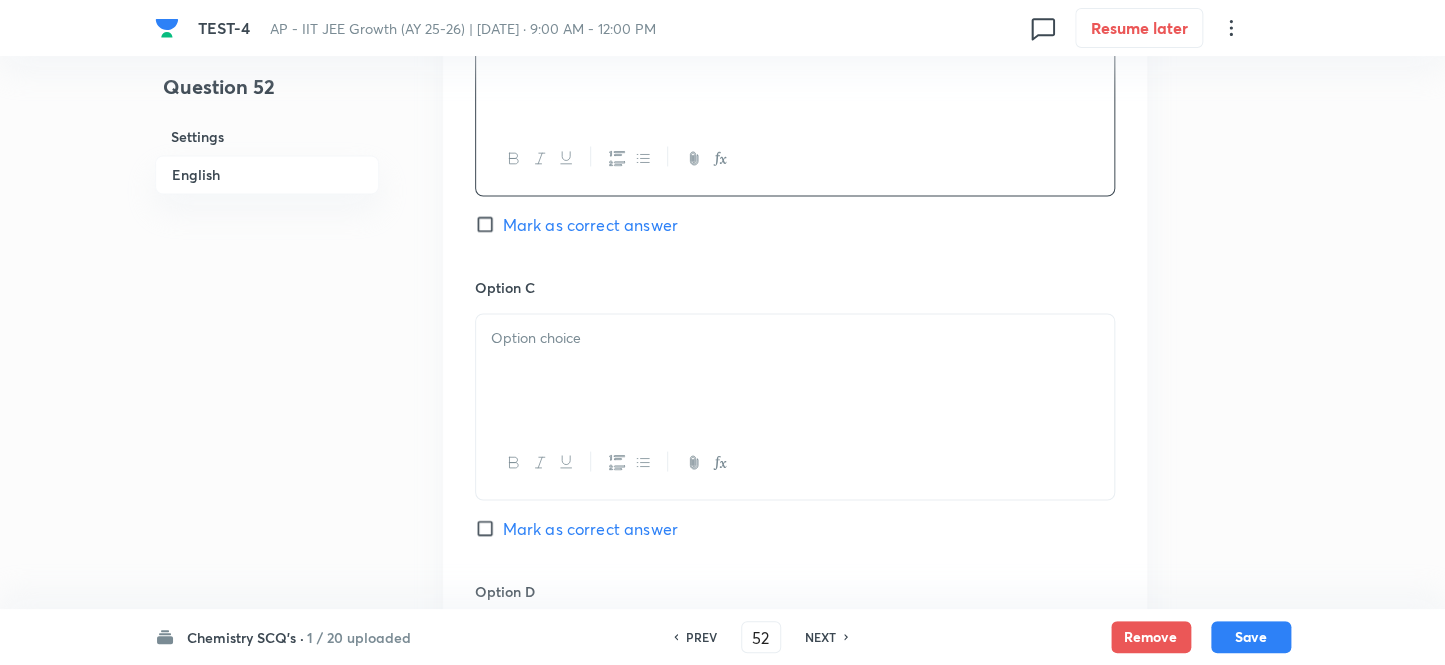 scroll, scrollTop: 1545, scrollLeft: 0, axis: vertical 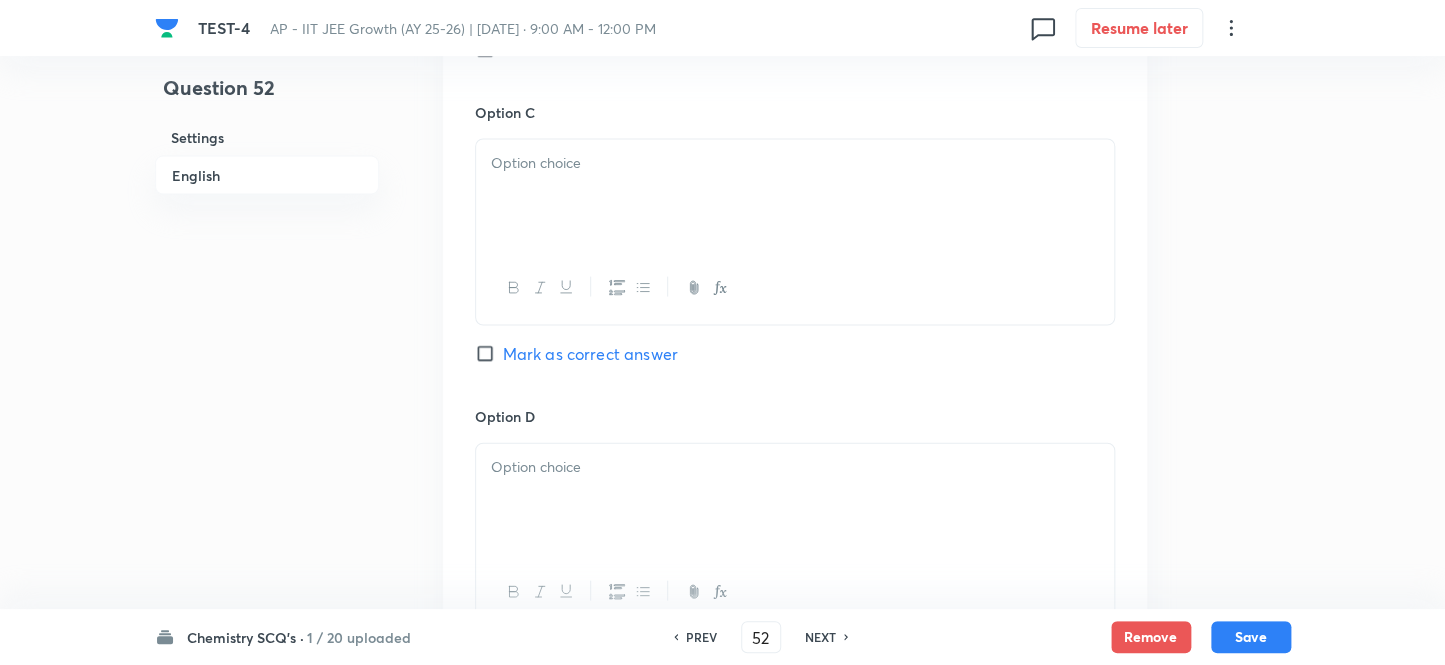click at bounding box center [795, 195] 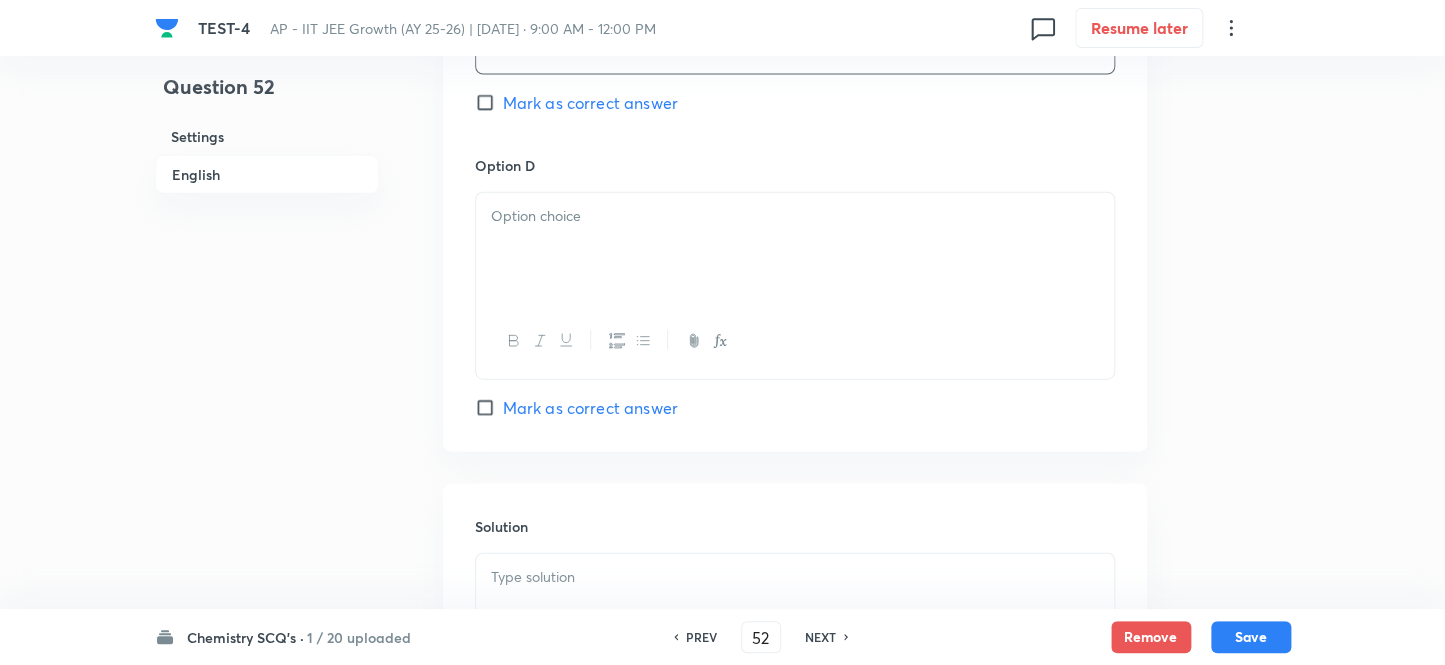 scroll, scrollTop: 1818, scrollLeft: 0, axis: vertical 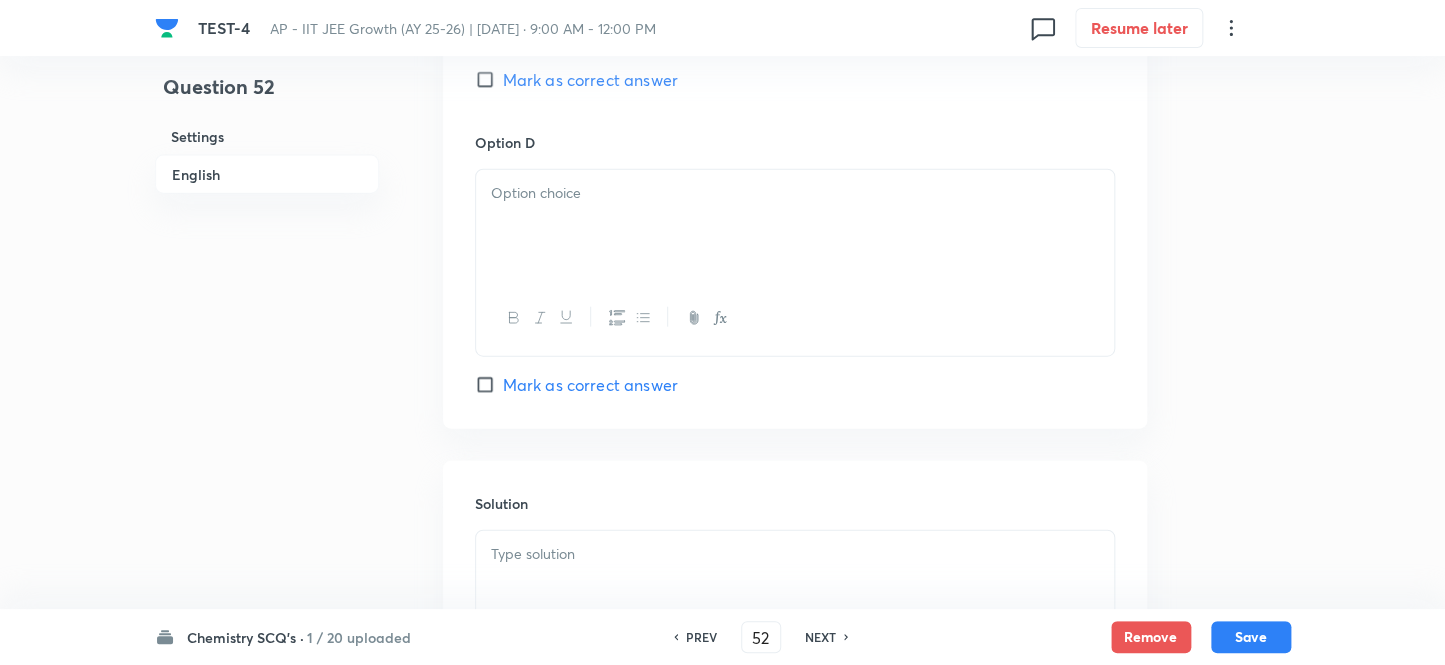 click at bounding box center [795, 226] 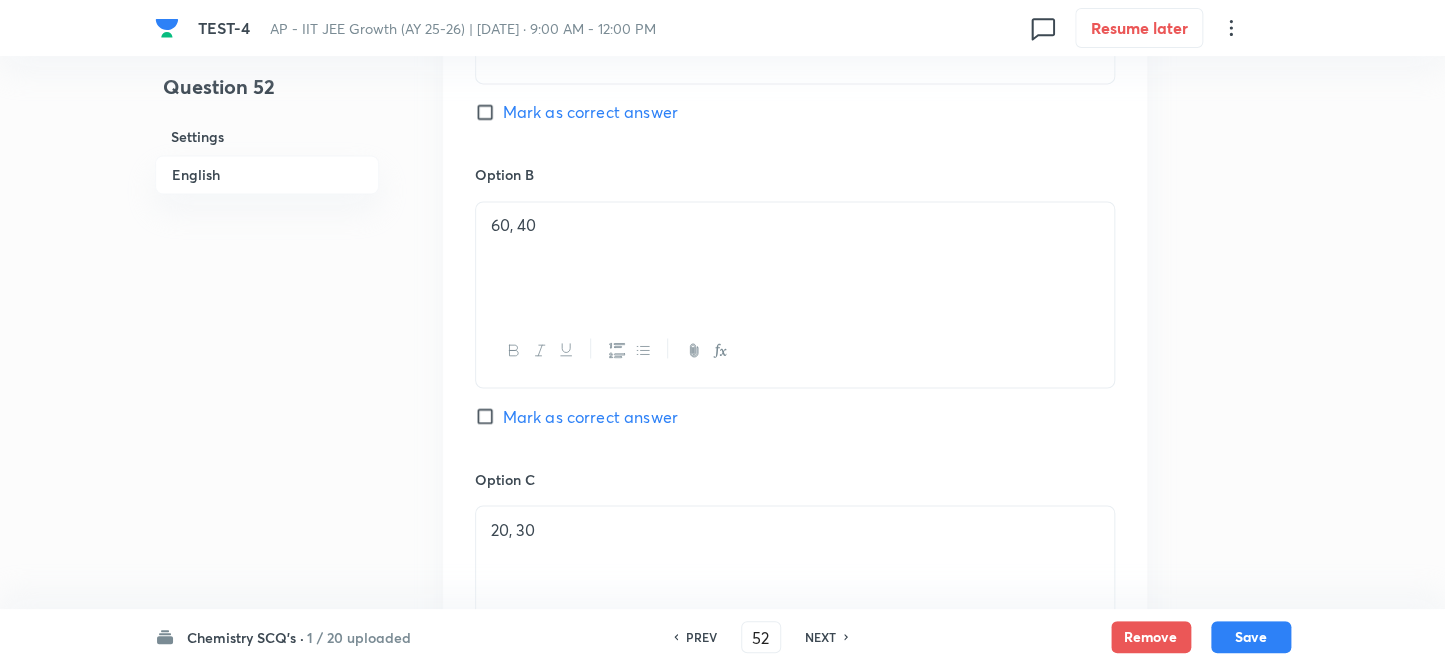 scroll, scrollTop: 909, scrollLeft: 0, axis: vertical 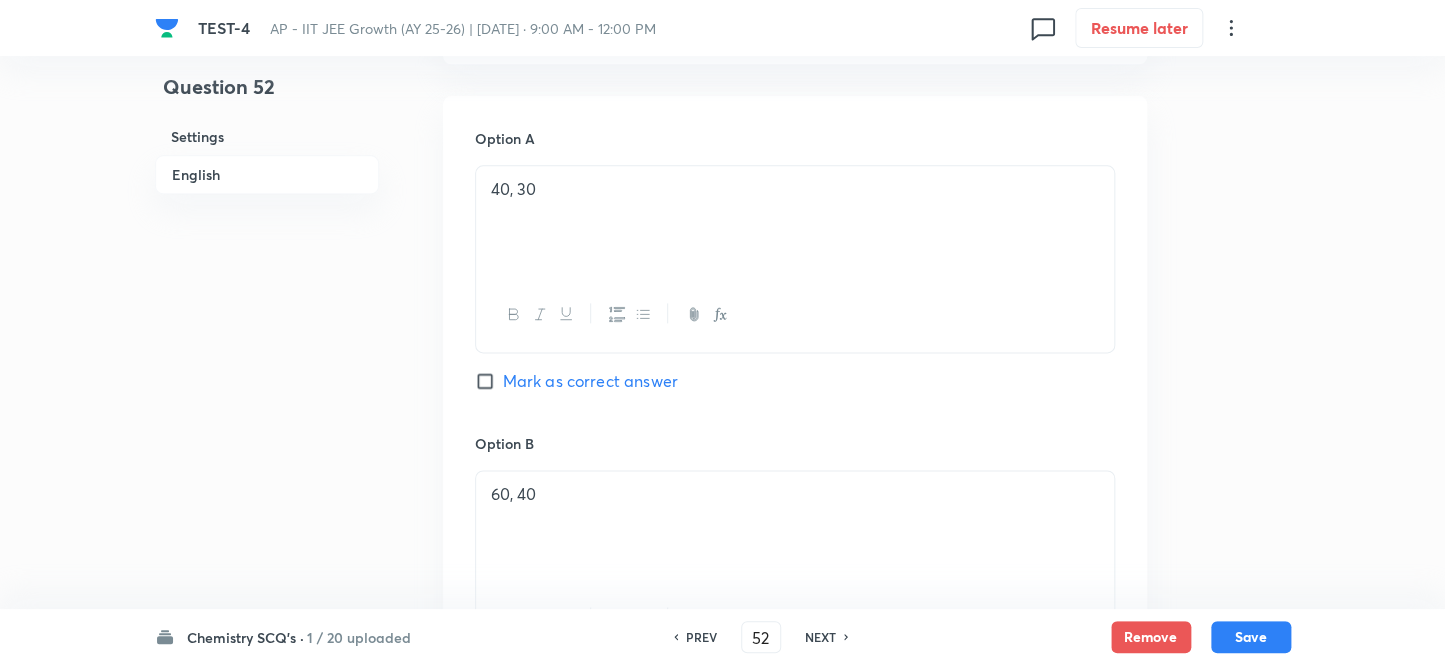 click on "Mark as correct answer" at bounding box center (489, 381) 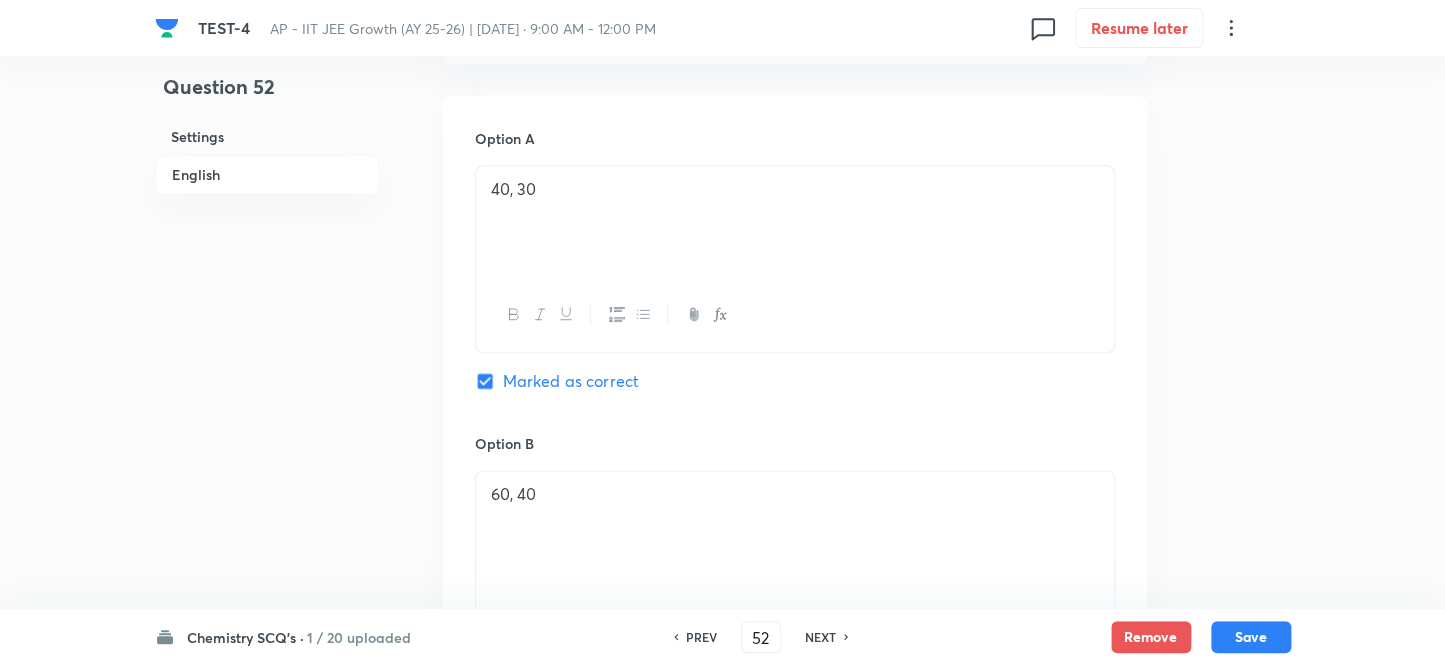 click on "Marked as correct" at bounding box center [489, 381] 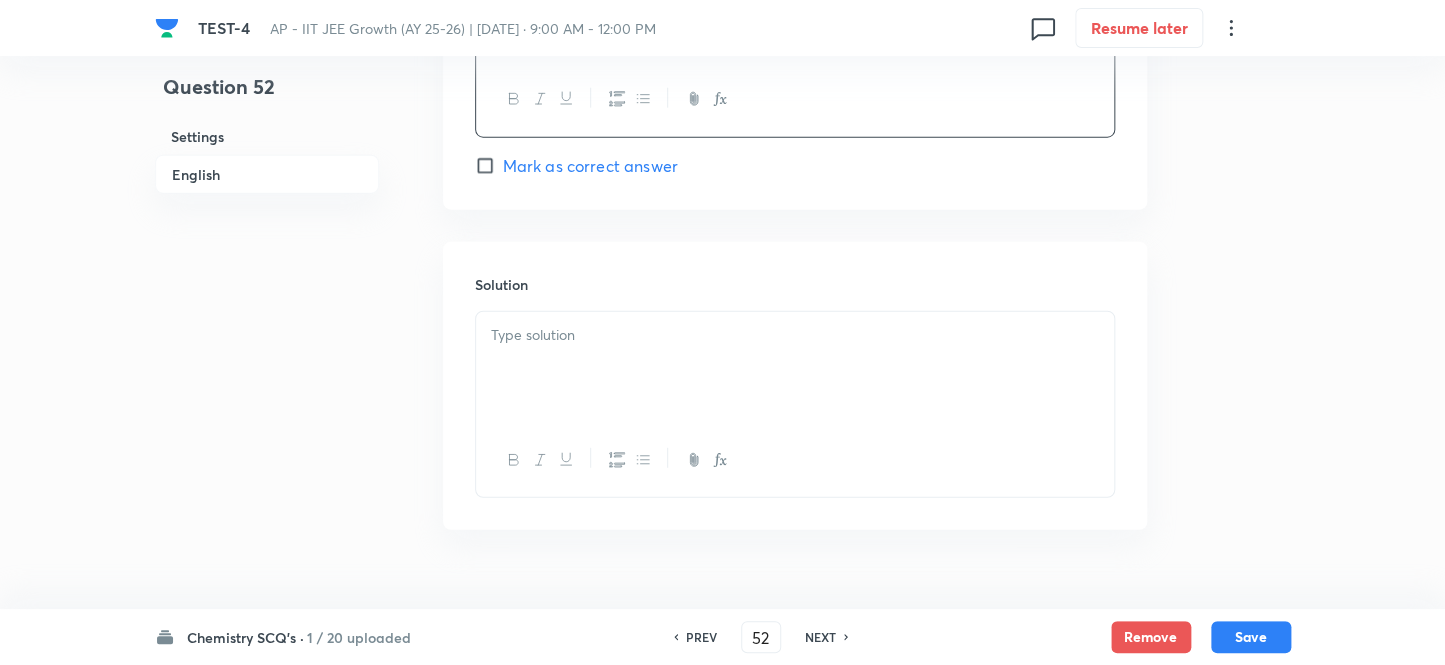 scroll, scrollTop: 2080, scrollLeft: 0, axis: vertical 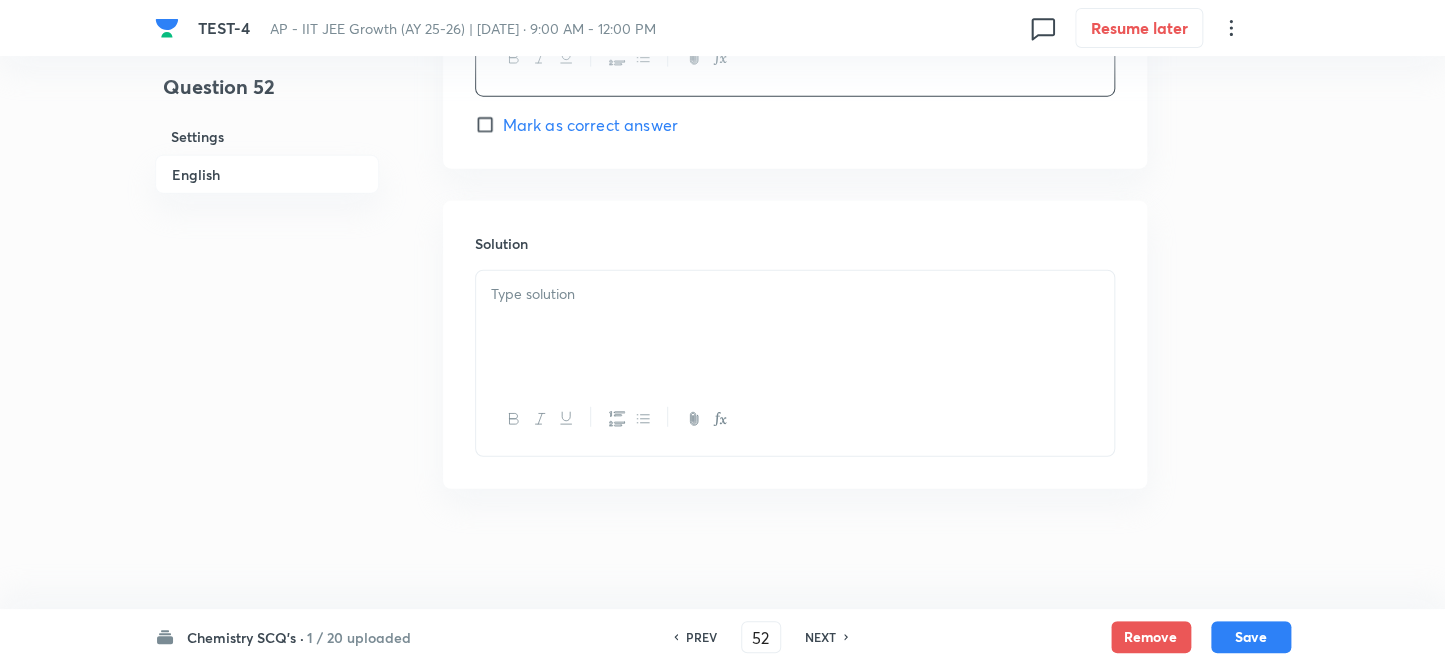 click at bounding box center [795, 327] 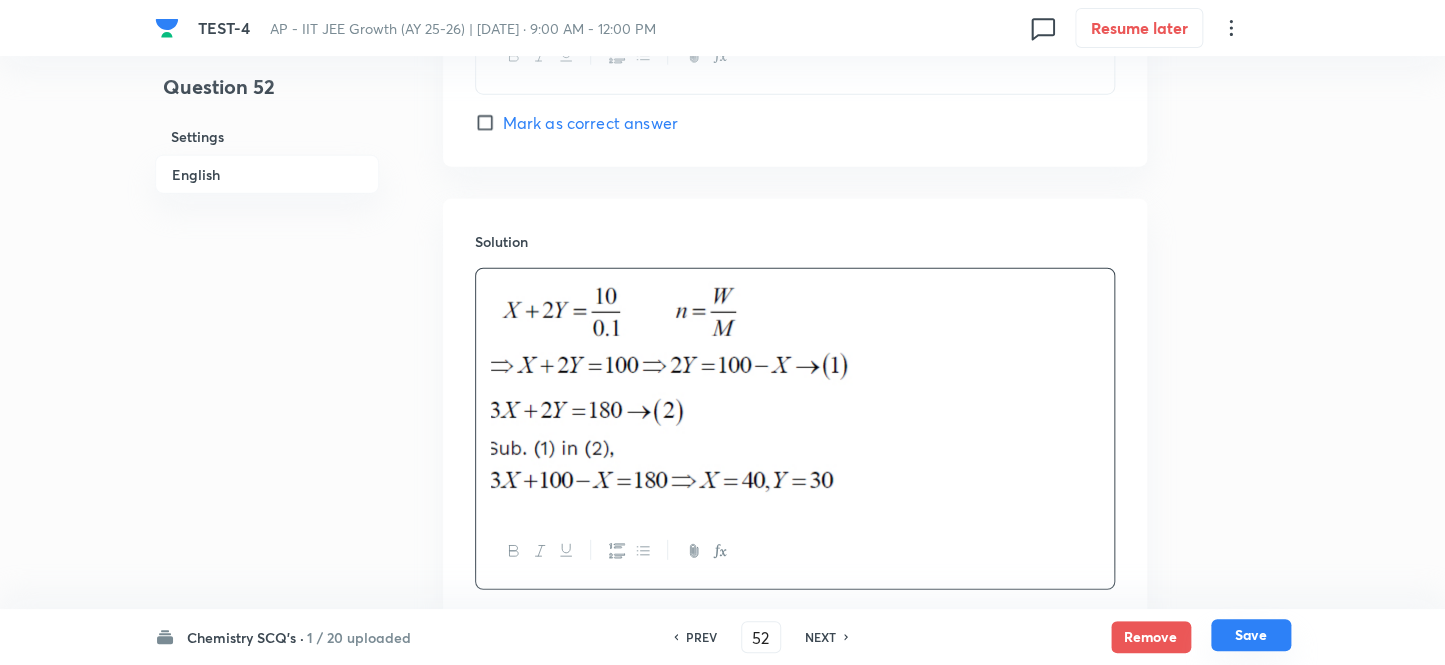 click on "Save" at bounding box center [1251, 635] 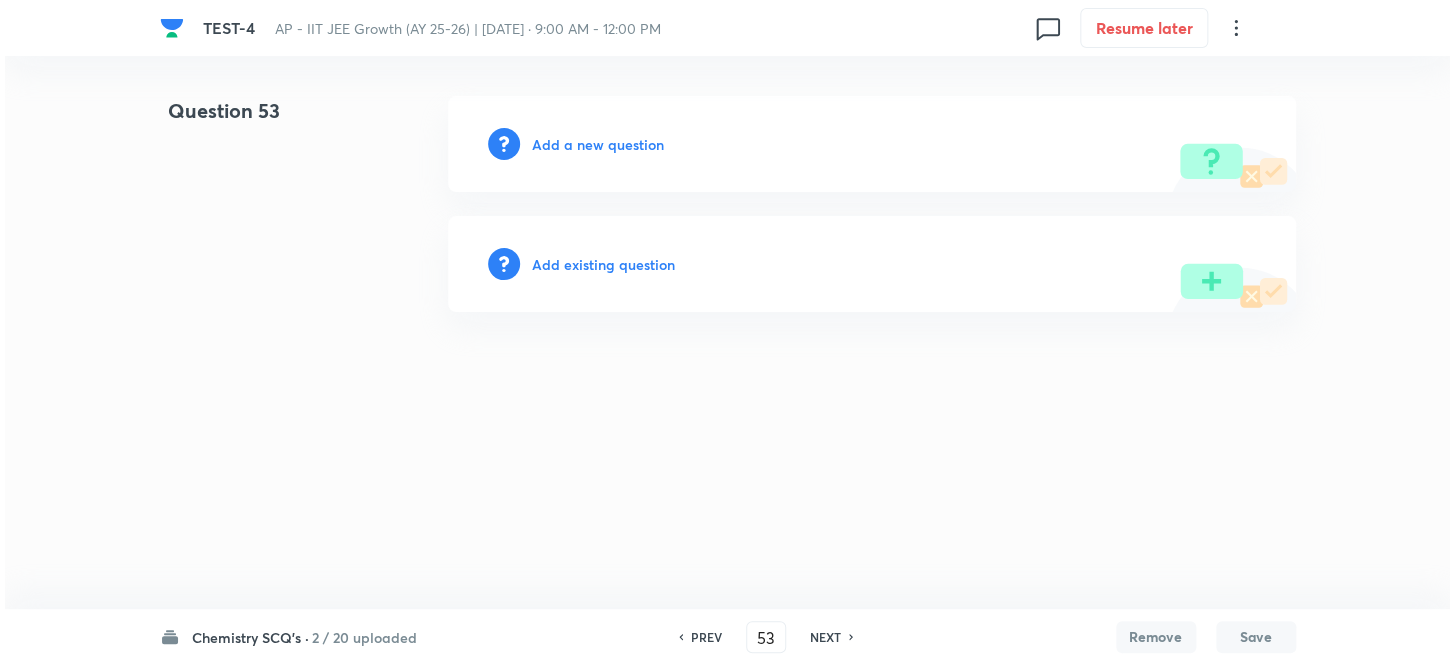 scroll, scrollTop: 0, scrollLeft: 0, axis: both 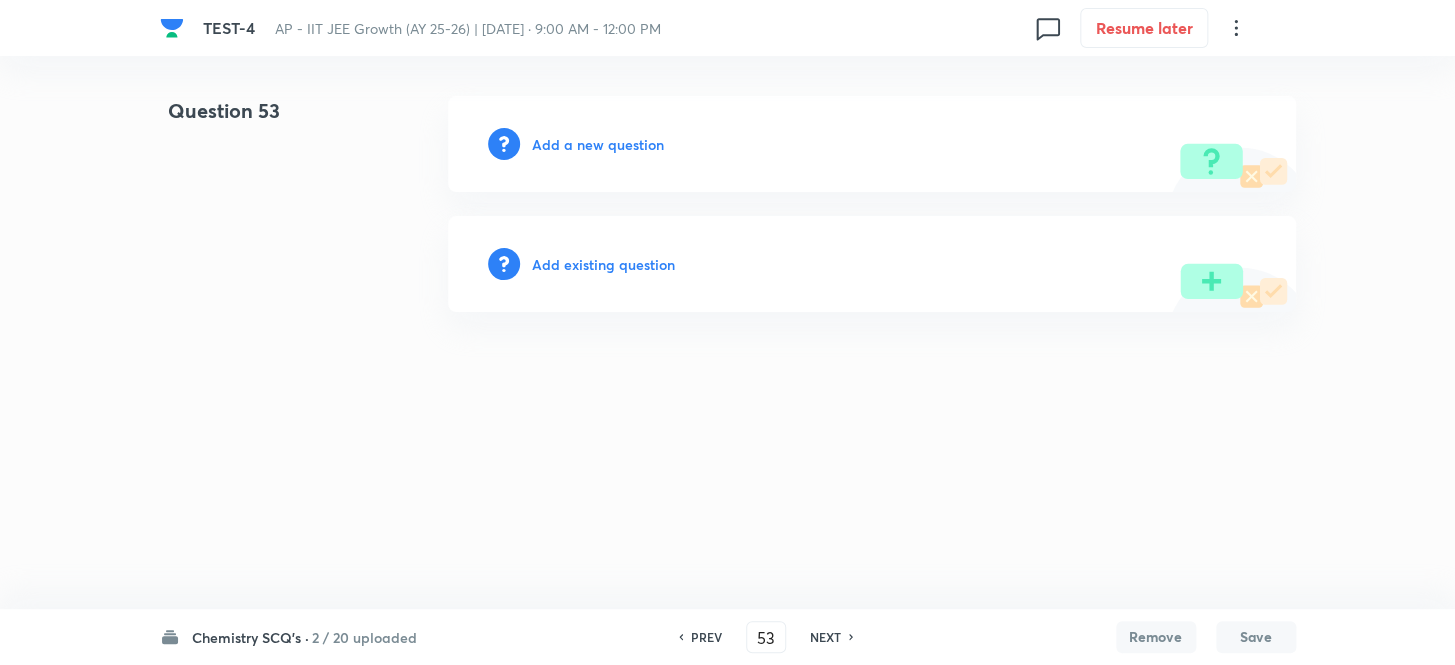 click on "Add a new question" at bounding box center (598, 144) 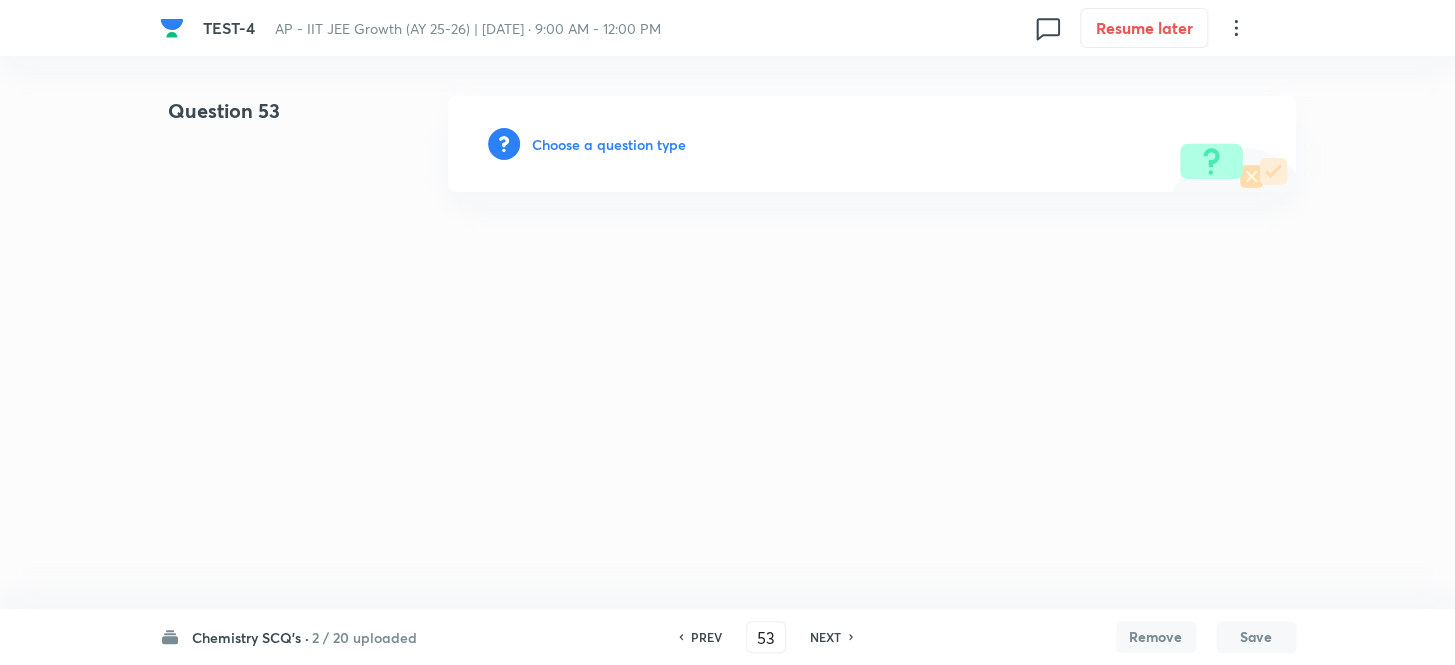 click on "Choose a question type" at bounding box center [609, 144] 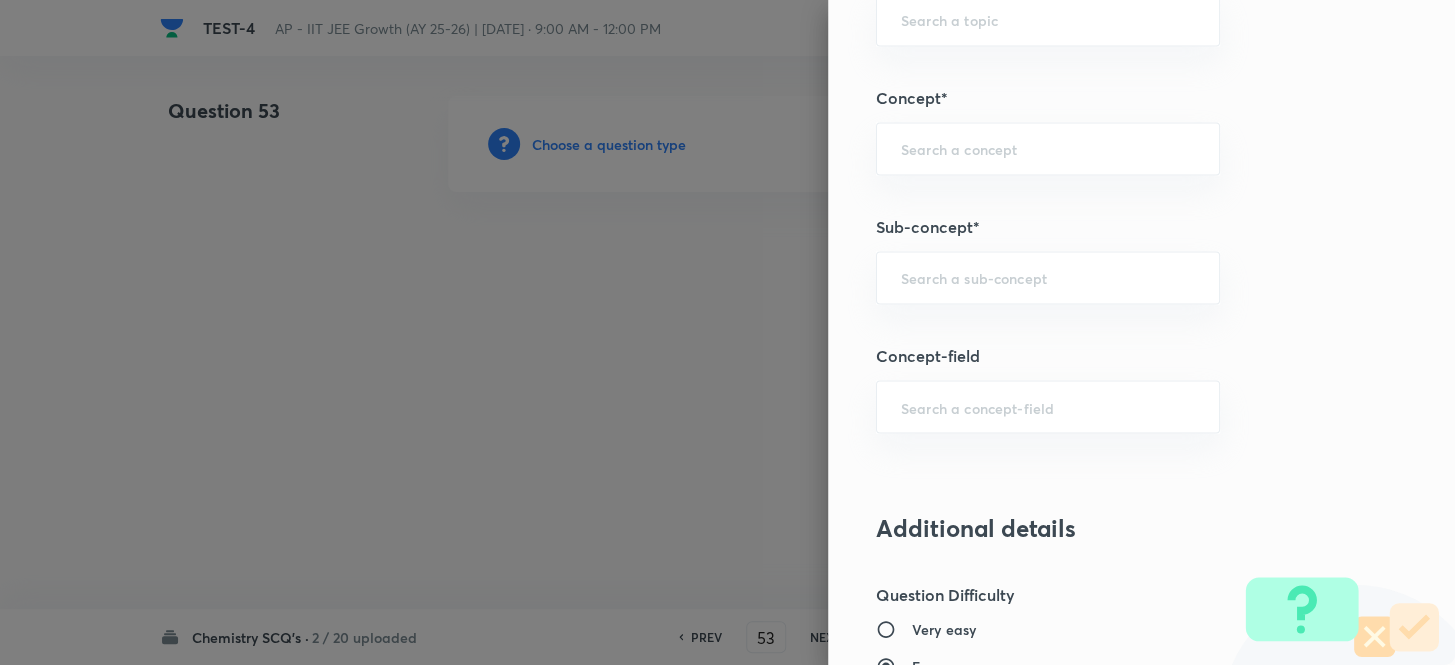 scroll, scrollTop: 1363, scrollLeft: 0, axis: vertical 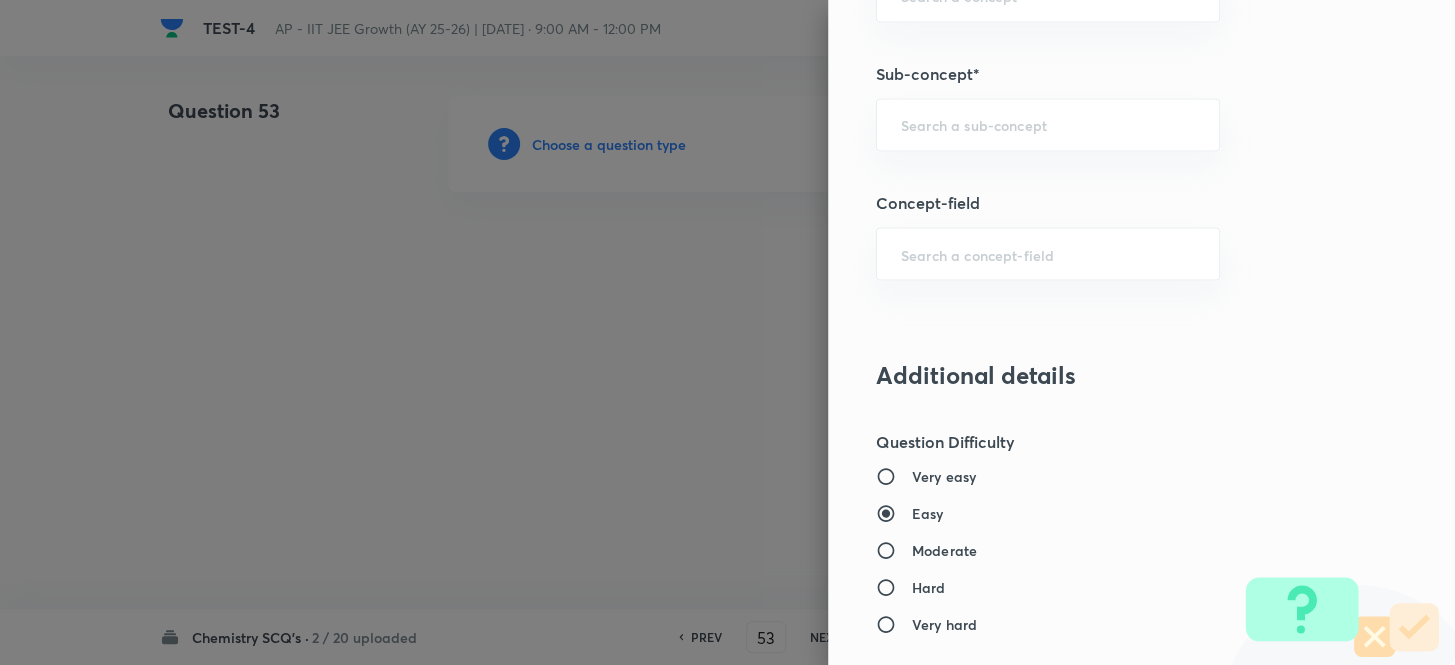 click on "Question settings Question type* Single choice correct Number of options* 2 3 4 5 Does this question have a passage?* Yes No Positive mark 4 ​ Negative Marks (Don’t add negative sign) 1 ​ Grant bonus marks for this question?* Yes No Syllabus Topic group* ​ Topic* ​ Concept* ​ Sub-concept* ​ Concept-field ​ Additional details Question Difficulty Very easy Easy Moderate Hard Very hard Question is based on Fact Numerical Concept Previous year question Yes No Does this question have equation? Yes No Verification status Is the question verified? *Select 'yes' only if a question is verified Yes No Save" at bounding box center [1141, 332] 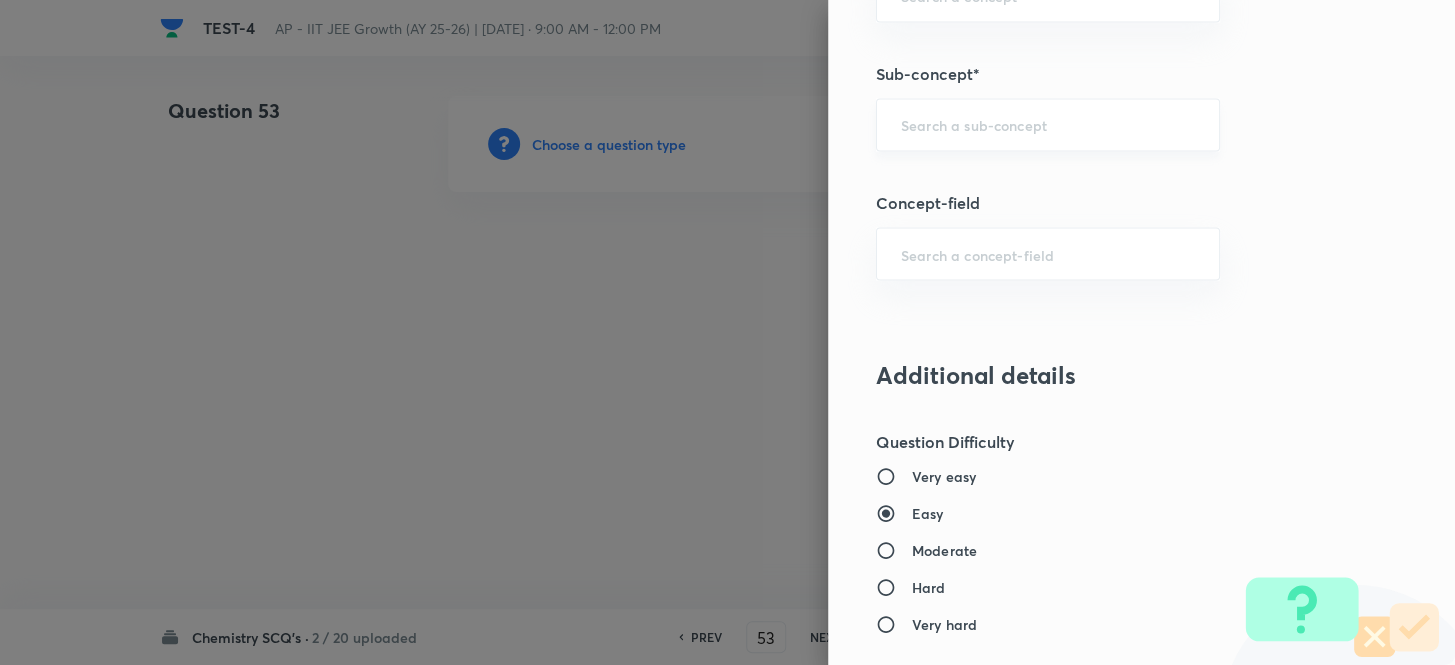 click at bounding box center (1048, 124) 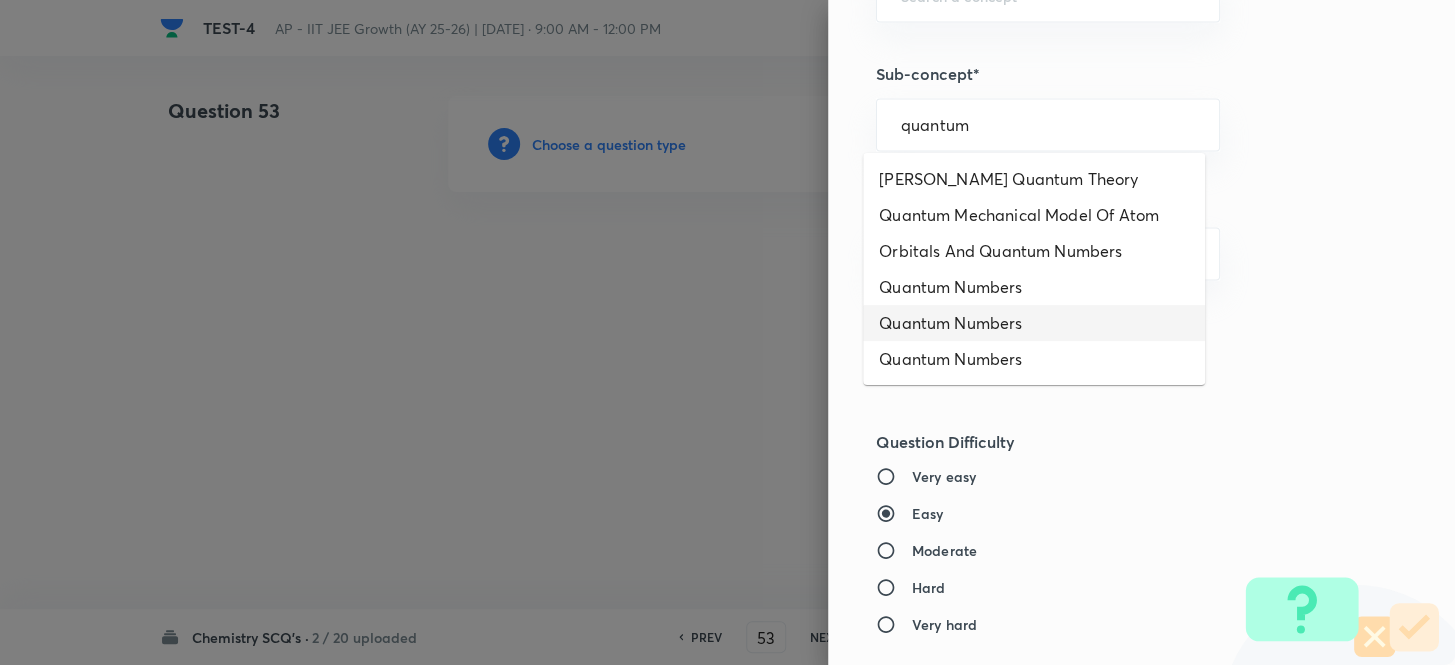 click on "Quantum Numbers" at bounding box center (1034, 323) 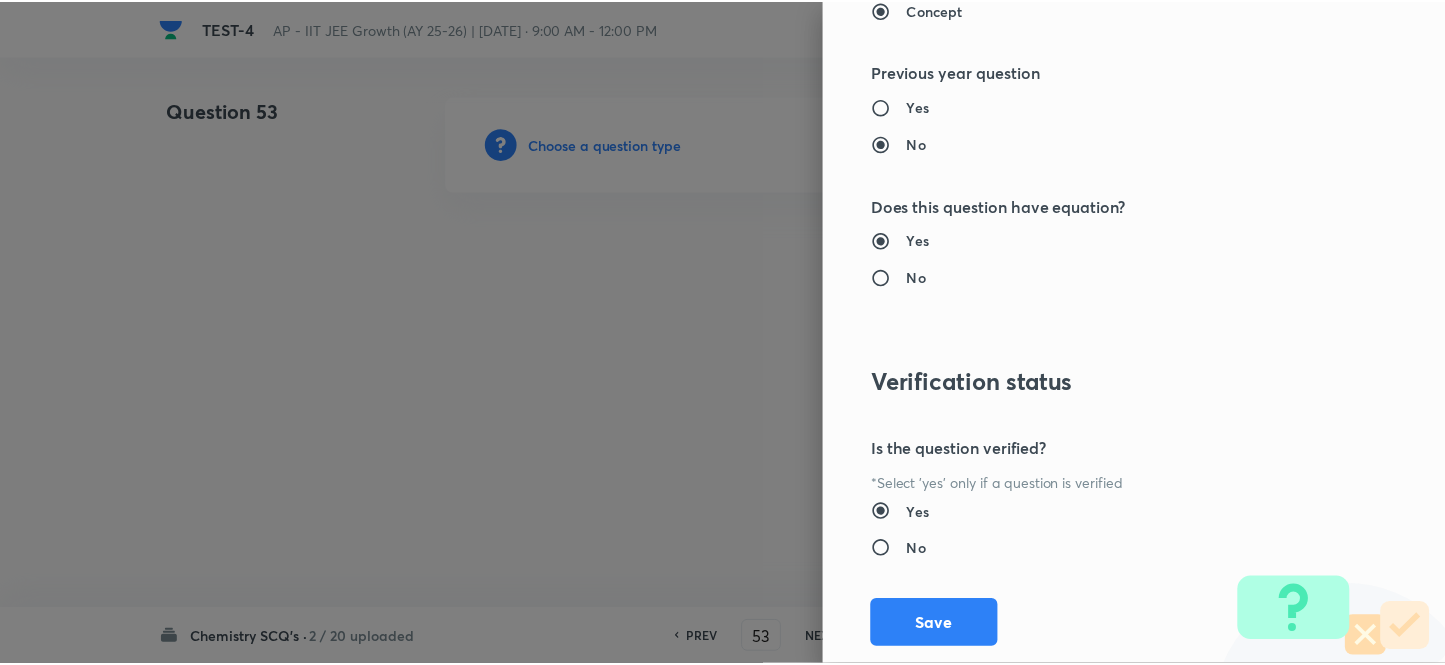 scroll, scrollTop: 2193, scrollLeft: 0, axis: vertical 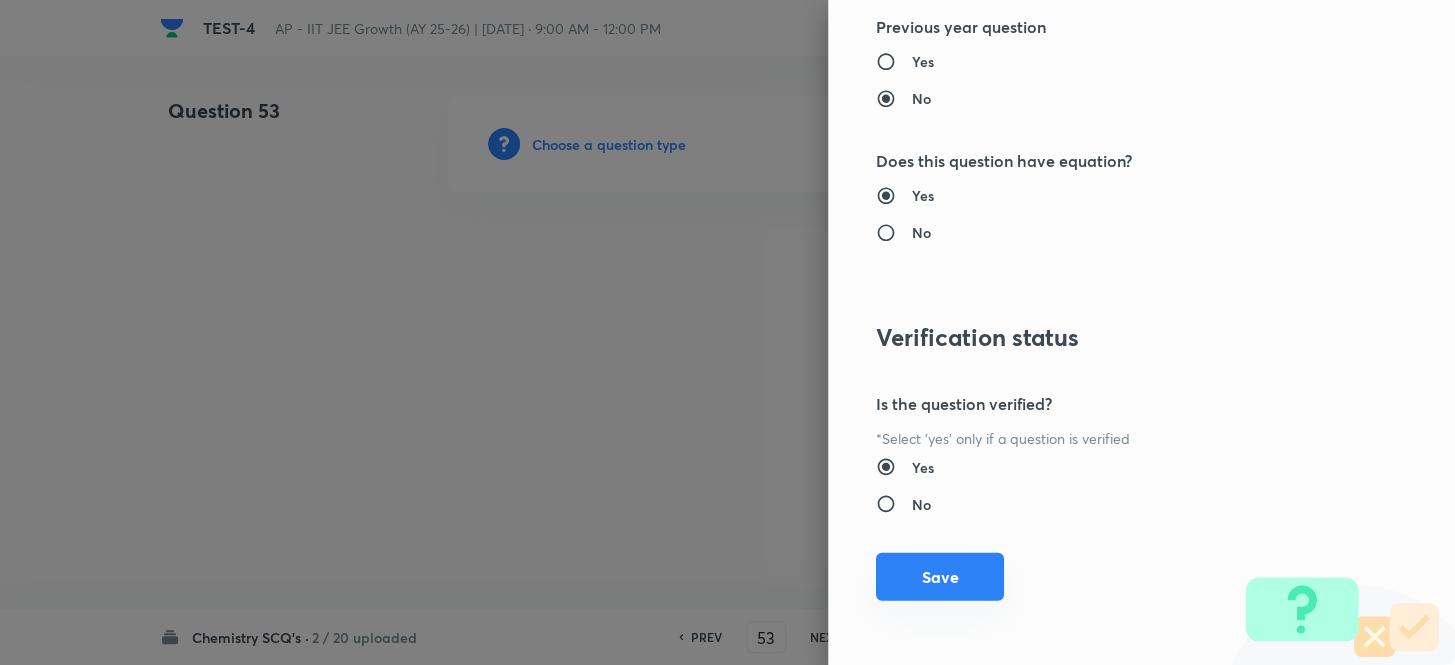 click on "Save" at bounding box center [940, 577] 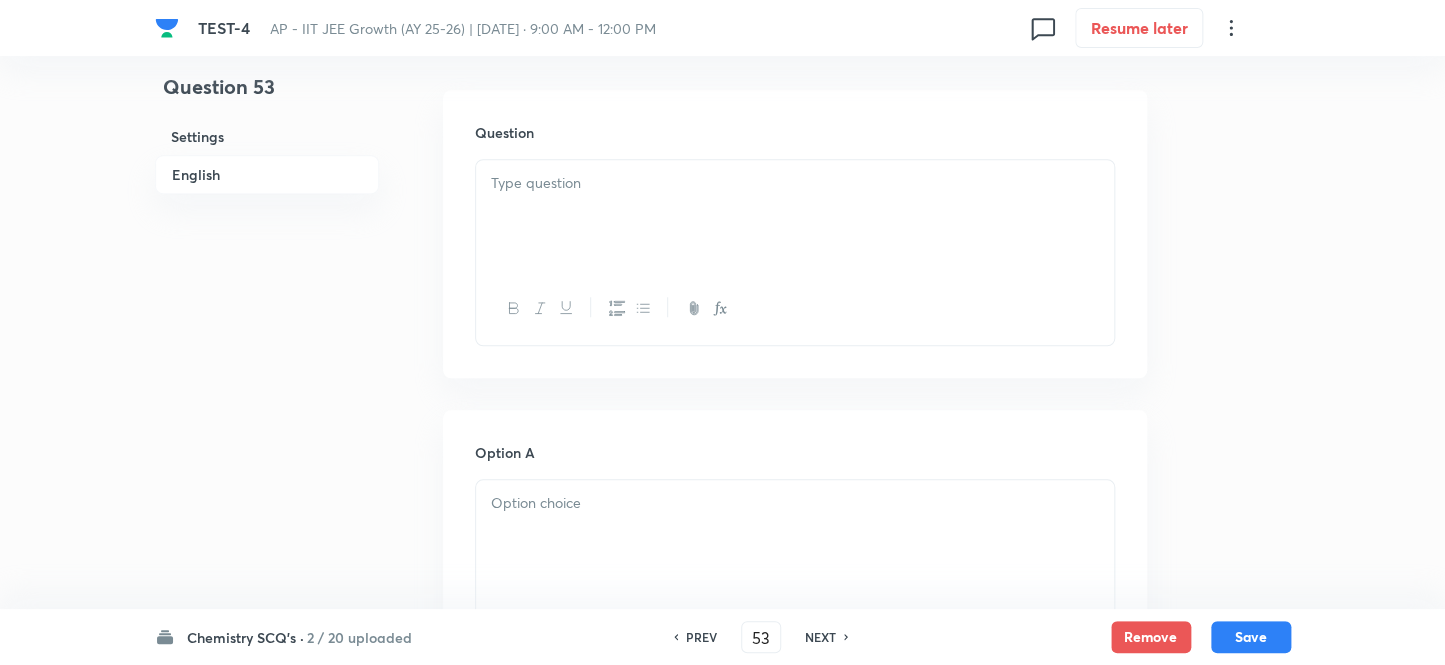 scroll, scrollTop: 636, scrollLeft: 0, axis: vertical 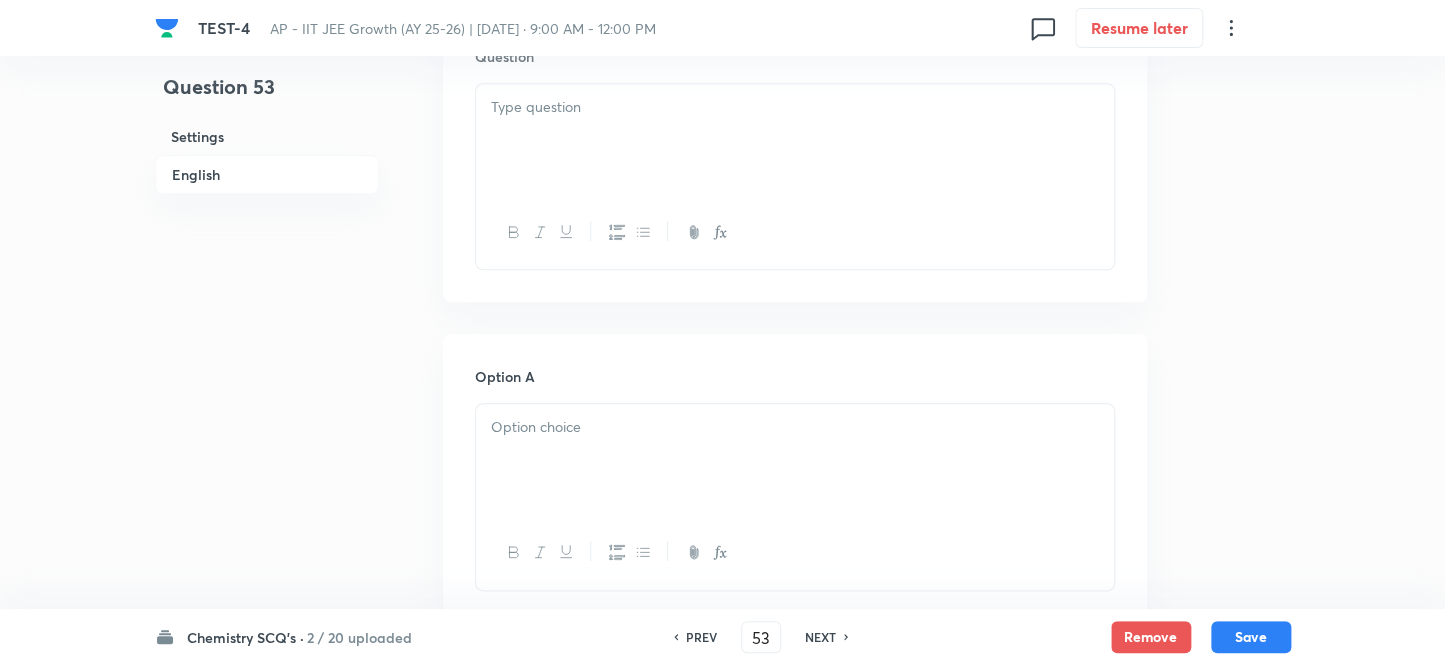 click at bounding box center [795, 140] 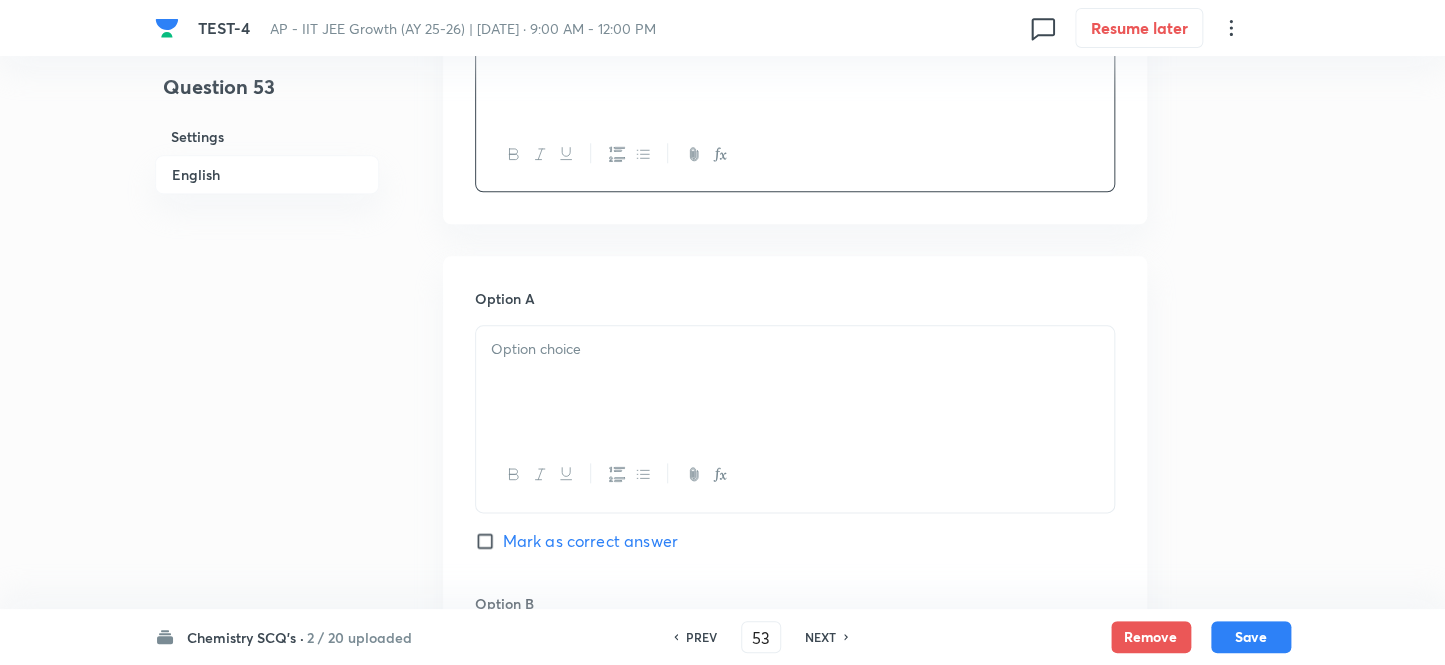 scroll, scrollTop: 818, scrollLeft: 0, axis: vertical 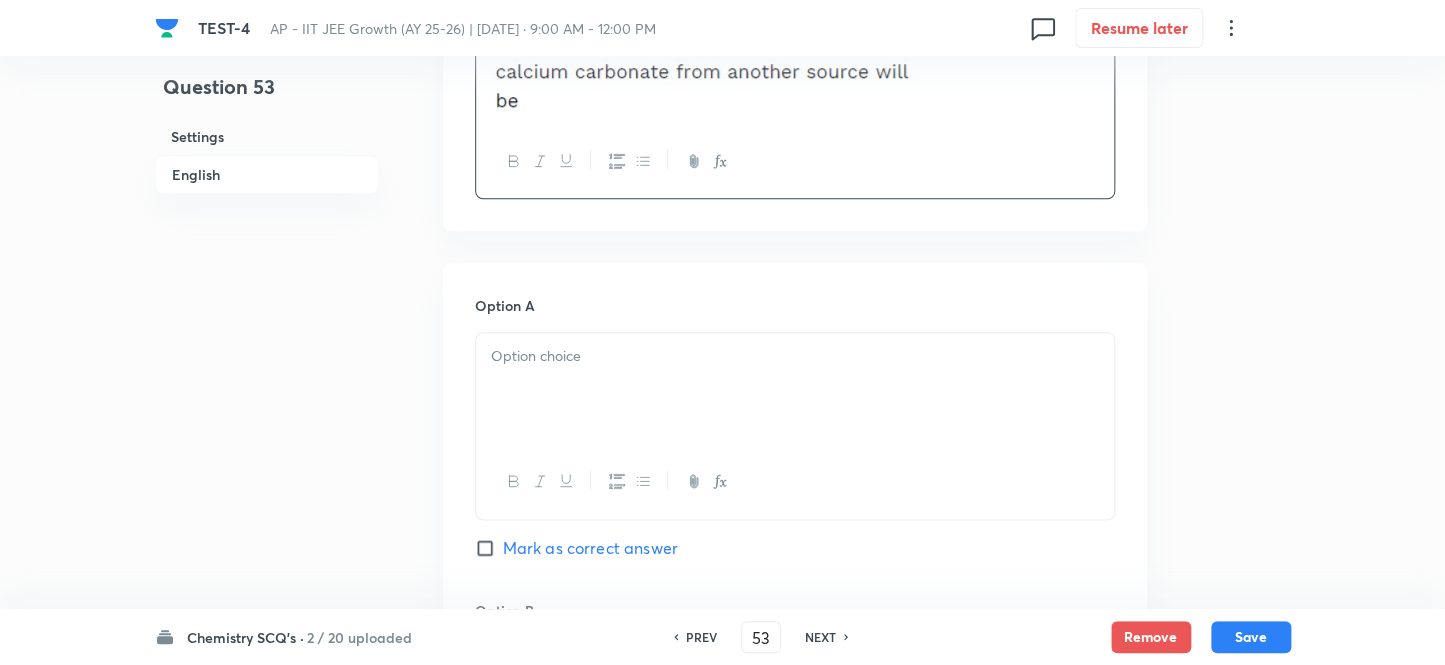 click at bounding box center [795, 356] 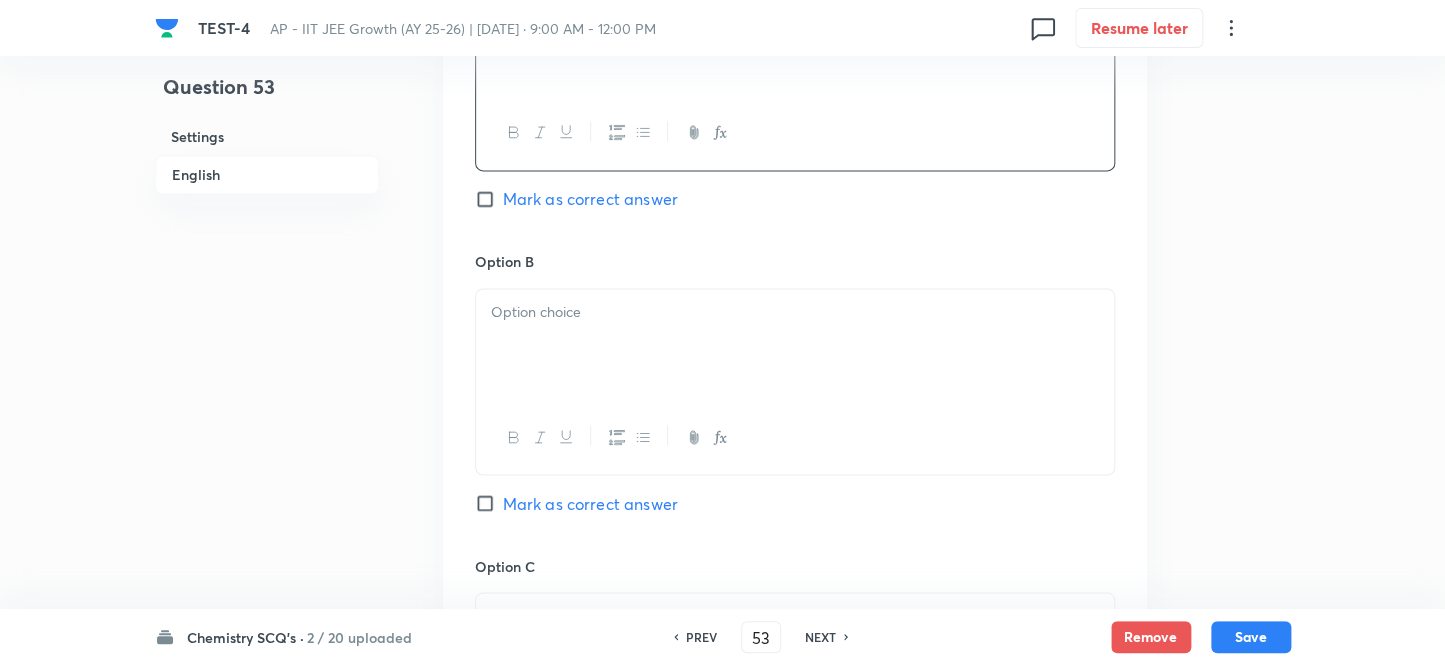 scroll, scrollTop: 1181, scrollLeft: 0, axis: vertical 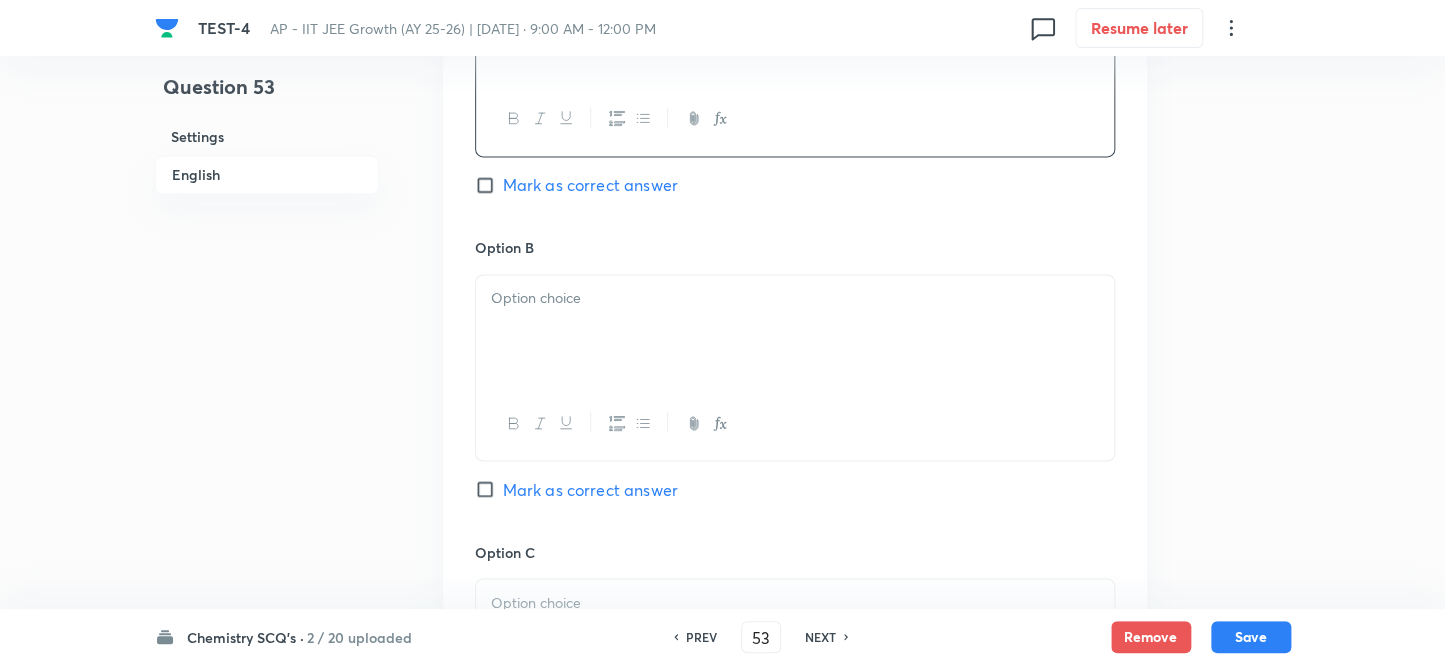 click at bounding box center (795, 331) 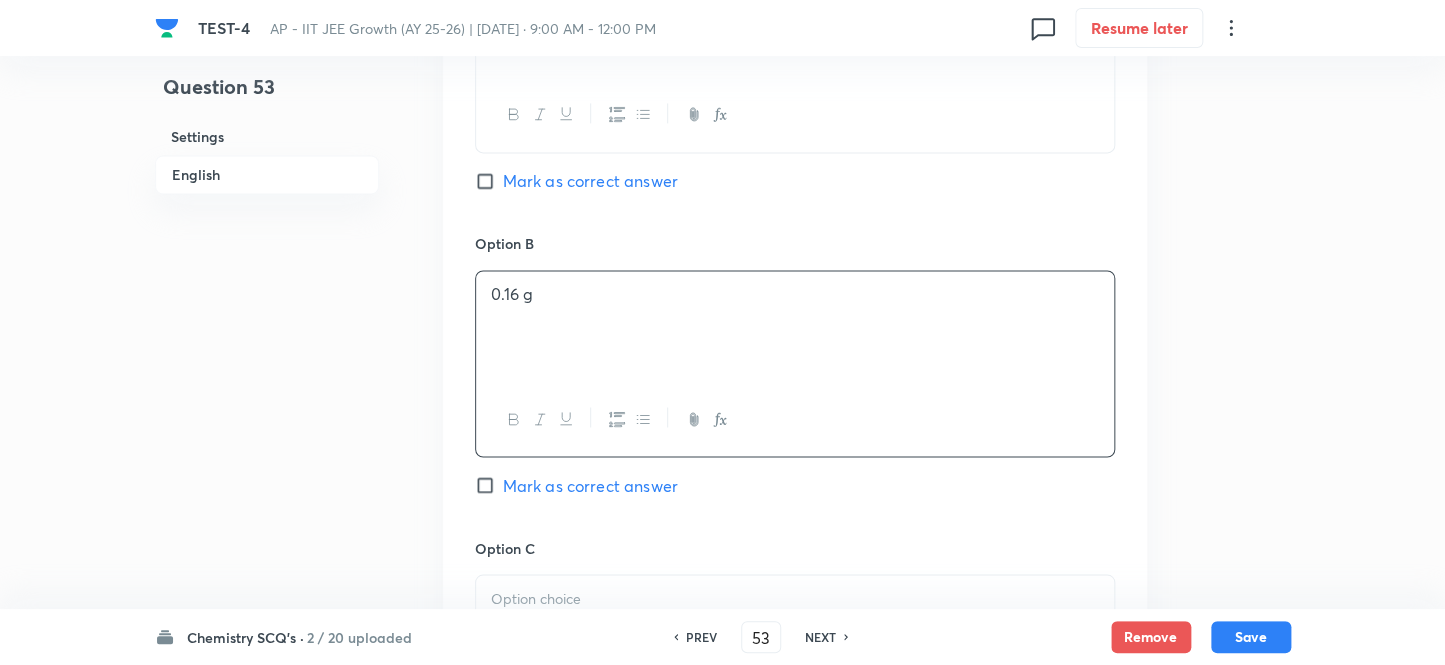 scroll, scrollTop: 1454, scrollLeft: 0, axis: vertical 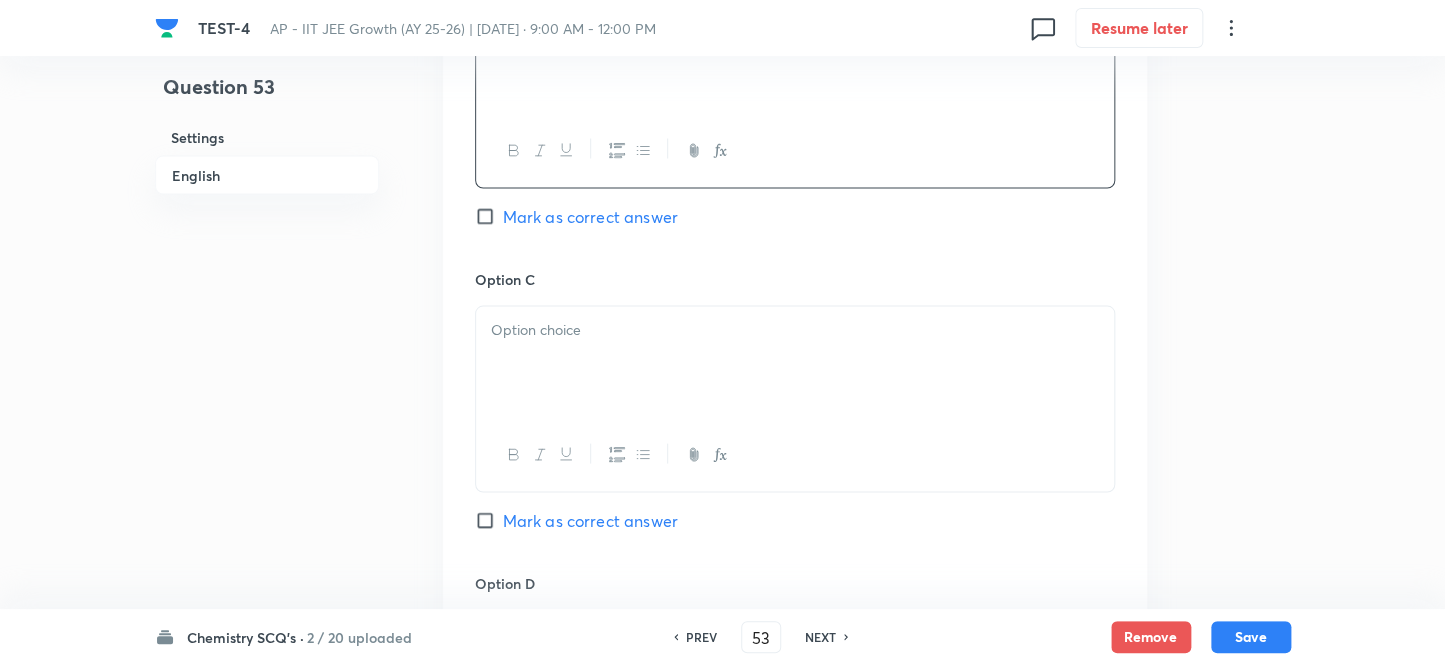 click at bounding box center (795, 362) 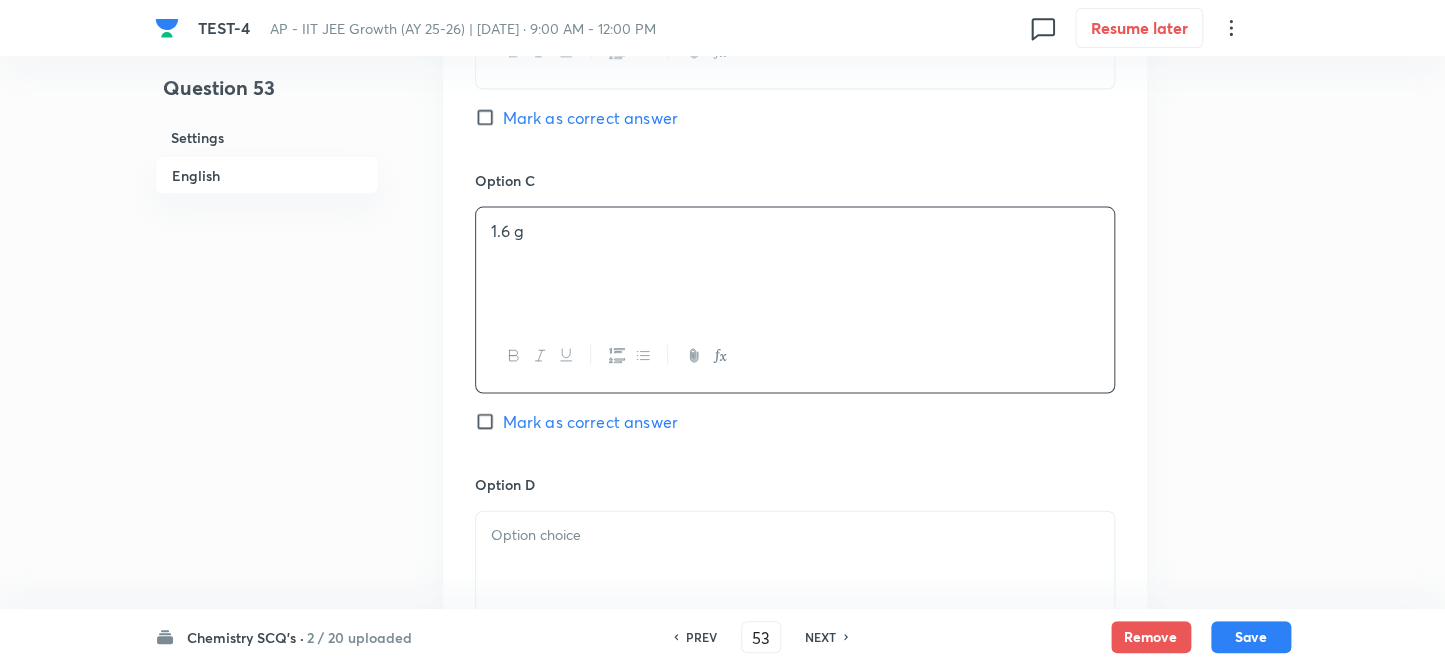 scroll, scrollTop: 1727, scrollLeft: 0, axis: vertical 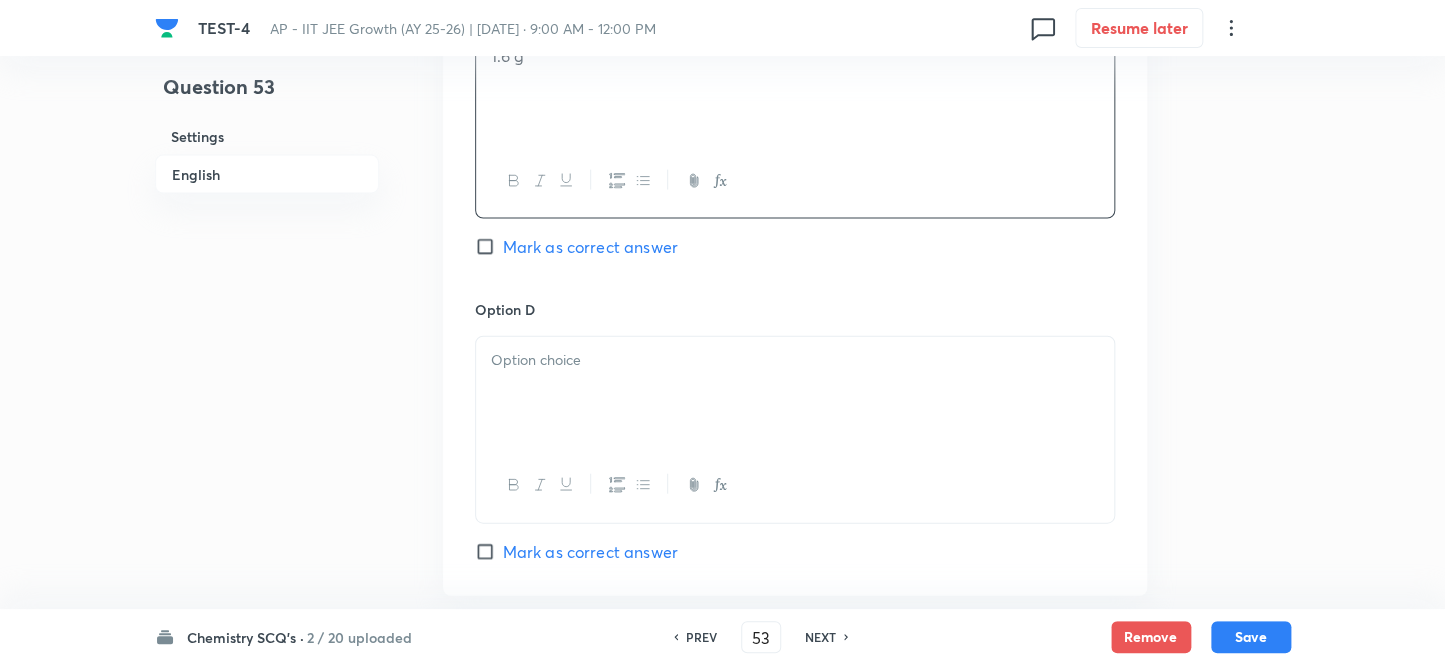click at bounding box center (795, 393) 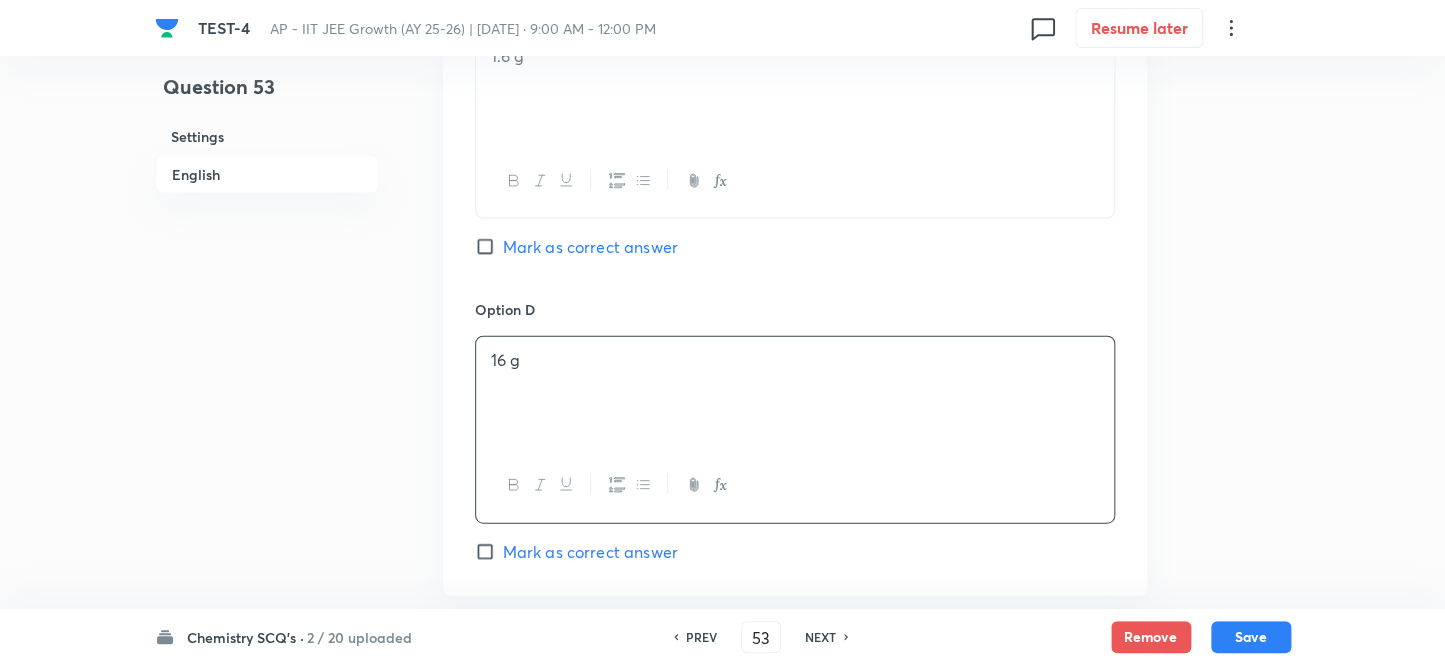 click on "Mark as correct answer" at bounding box center [489, 247] 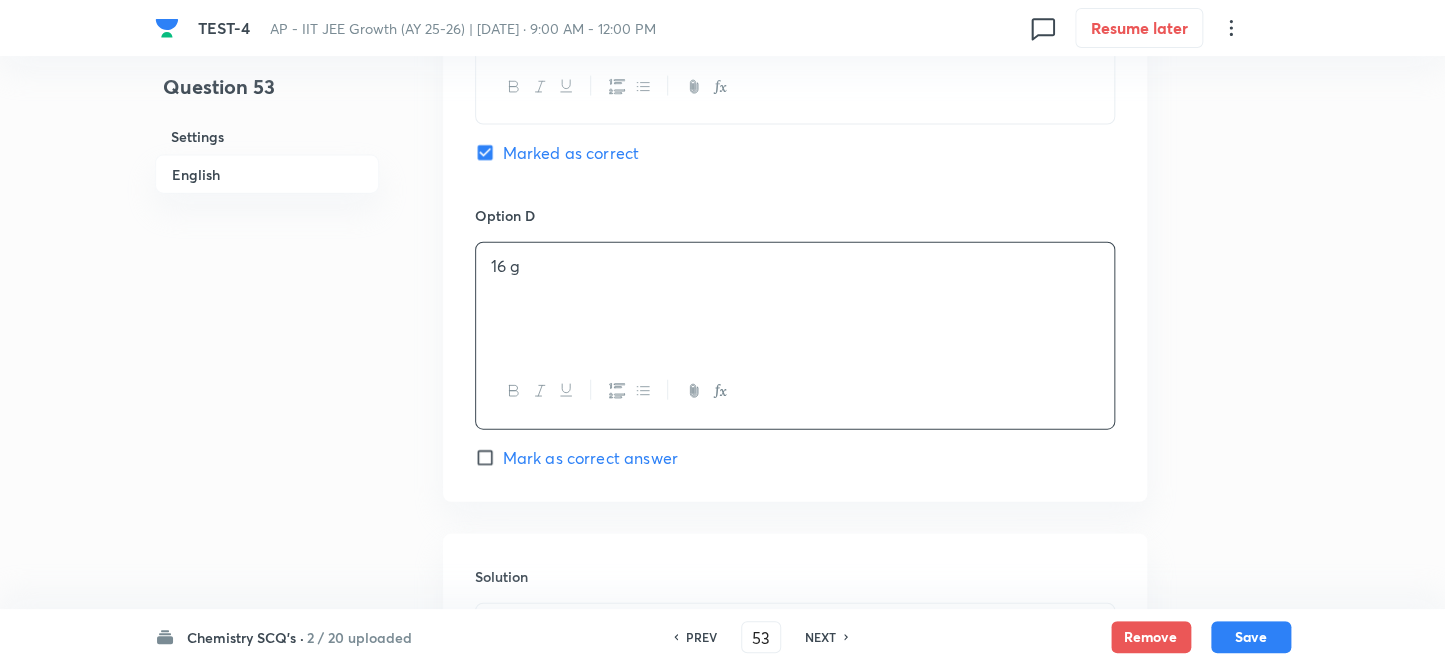 scroll, scrollTop: 2000, scrollLeft: 0, axis: vertical 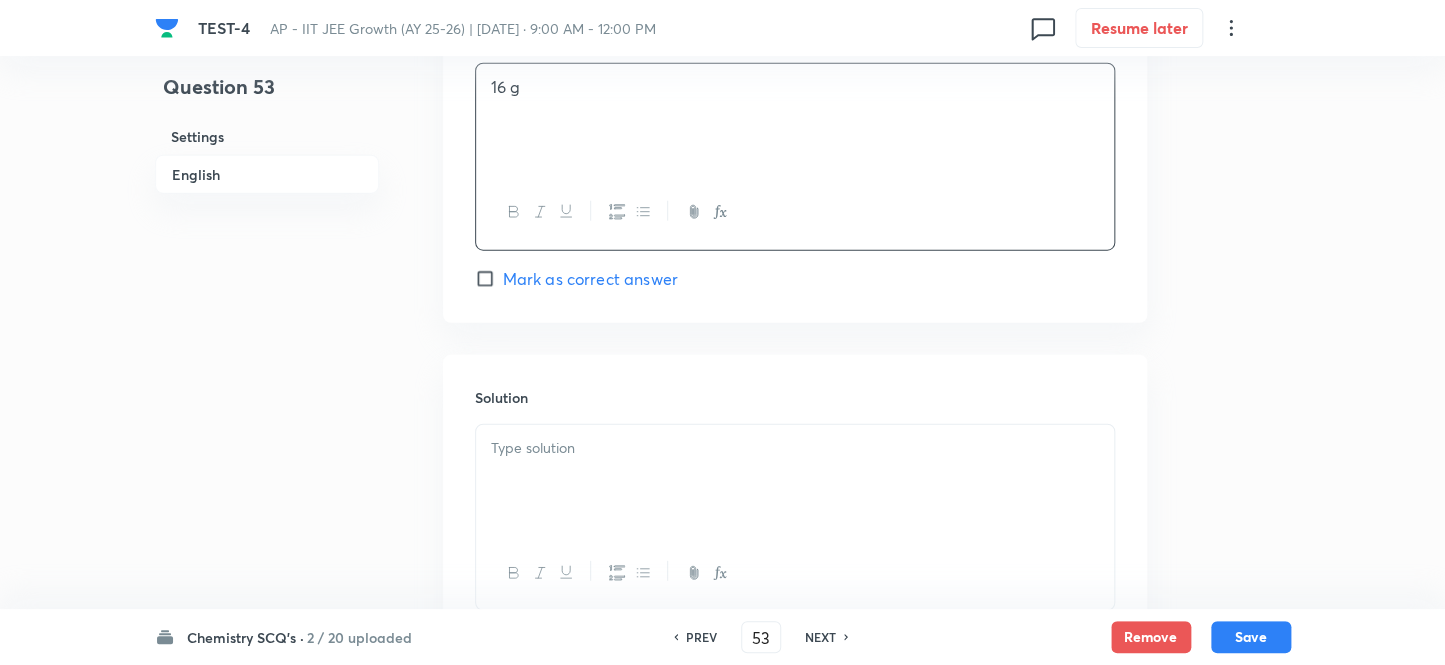 click at bounding box center [795, 448] 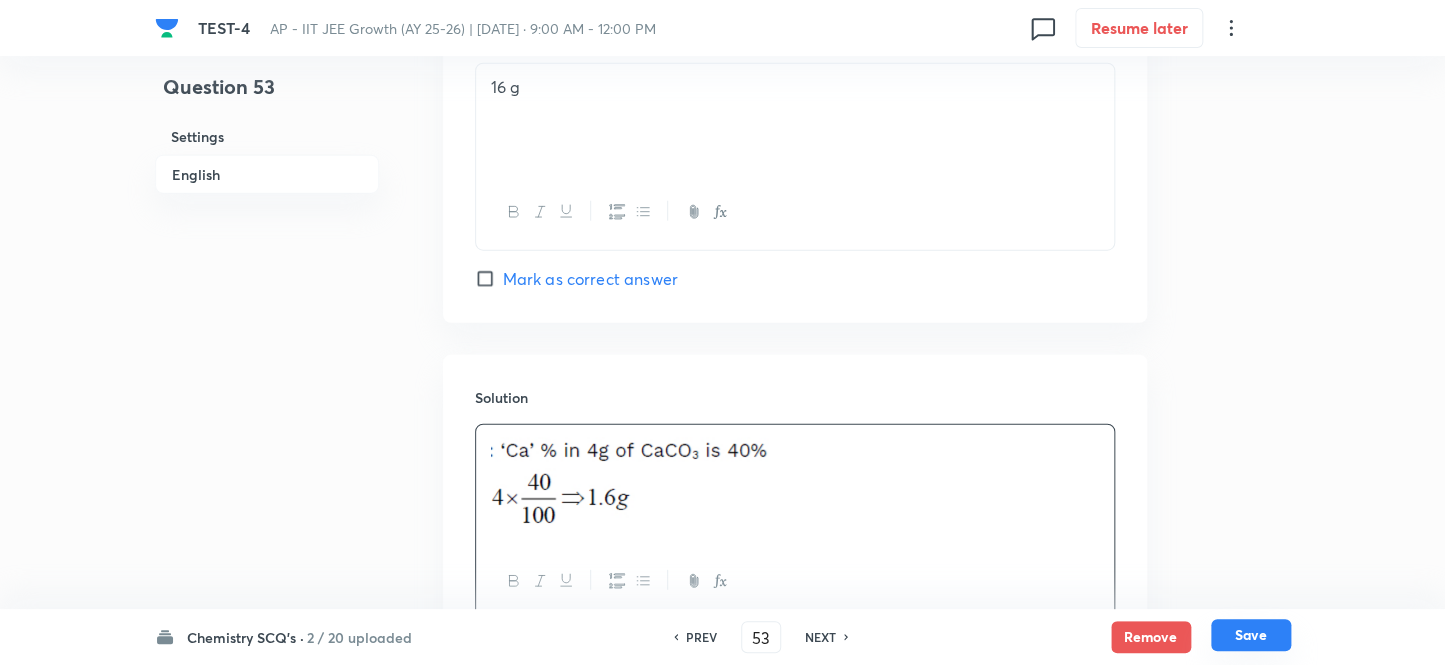 click on "Save" at bounding box center (1251, 635) 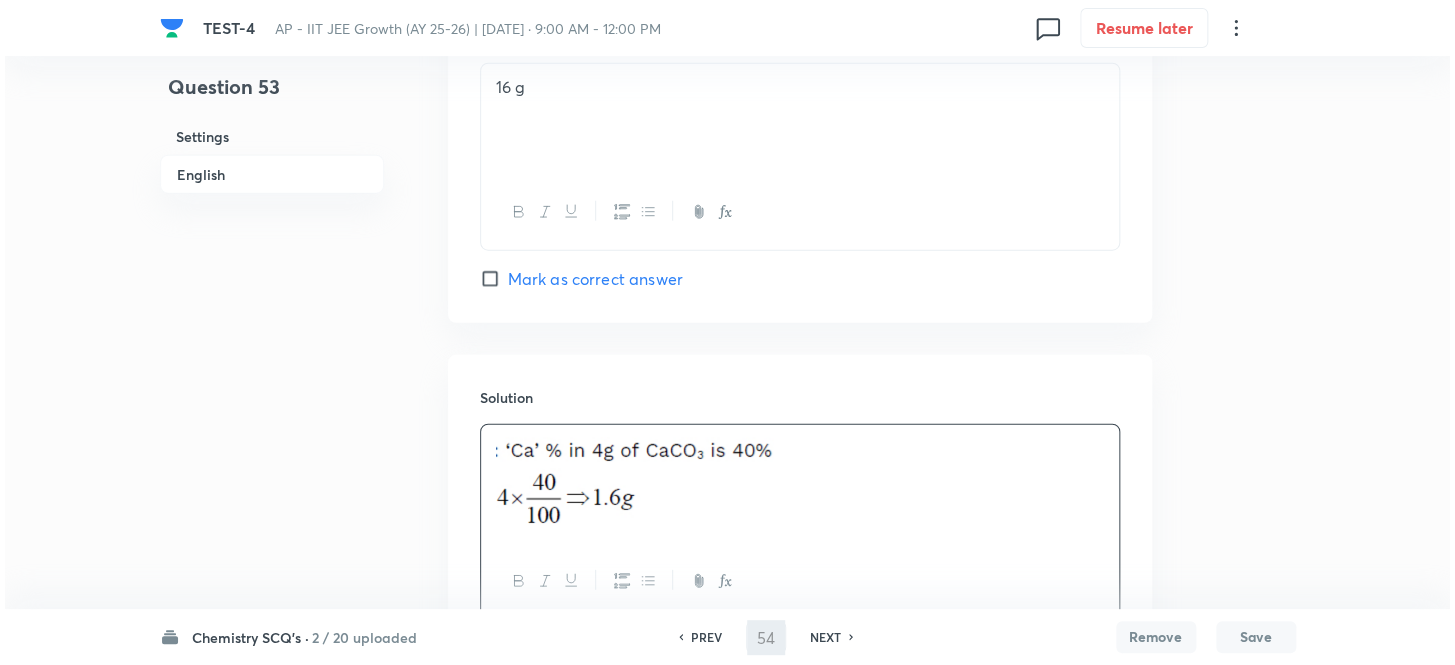 scroll, scrollTop: 0, scrollLeft: 0, axis: both 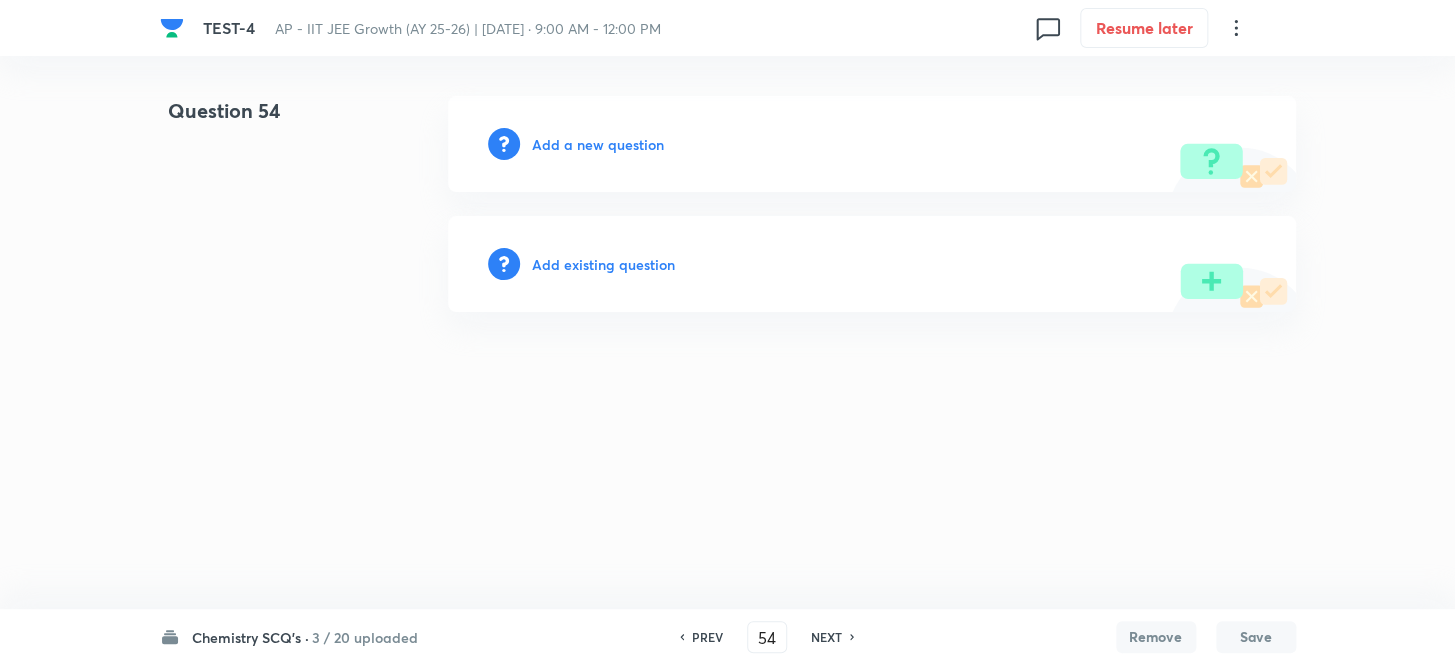 click on "Add a new question" at bounding box center [598, 144] 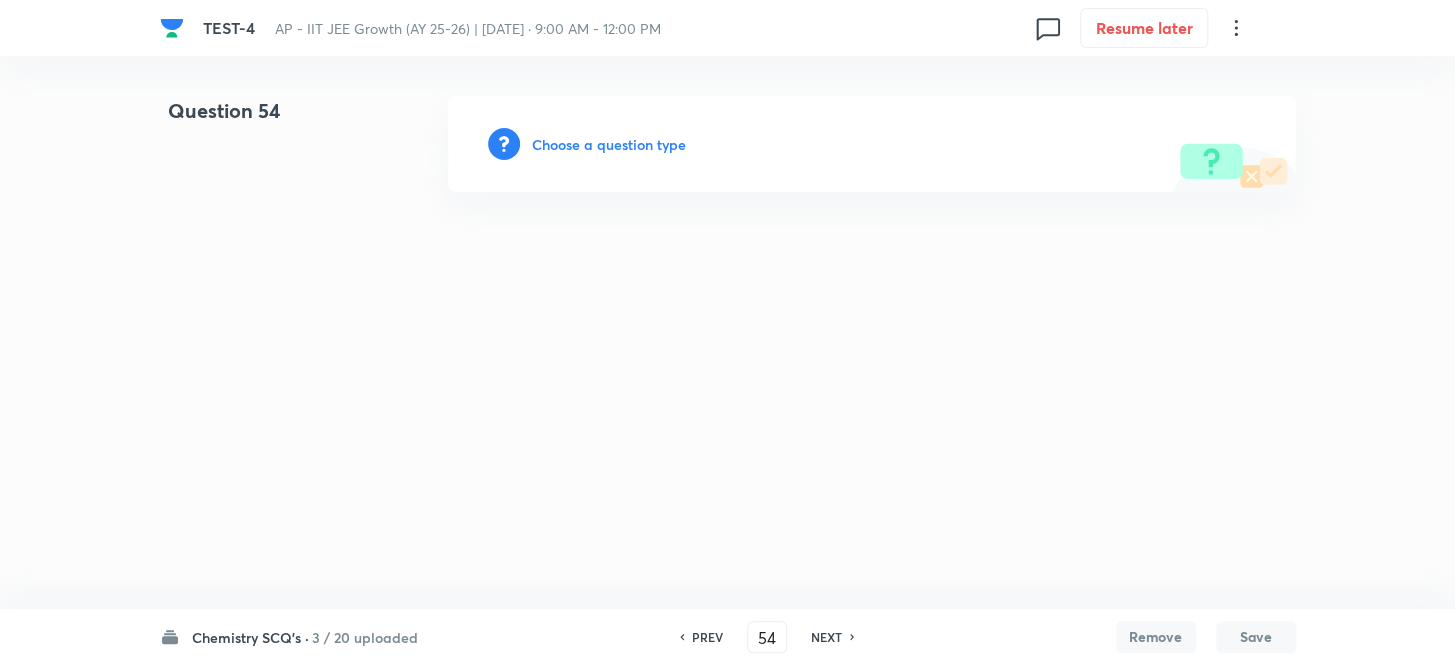 click on "Choose a question type" at bounding box center [609, 144] 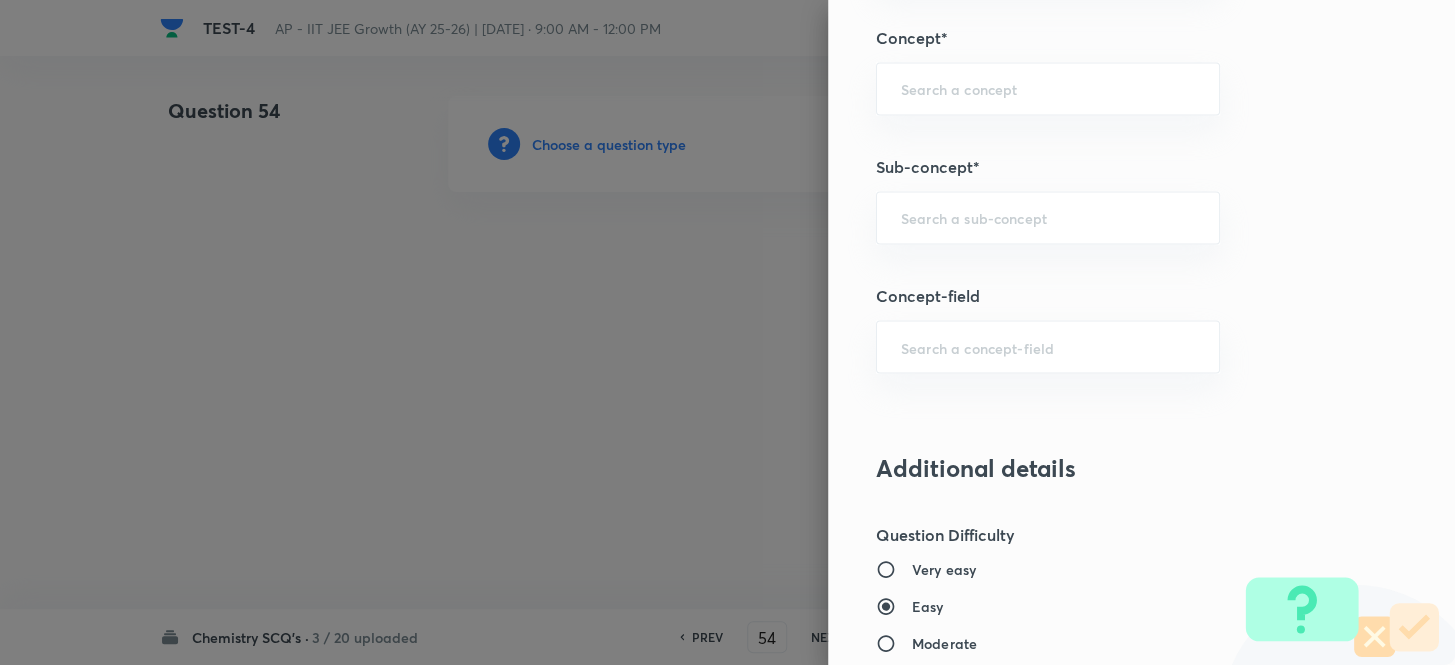 scroll, scrollTop: 1272, scrollLeft: 0, axis: vertical 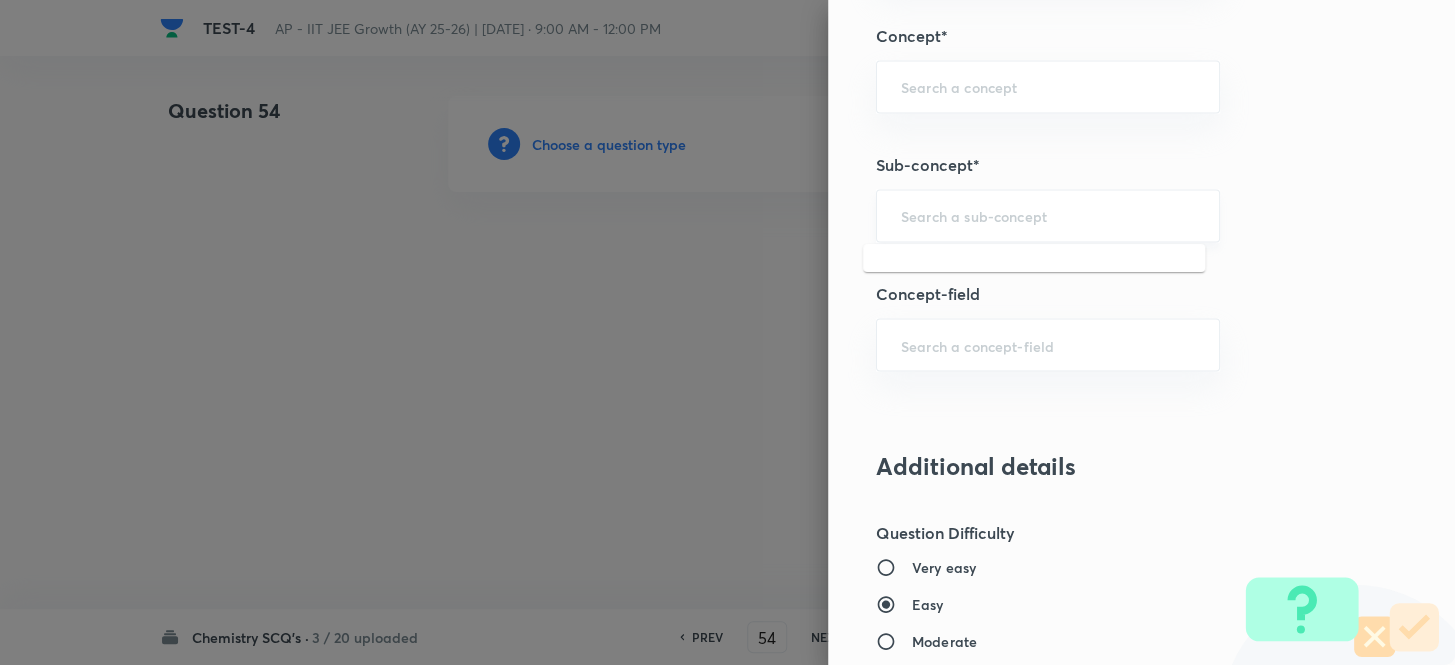 click at bounding box center (1048, 215) 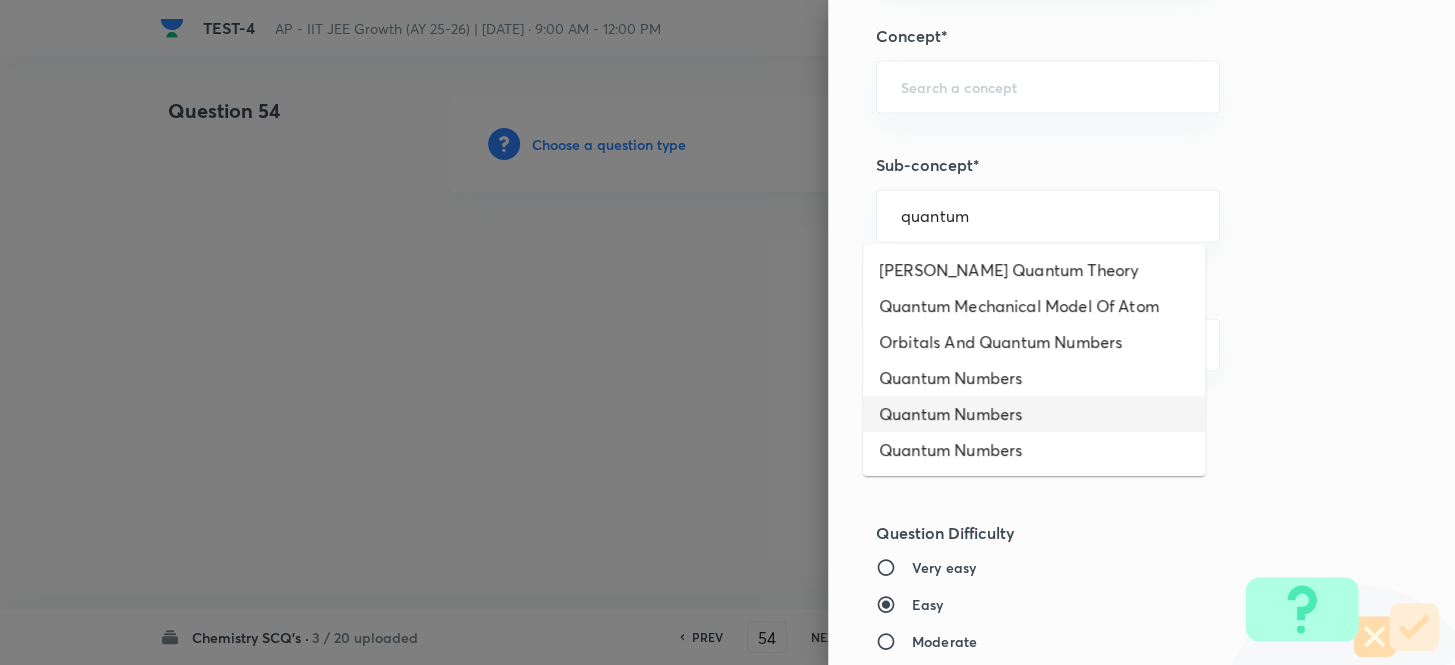click on "Quantum Numbers" at bounding box center (1034, 414) 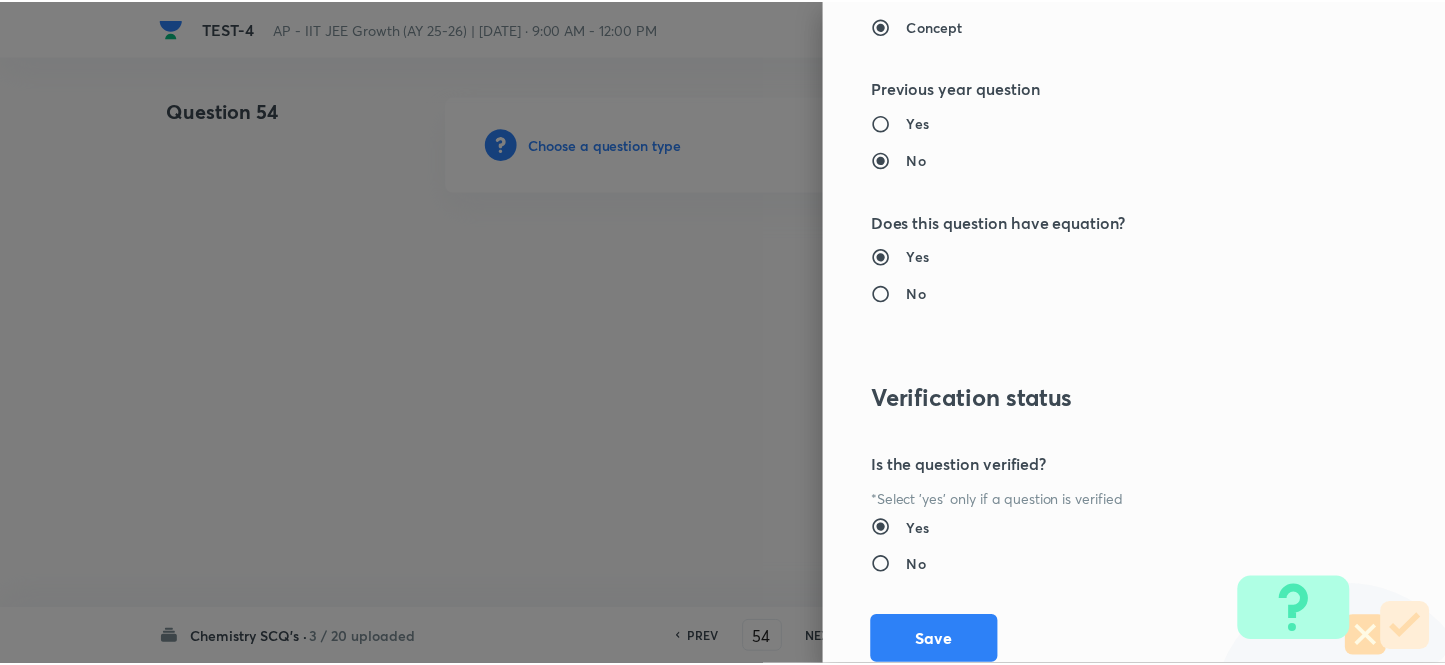 scroll, scrollTop: 2193, scrollLeft: 0, axis: vertical 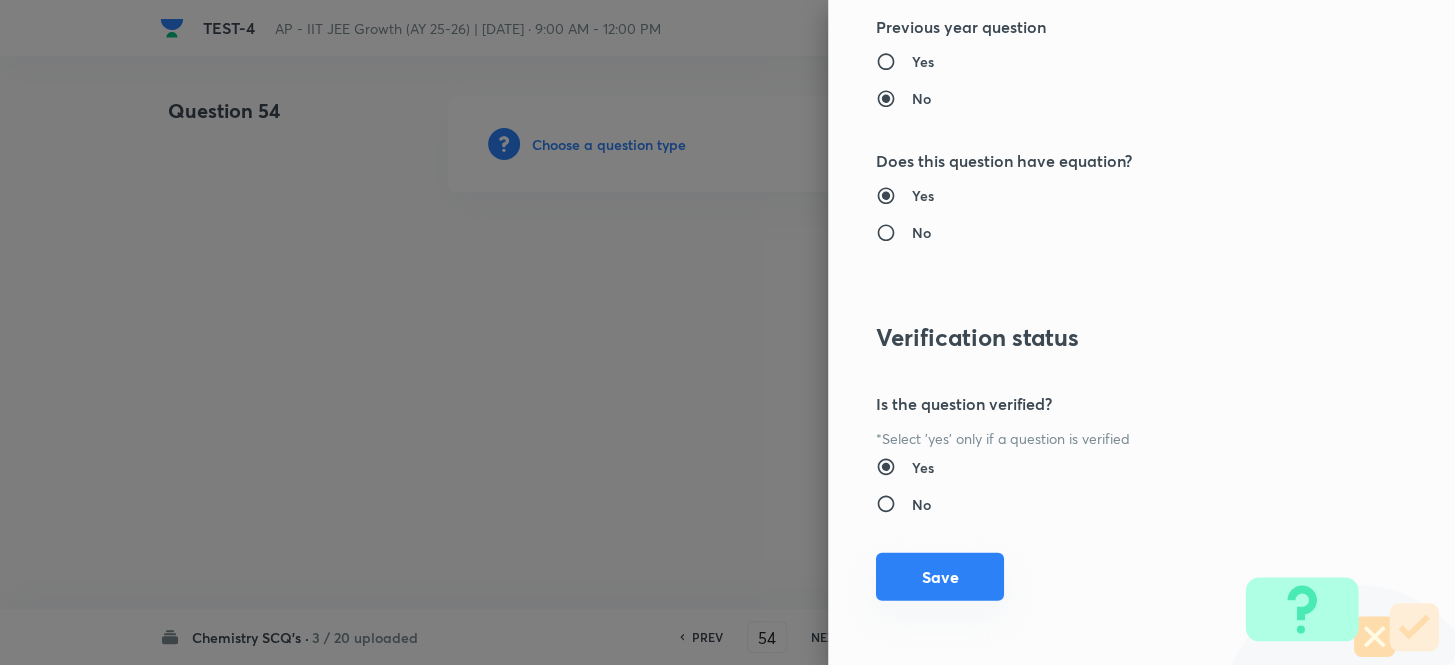 click on "Save" at bounding box center [940, 577] 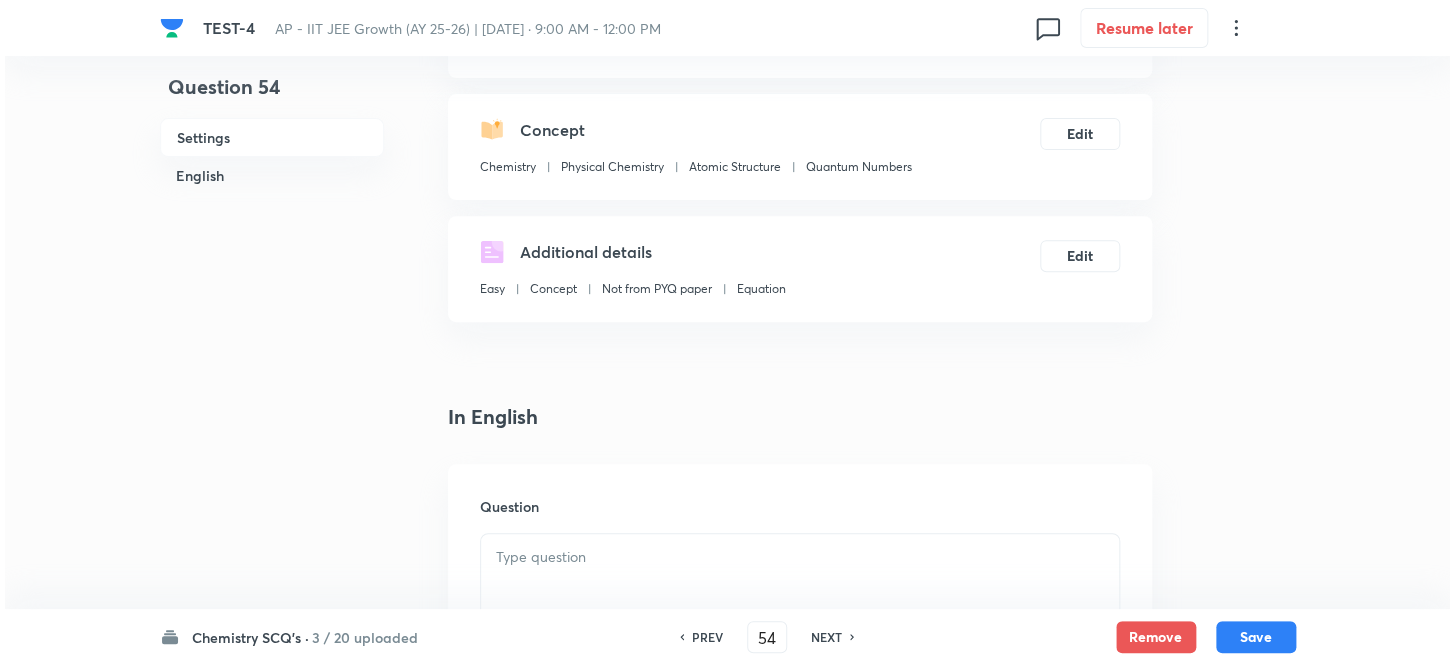 scroll, scrollTop: 363, scrollLeft: 0, axis: vertical 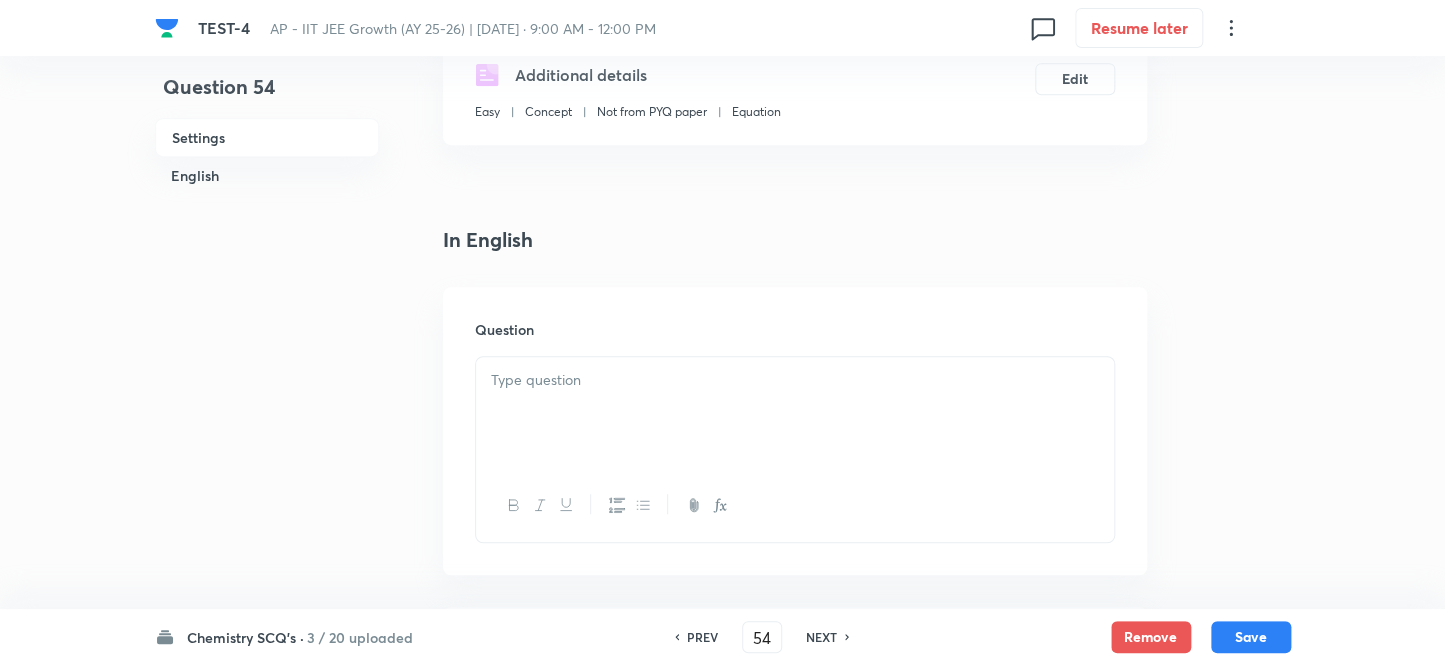 click at bounding box center (795, 380) 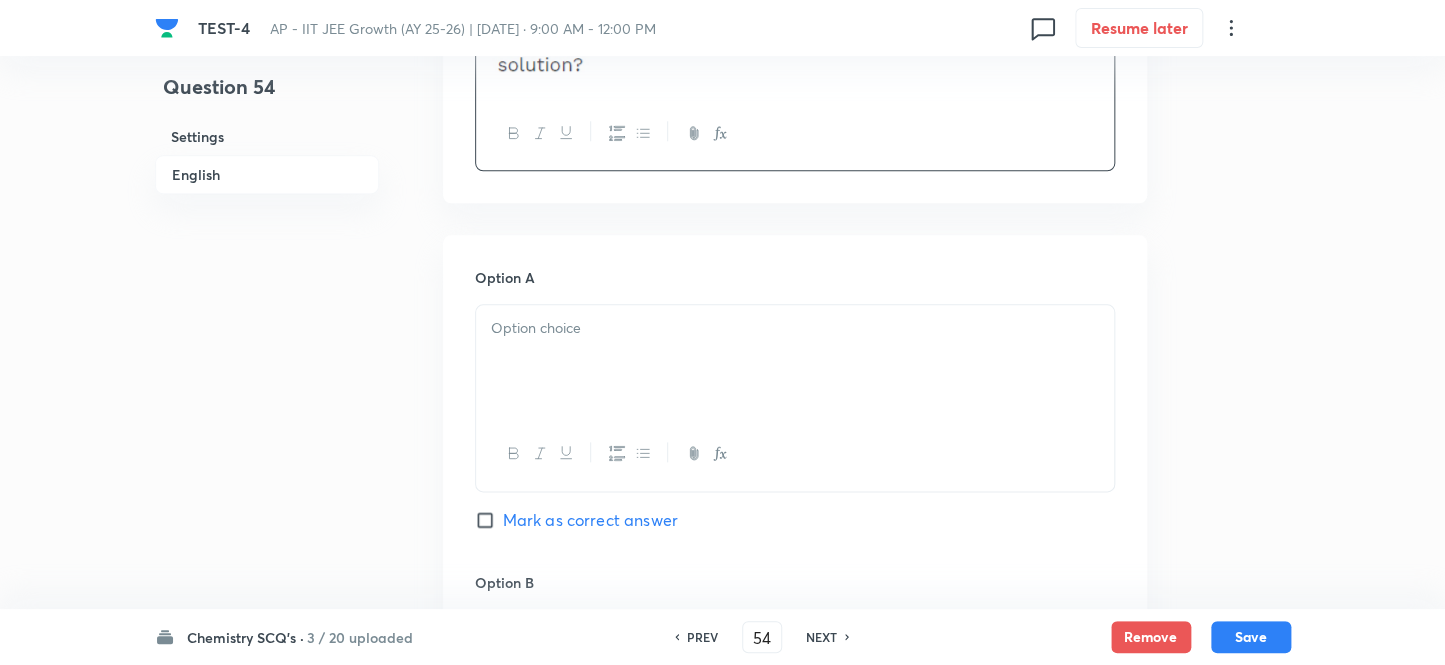 scroll, scrollTop: 909, scrollLeft: 0, axis: vertical 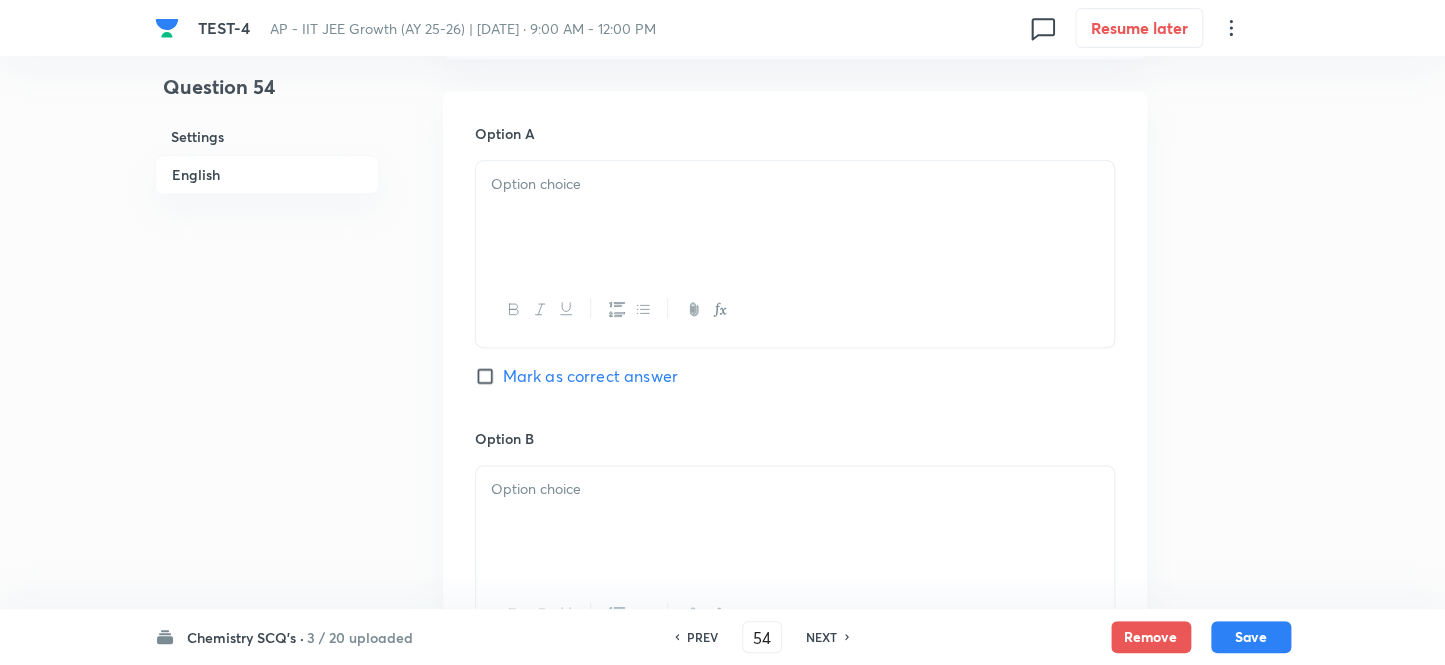 click at bounding box center [795, 217] 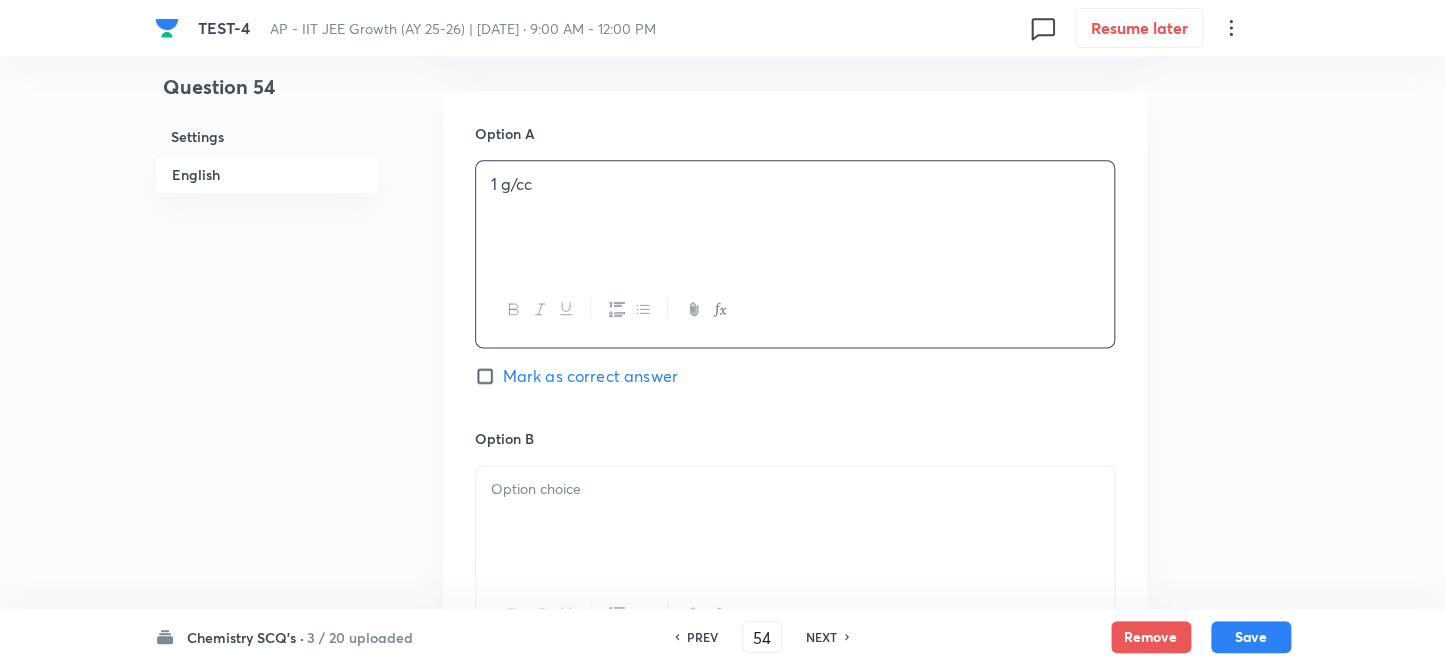 click at bounding box center [795, 522] 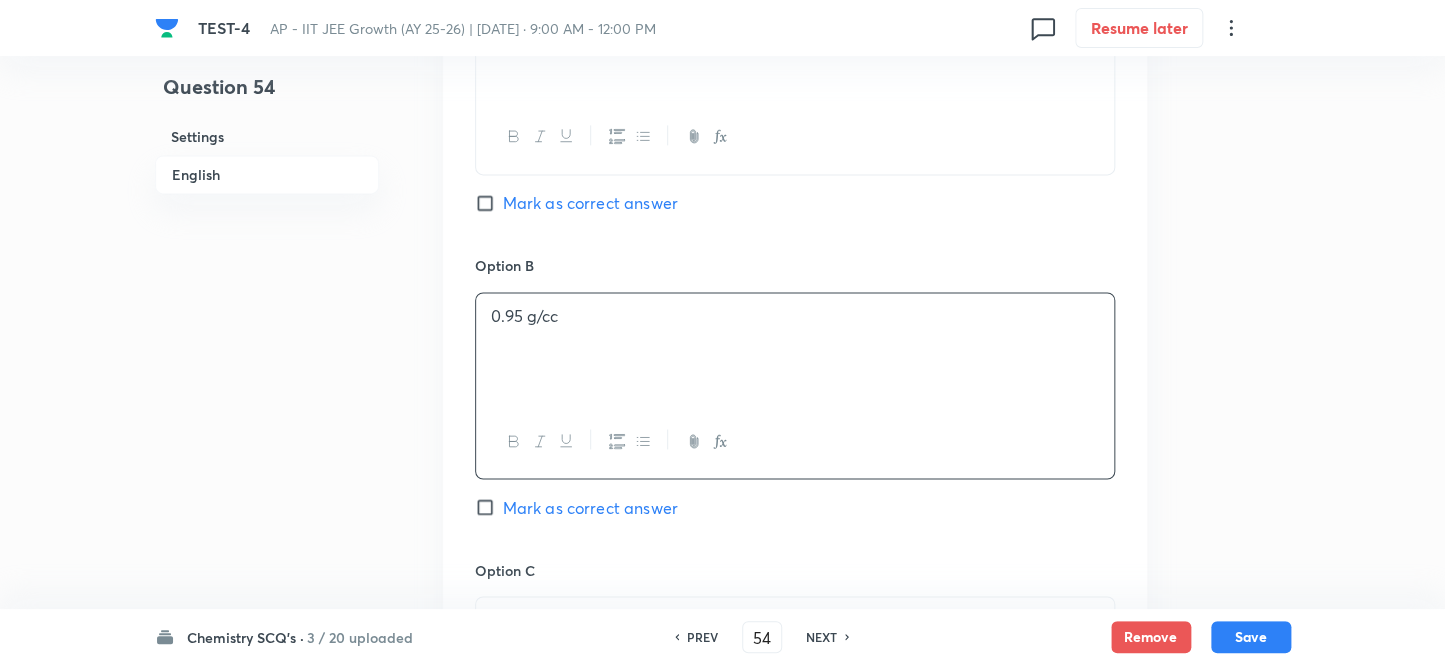 scroll, scrollTop: 1181, scrollLeft: 0, axis: vertical 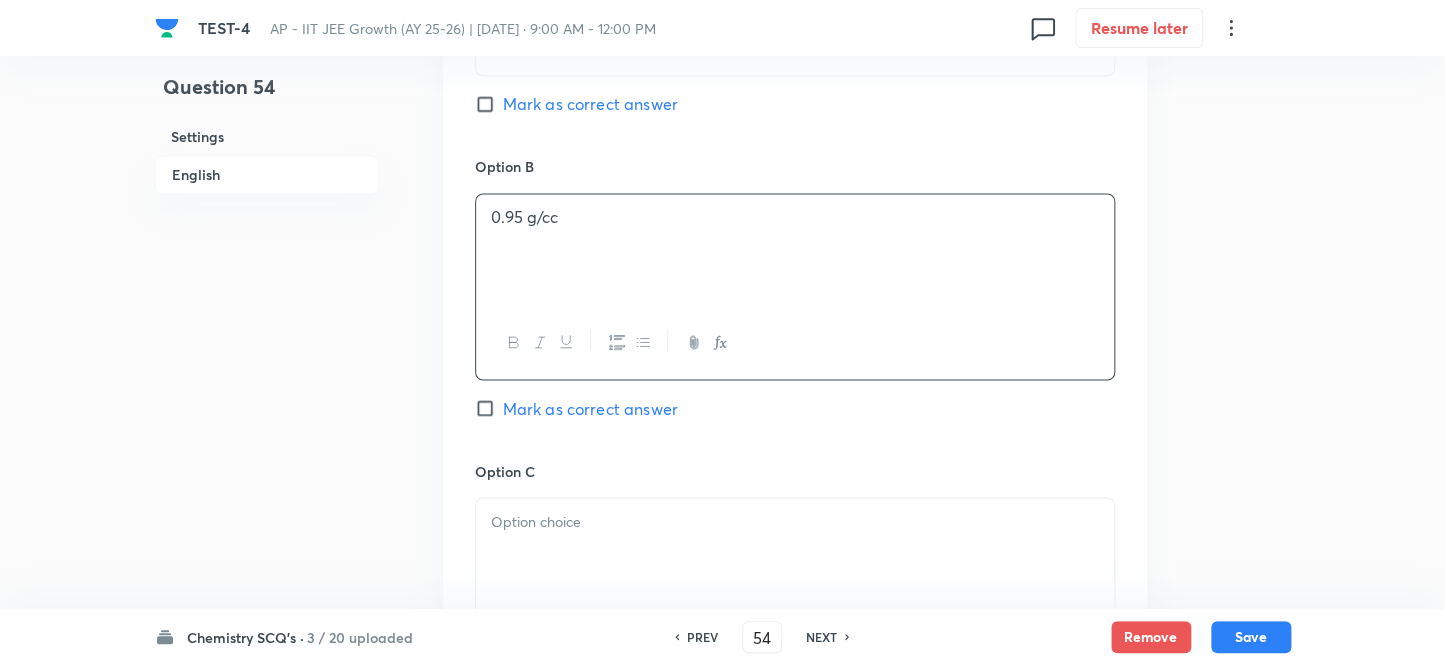 click at bounding box center (795, 554) 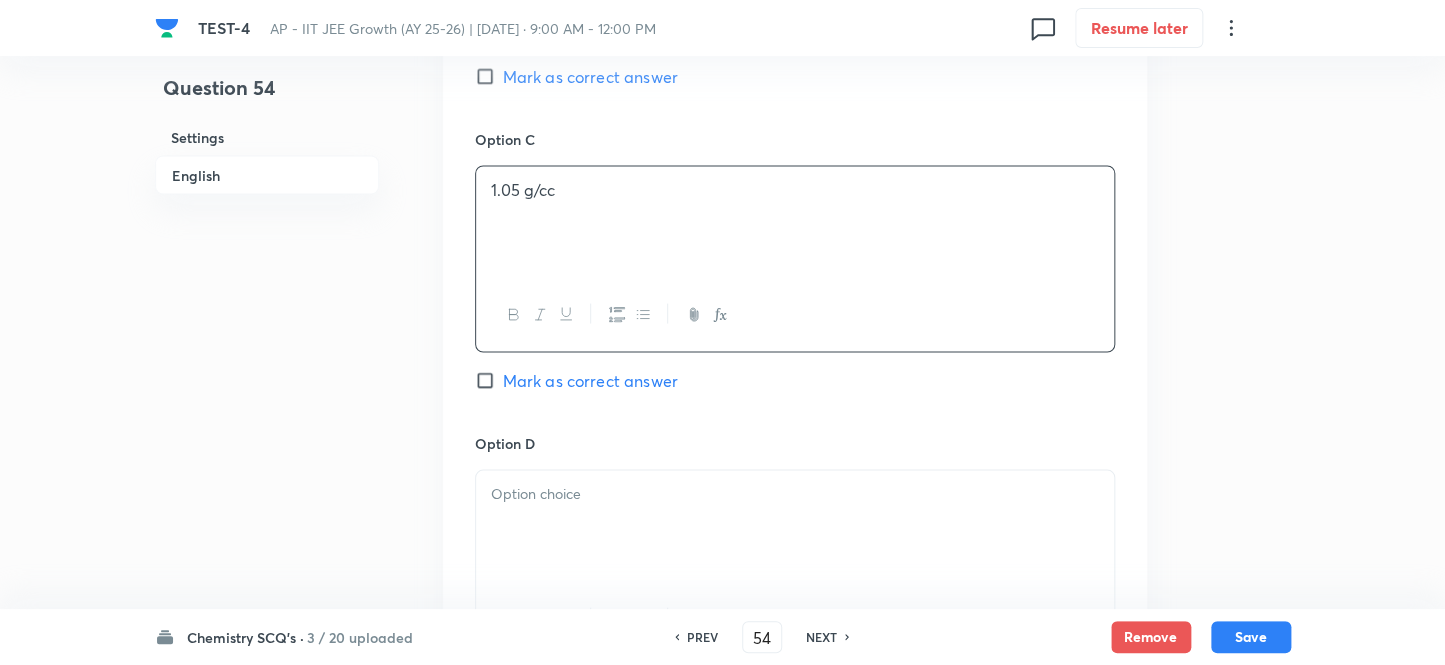 scroll, scrollTop: 1545, scrollLeft: 0, axis: vertical 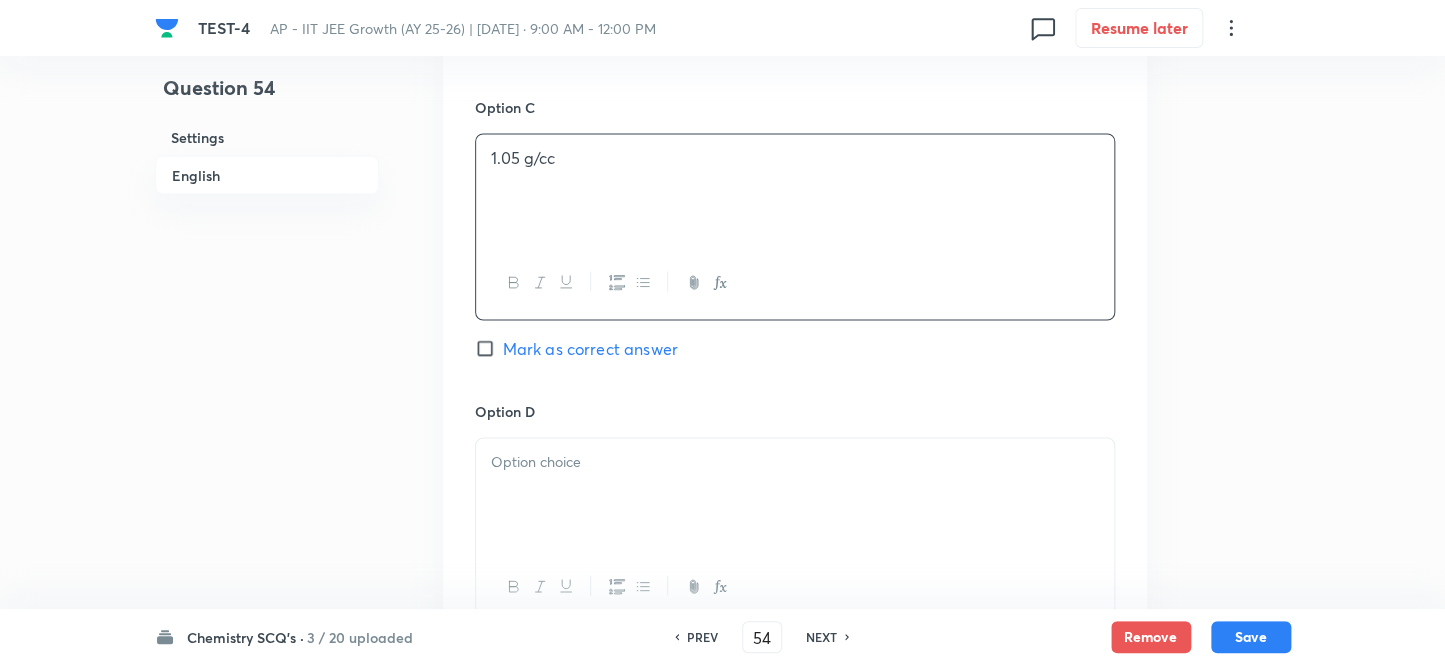 click at bounding box center [795, 461] 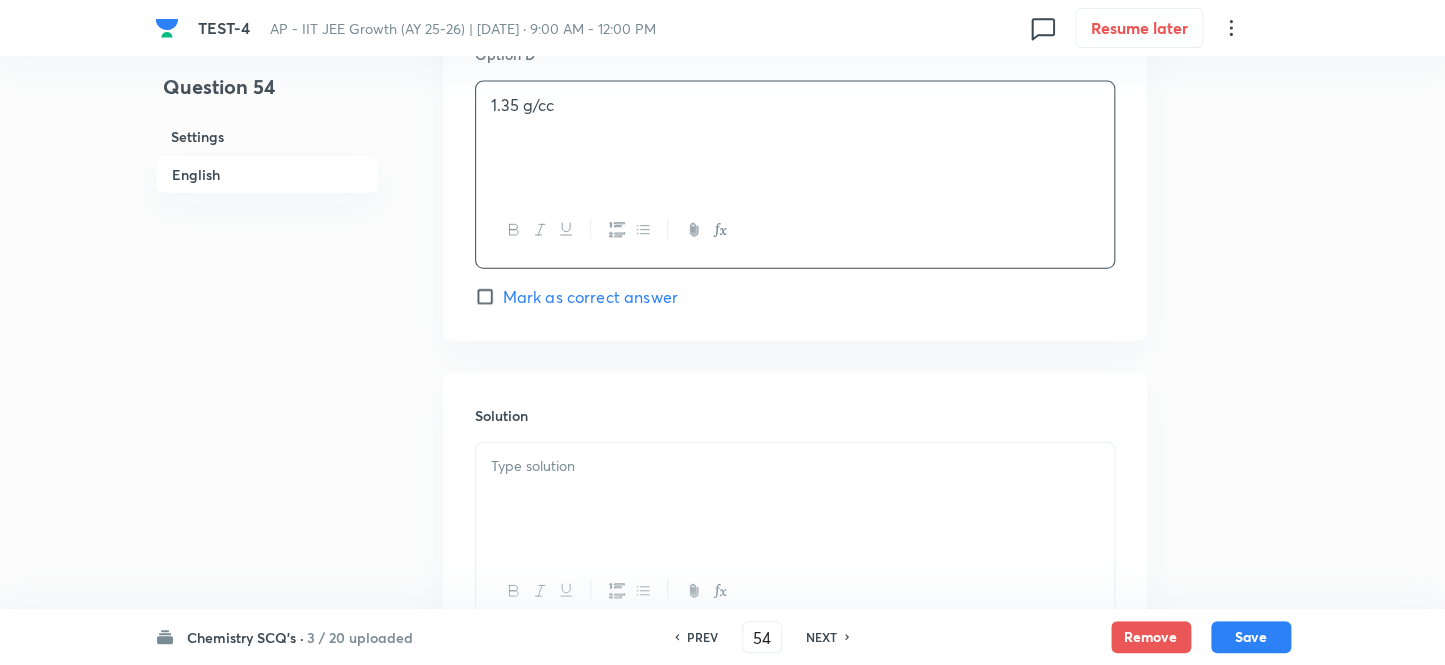 scroll, scrollTop: 1909, scrollLeft: 0, axis: vertical 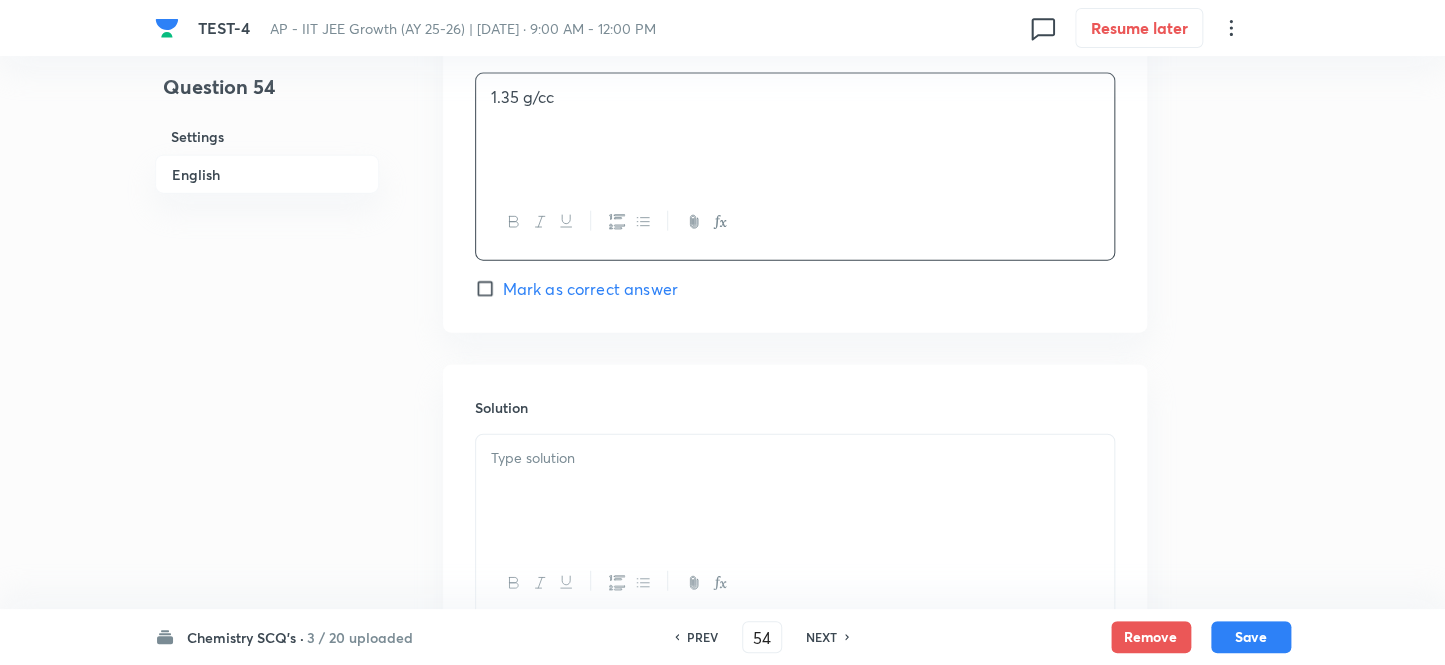 click on "Option A 1 g/cc Mark as correct answer Option B 0.95 g/cc Mark as correct answer Option C 1.05 g/cc Mark as correct answer Option D 1.35 g/cc Mark as correct answer" at bounding box center [795, -288] 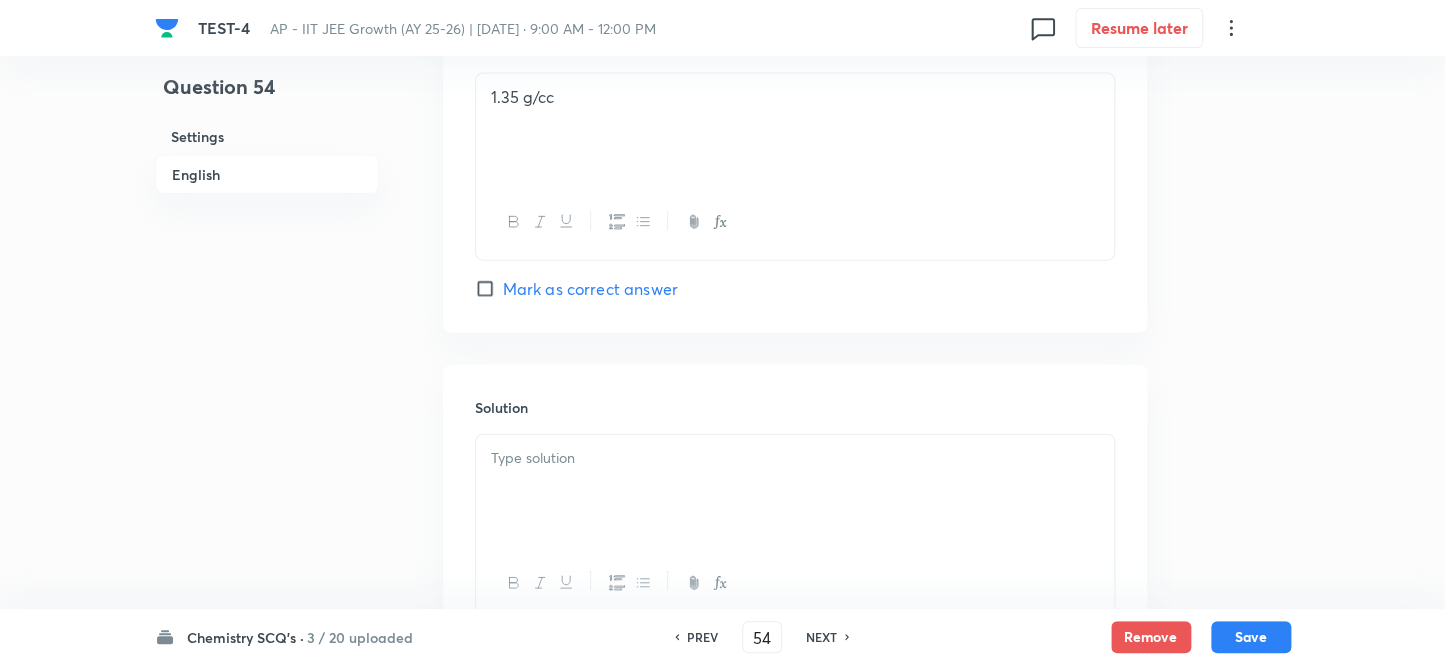 click on "Mark as correct answer" at bounding box center (489, 289) 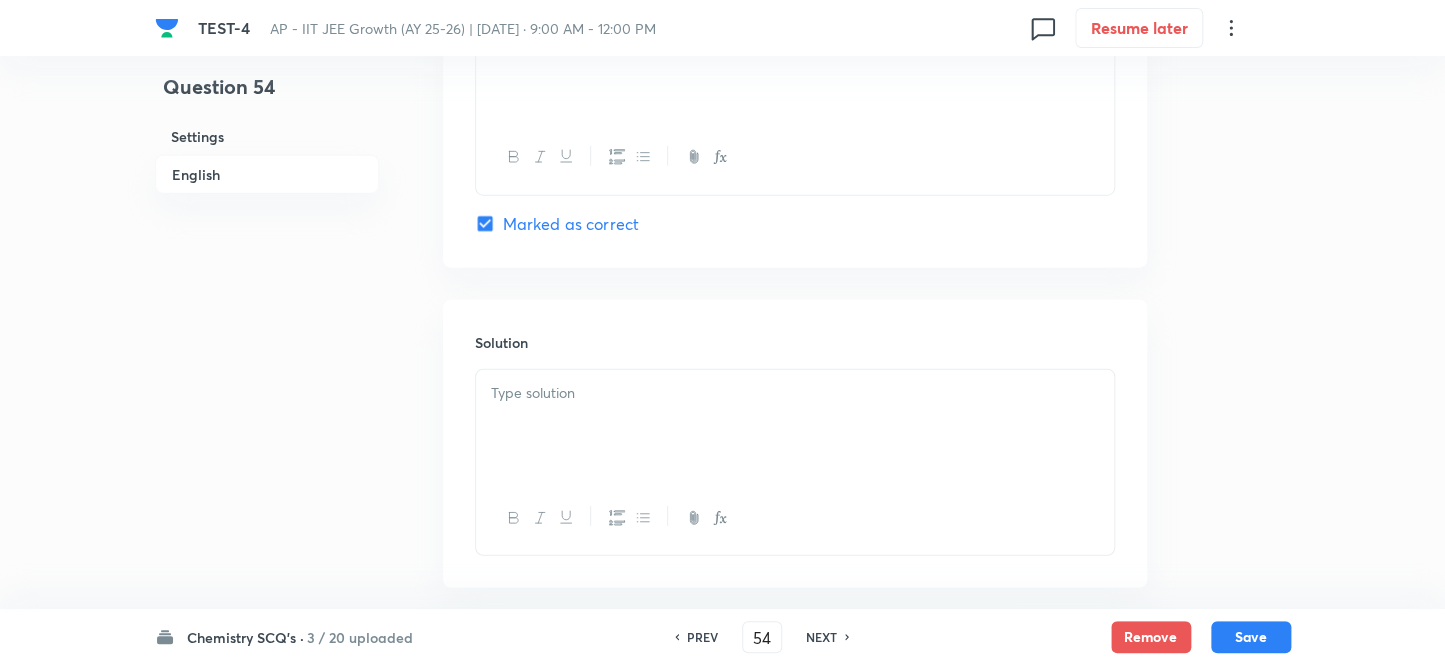 scroll, scrollTop: 2075, scrollLeft: 0, axis: vertical 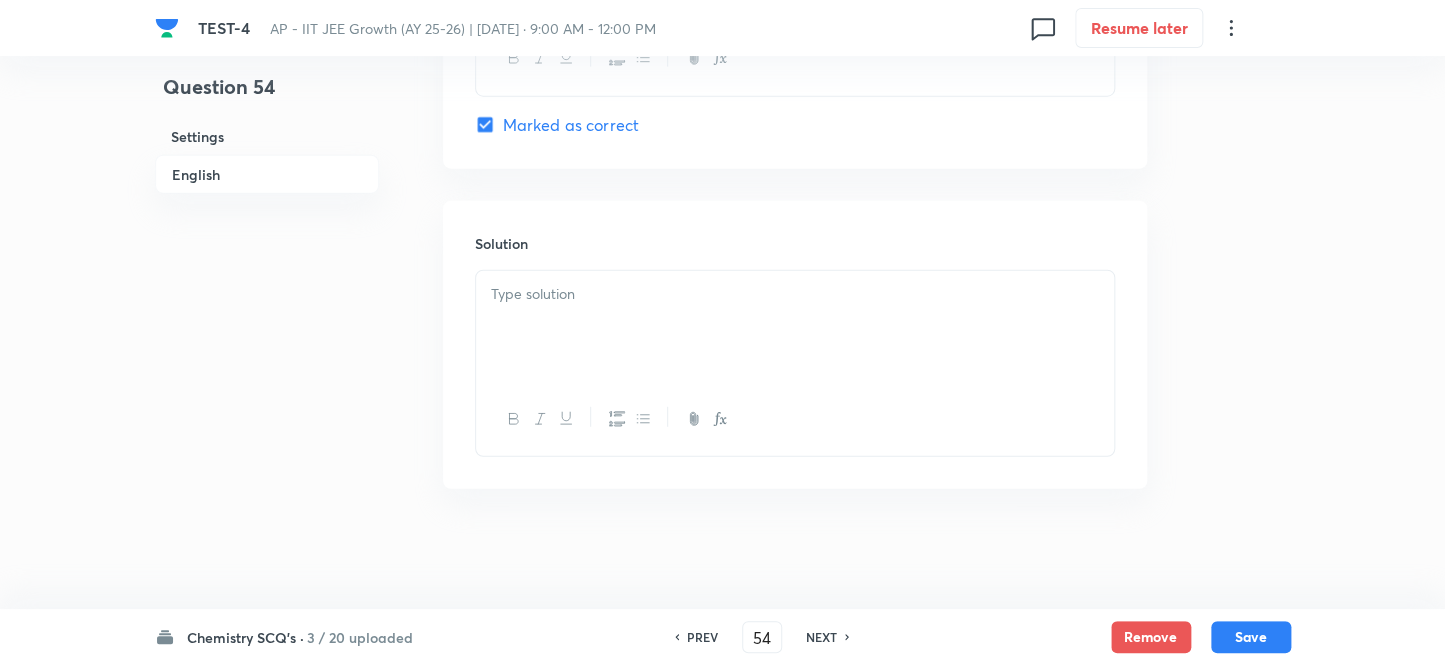 click at bounding box center (795, 294) 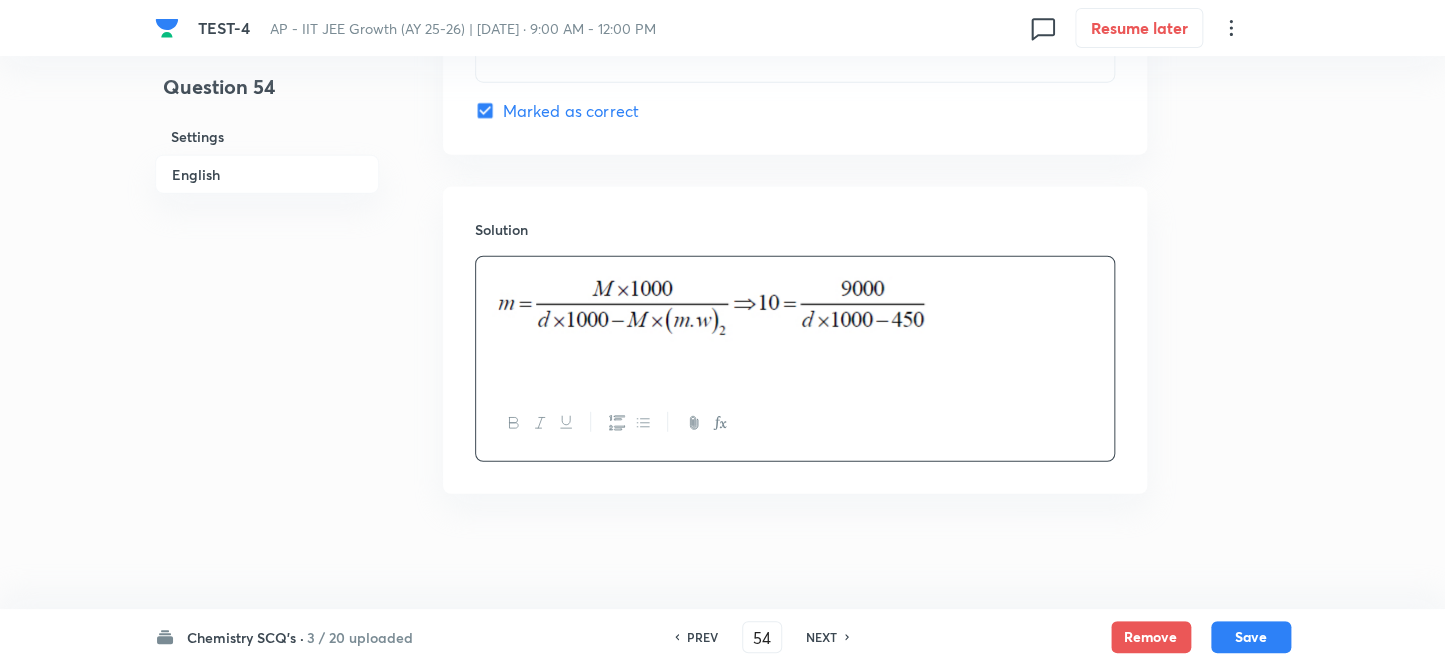 scroll, scrollTop: 2093, scrollLeft: 0, axis: vertical 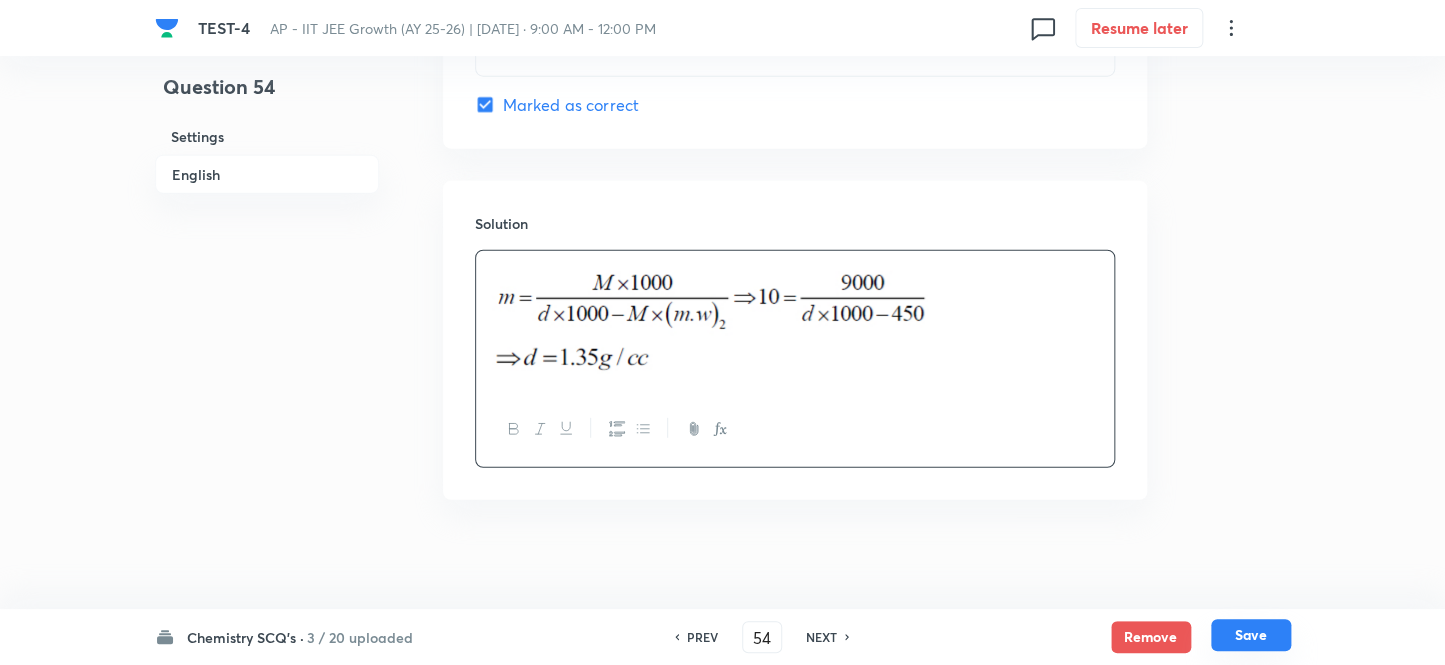 click on "Save" at bounding box center (1251, 635) 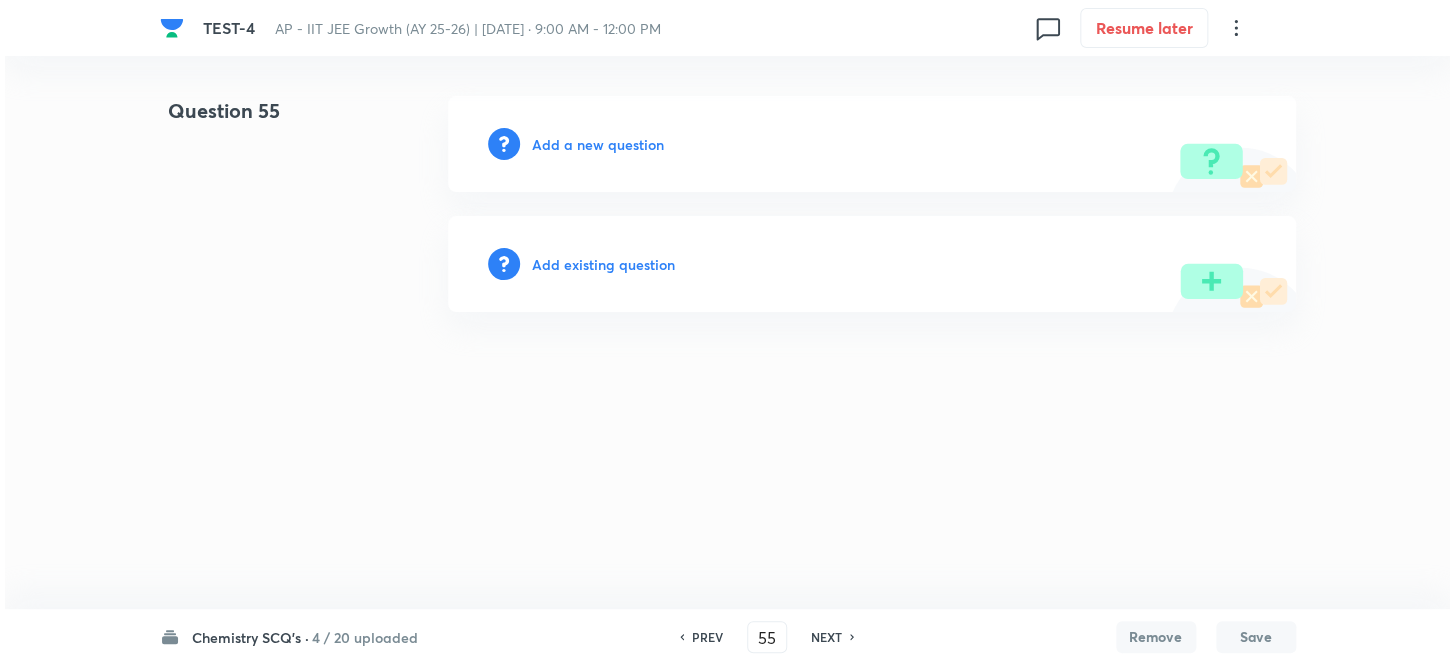 scroll, scrollTop: 0, scrollLeft: 0, axis: both 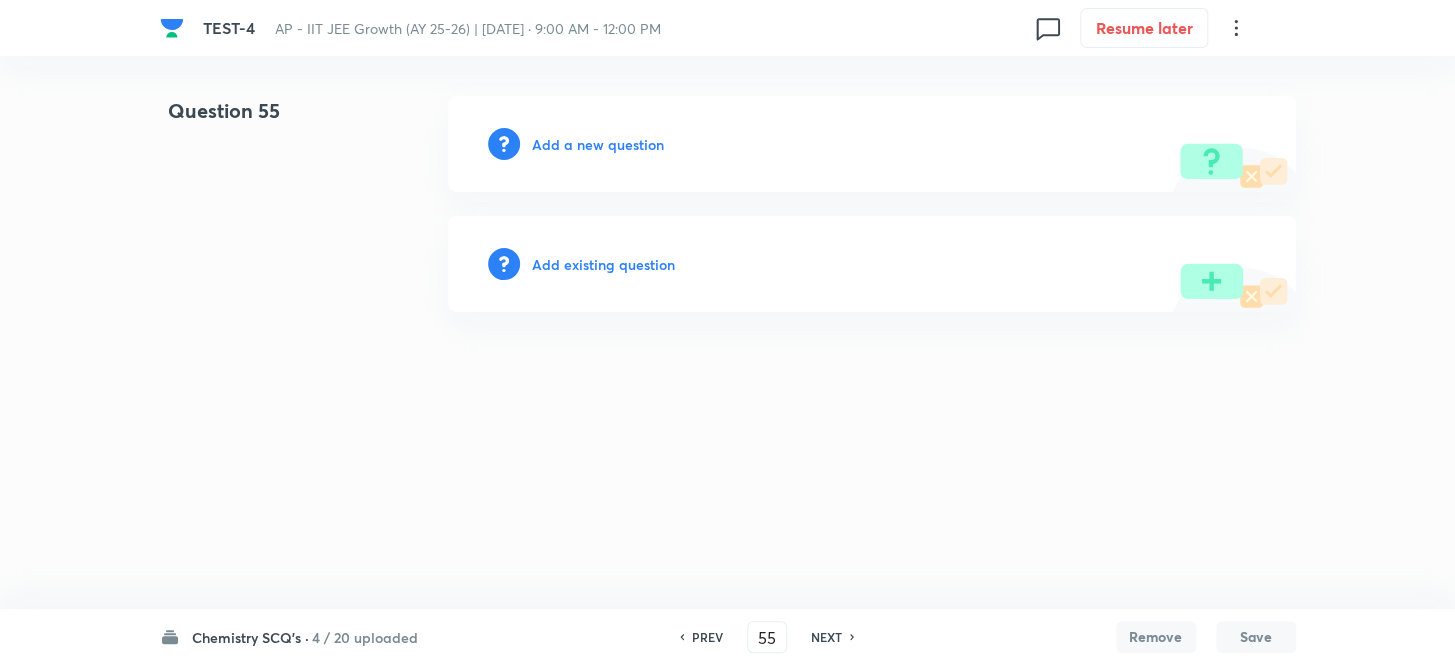 click on "Add a new question" at bounding box center (598, 144) 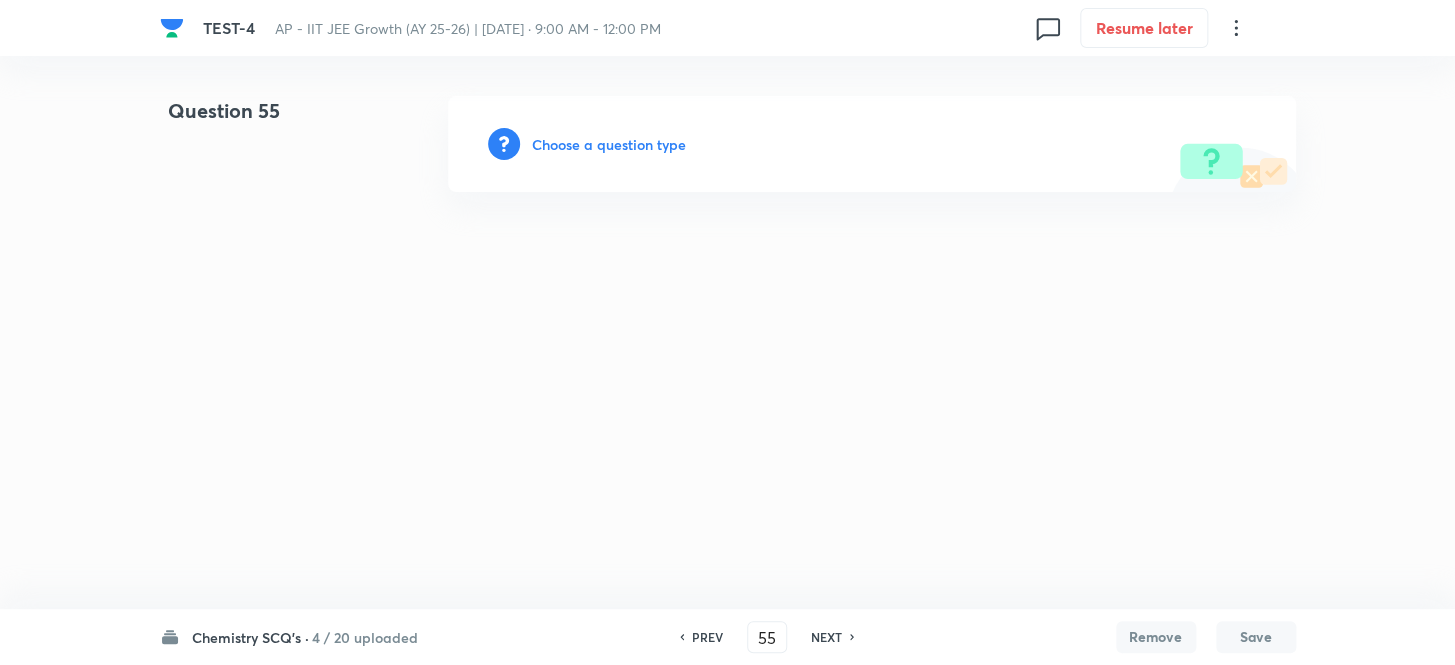 click on "Choose a question type" at bounding box center [609, 144] 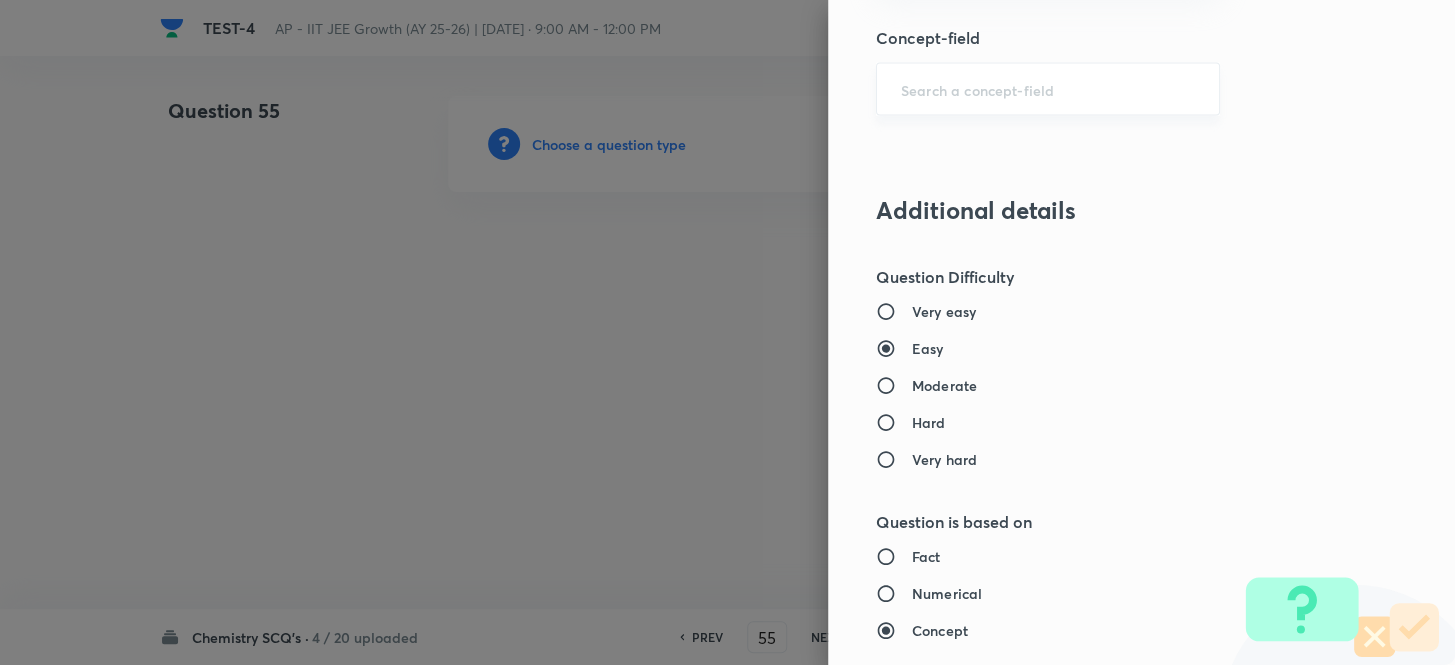 scroll, scrollTop: 1363, scrollLeft: 0, axis: vertical 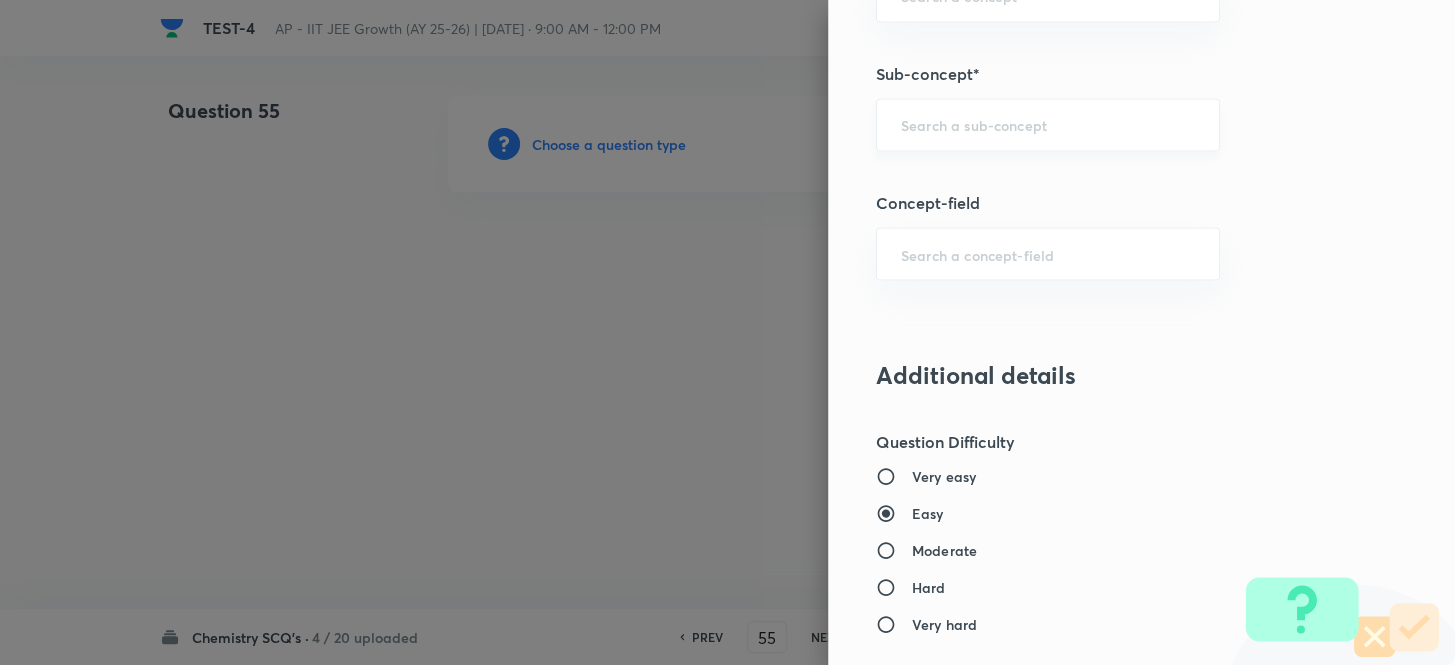 click at bounding box center (1048, 124) 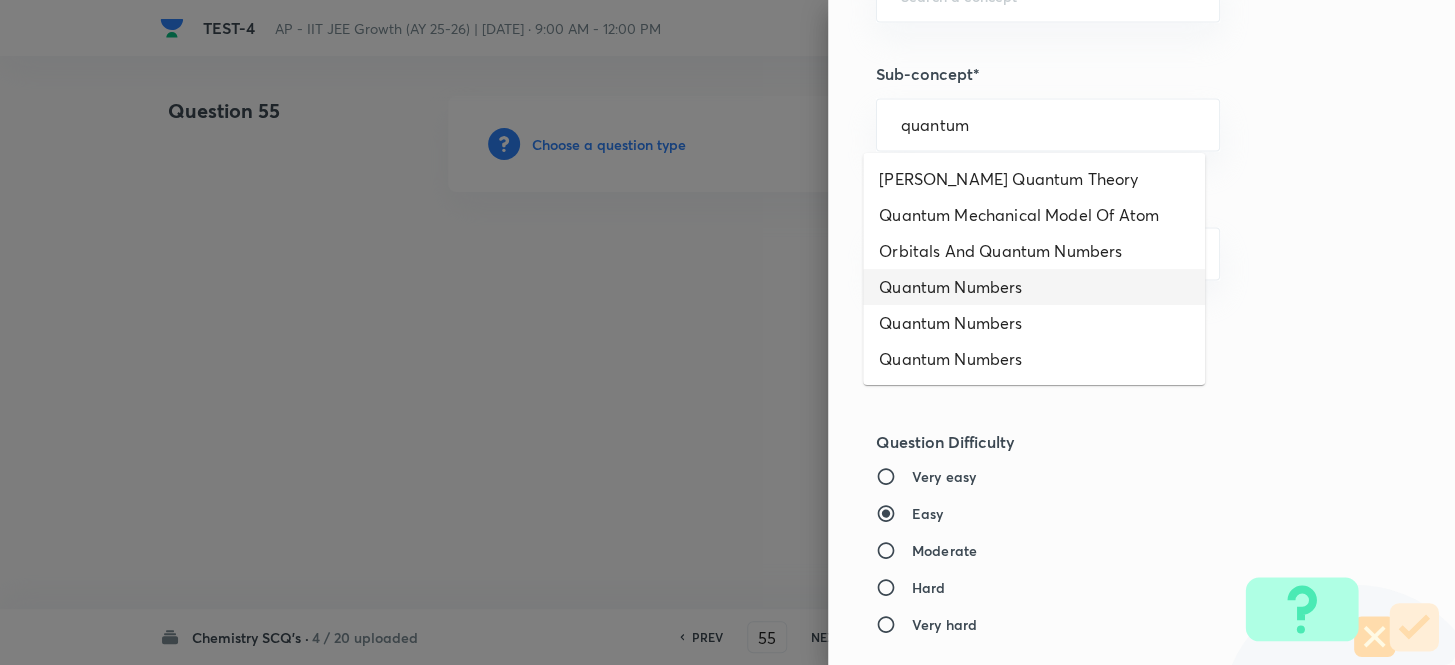 click on "Quantum Numbers" at bounding box center [1034, 287] 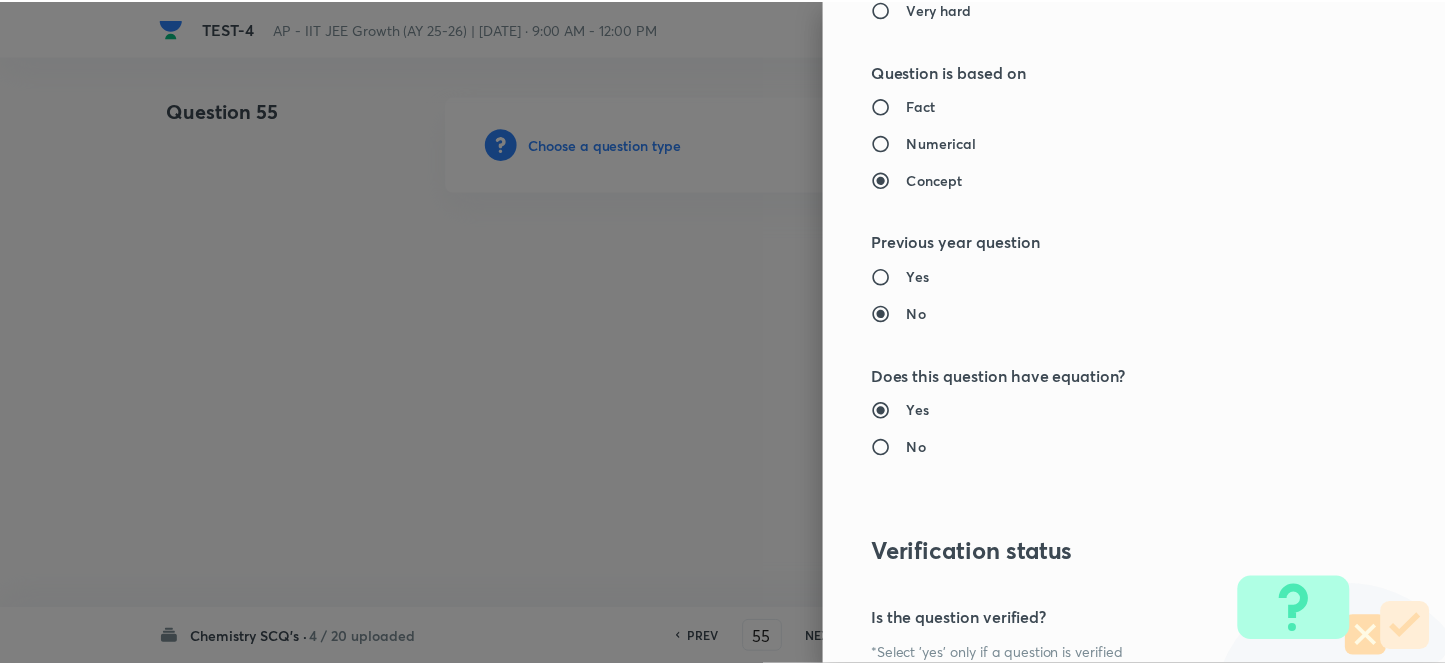 scroll, scrollTop: 2181, scrollLeft: 0, axis: vertical 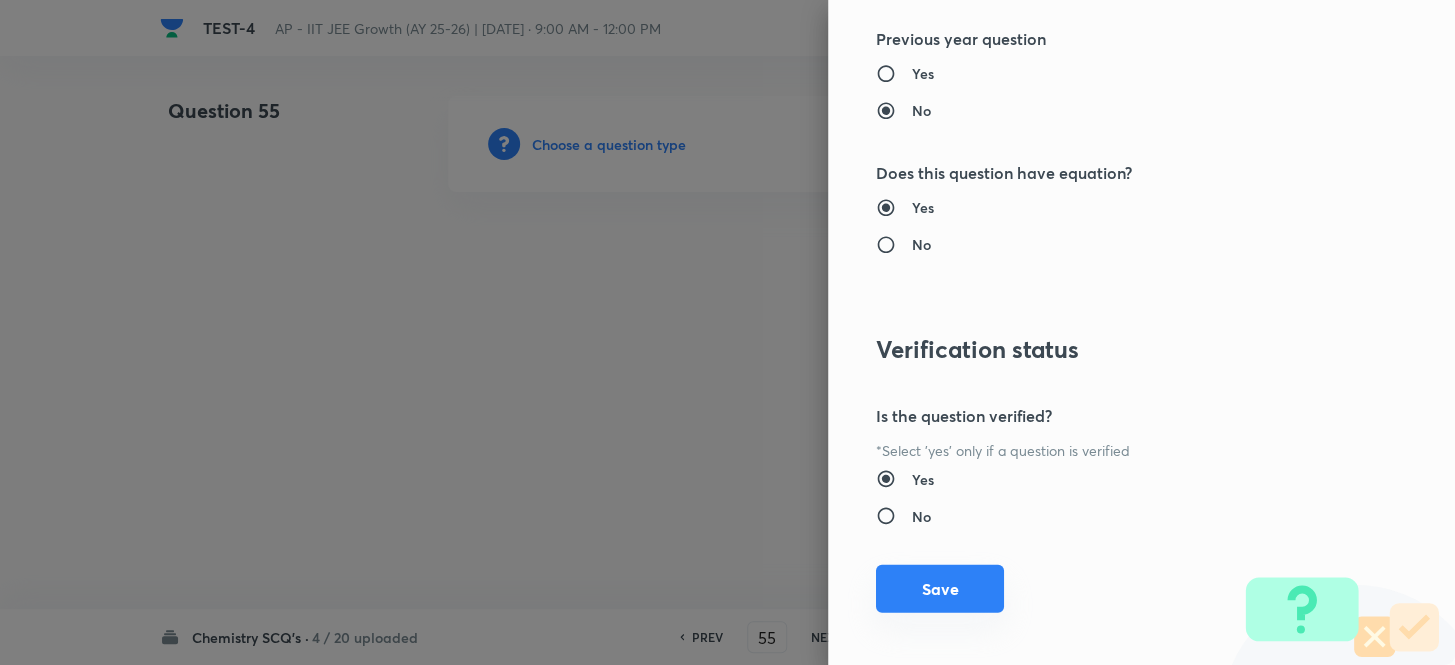 click on "Save" at bounding box center [940, 589] 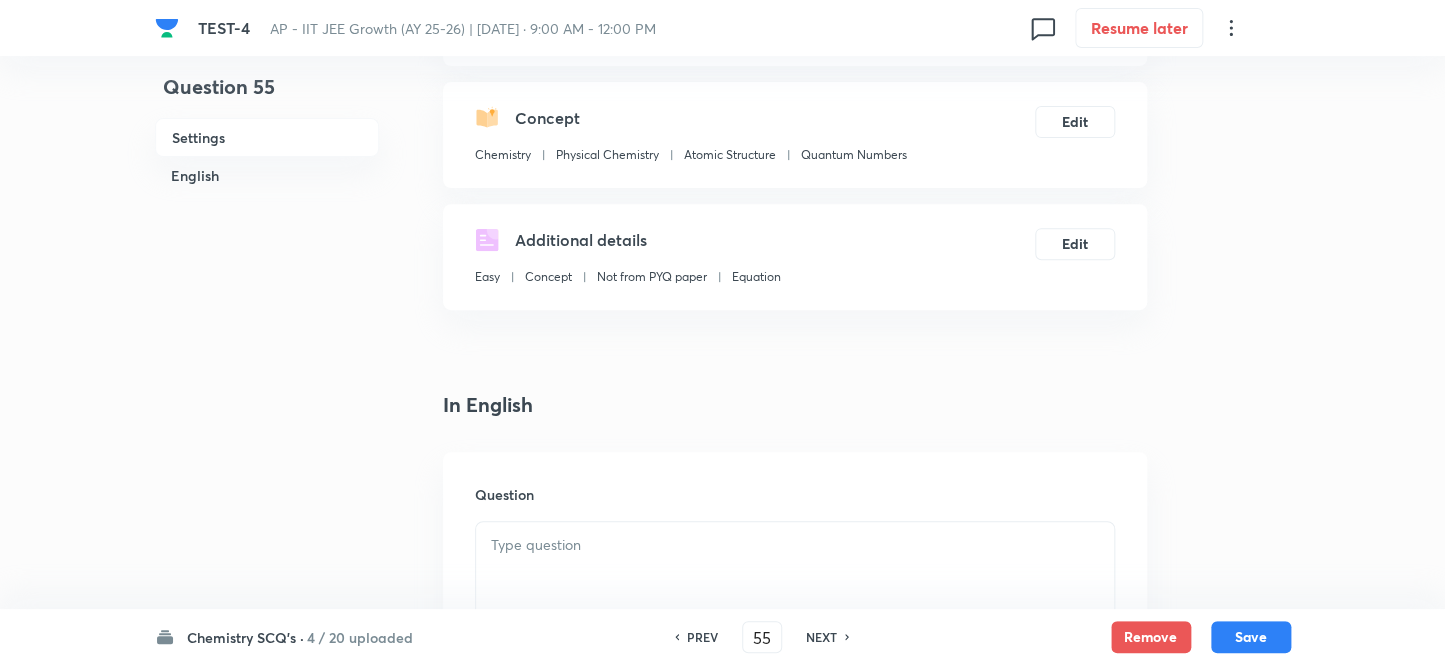 scroll, scrollTop: 363, scrollLeft: 0, axis: vertical 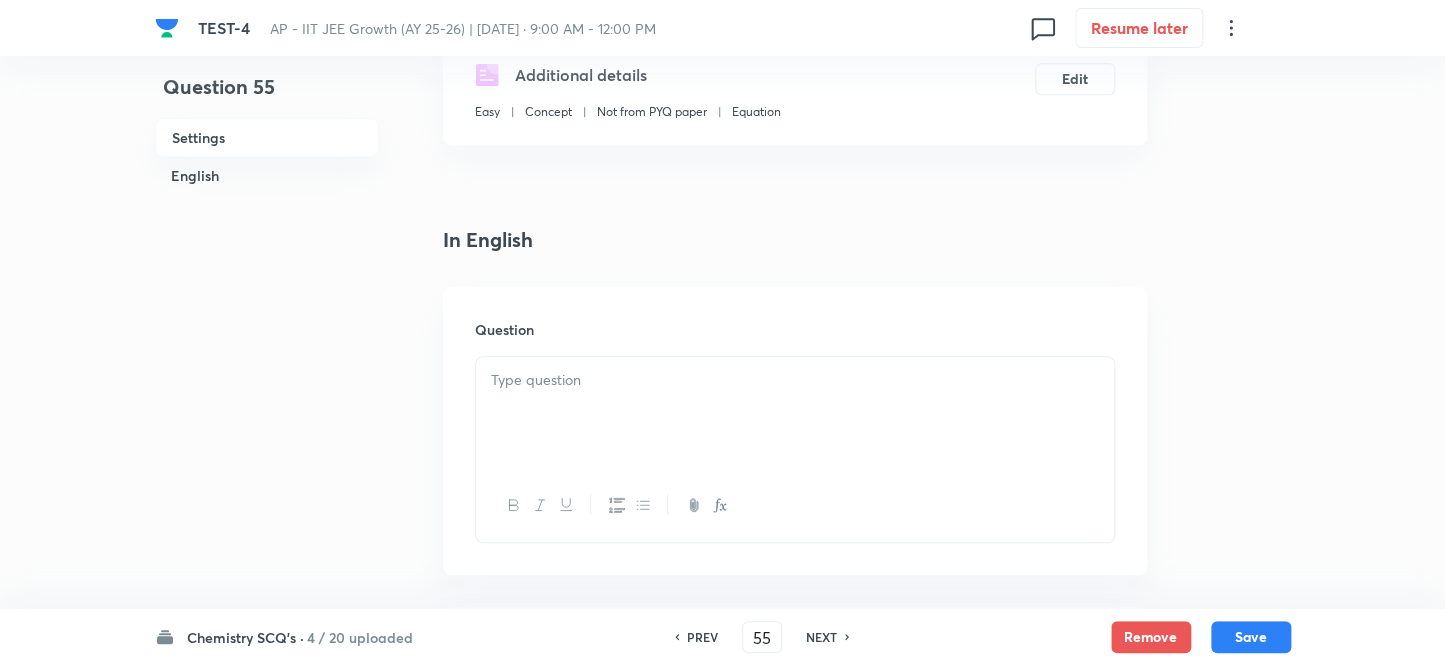 click at bounding box center (795, 380) 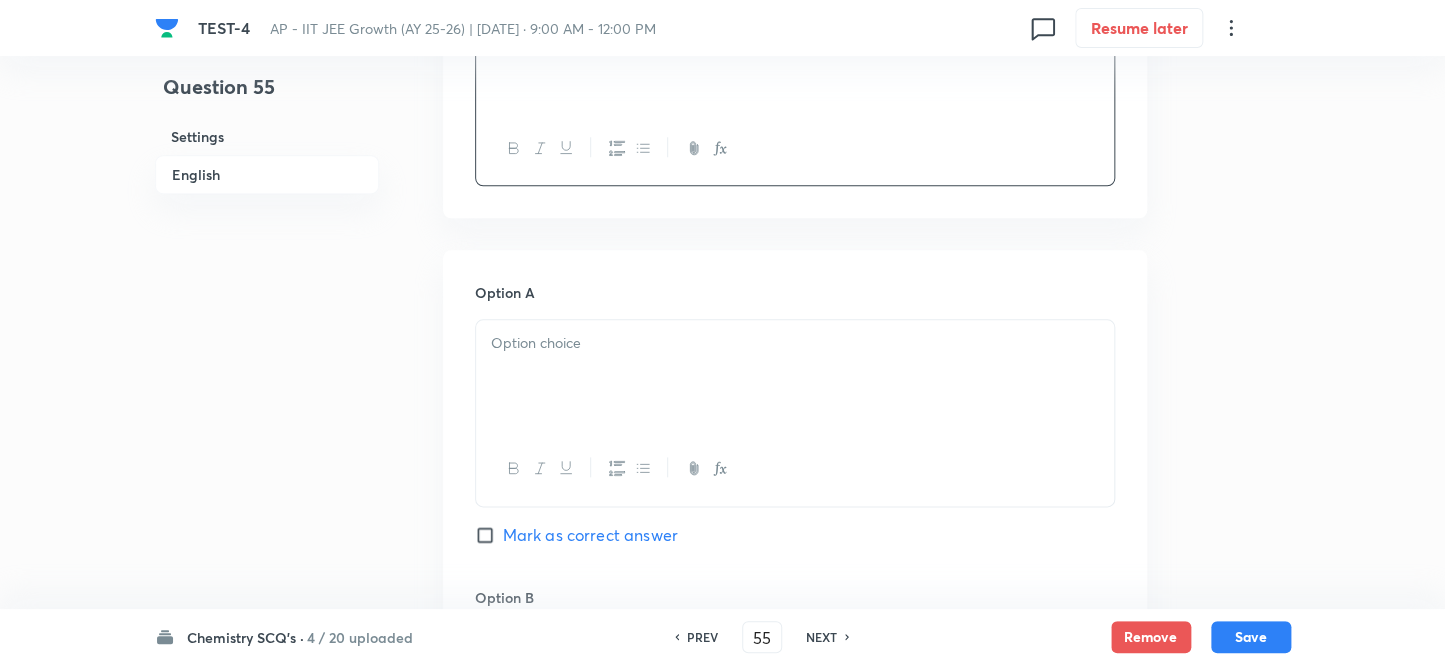 scroll, scrollTop: 727, scrollLeft: 0, axis: vertical 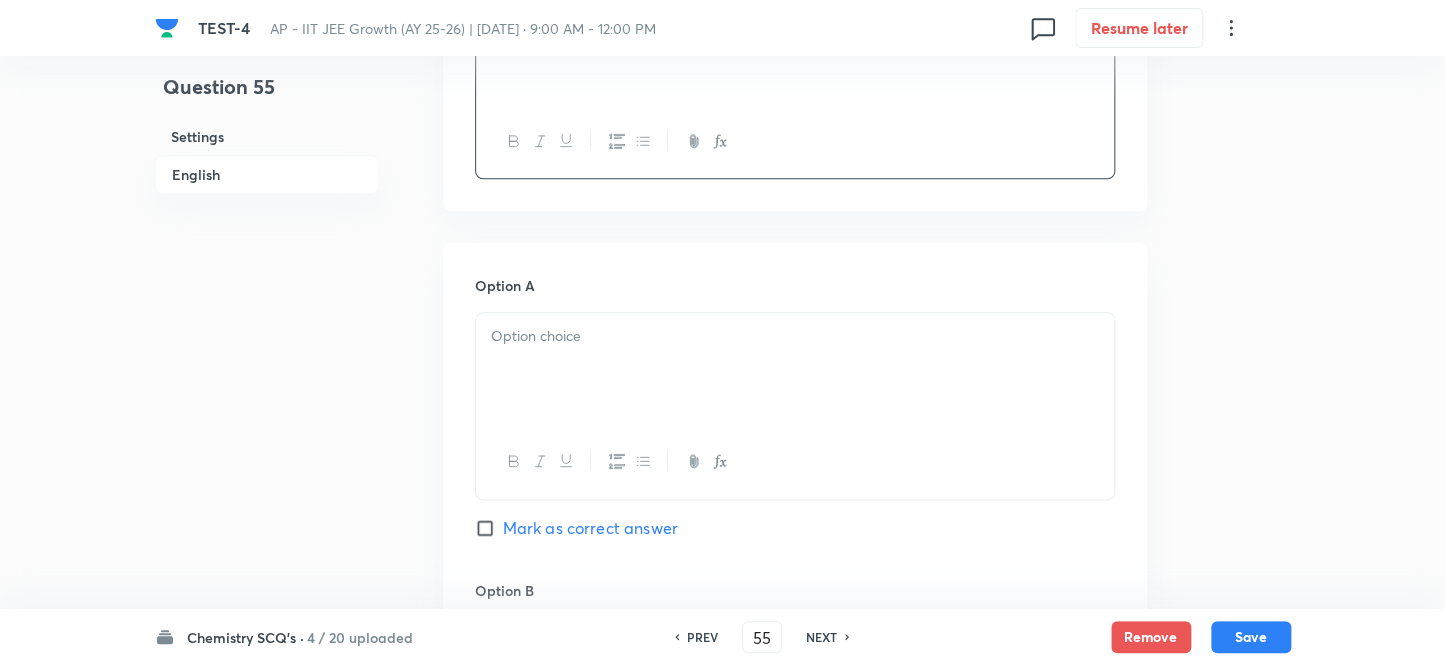 click at bounding box center (795, 369) 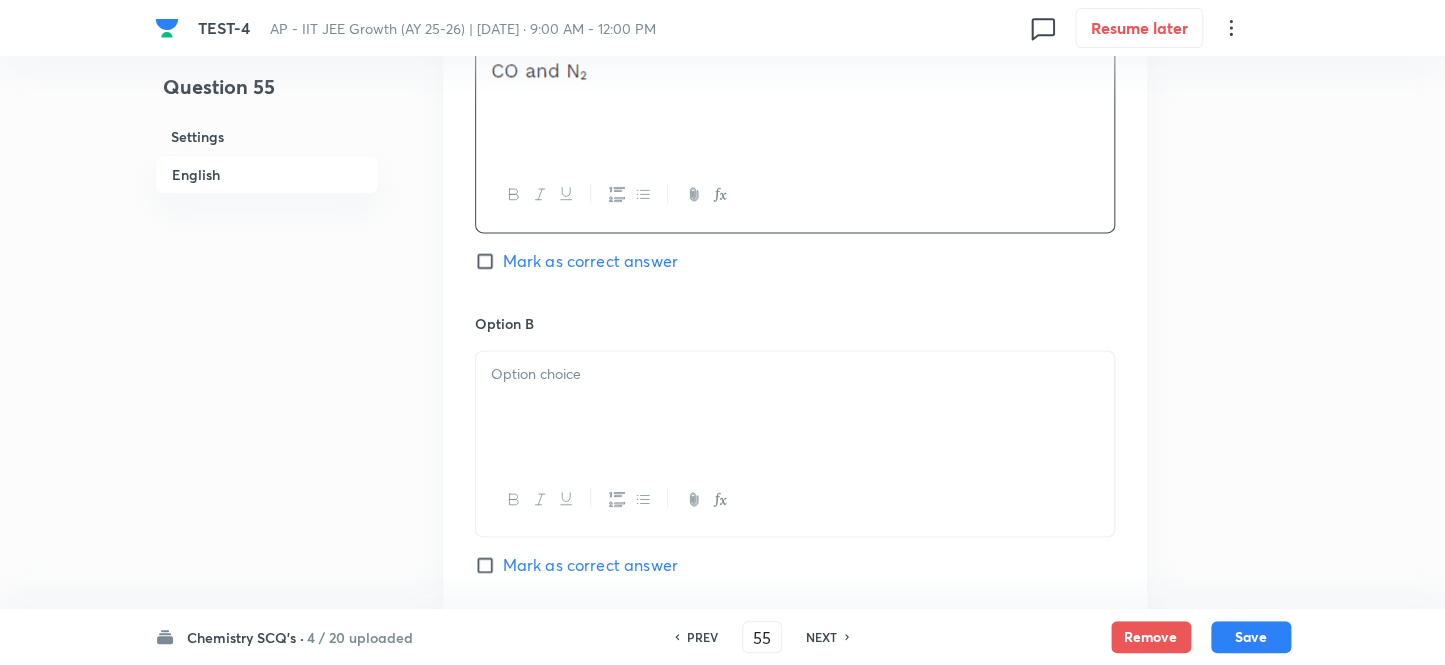 scroll, scrollTop: 1000, scrollLeft: 0, axis: vertical 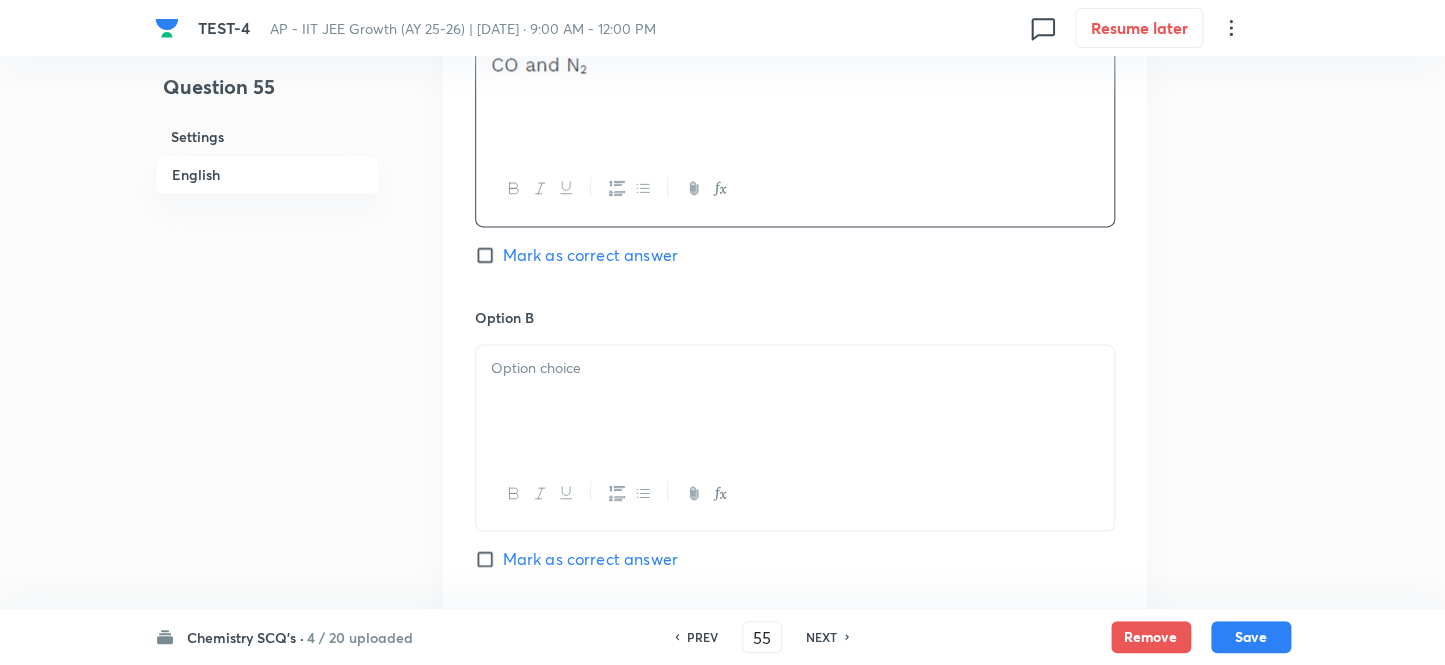 click on "Option B [PERSON_NAME] as correct answer" at bounding box center (795, 459) 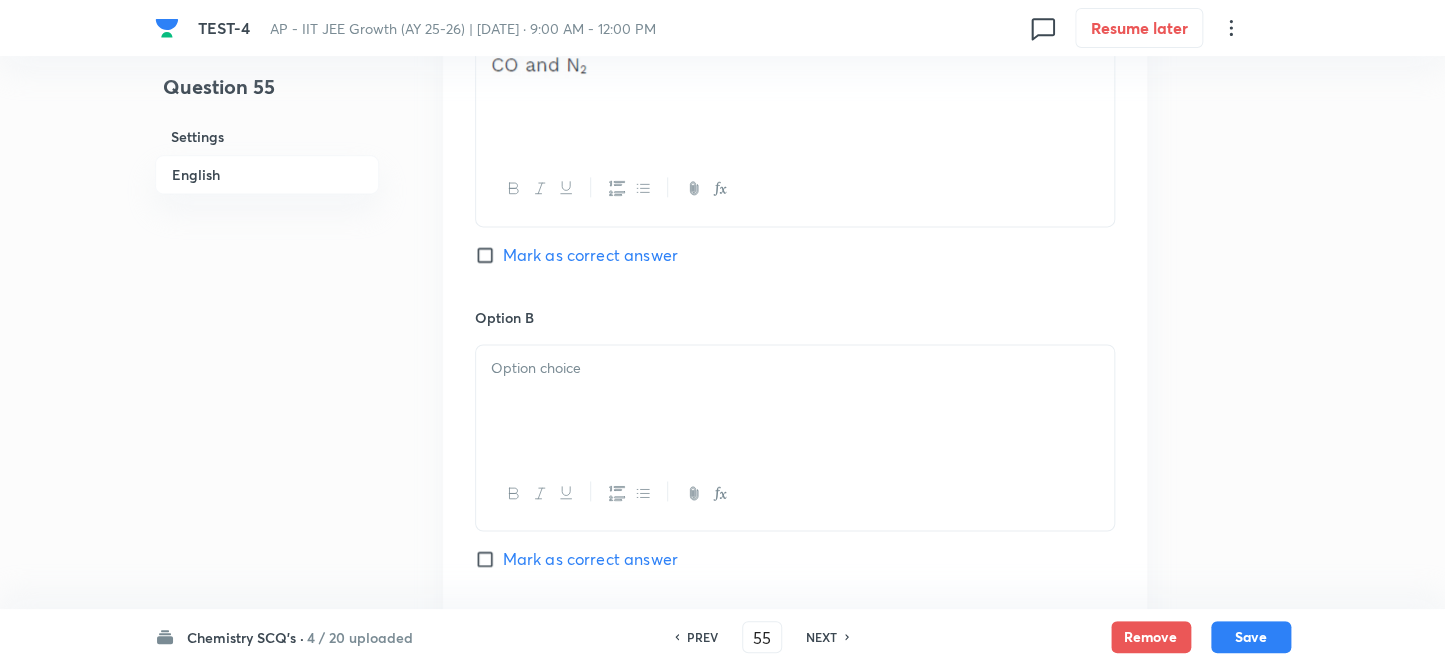 click at bounding box center [795, 401] 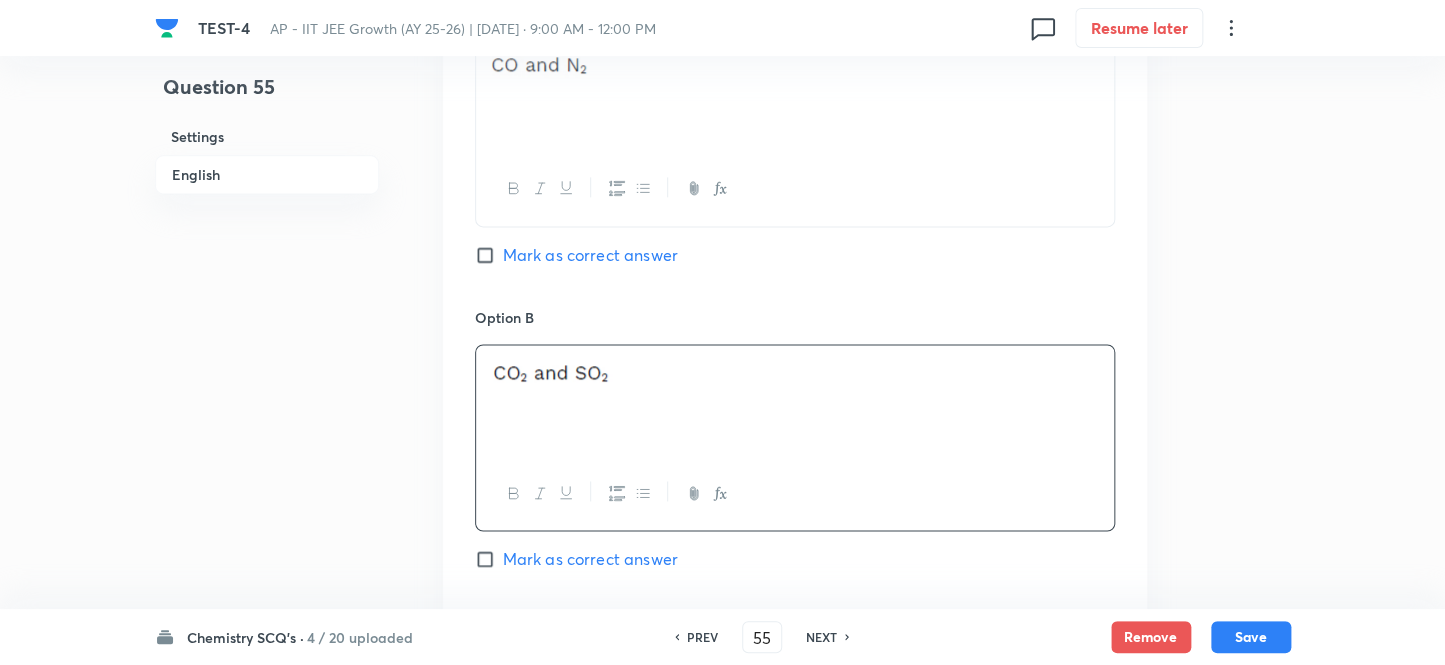 click on "Mark as correct answer" at bounding box center [489, 255] 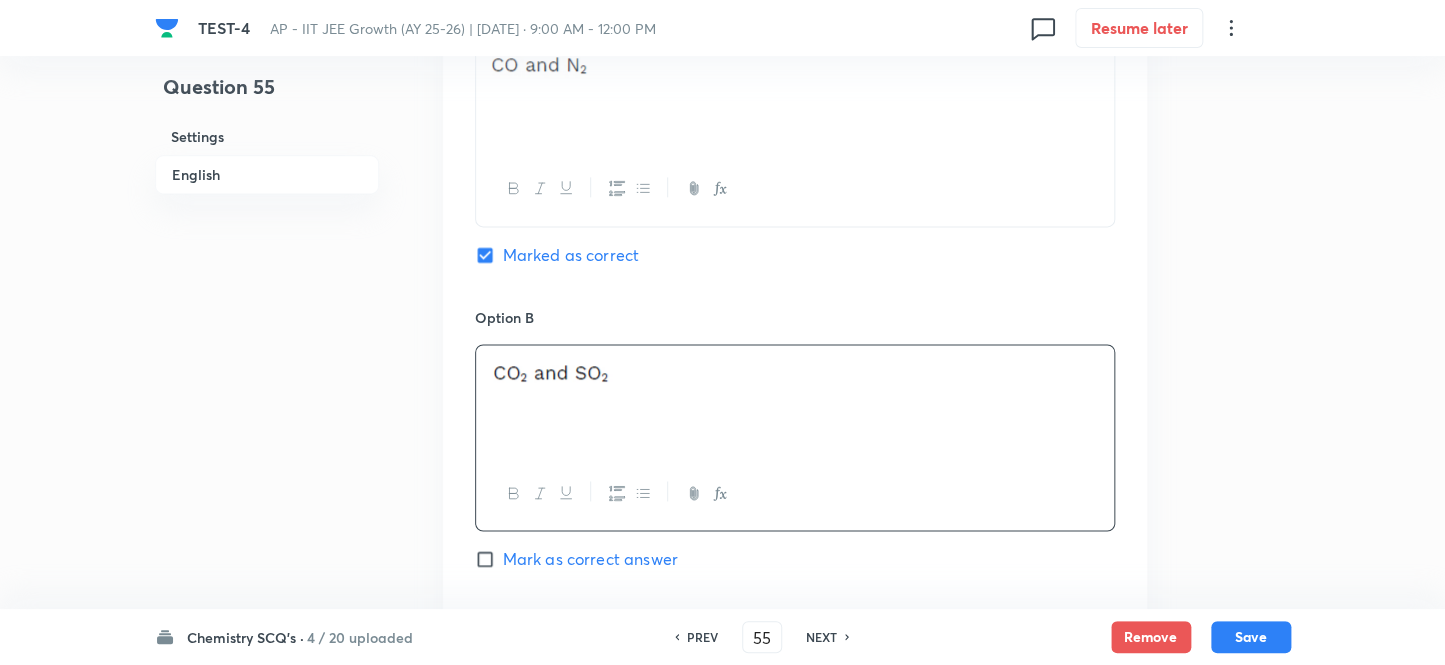 scroll, scrollTop: 1363, scrollLeft: 0, axis: vertical 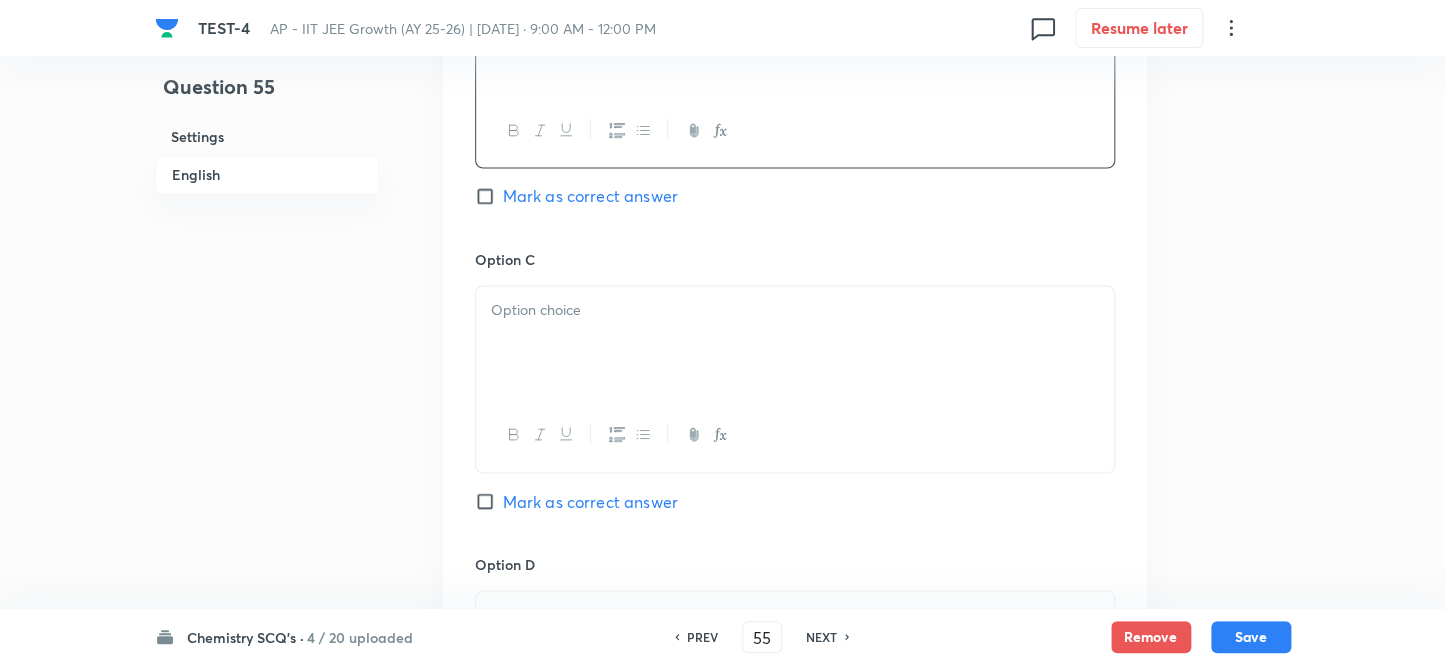 click at bounding box center (795, 342) 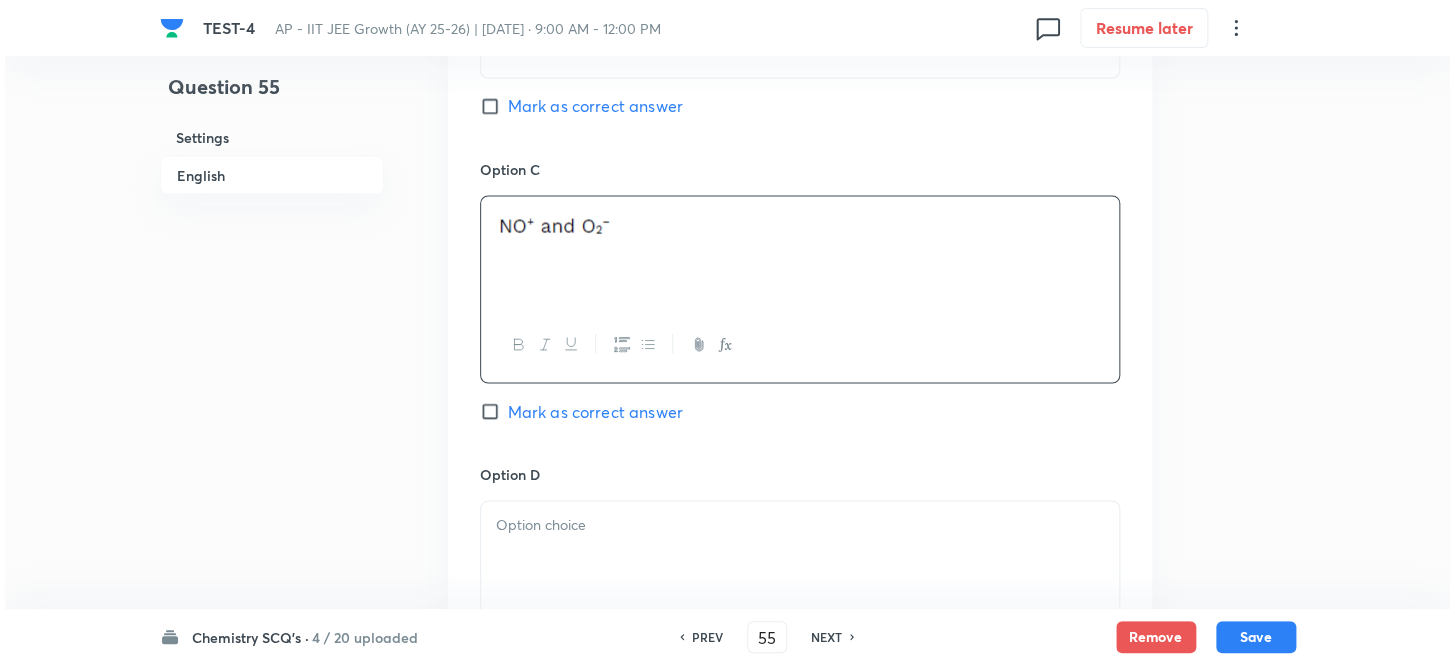 scroll, scrollTop: 1636, scrollLeft: 0, axis: vertical 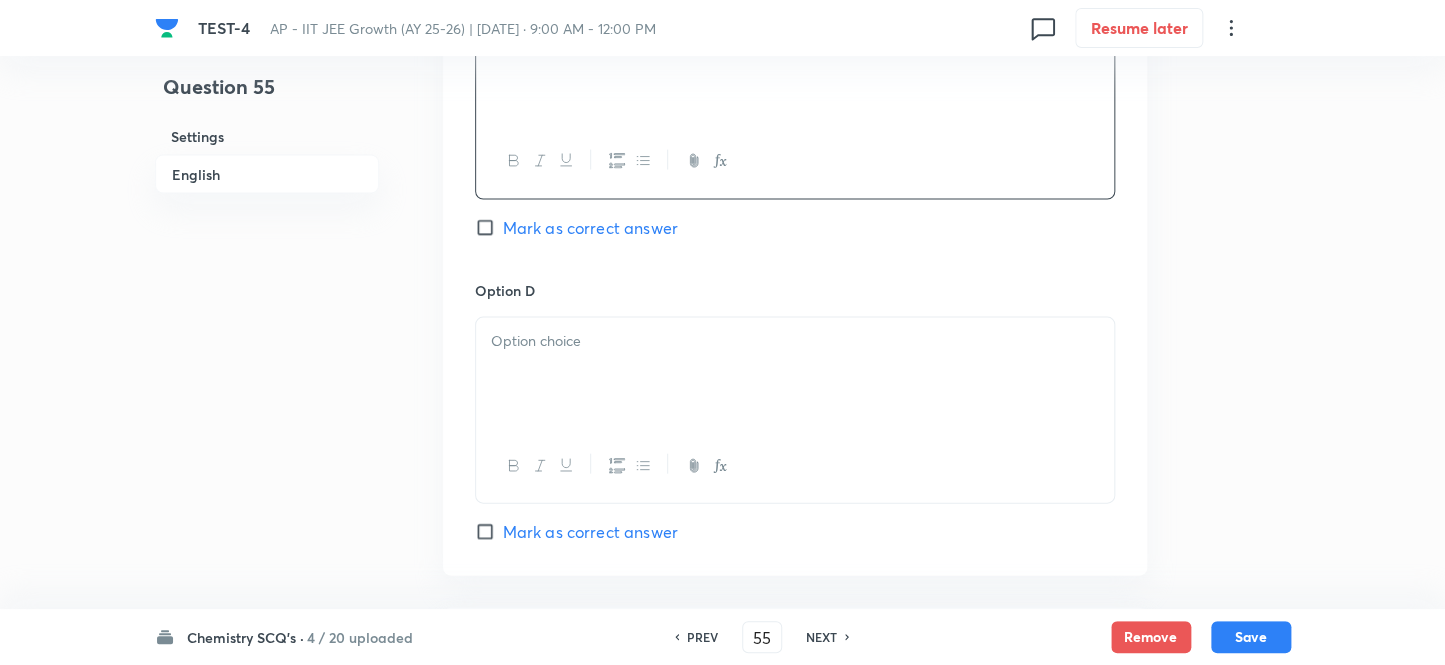 click at bounding box center (795, 341) 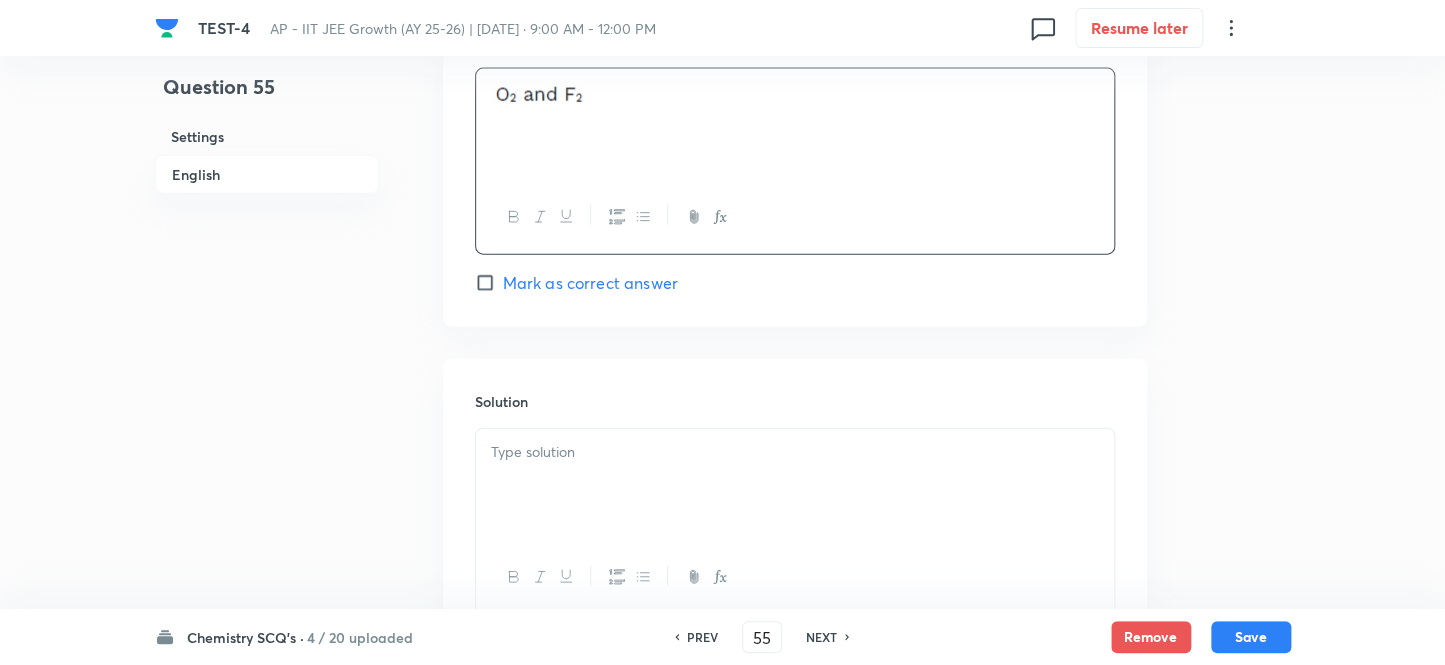 scroll, scrollTop: 2000, scrollLeft: 0, axis: vertical 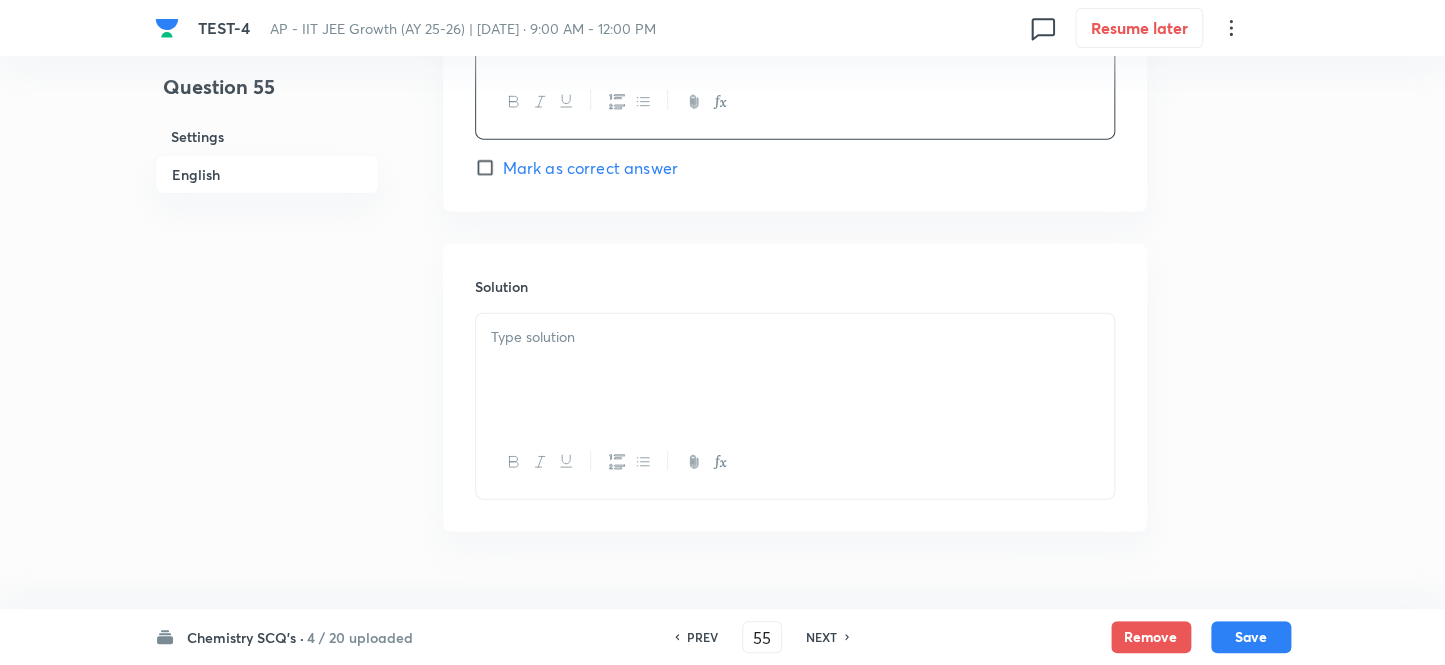 click at bounding box center [795, 337] 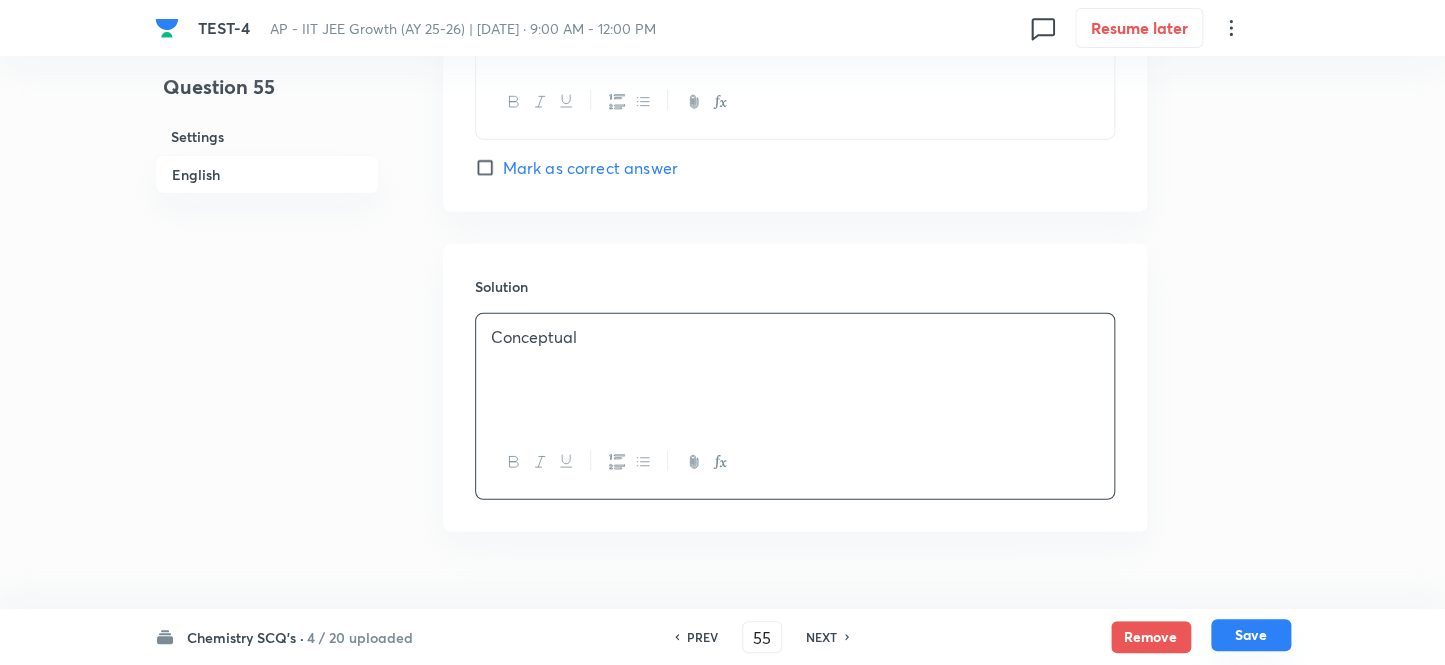 click on "Save" at bounding box center (1251, 635) 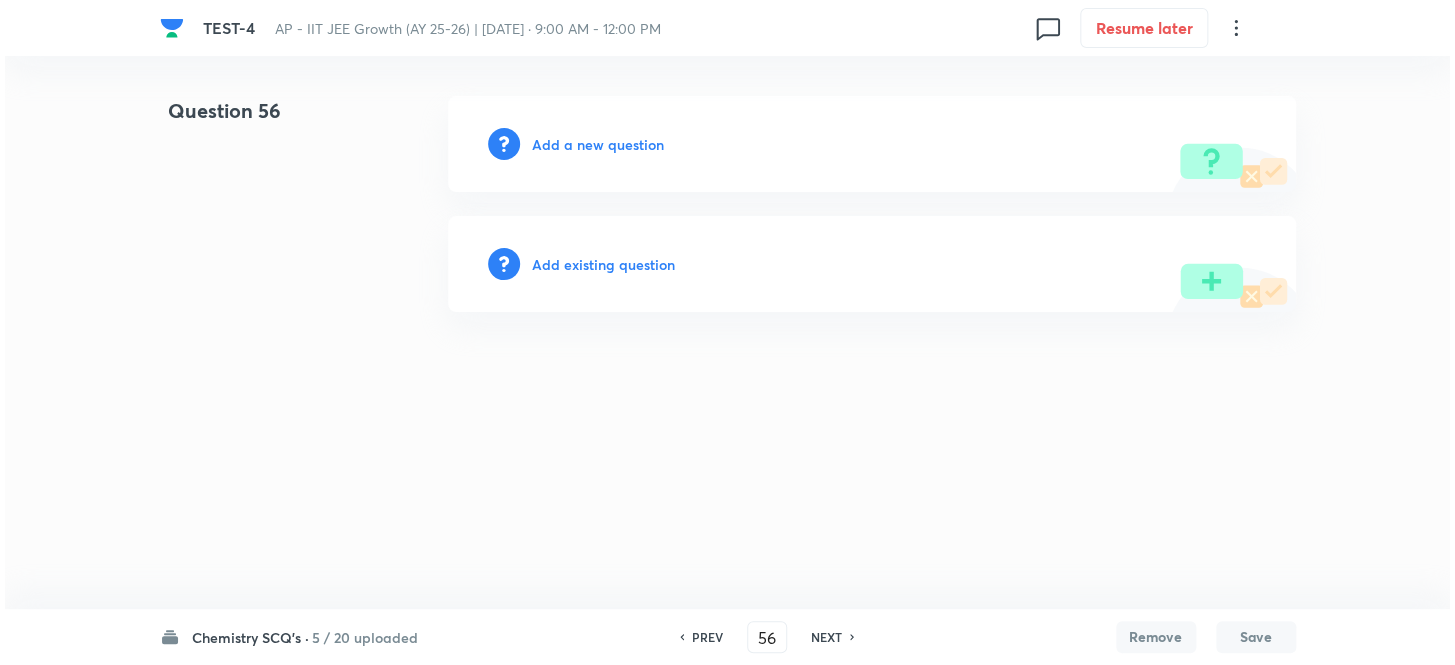 scroll, scrollTop: 0, scrollLeft: 0, axis: both 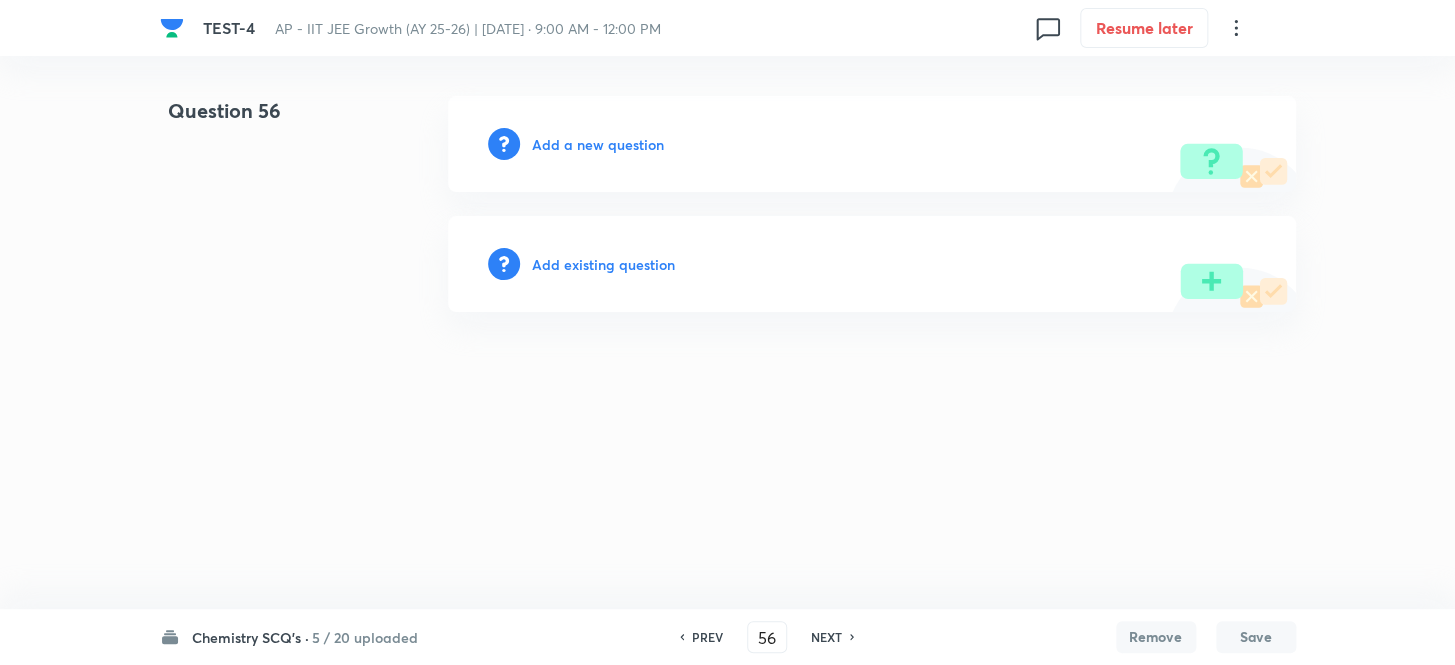 click on "Add a new question" at bounding box center [598, 144] 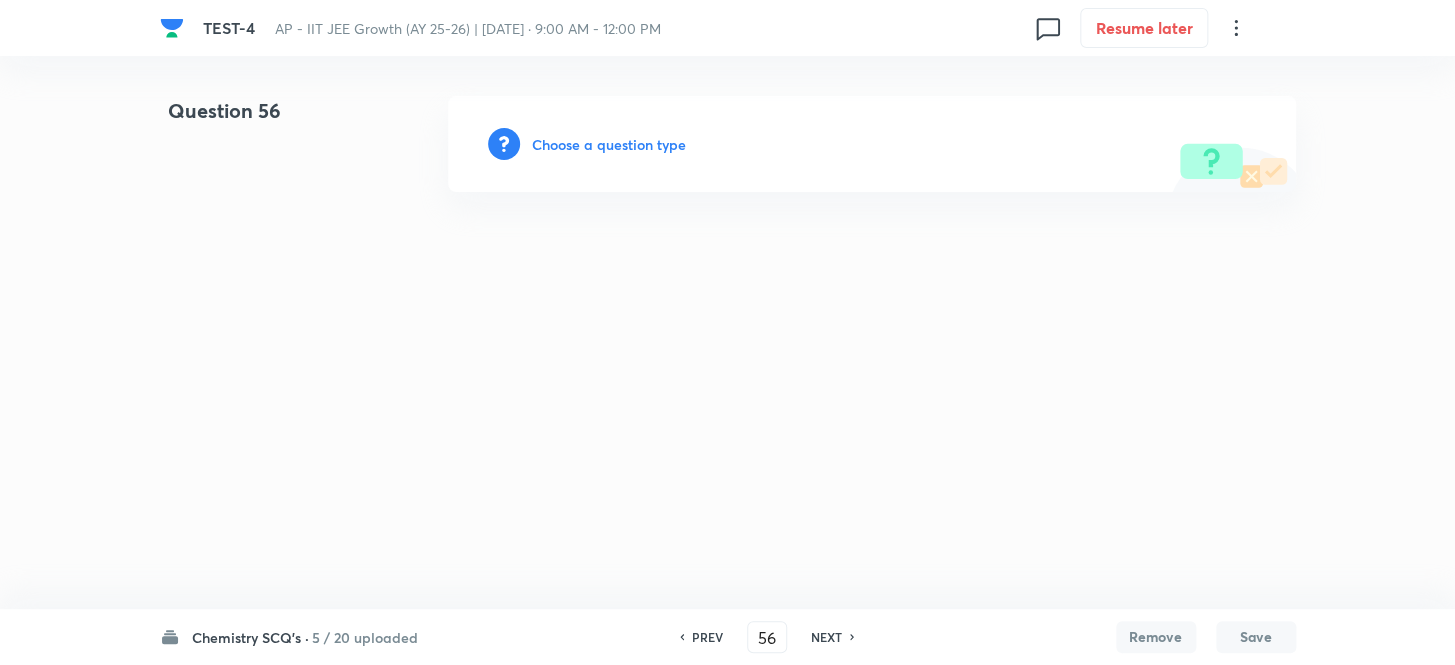 click on "Choose a question type" at bounding box center (609, 144) 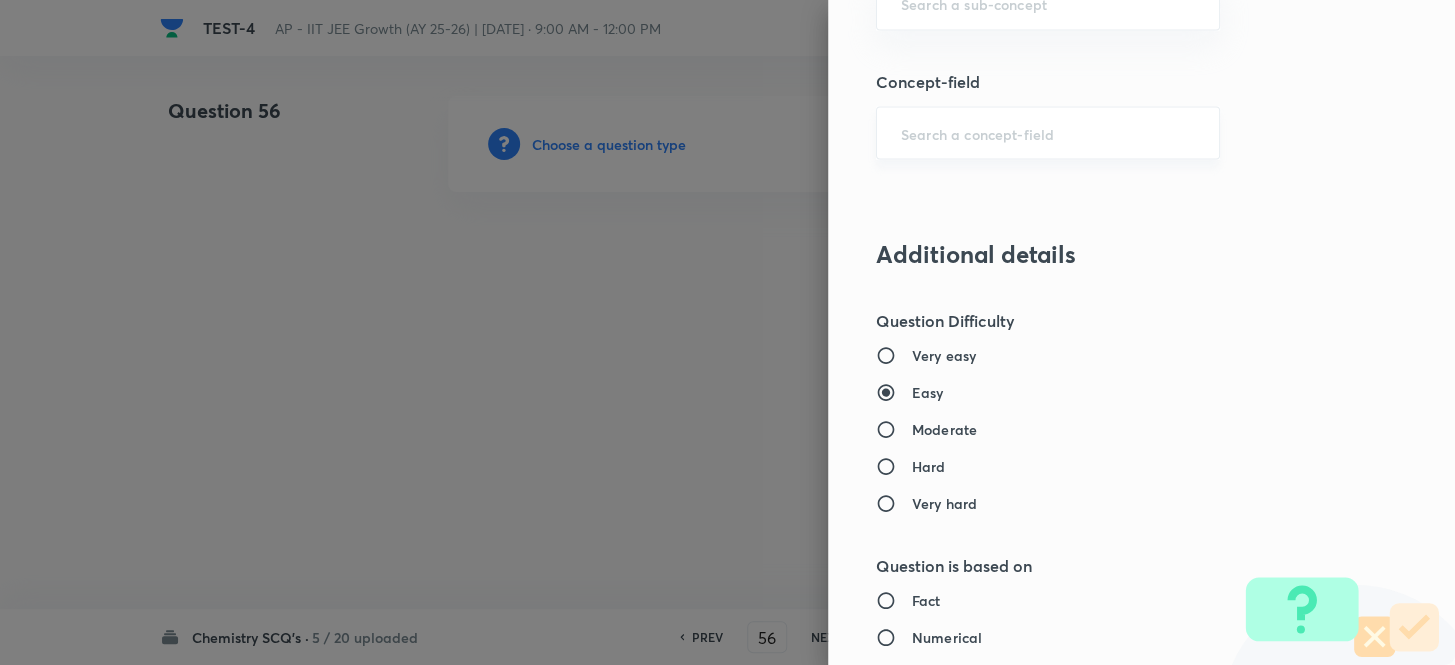 scroll, scrollTop: 1454, scrollLeft: 0, axis: vertical 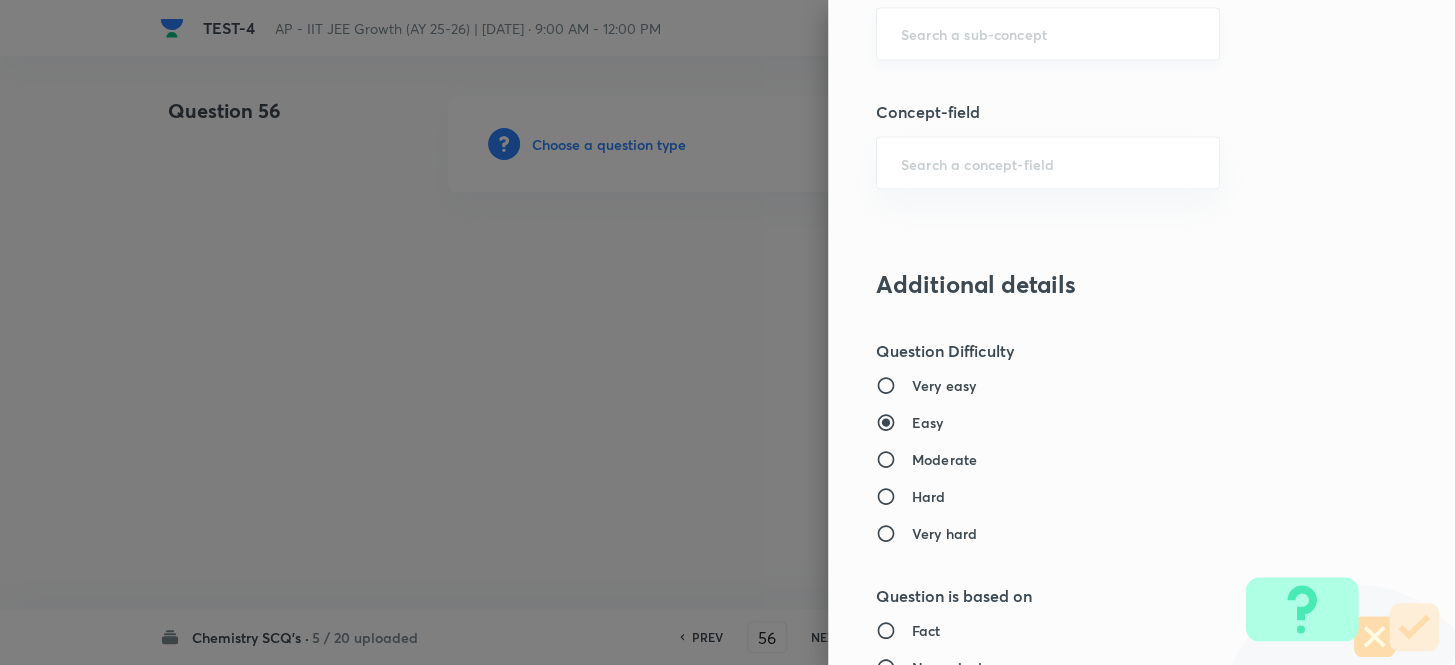 click on "​" at bounding box center [1048, 33] 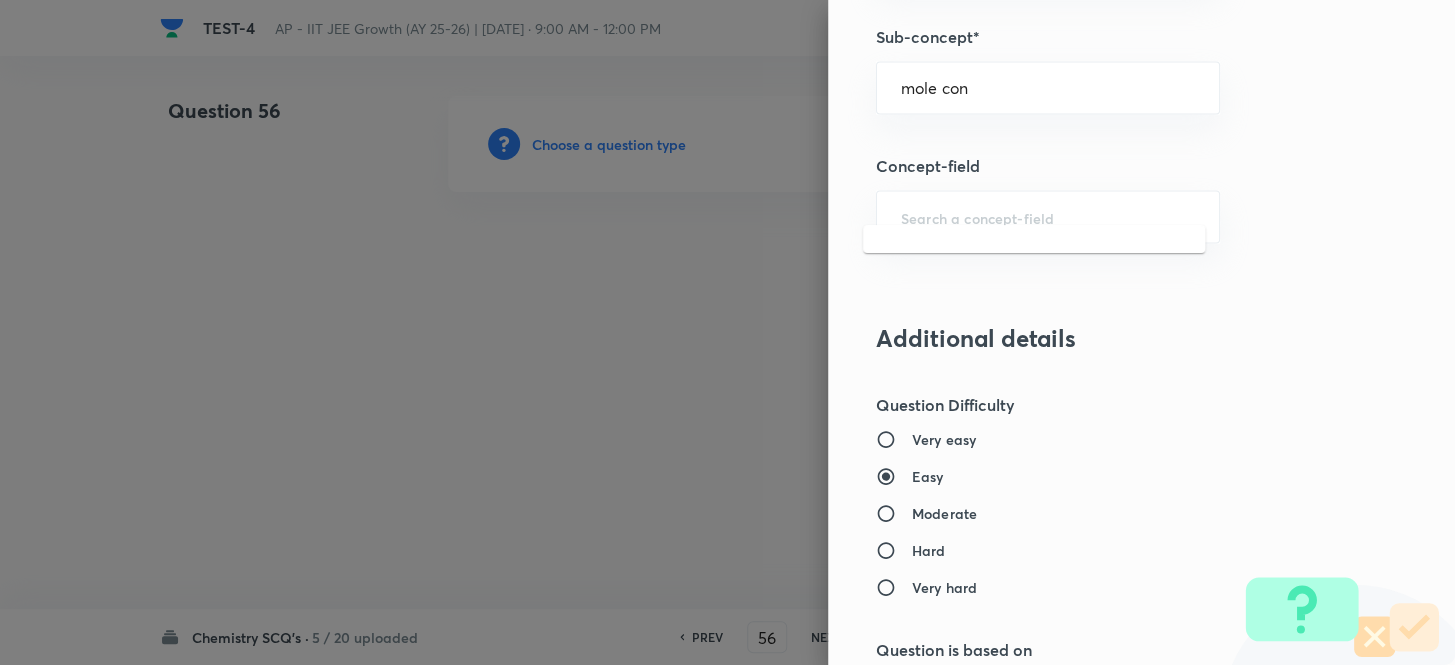 scroll, scrollTop: 1272, scrollLeft: 0, axis: vertical 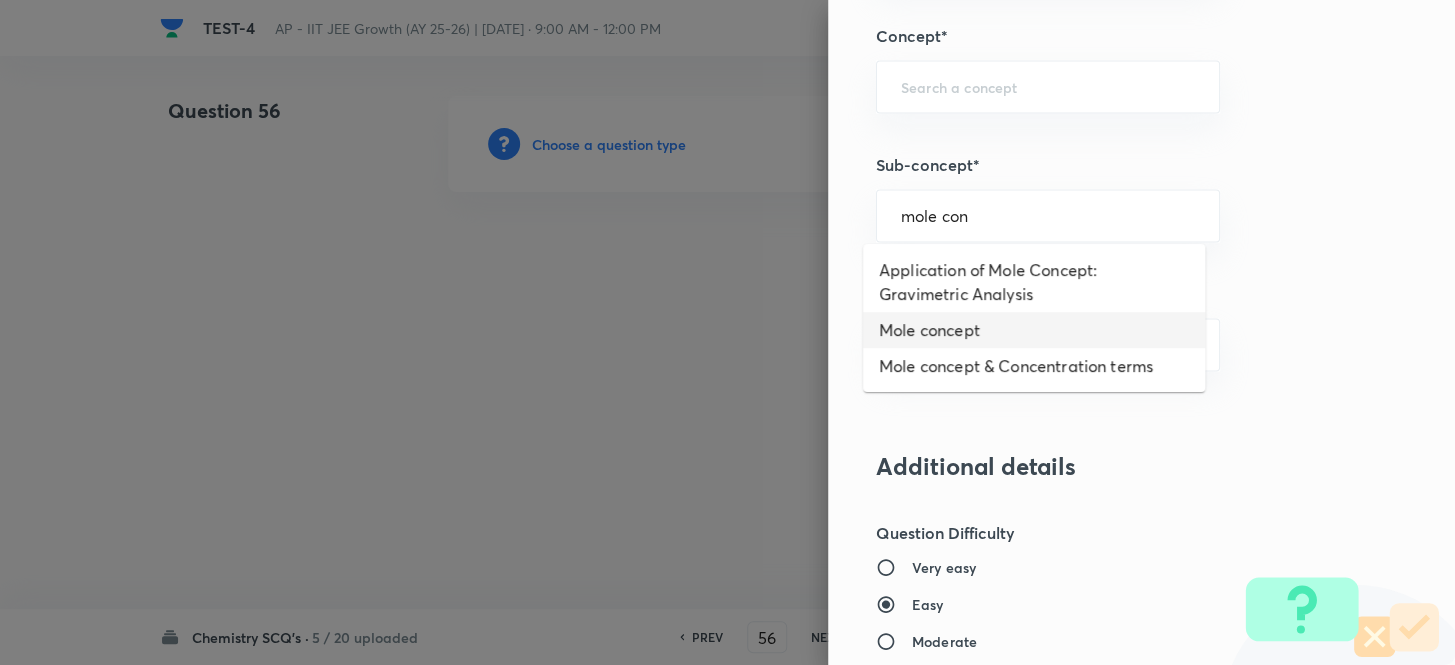 click on "Mole concept" at bounding box center (1034, 330) 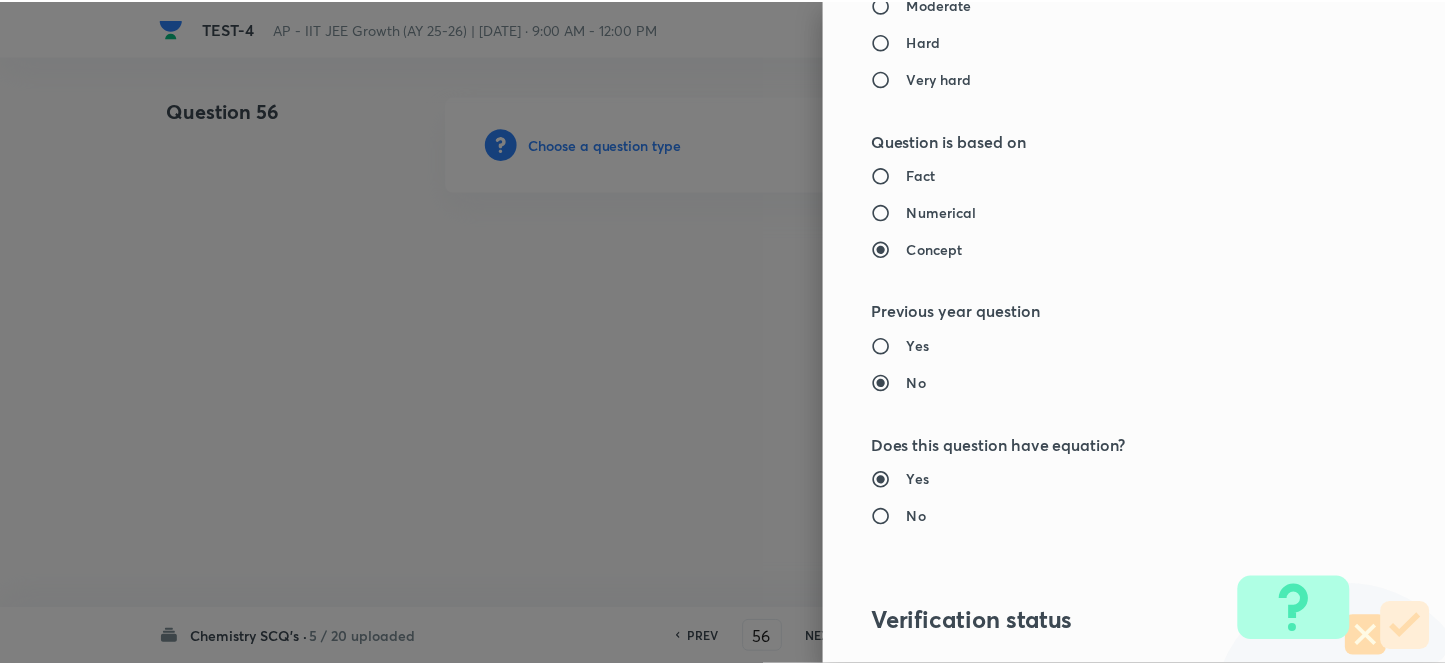 scroll, scrollTop: 2193, scrollLeft: 0, axis: vertical 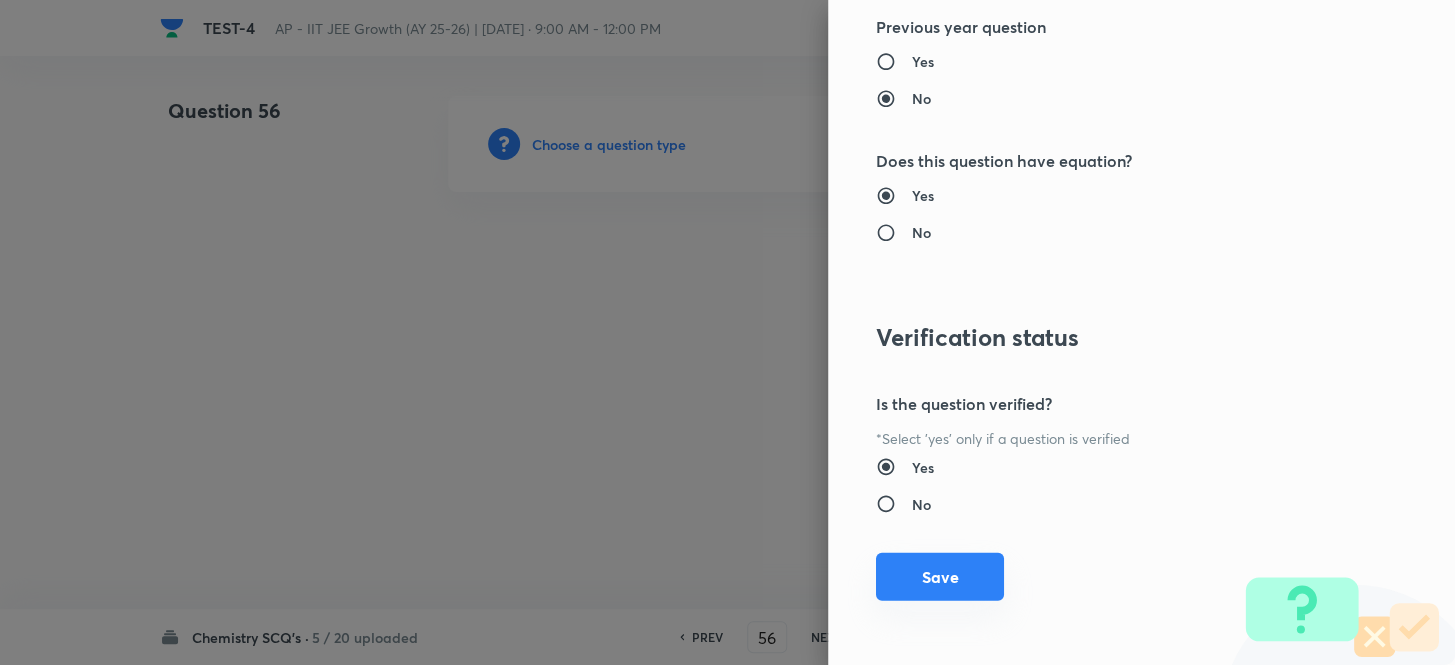 click on "Save" at bounding box center (940, 577) 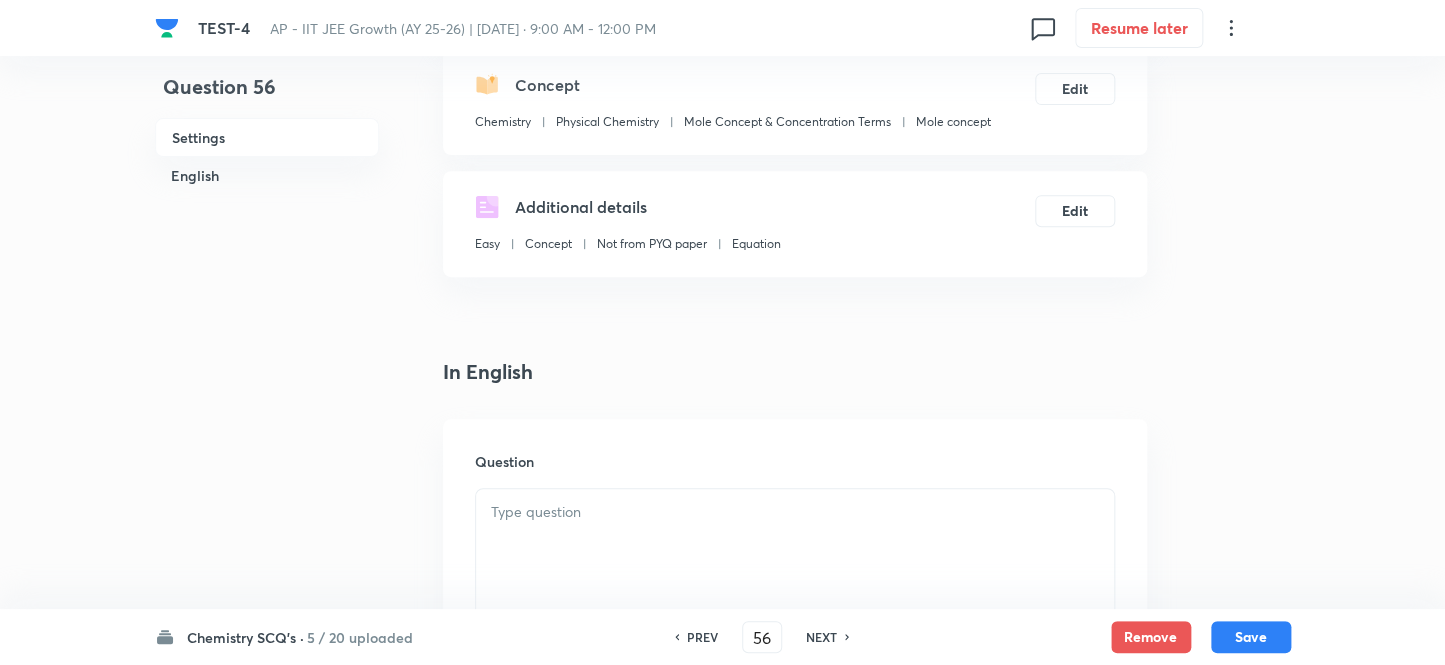 scroll, scrollTop: 363, scrollLeft: 0, axis: vertical 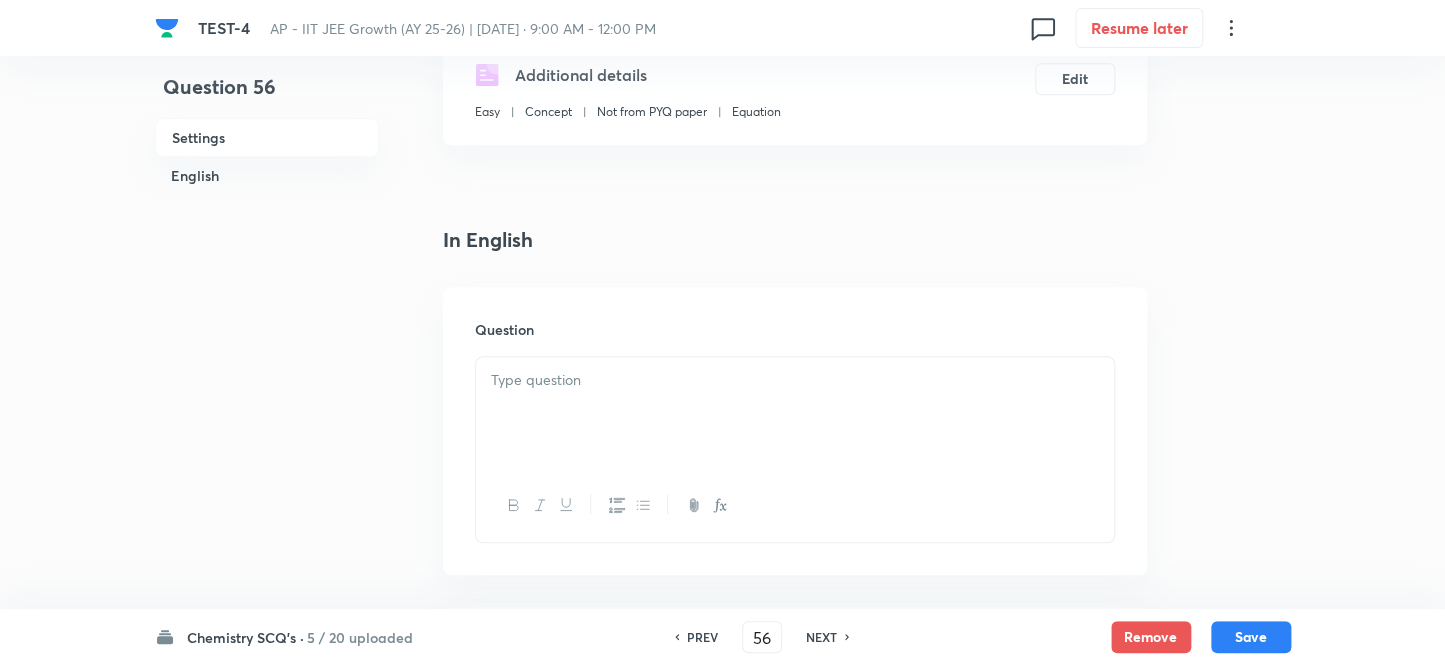 click at bounding box center (795, 380) 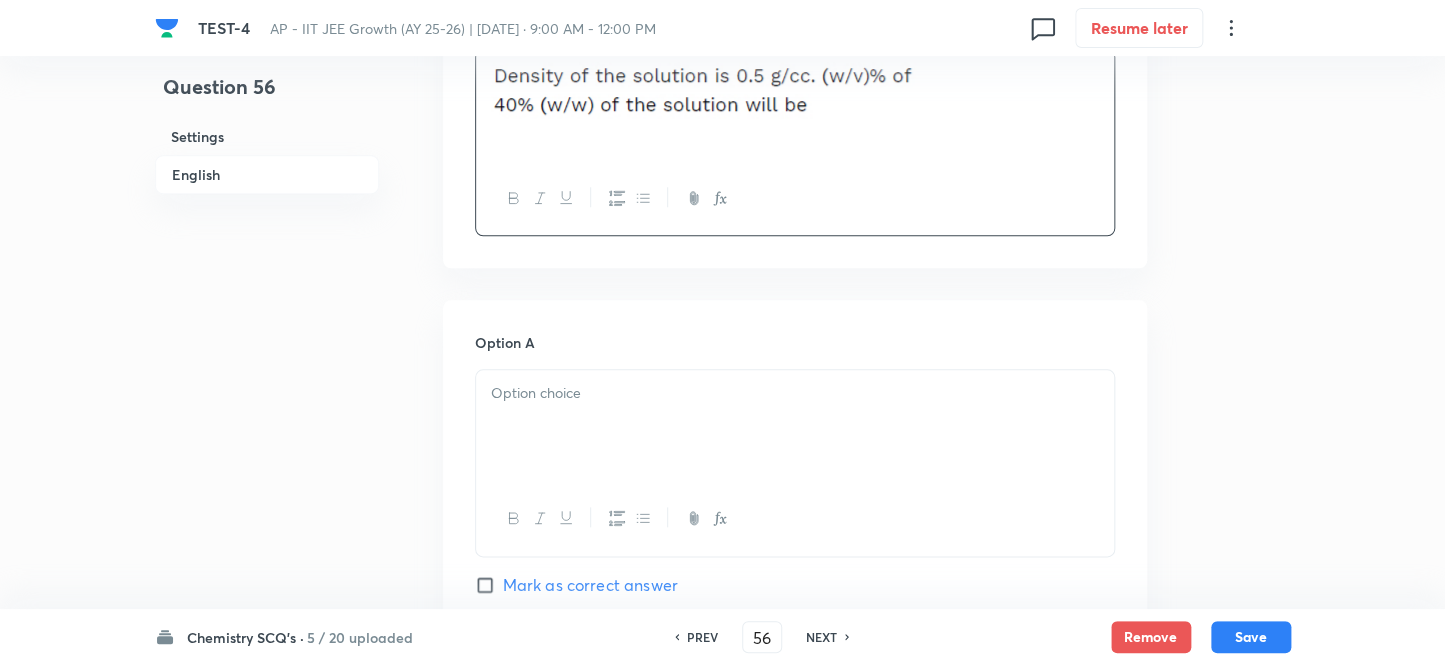 scroll, scrollTop: 818, scrollLeft: 0, axis: vertical 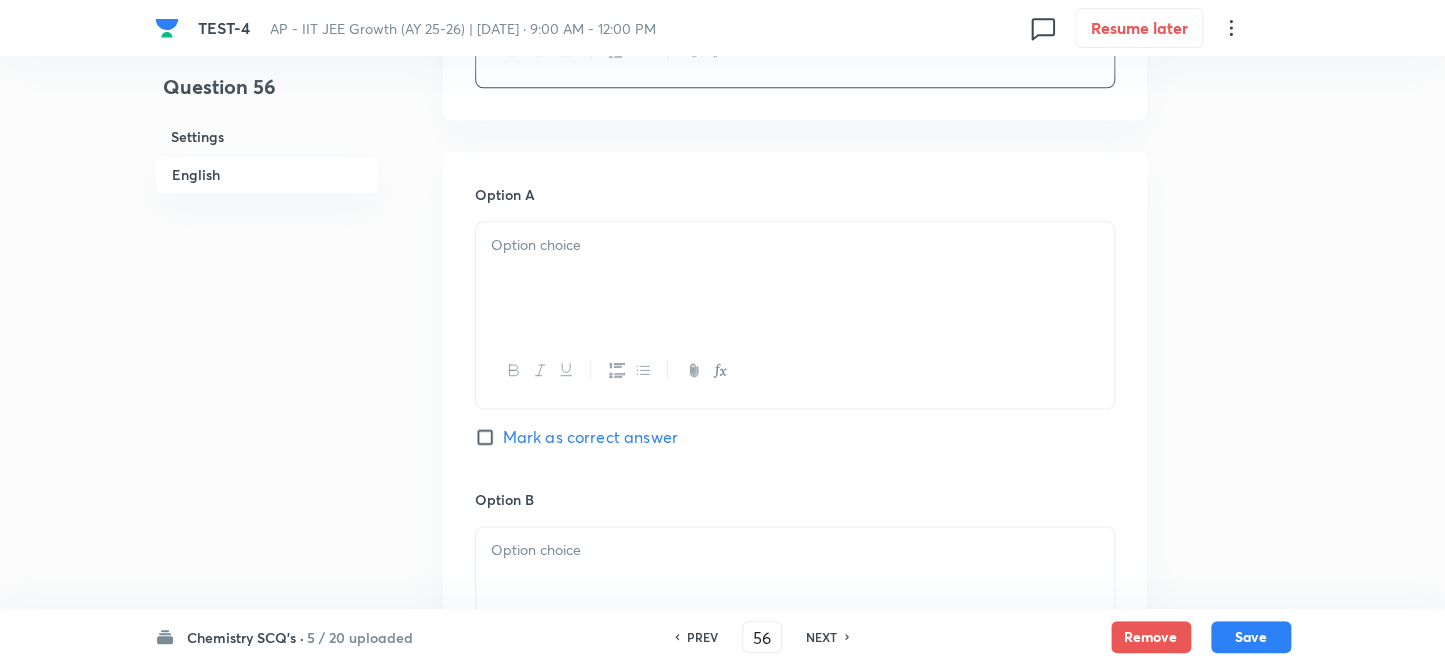 click at bounding box center (795, 278) 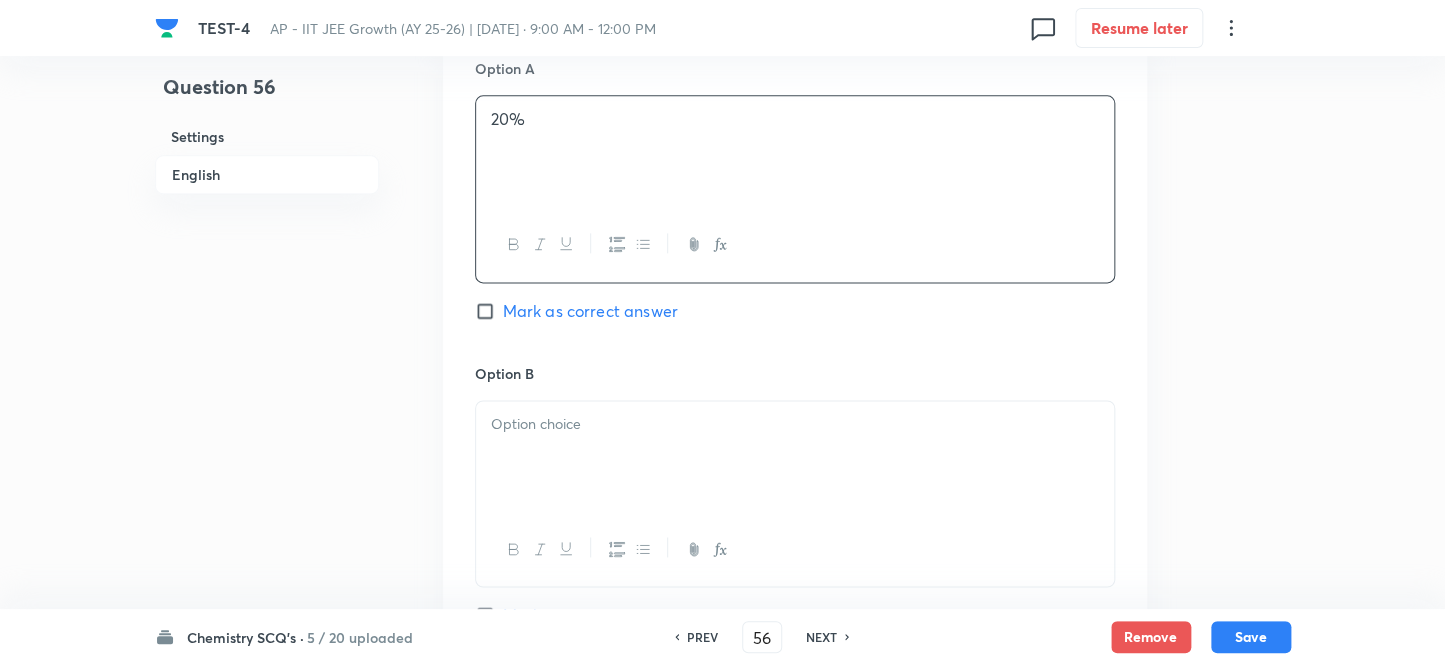scroll, scrollTop: 1090, scrollLeft: 0, axis: vertical 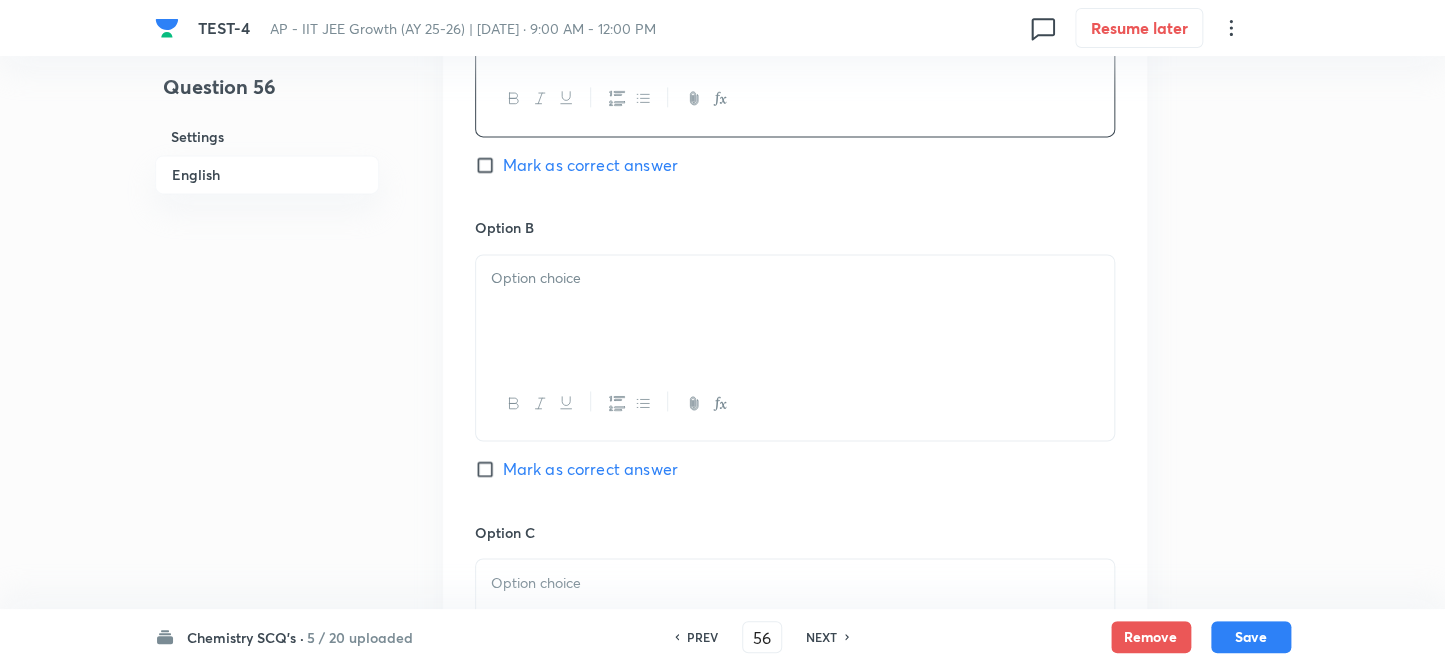 click at bounding box center [795, 311] 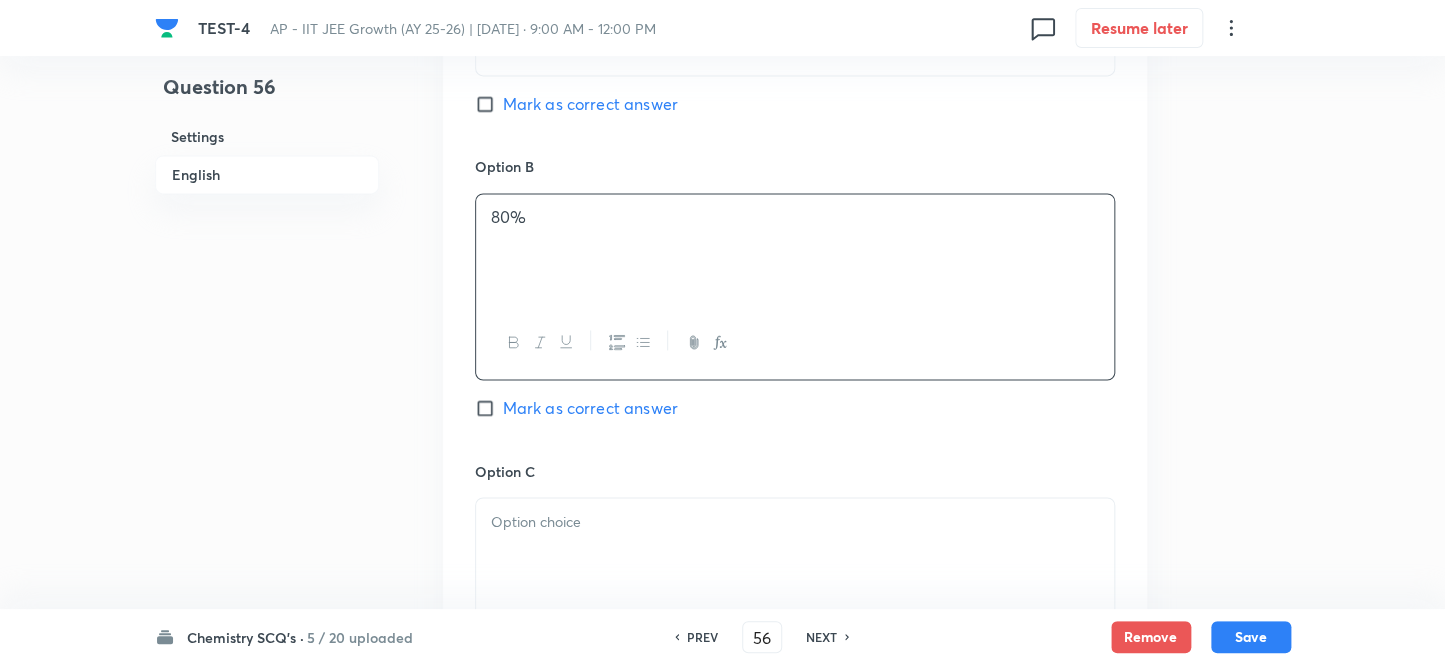 scroll, scrollTop: 1363, scrollLeft: 0, axis: vertical 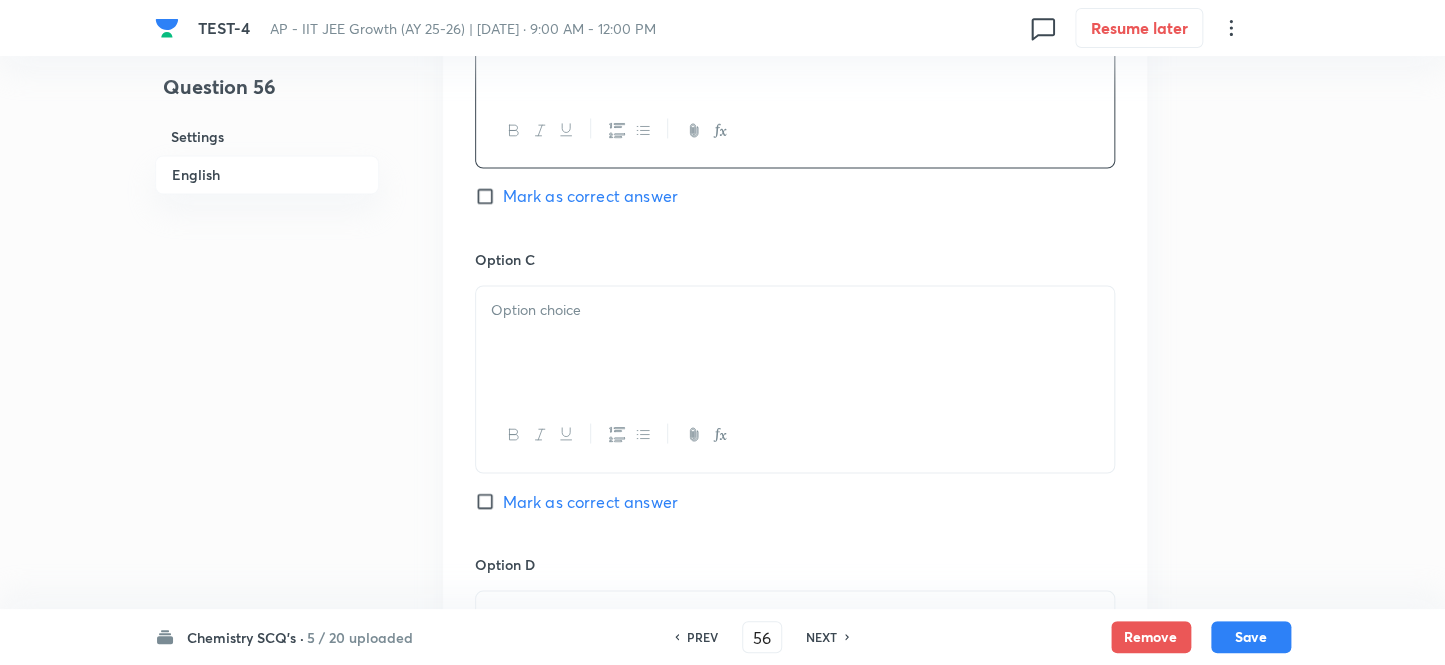 click at bounding box center [795, 342] 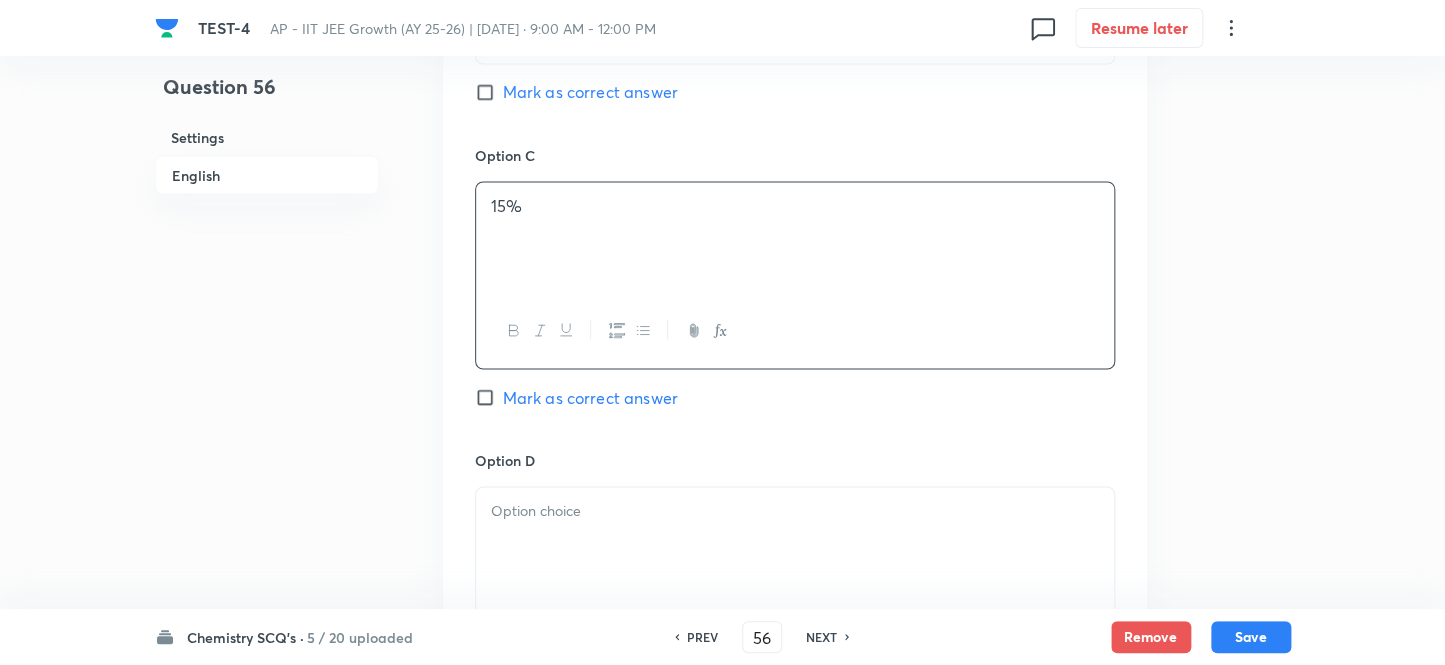 scroll, scrollTop: 1636, scrollLeft: 0, axis: vertical 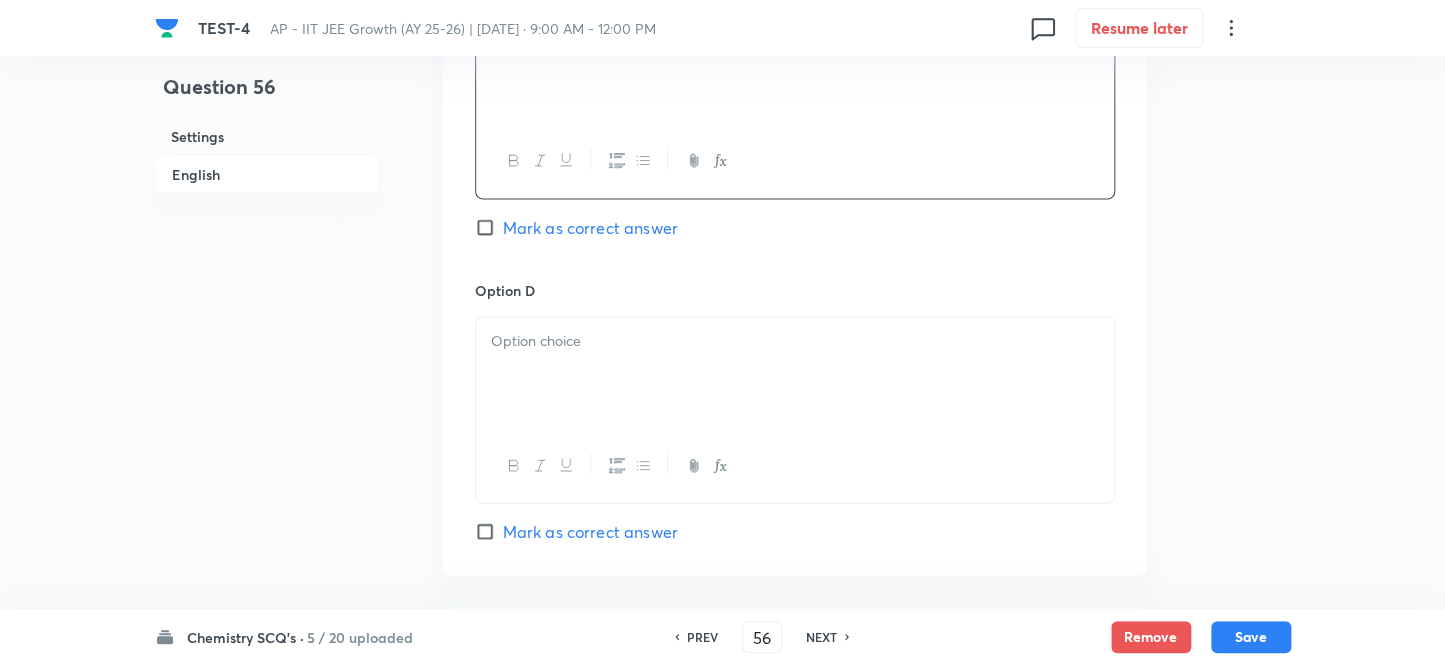 click at bounding box center [795, 374] 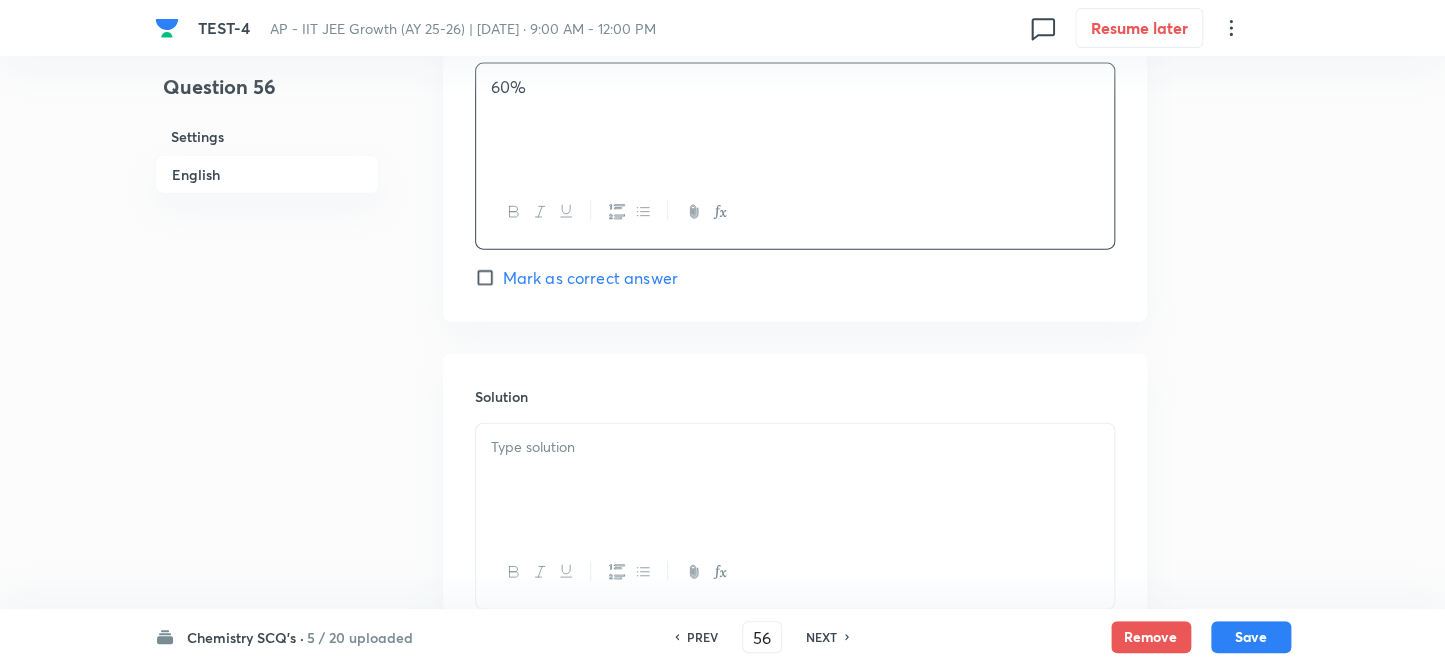 scroll, scrollTop: 1909, scrollLeft: 0, axis: vertical 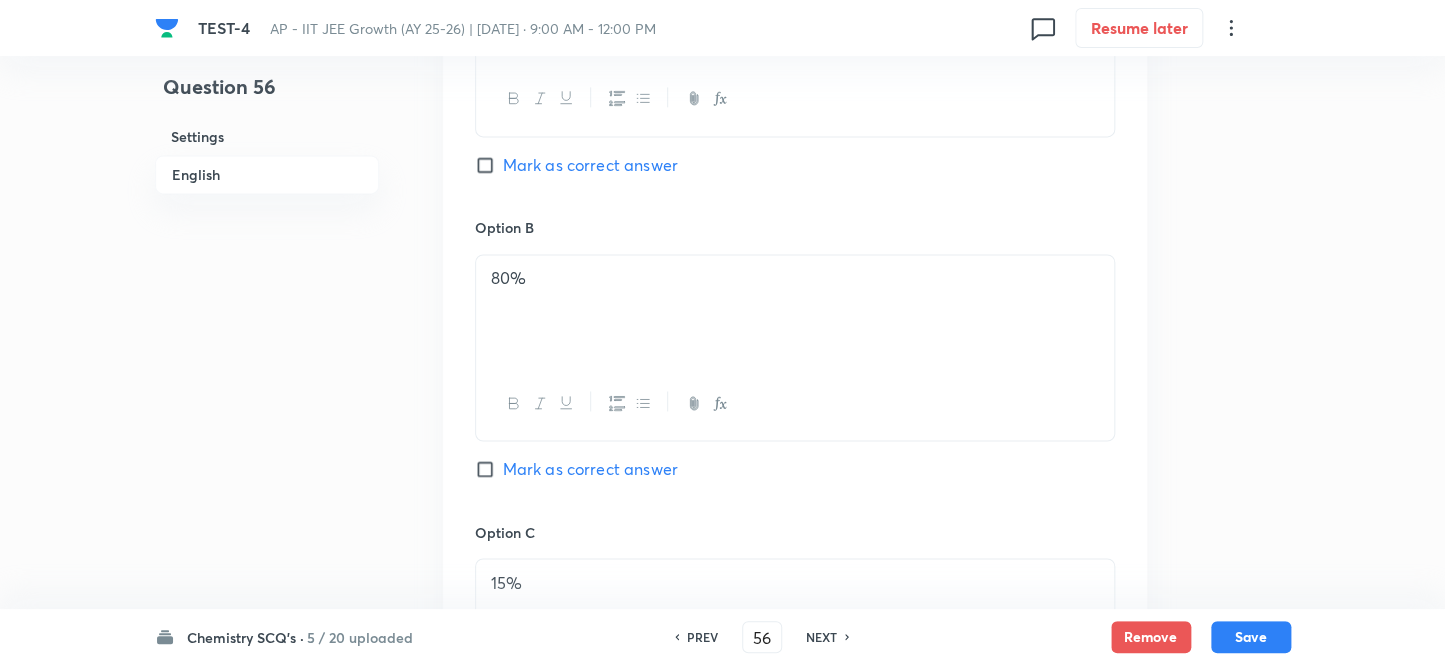 click on "Mark as correct answer" at bounding box center (489, 165) 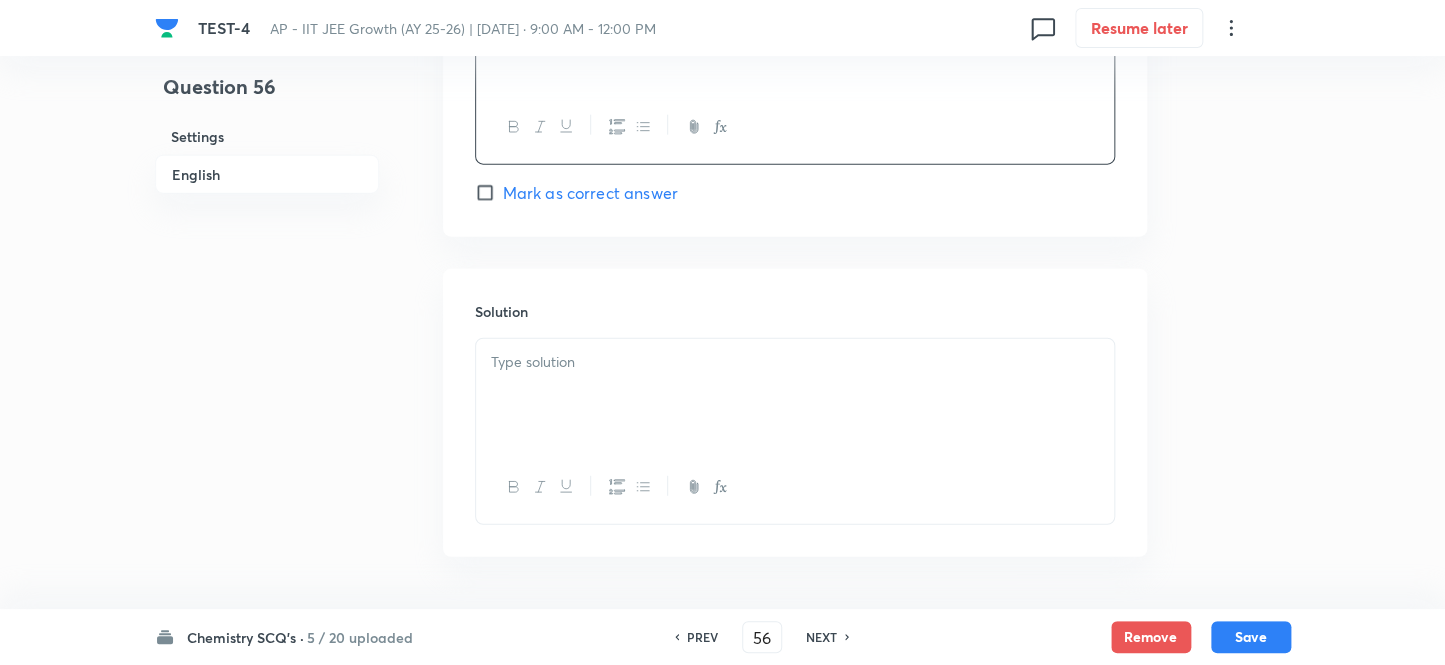 scroll, scrollTop: 2044, scrollLeft: 0, axis: vertical 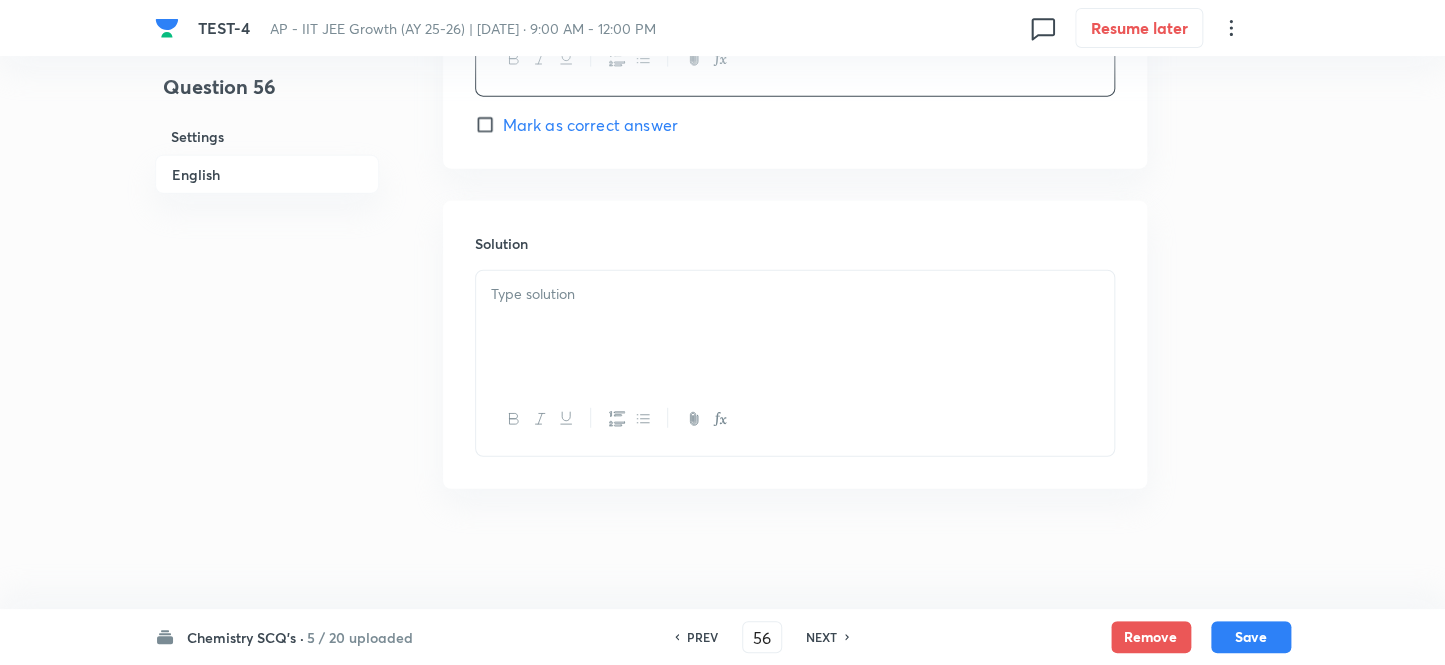 click at bounding box center (795, 294) 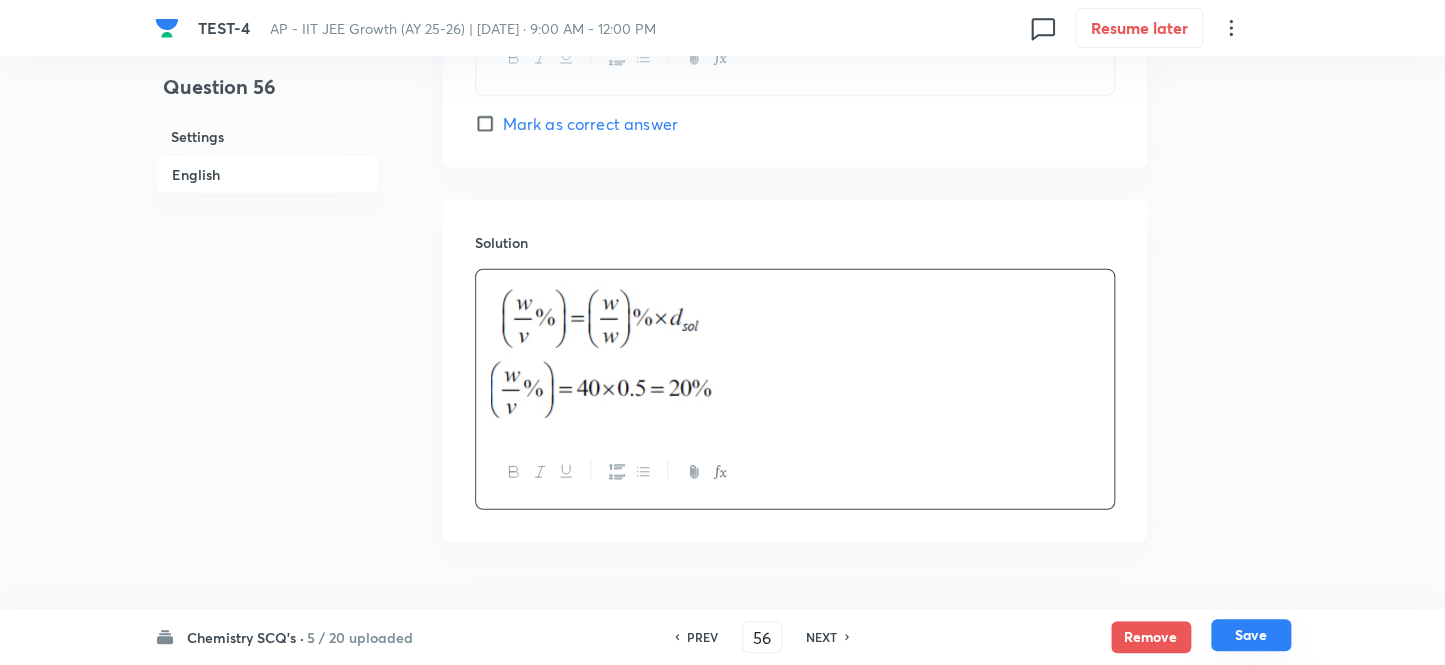 click on "Save" at bounding box center (1251, 635) 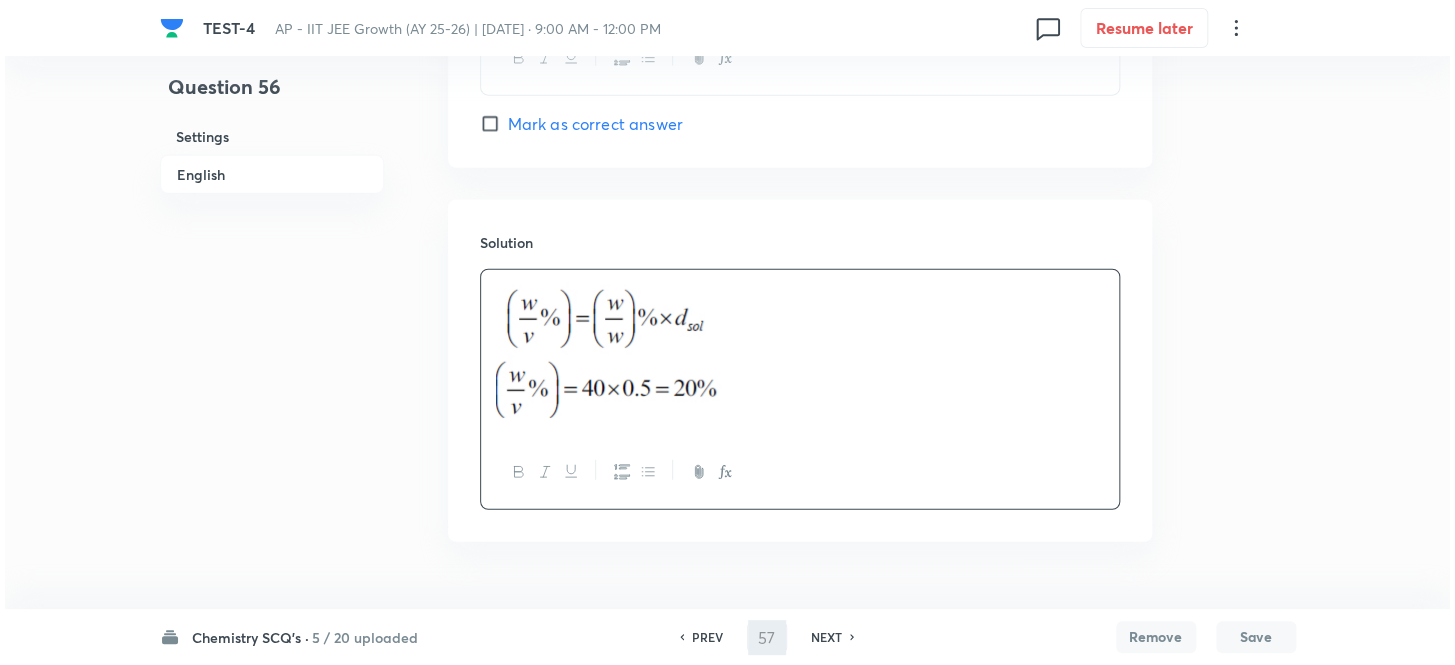 scroll, scrollTop: 0, scrollLeft: 0, axis: both 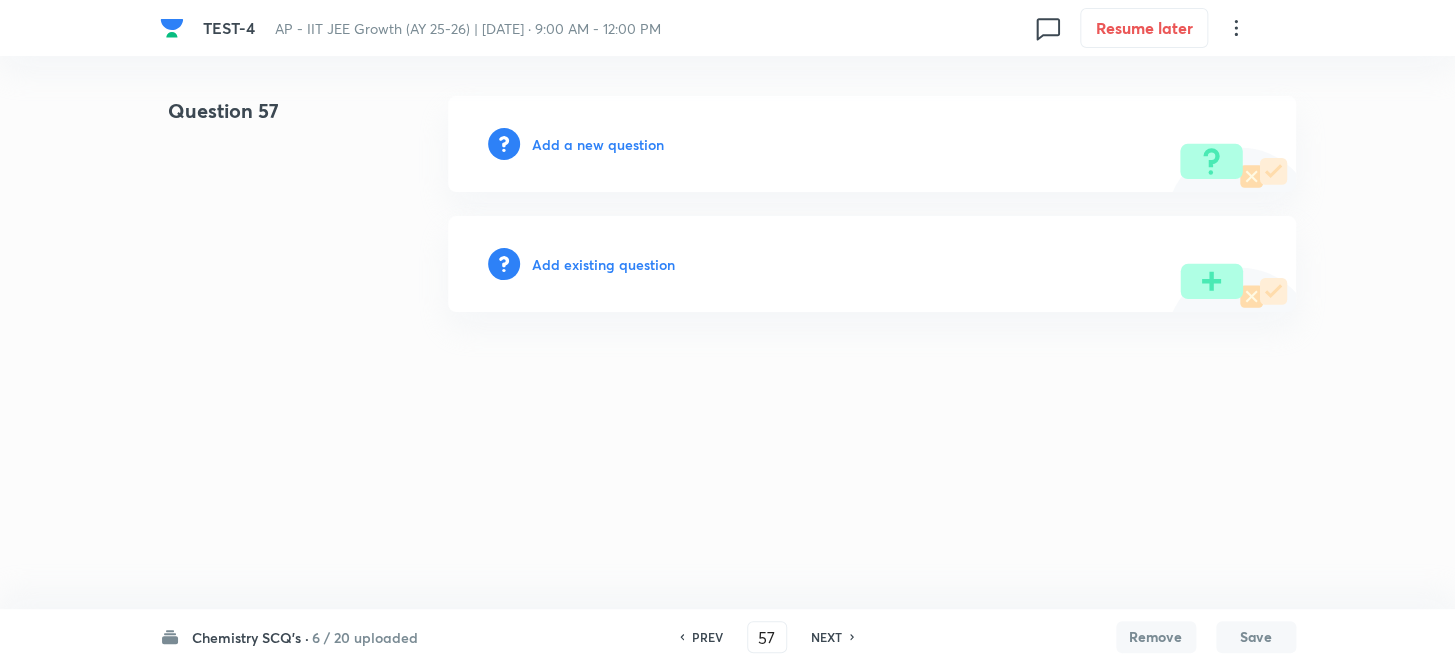 click on "Add a new question" at bounding box center [598, 144] 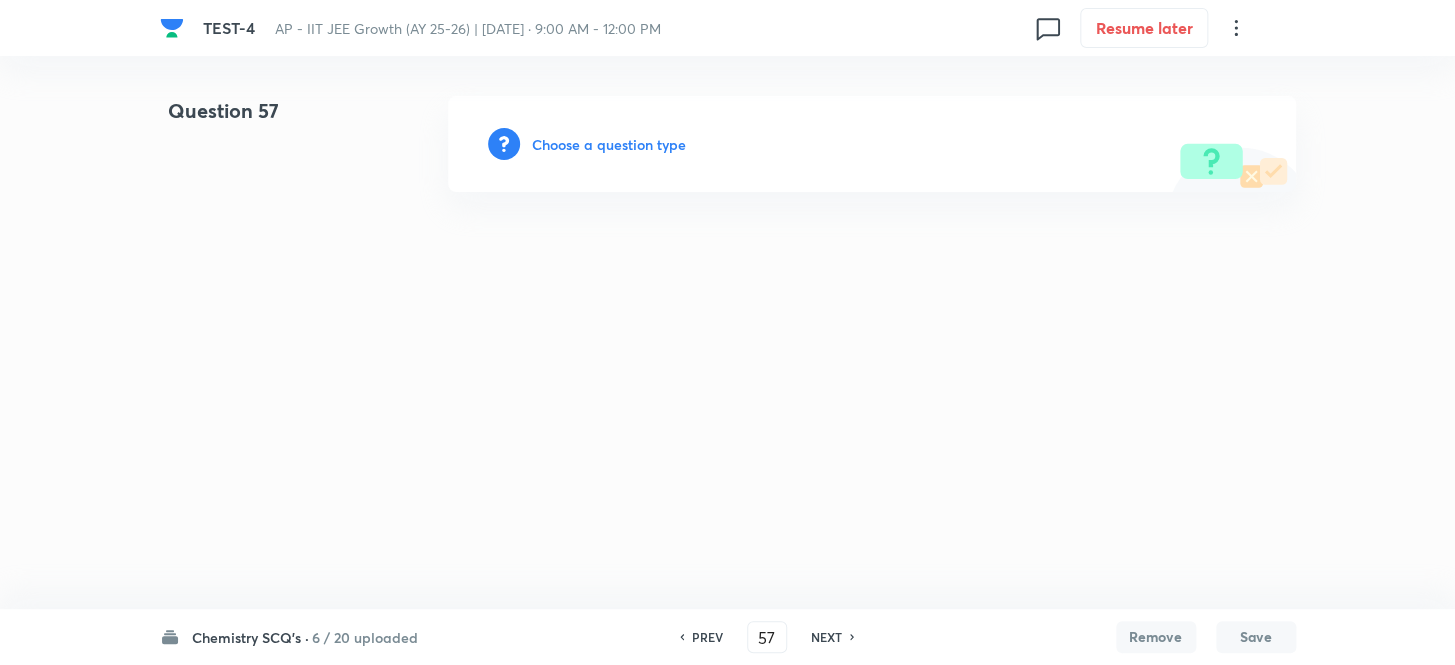 click on "Choose a question type" at bounding box center [609, 144] 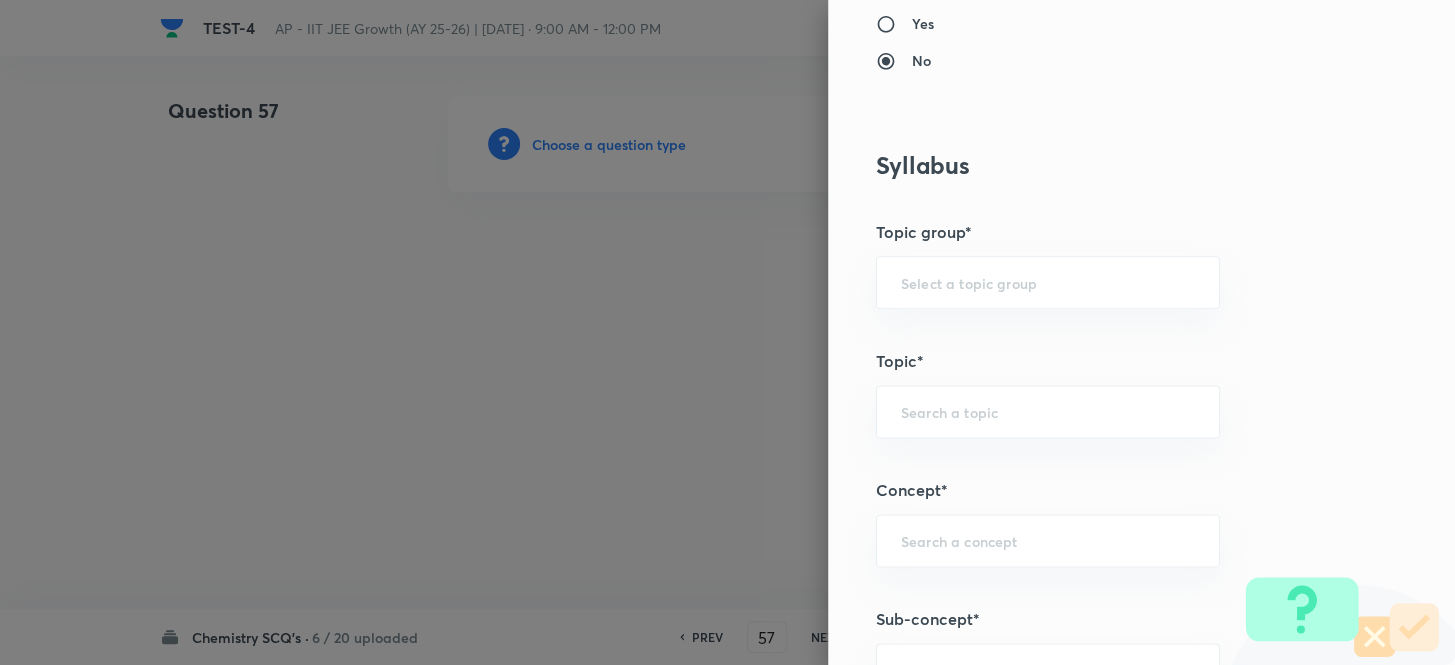 scroll, scrollTop: 1181, scrollLeft: 0, axis: vertical 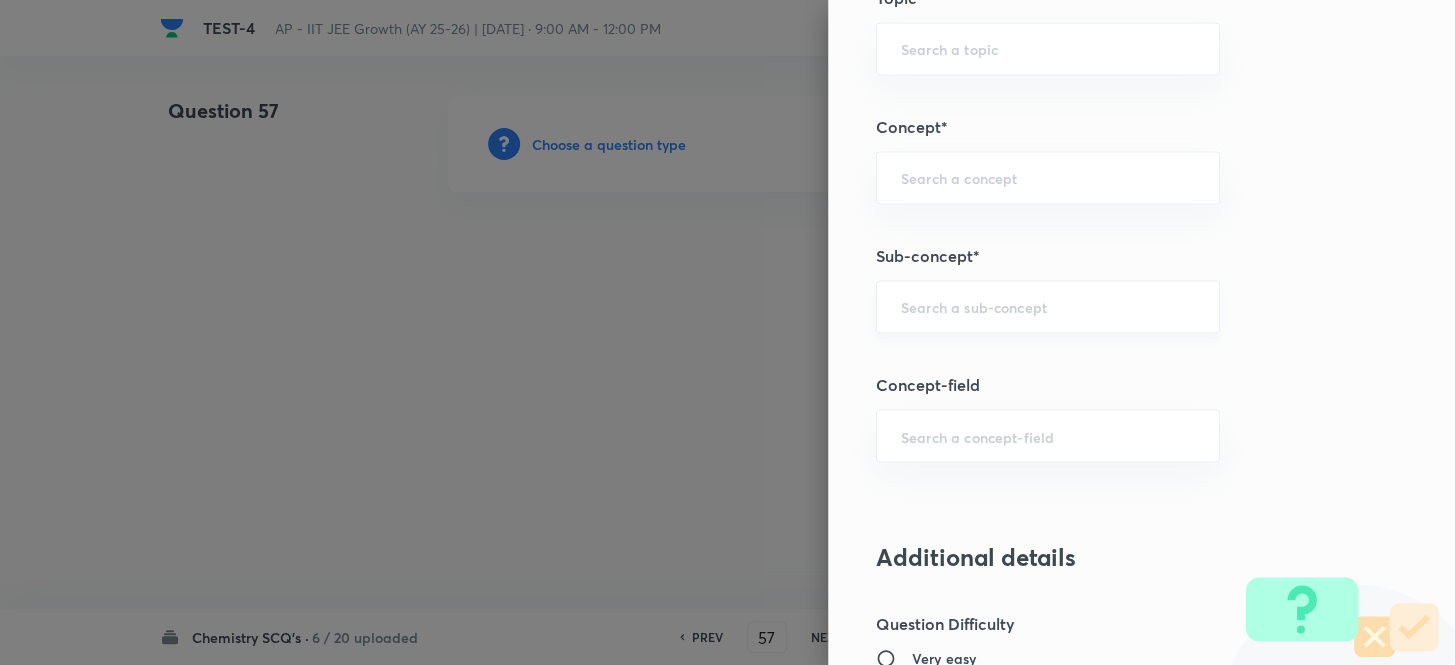 click at bounding box center [1048, 306] 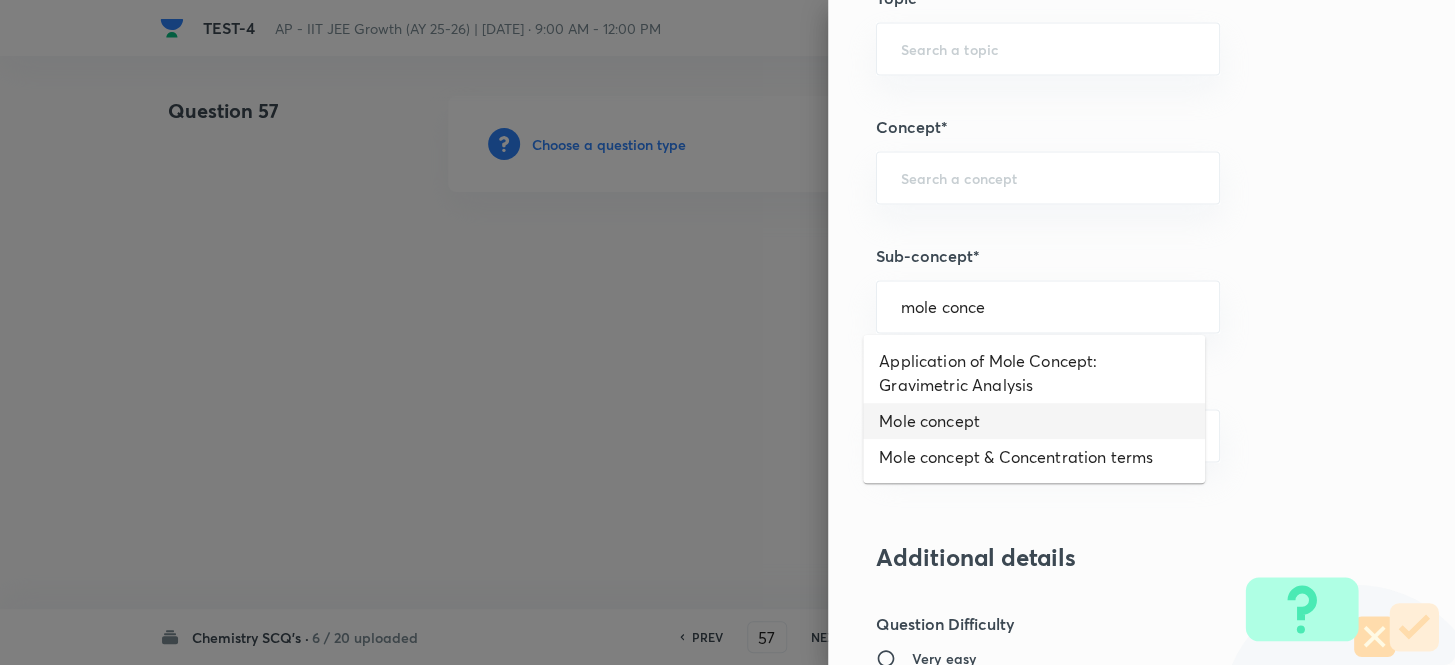 click on "Mole concept" at bounding box center [1034, 421] 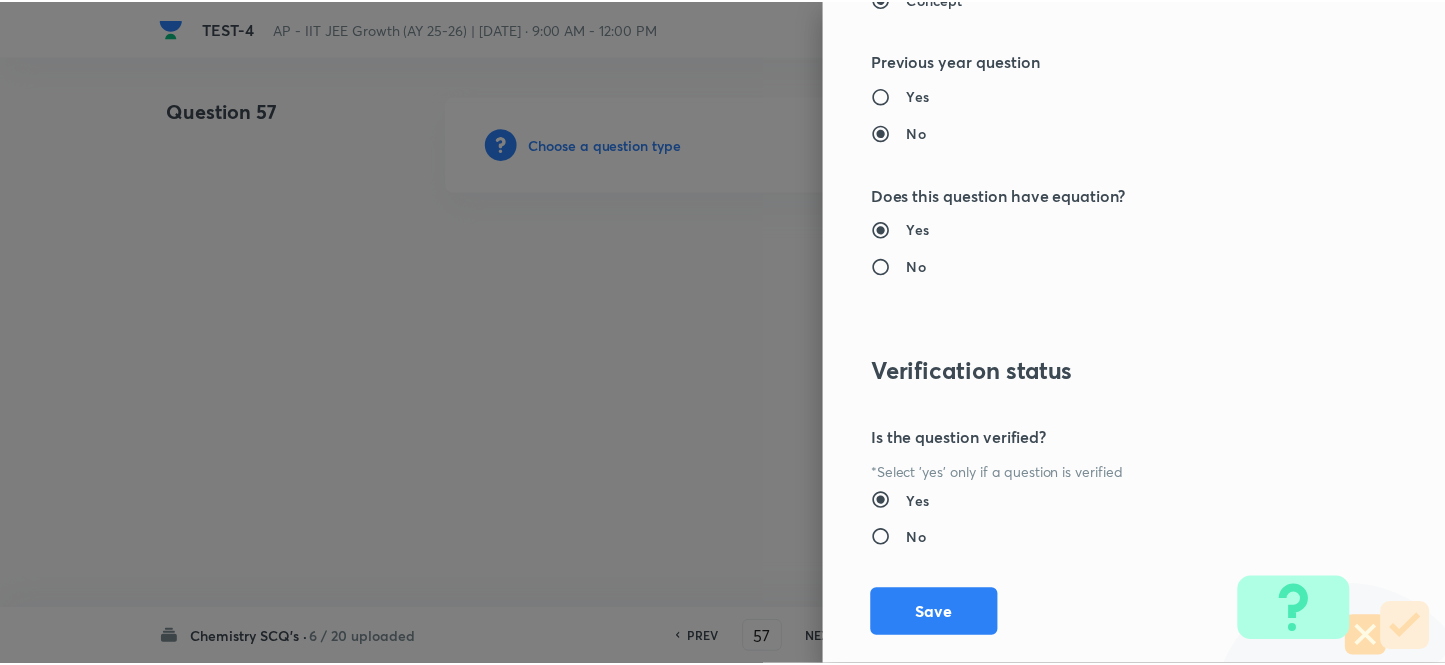 scroll, scrollTop: 2193, scrollLeft: 0, axis: vertical 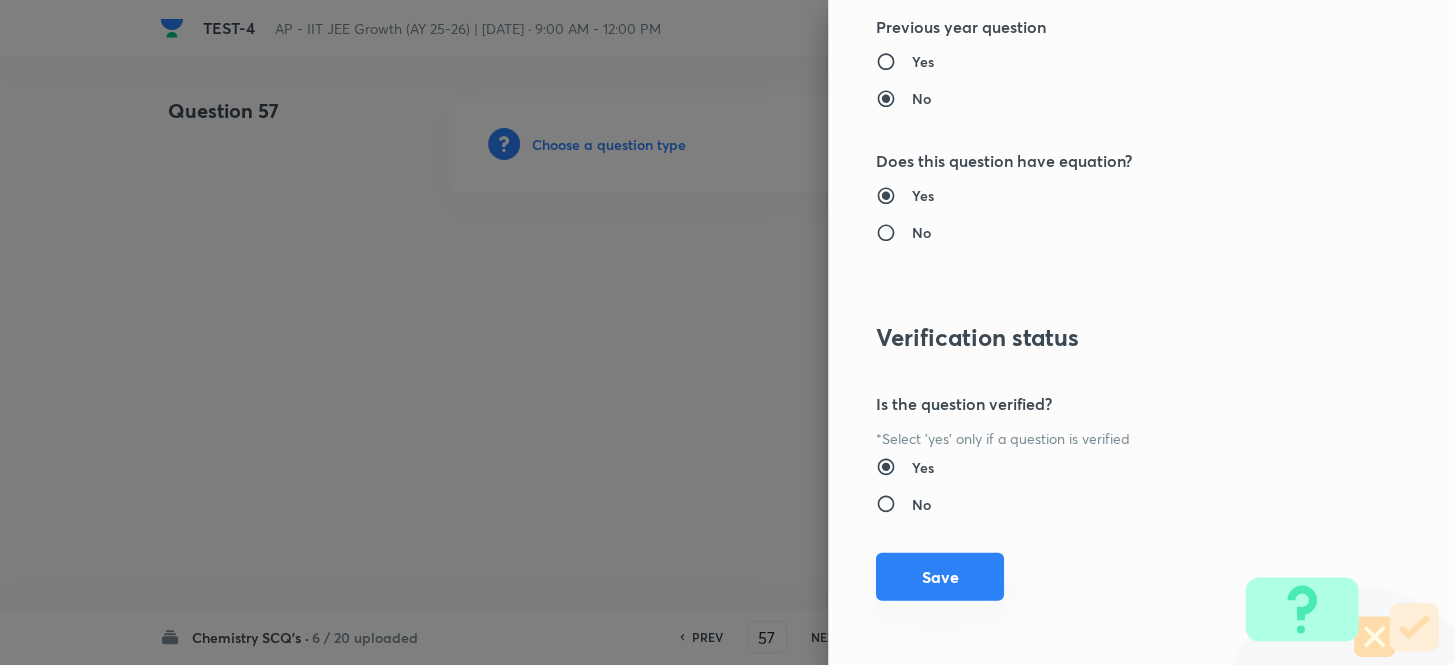 click on "Save" at bounding box center [940, 577] 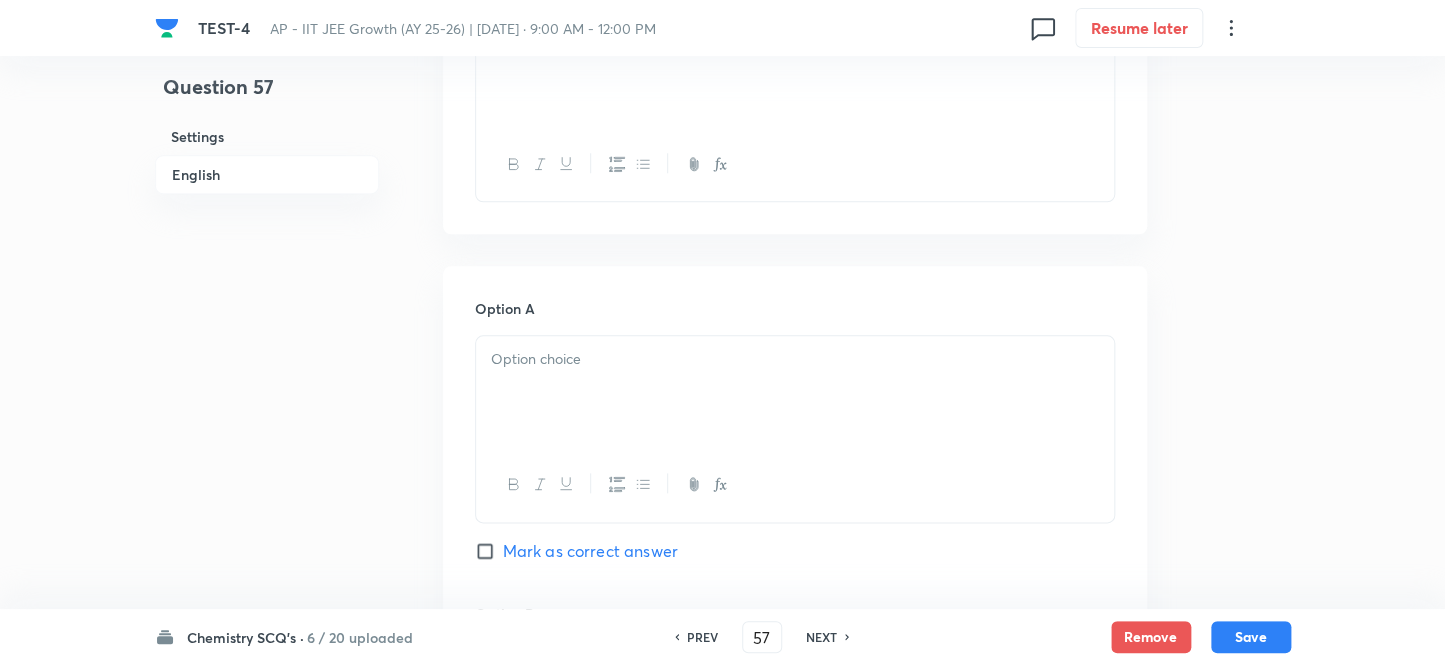 scroll, scrollTop: 454, scrollLeft: 0, axis: vertical 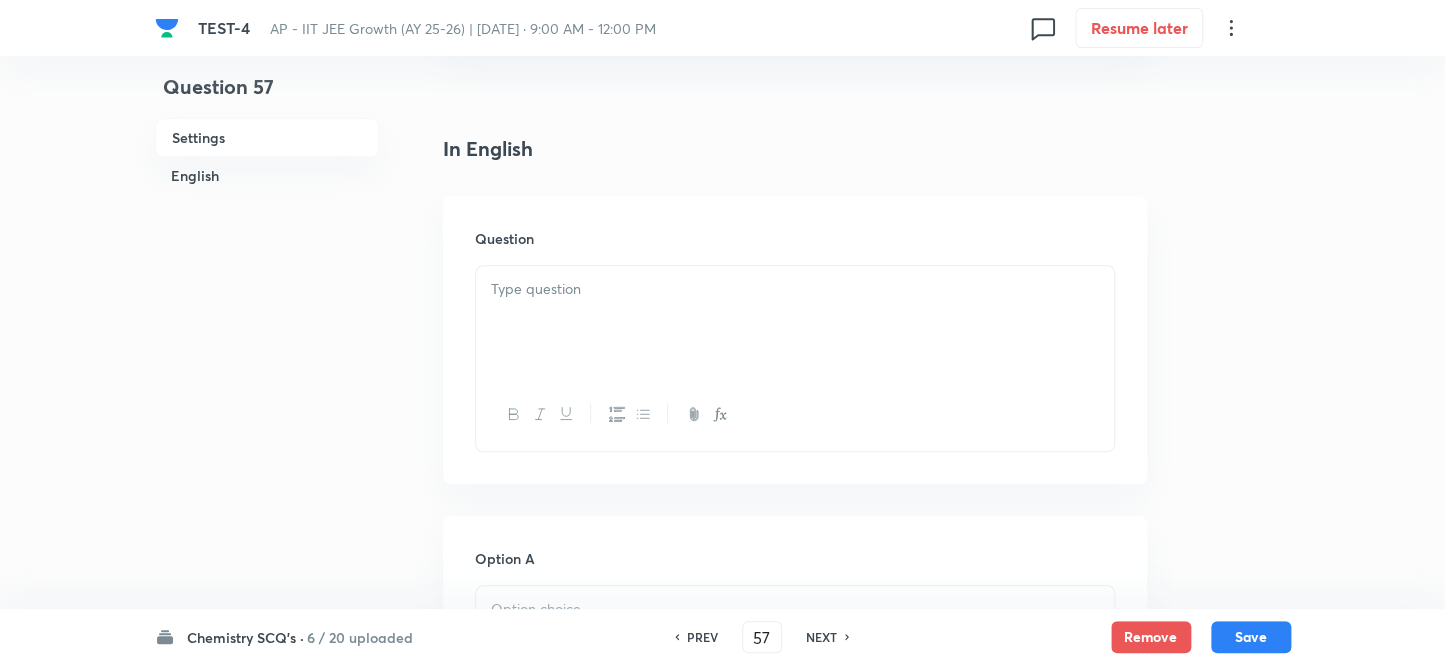click at bounding box center (795, 322) 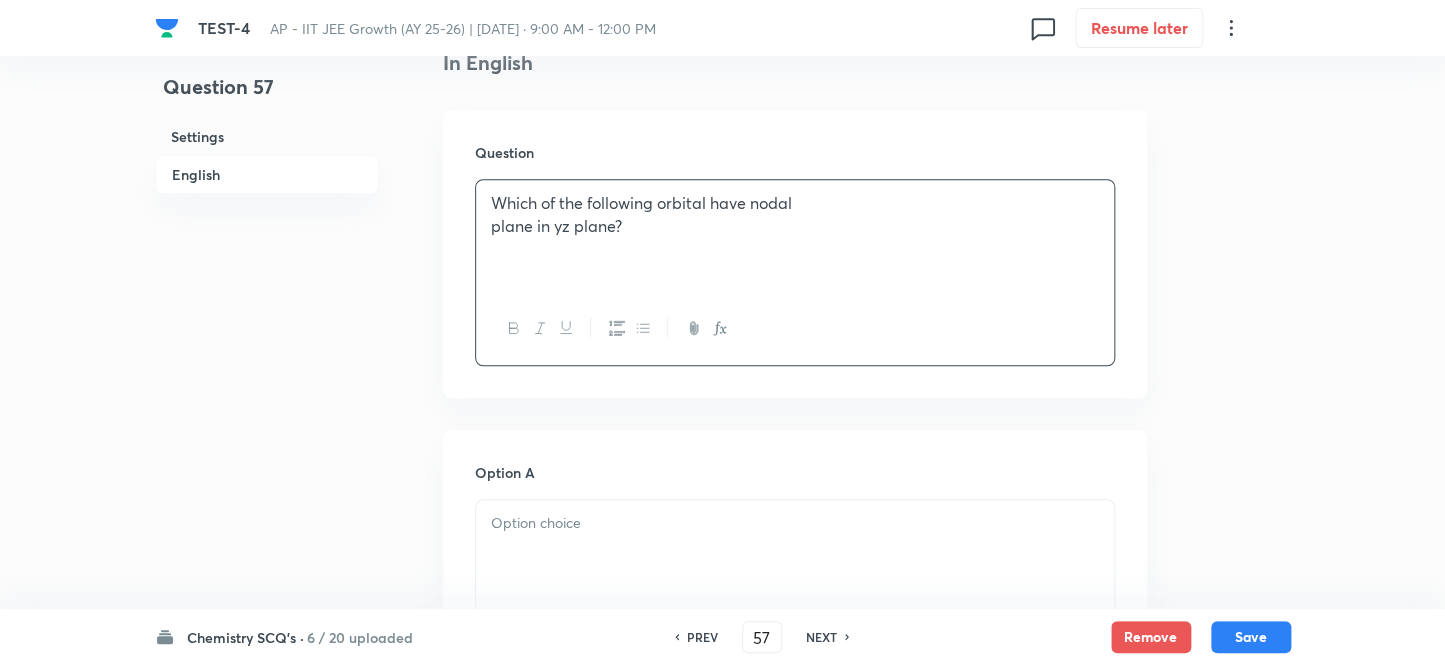 scroll, scrollTop: 636, scrollLeft: 0, axis: vertical 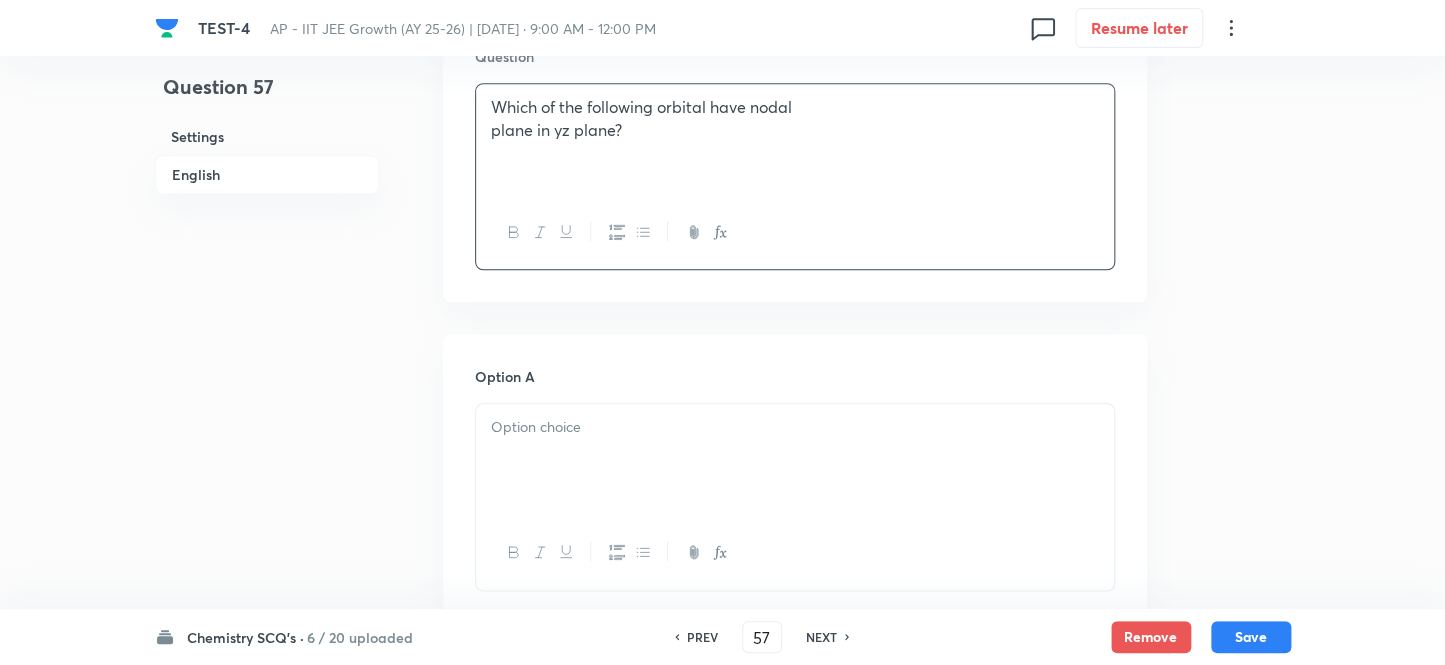 click at bounding box center (795, 460) 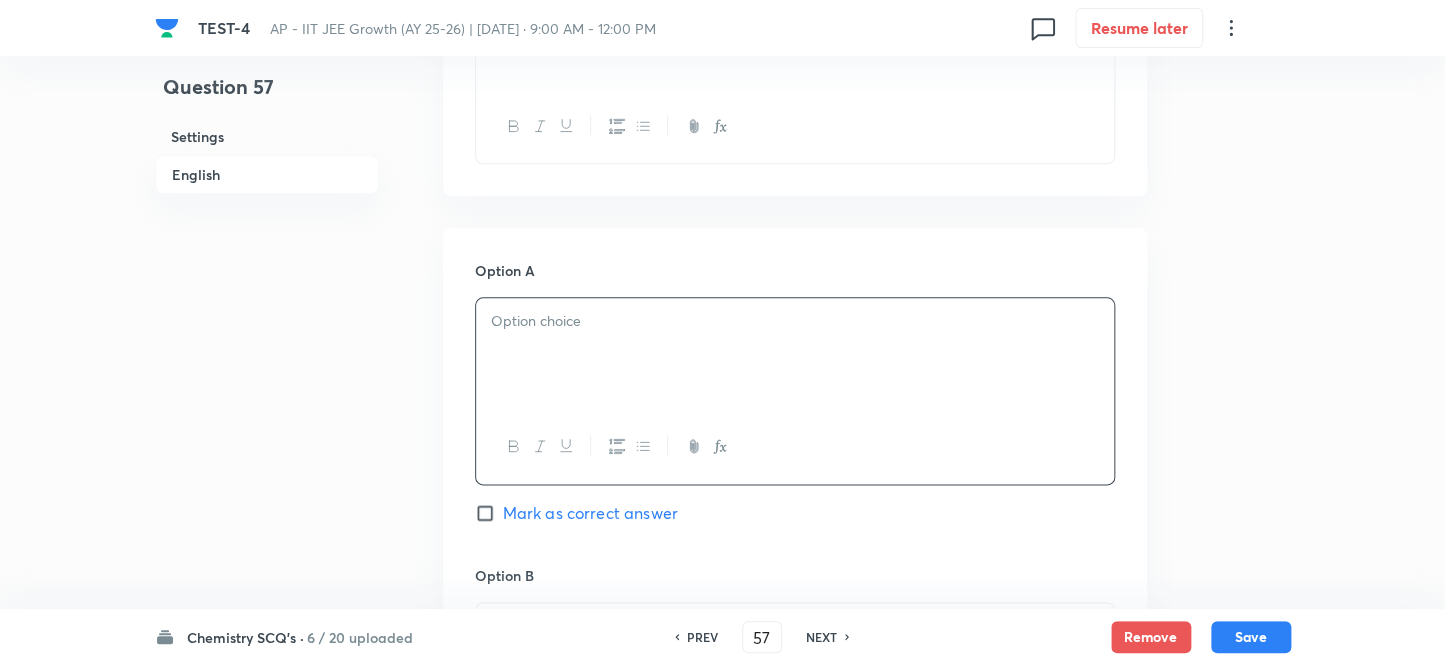 scroll, scrollTop: 909, scrollLeft: 0, axis: vertical 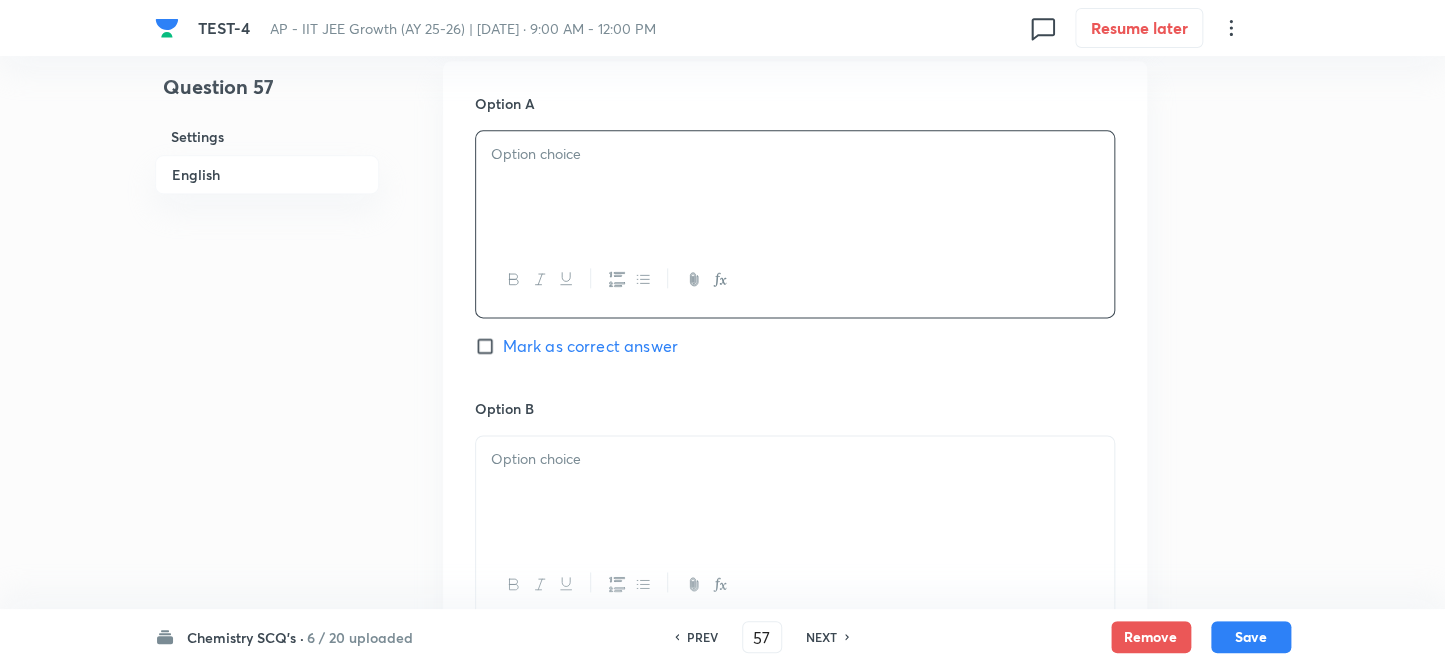 click at bounding box center (795, 187) 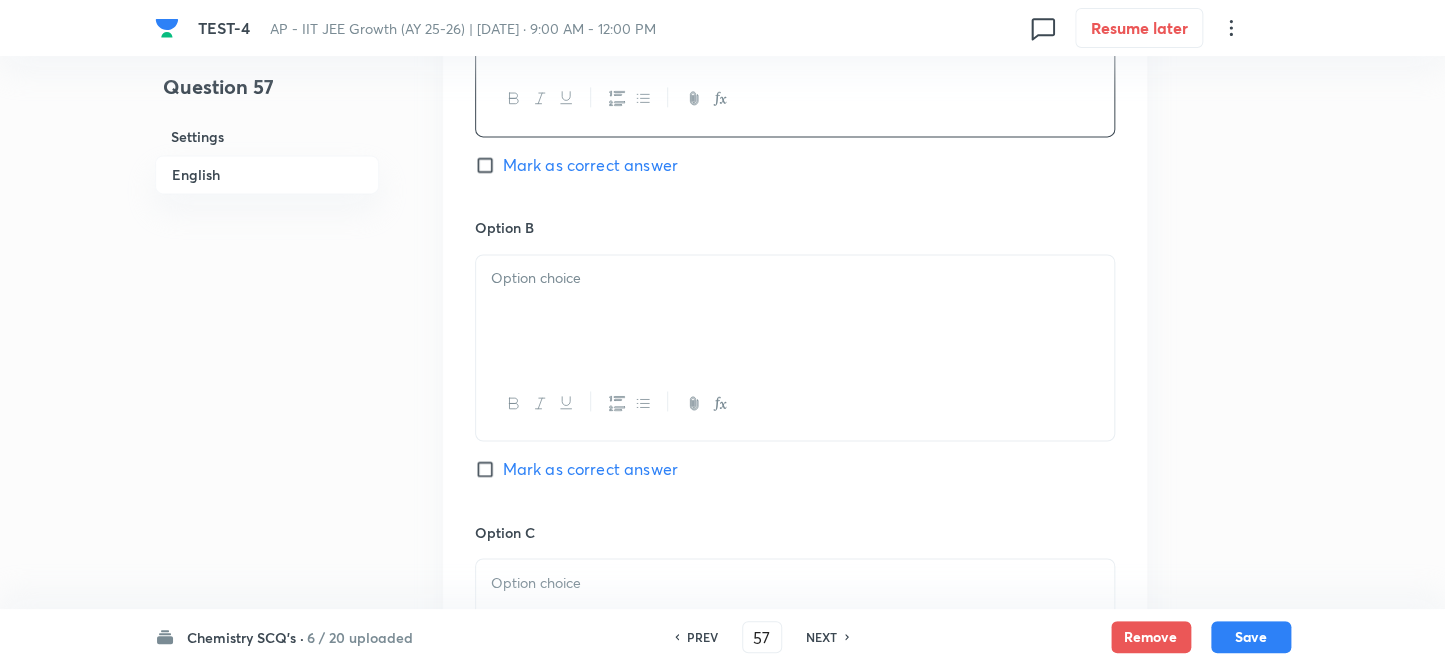 scroll, scrollTop: 1090, scrollLeft: 0, axis: vertical 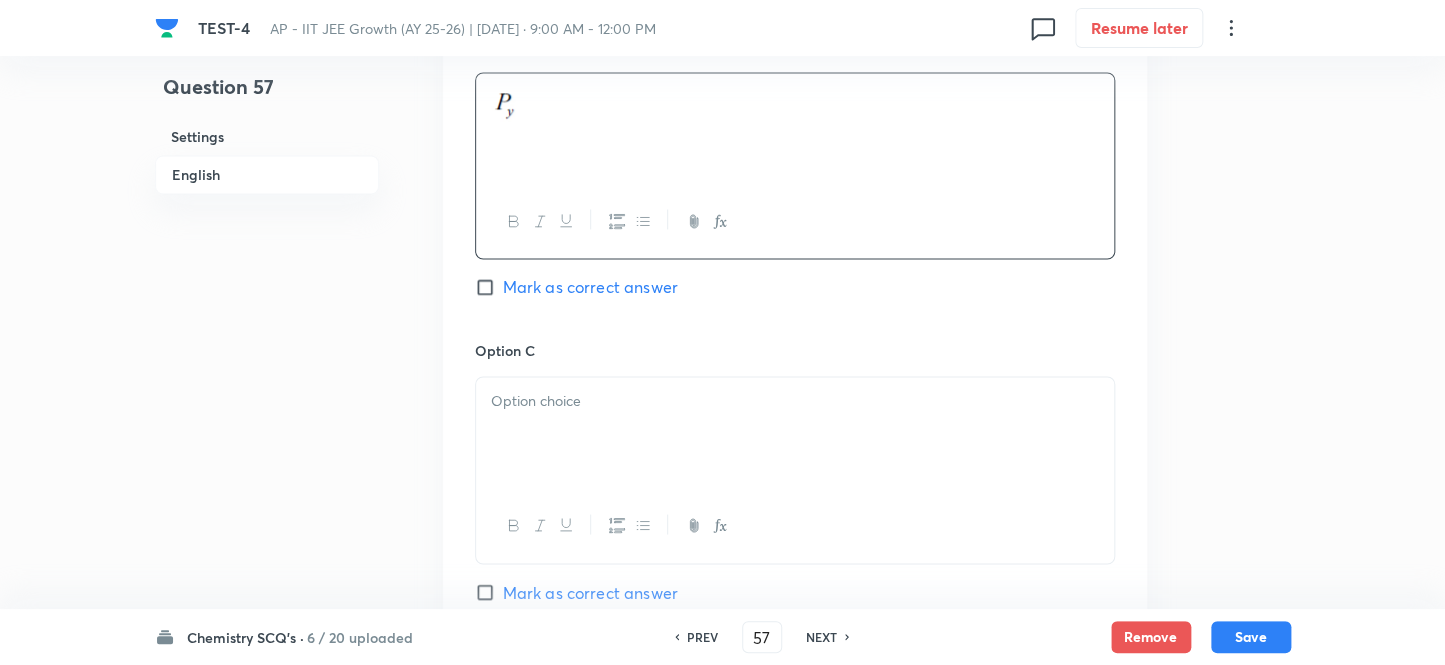 click at bounding box center [795, 433] 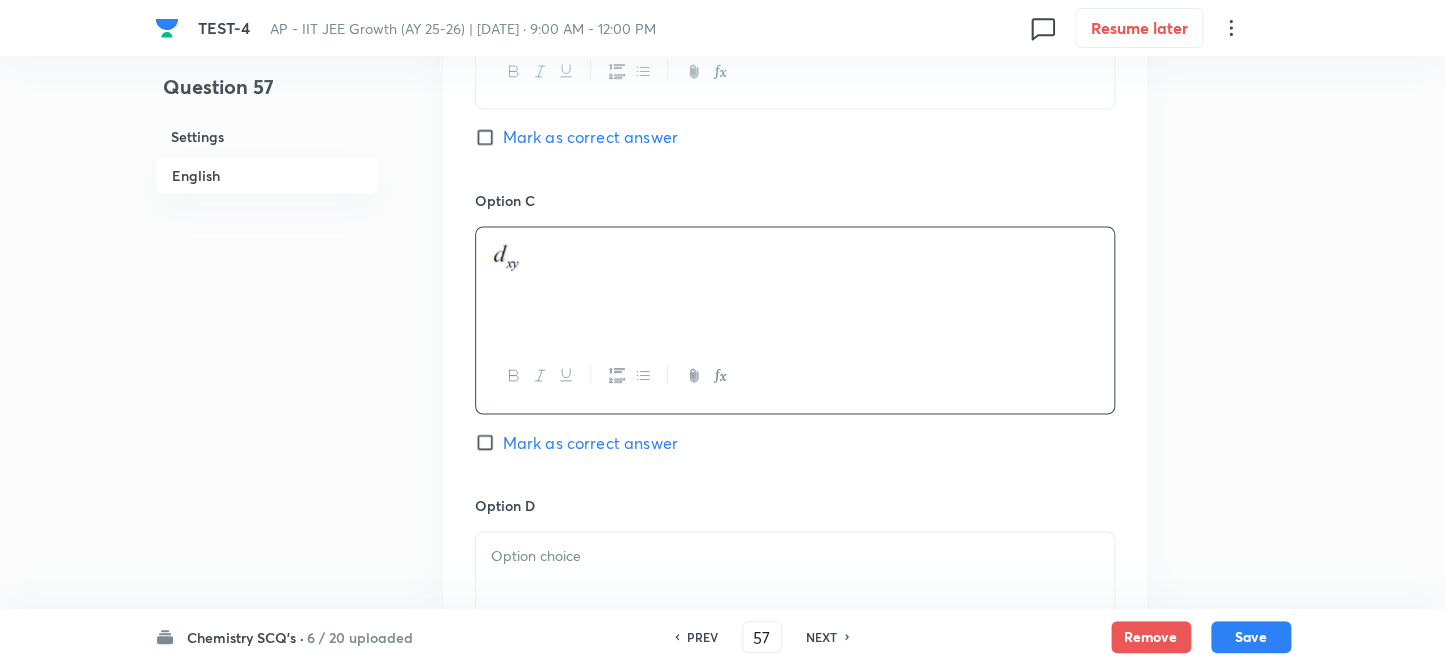 scroll, scrollTop: 1545, scrollLeft: 0, axis: vertical 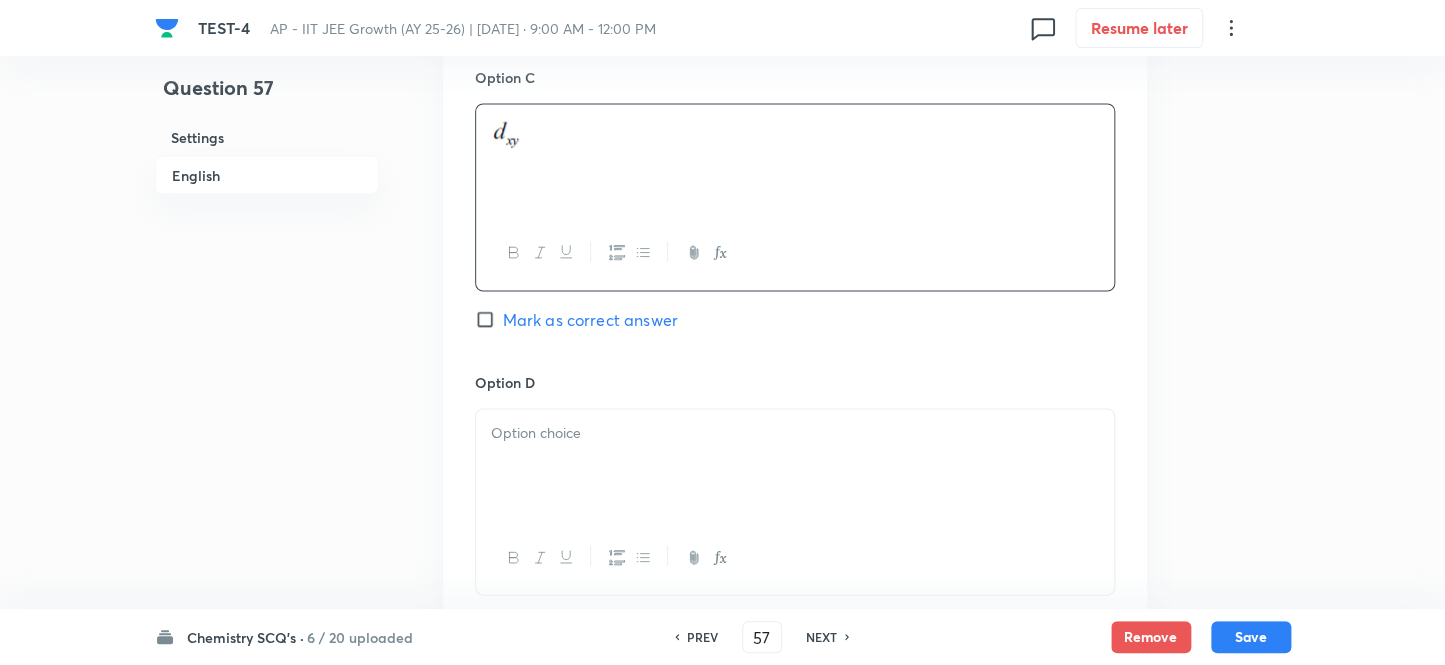 click at bounding box center (795, 432) 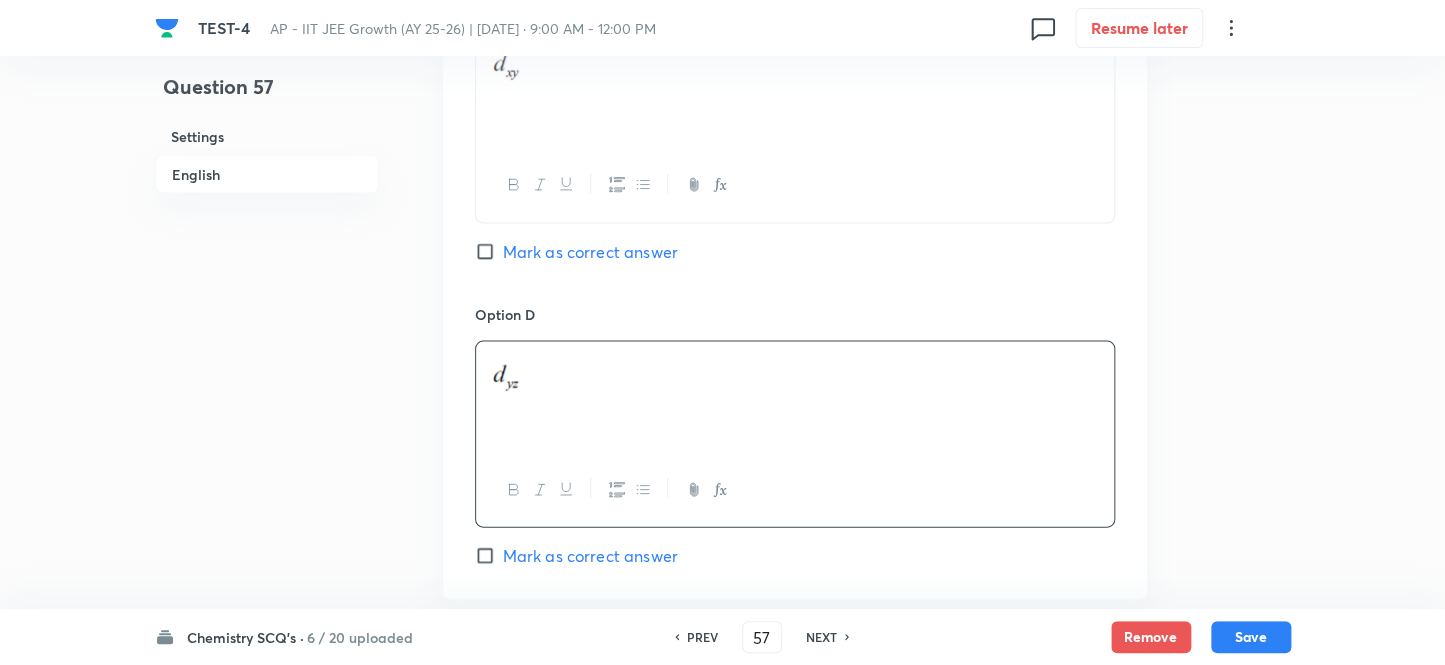 scroll, scrollTop: 1727, scrollLeft: 0, axis: vertical 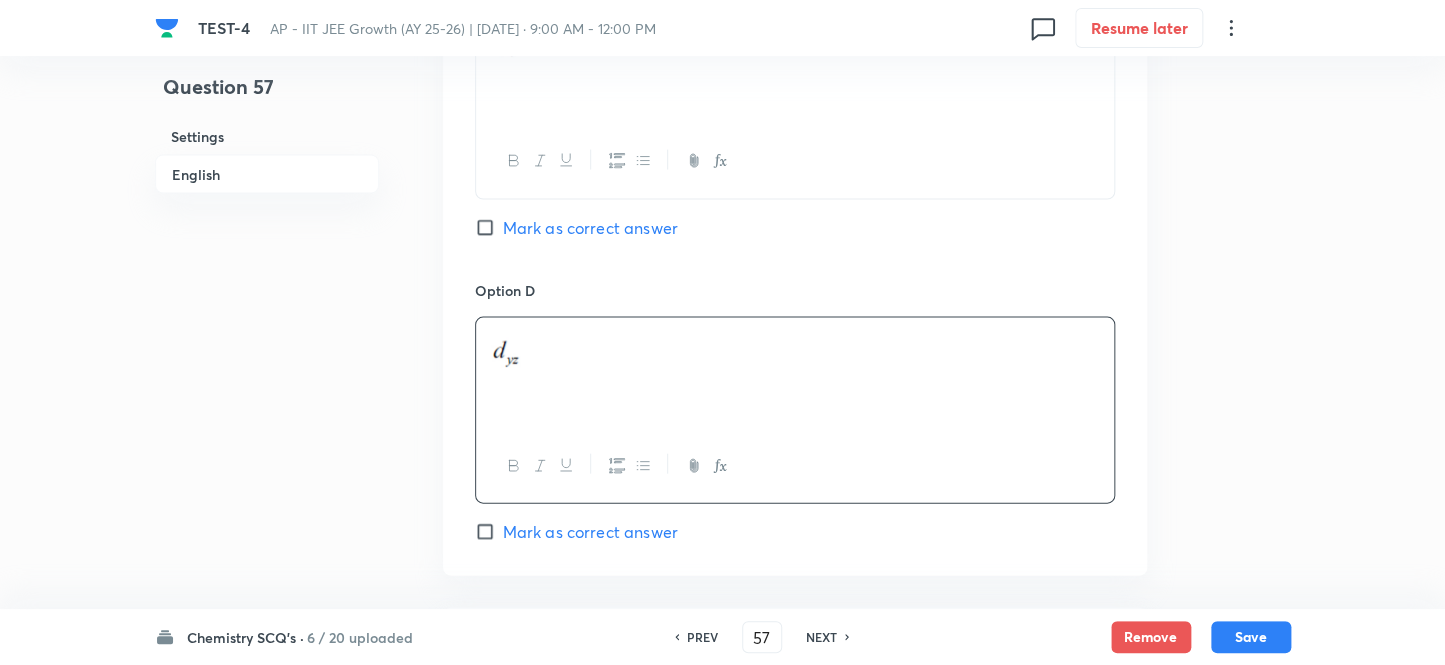 click on "Mark as correct answer" at bounding box center (489, 228) 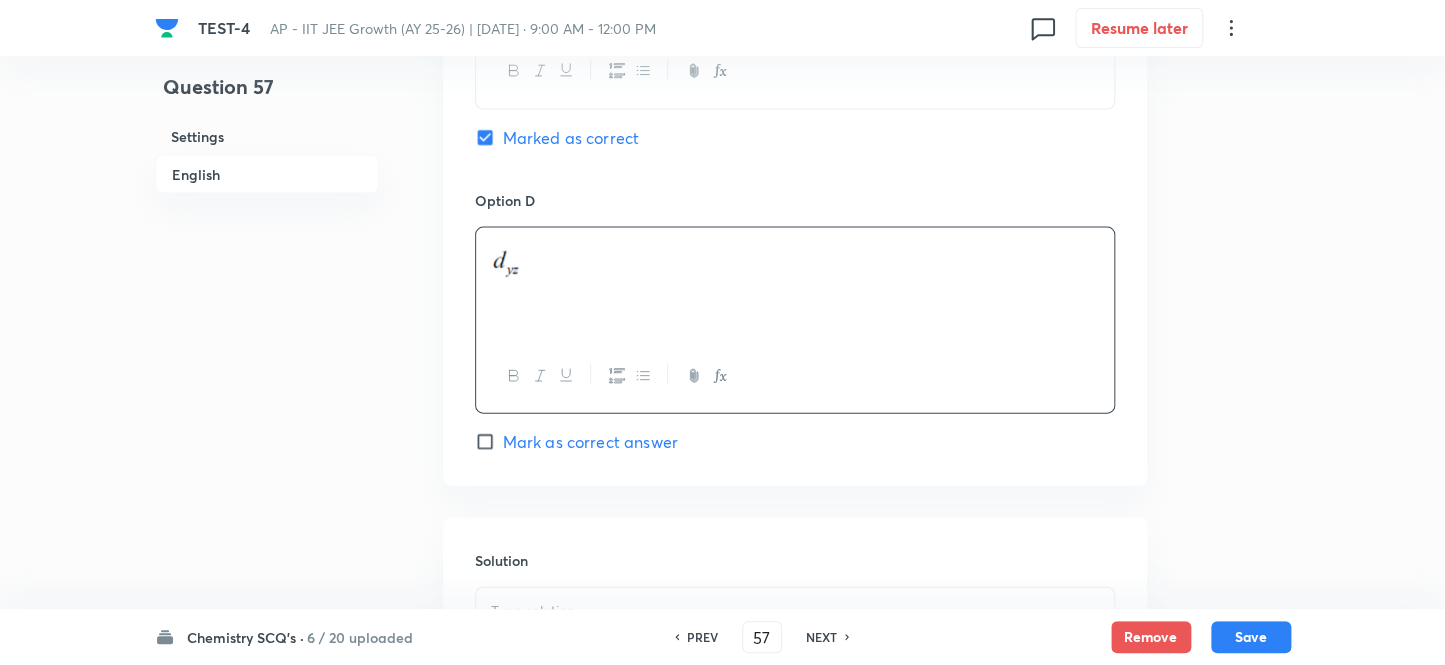 scroll, scrollTop: 1909, scrollLeft: 0, axis: vertical 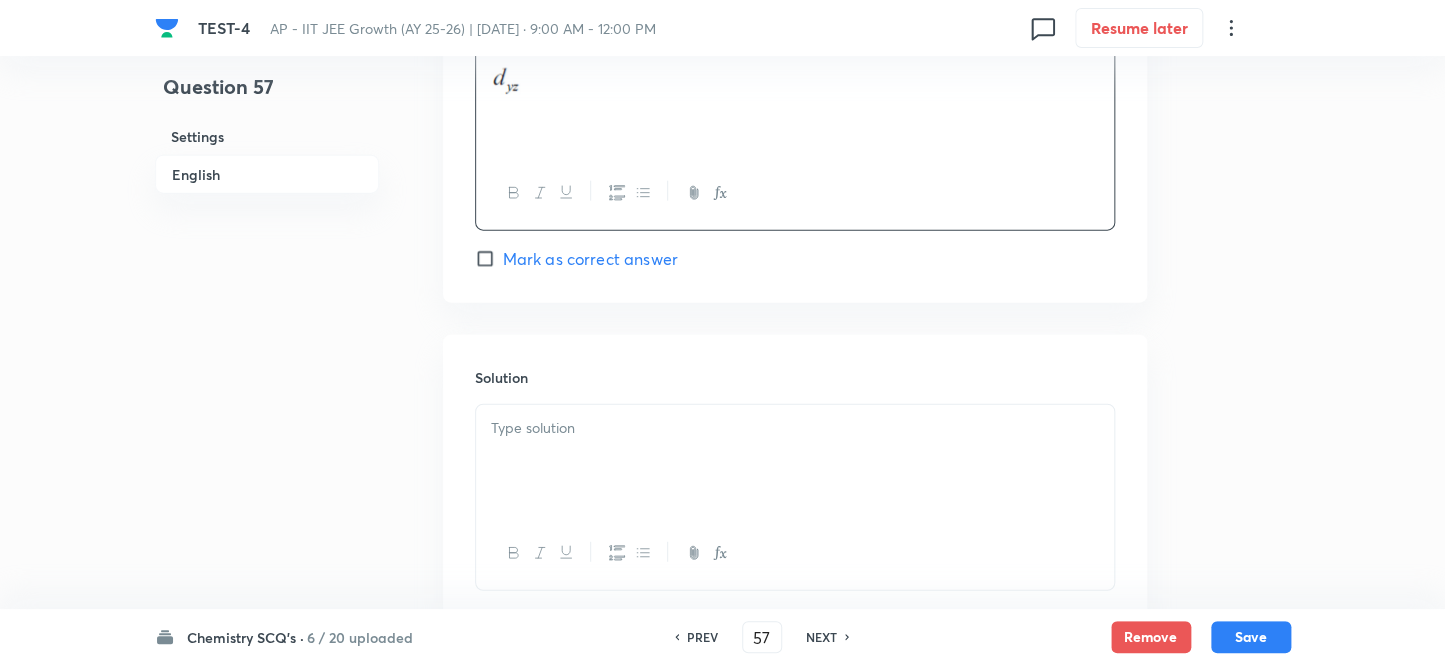 click at bounding box center [795, 428] 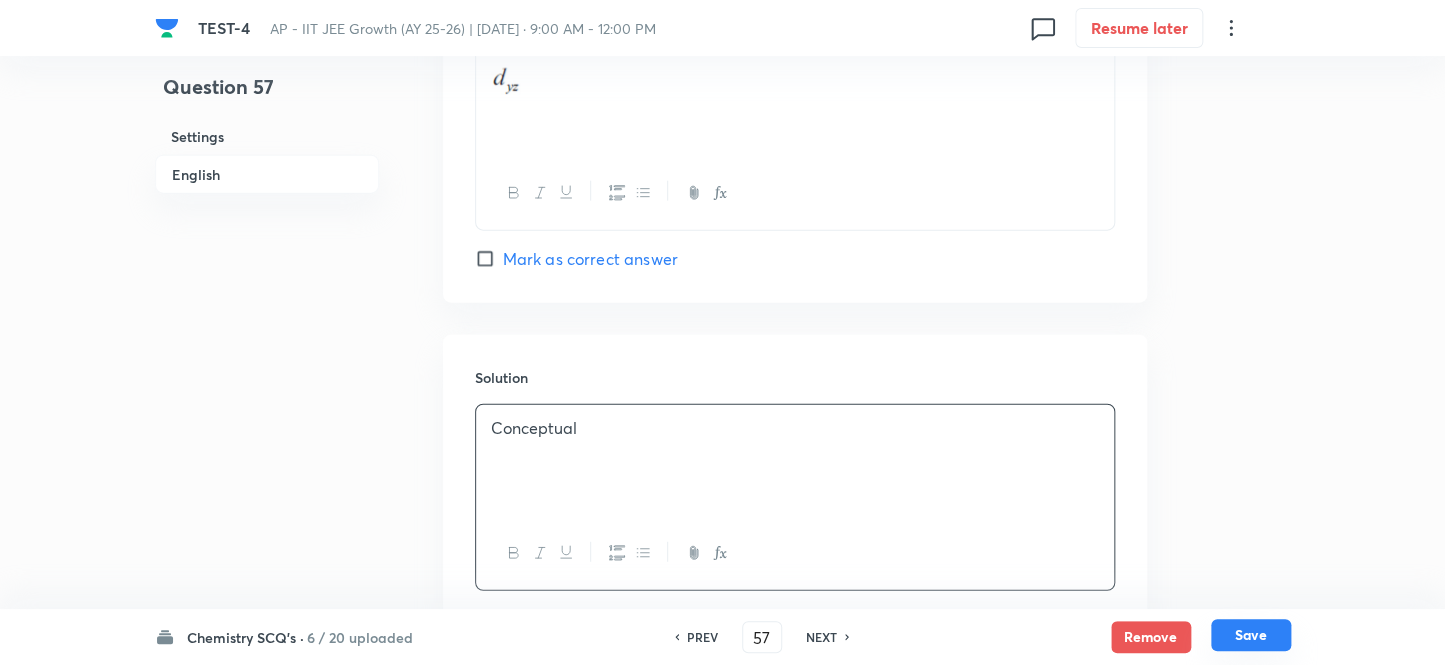 click on "Save" at bounding box center (1251, 635) 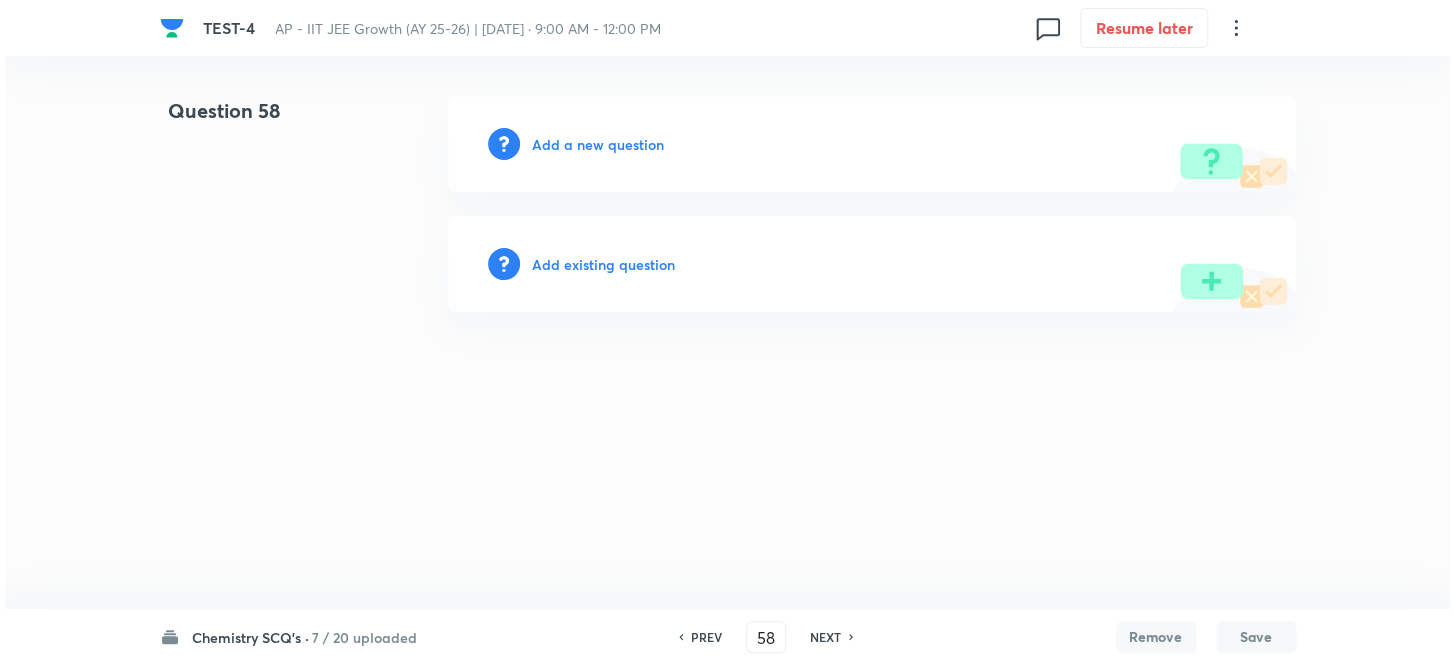 scroll, scrollTop: 0, scrollLeft: 0, axis: both 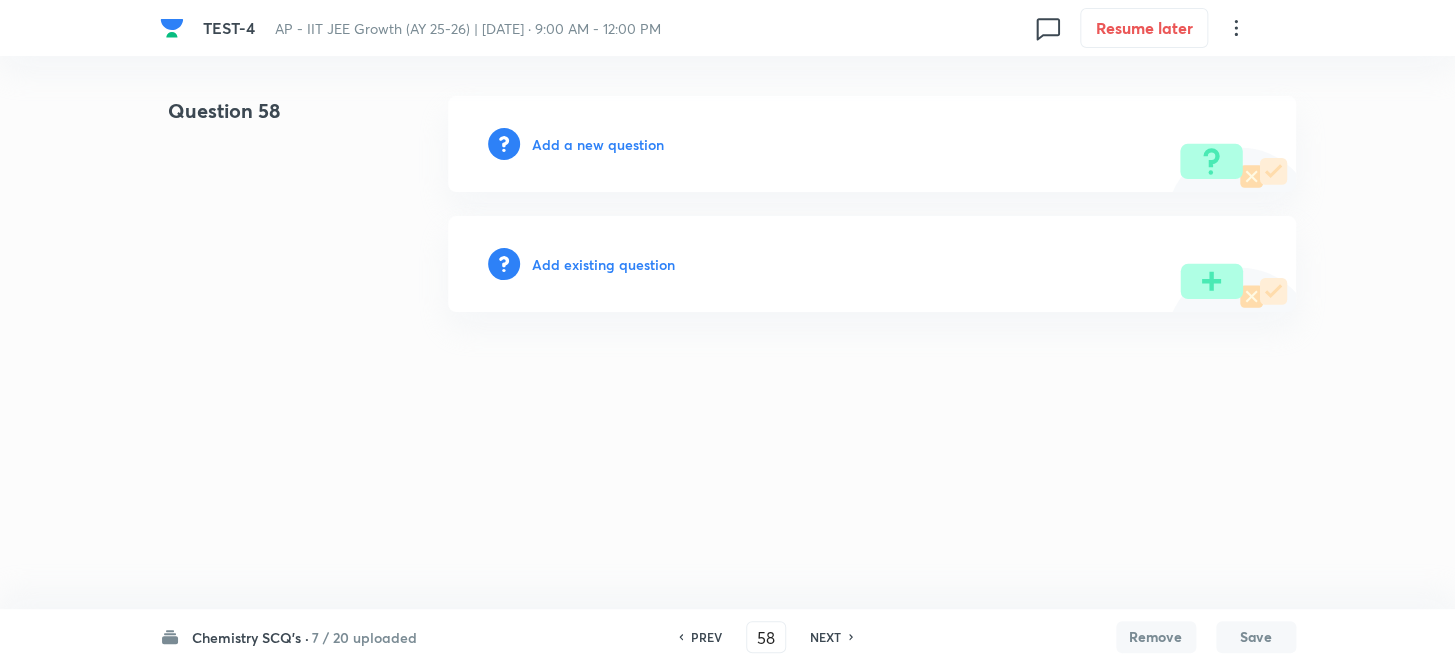 click on "Add a new question" at bounding box center (598, 144) 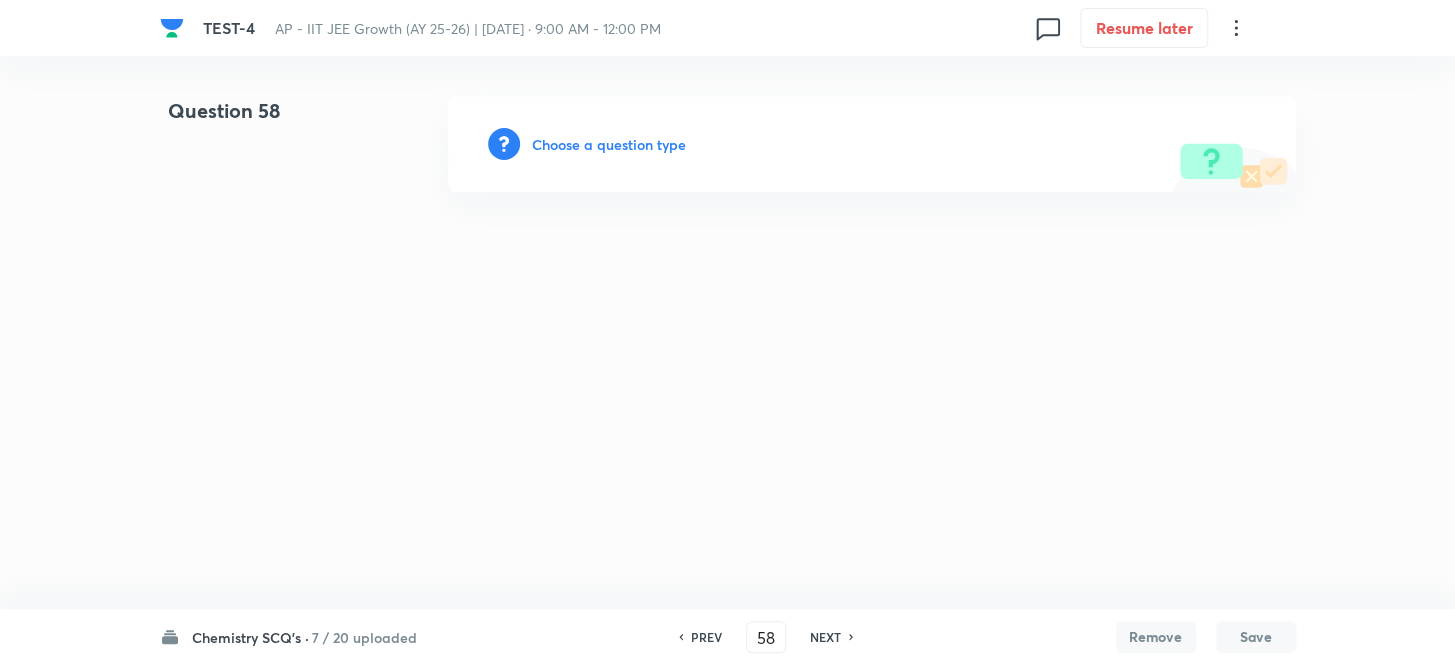 click on "Choose a question type" at bounding box center [609, 144] 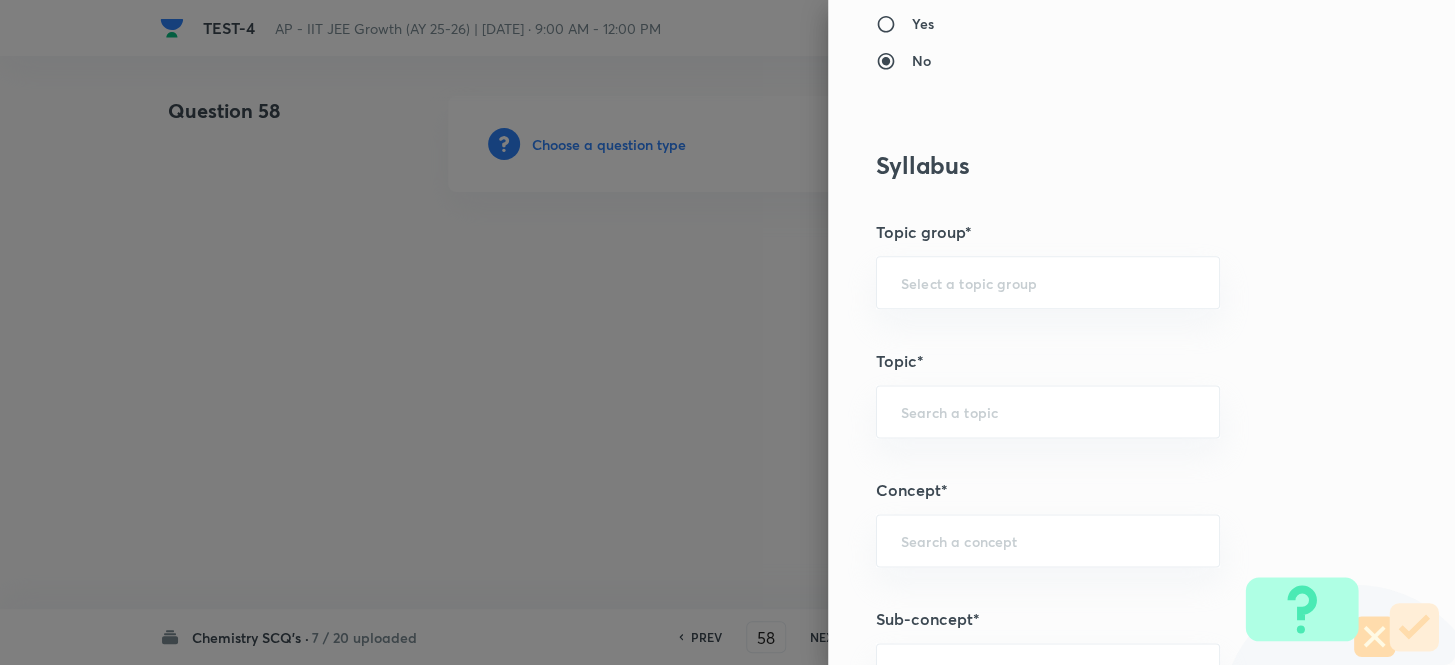 scroll, scrollTop: 1181, scrollLeft: 0, axis: vertical 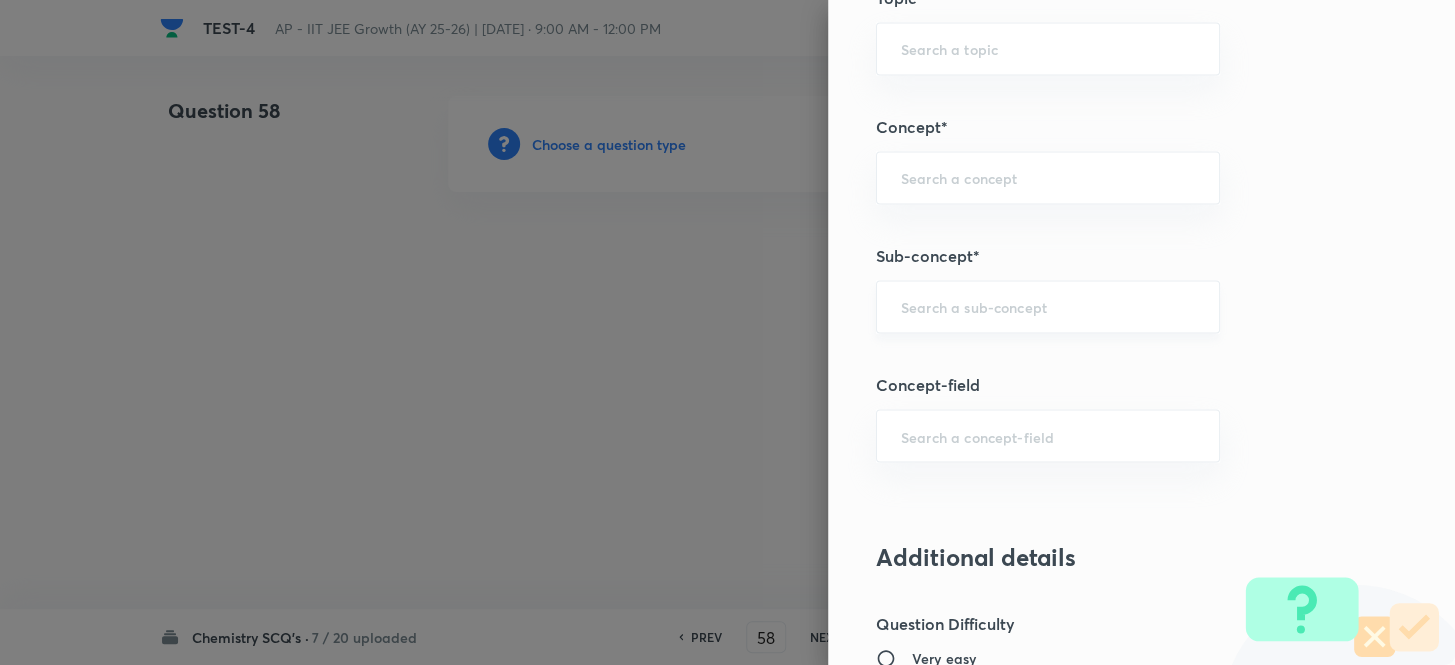 click at bounding box center (1048, 306) 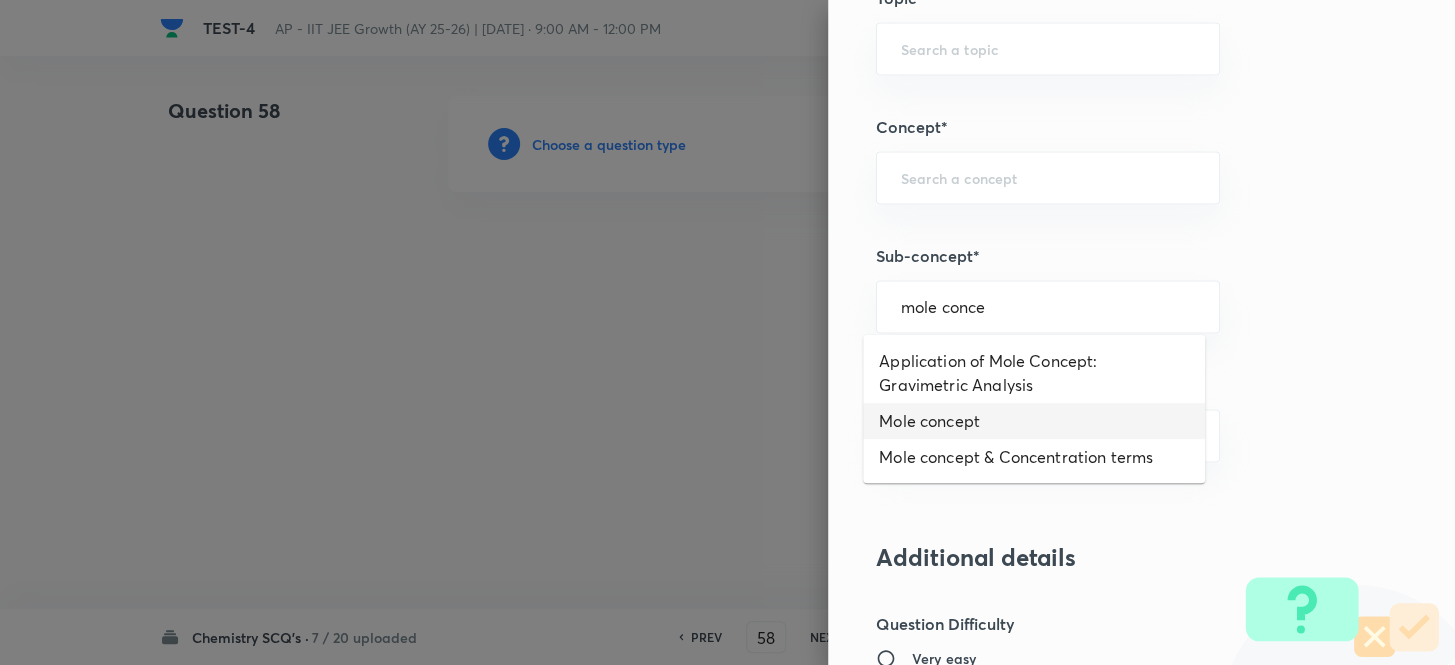click on "Mole concept" at bounding box center [1034, 421] 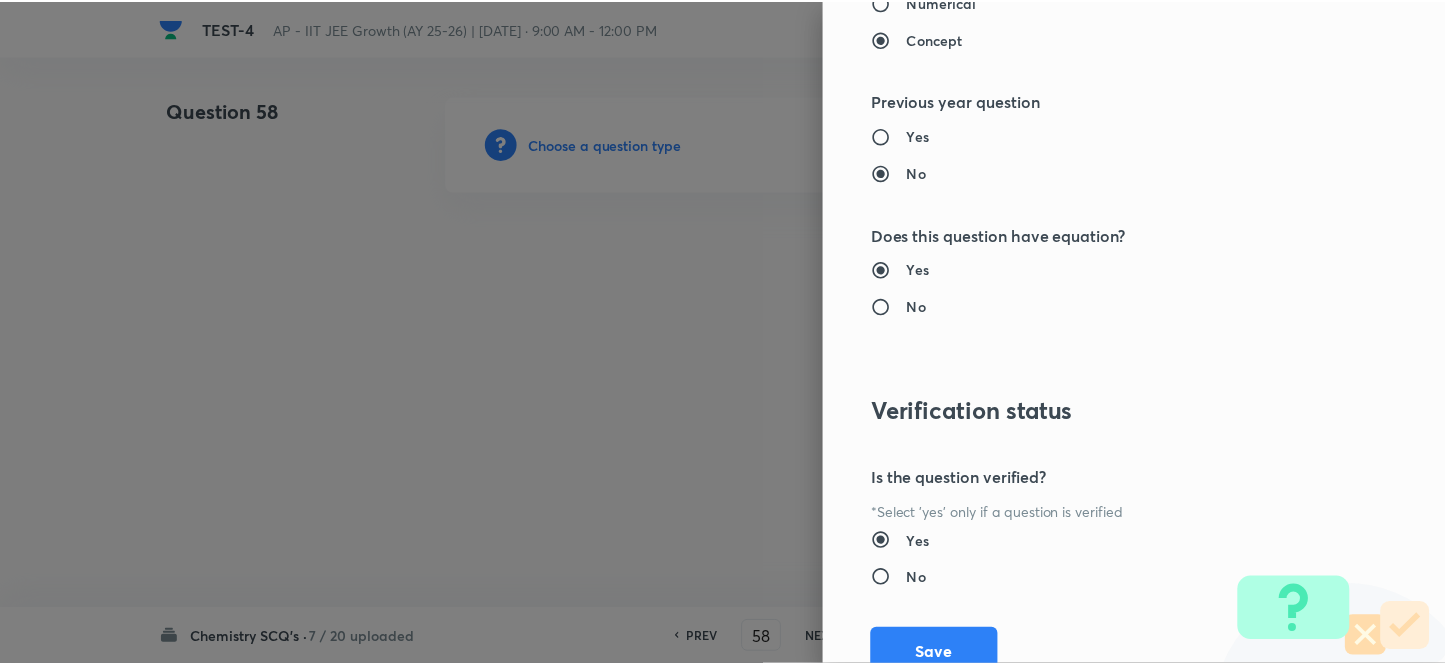 scroll, scrollTop: 2181, scrollLeft: 0, axis: vertical 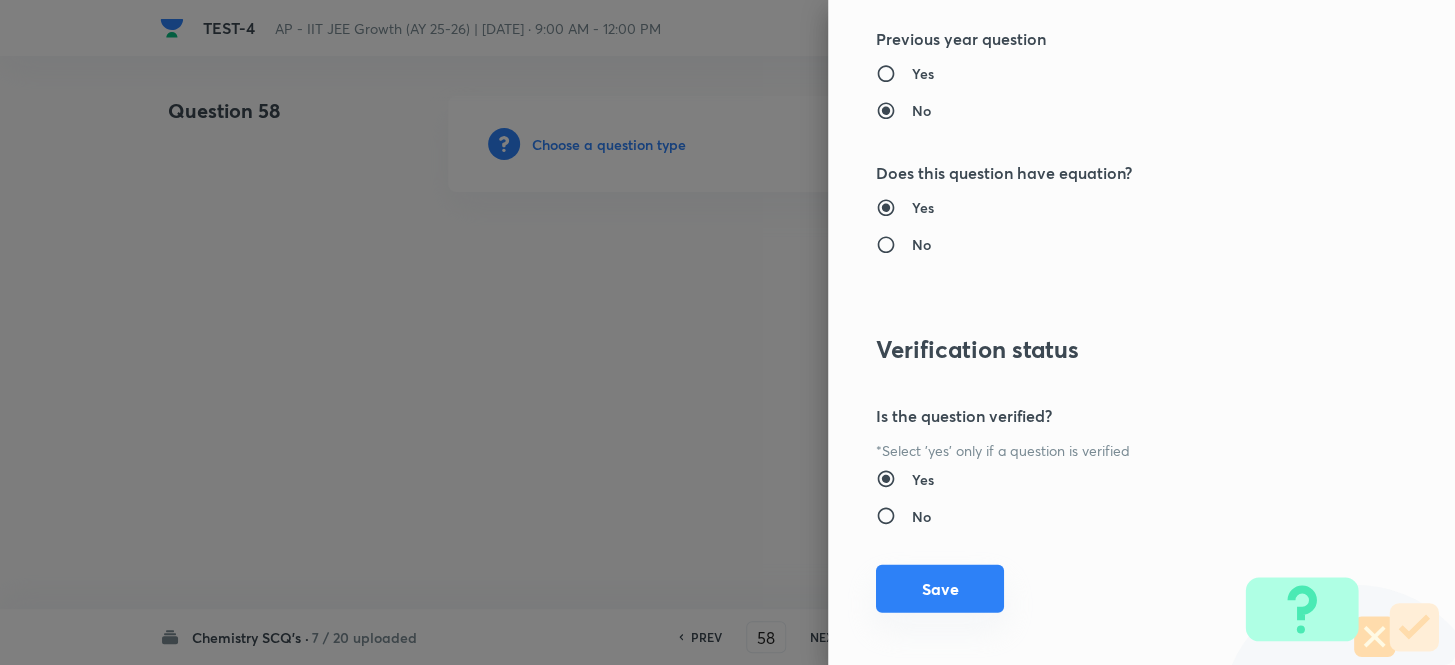 click on "Save" at bounding box center [940, 589] 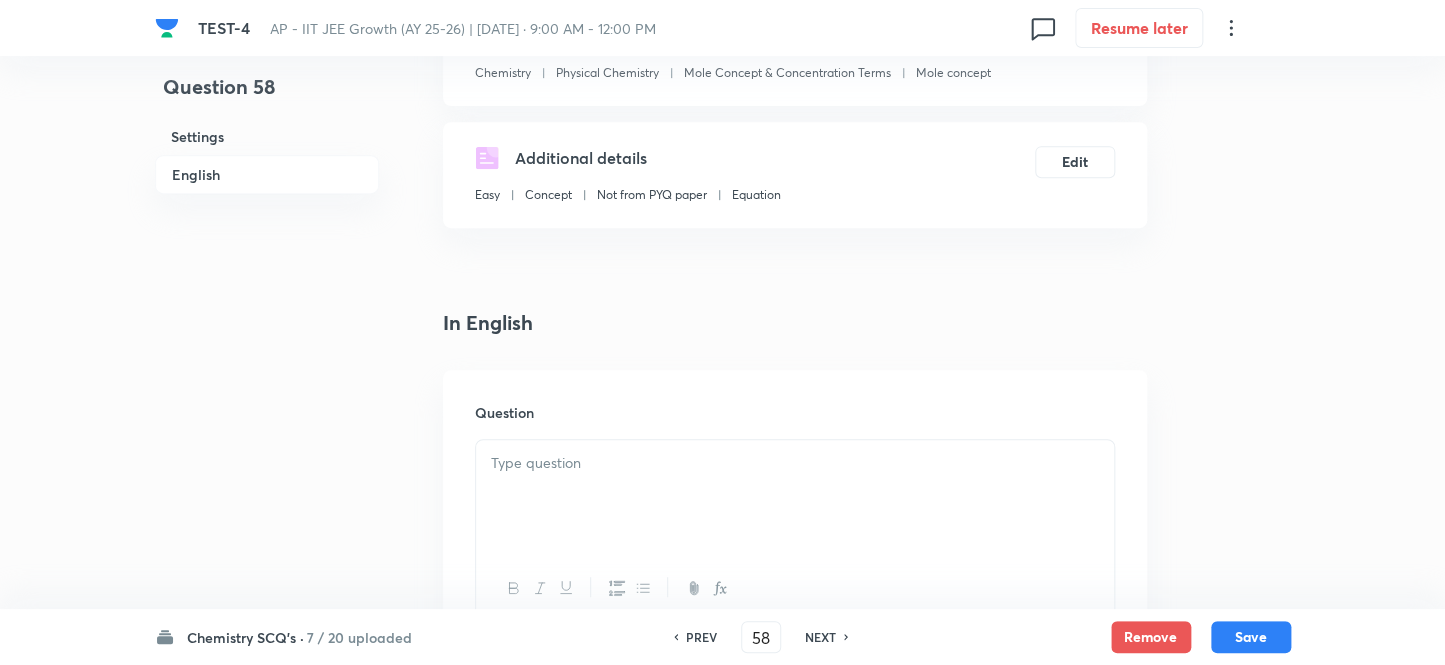 scroll, scrollTop: 545, scrollLeft: 0, axis: vertical 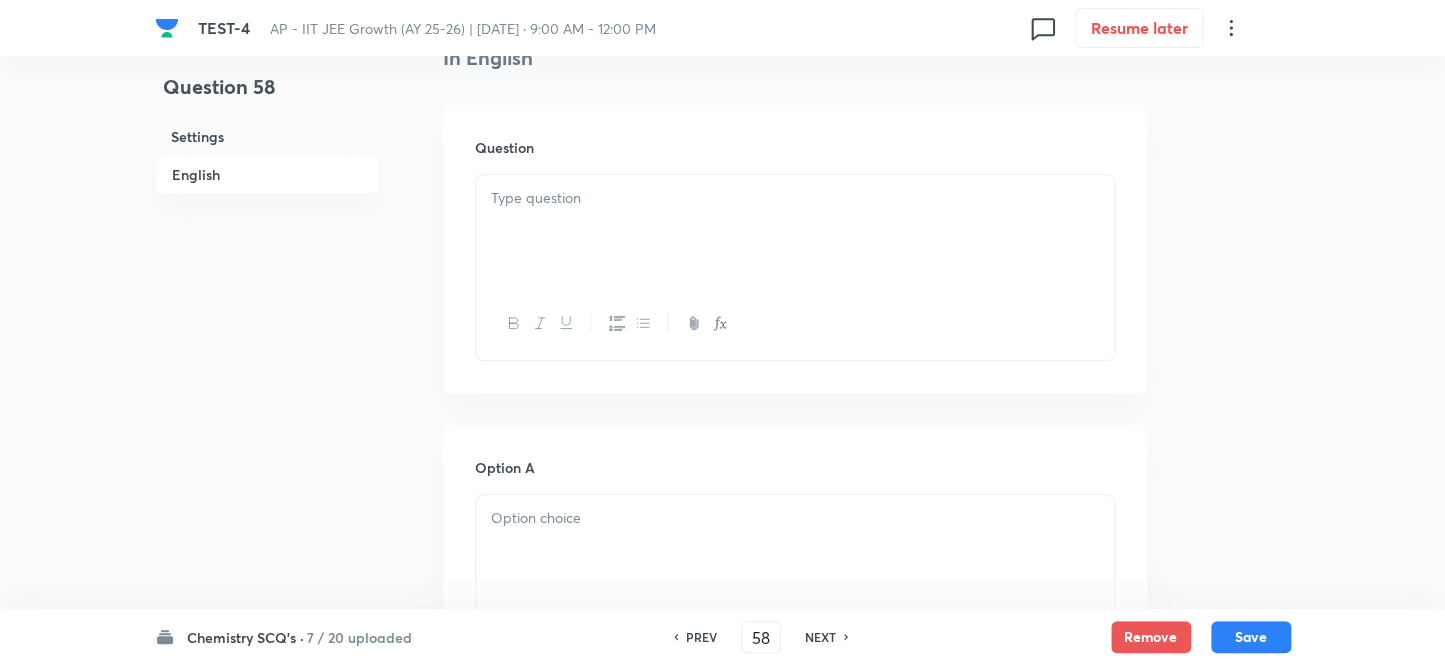 click at bounding box center [795, 231] 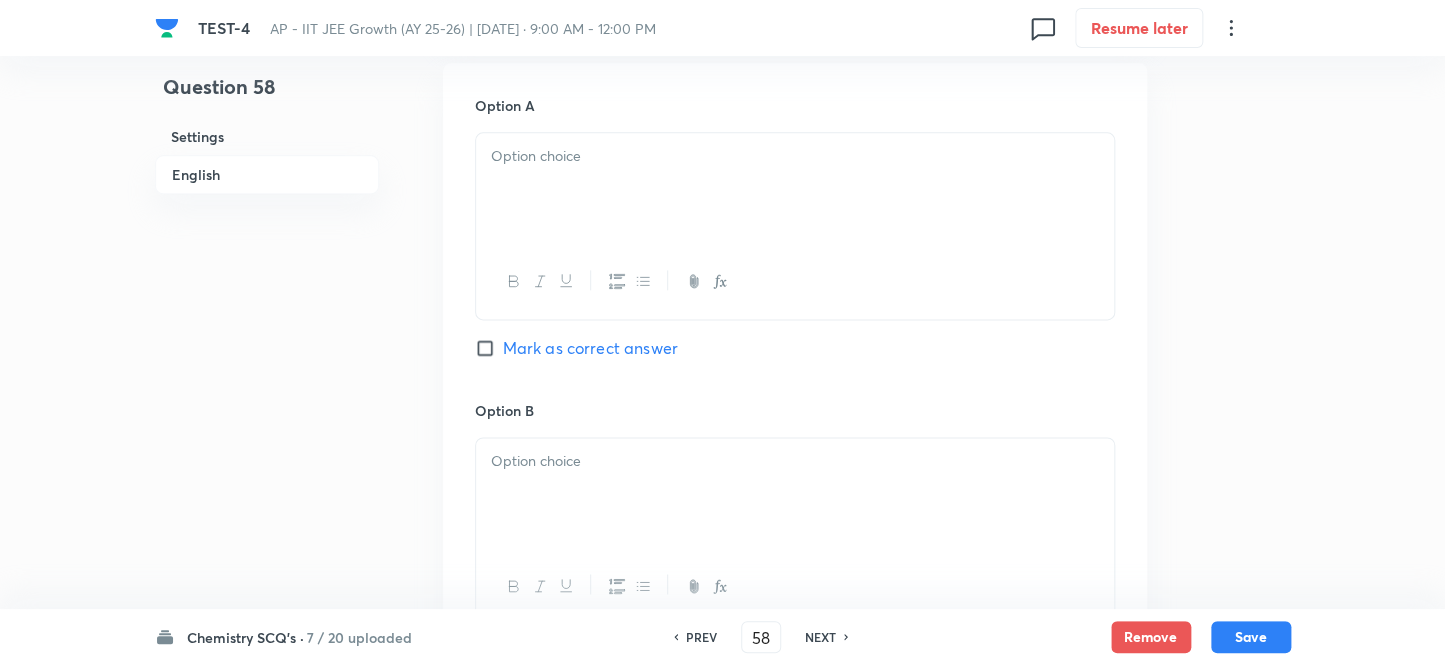scroll, scrollTop: 909, scrollLeft: 0, axis: vertical 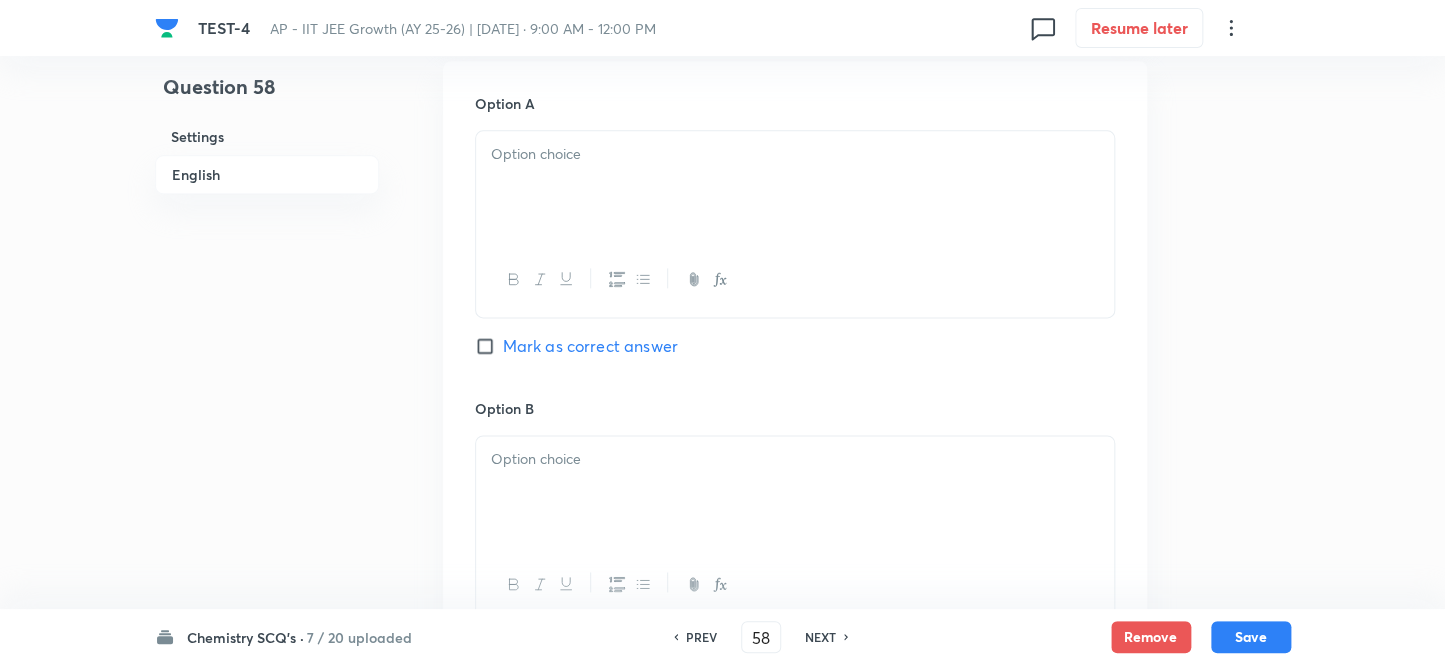 click at bounding box center [795, 187] 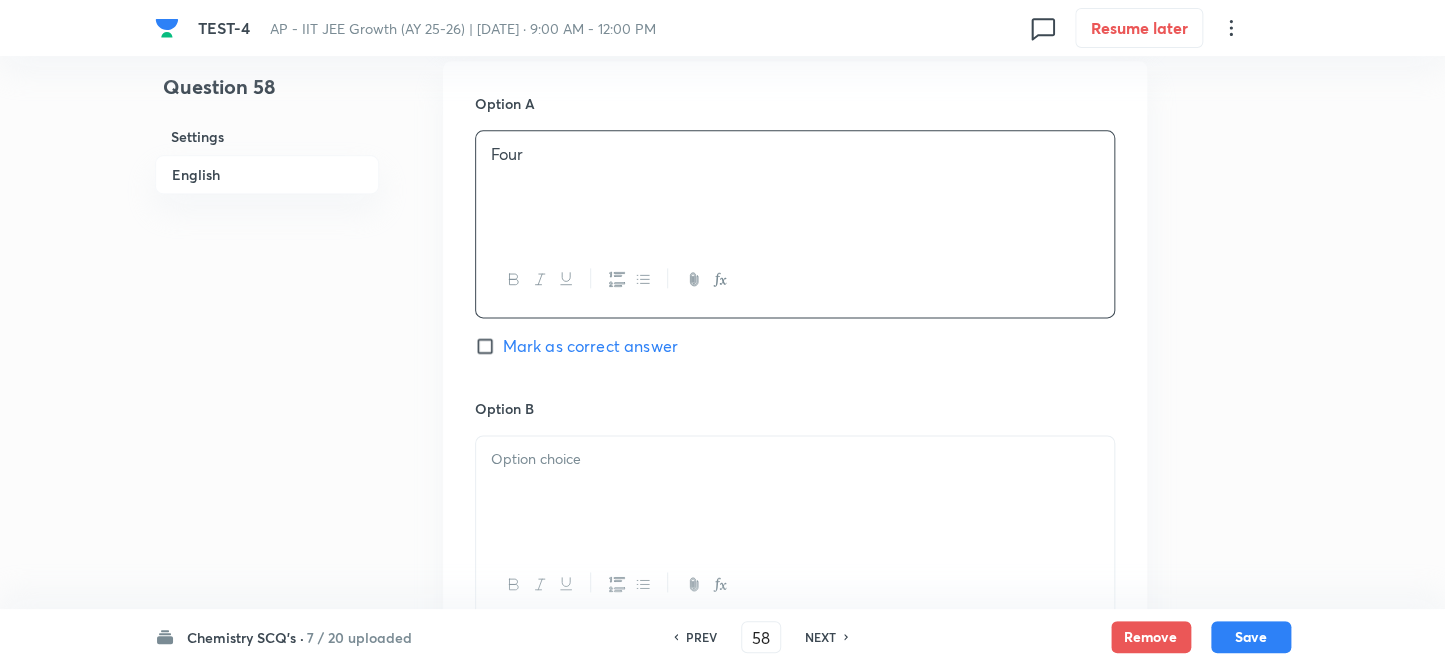 click at bounding box center (795, 459) 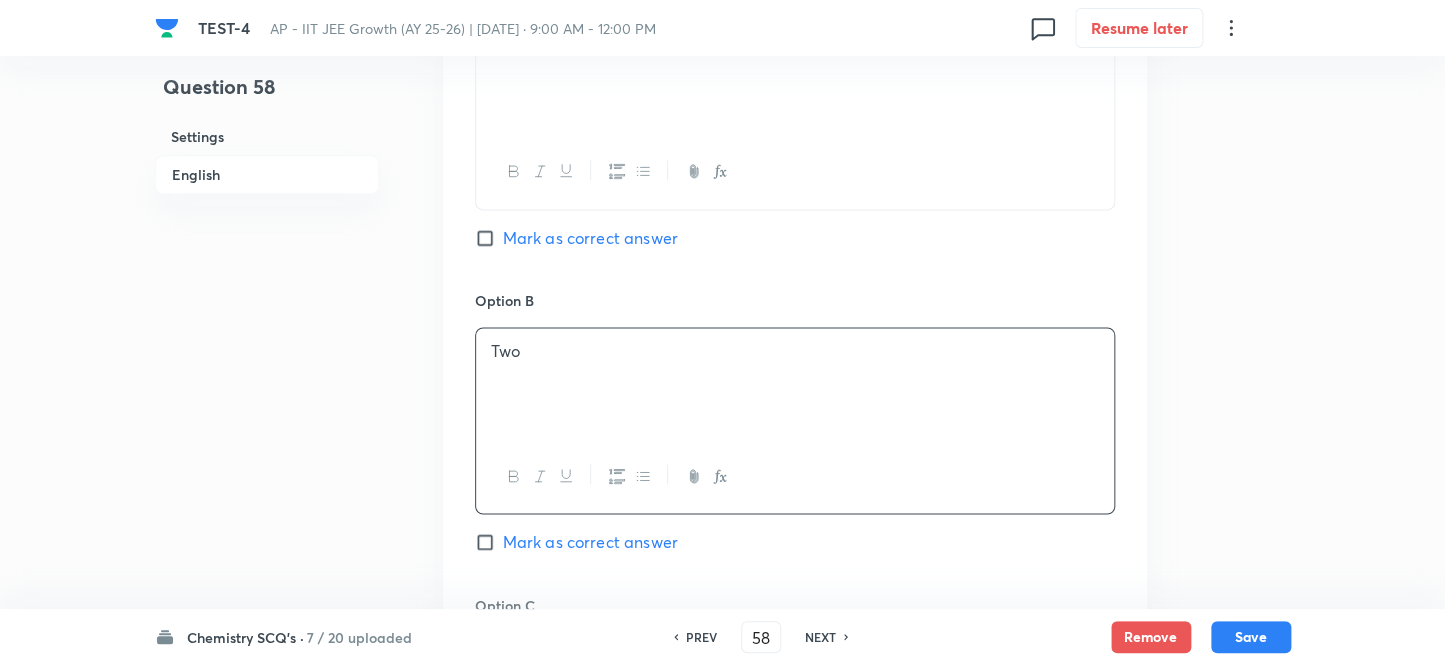 scroll, scrollTop: 1181, scrollLeft: 0, axis: vertical 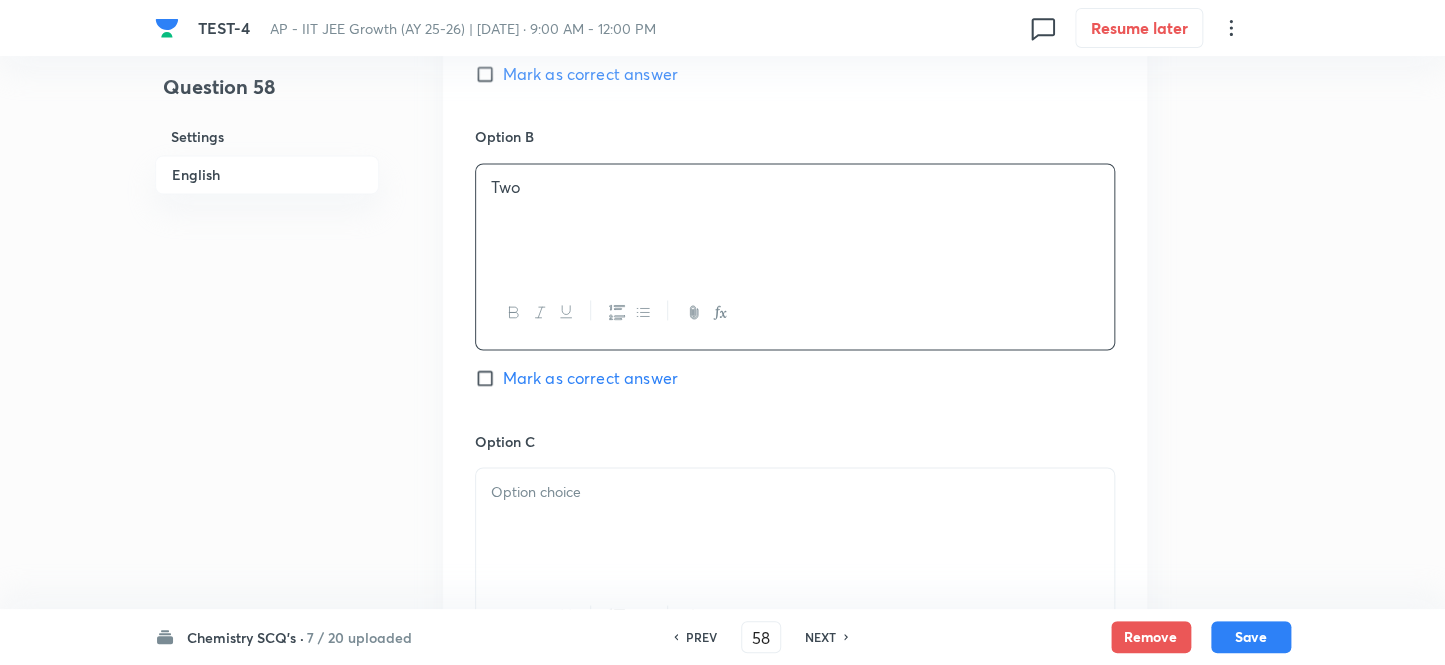 click at bounding box center (795, 491) 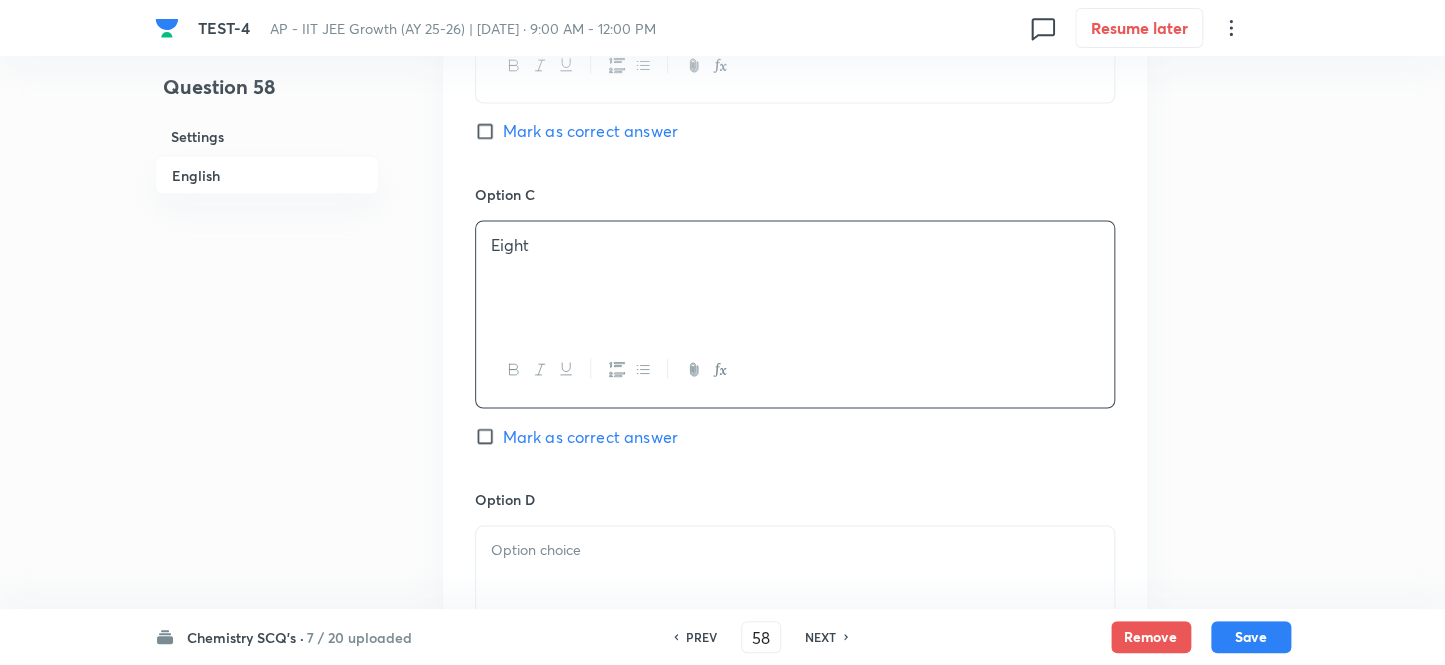 scroll, scrollTop: 1454, scrollLeft: 0, axis: vertical 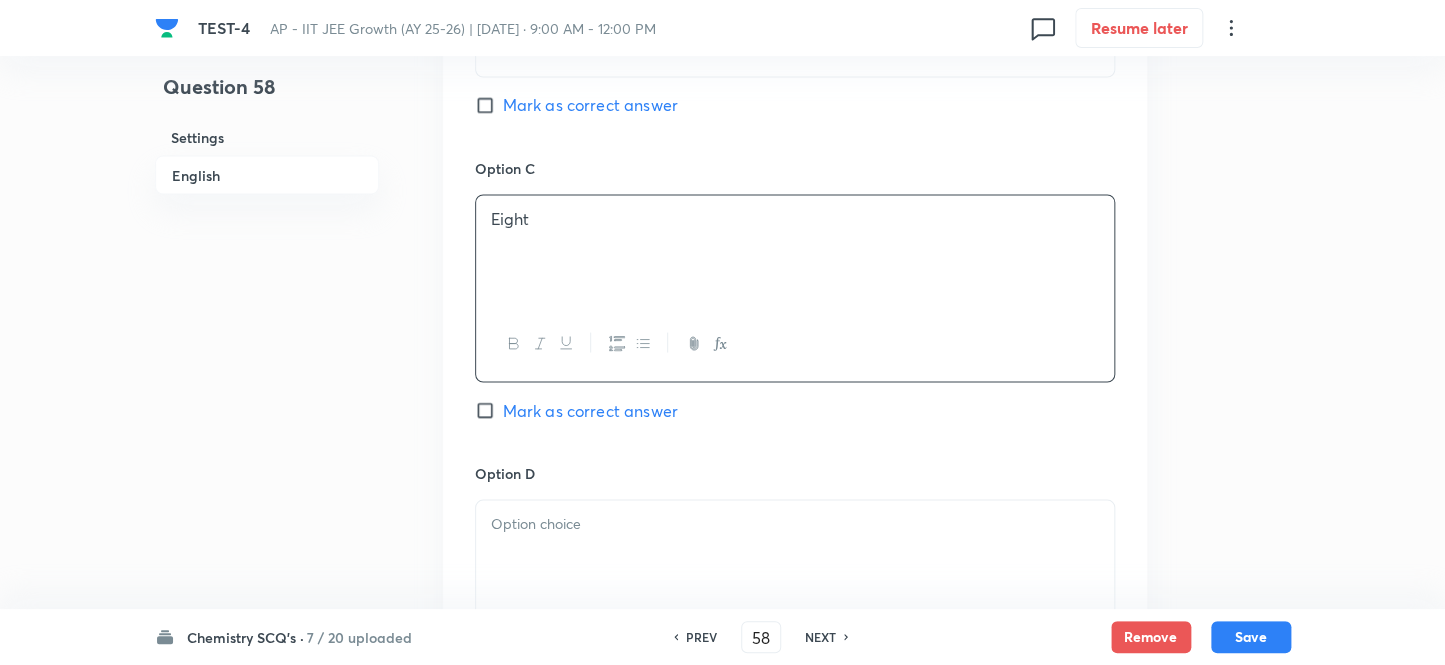 click at bounding box center [795, 556] 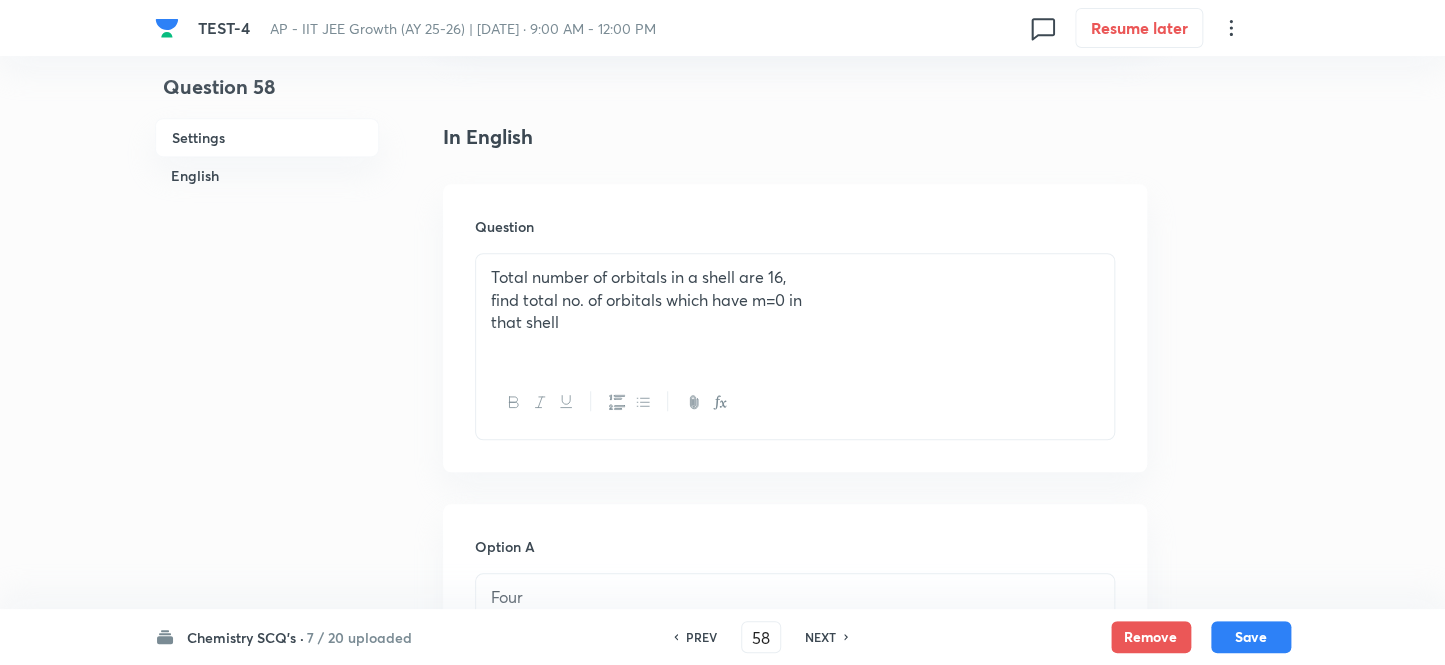 scroll, scrollTop: 545, scrollLeft: 0, axis: vertical 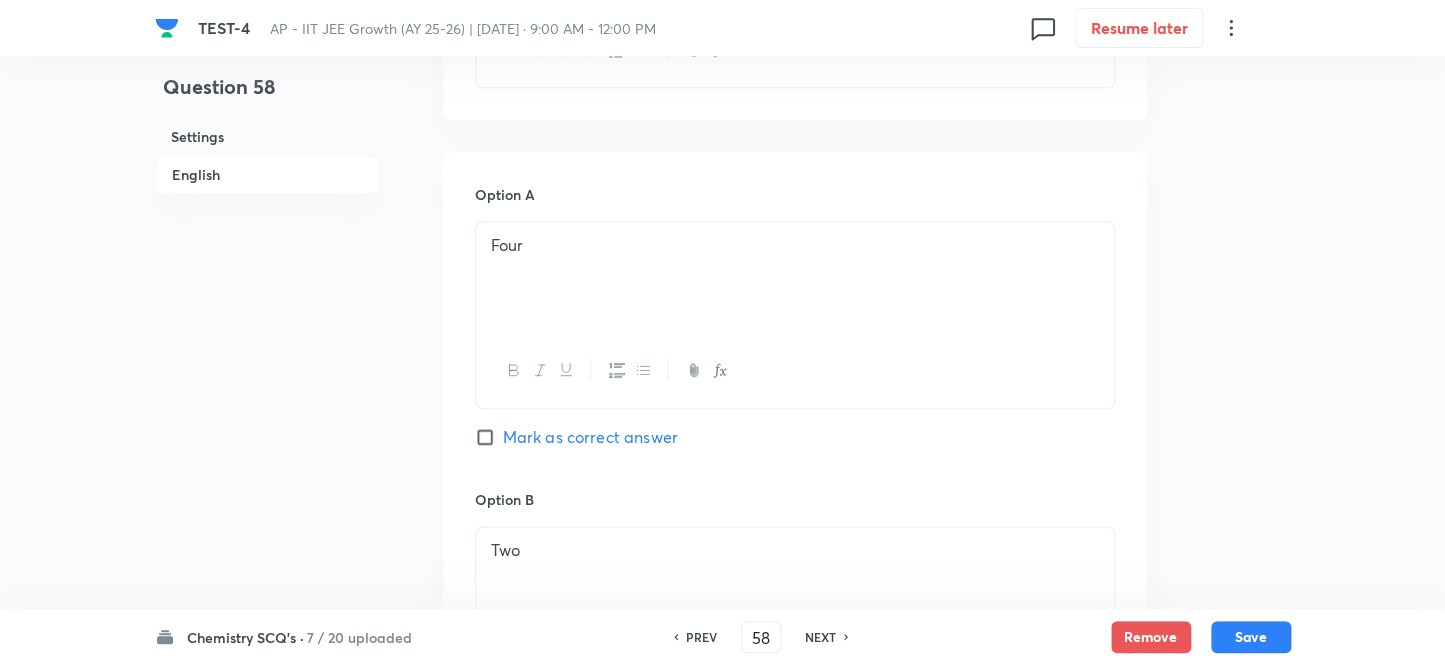 click on "Mark as correct answer" at bounding box center [489, 437] 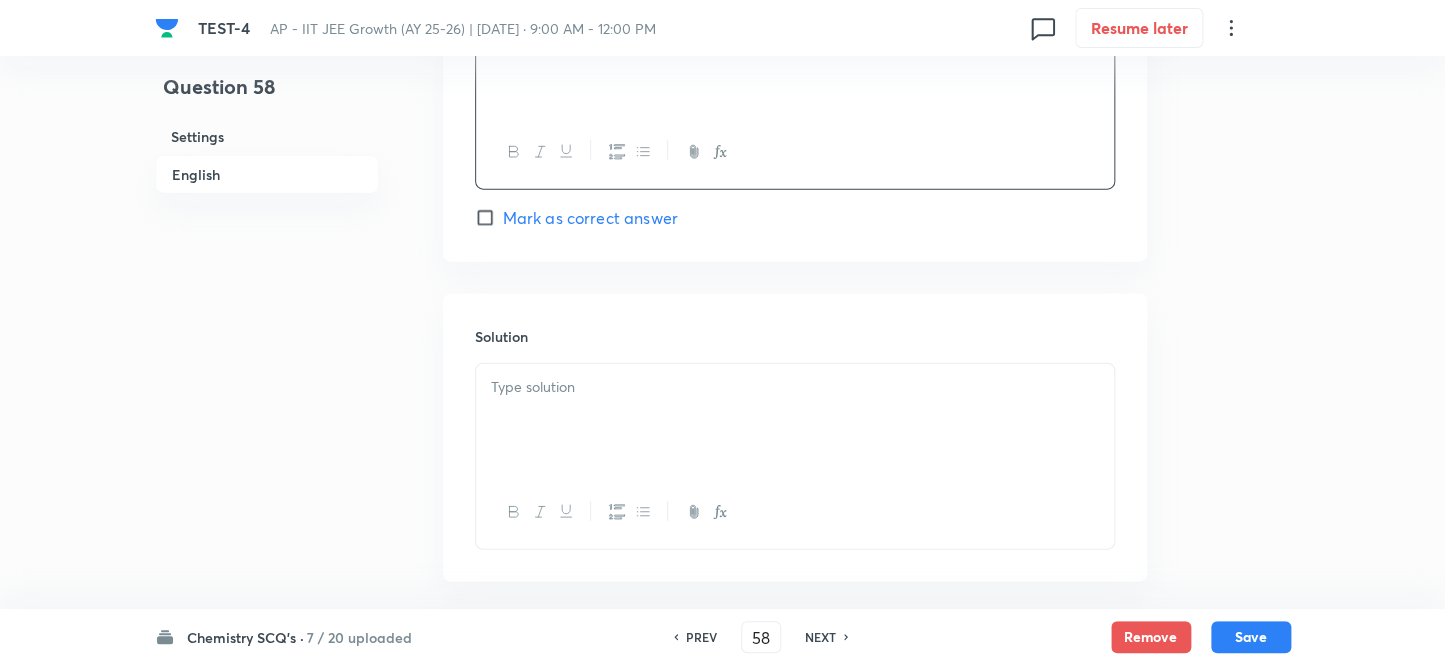scroll, scrollTop: 2044, scrollLeft: 0, axis: vertical 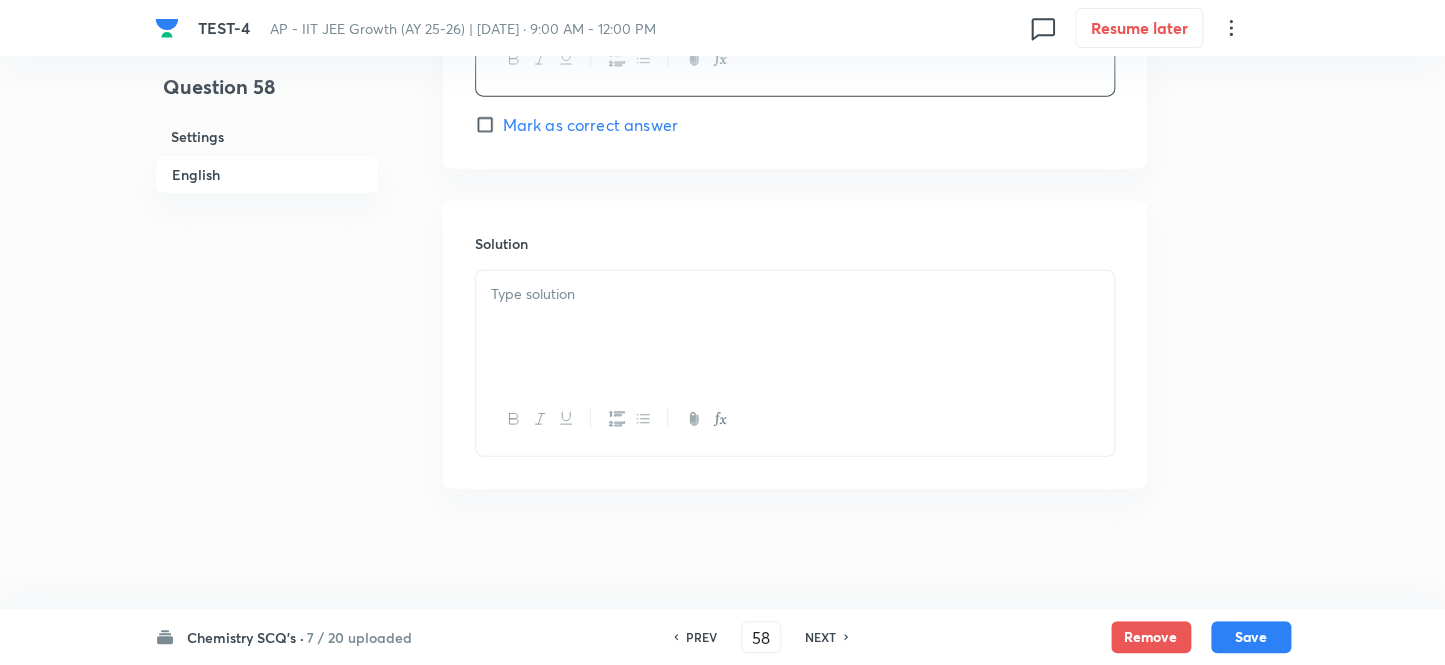 click at bounding box center (795, 327) 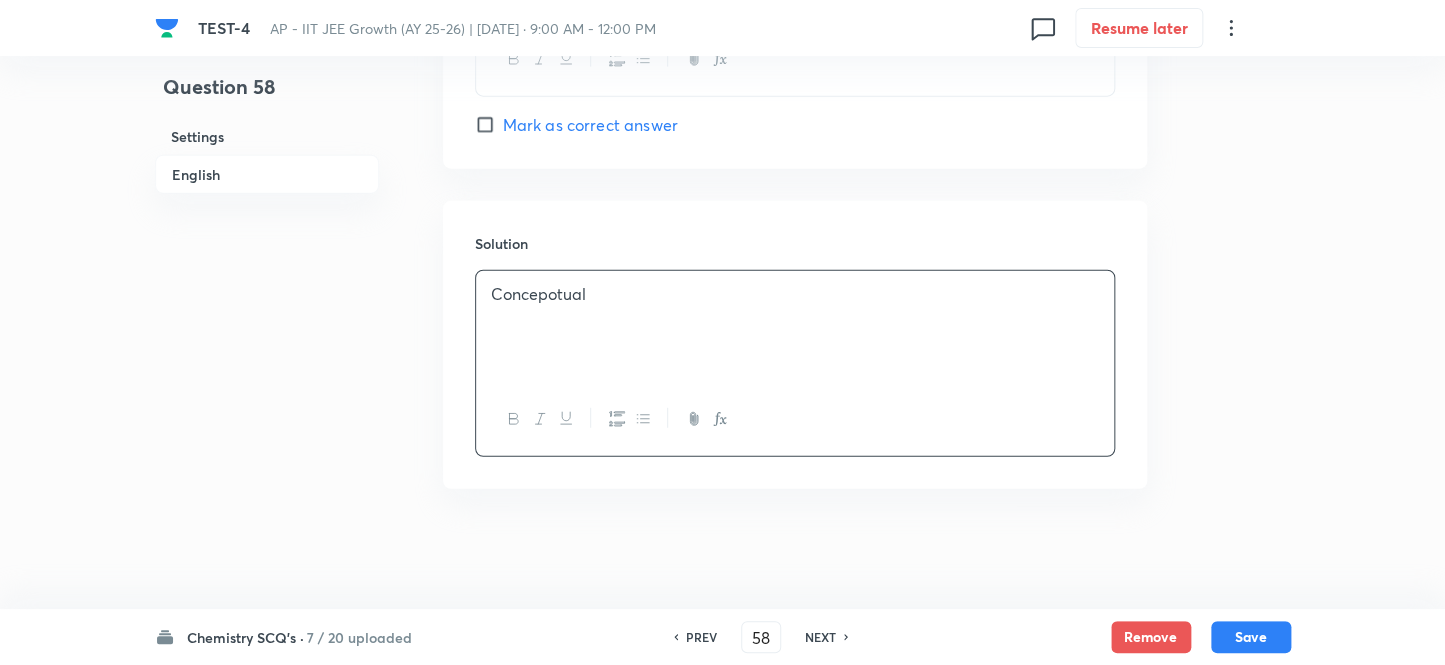 click on "Concepotual" at bounding box center [795, 294] 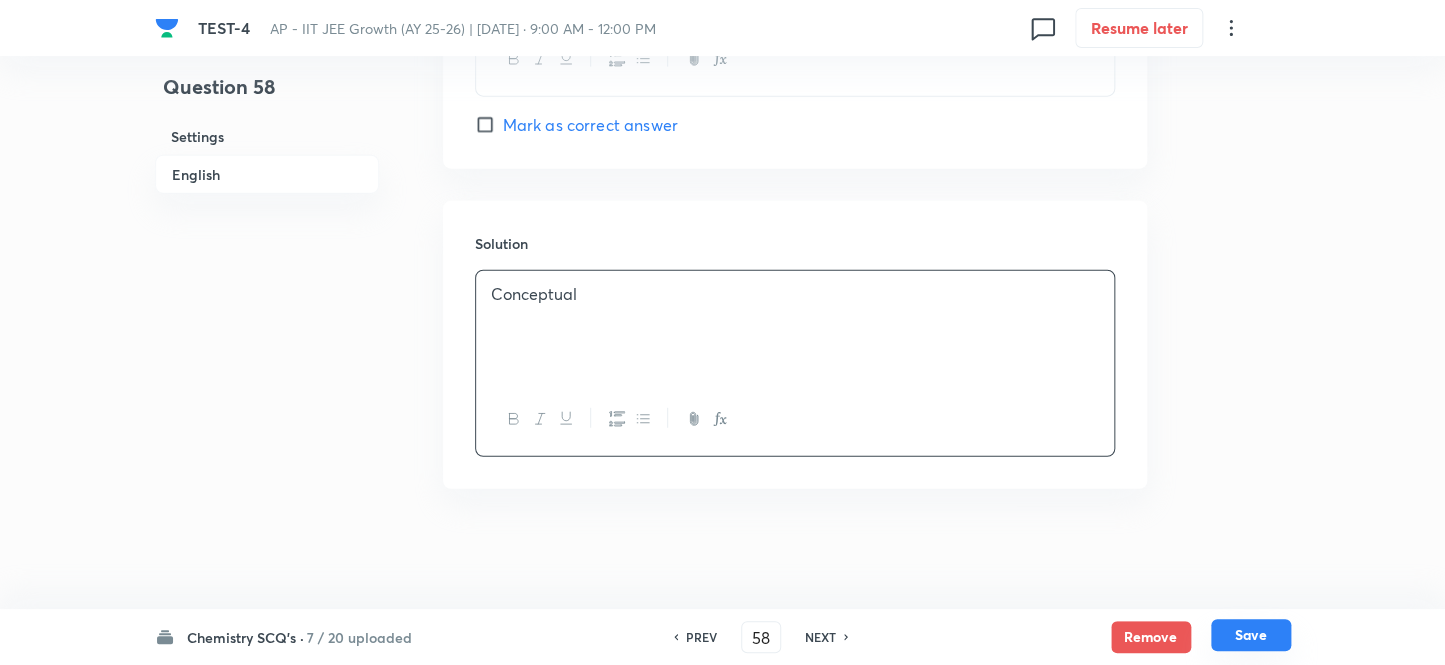 click on "Save" at bounding box center [1251, 635] 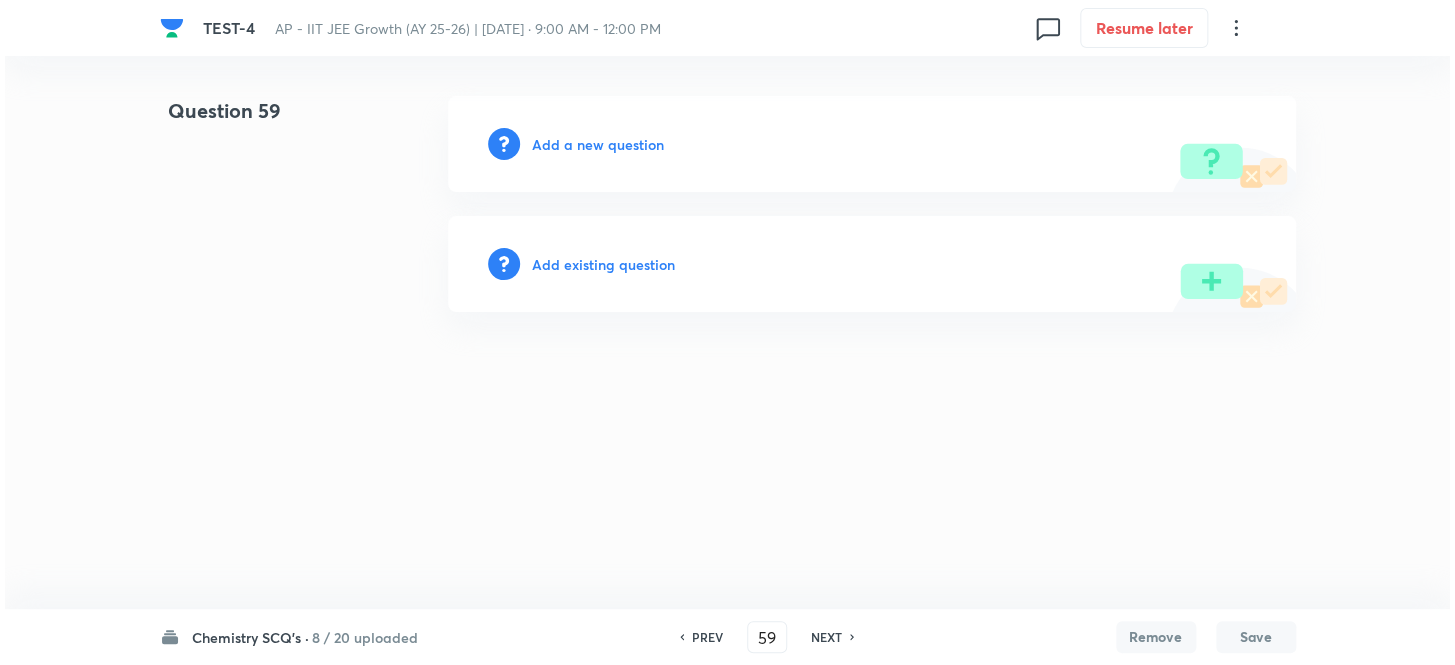 scroll, scrollTop: 0, scrollLeft: 0, axis: both 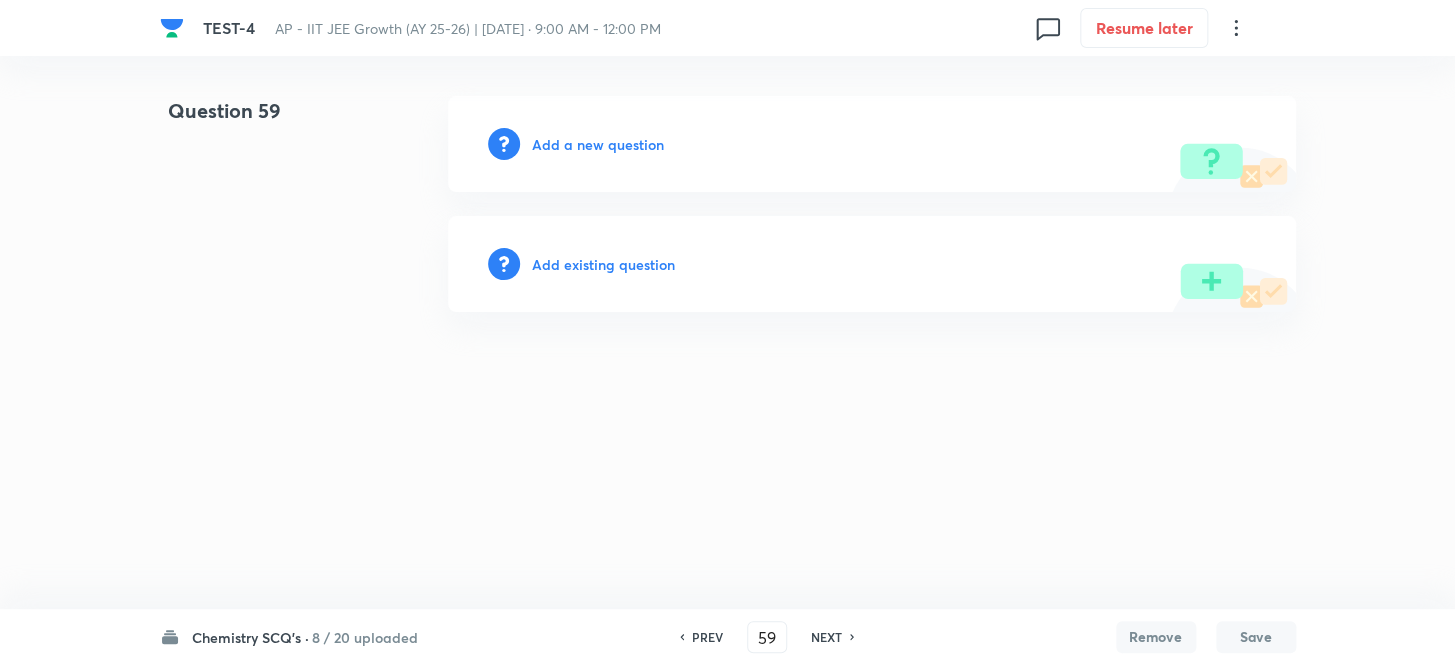 click on "Add a new question" at bounding box center (598, 144) 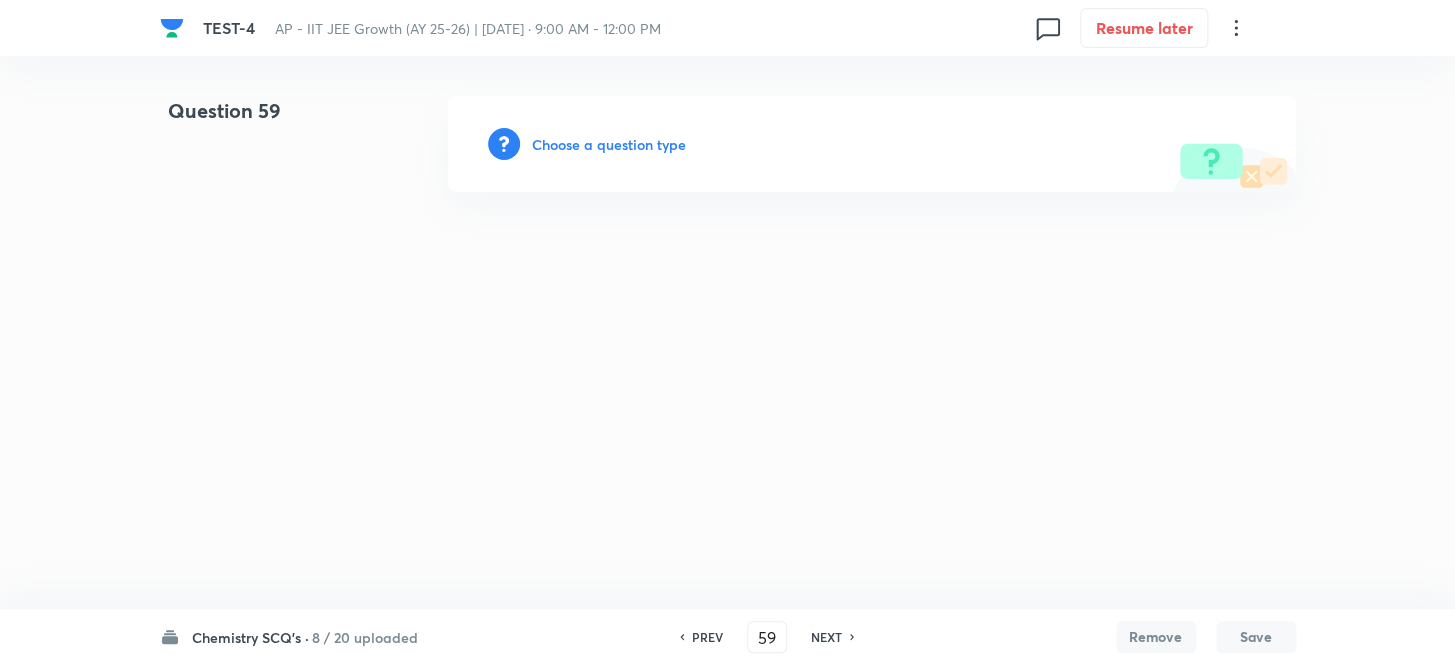 click on "Choose a question type" at bounding box center [609, 144] 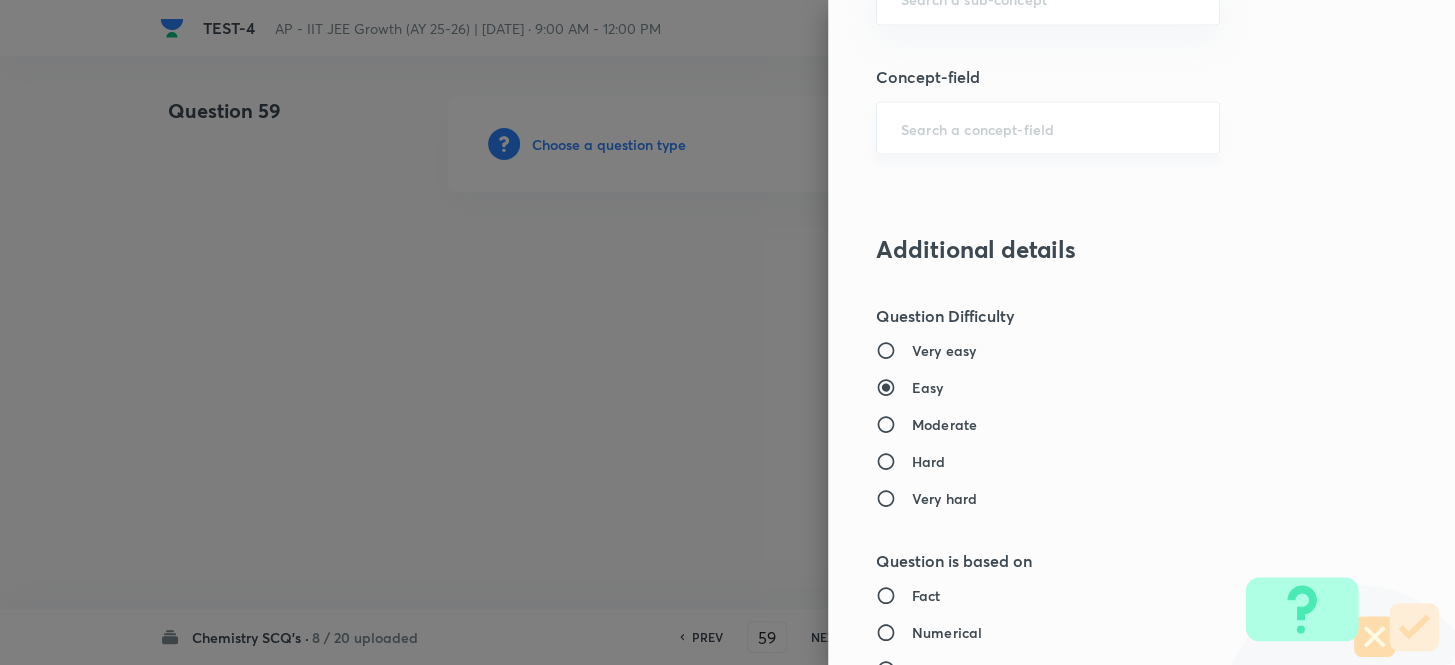scroll, scrollTop: 1363, scrollLeft: 0, axis: vertical 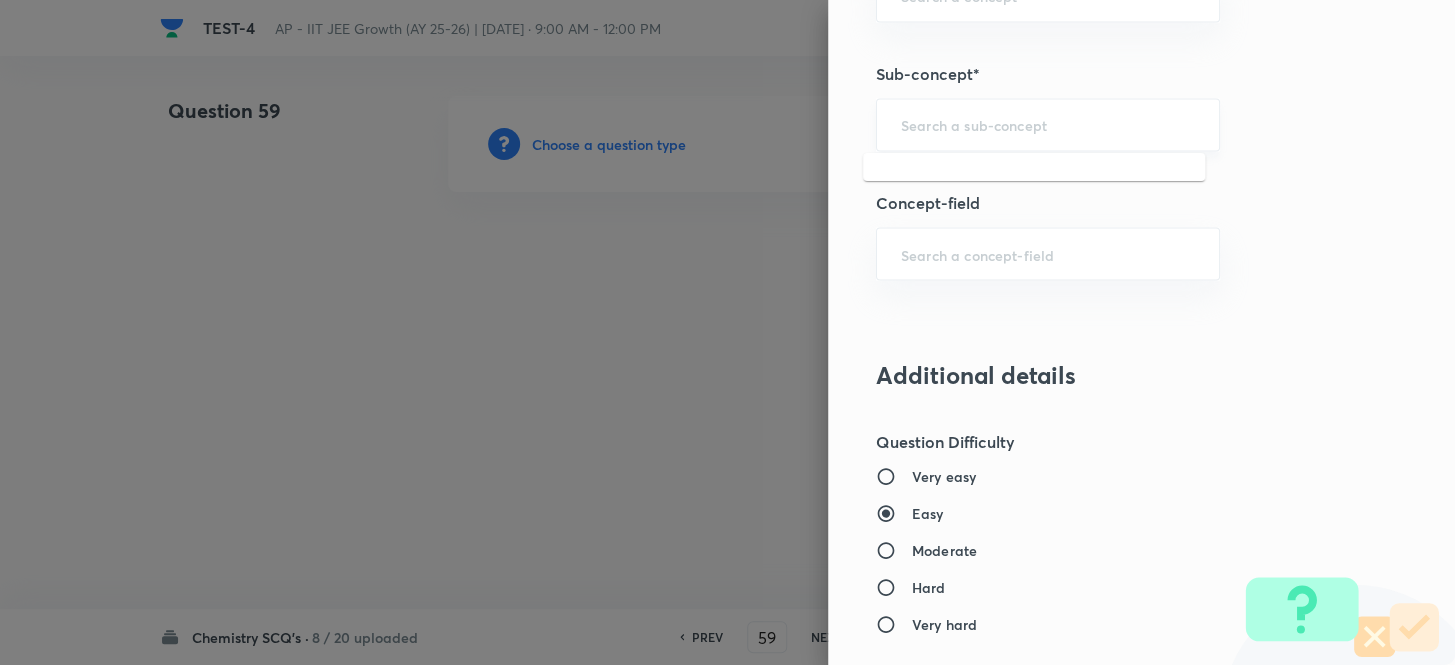 click at bounding box center (1048, 124) 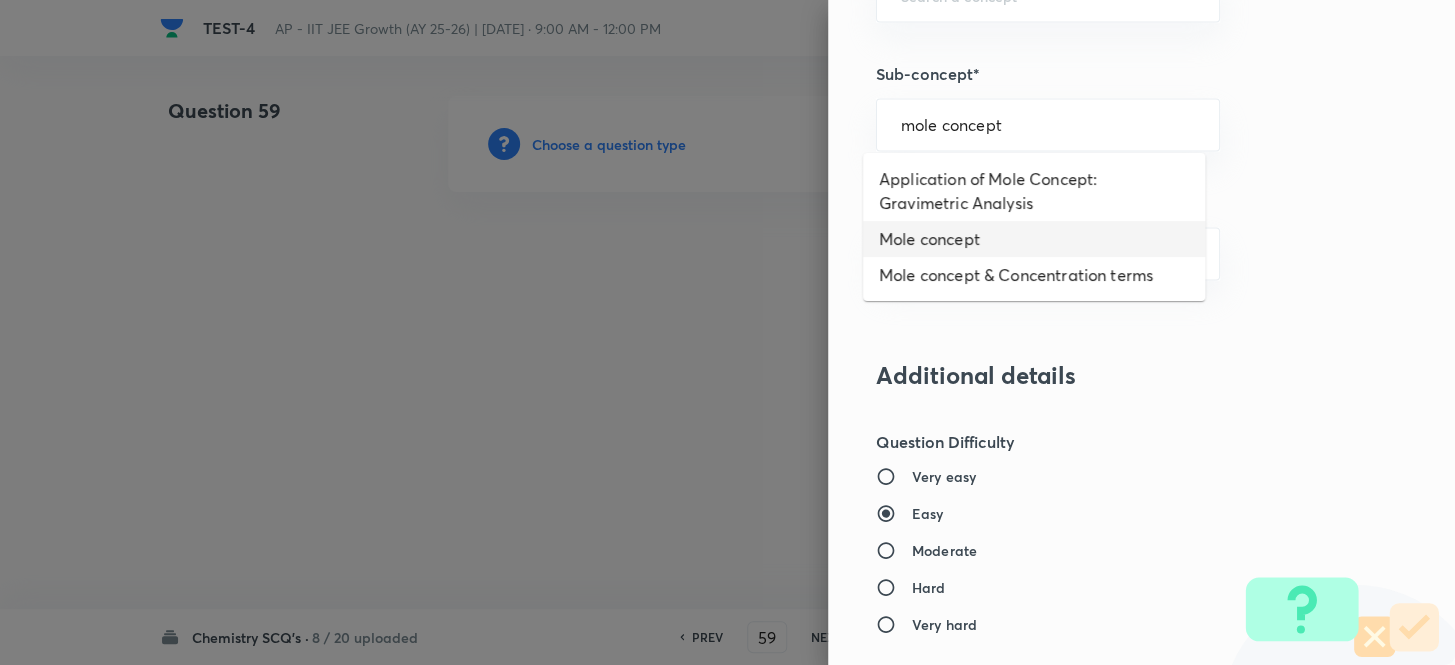 click on "Mole concept" at bounding box center (1034, 239) 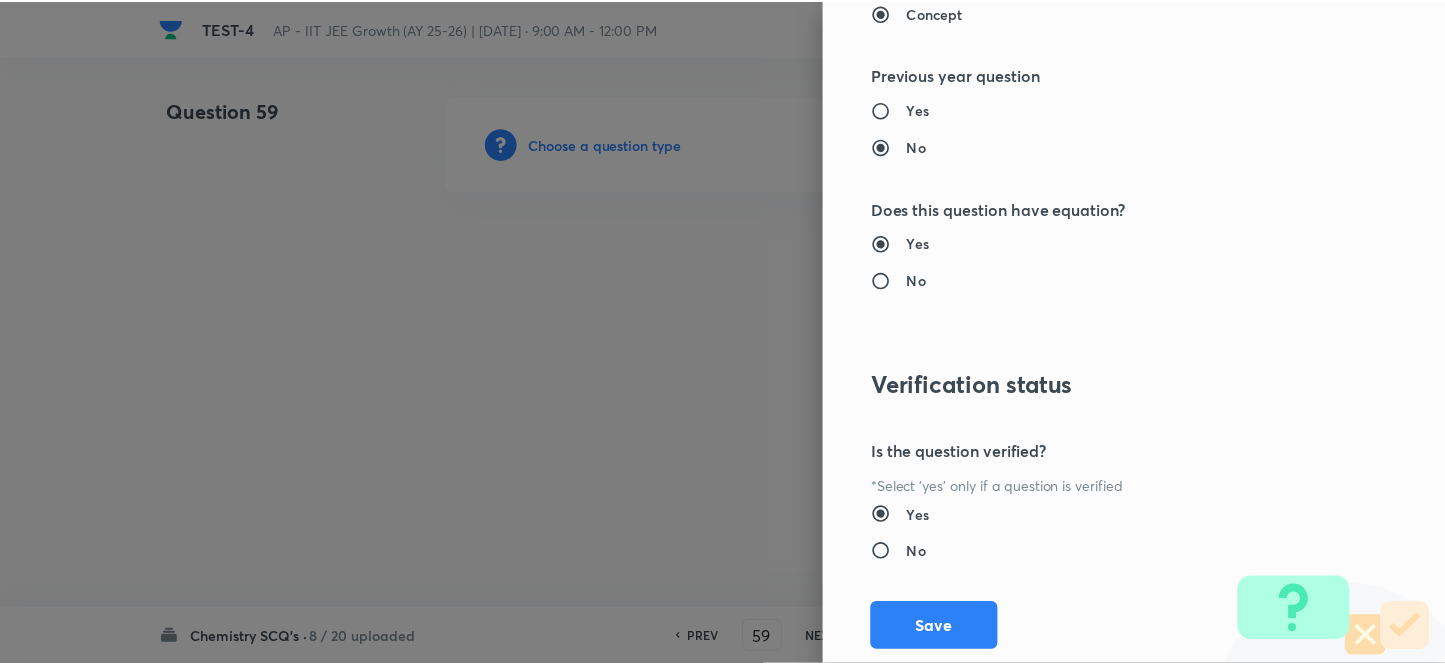 scroll, scrollTop: 2193, scrollLeft: 0, axis: vertical 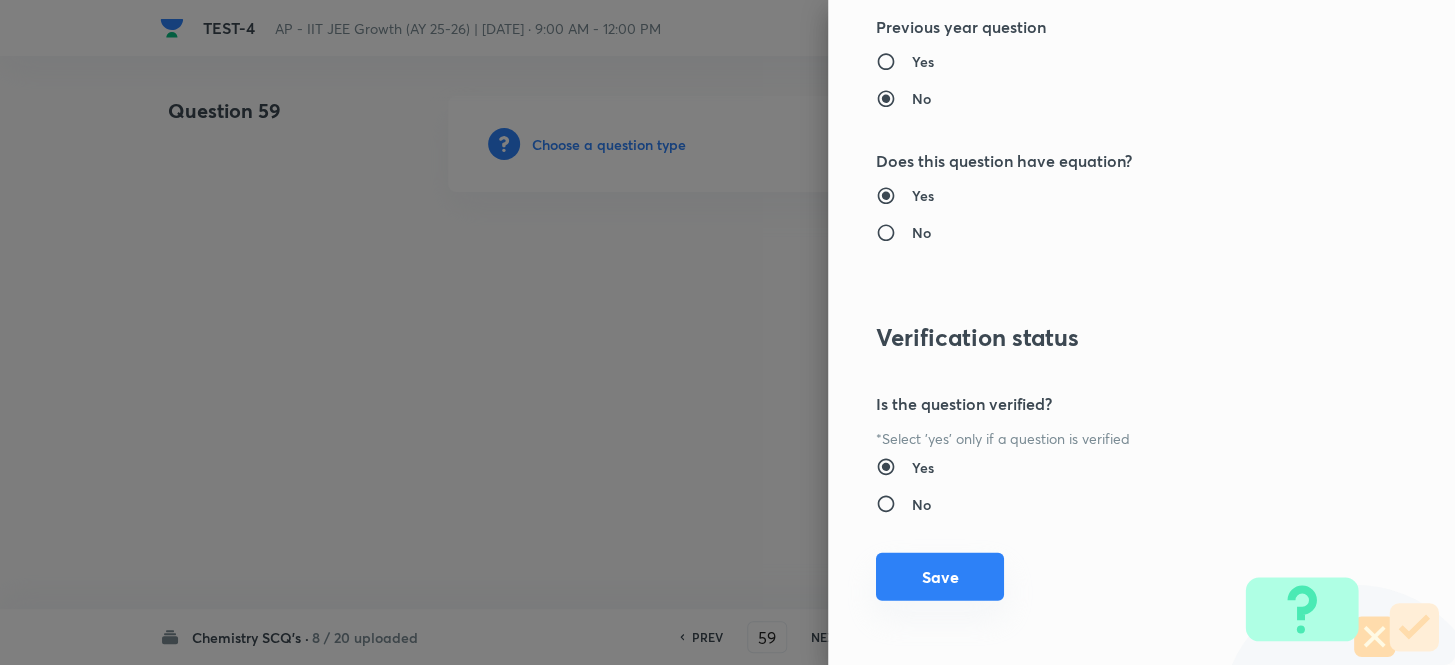click on "Save" at bounding box center (940, 577) 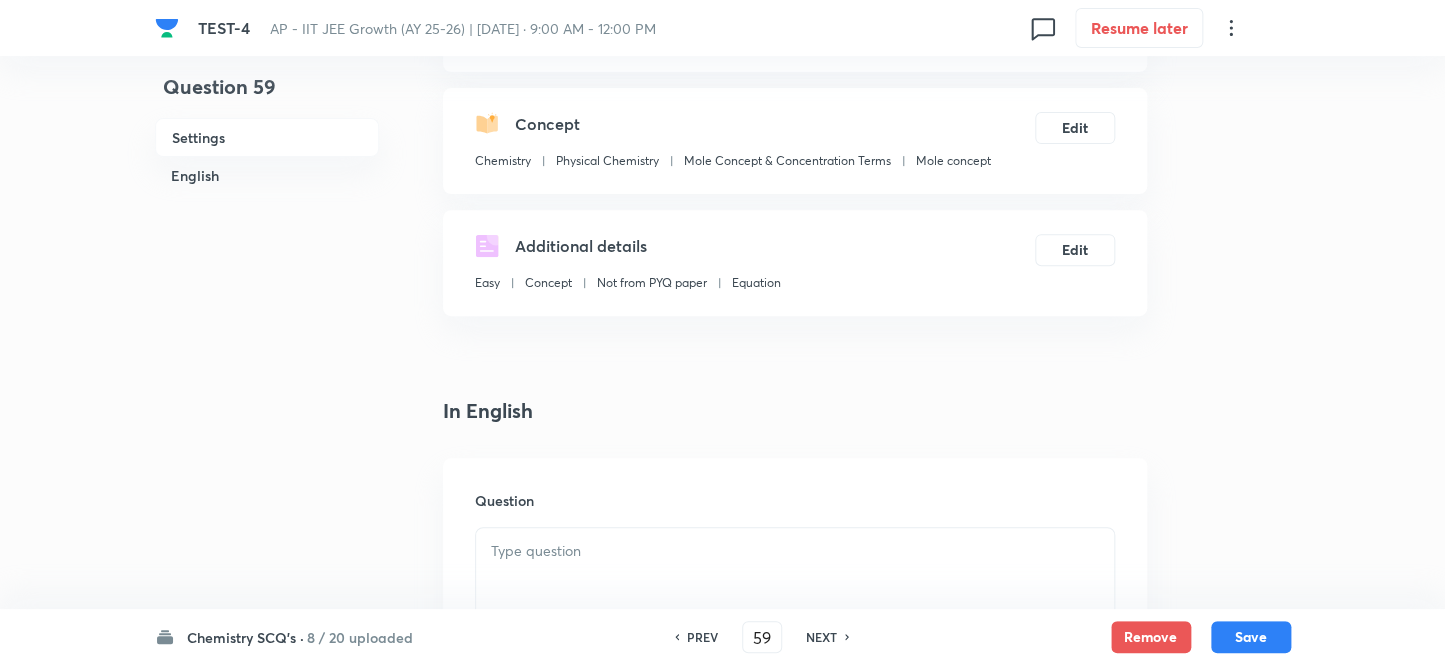 scroll, scrollTop: 363, scrollLeft: 0, axis: vertical 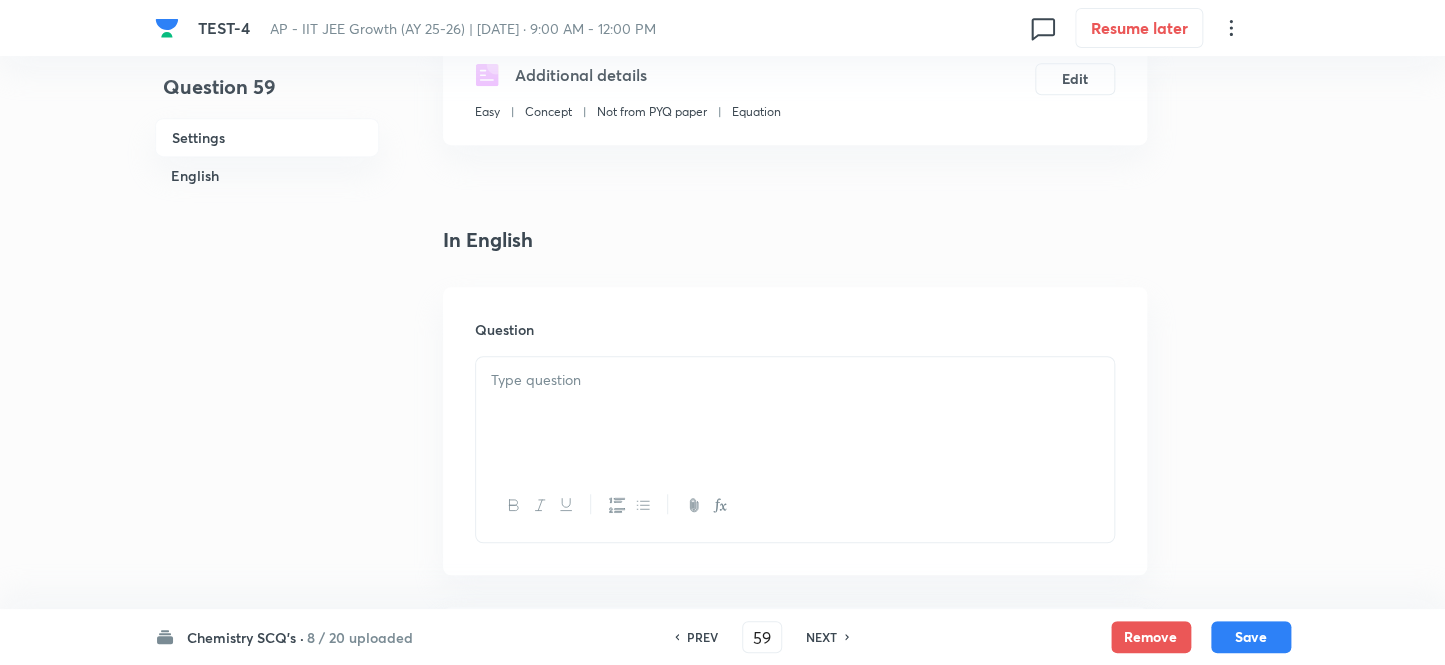 click at bounding box center (795, 380) 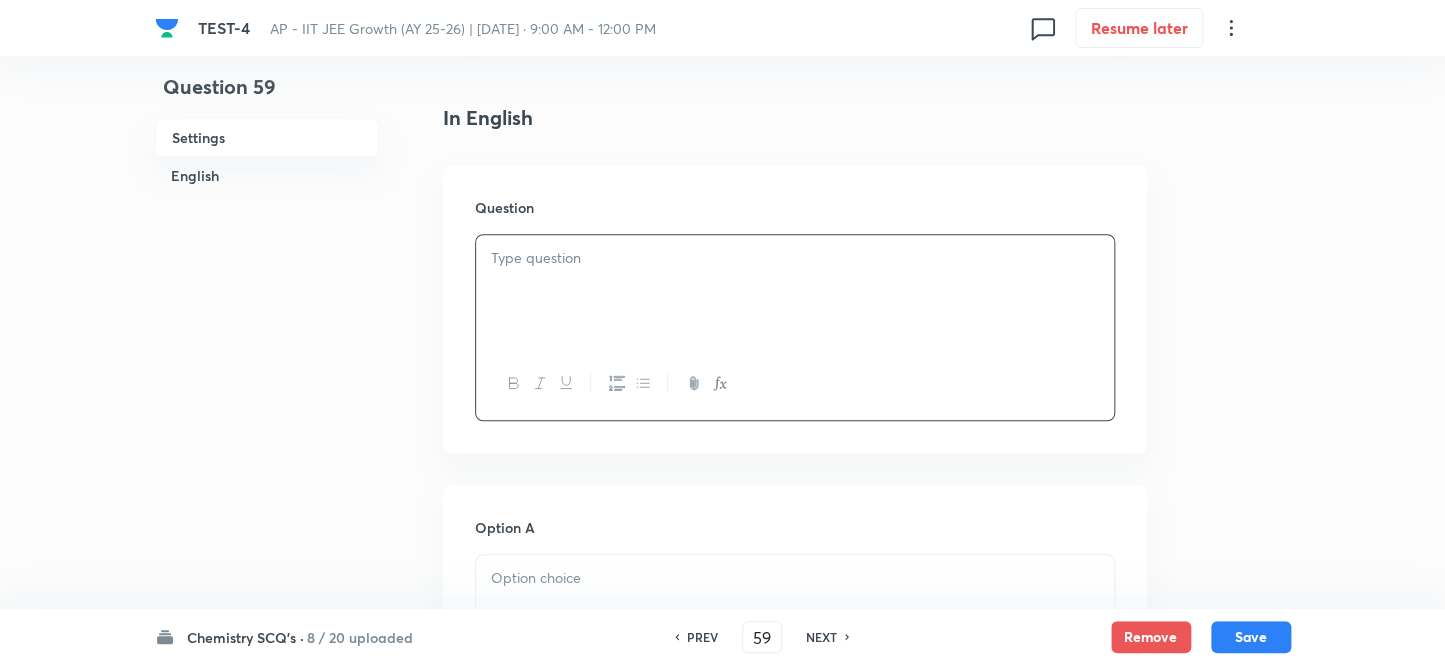 scroll, scrollTop: 636, scrollLeft: 0, axis: vertical 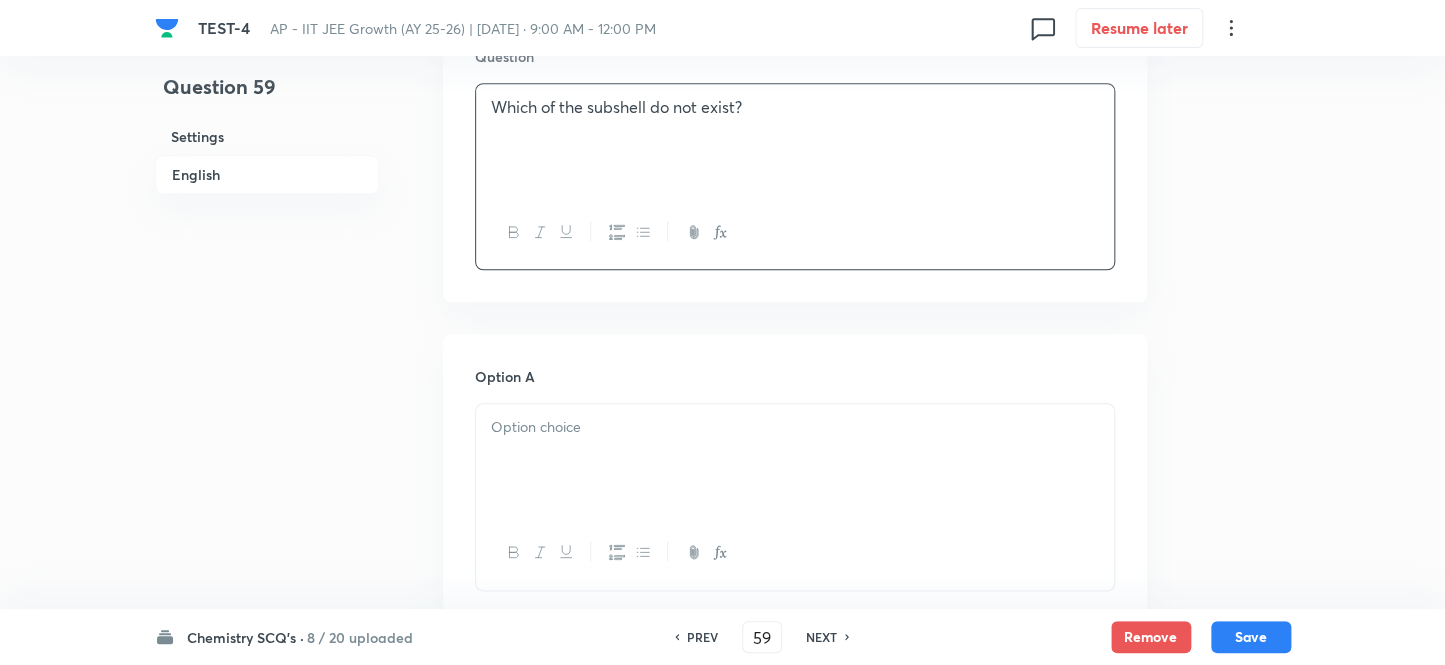 click at bounding box center [795, 427] 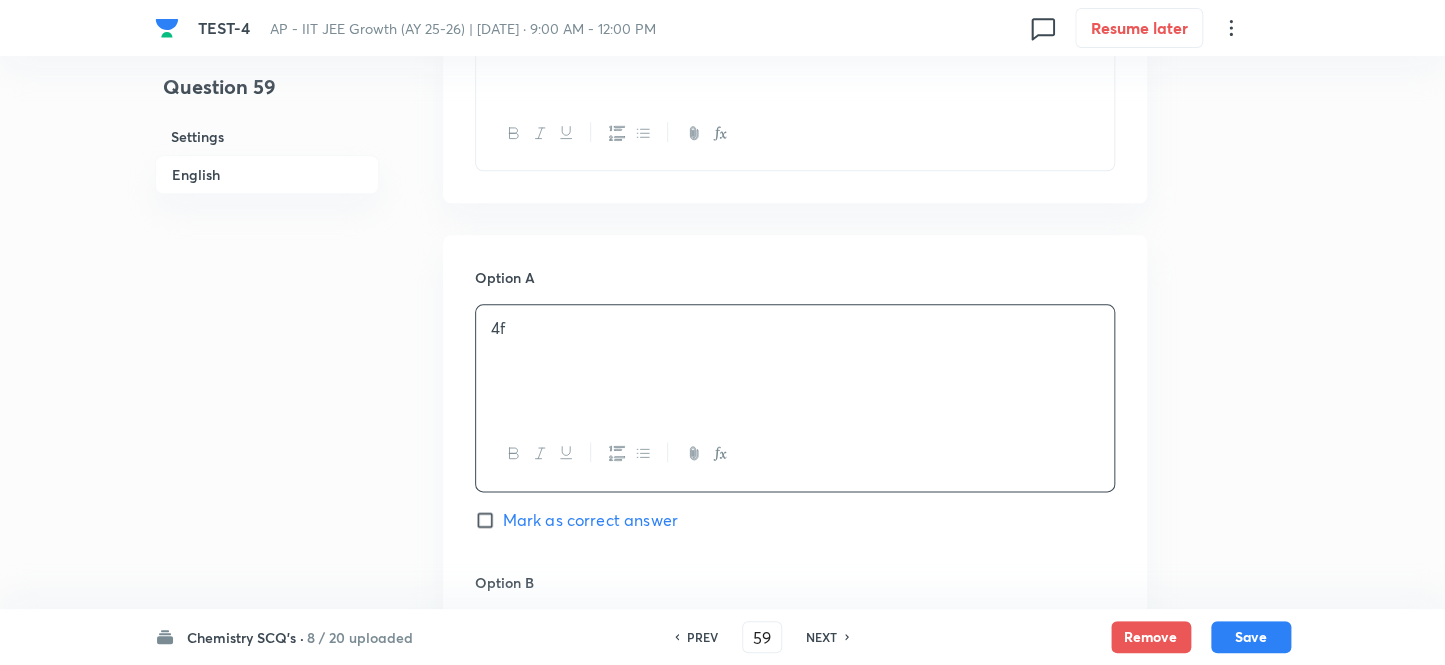 scroll, scrollTop: 909, scrollLeft: 0, axis: vertical 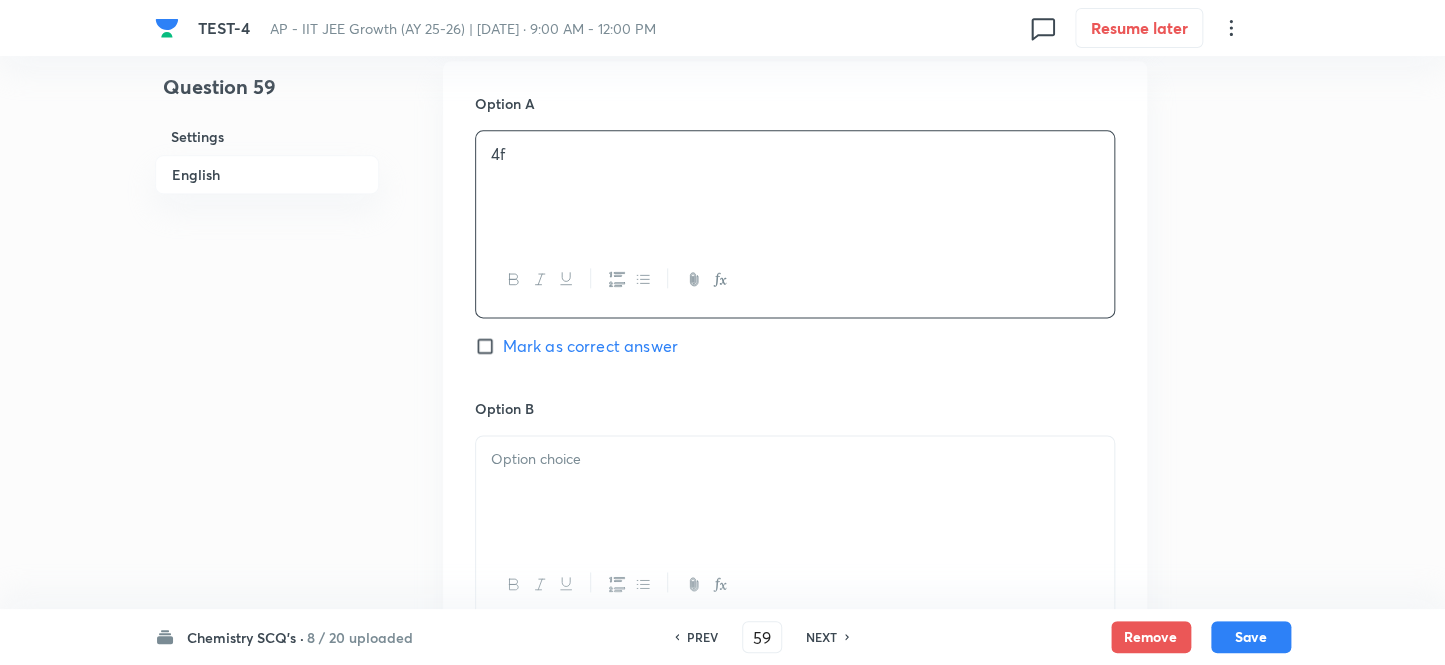 click on "Option B [PERSON_NAME] as correct answer" at bounding box center (795, 550) 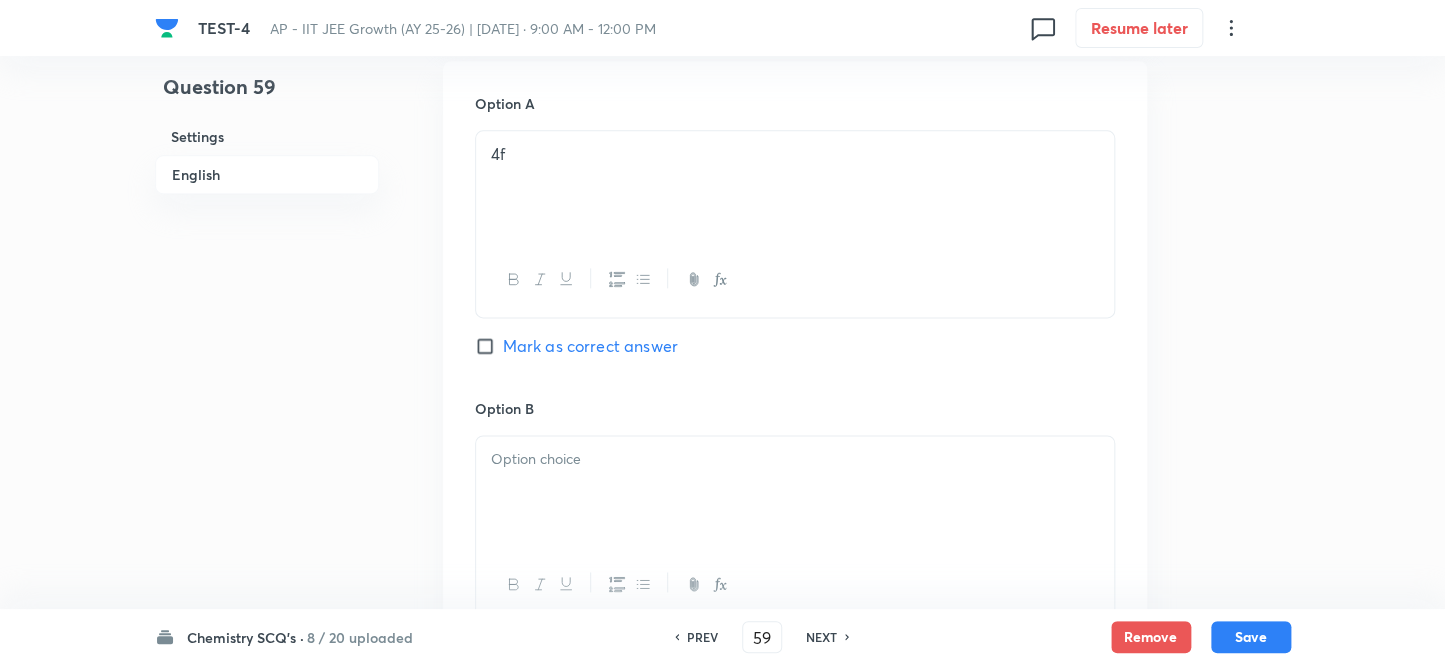 click at bounding box center (795, 492) 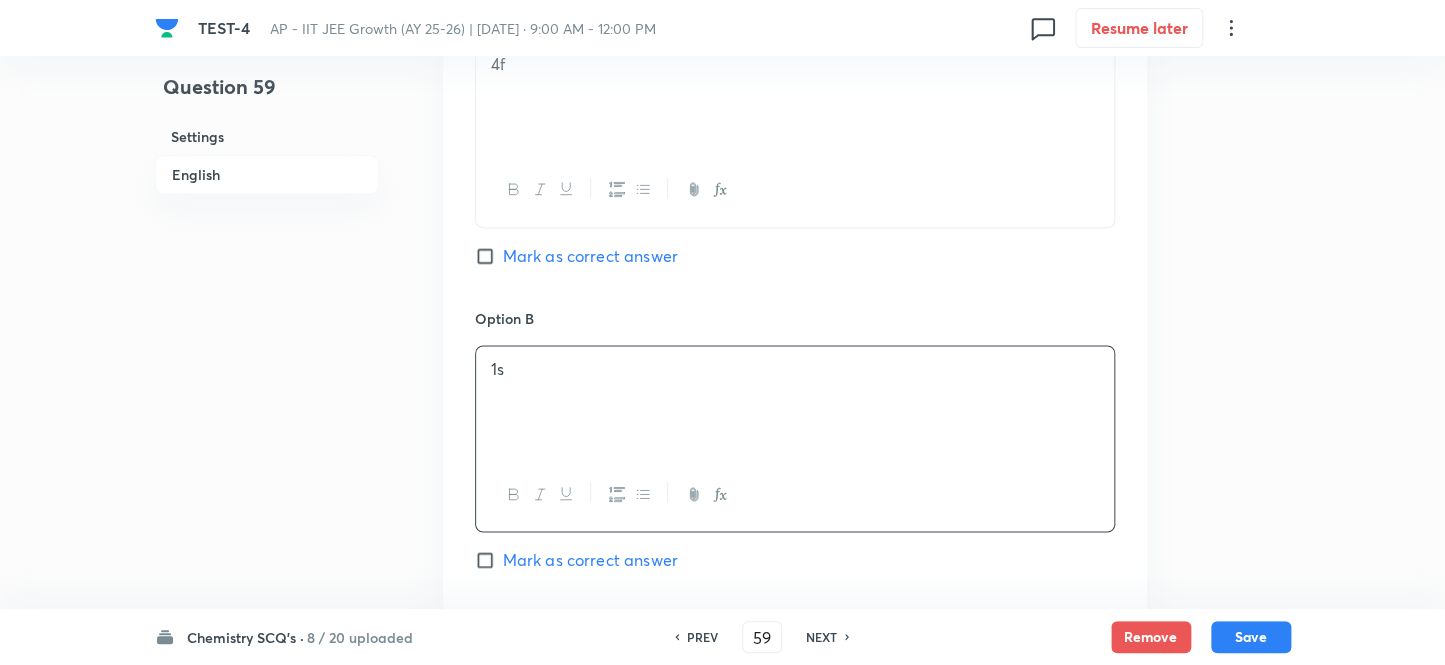 scroll, scrollTop: 1181, scrollLeft: 0, axis: vertical 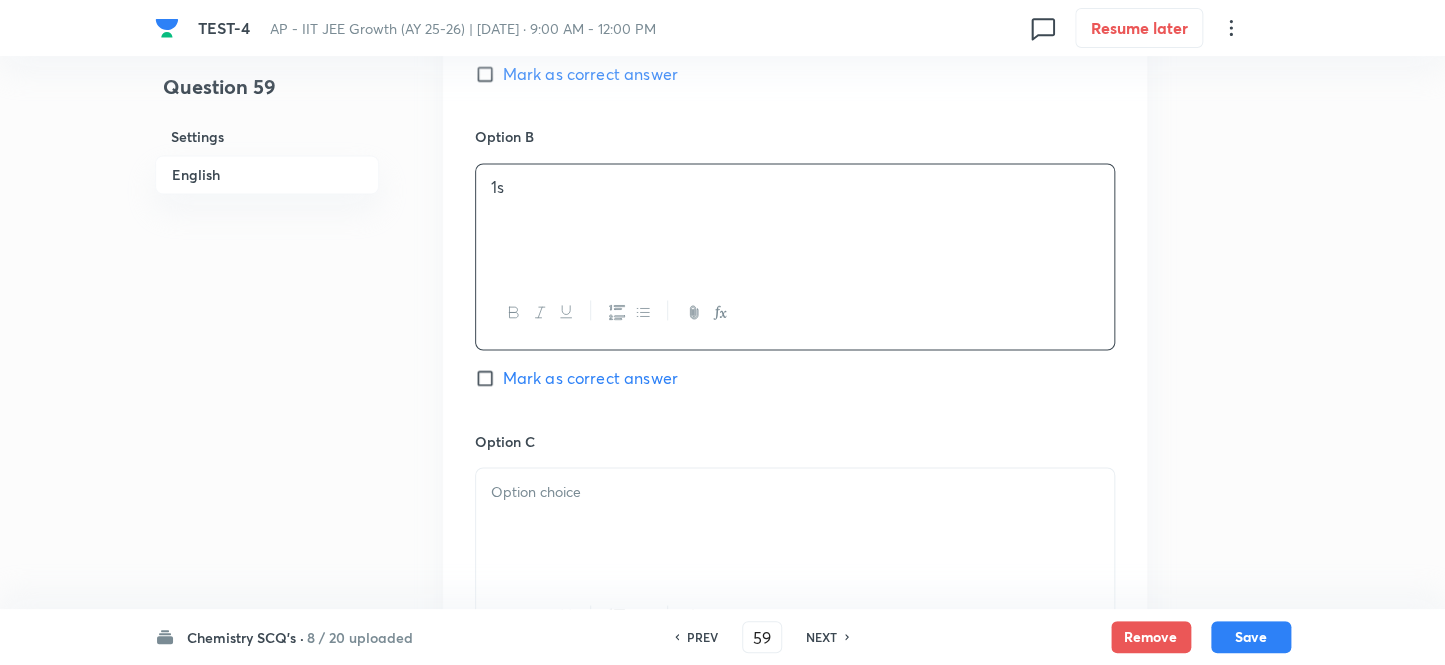 click at bounding box center (795, 491) 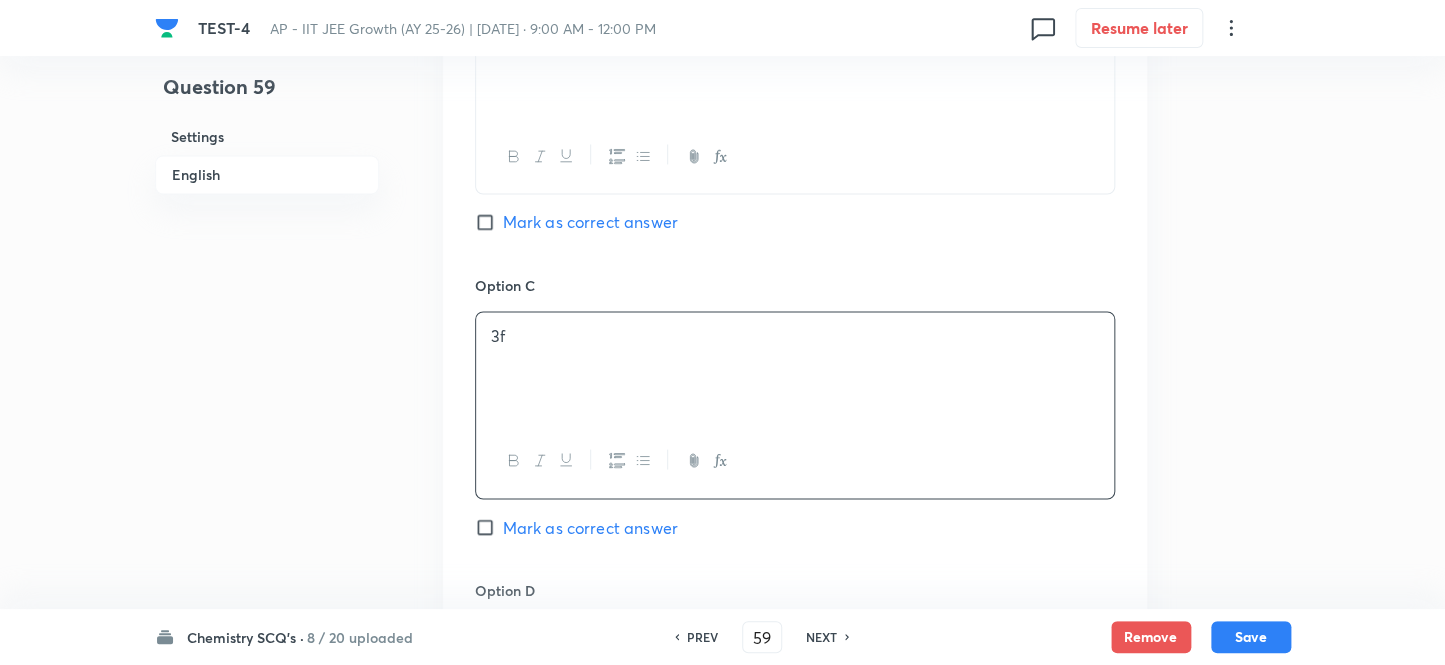 scroll, scrollTop: 1545, scrollLeft: 0, axis: vertical 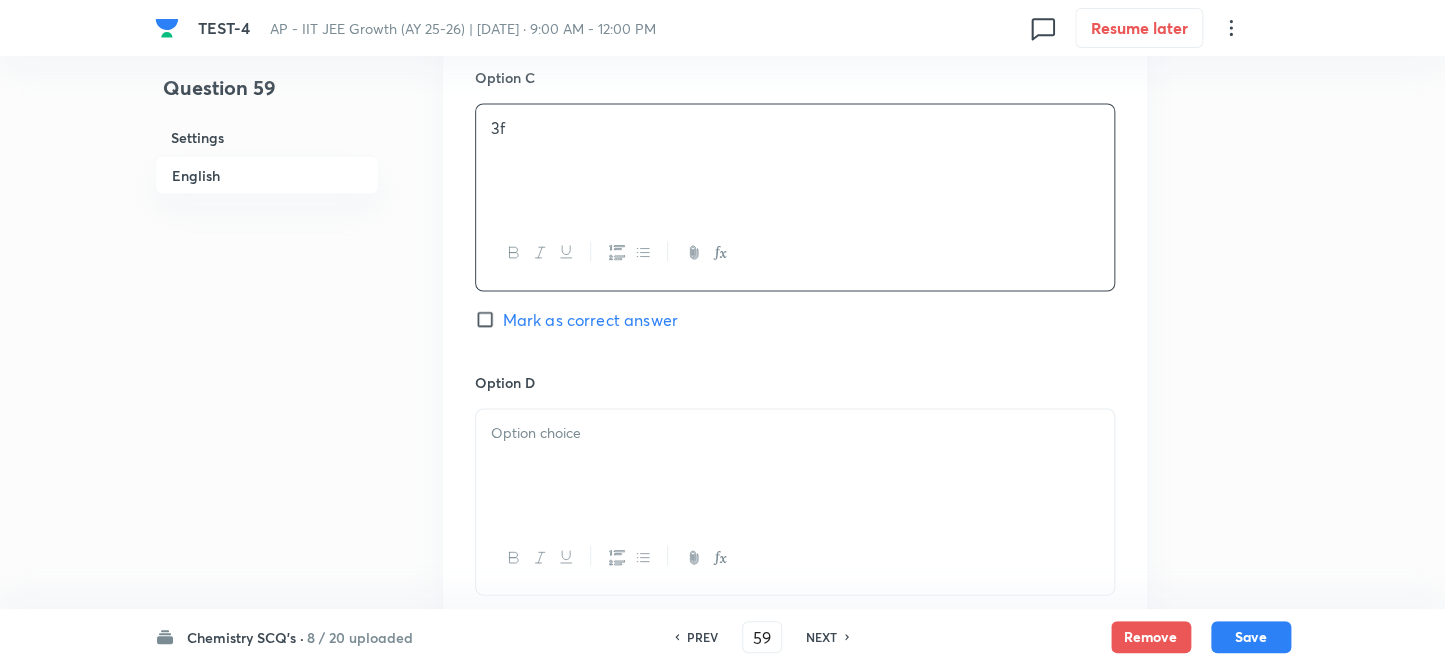 click at bounding box center (795, 465) 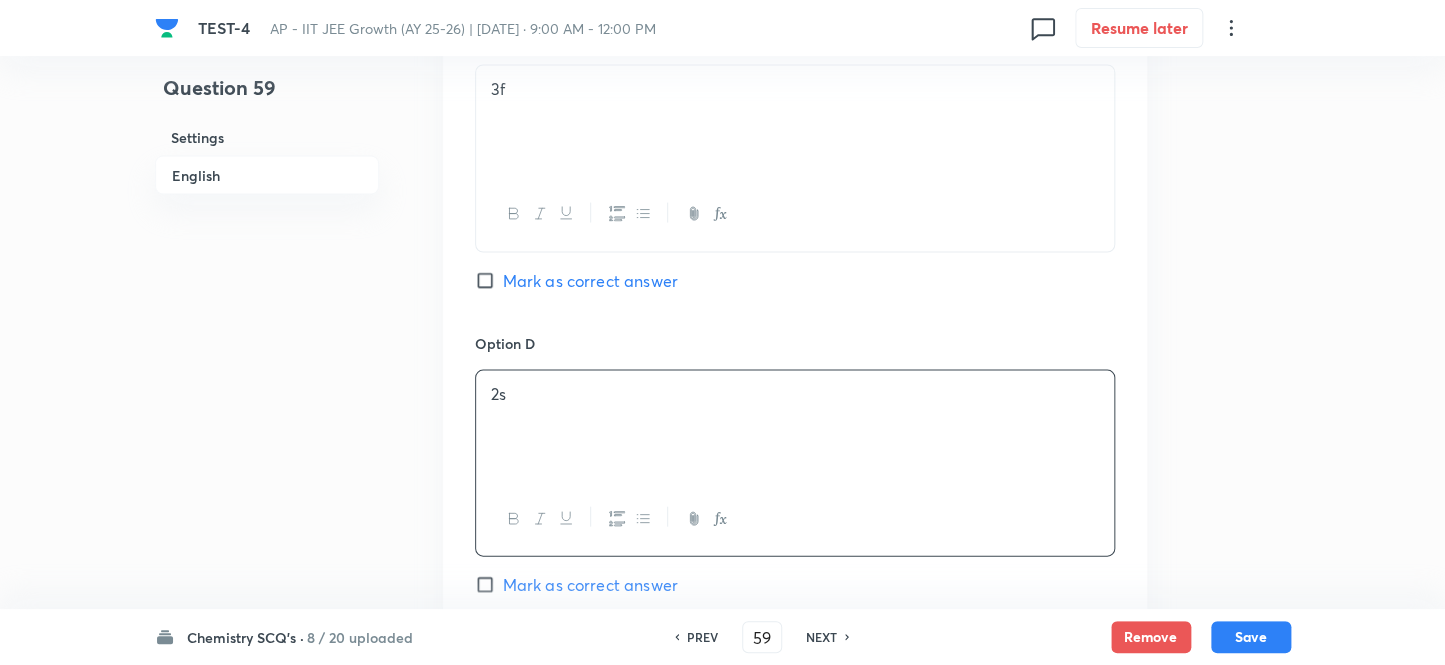 scroll, scrollTop: 1818, scrollLeft: 0, axis: vertical 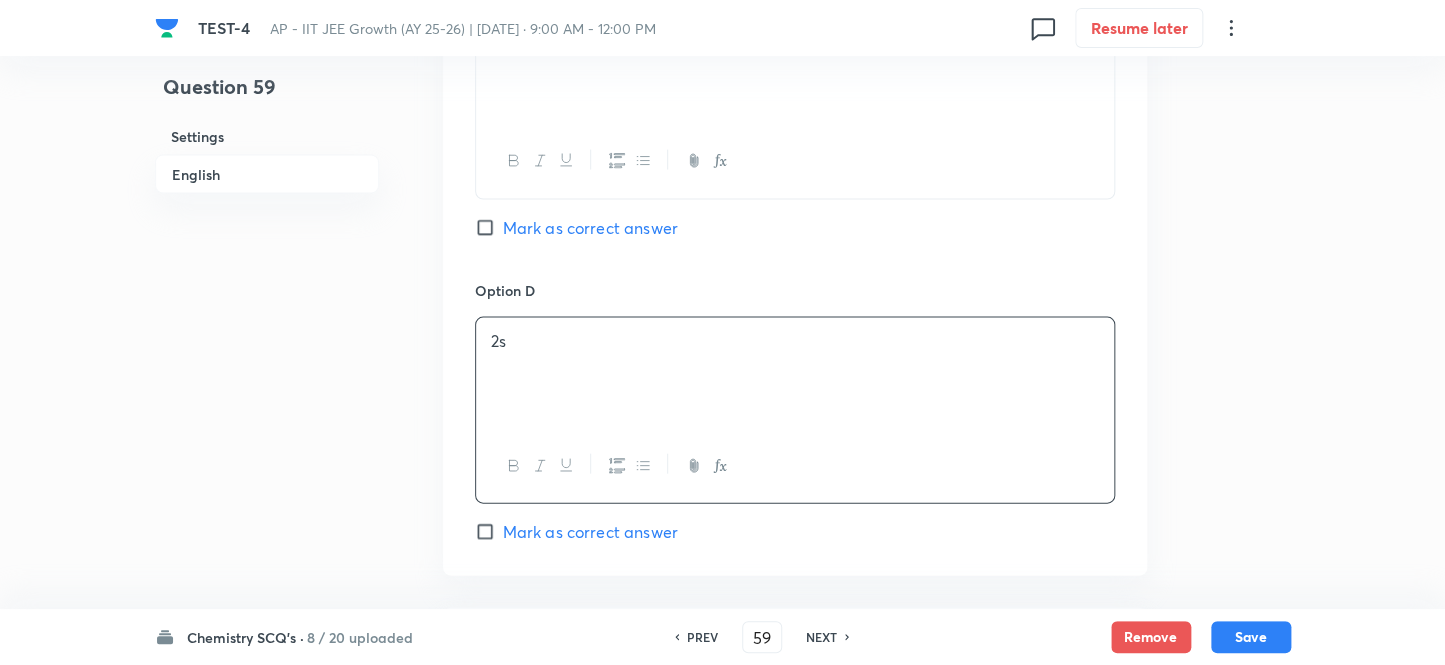 click on "Mark as correct answer" at bounding box center [489, 228] 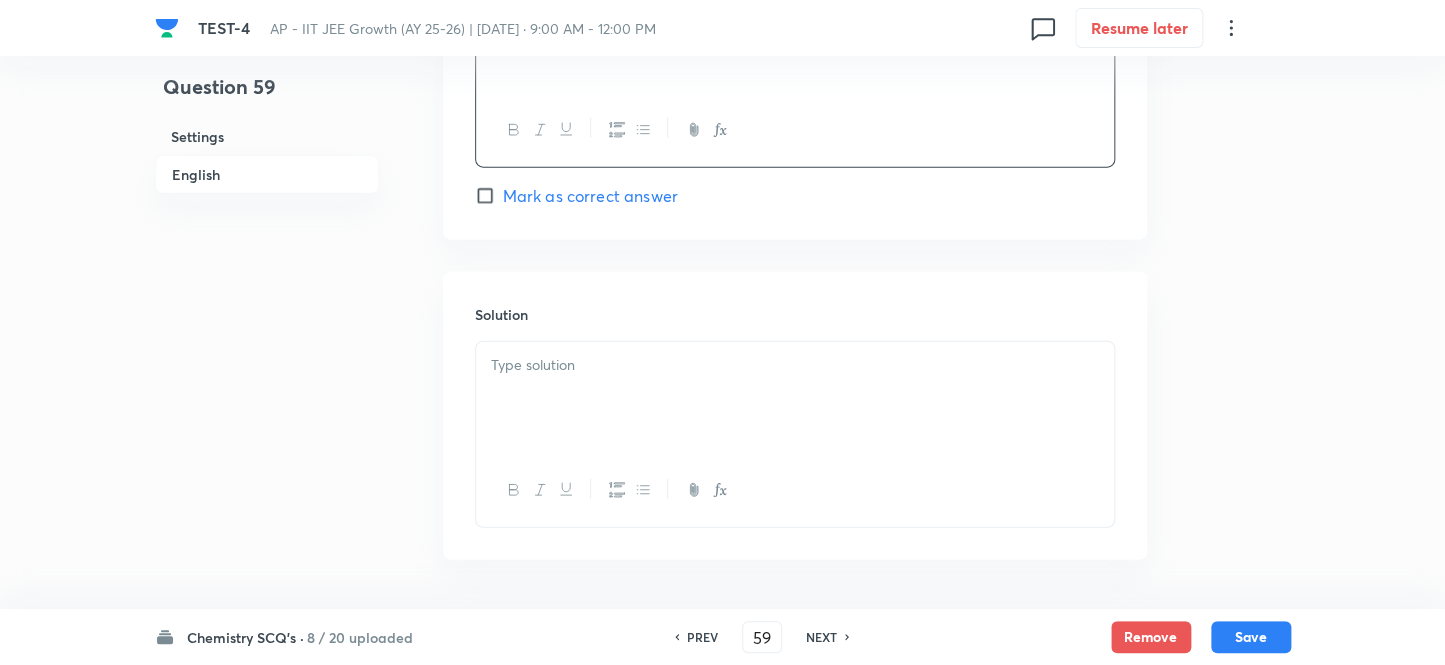 scroll, scrollTop: 2044, scrollLeft: 0, axis: vertical 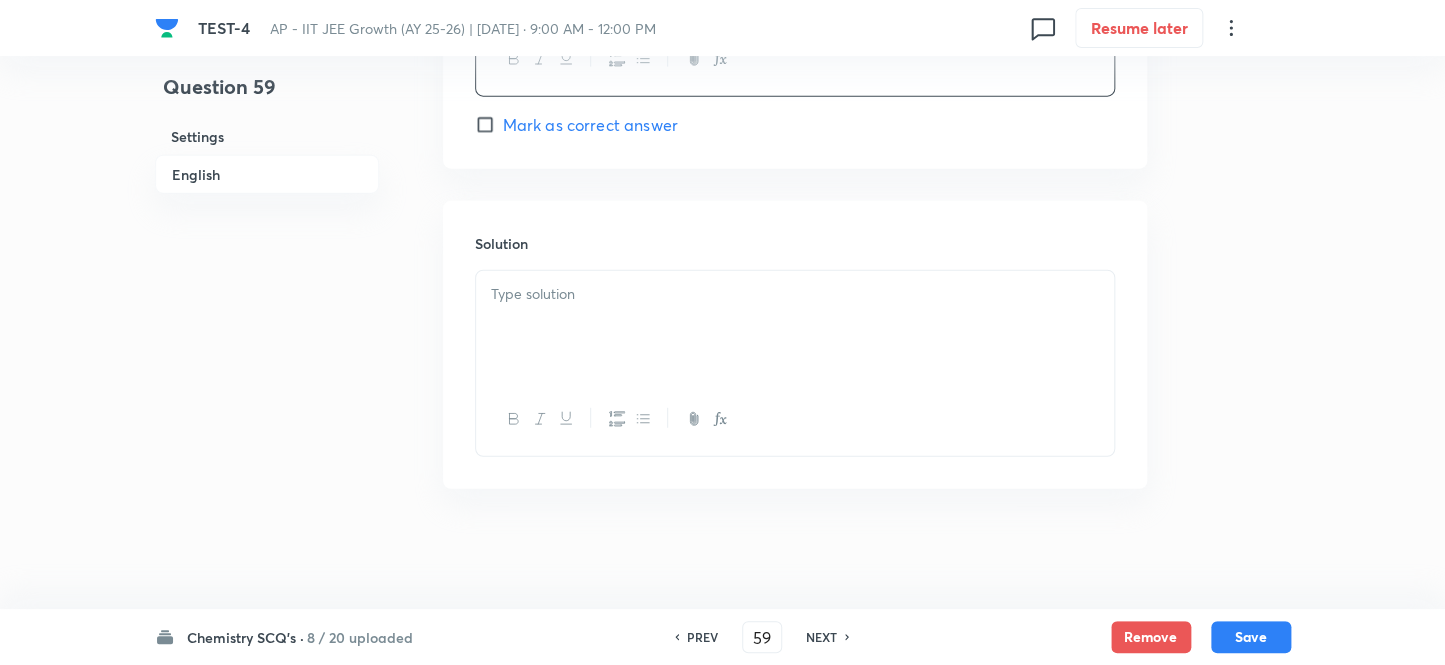 click at bounding box center (795, 327) 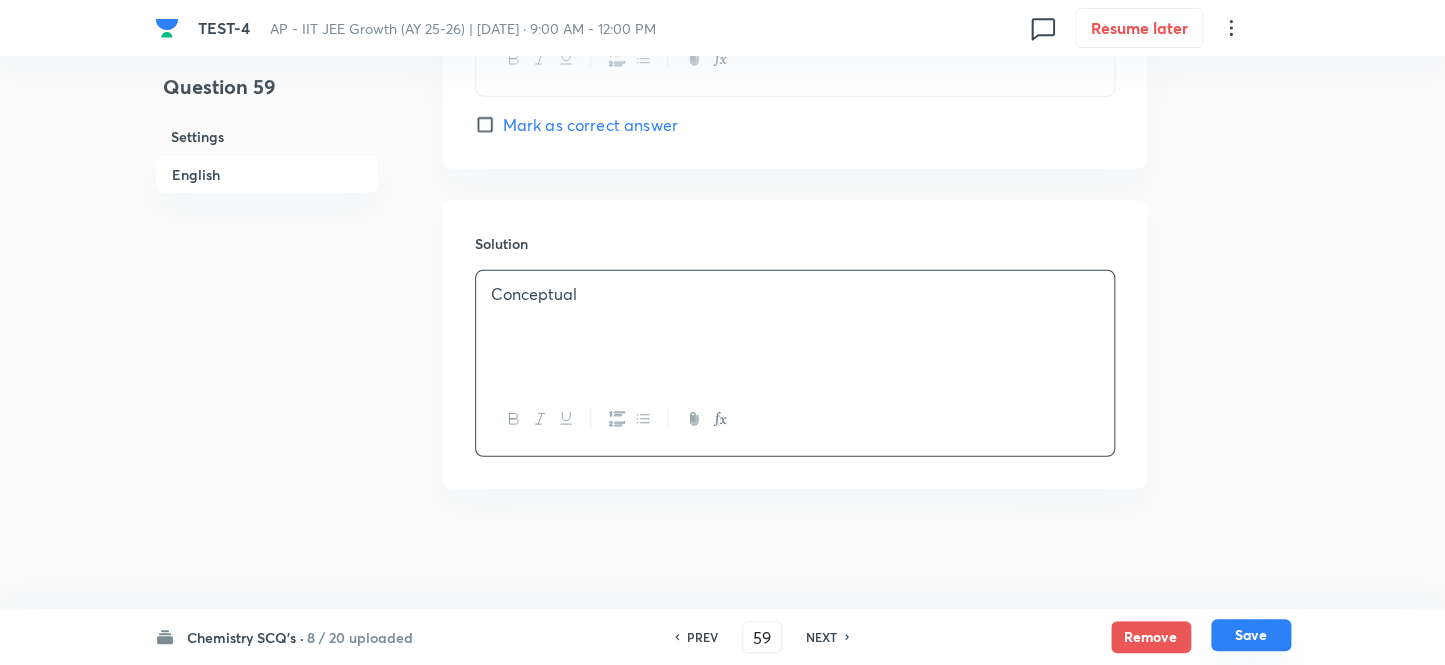 click on "Save" at bounding box center (1251, 635) 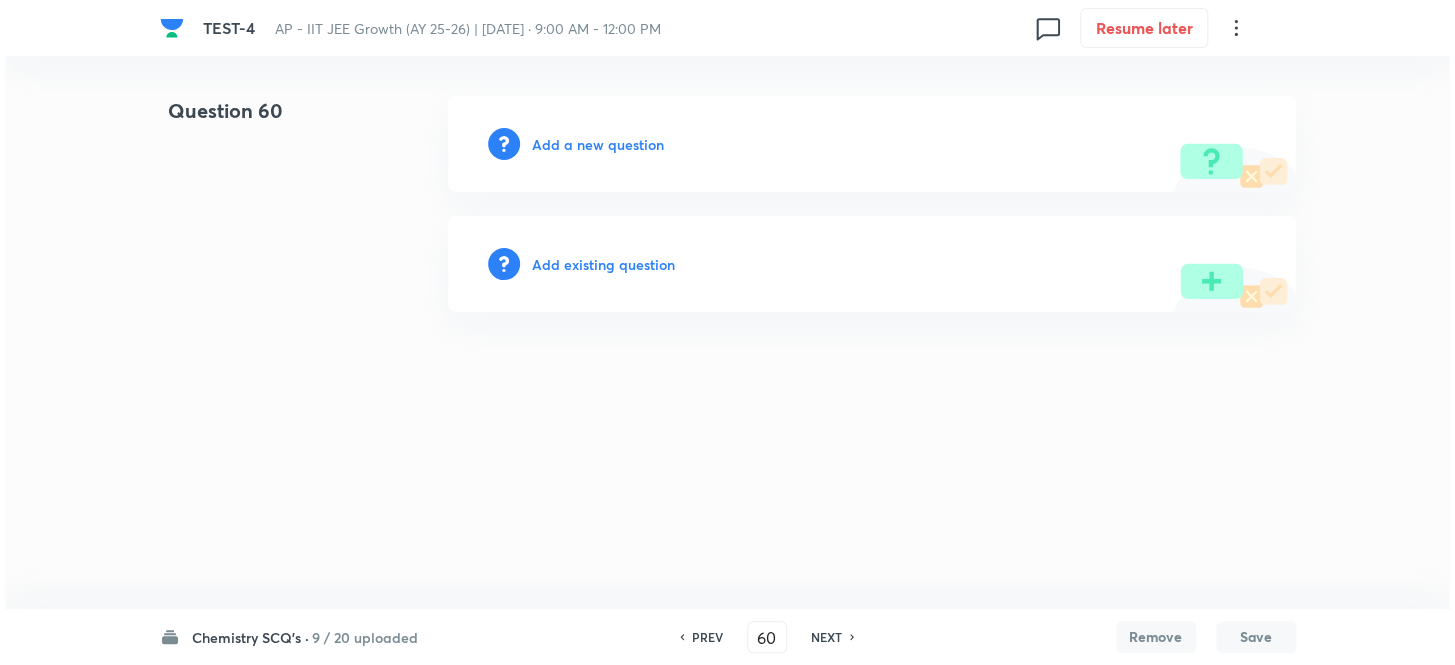 scroll, scrollTop: 0, scrollLeft: 0, axis: both 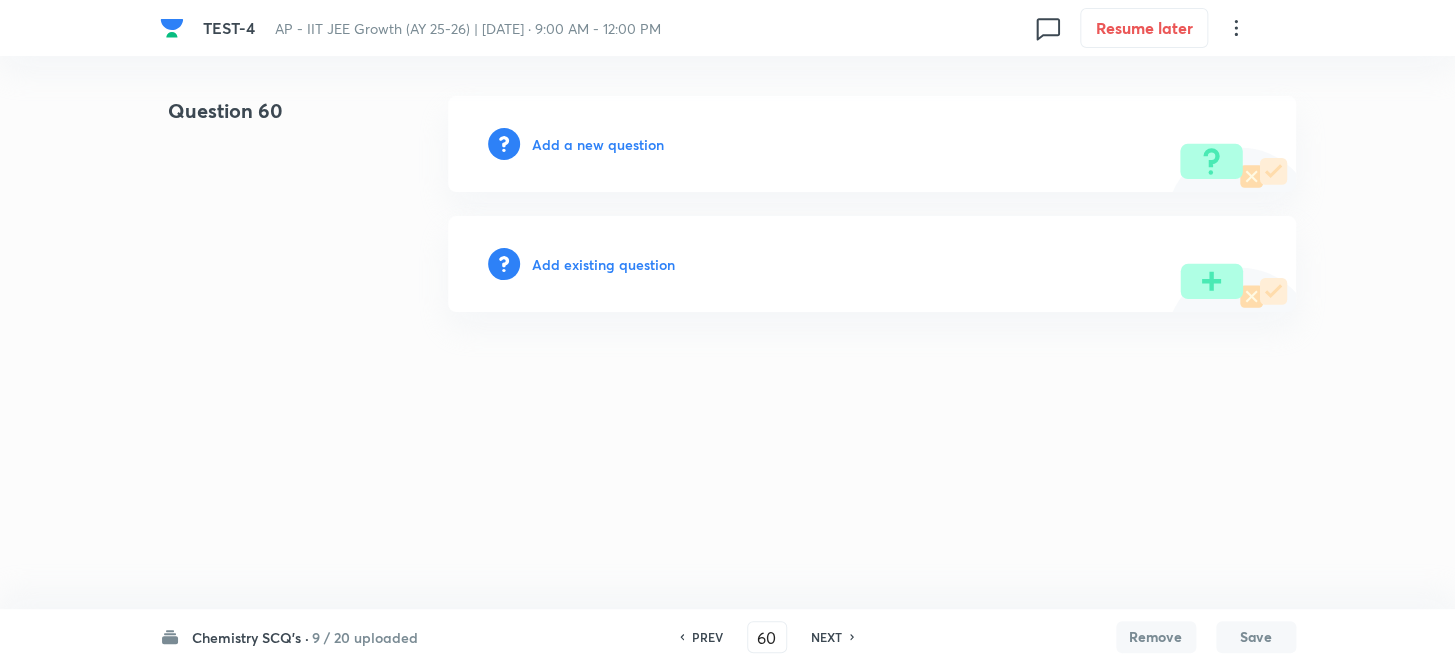 click on "Add a new question" at bounding box center [598, 144] 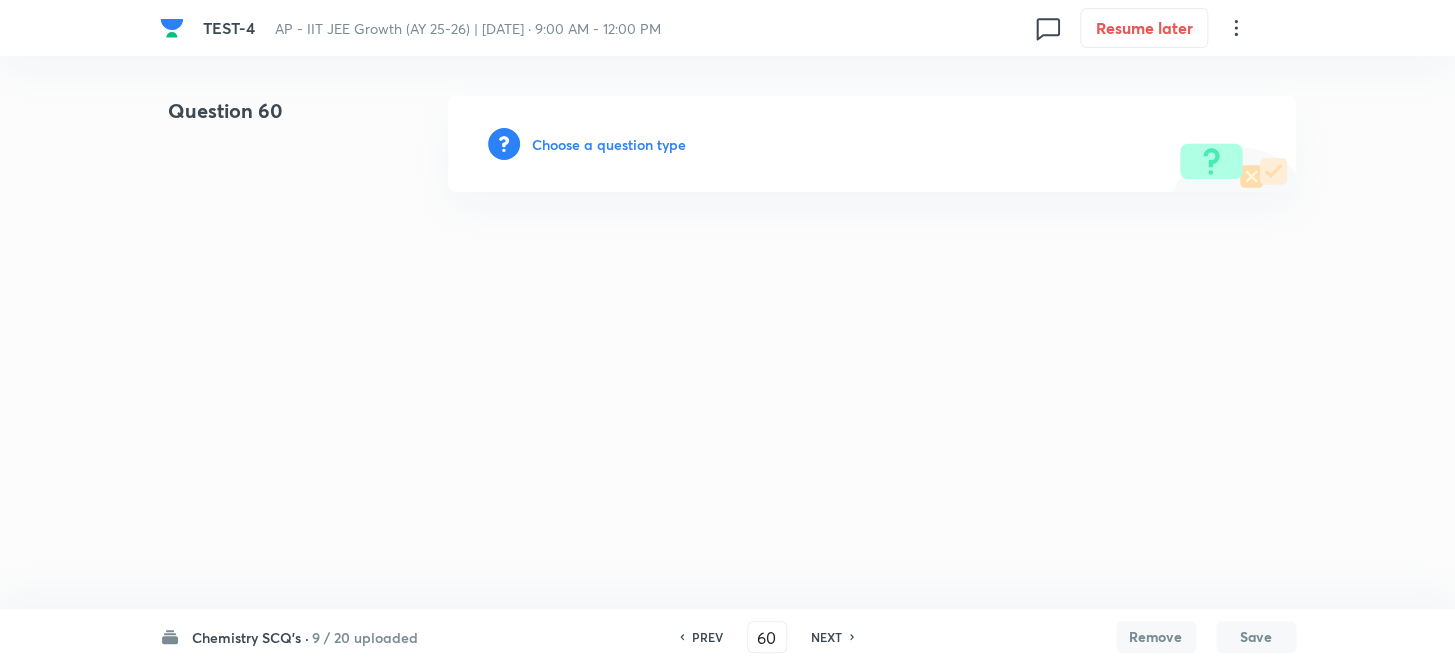click on "Choose a question type" at bounding box center [609, 144] 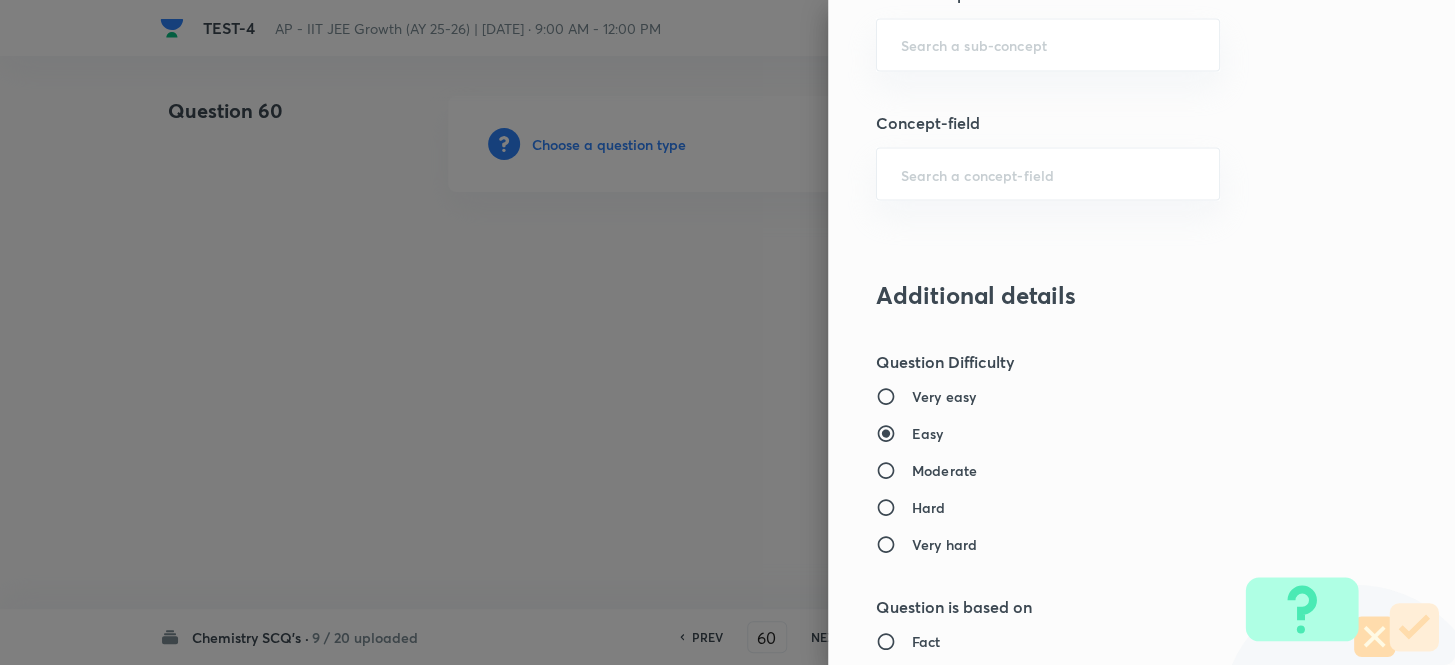 scroll, scrollTop: 1363, scrollLeft: 0, axis: vertical 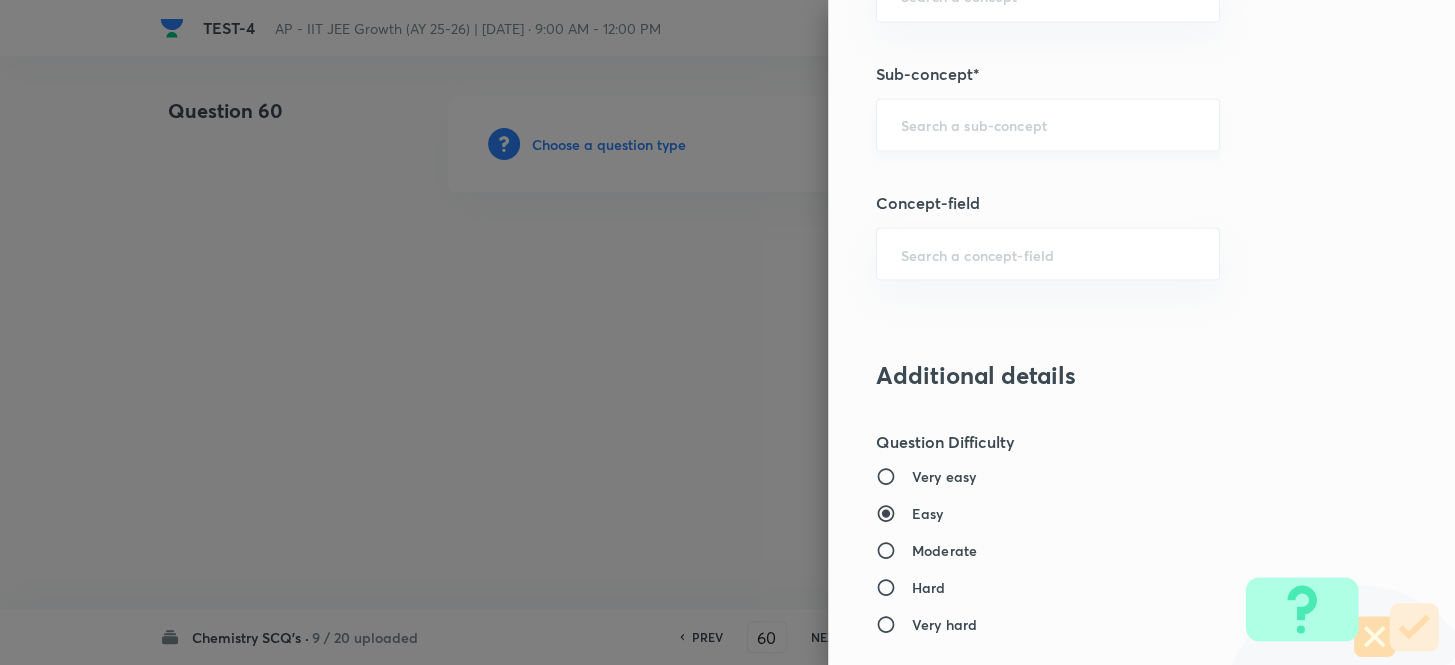 click on "​" at bounding box center (1048, 124) 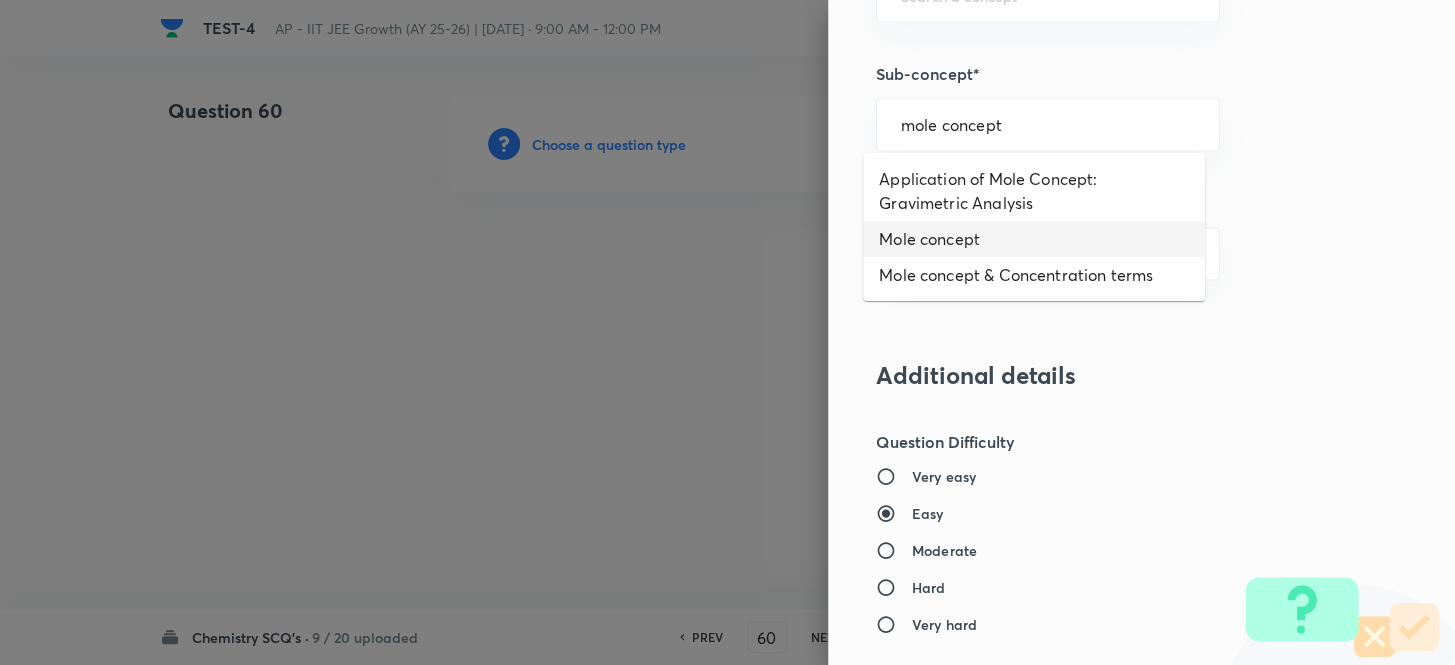 click on "Mole concept" at bounding box center [1034, 239] 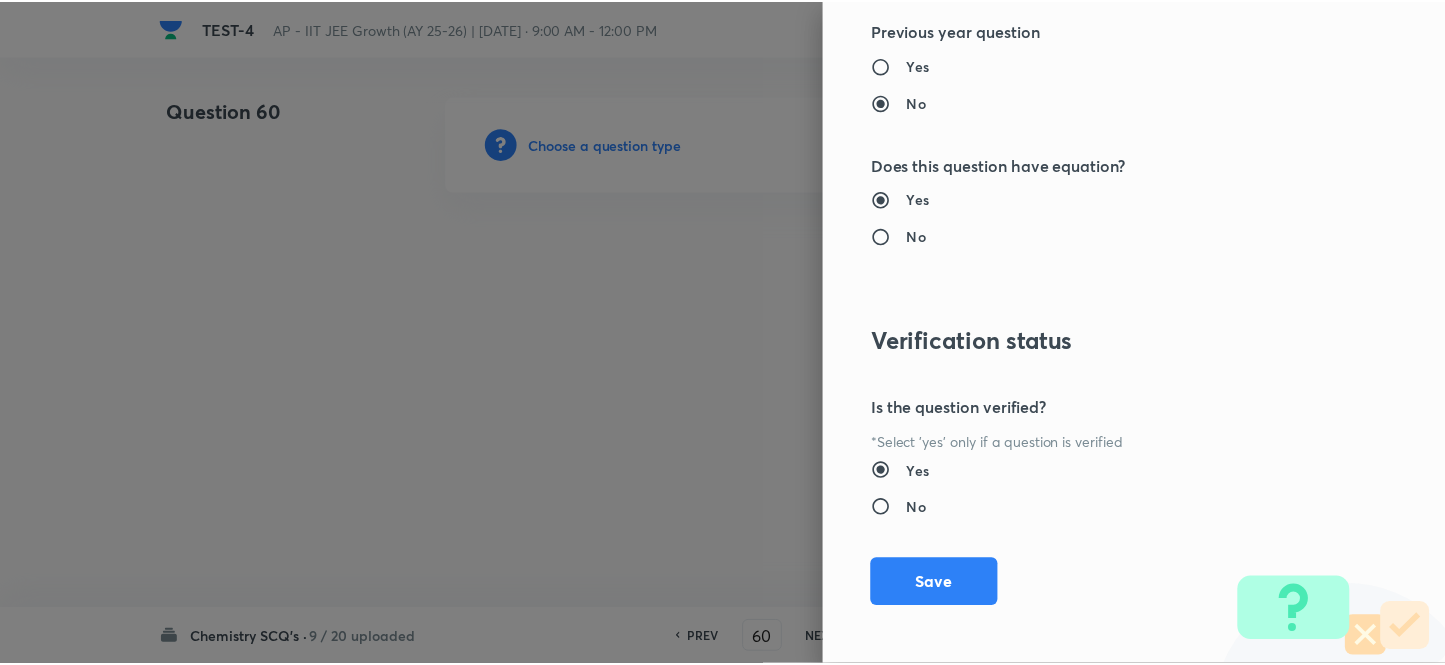 scroll, scrollTop: 2193, scrollLeft: 0, axis: vertical 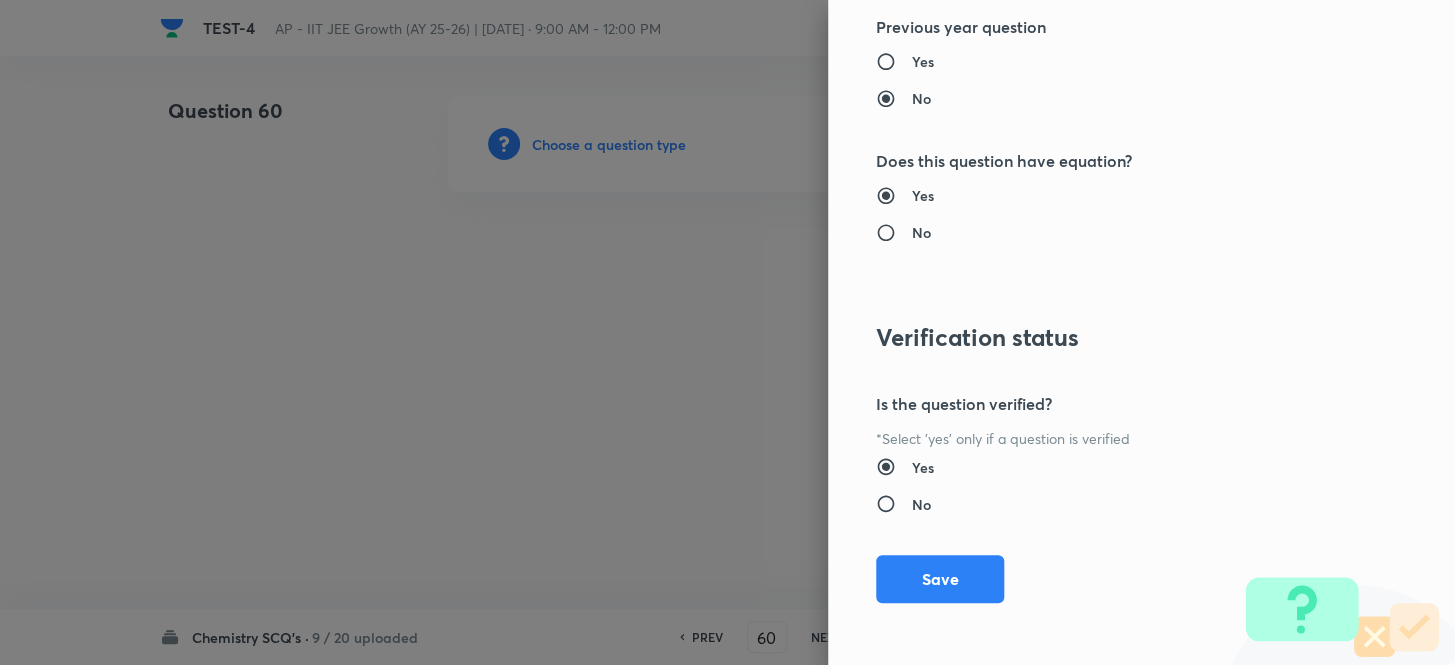 click on "Question settings Question type* Single choice correct Number of options* 2 3 4 5 Does this question have a passage?* Yes No Positive mark 4 ​ Negative Marks (Don’t add negative sign) 1 ​ Grant bonus marks for this question?* Yes No Syllabus Topic group* Chemistry ​ Topic* Physical Chemistry ​ Concept* Mole Concept & Concentration Terms ​ Sub-concept* Mole concept ​ Concept-field ​ Additional details Question Difficulty Very easy Easy Moderate Hard Very hard Question is based on Fact Numerical Concept Previous year question Yes No Does this question have equation? Yes No Verification status Is the question verified? *Select 'yes' only if a question is verified Yes No Save" at bounding box center (1141, 332) 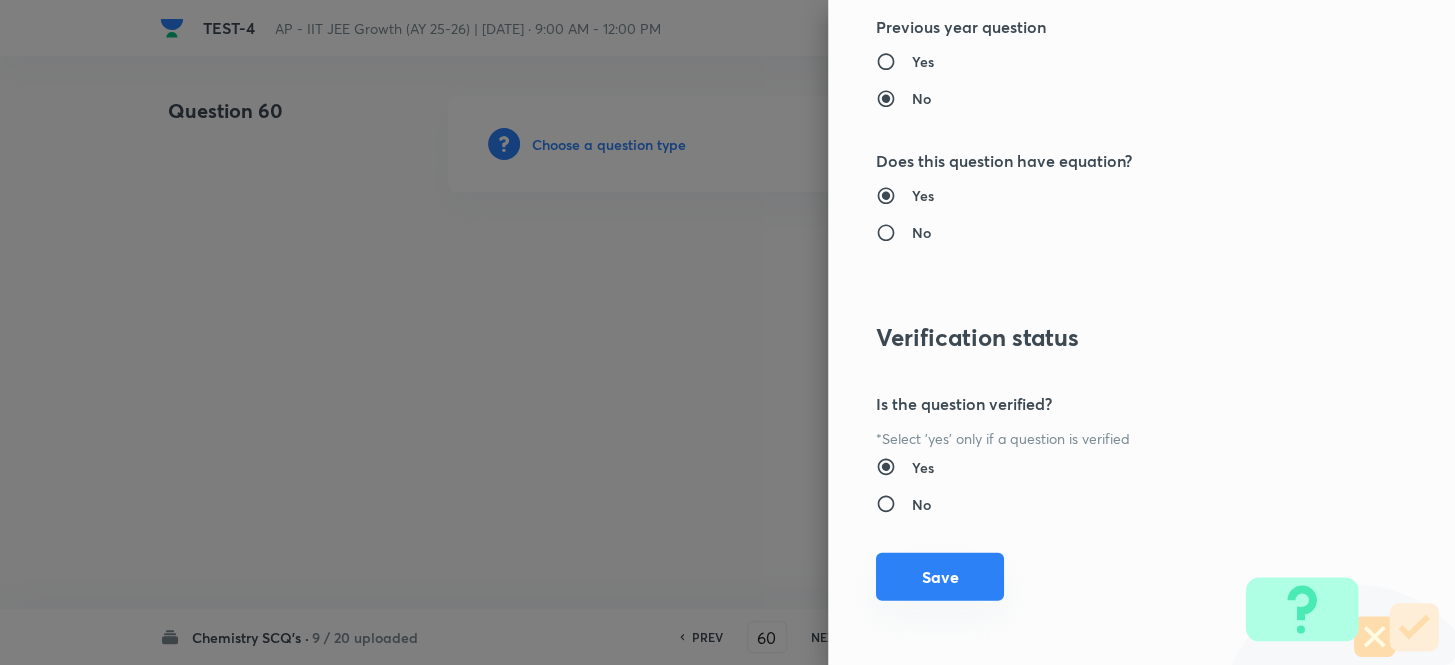 click on "Save" at bounding box center (940, 577) 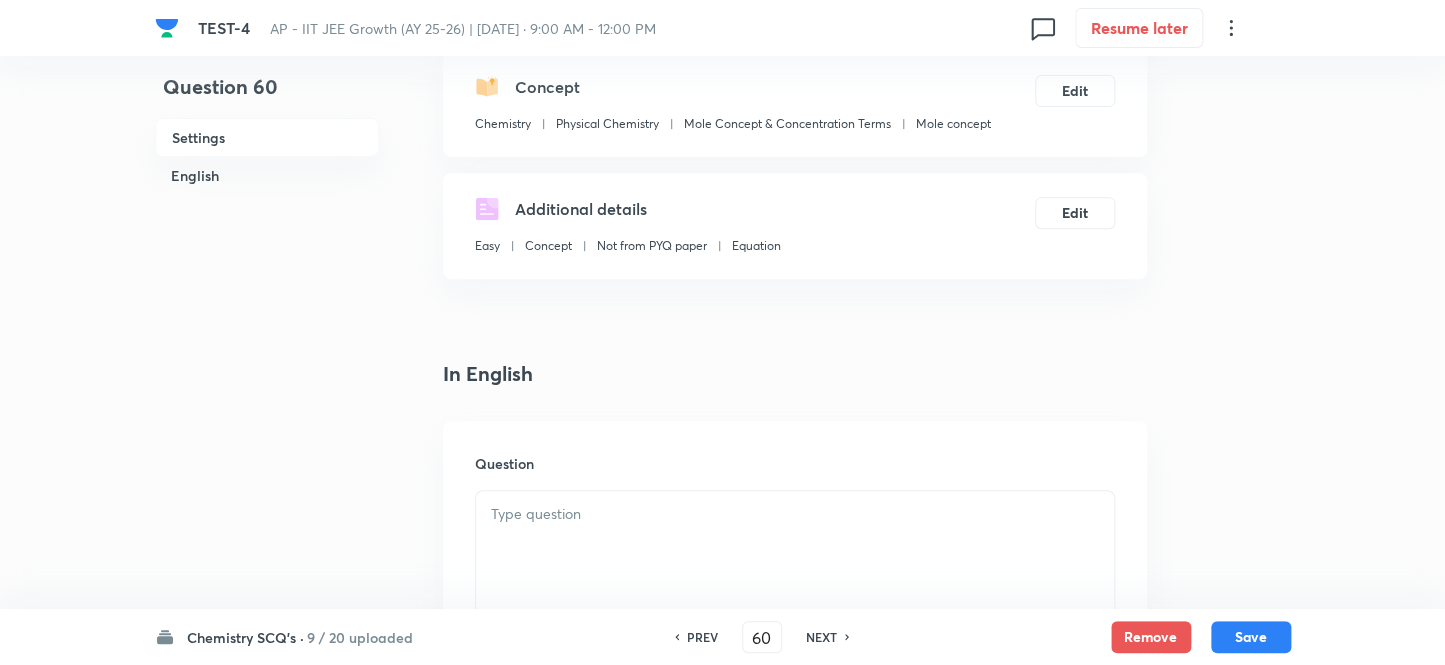 scroll, scrollTop: 454, scrollLeft: 0, axis: vertical 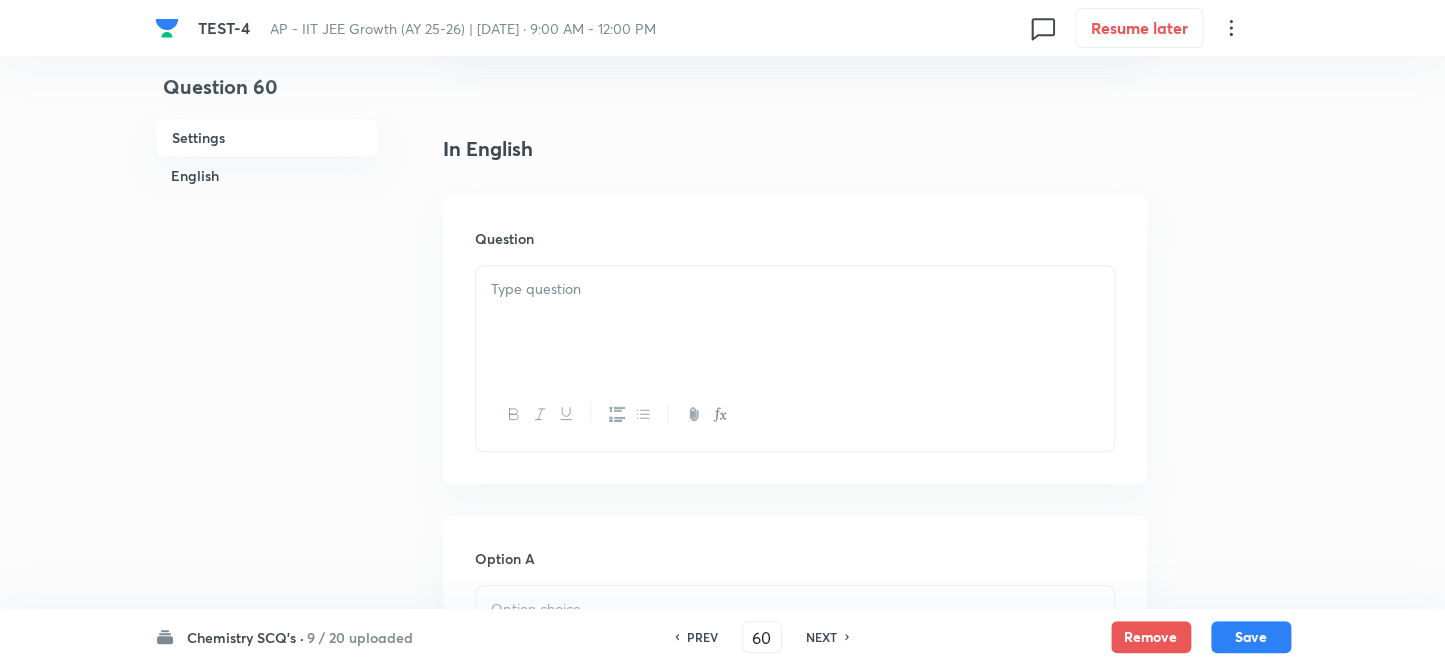 click at bounding box center [795, 322] 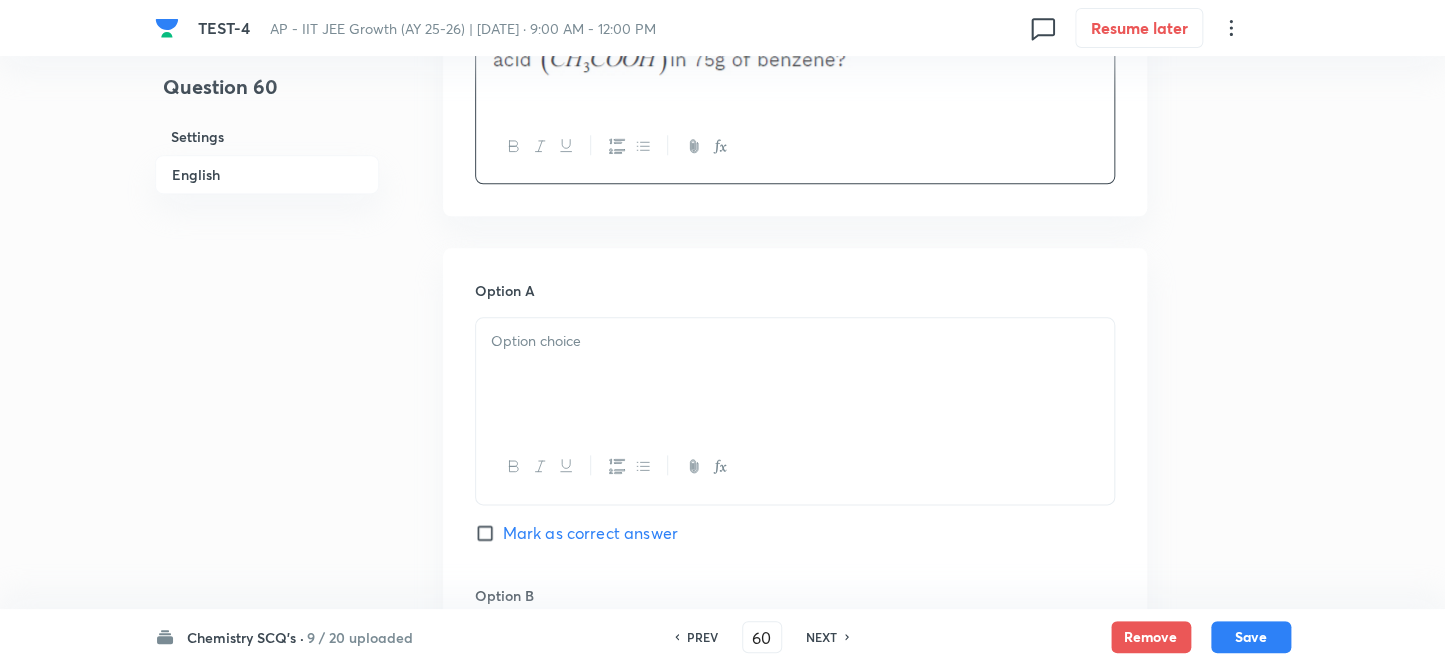 scroll, scrollTop: 727, scrollLeft: 0, axis: vertical 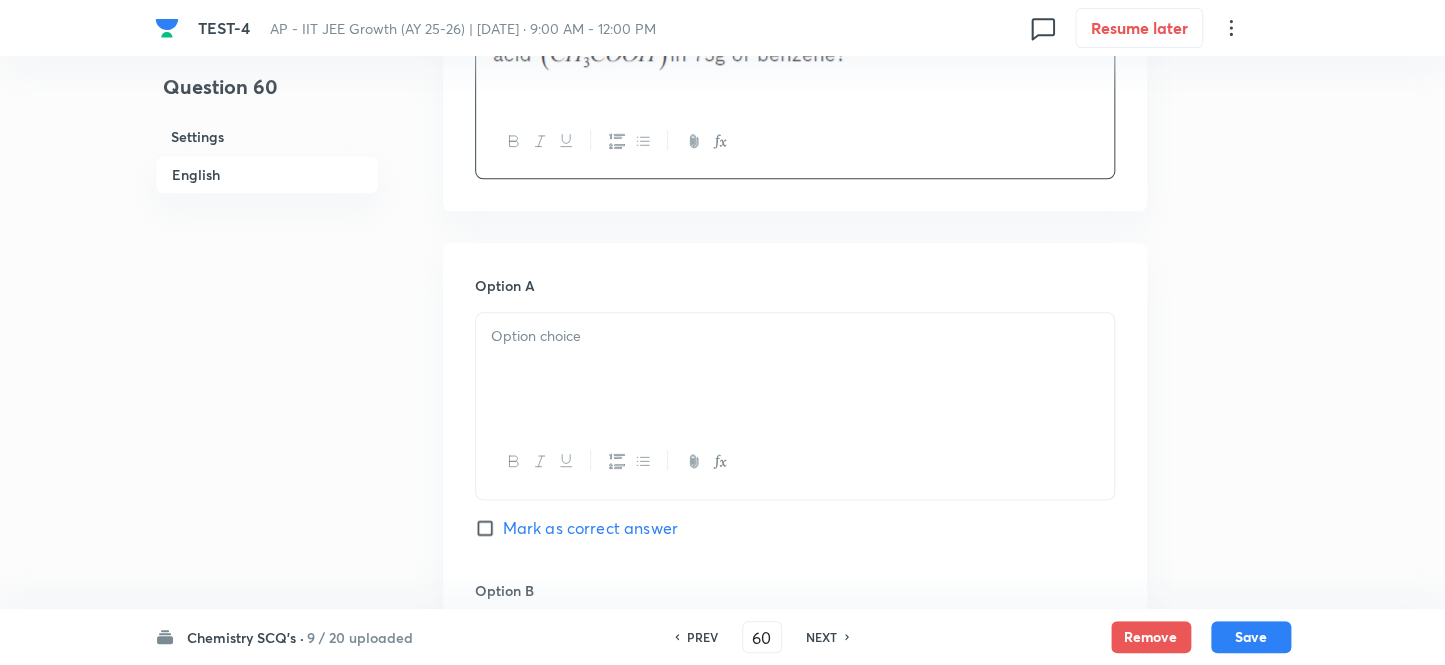 click at bounding box center (795, 369) 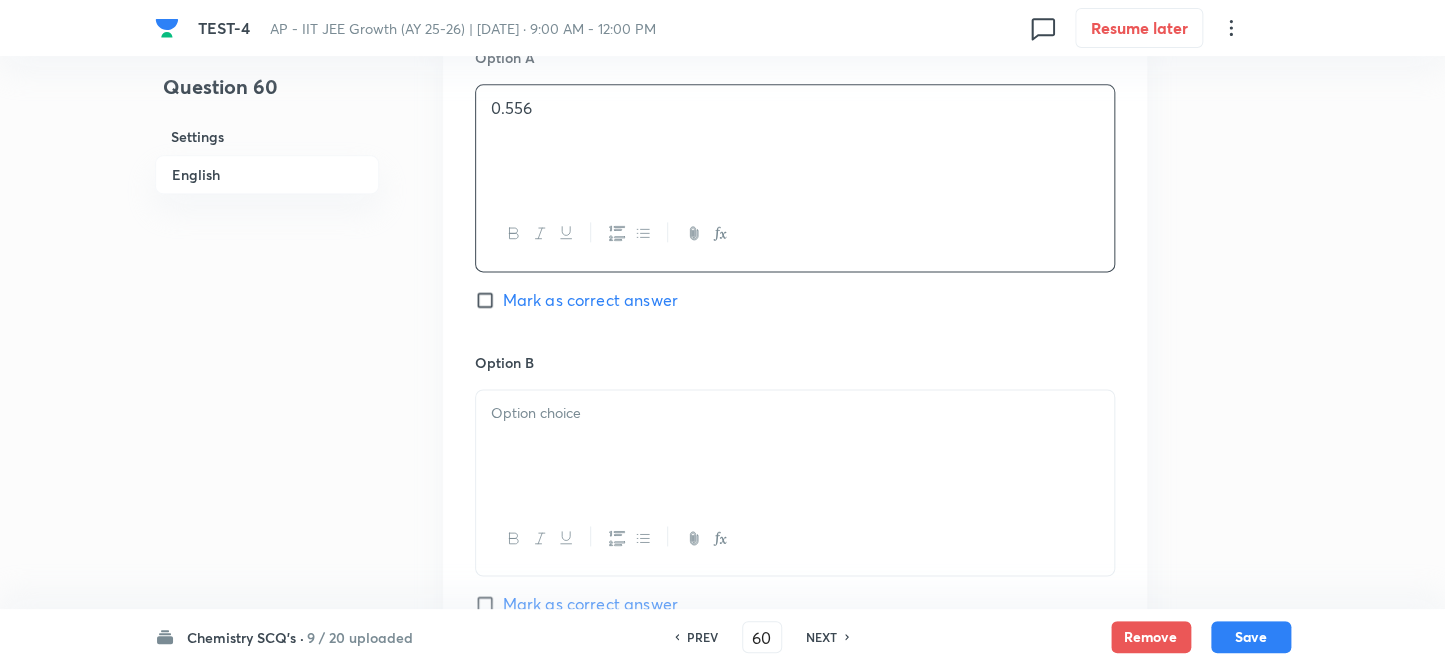 scroll, scrollTop: 1090, scrollLeft: 0, axis: vertical 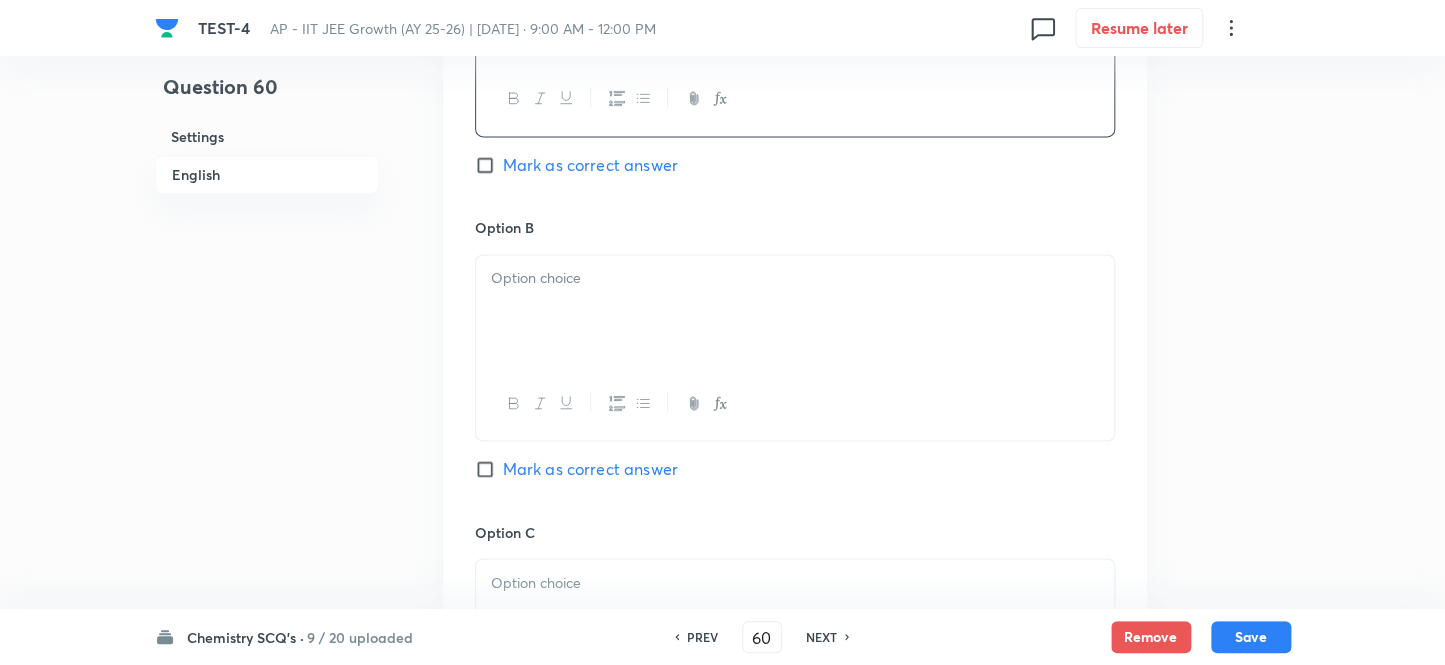 click at bounding box center [795, 311] 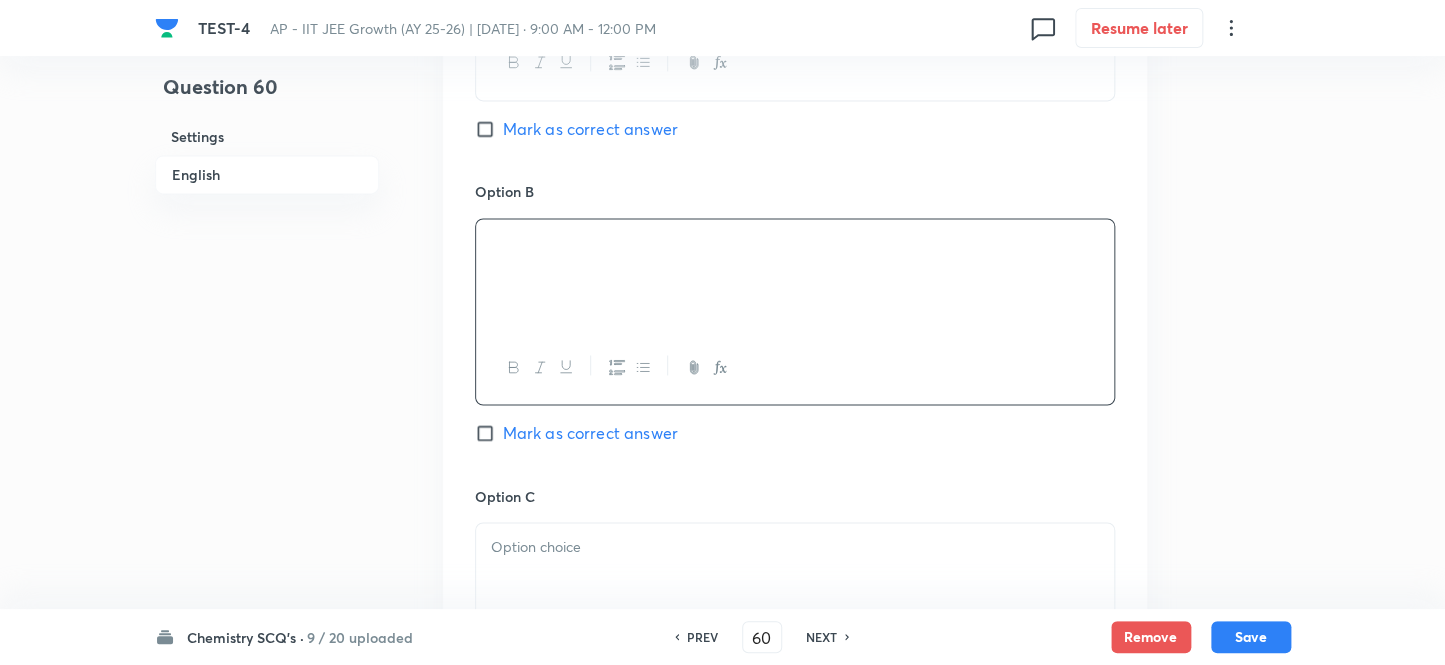 scroll, scrollTop: 1181, scrollLeft: 0, axis: vertical 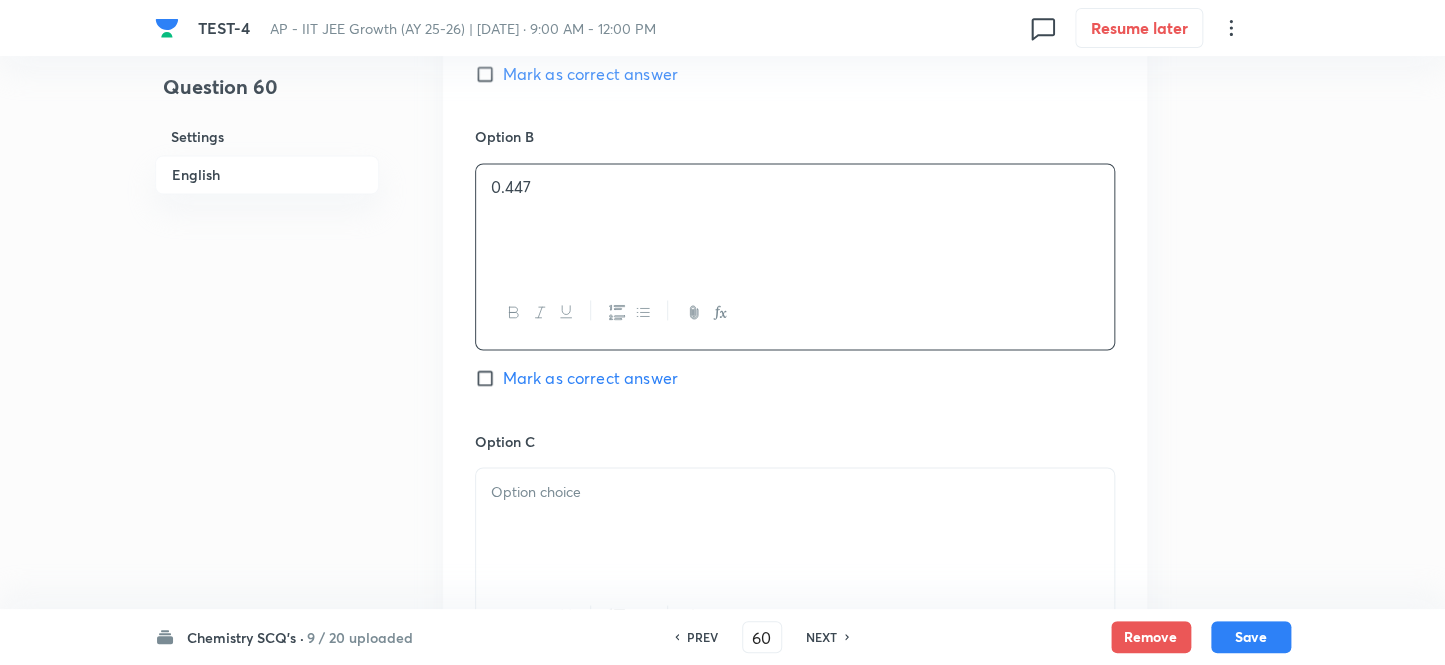 click at bounding box center (795, 524) 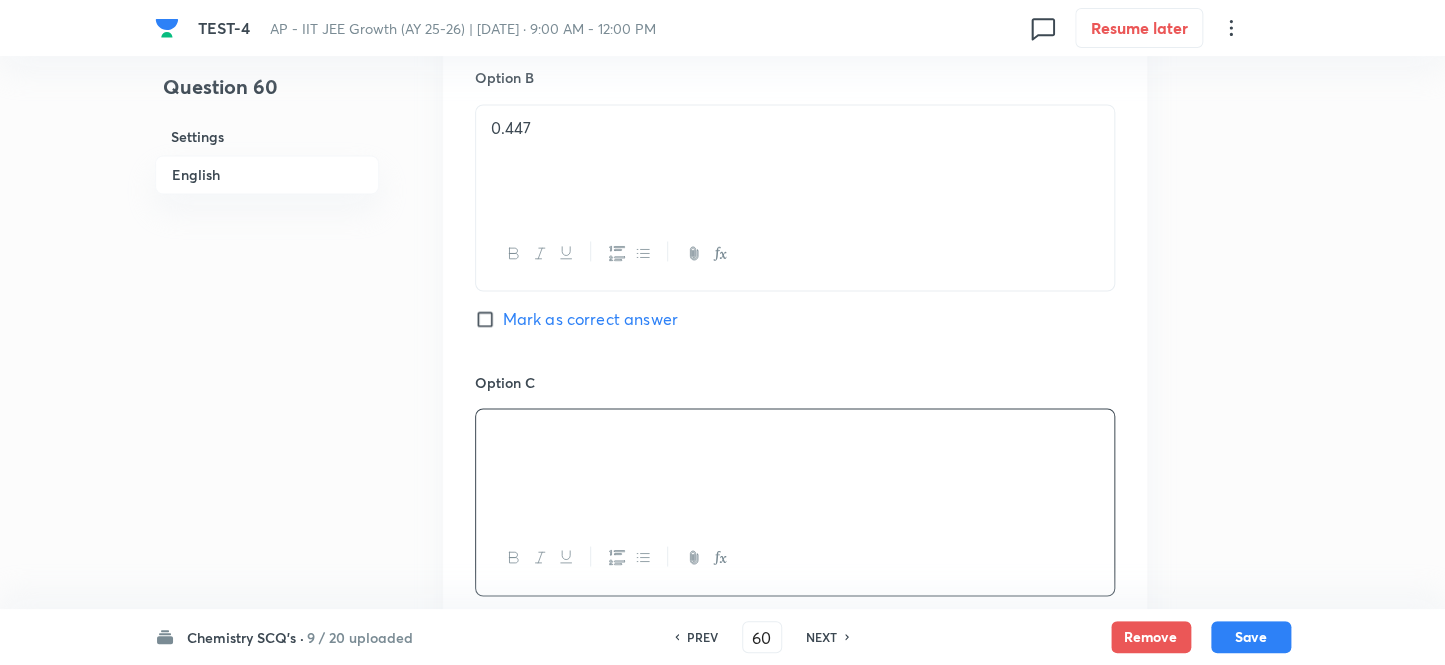 scroll, scrollTop: 1272, scrollLeft: 0, axis: vertical 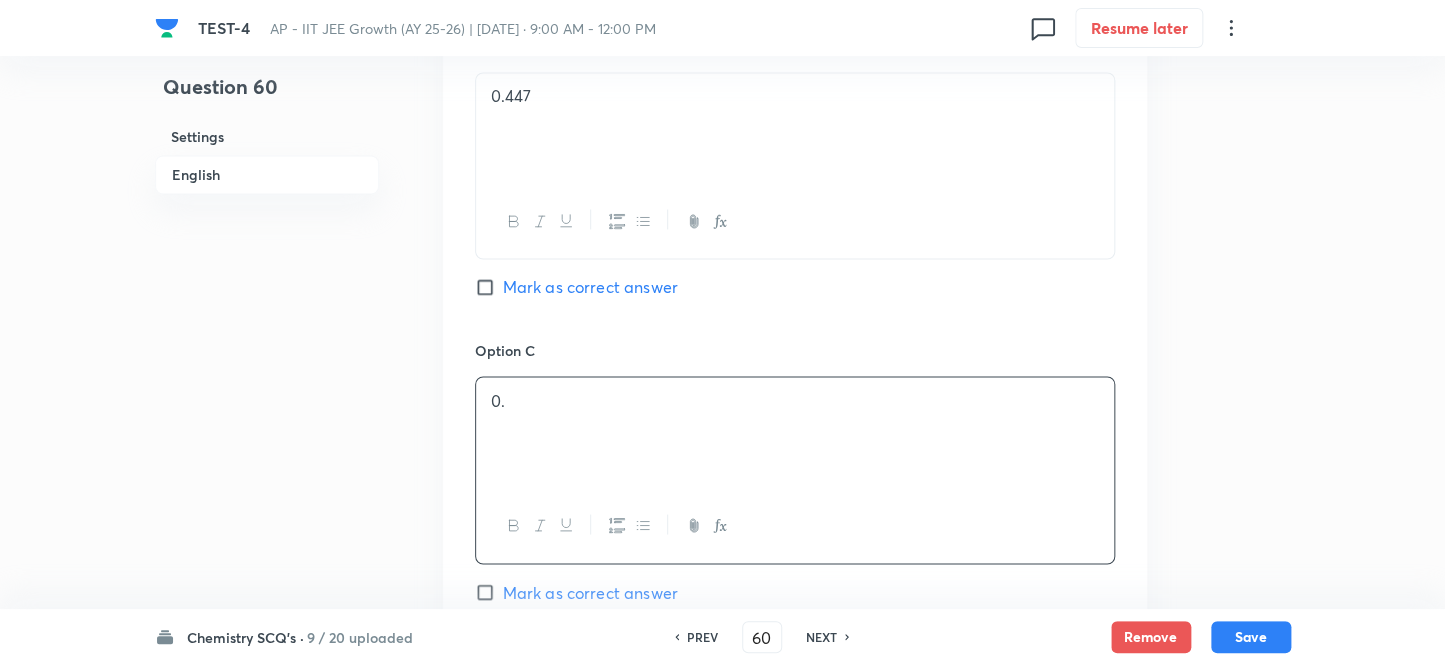 click on "0." at bounding box center [795, 433] 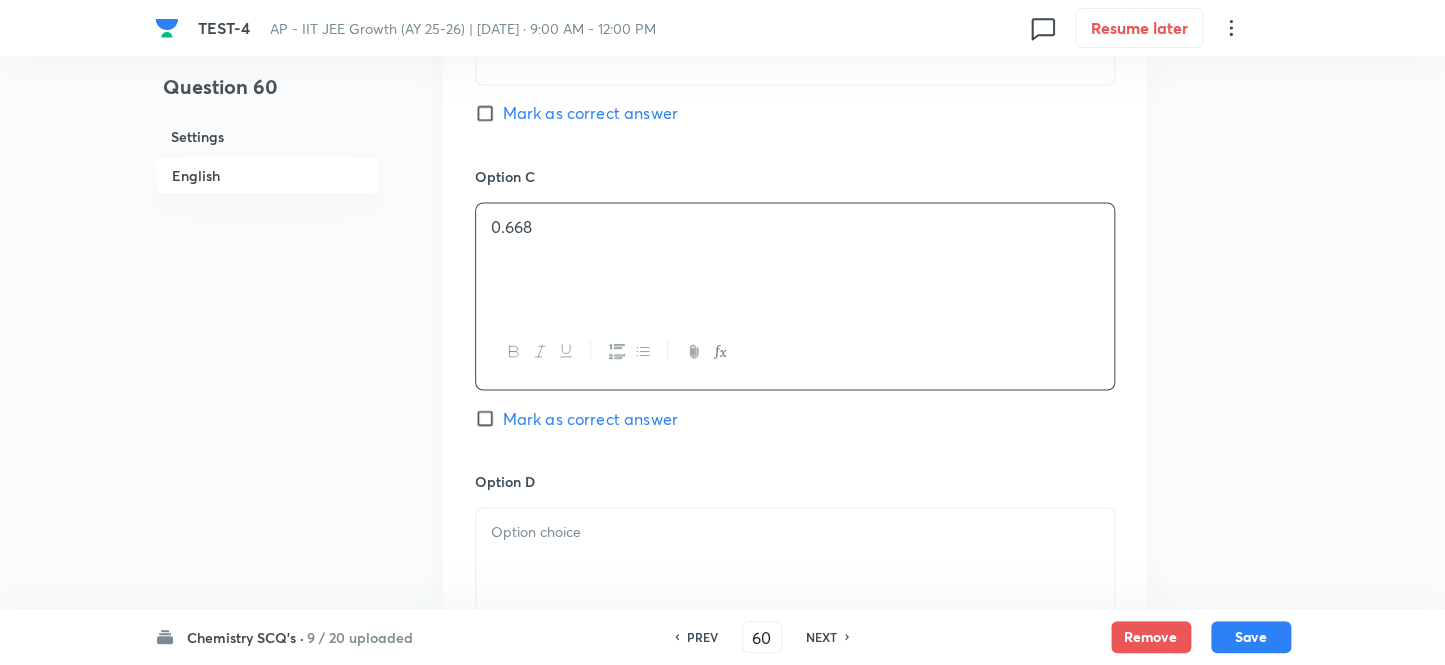 scroll, scrollTop: 1454, scrollLeft: 0, axis: vertical 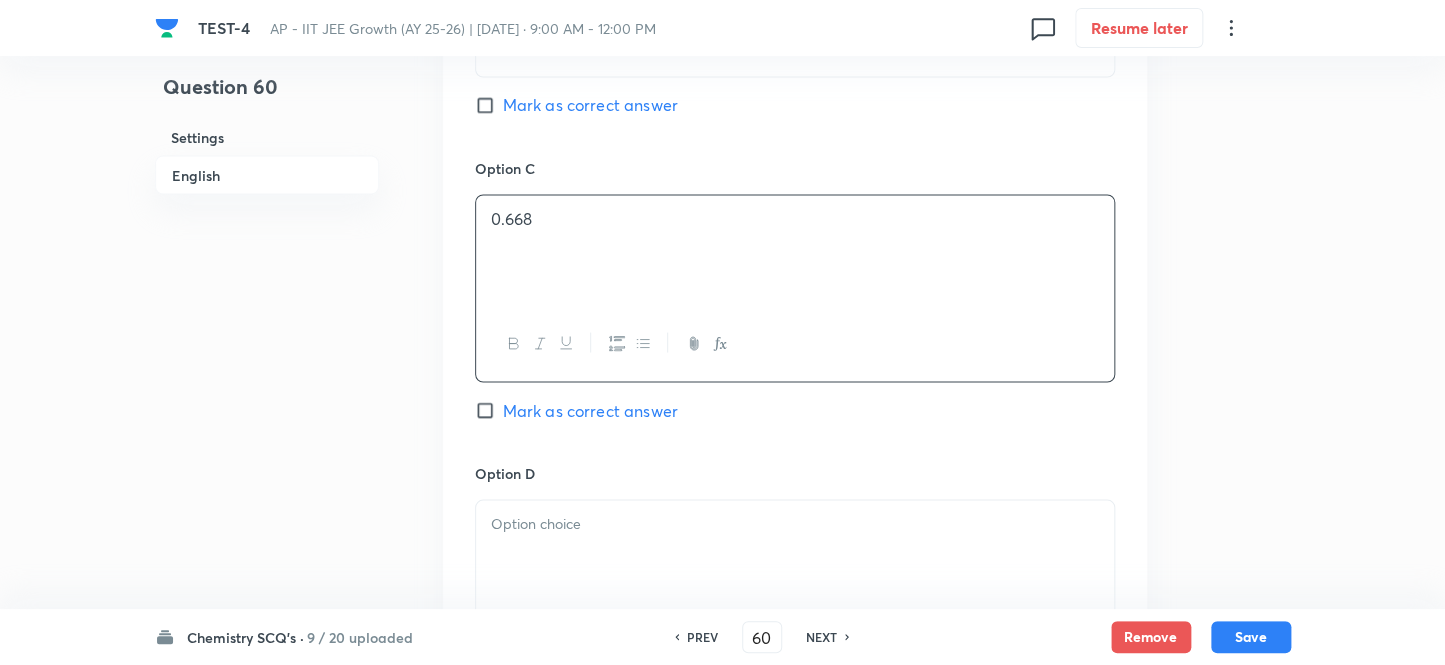 click at bounding box center (795, 523) 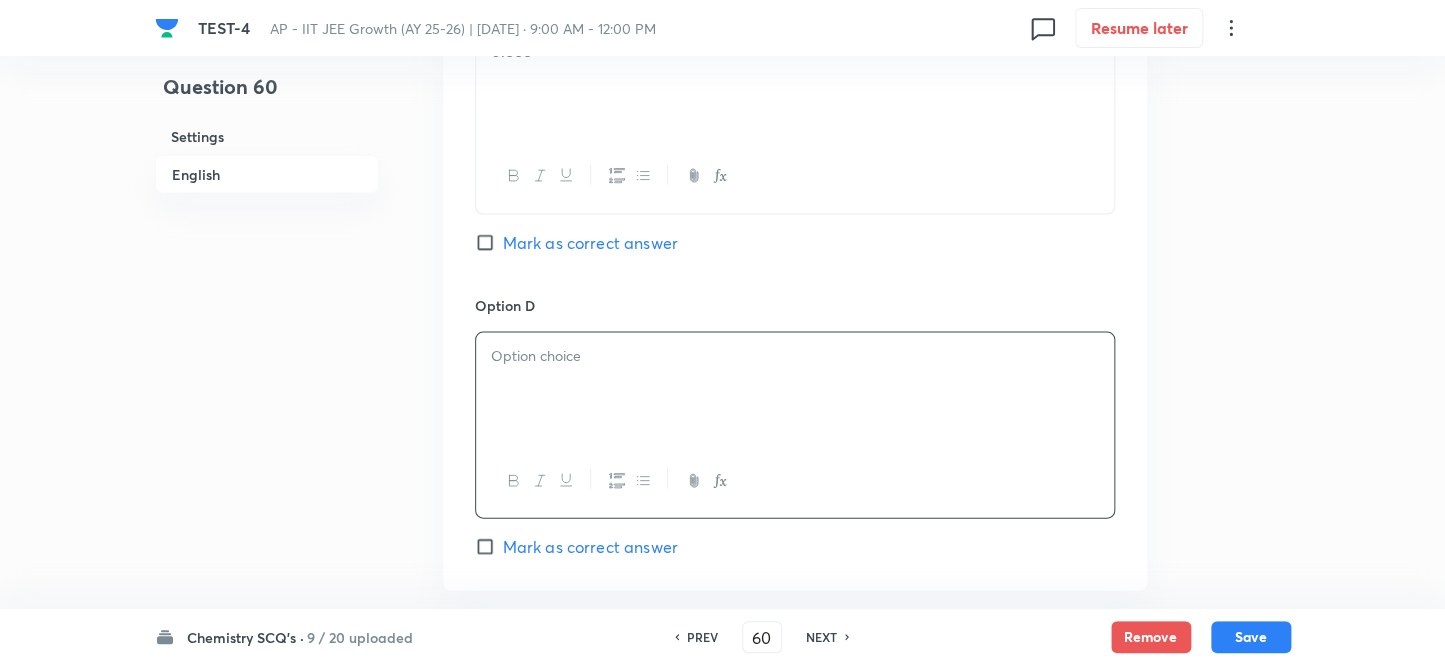 scroll, scrollTop: 1818, scrollLeft: 0, axis: vertical 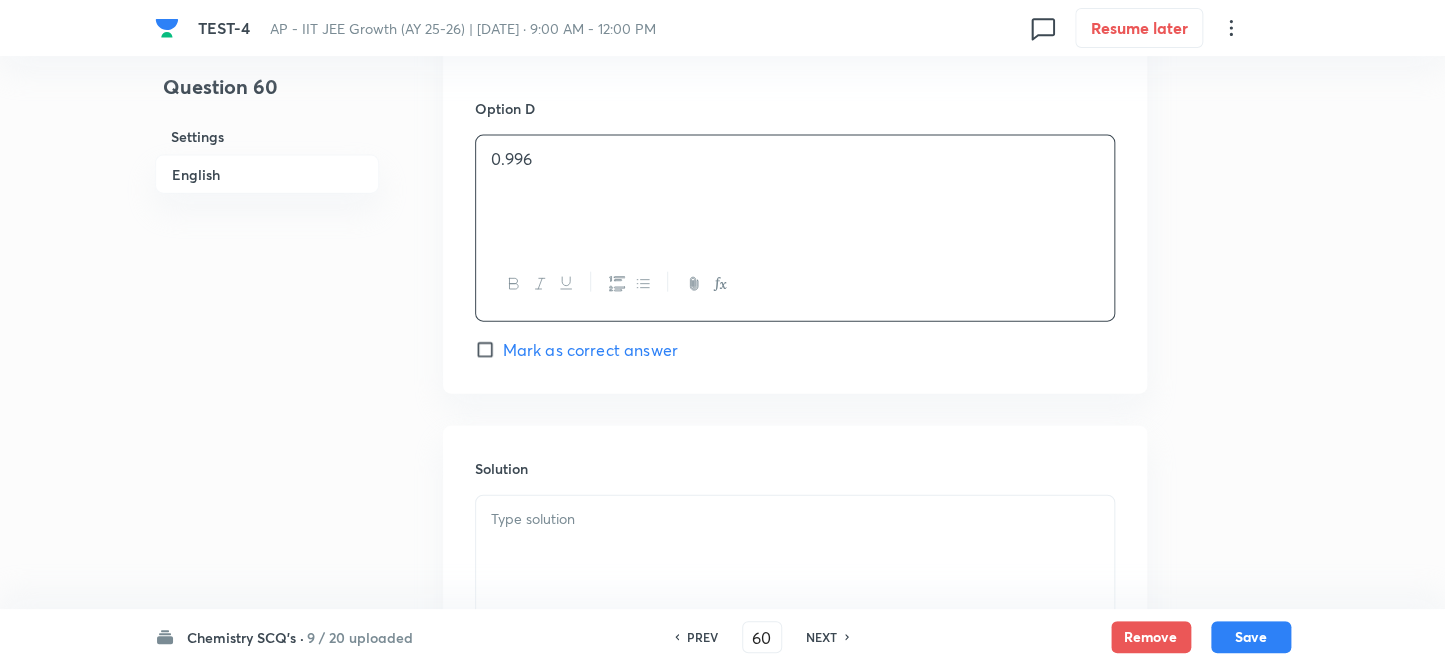 click at bounding box center (795, 519) 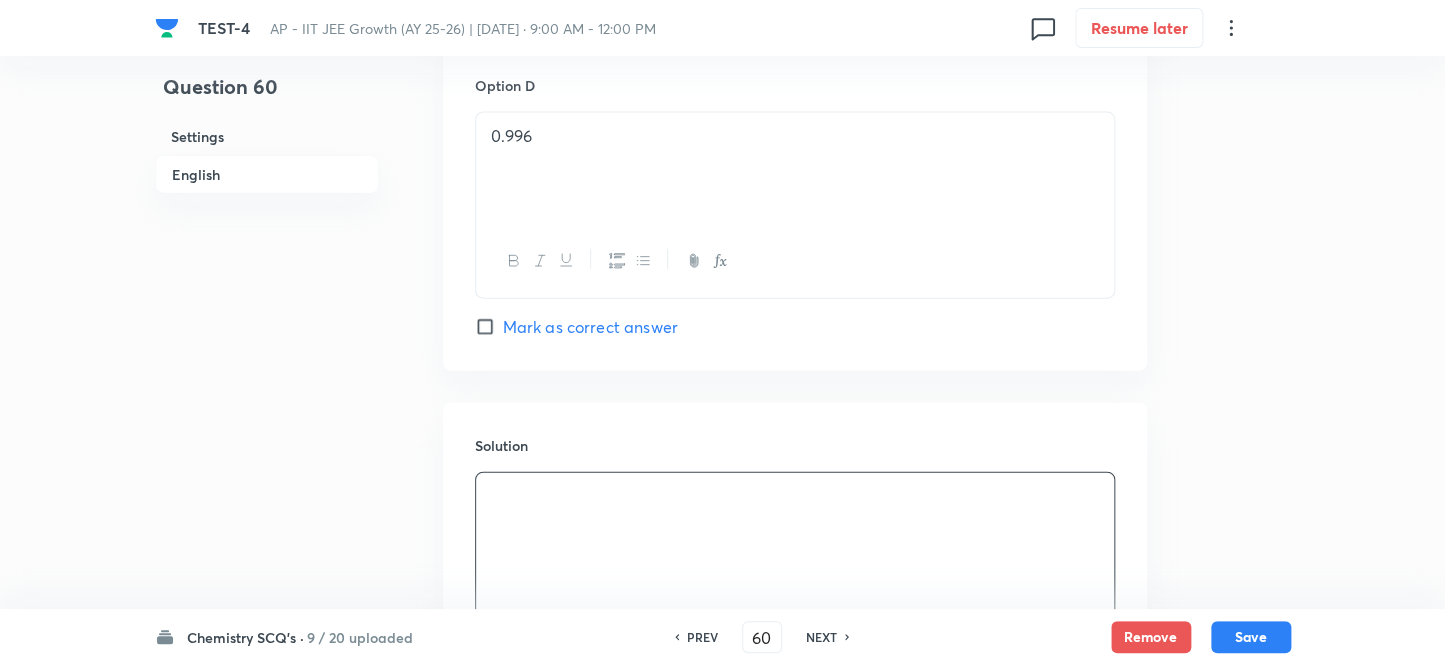 scroll, scrollTop: 1981, scrollLeft: 0, axis: vertical 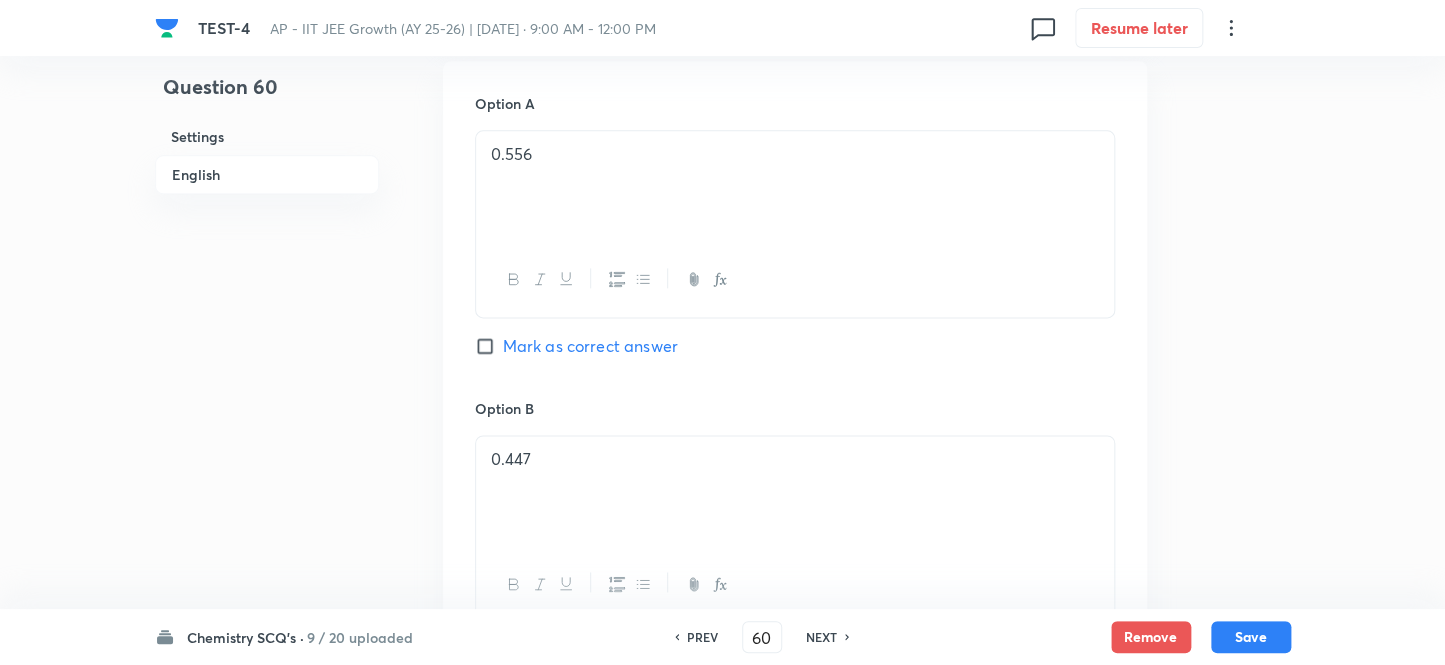 click on "Mark as correct answer" at bounding box center (489, 346) 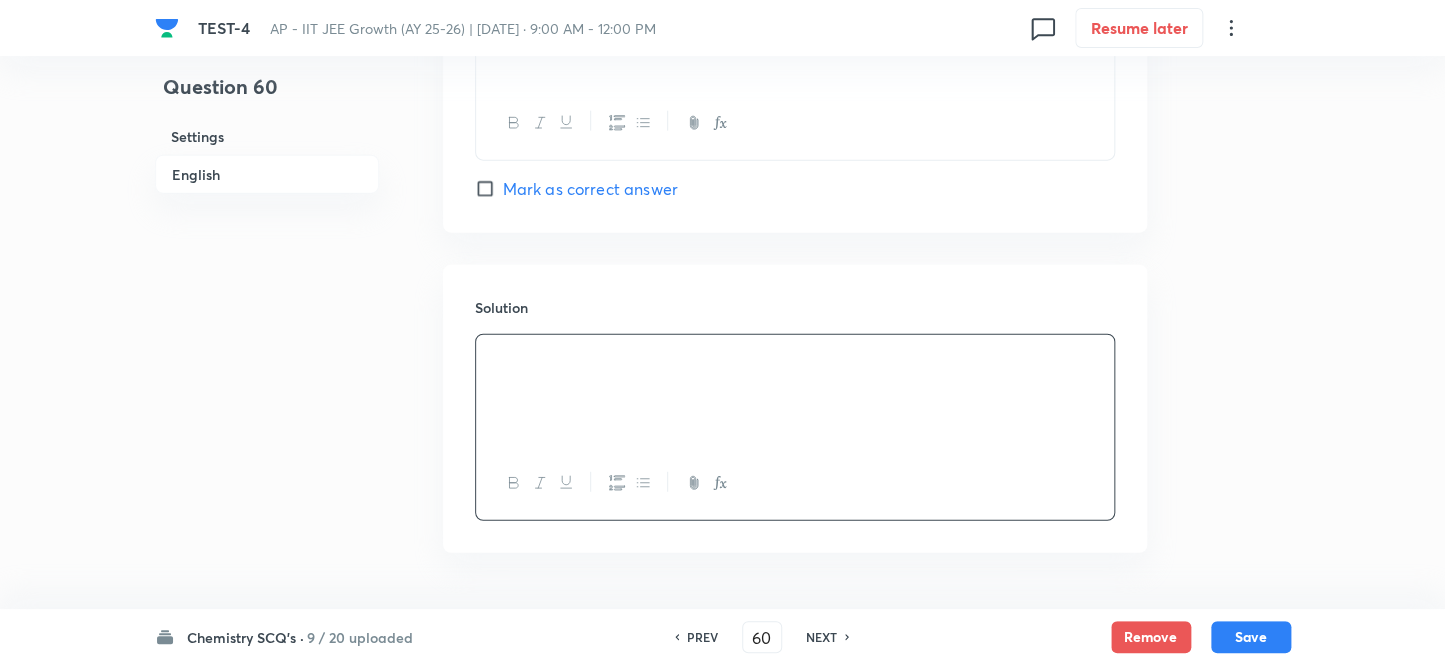scroll, scrollTop: 2044, scrollLeft: 0, axis: vertical 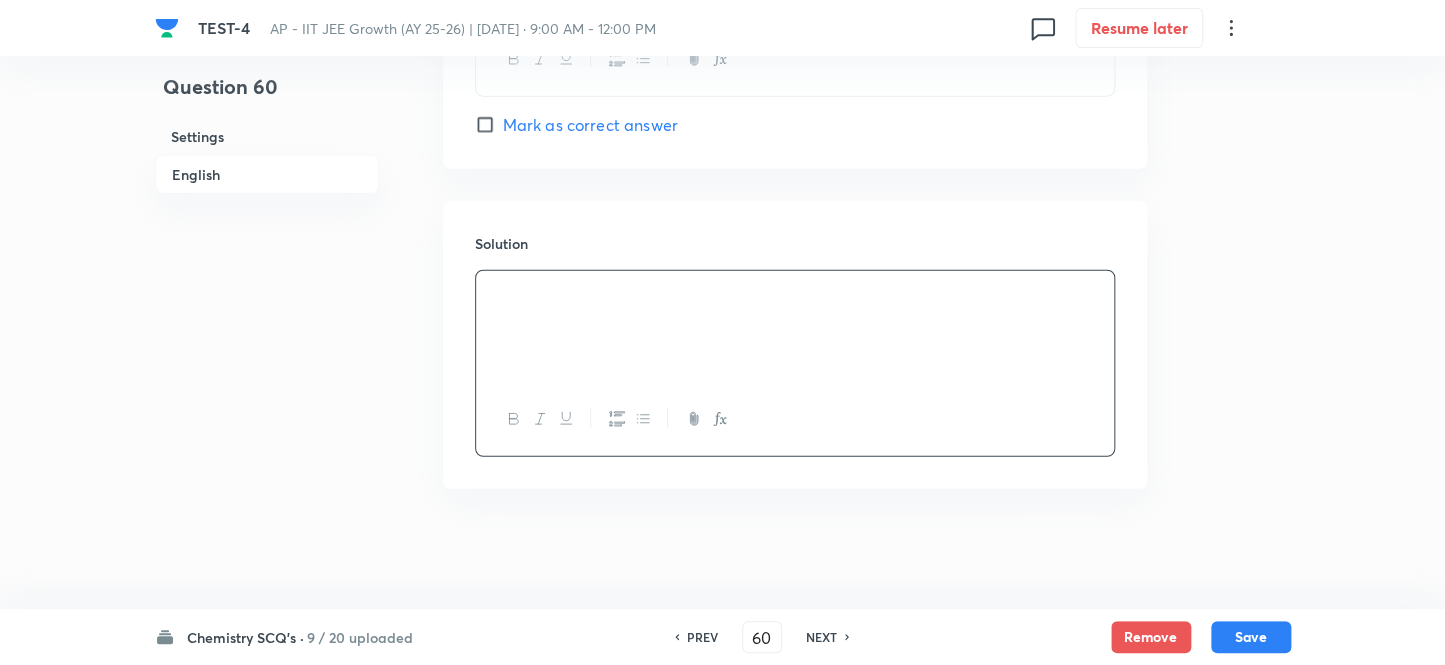 click at bounding box center (795, 327) 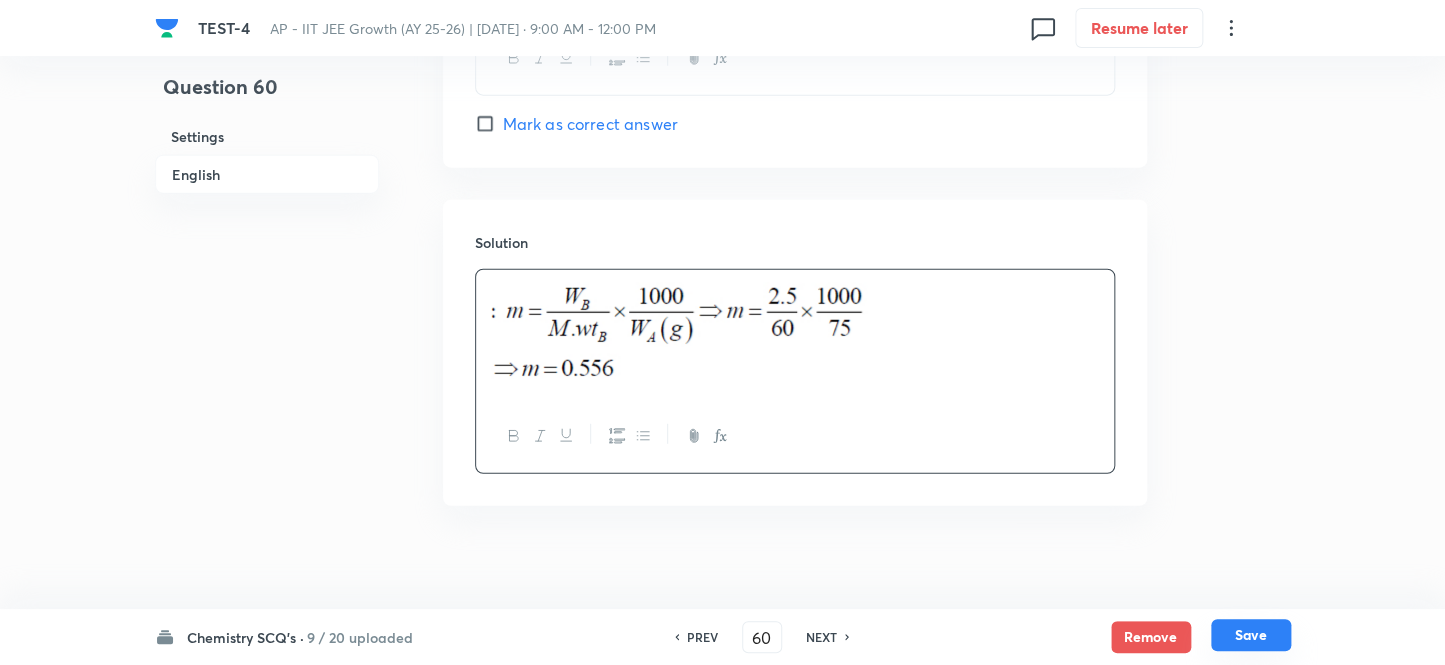 click on "Save" at bounding box center [1251, 635] 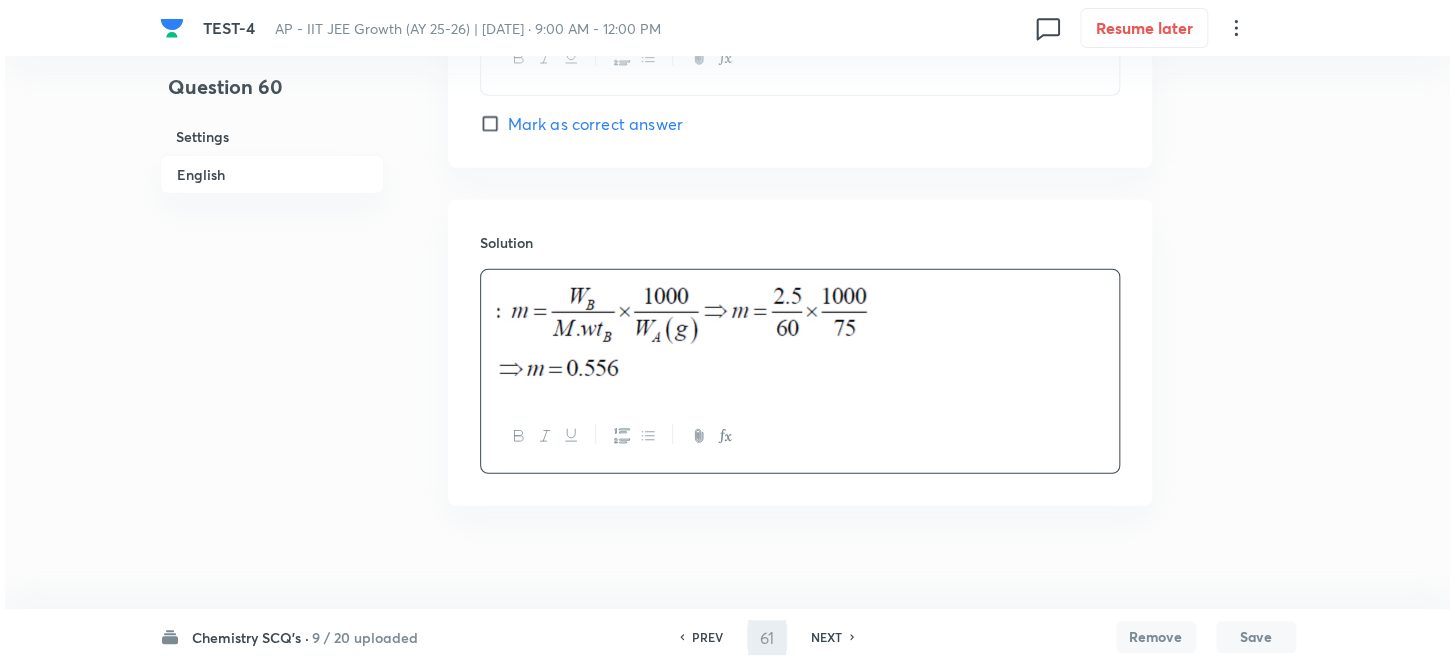 scroll, scrollTop: 0, scrollLeft: 0, axis: both 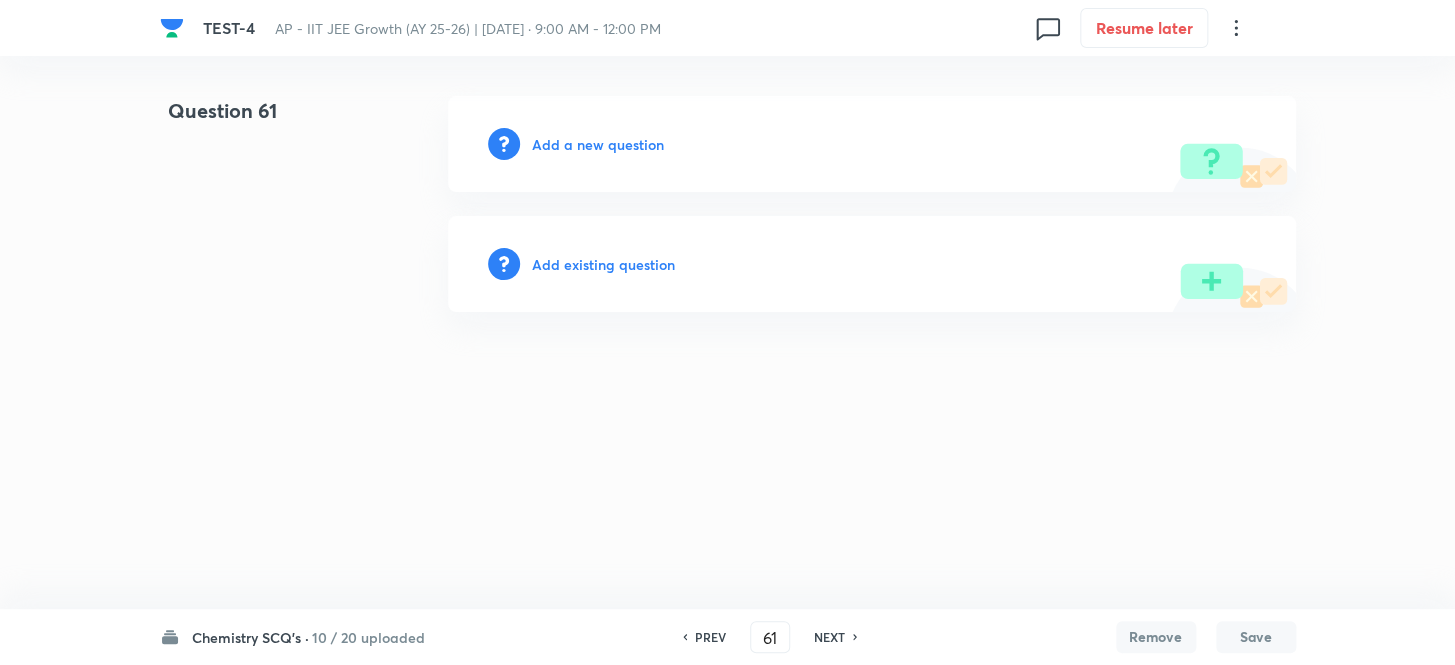 click on "Add a new question" at bounding box center [598, 144] 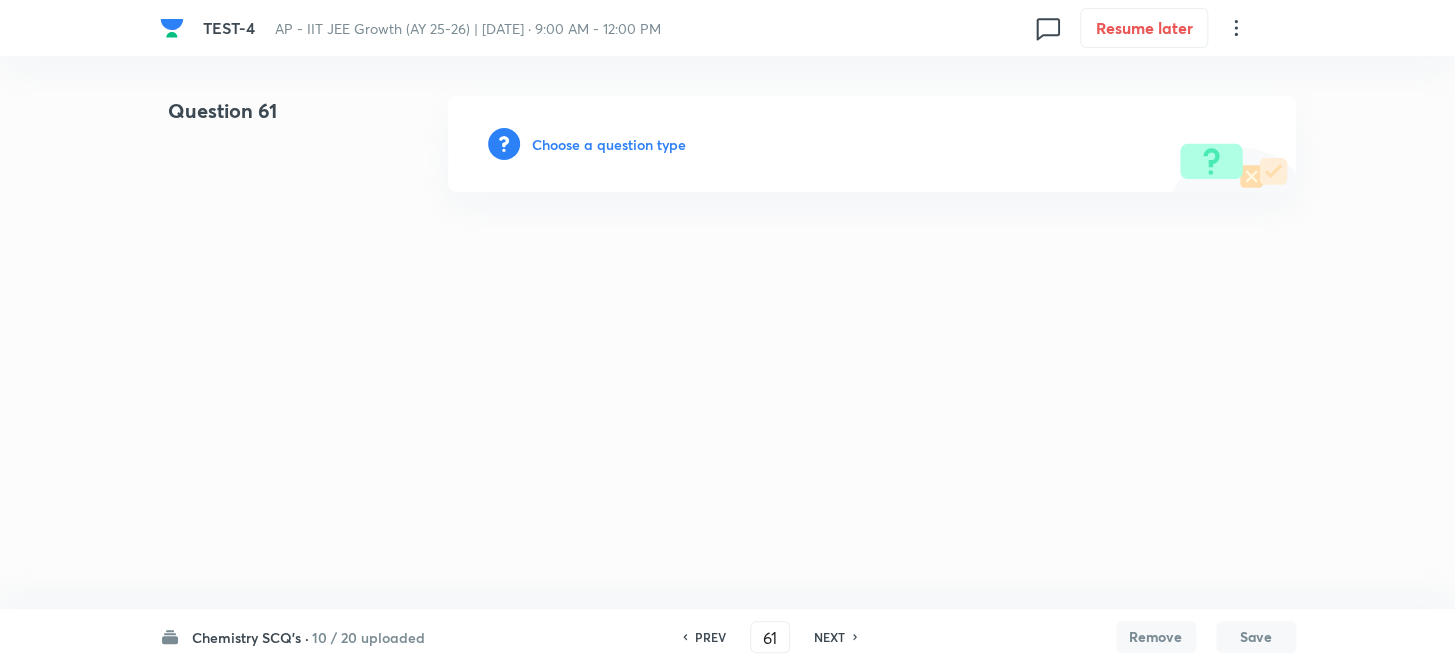 click on "Choose a question type" at bounding box center [609, 144] 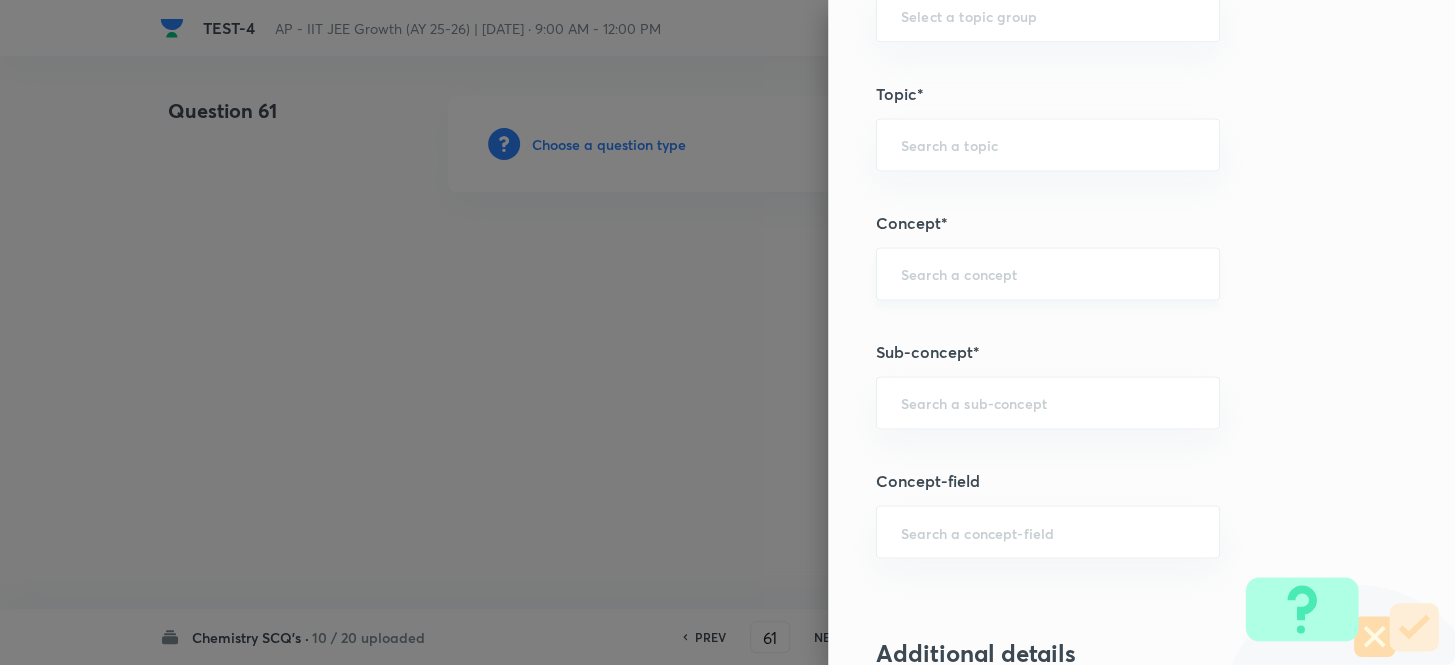 scroll, scrollTop: 1181, scrollLeft: 0, axis: vertical 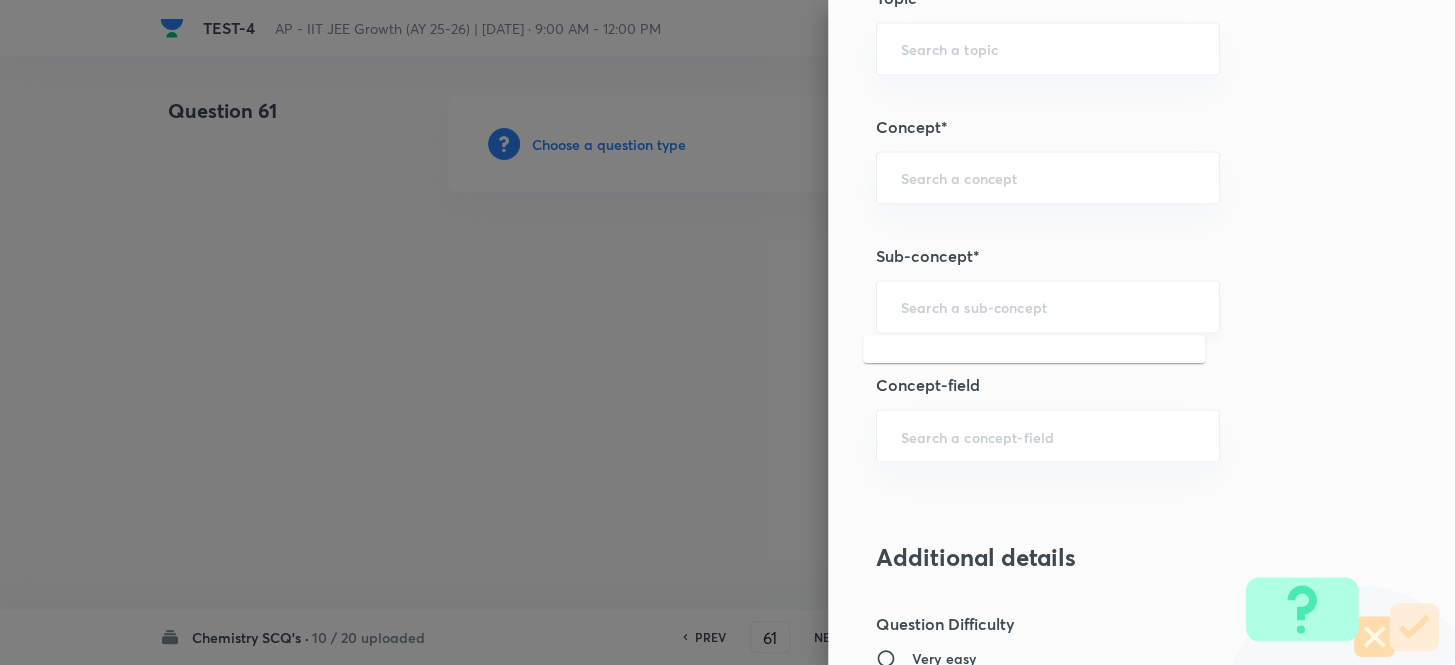 click at bounding box center (1048, 306) 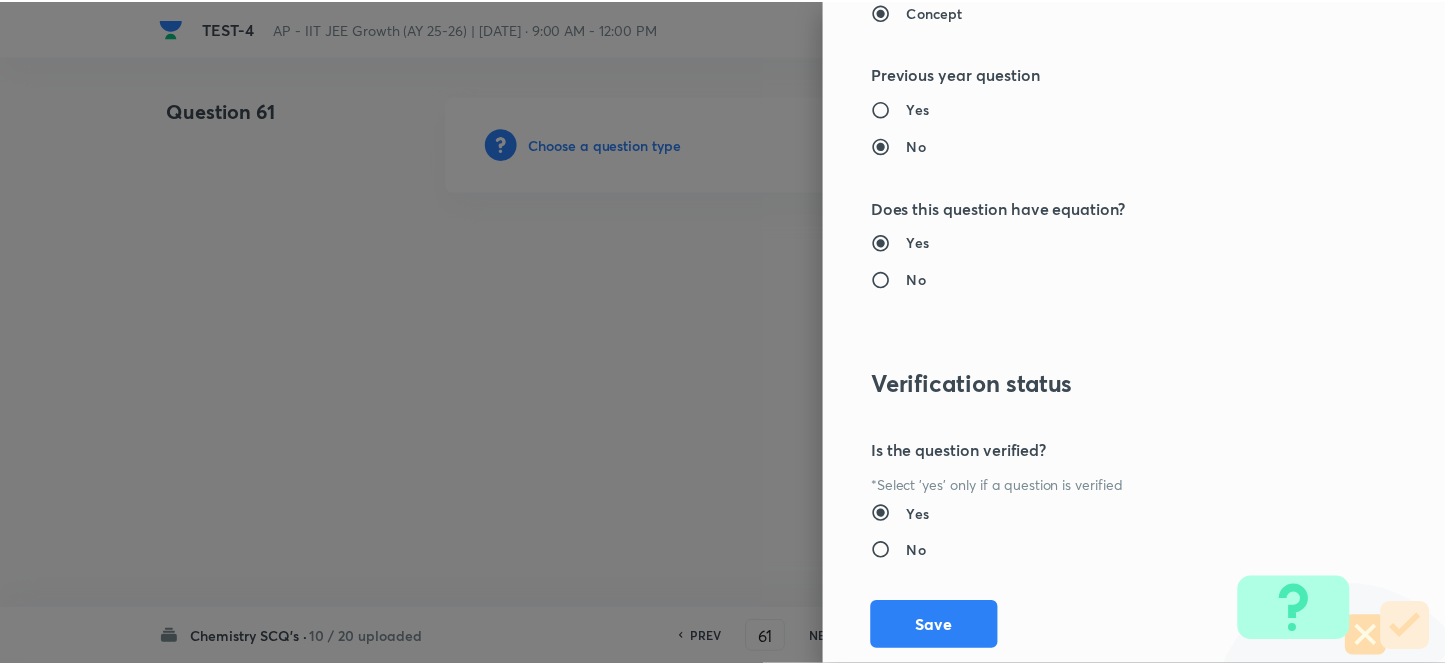 scroll, scrollTop: 2193, scrollLeft: 0, axis: vertical 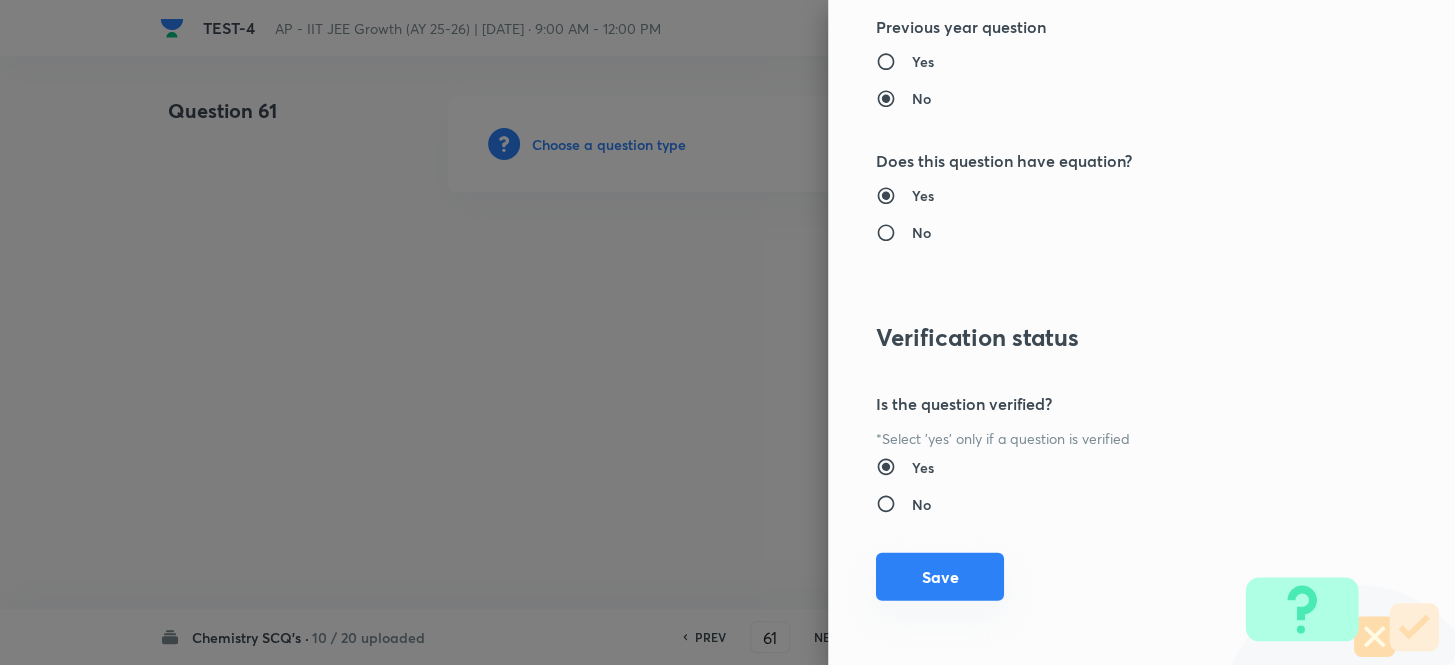 click on "Save" at bounding box center [940, 577] 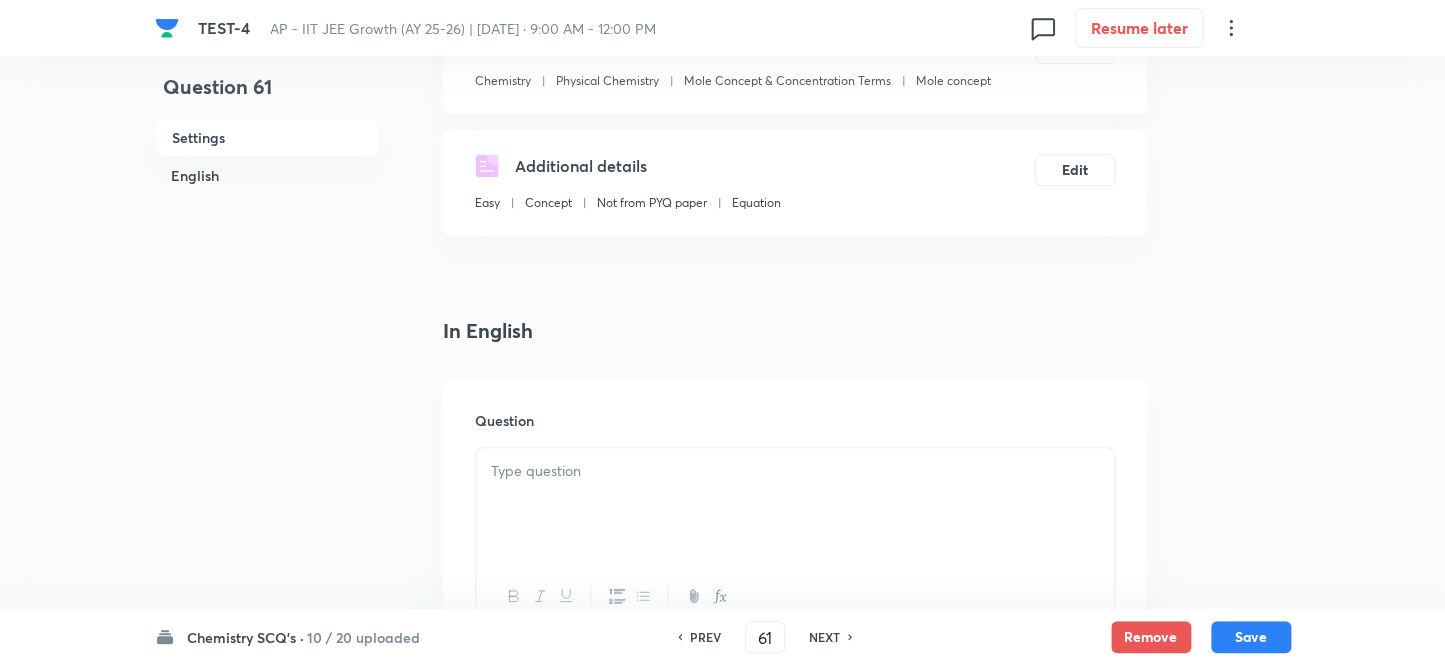 scroll, scrollTop: 545, scrollLeft: 0, axis: vertical 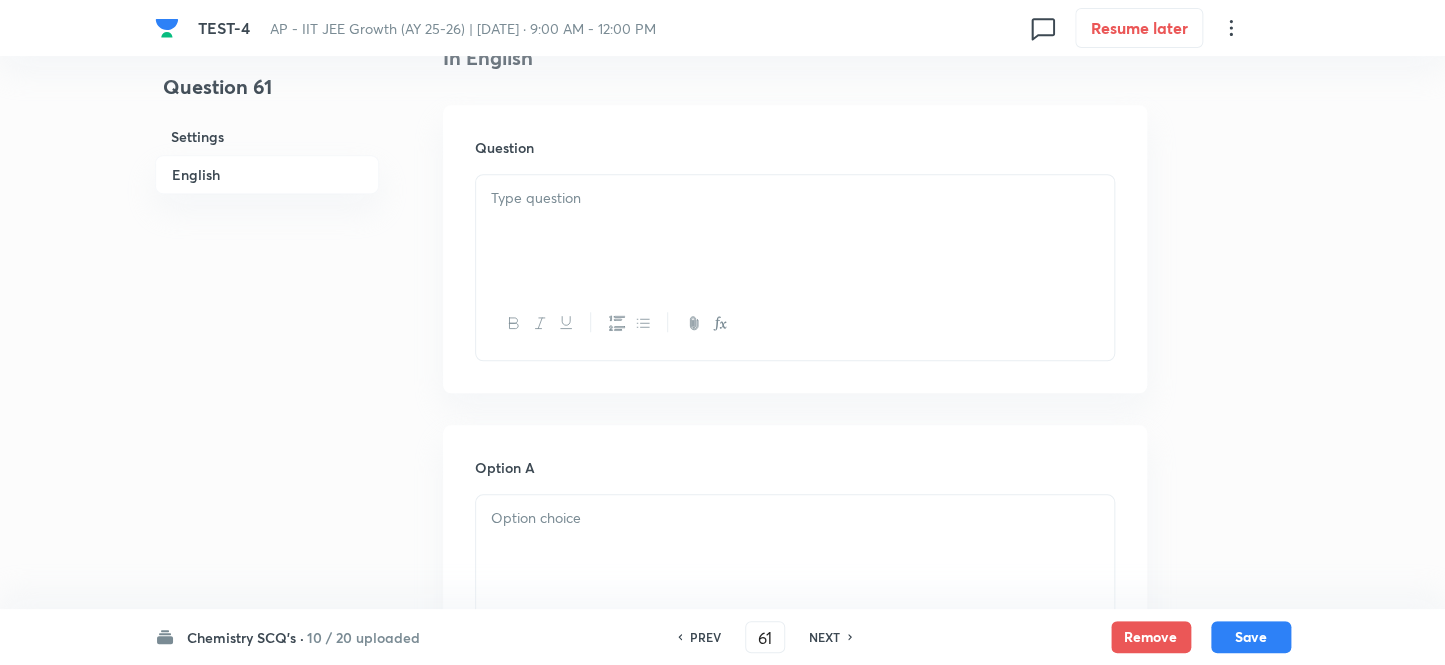 click at bounding box center (795, 198) 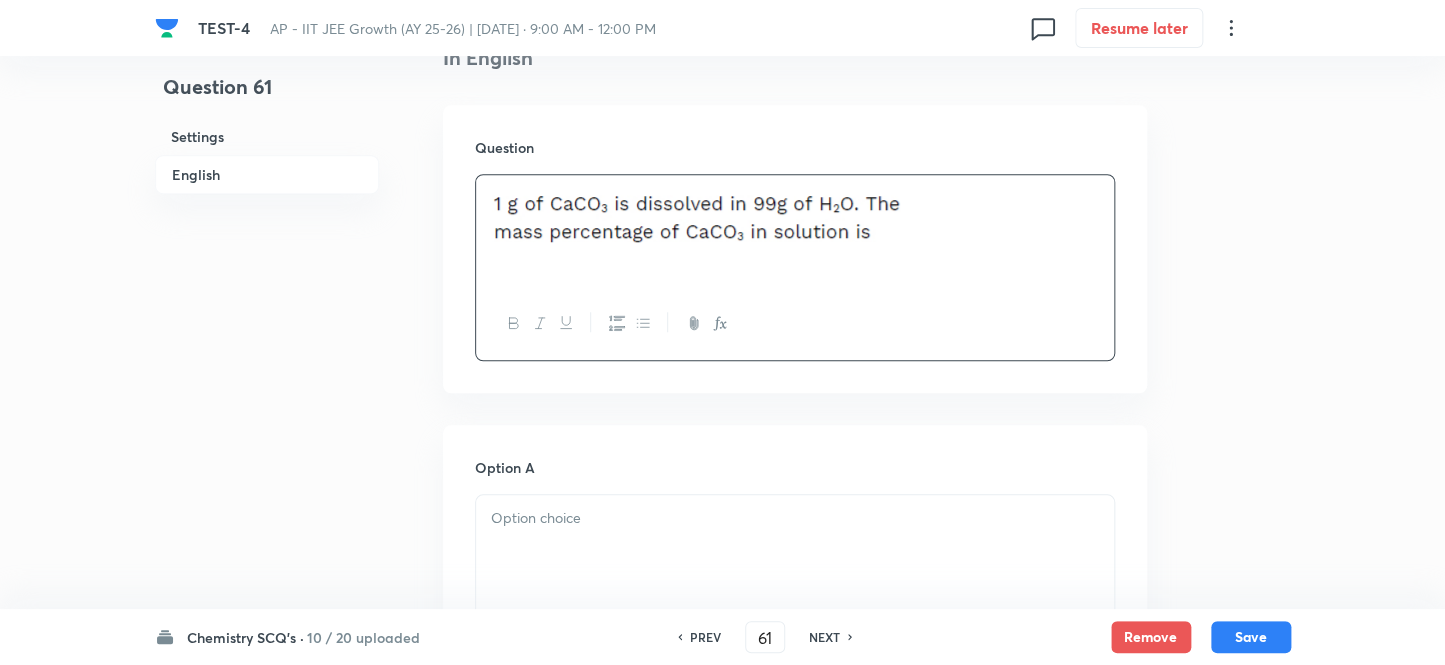 click at bounding box center (795, 551) 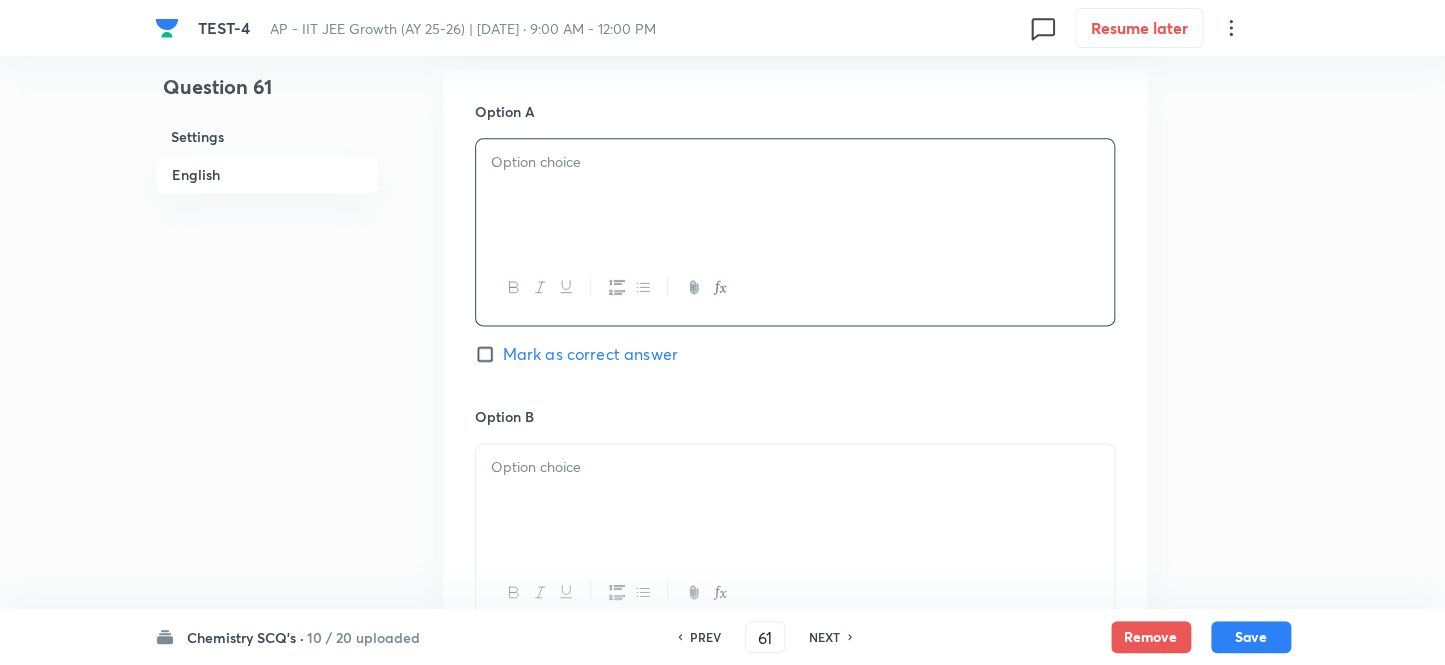 scroll, scrollTop: 909, scrollLeft: 0, axis: vertical 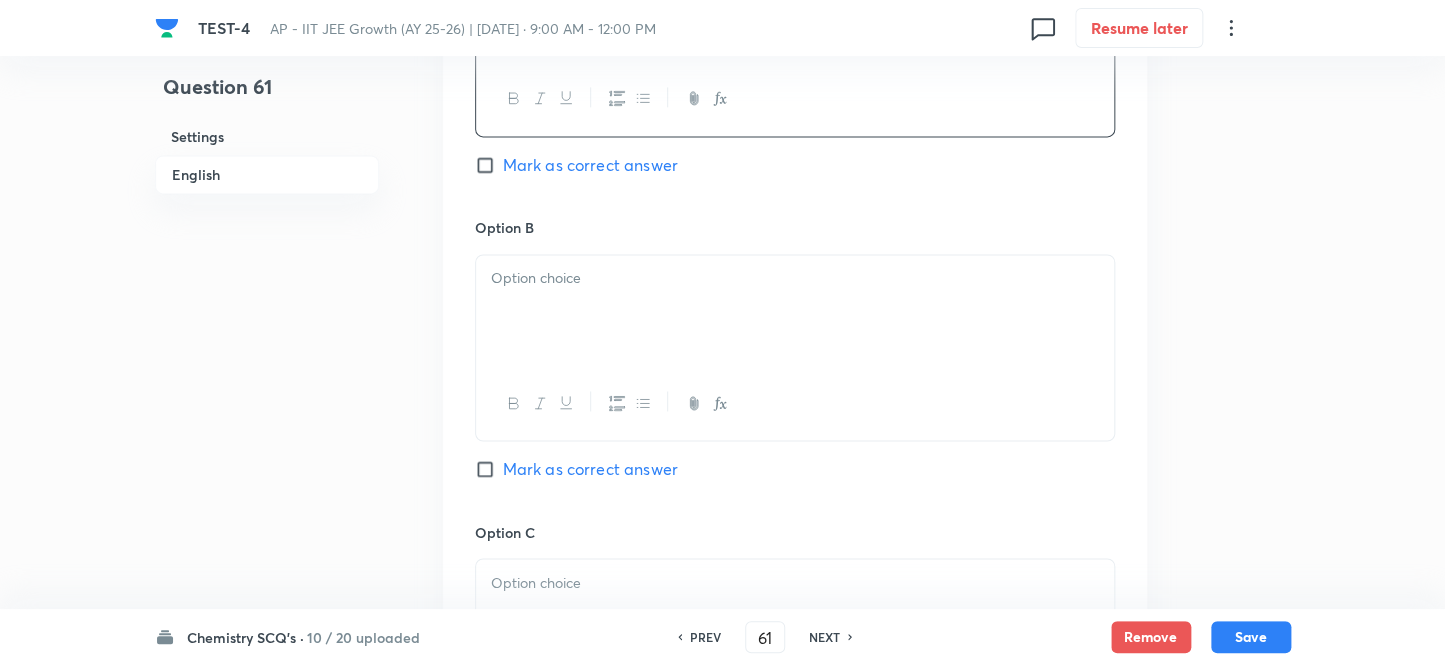 click at bounding box center (795, 311) 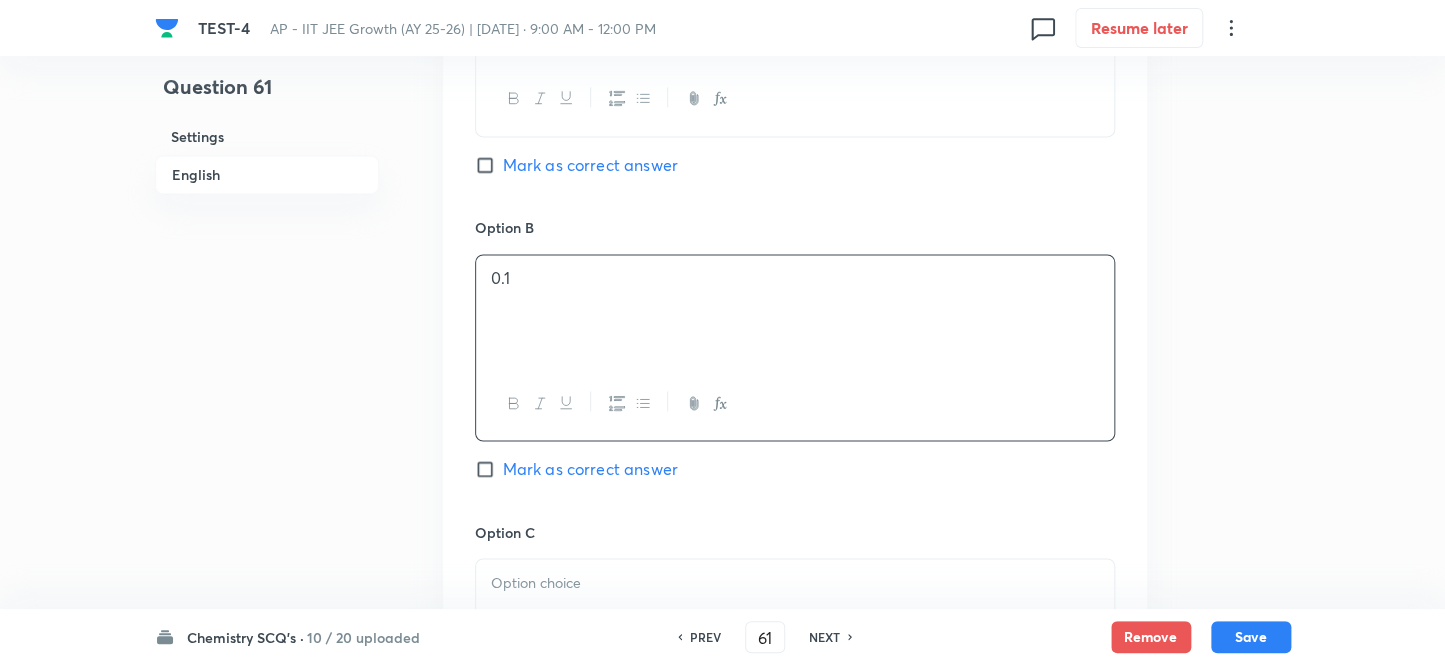 scroll, scrollTop: 1363, scrollLeft: 0, axis: vertical 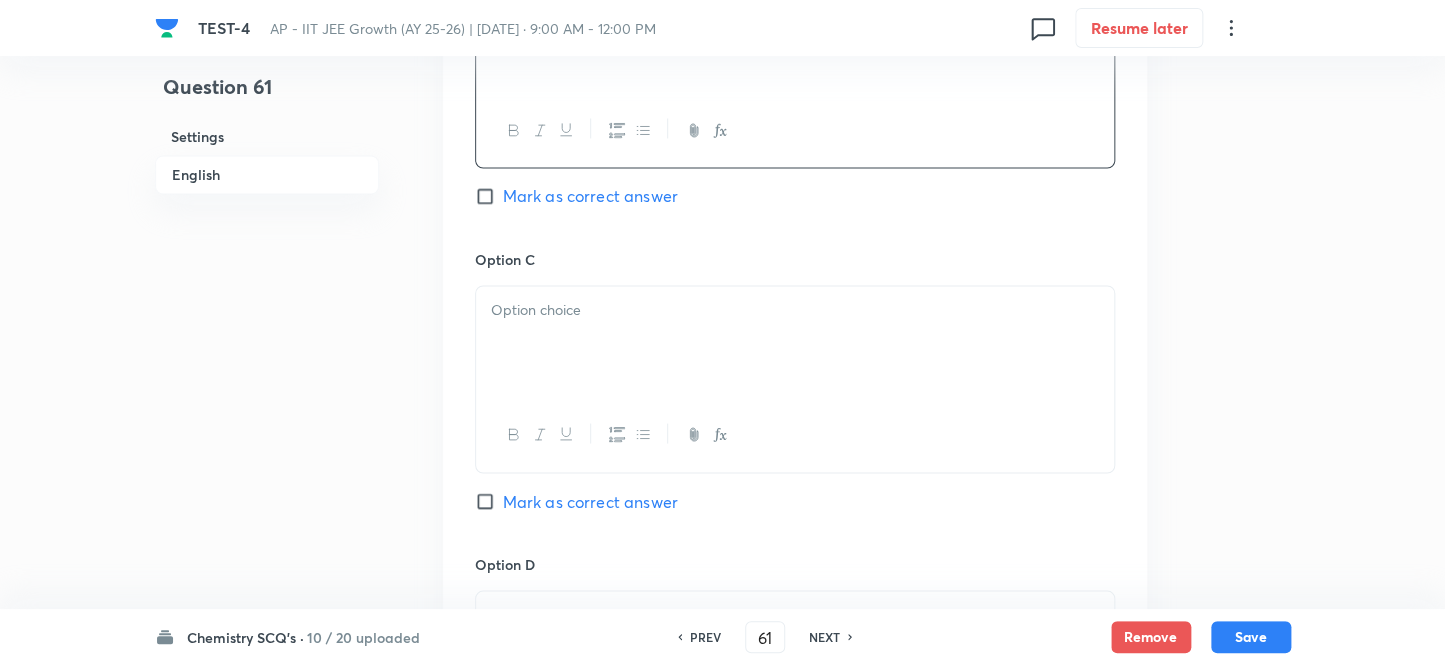 click at bounding box center (795, 342) 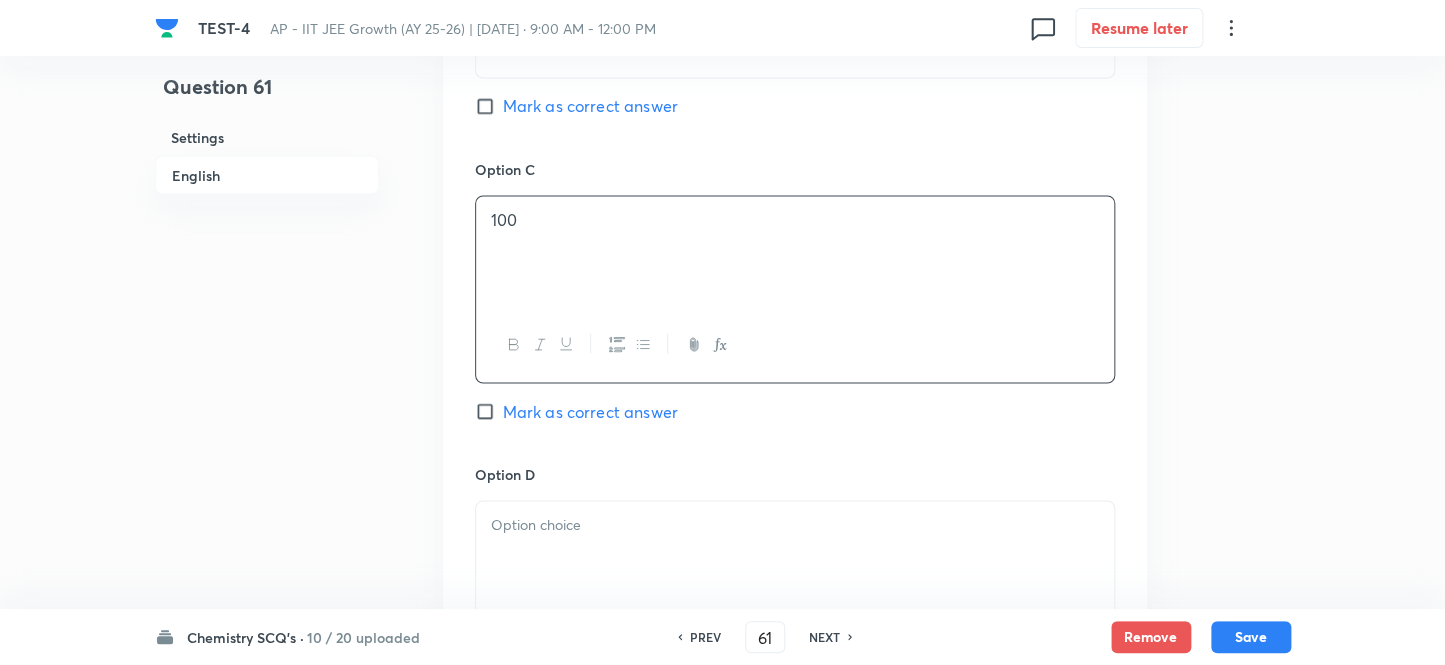 scroll, scrollTop: 1636, scrollLeft: 0, axis: vertical 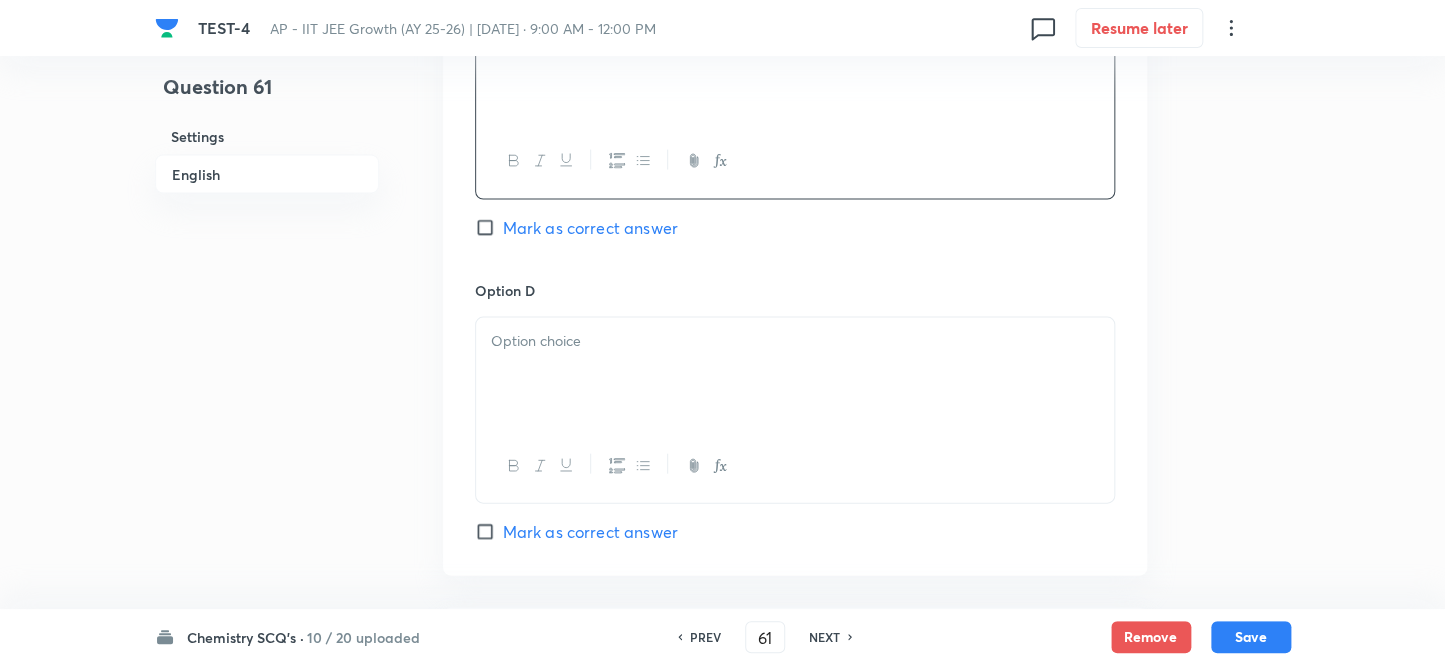 click at bounding box center (795, 374) 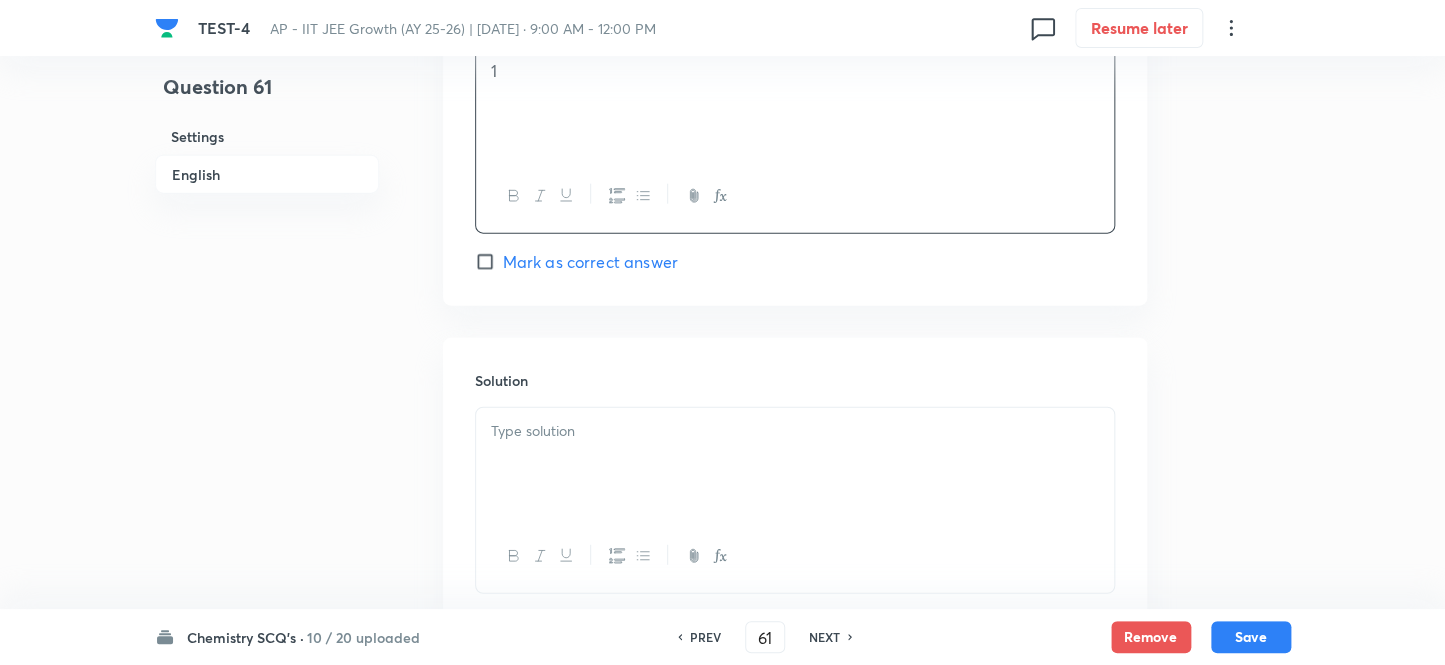 scroll, scrollTop: 2000, scrollLeft: 0, axis: vertical 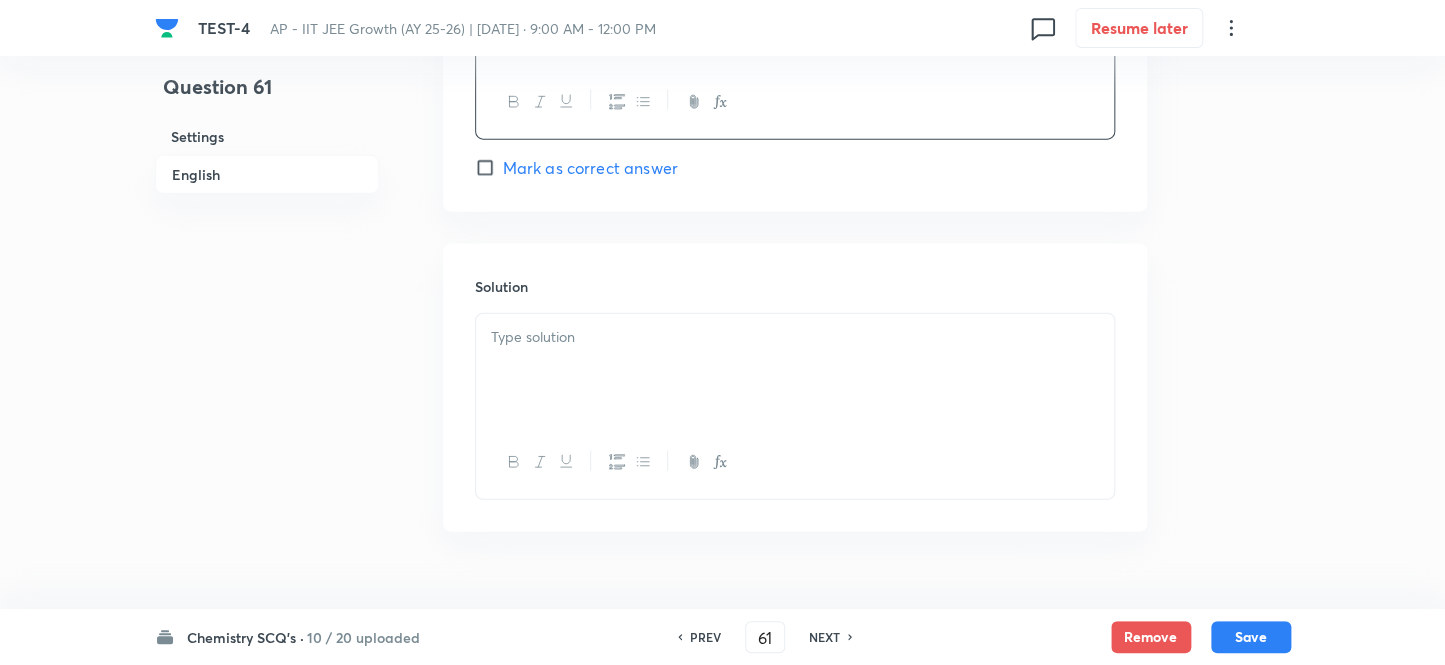 click on "Mark as correct answer" at bounding box center [489, 168] 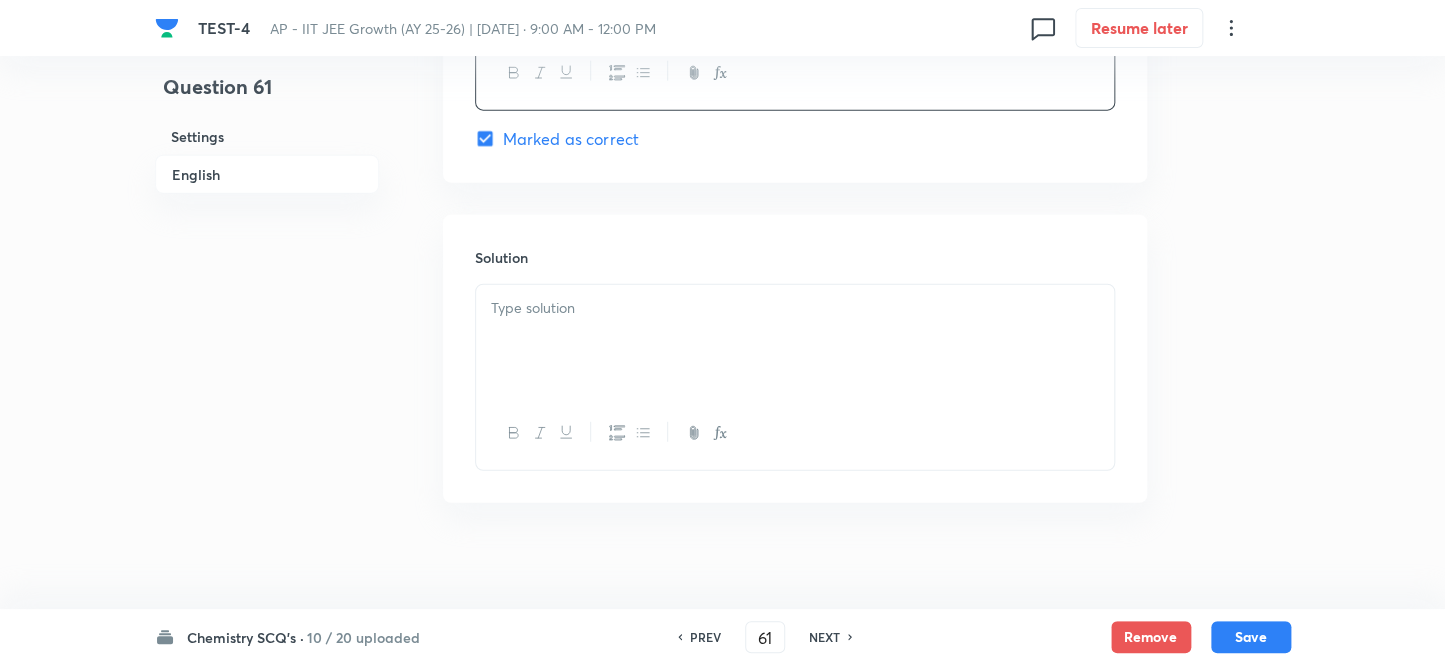 scroll, scrollTop: 2044, scrollLeft: 0, axis: vertical 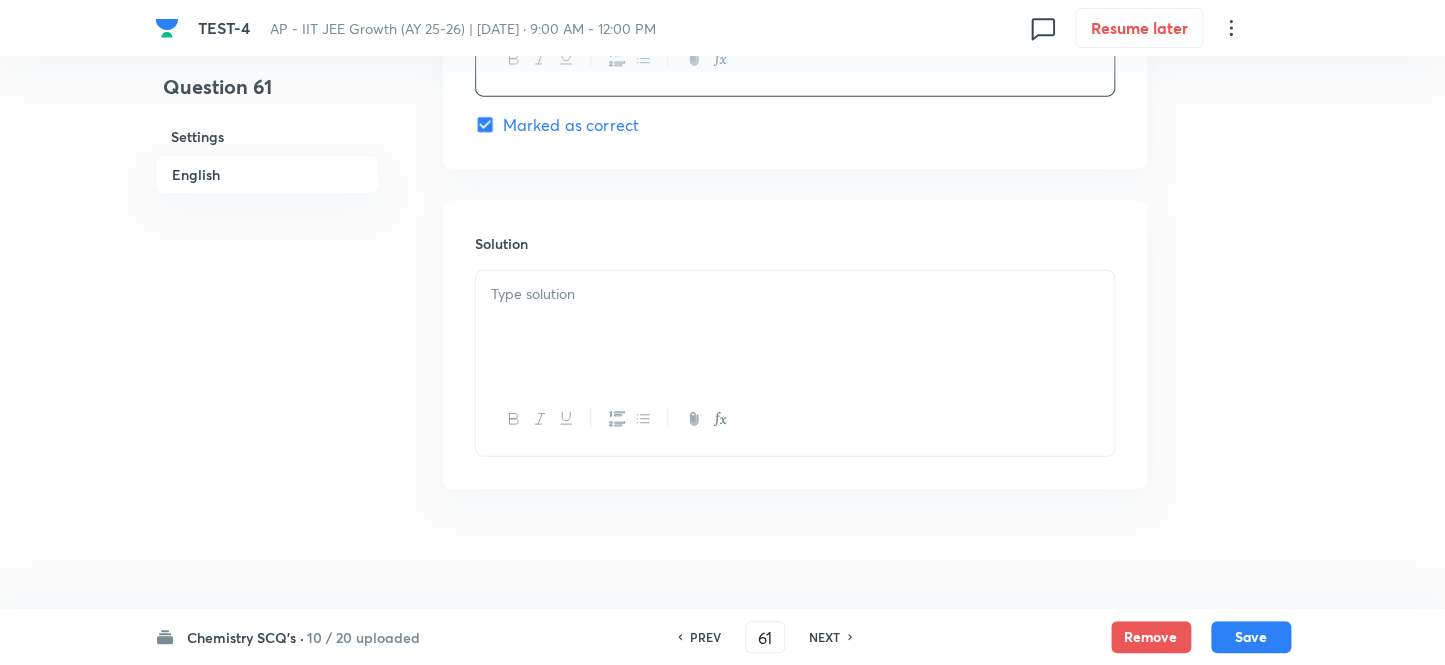 click at bounding box center [795, 294] 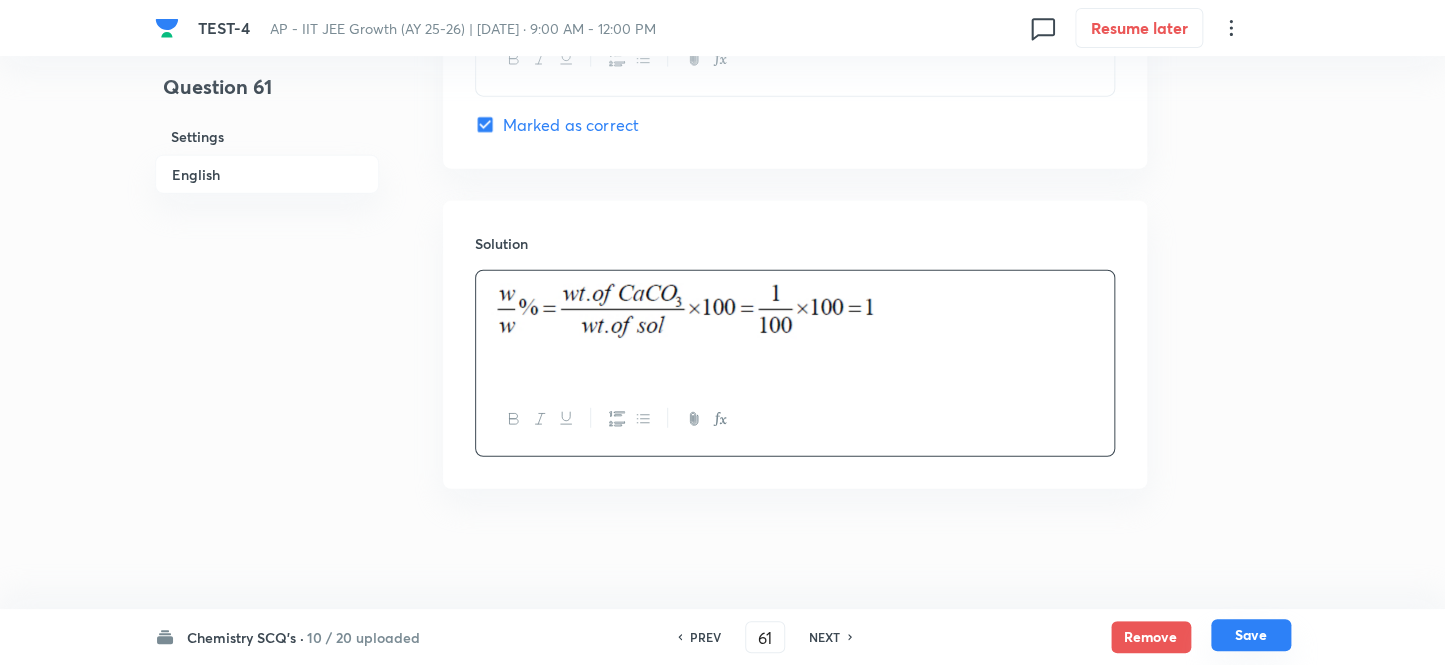click on "Save" at bounding box center [1251, 635] 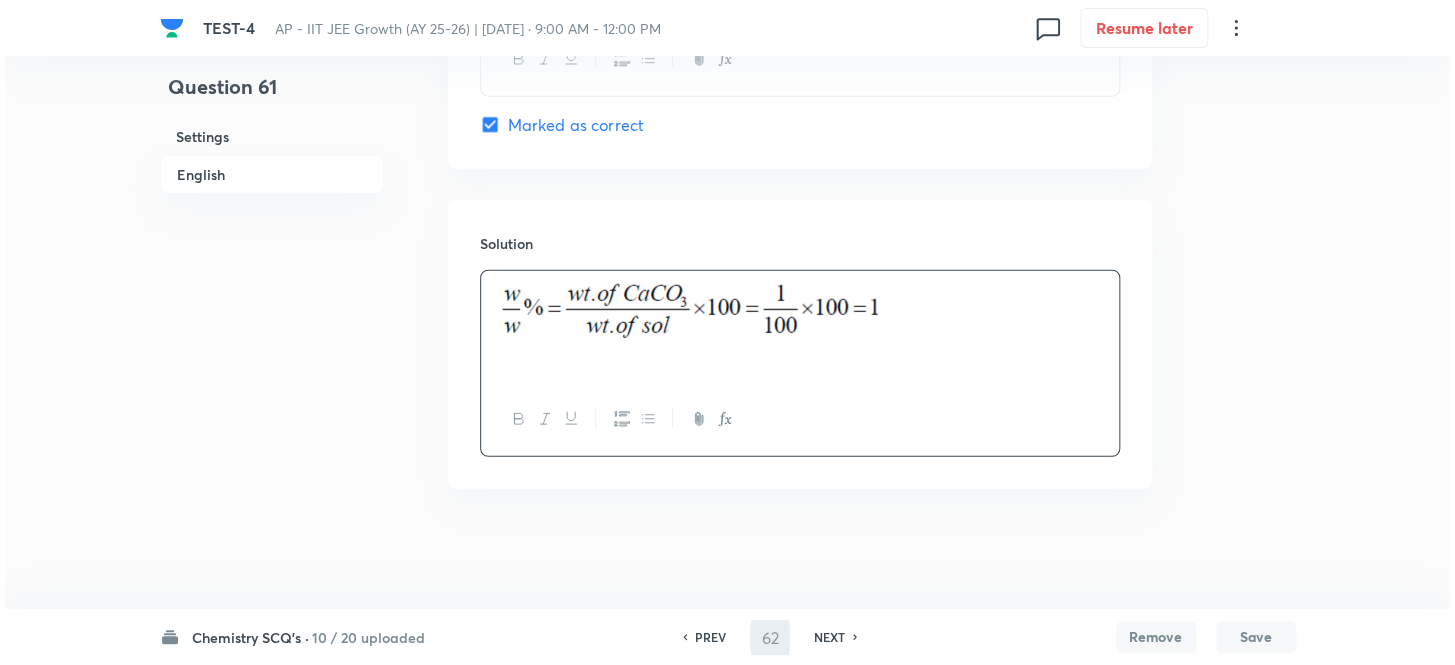 scroll, scrollTop: 0, scrollLeft: 0, axis: both 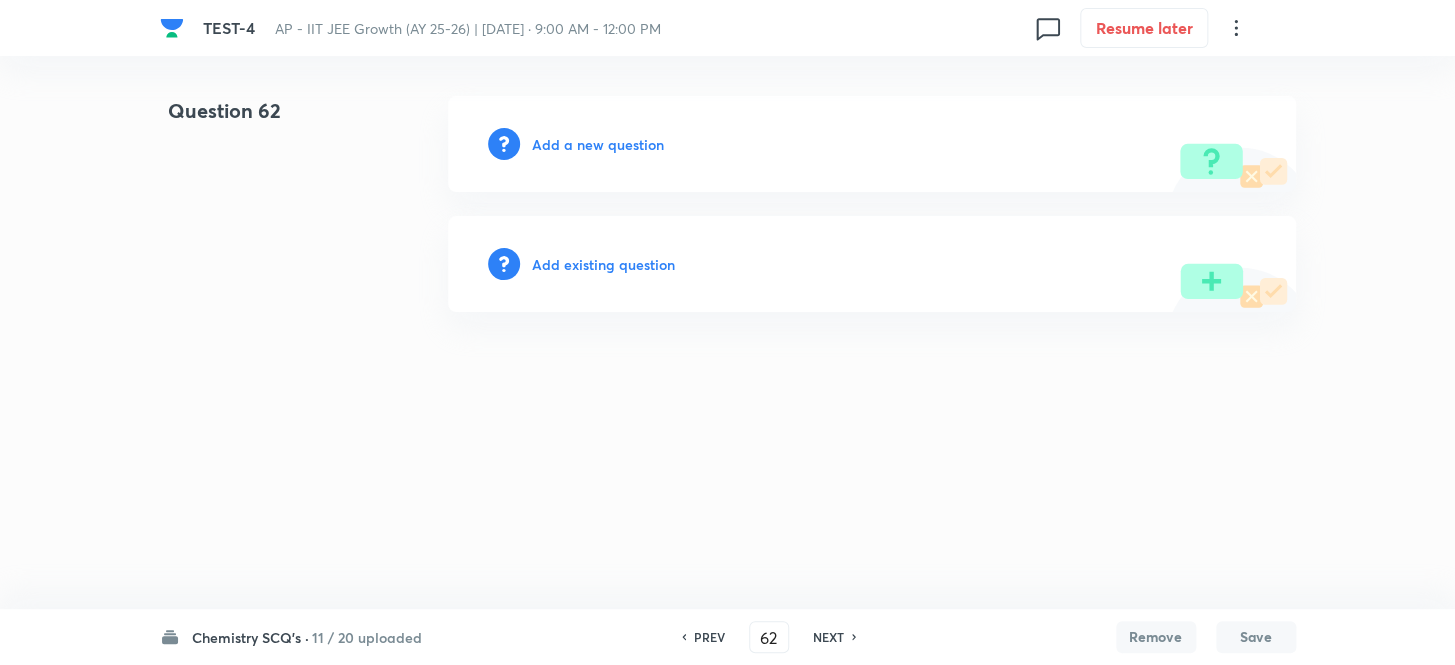 click on "Add a new question" at bounding box center [598, 144] 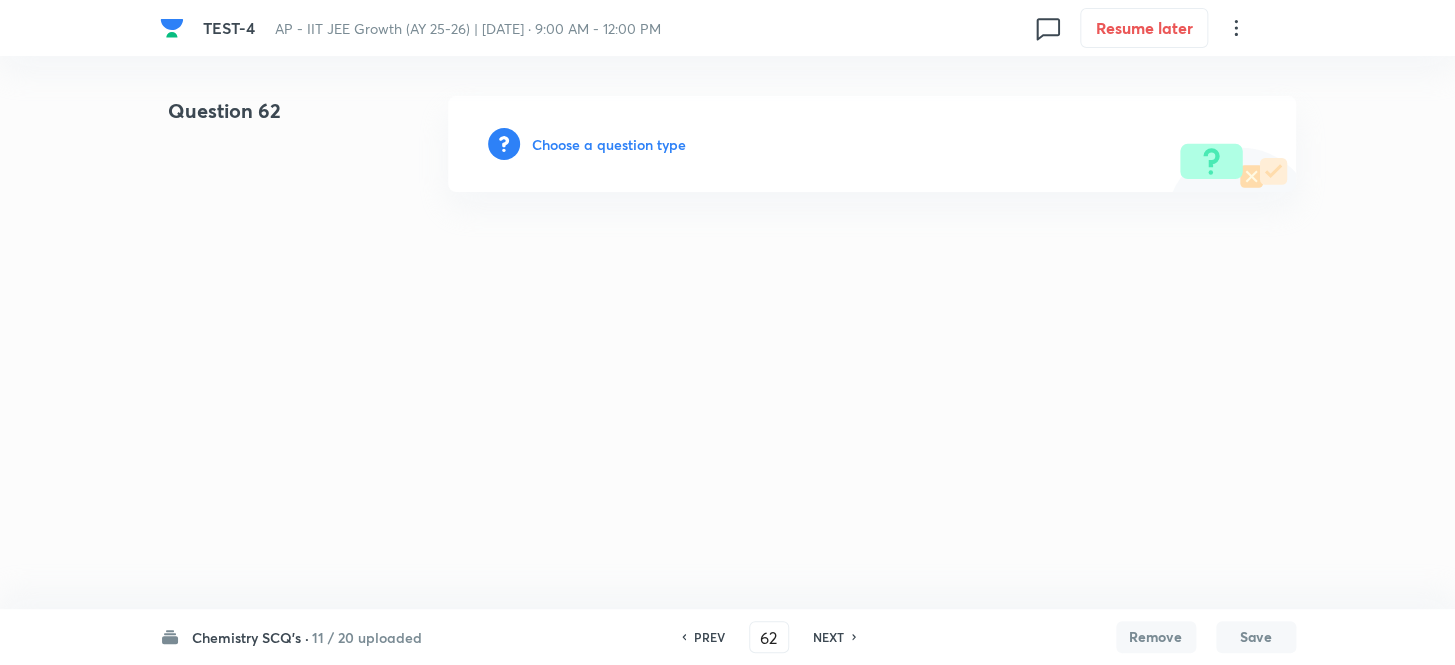 click on "Choose a question type" at bounding box center [609, 144] 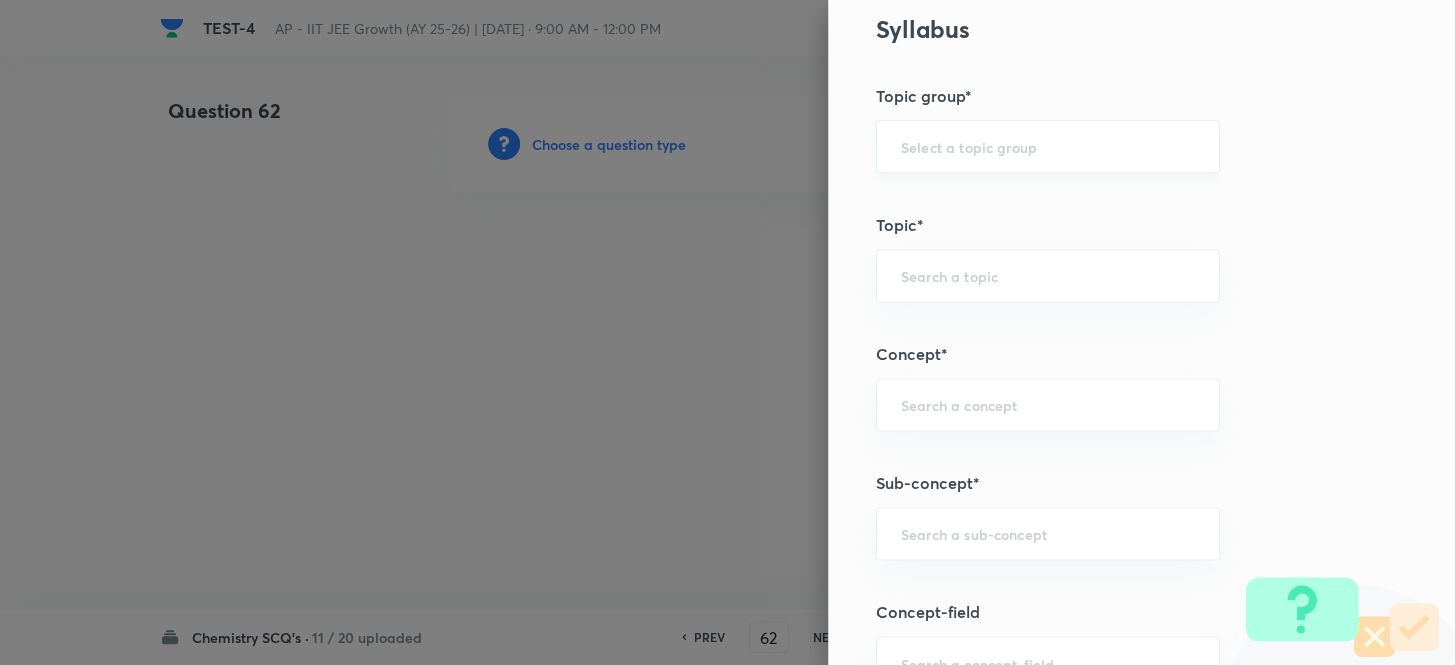 scroll, scrollTop: 1090, scrollLeft: 0, axis: vertical 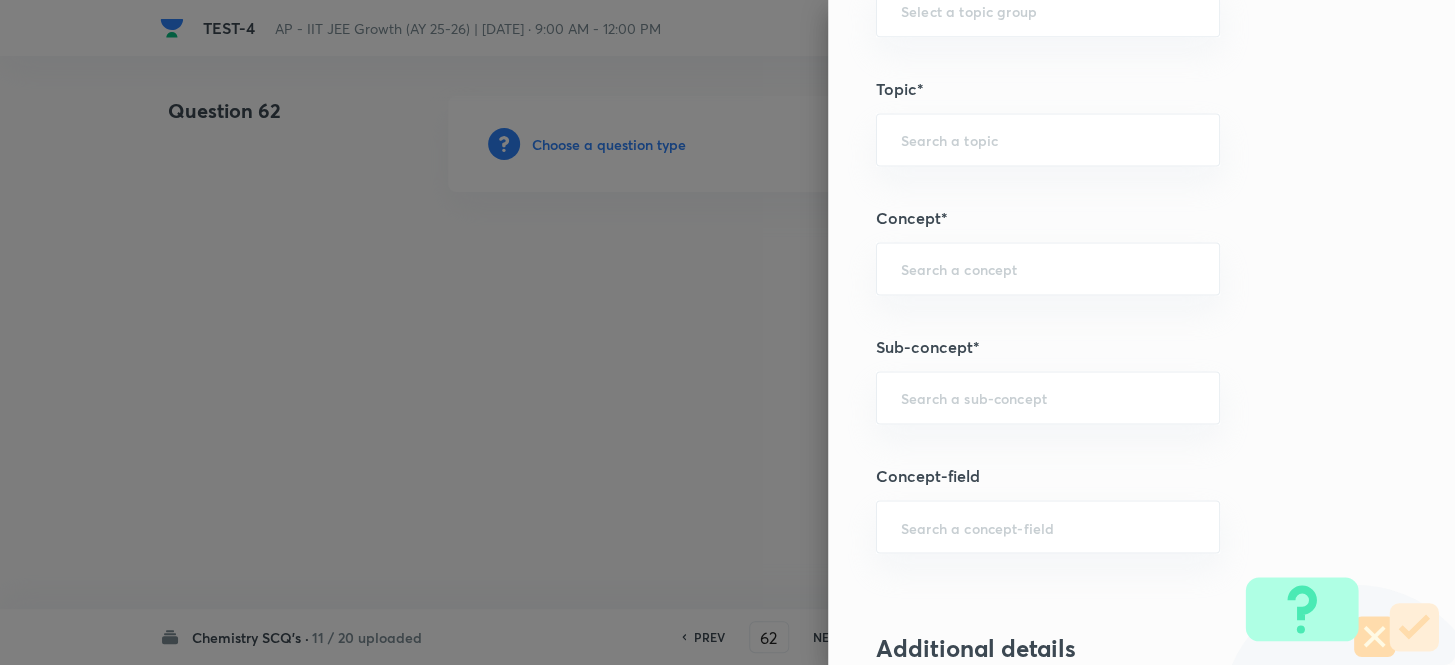click on "Question settings Question type* Single choice correct Number of options* 2 3 4 5 Does this question have a passage?* Yes No Positive mark 4 ​ Negative Marks (Don’t add negative sign) 1 ​ Grant bonus marks for this question?* Yes No Syllabus Topic group* ​ Topic* ​ Concept* ​ Sub-concept* ​ Concept-field ​ Additional details Question Difficulty Very easy Easy Moderate Hard Very hard Question is based on Fact Numerical Concept Previous year question Yes No Does this question have equation? Yes No Verification status Is the question verified? *Select 'yes' only if a question is verified Yes No Save" at bounding box center (1141, 332) 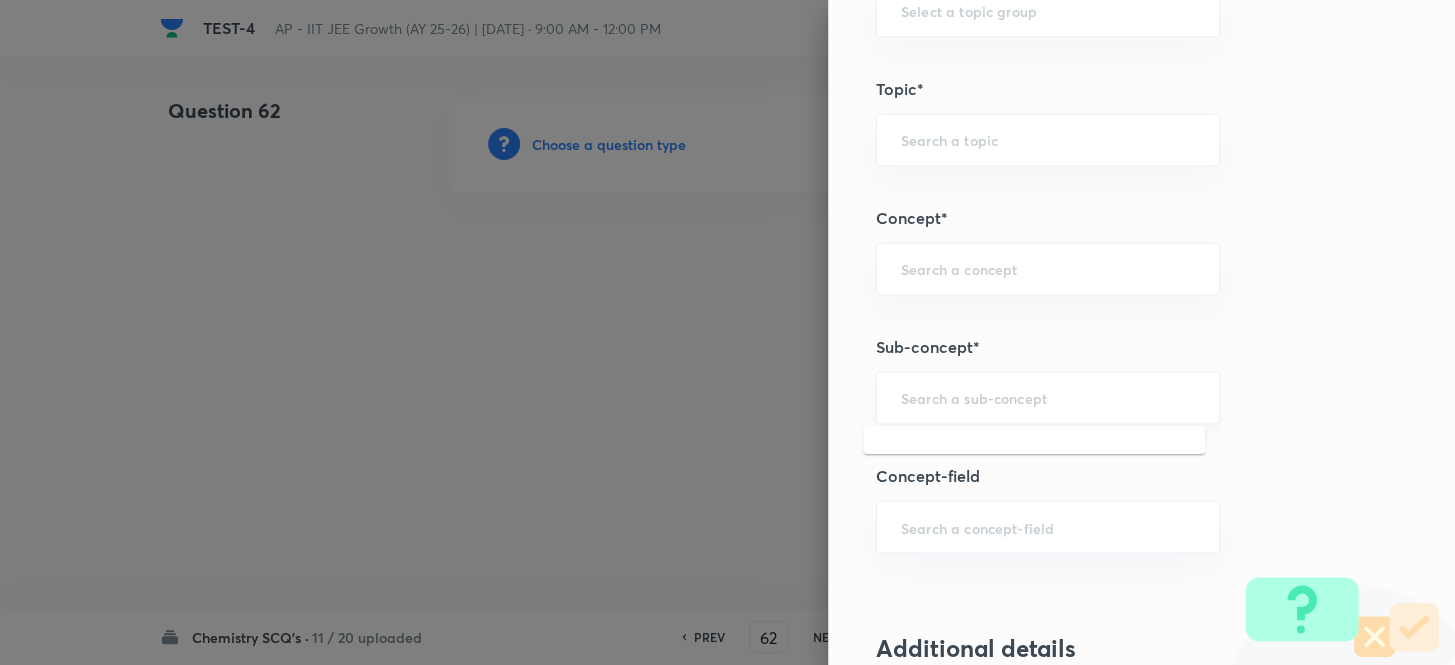 click at bounding box center (1048, 397) 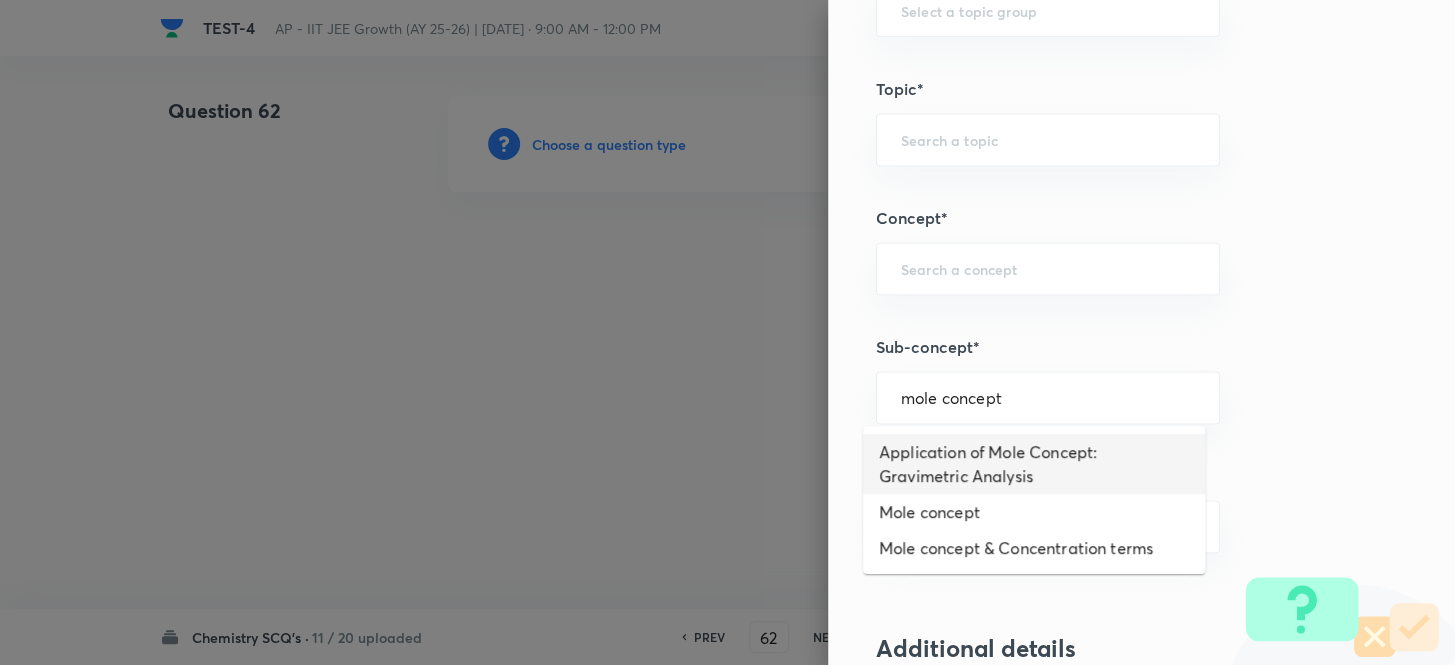 click on "Mole concept" at bounding box center [1034, 512] 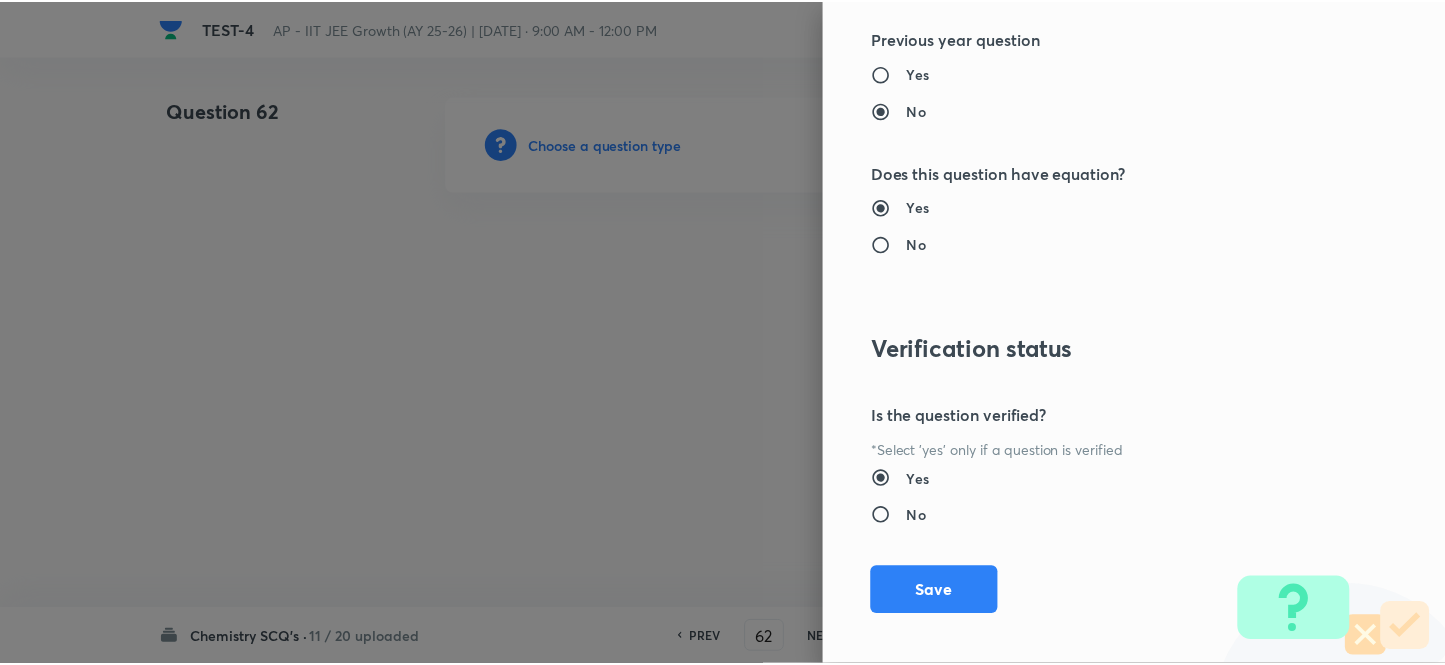 scroll, scrollTop: 2193, scrollLeft: 0, axis: vertical 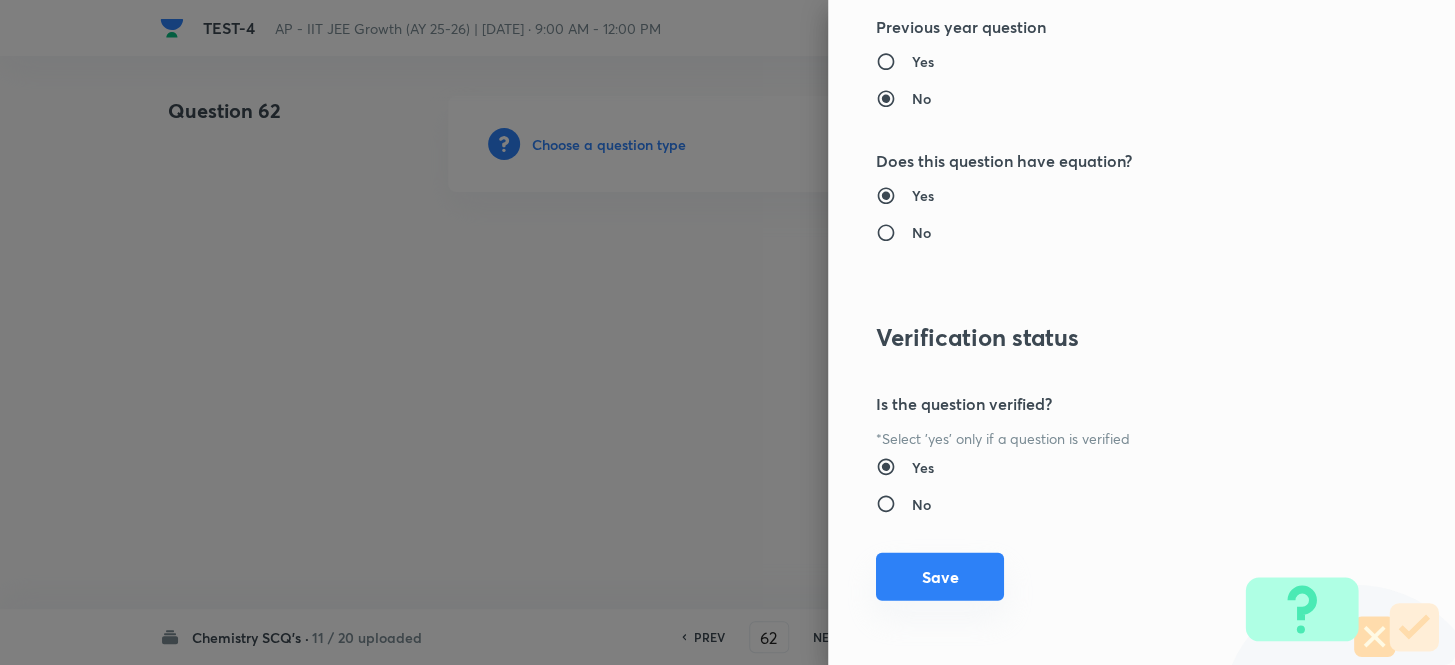 click on "Save" at bounding box center (940, 577) 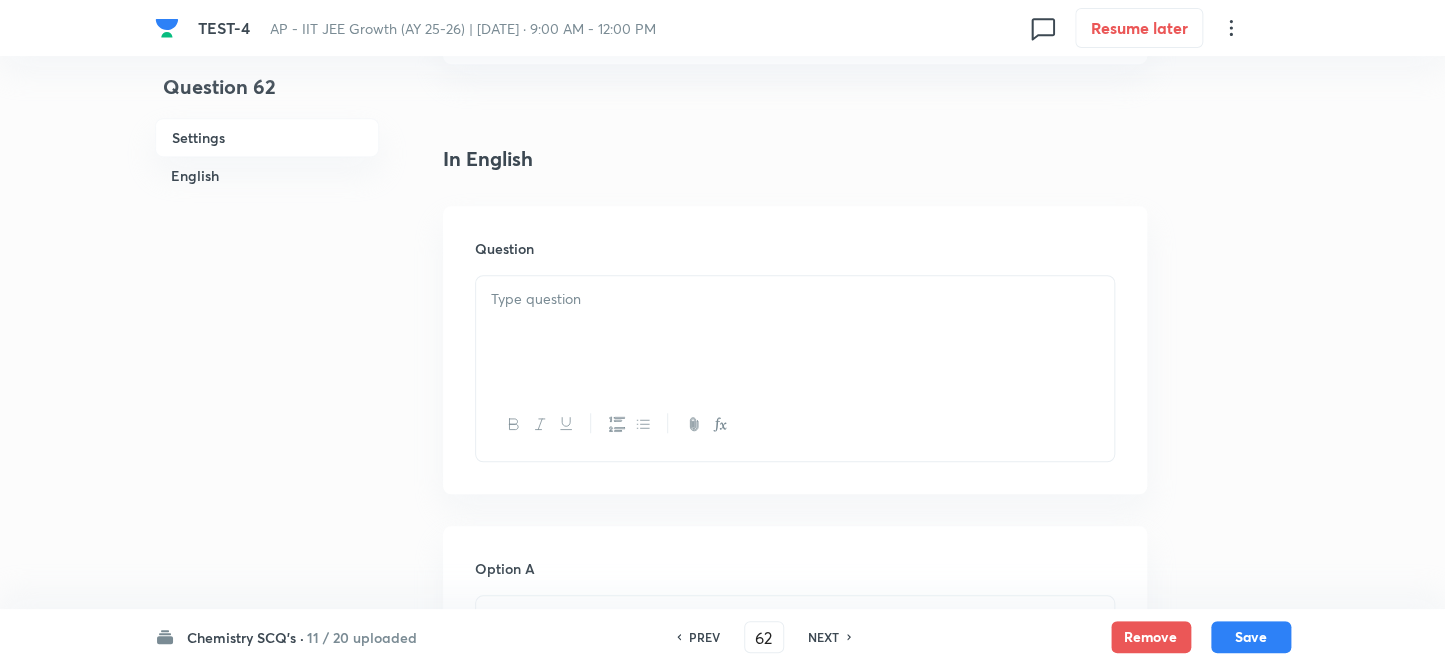 scroll, scrollTop: 454, scrollLeft: 0, axis: vertical 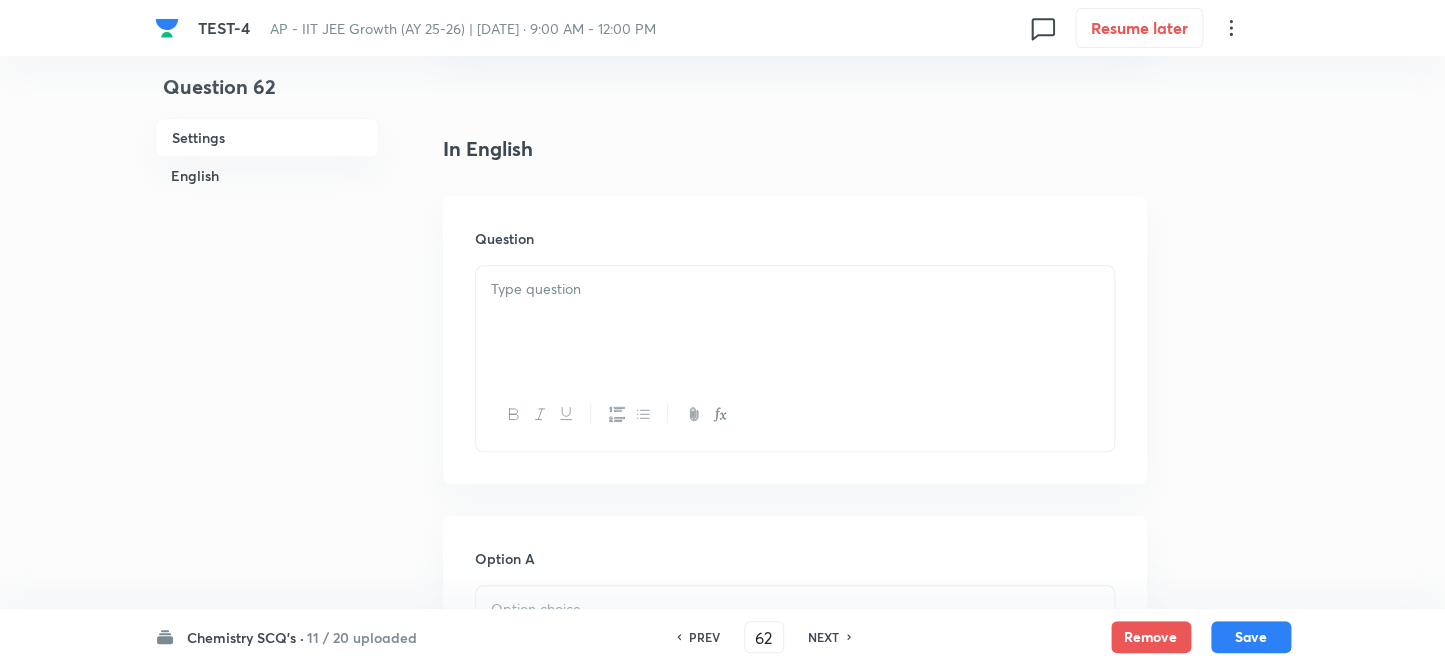 click at bounding box center (795, 322) 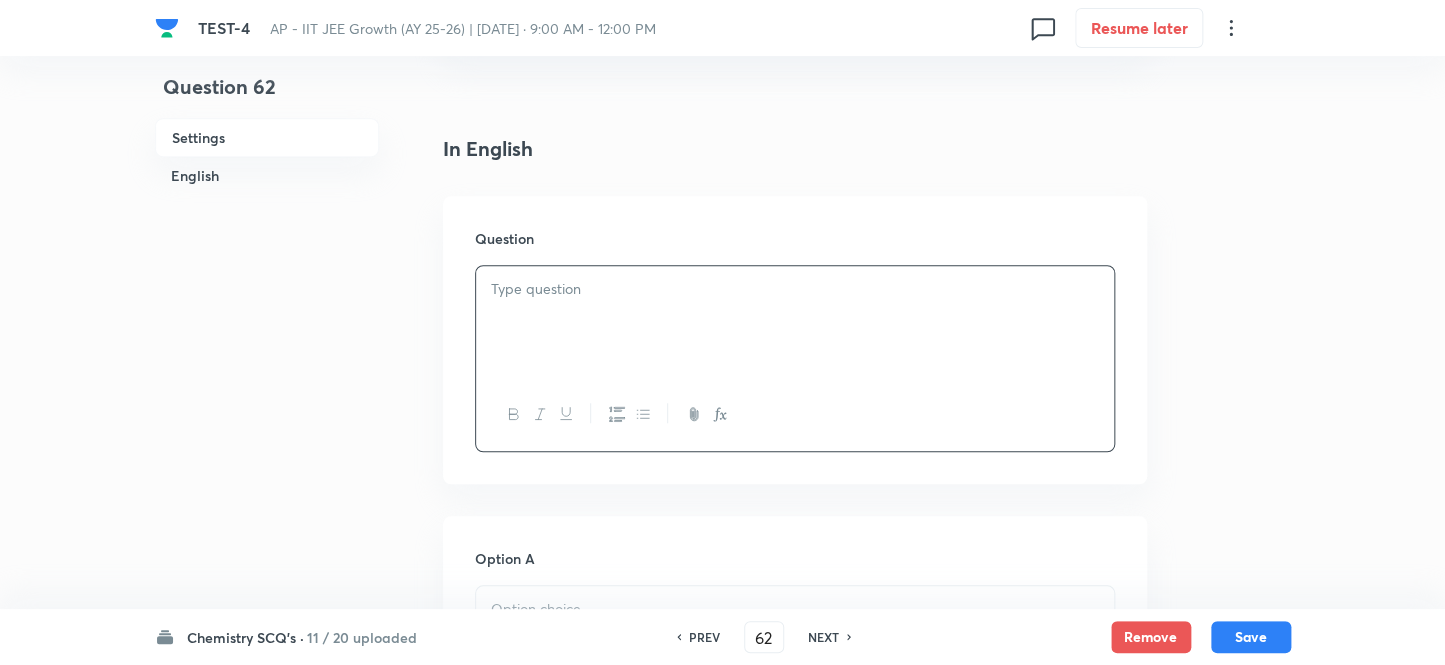 click at bounding box center (795, 289) 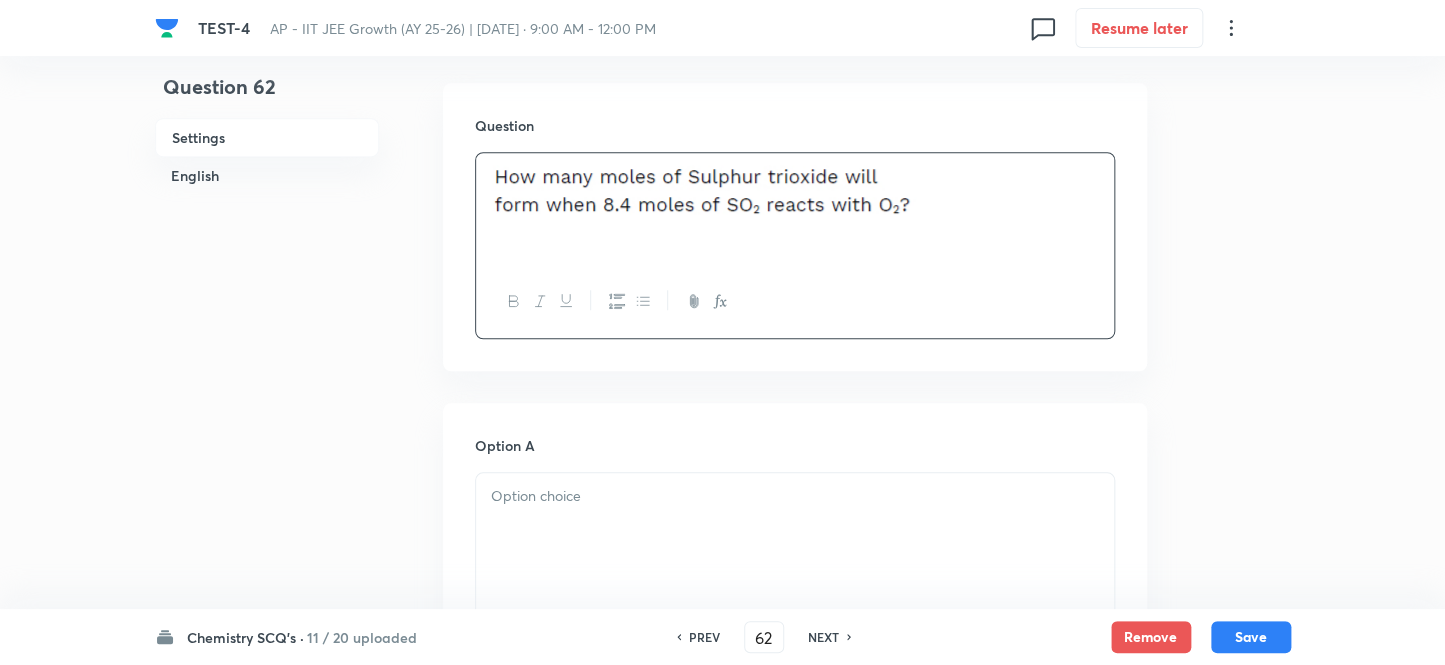 scroll, scrollTop: 727, scrollLeft: 0, axis: vertical 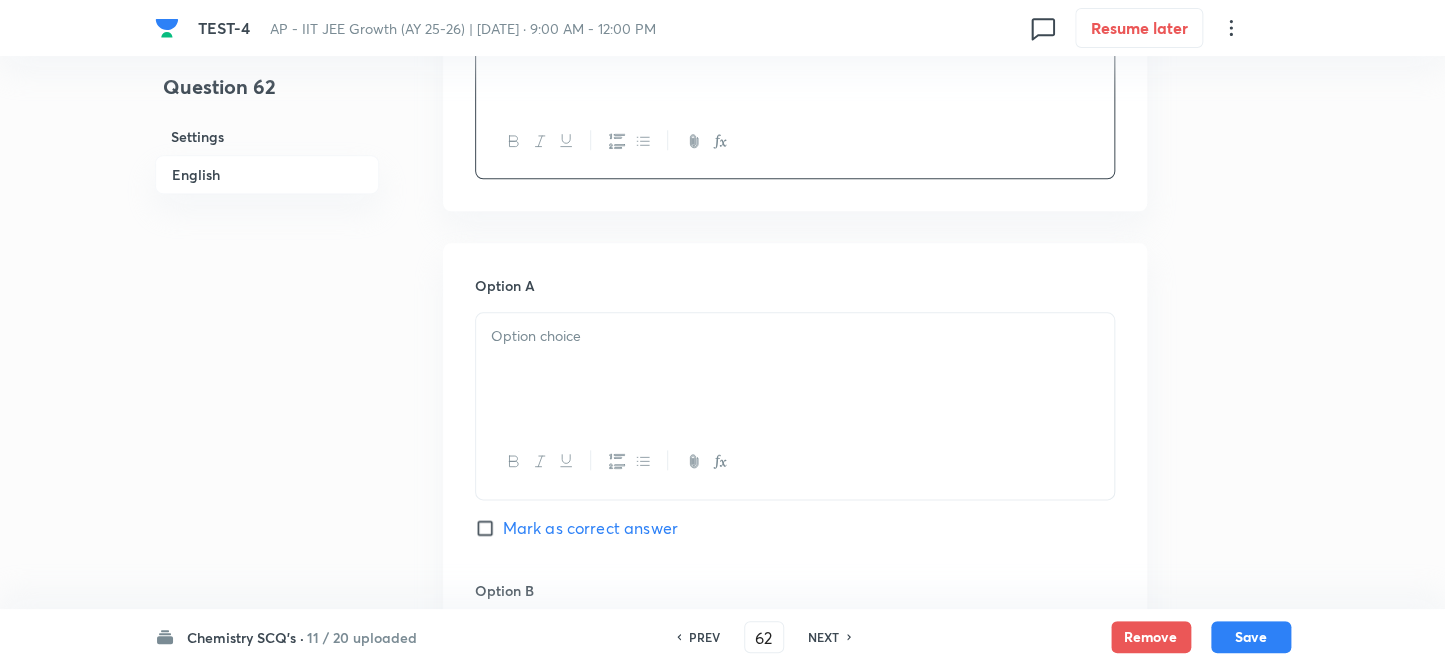 click at bounding box center [795, 336] 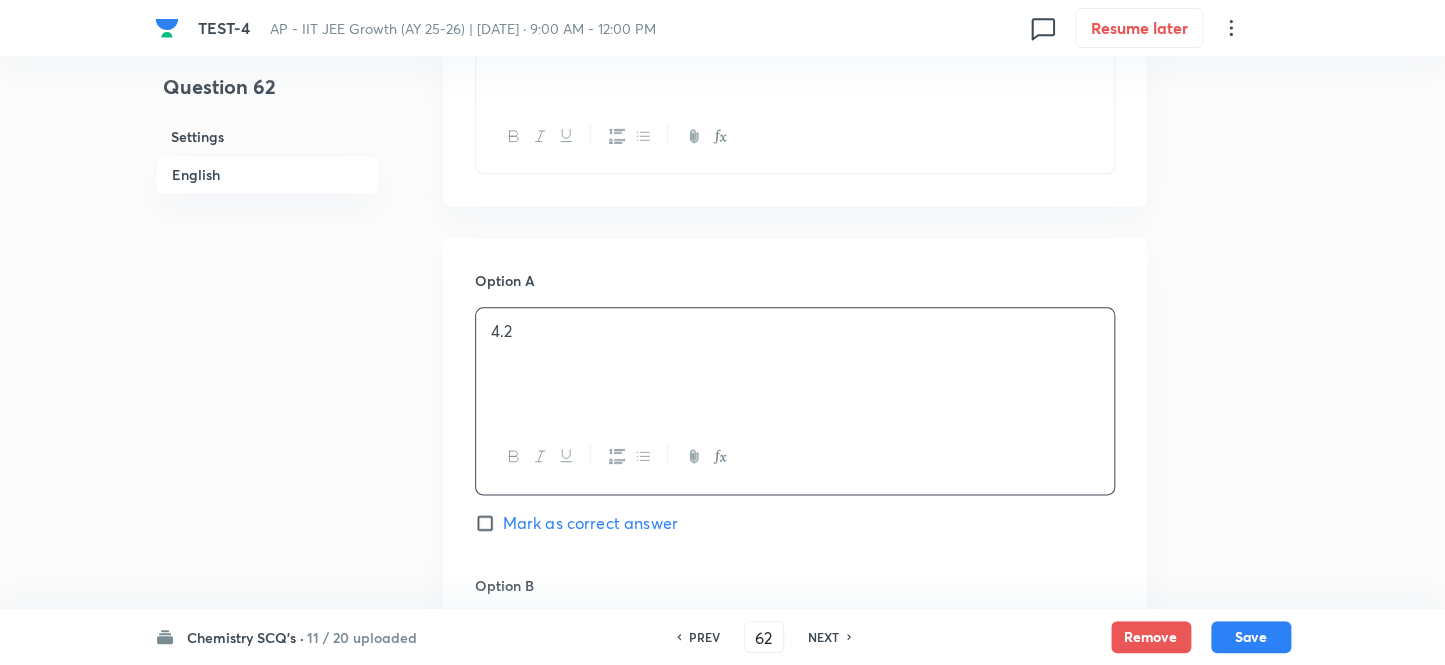 scroll, scrollTop: 909, scrollLeft: 0, axis: vertical 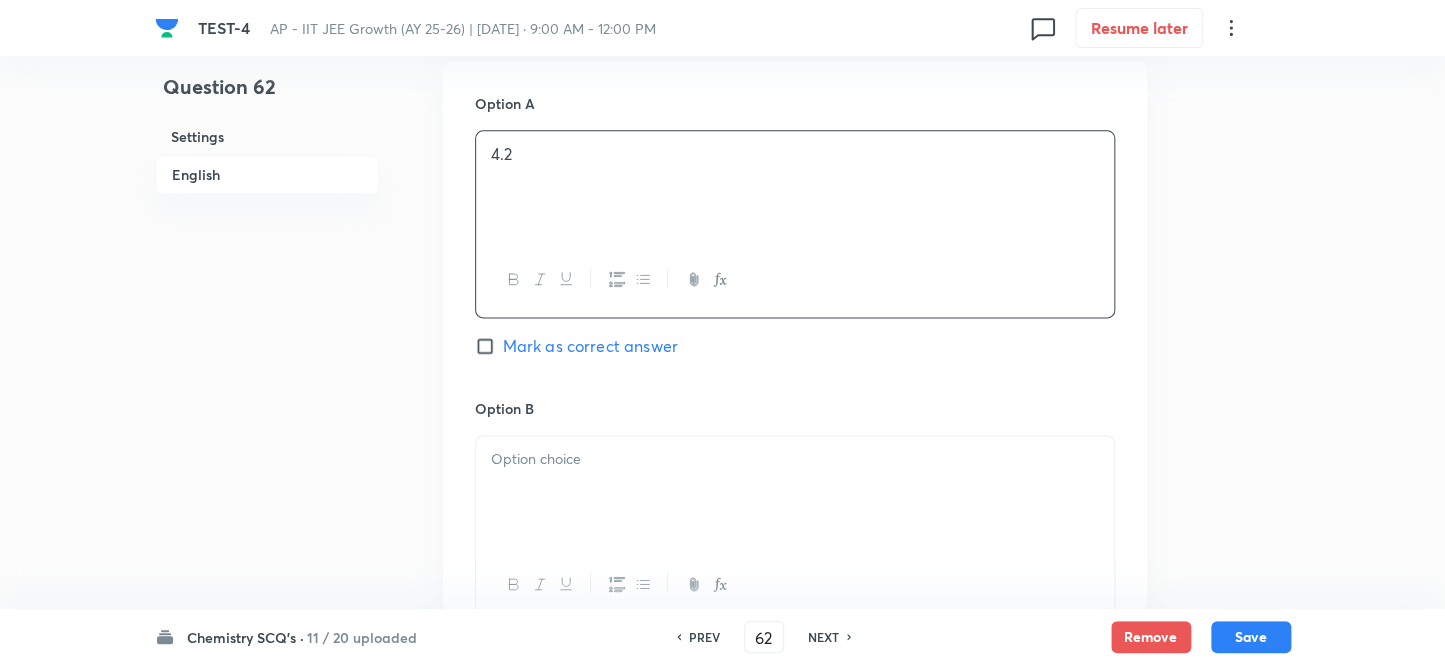 click at bounding box center (795, 492) 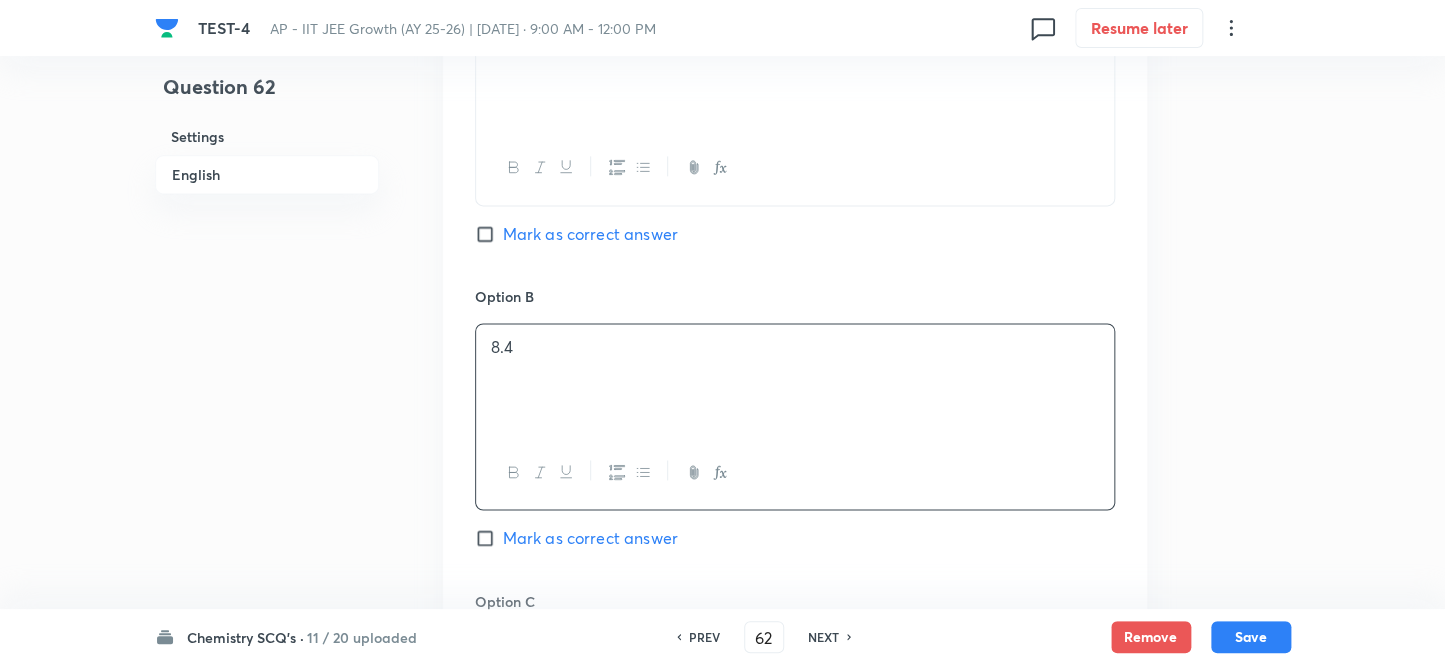scroll, scrollTop: 1272, scrollLeft: 0, axis: vertical 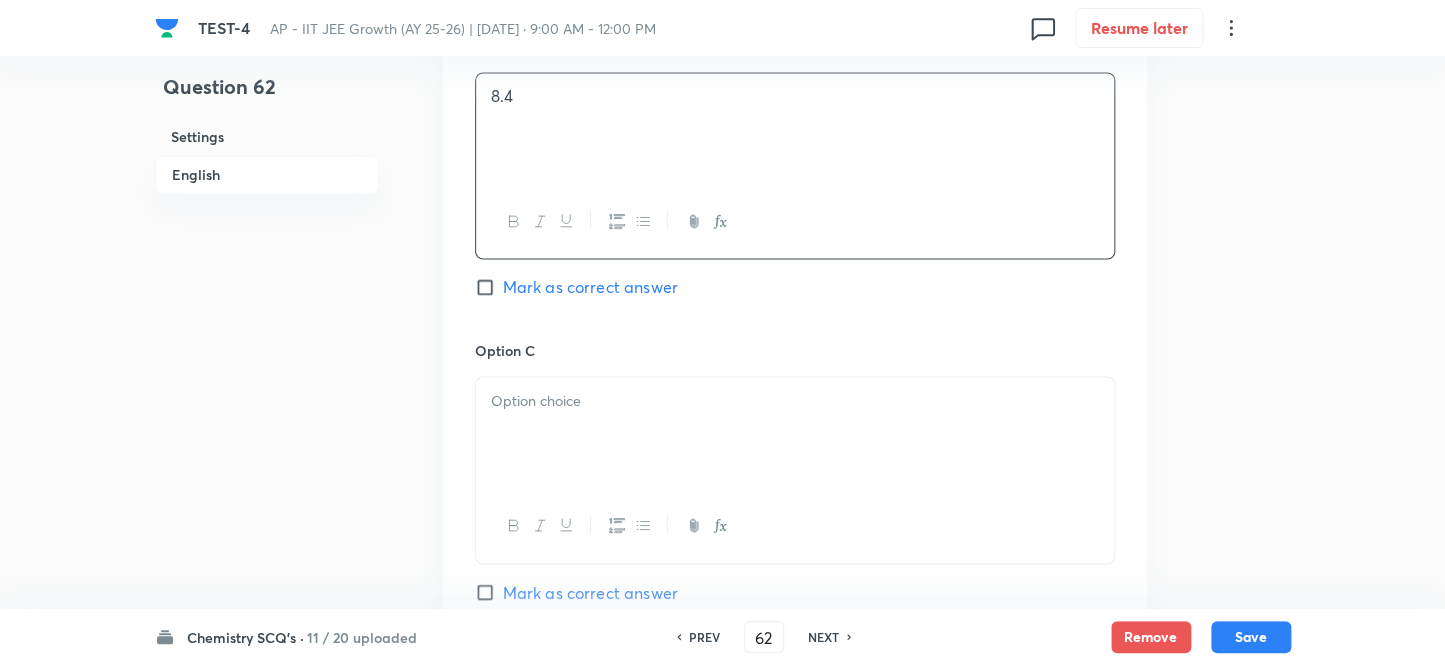 drag, startPoint x: 540, startPoint y: 430, endPoint x: 626, endPoint y: 403, distance: 90.13878 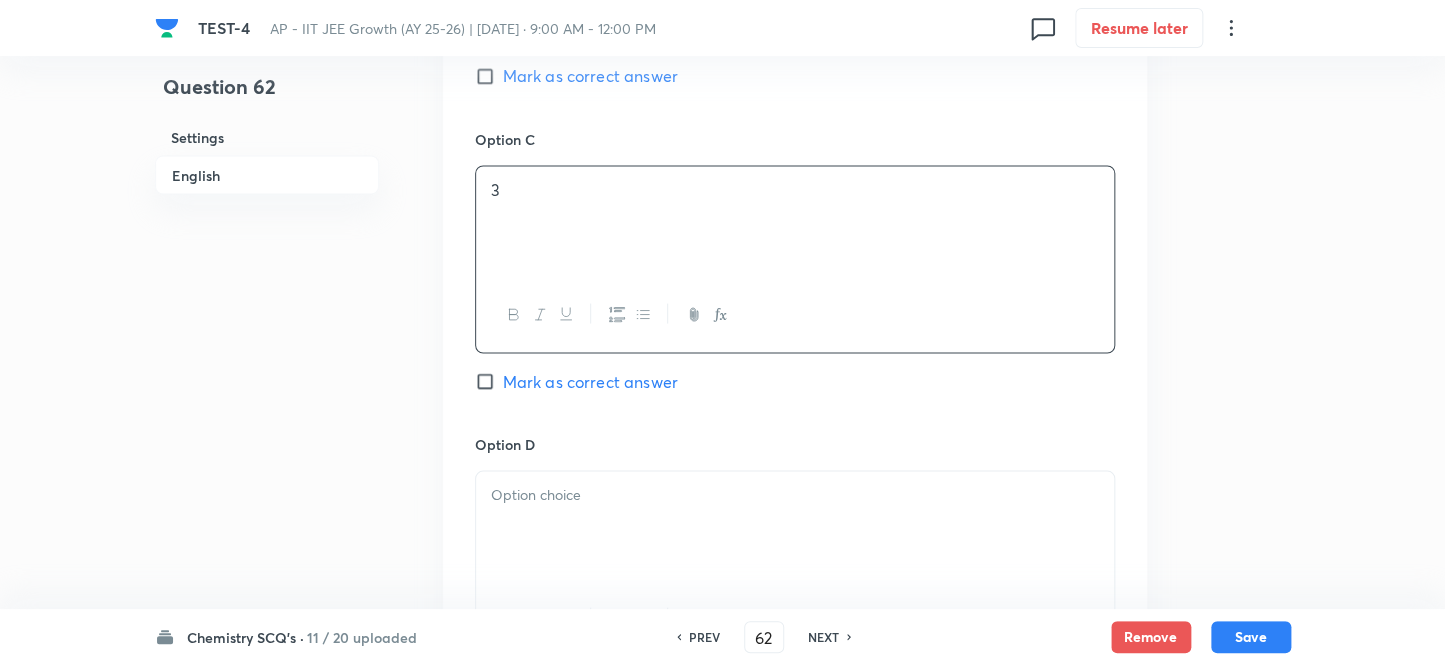 scroll, scrollTop: 1636, scrollLeft: 0, axis: vertical 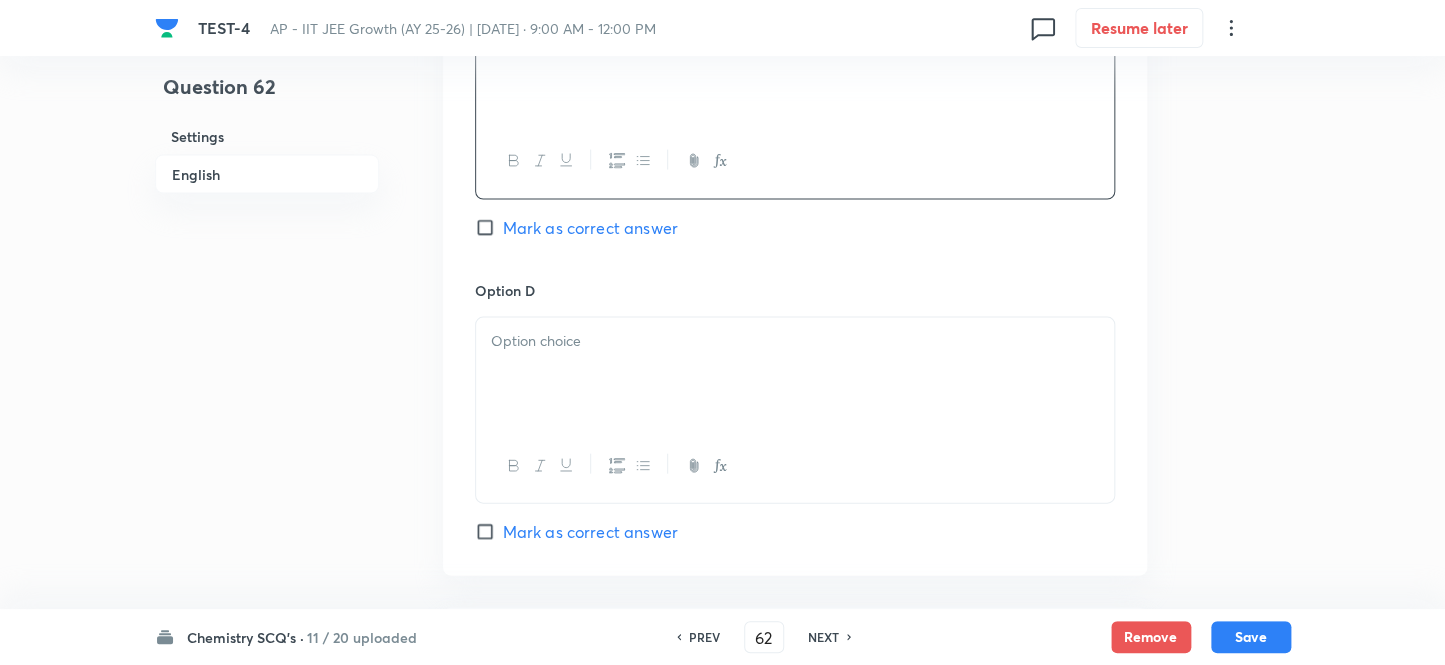 click at bounding box center (795, 374) 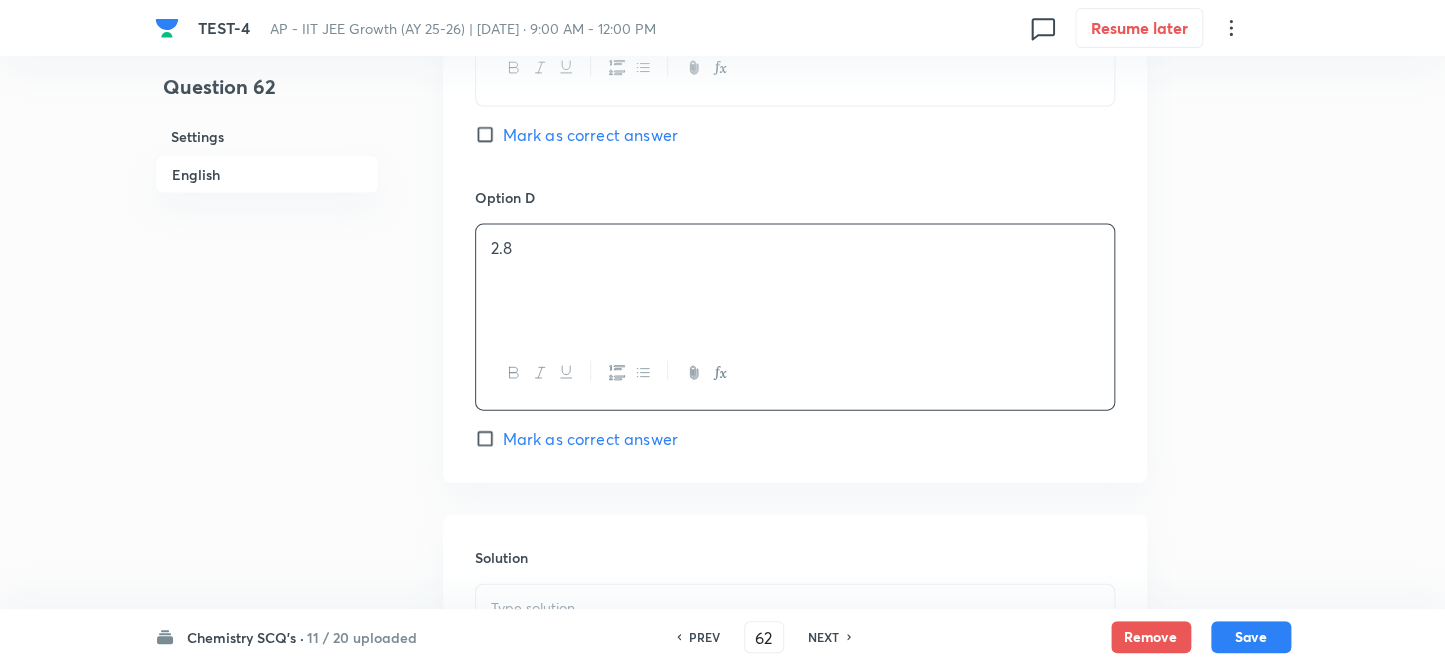 scroll, scrollTop: 1818, scrollLeft: 0, axis: vertical 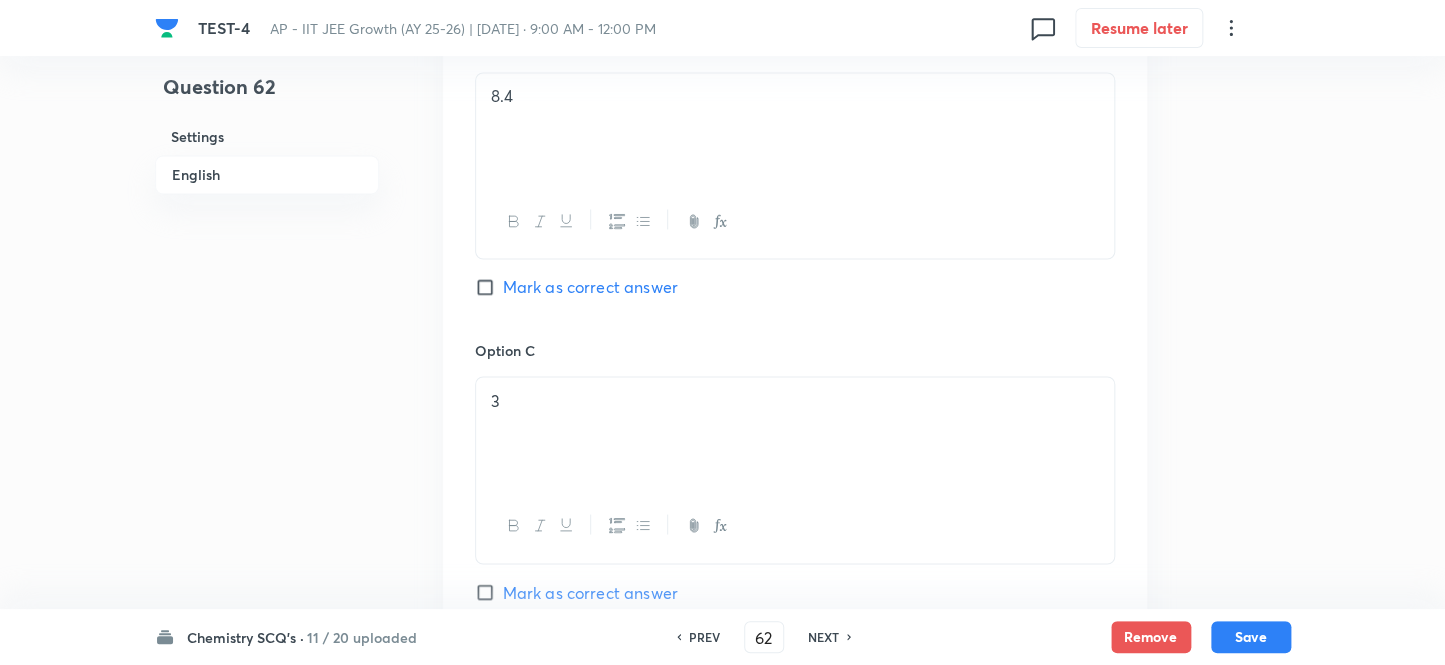 click on "Mark as correct answer" at bounding box center (489, 287) 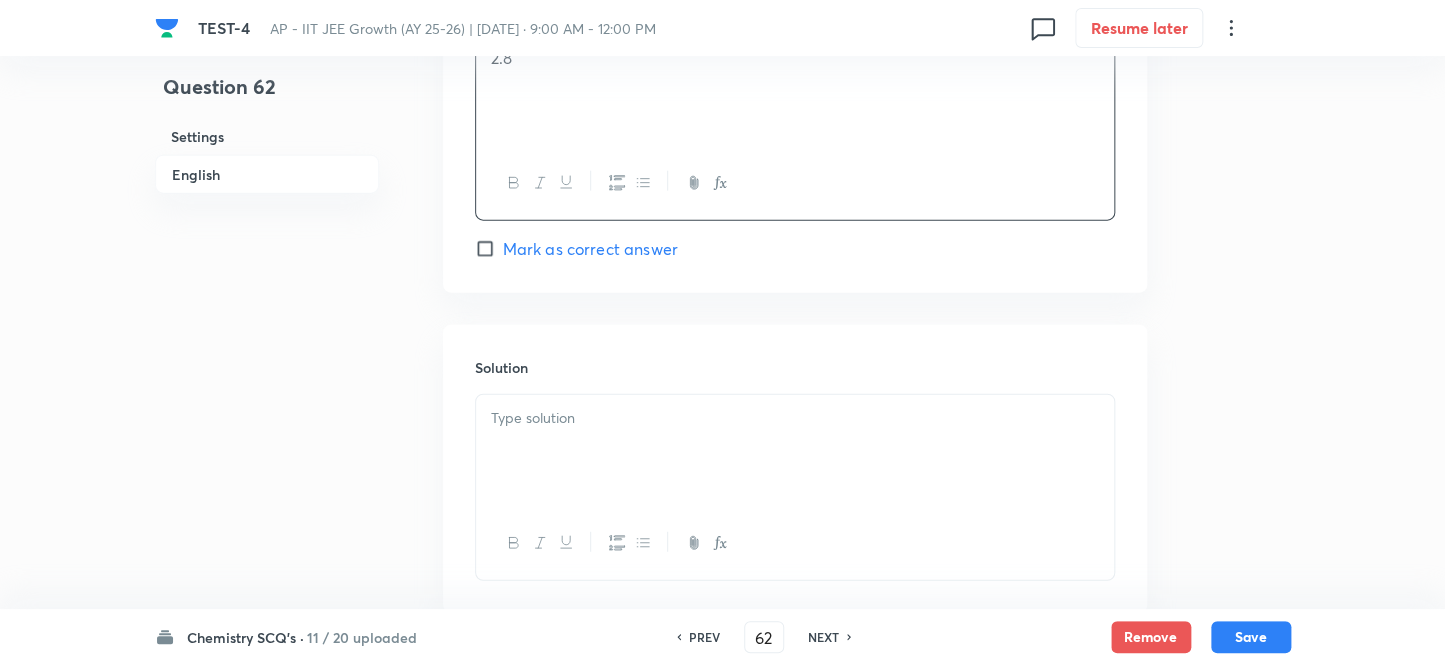 scroll, scrollTop: 2000, scrollLeft: 0, axis: vertical 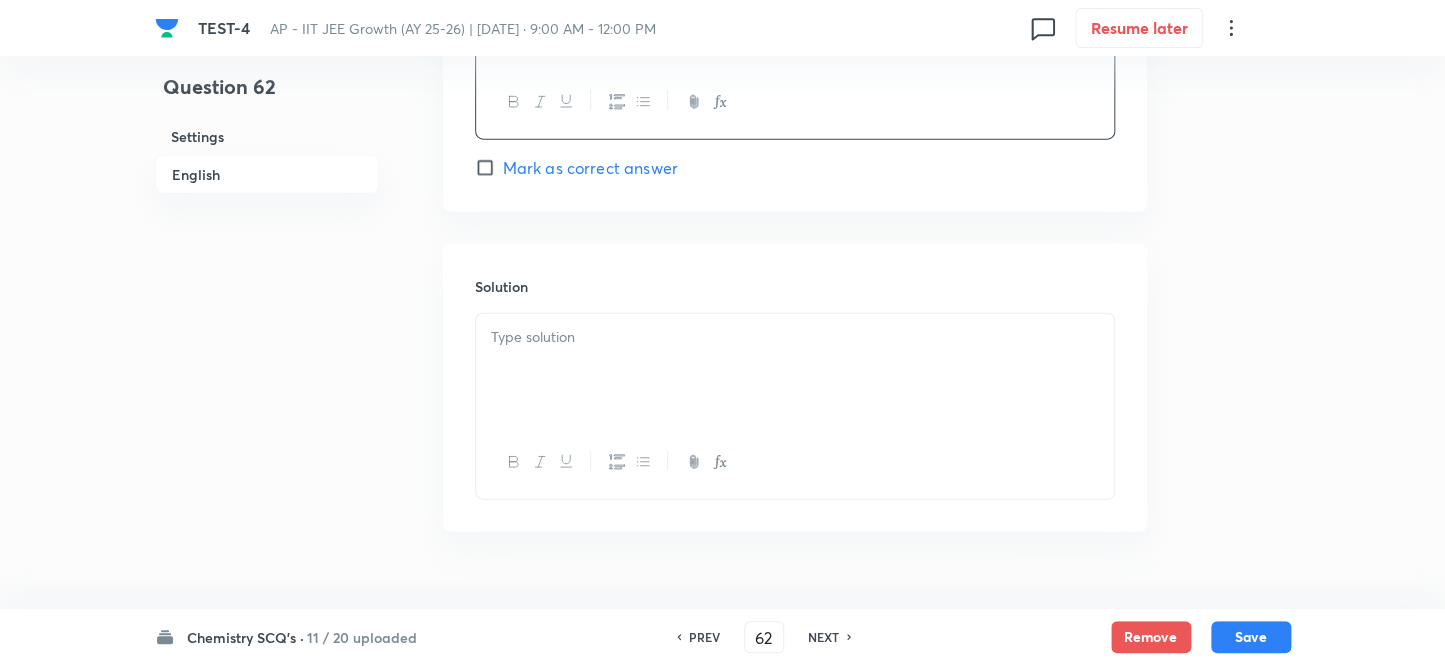 click at bounding box center [795, 370] 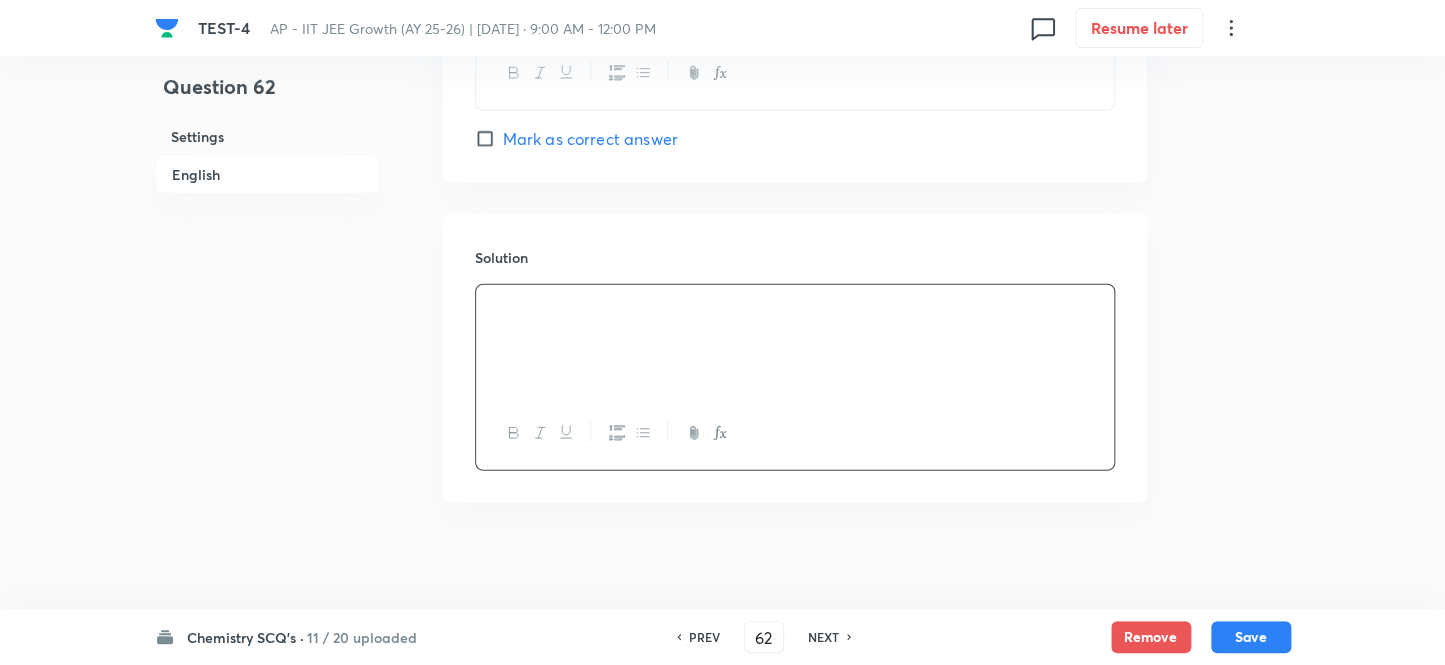 scroll, scrollTop: 2044, scrollLeft: 0, axis: vertical 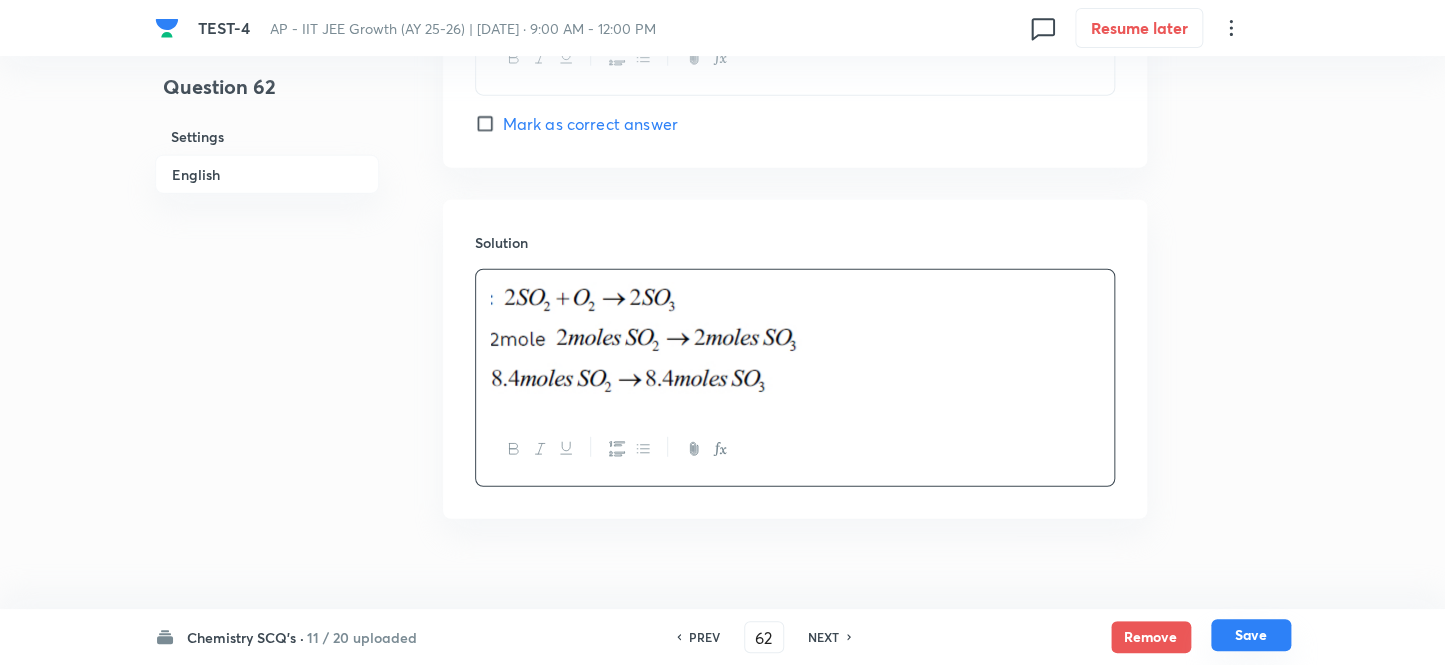 click on "Save" at bounding box center (1251, 635) 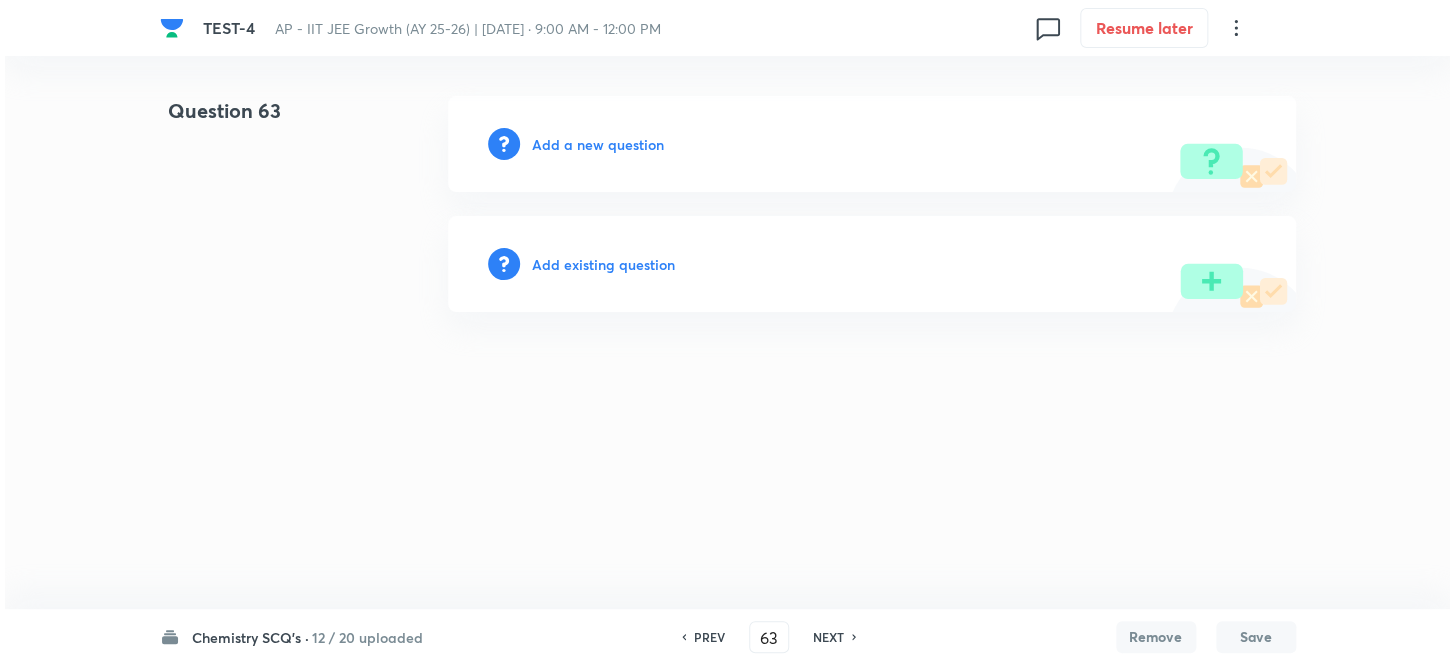 scroll, scrollTop: 0, scrollLeft: 0, axis: both 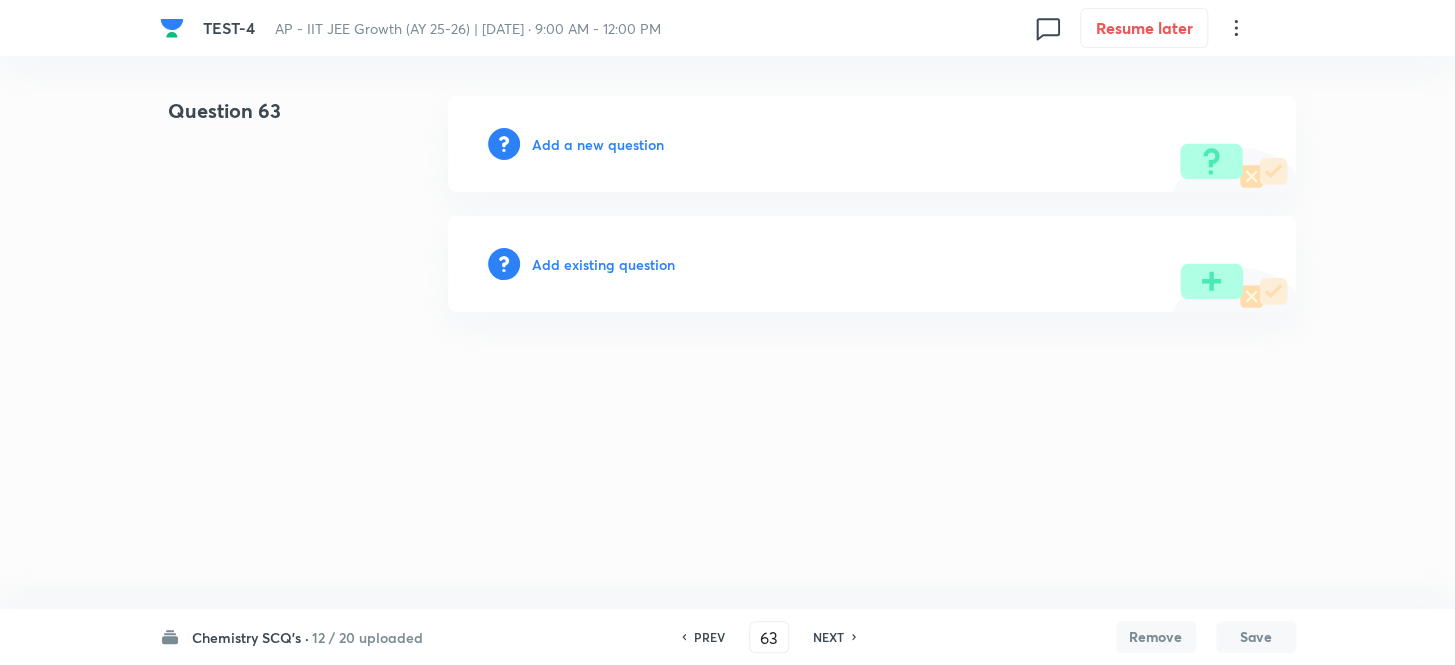 click on "Add a new question" at bounding box center [598, 144] 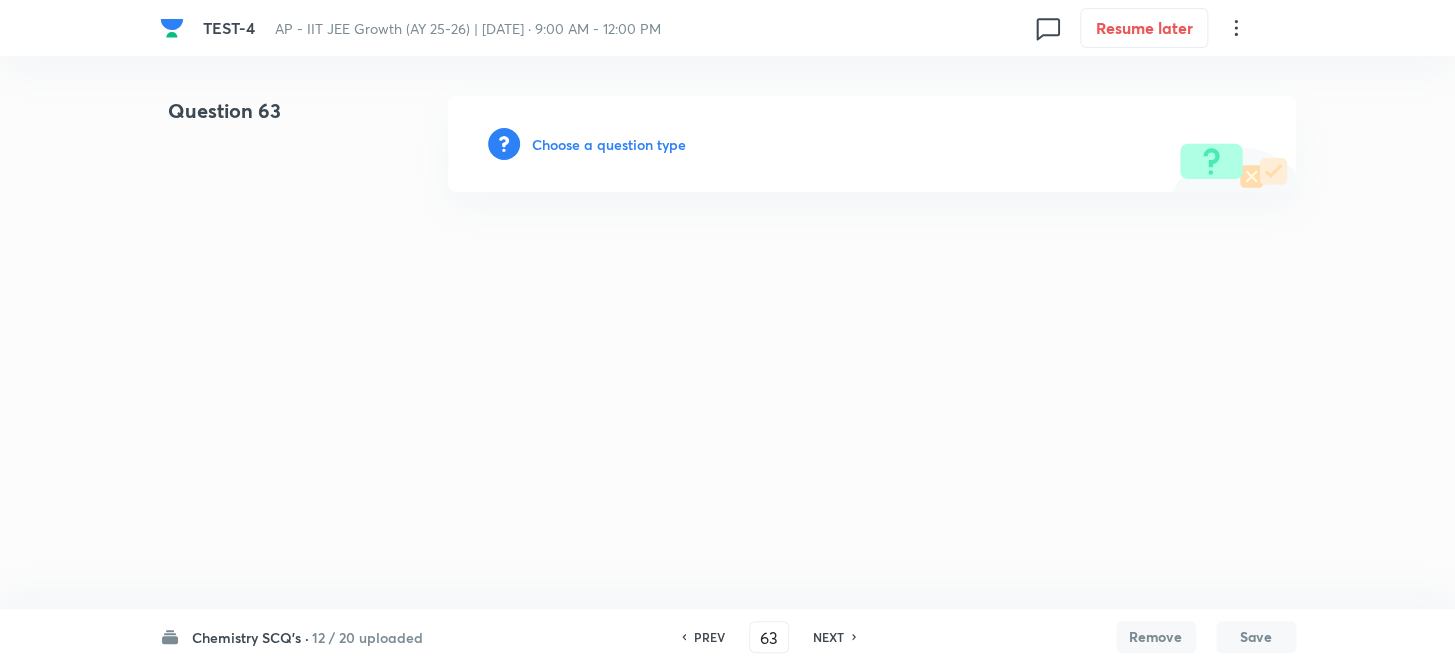 click on "Choose a question type" at bounding box center (609, 144) 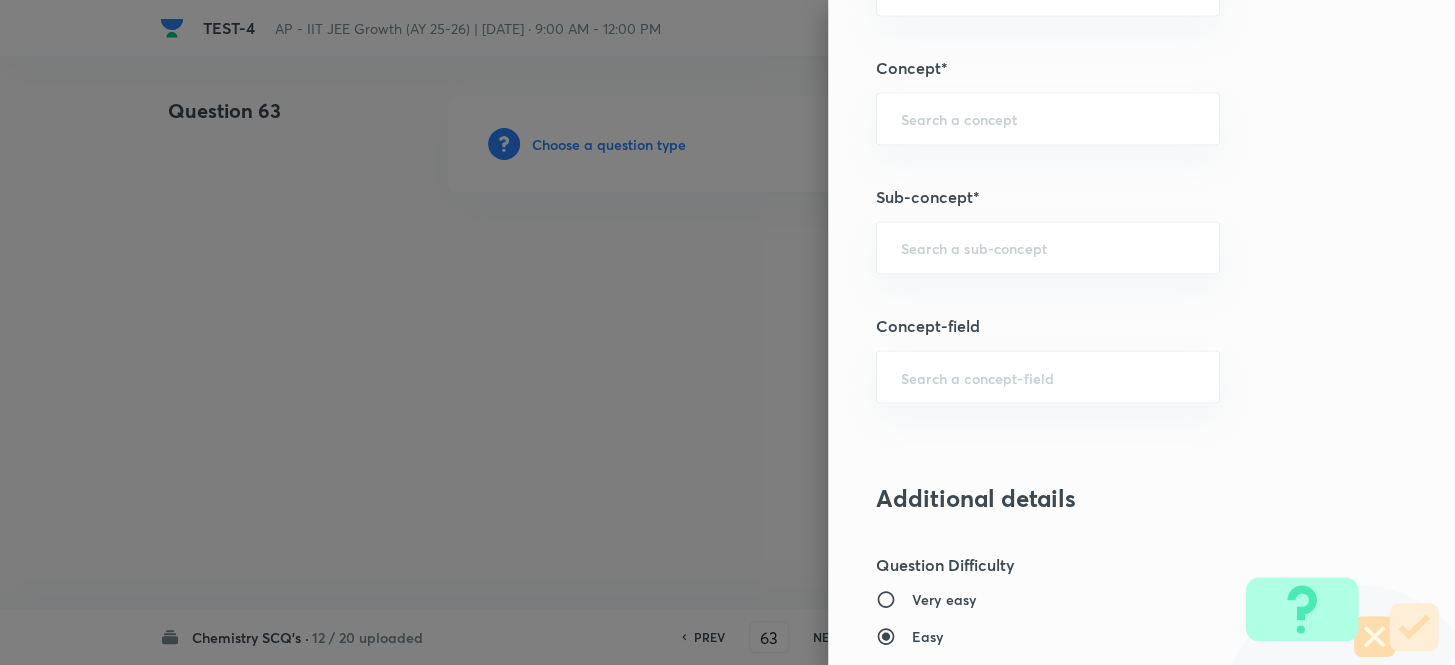 scroll, scrollTop: 1363, scrollLeft: 0, axis: vertical 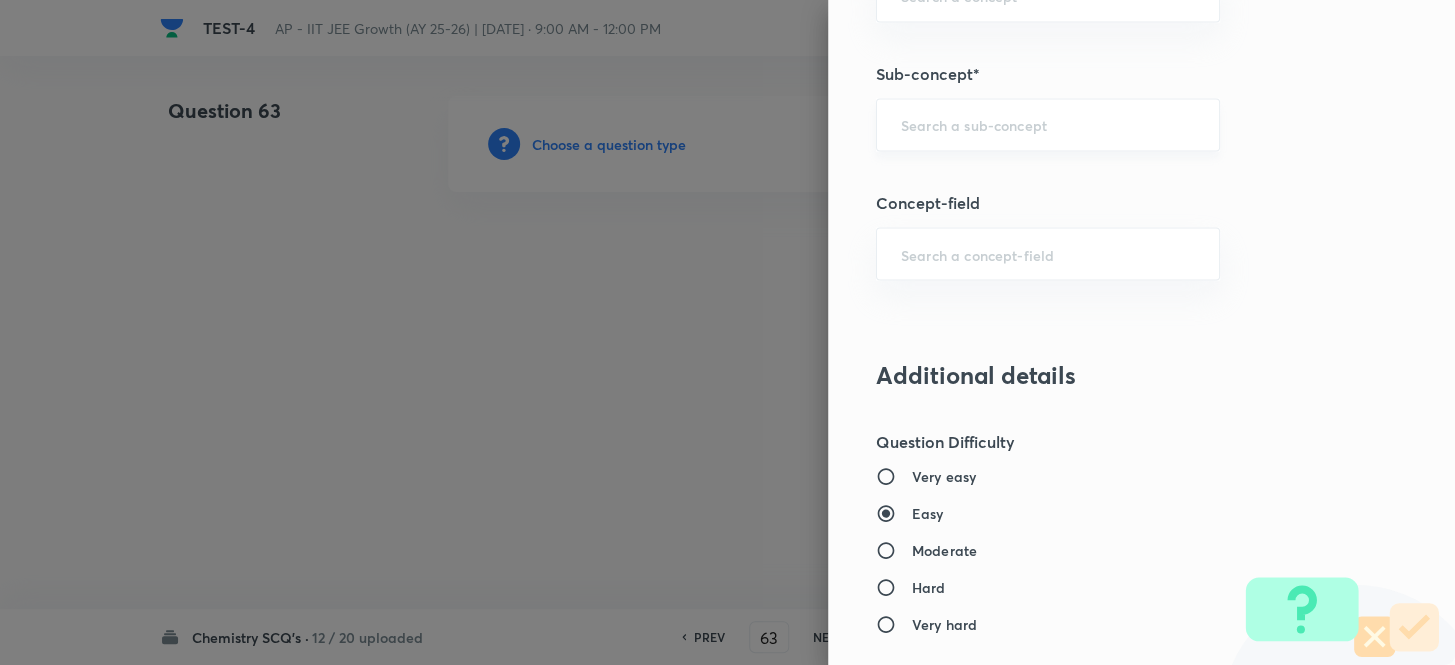 click on "​" at bounding box center [1048, 124] 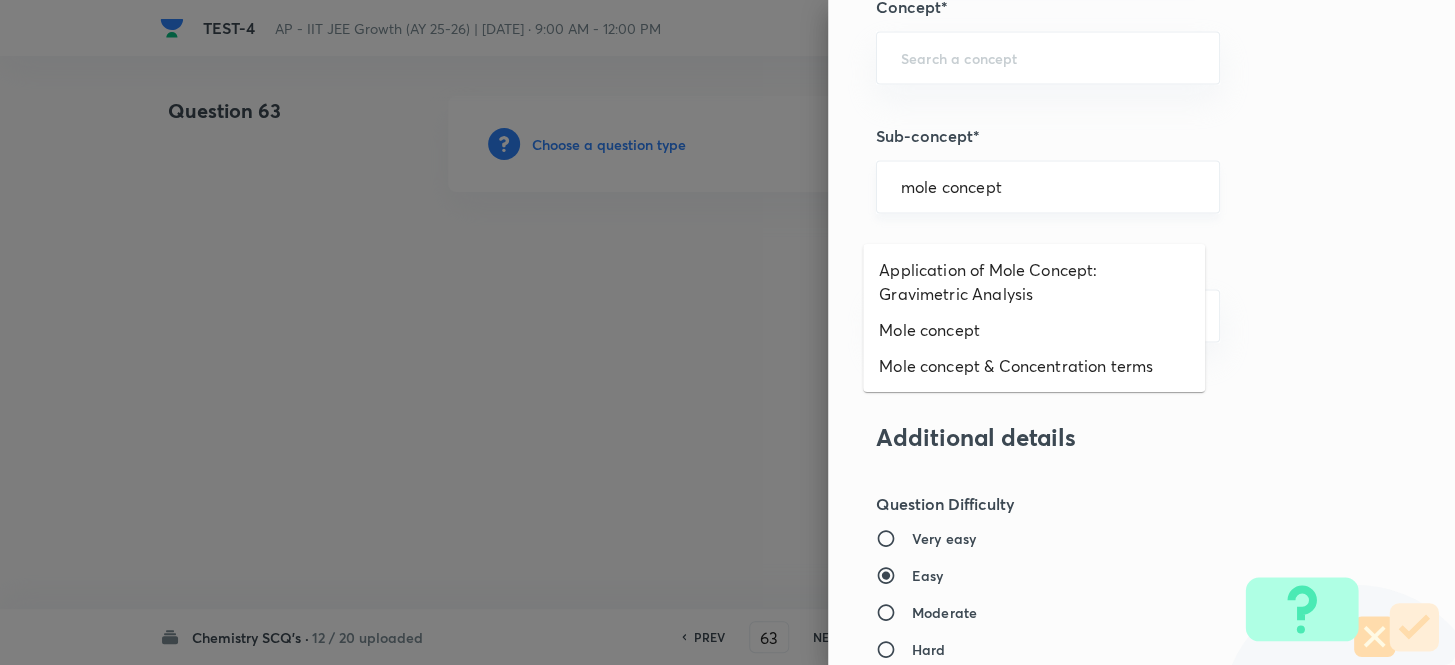 scroll, scrollTop: 1272, scrollLeft: 0, axis: vertical 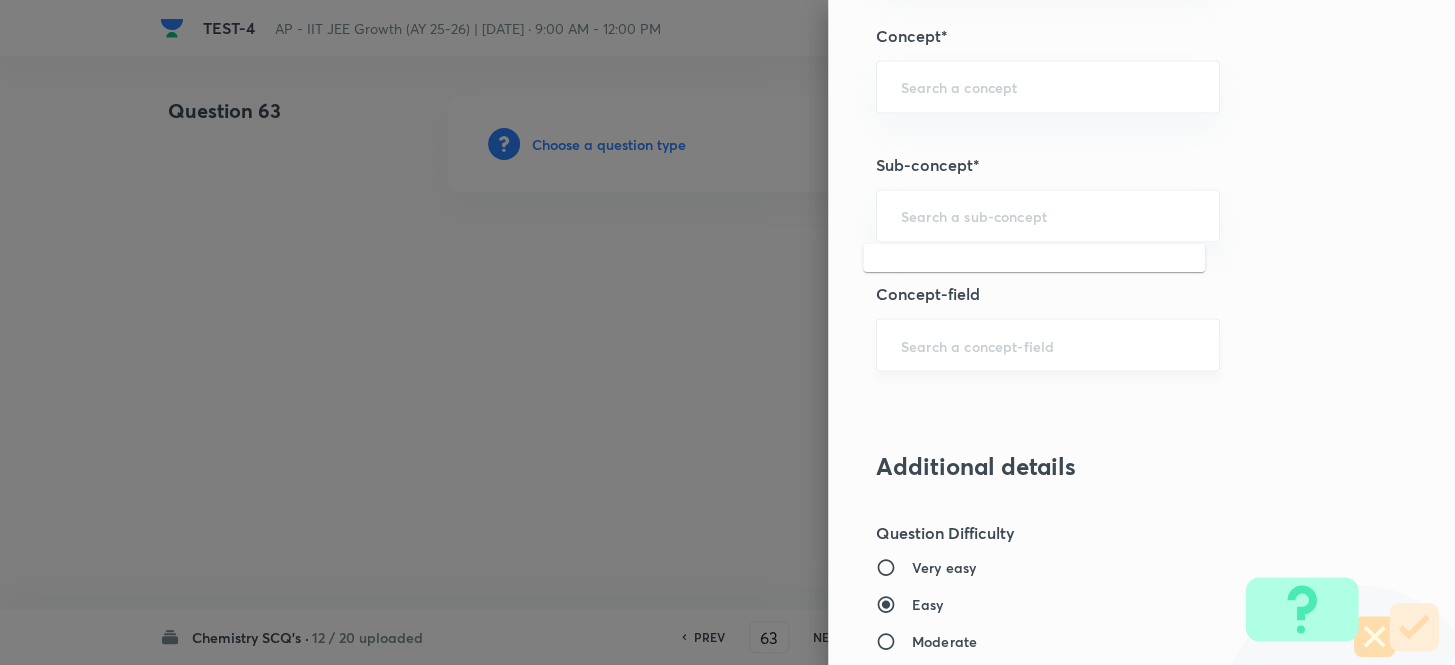 click at bounding box center (1048, 344) 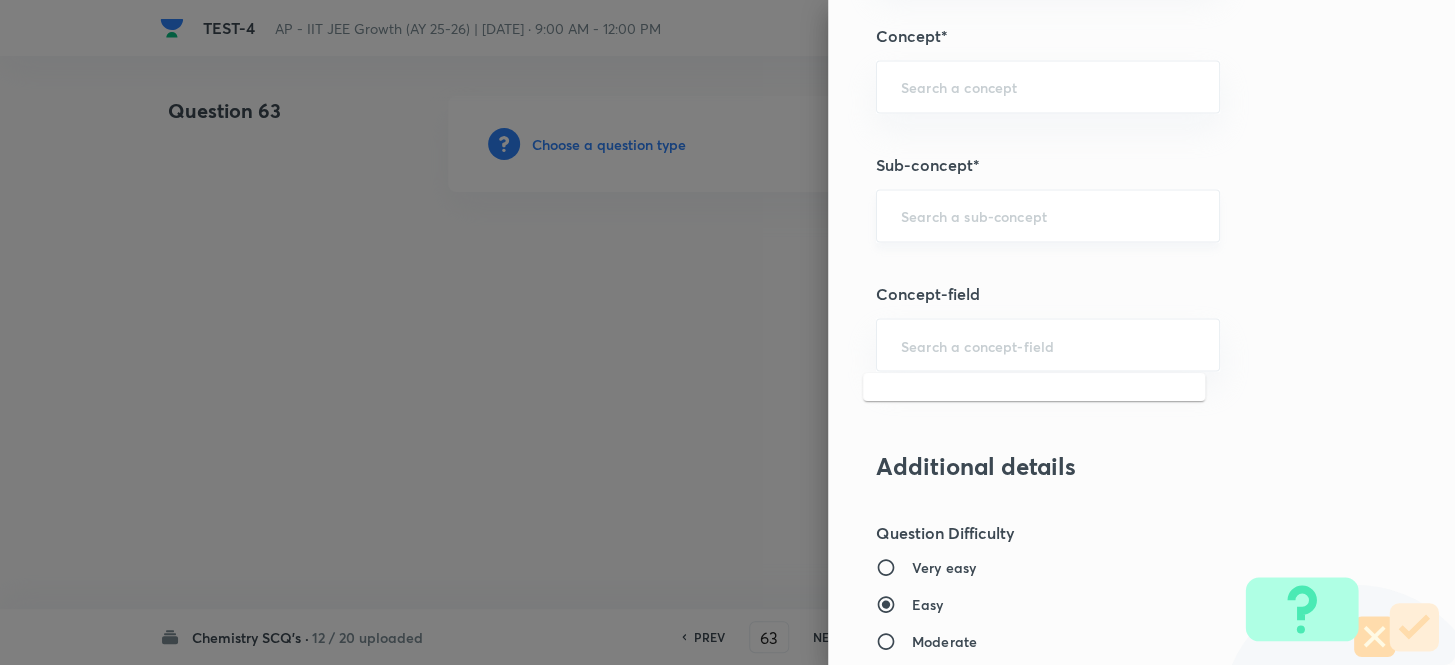click at bounding box center [1048, 215] 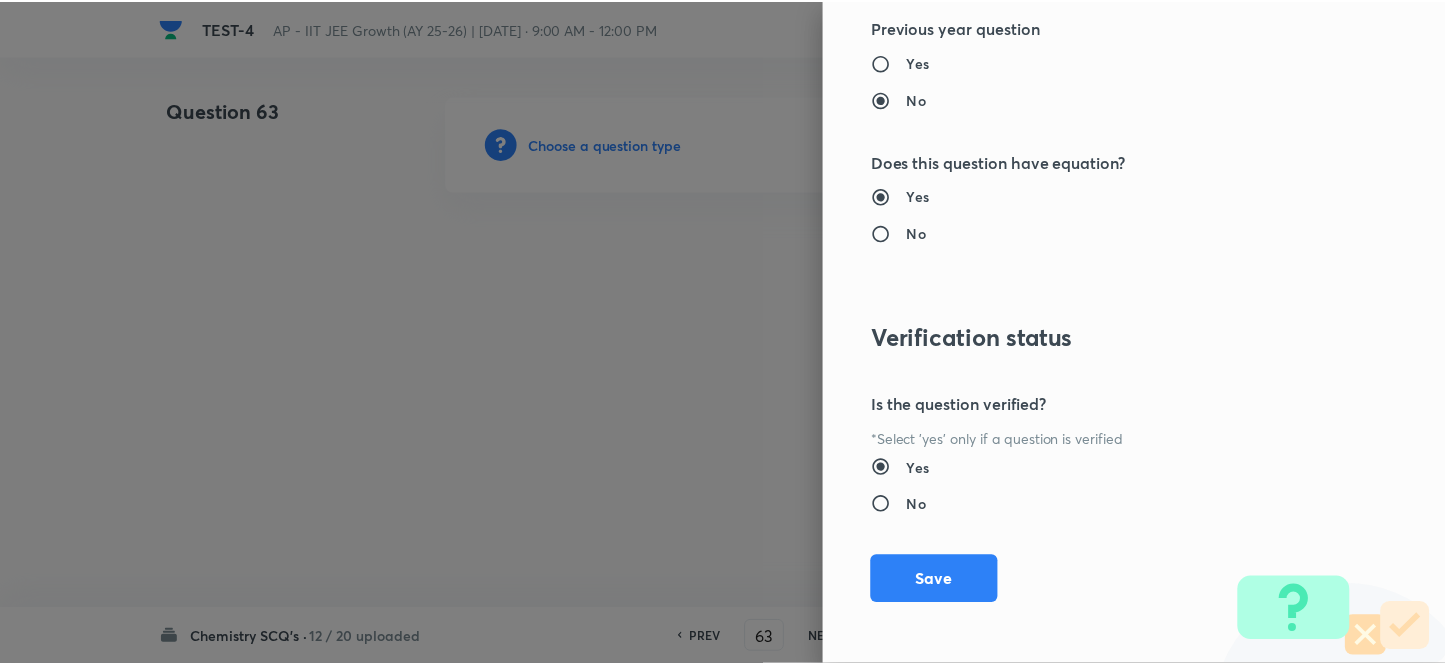 scroll, scrollTop: 2193, scrollLeft: 0, axis: vertical 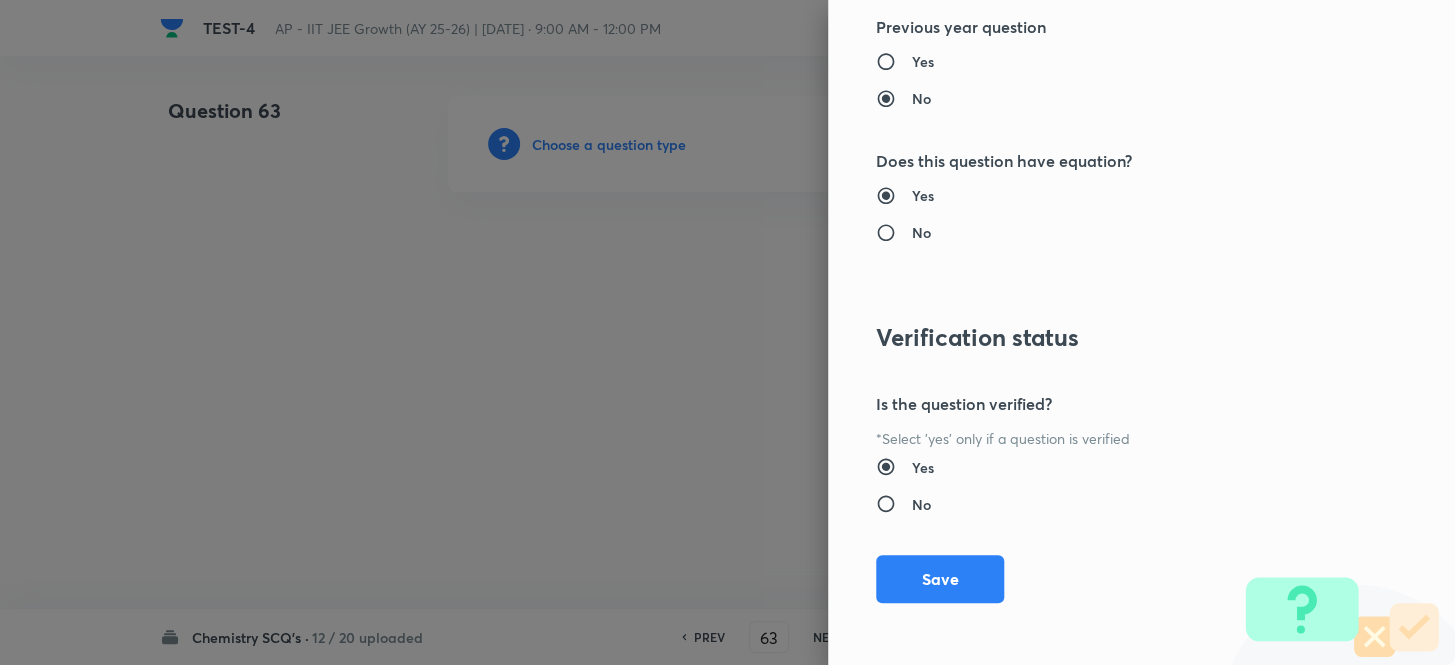 drag, startPoint x: 933, startPoint y: 600, endPoint x: 1250, endPoint y: 200, distance: 510.38123 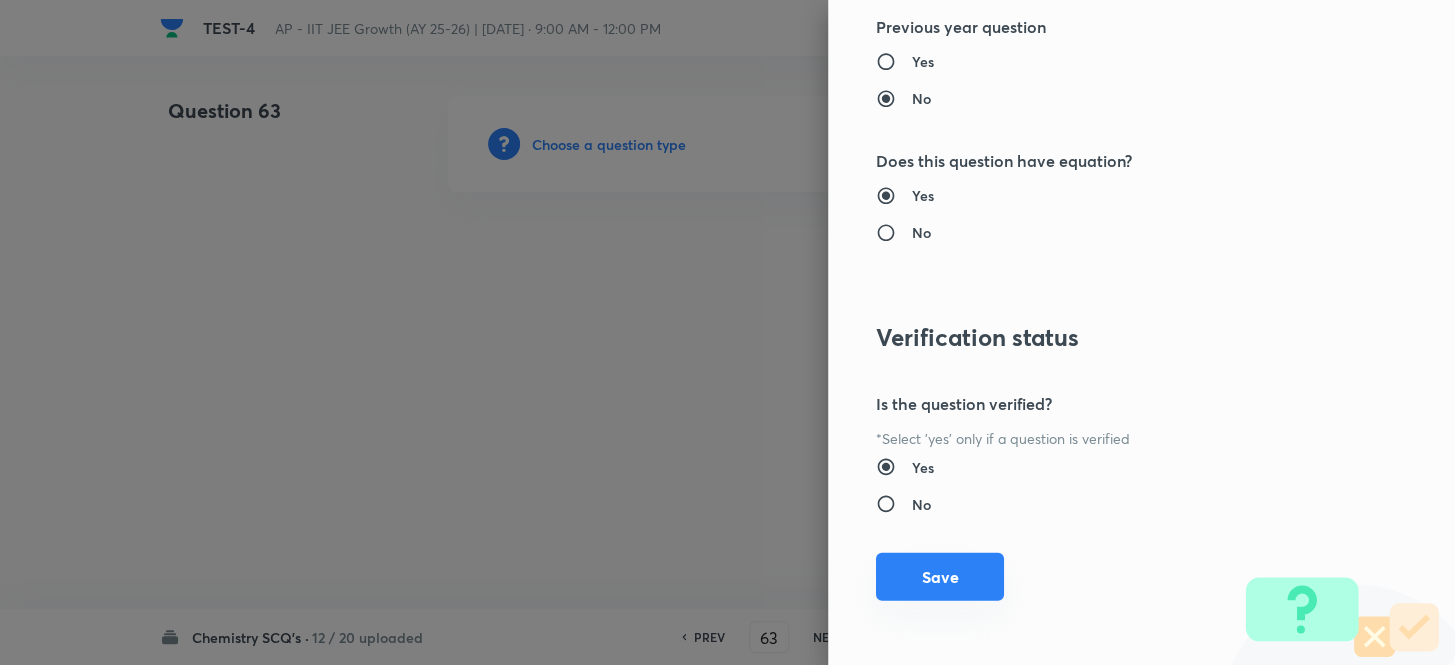 click on "Save" at bounding box center (940, 577) 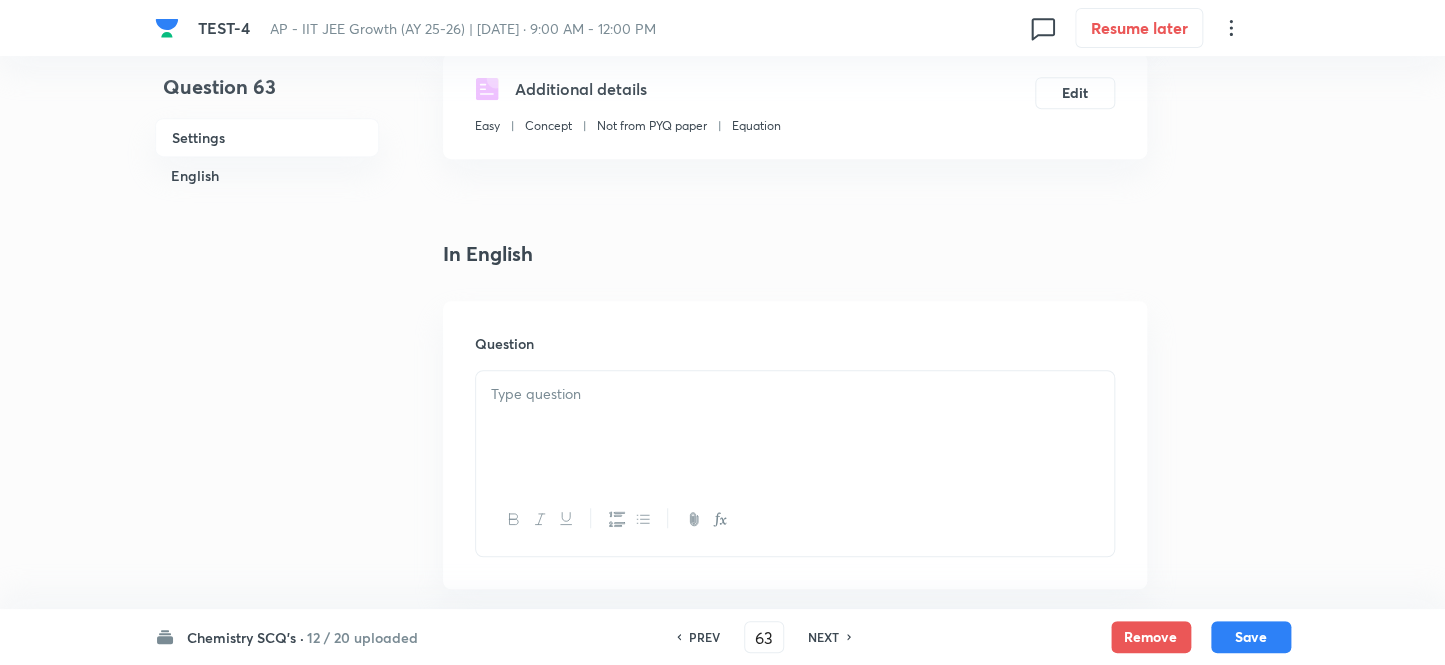 scroll, scrollTop: 454, scrollLeft: 0, axis: vertical 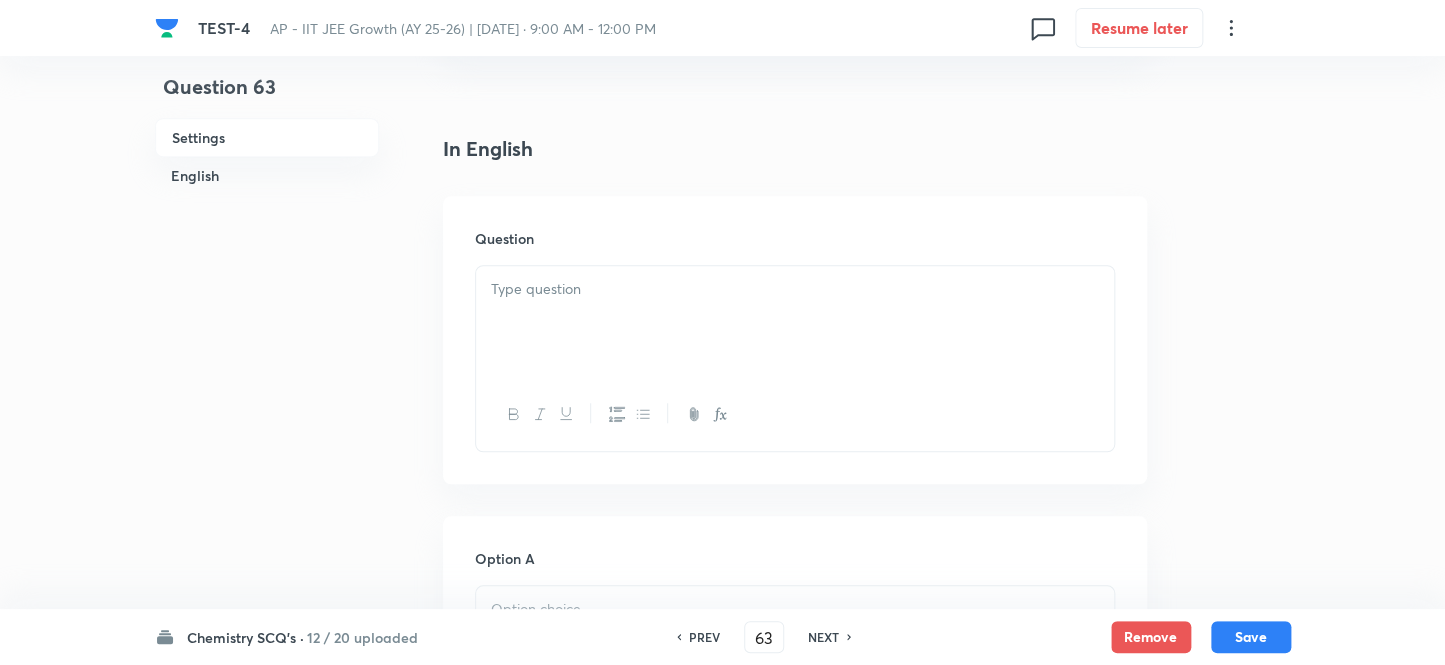 click at bounding box center (795, 289) 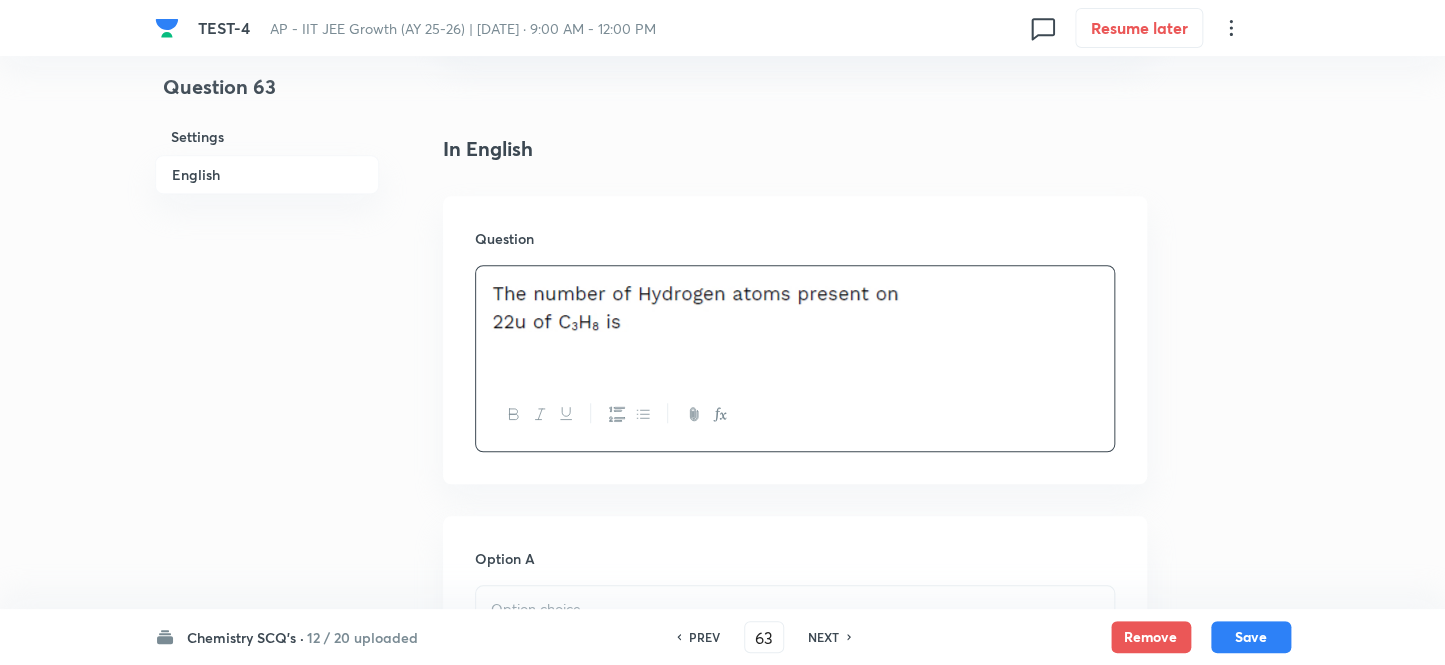 scroll, scrollTop: 636, scrollLeft: 0, axis: vertical 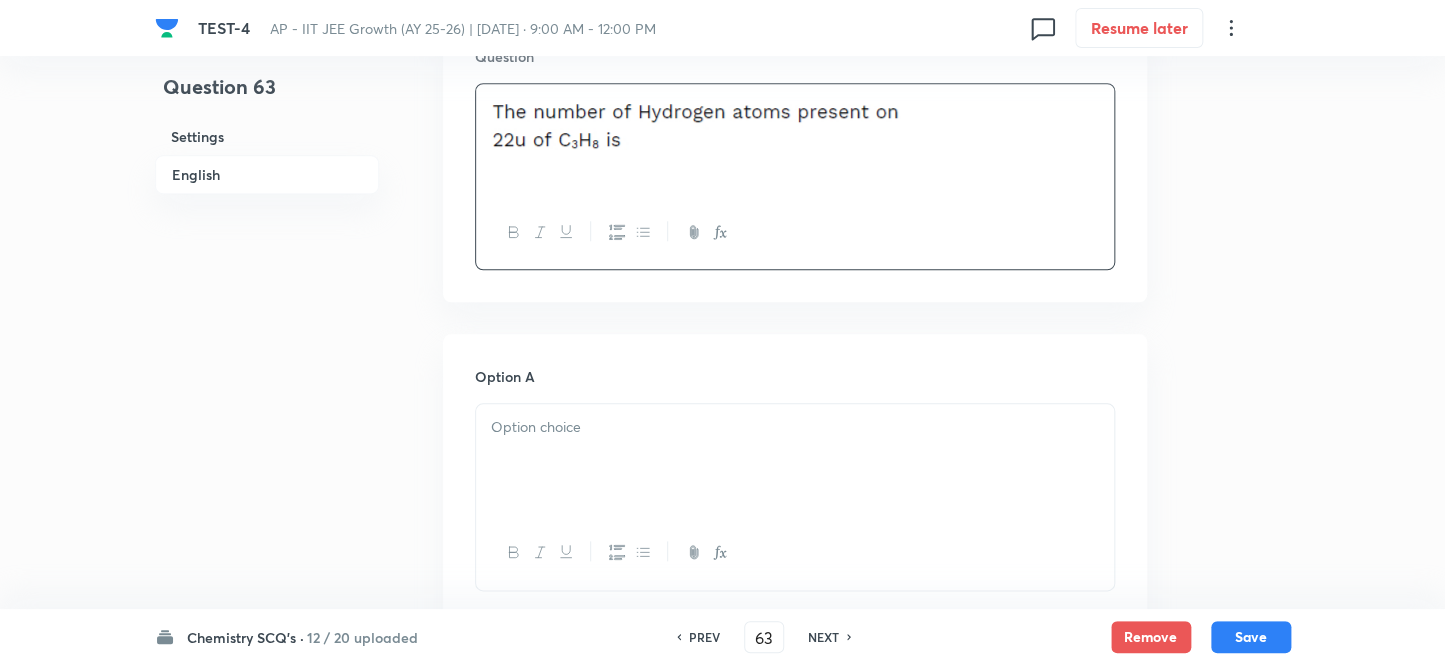 click at bounding box center (795, 460) 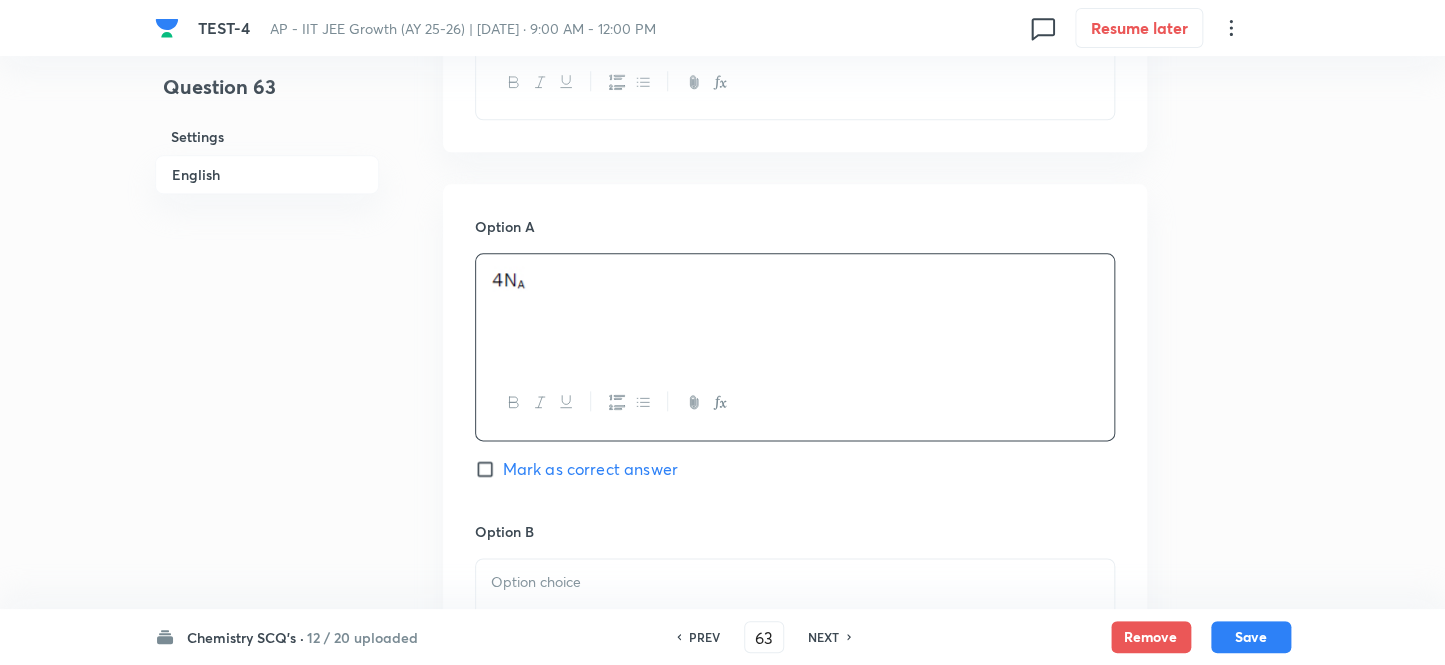 scroll, scrollTop: 818, scrollLeft: 0, axis: vertical 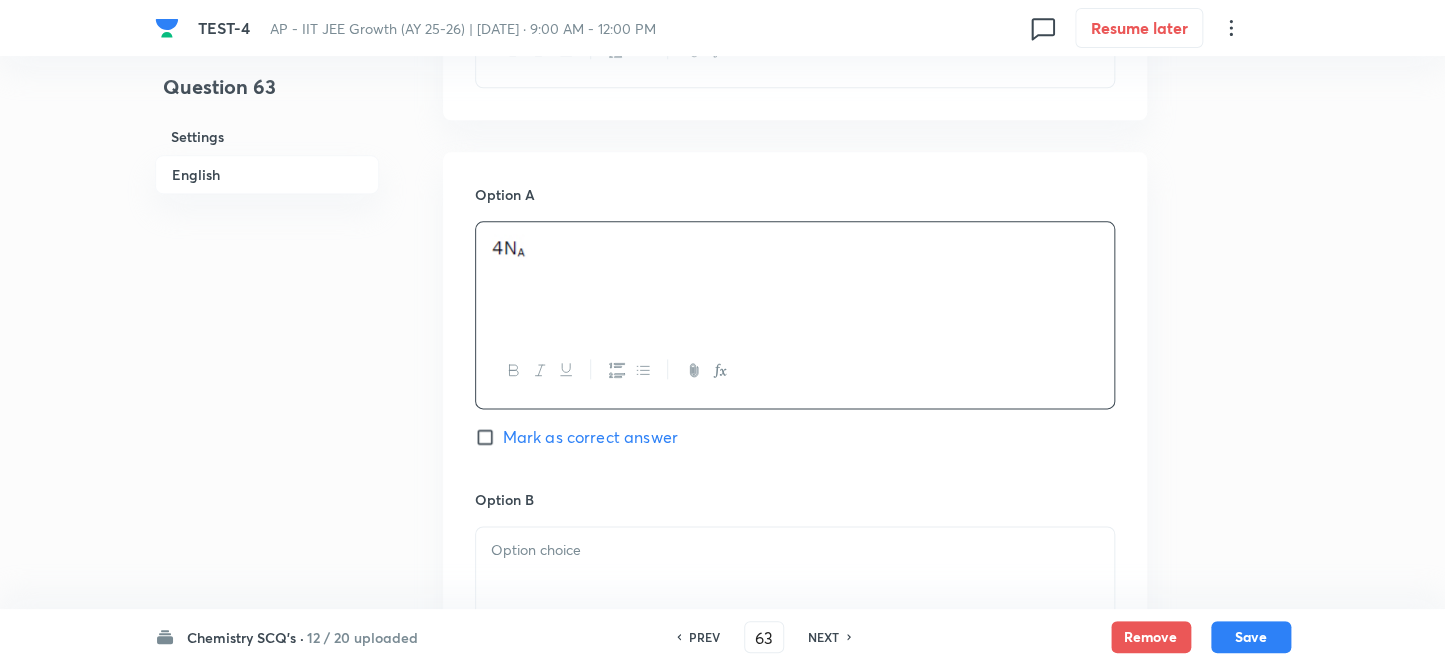 click on "Option B" at bounding box center (795, 499) 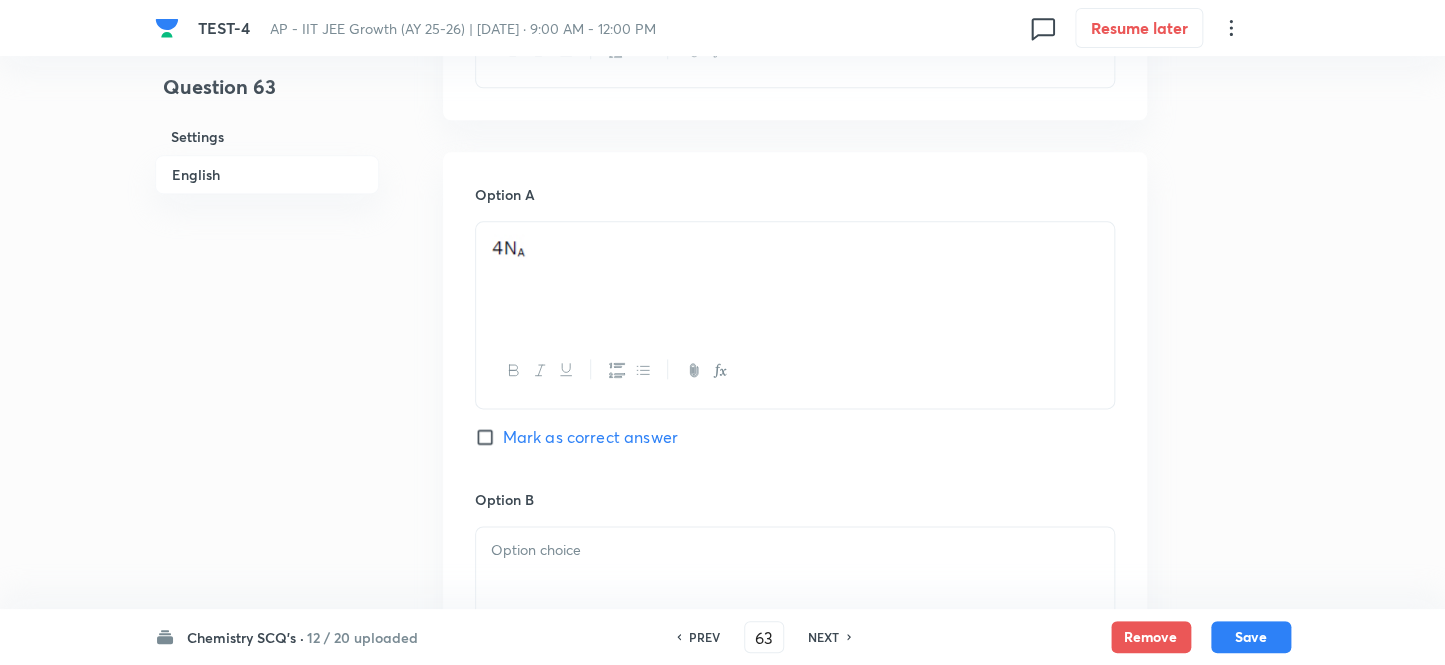 click on "Option B [PERSON_NAME] as correct answer" at bounding box center [795, 641] 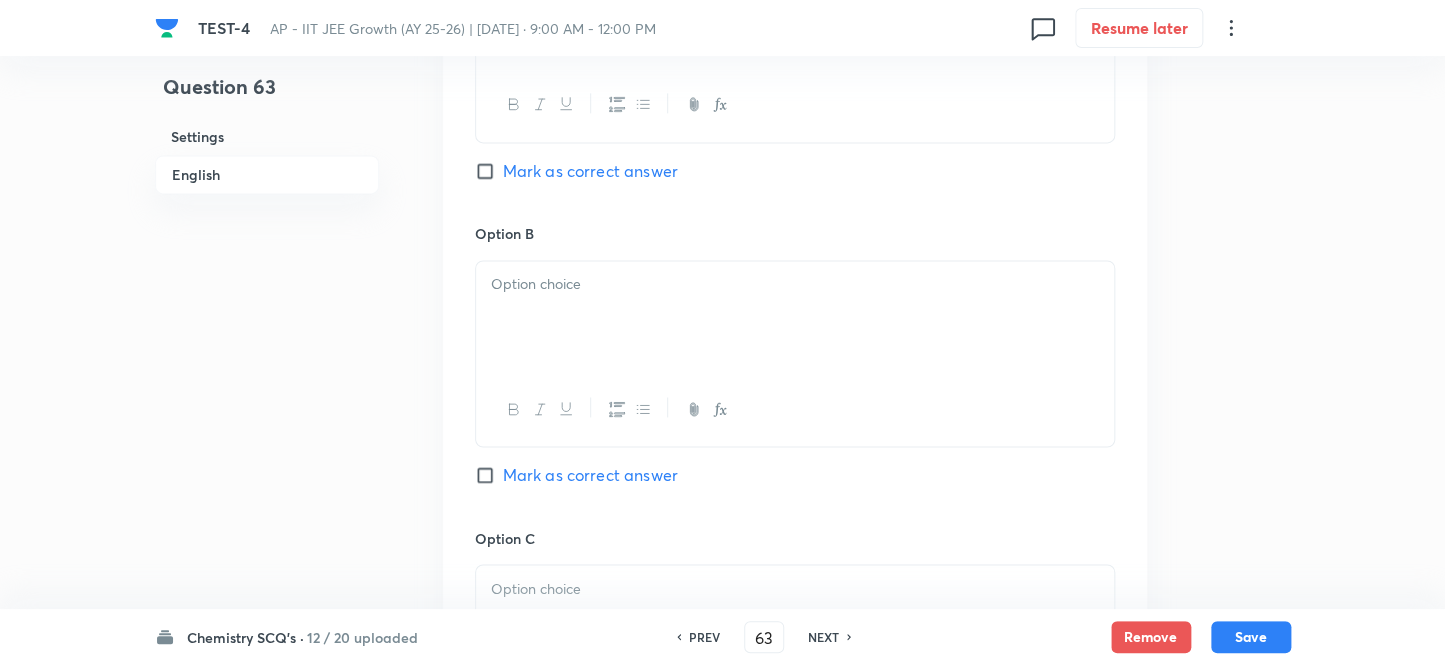 scroll, scrollTop: 1090, scrollLeft: 0, axis: vertical 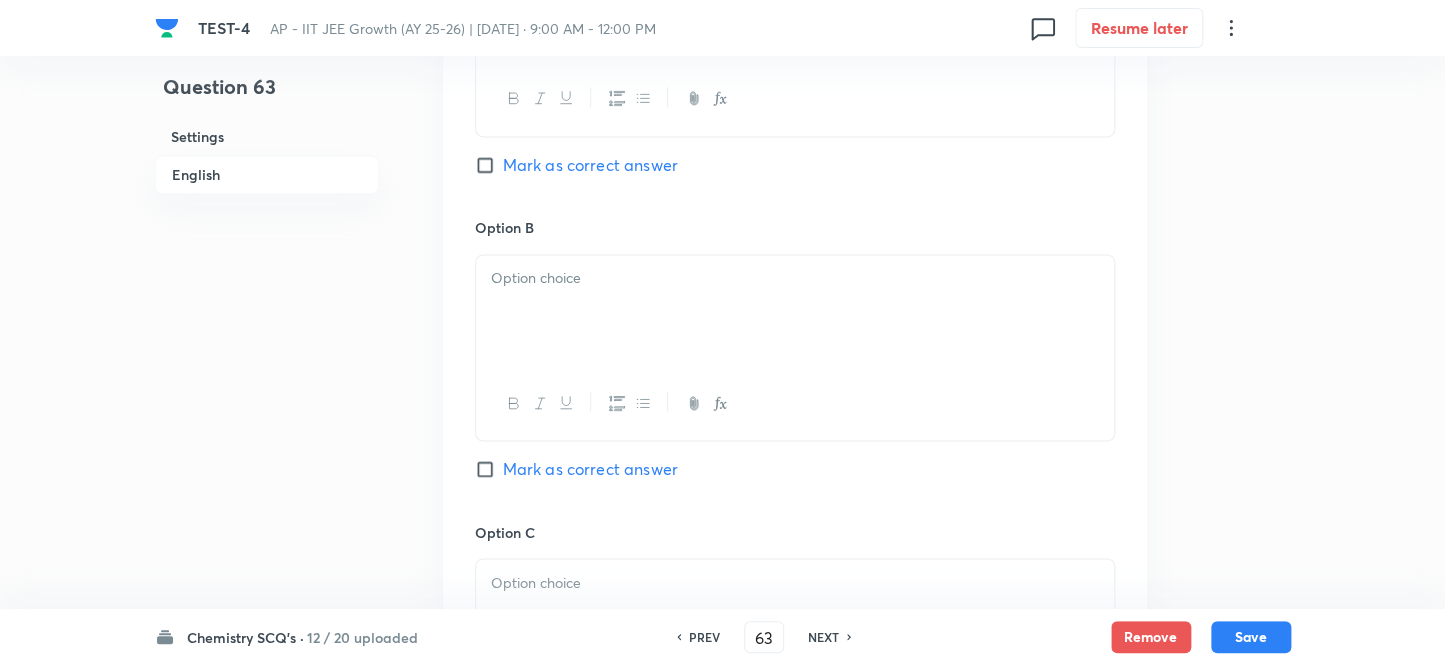 click at bounding box center [795, 278] 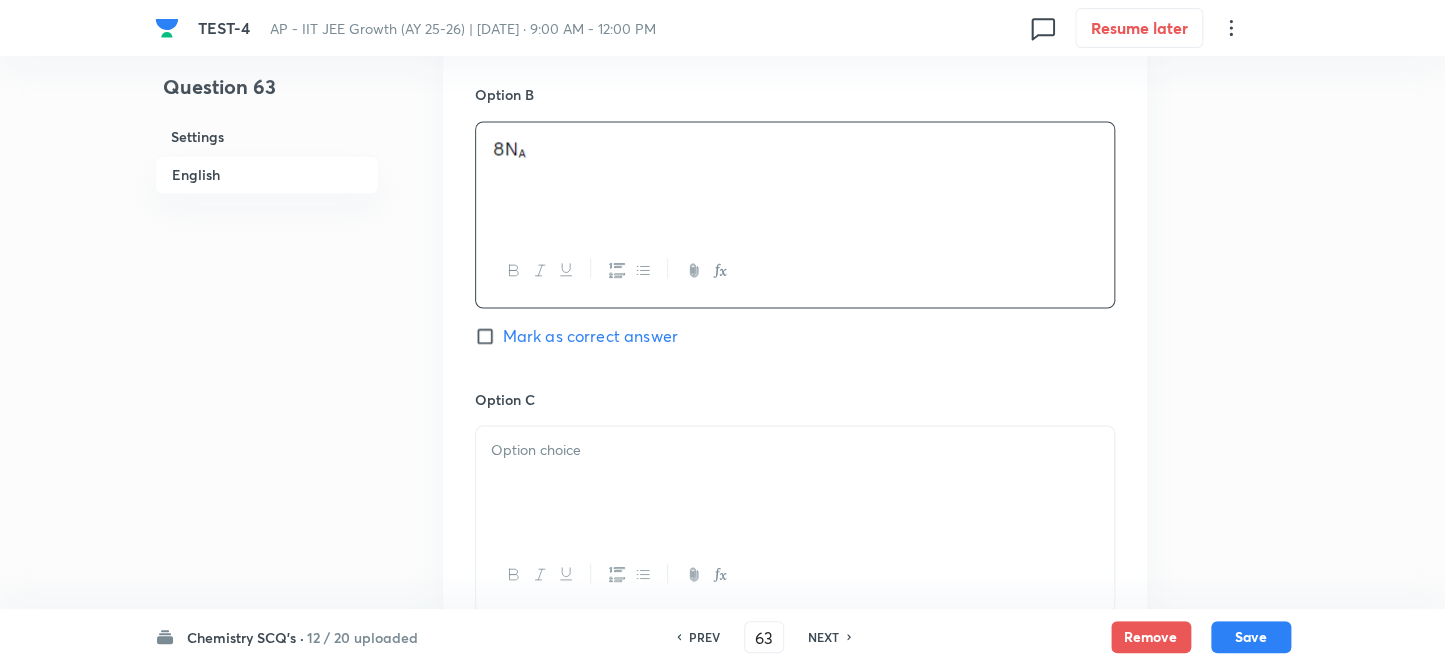 scroll, scrollTop: 1454, scrollLeft: 0, axis: vertical 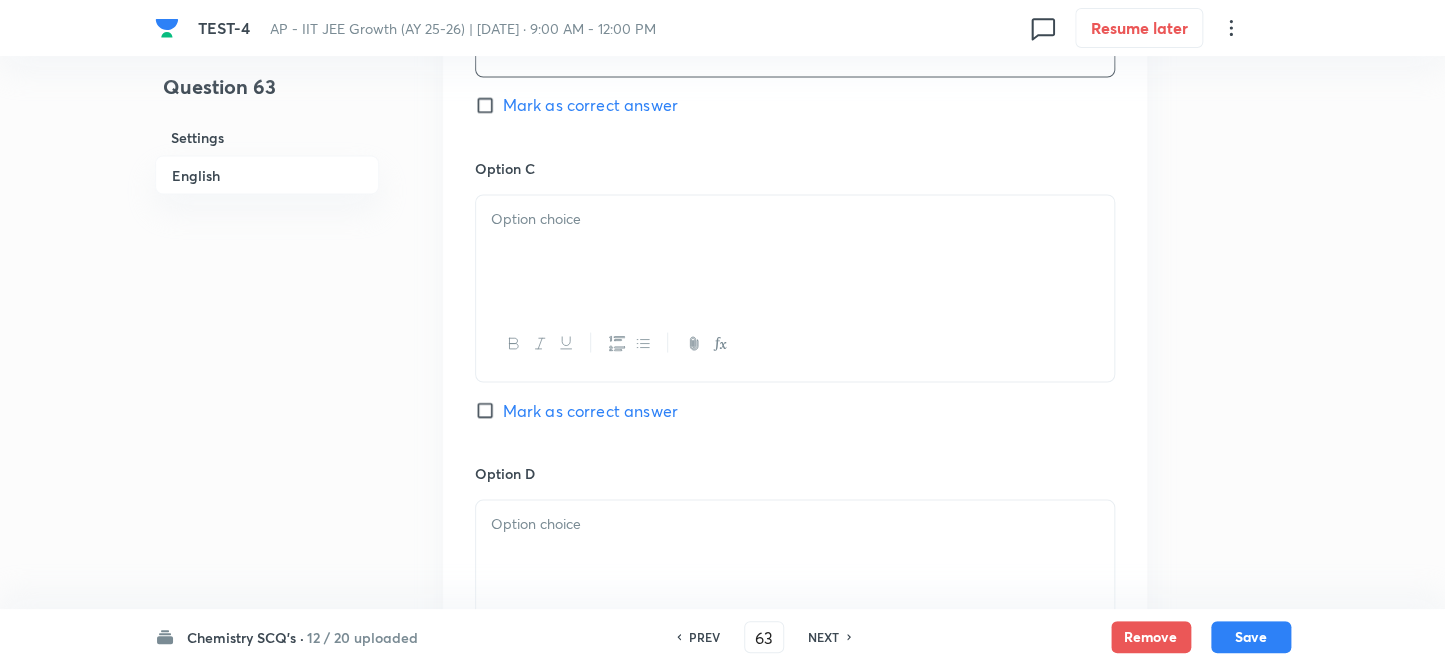 click at bounding box center [795, 251] 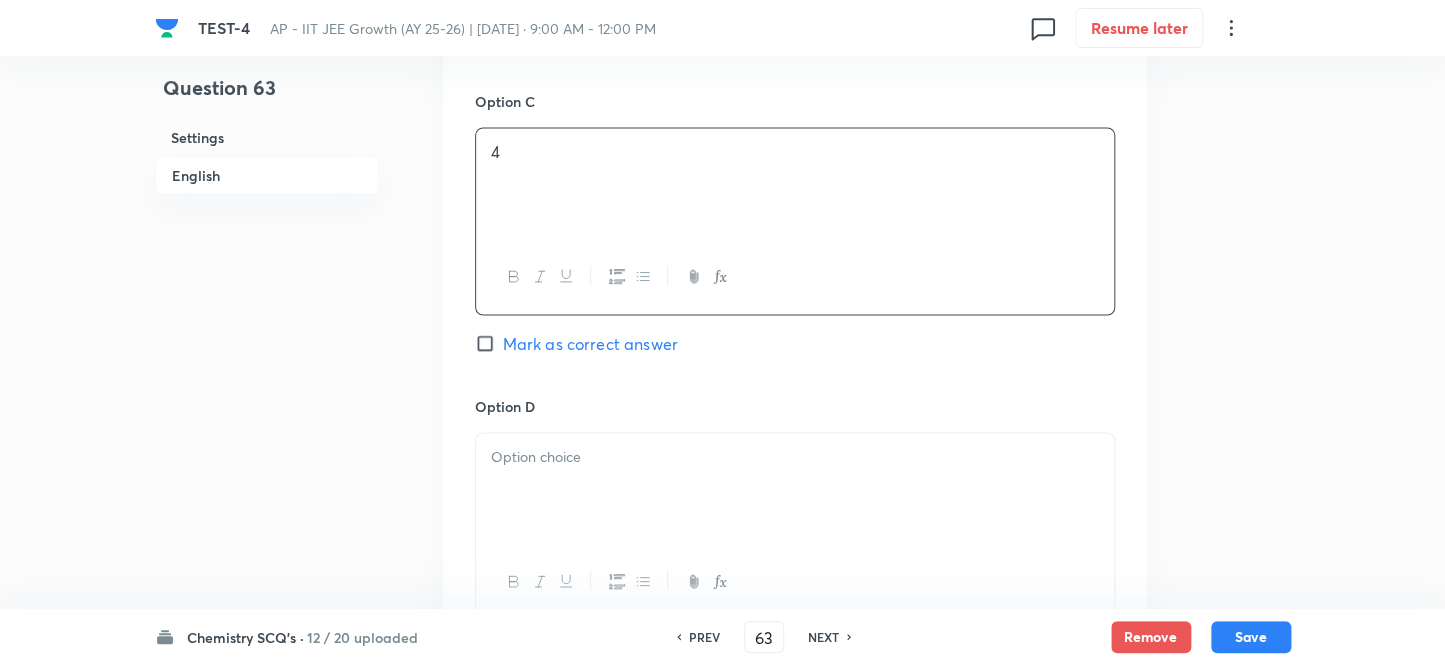 scroll, scrollTop: 1818, scrollLeft: 0, axis: vertical 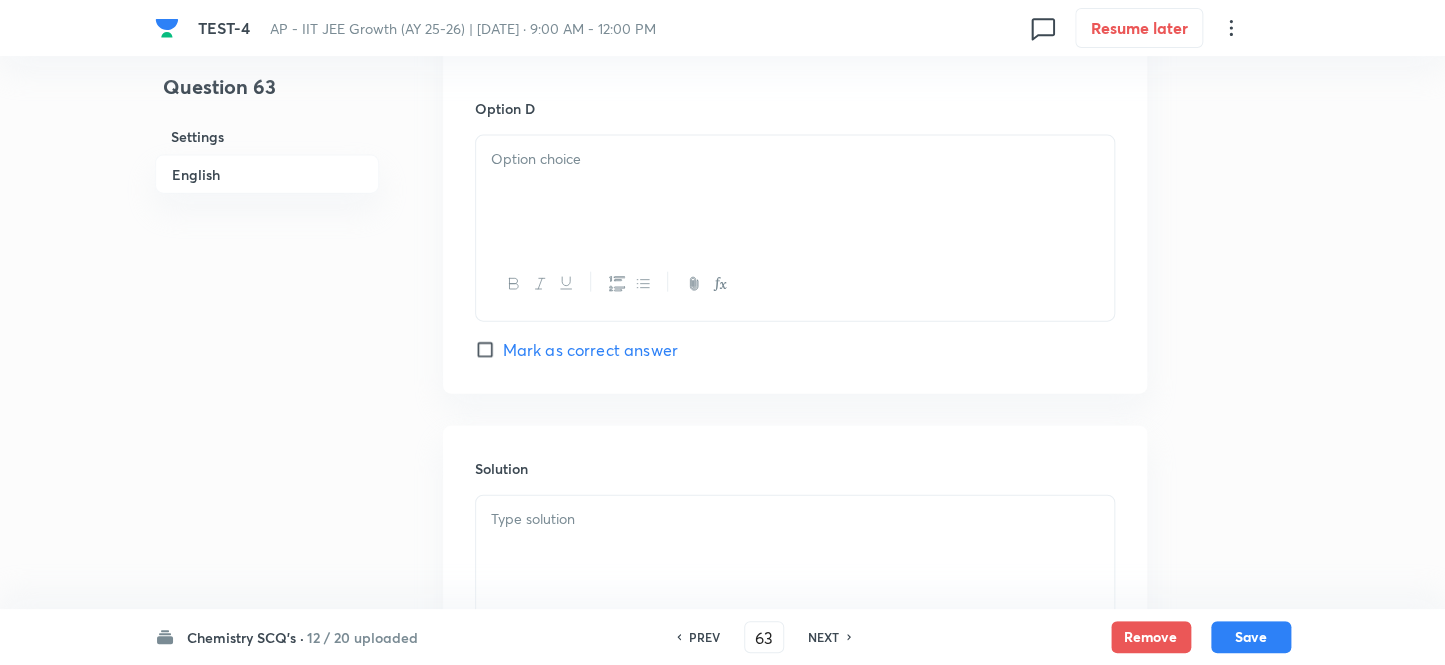click at bounding box center (795, 192) 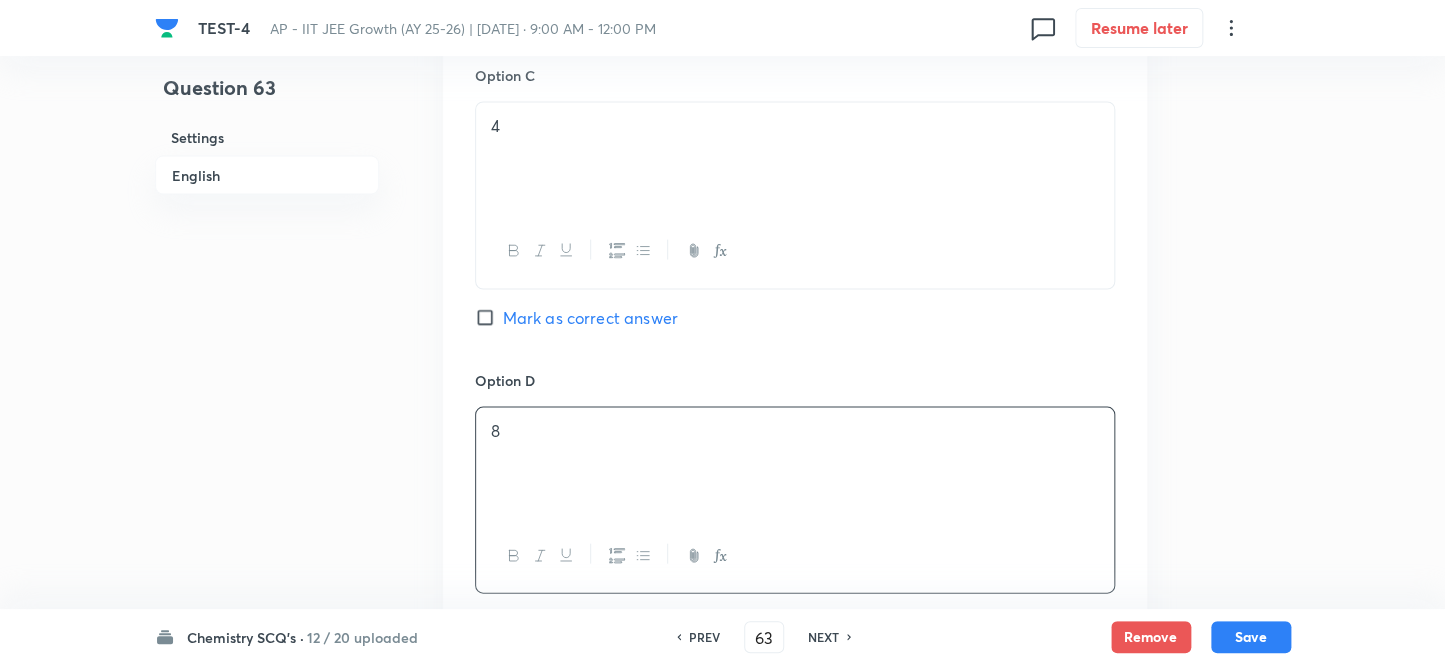 scroll, scrollTop: 1545, scrollLeft: 0, axis: vertical 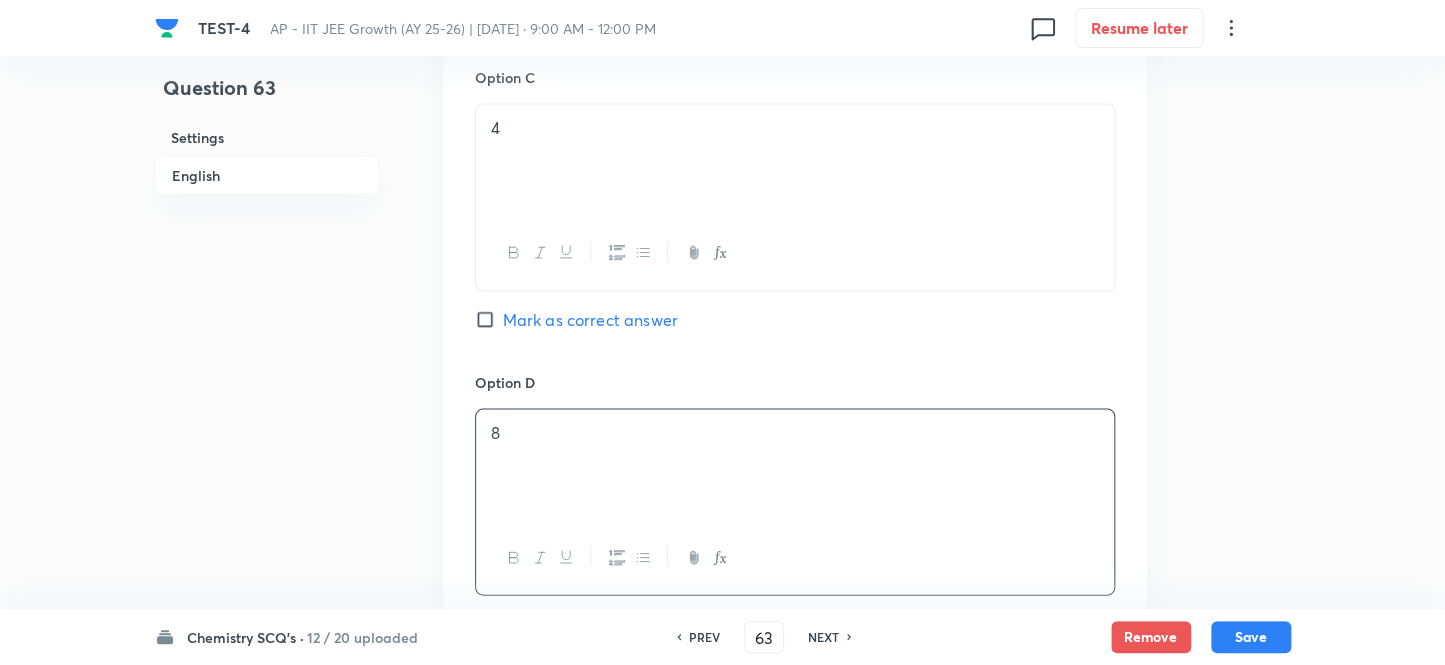 click on "Mark as correct answer" at bounding box center (489, 319) 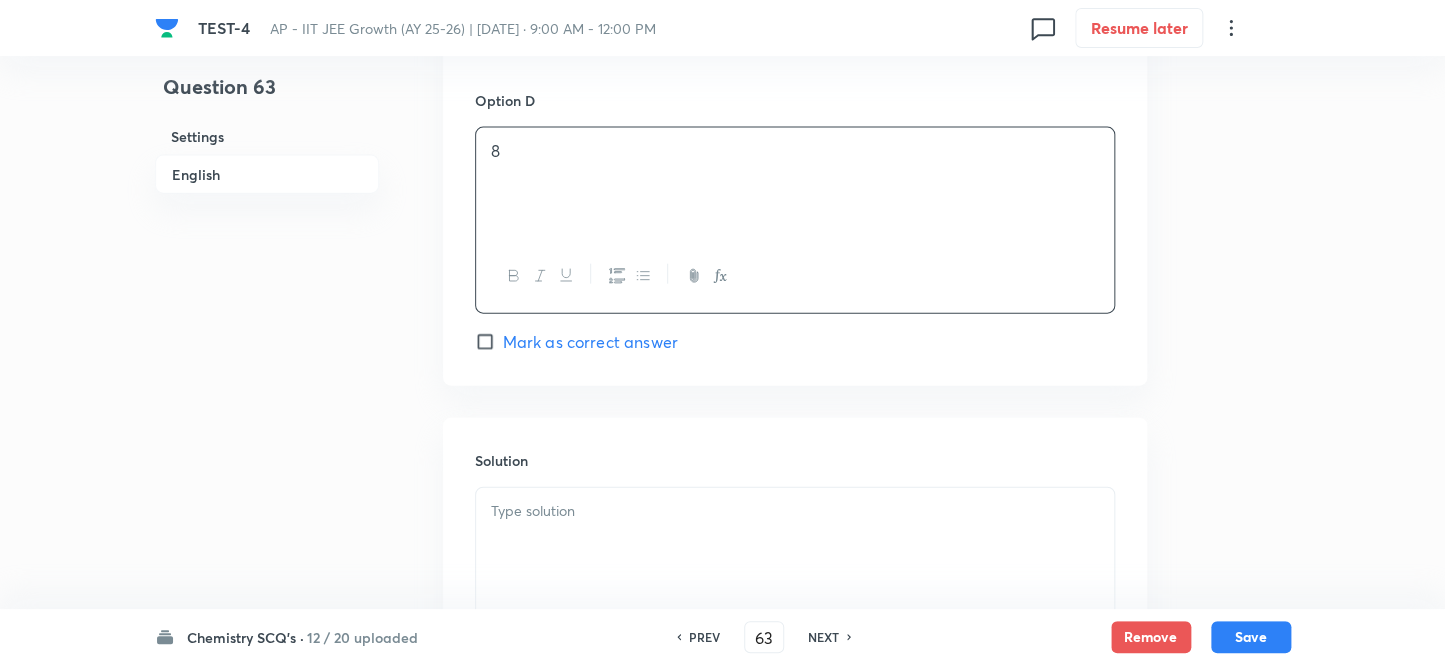 scroll, scrollTop: 2000, scrollLeft: 0, axis: vertical 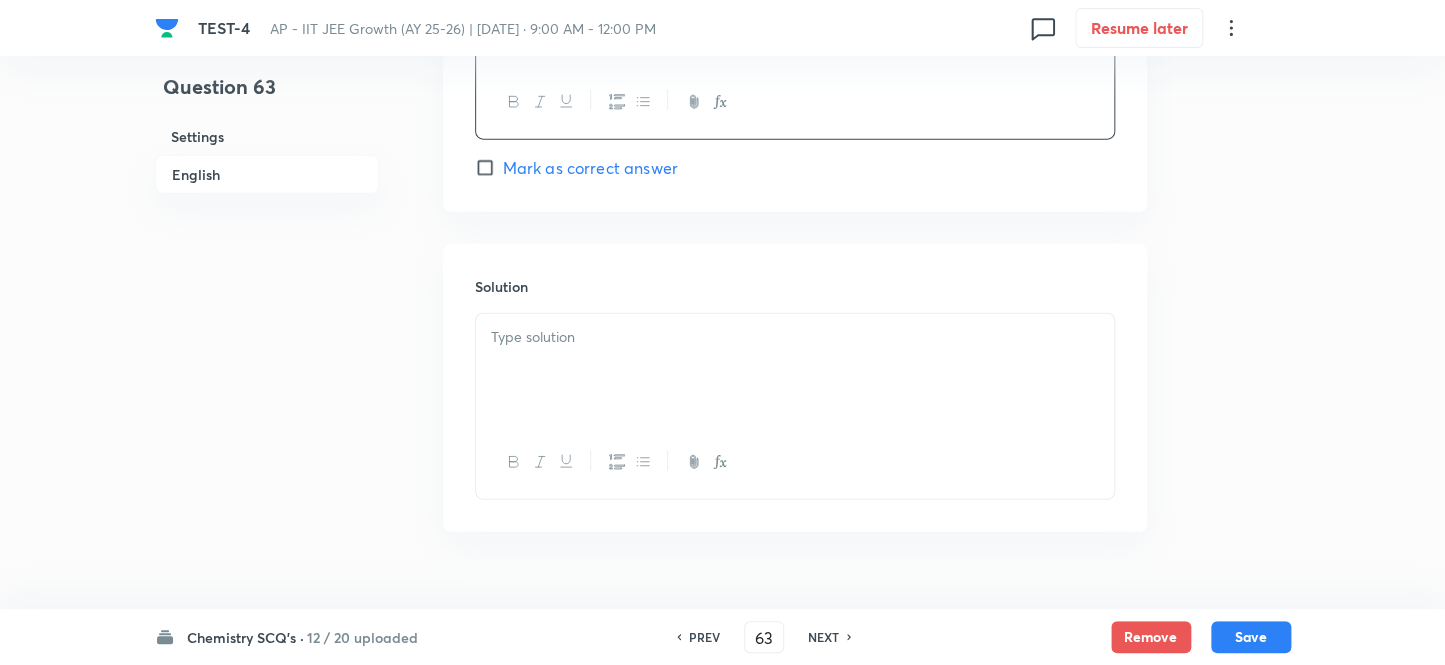 click at bounding box center [795, 370] 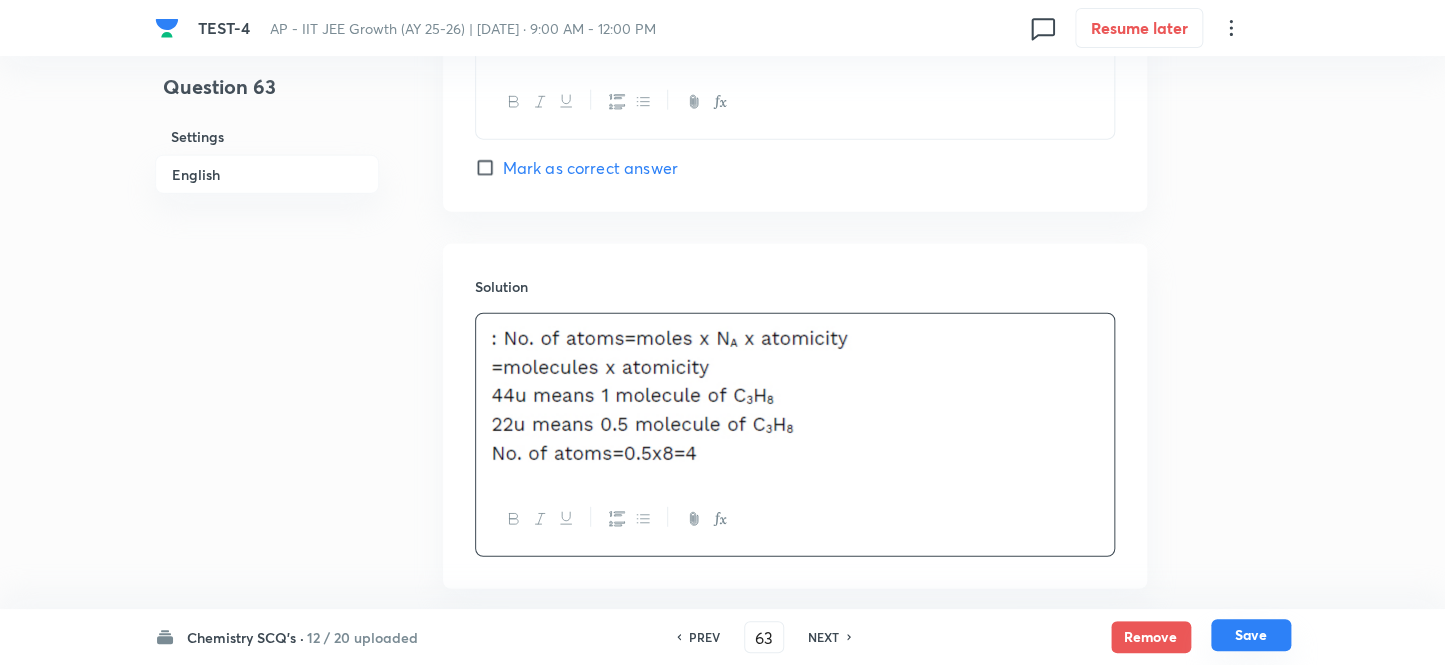 click on "Save" at bounding box center (1251, 635) 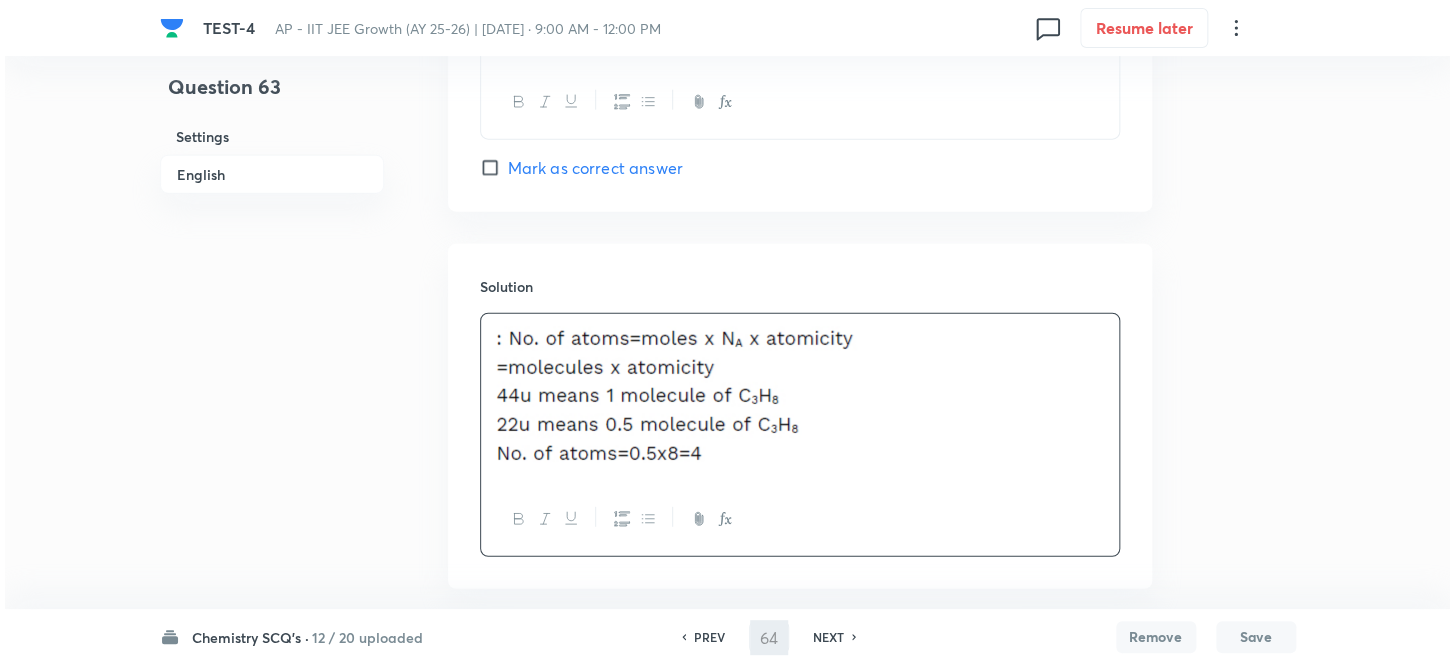 scroll, scrollTop: 0, scrollLeft: 0, axis: both 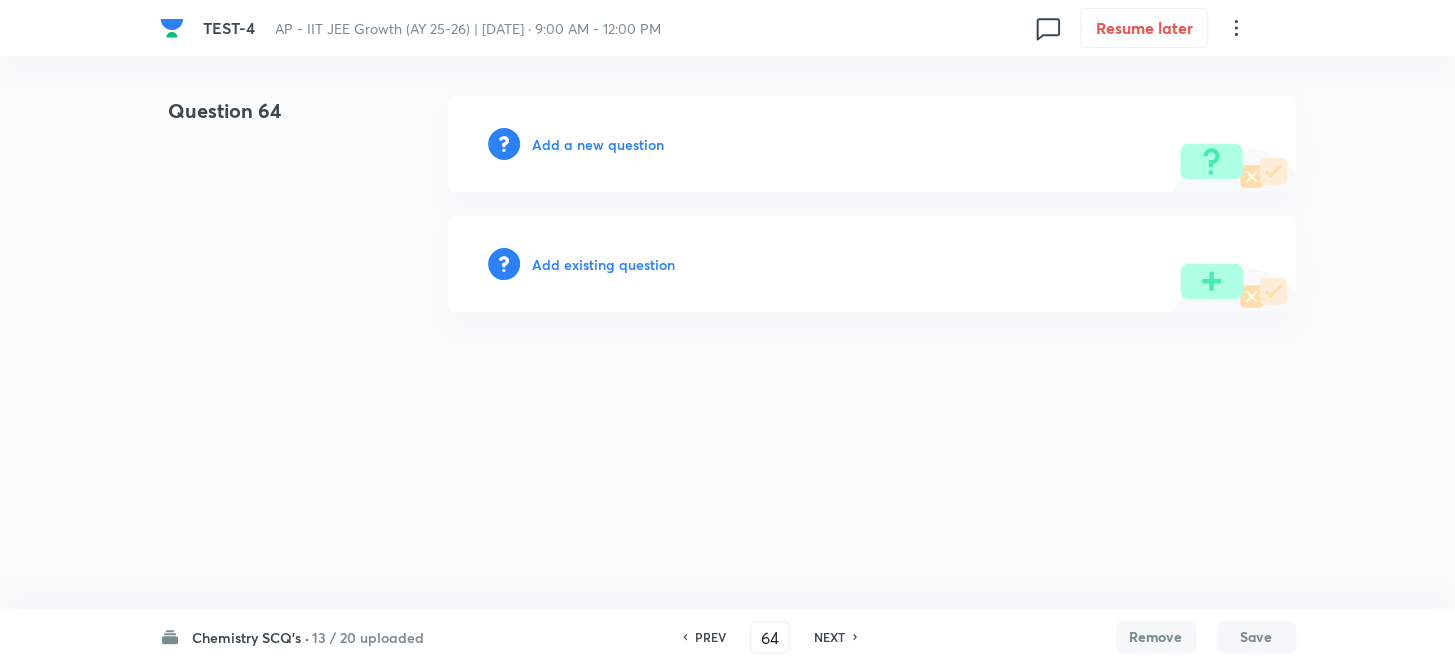 click on "Add a new question" at bounding box center (598, 144) 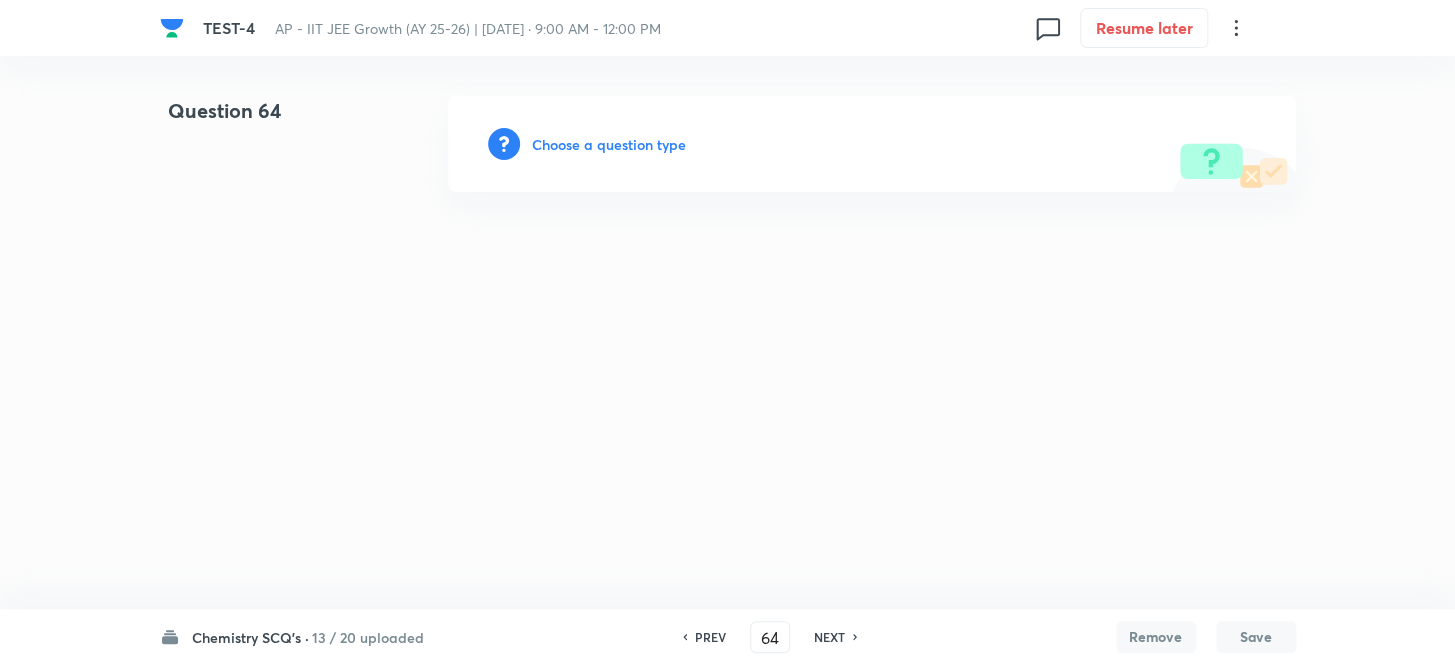 click on "Choose a question type" at bounding box center (609, 144) 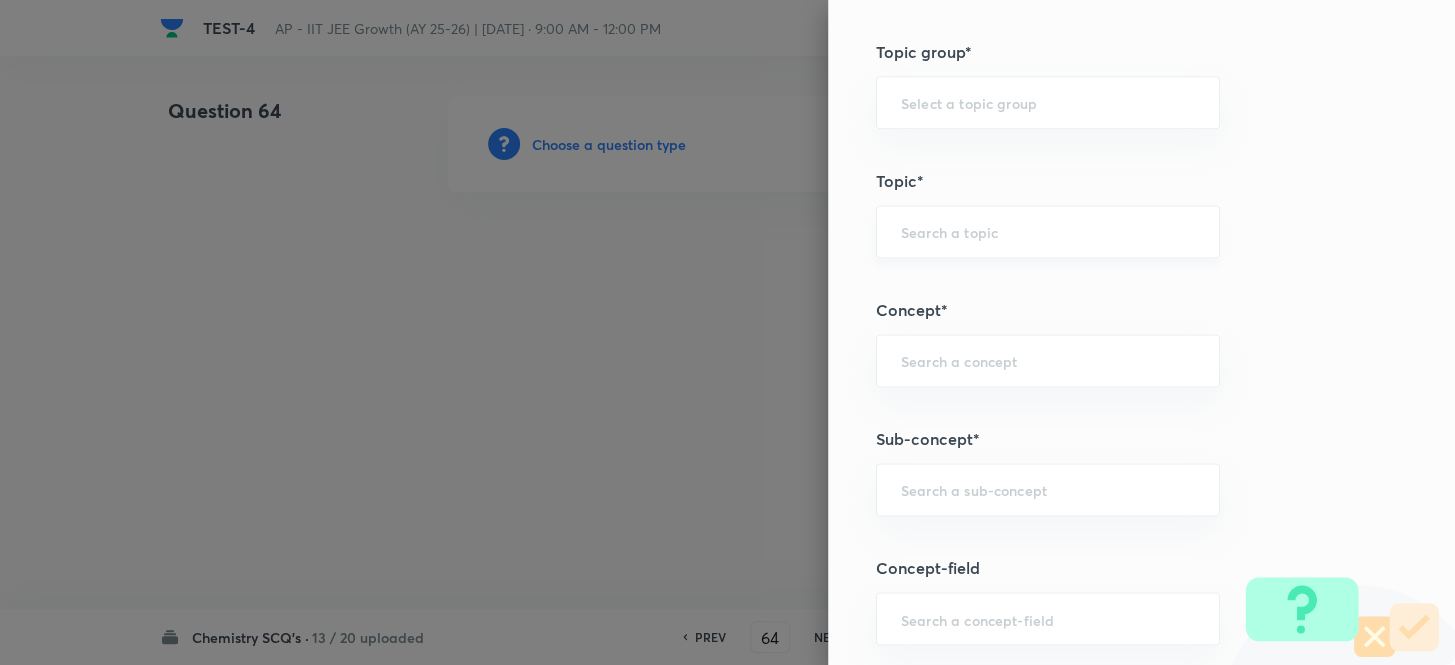 scroll, scrollTop: 1181, scrollLeft: 0, axis: vertical 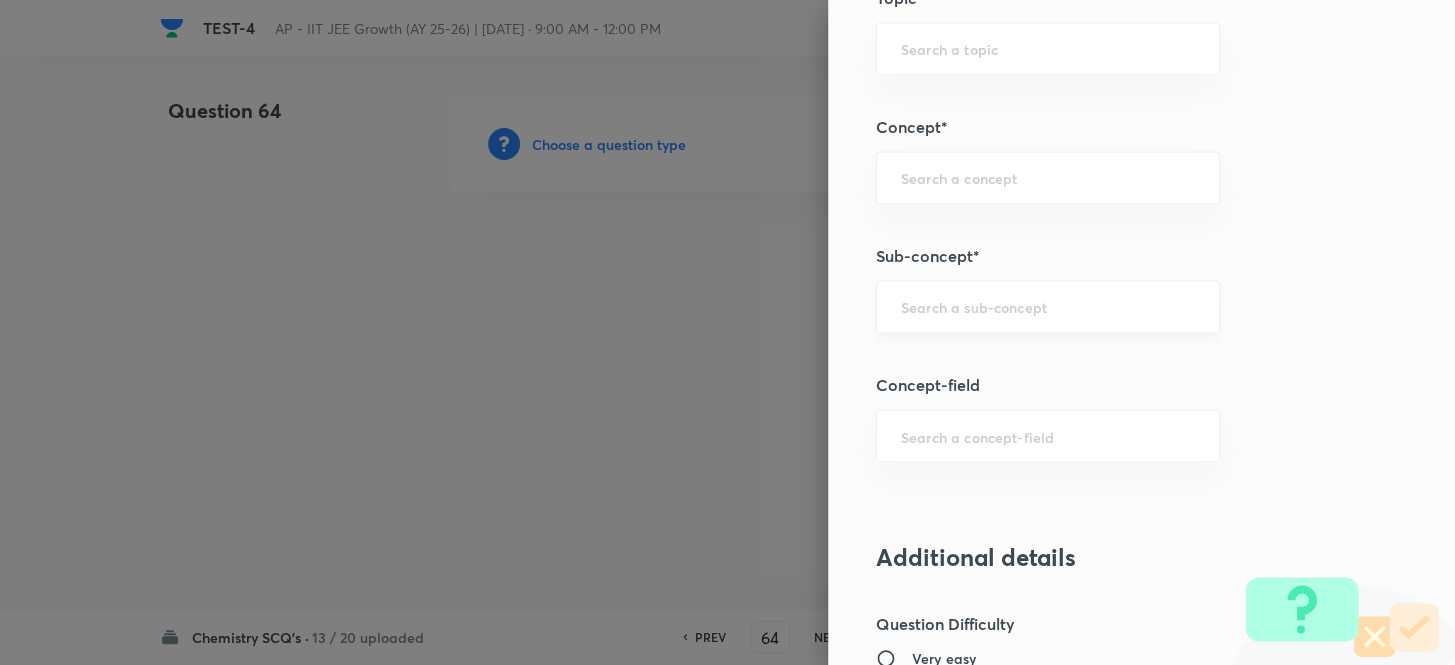 click on "​" at bounding box center [1048, 306] 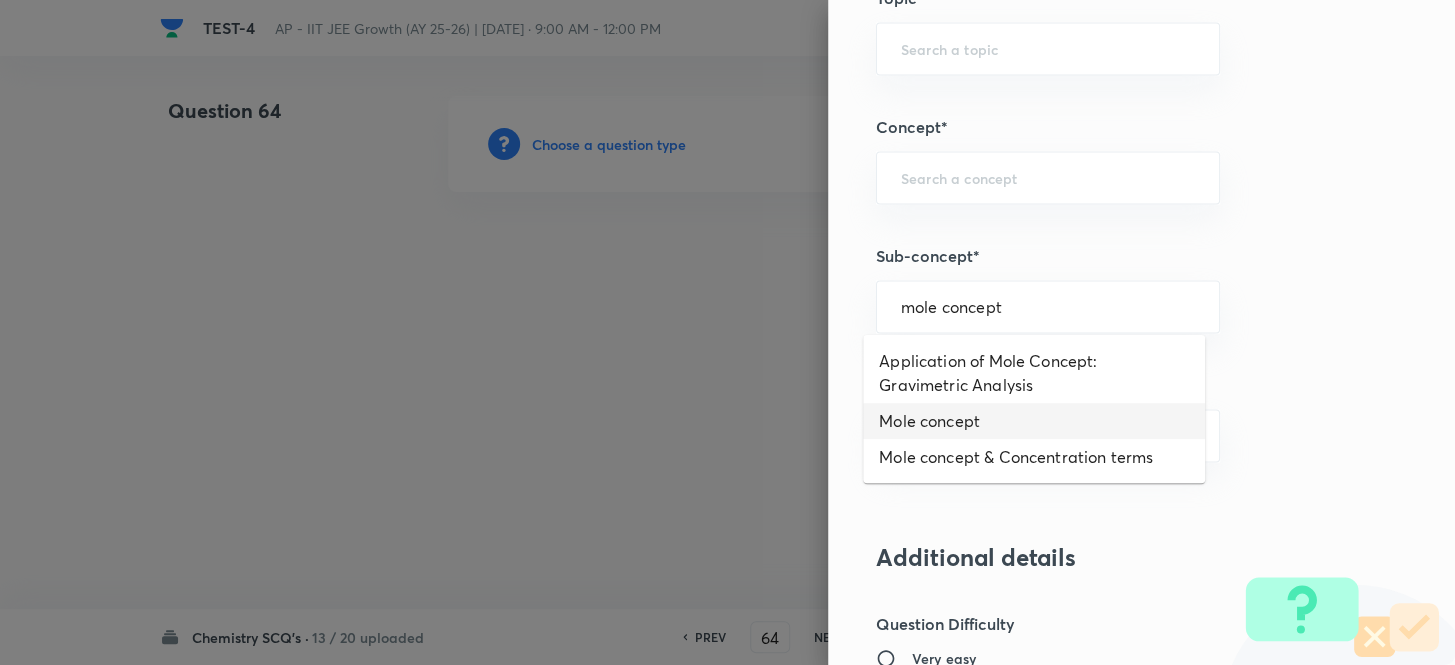 click on "Mole concept" at bounding box center (1034, 421) 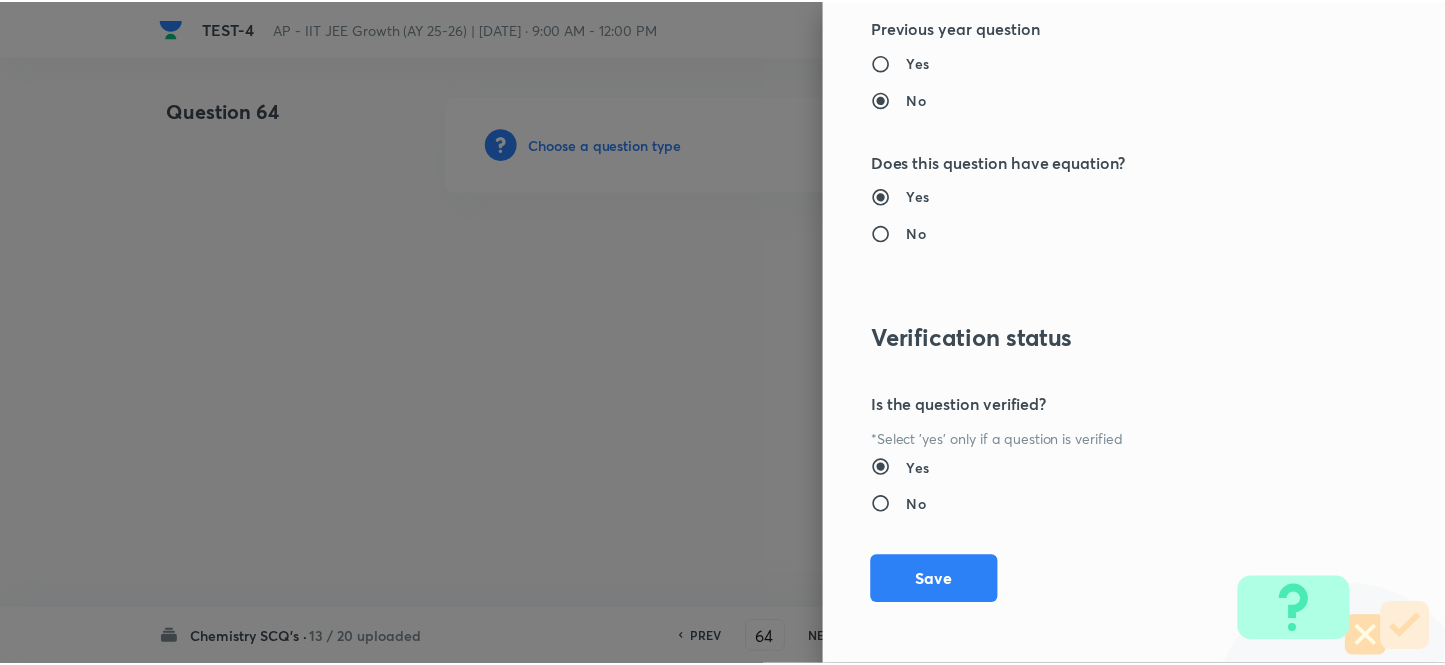 scroll, scrollTop: 2193, scrollLeft: 0, axis: vertical 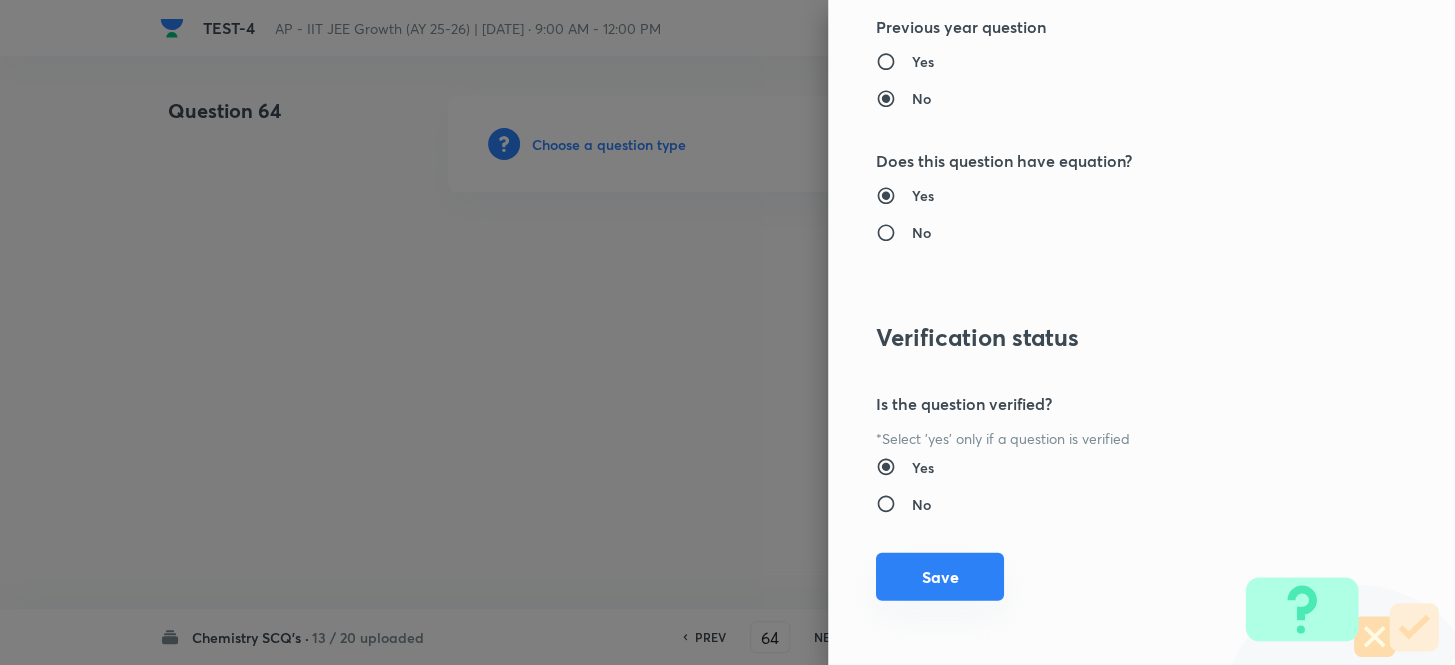 click on "Save" at bounding box center [940, 577] 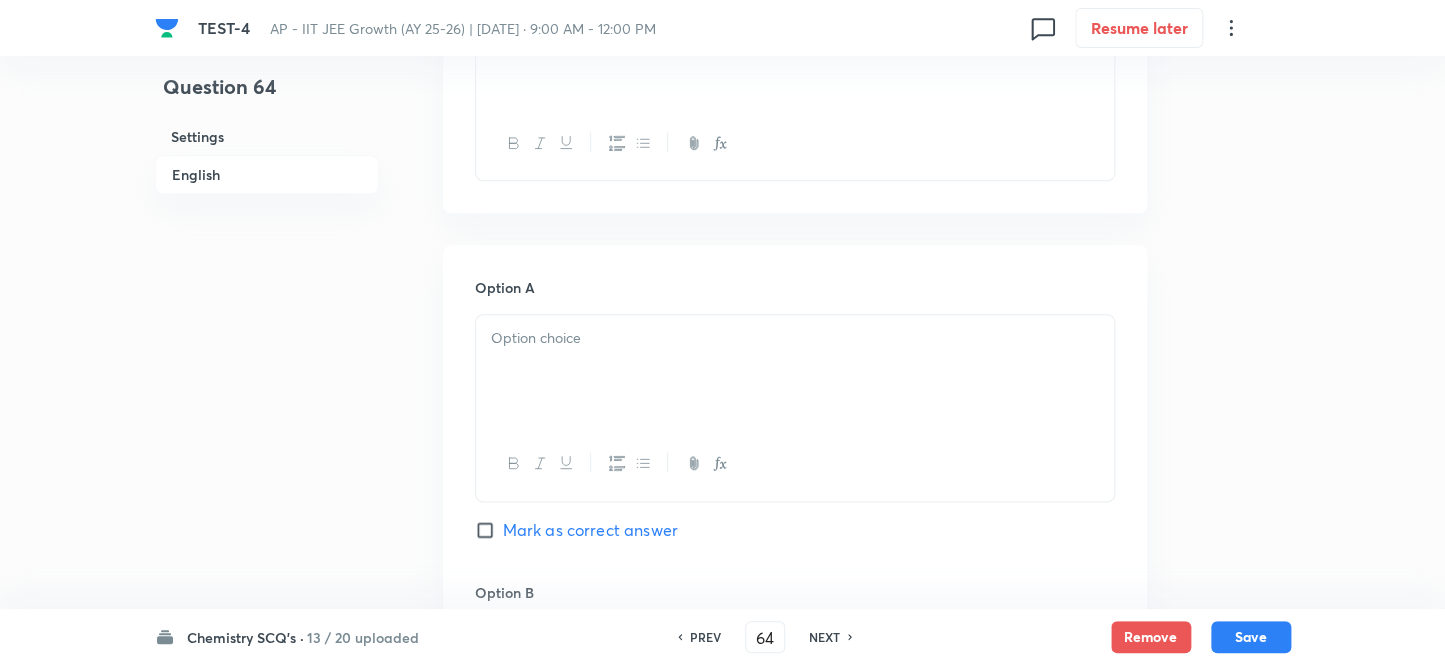 scroll, scrollTop: 636, scrollLeft: 0, axis: vertical 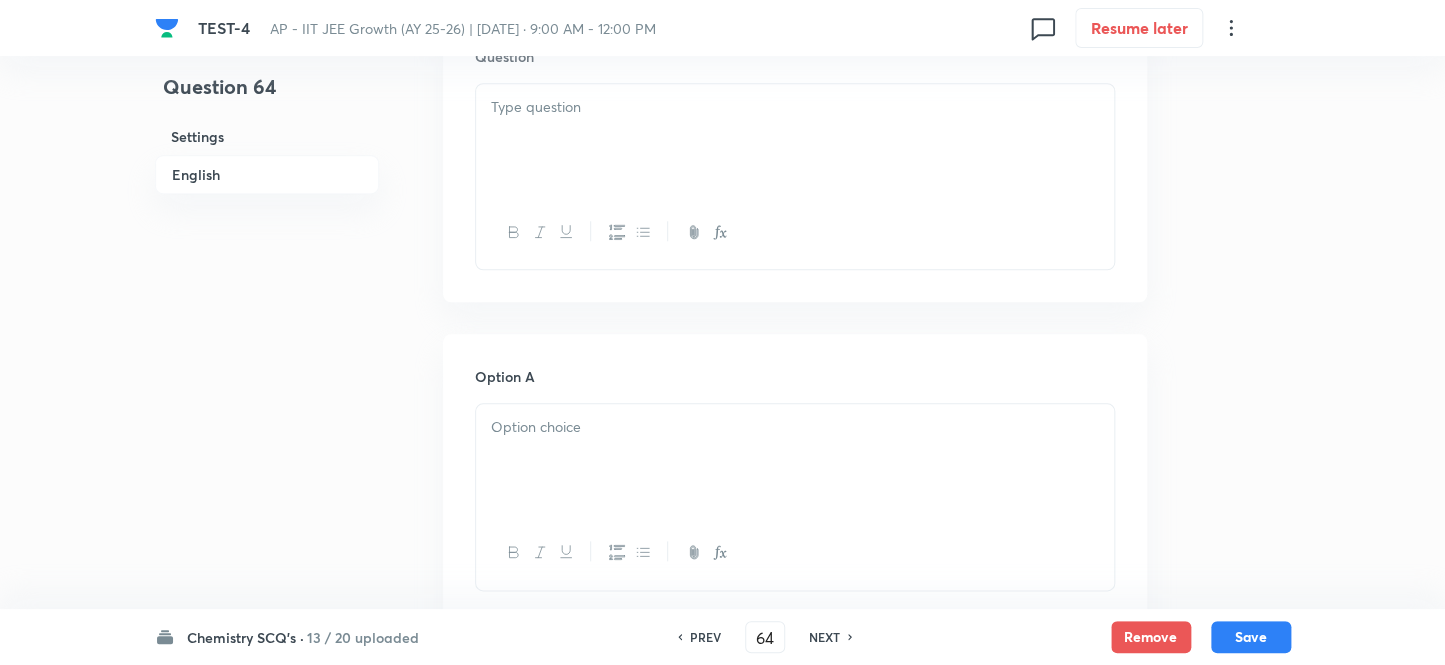 click at bounding box center (795, 140) 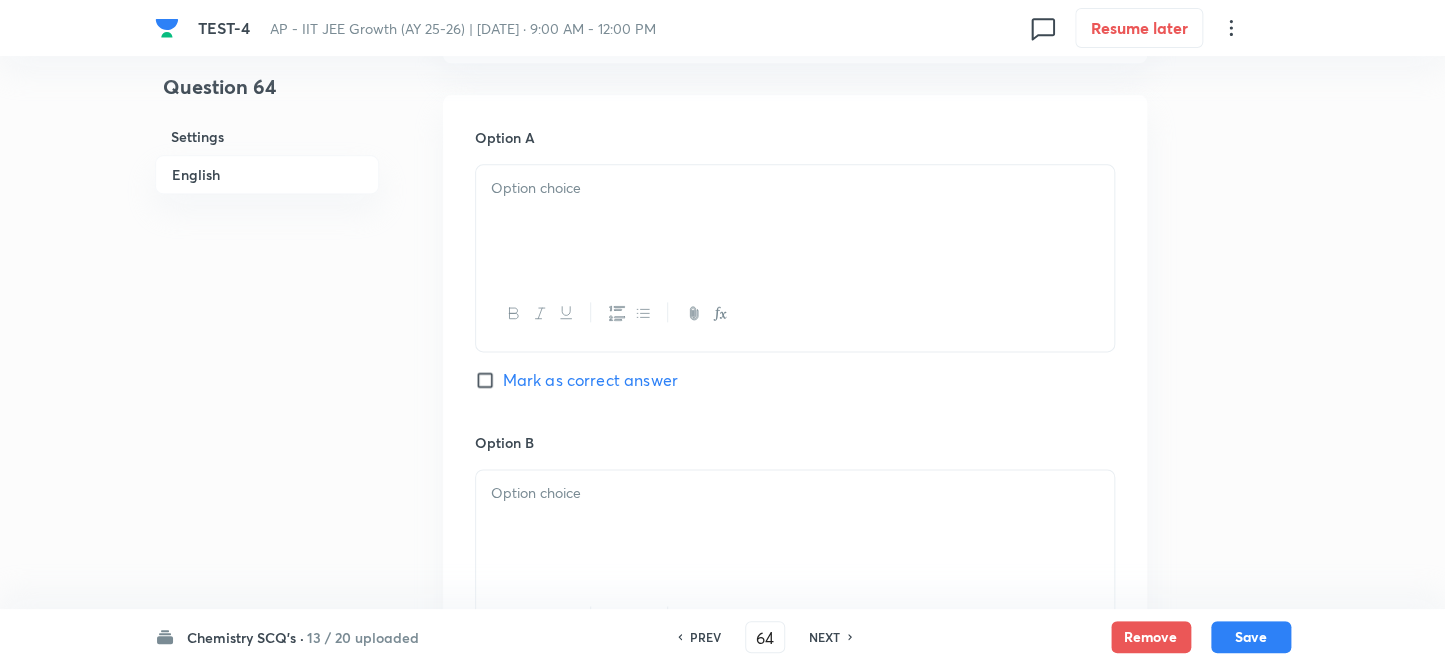 scroll, scrollTop: 909, scrollLeft: 0, axis: vertical 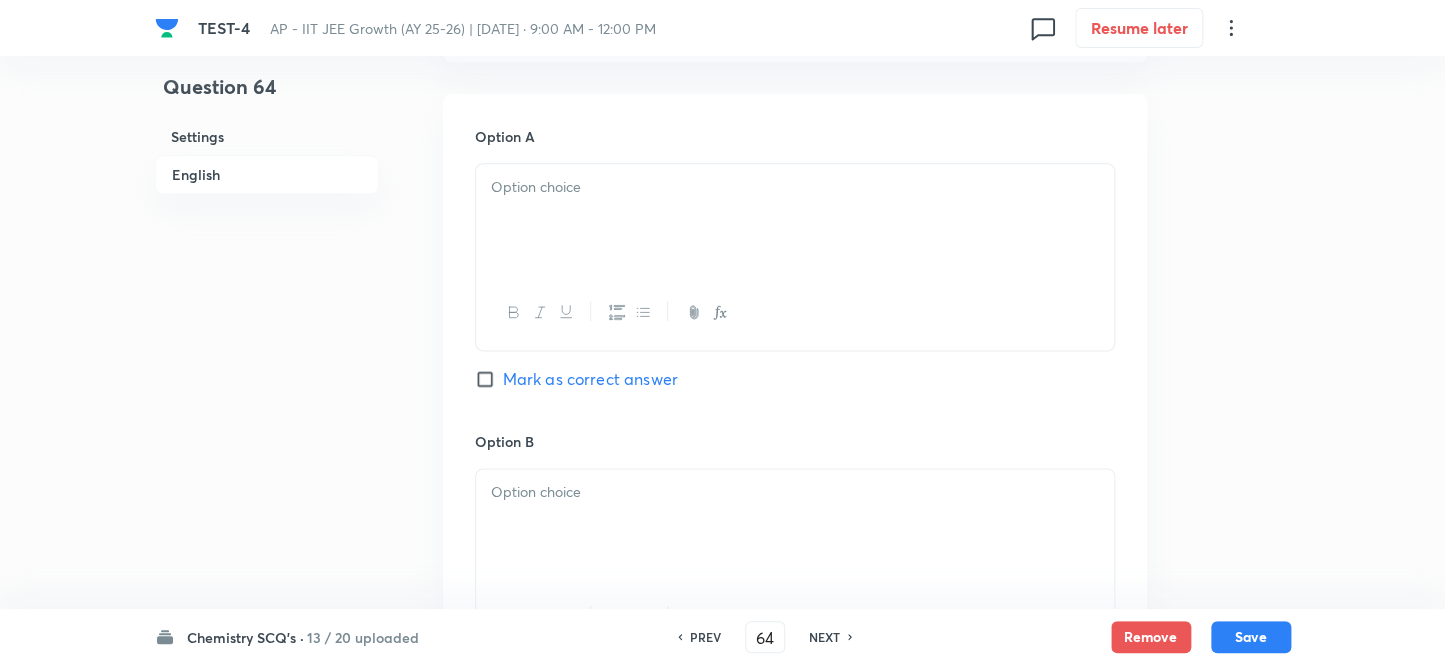click at bounding box center [795, 187] 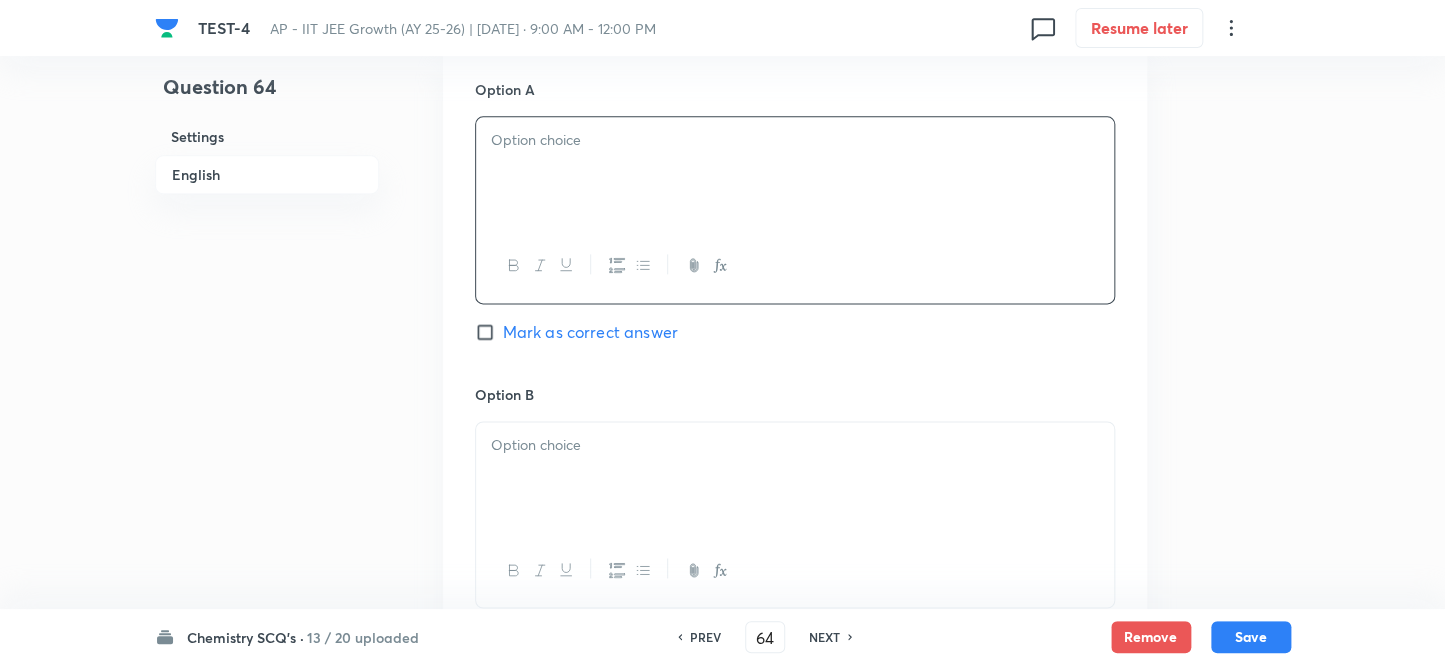 scroll, scrollTop: 1000, scrollLeft: 0, axis: vertical 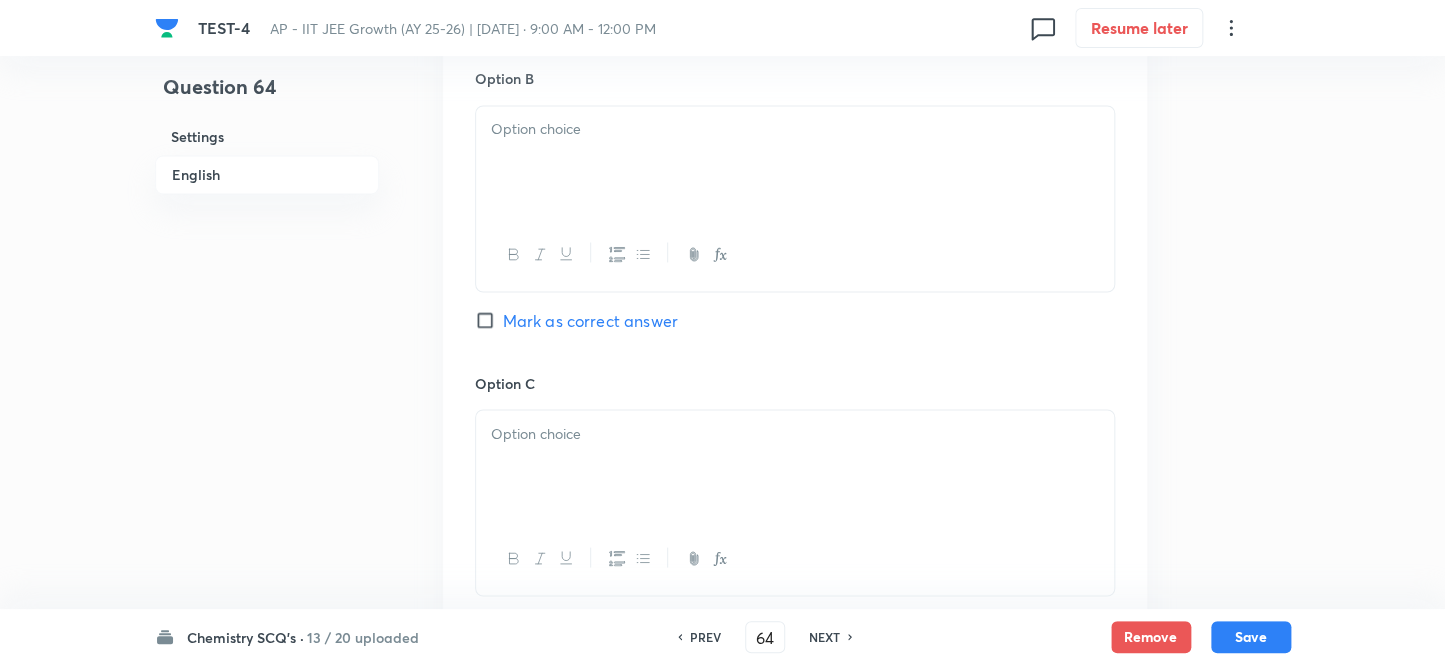 click at bounding box center (795, 162) 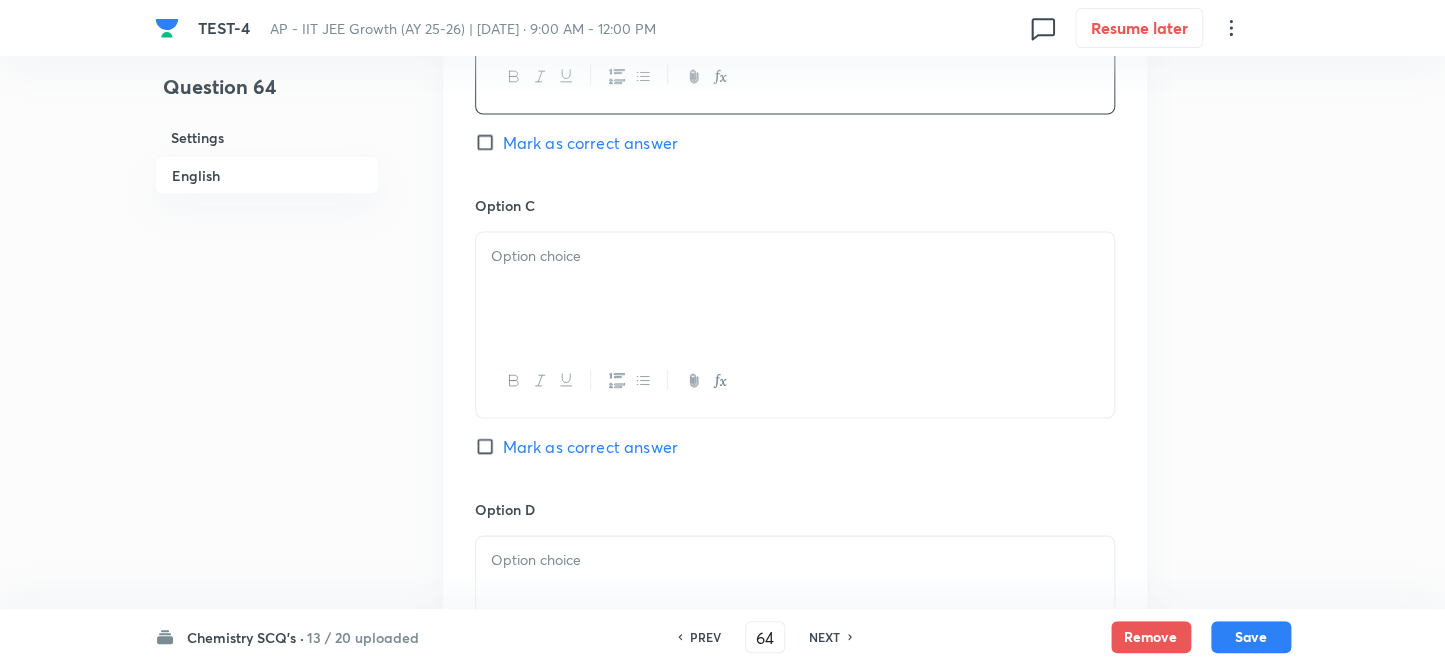 scroll, scrollTop: 1454, scrollLeft: 0, axis: vertical 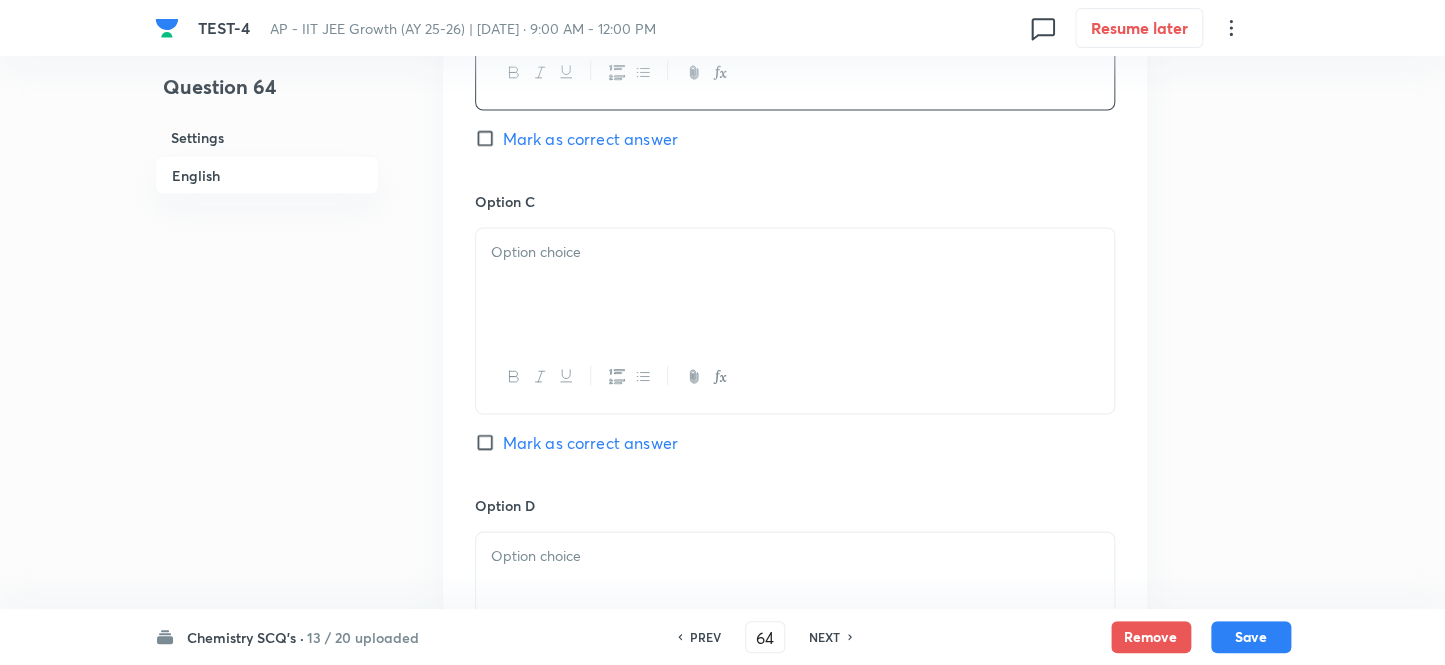 click at bounding box center [795, 284] 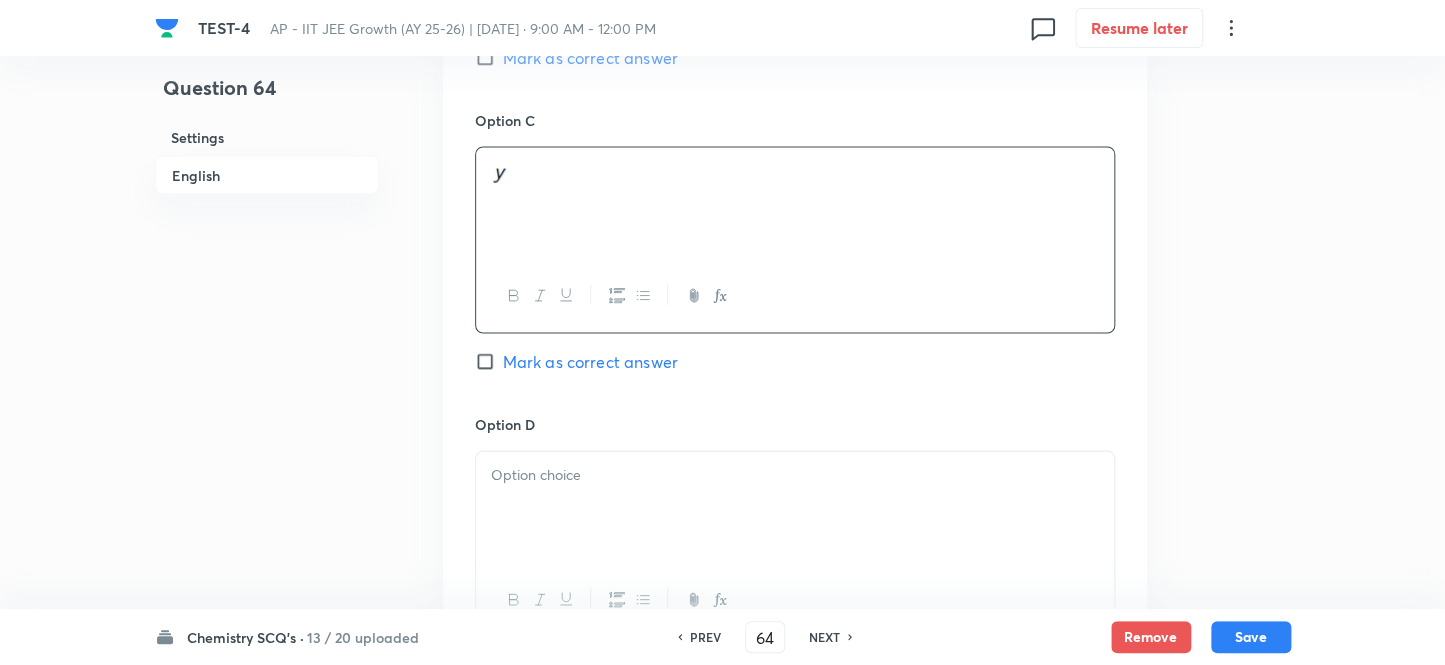 scroll, scrollTop: 1636, scrollLeft: 0, axis: vertical 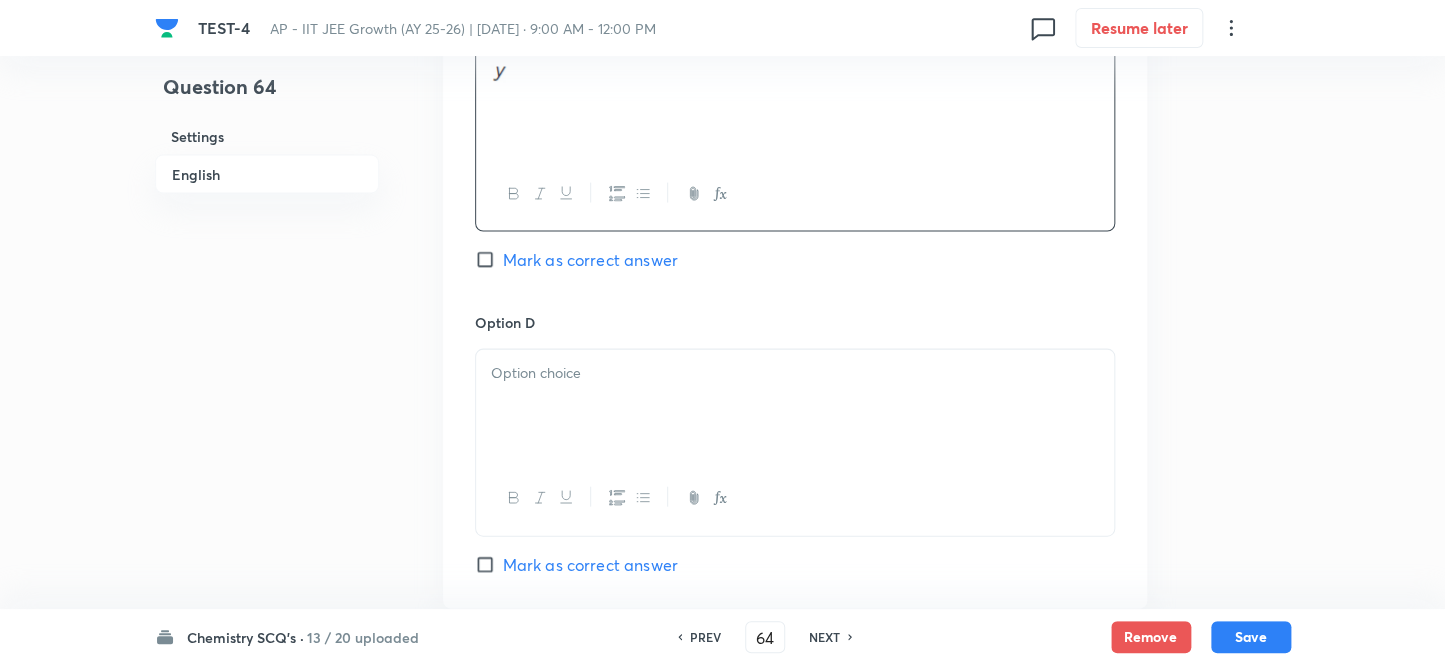 click at bounding box center (795, 406) 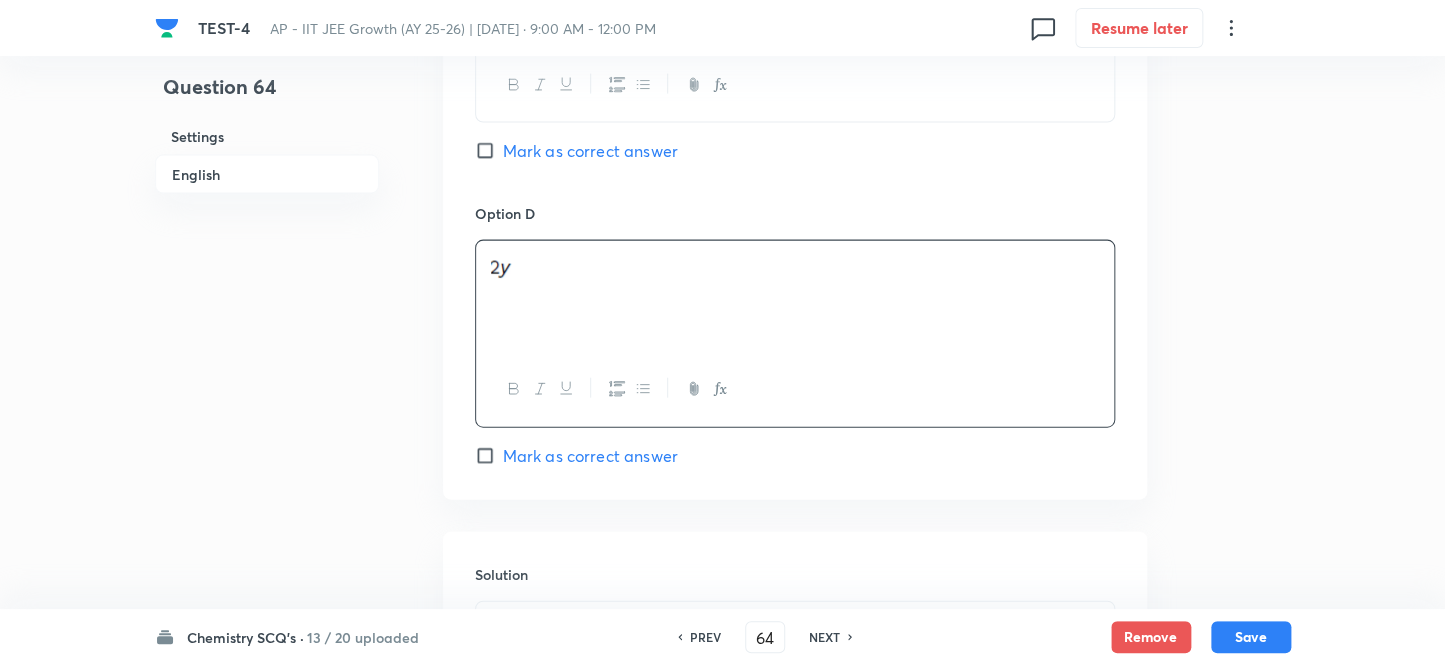 scroll, scrollTop: 1909, scrollLeft: 0, axis: vertical 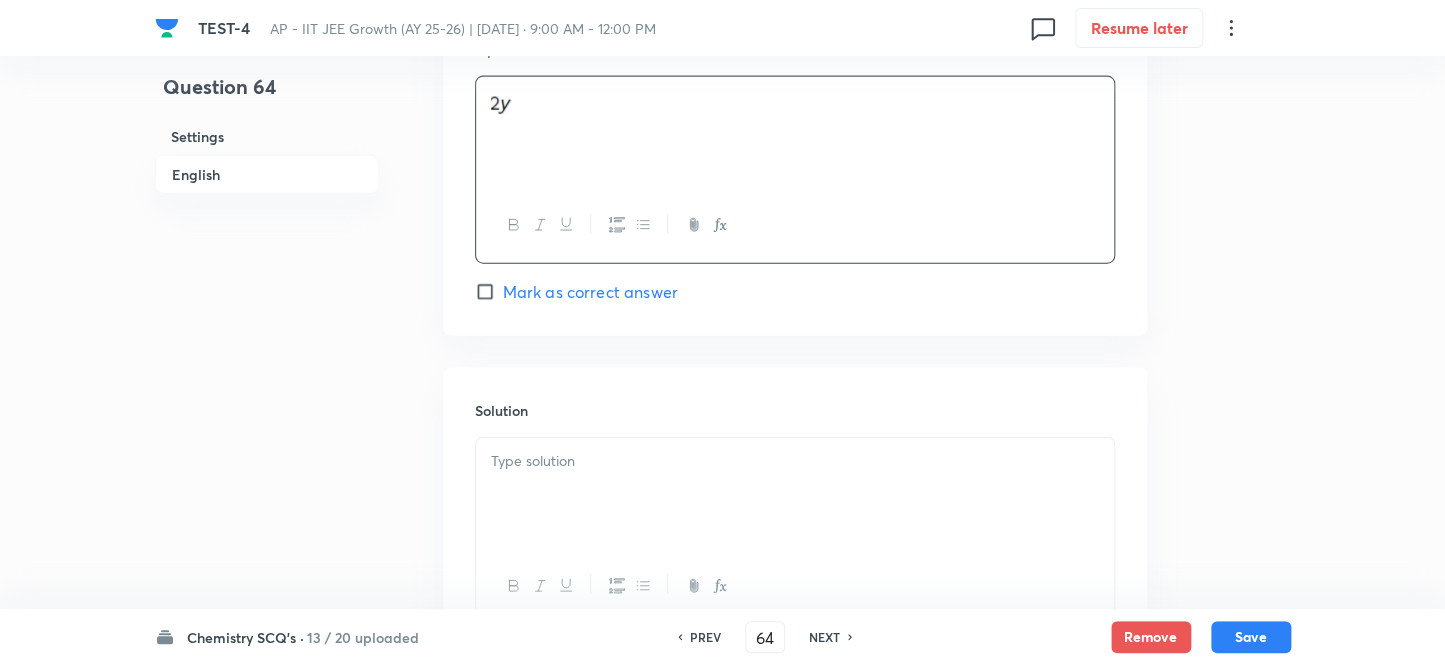 click at bounding box center (795, 461) 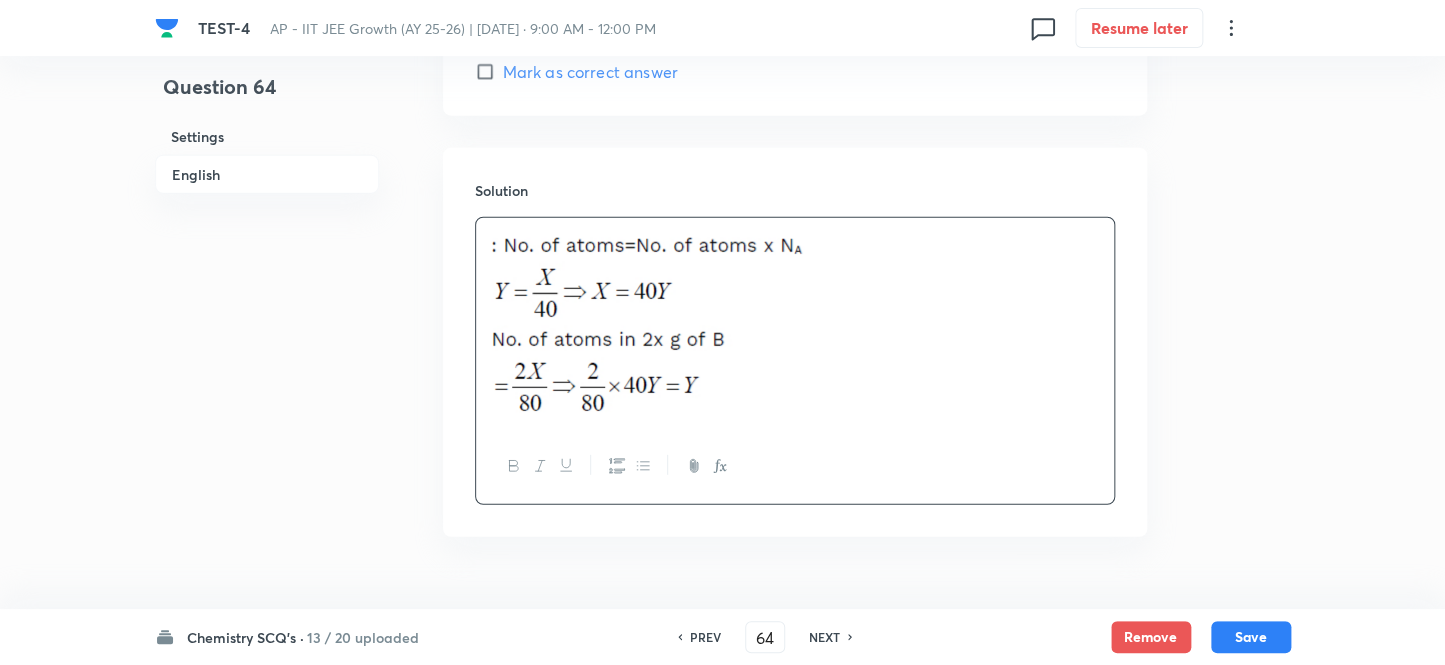 scroll, scrollTop: 2179, scrollLeft: 0, axis: vertical 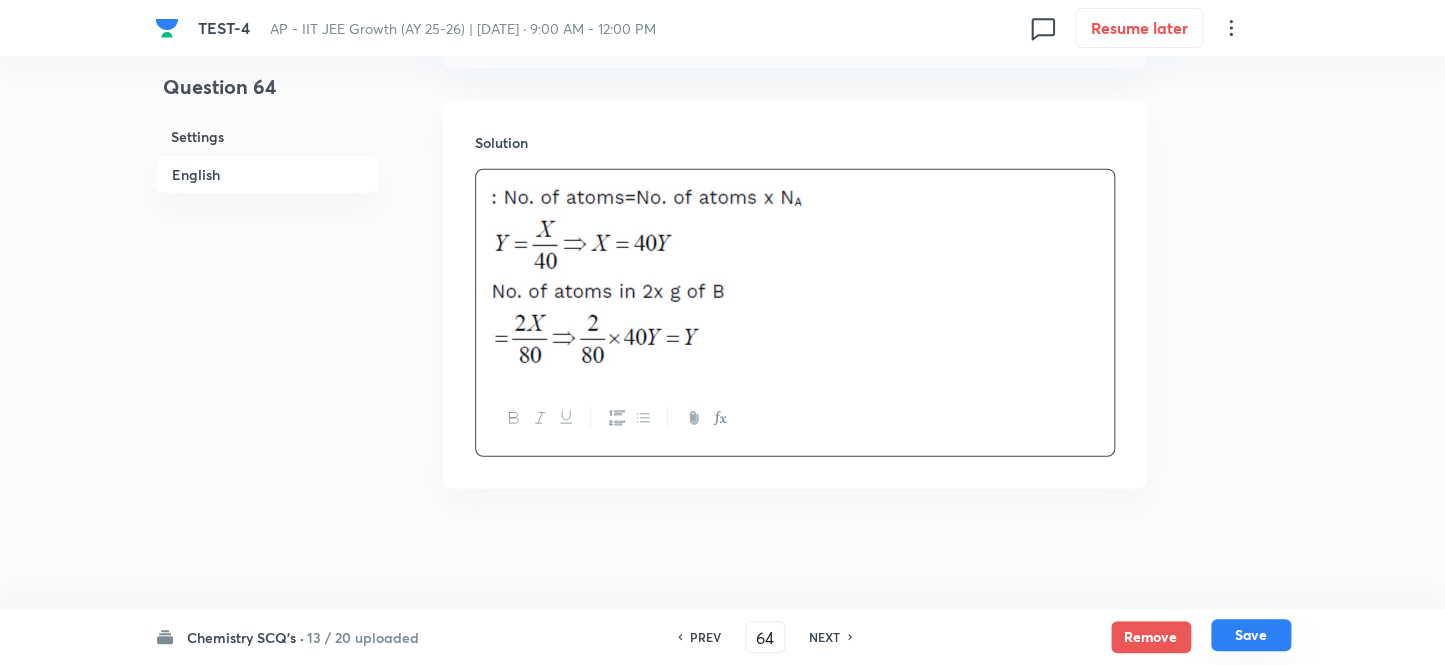 click on "Save" at bounding box center (1251, 635) 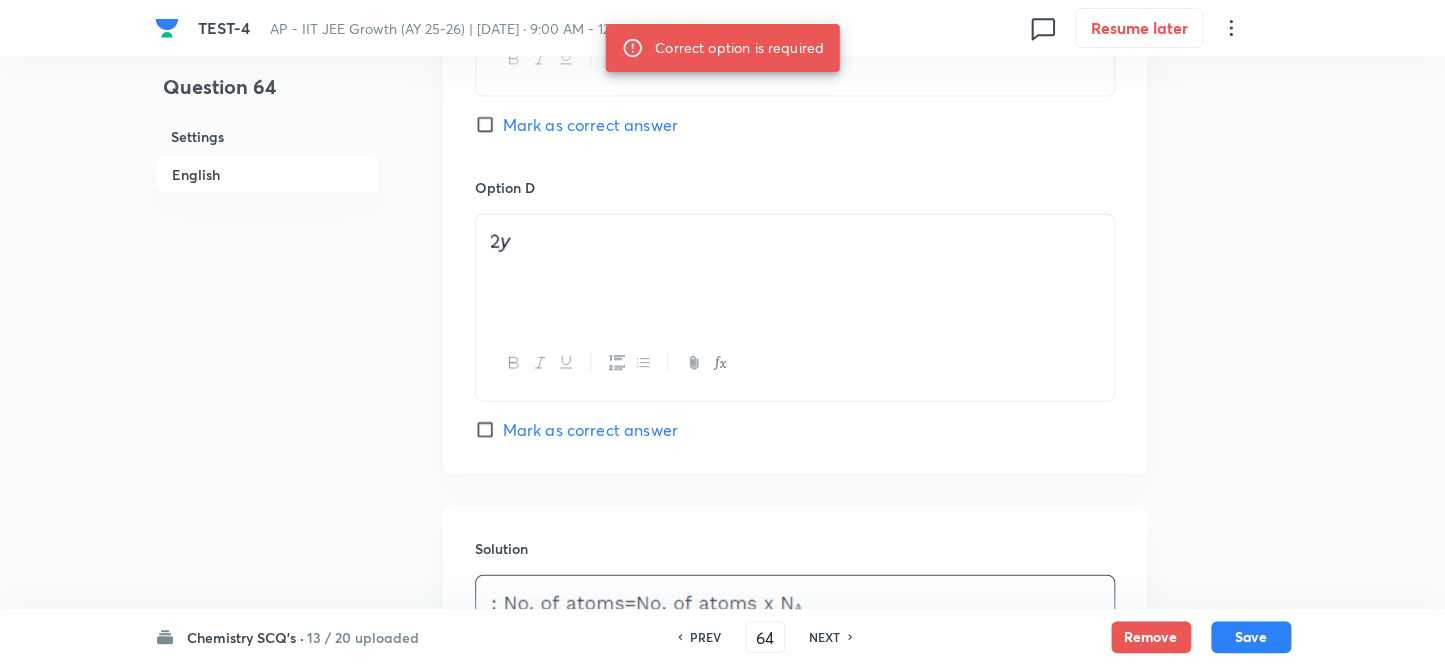 scroll, scrollTop: 1542, scrollLeft: 0, axis: vertical 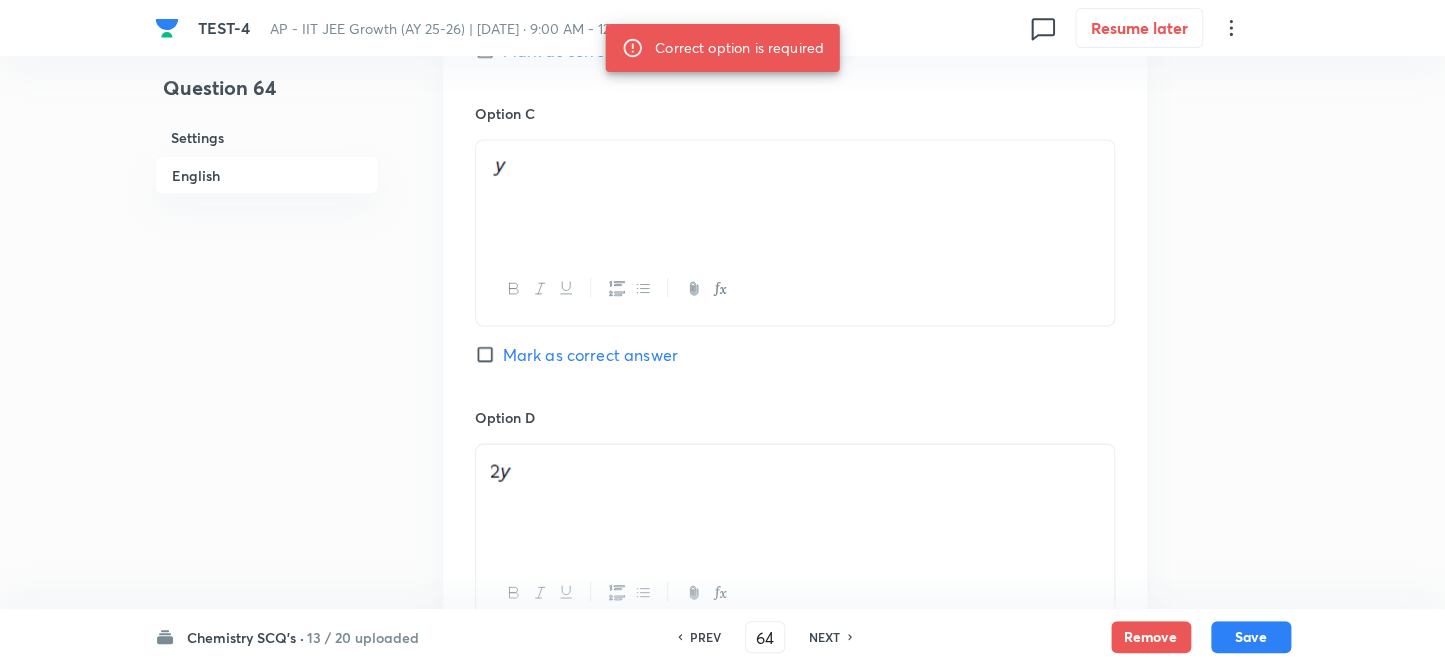 click on "Mark as correct answer" at bounding box center [489, 354] 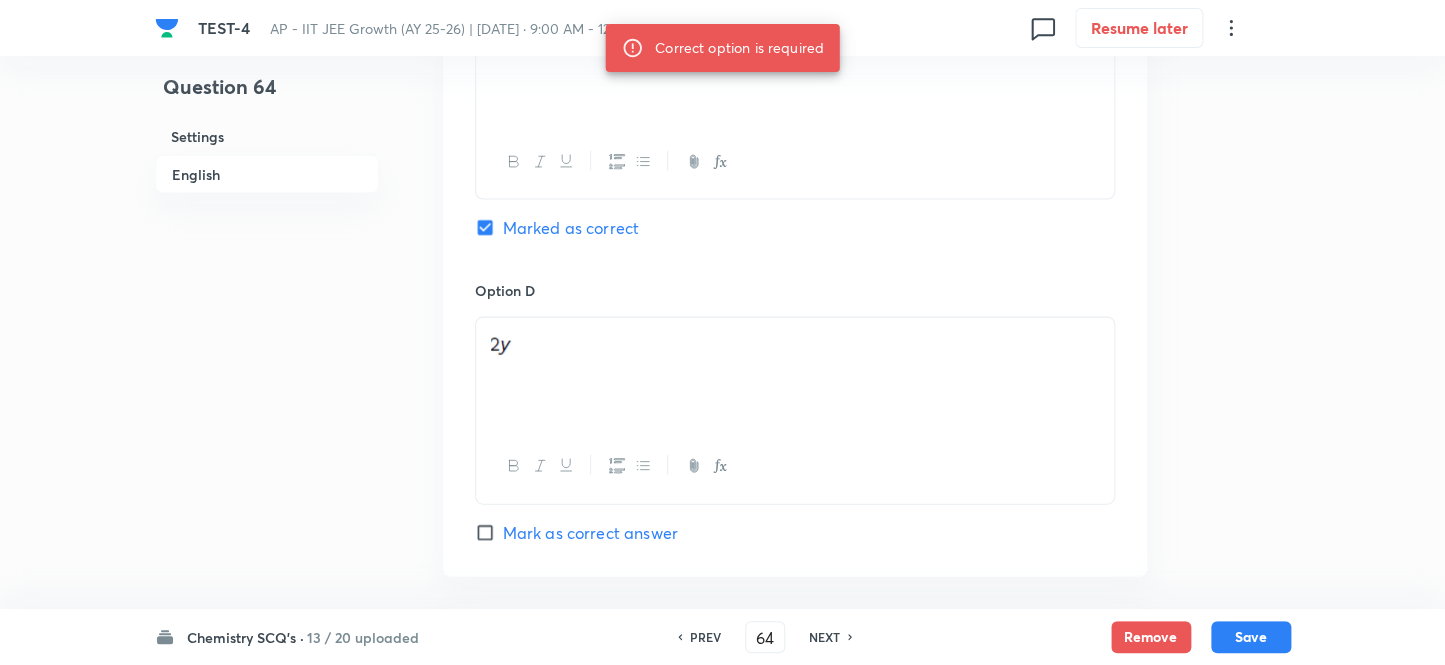 scroll, scrollTop: 1815, scrollLeft: 0, axis: vertical 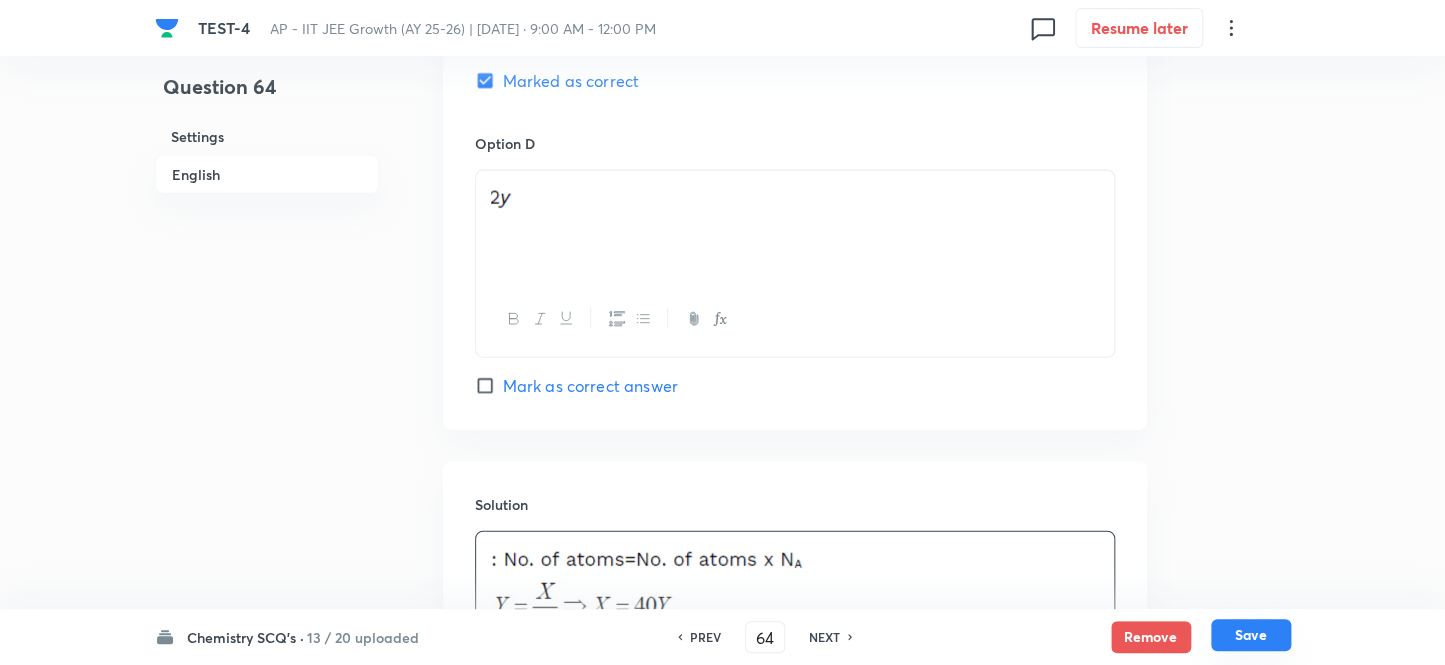 click on "Save" at bounding box center [1251, 635] 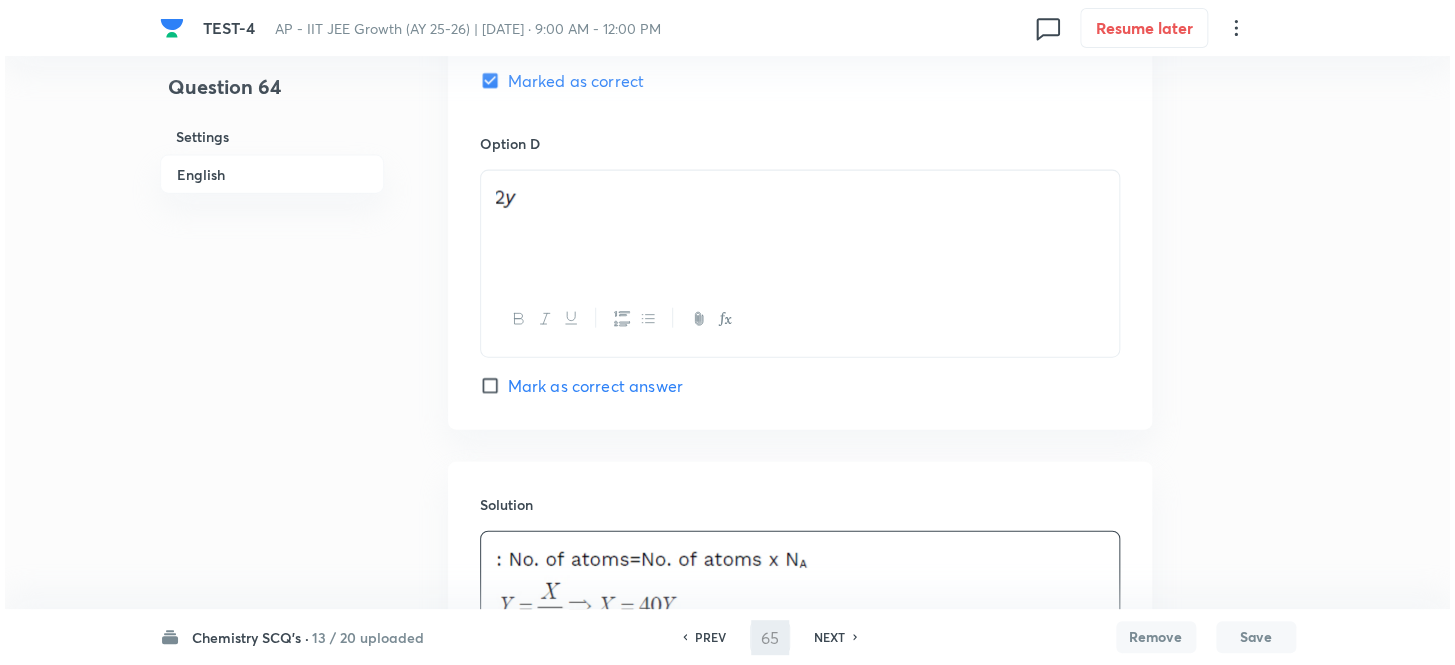 scroll, scrollTop: 0, scrollLeft: 0, axis: both 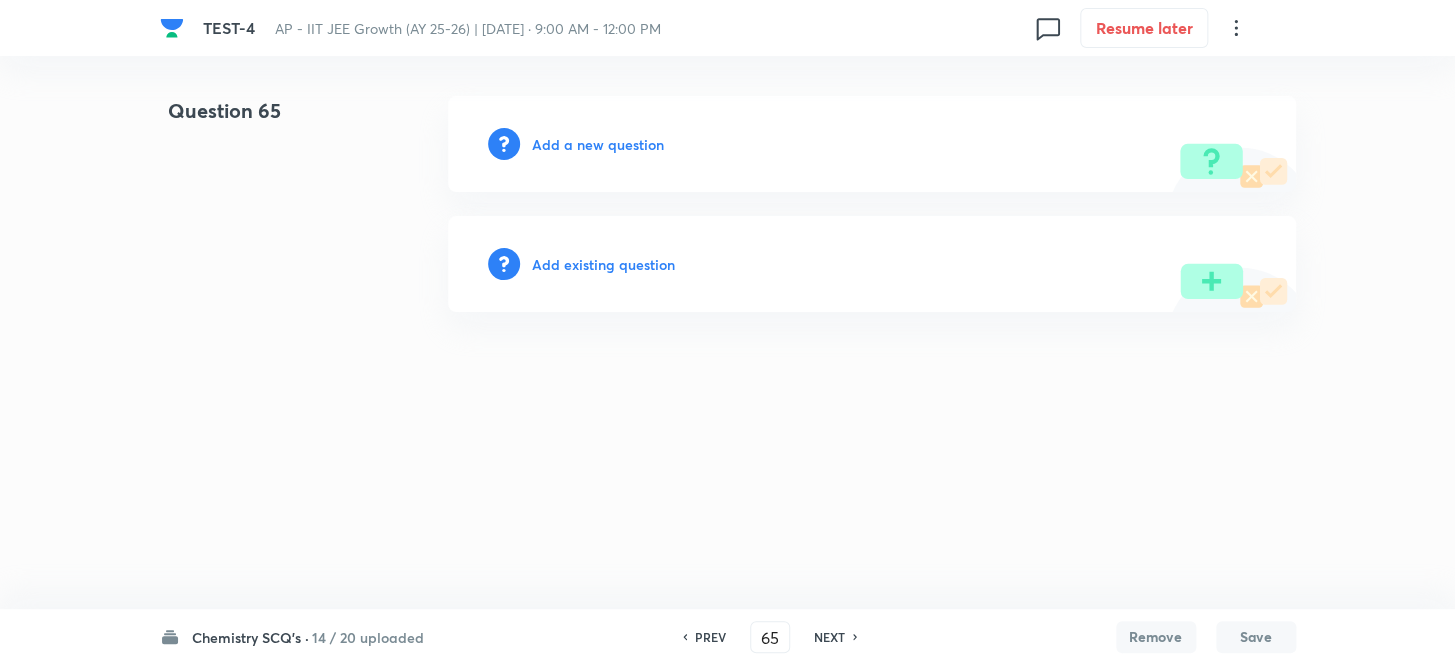 click on "Add a new question" at bounding box center (598, 144) 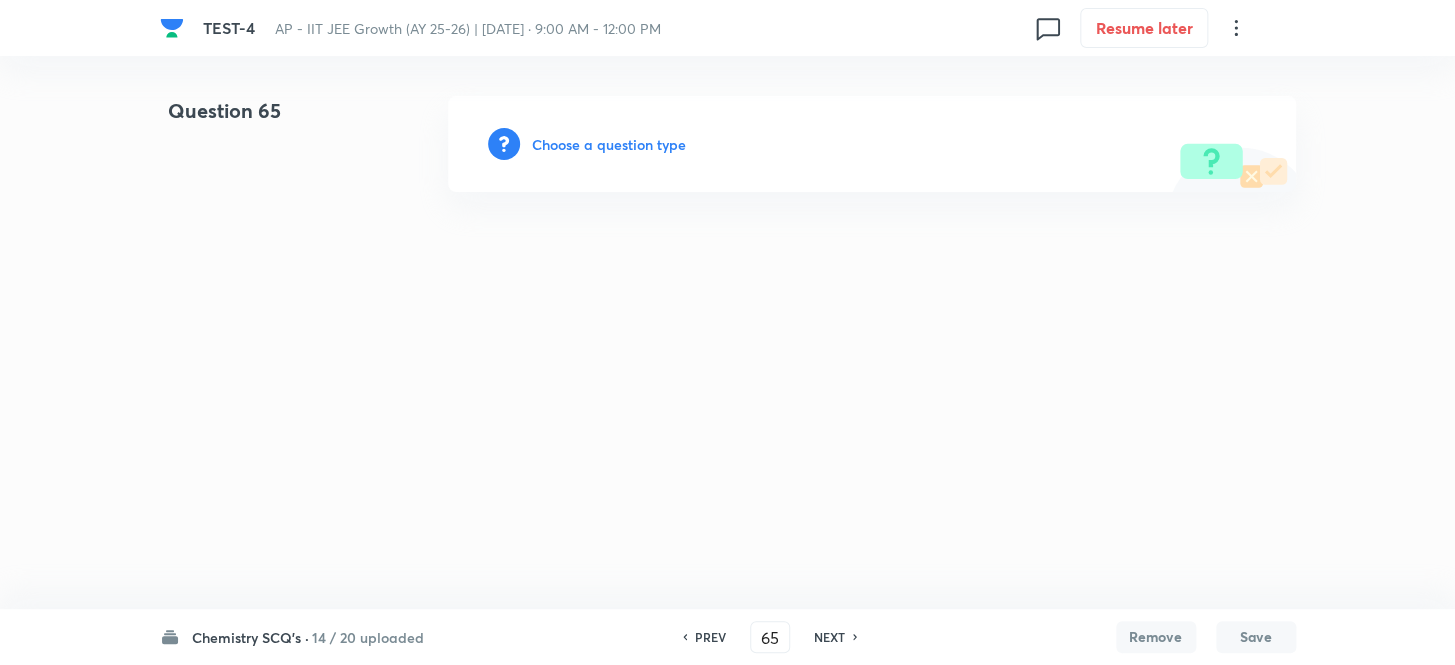 click on "Choose a question type" at bounding box center [609, 144] 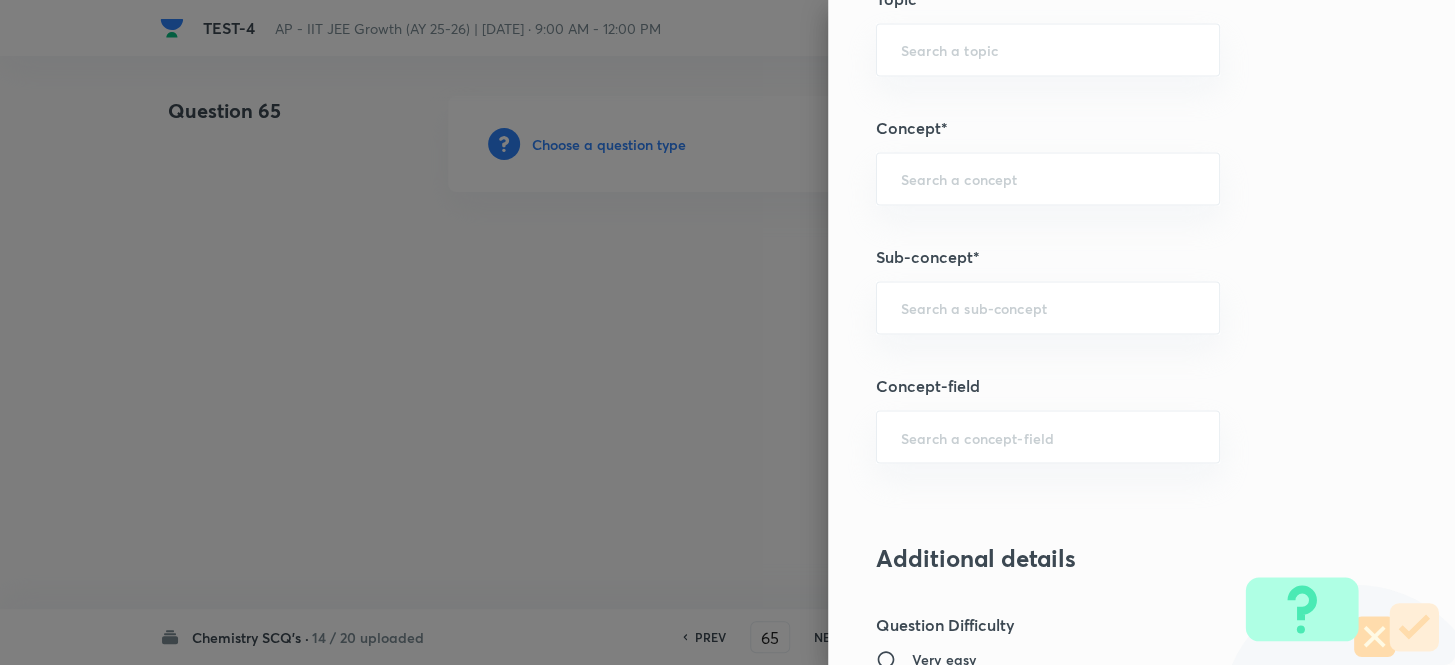 scroll, scrollTop: 1181, scrollLeft: 0, axis: vertical 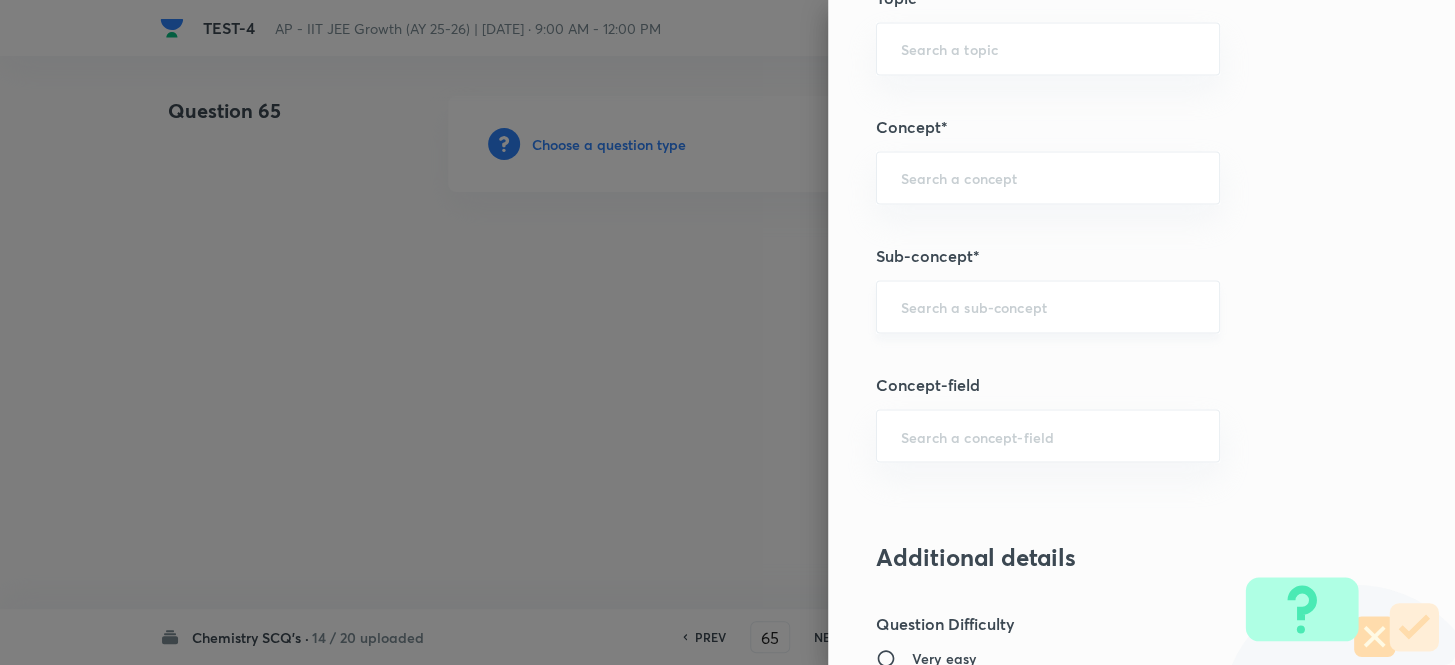 click at bounding box center (1048, 306) 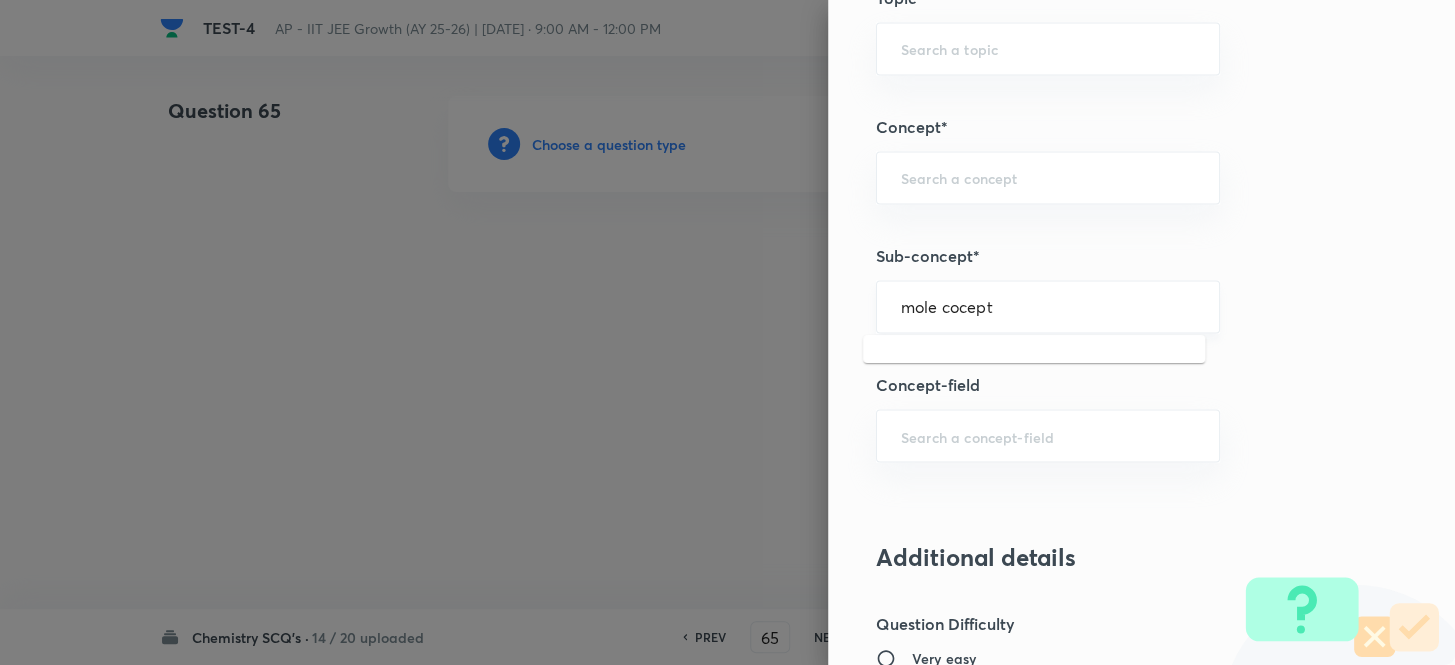 click on "mole cocept" at bounding box center [1048, 306] 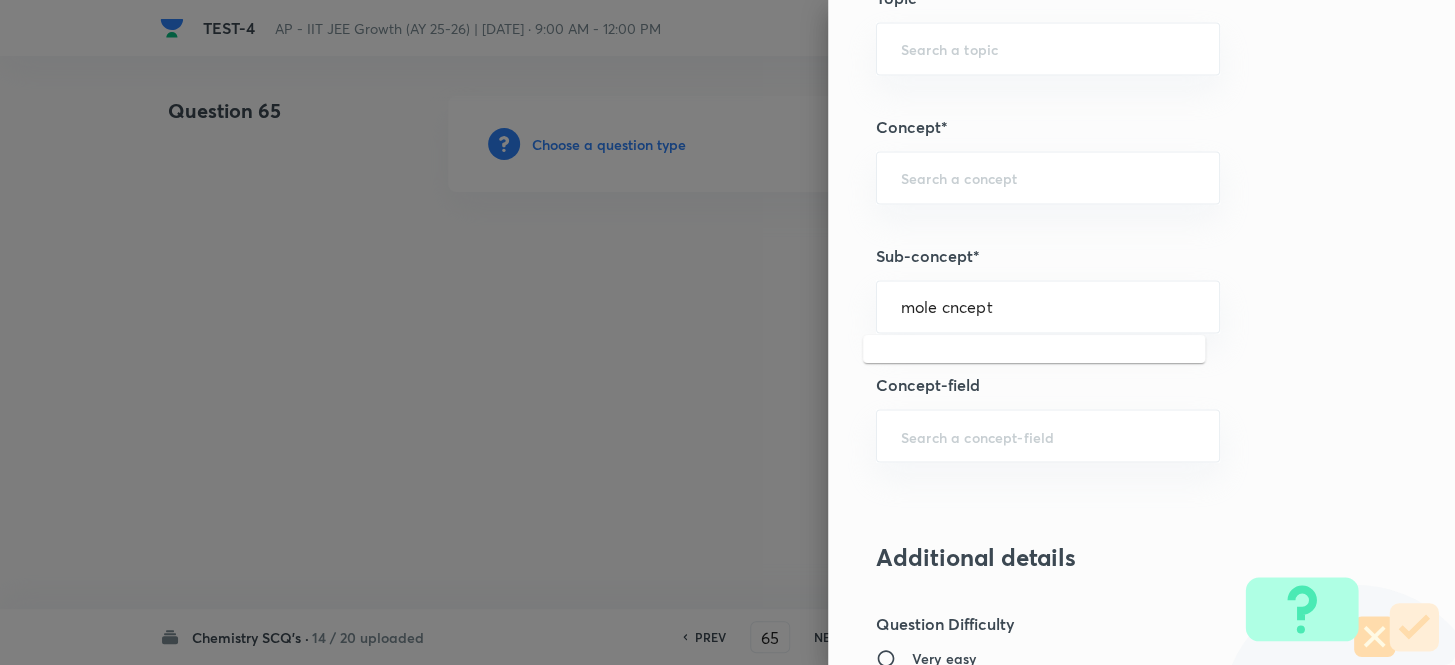 drag, startPoint x: 996, startPoint y: 306, endPoint x: 813, endPoint y: 300, distance: 183.09833 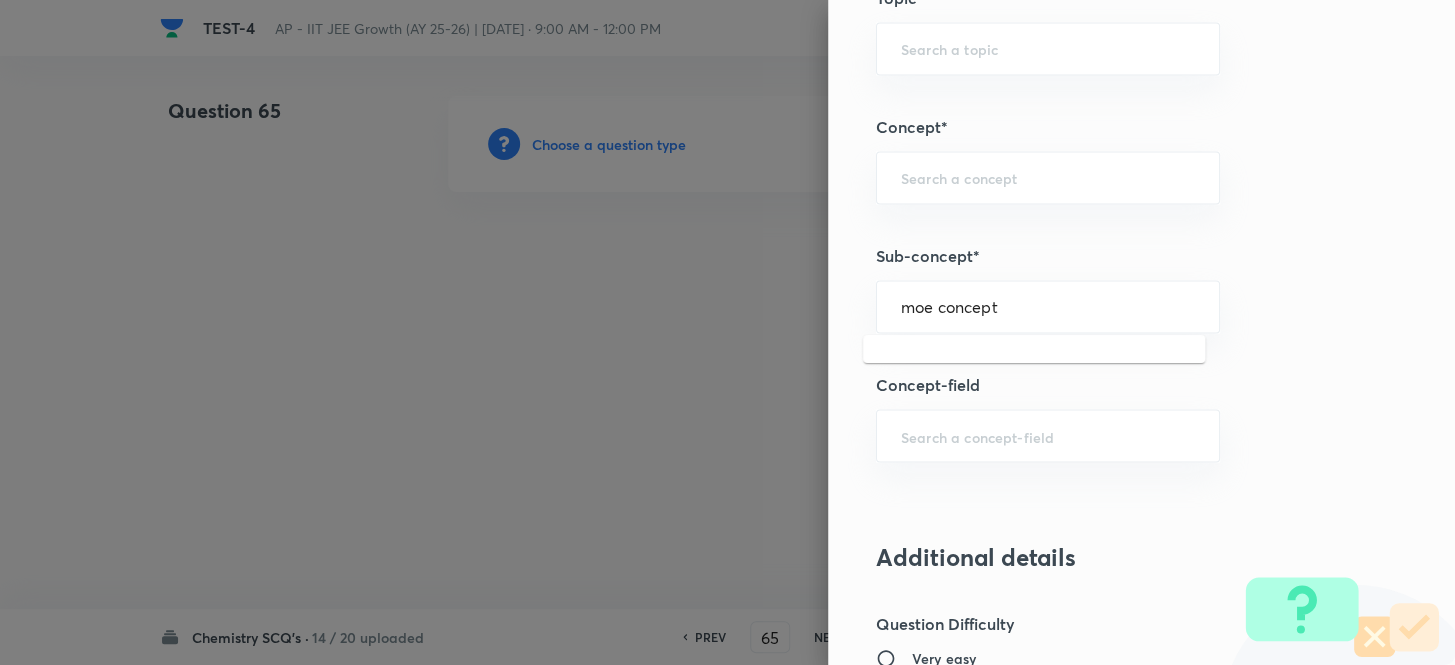drag, startPoint x: 1009, startPoint y: 310, endPoint x: 626, endPoint y: 284, distance: 383.8815 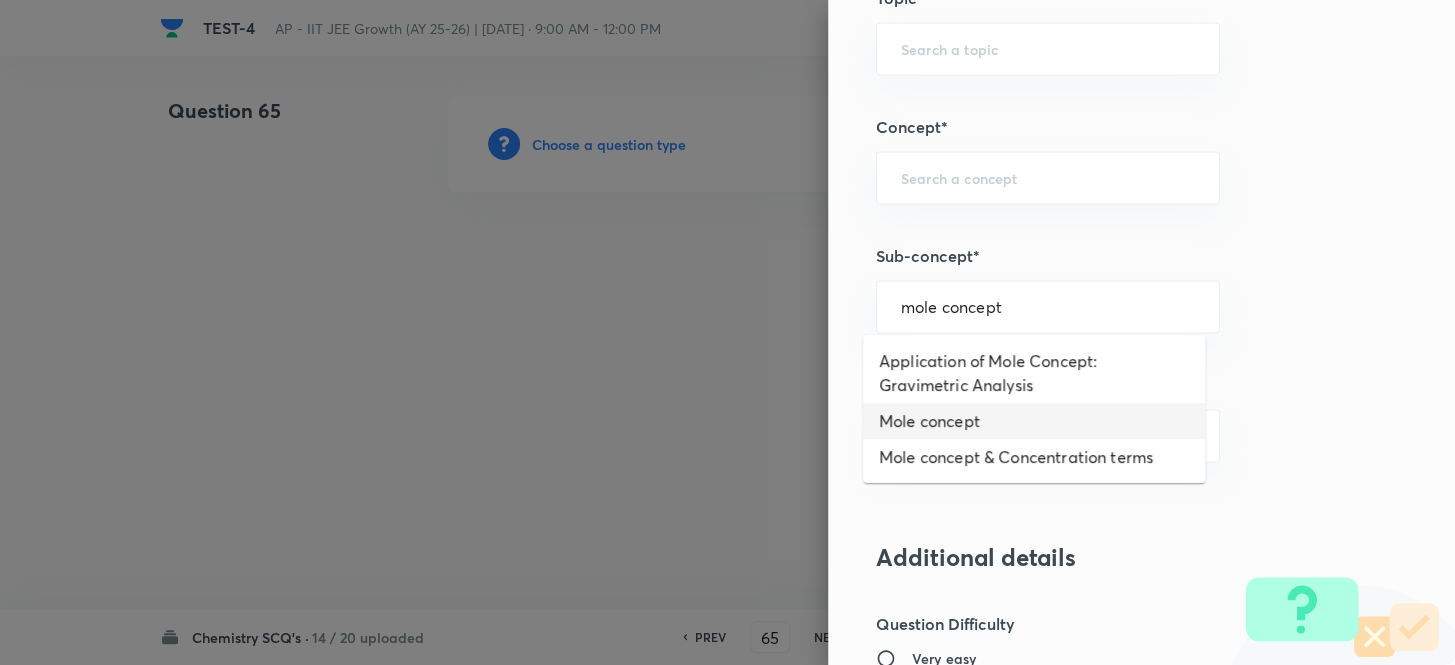 click on "Mole concept" at bounding box center (1034, 421) 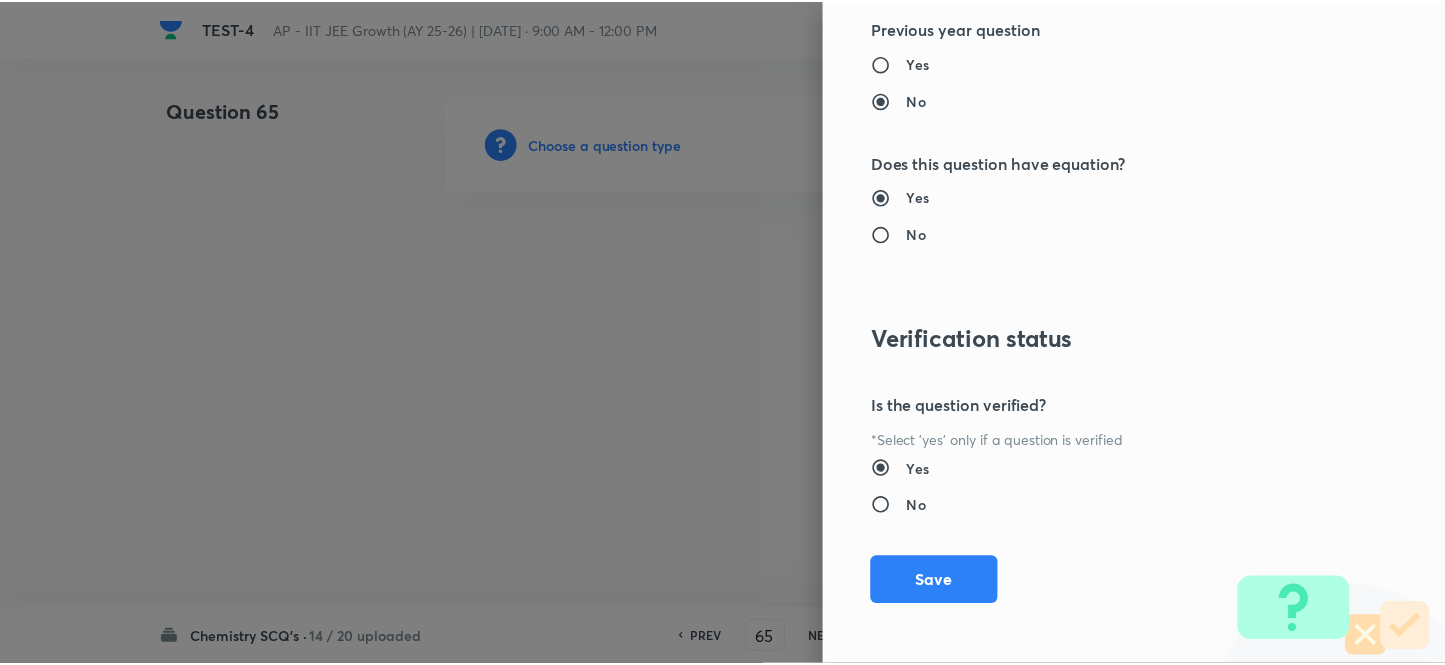 scroll, scrollTop: 2193, scrollLeft: 0, axis: vertical 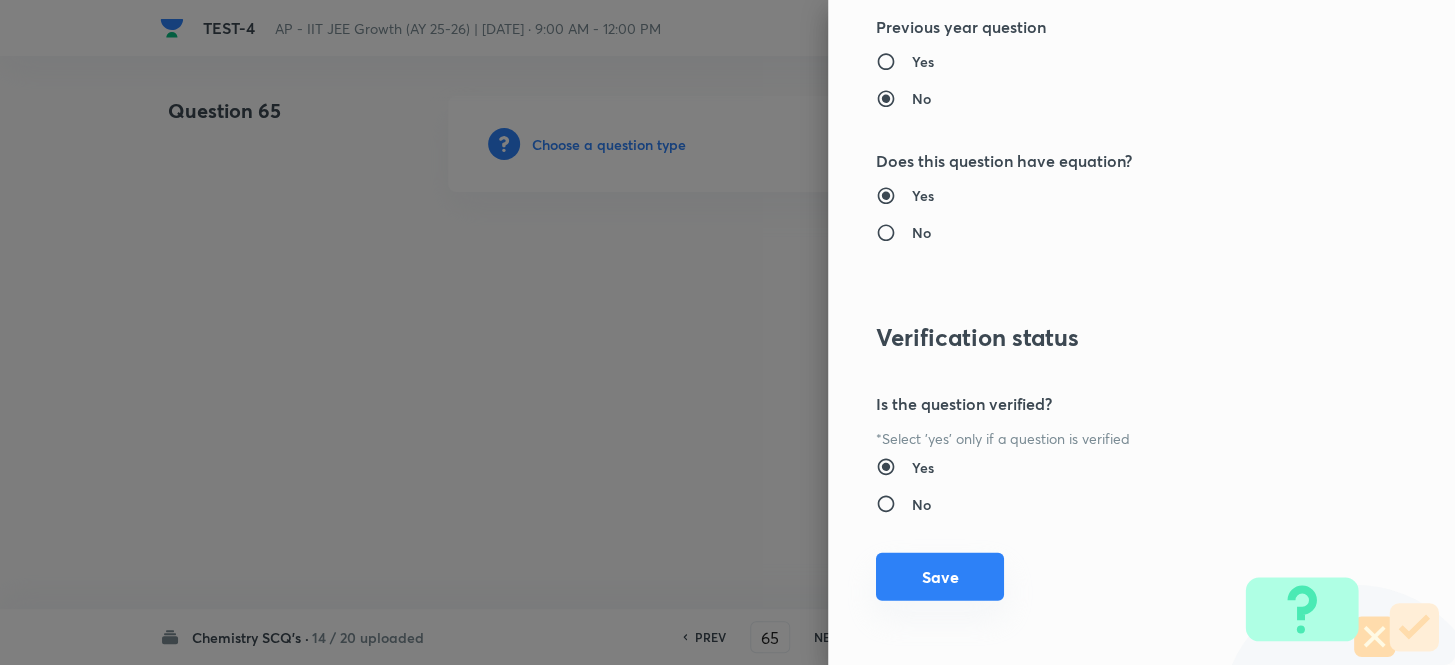 click on "Save" at bounding box center (940, 577) 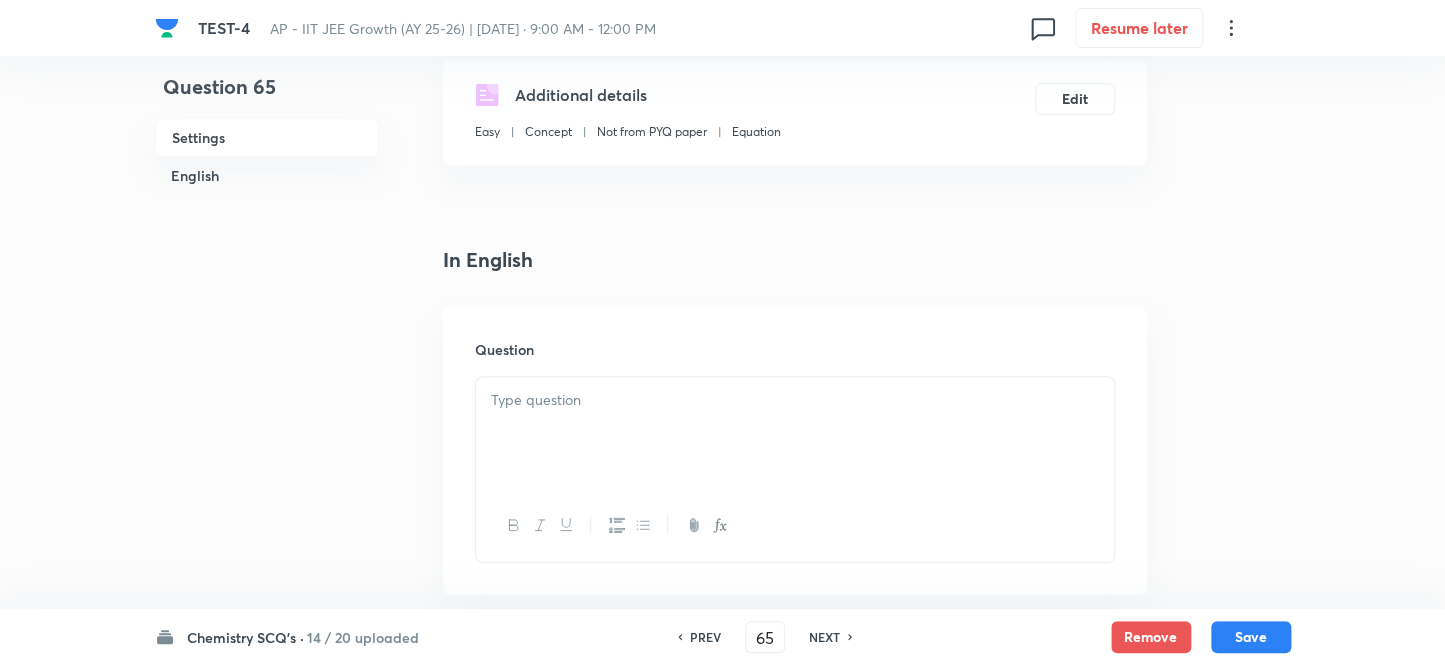 scroll, scrollTop: 454, scrollLeft: 0, axis: vertical 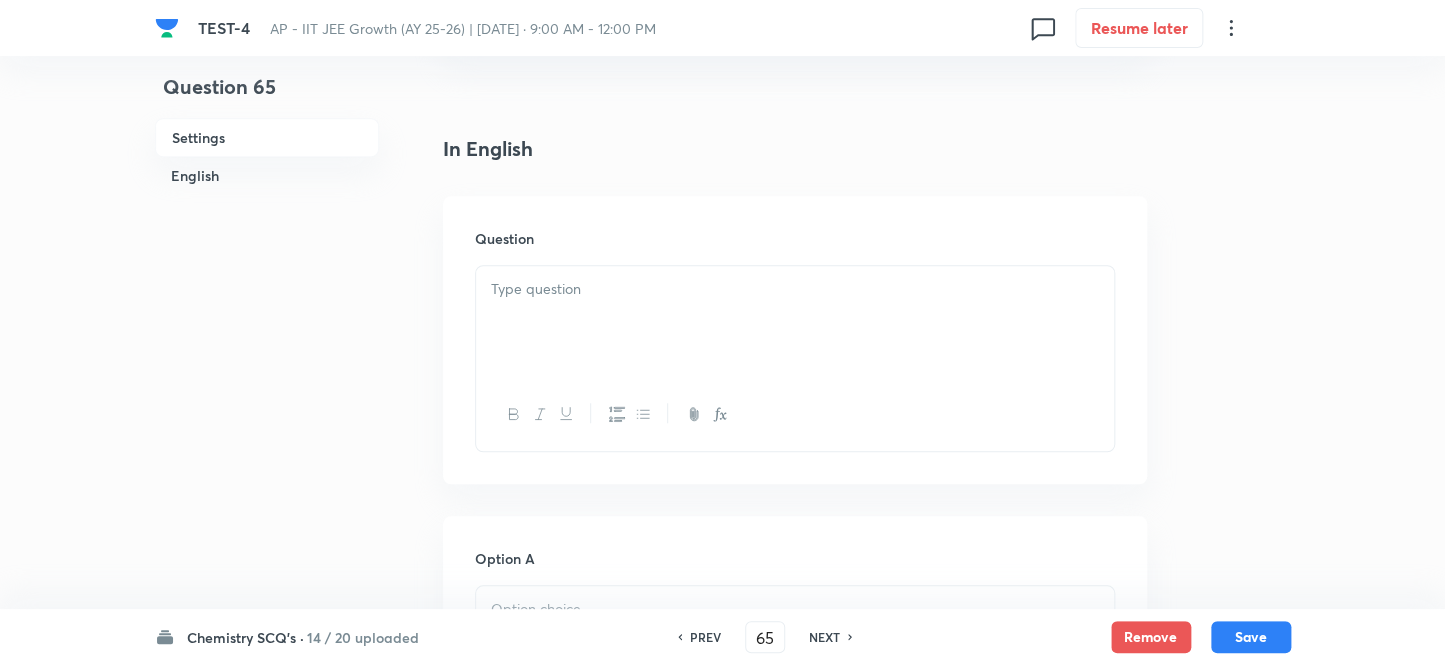 click at bounding box center (795, 289) 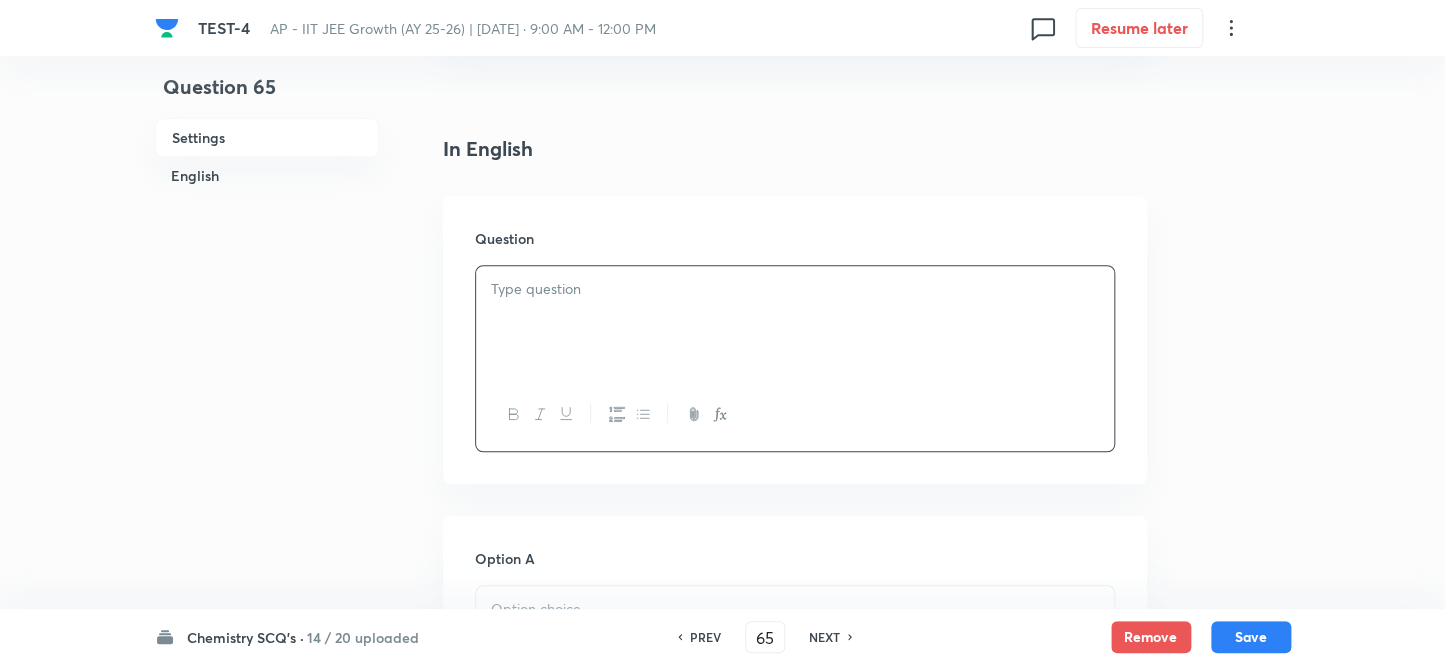 click at bounding box center [795, 322] 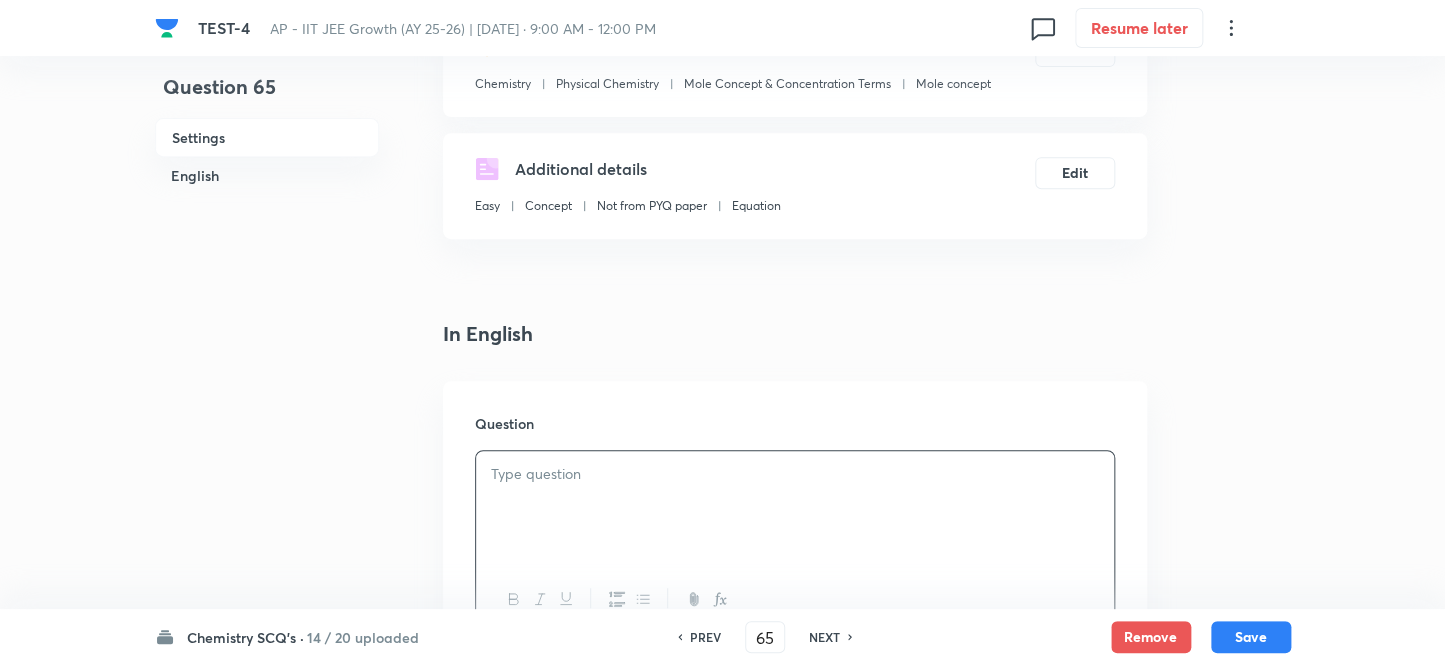 scroll, scrollTop: 90, scrollLeft: 0, axis: vertical 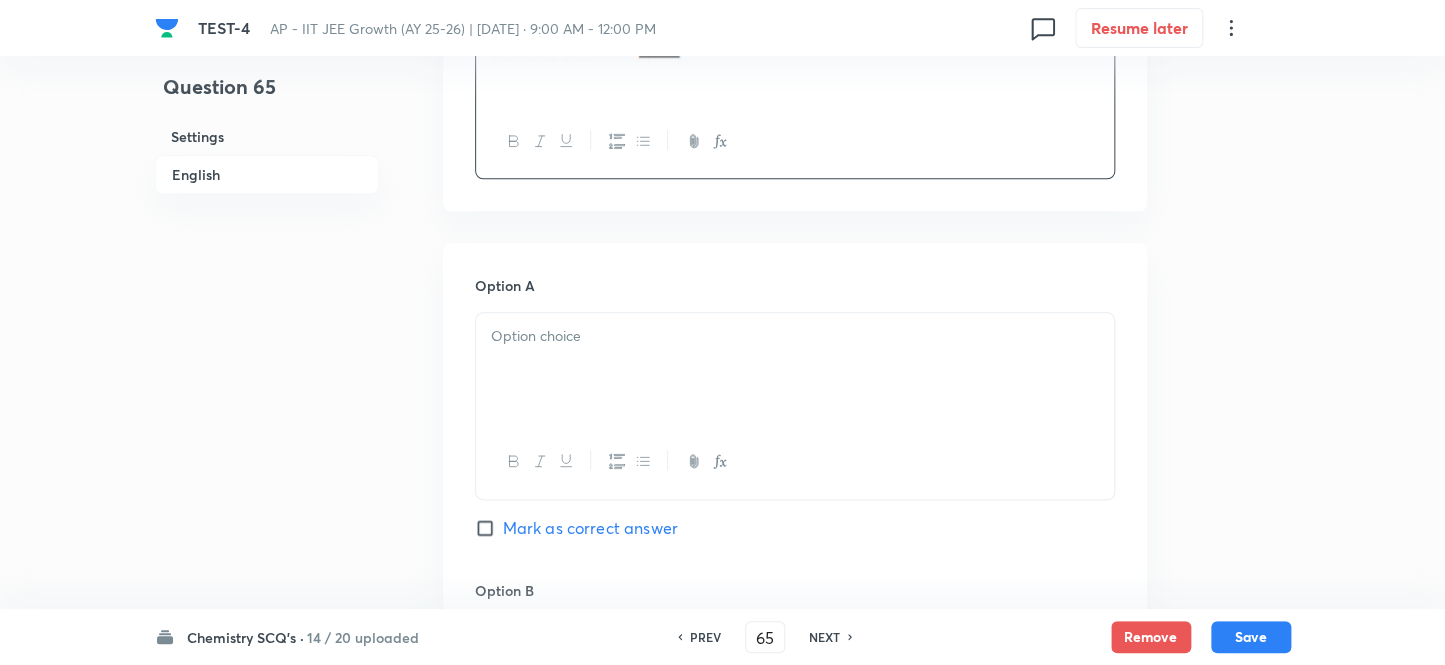 click at bounding box center [795, 369] 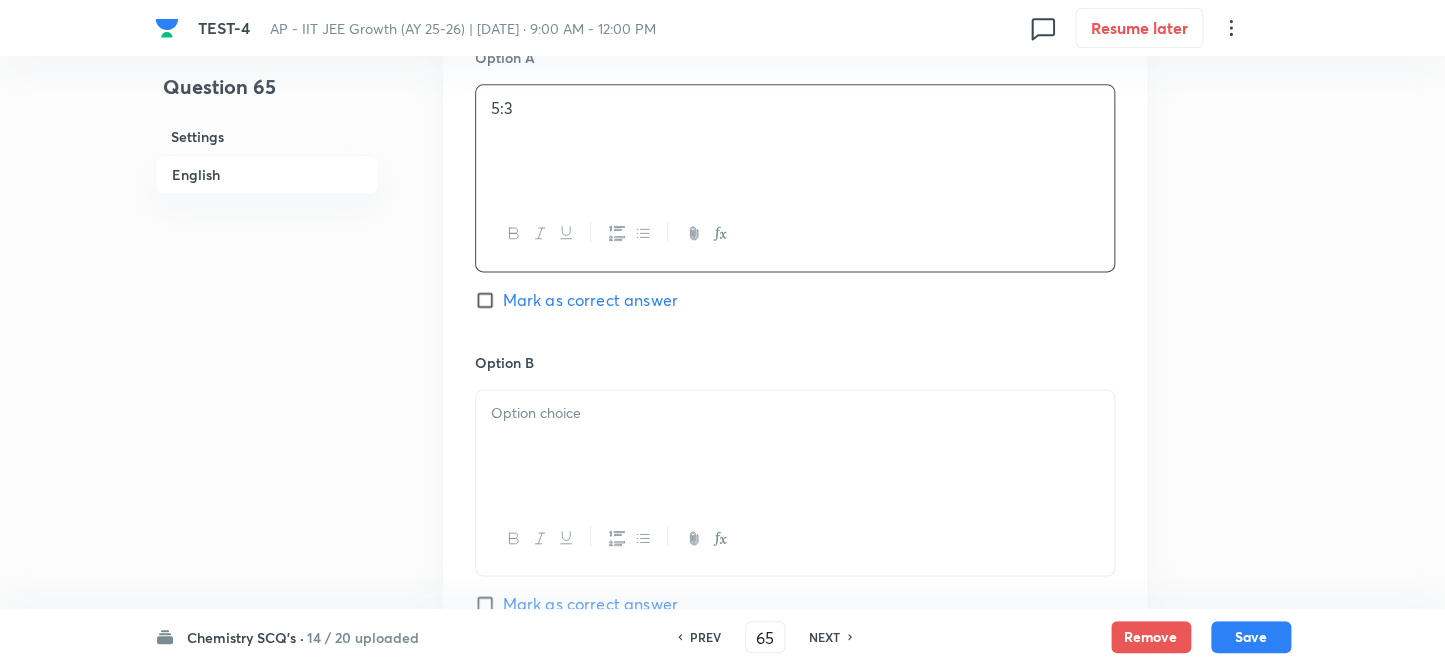 scroll, scrollTop: 1090, scrollLeft: 0, axis: vertical 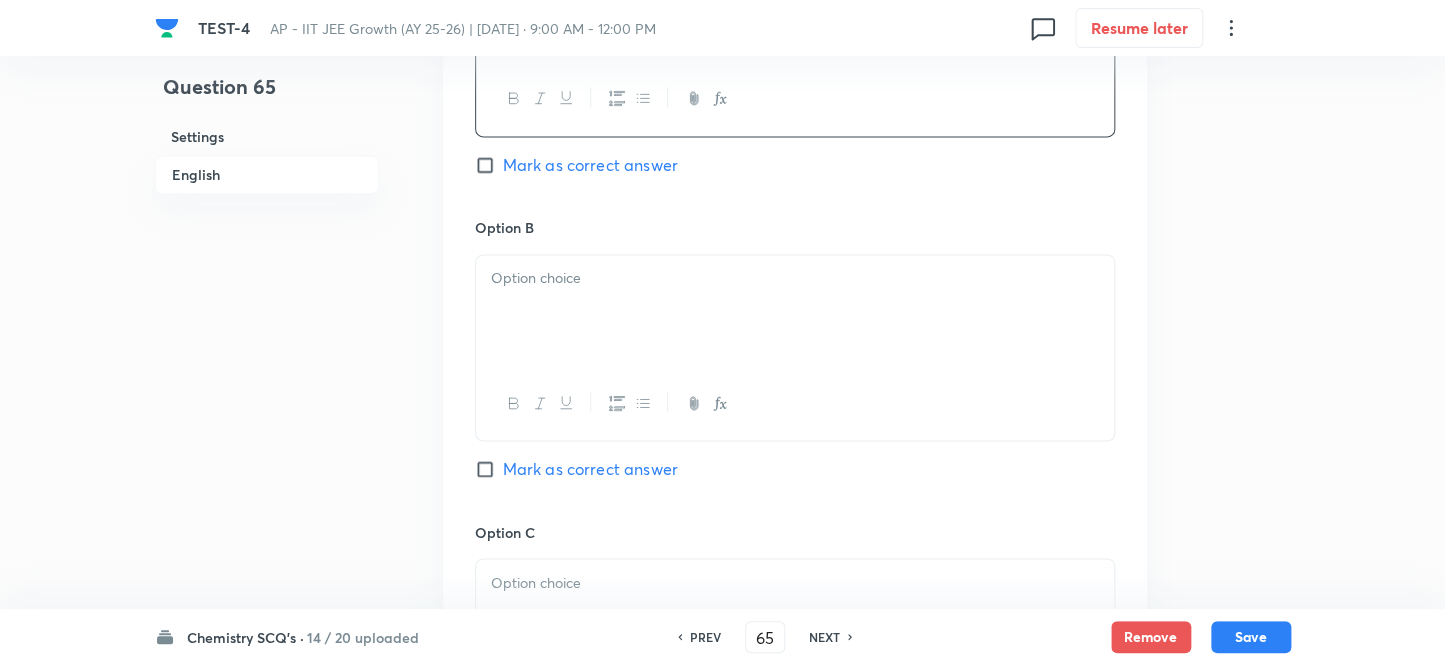 click at bounding box center (795, 311) 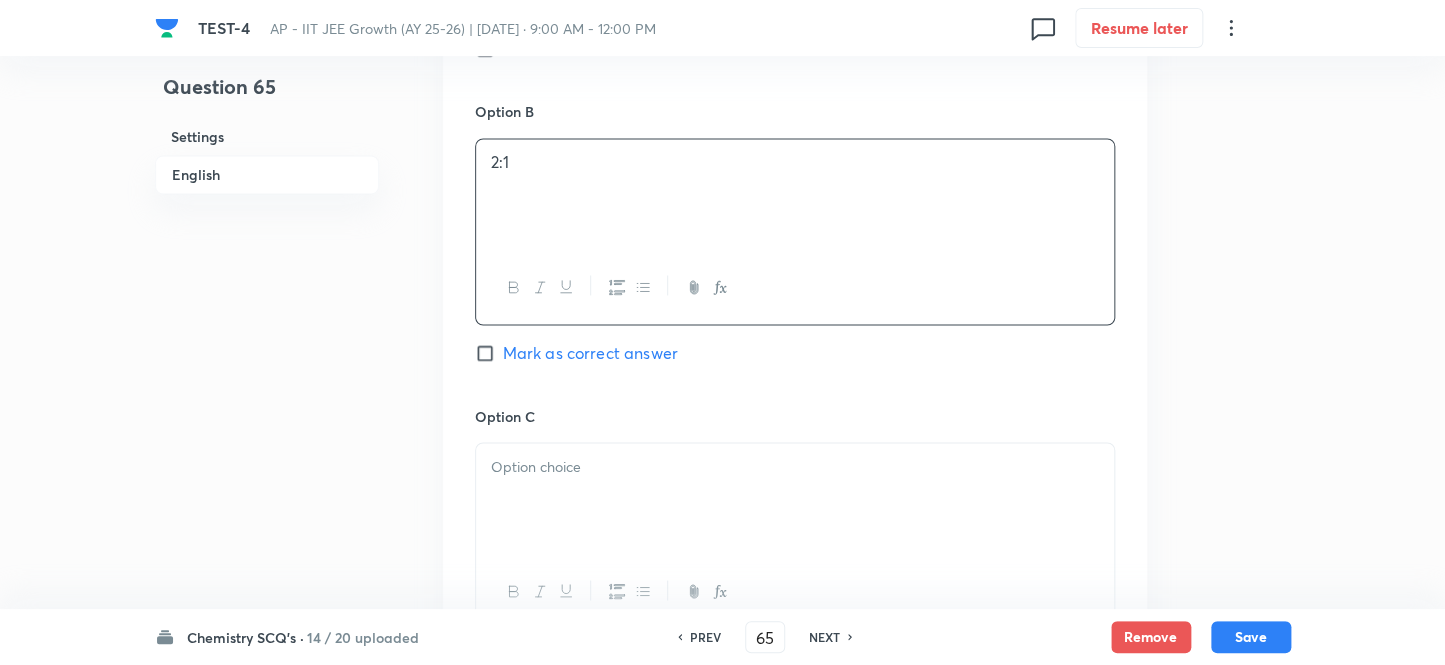 scroll, scrollTop: 1363, scrollLeft: 0, axis: vertical 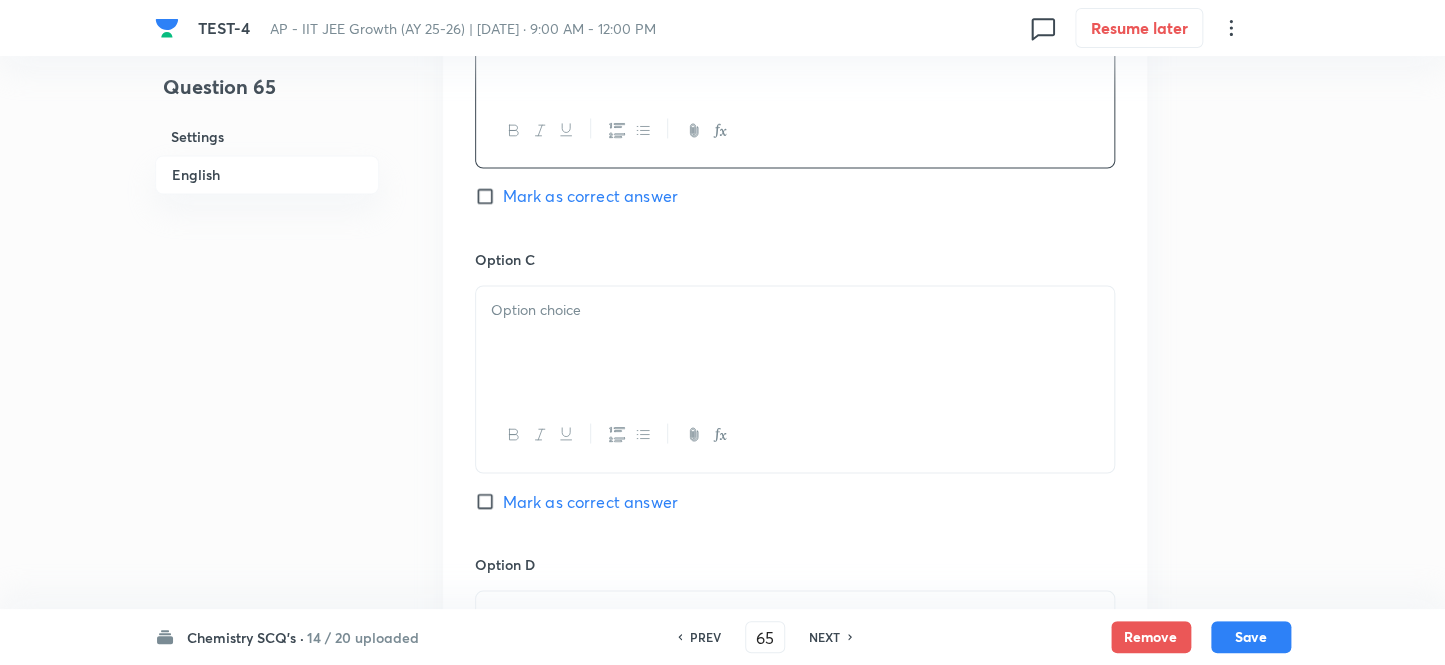 click at bounding box center [795, 342] 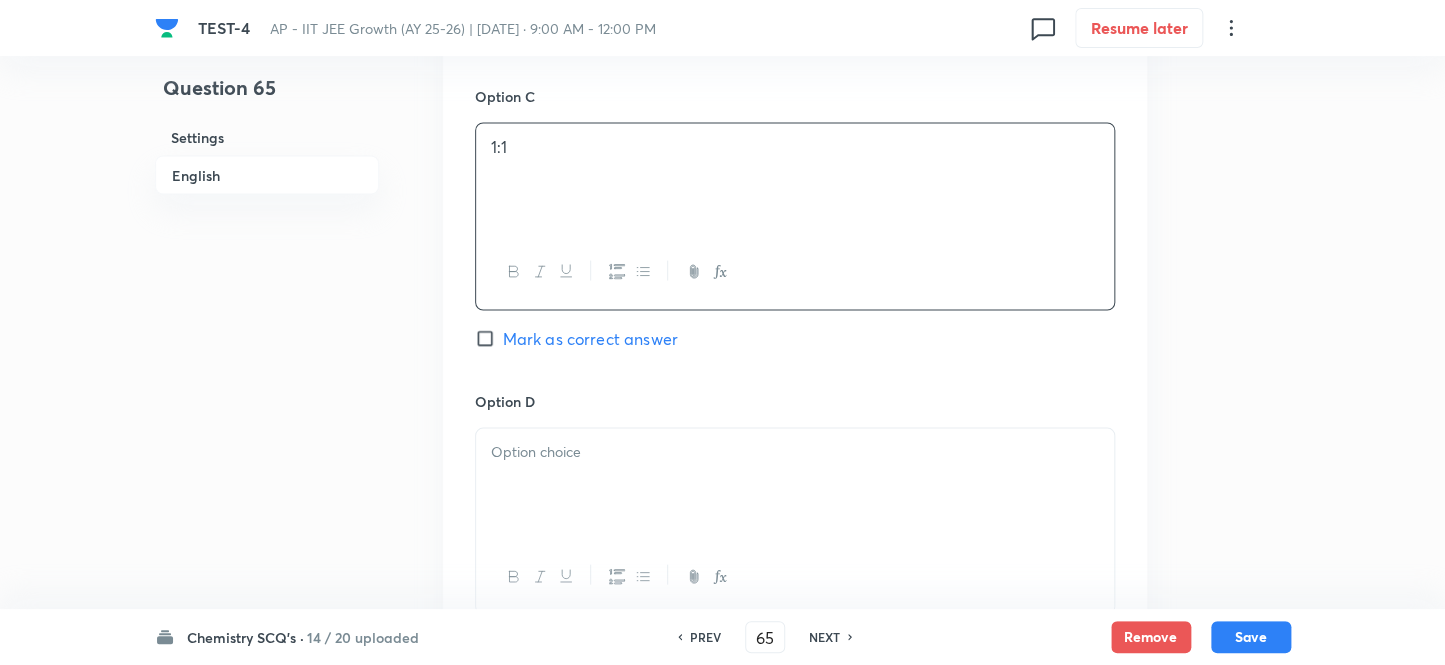 scroll, scrollTop: 1636, scrollLeft: 0, axis: vertical 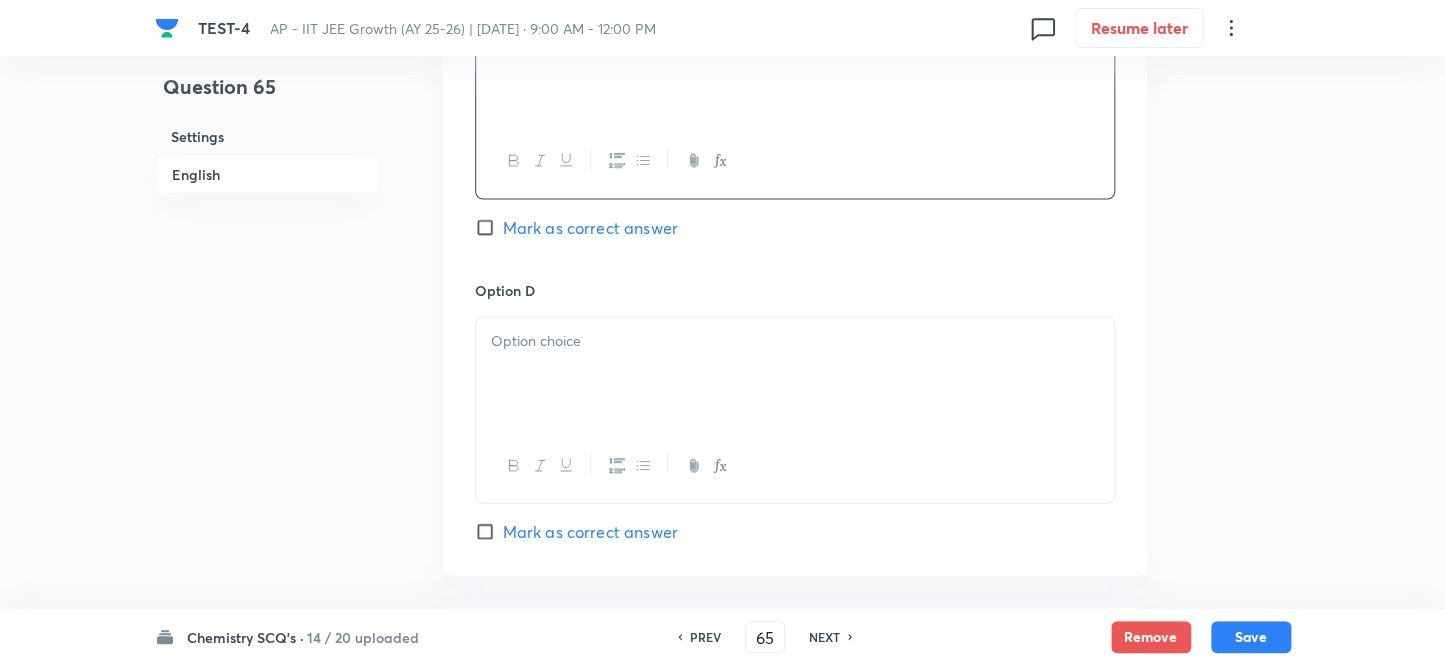 click at bounding box center [795, 374] 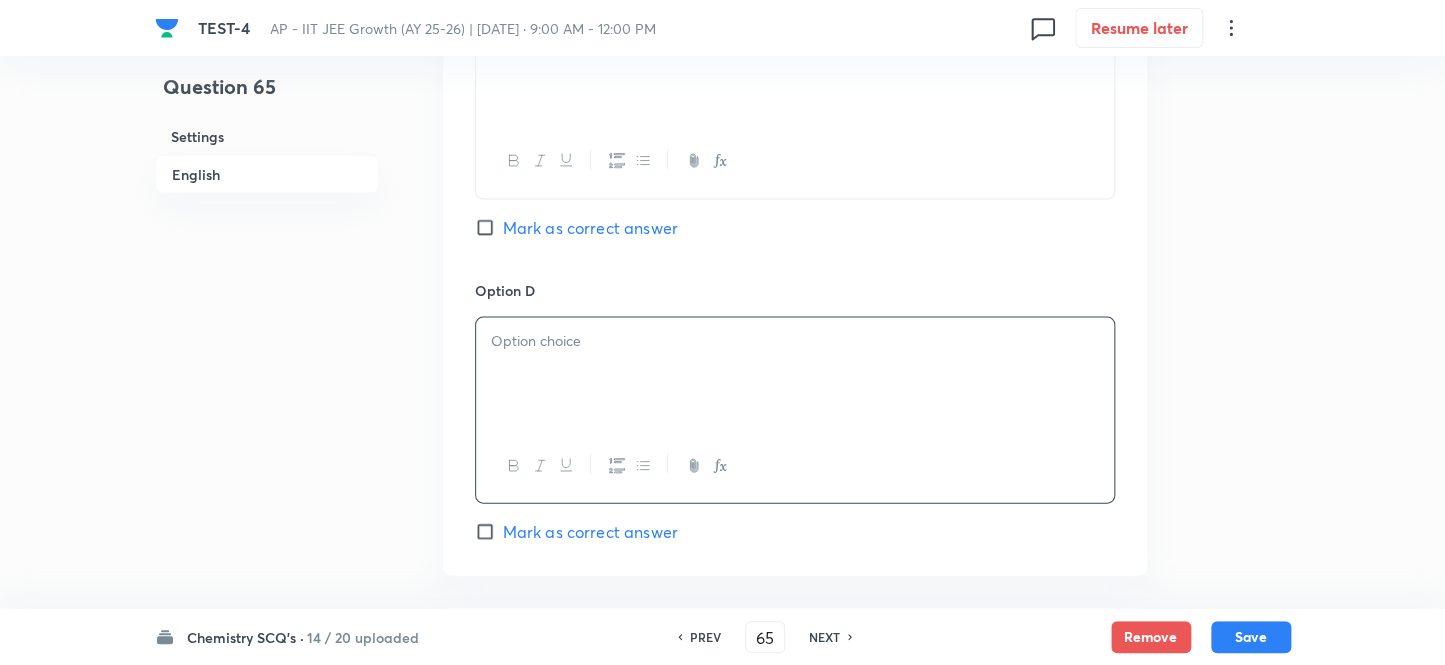 click at bounding box center [795, 374] 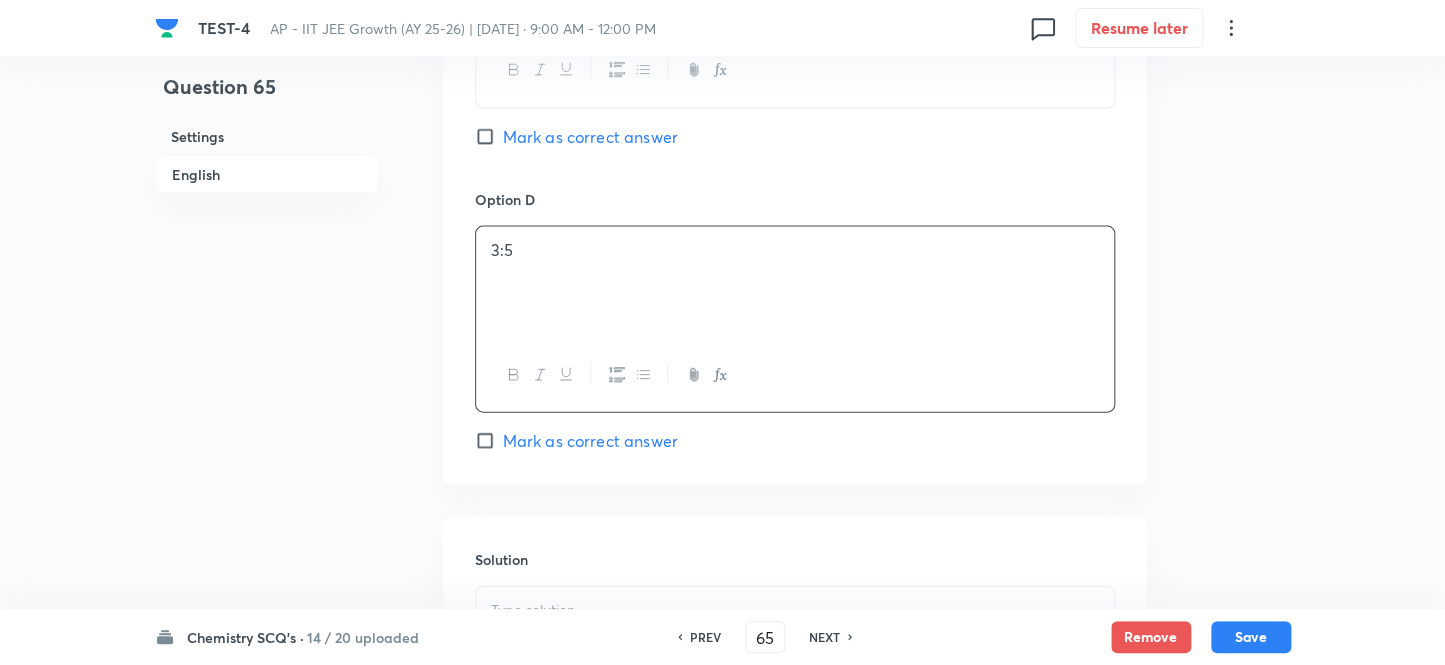click on "Mark as correct answer" at bounding box center (489, 441) 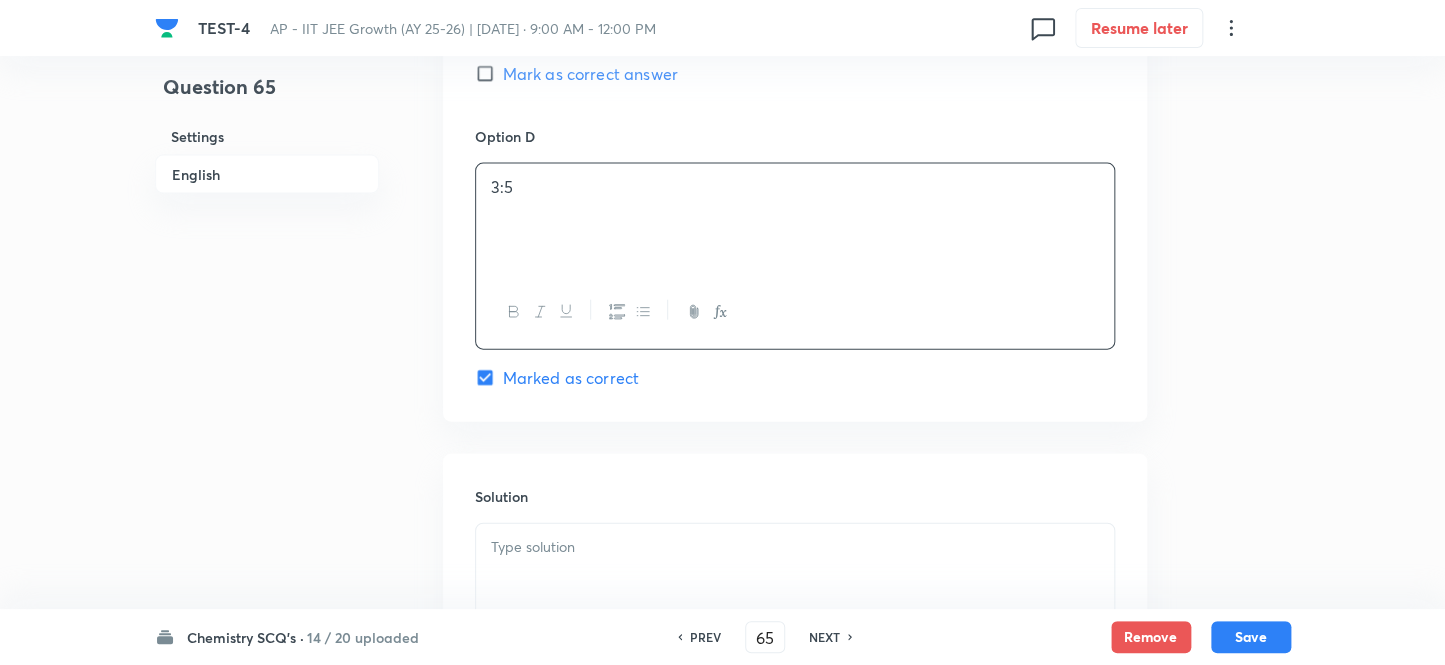 scroll, scrollTop: 1909, scrollLeft: 0, axis: vertical 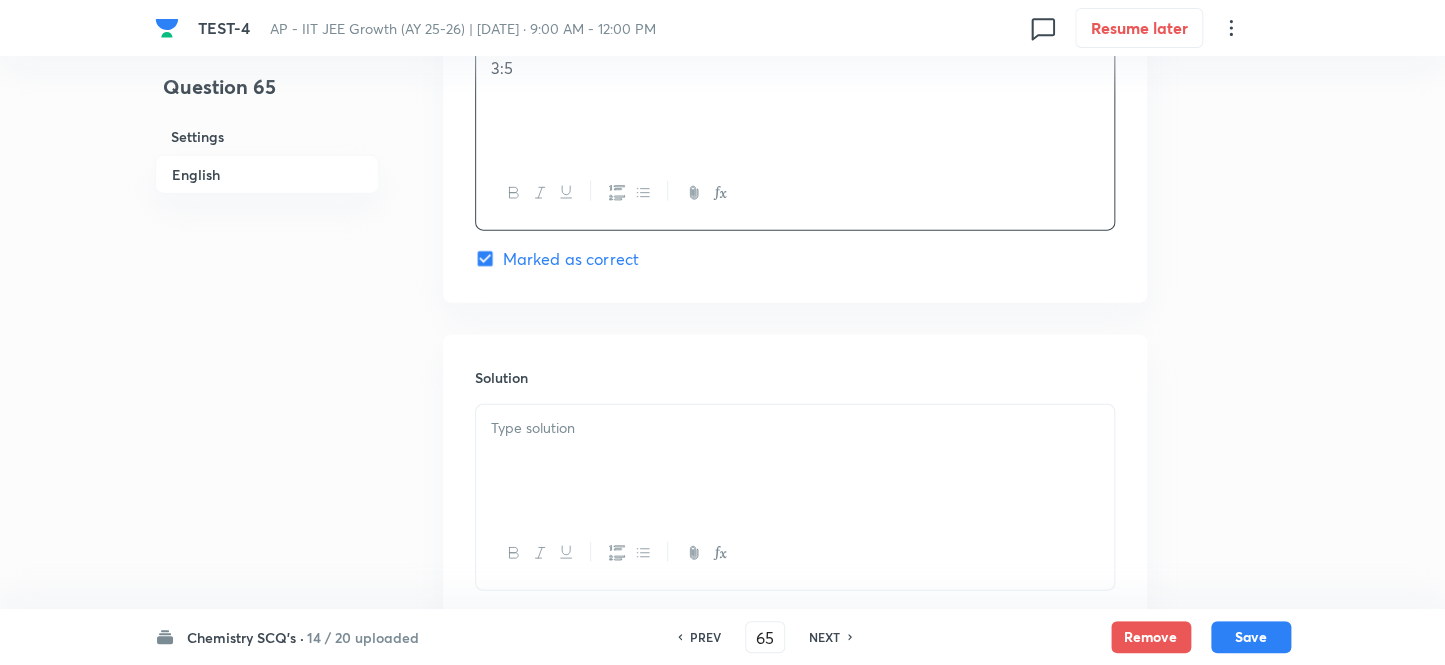 click at bounding box center [795, 461] 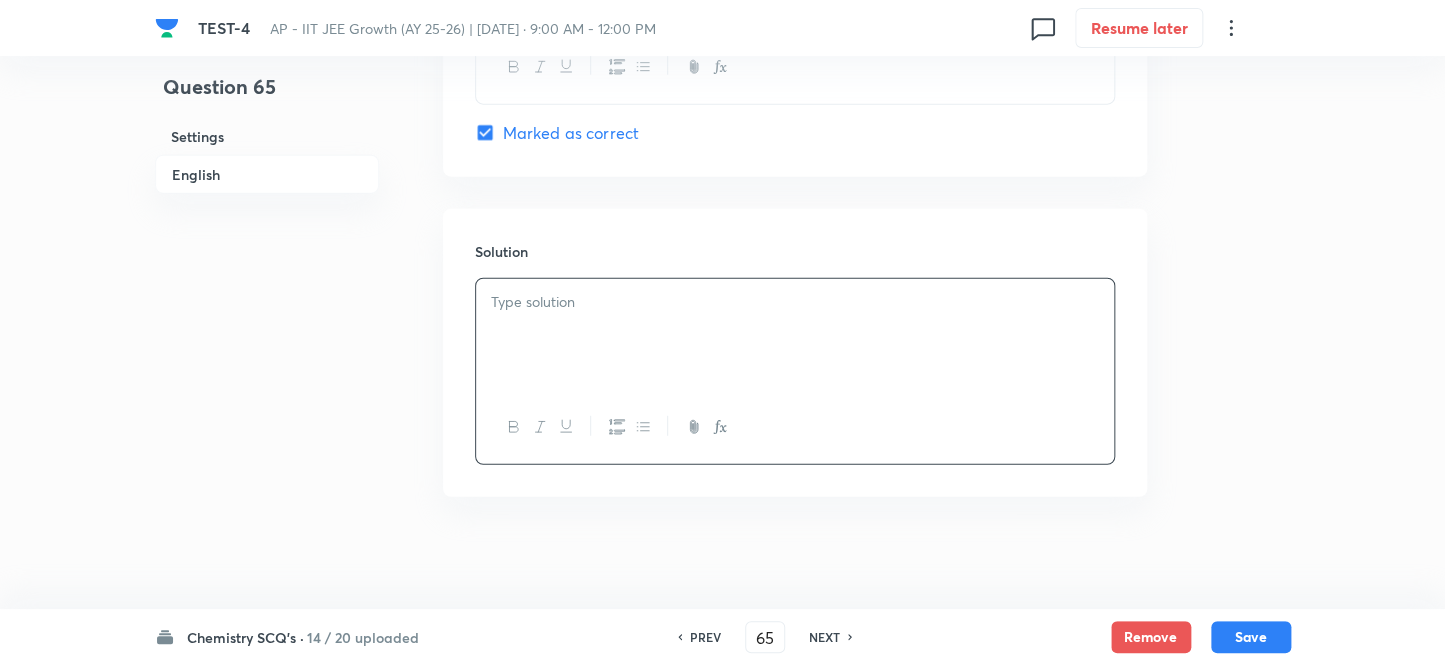 scroll, scrollTop: 2044, scrollLeft: 0, axis: vertical 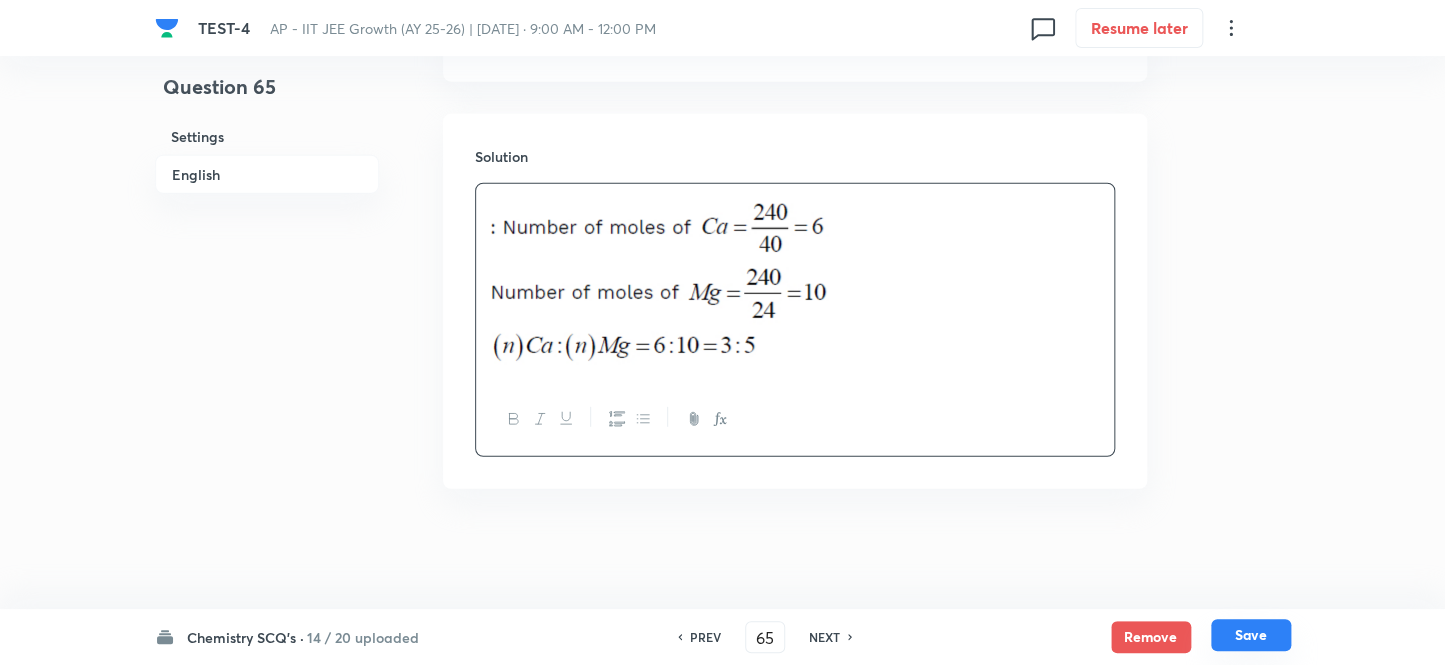click on "Save" at bounding box center (1251, 635) 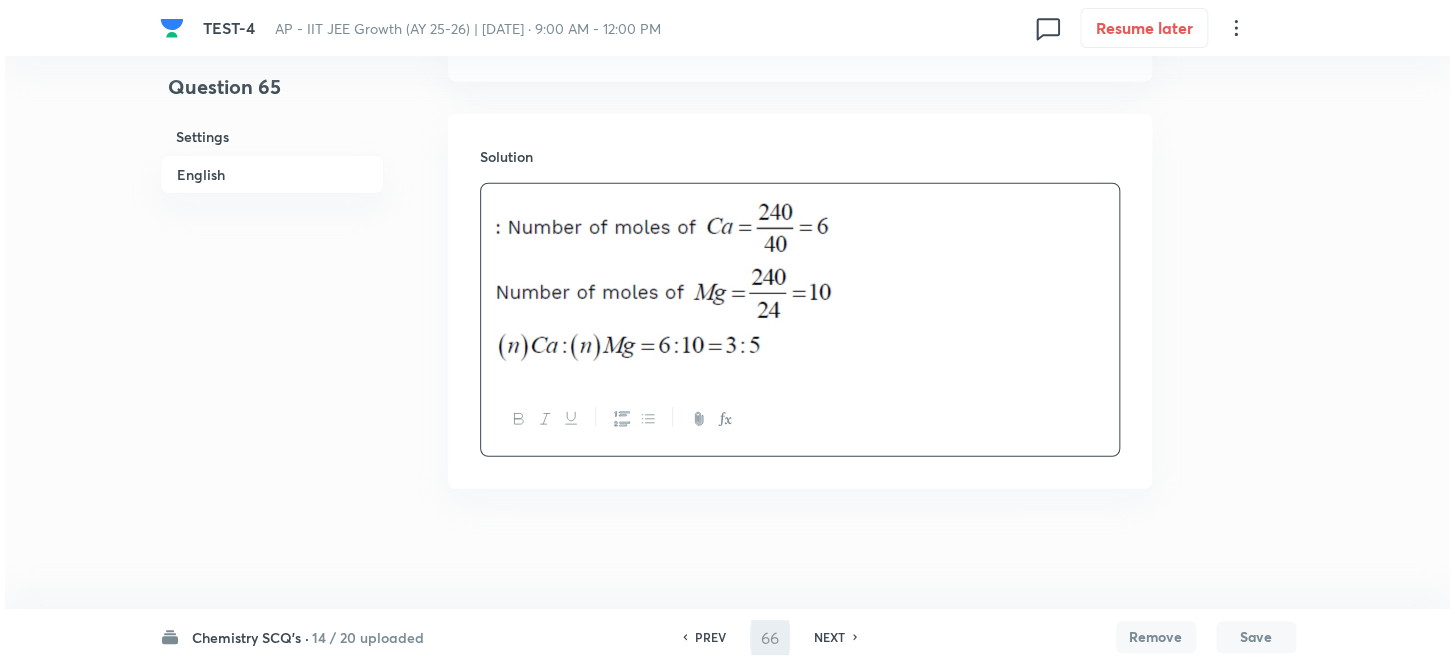 scroll, scrollTop: 0, scrollLeft: 0, axis: both 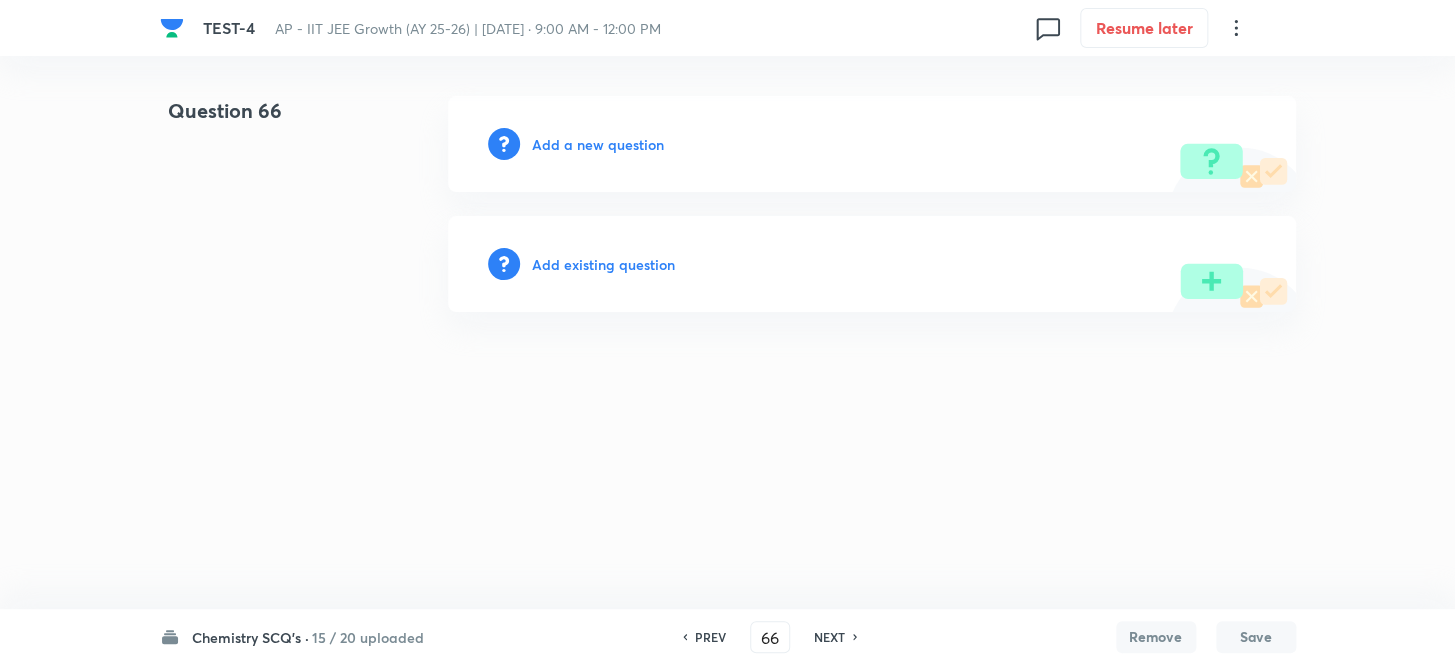 click on "Add a new question" at bounding box center (598, 144) 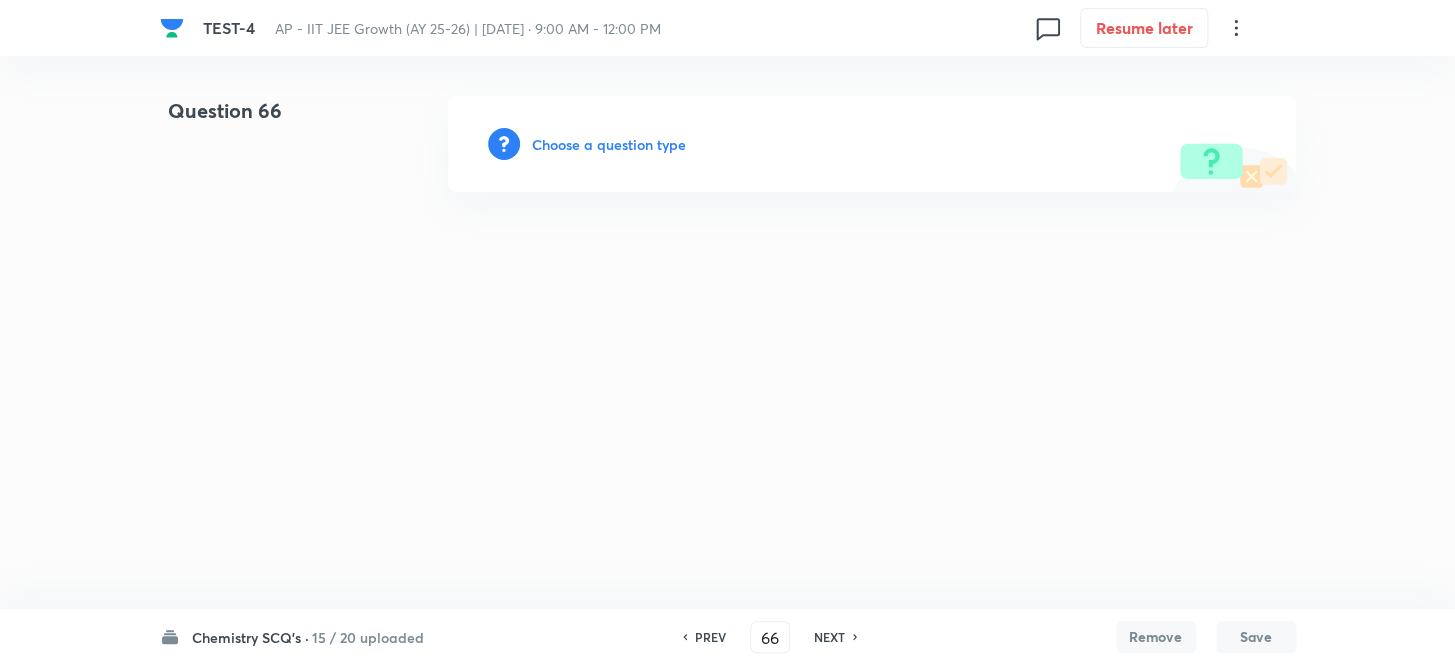 click on "Choose a question type" at bounding box center (609, 144) 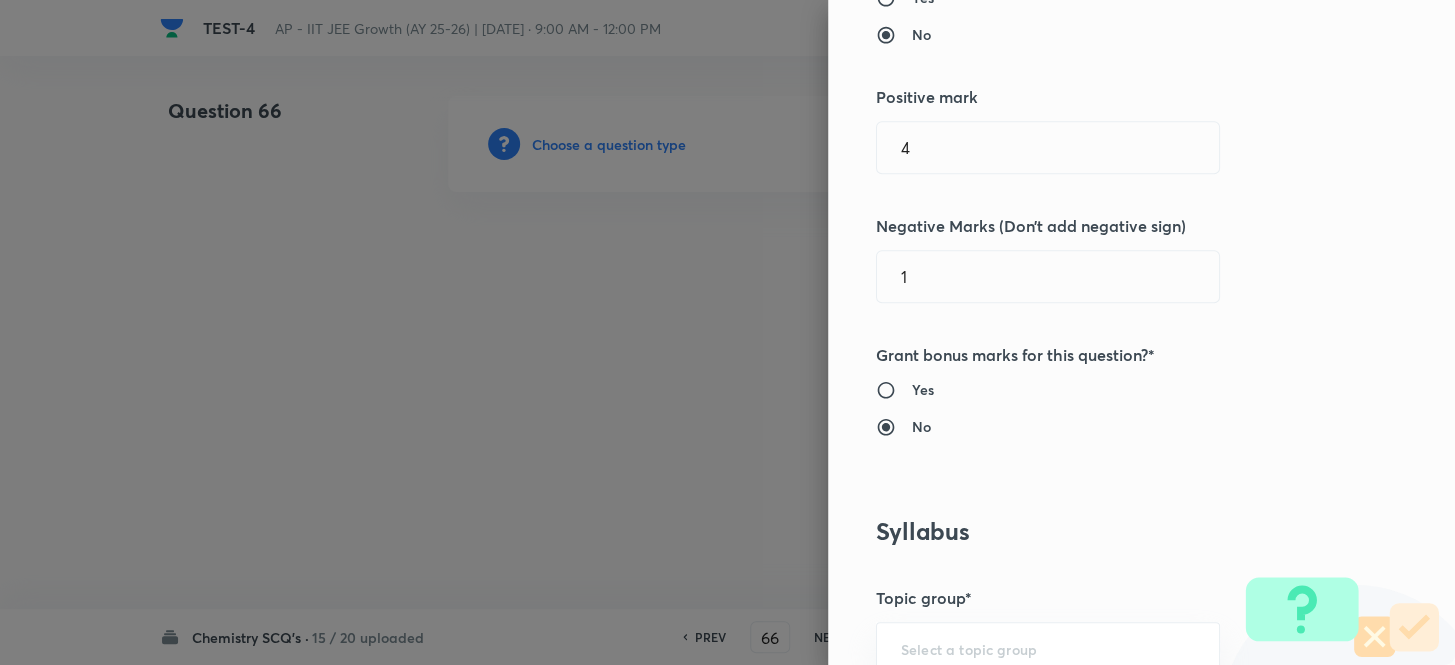 scroll, scrollTop: 454, scrollLeft: 0, axis: vertical 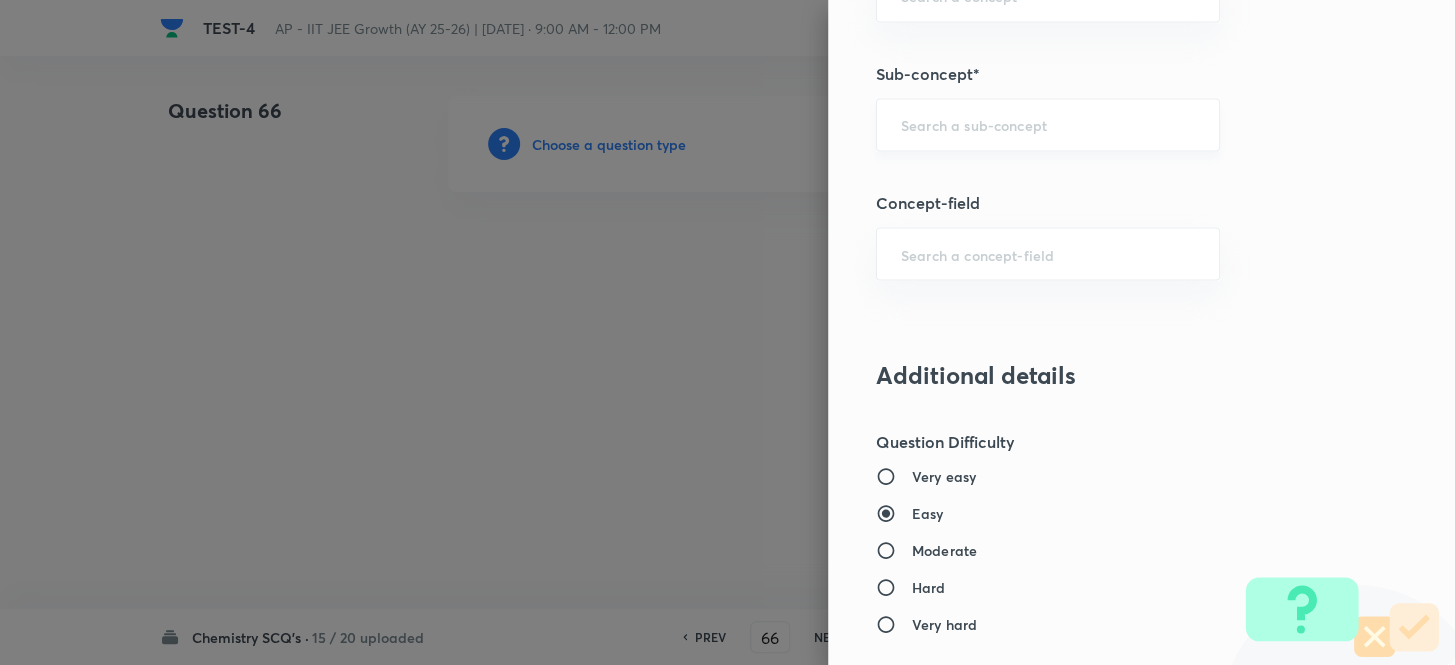 click on "​" at bounding box center (1048, 124) 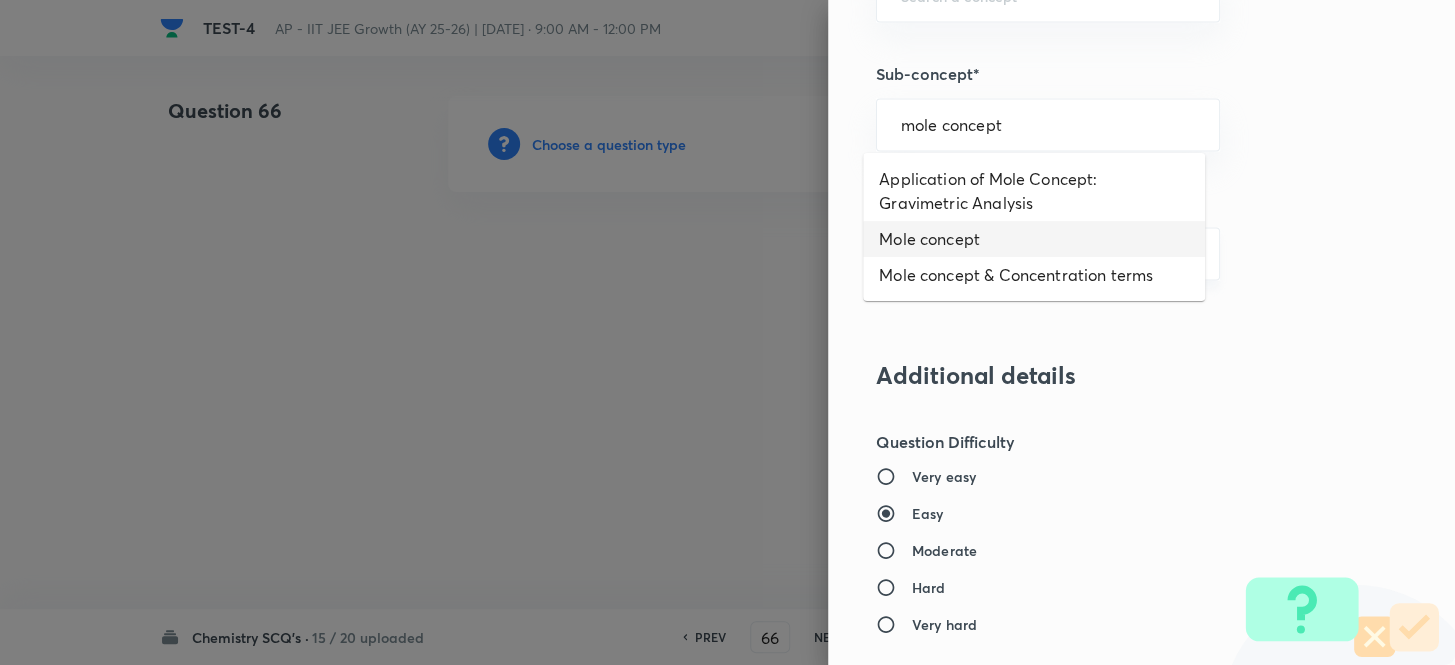 click on "Mole concept" at bounding box center (1034, 239) 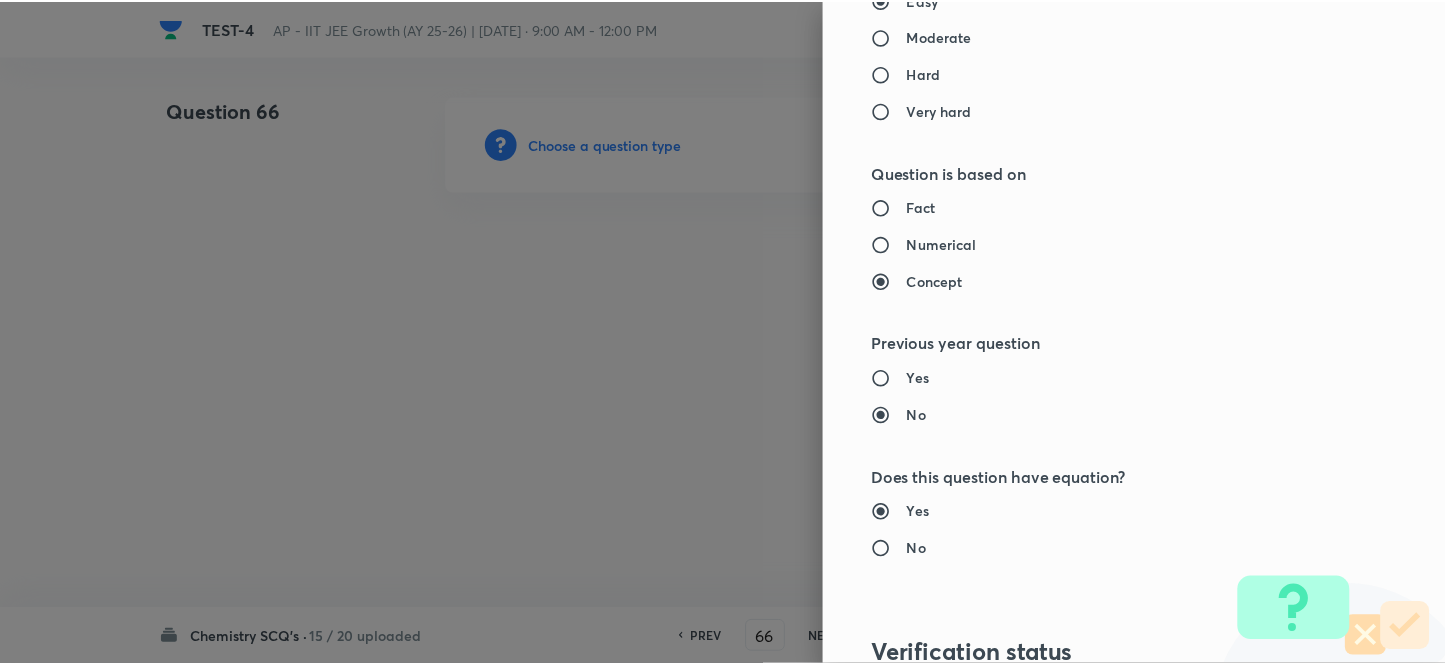 scroll, scrollTop: 2181, scrollLeft: 0, axis: vertical 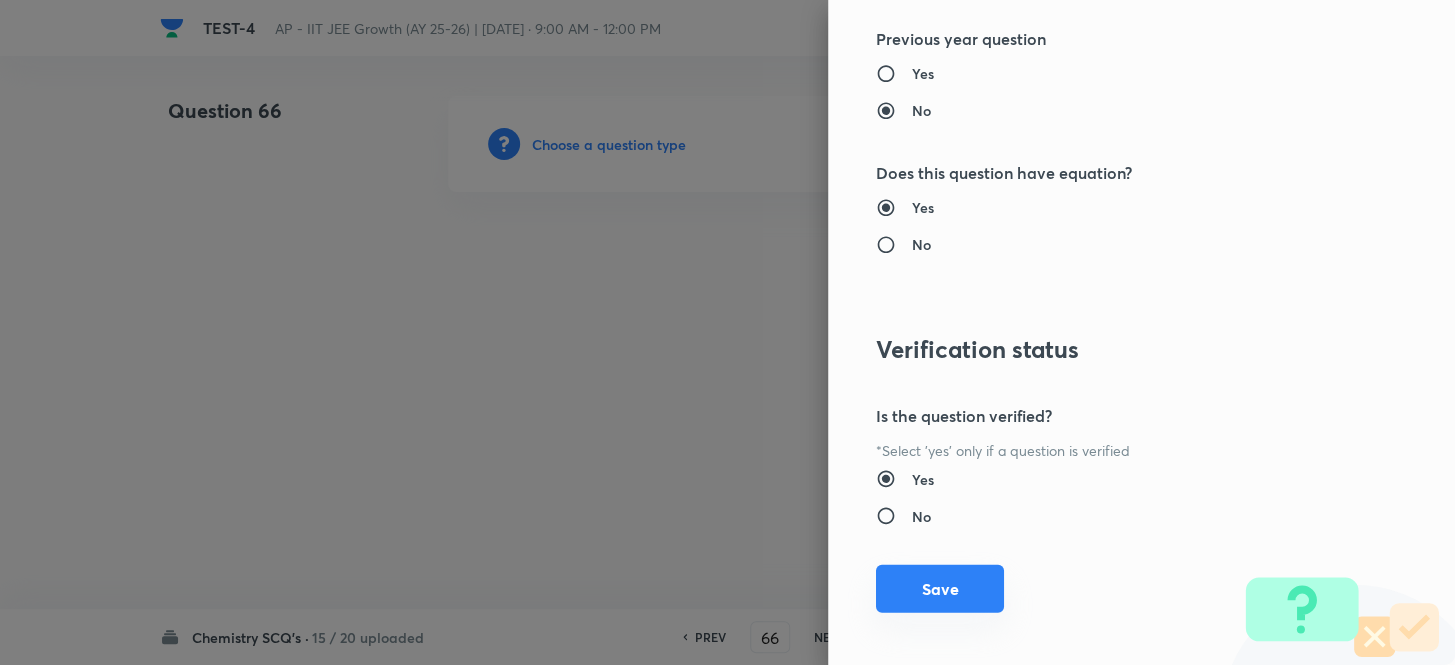 click on "Save" at bounding box center (940, 589) 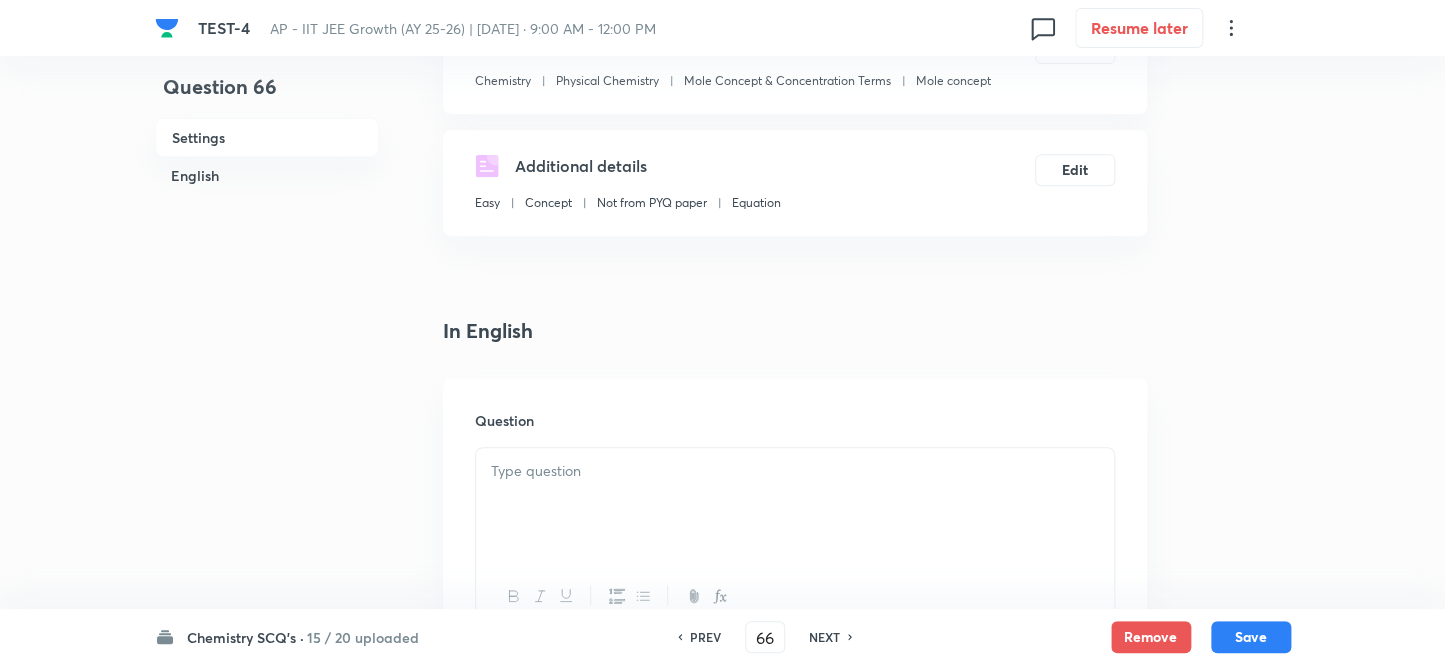 scroll, scrollTop: 454, scrollLeft: 0, axis: vertical 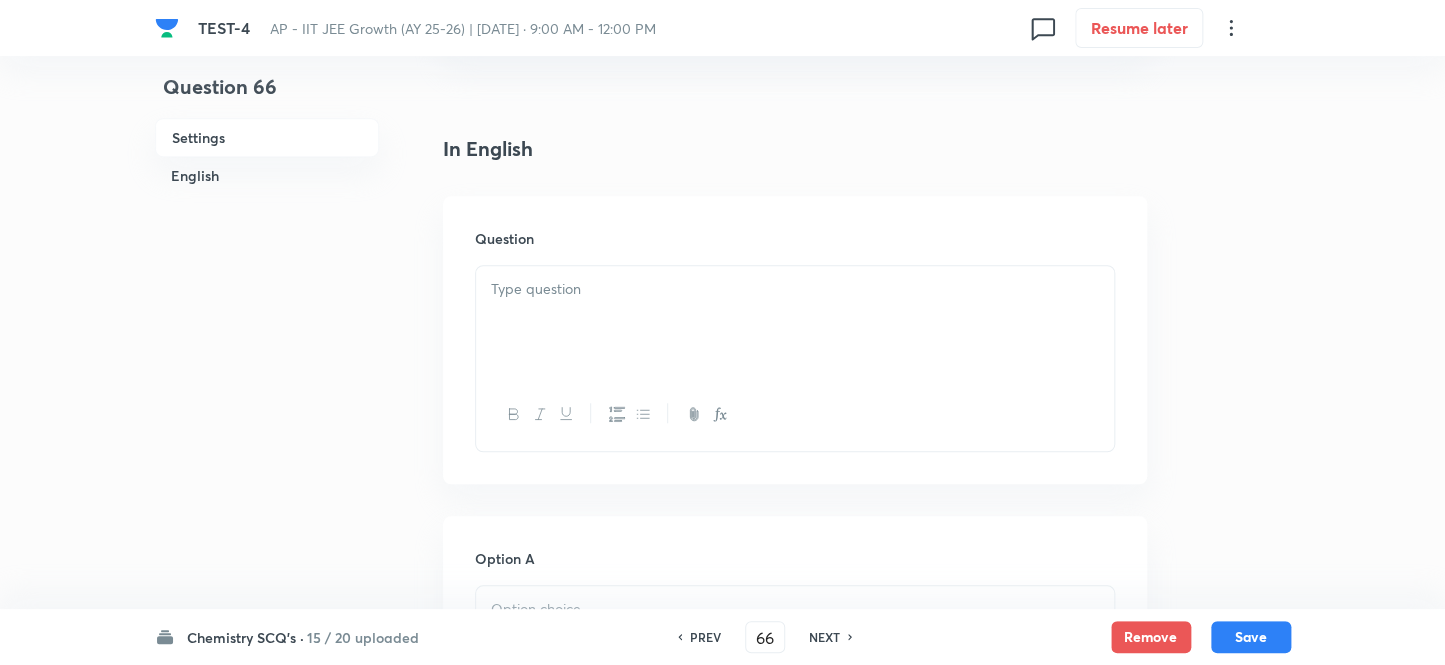 click at bounding box center (795, 322) 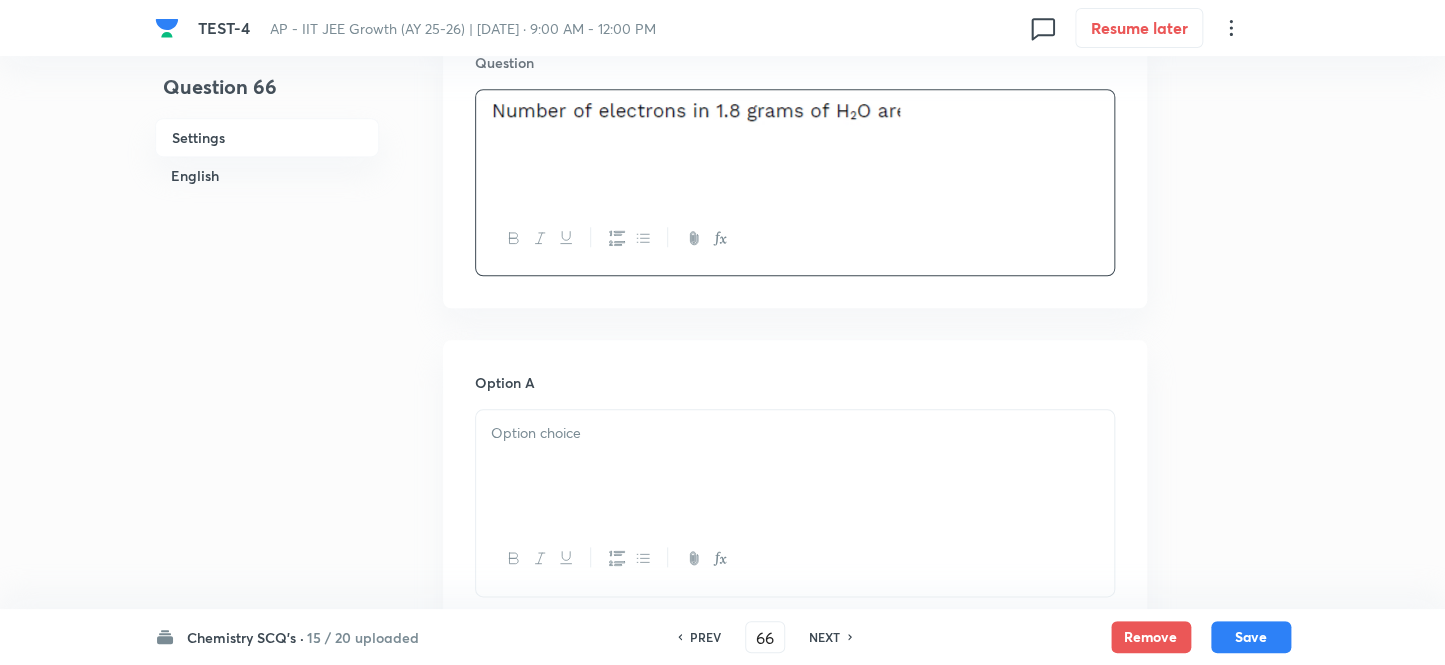 scroll, scrollTop: 727, scrollLeft: 0, axis: vertical 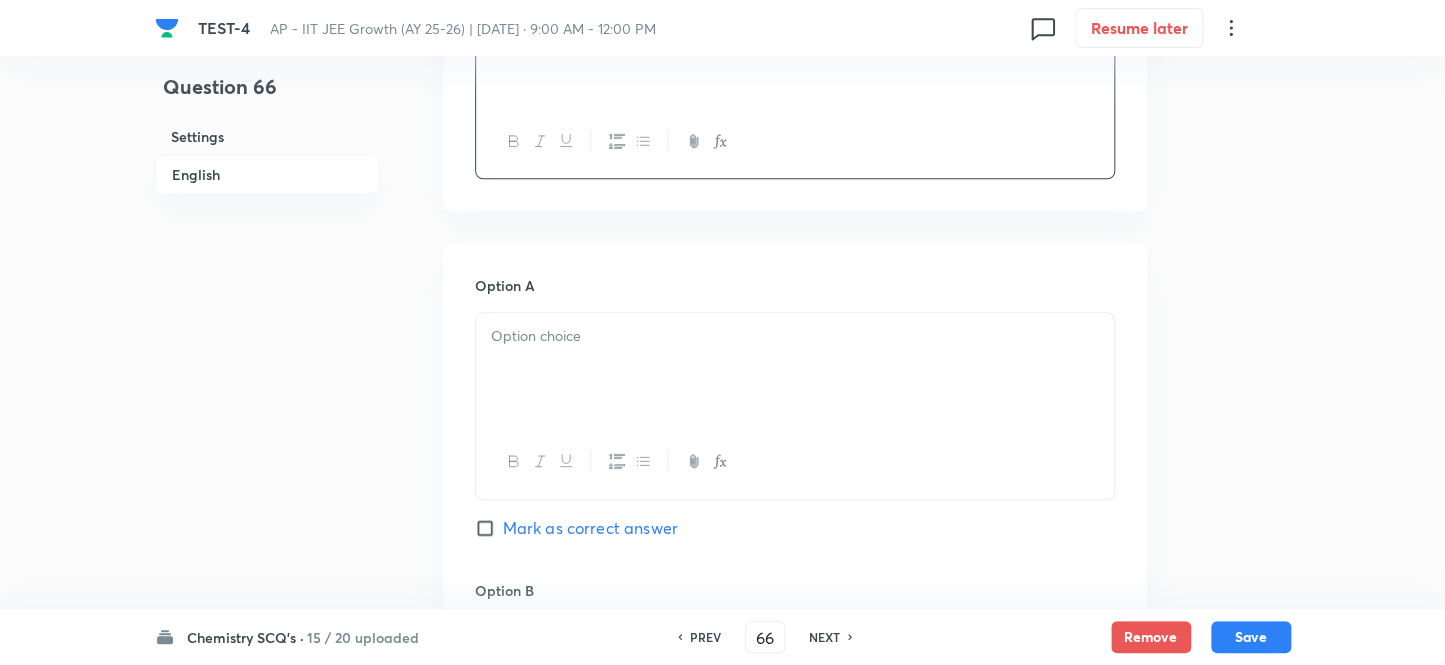 click at bounding box center (795, 369) 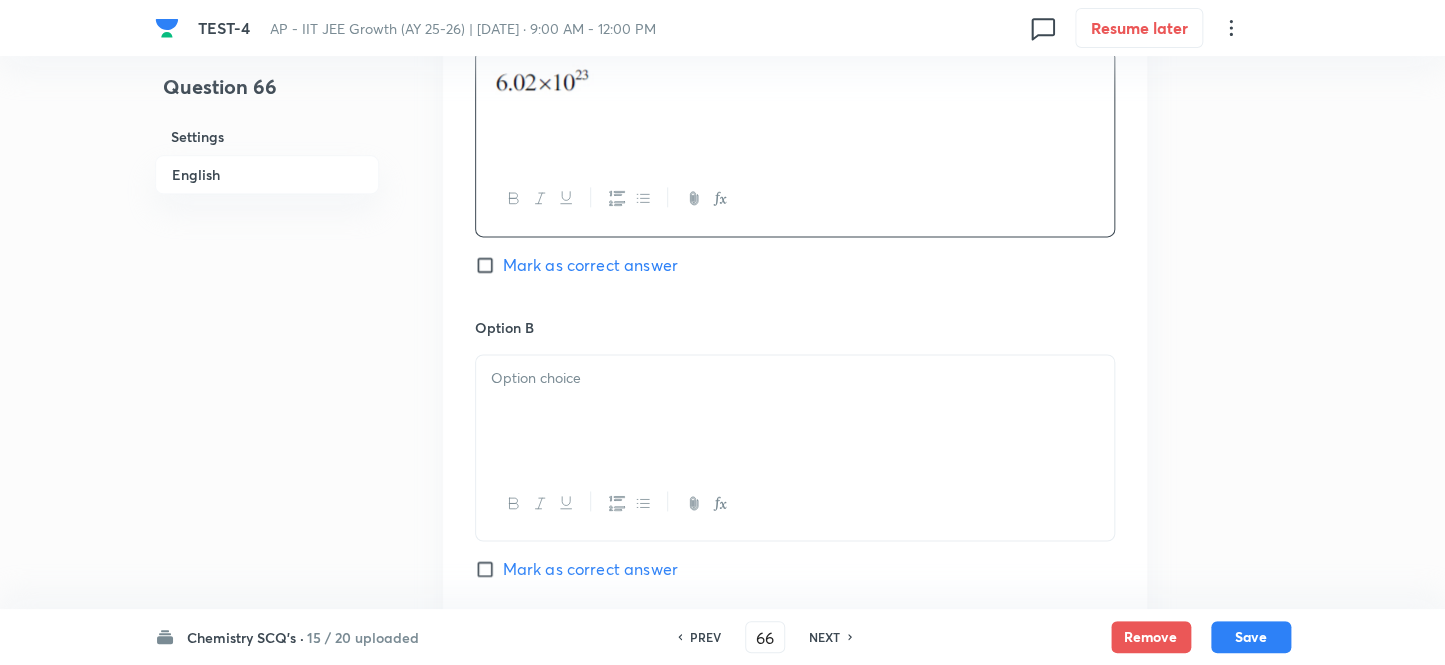 scroll, scrollTop: 1000, scrollLeft: 0, axis: vertical 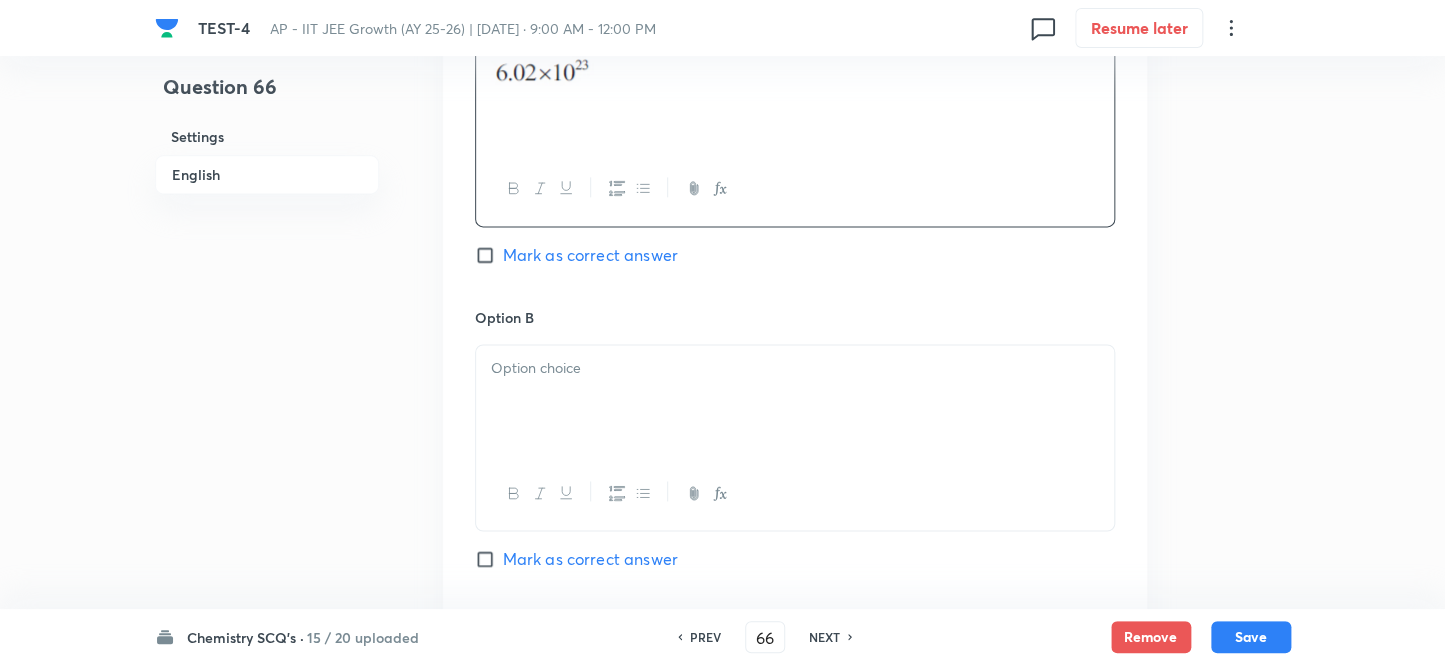 click at bounding box center [795, 368] 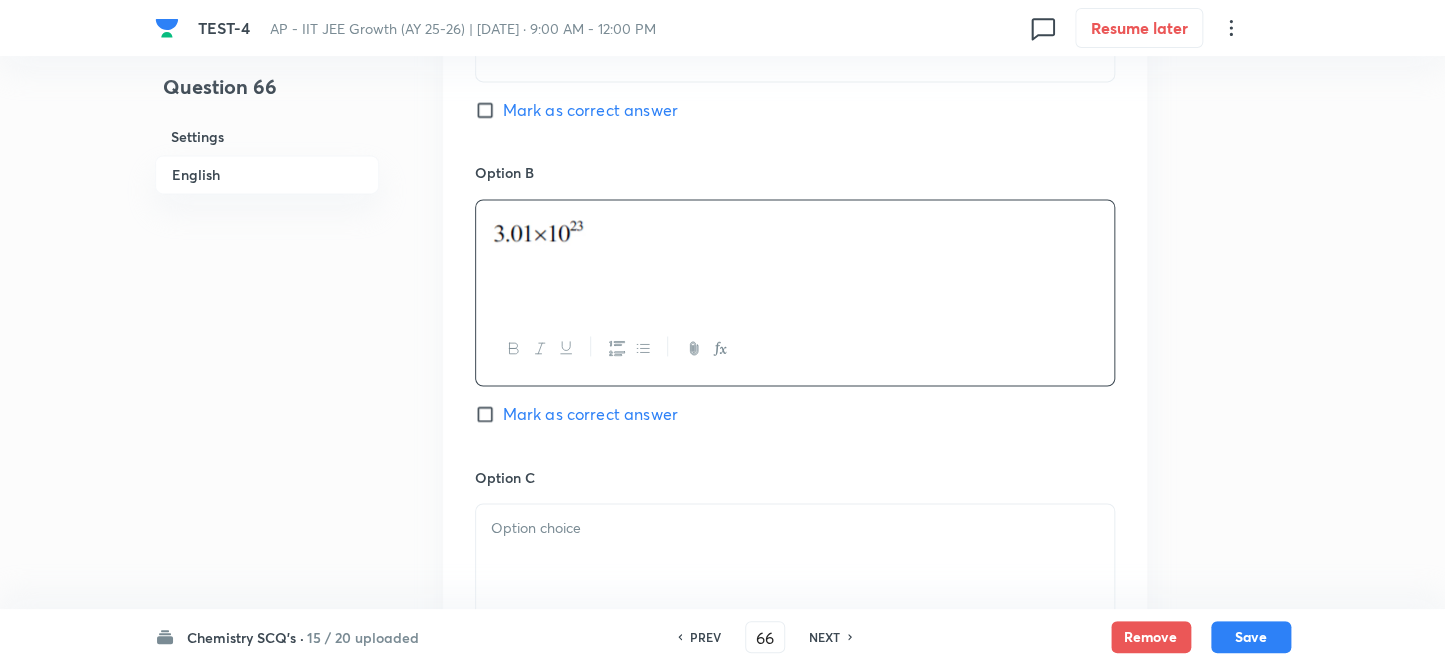 scroll, scrollTop: 1272, scrollLeft: 0, axis: vertical 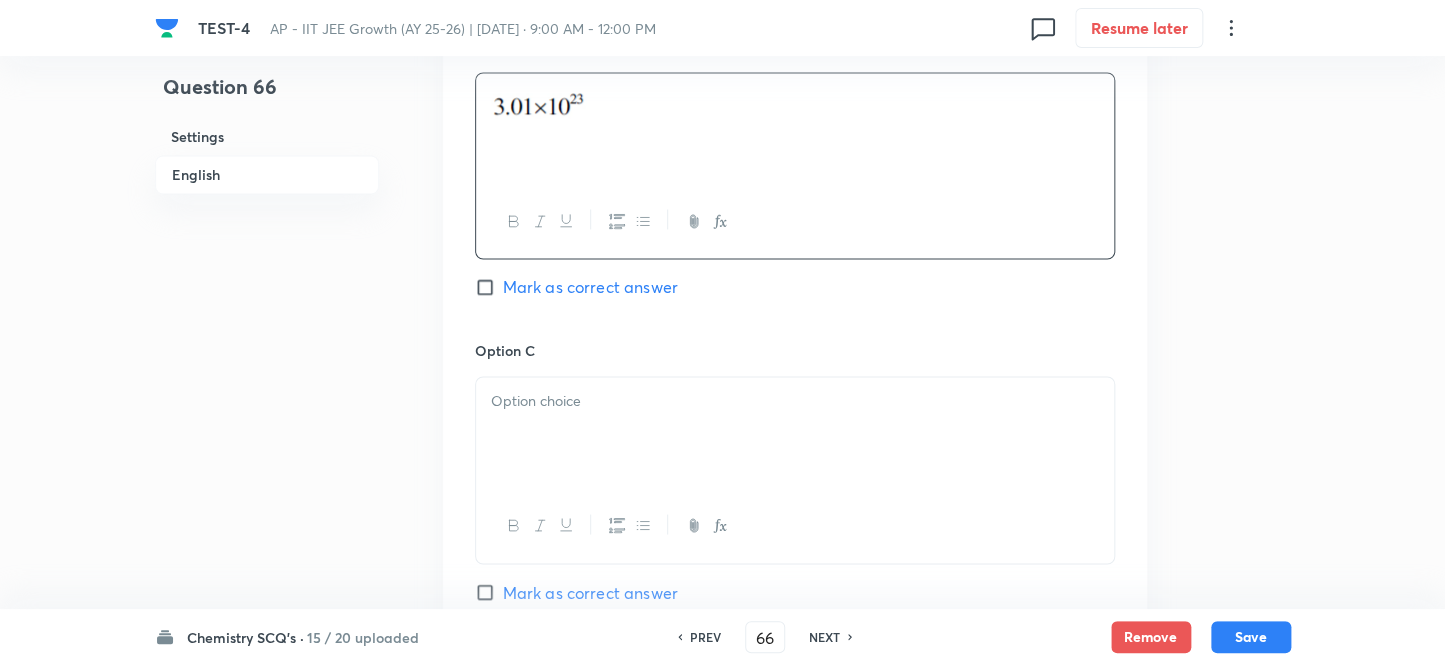 click on "Option C Mark as correct answer" at bounding box center [795, 491] 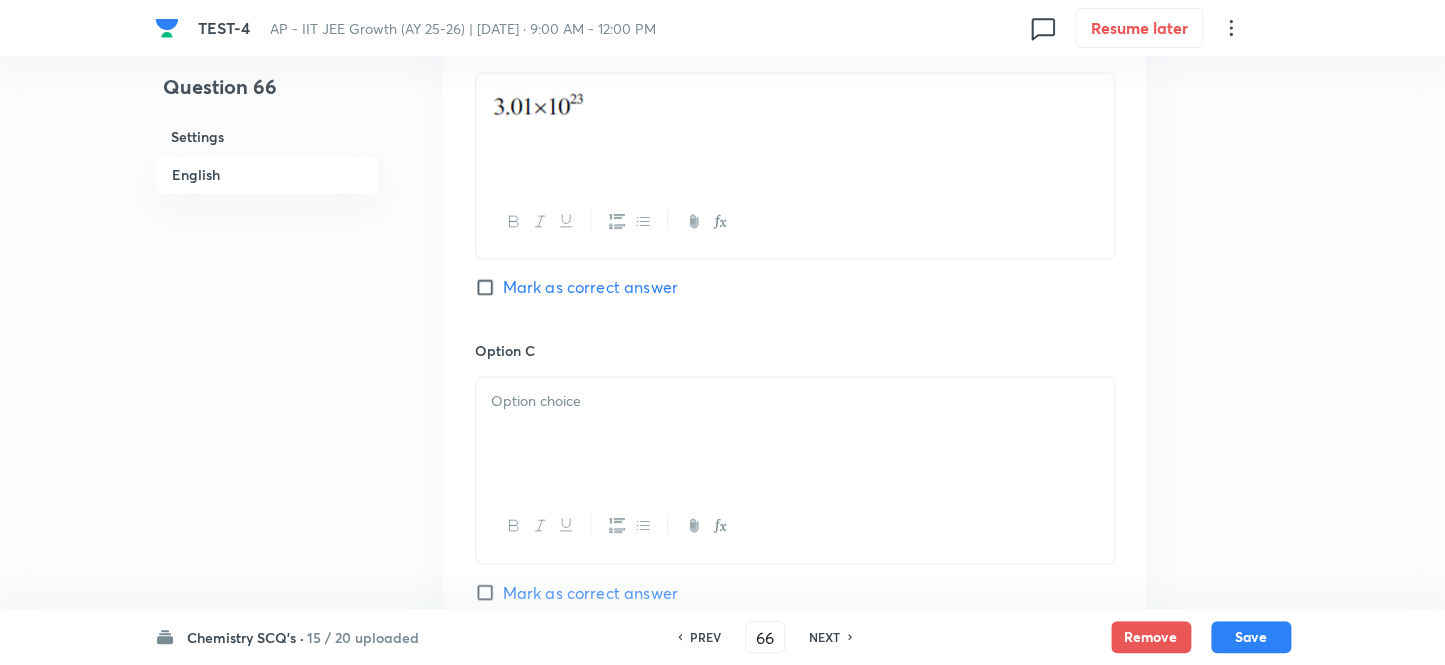 click at bounding box center [795, 433] 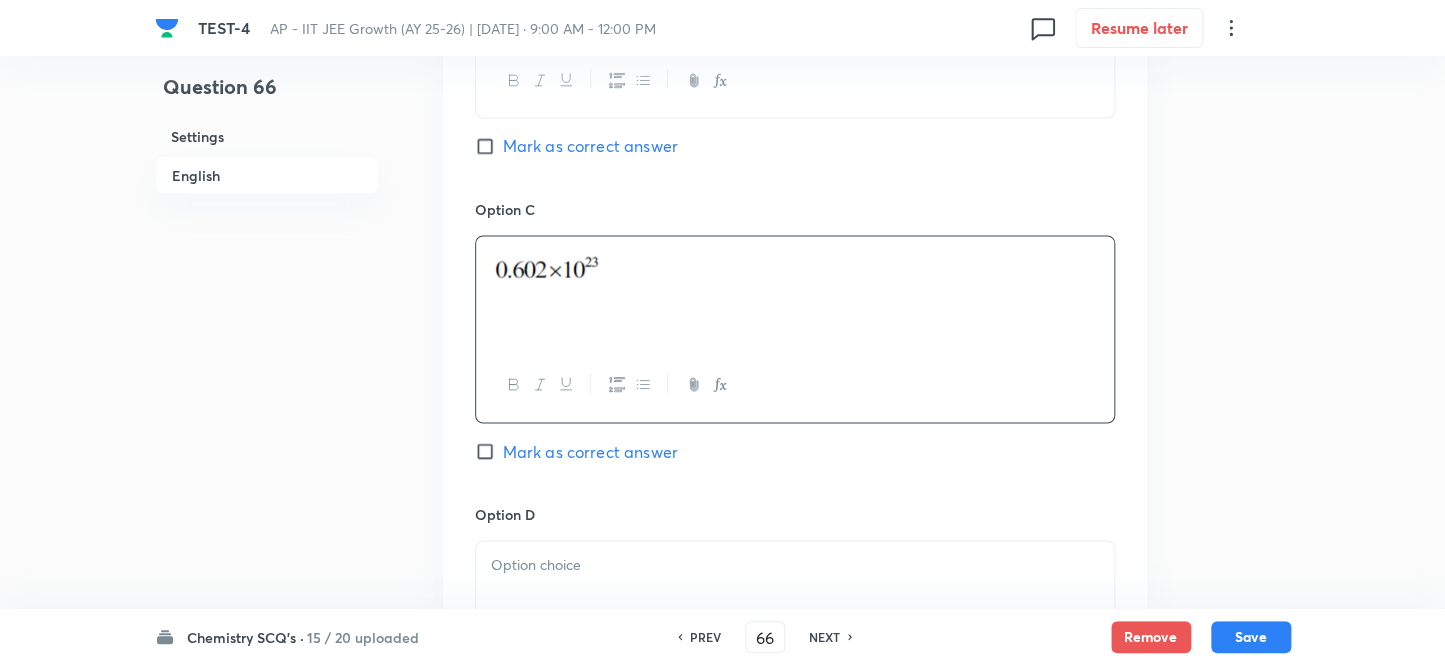 scroll, scrollTop: 1545, scrollLeft: 0, axis: vertical 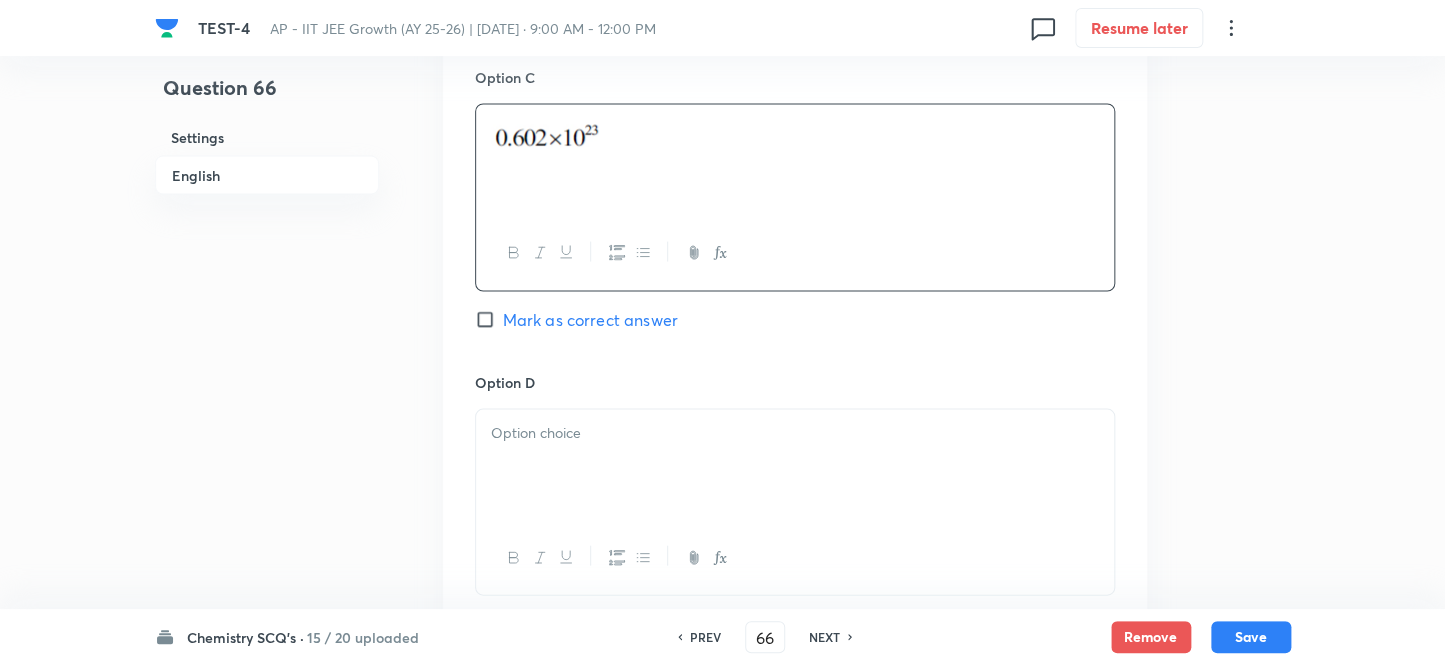 click at bounding box center (795, 432) 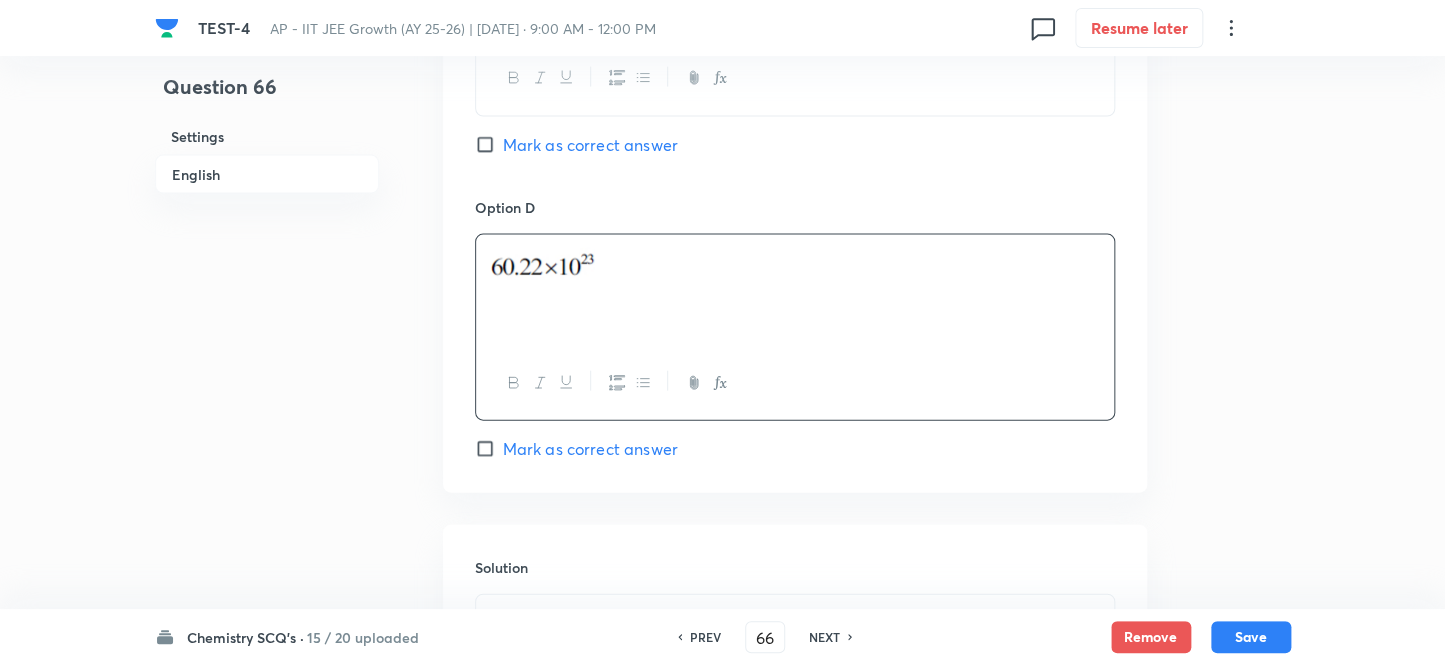 scroll, scrollTop: 1909, scrollLeft: 0, axis: vertical 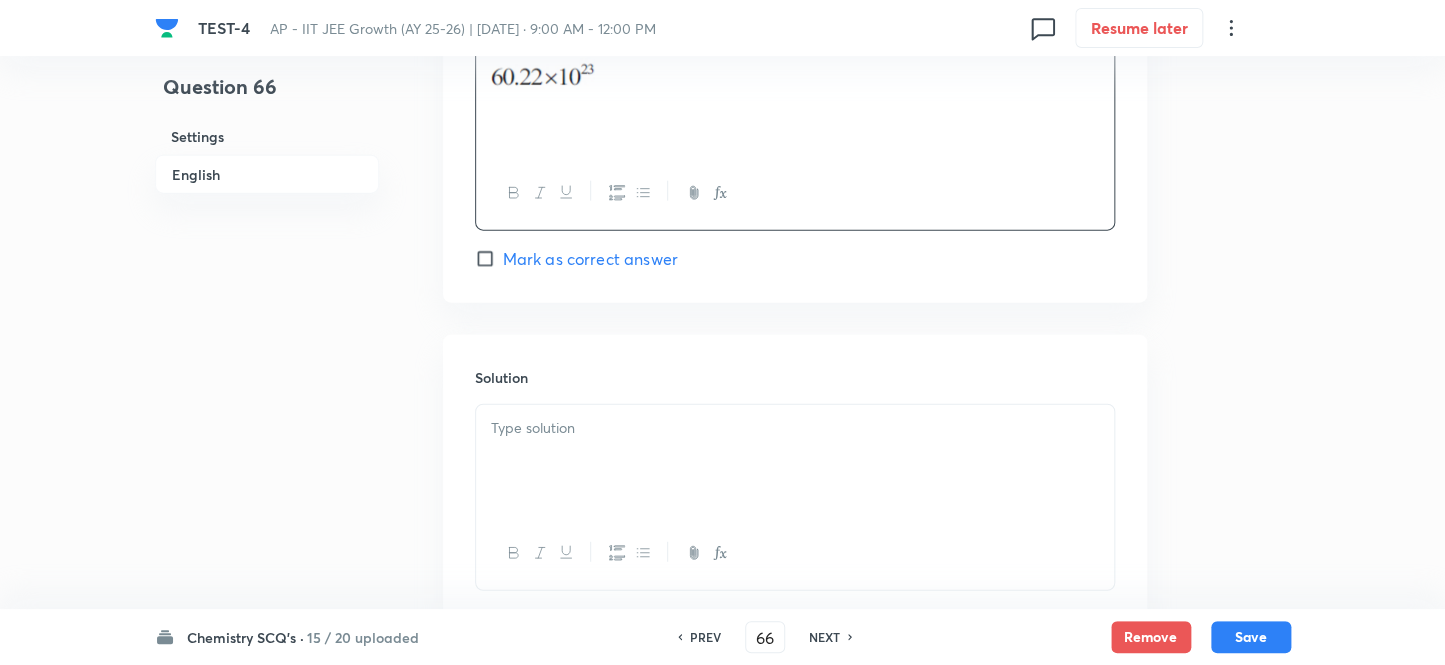 click at bounding box center (795, 461) 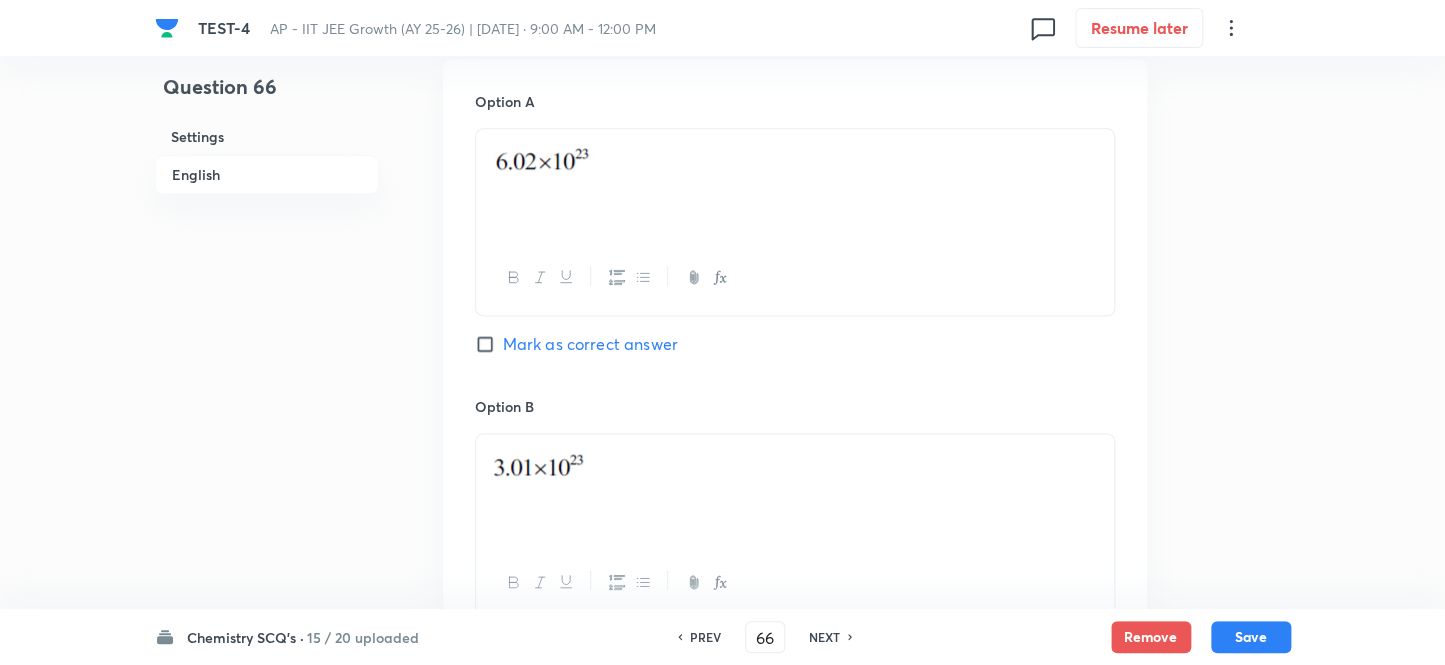 scroll, scrollTop: 1000, scrollLeft: 0, axis: vertical 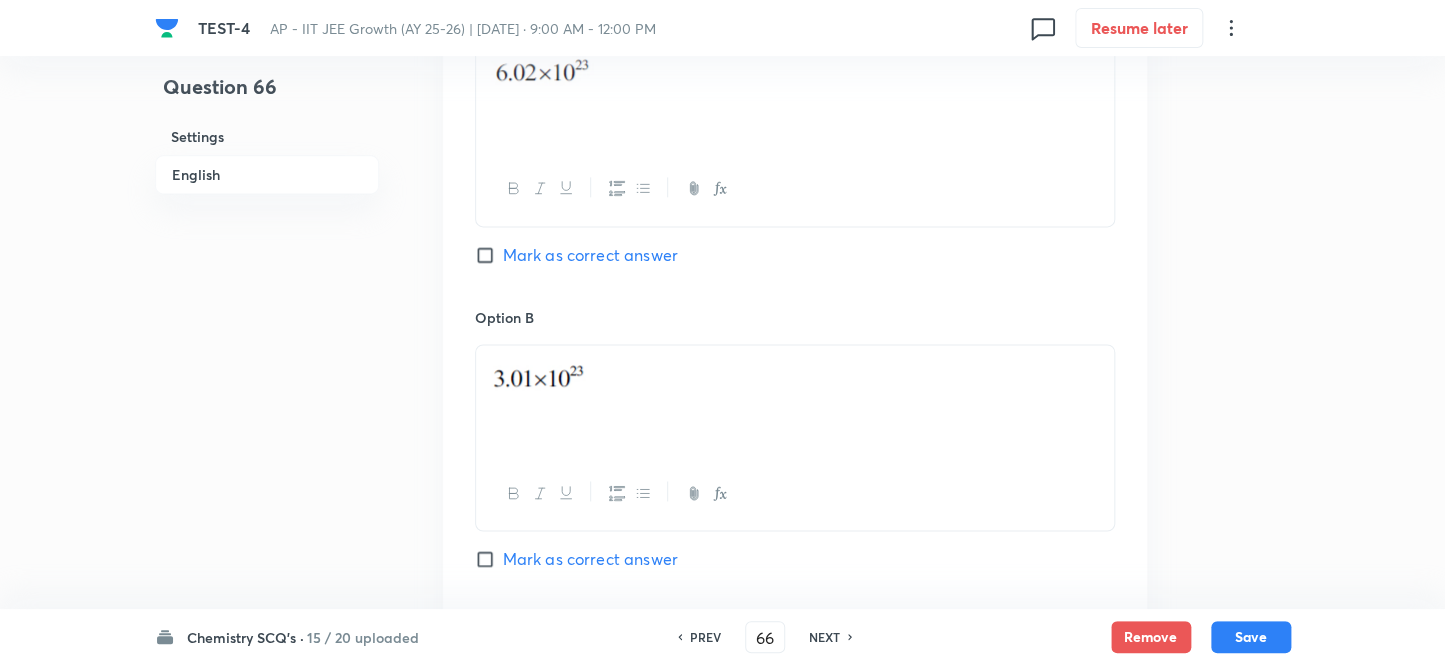 click on "Mark as correct answer" at bounding box center [489, 255] 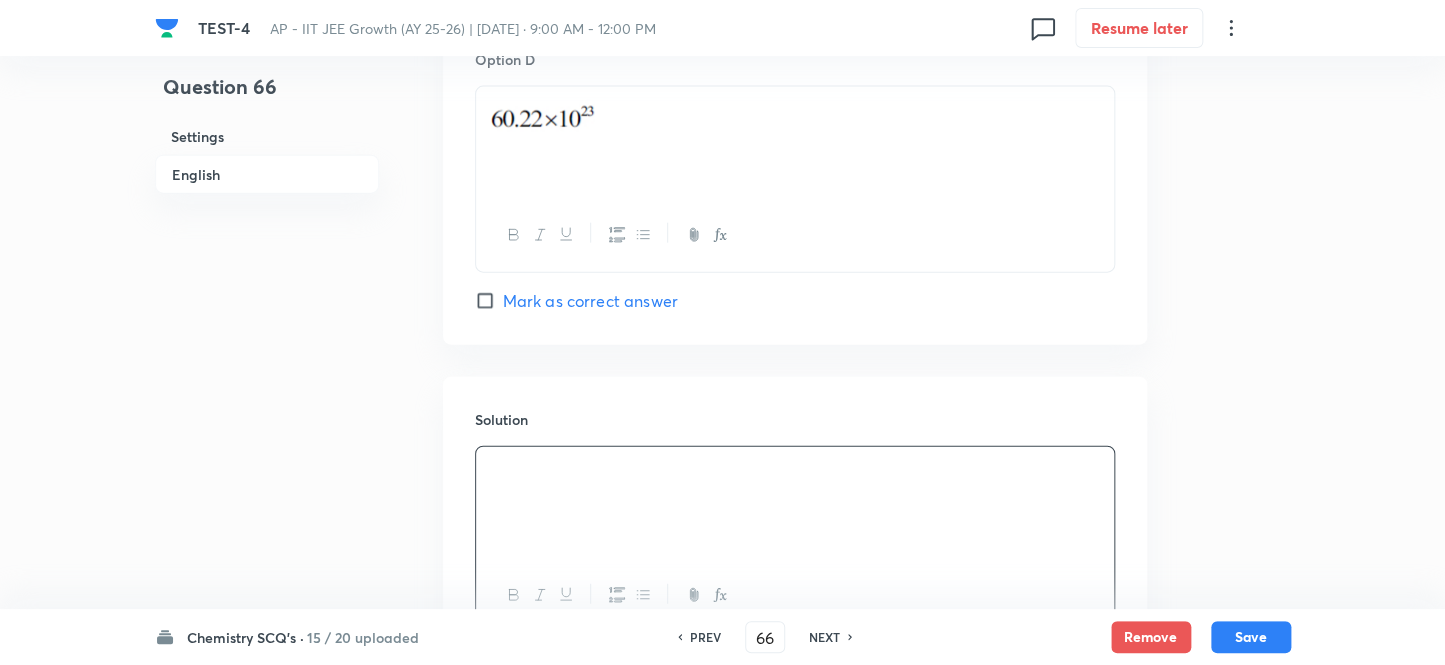 scroll, scrollTop: 2044, scrollLeft: 0, axis: vertical 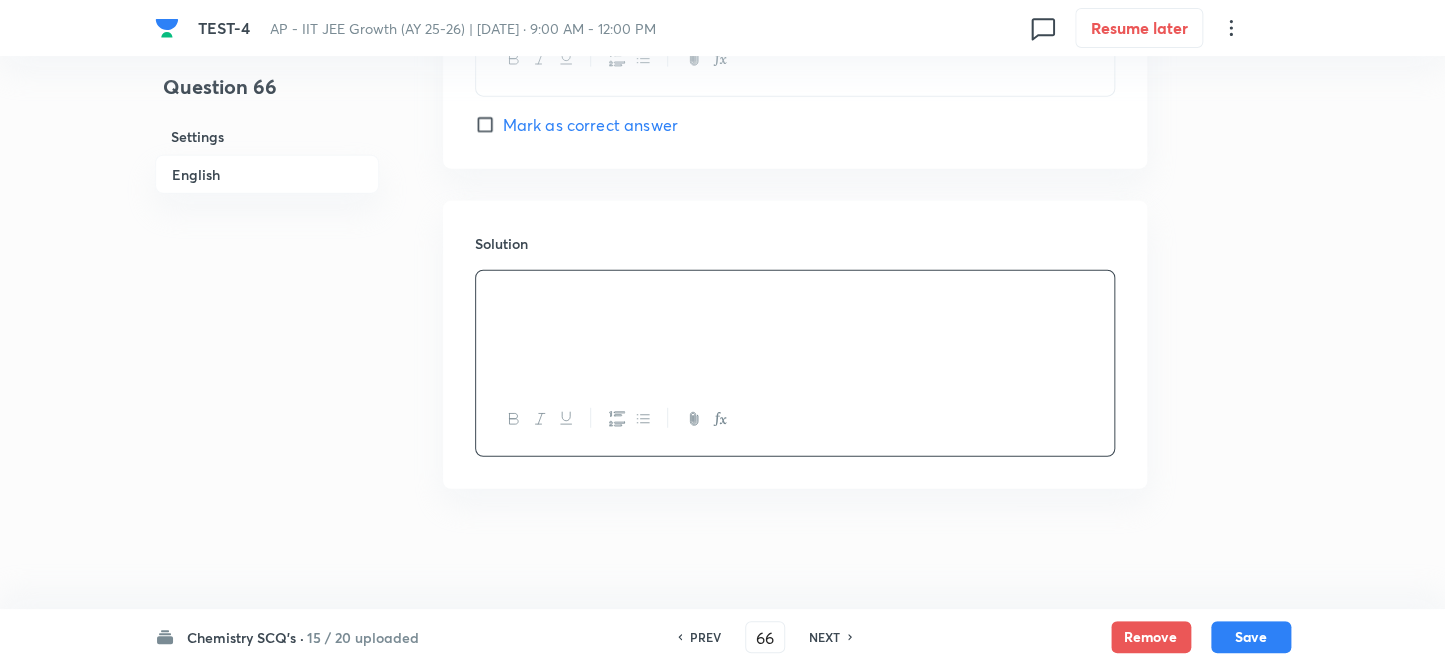 click at bounding box center [795, 327] 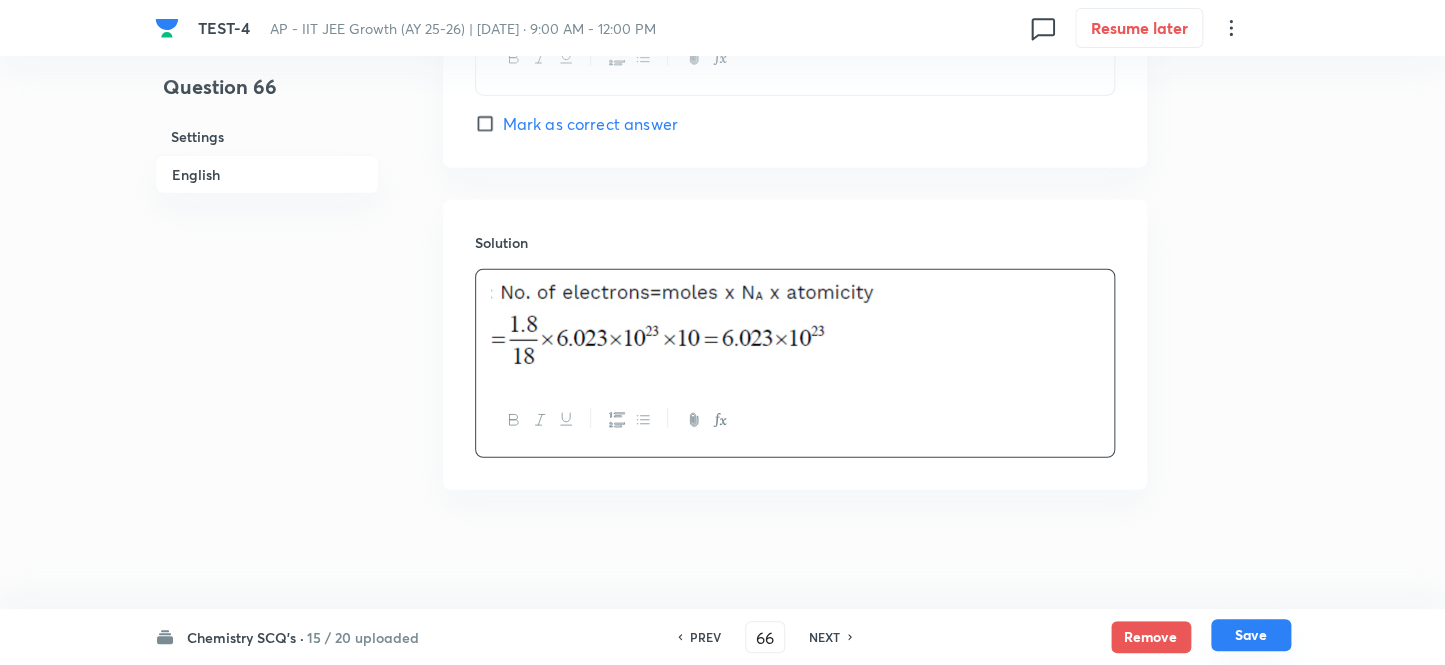 click on "Save" at bounding box center (1251, 635) 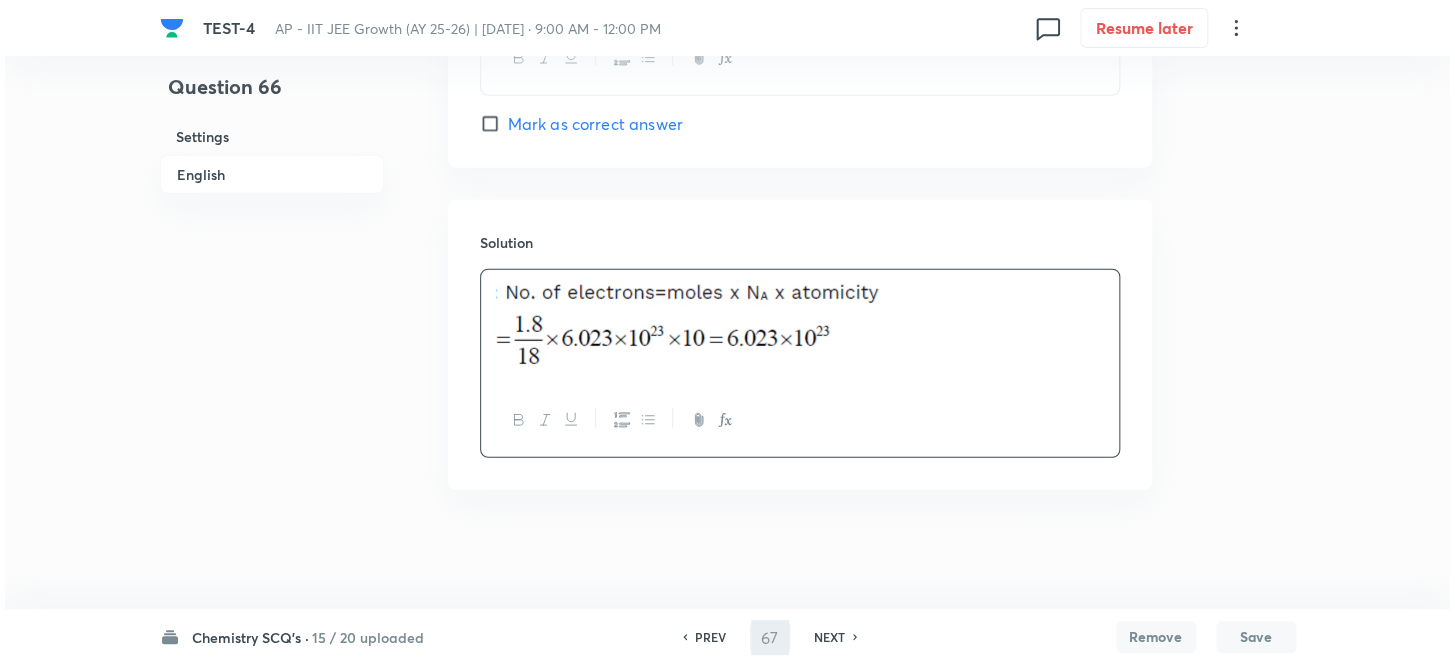 scroll, scrollTop: 0, scrollLeft: 0, axis: both 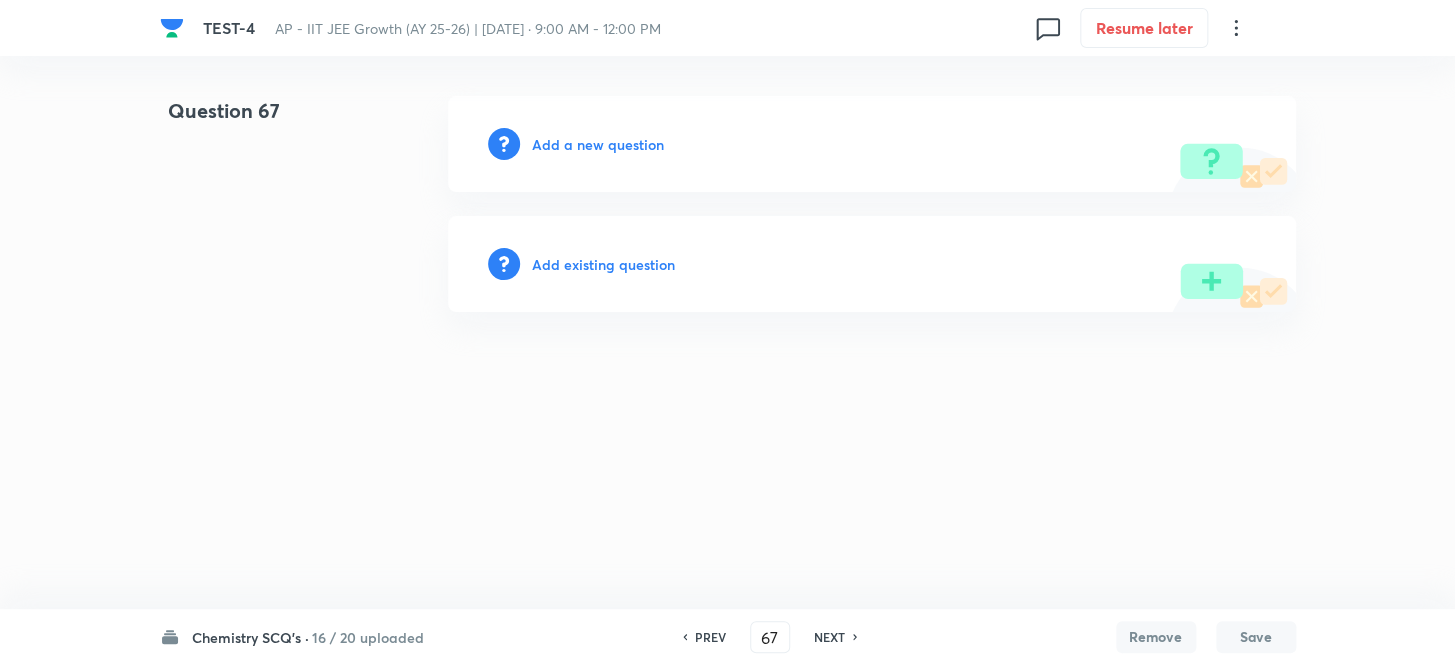click on "Add a new question" at bounding box center [872, 144] 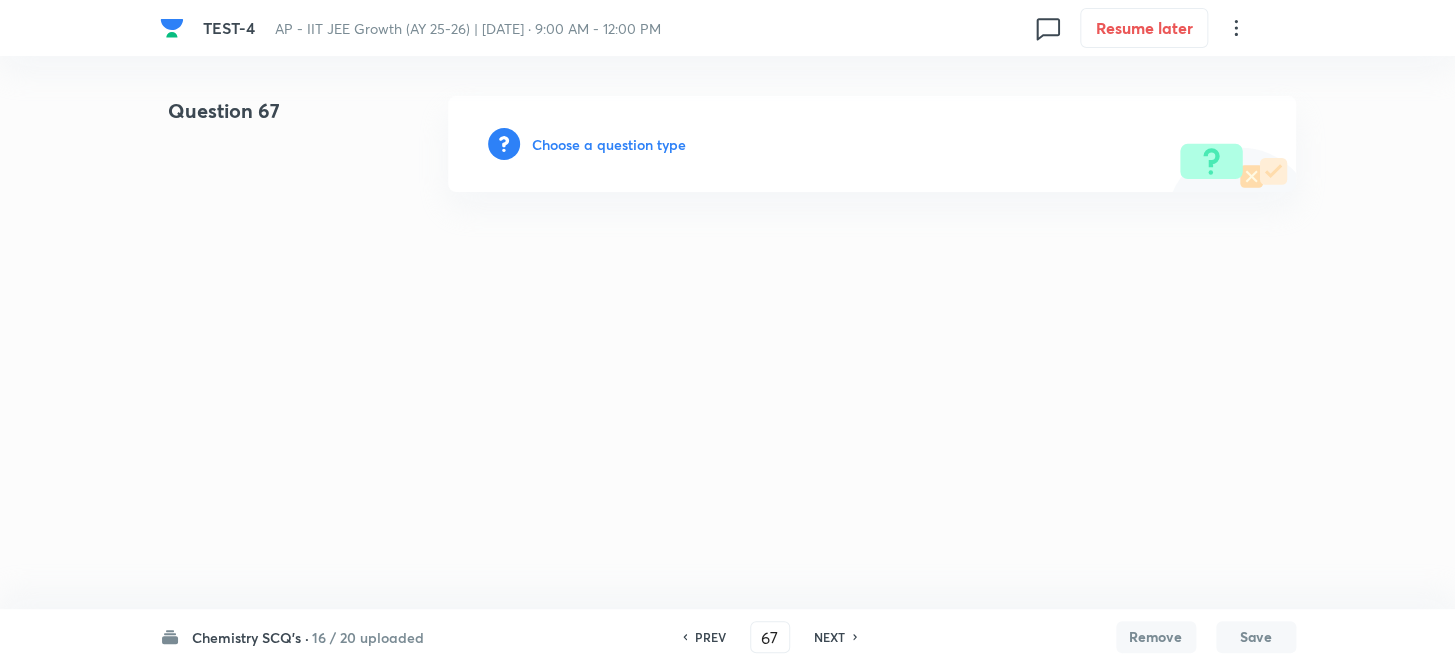 click on "Choose a question type" at bounding box center [609, 144] 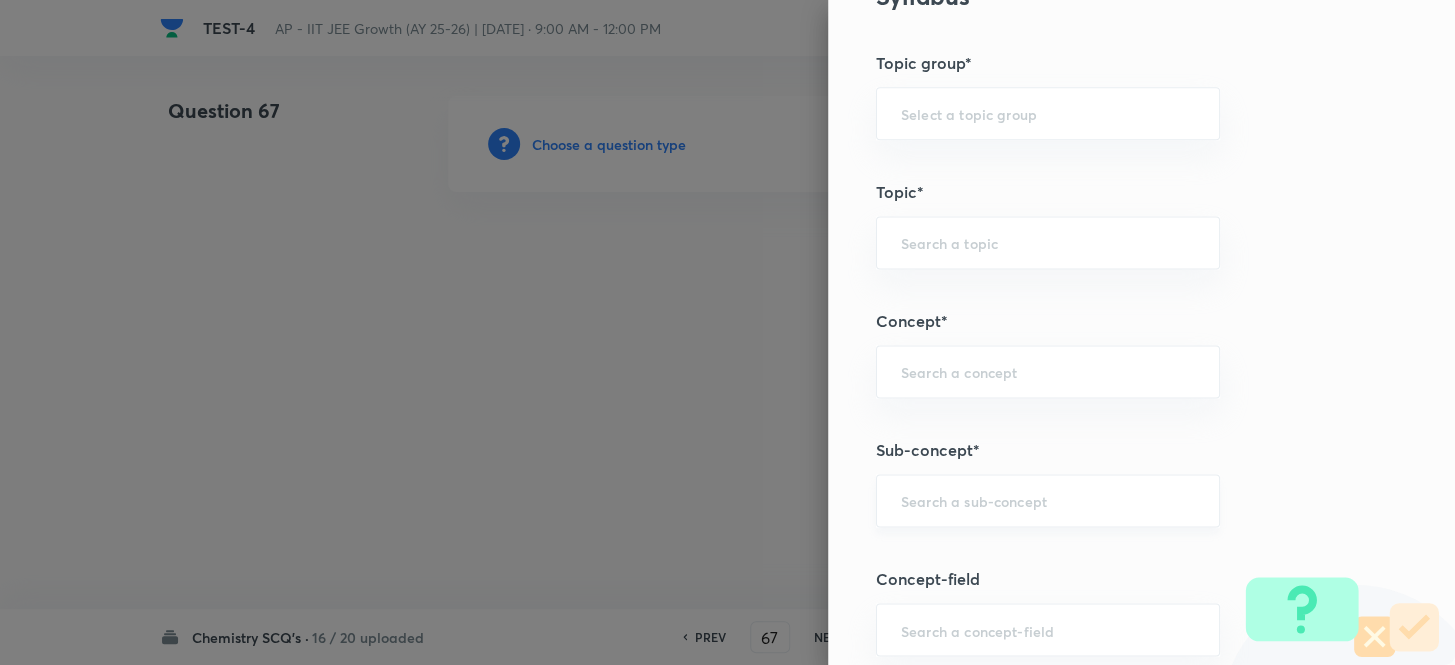 scroll, scrollTop: 1090, scrollLeft: 0, axis: vertical 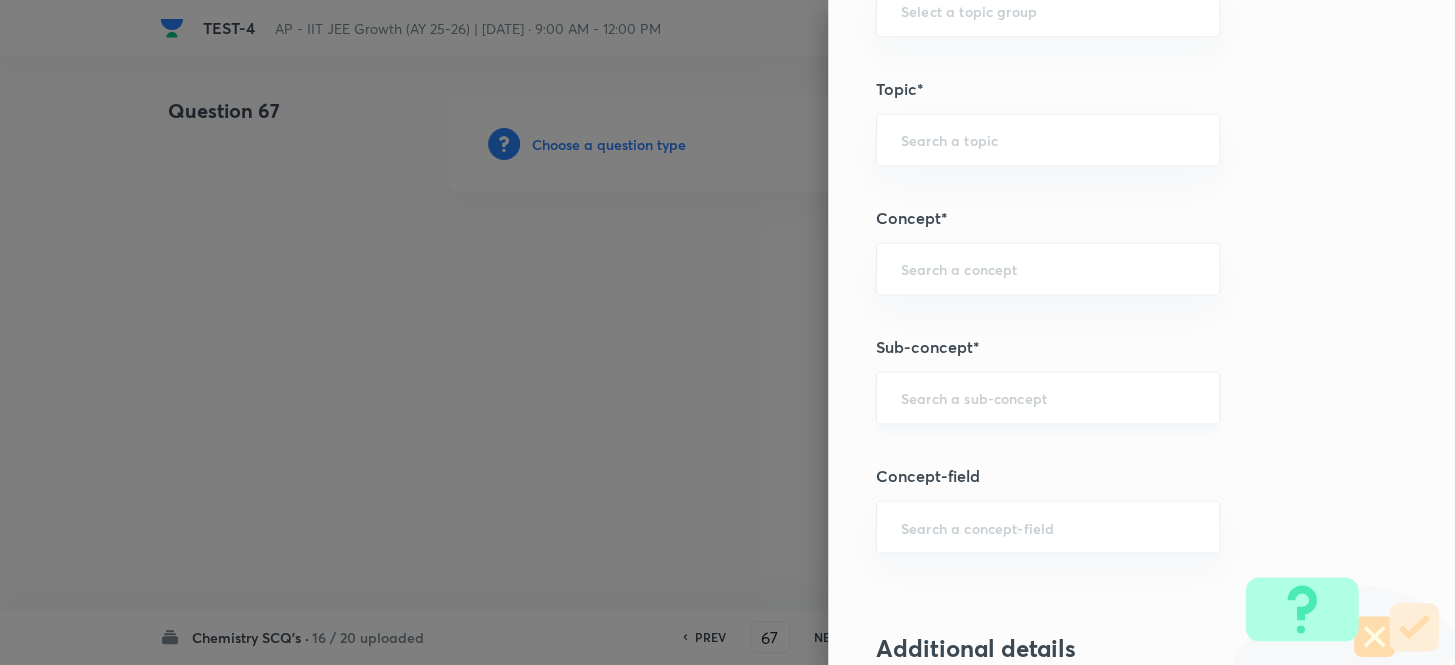 click on "​" at bounding box center [1048, 397] 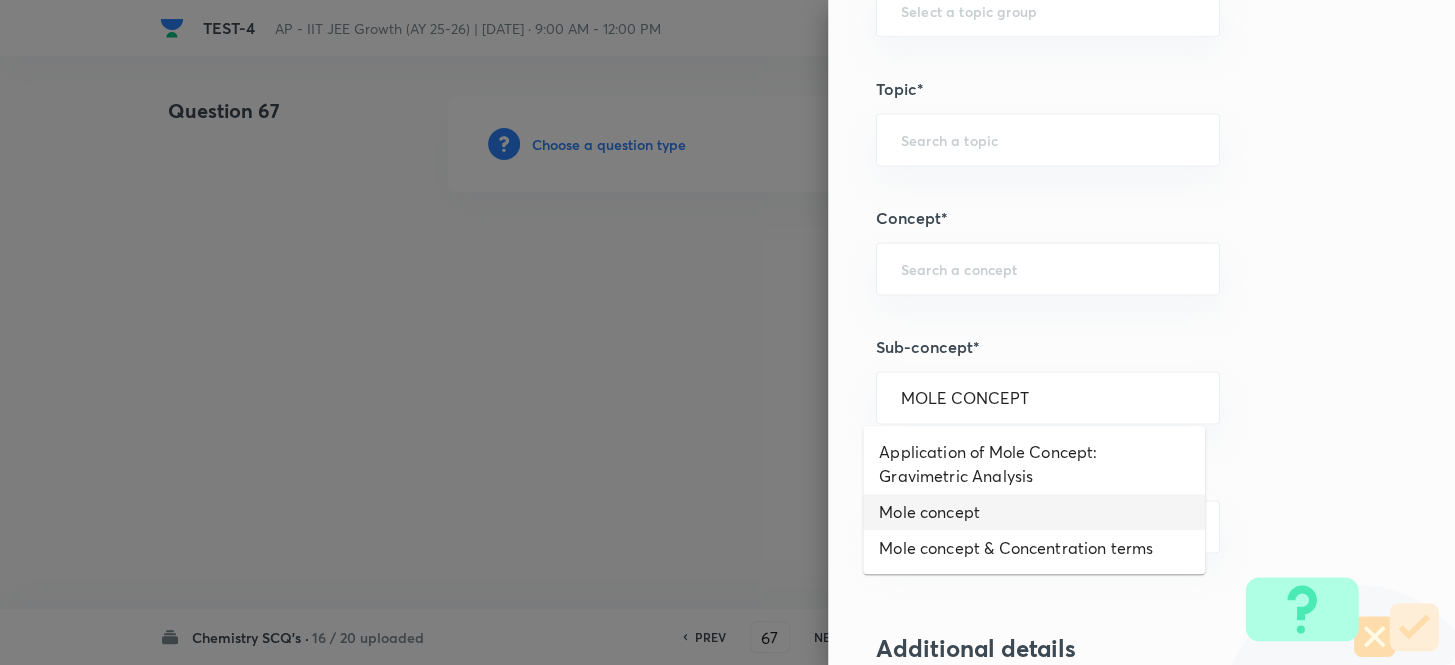 click on "Mole concept" at bounding box center (1034, 512) 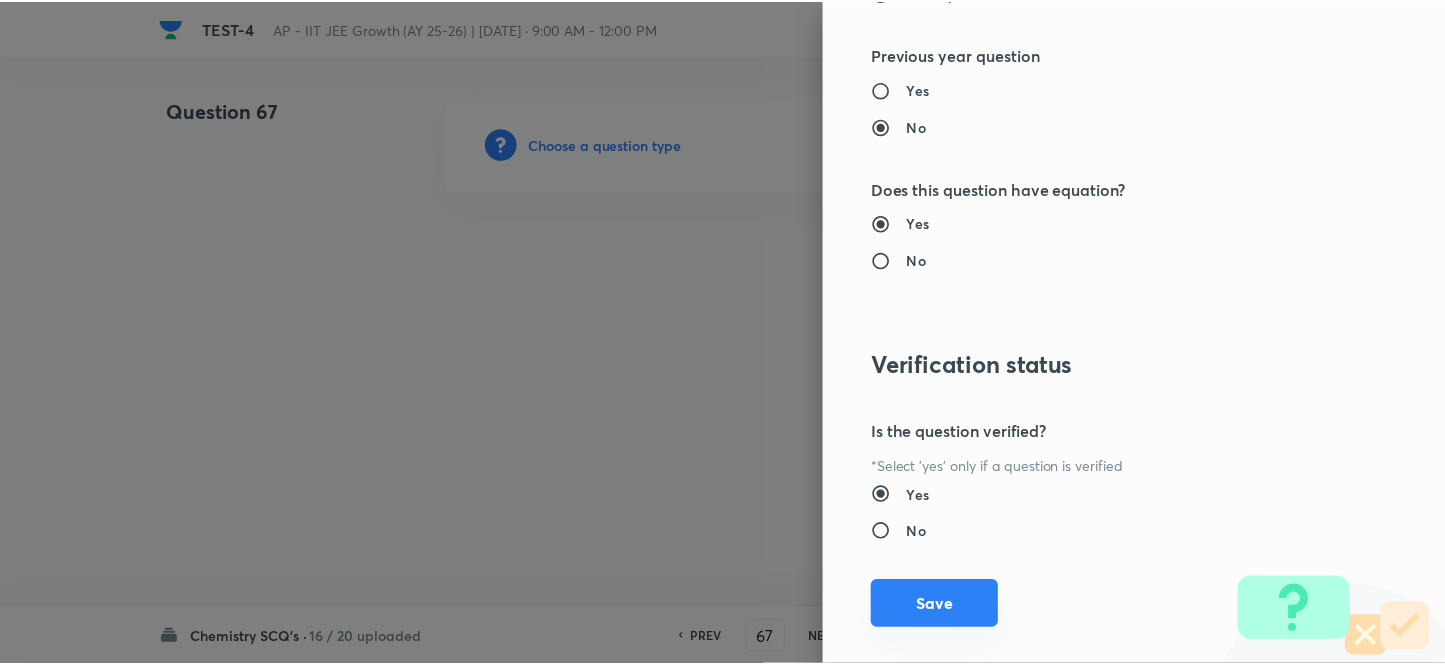 scroll, scrollTop: 2193, scrollLeft: 0, axis: vertical 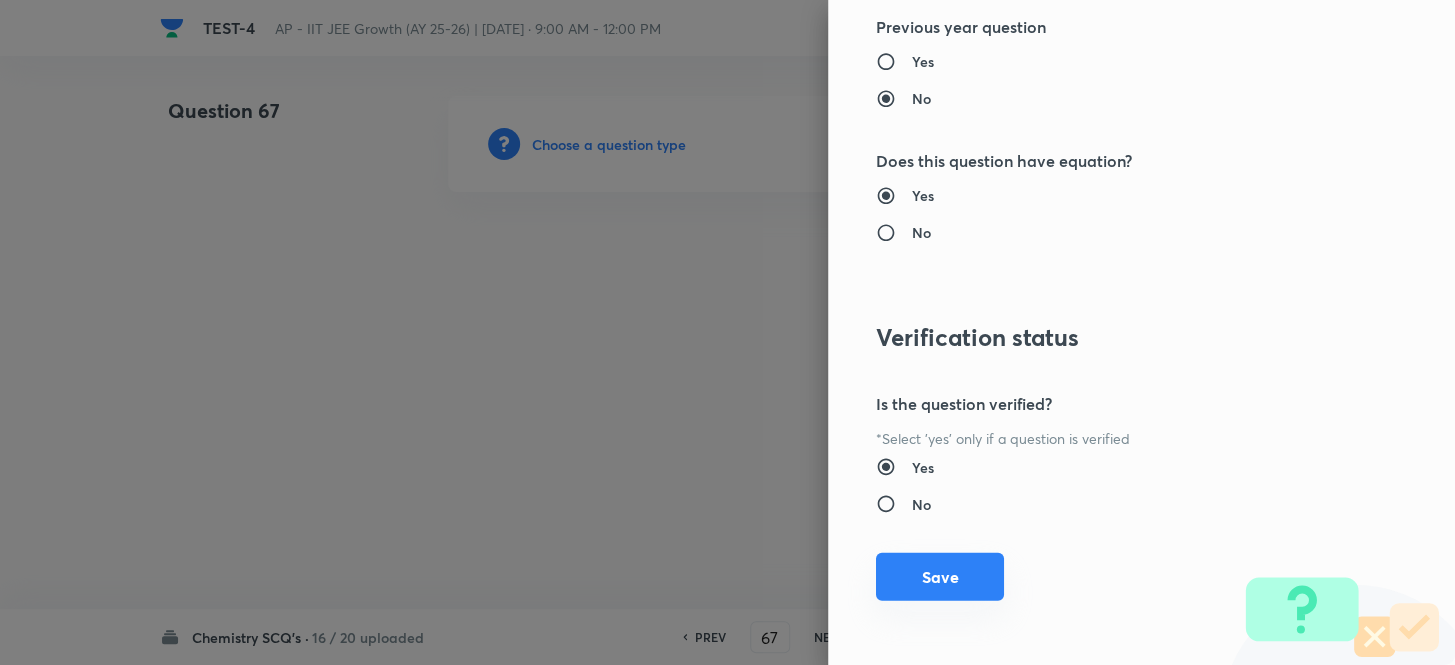 click on "Save" at bounding box center (940, 577) 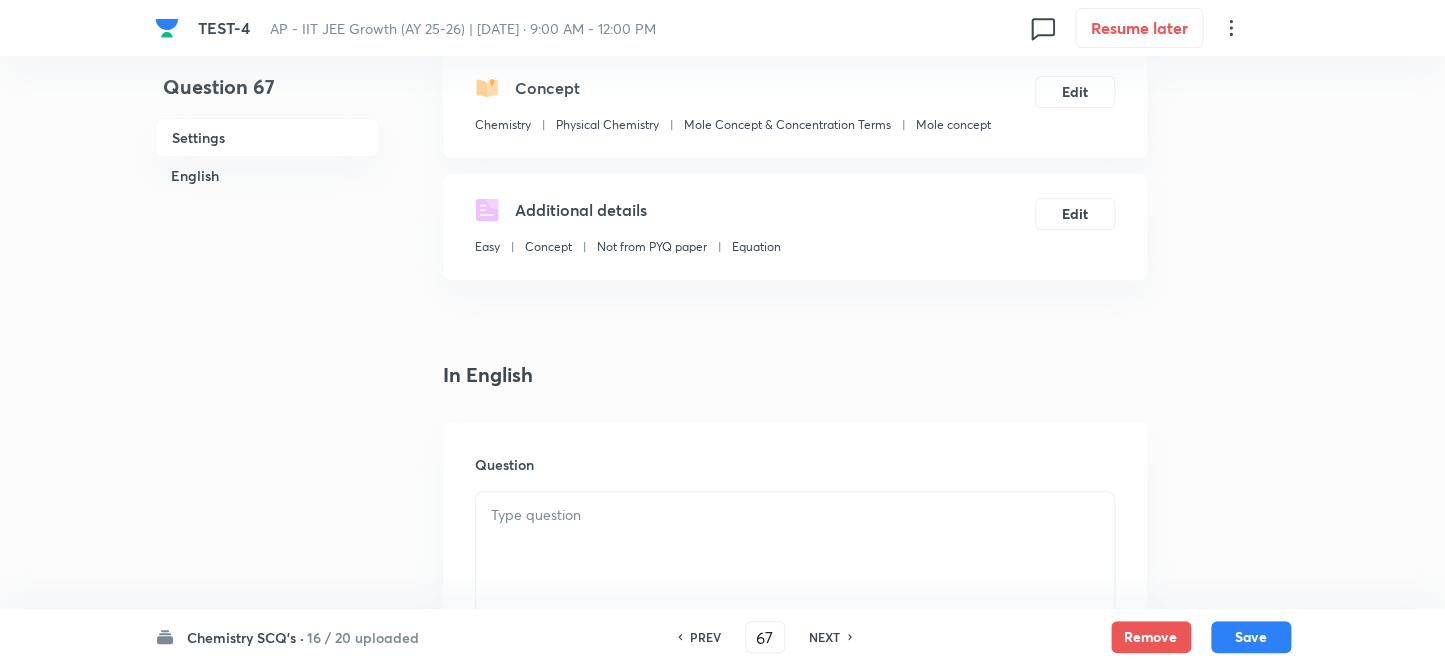 scroll, scrollTop: 454, scrollLeft: 0, axis: vertical 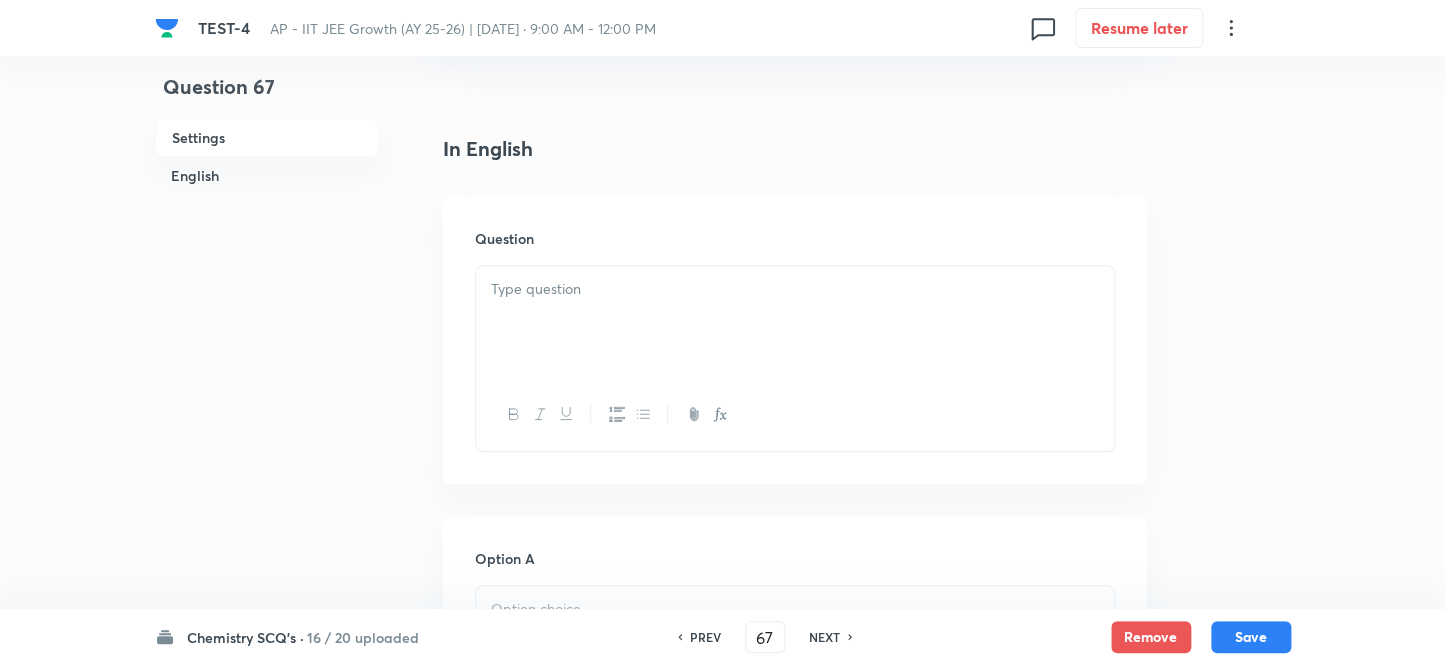click at bounding box center (795, 322) 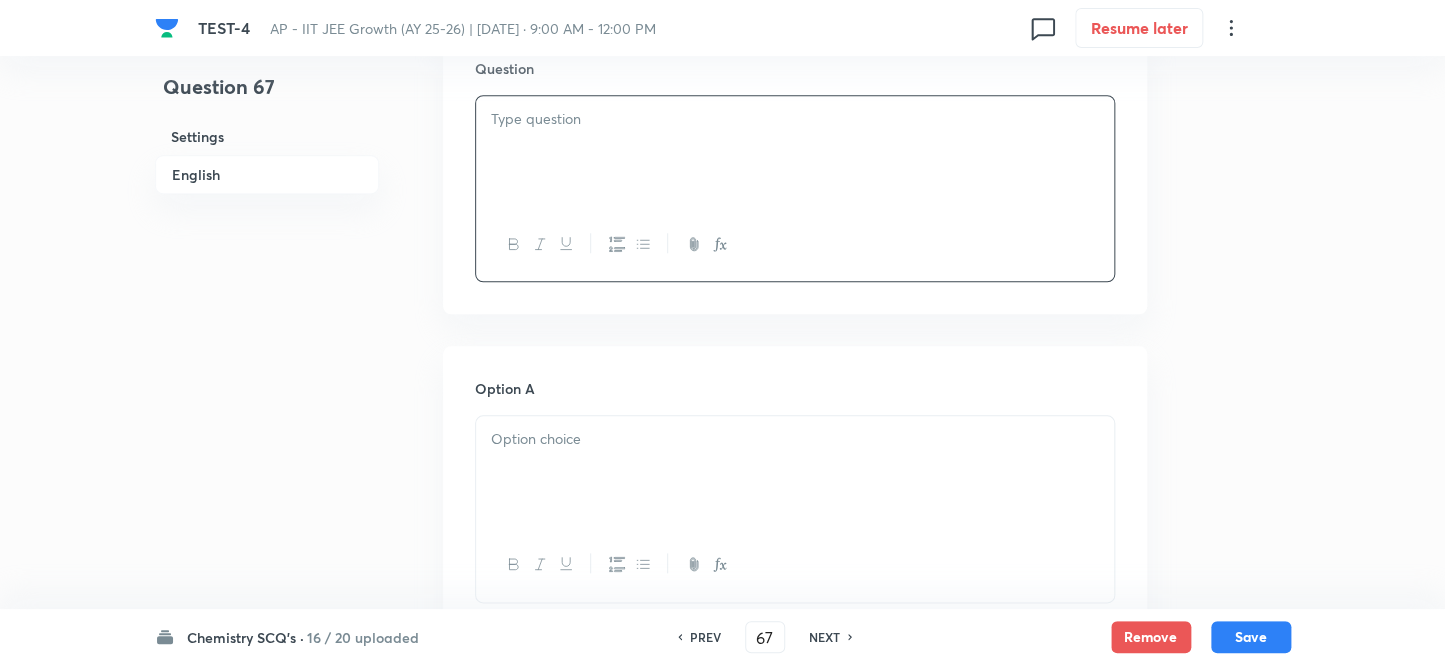 scroll, scrollTop: 636, scrollLeft: 0, axis: vertical 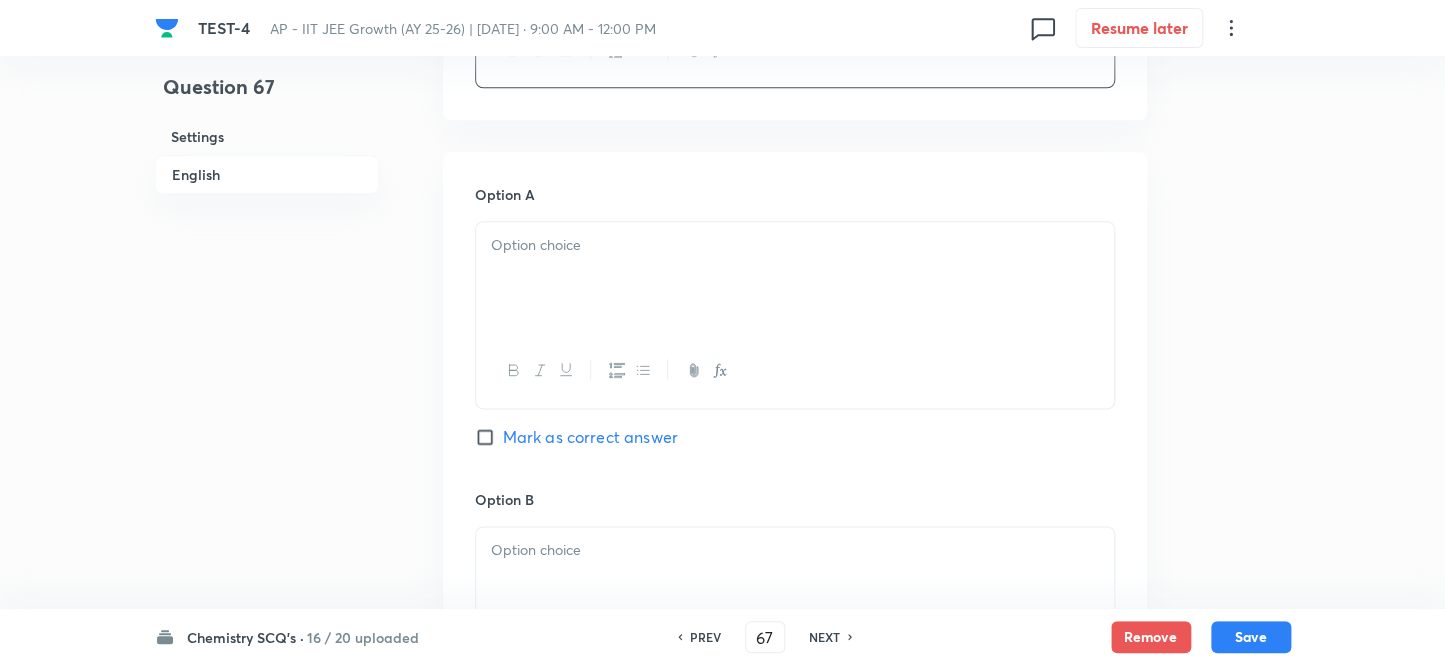 click at bounding box center (795, 278) 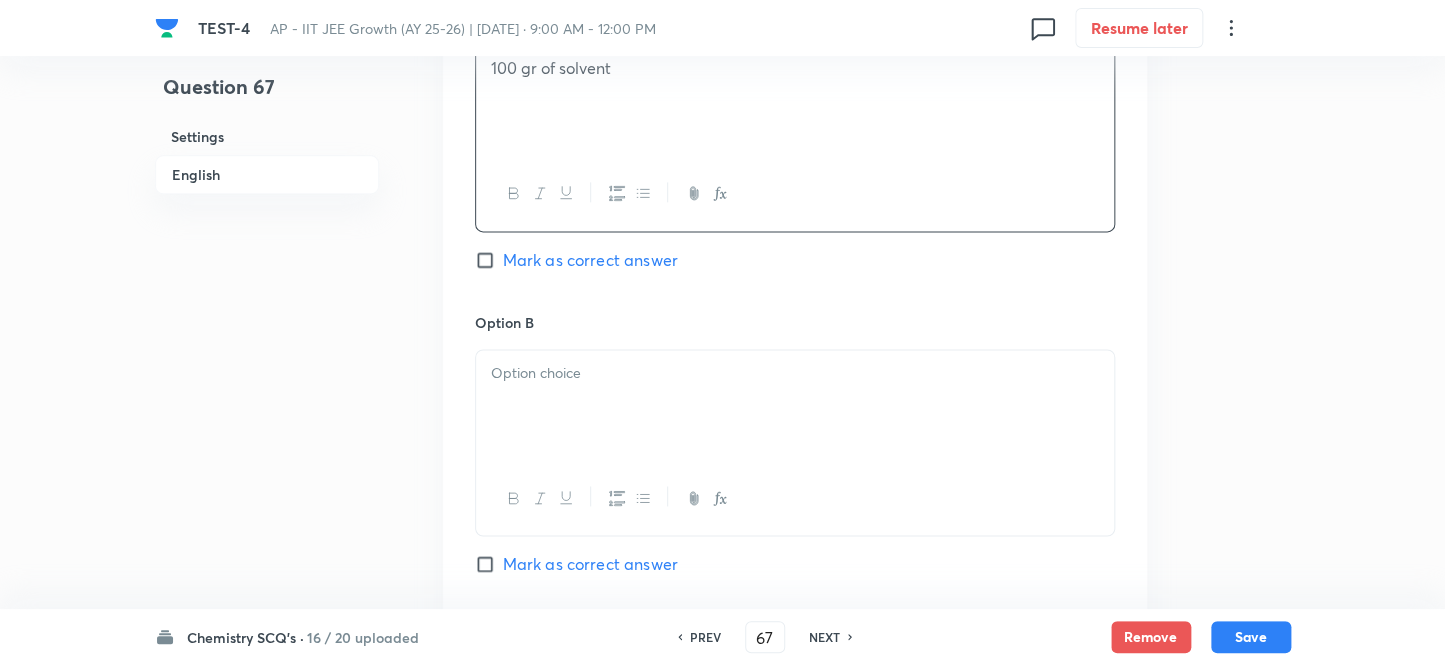 scroll, scrollTop: 1000, scrollLeft: 0, axis: vertical 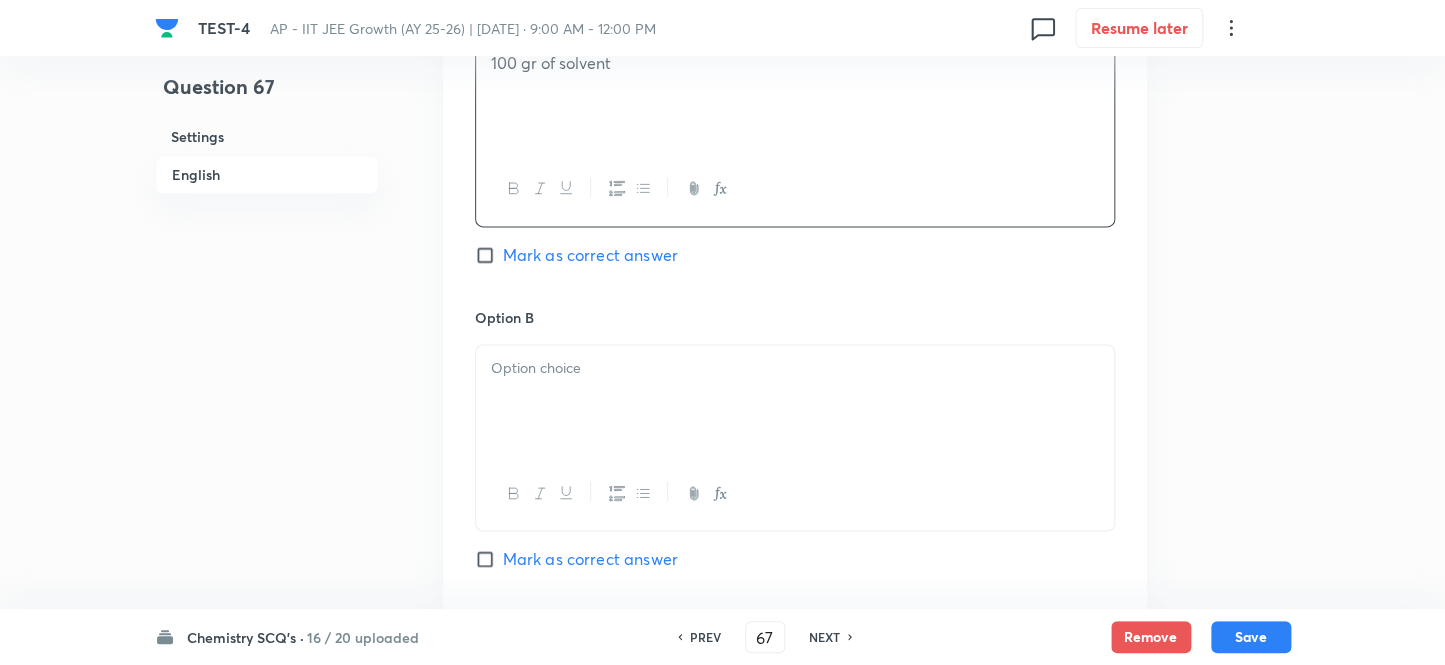 click at bounding box center (795, 401) 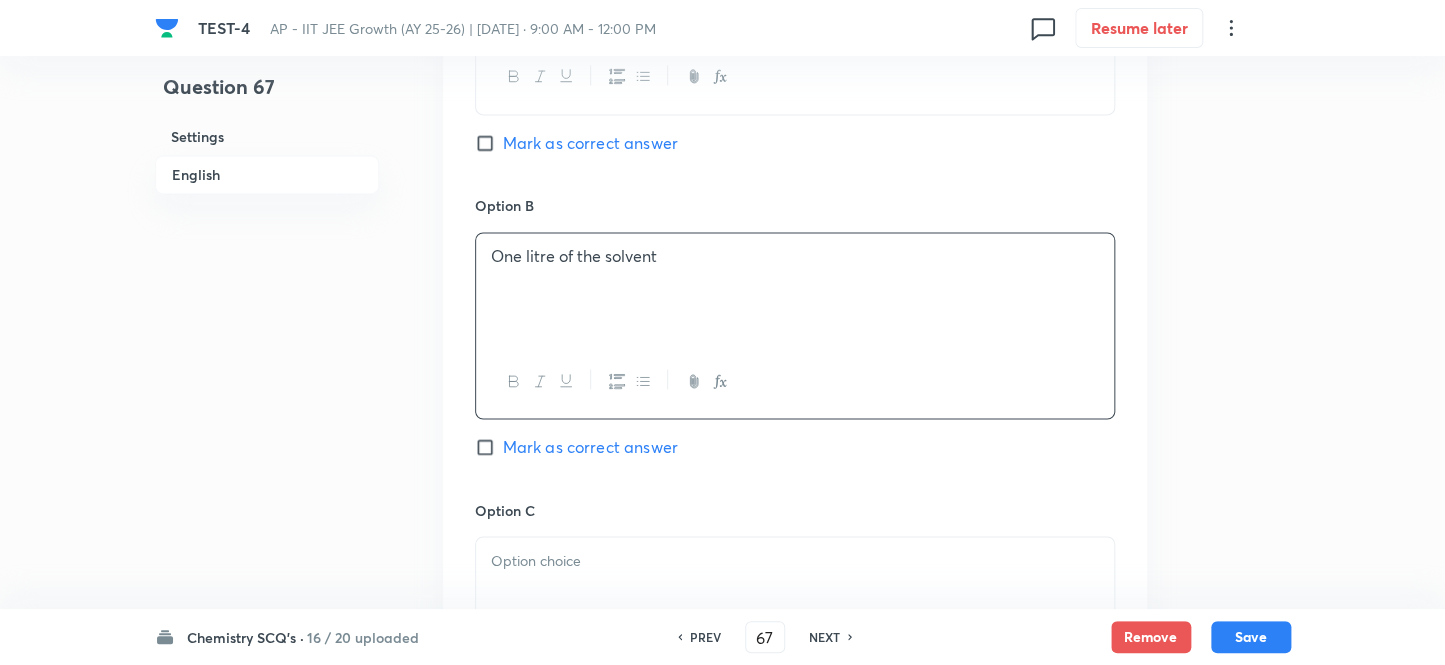scroll, scrollTop: 1272, scrollLeft: 0, axis: vertical 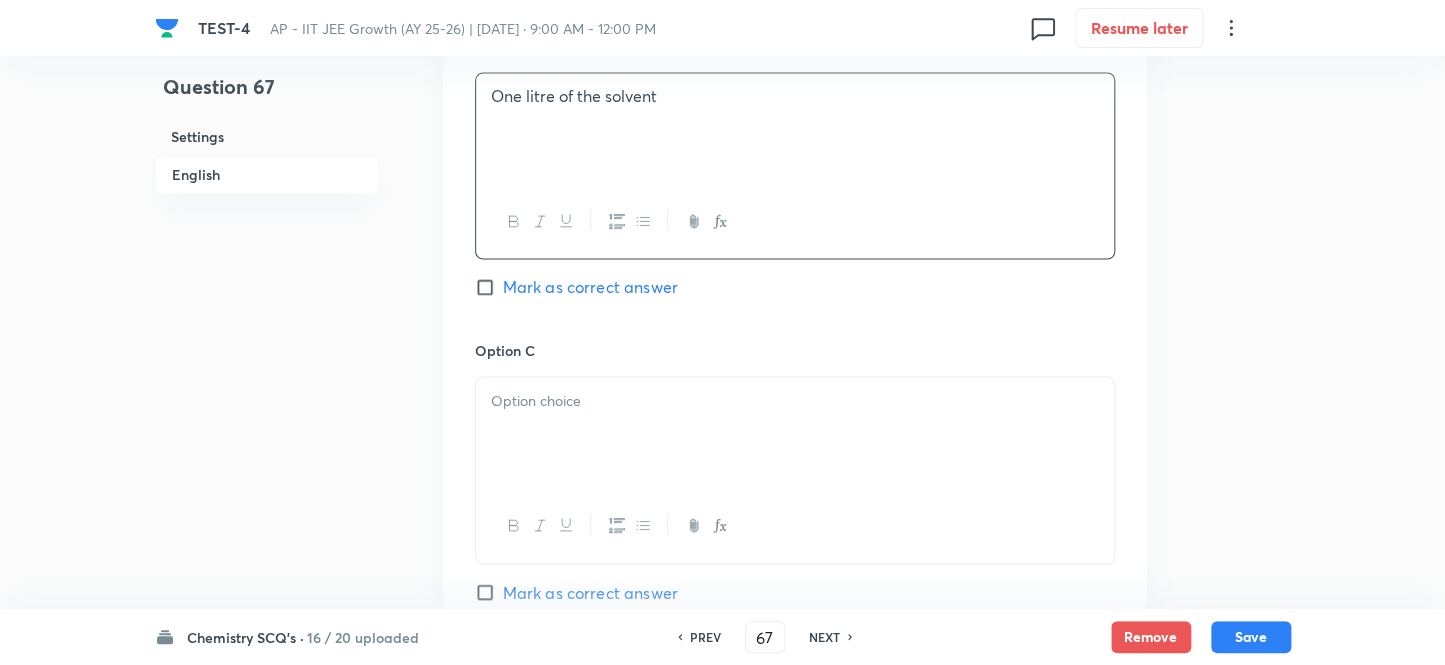 click at bounding box center [795, 400] 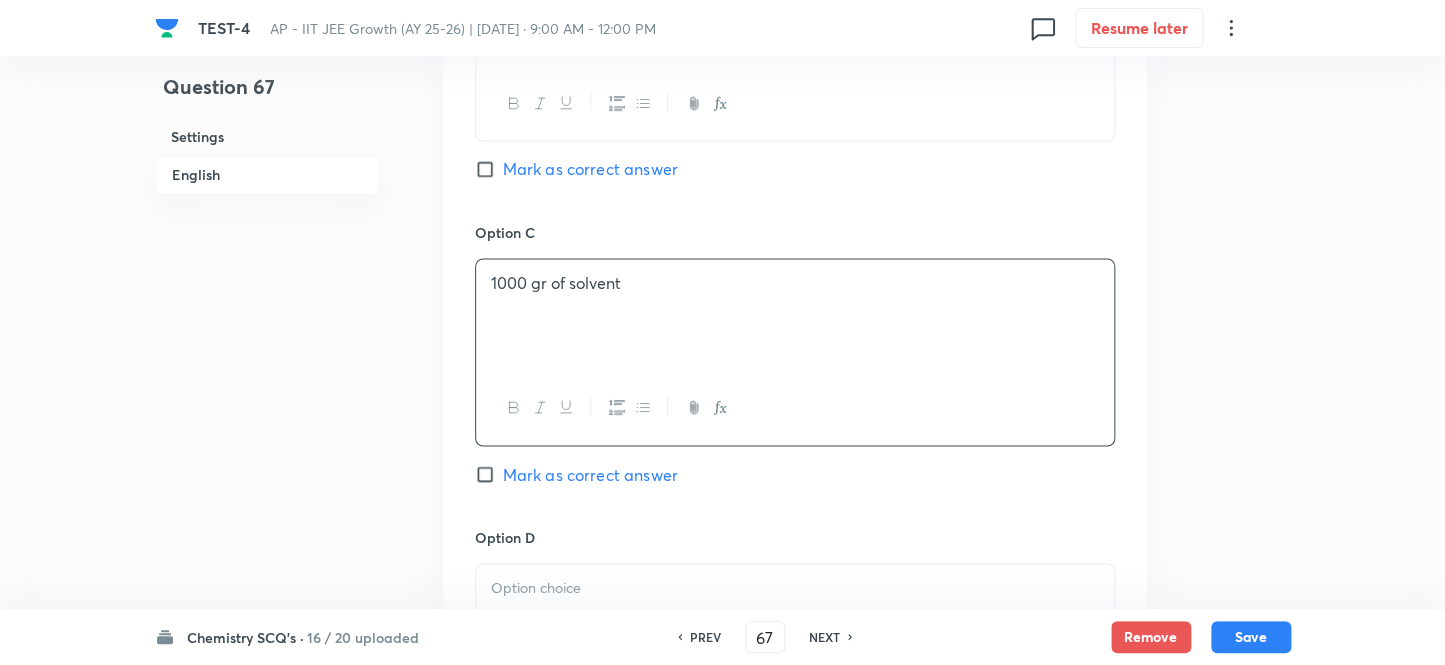 scroll, scrollTop: 1545, scrollLeft: 0, axis: vertical 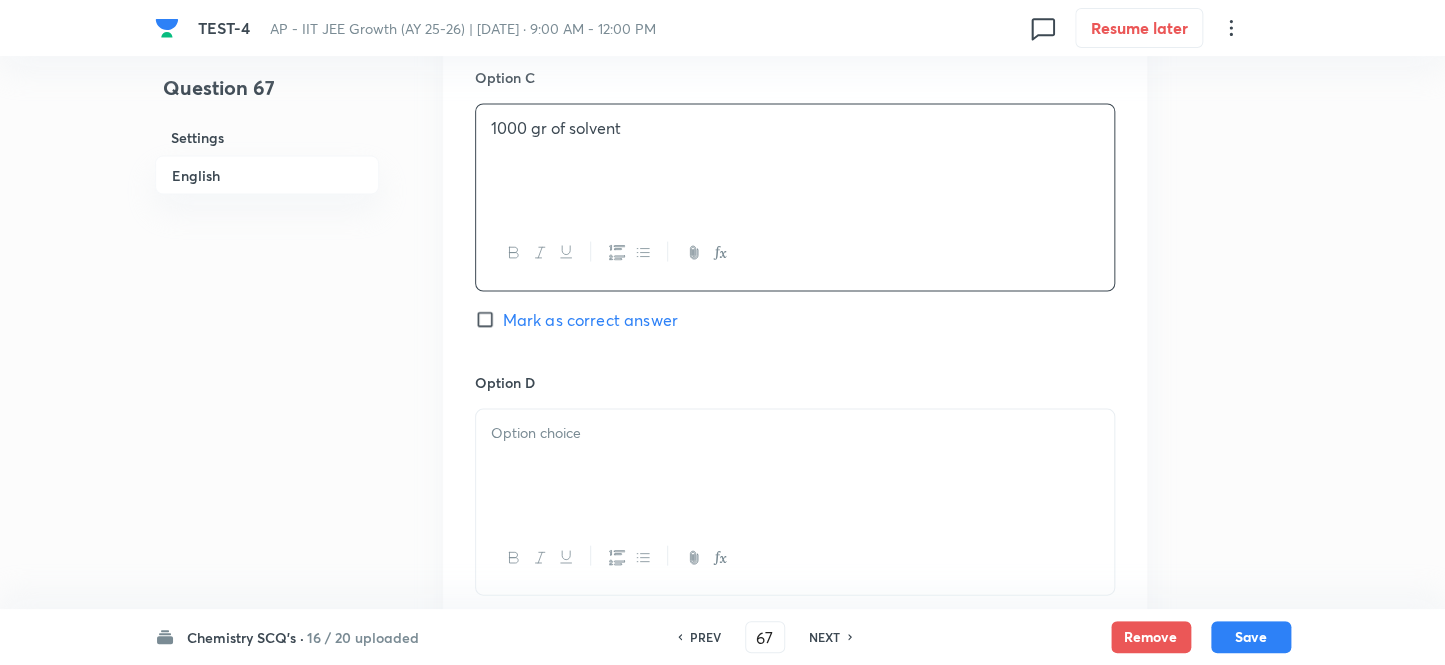 click at bounding box center [795, 432] 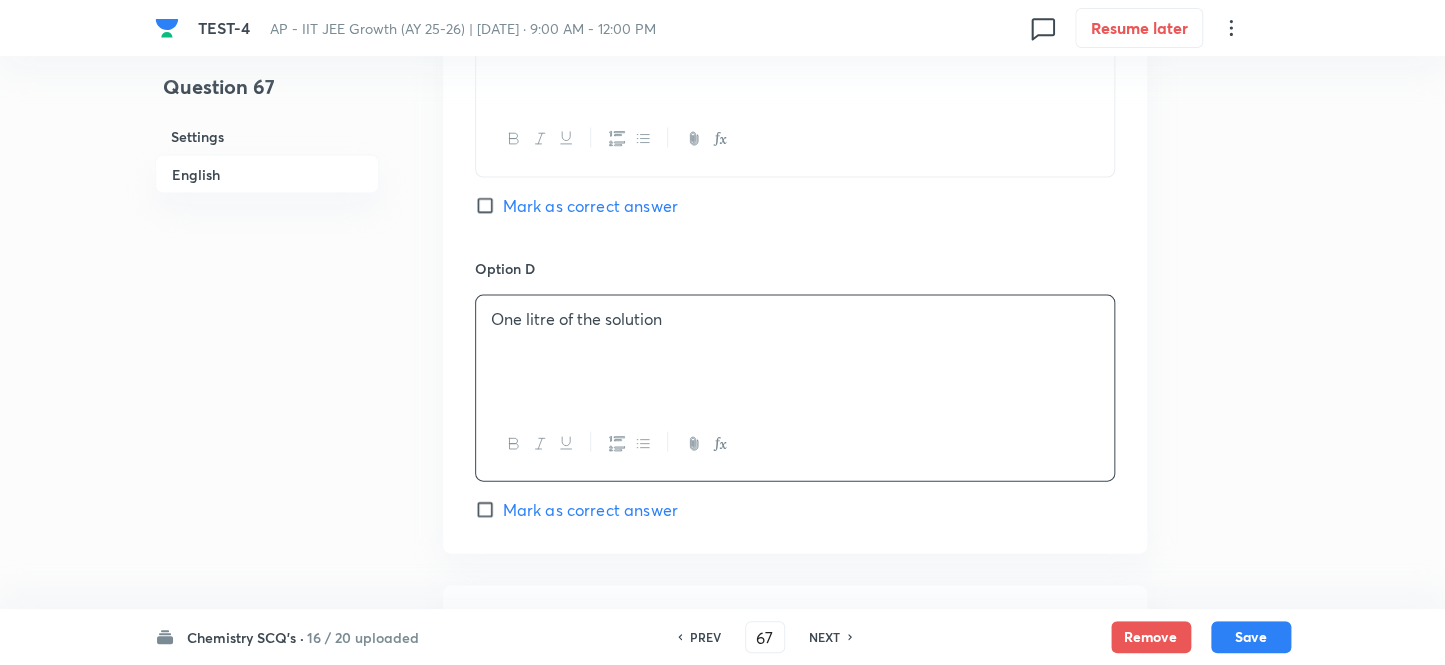 scroll, scrollTop: 1818, scrollLeft: 0, axis: vertical 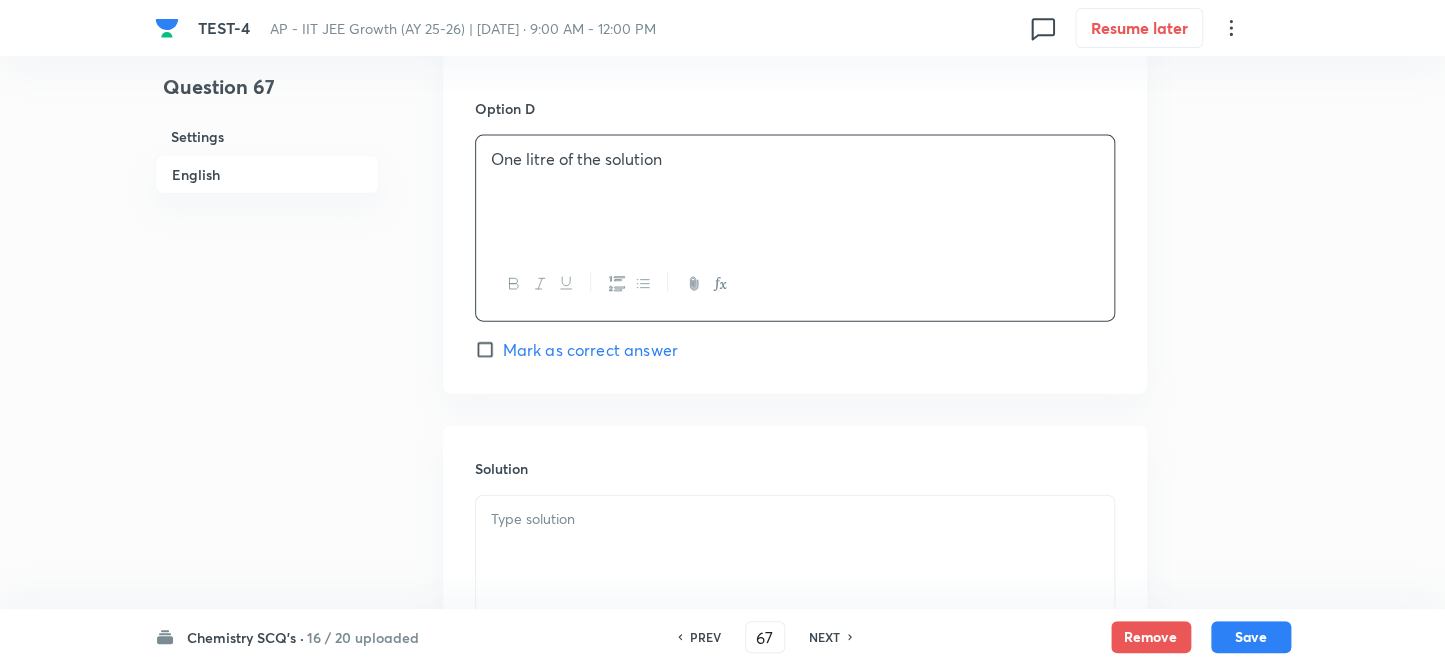 click on "Mark as correct answer" at bounding box center (489, 350) 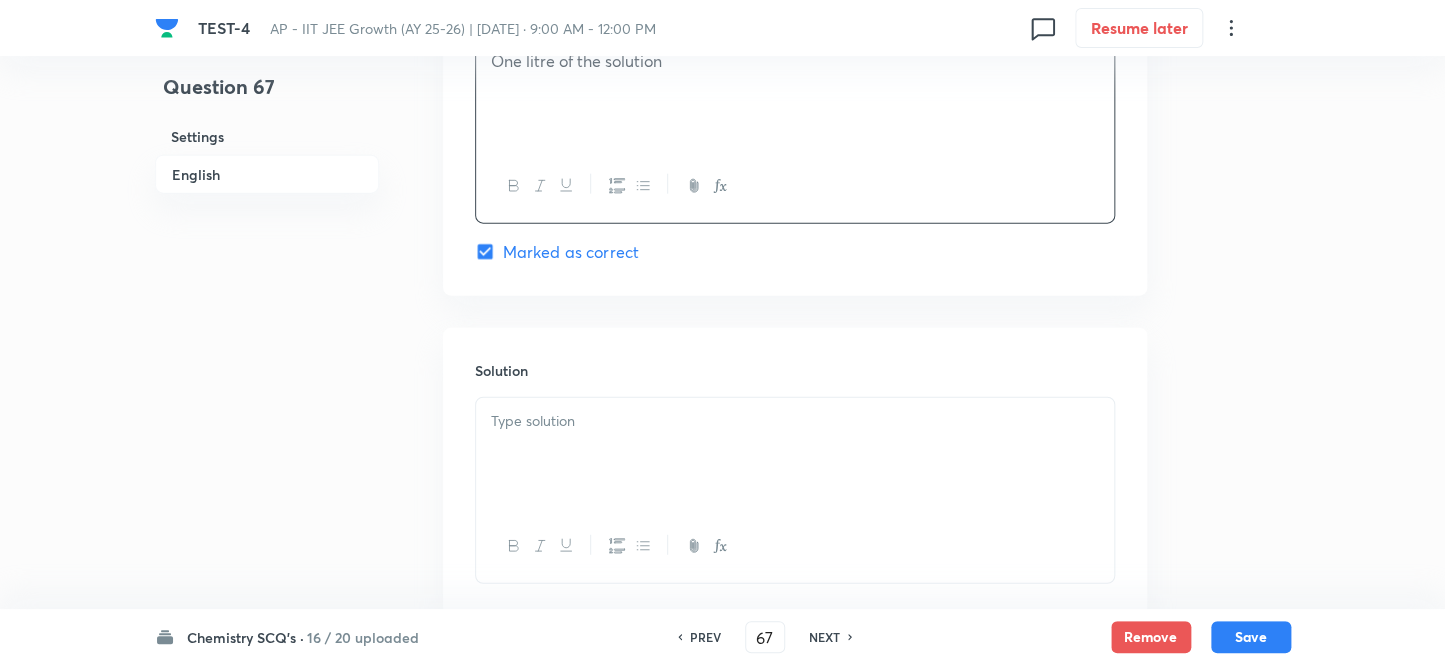scroll, scrollTop: 2044, scrollLeft: 0, axis: vertical 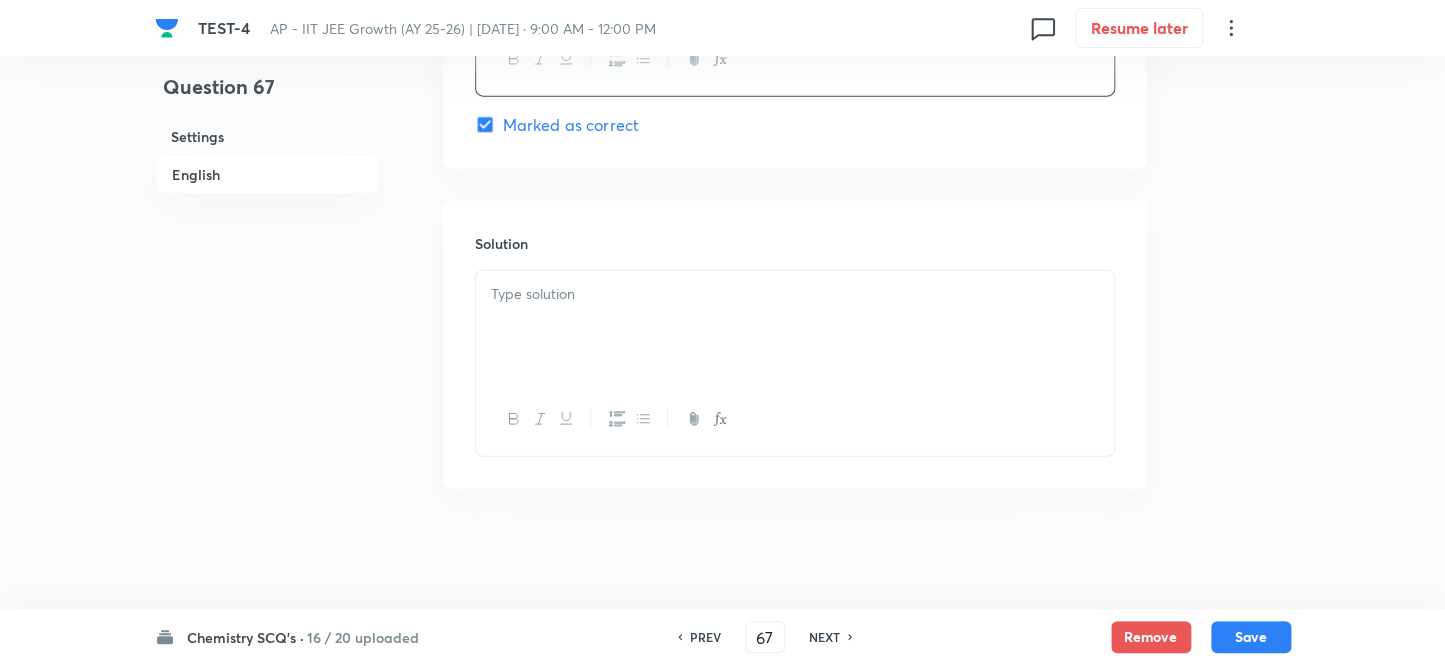 click at bounding box center [795, 327] 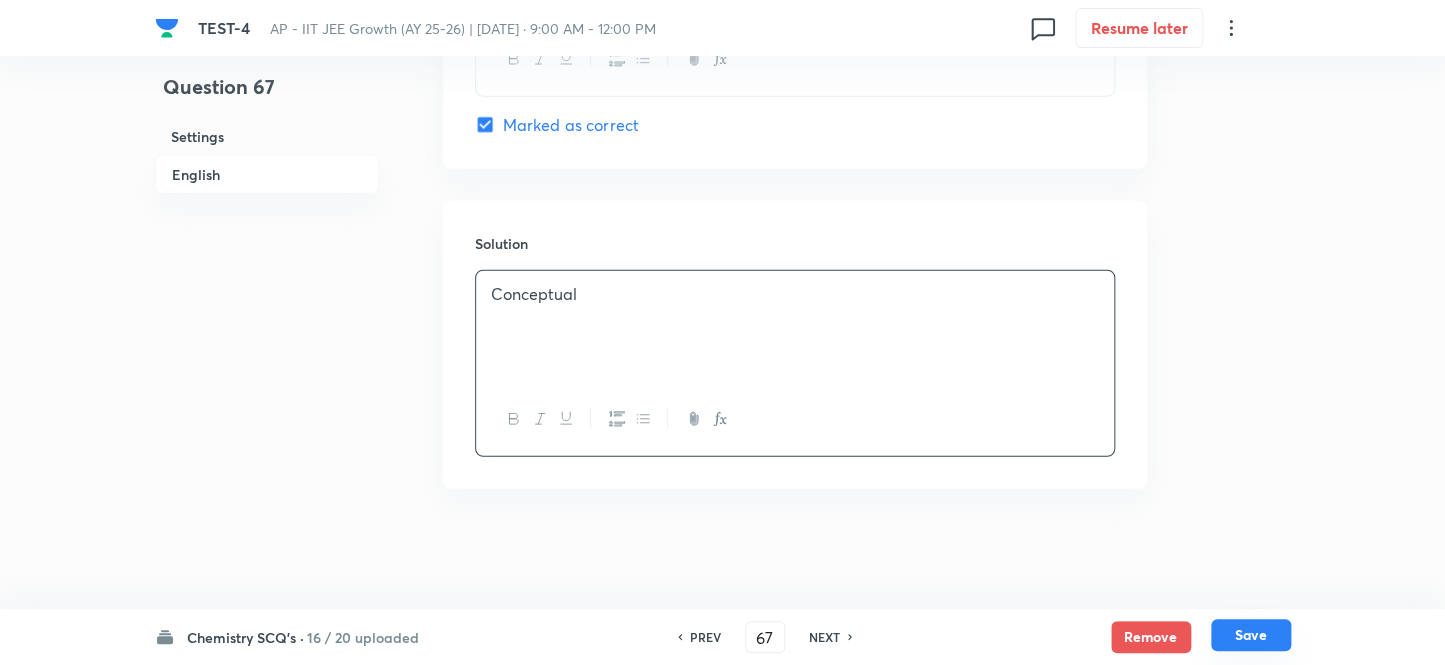 click on "Save" at bounding box center [1251, 635] 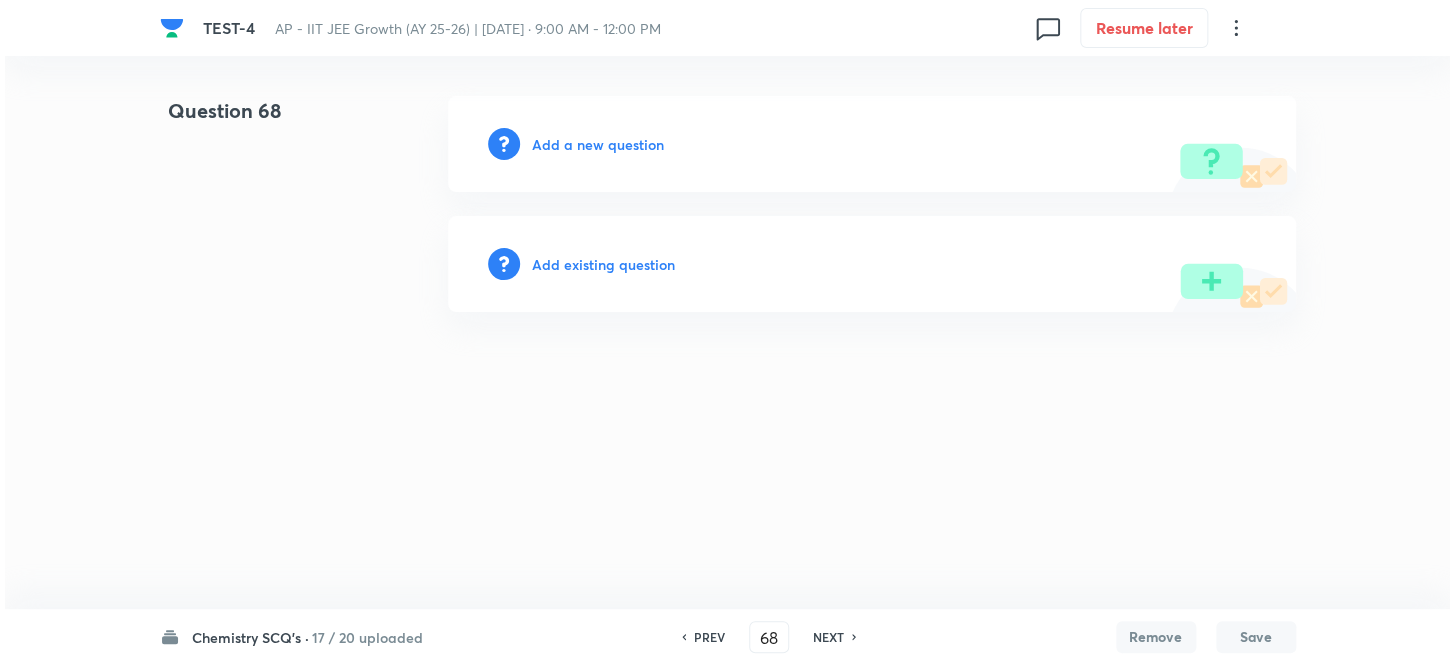scroll, scrollTop: 0, scrollLeft: 0, axis: both 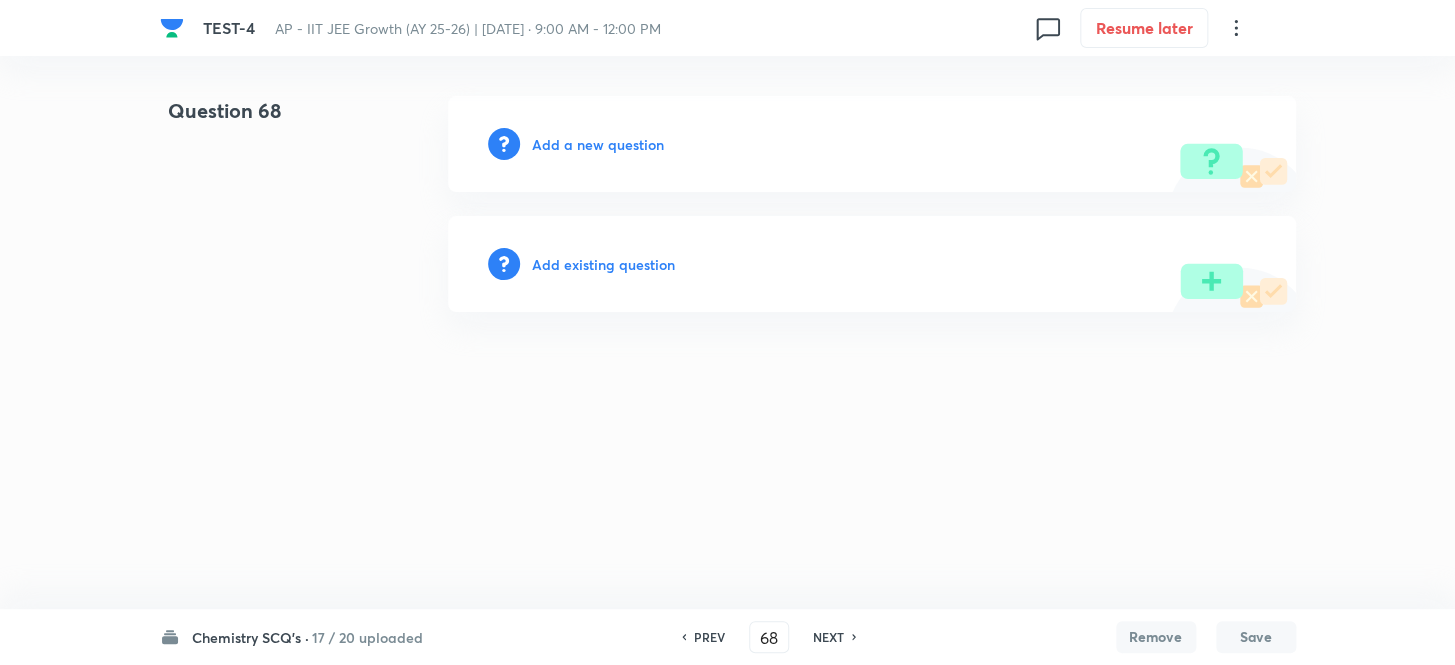 click on "Add a new question" at bounding box center (598, 144) 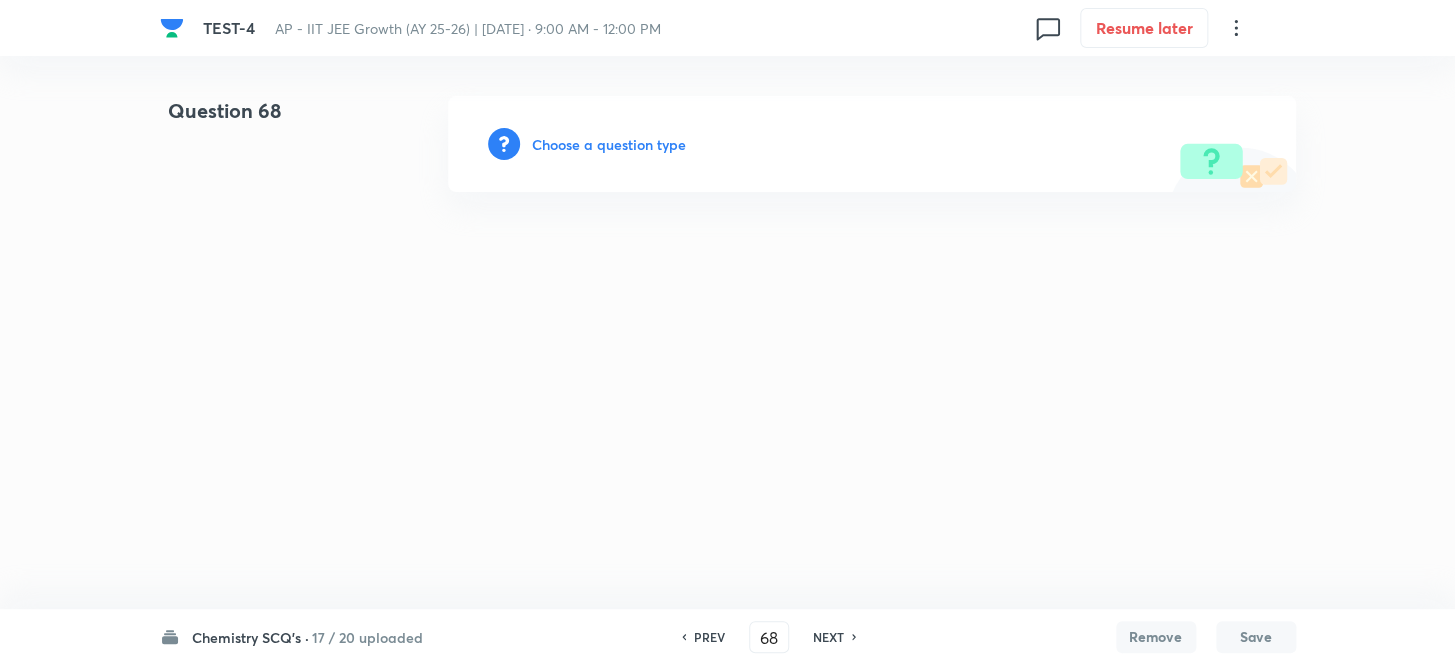 click on "Choose a question type" at bounding box center [609, 144] 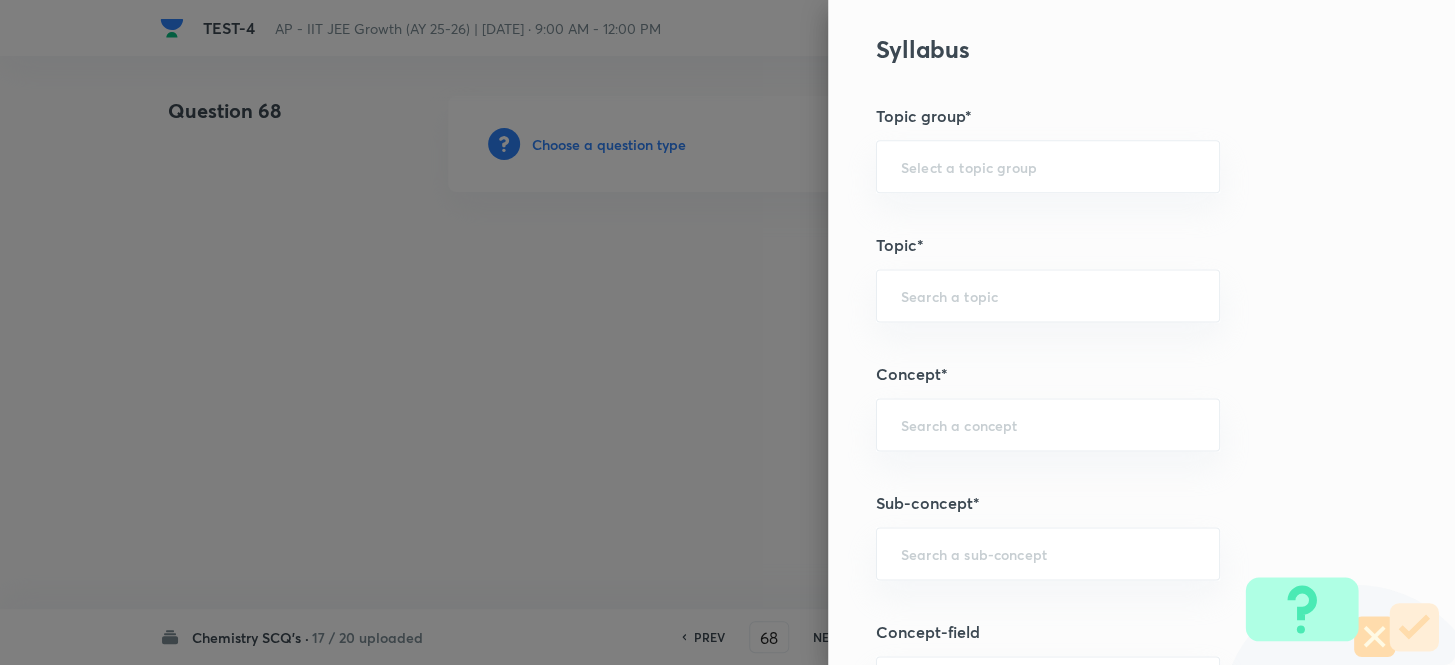 scroll, scrollTop: 1090, scrollLeft: 0, axis: vertical 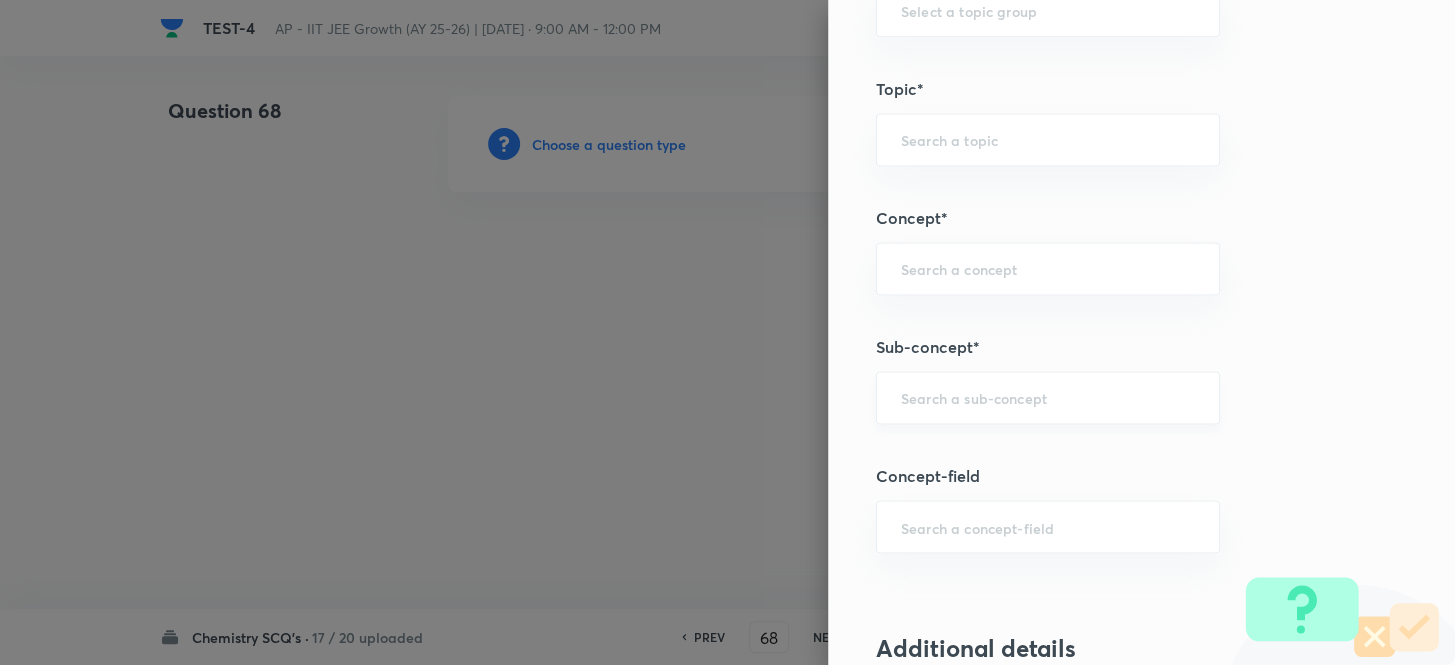 click at bounding box center (1048, 397) 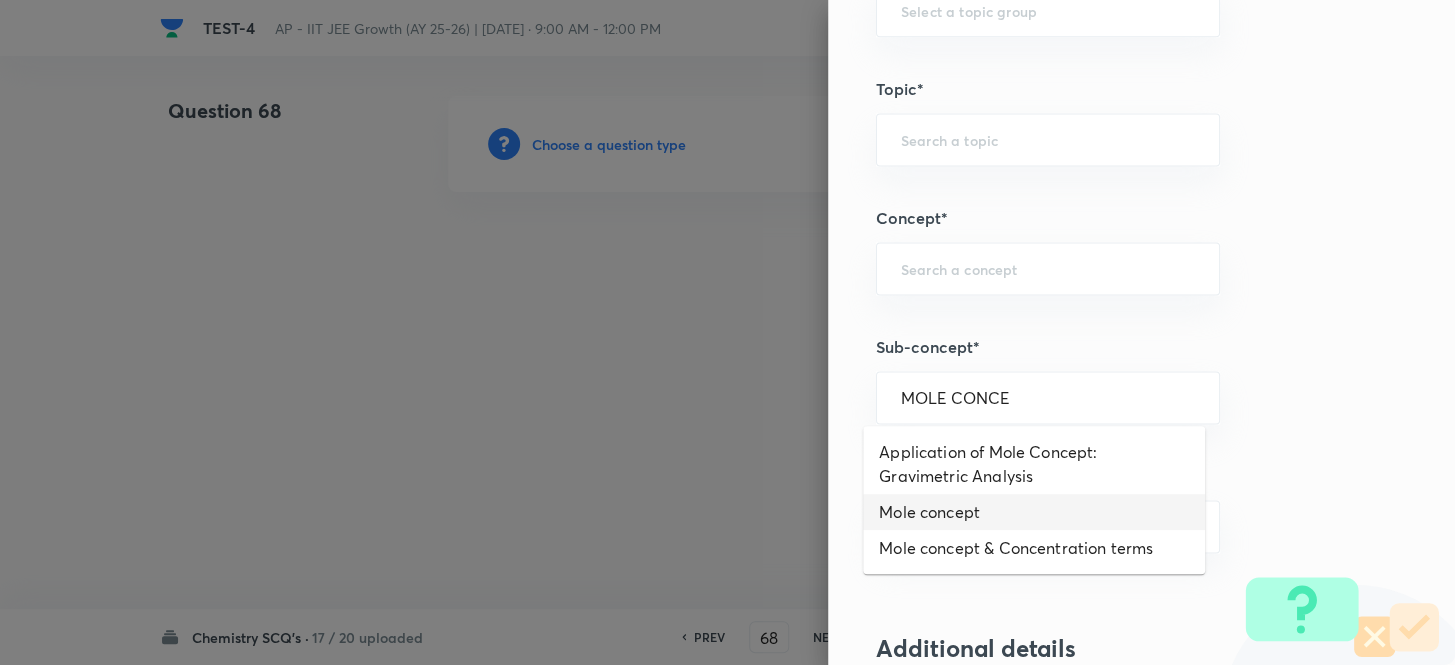 click on "Mole concept" at bounding box center [1034, 512] 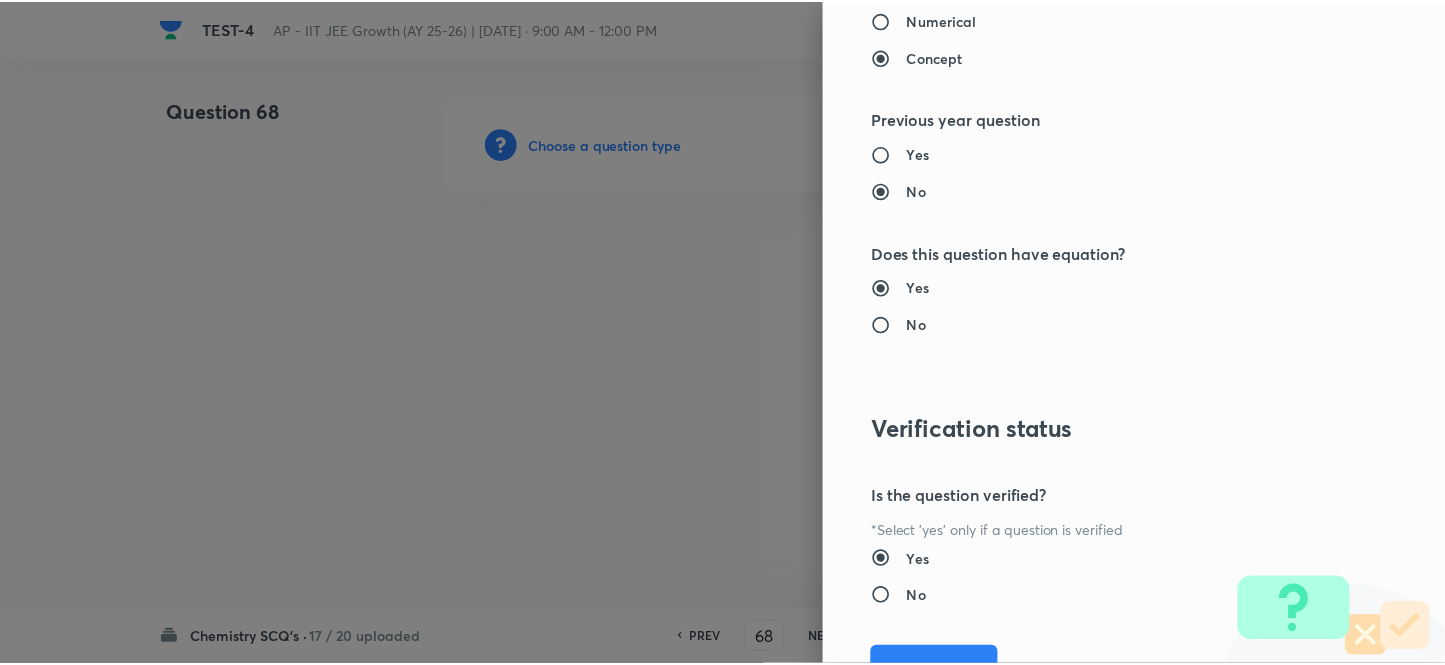 scroll, scrollTop: 2193, scrollLeft: 0, axis: vertical 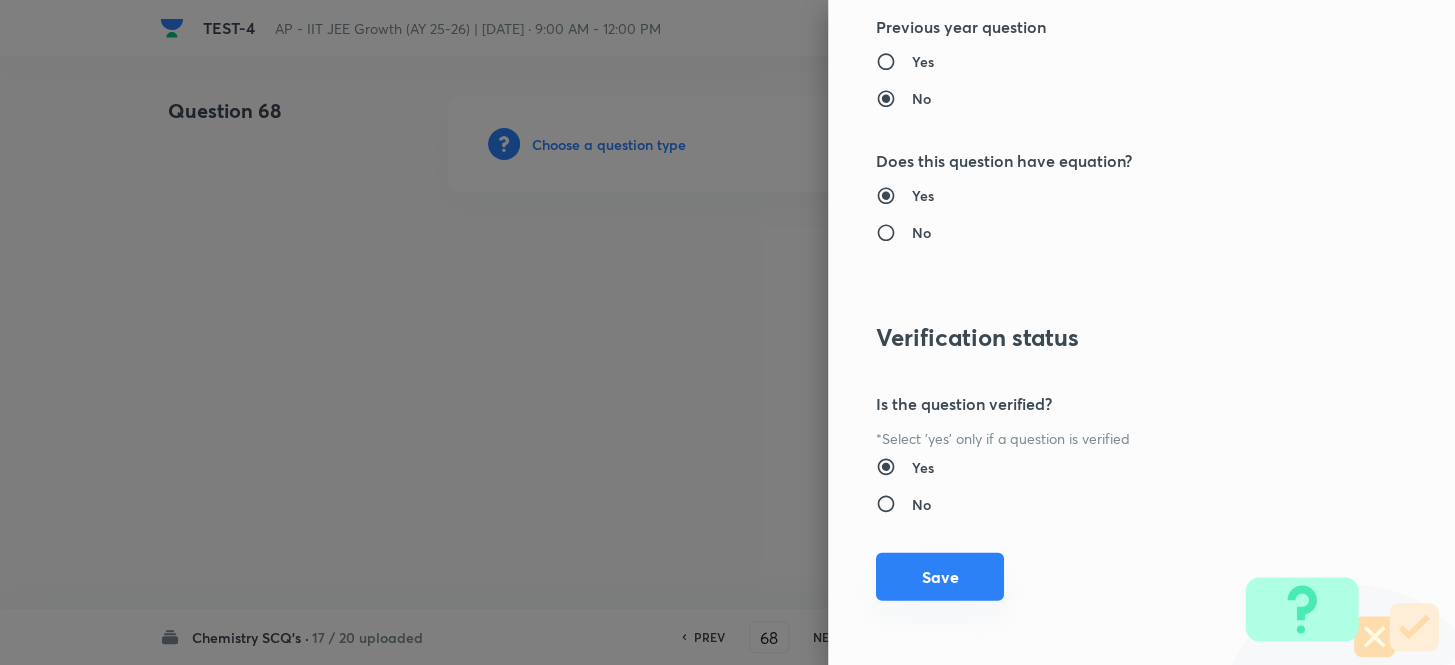 click on "Save" at bounding box center (940, 577) 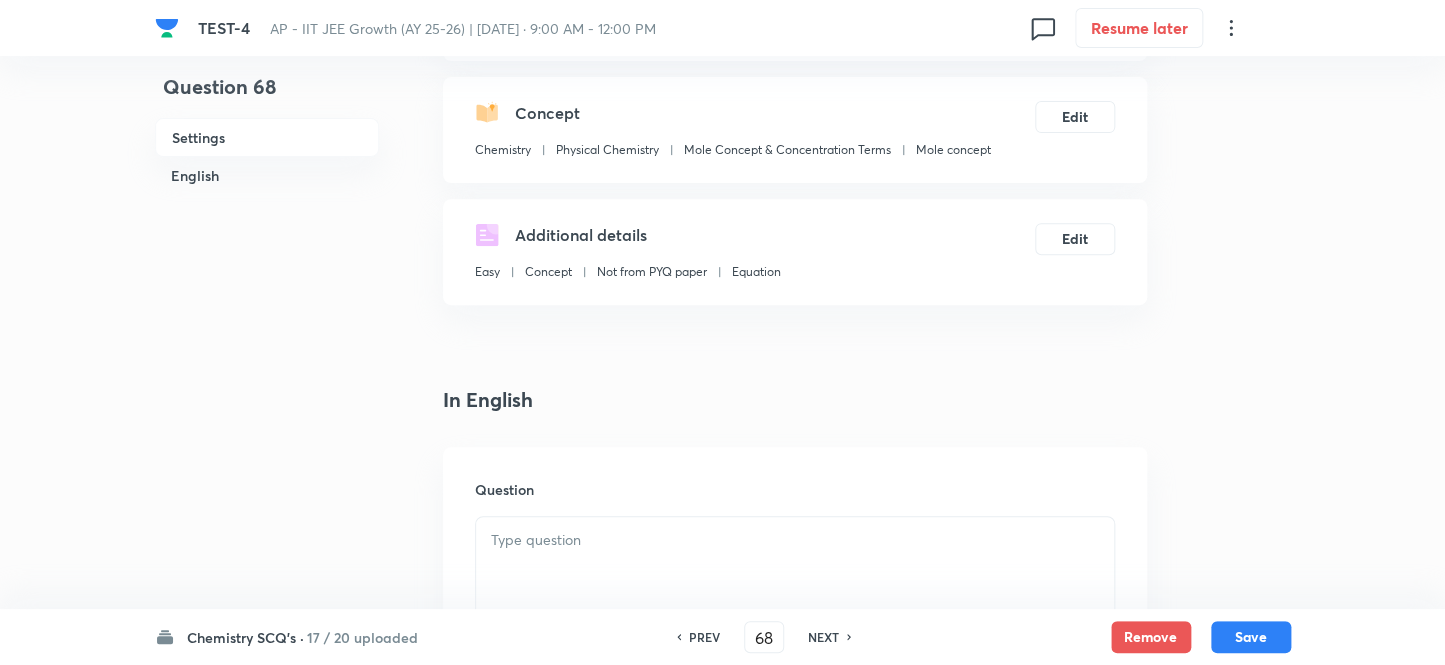 scroll, scrollTop: 363, scrollLeft: 0, axis: vertical 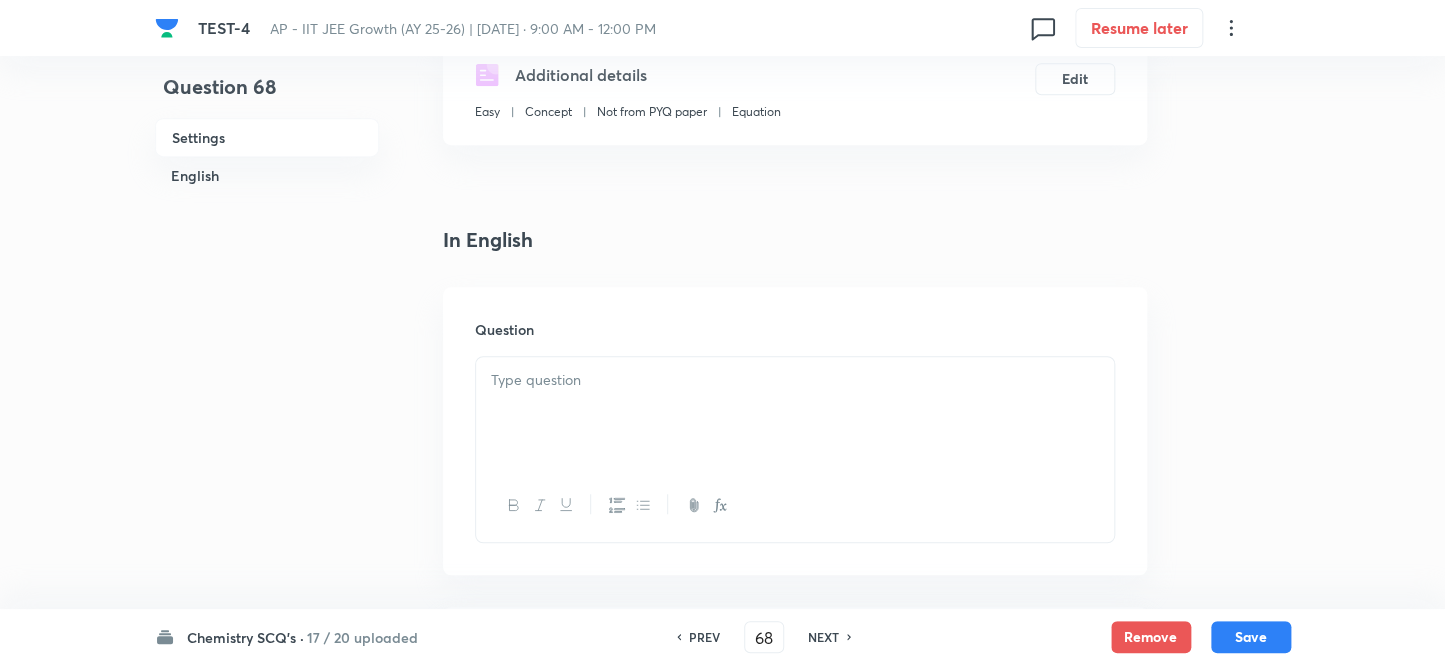 click at bounding box center (795, 413) 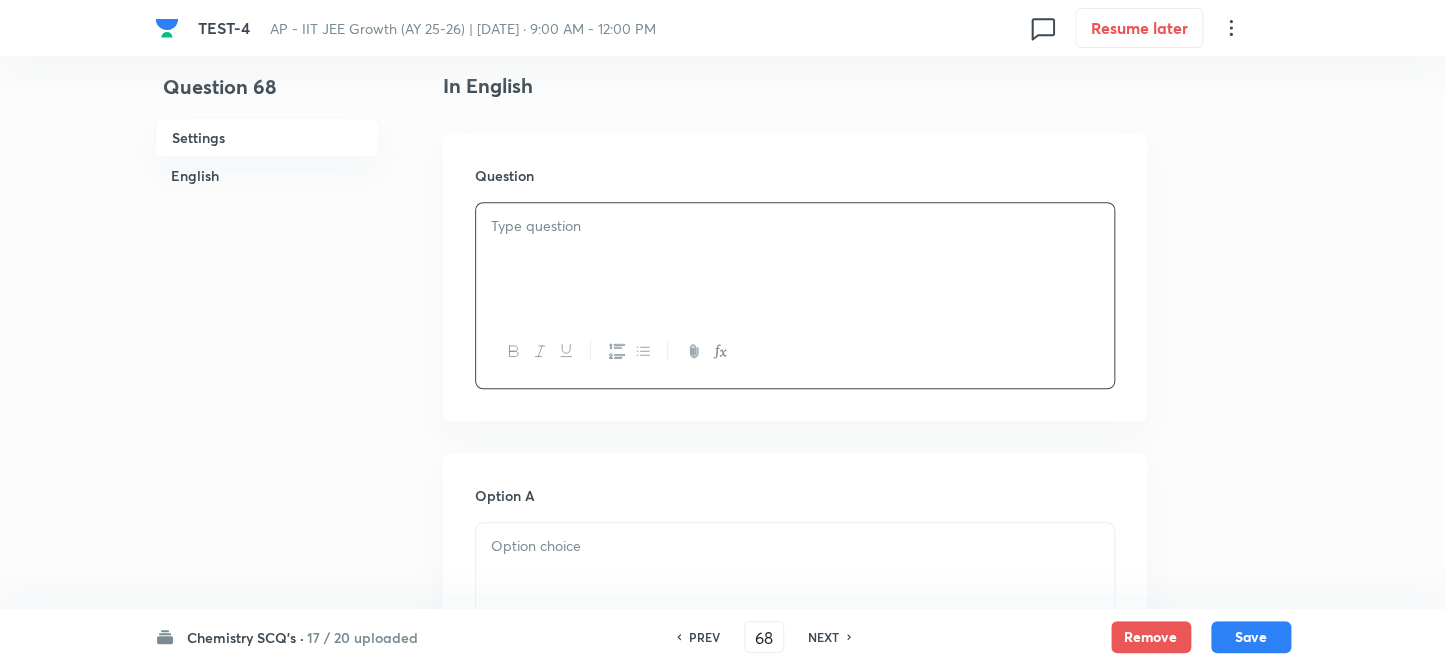 scroll, scrollTop: 545, scrollLeft: 0, axis: vertical 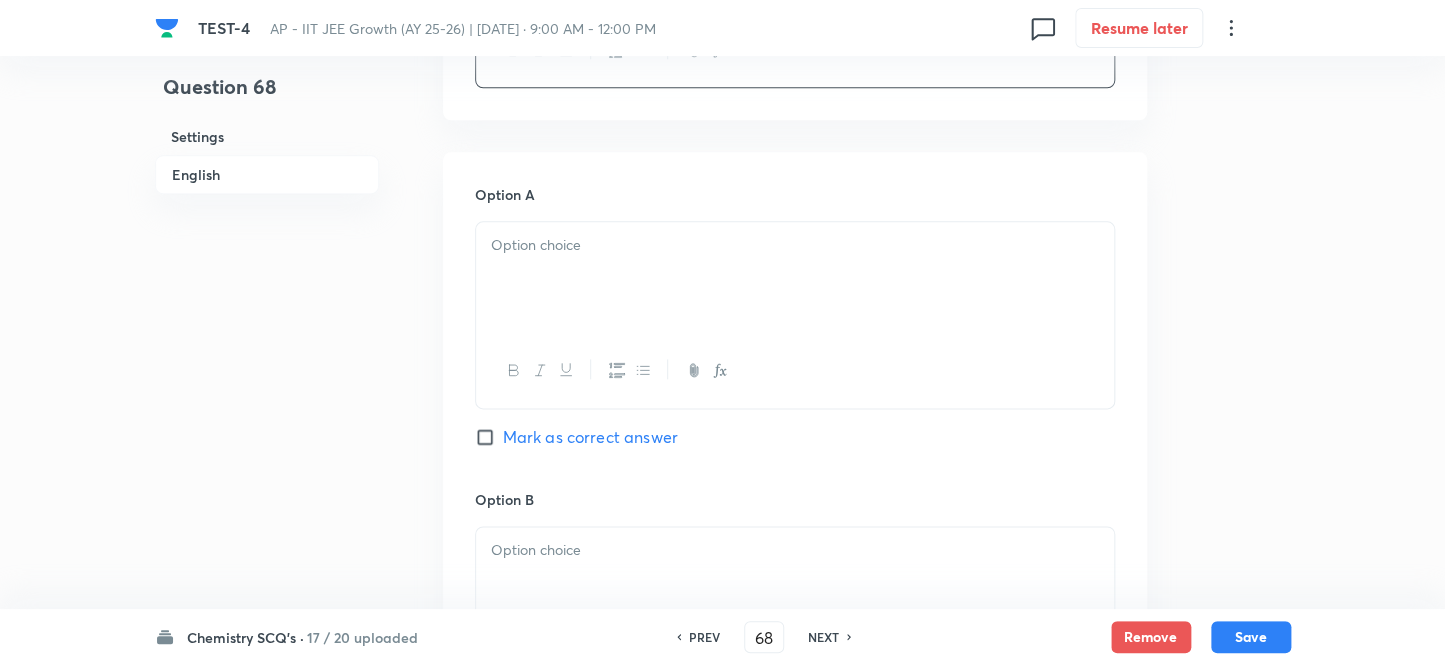 click at bounding box center [795, 278] 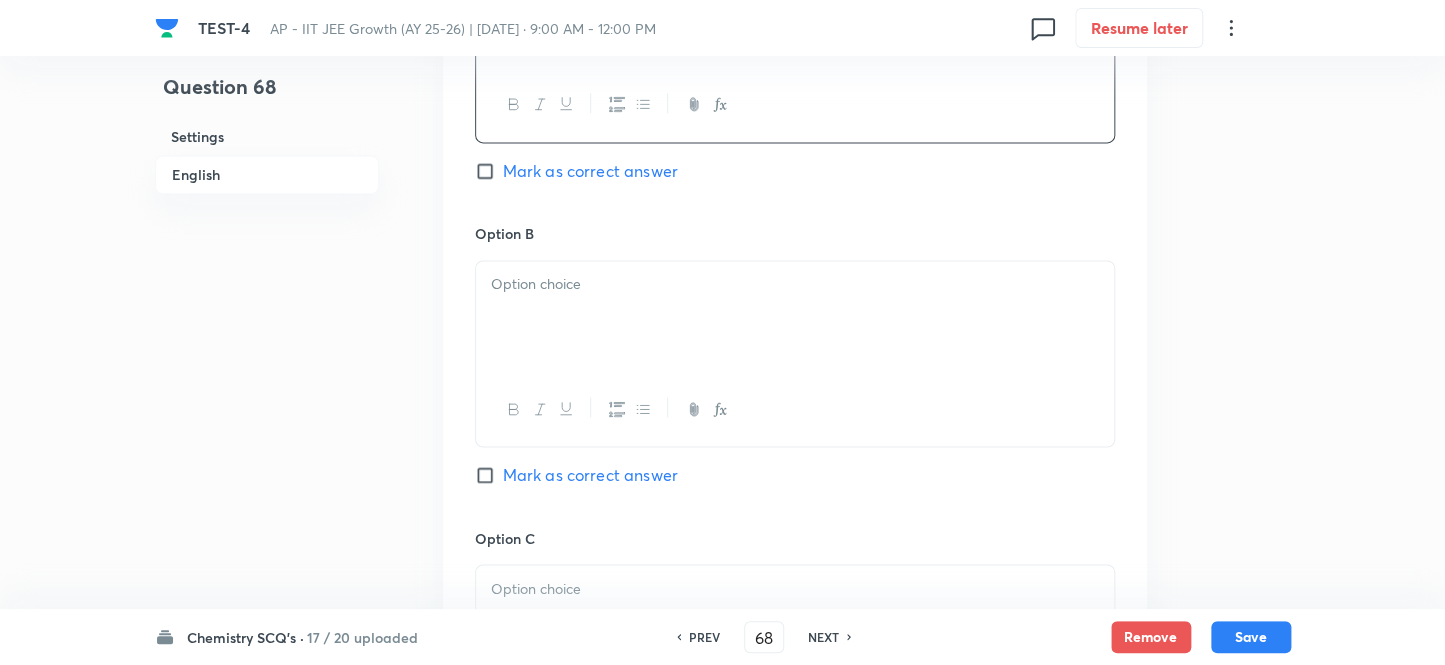 scroll, scrollTop: 1090, scrollLeft: 0, axis: vertical 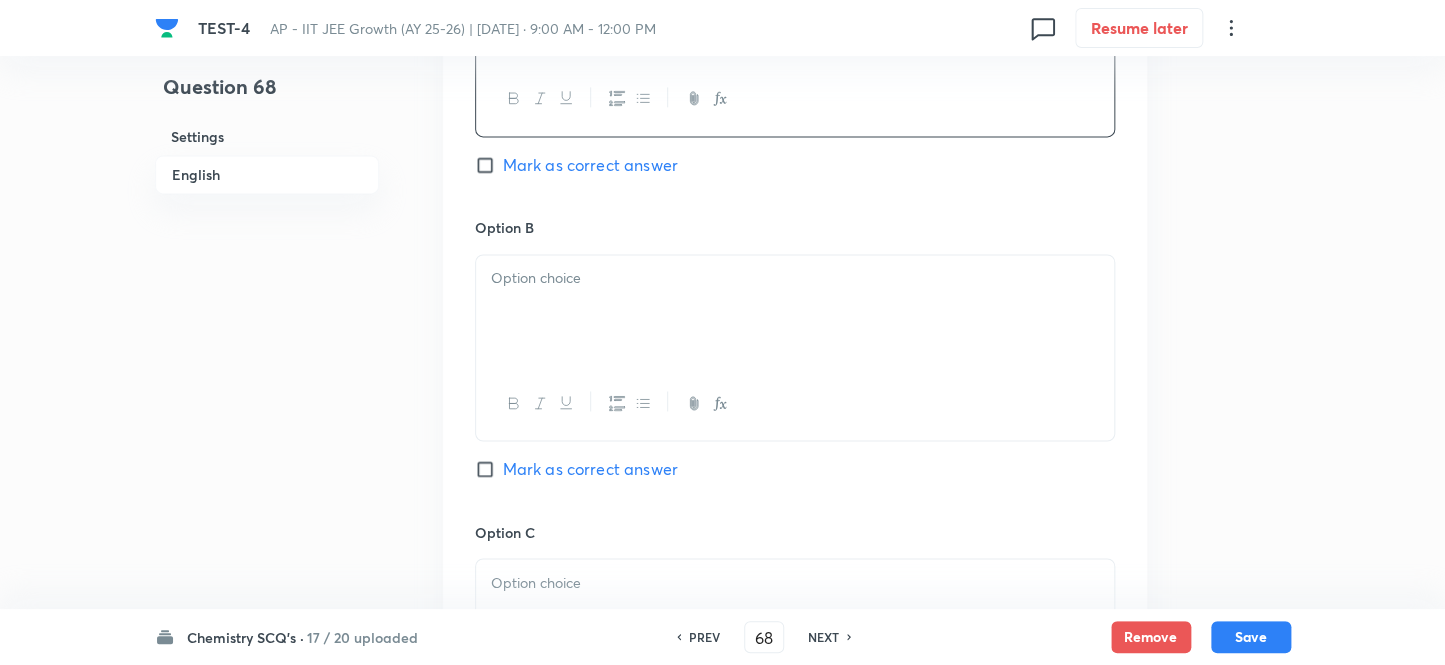 click at bounding box center [795, 311] 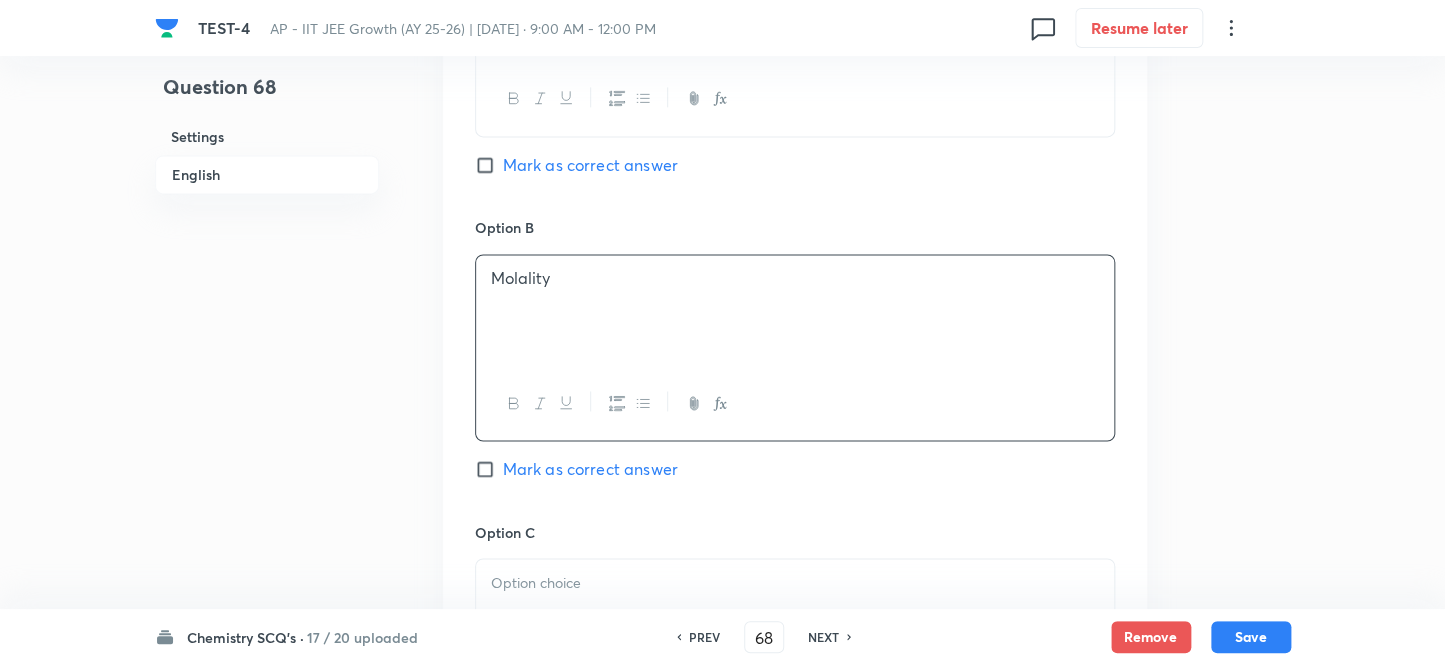 scroll, scrollTop: 1272, scrollLeft: 0, axis: vertical 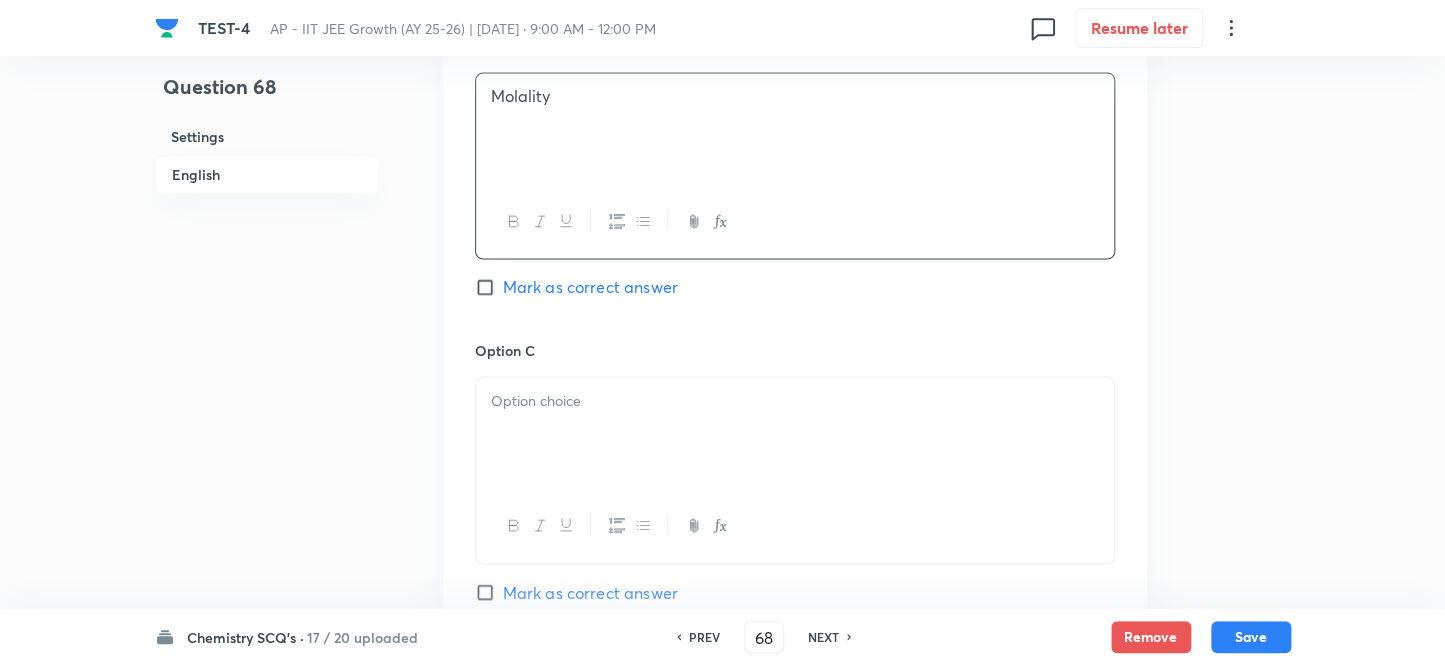 click at bounding box center (795, 400) 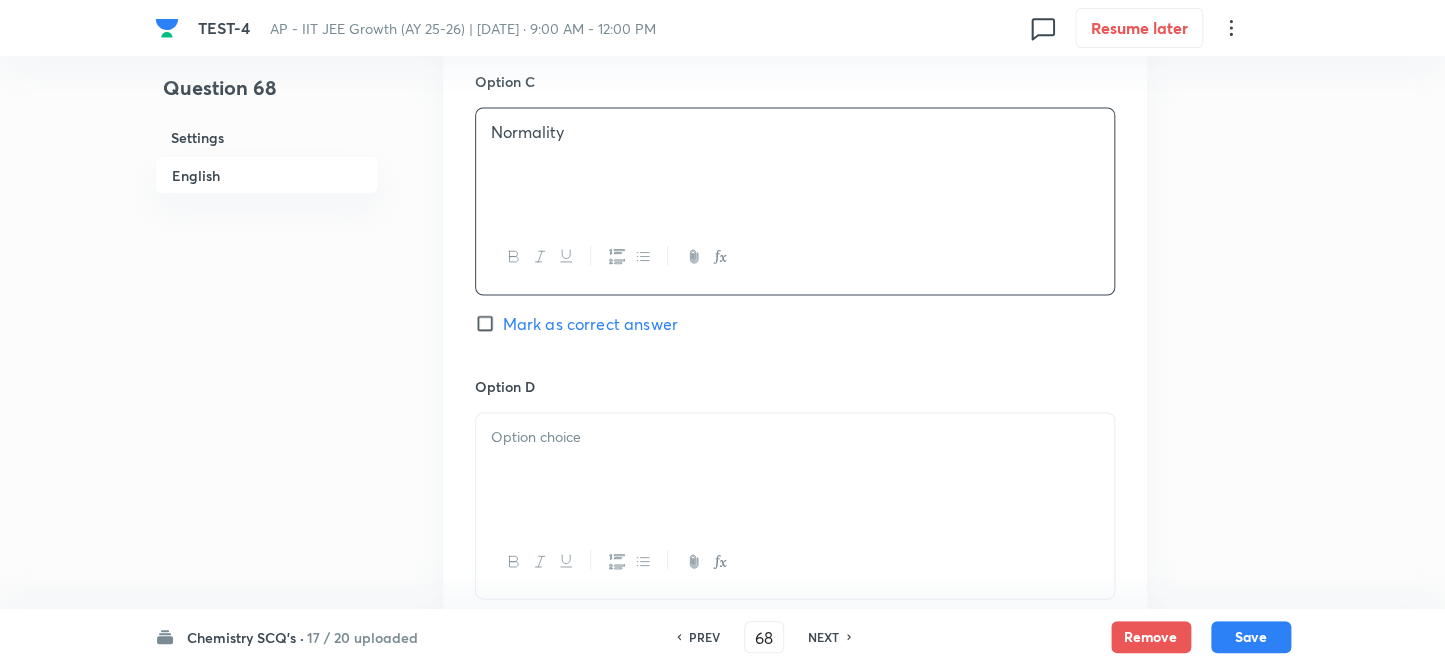 scroll, scrollTop: 1545, scrollLeft: 0, axis: vertical 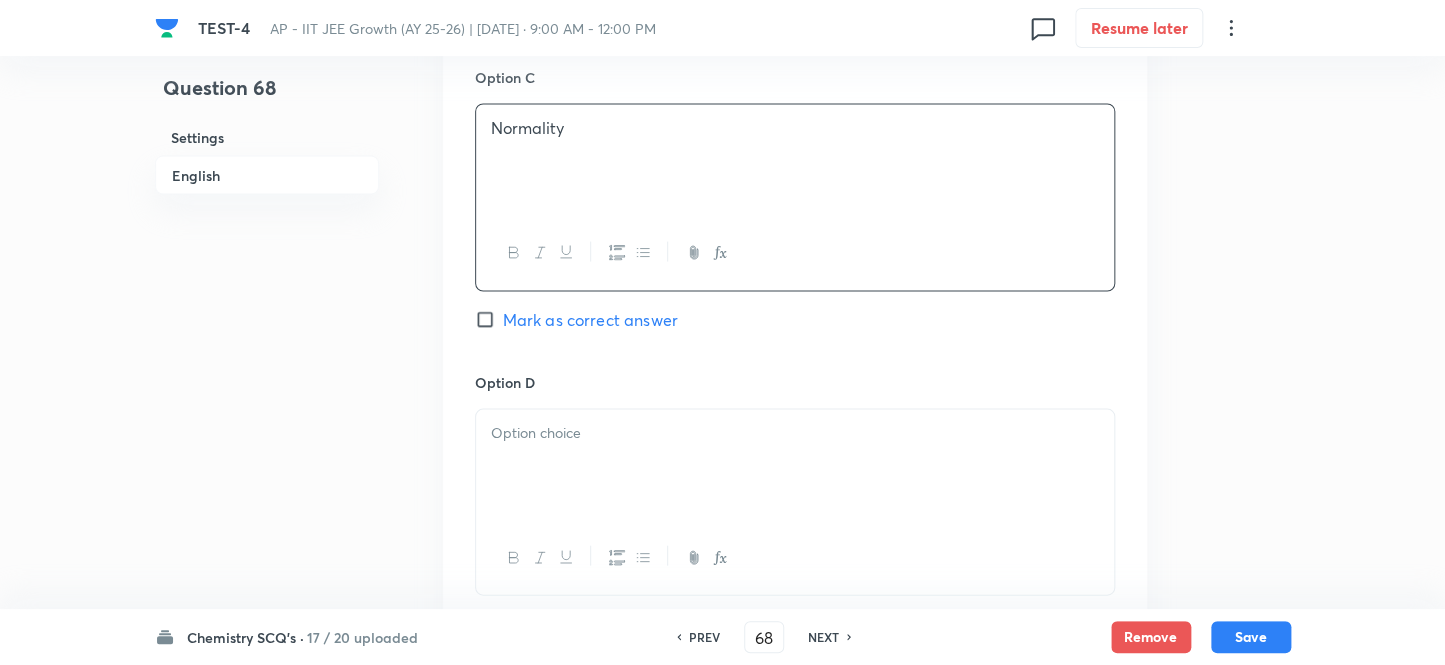 click at bounding box center (795, 432) 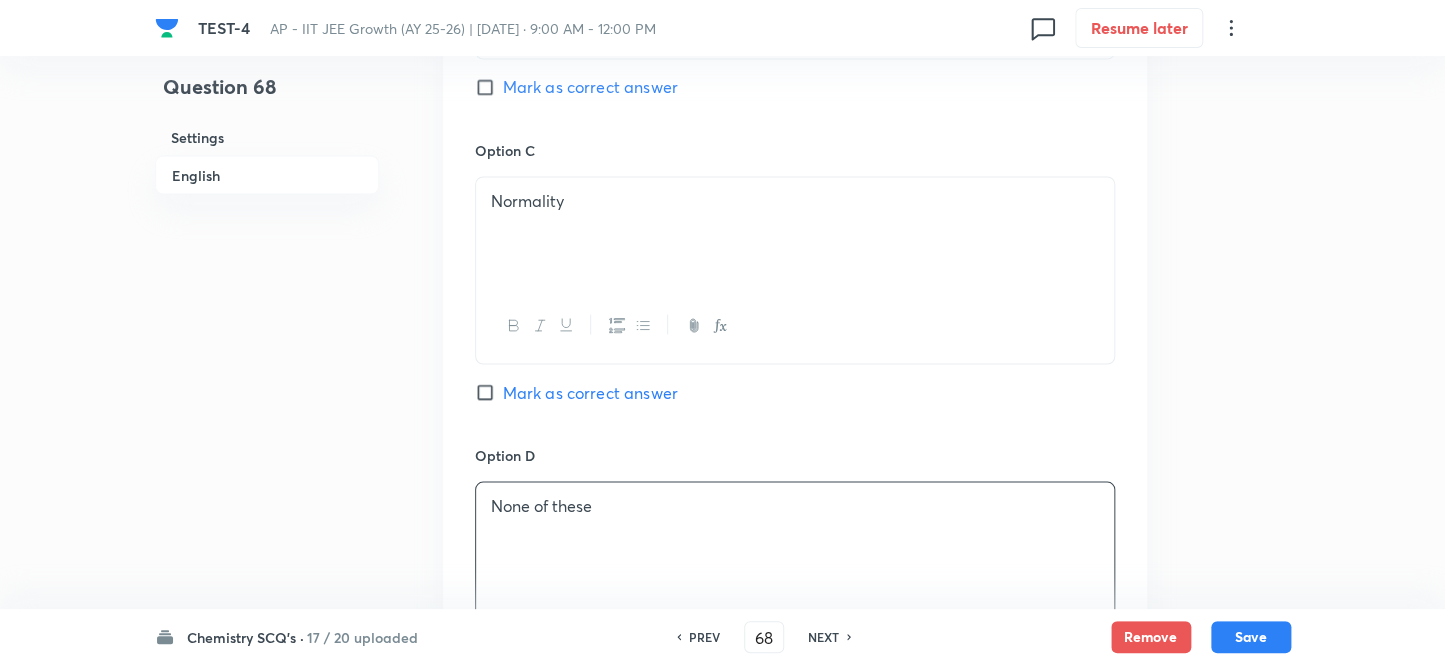 scroll, scrollTop: 1363, scrollLeft: 0, axis: vertical 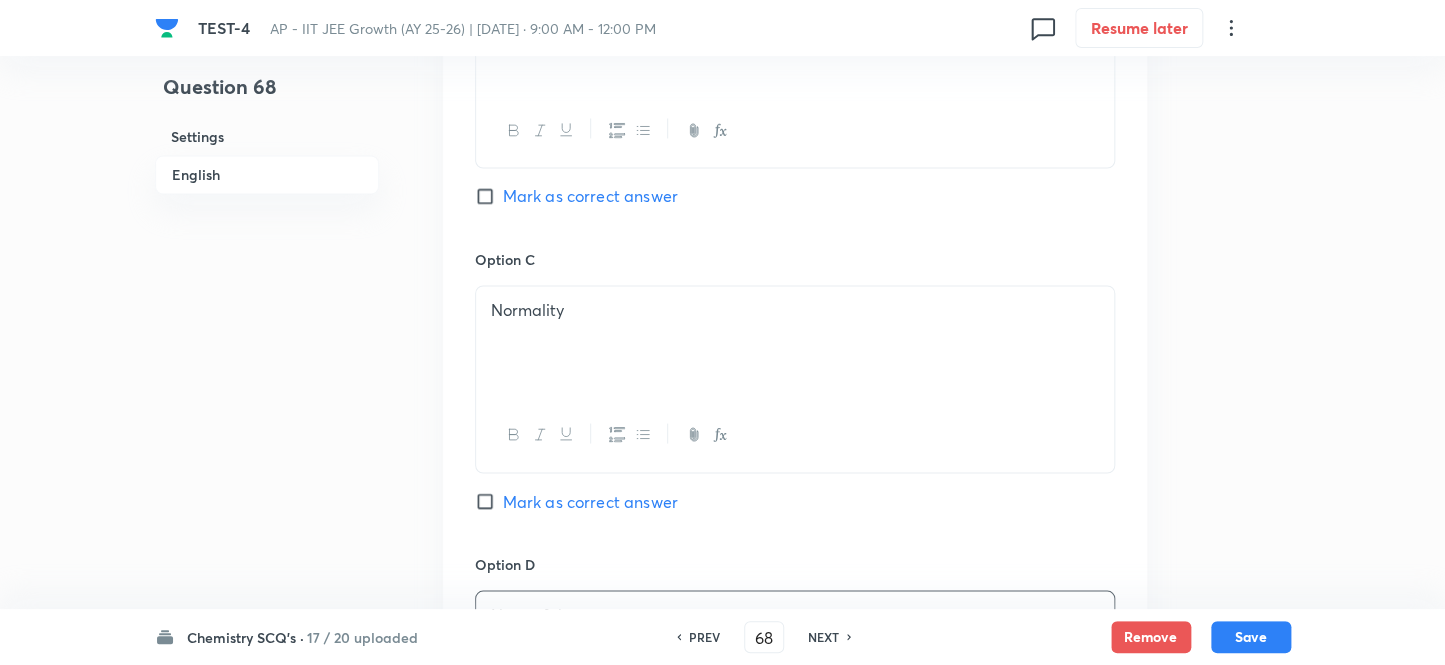 click on "Mark as correct answer" at bounding box center (489, 196) 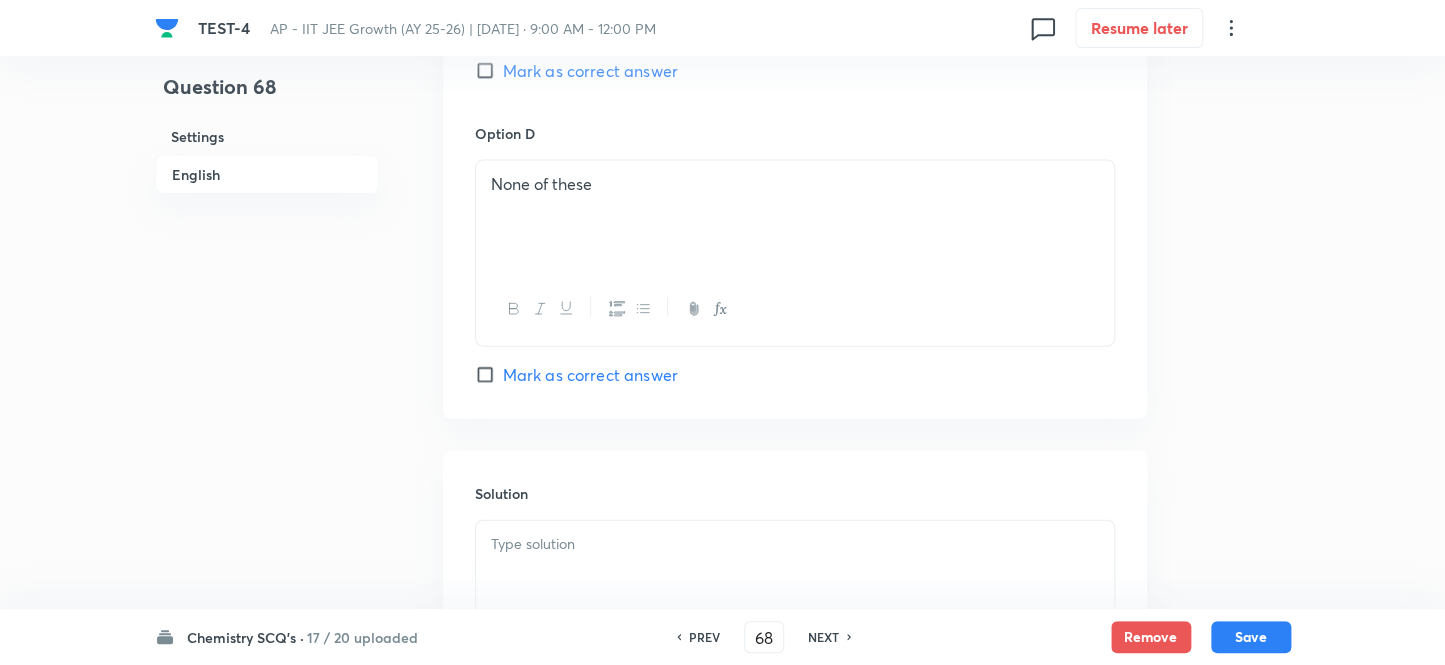 scroll, scrollTop: 2000, scrollLeft: 0, axis: vertical 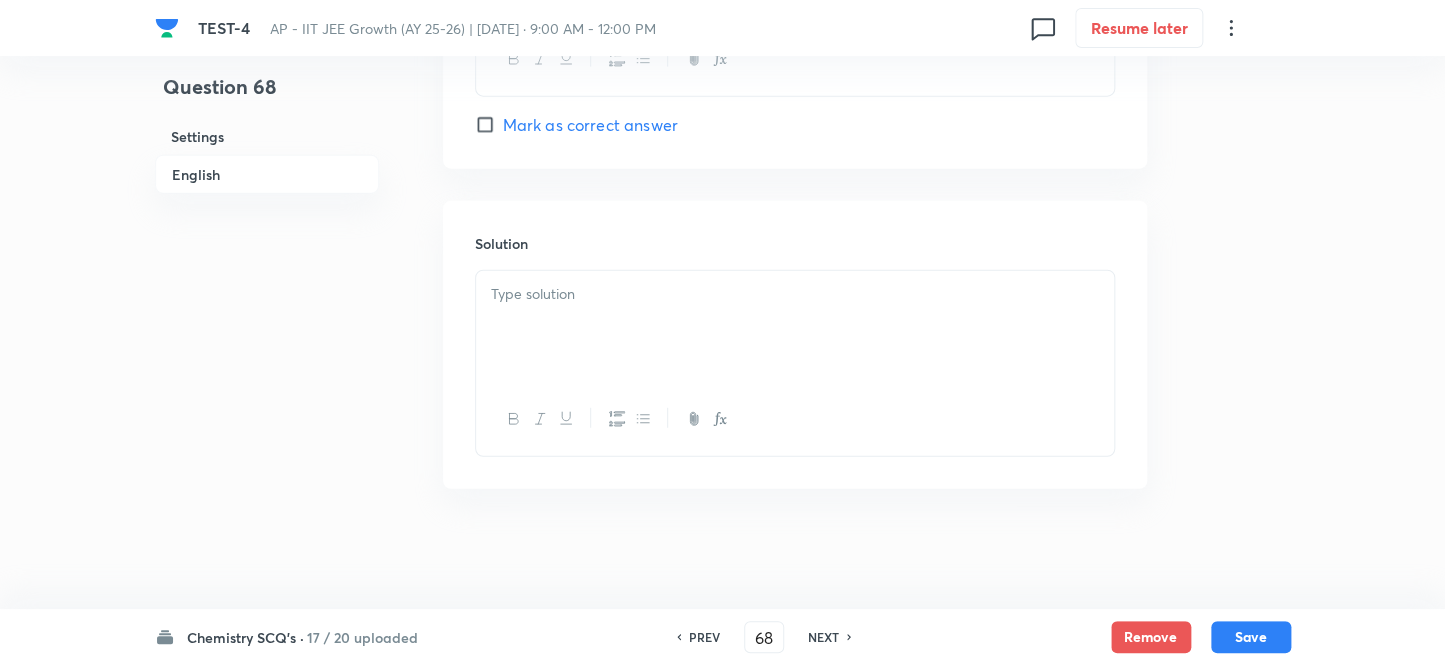 click on "Solution" at bounding box center (795, 243) 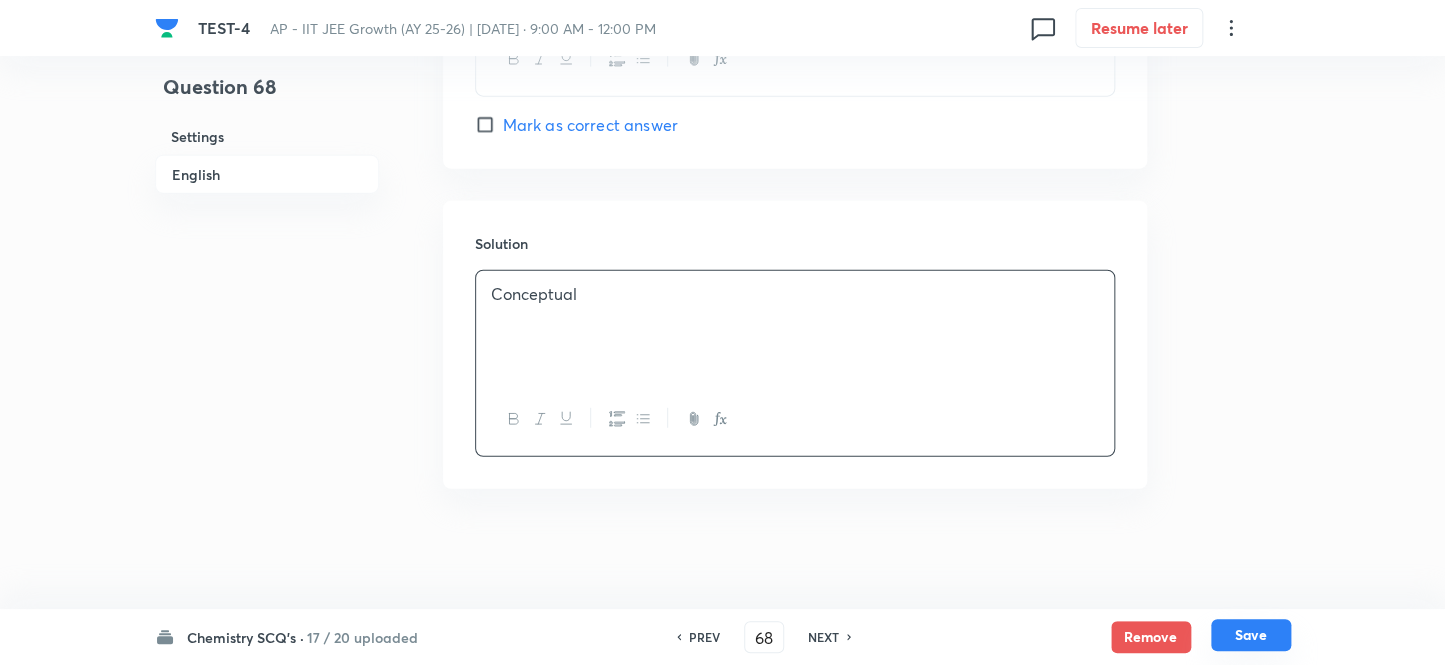 click on "Save" at bounding box center (1251, 635) 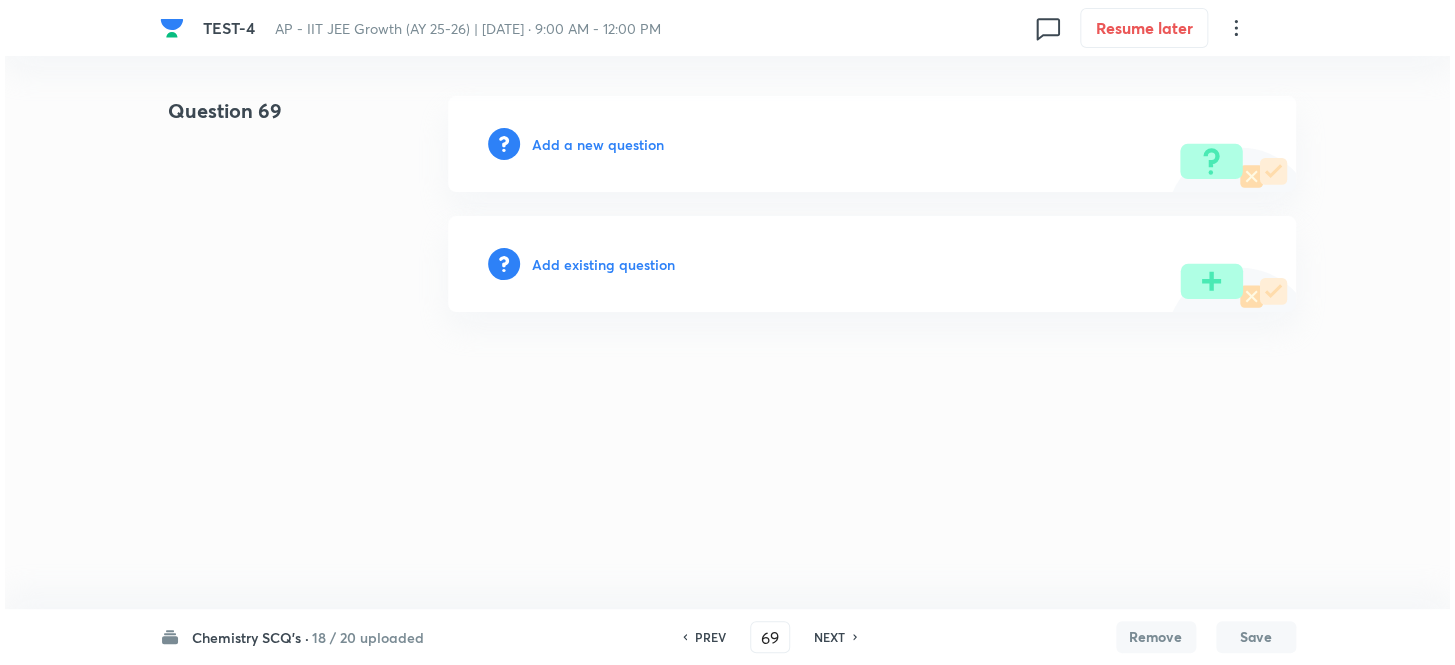scroll, scrollTop: 0, scrollLeft: 0, axis: both 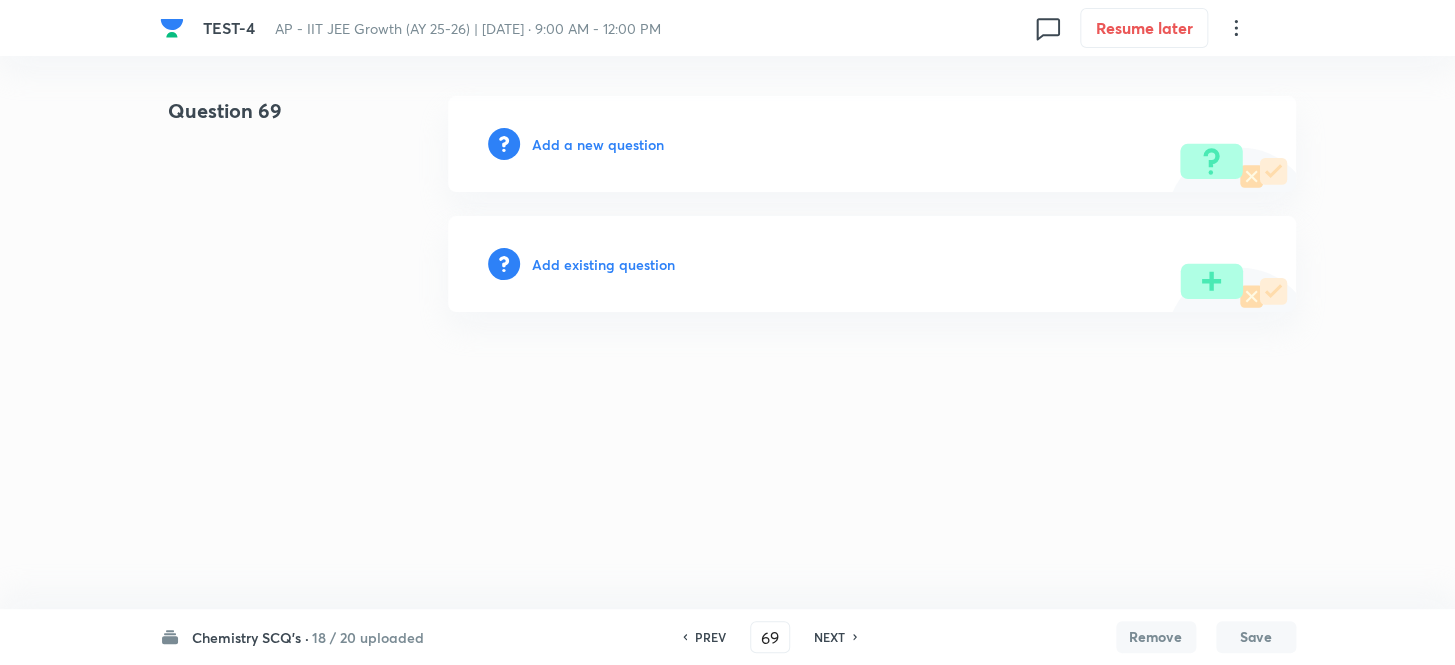 click on "Add a new question" at bounding box center (598, 144) 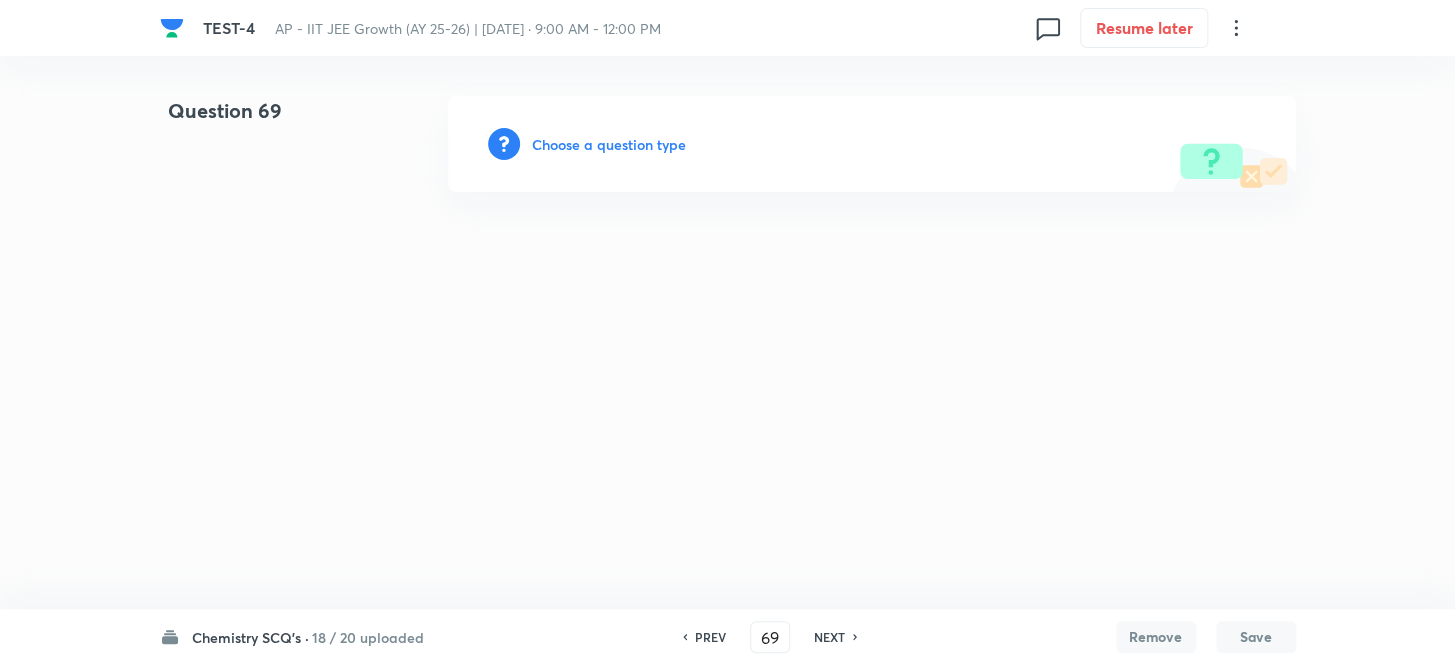 click on "Choose a question type" at bounding box center (609, 144) 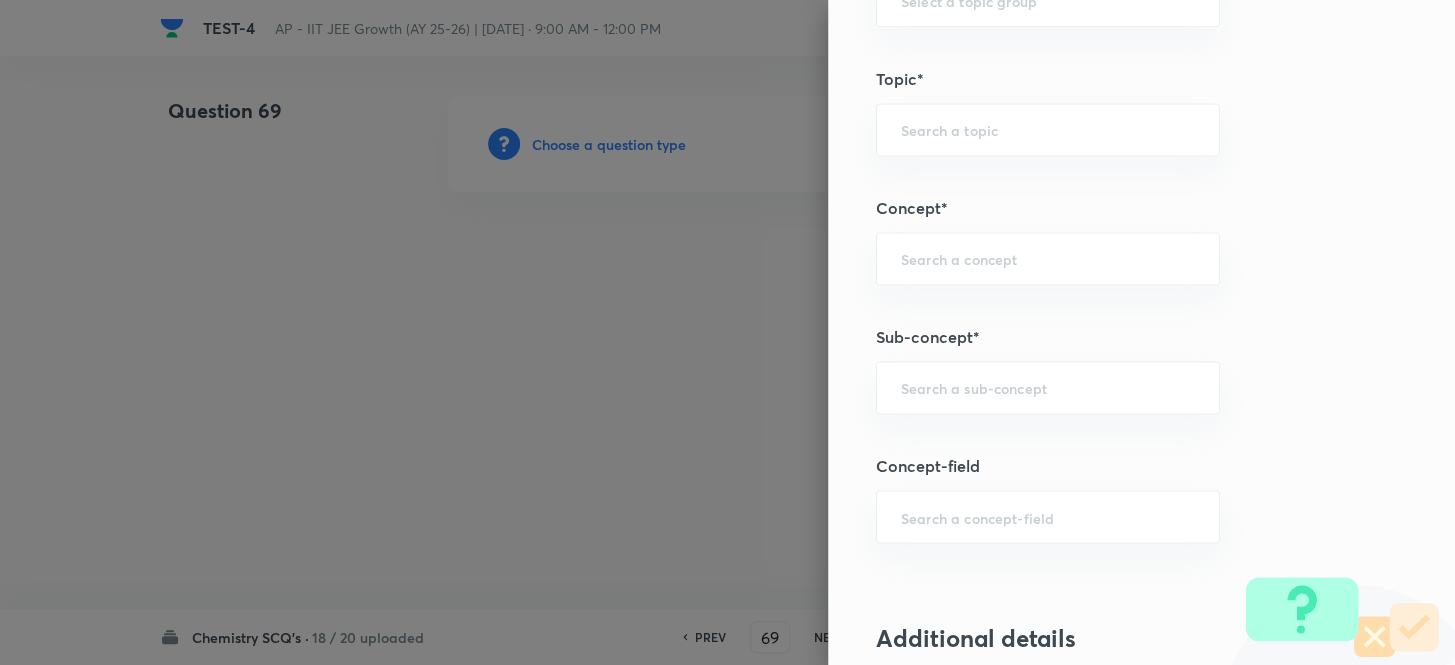 scroll, scrollTop: 1272, scrollLeft: 0, axis: vertical 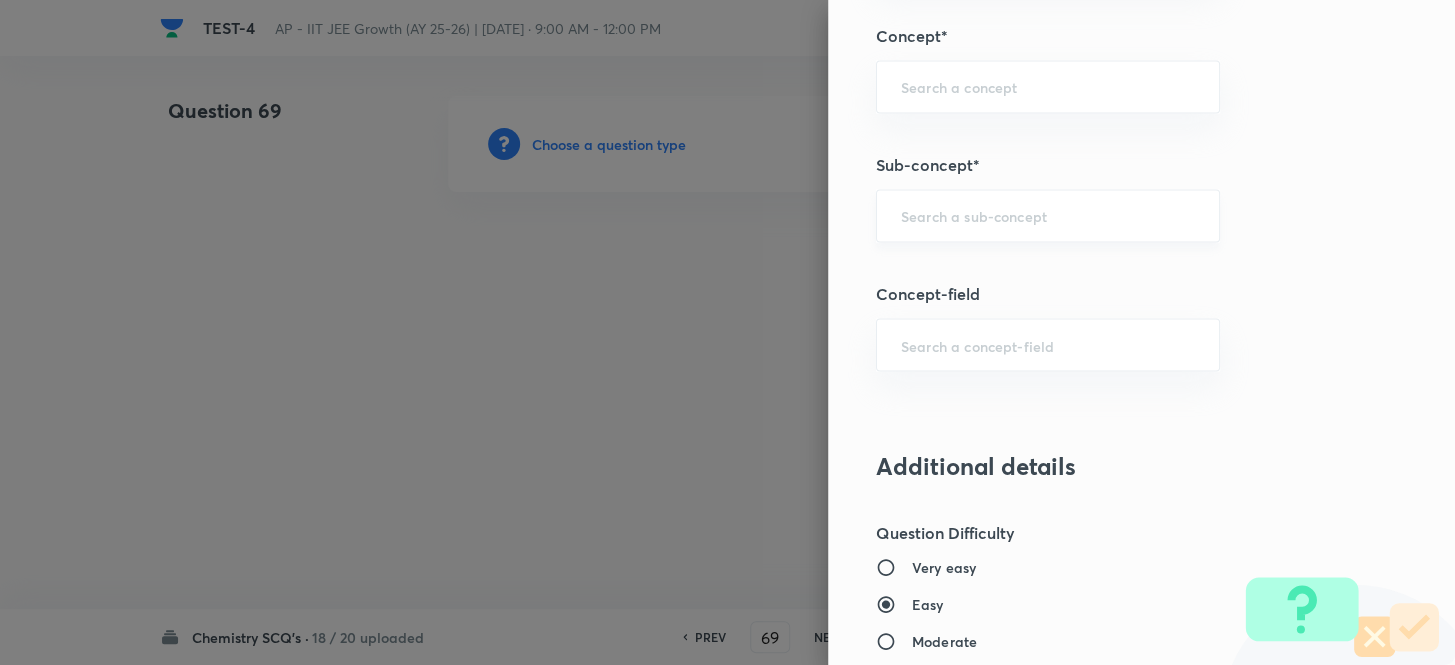 click on "​" at bounding box center (1048, 215) 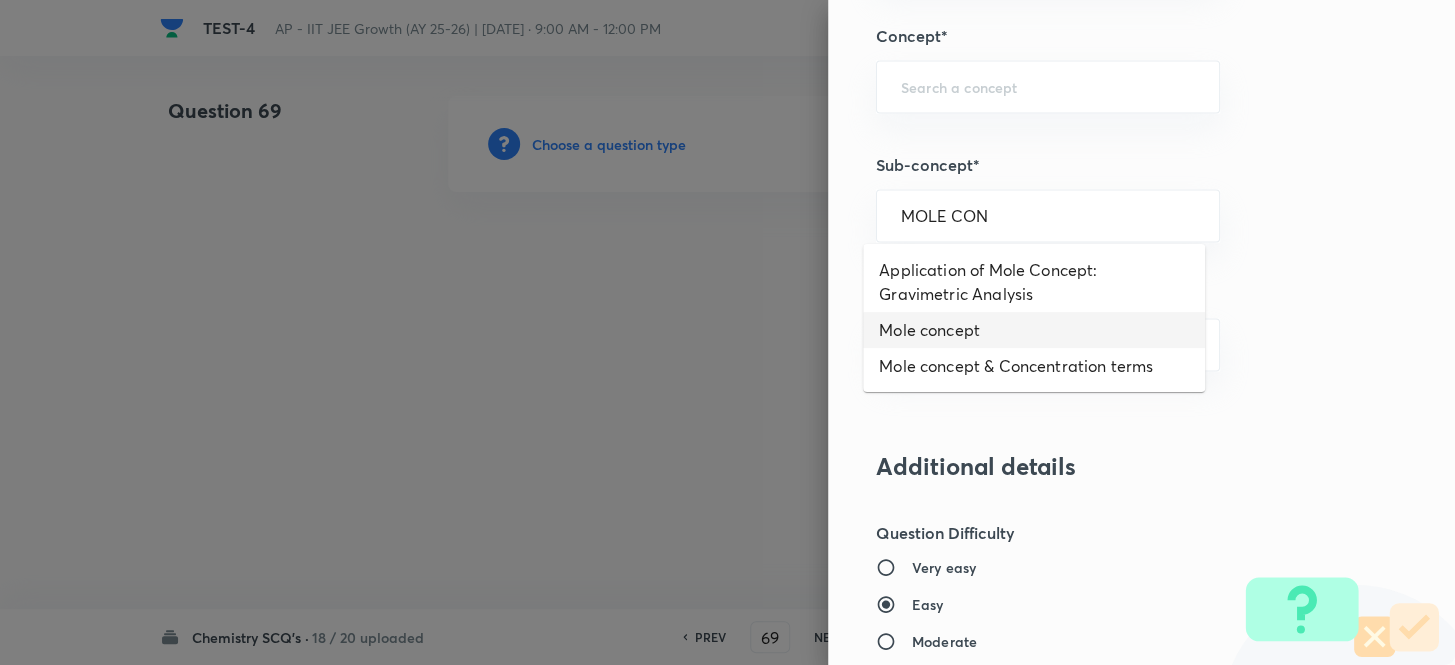 click on "Mole concept" at bounding box center (1034, 330) 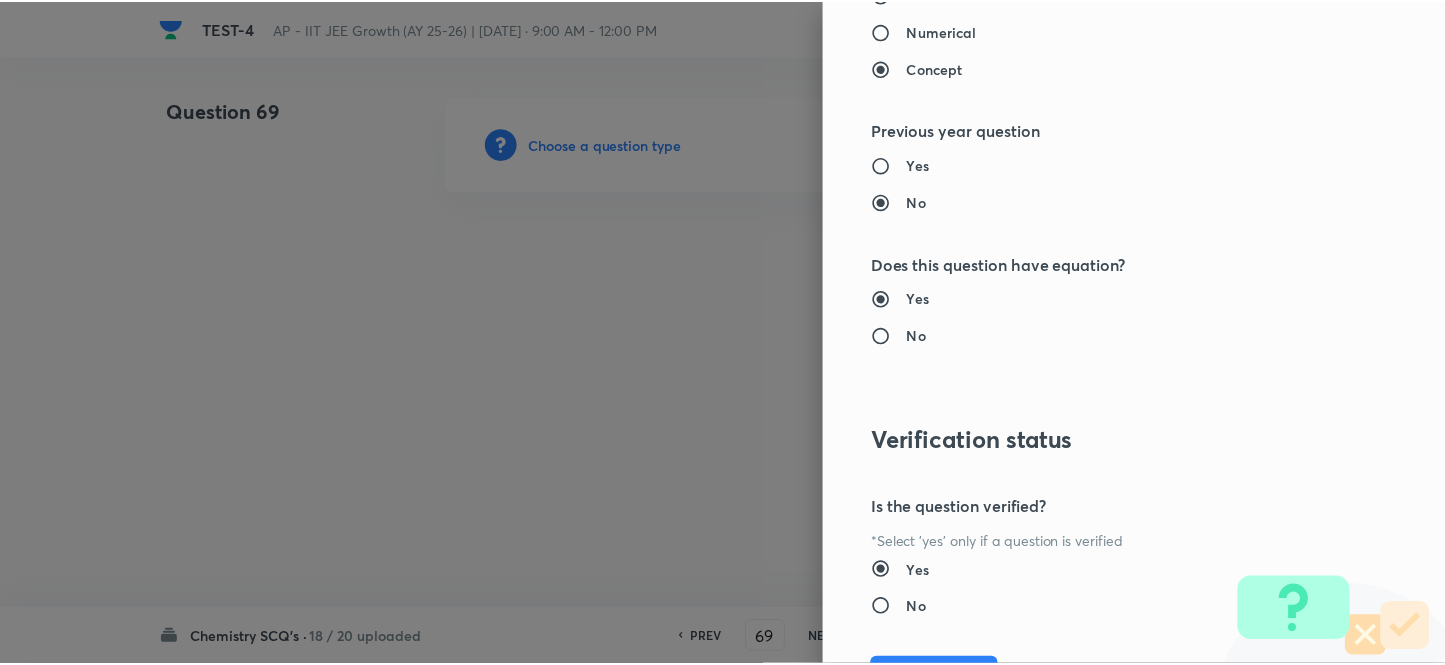 scroll, scrollTop: 2193, scrollLeft: 0, axis: vertical 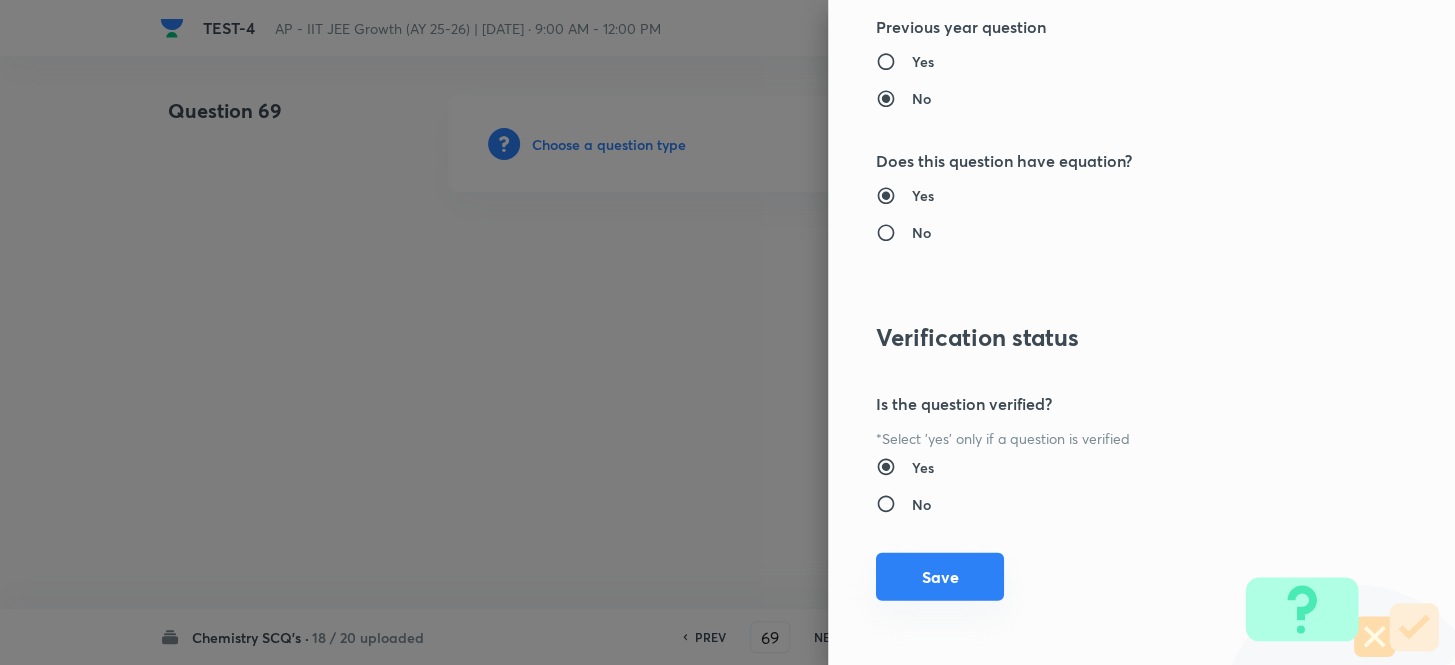 click on "Save" at bounding box center (940, 577) 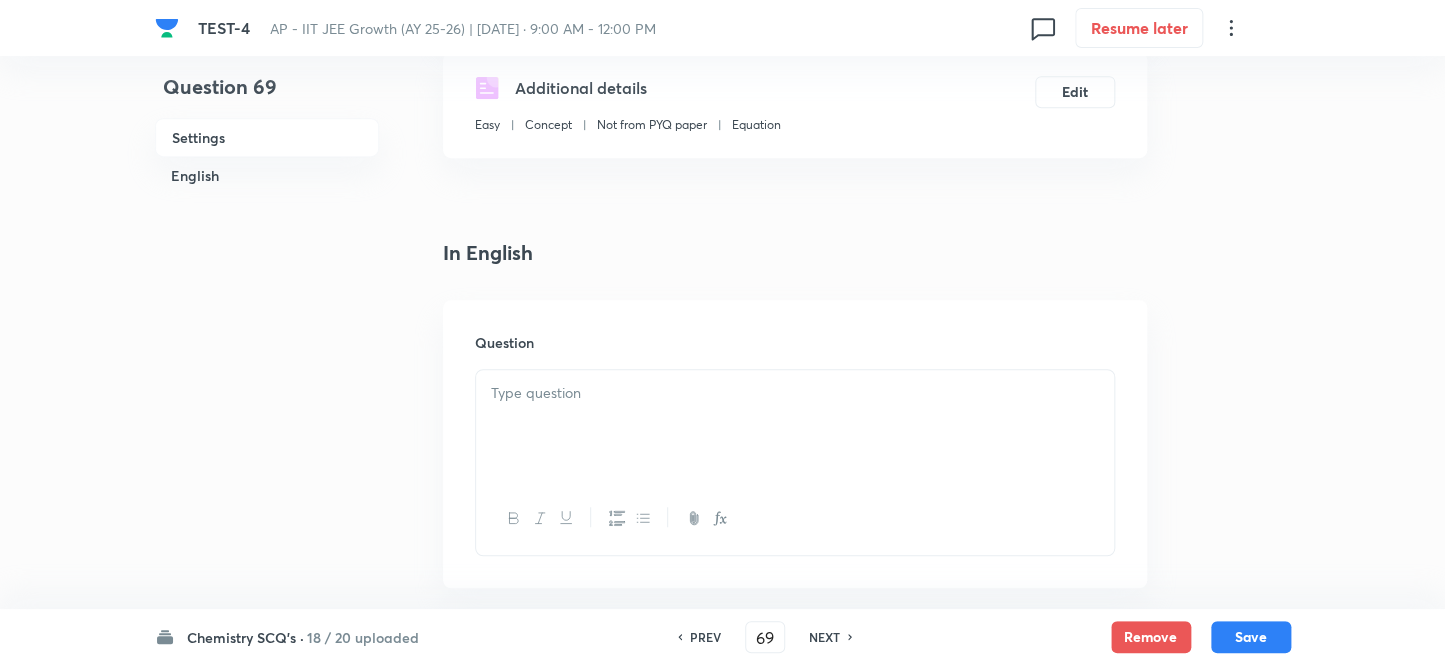 scroll, scrollTop: 454, scrollLeft: 0, axis: vertical 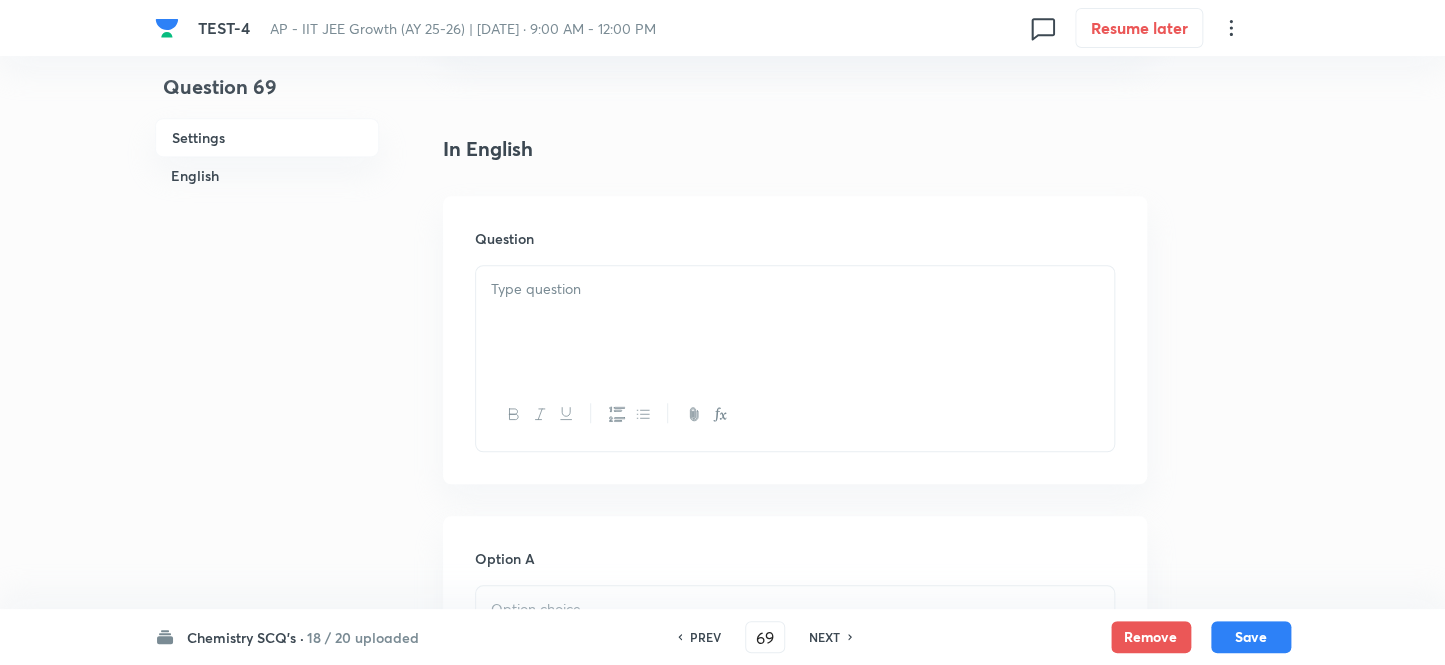 click at bounding box center [795, 322] 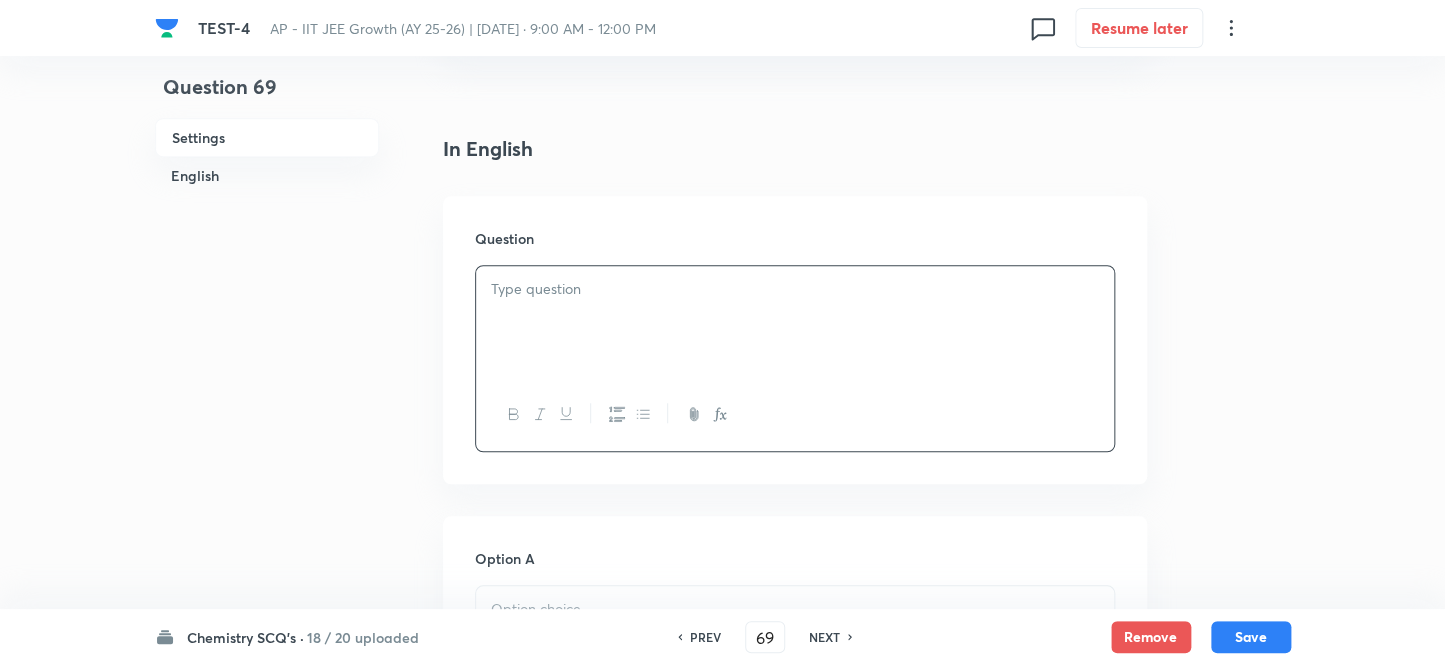 click at bounding box center [795, 289] 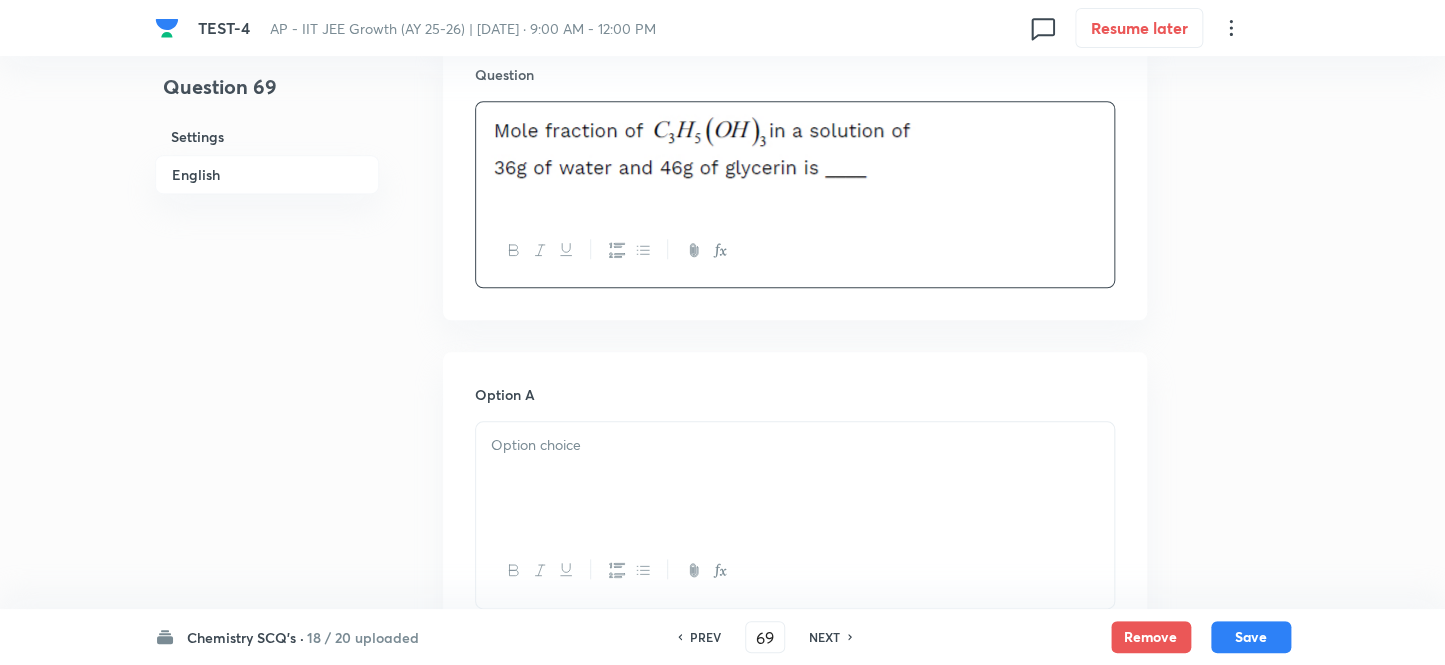 scroll, scrollTop: 636, scrollLeft: 0, axis: vertical 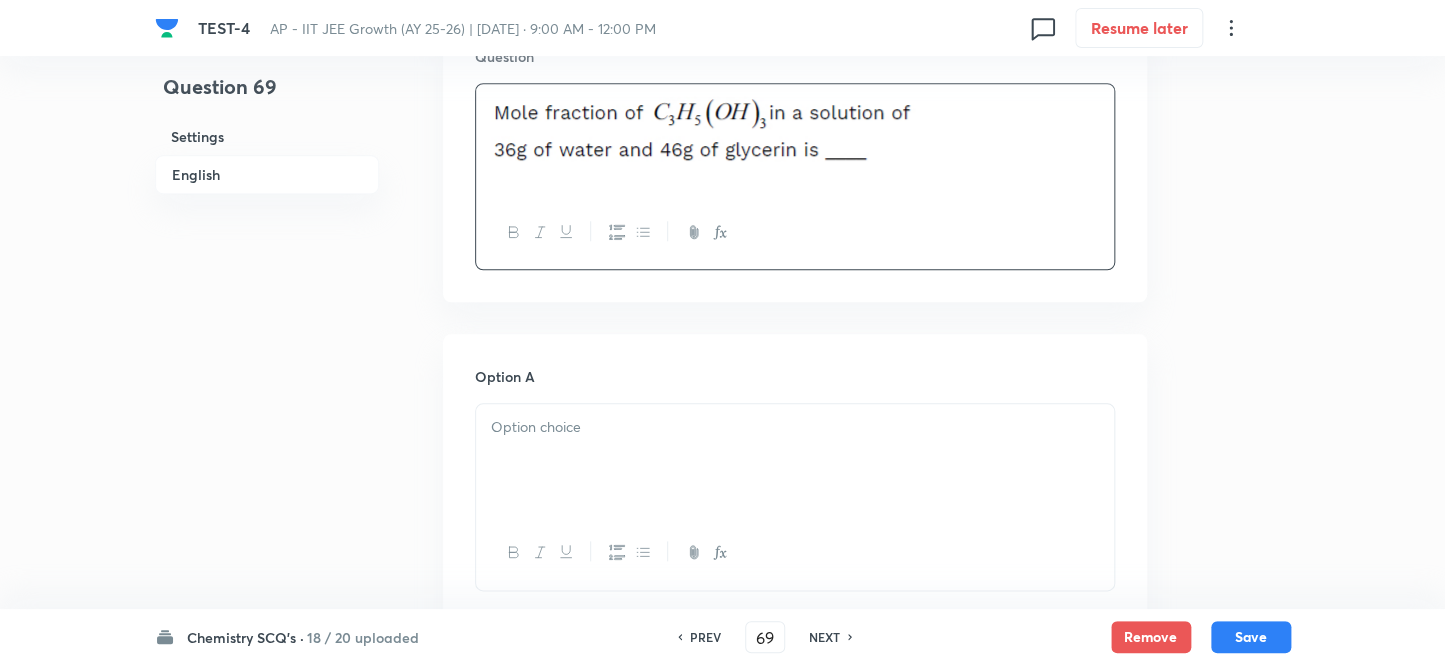click at bounding box center [795, 427] 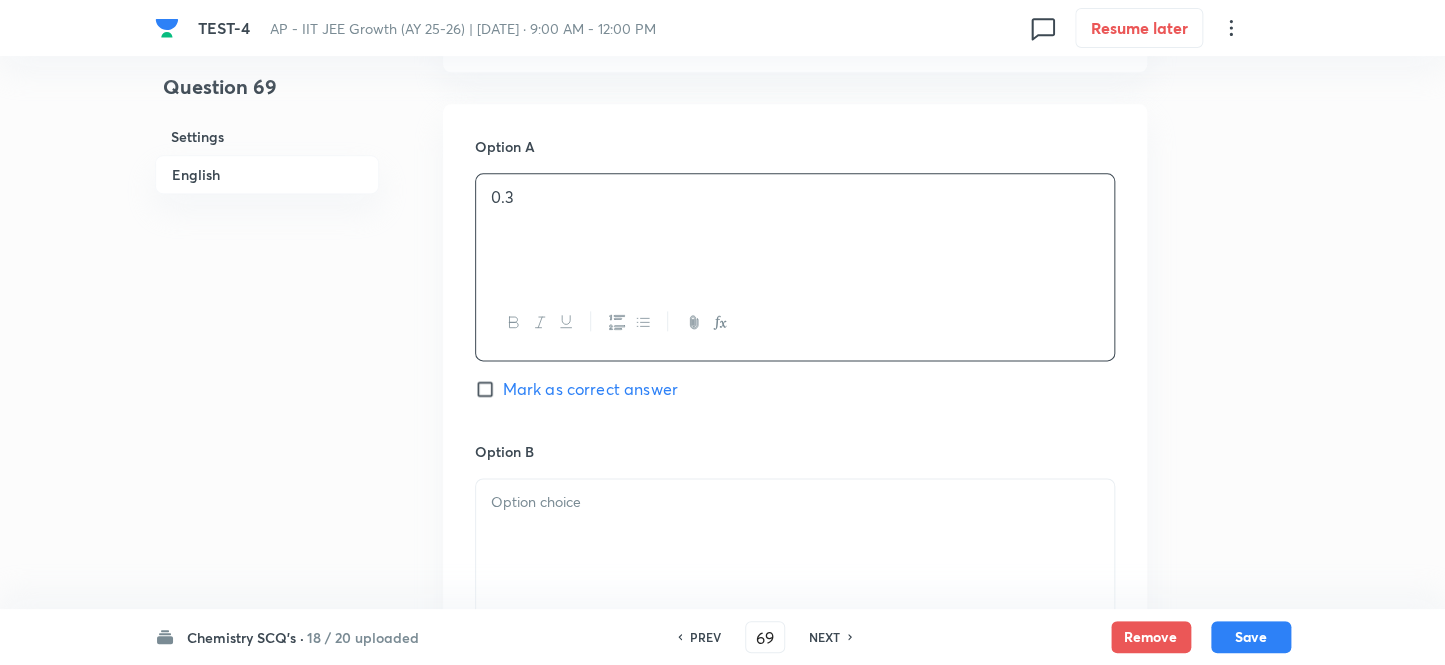 scroll, scrollTop: 1090, scrollLeft: 0, axis: vertical 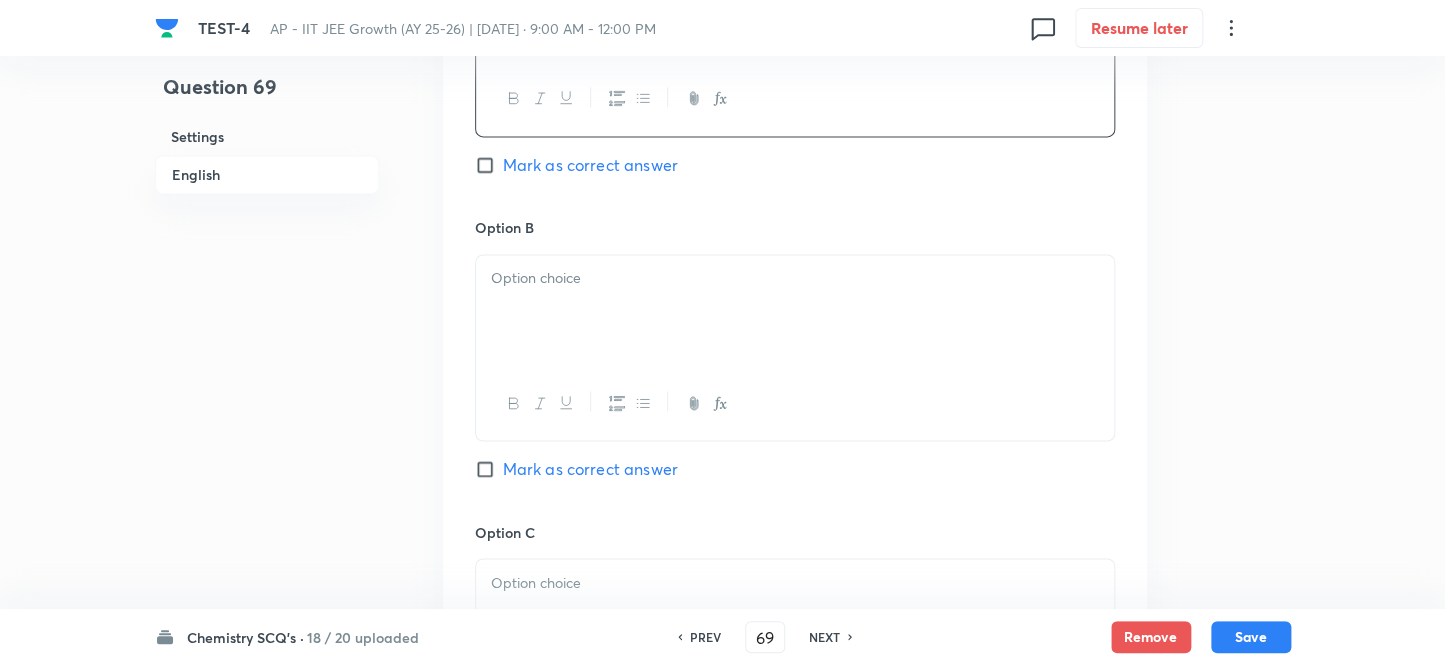 click at bounding box center [795, 311] 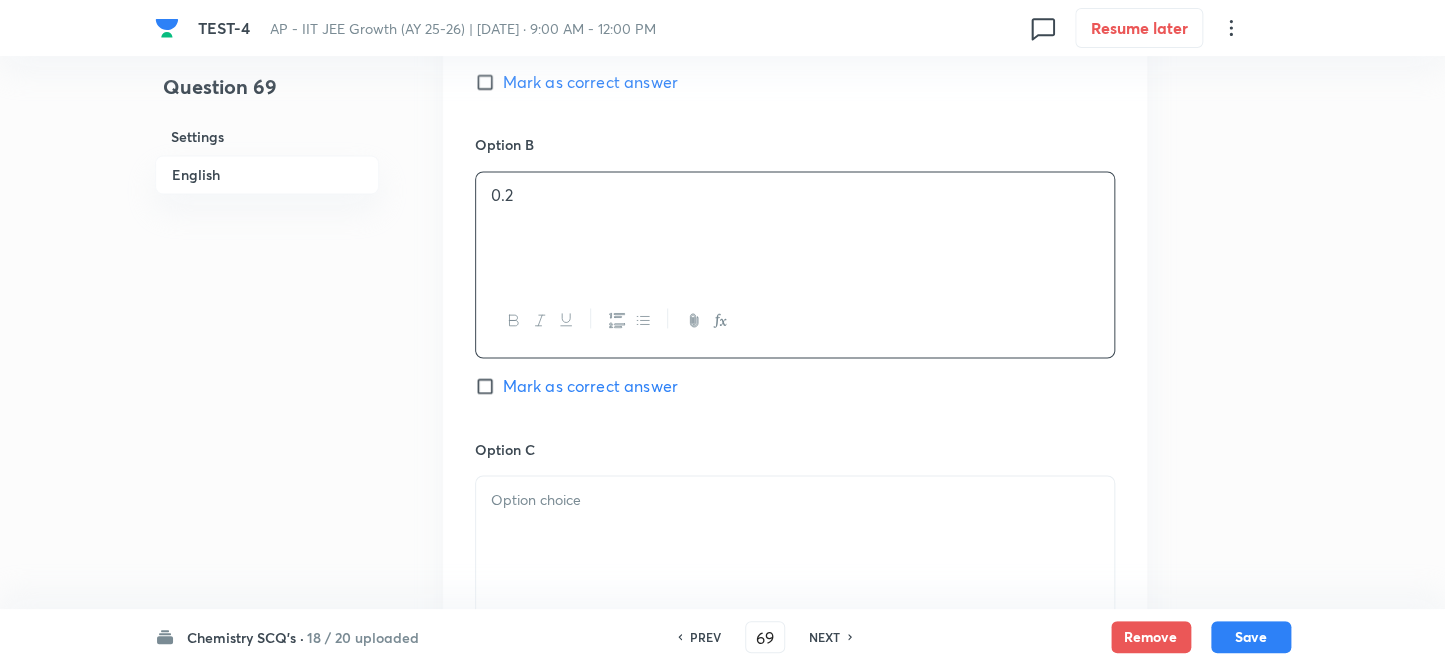 scroll, scrollTop: 1272, scrollLeft: 0, axis: vertical 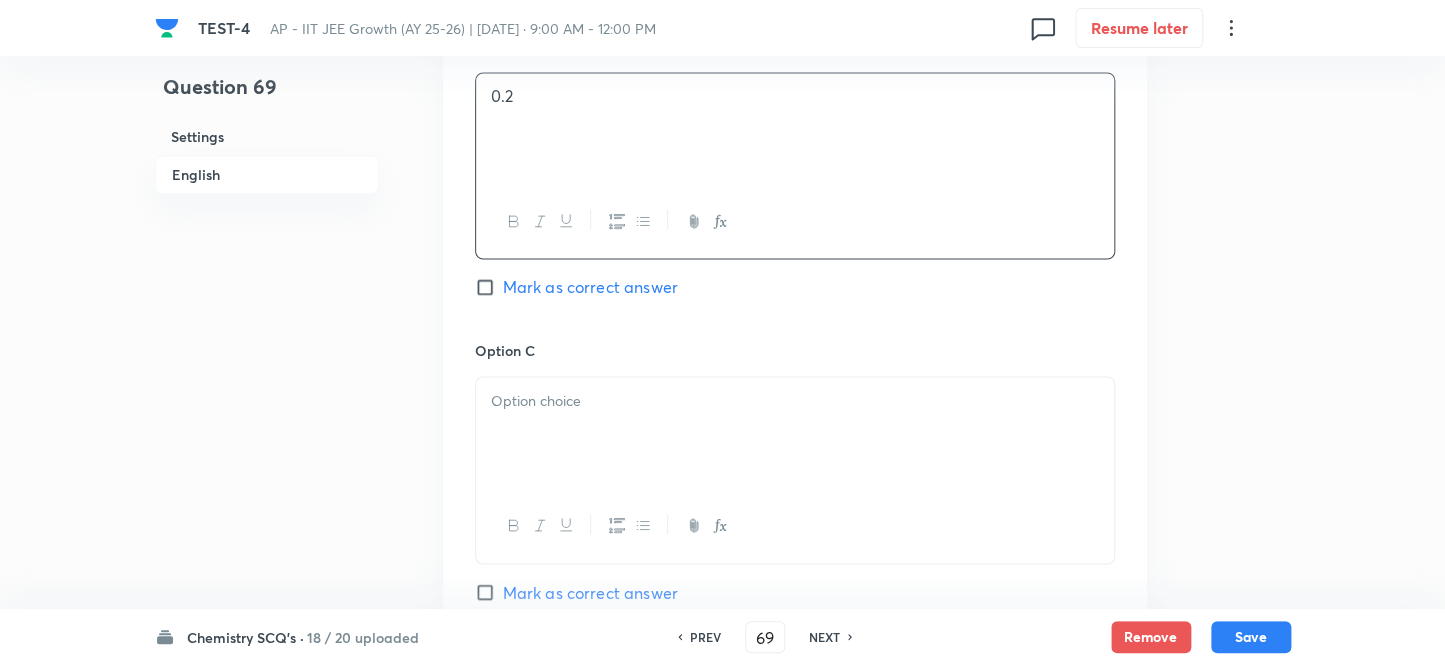click at bounding box center [795, 400] 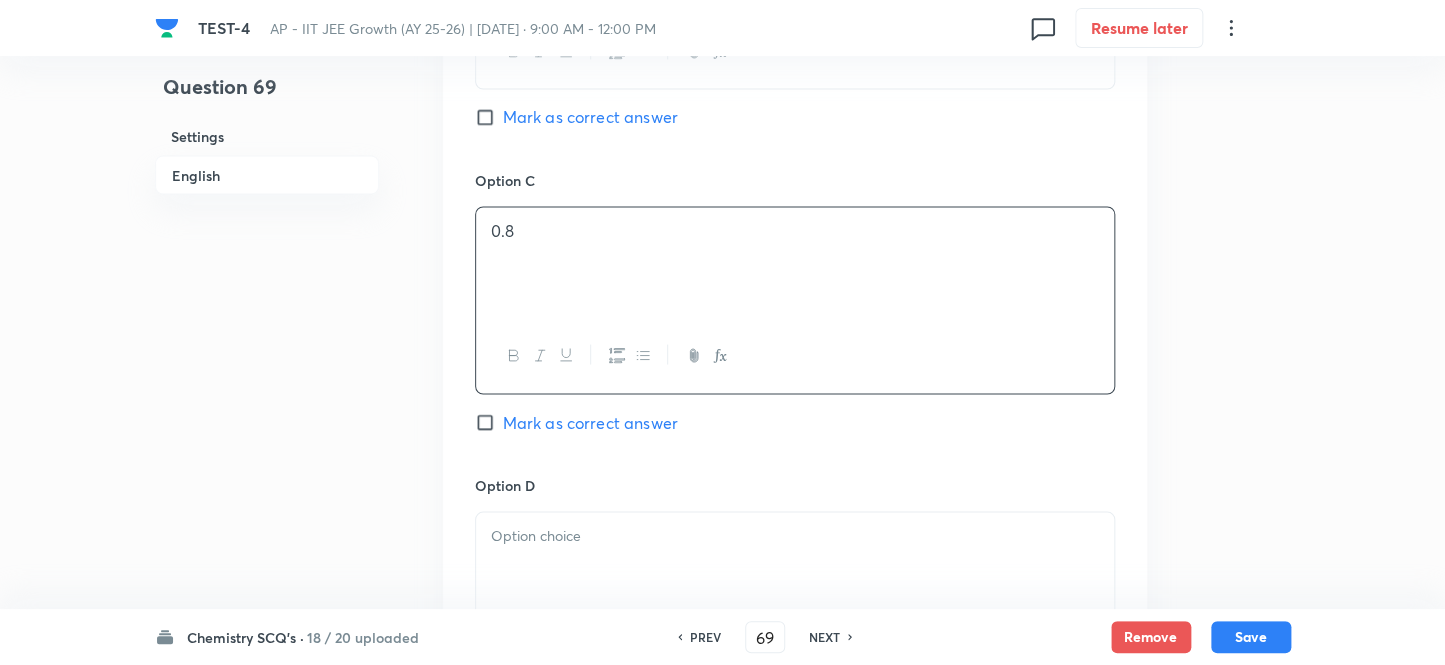 scroll, scrollTop: 1636, scrollLeft: 0, axis: vertical 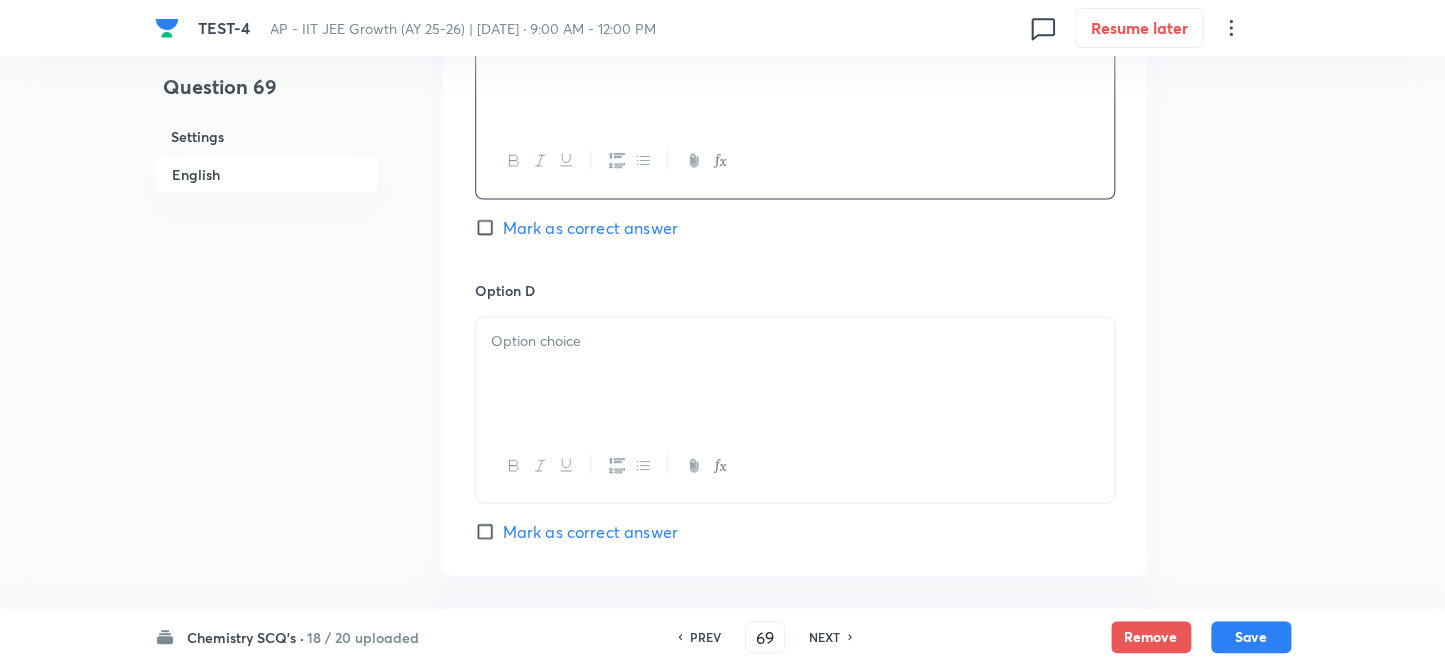 click at bounding box center [795, 374] 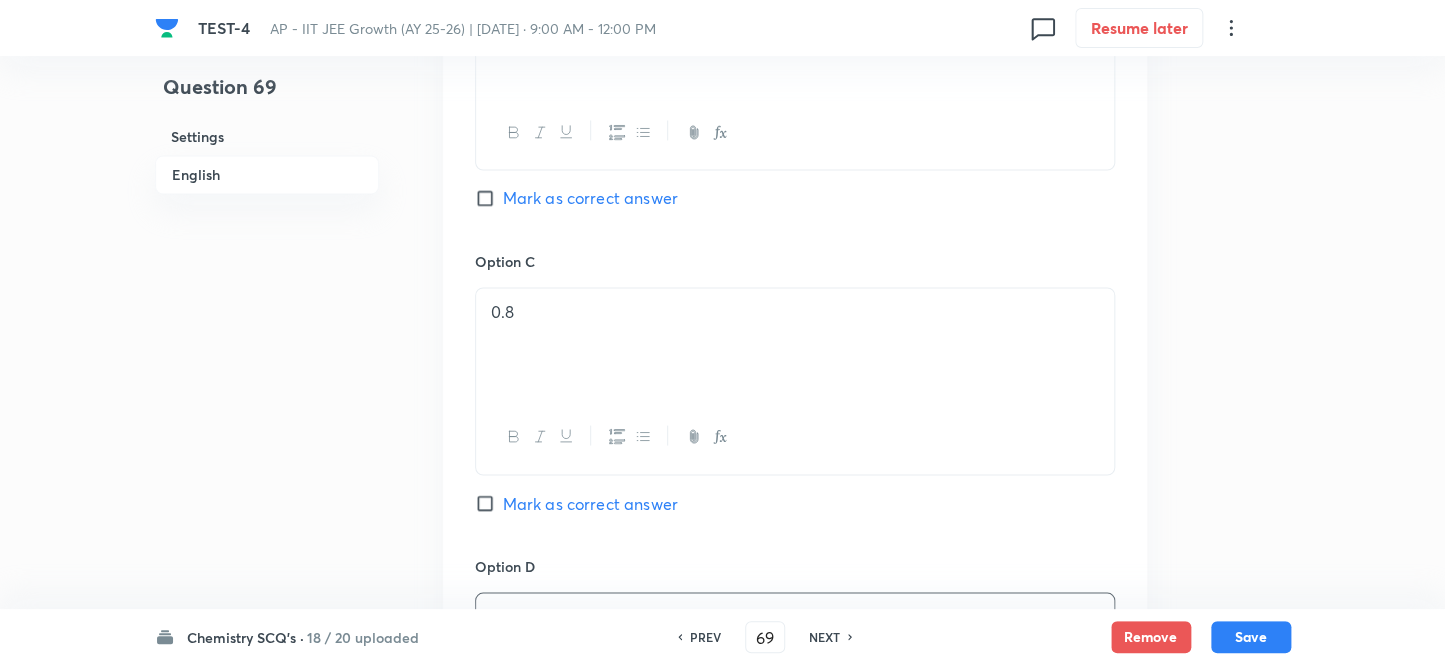 scroll, scrollTop: 1272, scrollLeft: 0, axis: vertical 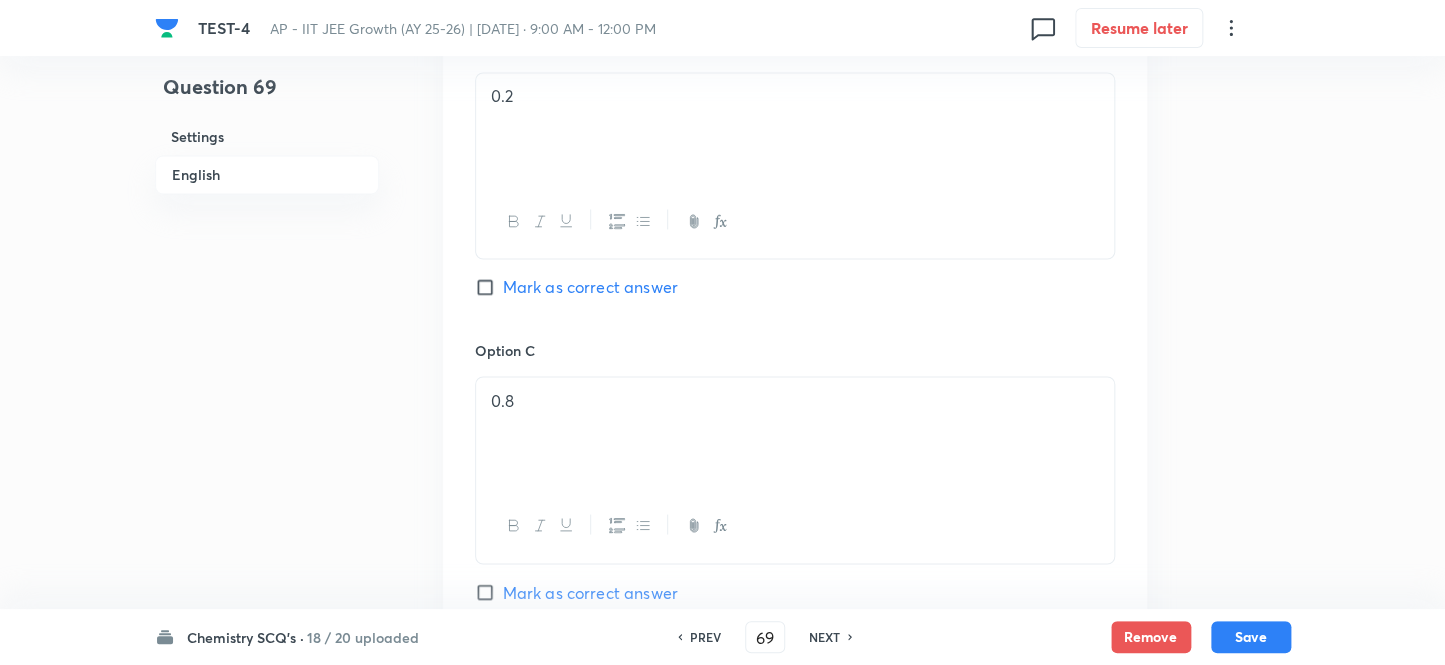 click on "Mark as correct answer" at bounding box center [489, 287] 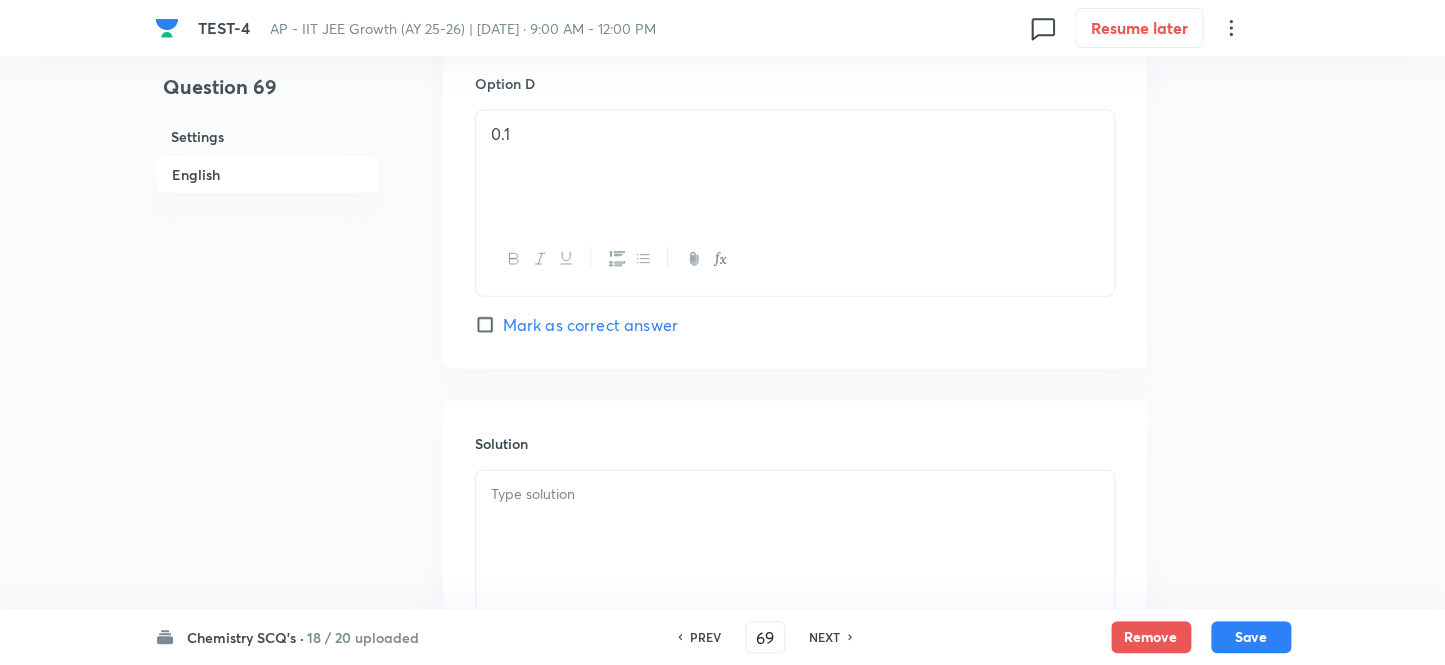 scroll, scrollTop: 1909, scrollLeft: 0, axis: vertical 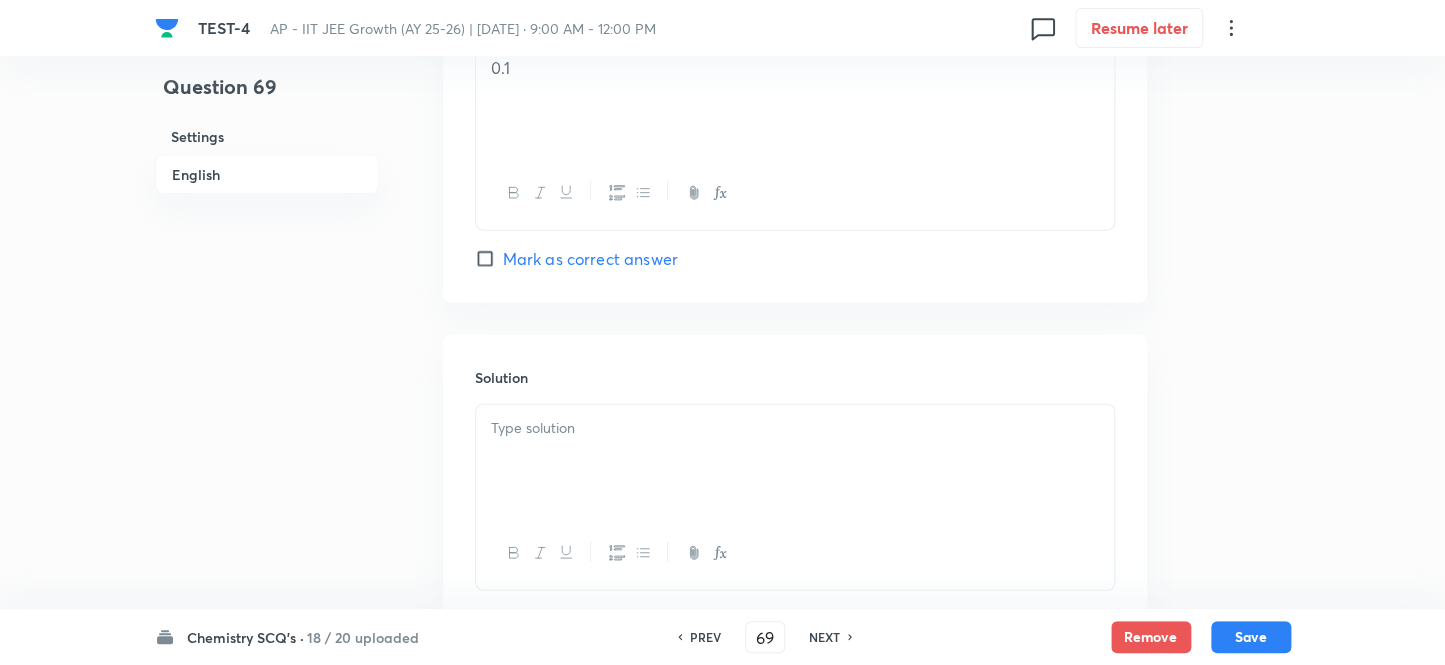 click at bounding box center (795, 461) 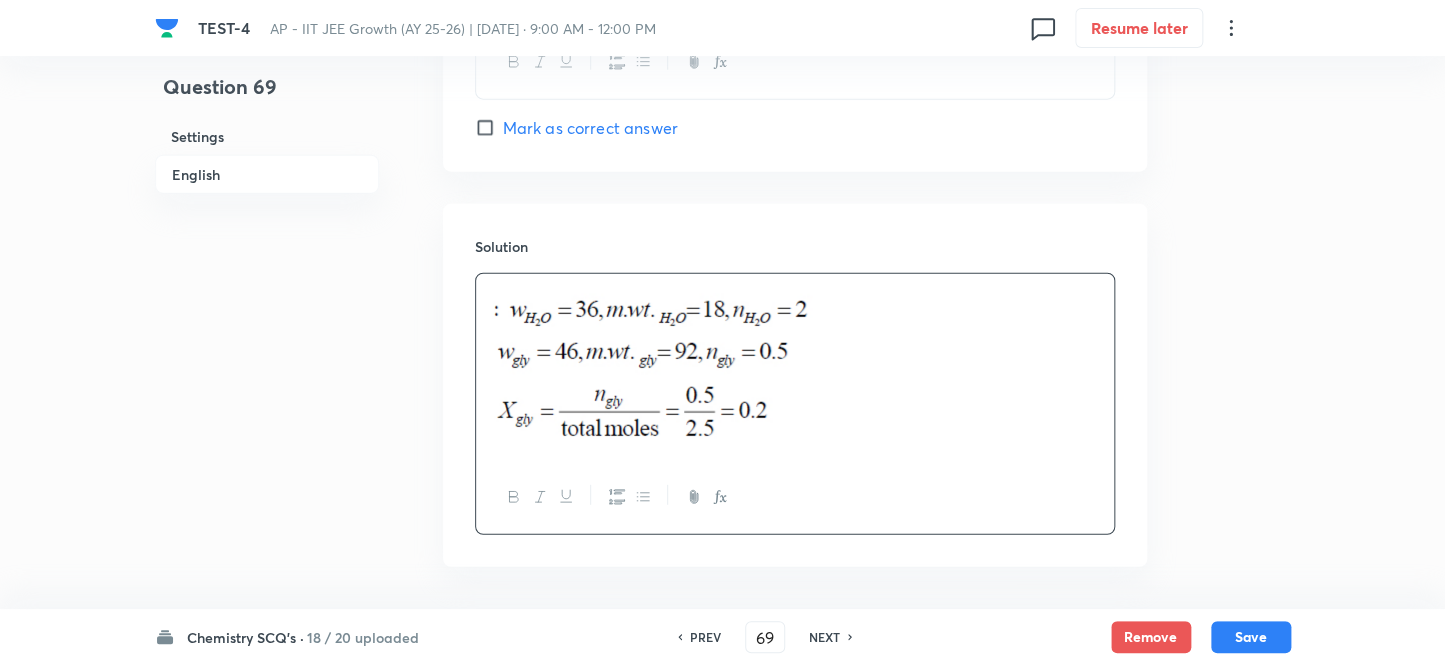 scroll, scrollTop: 2044, scrollLeft: 0, axis: vertical 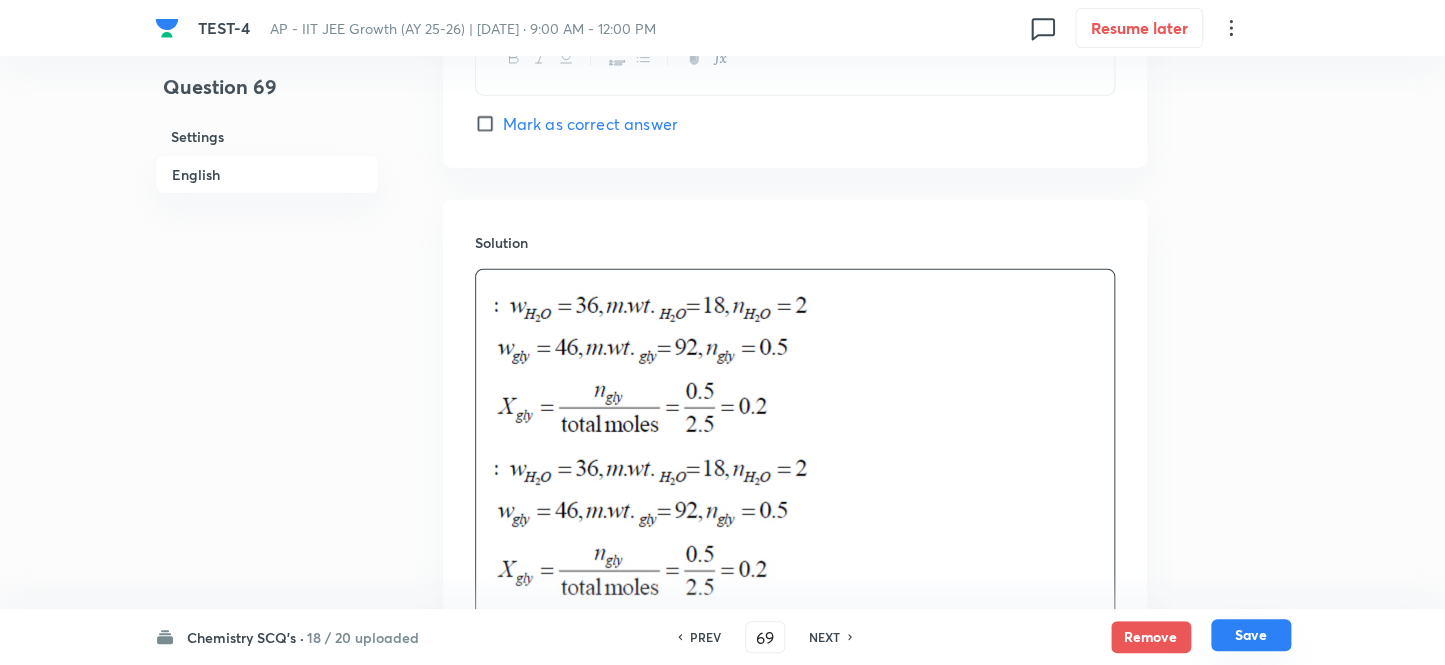 click on "Save" at bounding box center [1251, 635] 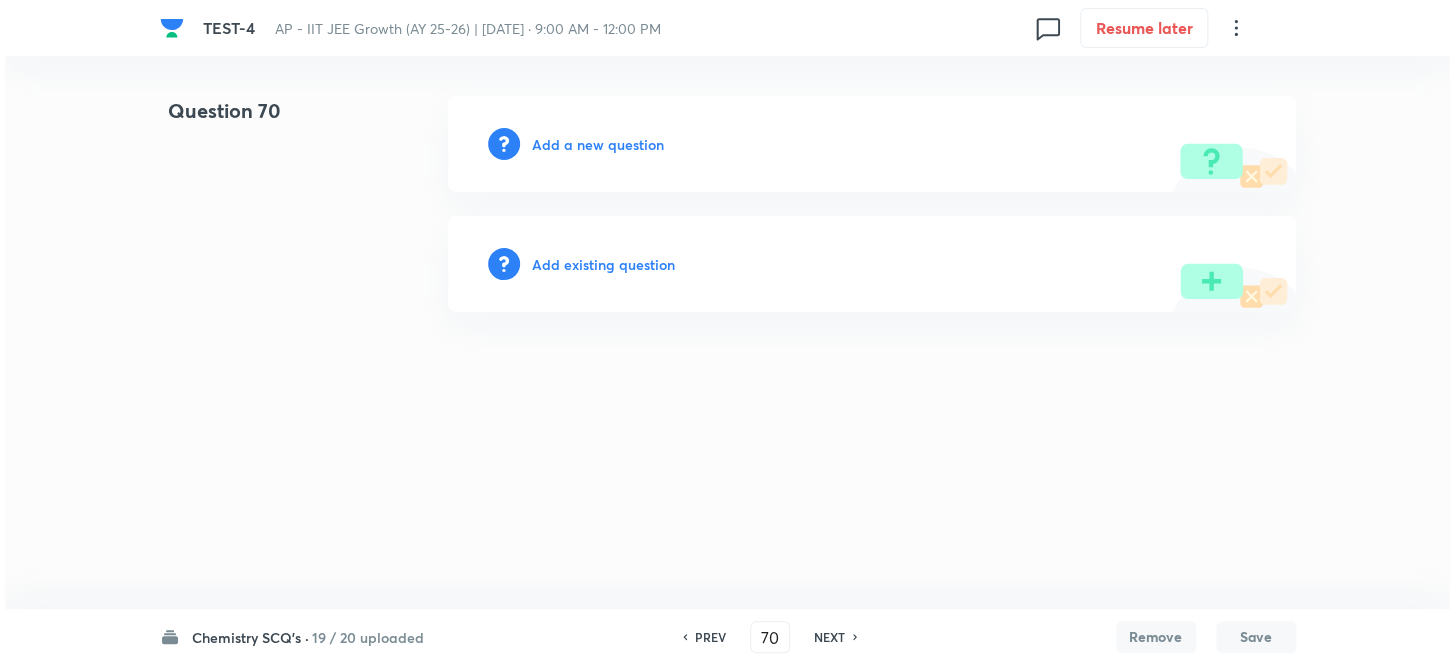 scroll, scrollTop: 0, scrollLeft: 0, axis: both 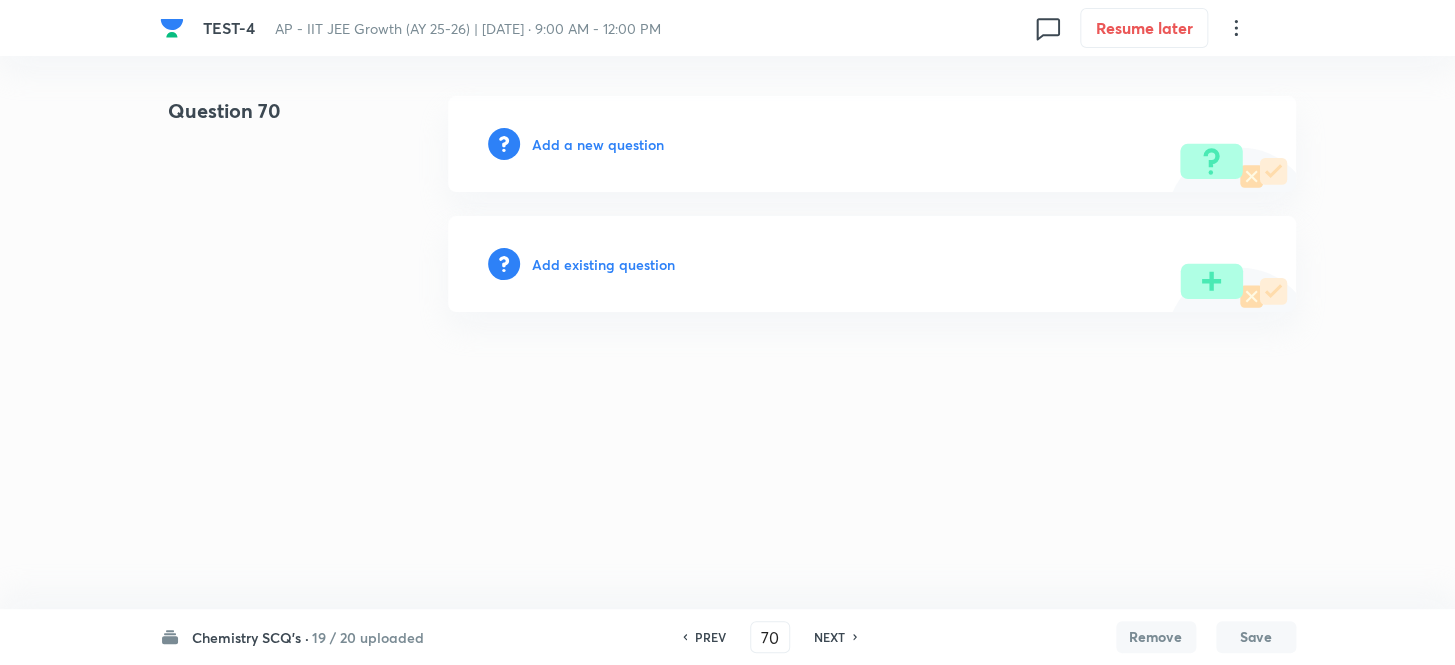 click on "Add a new question" at bounding box center (872, 144) 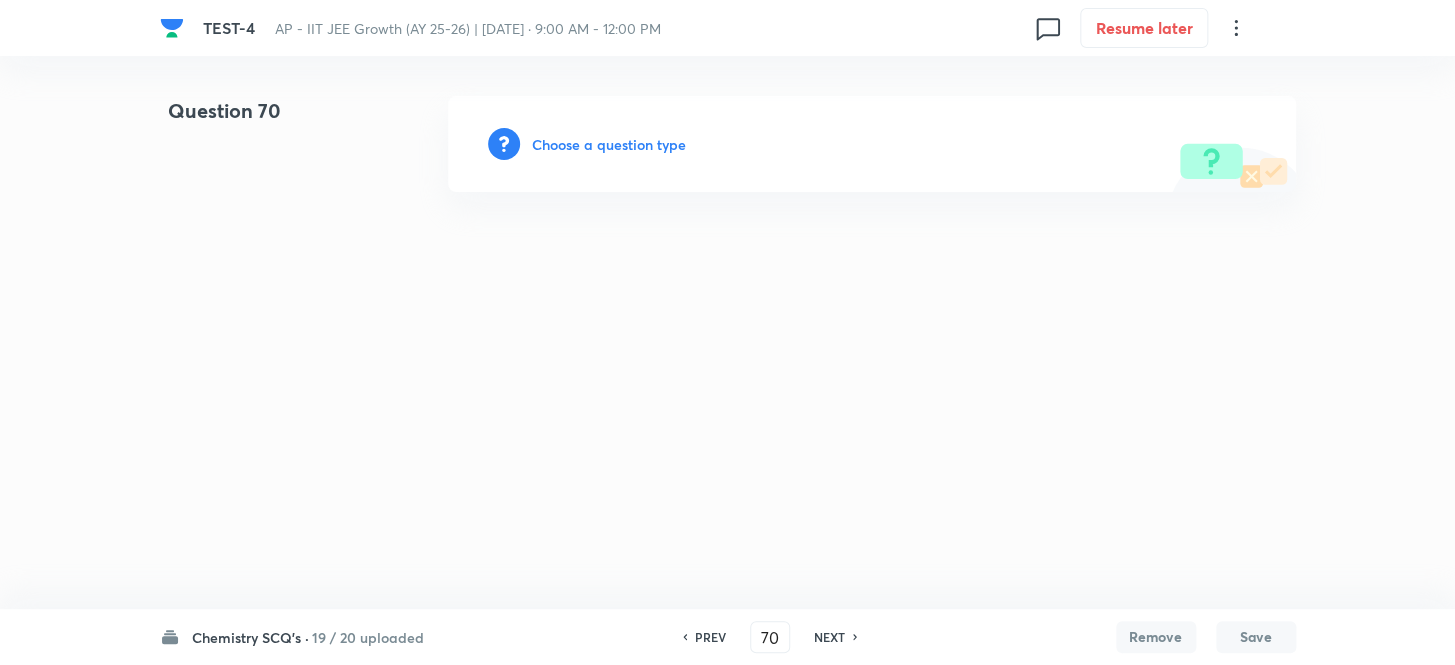 click on "Choose a question type" at bounding box center (609, 144) 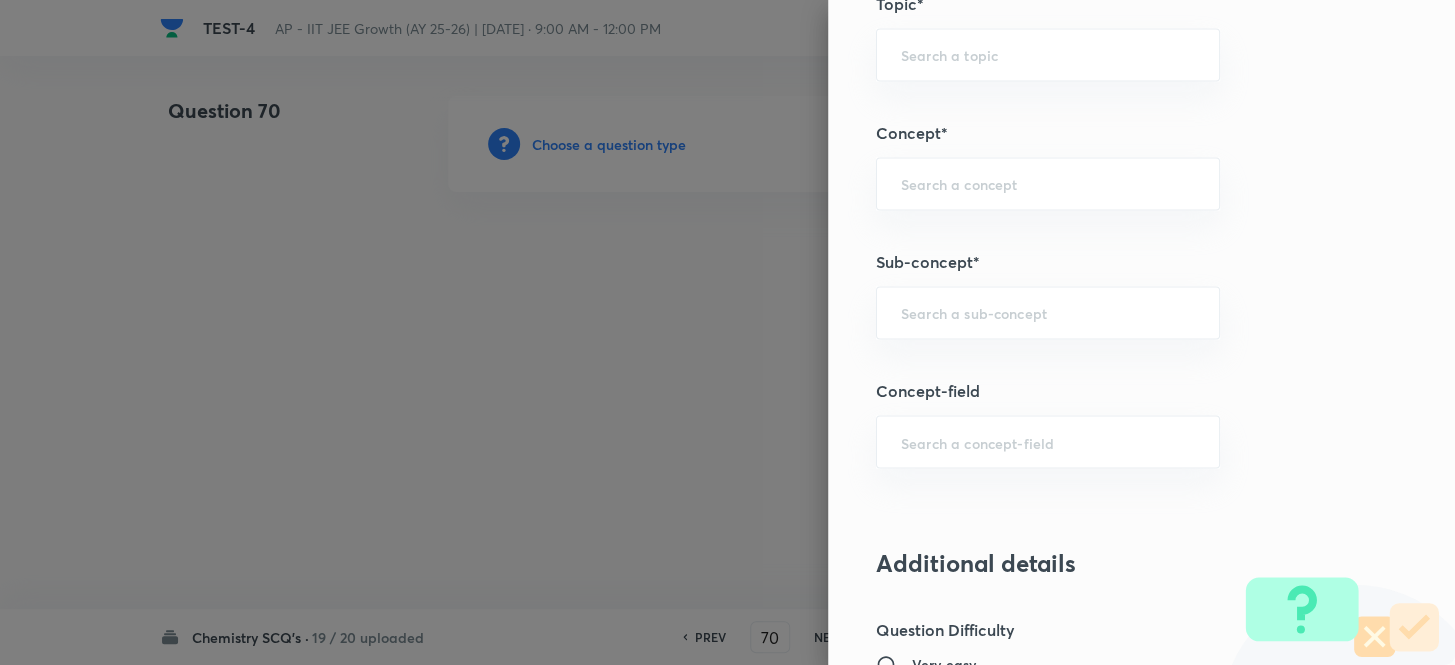 scroll, scrollTop: 1181, scrollLeft: 0, axis: vertical 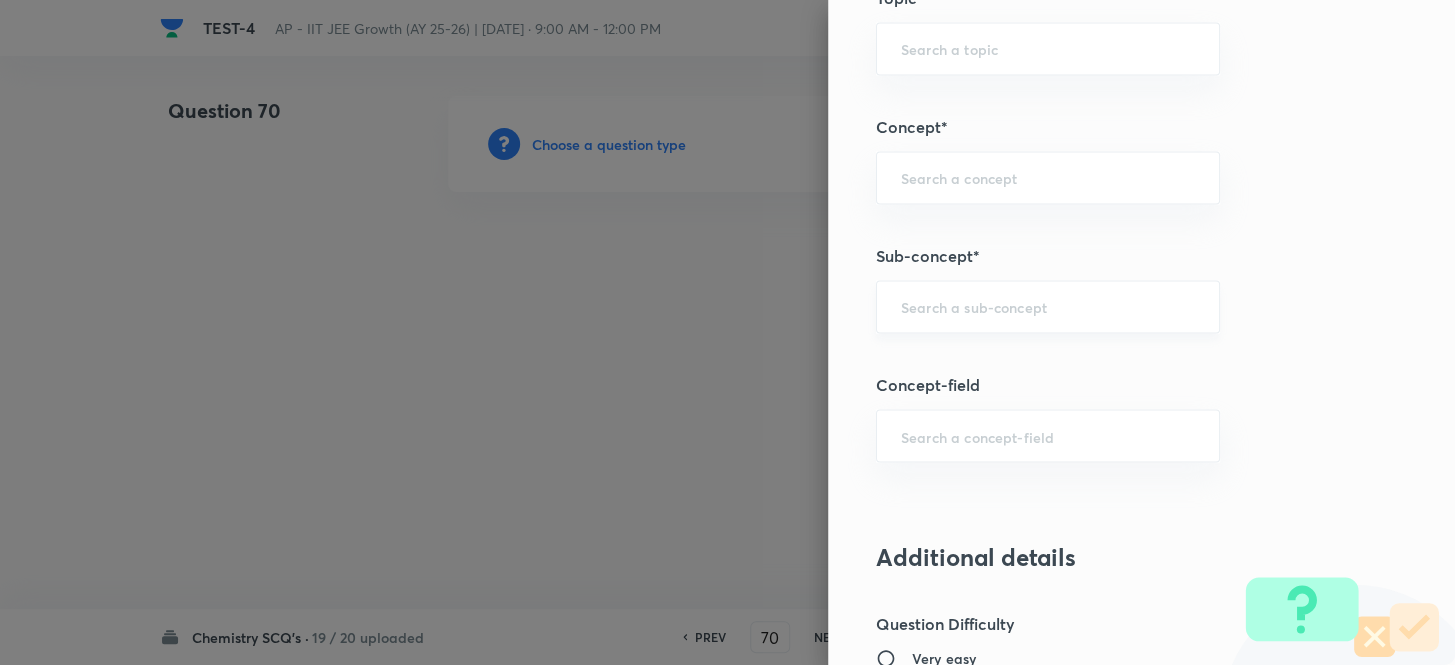 click at bounding box center (1048, 306) 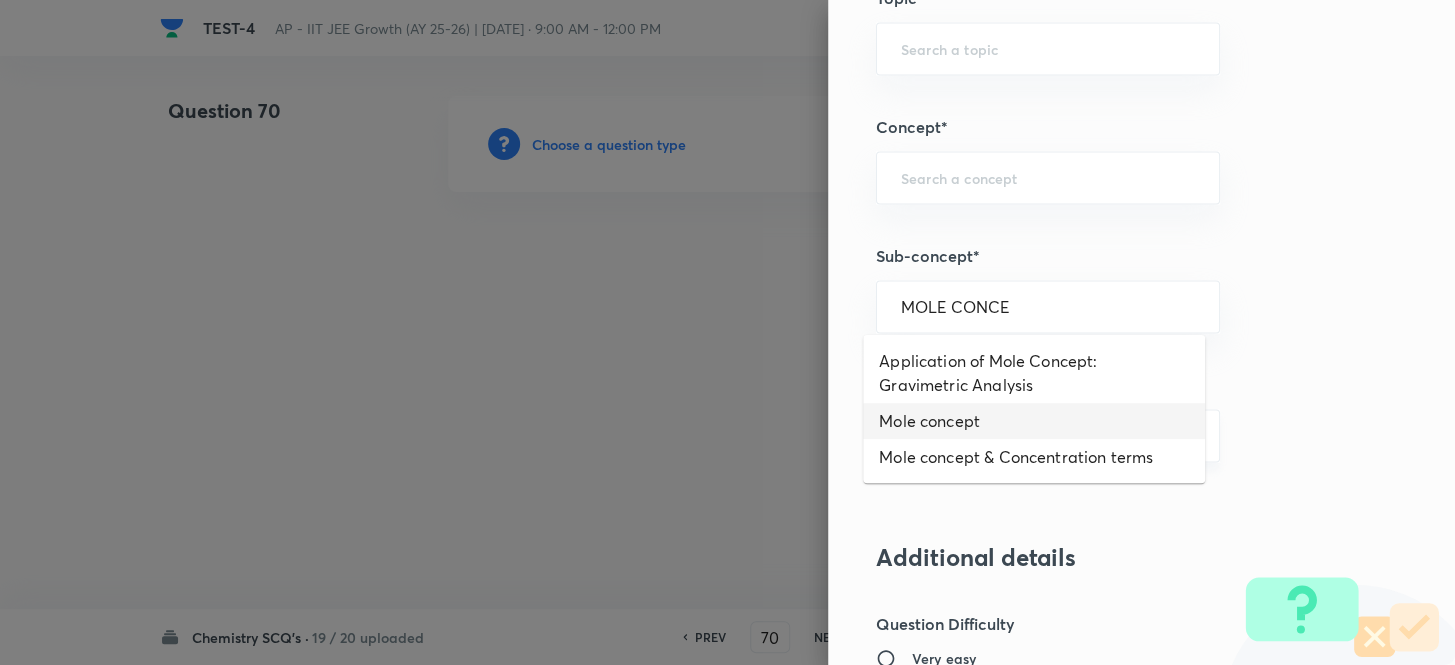 click on "Mole concept" at bounding box center (1034, 421) 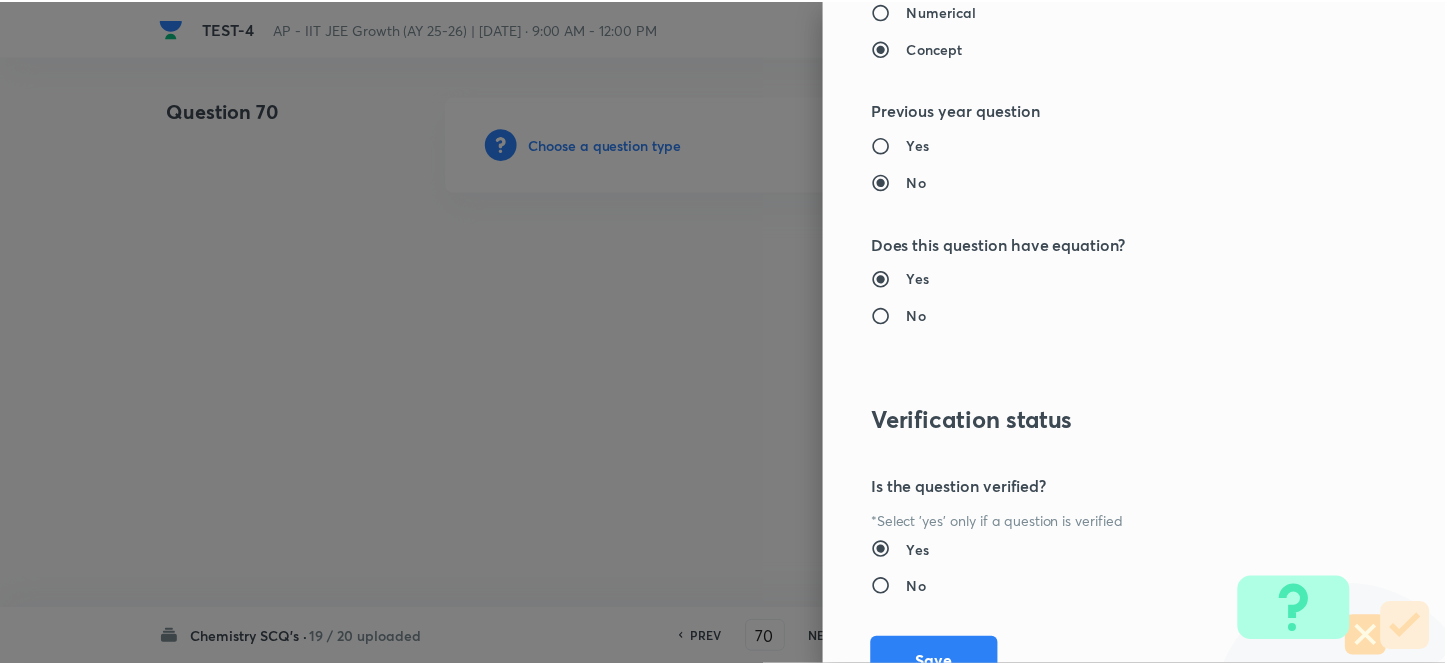 scroll, scrollTop: 2193, scrollLeft: 0, axis: vertical 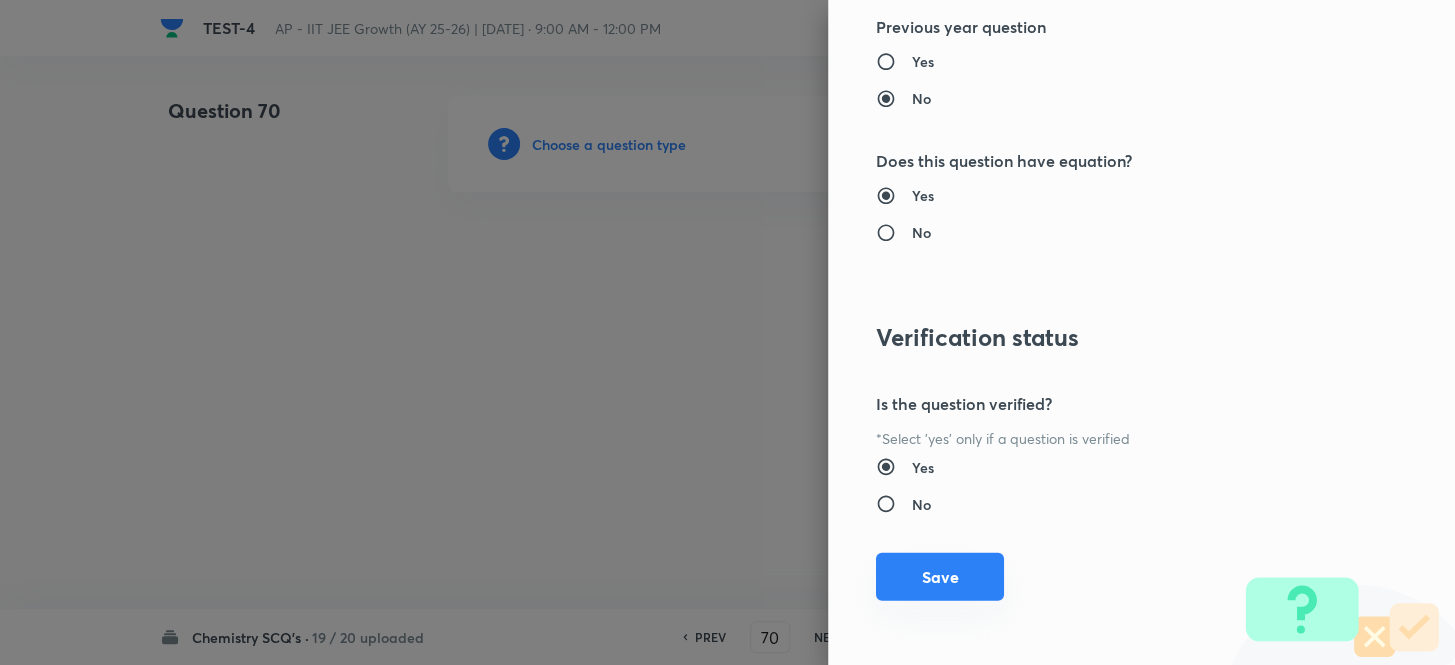 click on "Save" at bounding box center (940, 577) 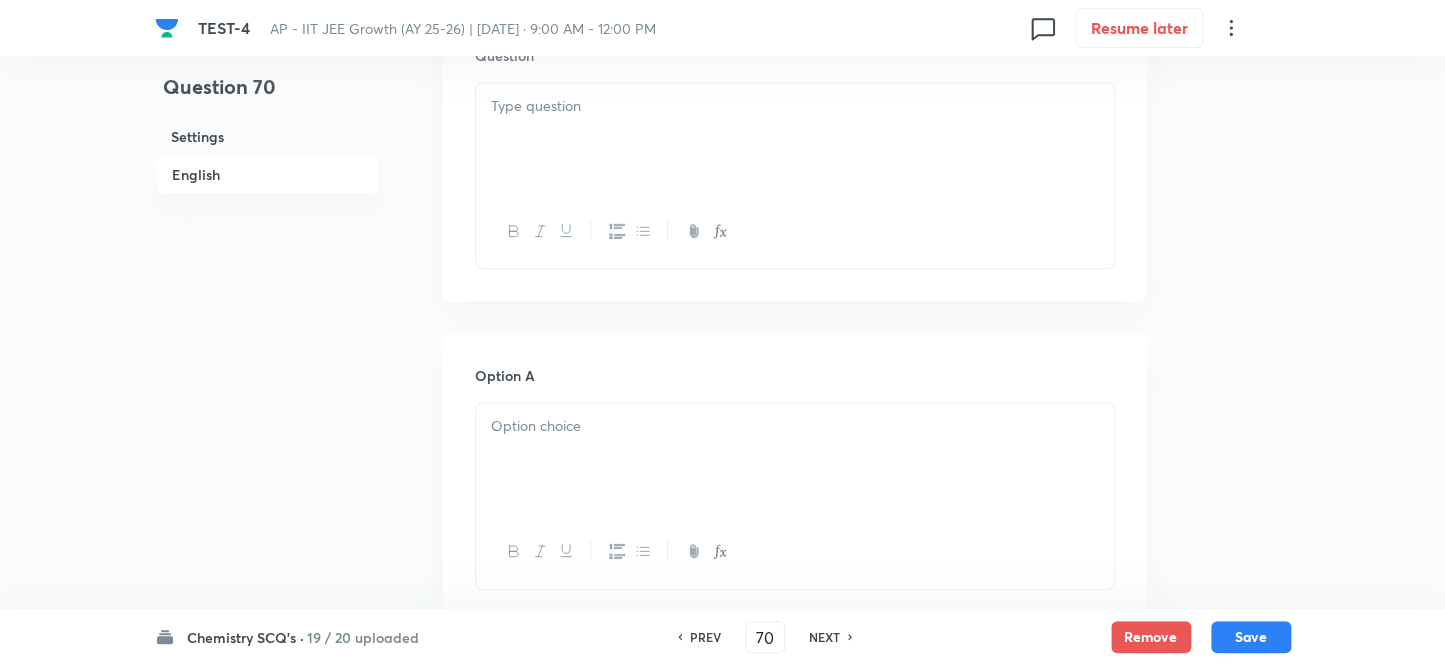 scroll, scrollTop: 636, scrollLeft: 0, axis: vertical 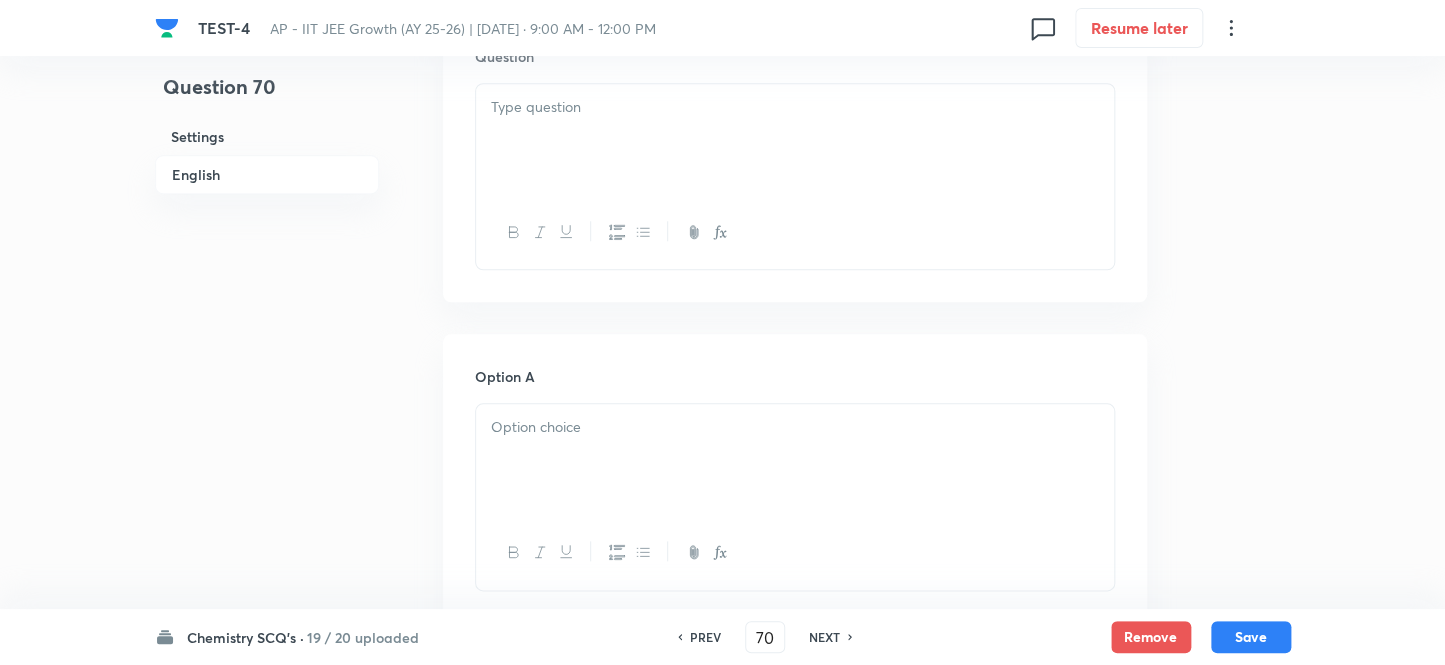 click at bounding box center [795, 140] 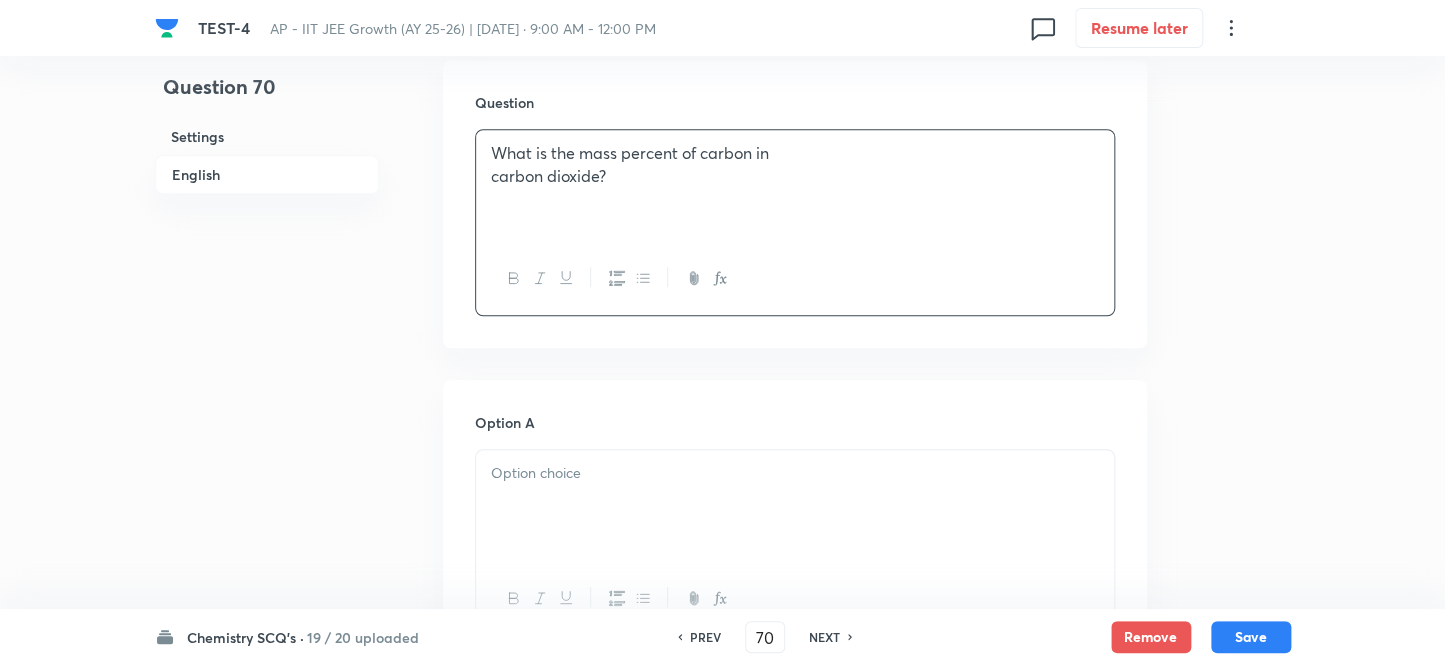 scroll, scrollTop: 545, scrollLeft: 0, axis: vertical 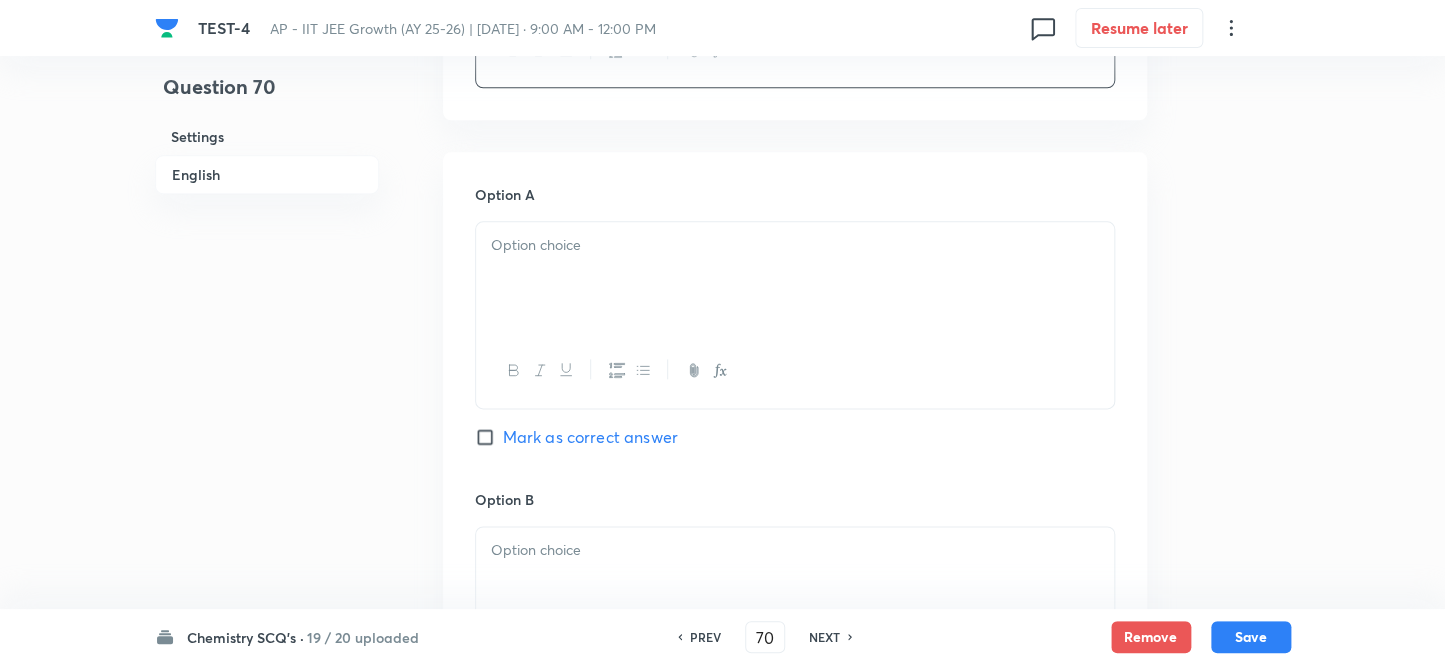 click at bounding box center [795, 245] 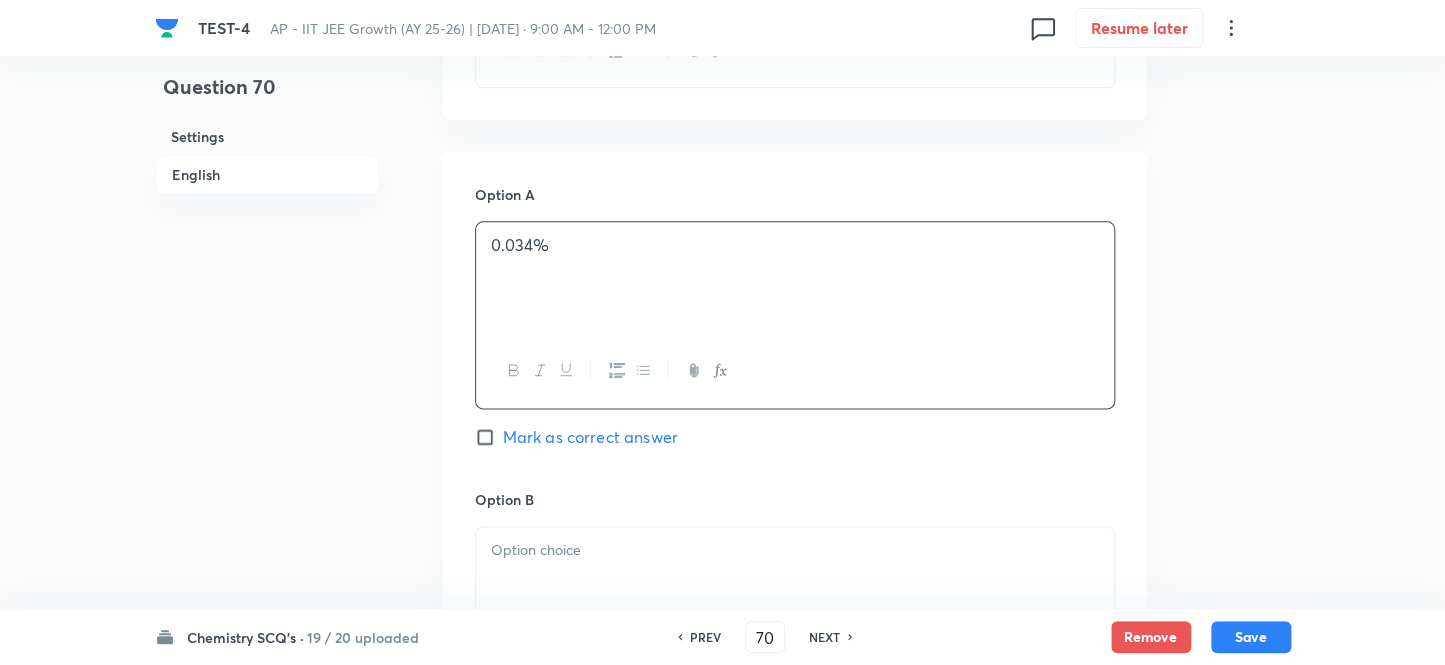 scroll, scrollTop: 1000, scrollLeft: 0, axis: vertical 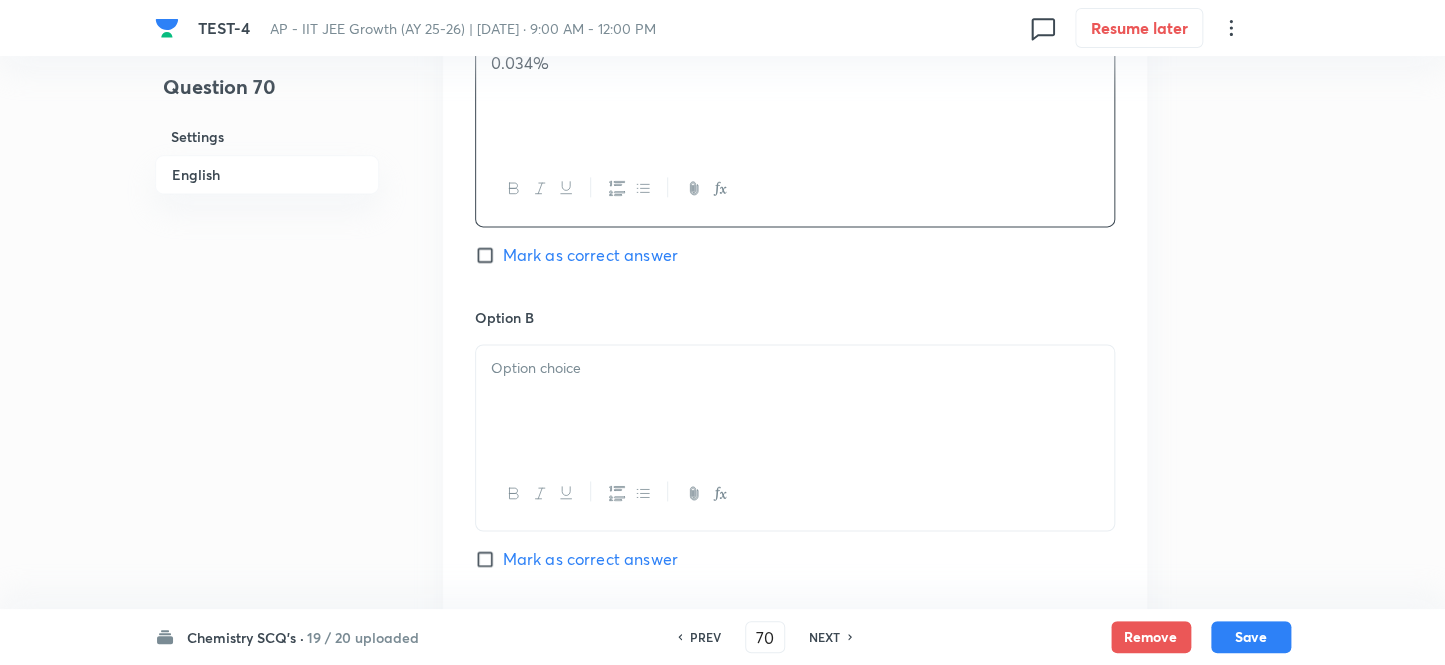 click at bounding box center (795, 401) 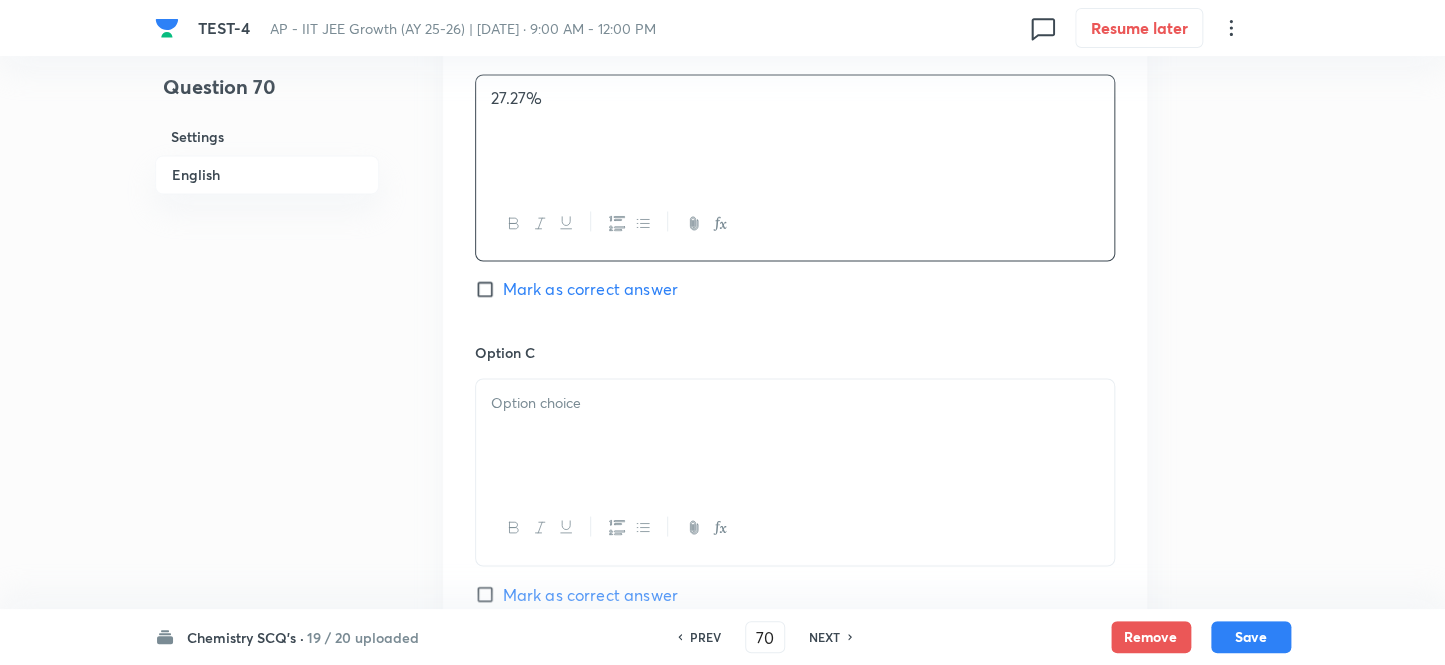 scroll, scrollTop: 1272, scrollLeft: 0, axis: vertical 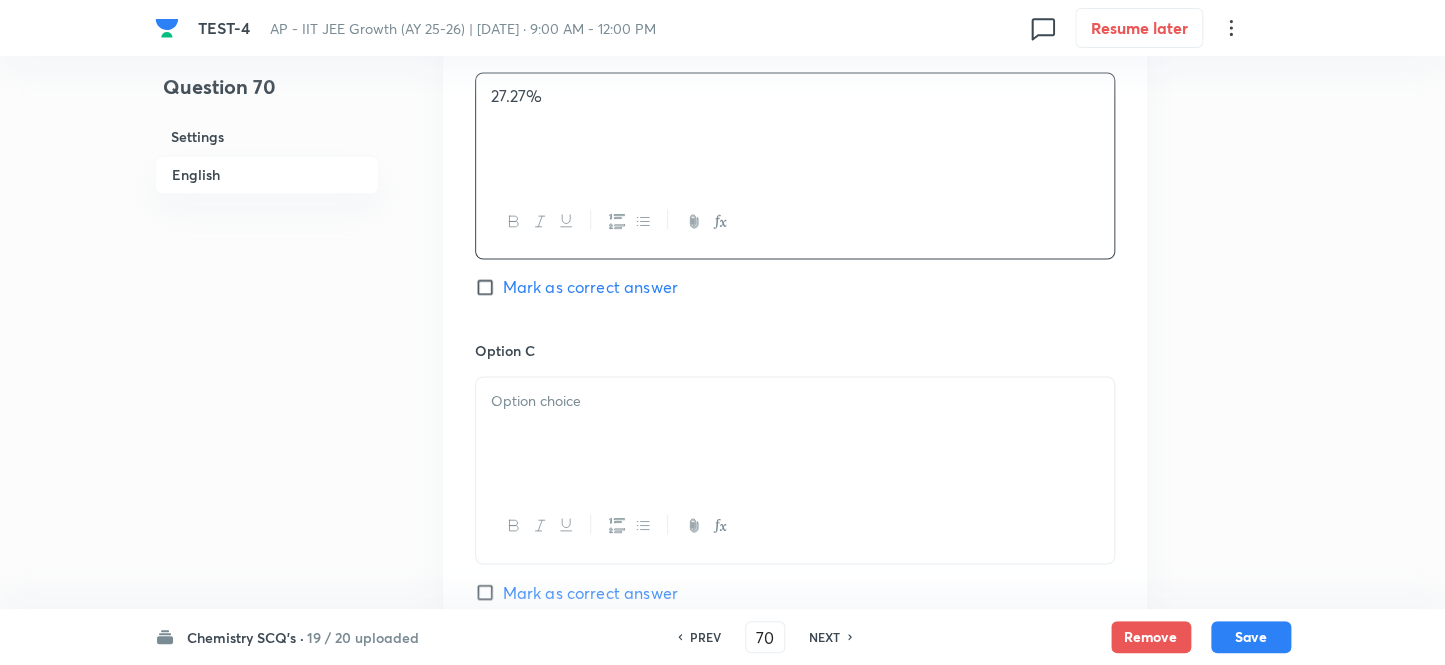 click at bounding box center (795, 400) 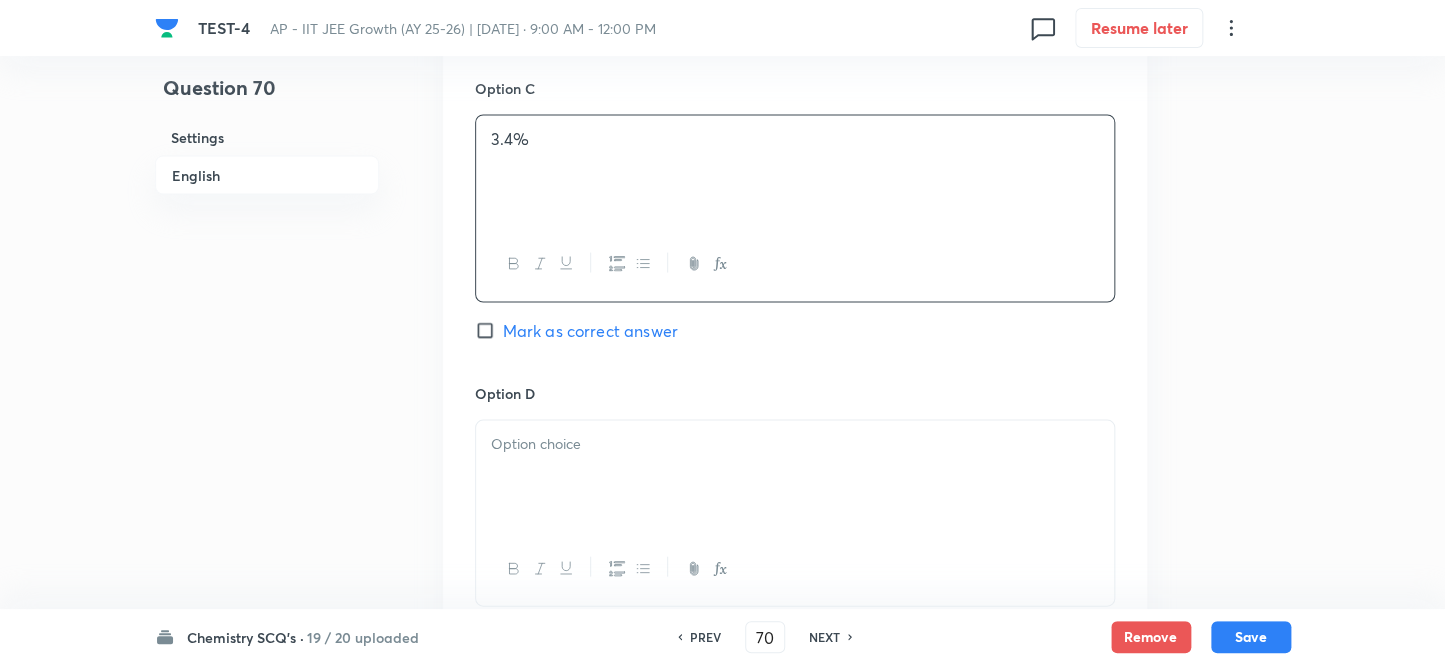 scroll, scrollTop: 1545, scrollLeft: 0, axis: vertical 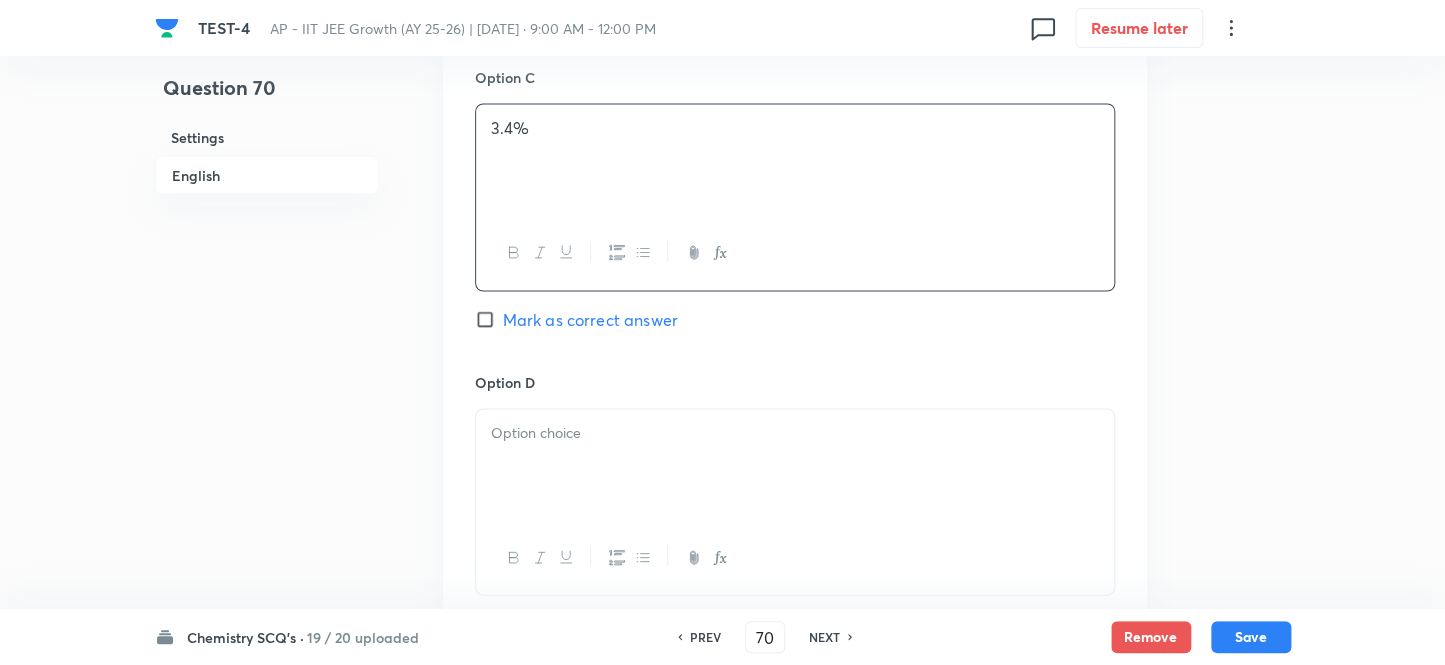 click at bounding box center [795, 432] 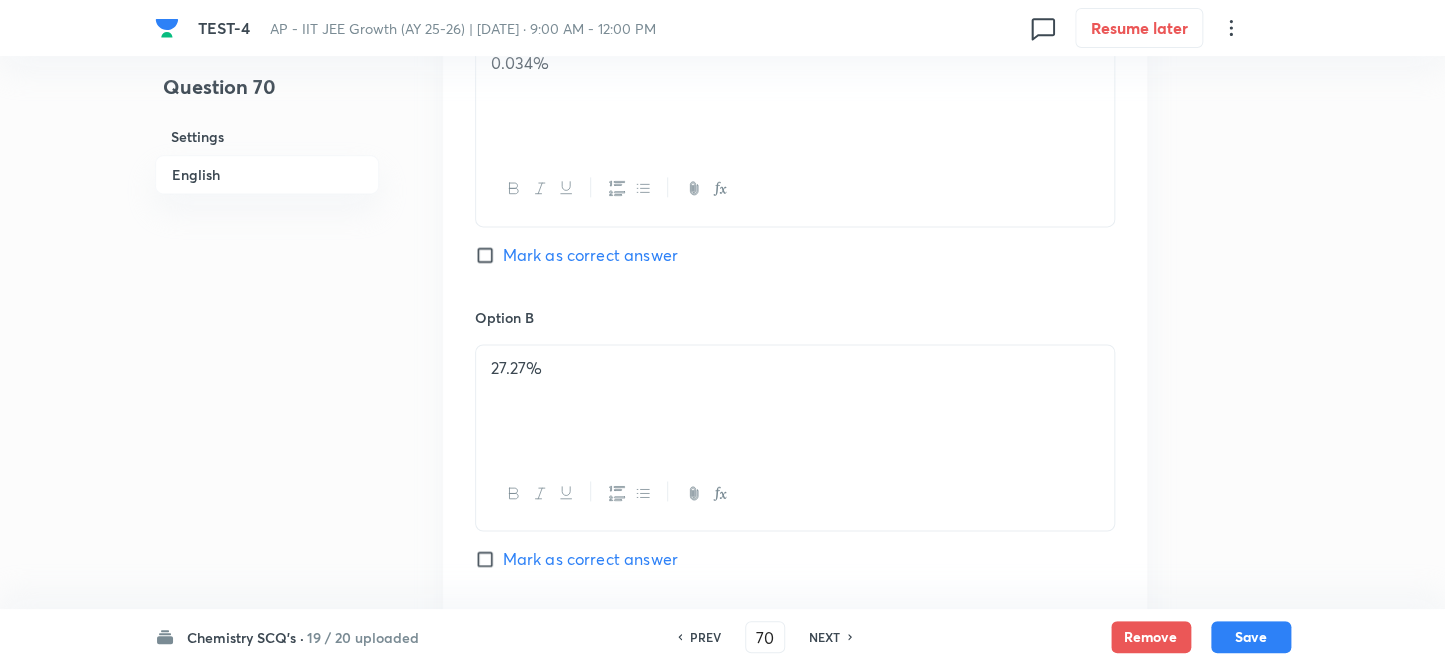 click on "Mark as correct answer" at bounding box center (489, 559) 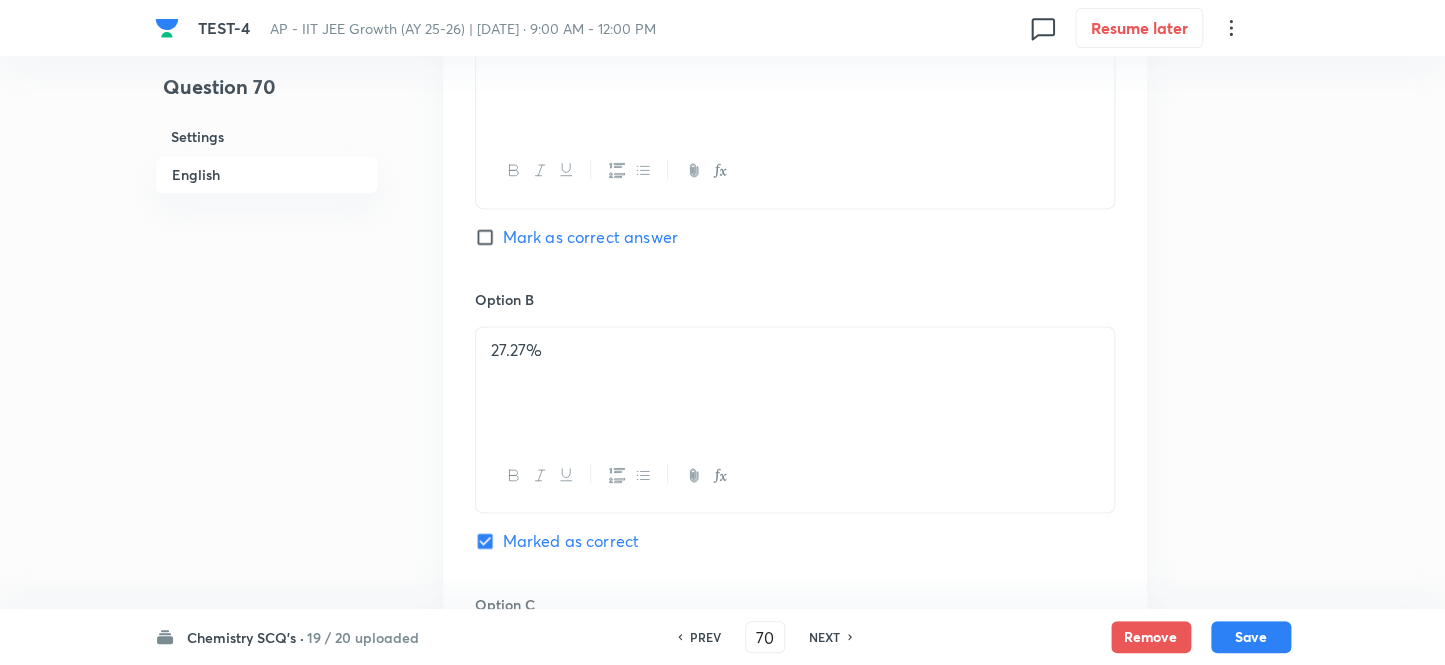 scroll, scrollTop: 1290, scrollLeft: 0, axis: vertical 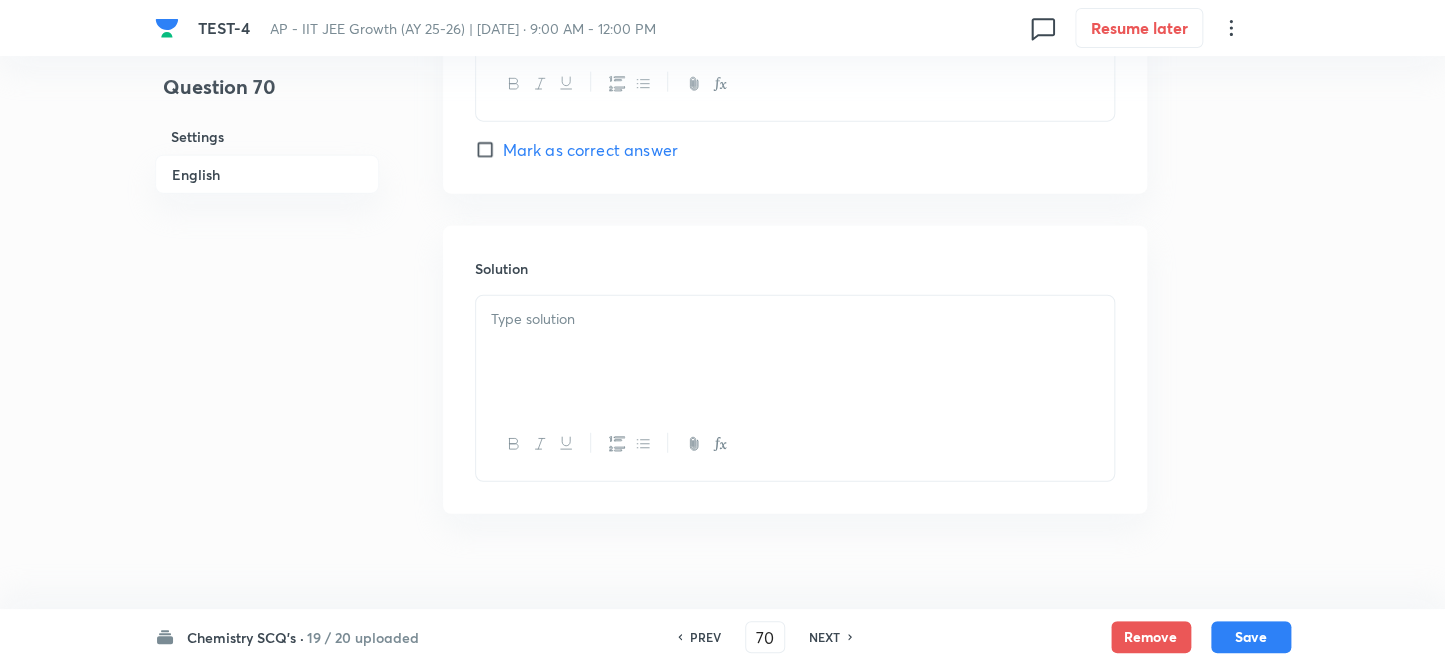 click at bounding box center [795, 319] 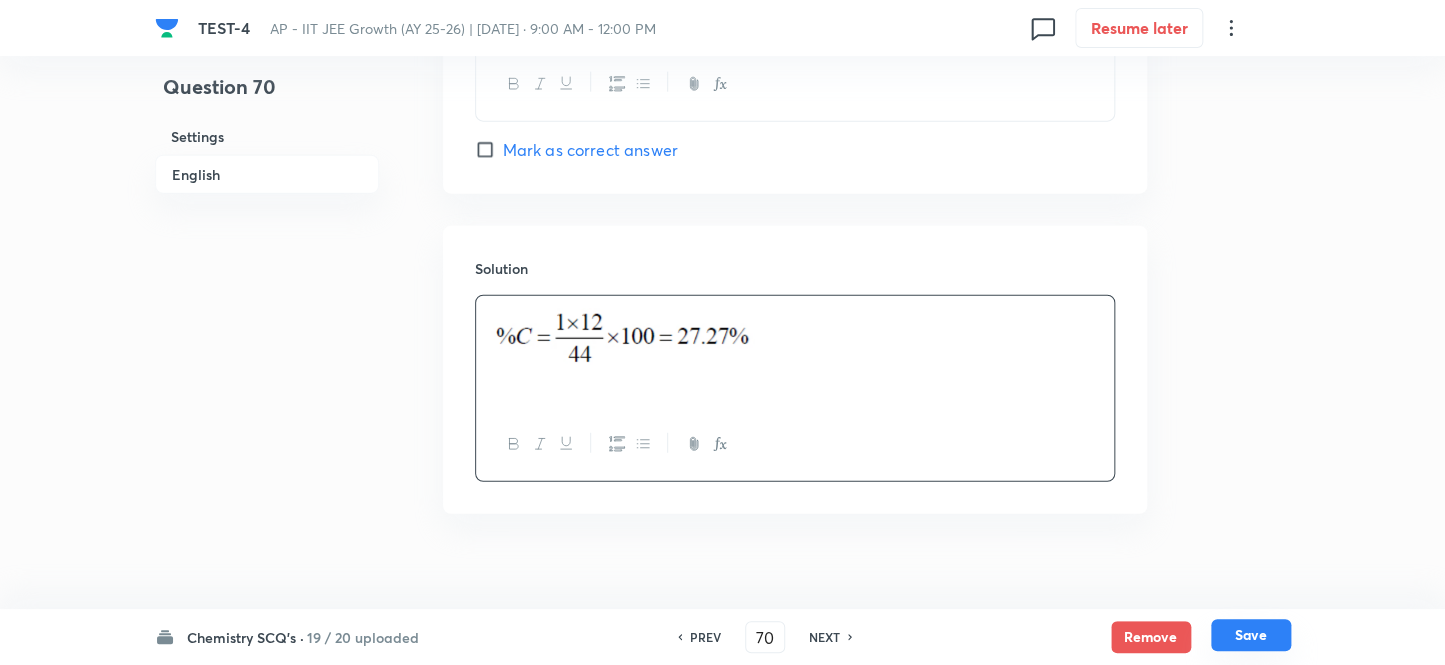 click on "Save" at bounding box center [1251, 635] 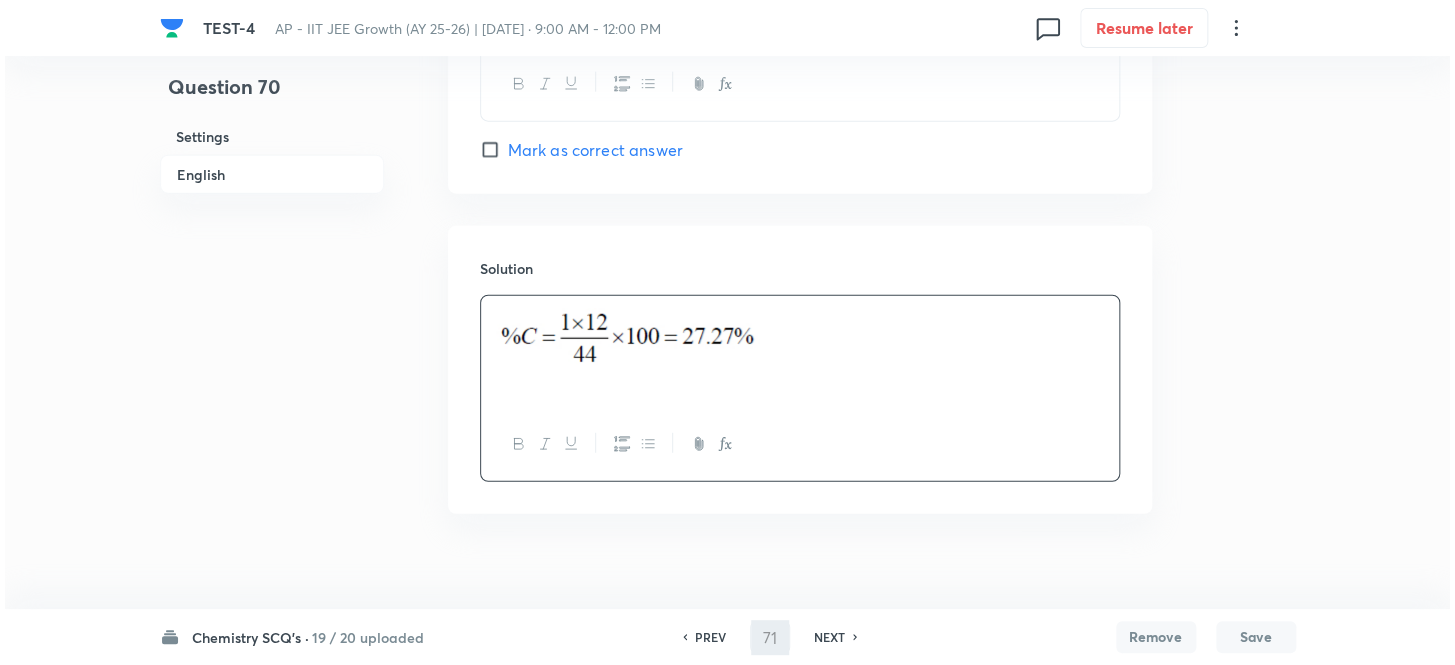 scroll, scrollTop: 0, scrollLeft: 0, axis: both 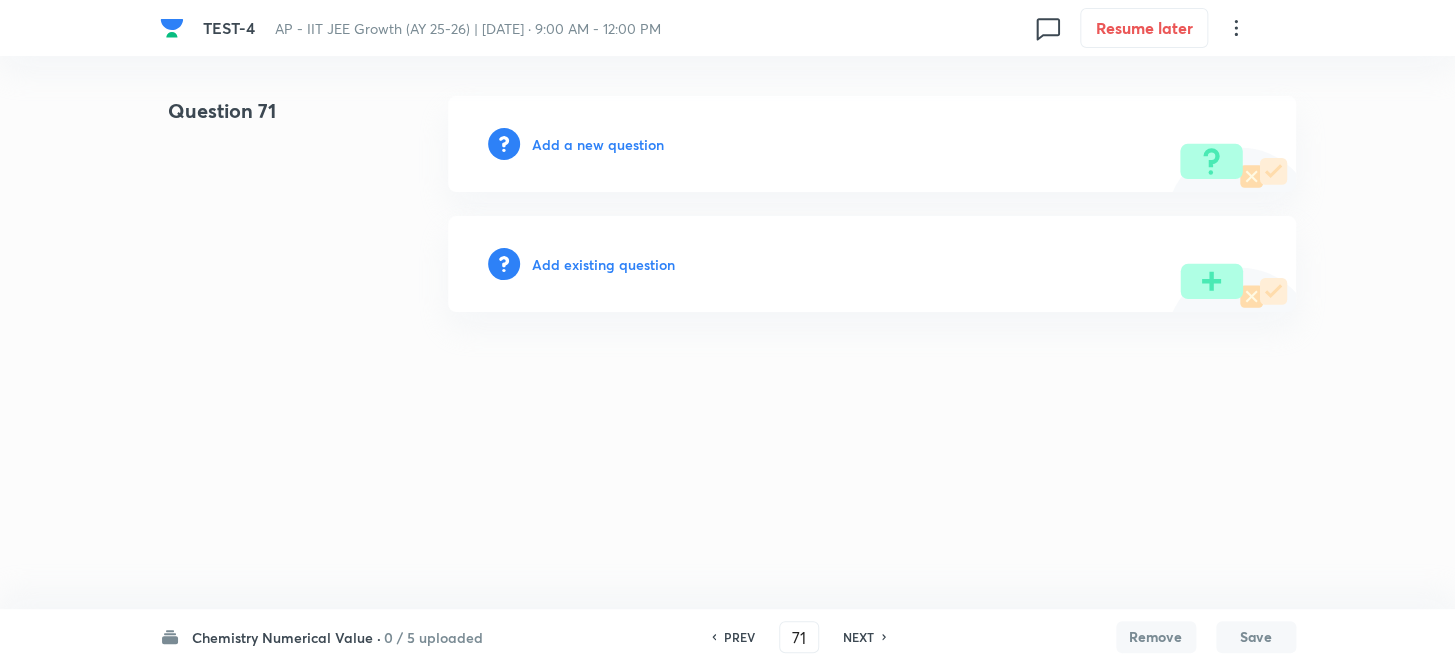click on "Add a new question" at bounding box center [872, 144] 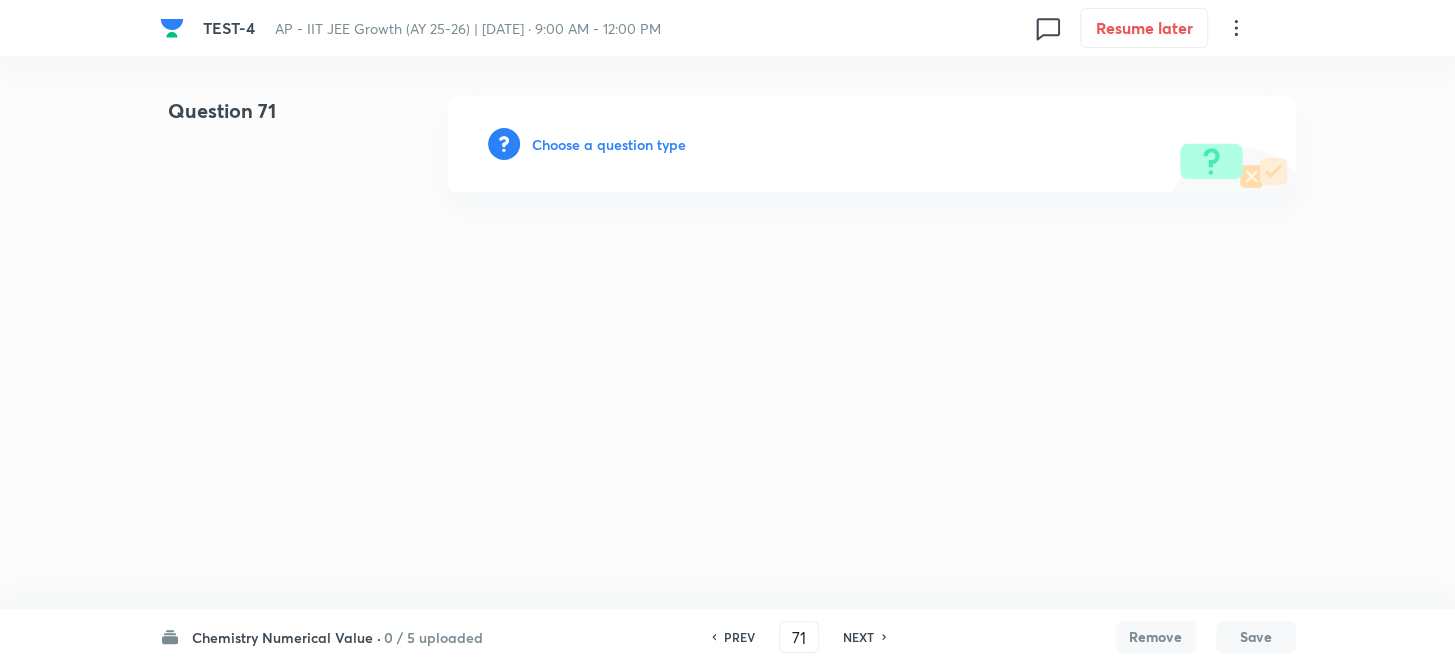 click on "Choose a question type" at bounding box center (609, 144) 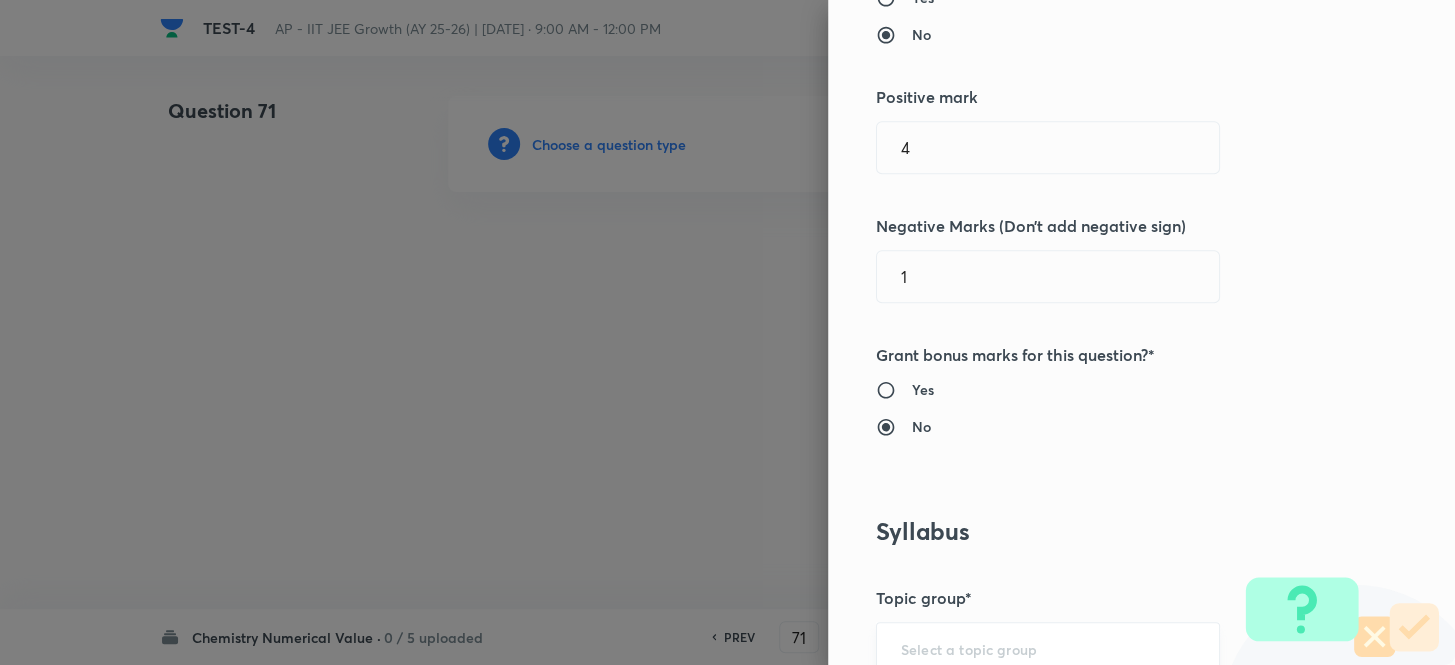 scroll, scrollTop: 727, scrollLeft: 0, axis: vertical 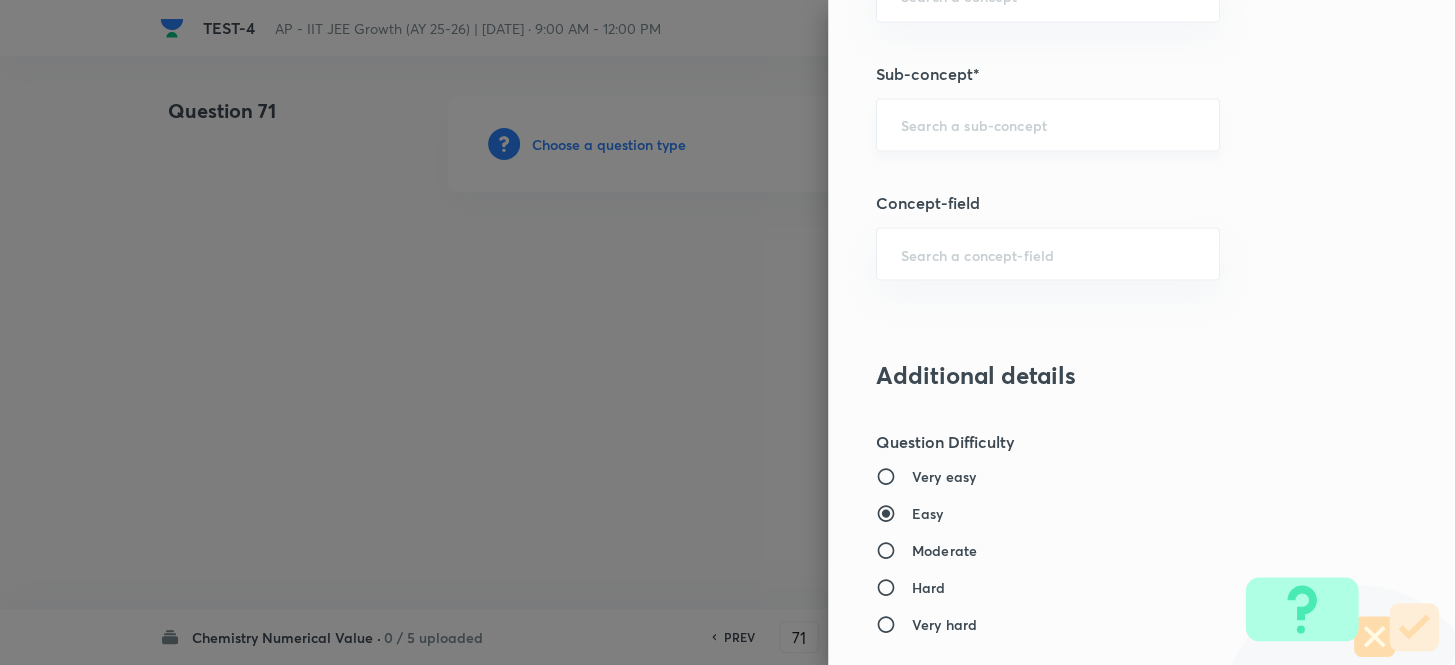 click at bounding box center [1048, 124] 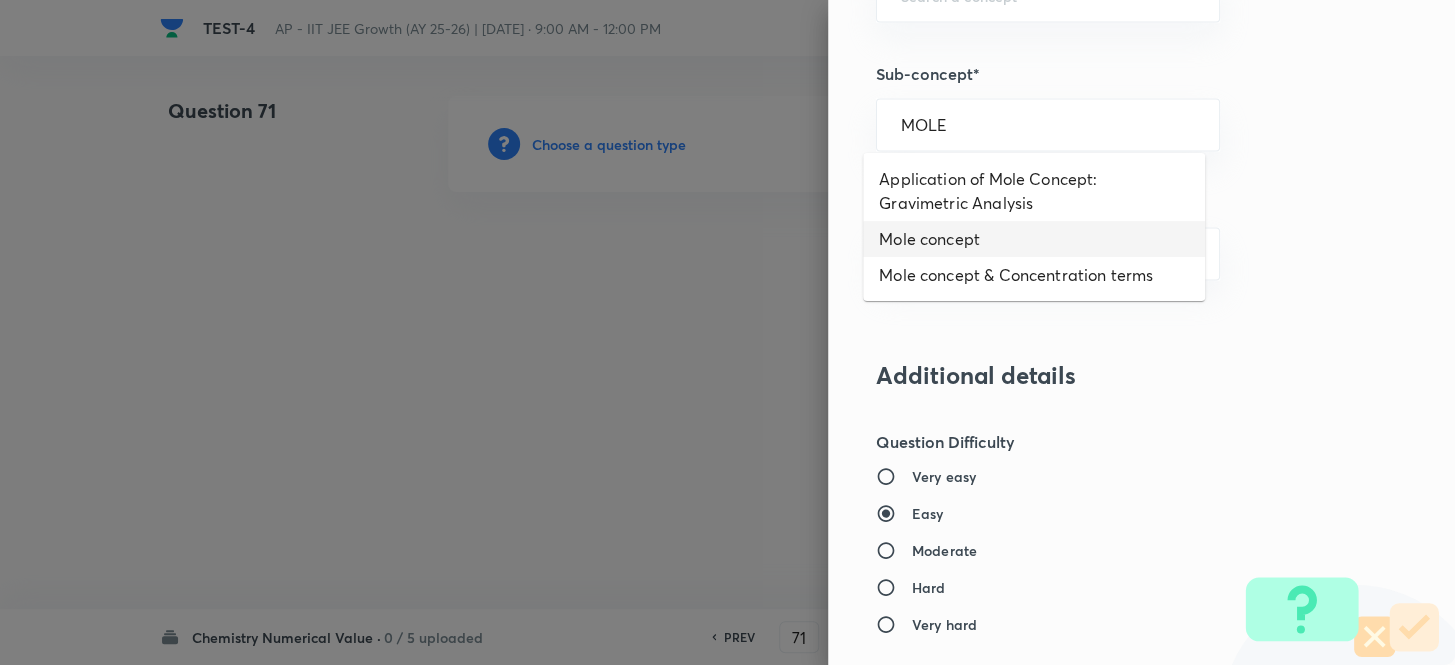 click on "Mole concept" at bounding box center (1034, 239) 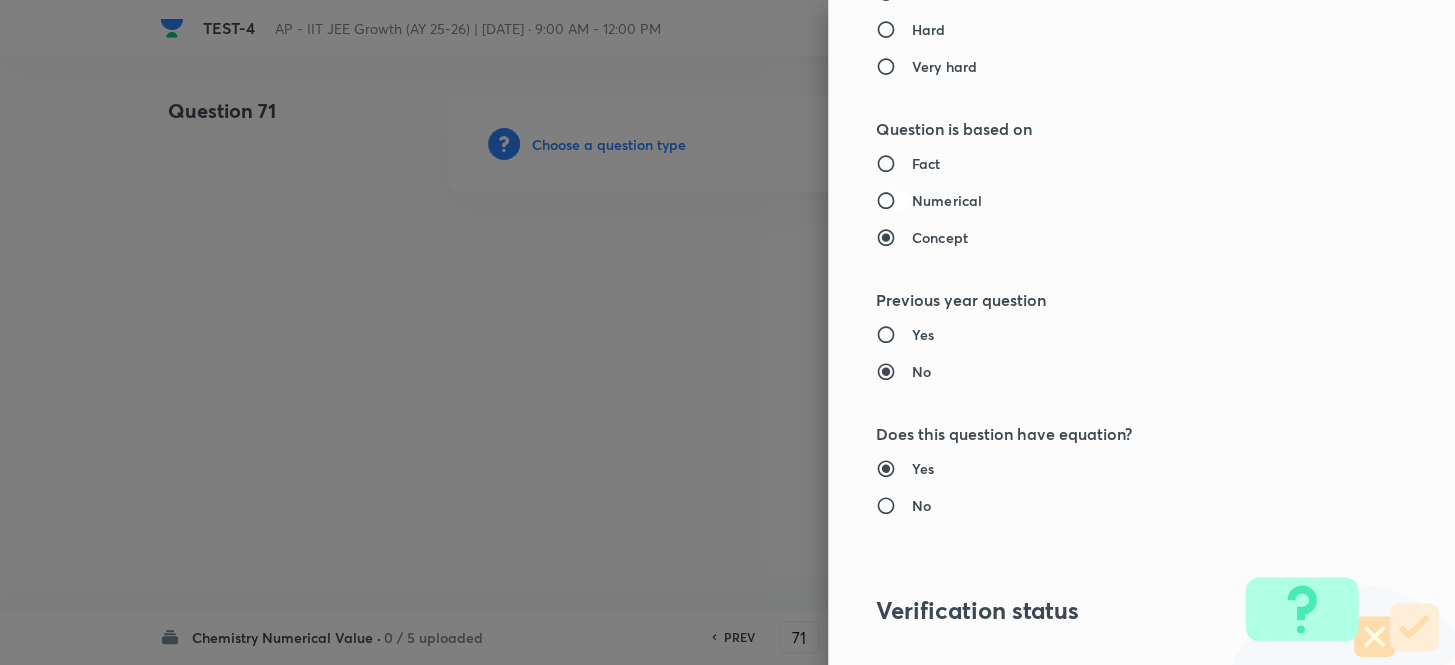 click on "Numerical" at bounding box center (894, 201) 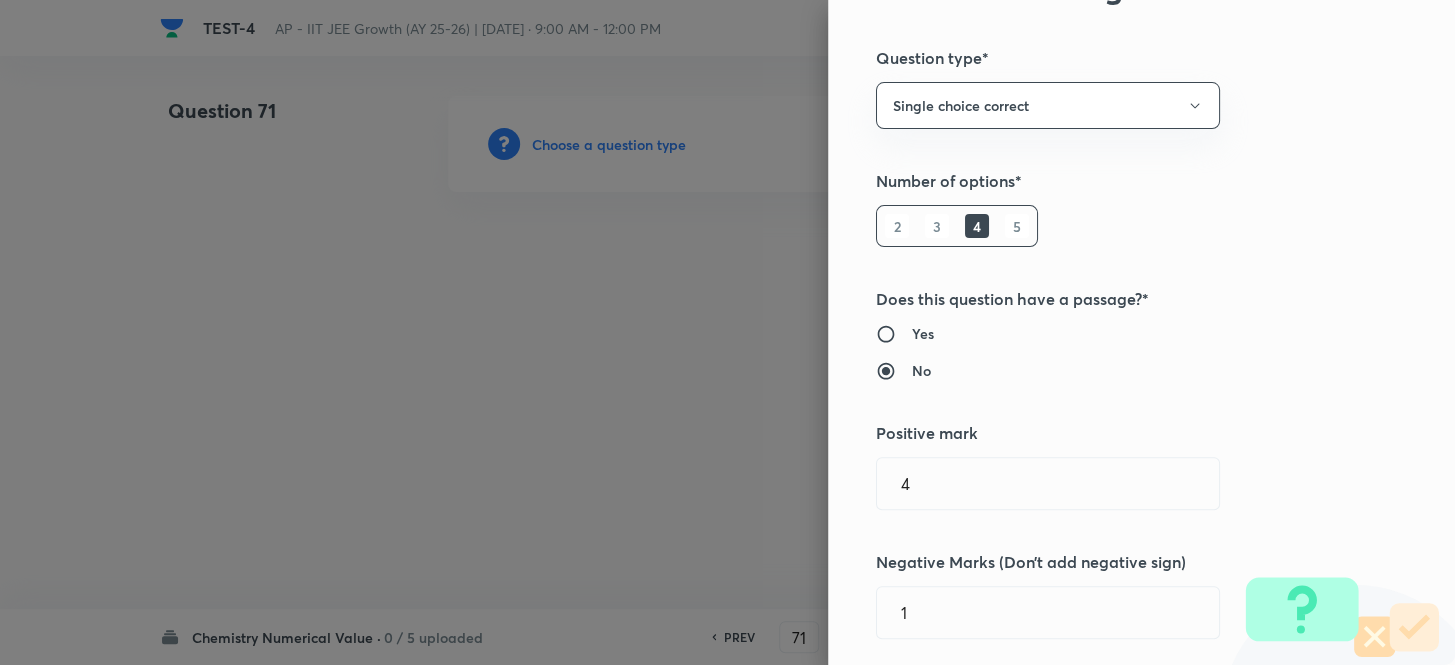 scroll, scrollTop: 0, scrollLeft: 0, axis: both 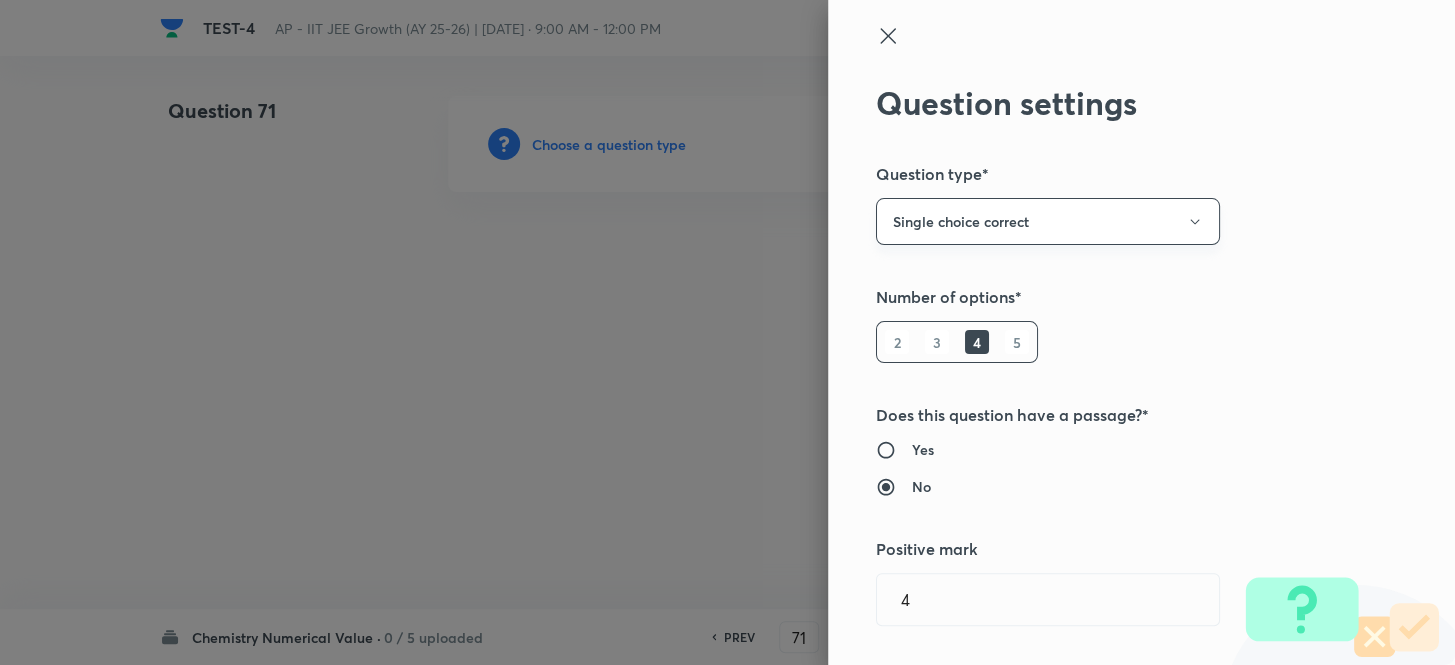 click on "Single choice correct" at bounding box center (1048, 221) 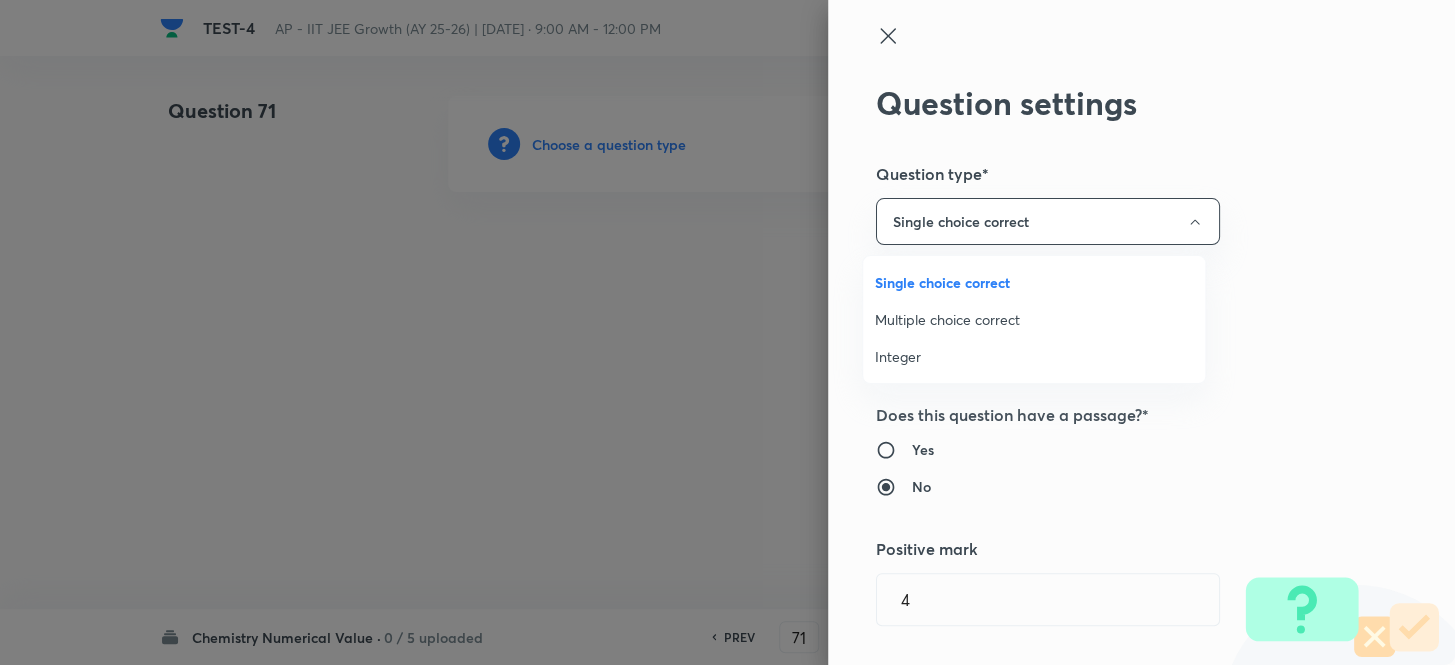 drag, startPoint x: 909, startPoint y: 357, endPoint x: 975, endPoint y: 363, distance: 66.27216 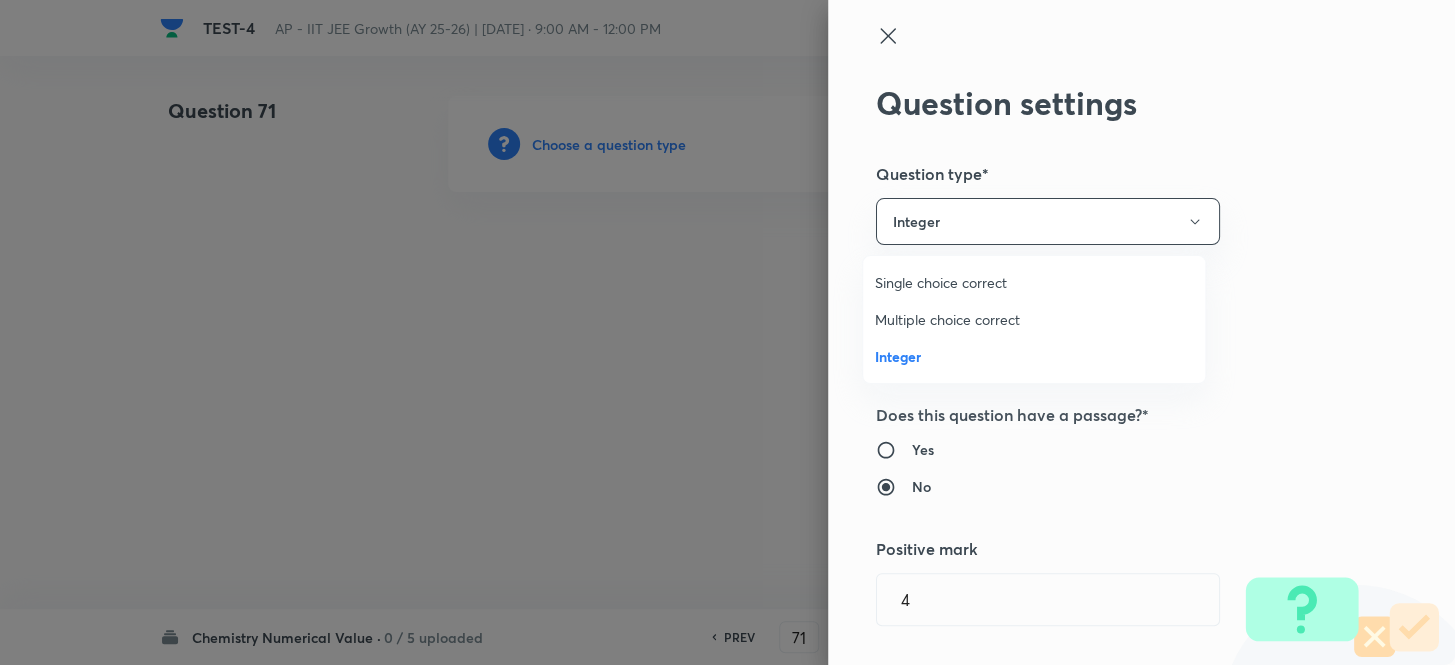 click on "No" at bounding box center [1100, 486] 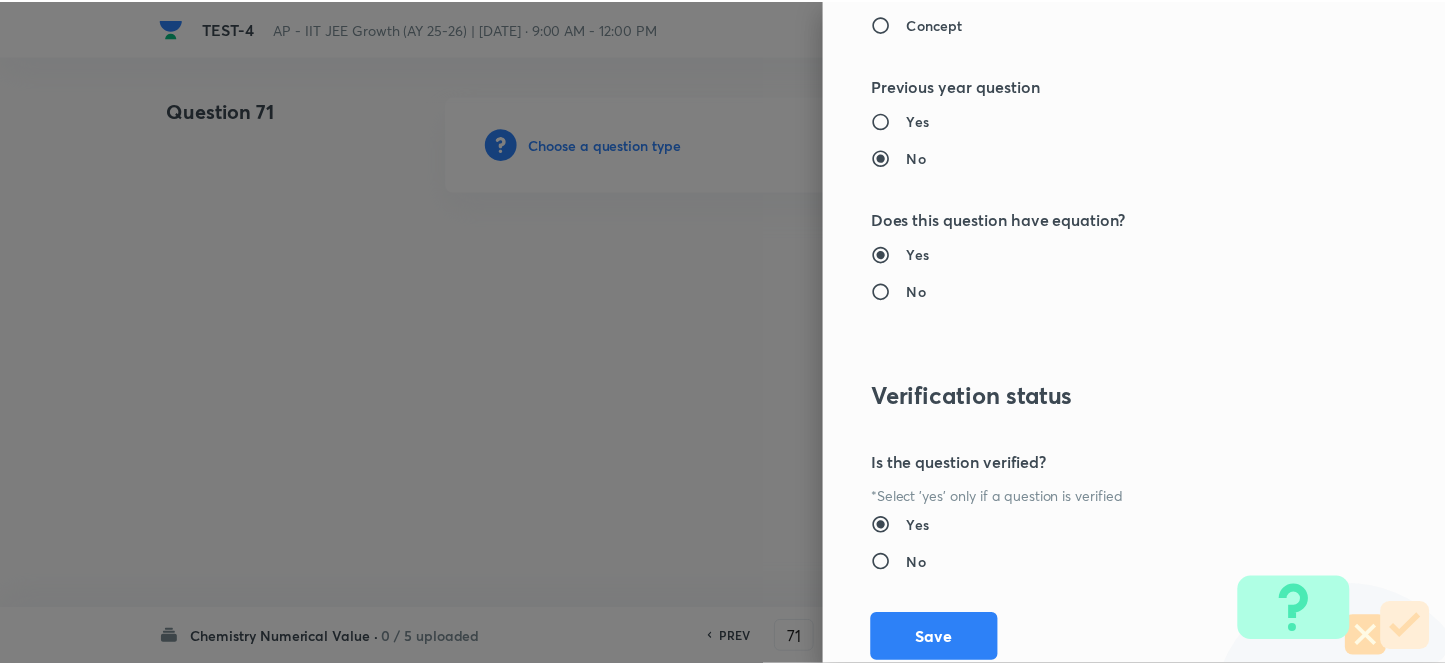 scroll, scrollTop: 2075, scrollLeft: 0, axis: vertical 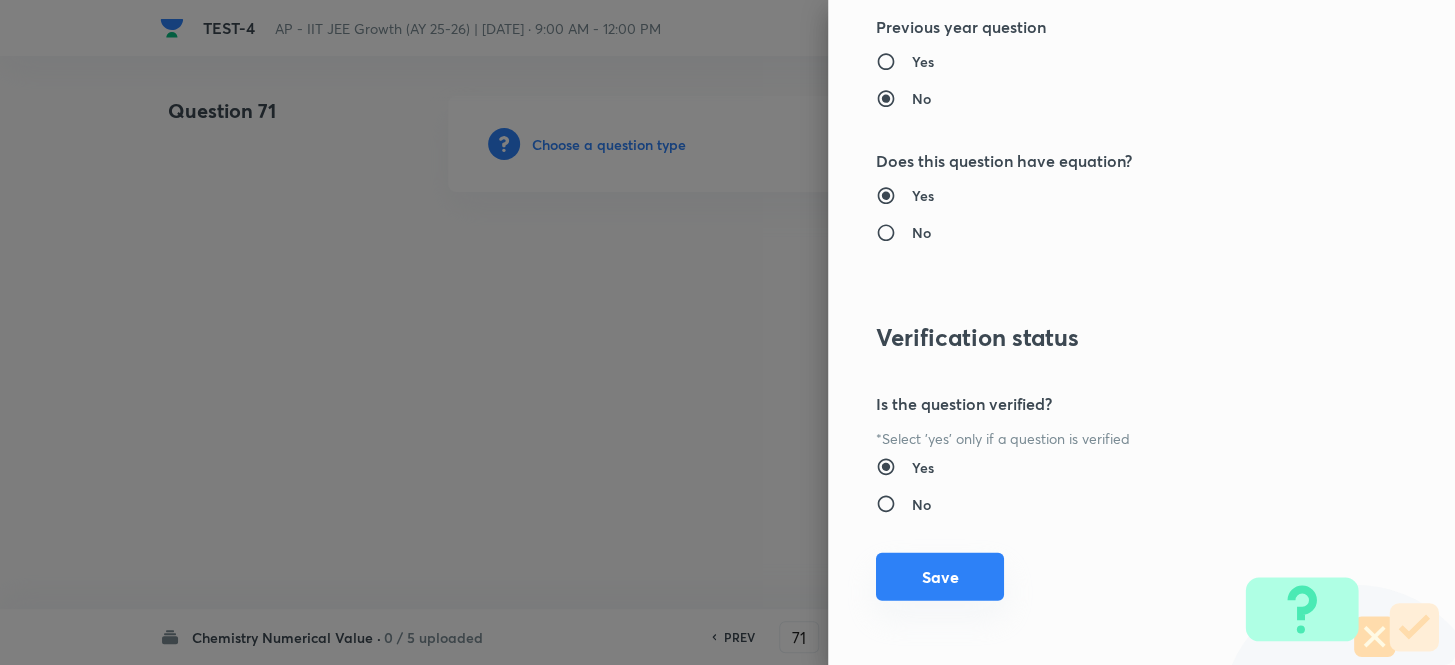 click on "Save" at bounding box center (940, 577) 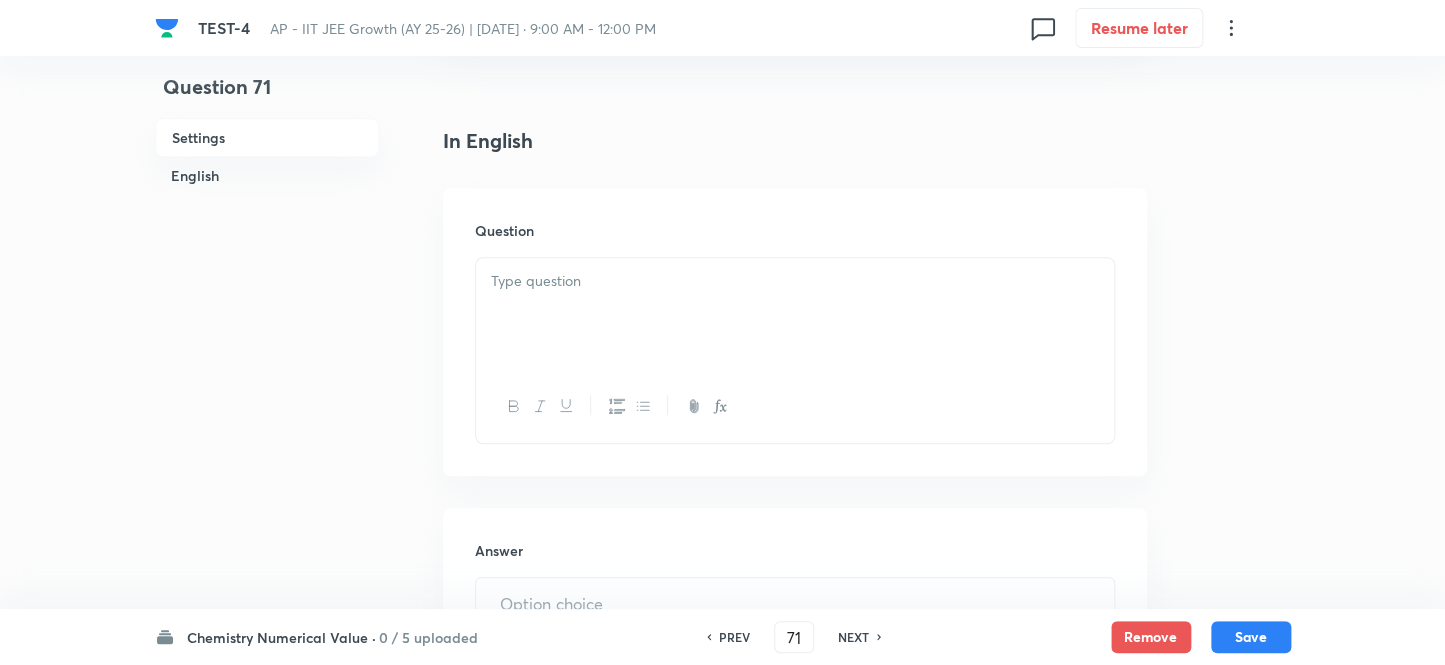 scroll, scrollTop: 545, scrollLeft: 0, axis: vertical 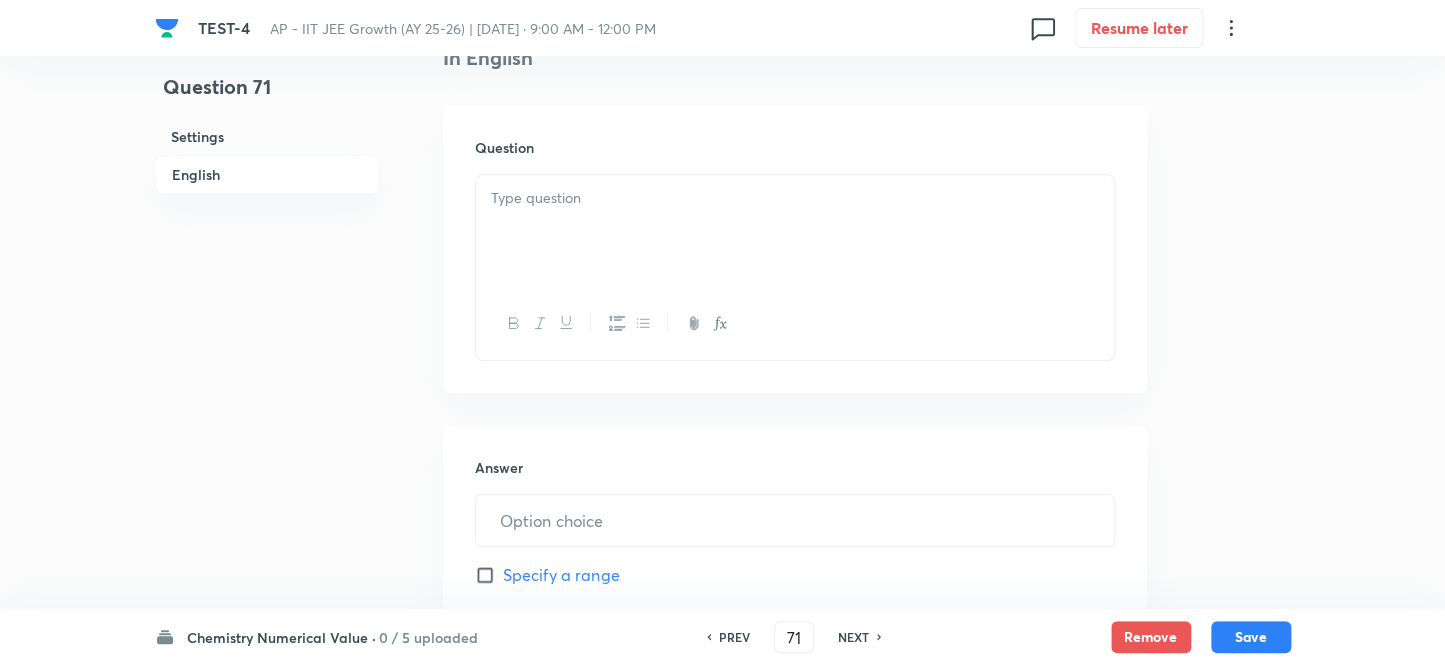 click at bounding box center [795, 198] 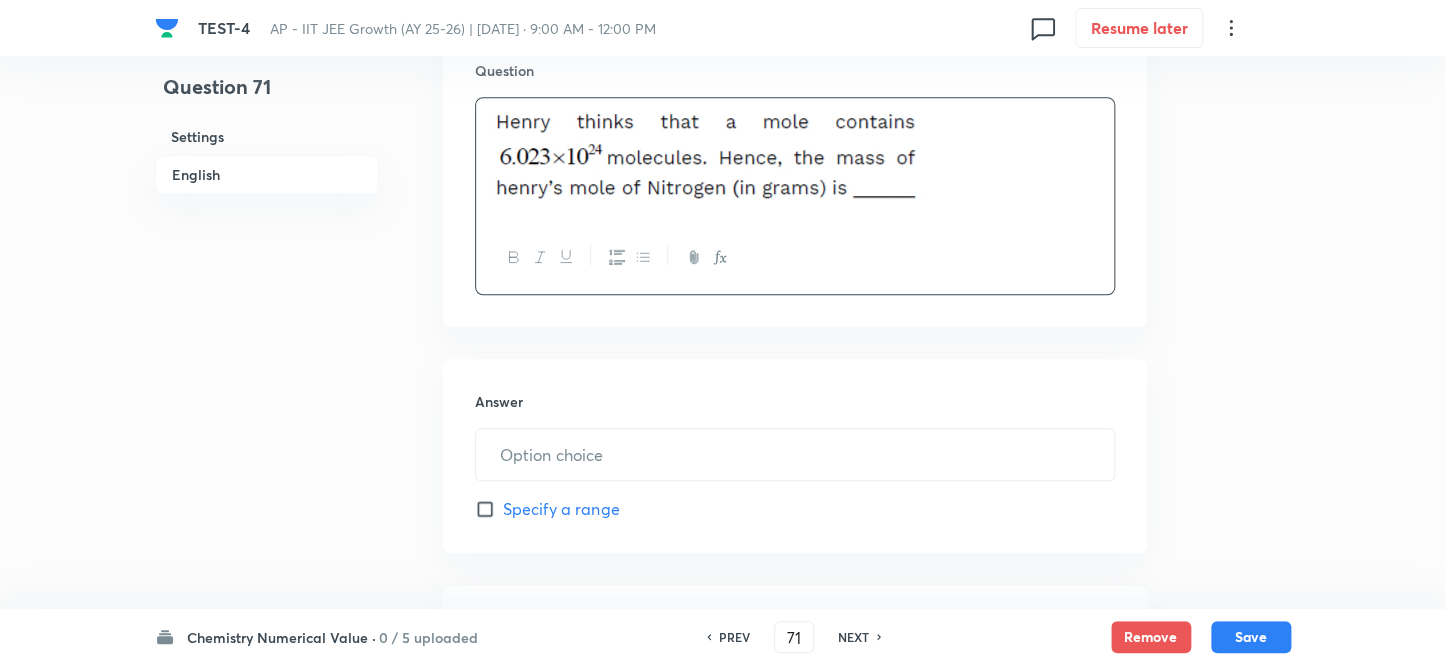 scroll, scrollTop: 727, scrollLeft: 0, axis: vertical 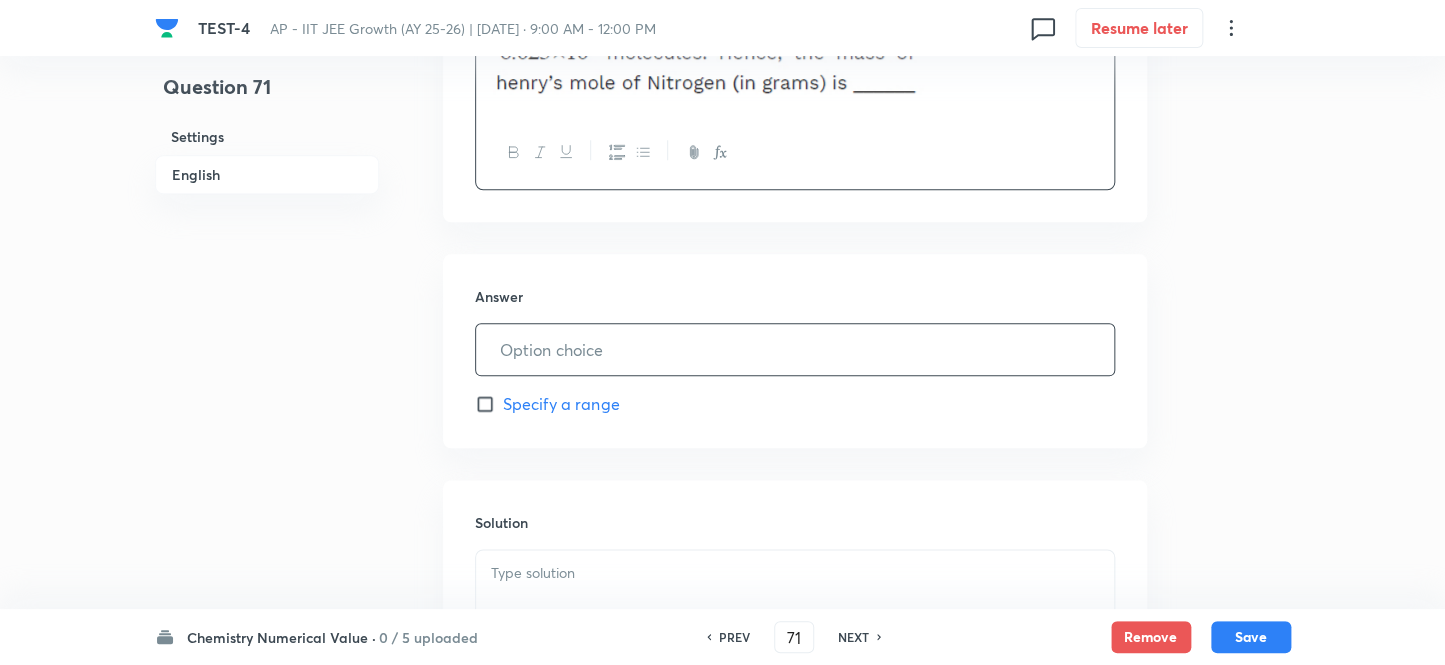 click at bounding box center (795, 349) 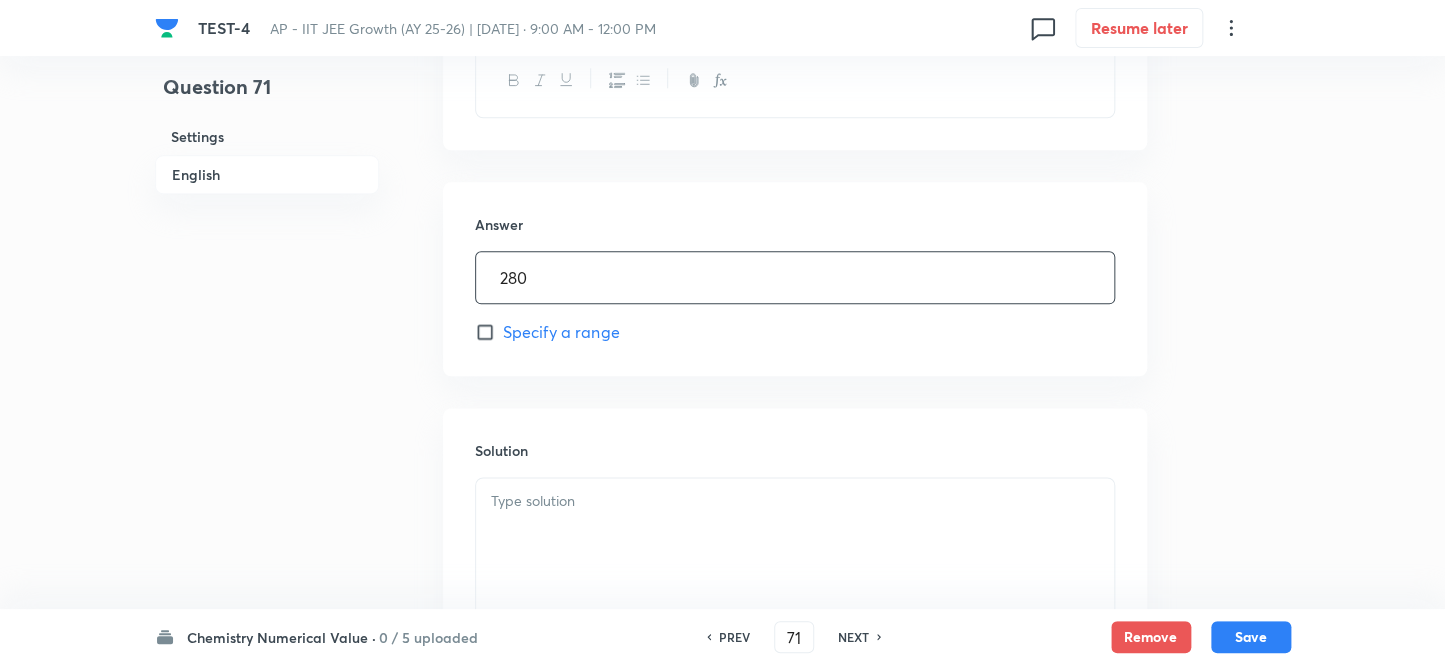 scroll, scrollTop: 909, scrollLeft: 0, axis: vertical 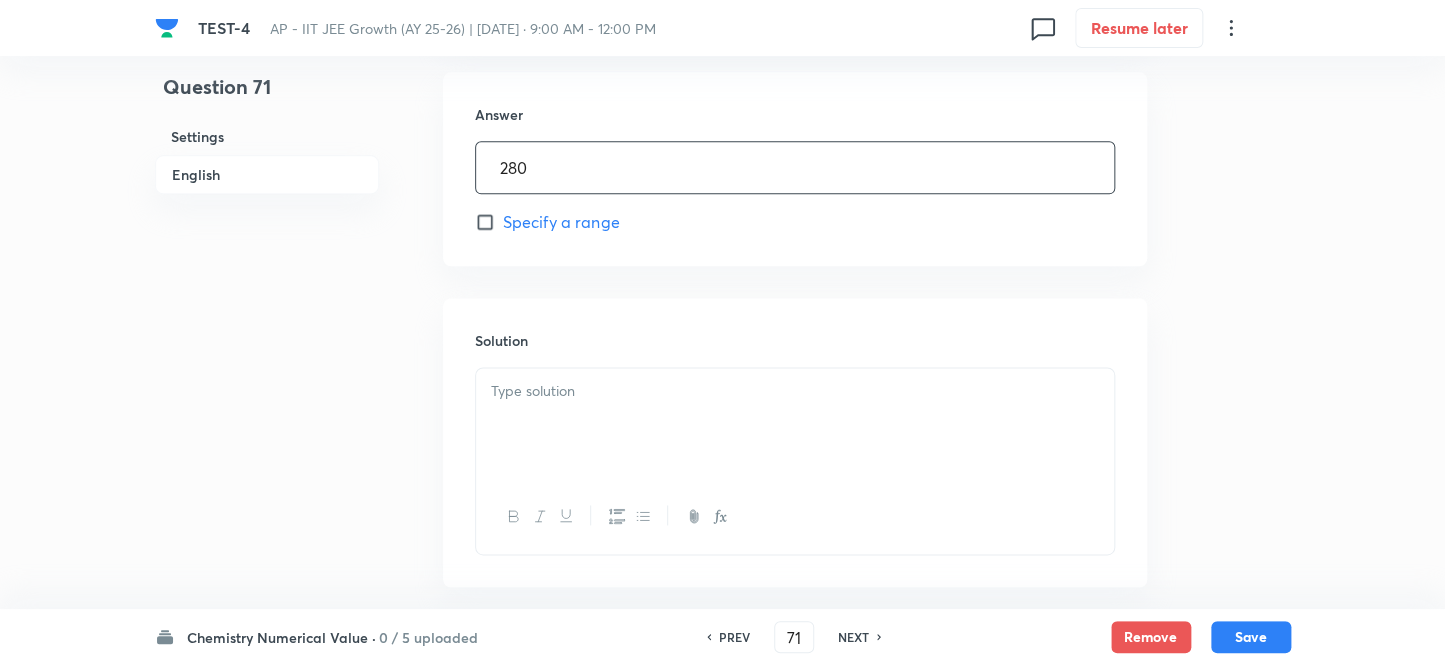 click at bounding box center [795, 424] 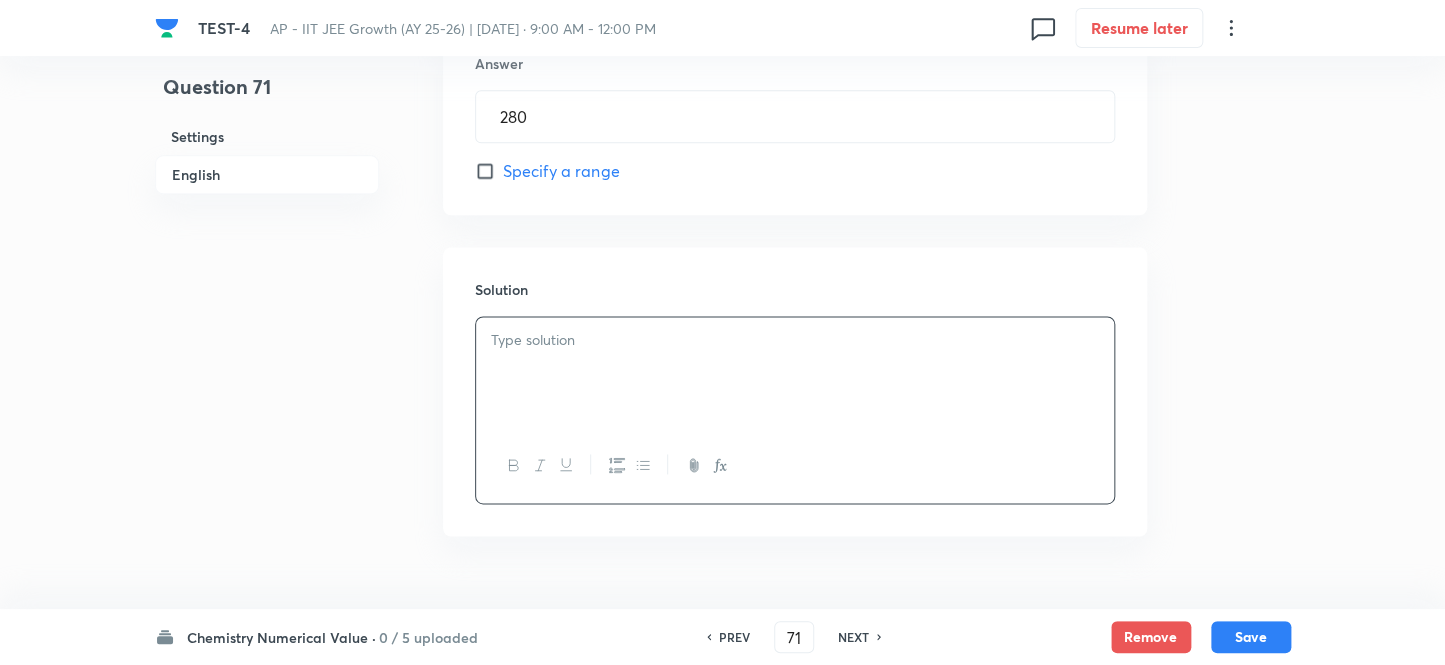 scroll, scrollTop: 1007, scrollLeft: 0, axis: vertical 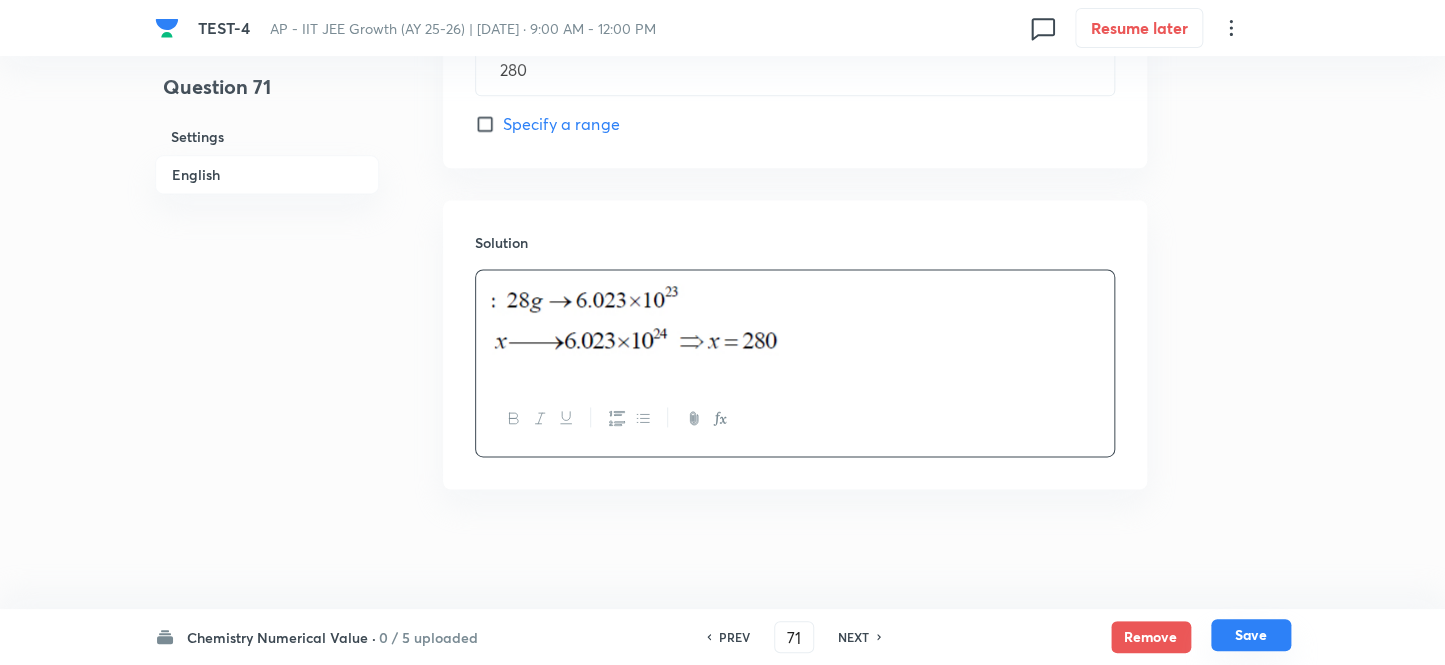click on "Save" at bounding box center (1251, 635) 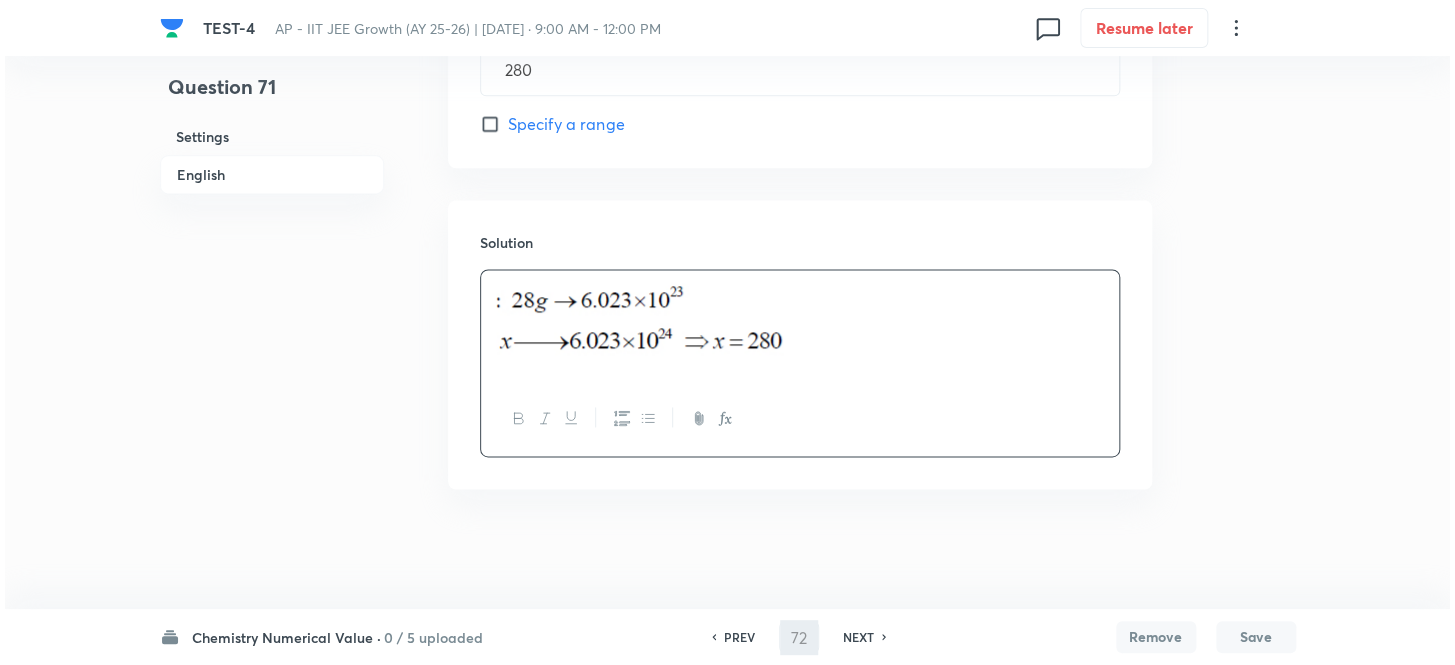 scroll, scrollTop: 0, scrollLeft: 0, axis: both 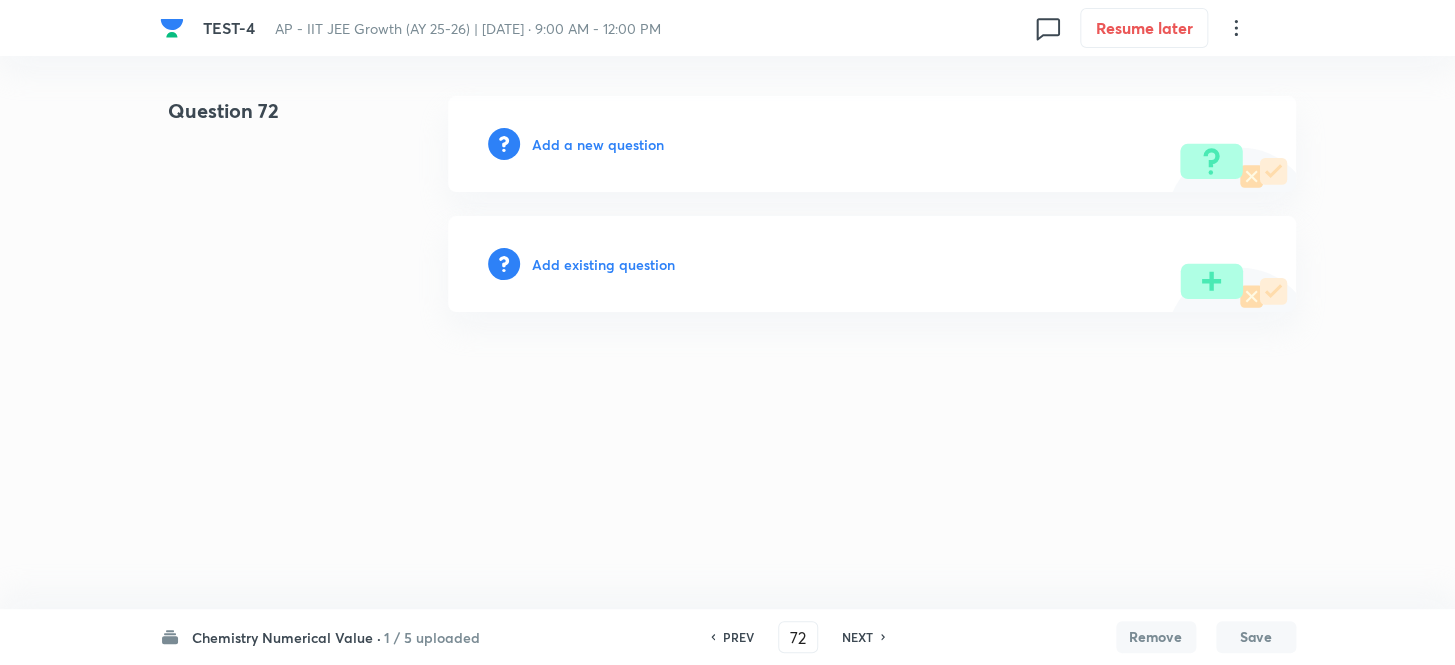 click on "Add a new question" at bounding box center [598, 144] 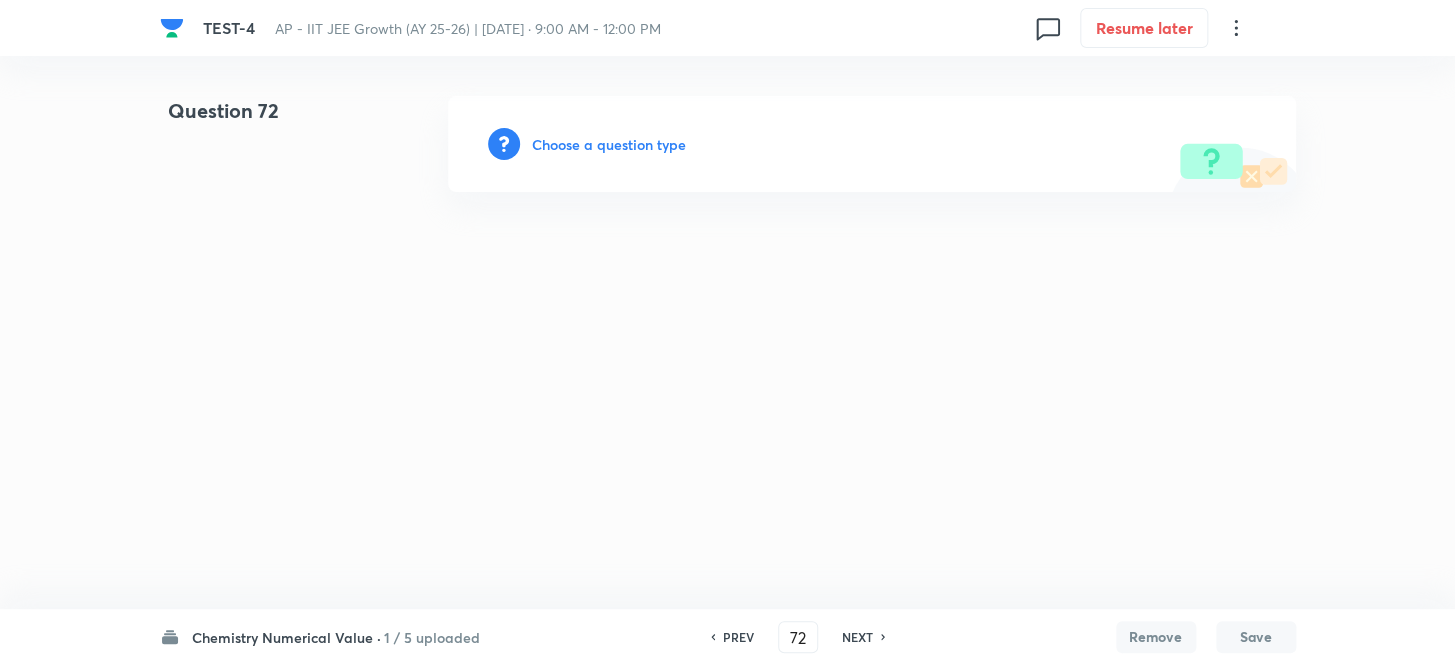 click on "Choose a question type" at bounding box center [609, 144] 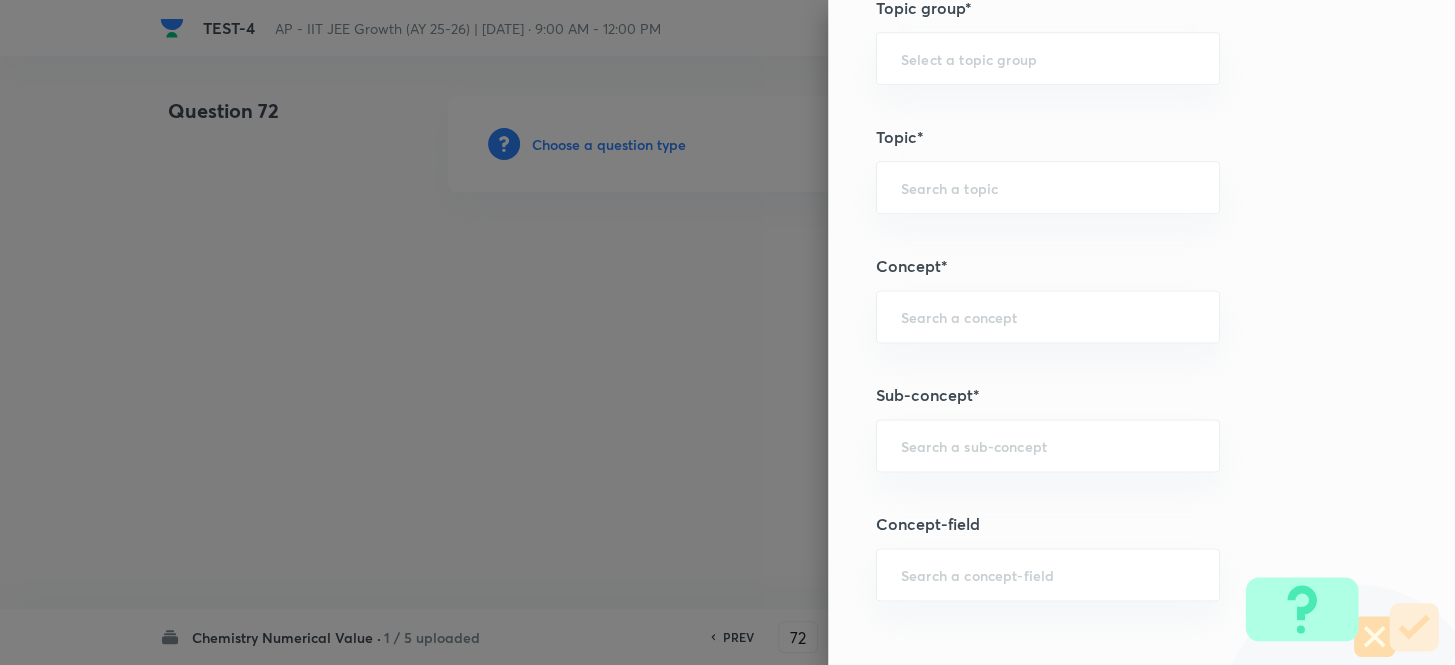 scroll, scrollTop: 1000, scrollLeft: 0, axis: vertical 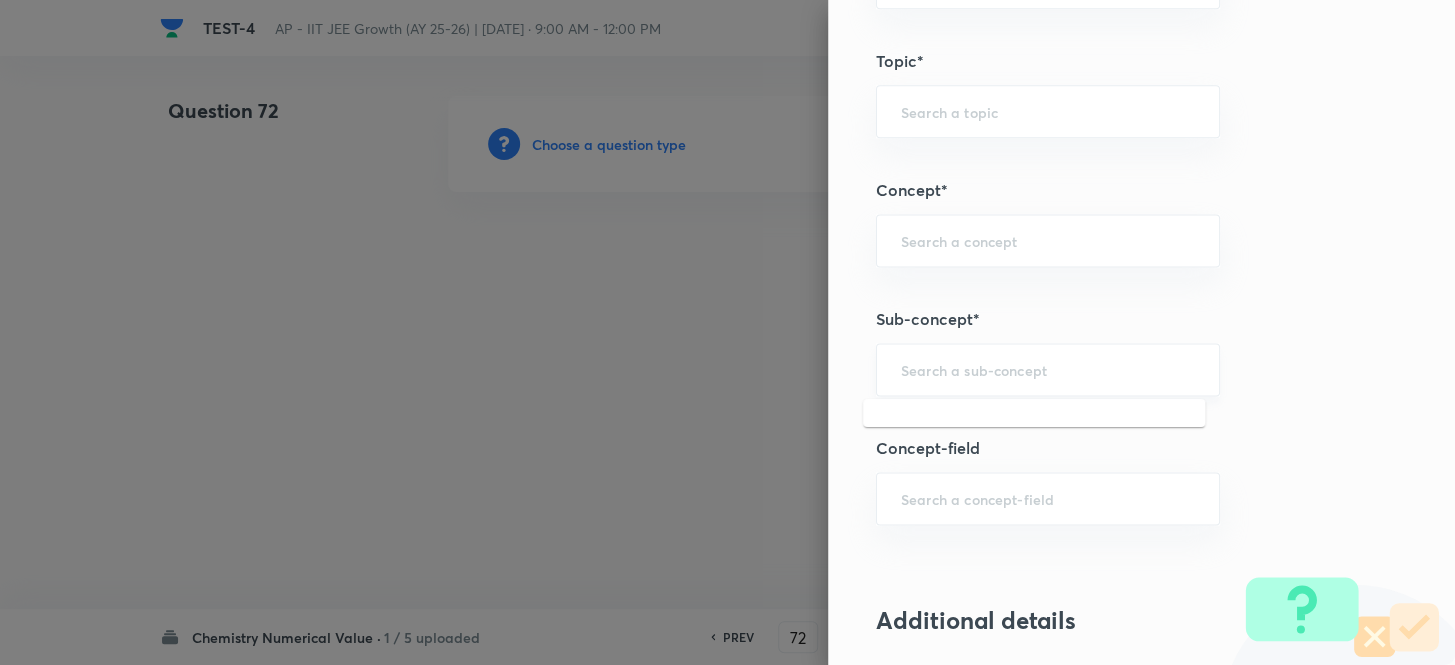 click at bounding box center (1048, 369) 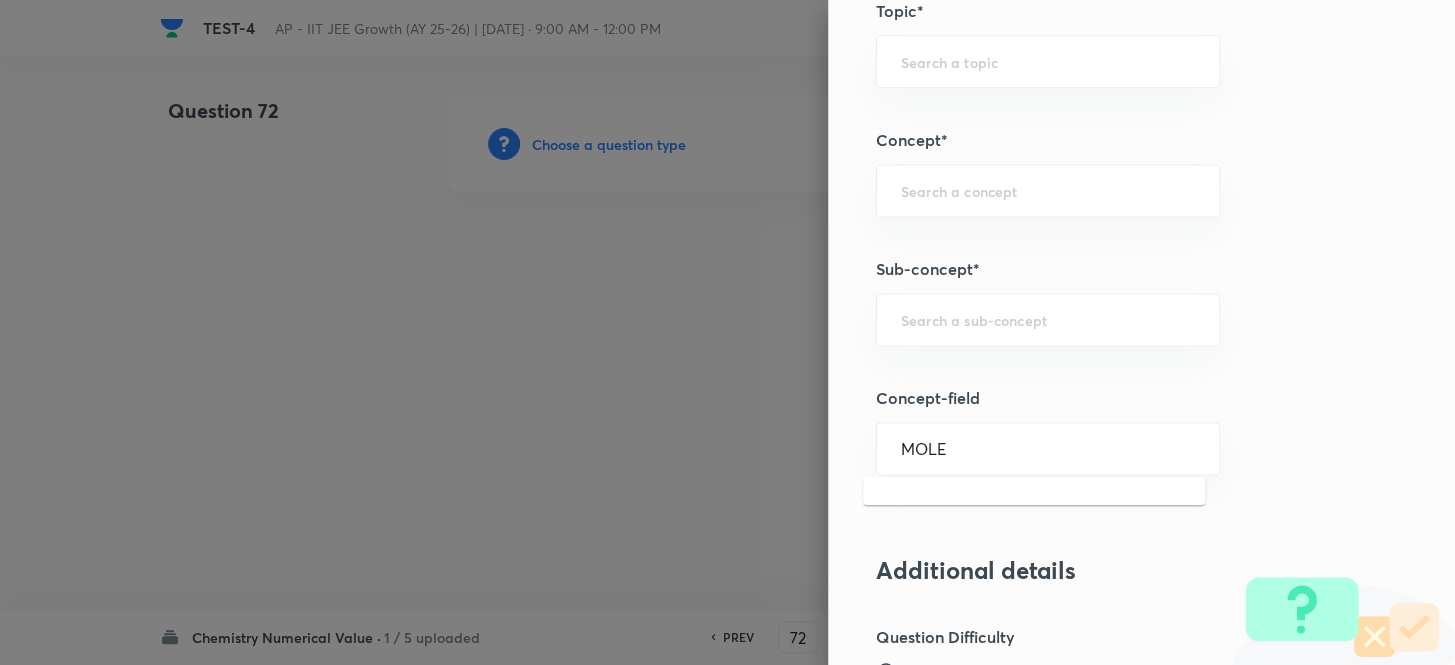 scroll, scrollTop: 1181, scrollLeft: 0, axis: vertical 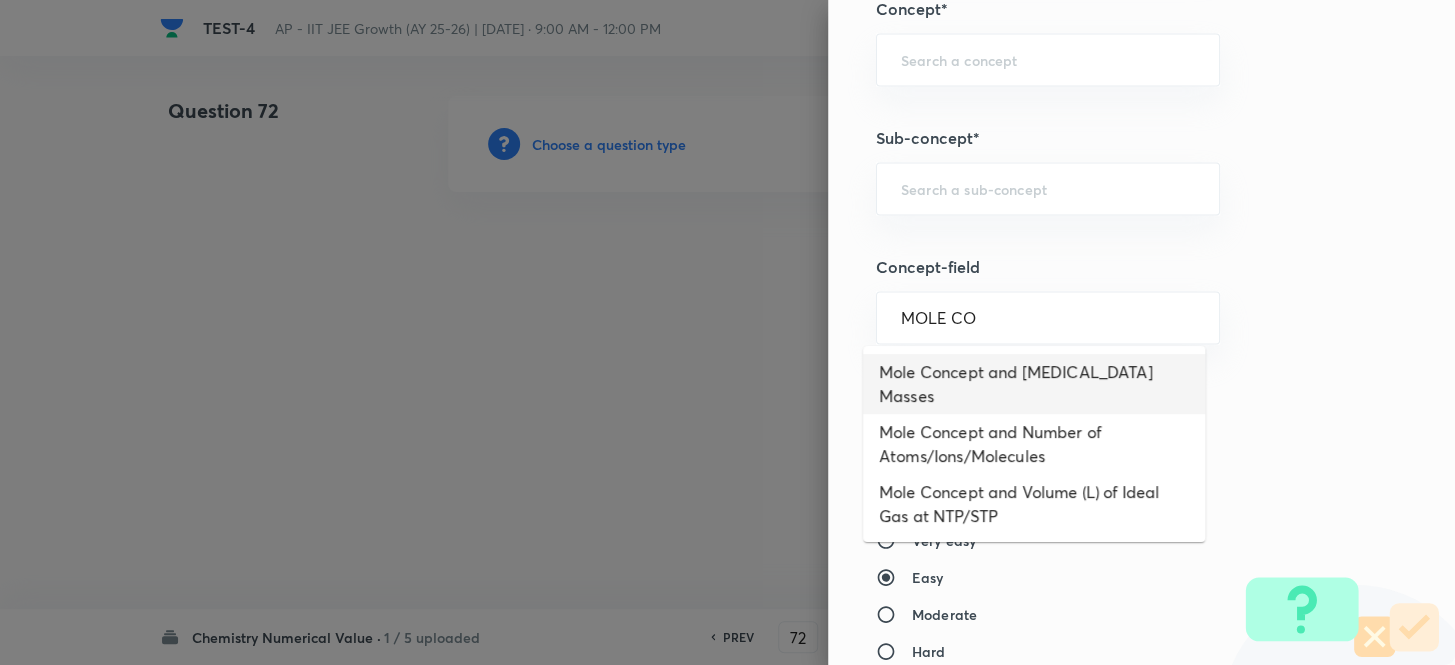 click on "Mole Concept and [MEDICAL_DATA] Masses" at bounding box center [1034, 384] 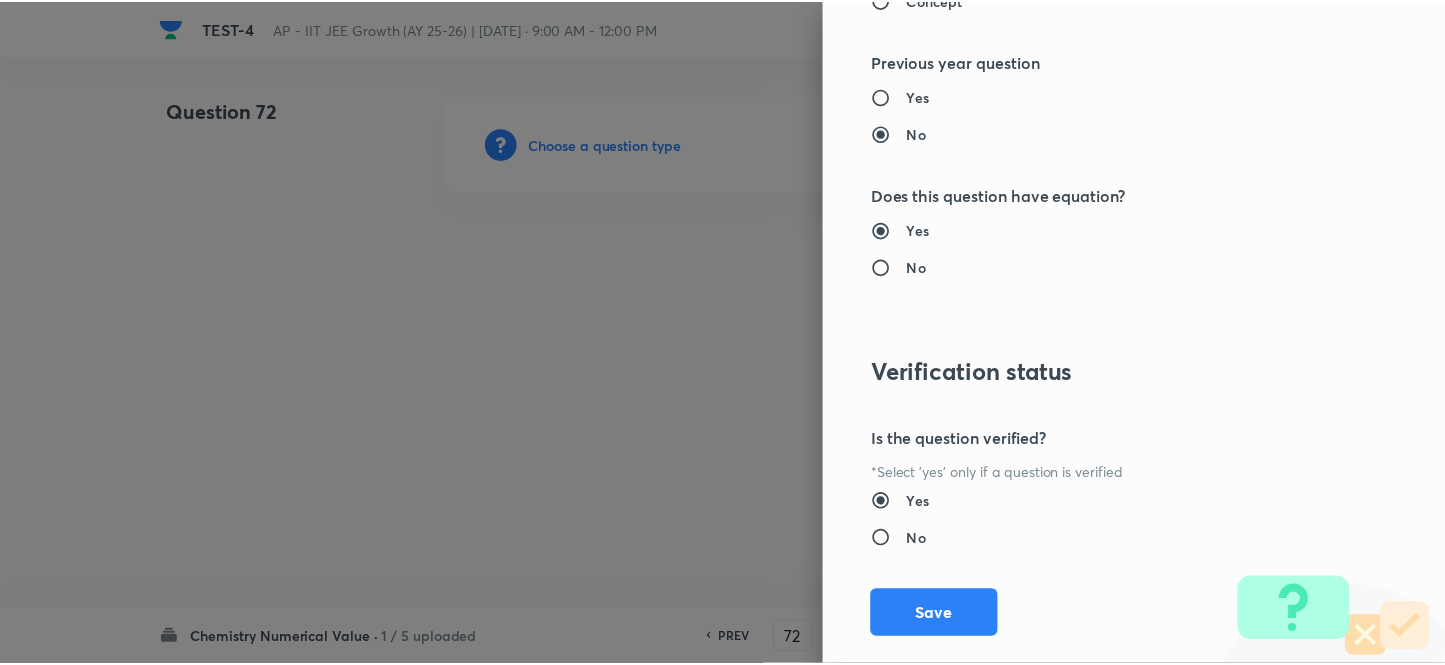 scroll, scrollTop: 2075, scrollLeft: 0, axis: vertical 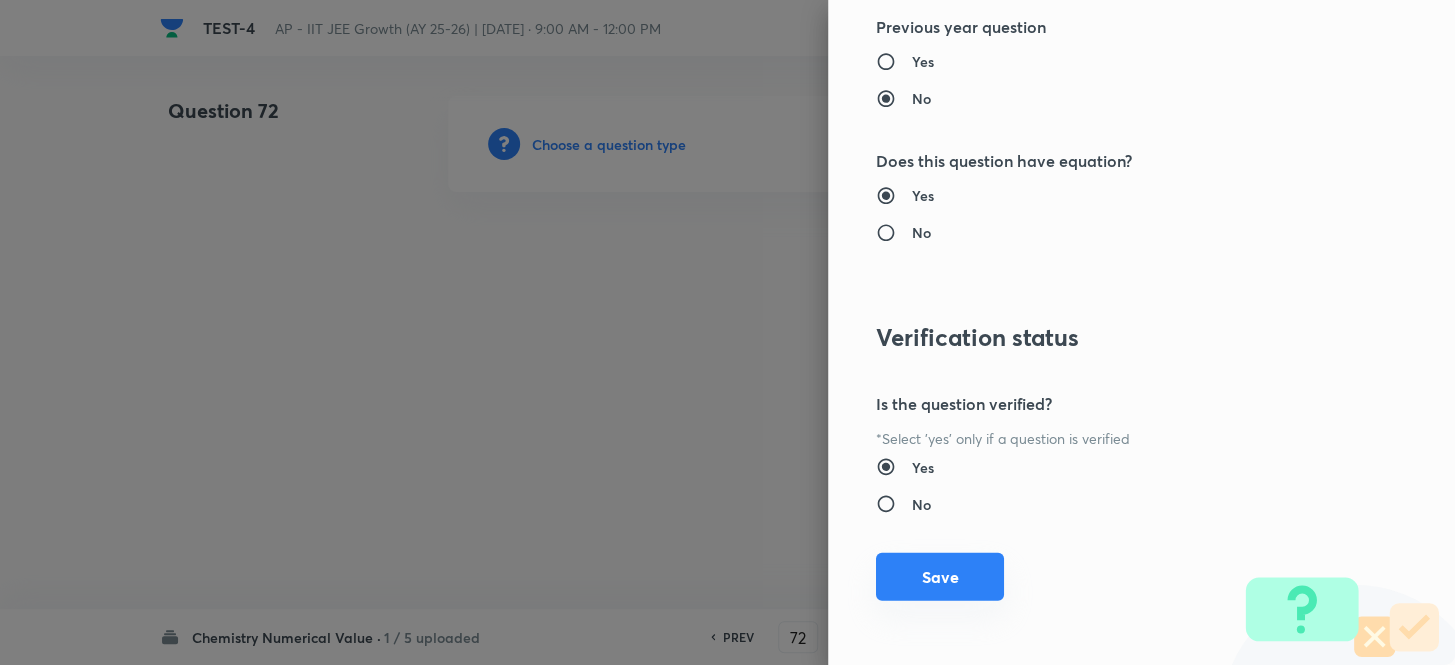 click on "Save" at bounding box center (940, 577) 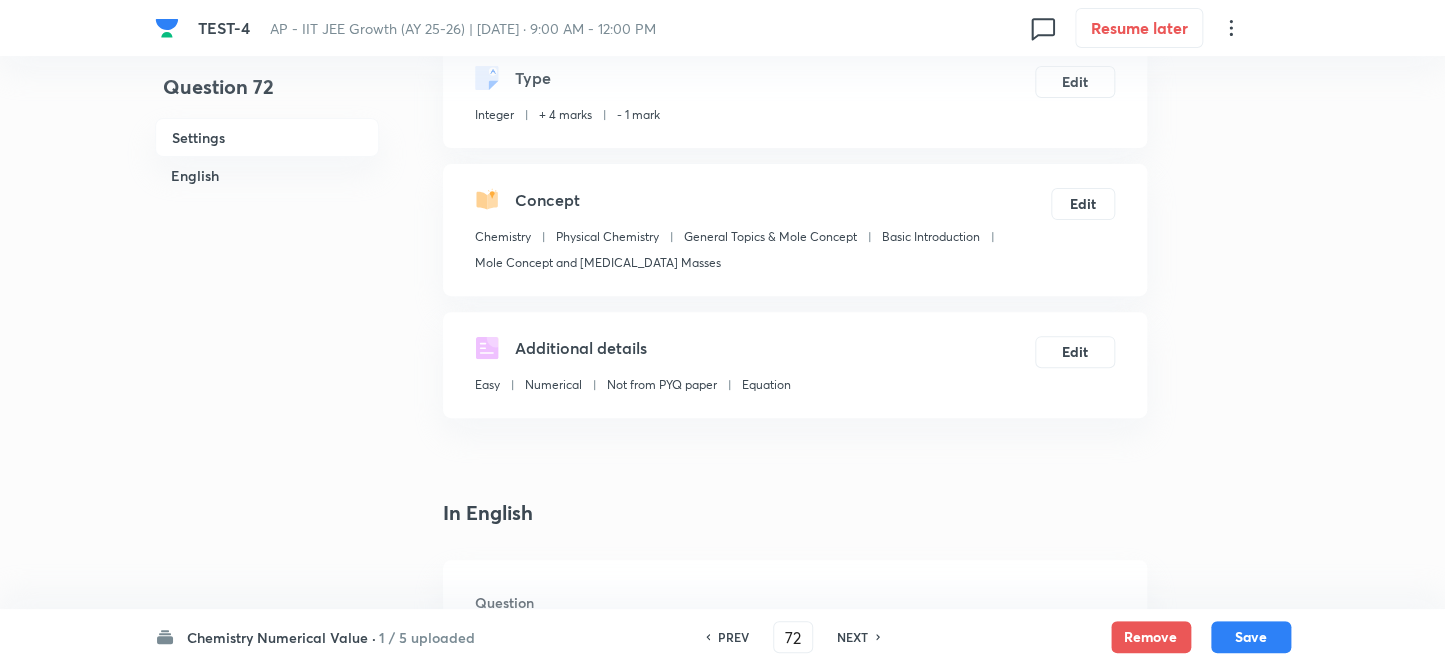 scroll, scrollTop: 272, scrollLeft: 0, axis: vertical 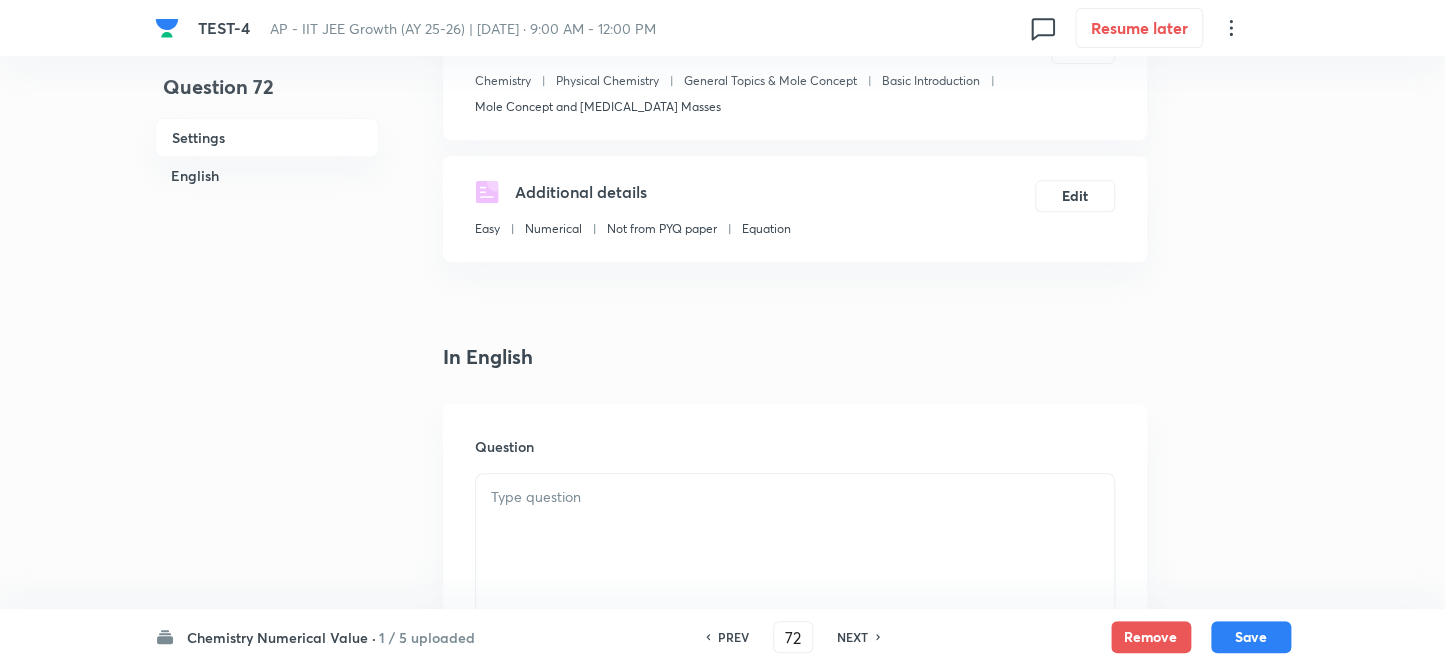 click at bounding box center [795, 497] 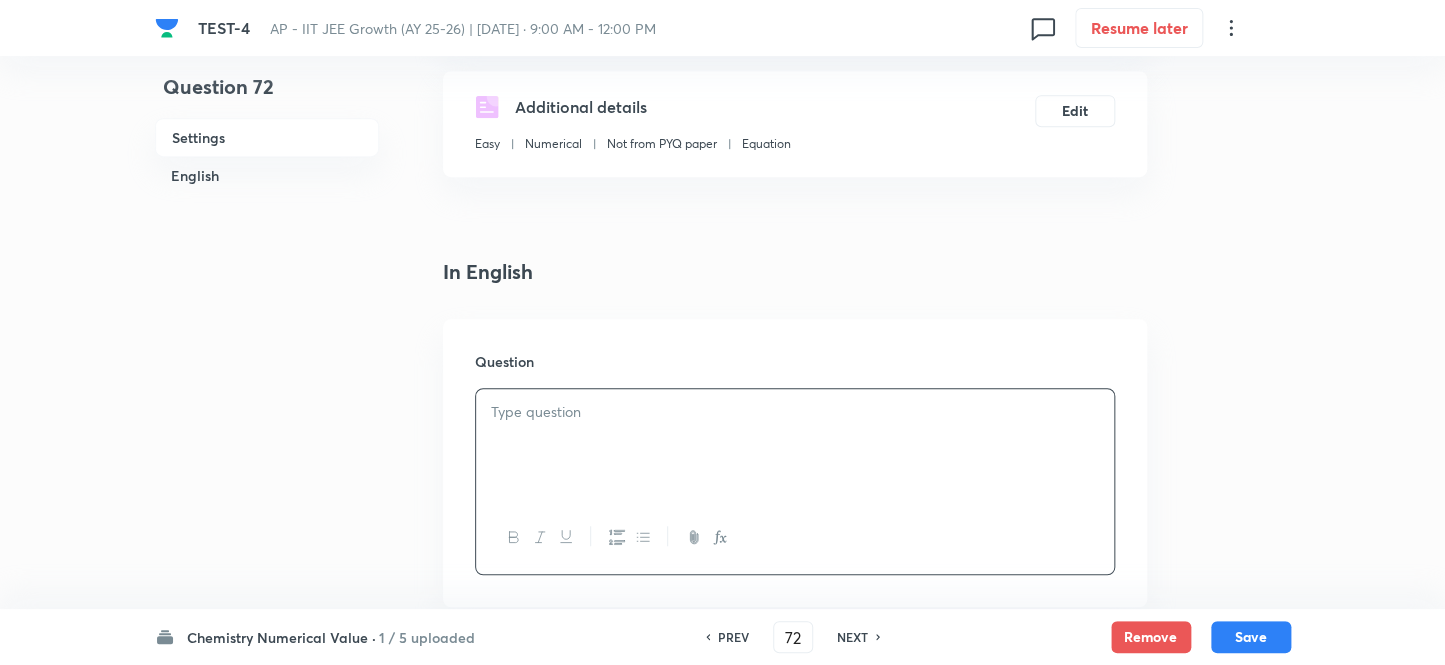 scroll, scrollTop: 454, scrollLeft: 0, axis: vertical 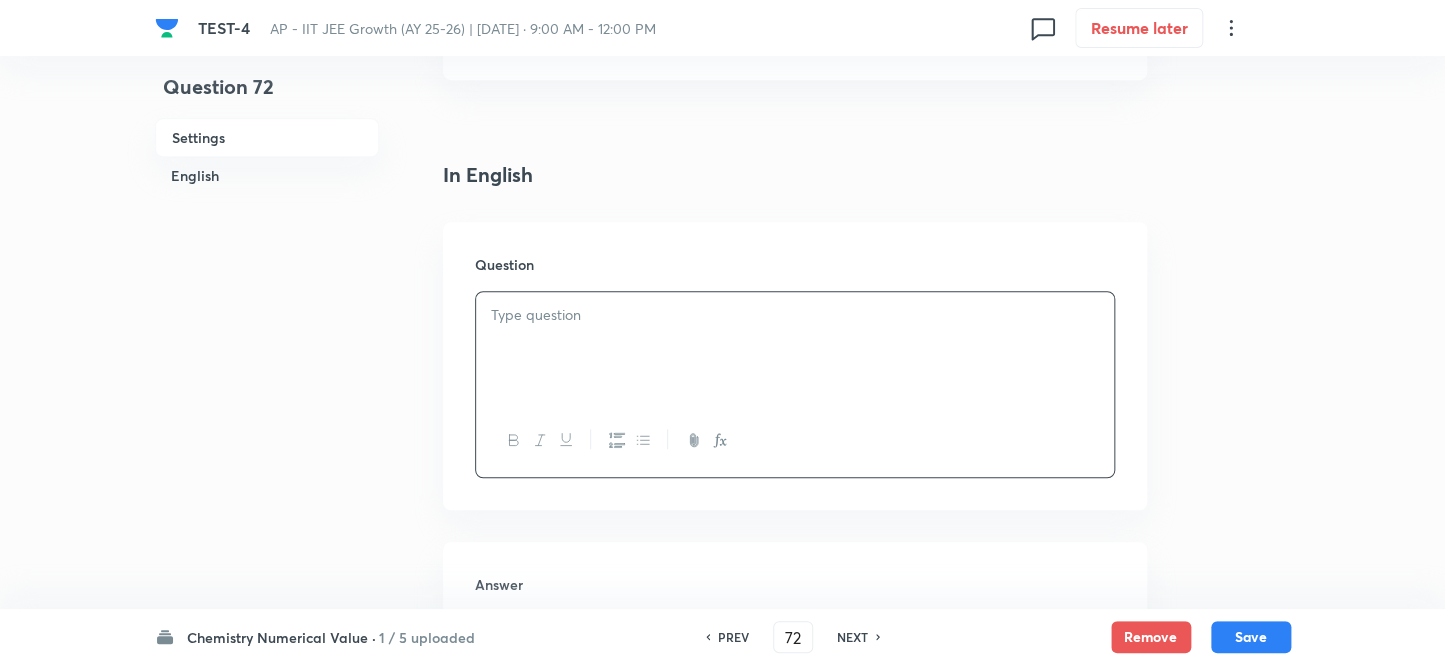 click at bounding box center (795, 348) 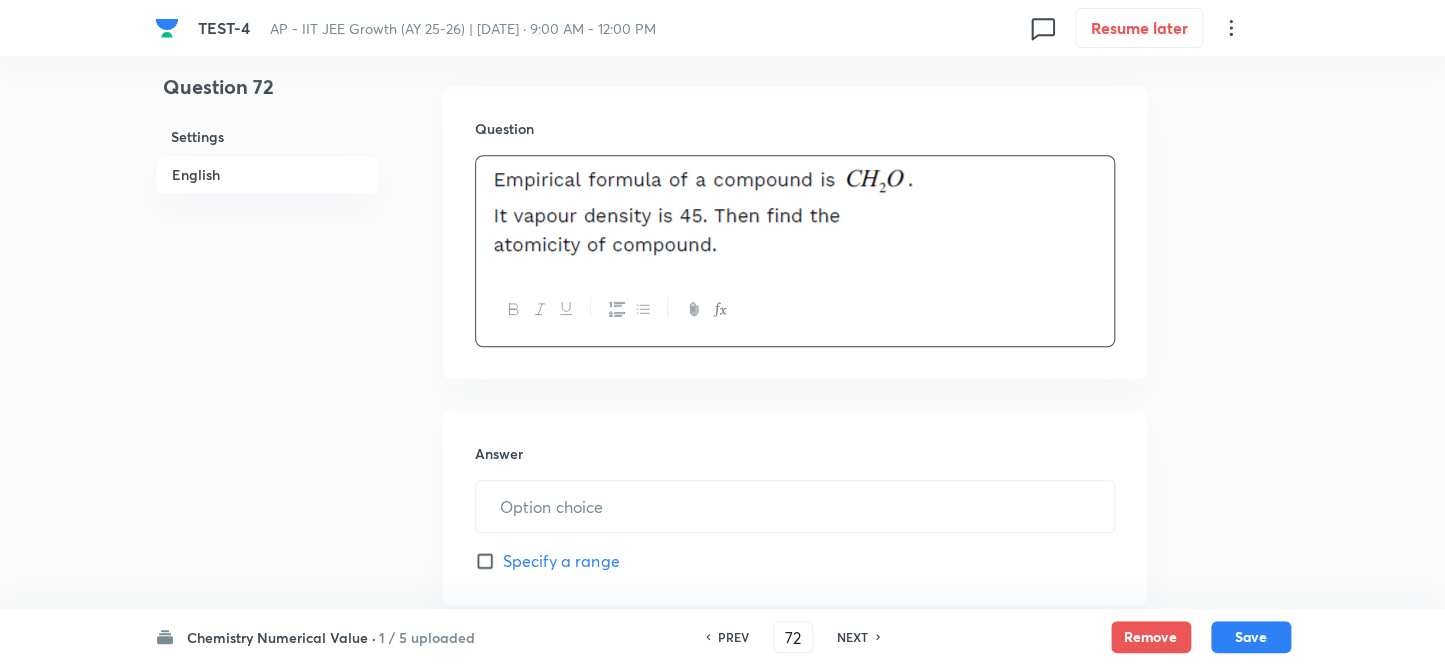 scroll, scrollTop: 727, scrollLeft: 0, axis: vertical 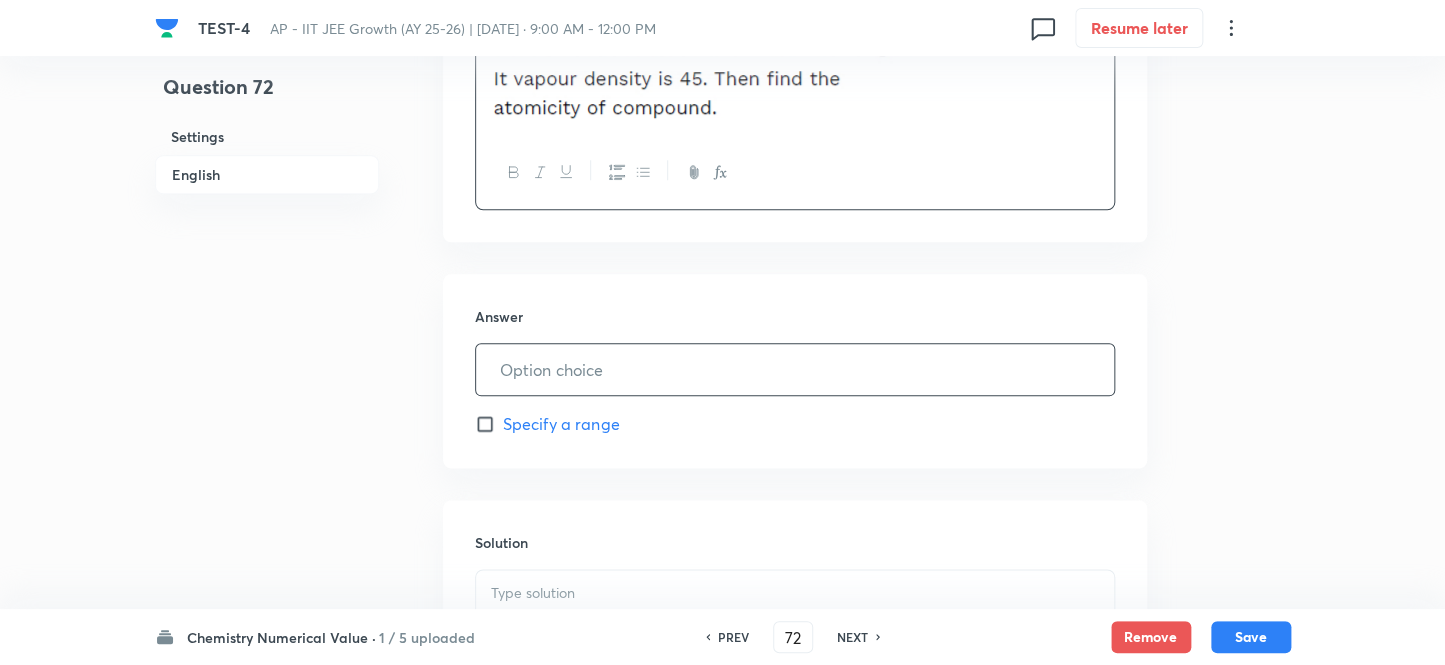 click at bounding box center (795, 369) 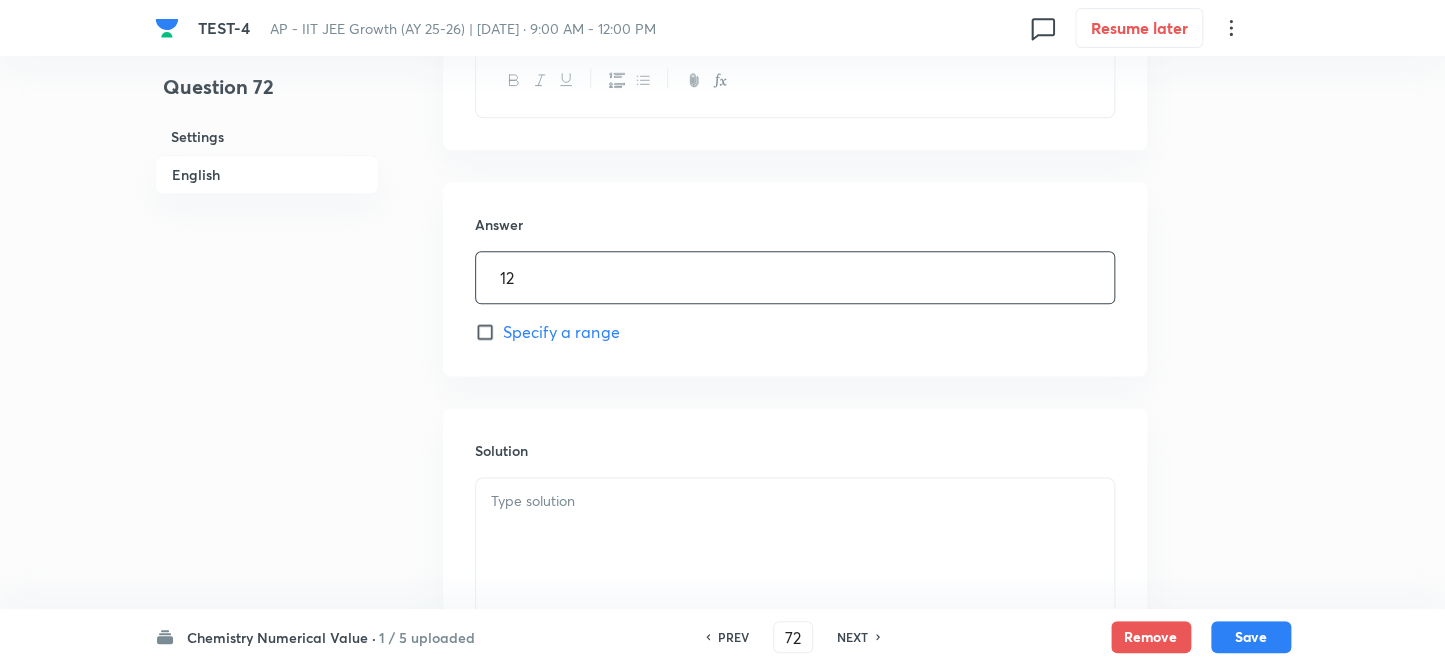 scroll, scrollTop: 1000, scrollLeft: 0, axis: vertical 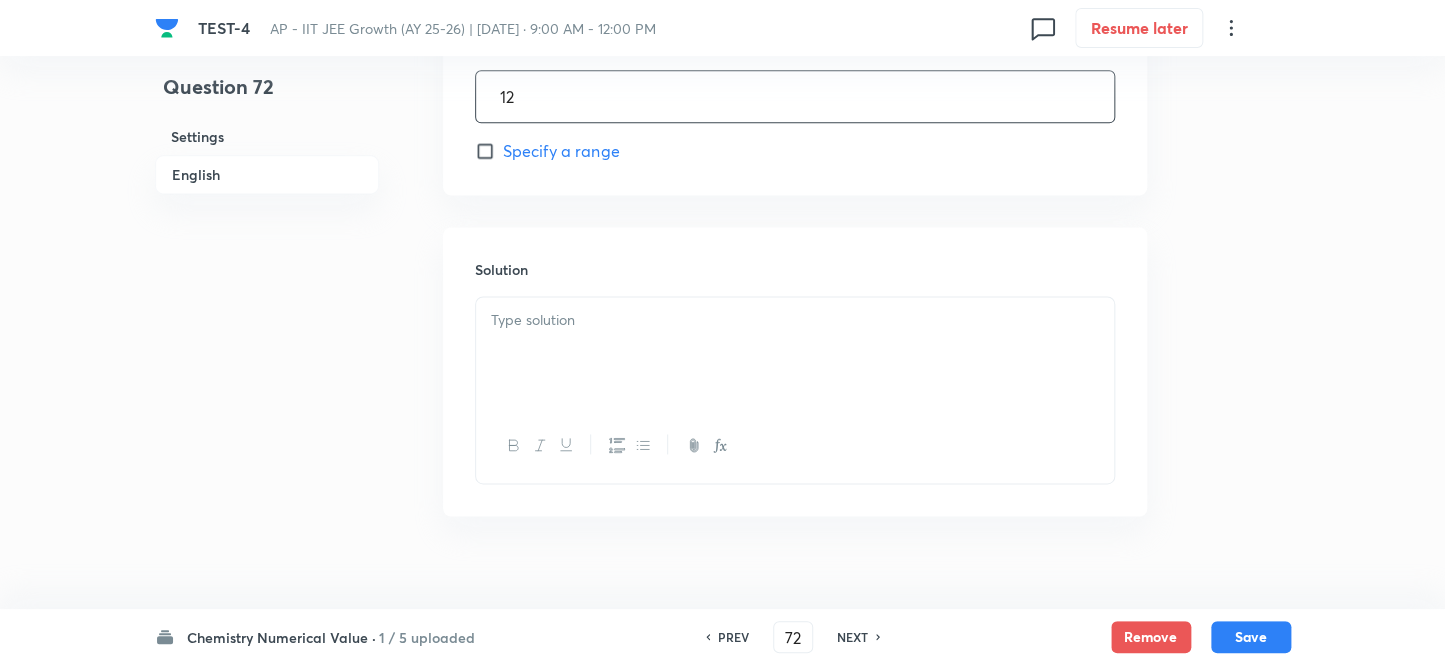 click at bounding box center [795, 353] 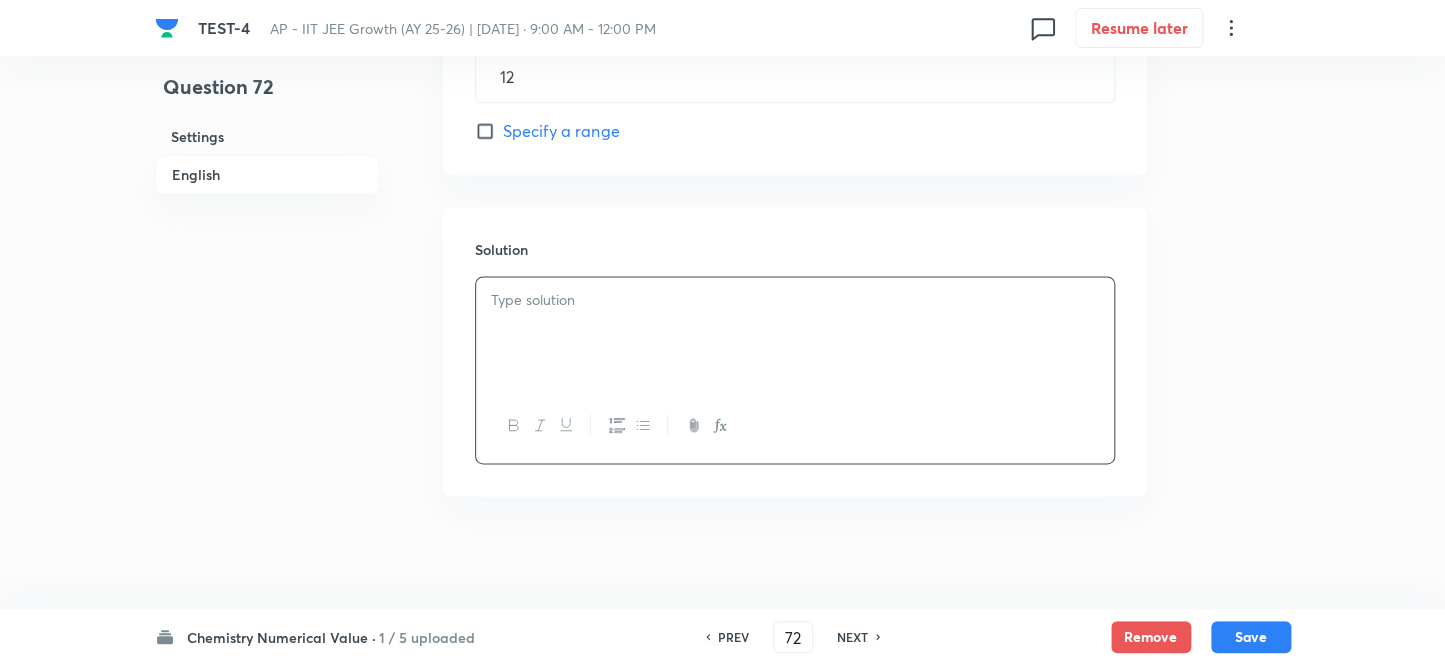 scroll, scrollTop: 1027, scrollLeft: 0, axis: vertical 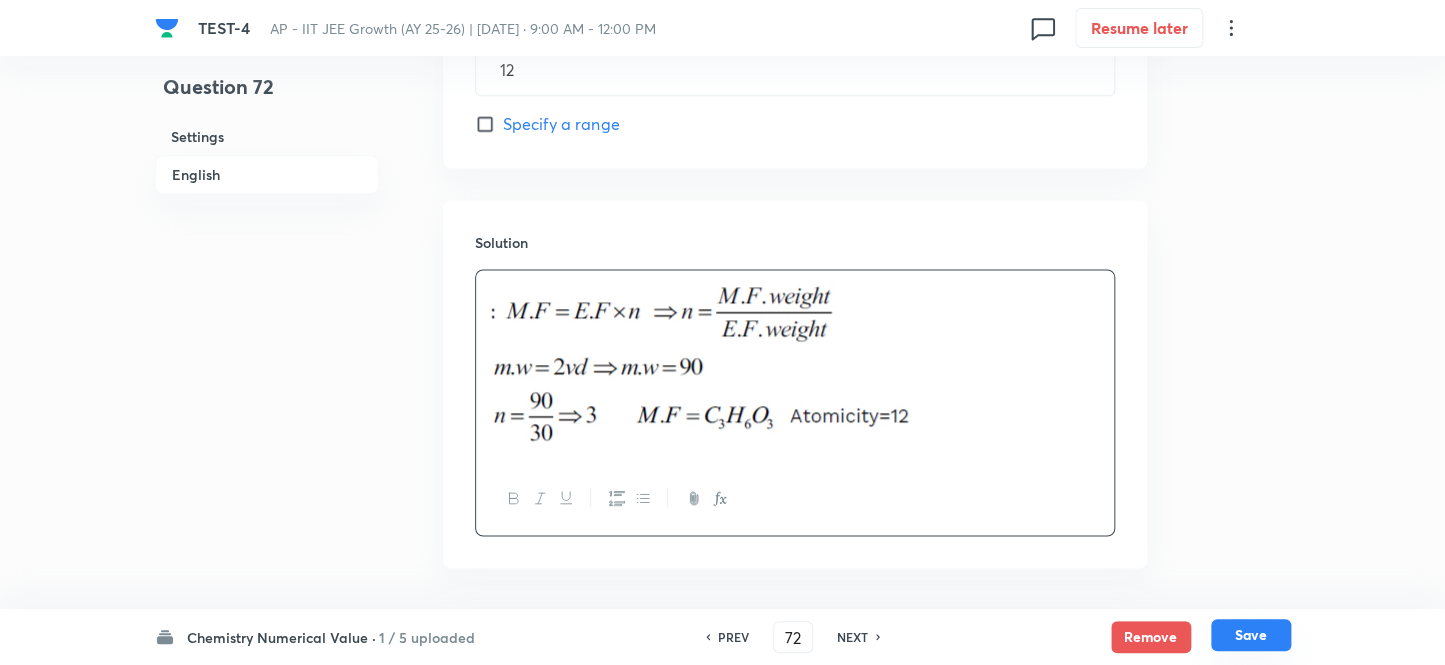click on "Save" at bounding box center (1251, 635) 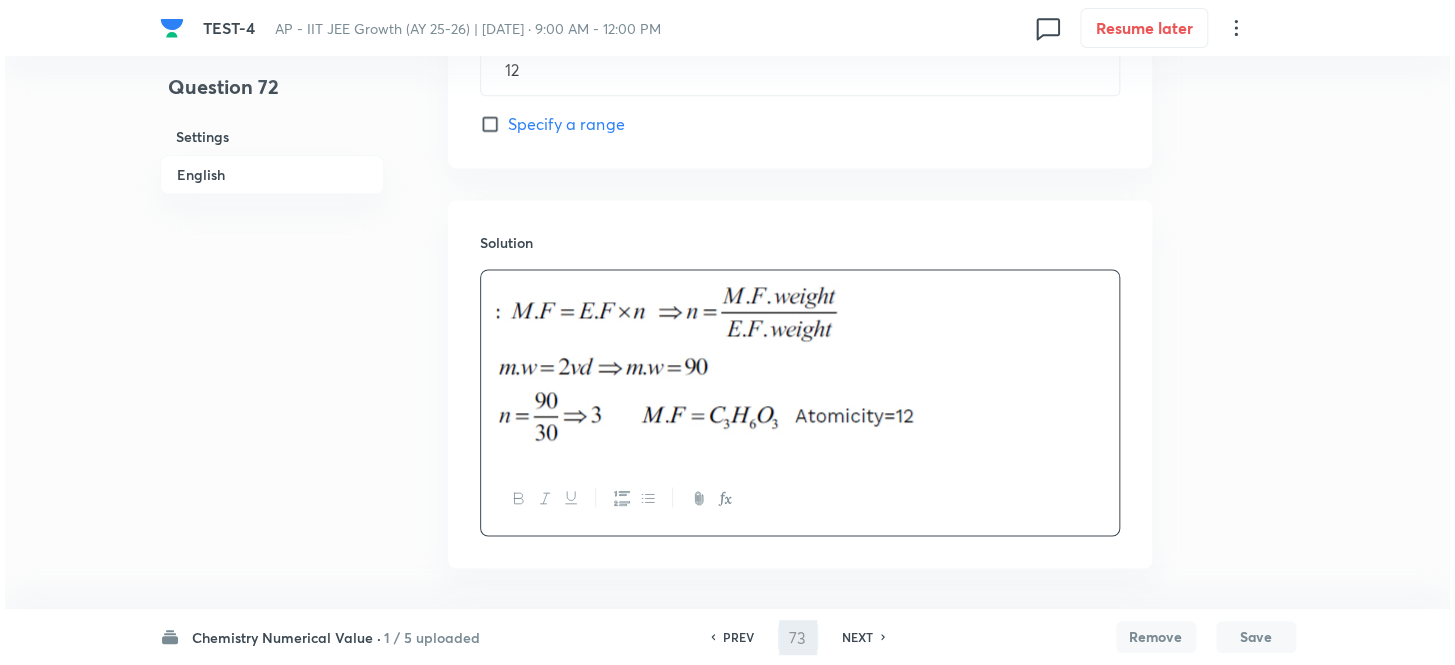scroll, scrollTop: 0, scrollLeft: 0, axis: both 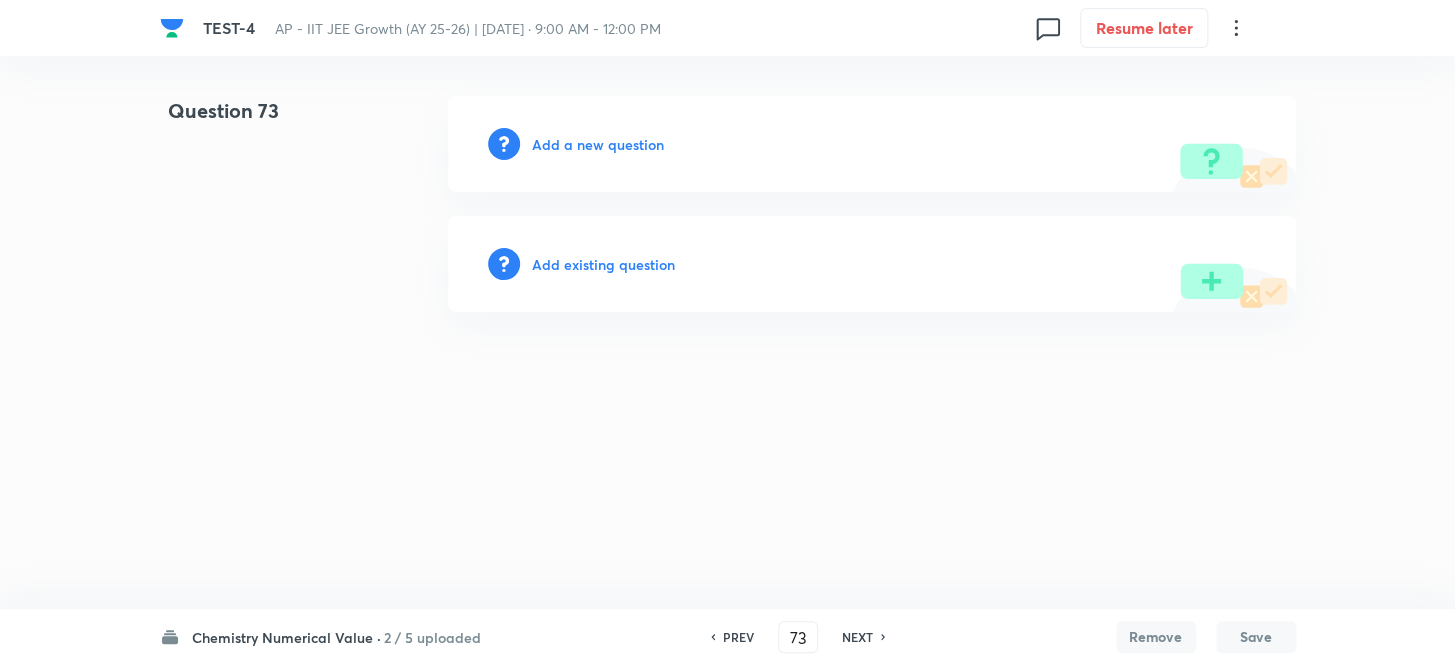 click on "Add a new question" at bounding box center (598, 144) 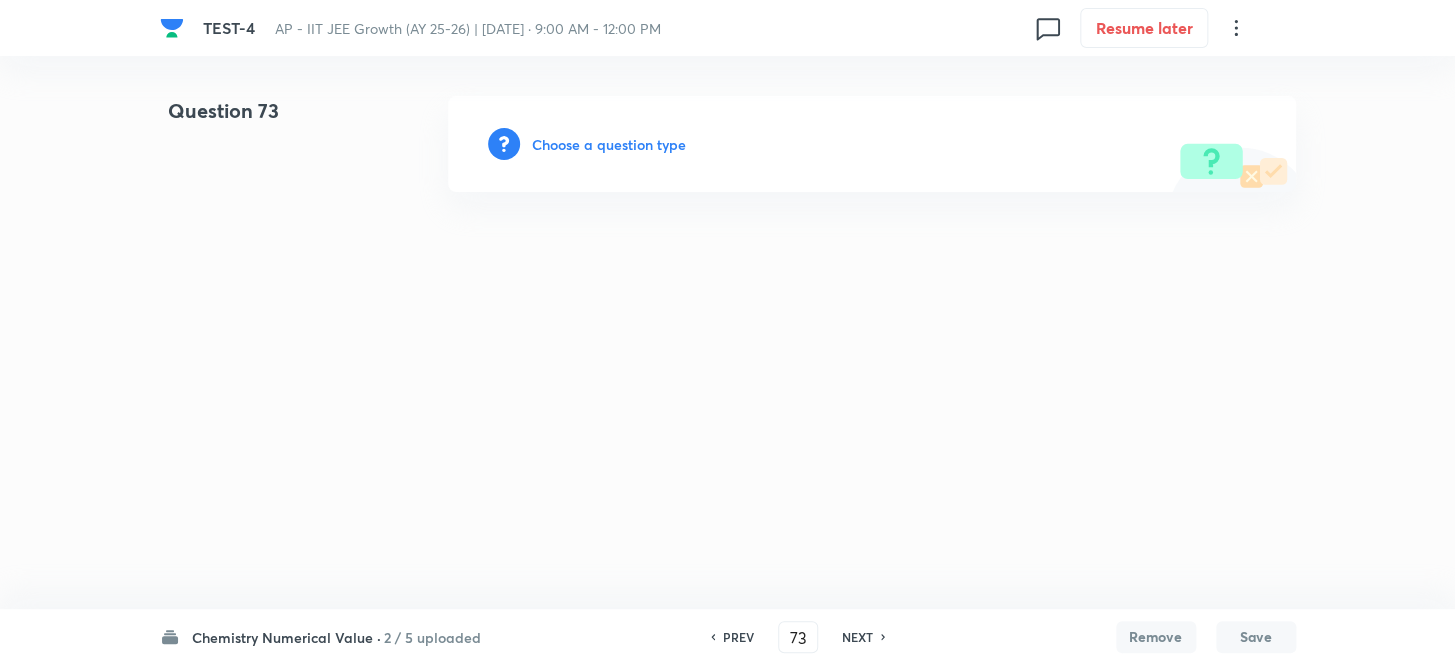 click on "Choose a question type" at bounding box center (609, 144) 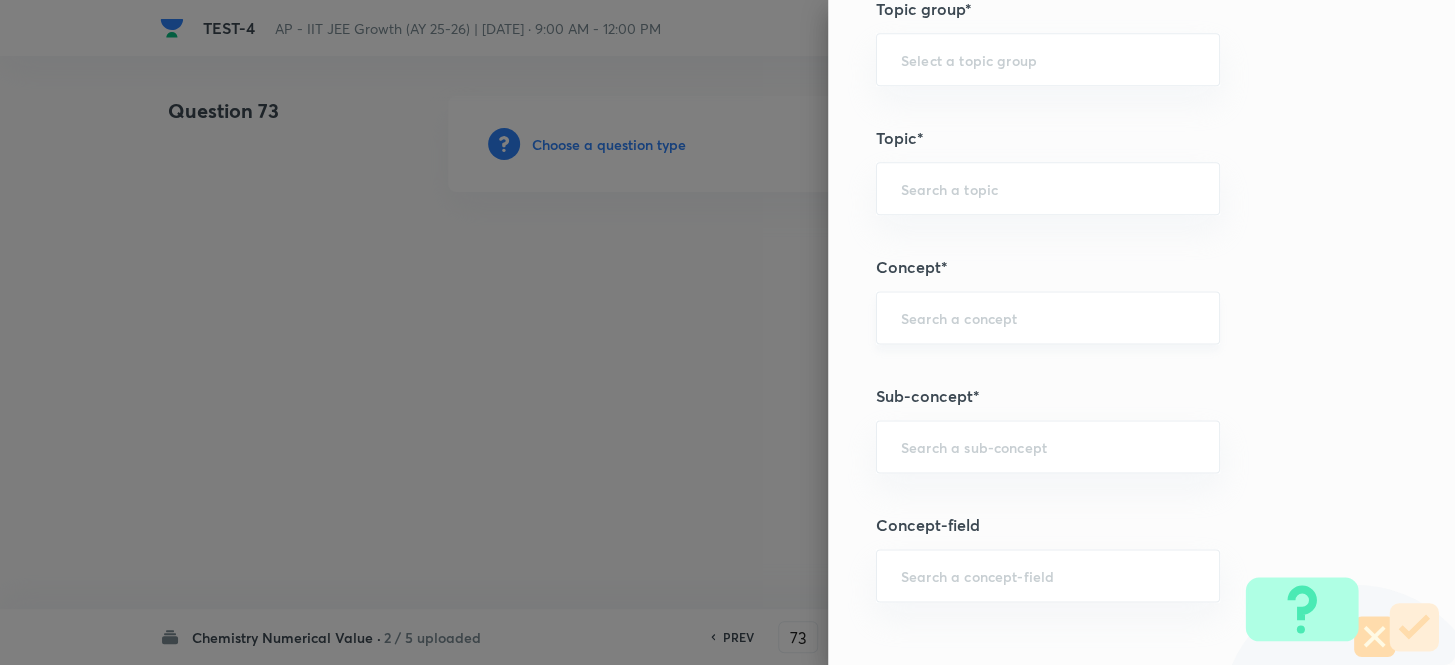 scroll, scrollTop: 1000, scrollLeft: 0, axis: vertical 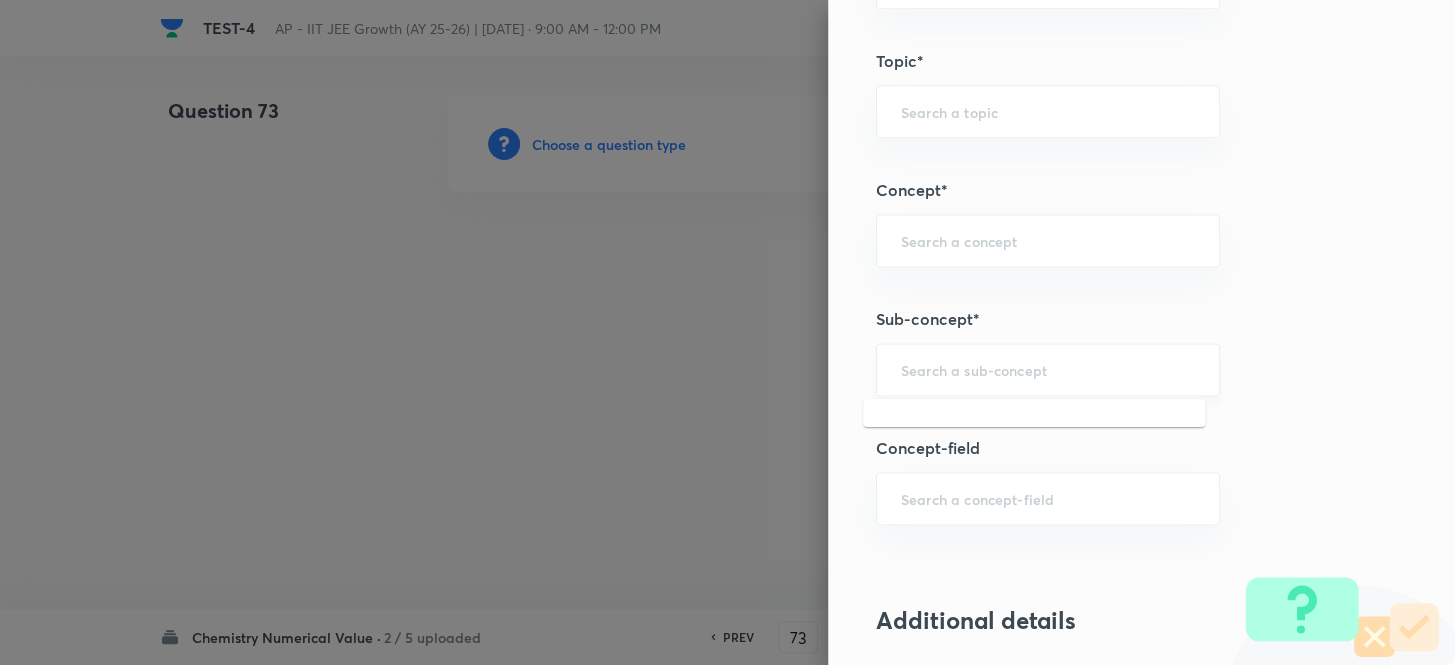 click at bounding box center [1048, 369] 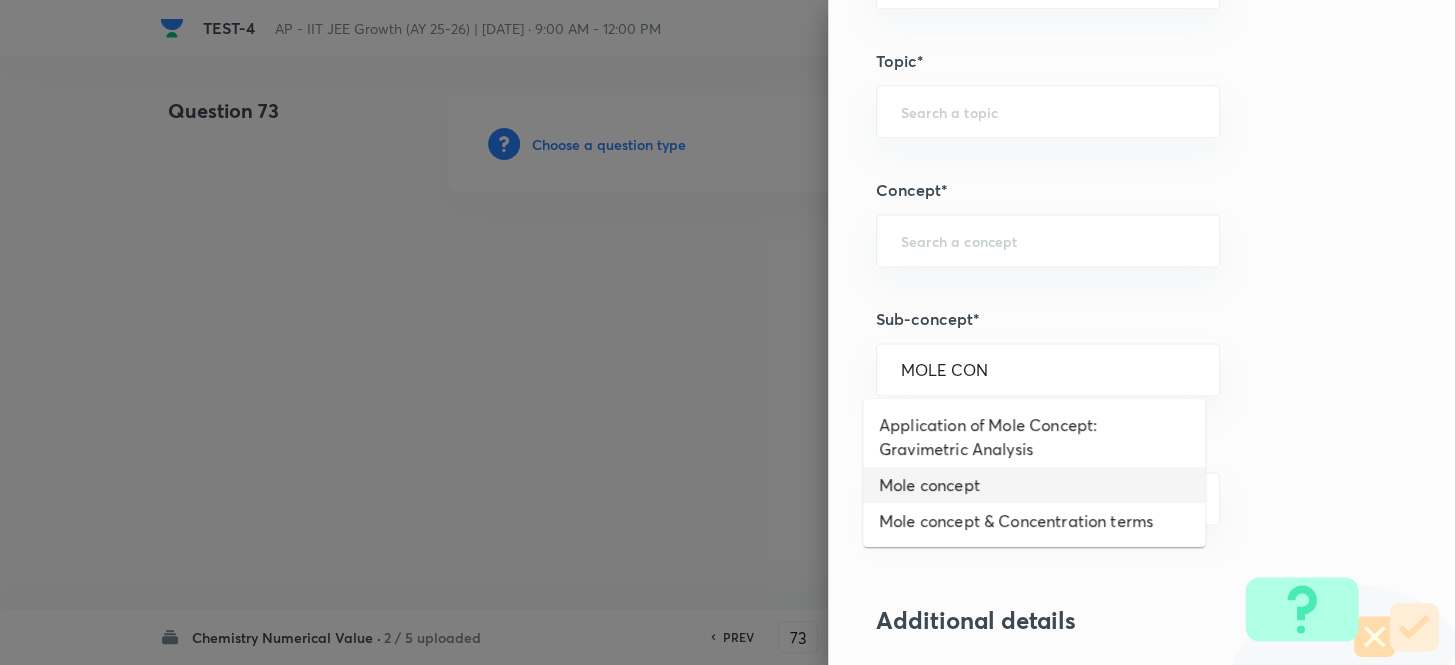 click on "Mole concept" at bounding box center [1034, 485] 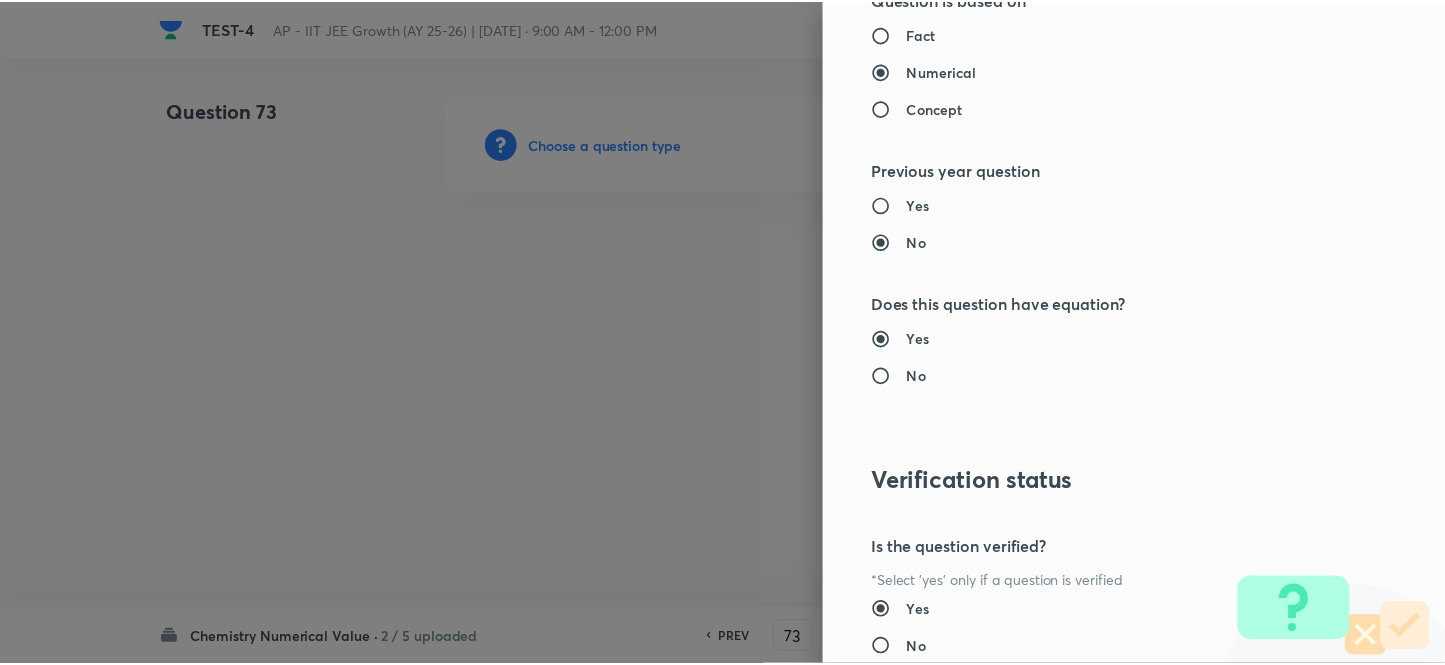 scroll, scrollTop: 2075, scrollLeft: 0, axis: vertical 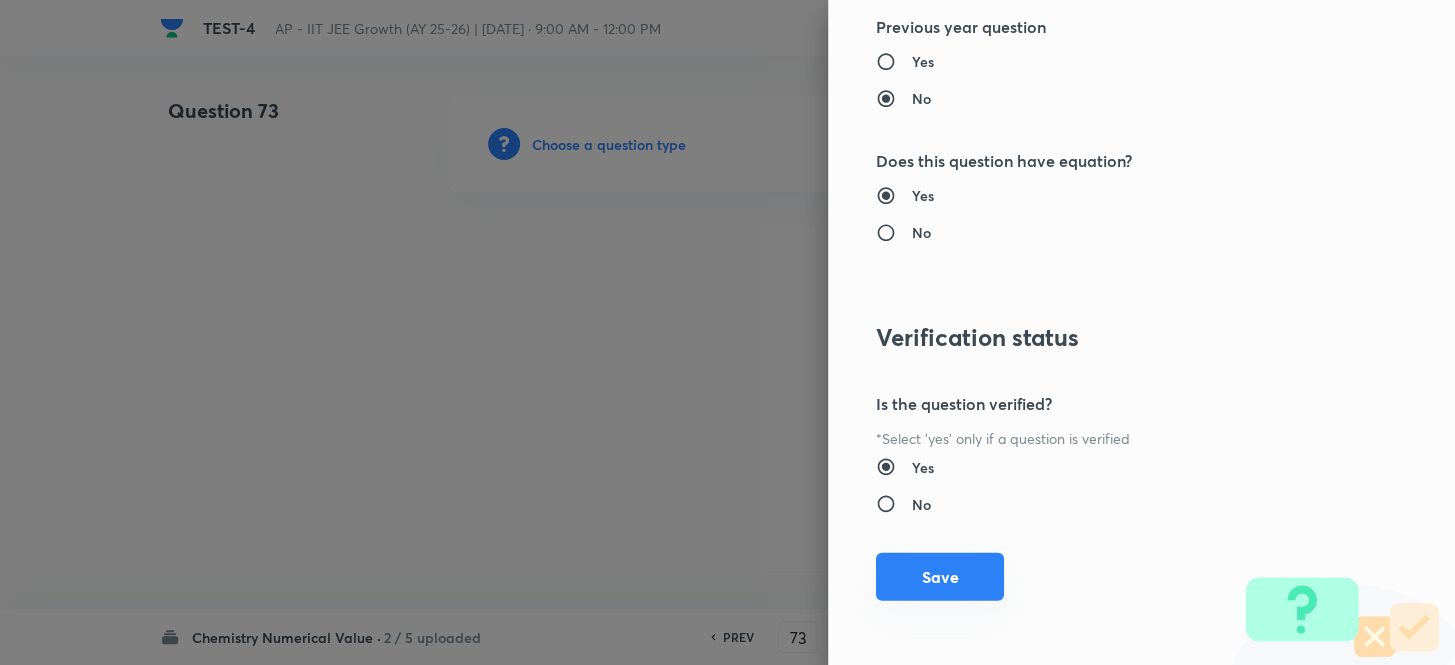 click on "Save" at bounding box center (940, 577) 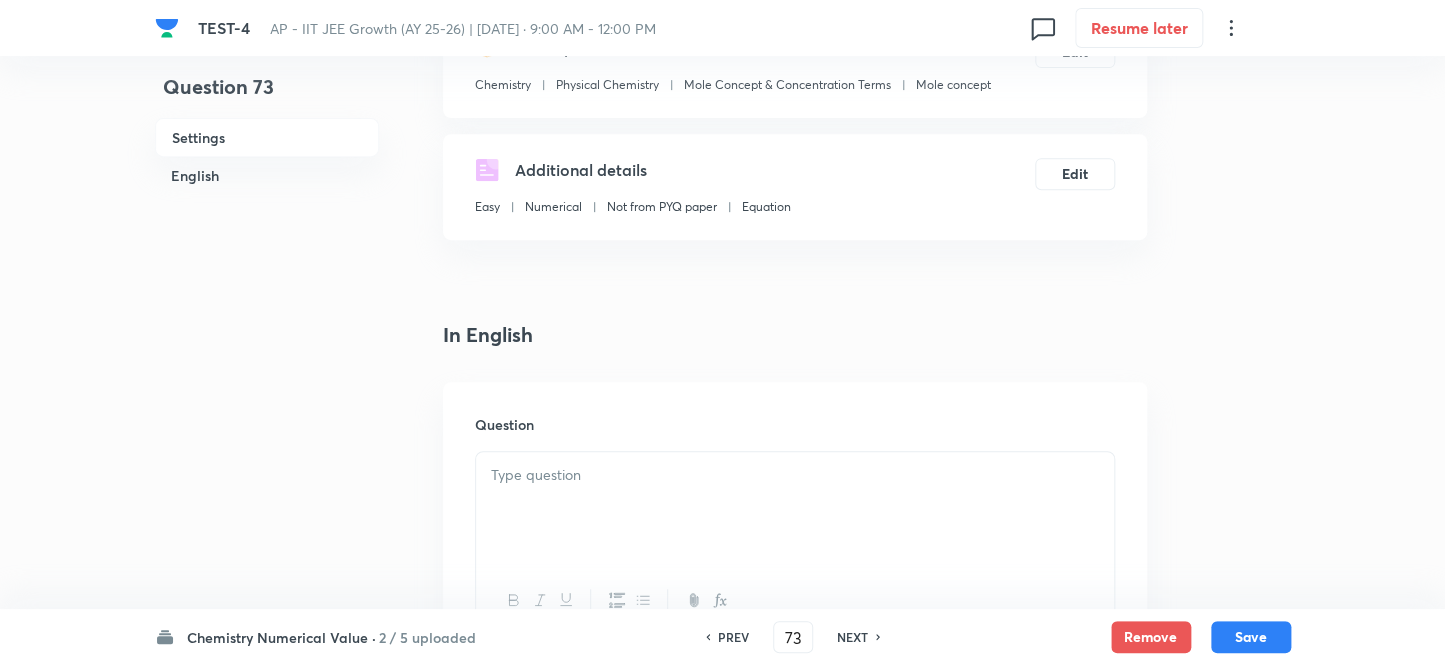 scroll, scrollTop: 363, scrollLeft: 0, axis: vertical 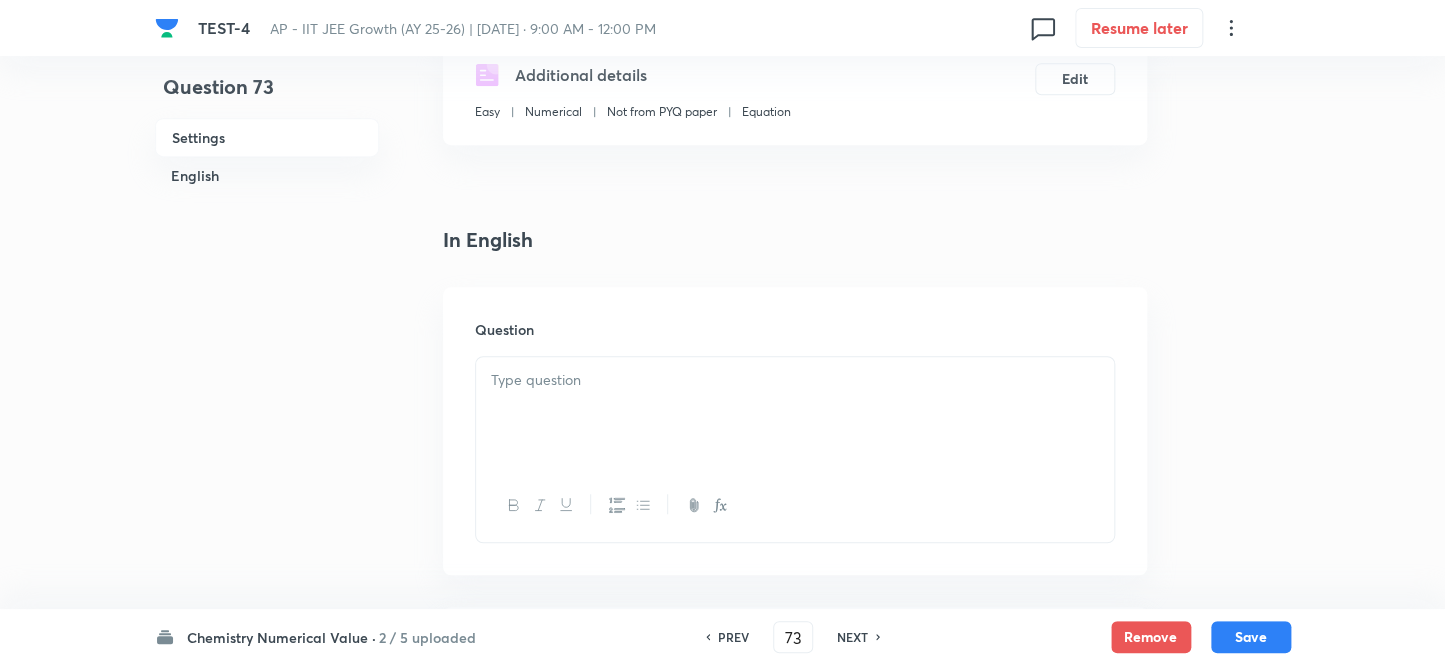 click at bounding box center (795, 413) 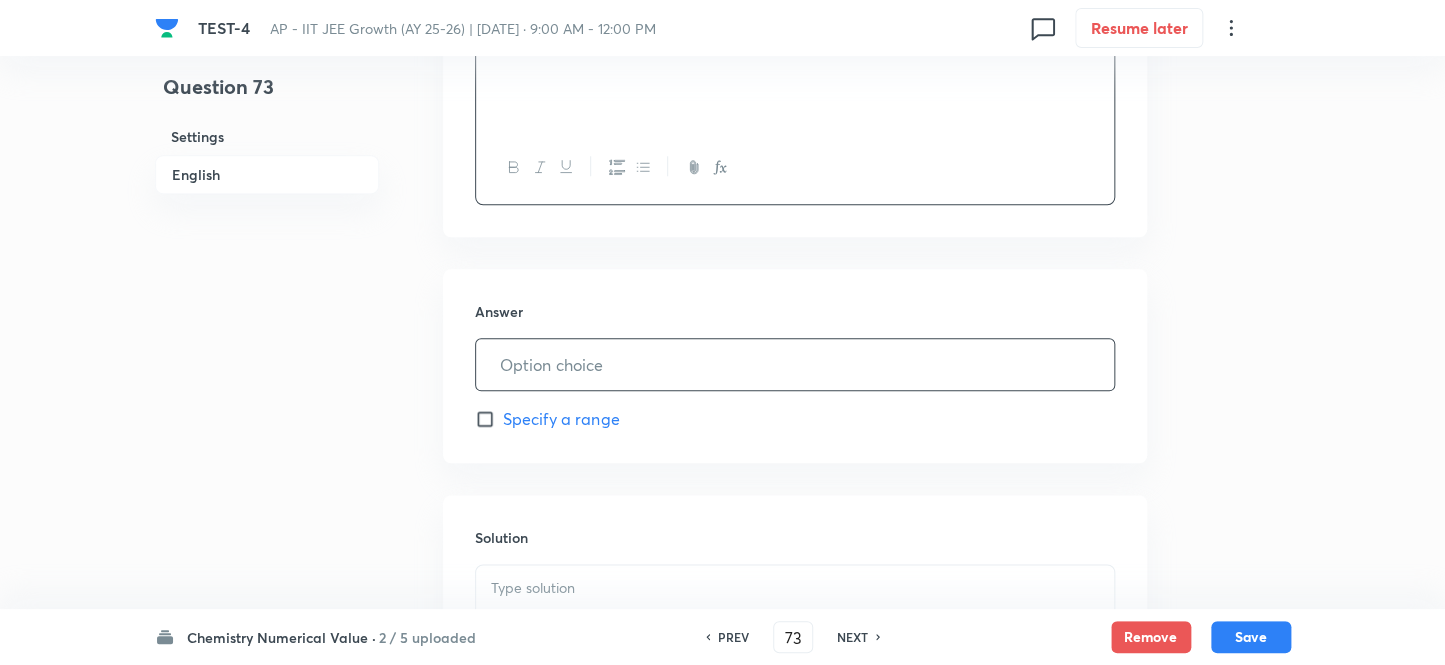 scroll, scrollTop: 727, scrollLeft: 0, axis: vertical 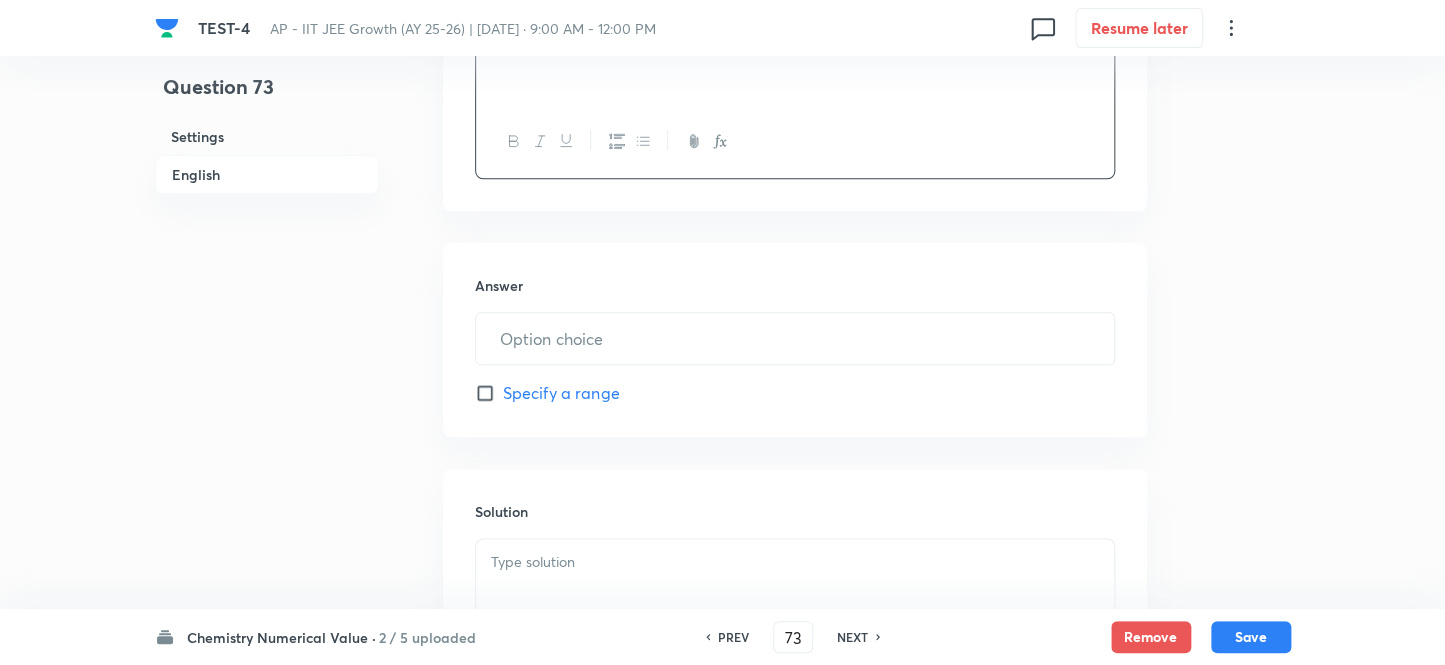 click on "Answer ​ Specify a range" at bounding box center [795, 340] 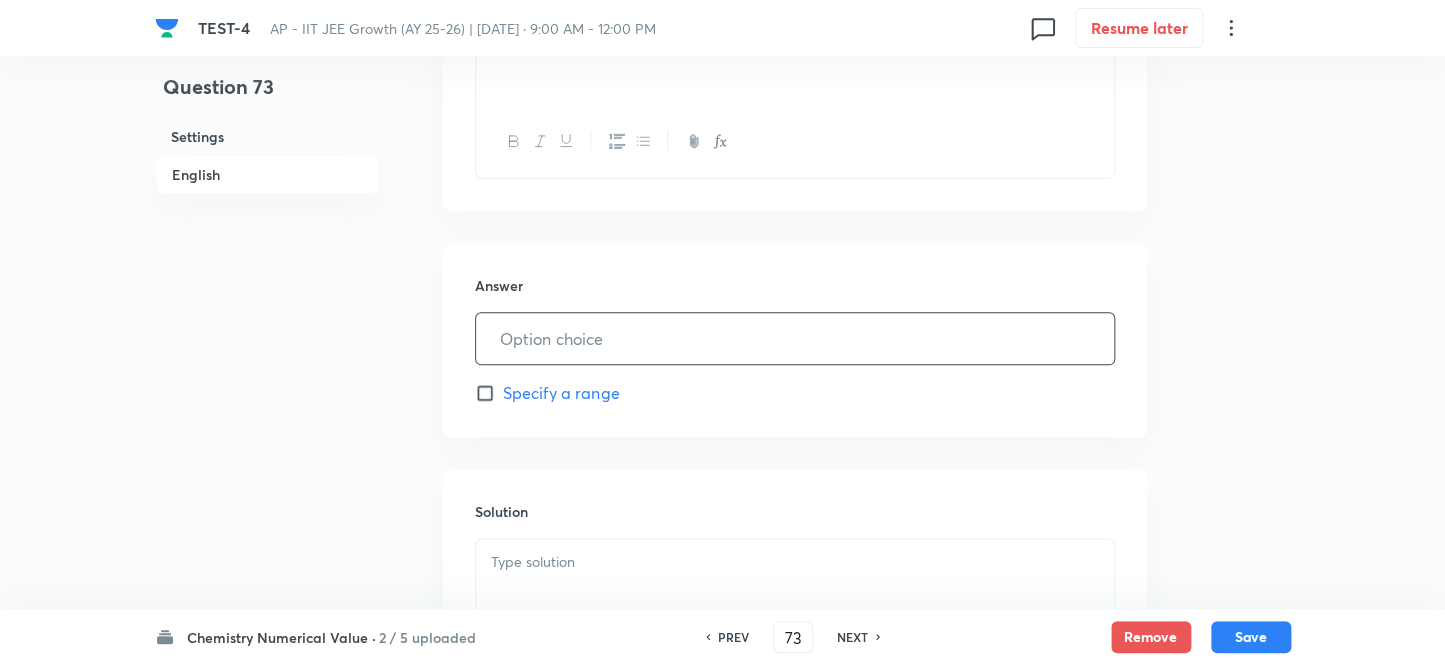 click at bounding box center [795, 338] 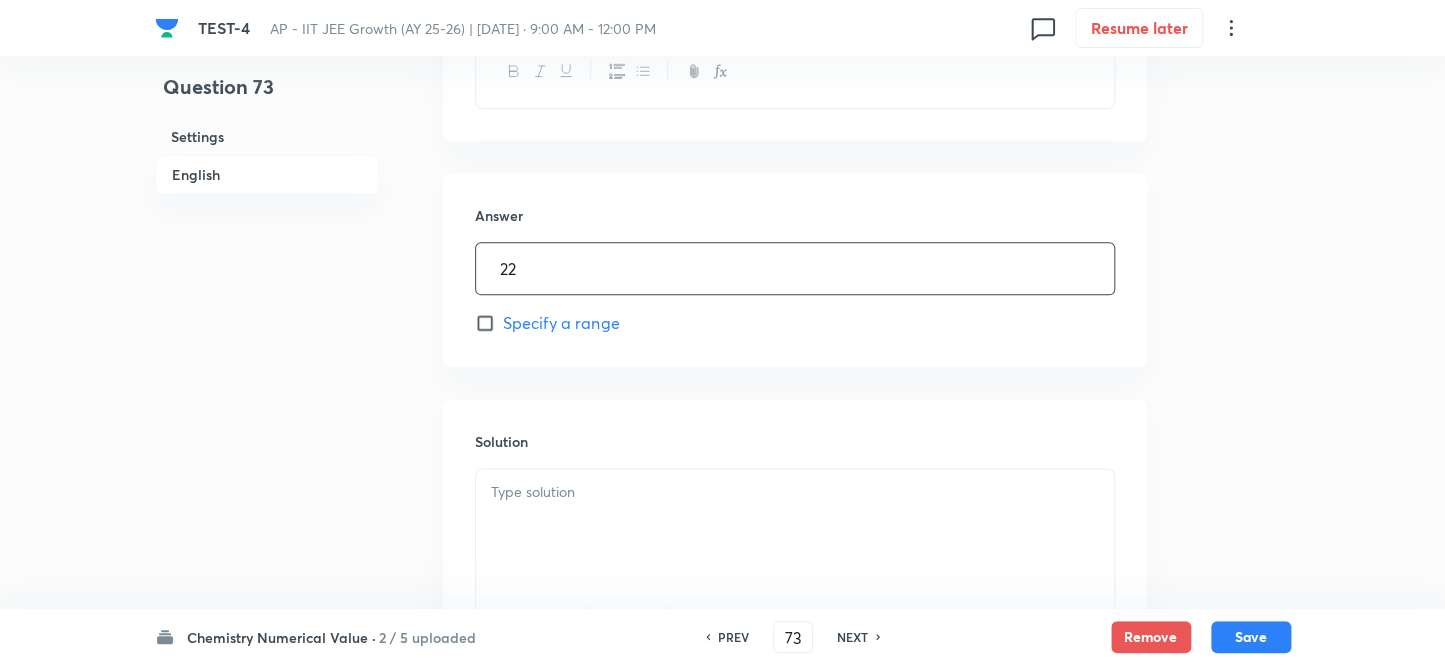 scroll, scrollTop: 909, scrollLeft: 0, axis: vertical 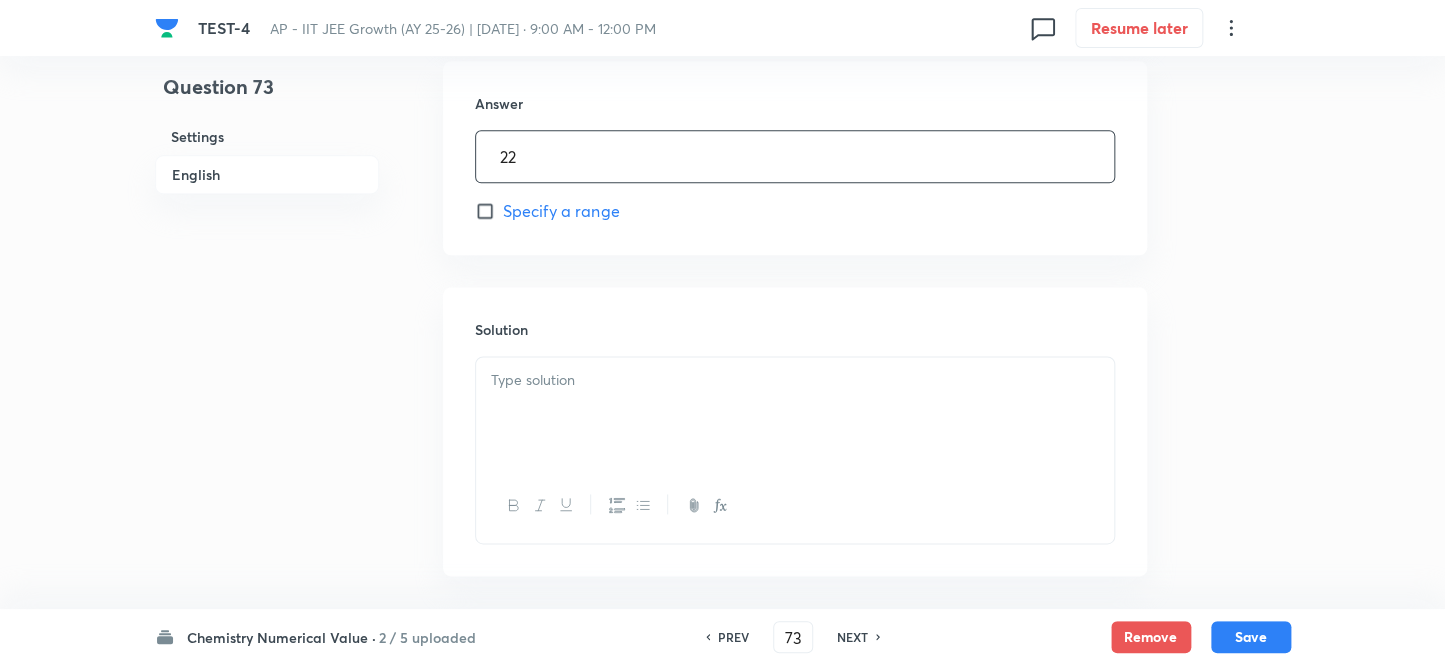 click at bounding box center [795, 380] 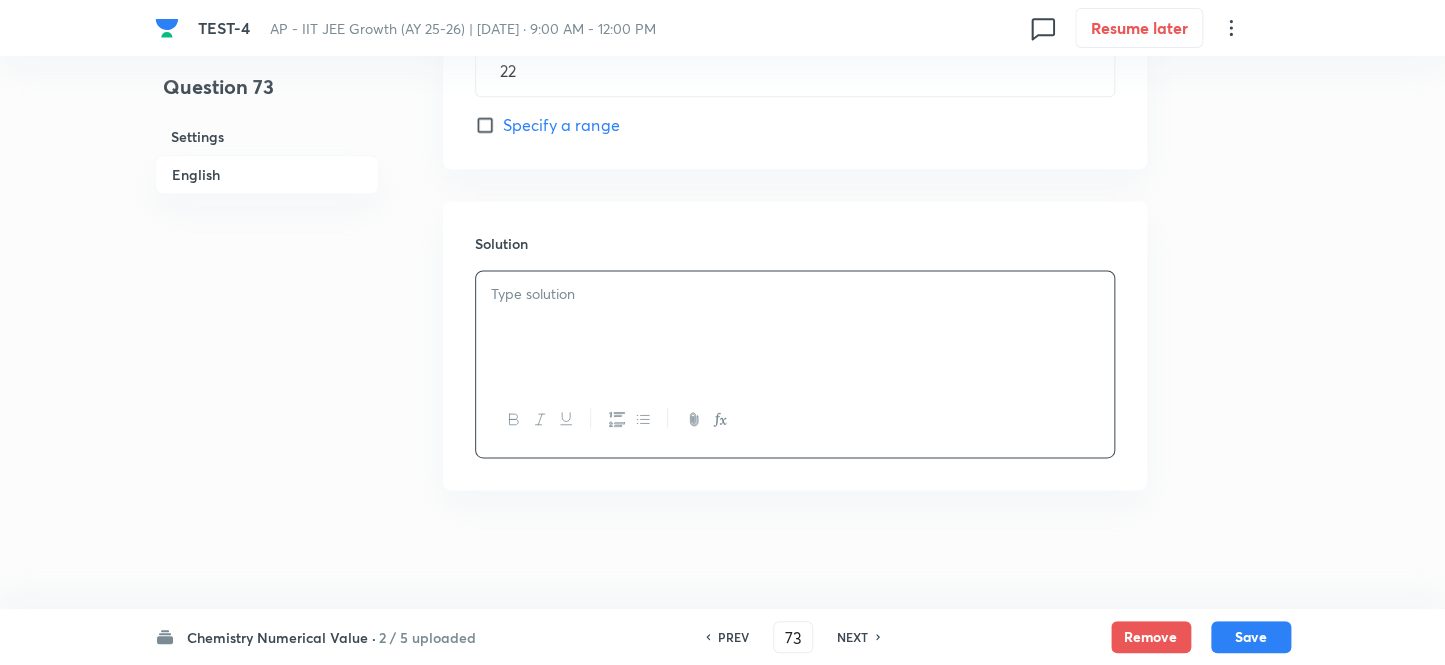 scroll, scrollTop: 996, scrollLeft: 0, axis: vertical 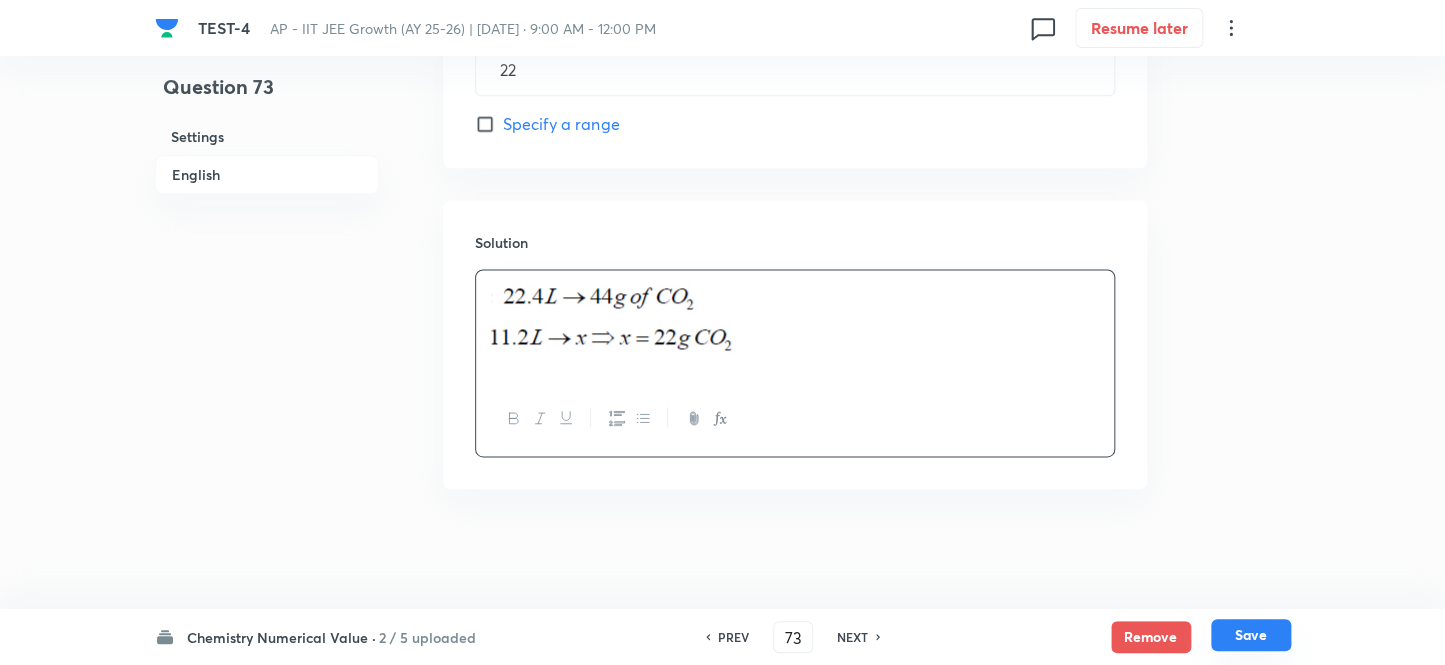 click on "Save" at bounding box center [1251, 635] 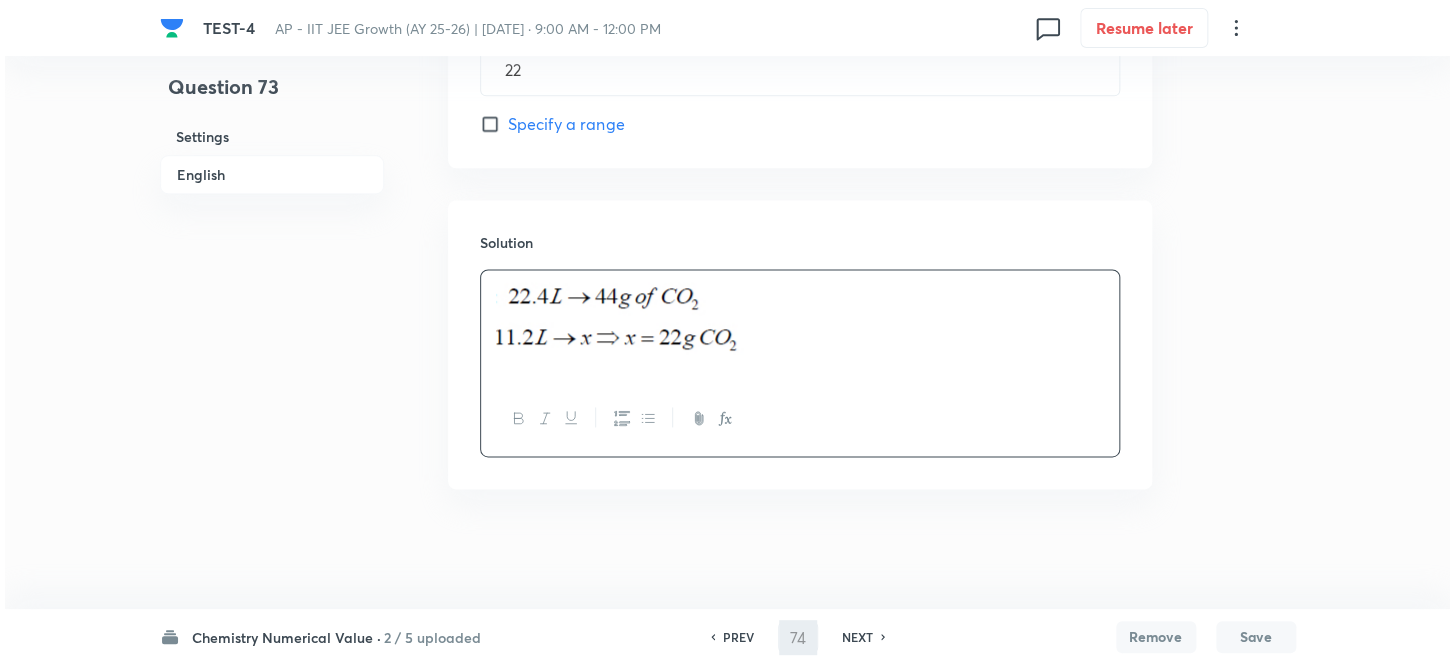 scroll, scrollTop: 0, scrollLeft: 0, axis: both 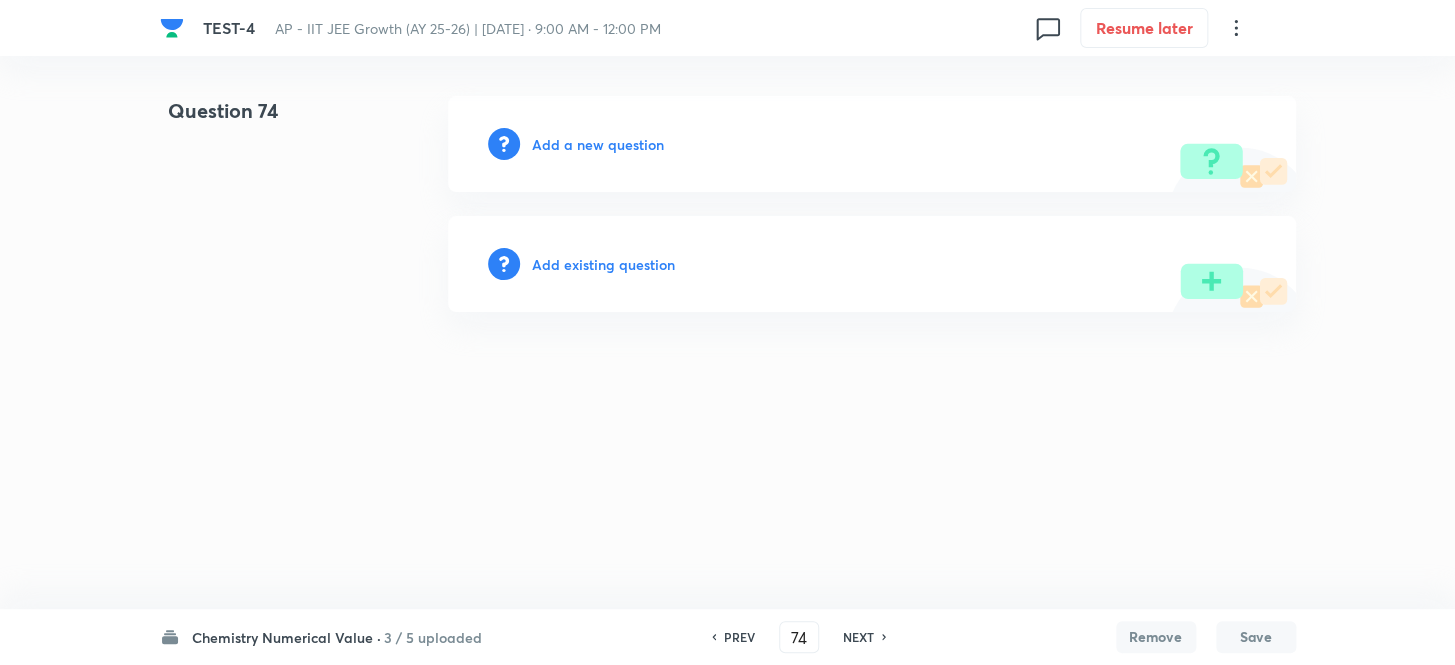 click on "Add a new question" at bounding box center [872, 144] 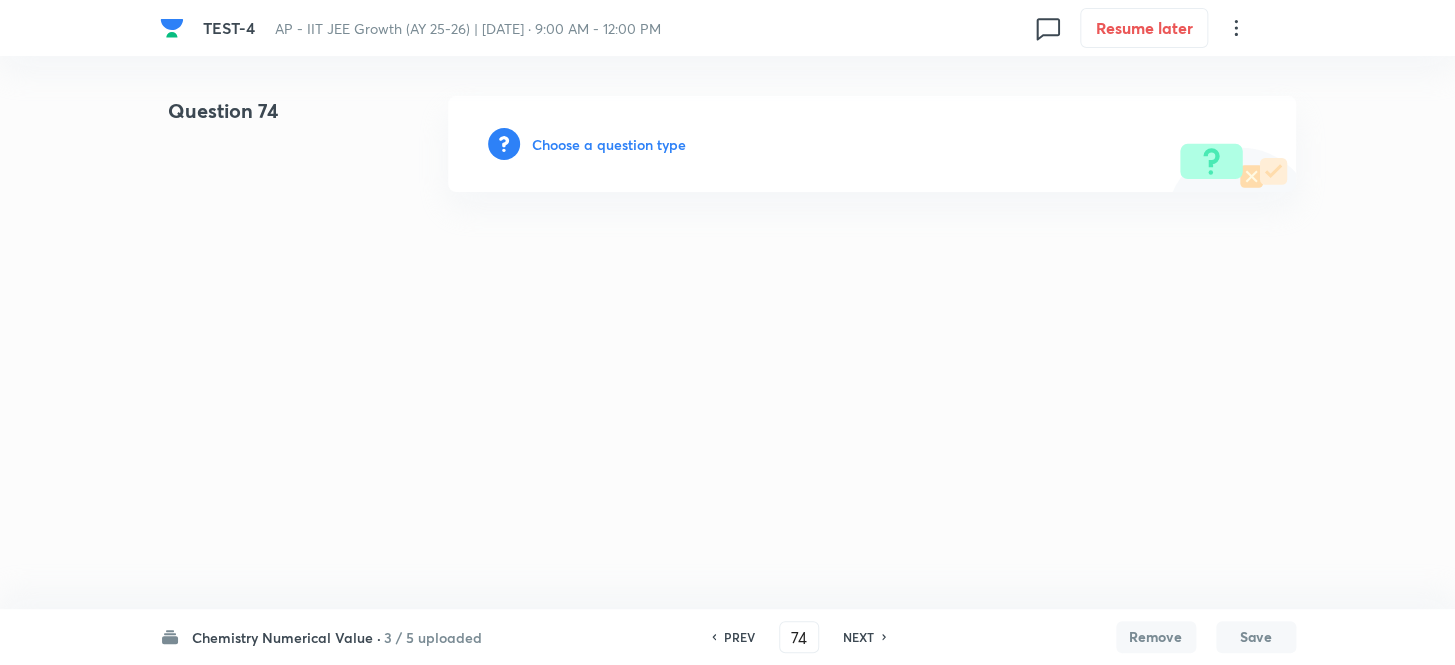 click on "Choose a question type" at bounding box center [609, 144] 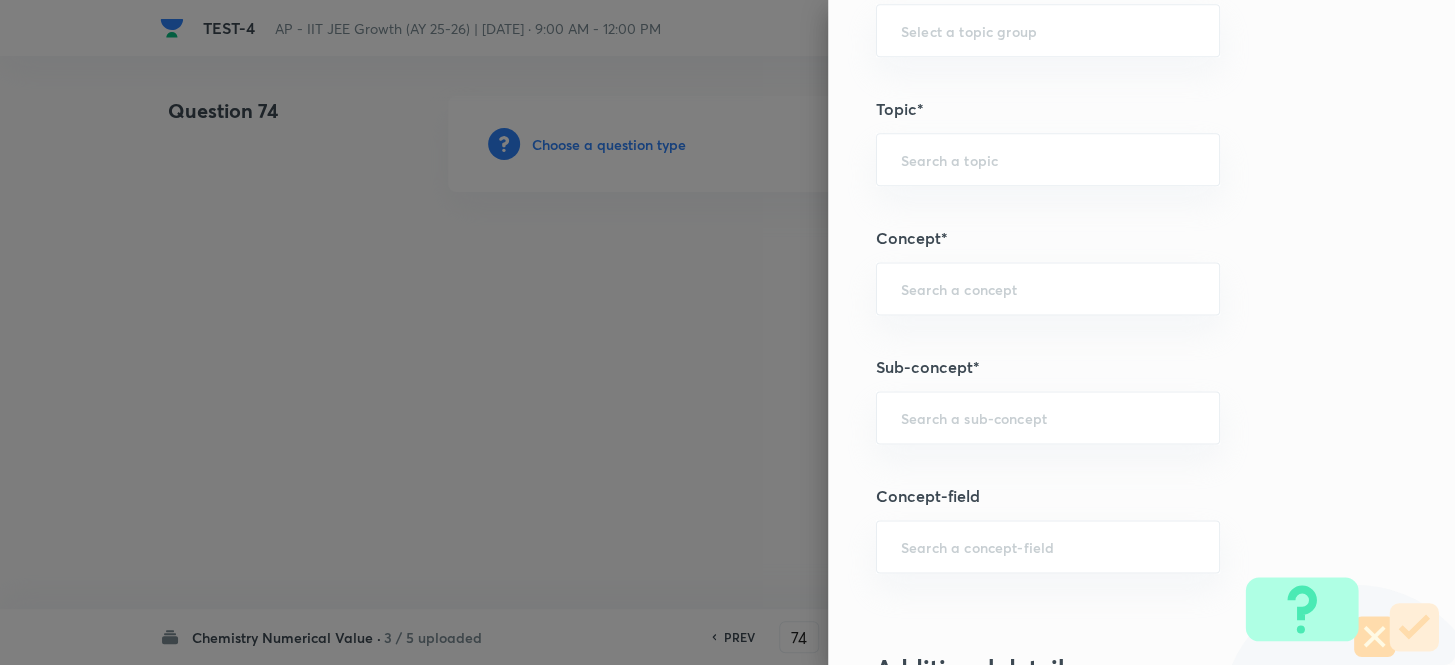 scroll, scrollTop: 1090, scrollLeft: 0, axis: vertical 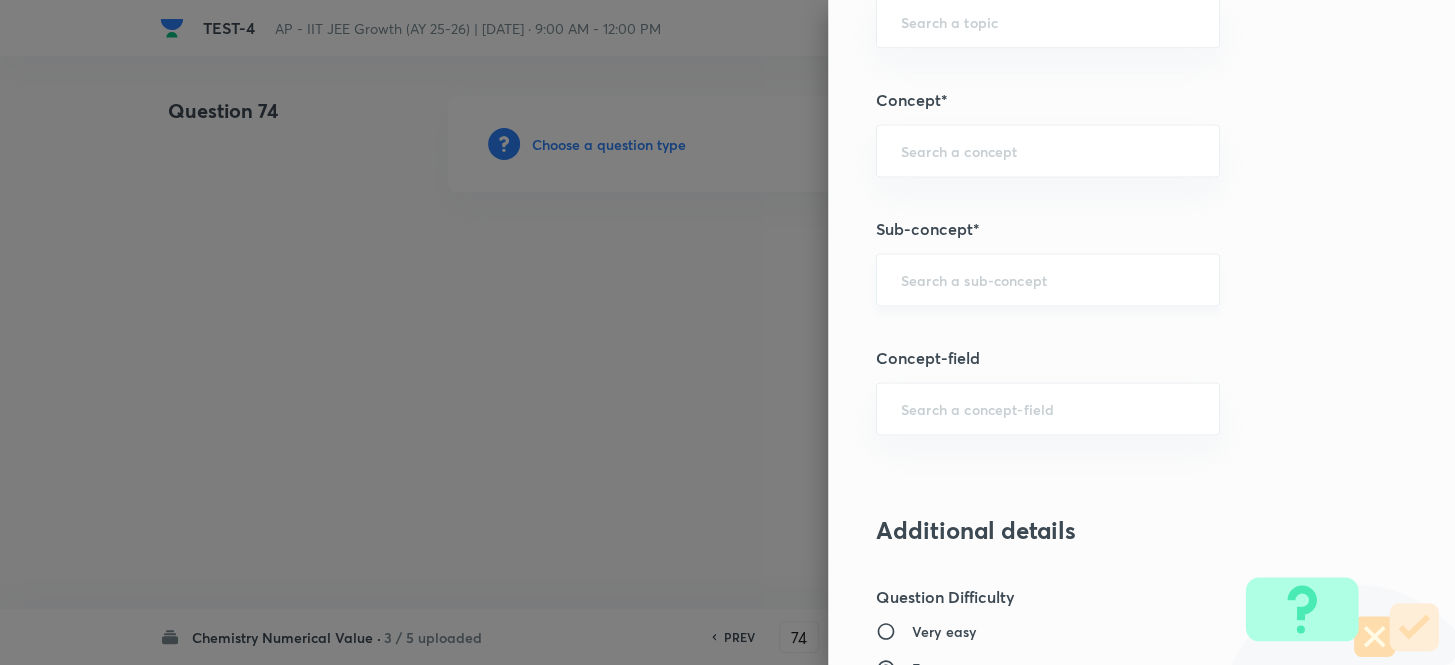 click on "​" at bounding box center [1048, 279] 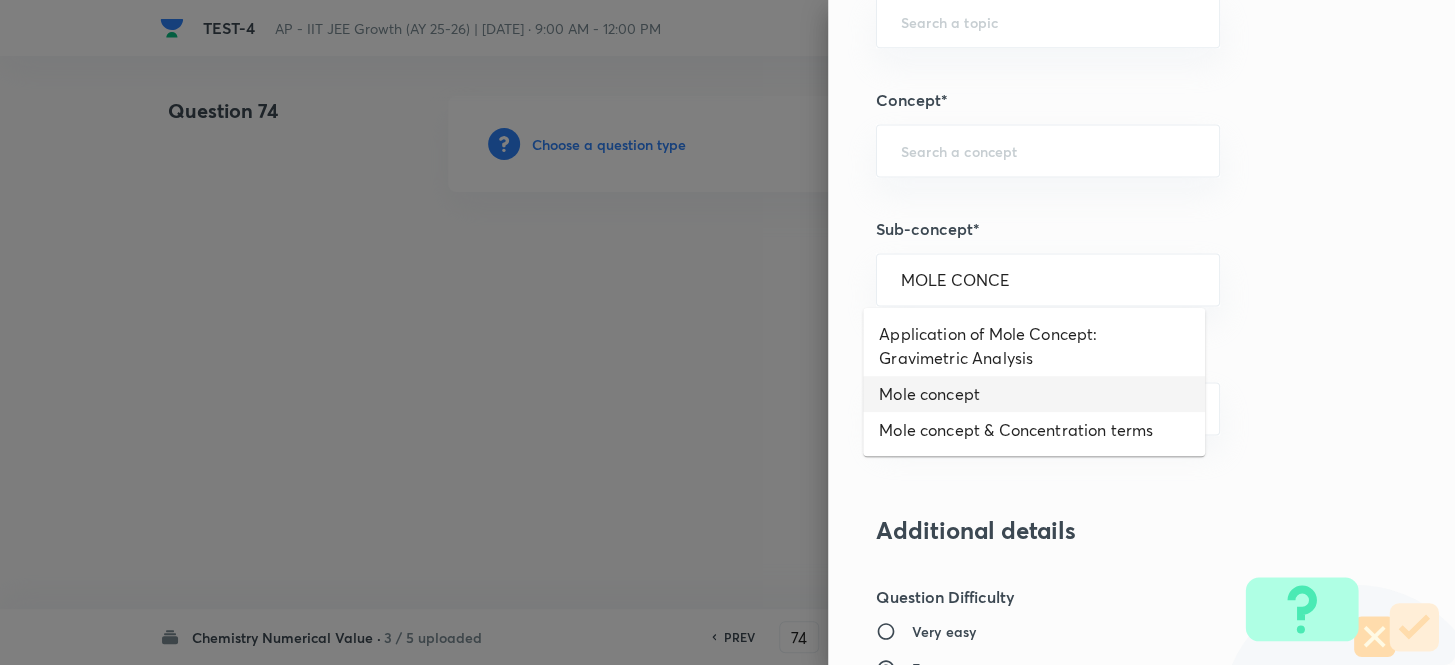 click on "Mole concept" at bounding box center (1034, 394) 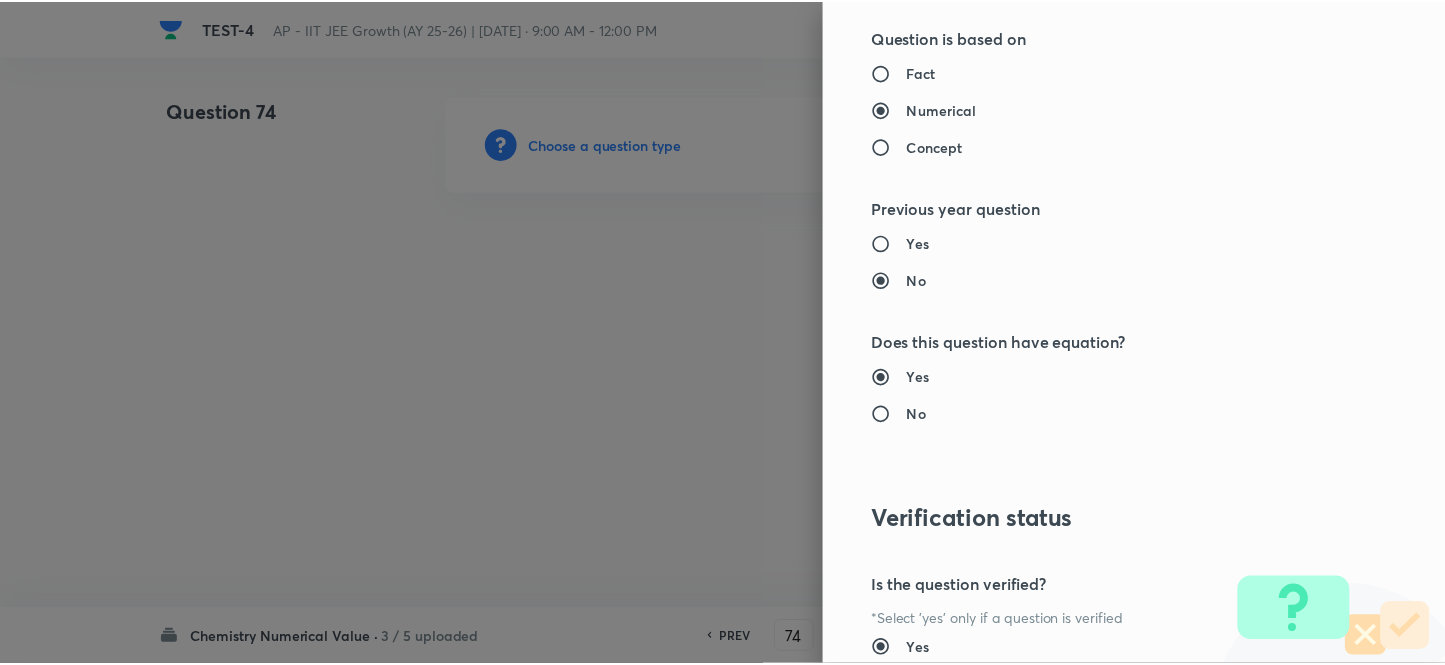 scroll, scrollTop: 2075, scrollLeft: 0, axis: vertical 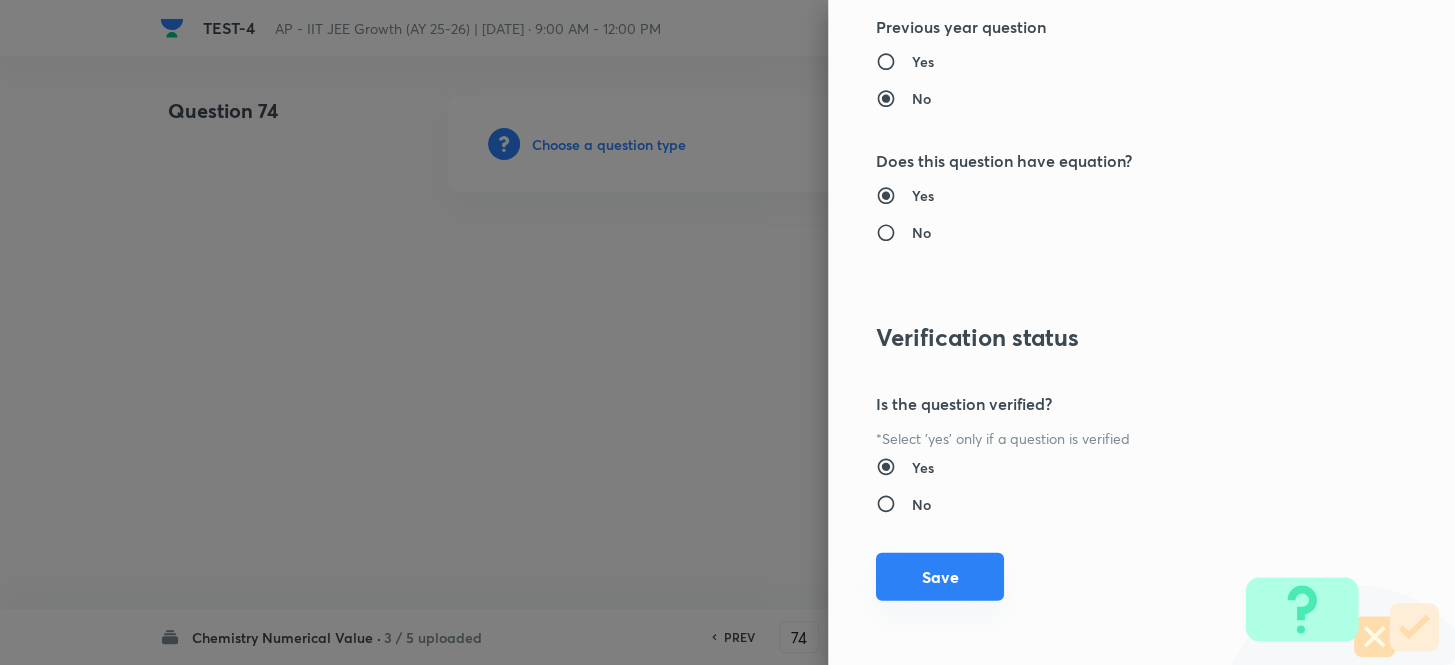 click on "Save" at bounding box center [940, 577] 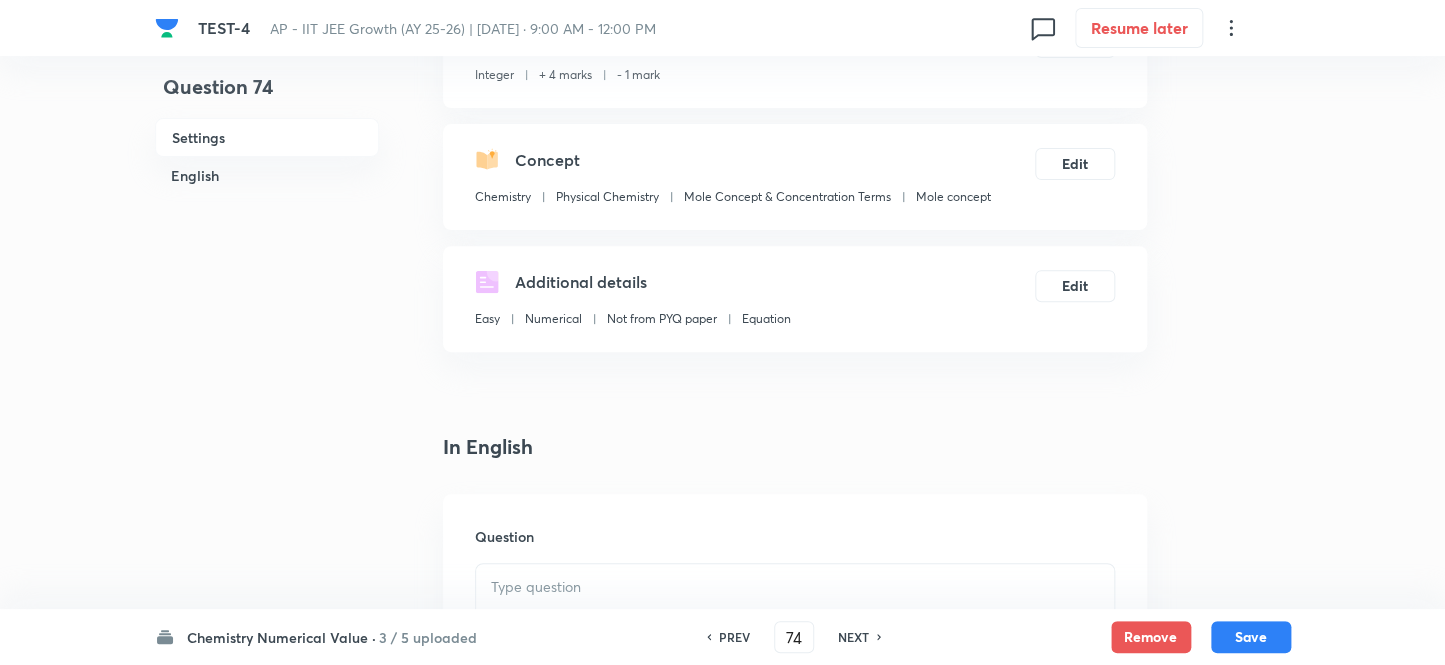 scroll, scrollTop: 363, scrollLeft: 0, axis: vertical 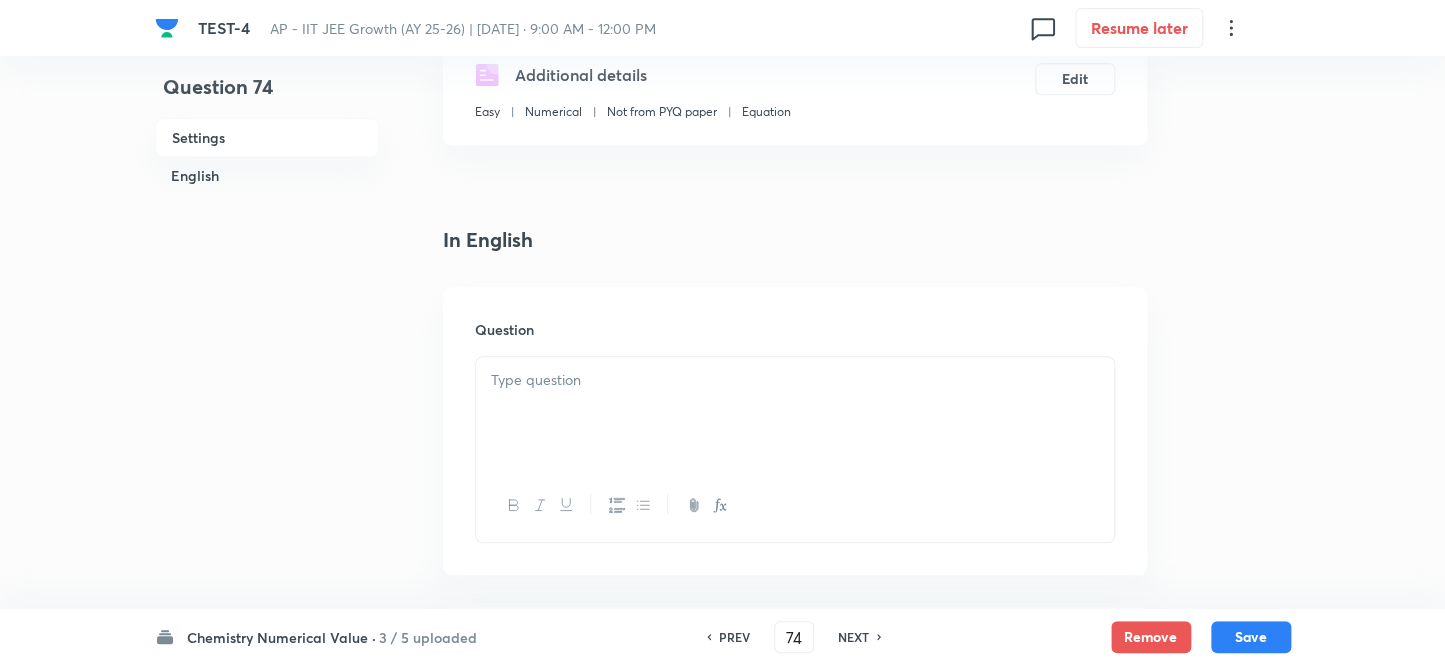 click at bounding box center (795, 413) 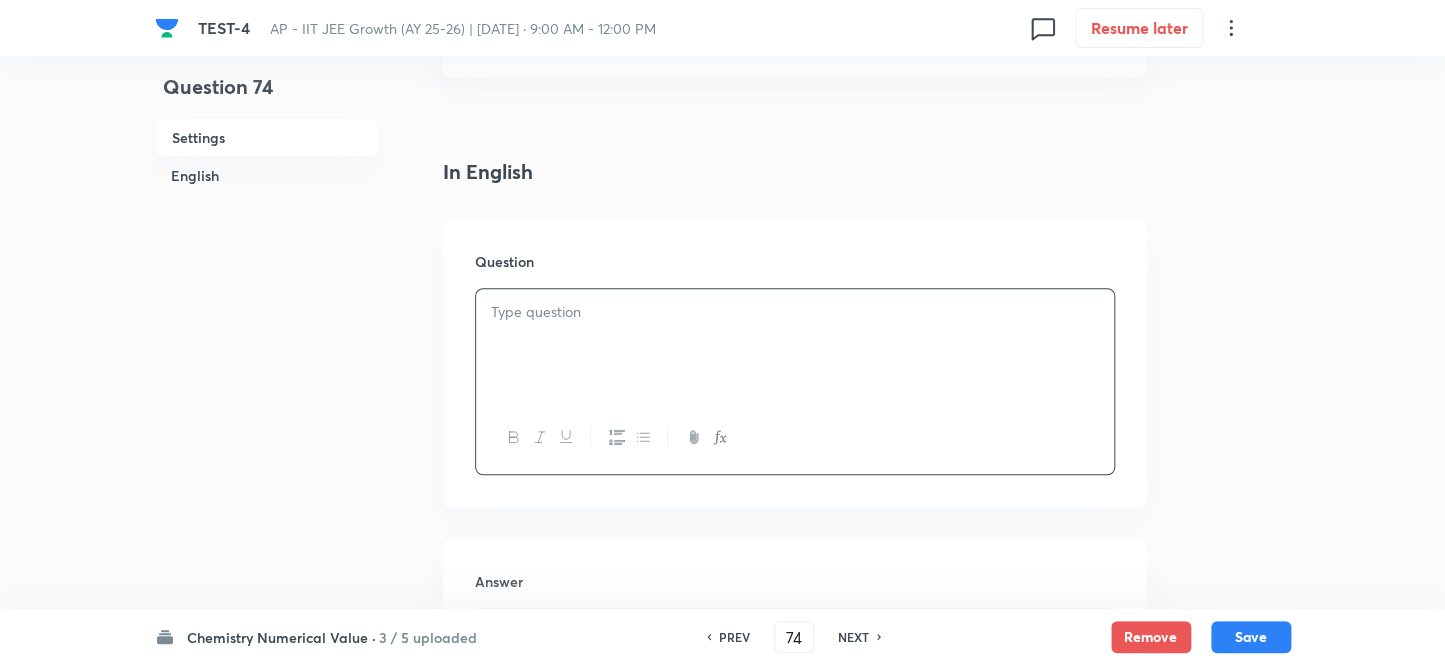 scroll, scrollTop: 545, scrollLeft: 0, axis: vertical 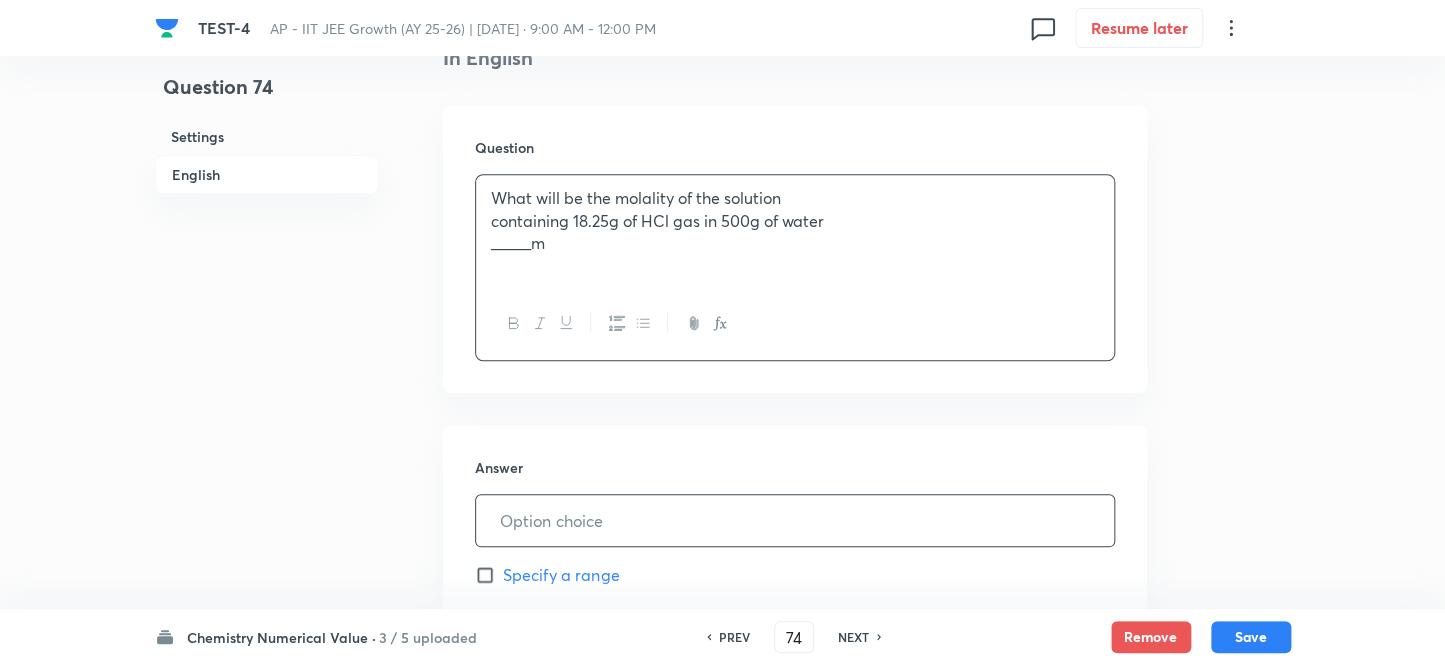 click at bounding box center [795, 520] 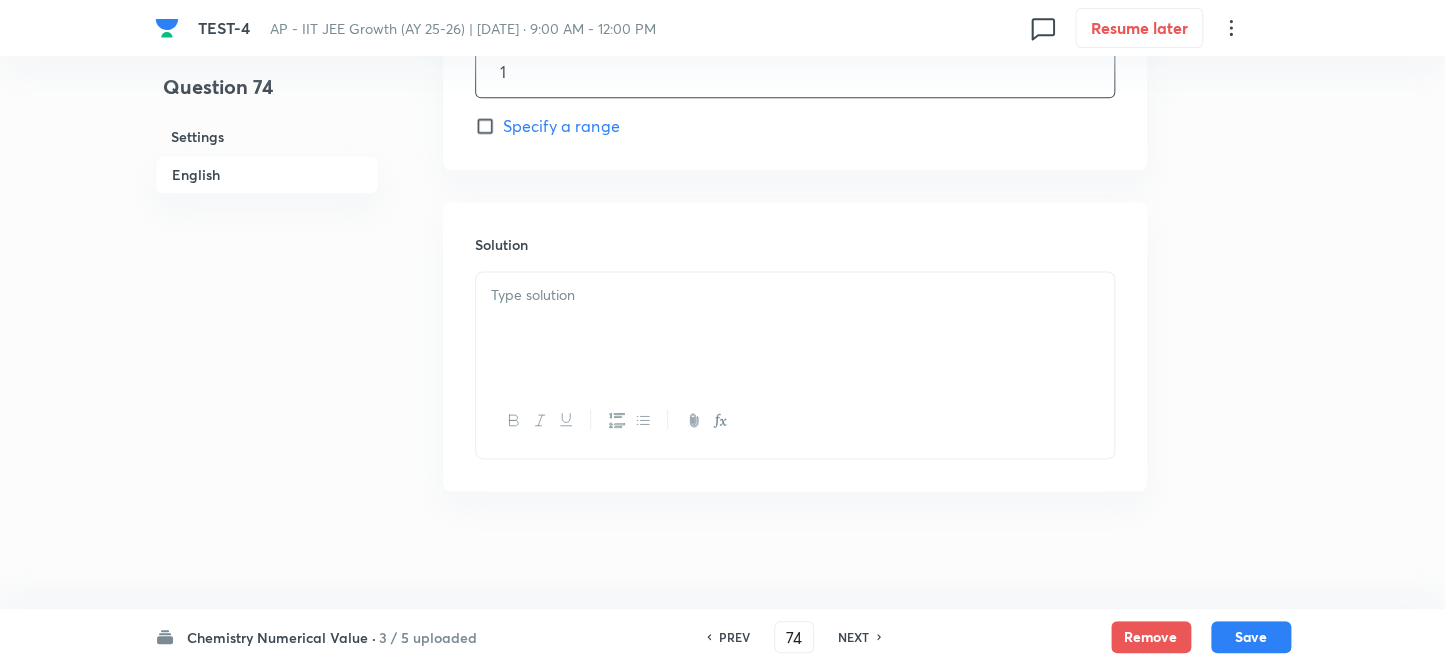 scroll, scrollTop: 996, scrollLeft: 0, axis: vertical 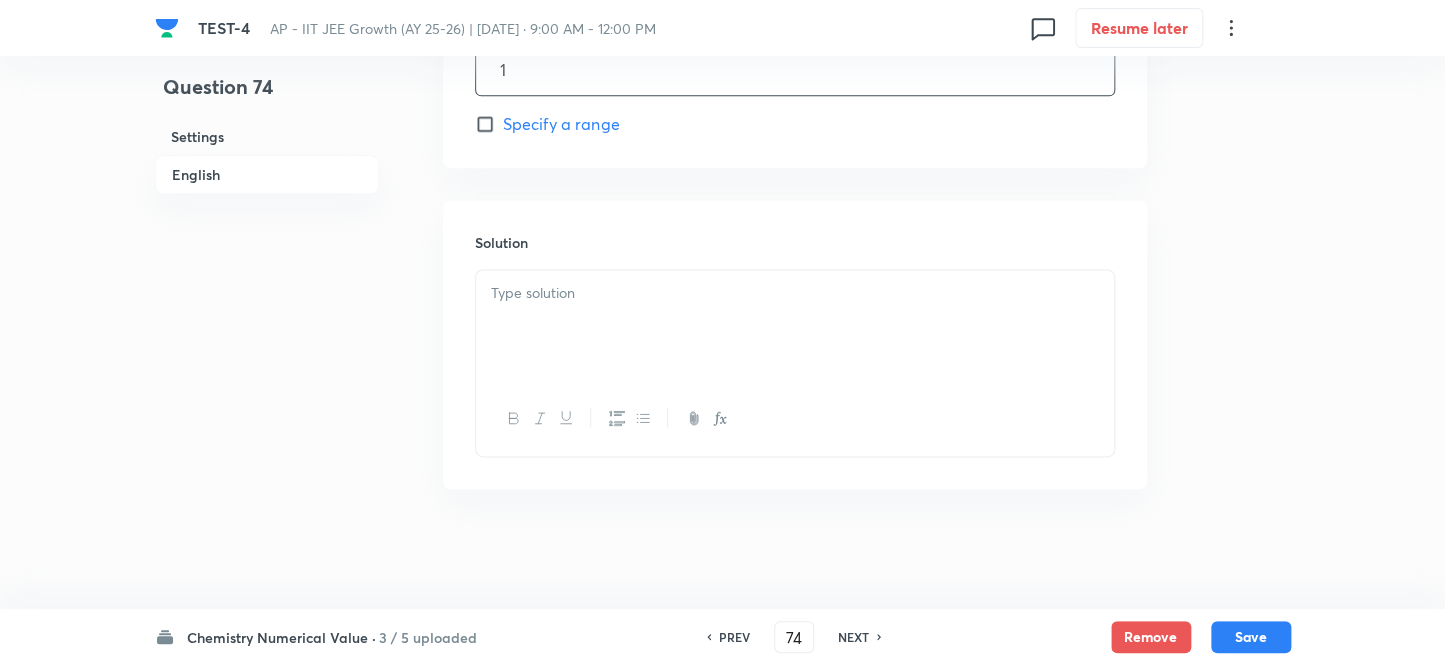 click at bounding box center (795, 326) 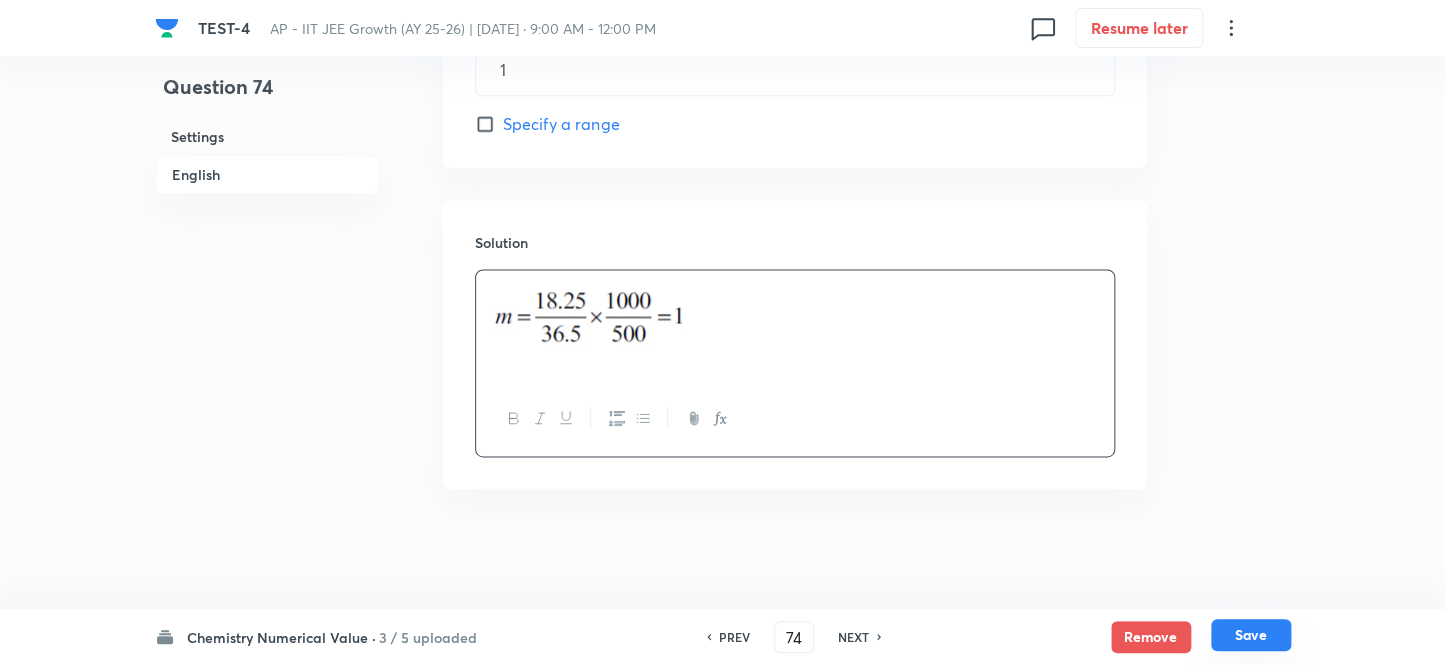 click on "Save" at bounding box center (1251, 635) 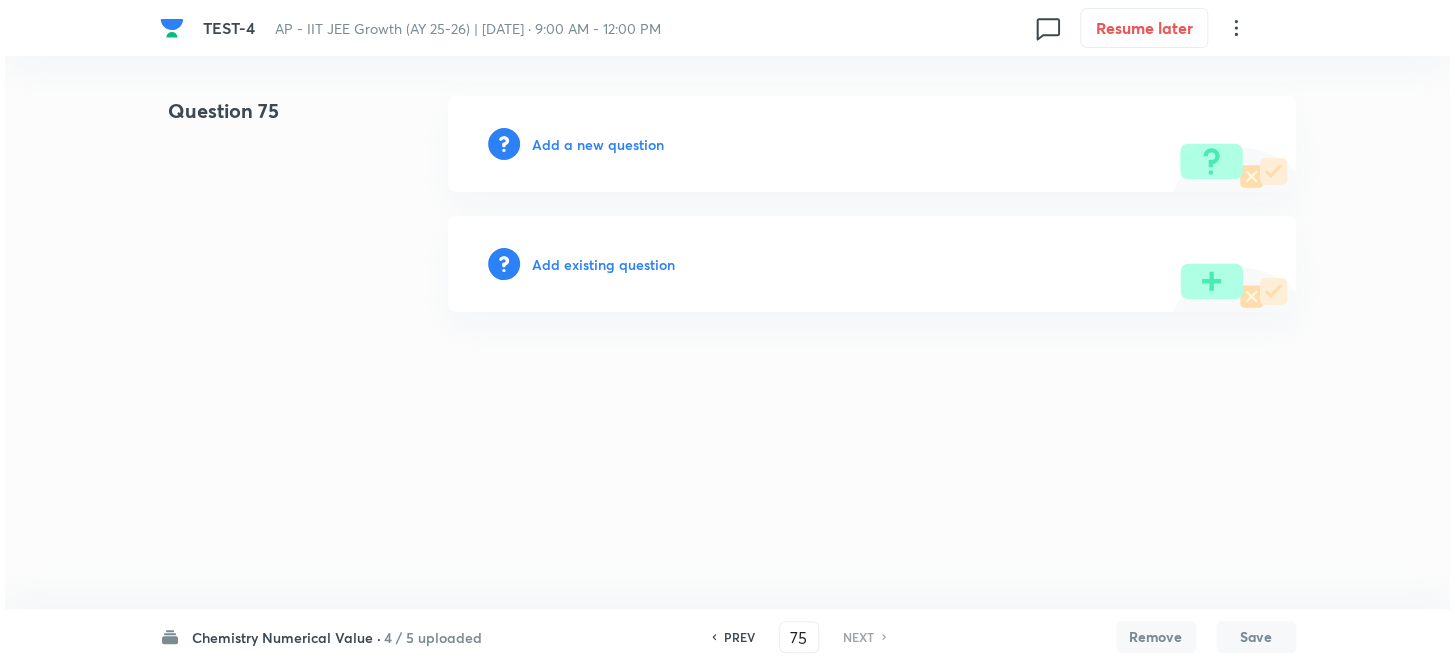 scroll, scrollTop: 0, scrollLeft: 0, axis: both 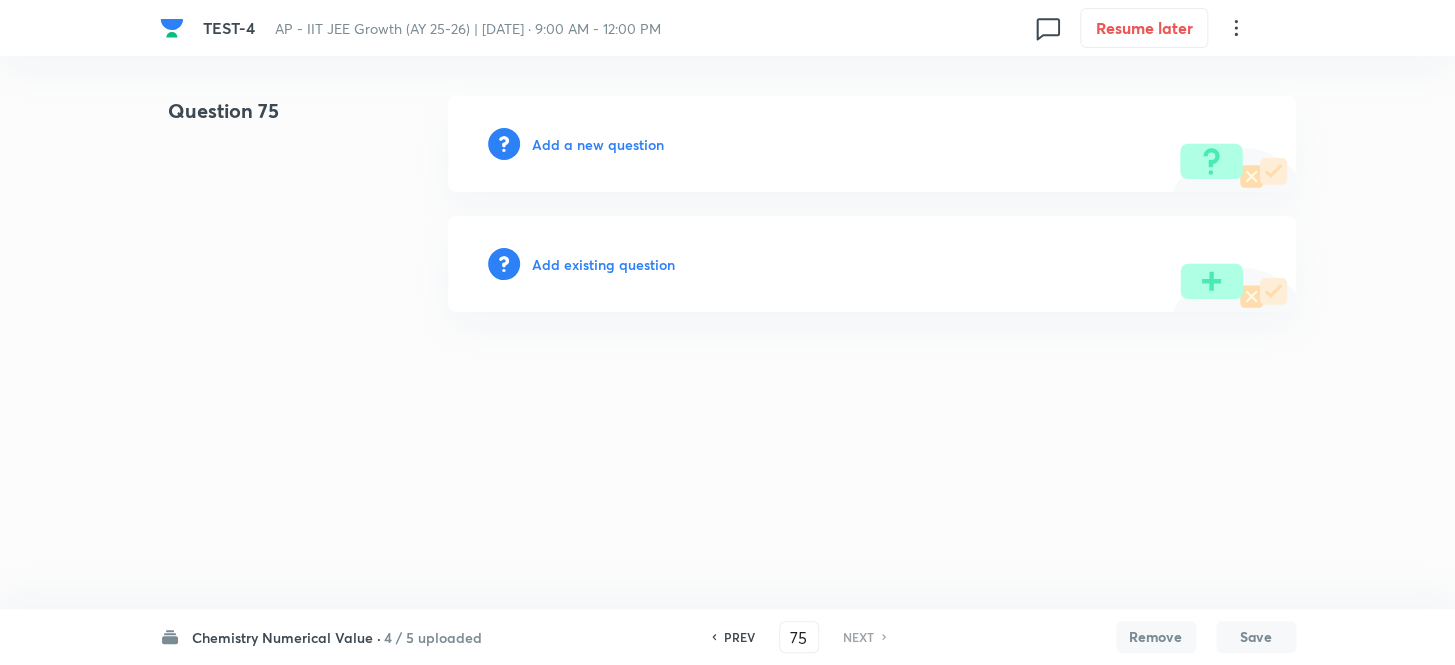 click on "Add a new question" at bounding box center (598, 144) 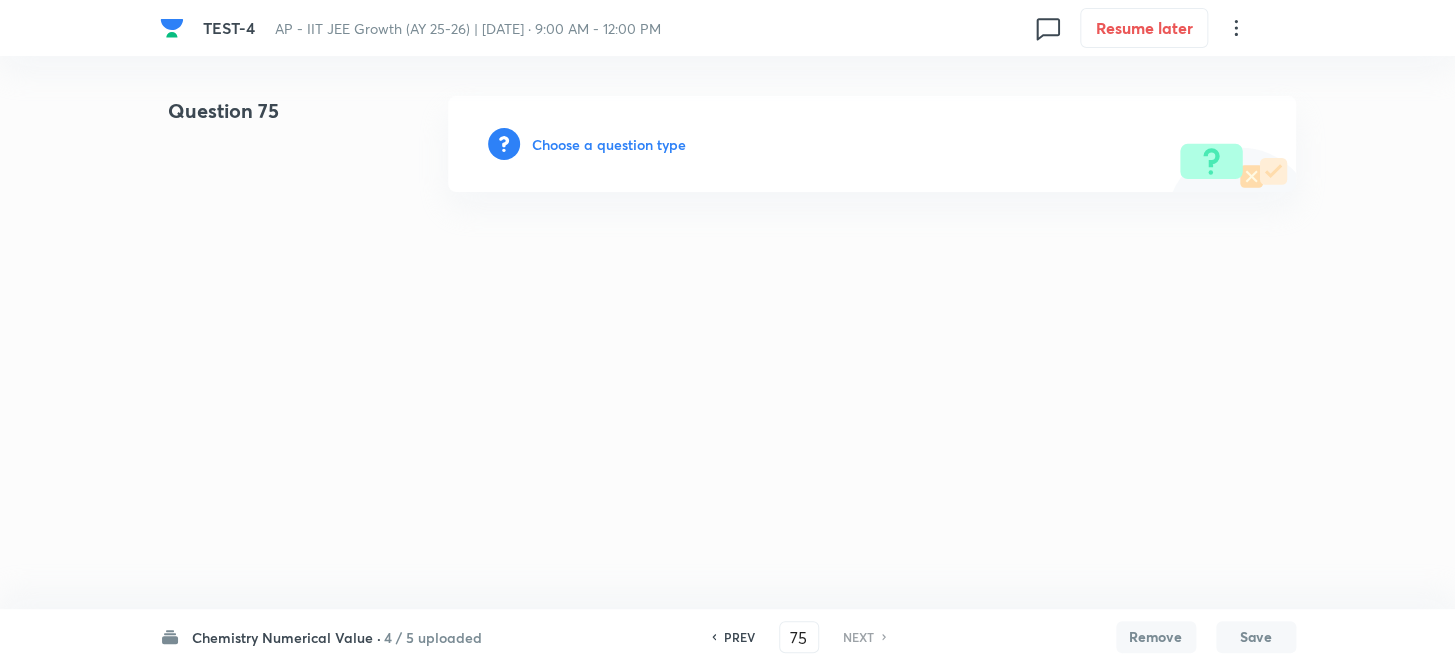 click on "Choose a question type" at bounding box center [609, 144] 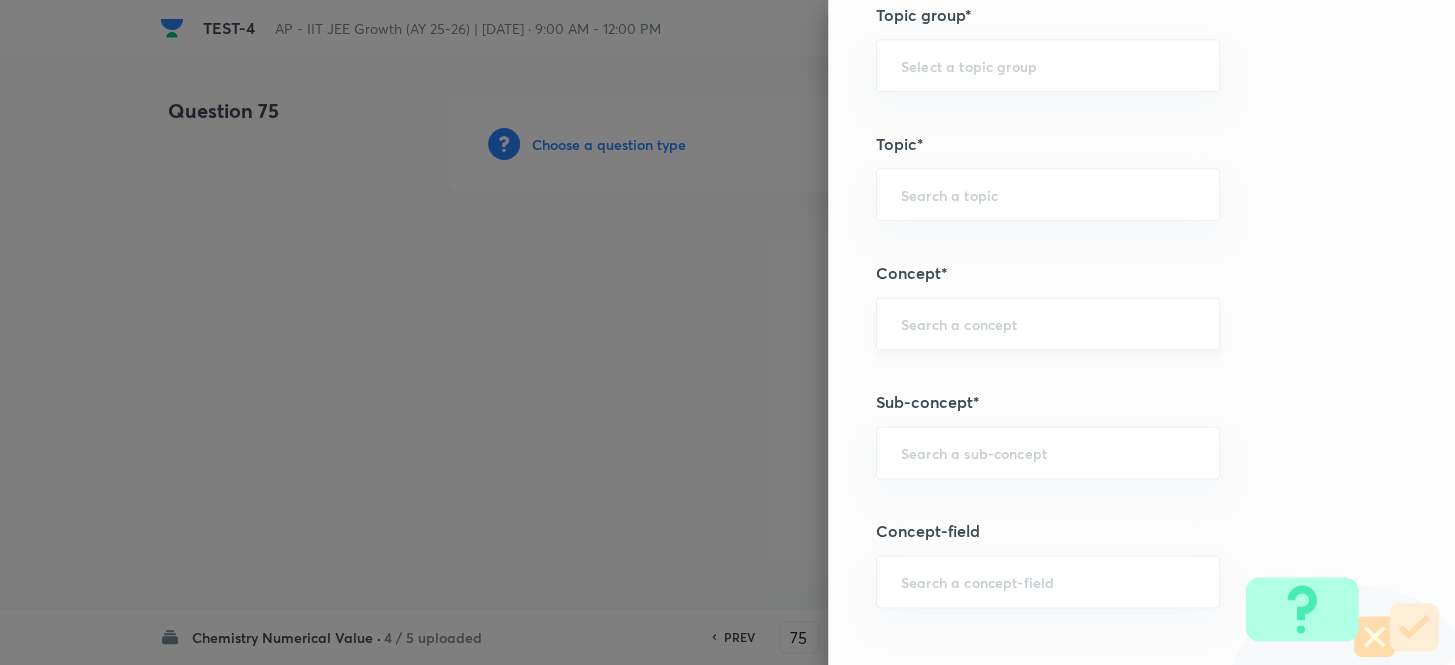 scroll, scrollTop: 1090, scrollLeft: 0, axis: vertical 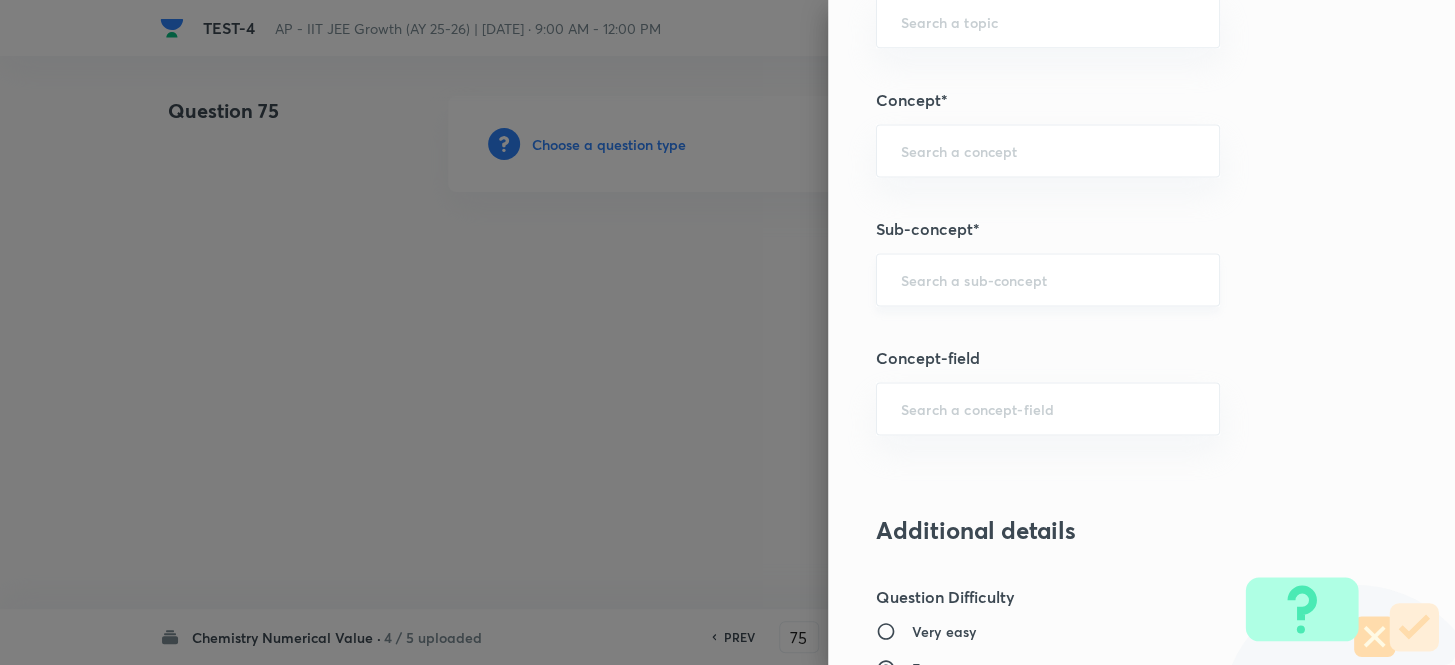click at bounding box center [1048, 279] 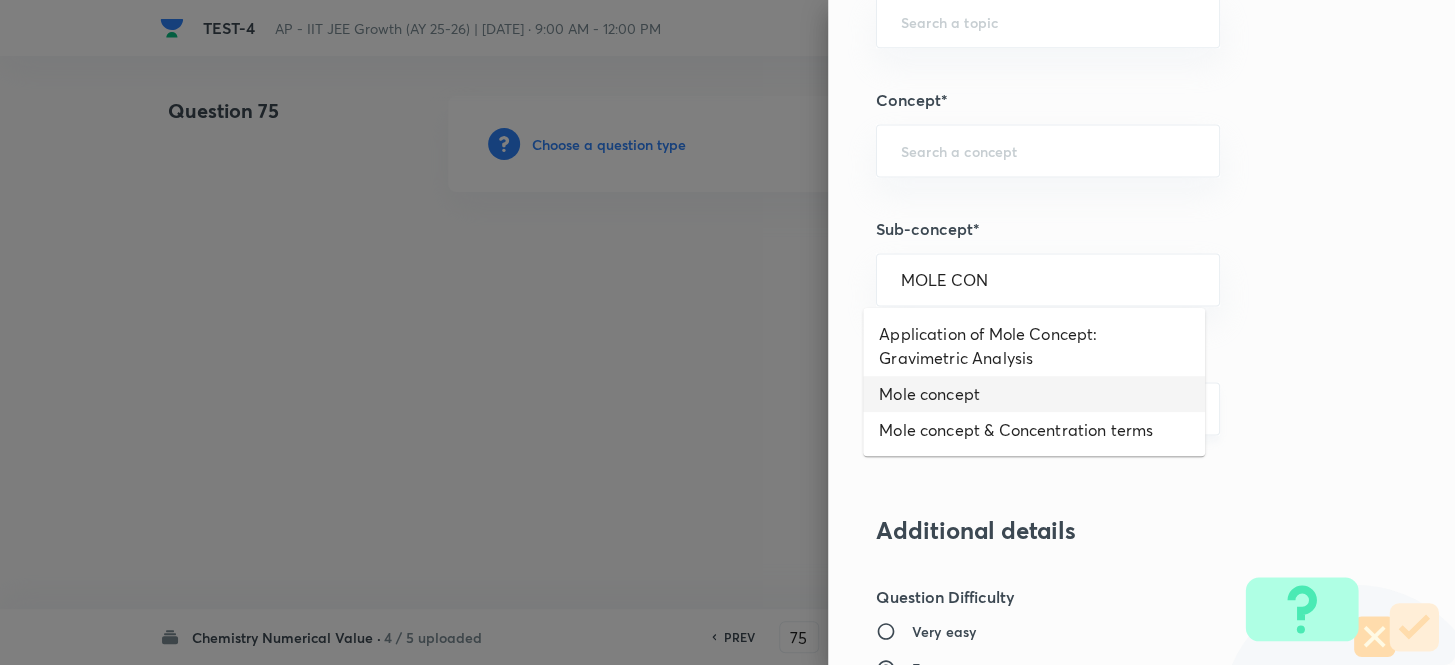 click on "Mole concept" at bounding box center [1034, 394] 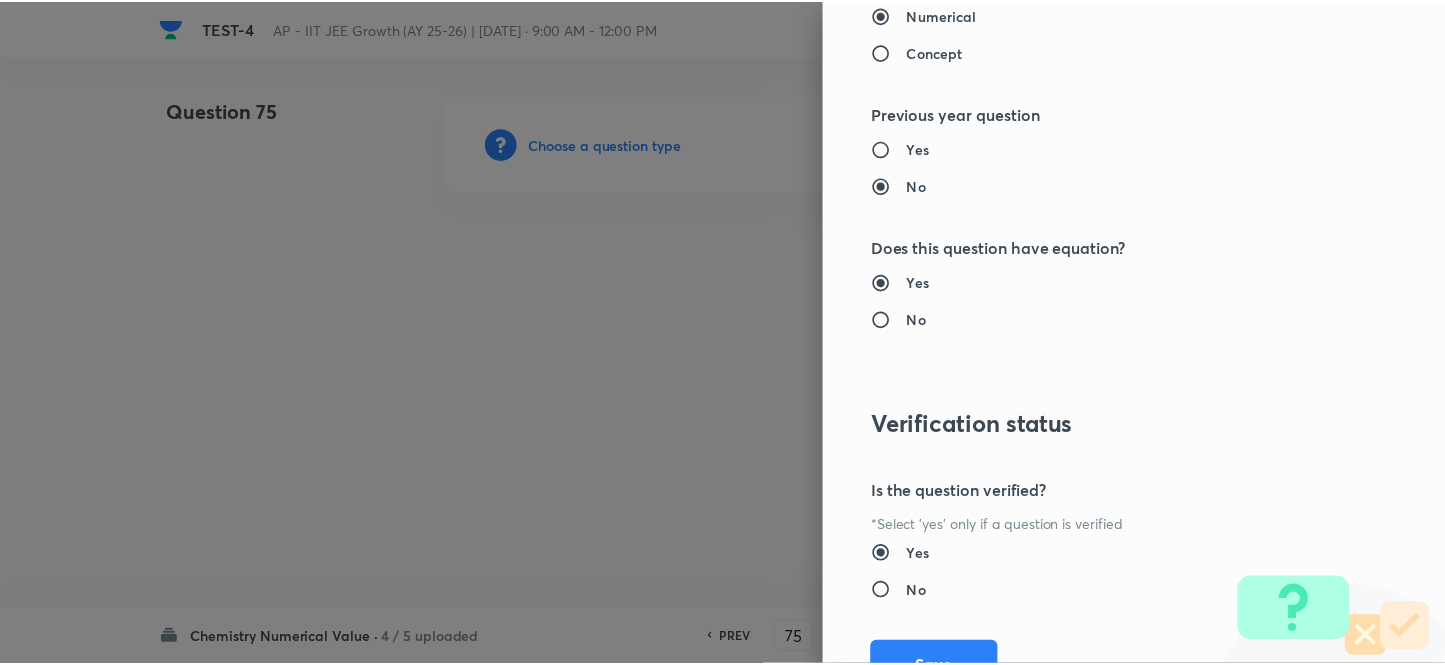 scroll, scrollTop: 2075, scrollLeft: 0, axis: vertical 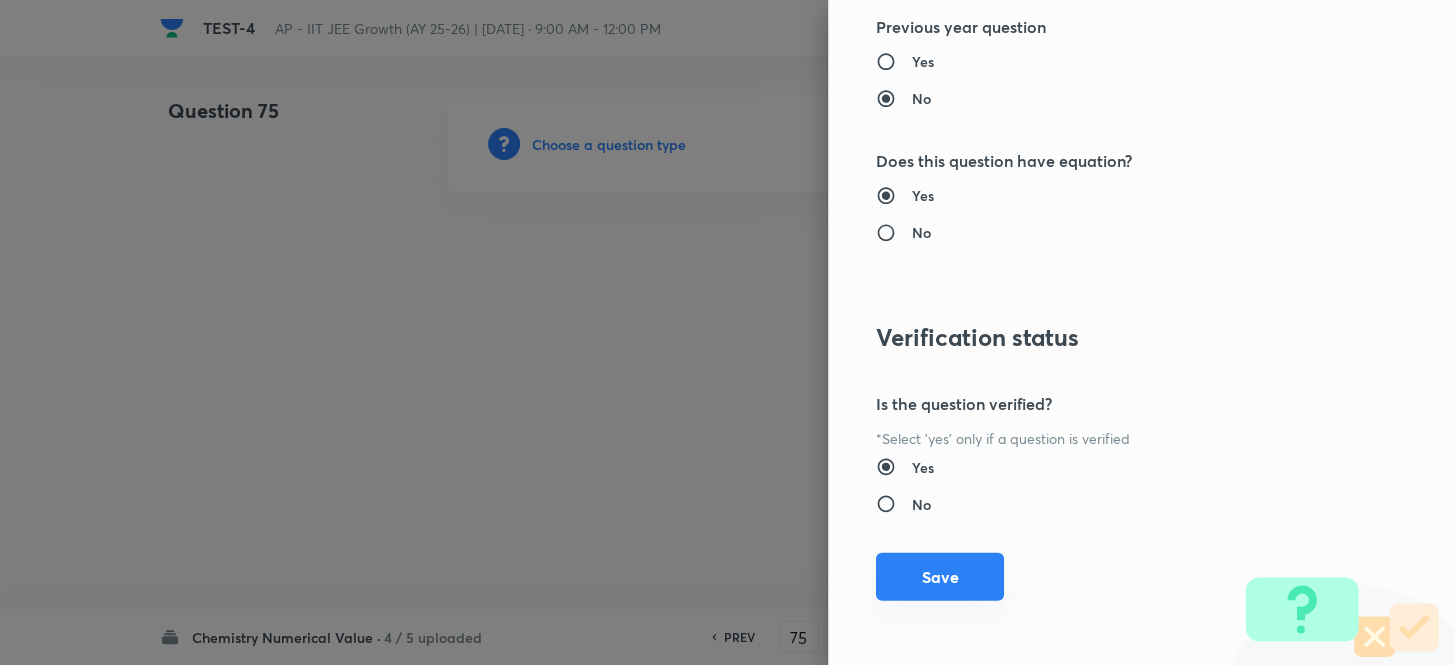 click on "Save" at bounding box center (940, 577) 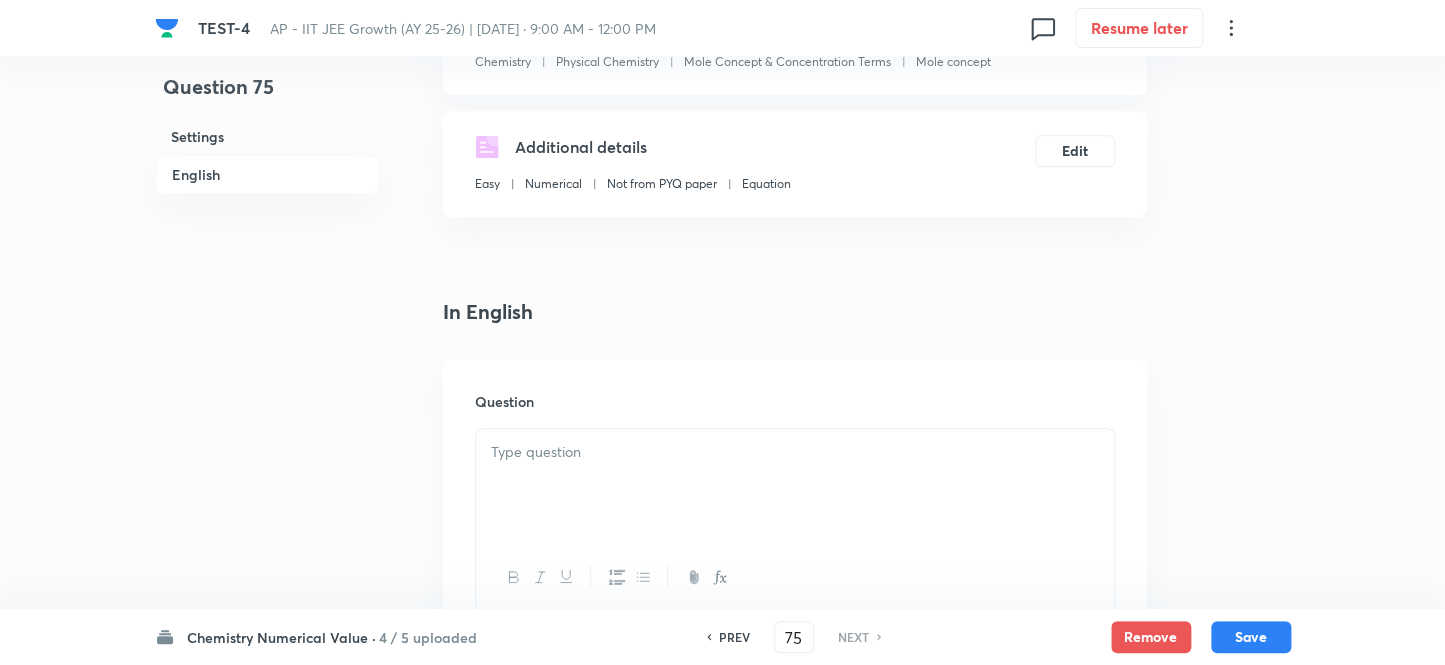 scroll, scrollTop: 545, scrollLeft: 0, axis: vertical 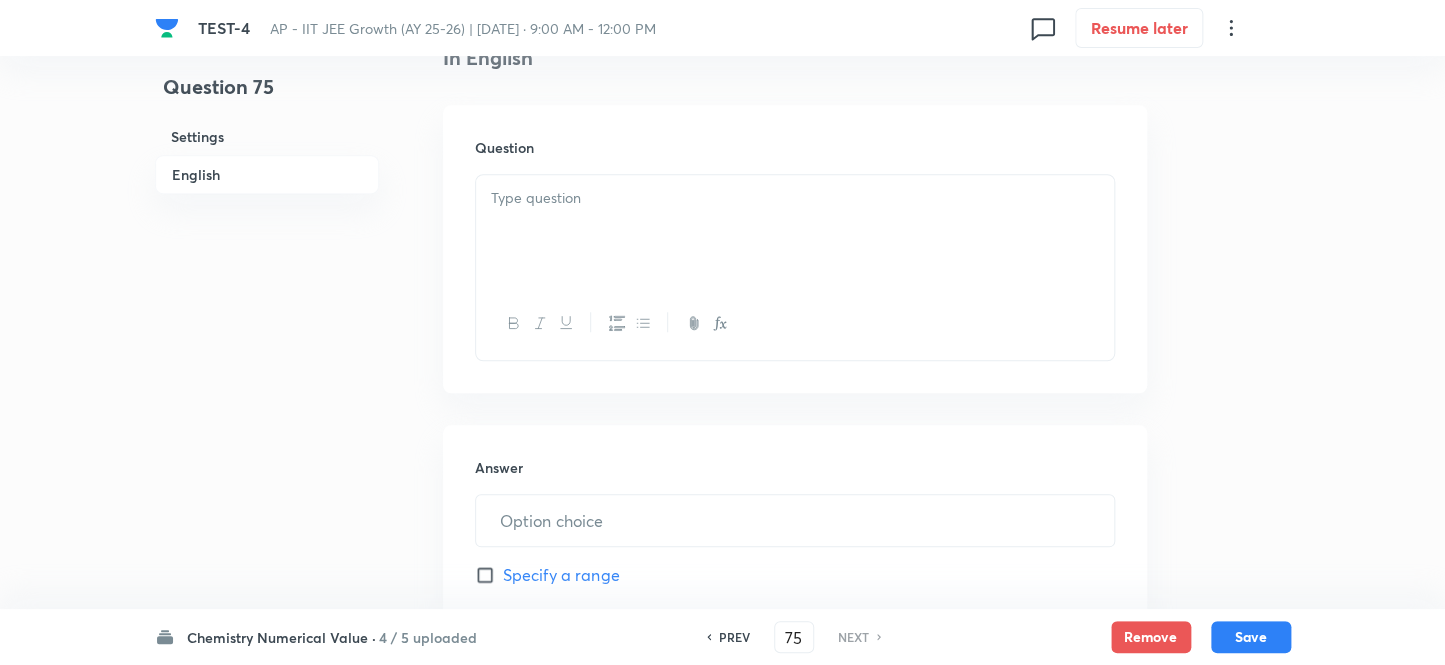 click at bounding box center (795, 231) 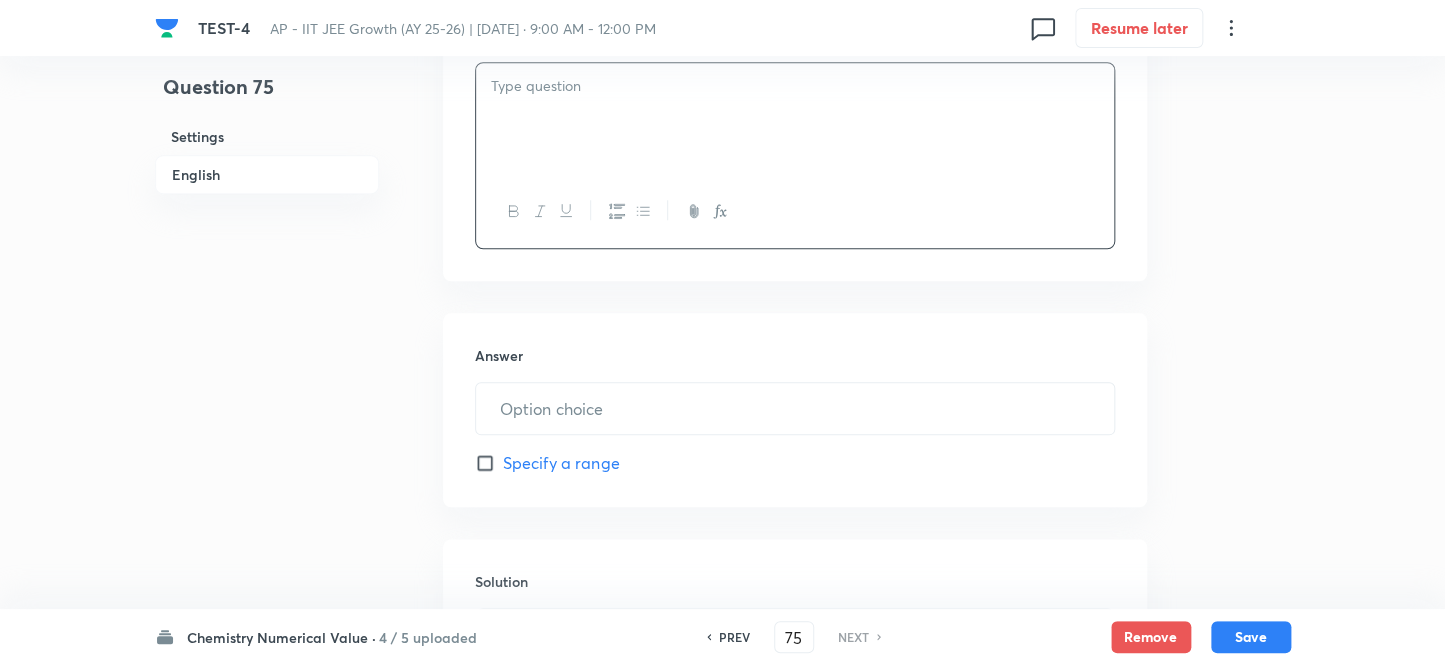 scroll, scrollTop: 818, scrollLeft: 0, axis: vertical 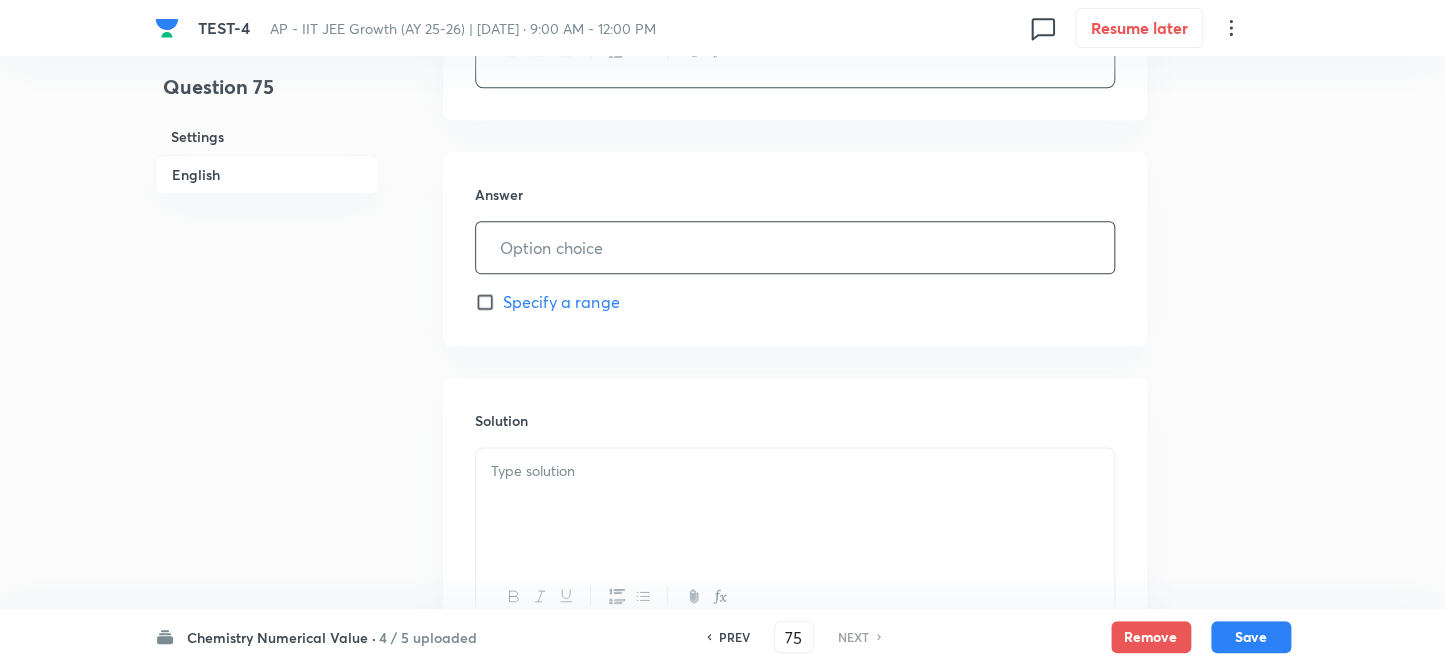 click at bounding box center [795, 247] 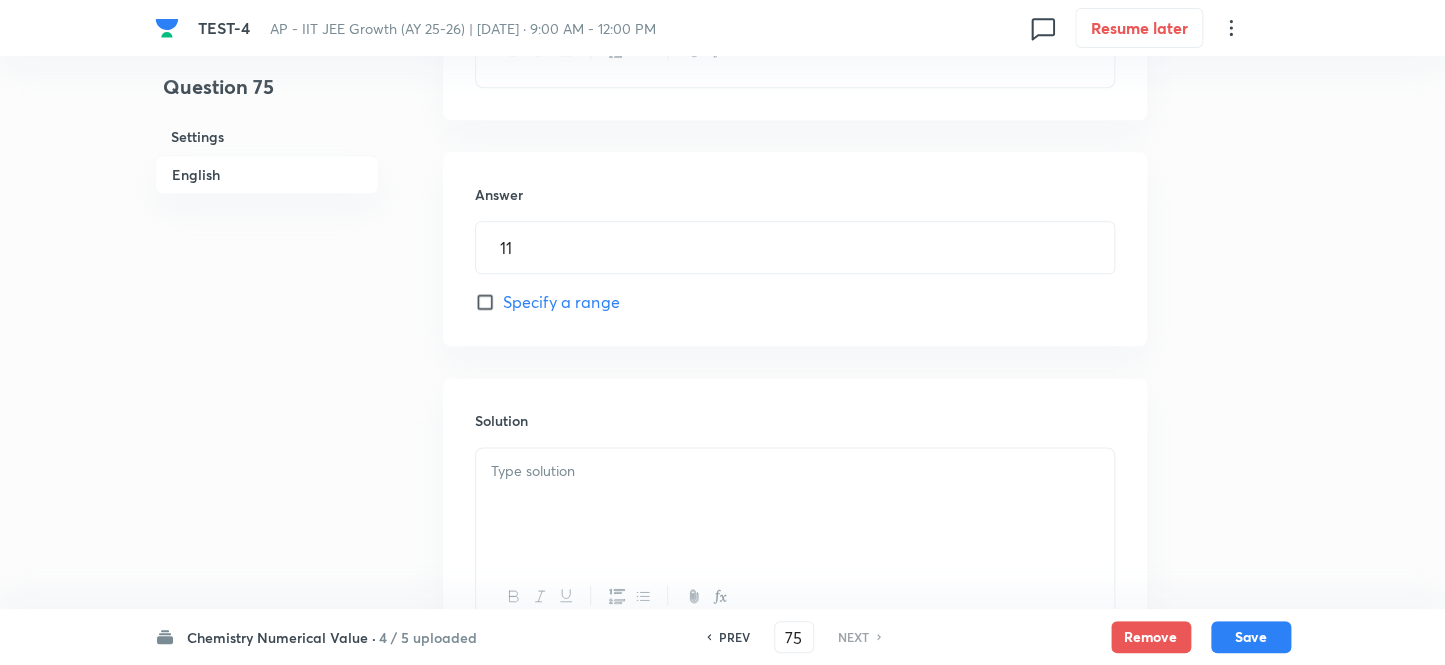 click at bounding box center [795, 504] 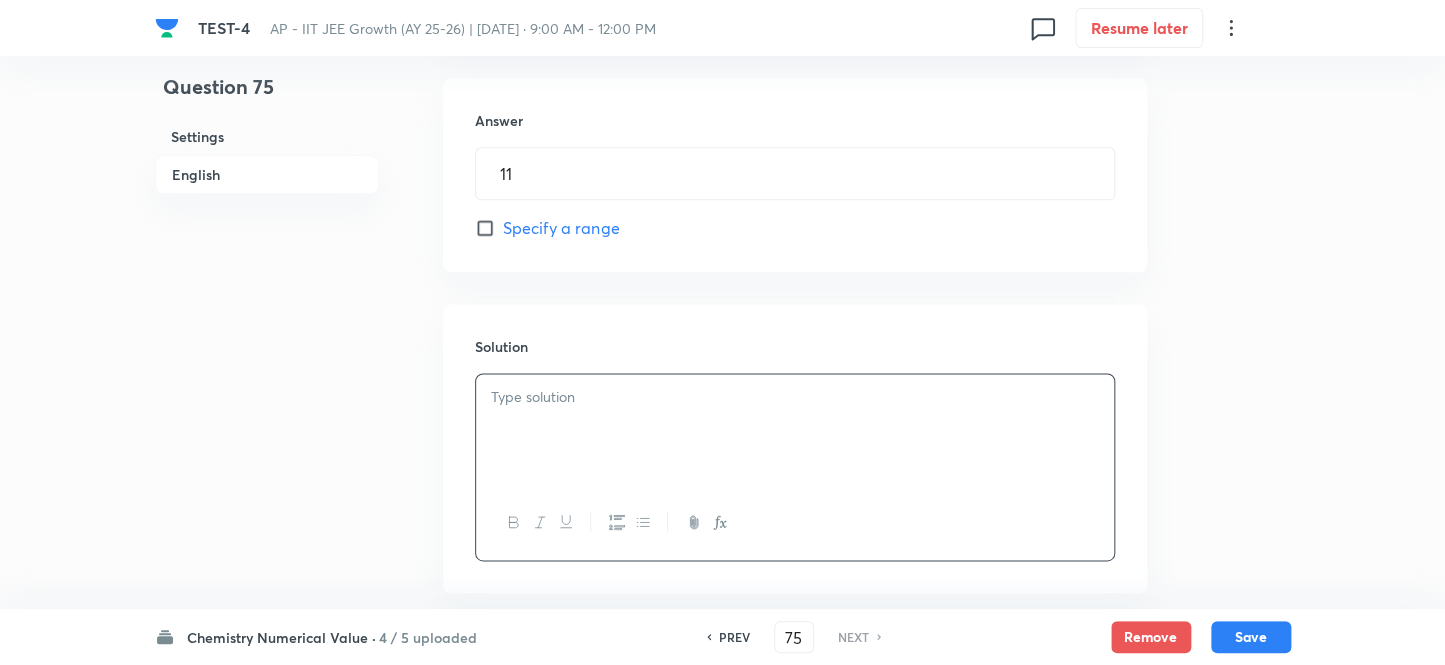 scroll, scrollTop: 996, scrollLeft: 0, axis: vertical 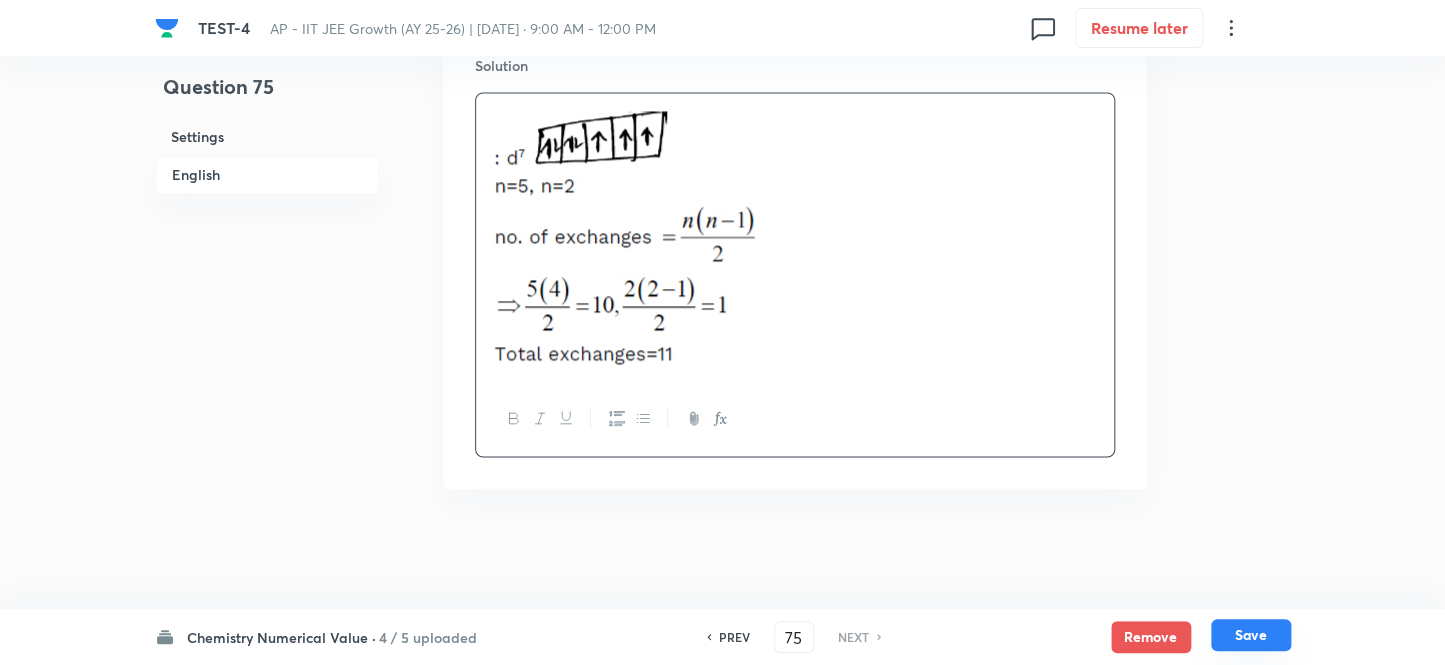 click on "Save" at bounding box center [1251, 635] 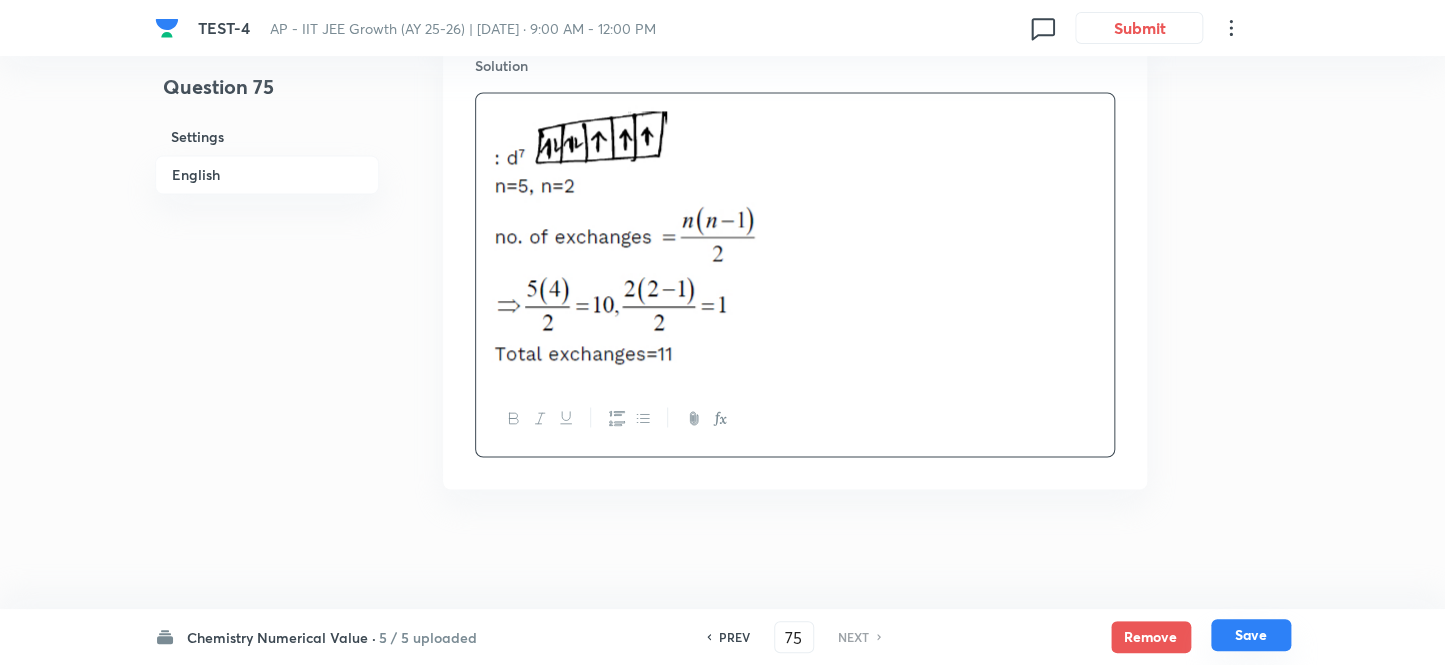 click on "Save" at bounding box center (1251, 635) 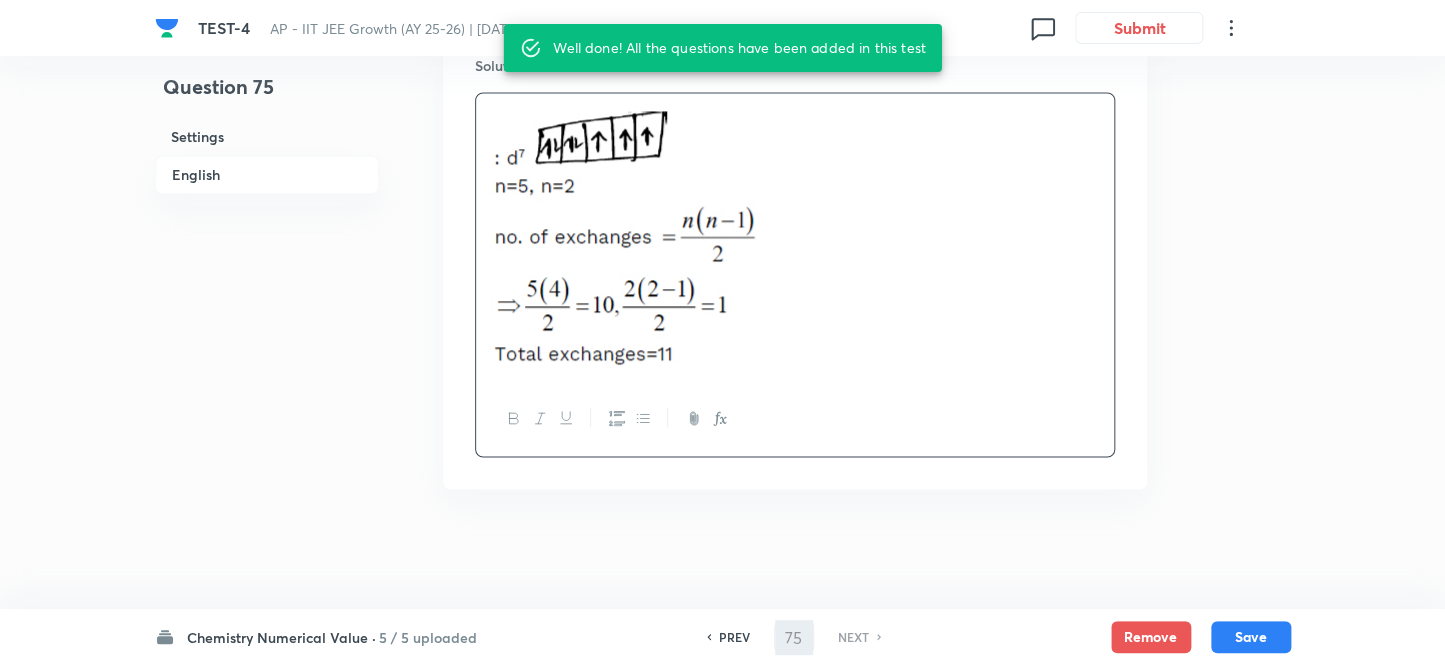 scroll, scrollTop: 996, scrollLeft: 0, axis: vertical 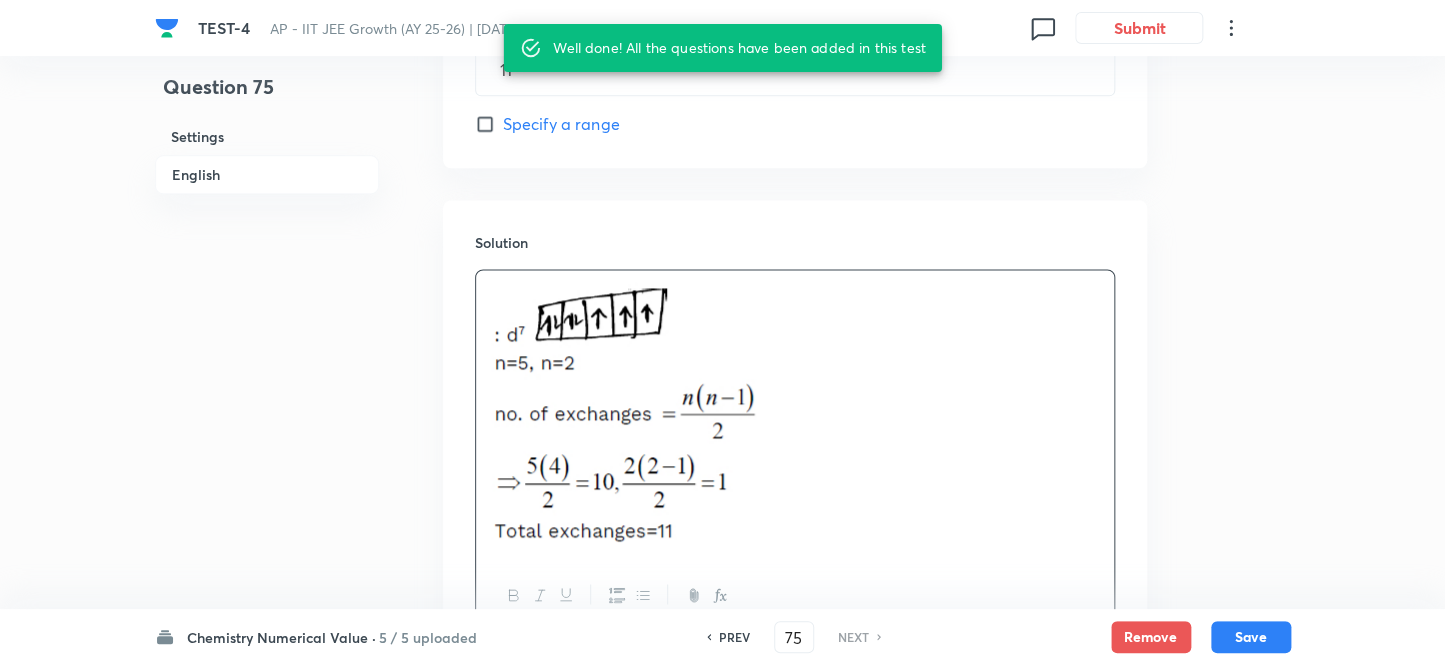 click on "Question 75 Settings English Settings Type Integer + 4 marks - 1 mark Edit Concept Chemistry Physical Chemistry Mole Concept & Concentration Terms Mole concept Edit Additional details Easy Numerical Not from PYQ paper Equation Edit In English Question Find the total number of exchanges on d7 configuration: Answer 11 ​ Specify a range Solution" at bounding box center [723, -77] 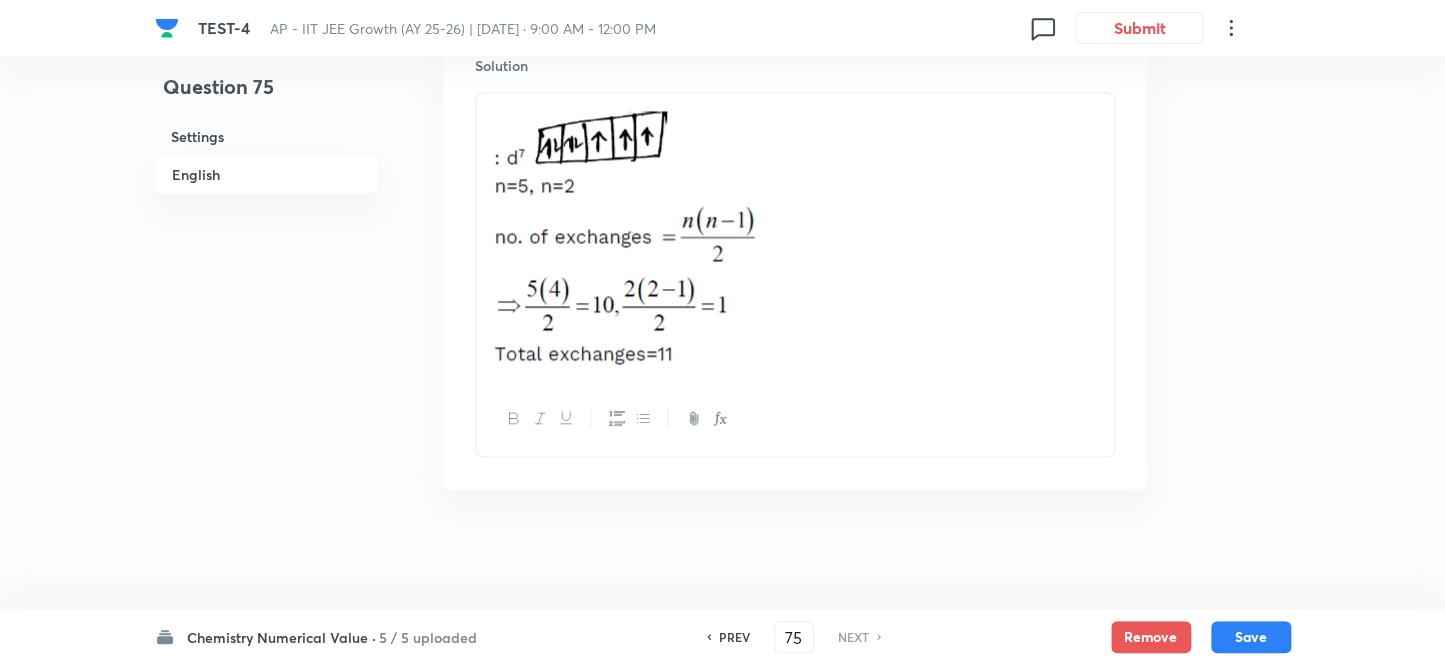scroll, scrollTop: 0, scrollLeft: 0, axis: both 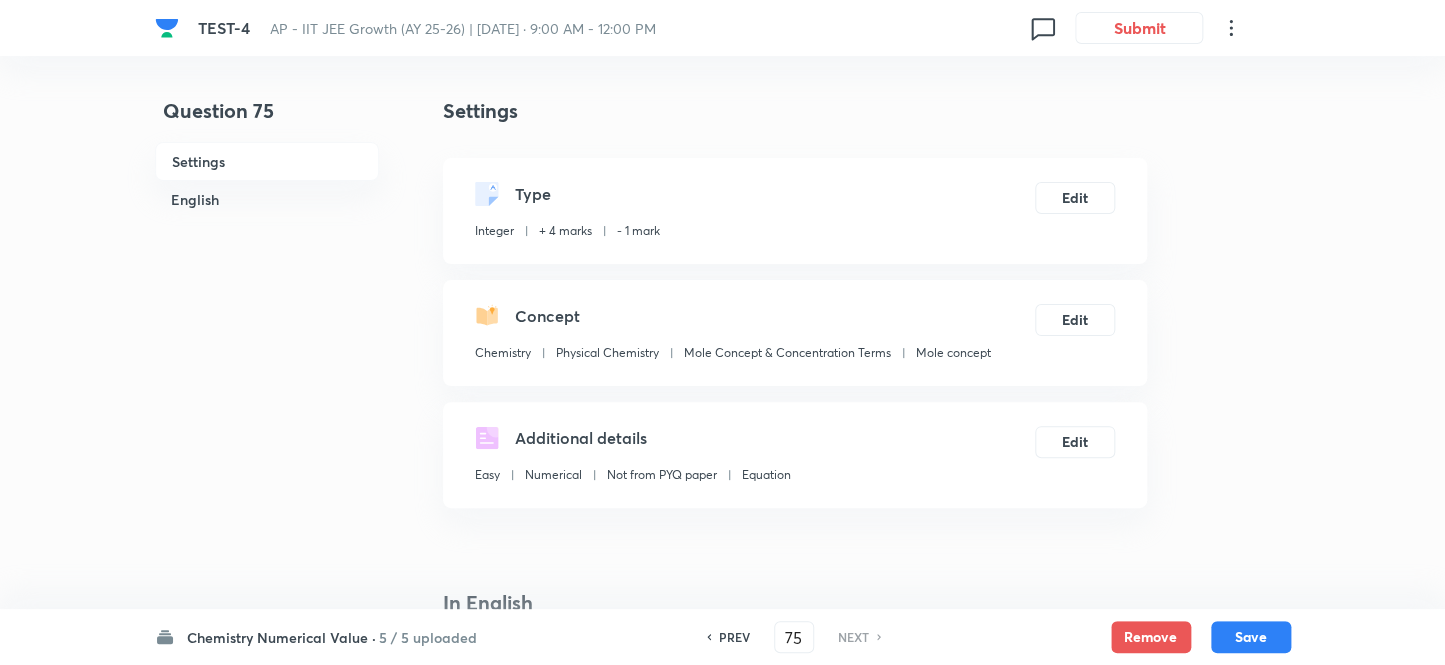 click on "TEST-4 AP - IIT JEE Growth (AY 25-26) | [DATE] · 9:00 AM - 12:00 PM 0 Submit Question 75 Settings English Settings Type Integer + 4 marks - 1 mark Edit Concept Chemistry Physical Chemistry Mole Concept & Concentration Terms Mole concept Edit Additional details Easy Numerical Not from PYQ paper Equation Edit In English Question Find the total number of exchanges on d7 configuration: Answer 11 ​ Specify a range Solution Chemistry Numerical Value ·
5 / 5 uploaded
PREV 75 ​ NEXT Remove Save No internet connection" at bounding box center [722, 919] 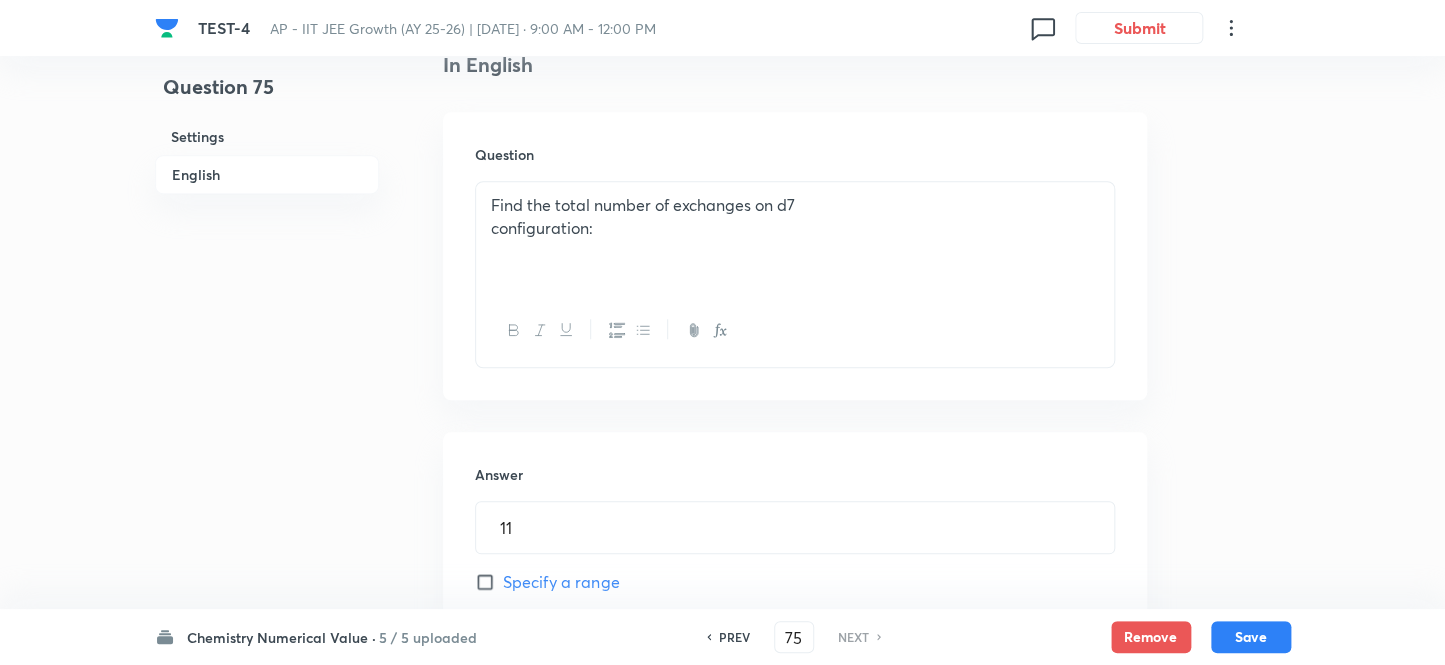 scroll, scrollTop: 636, scrollLeft: 0, axis: vertical 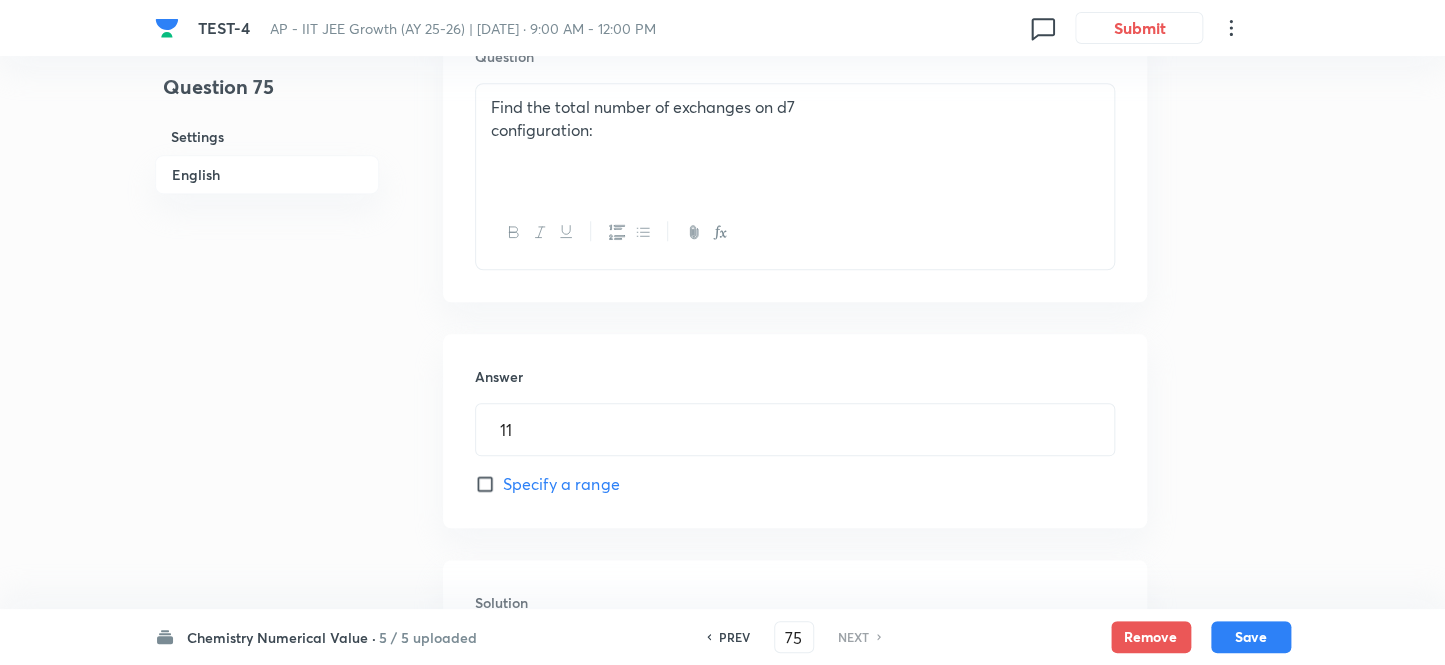 click on "Chemistry Numerical Value ·" at bounding box center (281, 637) 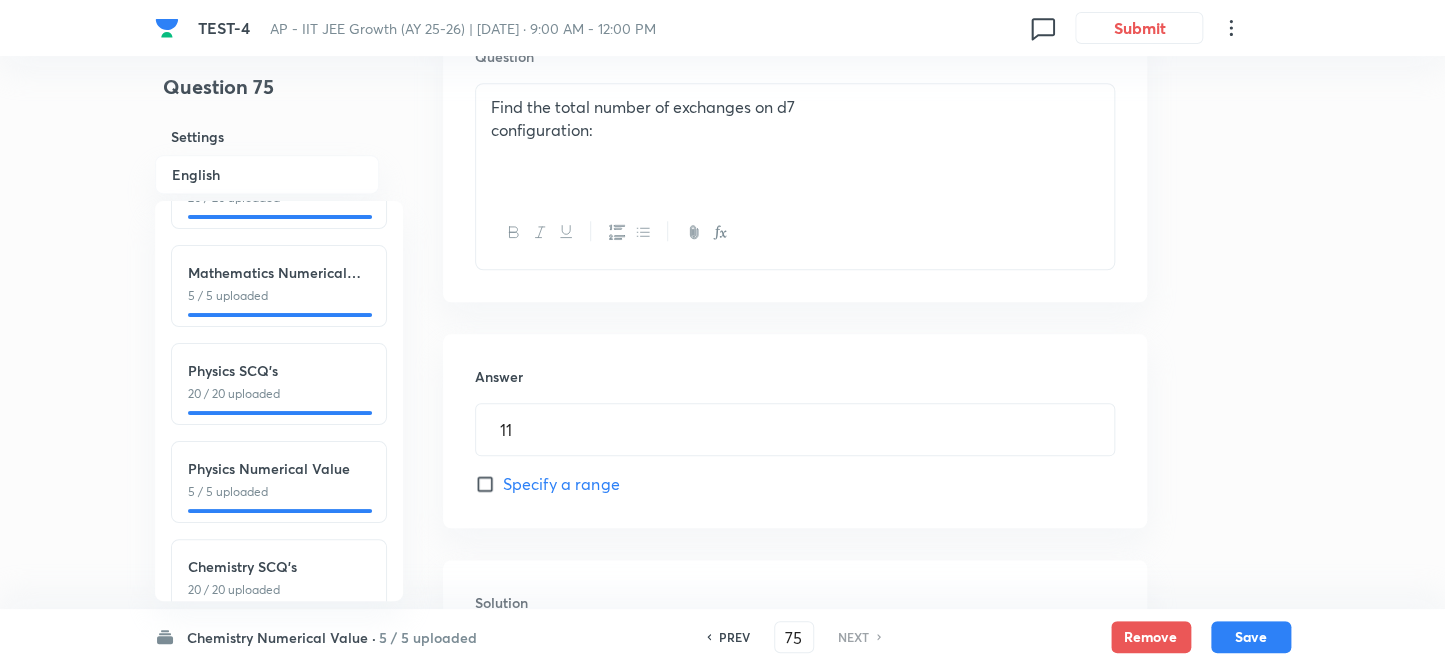 scroll, scrollTop: 217, scrollLeft: 0, axis: vertical 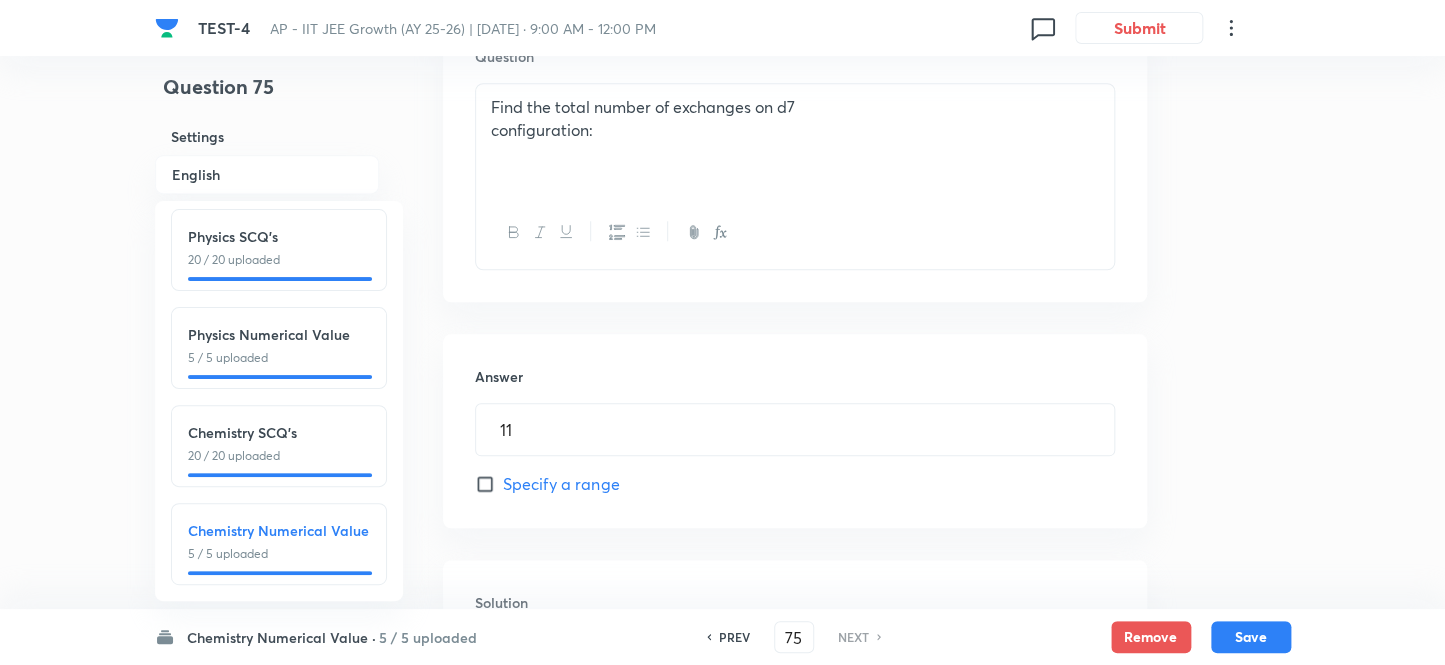 click on "Question 75 Settings English Settings Type Integer + 4 marks - 1 mark Edit Concept Chemistry Physical Chemistry Mole Concept & Concentration Terms Mole concept Edit Additional details Easy Numerical Not from PYQ paper Equation Edit In English Question Find the total number of exchanges on d7 configuration: Answer 11 ​ Specify a range Solution" at bounding box center [723, 283] 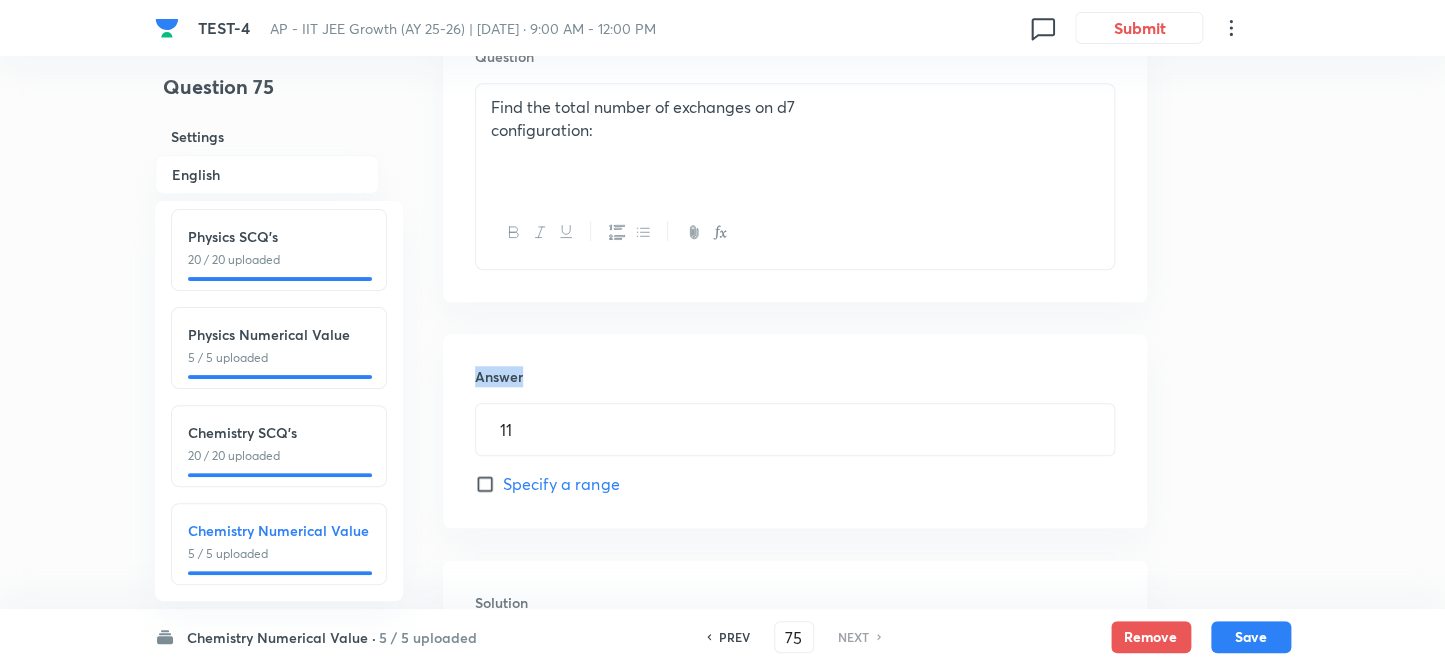 click on "Question 75 Settings English Settings Type Integer + 4 marks - 1 mark Edit Concept Chemistry Physical Chemistry Mole Concept & Concentration Terms Mole concept Edit Additional details Easy Numerical Not from PYQ paper Equation Edit In English Question Find the total number of exchanges on d7 configuration: Answer 11 ​ Specify a range Solution" at bounding box center (723, 283) 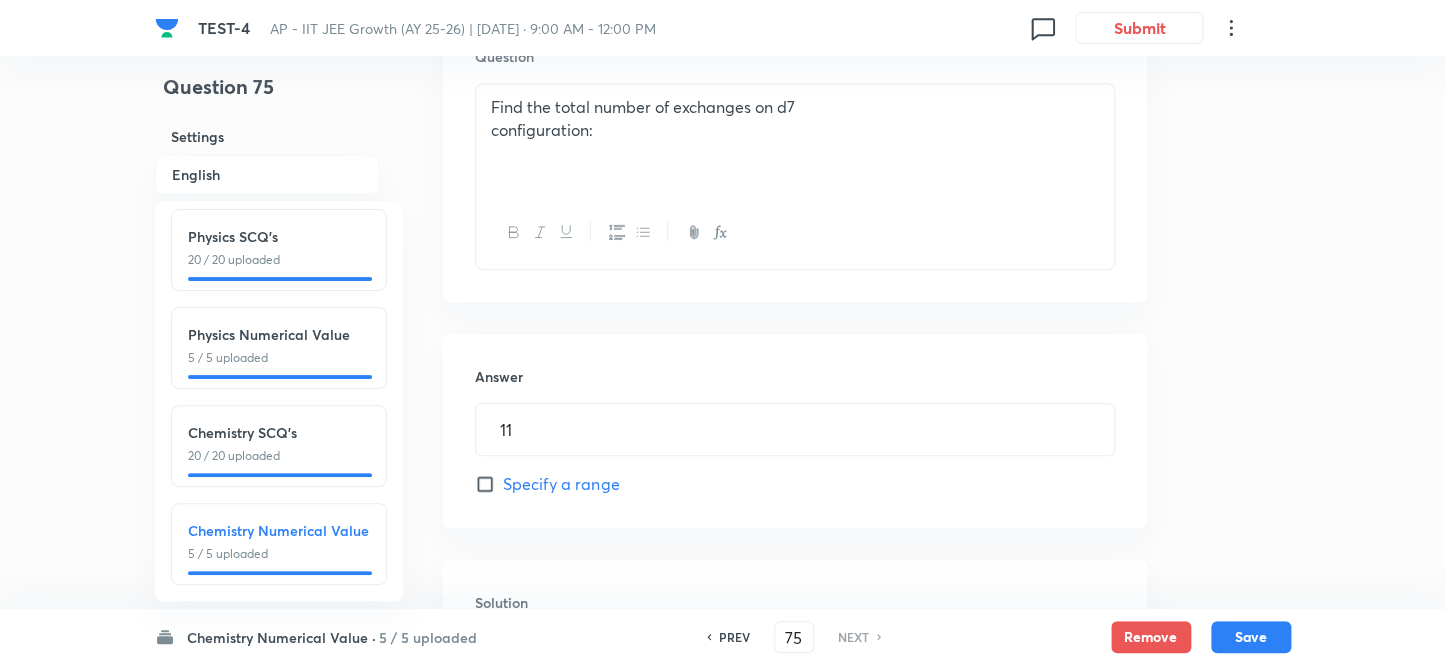 click on "Question 75 Settings English Settings Type Integer + 4 marks - 1 mark Edit Concept Chemistry Physical Chemistry Mole Concept & Concentration Terms Mole concept Edit Additional details Easy Numerical Not from PYQ paper Equation Edit In English Question Find the total number of exchanges on d7 configuration: Answer 11 ​ Specify a range Solution" at bounding box center [723, 283] 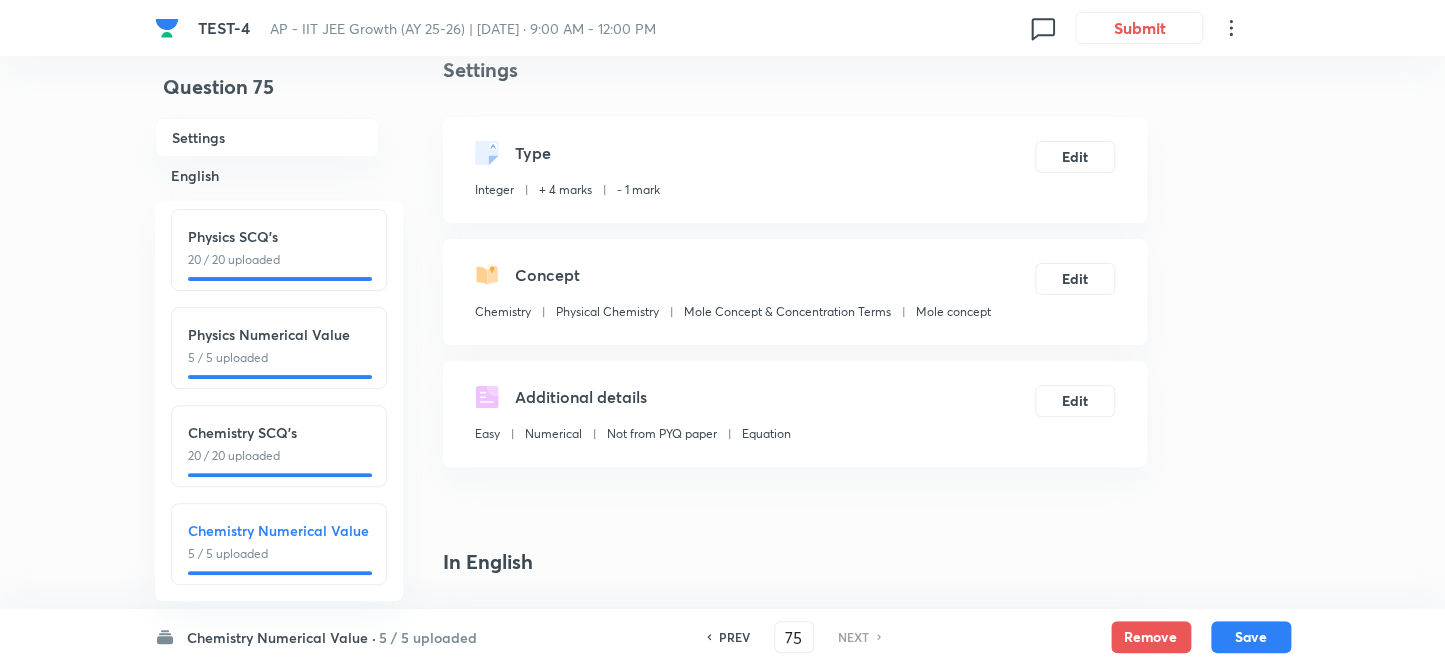 scroll, scrollTop: 0, scrollLeft: 0, axis: both 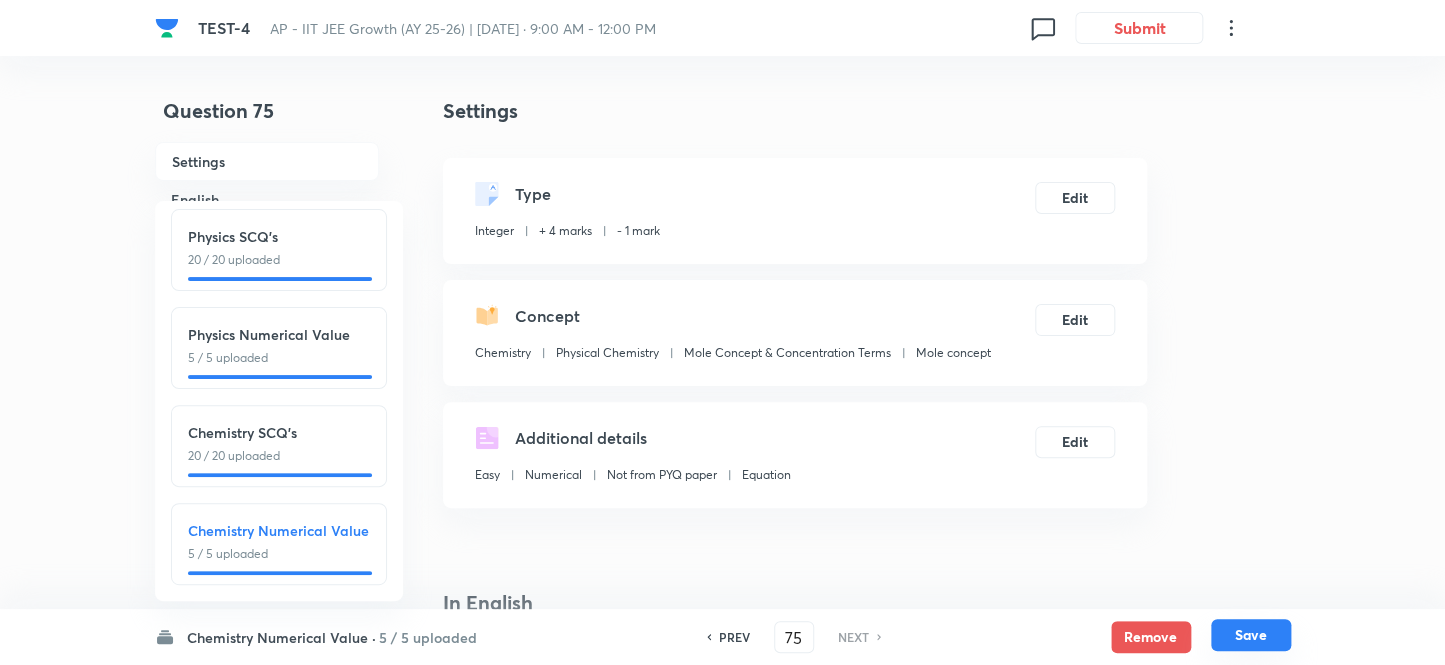 click on "Save" at bounding box center [1251, 635] 